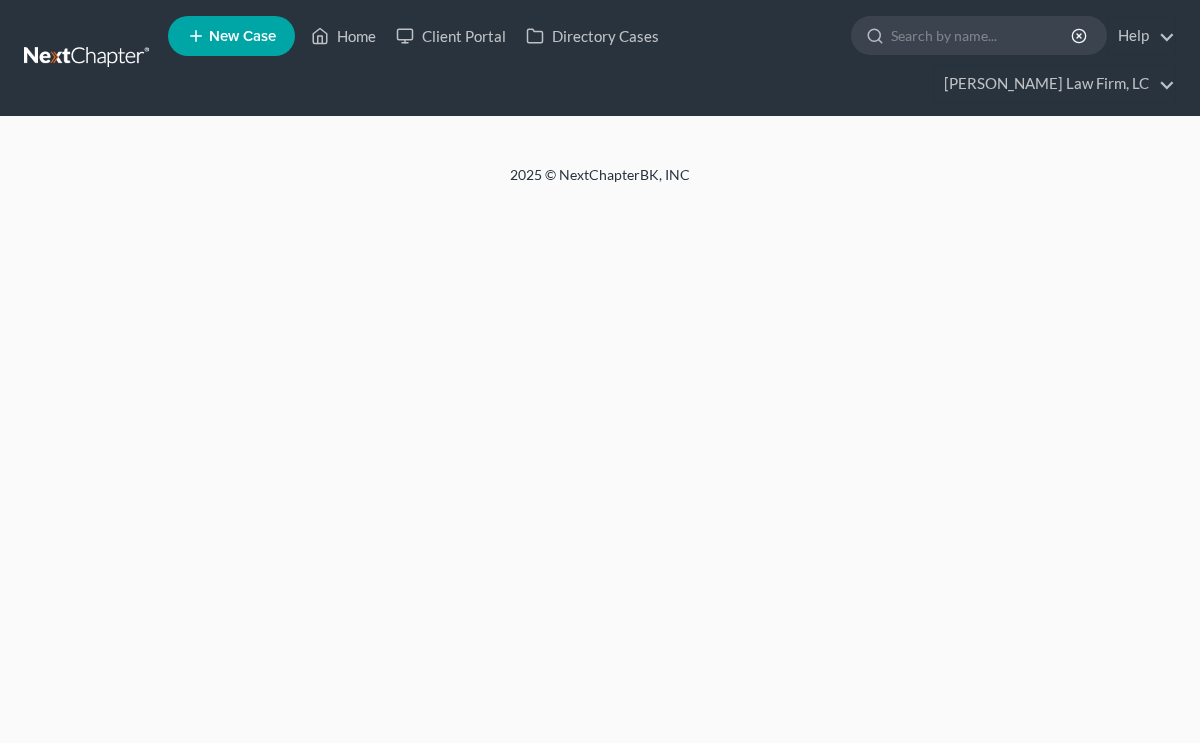 scroll, scrollTop: 0, scrollLeft: 0, axis: both 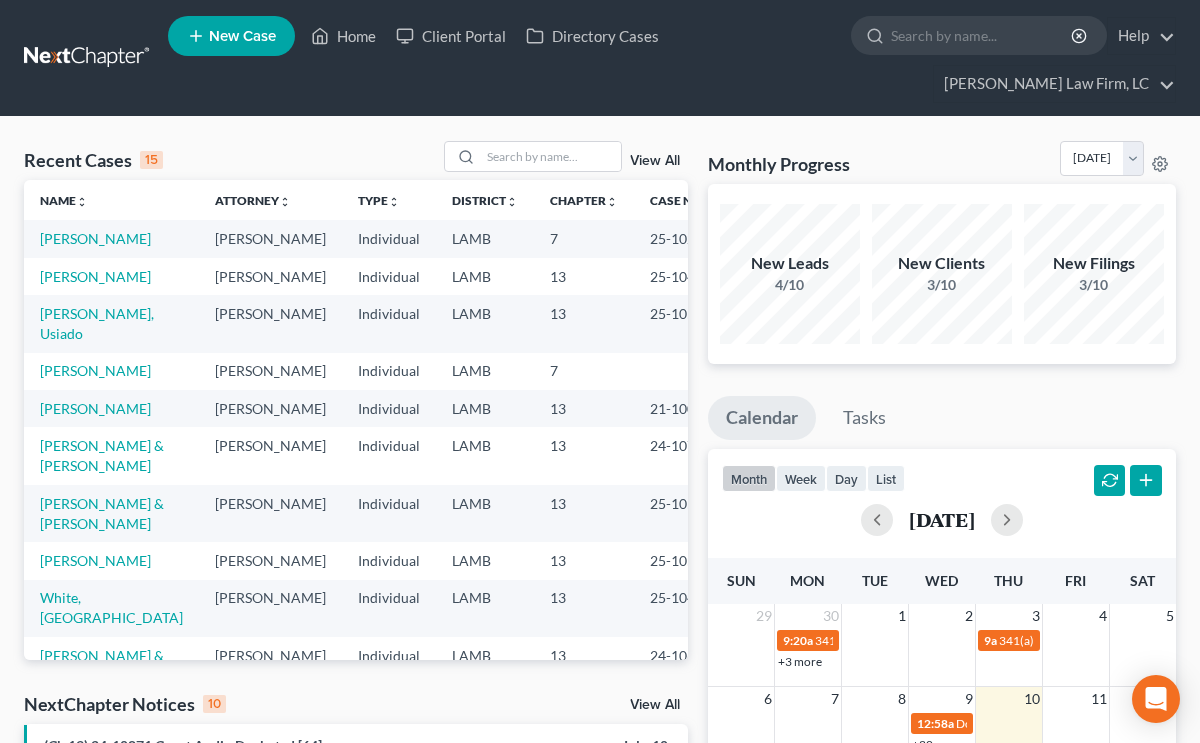 click on "New Case" at bounding box center [242, 36] 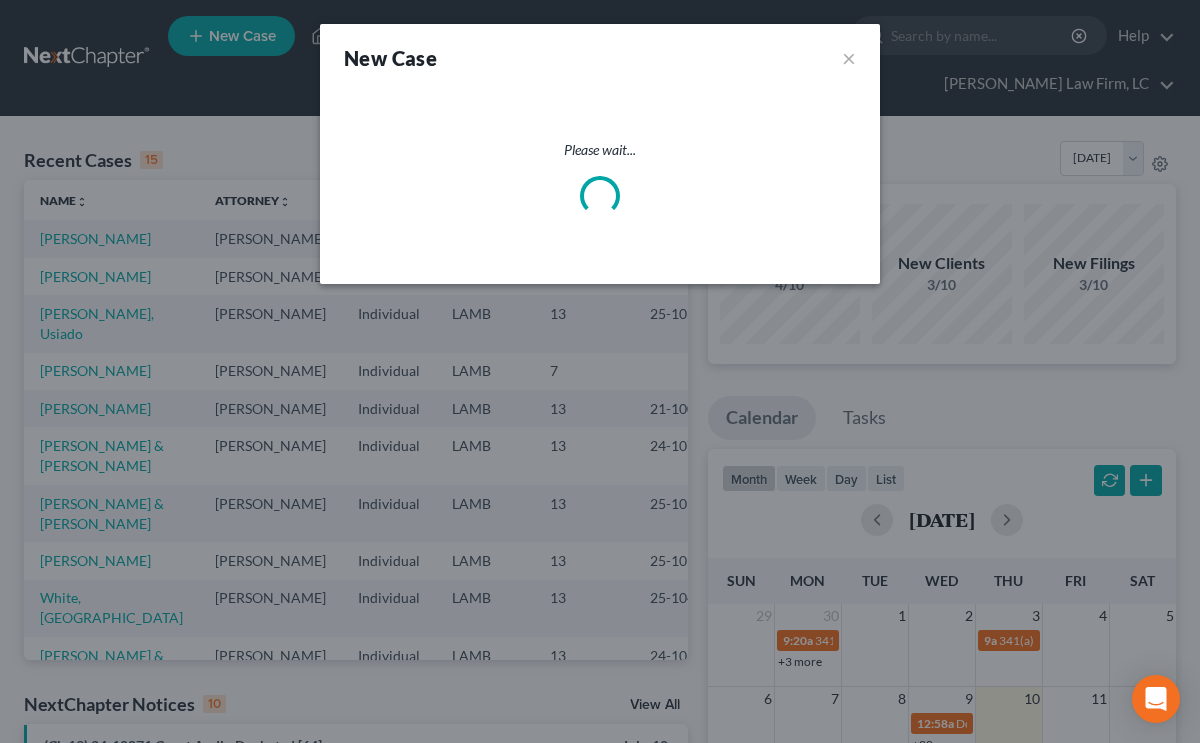 select on "35" 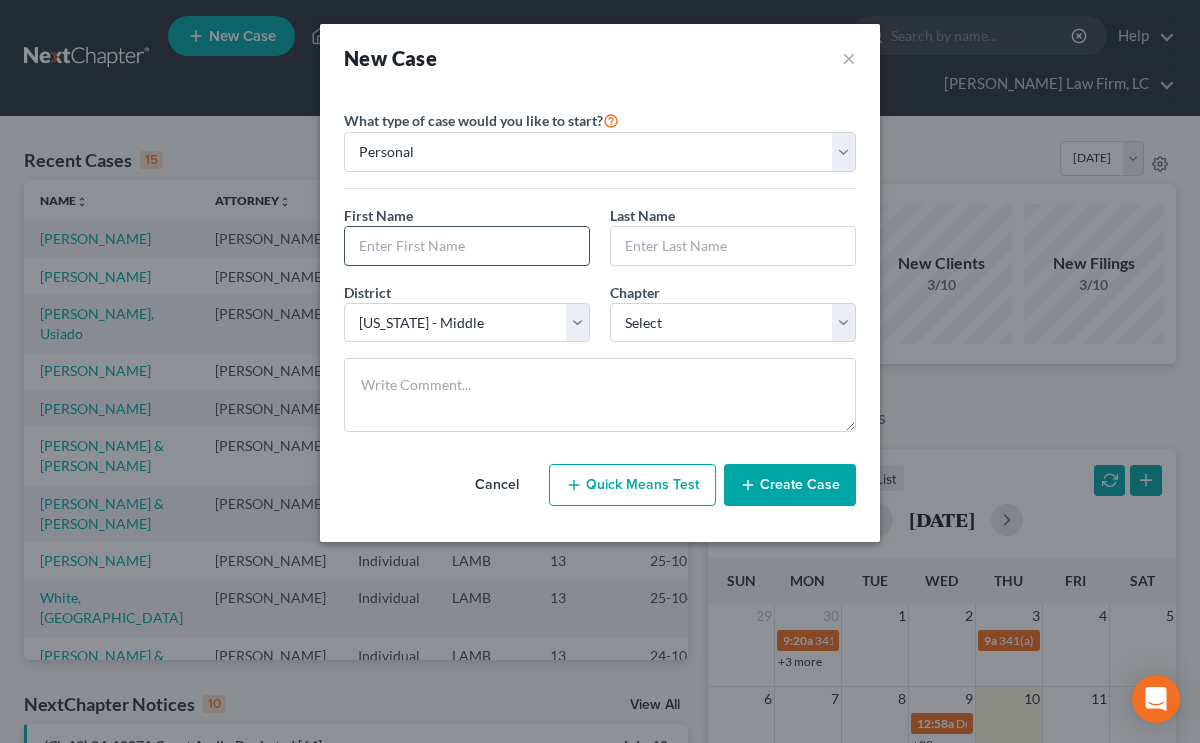 click at bounding box center [467, 246] 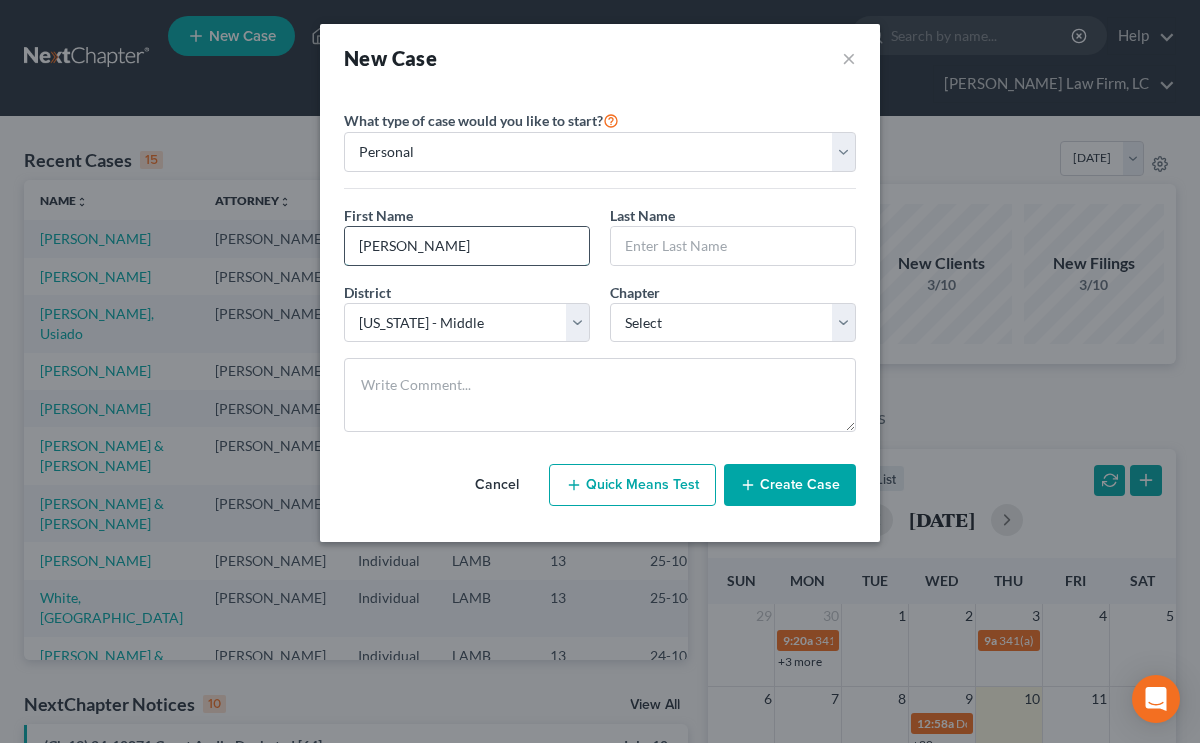 type on "Emily" 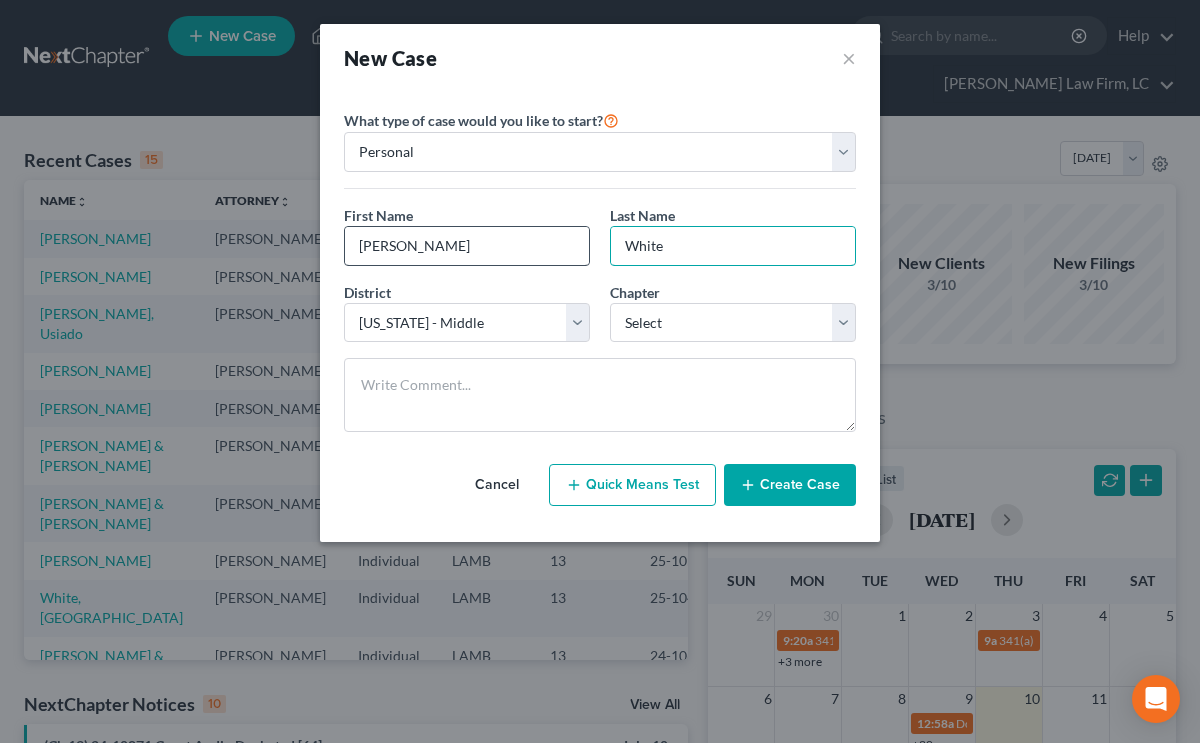type on "White" 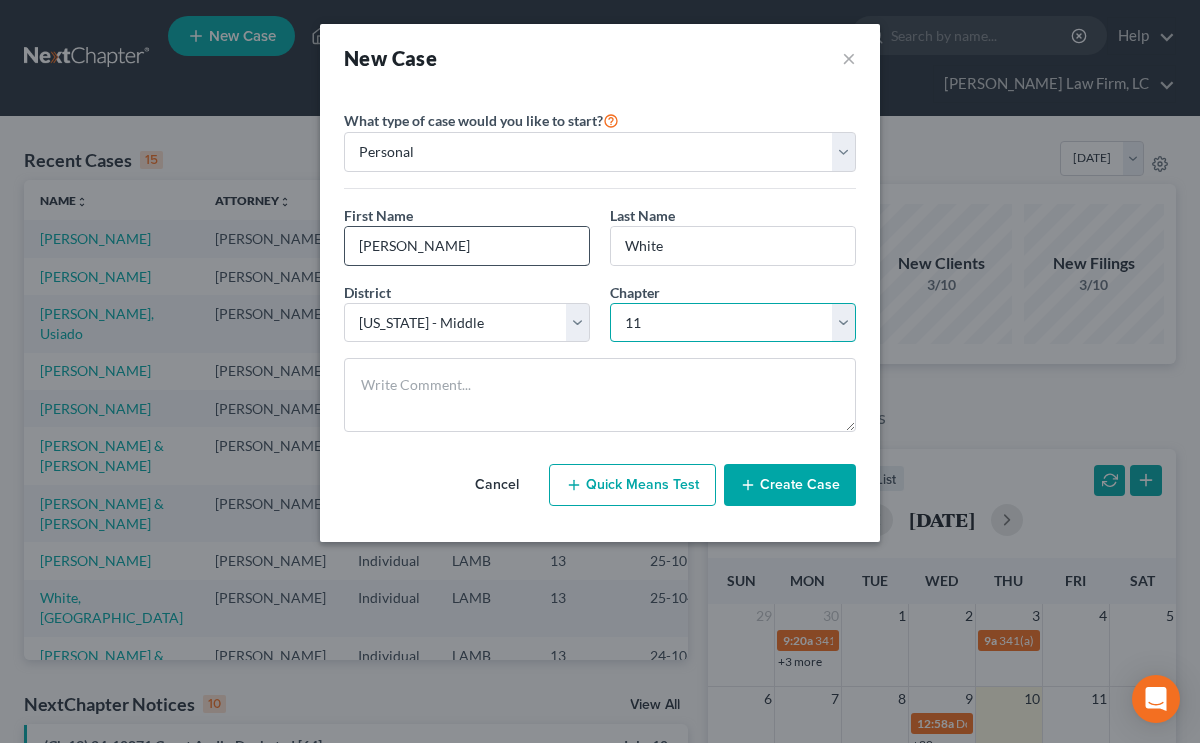 select on "3" 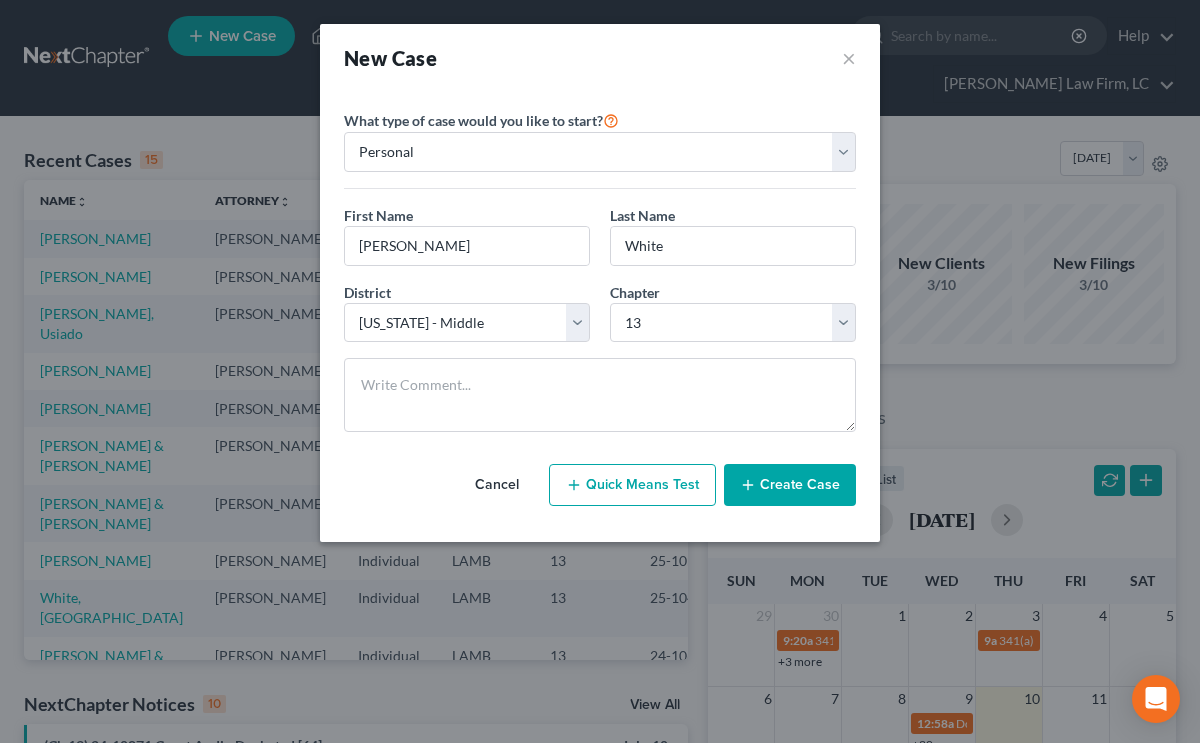 click on "Create Case" at bounding box center (790, 485) 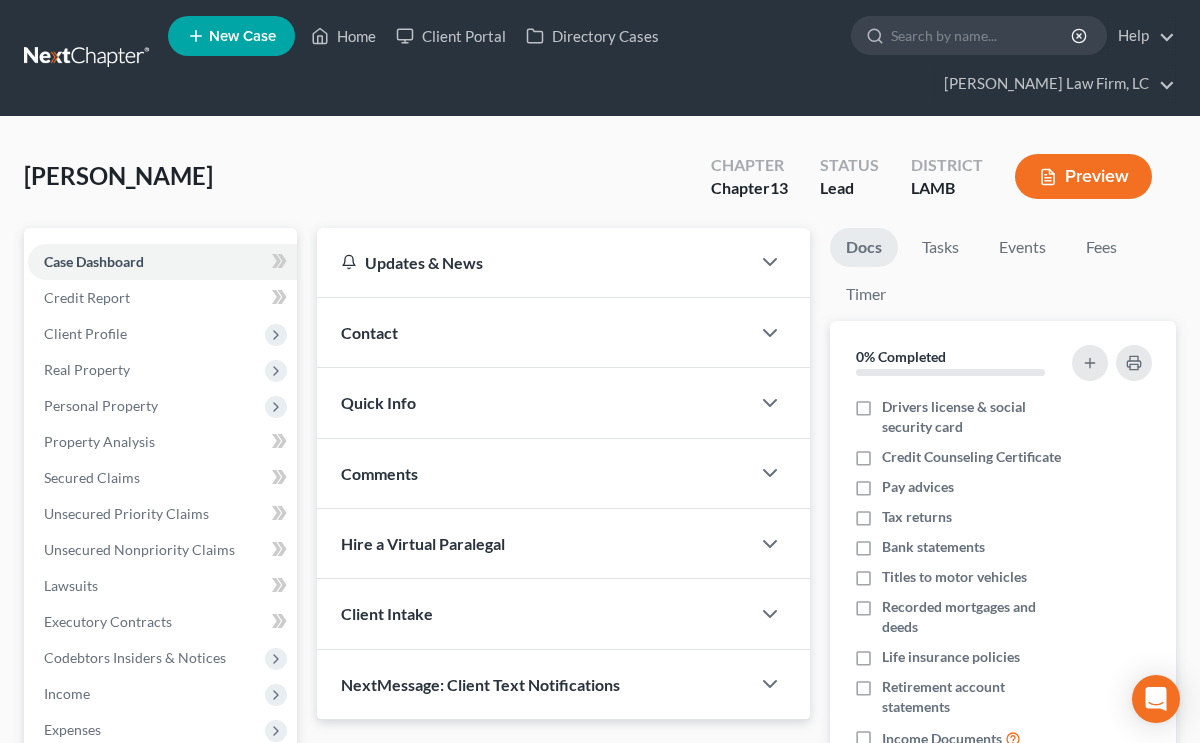 click on "Contact" at bounding box center [533, 332] 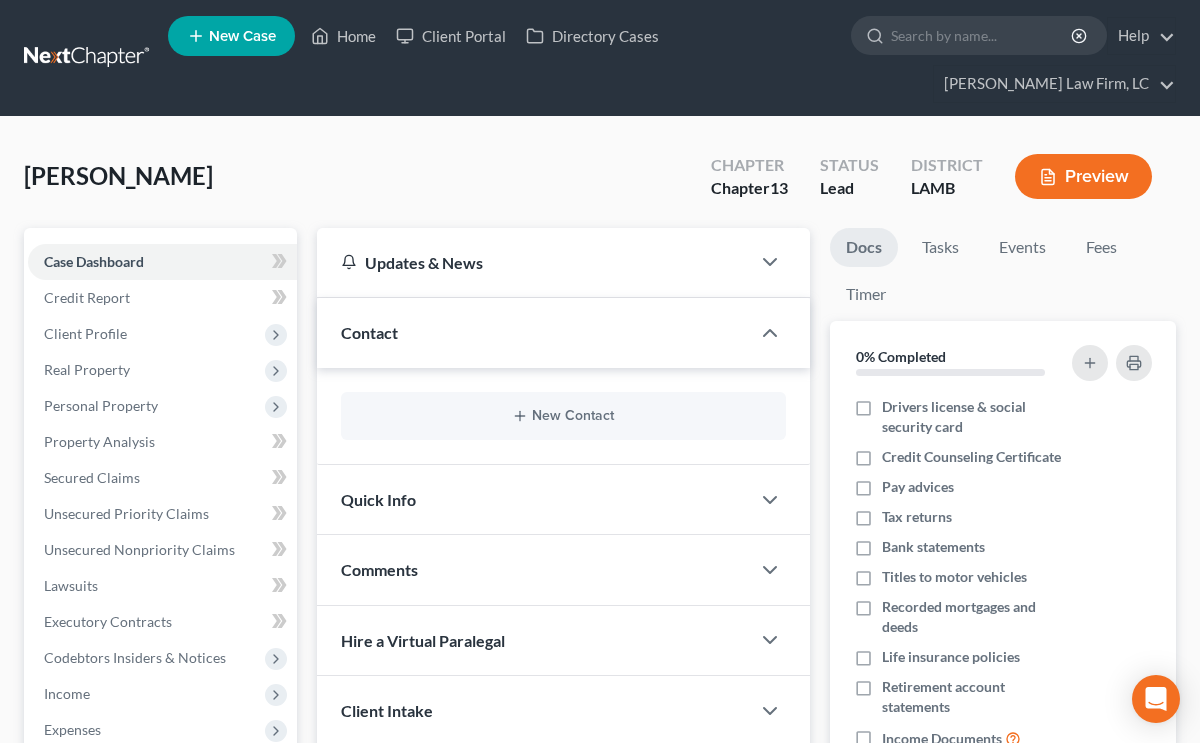 click on "New Contact" at bounding box center (563, 416) 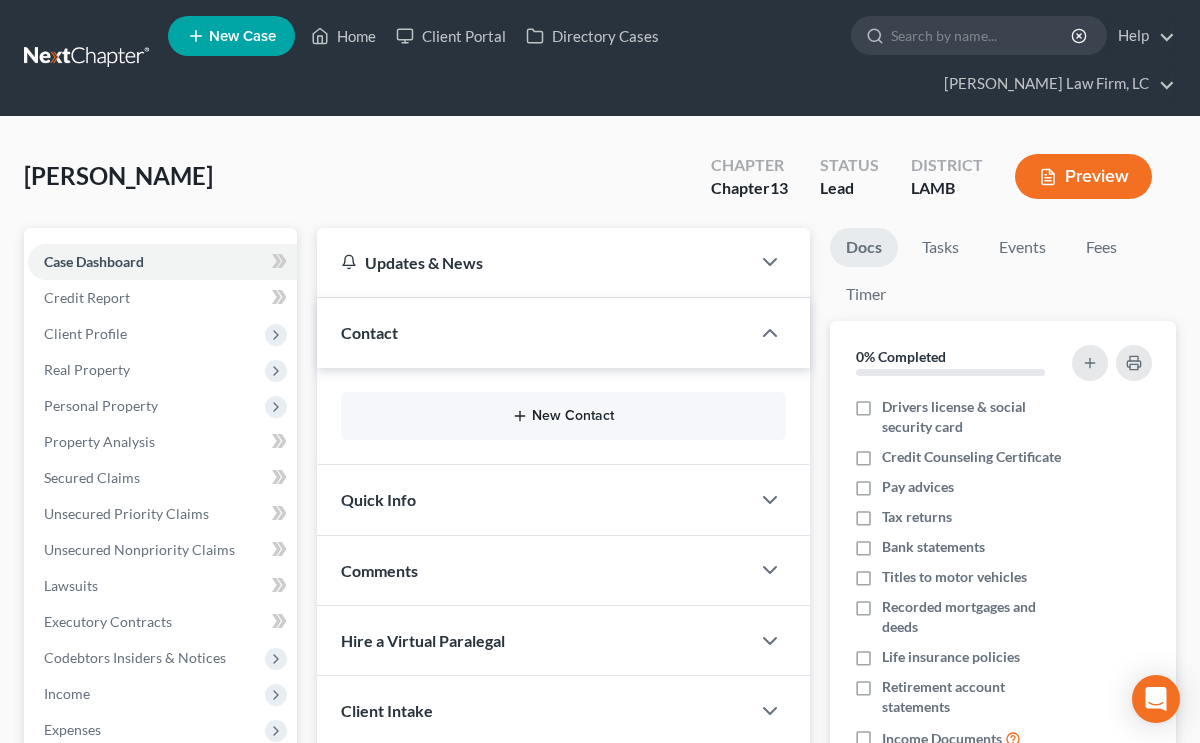 click on "New Contact" at bounding box center (563, 416) 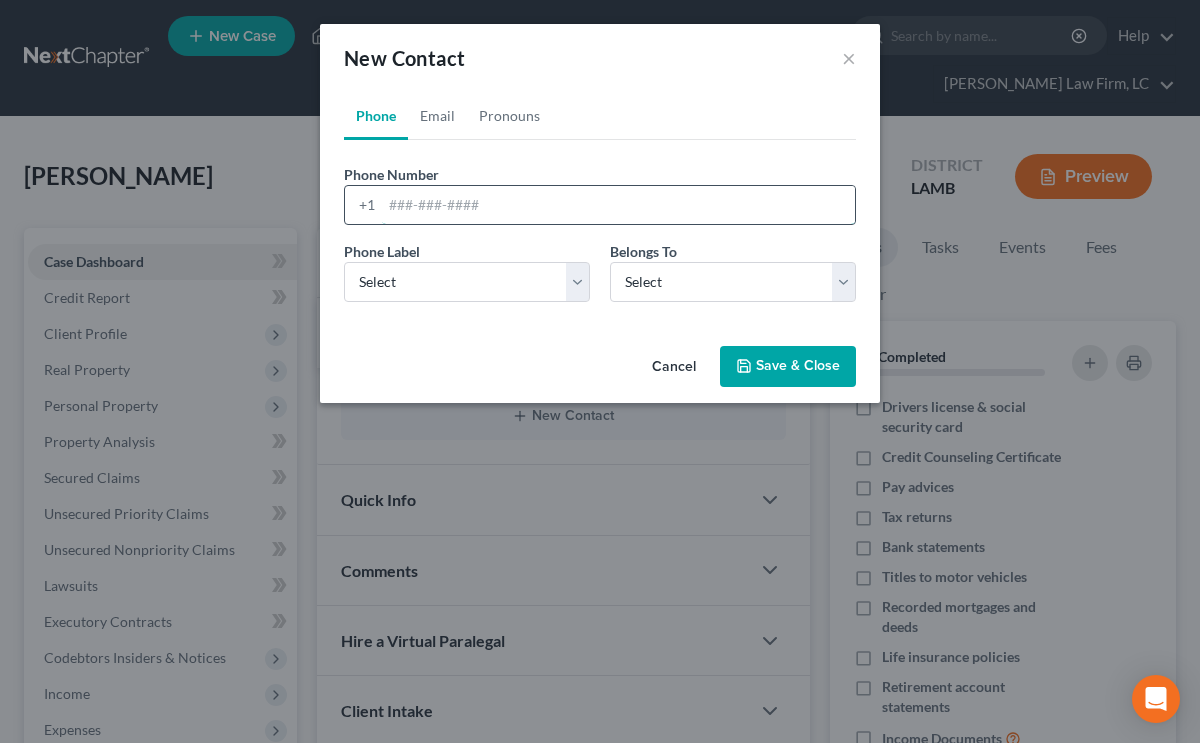 click at bounding box center (618, 205) 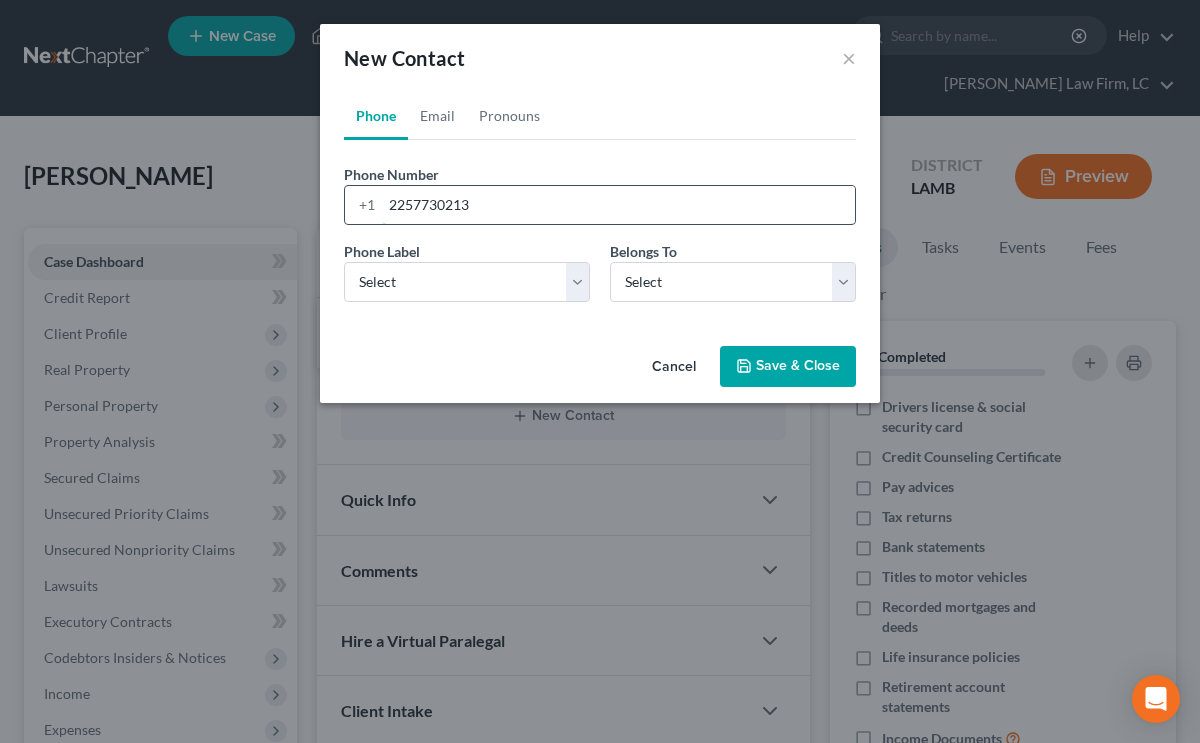 type on "2257730213" 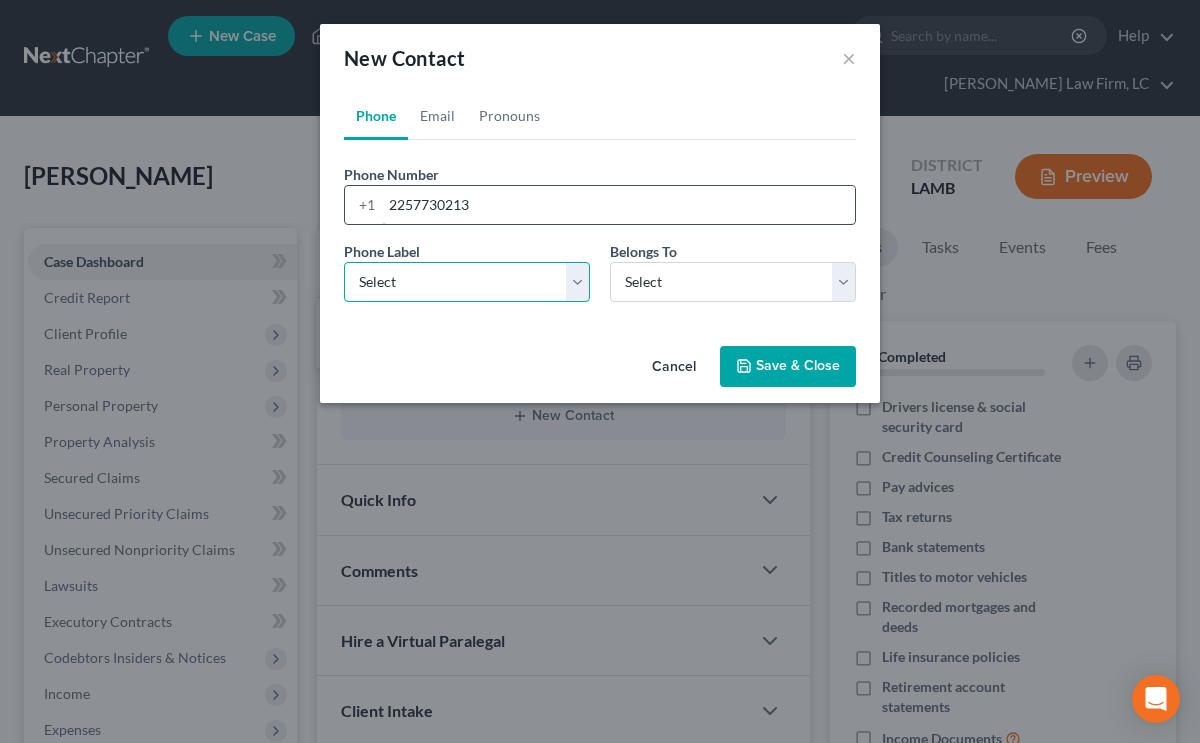 select on "0" 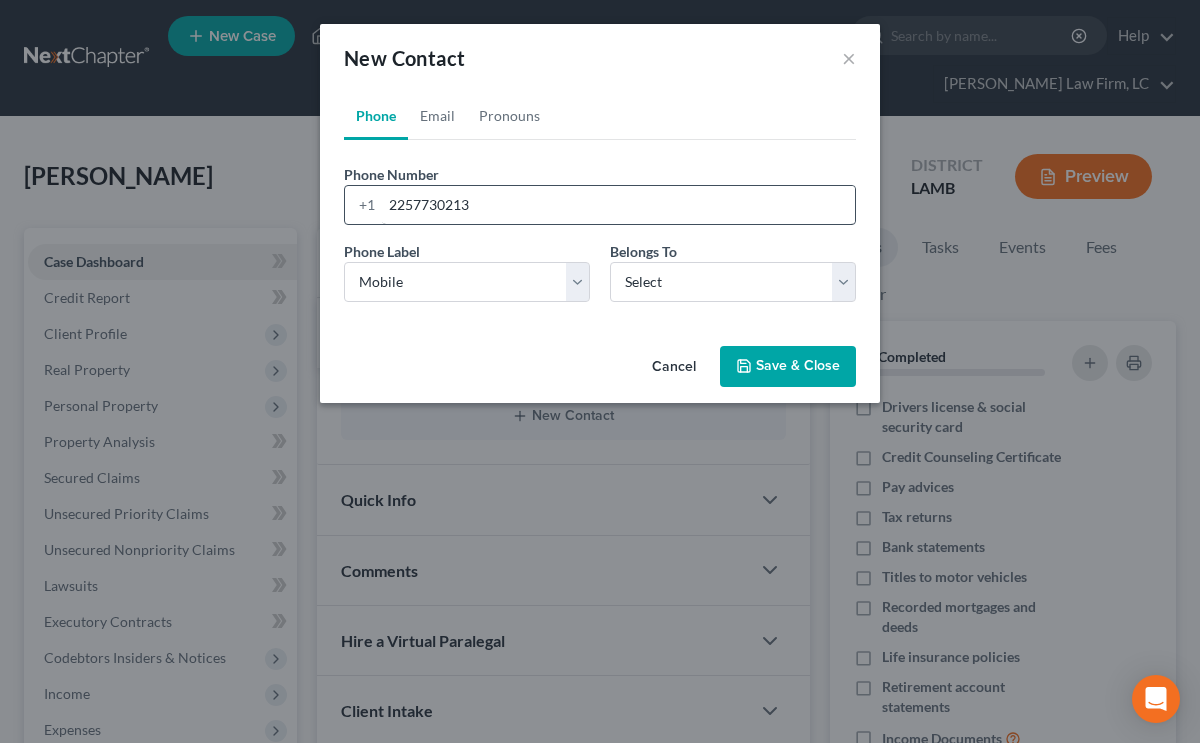 type 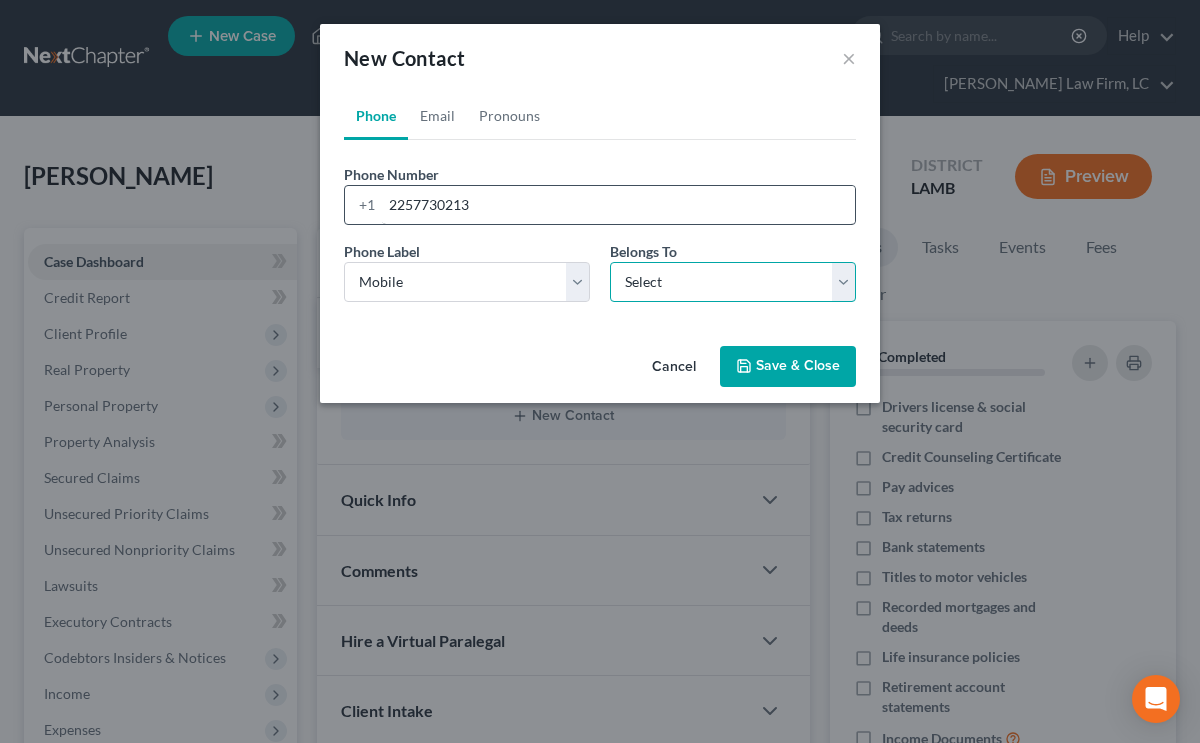 select on "0" 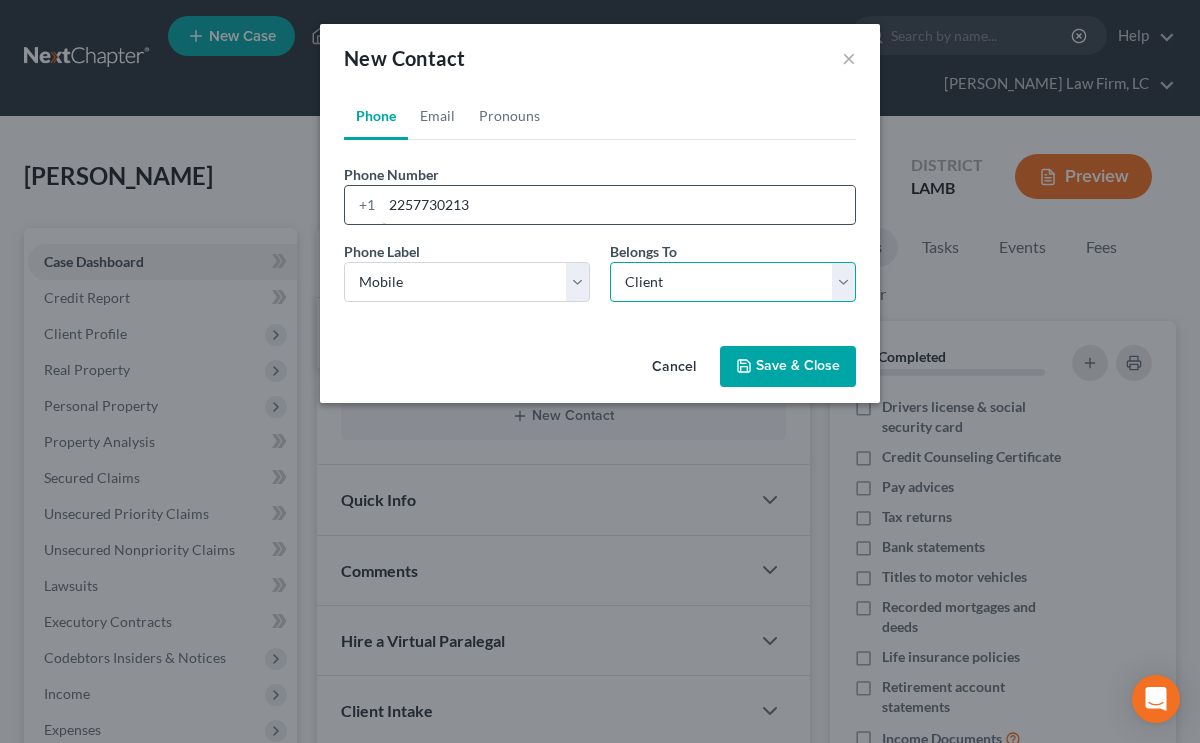 select on "0" 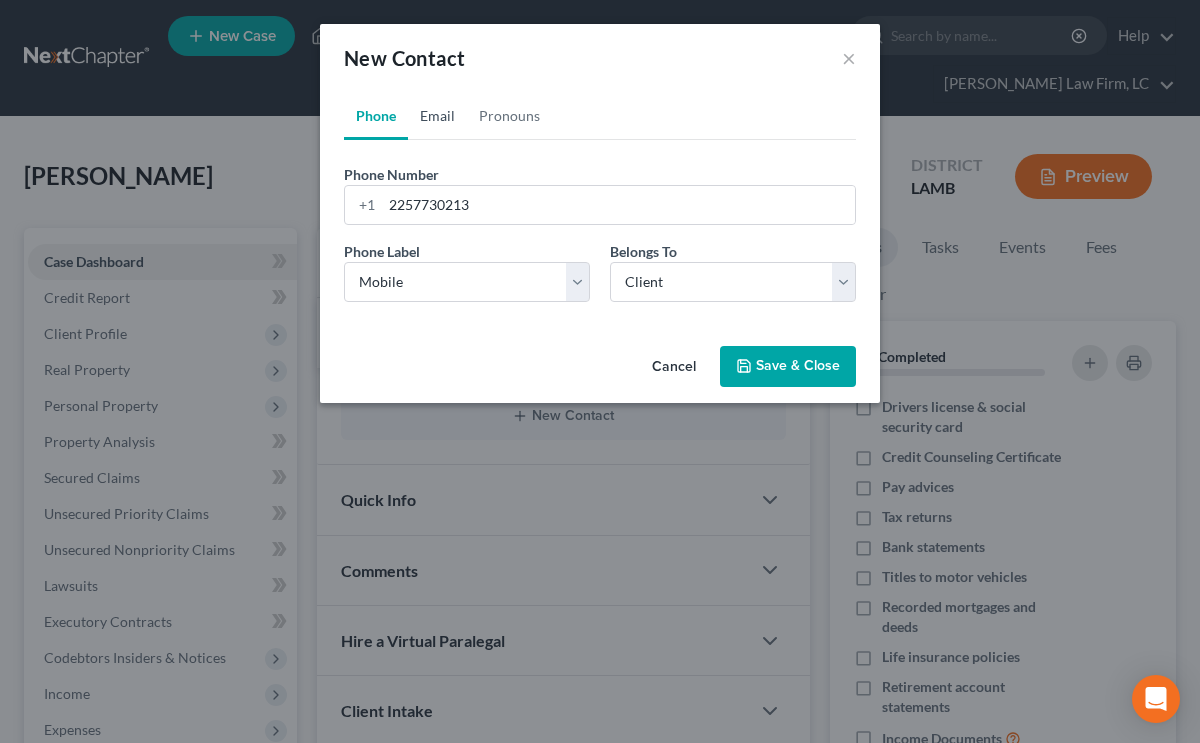 drag, startPoint x: 448, startPoint y: 118, endPoint x: 467, endPoint y: 143, distance: 31.400637 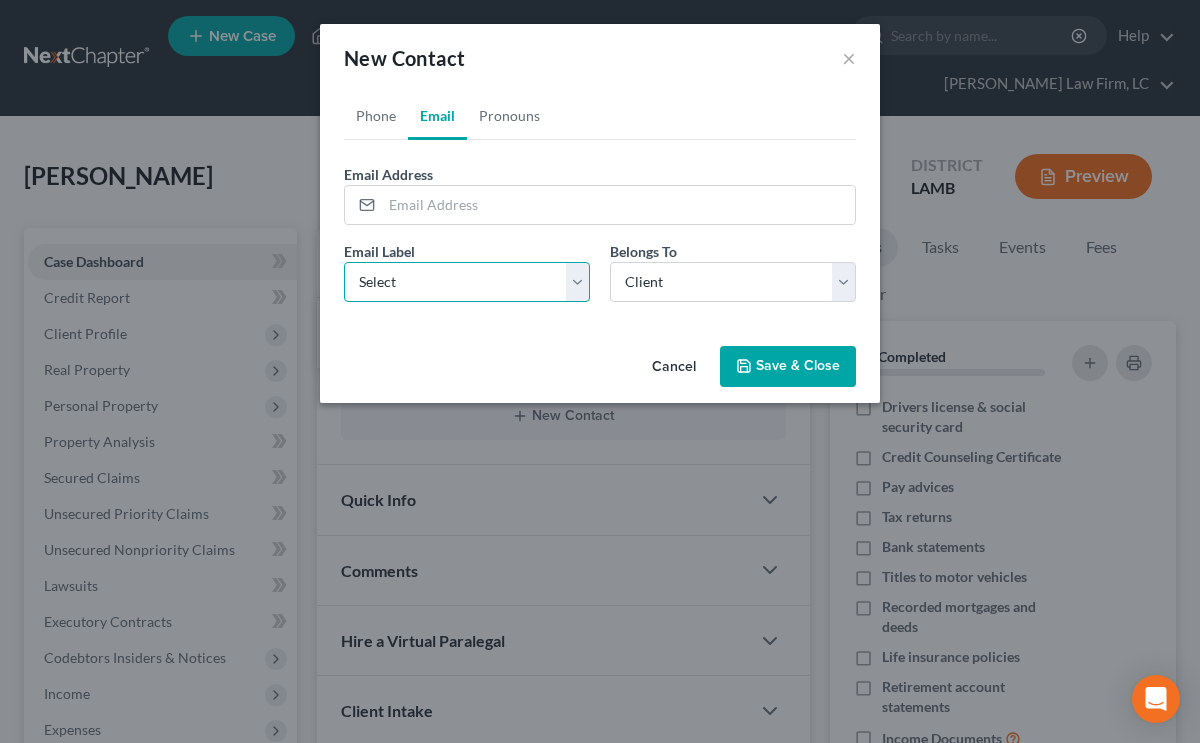 click on "Select Home Work Other" at bounding box center (467, 282) 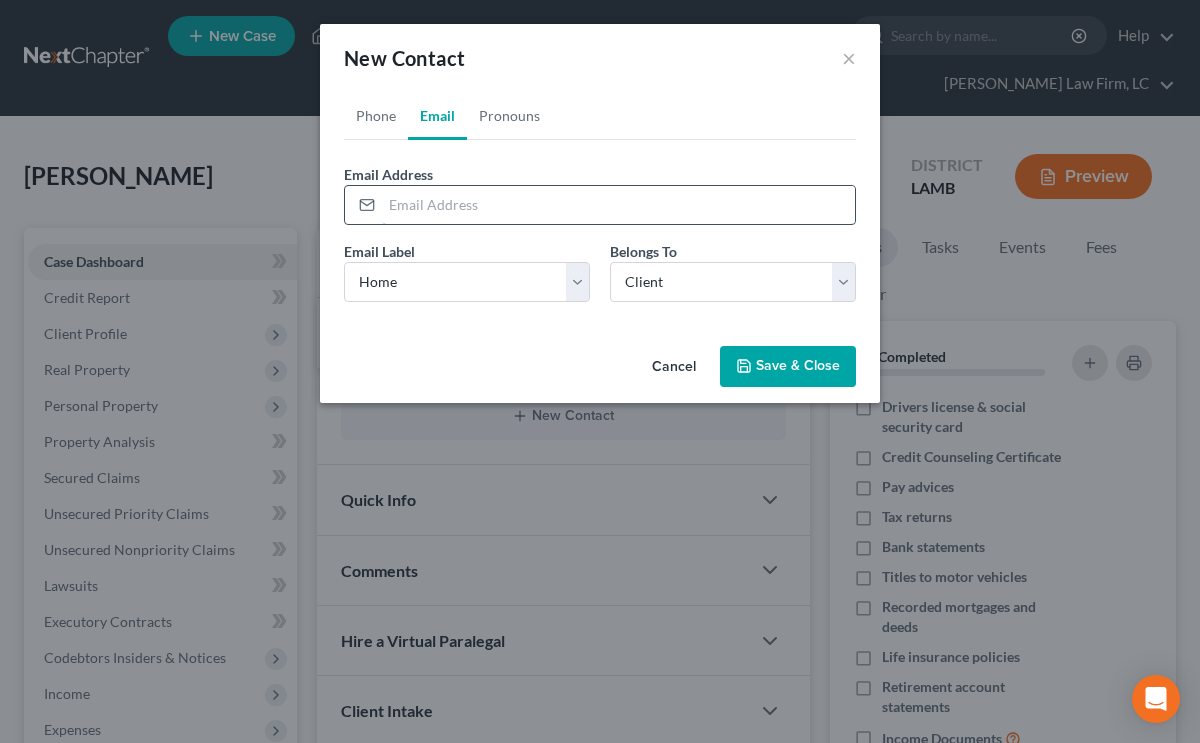 click at bounding box center [618, 205] 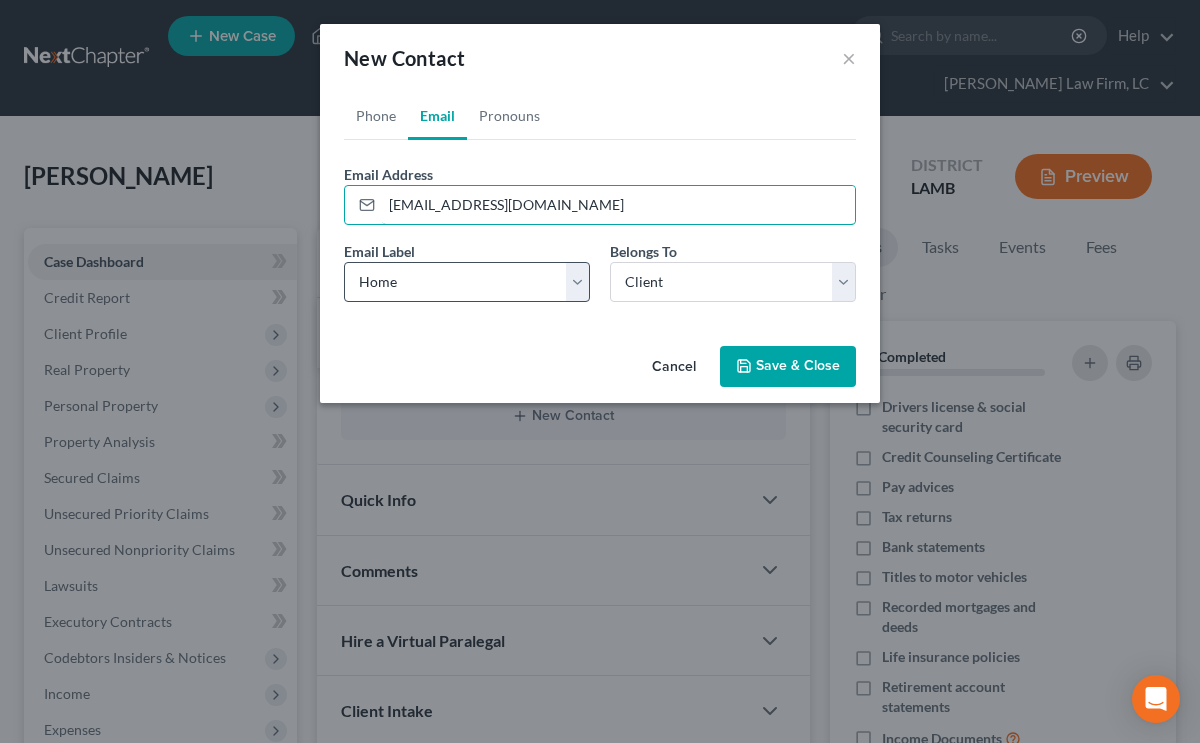 type on "emgranier@gmail.com" 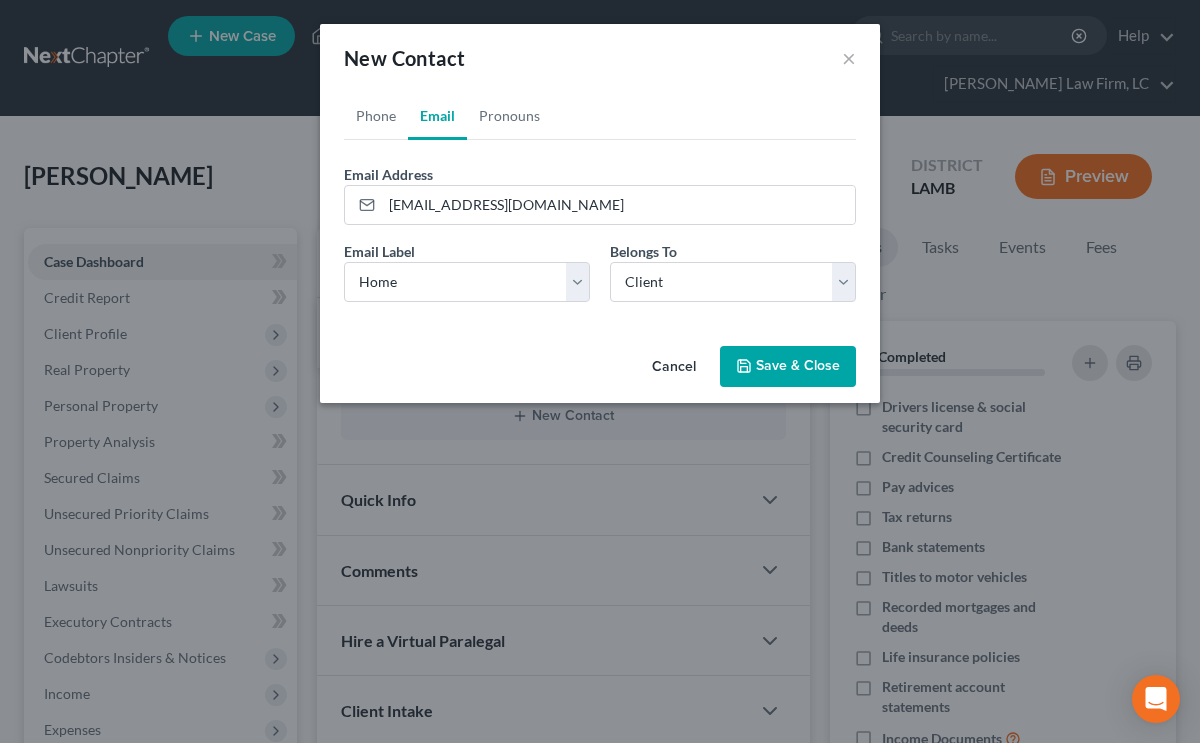 click on "Save & Close" at bounding box center (788, 367) 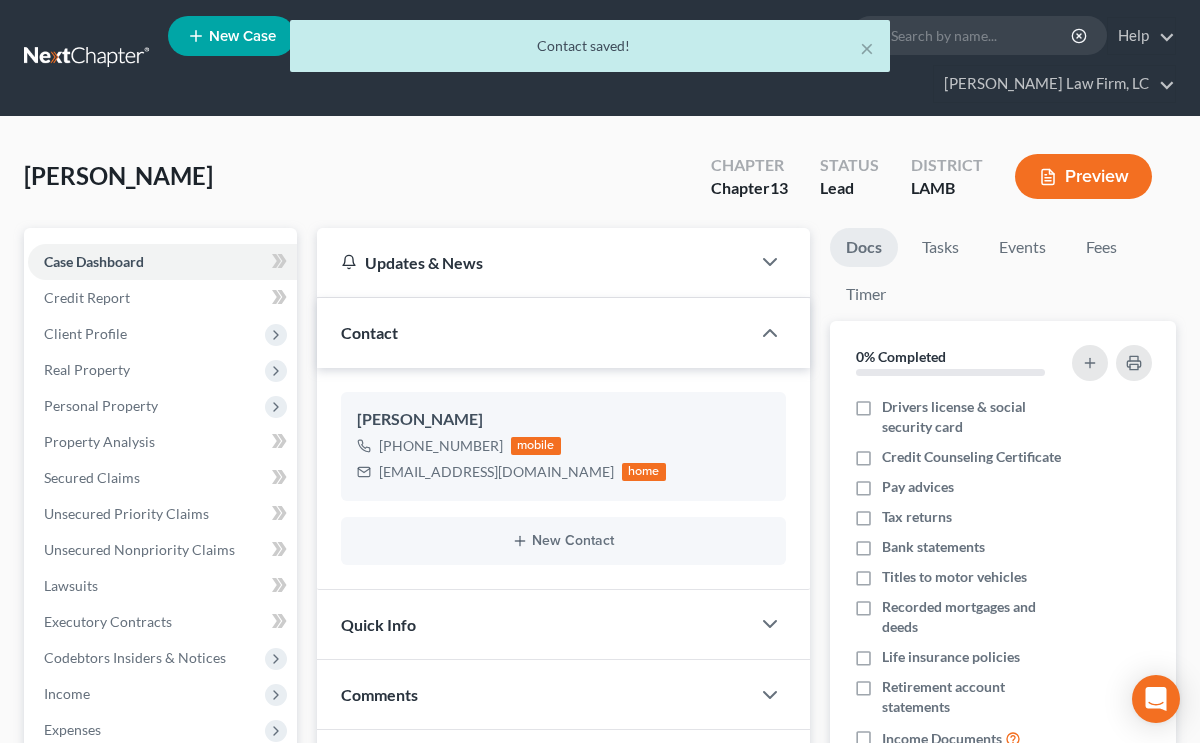 click on "Quick Info" at bounding box center [533, 624] 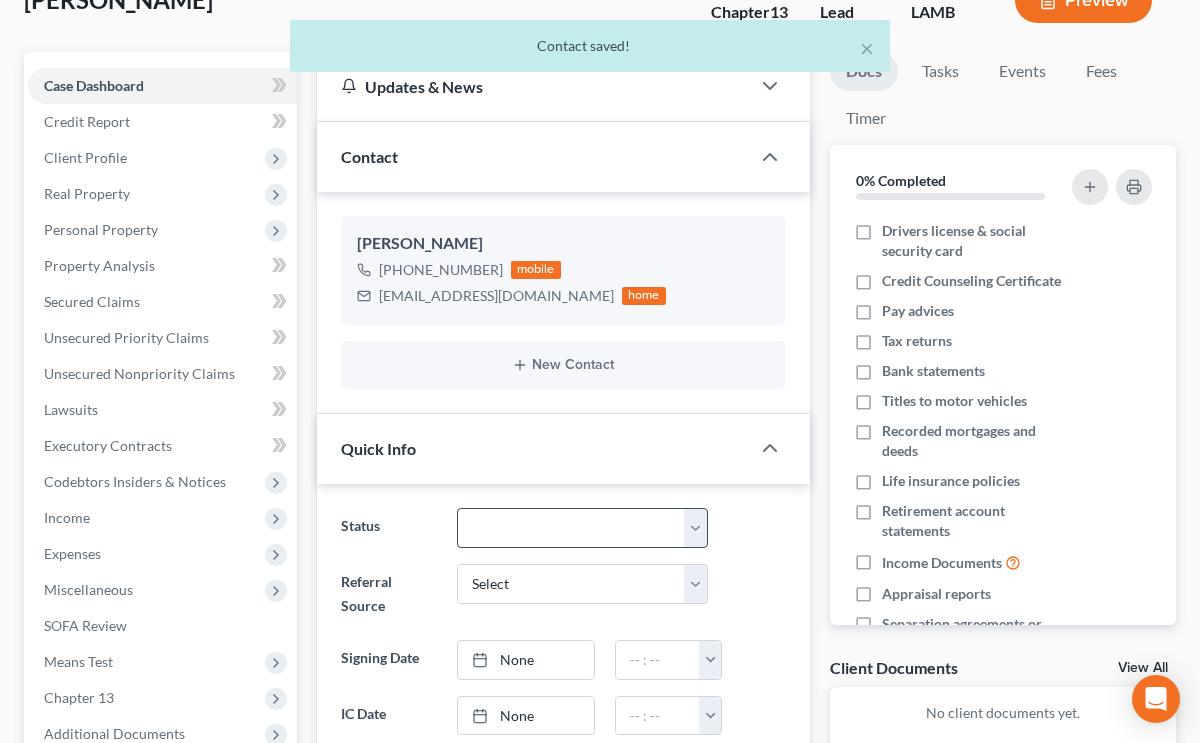 scroll, scrollTop: 187, scrollLeft: 0, axis: vertical 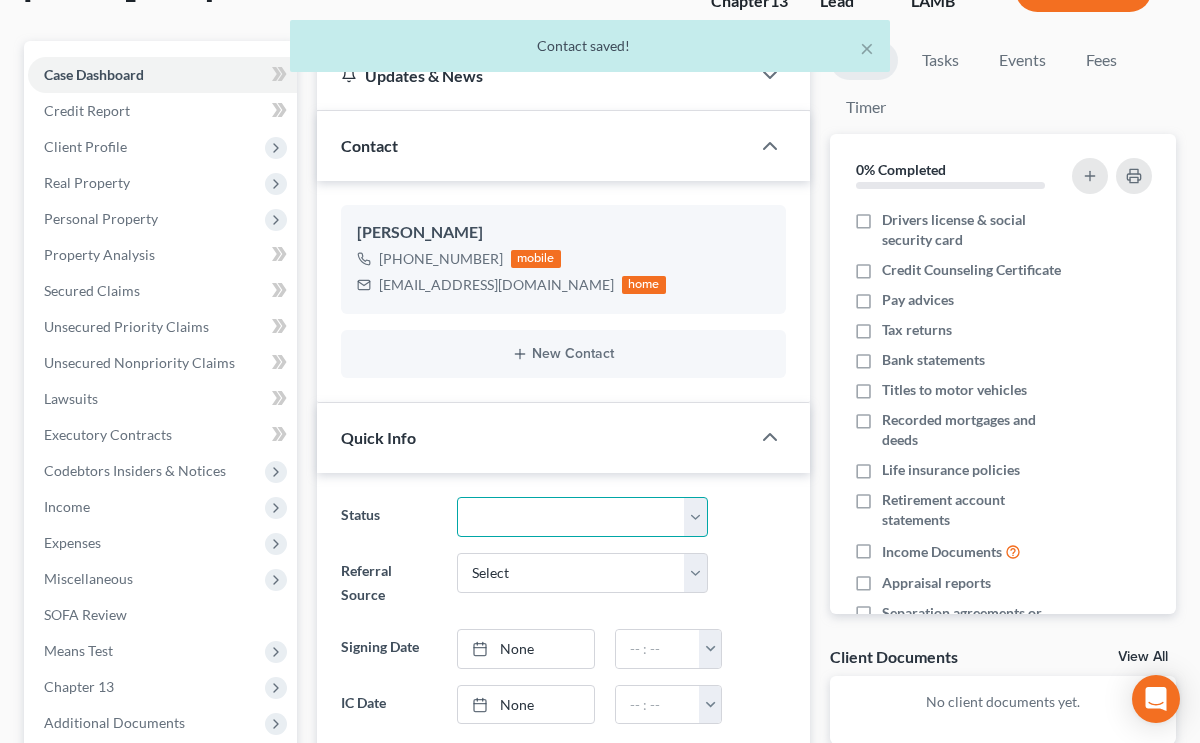 click on "Discharged Dismissed Filed In Progress Lead Lost Lead Ready to File To Review" at bounding box center [582, 517] 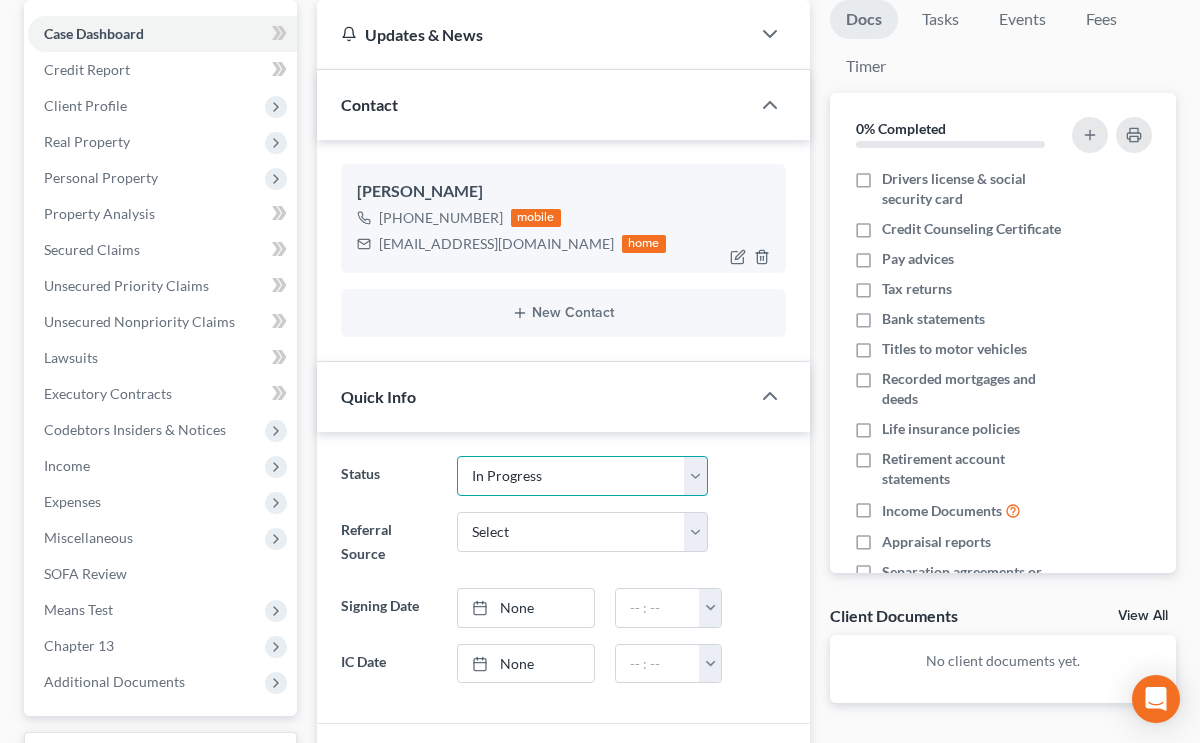 scroll, scrollTop: 260, scrollLeft: 0, axis: vertical 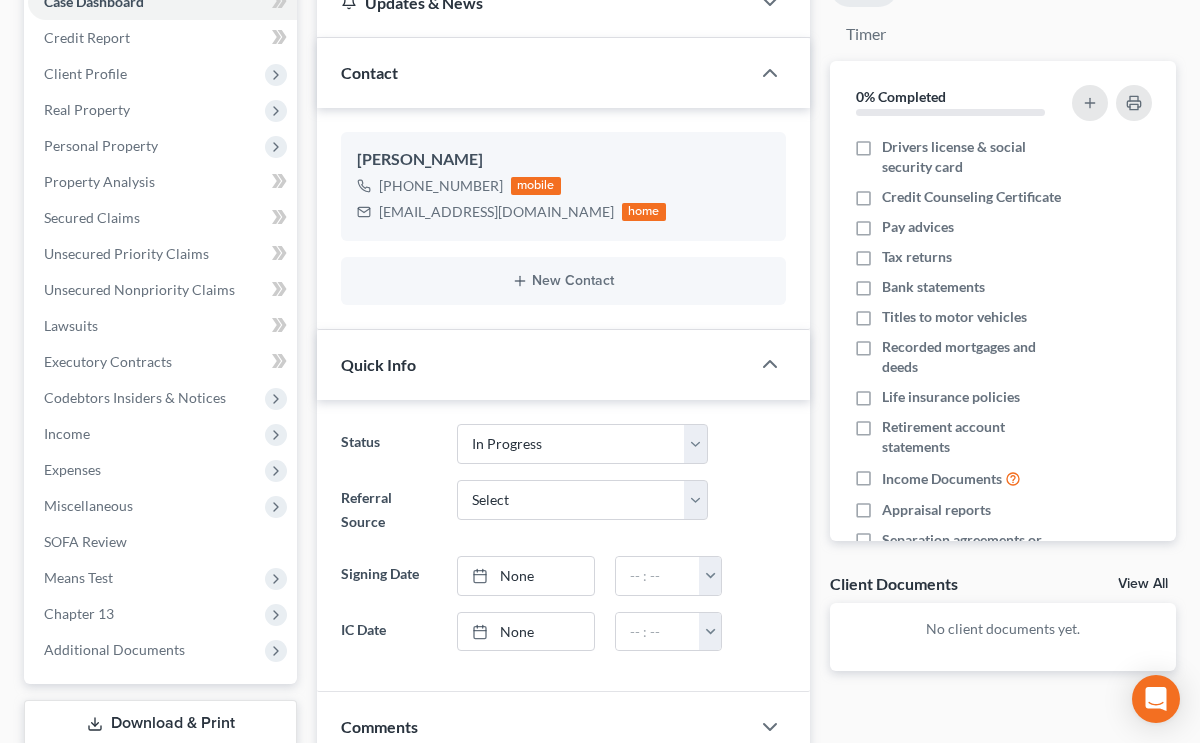 drag, startPoint x: 140, startPoint y: 121, endPoint x: 141, endPoint y: 131, distance: 10.049875 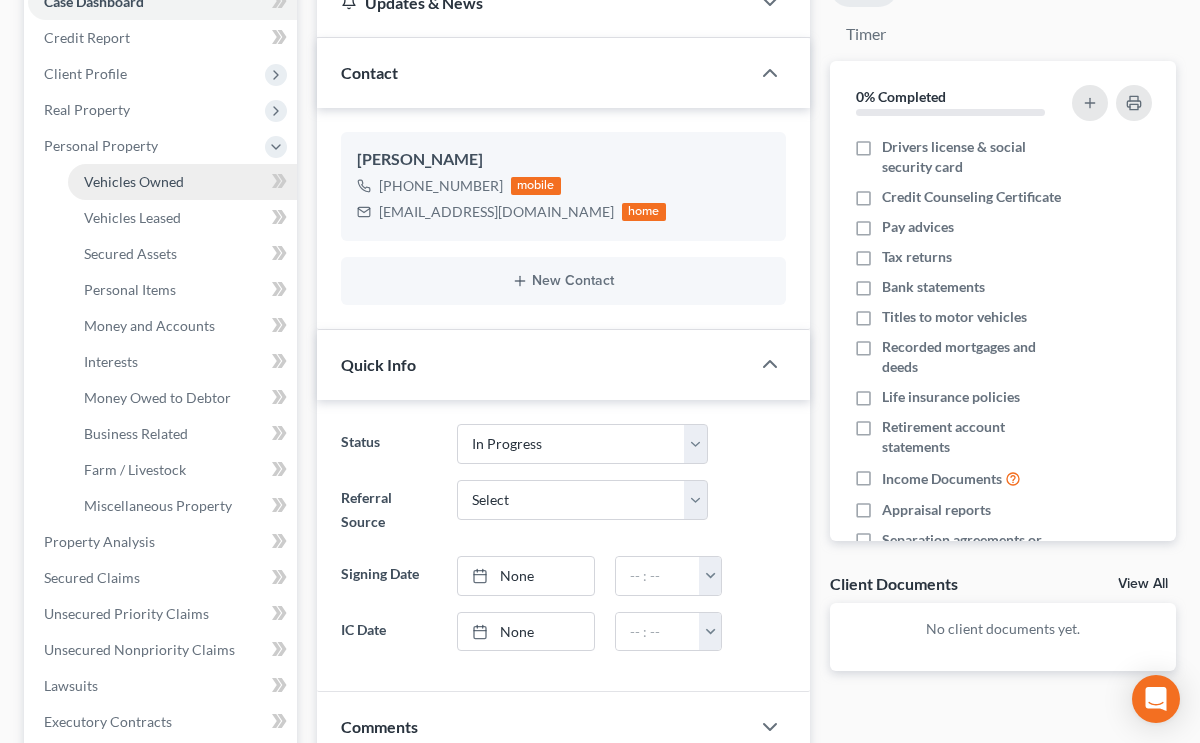 click on "Vehicles Owned" at bounding box center (182, 182) 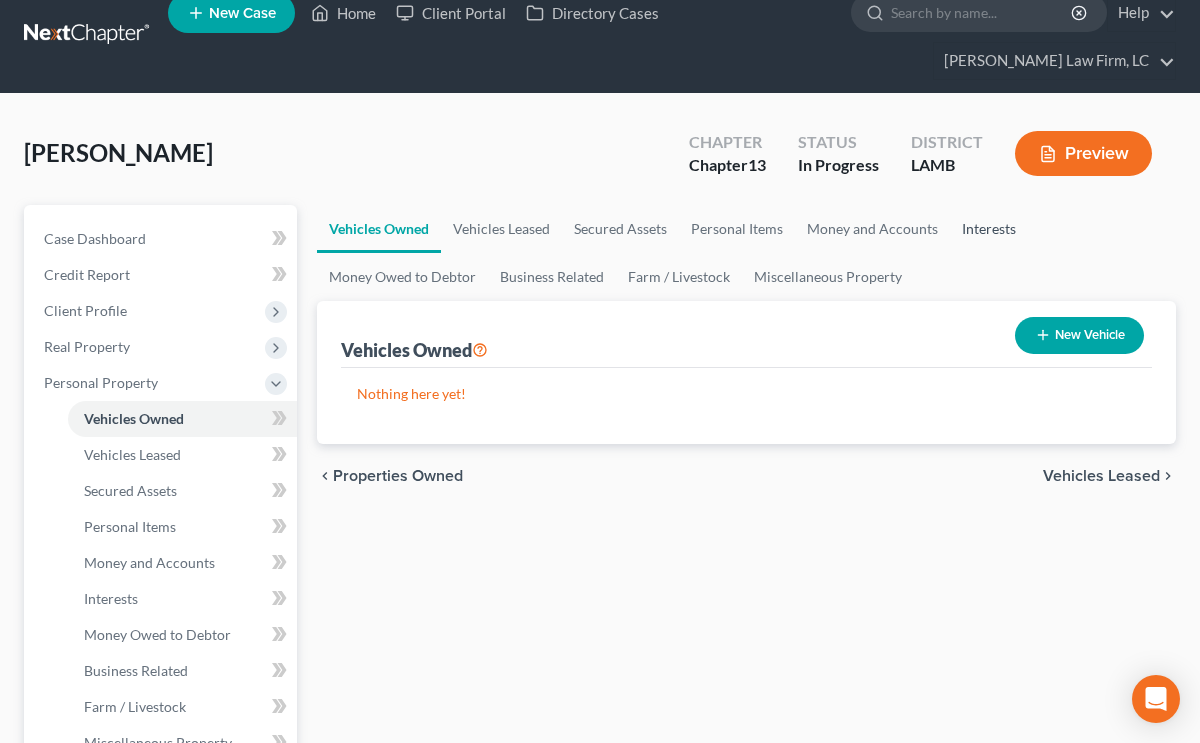 scroll, scrollTop: 0, scrollLeft: 0, axis: both 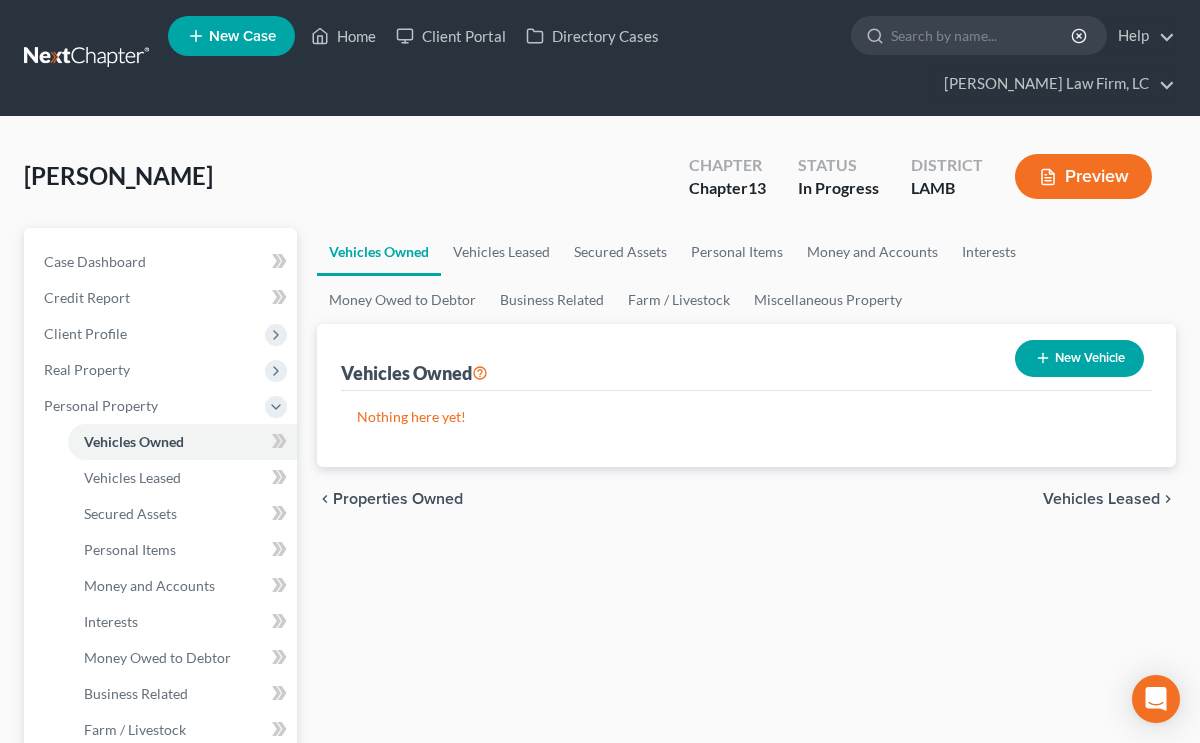 click on "New Vehicle" at bounding box center (1079, 358) 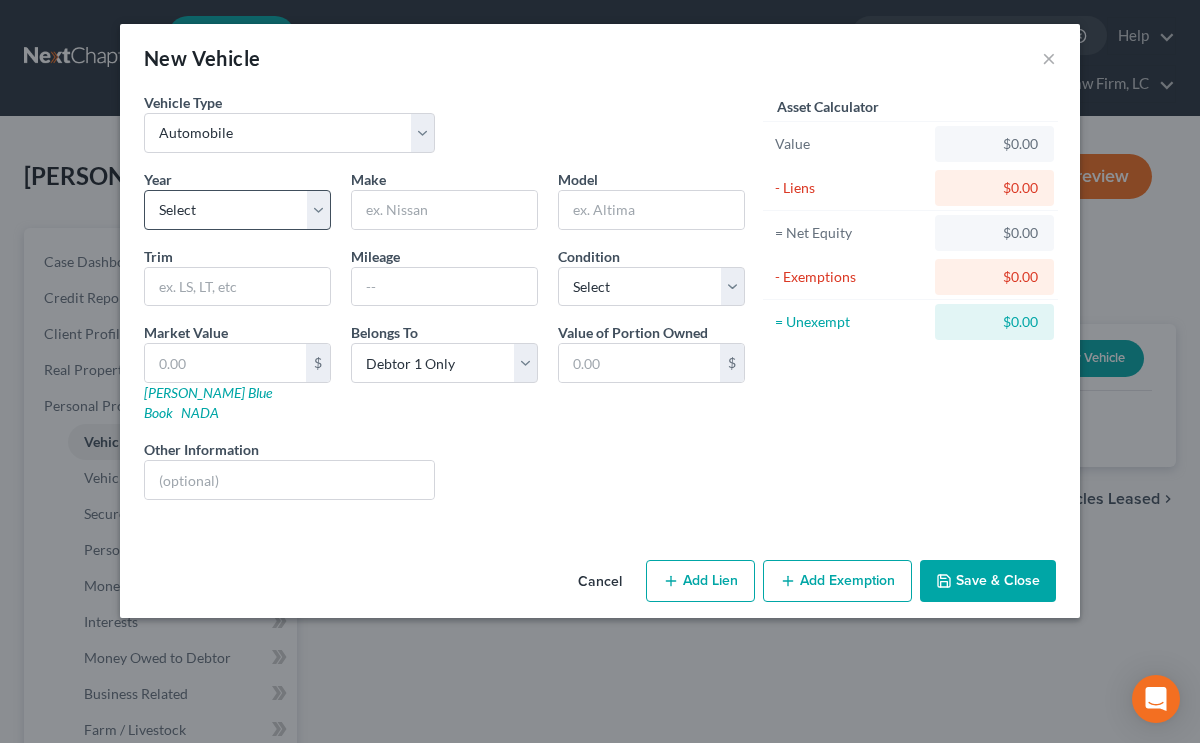 drag, startPoint x: 239, startPoint y: 233, endPoint x: 264, endPoint y: 201, distance: 40.60788 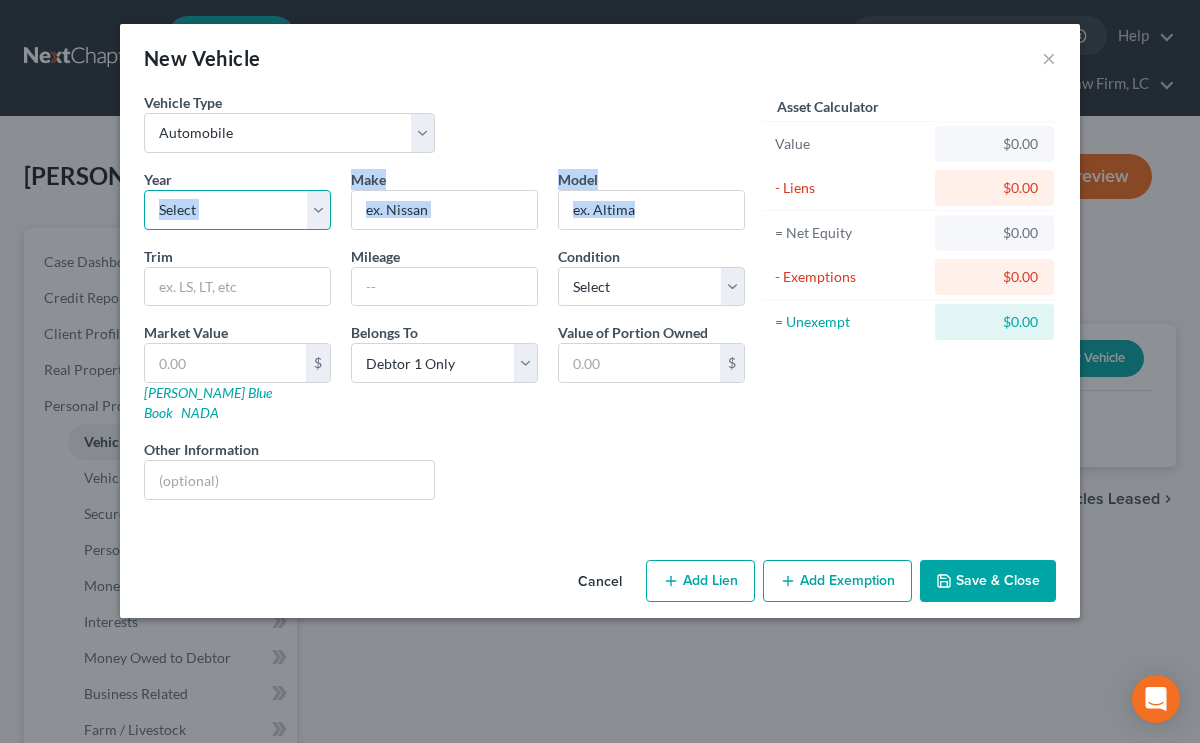 click on "Select 2026 2025 2024 2023 2022 2021 2020 2019 2018 2017 2016 2015 2014 2013 2012 2011 2010 2009 2008 2007 2006 2005 2004 2003 2002 2001 2000 1999 1998 1997 1996 1995 1994 1993 1992 1991 1990 1989 1988 1987 1986 1985 1984 1983 1982 1981 1980 1979 1978 1977 1976 1975 1974 1973 1972 1971 1970 1969 1968 1967 1966 1965 1964 1963 1962 1961 1960 1959 1958 1957 1956 1955 1954 1953 1952 1951 1950 1949 1948 1947 1946 1945 1944 1943 1942 1941 1940 1939 1938 1937 1936 1935 1934 1933 1932 1931 1930 1929 1928 1927 1926 1925 1924 1923 1922 1921 1920 1919 1918 1917 1916 1915 1914 1913 1912 1911 1910 1909 1908 1907 1906 1905 1904 1903 1902 1901" at bounding box center [237, 210] 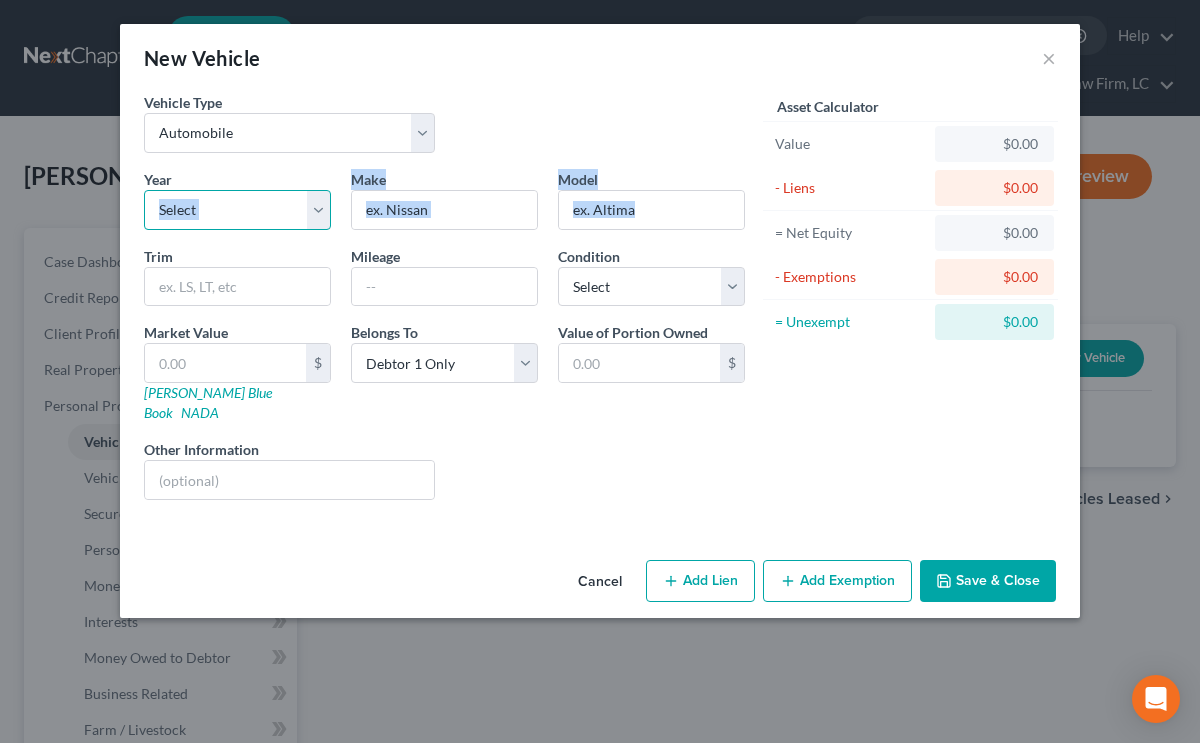 select on "5" 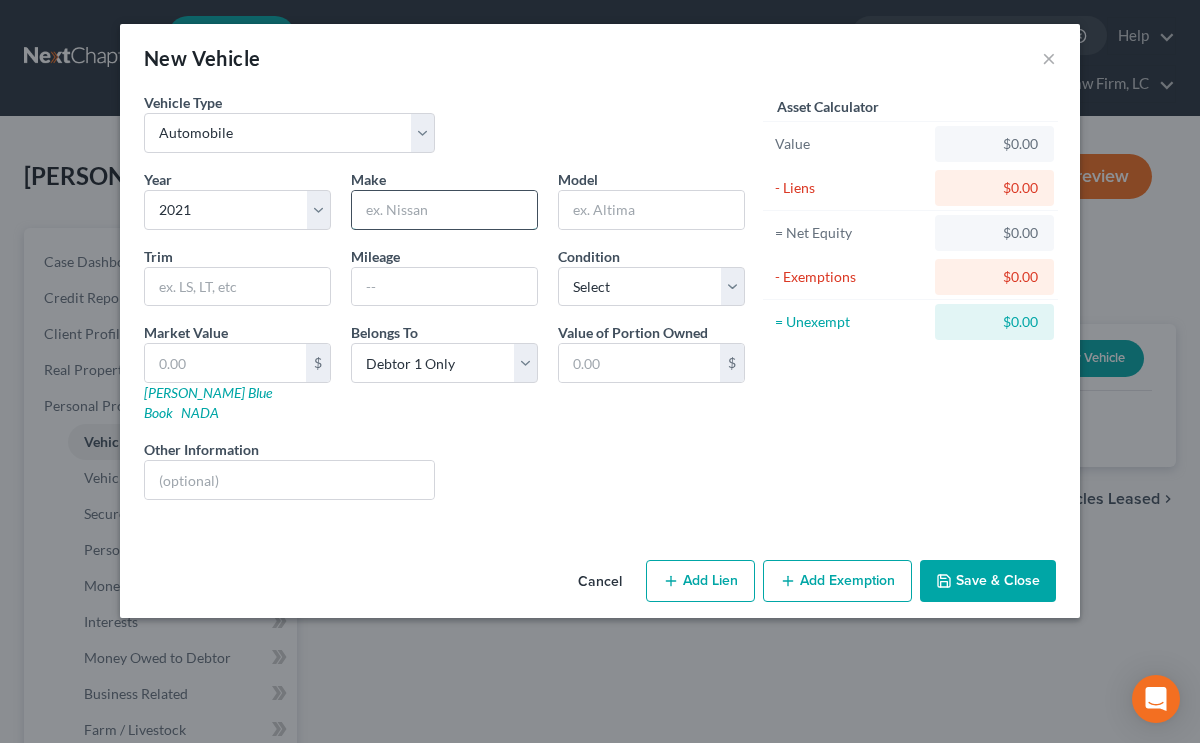 click at bounding box center [444, 210] 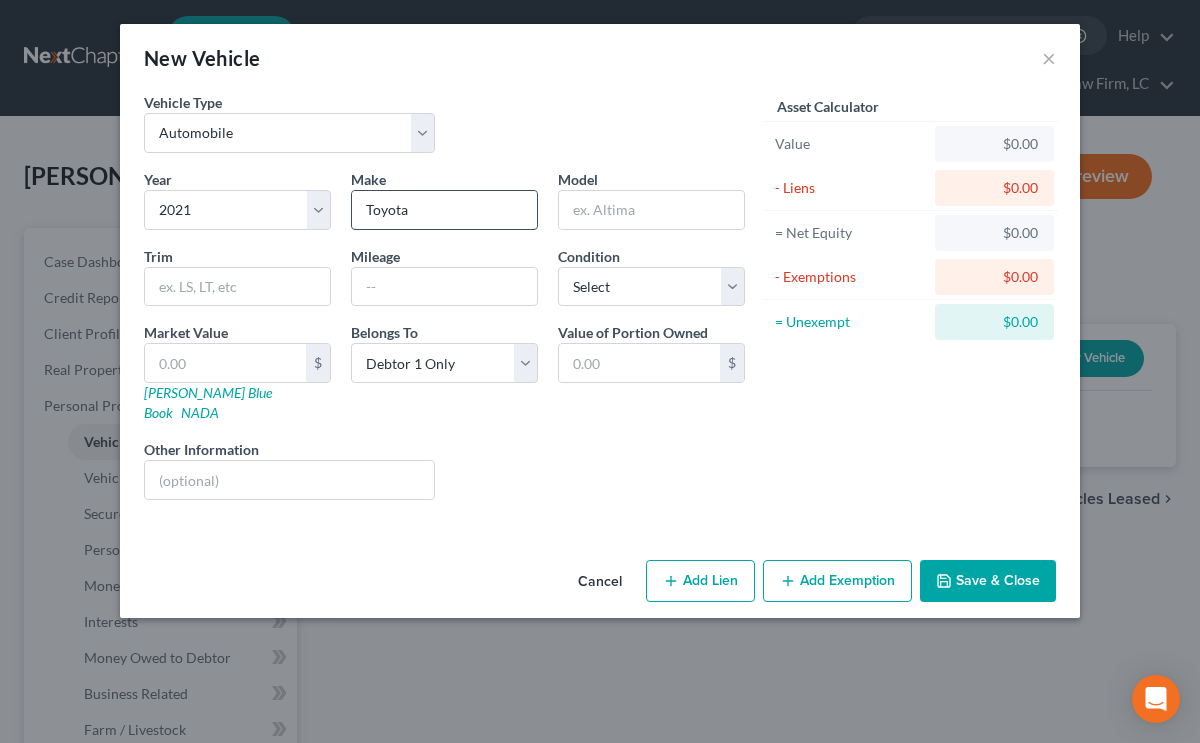 type on "Toyota" 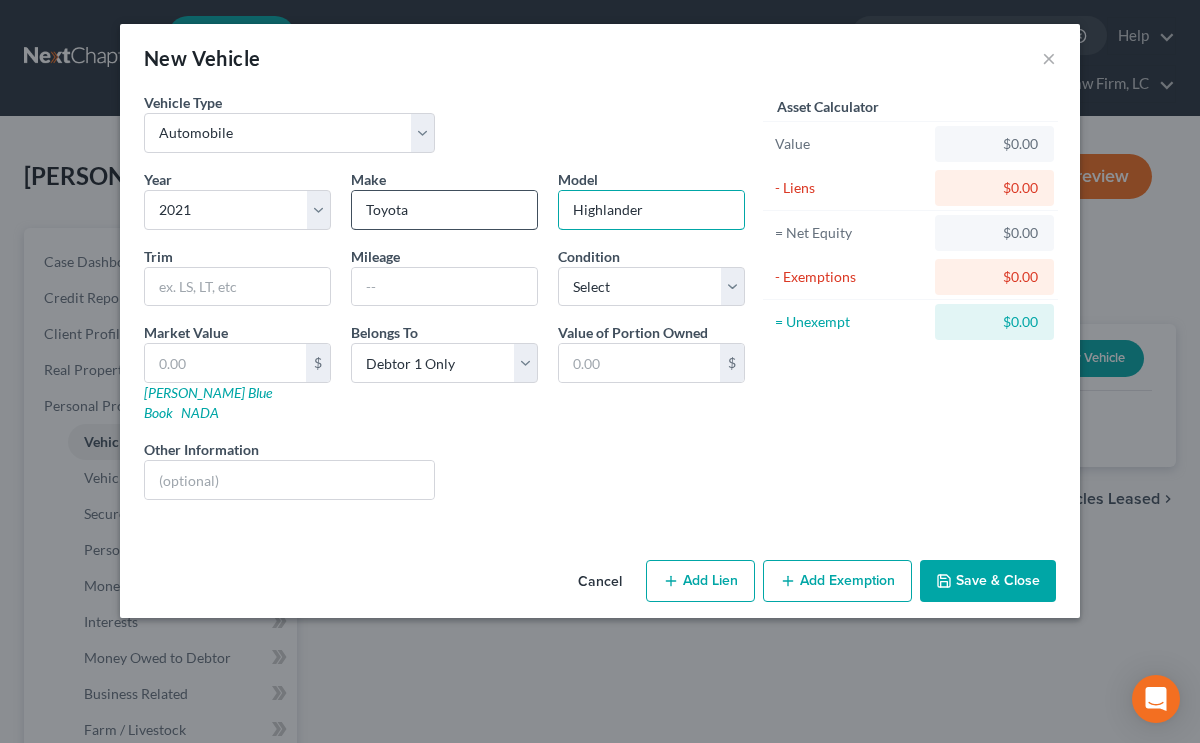 type on "Highlander" 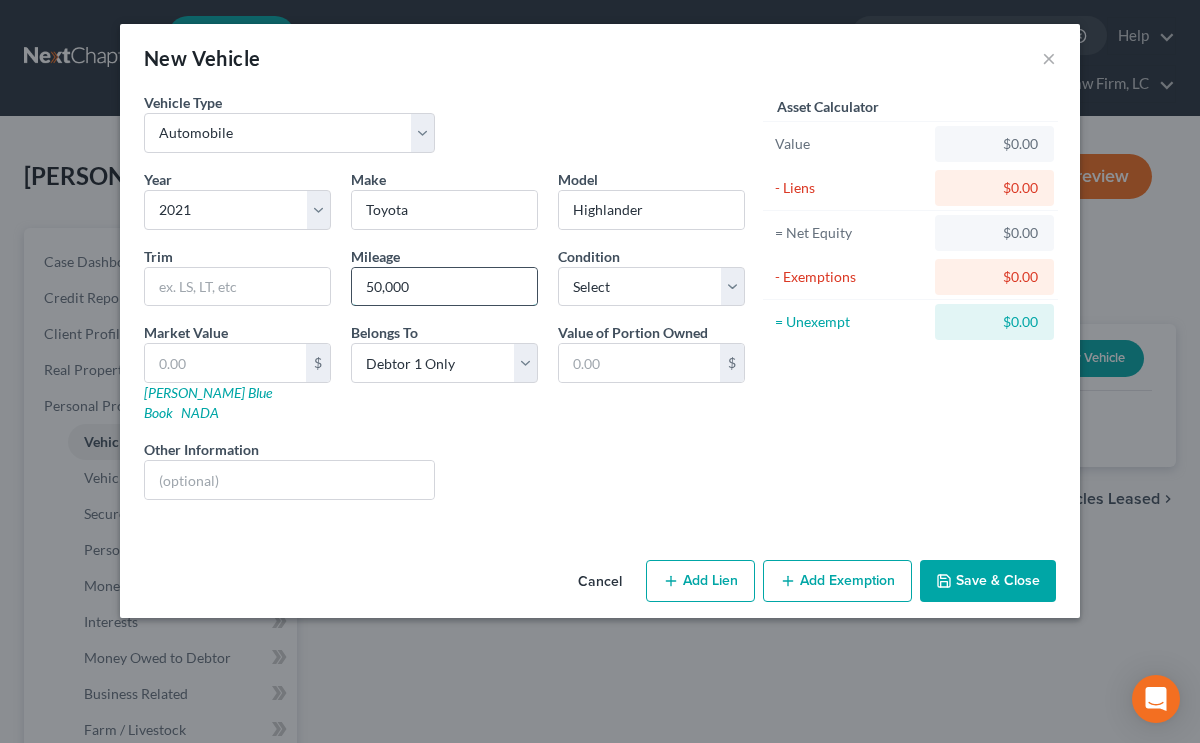 type on "50,000" 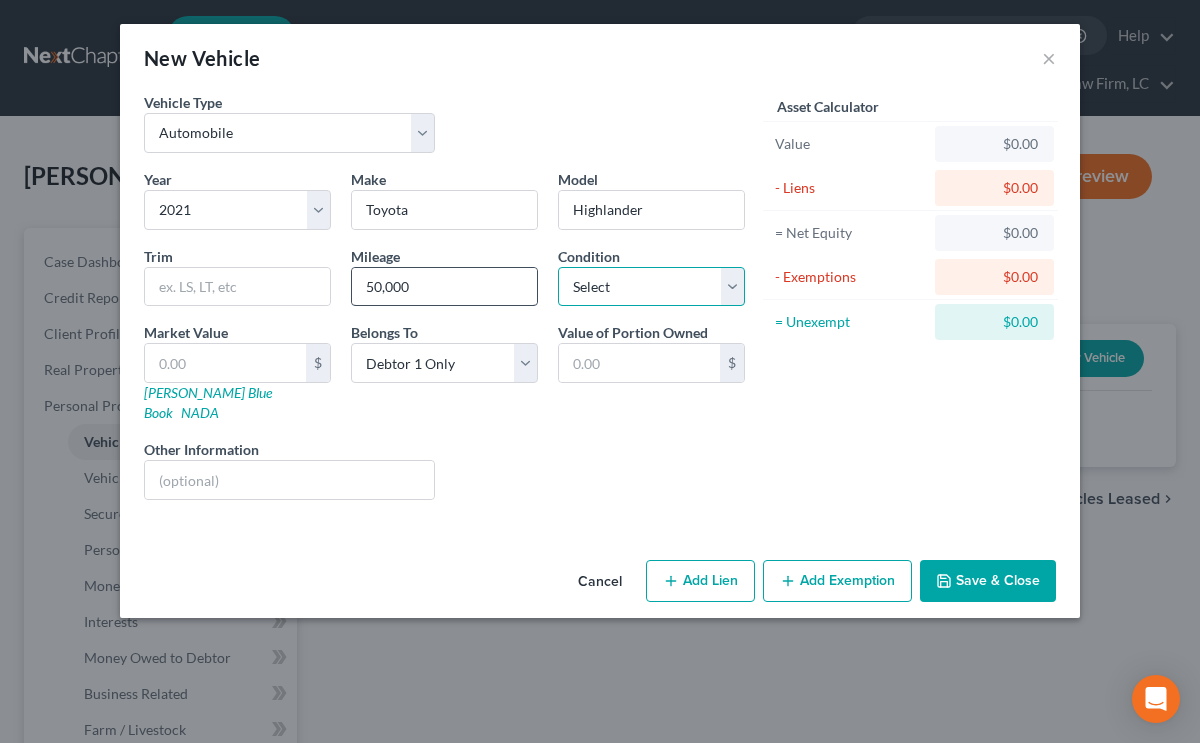select on "2" 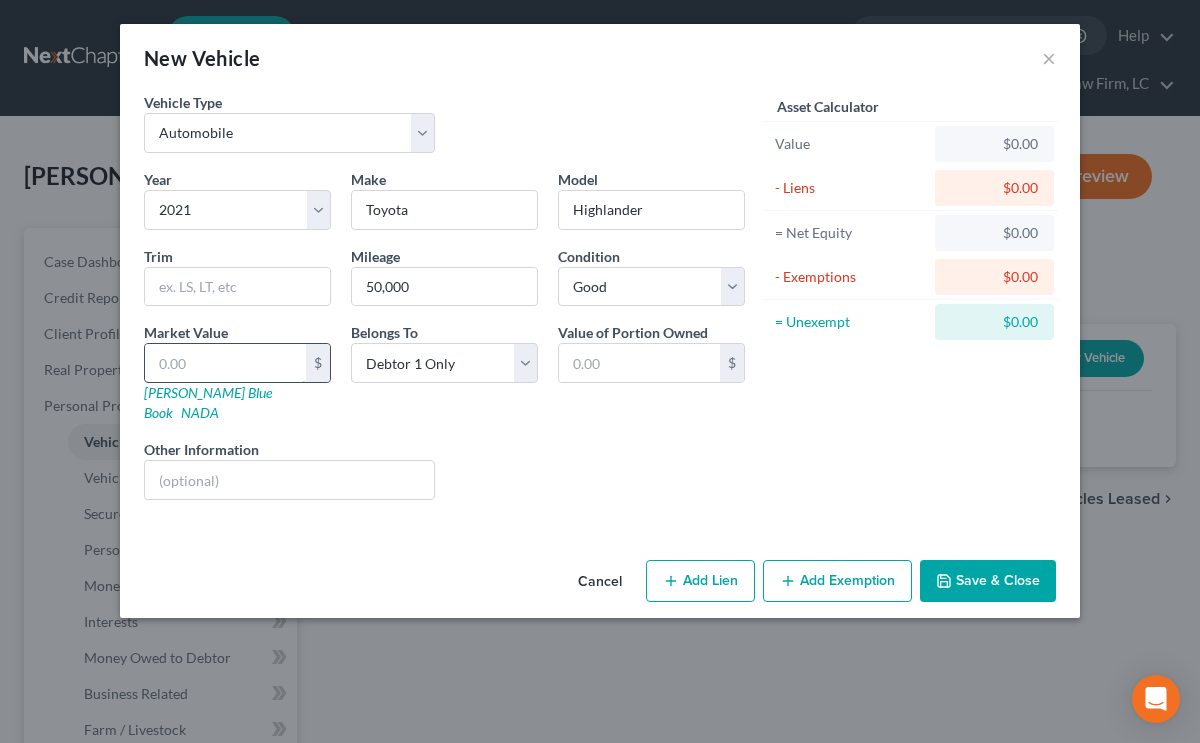 type on "2" 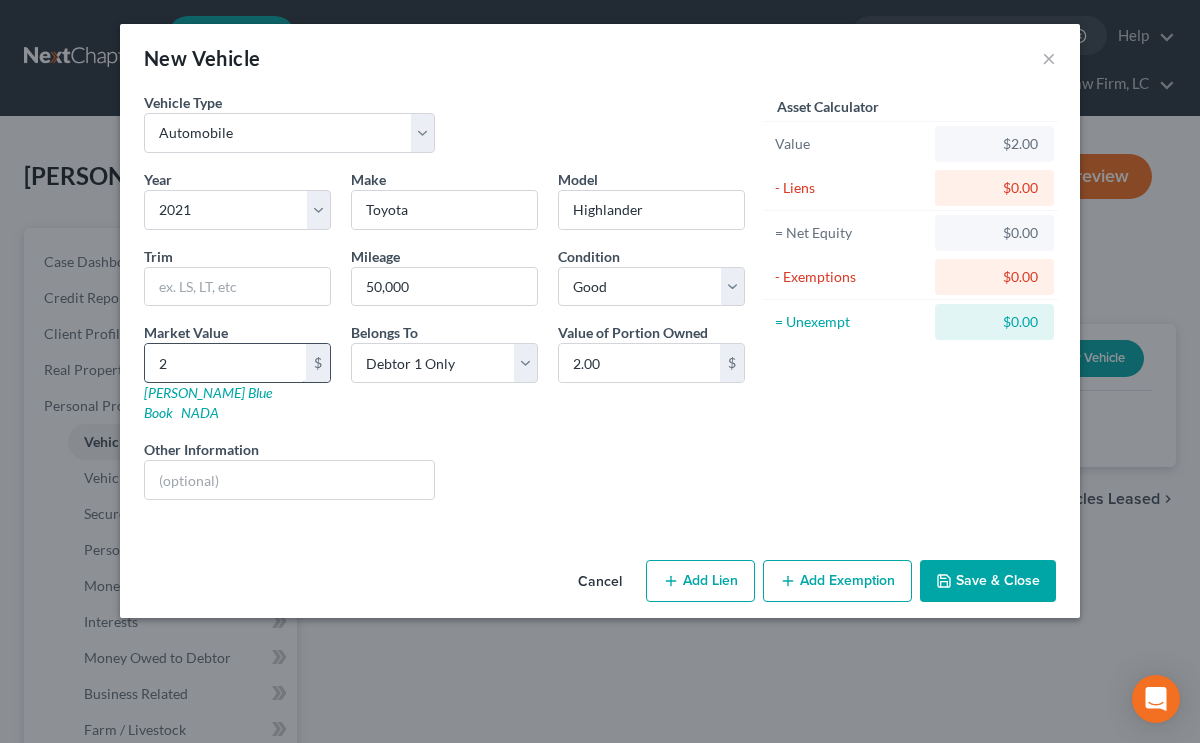 type on "24" 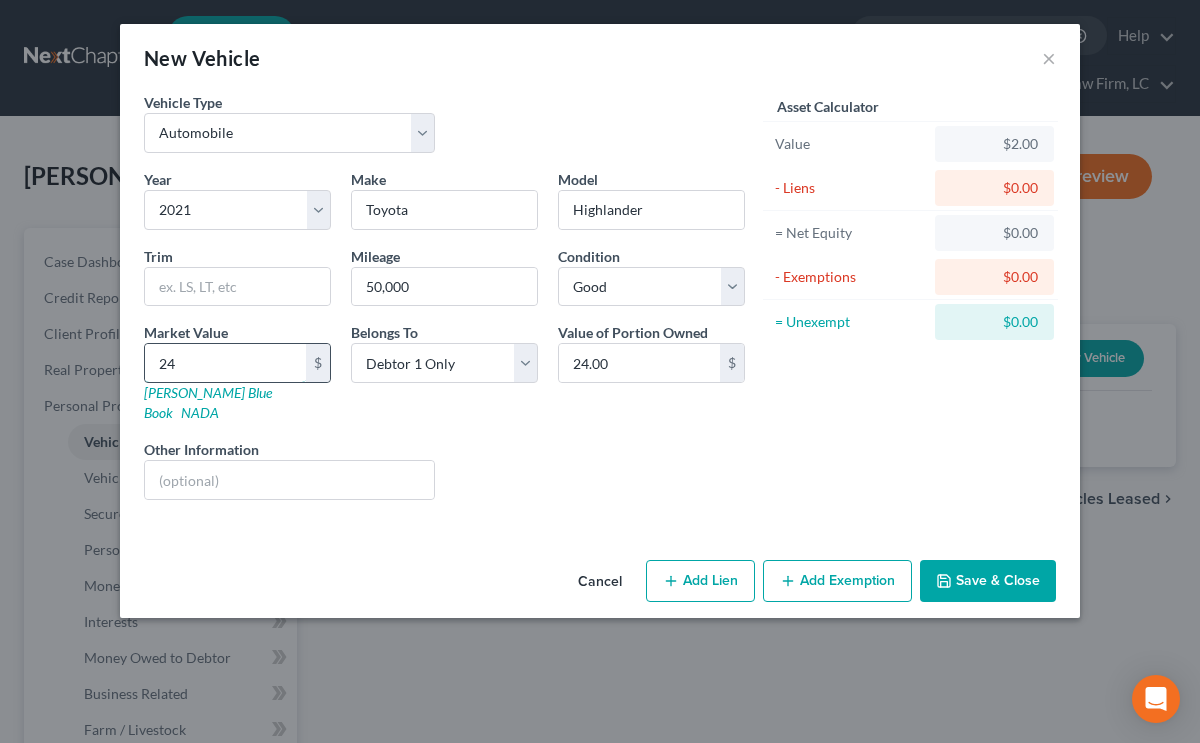 type on "240" 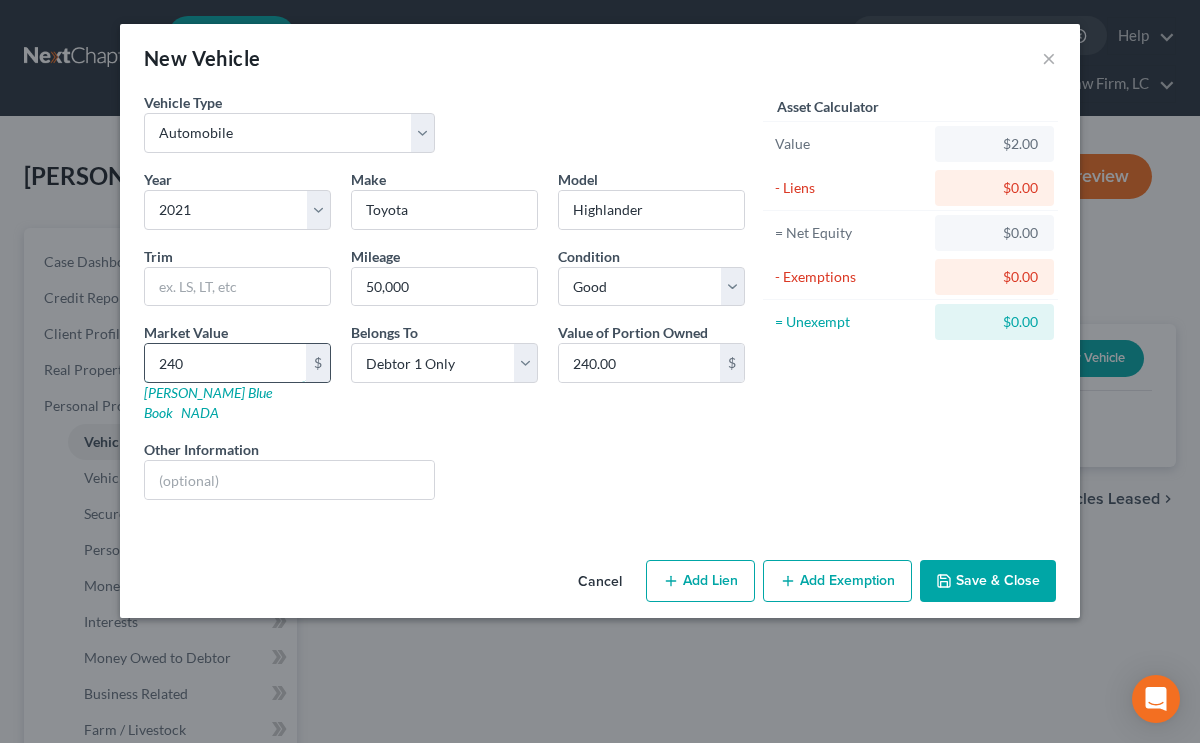 type on "2400" 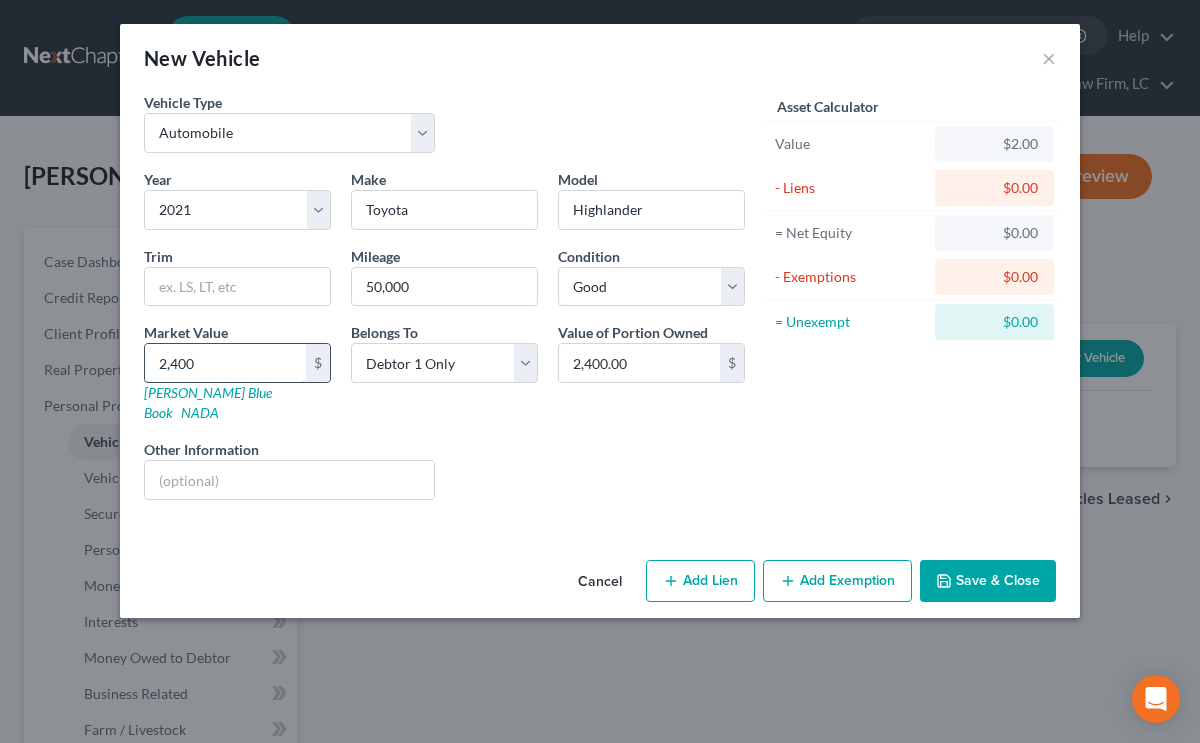 type on "2,4000" 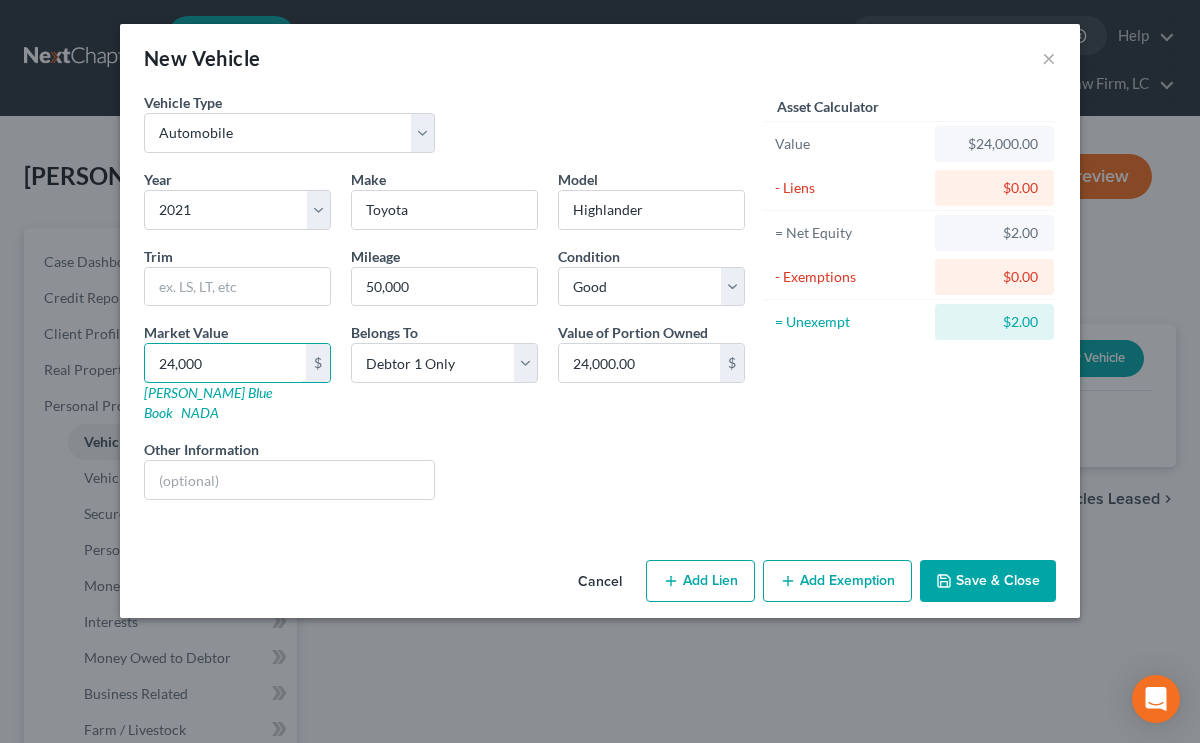 type on "24,000" 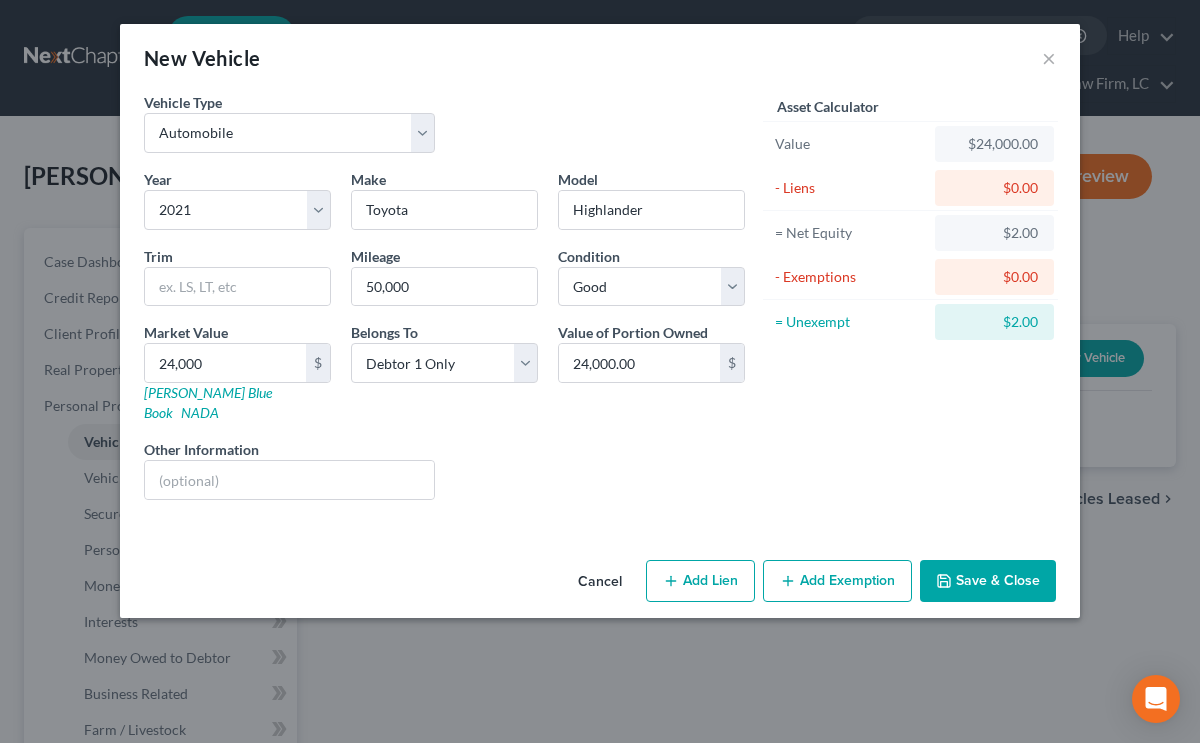 click on "Add Exemption" at bounding box center [837, 581] 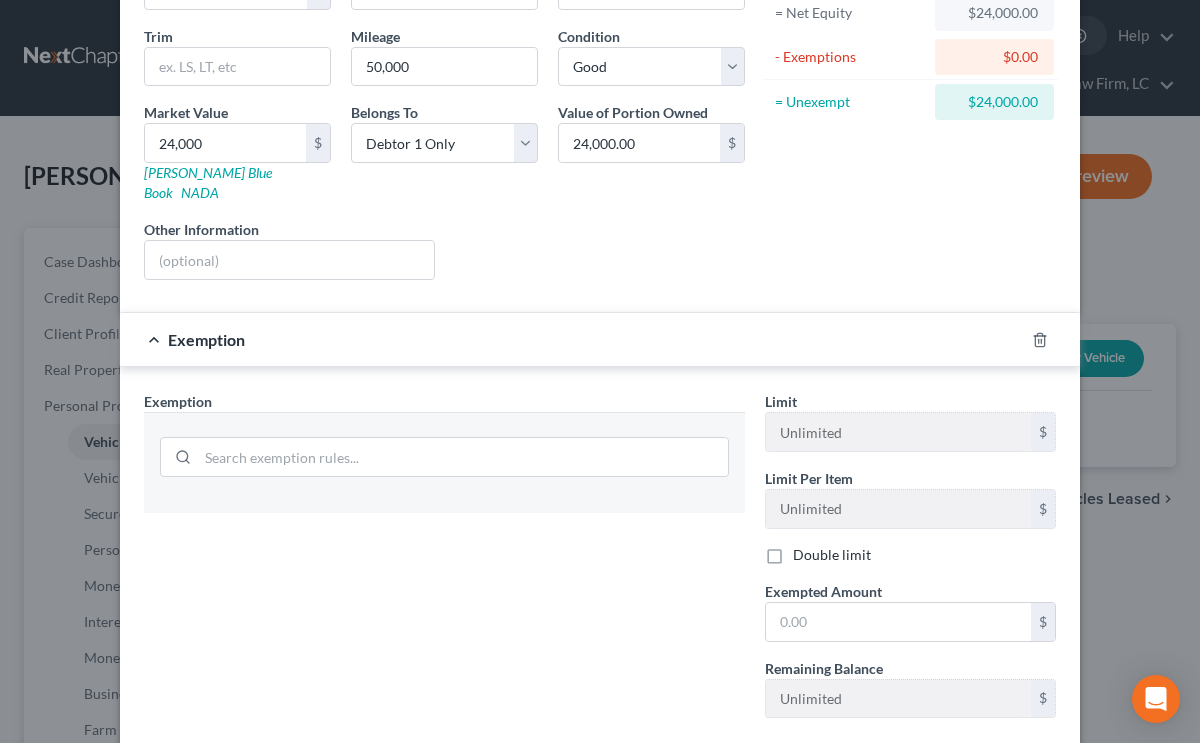scroll, scrollTop: 233, scrollLeft: 0, axis: vertical 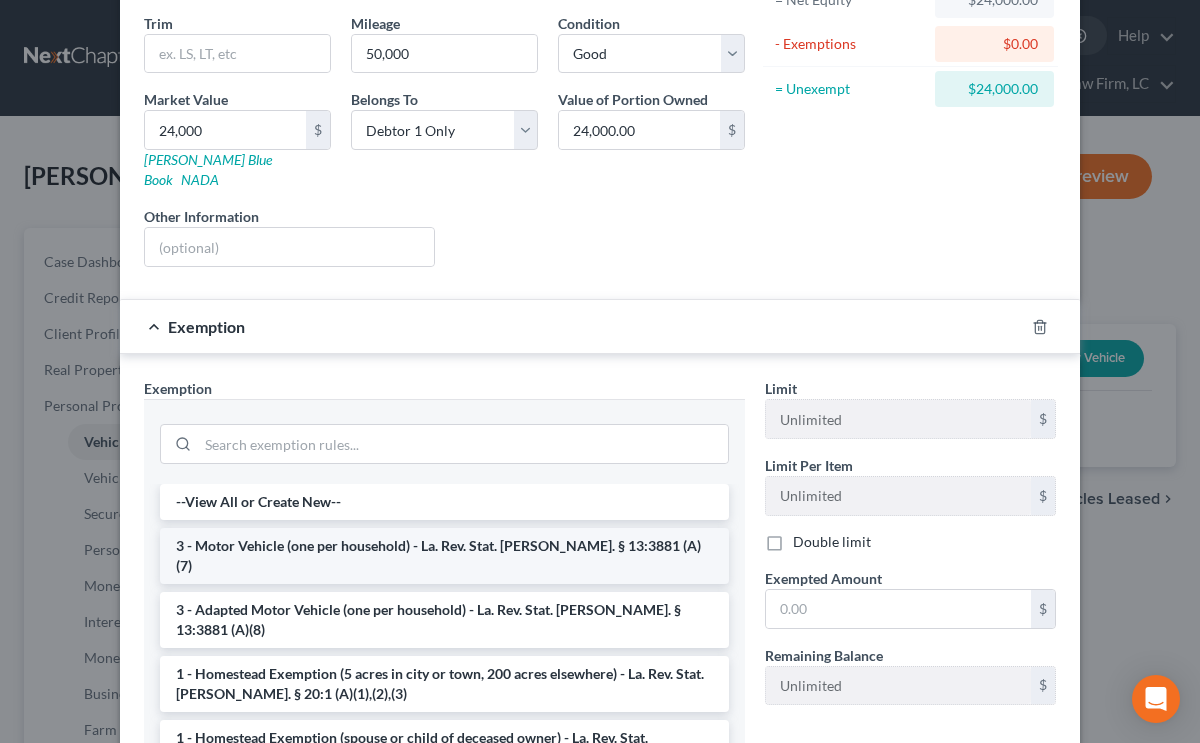 click on "3 - Motor Vehicle (one per household) - La. Rev. Stat. Ann. § 13:3881 (A)(7)" at bounding box center (444, 556) 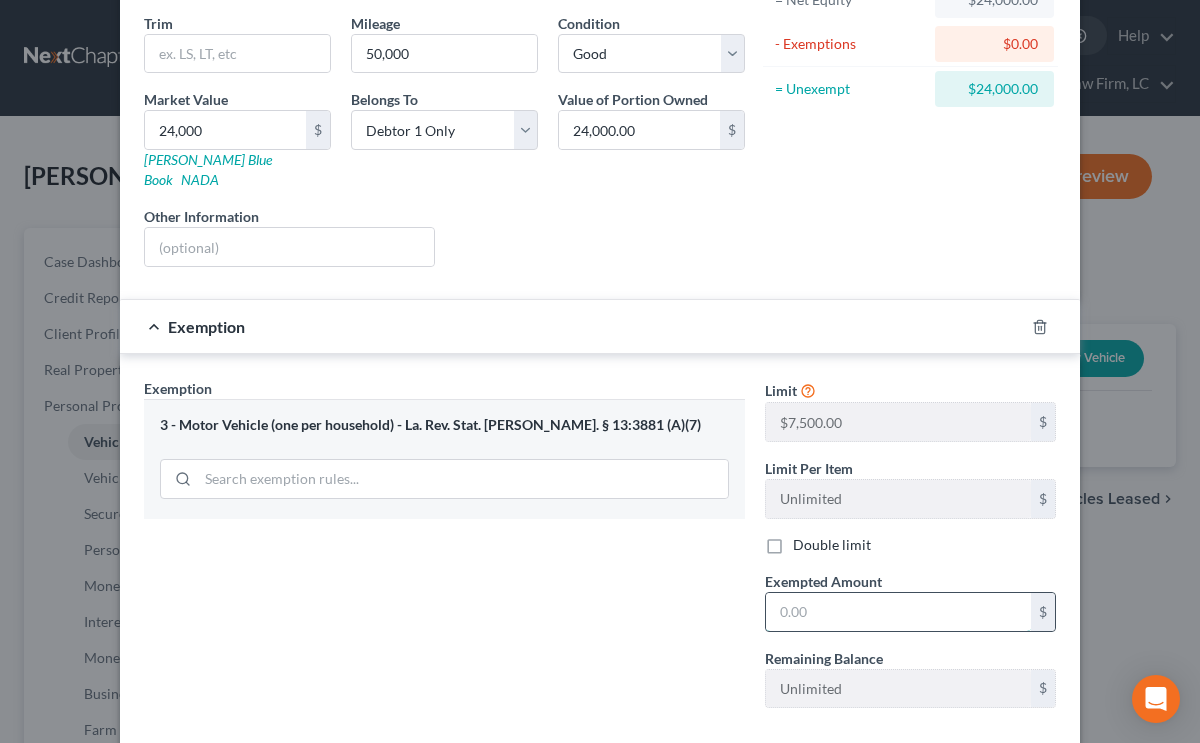 click at bounding box center (898, 612) 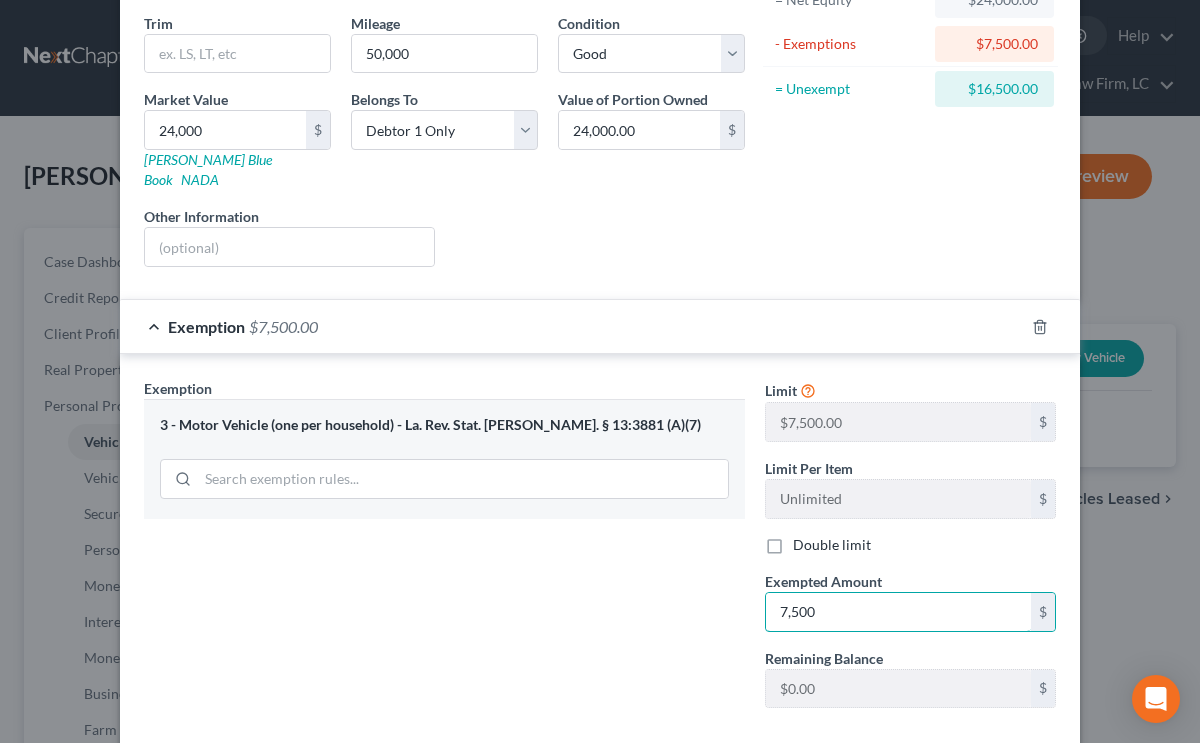 scroll, scrollTop: 321, scrollLeft: 0, axis: vertical 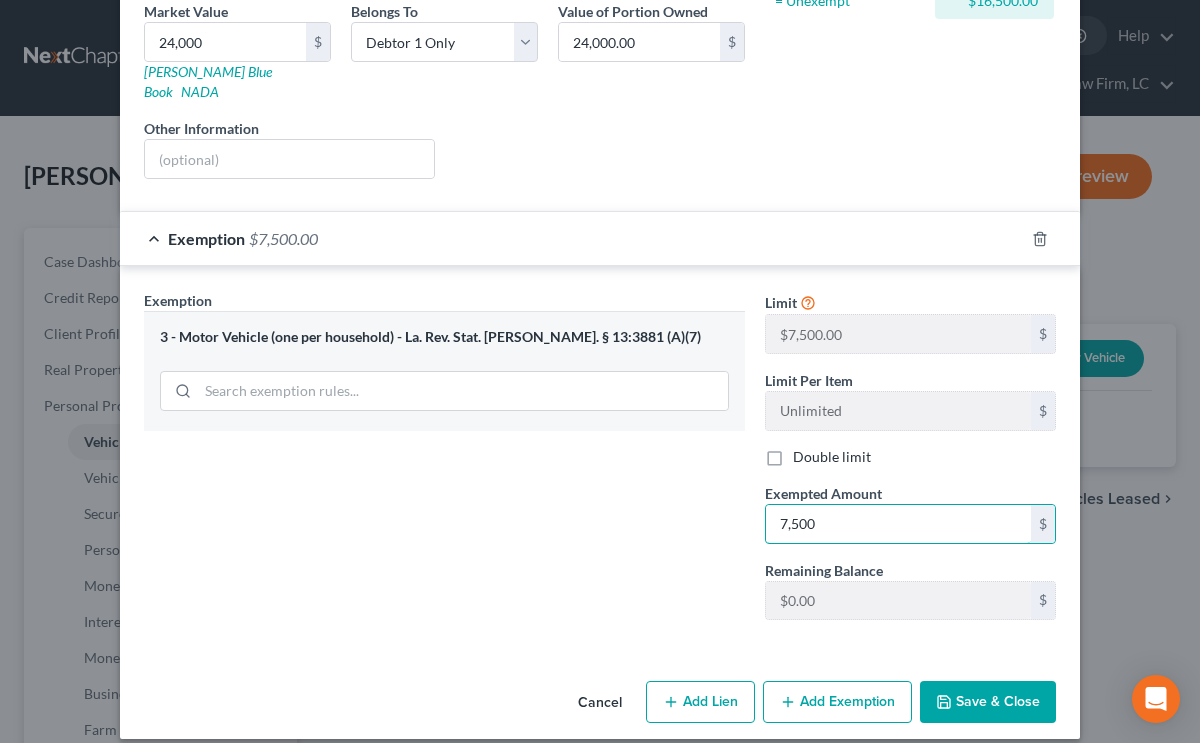 type on "7,500" 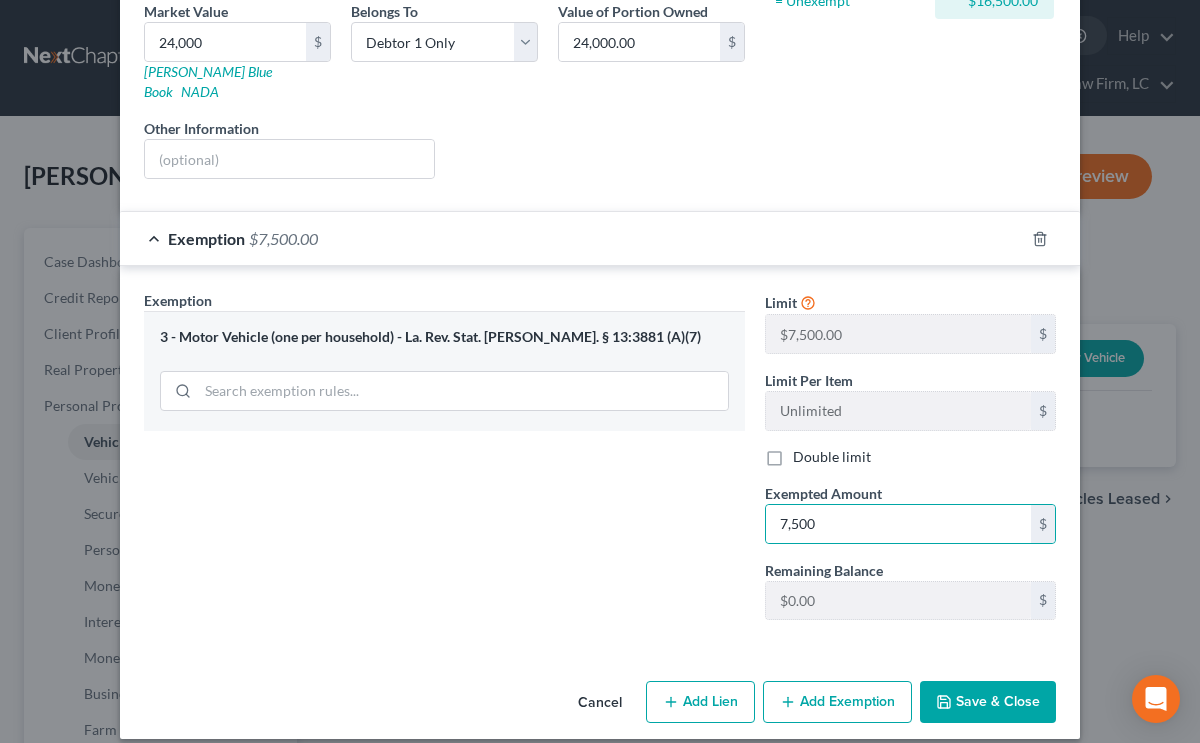 click on "Save & Close" at bounding box center (988, 702) 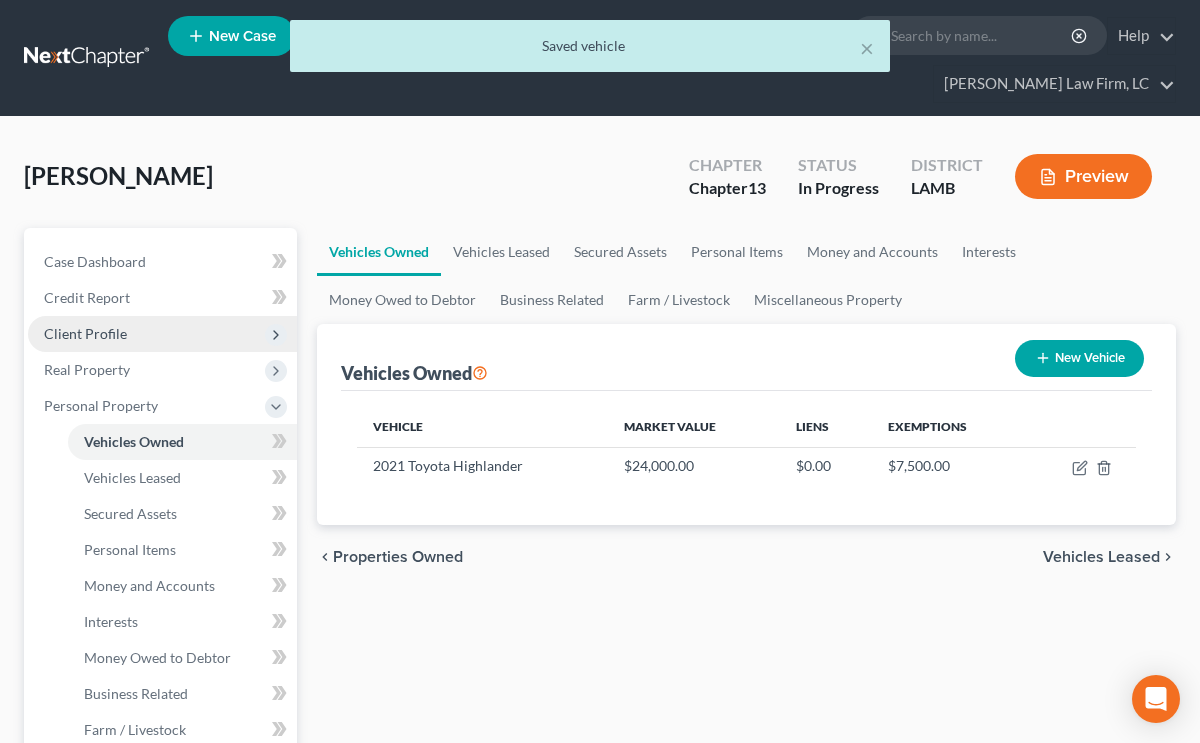 click on "Client Profile" at bounding box center (162, 334) 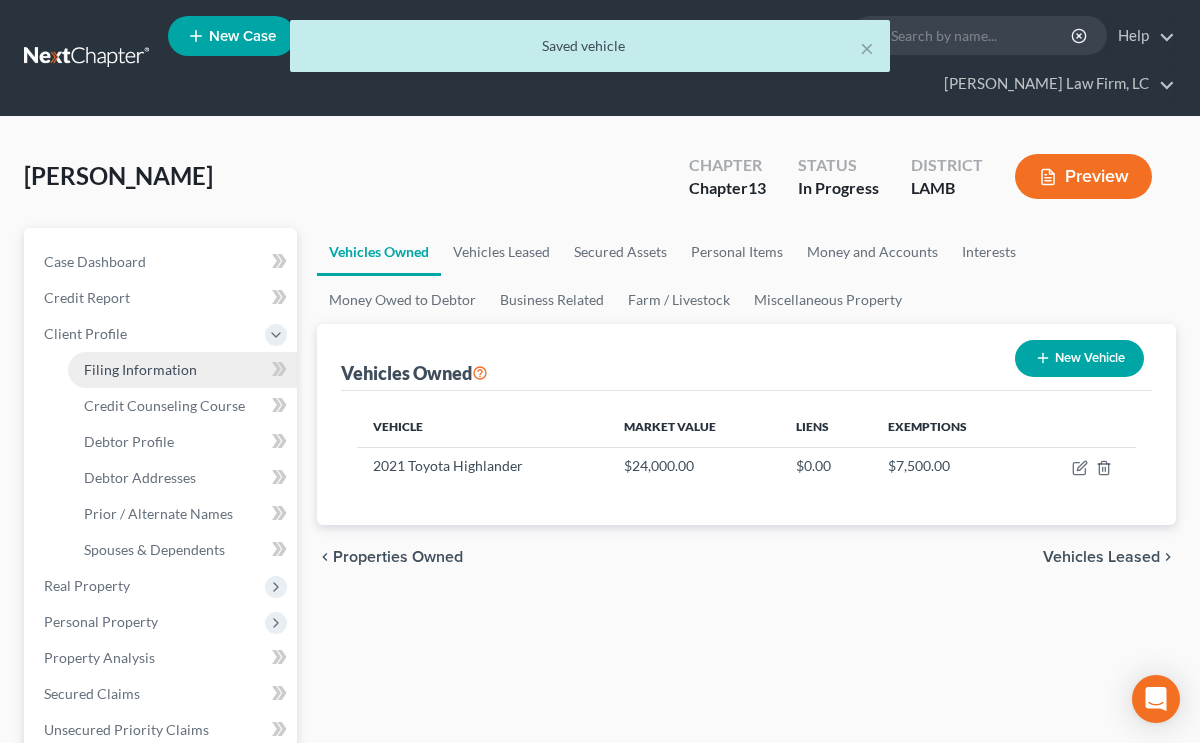 click on "Filing Information" at bounding box center [140, 369] 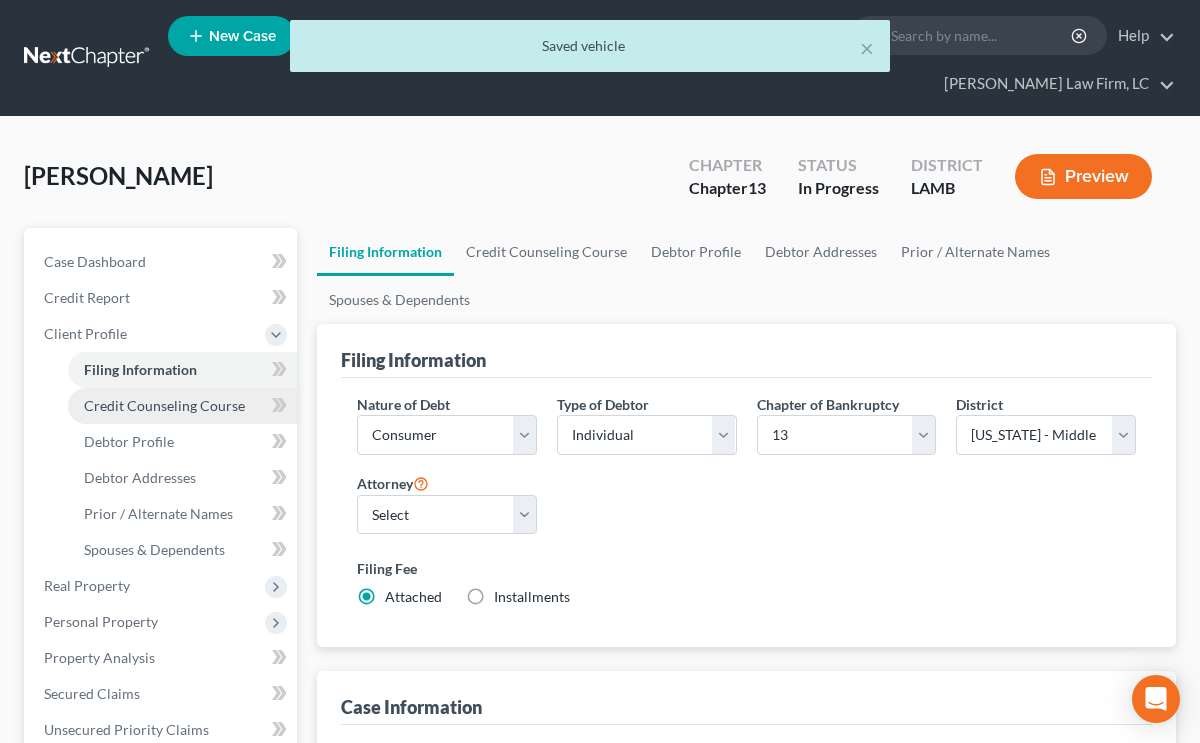 click on "Credit Counseling Course" at bounding box center (182, 406) 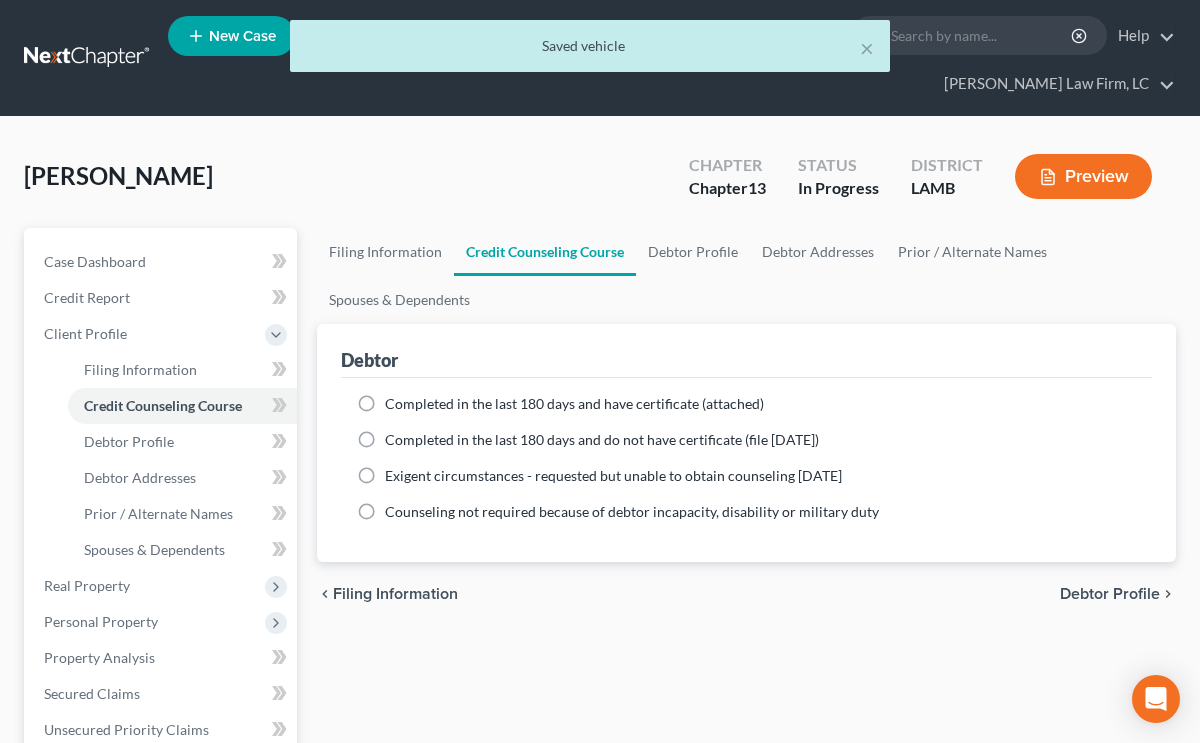 drag, startPoint x: 593, startPoint y: 367, endPoint x: 572, endPoint y: 379, distance: 24.186773 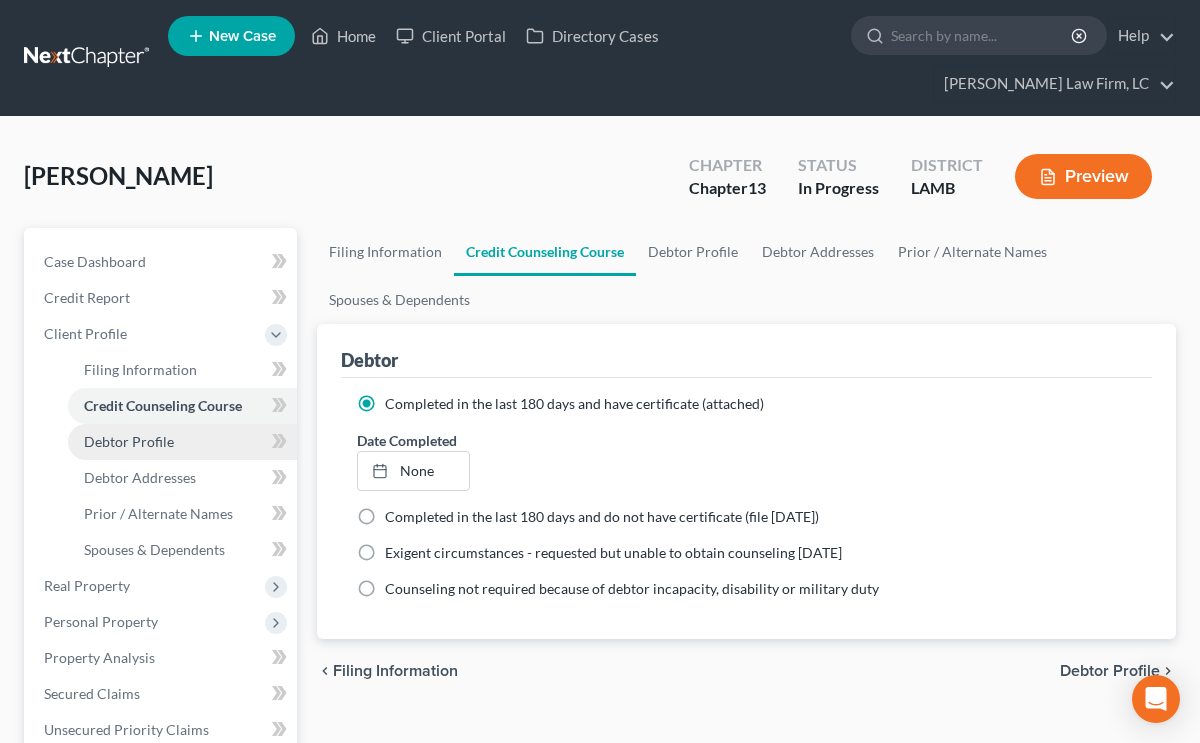 click on "Debtor Profile" at bounding box center [182, 442] 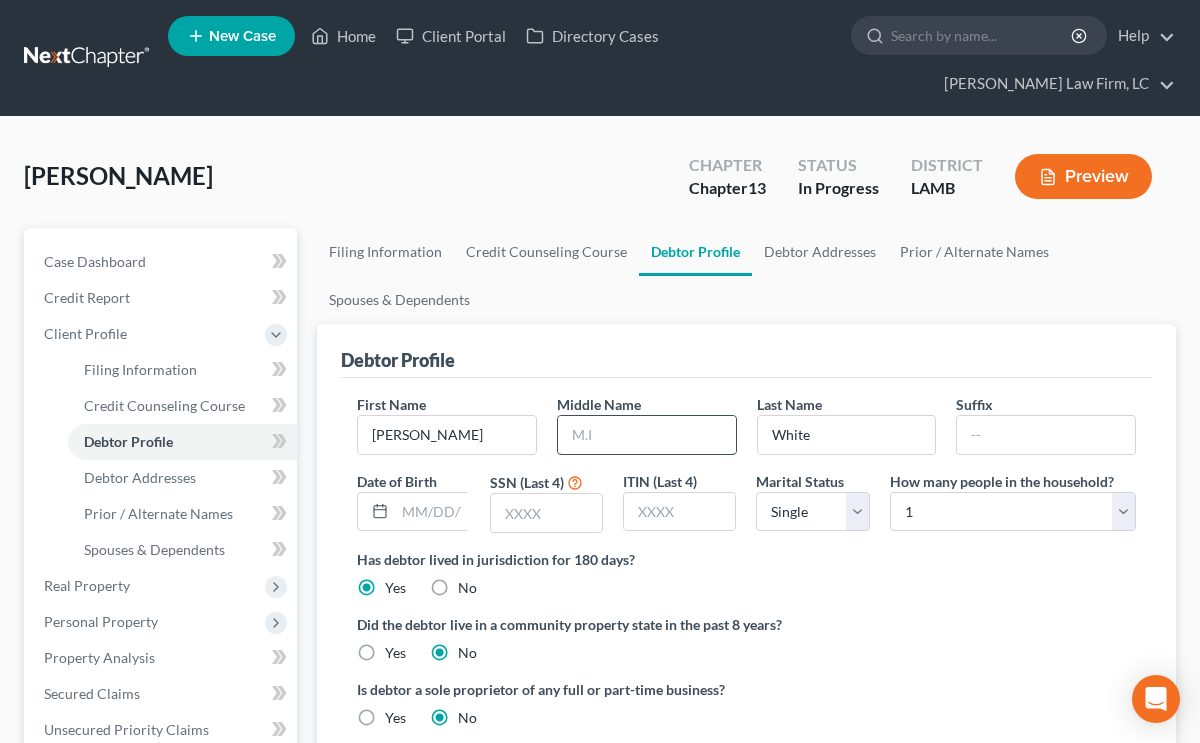 click at bounding box center [647, 435] 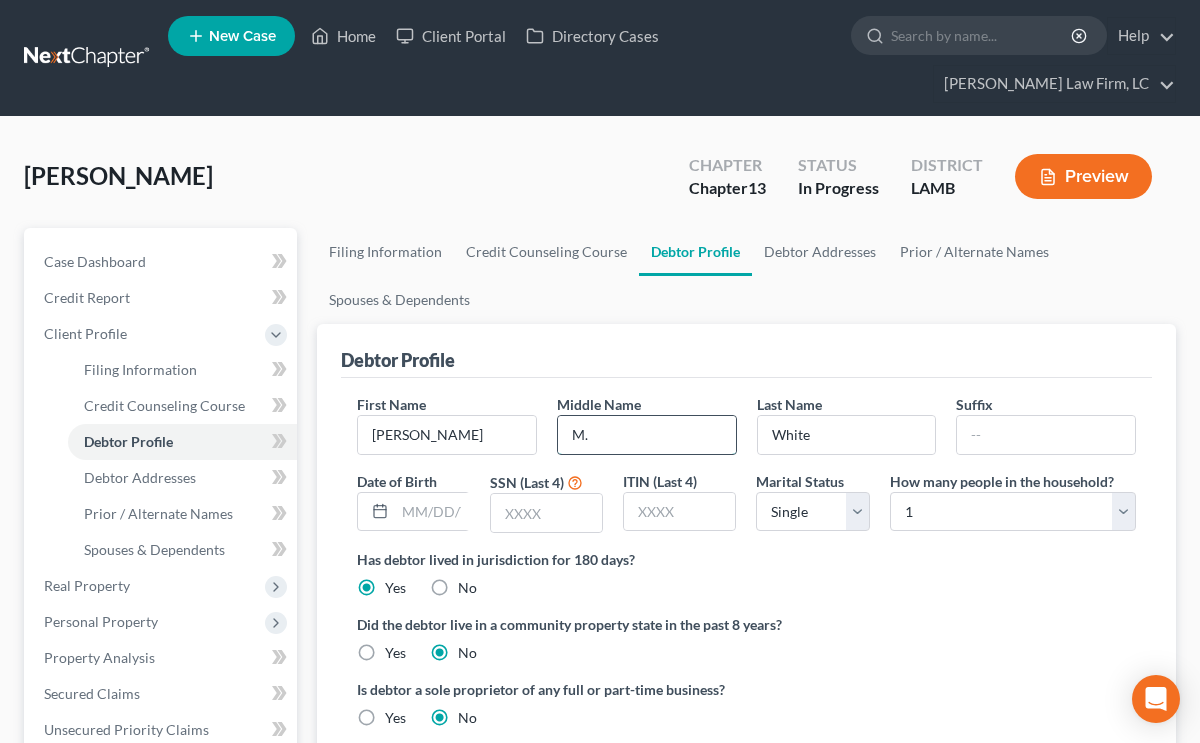 type on "M." 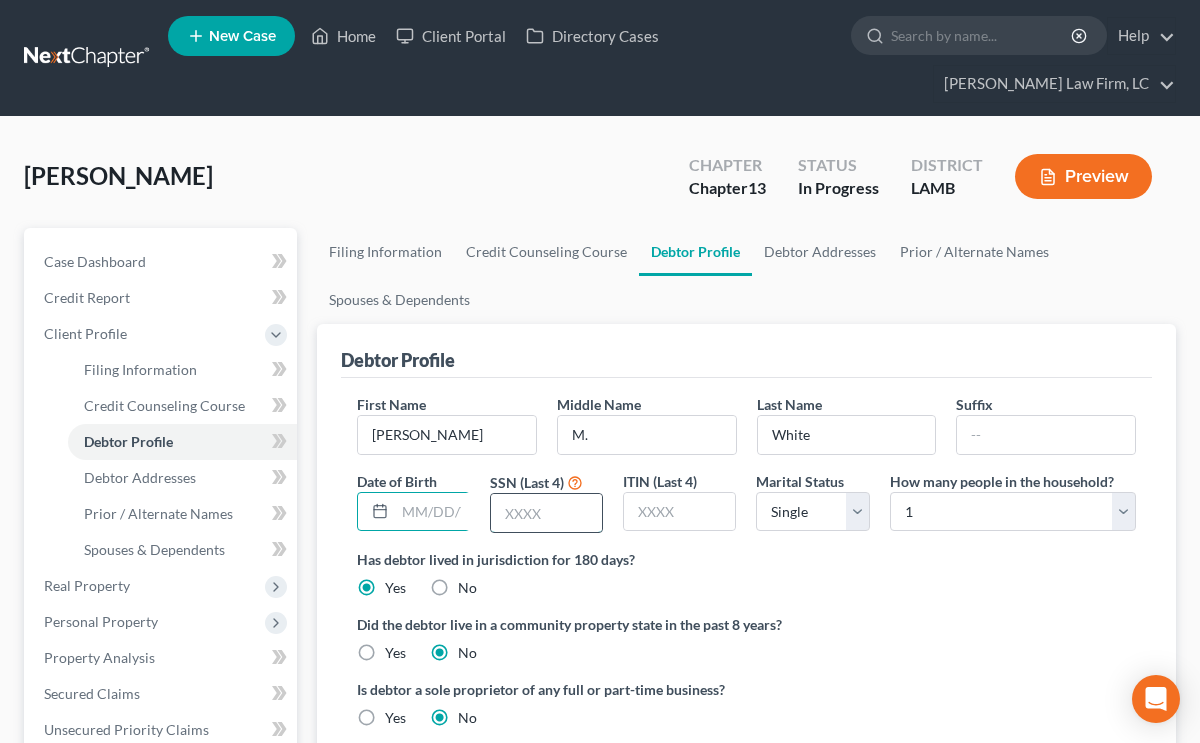 click at bounding box center (546, 513) 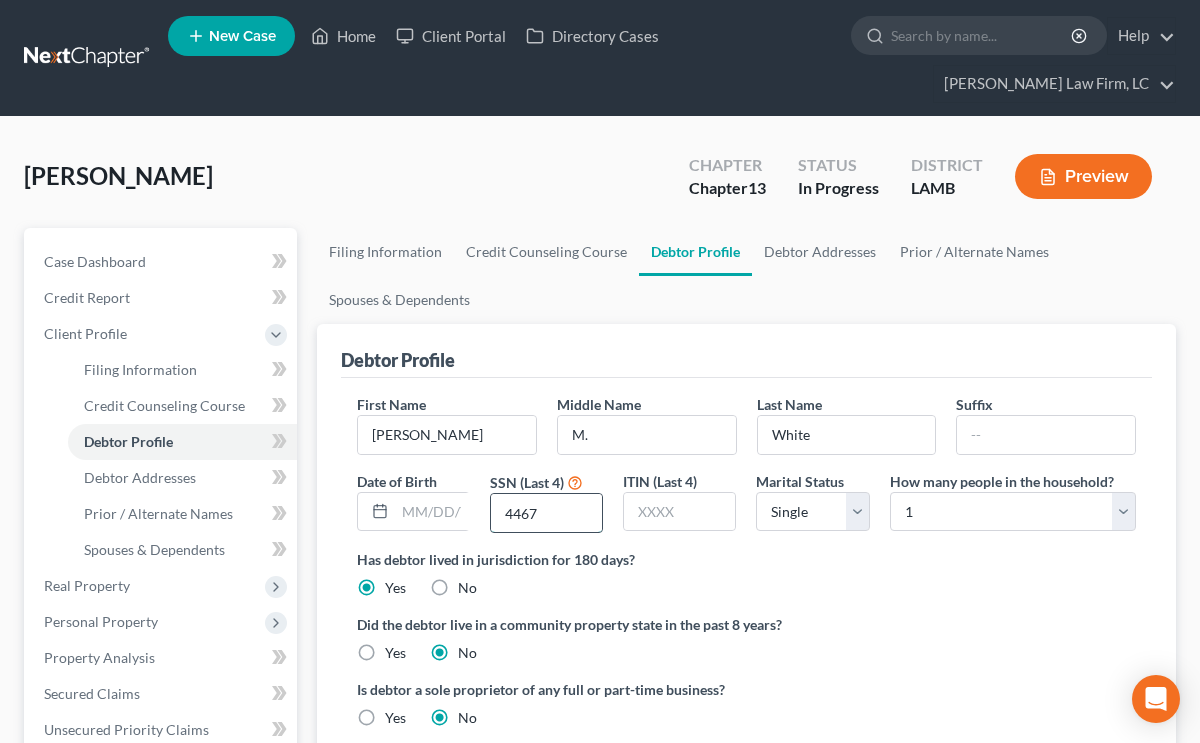 type on "4467" 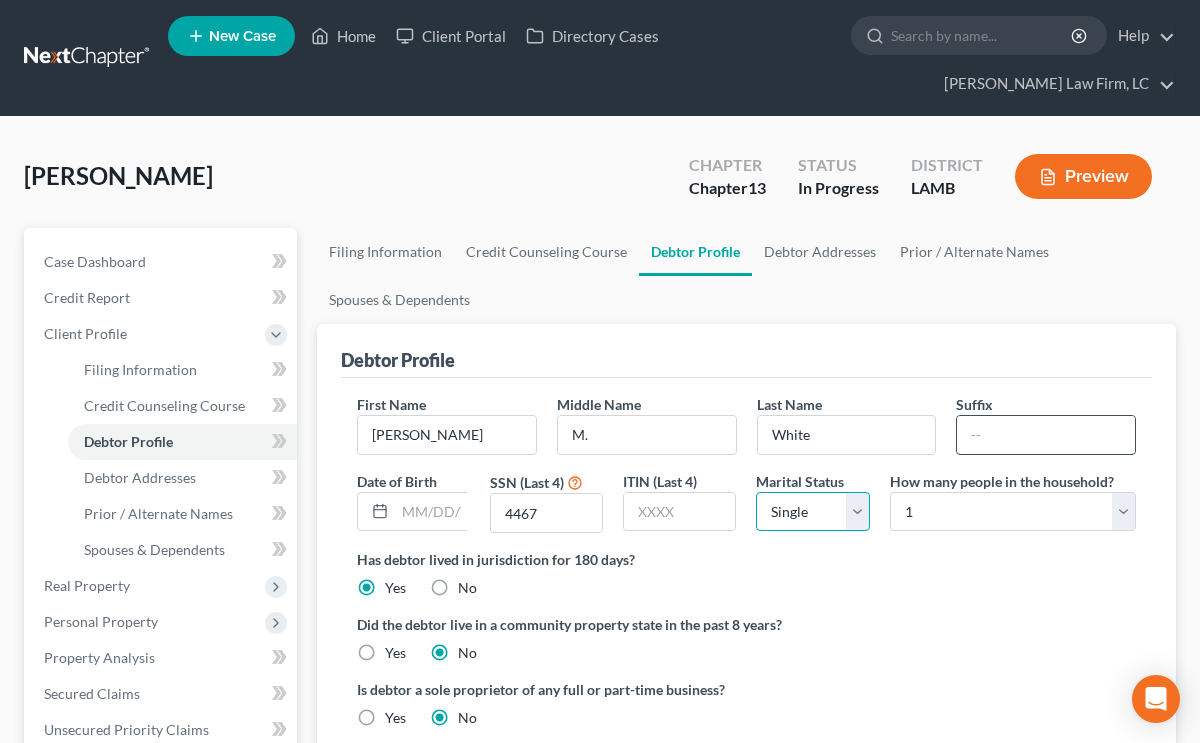 select on "3" 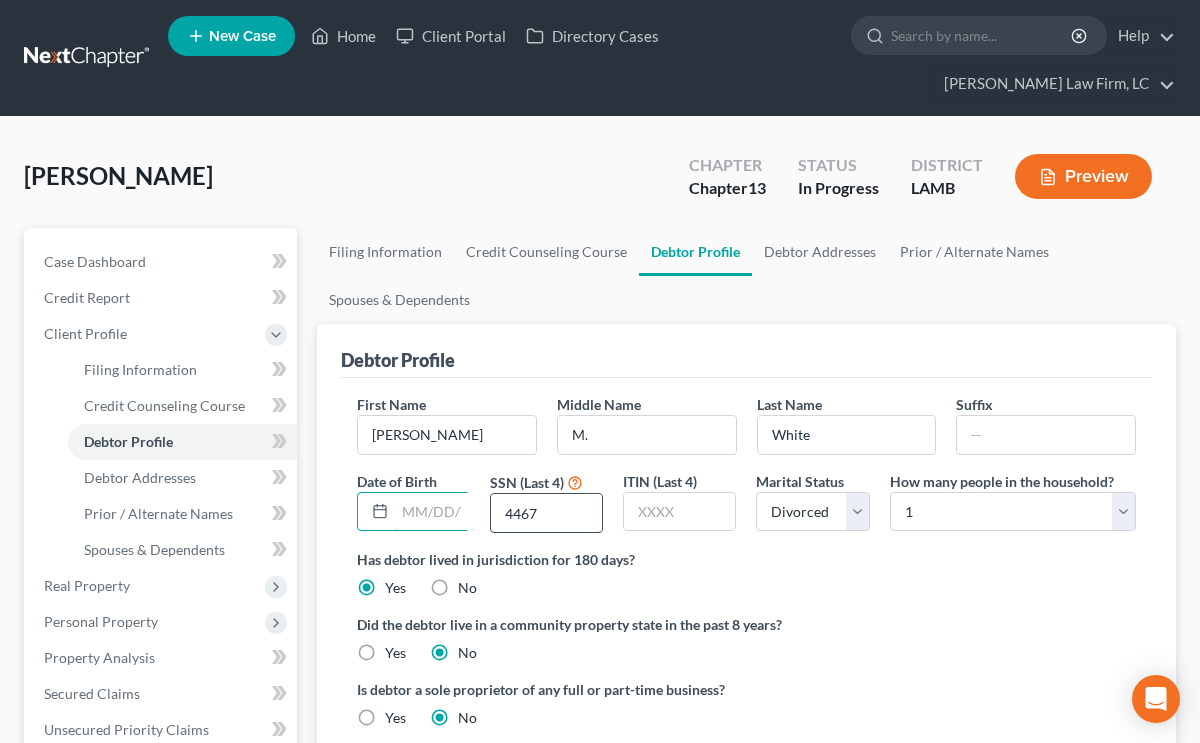 drag, startPoint x: 416, startPoint y: 491, endPoint x: 508, endPoint y: 488, distance: 92.0489 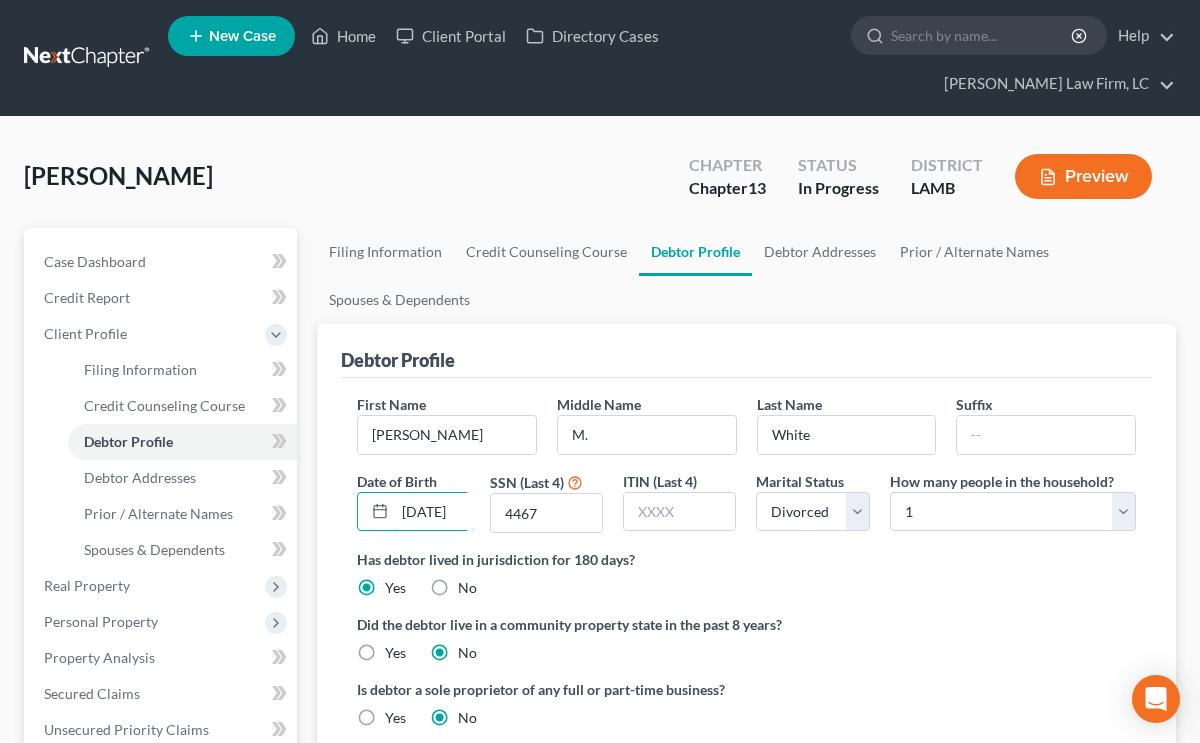 scroll, scrollTop: 0, scrollLeft: 16, axis: horizontal 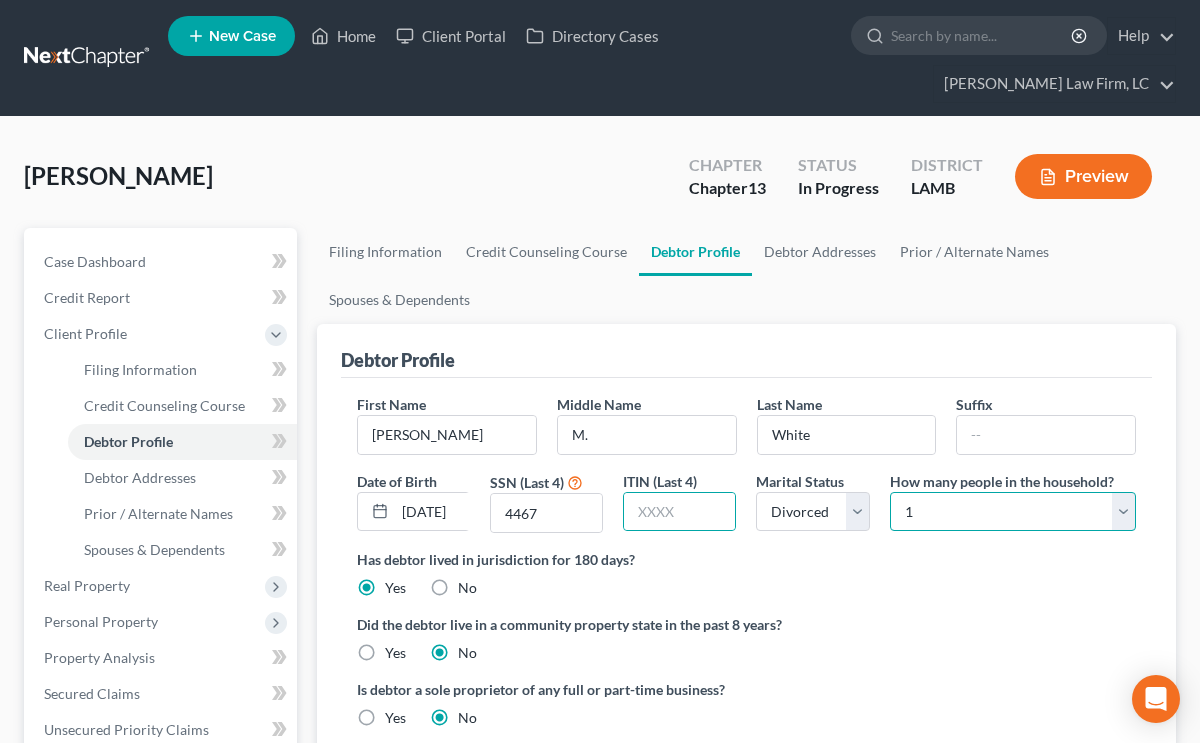 click on "Select 1 2 3 4 5 6 7 8 9 10 11 12 13 14 15 16 17 18 19 20" at bounding box center [1013, 512] 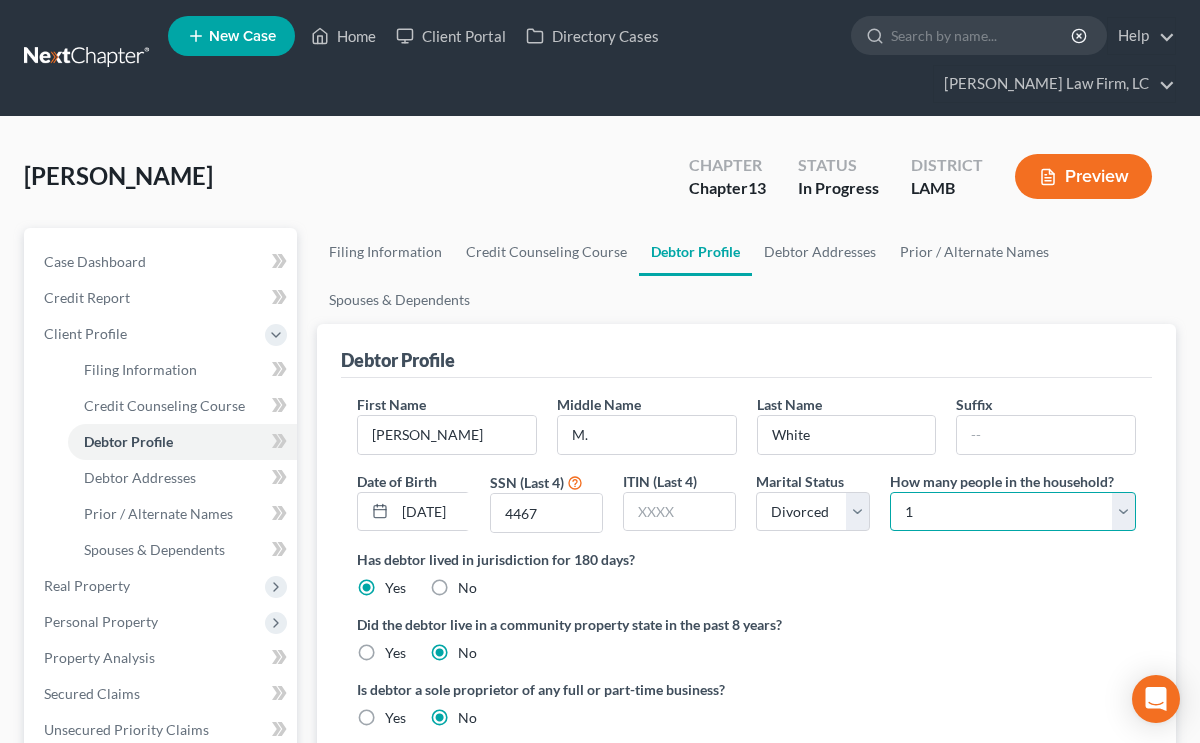 select on "1" 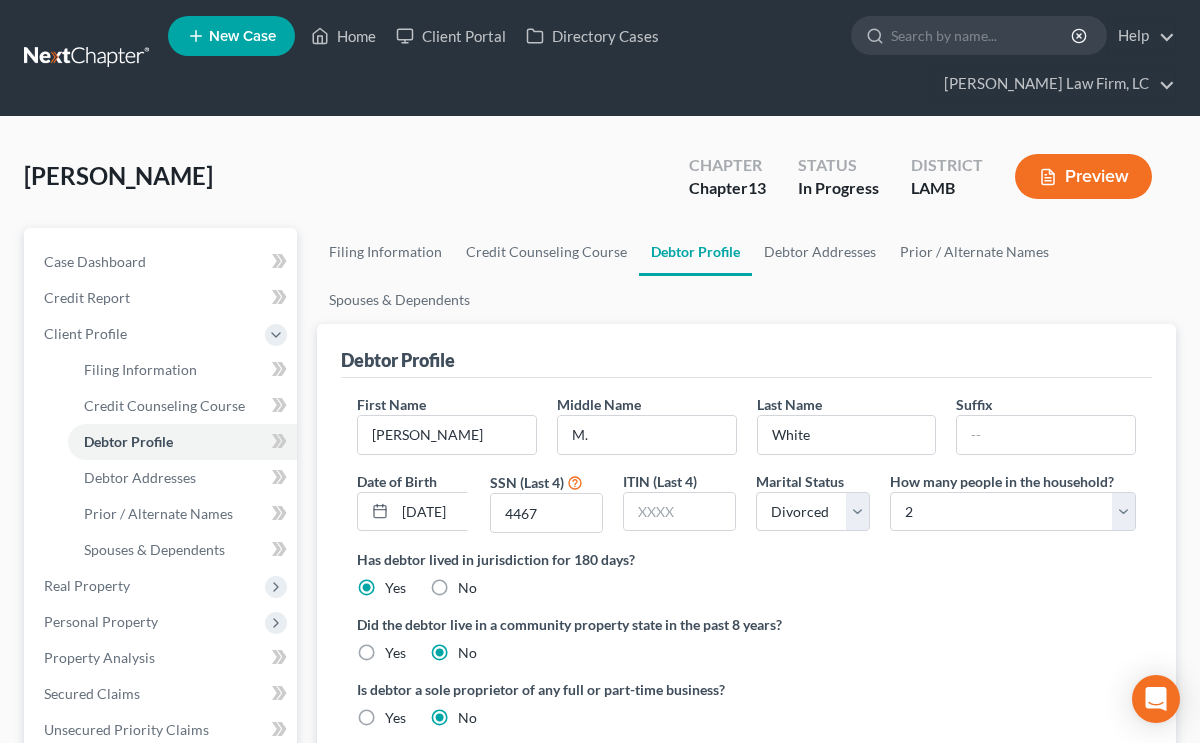 click on "Yes" at bounding box center [381, 653] 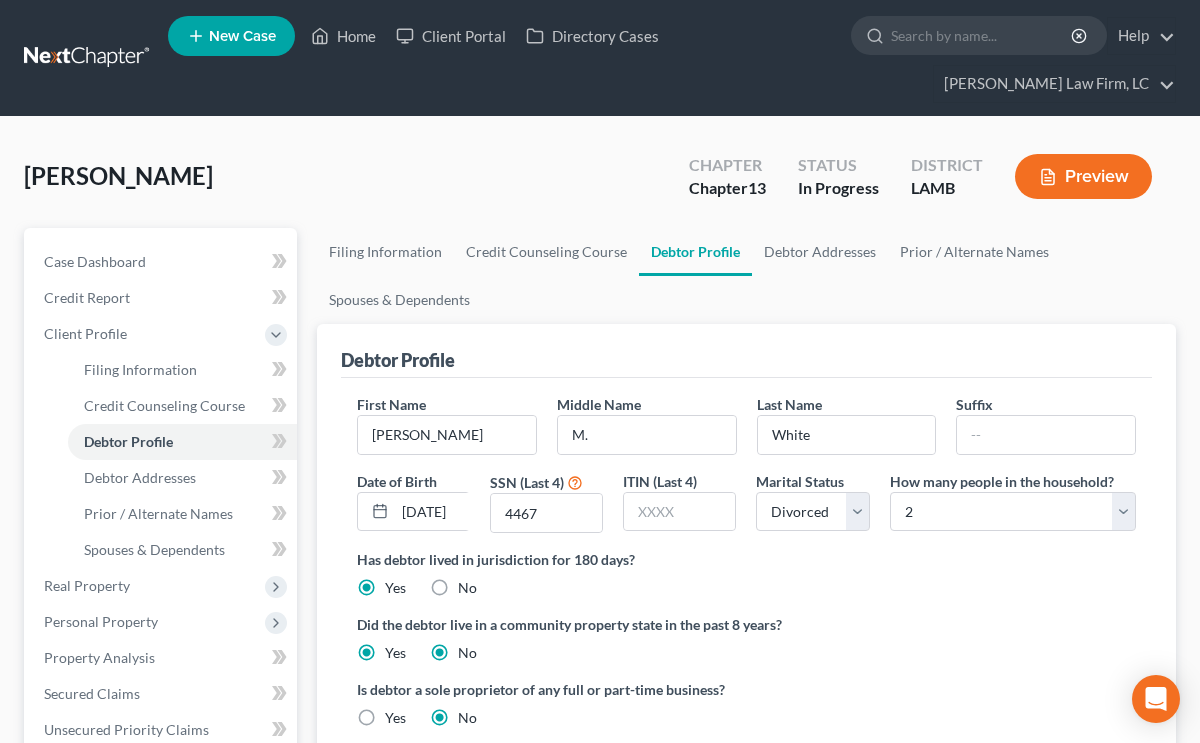 radio on "false" 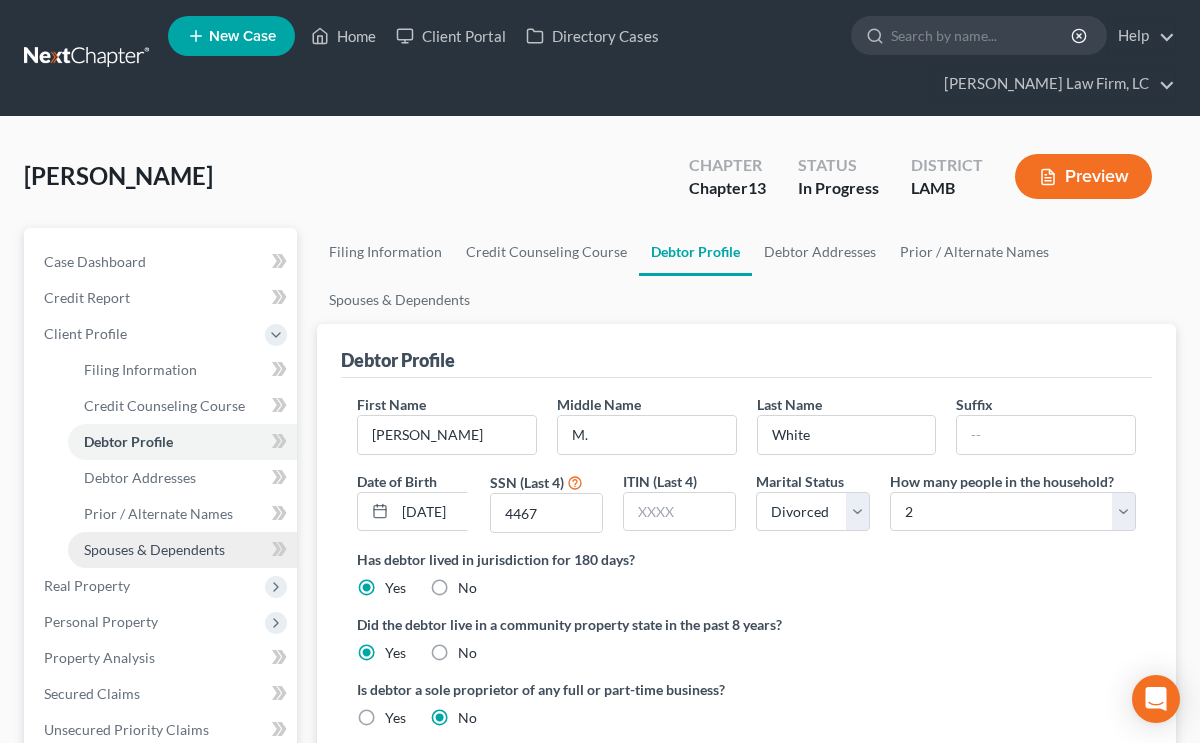 click on "Spouses & Dependents" at bounding box center [154, 549] 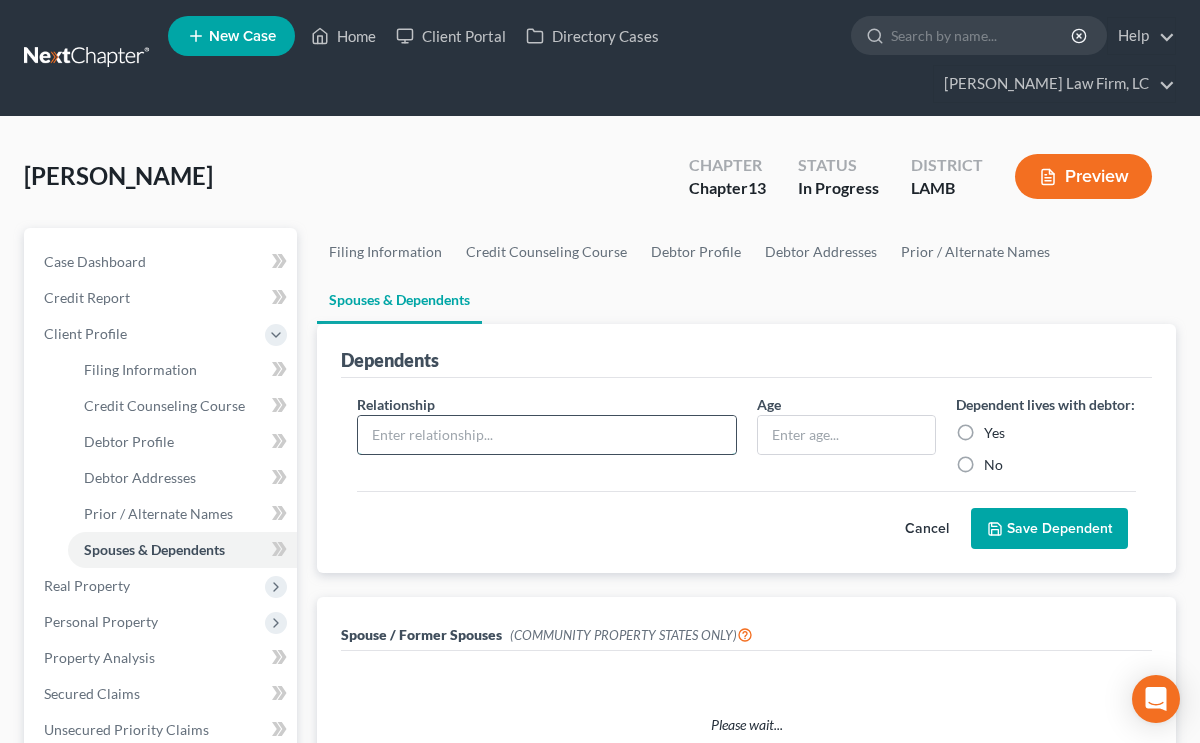 click at bounding box center (547, 435) 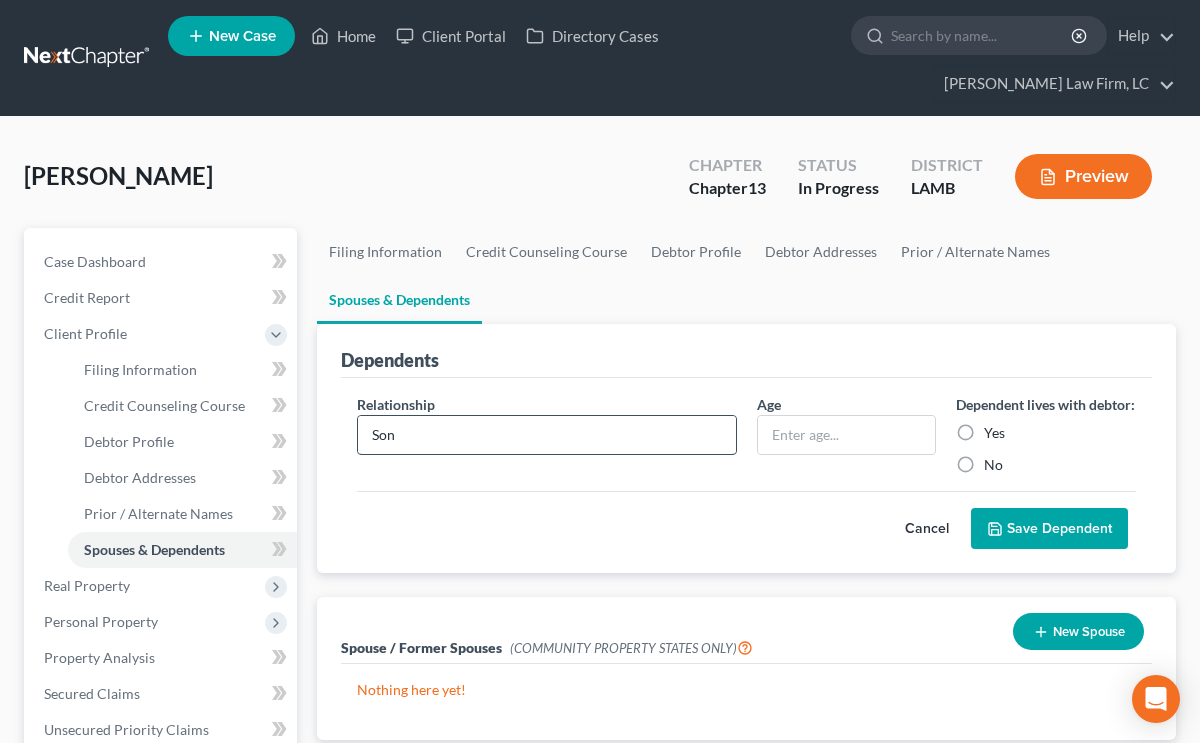 type on "Son" 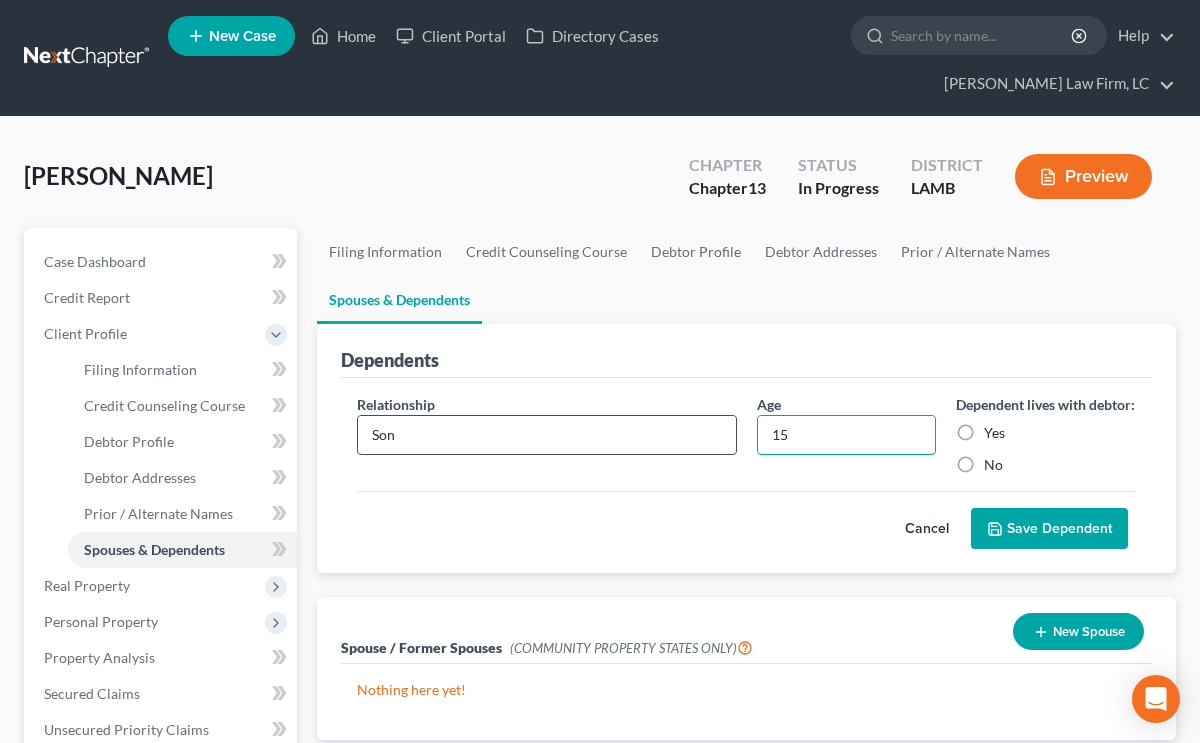type on "15" 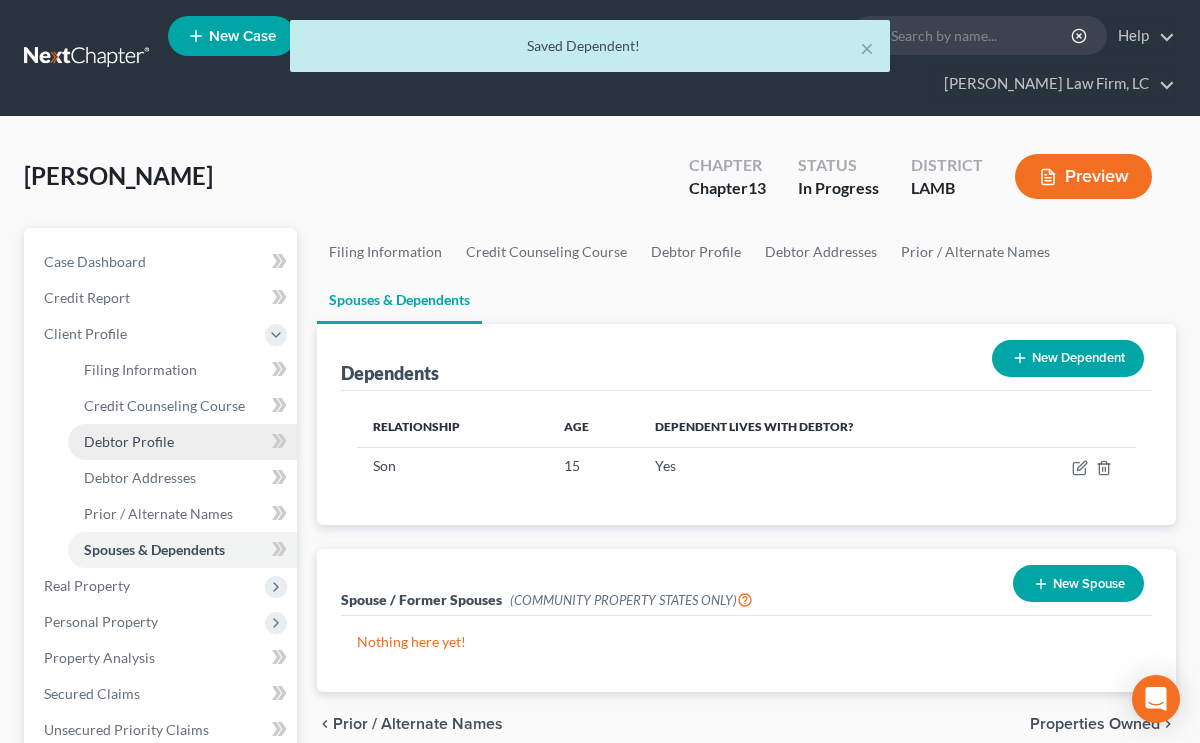 click on "Debtor Profile" at bounding box center (129, 441) 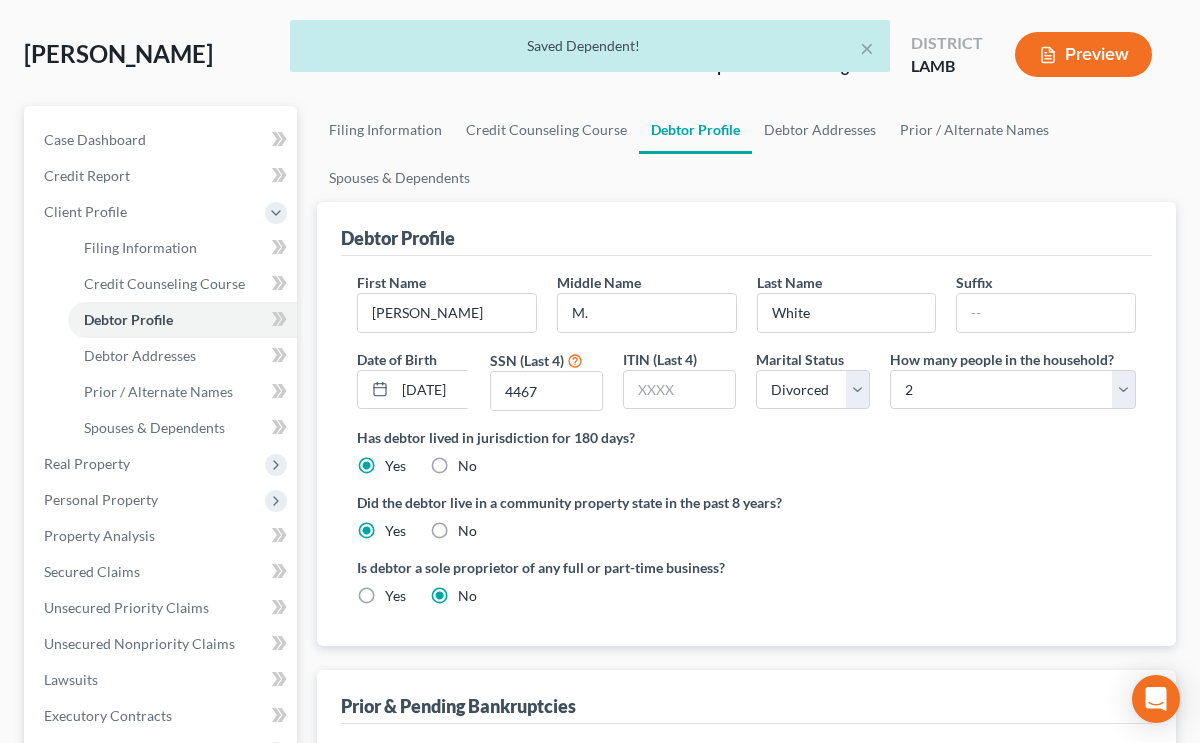 scroll, scrollTop: 137, scrollLeft: 0, axis: vertical 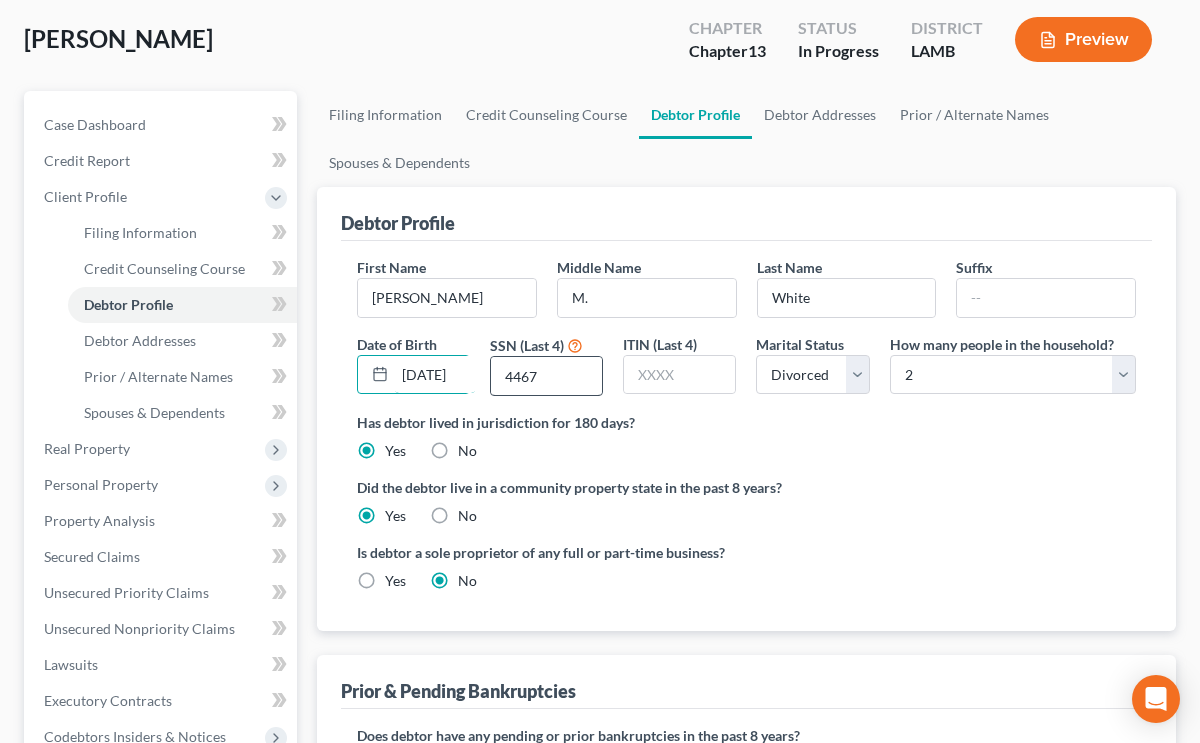 drag, startPoint x: 465, startPoint y: 324, endPoint x: 523, endPoint y: 339, distance: 59.908264 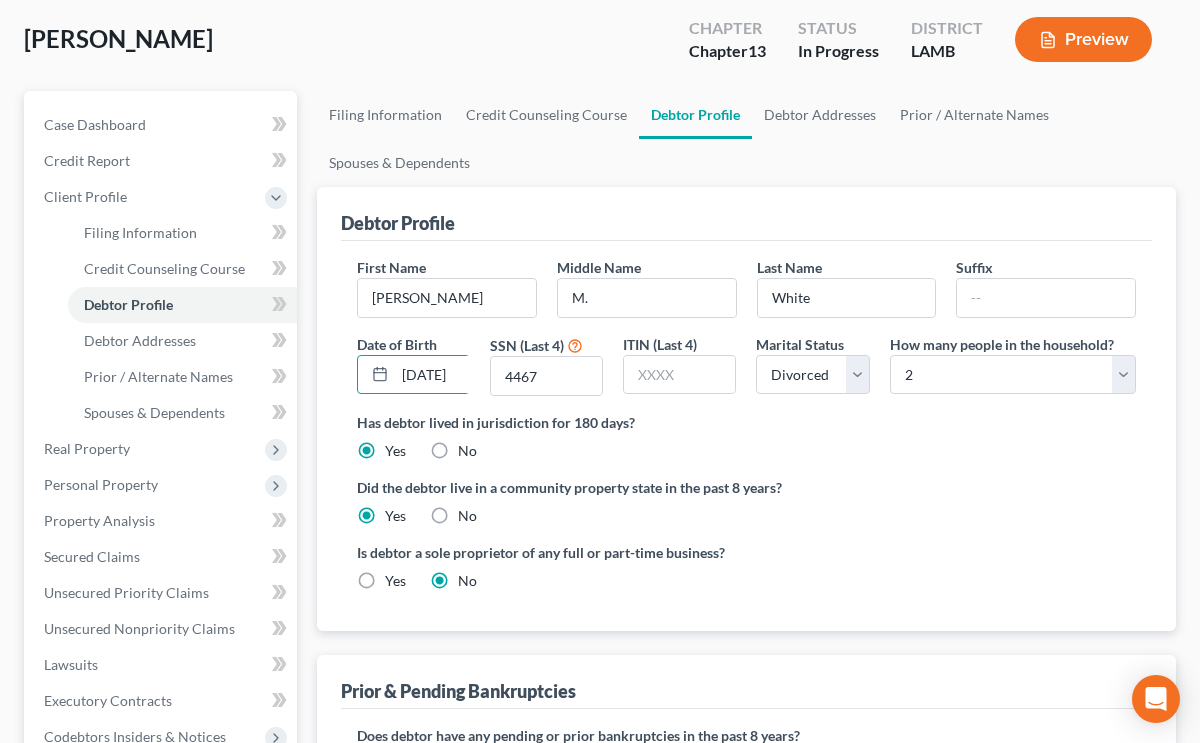 scroll, scrollTop: 0, scrollLeft: 0, axis: both 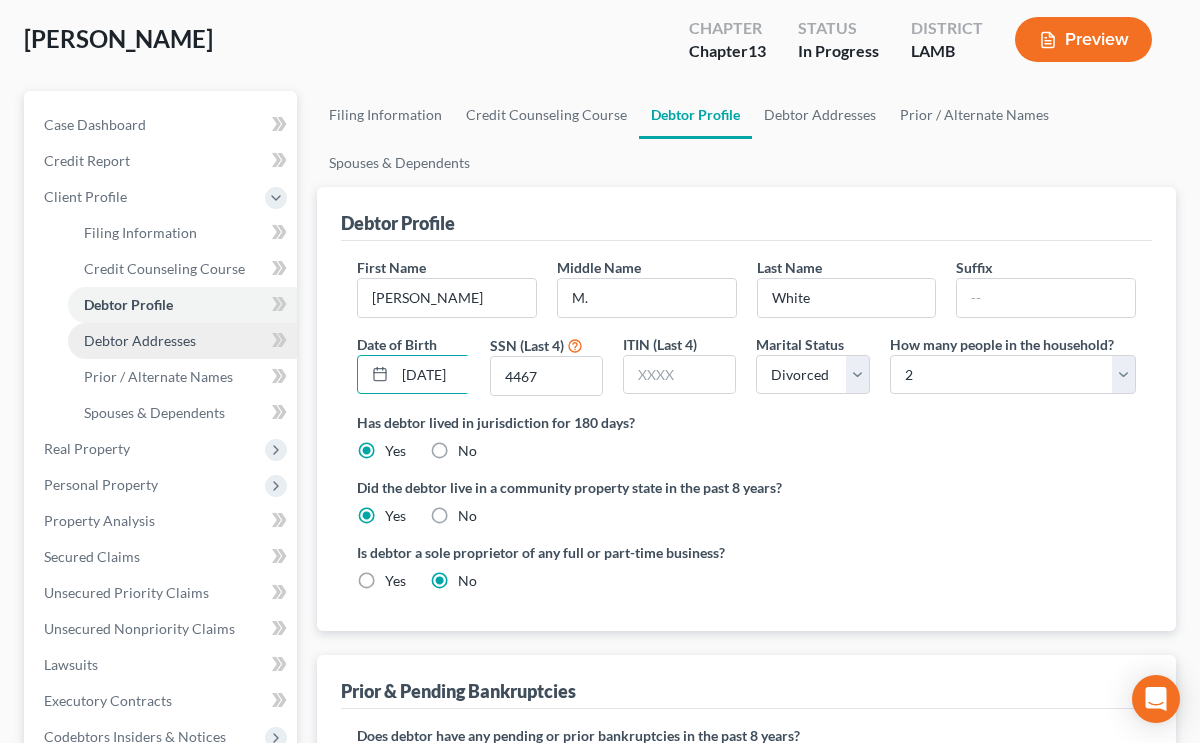 click on "Debtor Addresses" at bounding box center [140, 340] 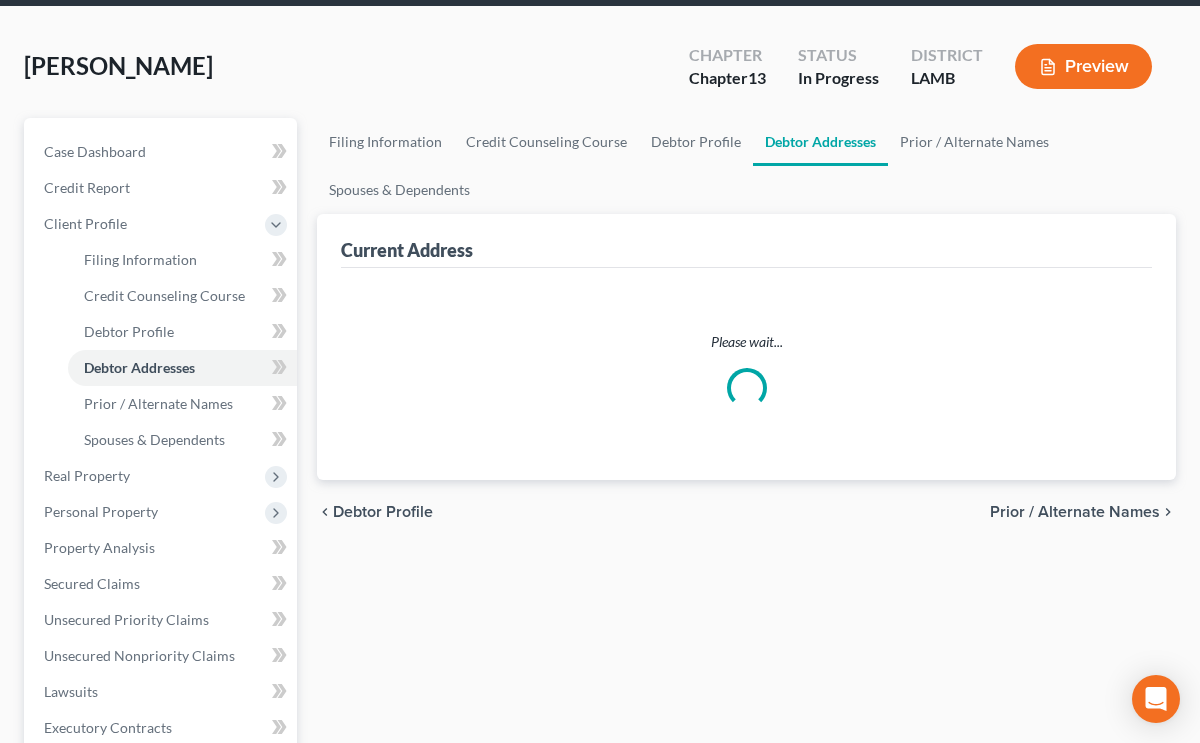 scroll, scrollTop: 44, scrollLeft: 0, axis: vertical 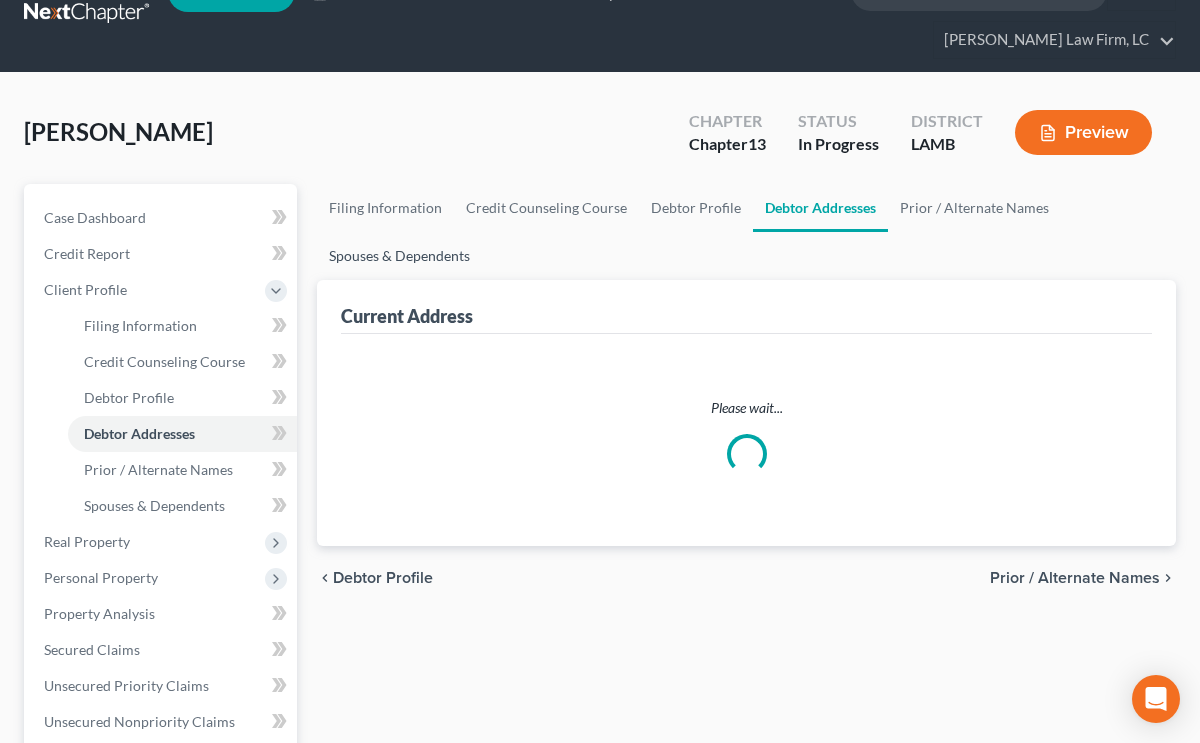 select on "0" 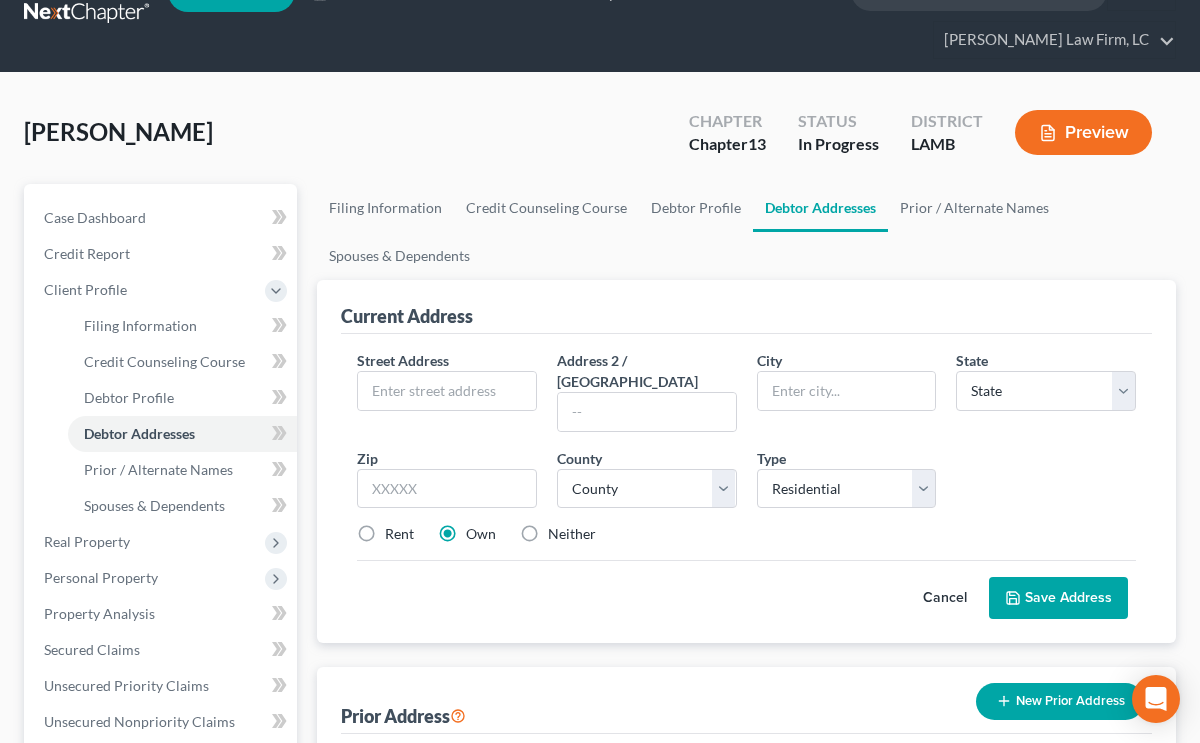 scroll, scrollTop: 0, scrollLeft: 0, axis: both 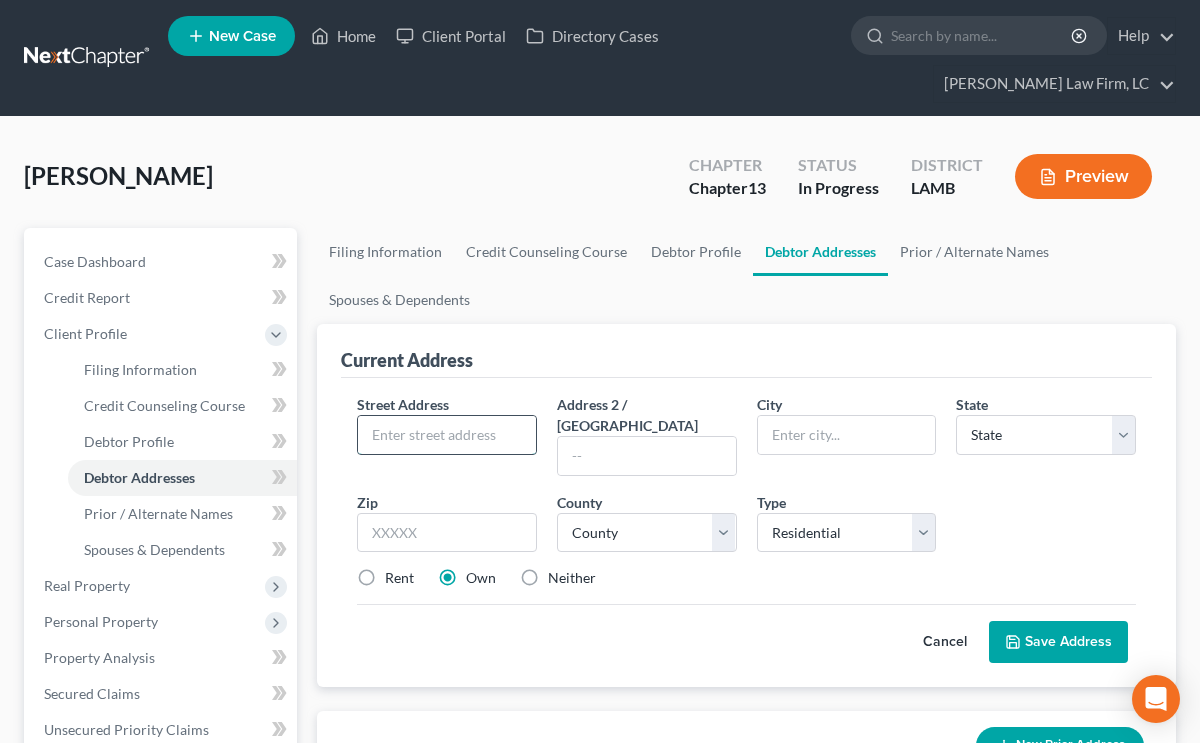 click at bounding box center (447, 435) 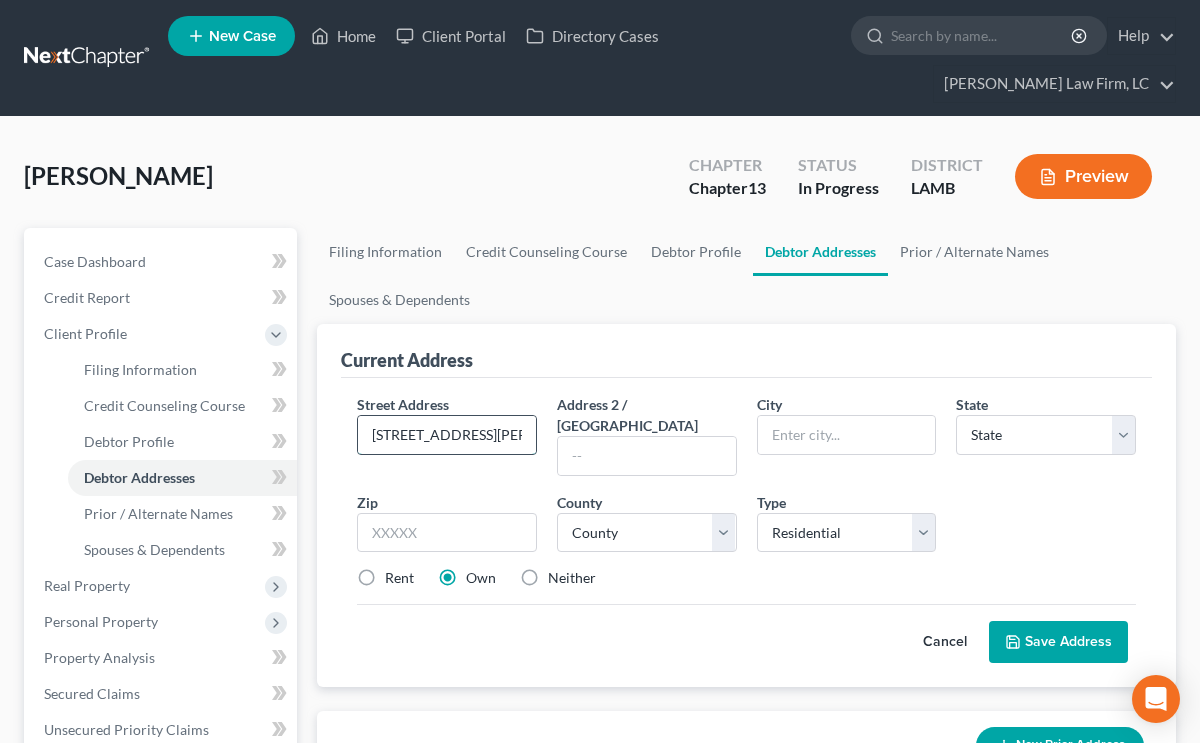 type on "8365 Rosemary Ave." 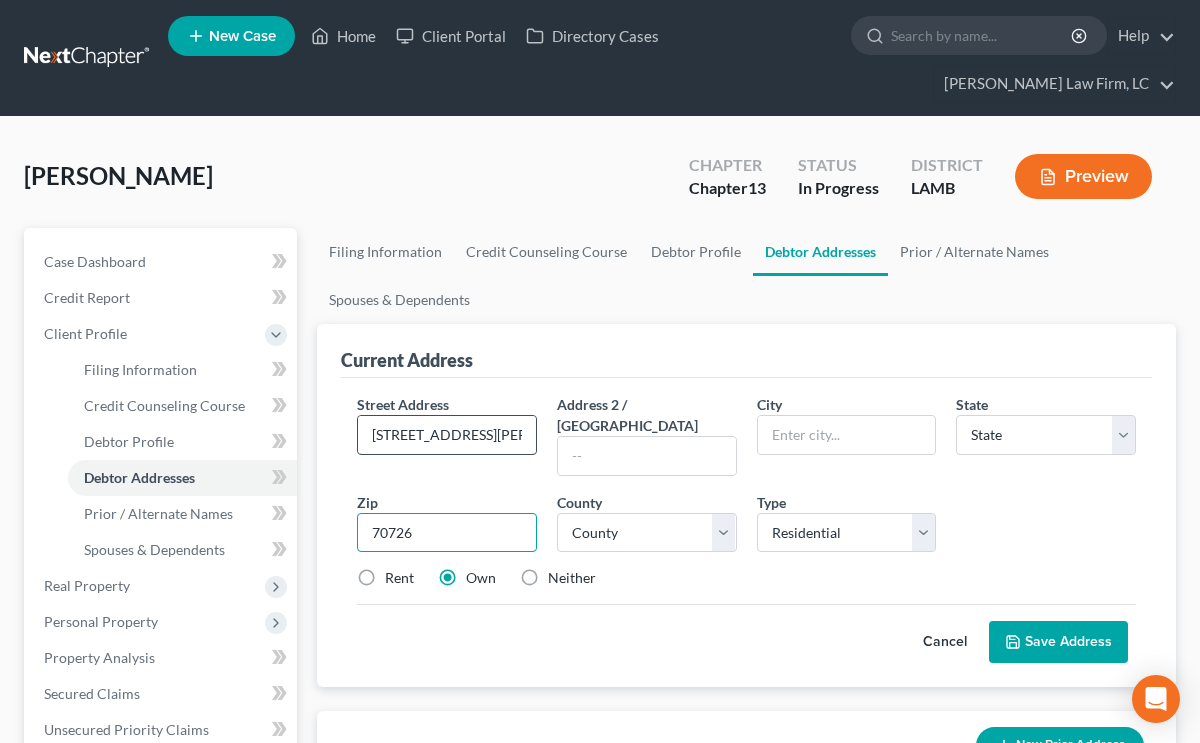 type on "70726" 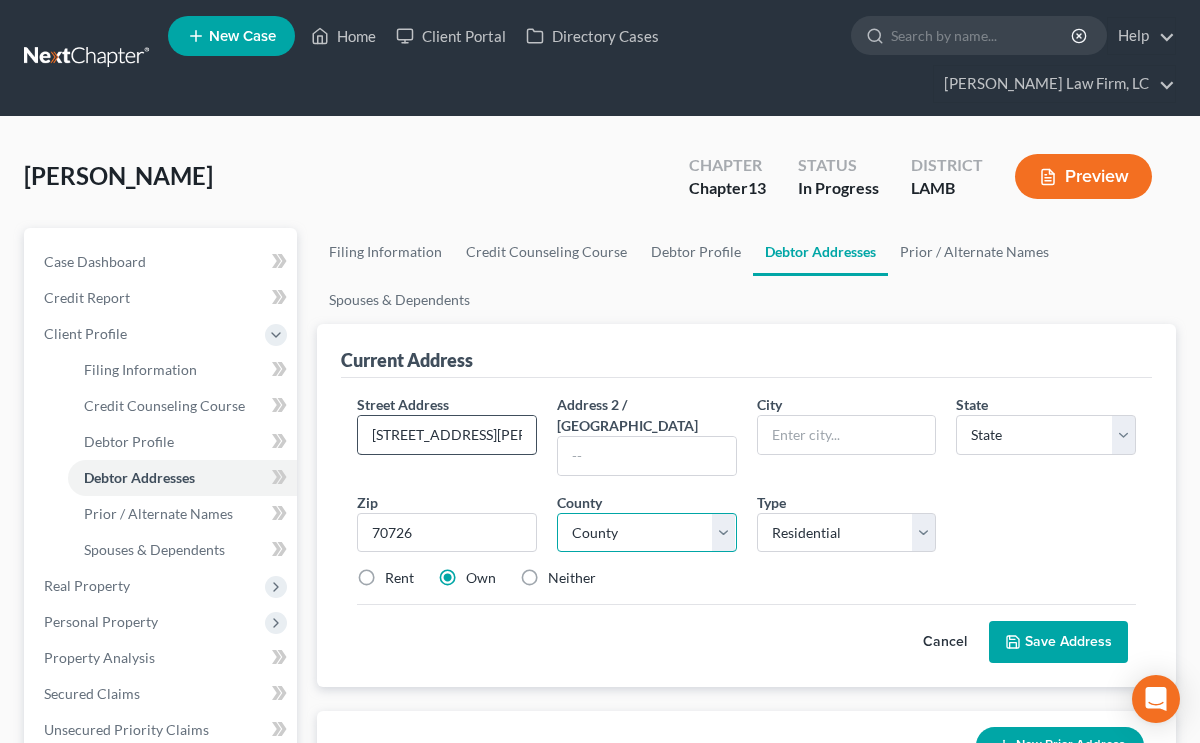 type on "Denham Springs" 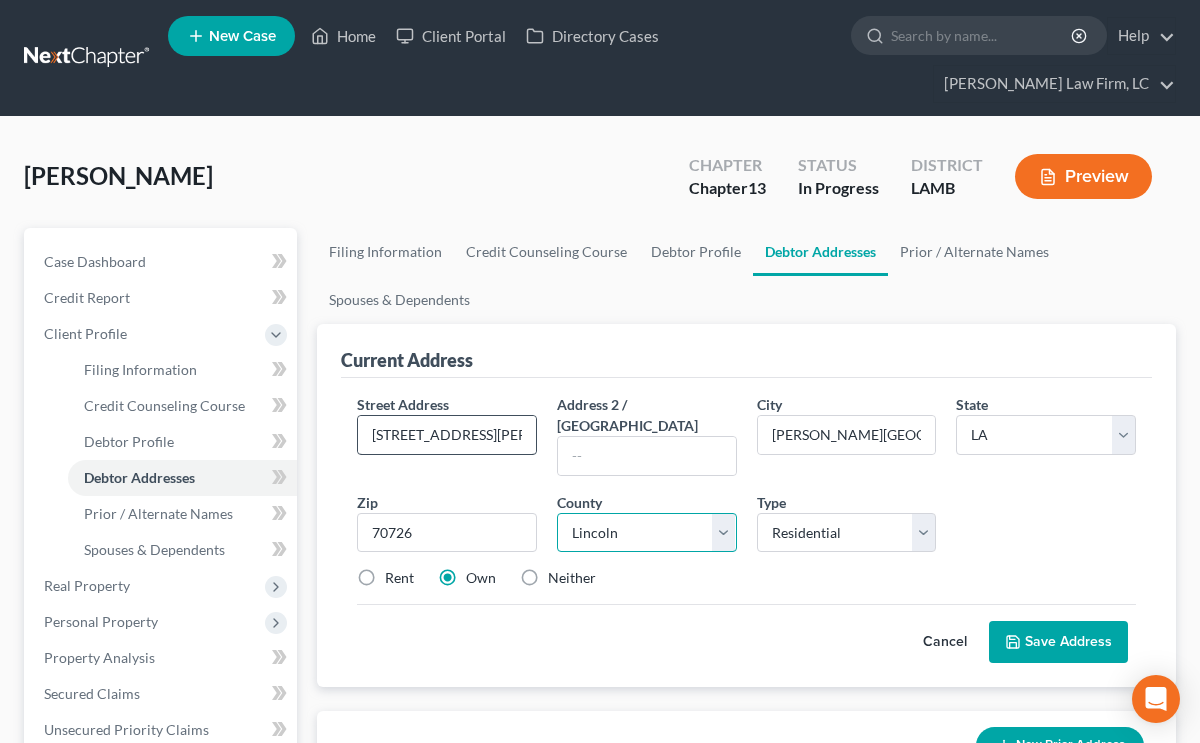 select on "31" 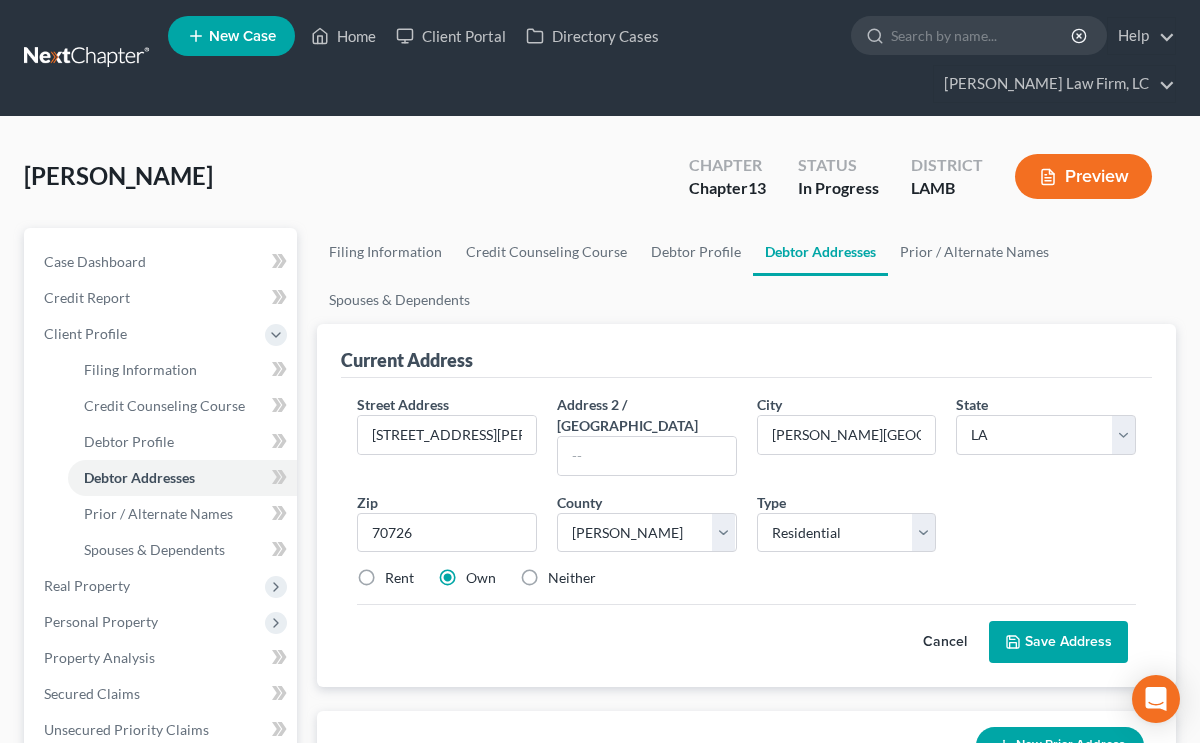 click on "Rent" at bounding box center [399, 578] 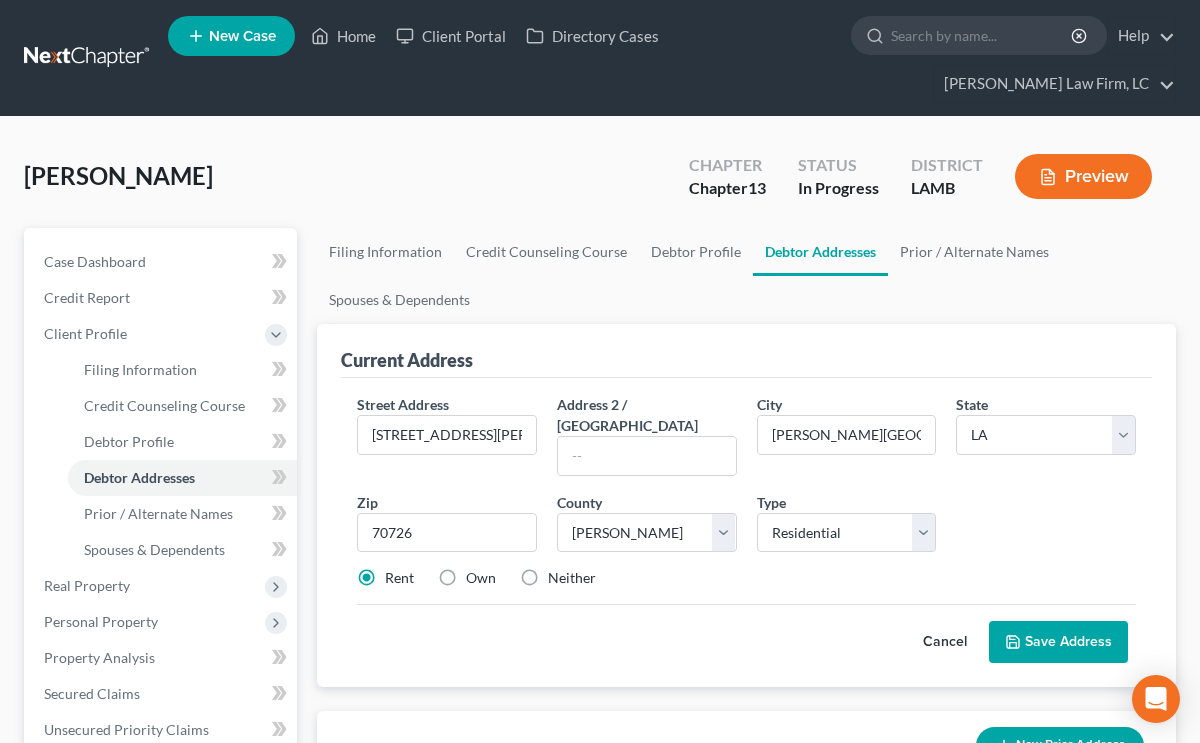 click on "Save Address" at bounding box center (1058, 642) 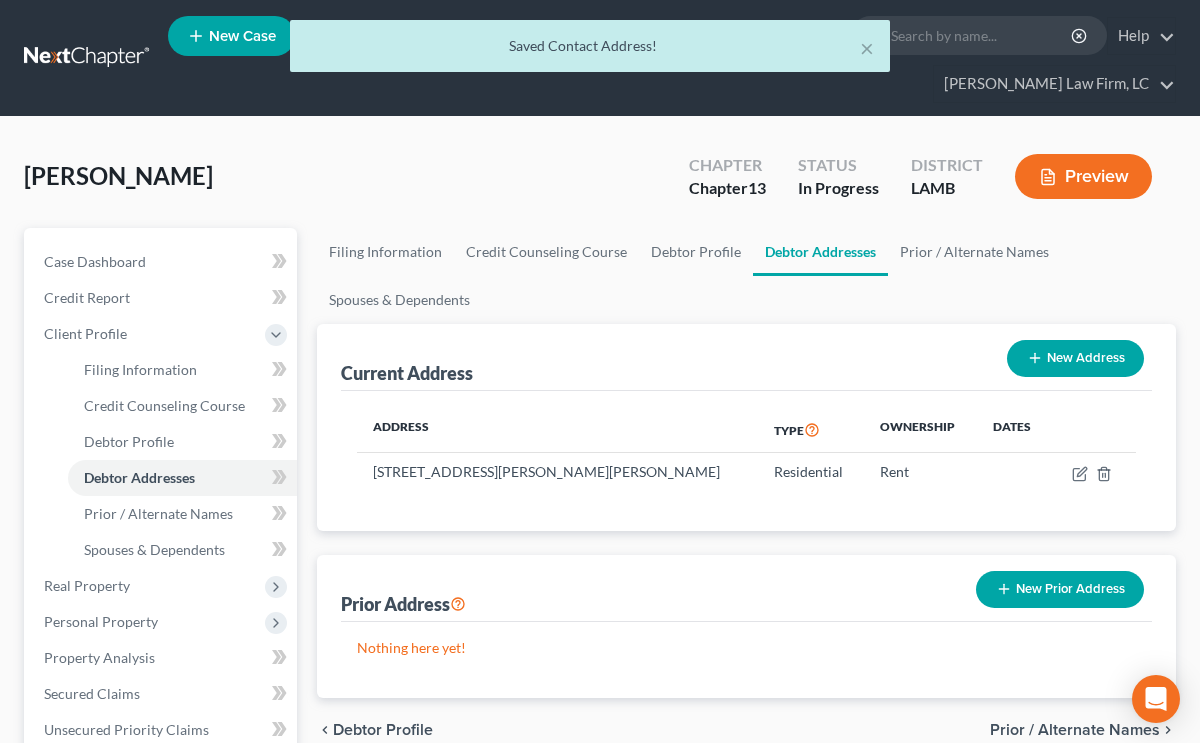 scroll, scrollTop: 34, scrollLeft: 0, axis: vertical 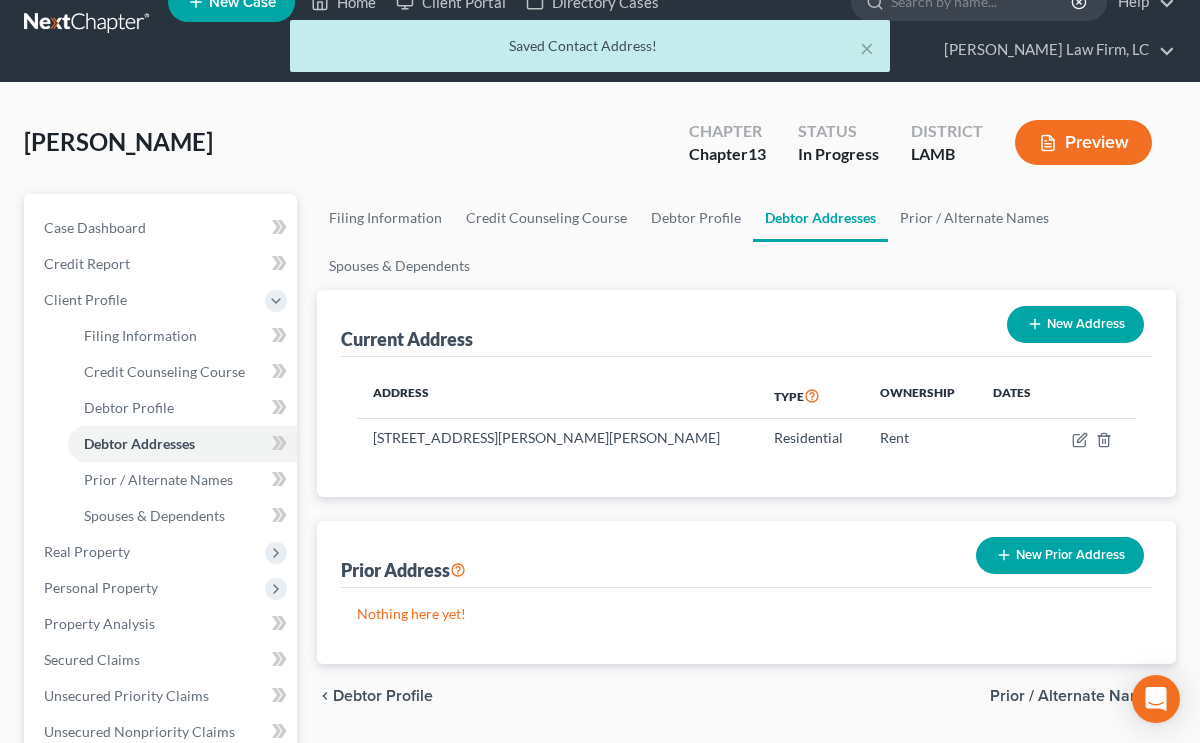 drag, startPoint x: 1023, startPoint y: 516, endPoint x: 940, endPoint y: 508, distance: 83.38465 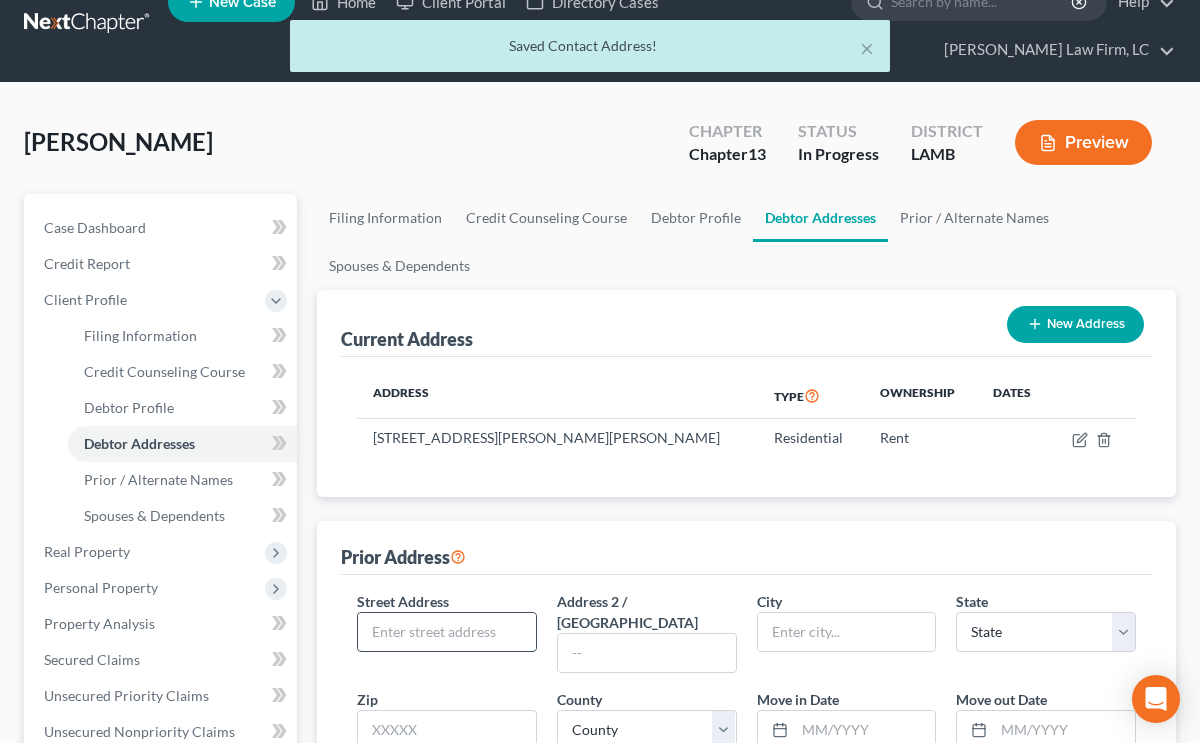 click at bounding box center (447, 632) 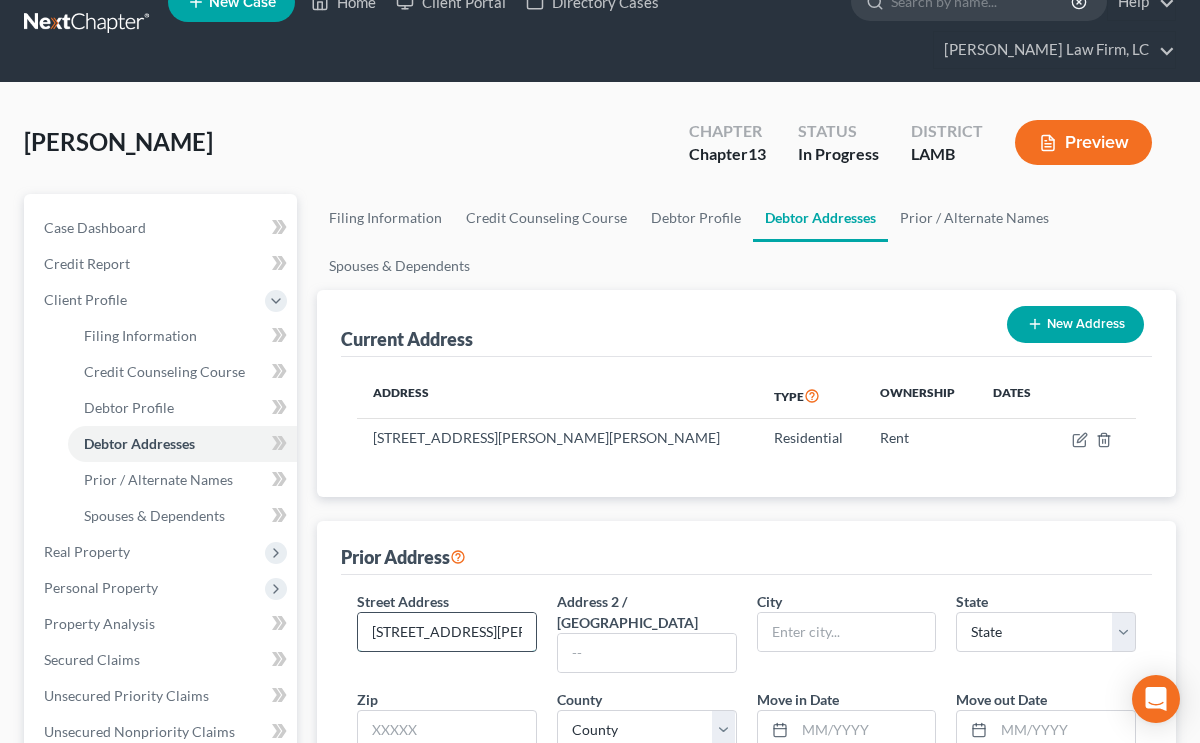 type on "11465 Rossow Ct." 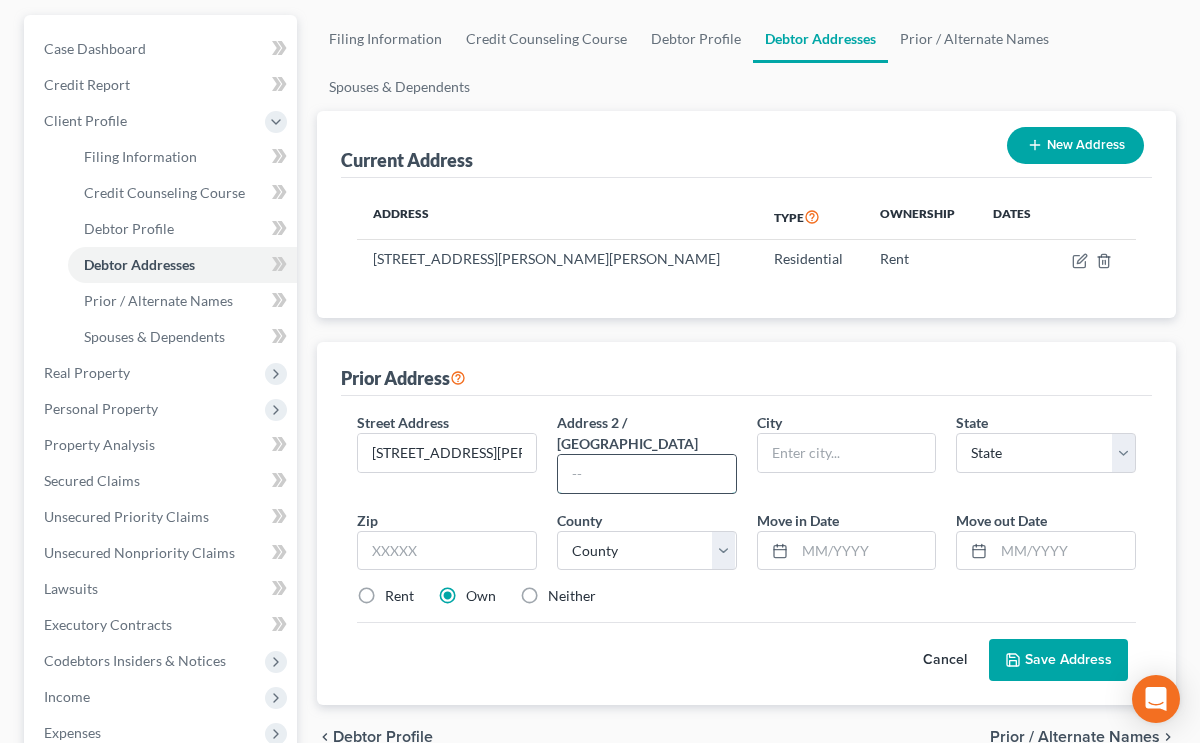 scroll, scrollTop: 223, scrollLeft: 0, axis: vertical 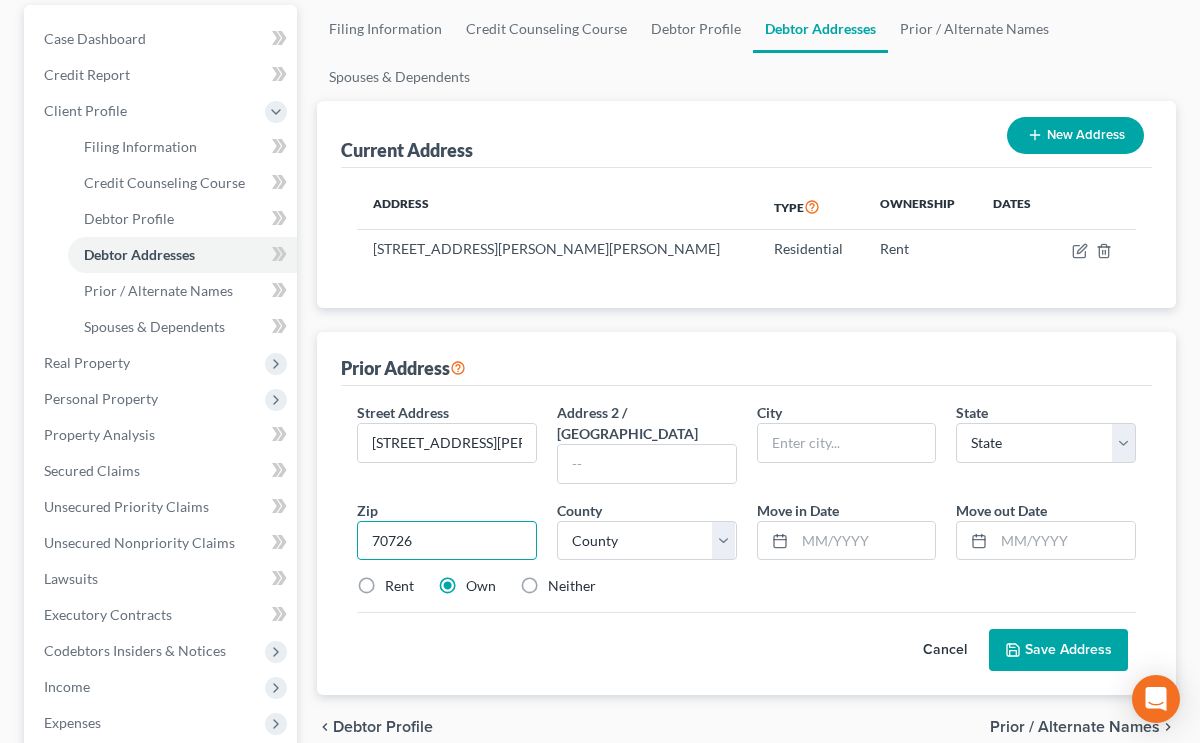 type on "70726" 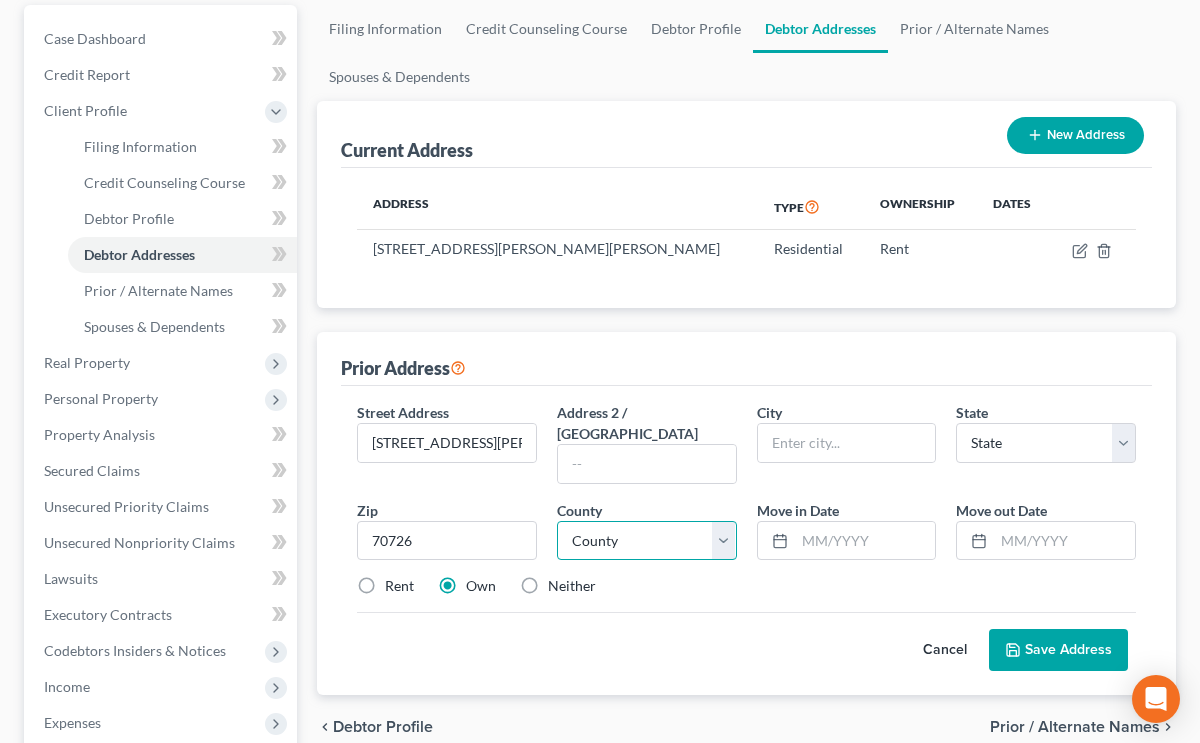 type on "Denham Springs" 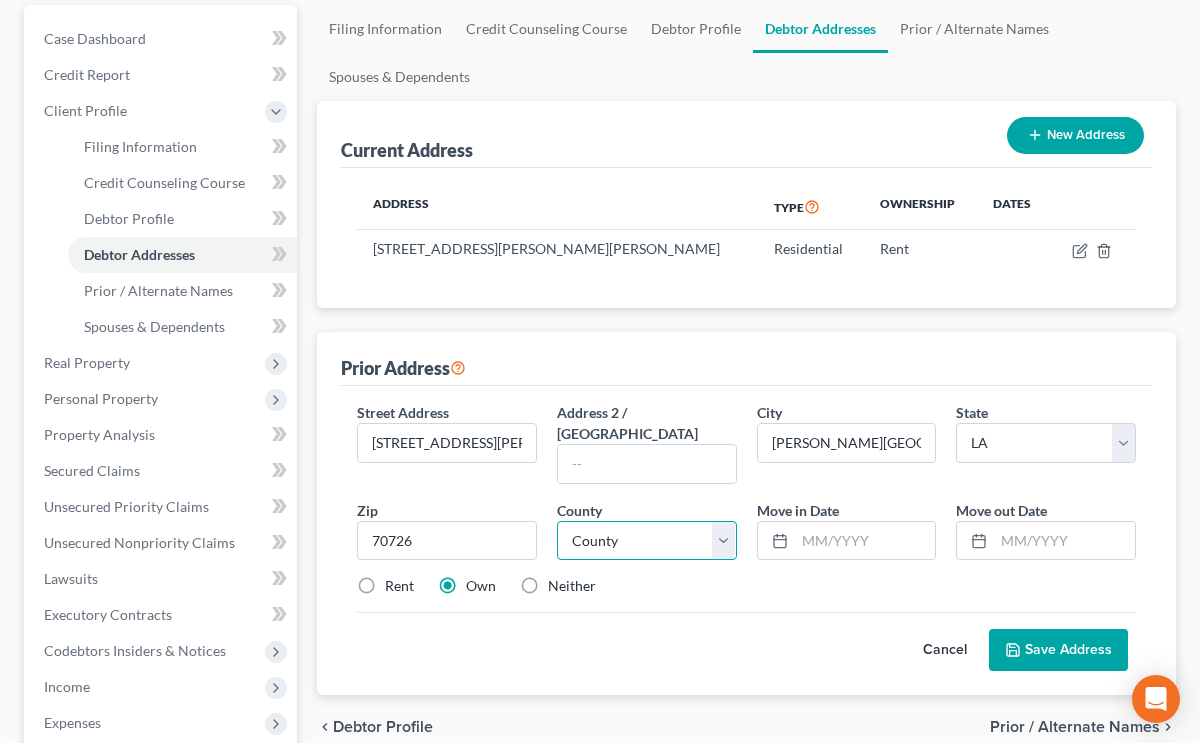 select on "31" 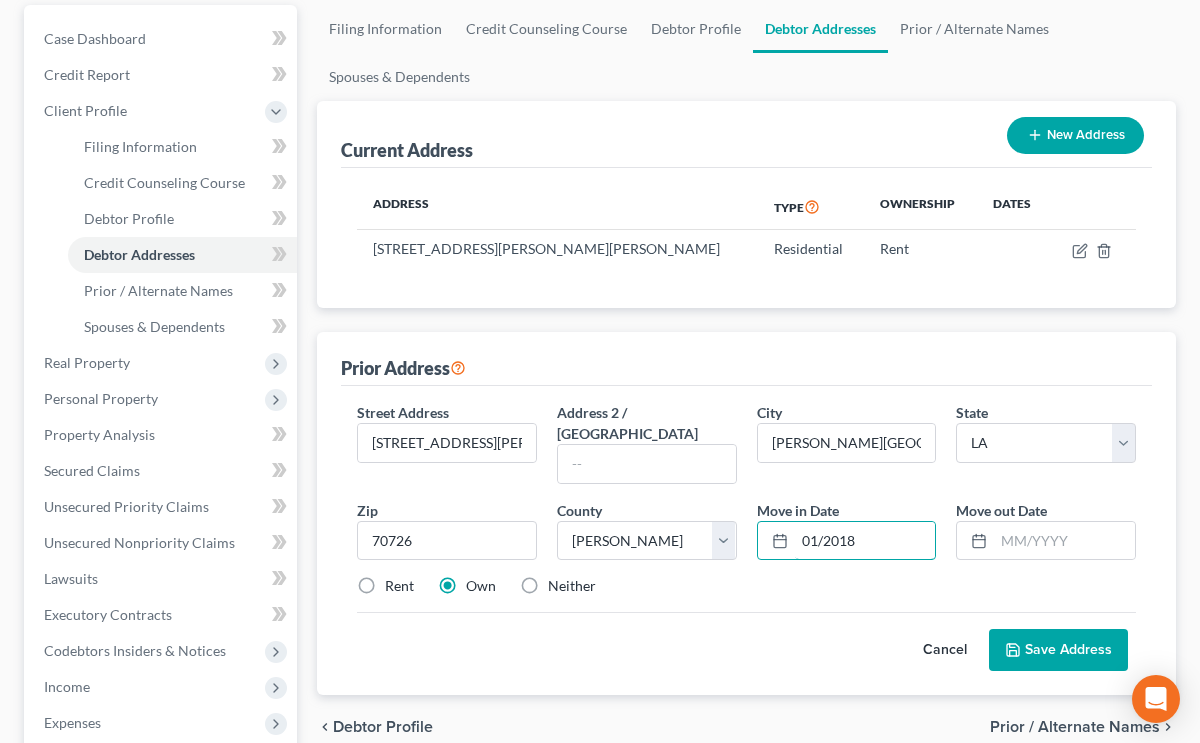 type on "01/2018" 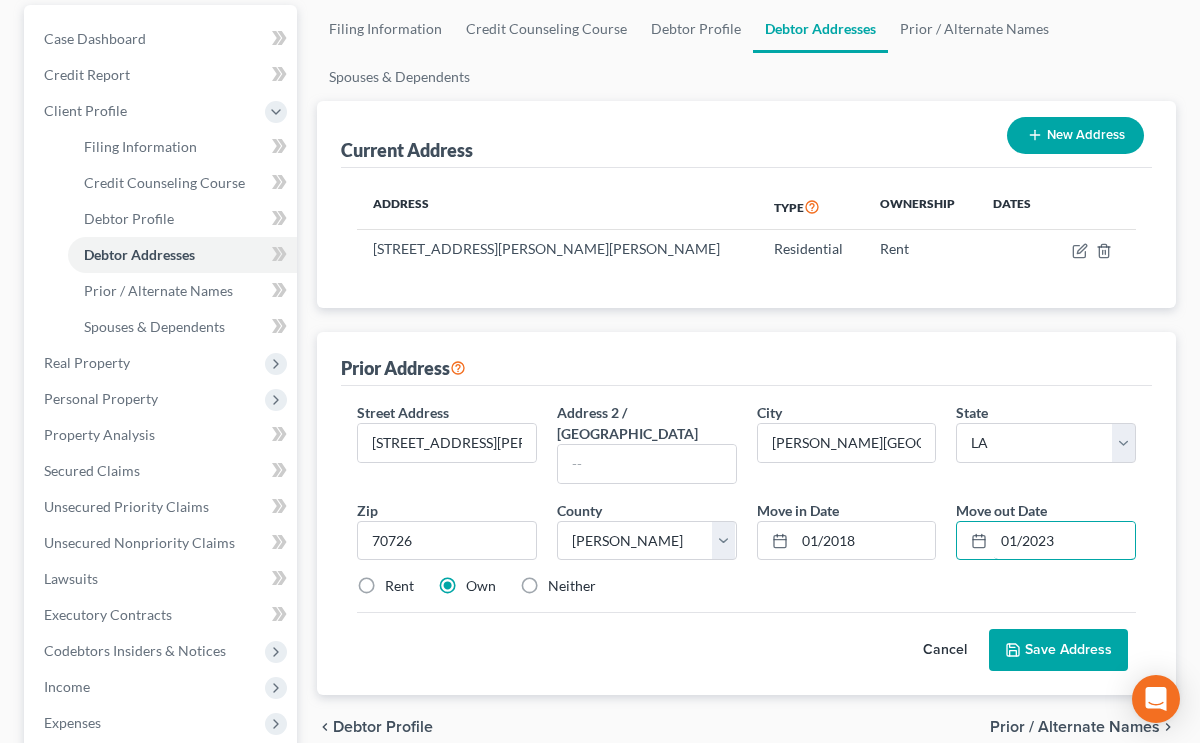 type on "01/2023" 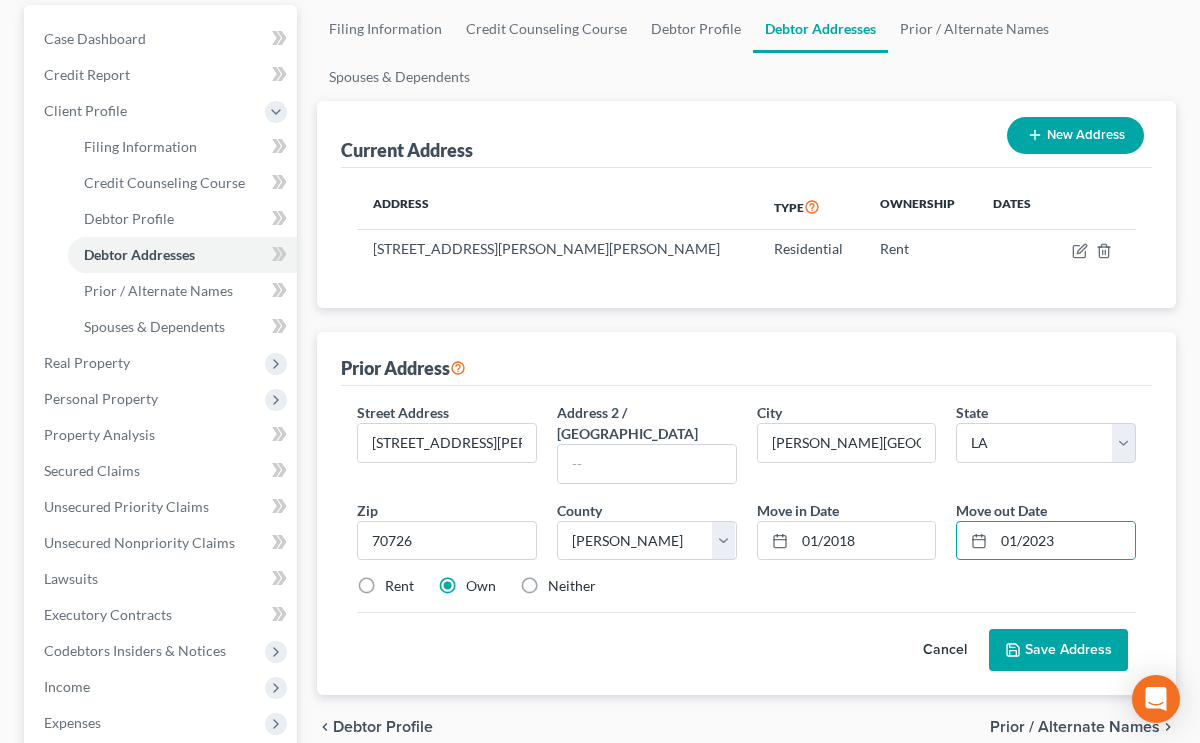 click on "Neither" at bounding box center (572, 586) 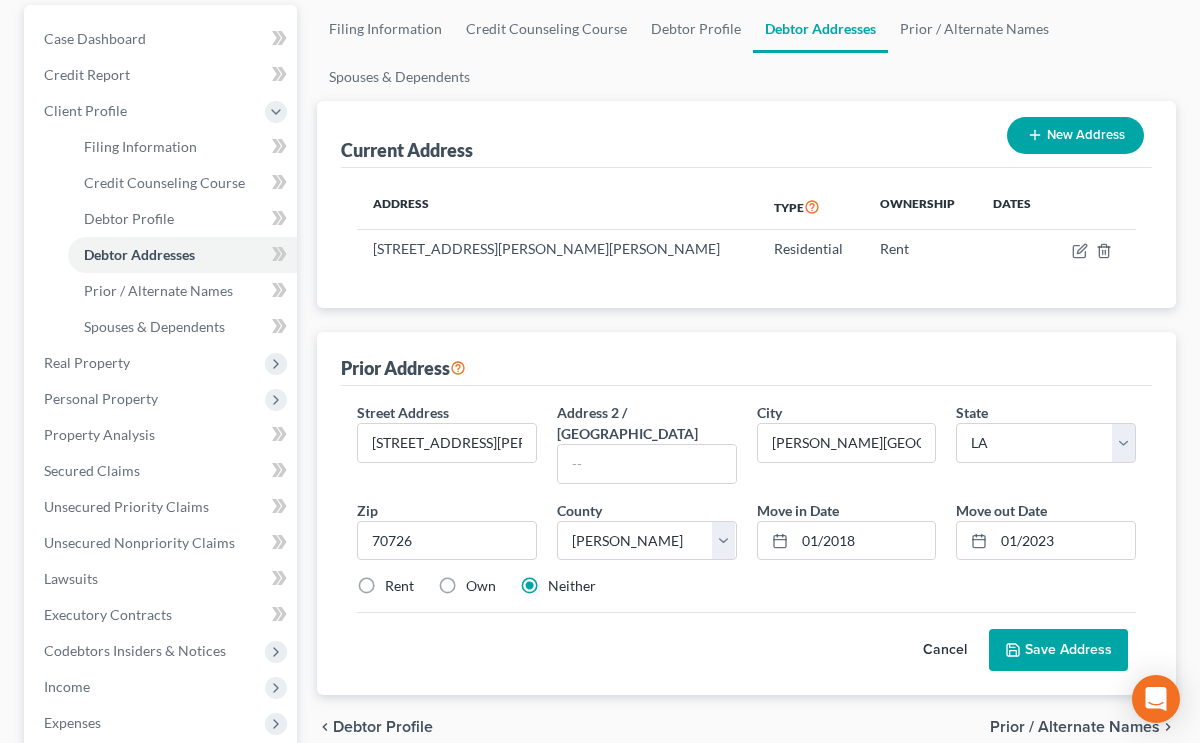 click on "Save Address" at bounding box center (1058, 650) 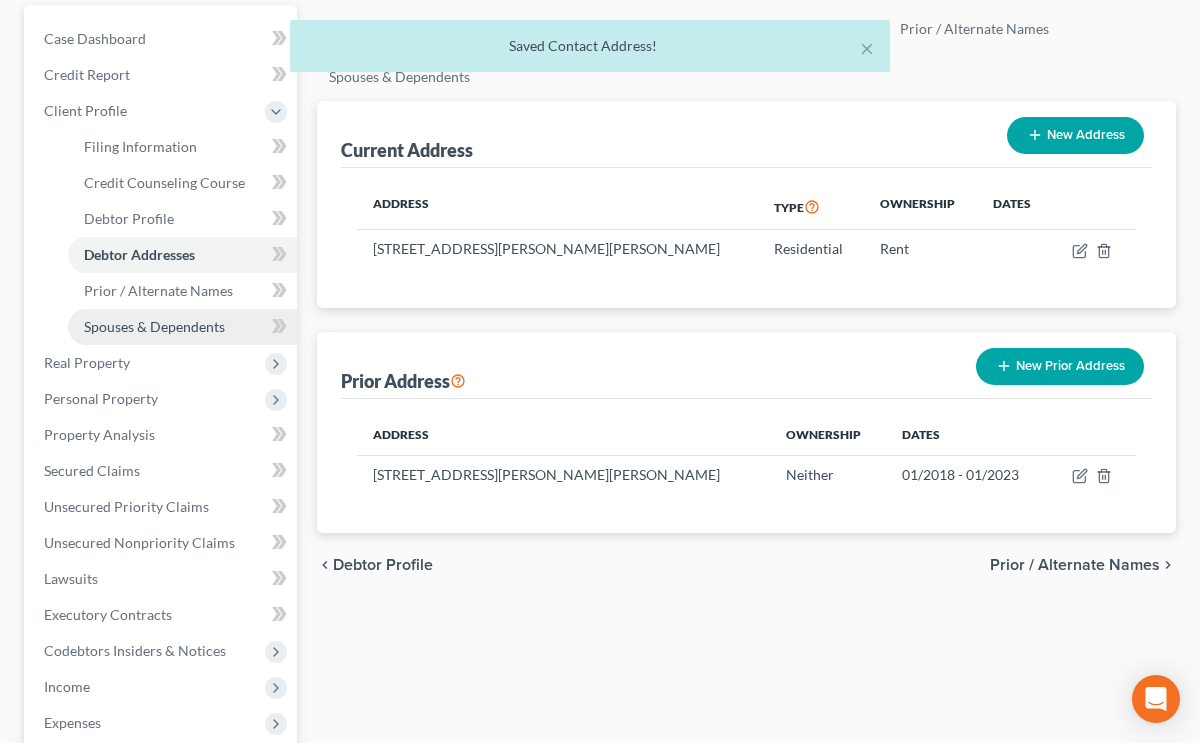 drag, startPoint x: 189, startPoint y: 308, endPoint x: 195, endPoint y: 295, distance: 14.3178215 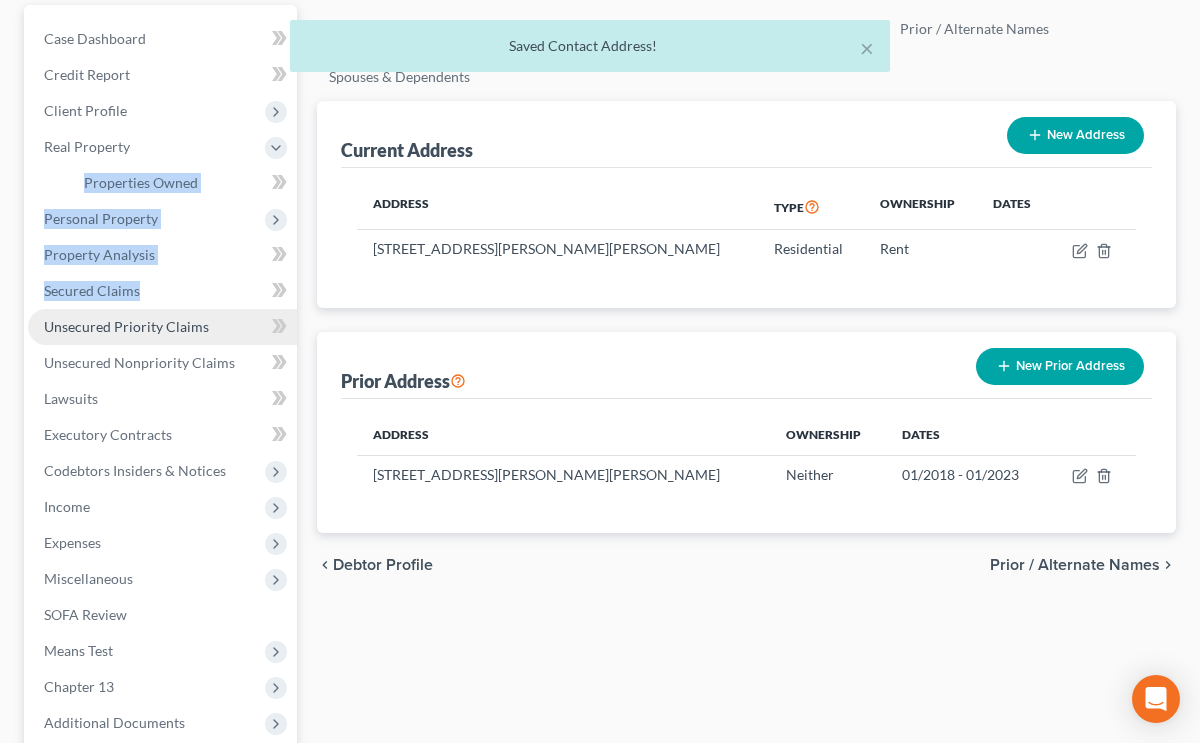 click on "Case Dashboard
Payments
Invoices
Payments
Payments
Credit Report
Client Profile" at bounding box center [162, 381] 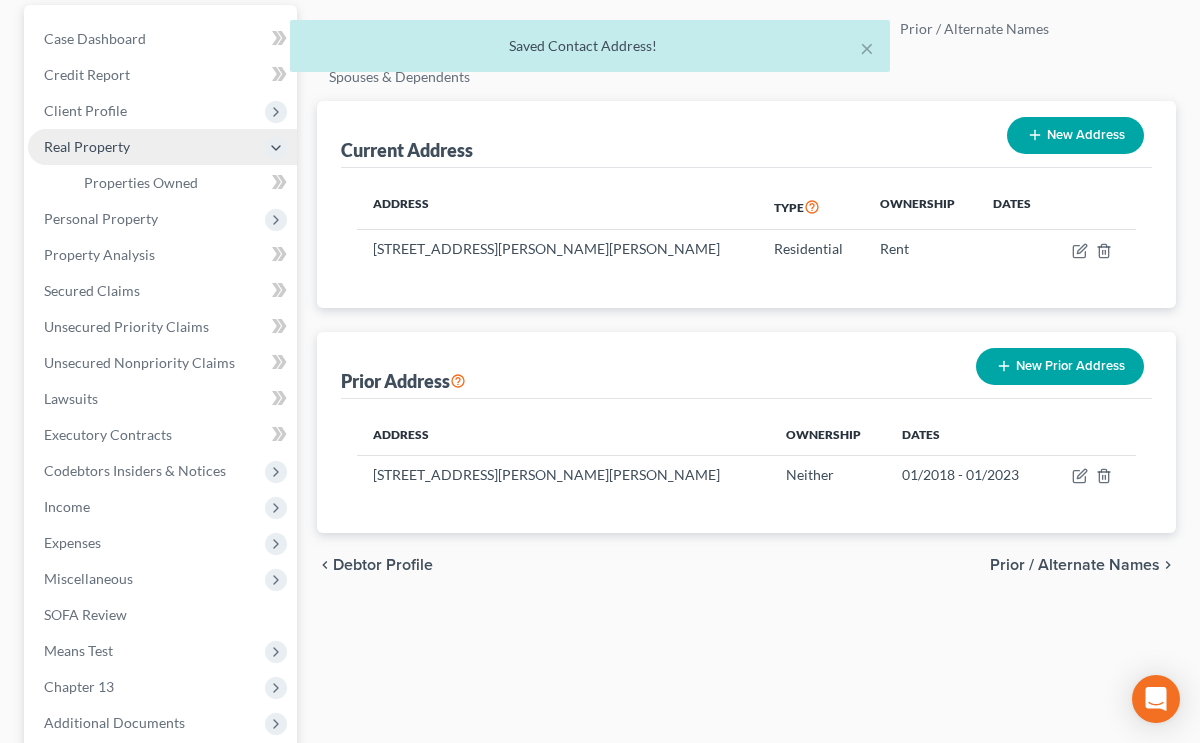drag, startPoint x: 166, startPoint y: 114, endPoint x: 170, endPoint y: 99, distance: 15.524175 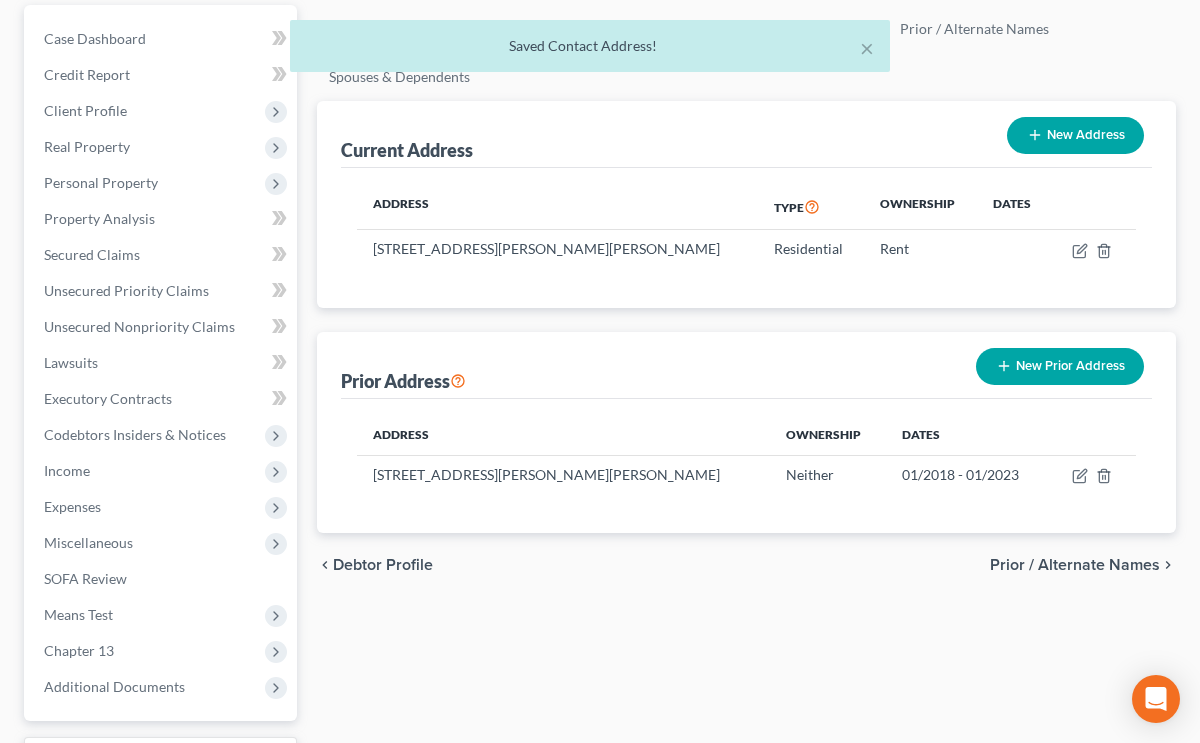 drag, startPoint x: 172, startPoint y: 85, endPoint x: 184, endPoint y: 138, distance: 54.34151 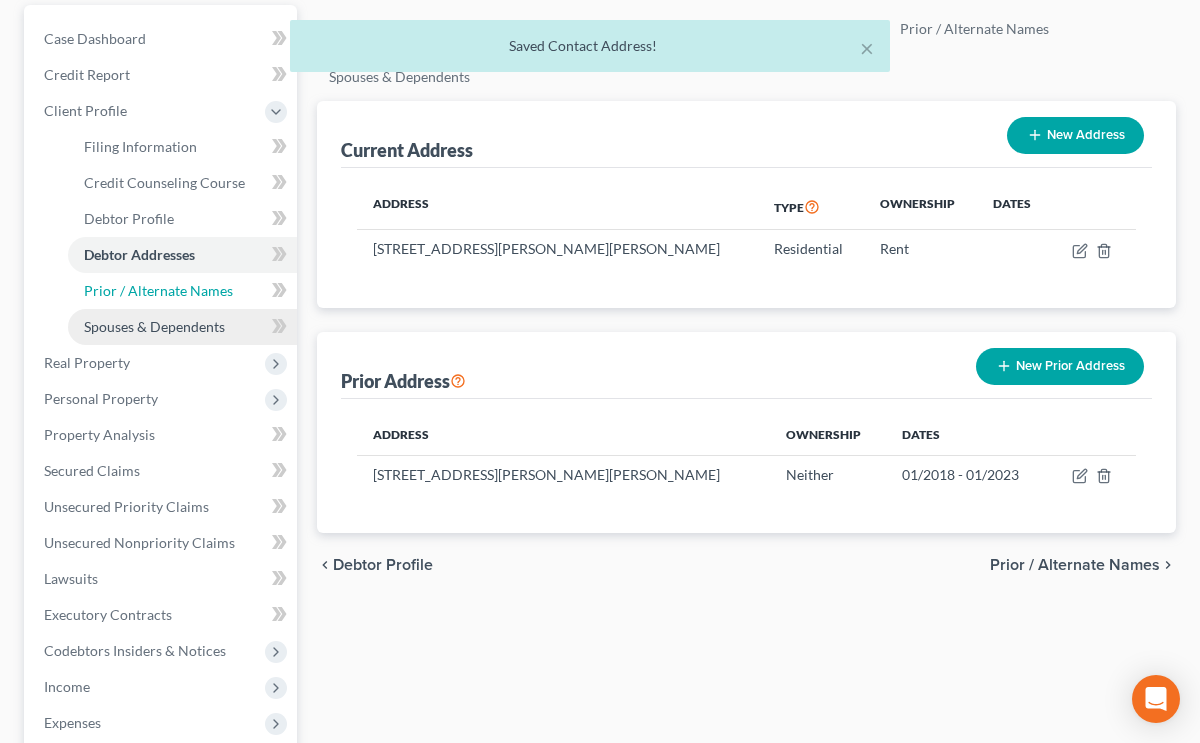 click on "Spouses & Dependents" at bounding box center [154, 326] 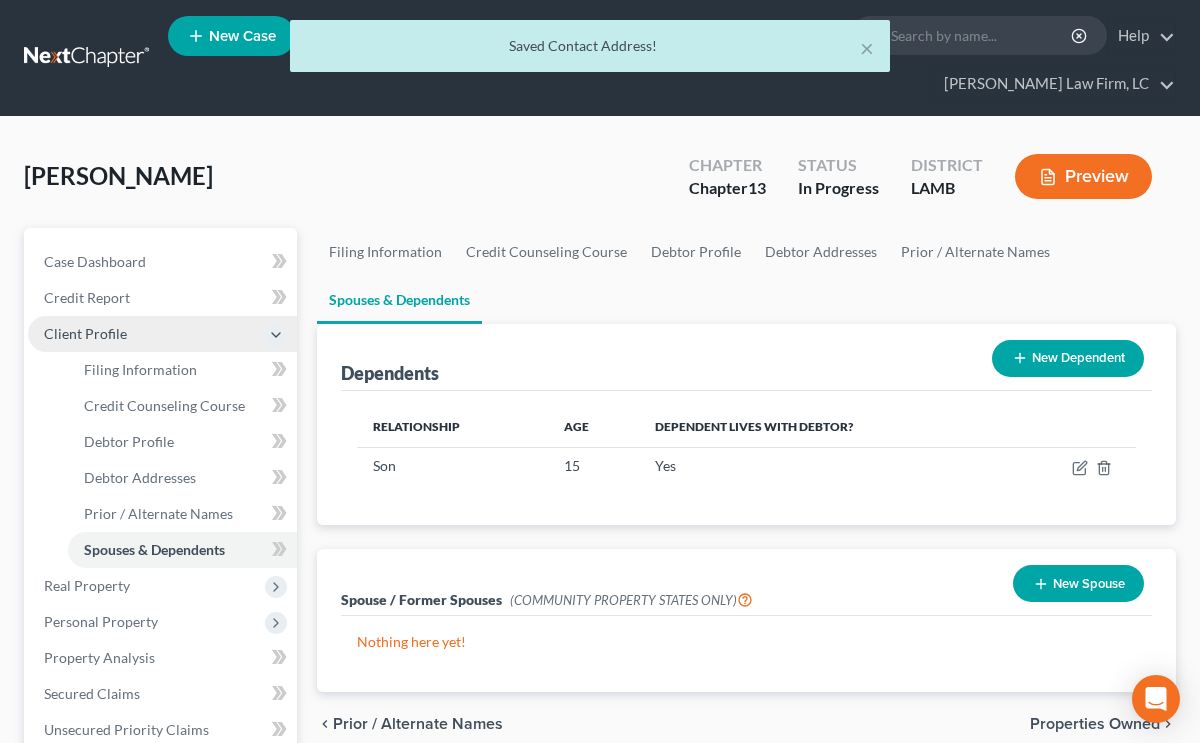 scroll, scrollTop: 0, scrollLeft: 0, axis: both 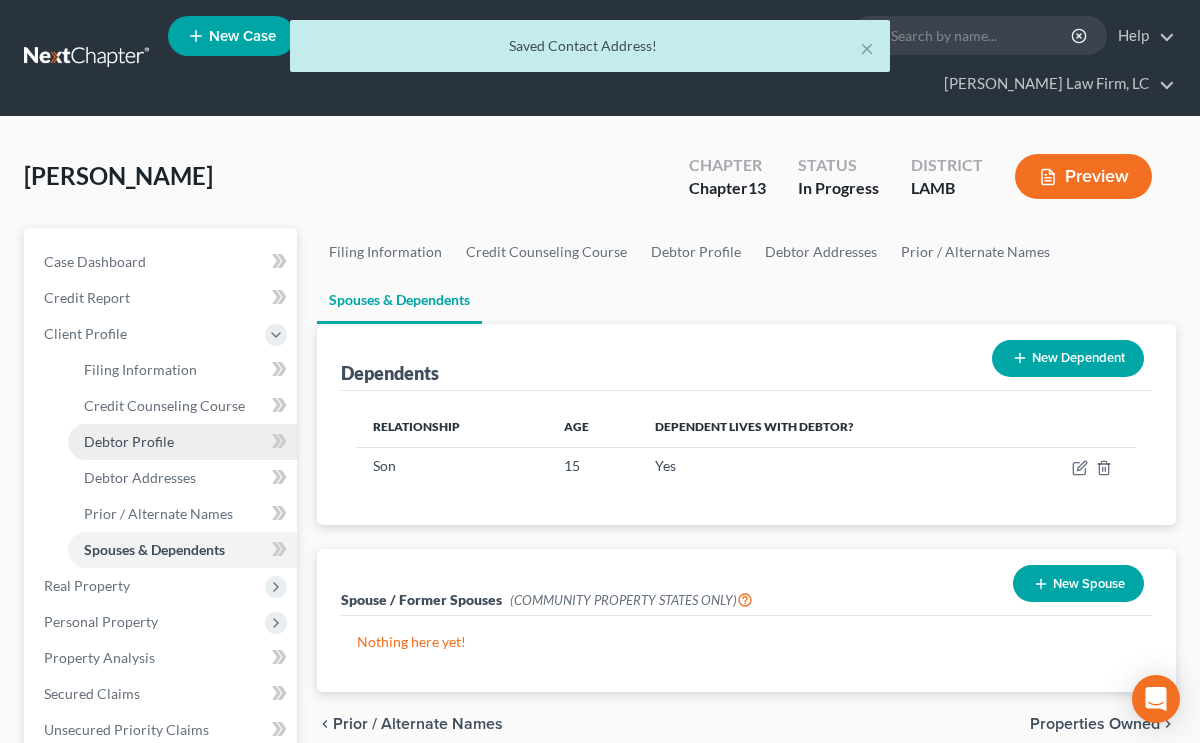 click on "Debtor Profile" at bounding box center (129, 441) 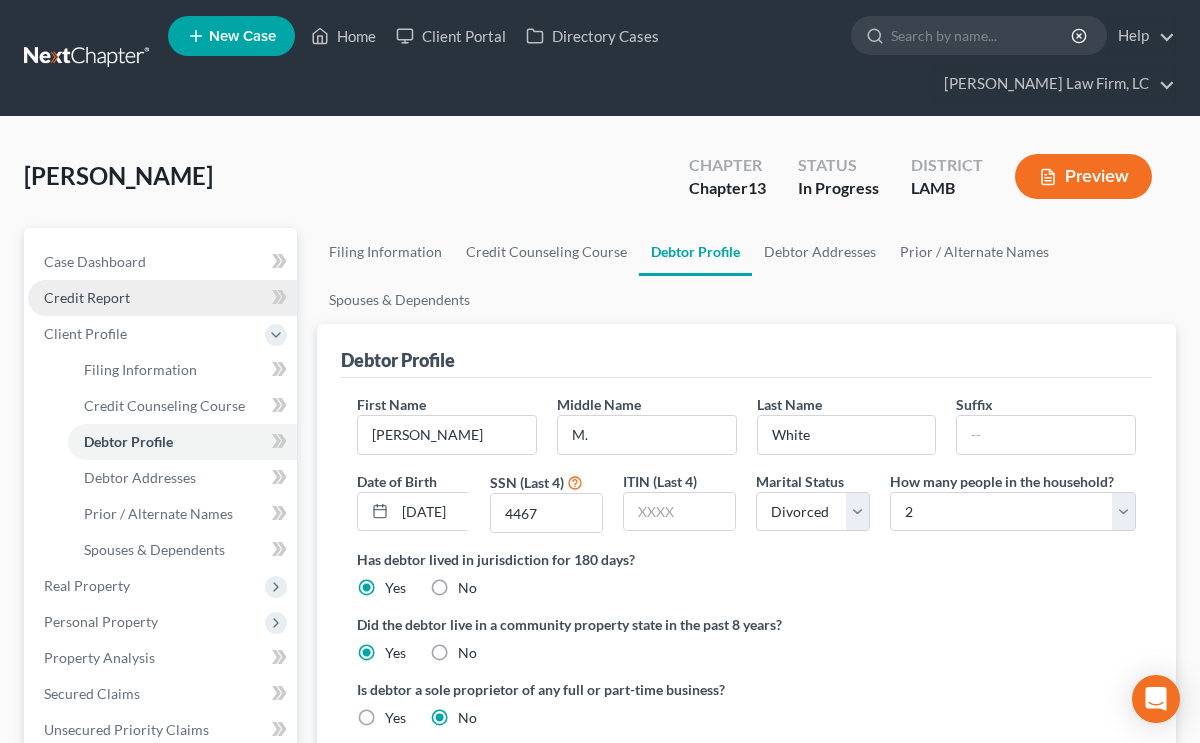 drag, startPoint x: 143, startPoint y: 284, endPoint x: 147, endPoint y: 270, distance: 14.56022 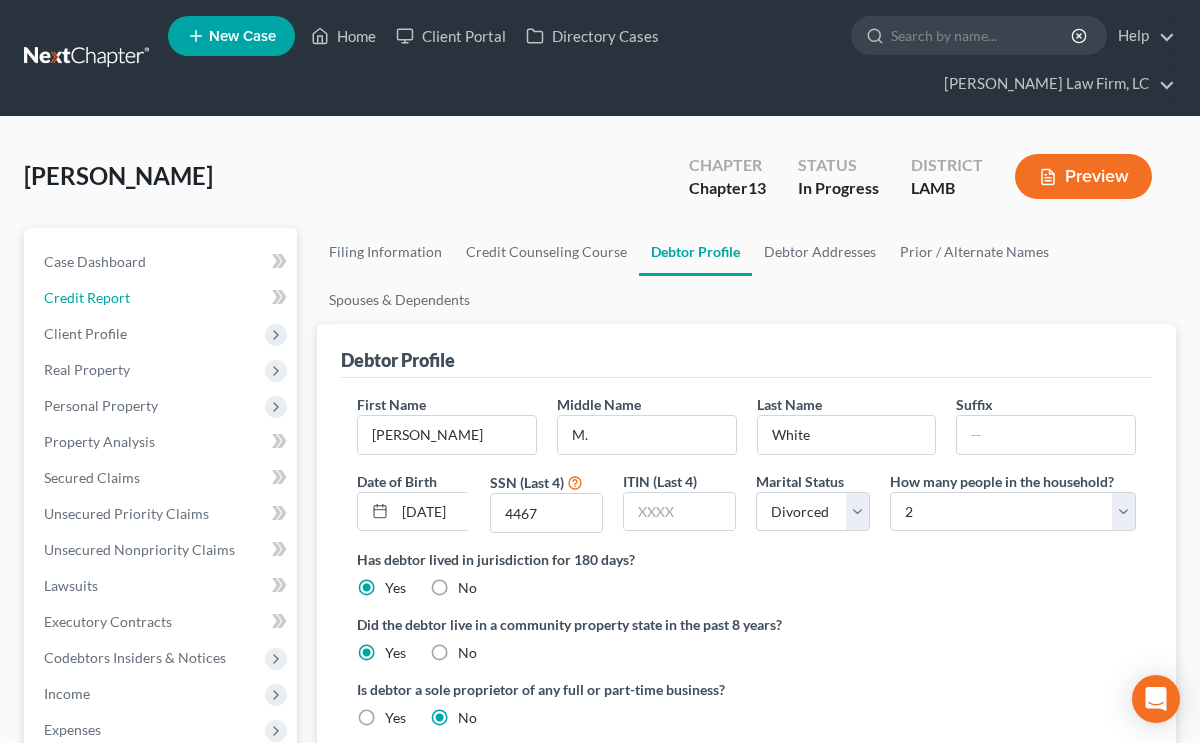 drag, startPoint x: 148, startPoint y: 269, endPoint x: 163, endPoint y: 278, distance: 17.492855 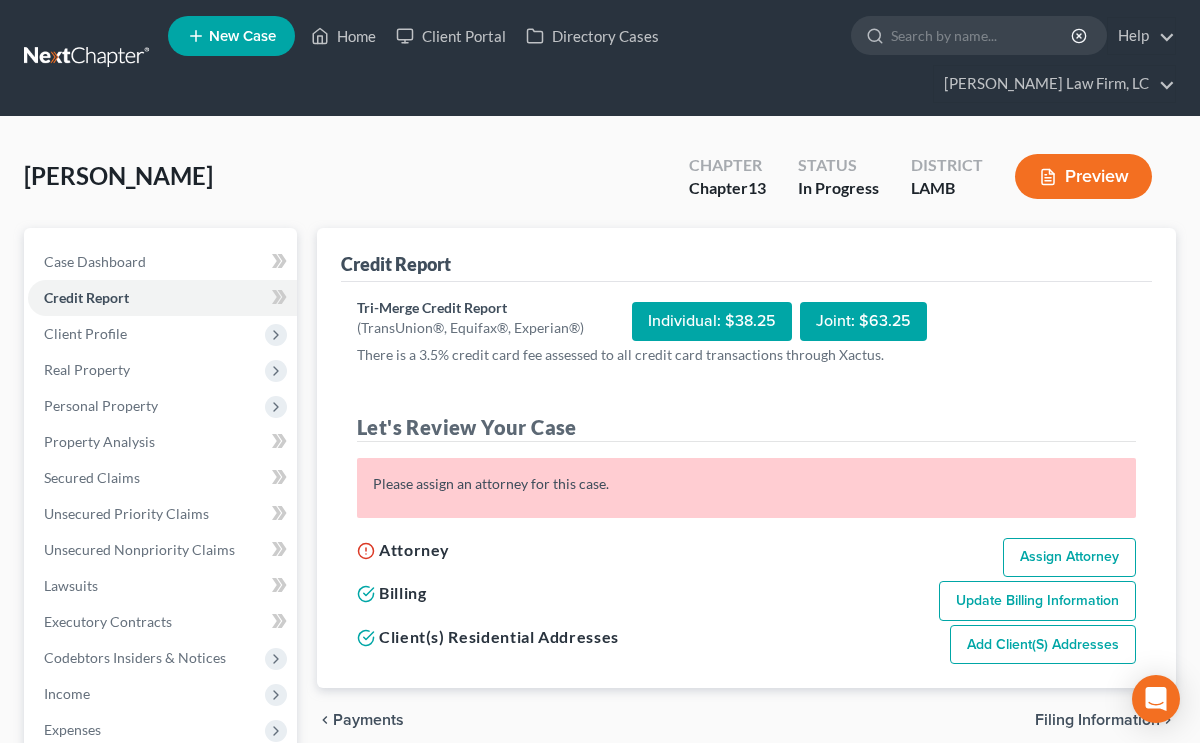 click on "Assign Attorney" at bounding box center [1069, 558] 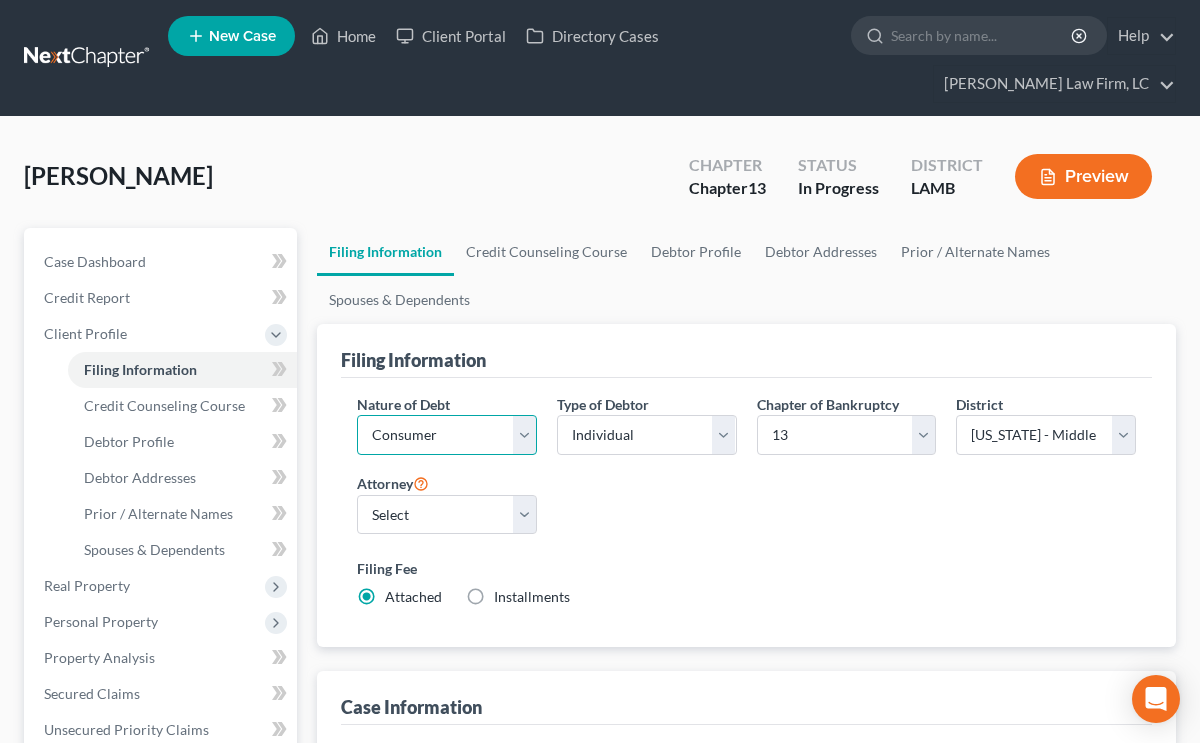 click on "Select Business Consumer Other" at bounding box center (447, 435) 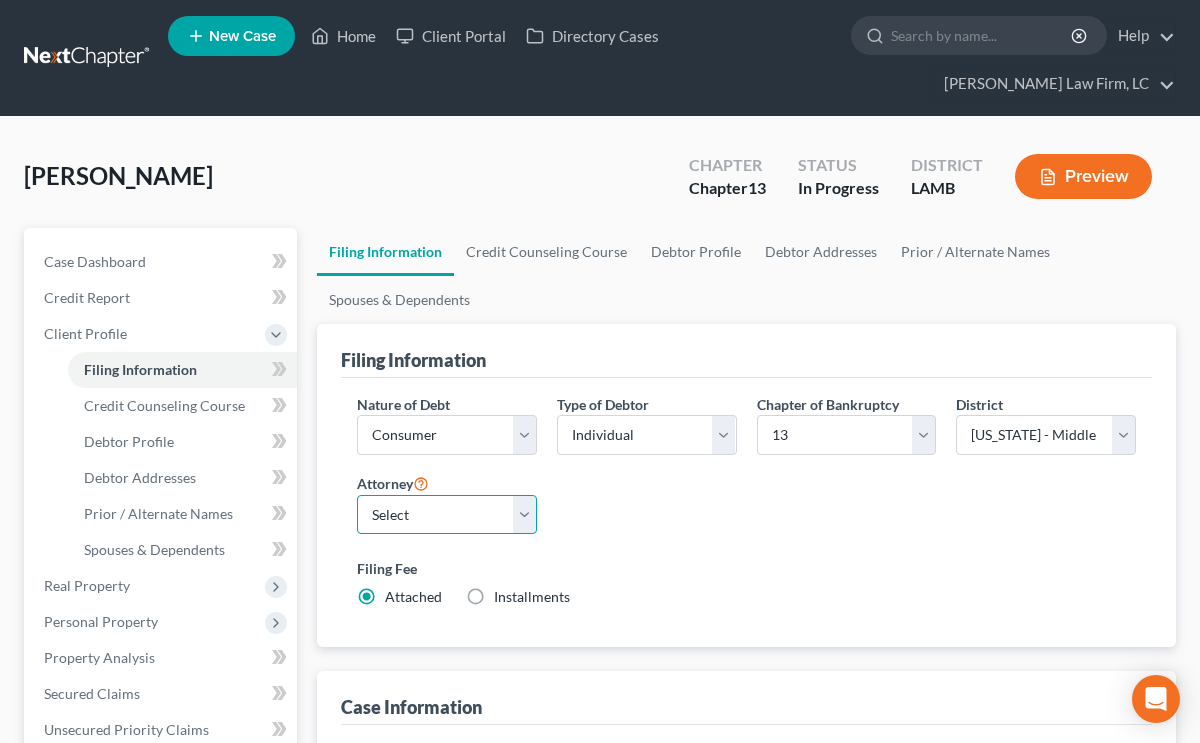click on "Select Mitchell D. Dickson - LAMB Mitchell D. Dickson - LAEB Mitchell D. Dickson - LAWB" at bounding box center [447, 515] 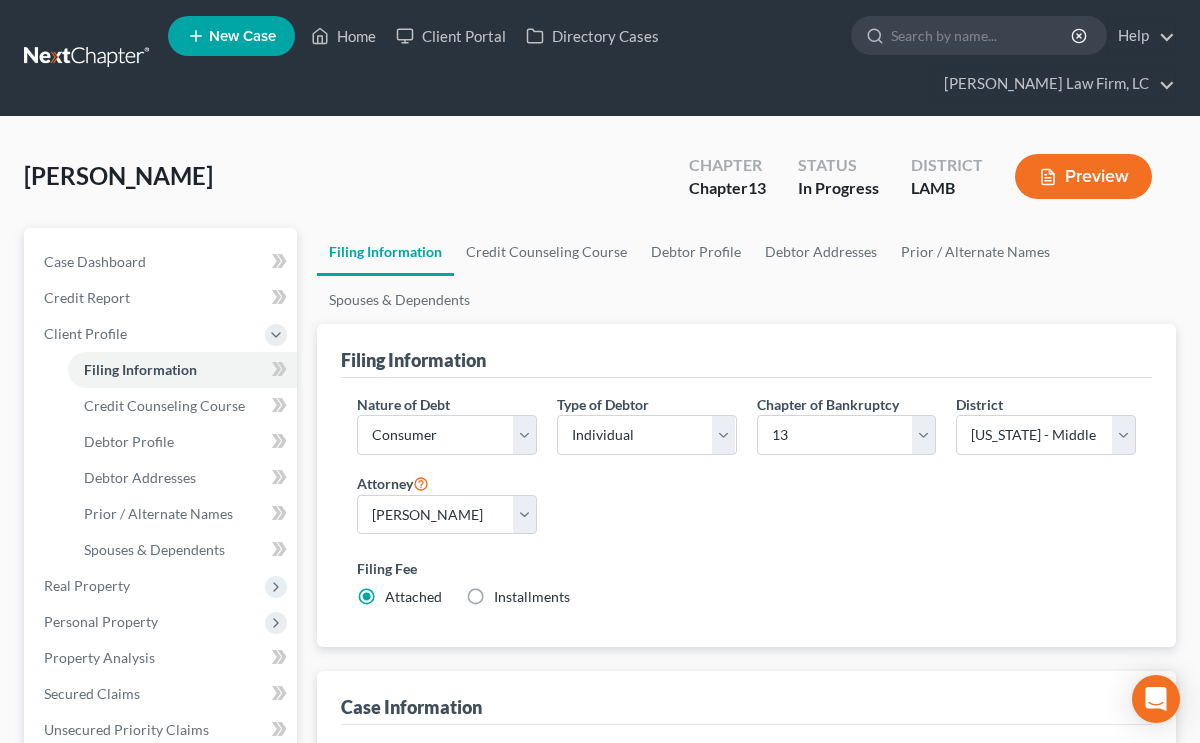 drag, startPoint x: 827, startPoint y: 504, endPoint x: 804, endPoint y: 516, distance: 25.942244 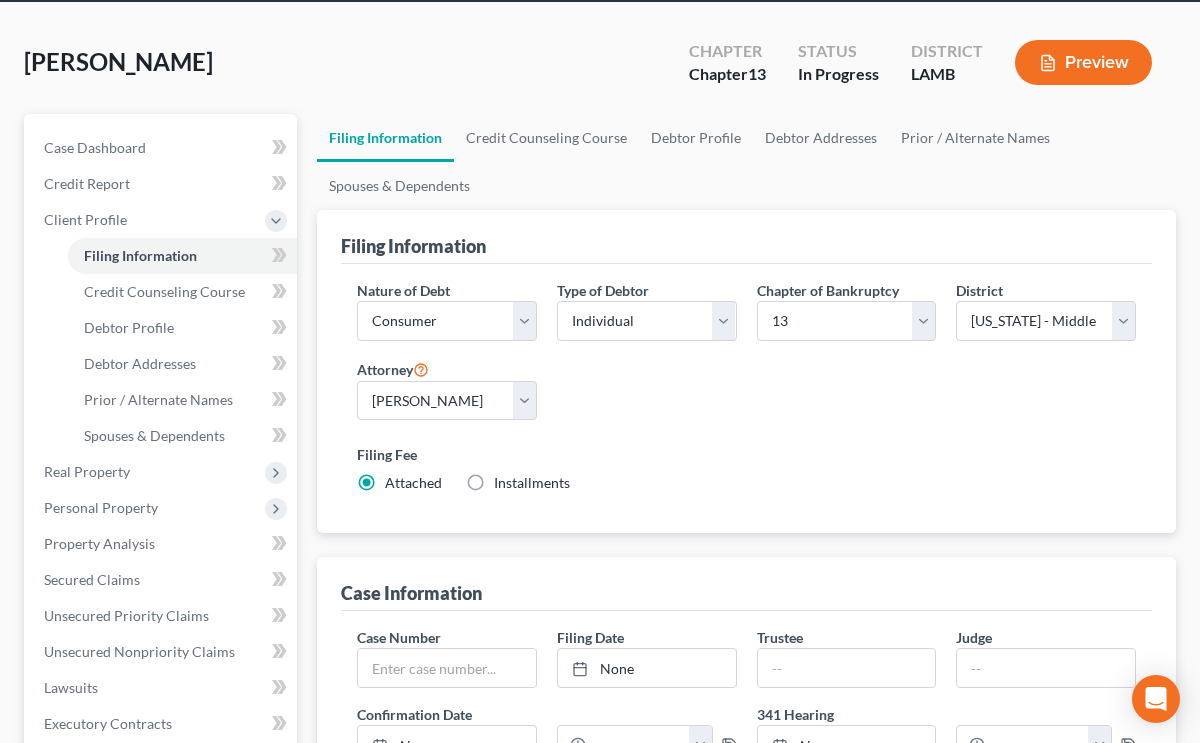 scroll, scrollTop: 119, scrollLeft: 0, axis: vertical 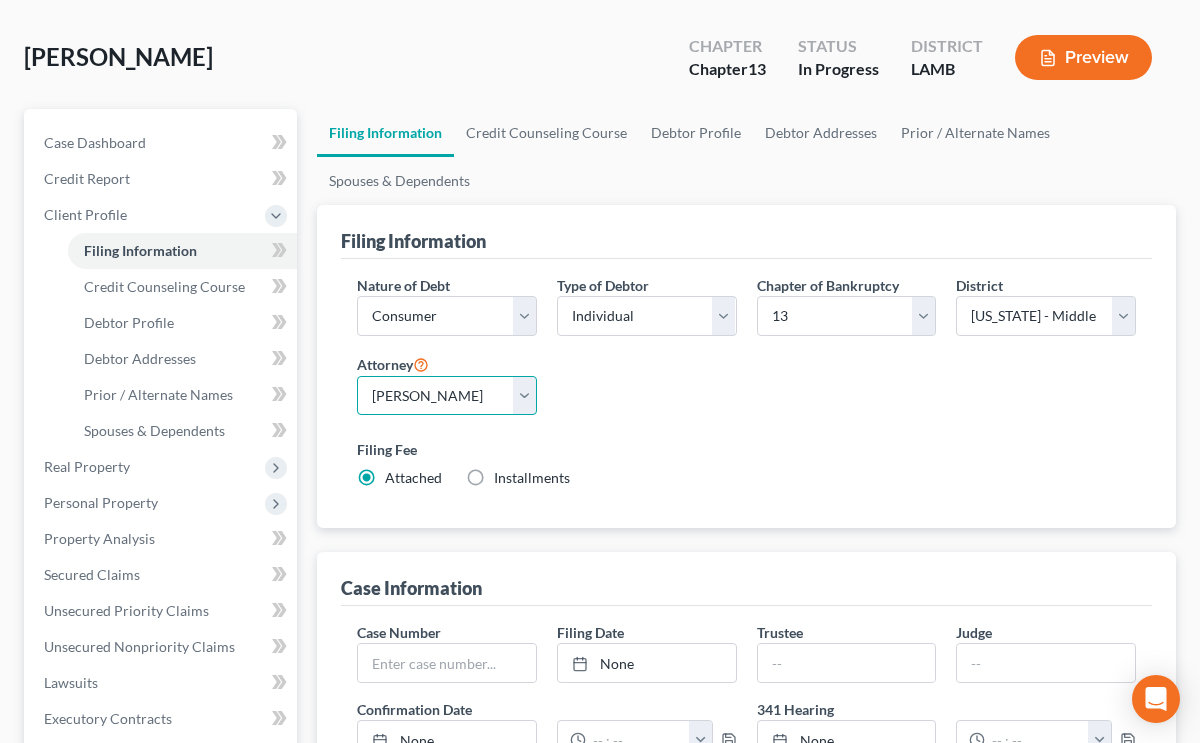 click on "Select Mitchell D. Dickson - LAMB Mitchell D. Dickson - LAEB Mitchell D. Dickson - LAWB" at bounding box center [447, 396] 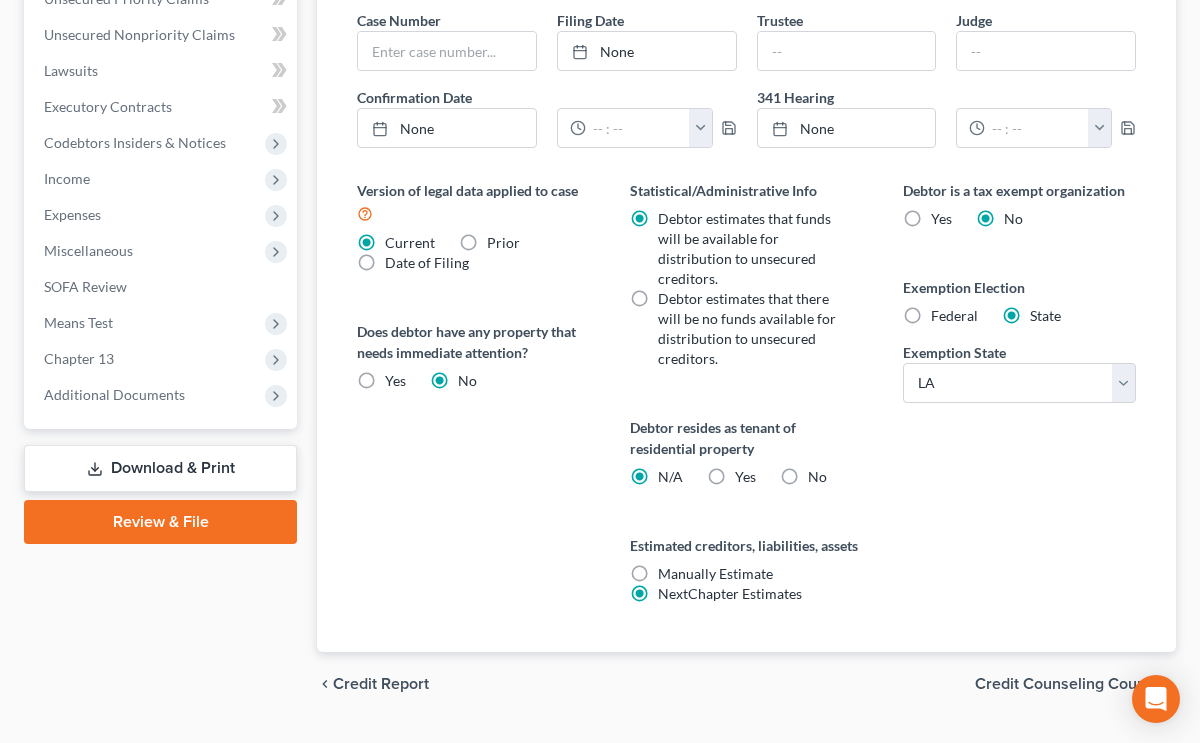 scroll, scrollTop: 733, scrollLeft: 0, axis: vertical 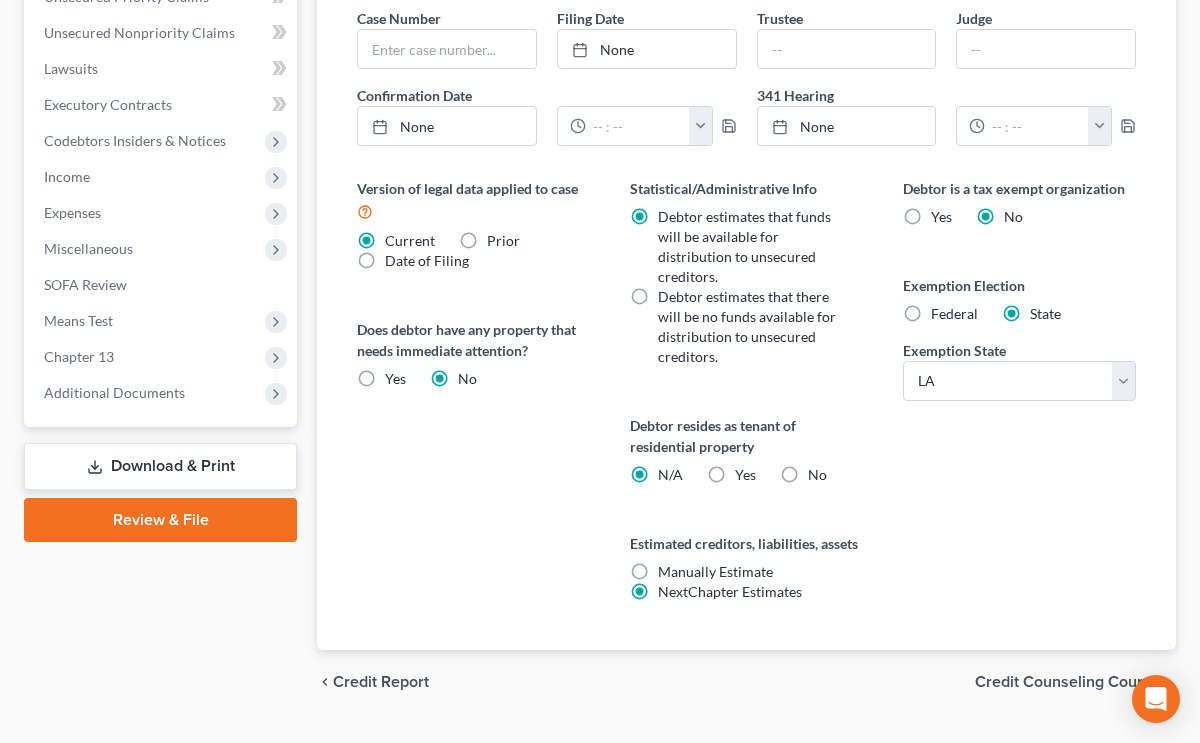 click on "Yes Yes" at bounding box center [745, 475] 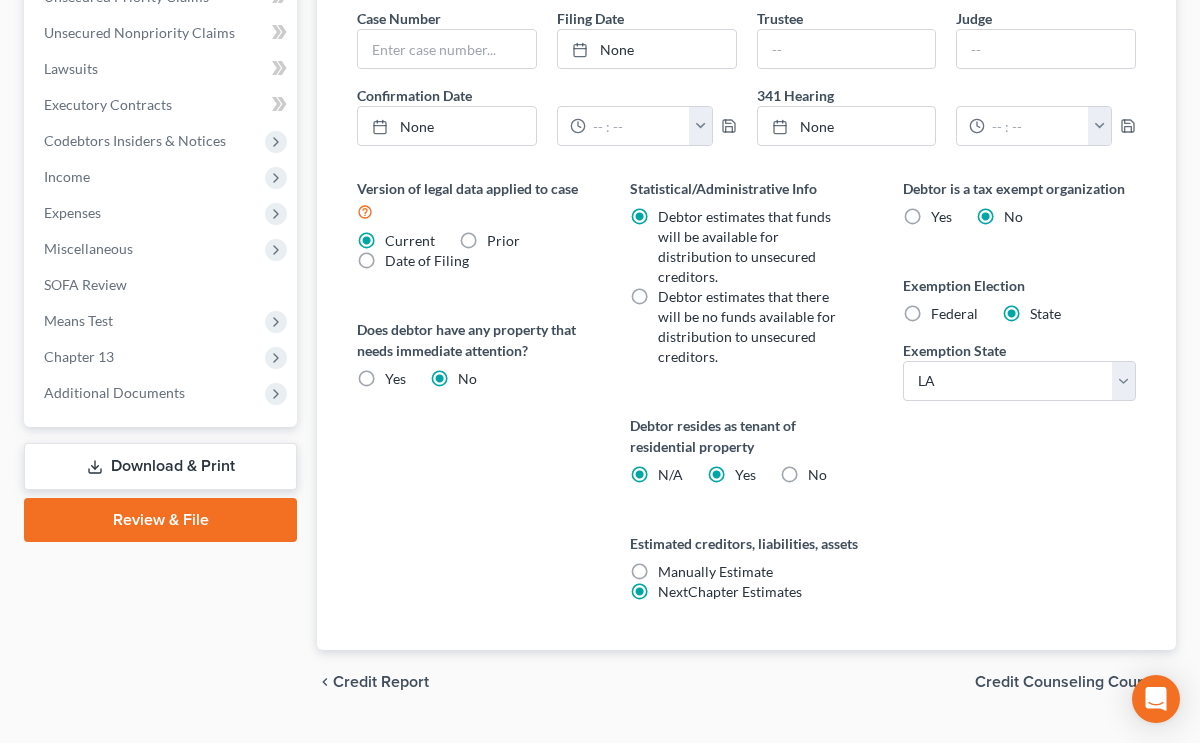 radio on "false" 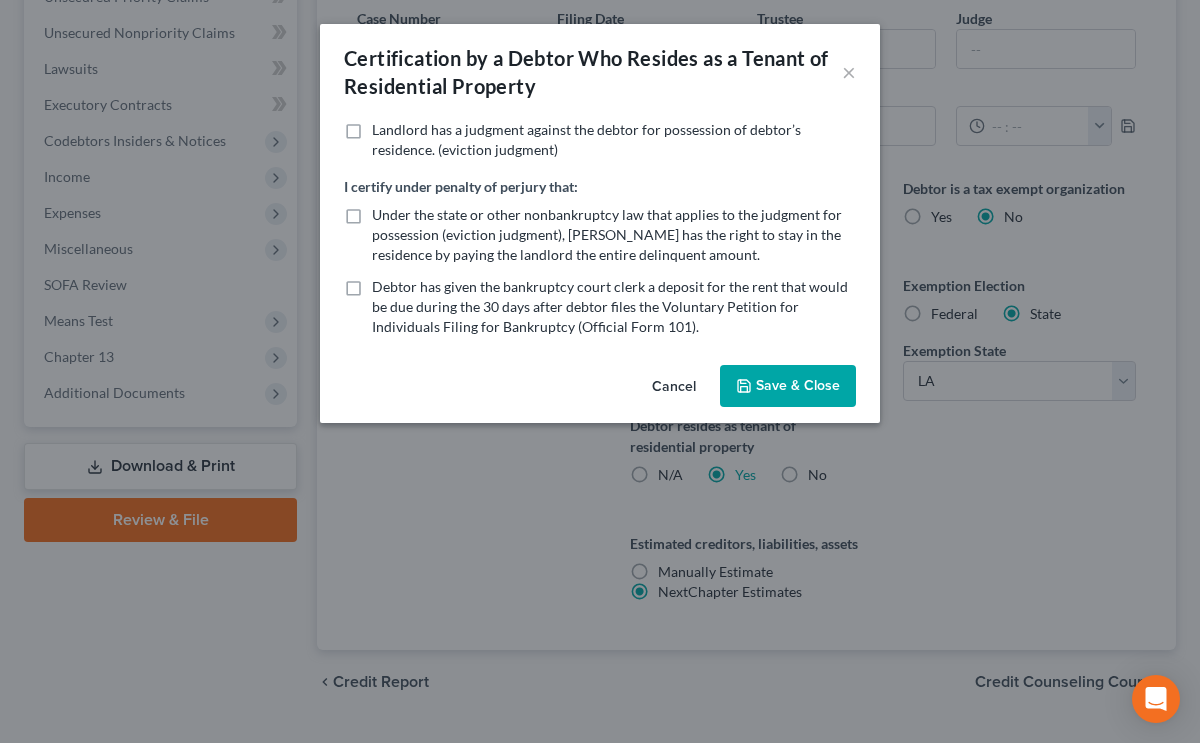 drag, startPoint x: 799, startPoint y: 380, endPoint x: 894, endPoint y: 435, distance: 109.77249 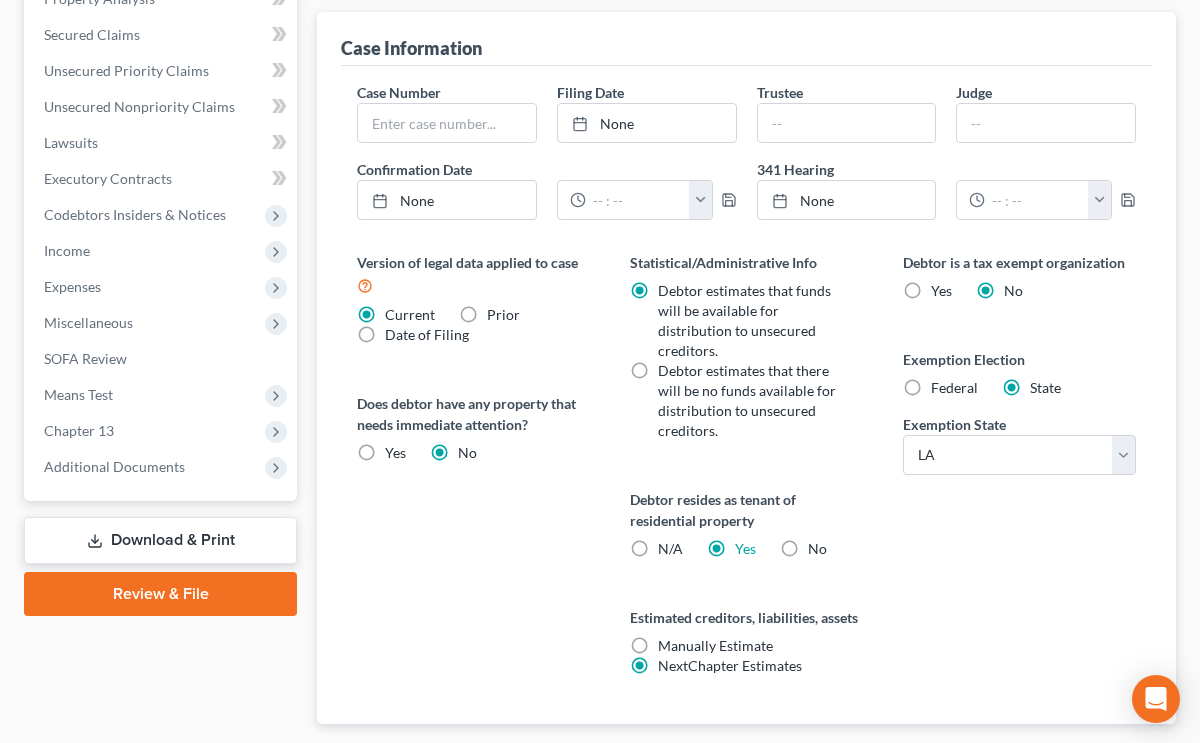 scroll, scrollTop: 0, scrollLeft: 0, axis: both 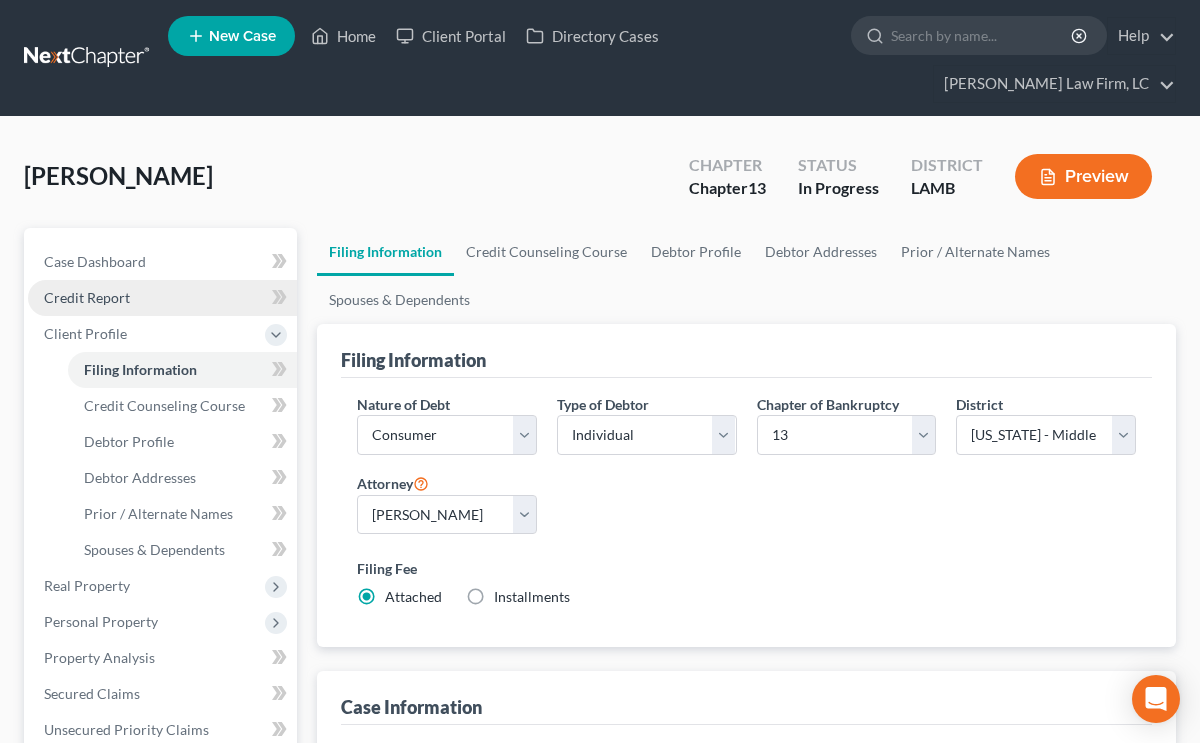 click on "Credit Report" at bounding box center [162, 298] 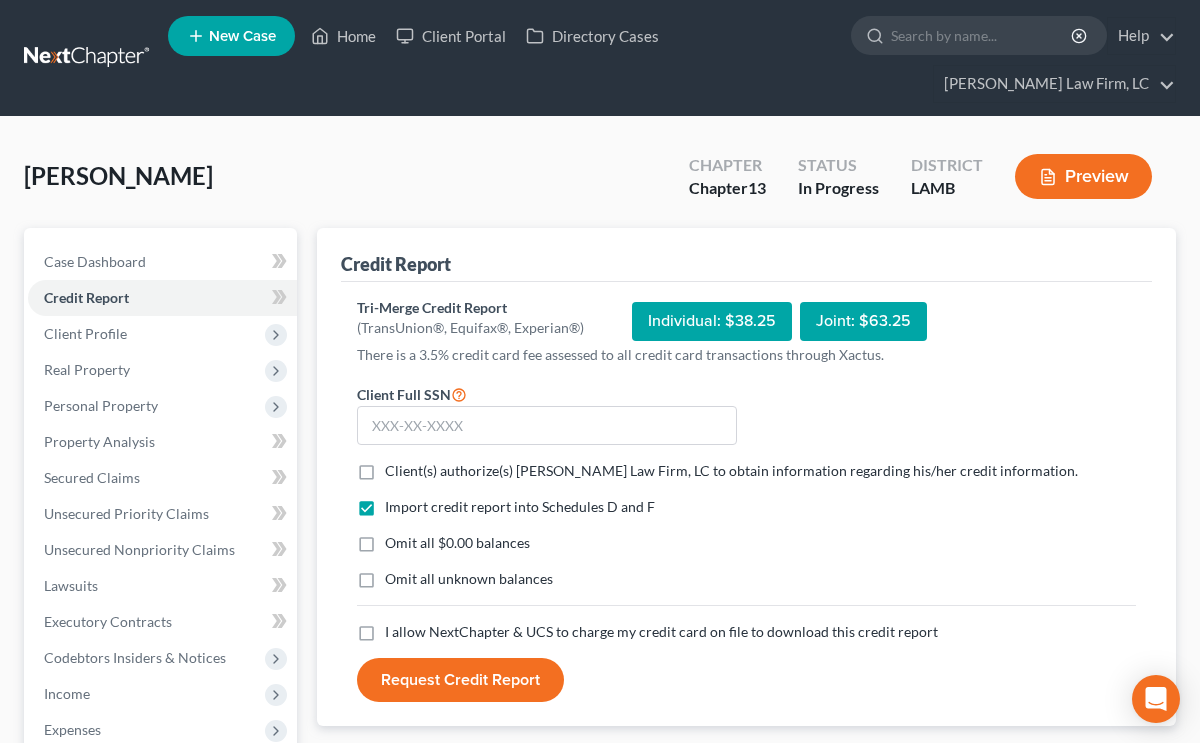 drag, startPoint x: 444, startPoint y: 430, endPoint x: 494, endPoint y: 532, distance: 113.59577 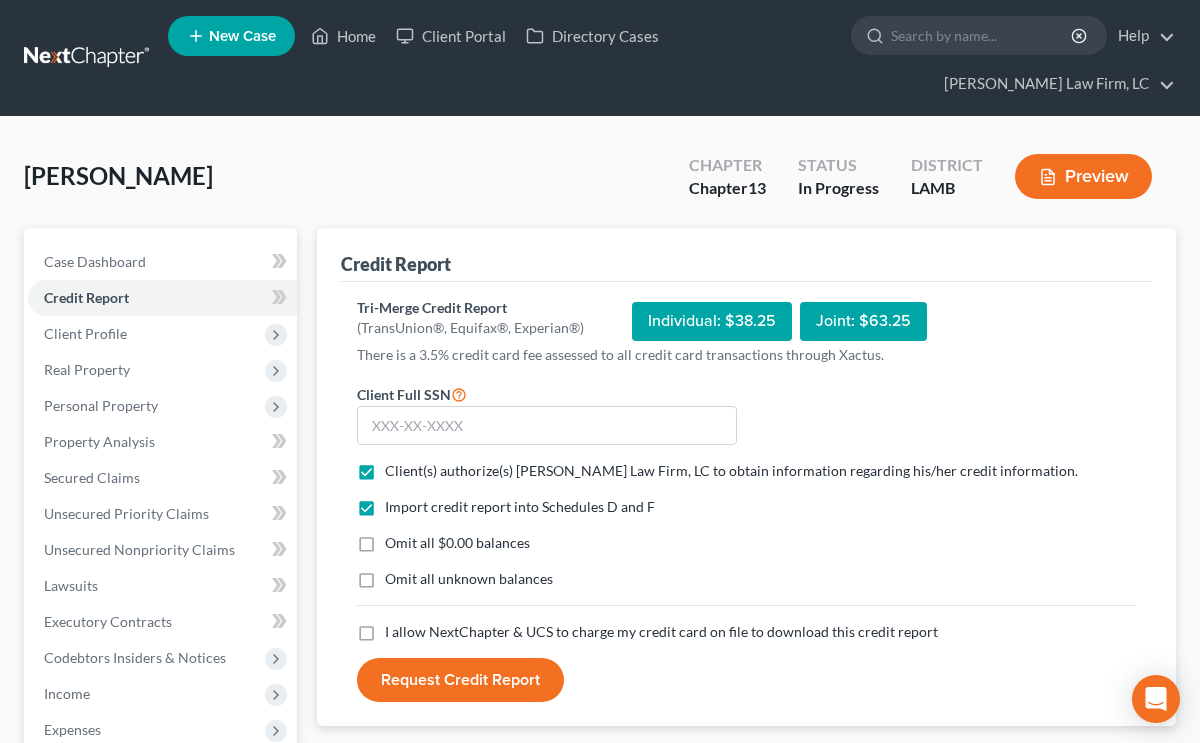 click on "I allow NextChapter & UCS to charge my credit card on file to download this credit report" at bounding box center (661, 631) 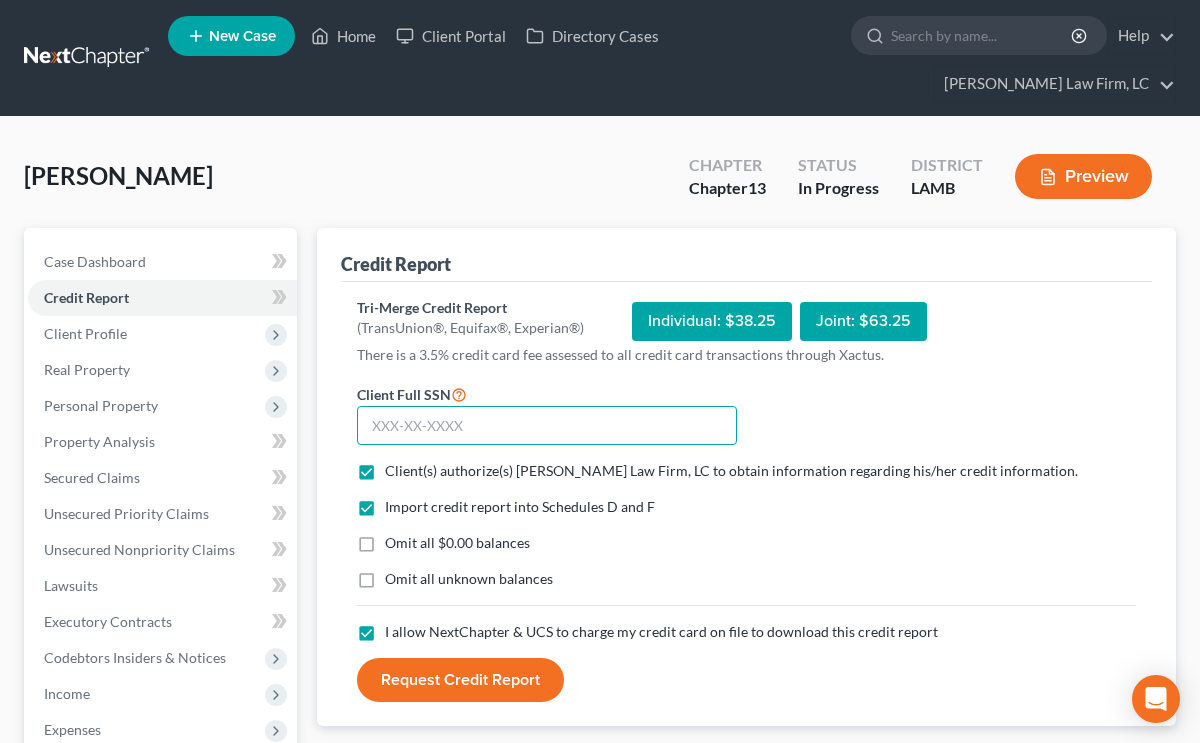 click at bounding box center [547, 426] 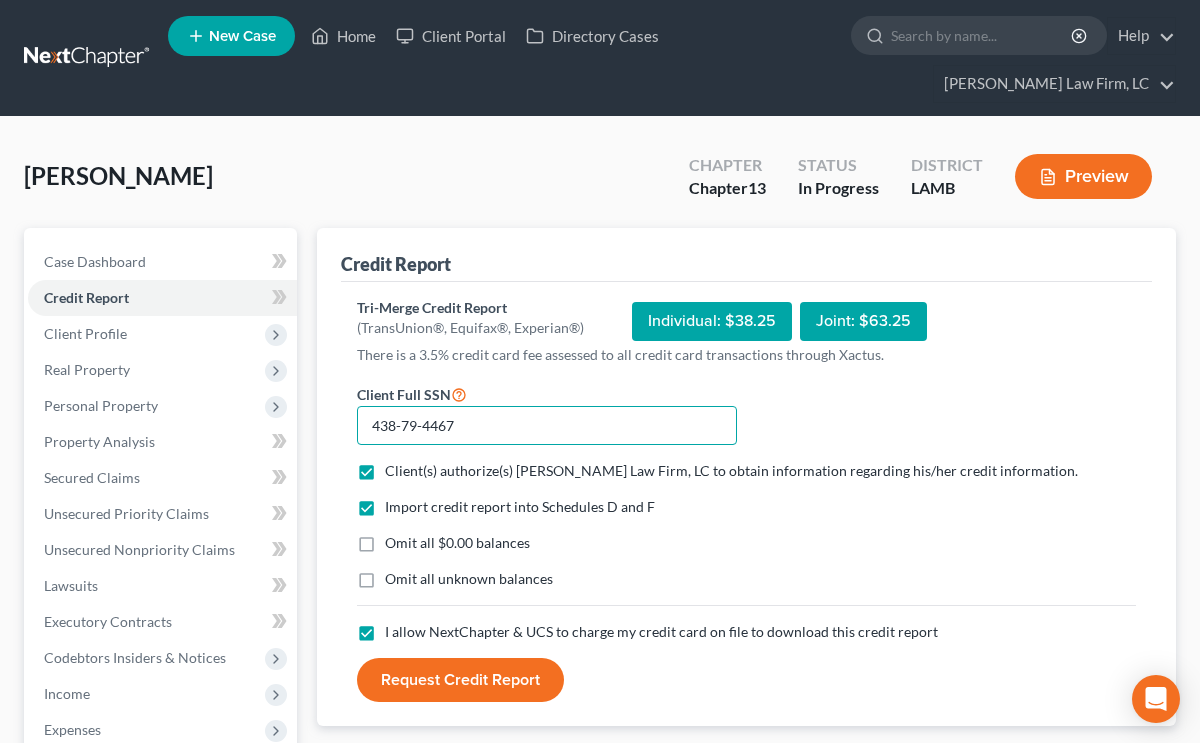 type on "438-79-4467" 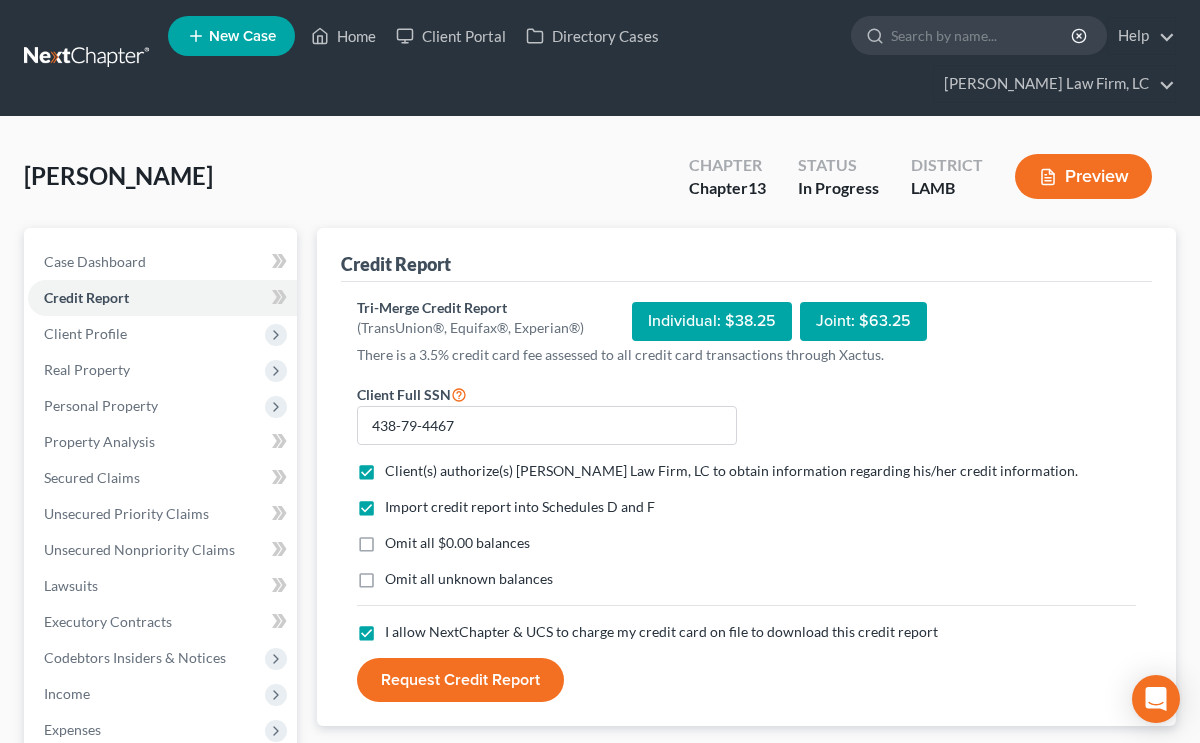 click on "Request Credit Report" at bounding box center (460, 680) 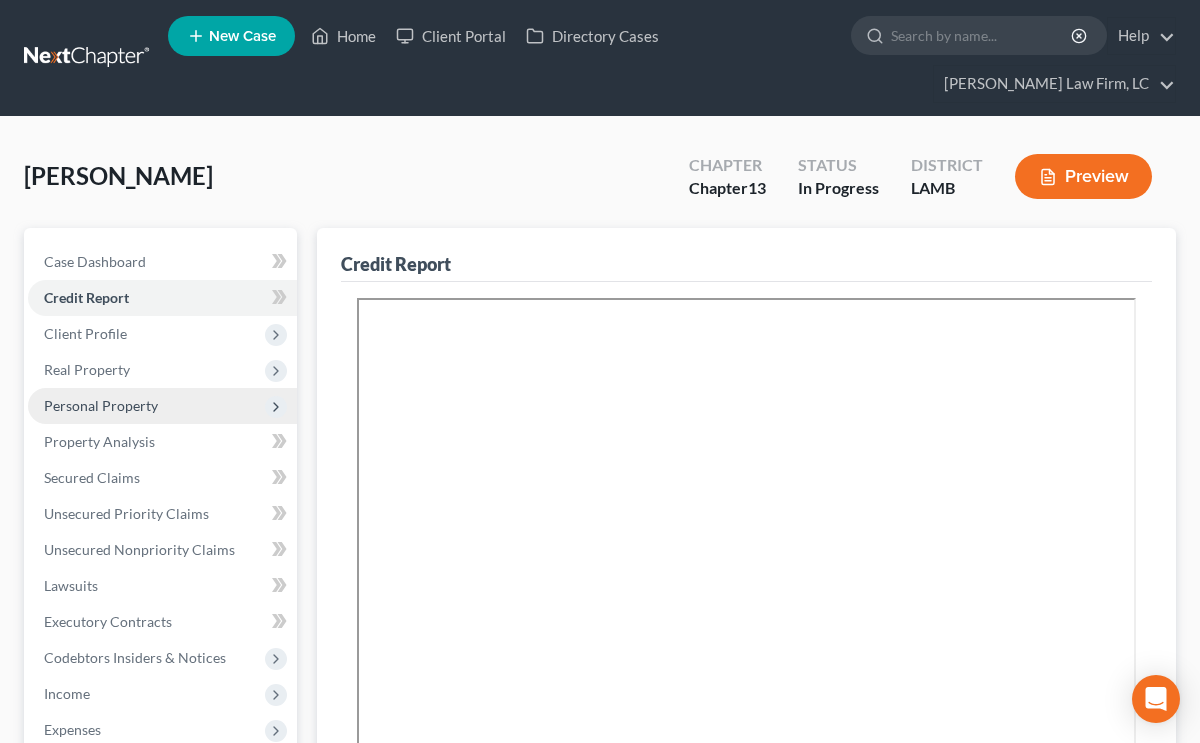 click on "Personal Property" at bounding box center [162, 406] 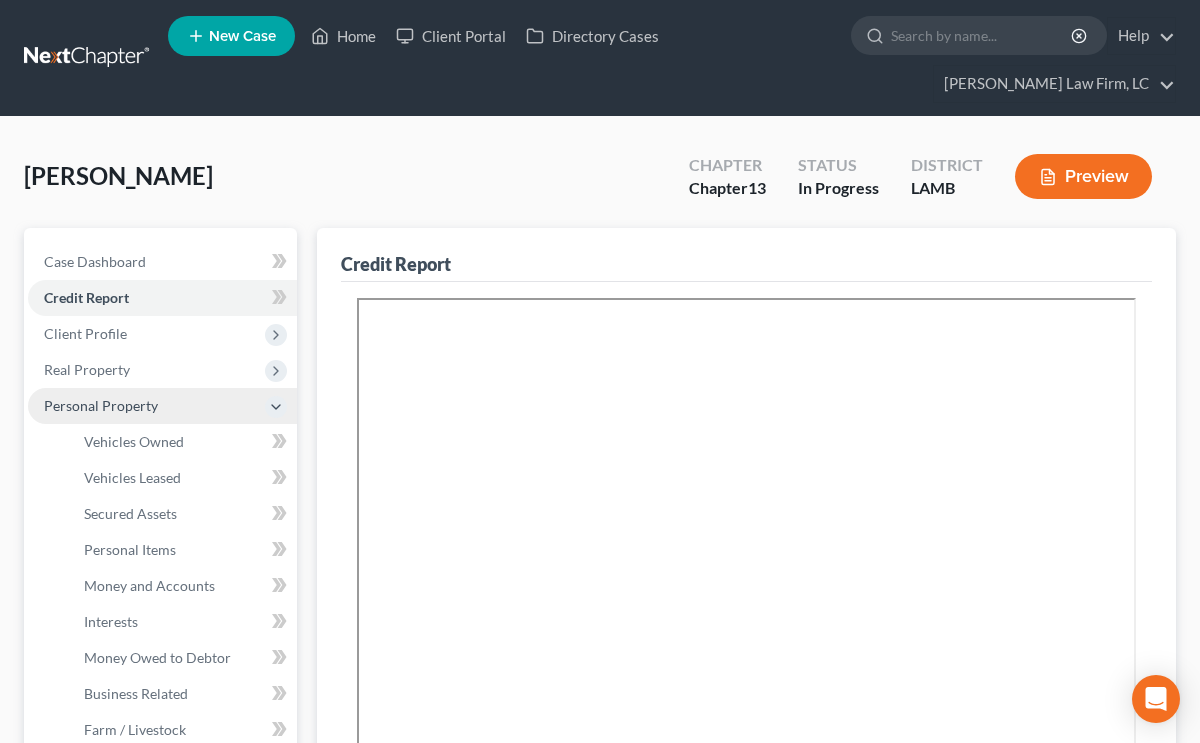 click on "Personal Property" at bounding box center [162, 406] 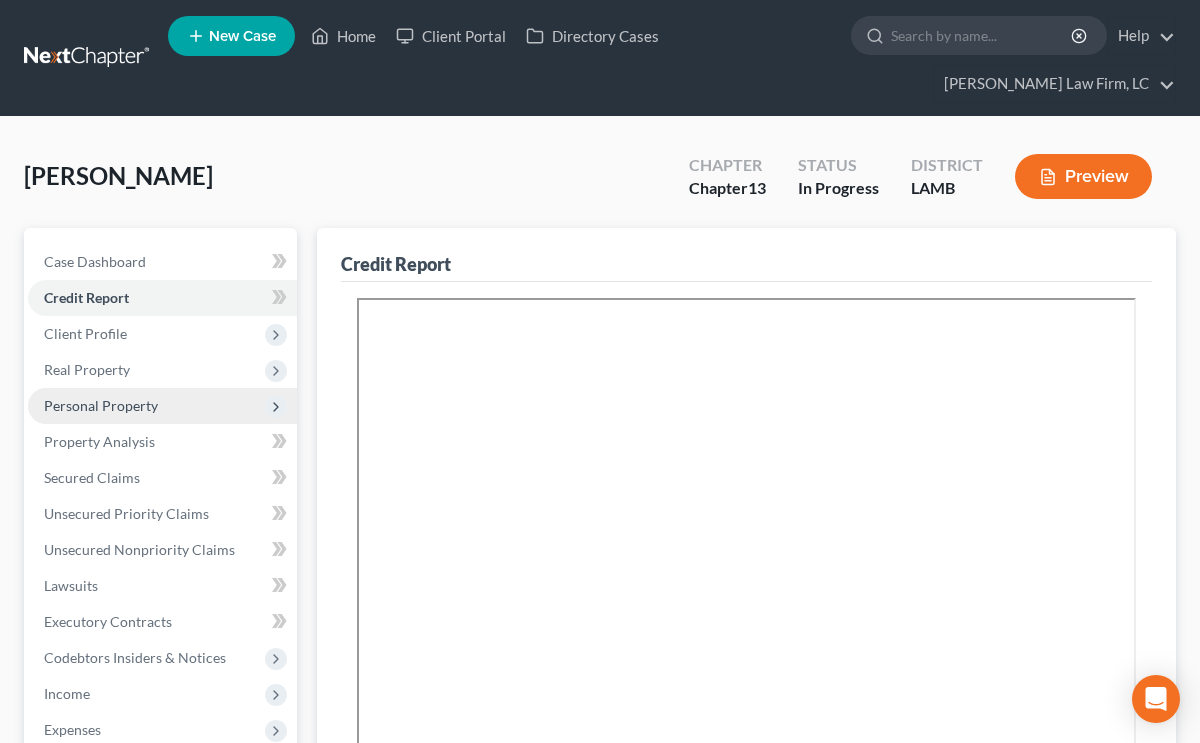 click on "Personal Property" at bounding box center [162, 406] 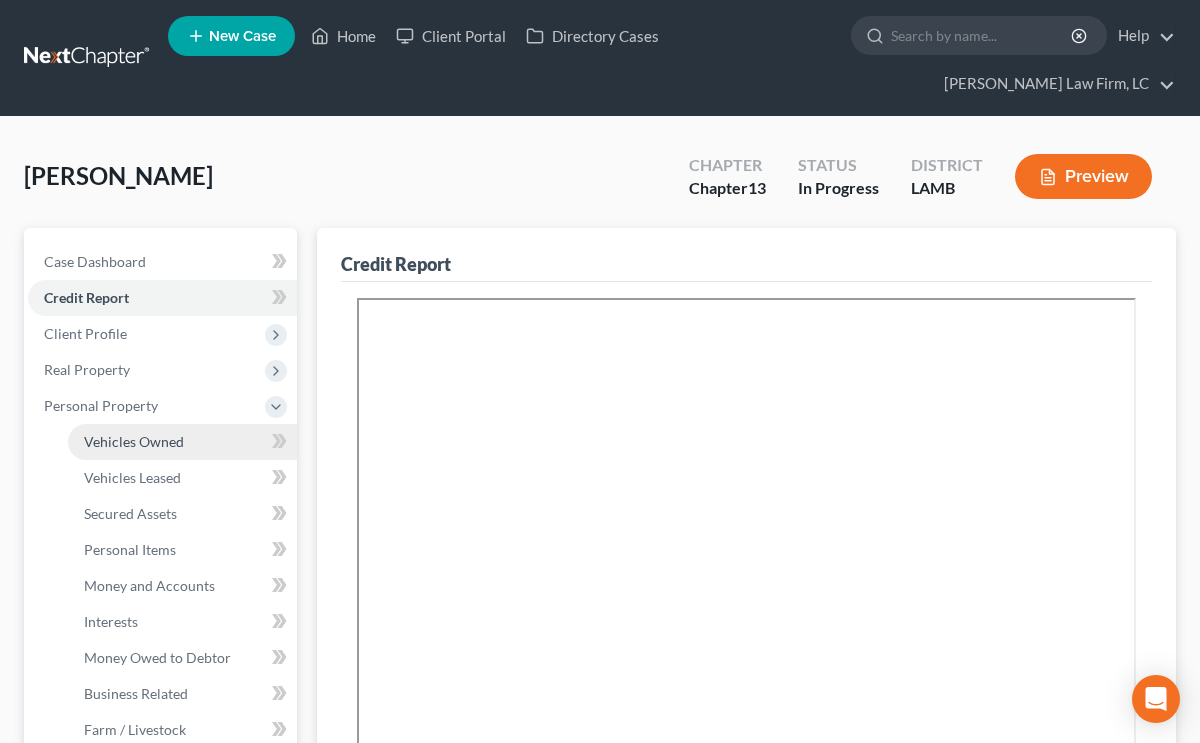 click on "Vehicles Owned" at bounding box center [134, 441] 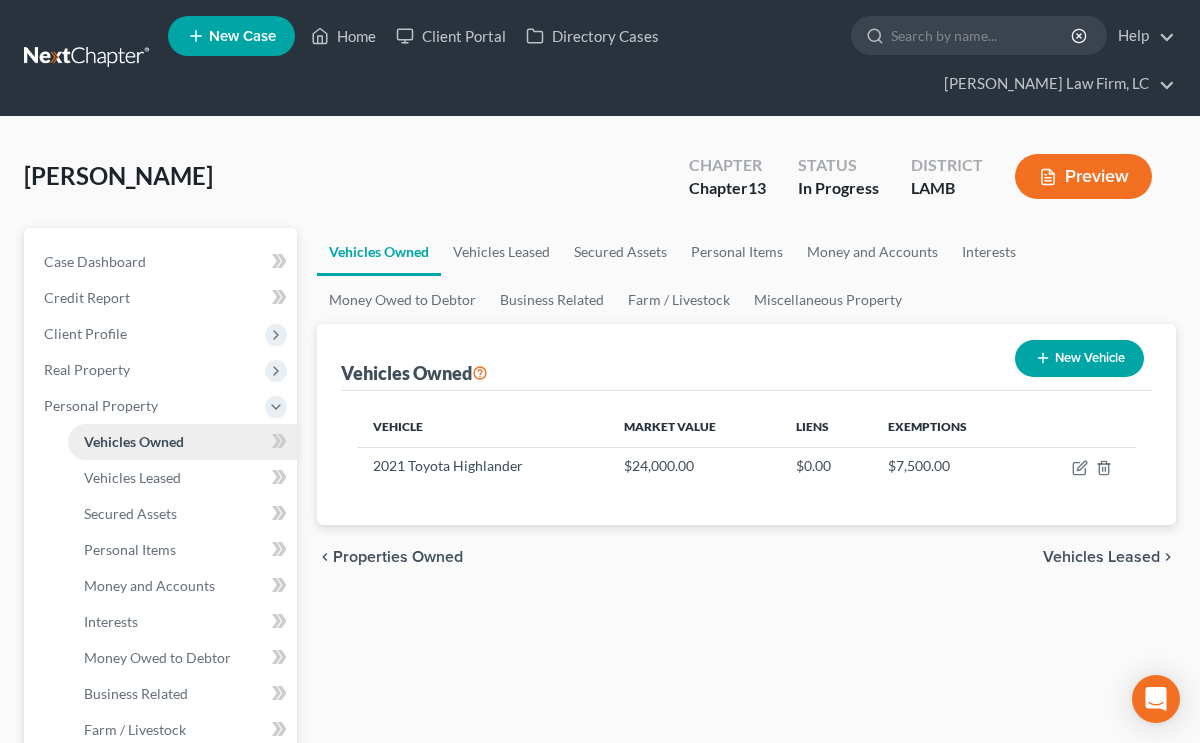 click on "Vehicles Owned" at bounding box center (182, 442) 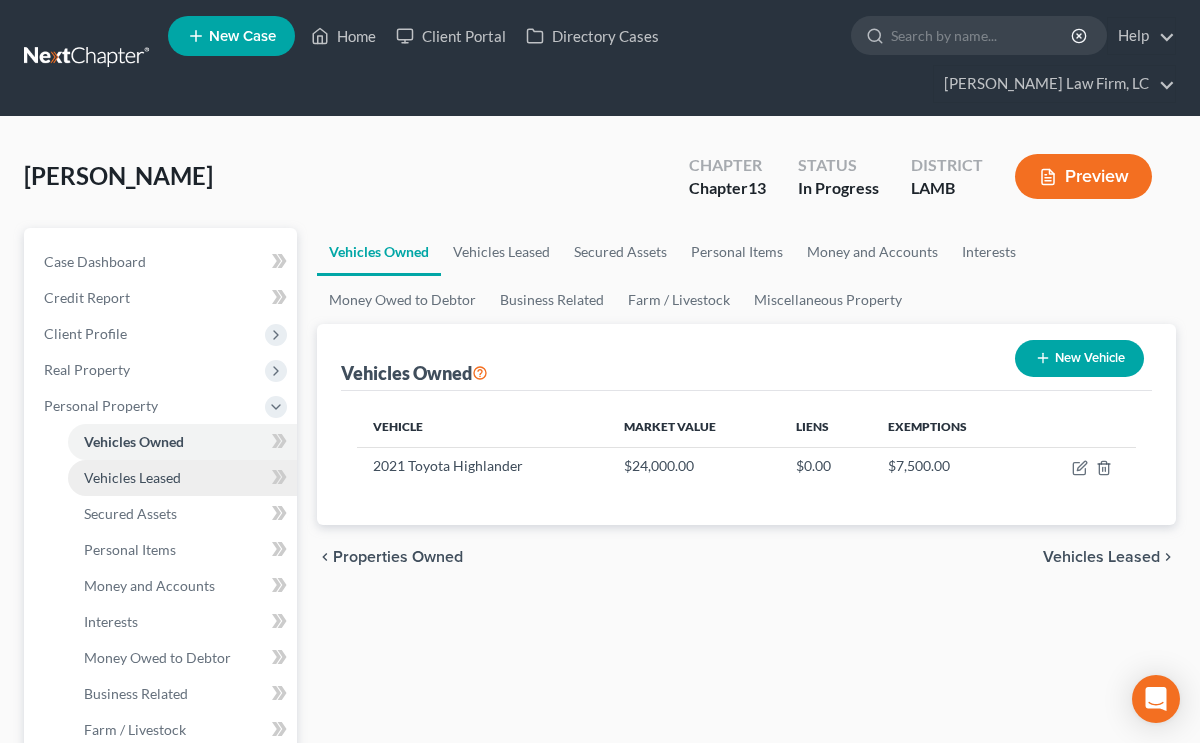 click on "Vehicles Leased" at bounding box center [132, 477] 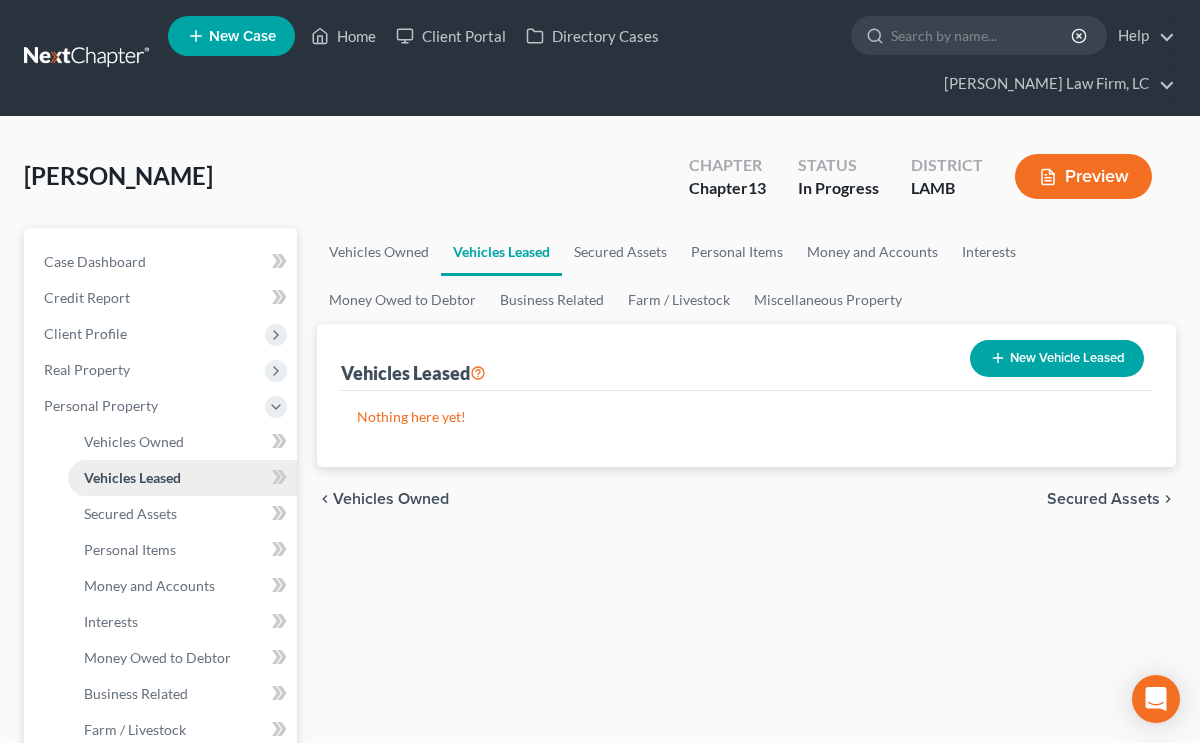 click on "Vehicles Leased" at bounding box center (182, 478) 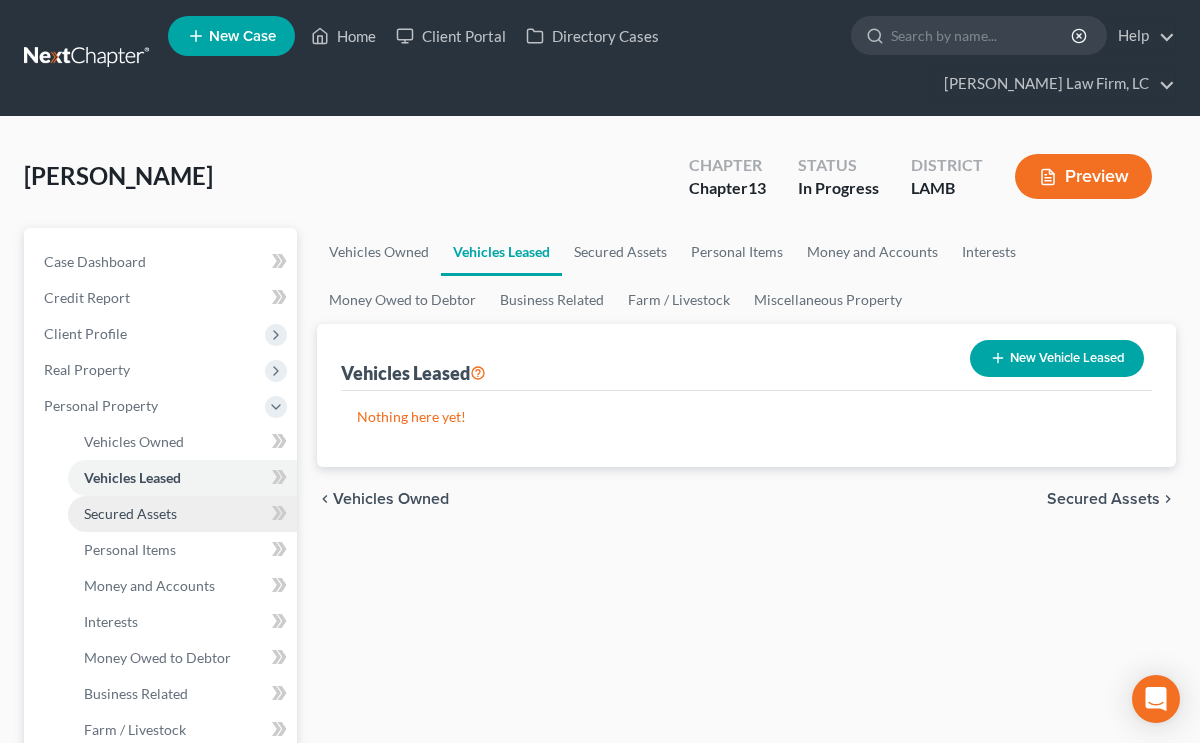 click on "Secured Assets" at bounding box center (182, 514) 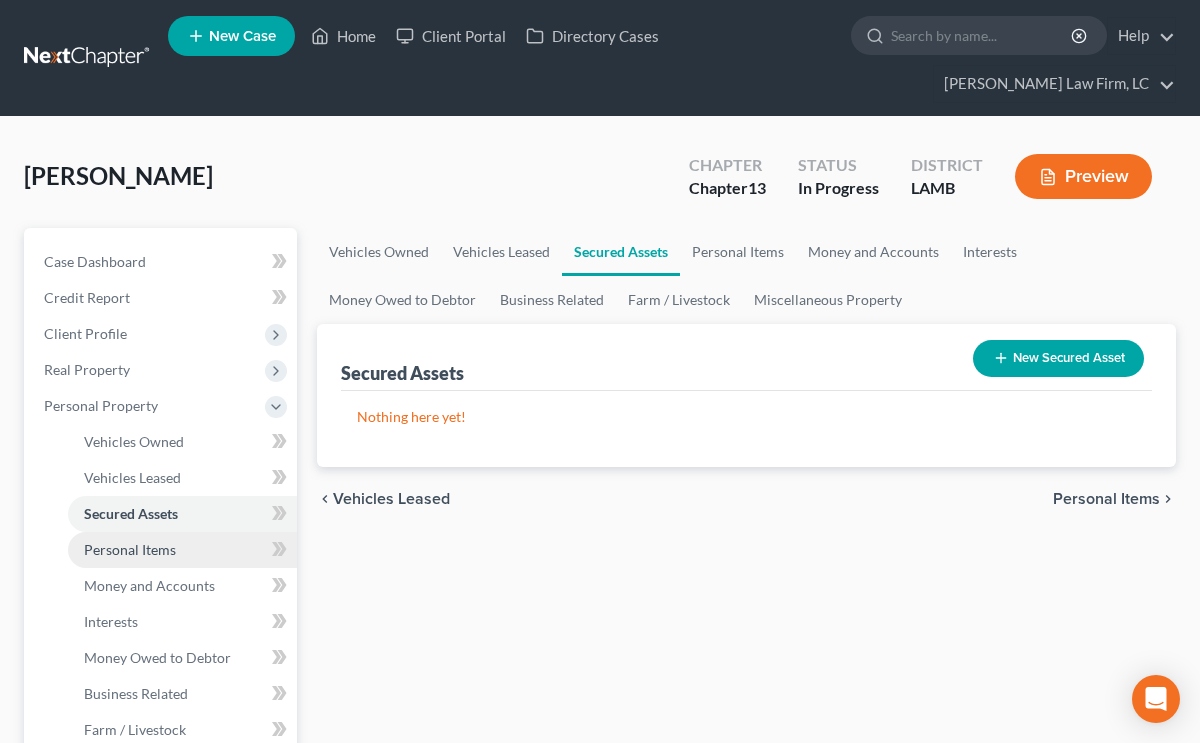 click on "Personal Items" at bounding box center [130, 549] 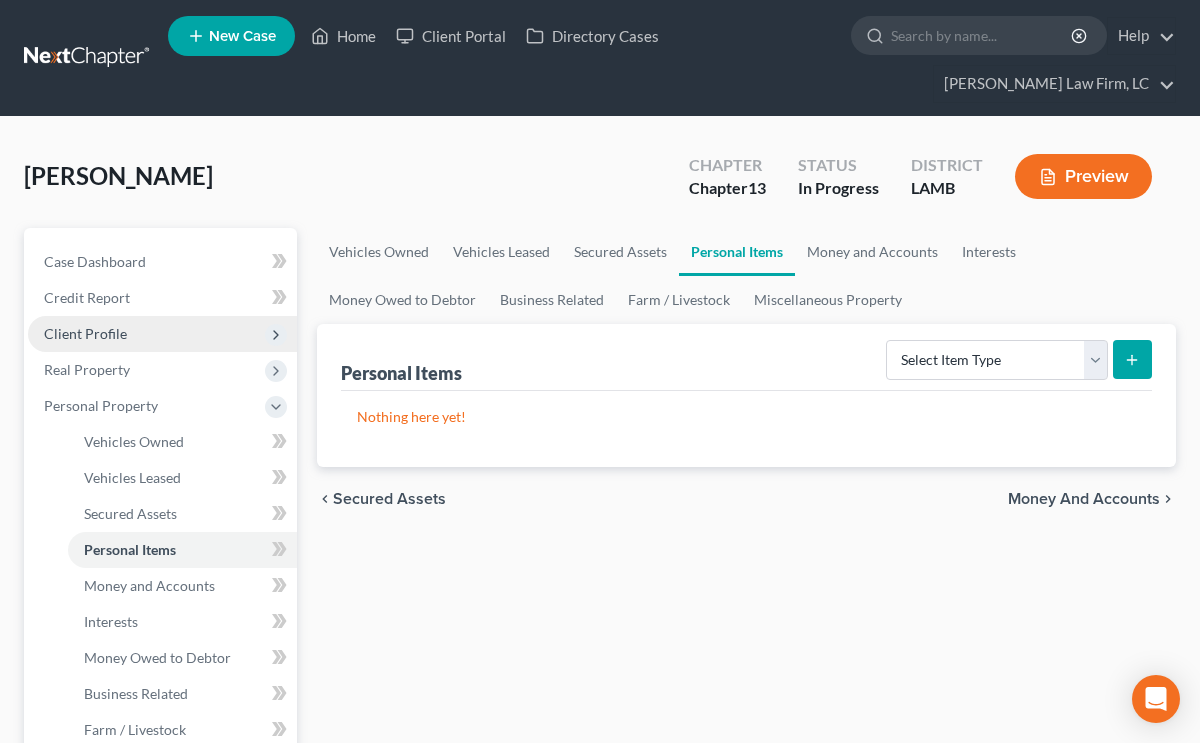click on "Client Profile" at bounding box center [162, 334] 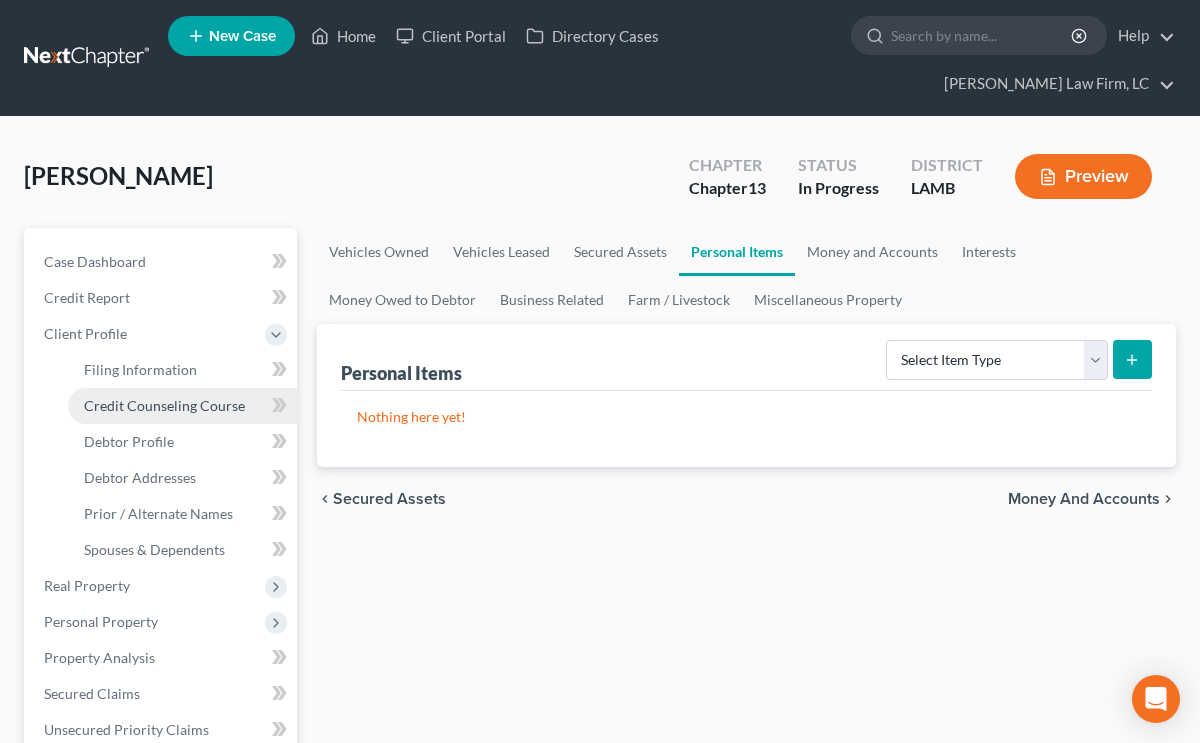 click on "Credit Counseling Course" at bounding box center (164, 405) 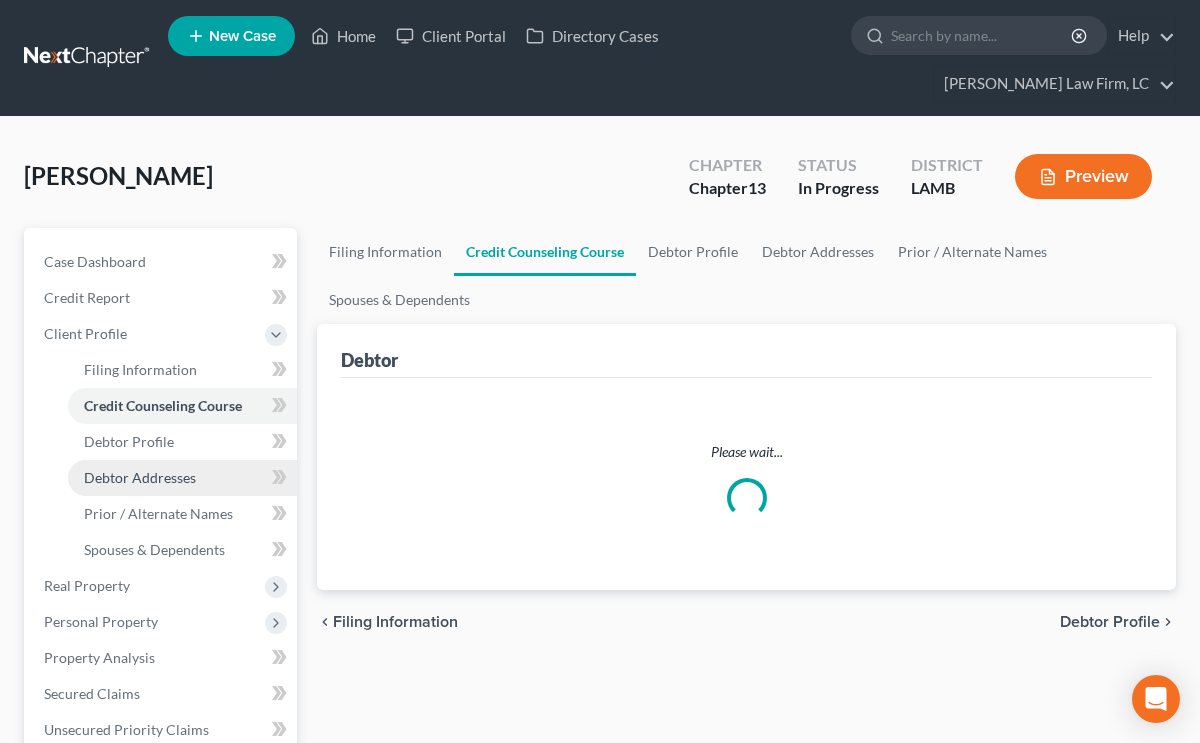 click on "Debtor Addresses" at bounding box center [182, 478] 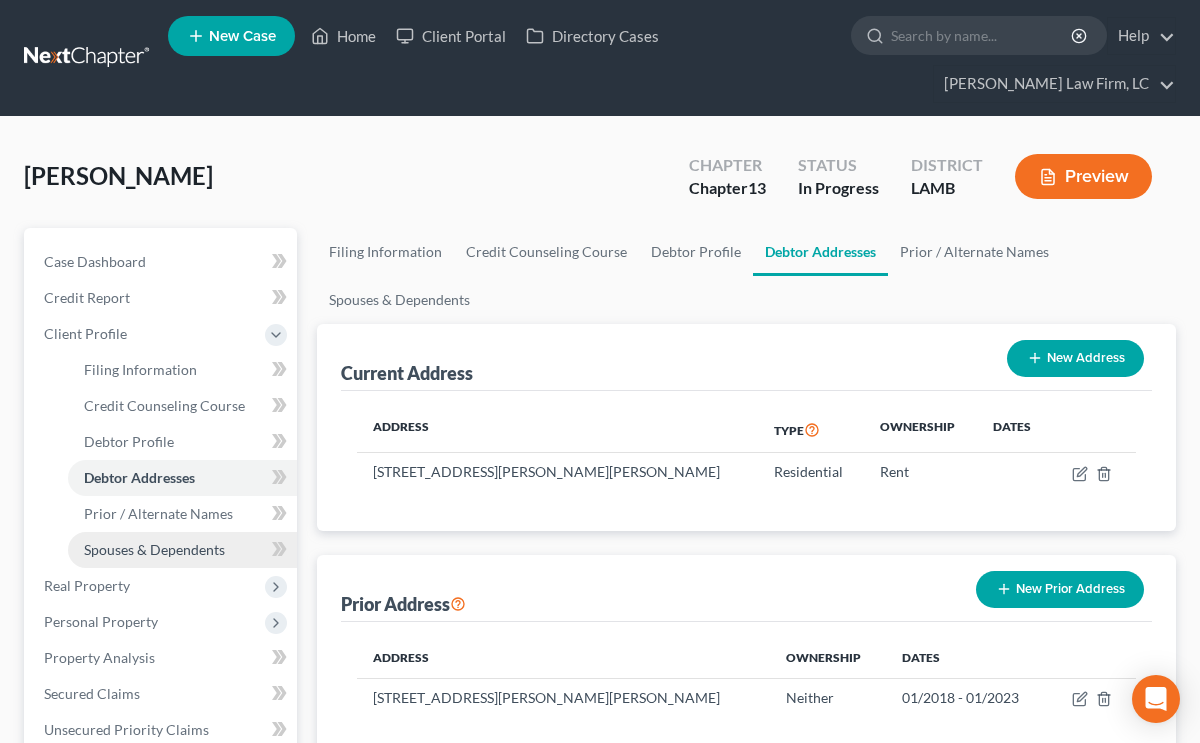 click on "Spouses & Dependents" at bounding box center [154, 549] 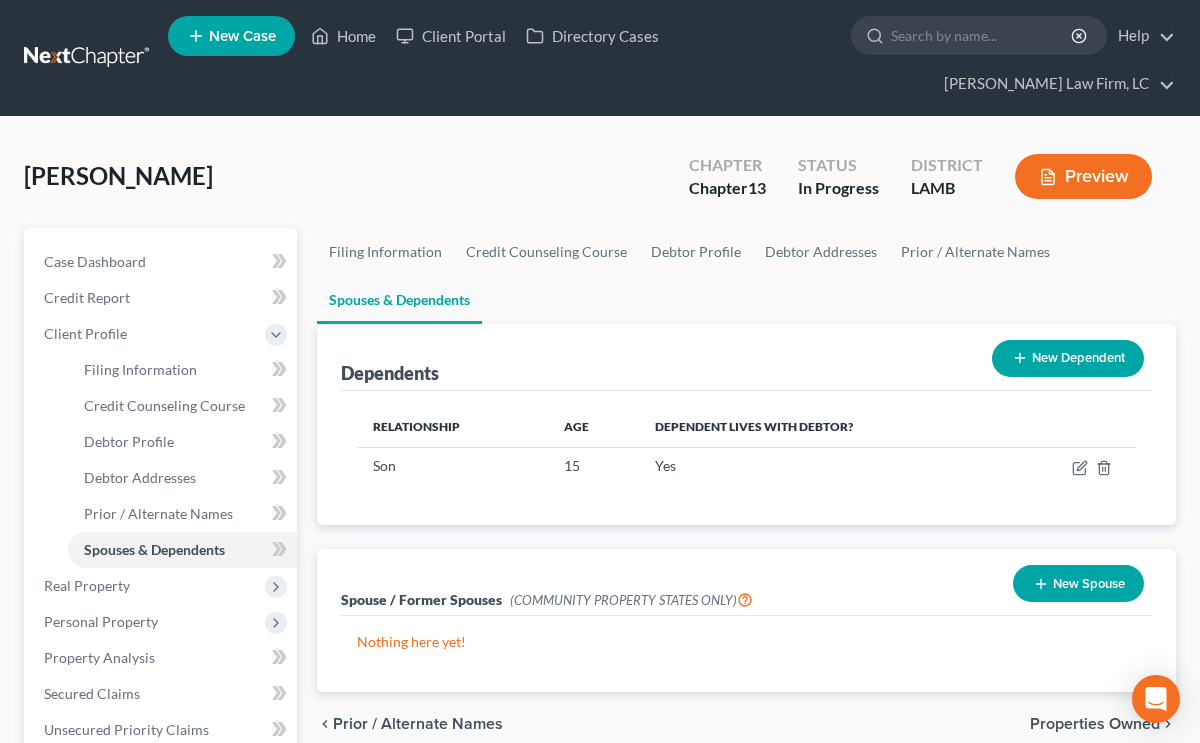 click on "New Spouse" at bounding box center (1078, 583) 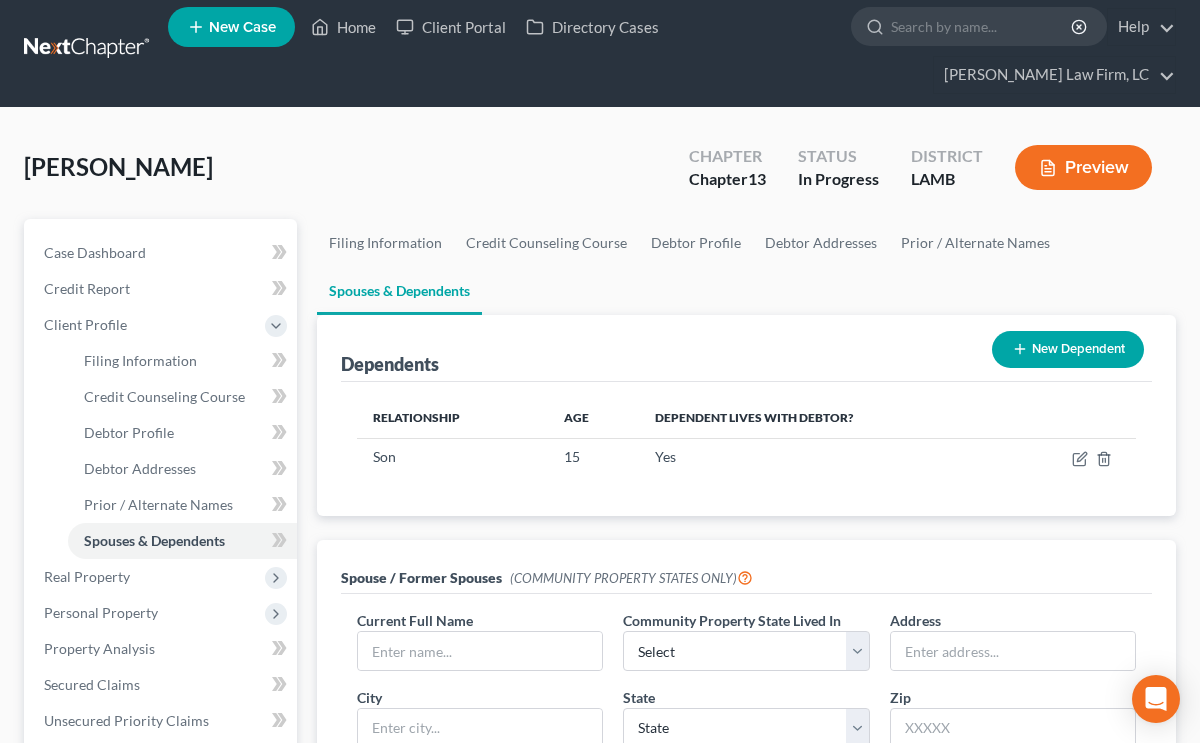 scroll, scrollTop: 44, scrollLeft: 0, axis: vertical 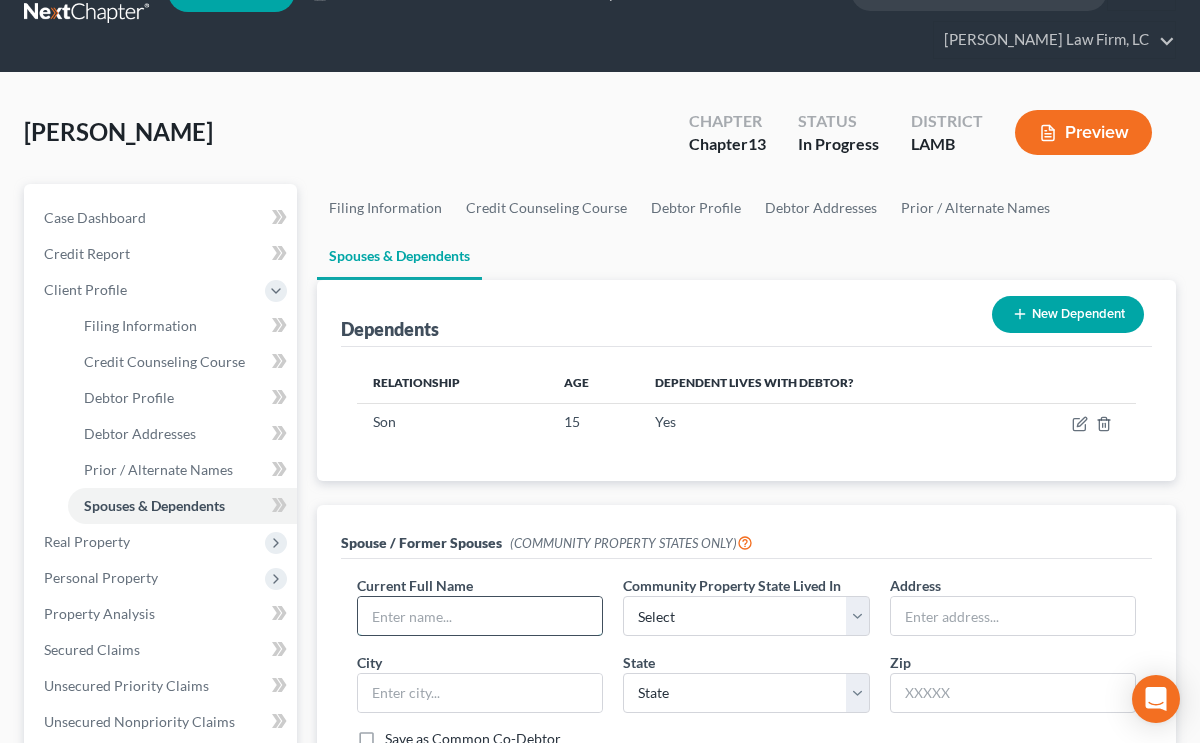 click at bounding box center [480, 616] 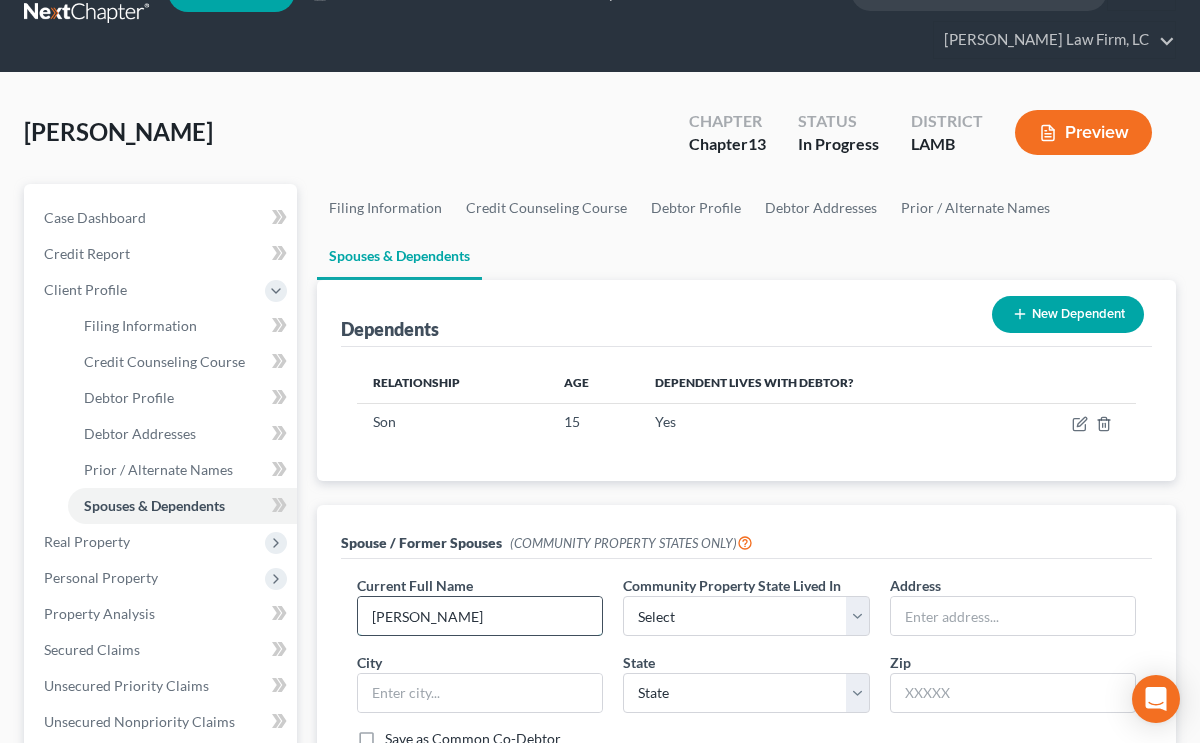 type on "Nicholas White" 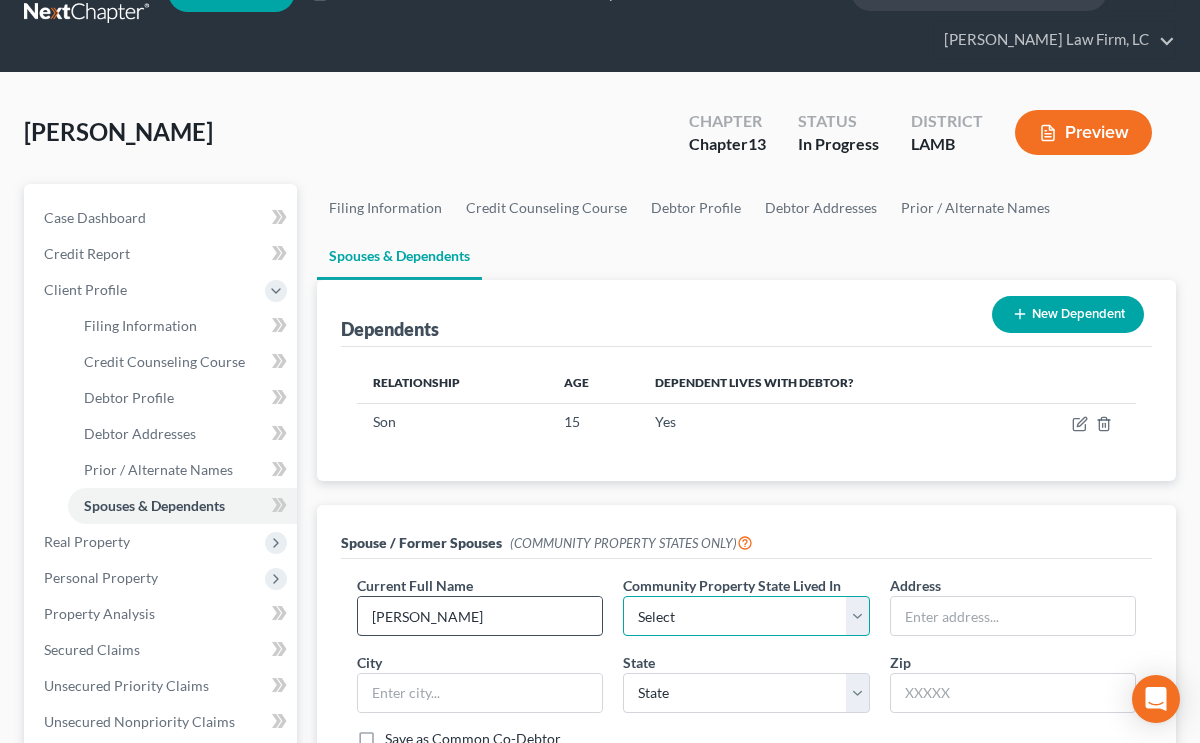 select on "4" 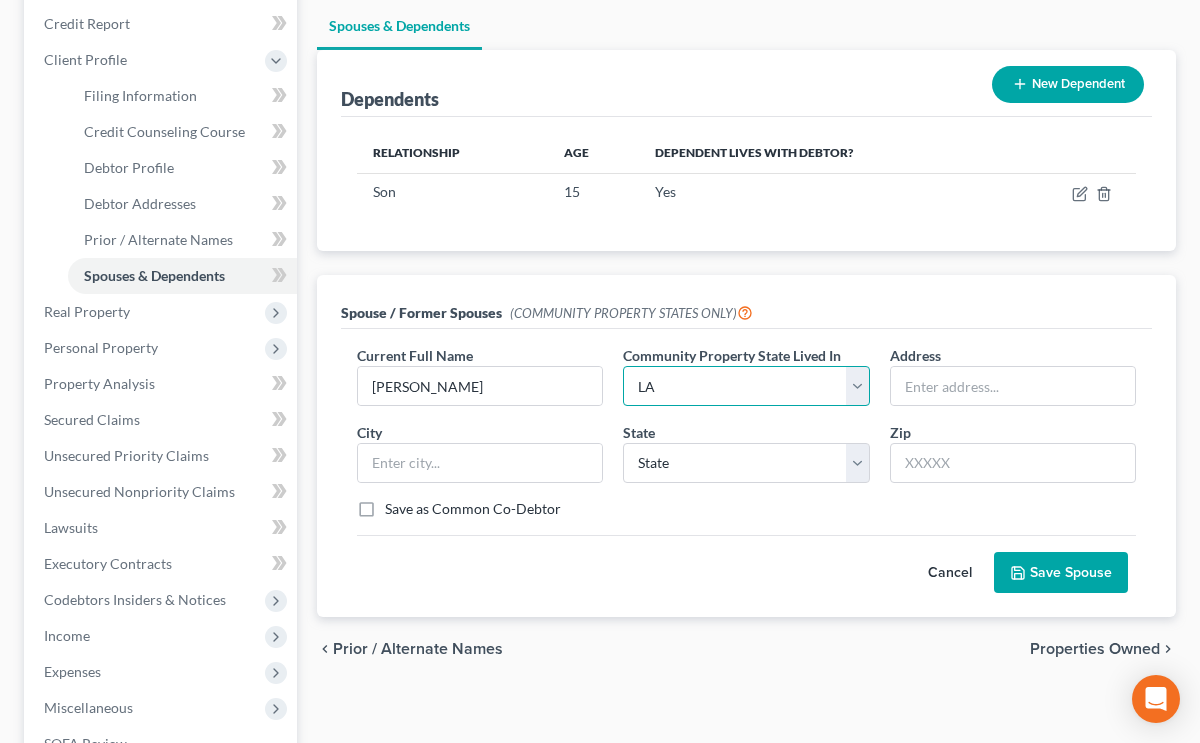 scroll, scrollTop: 279, scrollLeft: 0, axis: vertical 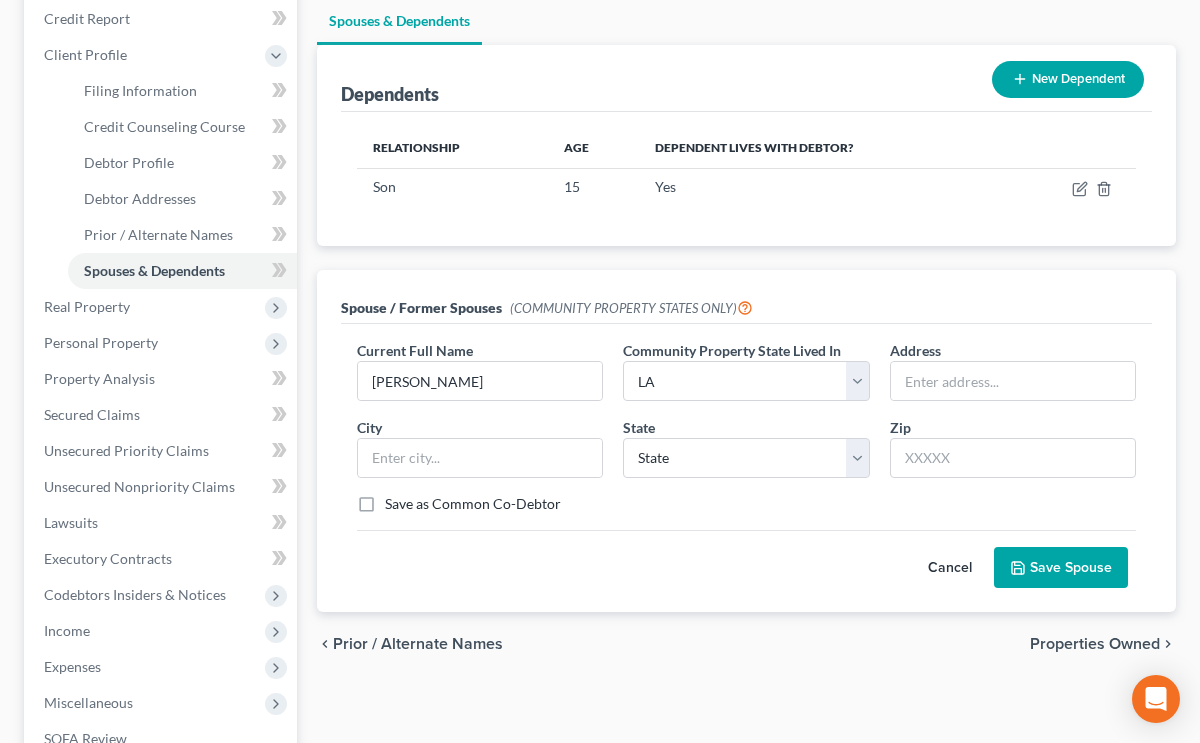 click on "Save Spouse" at bounding box center [1061, 568] 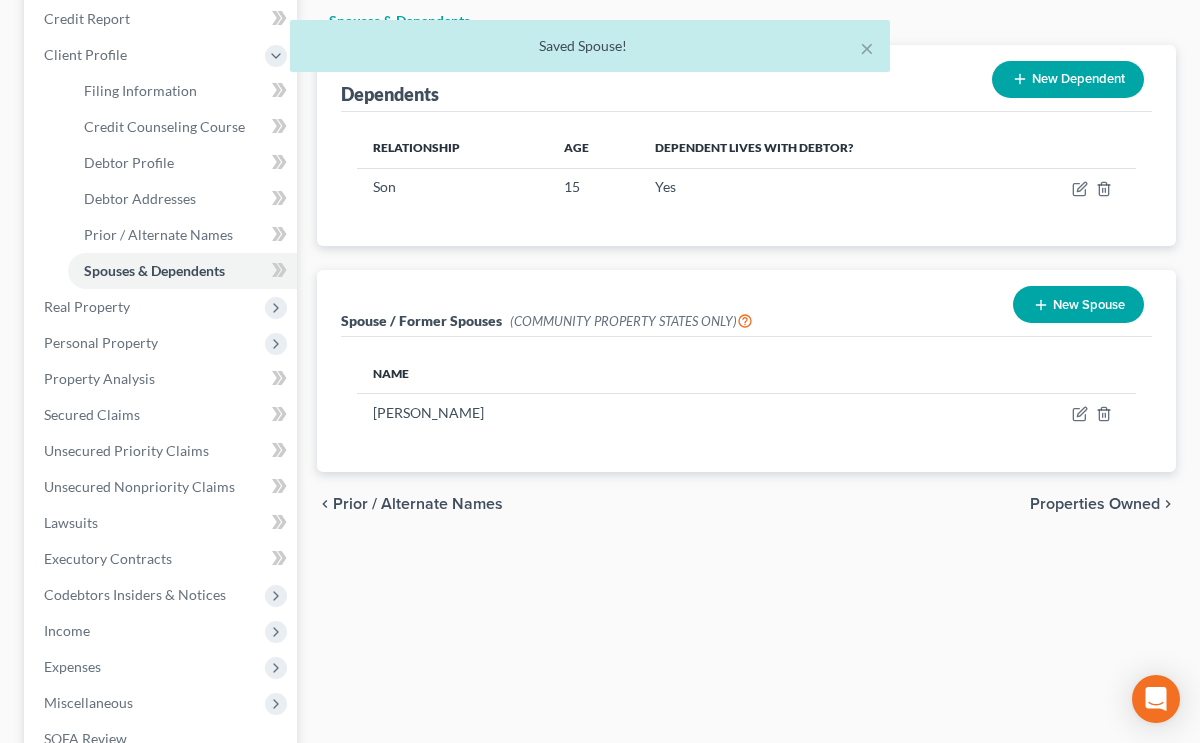 drag, startPoint x: 166, startPoint y: 266, endPoint x: 161, endPoint y: 298, distance: 32.38827 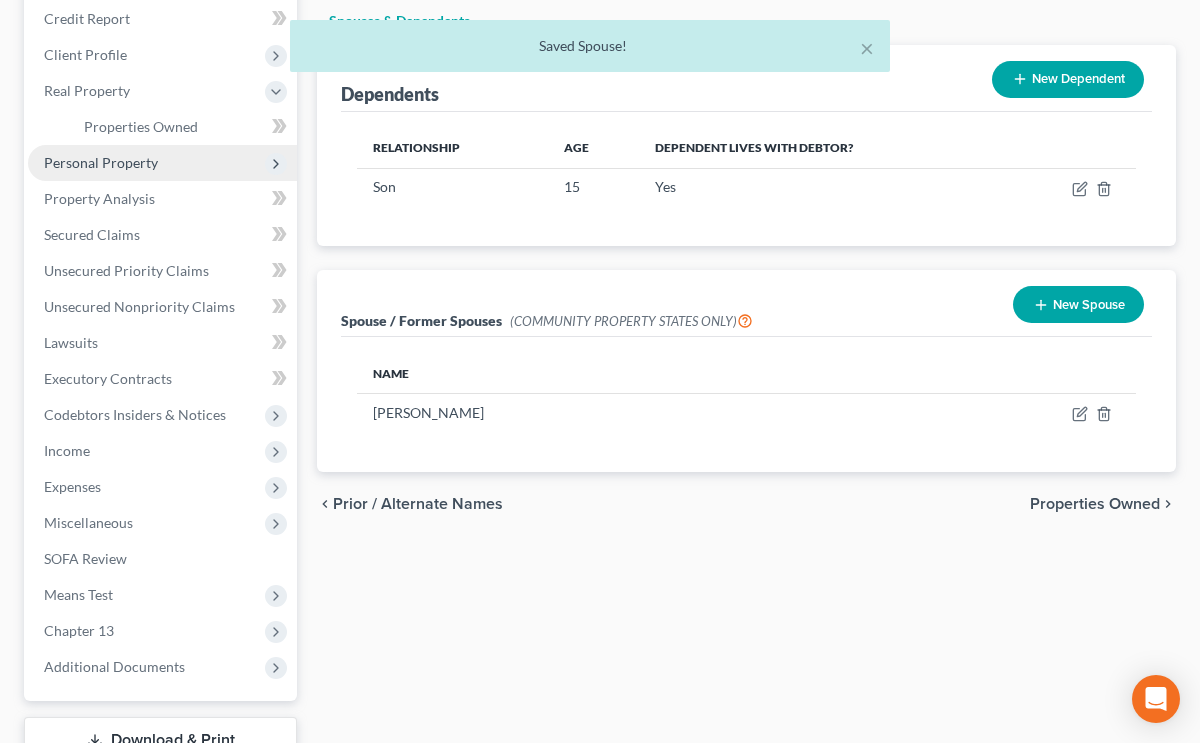 click on "Personal Property" at bounding box center [162, 163] 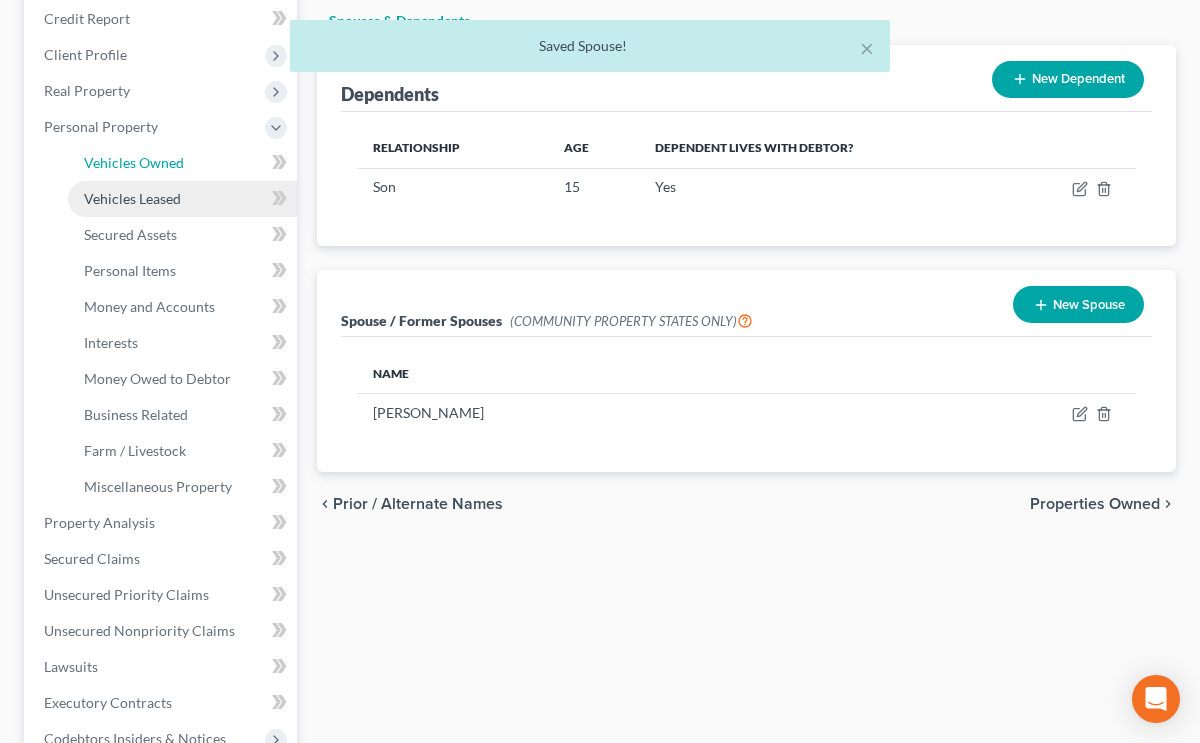 click on "Vehicles Owned
Vehicles Leased
Machinery and Vehicles
Office Related" at bounding box center [162, 325] 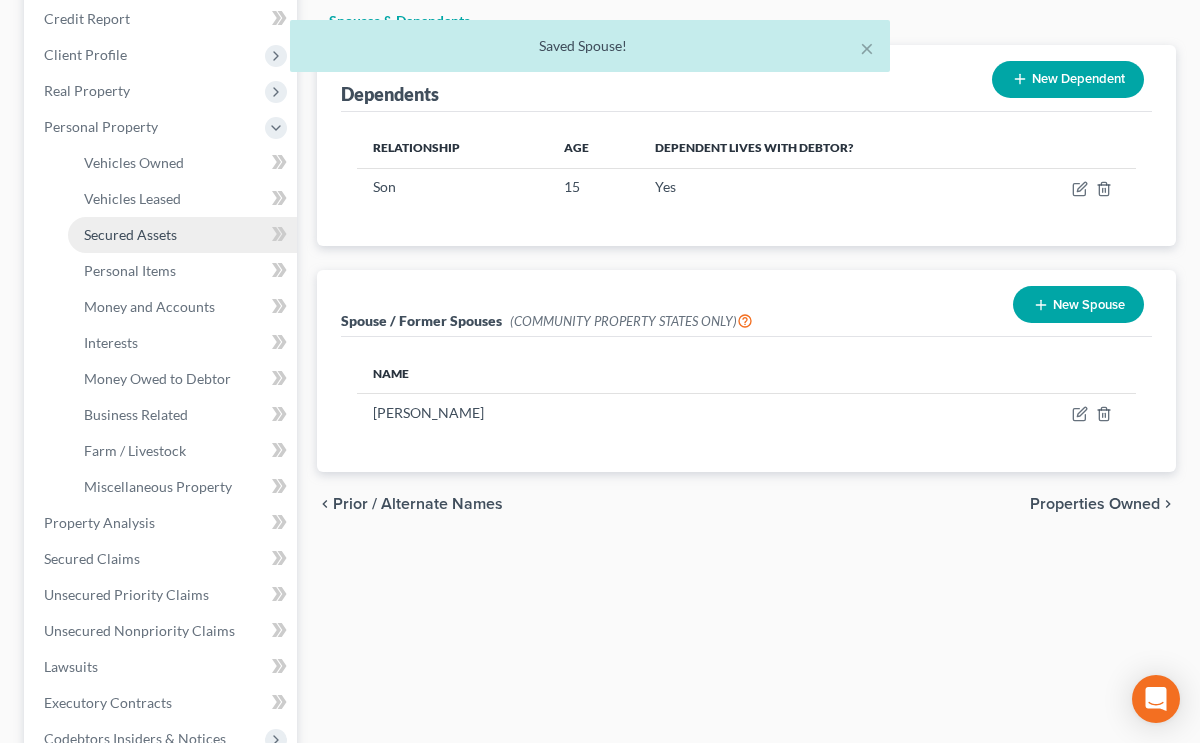 click on "Secured Assets" at bounding box center [182, 235] 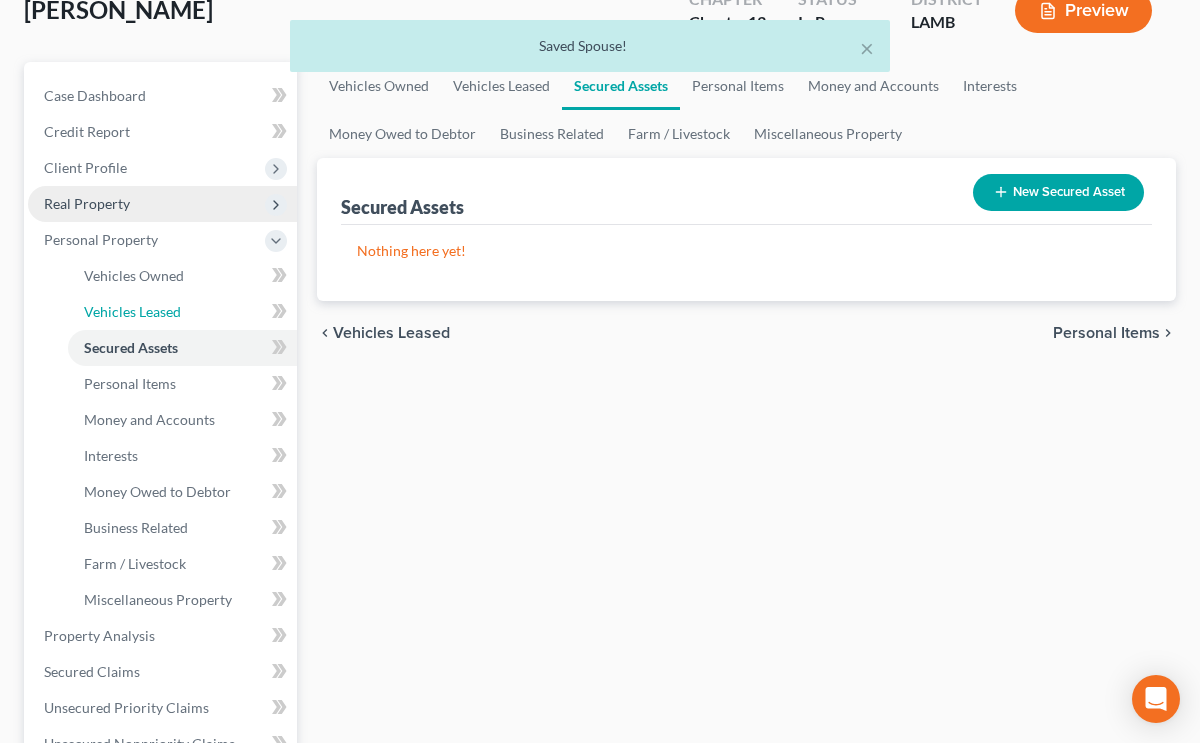 click on "Personal Property
Vehicles Owned
Vehicles Leased
Machinery and Vehicles
Office Related" at bounding box center (162, 420) 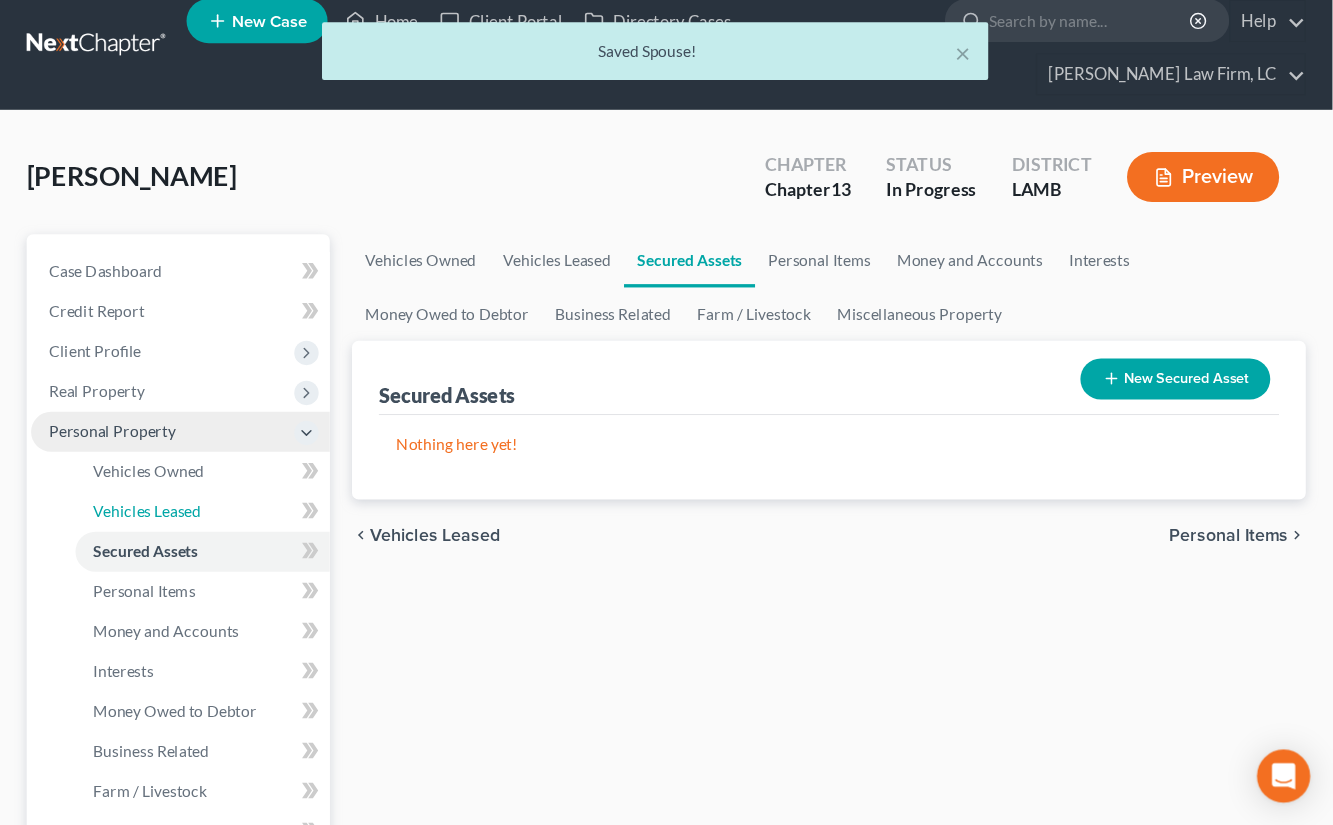 scroll, scrollTop: 0, scrollLeft: 0, axis: both 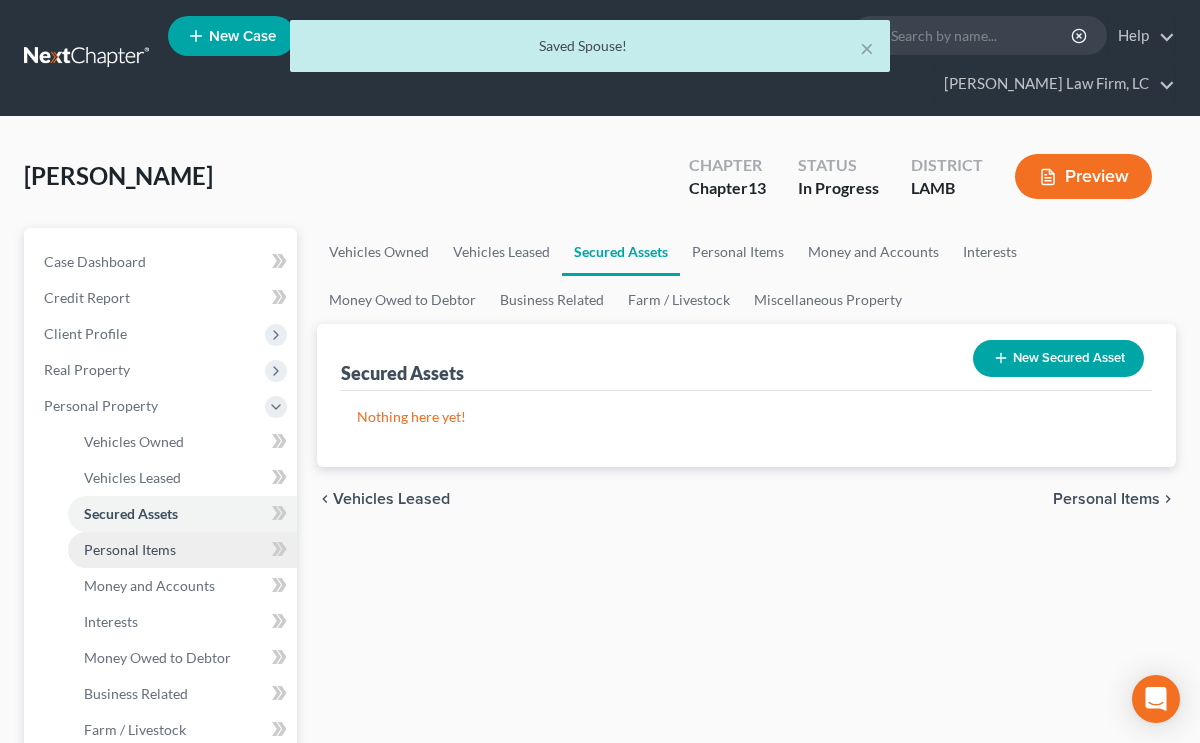 drag, startPoint x: 205, startPoint y: 501, endPoint x: 230, endPoint y: 503, distance: 25.079872 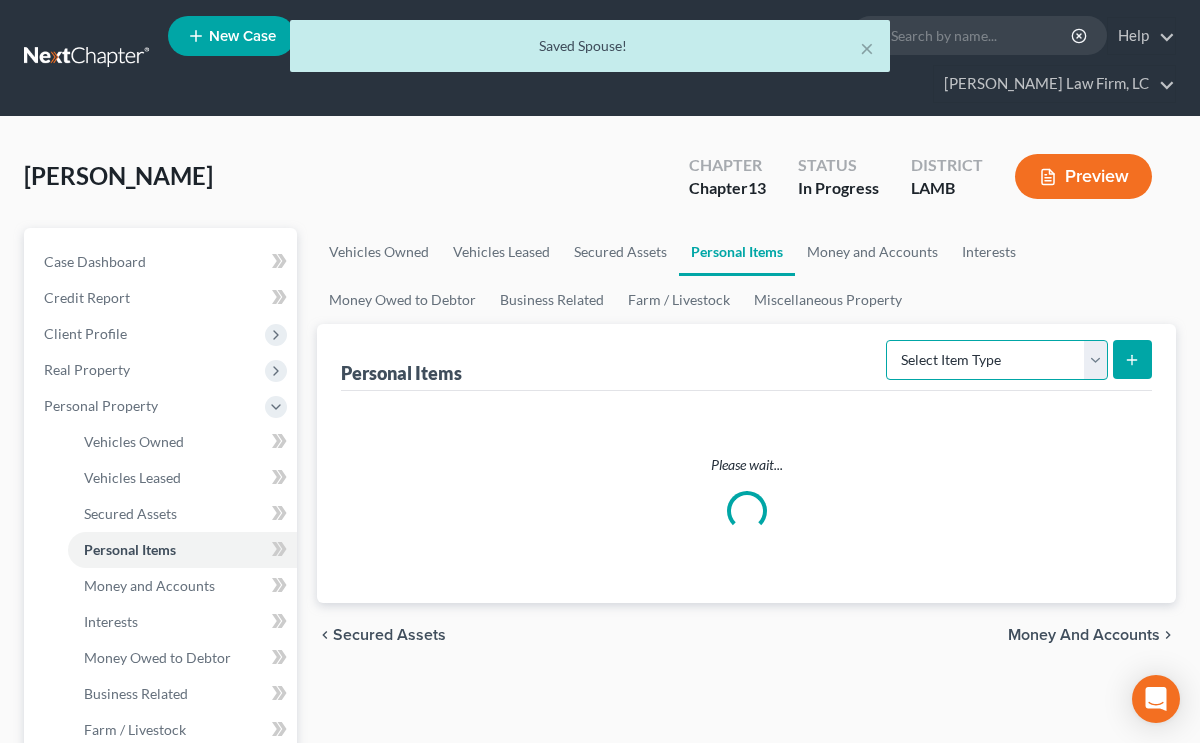 click on "Select Item Type Clothing Collectibles Of Value Electronics Firearms Household Goods Jewelry Other Pet(s) Sports & Hobby Equipment" at bounding box center (997, 360) 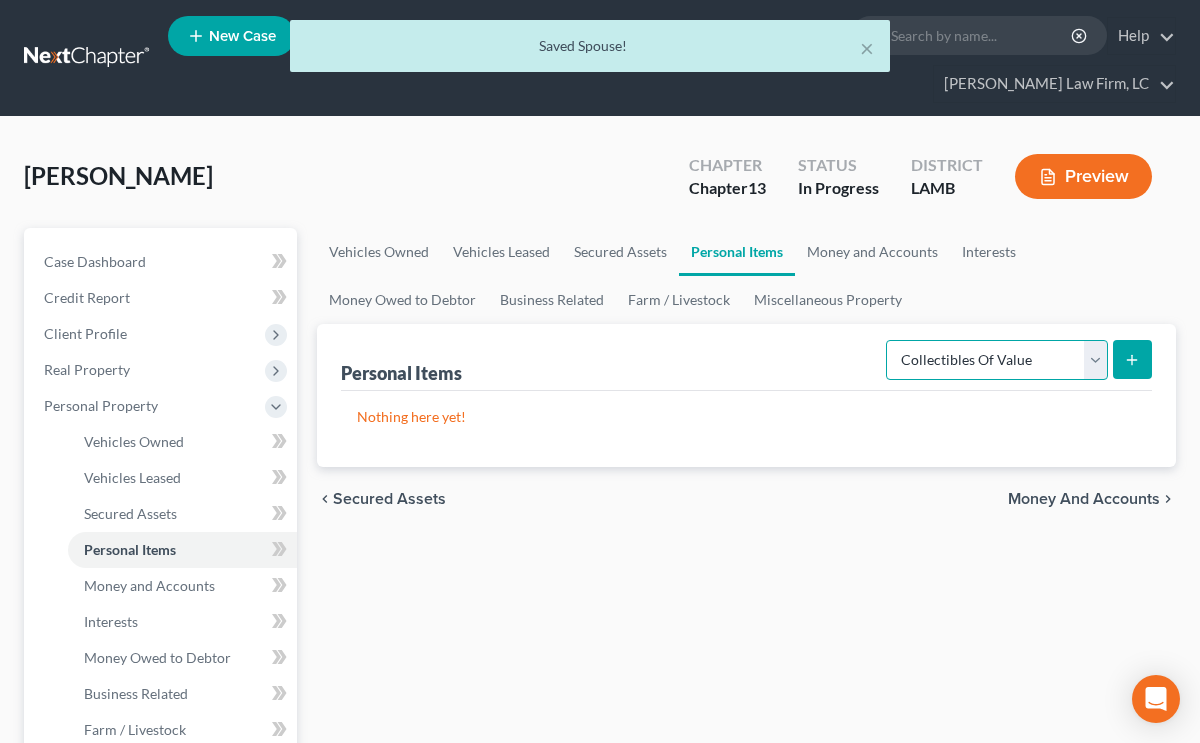 click on "Select Item Type Clothing Collectibles Of Value Electronics Firearms Household Goods Jewelry Other Pet(s) Sports & Hobby Equipment" at bounding box center [997, 360] 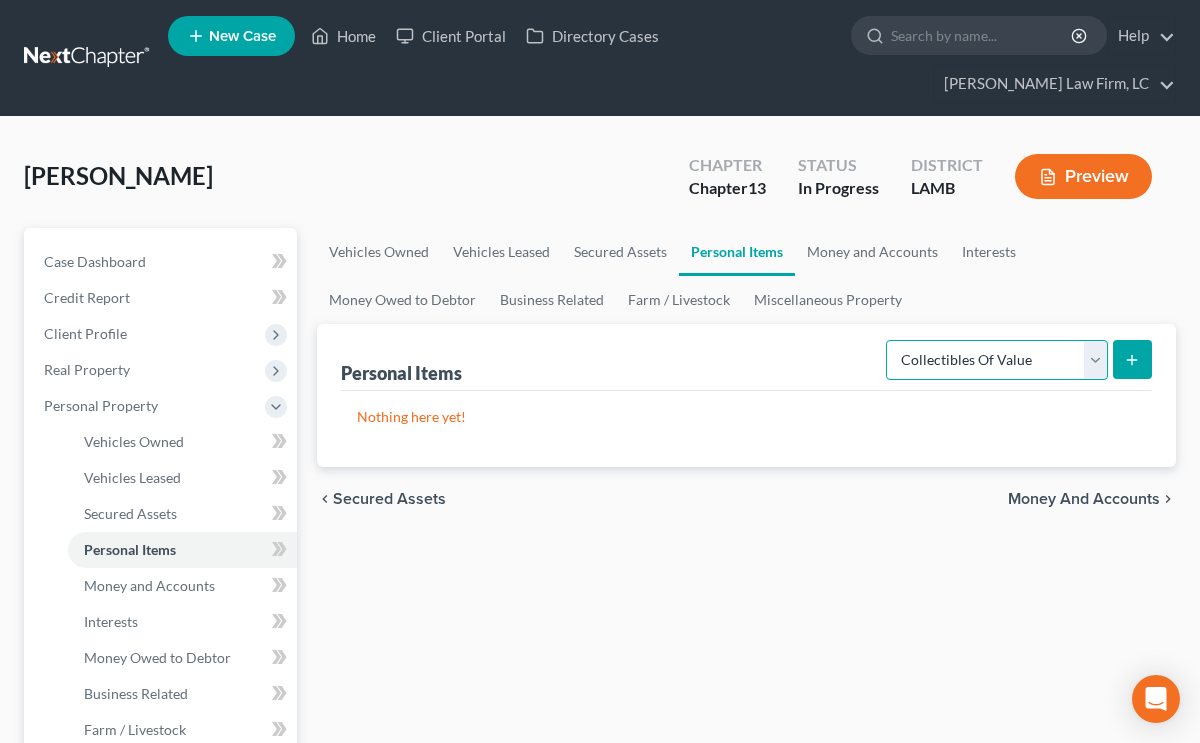 select on "clothing" 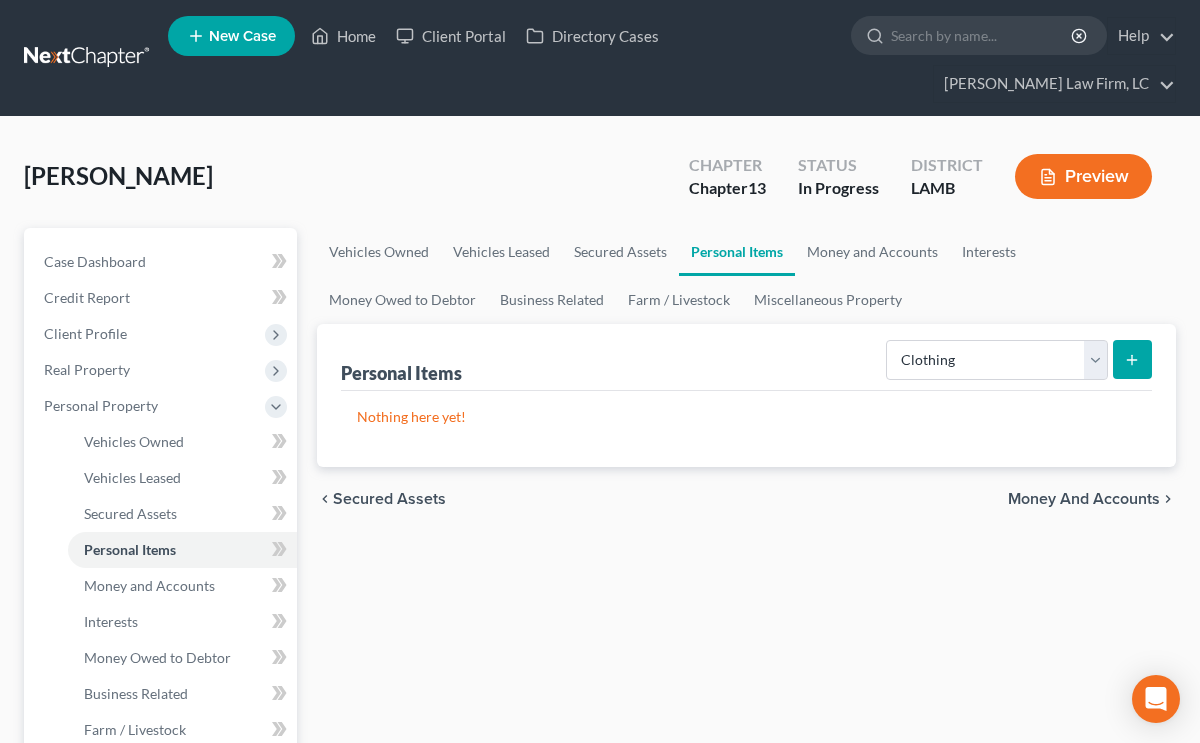 click at bounding box center [1132, 359] 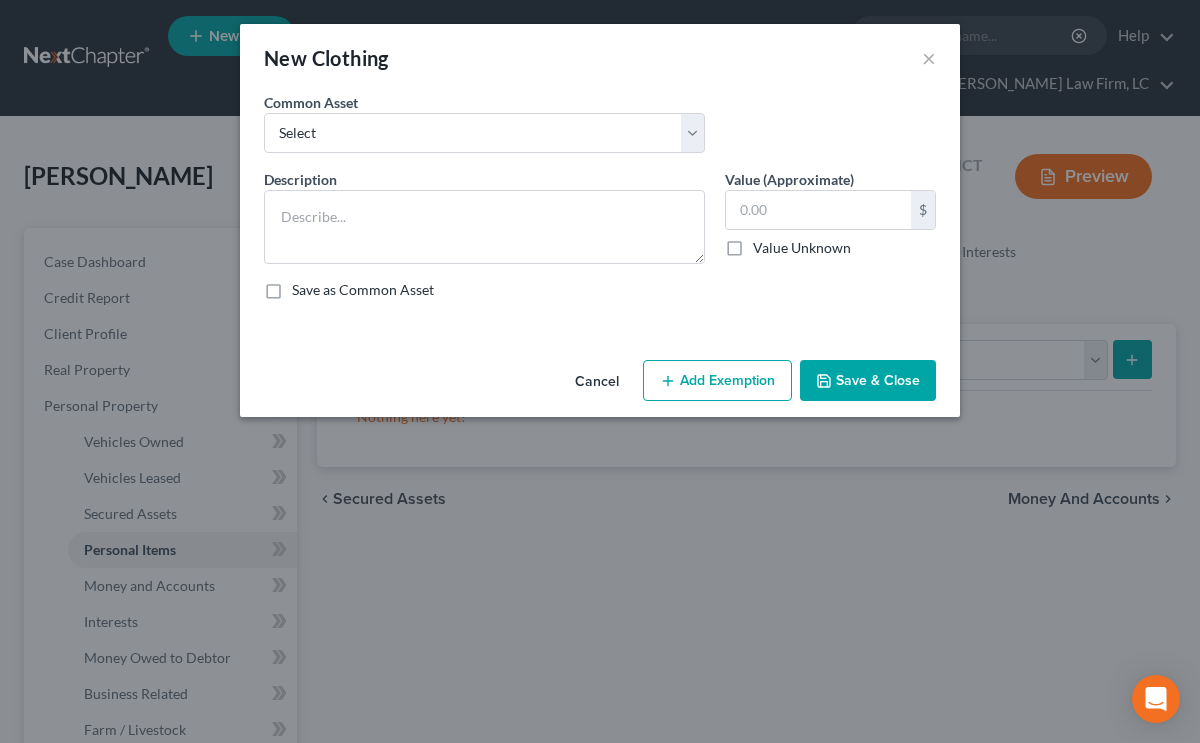 click on "New Clothing  ×" at bounding box center [600, 58] 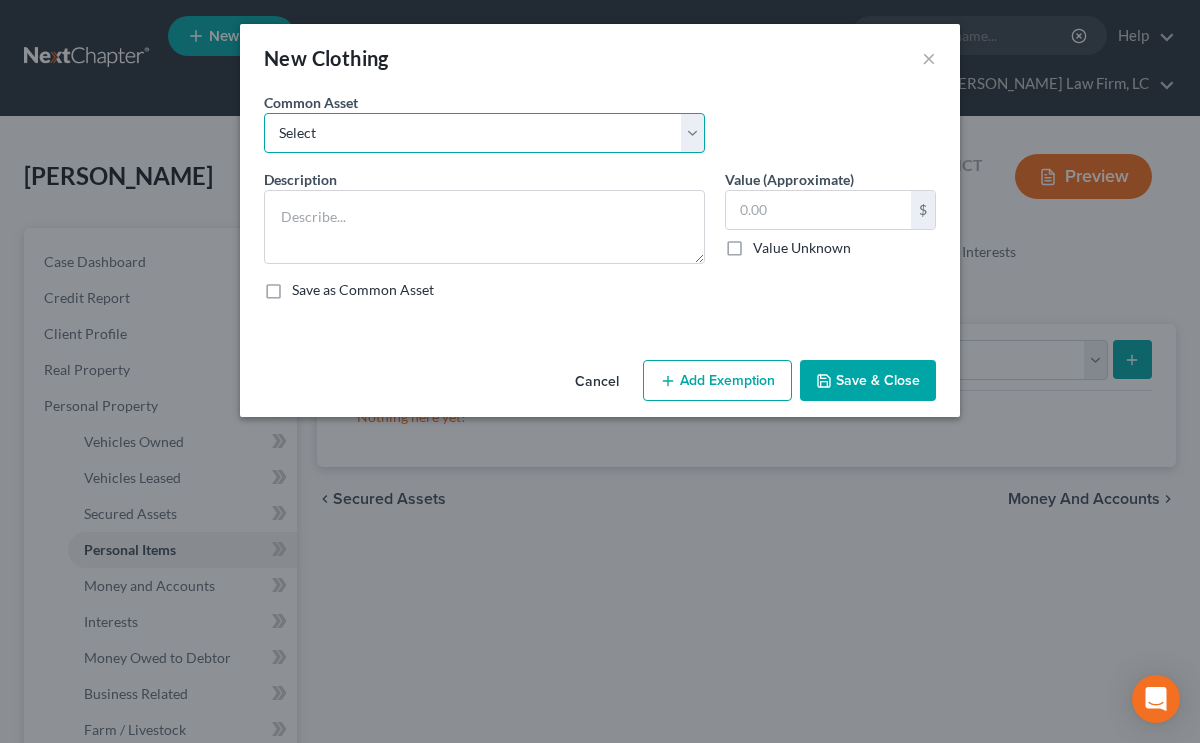 click on "Select Wearing apparel ($500)" at bounding box center (484, 133) 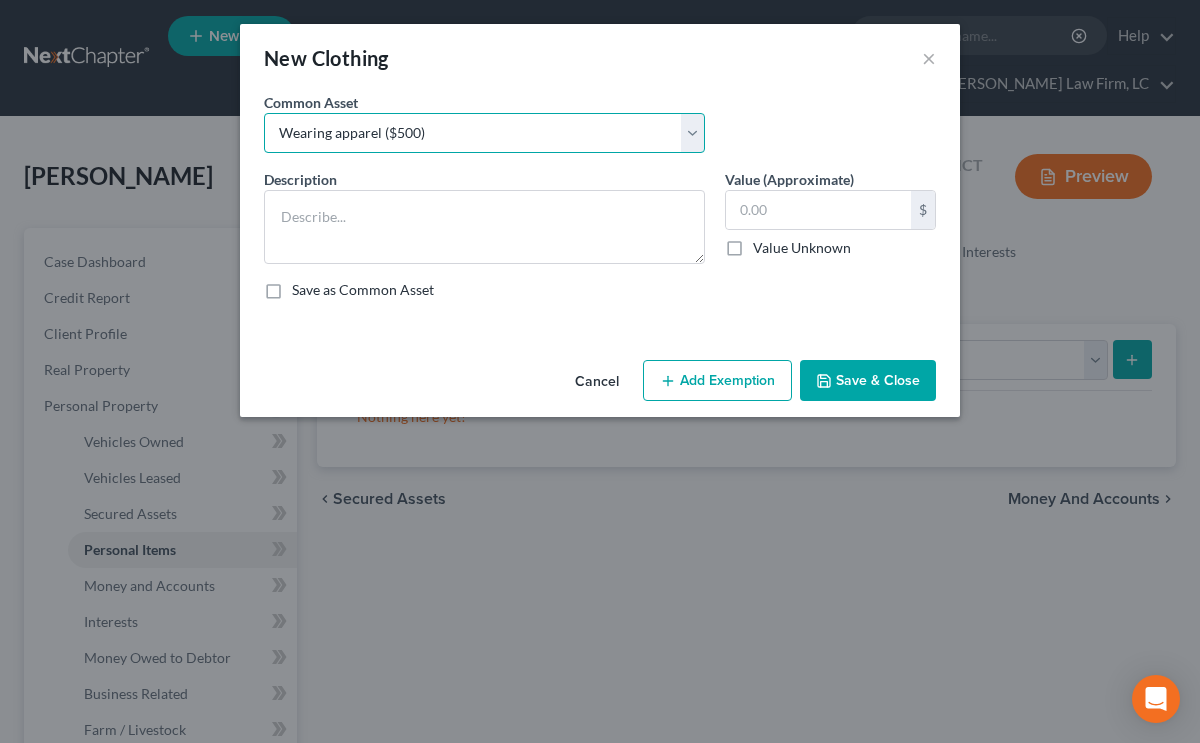 type on "Wearing apparel ($500)" 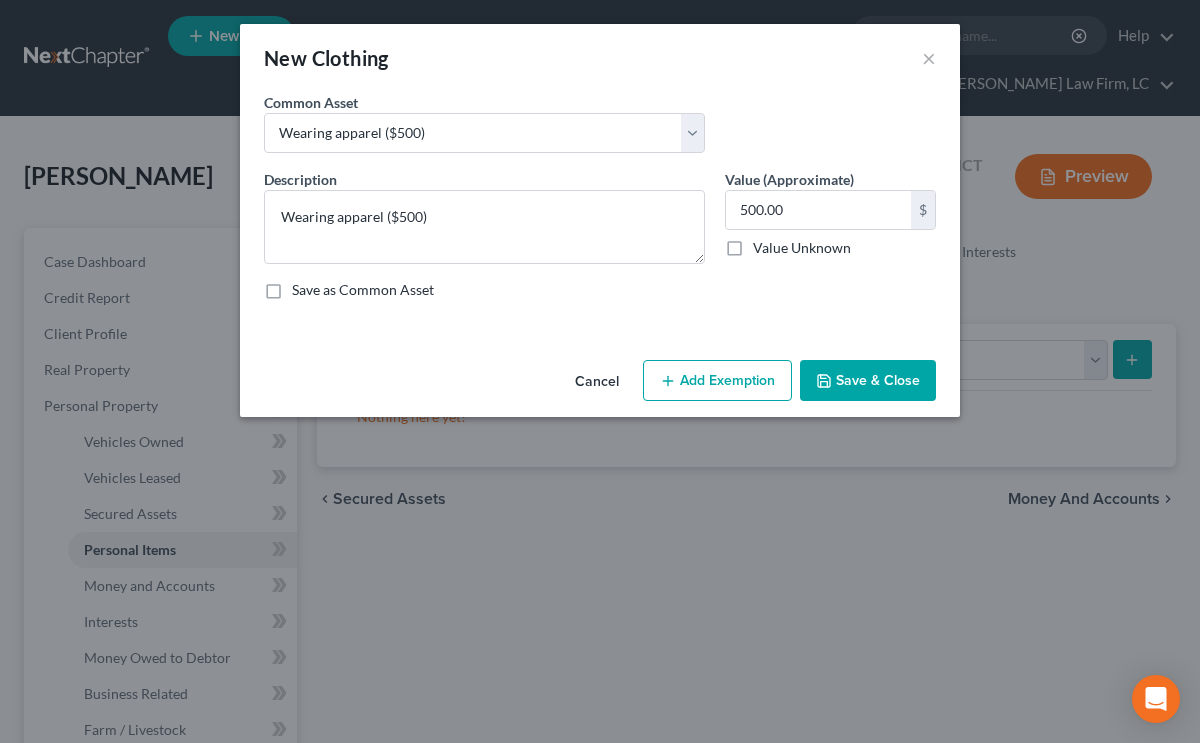 click on "Add Exemption" at bounding box center (717, 381) 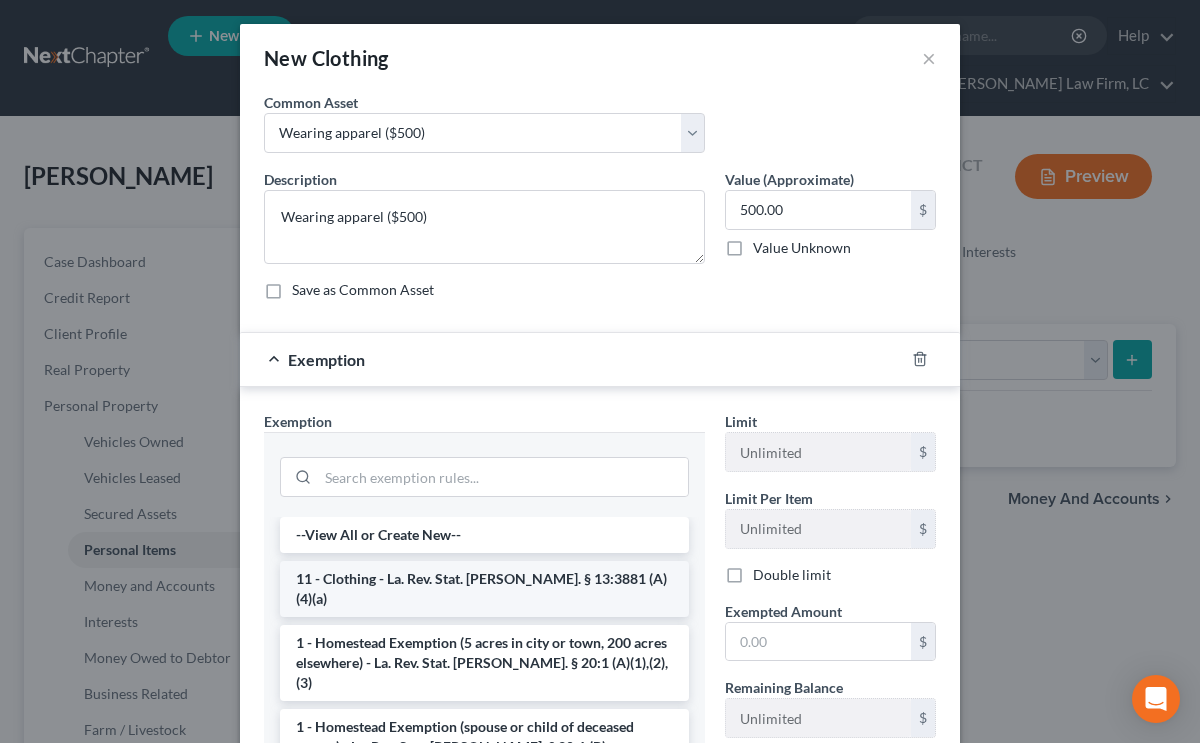 click on "11 - Clothing - La. Rev. Stat. Ann. § 13:3881 (A)(4)(a)" at bounding box center (484, 589) 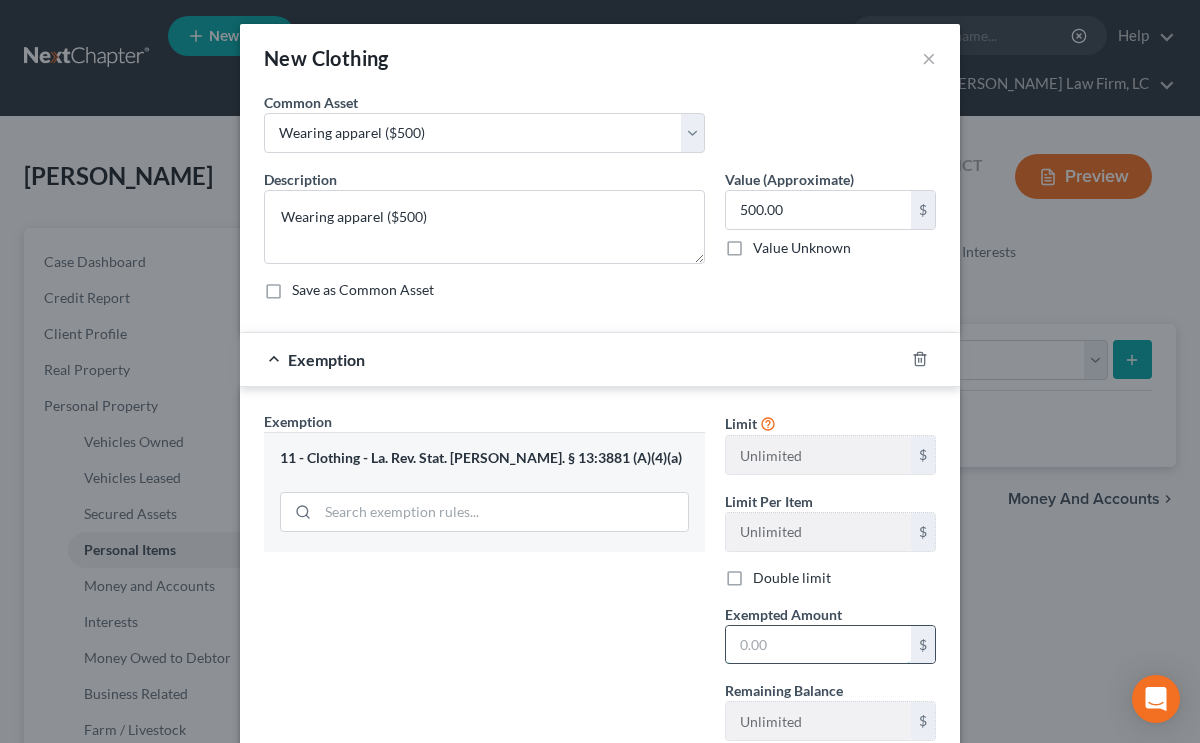 click at bounding box center [818, 645] 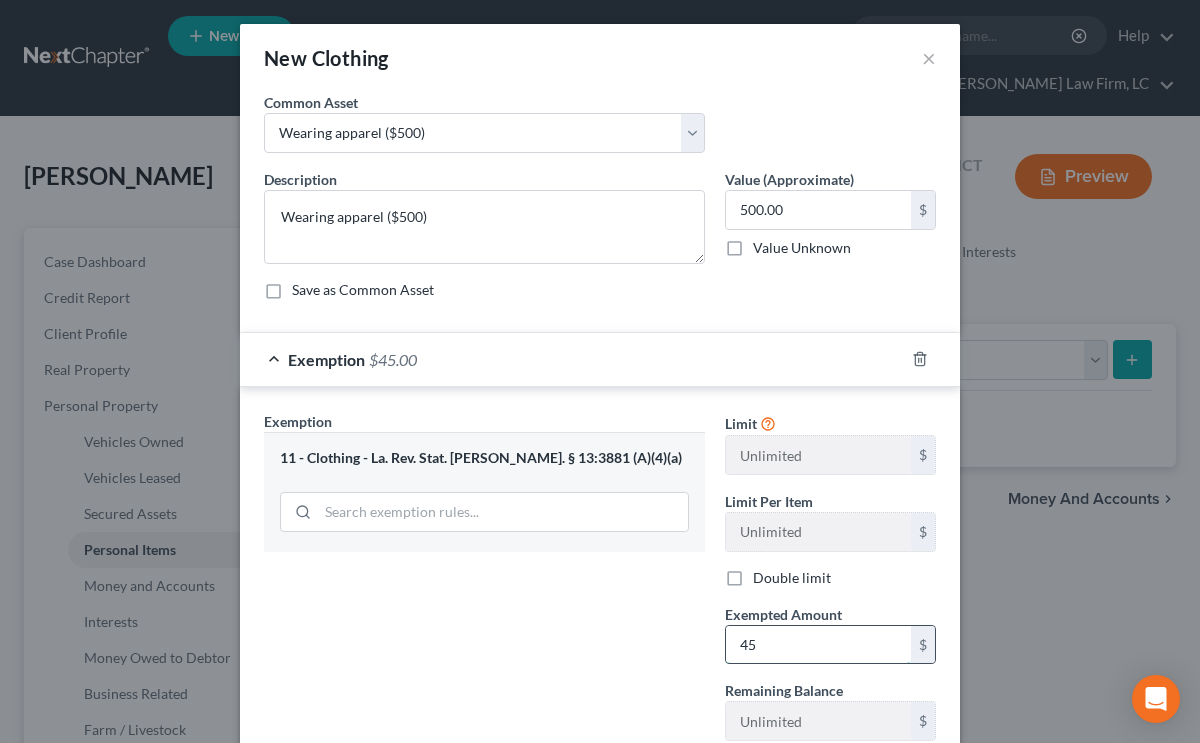 type on "4" 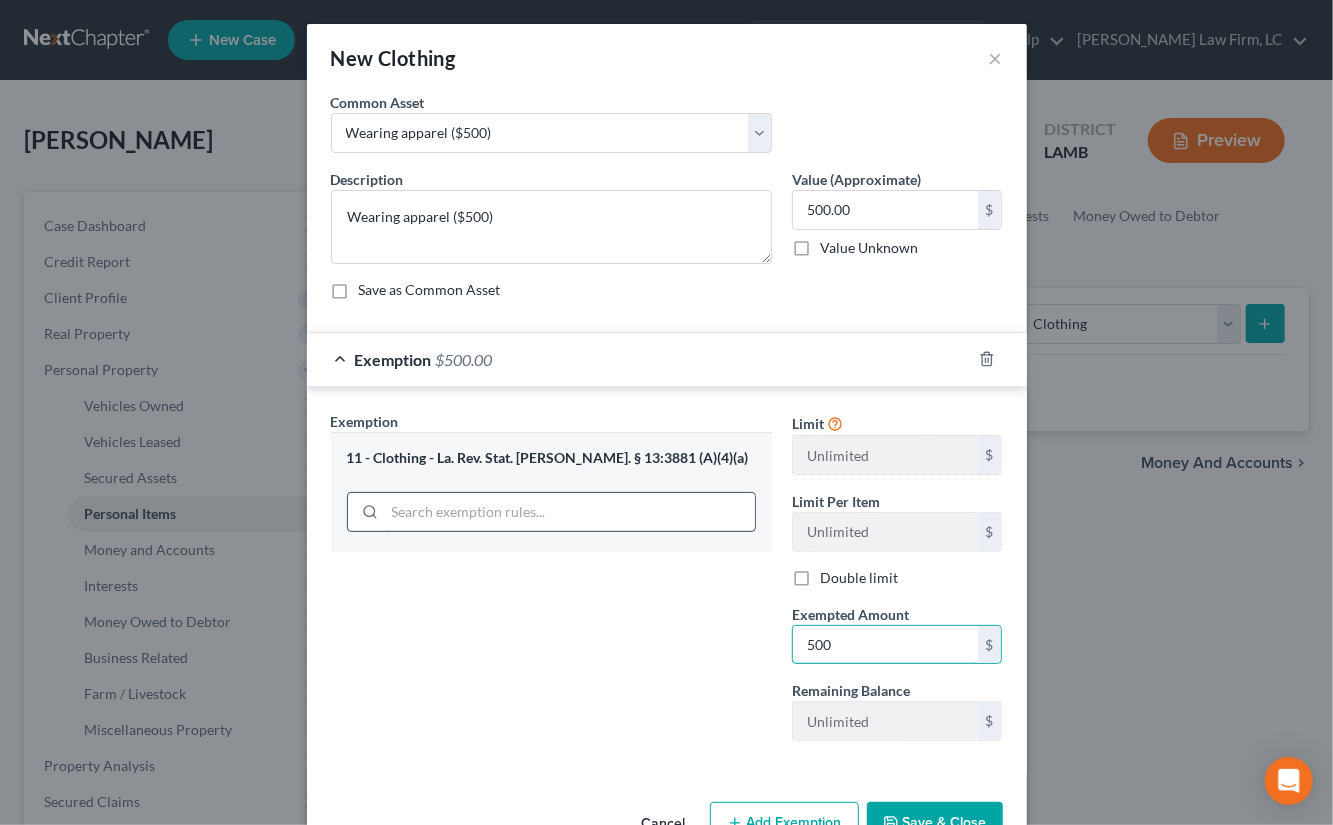 scroll, scrollTop: 22, scrollLeft: 0, axis: vertical 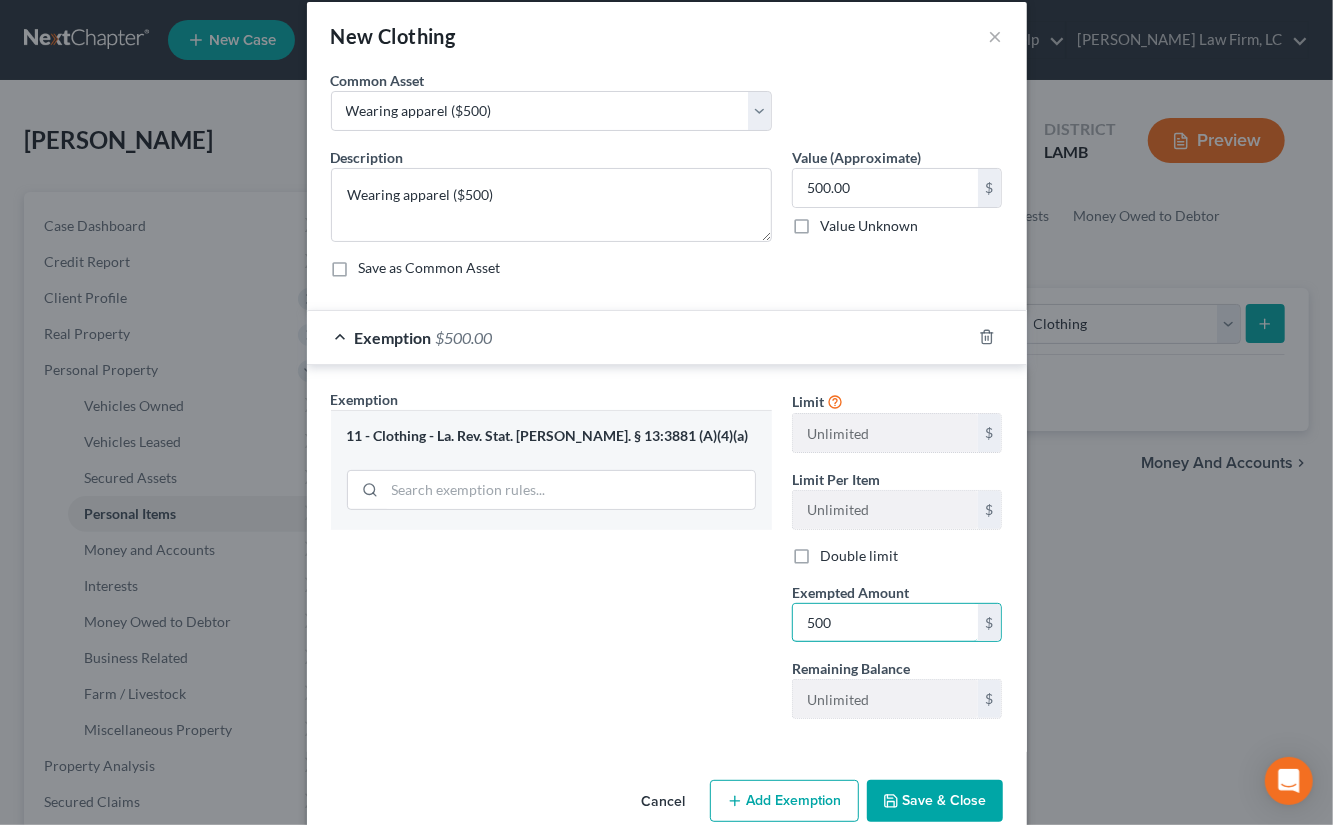 type on "500" 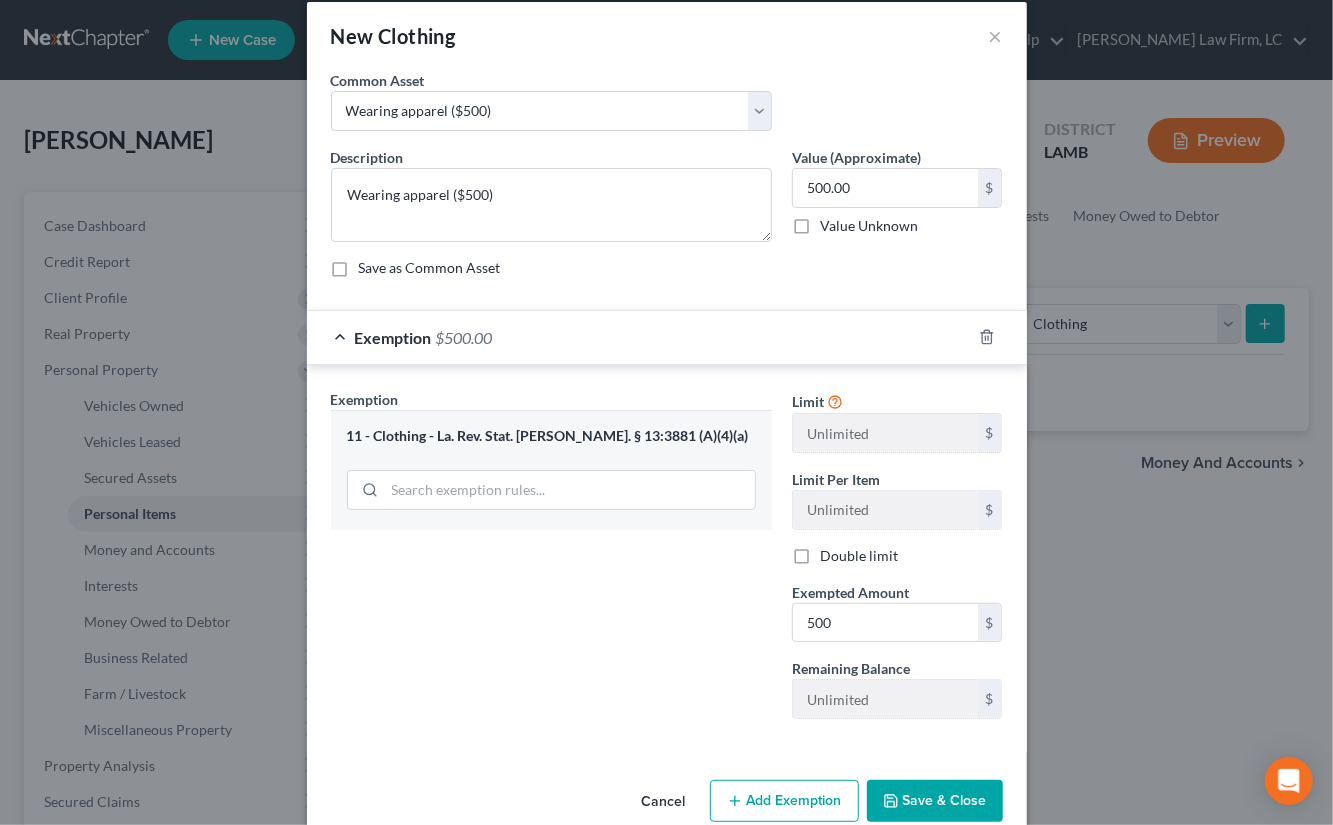 click on "Save & Close" at bounding box center [935, 801] 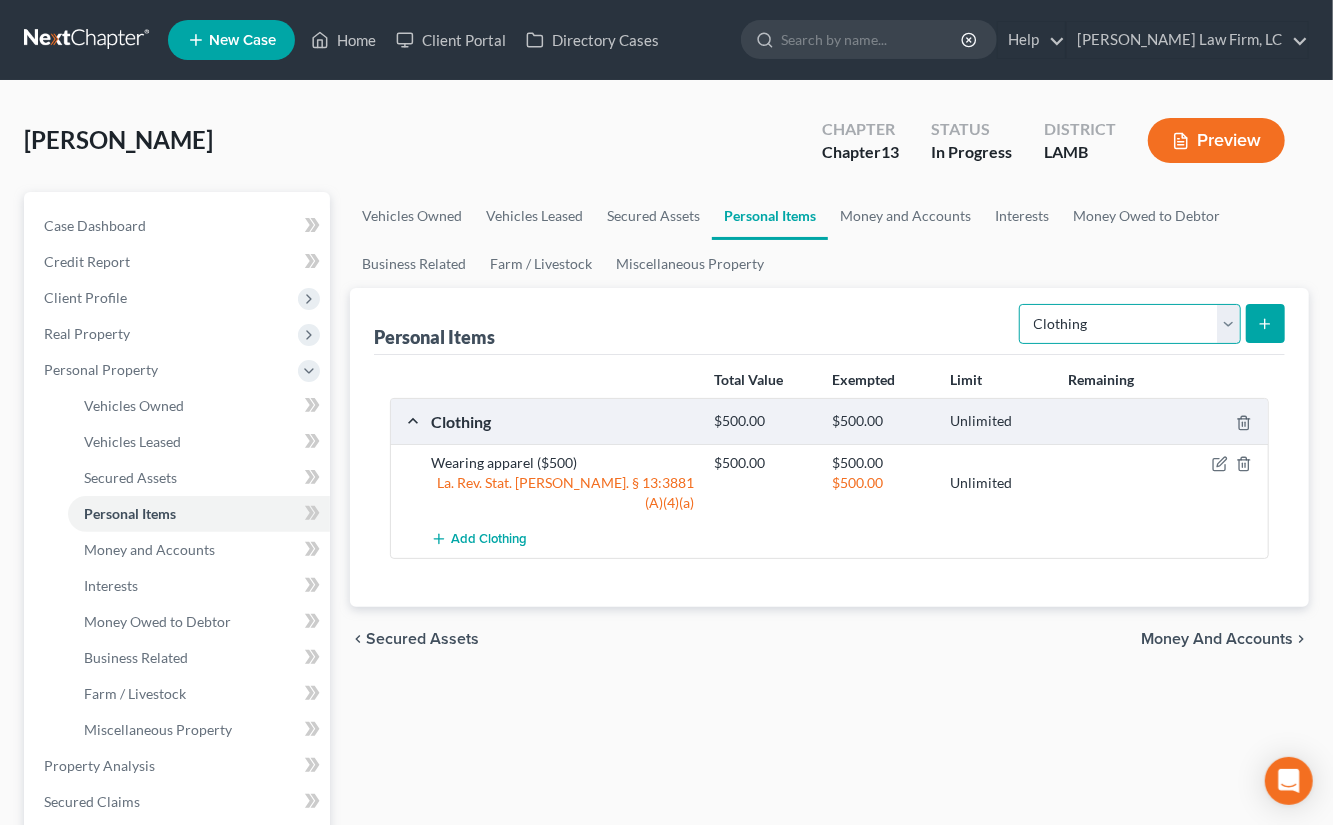 click on "Select Item Type Clothing Collectibles Of Value Electronics Firearms Household Goods Jewelry Other Pet(s) Sports & Hobby Equipment" at bounding box center [1130, 324] 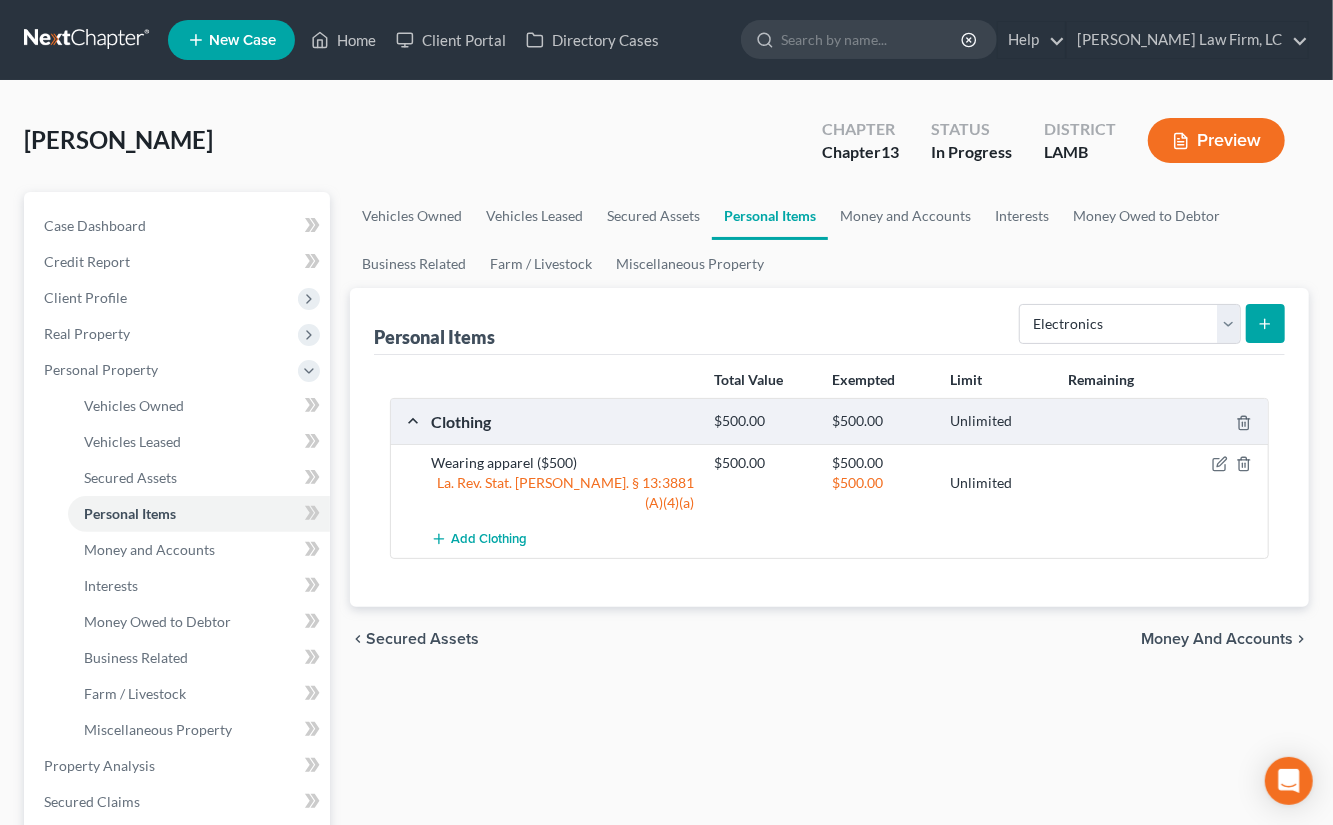 click at bounding box center (1265, 323) 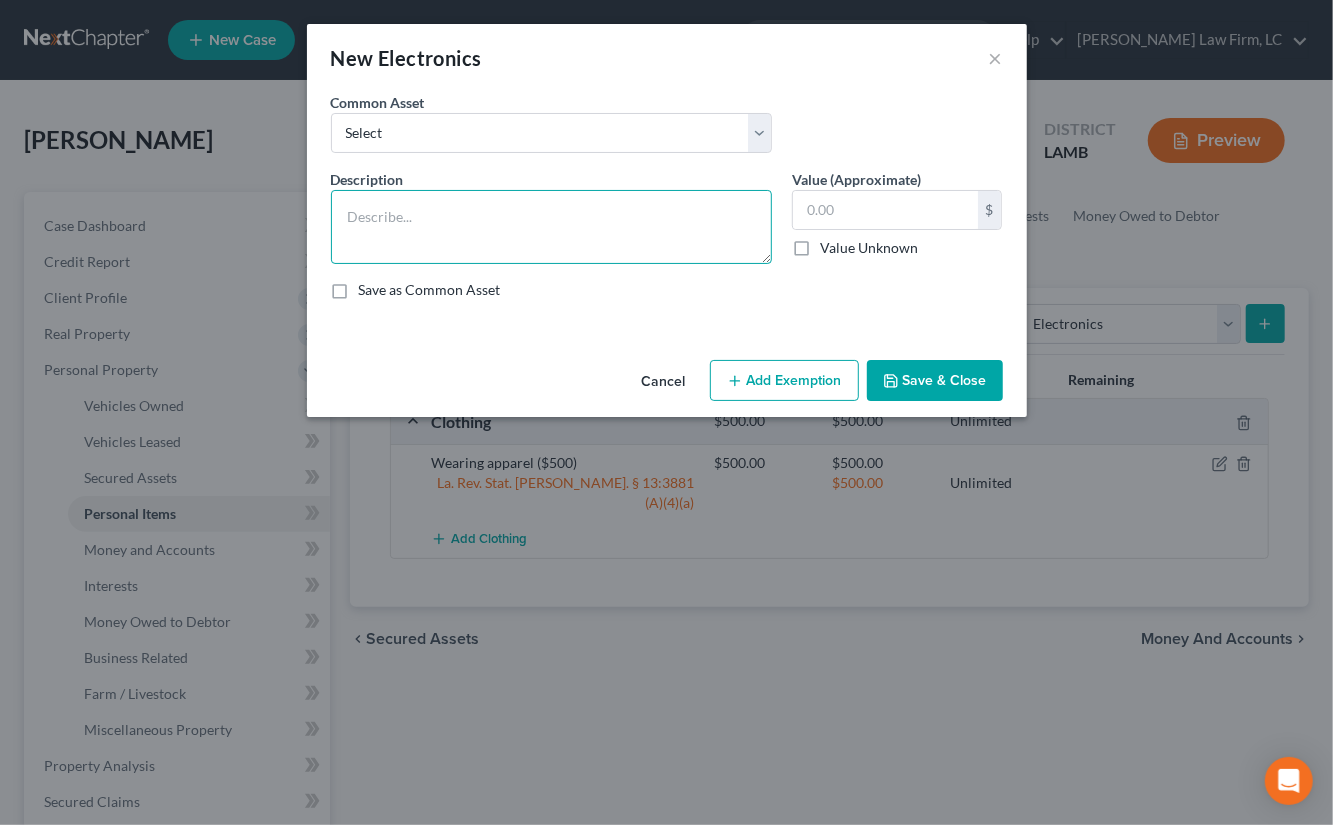 click at bounding box center [551, 227] 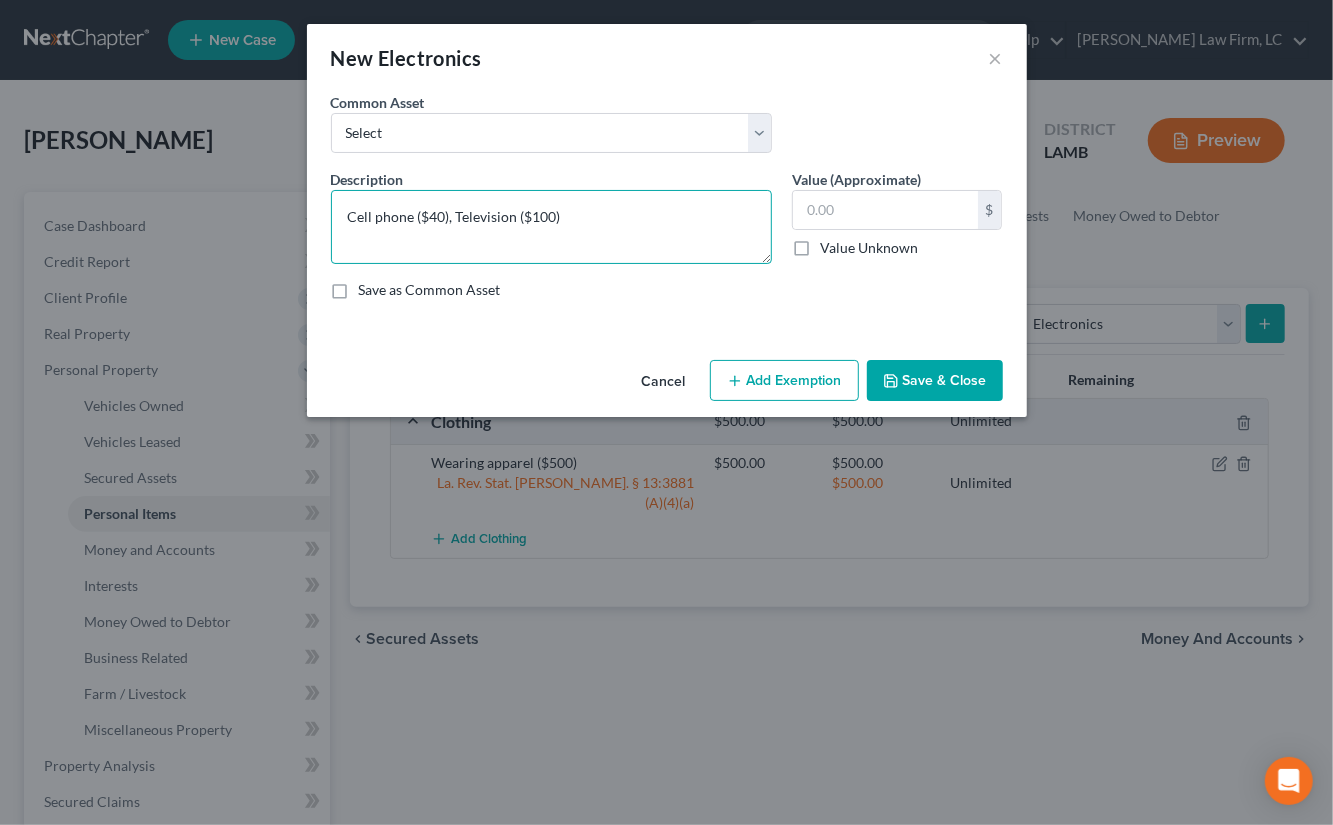 type on "Cell phone ($40), Television ($100)" 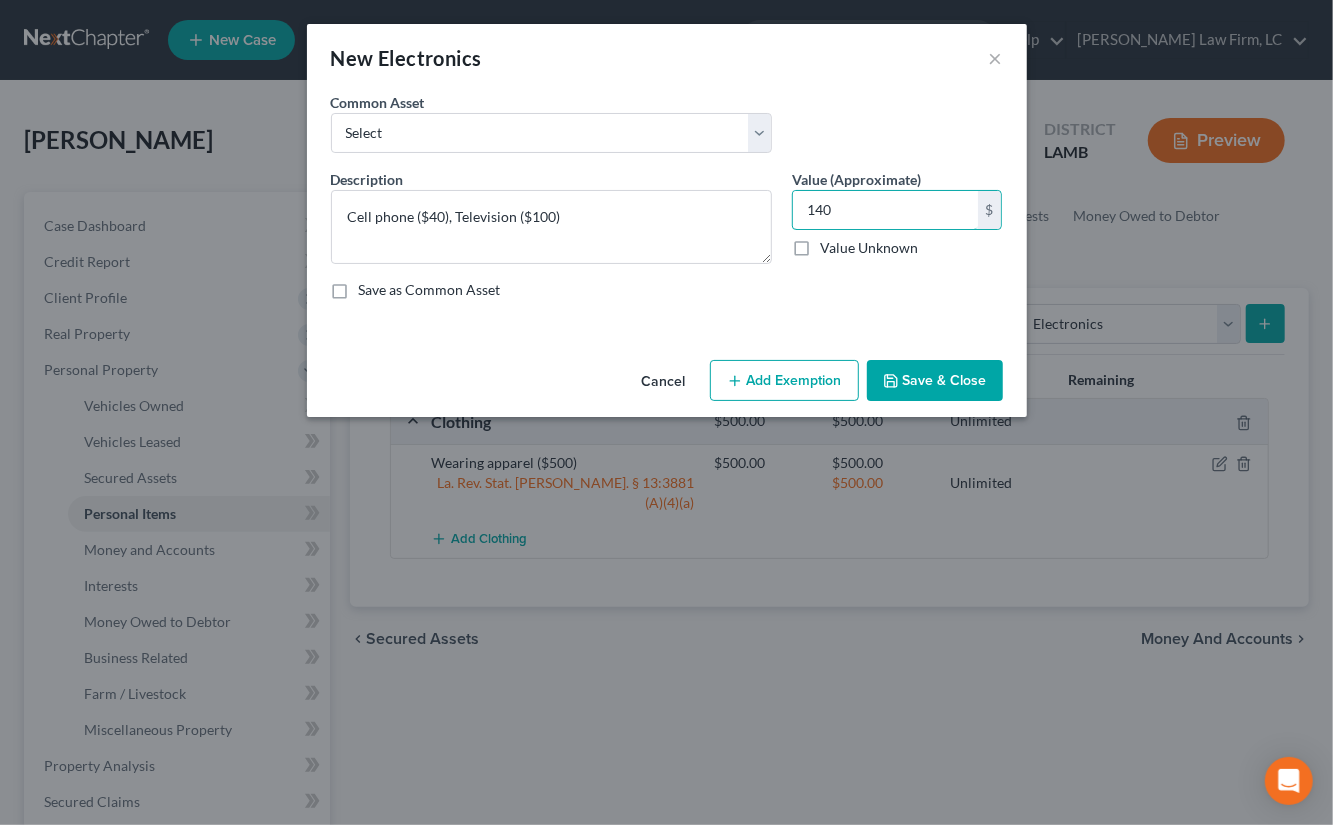 type on "140" 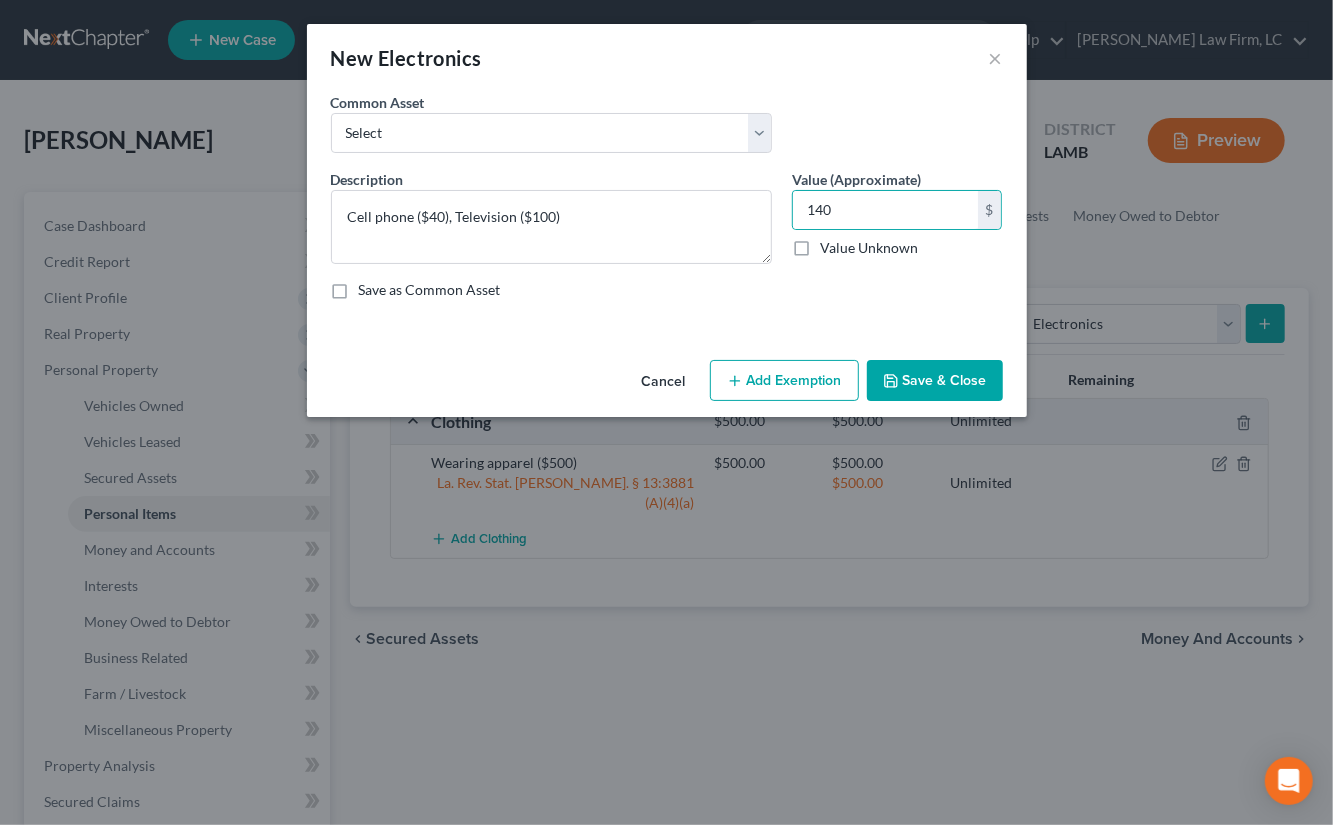 click on "Save & Close" at bounding box center (935, 381) 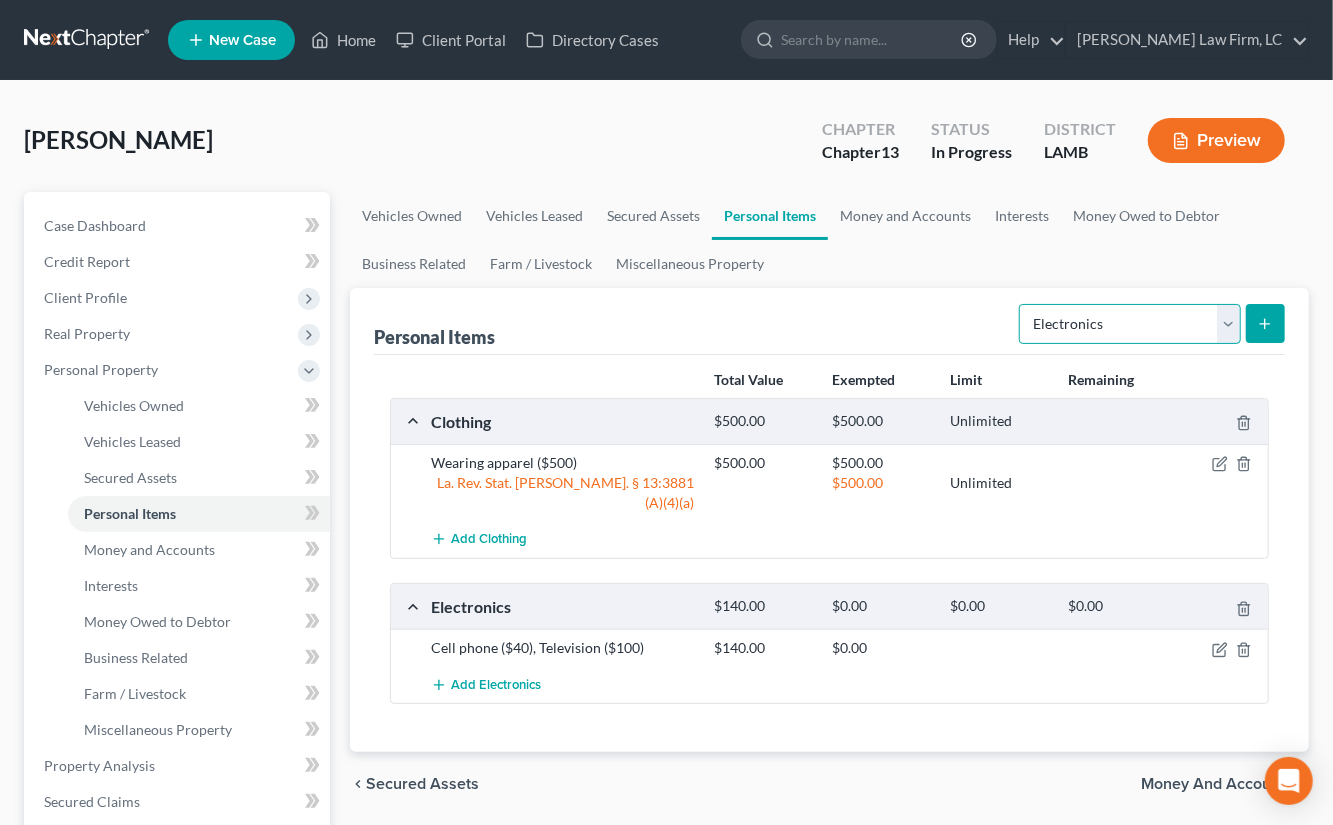 click on "Select Item Type Clothing Collectibles Of Value Electronics Firearms Household Goods Jewelry Other Pet(s) Sports & Hobby Equipment" at bounding box center (1130, 324) 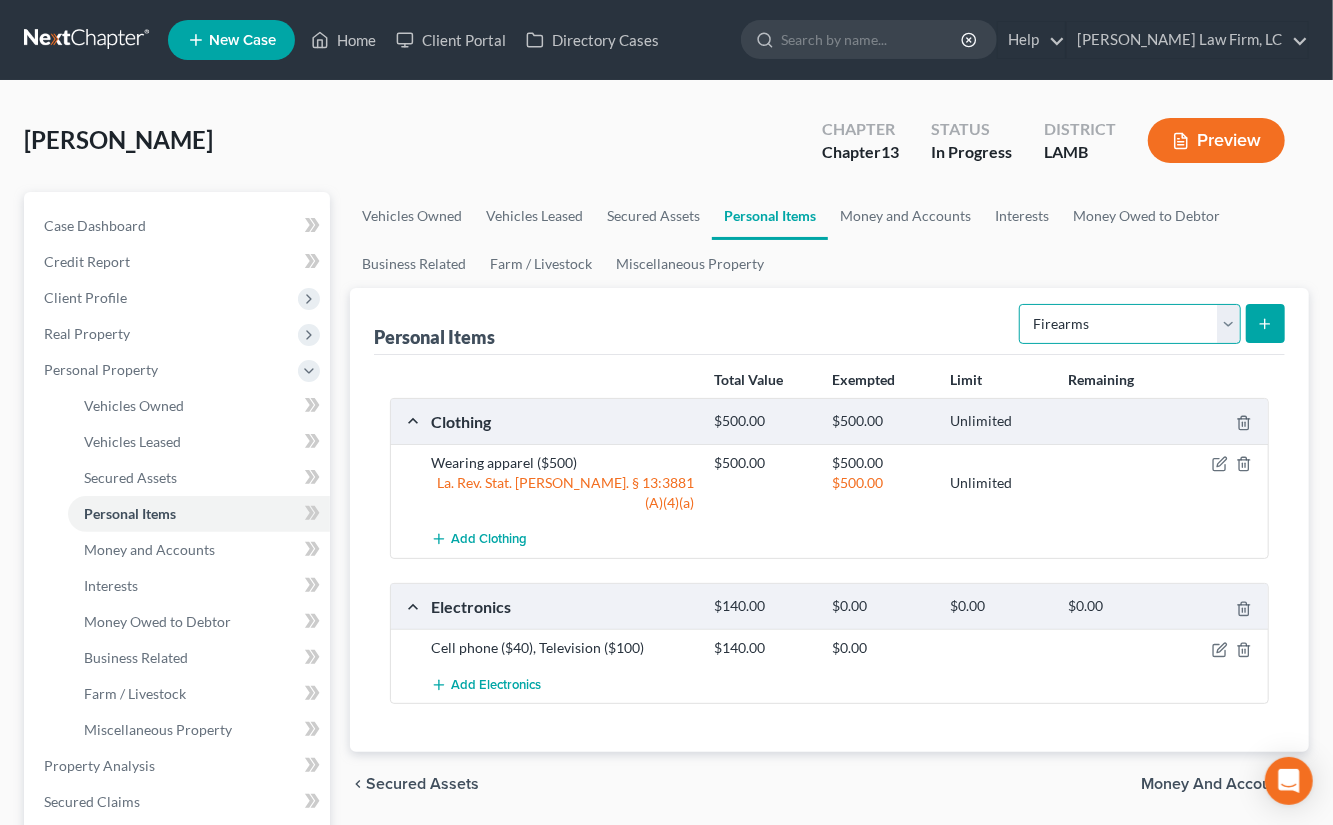 click on "Select Item Type Clothing Collectibles Of Value Electronics Firearms Household Goods Jewelry Other Pet(s) Sports & Hobby Equipment" at bounding box center (1130, 324) 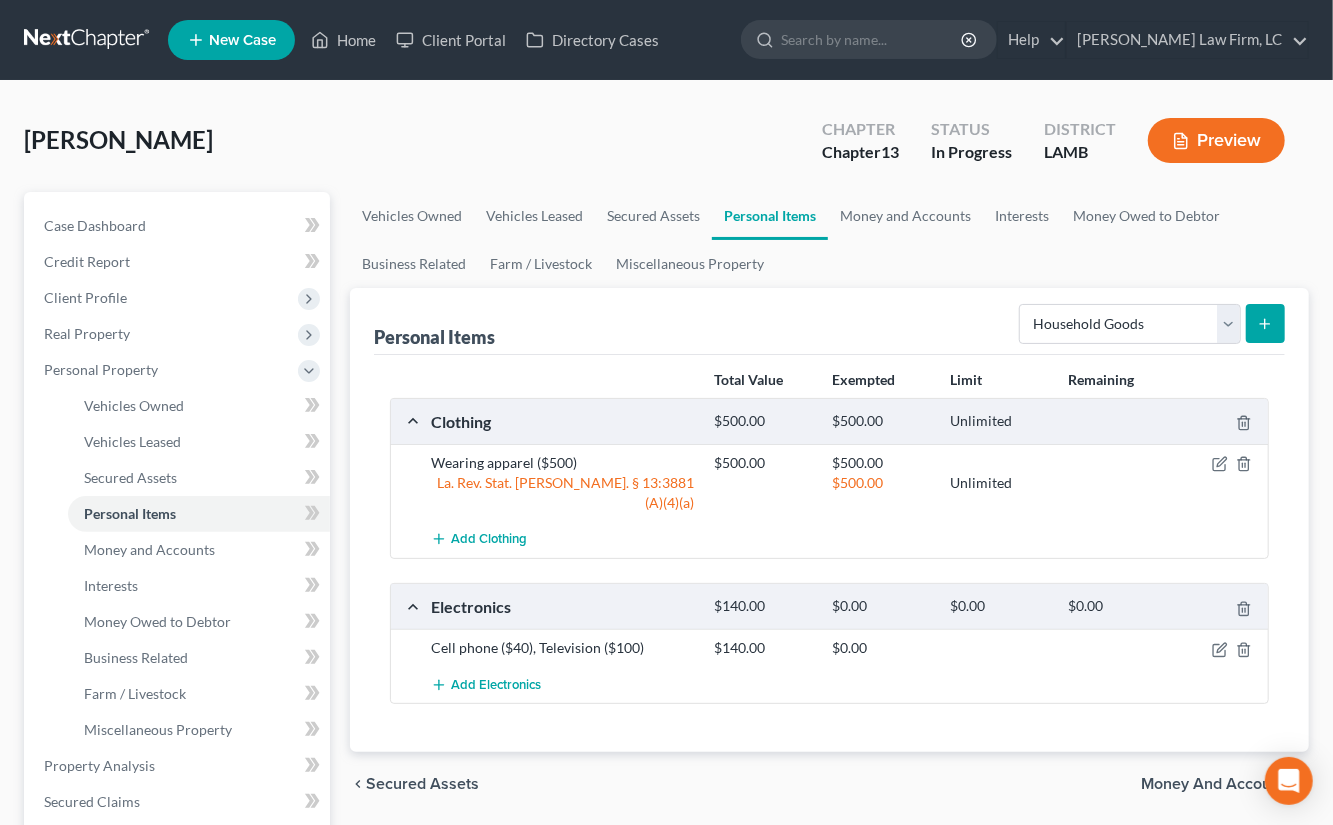 click at bounding box center [1265, 323] 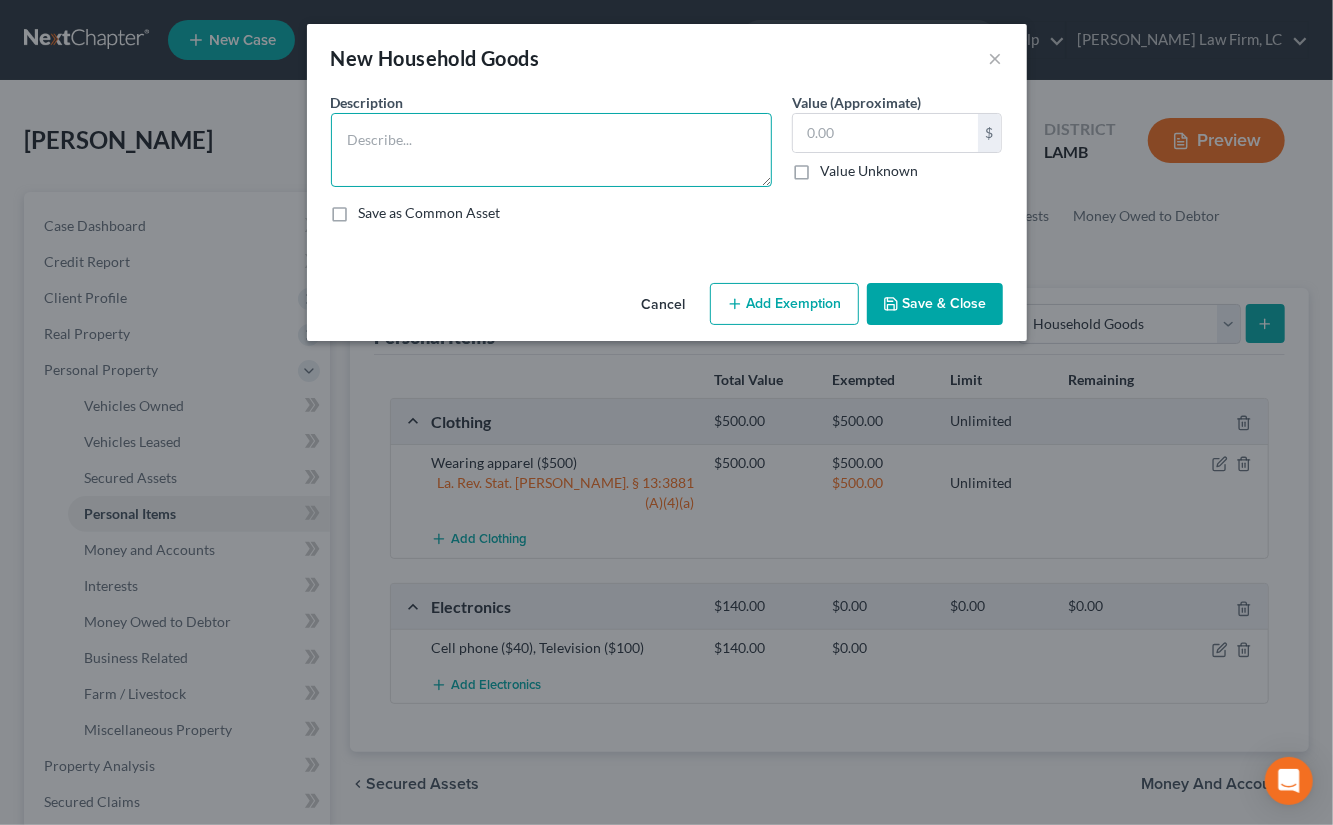 click at bounding box center (551, 150) 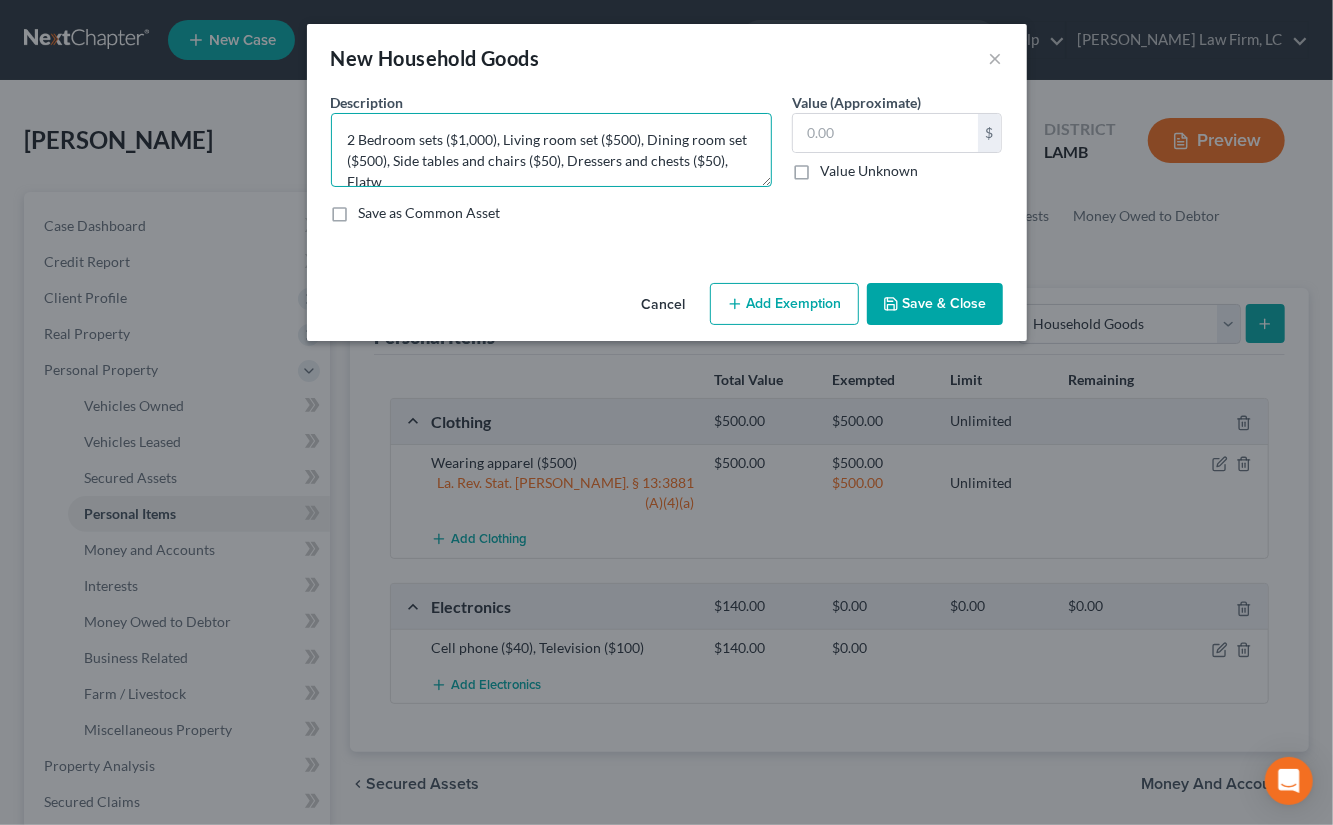 scroll, scrollTop: 3, scrollLeft: 0, axis: vertical 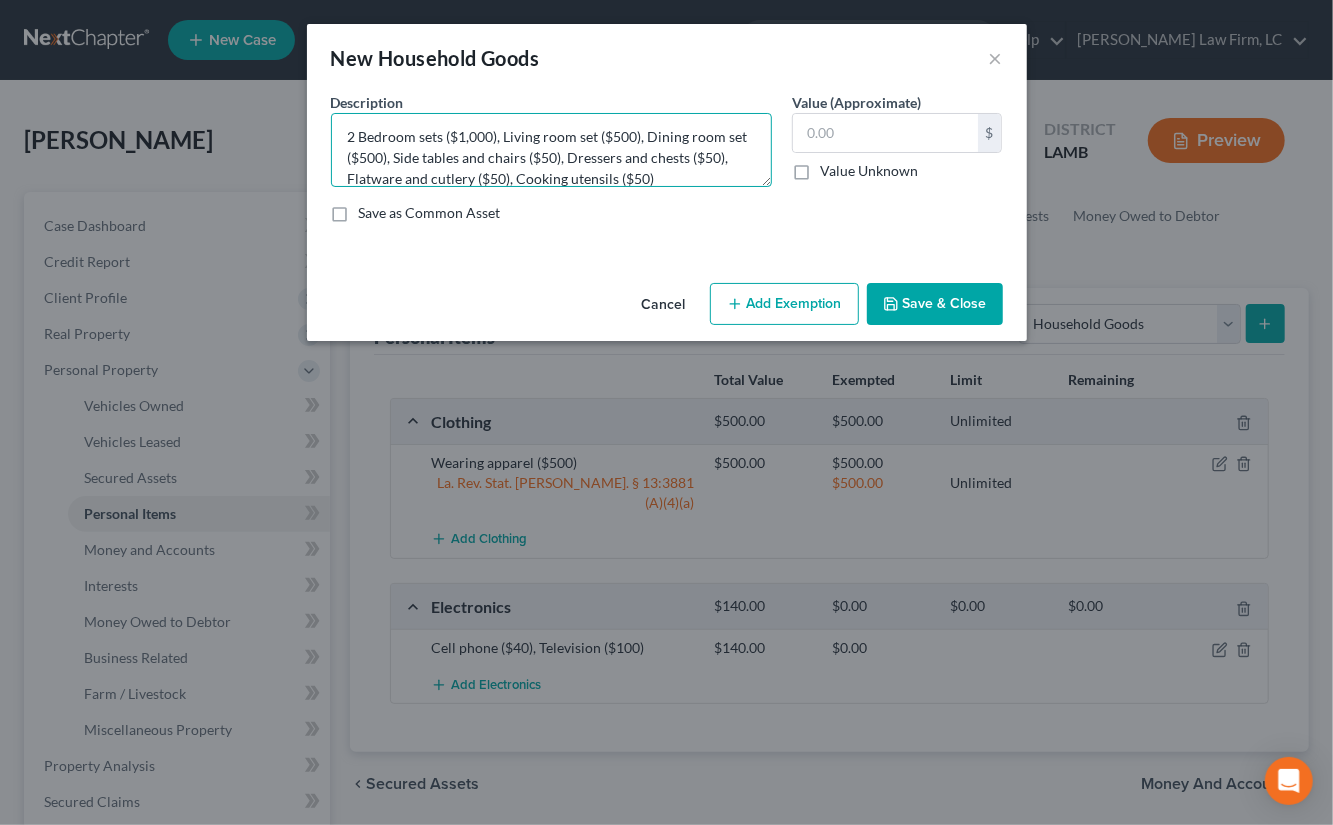 type on "2 Bedroom sets ($1,000), Living room set ($500), Dining room set ($500), Side tables and chairs ($50), Dressers and chests ($50), Flatware and cutlery ($50), Cooking utensils ($50)" 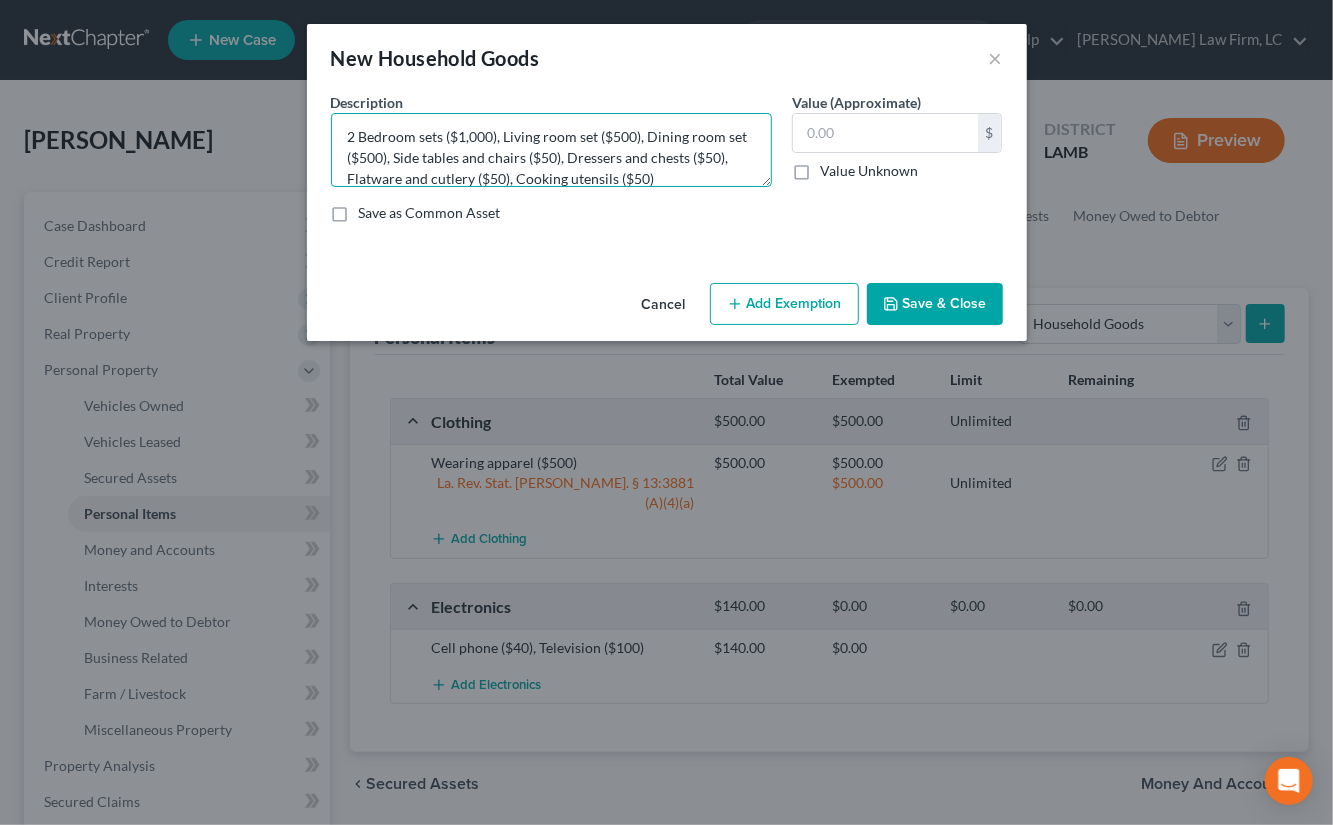 scroll, scrollTop: 0, scrollLeft: 0, axis: both 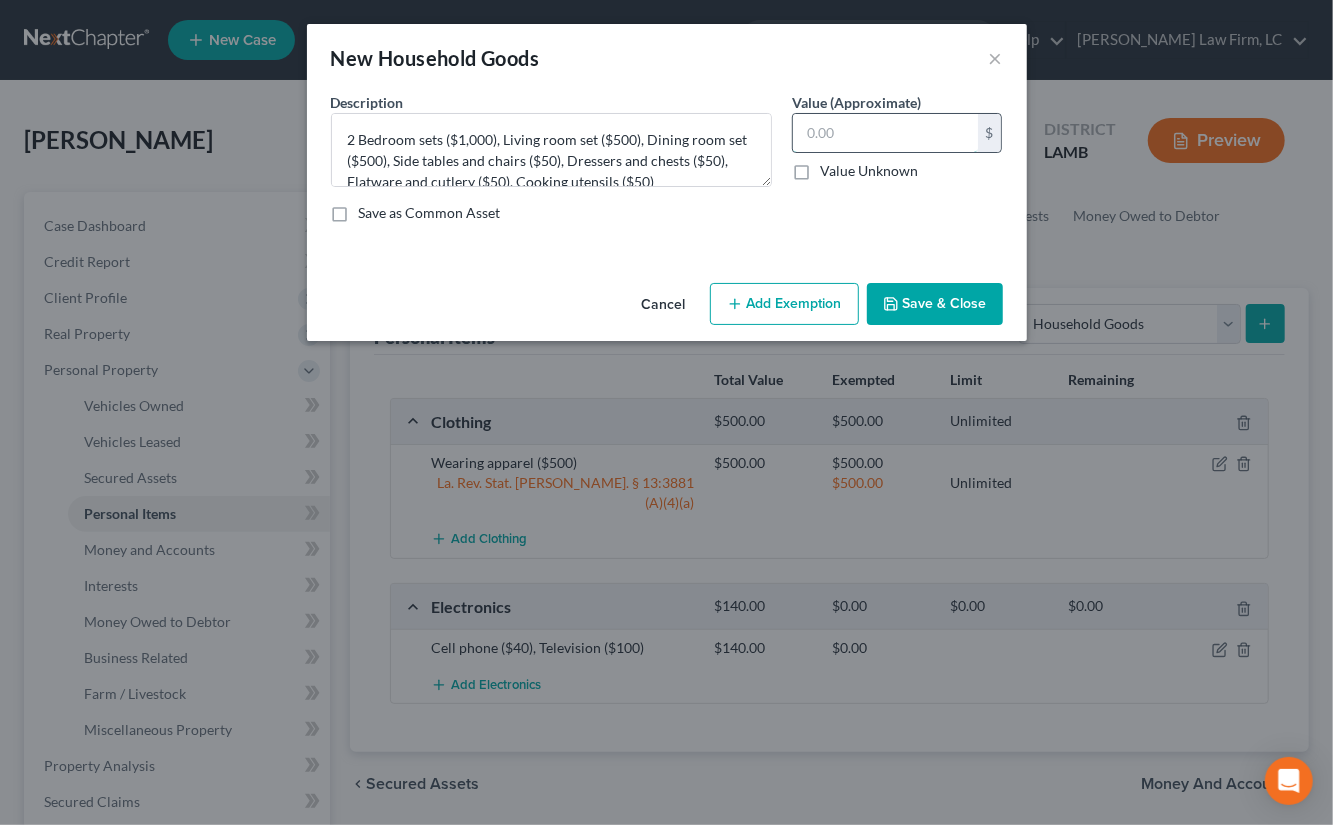 click at bounding box center (885, 133) 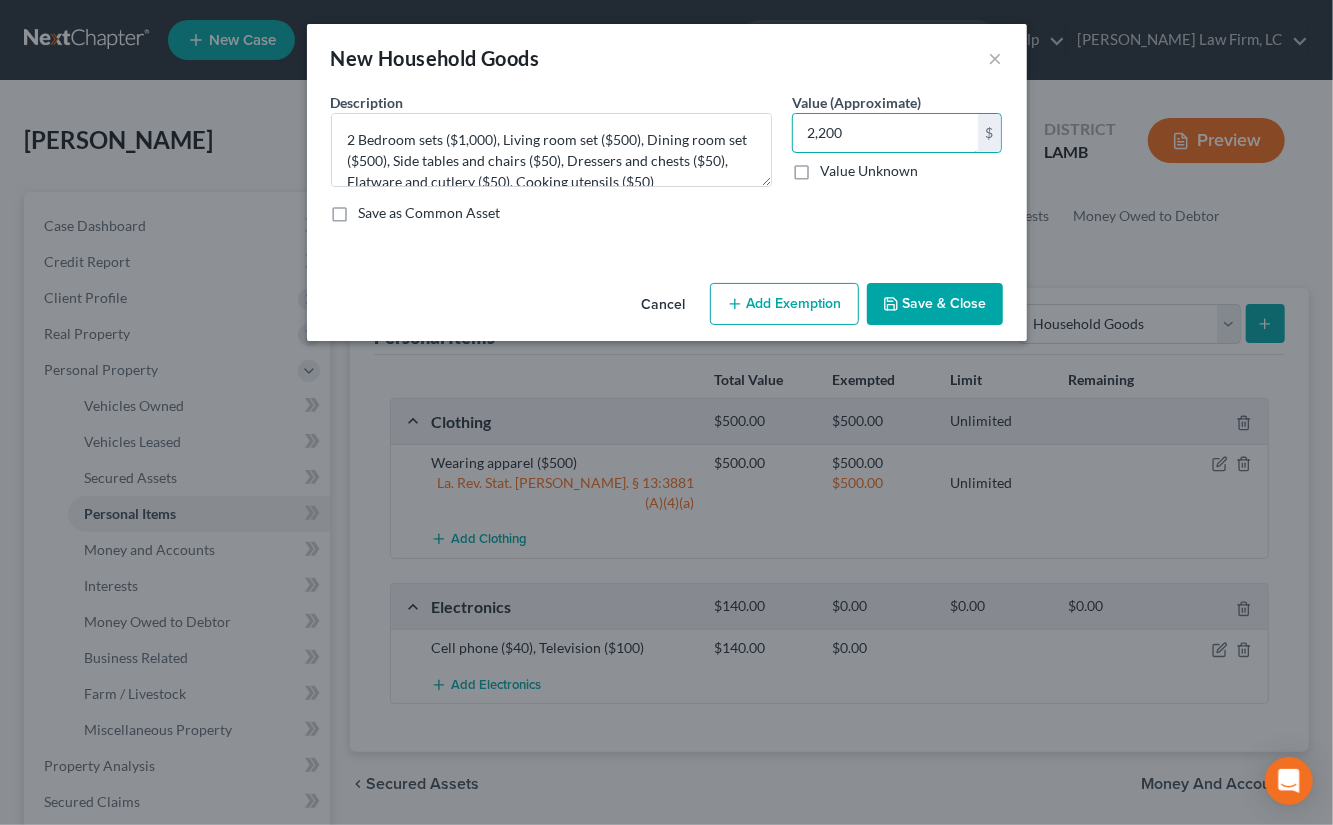 type on "2,200" 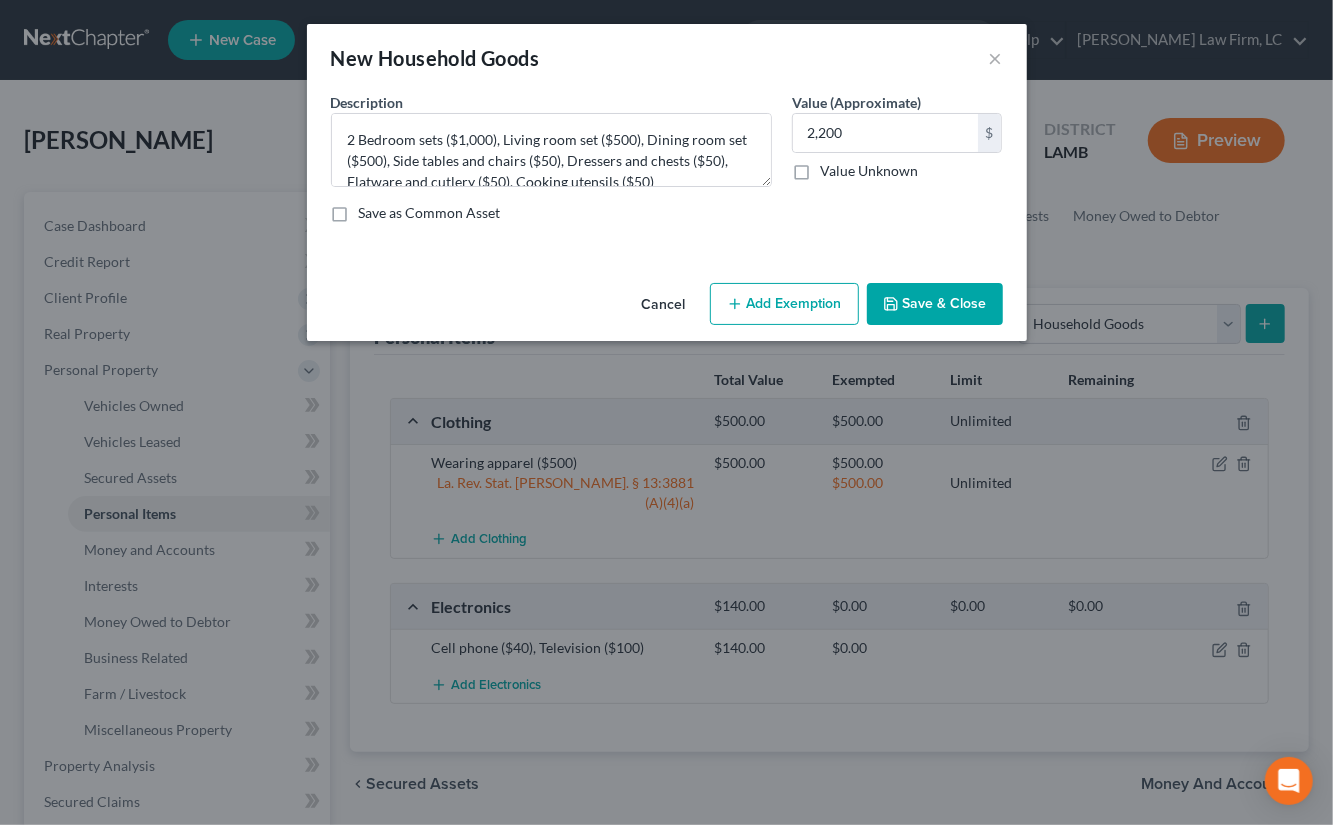 click on "Add Exemption" at bounding box center [784, 304] 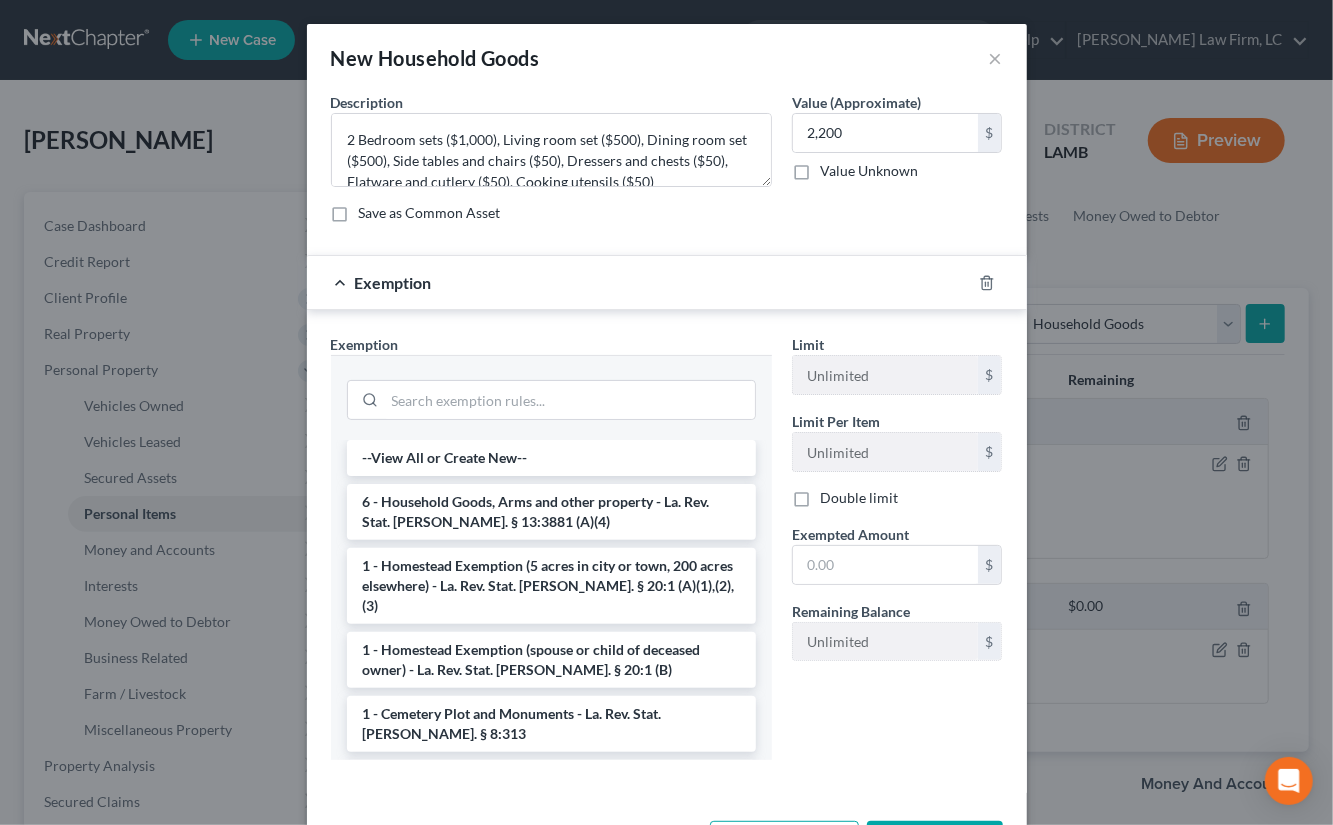 click on "6 - Household Goods, Arms and other property - La. Rev. Stat. Ann. § 13:3881 (A)(4)" at bounding box center (551, 512) 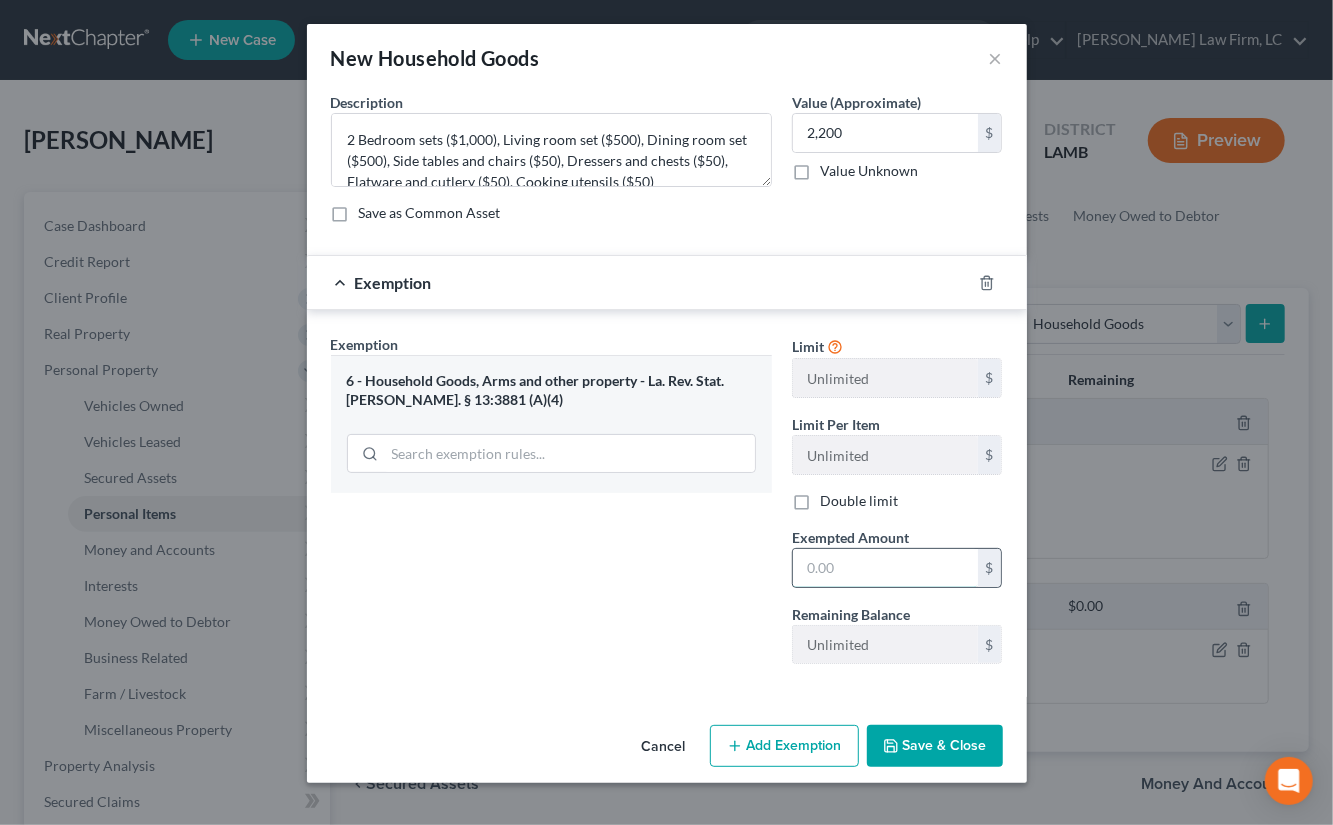 click at bounding box center (885, 568) 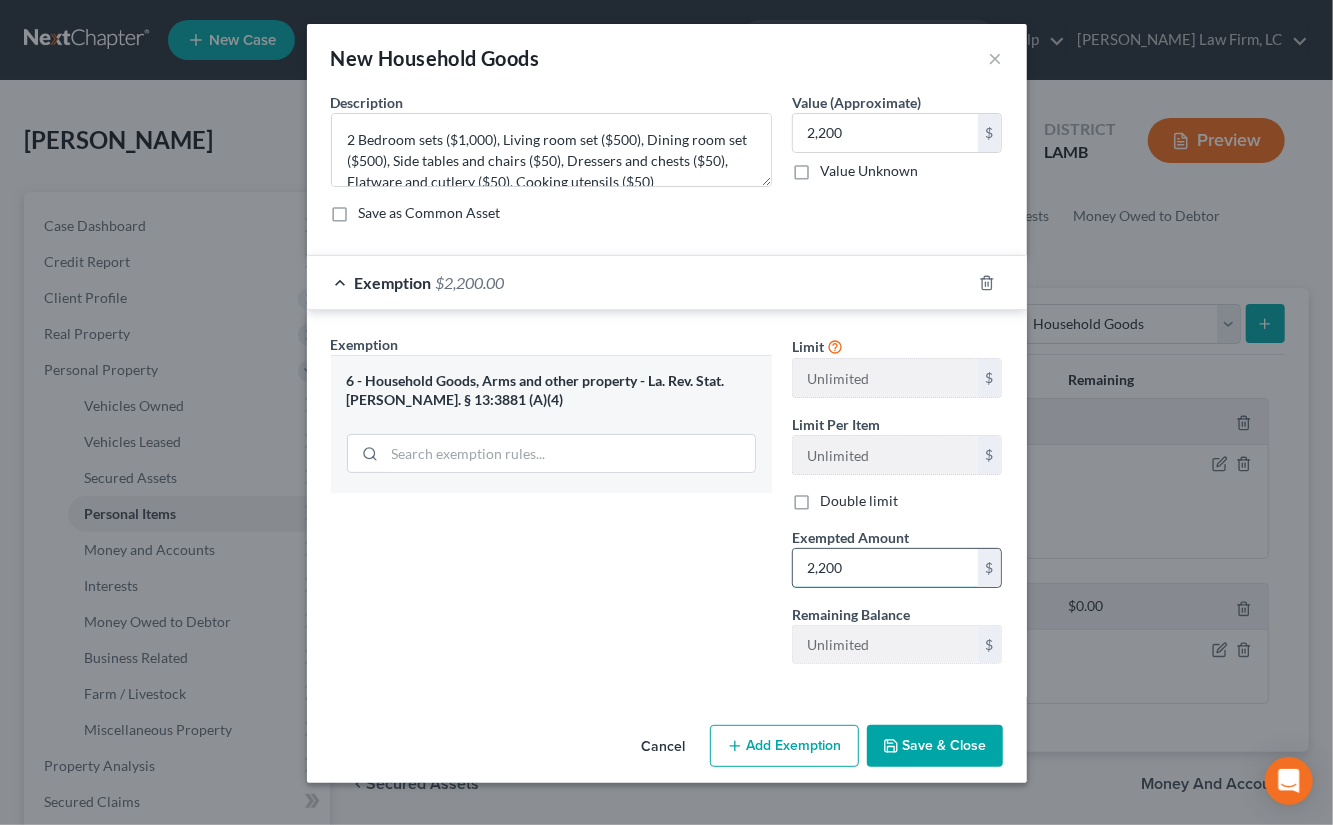 type on "2,200" 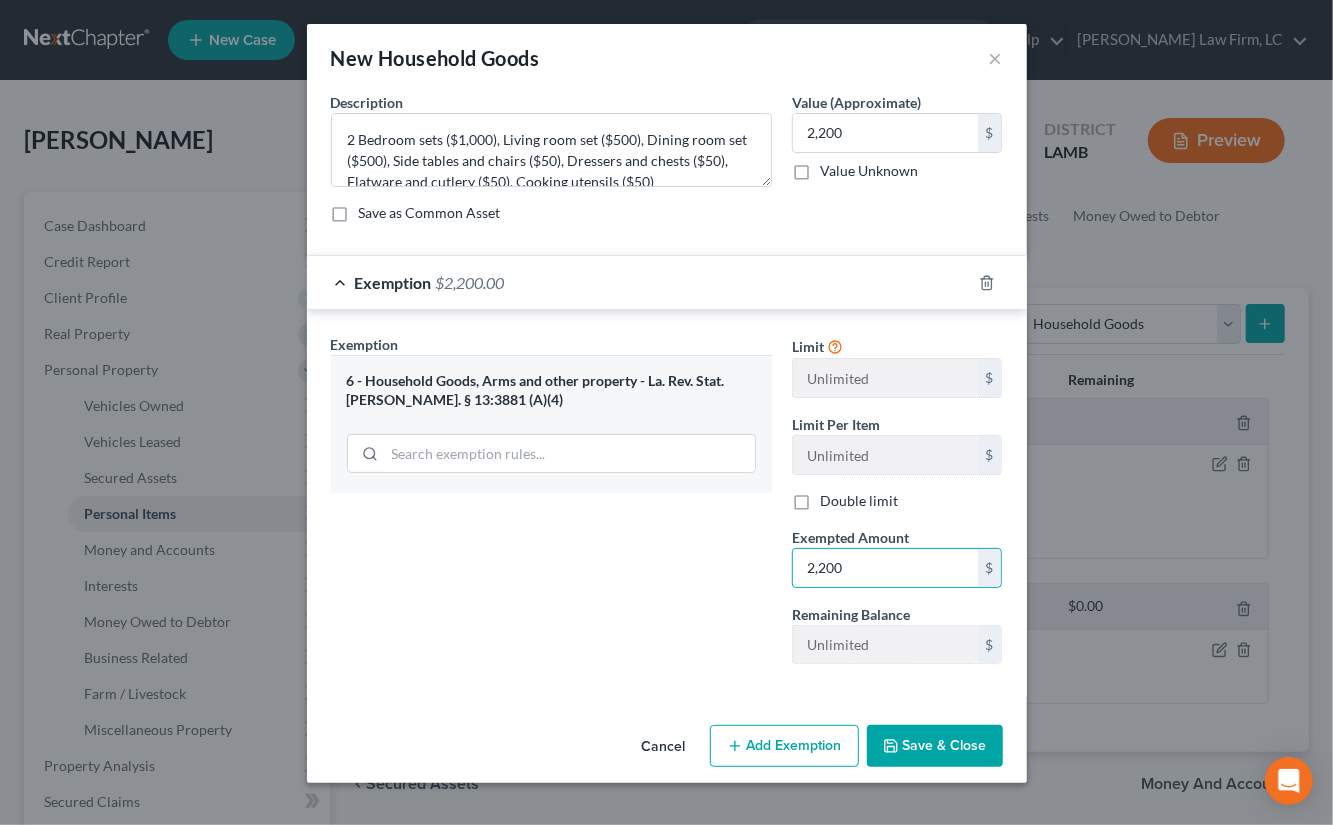 click on "Save & Close" at bounding box center [935, 746] 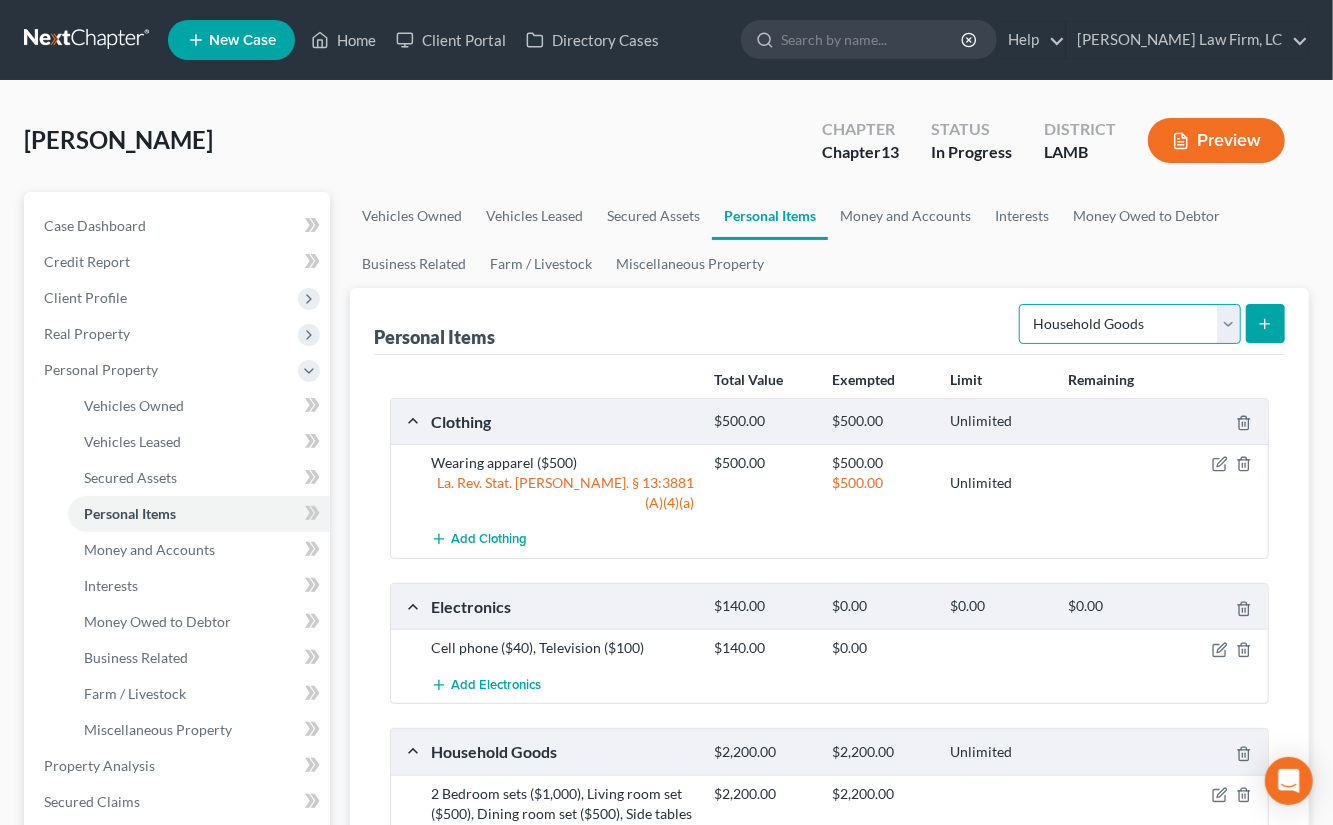 click on "Select Item Type Clothing Collectibles Of Value Electronics Firearms Household Goods Jewelry Other Pet(s) Sports & Hobby Equipment" at bounding box center [1130, 324] 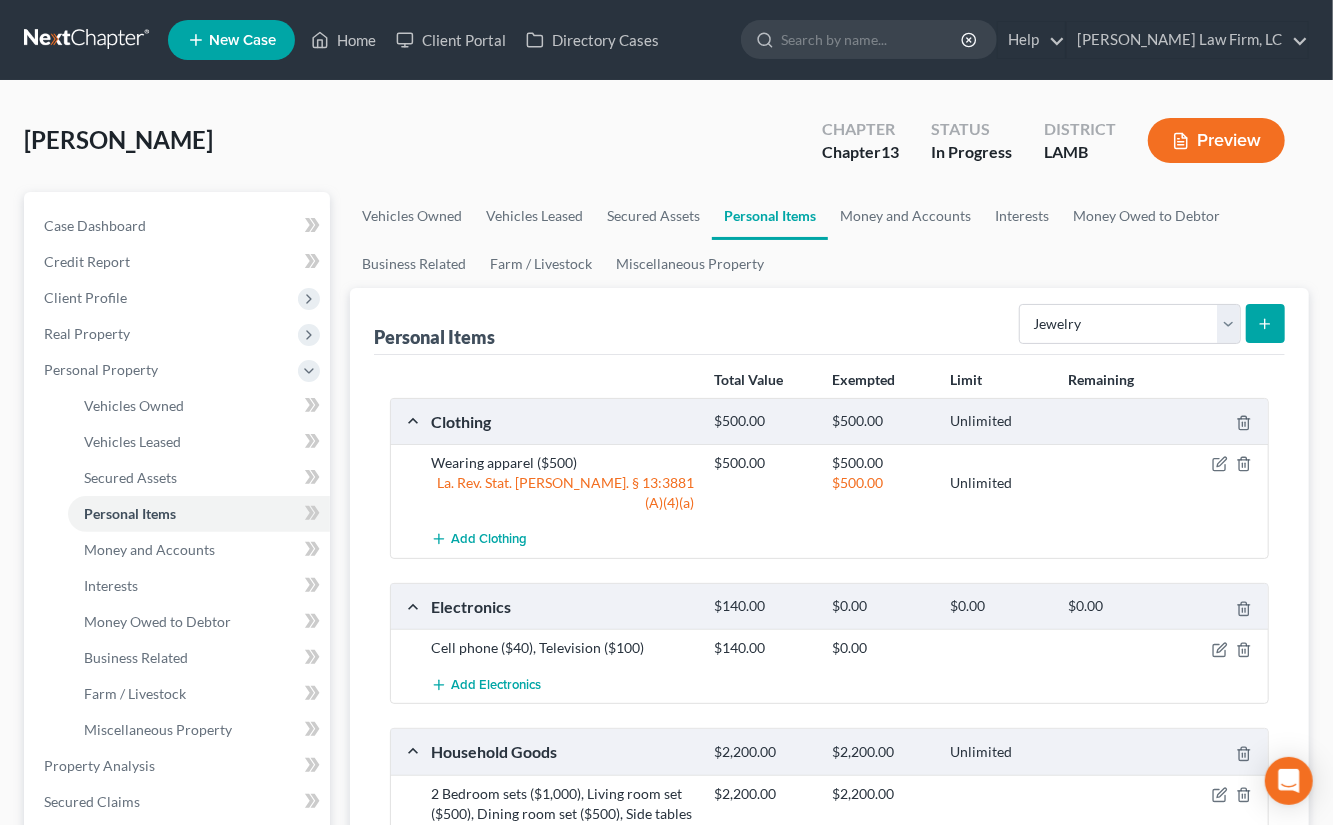 click at bounding box center [1265, 323] 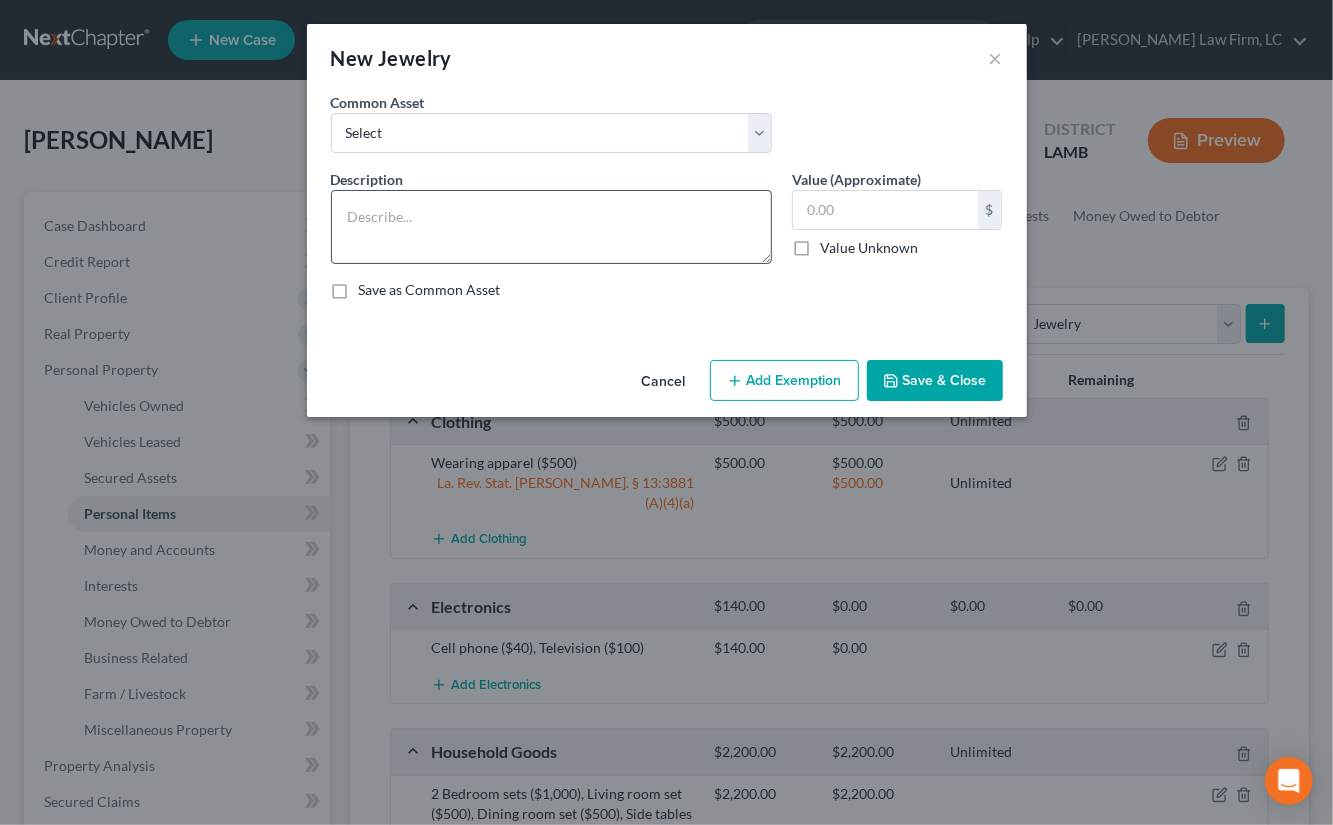 drag, startPoint x: 535, startPoint y: 169, endPoint x: 526, endPoint y: 200, distance: 32.280025 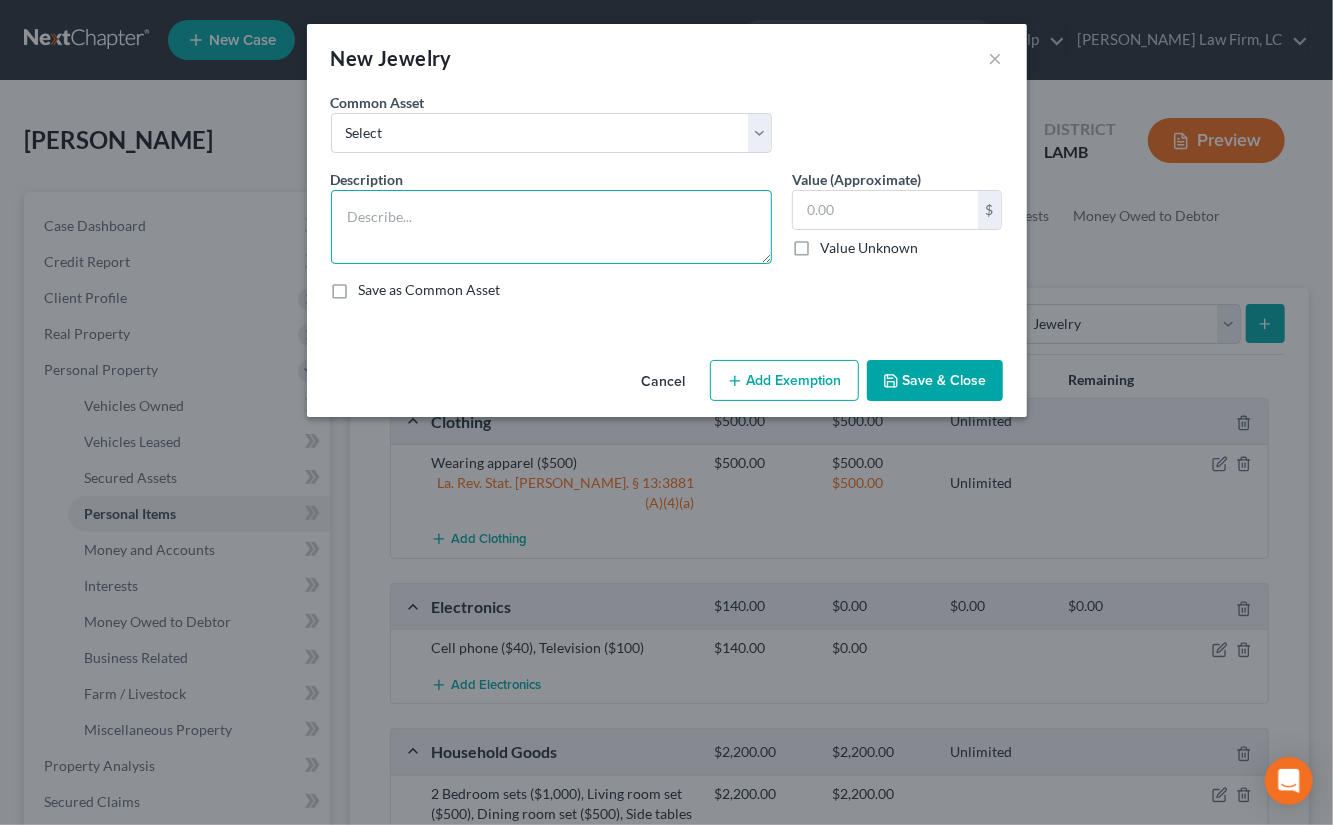 click at bounding box center [551, 227] 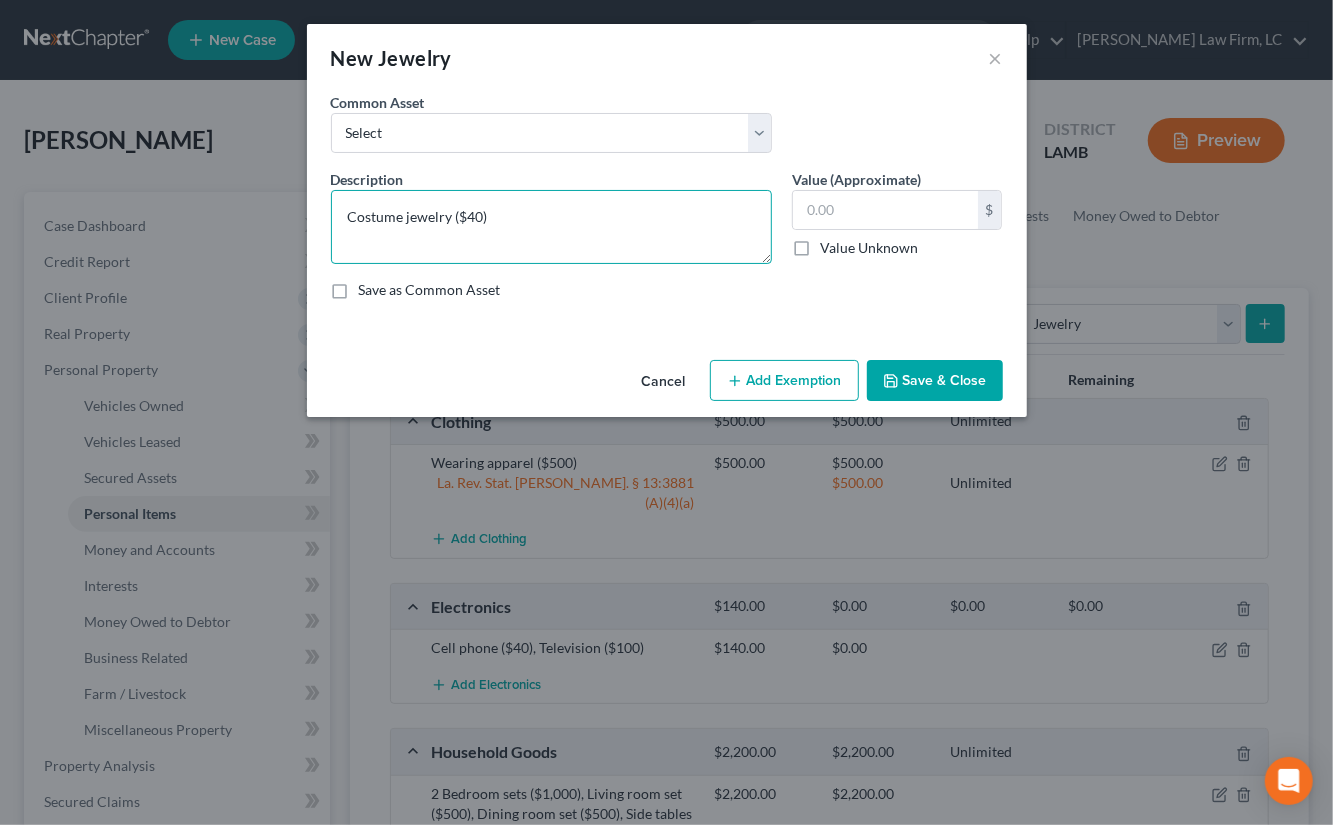 type on "Costume jewelry ($40)" 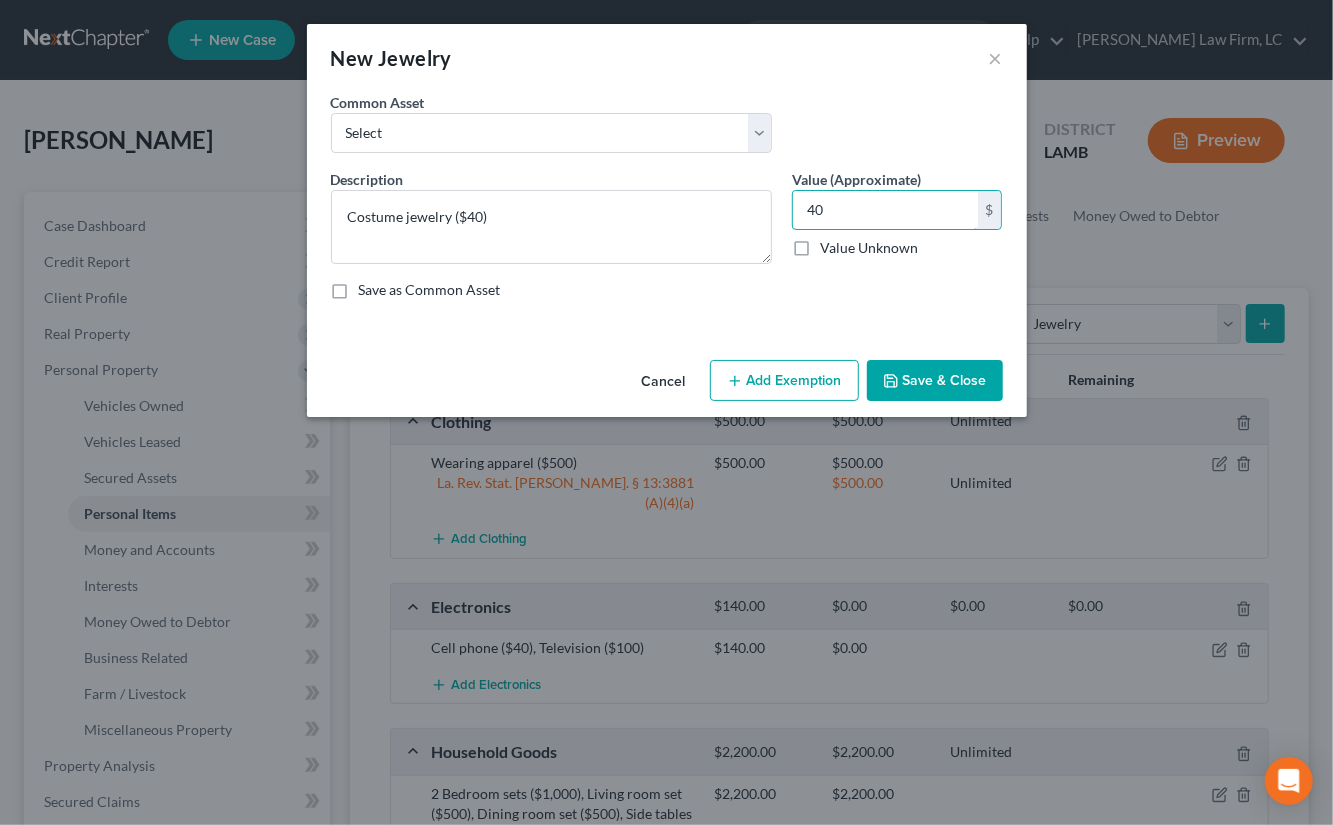 type on "40" 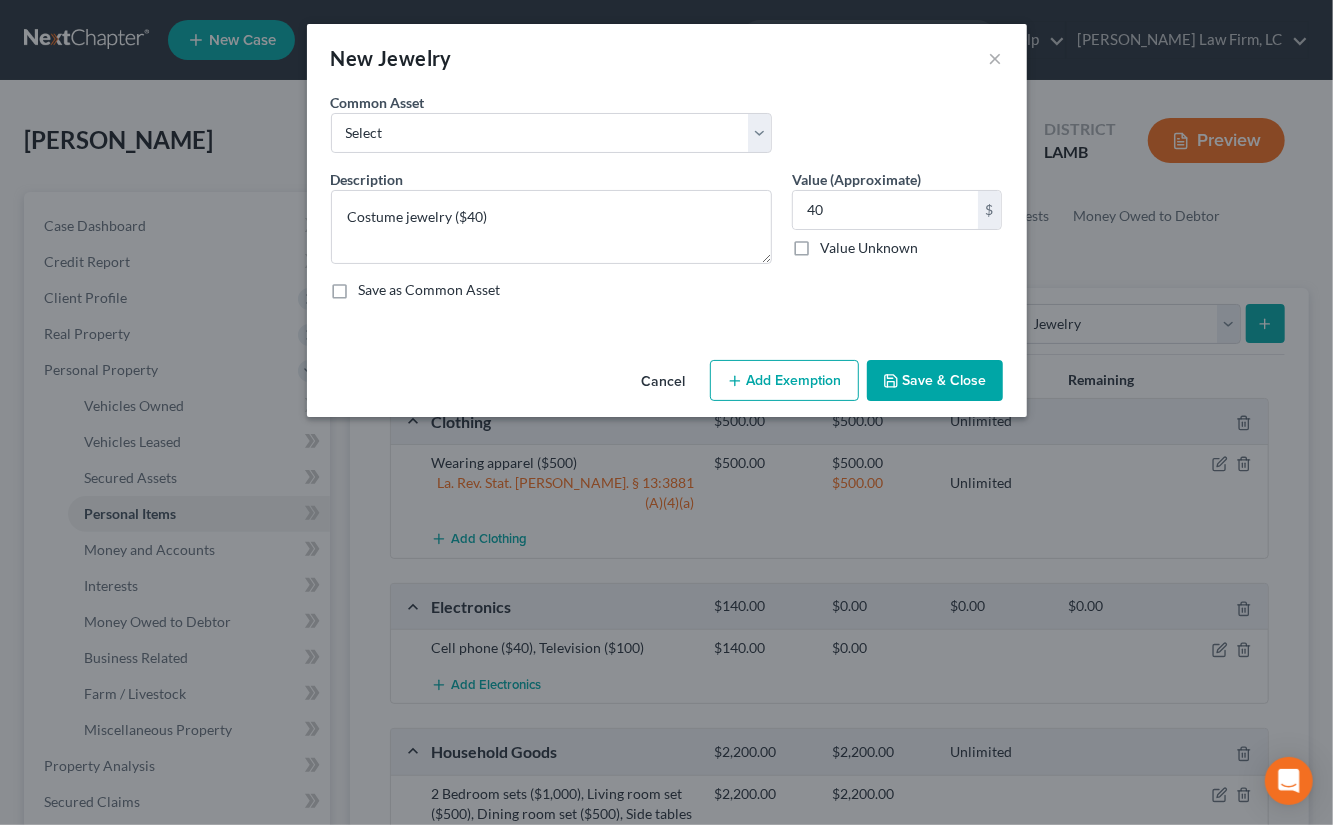 click on "Save & Close" at bounding box center (935, 381) 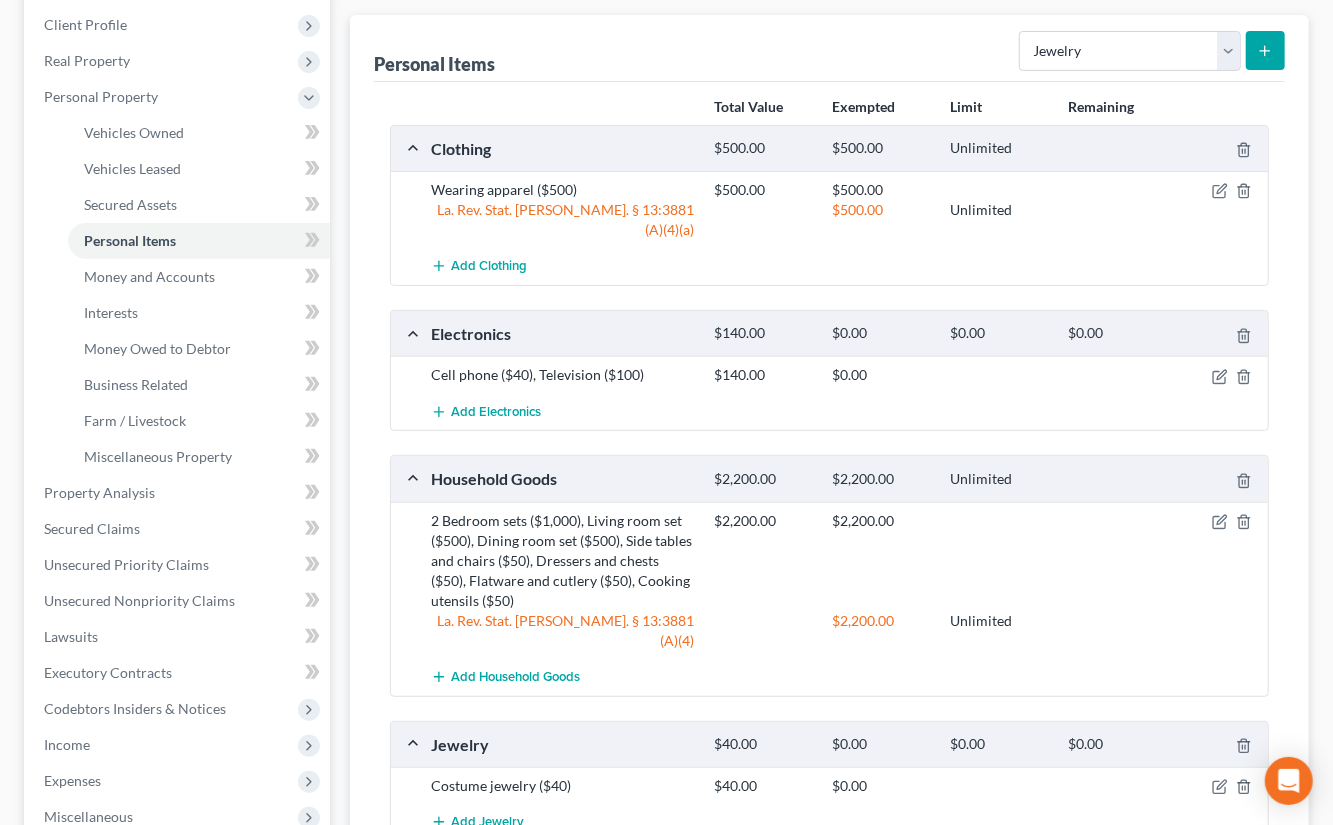 scroll, scrollTop: 281, scrollLeft: 0, axis: vertical 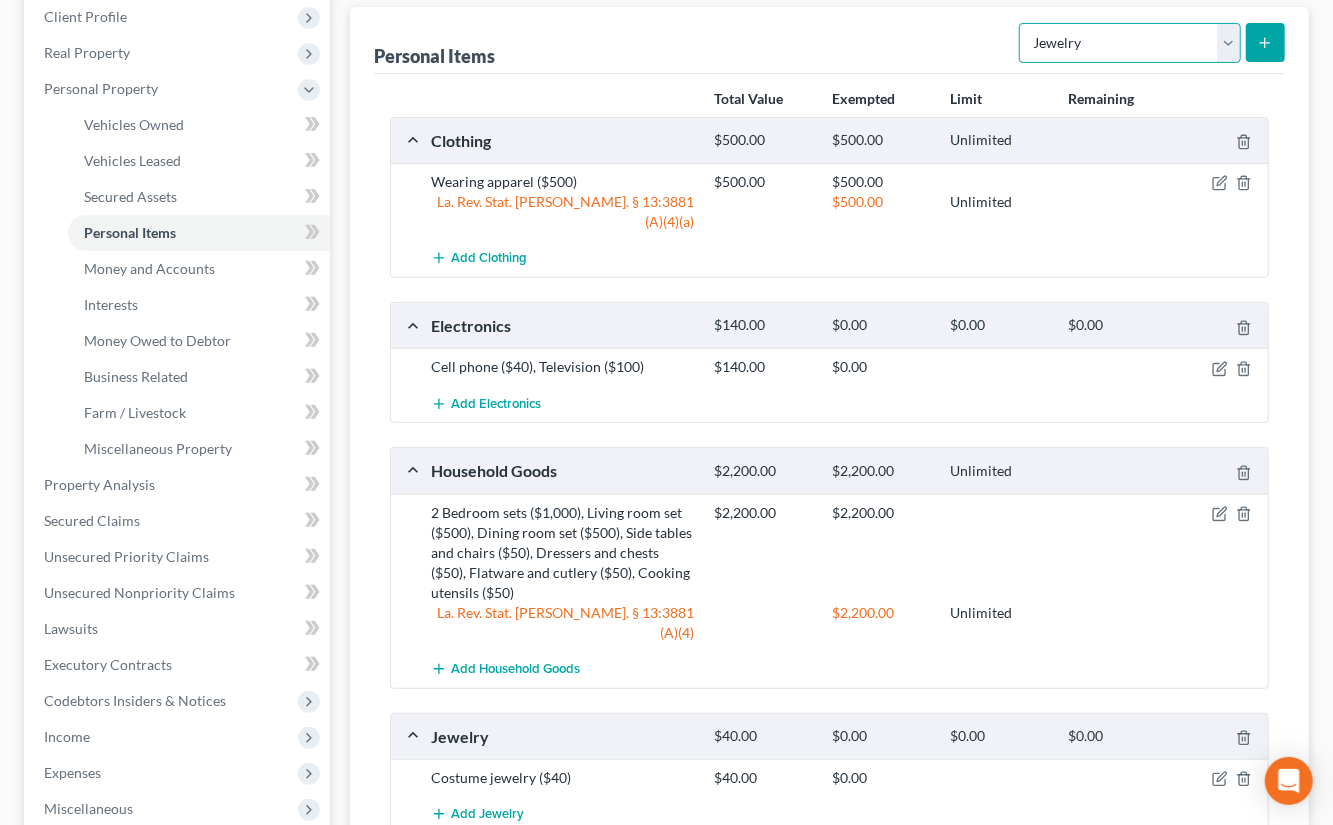 click on "Select Item Type Clothing Collectibles Of Value Electronics Firearms Household Goods Jewelry Other Pet(s) Sports & Hobby Equipment" at bounding box center [1130, 43] 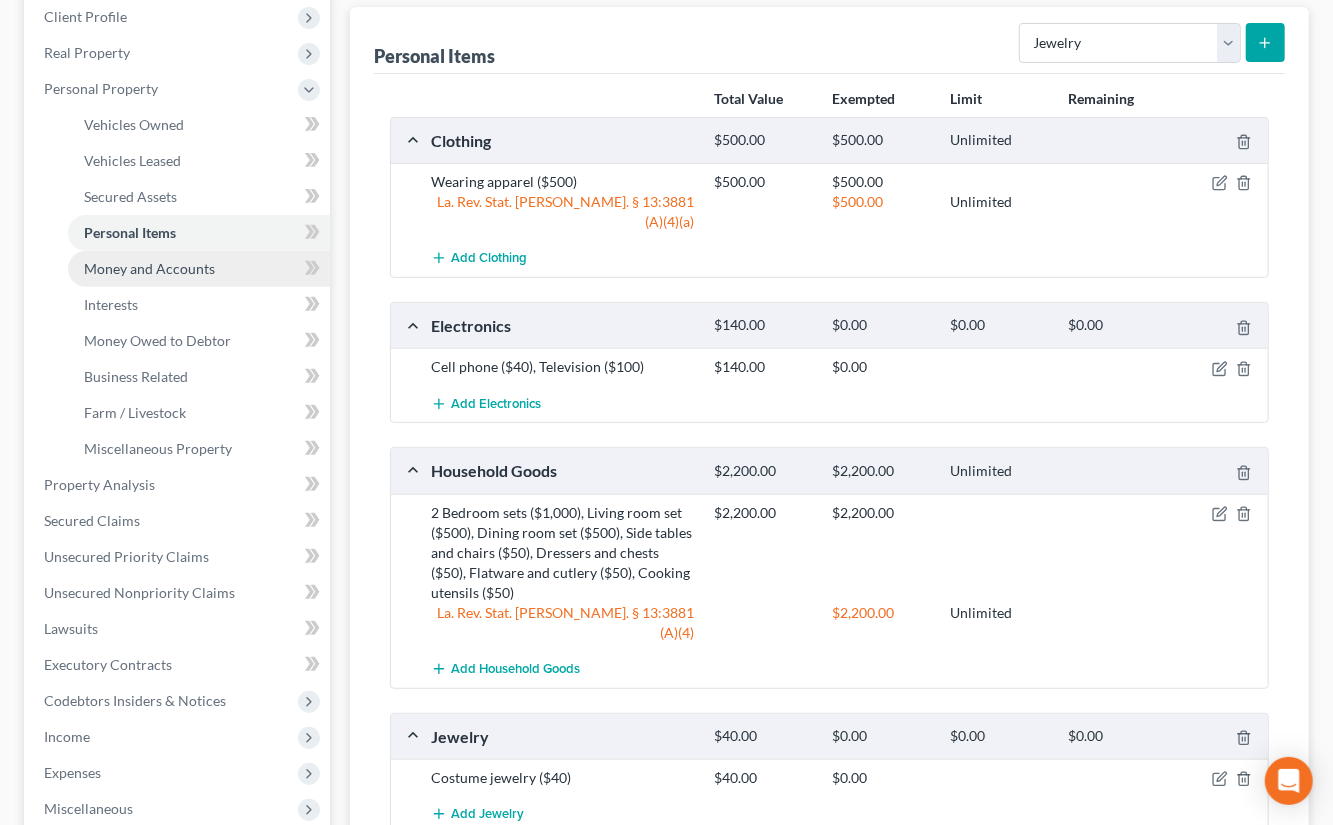 click on "Money and Accounts" at bounding box center (199, 269) 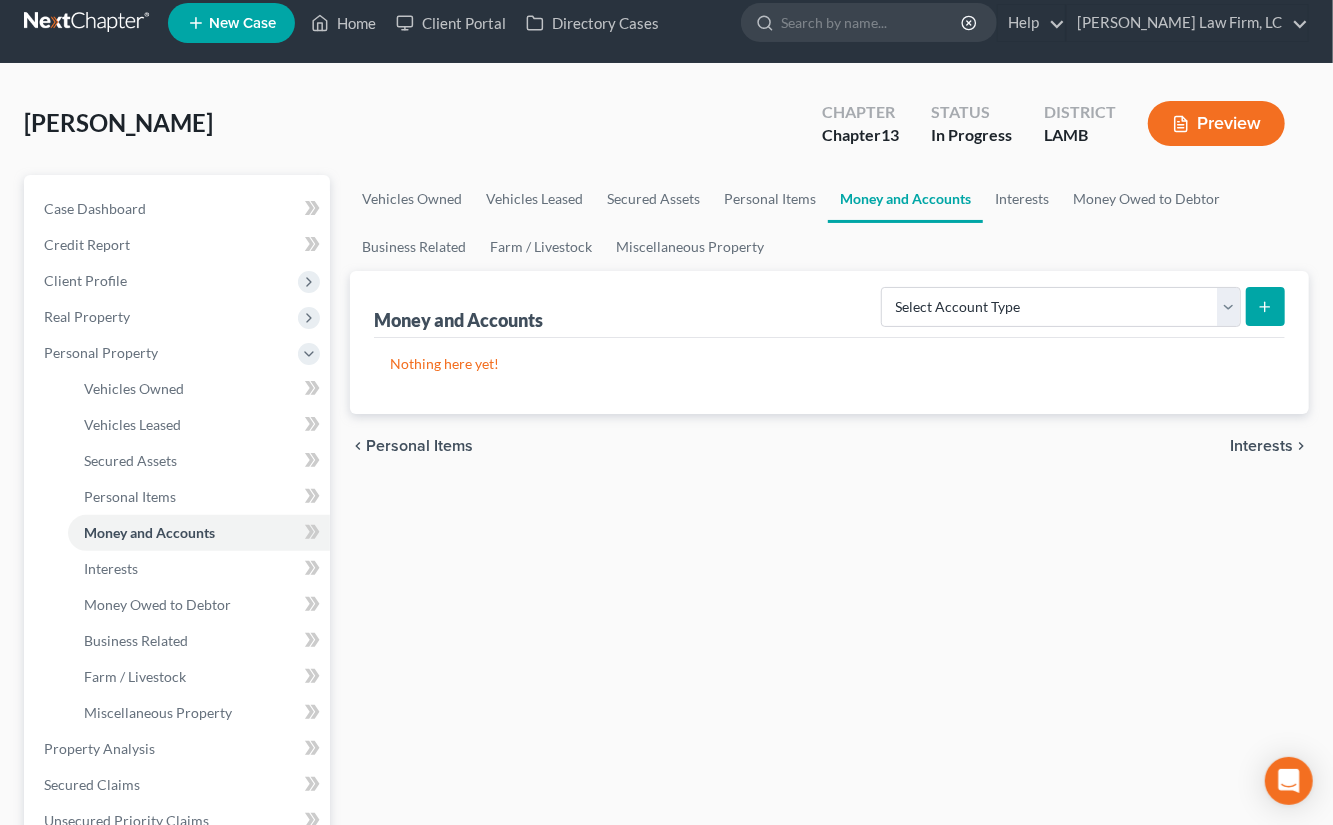 scroll, scrollTop: 0, scrollLeft: 0, axis: both 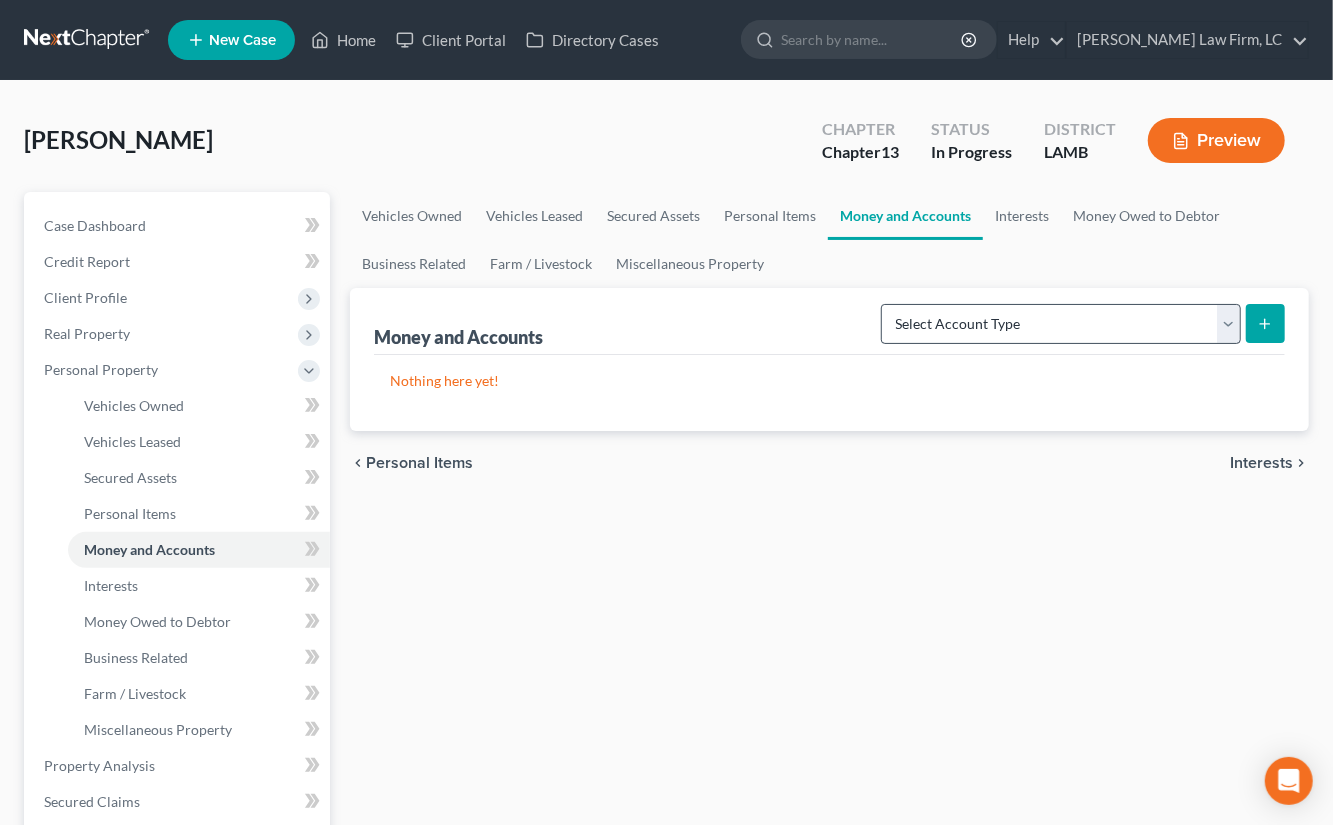drag, startPoint x: 1141, startPoint y: 301, endPoint x: 1138, endPoint y: 317, distance: 16.27882 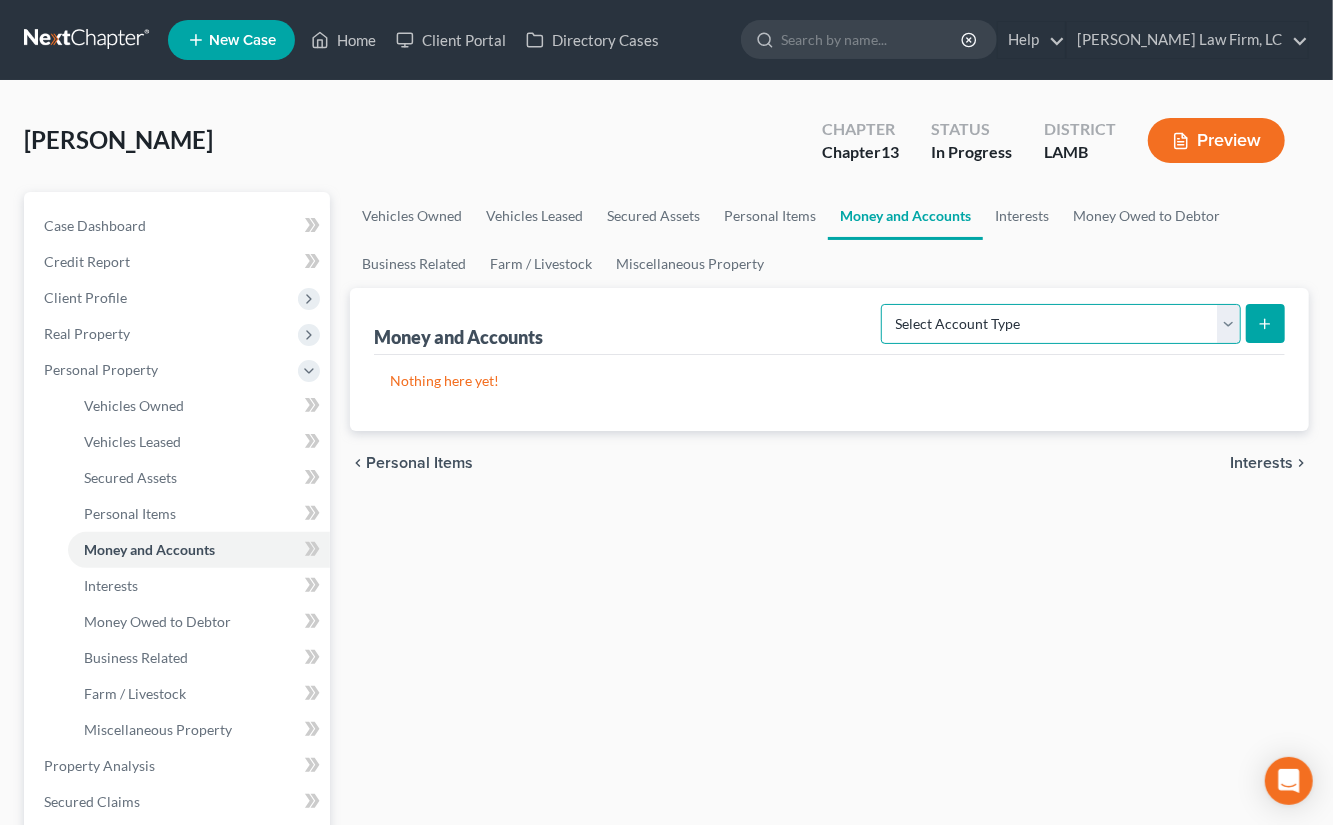 click on "Select Account Type Brokerage Cash on Hand Certificates of Deposit Checking Account Money Market Other (Credit Union, Health Savings Account, etc) Safe Deposit Box Savings Account Security Deposits or Prepayments" at bounding box center (1061, 324) 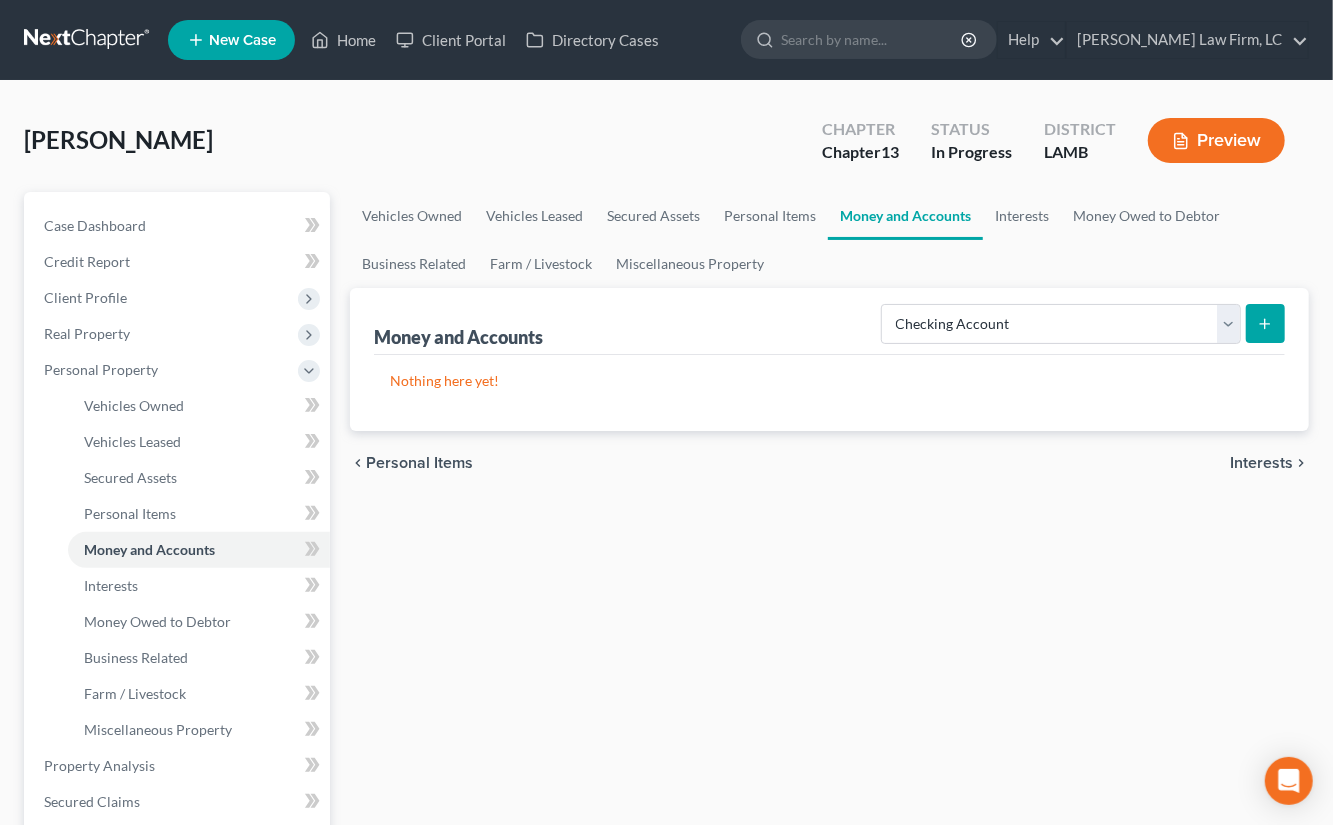 click 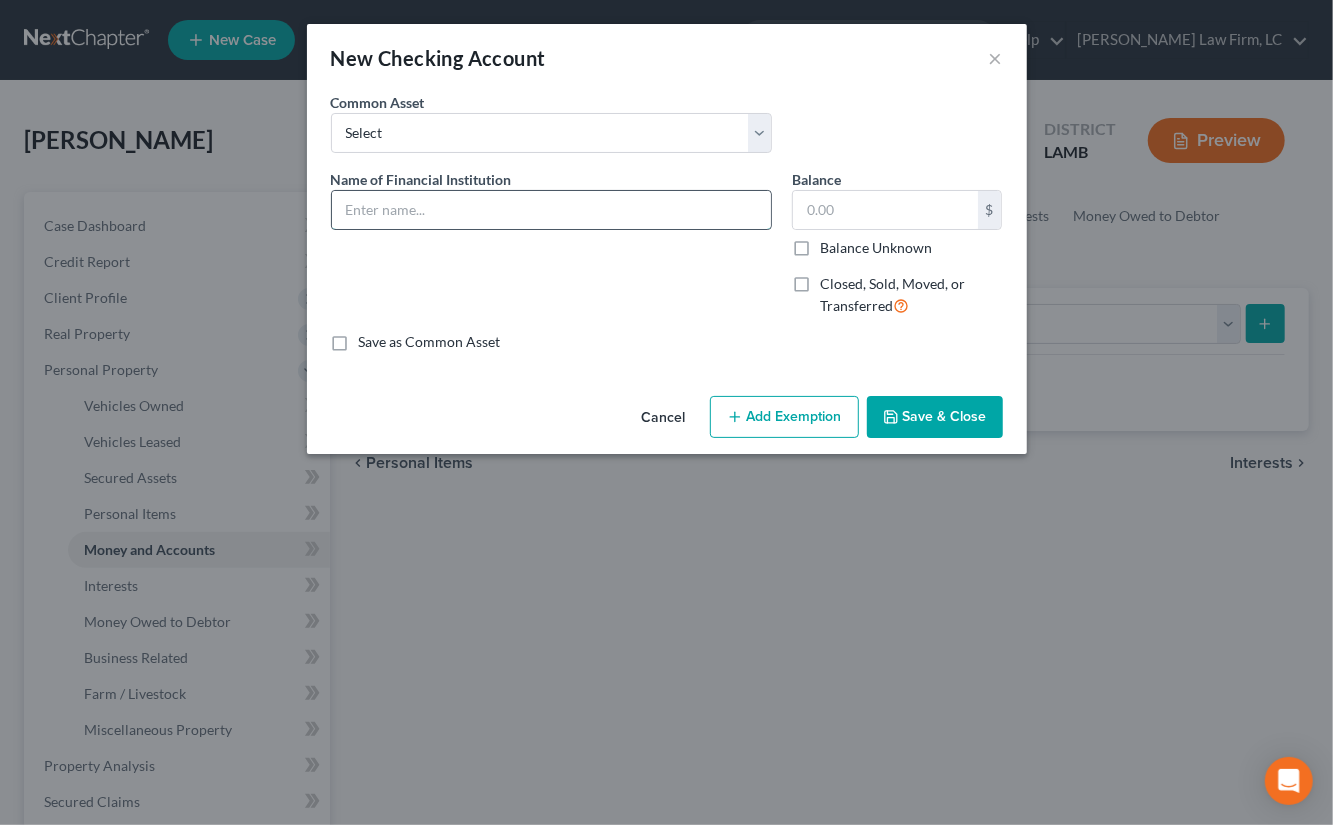 click at bounding box center (551, 210) 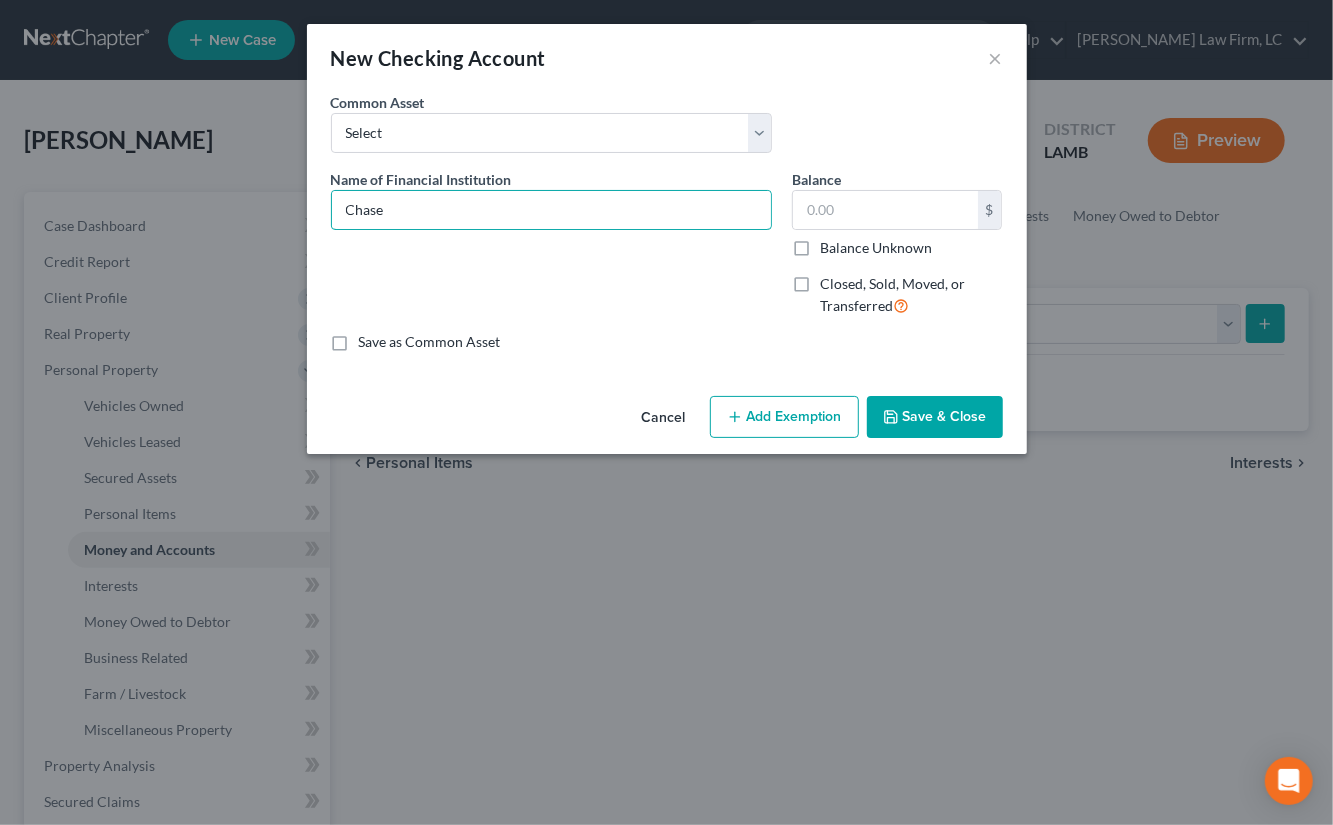 type on "Chase" 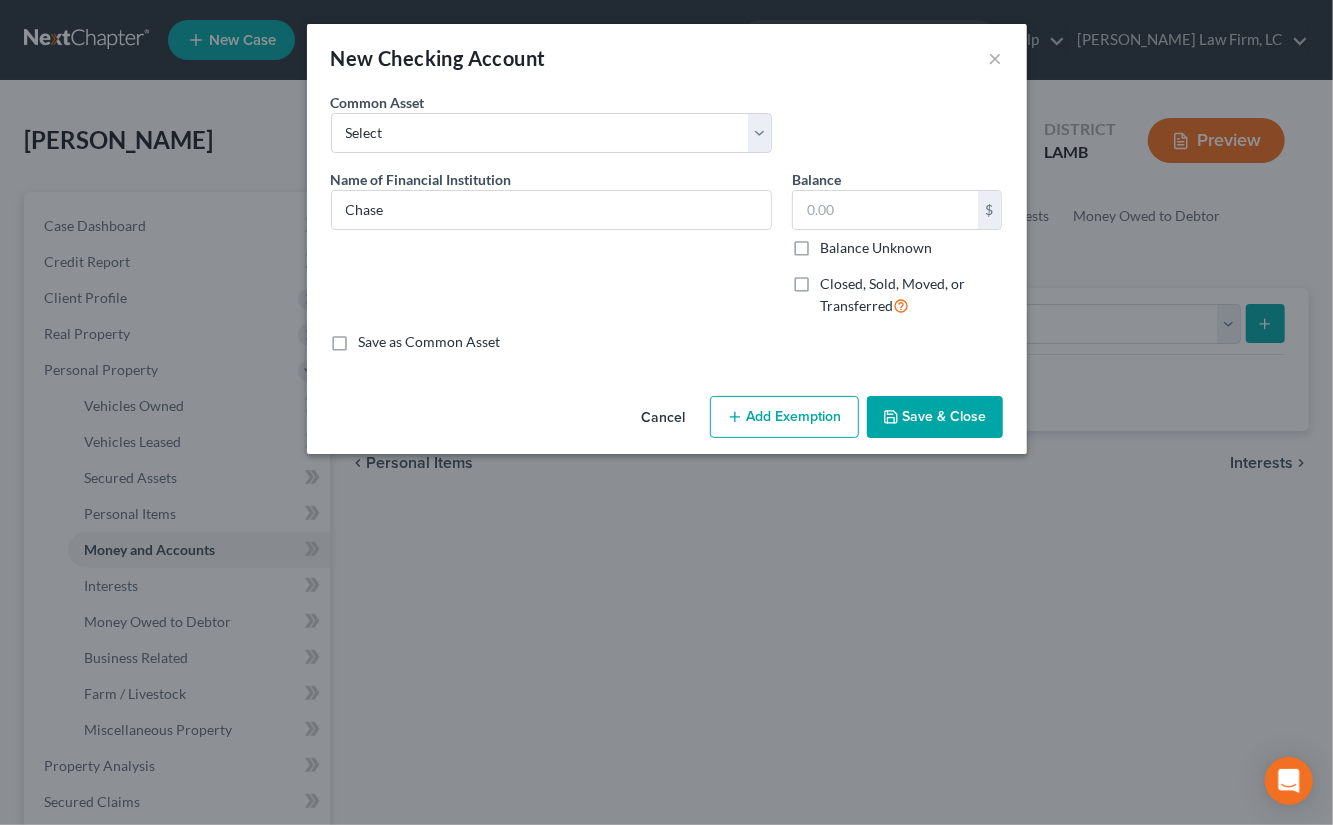 click on "Balance Unknown" at bounding box center [876, 248] 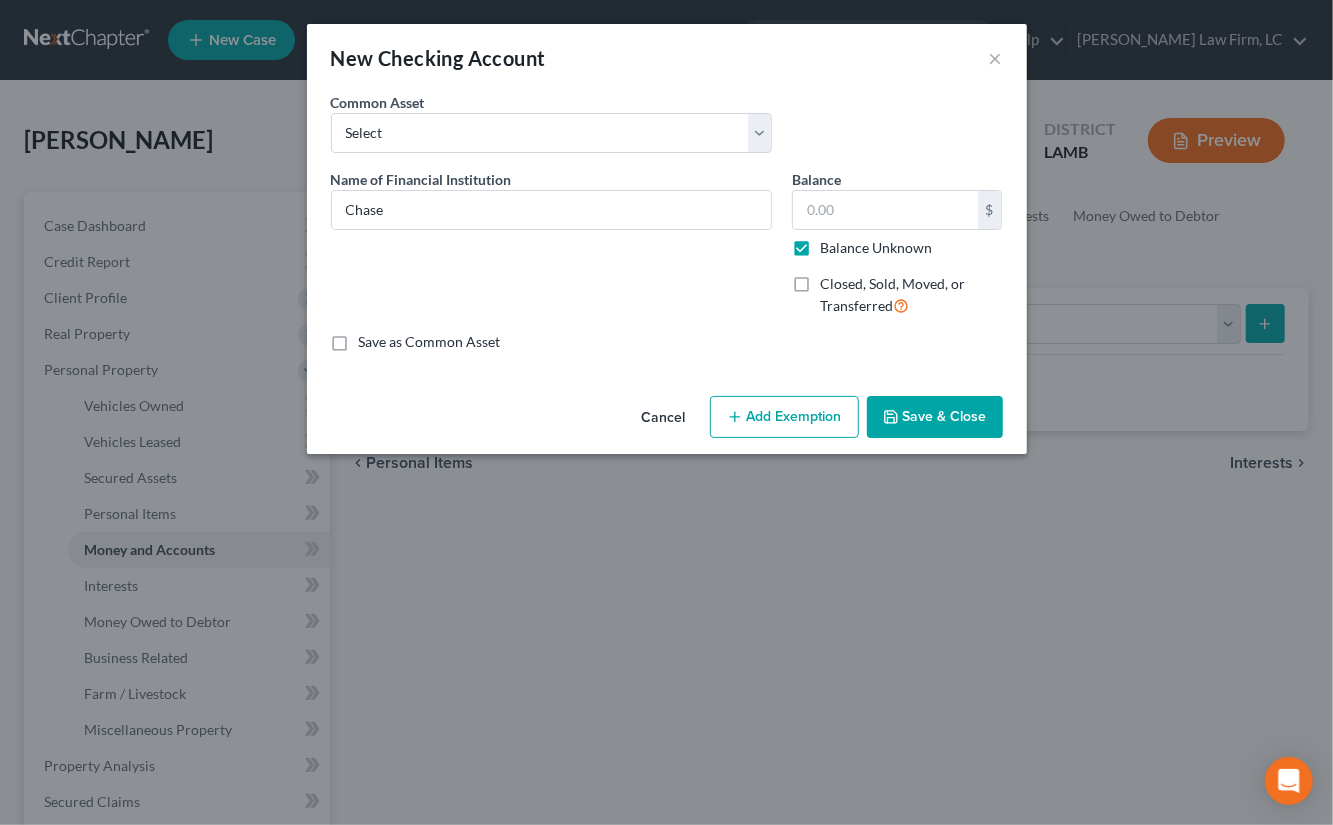 type on "0.00" 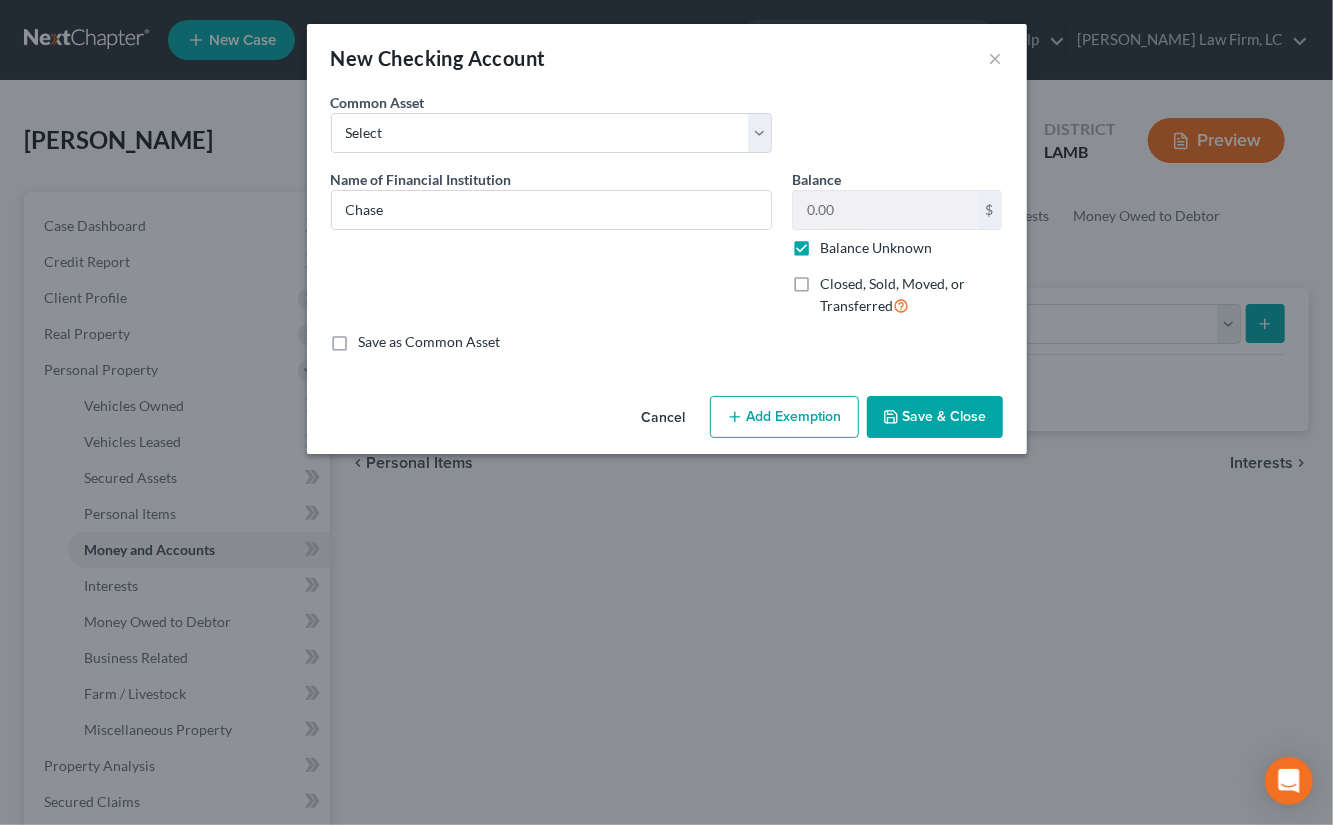 drag, startPoint x: 935, startPoint y: 400, endPoint x: 844, endPoint y: 439, distance: 99.00505 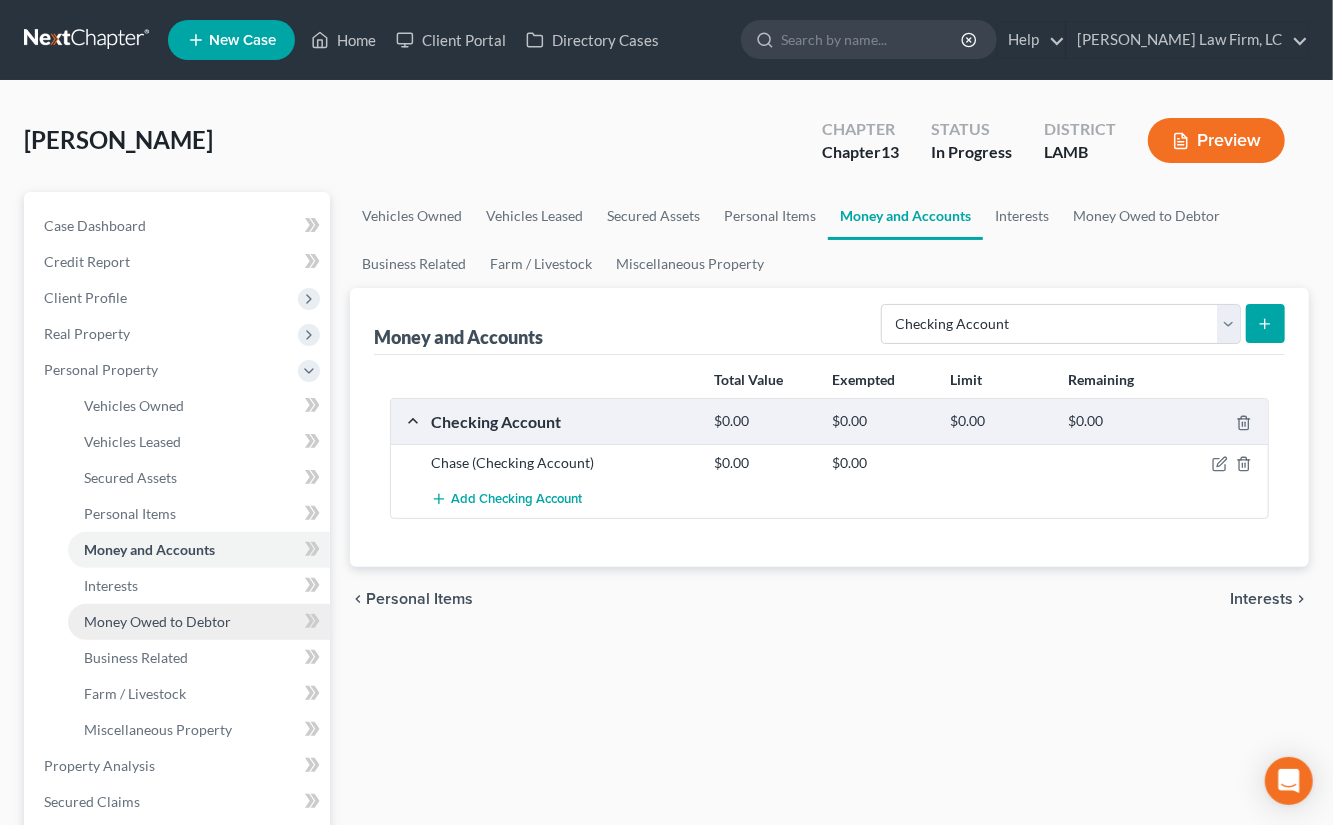 drag, startPoint x: 151, startPoint y: 608, endPoint x: 202, endPoint y: 615, distance: 51.47815 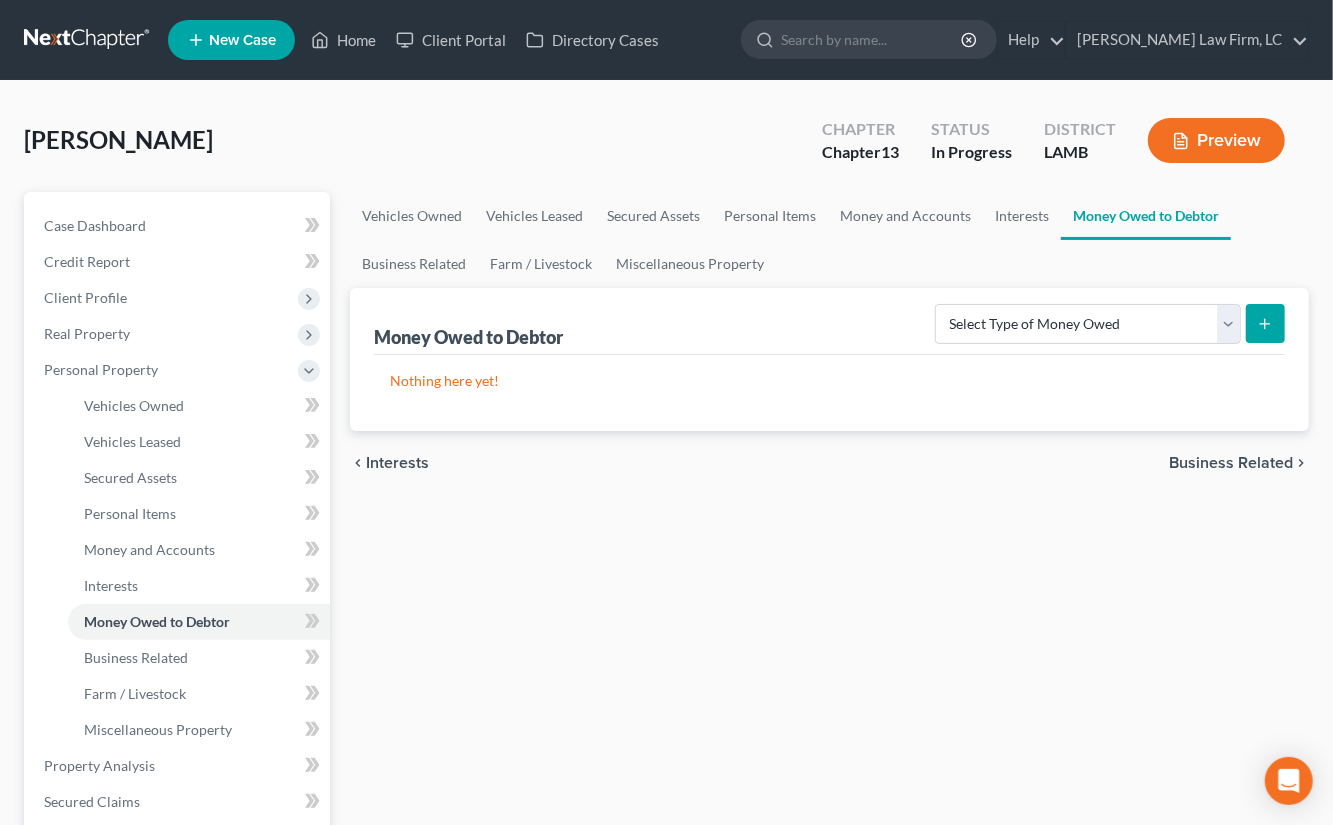 drag, startPoint x: 1004, startPoint y: 344, endPoint x: 1053, endPoint y: 322, distance: 53.712196 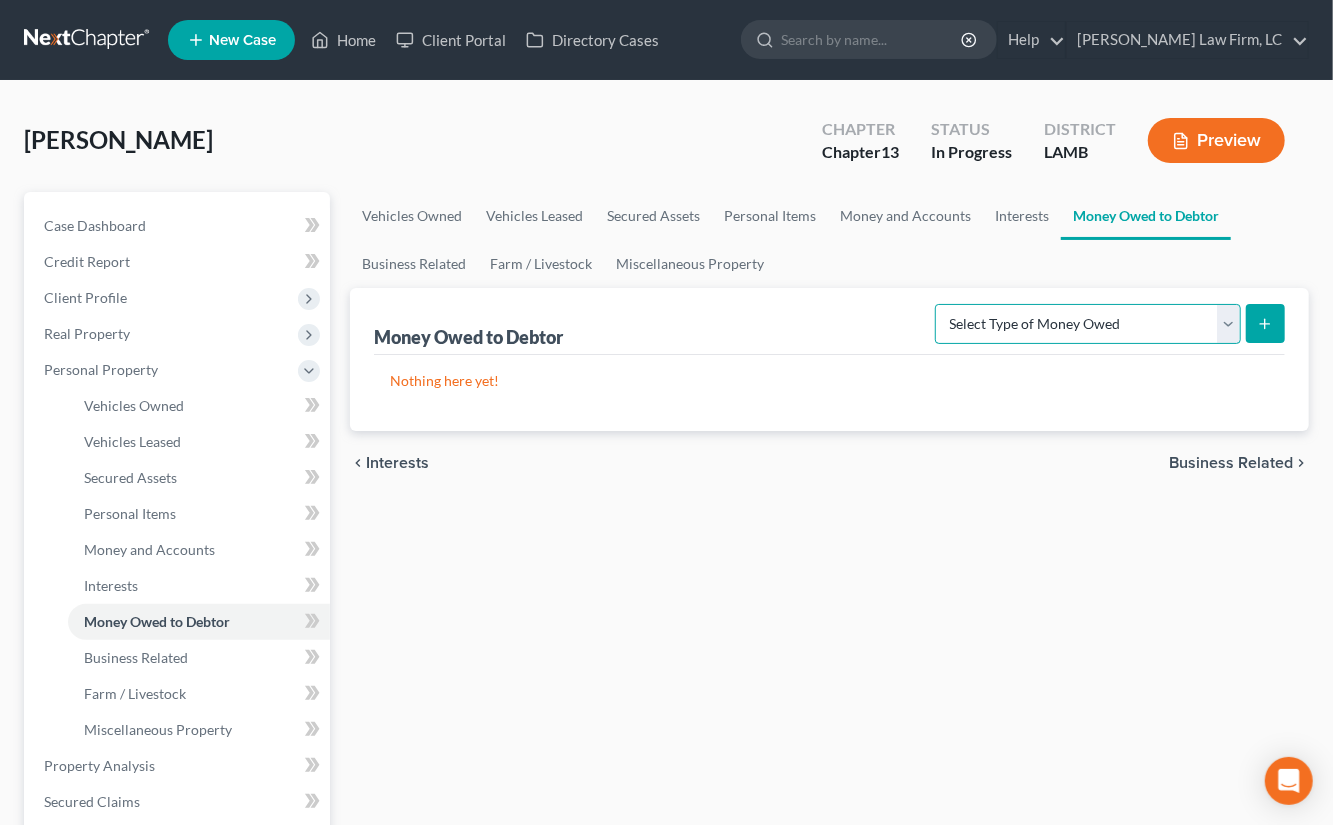 click on "Select Type of Money Owed Accounts Receivable Alimony Child Support Claims Against Third Parties Disability Benefits Disability Insurance Payments Divorce Settlements Equitable or Future Interests Expected Tax Refund and Unused NOLs Financial Assets Not Yet Listed Life Estate of Descendants Maintenance Other Contingent & Unliquidated Claims Property Settlements Sick or Vacation Pay Social Security Benefits Trusts Unpaid Loans Unpaid Wages Workers Compensation" at bounding box center [1088, 324] 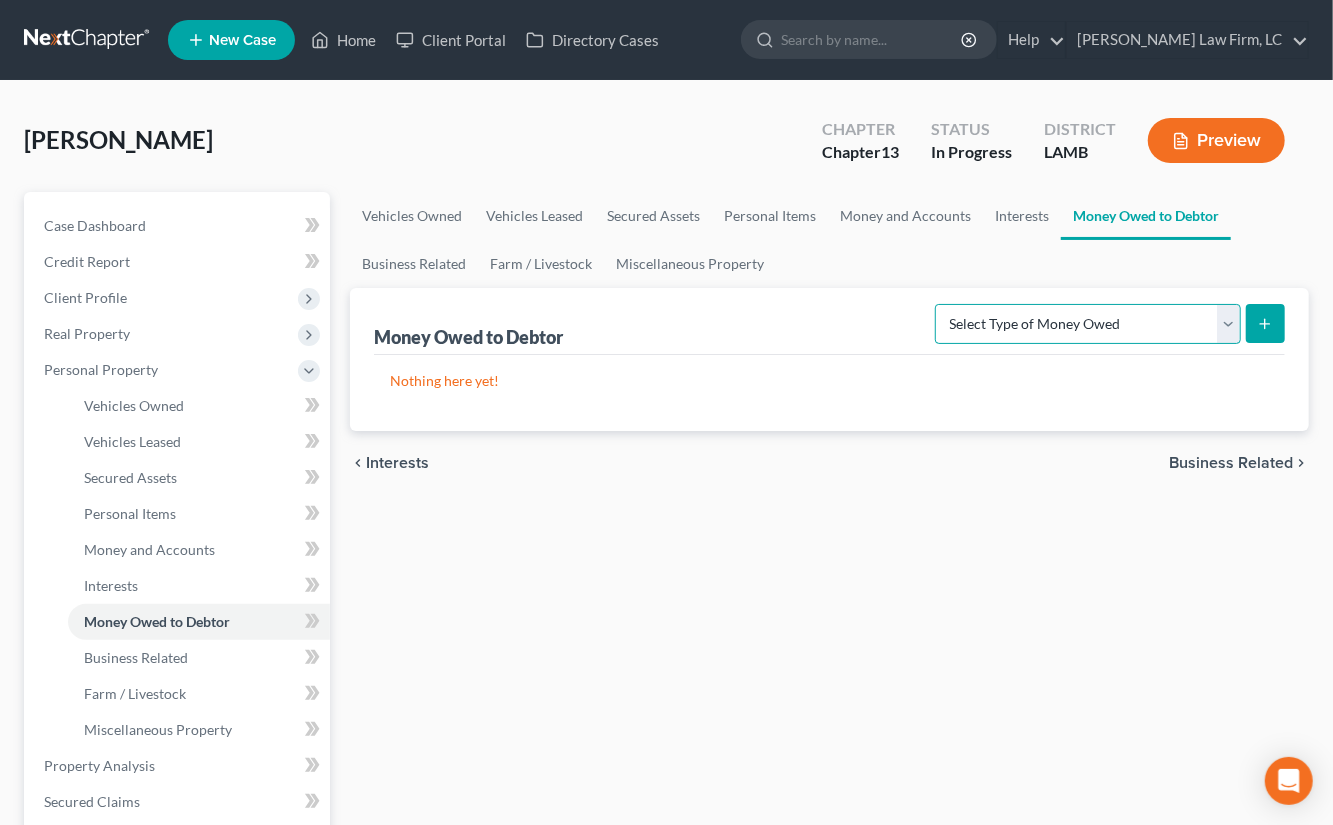 select on "unpaid_wages" 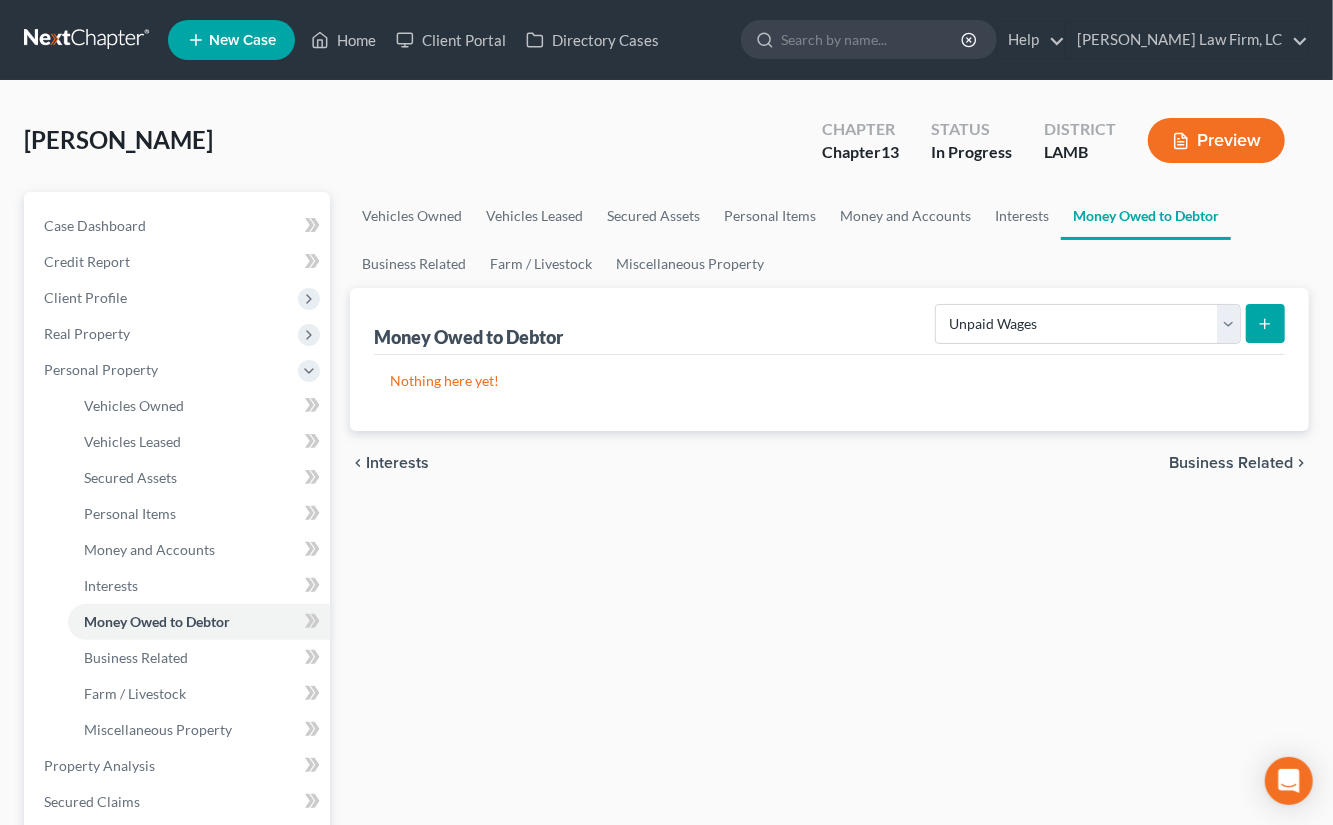 click at bounding box center (1265, 323) 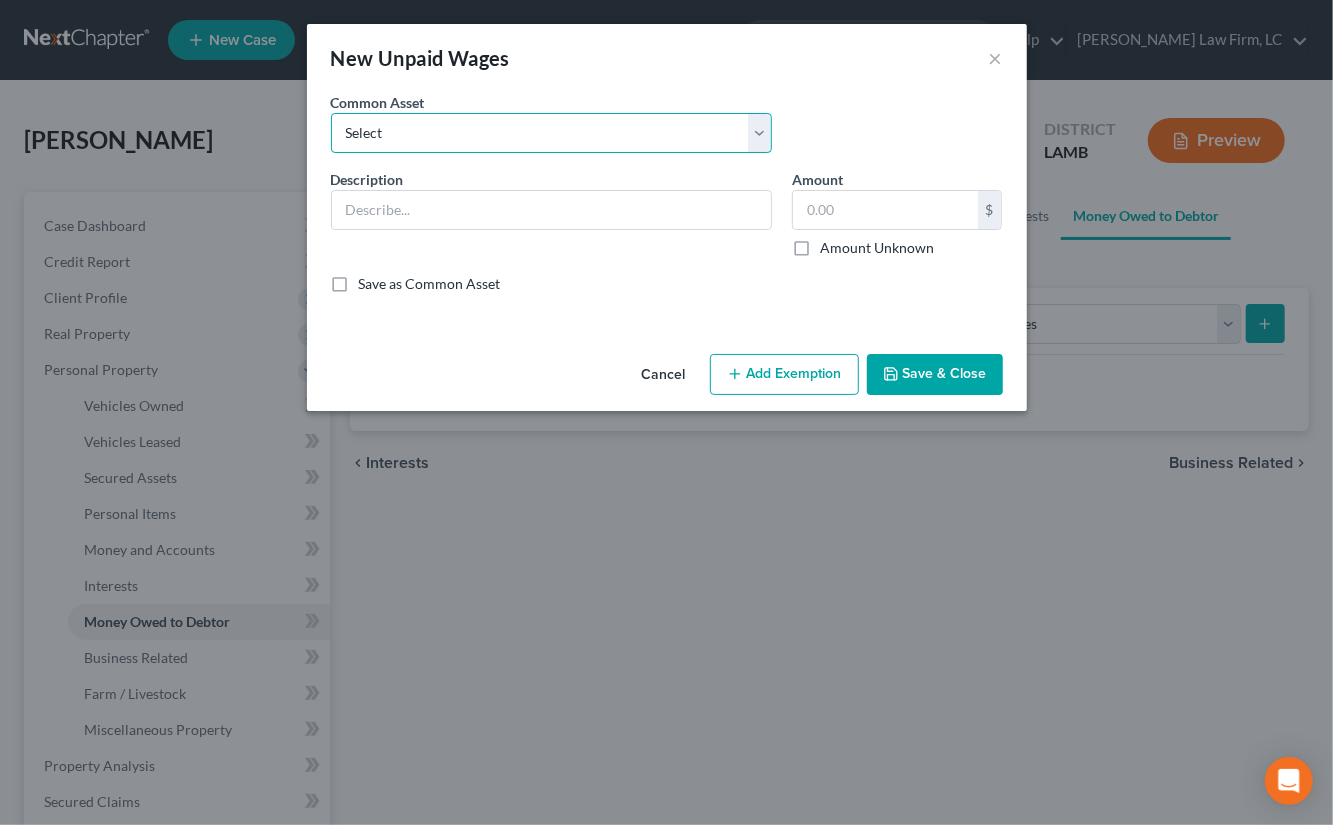 click on "Select 75 percent of earned unpaid wages 75 percent of earned unpaid wages" at bounding box center (551, 133) 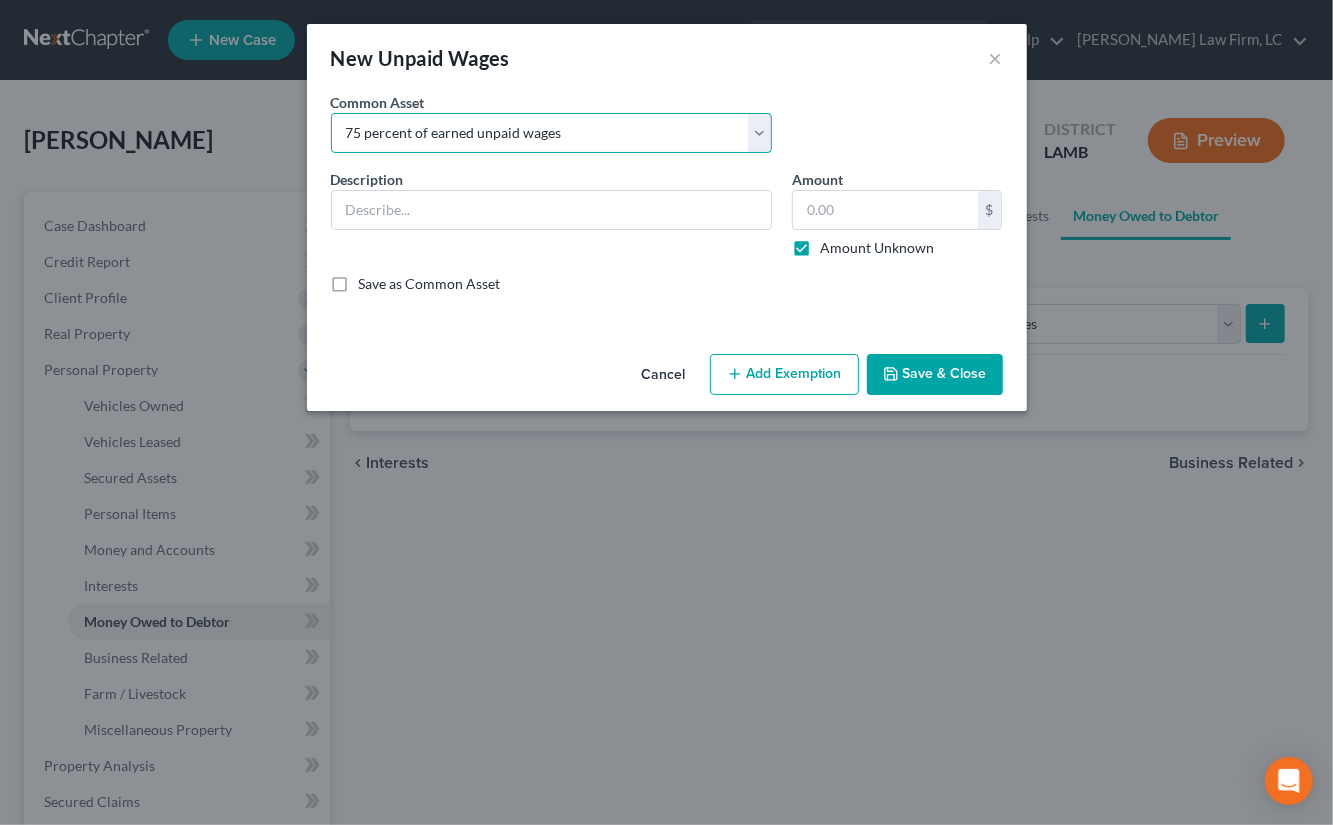 type on "75 percent of earned unpaid wages" 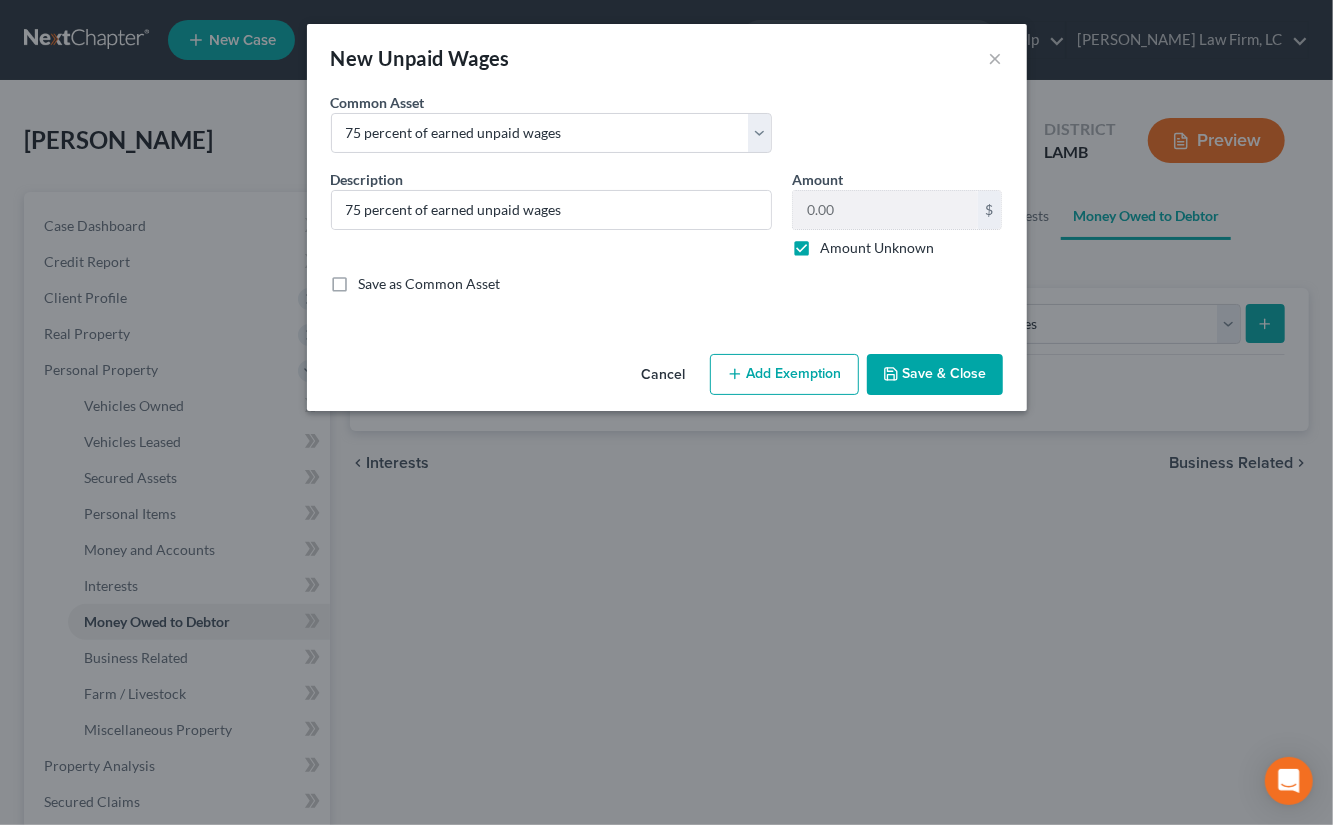 click on "New Unpaid Wages  × An exemption set must first be selected from the Filing Information section. Common Asset Select 75 percent of earned unpaid wages 75 percent of earned unpaid wages
Description
*
75 percent of earned unpaid wages Amount
0.00 $
Amount Unknown
Balance Undetermined
0.00 $
Amount Unknown
Save as Common Asset Cancel Add Exemption Save & Close" at bounding box center [666, 412] 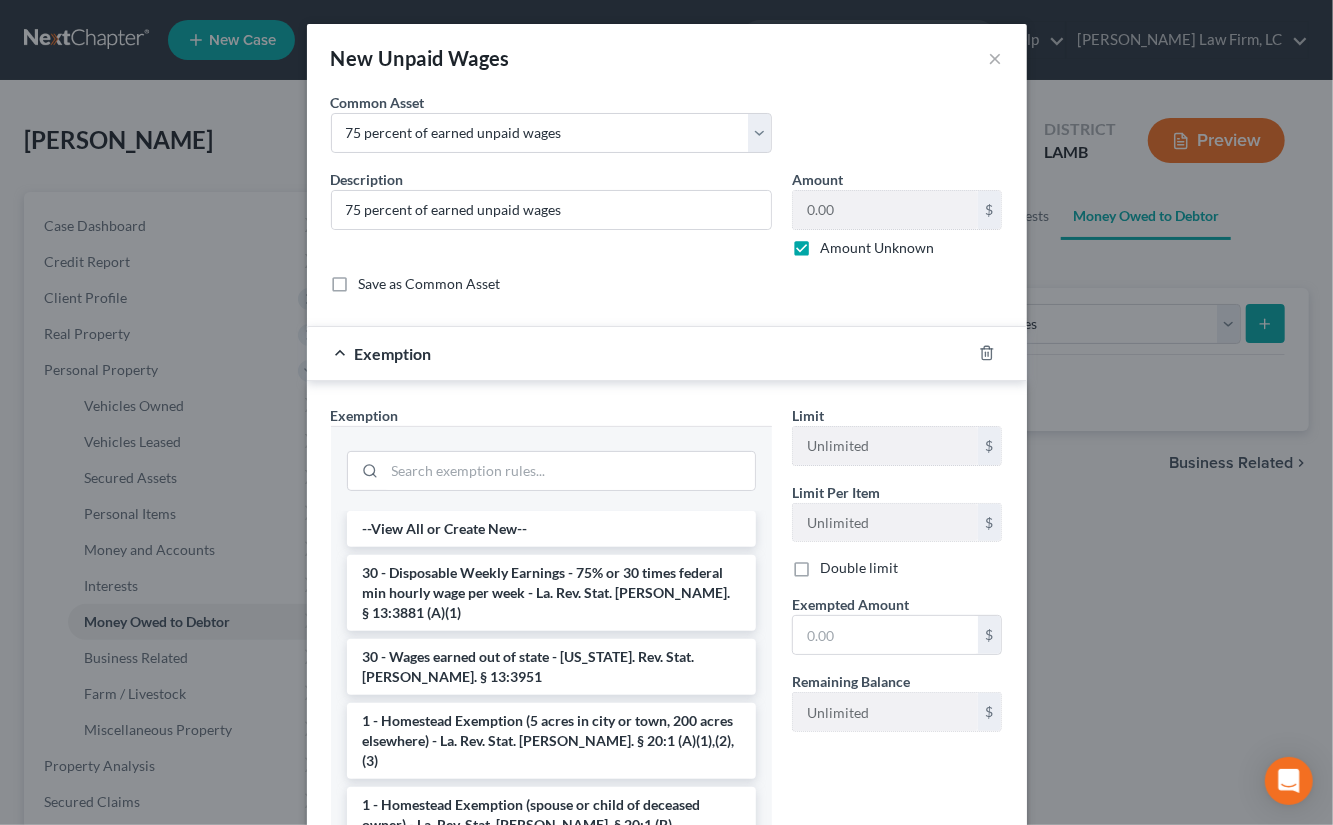drag, startPoint x: 625, startPoint y: 600, endPoint x: 785, endPoint y: 597, distance: 160.02812 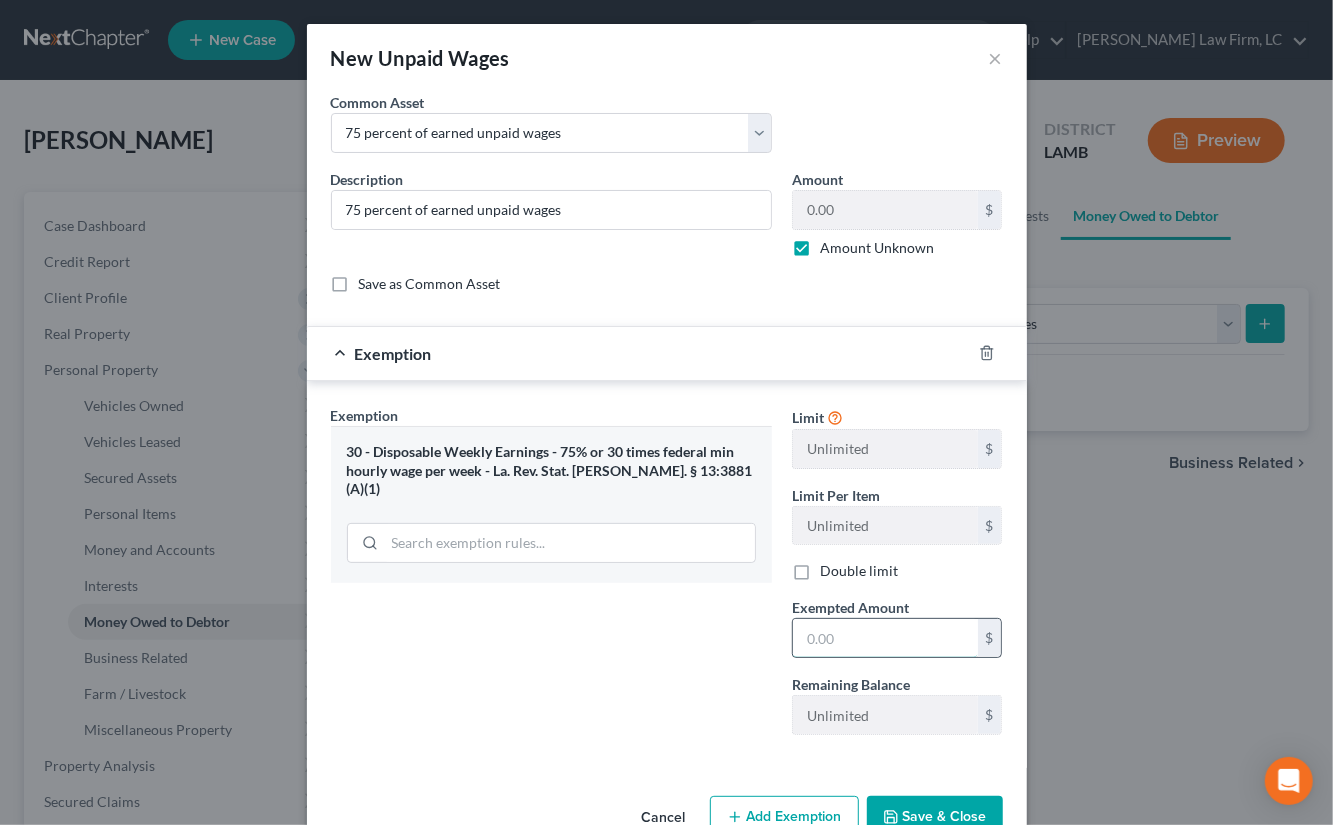click on "$" at bounding box center [897, 638] 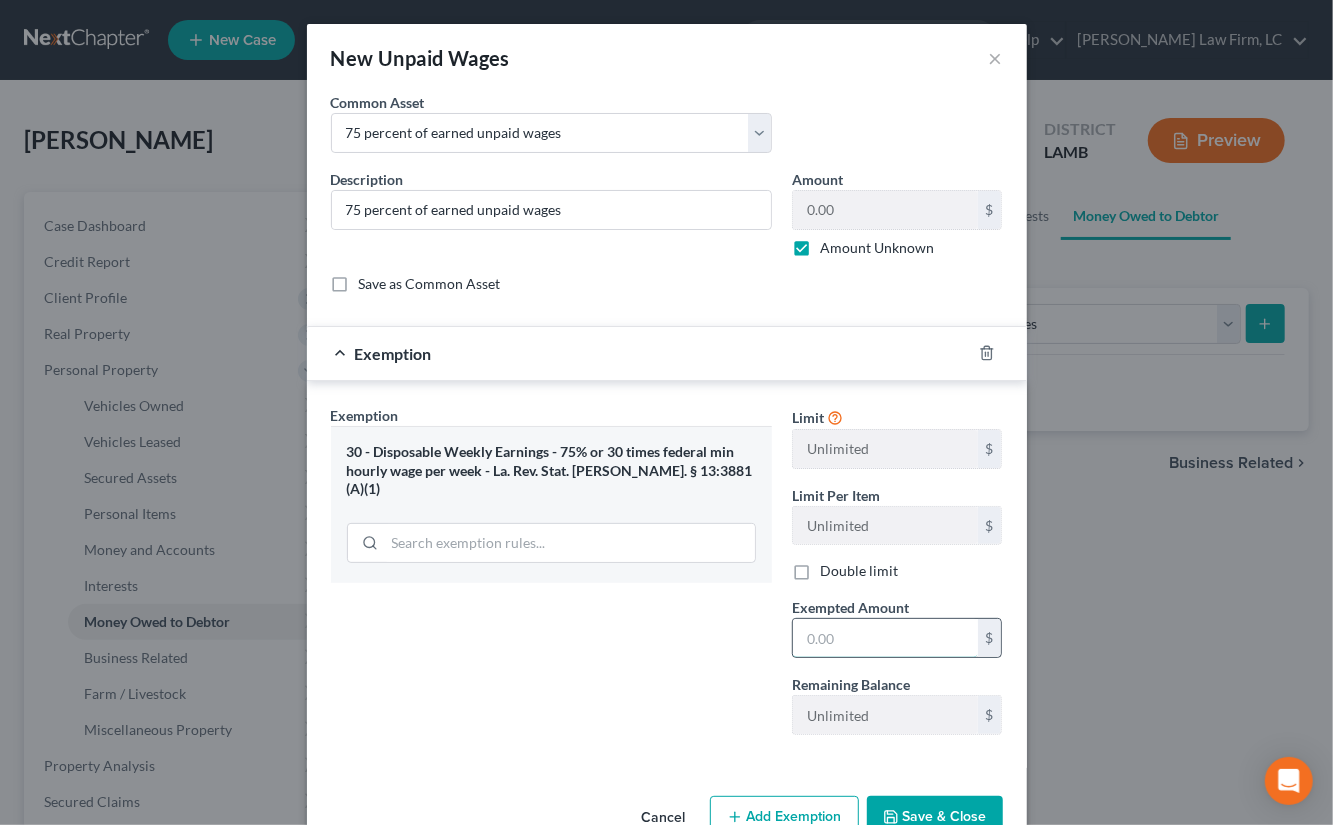 click at bounding box center [885, 638] 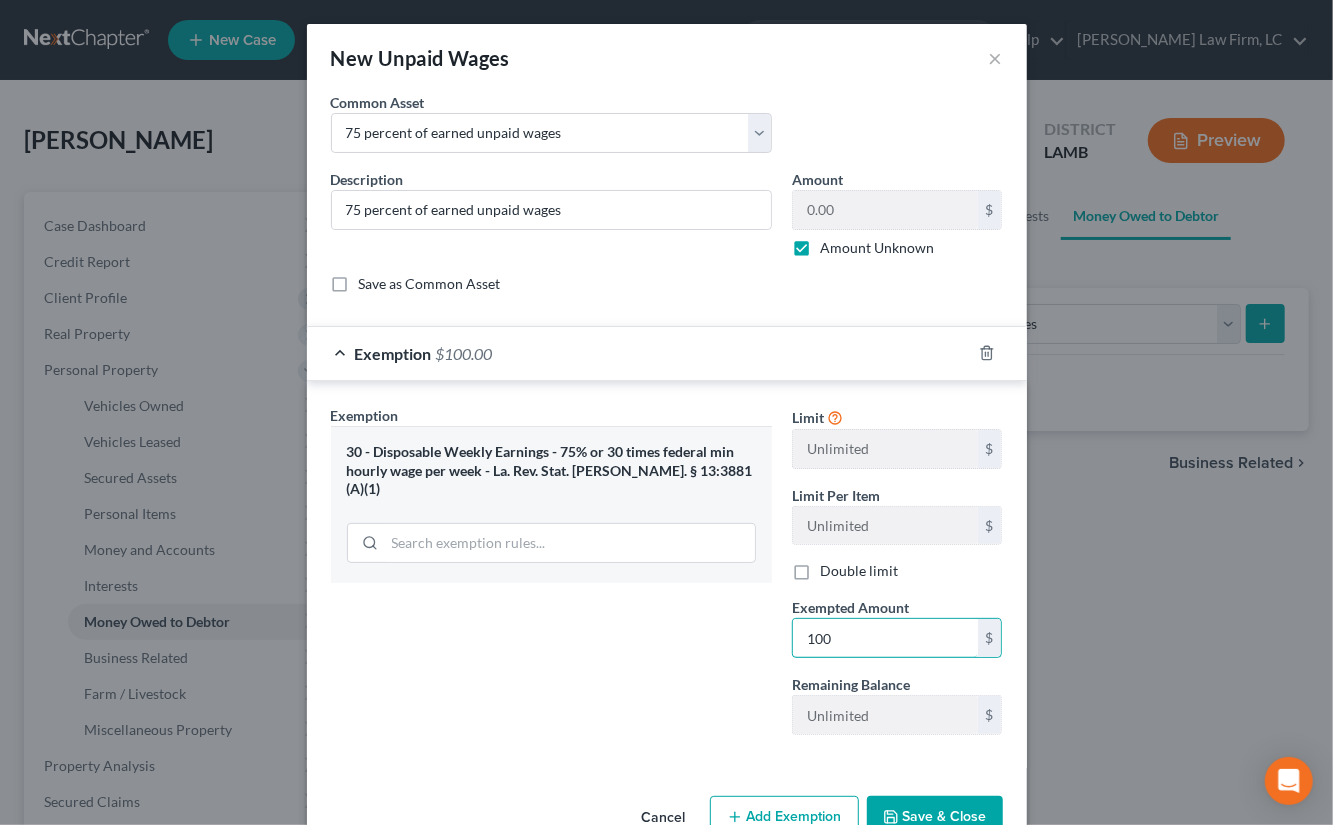 type on "100" 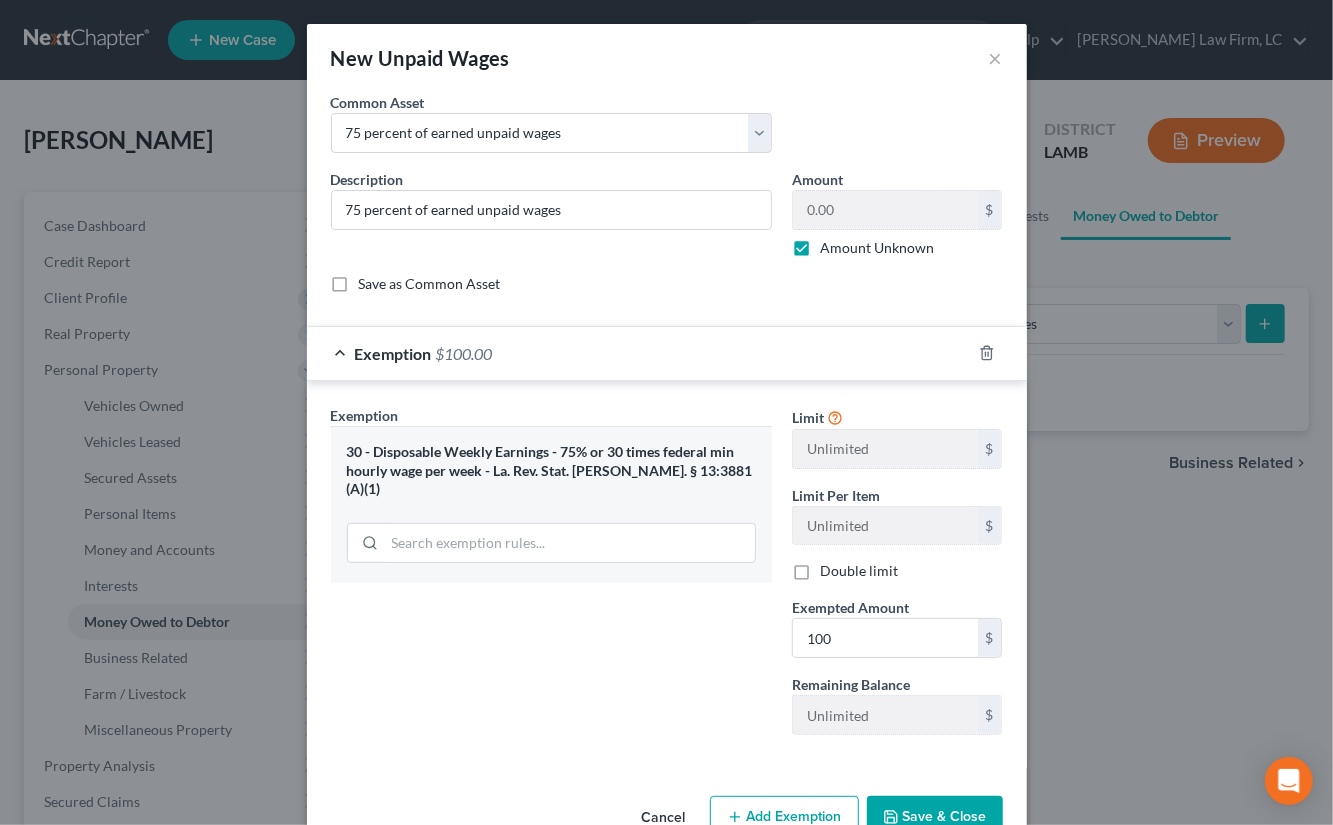 drag, startPoint x: 934, startPoint y: 814, endPoint x: 947, endPoint y: 792, distance: 25.553865 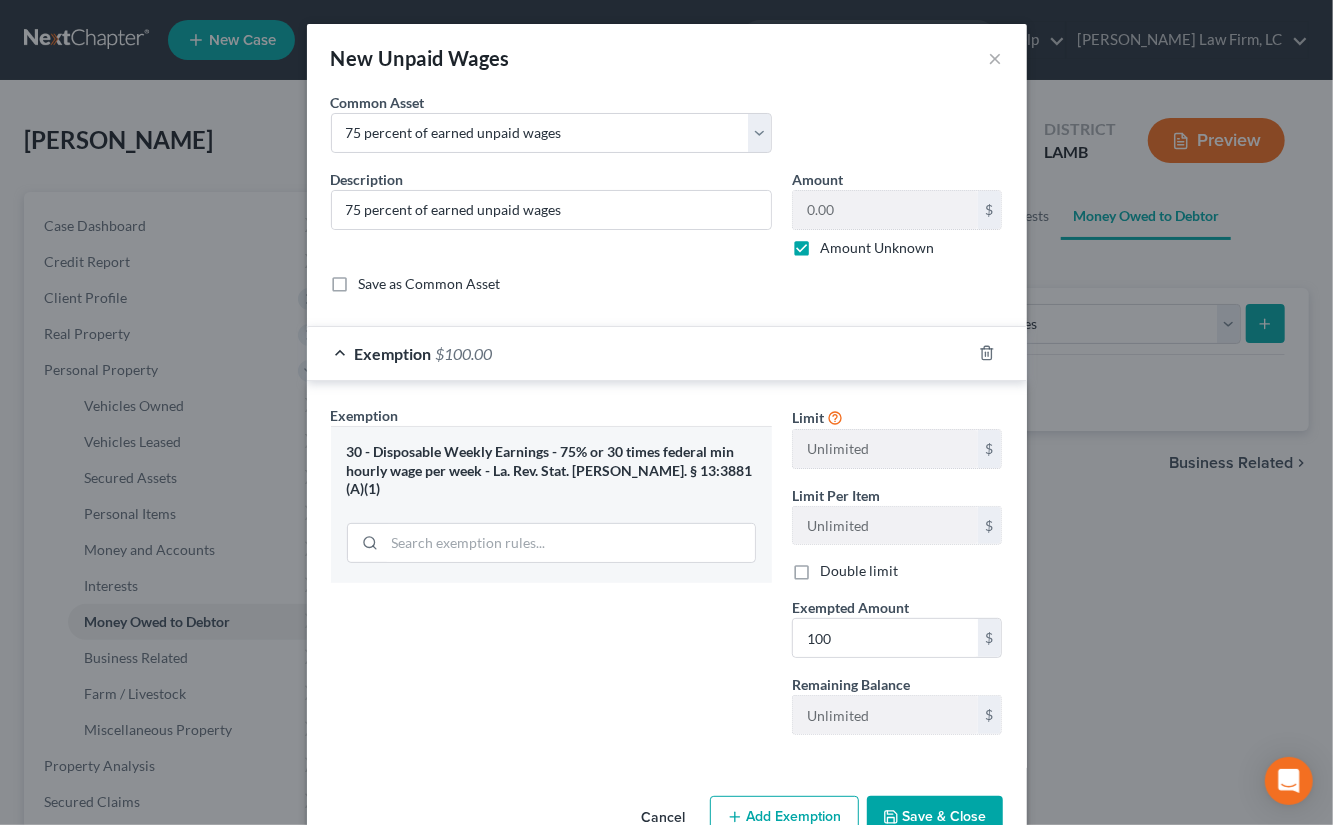 click on "Save & Close" at bounding box center (935, 817) 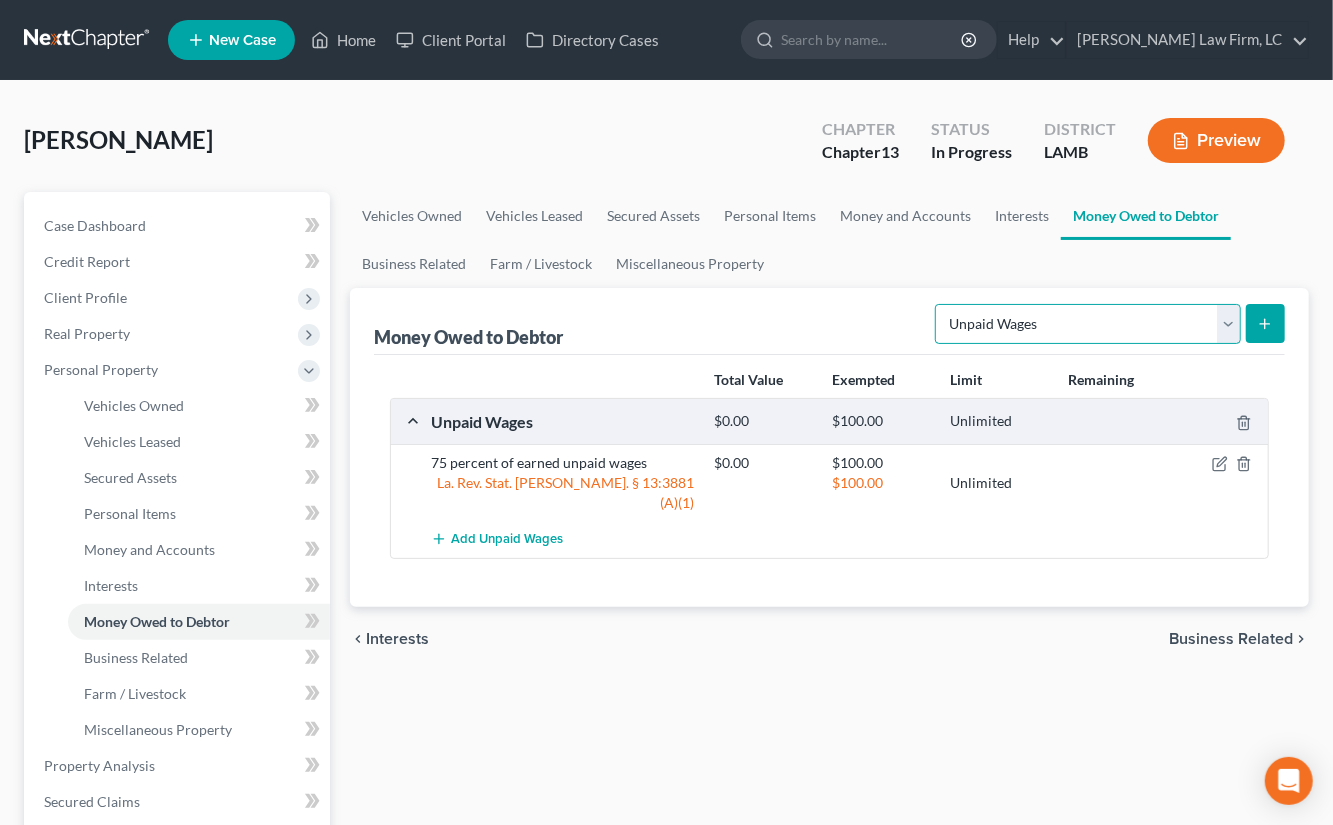 click on "Select Type of Money Owed Accounts Receivable Alimony Child Support Claims Against Third Parties Disability Benefits Disability Insurance Payments Divorce Settlements Equitable or Future Interests Expected Tax Refund and Unused NOLs Financial Assets Not Yet Listed Life Estate of Descendants Maintenance Other Contingent & Unliquidated Claims Property Settlements Sick or Vacation Pay Social Security Benefits Trusts Unpaid Loans Unpaid Wages Workers Compensation" at bounding box center [1088, 324] 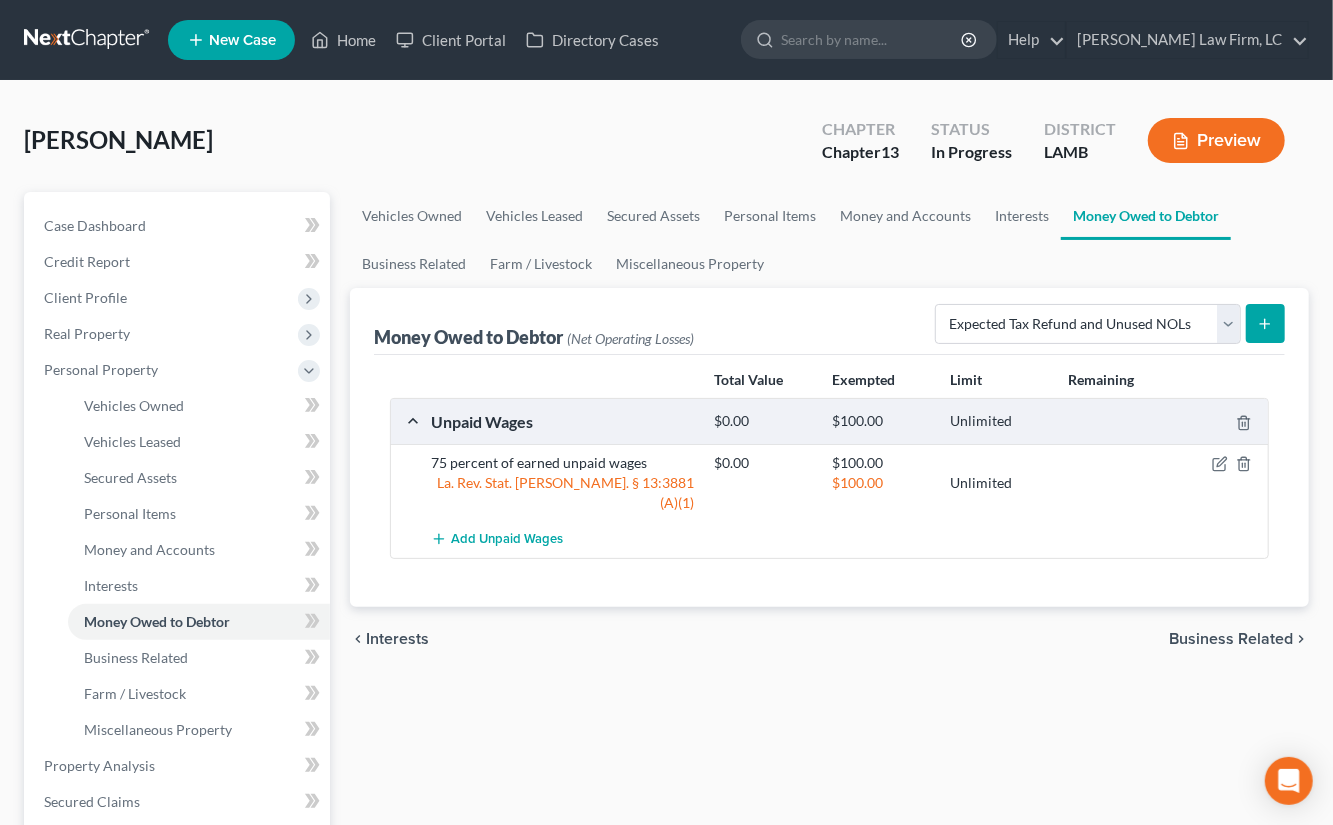 click on "Money Owed to Debtor (Net Operating Losses) Select Type of Money Owed Accounts Receivable Alimony Child Support Claims Against Third Parties Disability Benefits Disability Insurance Payments Divorce Settlements Equitable or Future Interests Expected Tax Refund and Unused NOLs Financial Assets Not Yet Listed Life Estate of Descendants Maintenance Other Contingent & Unliquidated Claims Property Settlements Sick or Vacation Pay Social Security Benefits Trusts Unpaid Loans Unpaid Wages Workers Compensation
Total Value Exempted Limit Remaining
Unpaid Wages $0.00 $100.00 Unlimited
75 percent of earned unpaid wages $0.00 $100.00 La. Rev. Stat. Ann. § 13:3881 (A)(1) $100.00 Unlimited Add Unpaid Wages" at bounding box center (829, 447) 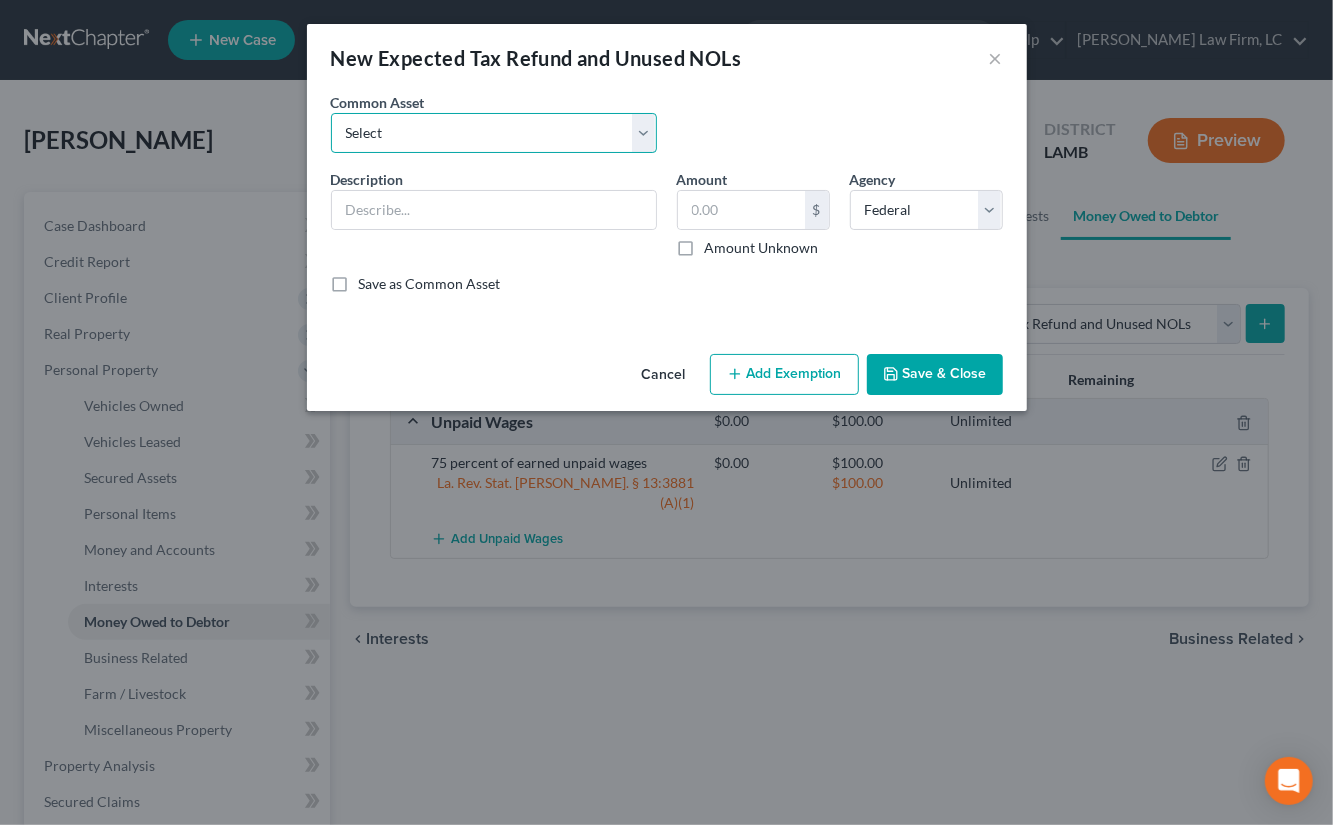 click on "Select 2018 EIC 2019 EIC 2020 EIC 2021 EIC Federal earned income tax credit and the refundable portion of the child tax credit" at bounding box center [494, 133] 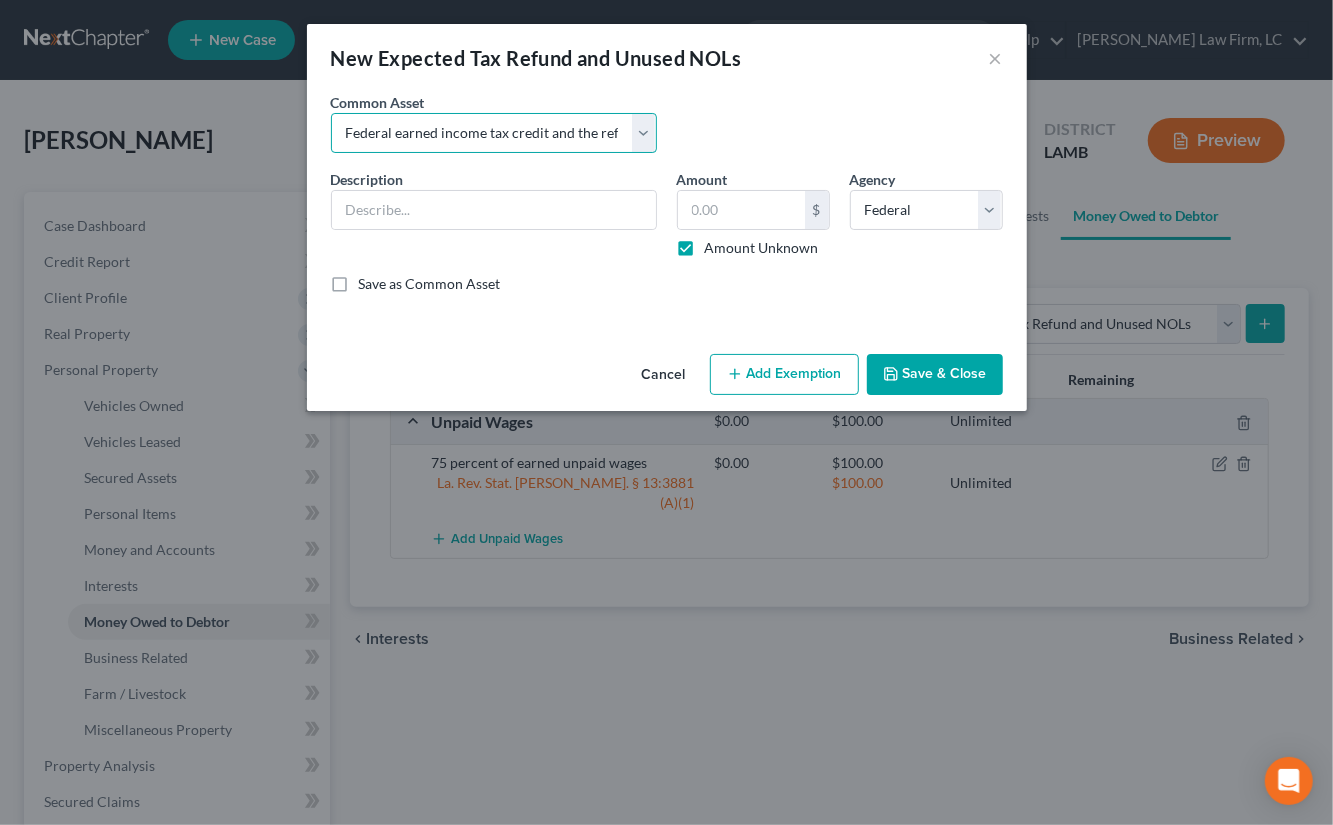 type on "Federal earned income tax credit and the refundable portion of the child tax credit" 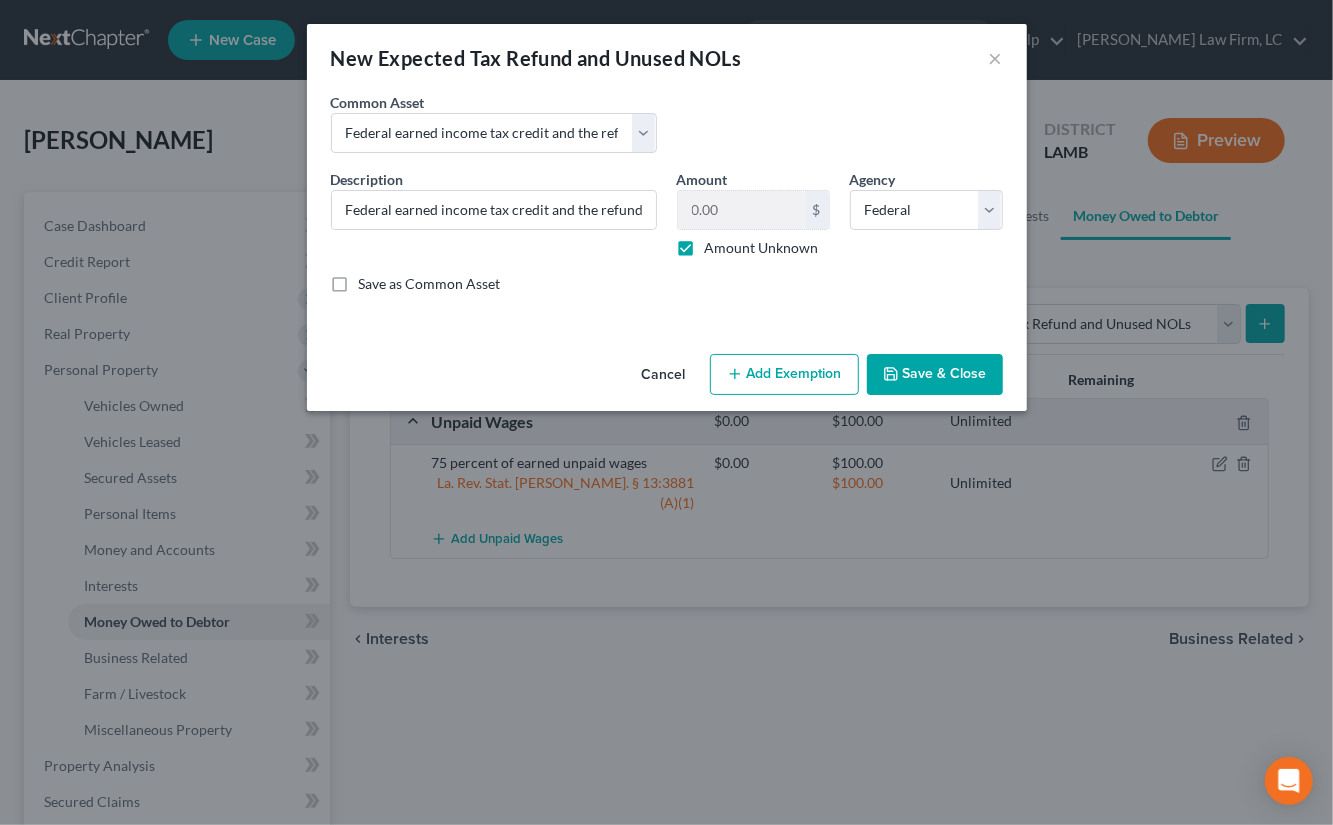 drag, startPoint x: 807, startPoint y: 369, endPoint x: 783, endPoint y: 386, distance: 29.410883 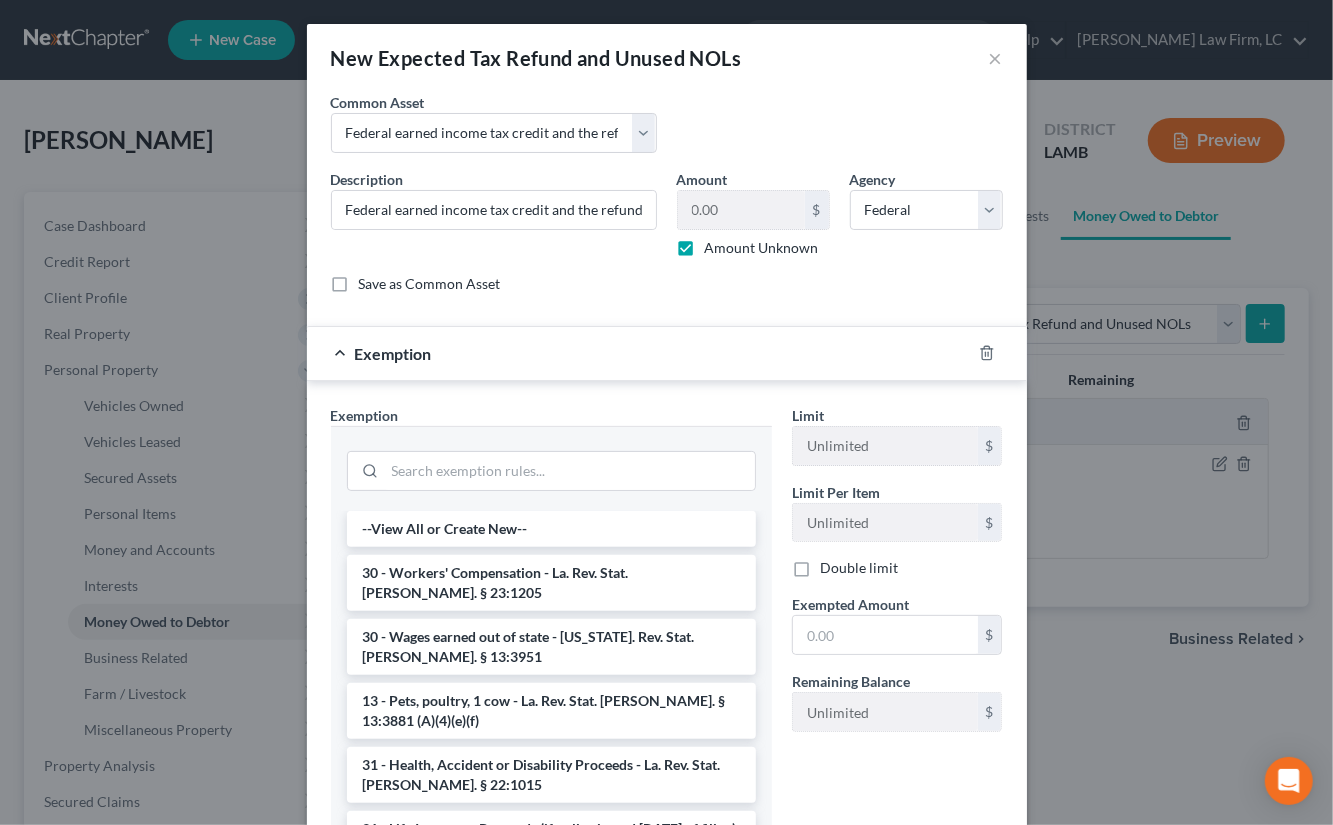 click at bounding box center [551, 469] 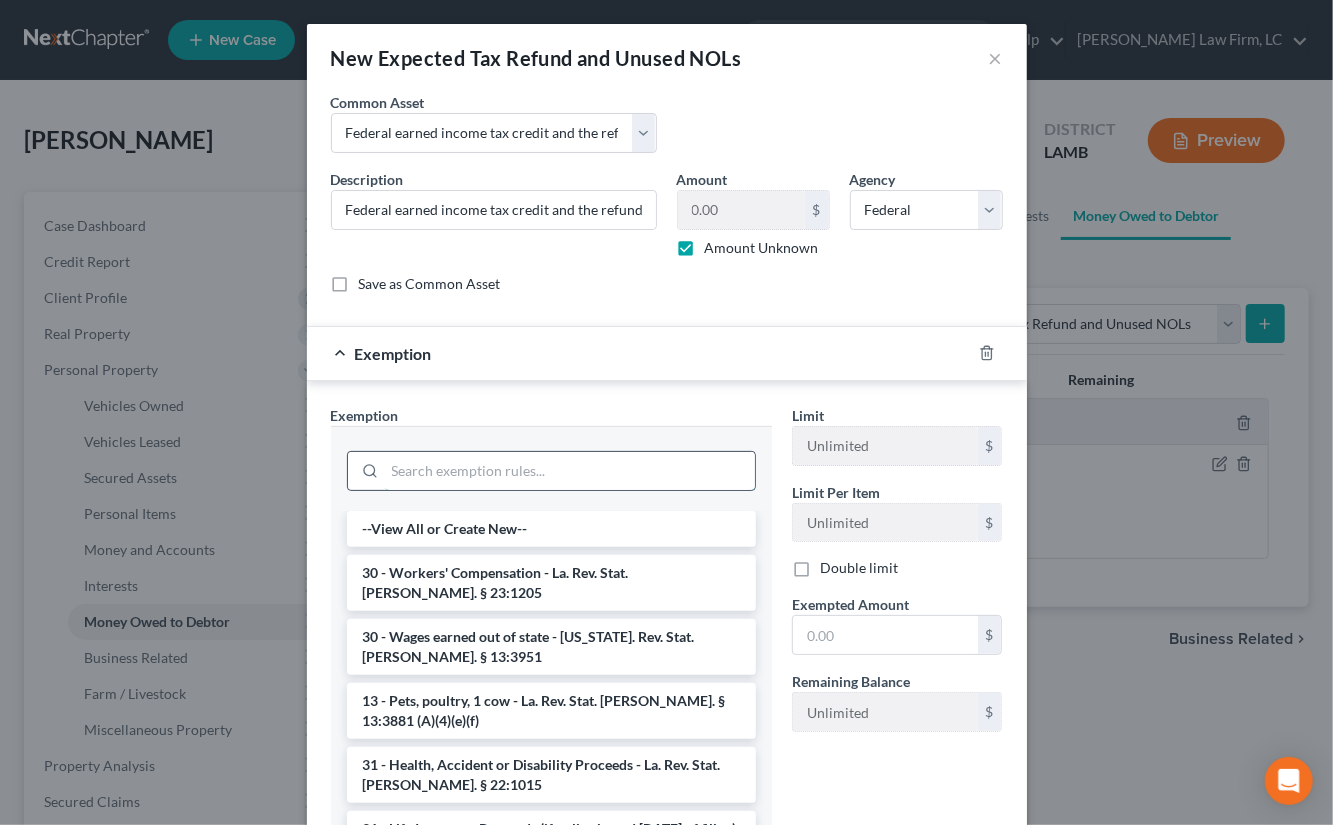 click at bounding box center (570, 471) 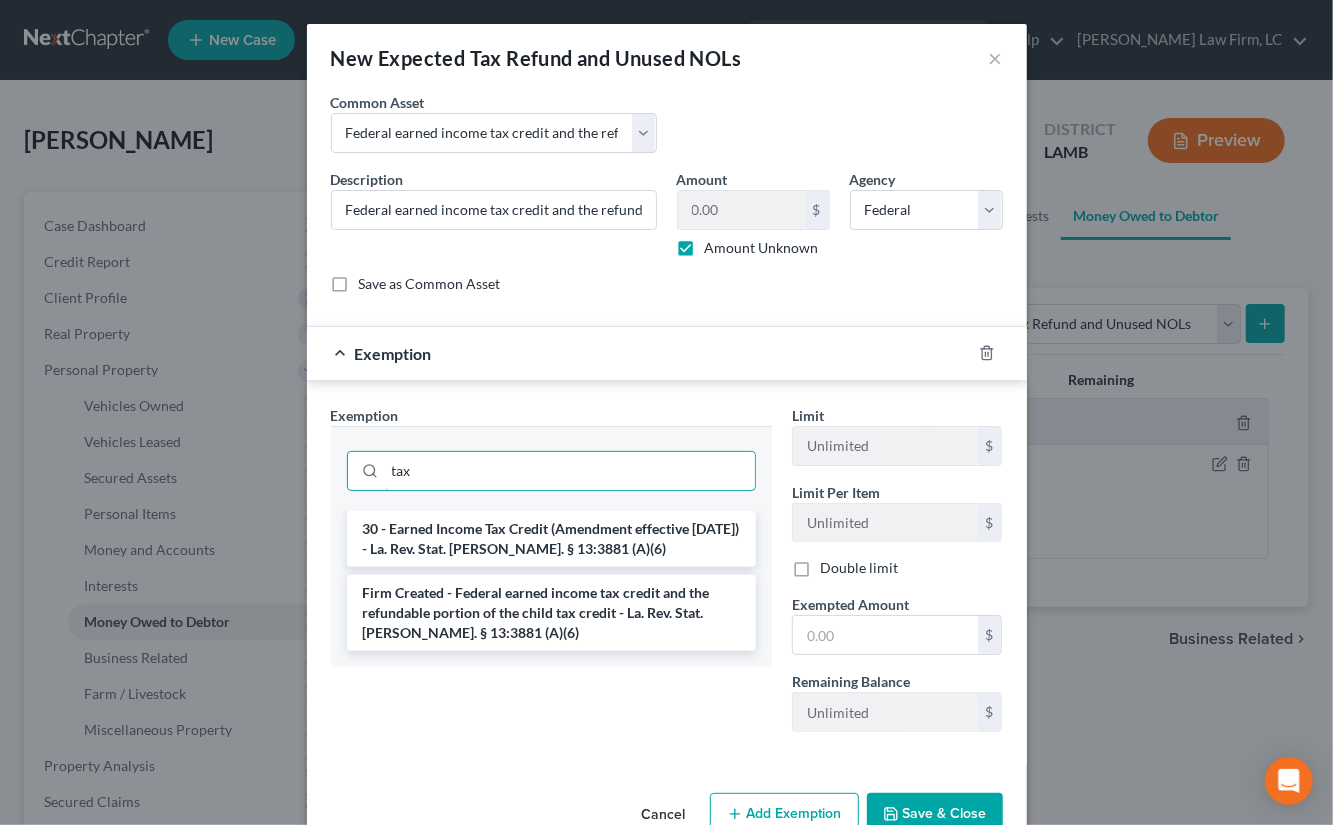 type on "tax" 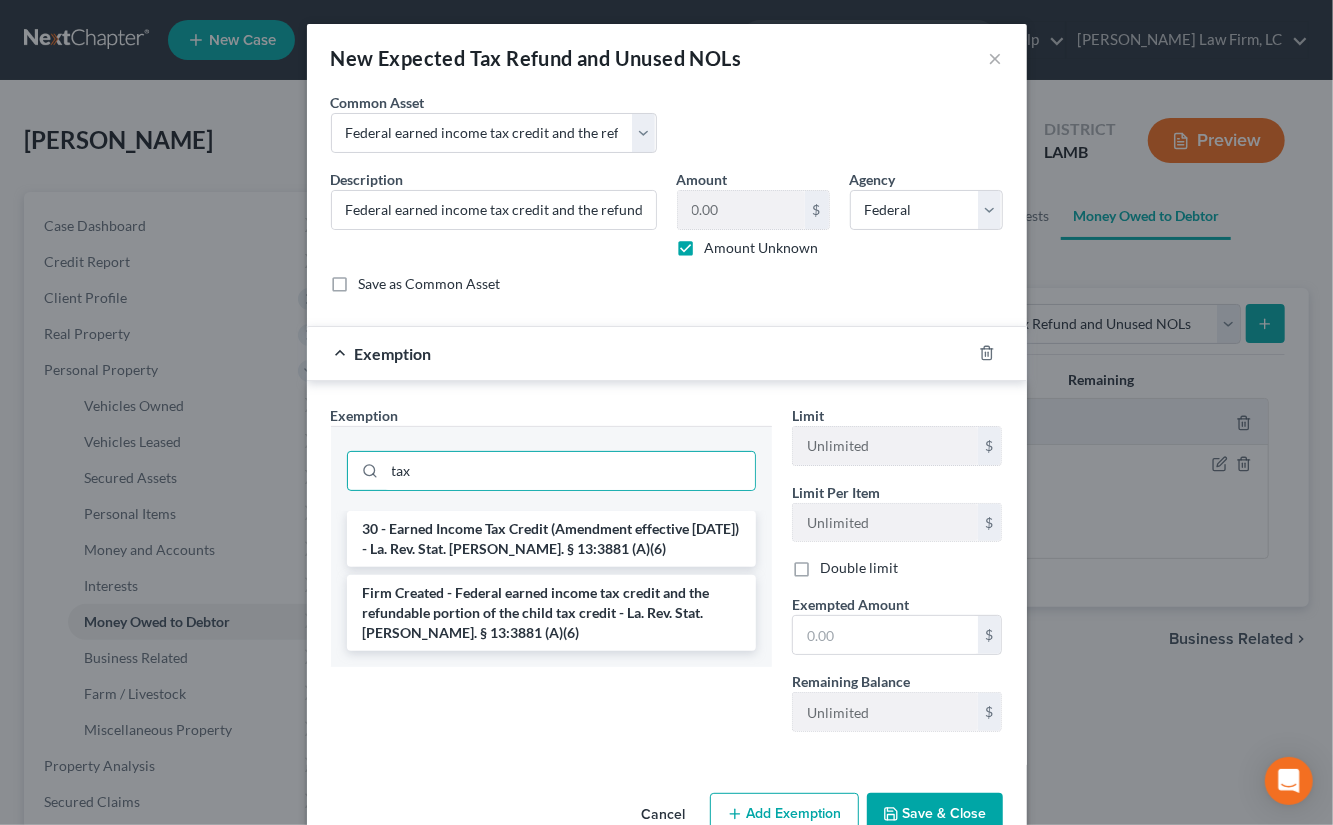 click on "Firm Created - Federal earned income tax credit and the refundable portion of the child tax credit - La. Rev. Stat. Ann. § 13:3881 (A)(6)" at bounding box center [551, 613] 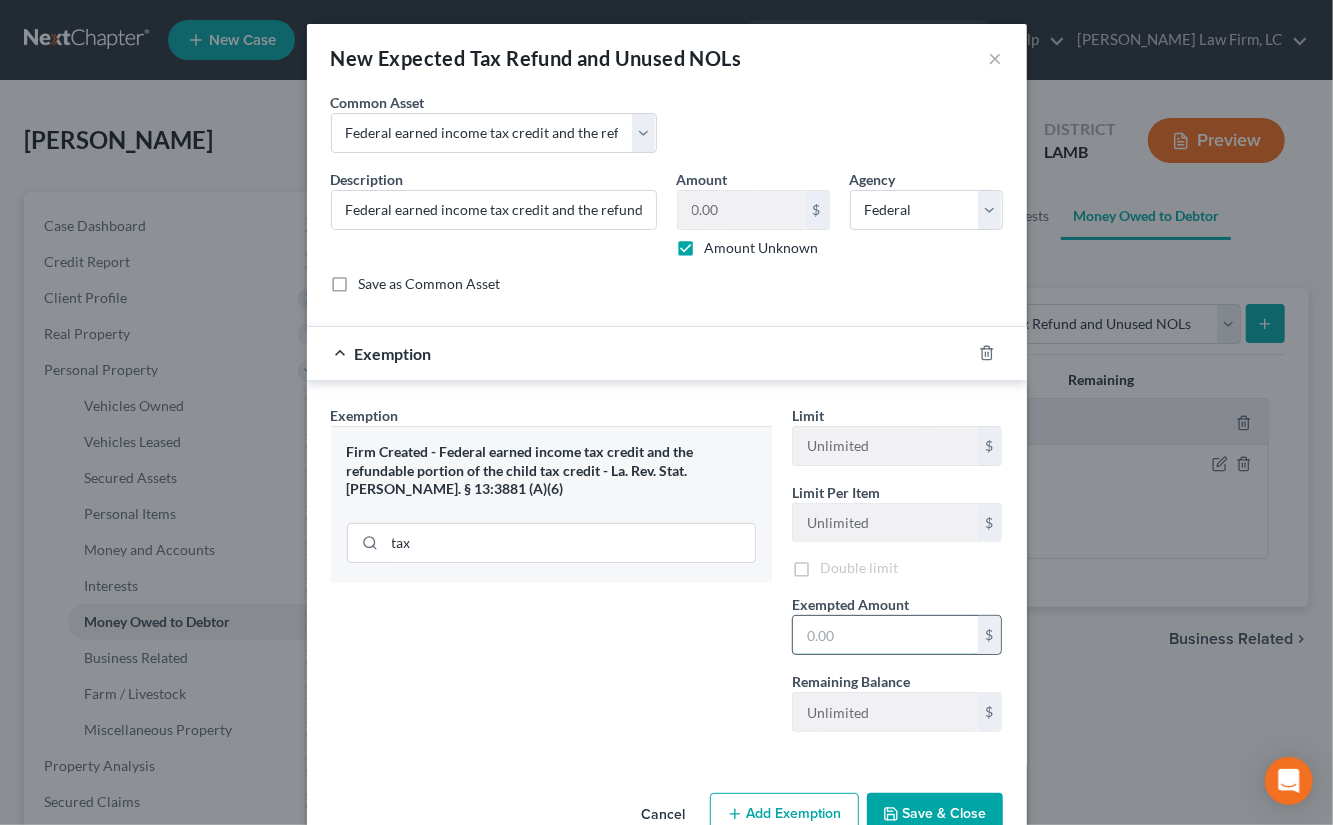 click at bounding box center (885, 635) 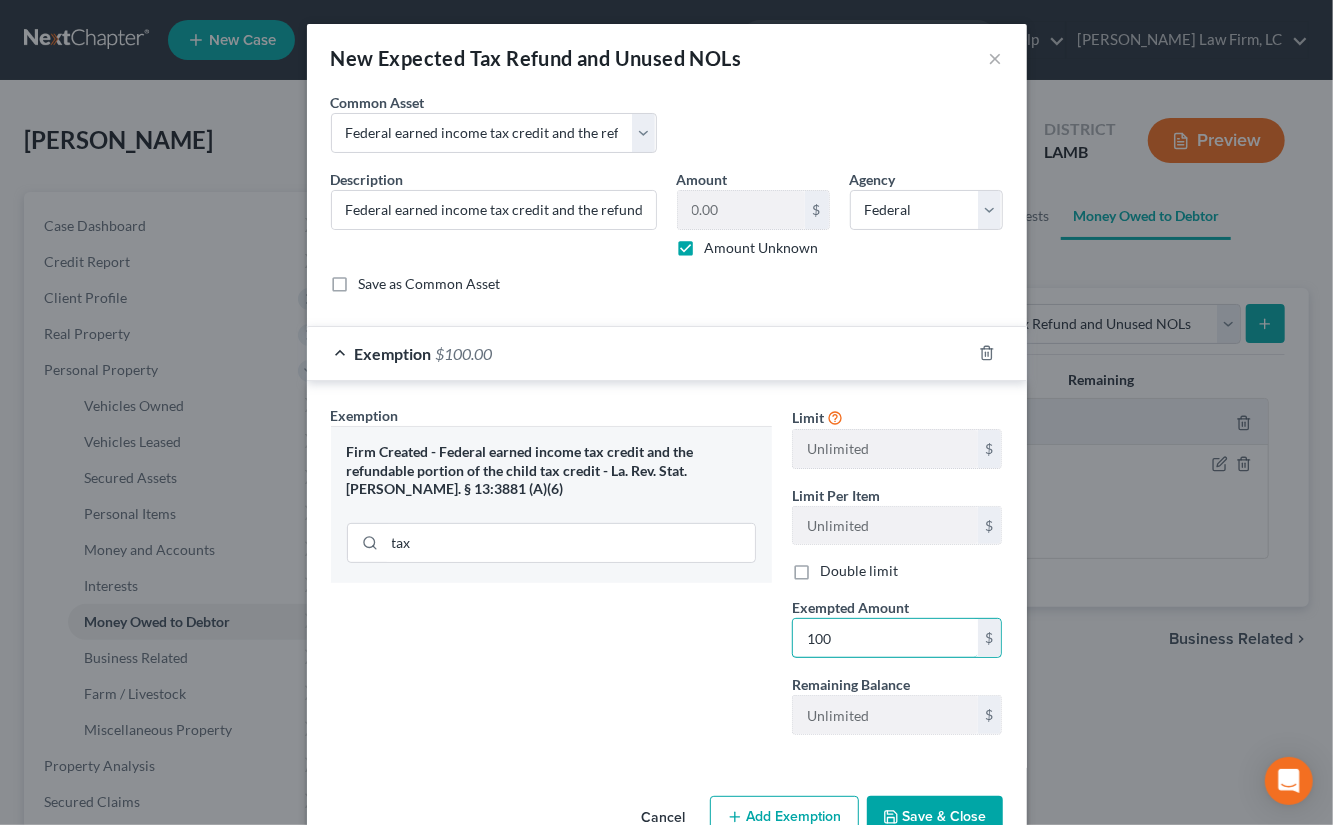 type on "100" 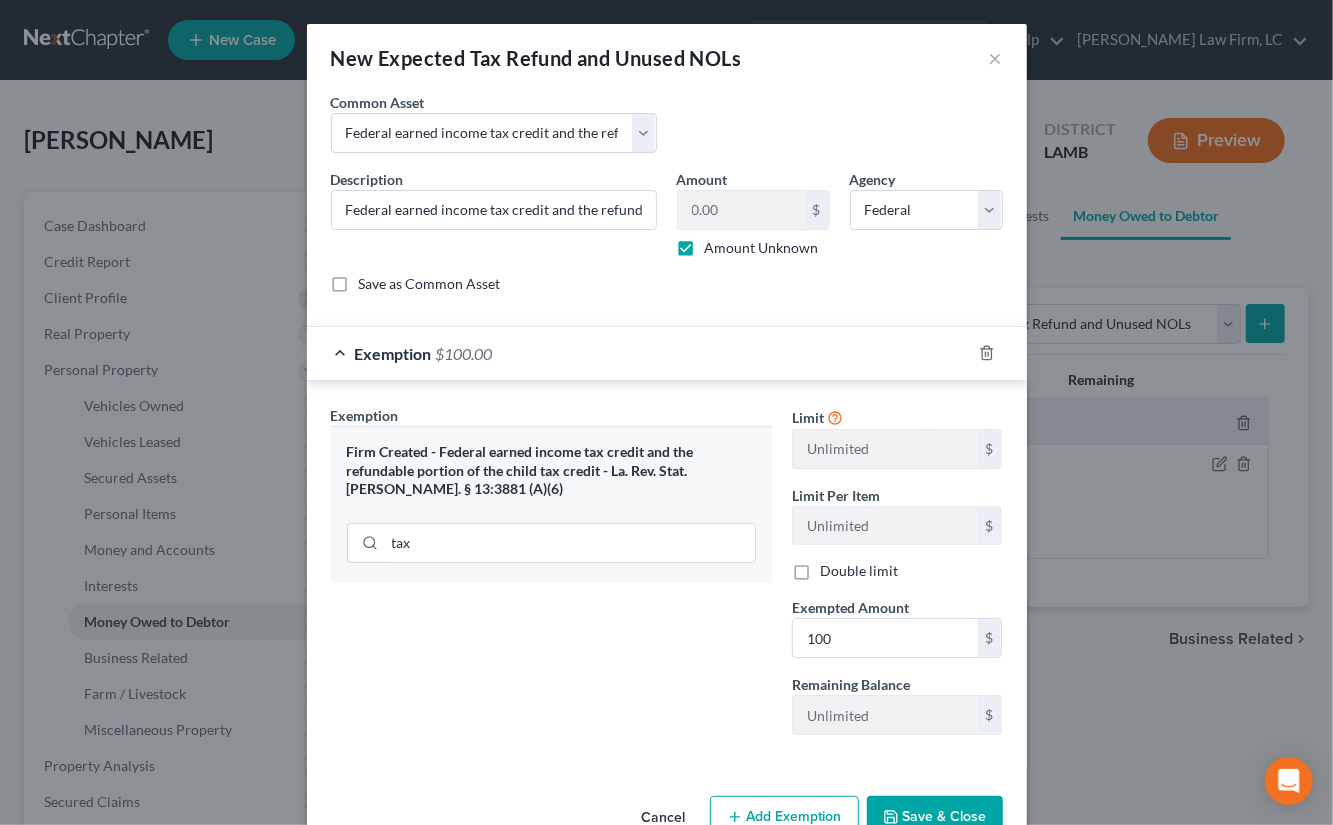 drag, startPoint x: 925, startPoint y: 793, endPoint x: 1078, endPoint y: 484, distance: 344.8043 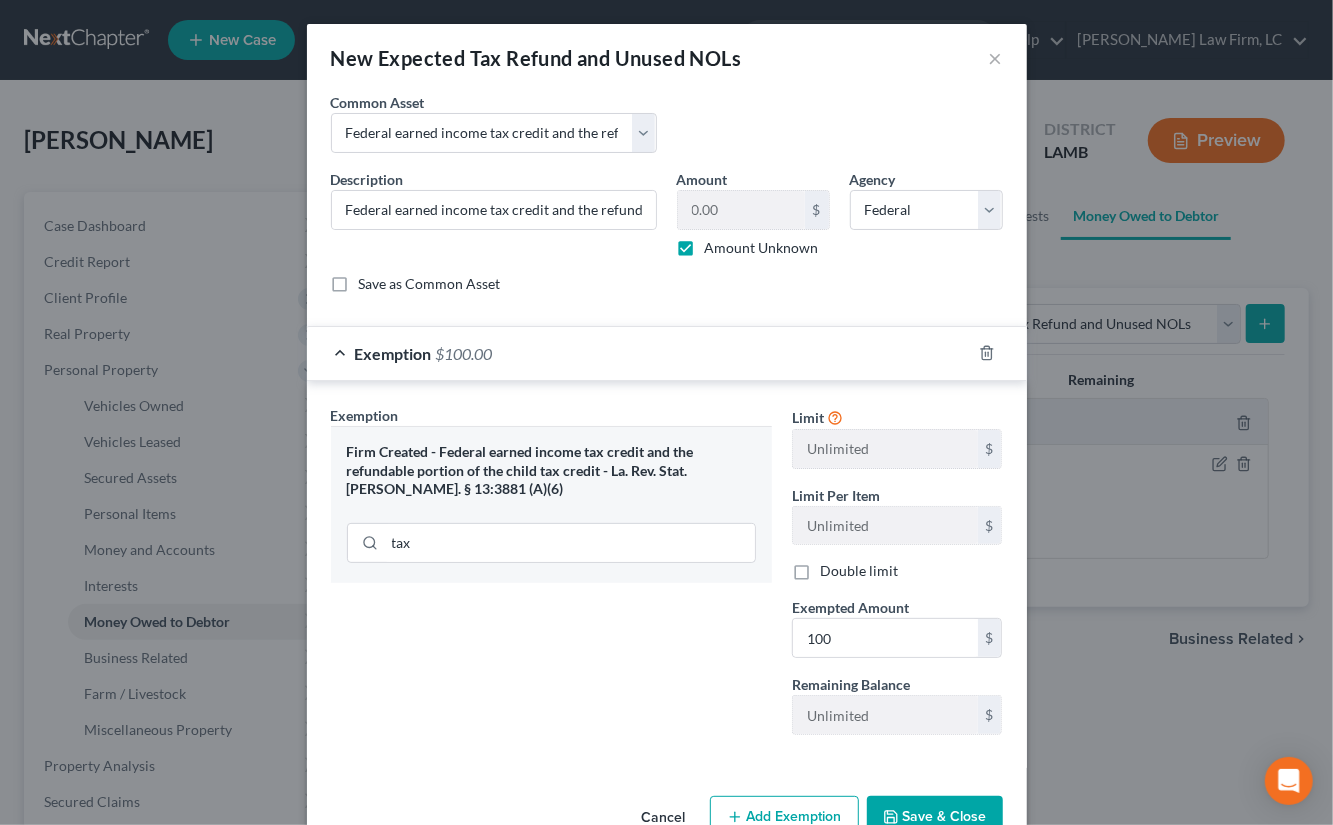 click on "Save & Close" at bounding box center (935, 817) 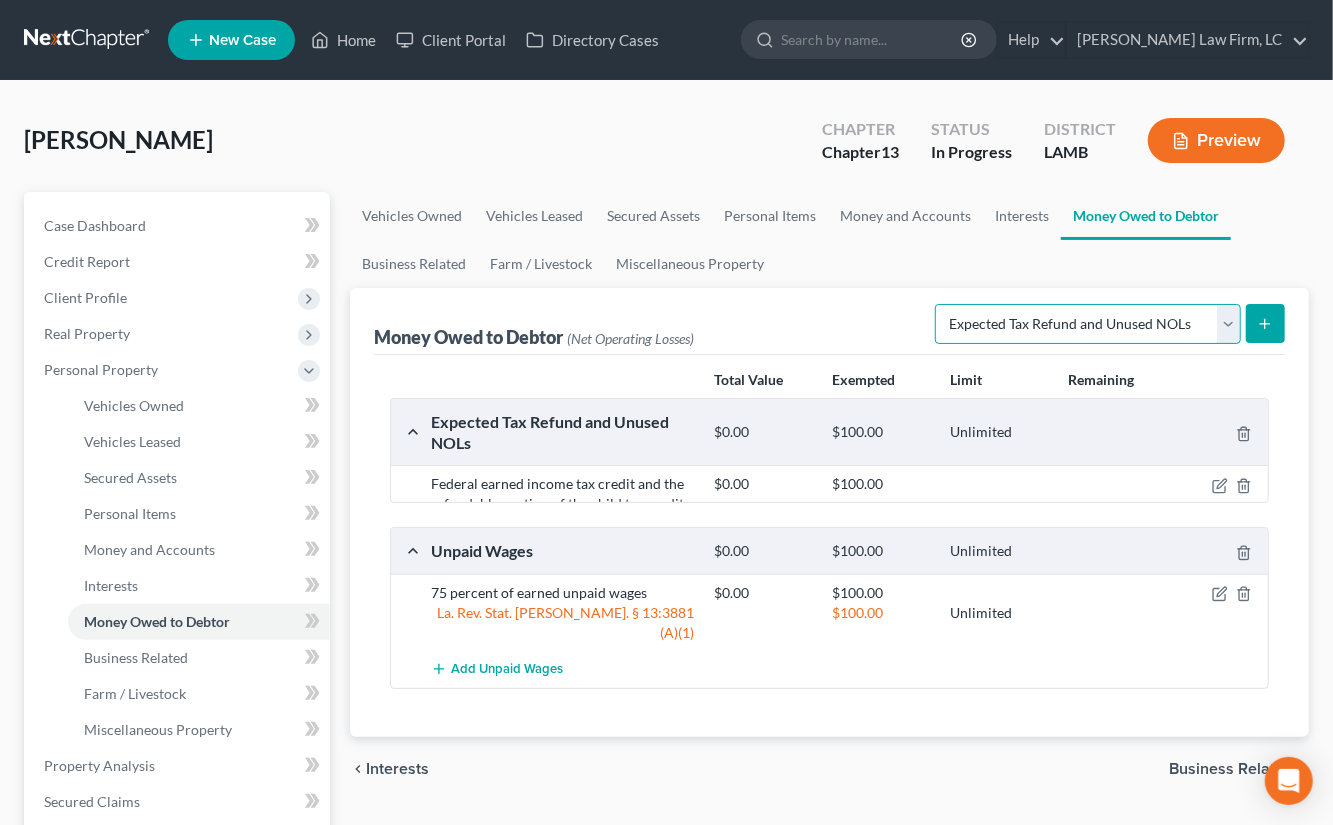 click on "Select Type of Money Owed Accounts Receivable Alimony Child Support Claims Against Third Parties Disability Benefits Disability Insurance Payments Divorce Settlements Equitable or Future Interests Expected Tax Refund and Unused NOLs Financial Assets Not Yet Listed Life Estate of Descendants Maintenance Other Contingent & Unliquidated Claims Property Settlements Sick or Vacation Pay Social Security Benefits Trusts Unpaid Loans Unpaid Wages Workers Compensation" at bounding box center [1088, 324] 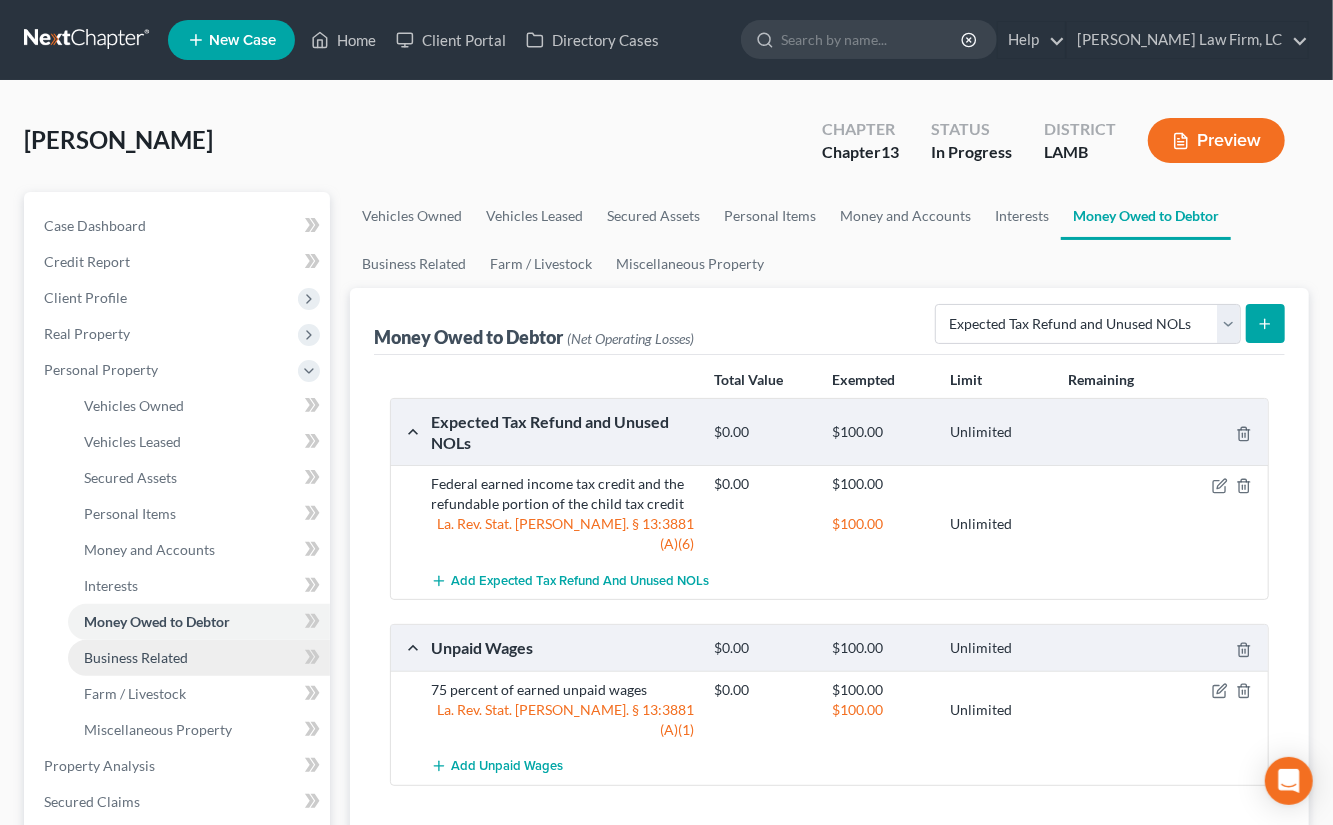 drag, startPoint x: 151, startPoint y: 660, endPoint x: 157, endPoint y: 672, distance: 13.416408 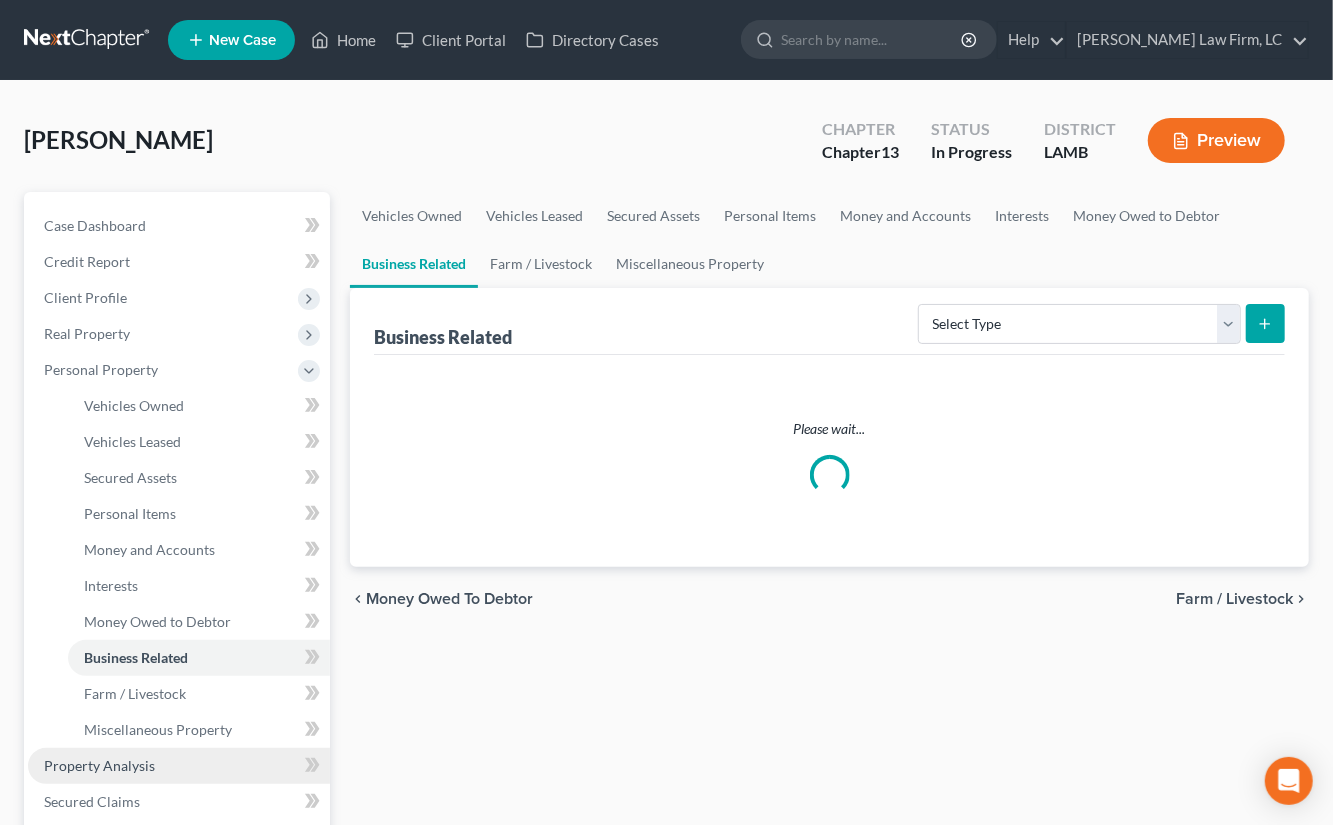 click on "Property Analysis" at bounding box center [179, 766] 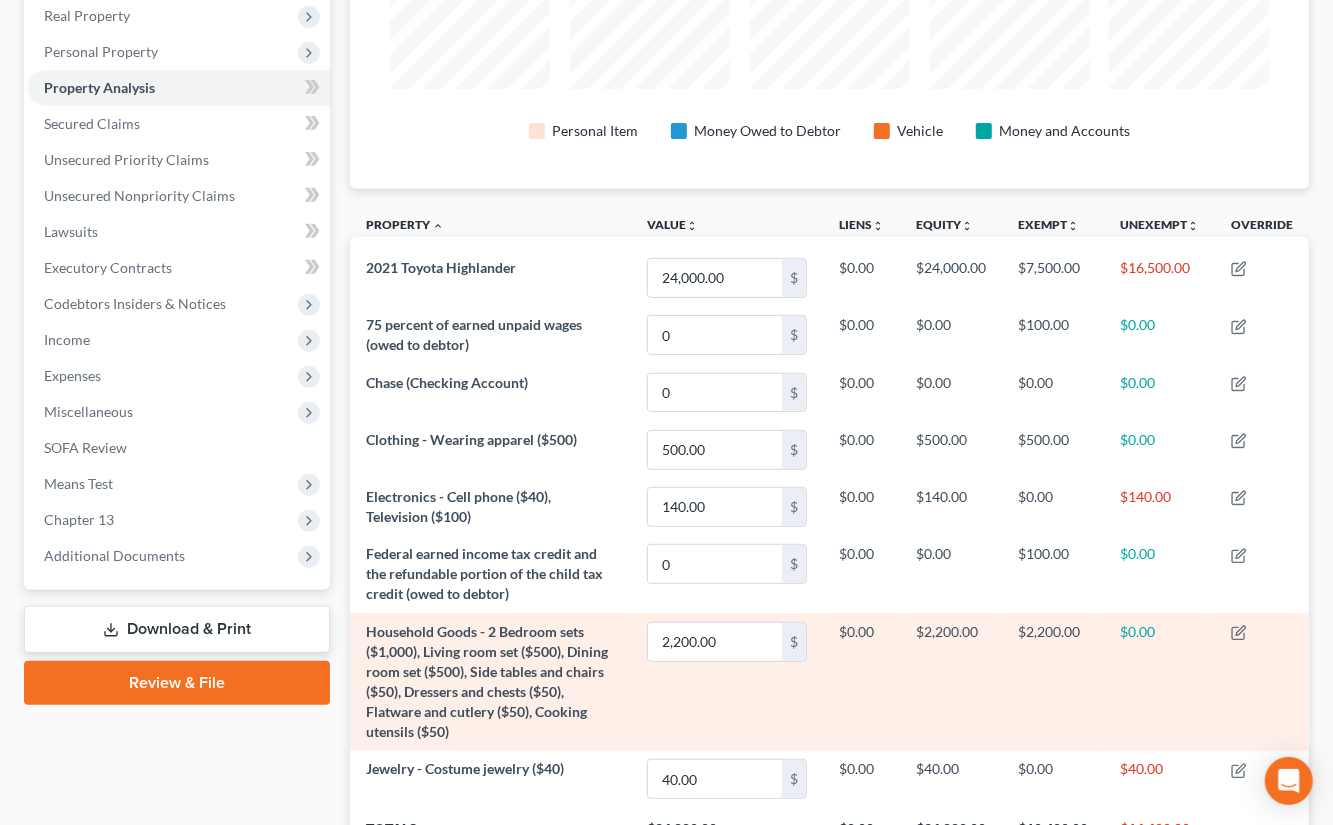 scroll, scrollTop: 442, scrollLeft: 0, axis: vertical 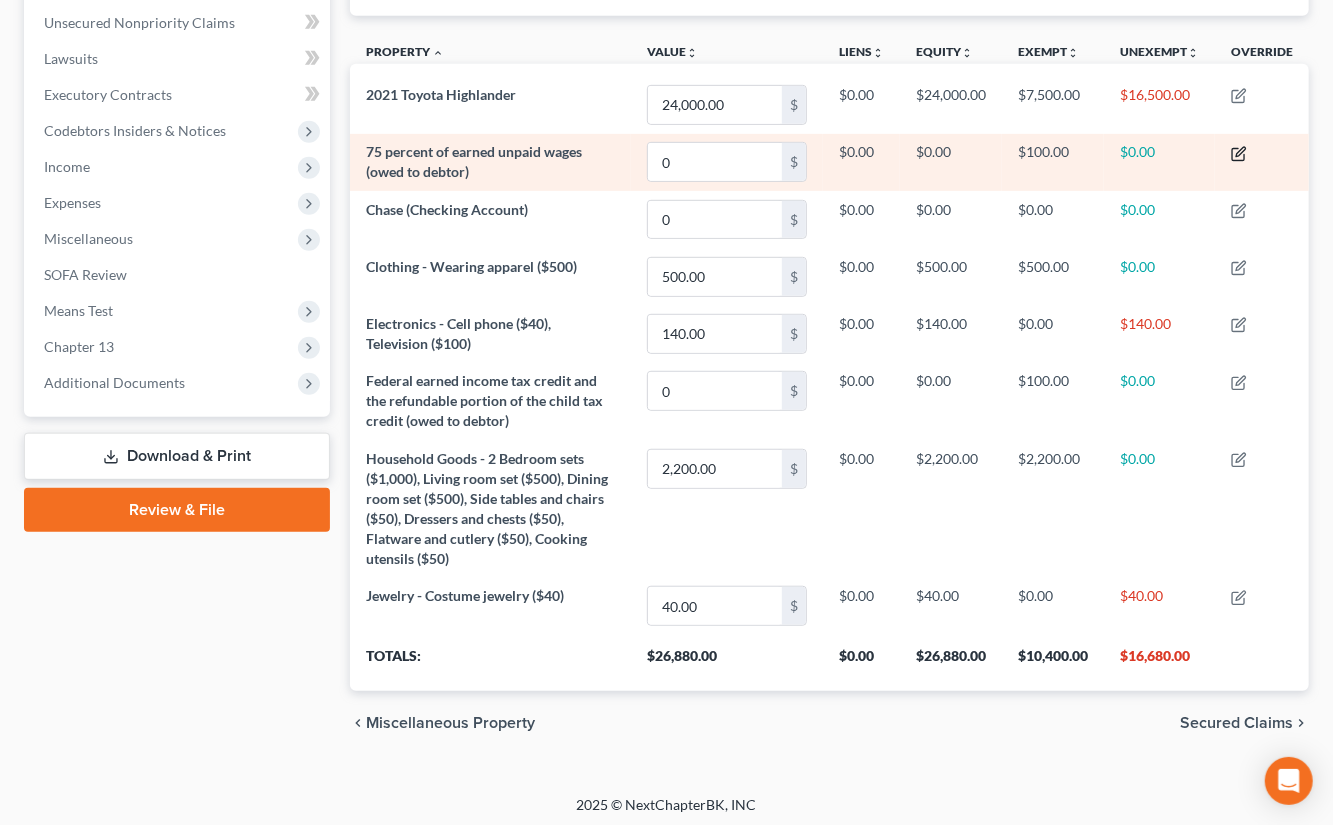 click at bounding box center [1262, 162] 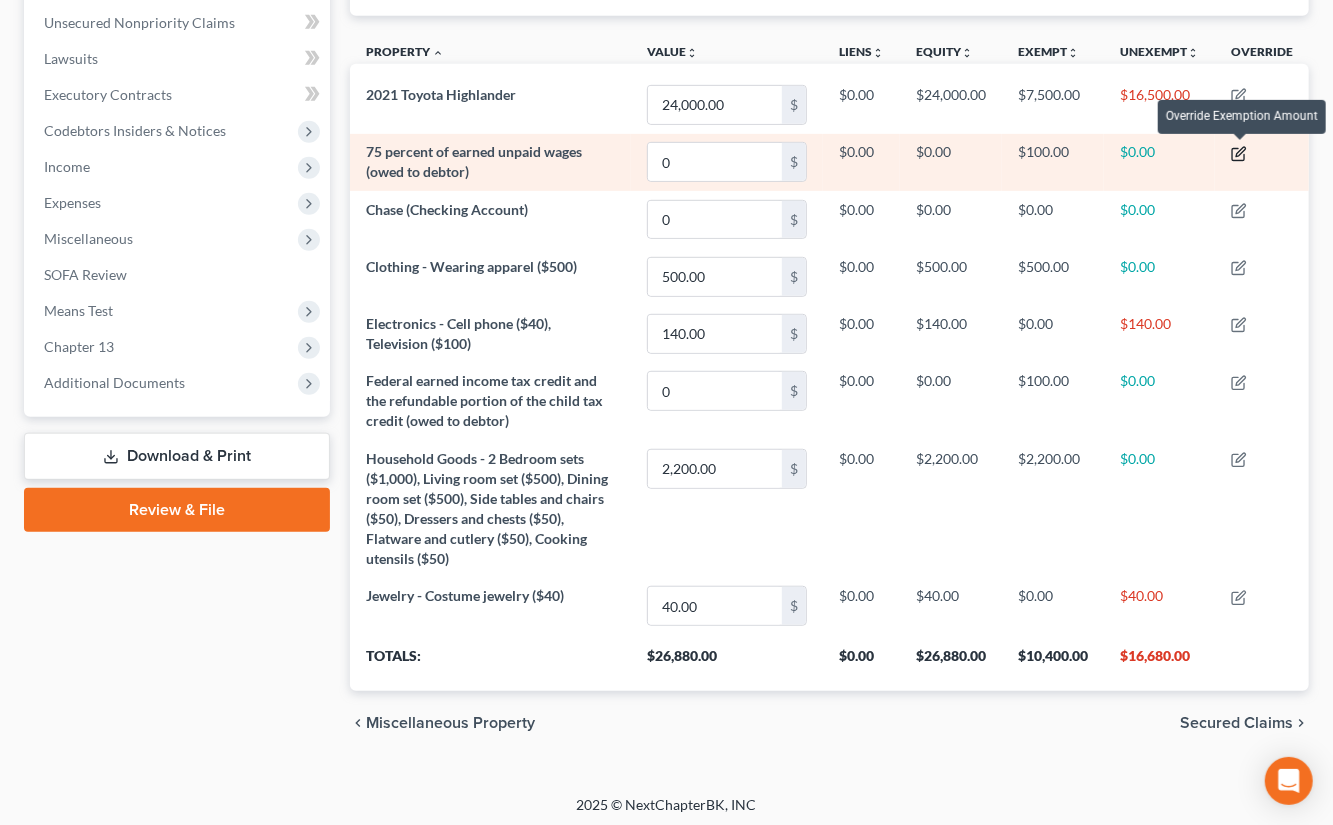 click 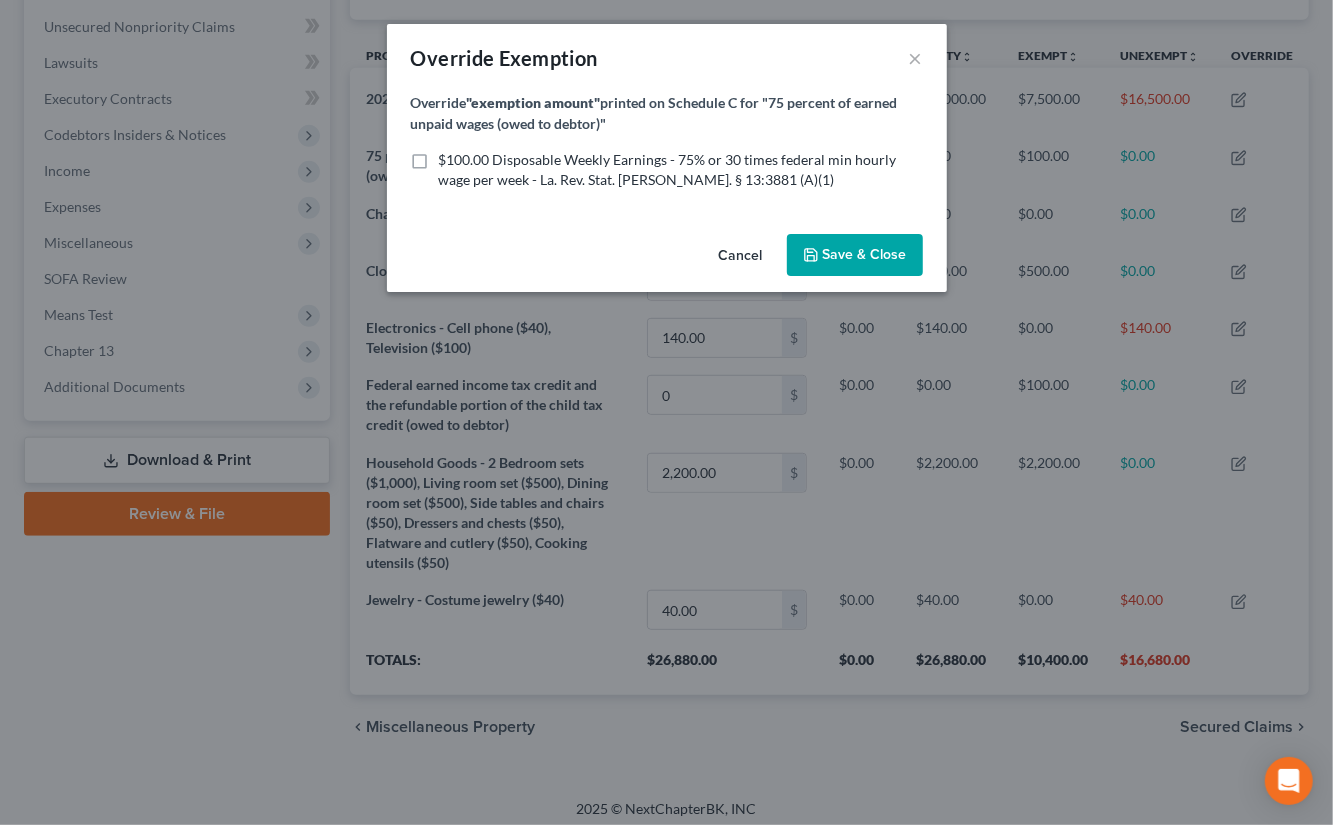 click on "$100.00 Disposable Weekly Earnings - 75% or 30 times federal min hourly wage per week - La. Rev. Stat. Ann. § 13:3881 (A)(1)" at bounding box center [668, 169] 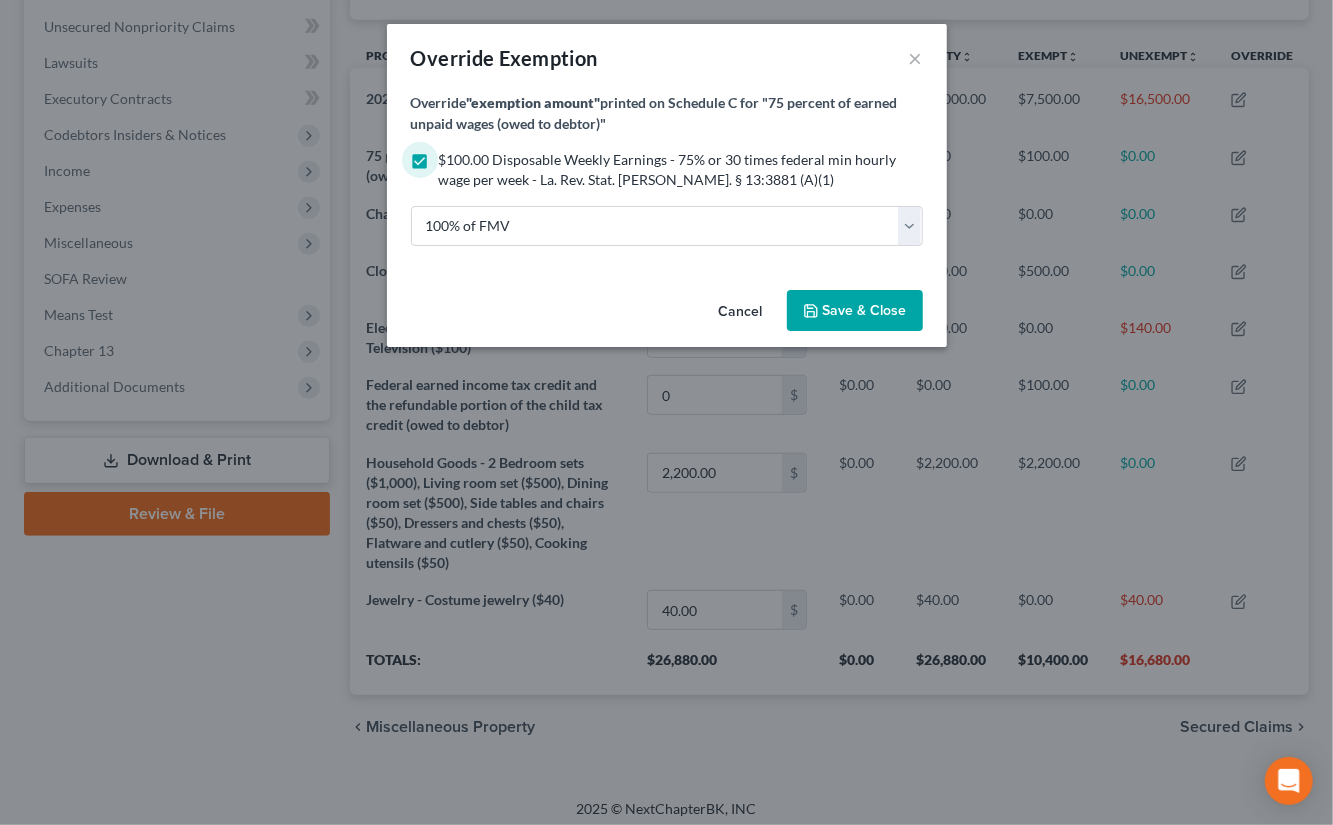 drag, startPoint x: 874, startPoint y: 295, endPoint x: 921, endPoint y: 300, distance: 47.26521 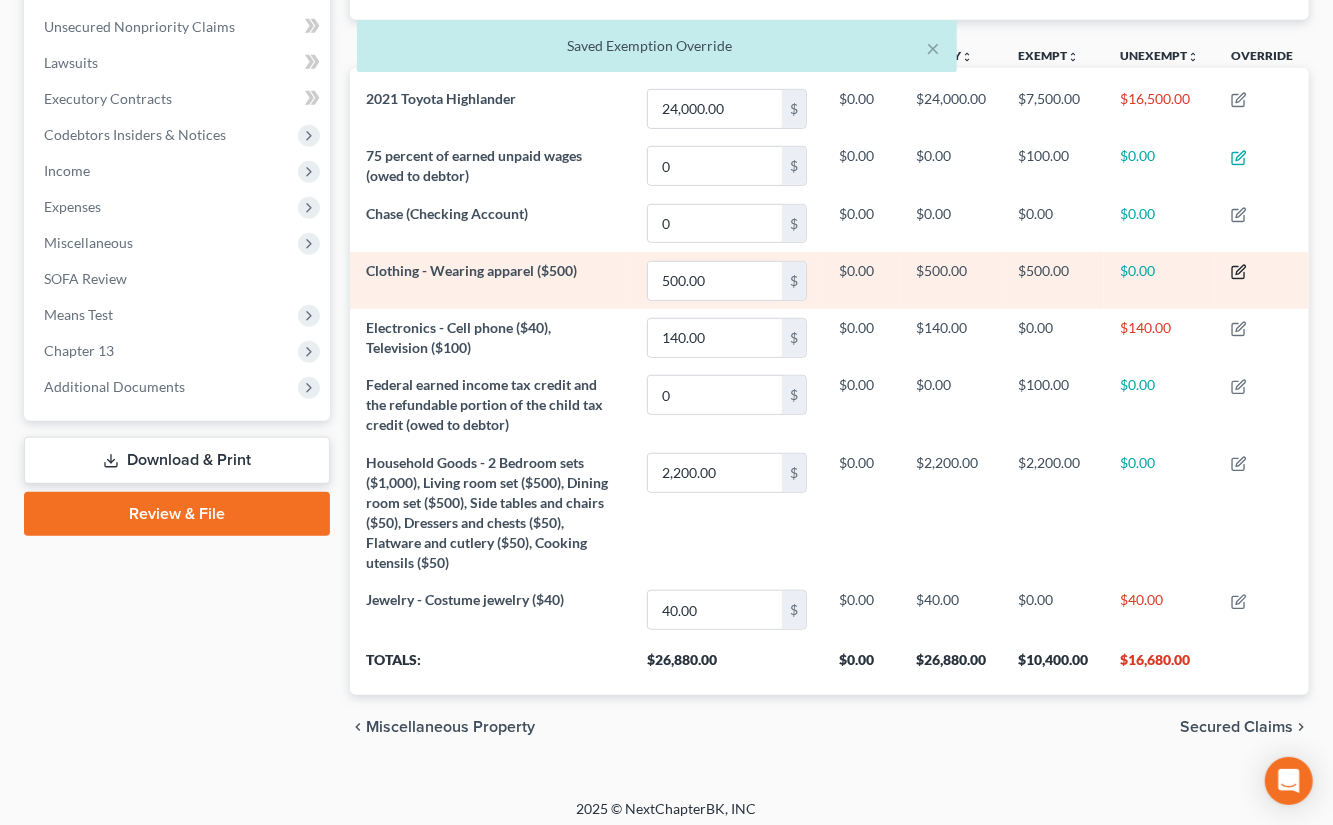 scroll, scrollTop: 486, scrollLeft: 0, axis: vertical 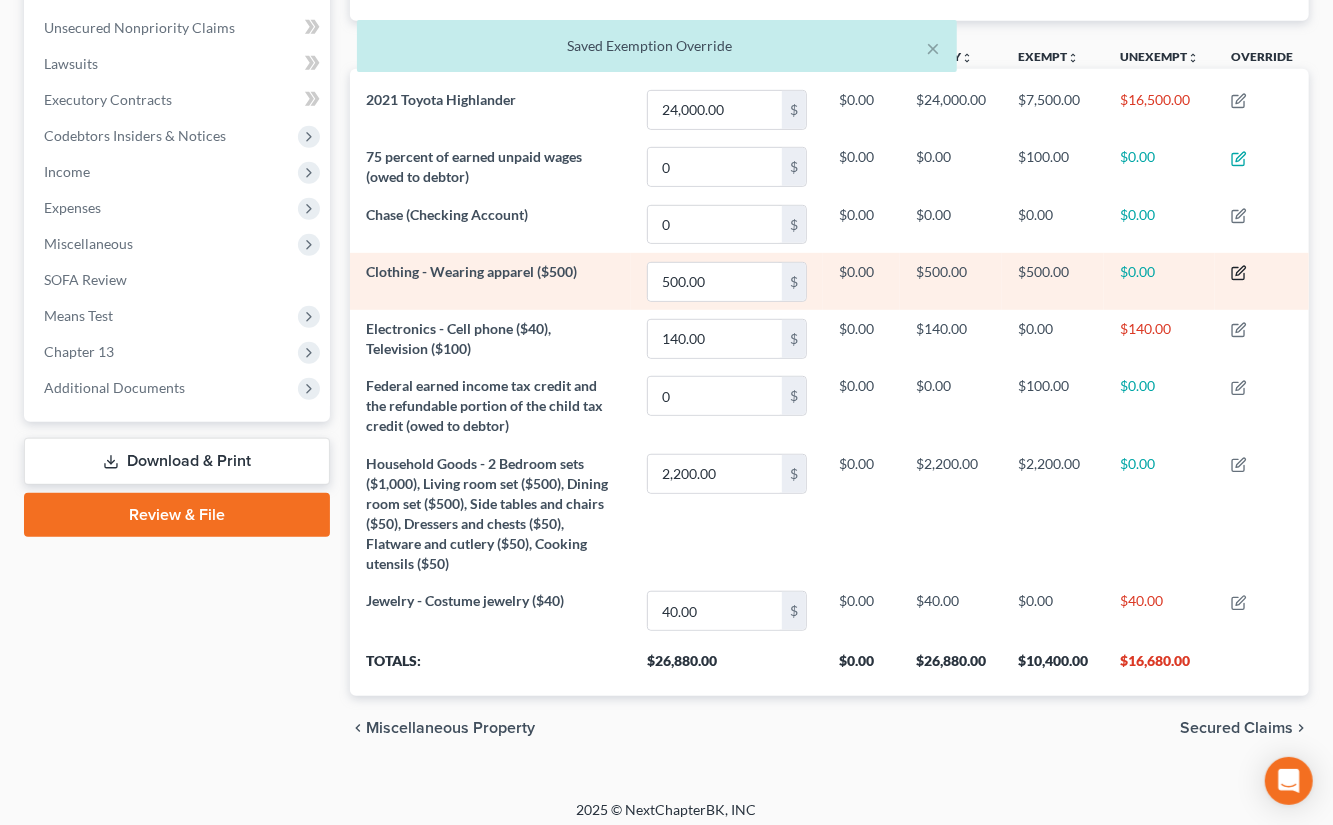 drag, startPoint x: 1270, startPoint y: 264, endPoint x: 1248, endPoint y: 265, distance: 22.022715 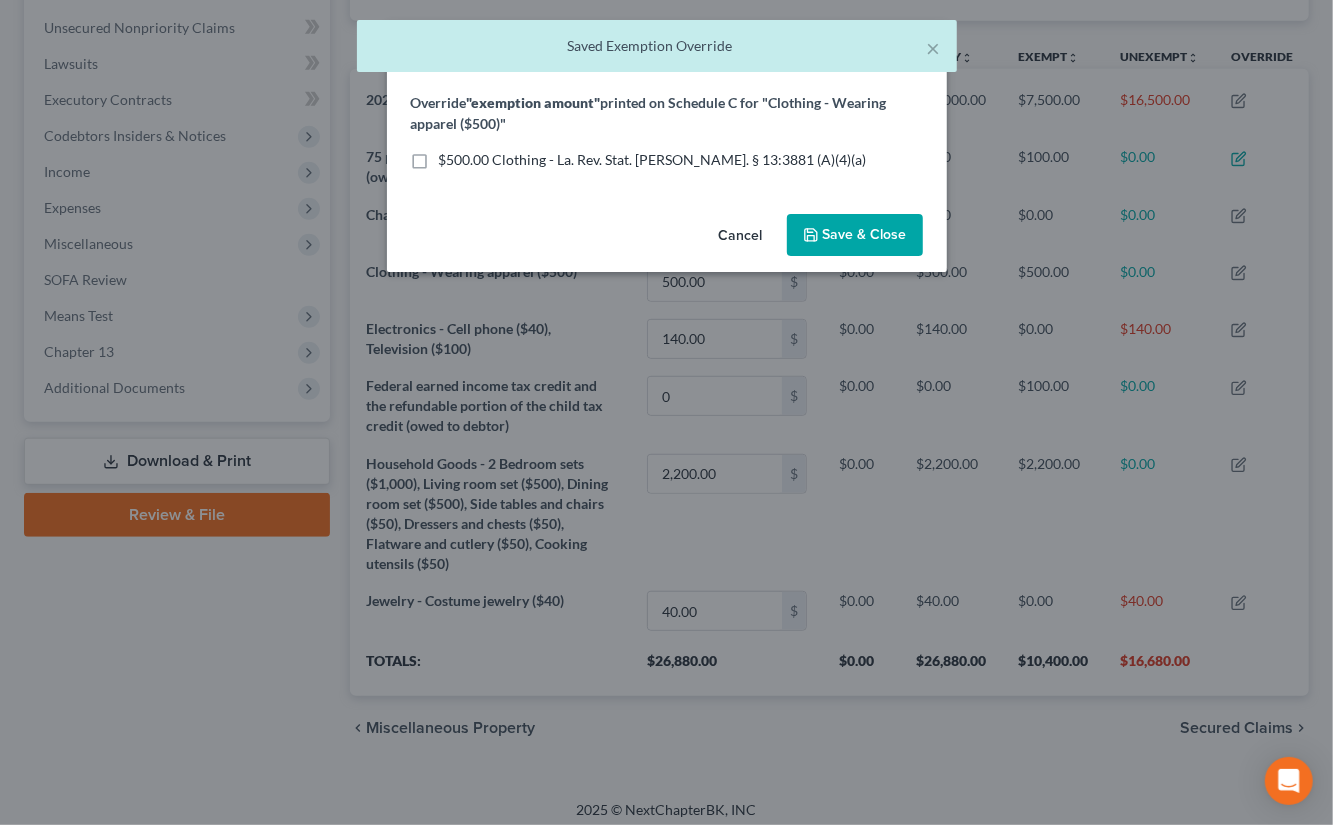 drag, startPoint x: 754, startPoint y: 188, endPoint x: 732, endPoint y: 172, distance: 27.202942 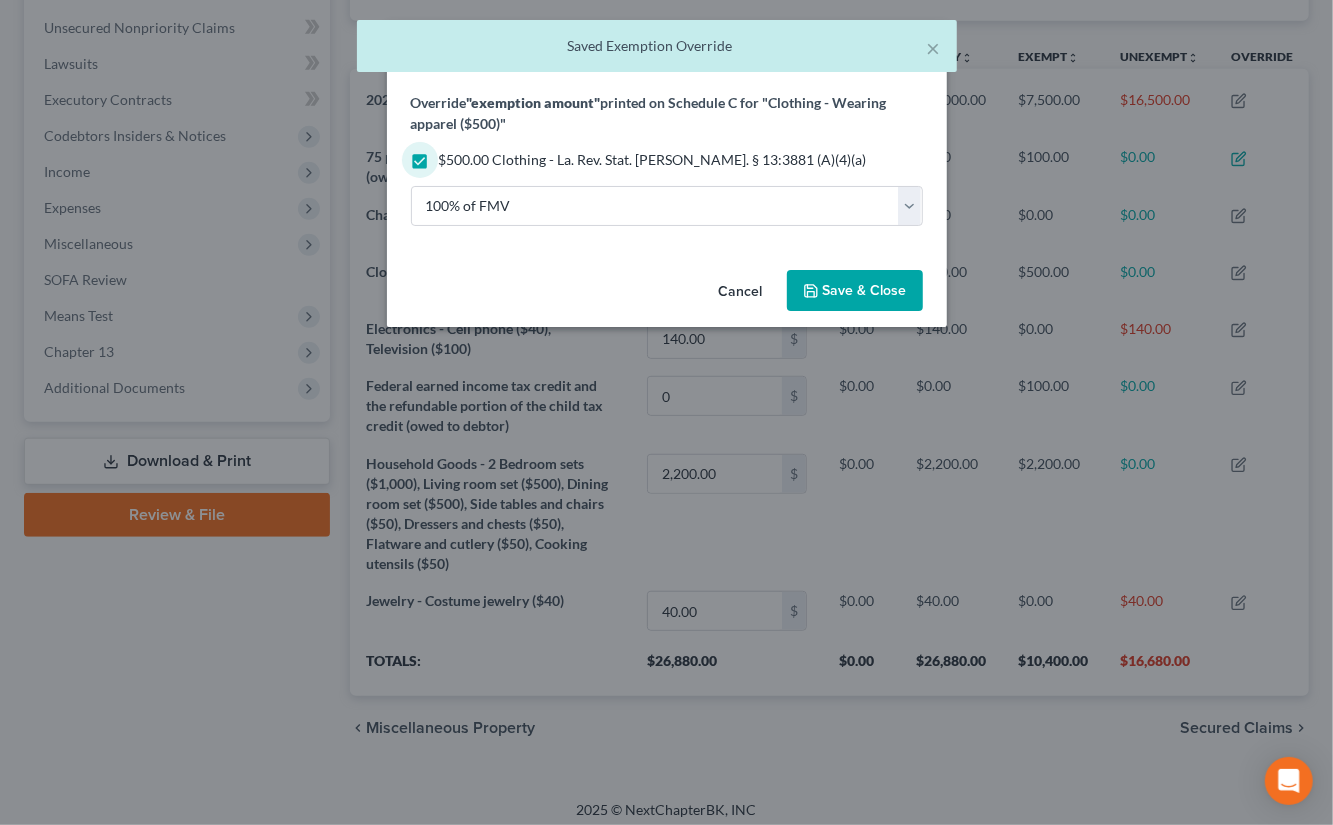 click on "Save & Close" at bounding box center [855, 291] 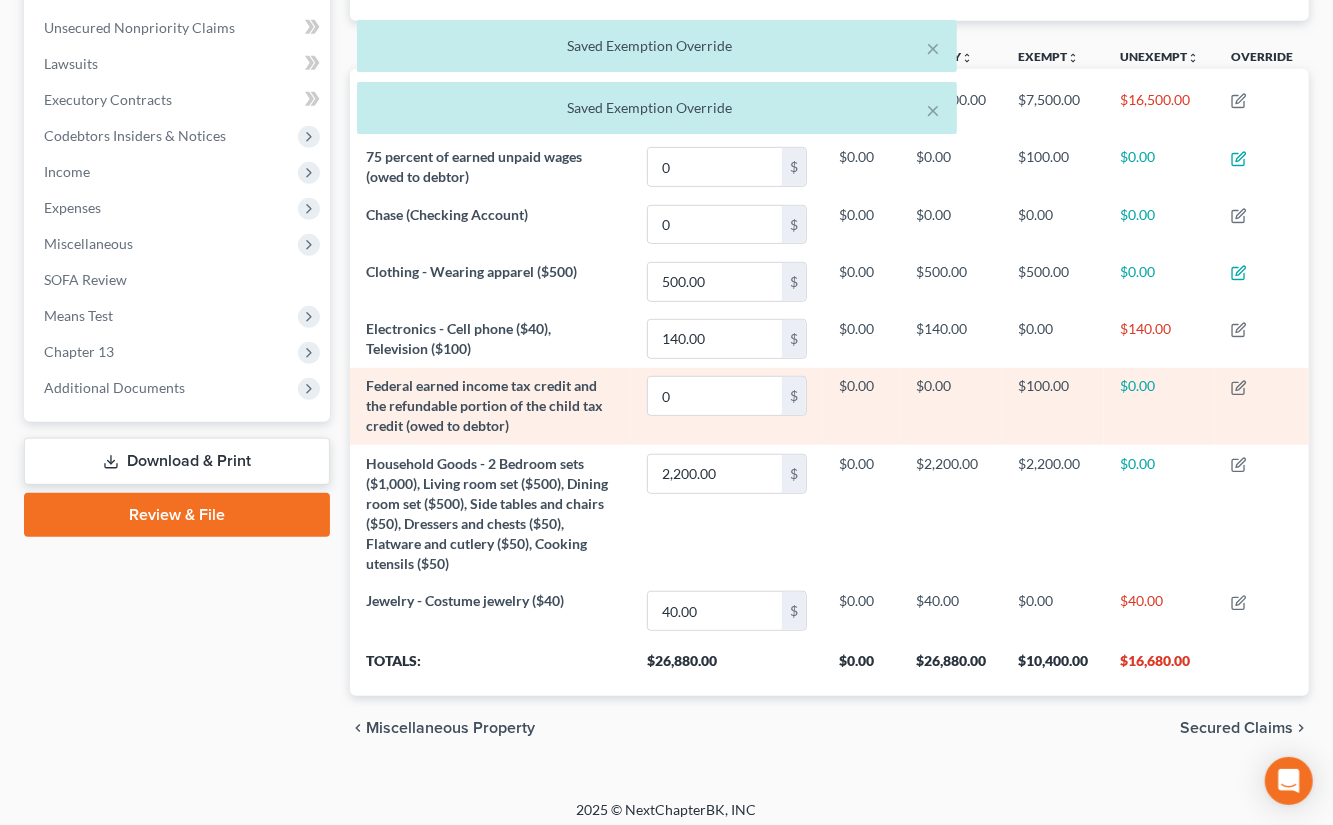 click at bounding box center [1262, 406] 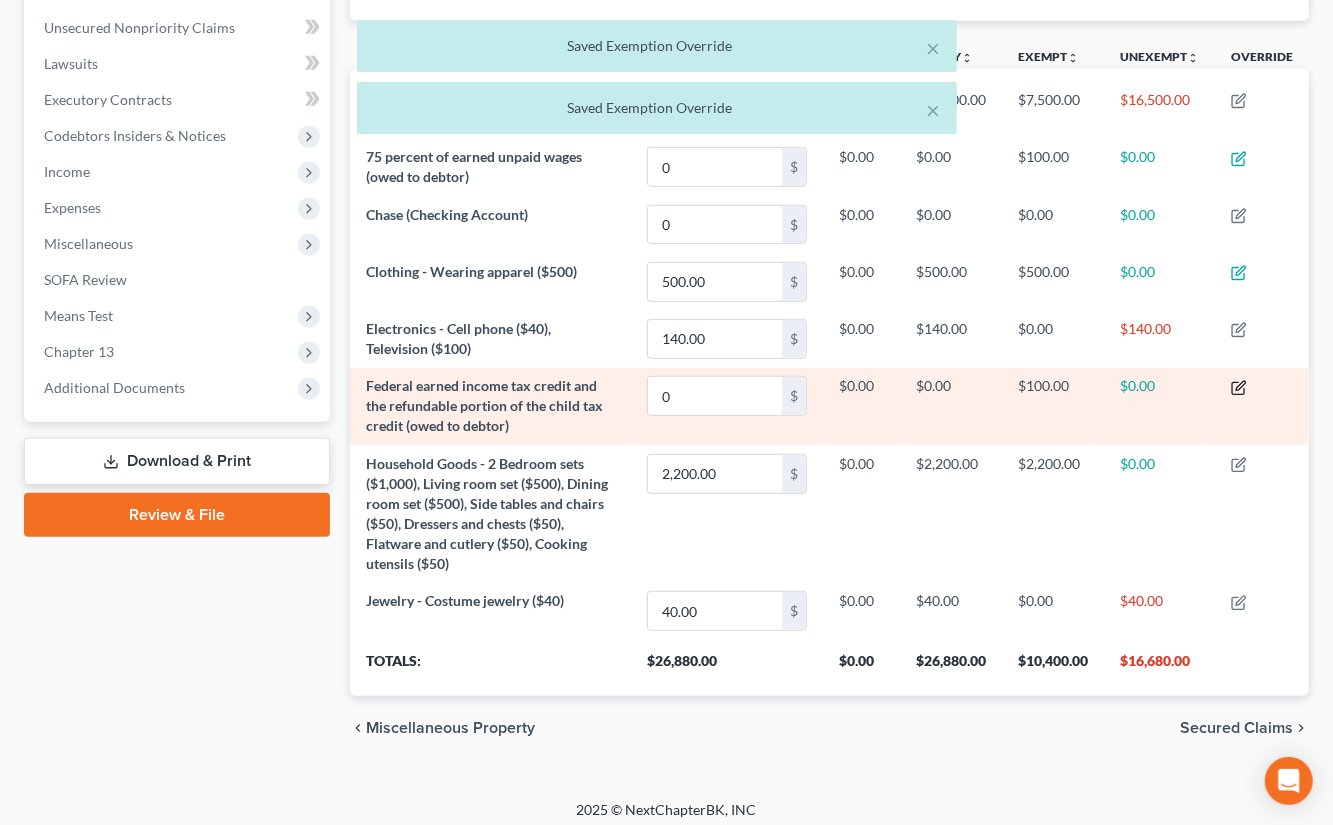 drag, startPoint x: 1226, startPoint y: 385, endPoint x: 1243, endPoint y: 383, distance: 17.117243 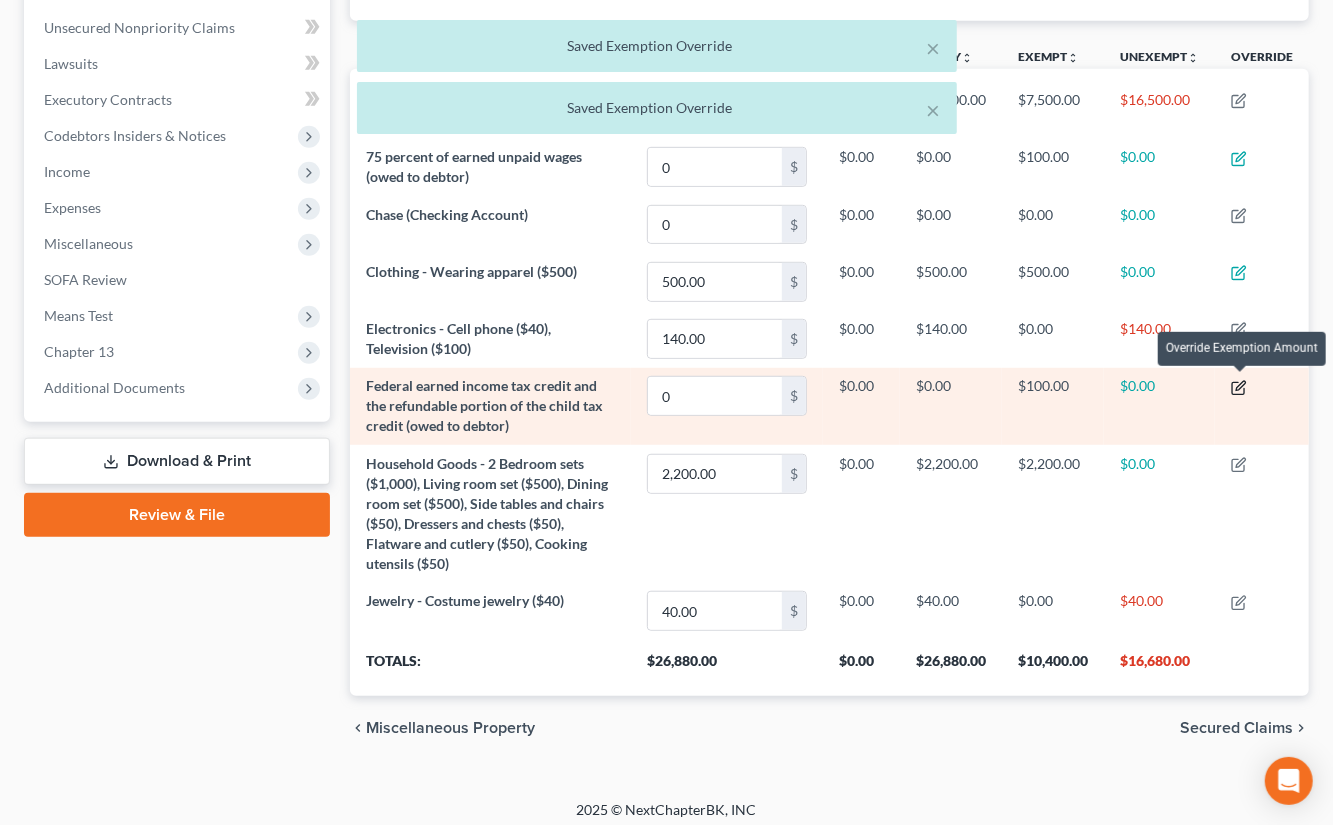 click 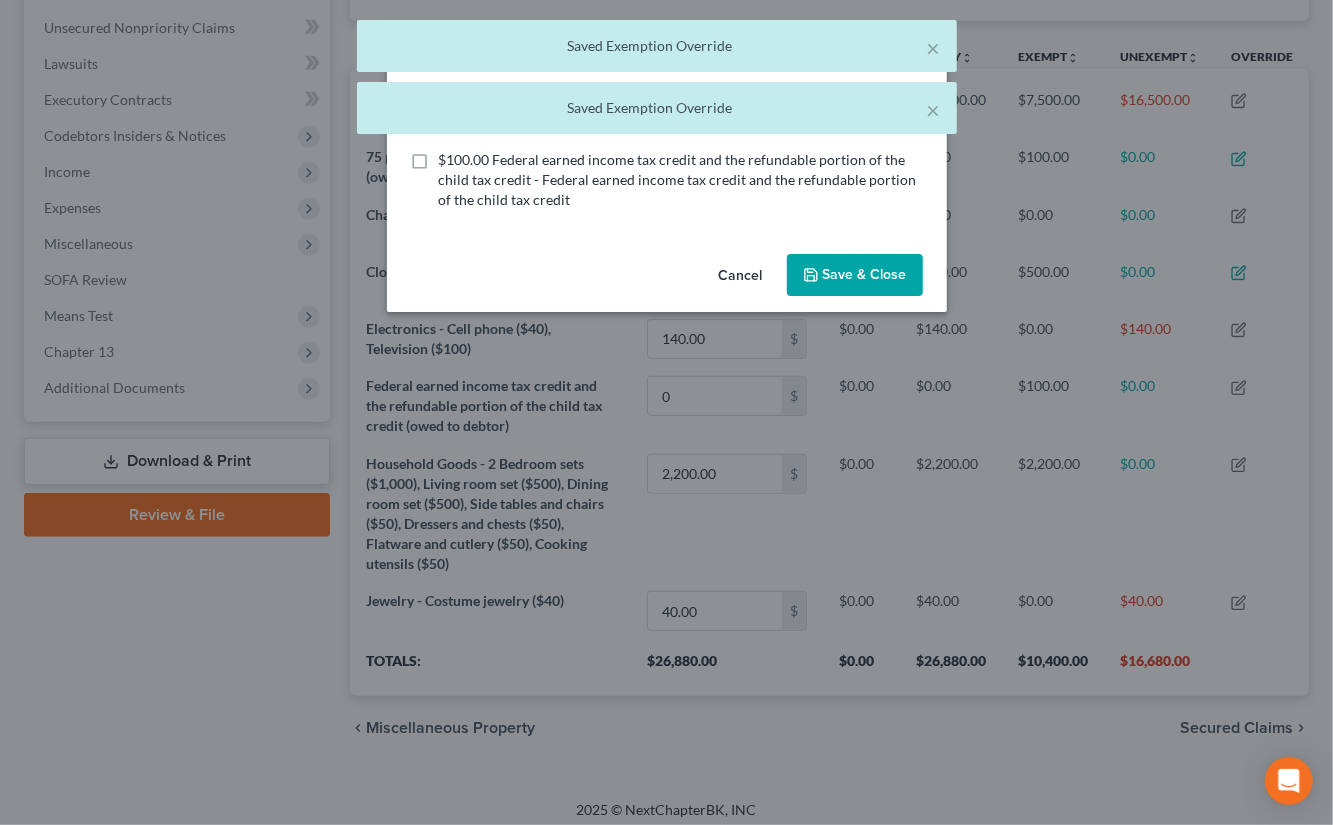 drag, startPoint x: 564, startPoint y: 184, endPoint x: 722, endPoint y: 233, distance: 165.42369 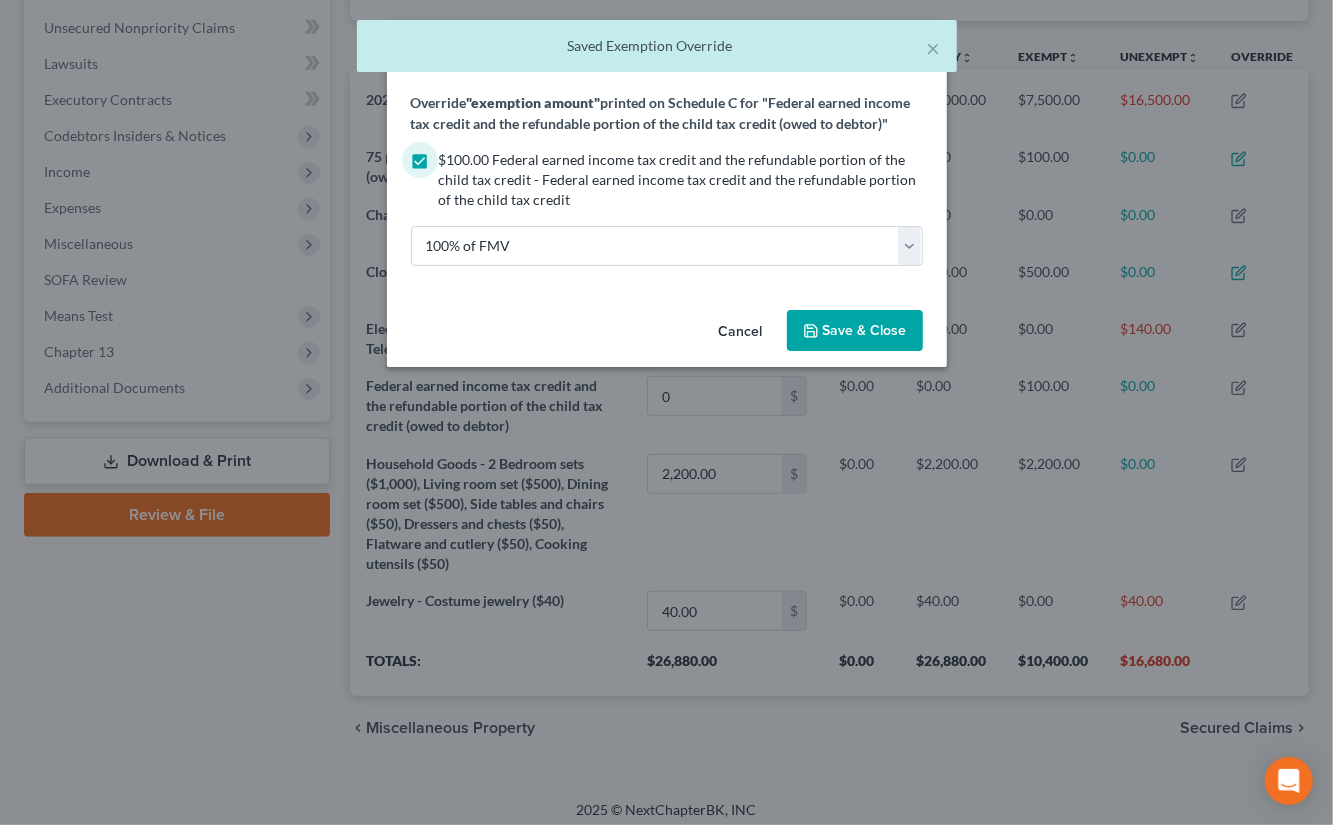 click on "Save & Close" at bounding box center [865, 330] 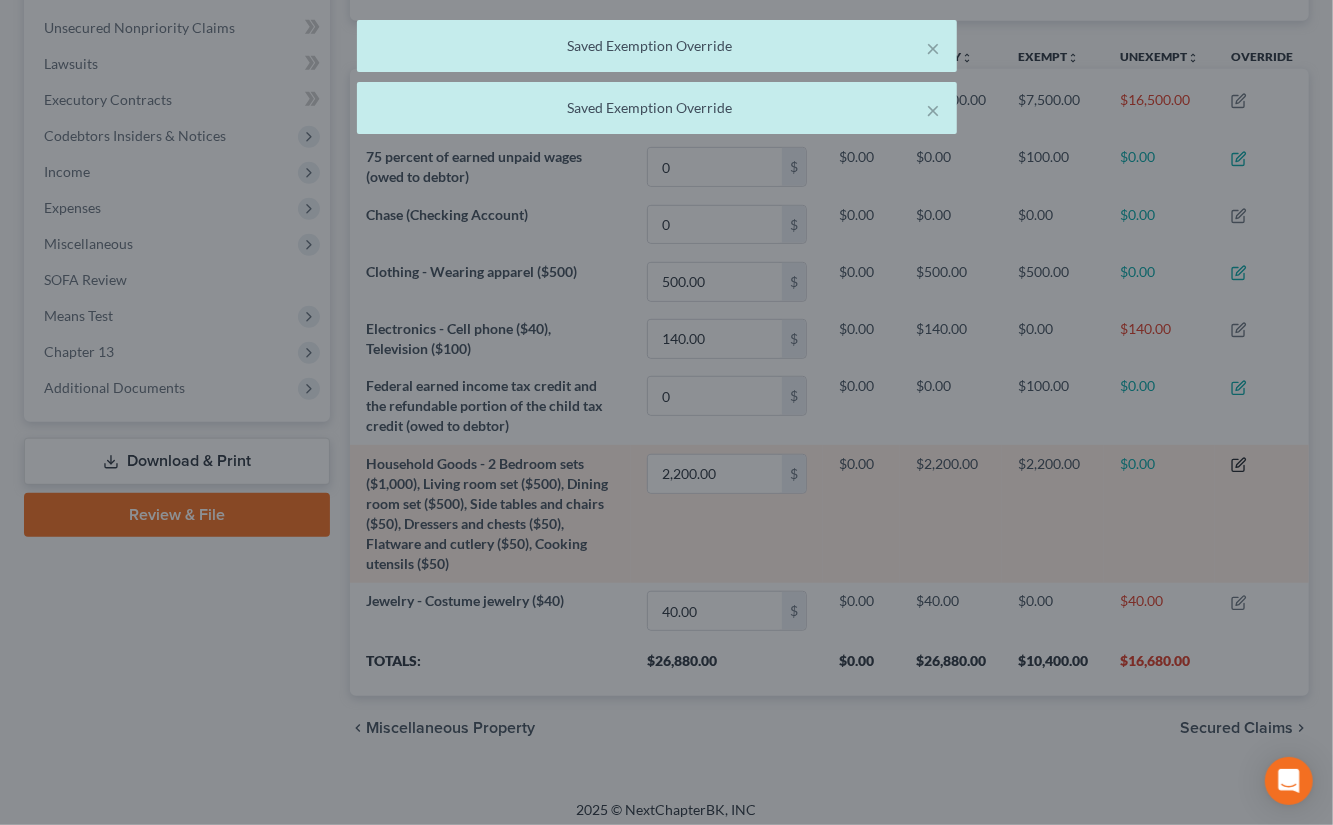 click 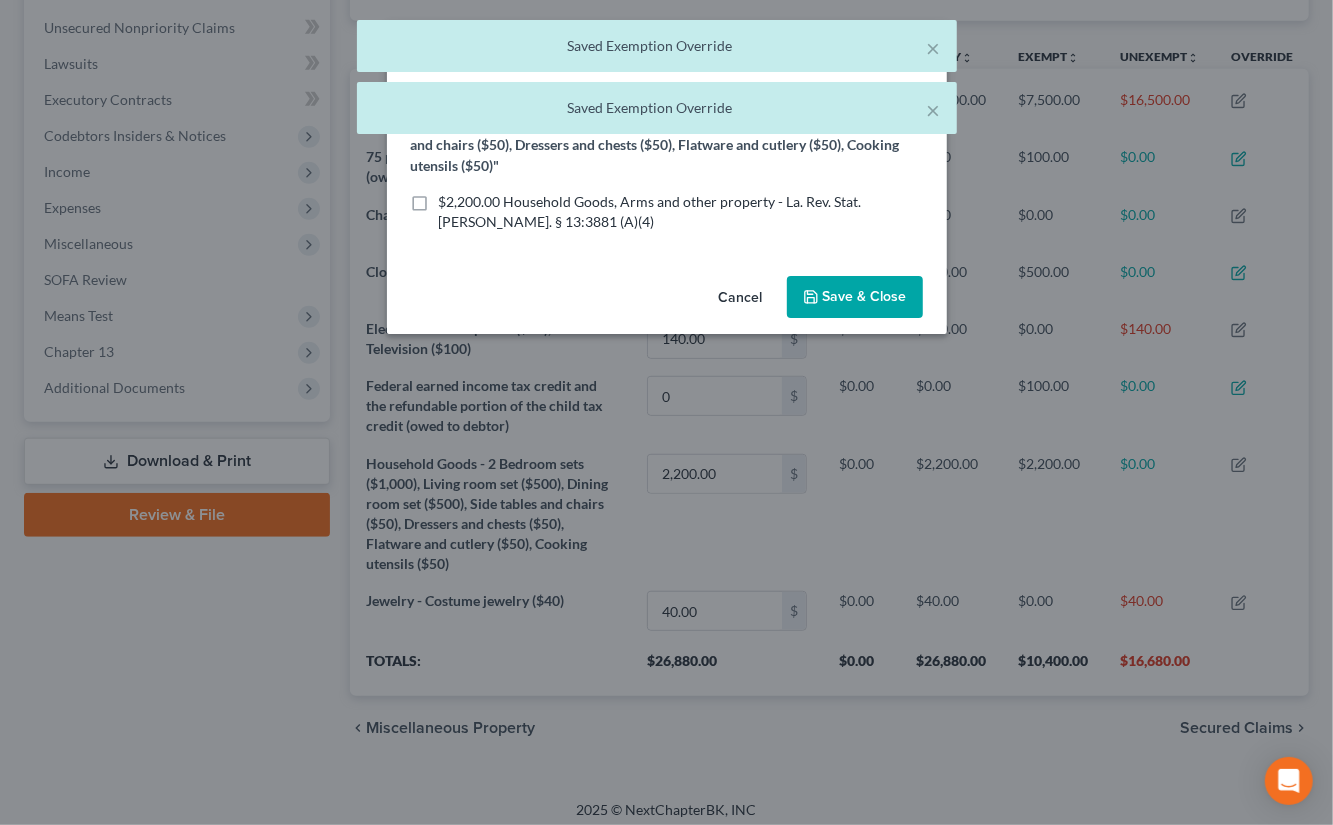 drag, startPoint x: 674, startPoint y: 204, endPoint x: 778, endPoint y: 253, distance: 114.96521 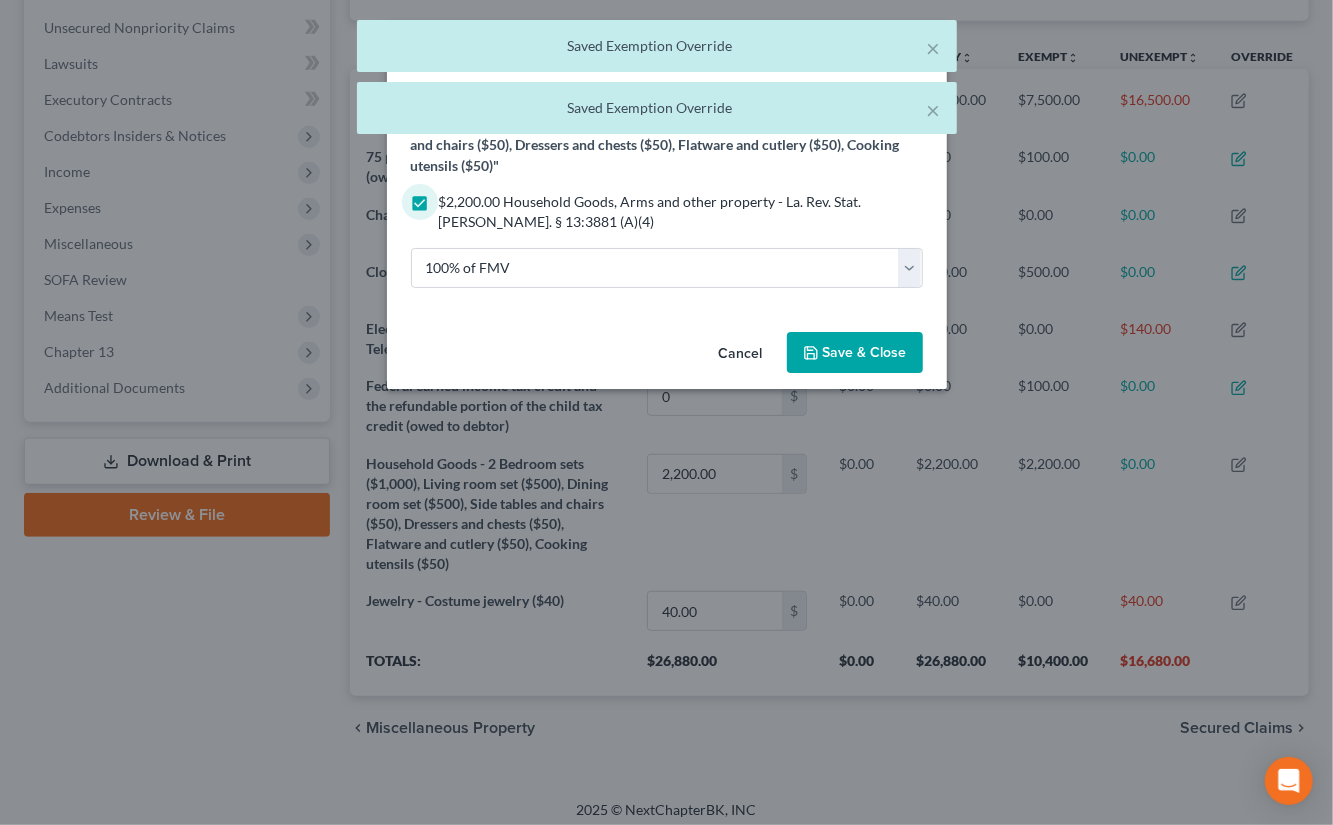 drag, startPoint x: 883, startPoint y: 351, endPoint x: 868, endPoint y: 356, distance: 15.811388 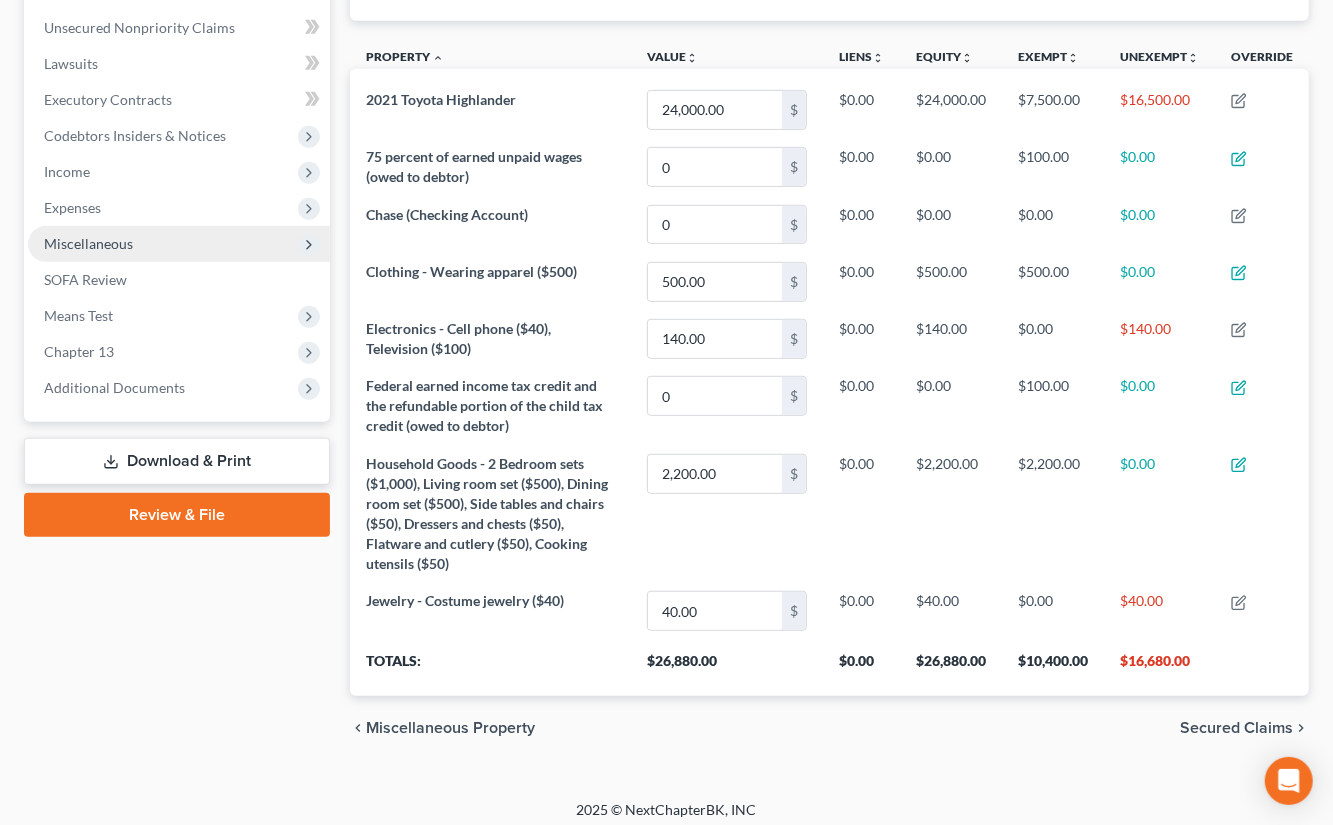 drag, startPoint x: 167, startPoint y: 254, endPoint x: 191, endPoint y: 258, distance: 24.33105 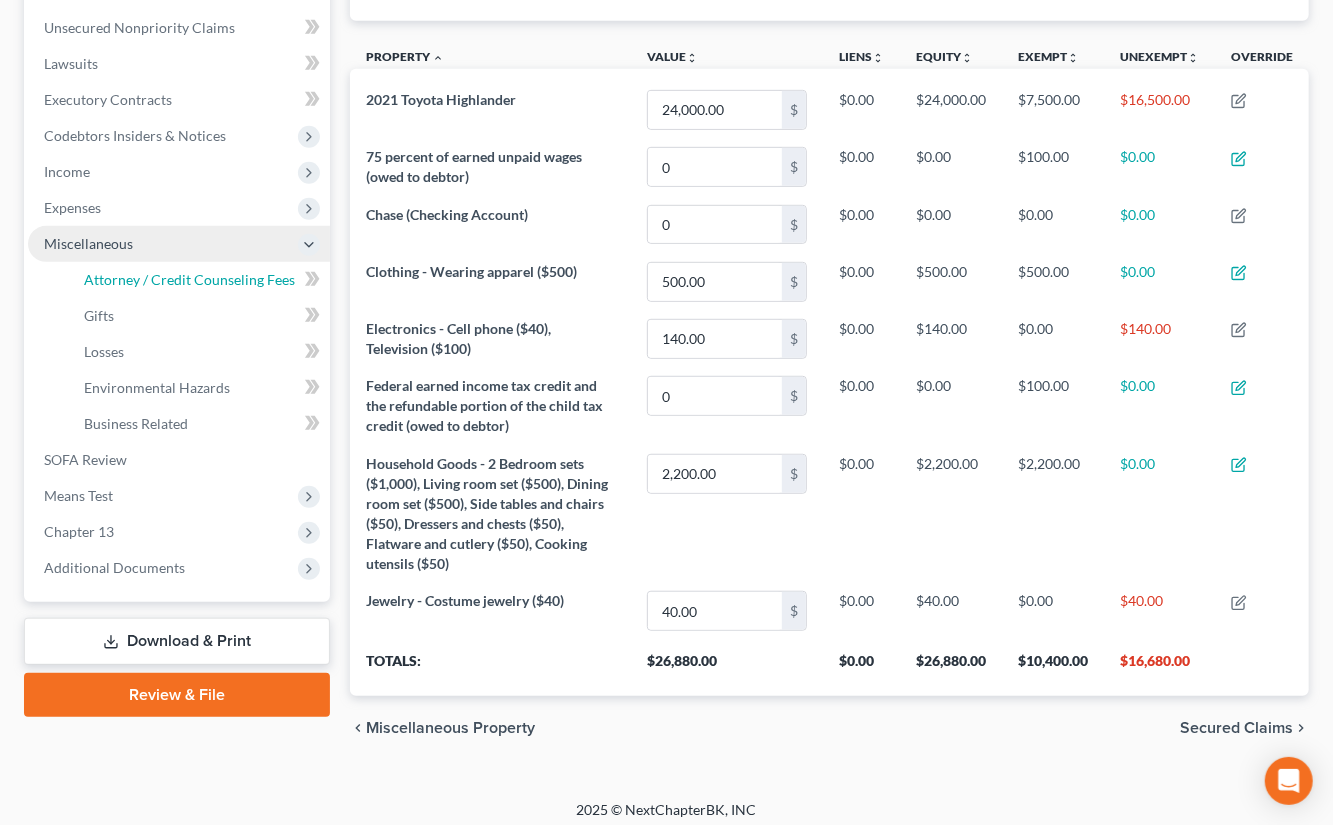 drag, startPoint x: 238, startPoint y: 263, endPoint x: 244, endPoint y: 280, distance: 18.027756 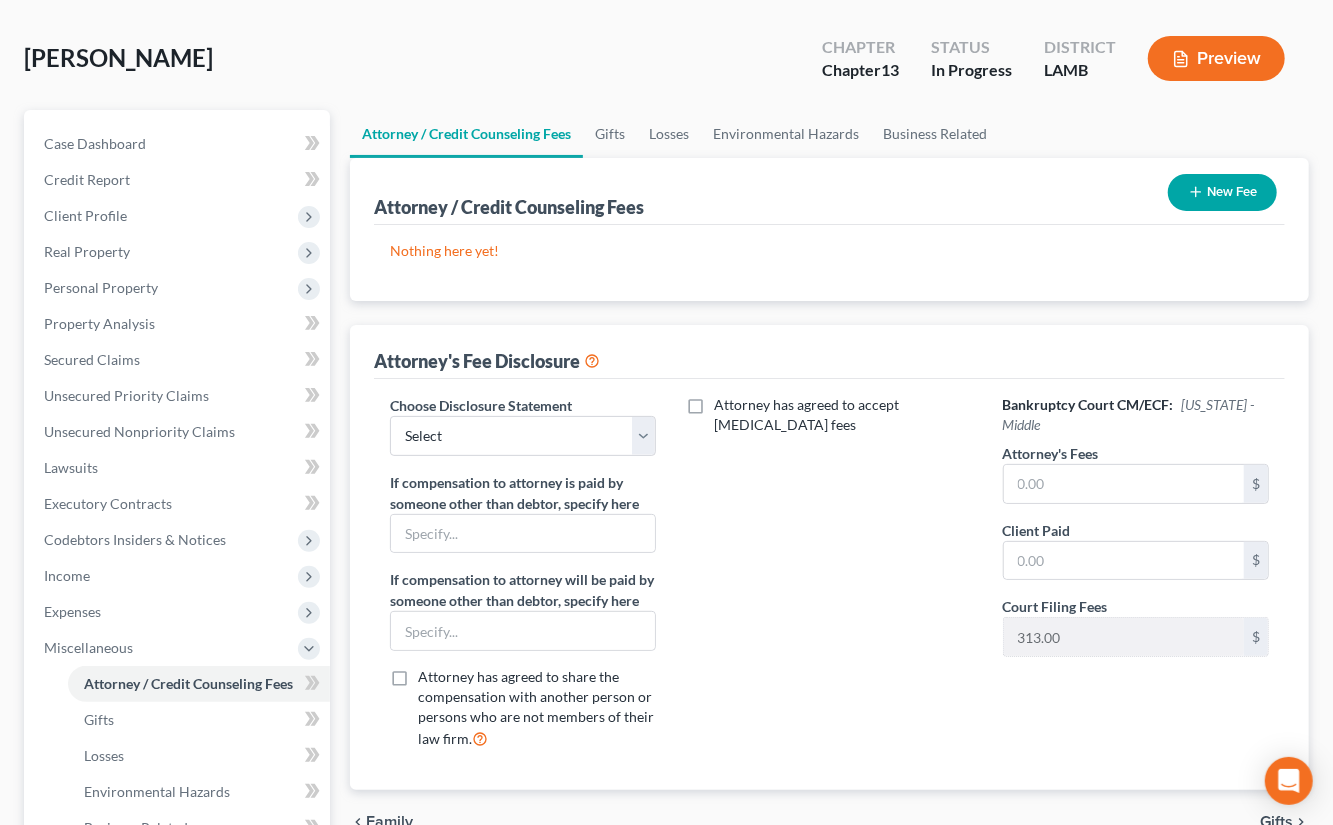 scroll, scrollTop: 0, scrollLeft: 0, axis: both 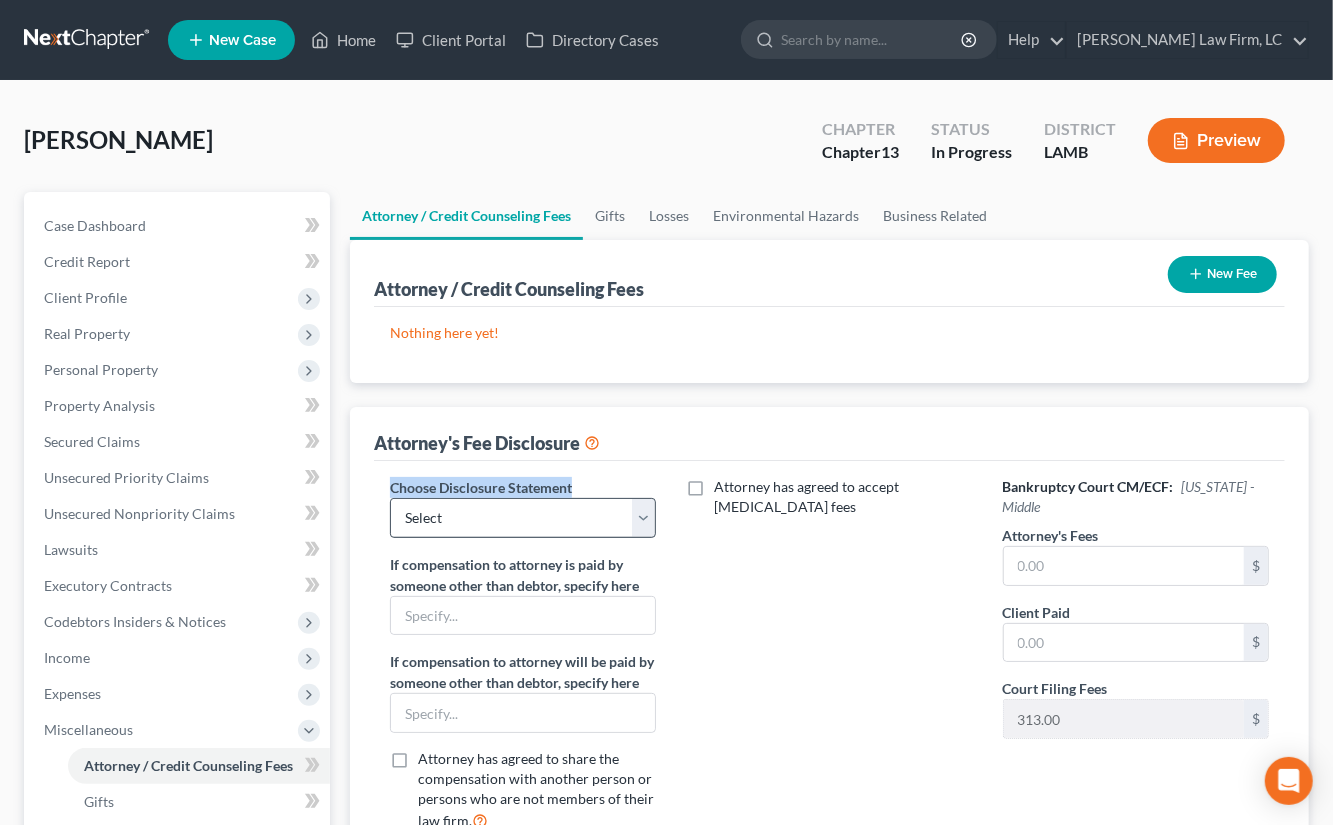 click on "Choose Disclosure Statement Select 7 13" at bounding box center (523, 507) 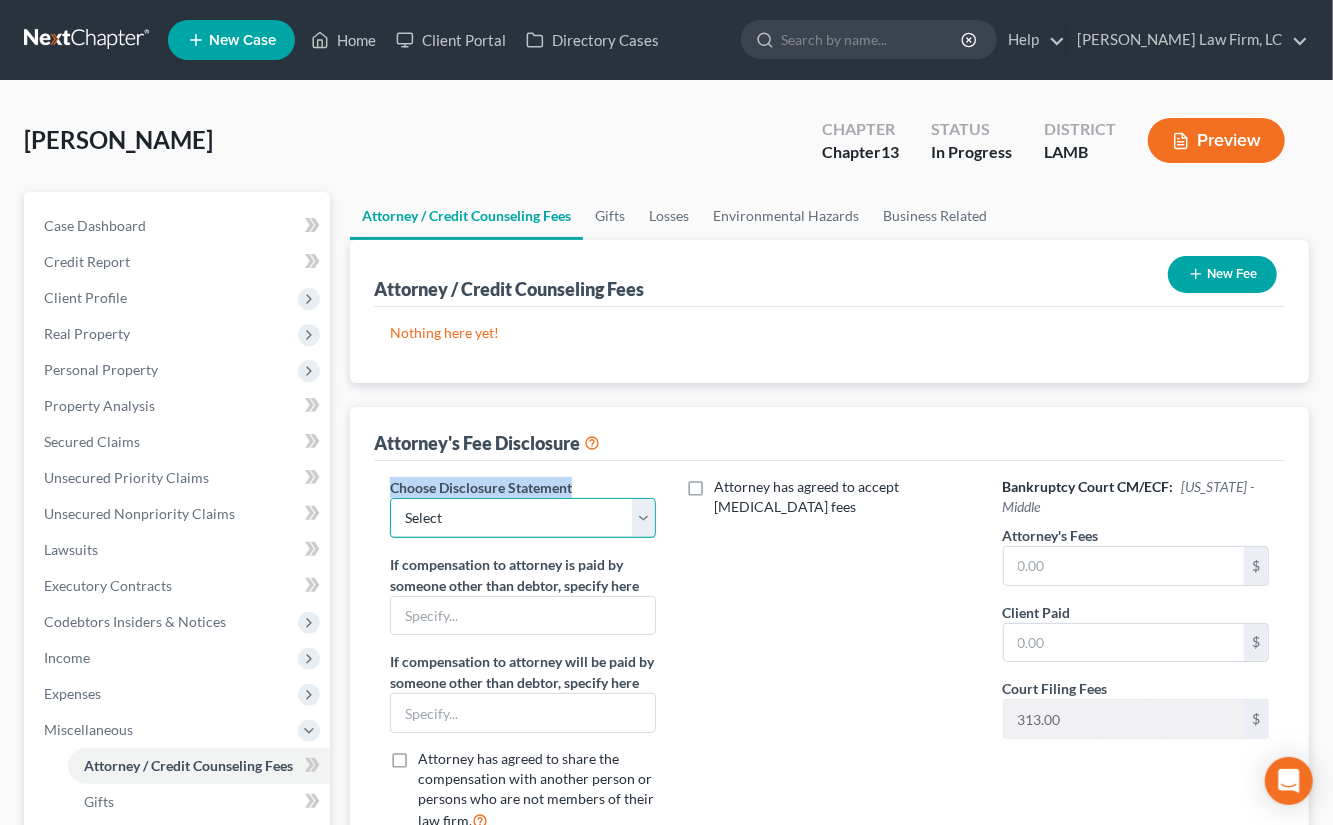 click on "Select 7 13" at bounding box center (523, 518) 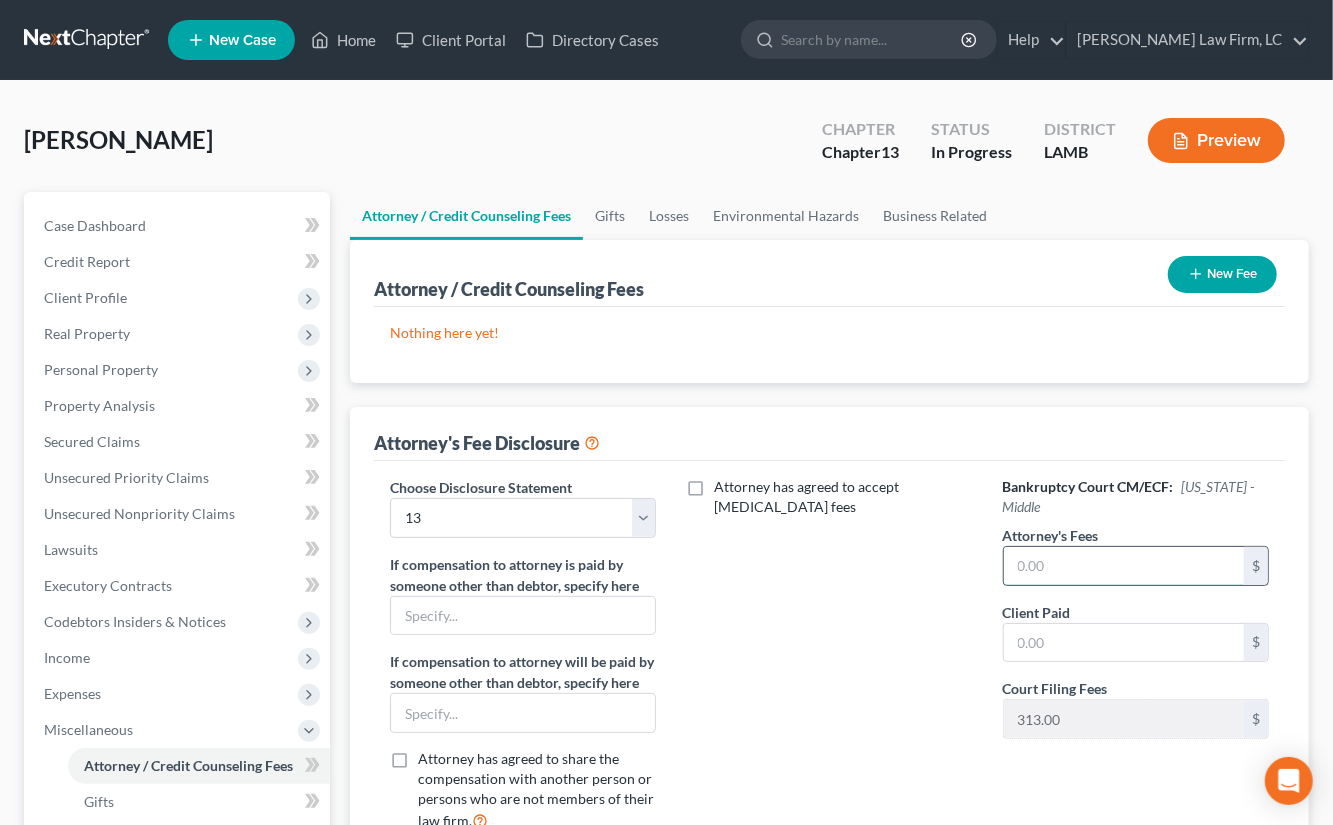 click at bounding box center (1124, 566) 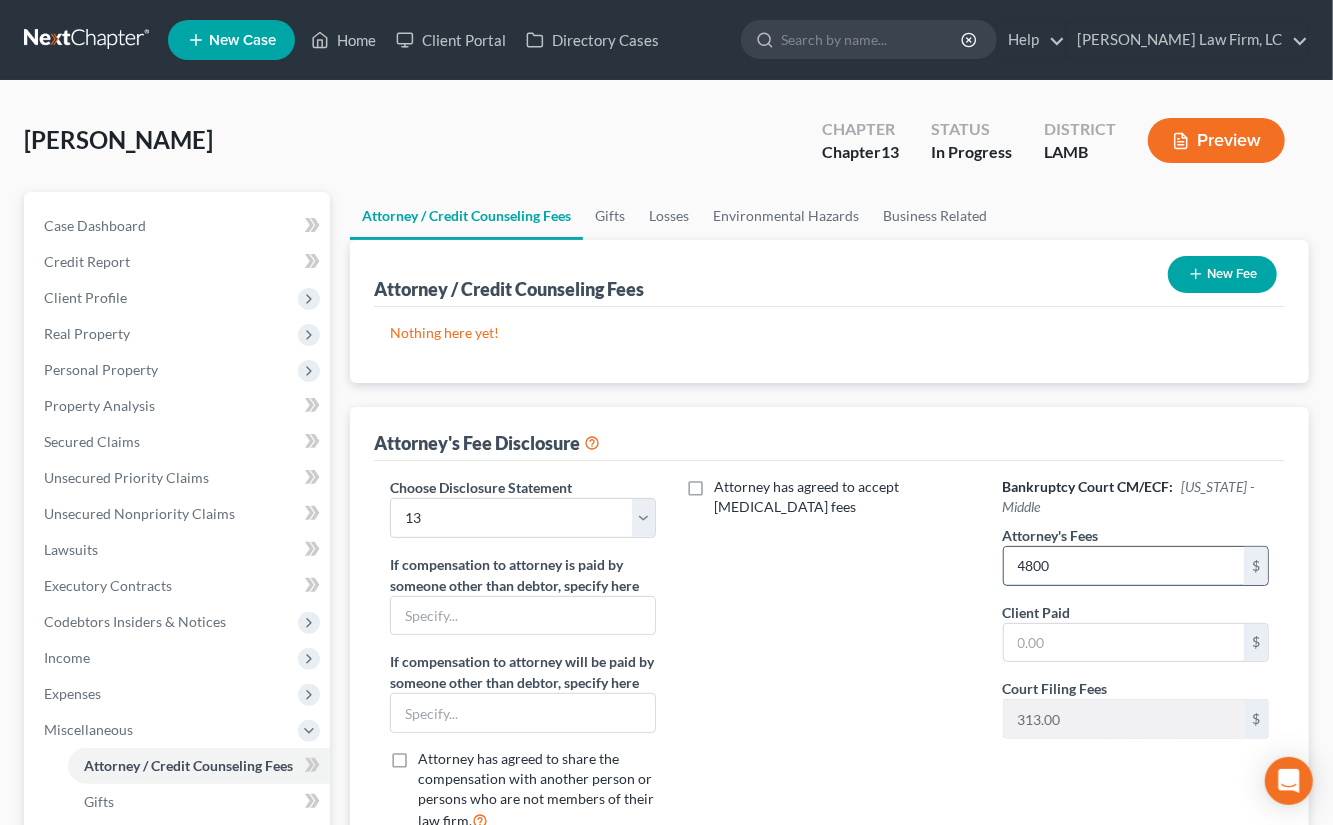 type on "4800" 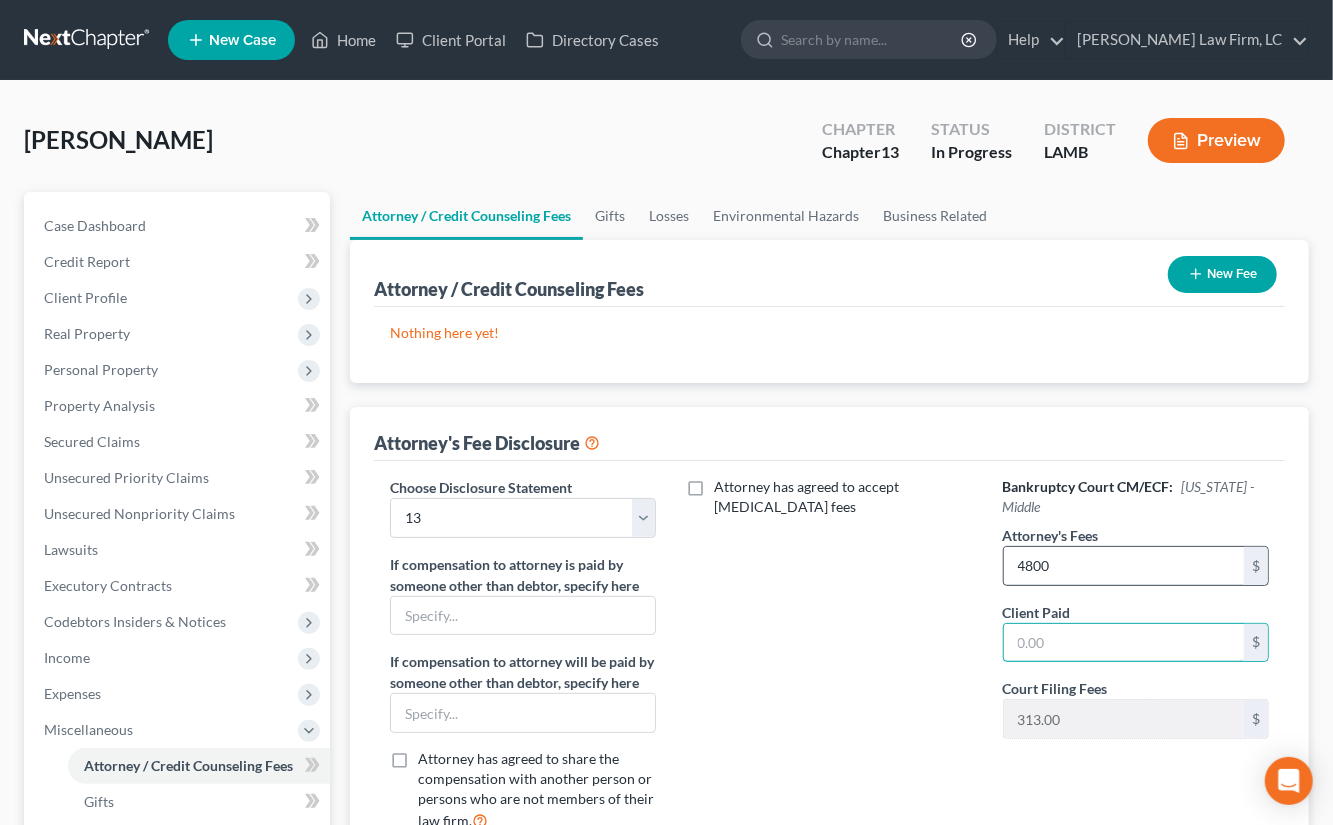 type on "4" 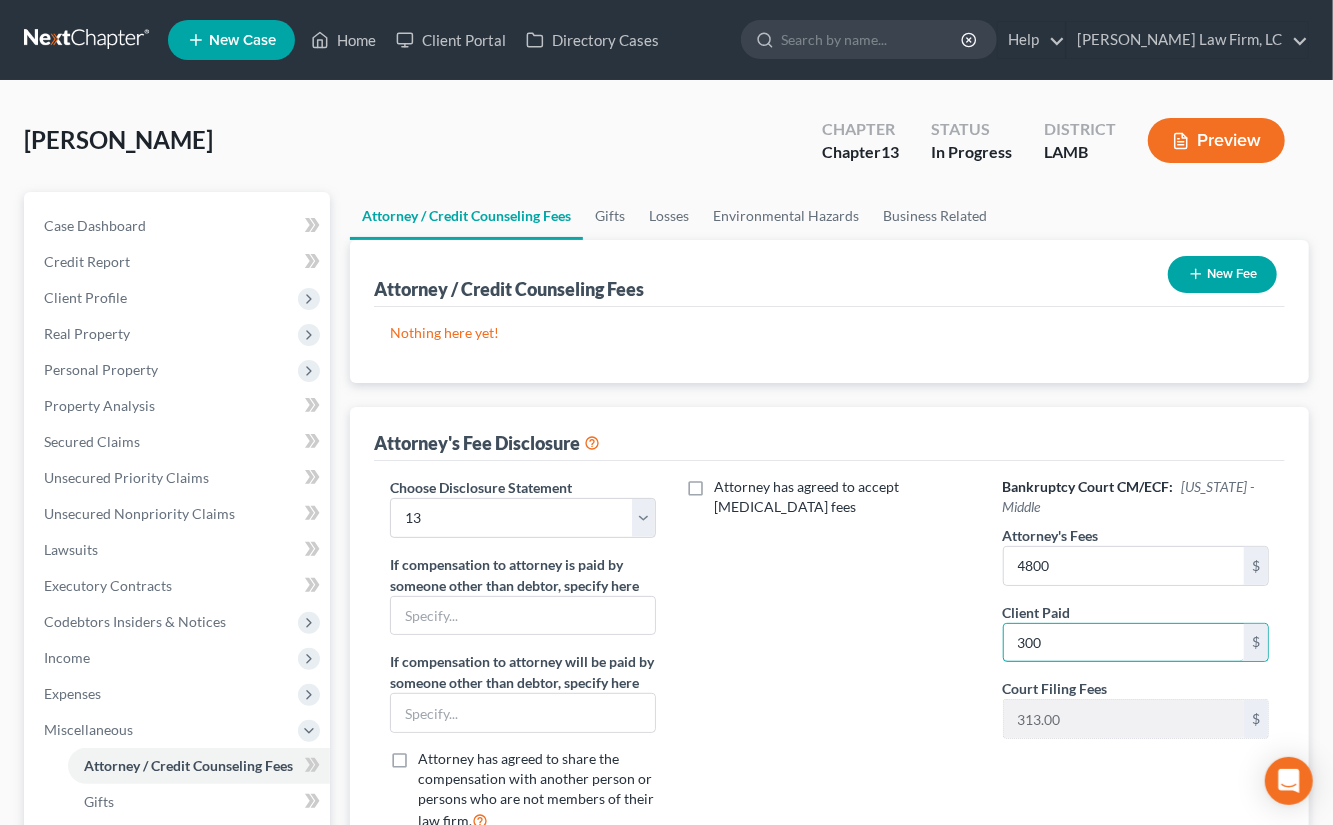 type on "300" 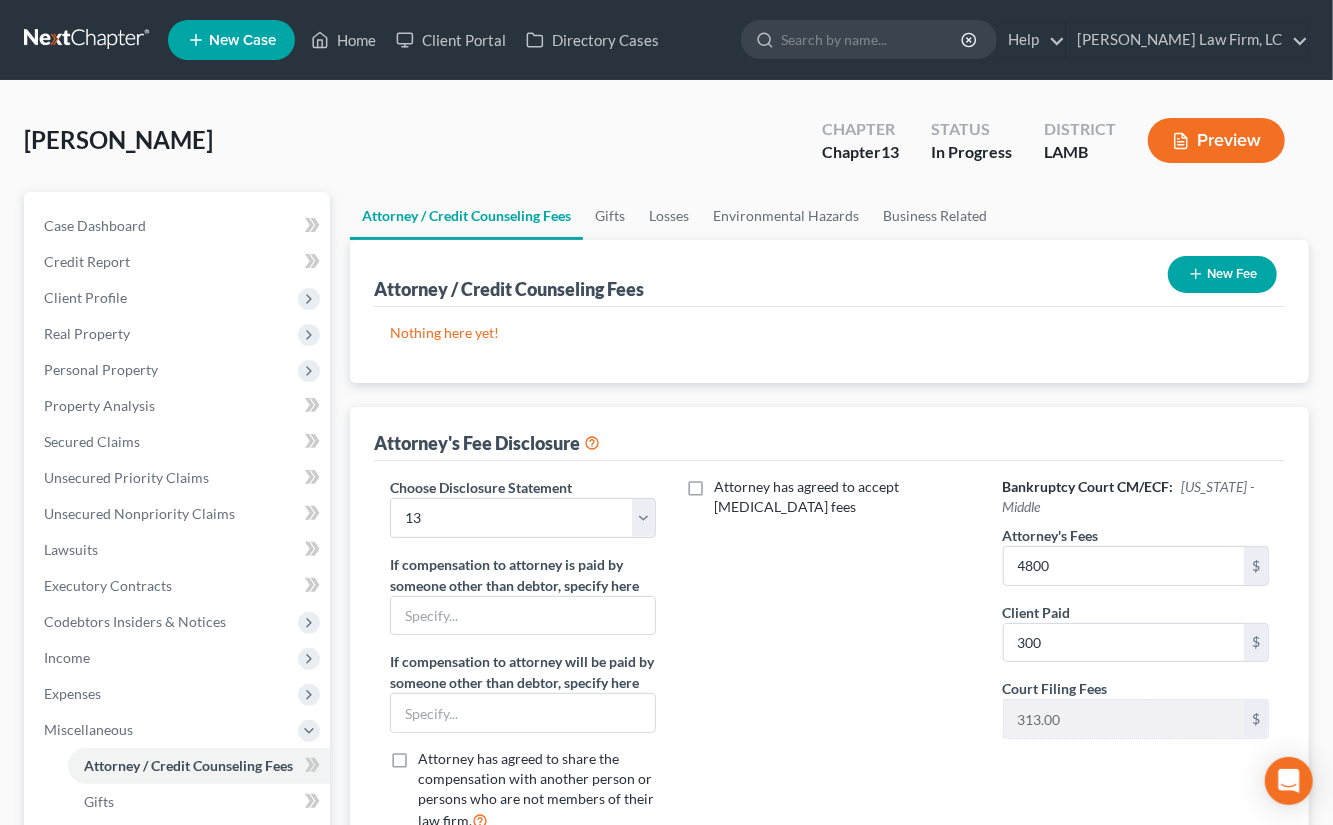 drag, startPoint x: 1243, startPoint y: 248, endPoint x: 1223, endPoint y: 251, distance: 20.22375 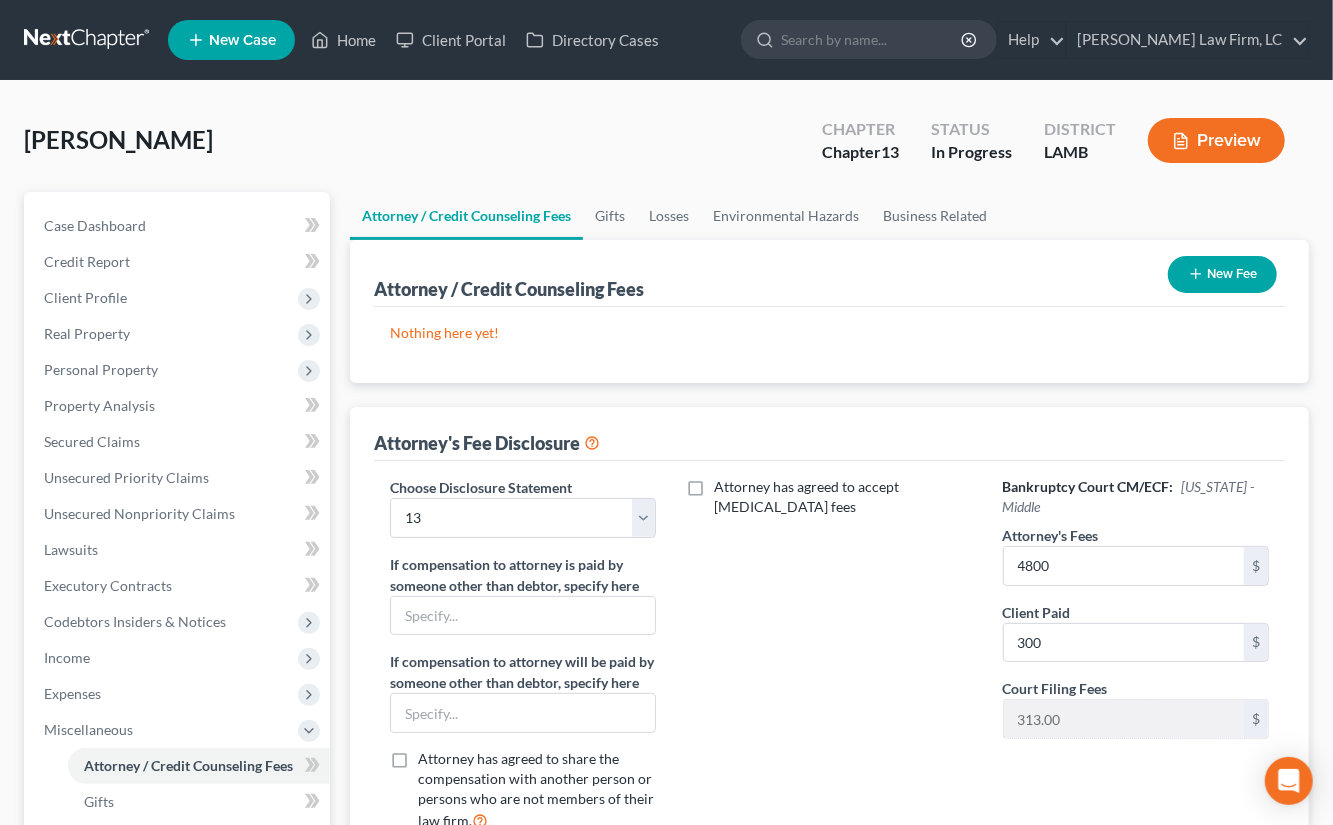 click on "New Fee" at bounding box center [1222, 274] 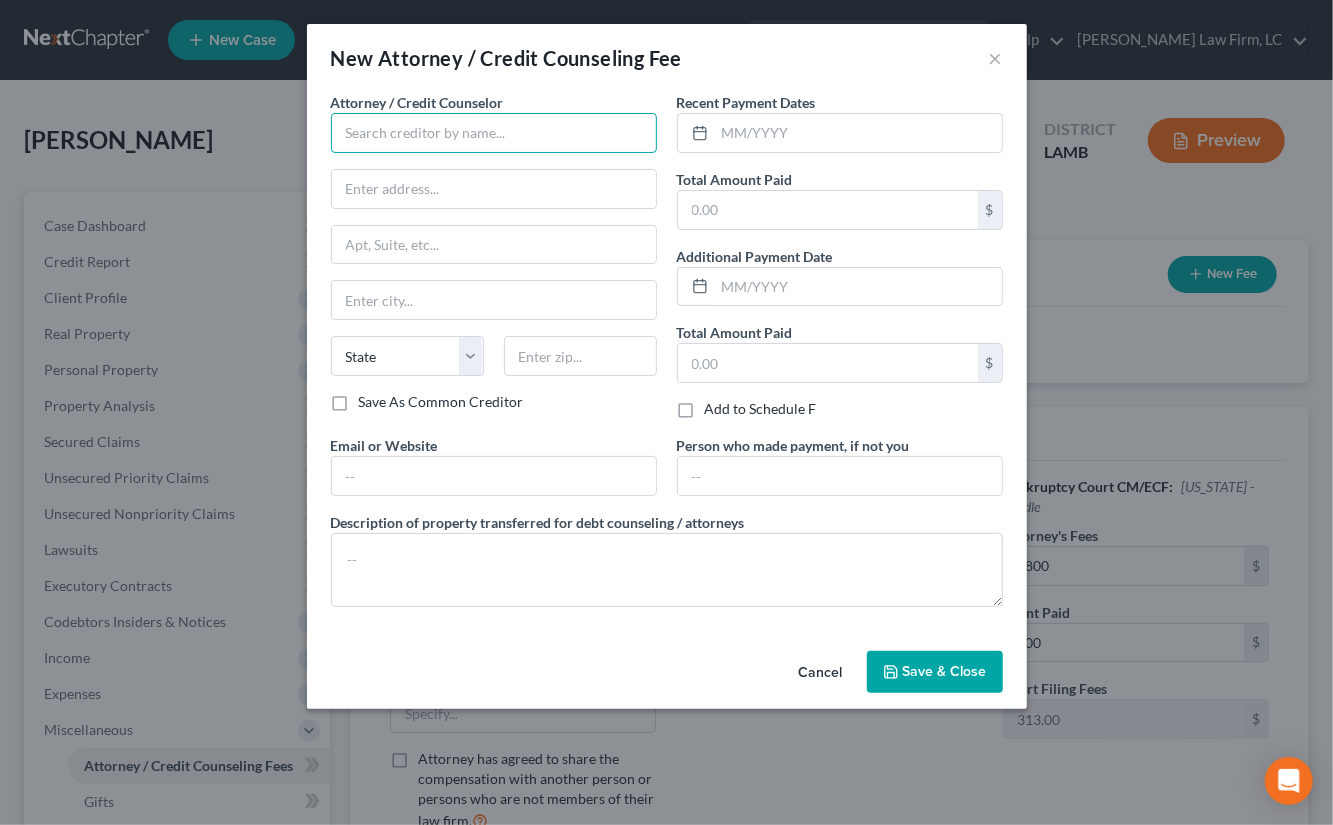 click at bounding box center (494, 133) 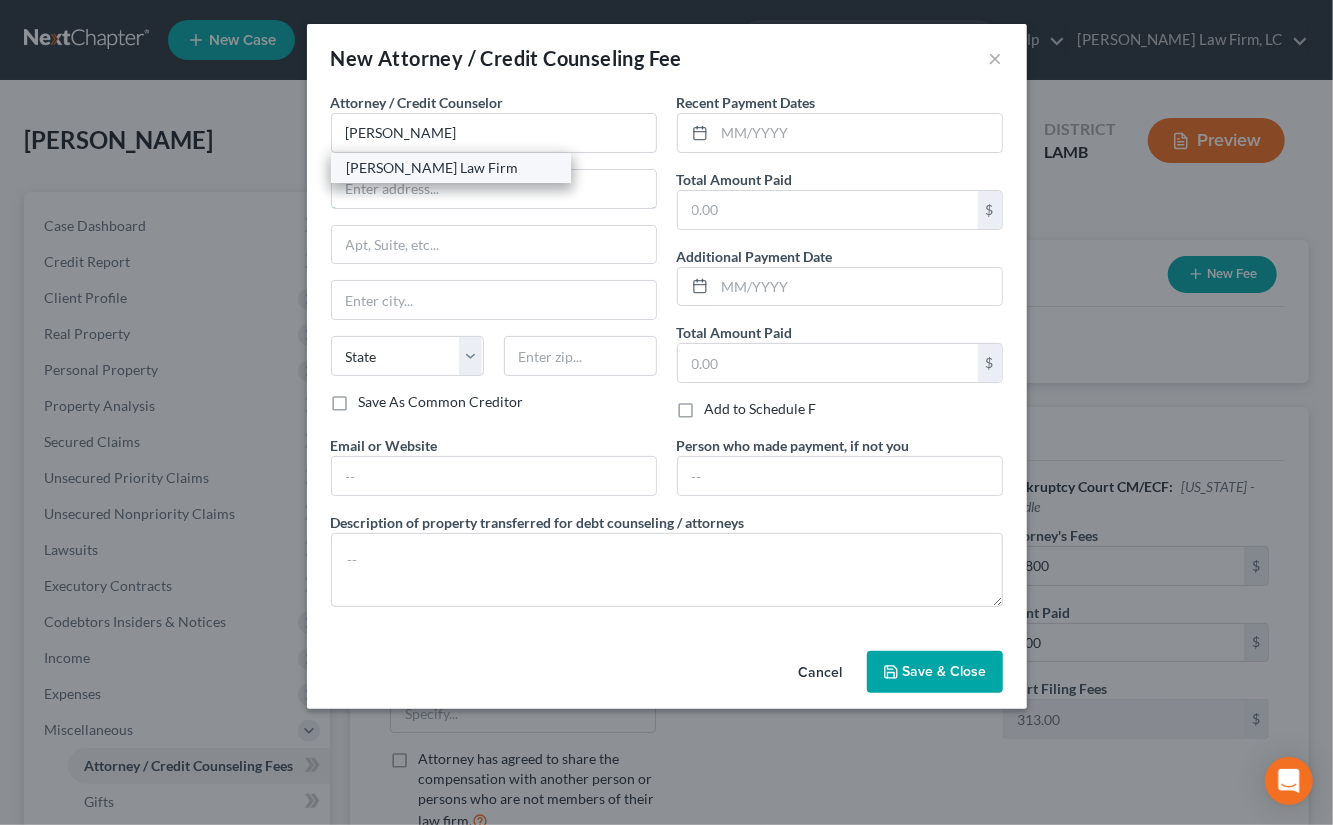 click at bounding box center [494, 189] 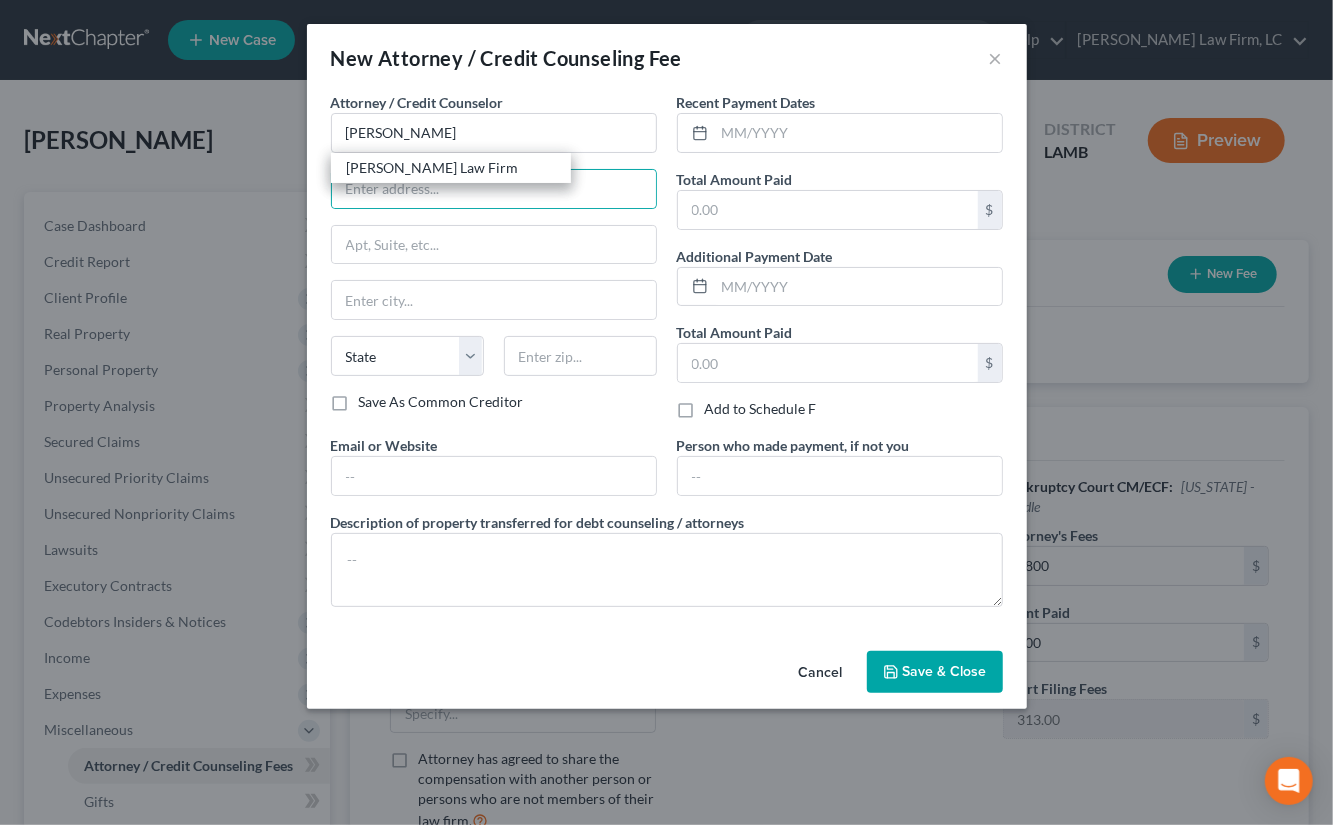 drag, startPoint x: 428, startPoint y: 175, endPoint x: 436, endPoint y: 164, distance: 13.601471 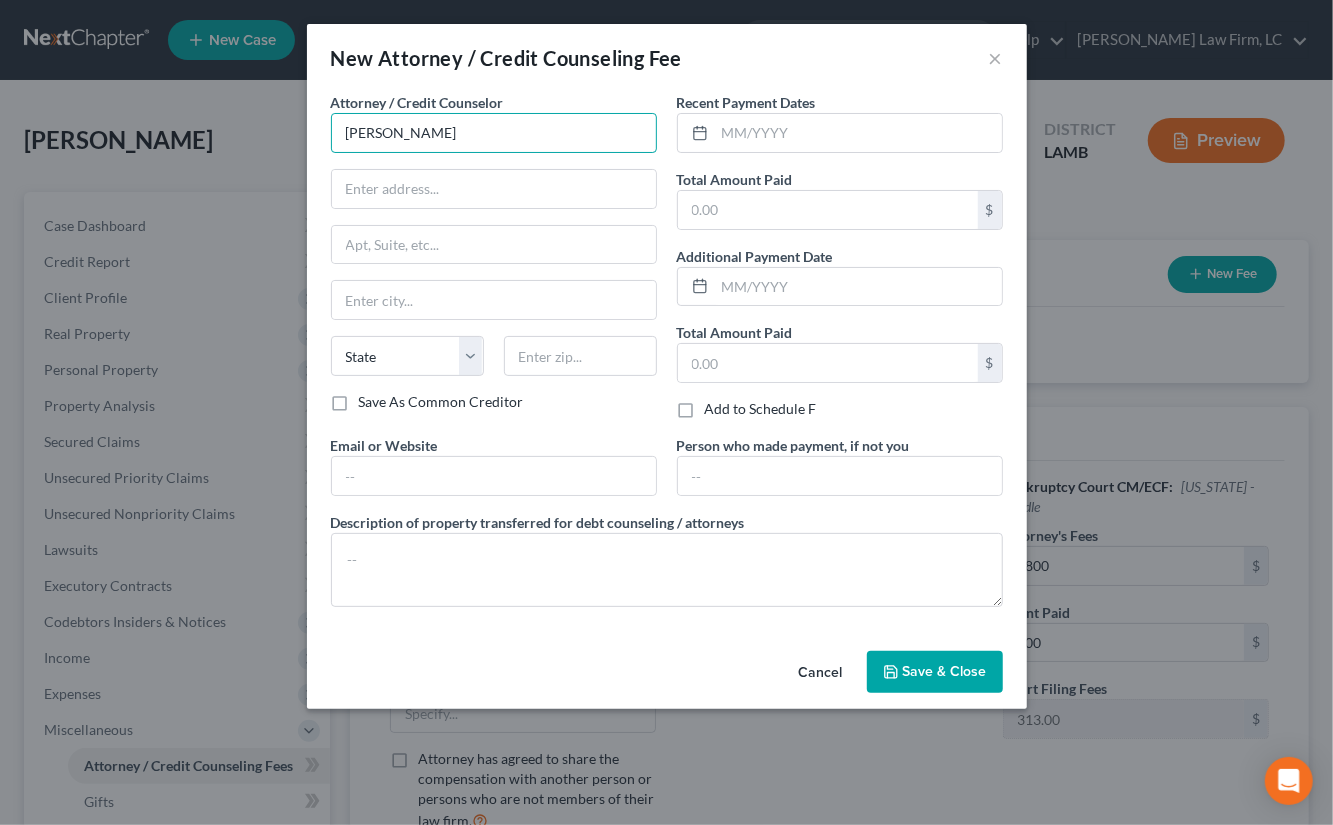 click on "Dickson" at bounding box center [494, 133] 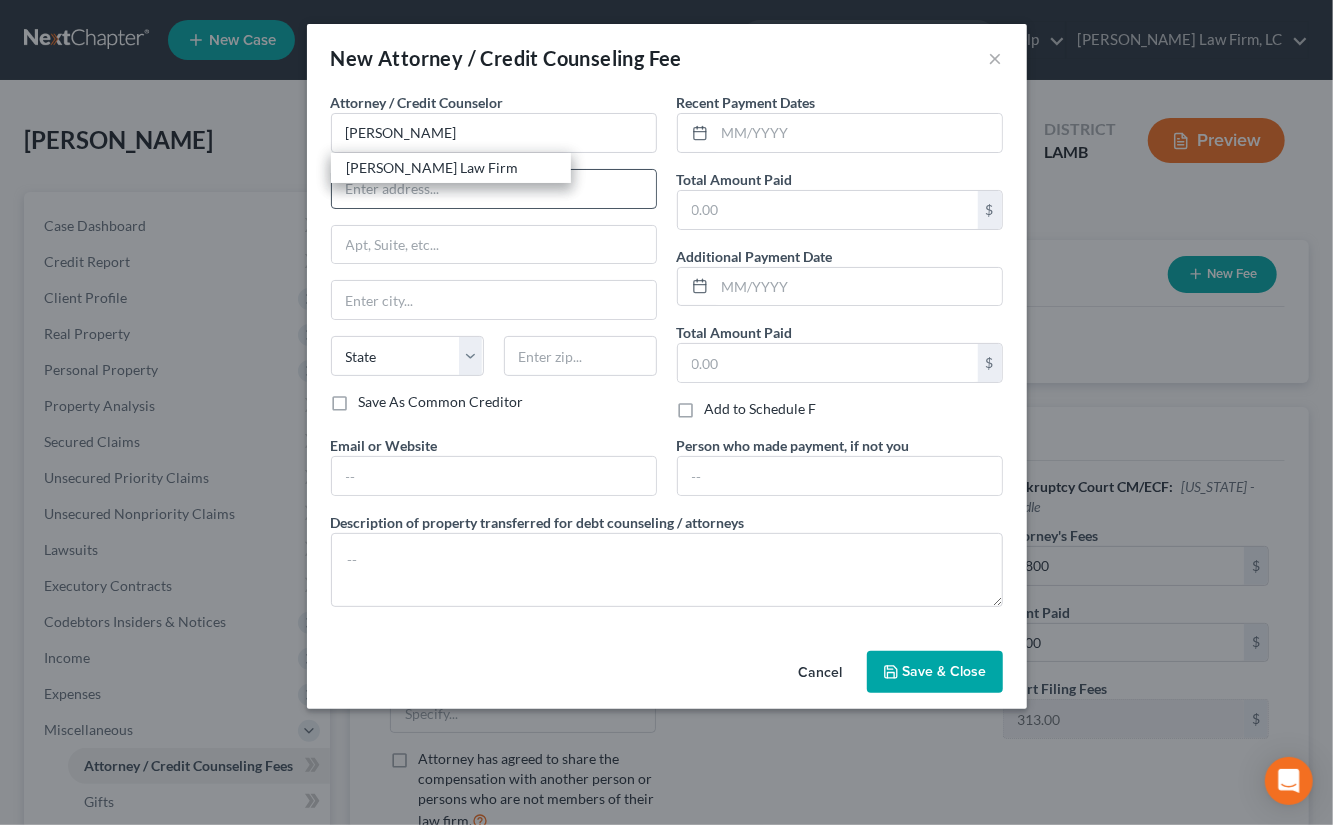 click on "Dickson Law Firm" at bounding box center [451, 168] 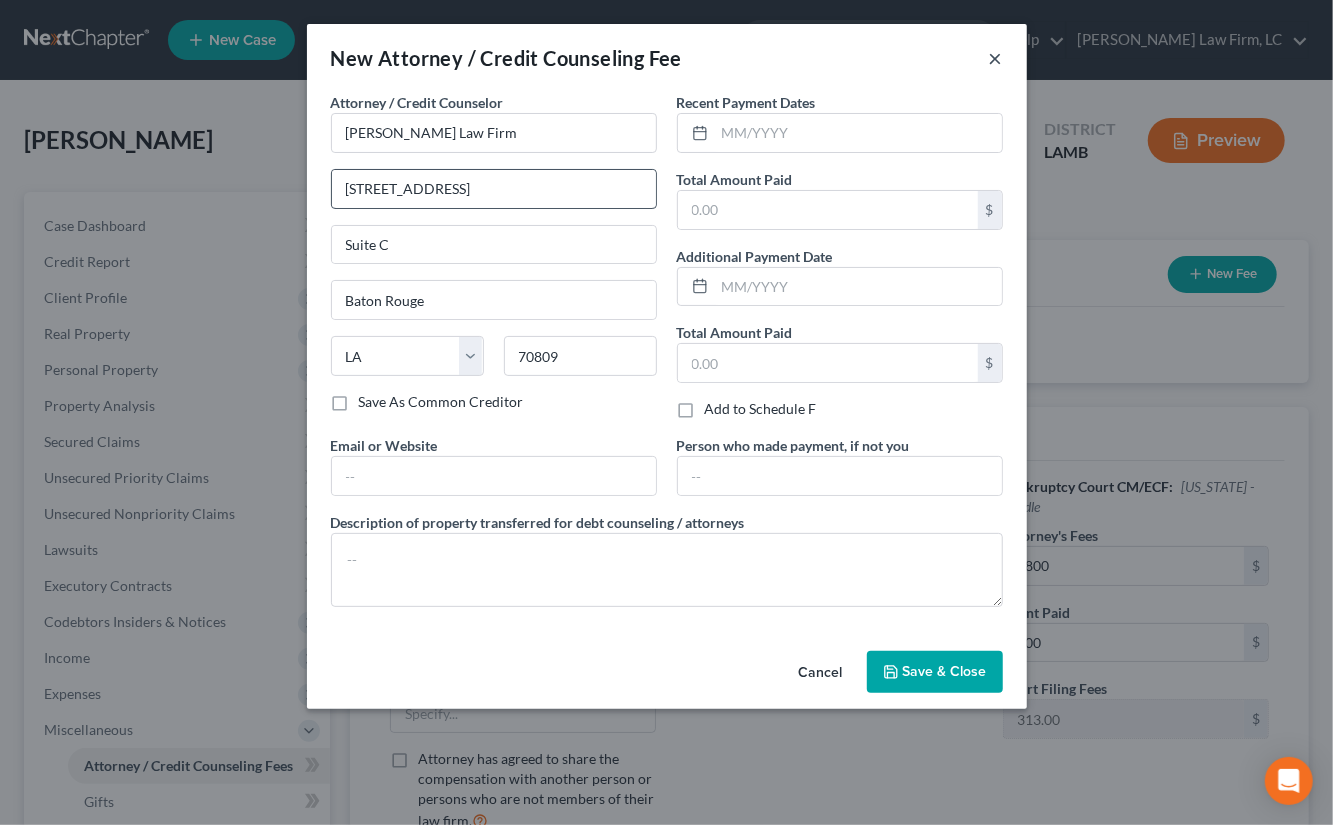 type 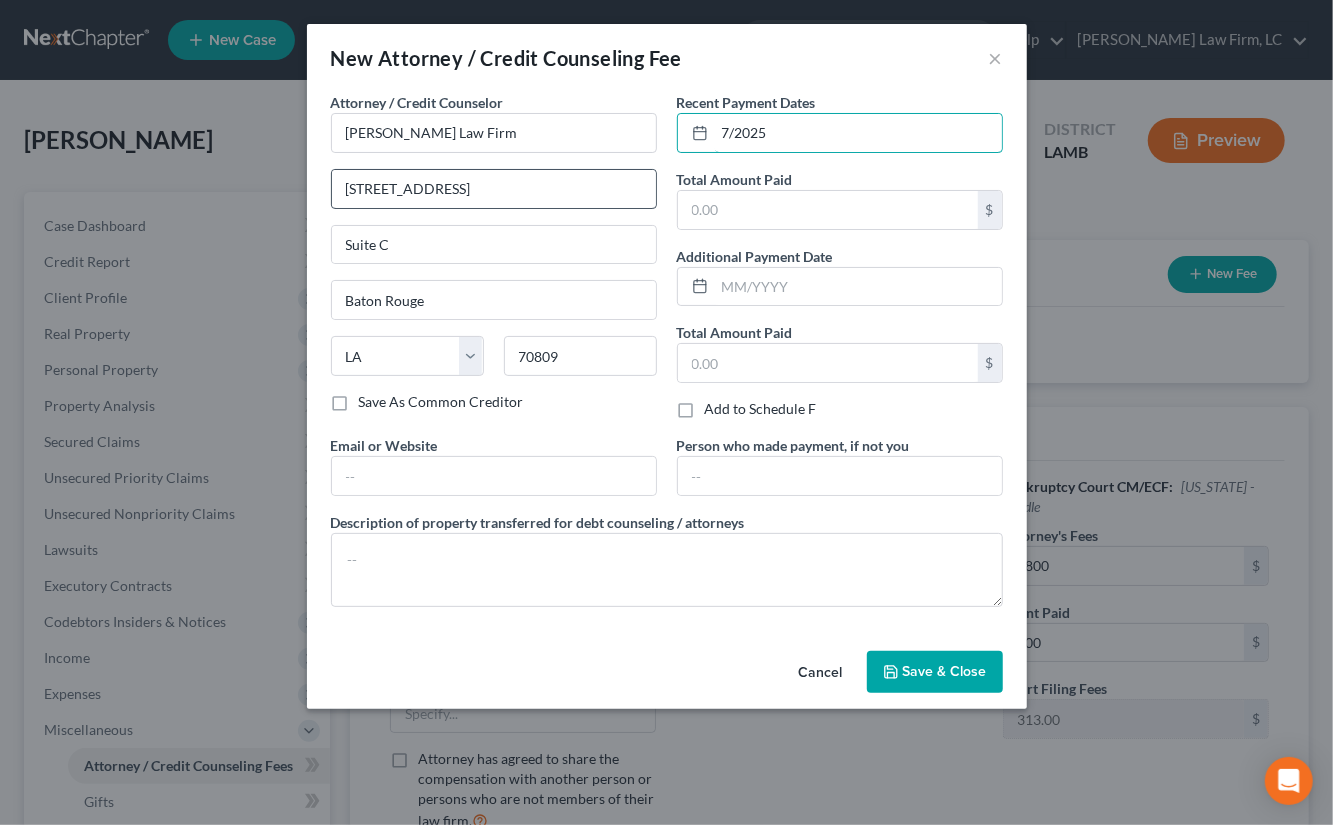 type on "7/2025" 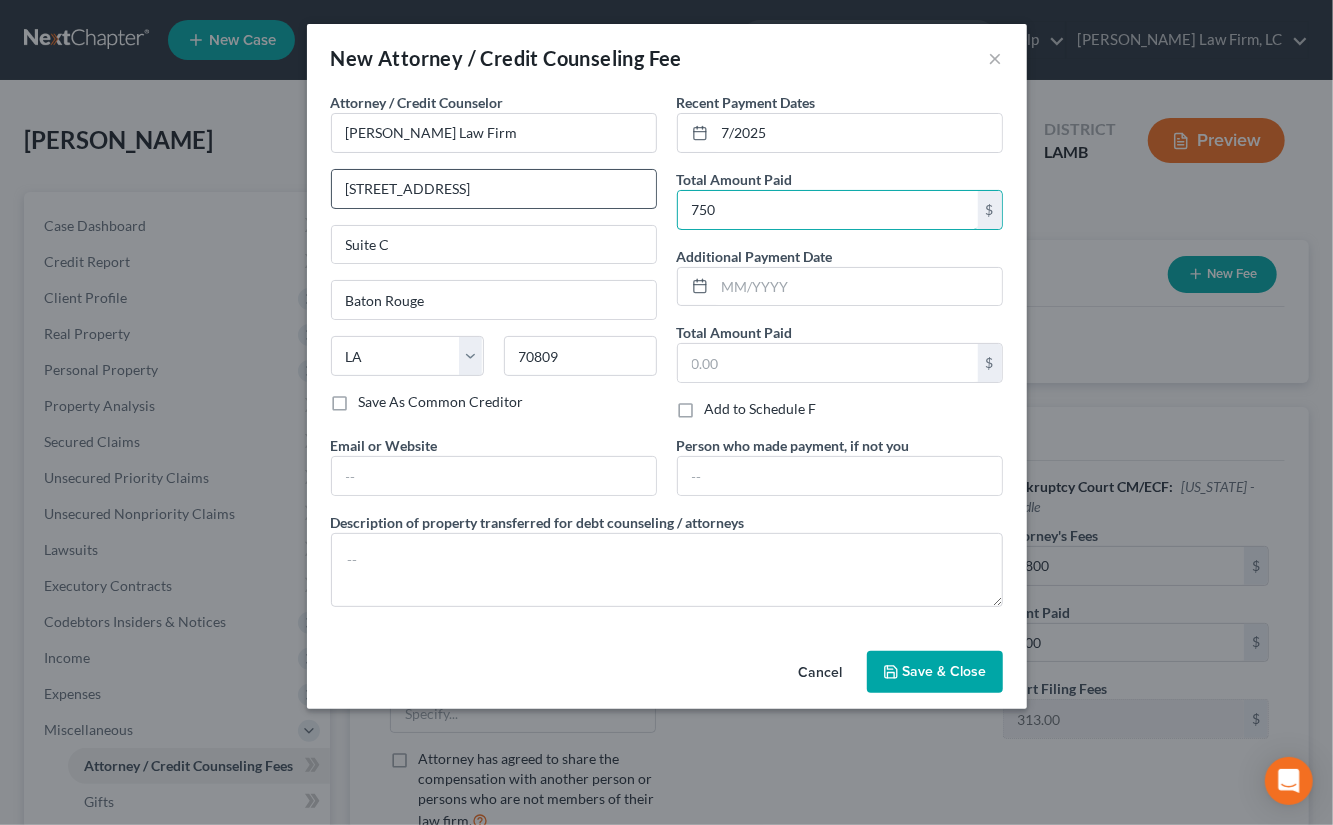 type on "750" 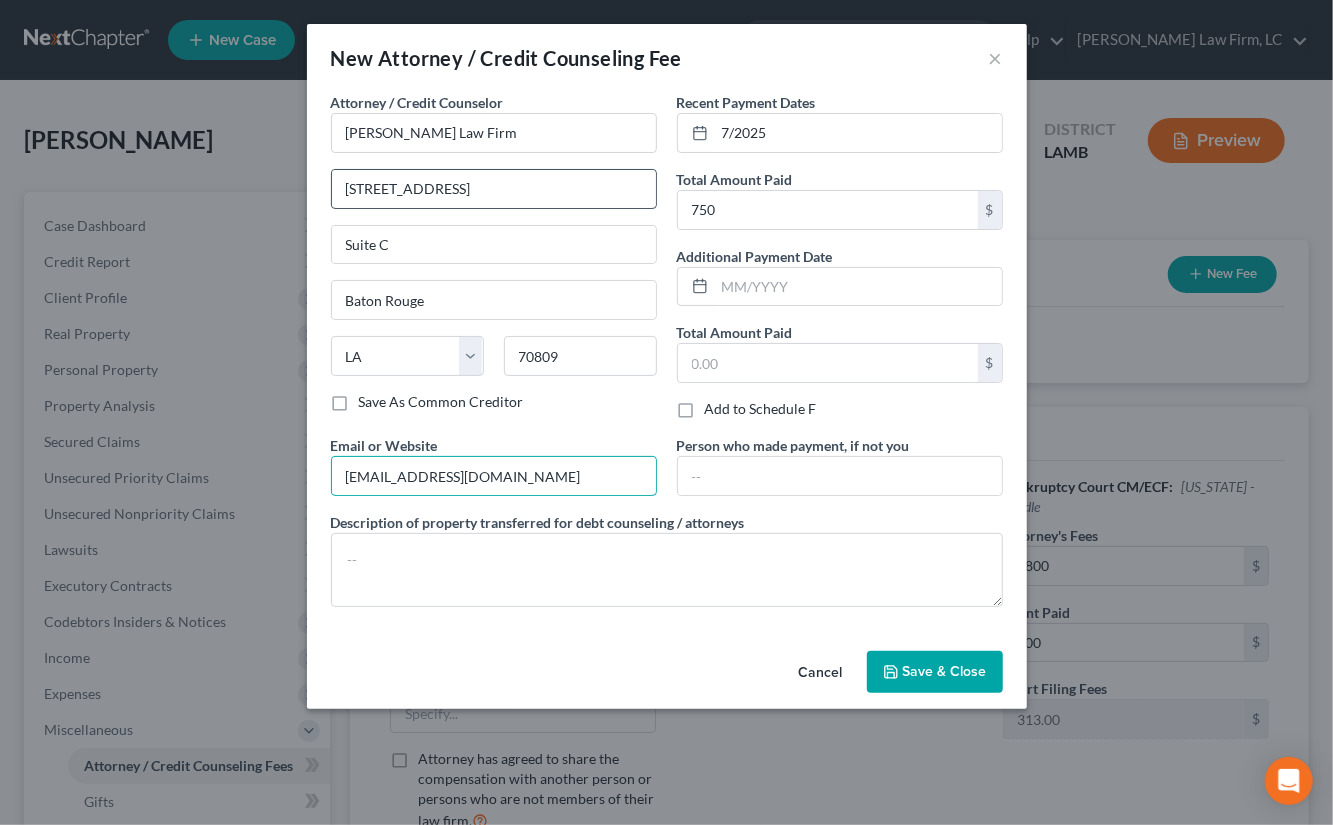 type on "[EMAIL_ADDRESS][DOMAIN_NAME]" 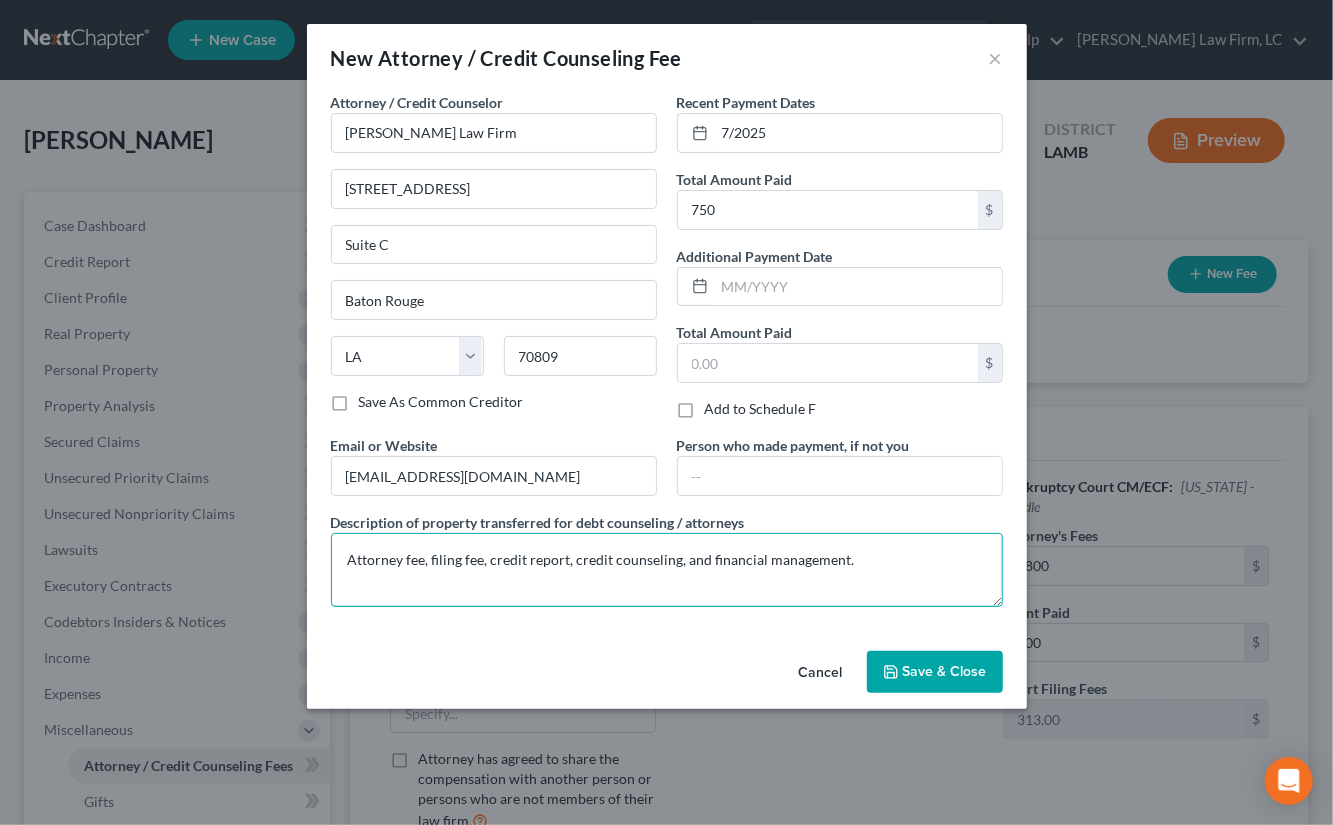 type on "Attorney fee, filing fee, credit report, credit counseling, and financial management." 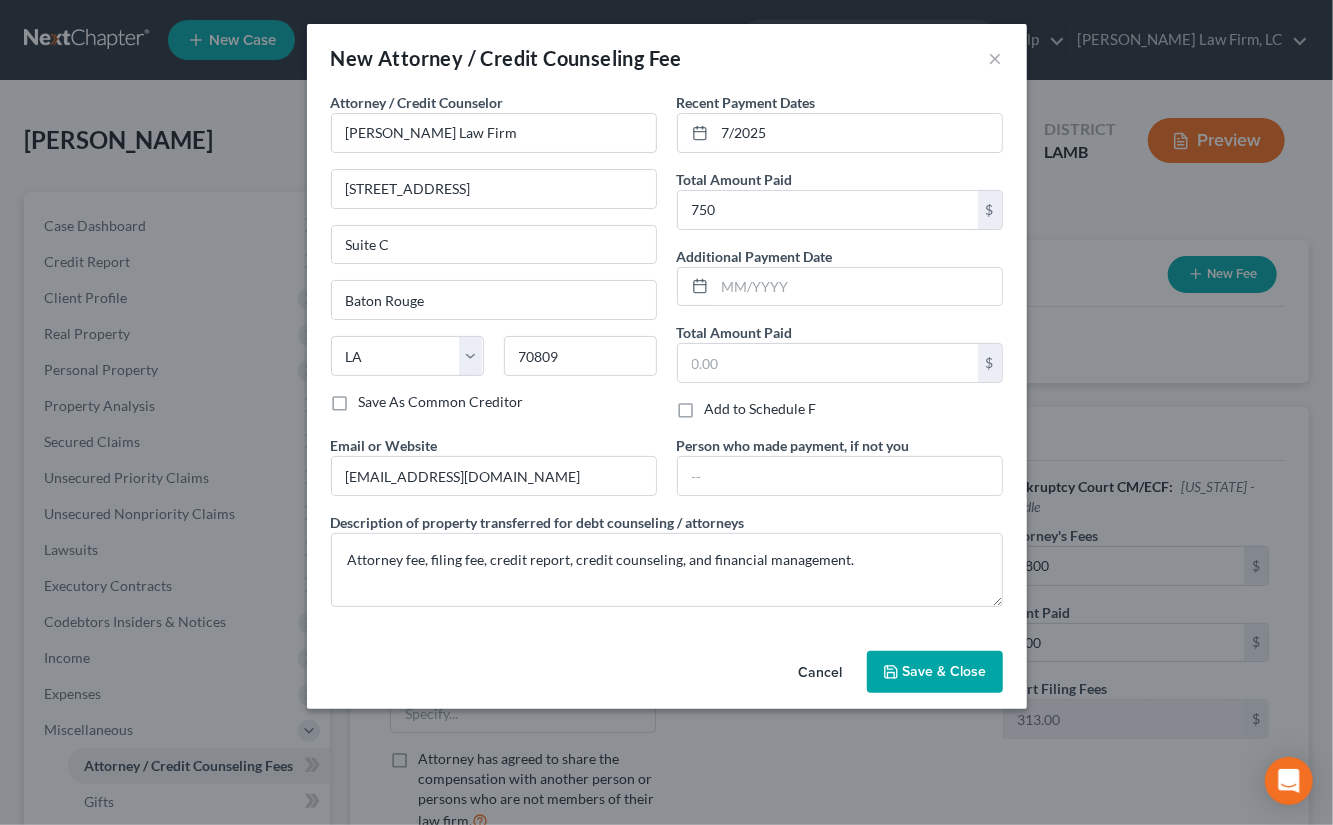 click on "Save & Close" at bounding box center [945, 671] 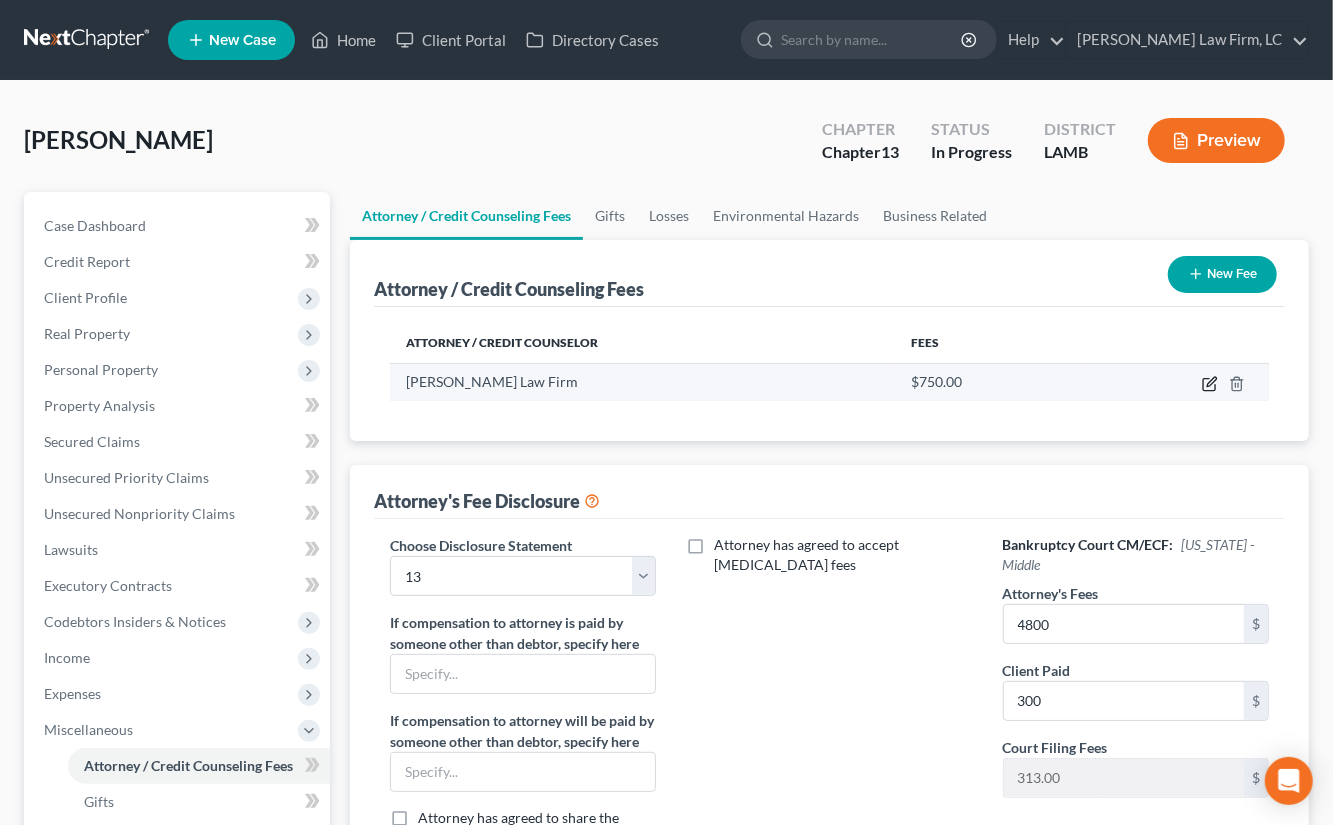click 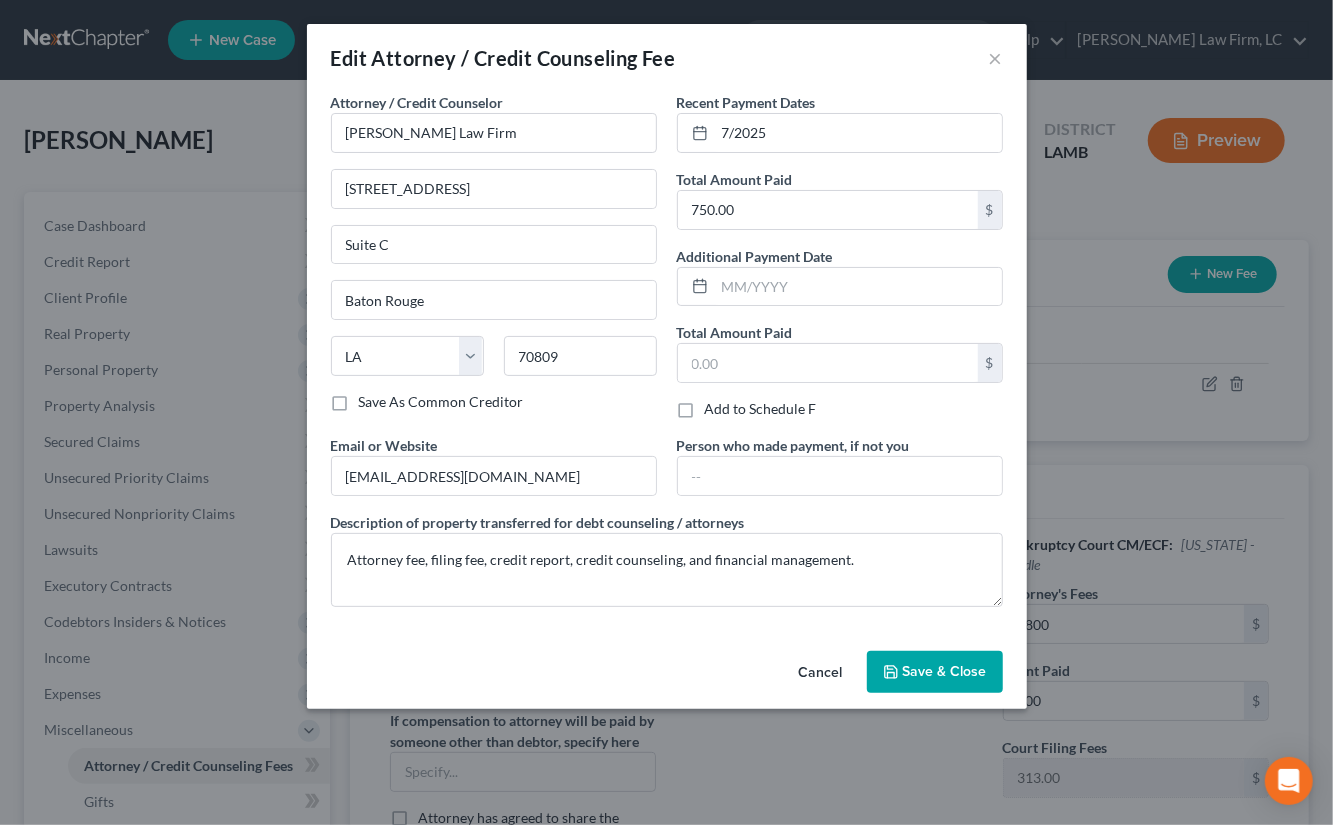 click on "Save & Close" at bounding box center (945, 671) 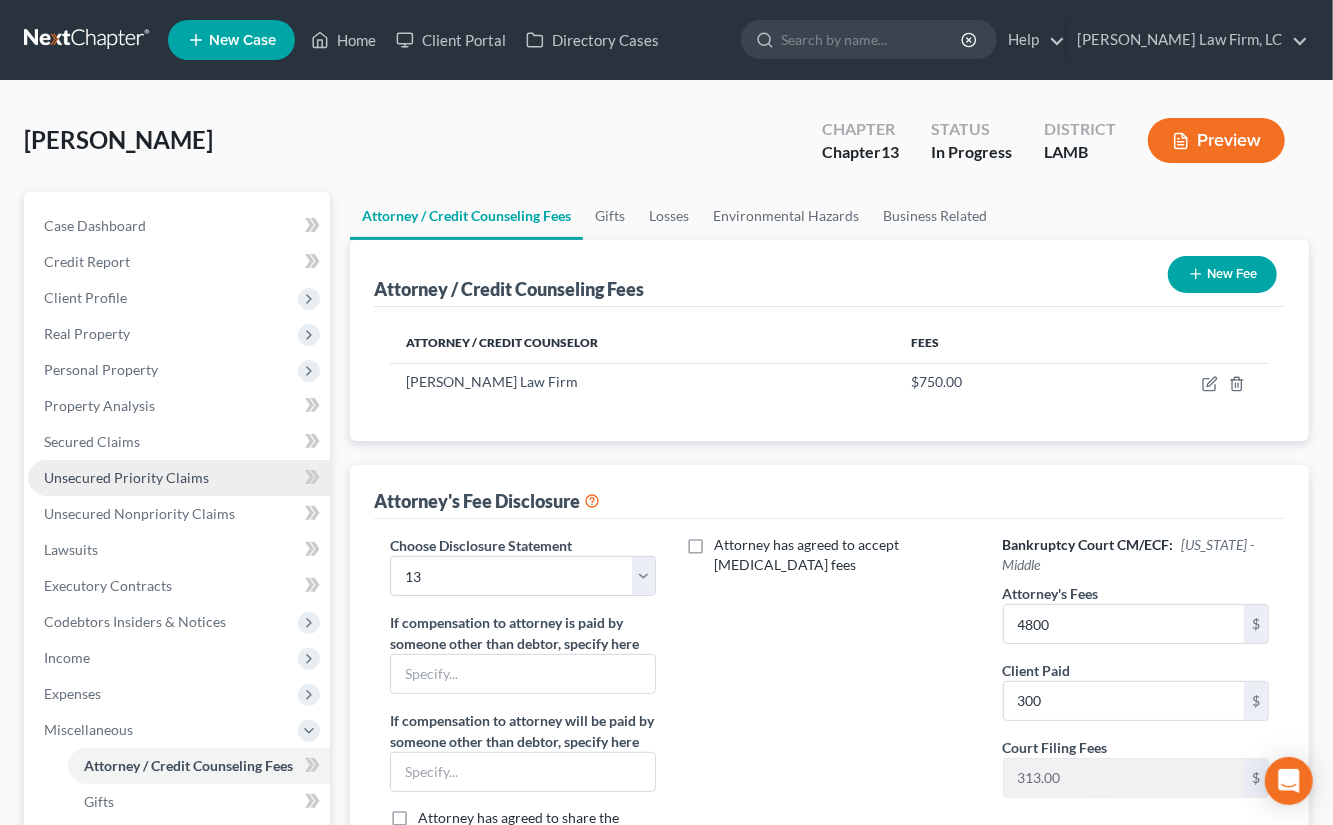 click on "Unsecured Priority Claims" at bounding box center (126, 477) 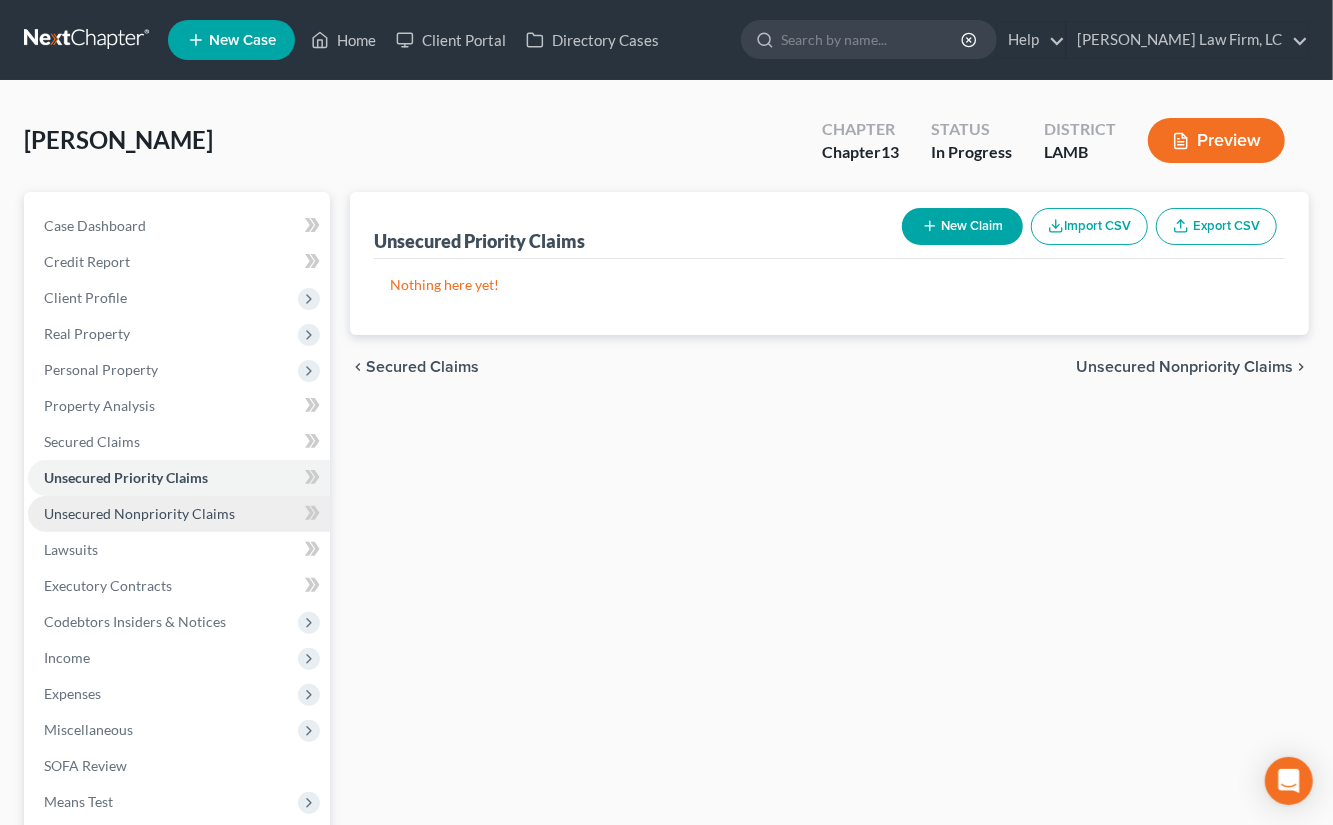 click on "Unsecured Nonpriority Claims" at bounding box center [139, 513] 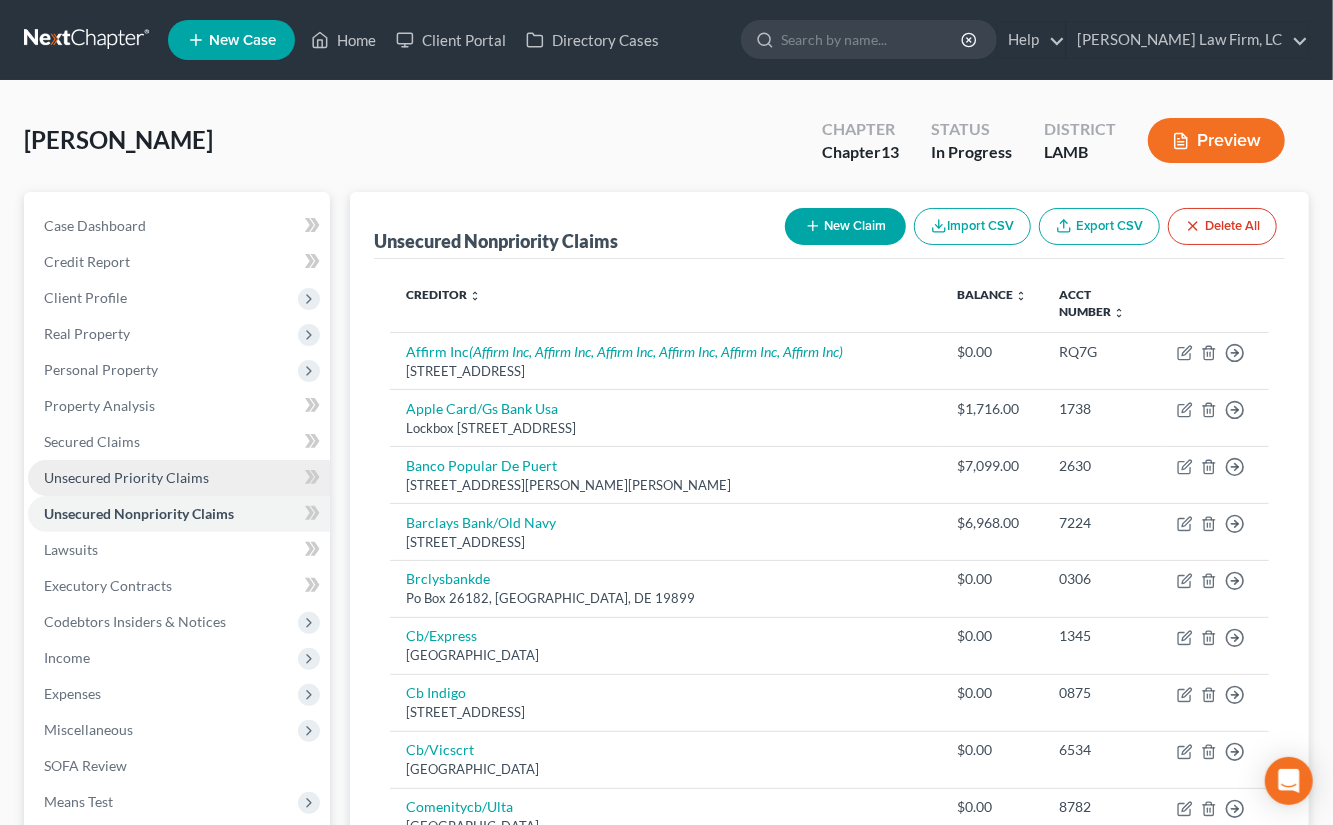 click on "Unsecured Priority Claims" at bounding box center (126, 477) 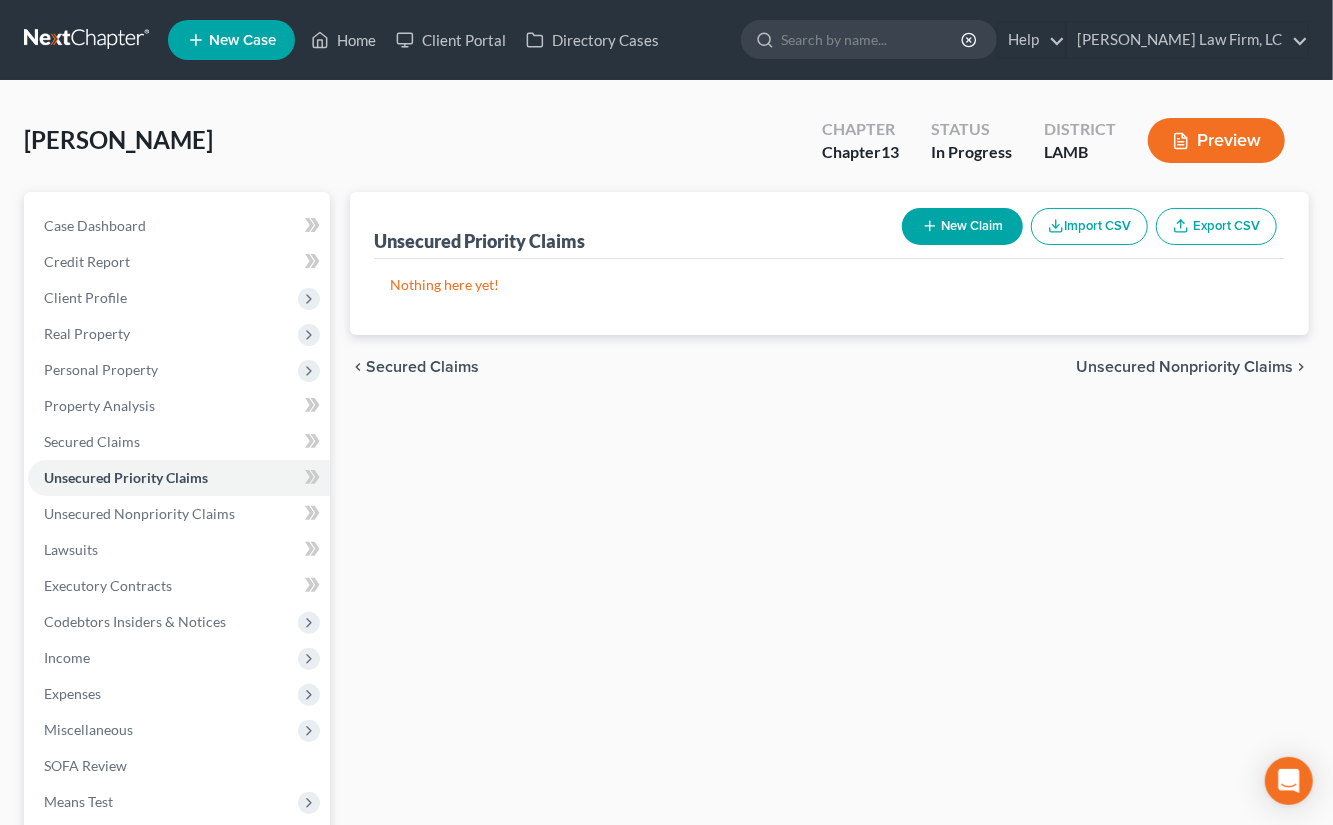 scroll, scrollTop: 6, scrollLeft: 0, axis: vertical 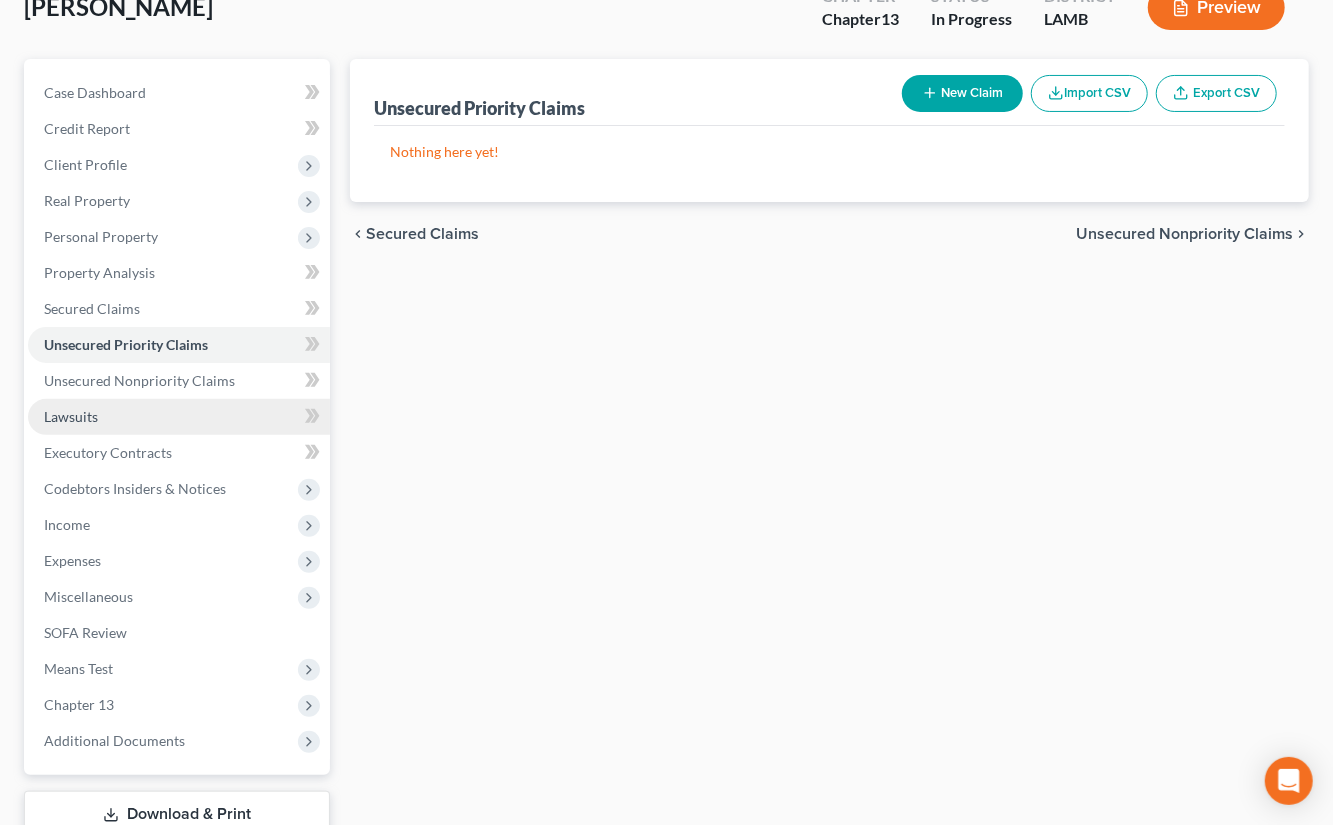 click on "Lawsuits" at bounding box center (179, 417) 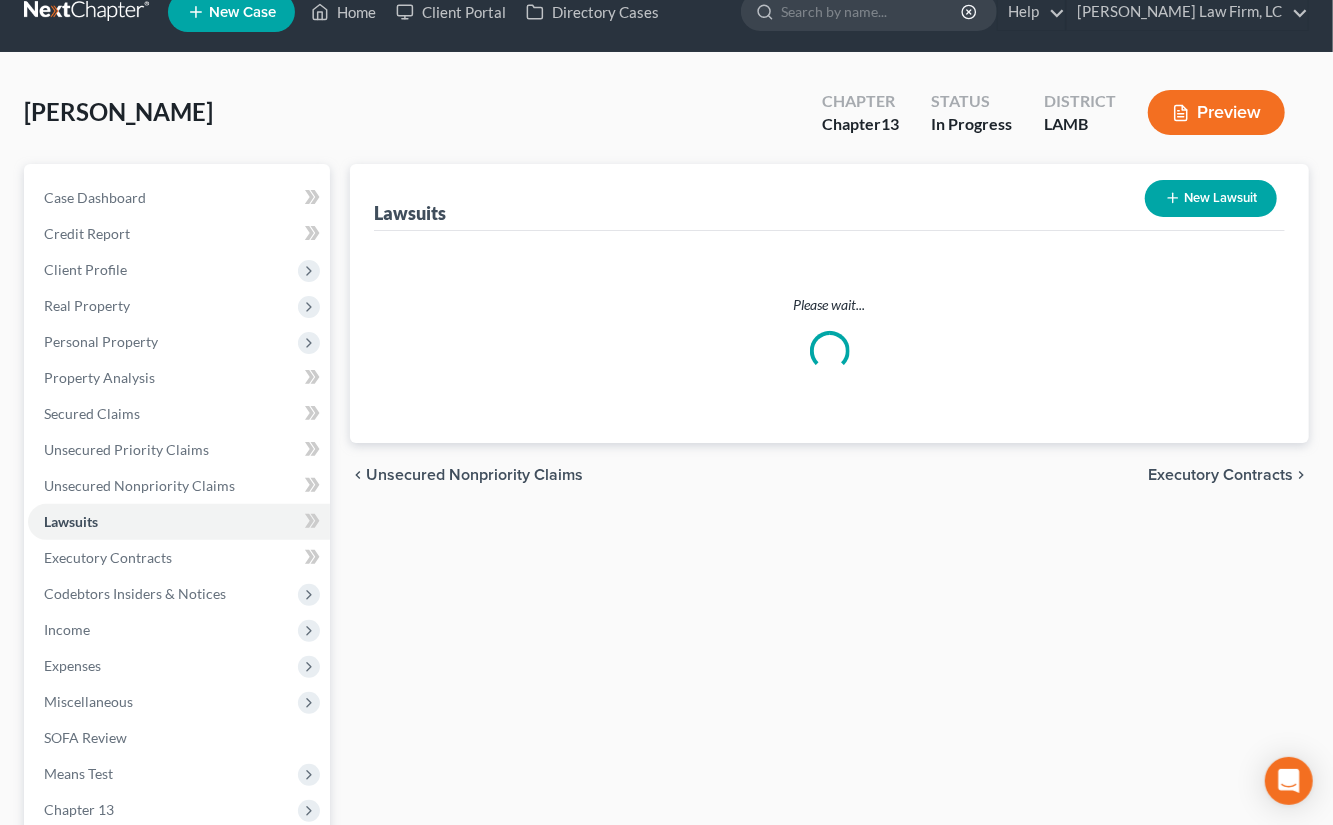 scroll, scrollTop: 0, scrollLeft: 0, axis: both 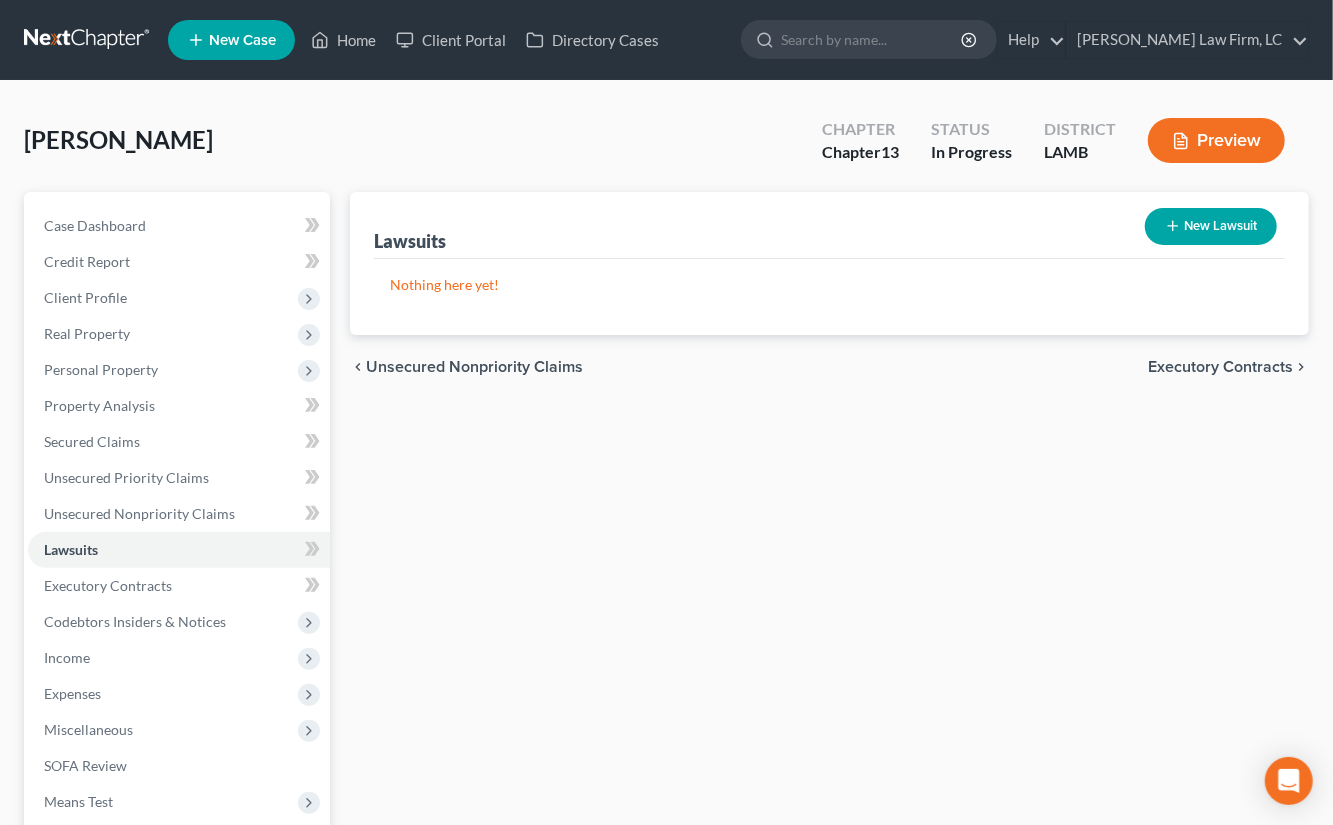 click on "New Lawsuit" at bounding box center (1211, 226) 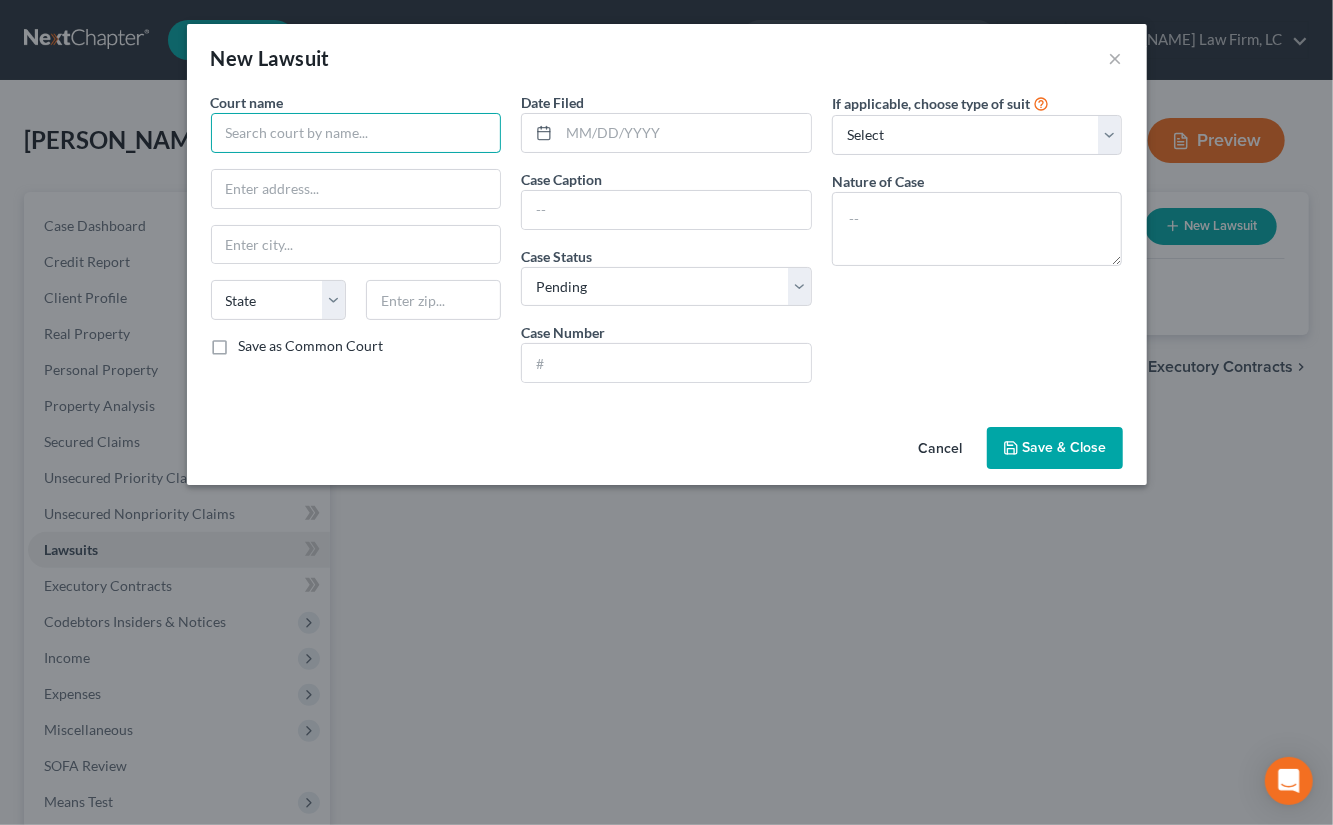 drag, startPoint x: 355, startPoint y: 130, endPoint x: 599, endPoint y: 103, distance: 245.4893 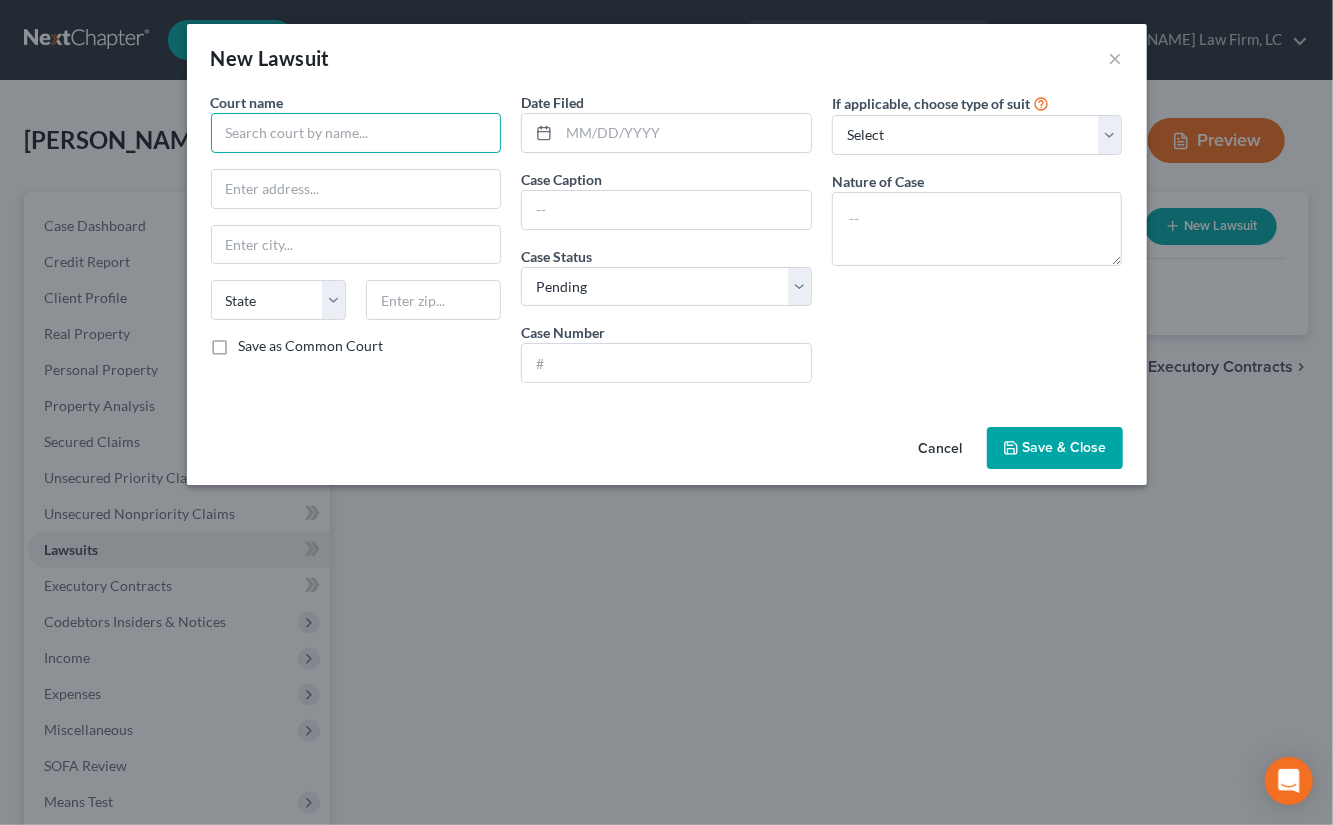 click at bounding box center [356, 133] 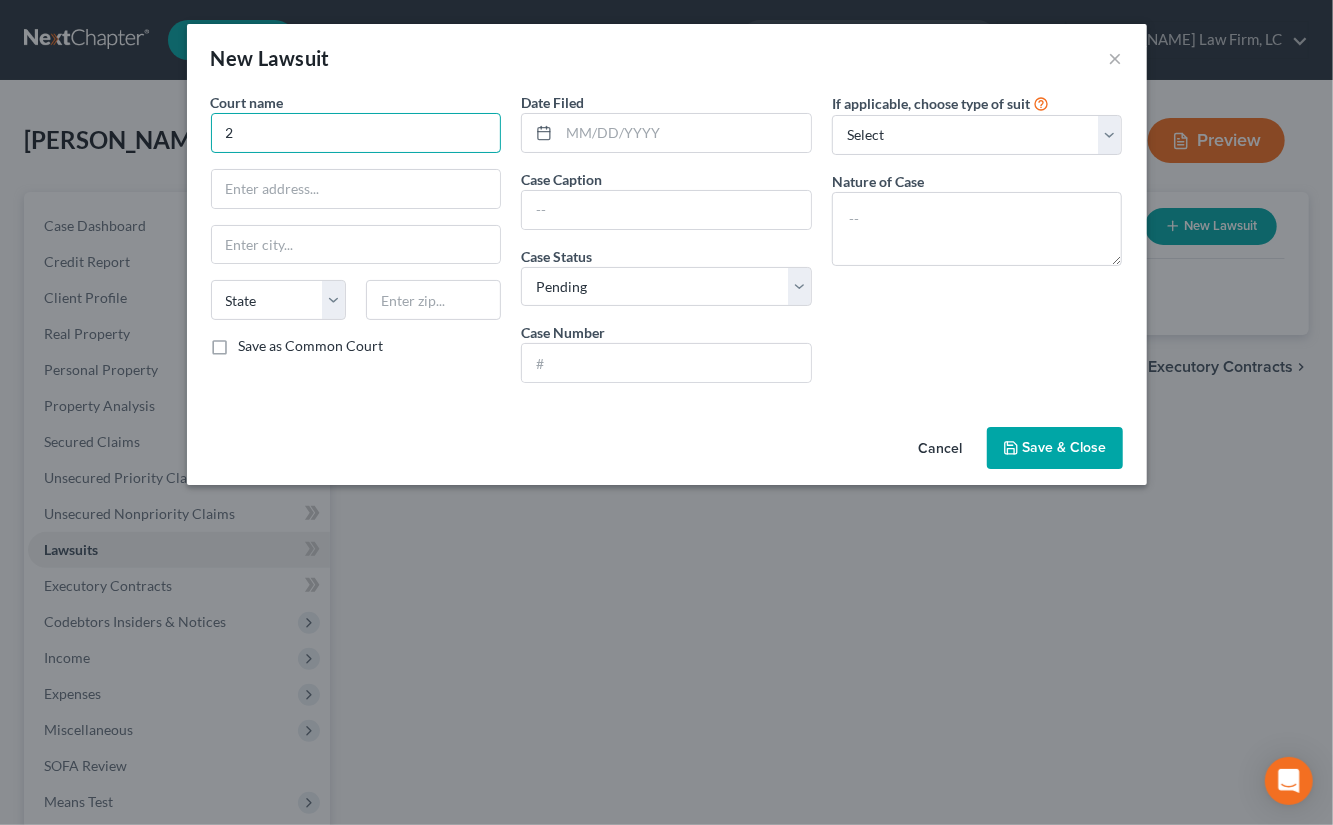 click on "2" at bounding box center [356, 133] 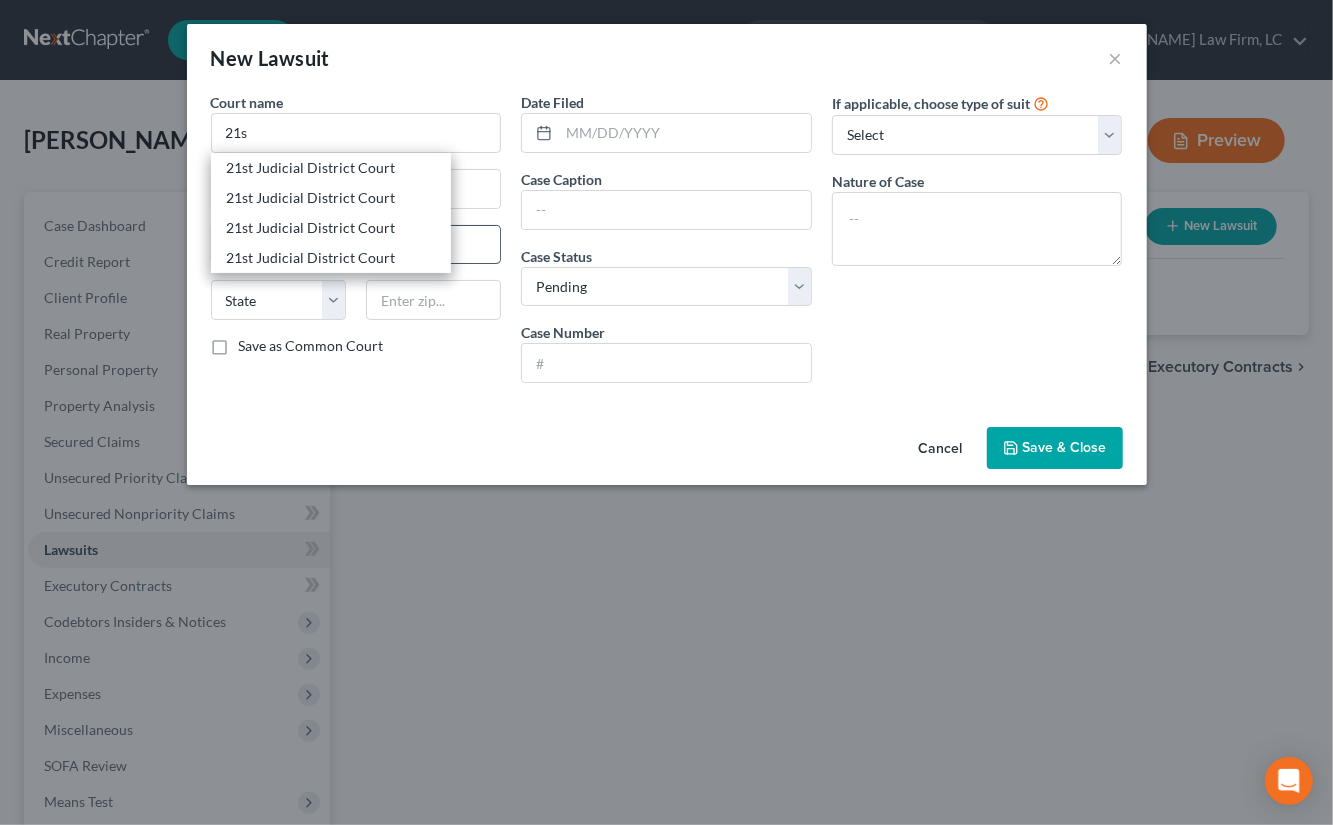 click on "21st Judicial District Court" at bounding box center [331, 258] 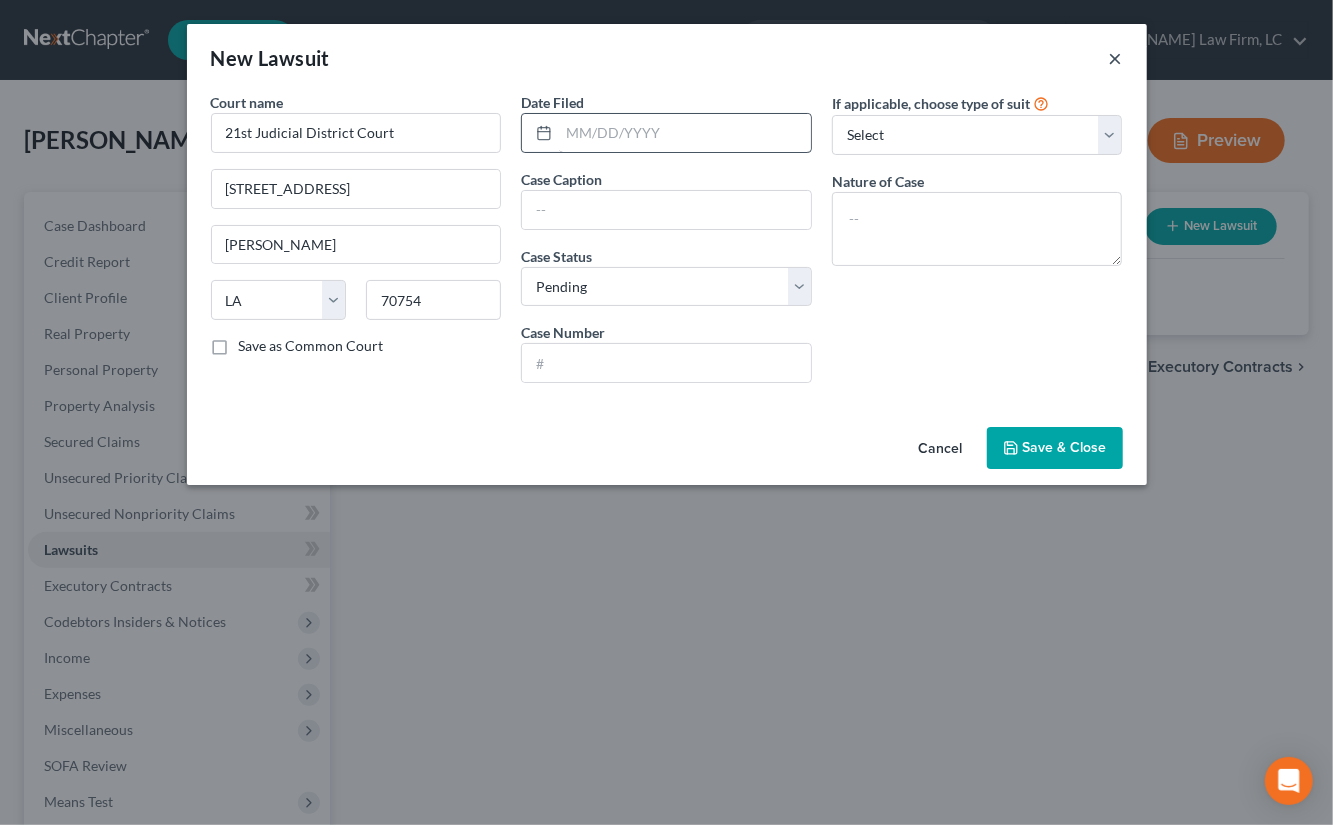 type 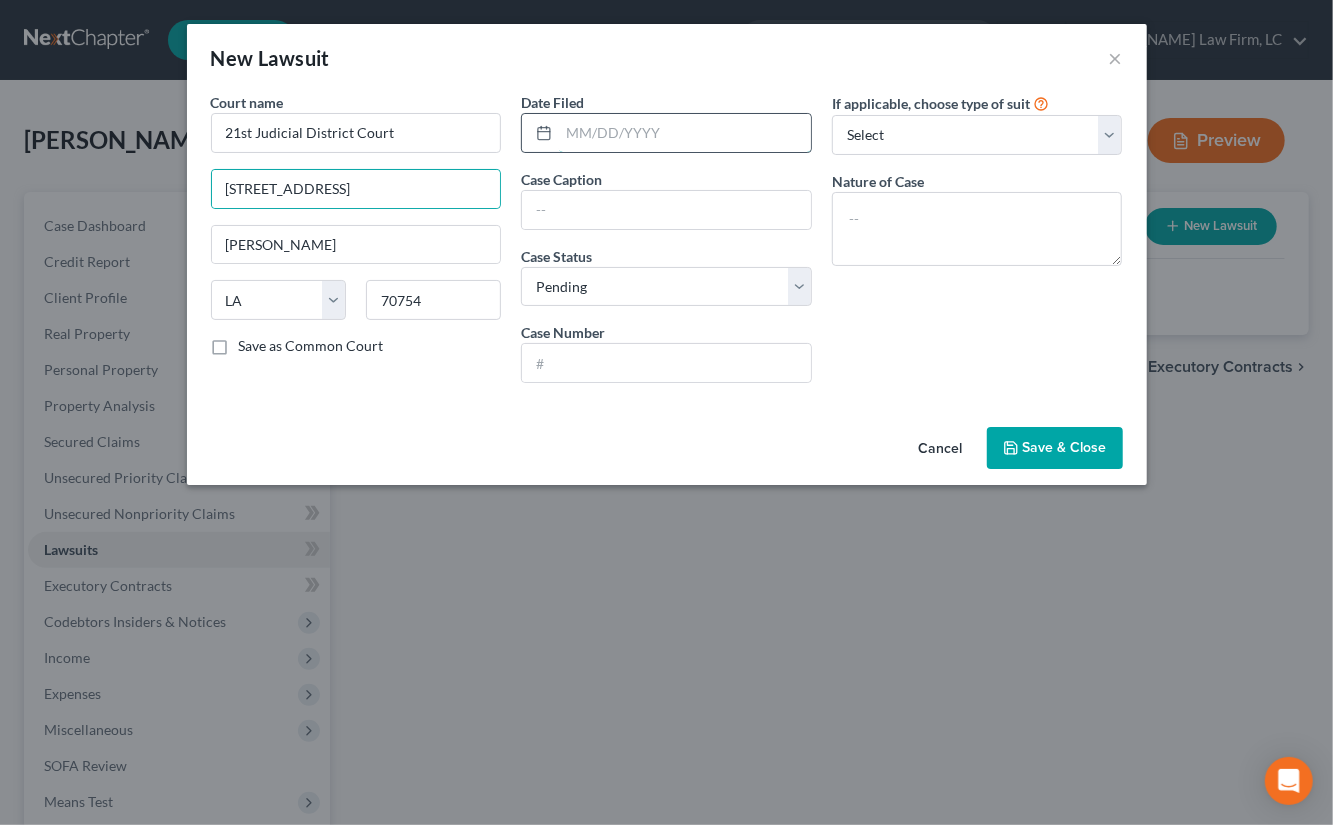 click at bounding box center [685, 133] 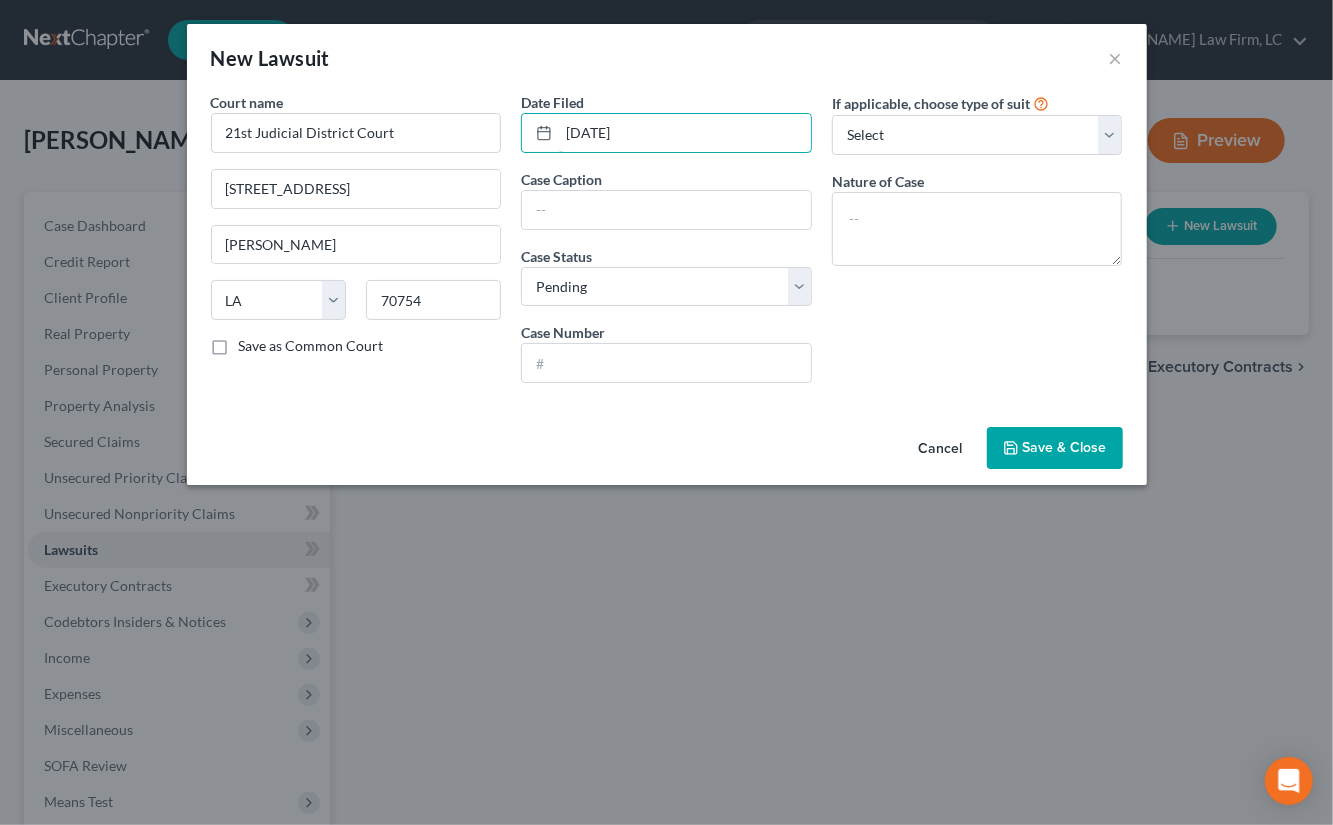 type on "05/01/2023" 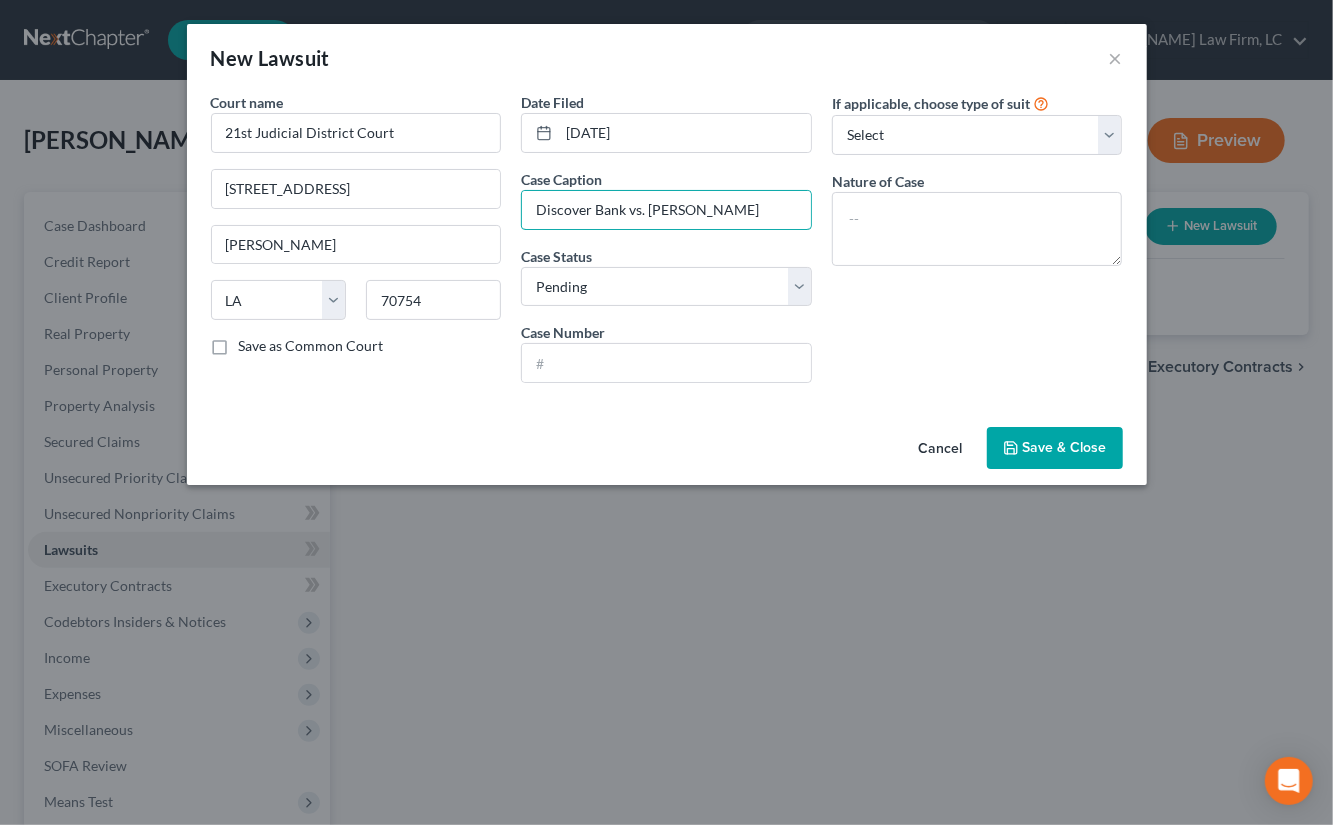 type on "Discover Bank vs. Emily M. White" 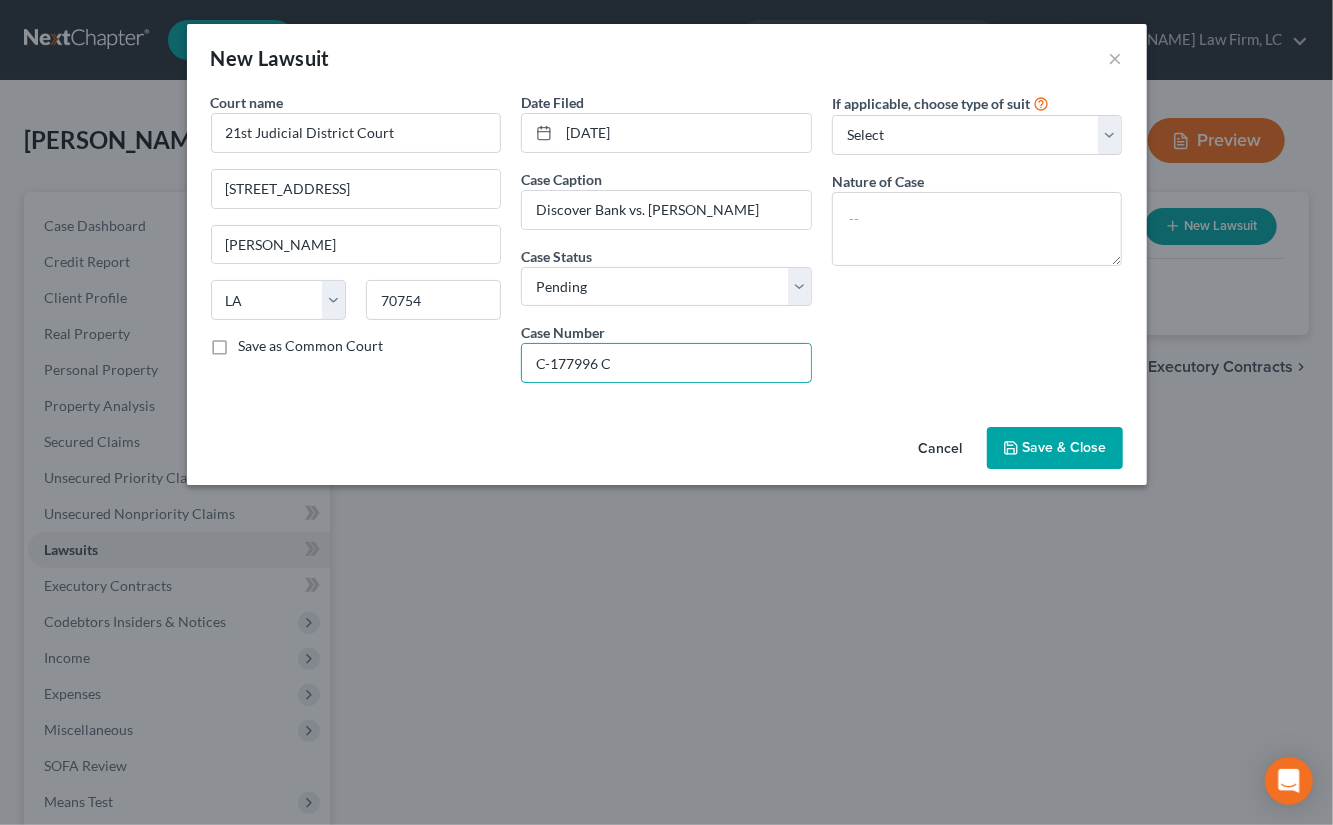 type on "C-177996 C" 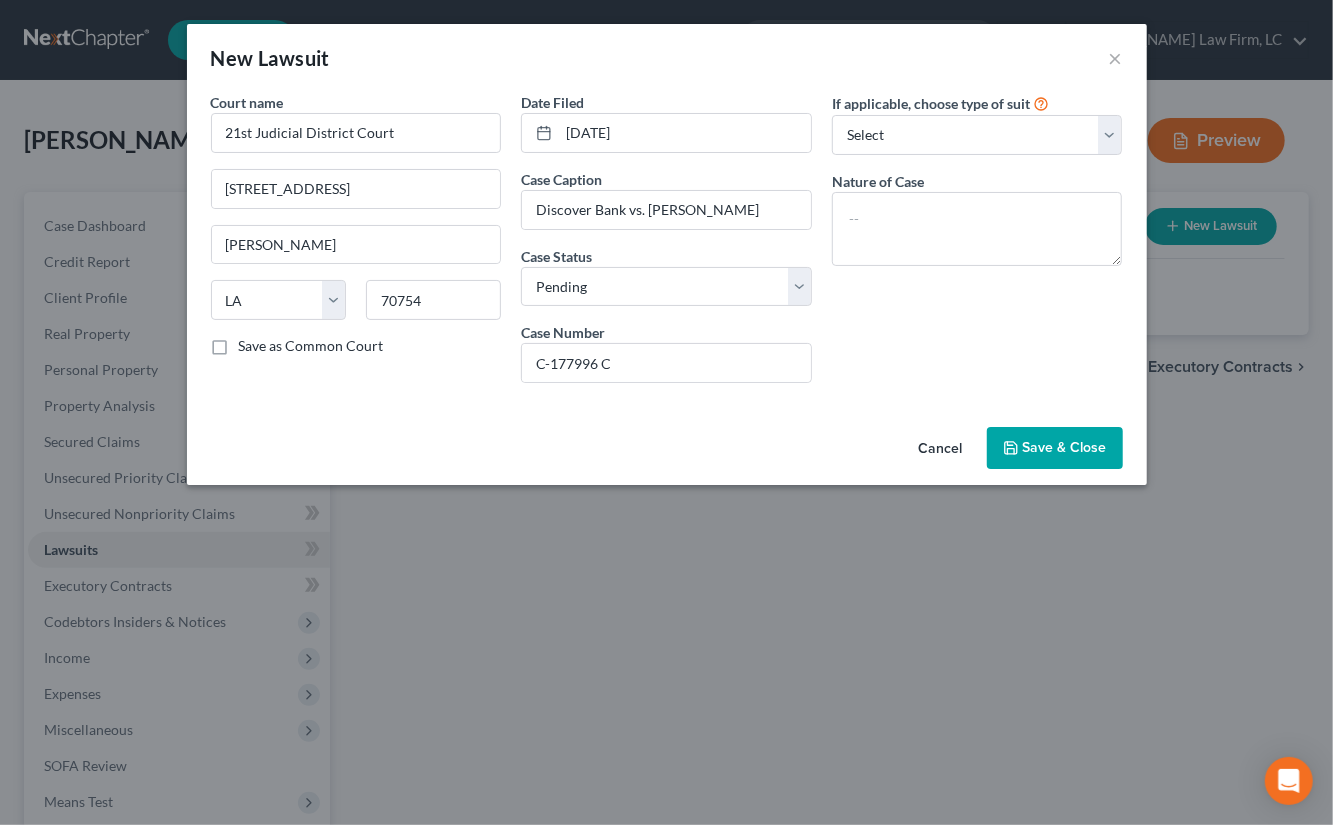 type 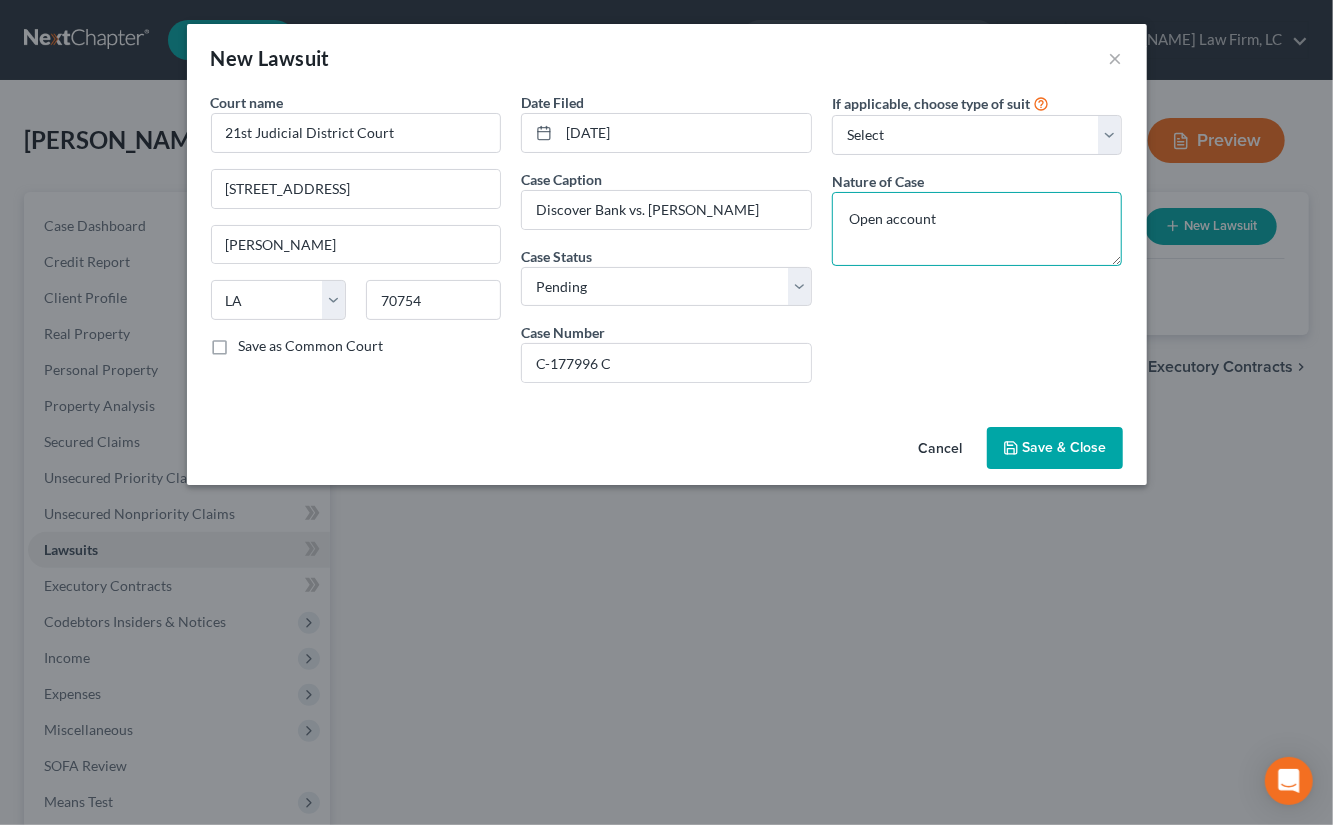 type on "Open account" 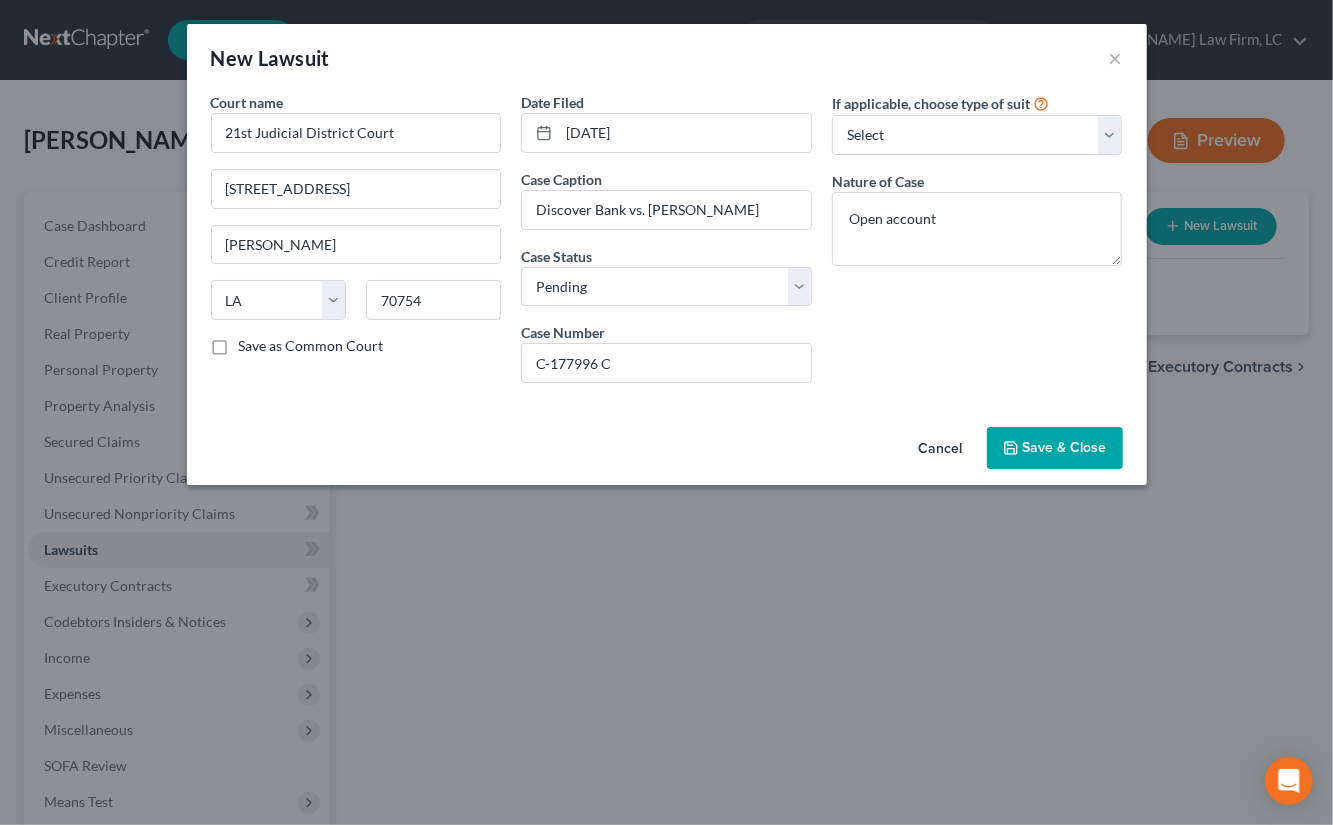 click on "Save & Close" at bounding box center (1055, 448) 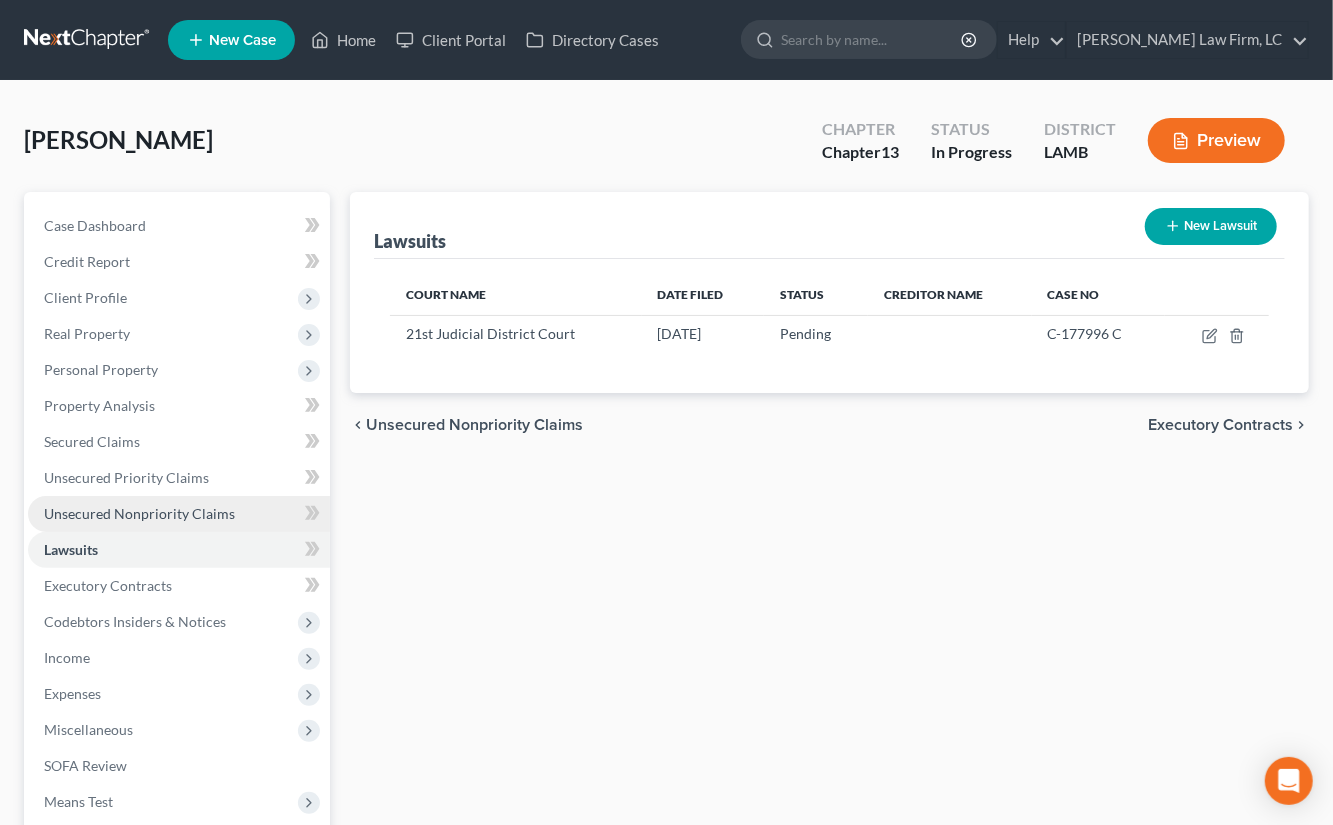 click on "Unsecured Nonpriority Claims" at bounding box center [179, 514] 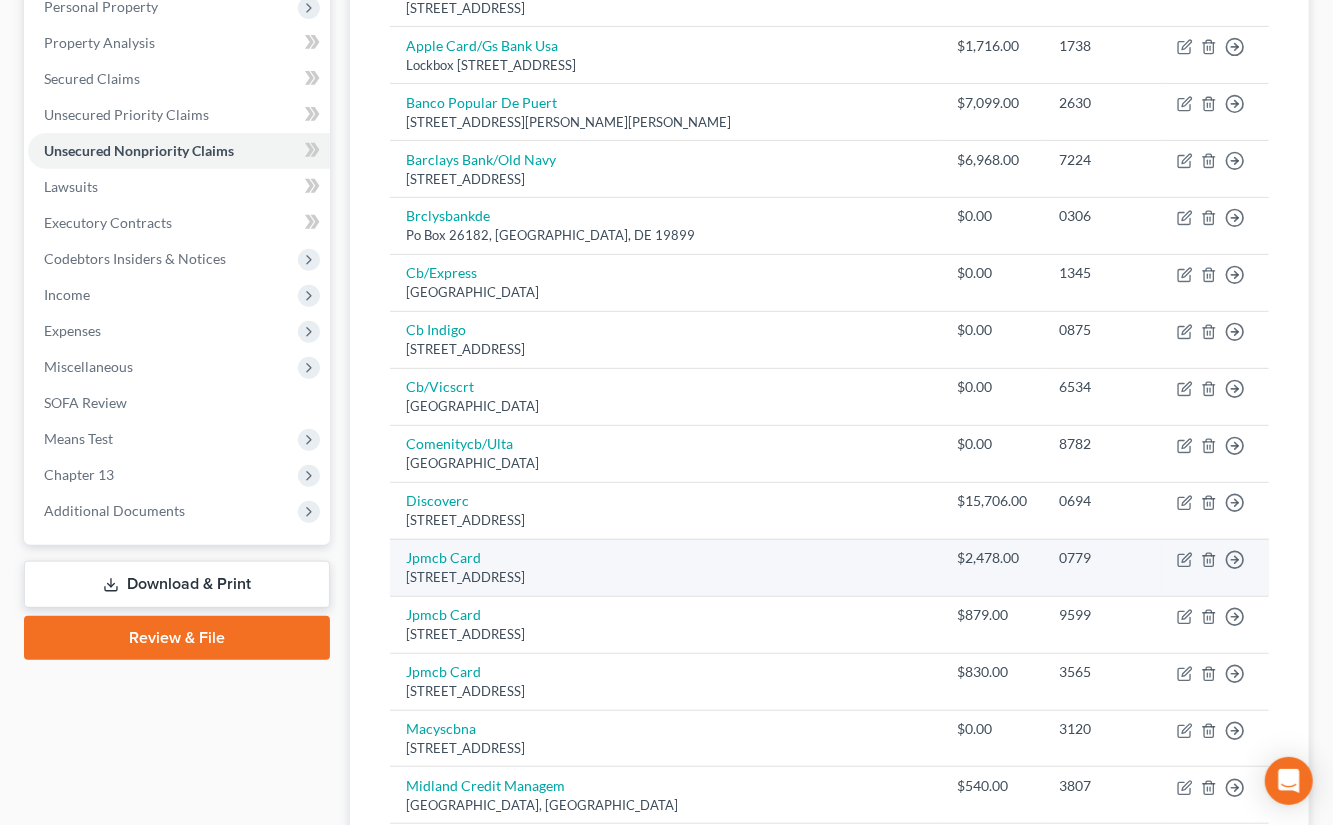 scroll, scrollTop: 366, scrollLeft: 0, axis: vertical 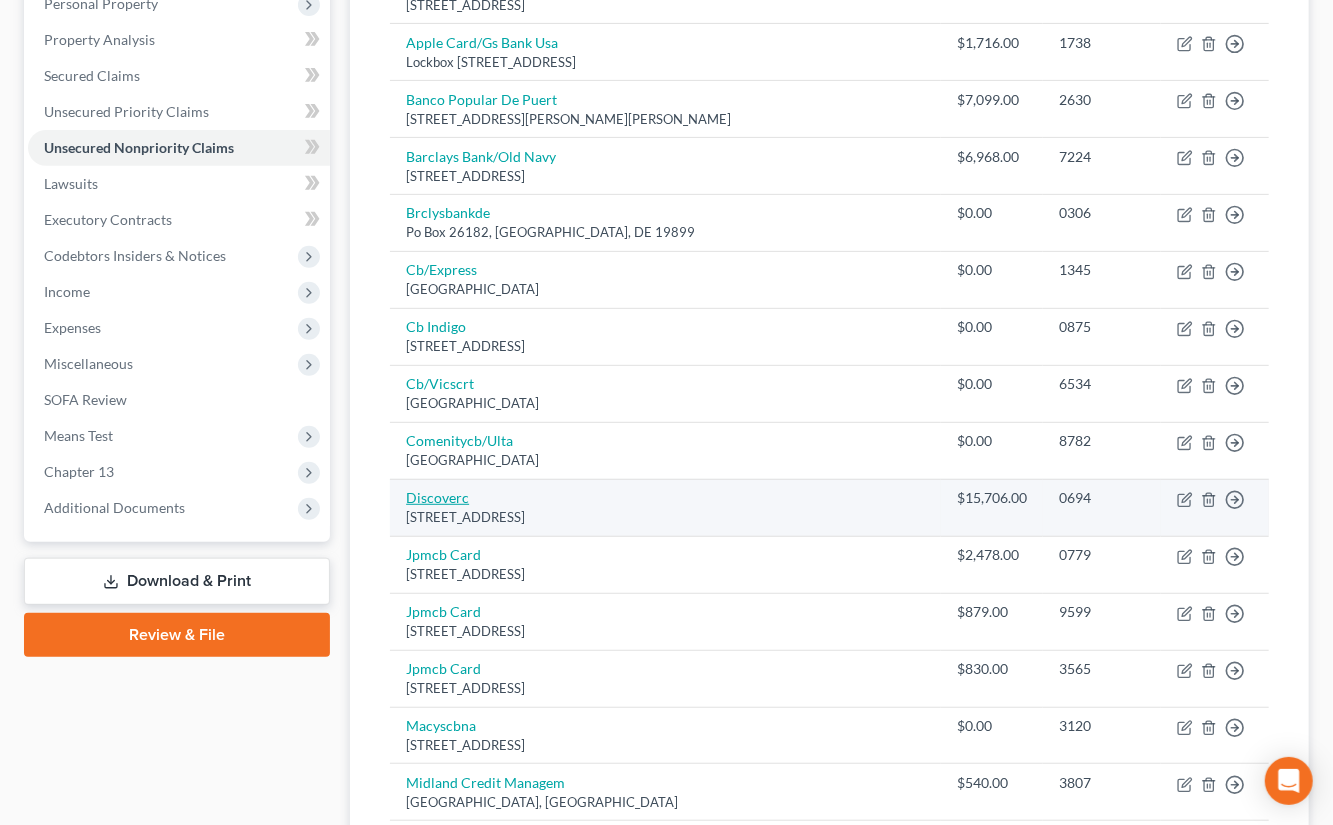 click on "Discoverc" at bounding box center [437, 497] 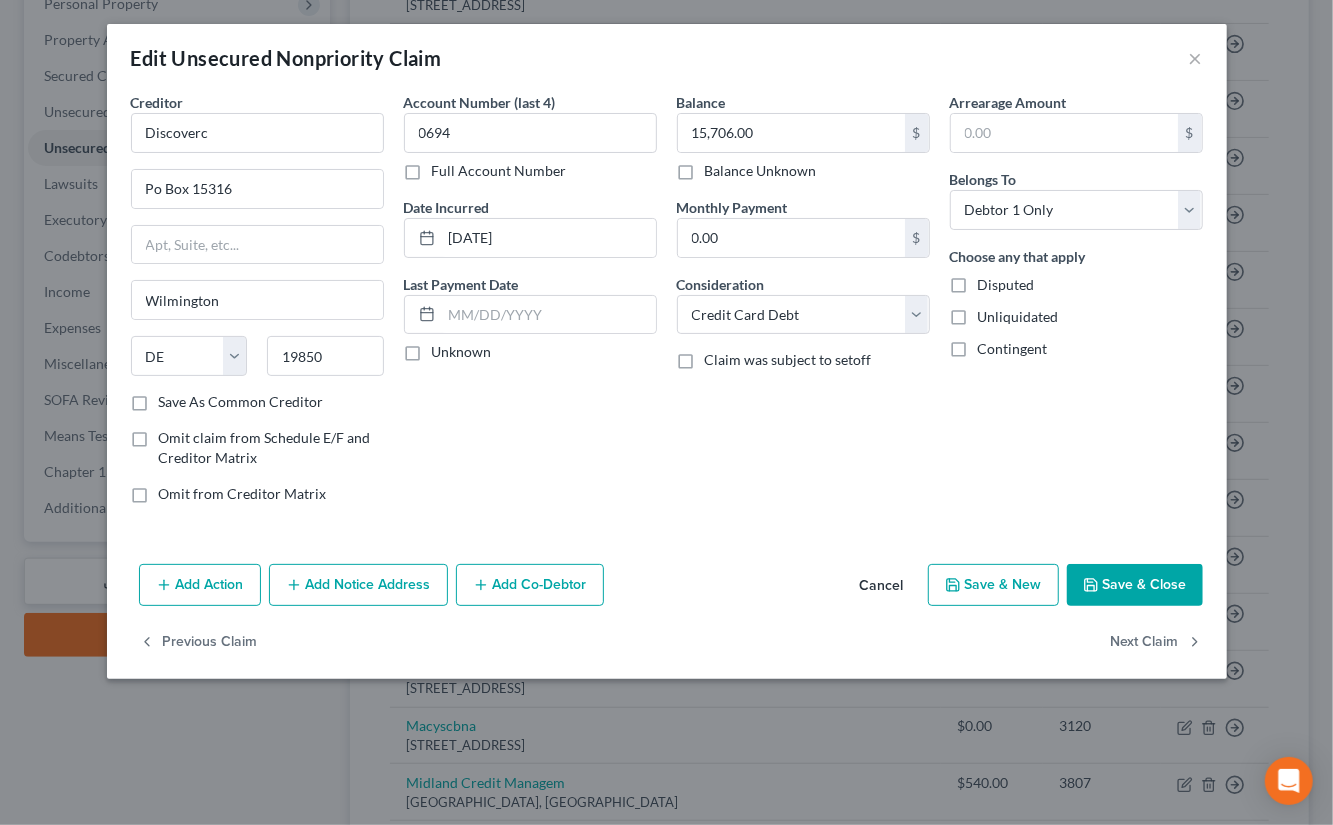 drag, startPoint x: 391, startPoint y: 570, endPoint x: 377, endPoint y: 589, distance: 23.600847 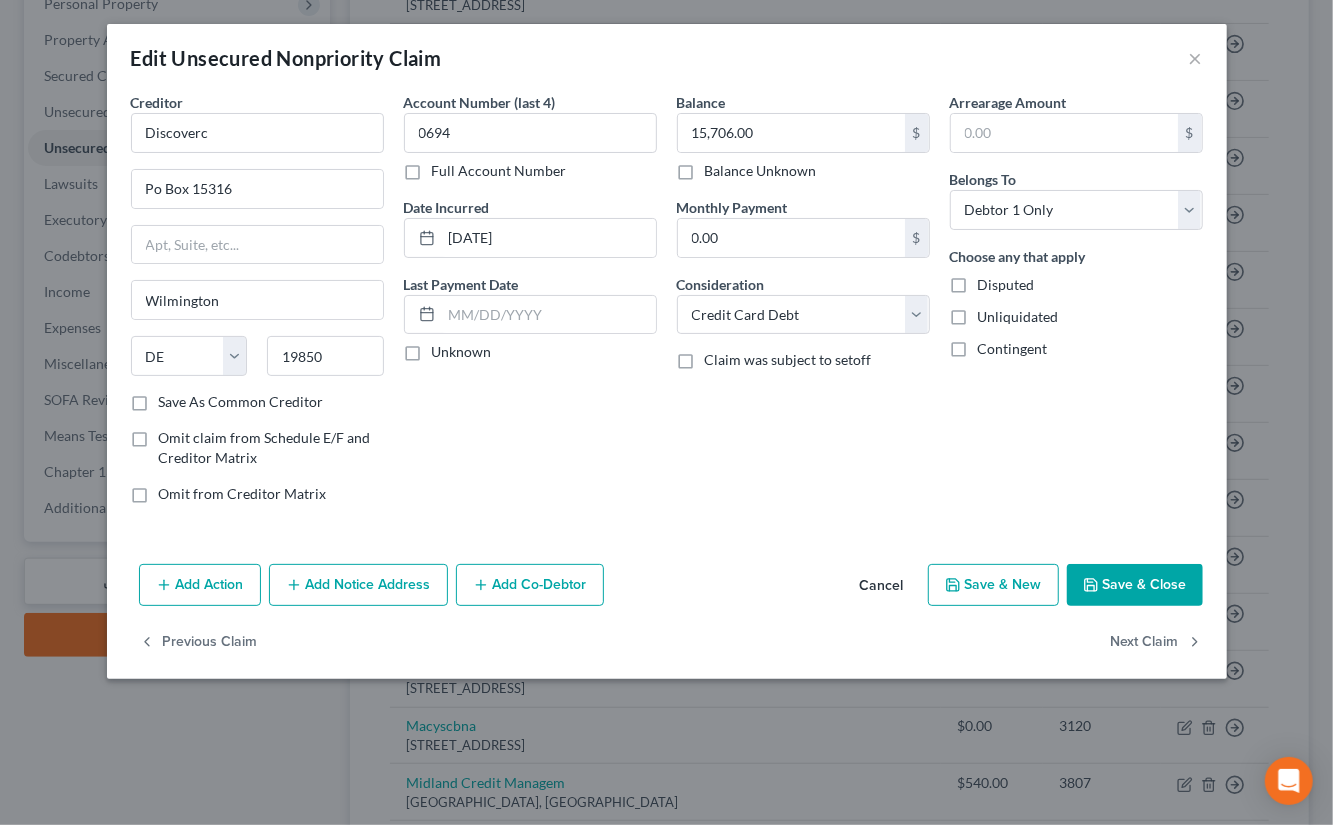 click on "Add Notice Address" at bounding box center [358, 585] 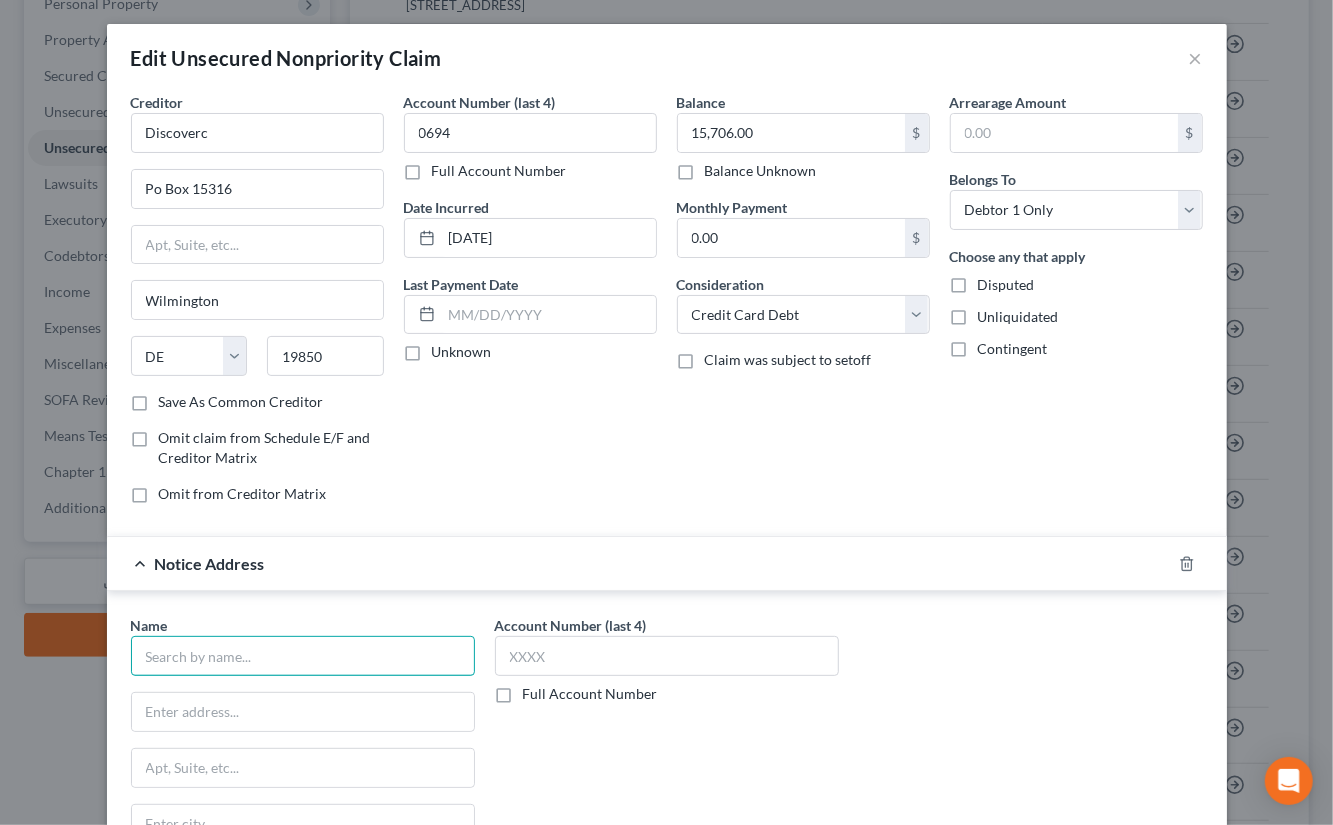 click at bounding box center [303, 656] 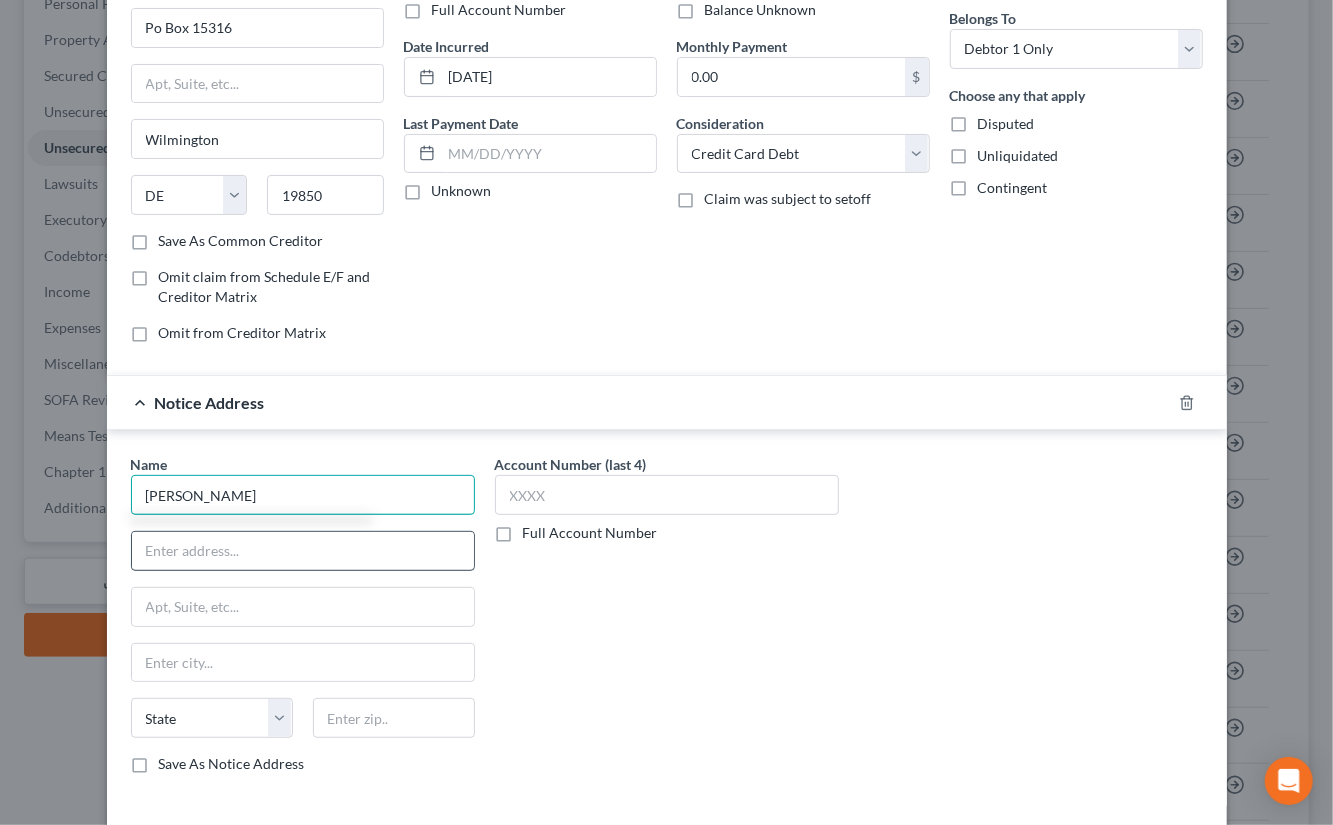scroll, scrollTop: 164, scrollLeft: 0, axis: vertical 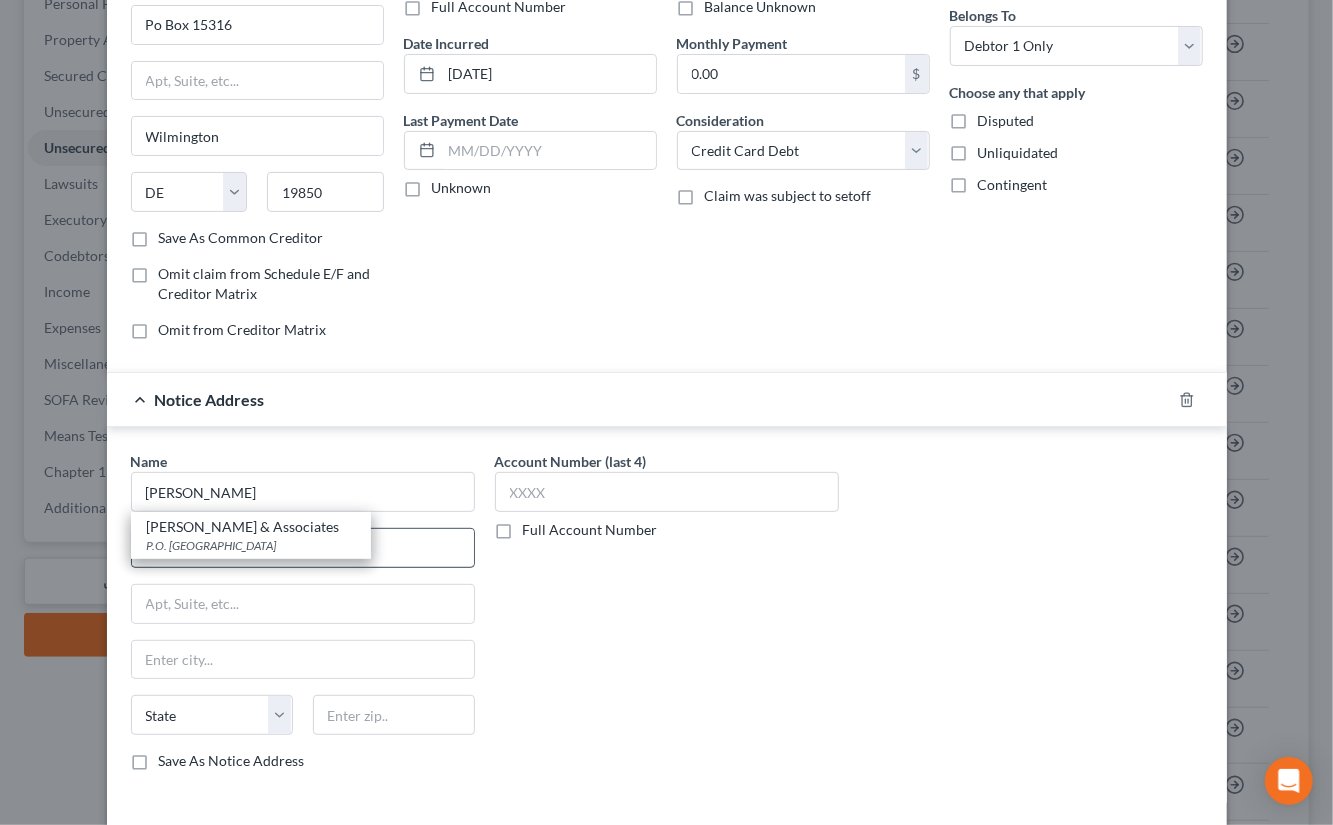 click on "Stephen Bruce & Associates" at bounding box center (251, 527) 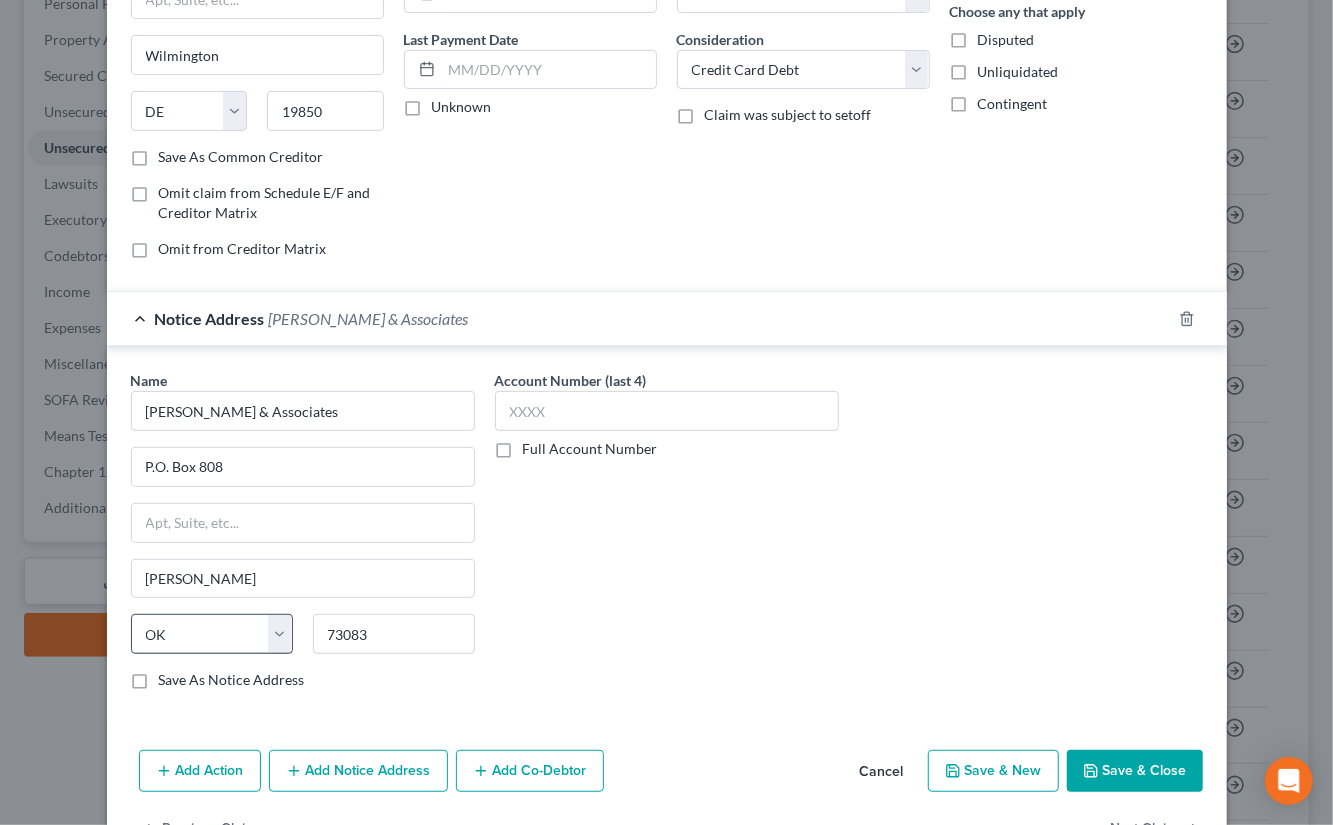 scroll, scrollTop: 298, scrollLeft: 0, axis: vertical 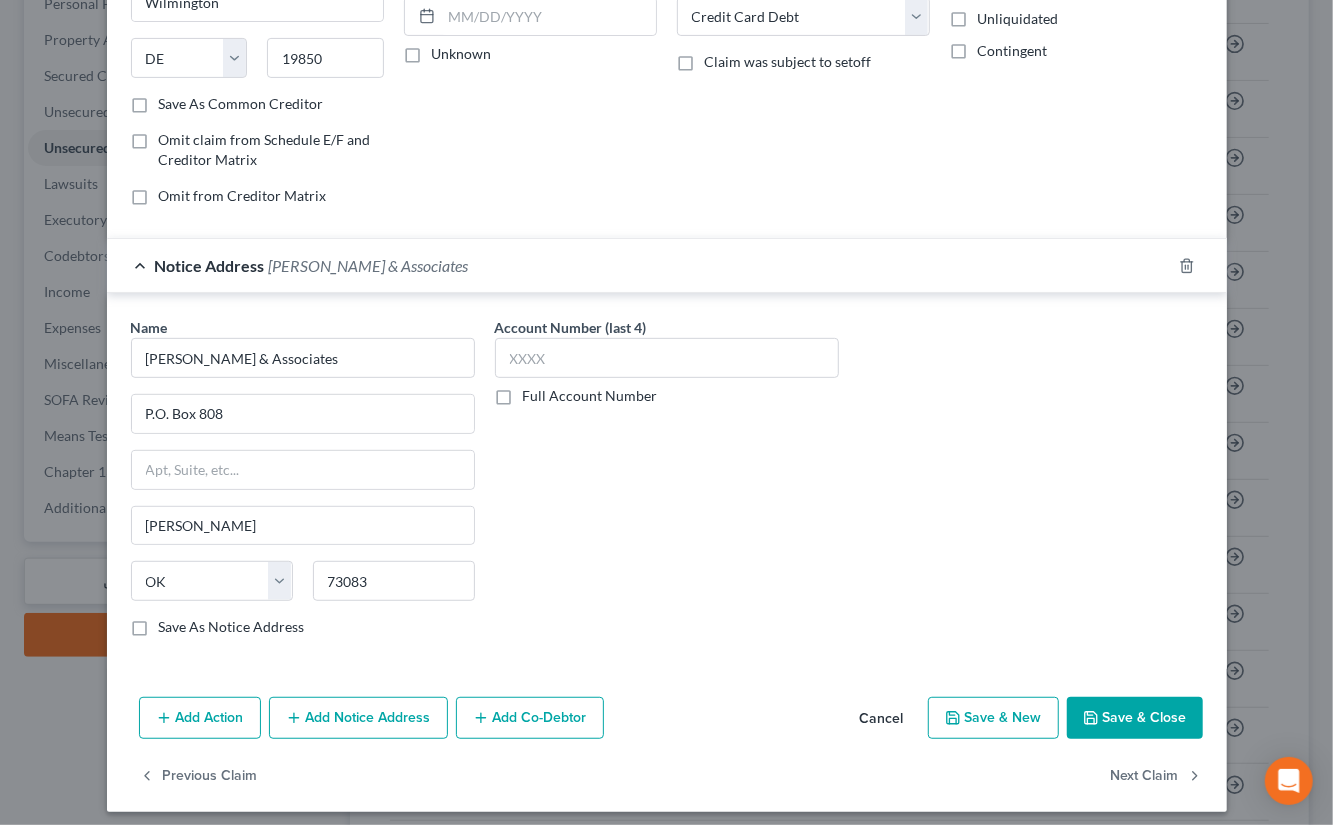 click on "Add Notice Address" at bounding box center (358, 718) 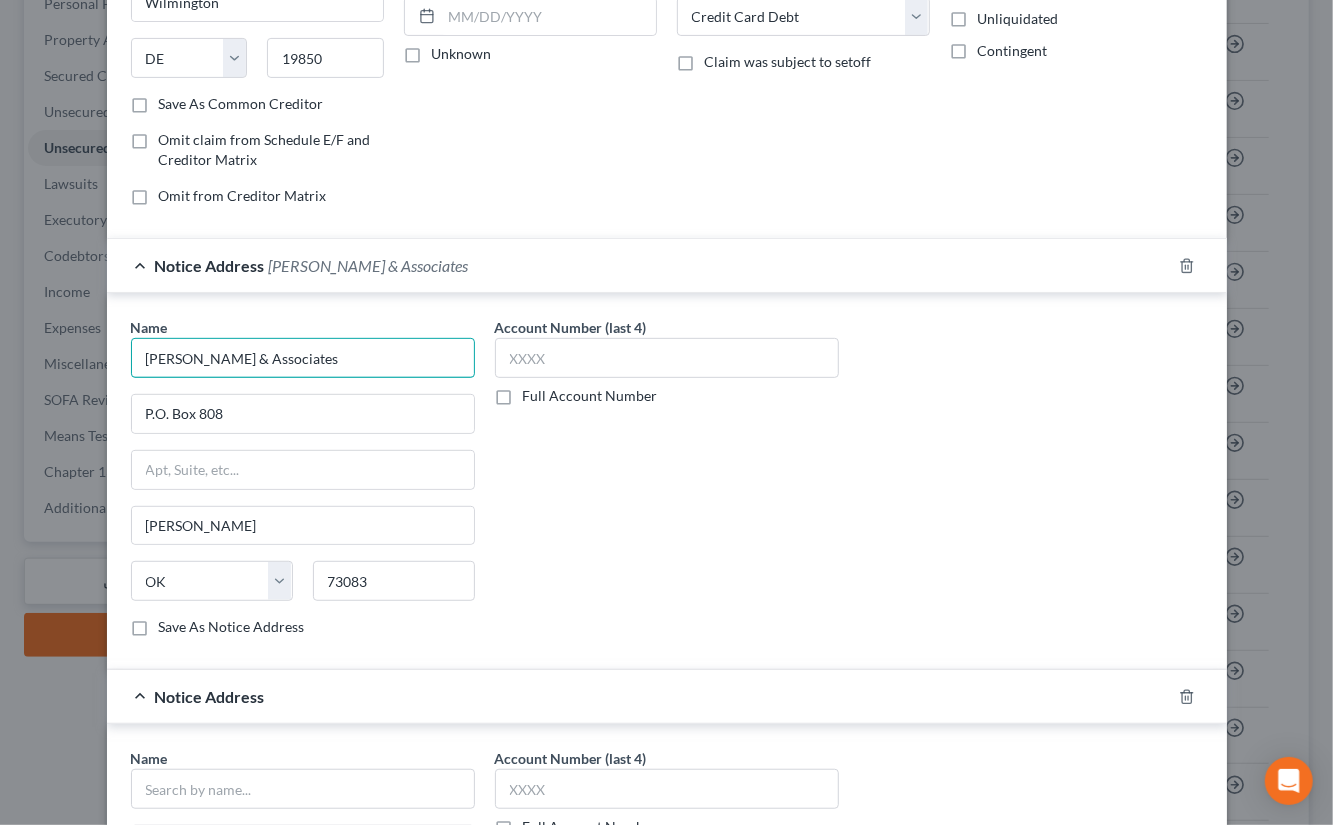 click on "Stephen Bruce & Associates" at bounding box center [303, 358] 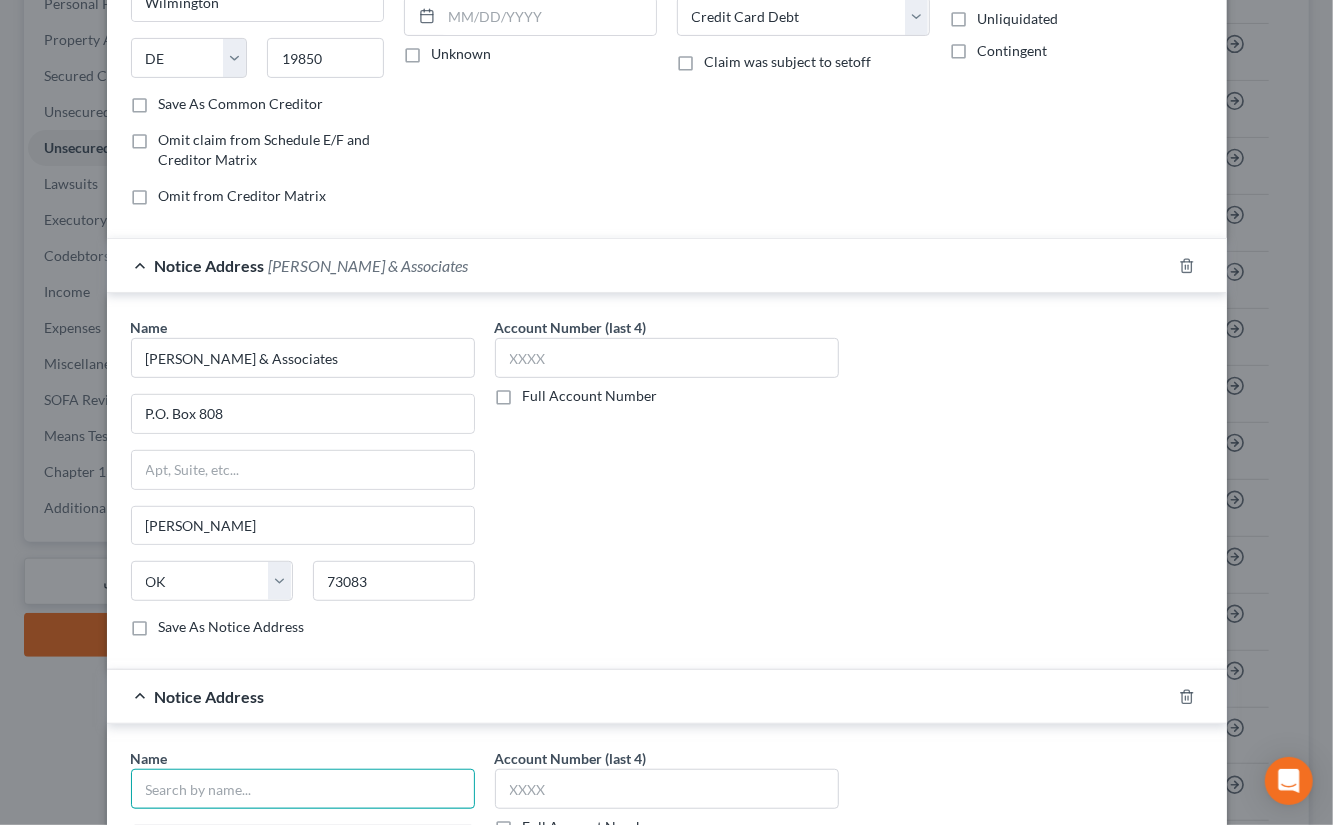 click at bounding box center (303, 789) 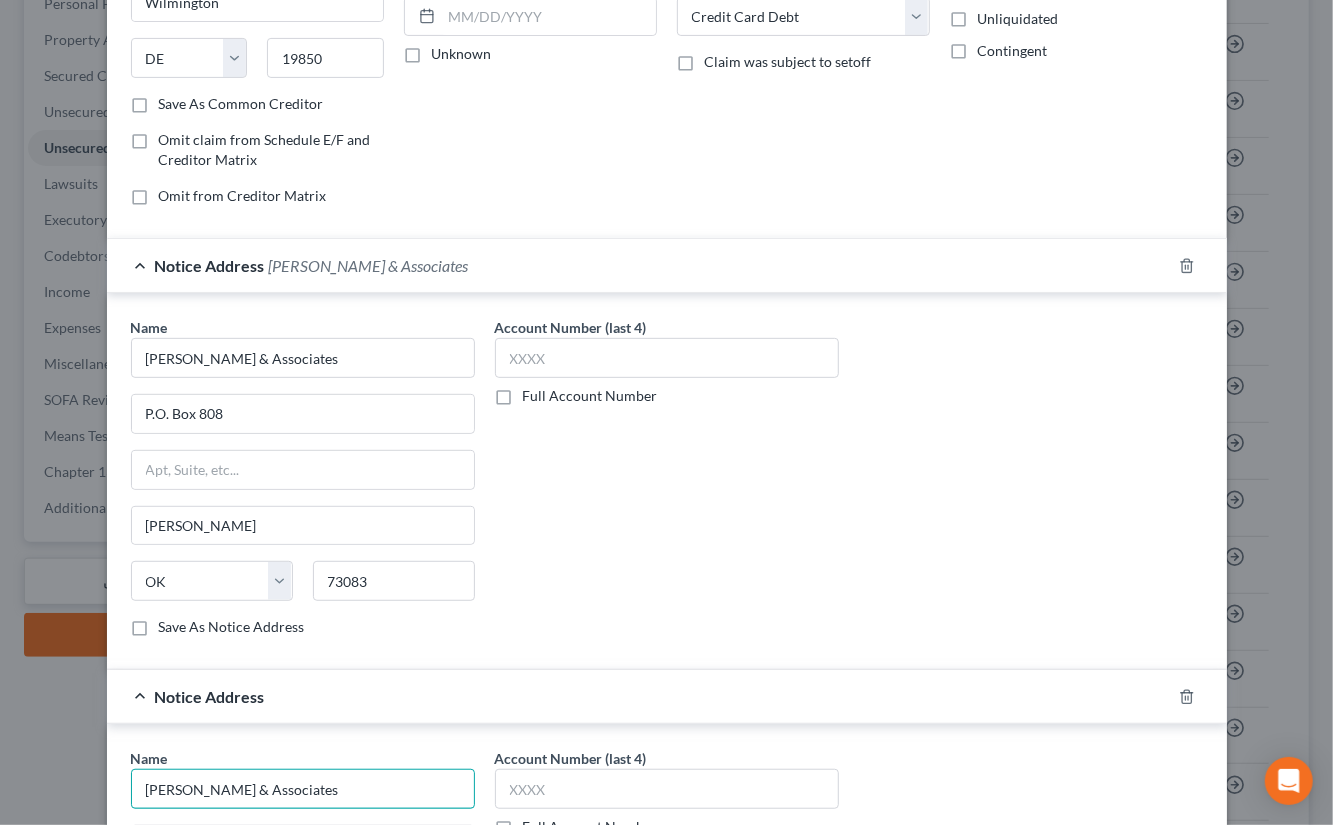 type on "Stephen Bruce & Associates" 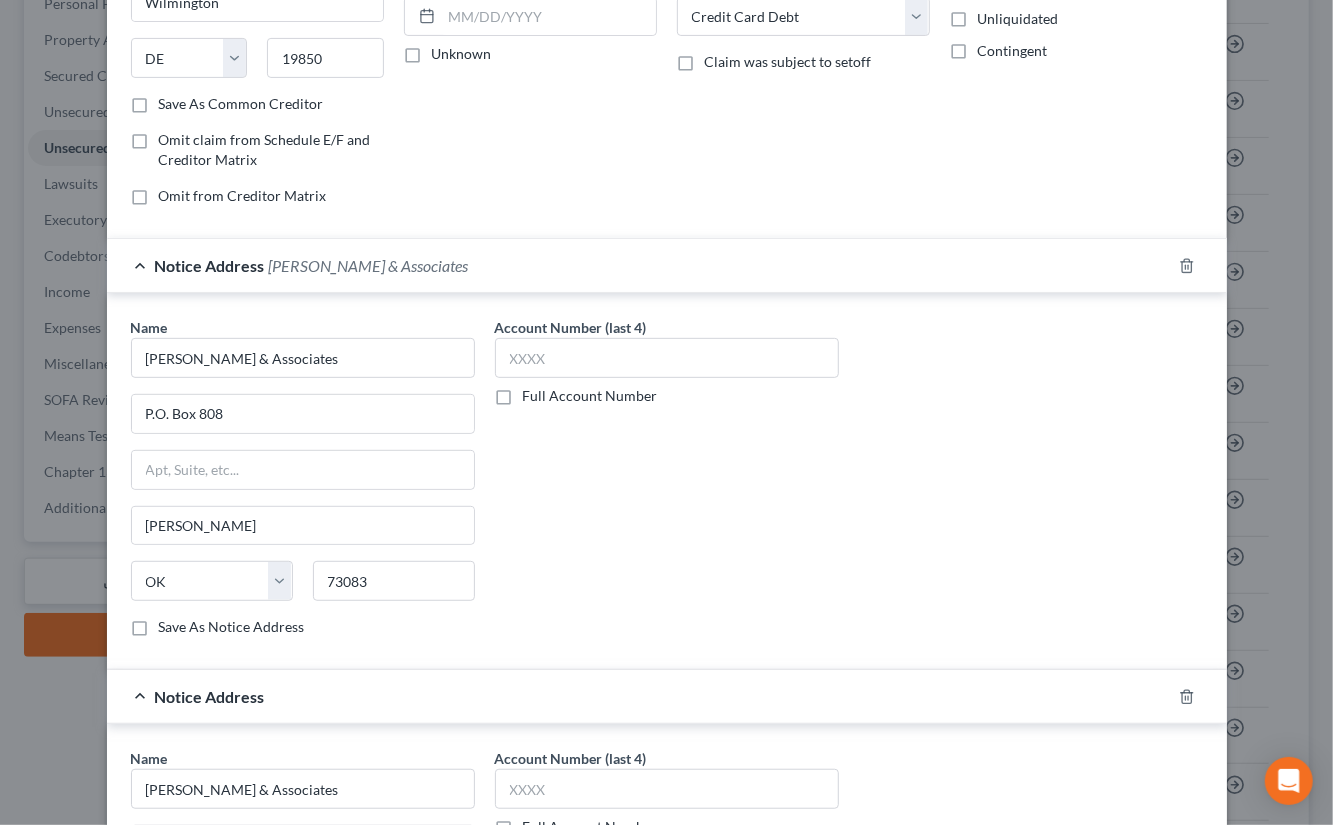 scroll, scrollTop: 324, scrollLeft: 0, axis: vertical 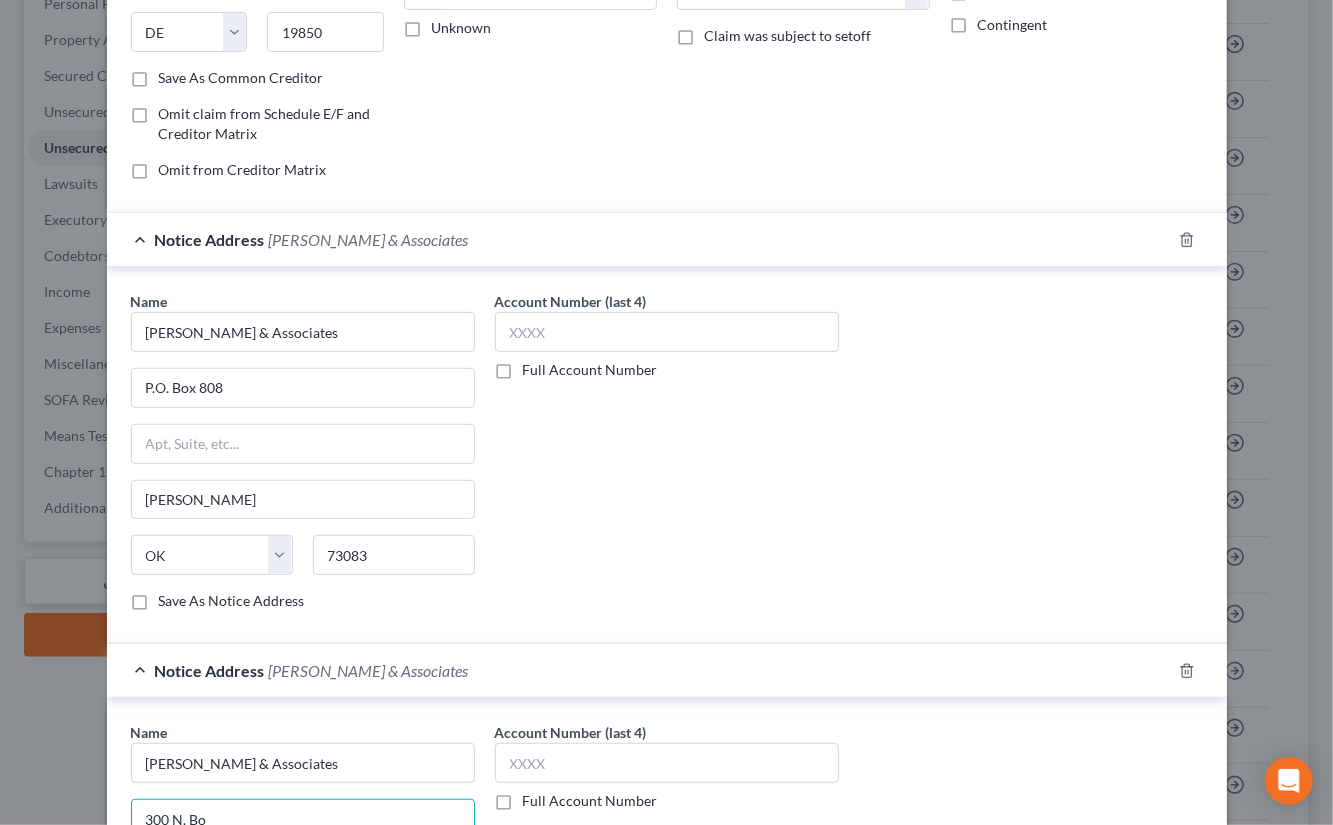 type on "300 N. Bo" 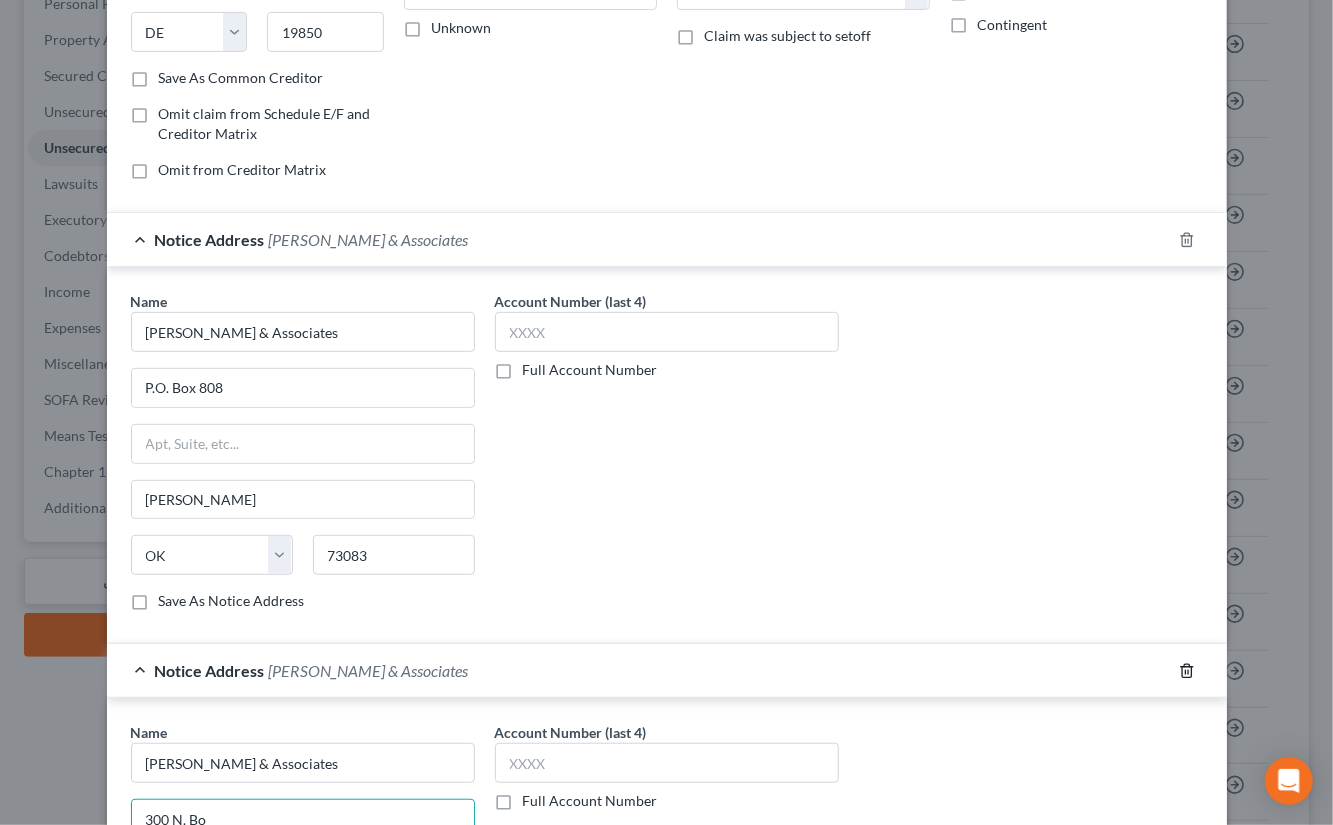 click 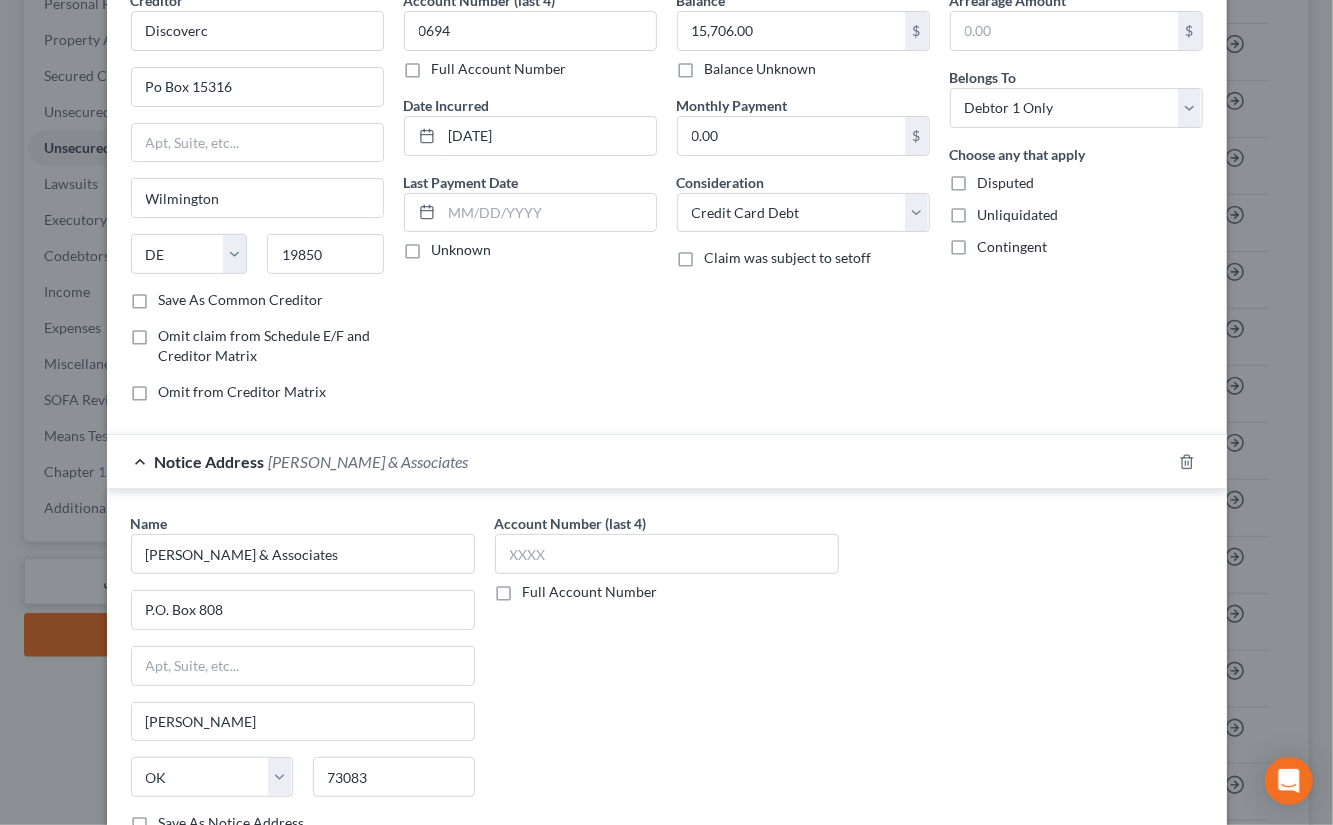 scroll, scrollTop: 0, scrollLeft: 0, axis: both 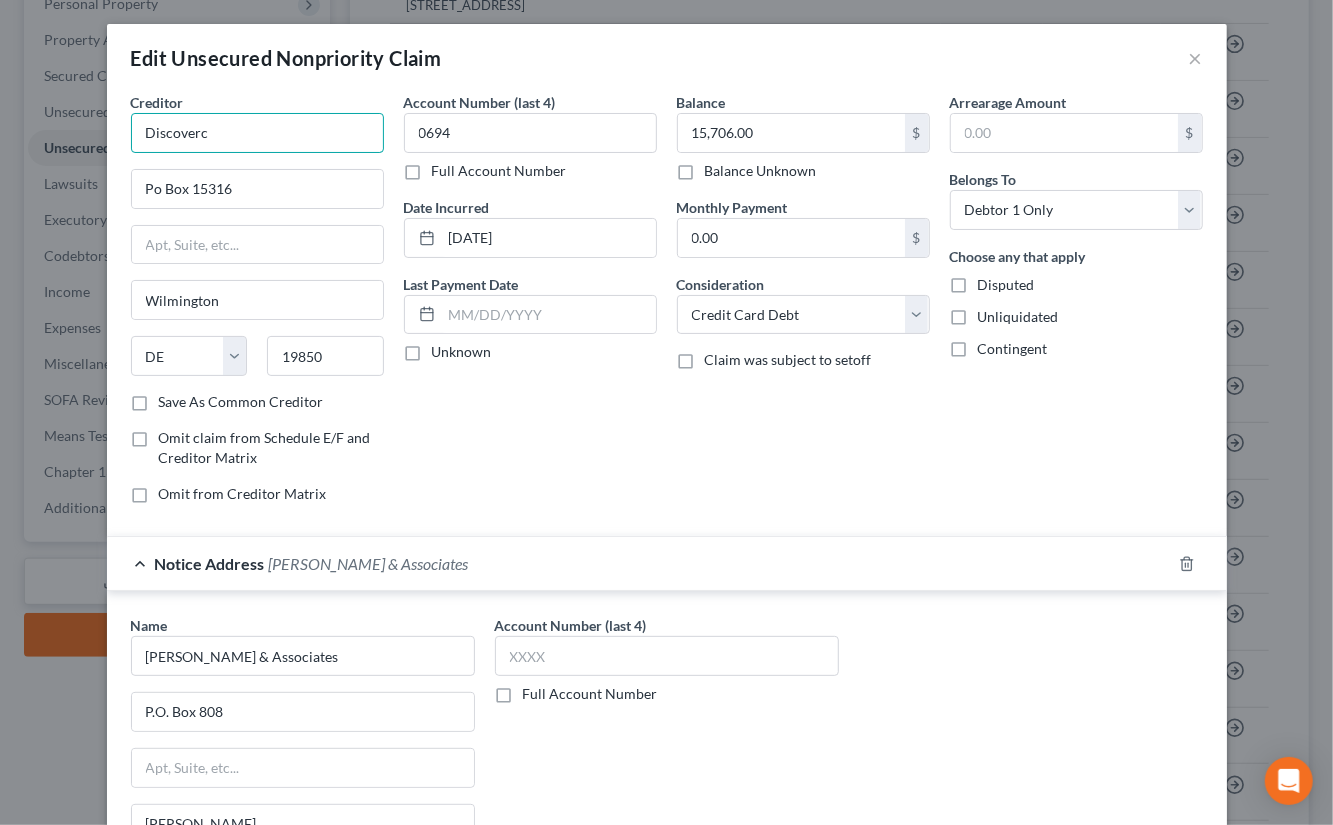 click on "Discoverc" at bounding box center (257, 133) 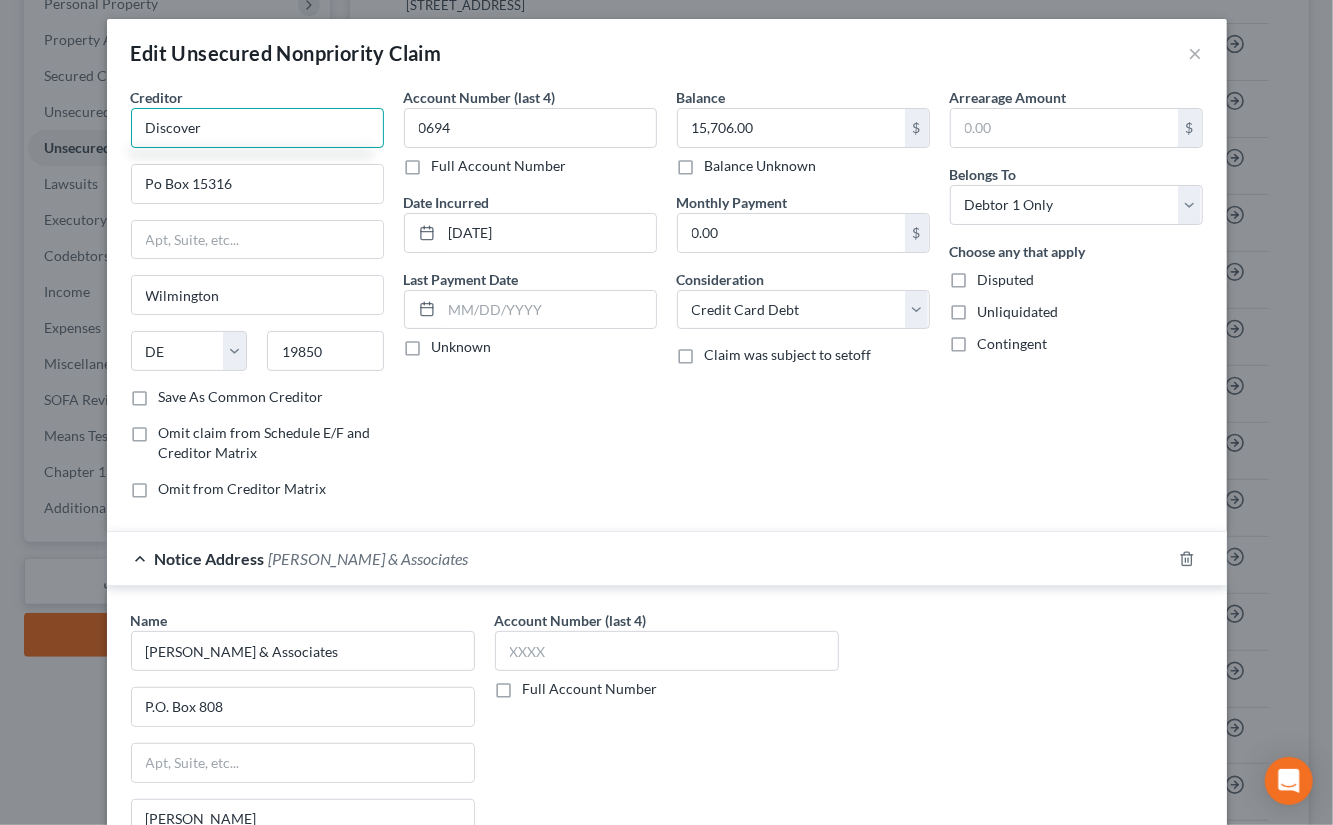 scroll, scrollTop: 0, scrollLeft: 0, axis: both 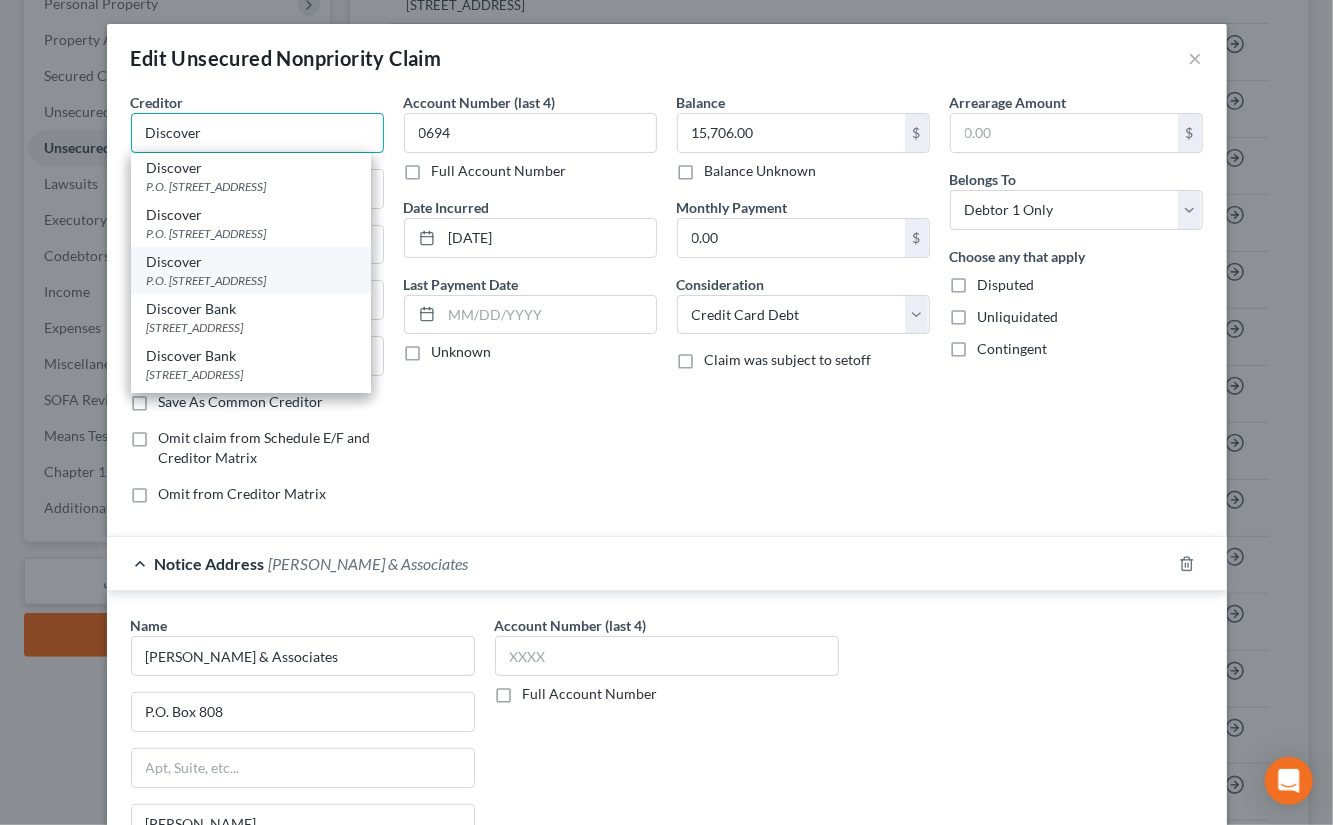 type on "Discover" 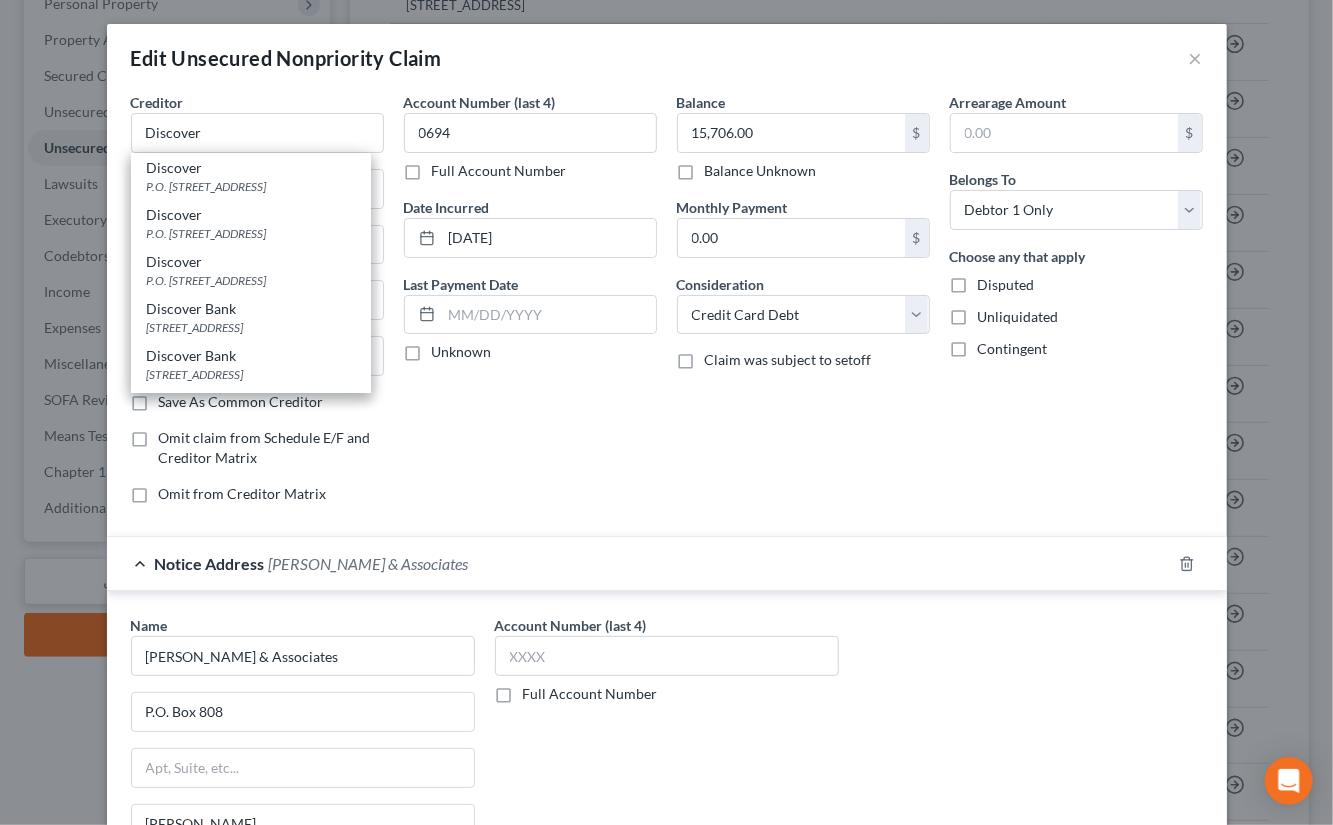 drag, startPoint x: 311, startPoint y: 268, endPoint x: 330, endPoint y: 265, distance: 19.235384 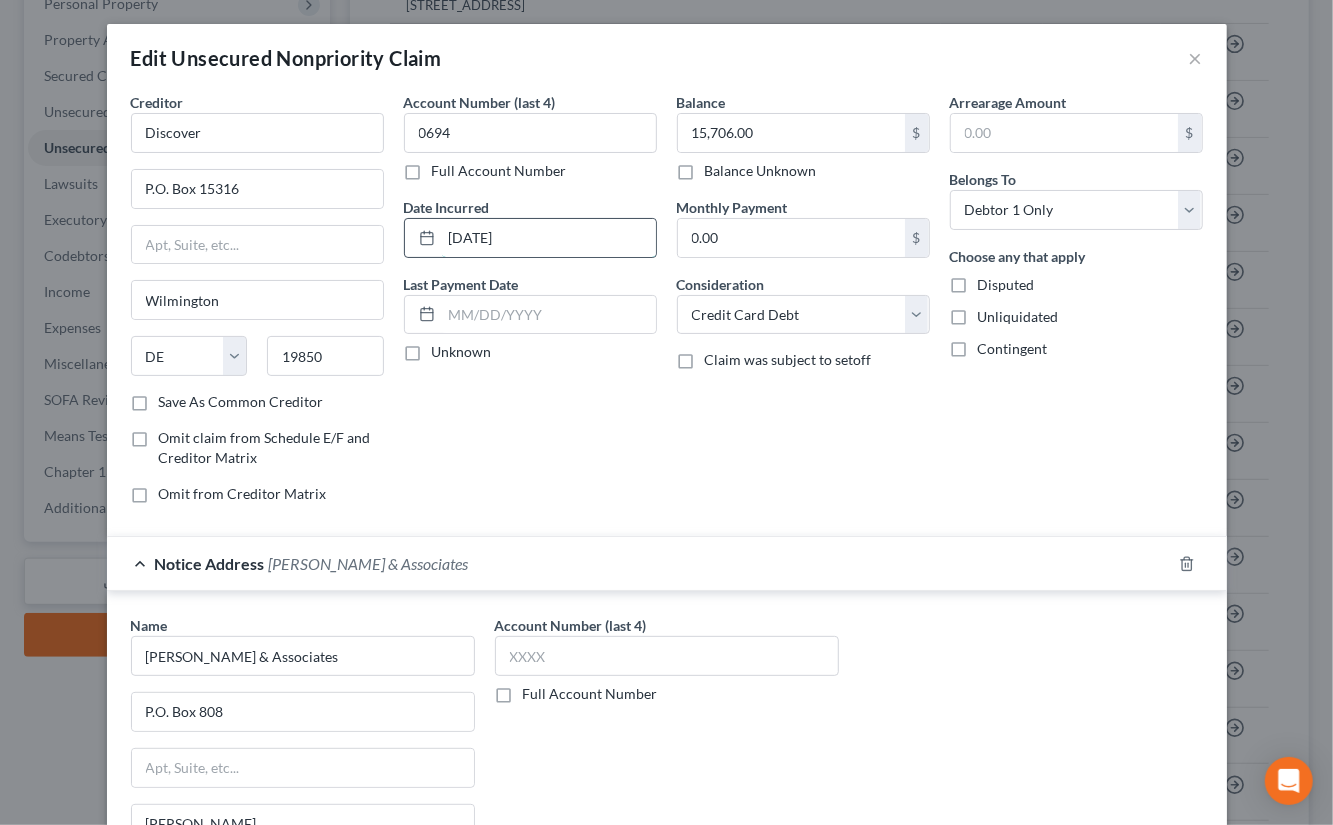click on "03-23-2016" at bounding box center (549, 238) 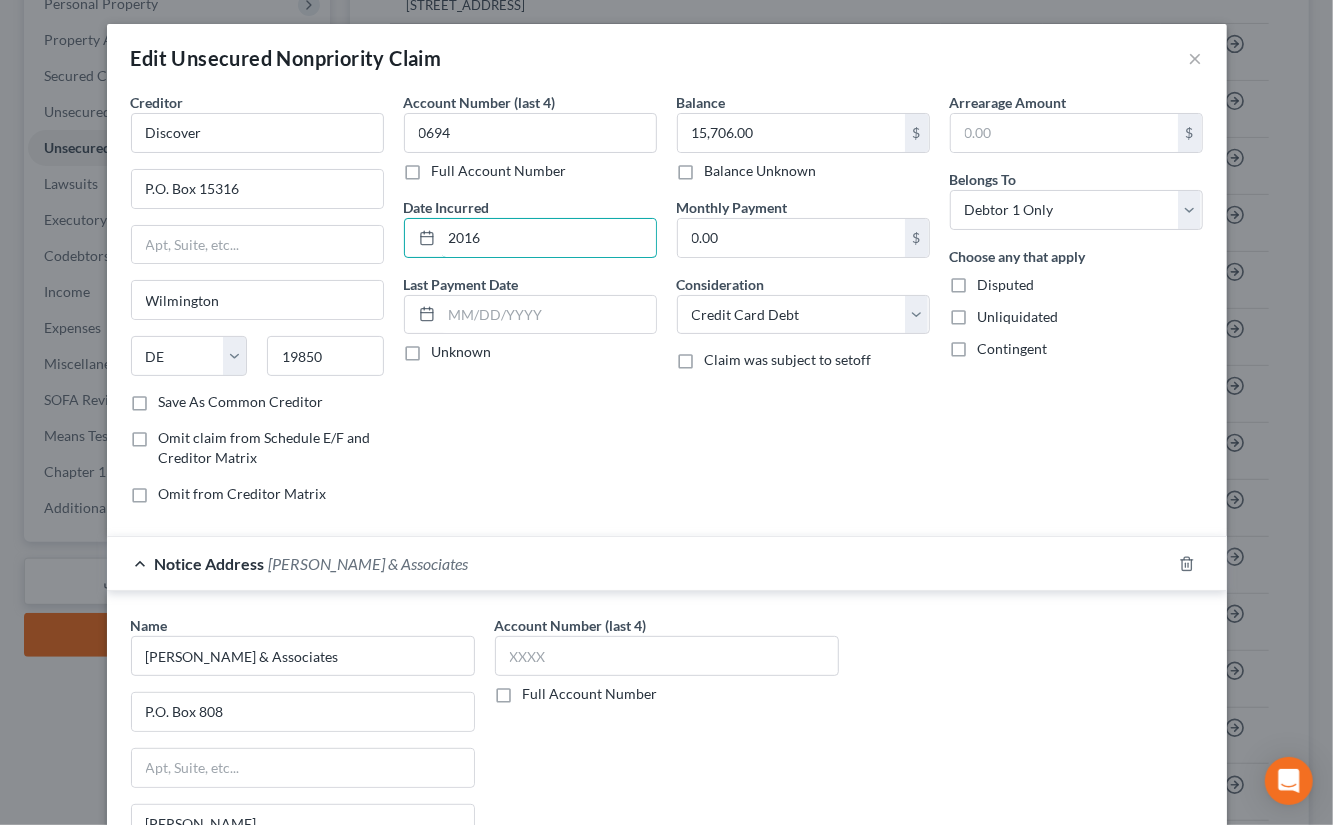 type on "2016" 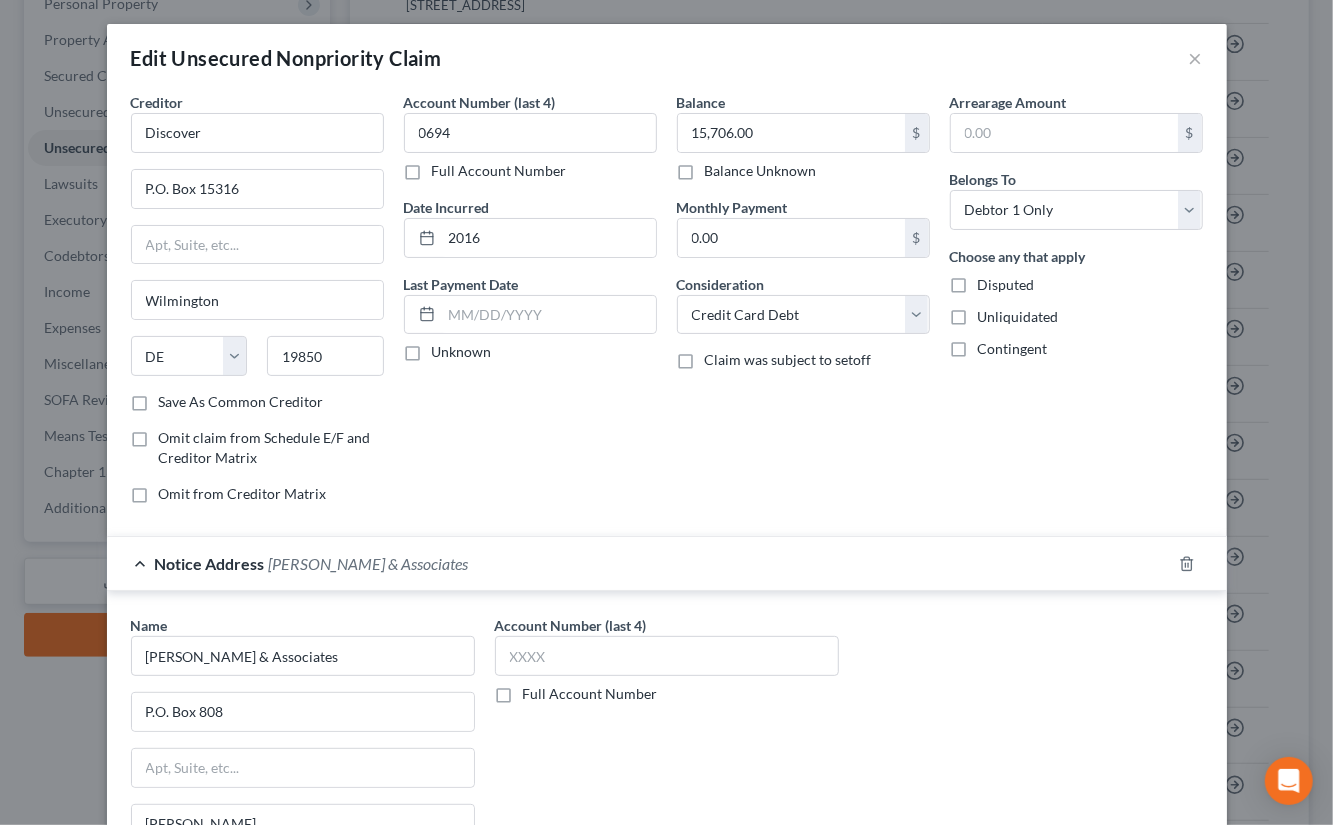 drag, startPoint x: 719, startPoint y: 452, endPoint x: 792, endPoint y: 486, distance: 80.529495 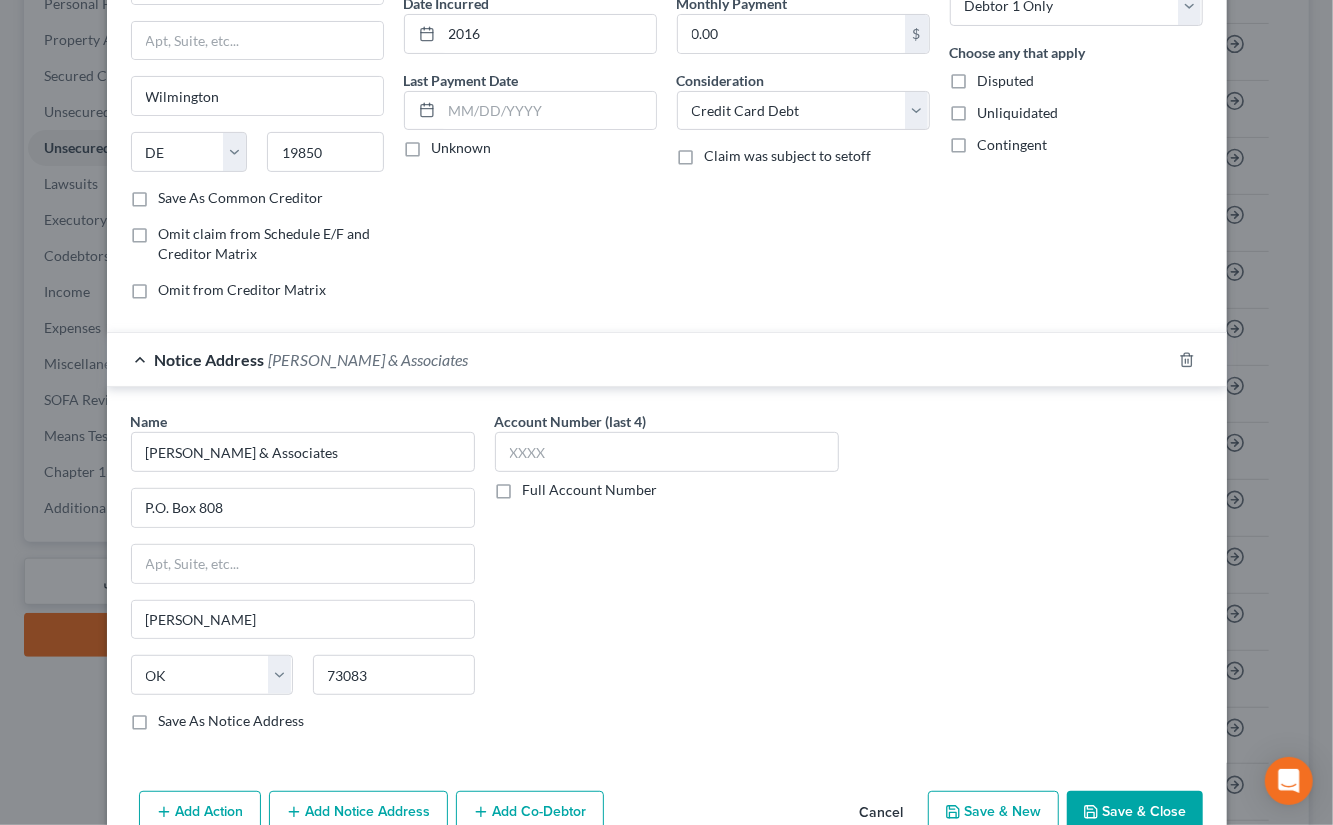 scroll, scrollTop: 298, scrollLeft: 0, axis: vertical 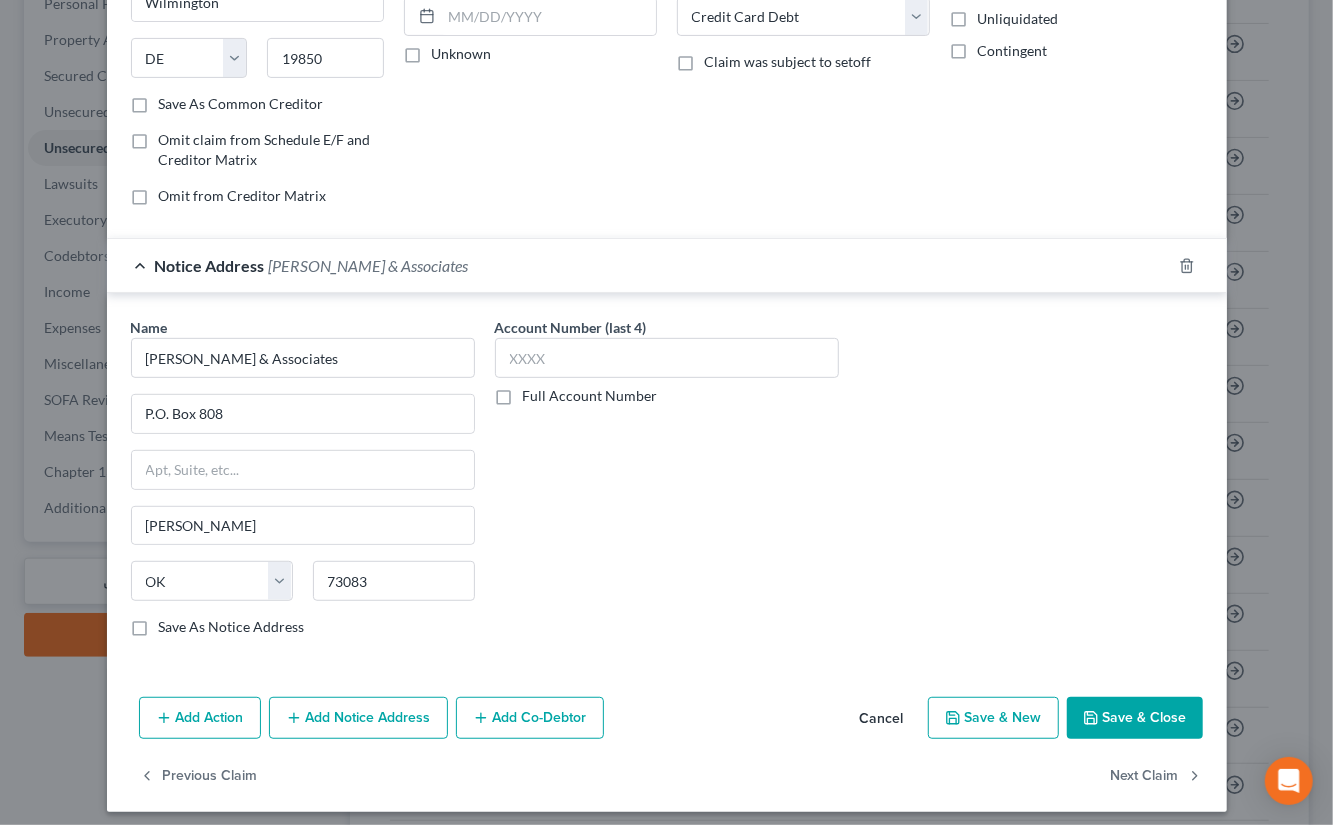 click on "Save & Close" at bounding box center (1135, 718) 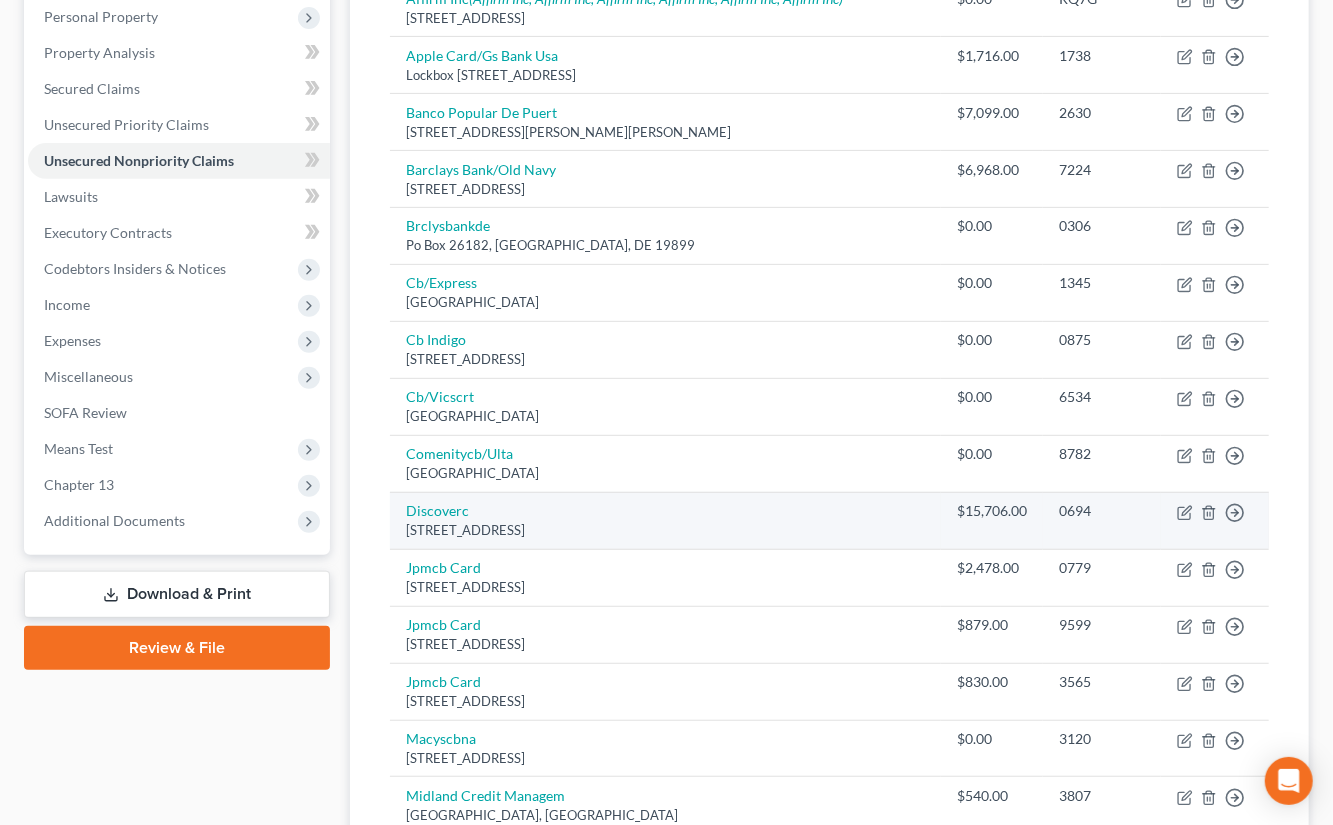 scroll, scrollTop: 375, scrollLeft: 0, axis: vertical 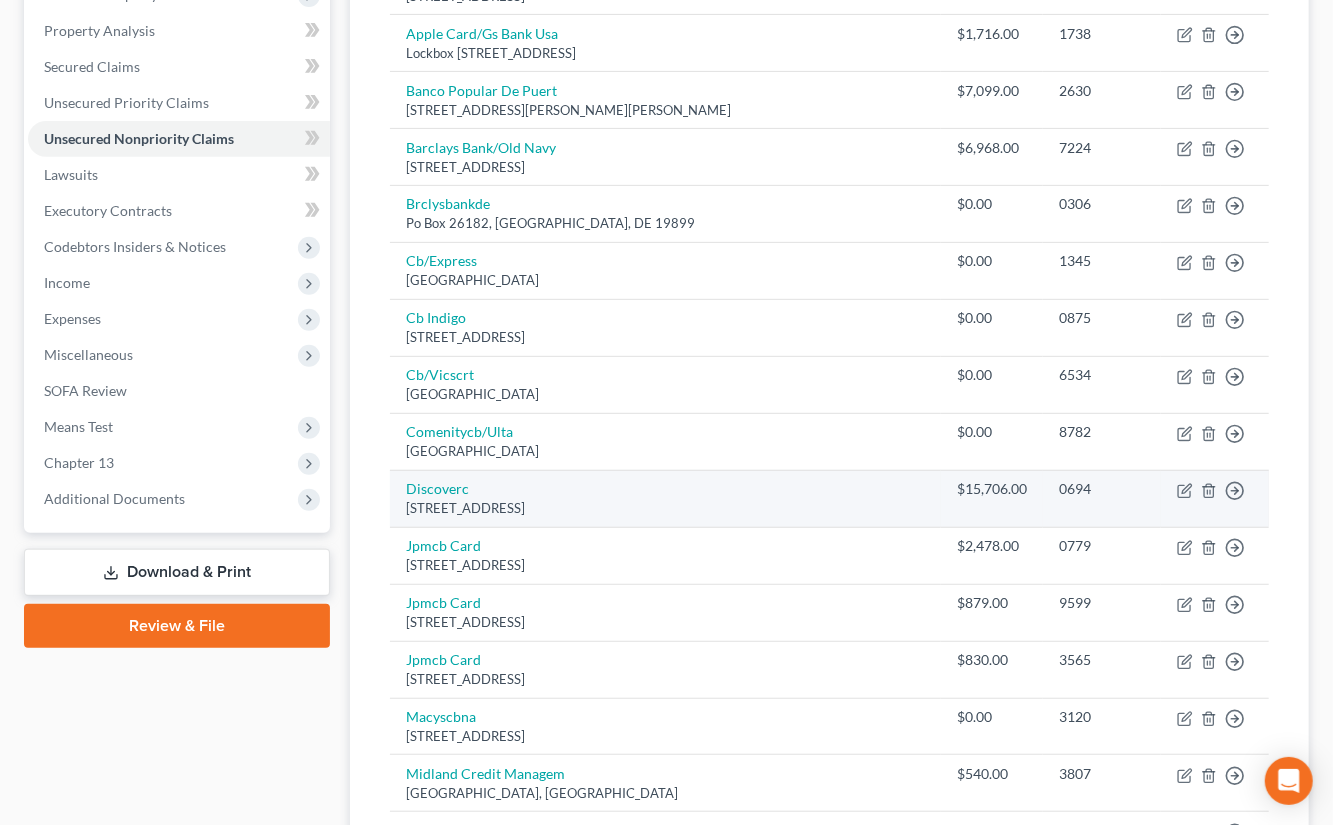 click on "Po Box 15316, Wilmington, DE 19850" at bounding box center [665, 508] 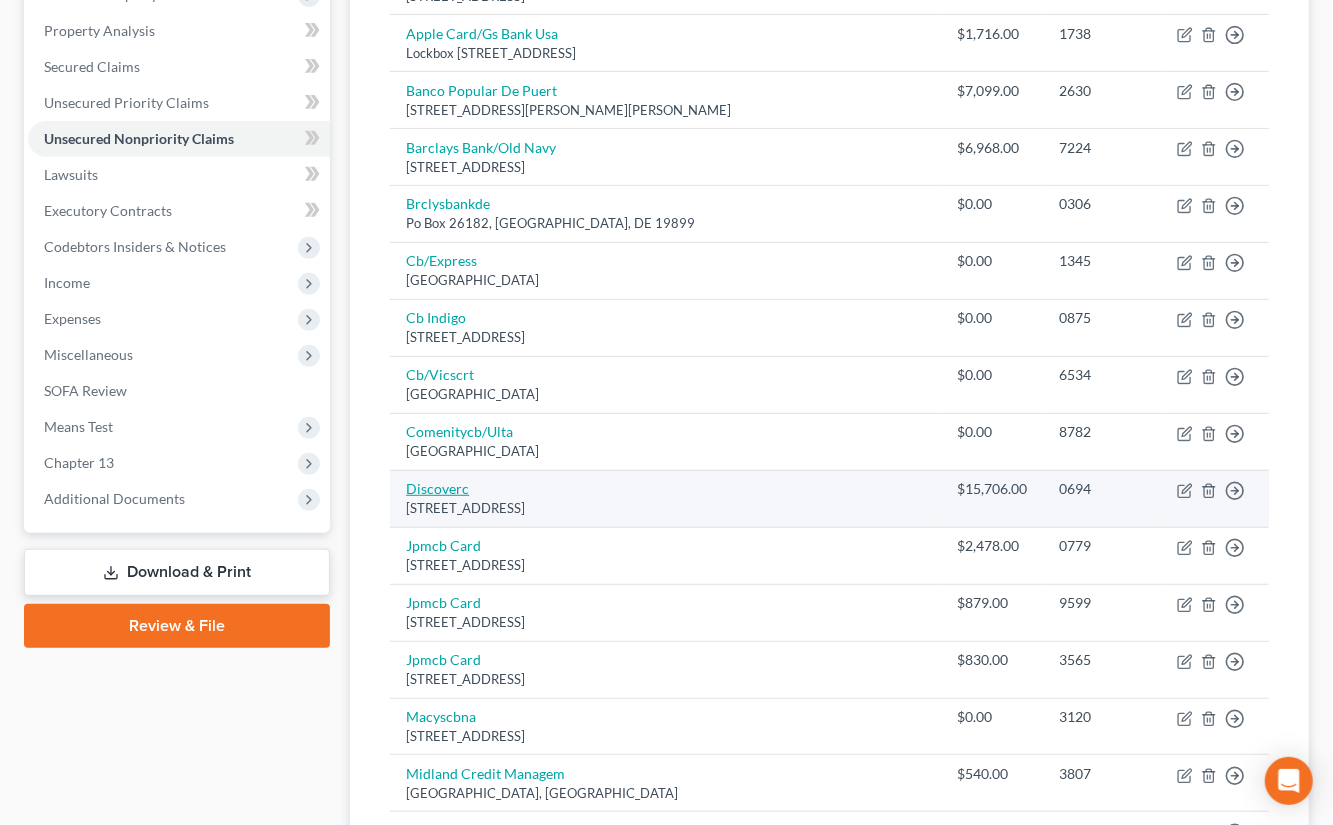 click on "Discoverc" at bounding box center [437, 488] 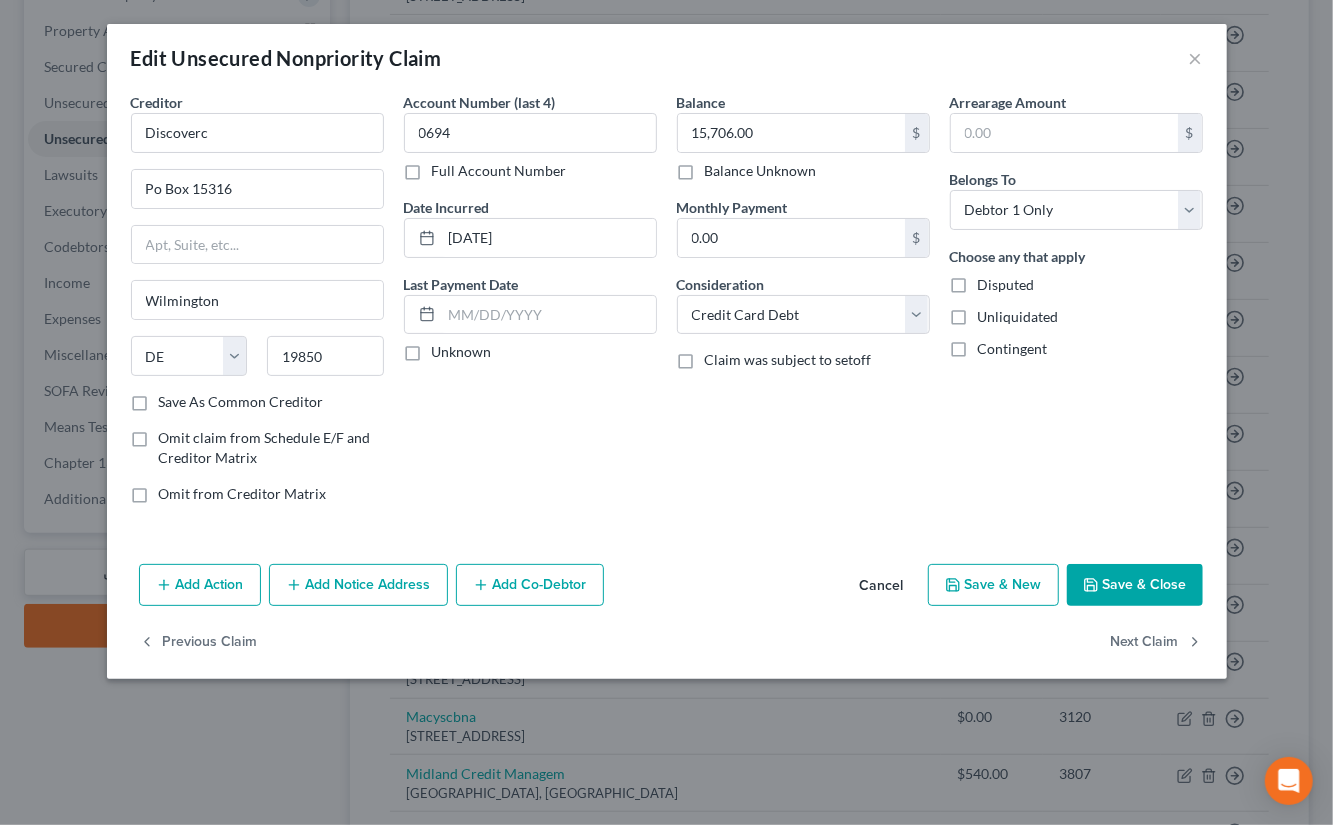 click on "Add Notice Address" at bounding box center [358, 585] 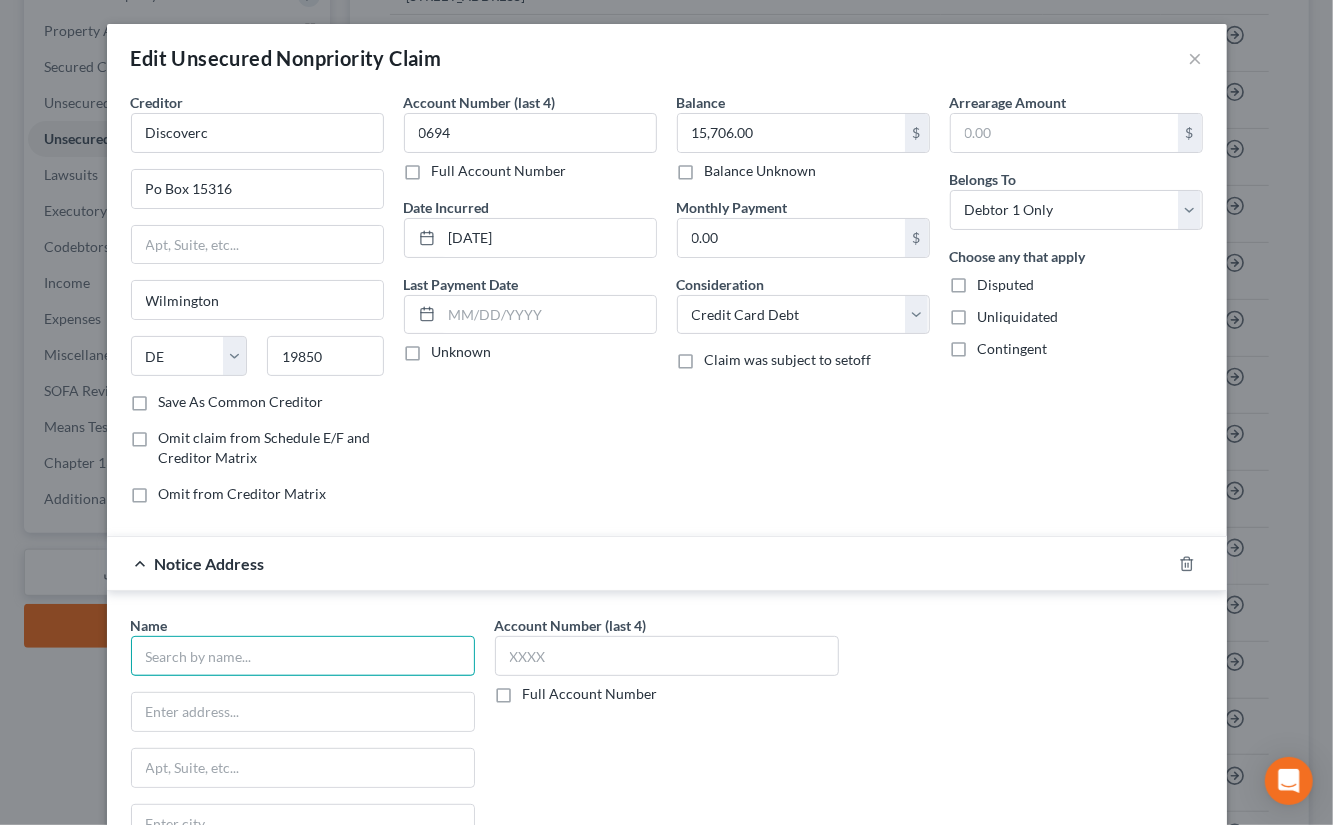 click at bounding box center (303, 656) 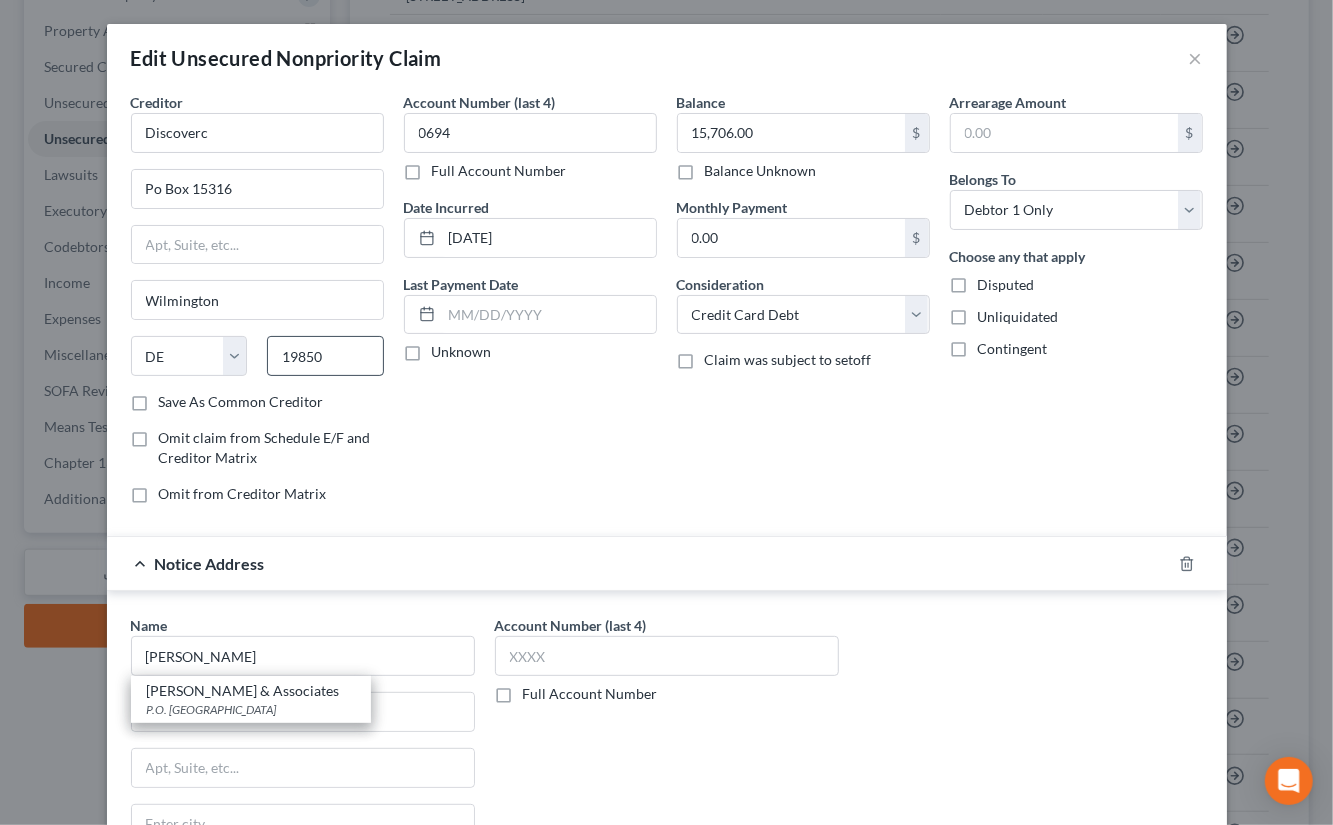 drag, startPoint x: 269, startPoint y: 692, endPoint x: 300, endPoint y: 346, distance: 347.38596 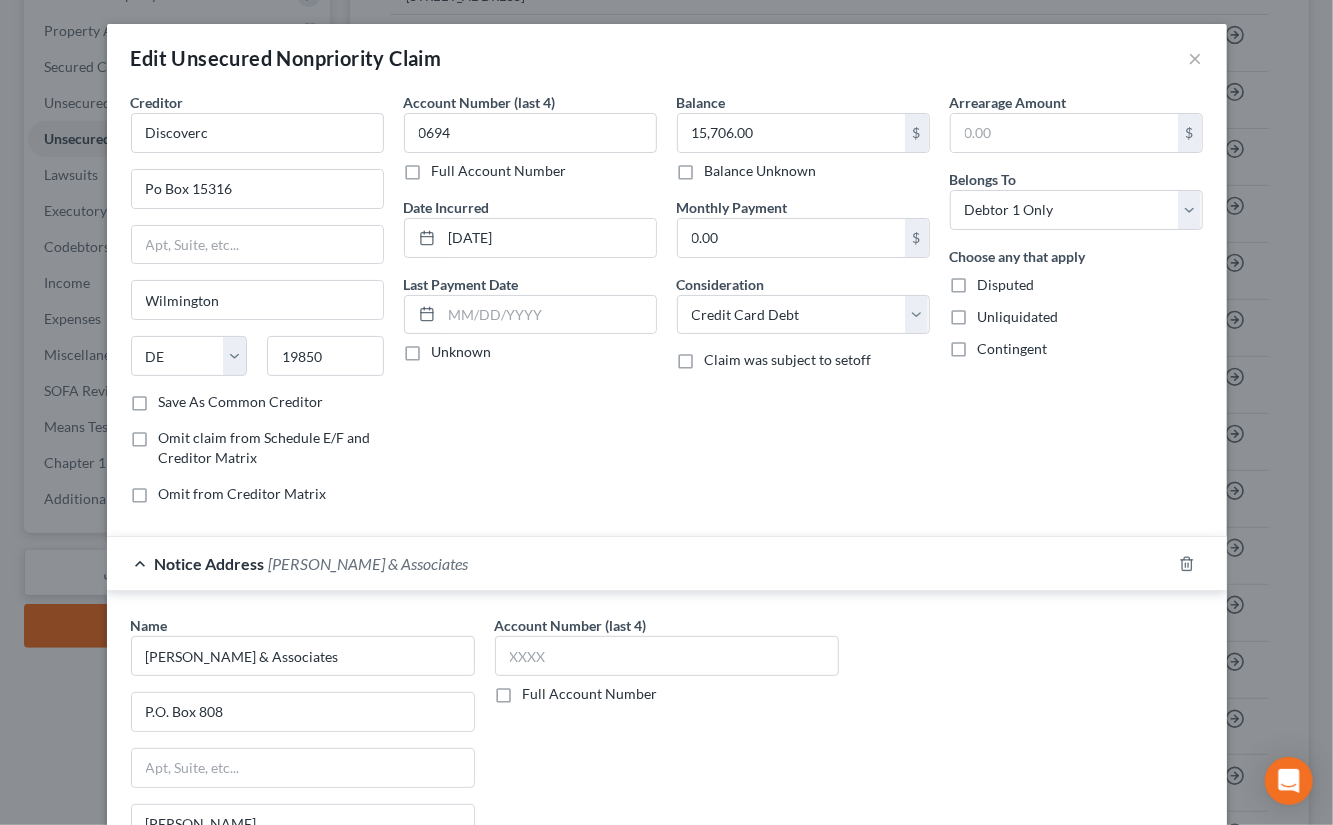 click on "Creditor *    Discoverc                      Po Box 15316 Wilmington State AL AK AR AZ CA CO CT DE DC FL GA GU HI ID IL IN IA KS KY LA ME MD MA MI MN MS MO MT NC ND NE NV NH NJ NM NY OH OK OR PA PR RI SC SD TN TX UT VI VA VT WA WV WI WY 19850" at bounding box center (257, 242) 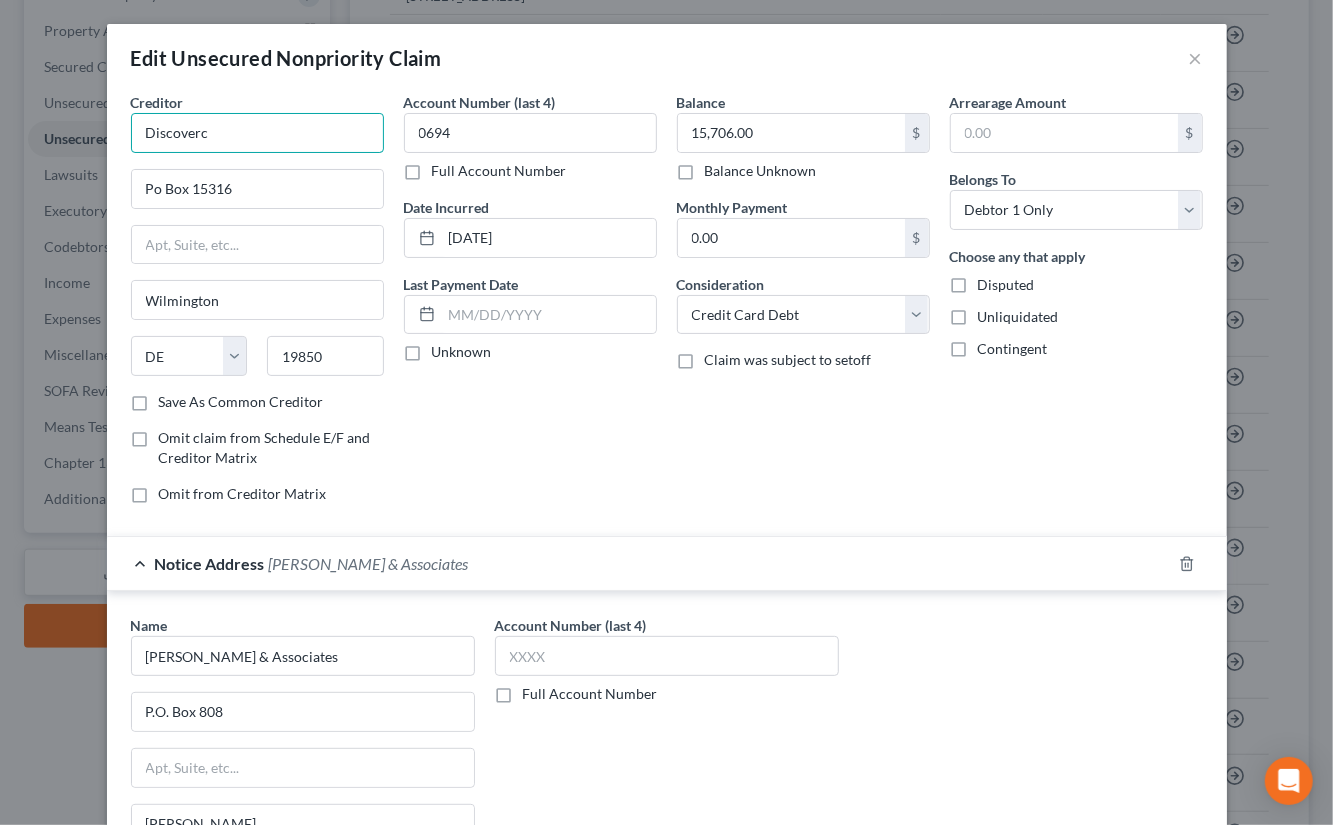 click on "Discoverc" at bounding box center (257, 133) 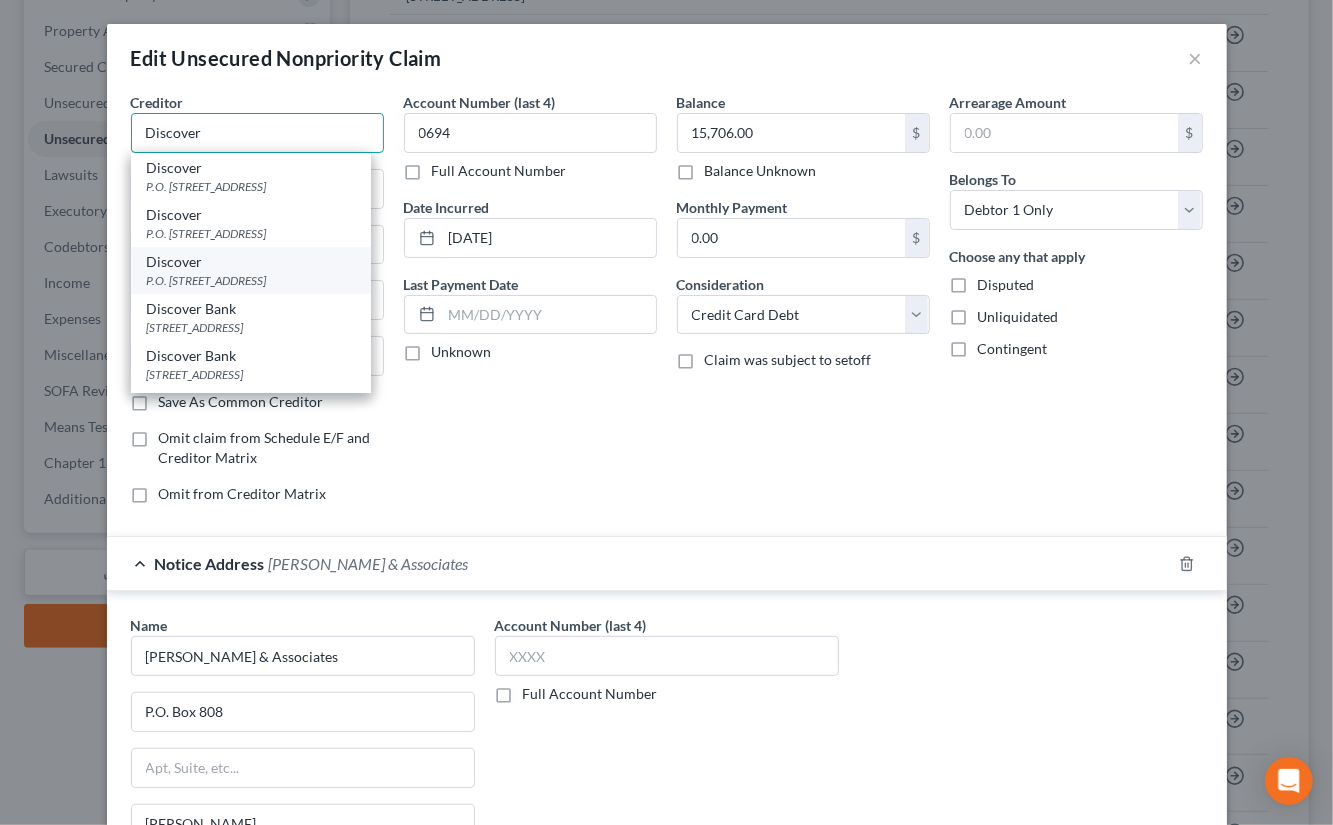 type on "Discover" 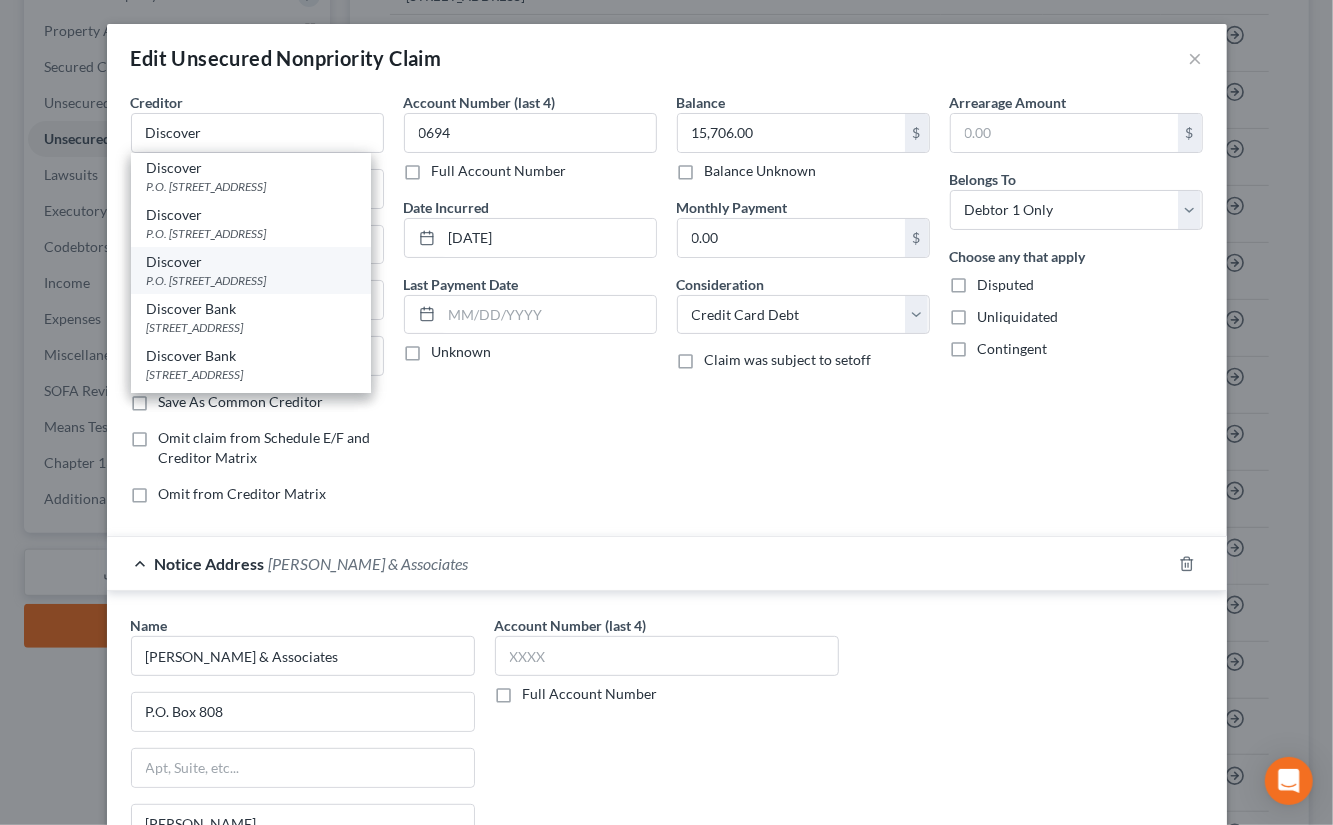drag, startPoint x: 300, startPoint y: 266, endPoint x: 502, endPoint y: 243, distance: 203.30519 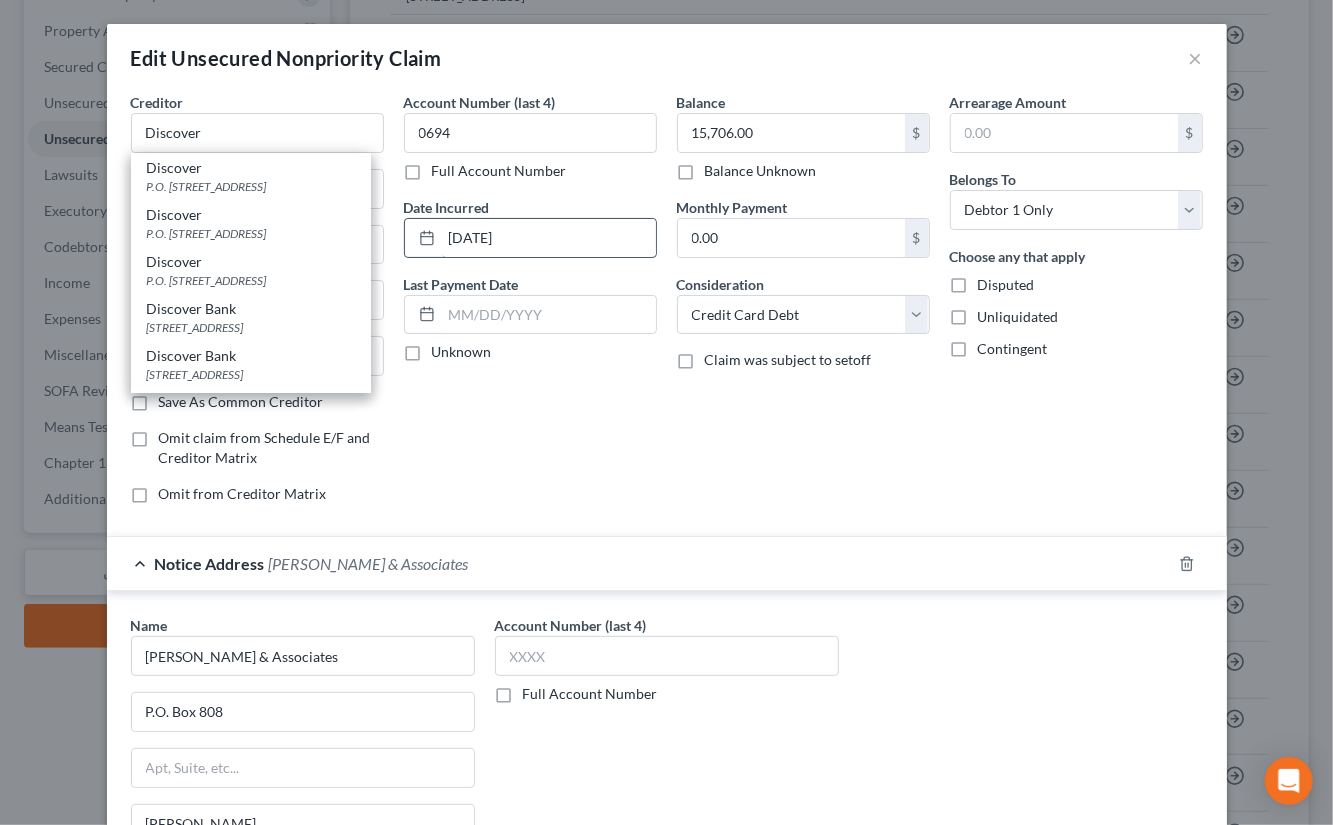 type on "P.O. Box 15316" 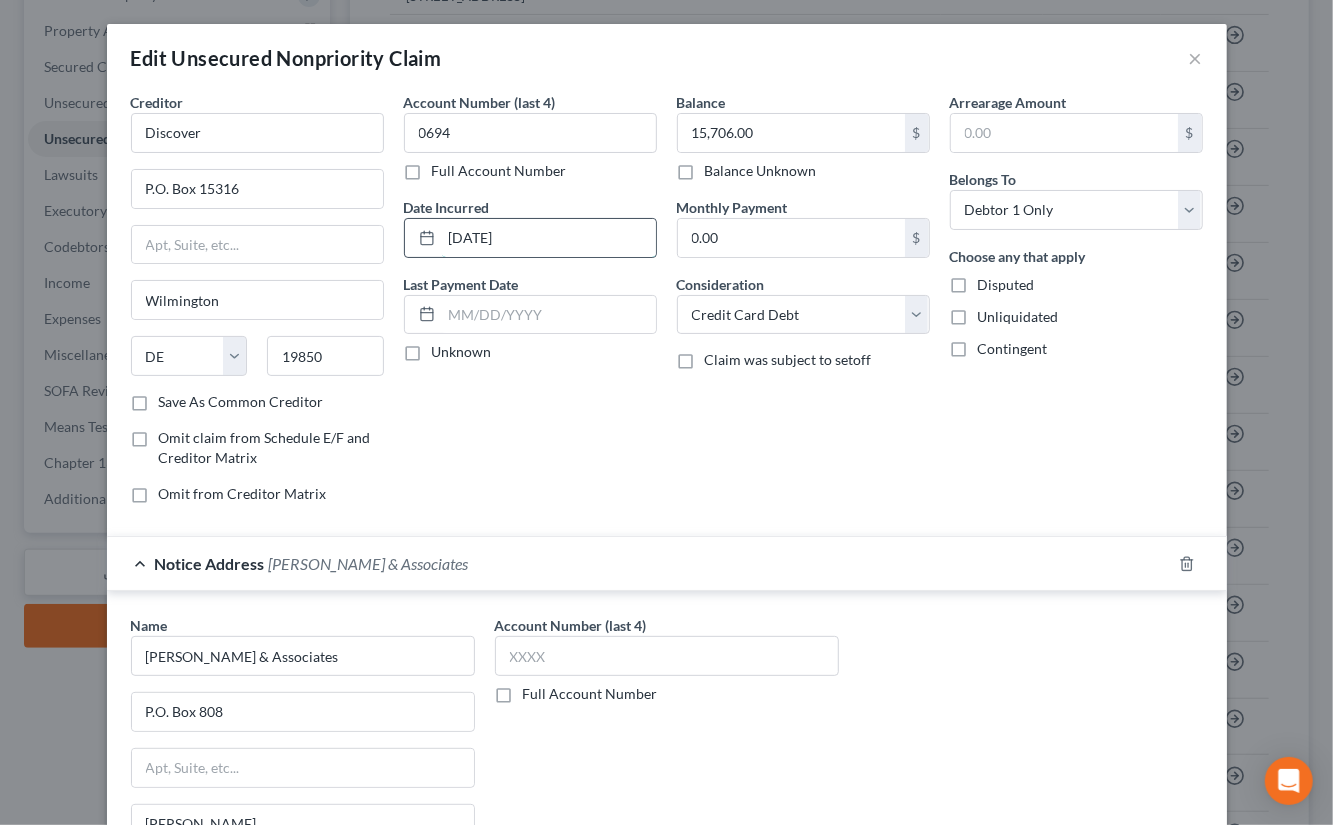 click on "03-23-2016" at bounding box center (549, 238) 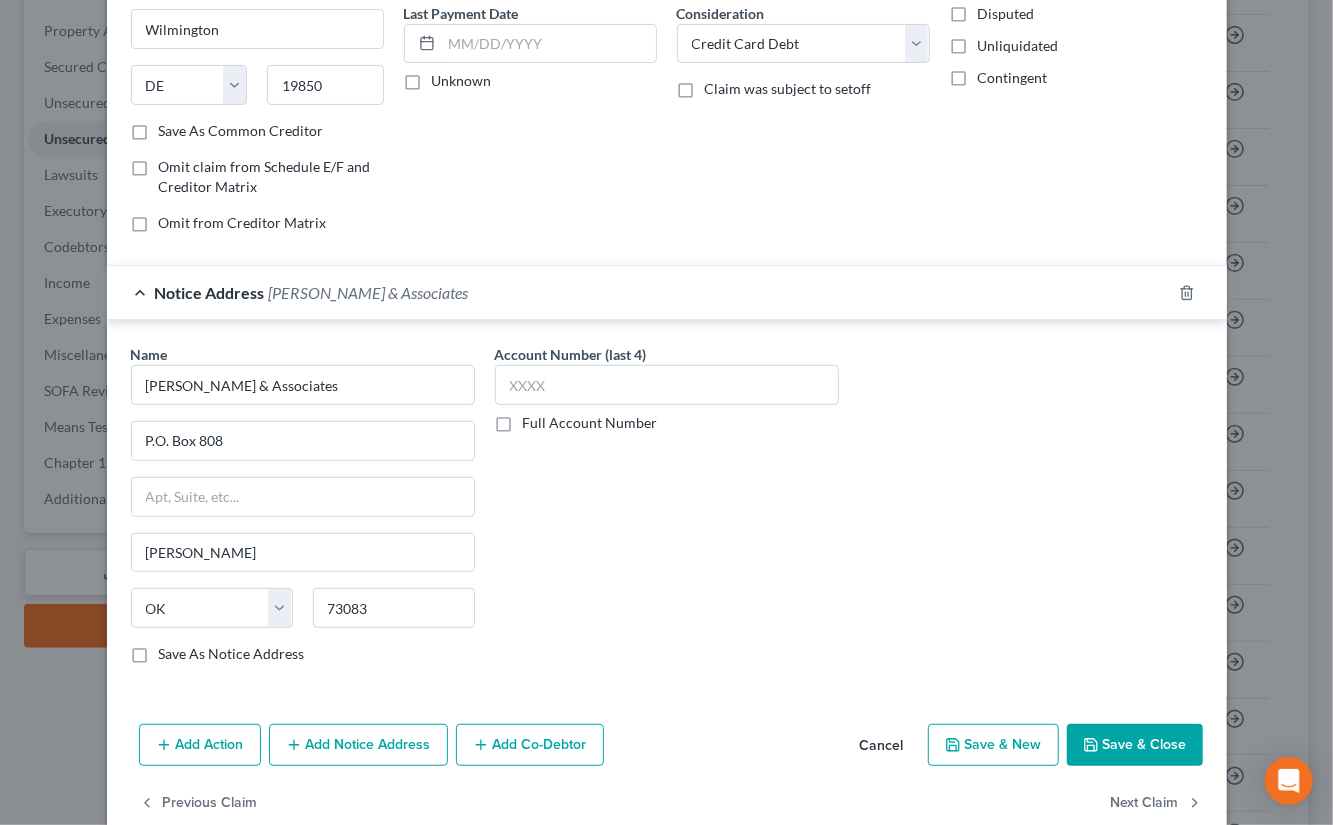scroll, scrollTop: 298, scrollLeft: 0, axis: vertical 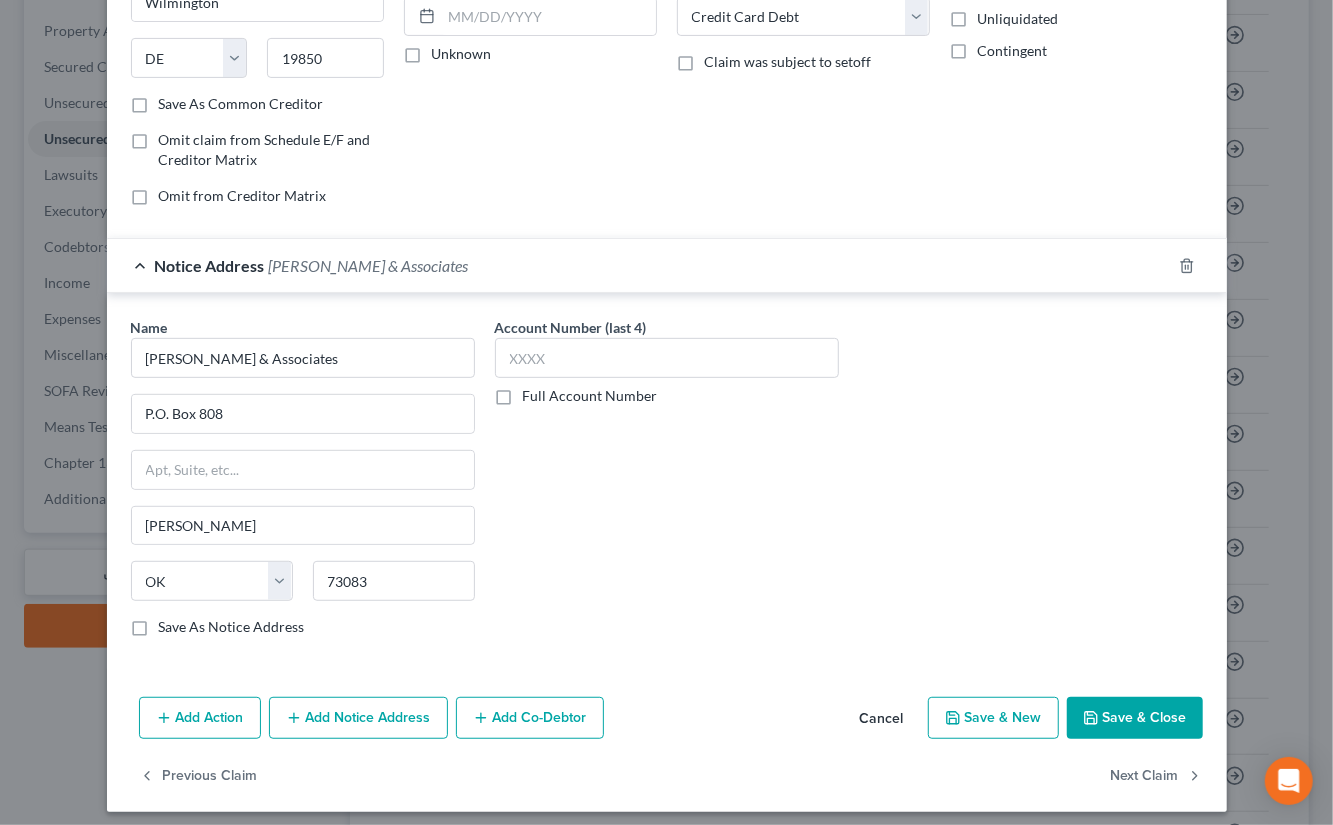 type on "2016" 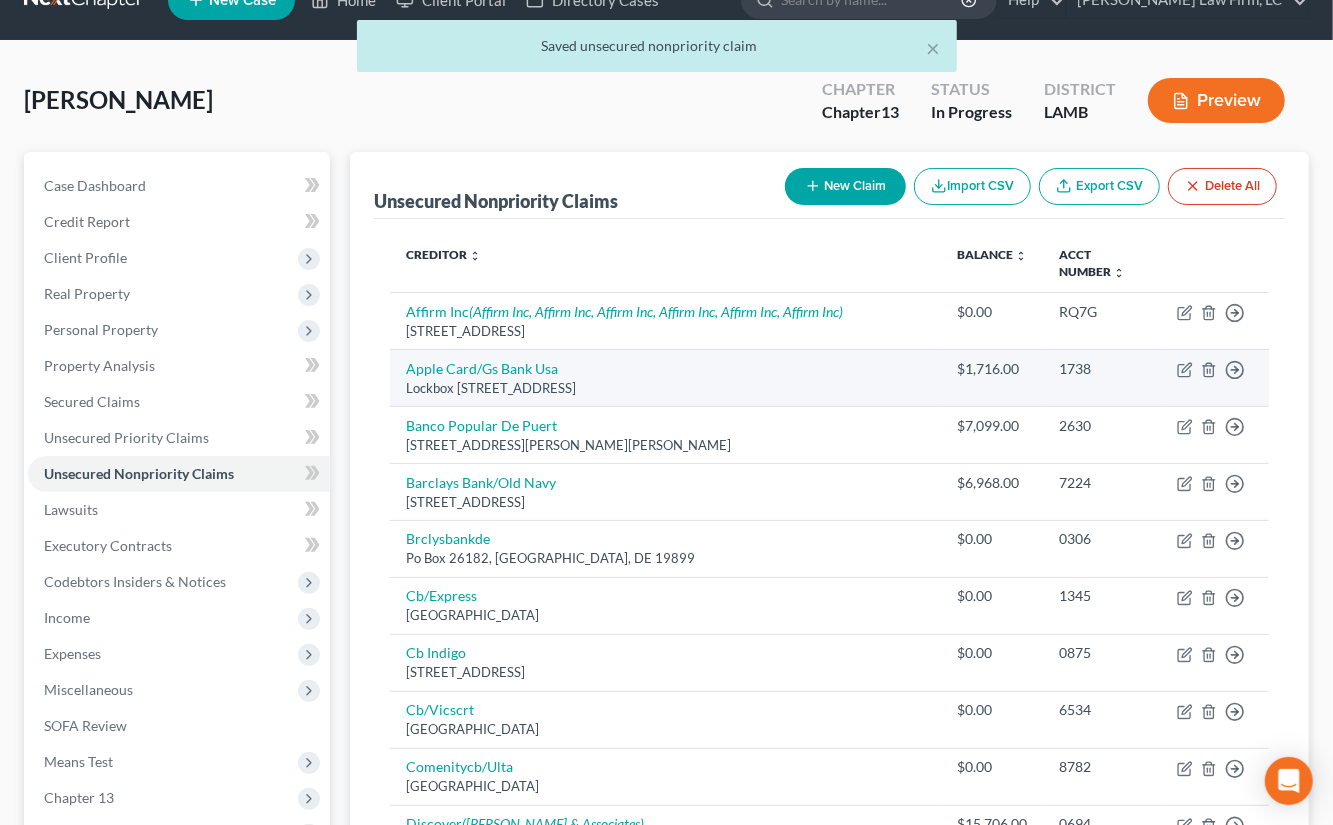 scroll, scrollTop: 0, scrollLeft: 0, axis: both 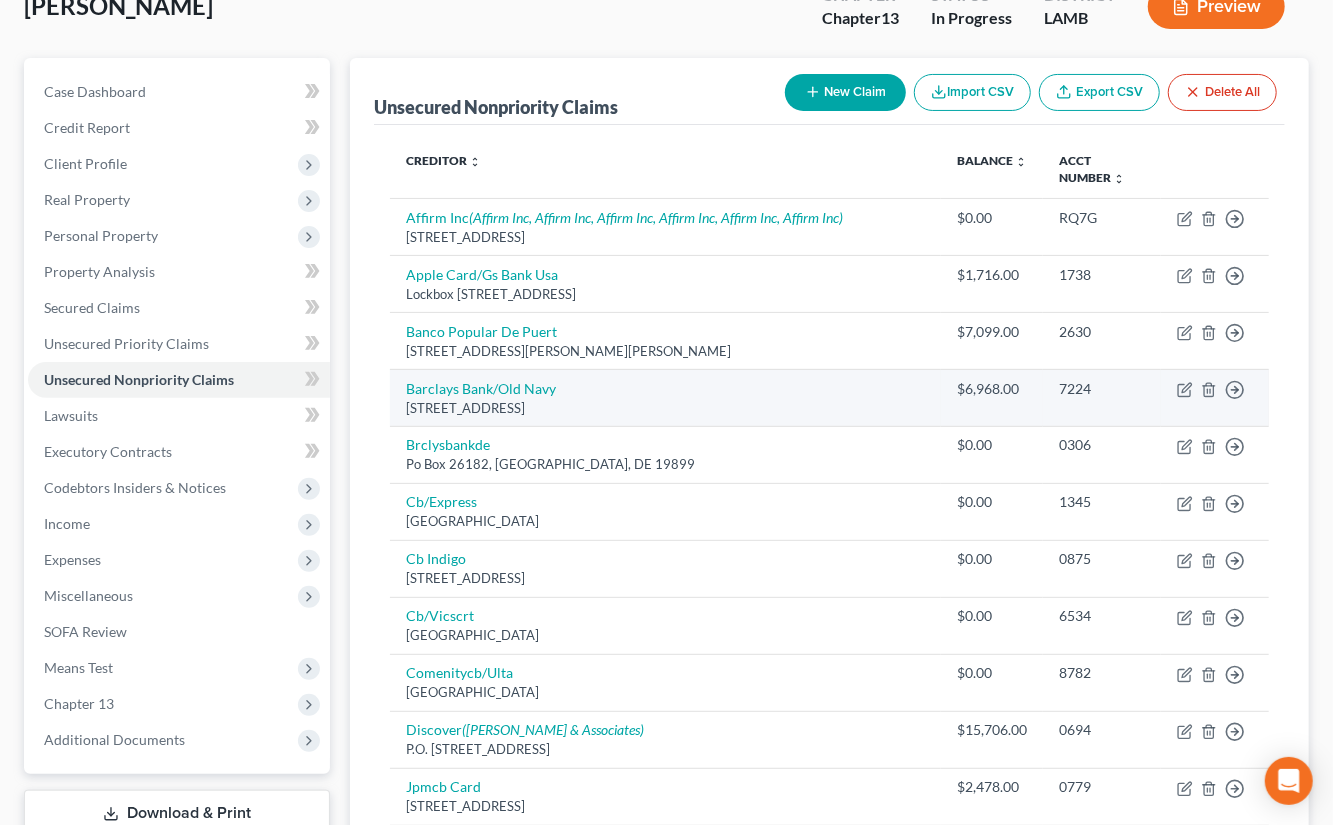 click on "Barclays Bank/Old Navy 125 S West St, Wilmington, DE 19801" at bounding box center [665, 397] 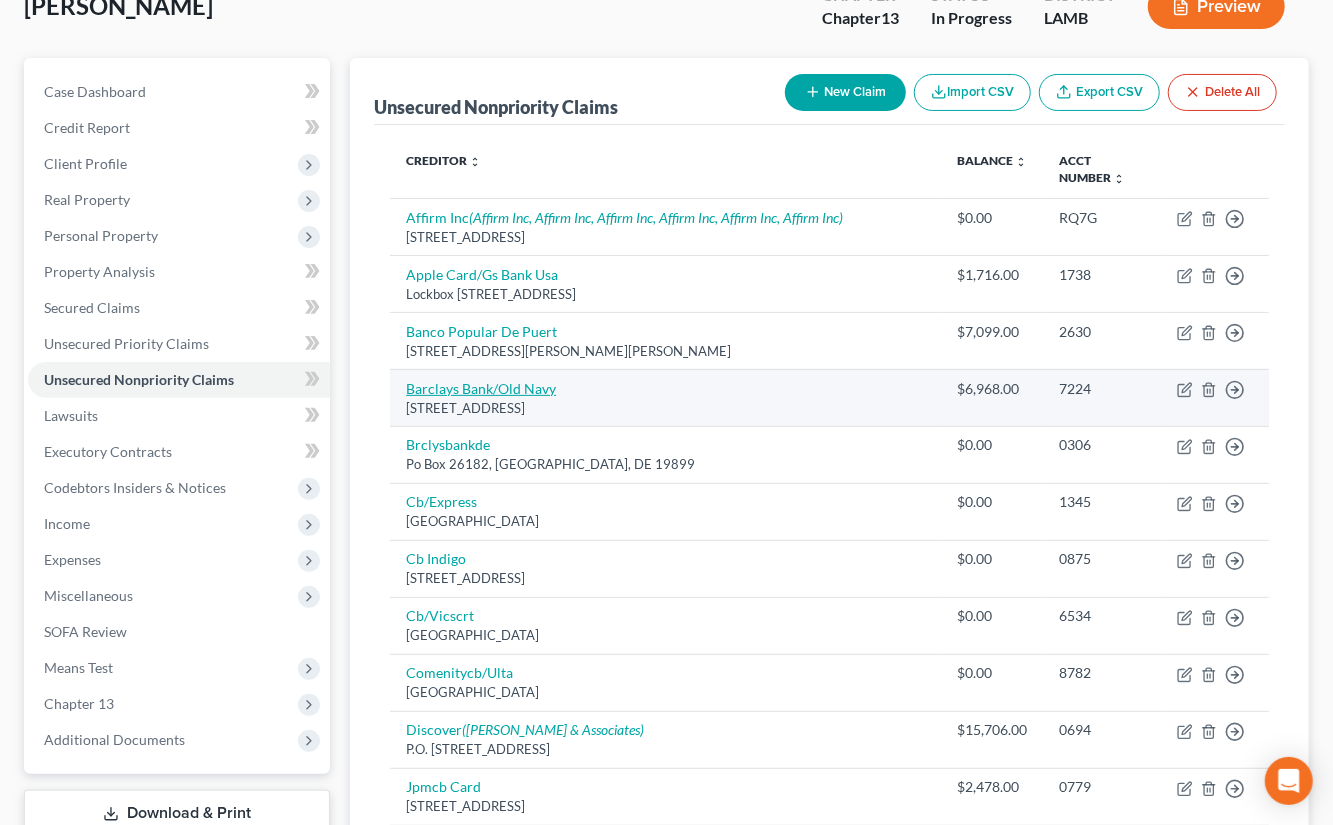 click on "Barclays Bank/Old Navy" at bounding box center [481, 388] 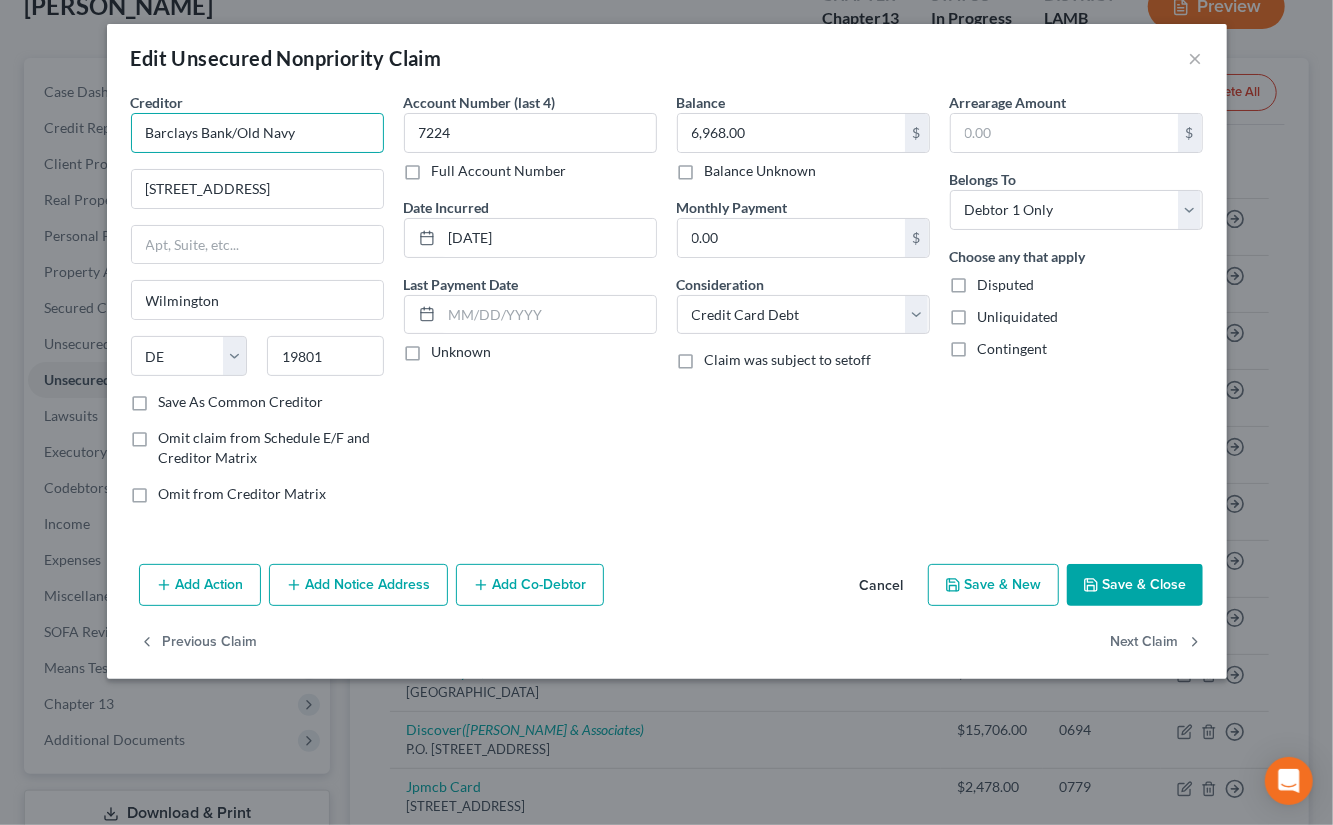 click on "Barclays Bank/Old Navy" at bounding box center [257, 133] 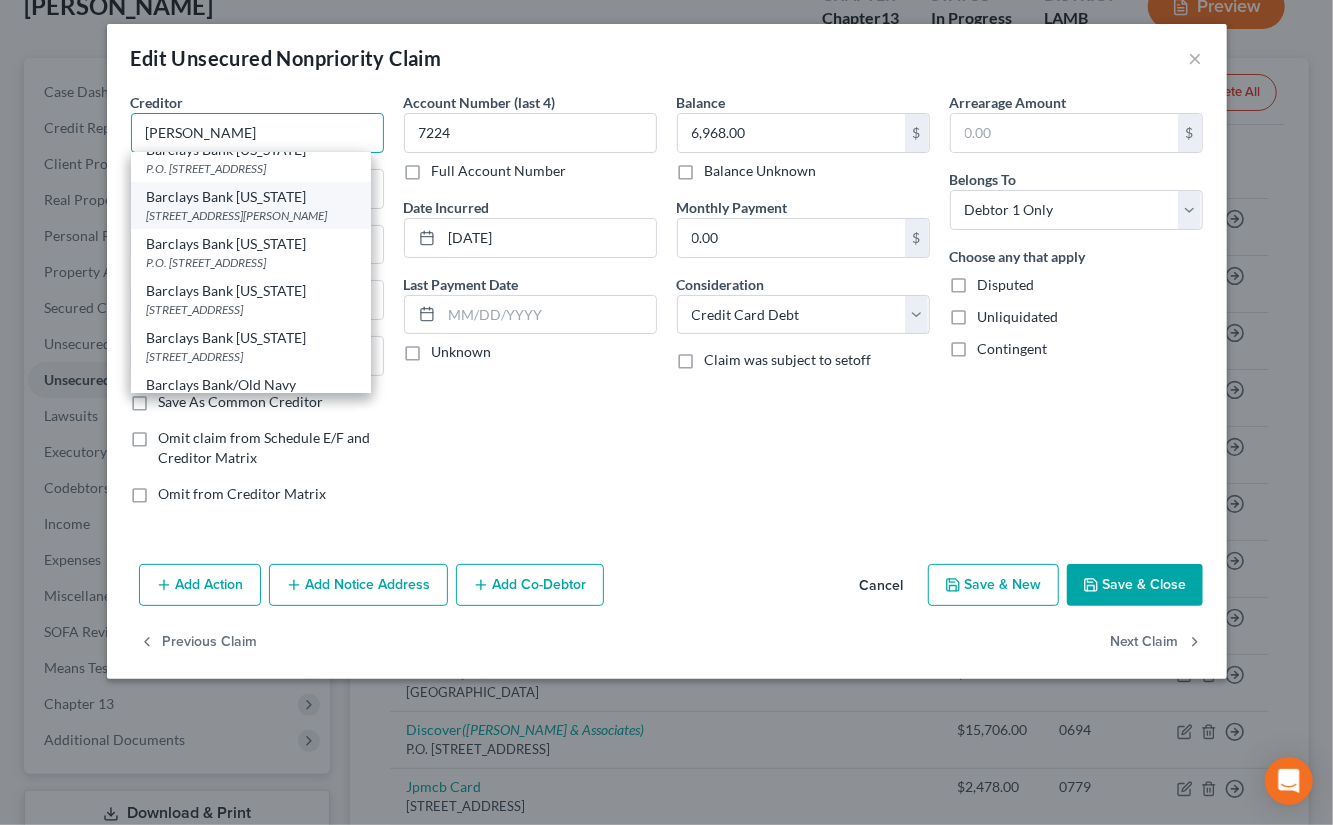 scroll, scrollTop: 0, scrollLeft: 0, axis: both 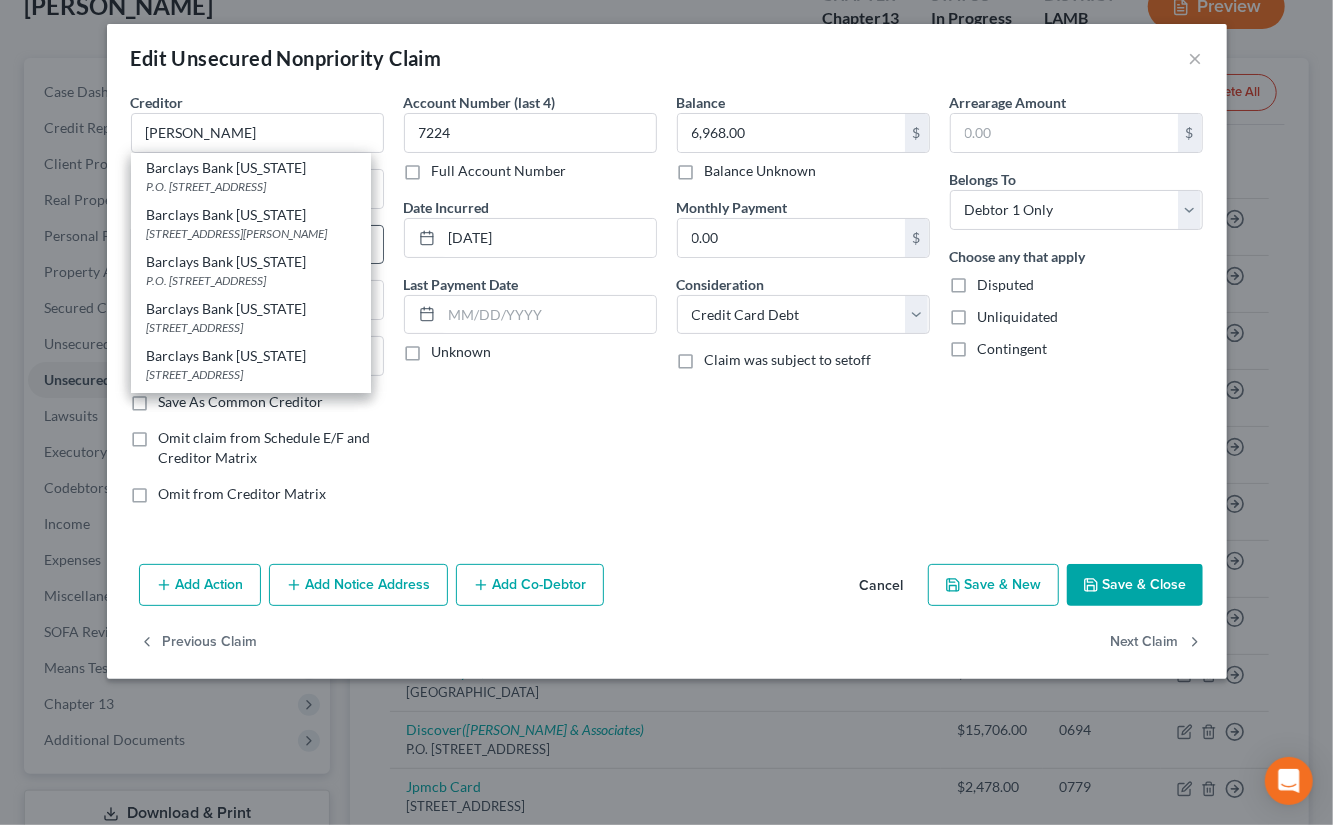 click on "[STREET_ADDRESS][PERSON_NAME]" at bounding box center [251, 233] 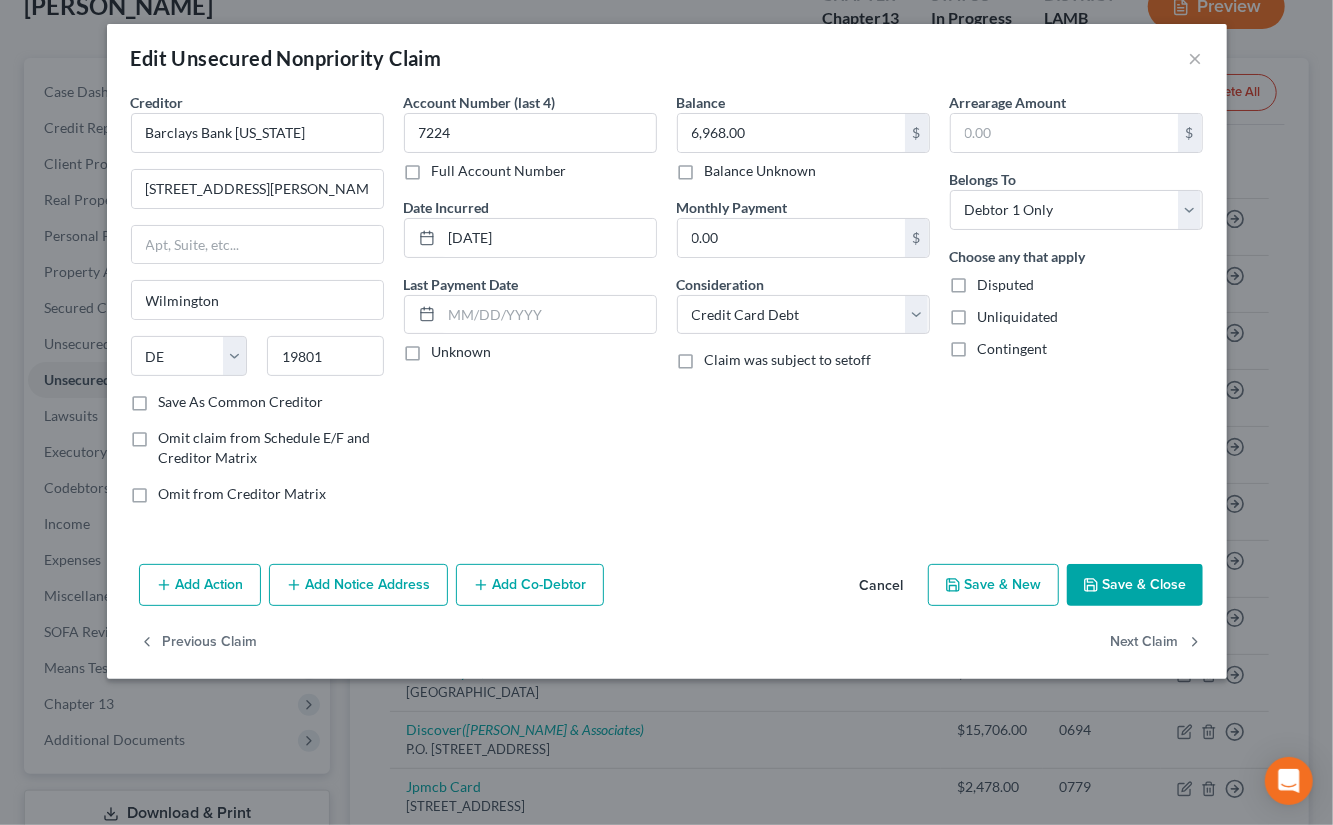 drag, startPoint x: 330, startPoint y: 608, endPoint x: 331, endPoint y: 586, distance: 22.022715 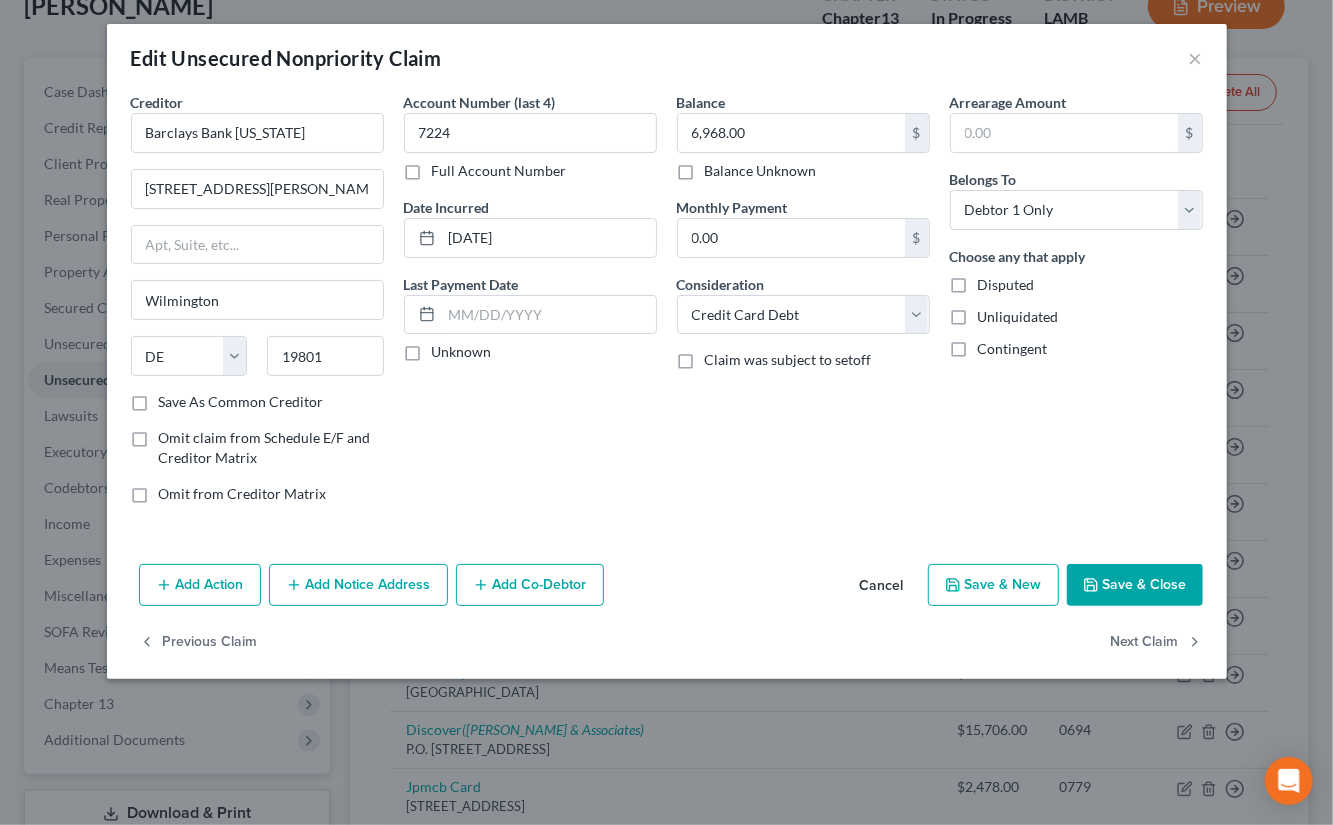 drag, startPoint x: 331, startPoint y: 585, endPoint x: 315, endPoint y: 630, distance: 47.759815 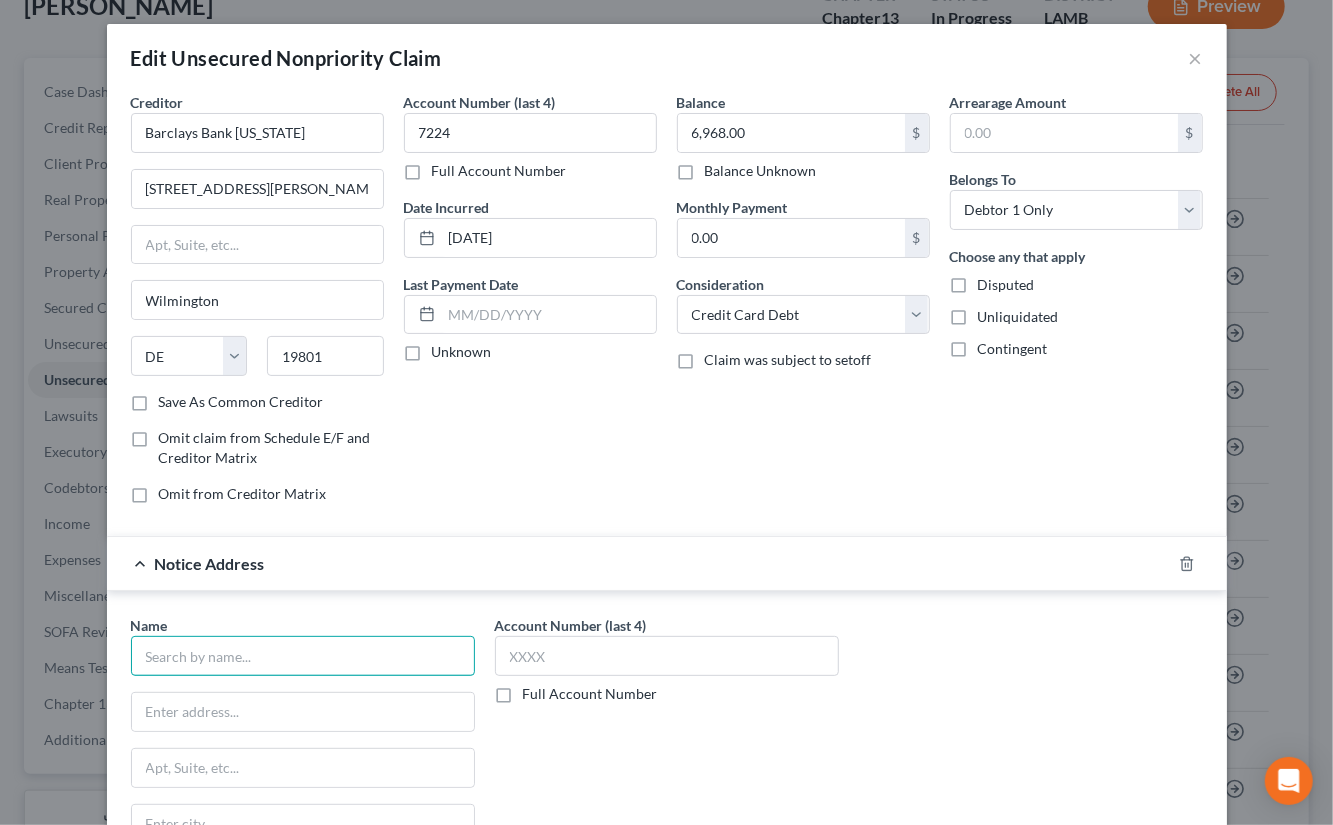 click at bounding box center (303, 656) 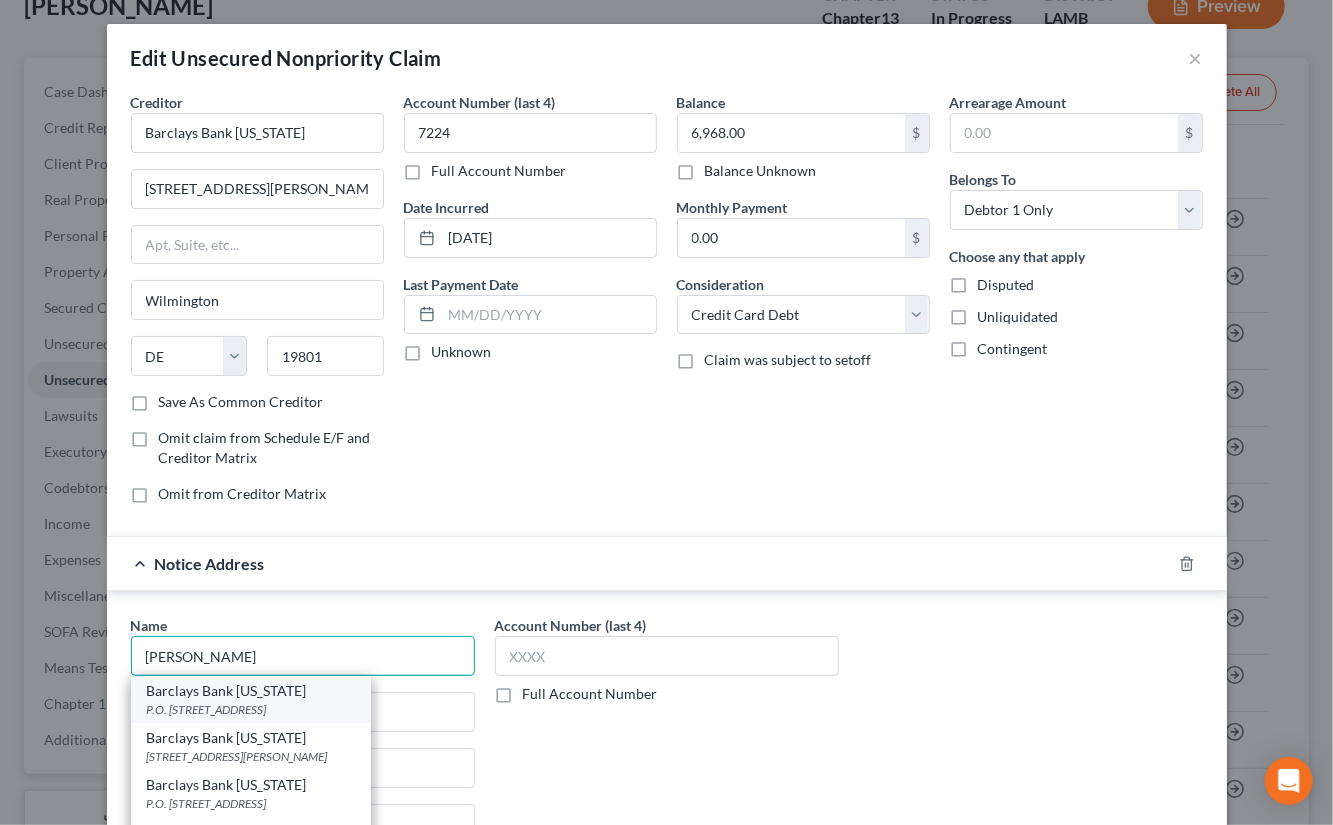 scroll, scrollTop: 124, scrollLeft: 0, axis: vertical 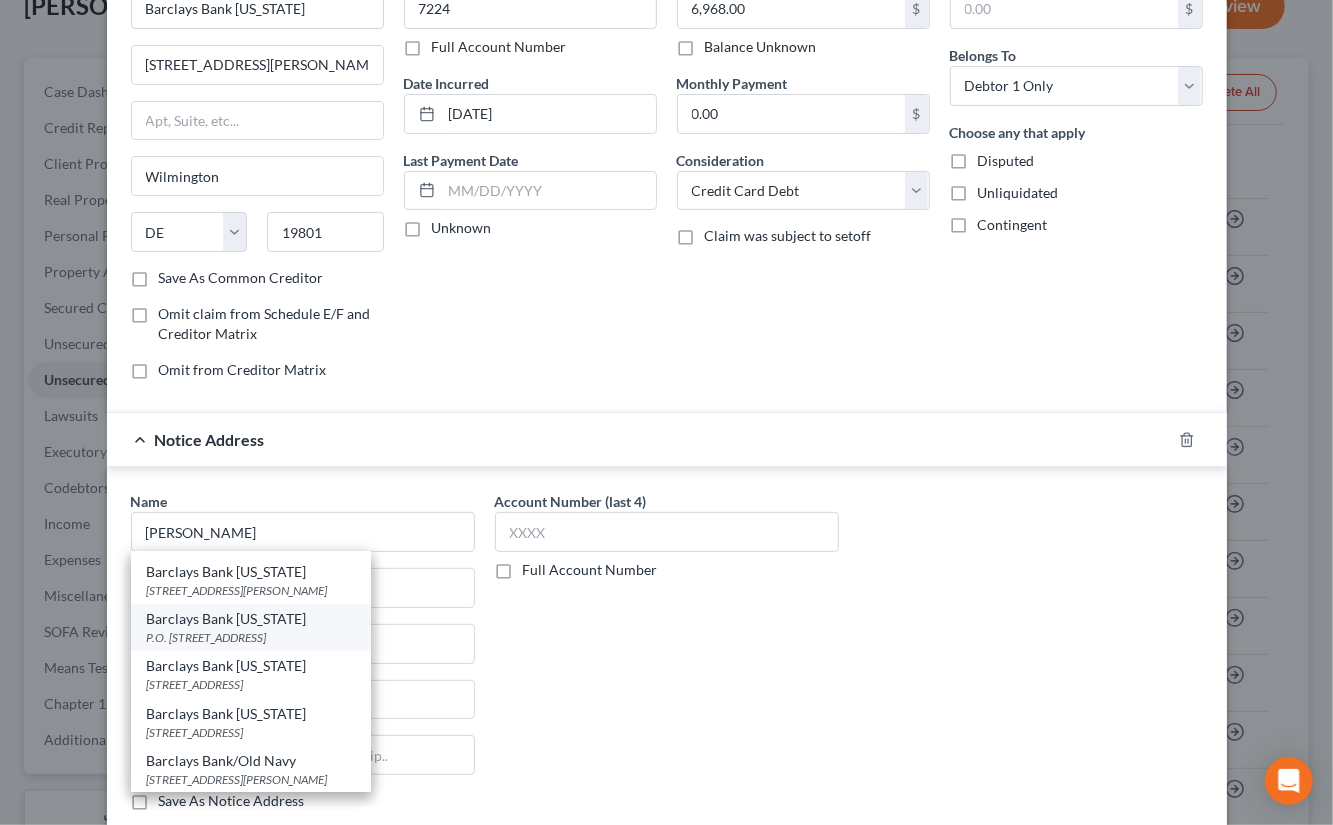click on "Barclays Bank [US_STATE]" at bounding box center (251, 619) 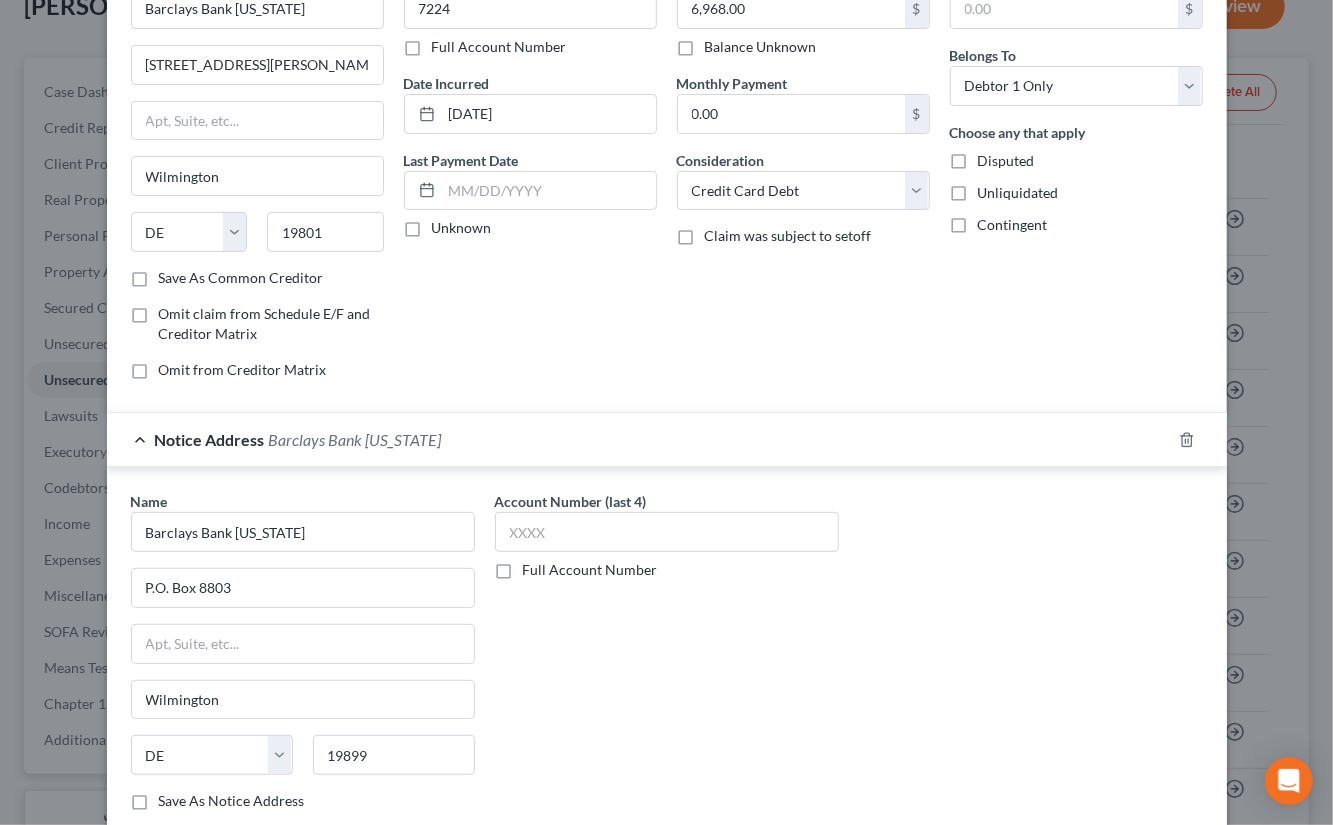 scroll, scrollTop: 0, scrollLeft: 0, axis: both 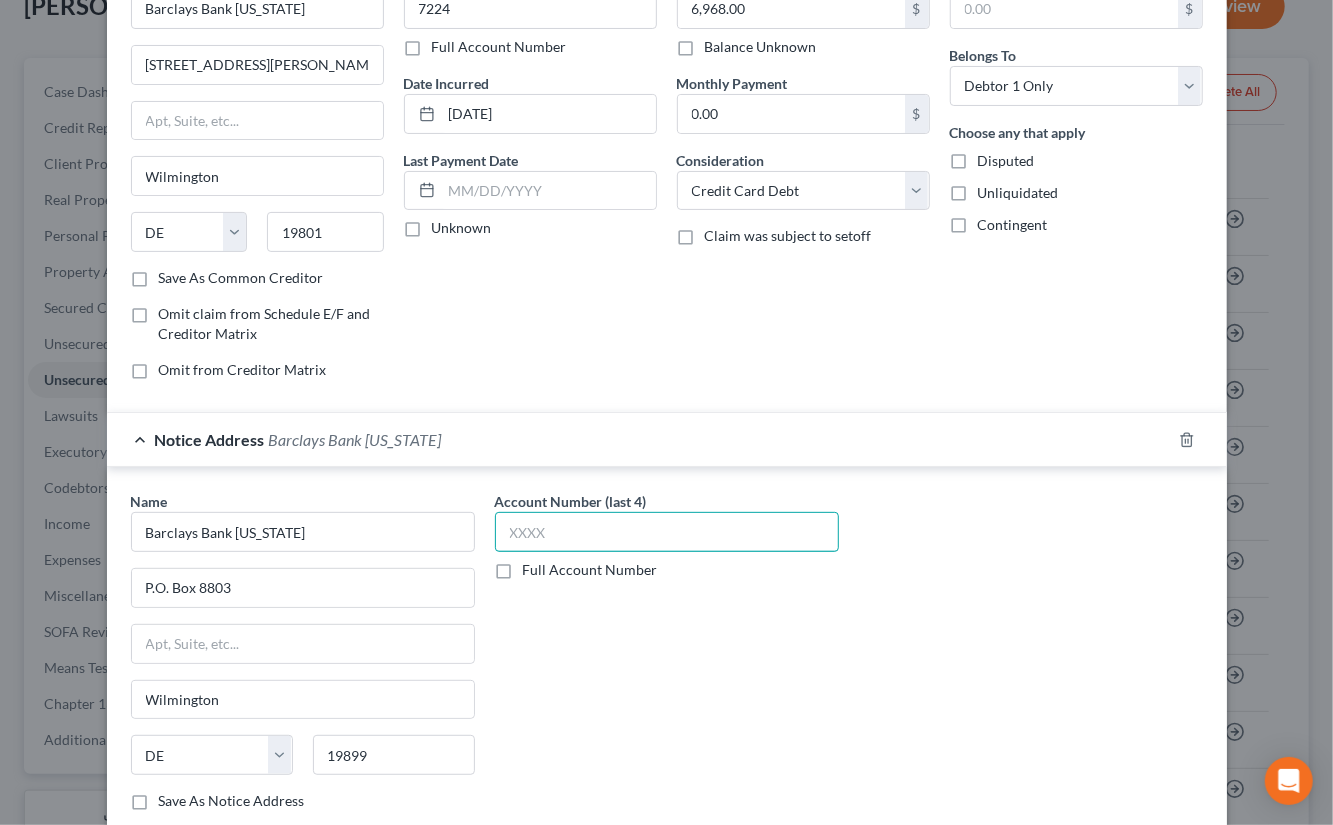 click at bounding box center [667, 532] 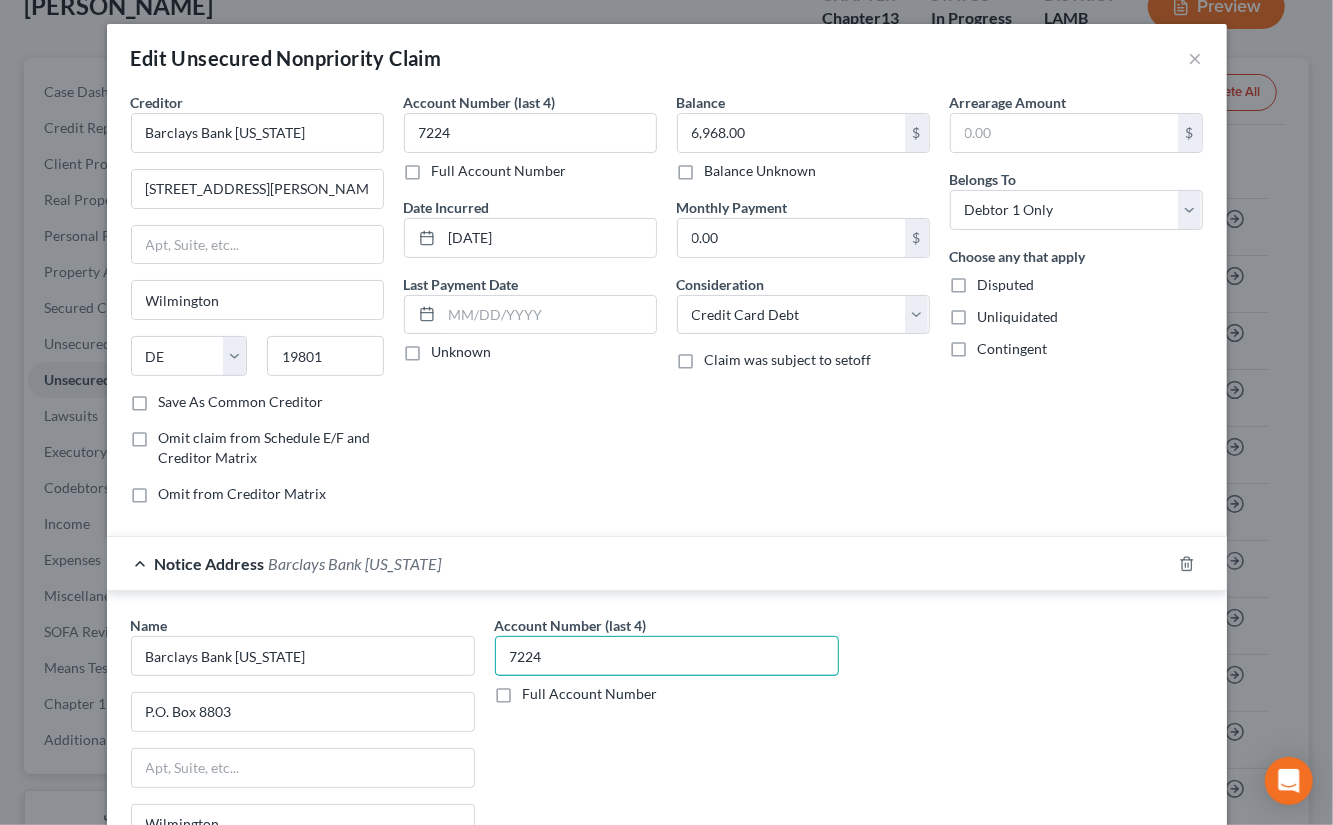 type on "7224" 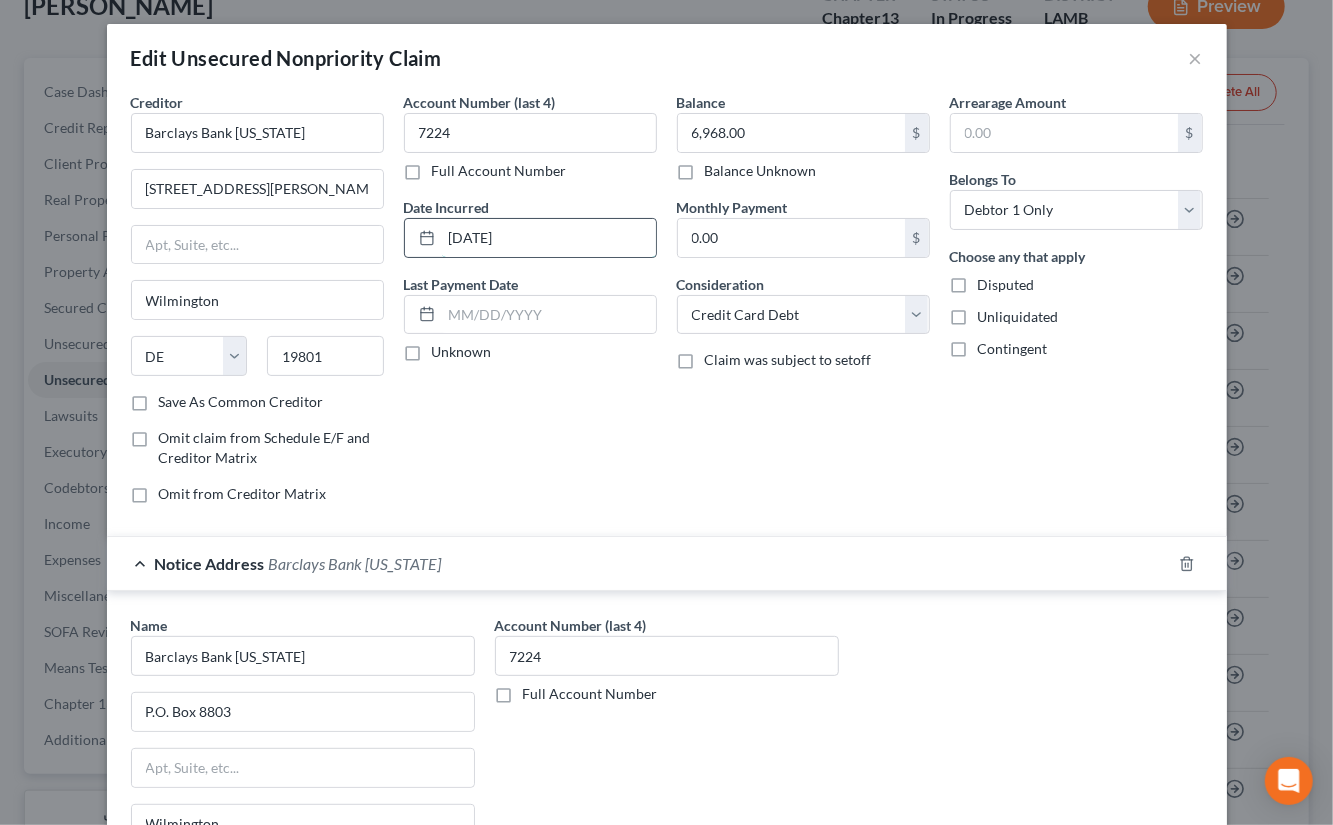 click on "04-25-2018" at bounding box center (549, 238) 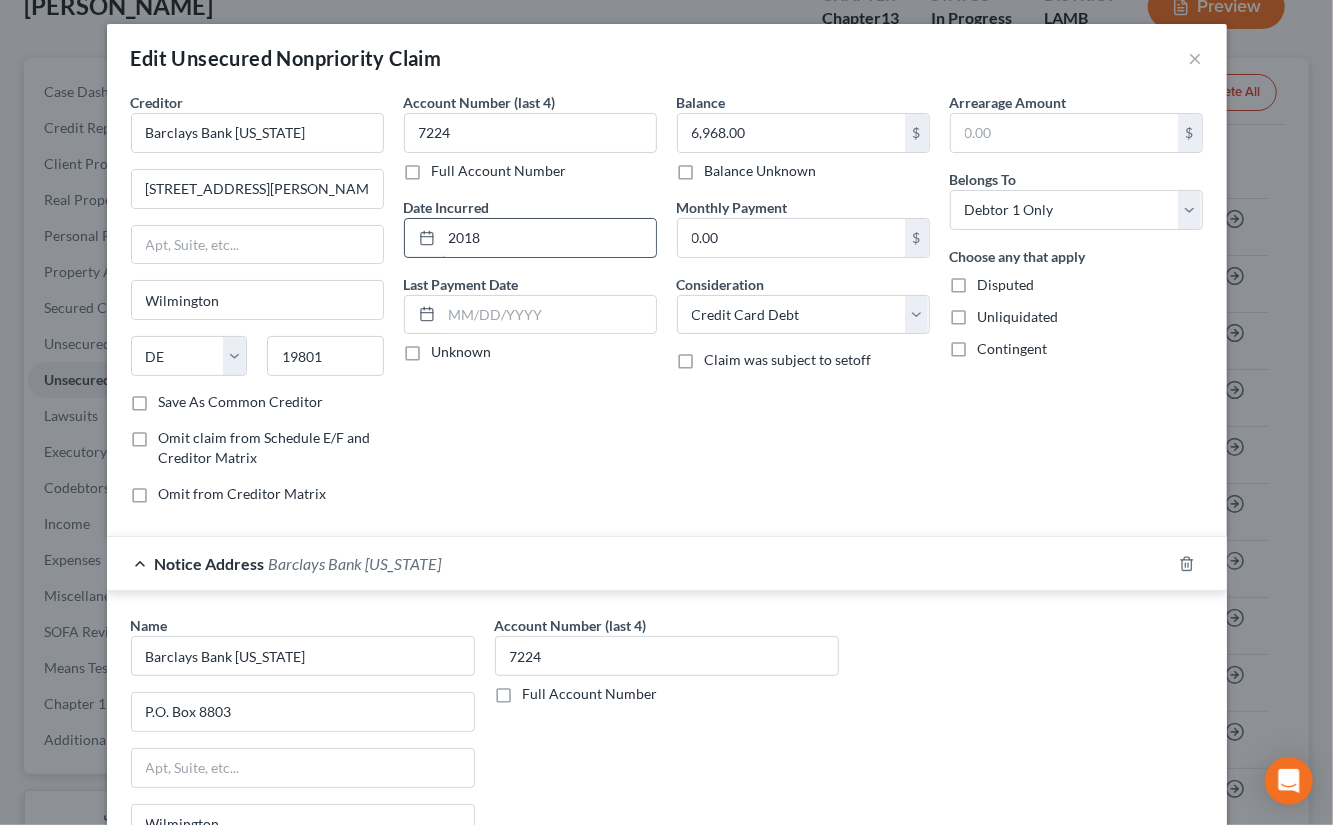 type on "2018" 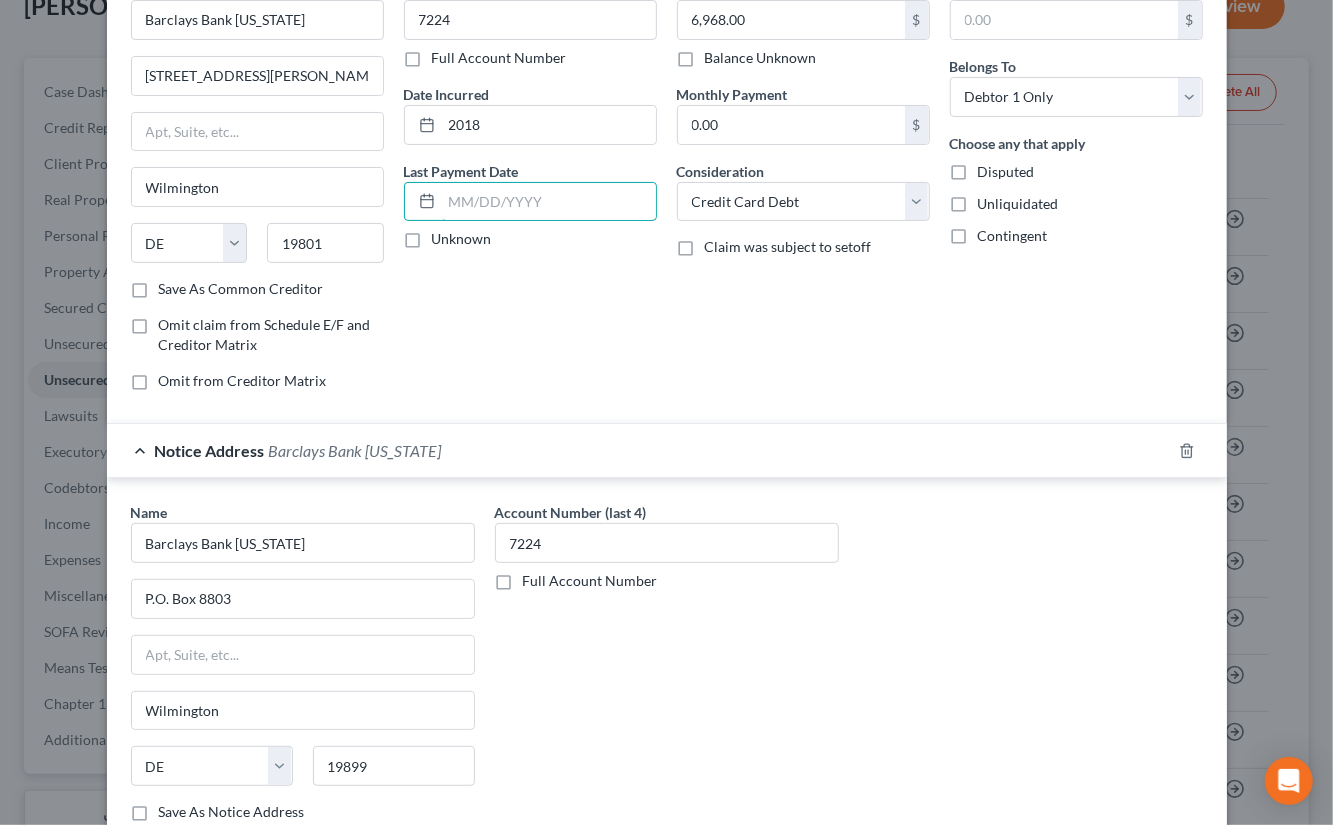 scroll, scrollTop: 298, scrollLeft: 0, axis: vertical 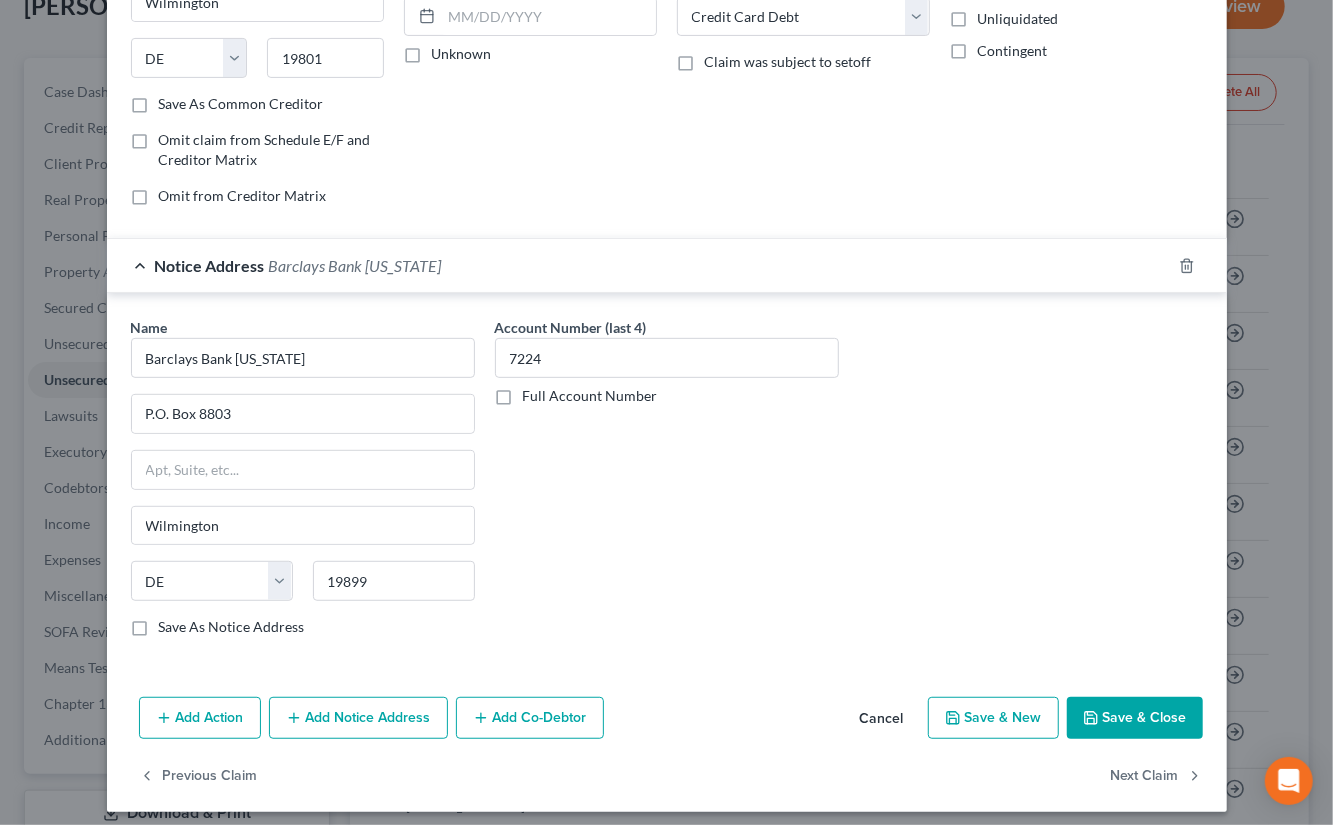 click on "Save & Close" at bounding box center [1135, 718] 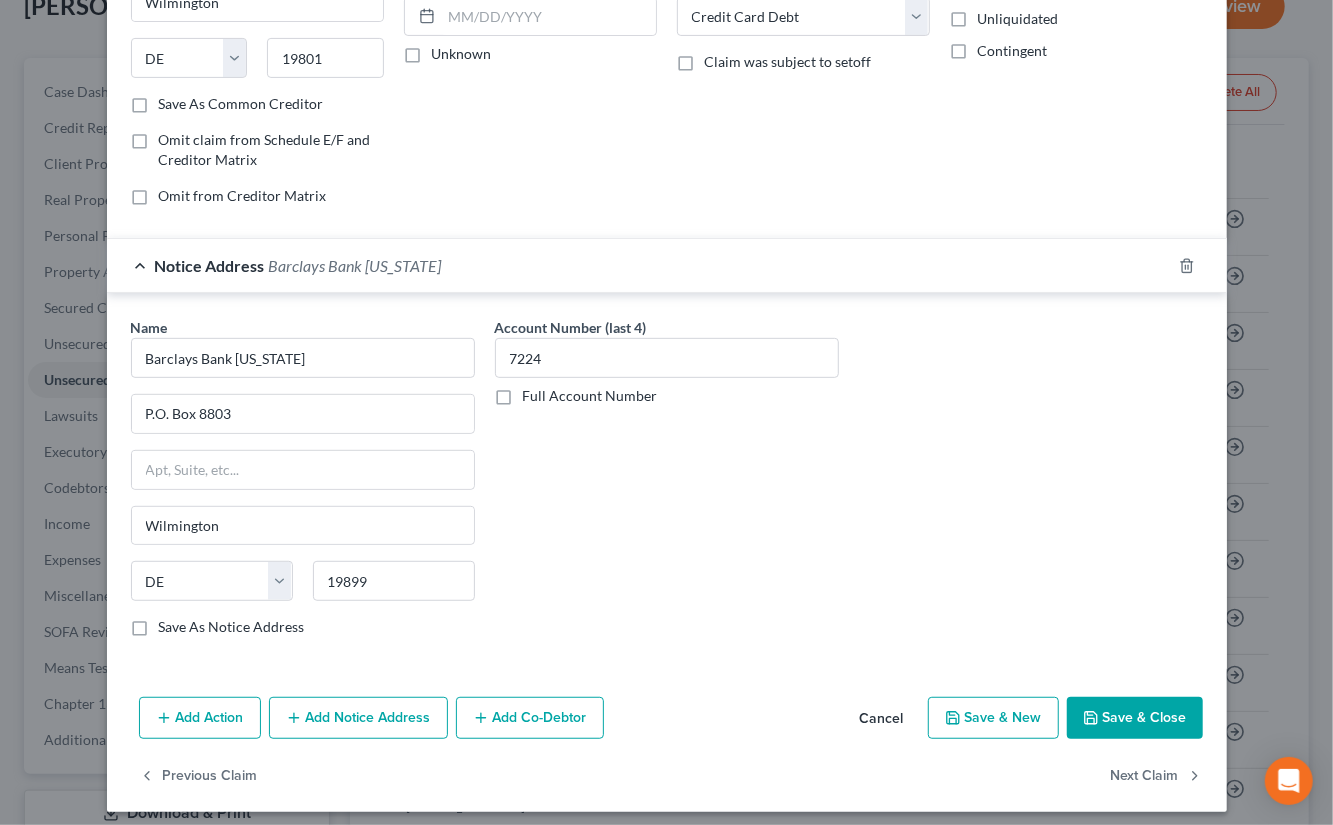 type on "0" 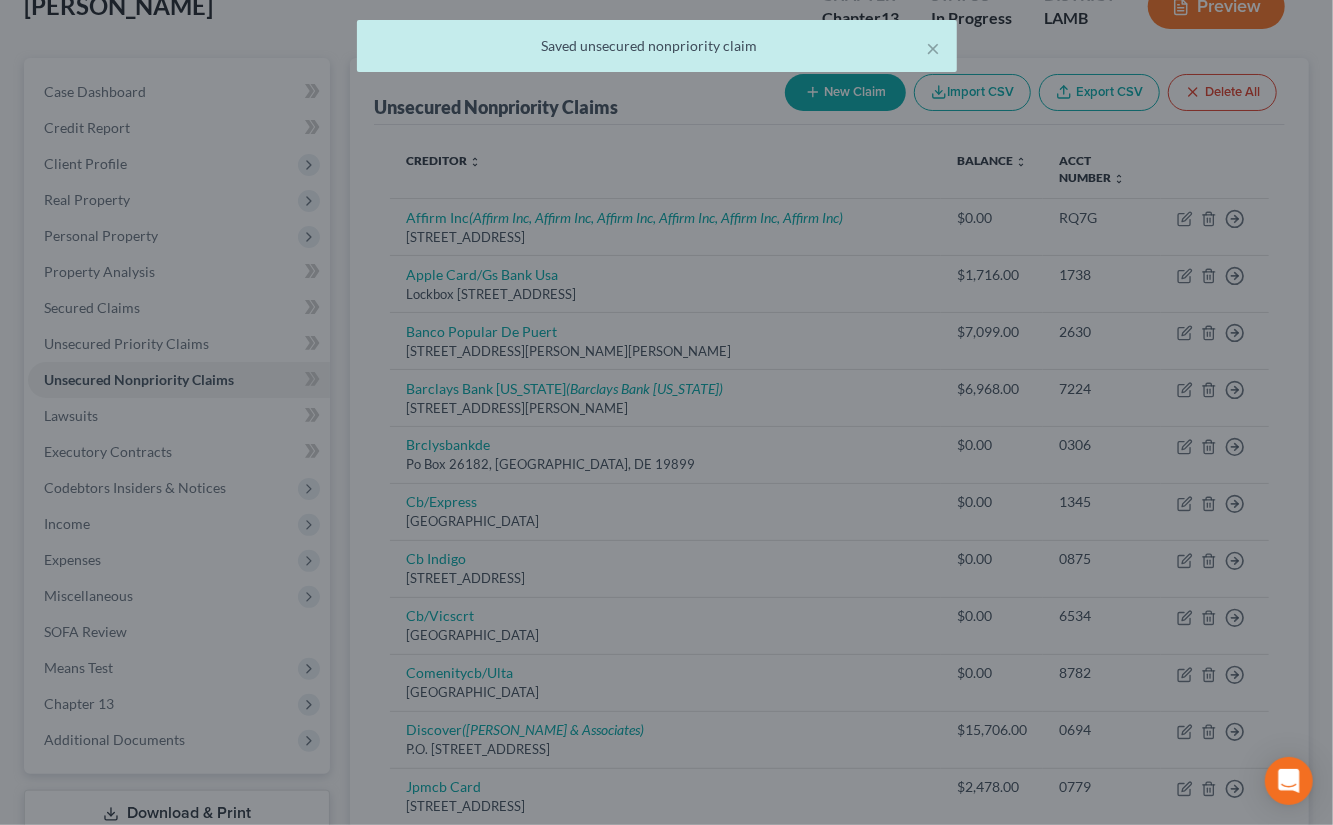 scroll, scrollTop: 0, scrollLeft: 0, axis: both 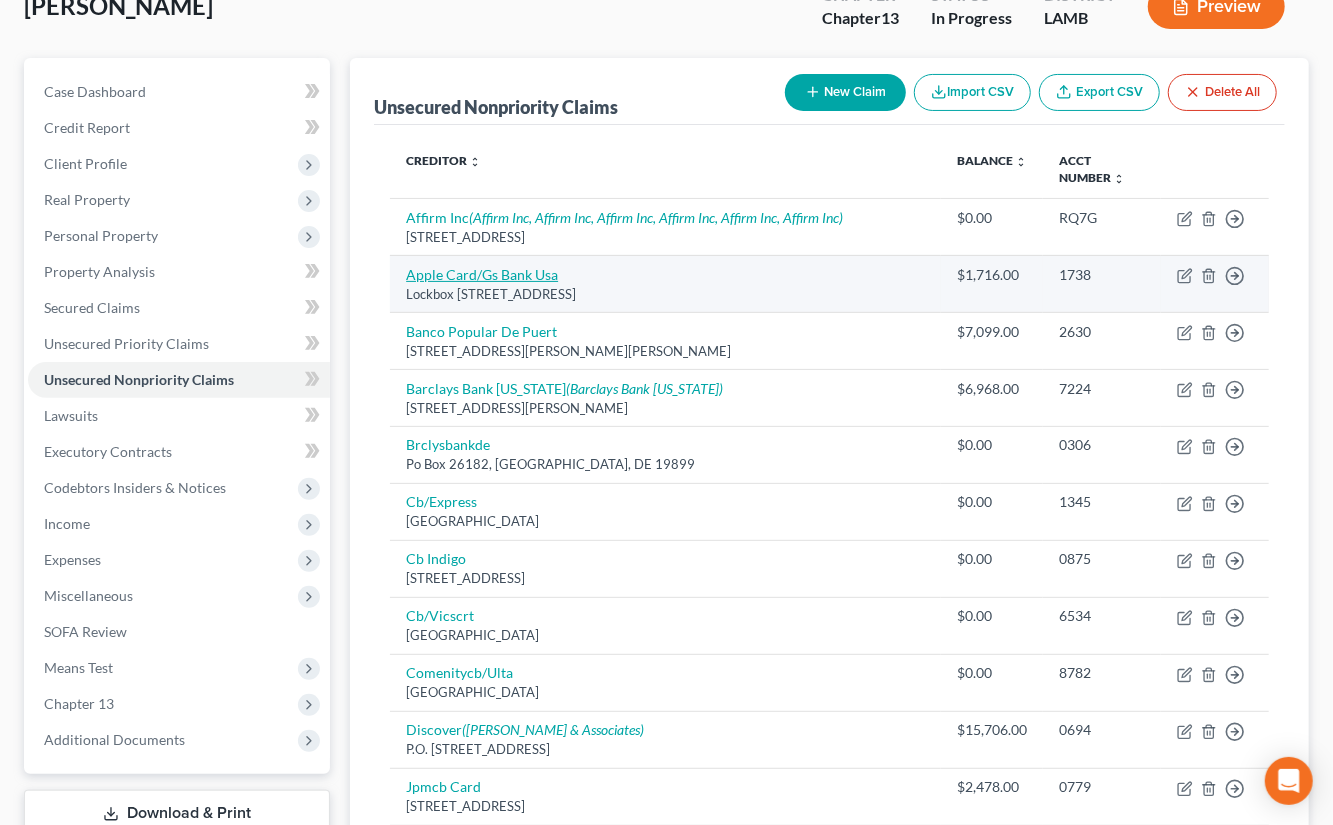 click on "Apple Card/Gs Bank Usa" at bounding box center (482, 274) 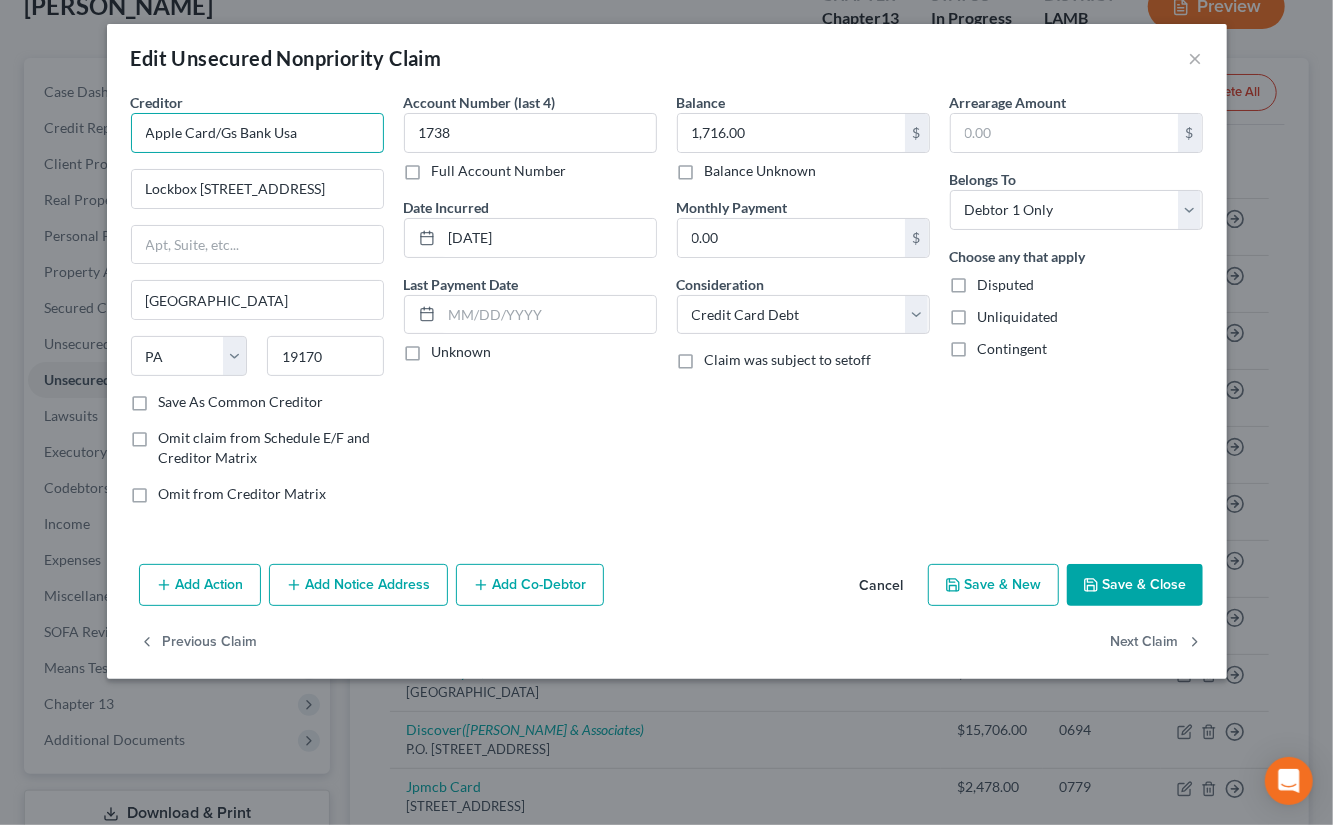 click on "Apple Card/Gs Bank Usa" at bounding box center (257, 133) 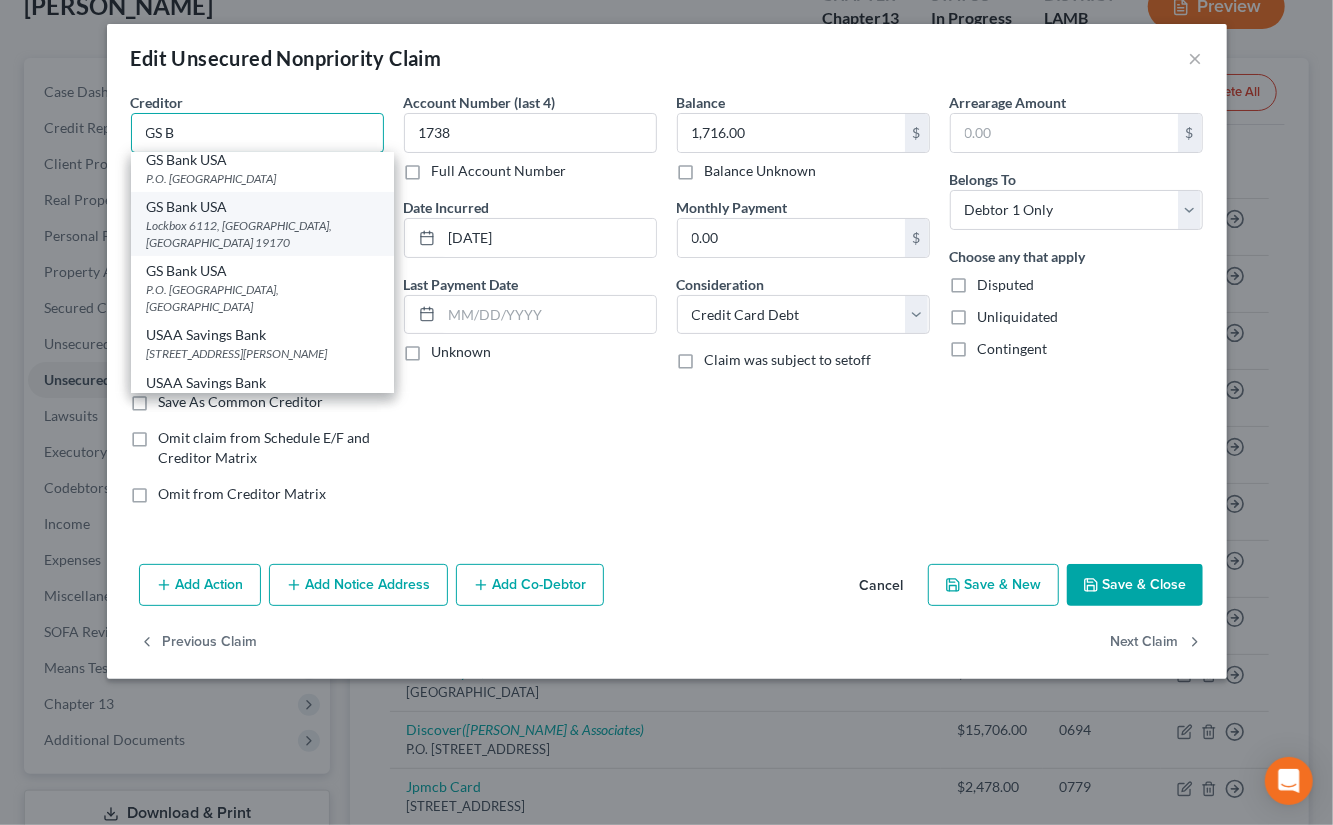 scroll, scrollTop: 341, scrollLeft: 0, axis: vertical 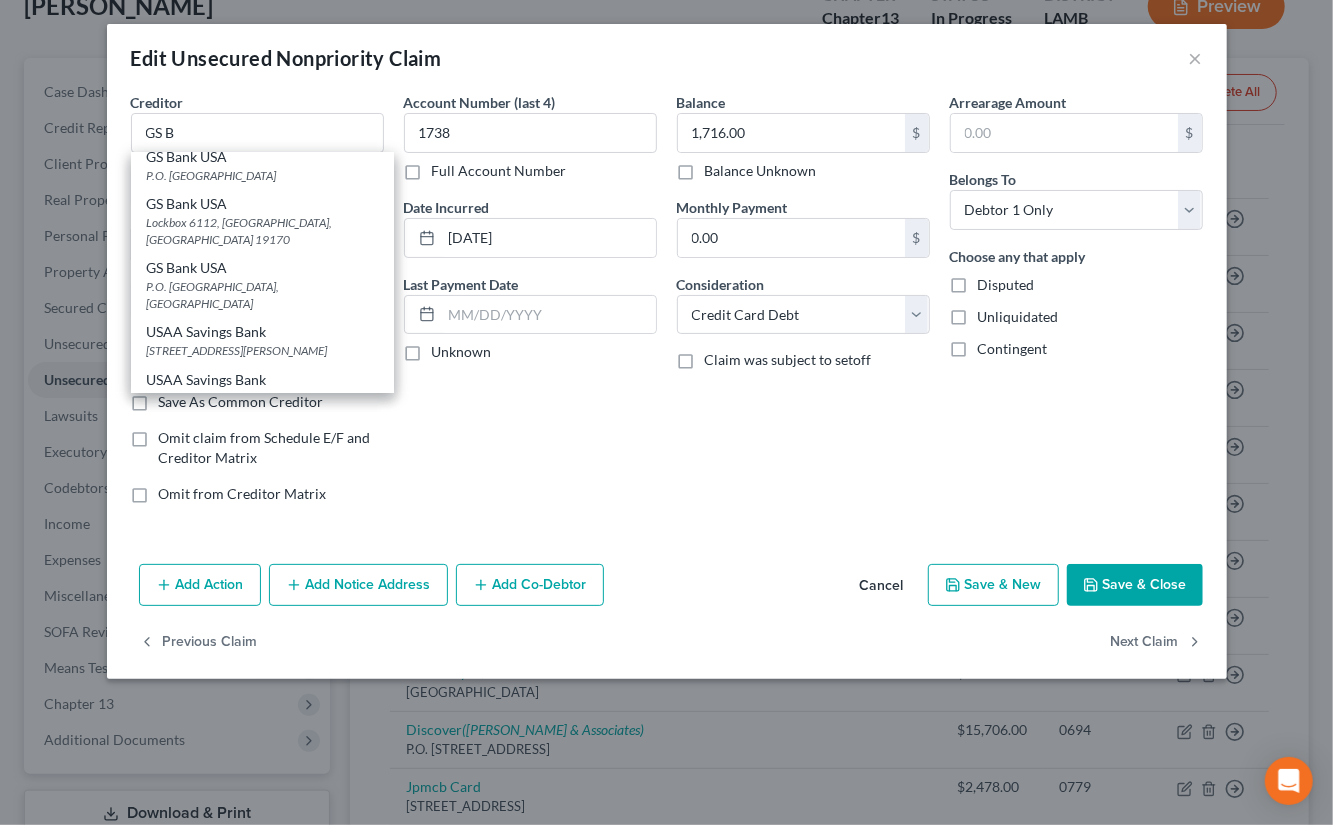 drag, startPoint x: 323, startPoint y: 227, endPoint x: 319, endPoint y: 247, distance: 20.396078 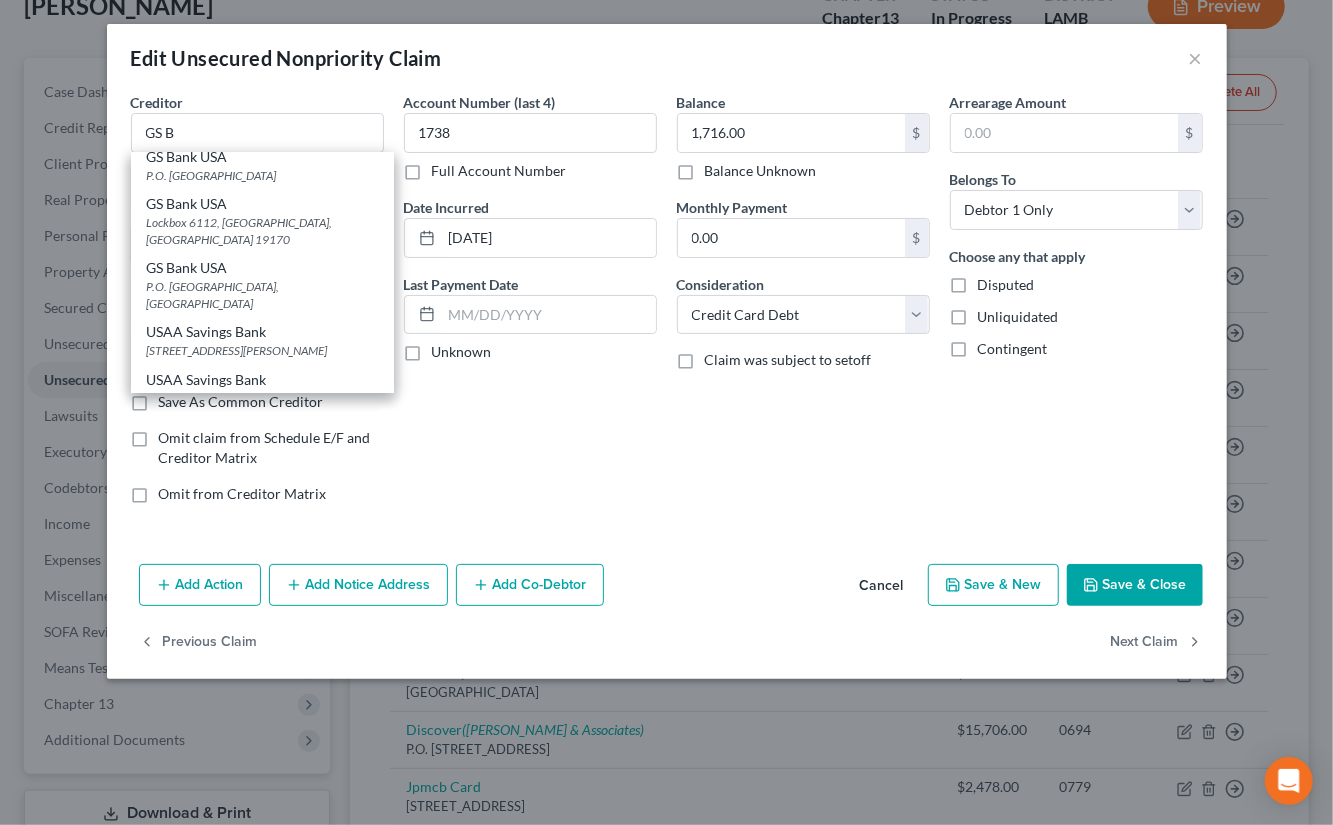 click on "GS Bank USA" at bounding box center [262, 204] 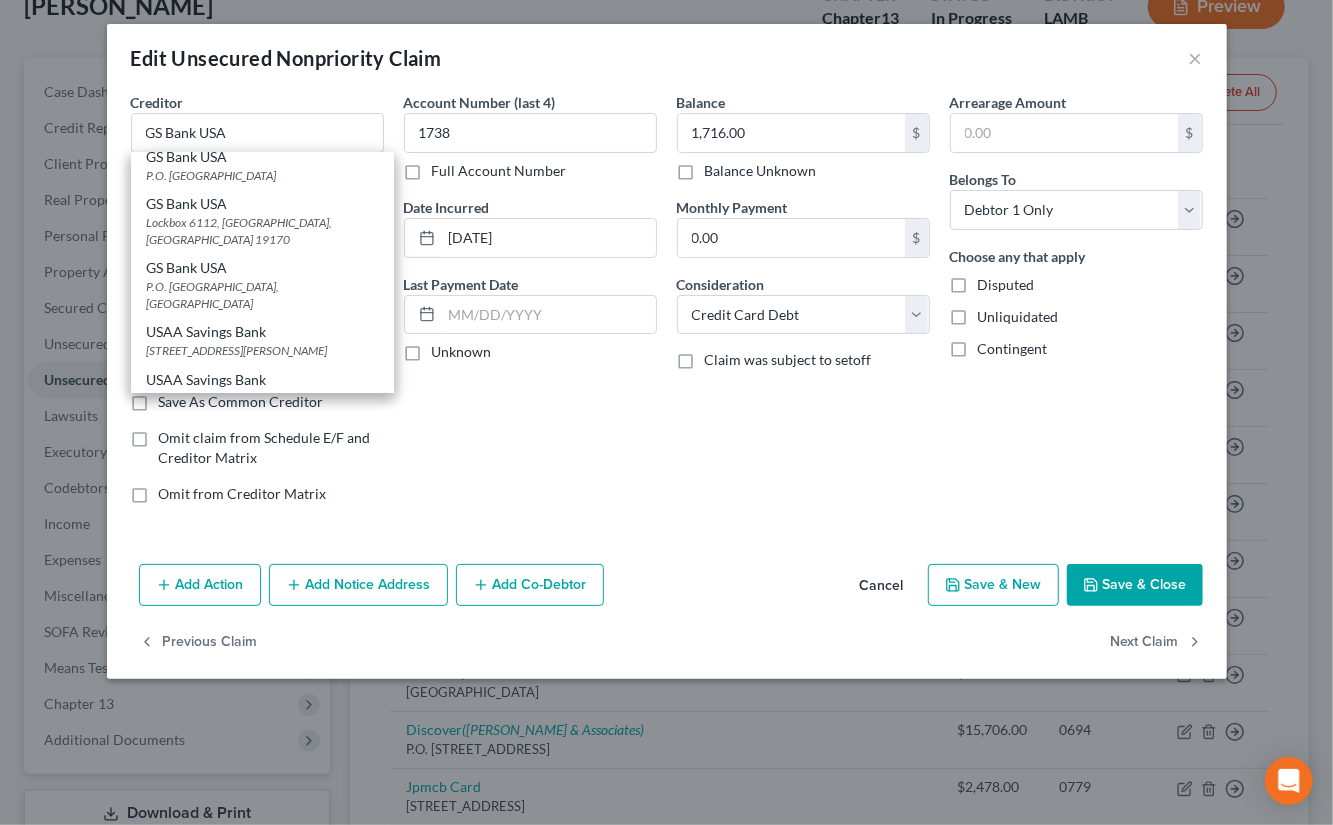 scroll, scrollTop: 0, scrollLeft: 0, axis: both 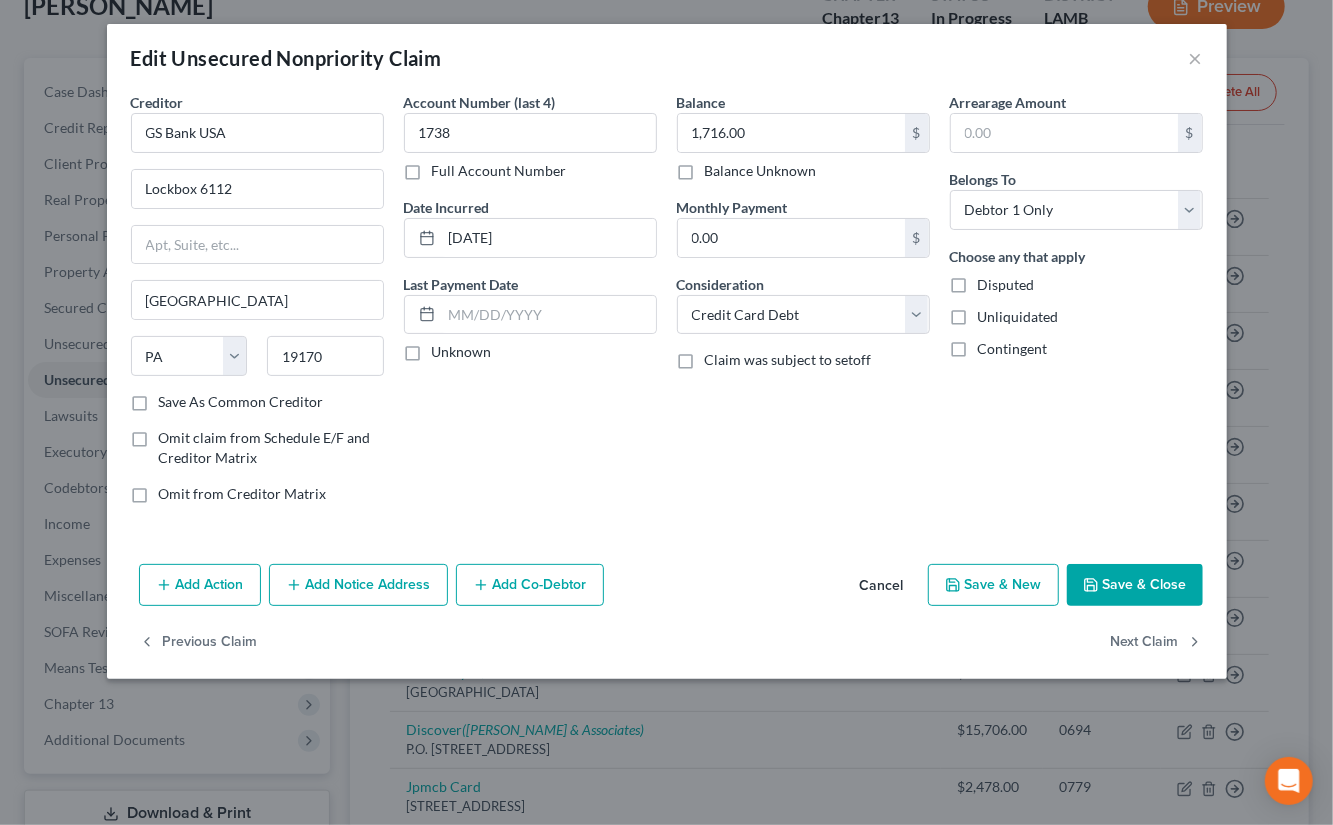 click on "Add Notice Address" at bounding box center (358, 585) 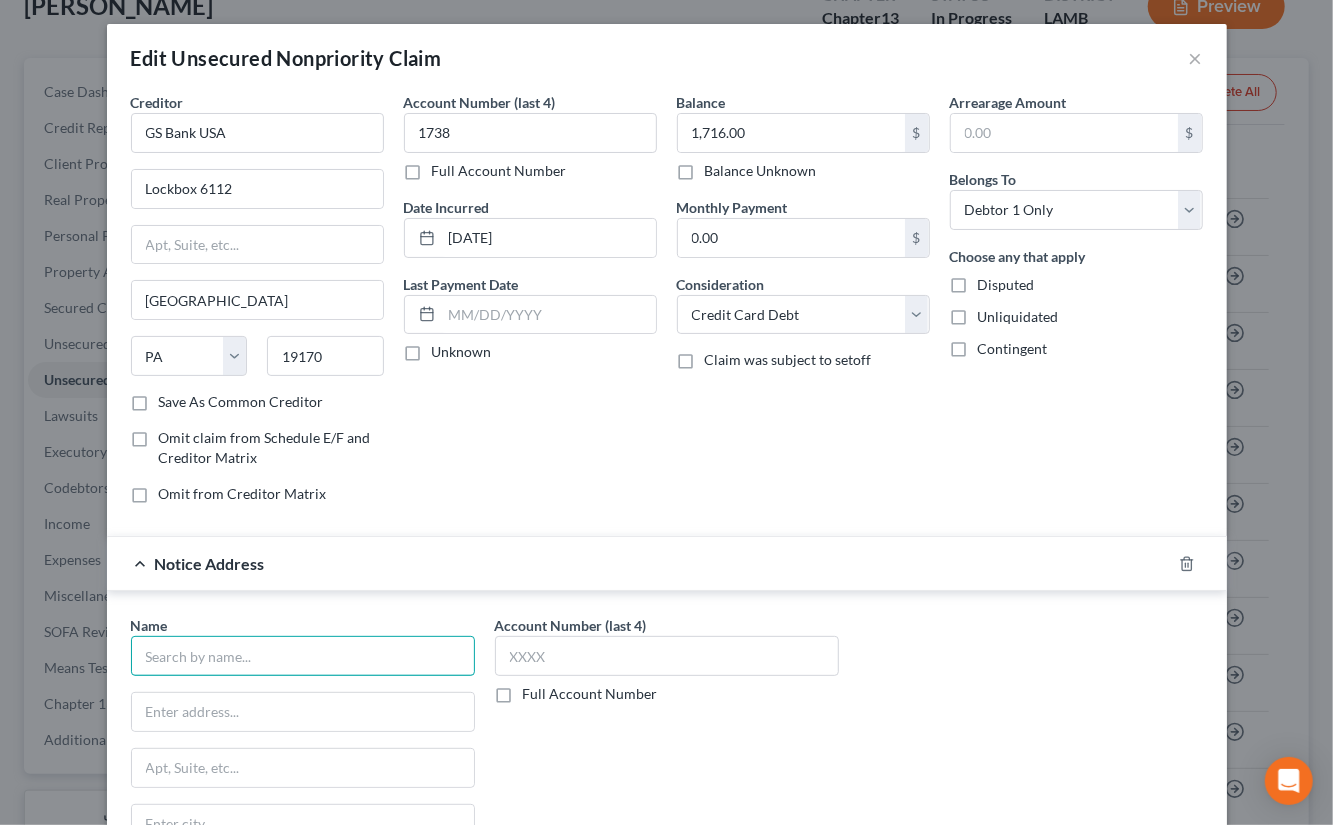click at bounding box center [303, 656] 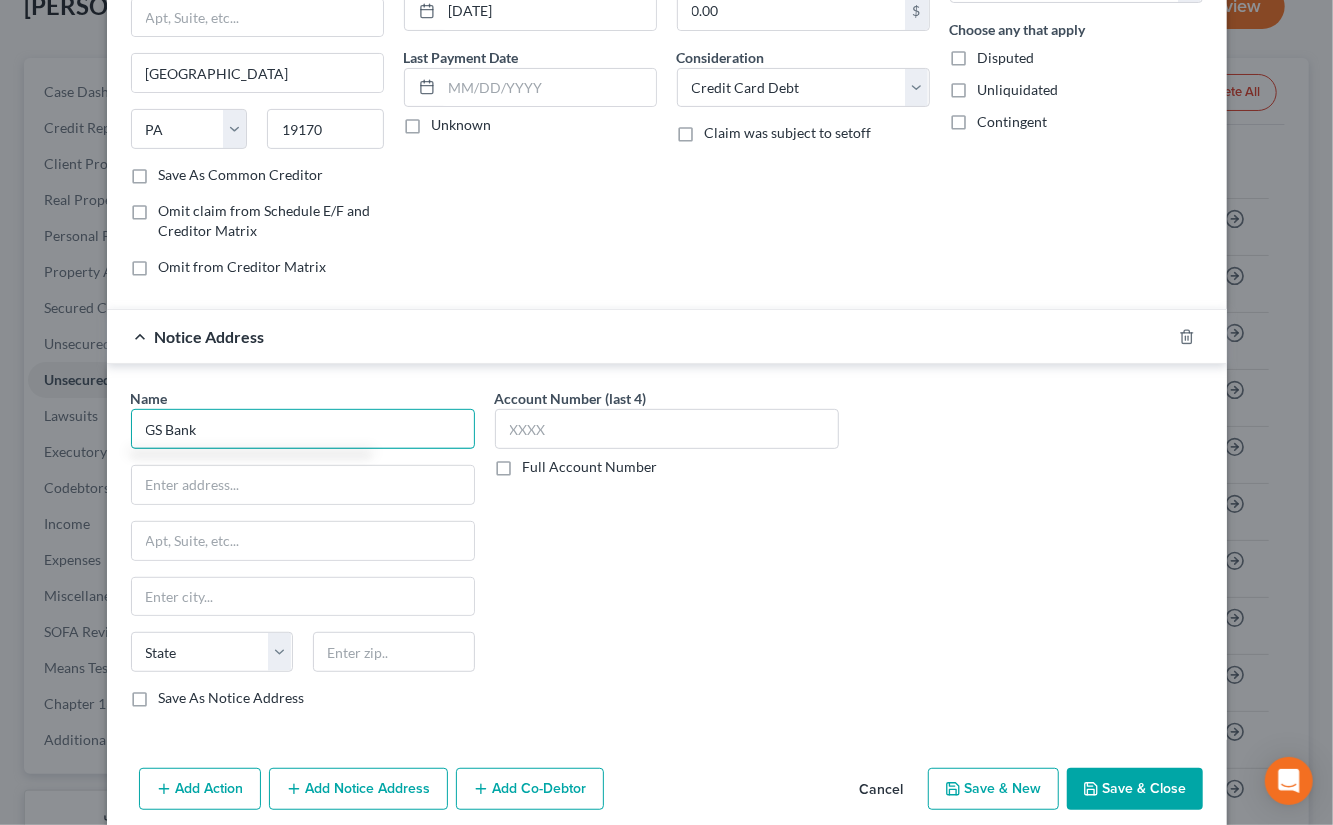 scroll, scrollTop: 228, scrollLeft: 0, axis: vertical 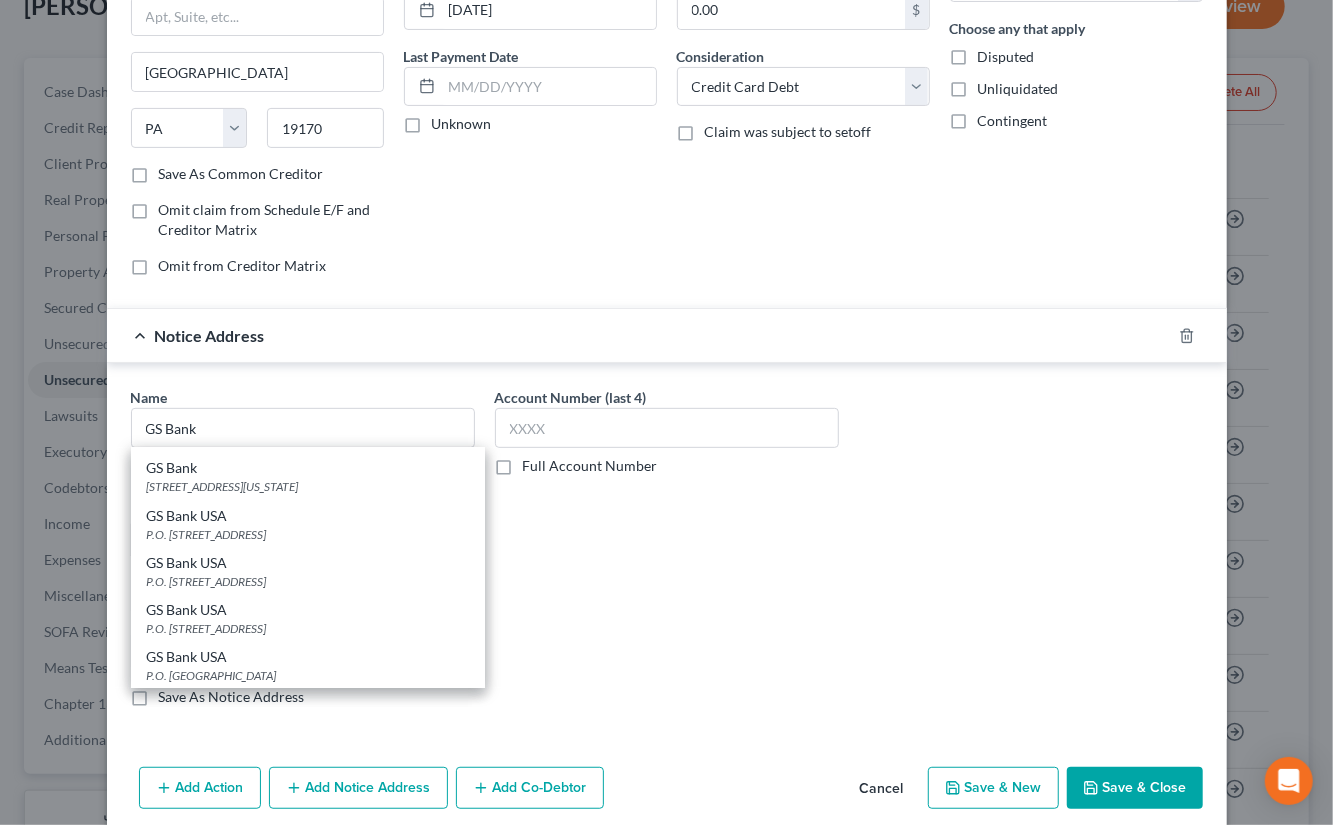 click on "P.O. Box 7247, Philadelphia, PA 19170" at bounding box center (308, 534) 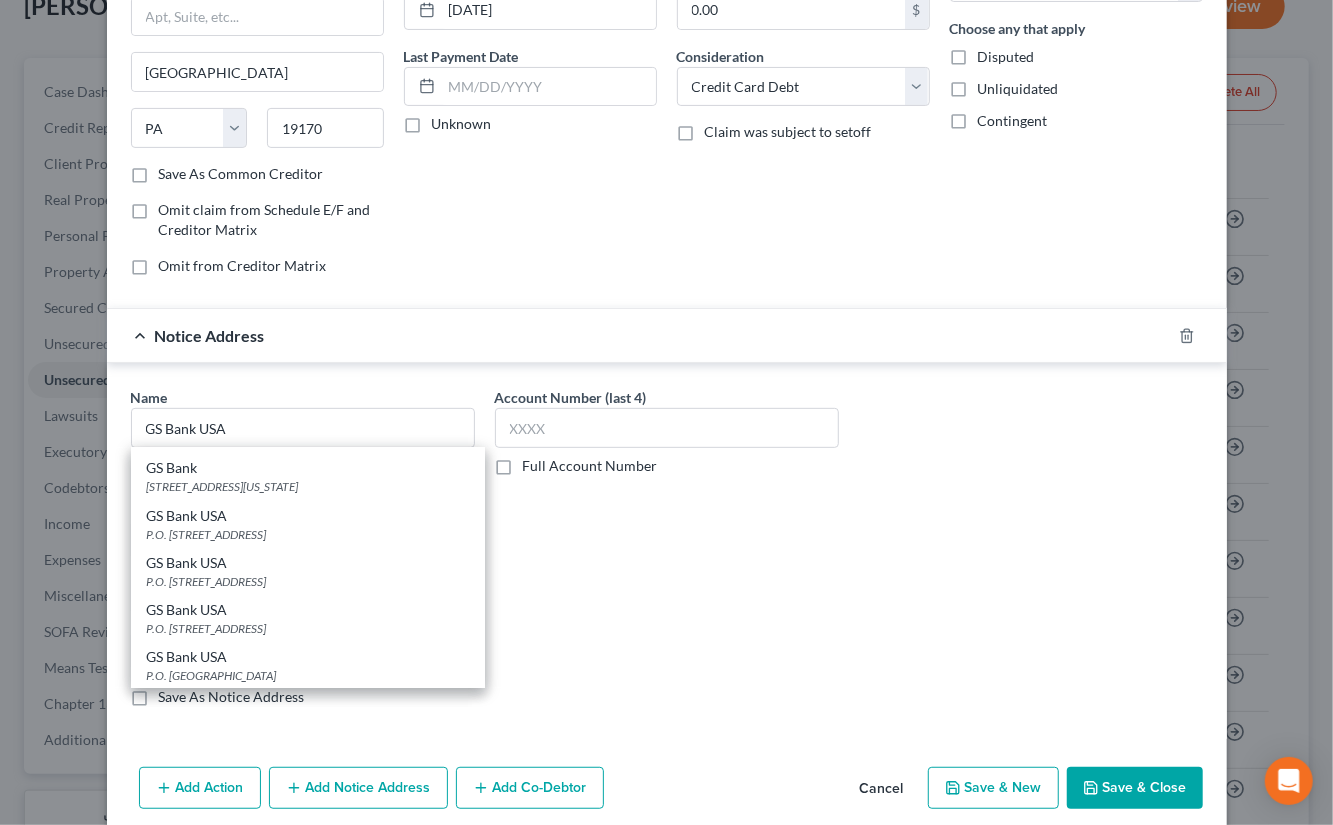 scroll, scrollTop: 0, scrollLeft: 0, axis: both 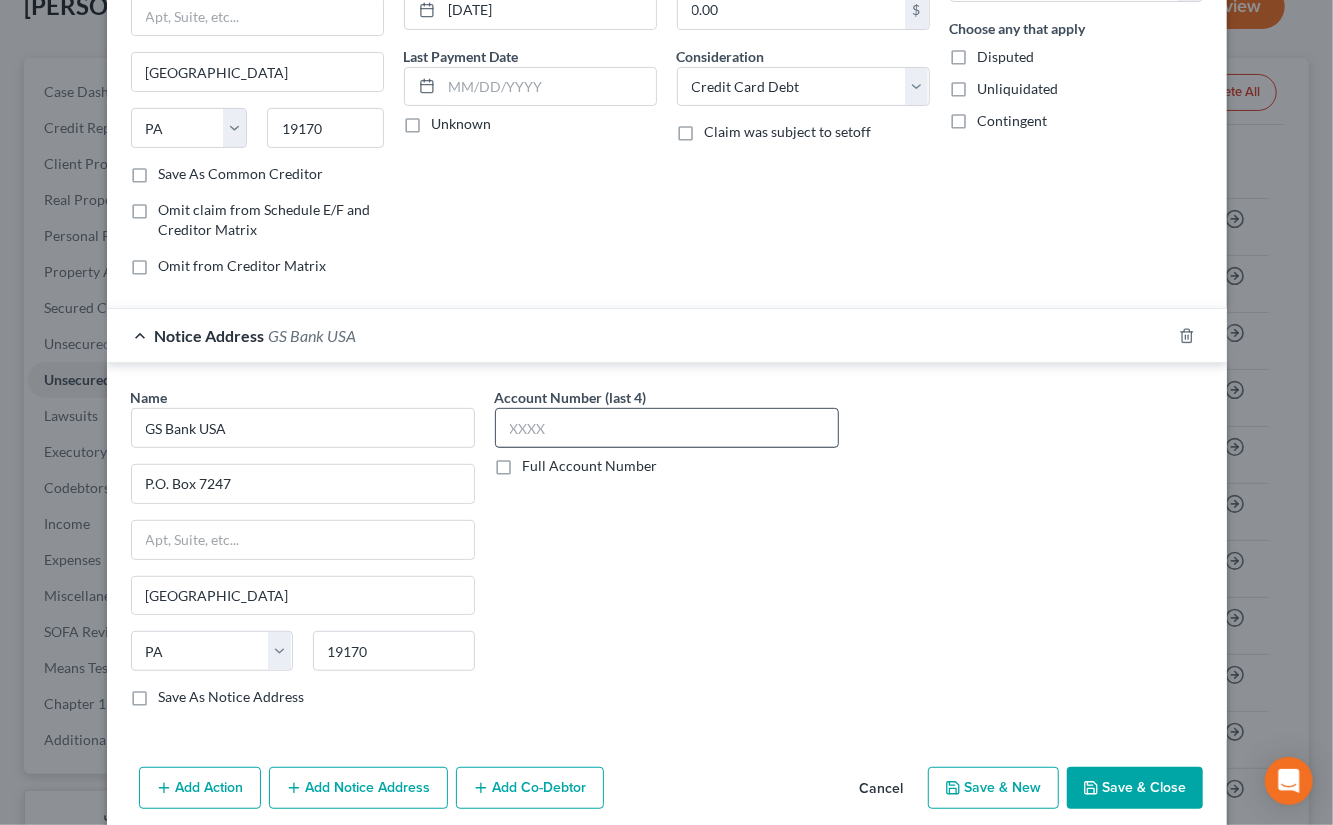 click on "Account Number (last 4)
Full Account Number" at bounding box center (667, 431) 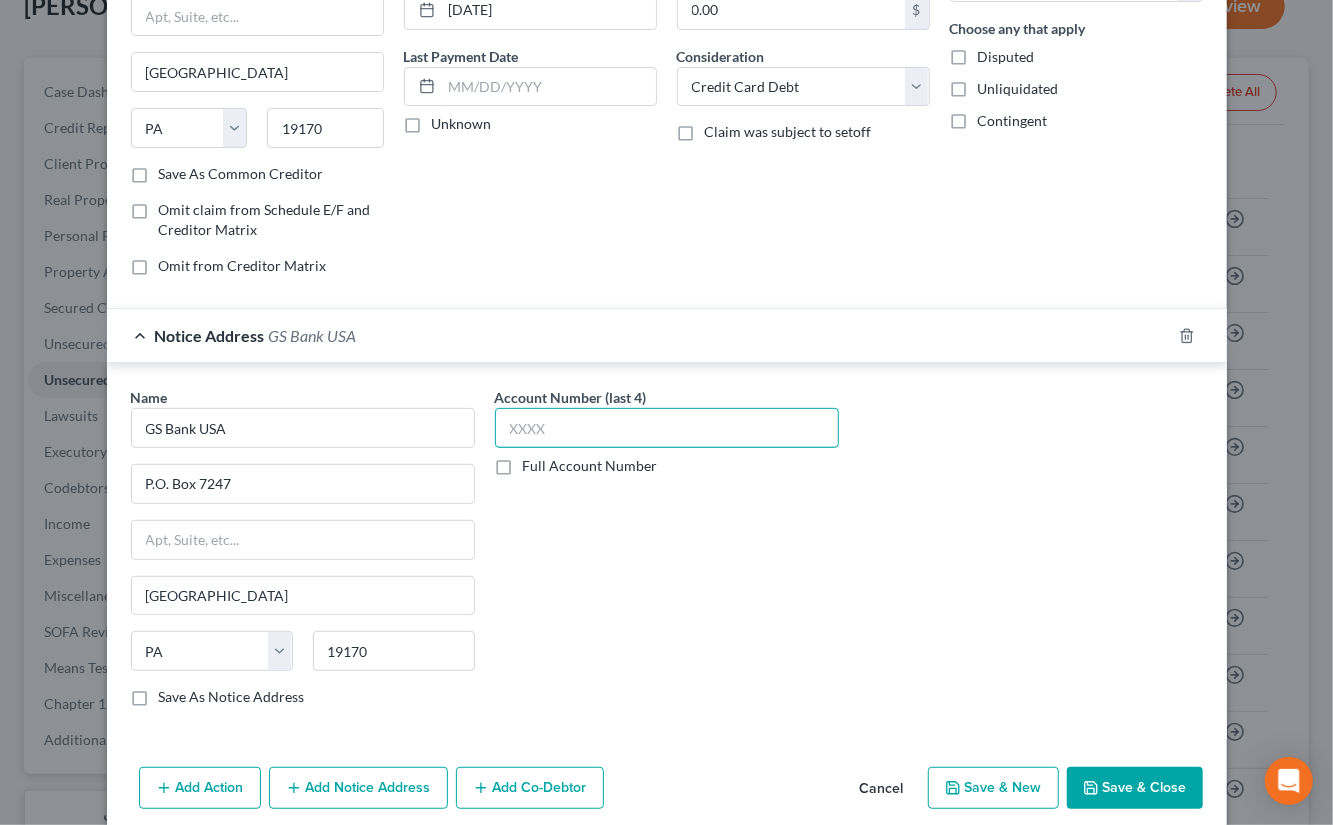click at bounding box center [667, 428] 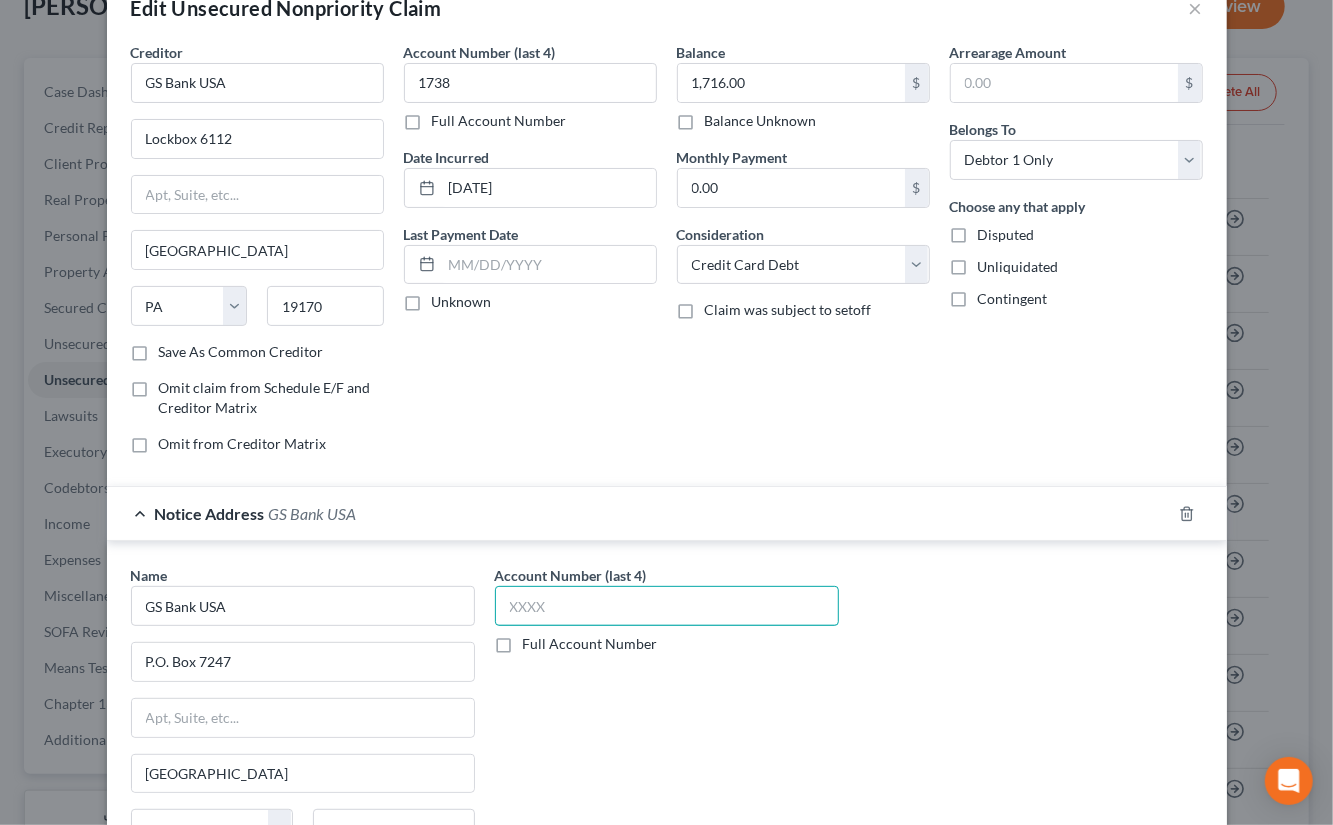 scroll, scrollTop: 0, scrollLeft: 0, axis: both 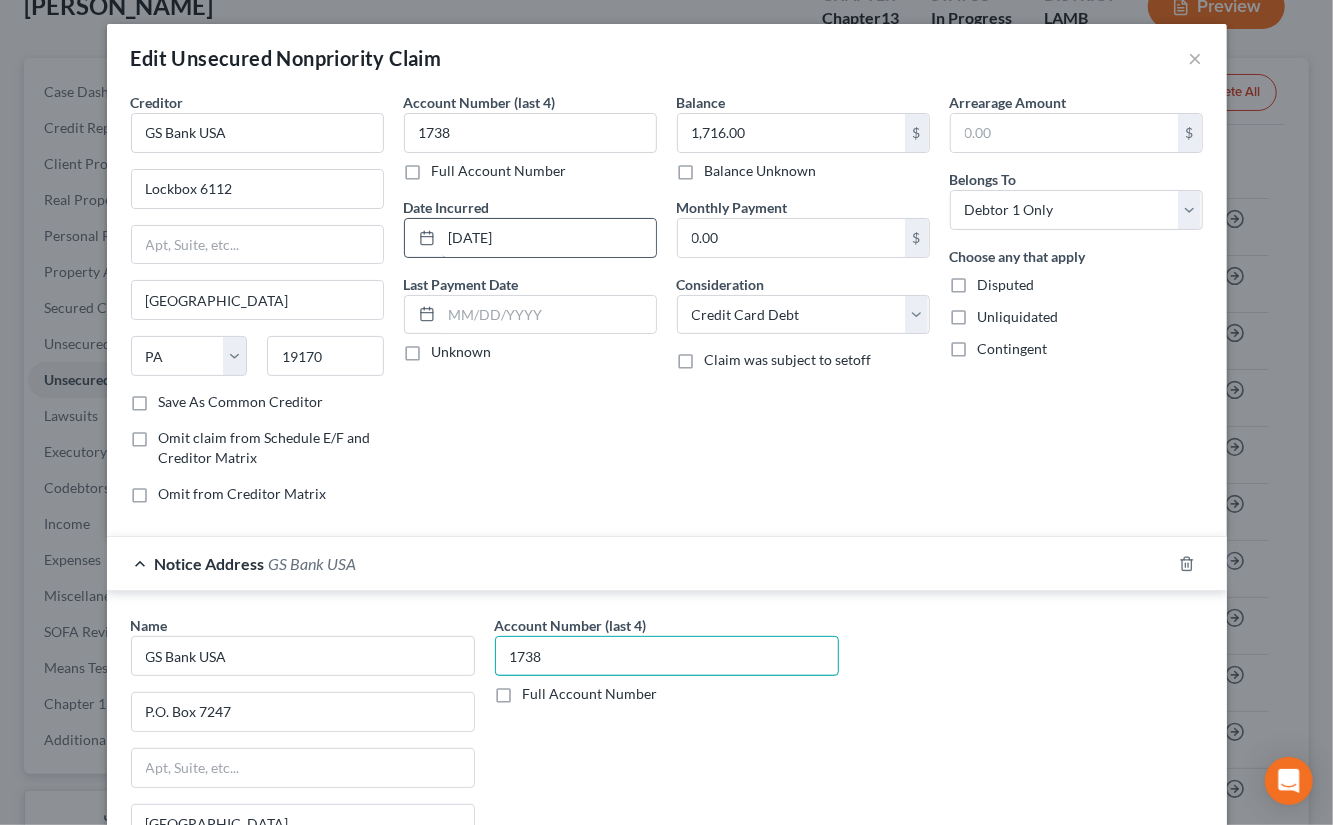type on "1738" 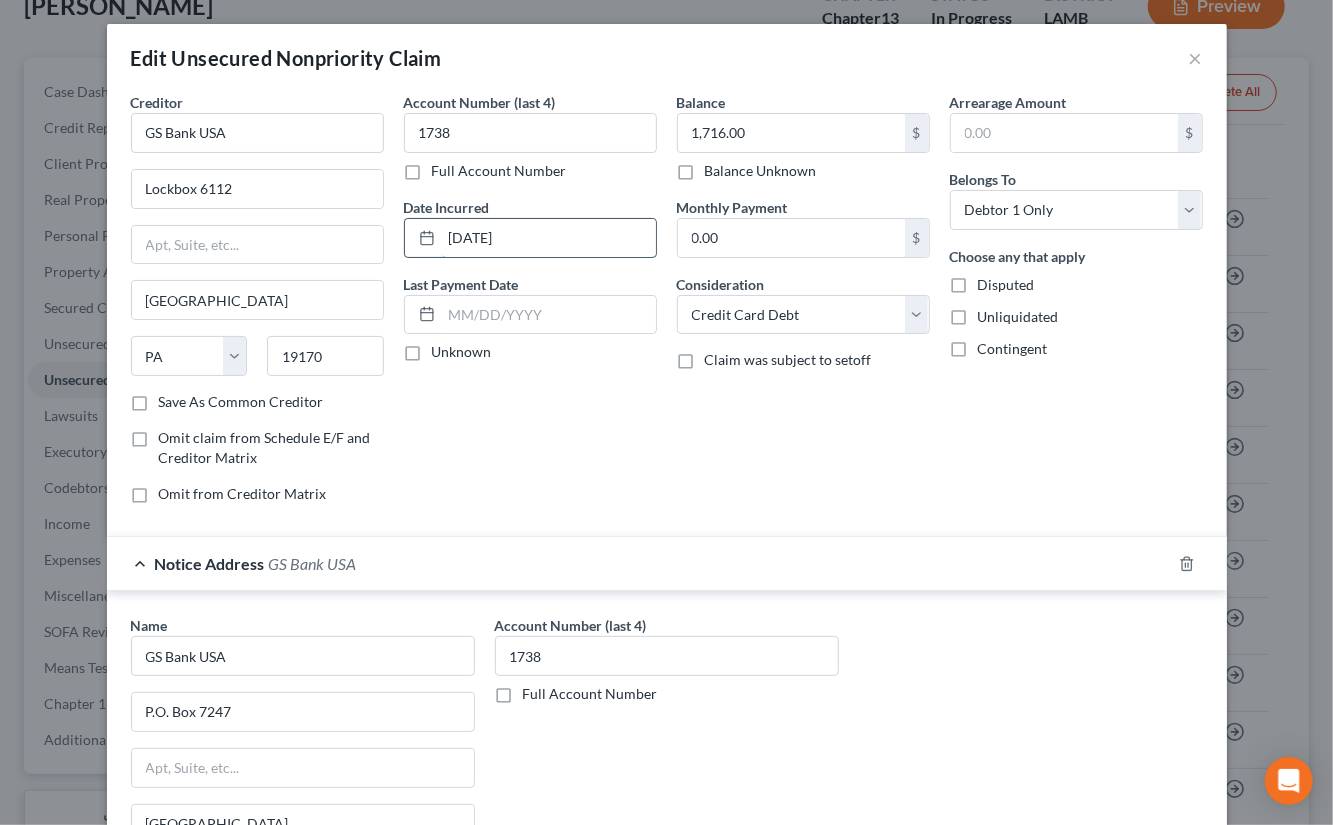 drag, startPoint x: 526, startPoint y: 232, endPoint x: 555, endPoint y: 254, distance: 36.40055 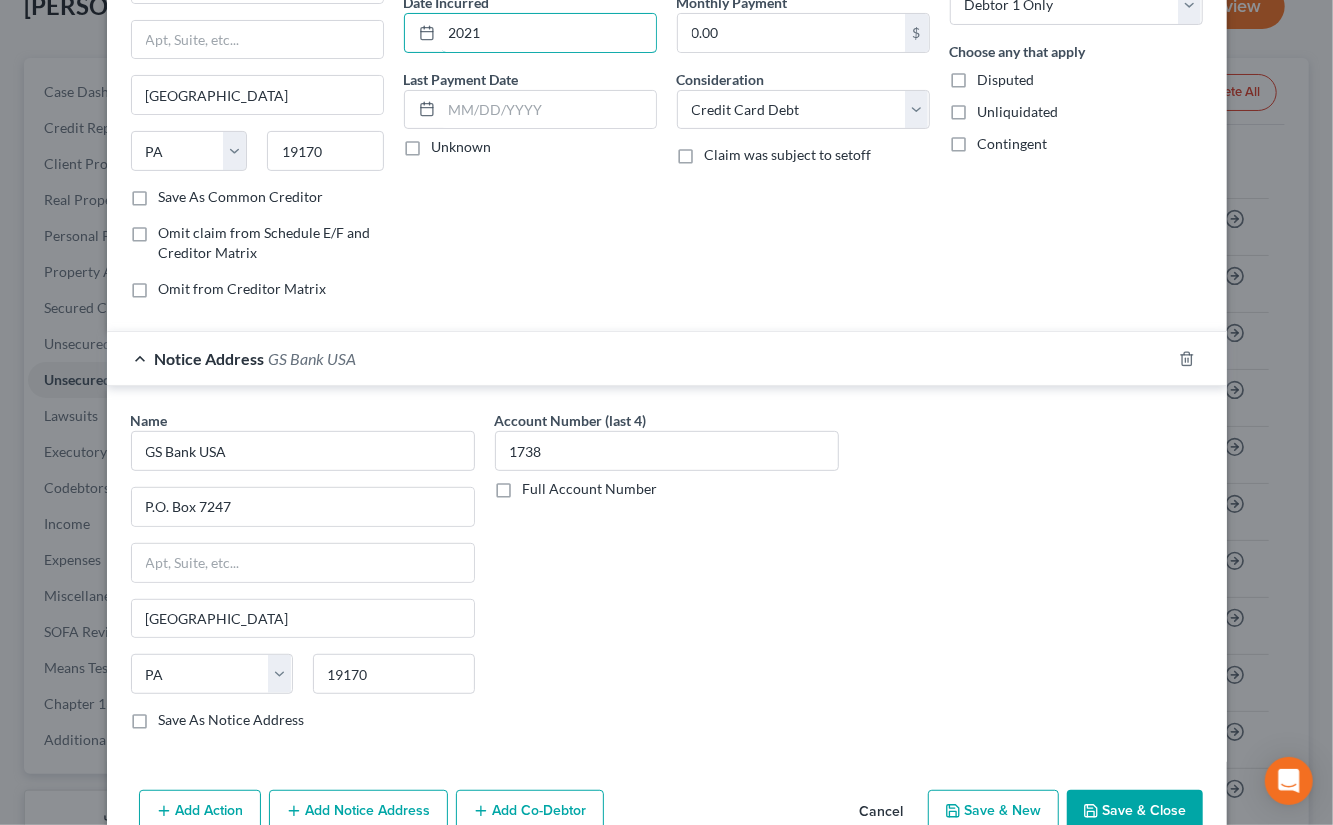 scroll, scrollTop: 298, scrollLeft: 0, axis: vertical 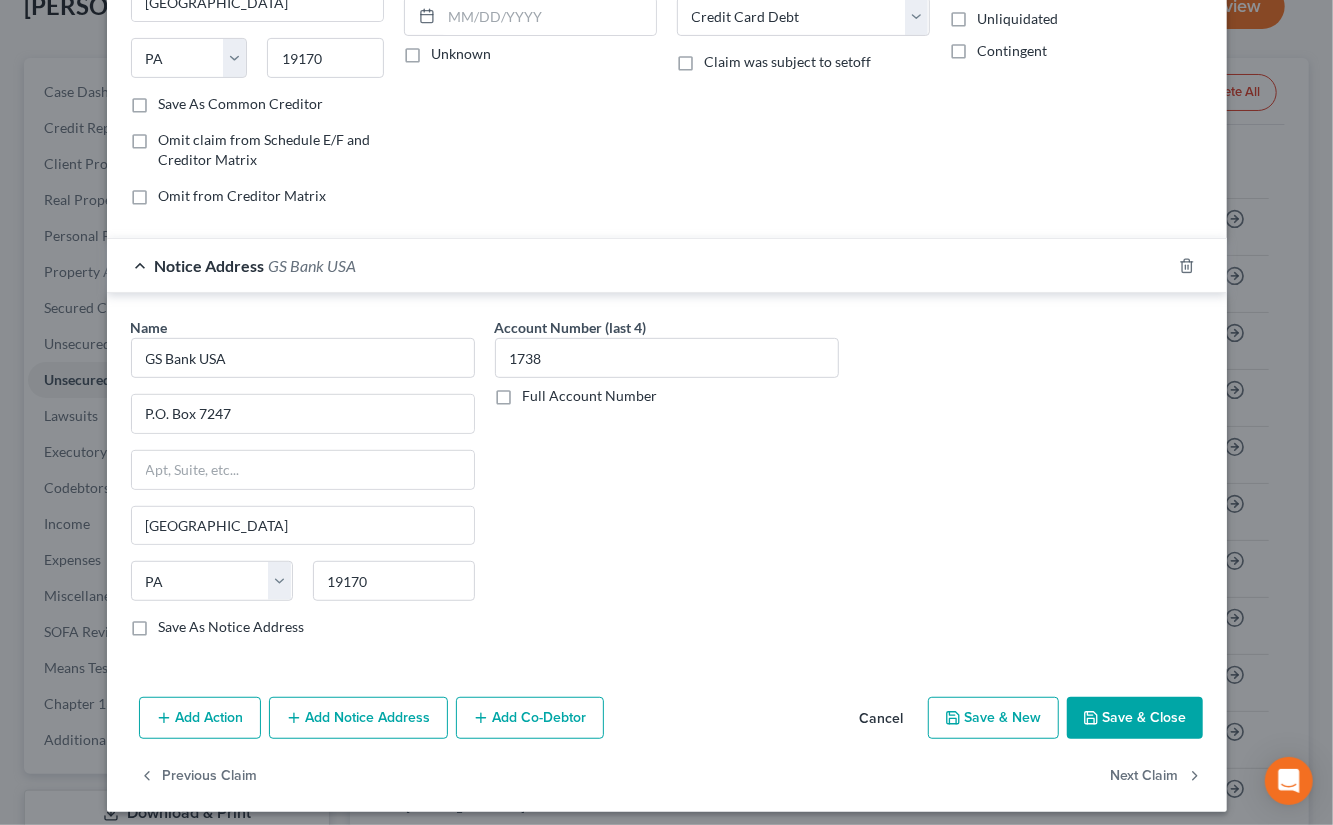 type on "2021" 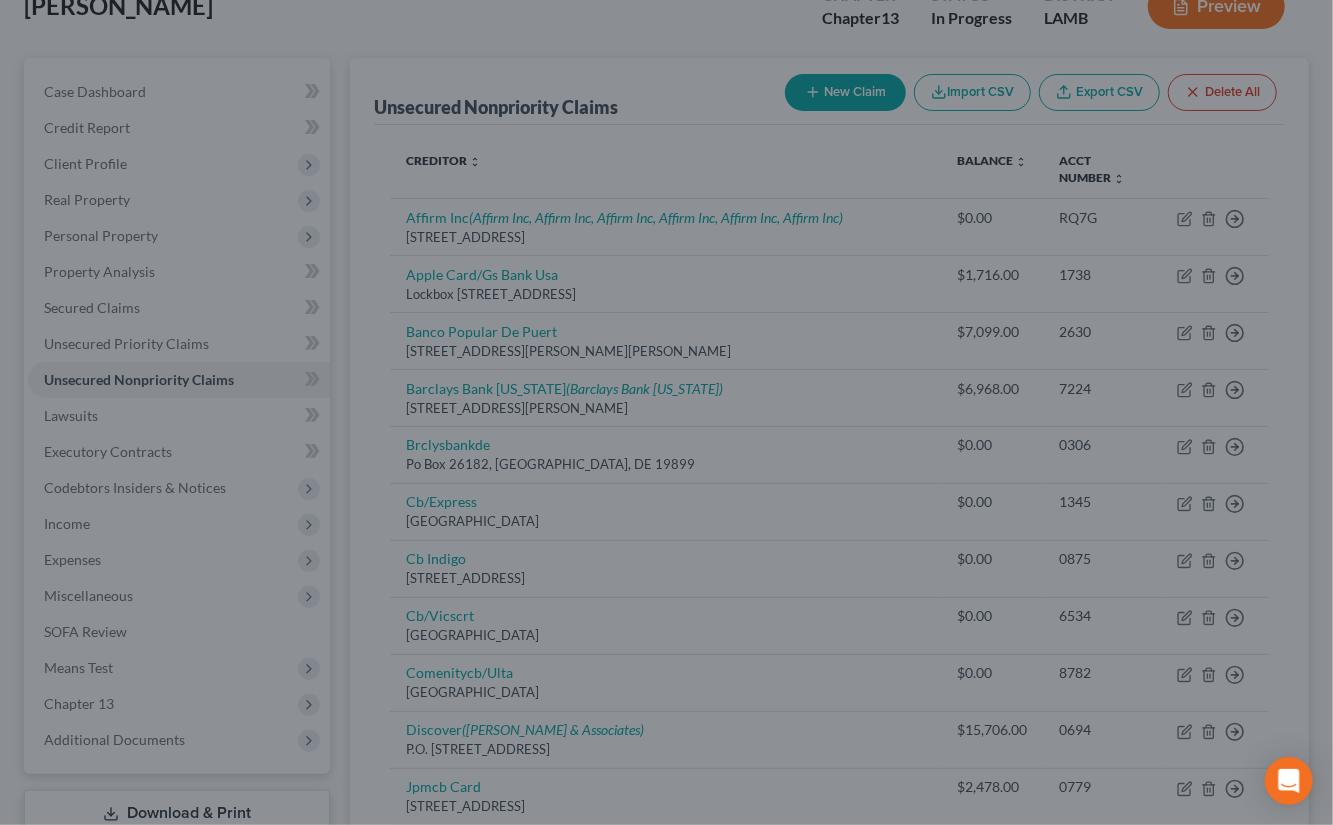 type on "0" 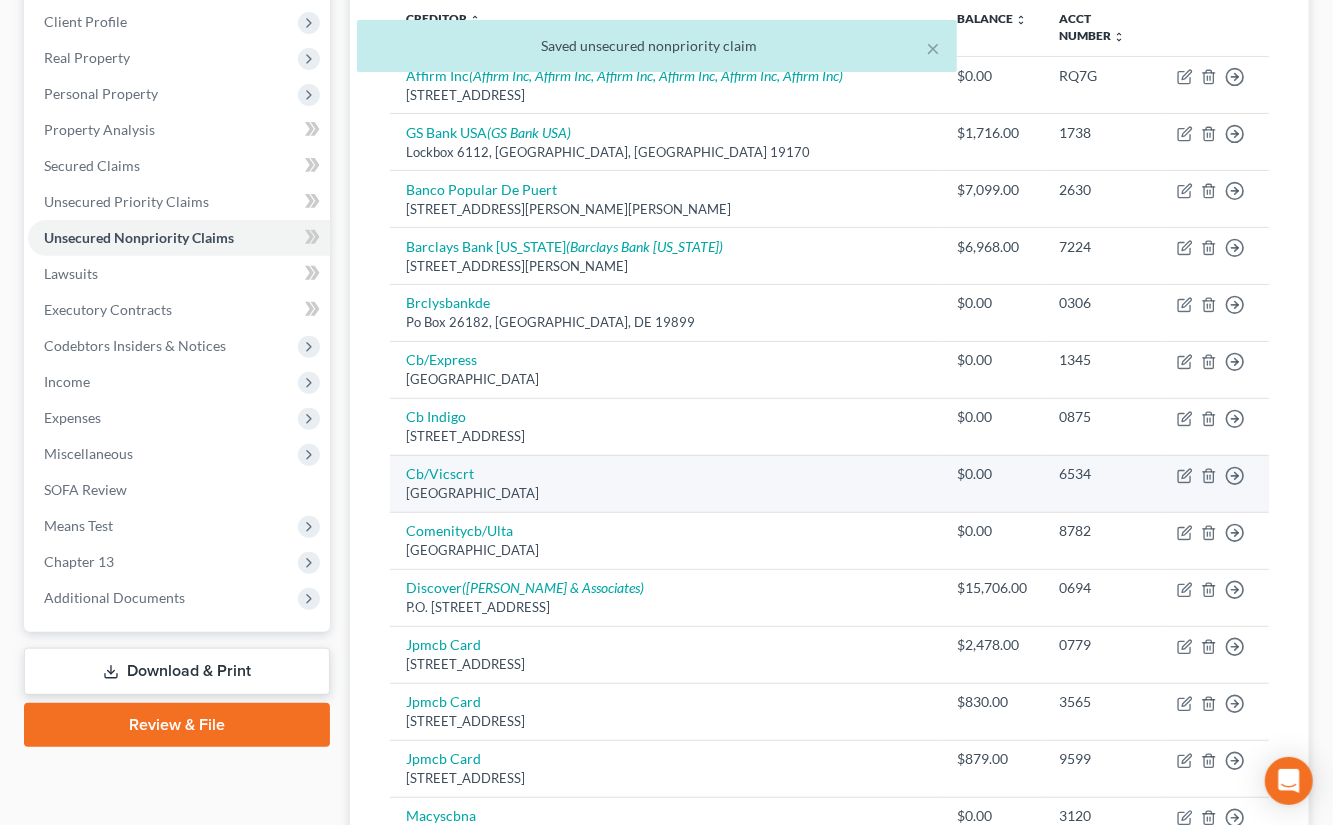 scroll, scrollTop: 394, scrollLeft: 0, axis: vertical 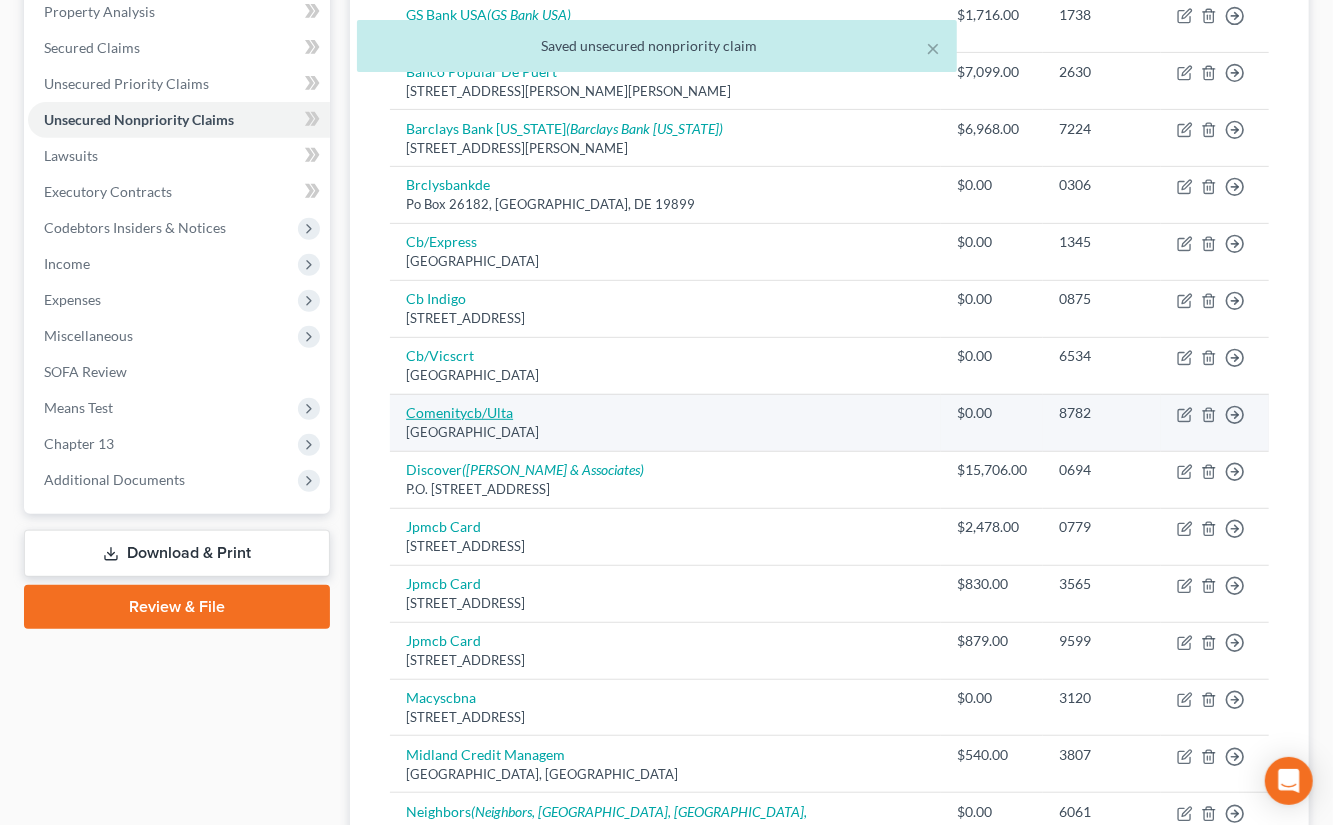 click on "Comenitycb/Ulta" at bounding box center [459, 412] 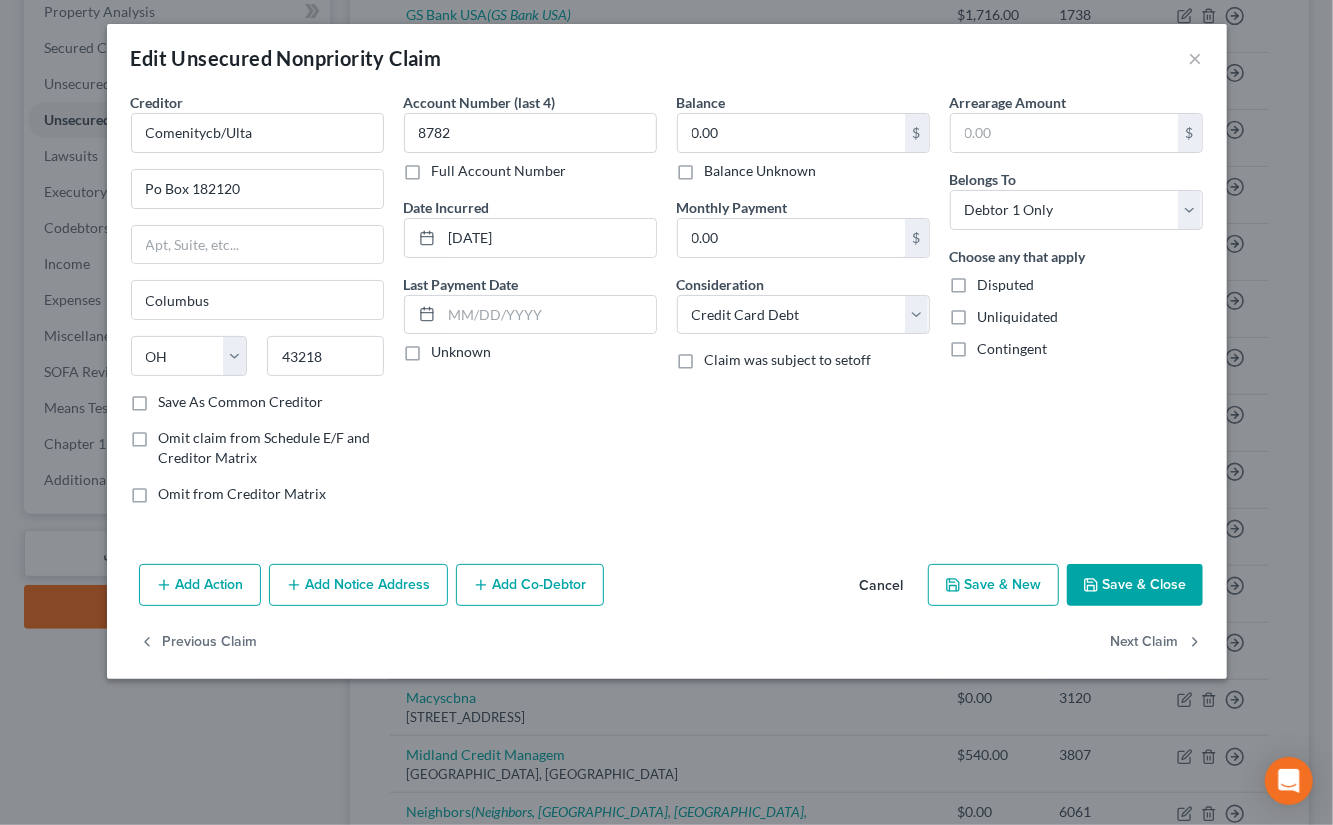 click on "Cancel" at bounding box center (882, 586) 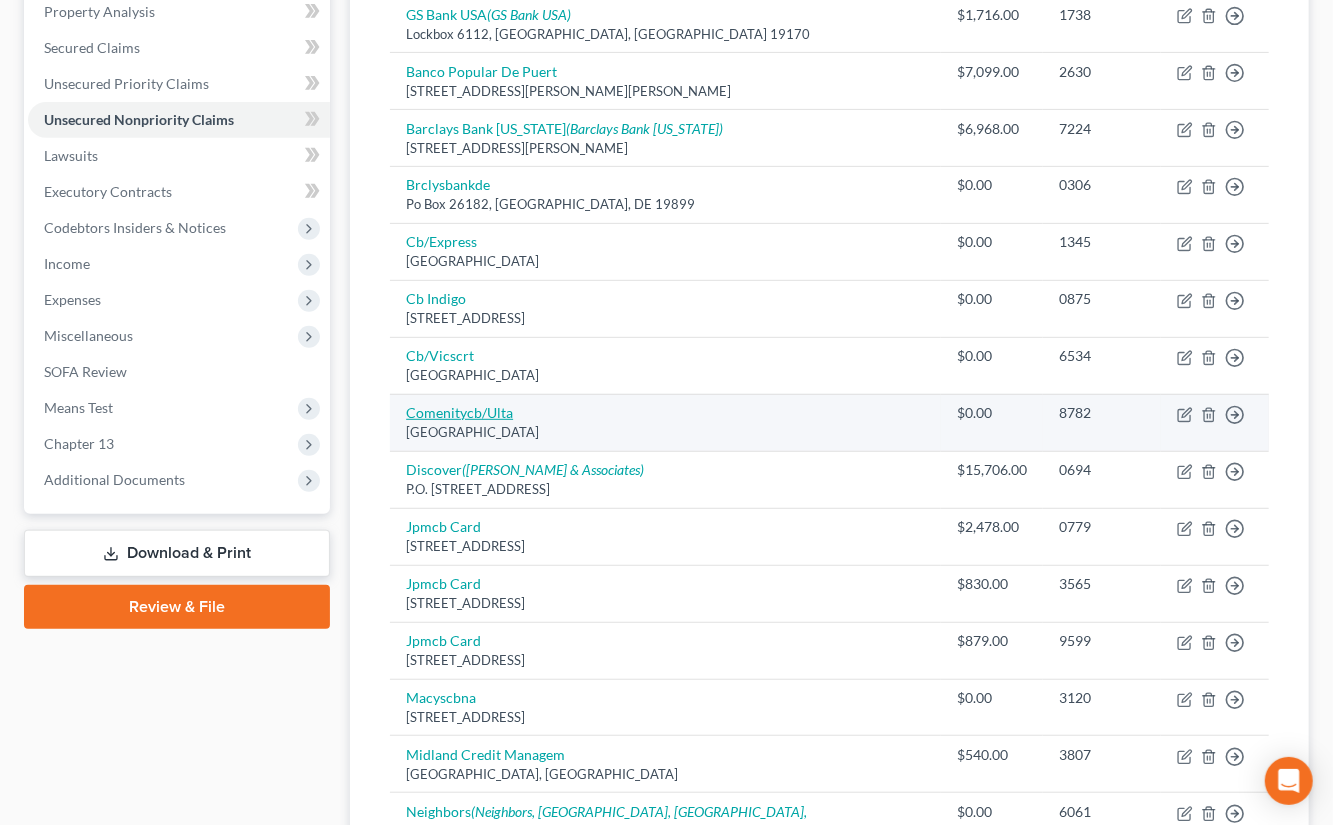 click on "Comenitycb/Ulta" at bounding box center (459, 412) 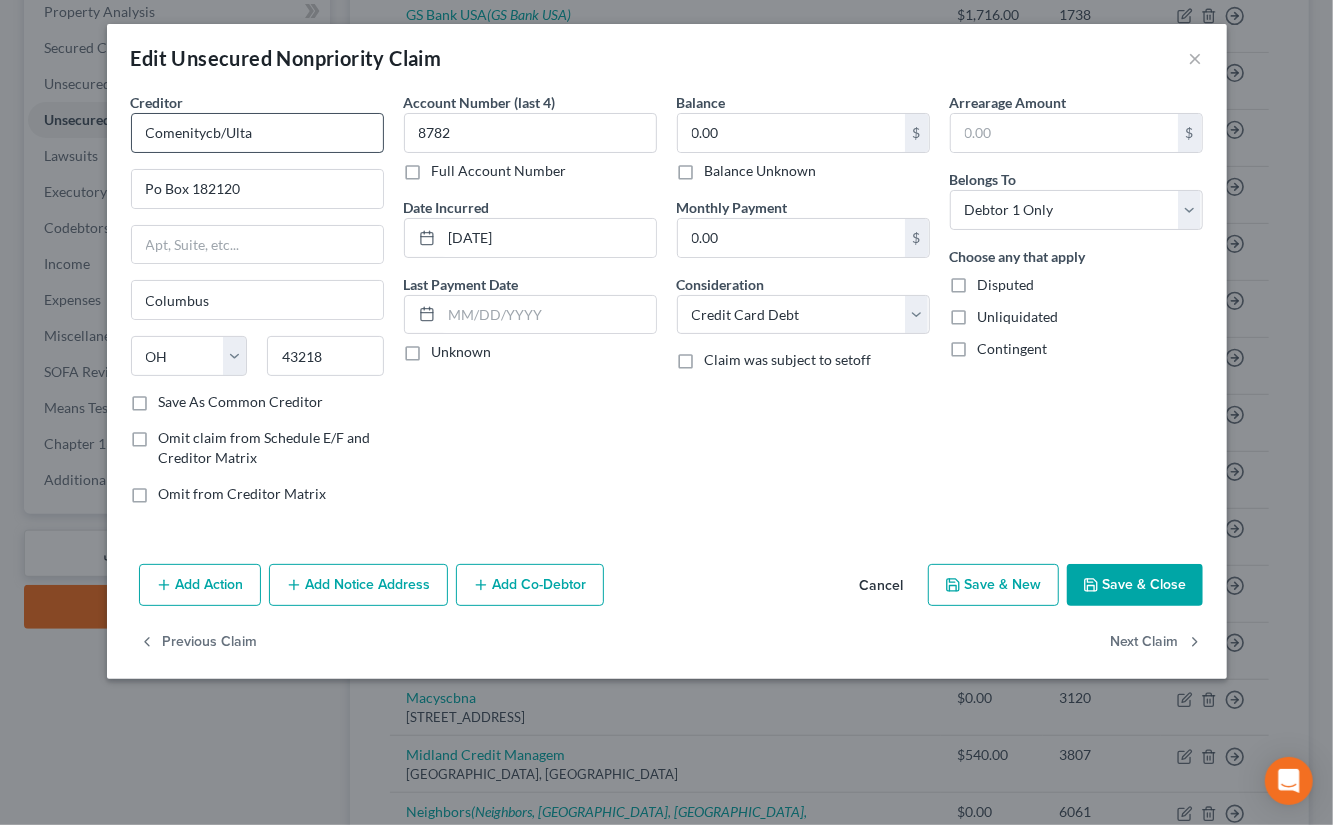 drag, startPoint x: 335, startPoint y: 103, endPoint x: 299, endPoint y: 138, distance: 50.20956 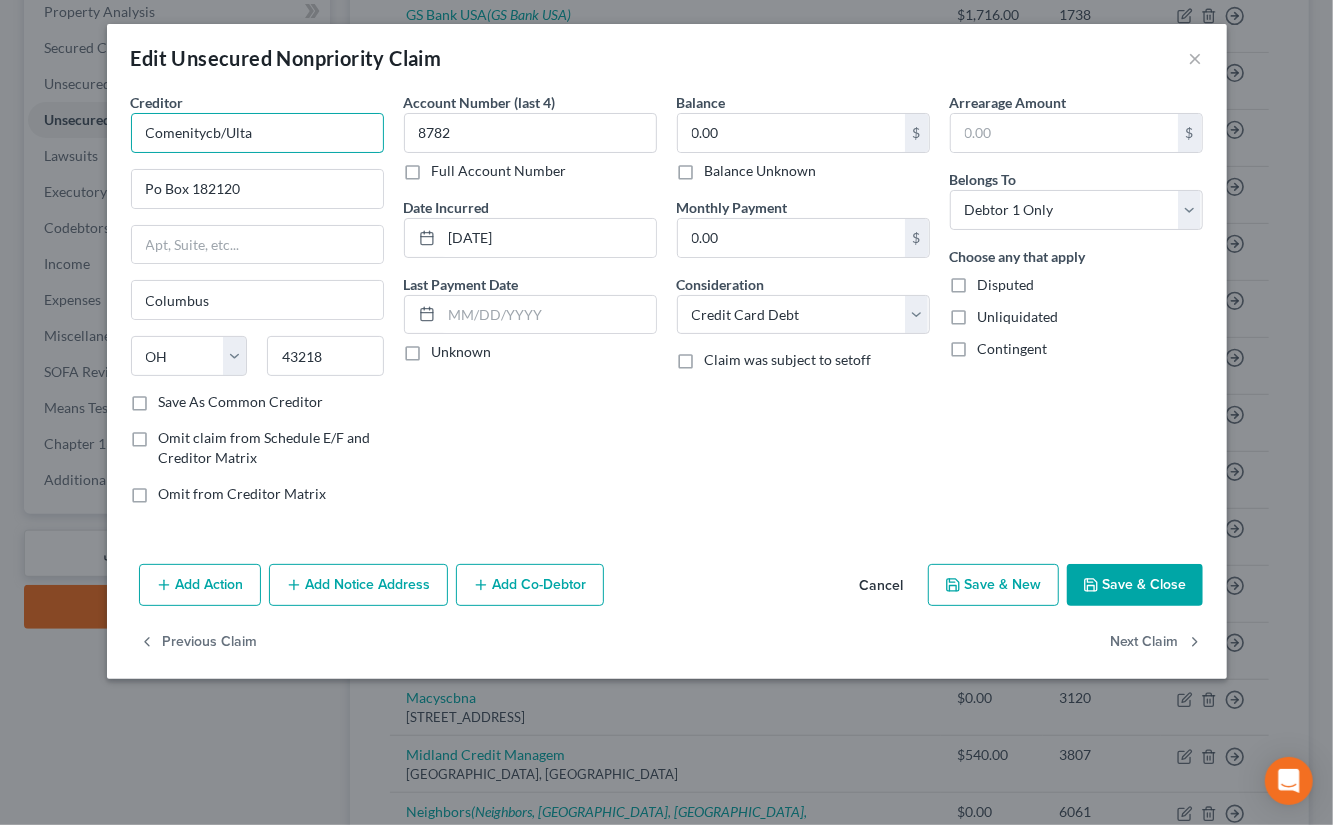 click on "Comenitycb/Ulta" at bounding box center [257, 133] 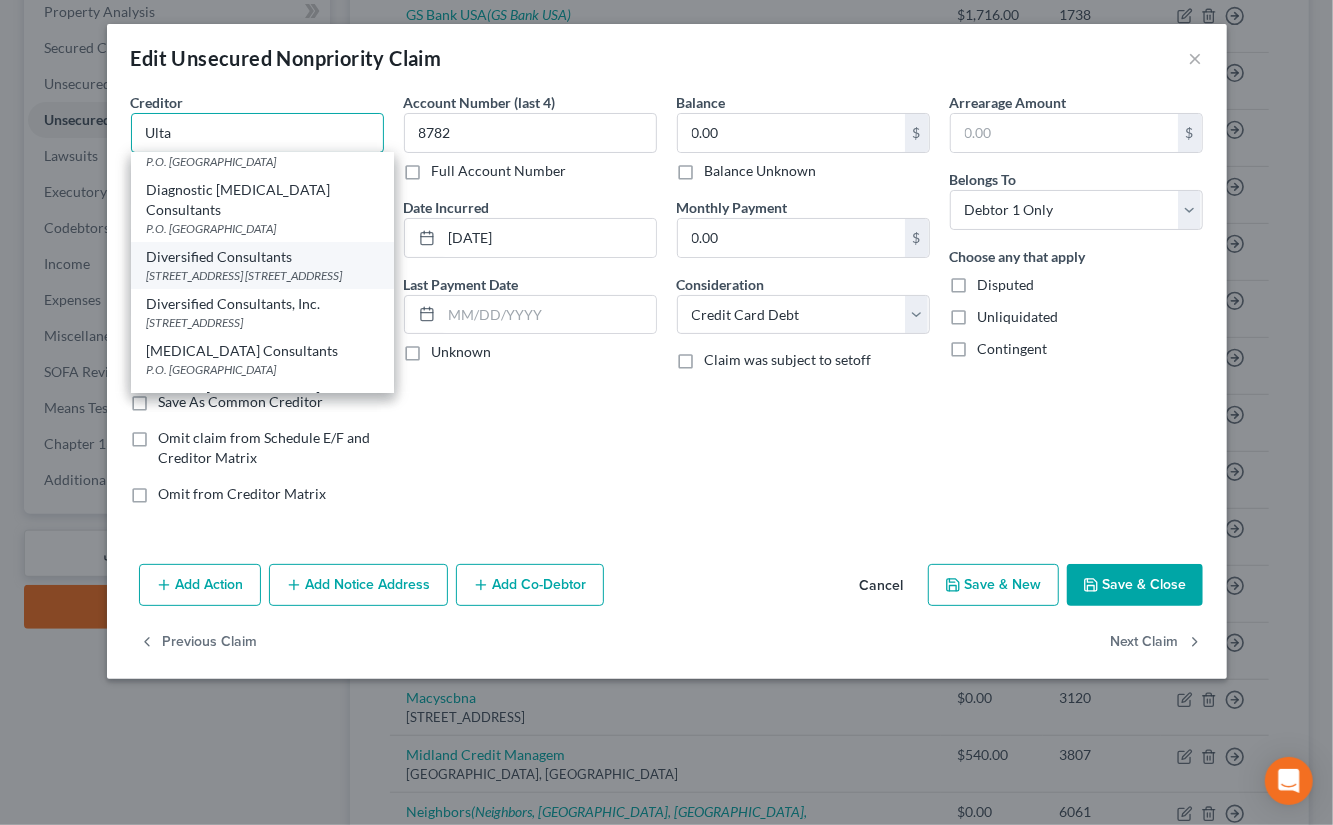 scroll, scrollTop: 0, scrollLeft: 0, axis: both 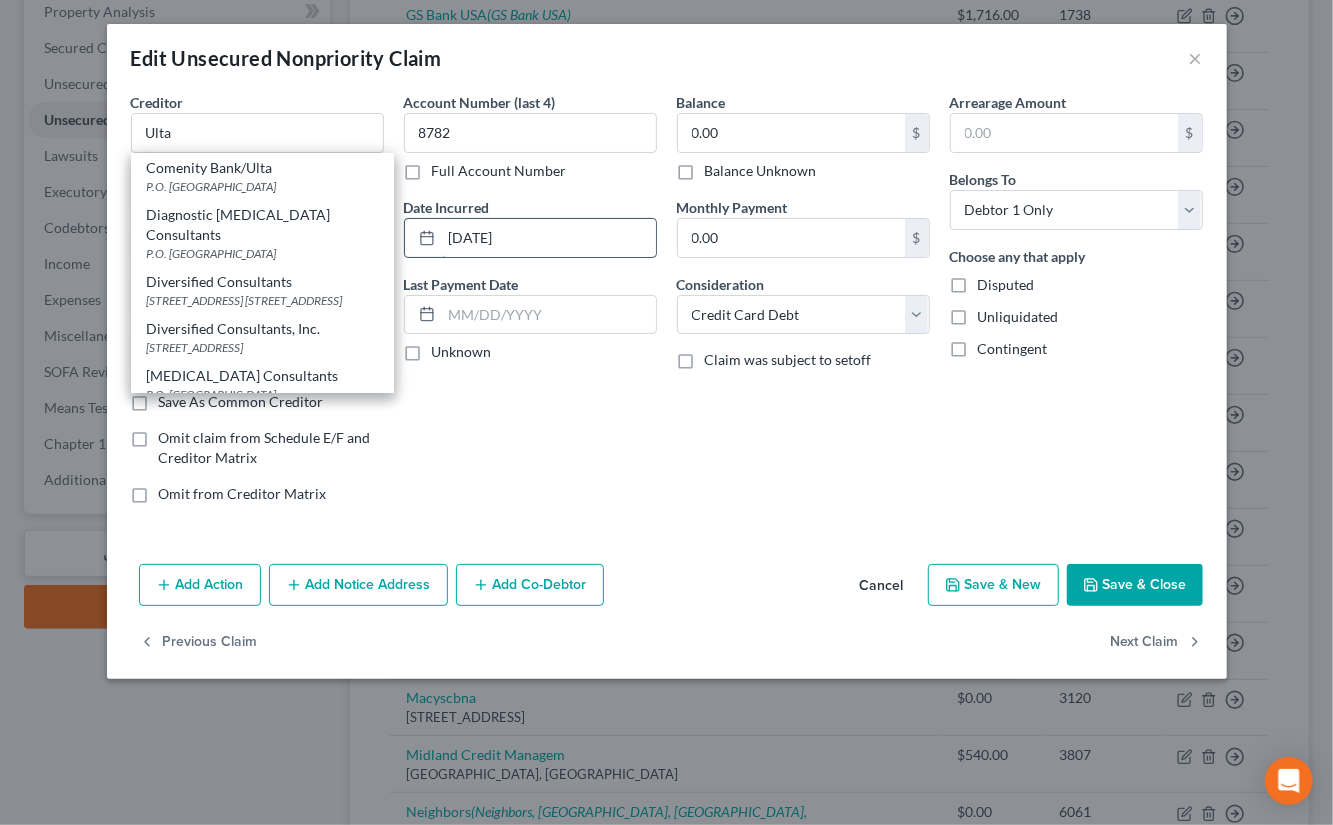 drag, startPoint x: 296, startPoint y: 174, endPoint x: 466, endPoint y: 219, distance: 175.85506 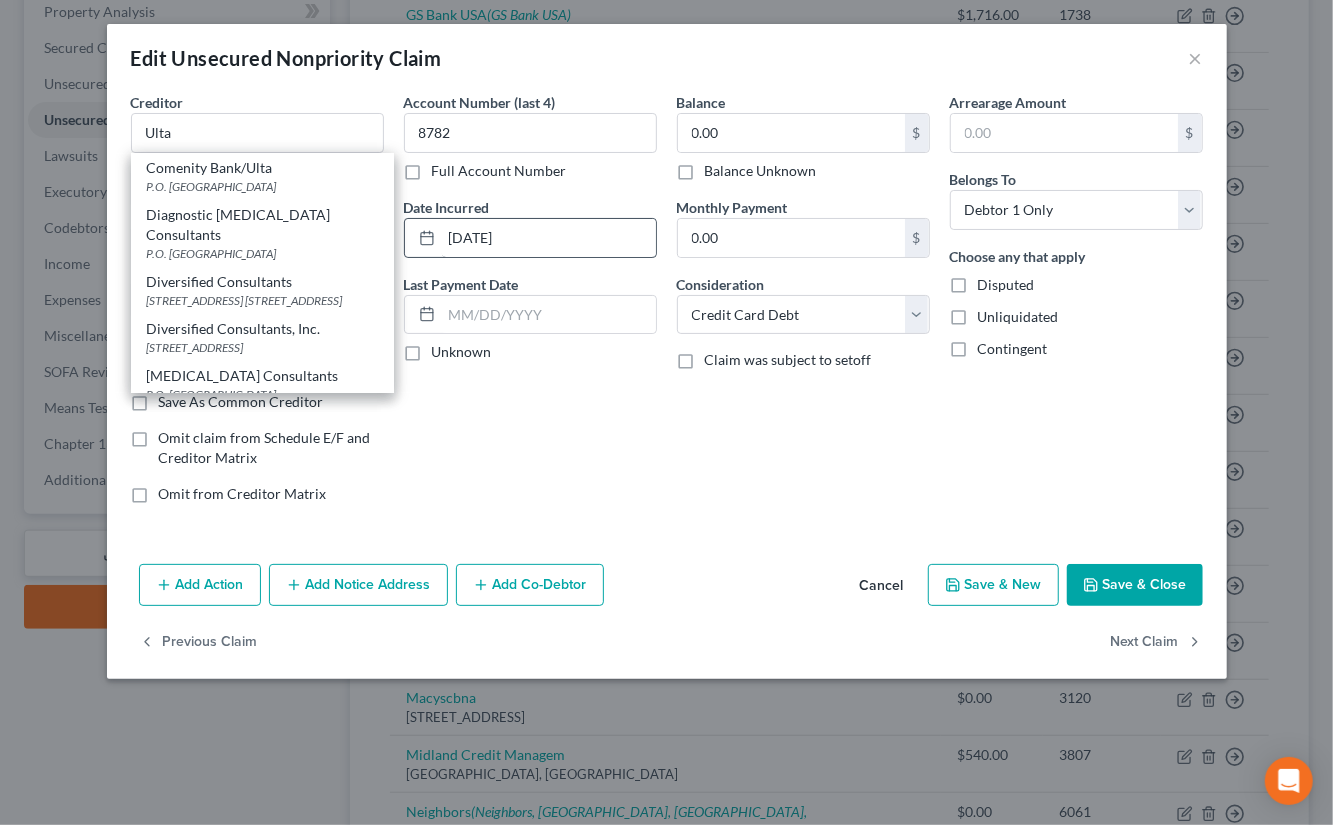 click on "Comenity Bank/Ulta" at bounding box center [262, 168] 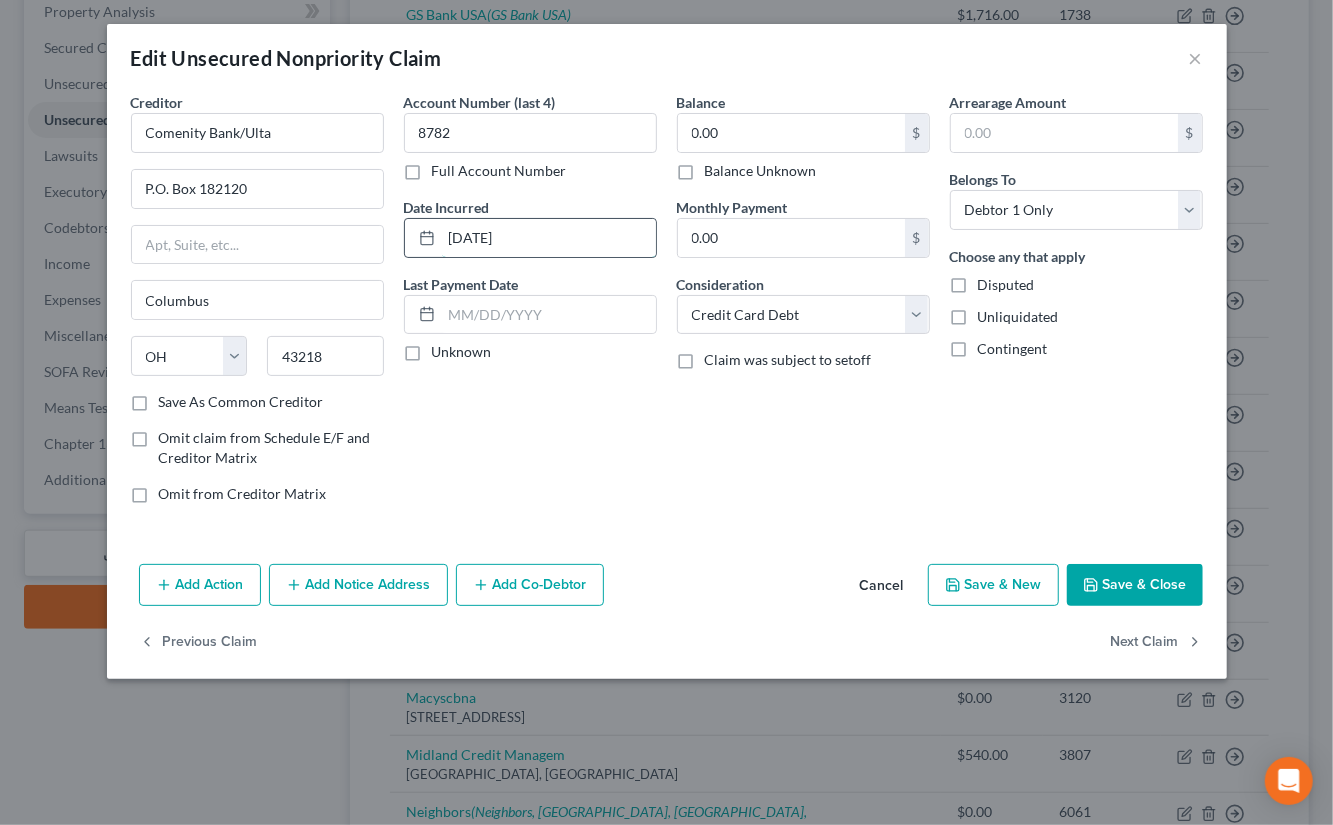 click on "03-18-2020" at bounding box center [549, 238] 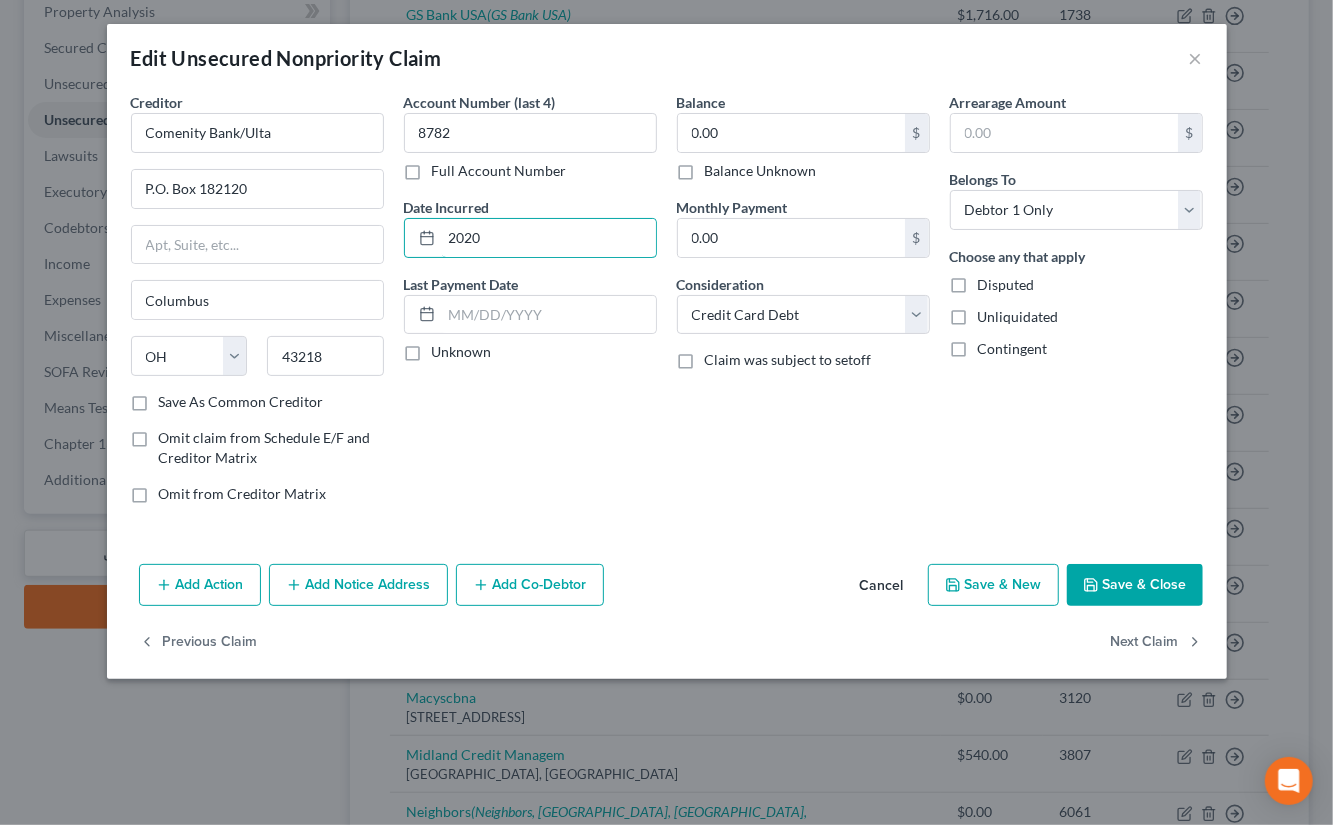 type on "2020" 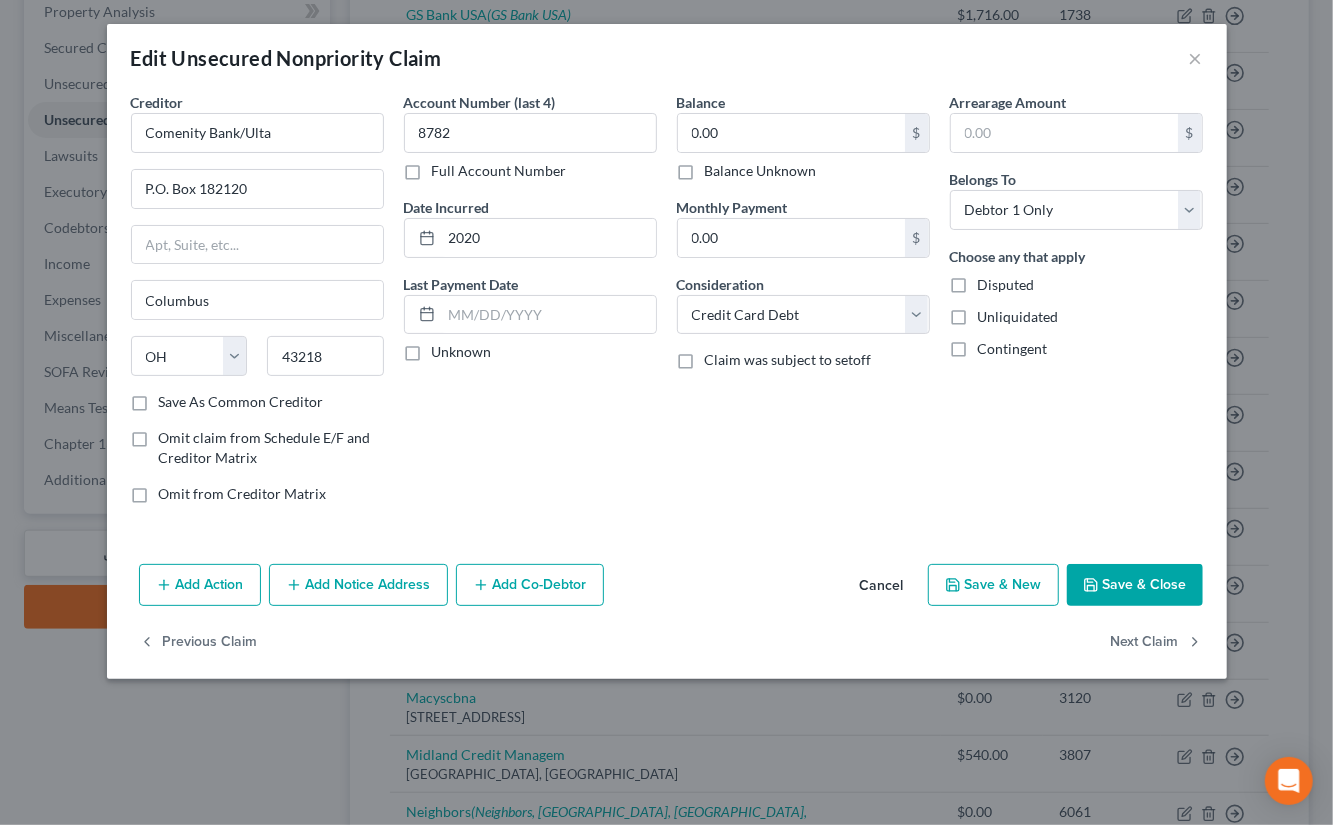click on "Balance Unknown" at bounding box center [761, 171] 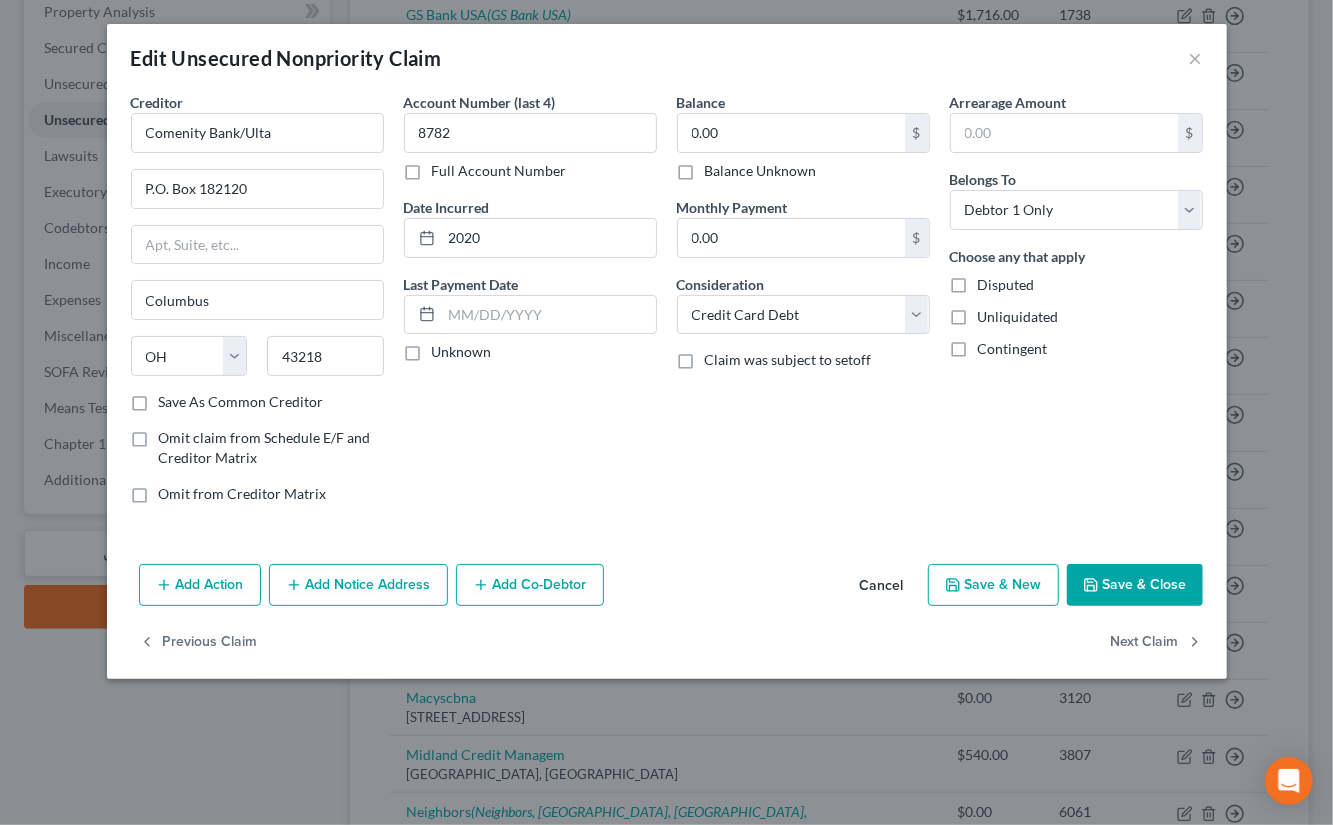 click on "Balance Unknown" at bounding box center (719, 167) 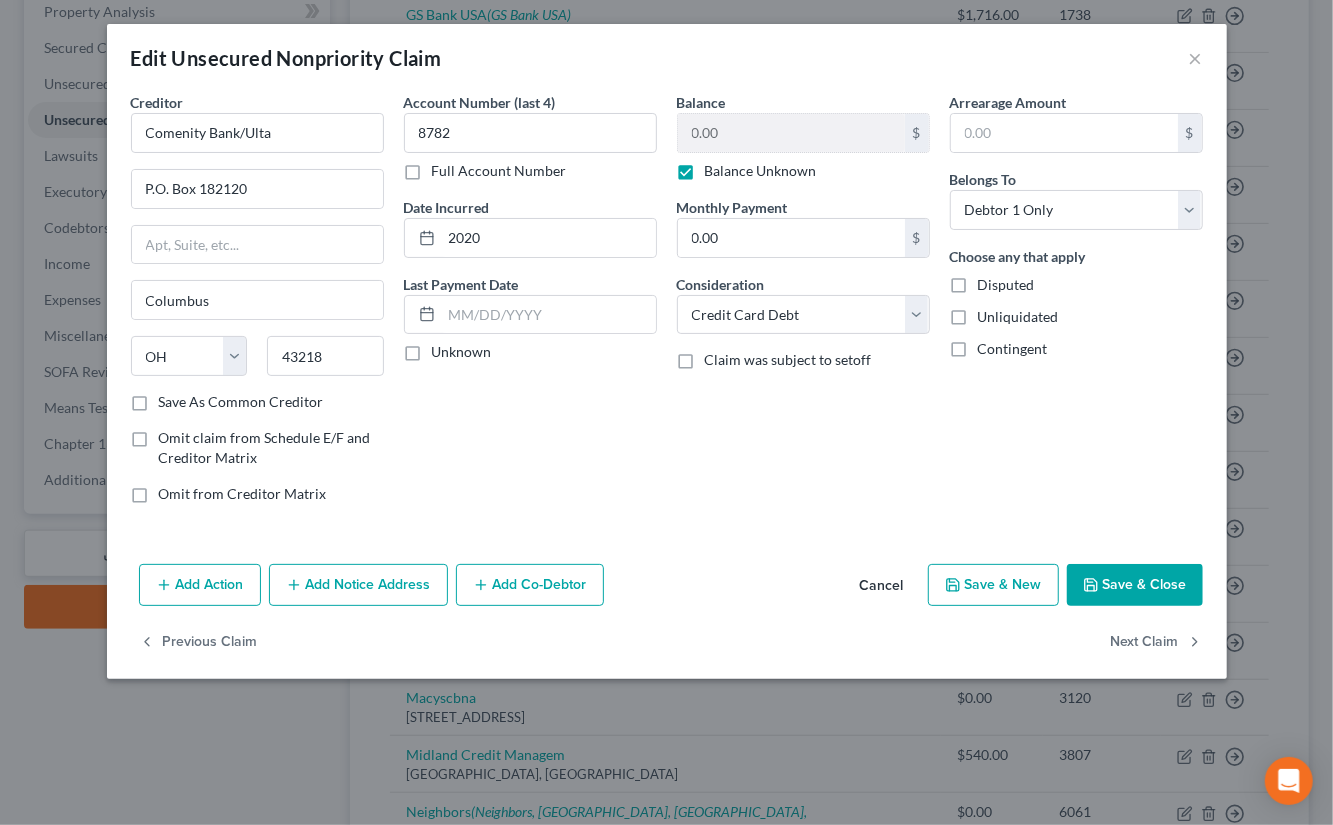 drag, startPoint x: 1155, startPoint y: 592, endPoint x: 1208, endPoint y: 568, distance: 58.18075 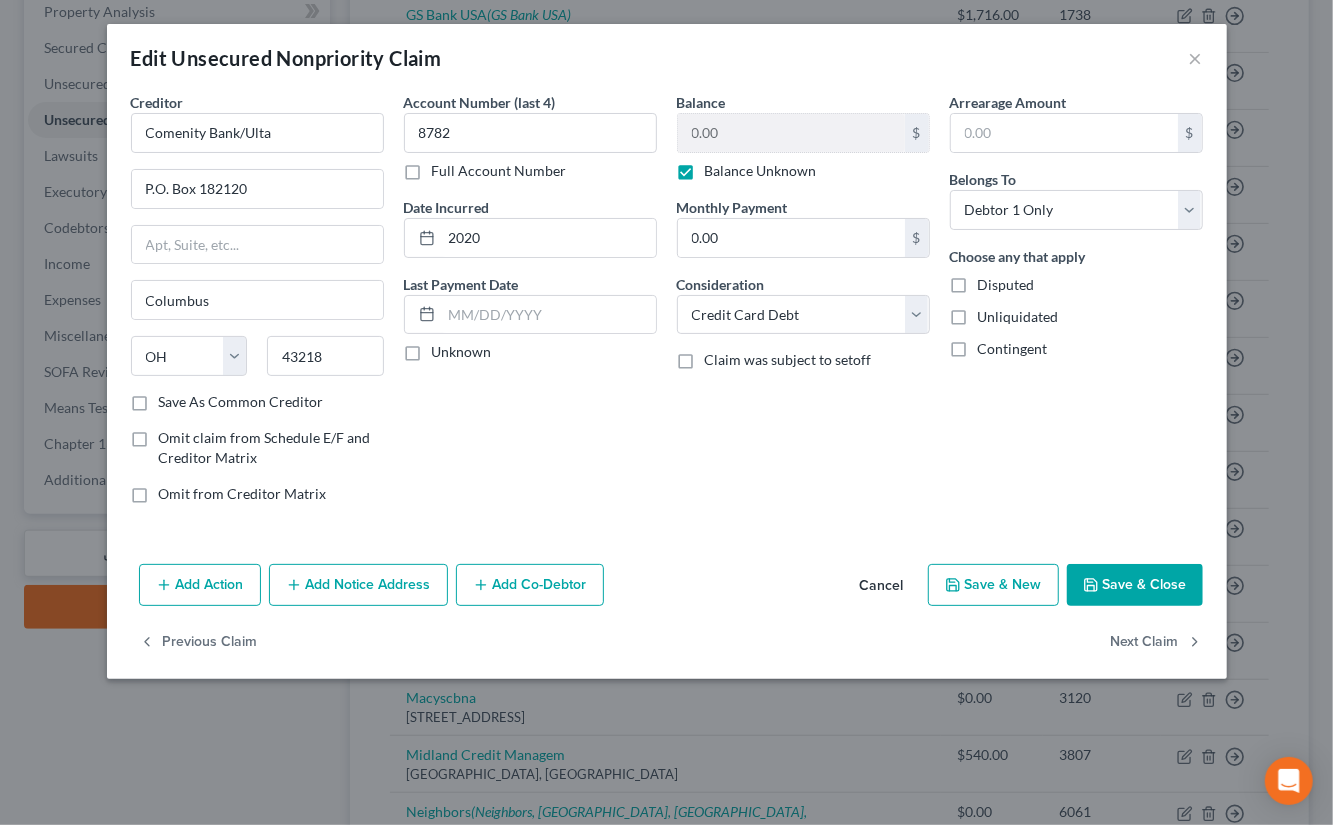 type on "0" 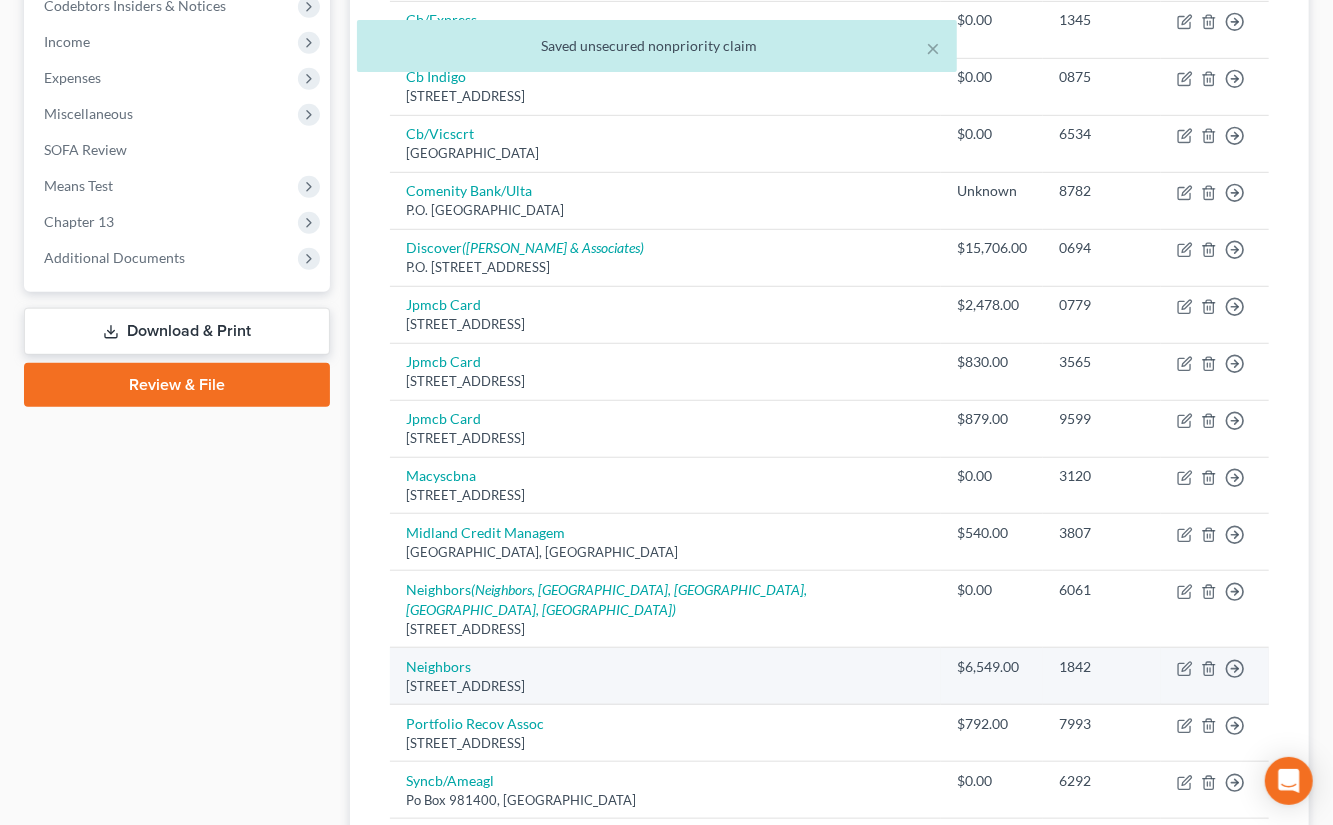 scroll, scrollTop: 624, scrollLeft: 0, axis: vertical 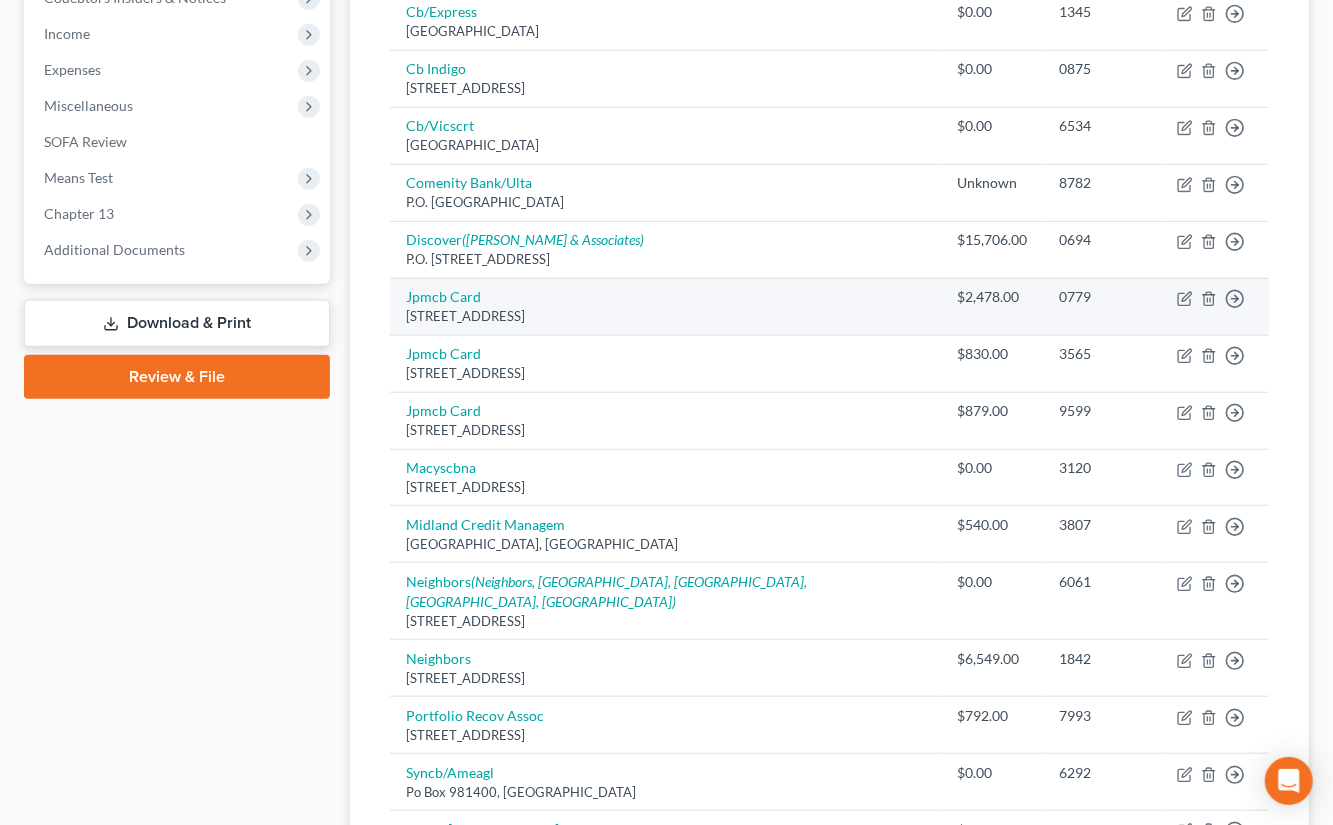 click on "201 N Walnut St, Wilmington, DE 19801" at bounding box center (665, 316) 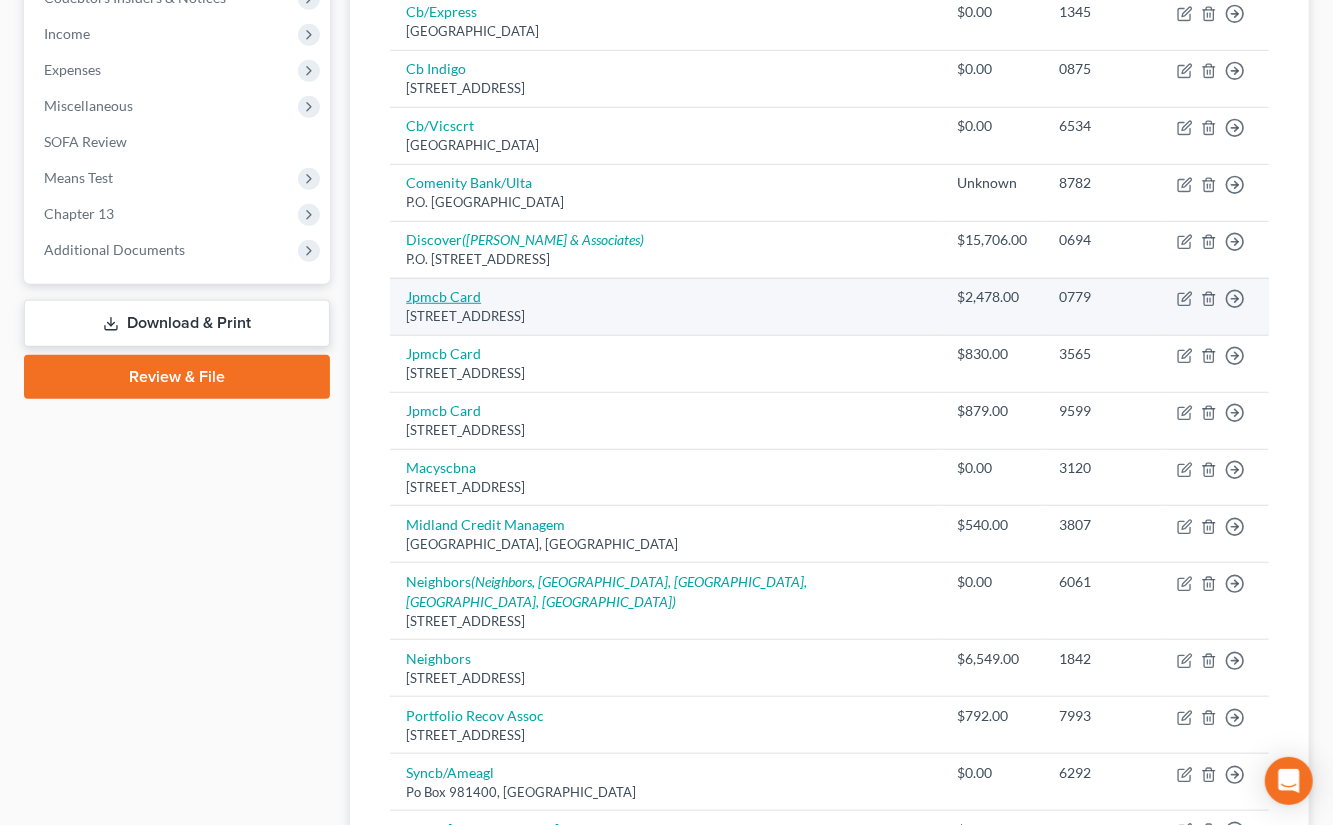 click on "Jpmcb Card" at bounding box center (443, 296) 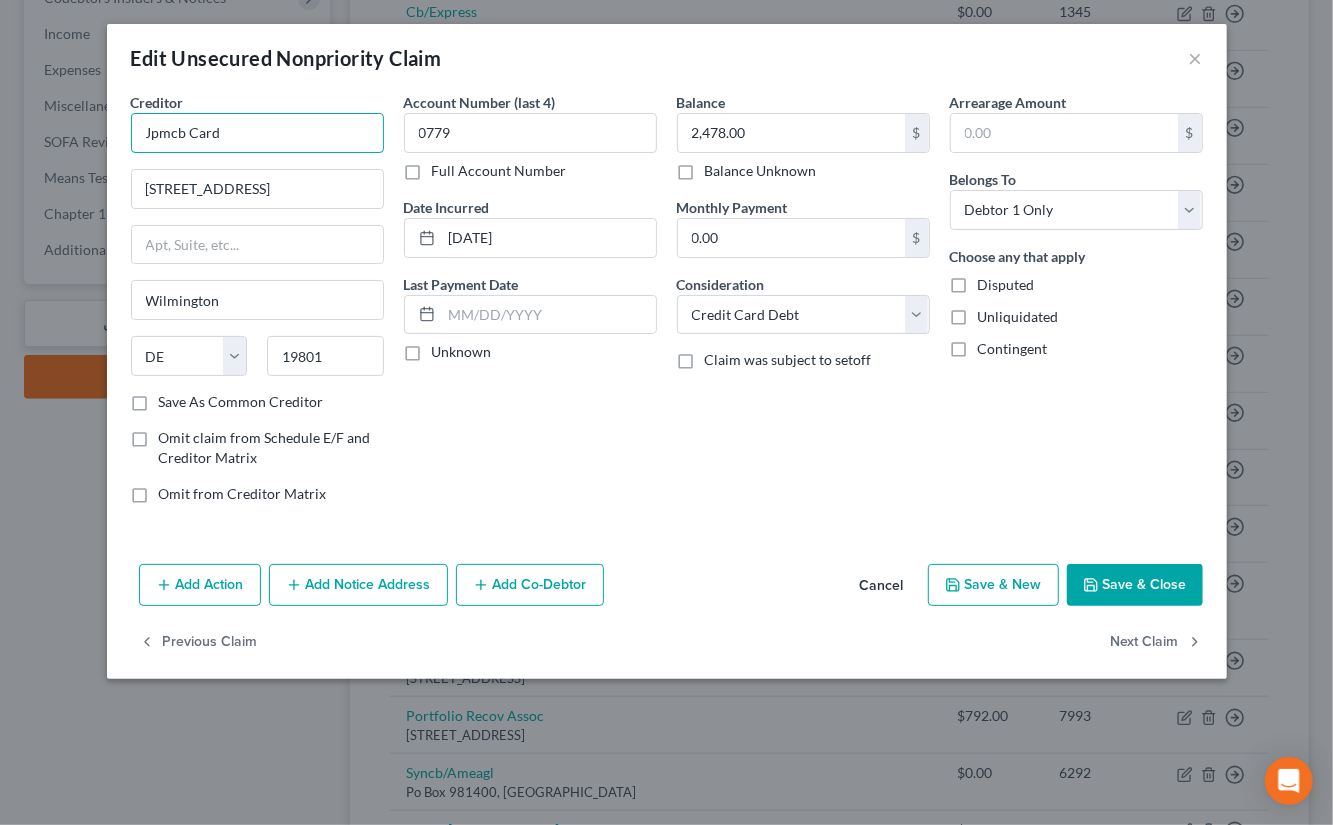 drag, startPoint x: 345, startPoint y: 141, endPoint x: 348, endPoint y: 131, distance: 10.440307 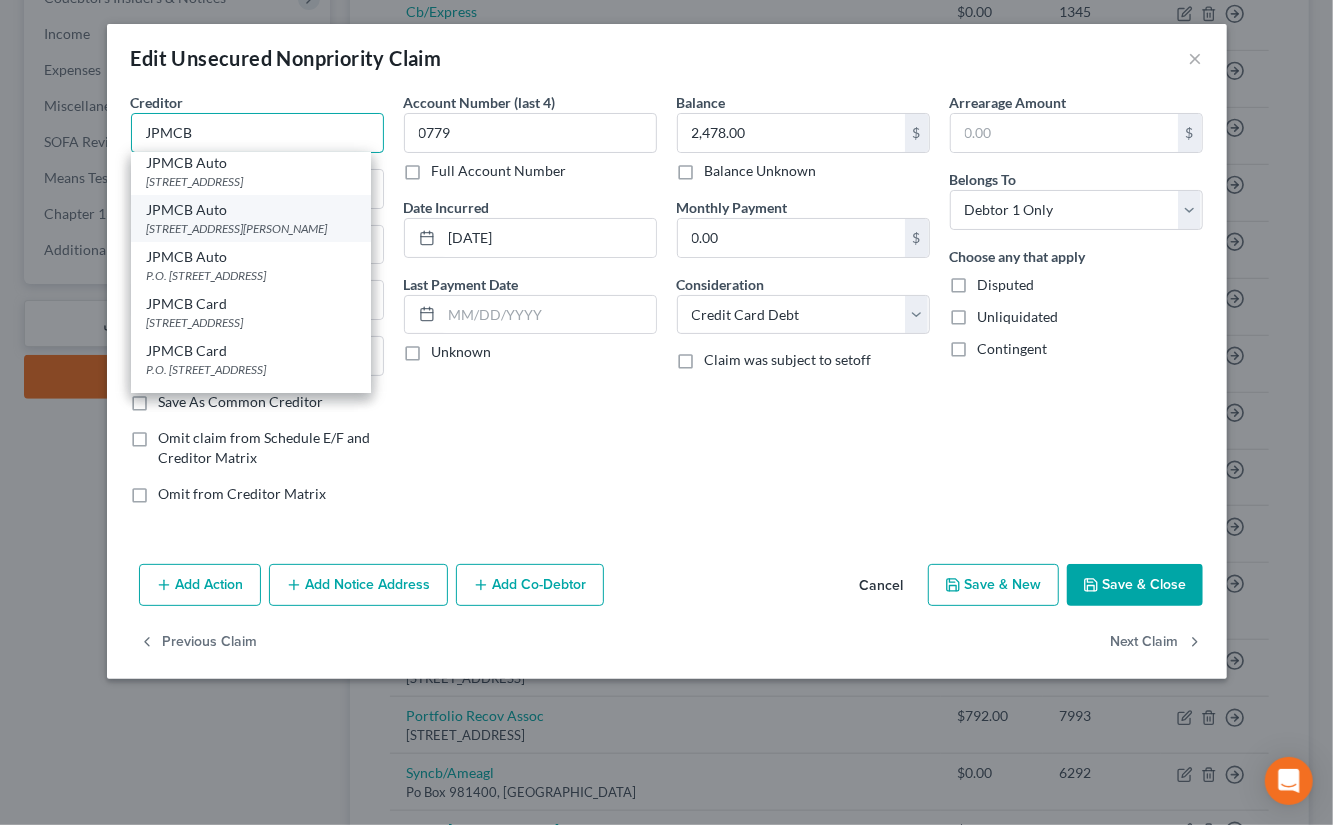 scroll, scrollTop: 106, scrollLeft: 0, axis: vertical 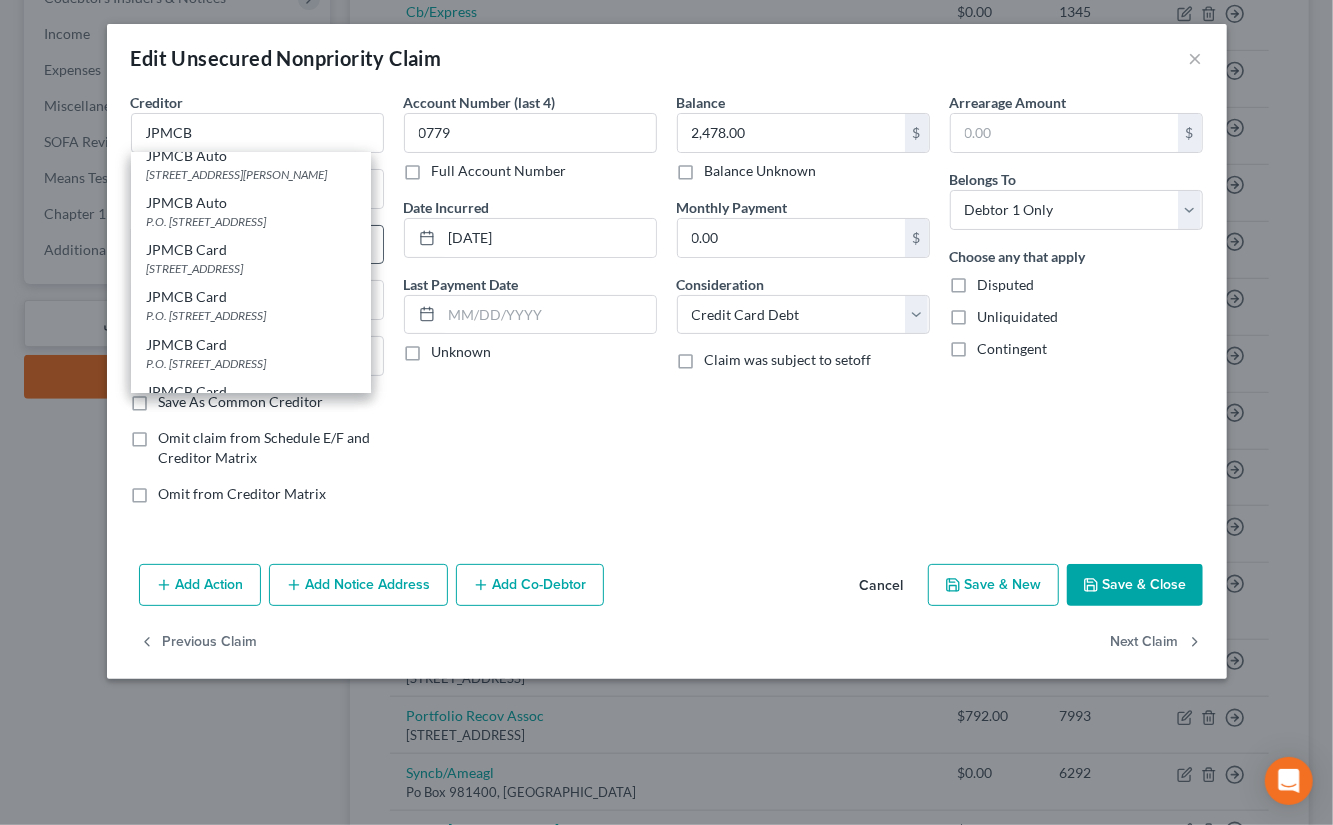 click on "JPMCB Card" at bounding box center [251, 250] 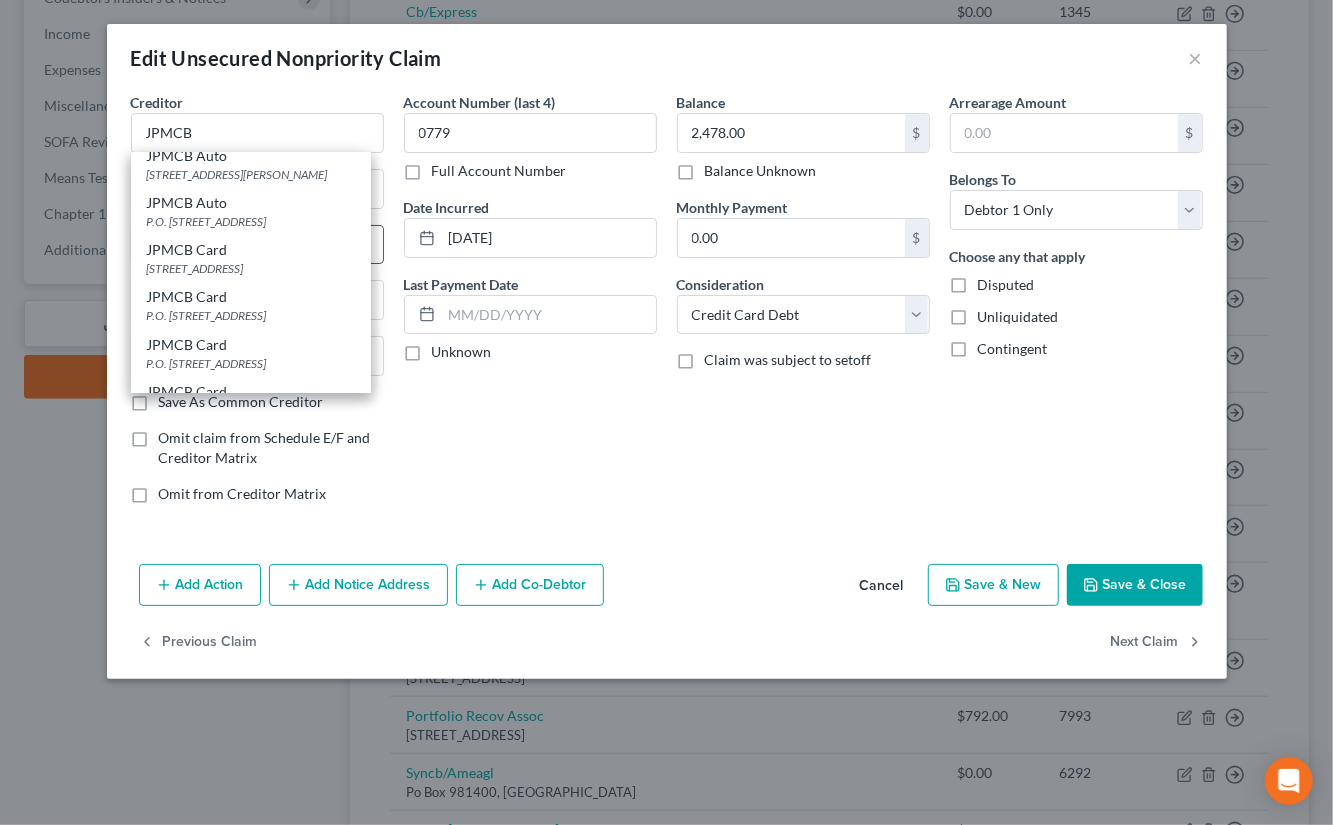 type on "JPMCB Card" 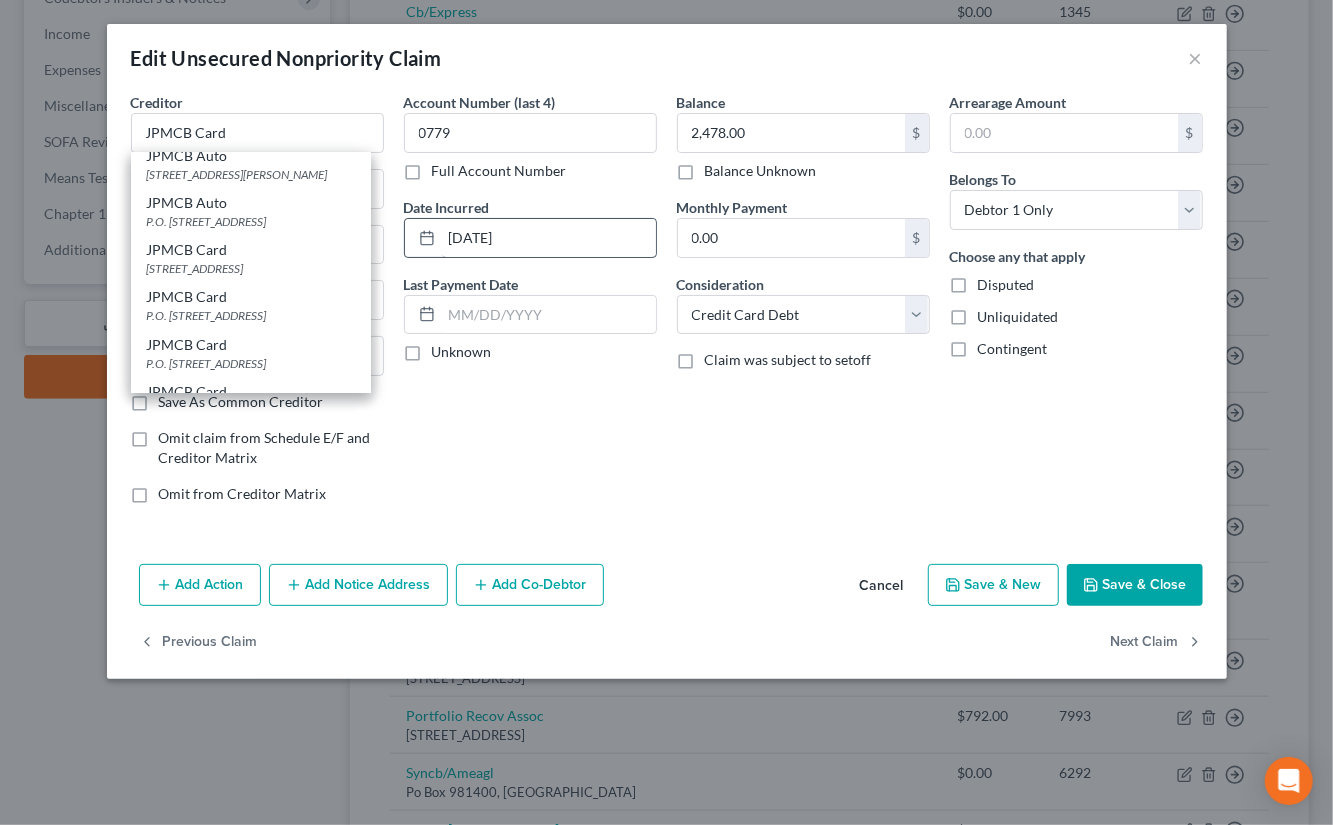 scroll, scrollTop: 0, scrollLeft: 0, axis: both 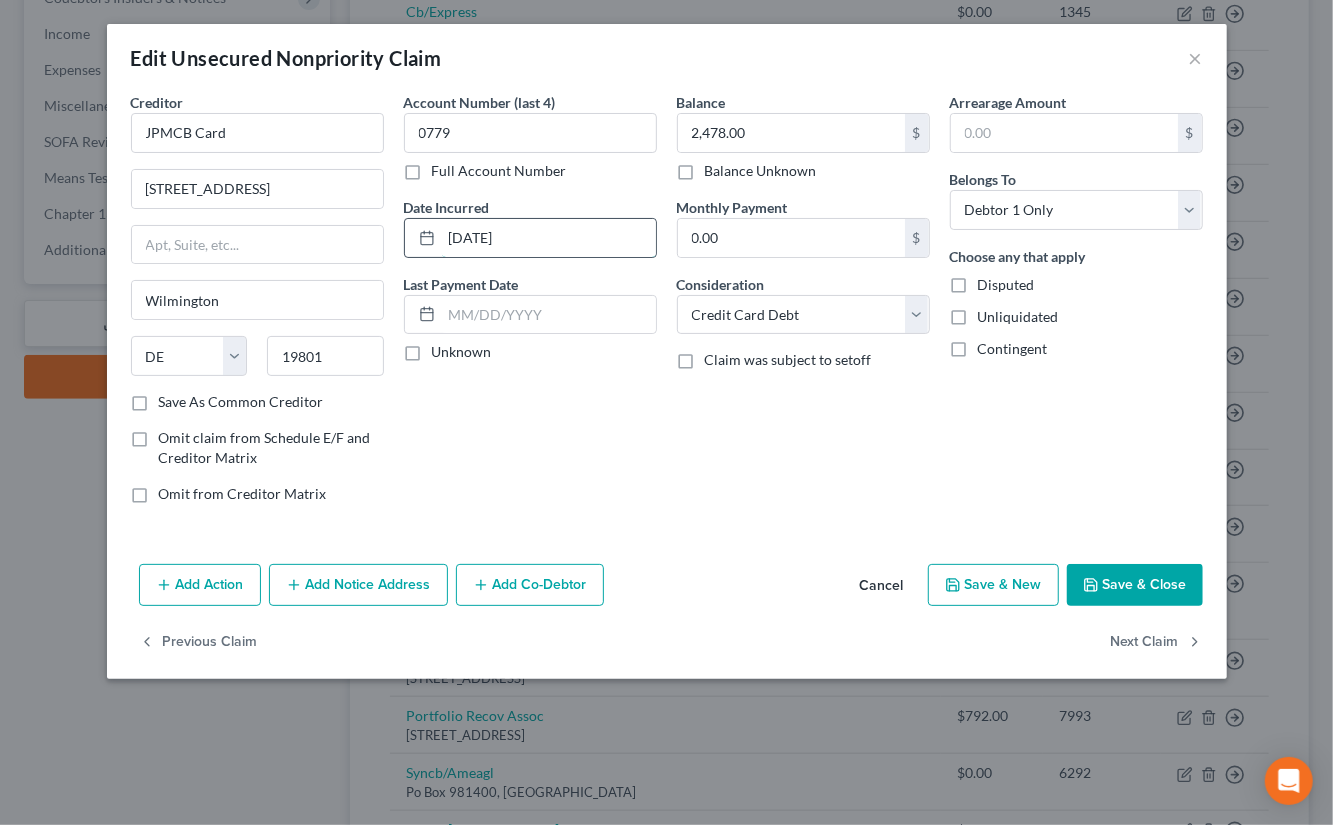 click on "10-03-2017" at bounding box center (549, 238) 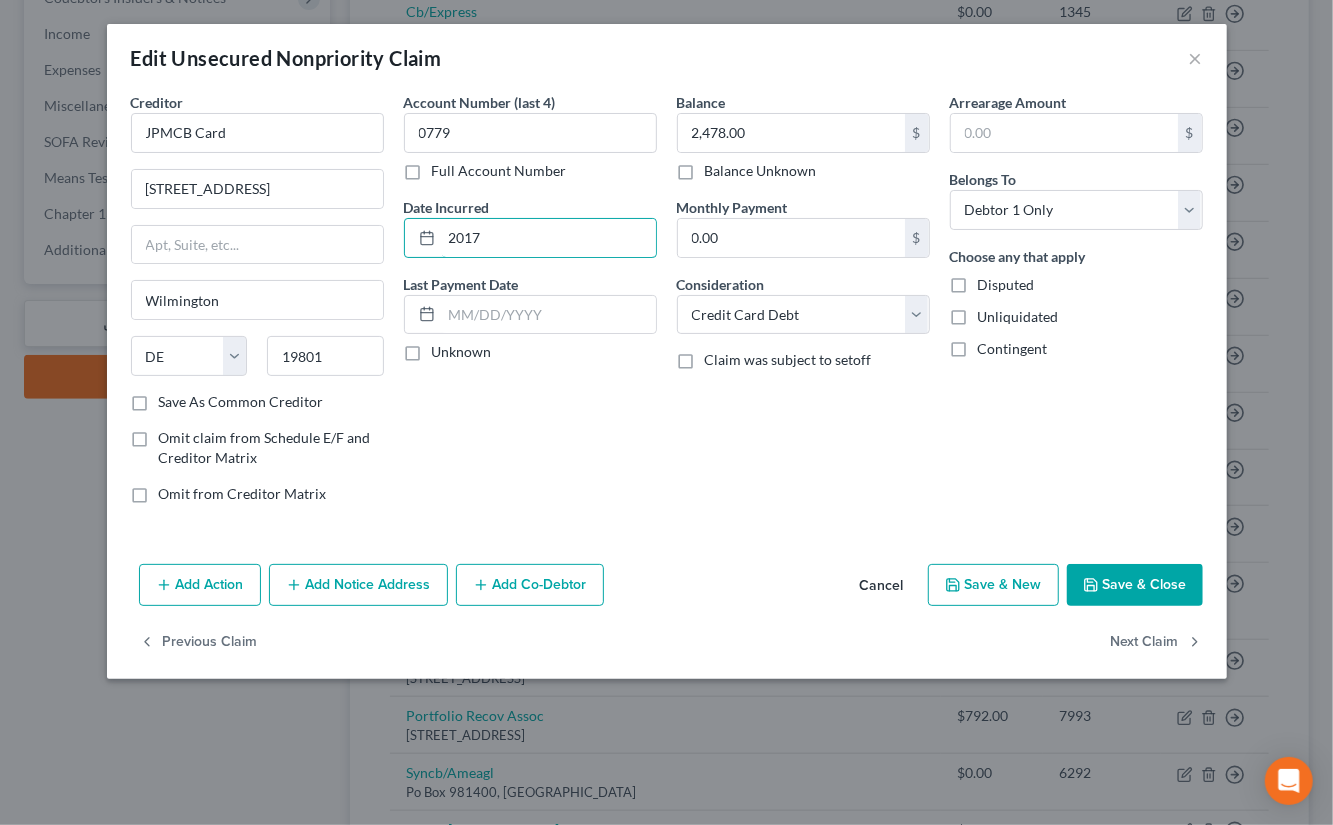 type on "2017" 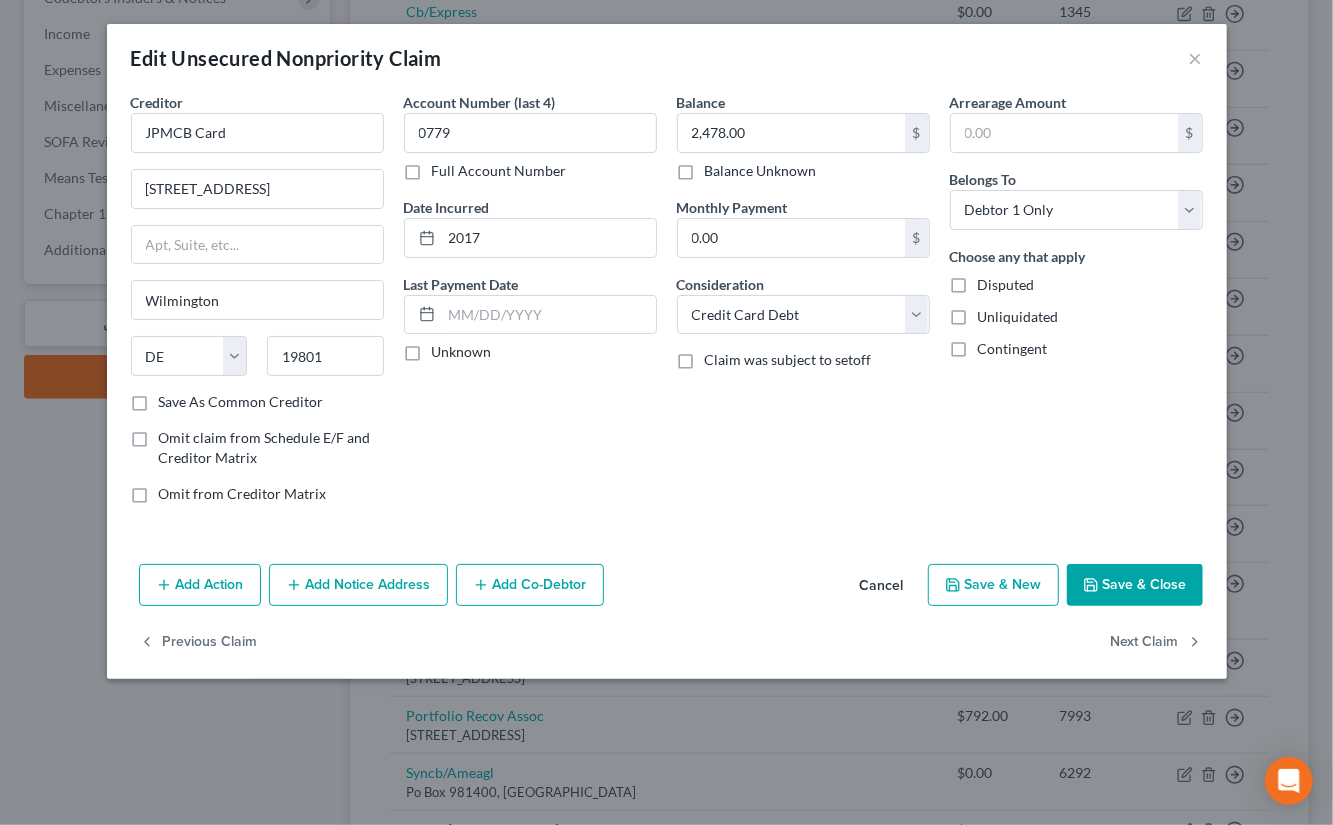 drag, startPoint x: 345, startPoint y: 599, endPoint x: 339, endPoint y: 590, distance: 10.816654 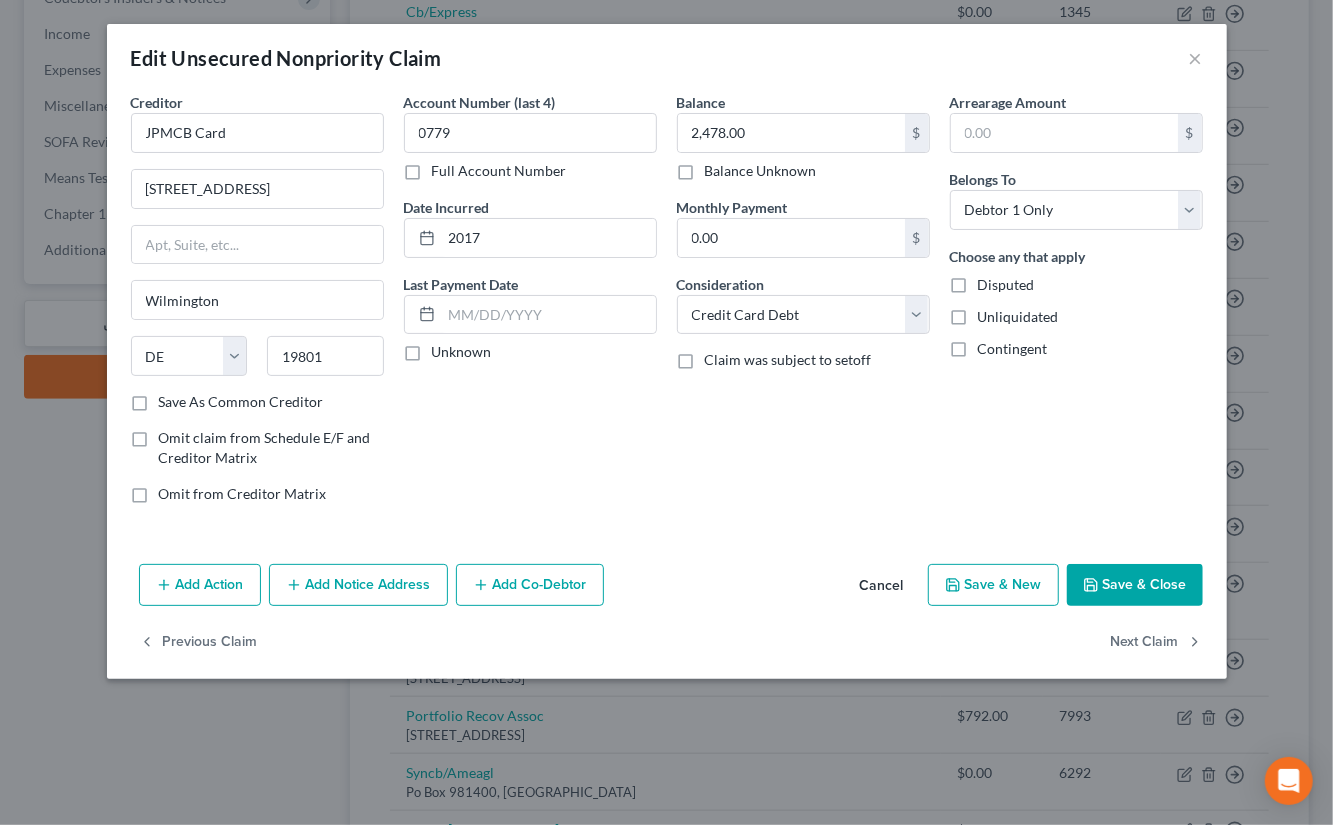 click on "Add Notice Address" at bounding box center (358, 585) 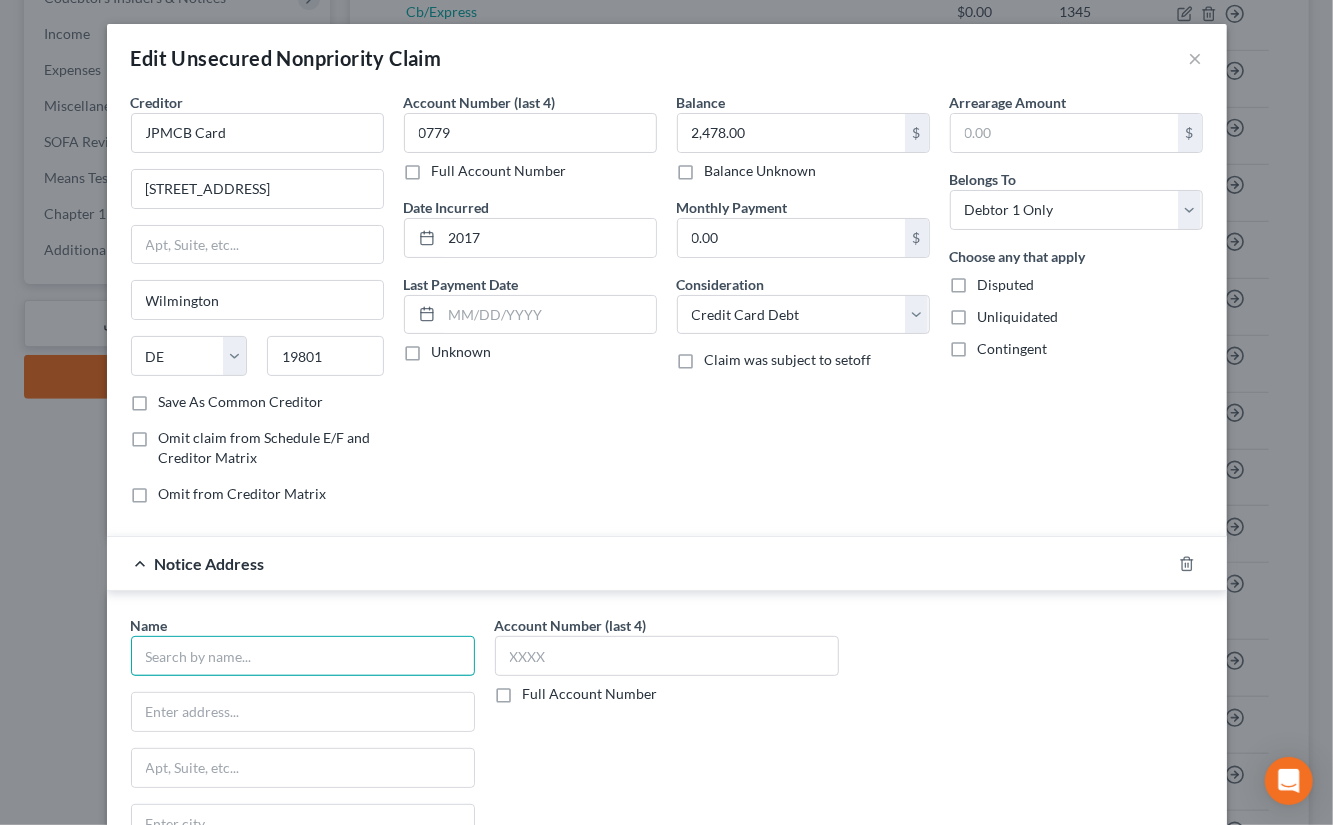 click at bounding box center (303, 656) 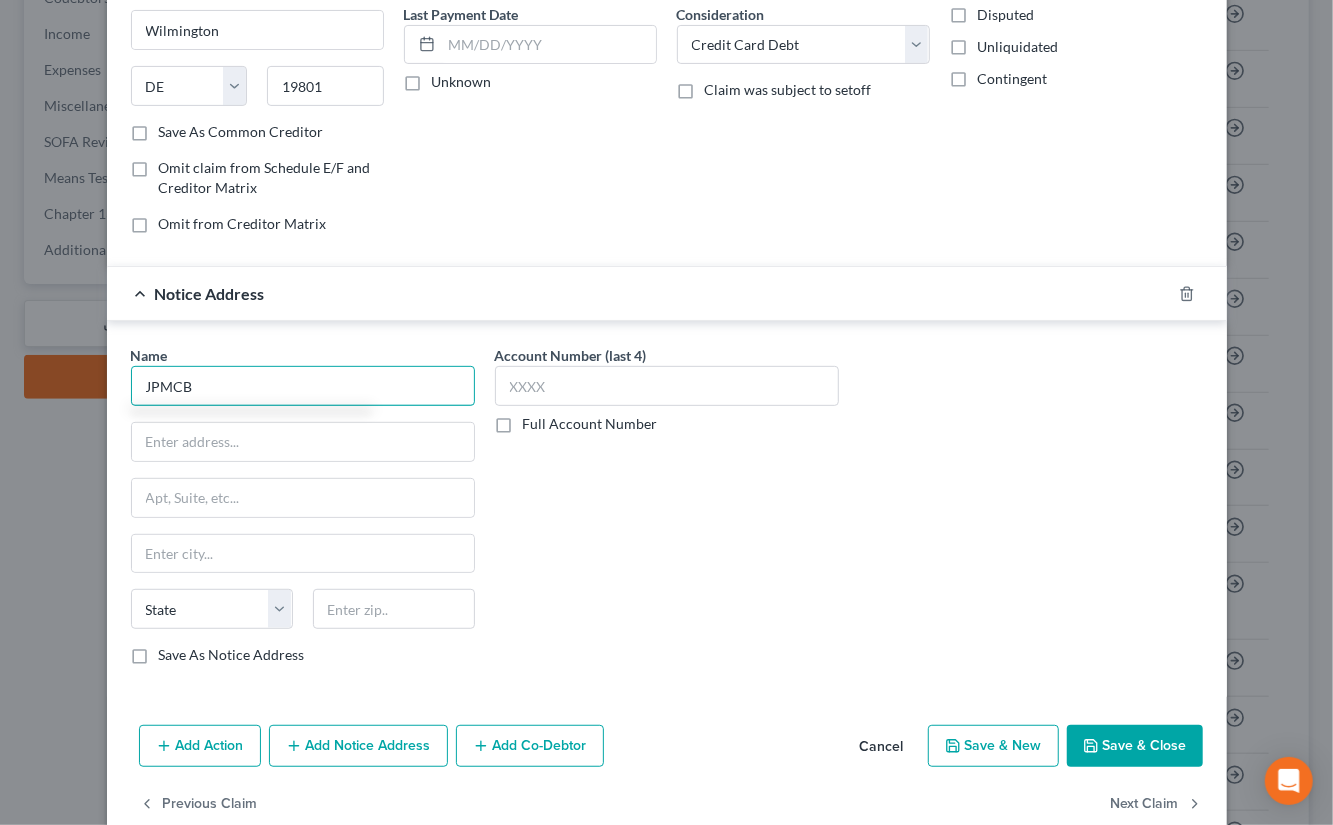 scroll, scrollTop: 298, scrollLeft: 0, axis: vertical 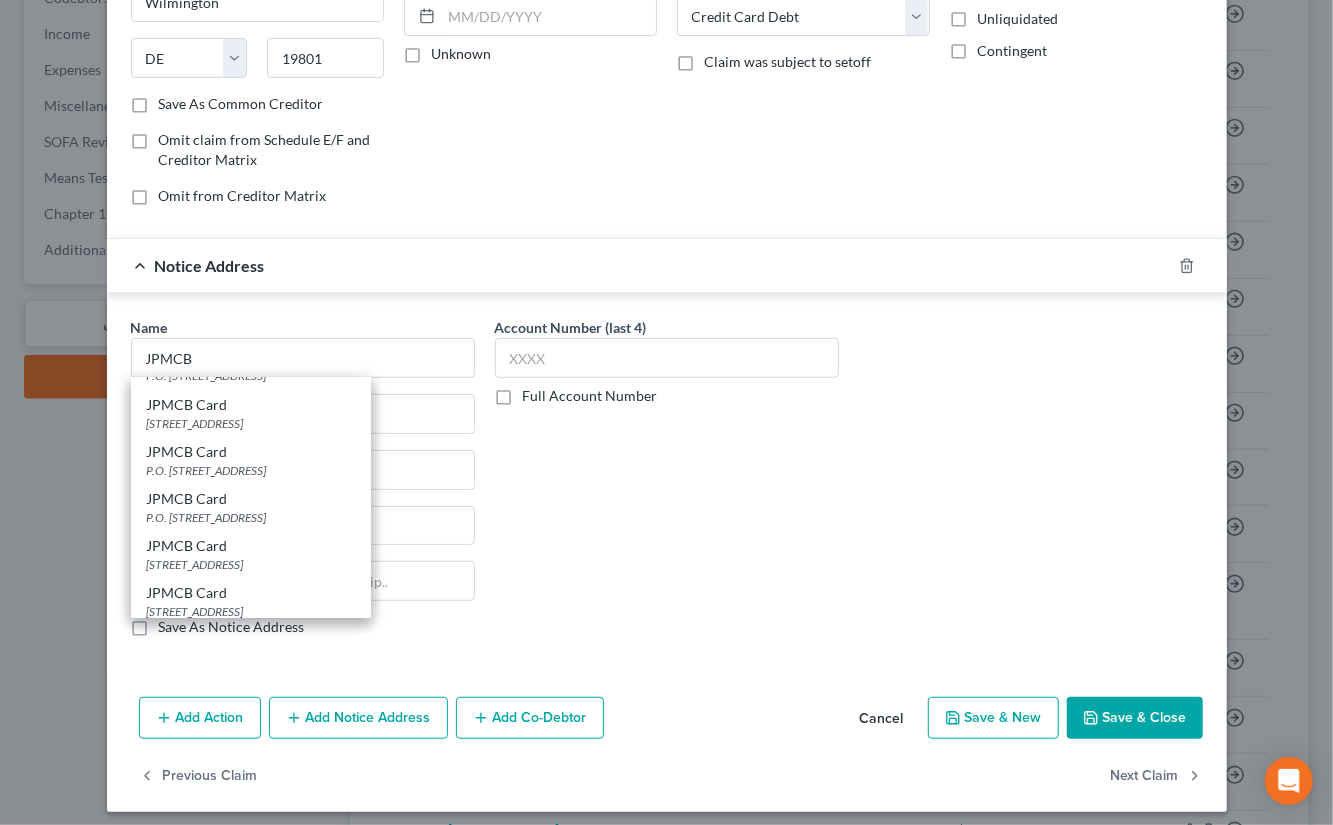 click on "JPMCB Card" at bounding box center [251, 499] 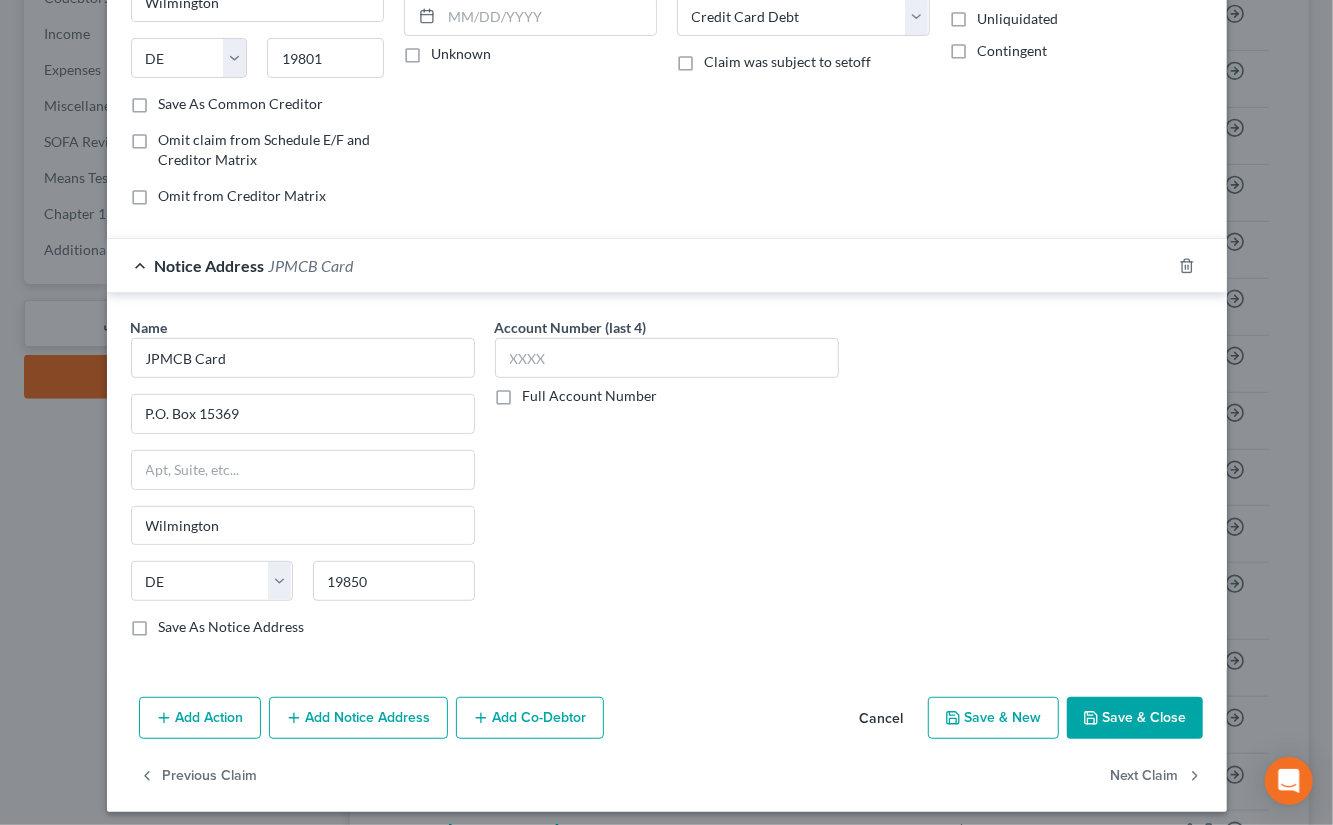 scroll, scrollTop: 0, scrollLeft: 0, axis: both 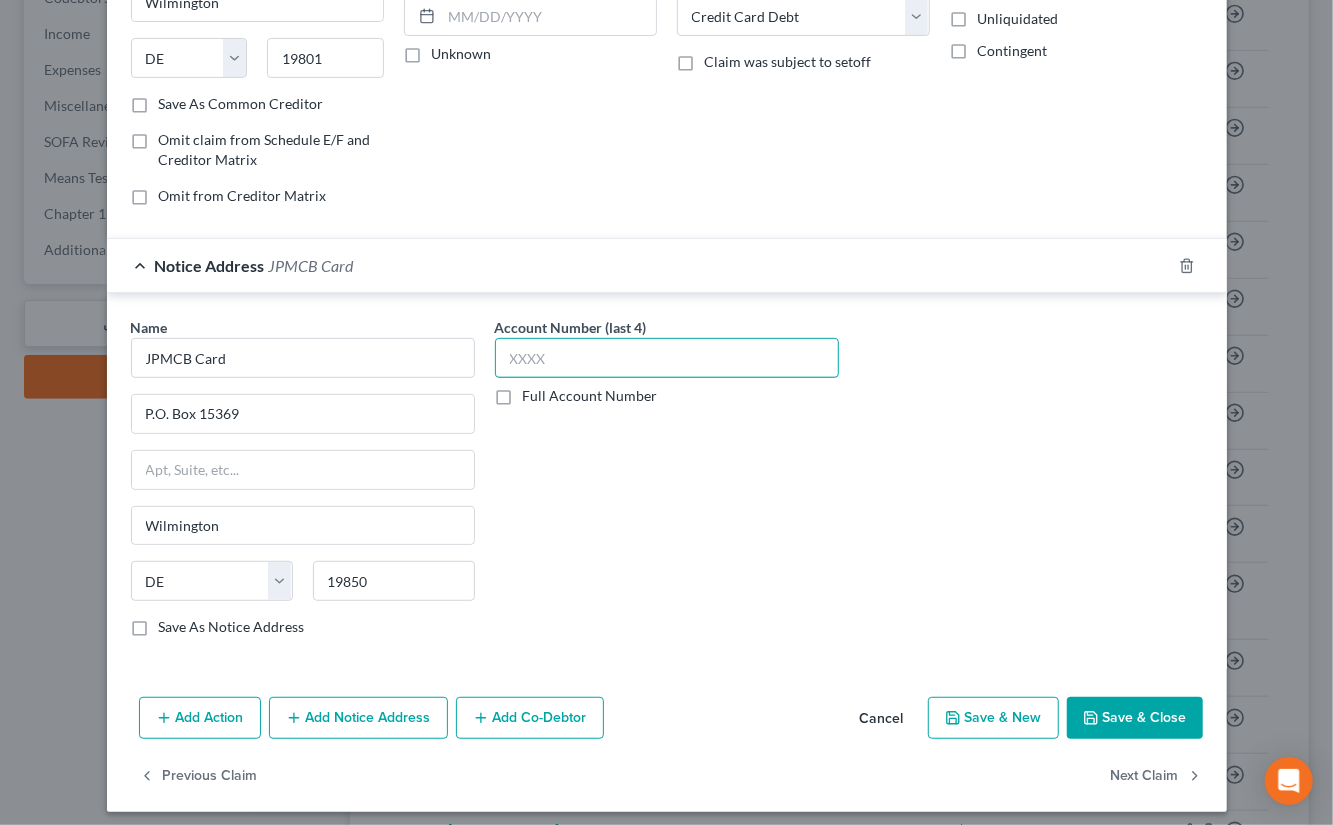 click at bounding box center [667, 358] 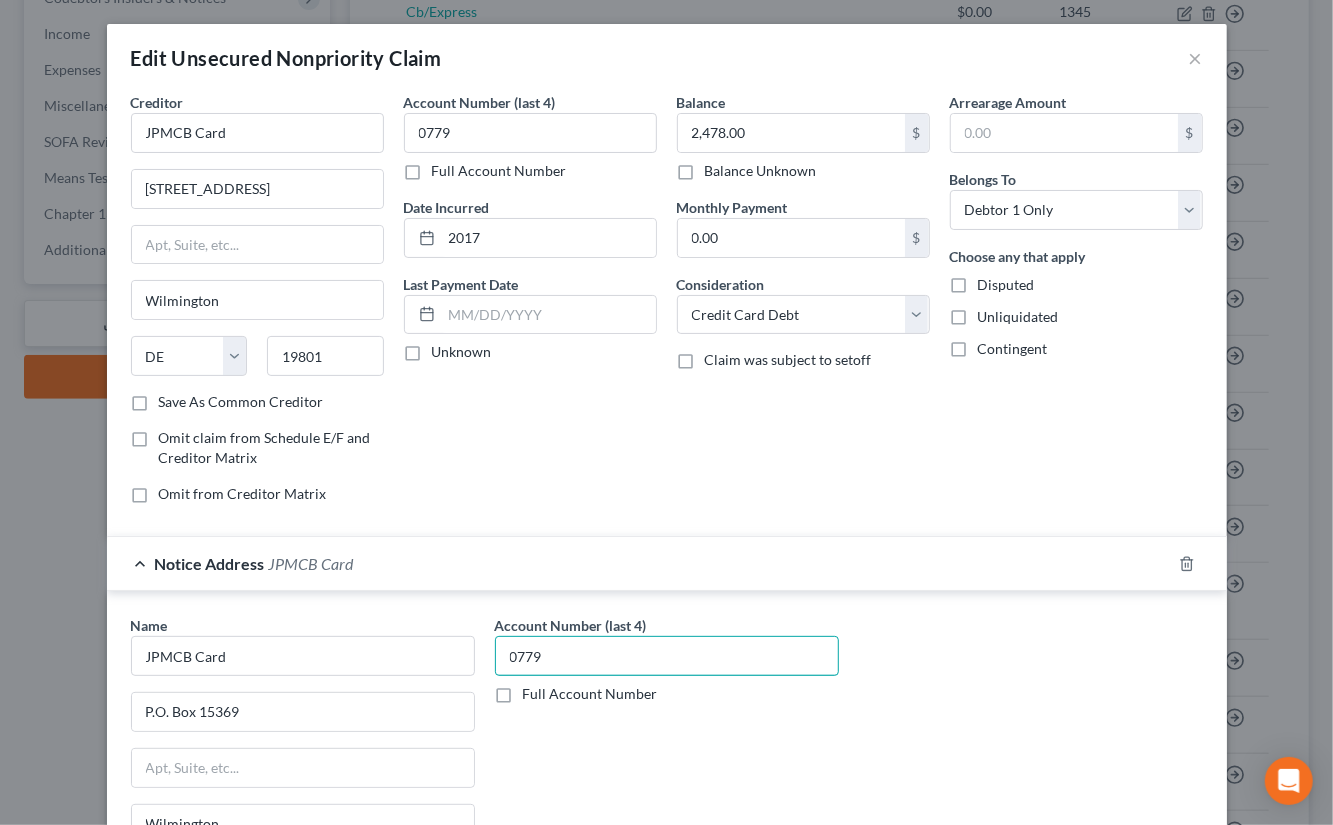 scroll, scrollTop: 298, scrollLeft: 0, axis: vertical 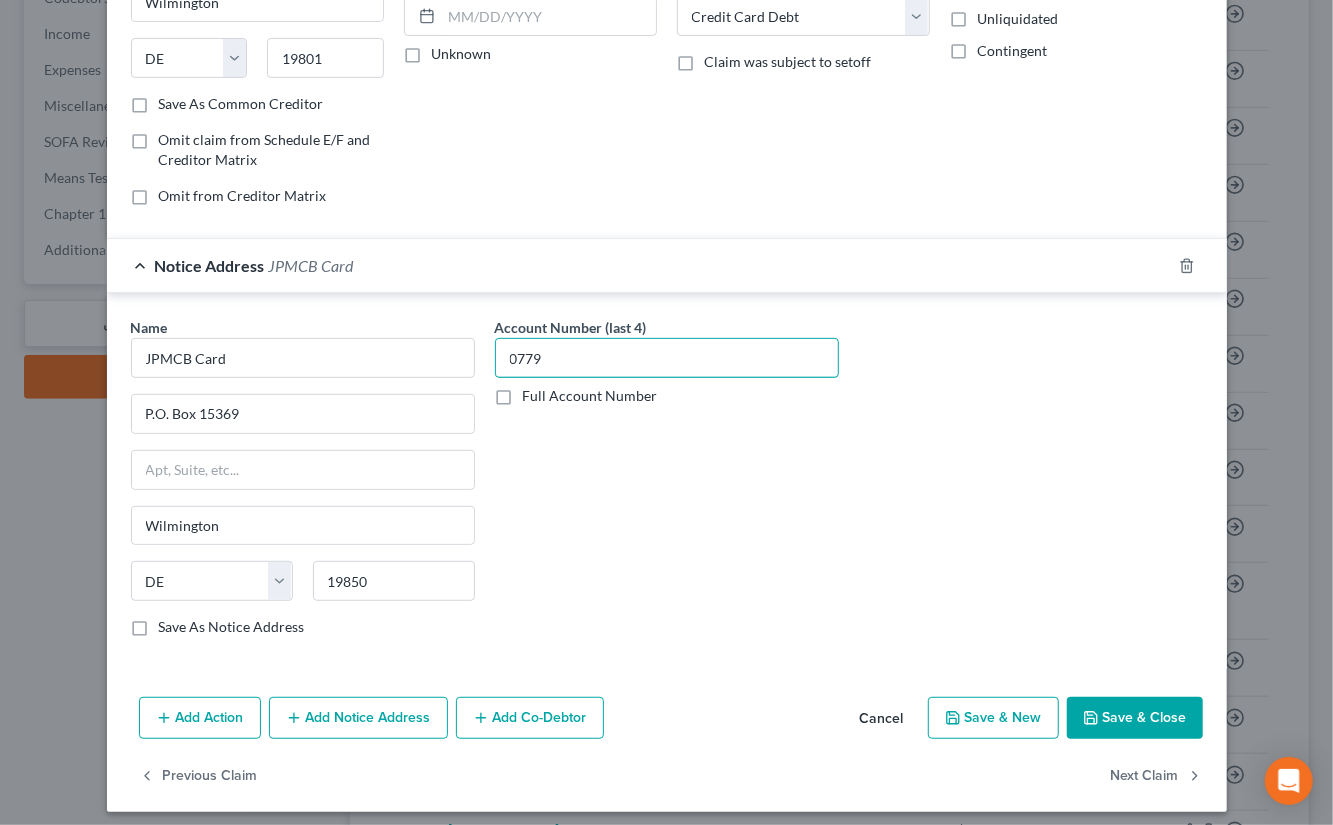 type on "0779" 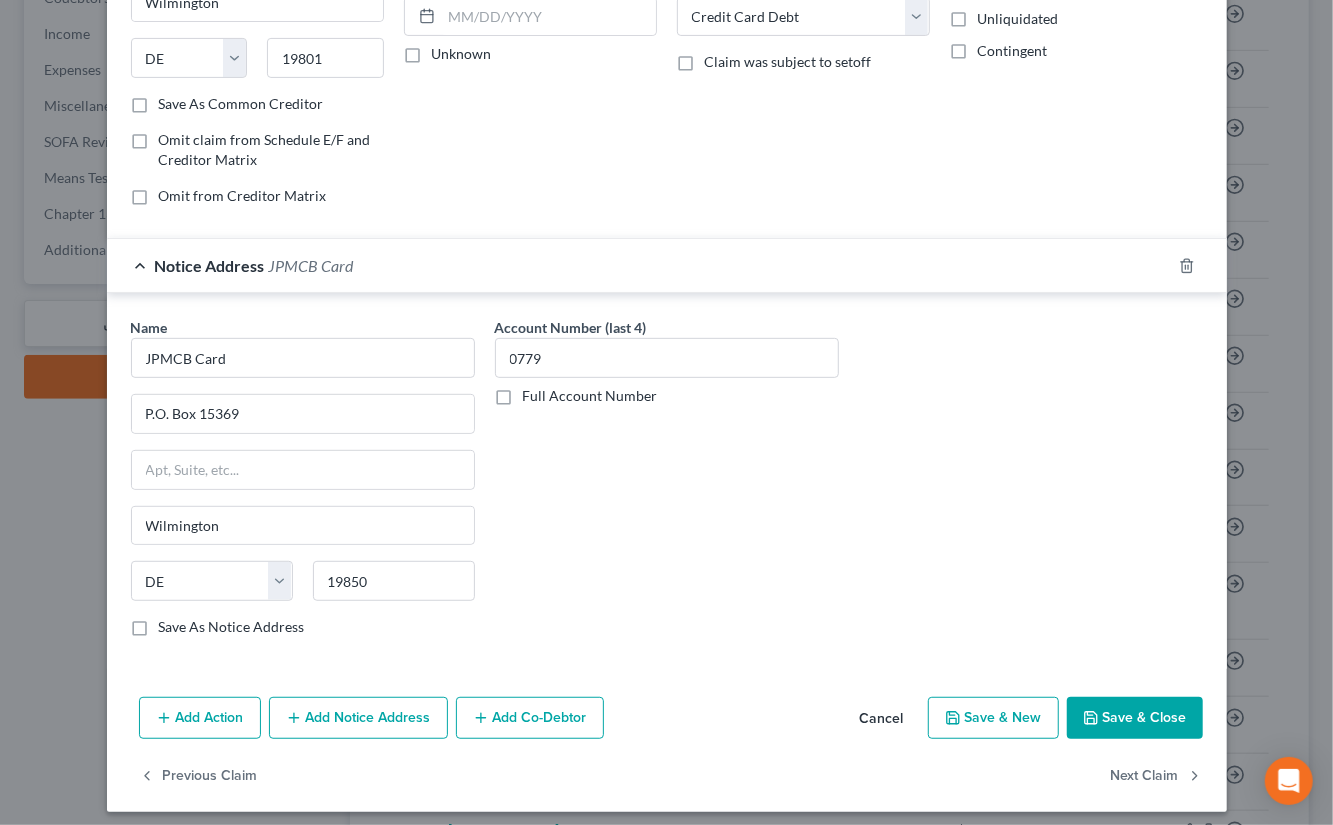 click on "Save & Close" at bounding box center (1135, 718) 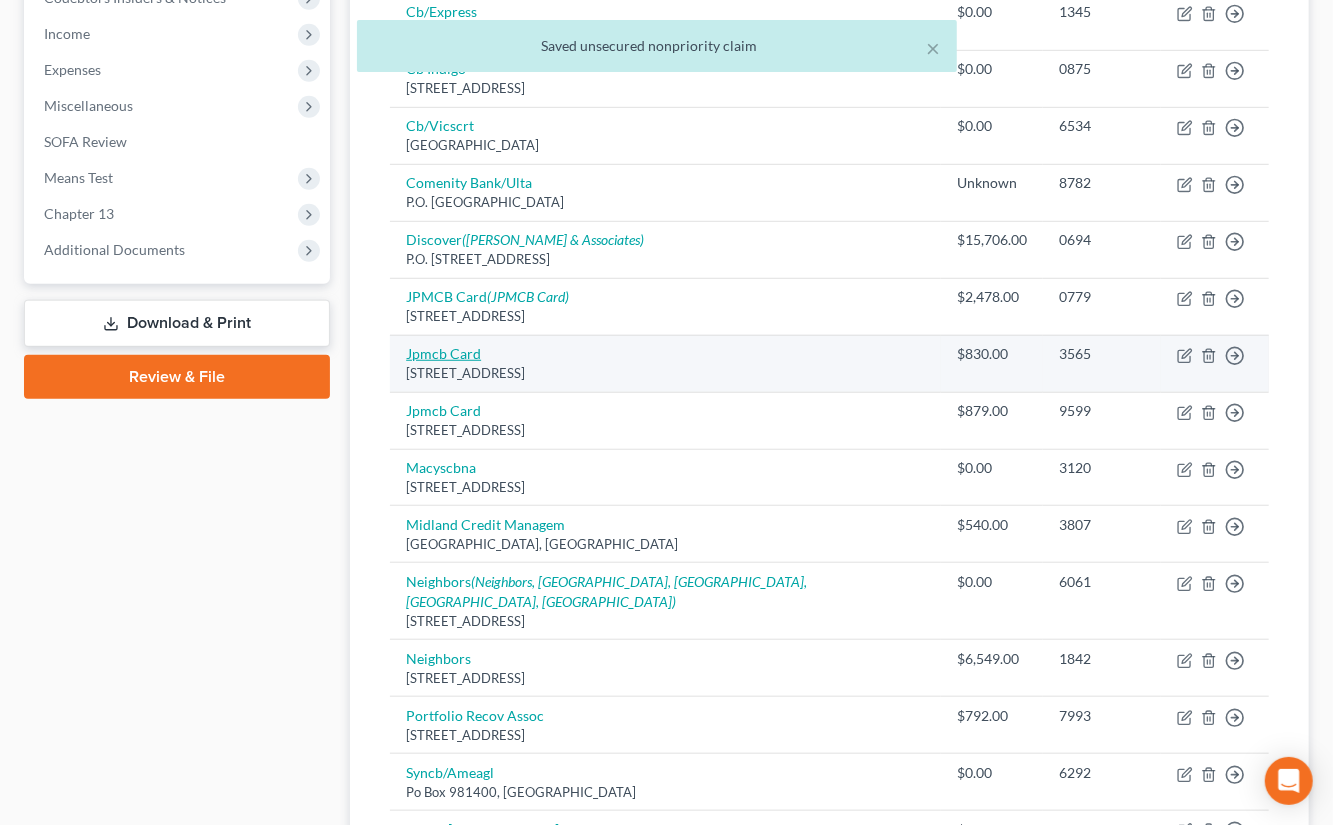 drag, startPoint x: 469, startPoint y: 346, endPoint x: 459, endPoint y: 333, distance: 16.40122 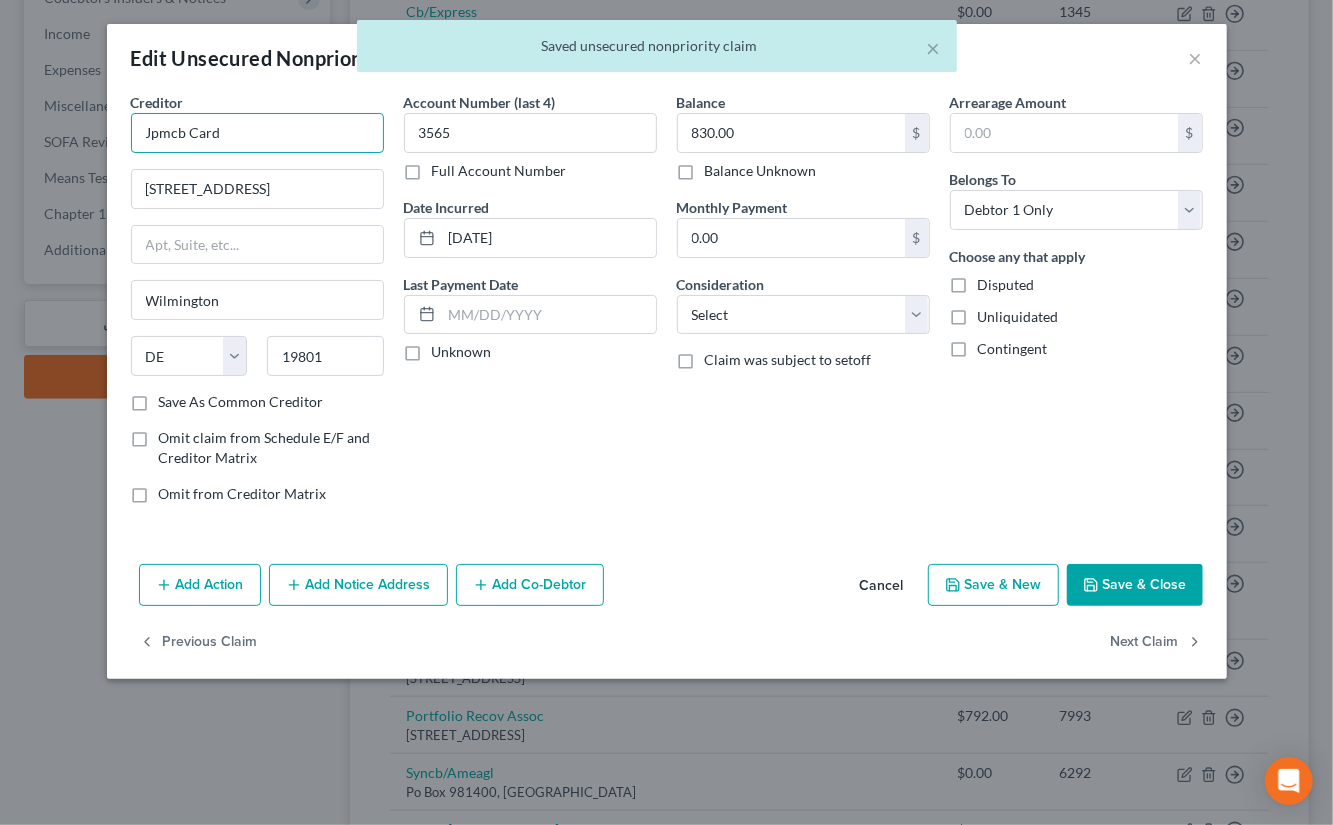 click on "Jpmcb Card" at bounding box center (257, 133) 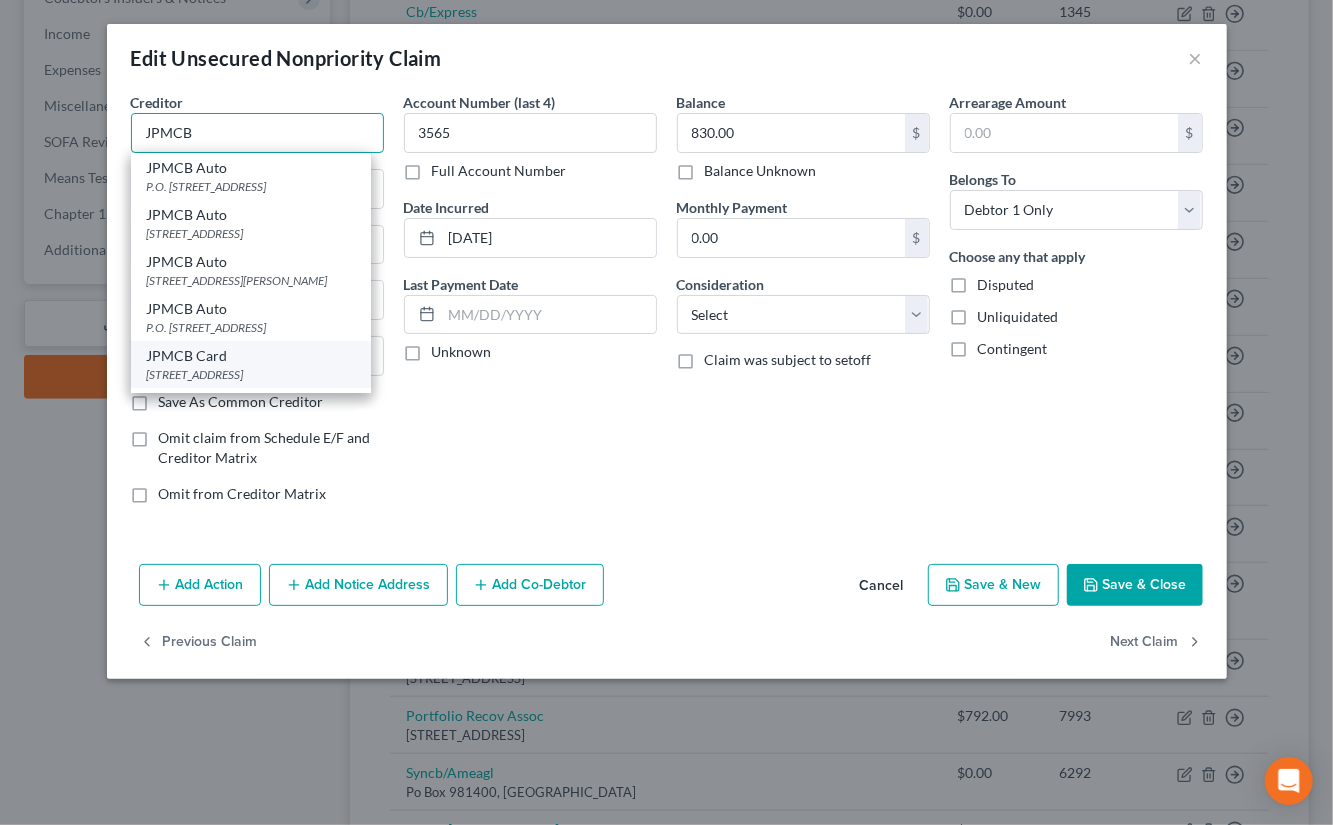 scroll, scrollTop: 3, scrollLeft: 0, axis: vertical 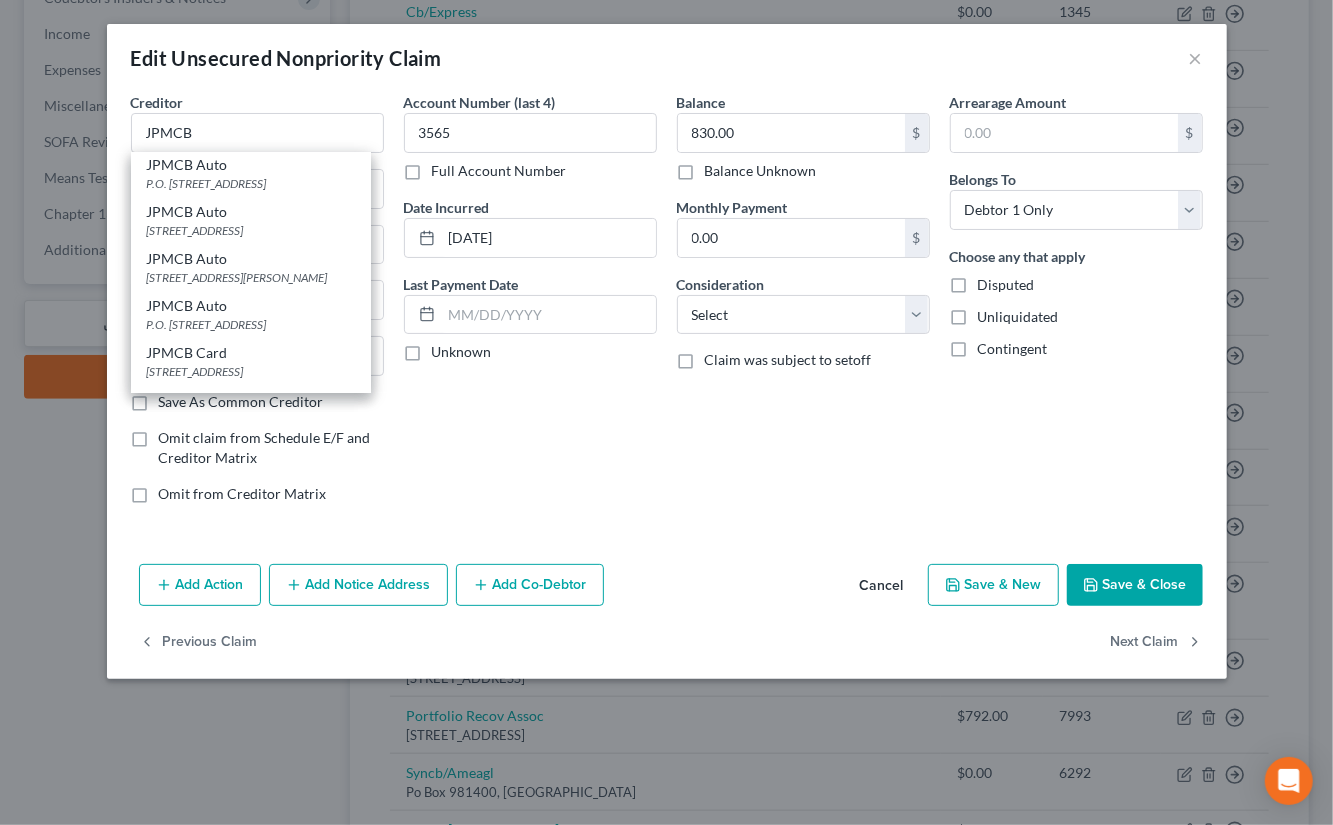 click on "[STREET_ADDRESS]" at bounding box center [251, 371] 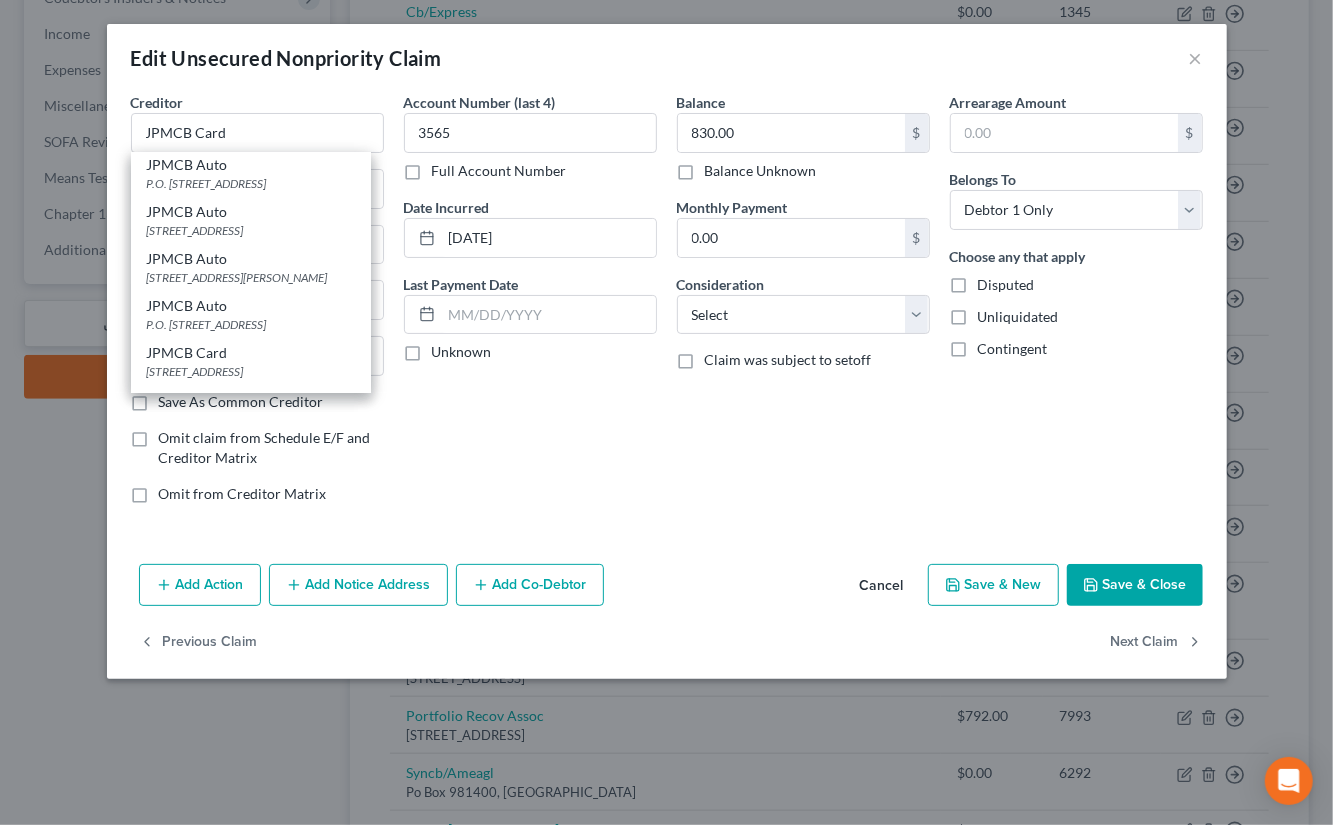 scroll, scrollTop: 0, scrollLeft: 0, axis: both 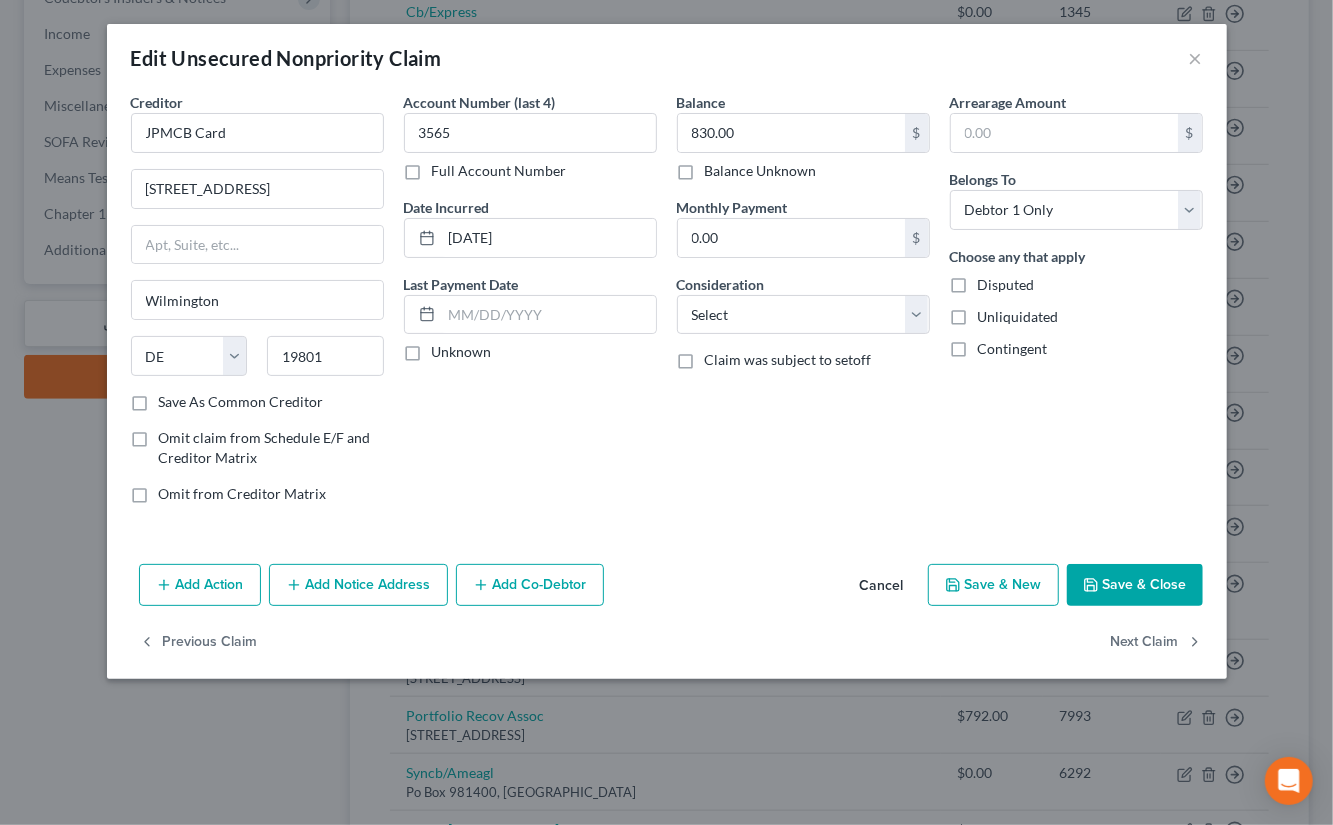 drag, startPoint x: 345, startPoint y: 532, endPoint x: 344, endPoint y: 563, distance: 31.016125 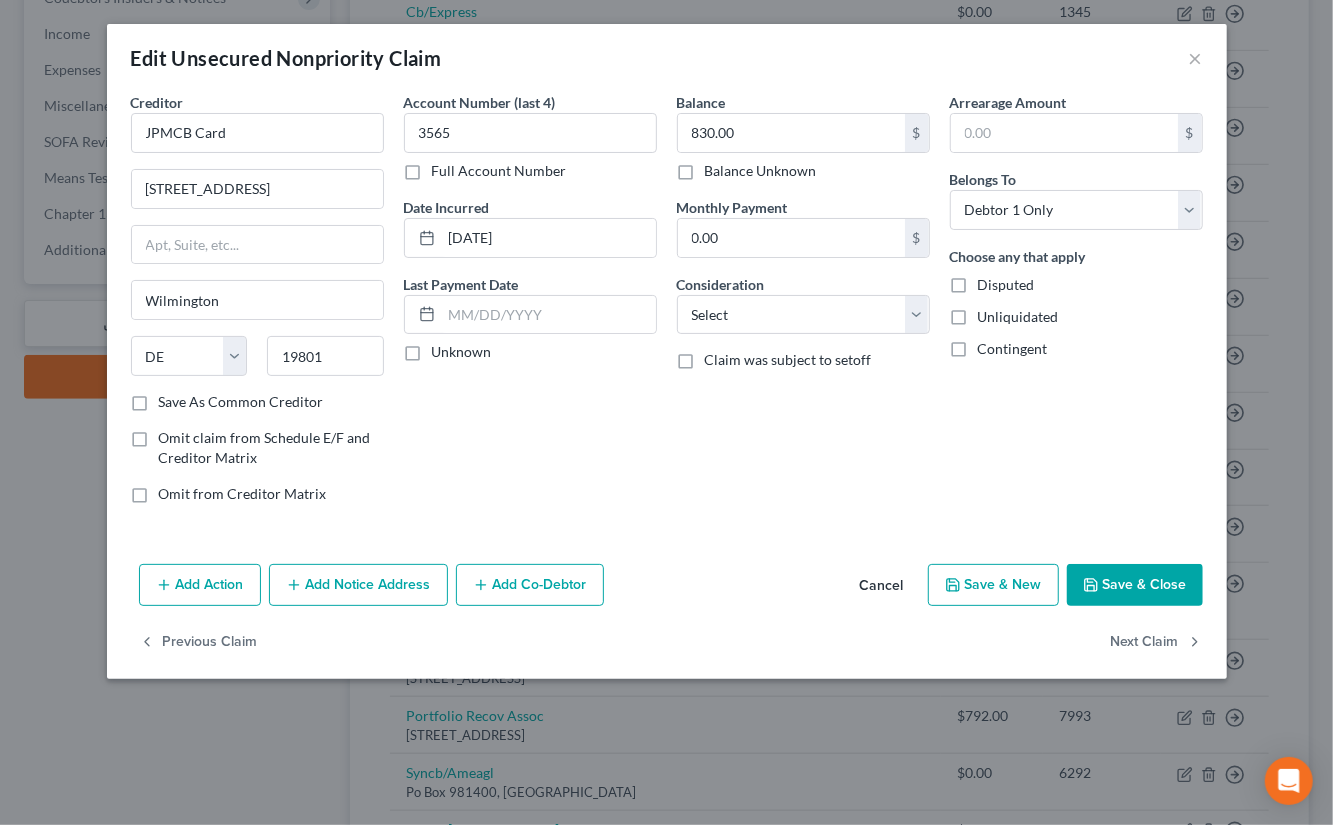 click on "Edit Unsecured Nonpriority Claim  × Creditor *    JPMCB Card                      201 N. Walnut St. Wilmington State AL AK AR AZ CA CO CT DE DC FL GA GU HI ID IL IN IA KS KY LA ME MD MA MI MN MS MO MT NC ND NE NV NH NJ NM NY OH OK OR PA PR RI SC SD TN TX UT VI VA VT WA WV WI WY 19801 Save As Common Creditor Omit claim from Schedule E/F and Creditor Matrix Omit from Creditor Matrix
Account Number (last 4)
3565
Full Account Number
Date Incurred         04-05-2019 Last Payment Date         Unknown Balance
830.00 $
Balance Unknown
Balance Undetermined
830.00 $
Balance Unknown
Monthly Payment 0.00 $ Consideration Select Cable / Satellite Services Collection Agency Credit Card Debt Debt Counseling / Attorneys Deficiency Balance Domestic Support Obligations Home / Car Repairs Income Taxes Judgment Liens Medical Services Monies Loaned / Advanced Mortgage Other $
*" at bounding box center [667, 351] 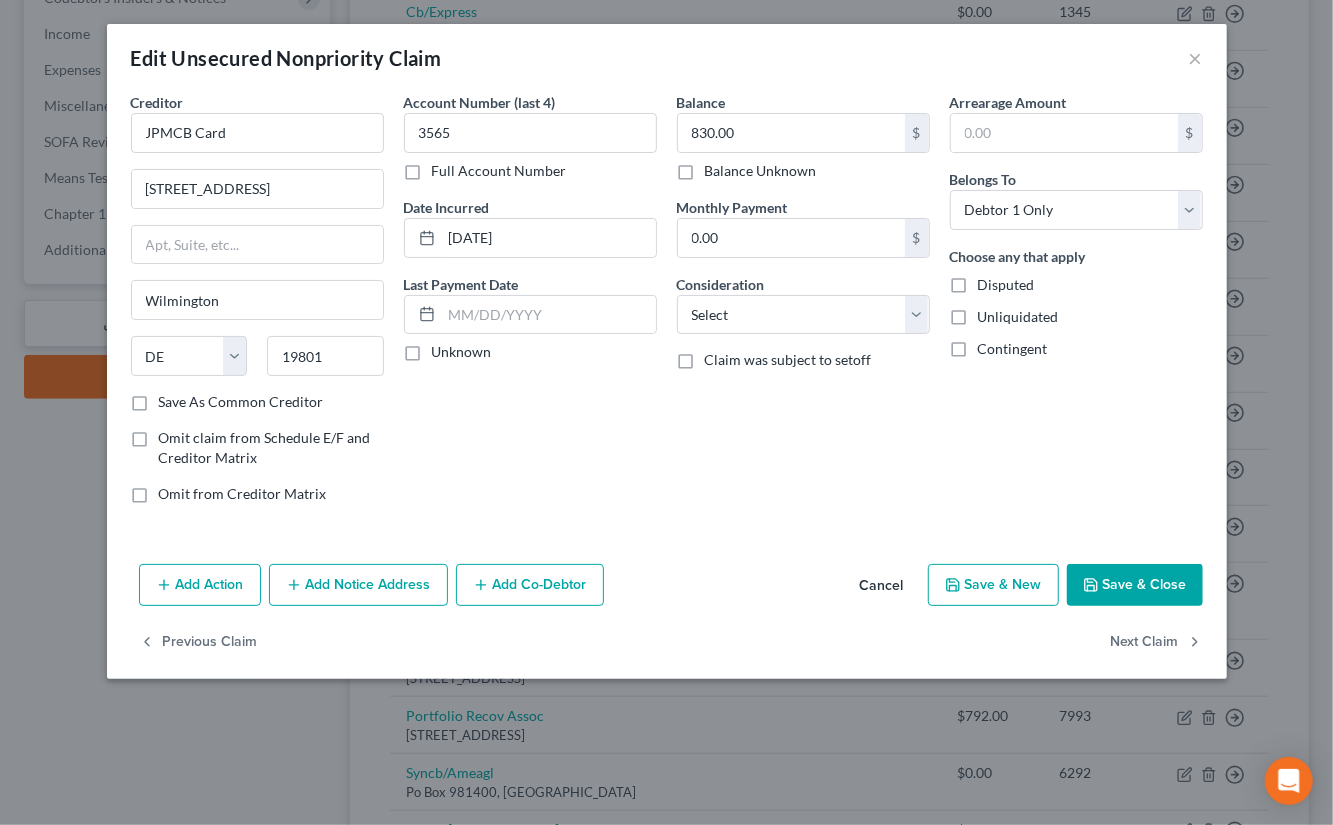 click on "Add Notice Address" at bounding box center (358, 585) 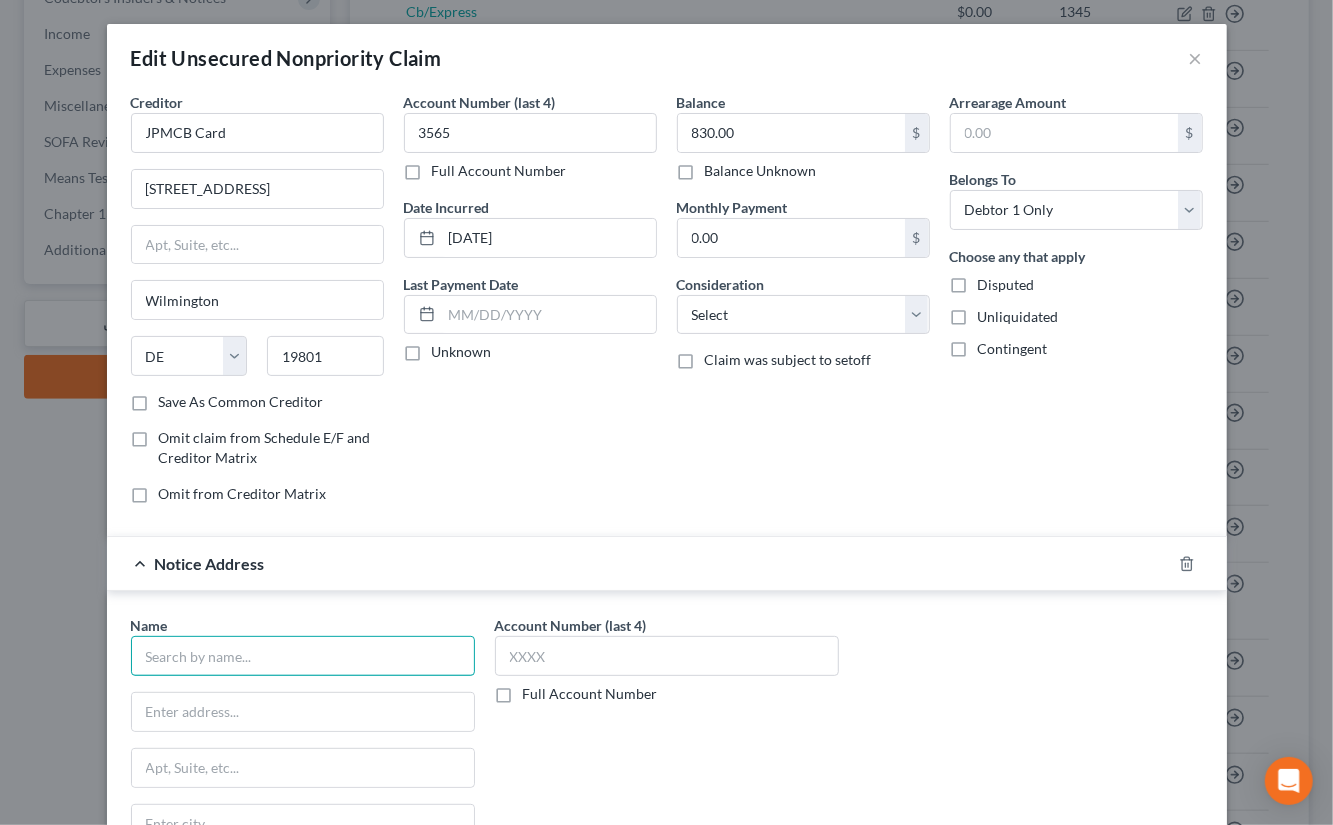 click at bounding box center [303, 656] 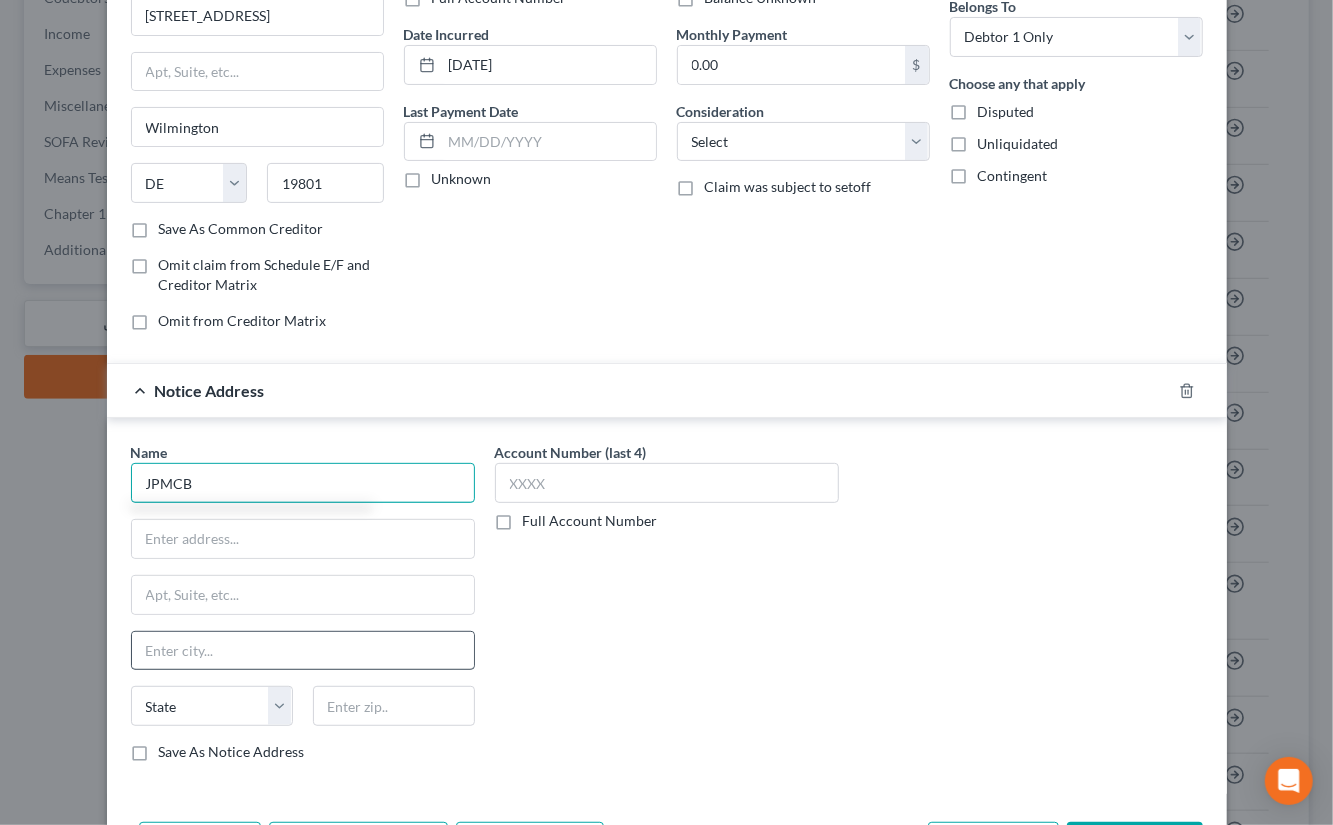 scroll, scrollTop: 251, scrollLeft: 0, axis: vertical 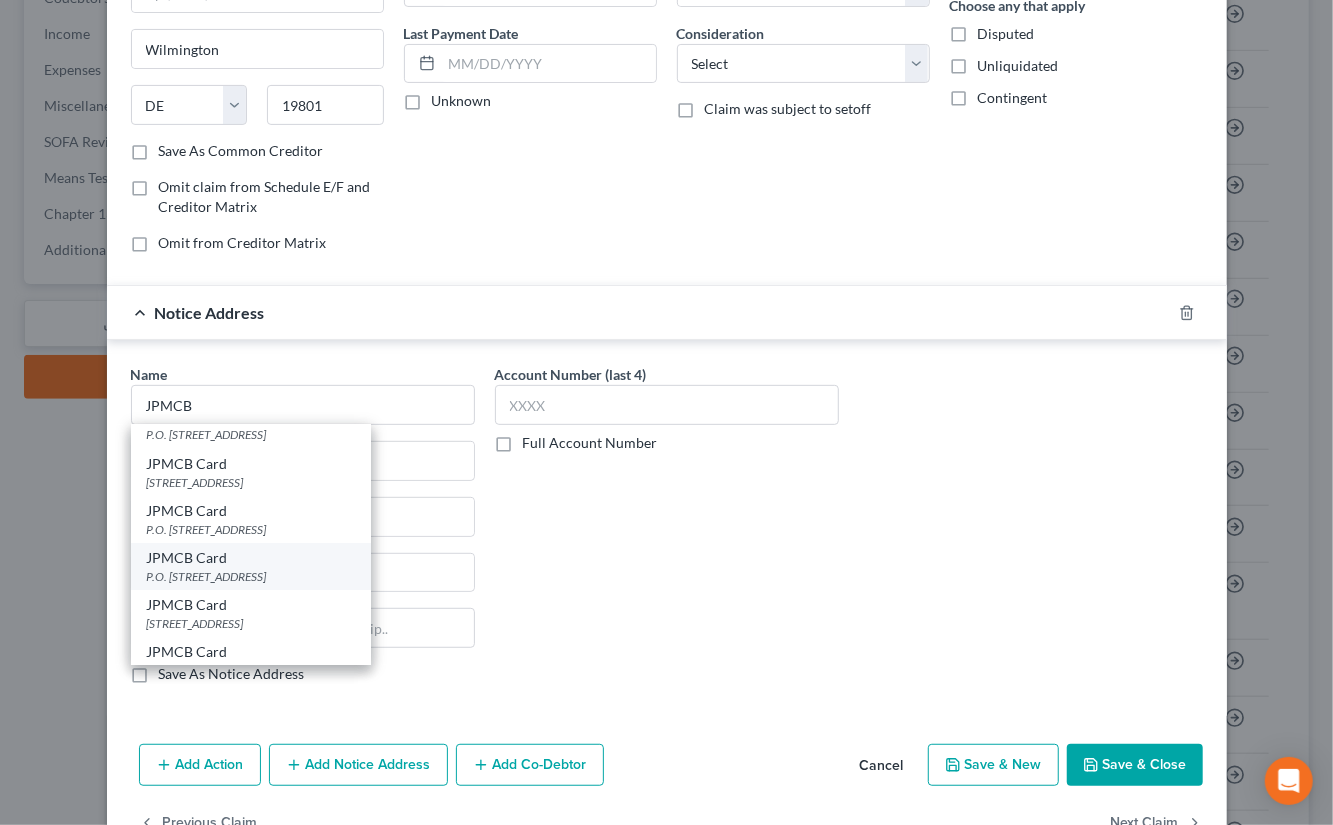drag, startPoint x: 272, startPoint y: 547, endPoint x: 484, endPoint y: 441, distance: 237.02321 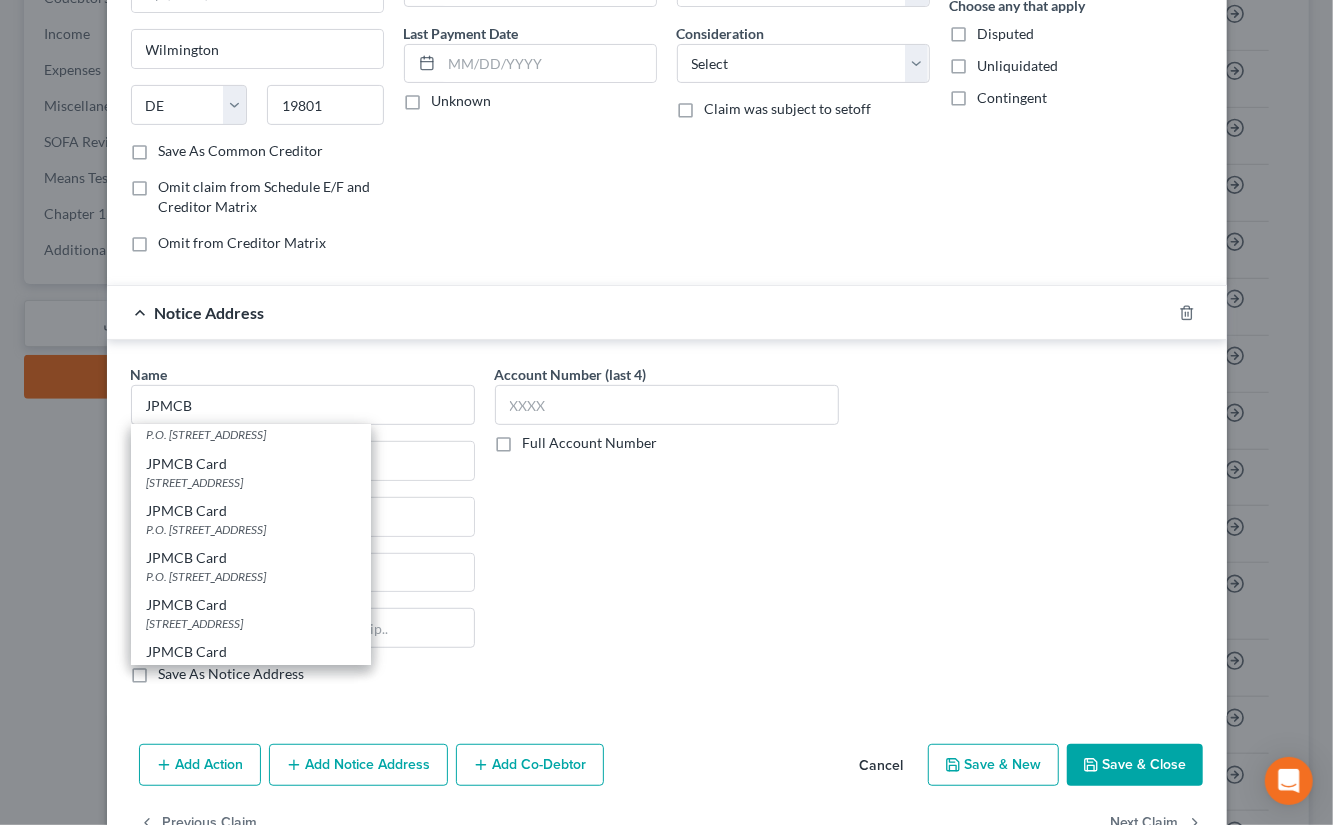 type on "JPMCB Card" 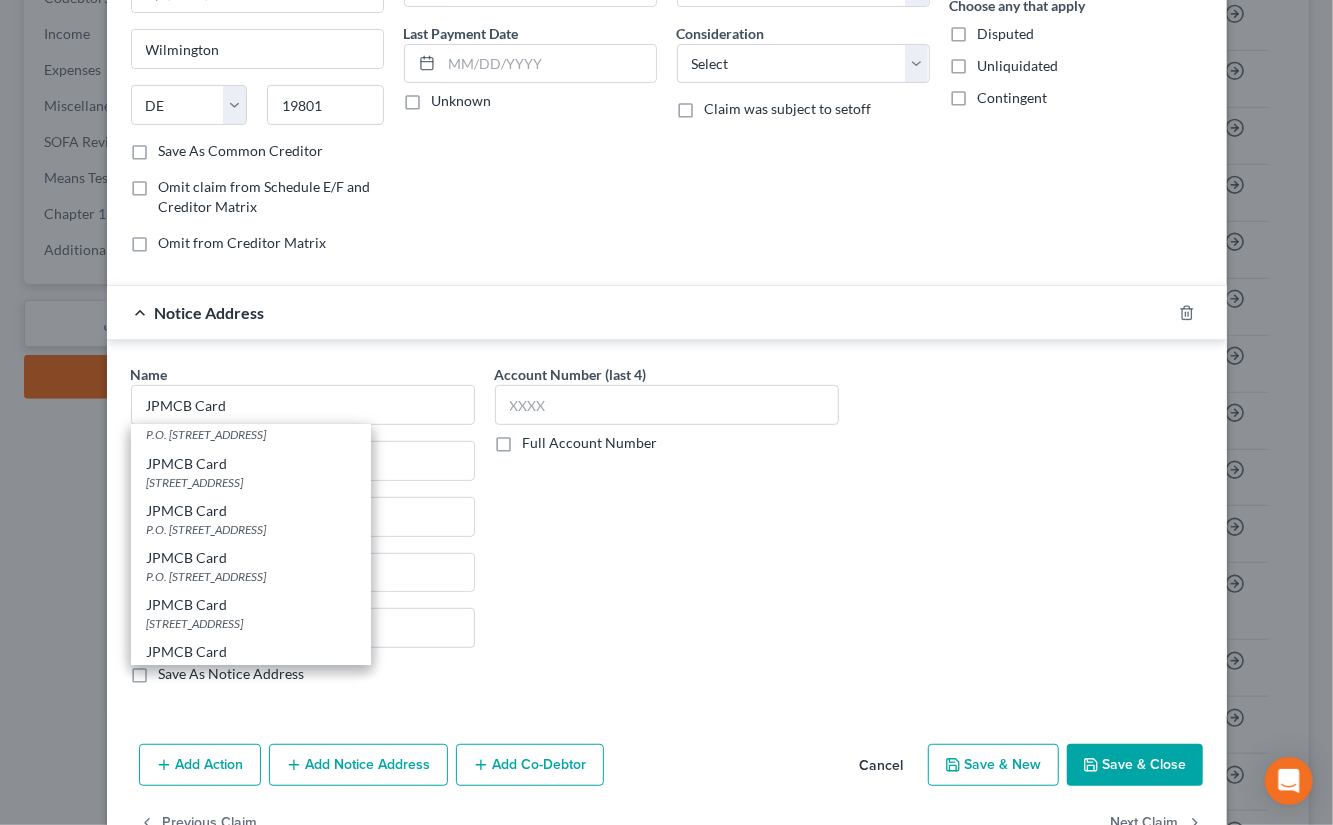 scroll, scrollTop: 0, scrollLeft: 0, axis: both 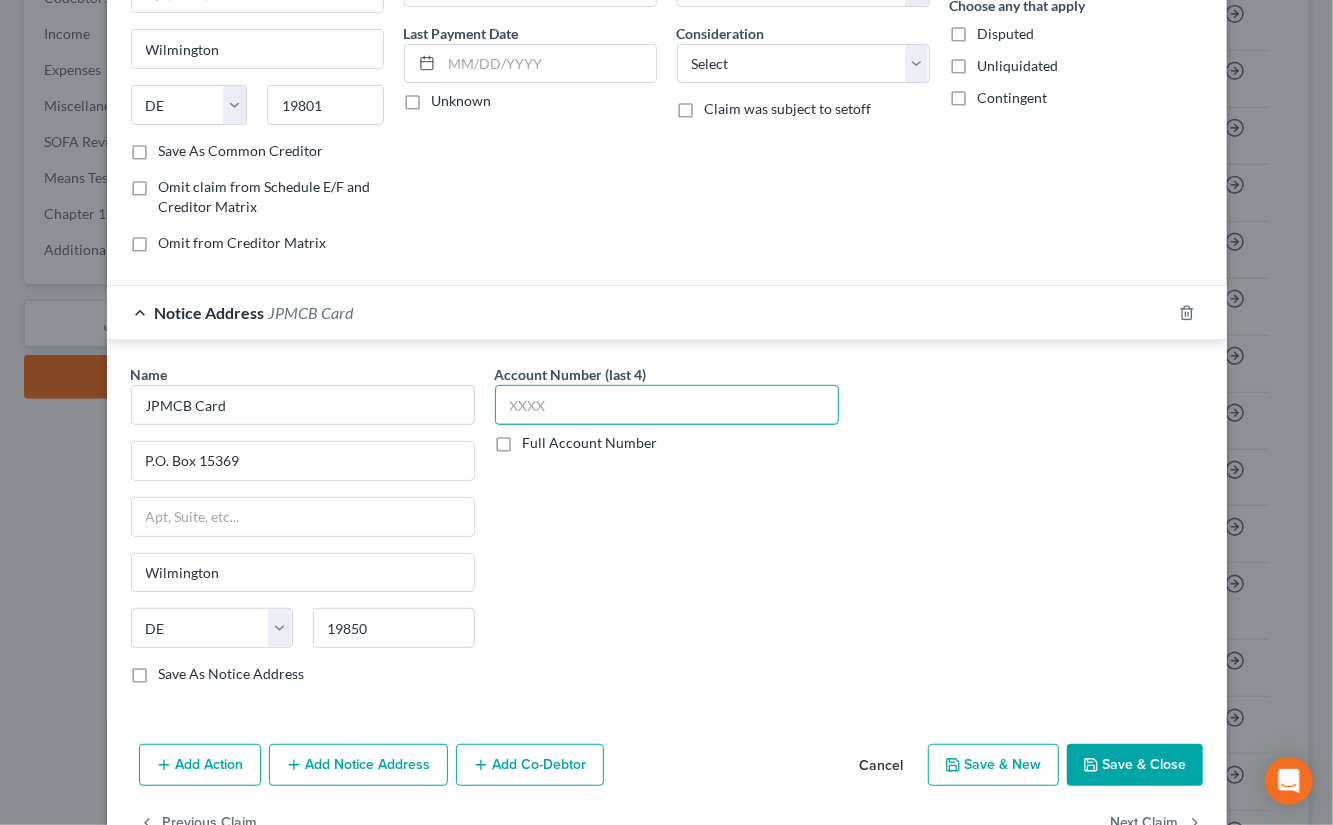 click at bounding box center (667, 405) 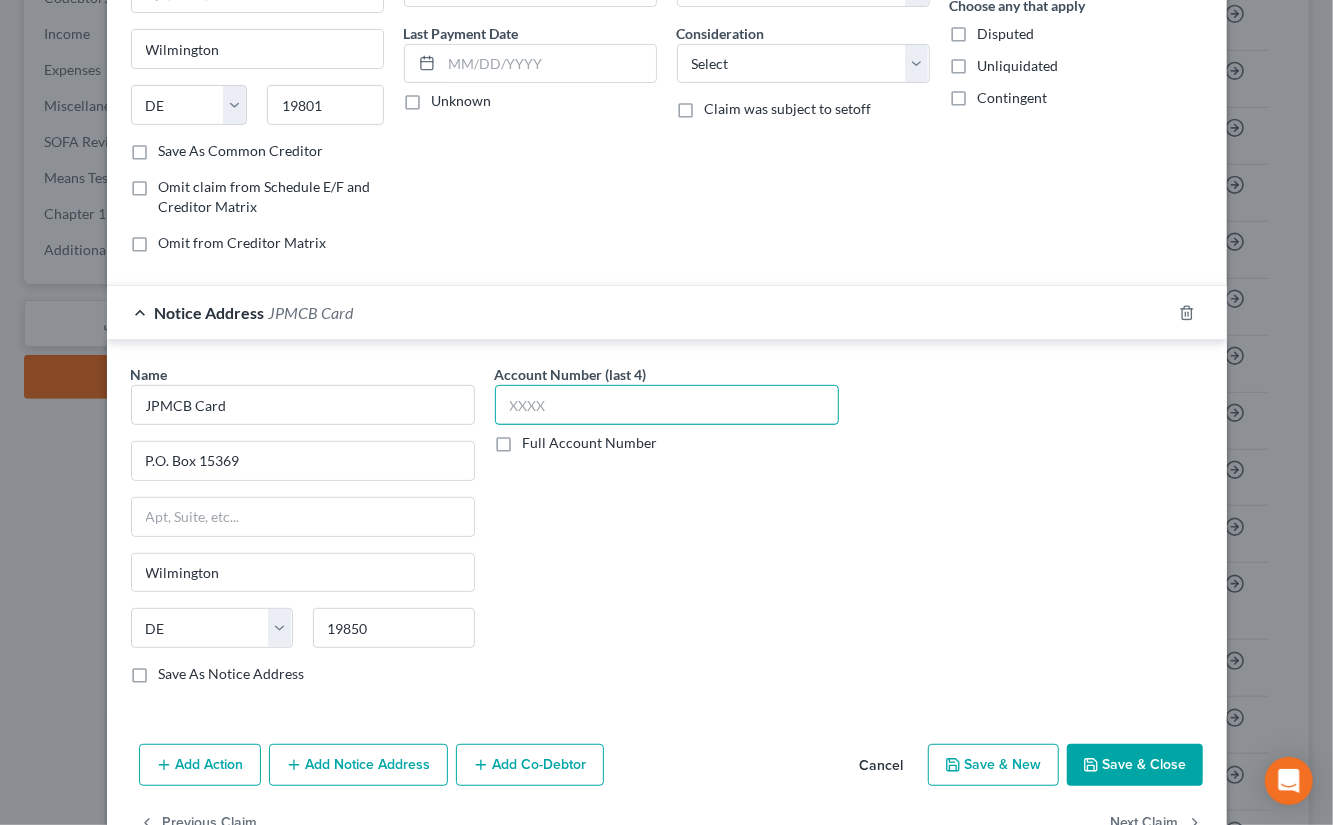 scroll, scrollTop: 0, scrollLeft: 0, axis: both 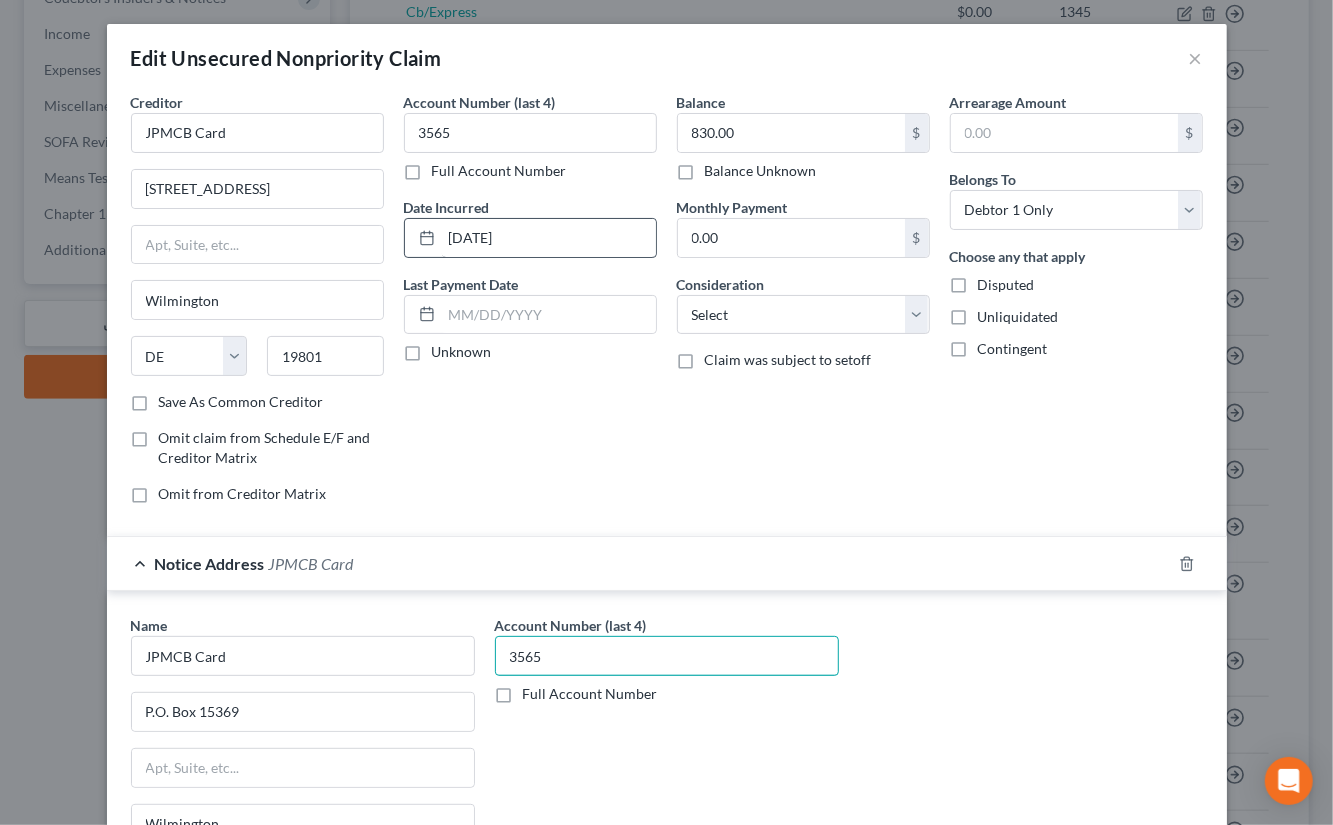 type on "3565" 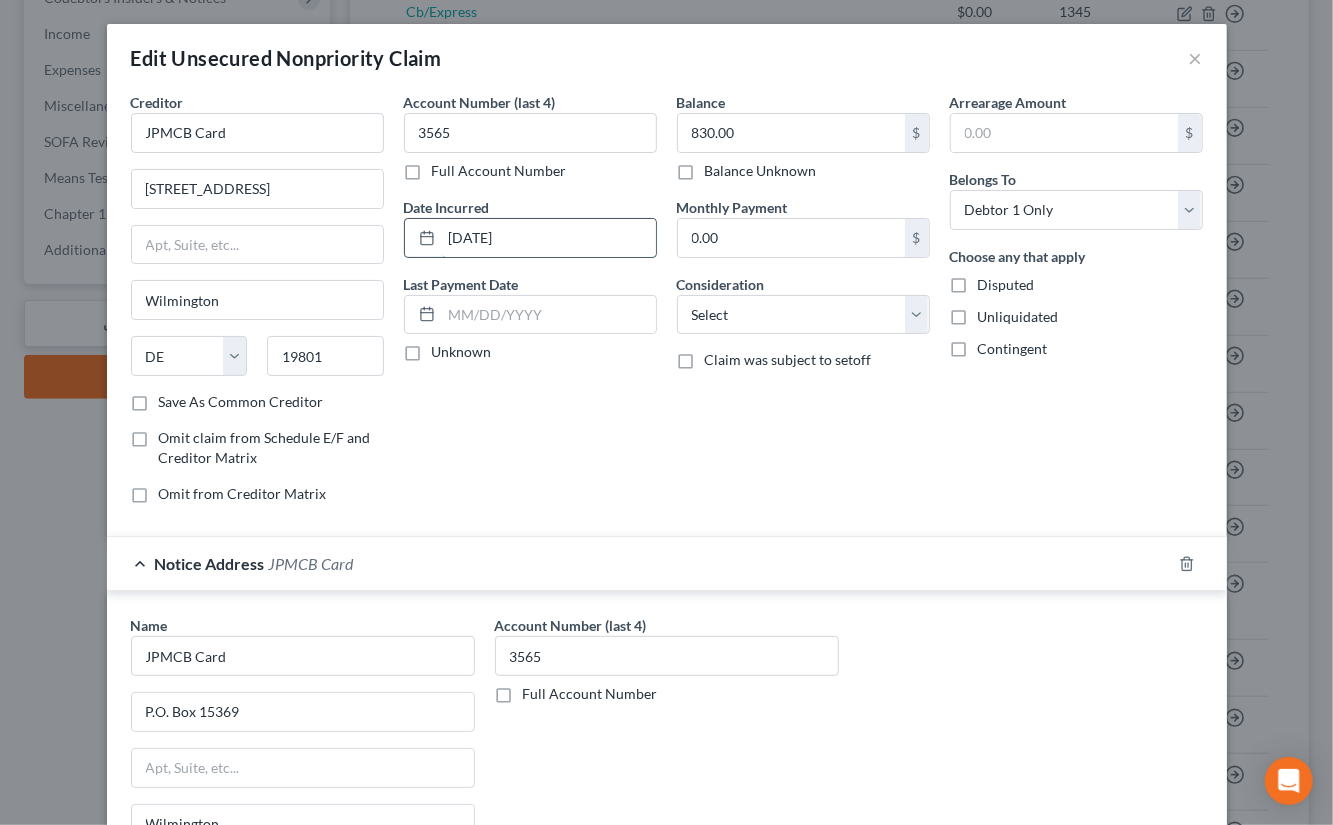 click on "04-05-2019" at bounding box center (549, 238) 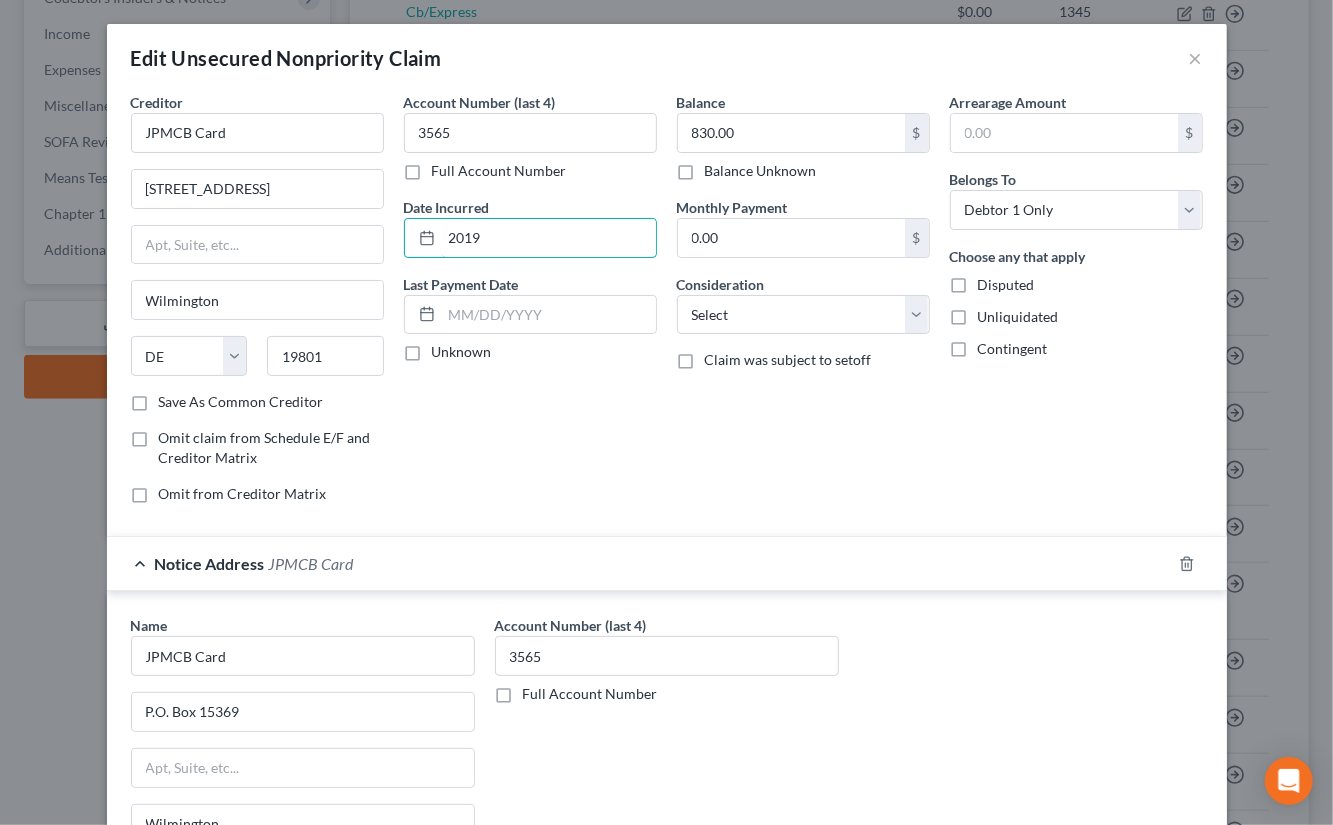 scroll, scrollTop: 298, scrollLeft: 0, axis: vertical 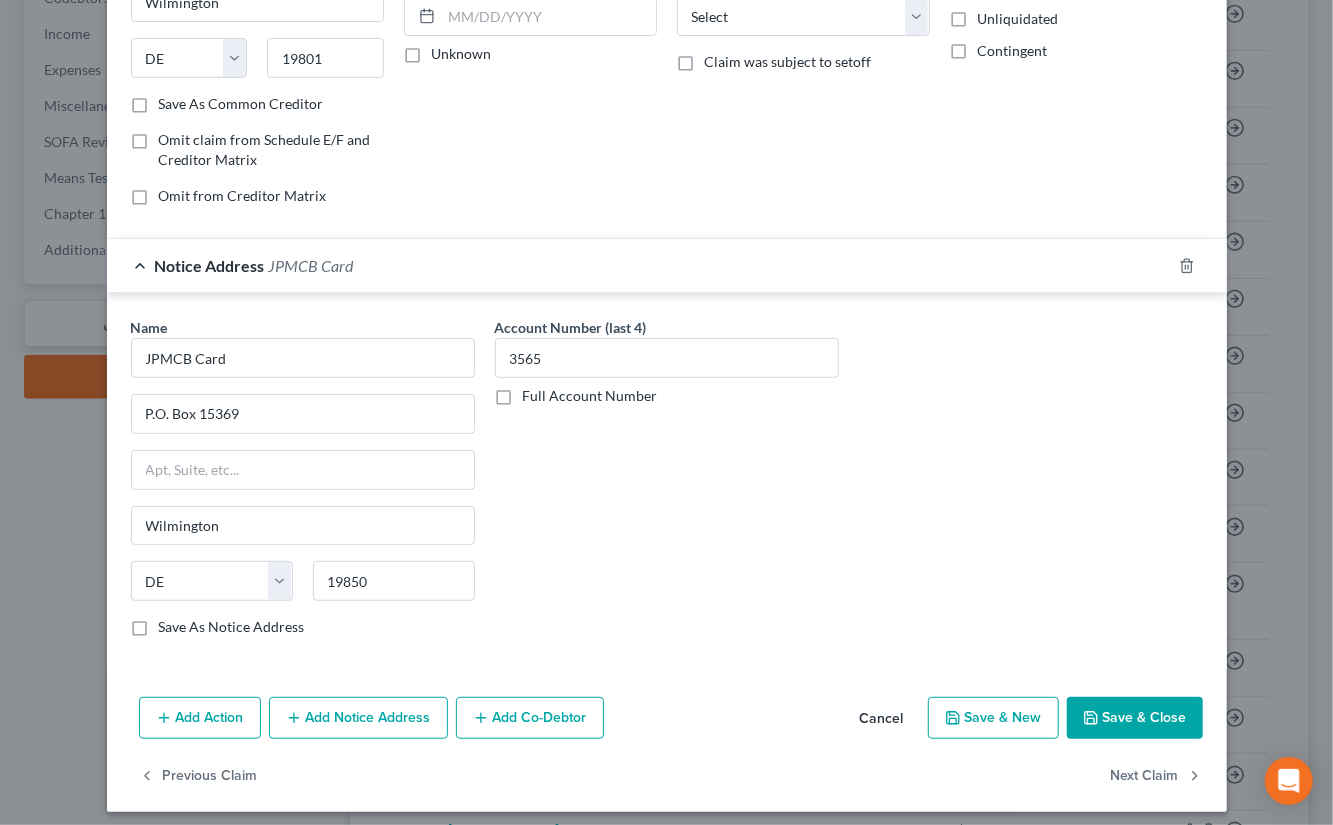 type on "2019" 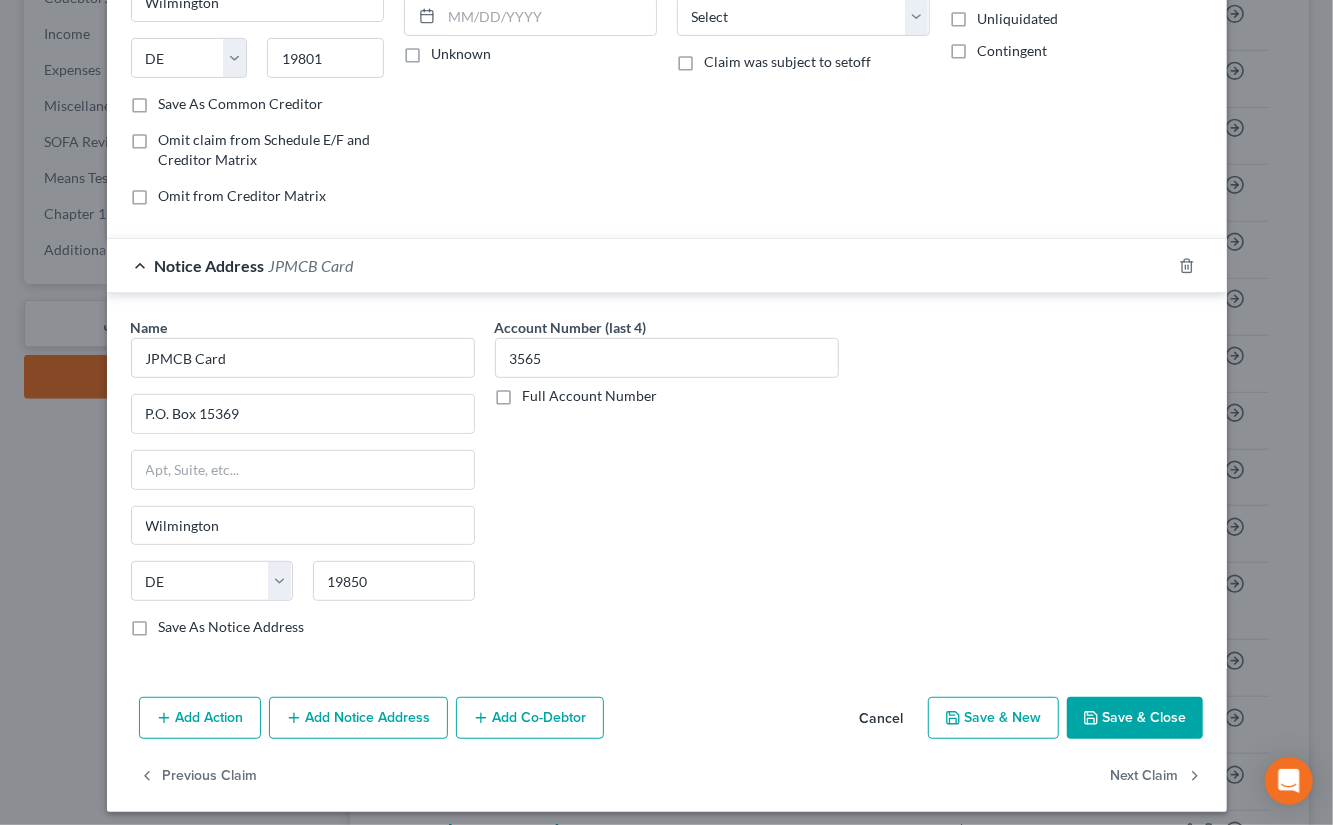 drag, startPoint x: 1157, startPoint y: 710, endPoint x: 1048, endPoint y: 696, distance: 109.89541 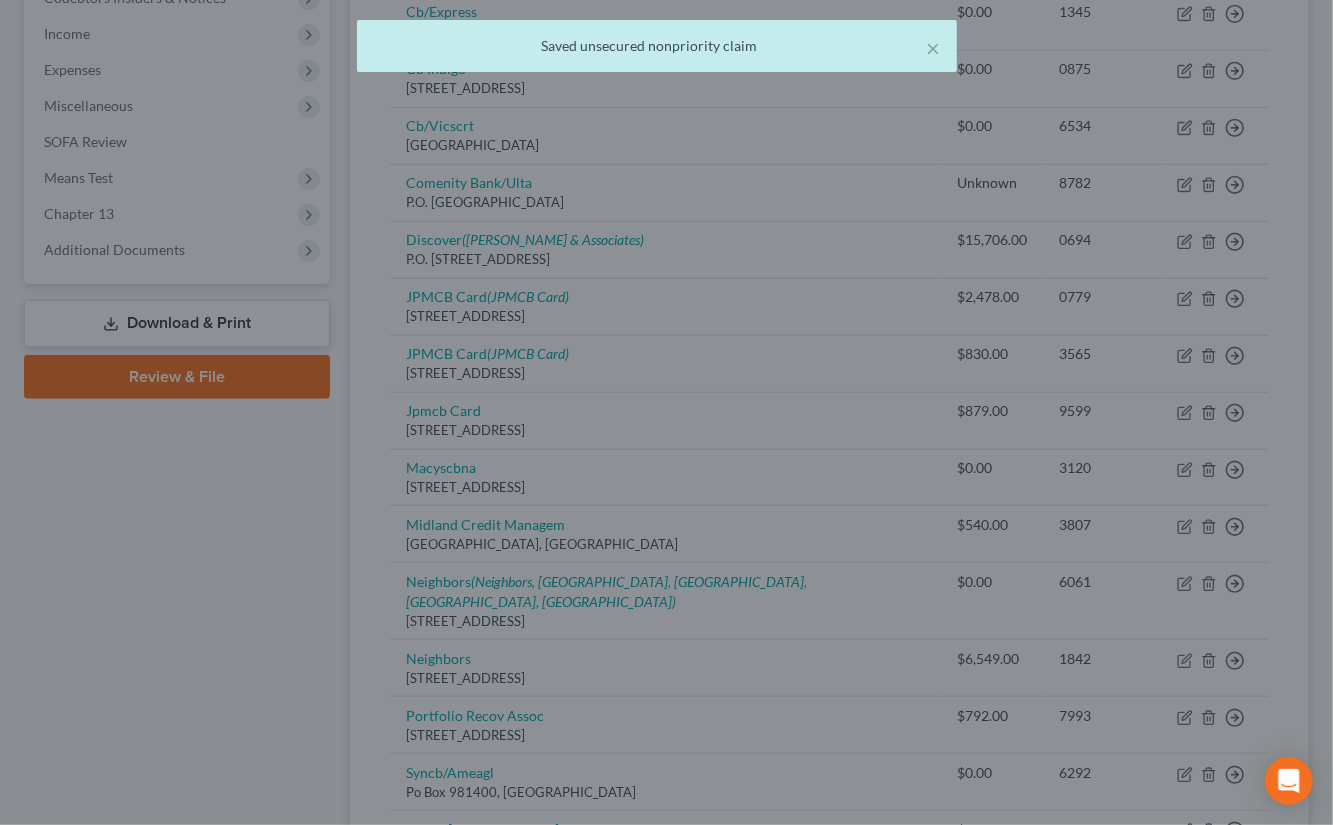 scroll, scrollTop: 0, scrollLeft: 0, axis: both 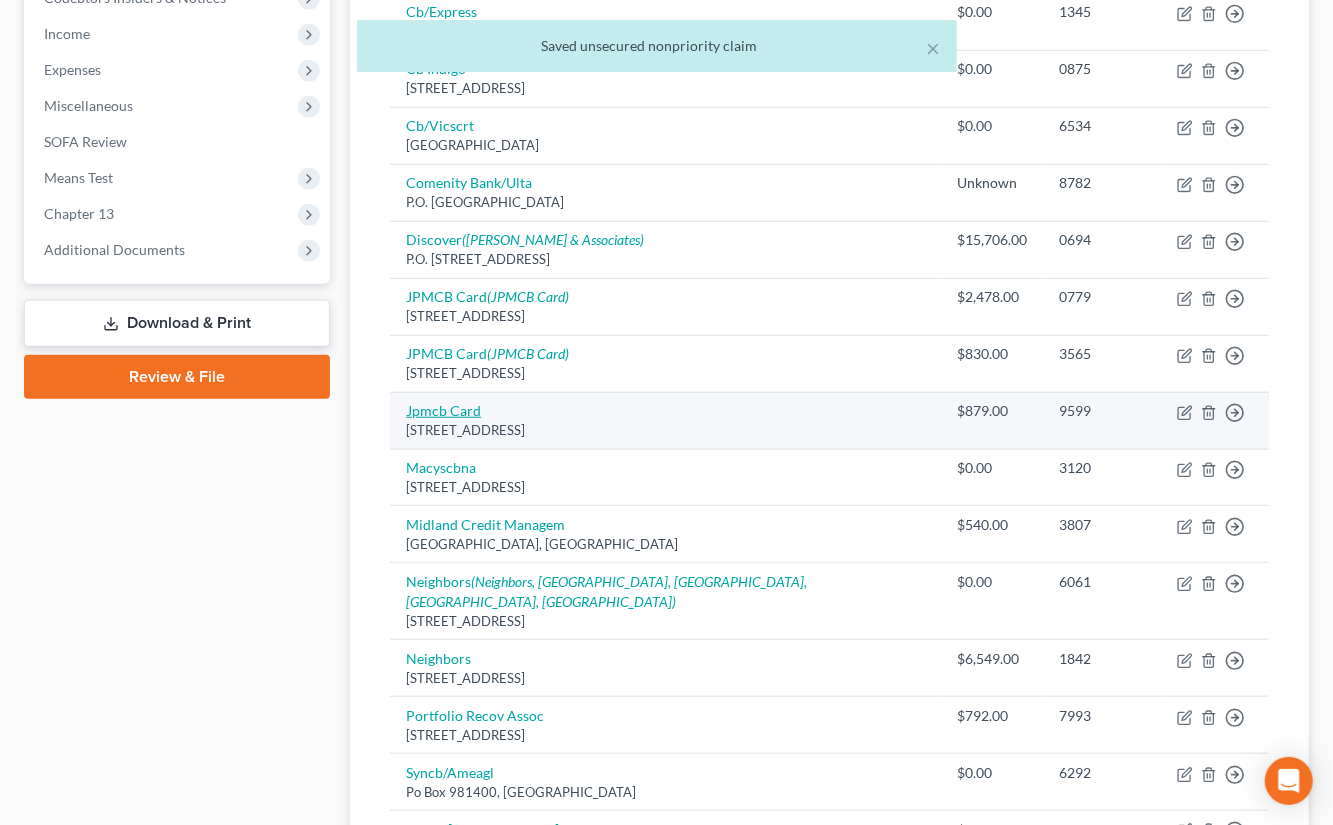 click on "Jpmcb Card" at bounding box center (443, 410) 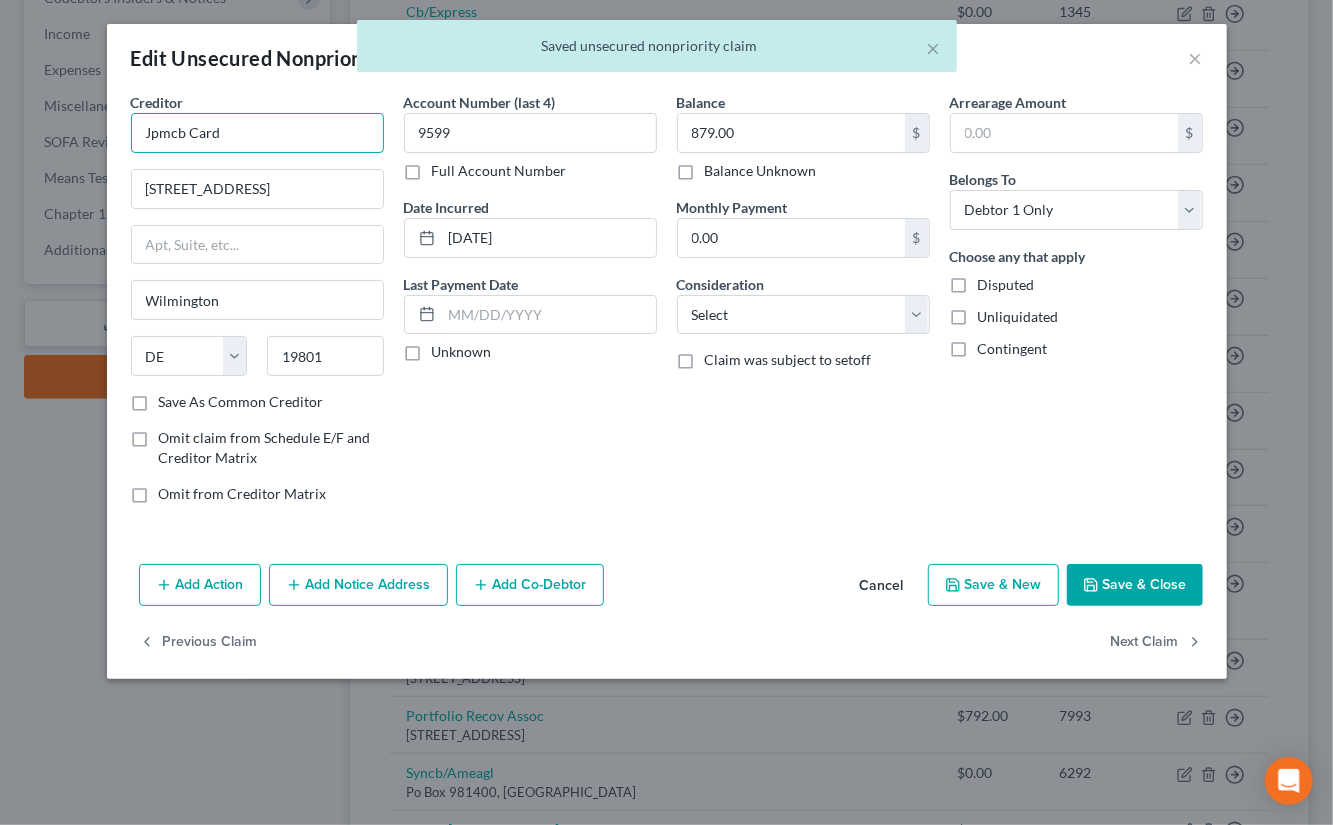 click on "Jpmcb Card" at bounding box center [257, 133] 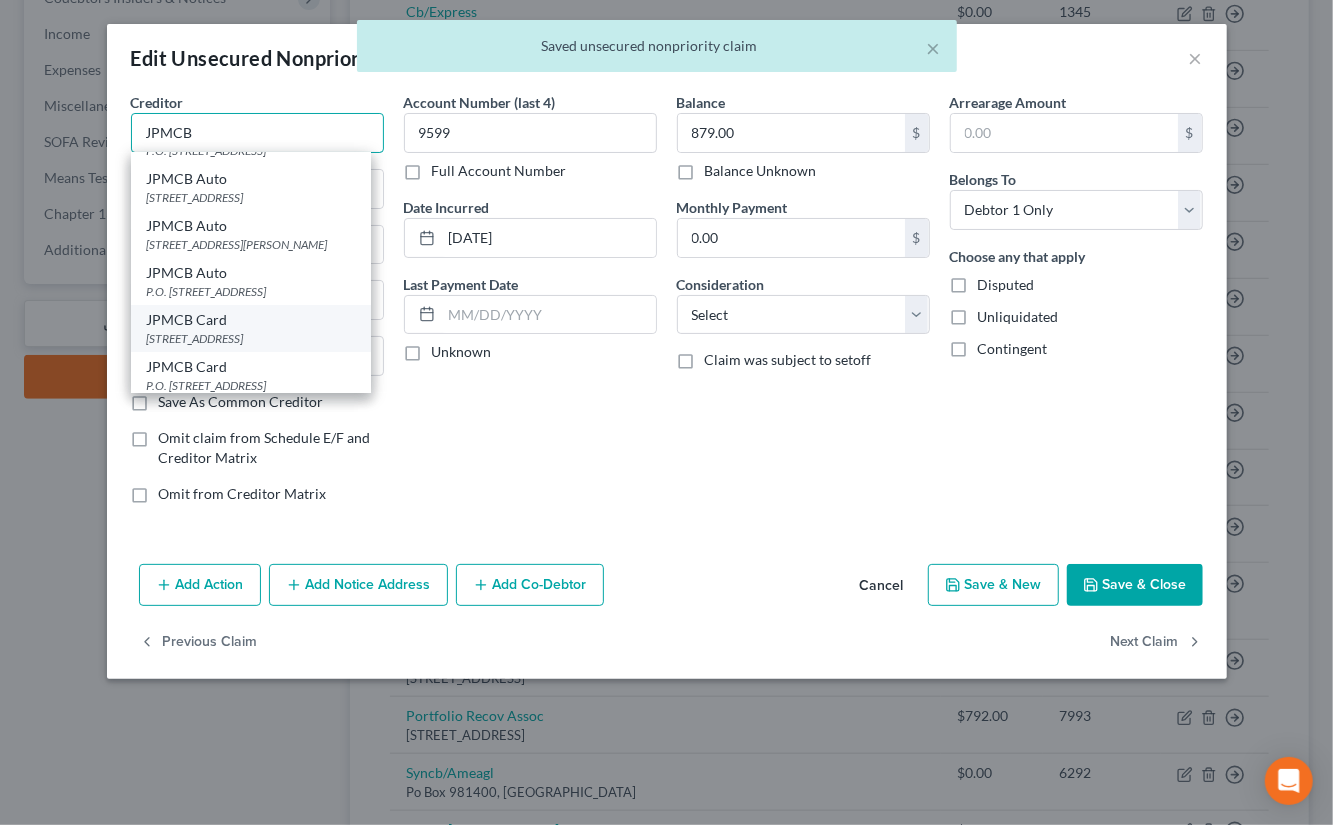 scroll, scrollTop: 70, scrollLeft: 0, axis: vertical 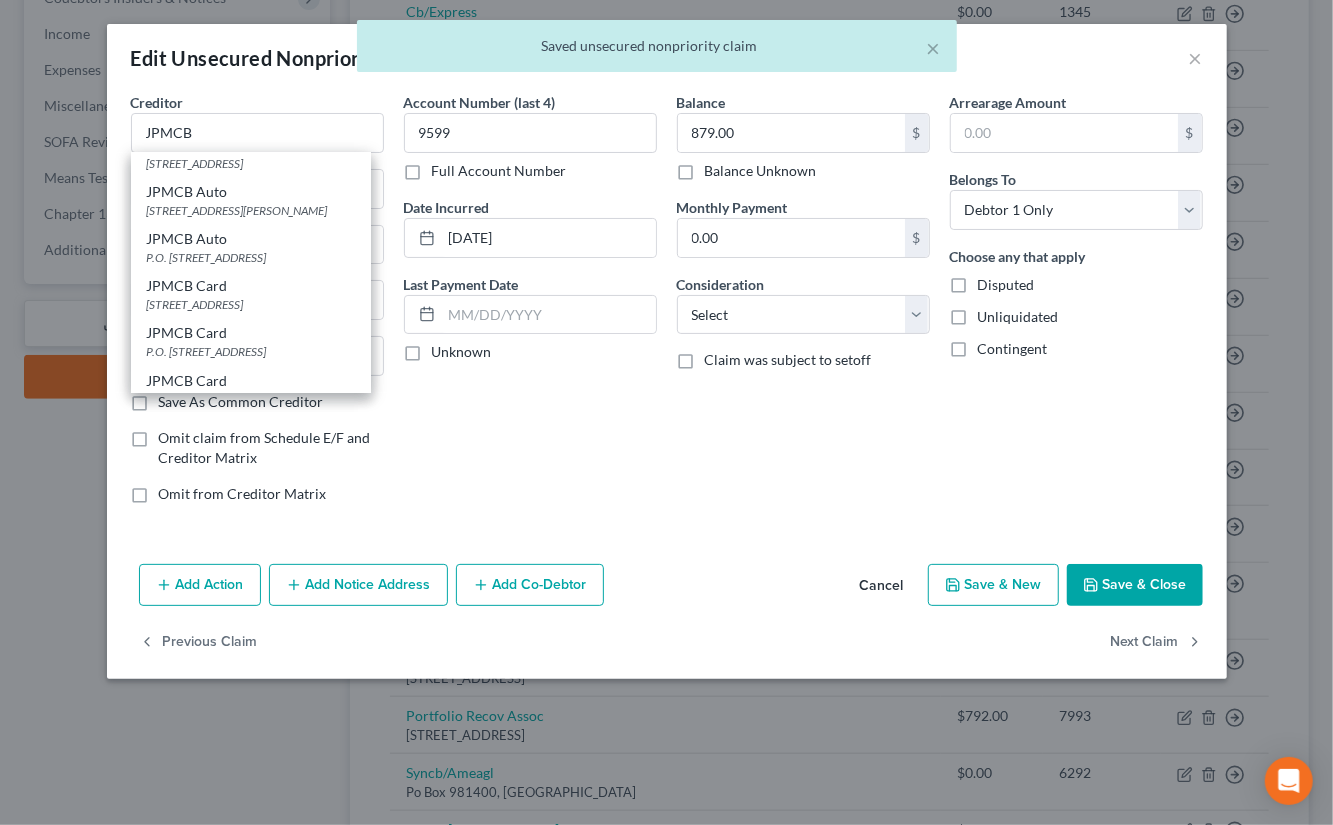 drag, startPoint x: 248, startPoint y: 291, endPoint x: 330, endPoint y: 440, distance: 170.07352 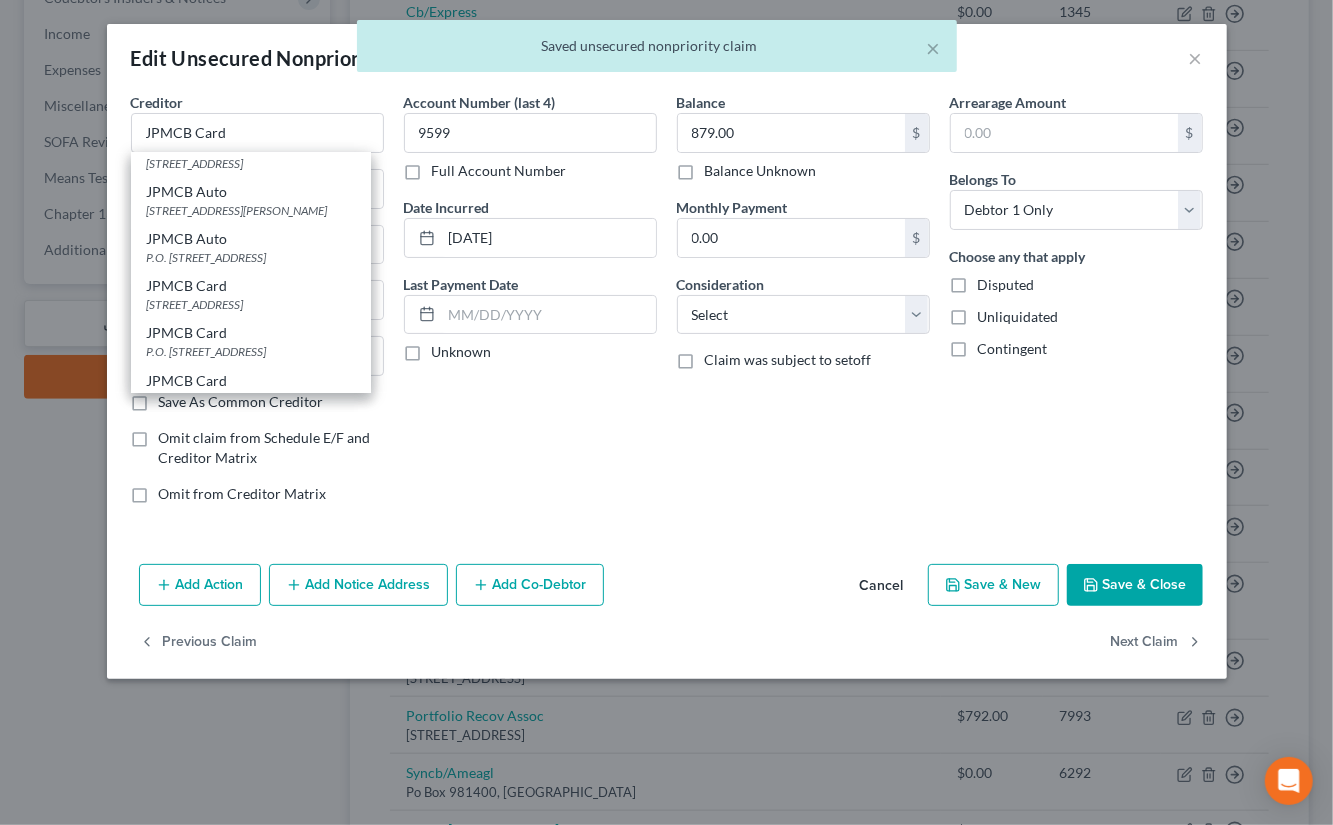 scroll, scrollTop: 0, scrollLeft: 0, axis: both 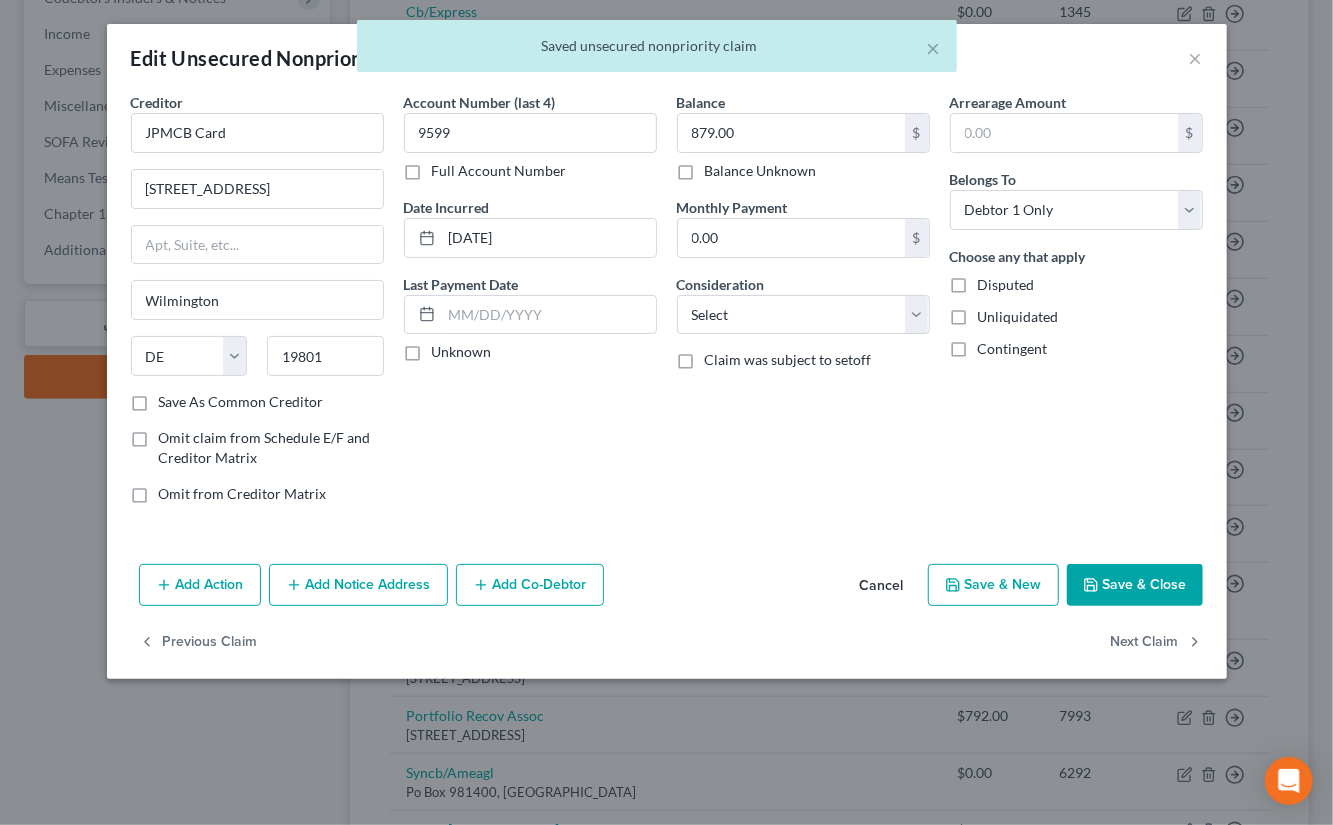 drag, startPoint x: 369, startPoint y: 603, endPoint x: 368, endPoint y: 592, distance: 11.045361 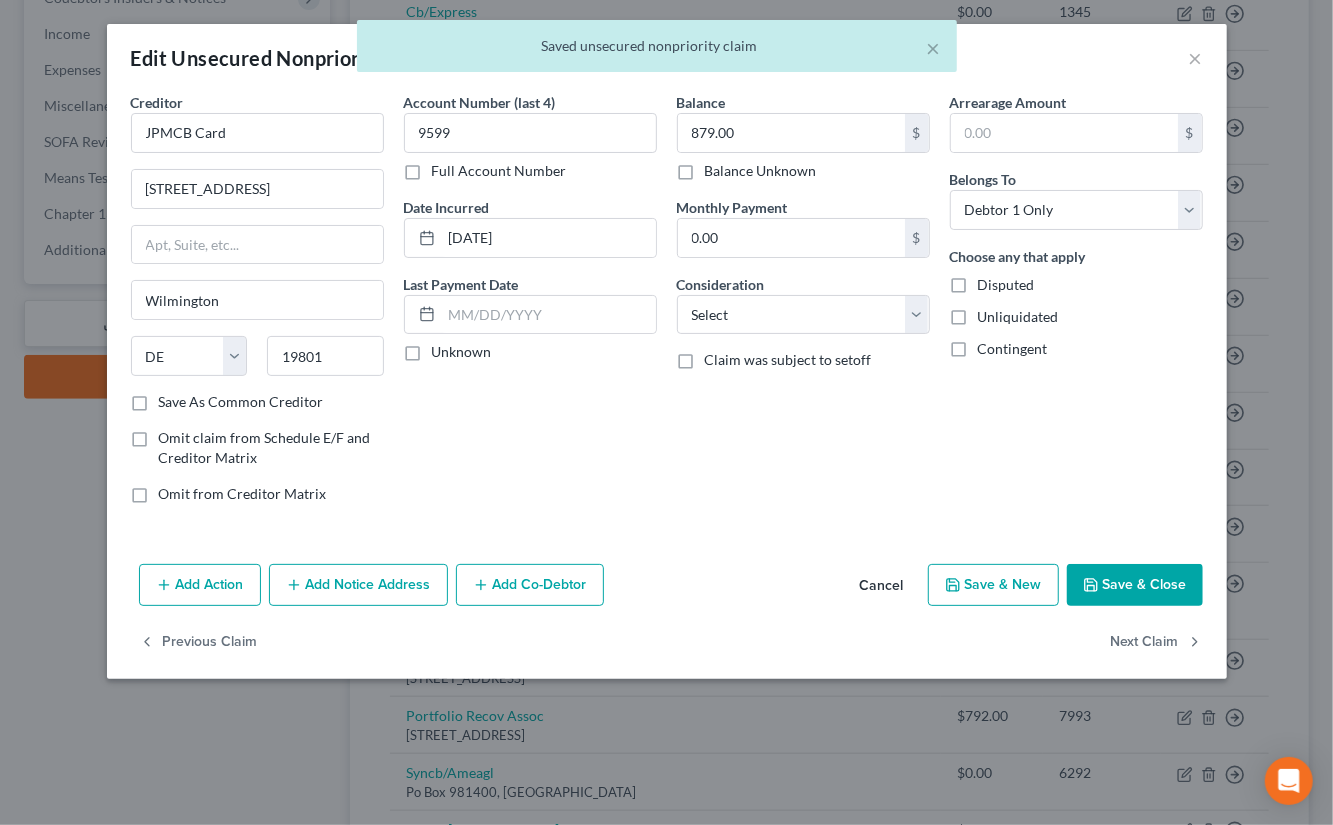 click on "Add Action Add Notice Address Add Co-Debtor Cancel Save & New Save & Close" at bounding box center (667, 589) 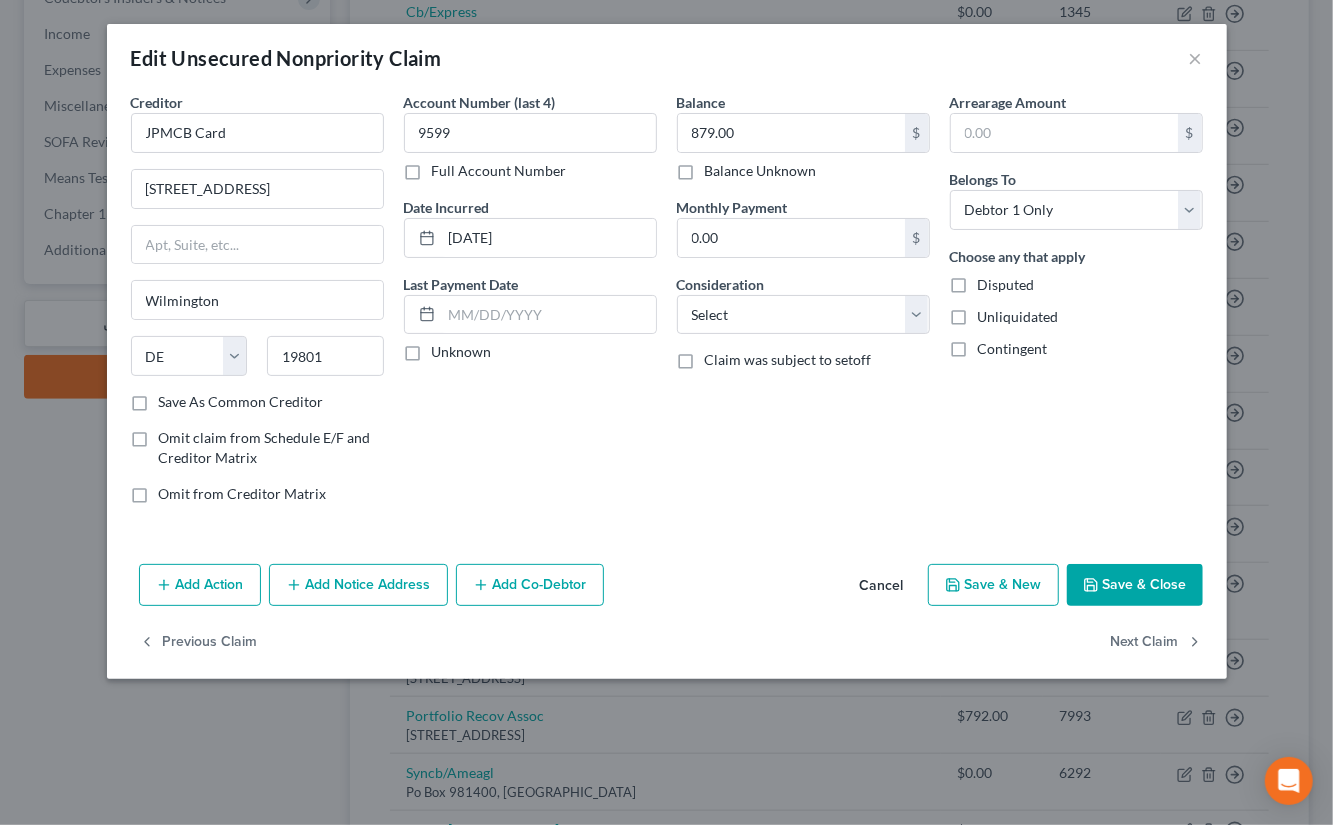 drag, startPoint x: 368, startPoint y: 592, endPoint x: 346, endPoint y: 605, distance: 25.553865 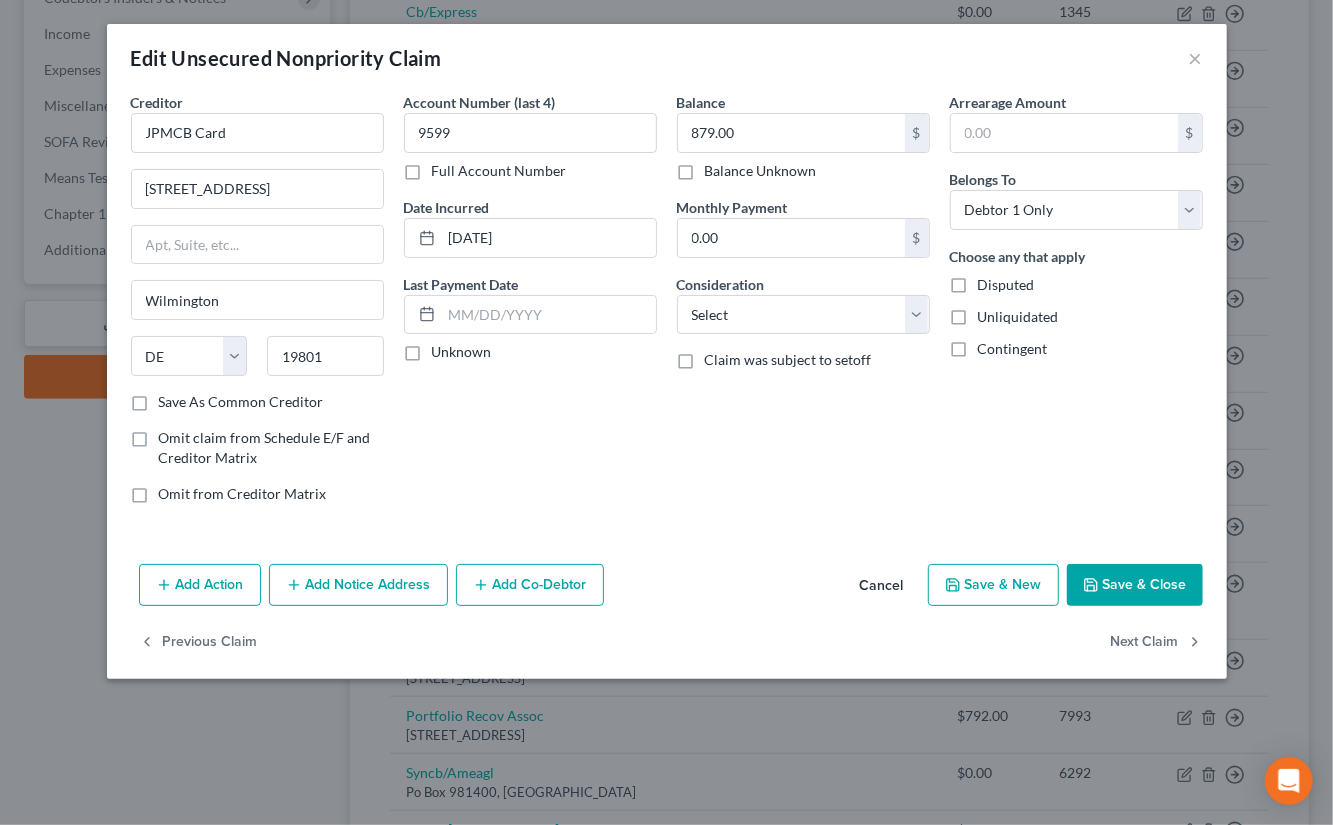 click on "Add Notice Address" at bounding box center [358, 585] 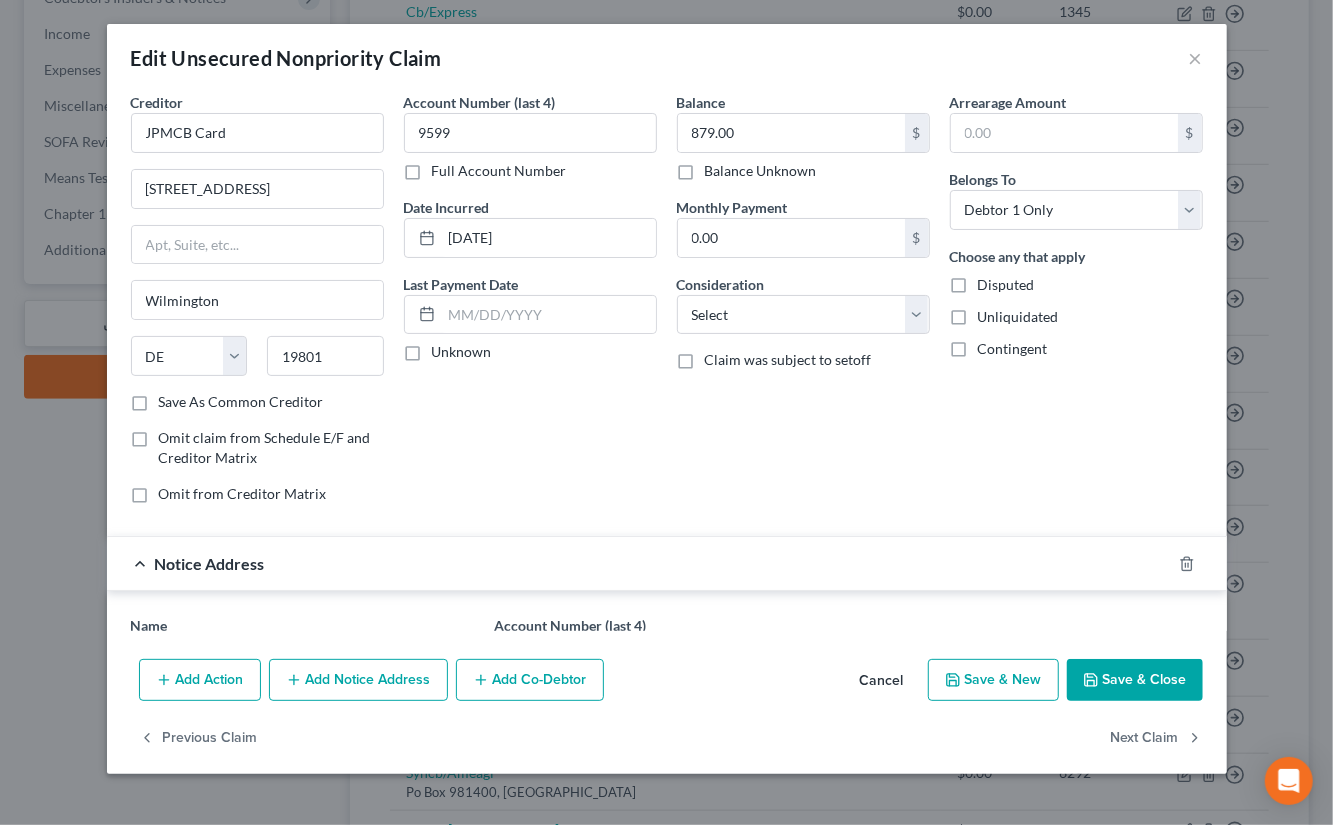 click at bounding box center [303, 656] 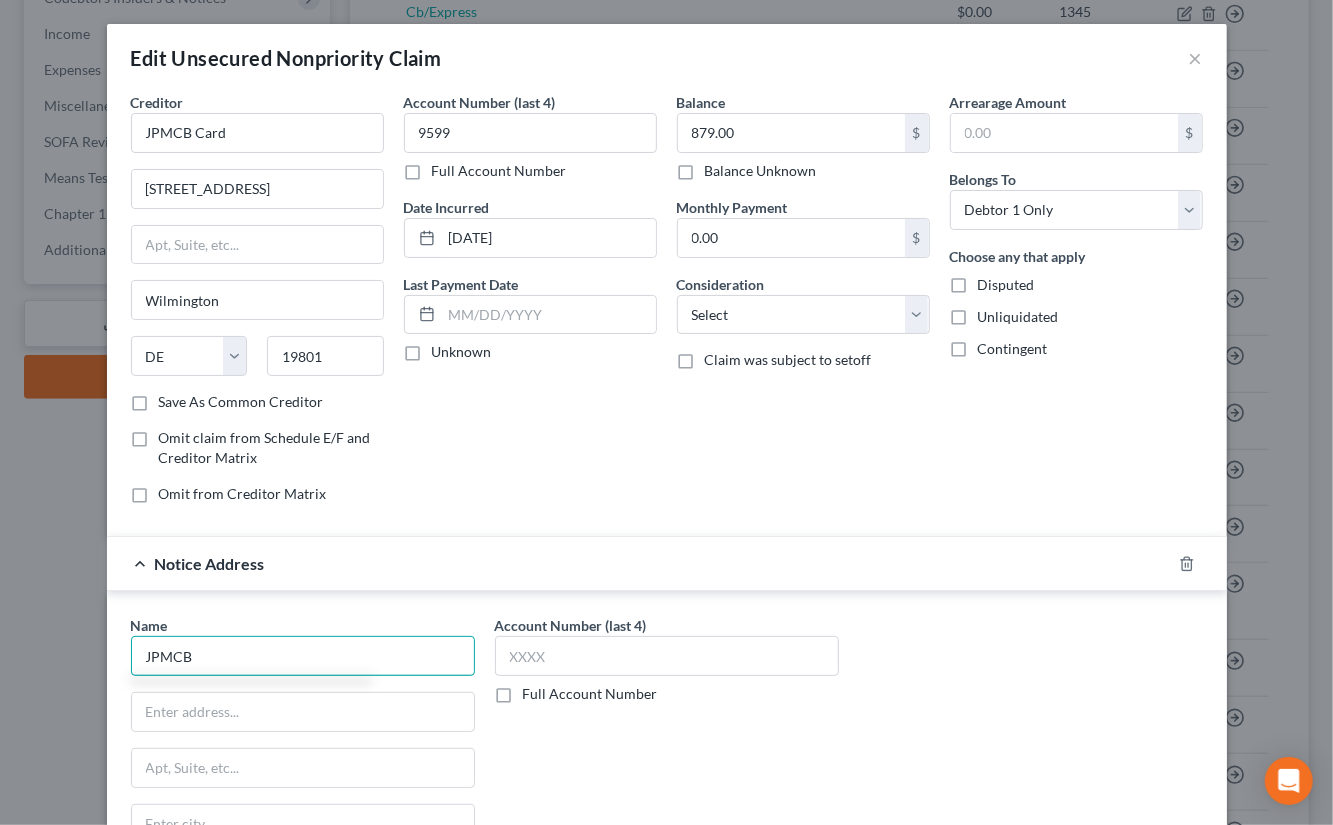 scroll, scrollTop: 34, scrollLeft: 0, axis: vertical 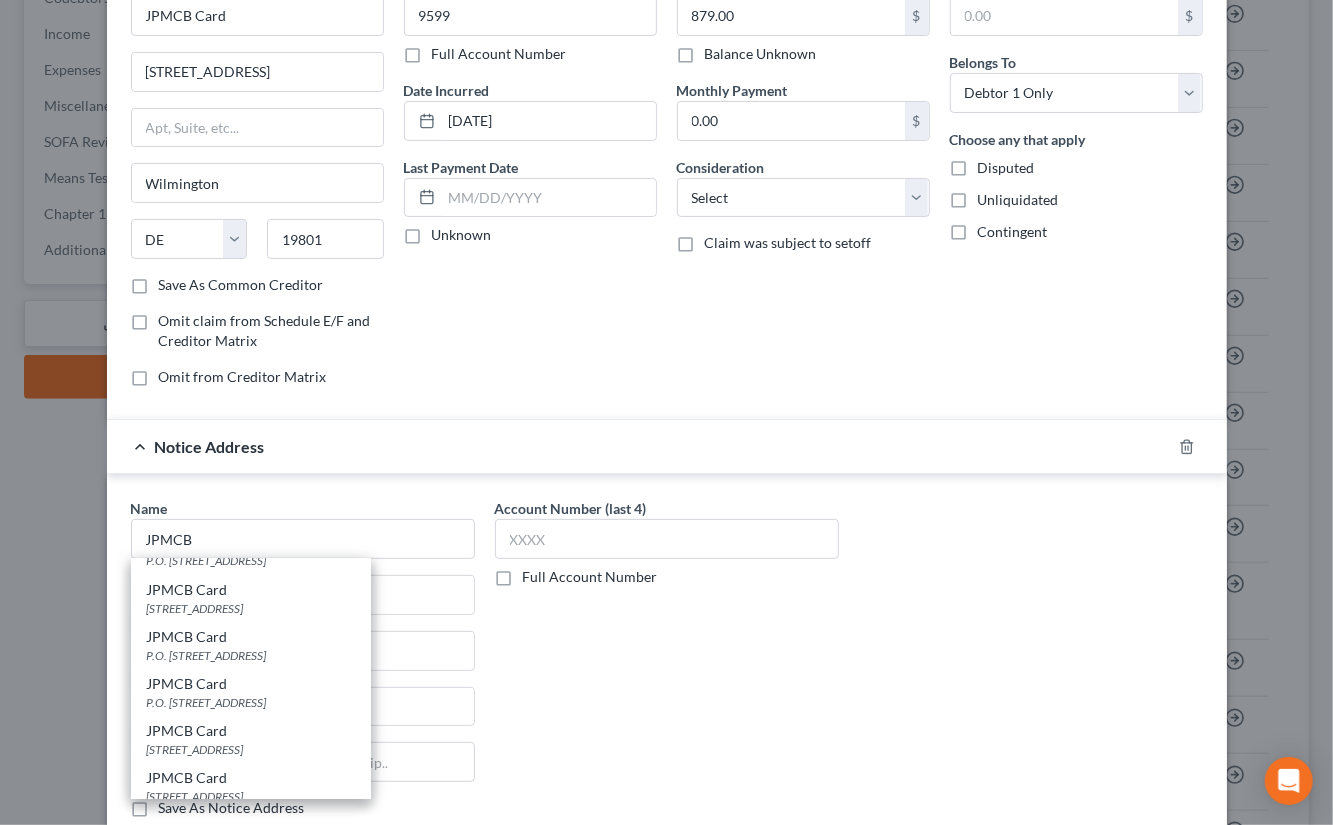 drag, startPoint x: 279, startPoint y: 681, endPoint x: 297, endPoint y: 674, distance: 19.313208 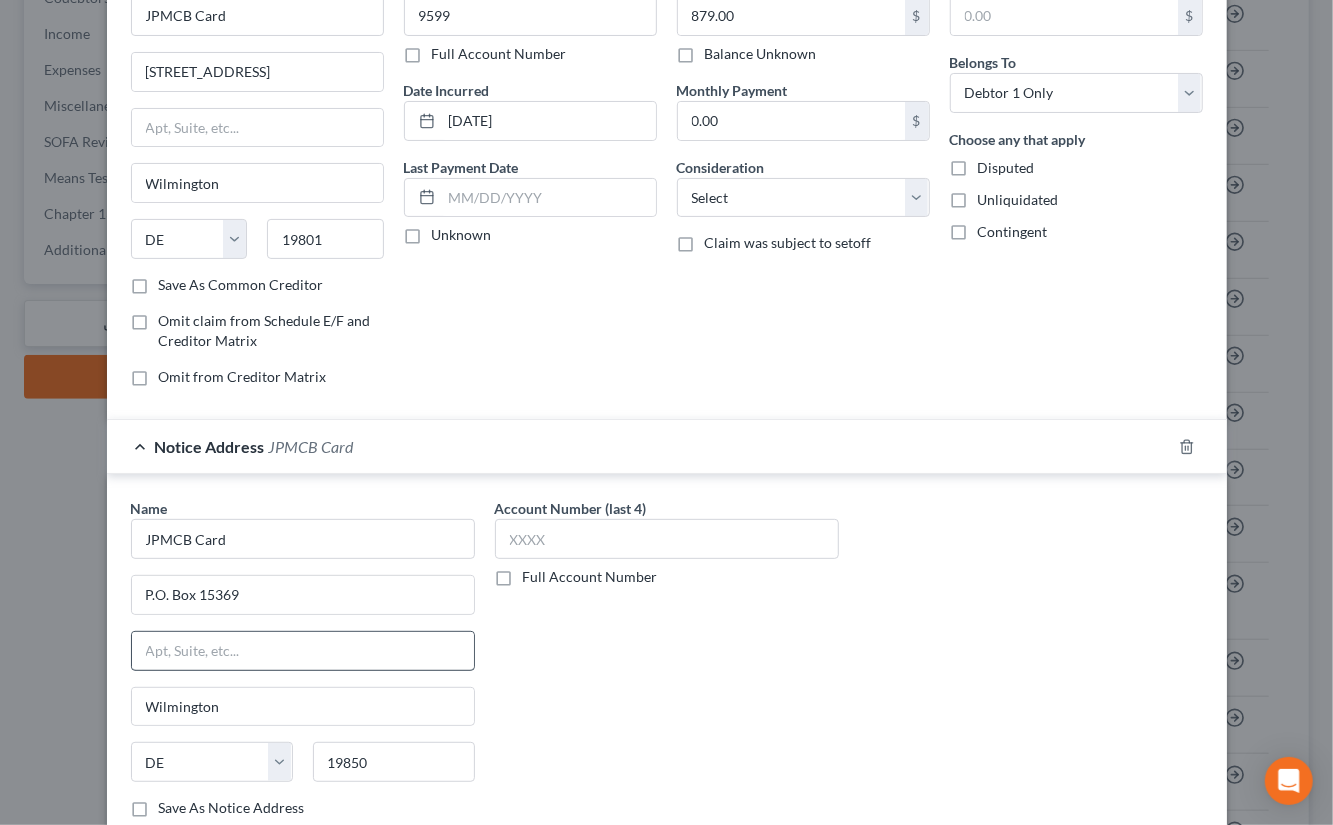 scroll, scrollTop: 0, scrollLeft: 0, axis: both 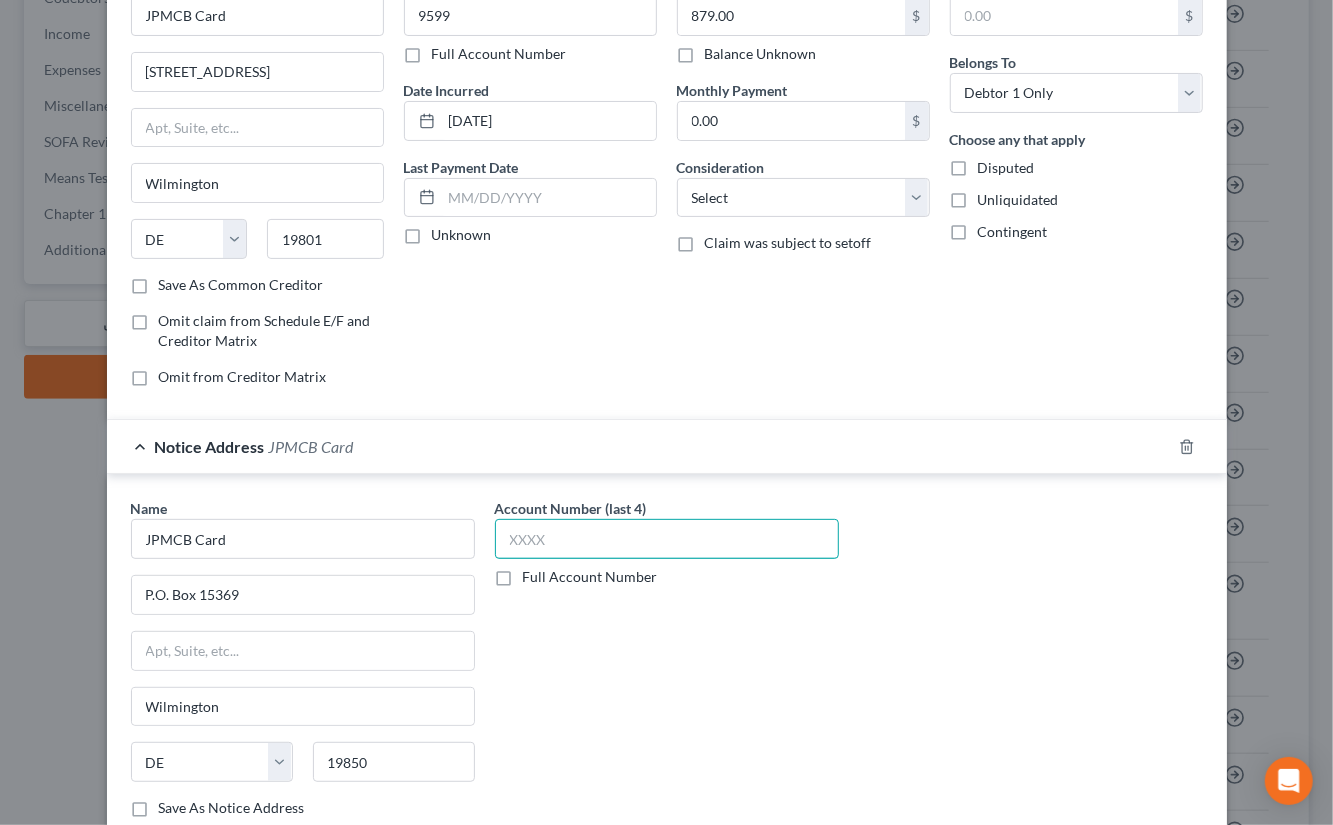 click at bounding box center (667, 539) 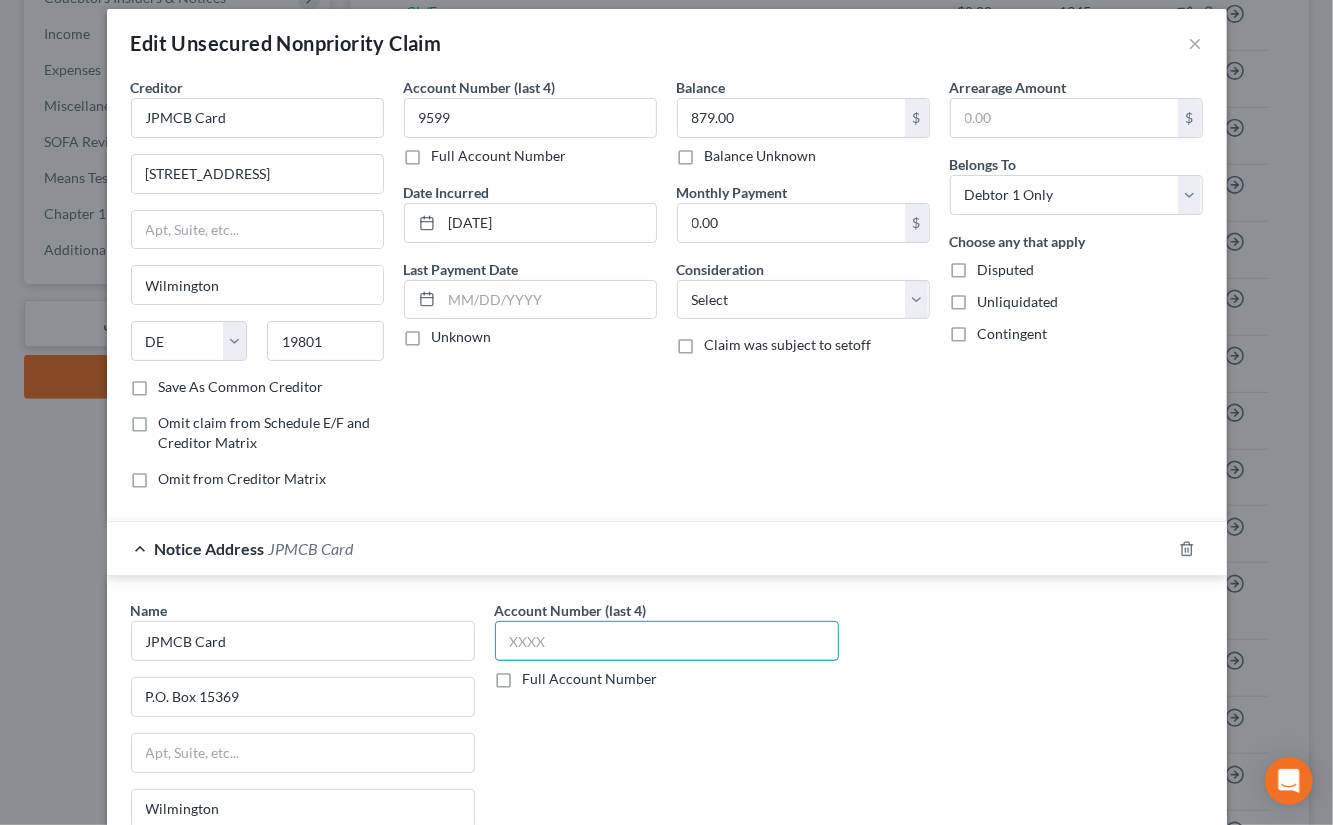 scroll, scrollTop: 0, scrollLeft: 0, axis: both 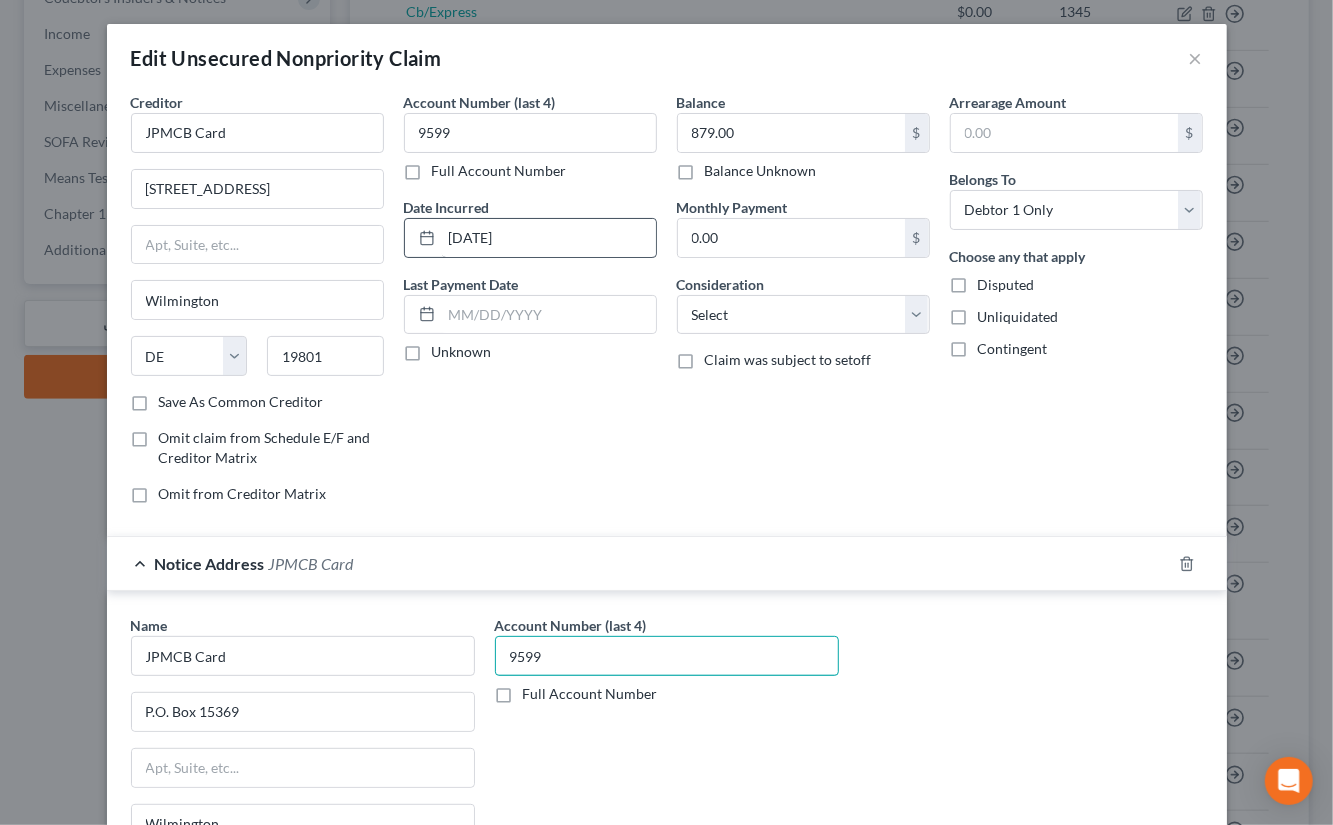 type on "9599" 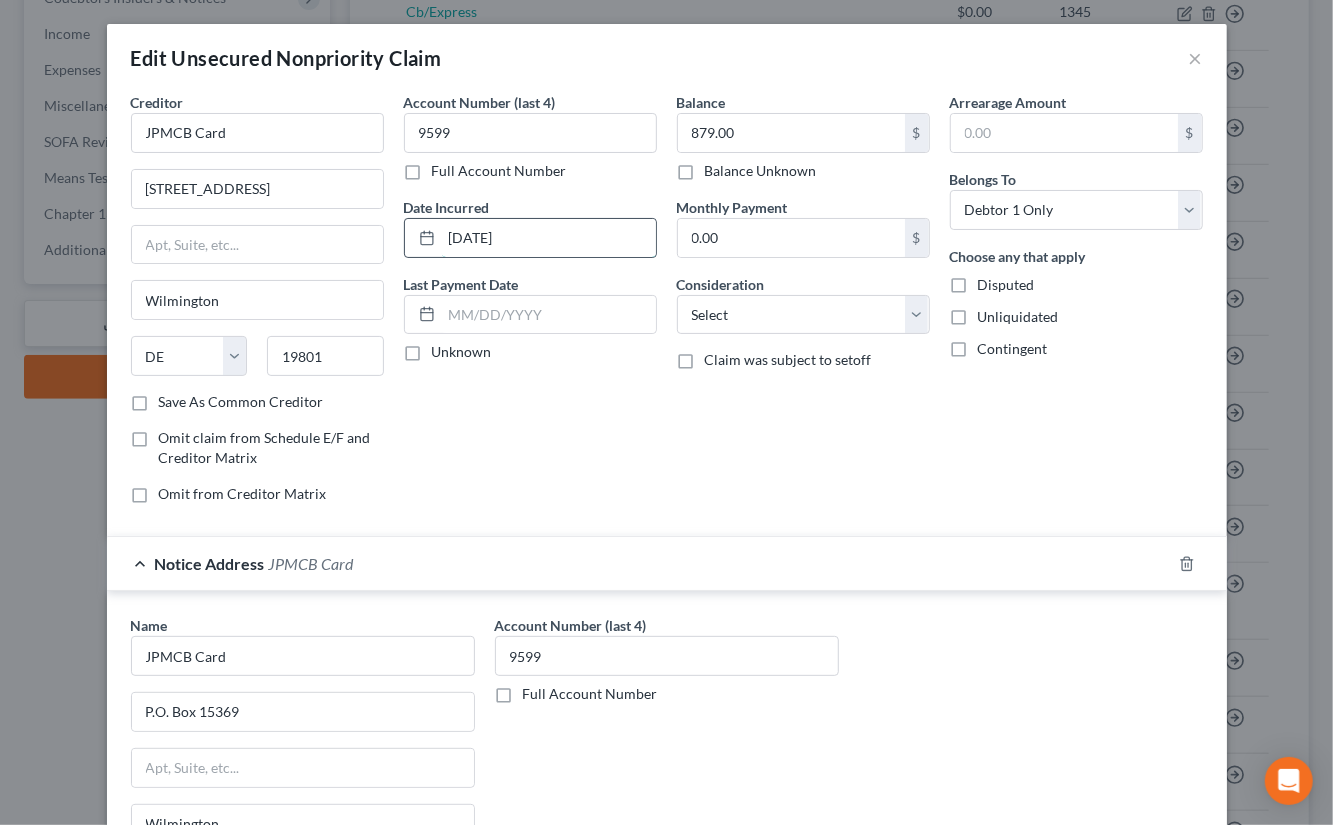 click on "12-31-2005" at bounding box center [549, 238] 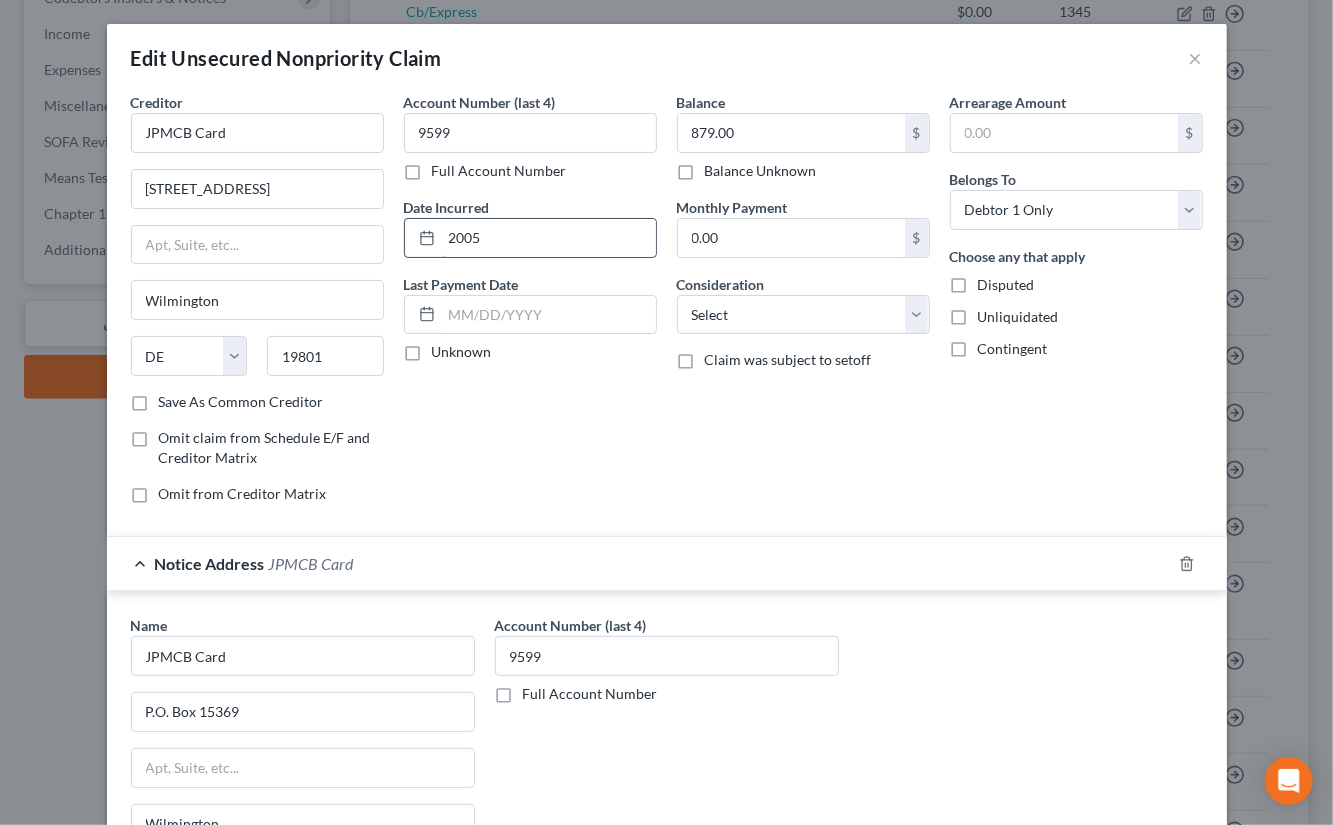 type on "2005" 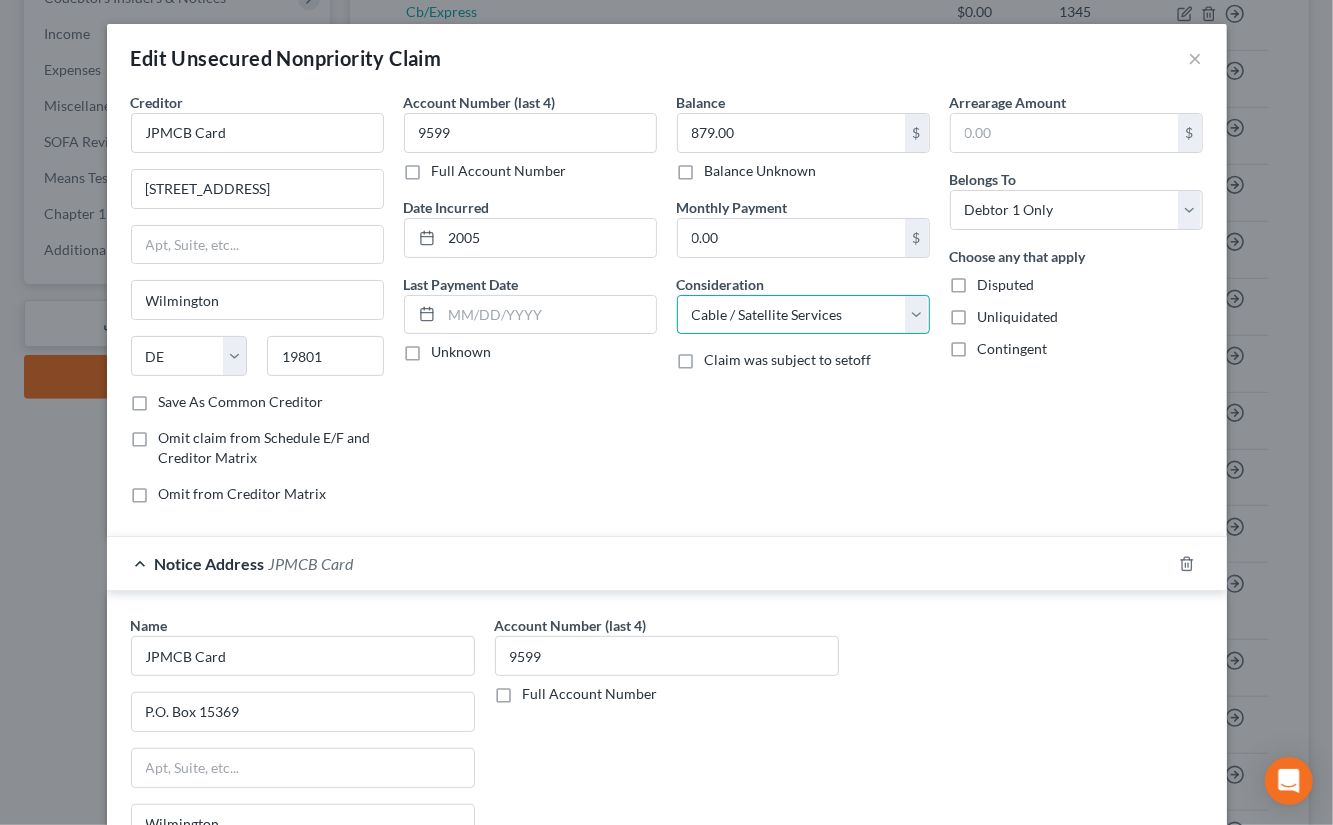select on "2" 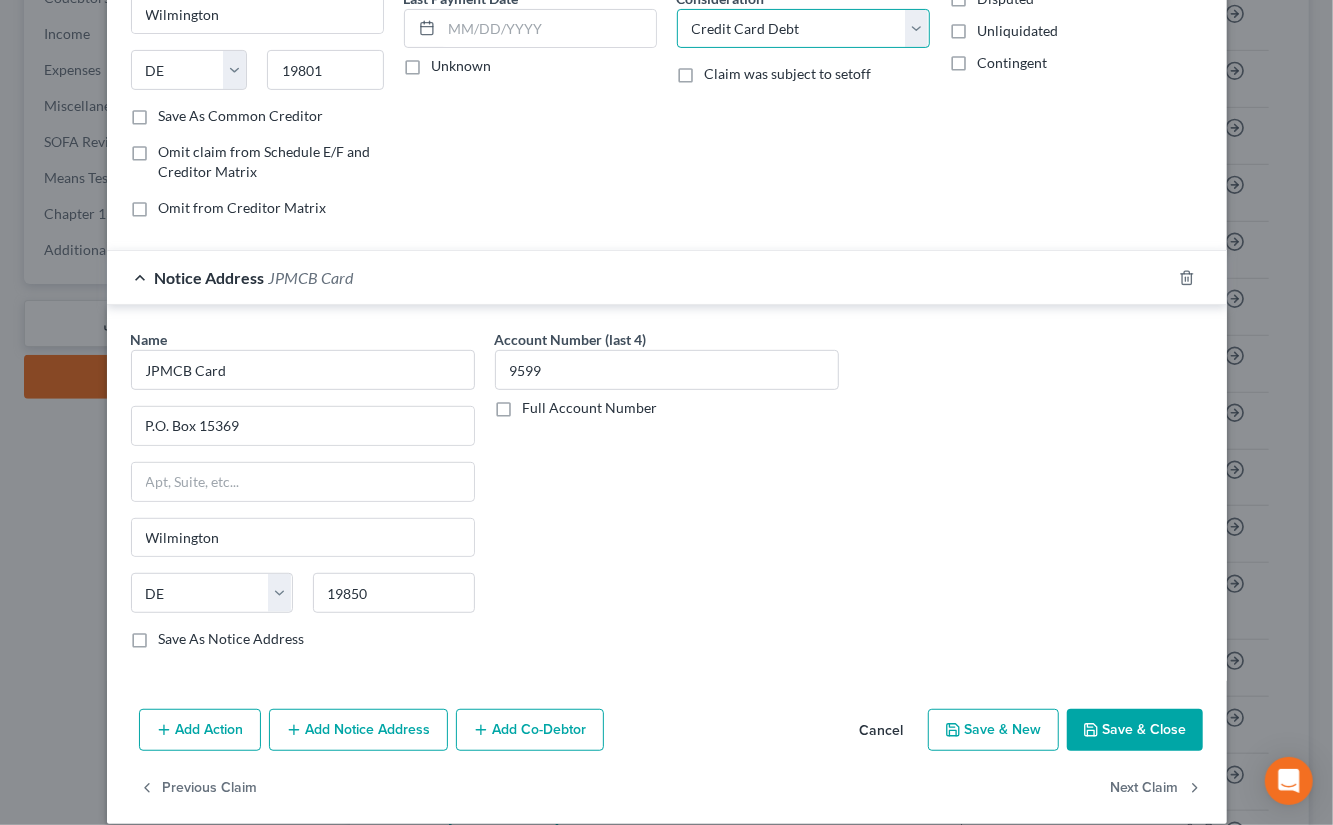 scroll, scrollTop: 298, scrollLeft: 0, axis: vertical 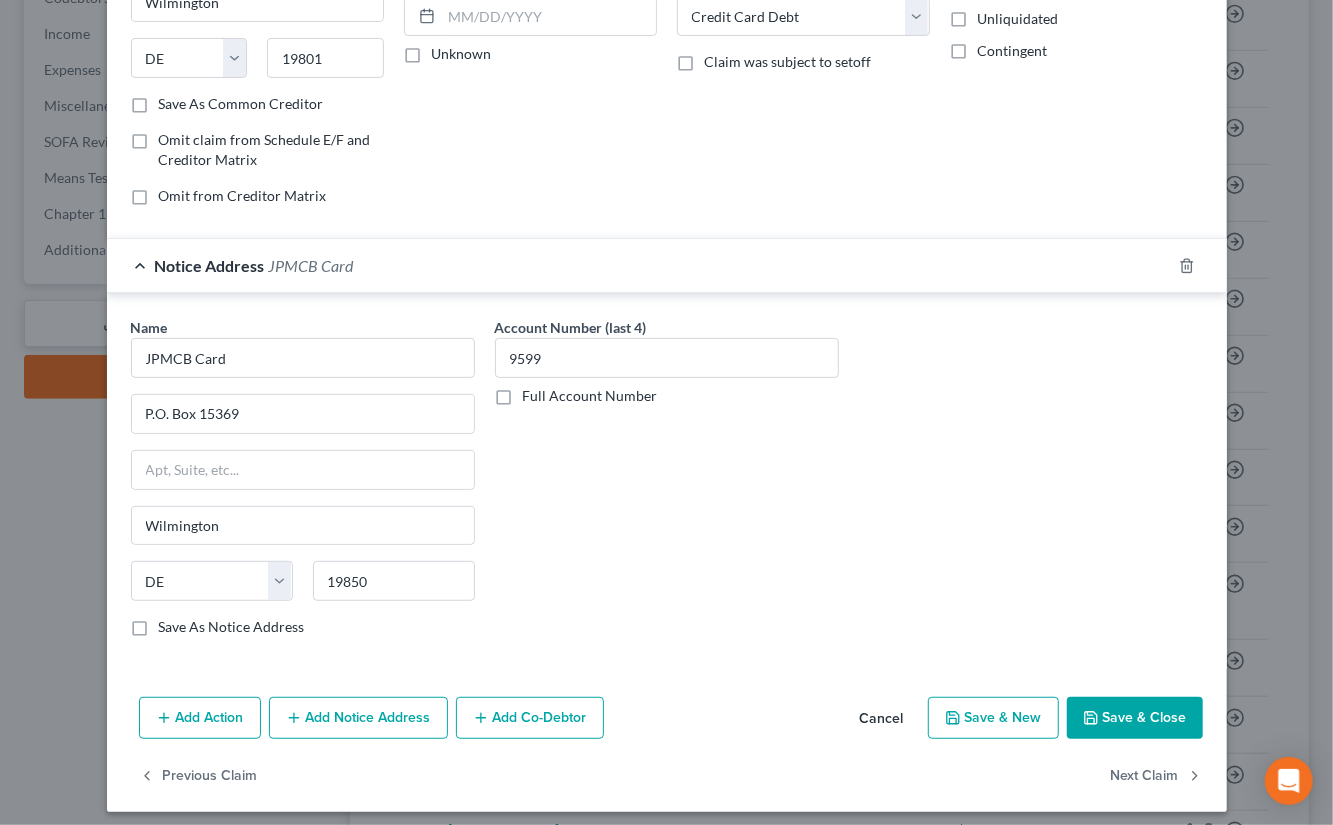 click on "Save & Close" at bounding box center [1135, 718] 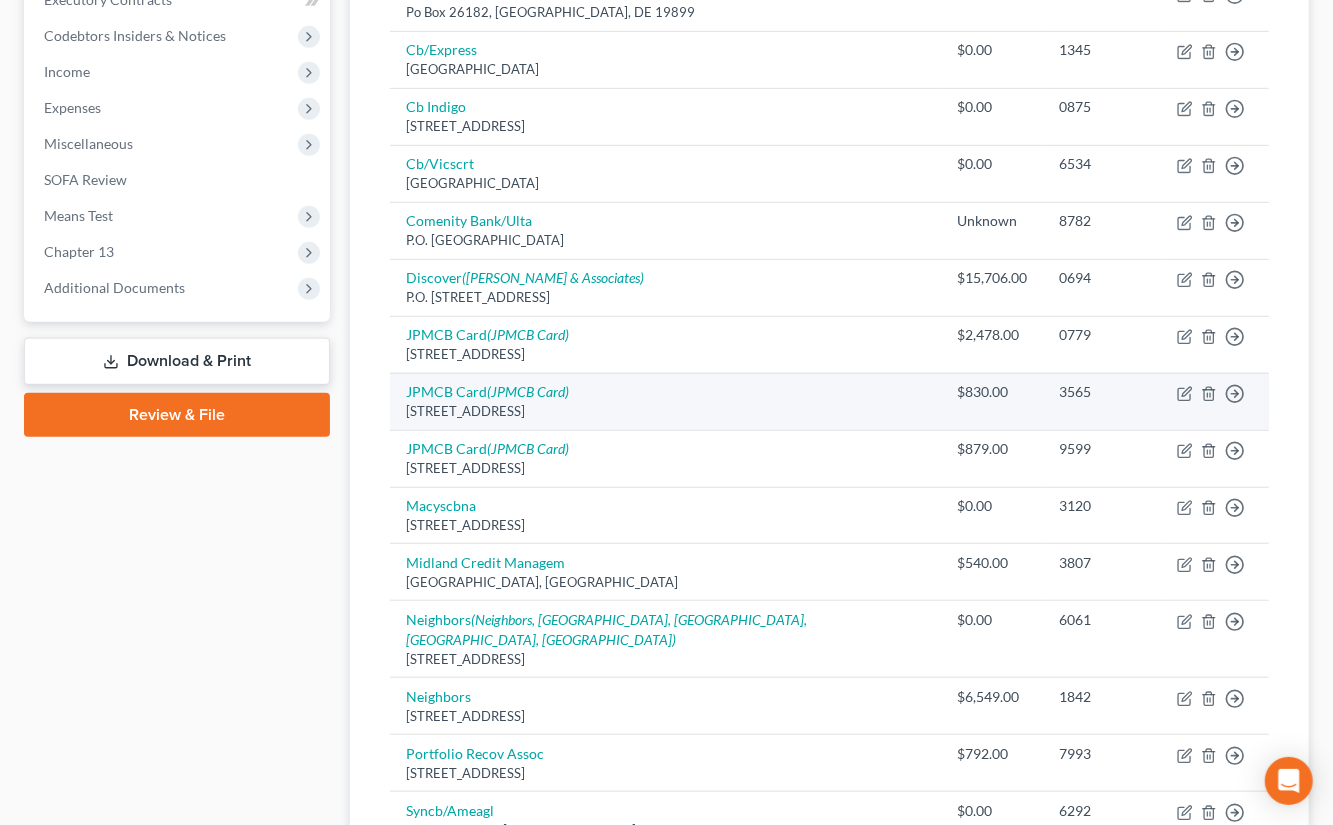 scroll, scrollTop: 597, scrollLeft: 0, axis: vertical 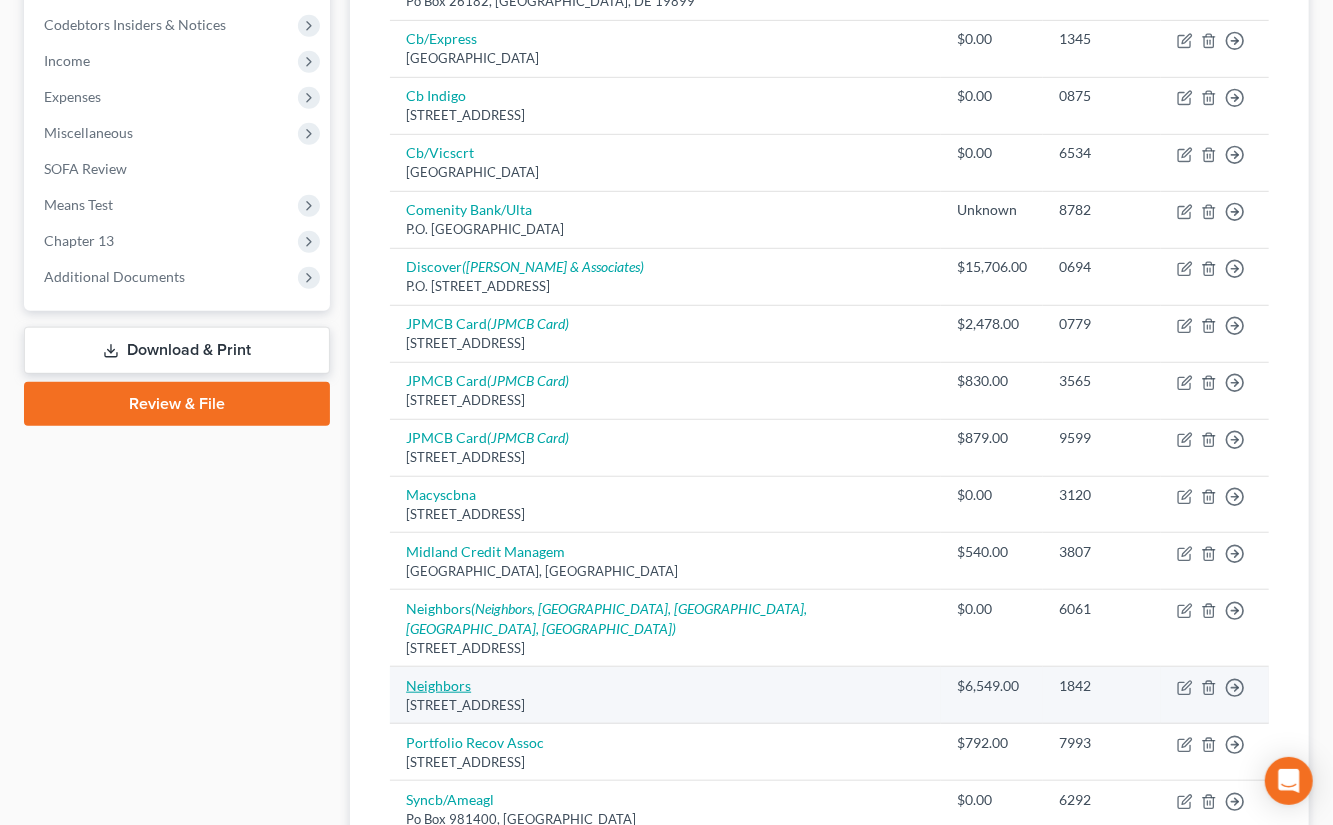 drag, startPoint x: 473, startPoint y: 647, endPoint x: 462, endPoint y: 646, distance: 11.045361 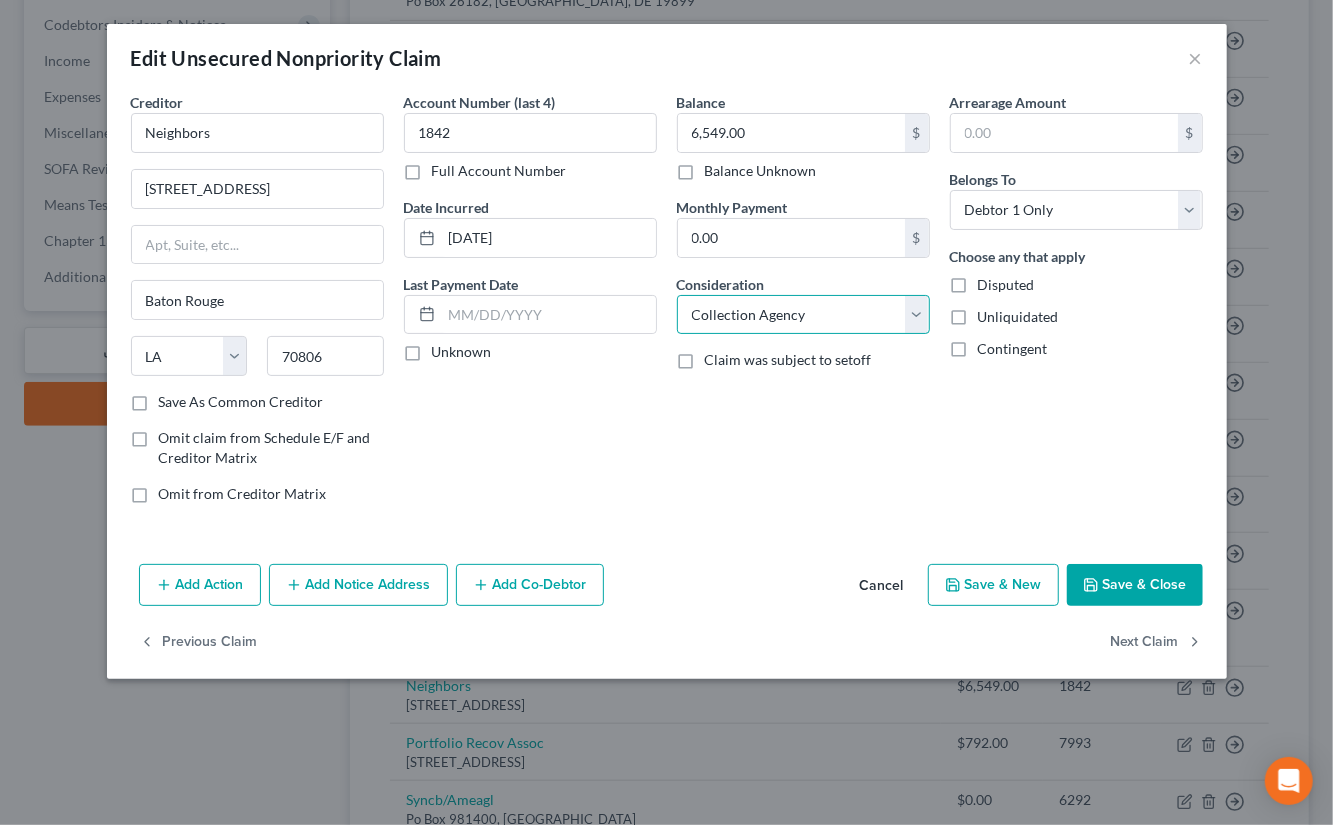 click on "Select Cable / Satellite Services Collection Agency Credit Card Debt Debt Counseling / Attorneys Deficiency Balance Domestic Support Obligations Home / Car Repairs Income Taxes Judgment Liens Medical Services Monies Loaned / Advanced Mortgage Obligation From Divorce Or Separation Obligation To Pensions Other Overdrawn Bank Account Promised To Help Pay Creditors Student Loans Suppliers And Vendors Telephone / Internet Services Utility Services" at bounding box center (803, 315) 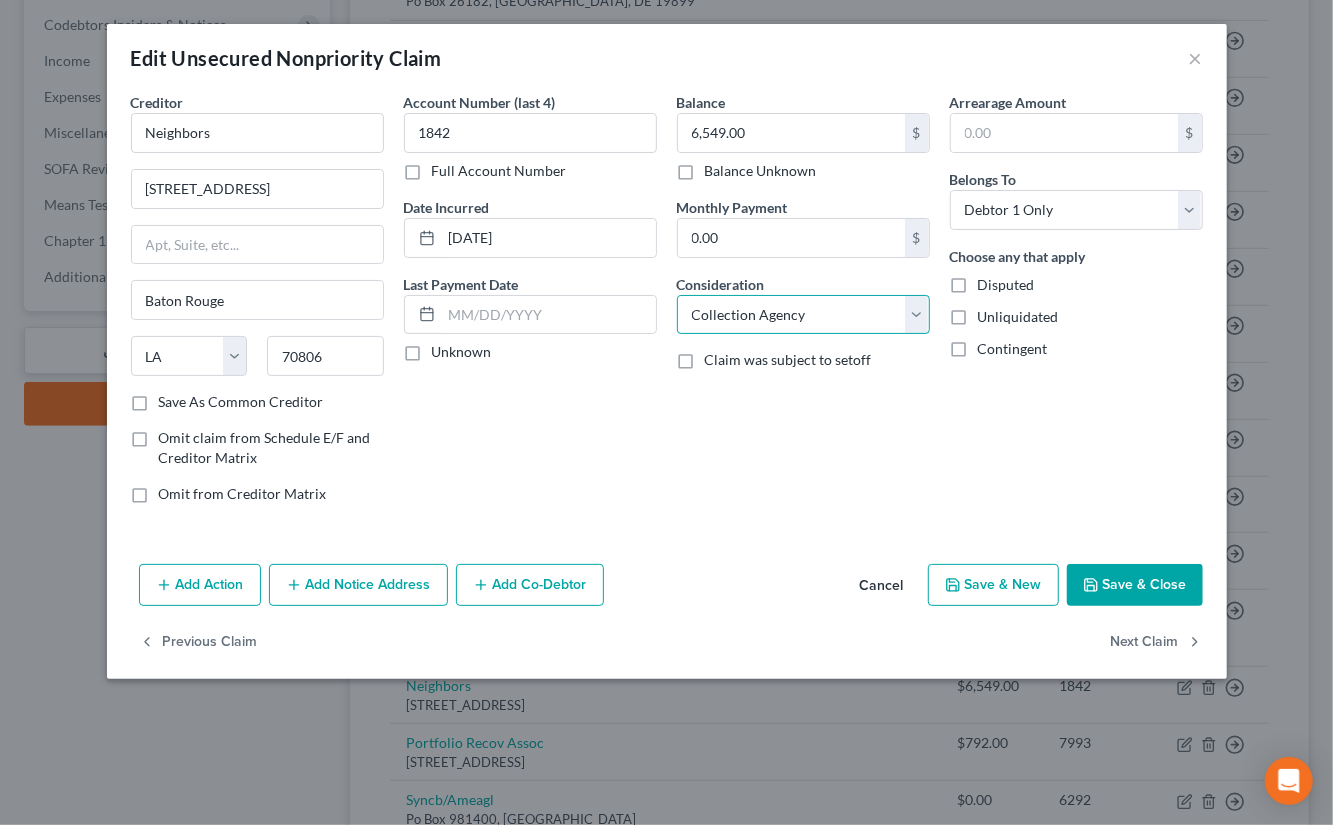 select on "2" 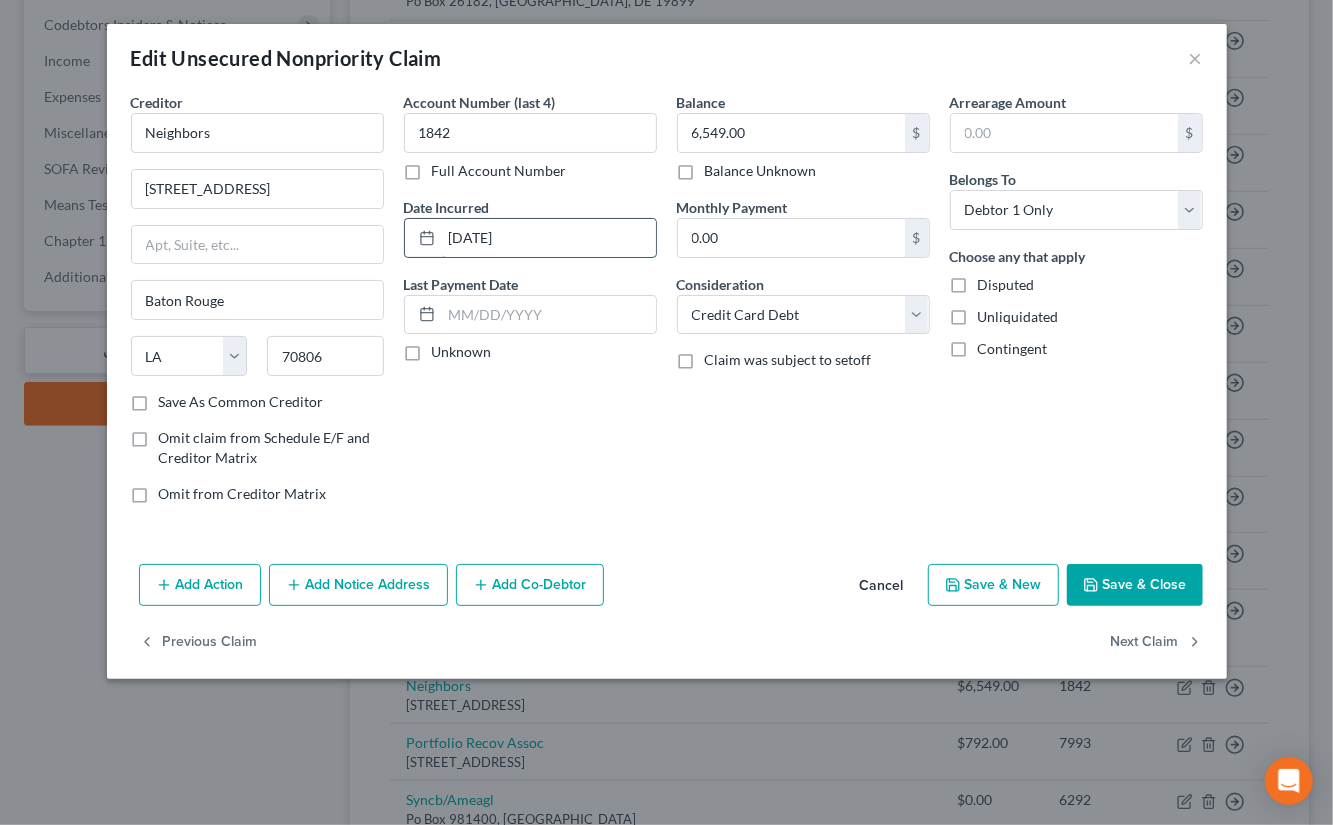 click on "10-03-2012" at bounding box center [549, 238] 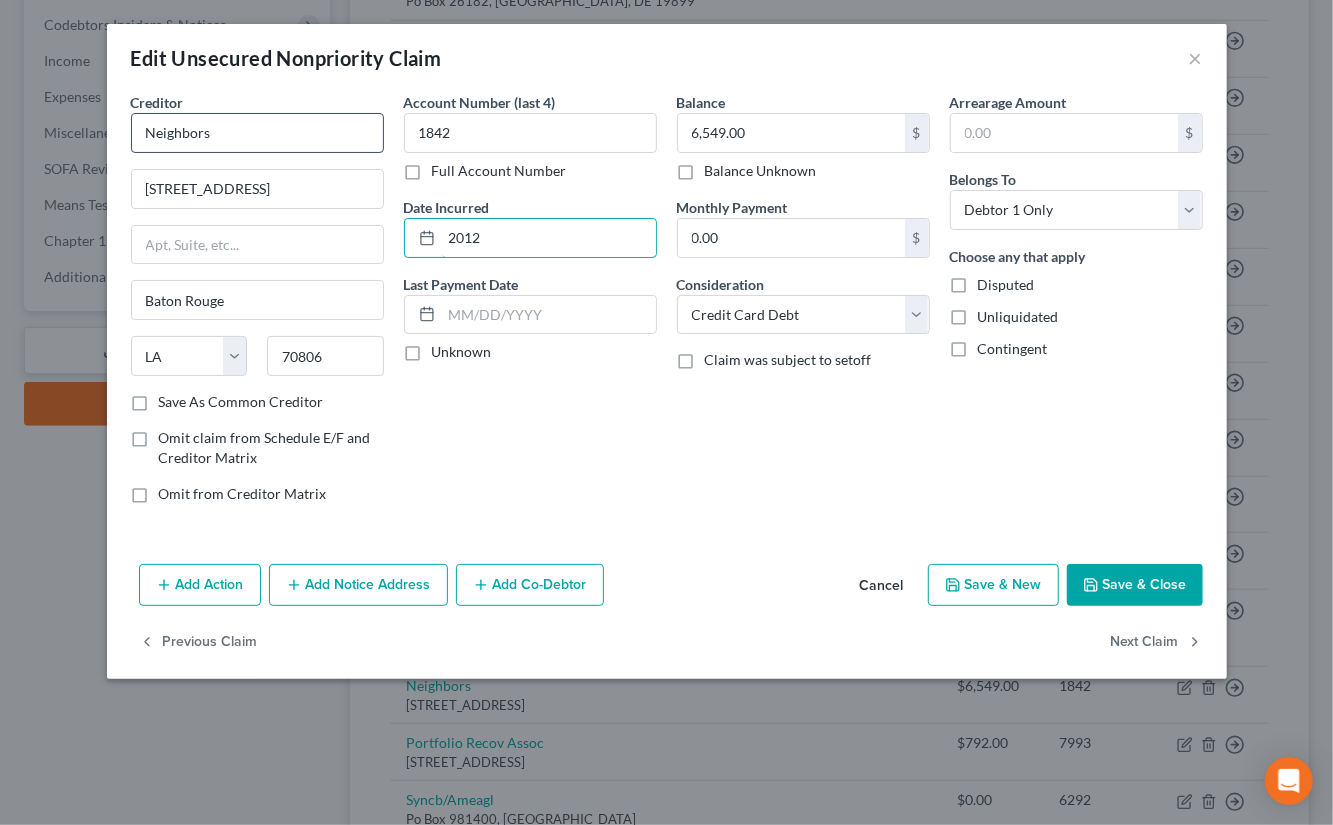 type on "2012" 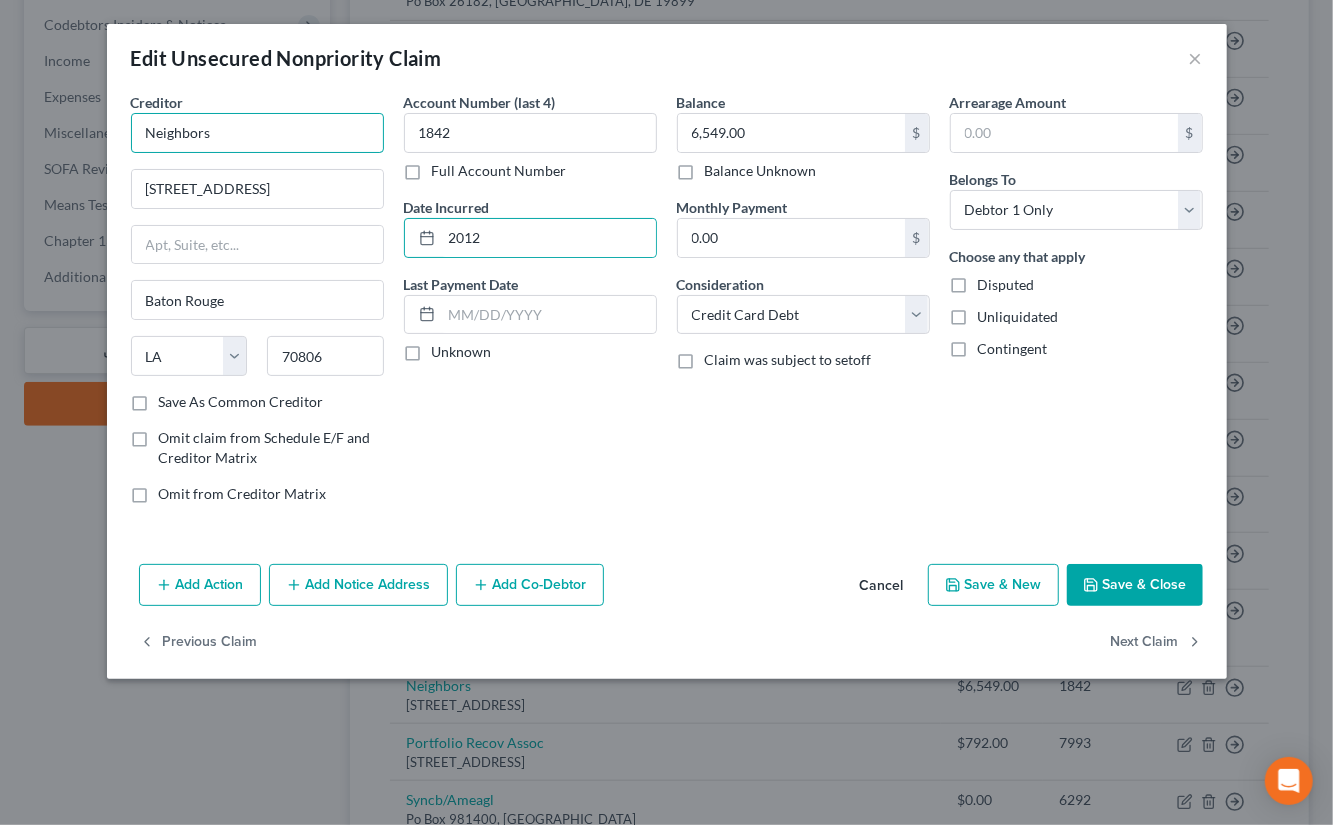 click on "Neighbors" at bounding box center (257, 133) 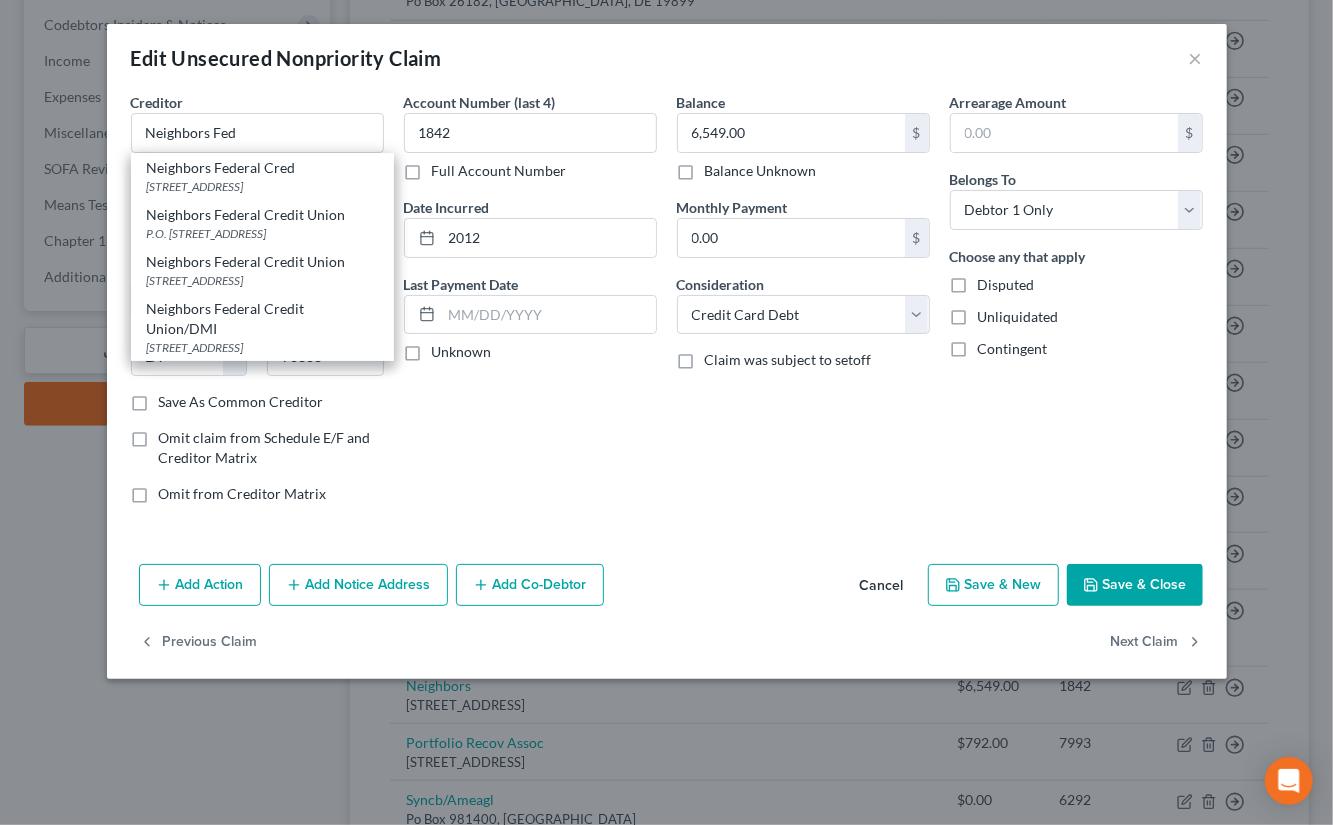 drag, startPoint x: 316, startPoint y: 269, endPoint x: 329, endPoint y: 281, distance: 17.691807 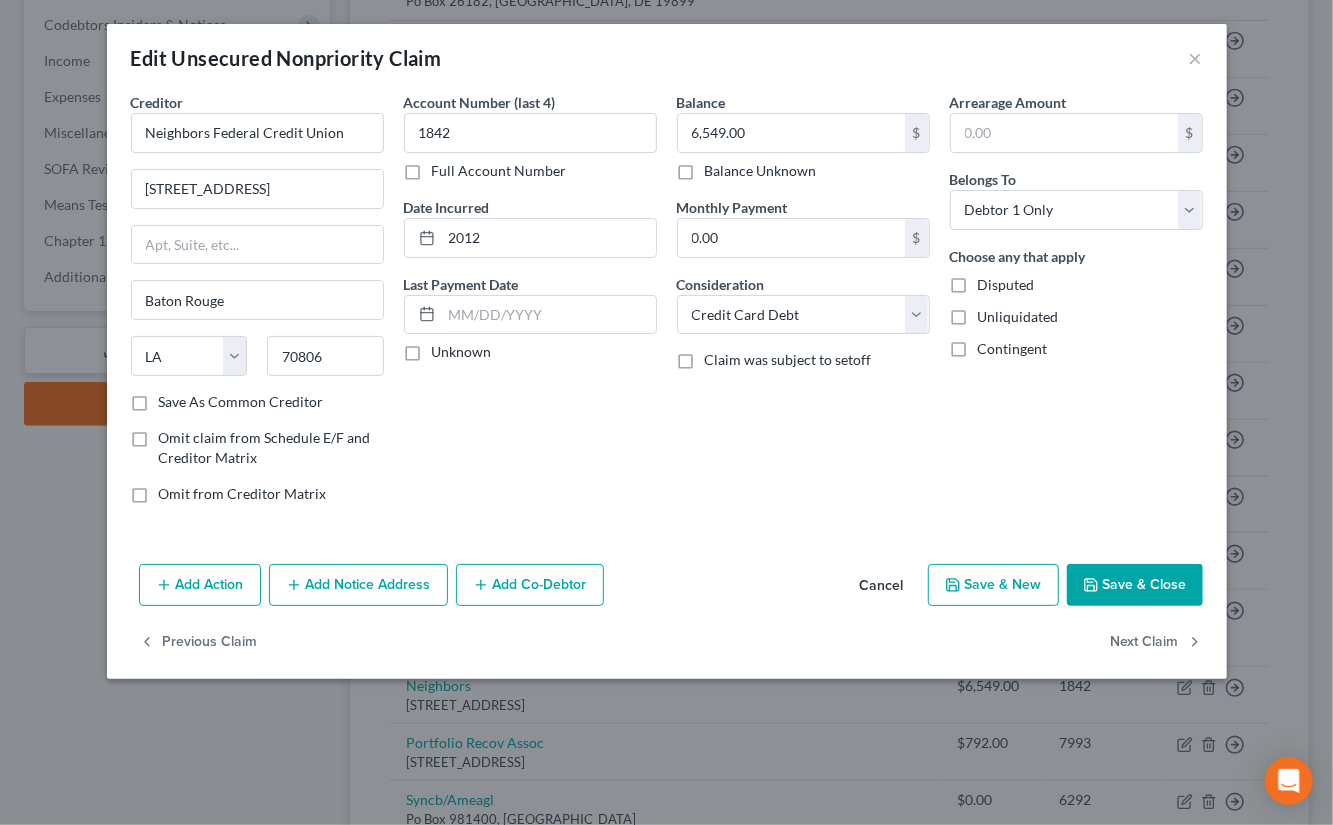 click on "Add Notice Address" at bounding box center (358, 585) 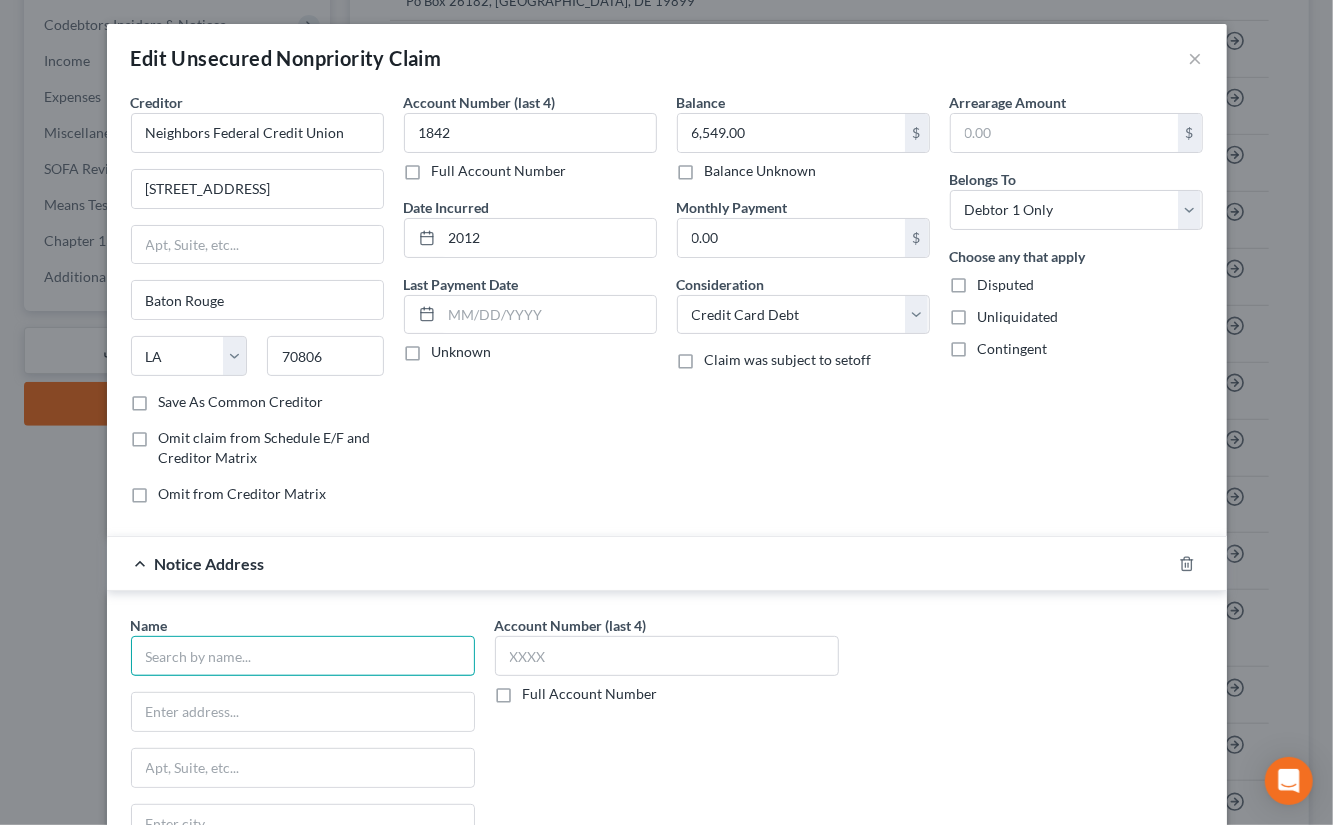drag, startPoint x: 348, startPoint y: 634, endPoint x: 344, endPoint y: 644, distance: 10.770329 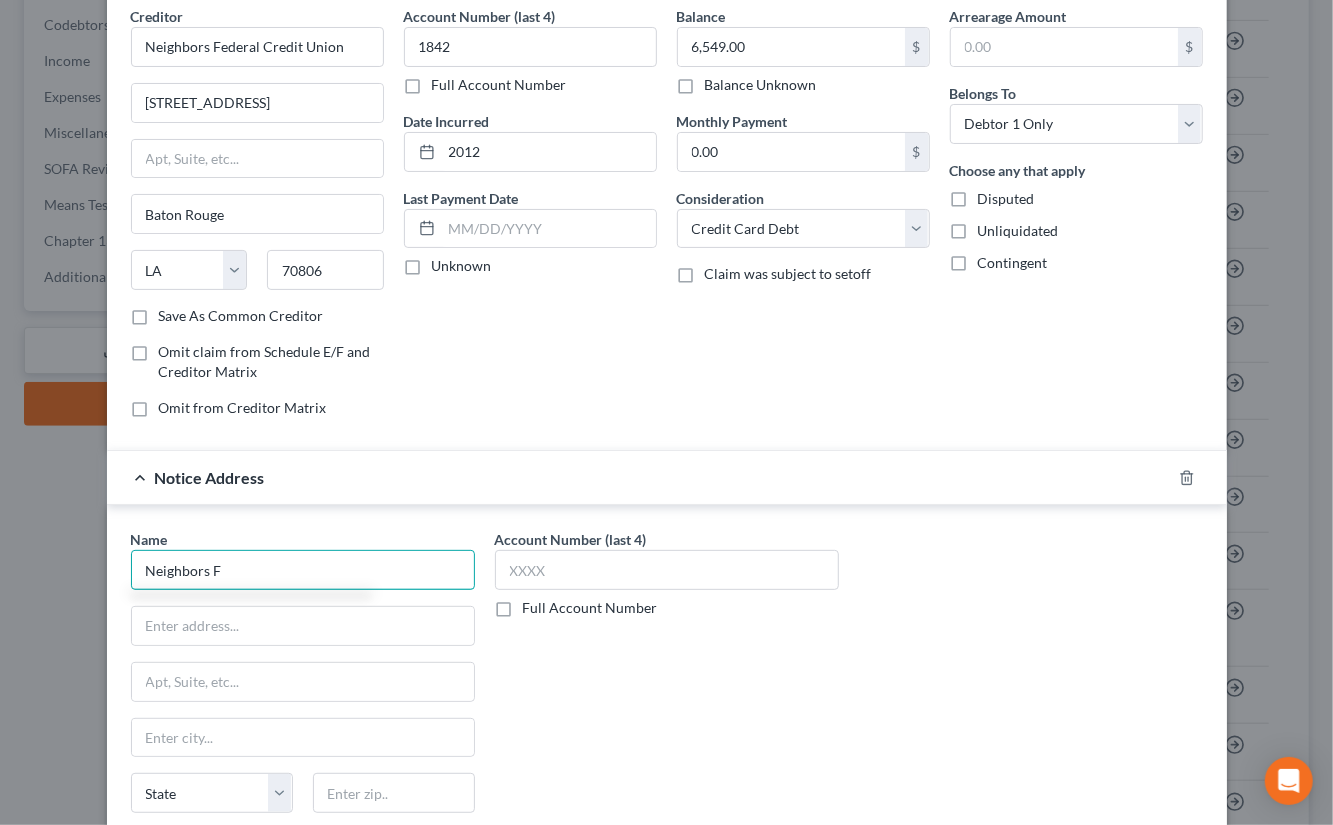 scroll, scrollTop: 90, scrollLeft: 0, axis: vertical 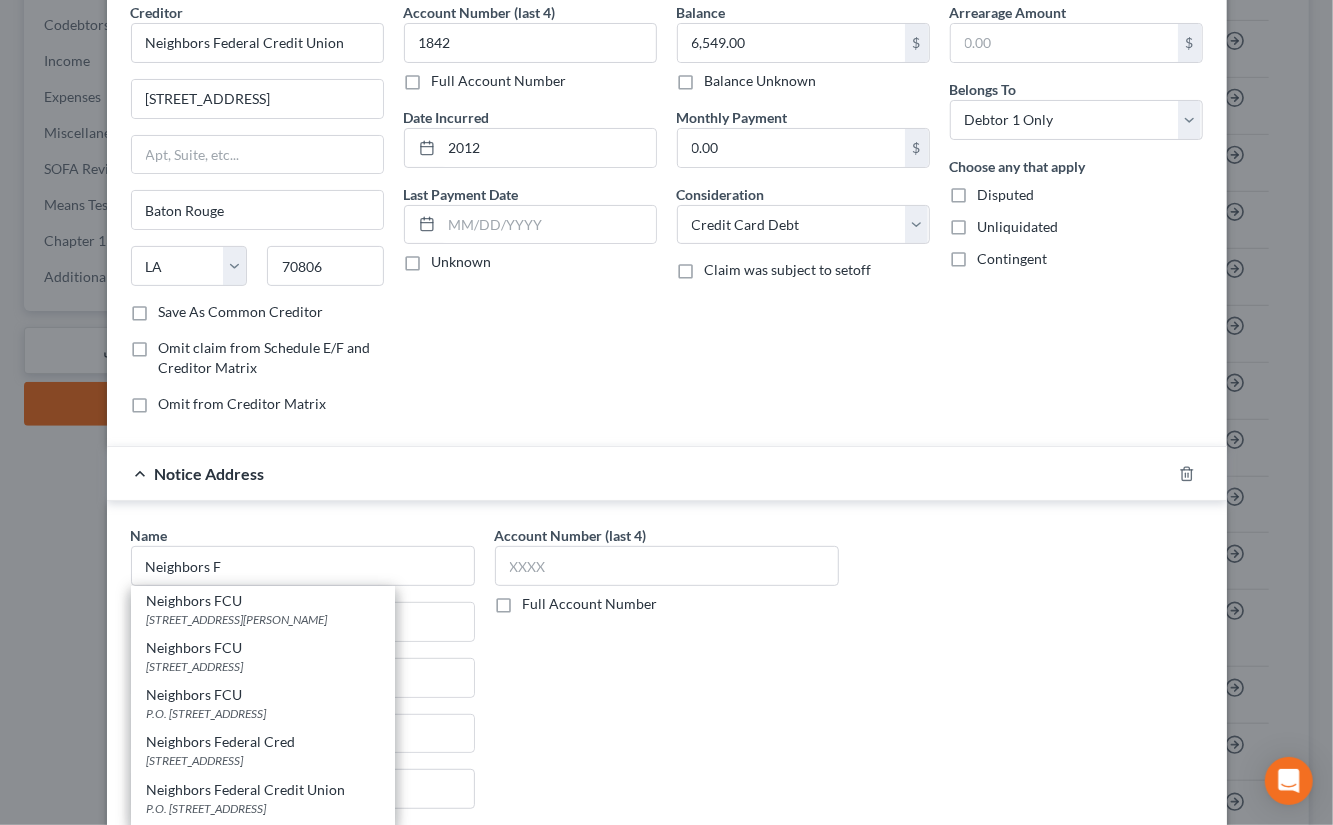 click on "P.O. Box 2831, Baton Rouge, LA 70821" at bounding box center [263, 713] 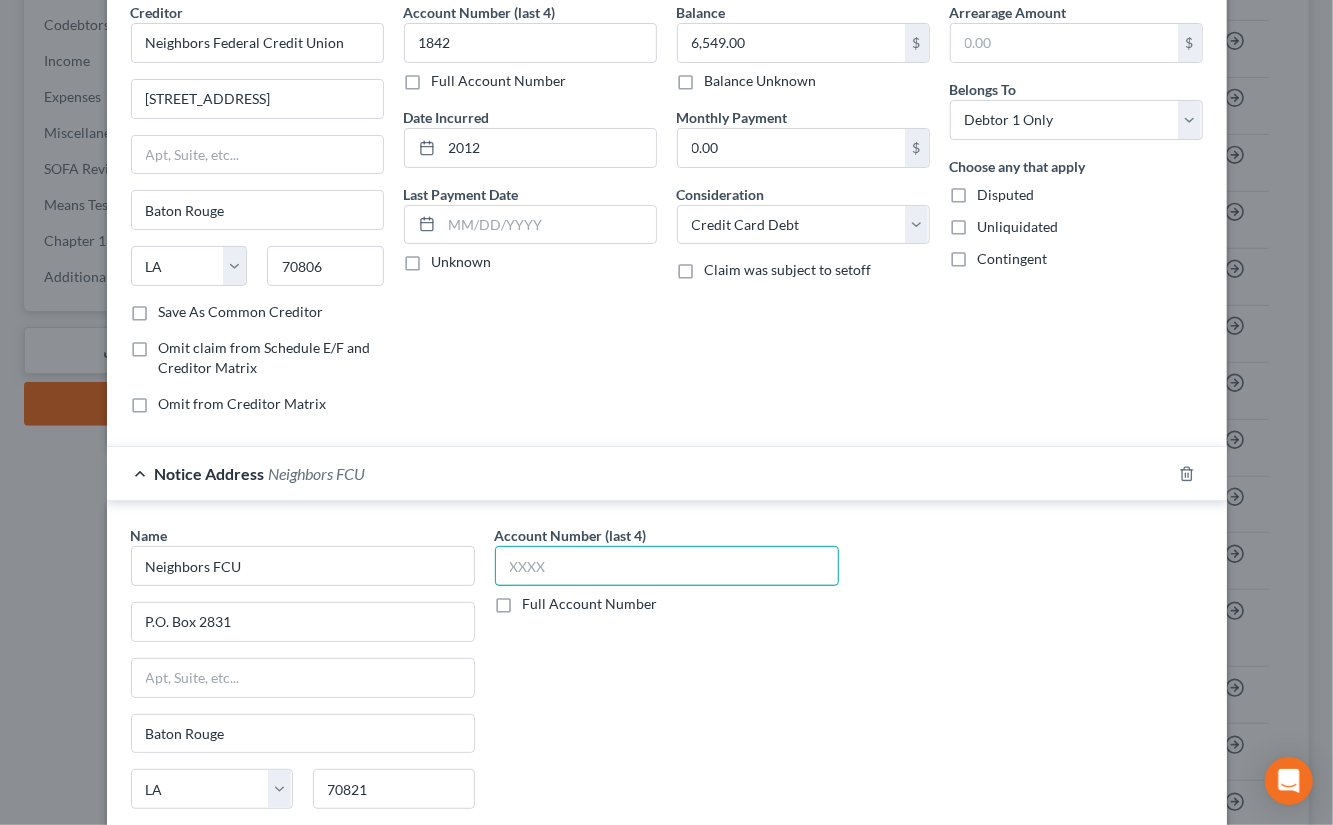 click at bounding box center (667, 566) 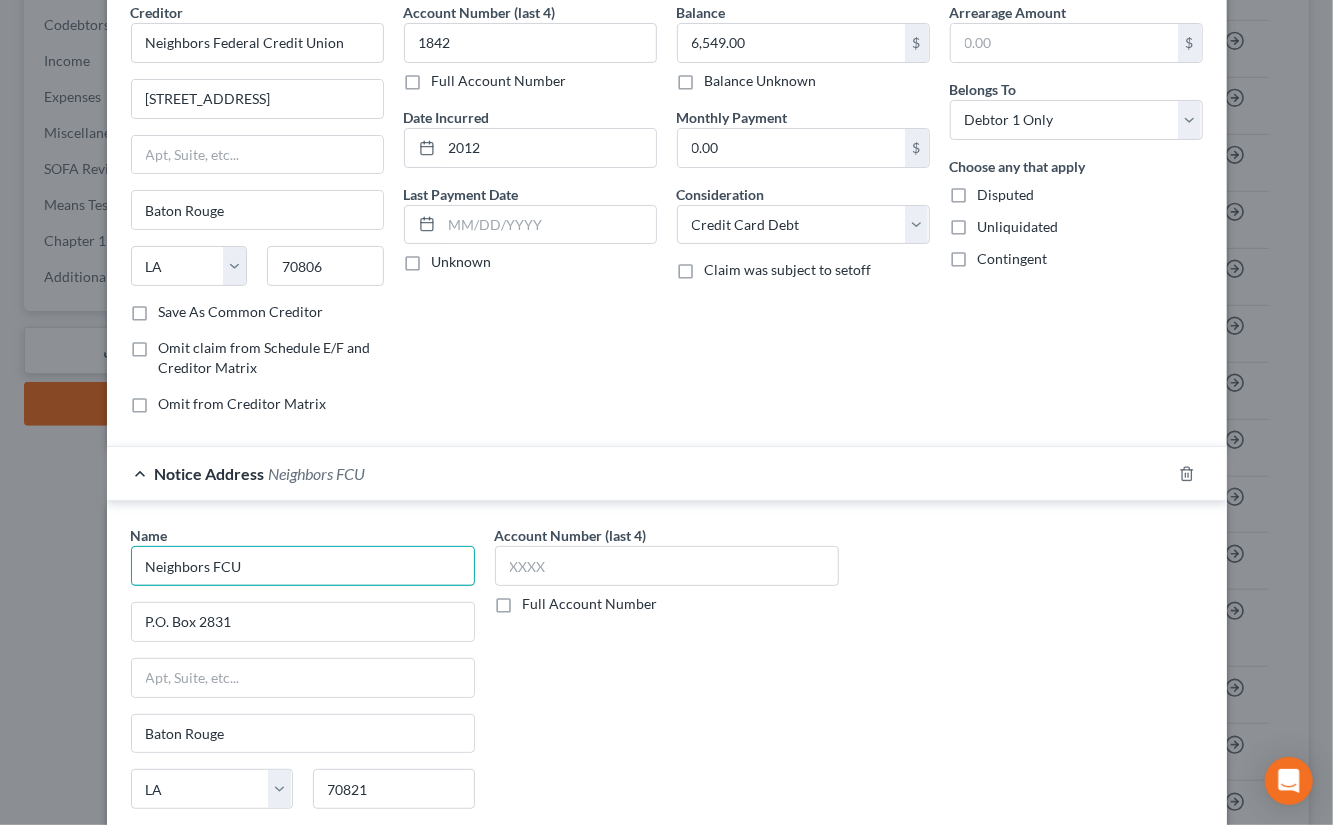 click on "Neighbors FCU" at bounding box center (303, 566) 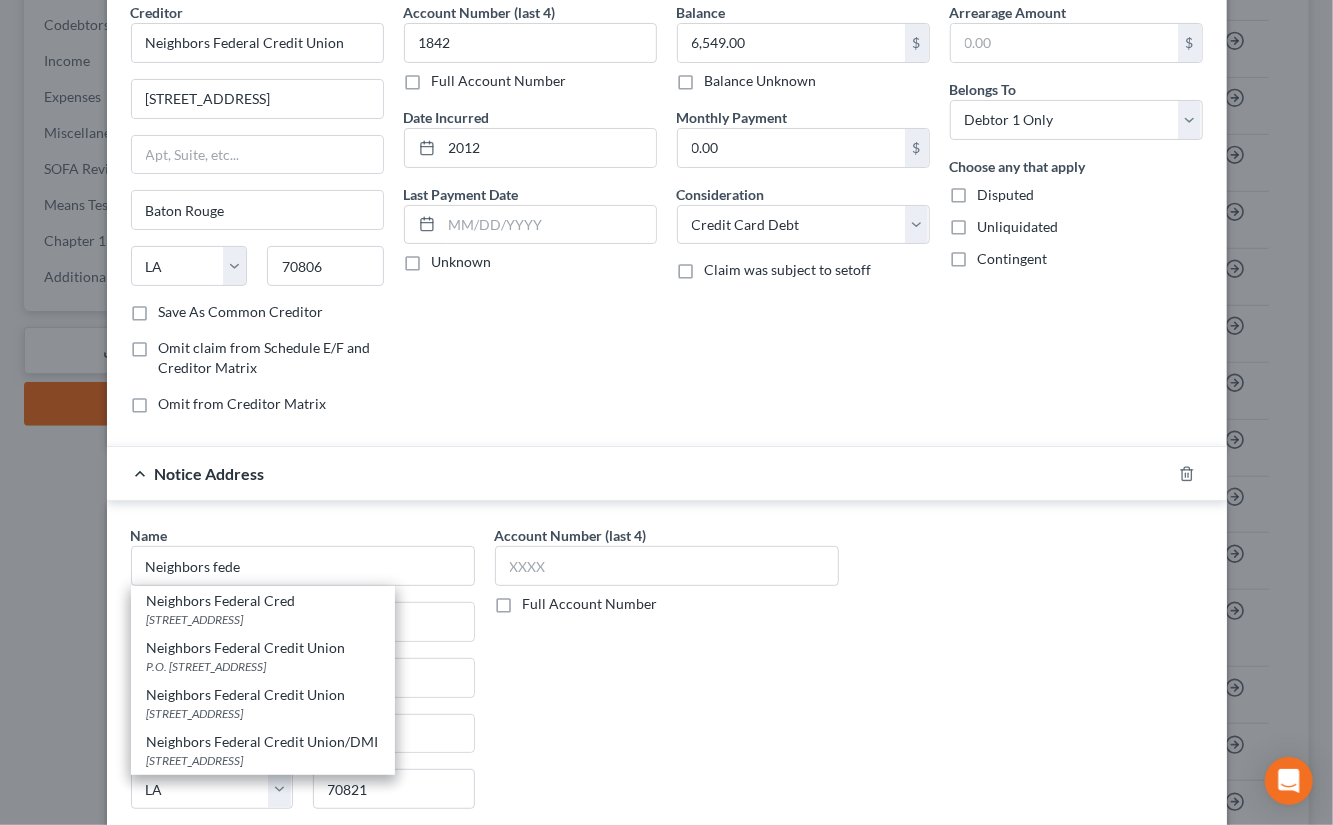 drag, startPoint x: 322, startPoint y: 647, endPoint x: 607, endPoint y: 586, distance: 291.45496 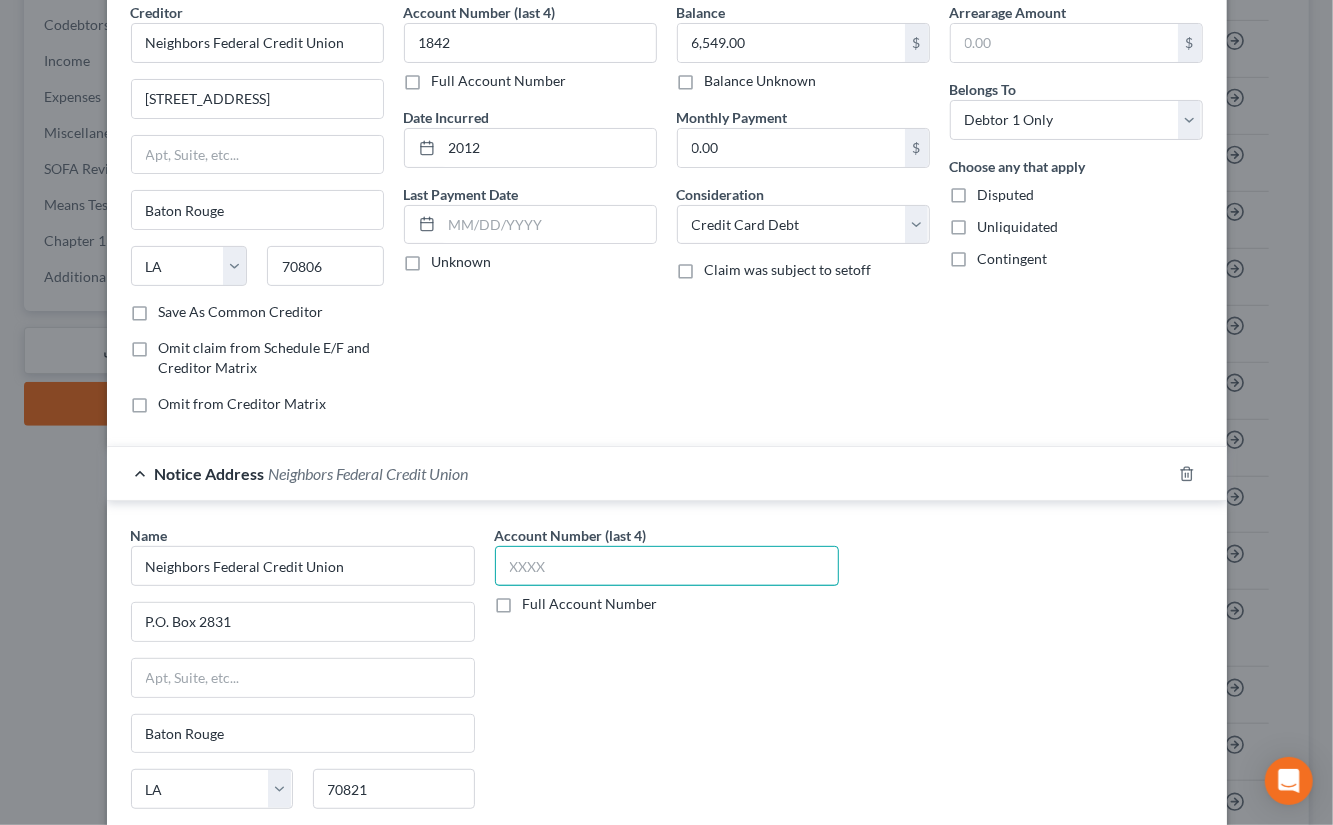 click at bounding box center (667, 566) 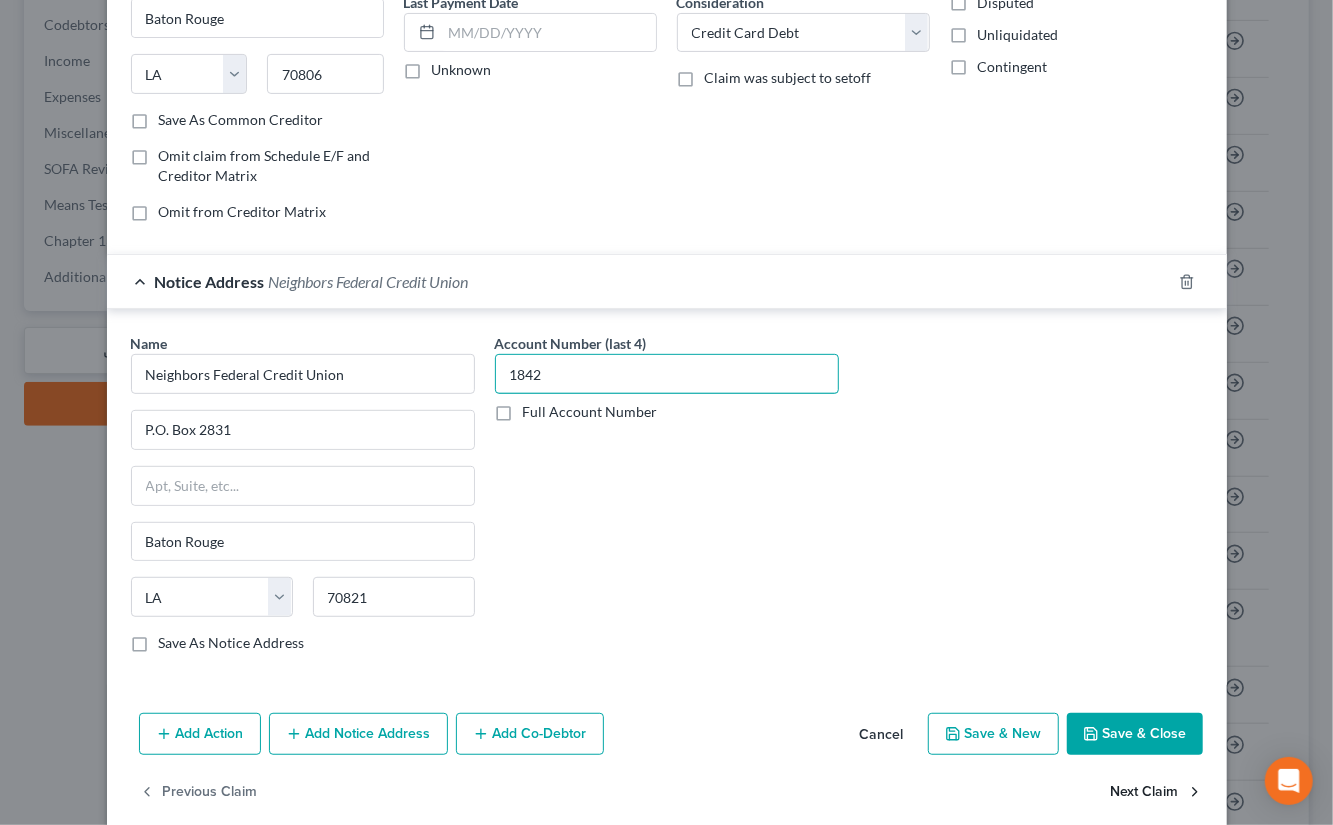 scroll, scrollTop: 298, scrollLeft: 0, axis: vertical 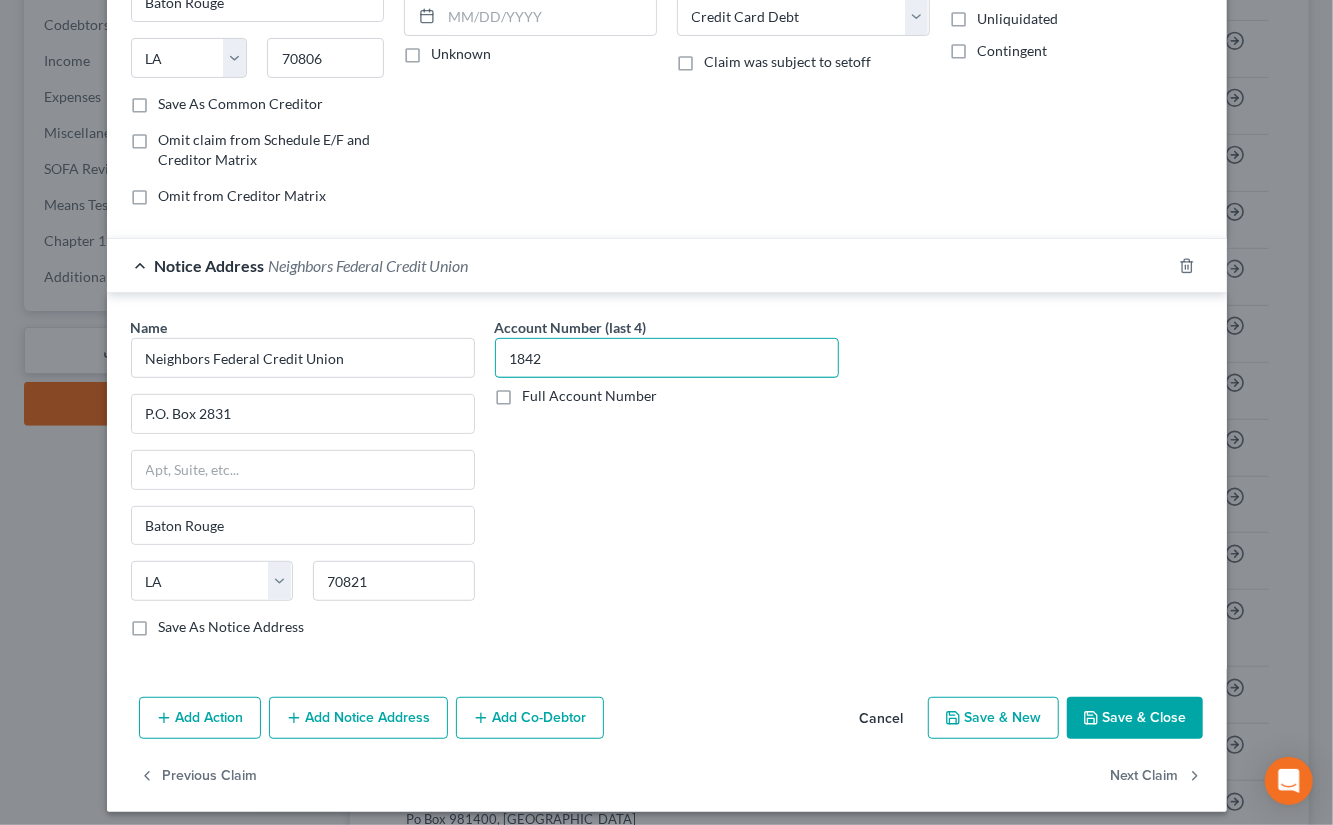 type on "1842" 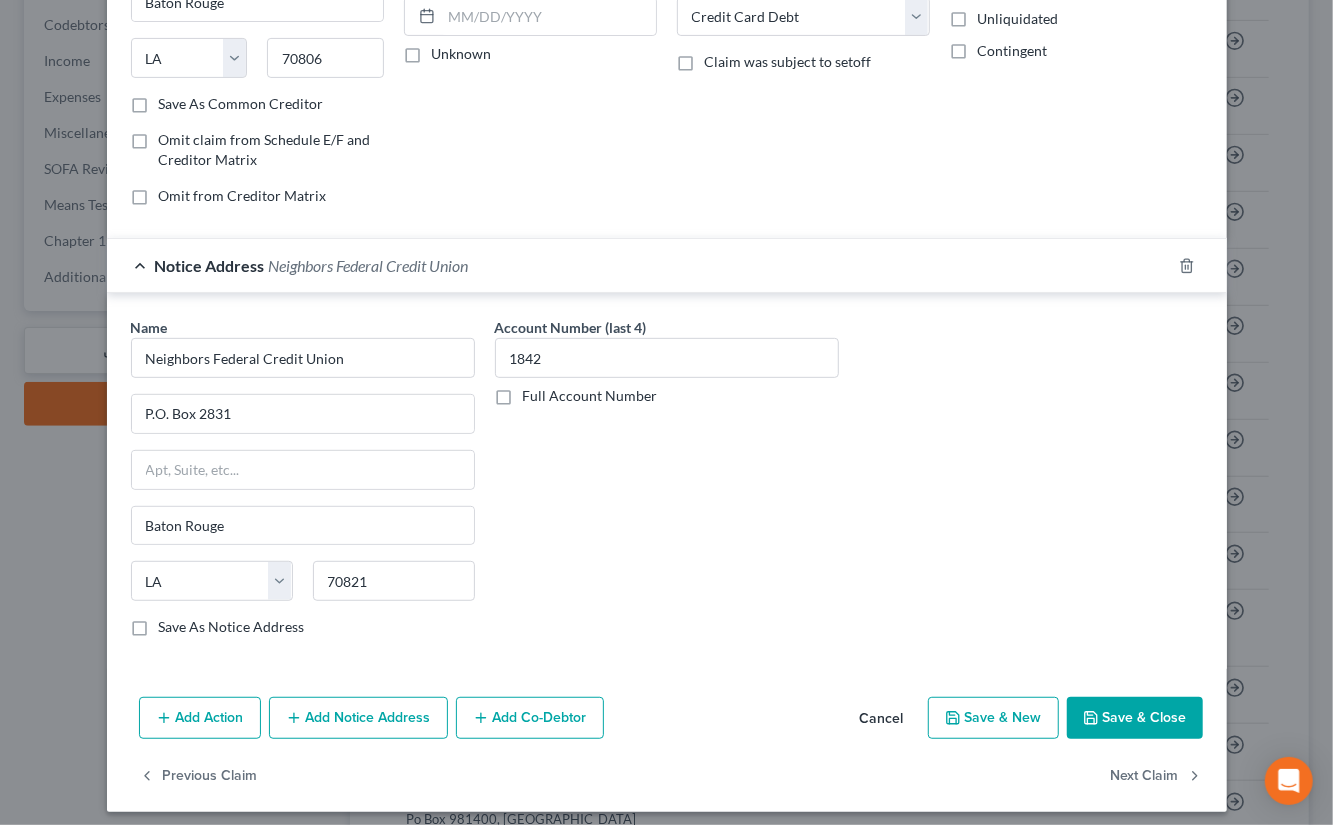 click on "Save & Close" at bounding box center [1135, 718] 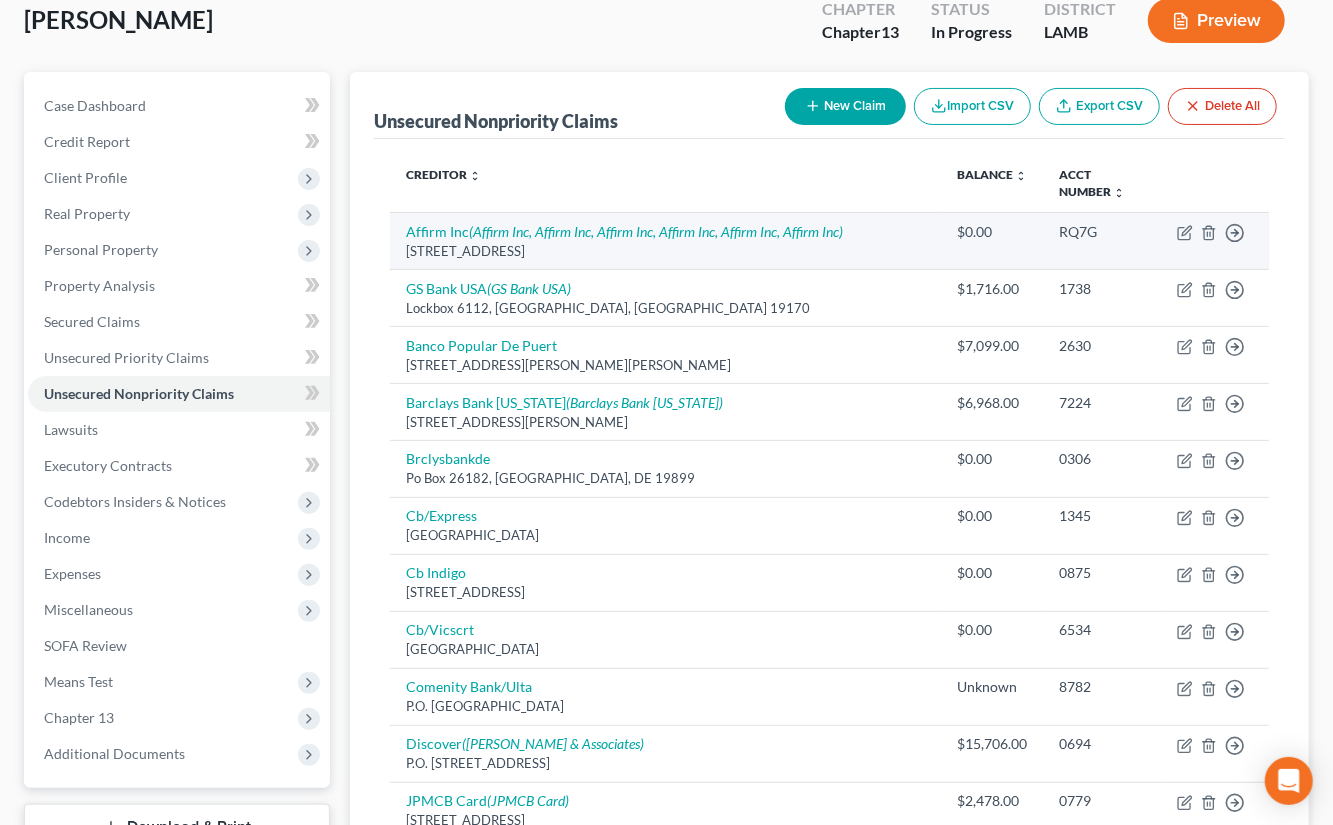 scroll, scrollTop: 0, scrollLeft: 0, axis: both 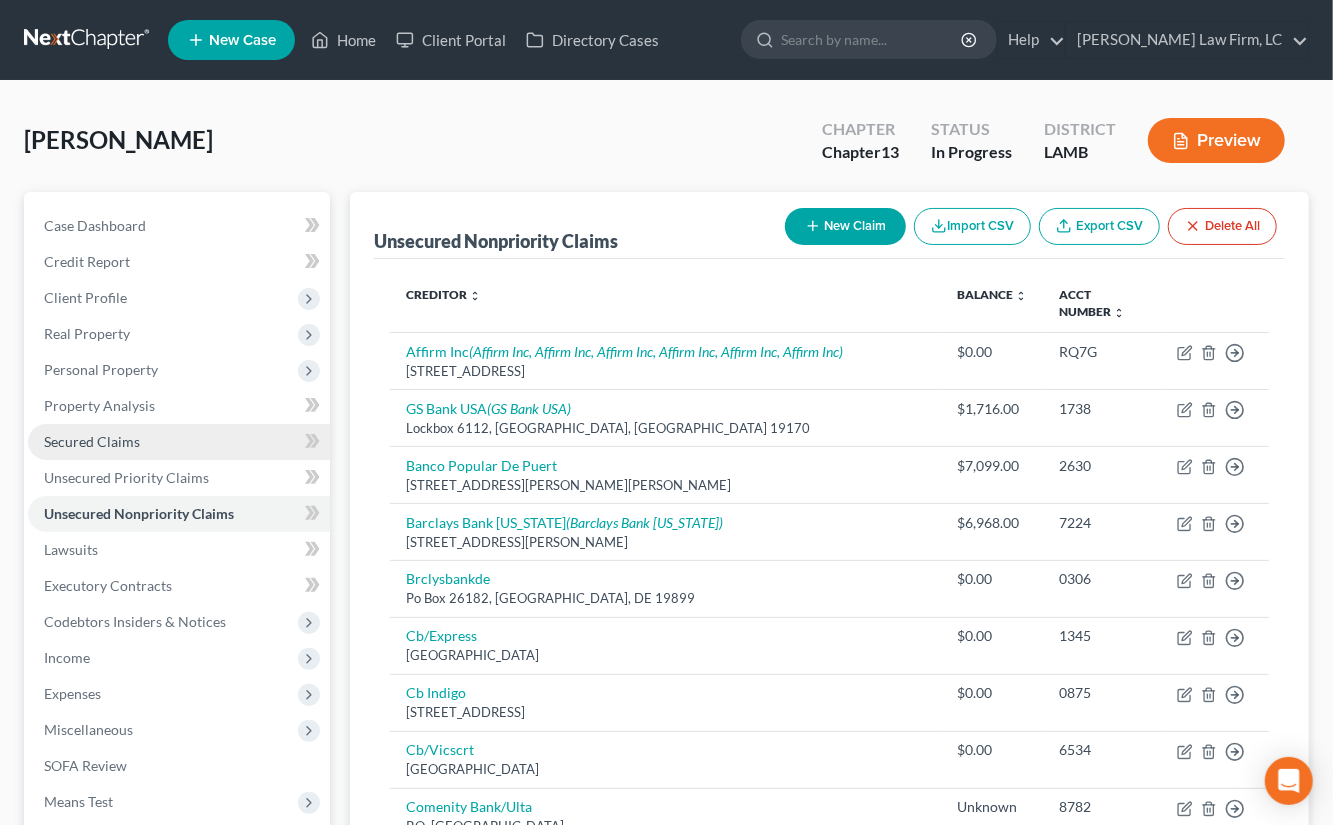click on "Secured Claims" at bounding box center (179, 442) 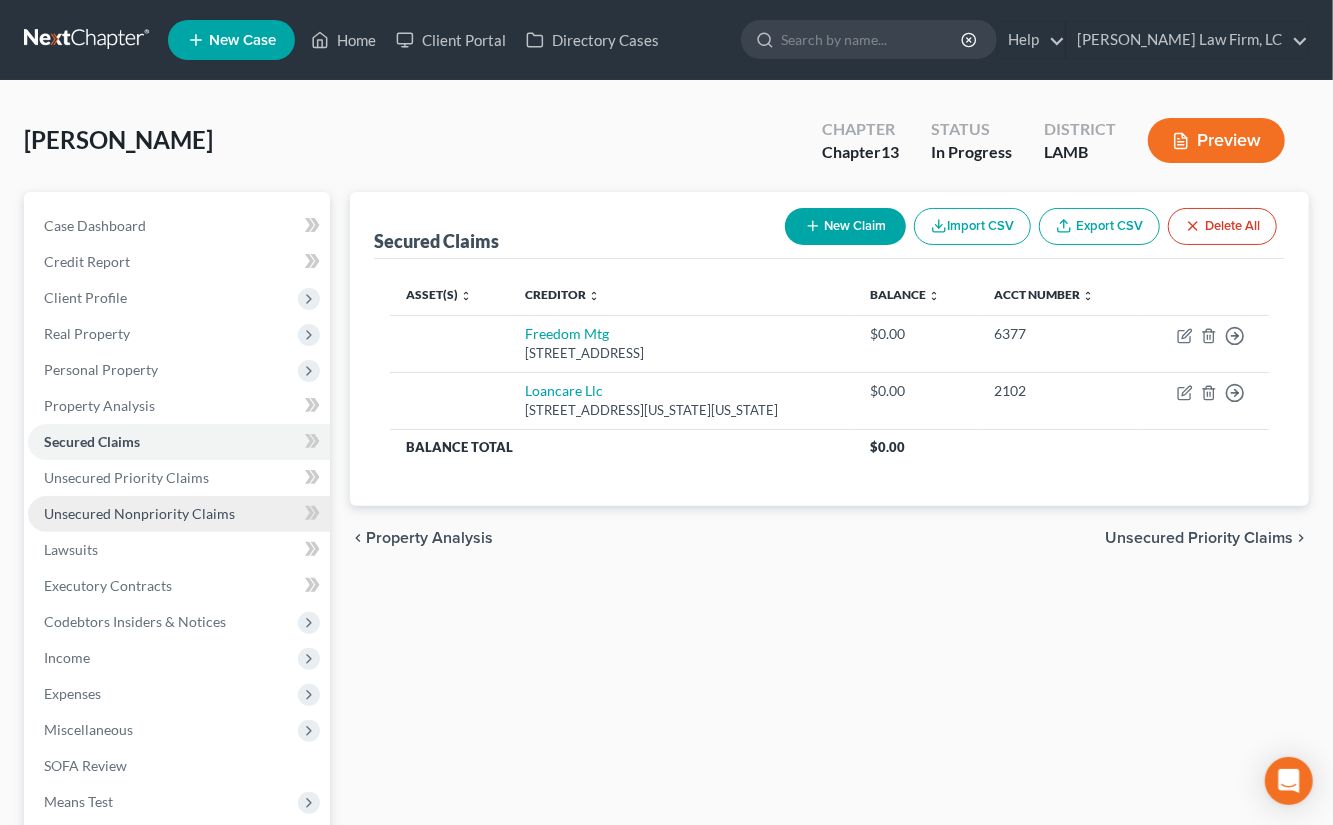 click on "Unsecured Nonpriority Claims" at bounding box center [179, 514] 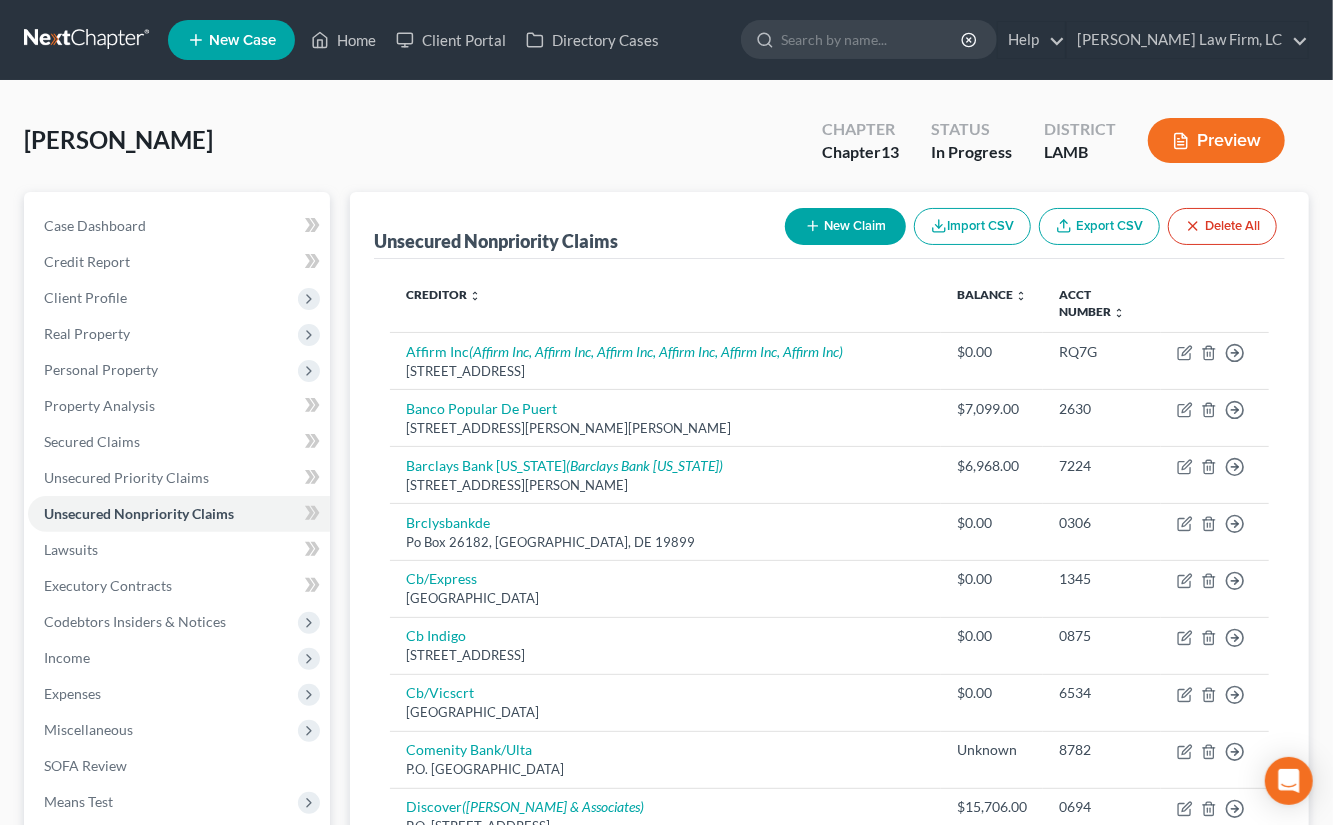 click on "New Claim" at bounding box center [845, 226] 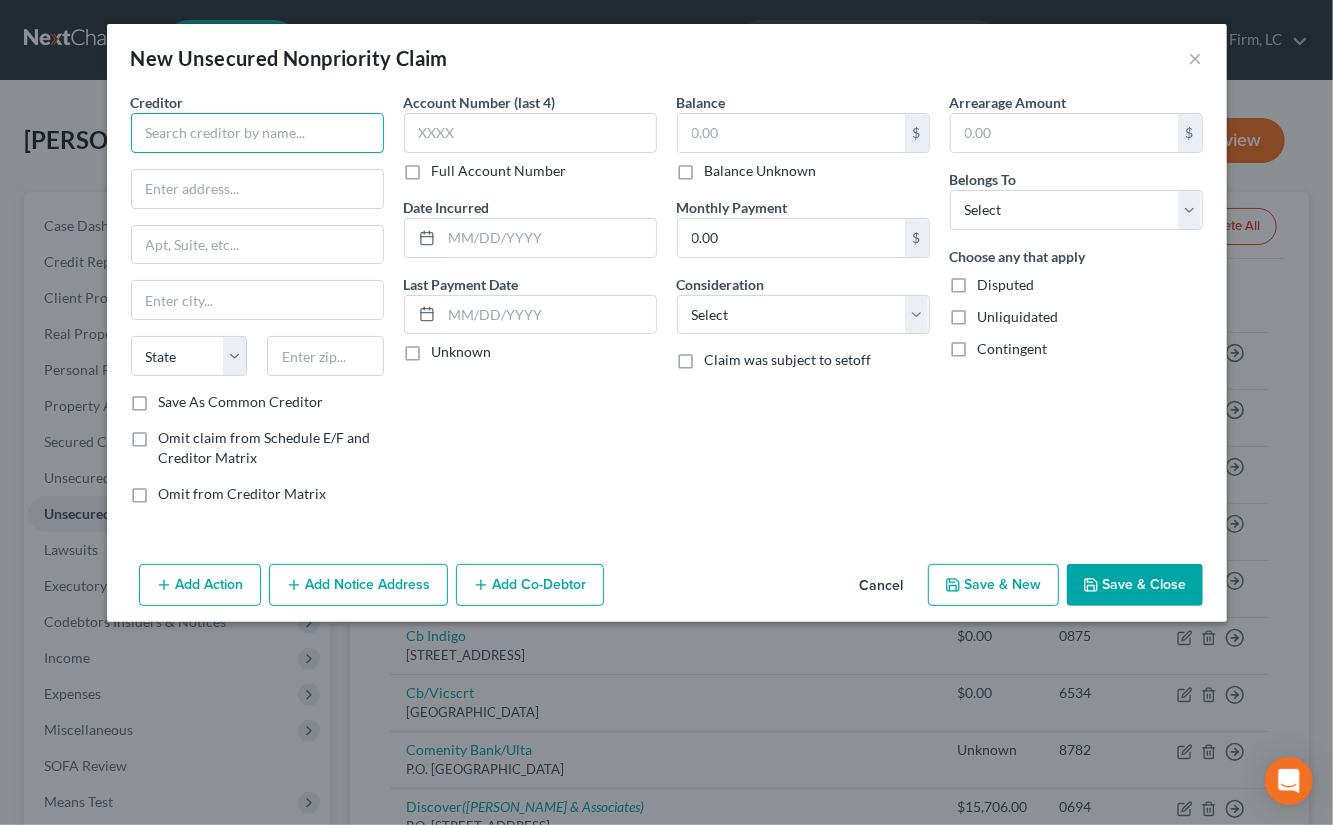 click at bounding box center [257, 133] 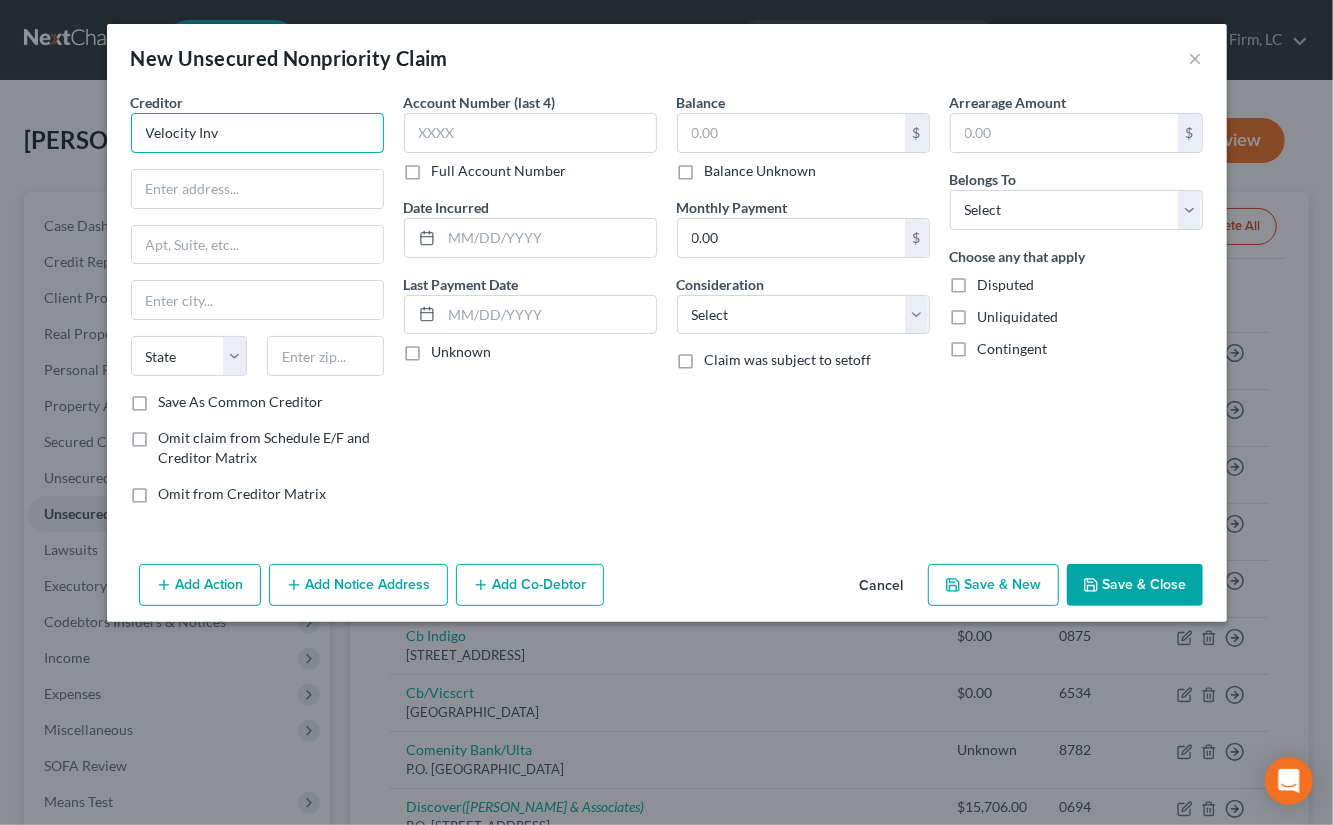click on "Velocity Inv" at bounding box center (257, 133) 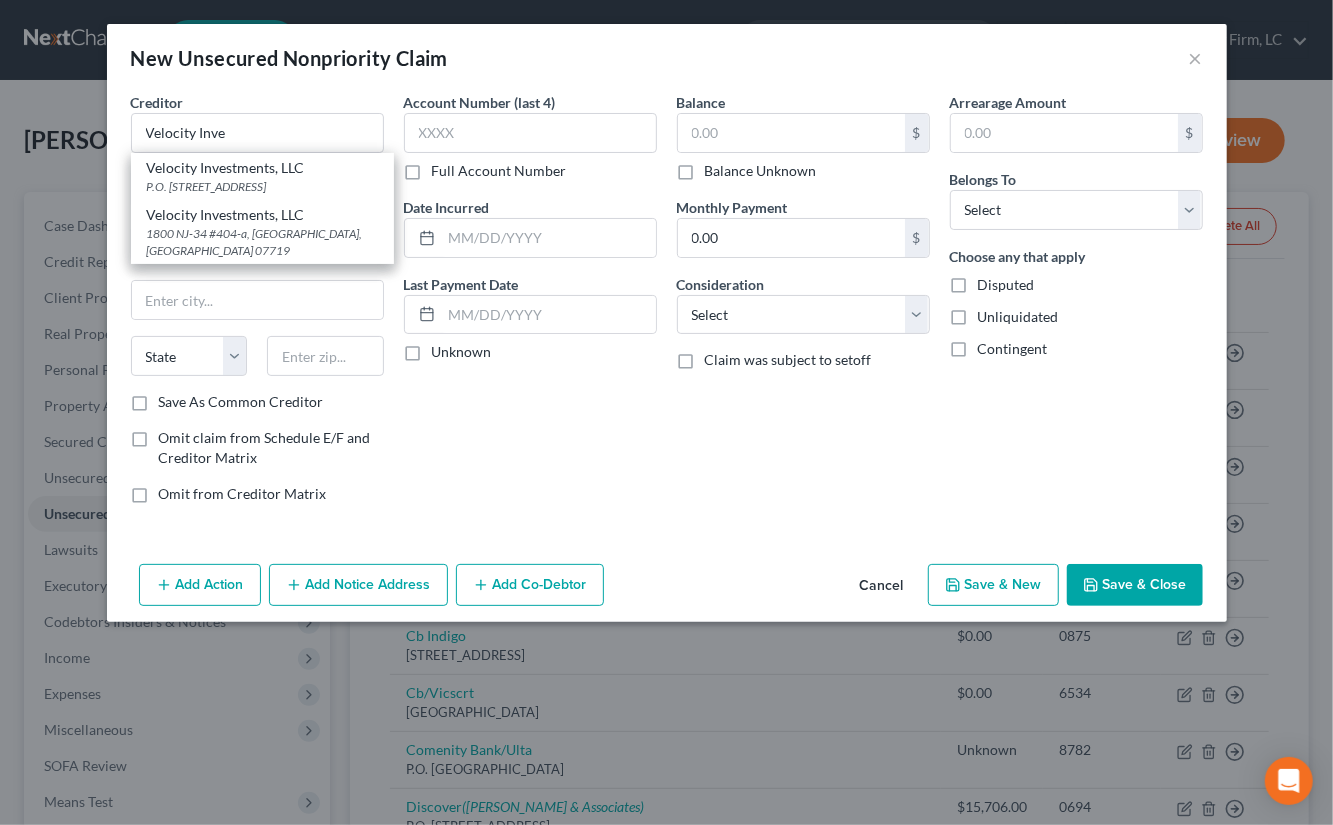 drag, startPoint x: 346, startPoint y: 174, endPoint x: 496, endPoint y: 214, distance: 155.24174 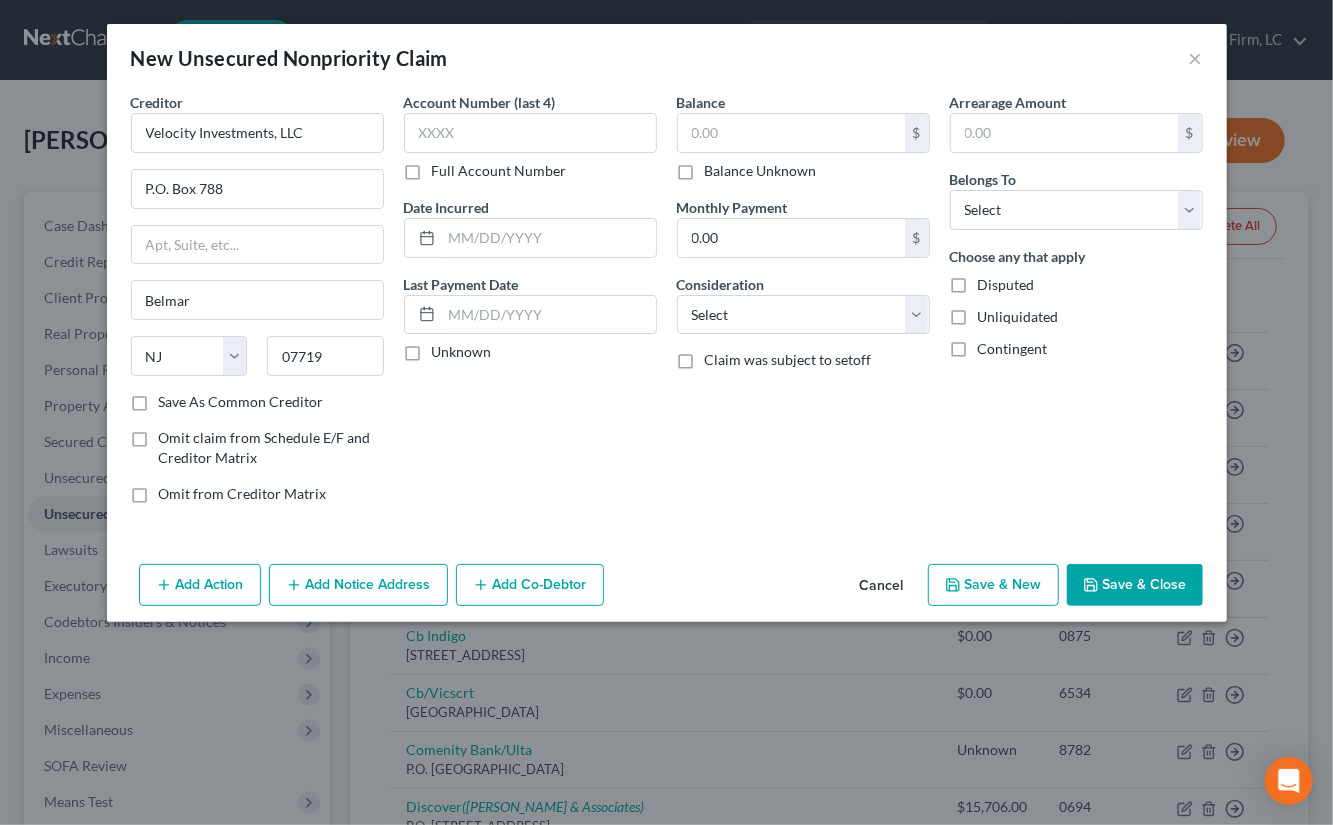 drag, startPoint x: 391, startPoint y: 587, endPoint x: 285, endPoint y: 592, distance: 106.11786 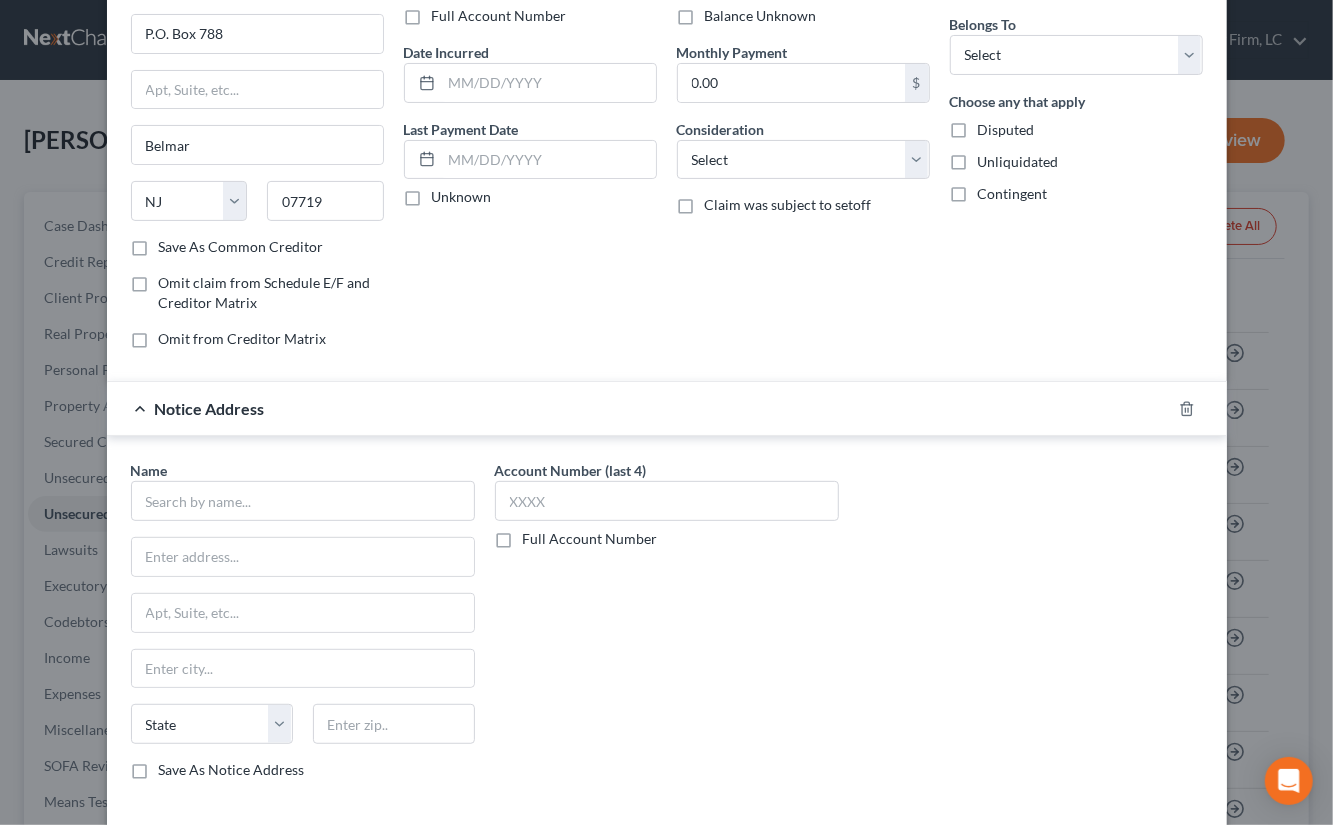 scroll, scrollTop: 167, scrollLeft: 0, axis: vertical 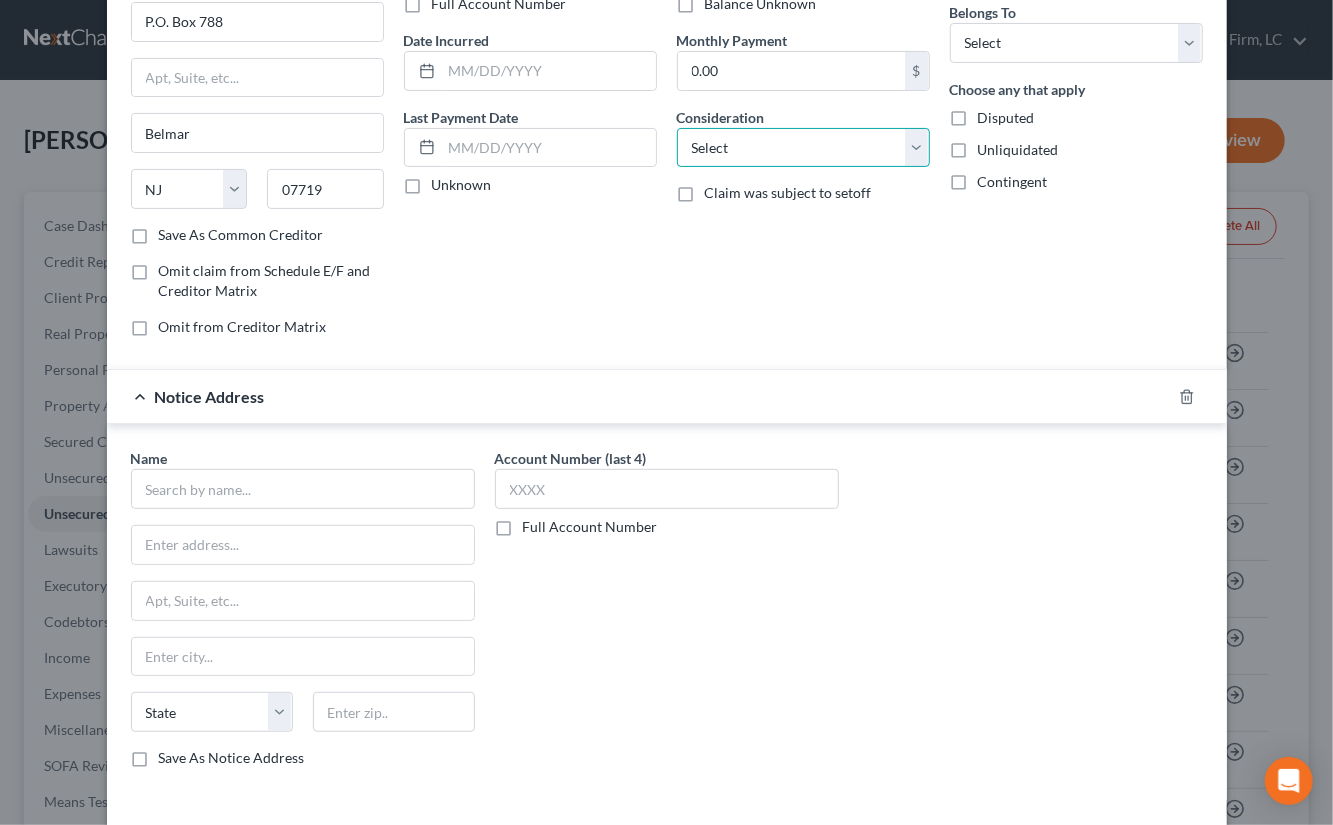 click on "Select Cable / Satellite Services Collection Agency Credit Card Debt Debt Counseling / Attorneys Deficiency Balance Domestic Support Obligations Home / Car Repairs Income Taxes Judgment Liens Medical Services Monies Loaned / Advanced Mortgage Obligation From Divorce Or Separation Obligation To Pensions Other Overdrawn Bank Account Promised To Help Pay Creditors Student Loans Suppliers And Vendors Telephone / Internet Services Utility Services" at bounding box center (803, 148) 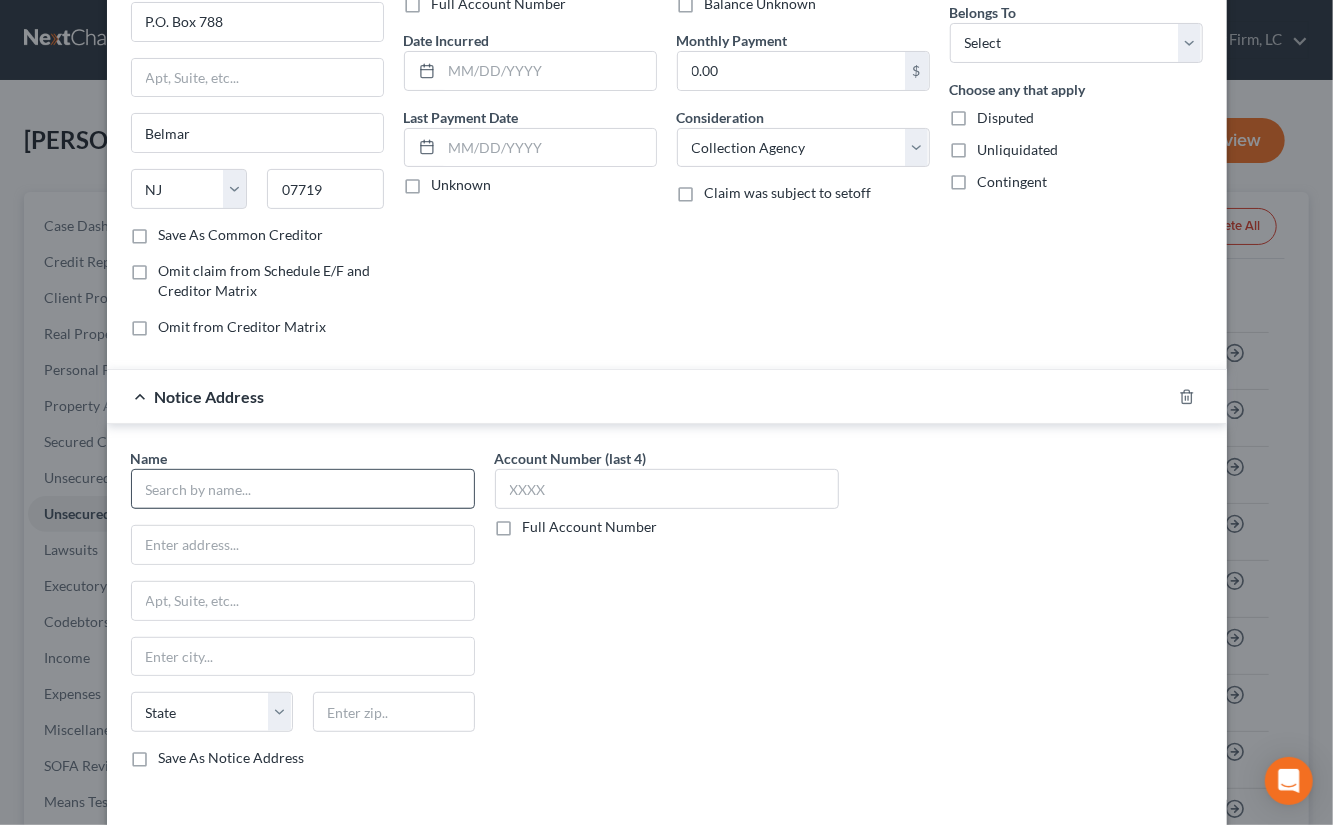 drag, startPoint x: 385, startPoint y: 459, endPoint x: 367, endPoint y: 473, distance: 22.803509 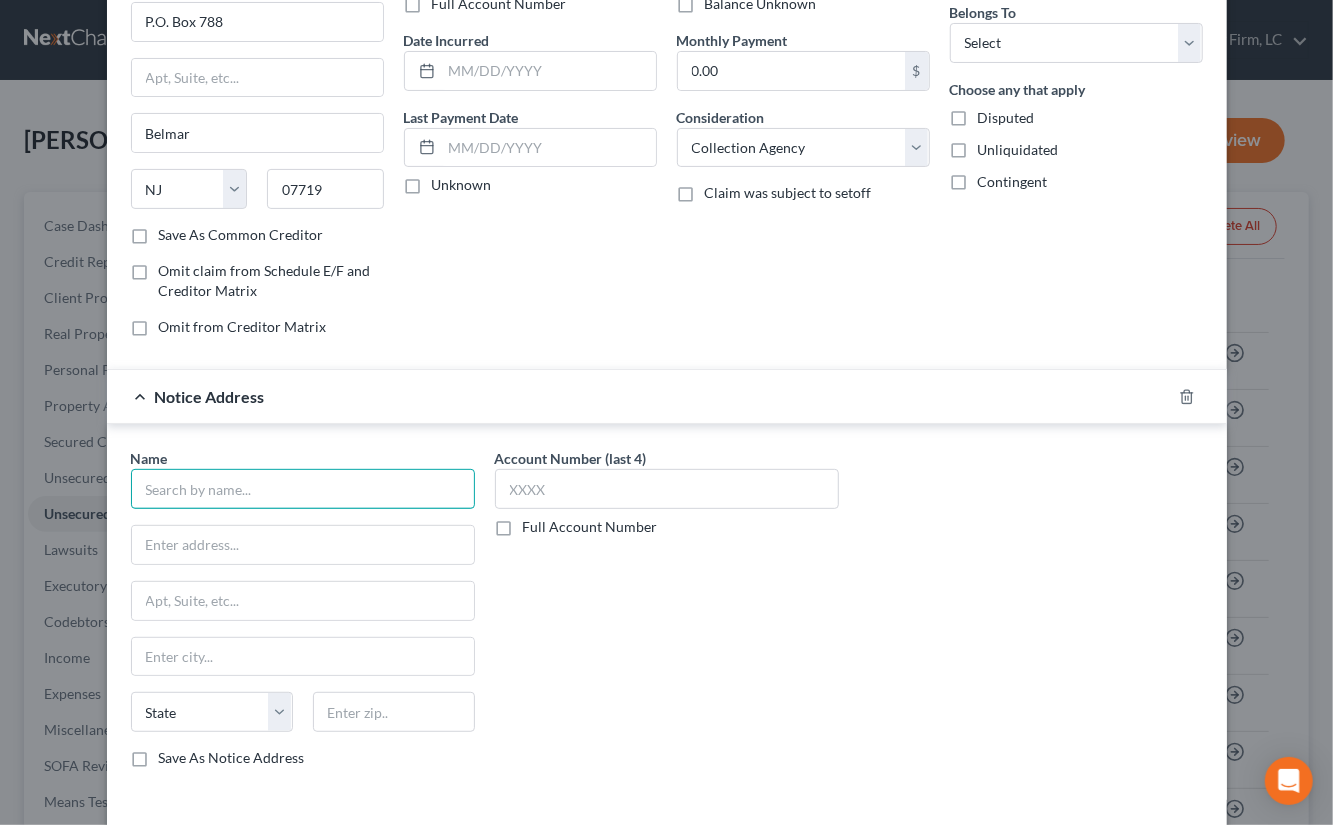 click at bounding box center (303, 489) 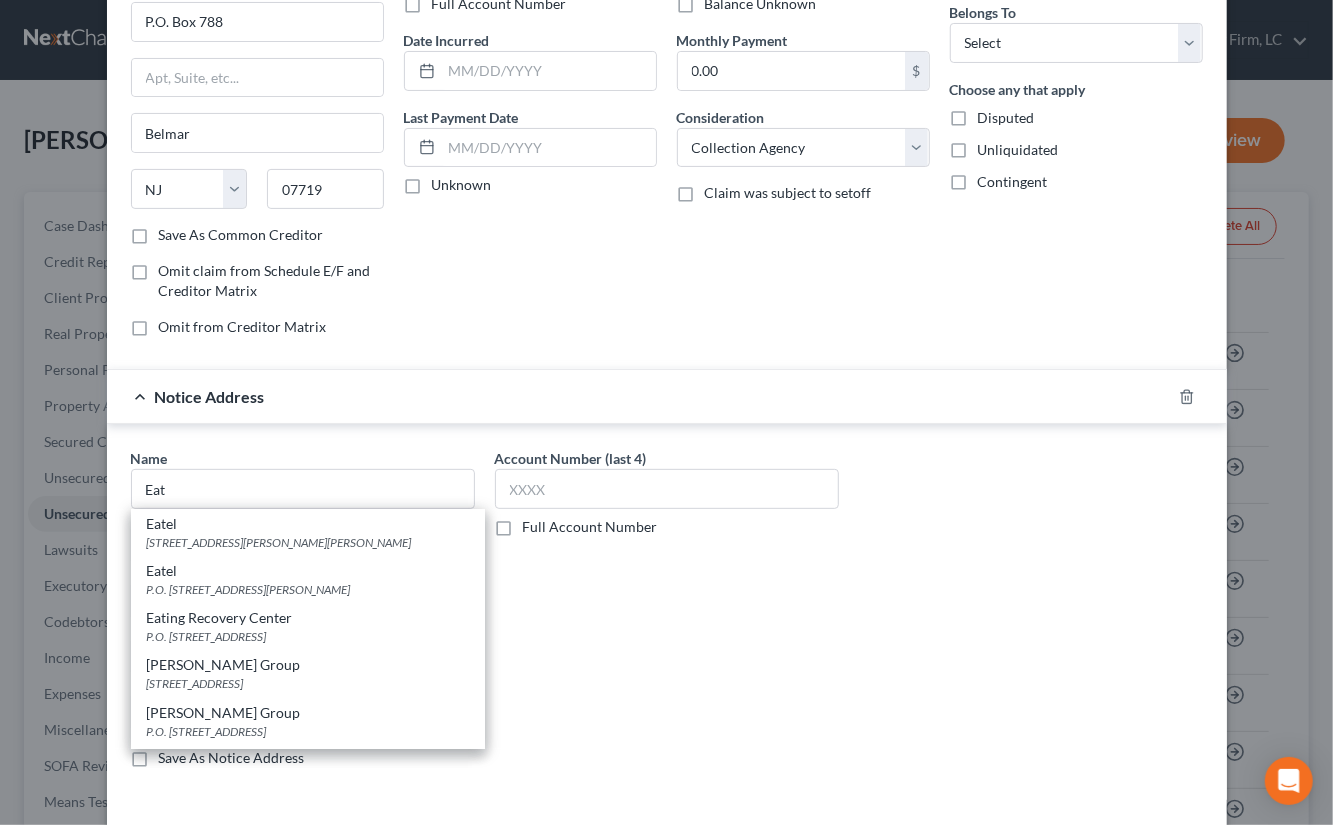 click on "309 North Blvd., Baton Rouge, LA 70801" at bounding box center [308, 683] 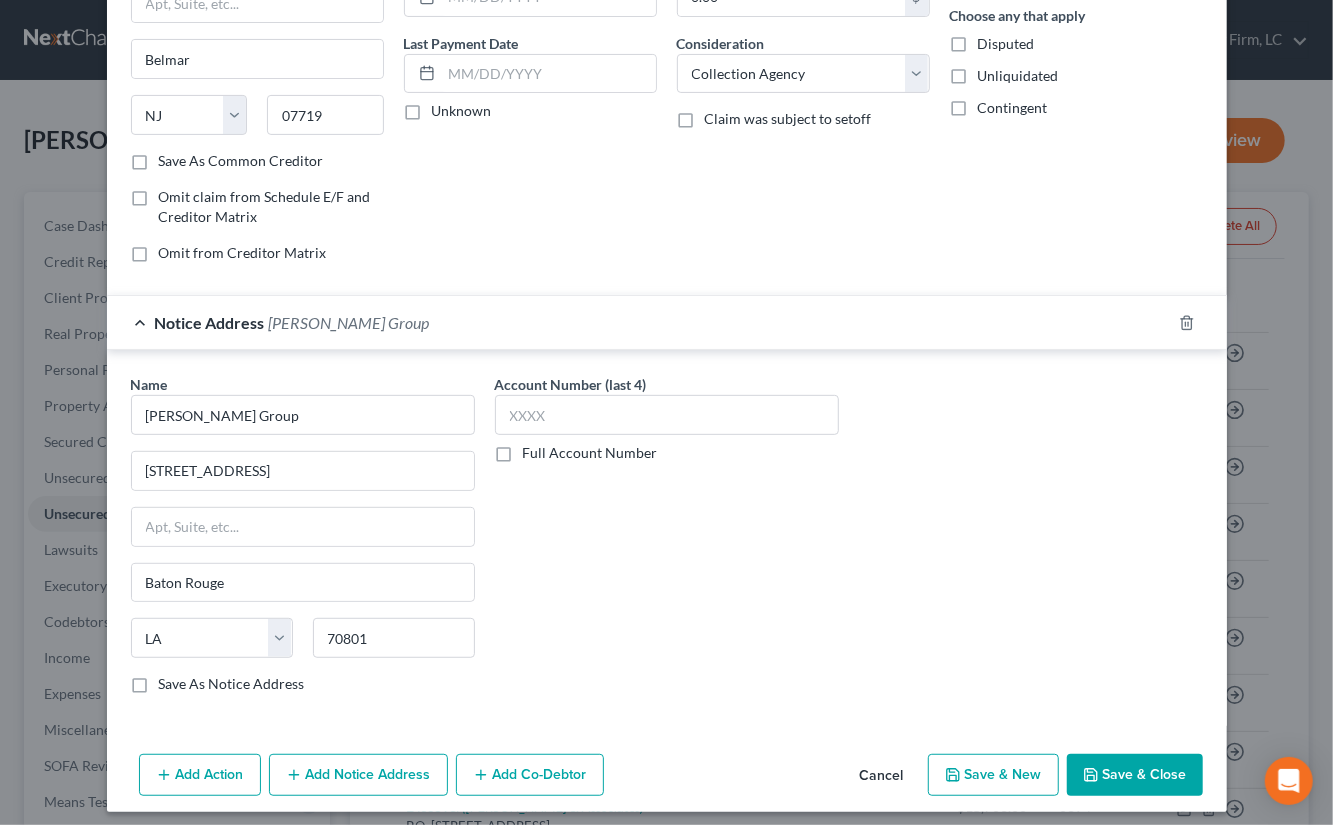 click on "Add Notice Address" at bounding box center (358, 775) 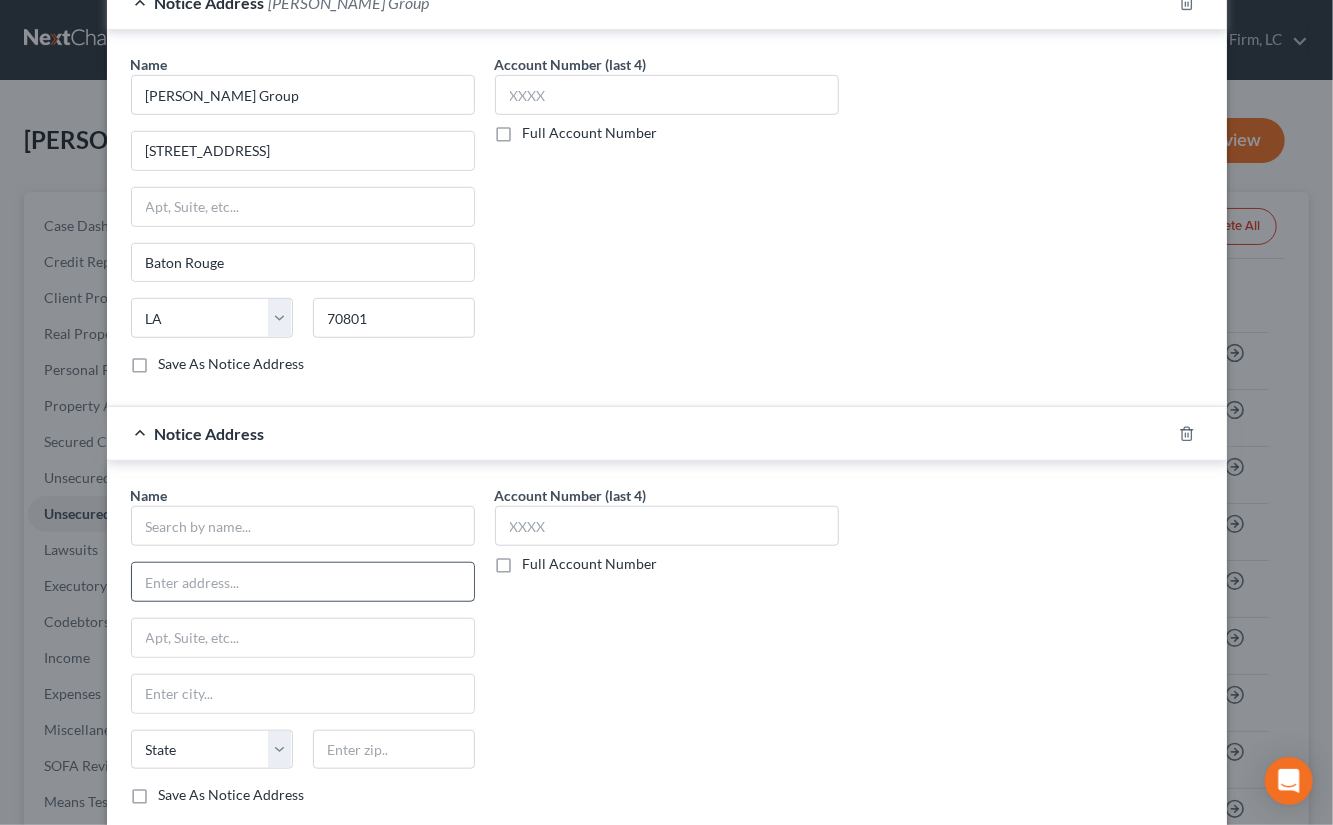 scroll, scrollTop: 596, scrollLeft: 0, axis: vertical 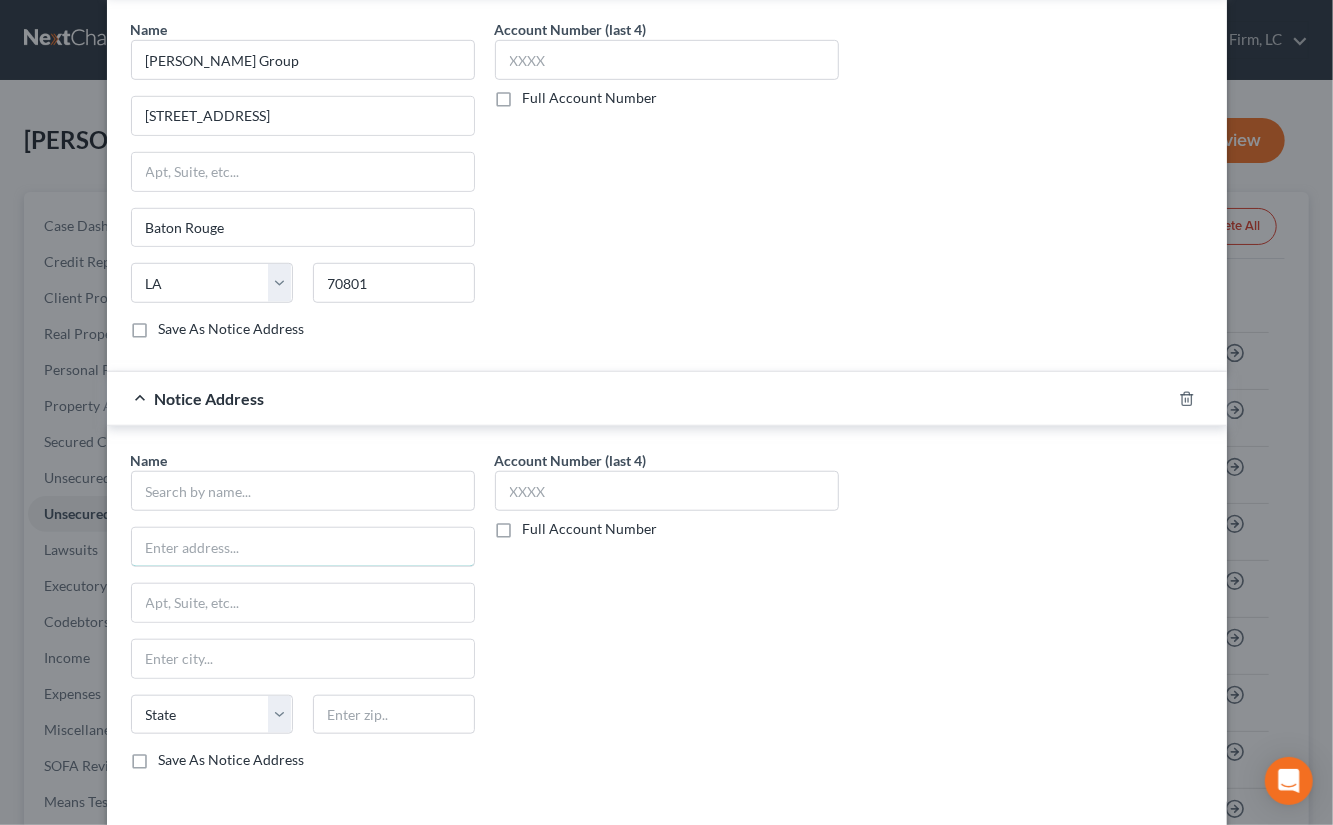 drag, startPoint x: 303, startPoint y: 522, endPoint x: 312, endPoint y: 507, distance: 17.492855 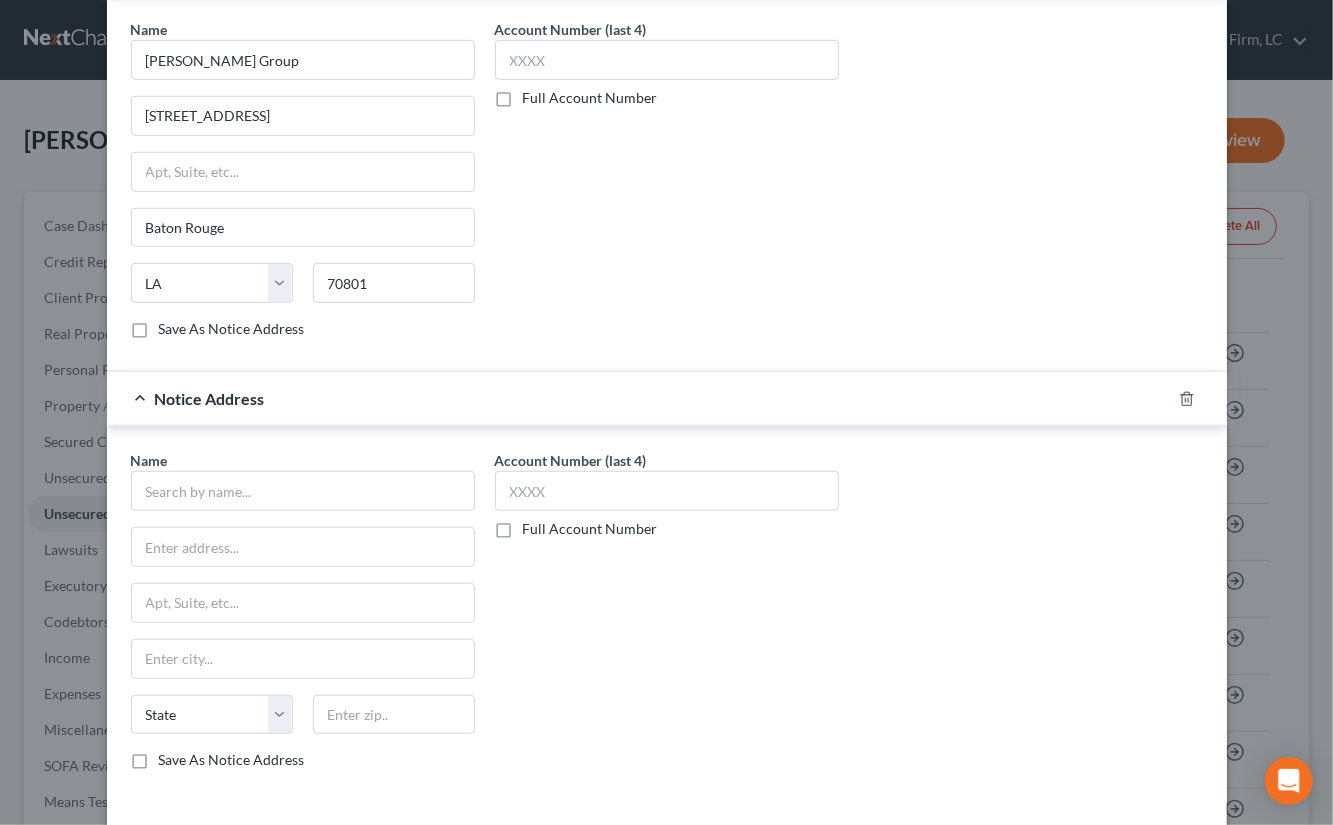 click on "Name
*
State AL AK AR AZ CA CO CT DE DC FL GA GU HI ID IL IN IA KS KY LA ME MD MA MI MN MS MO MT NC ND NE NV NH NJ NM NY OH OK OR PA PR RI SC SD TN TX UT VI VA VT WA WV WI WY Save As Notice Address" at bounding box center (303, 610) 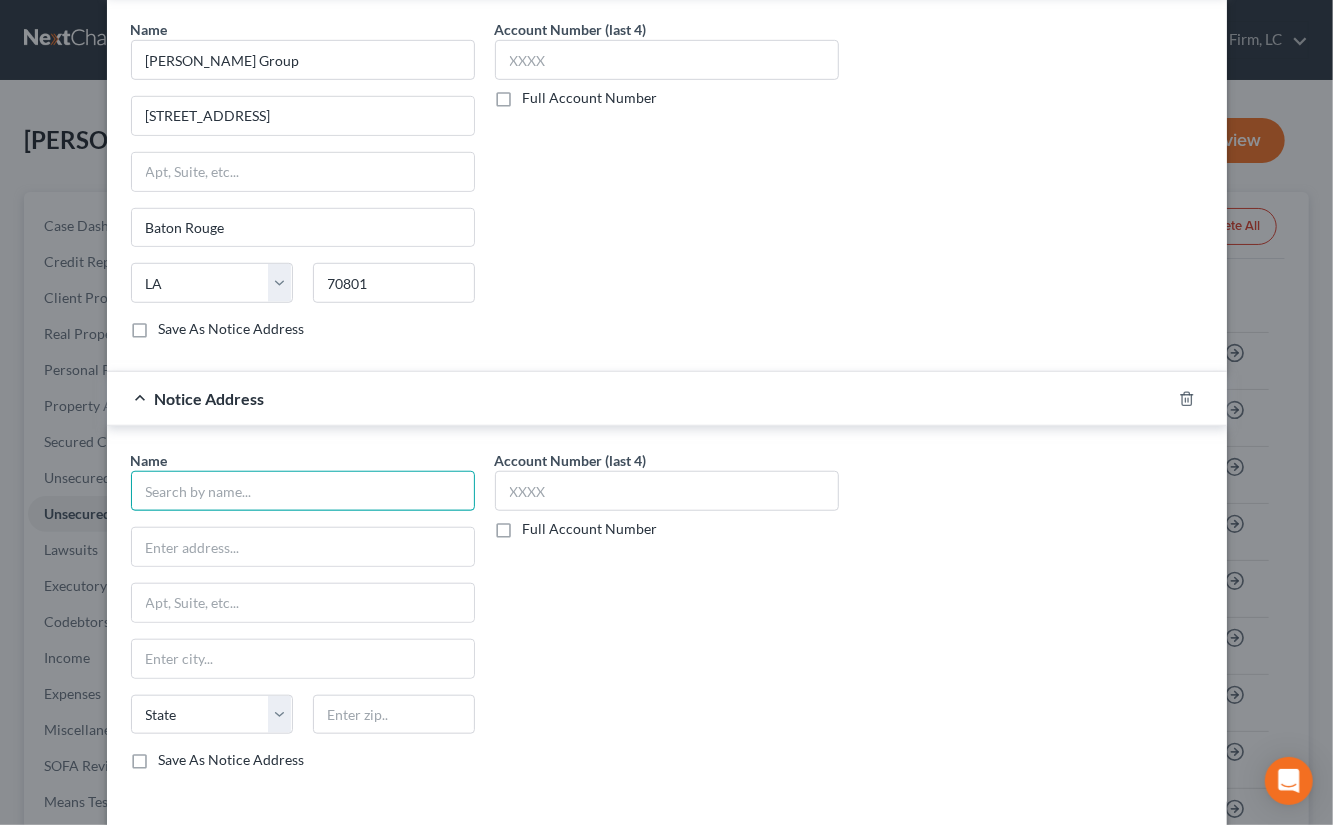 click at bounding box center [303, 491] 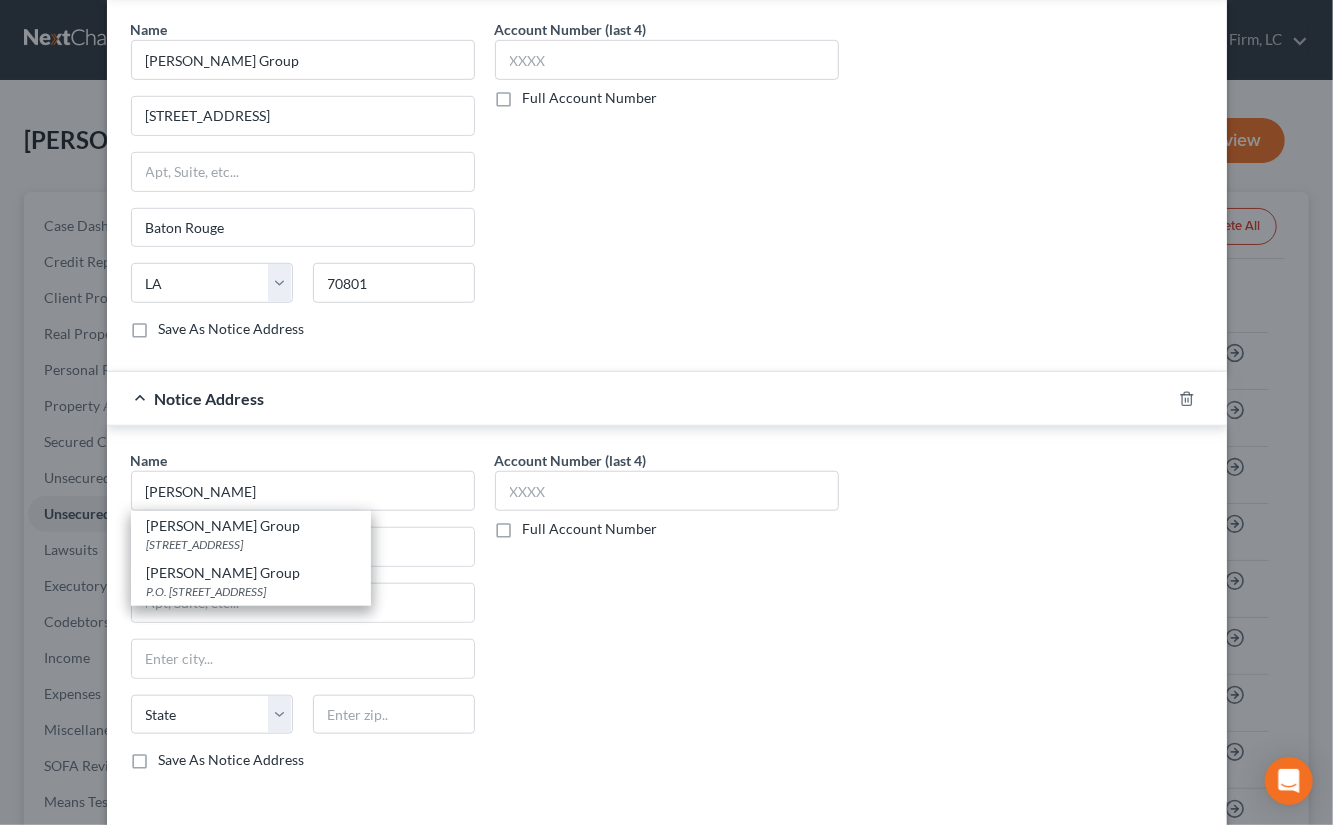 click on "Eaton Group" at bounding box center (251, 573) 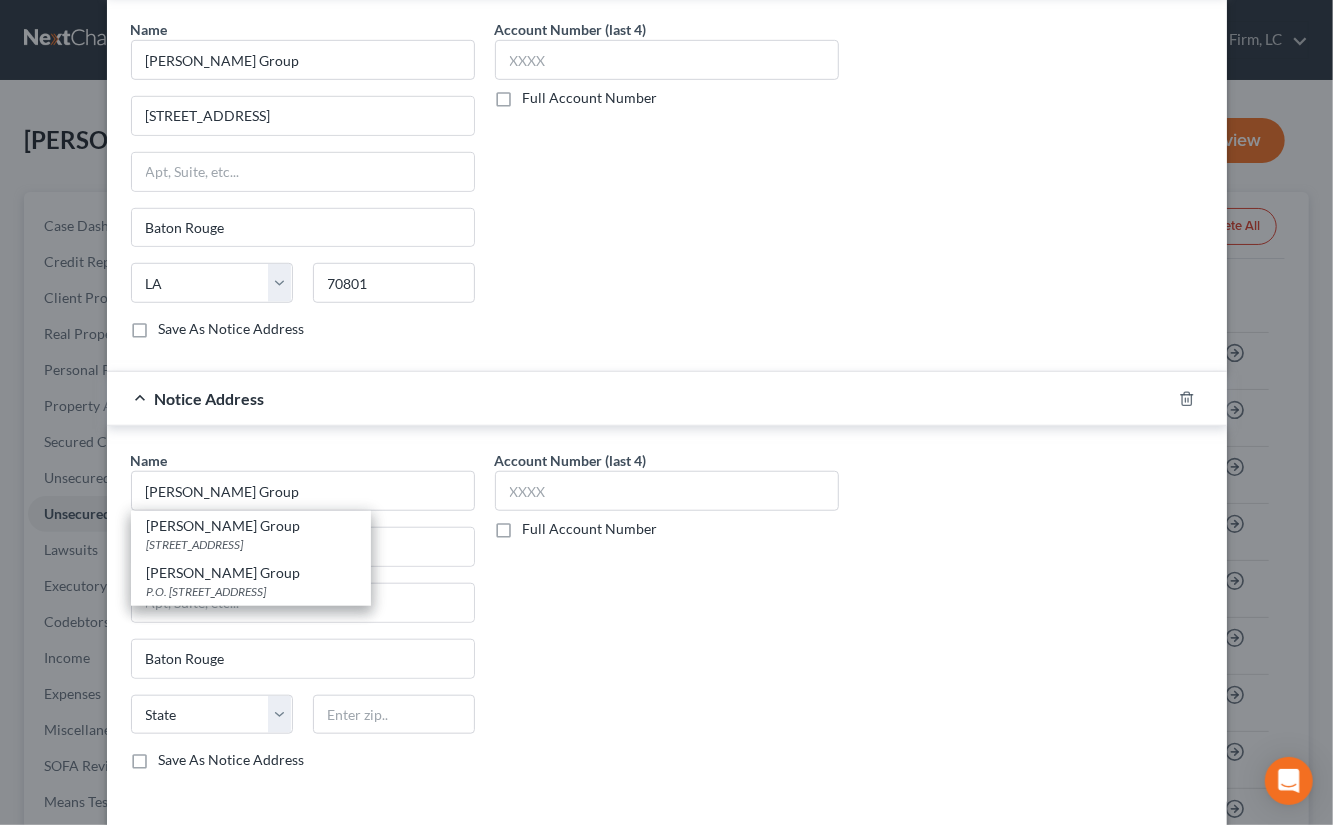 select on "19" 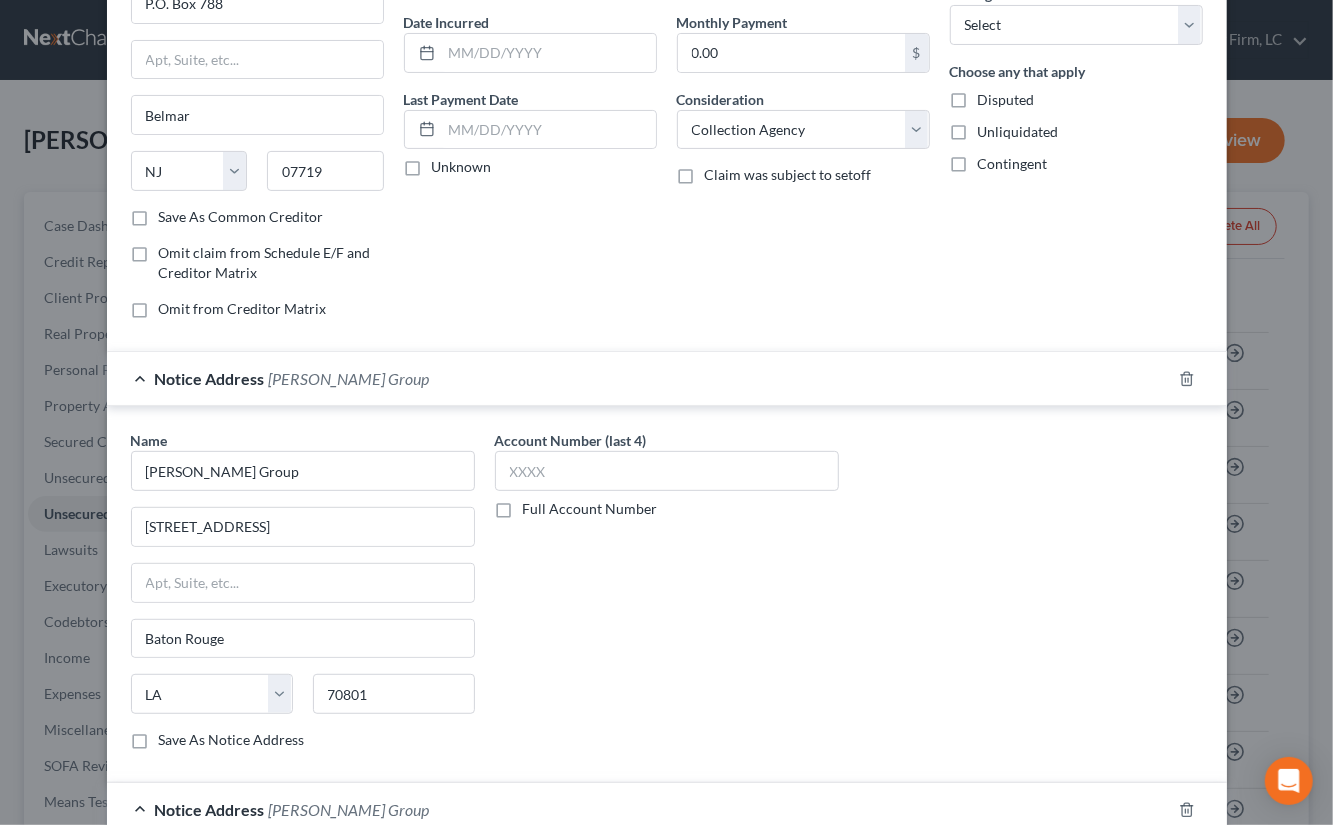 scroll, scrollTop: 0, scrollLeft: 0, axis: both 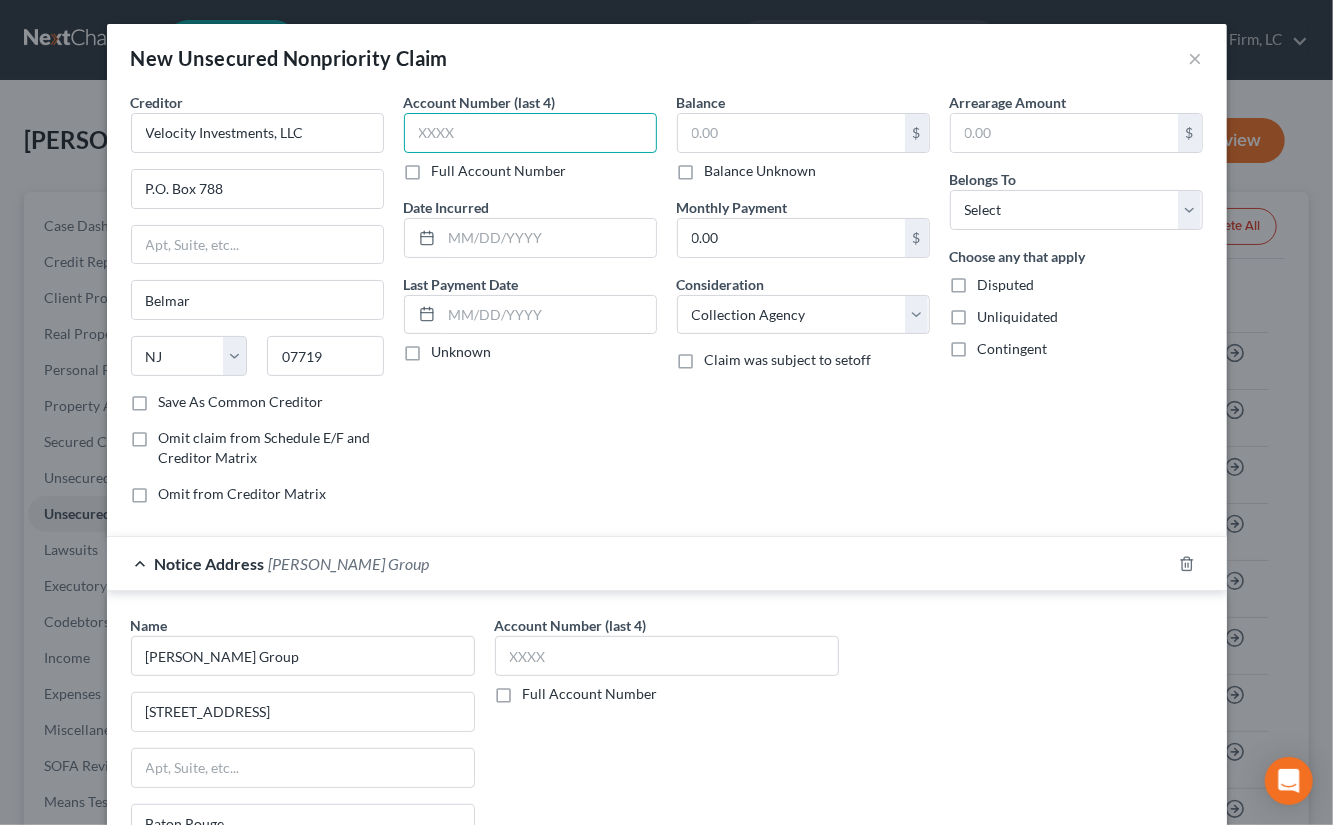 click at bounding box center [530, 133] 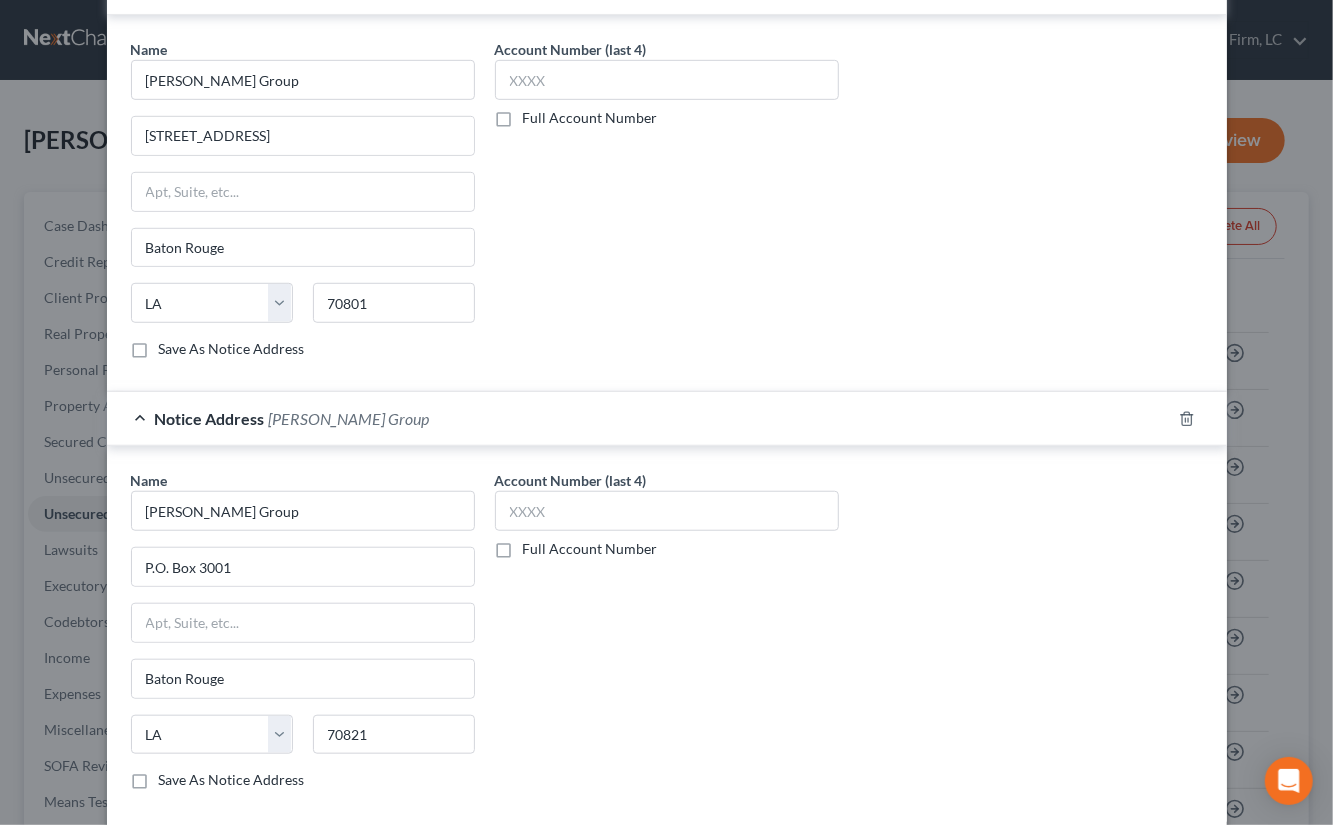 scroll, scrollTop: 667, scrollLeft: 0, axis: vertical 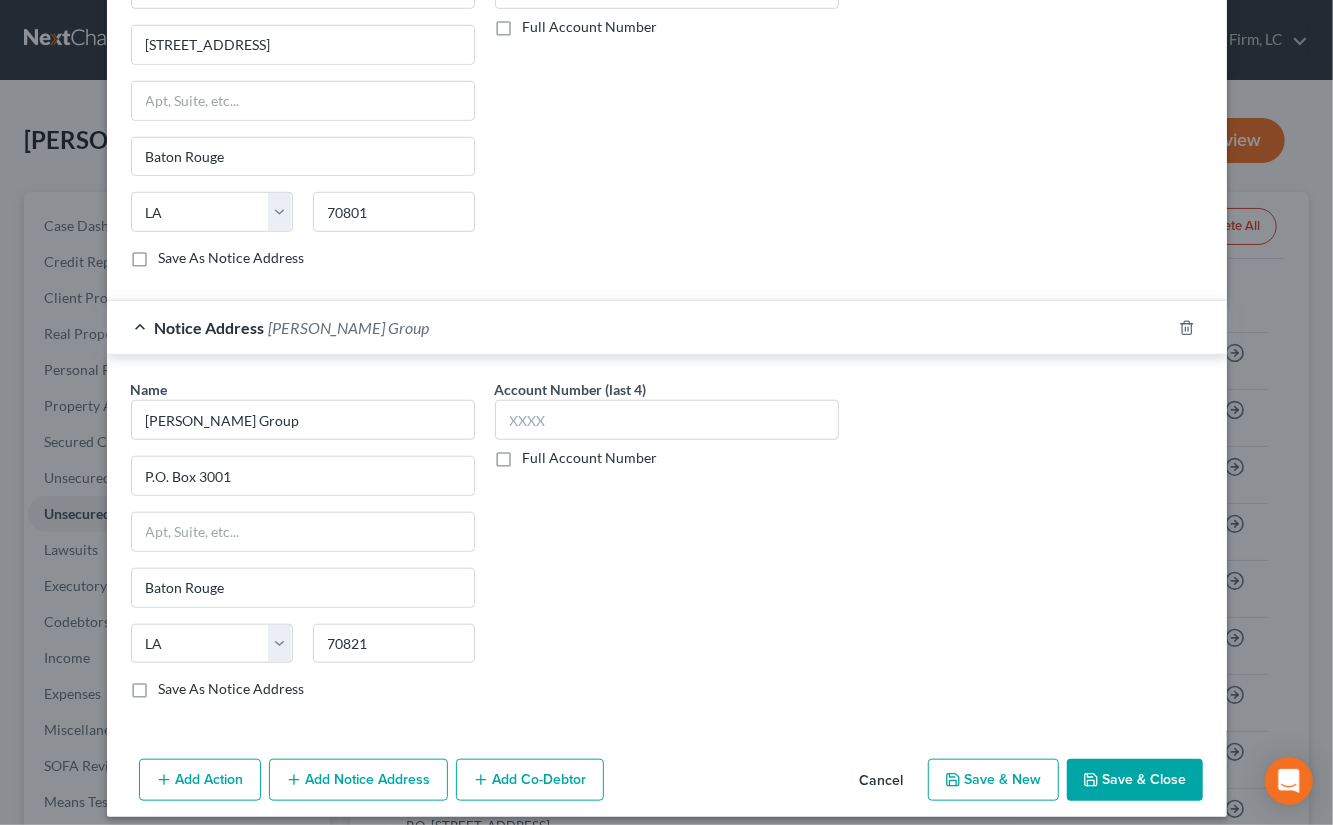 type on "1153" 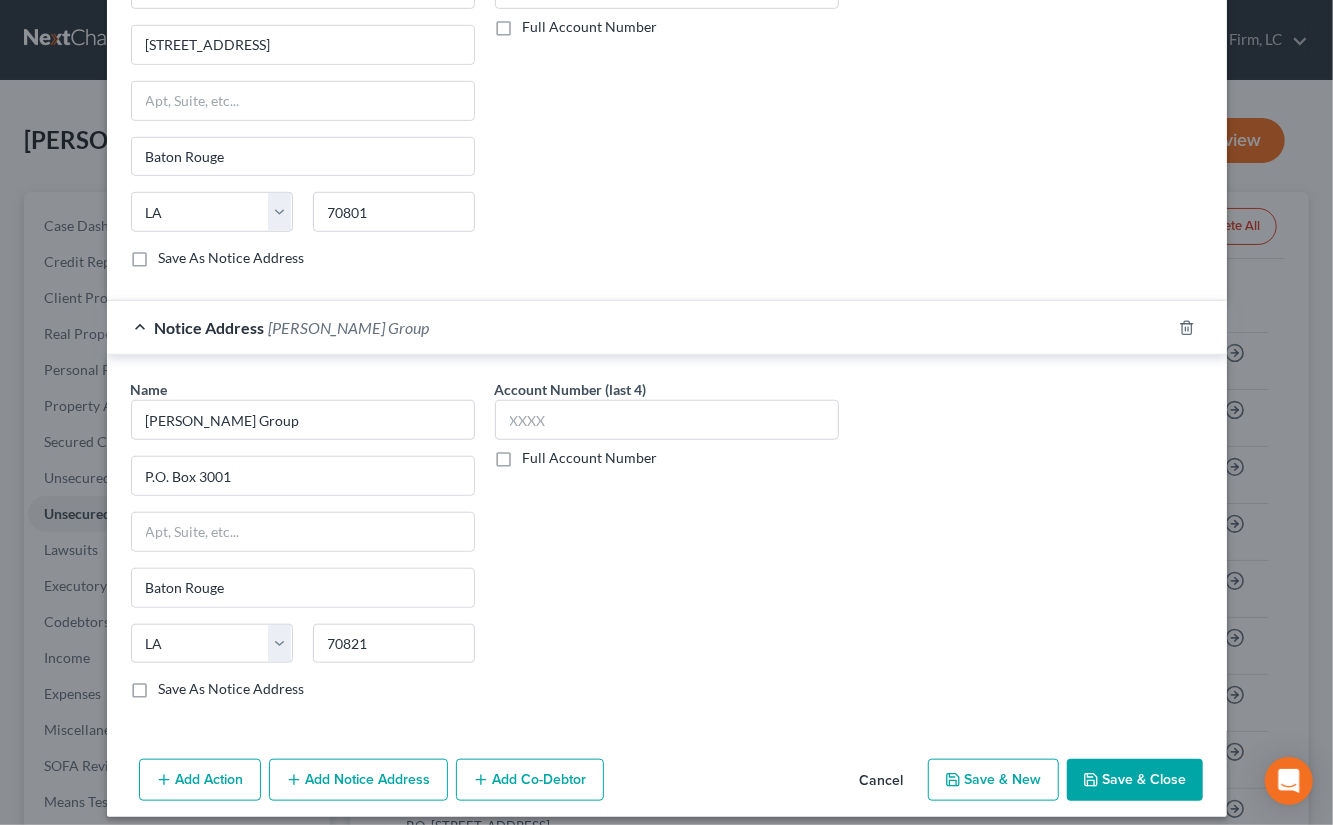 click on "Add Notice Address" at bounding box center [358, 780] 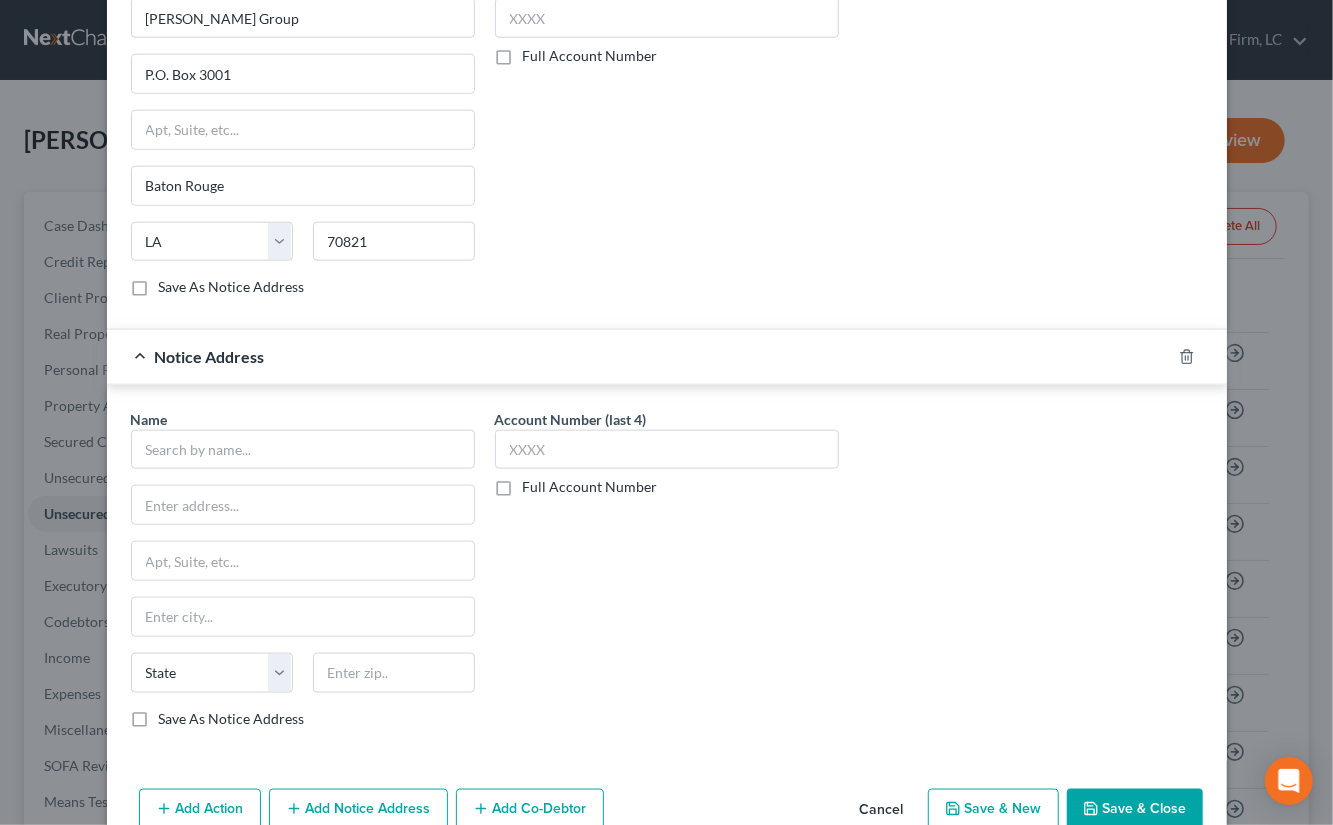 scroll, scrollTop: 1092, scrollLeft: 0, axis: vertical 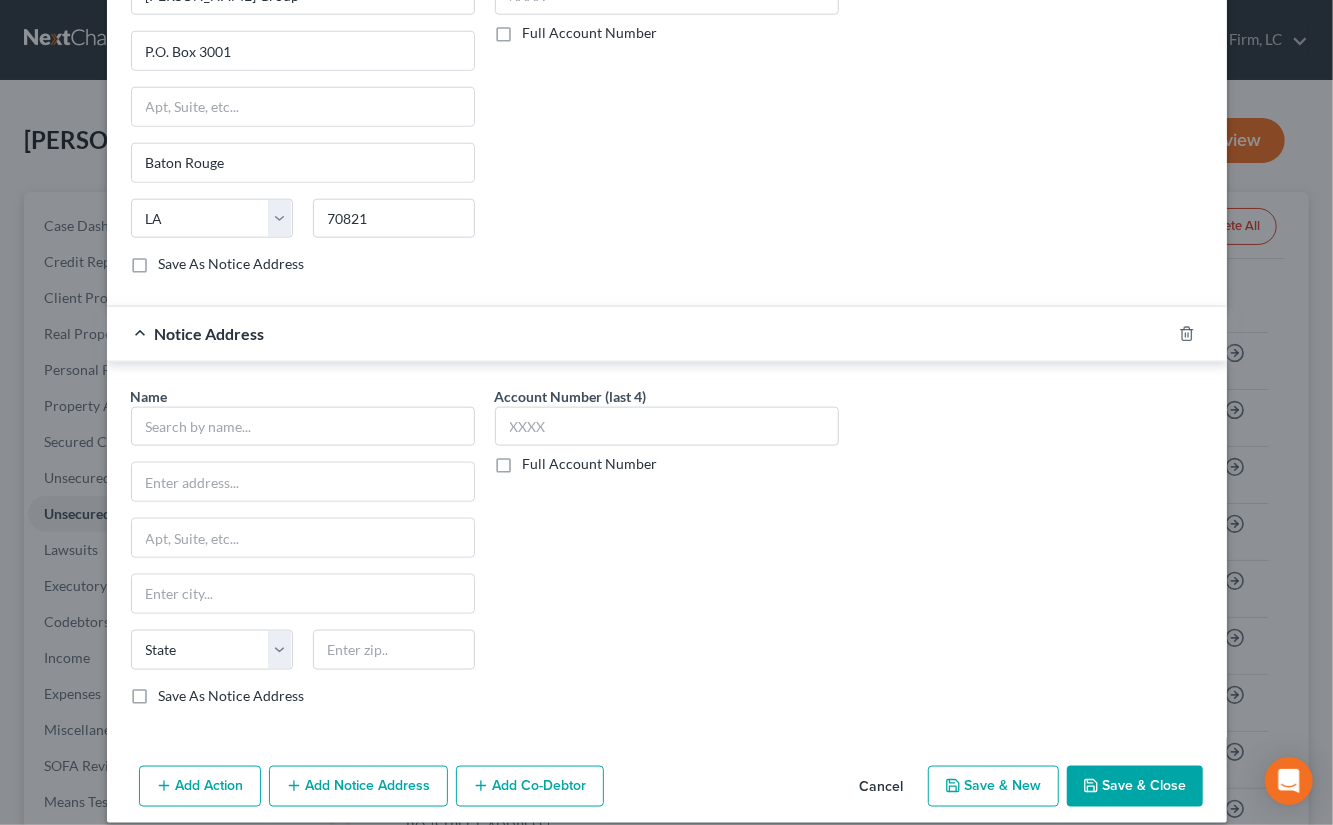 type 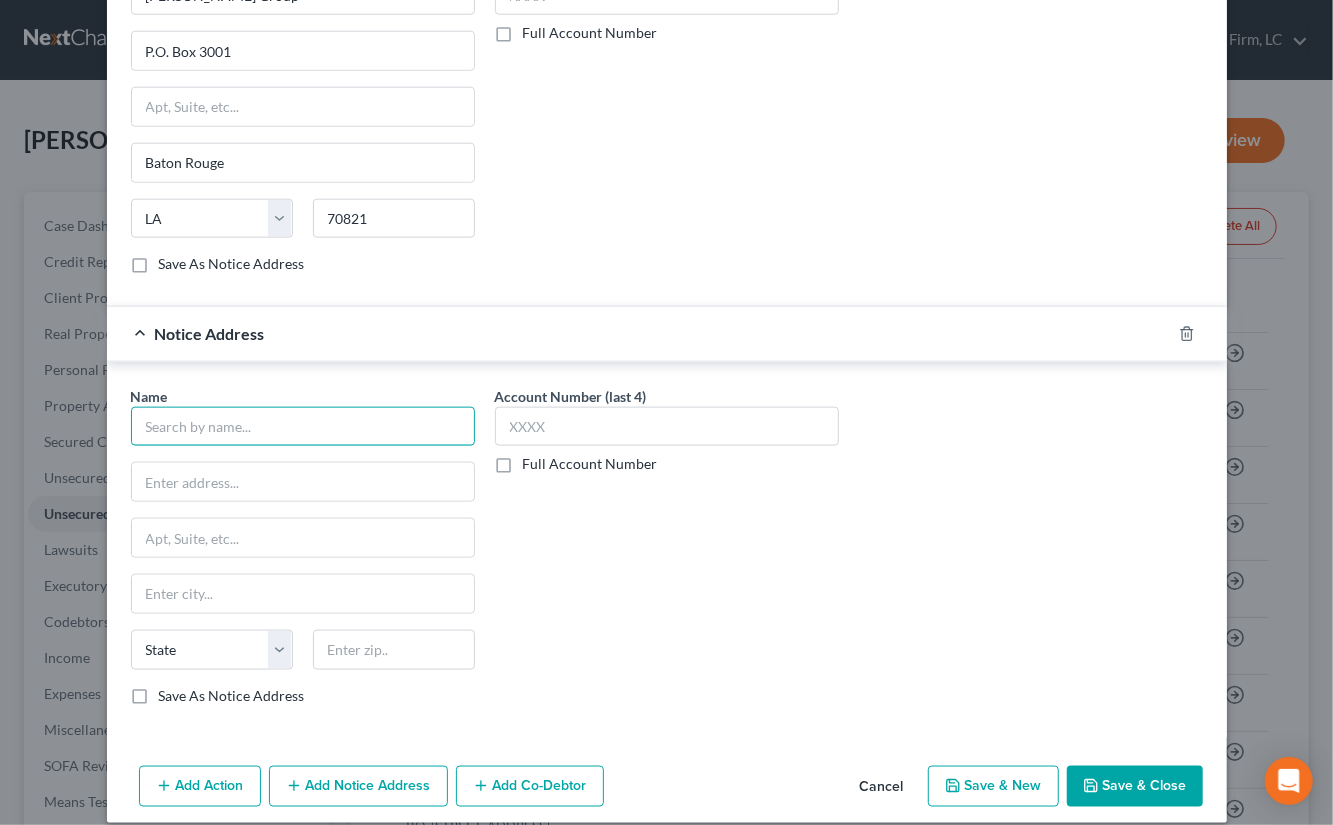 click at bounding box center (303, 427) 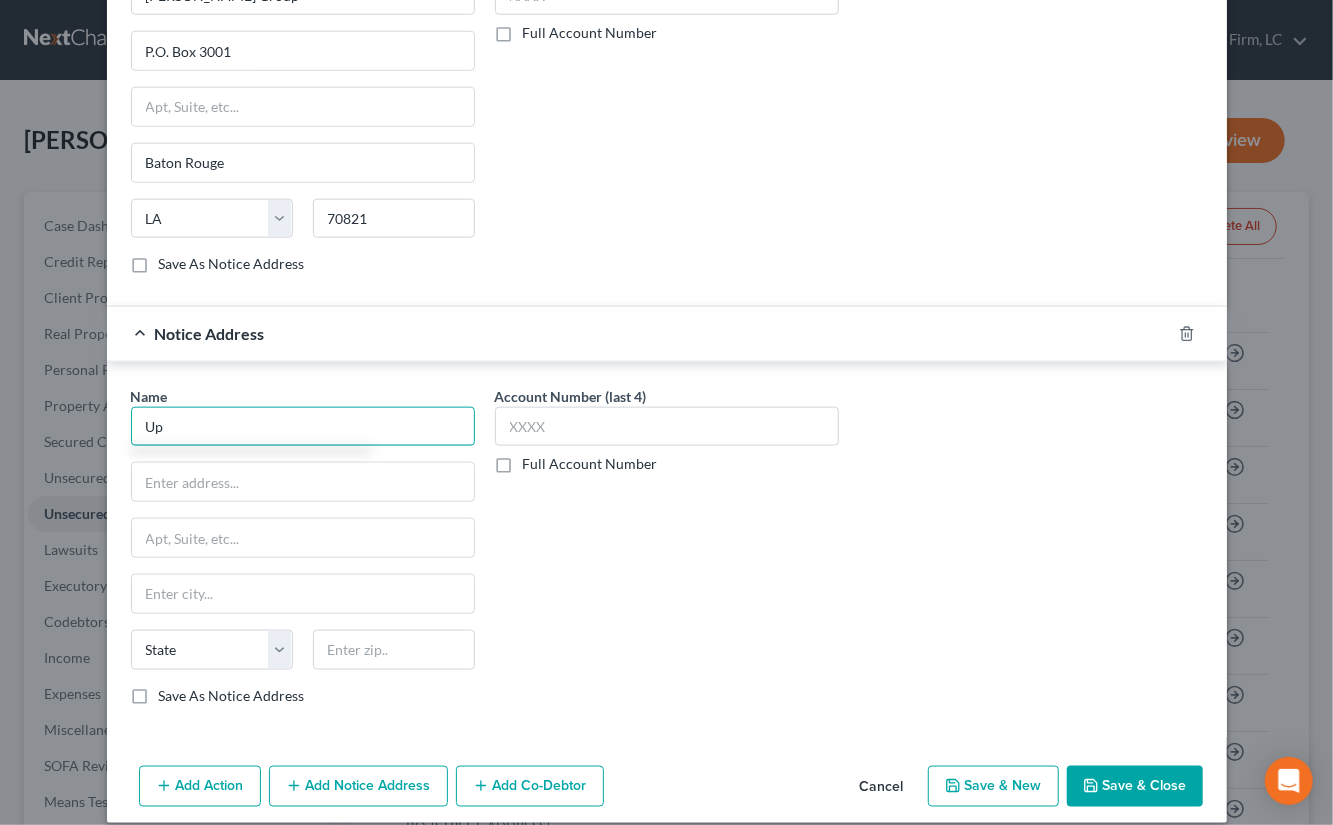 type on "U" 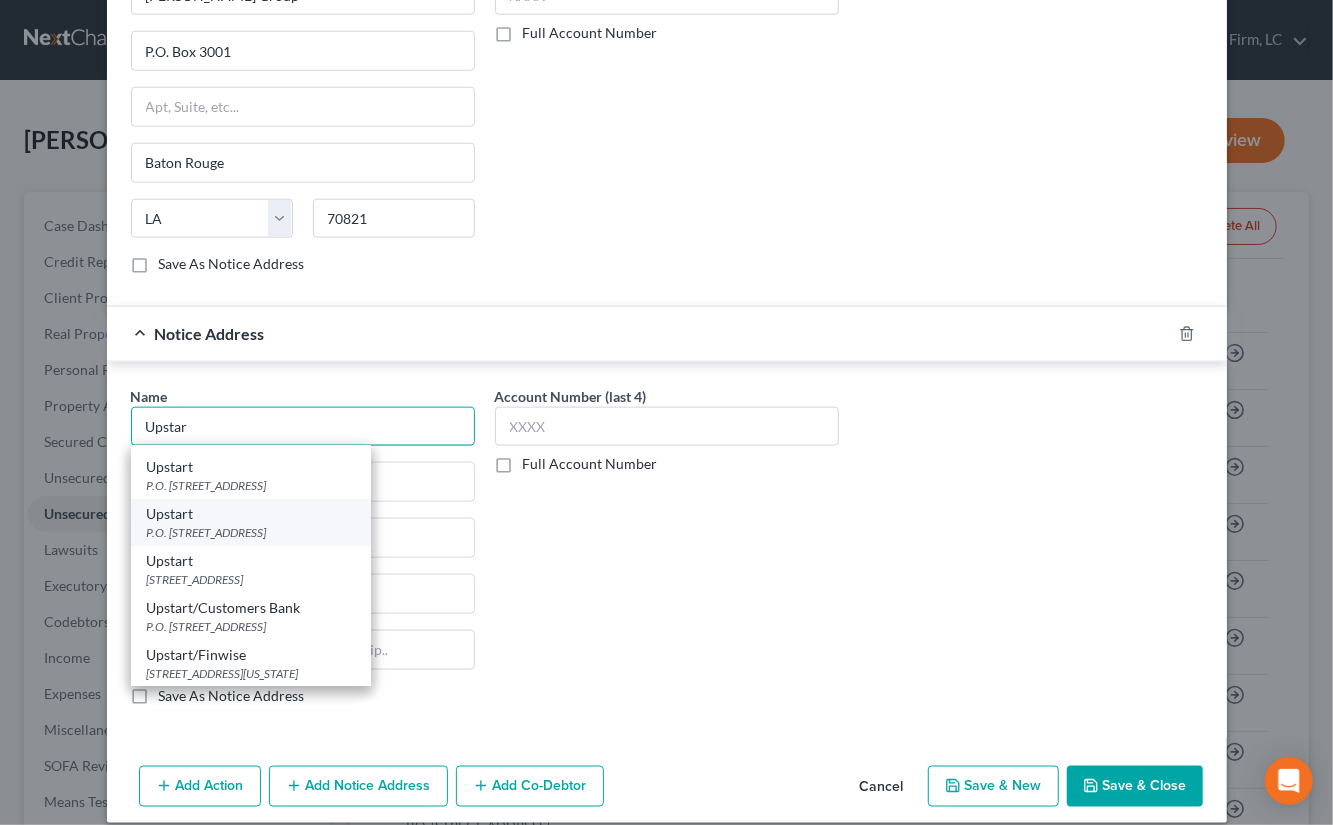 scroll, scrollTop: 0, scrollLeft: 0, axis: both 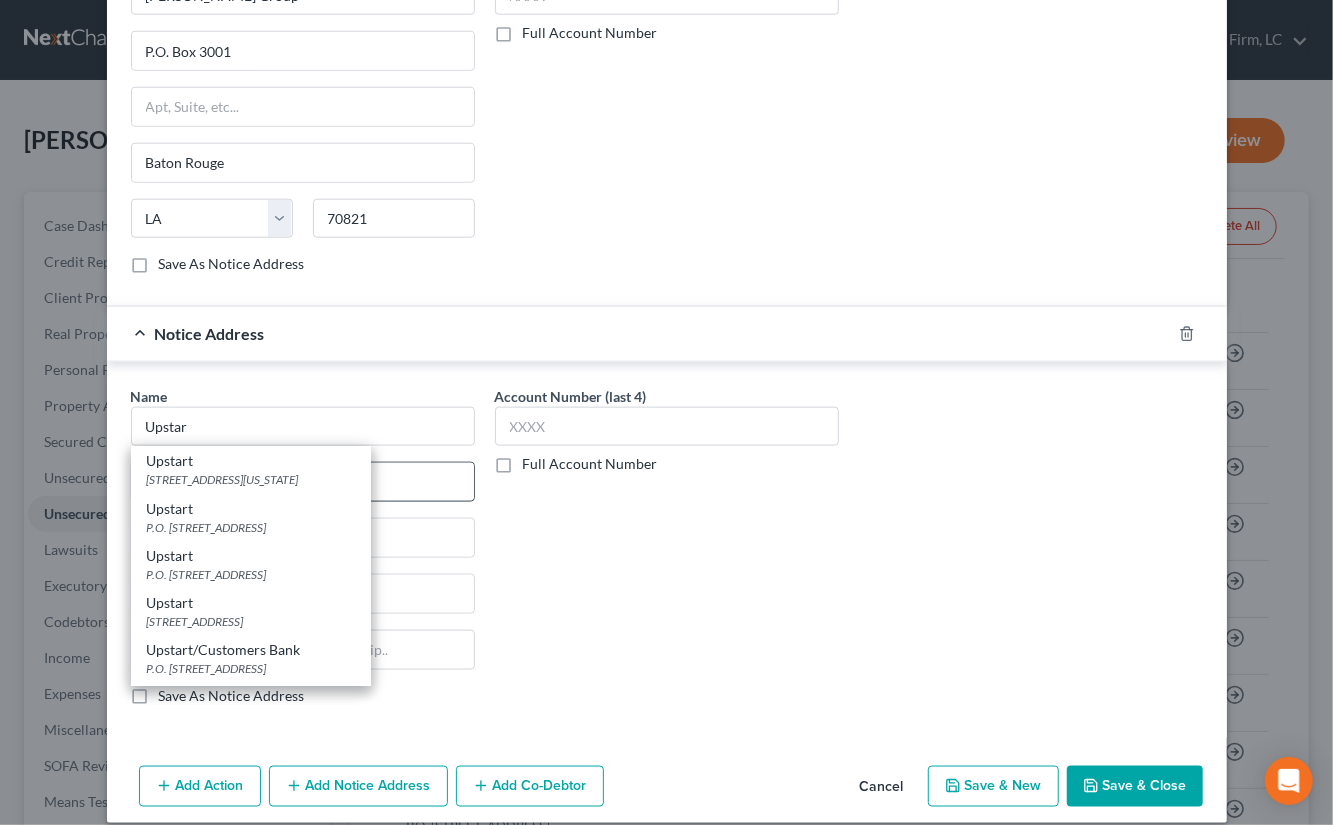 click on "Upstart" at bounding box center (251, 461) 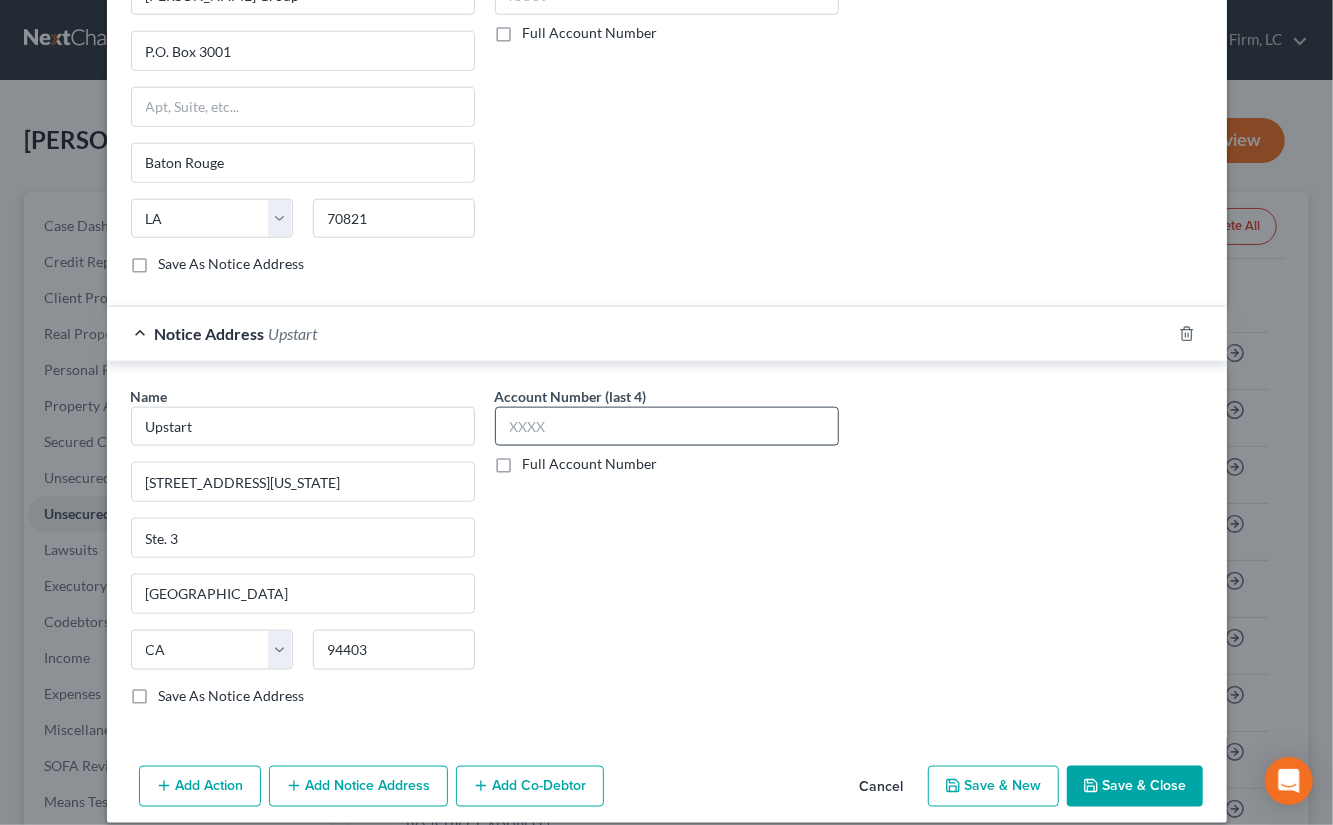 click on "Account Number (last 4)
Full Account Number" at bounding box center [667, 430] 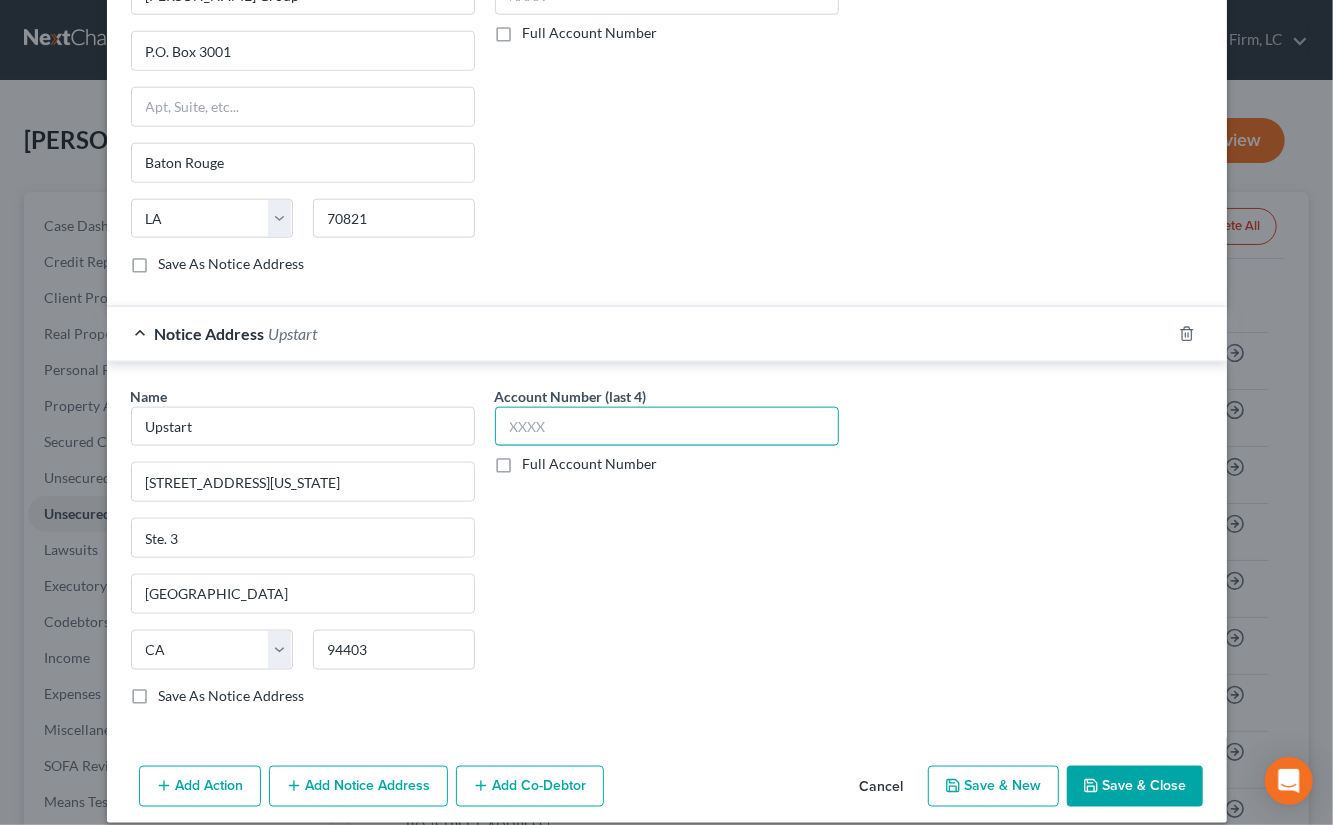 click at bounding box center [667, 427] 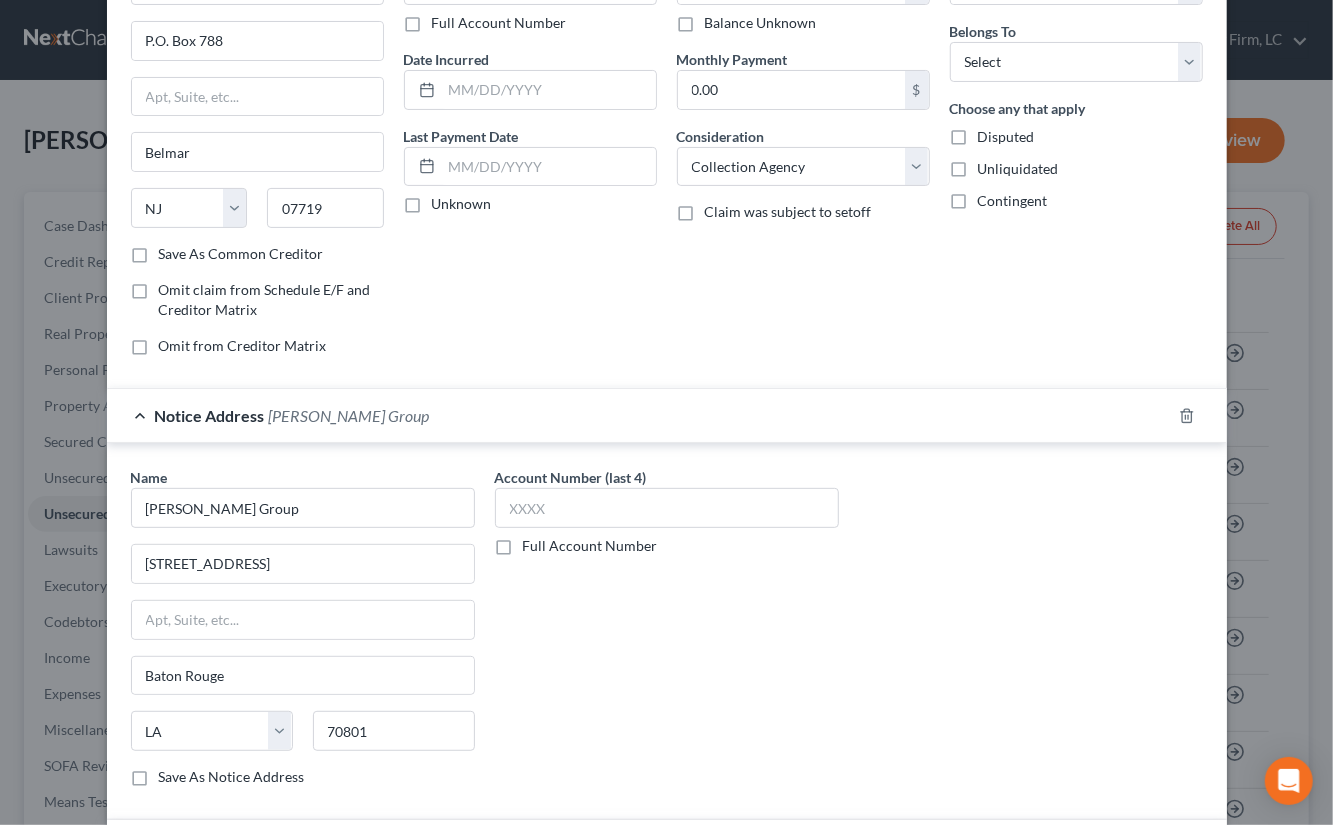 scroll, scrollTop: 95, scrollLeft: 0, axis: vertical 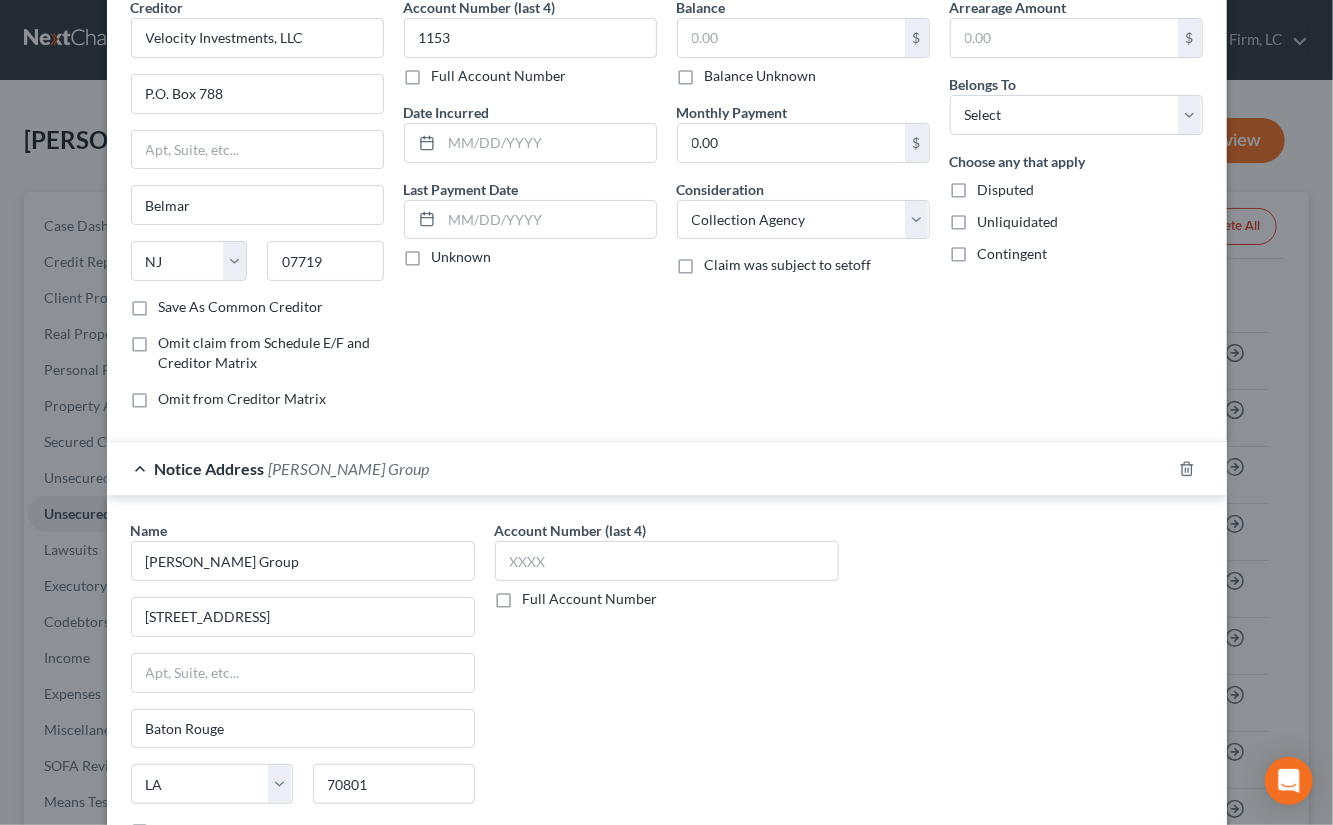 type on "5192" 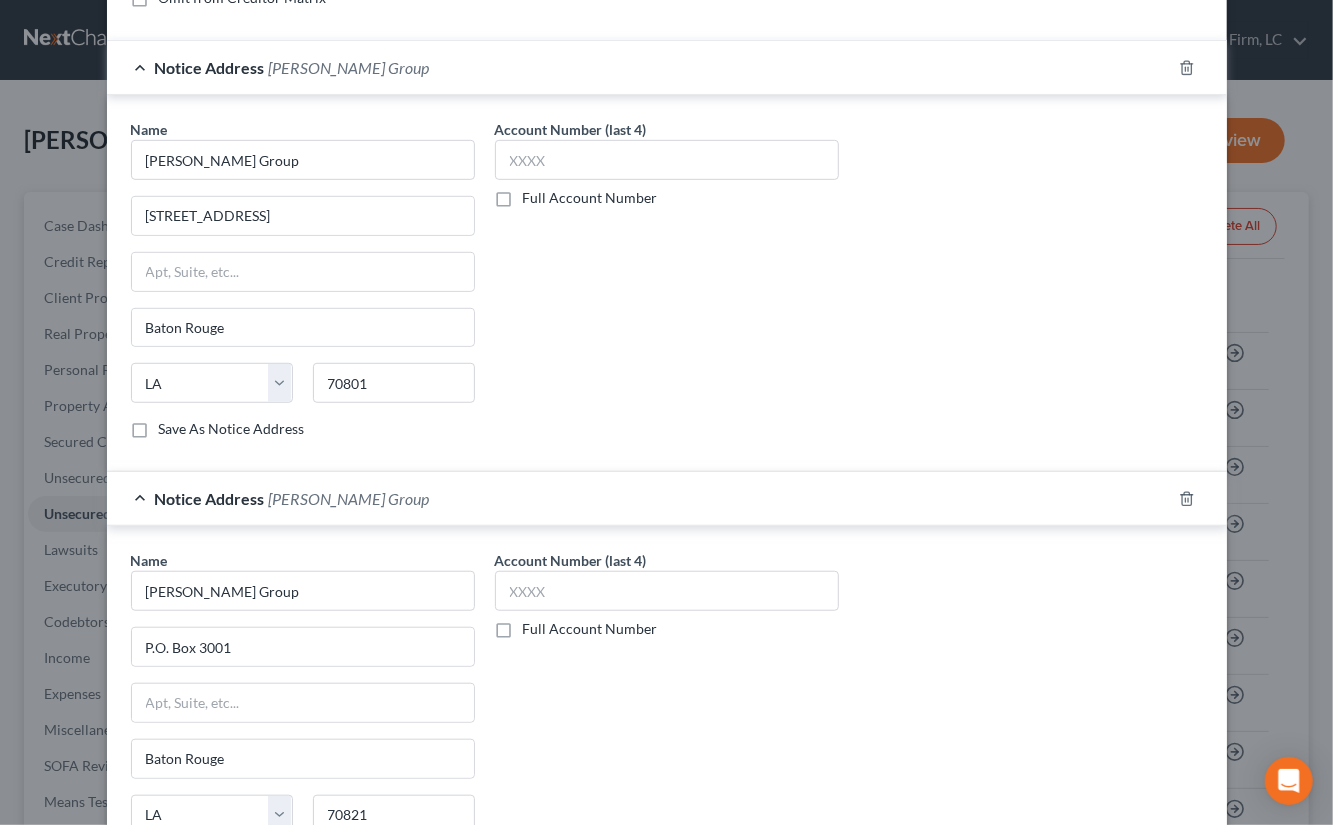 scroll, scrollTop: 0, scrollLeft: 0, axis: both 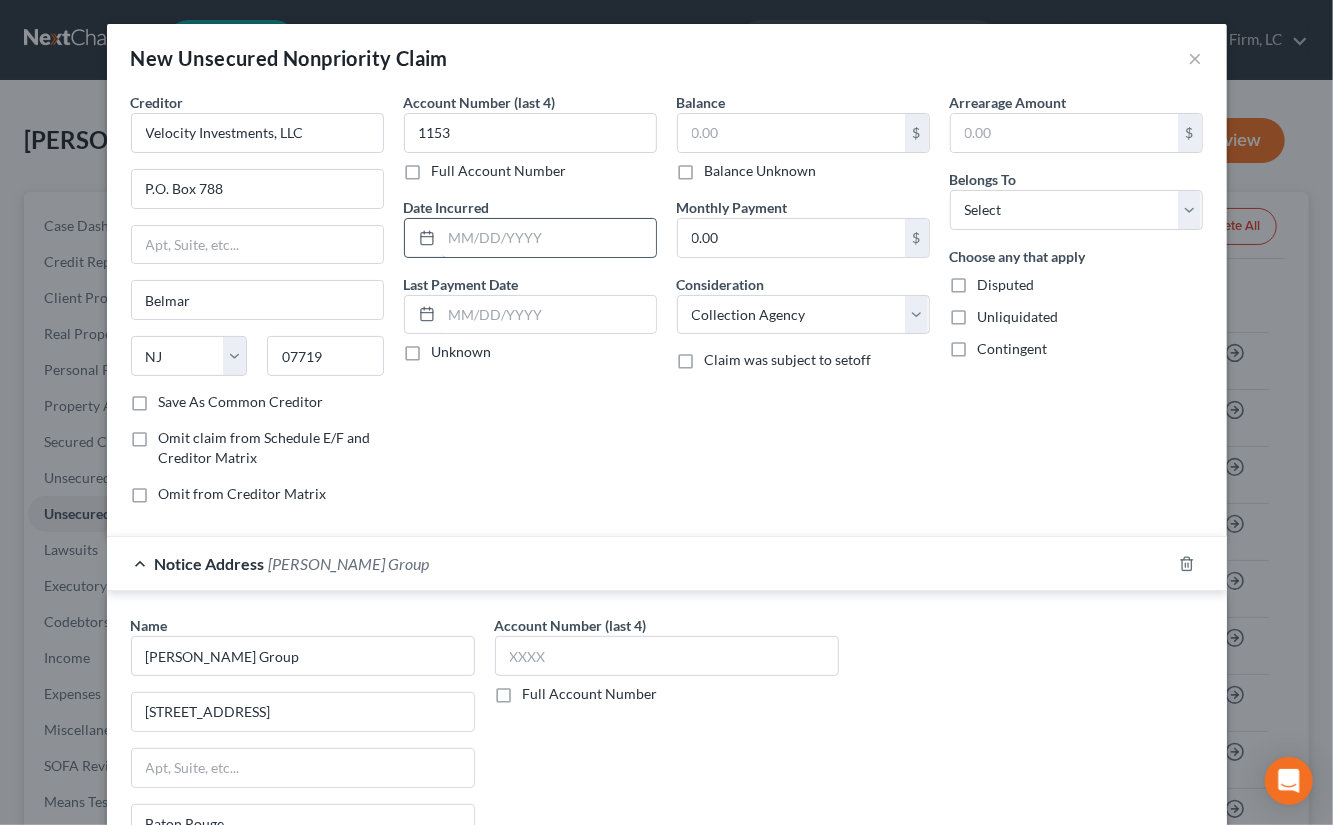 click at bounding box center [549, 238] 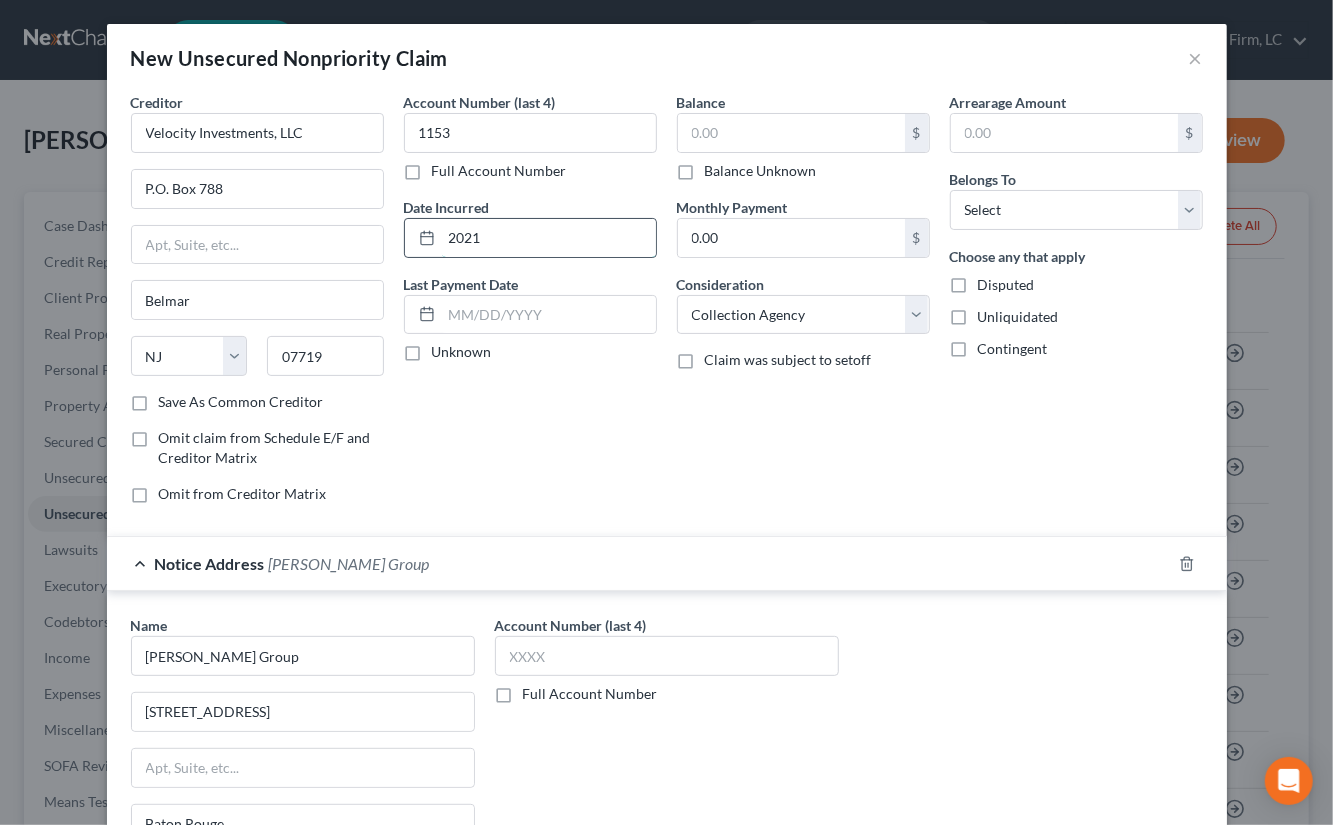 type on "2021" 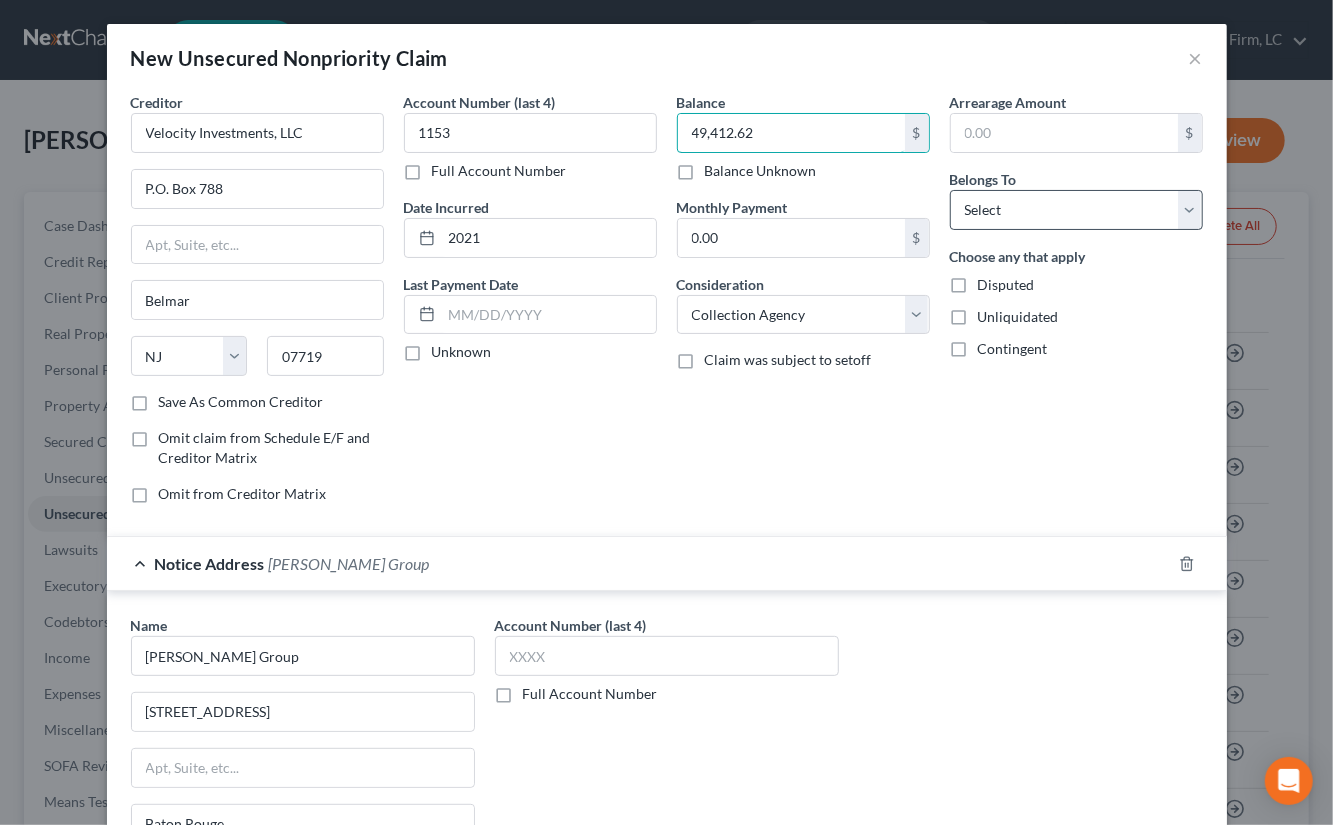type on "49,412.62" 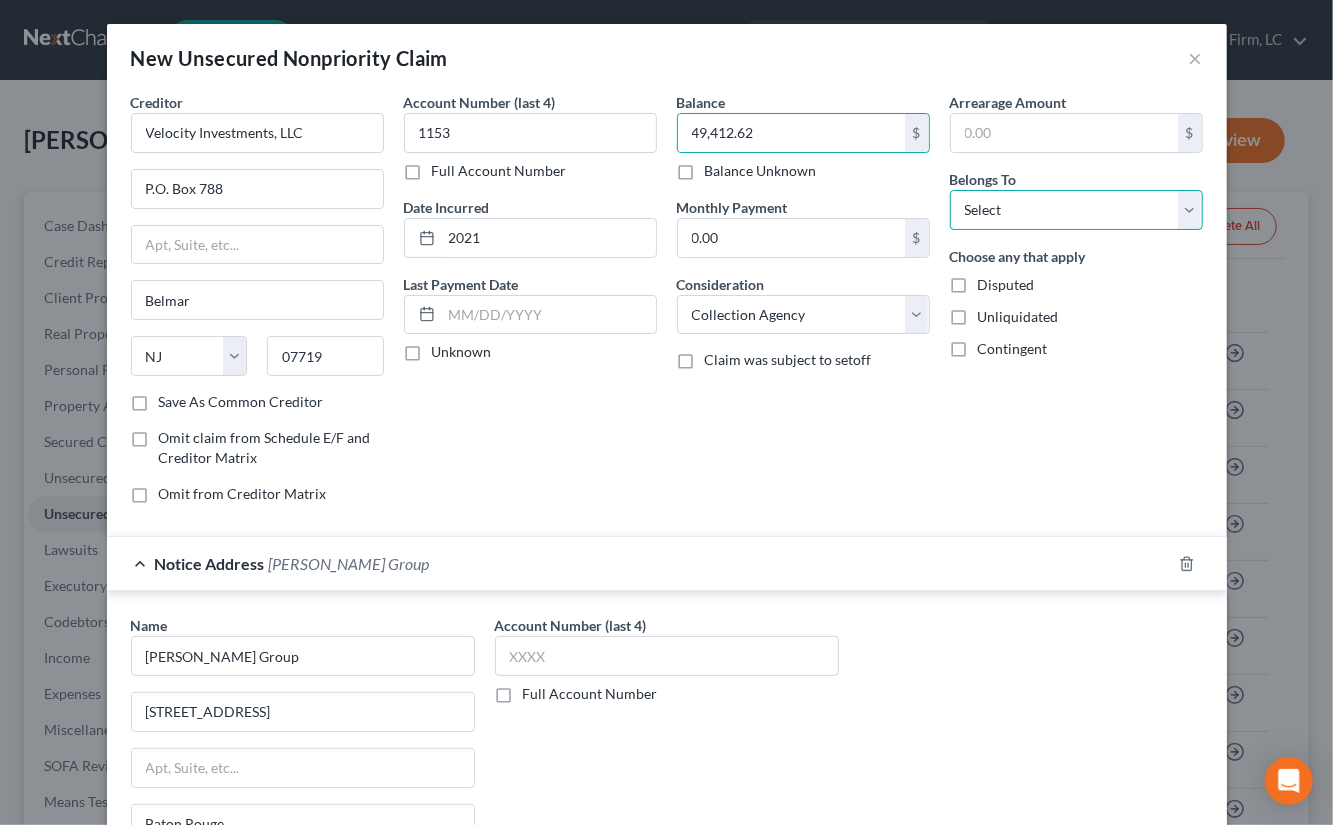 click on "Select Debtor 1 Only Debtor 2 Only Debtor 1 And Debtor 2 Only At Least One Of The Debtors And Another Community Property" at bounding box center [1076, 210] 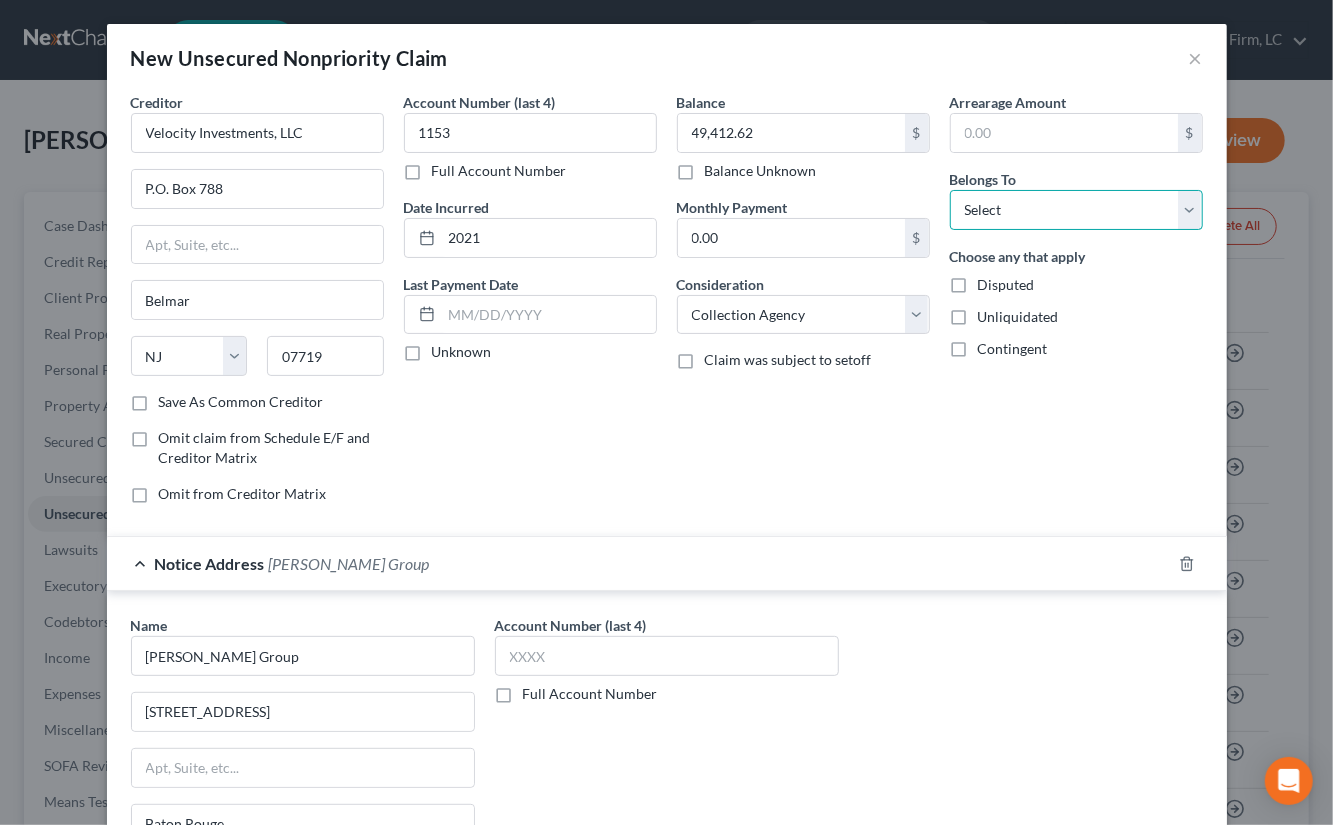 select on "0" 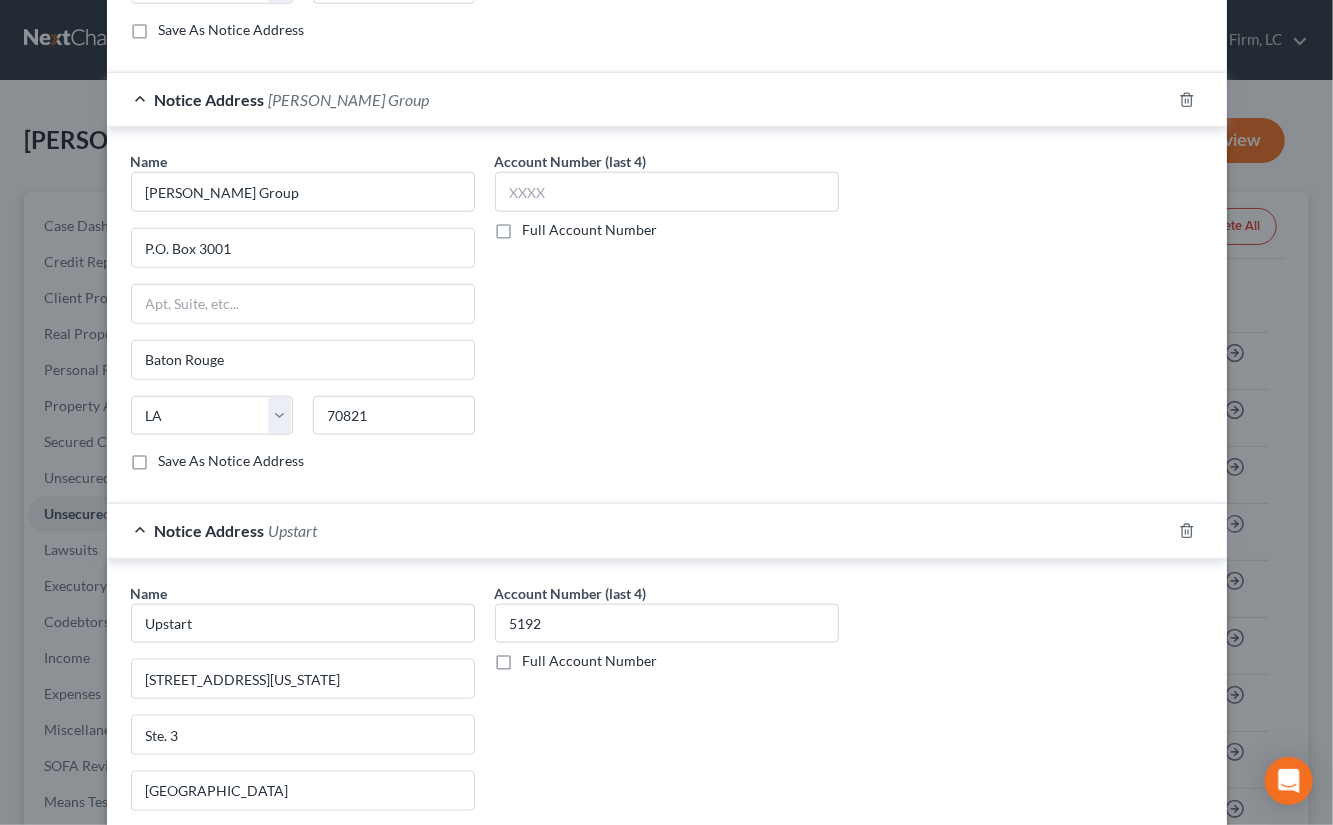 scroll, scrollTop: 1092, scrollLeft: 0, axis: vertical 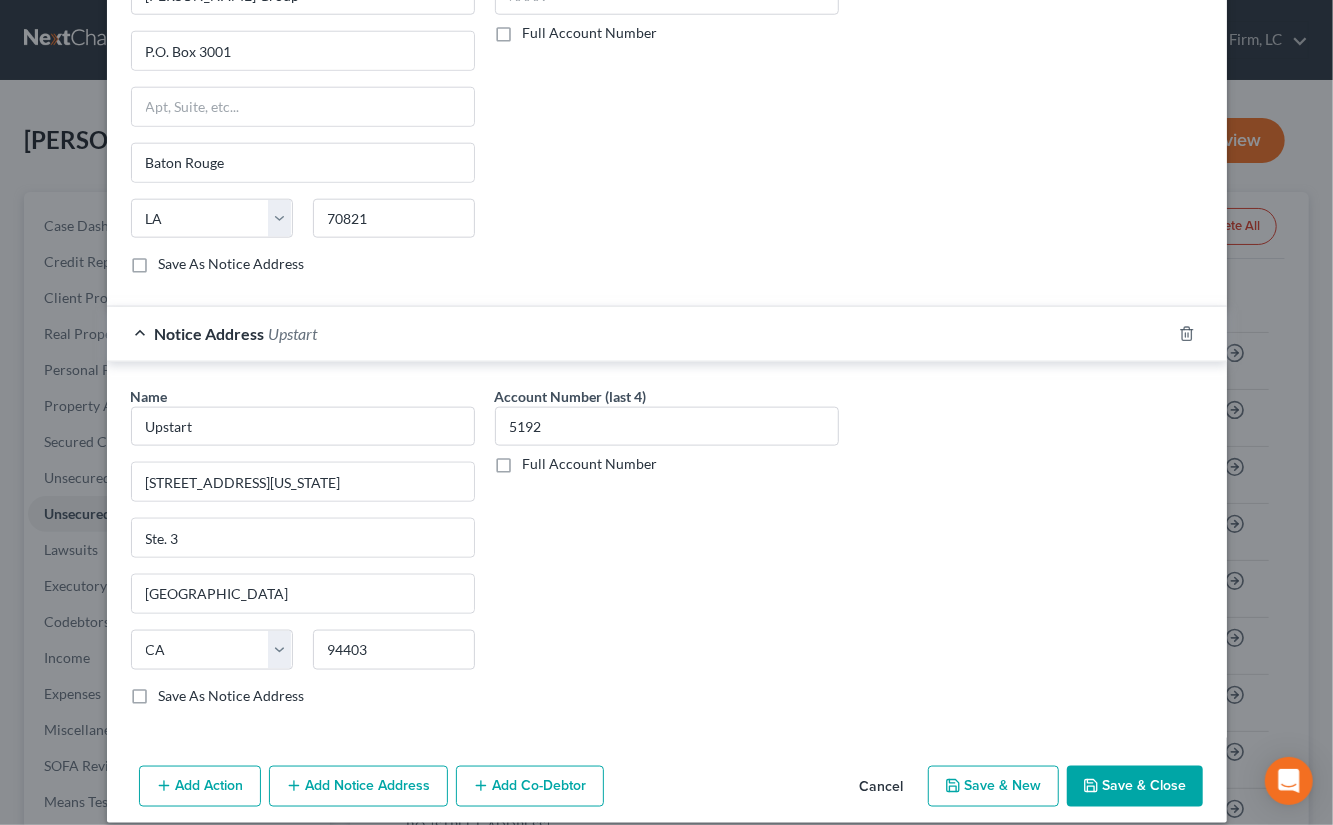 click on "Save & Close" at bounding box center (1135, 787) 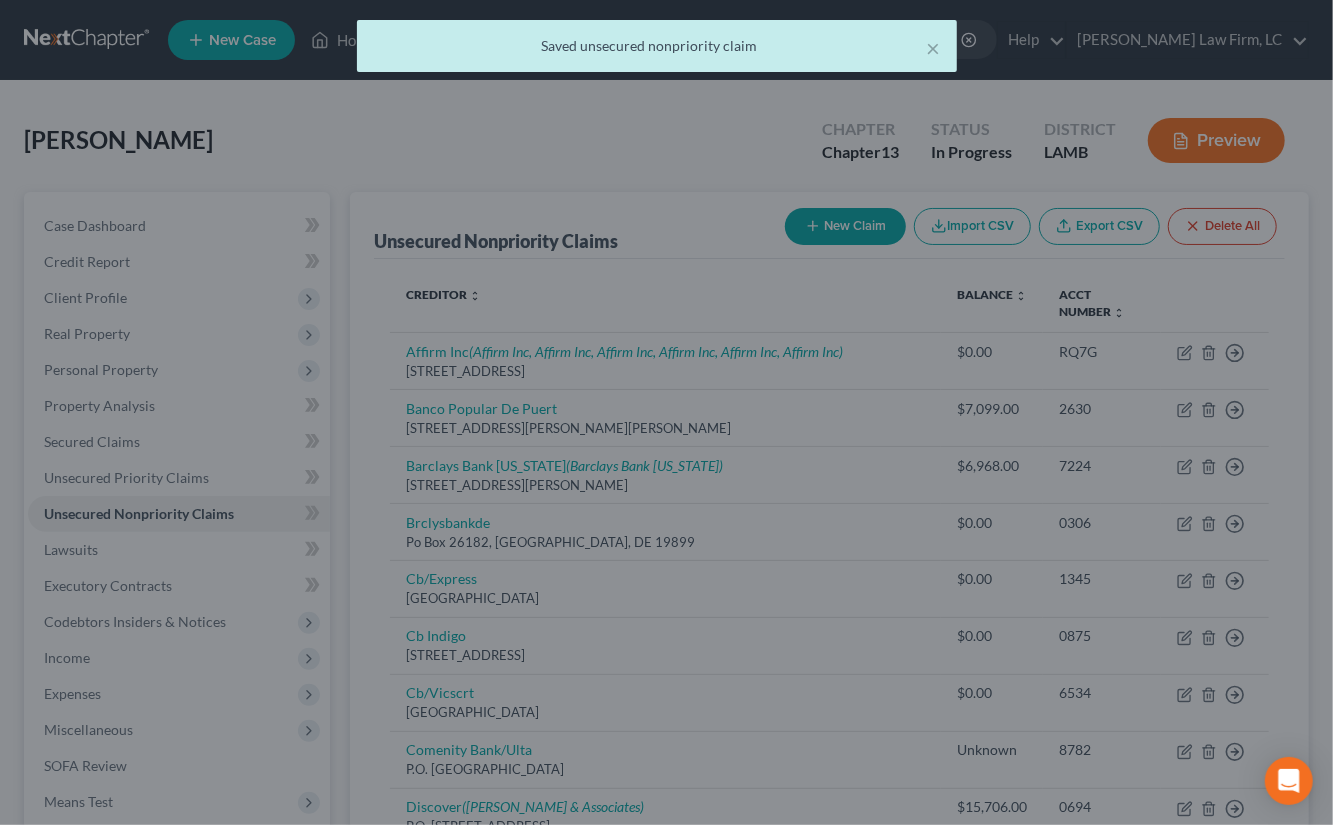 scroll, scrollTop: 0, scrollLeft: 0, axis: both 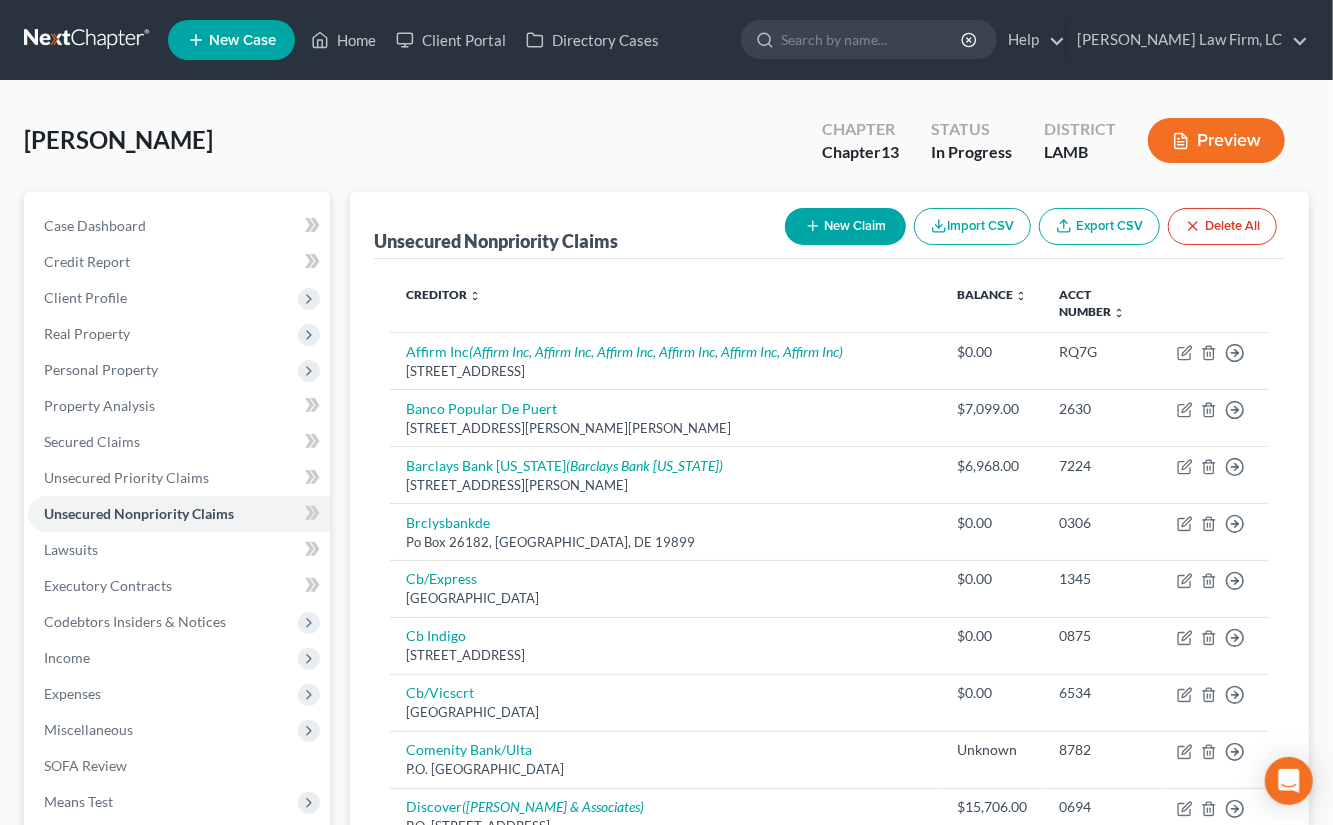 click on "New Claim" at bounding box center [845, 226] 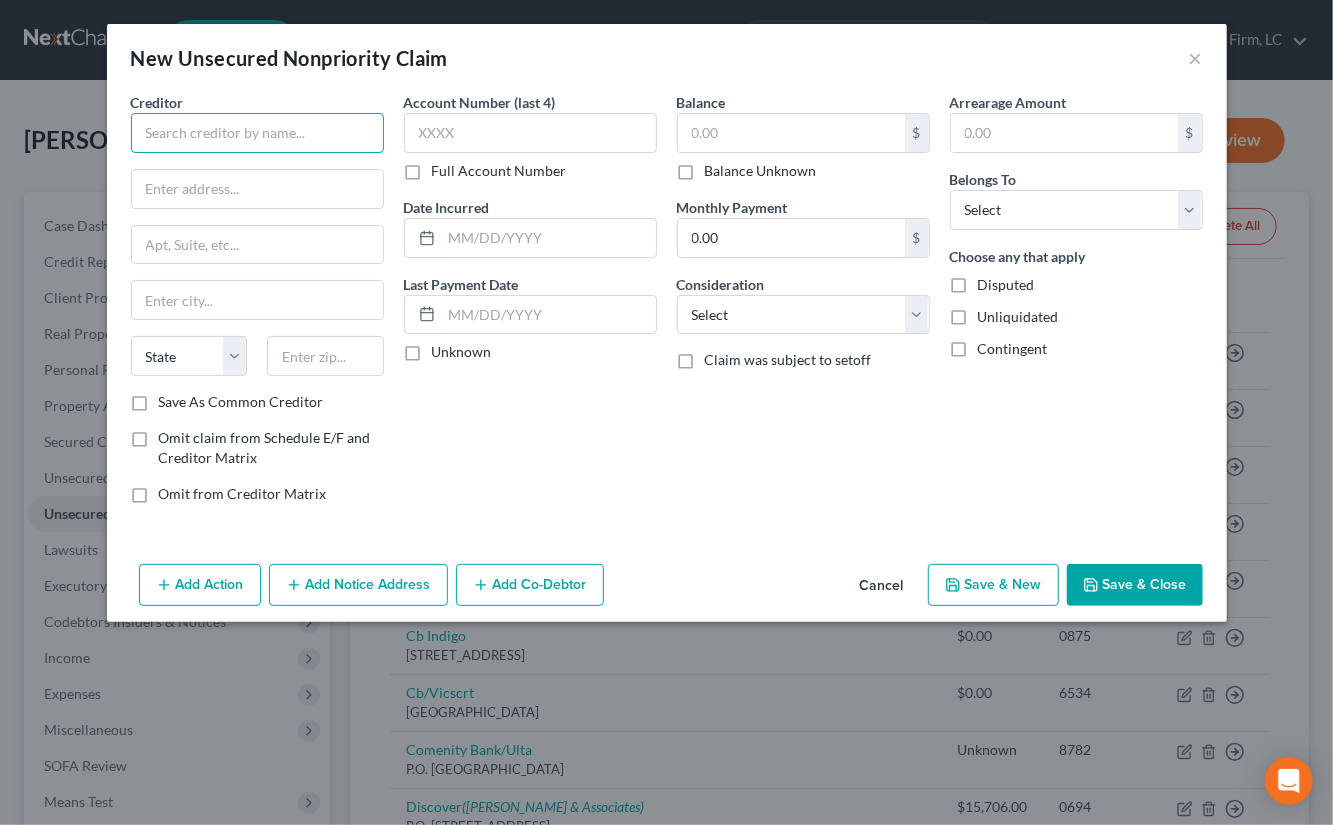 click at bounding box center [257, 133] 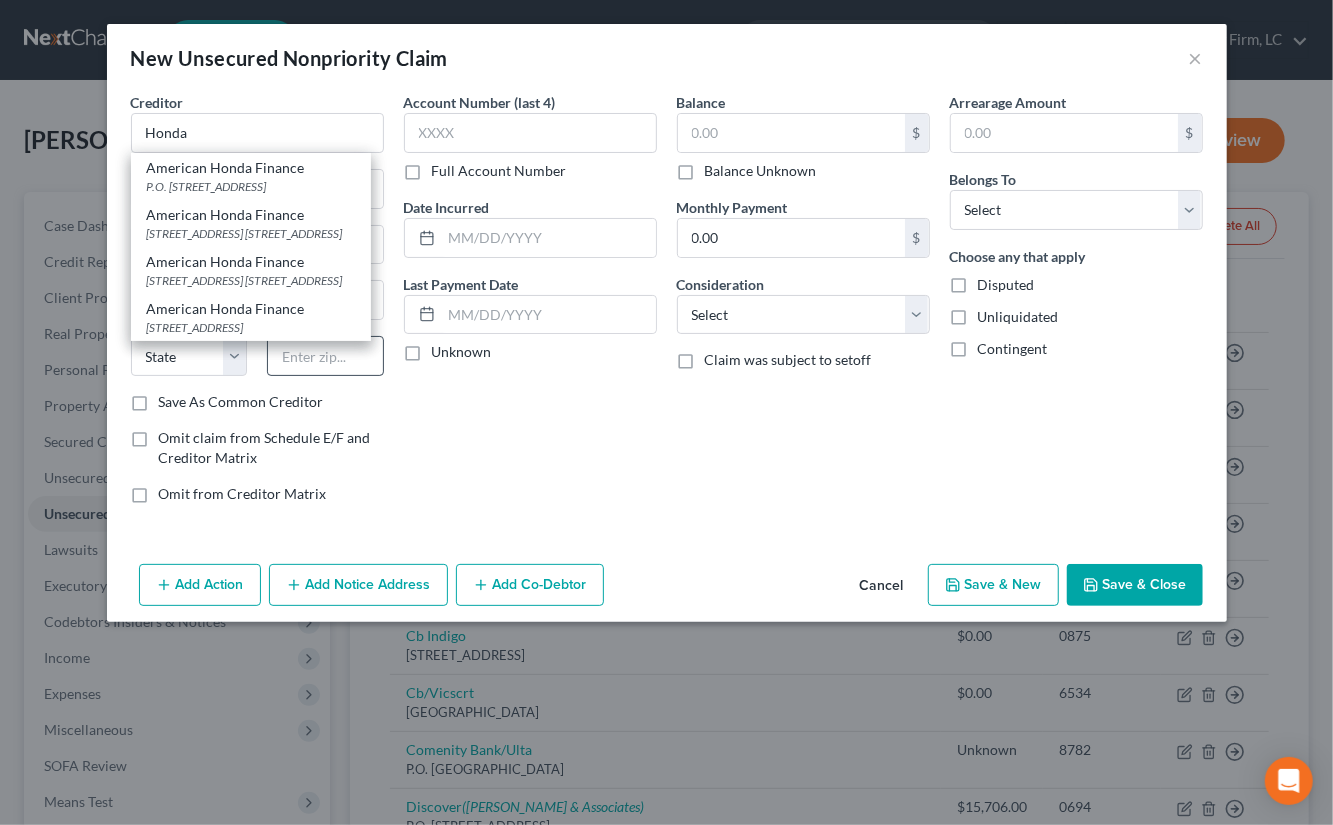click on "[STREET_ADDRESS]" at bounding box center [251, 327] 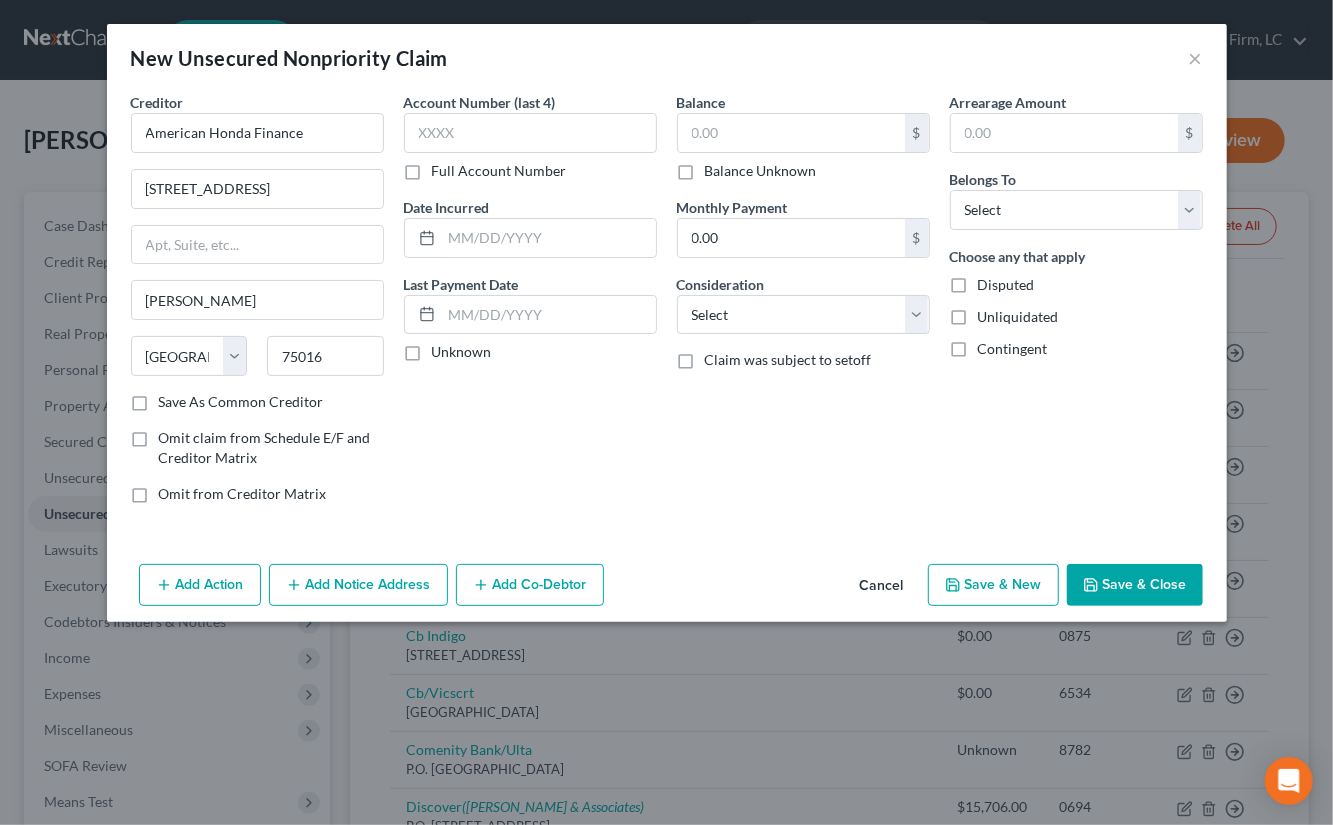 click on "Add Notice Address" at bounding box center [358, 585] 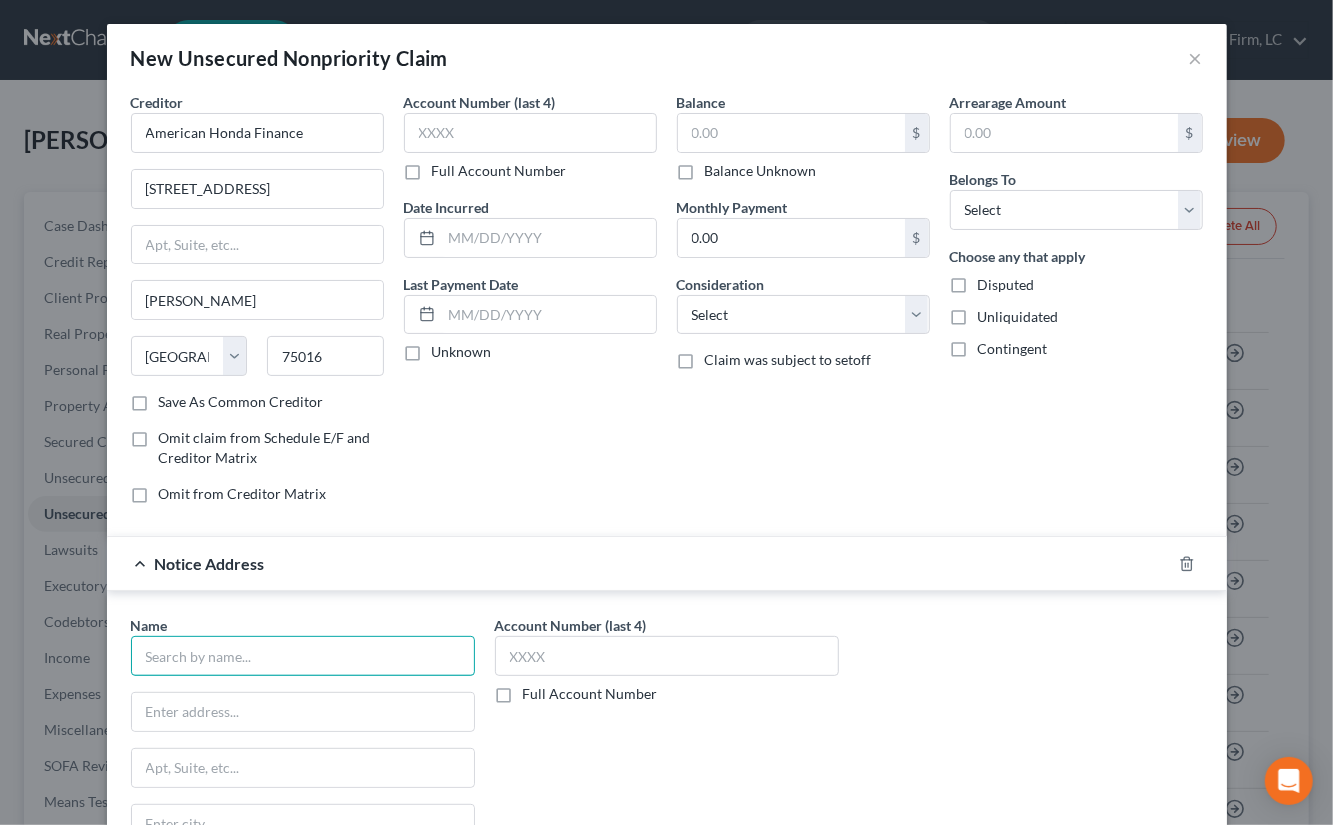 click at bounding box center [303, 656] 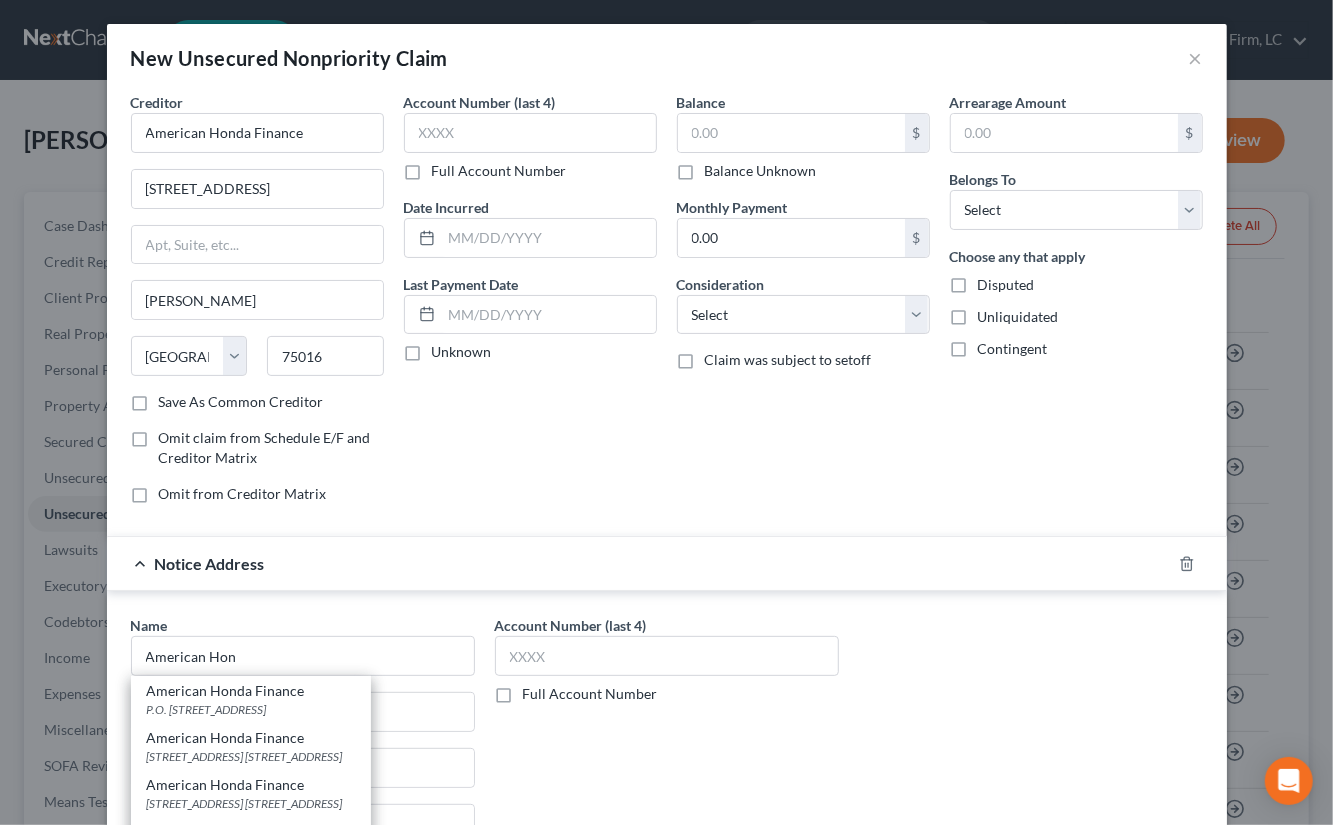 click on "American Honda Finance" at bounding box center [251, 738] 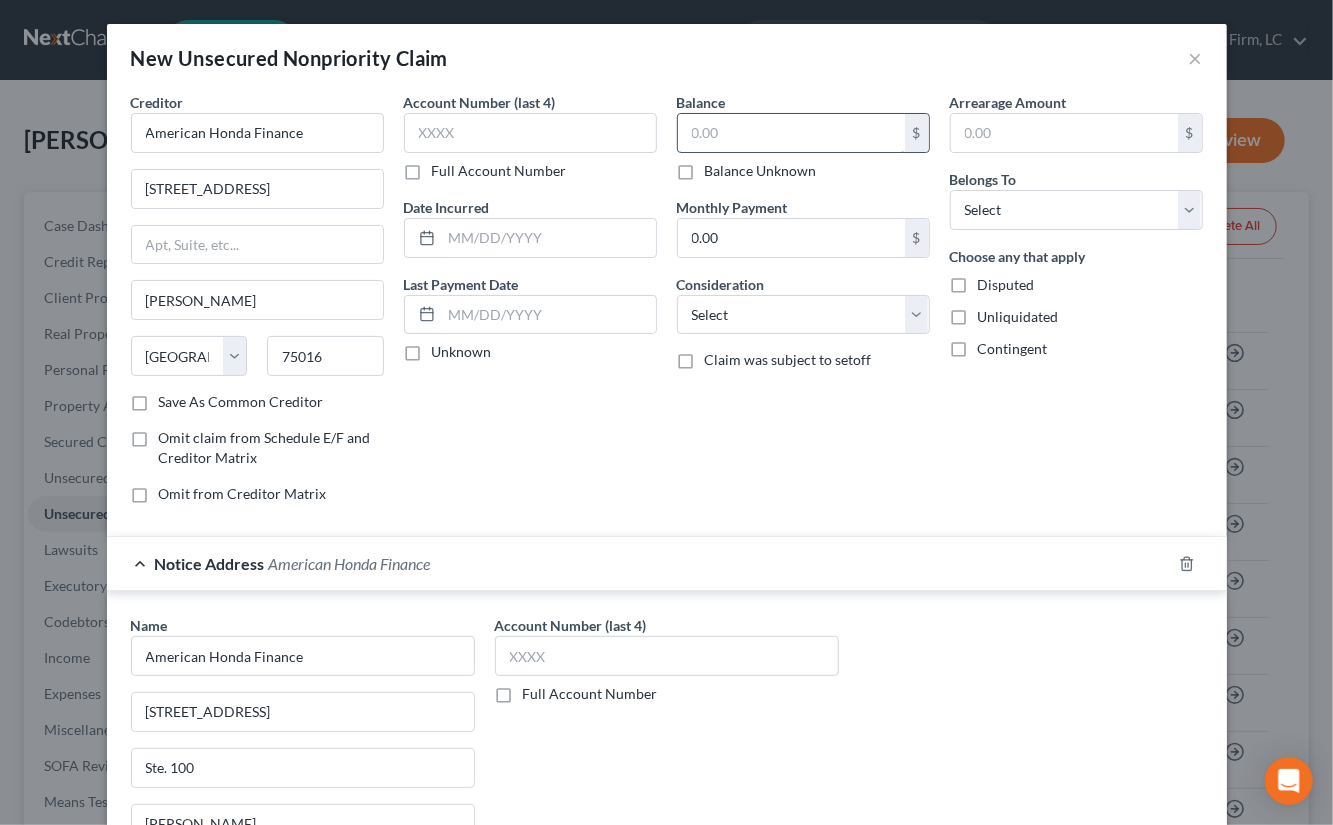 click at bounding box center (791, 133) 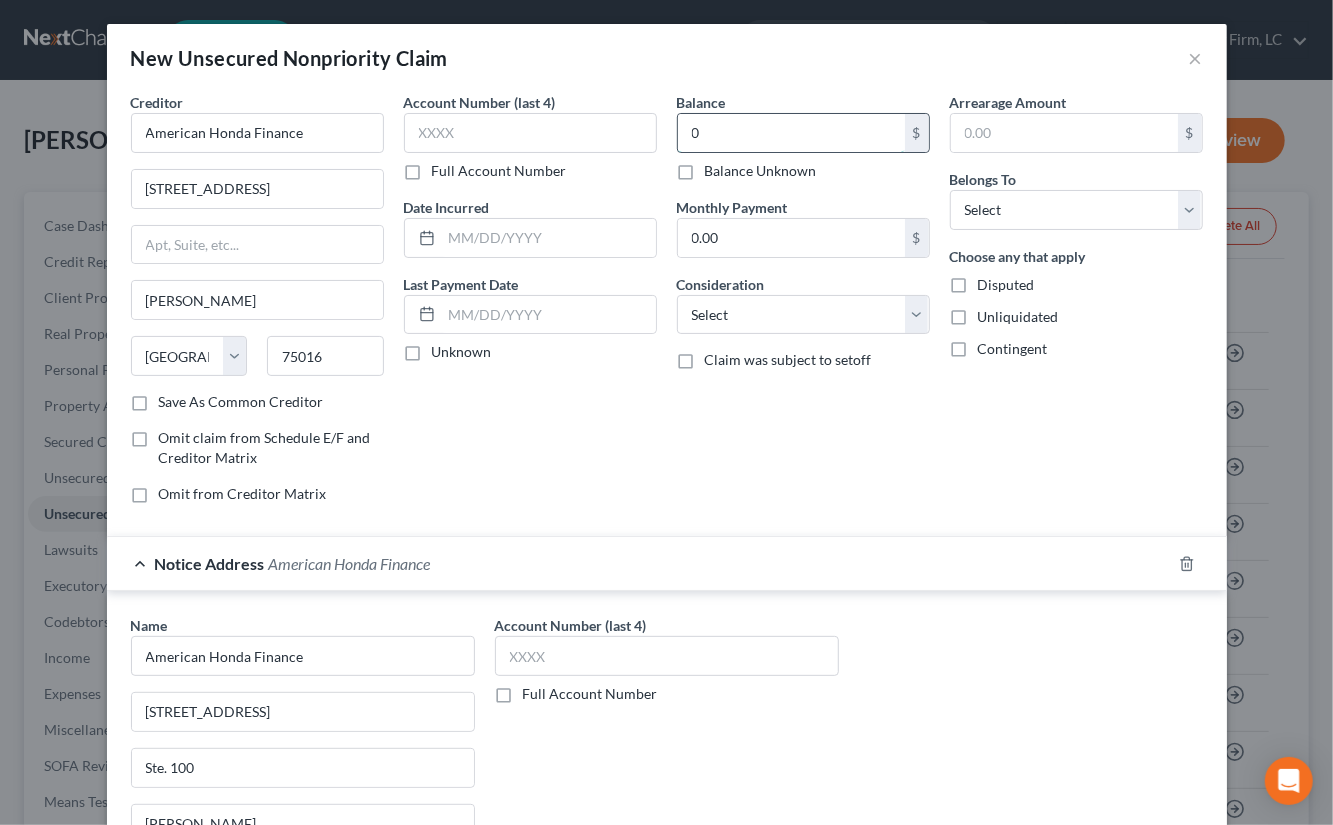 type on "0" 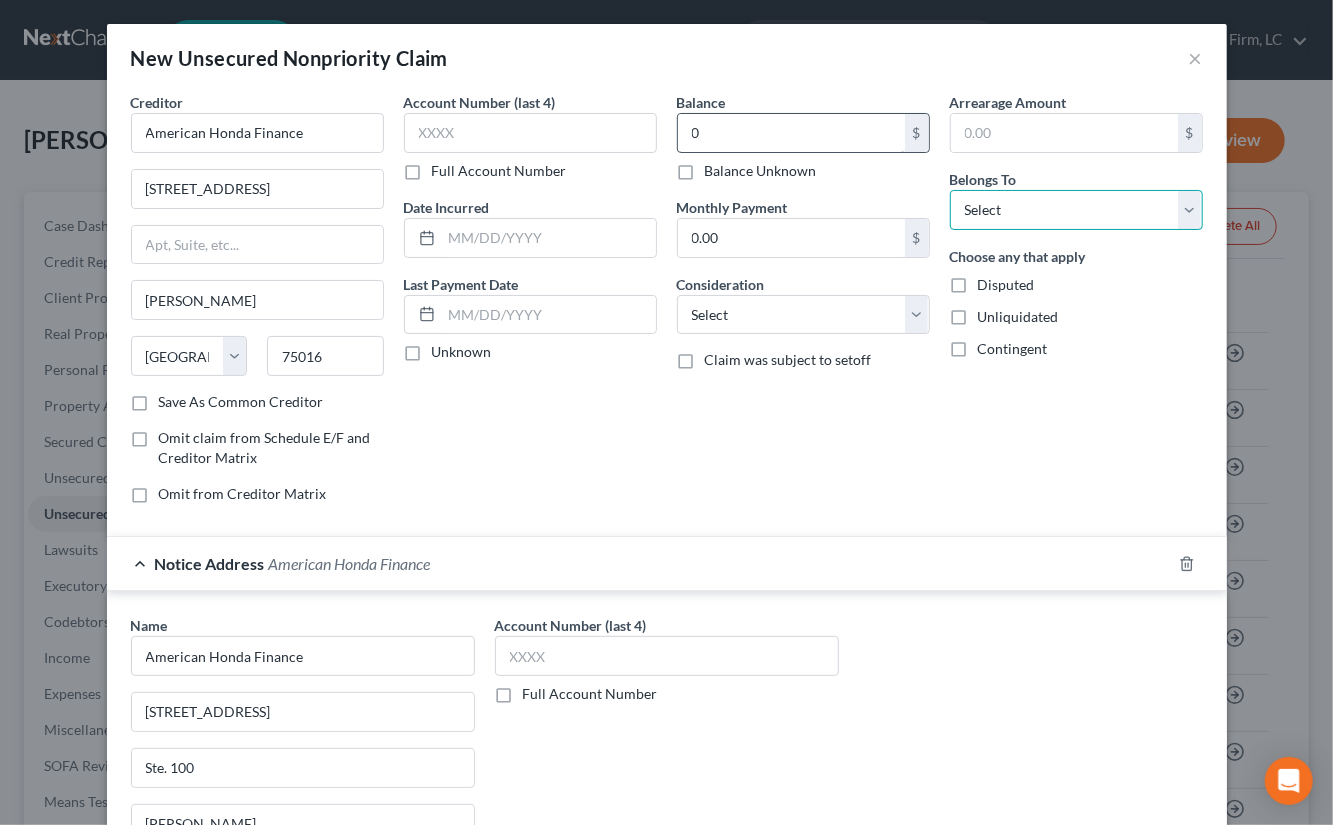 select on "3" 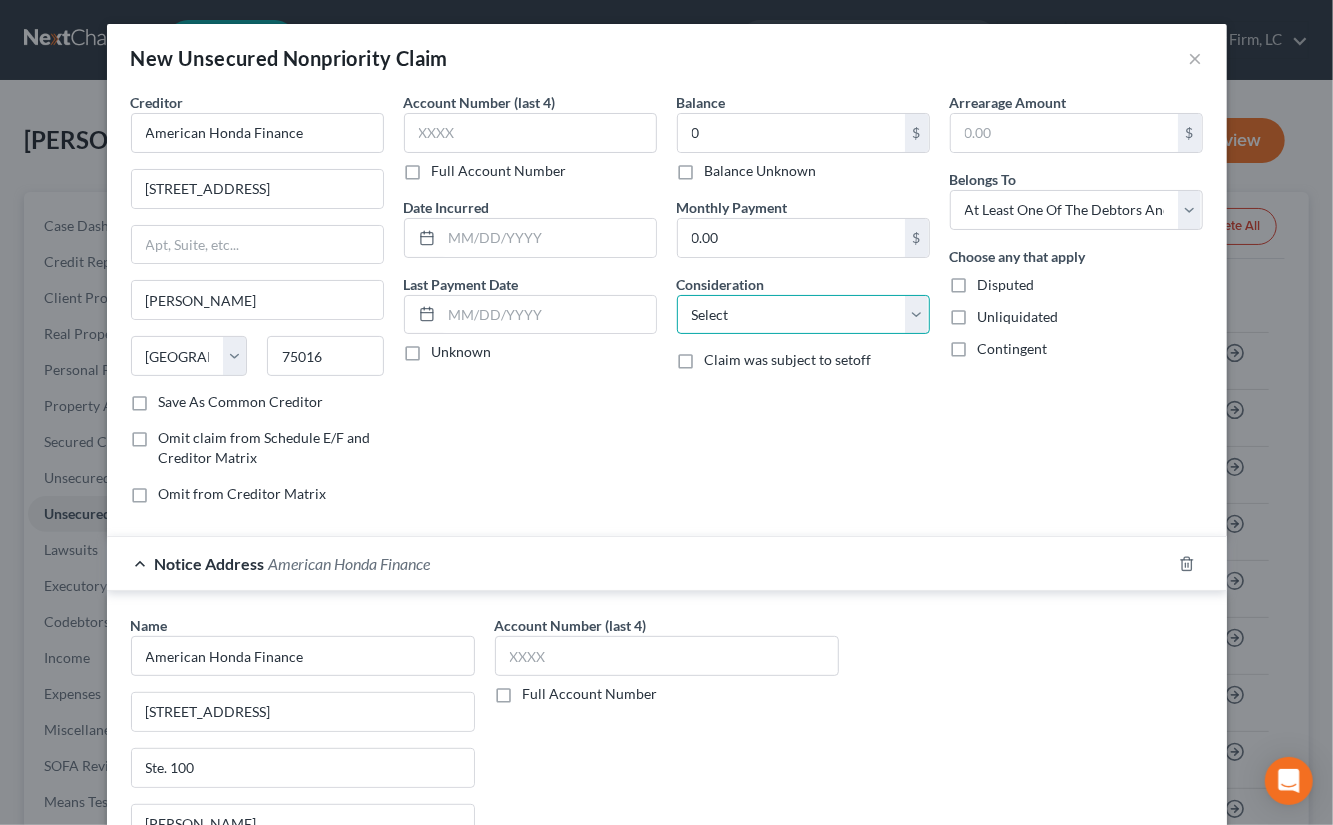 click on "Select Cable / Satellite Services Collection Agency Credit Card Debt Debt Counseling / Attorneys Deficiency Balance Domestic Support Obligations Home / Car Repairs Income Taxes Judgment Liens Medical Services Monies Loaned / Advanced Mortgage Obligation From Divorce Or Separation Obligation To Pensions Other Overdrawn Bank Account Promised To Help Pay Creditors Student Loans Suppliers And Vendors Telephone / Internet Services Utility Services" at bounding box center (803, 315) 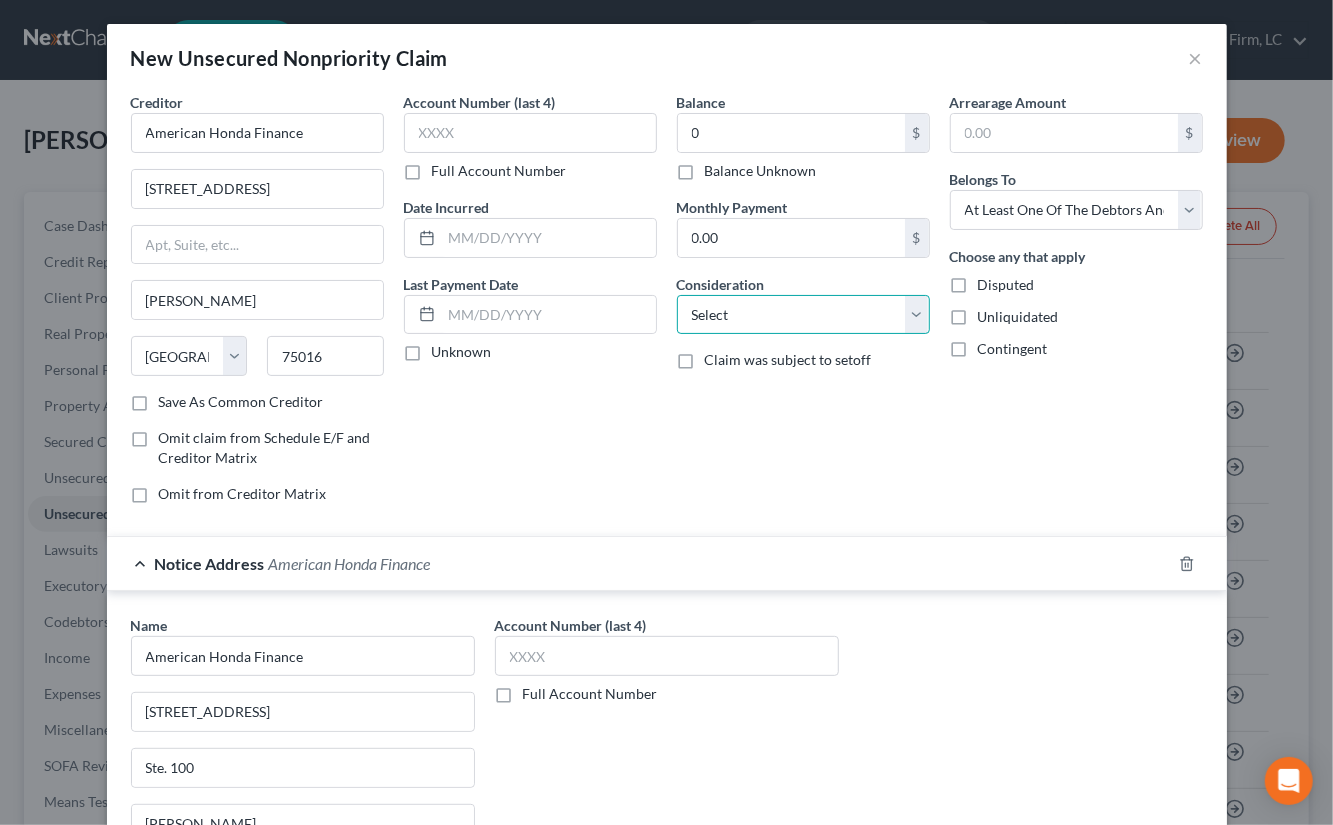 select on "14" 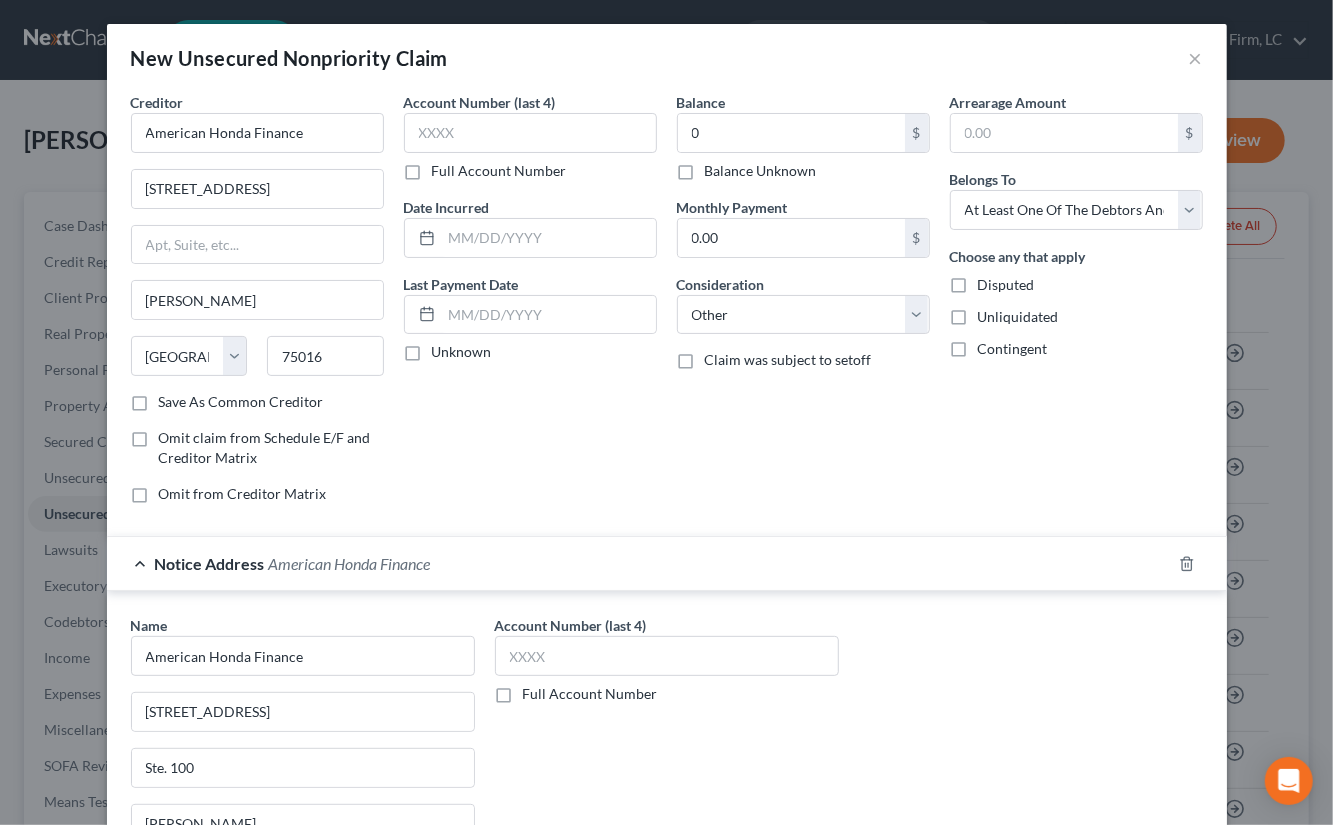 click on "Account Number (last 4)
Full Account Number
Date Incurred         Last Payment Date         Unknown" at bounding box center (530, 306) 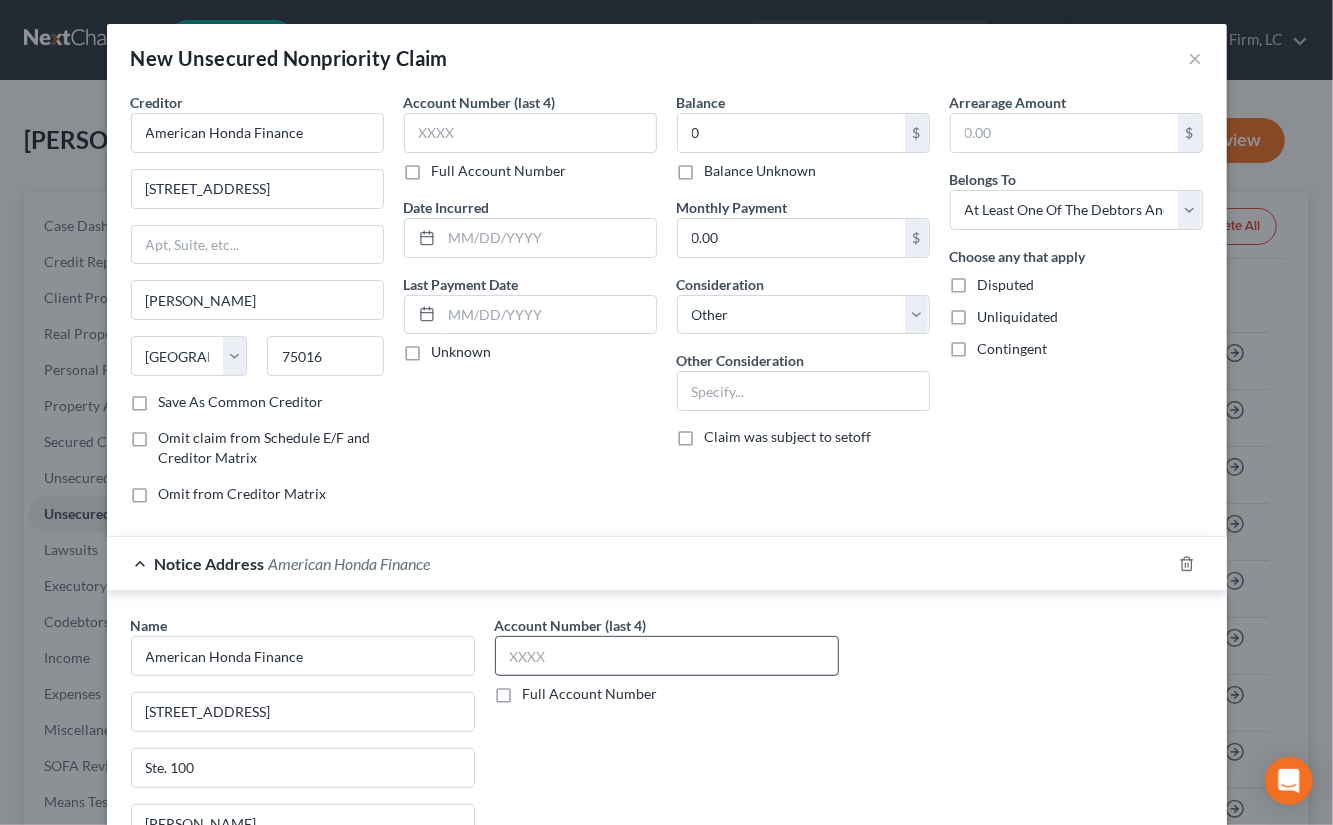 scroll, scrollTop: 241, scrollLeft: 0, axis: vertical 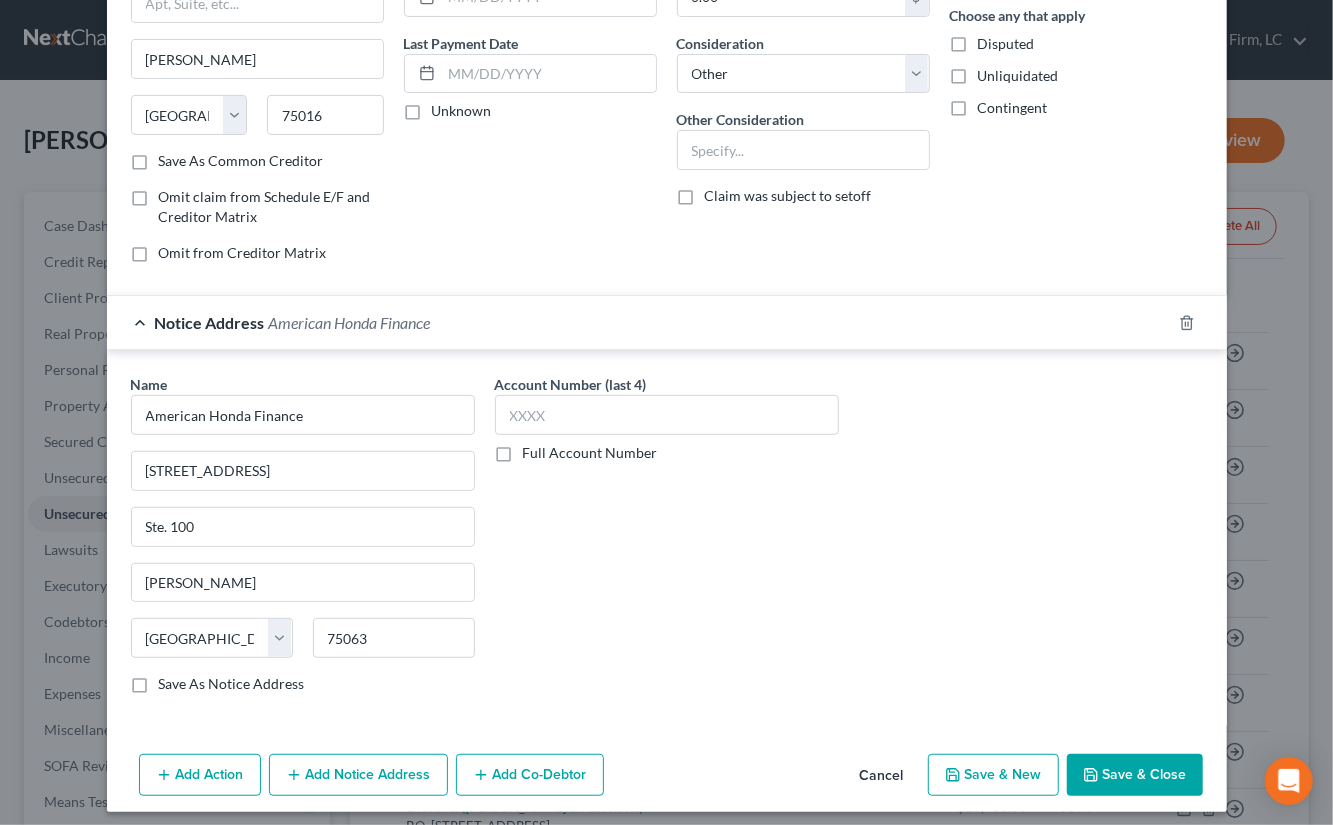 click on "Add Co-Debtor" at bounding box center (530, 775) 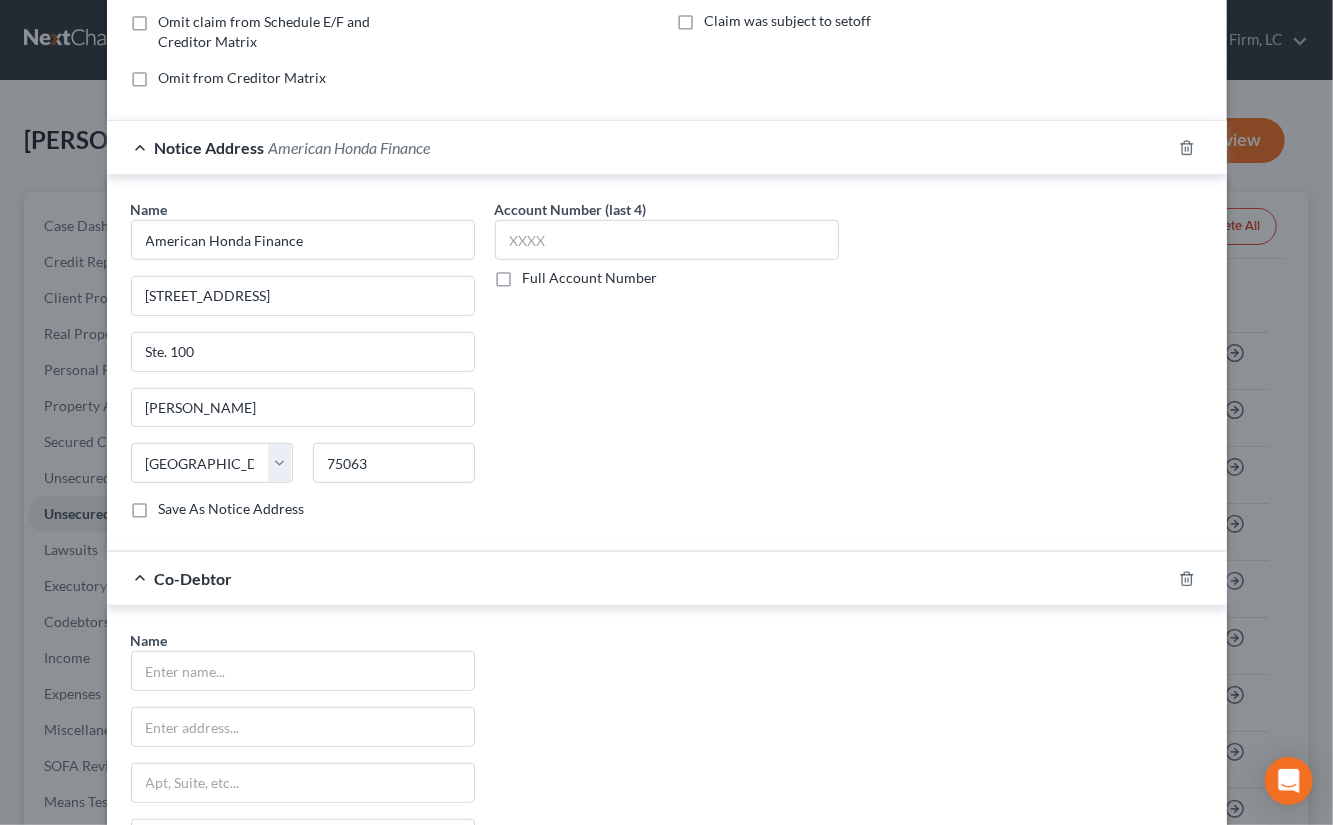 scroll, scrollTop: 703, scrollLeft: 0, axis: vertical 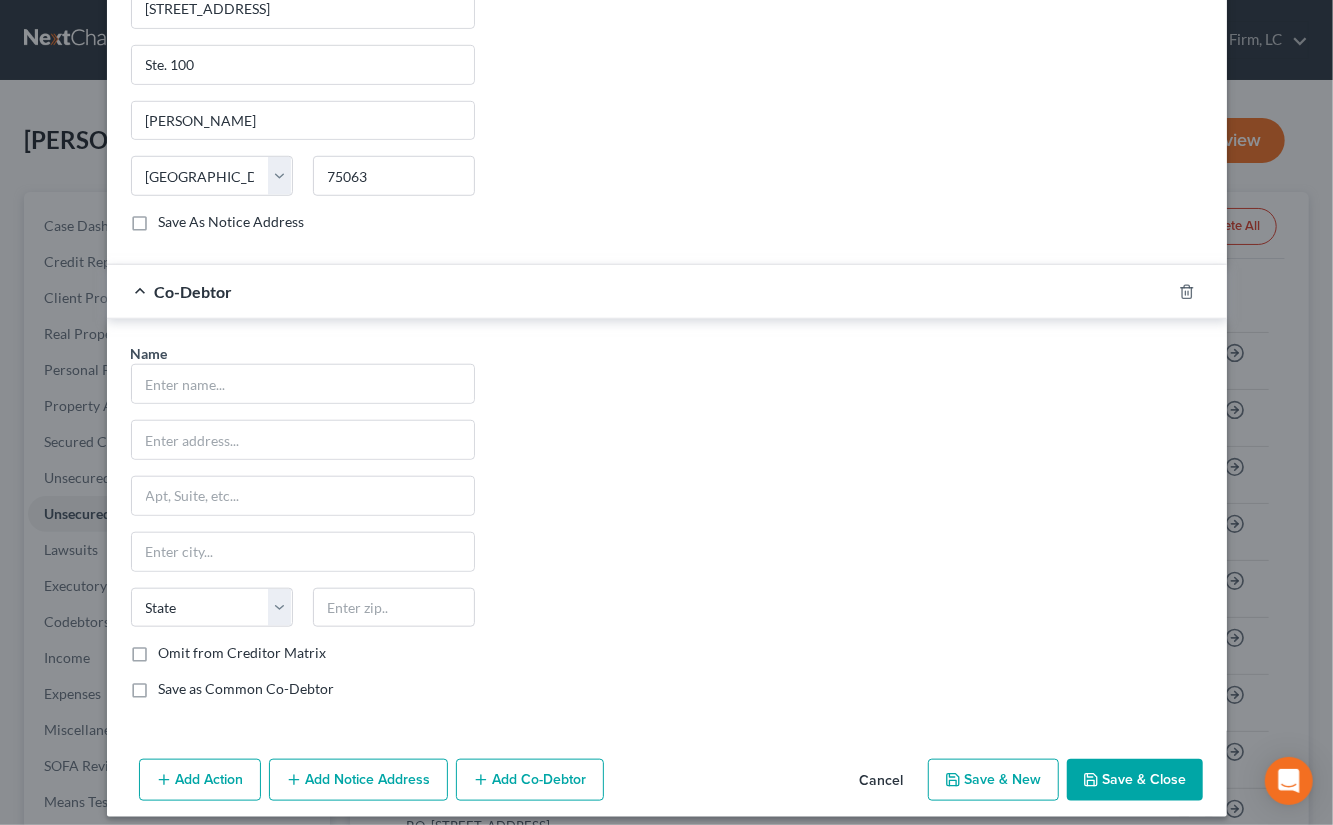 click on "Name
*
State [US_STATE] AK AR AZ CA CO CT DE DC [GEOGRAPHIC_DATA] GA GU HI ID IL IN IA [GEOGRAPHIC_DATA] [GEOGRAPHIC_DATA] LA ME MD [GEOGRAPHIC_DATA] [GEOGRAPHIC_DATA] [GEOGRAPHIC_DATA] [GEOGRAPHIC_DATA] [GEOGRAPHIC_DATA] MT [GEOGRAPHIC_DATA] [GEOGRAPHIC_DATA] [GEOGRAPHIC_DATA] [GEOGRAPHIC_DATA] [GEOGRAPHIC_DATA] [GEOGRAPHIC_DATA] [GEOGRAPHIC_DATA] [GEOGRAPHIC_DATA] [GEOGRAPHIC_DATA] [GEOGRAPHIC_DATA] OR [GEOGRAPHIC_DATA] PR RI SC SD [GEOGRAPHIC_DATA] [GEOGRAPHIC_DATA] [GEOGRAPHIC_DATA] VI [GEOGRAPHIC_DATA] [GEOGRAPHIC_DATA] [GEOGRAPHIC_DATA] WV WI WY Omit from Creditor Matrix Save as Common Co-Debtor" at bounding box center (303, 529) 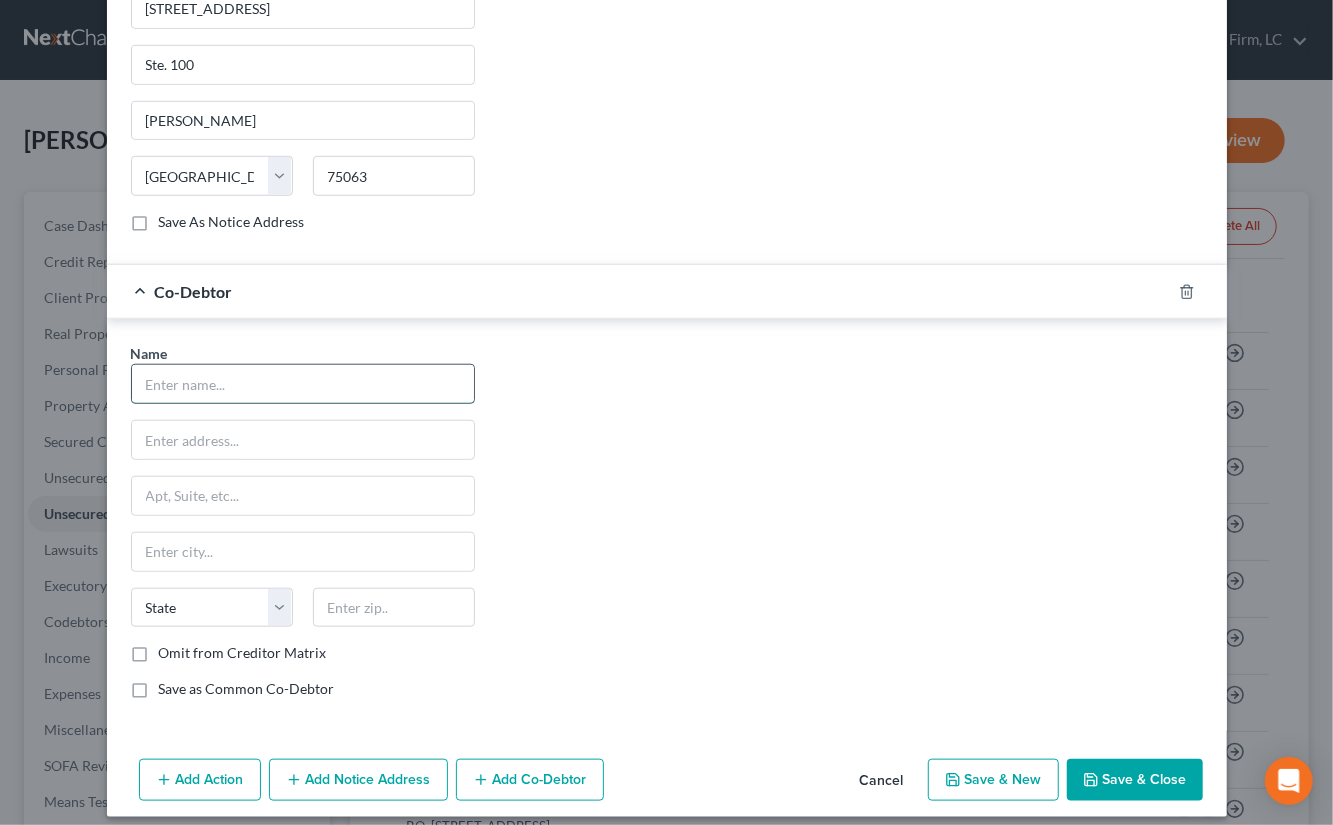 click at bounding box center (303, 384) 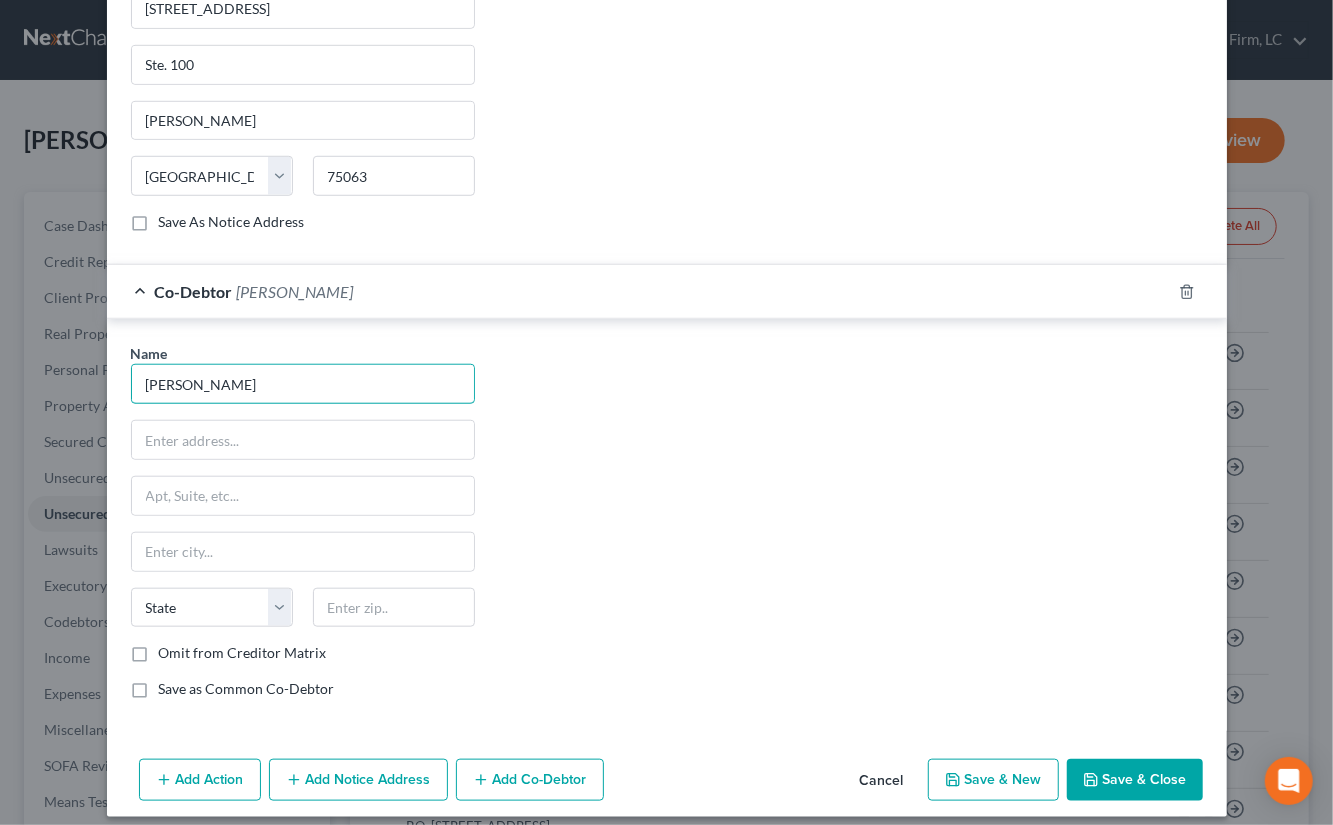type on "[PERSON_NAME]" 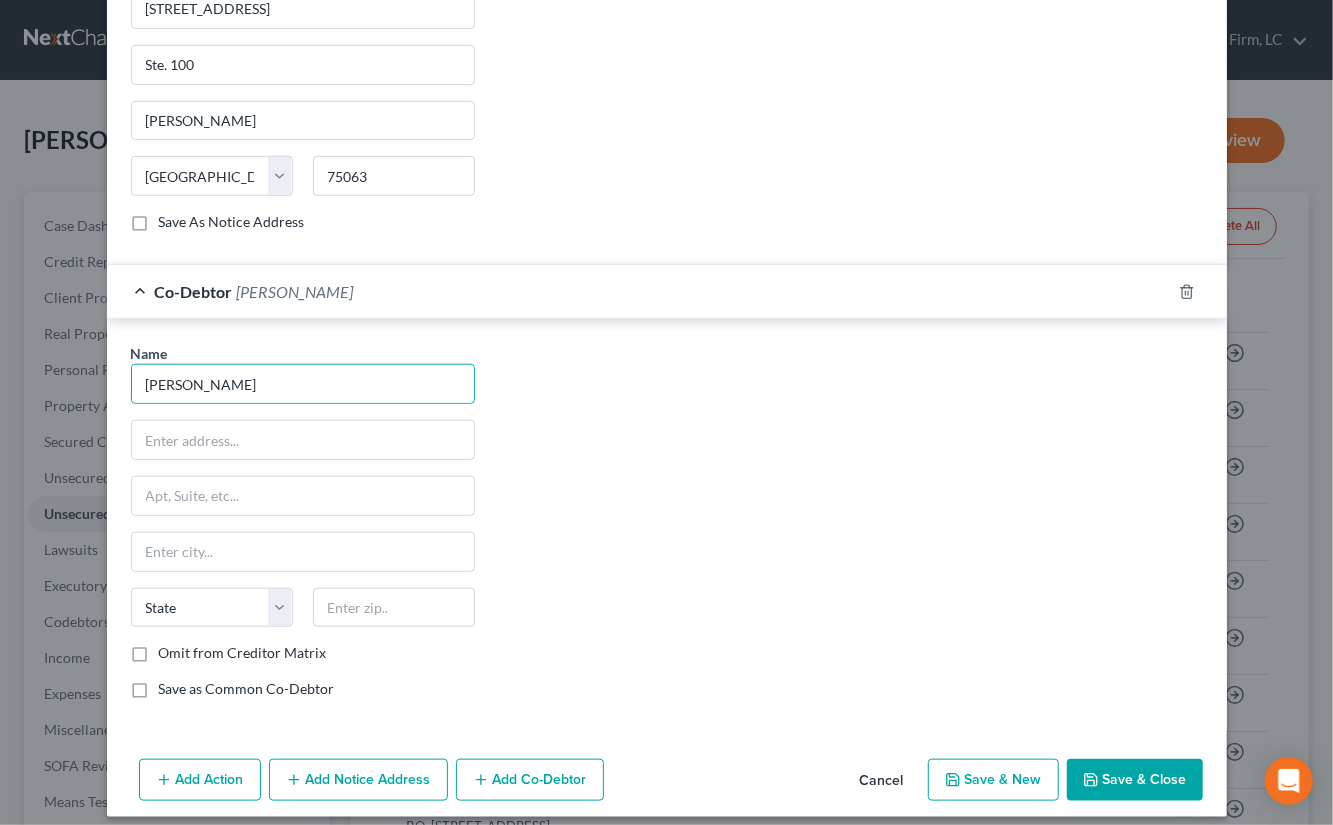 click on "Save as Common Co-Debtor" at bounding box center [247, 689] 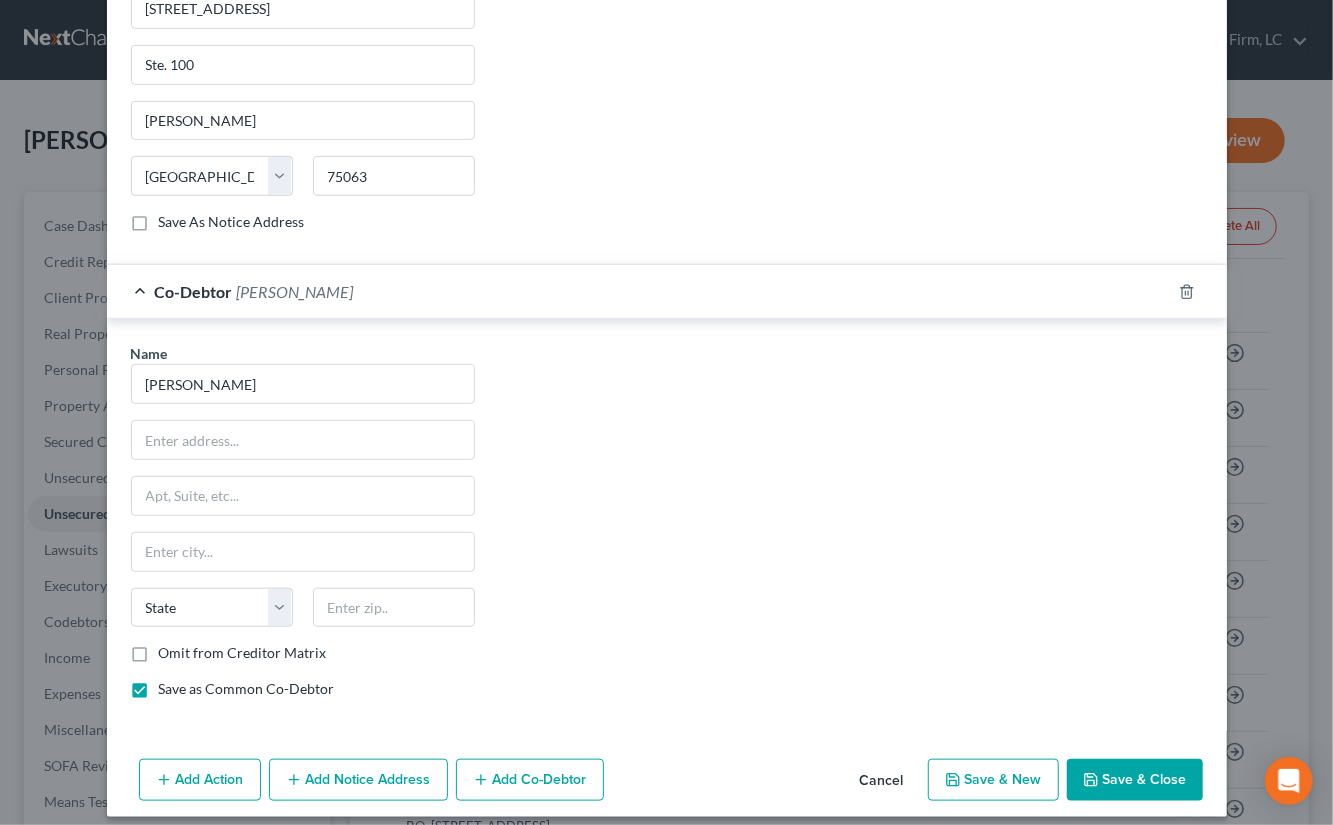 drag, startPoint x: 257, startPoint y: 671, endPoint x: 275, endPoint y: 641, distance: 34.98571 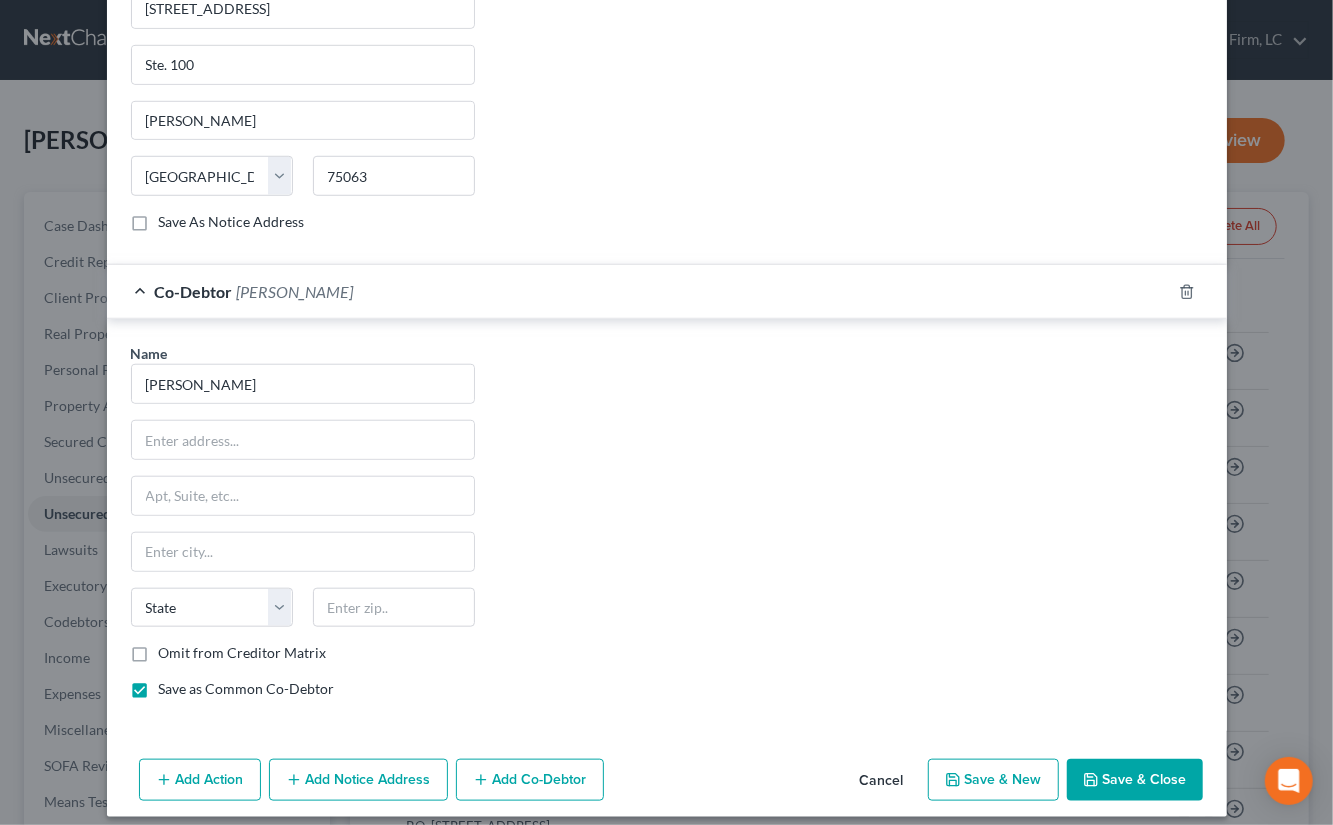 click on "Save as Common Co-Debtor" at bounding box center (247, 689) 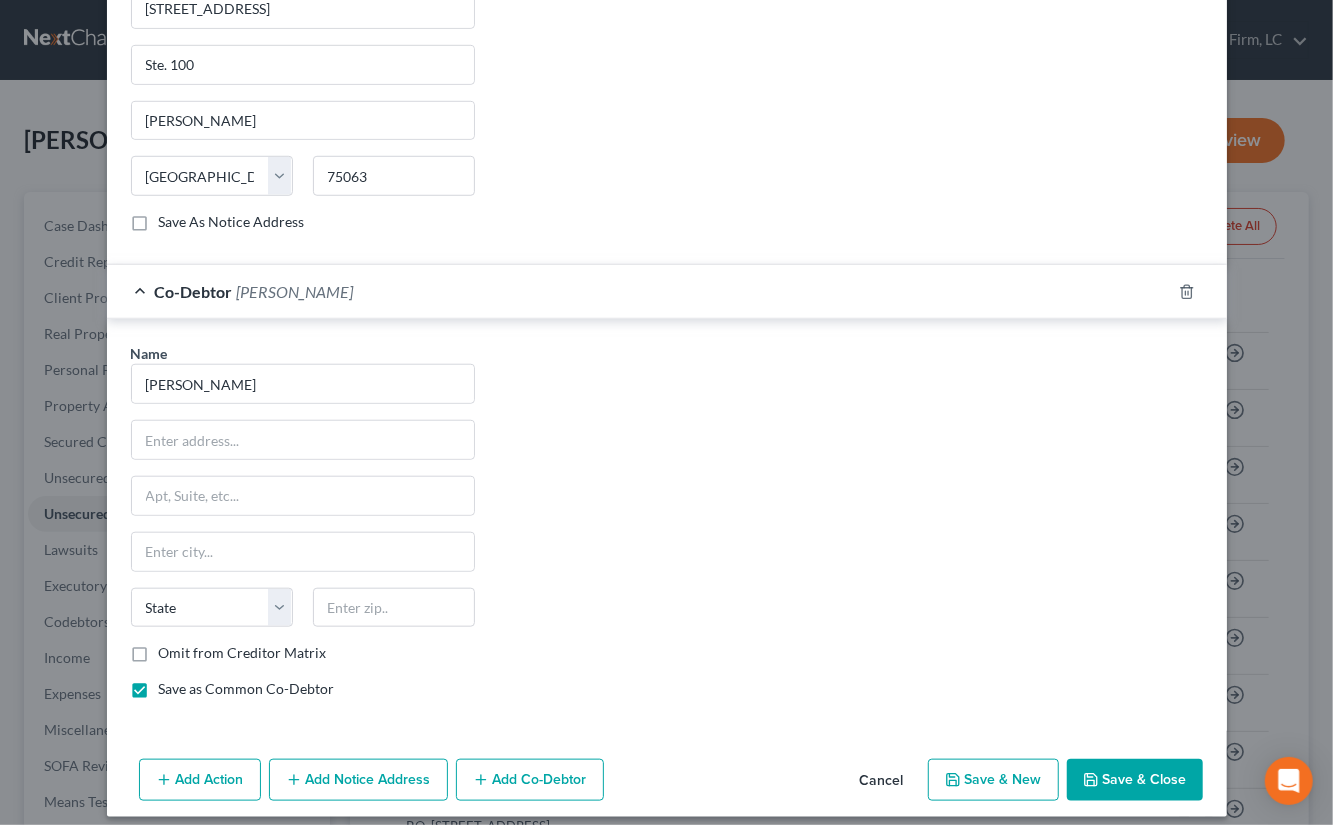 click on "Save as Common Co-Debtor" at bounding box center (173, 685) 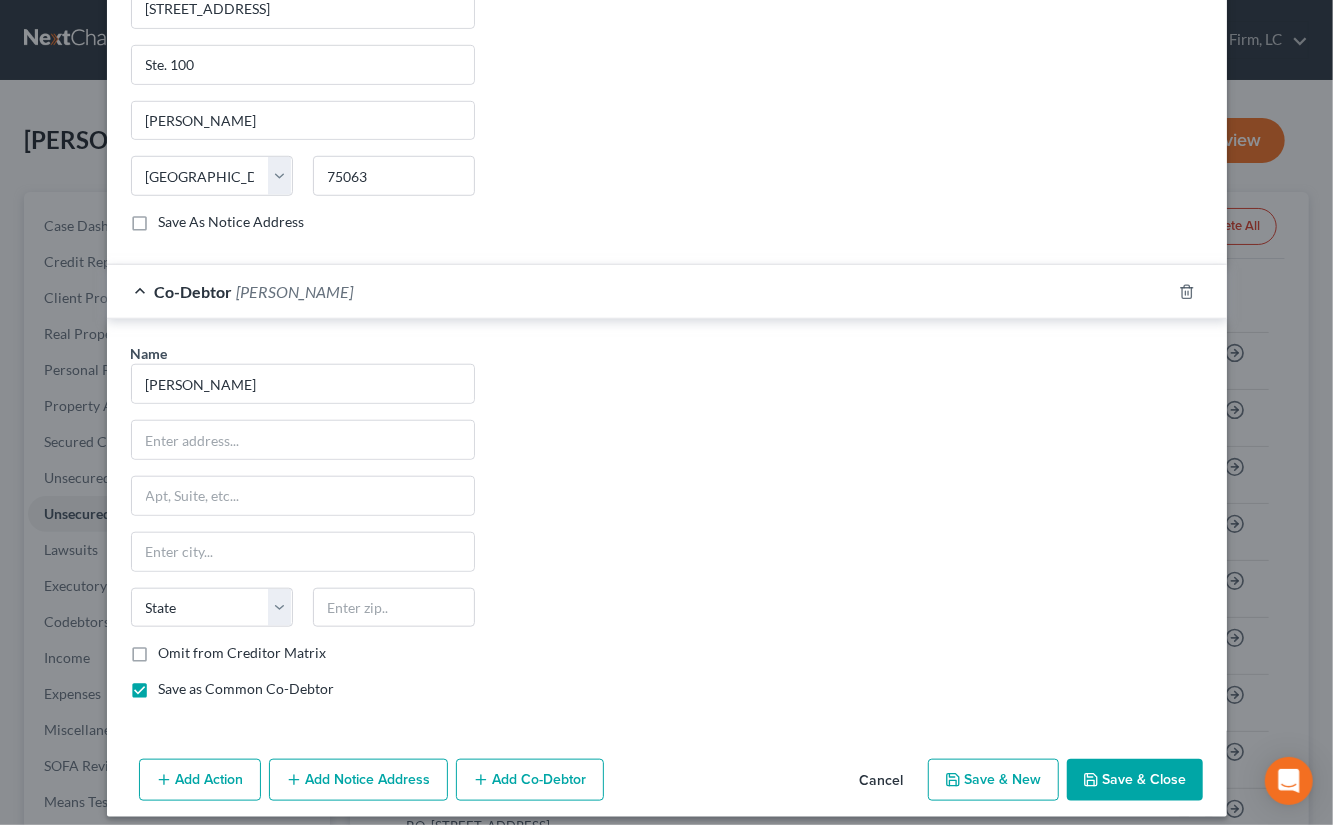 checkbox on "false" 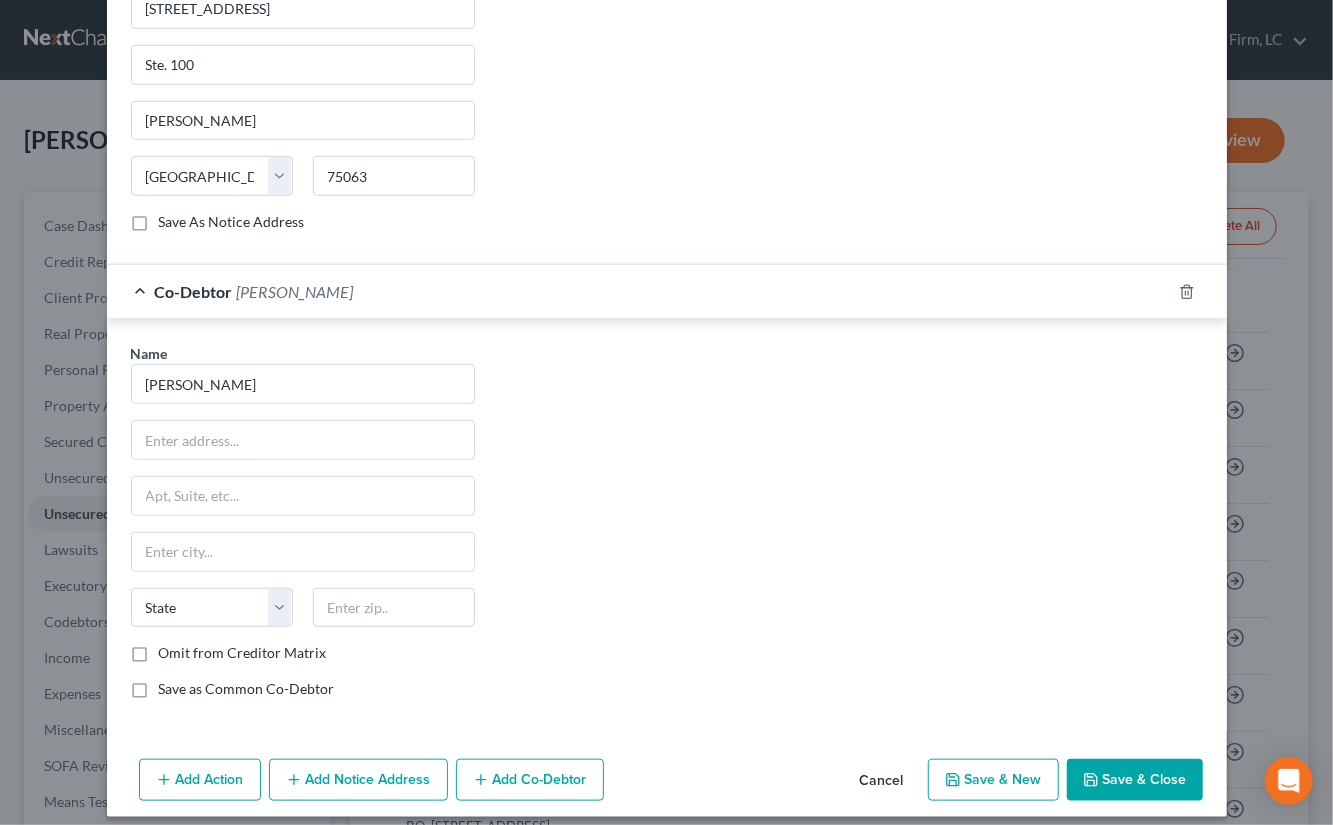 click on "Omit from Creditor Matrix" at bounding box center (243, 653) 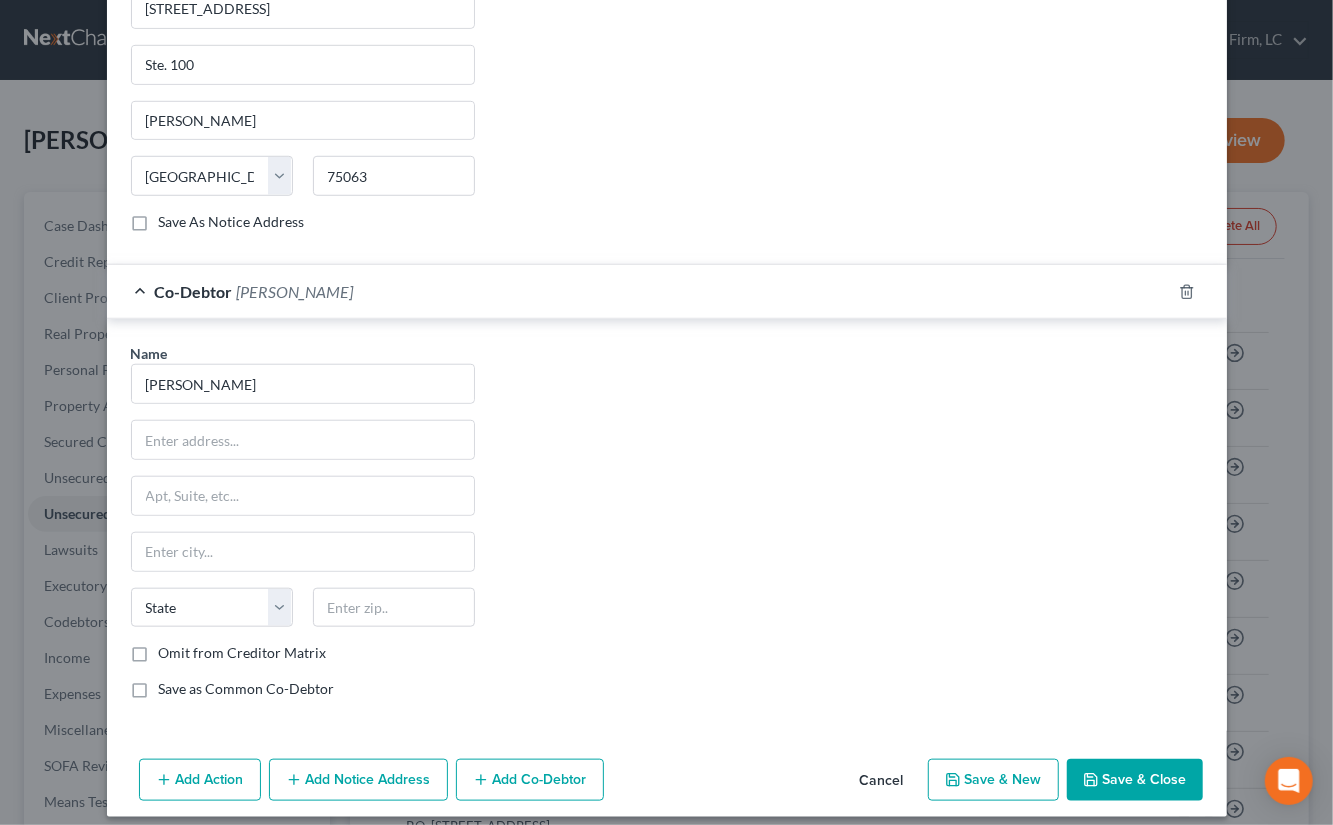 click on "Omit from Creditor Matrix" at bounding box center [173, 649] 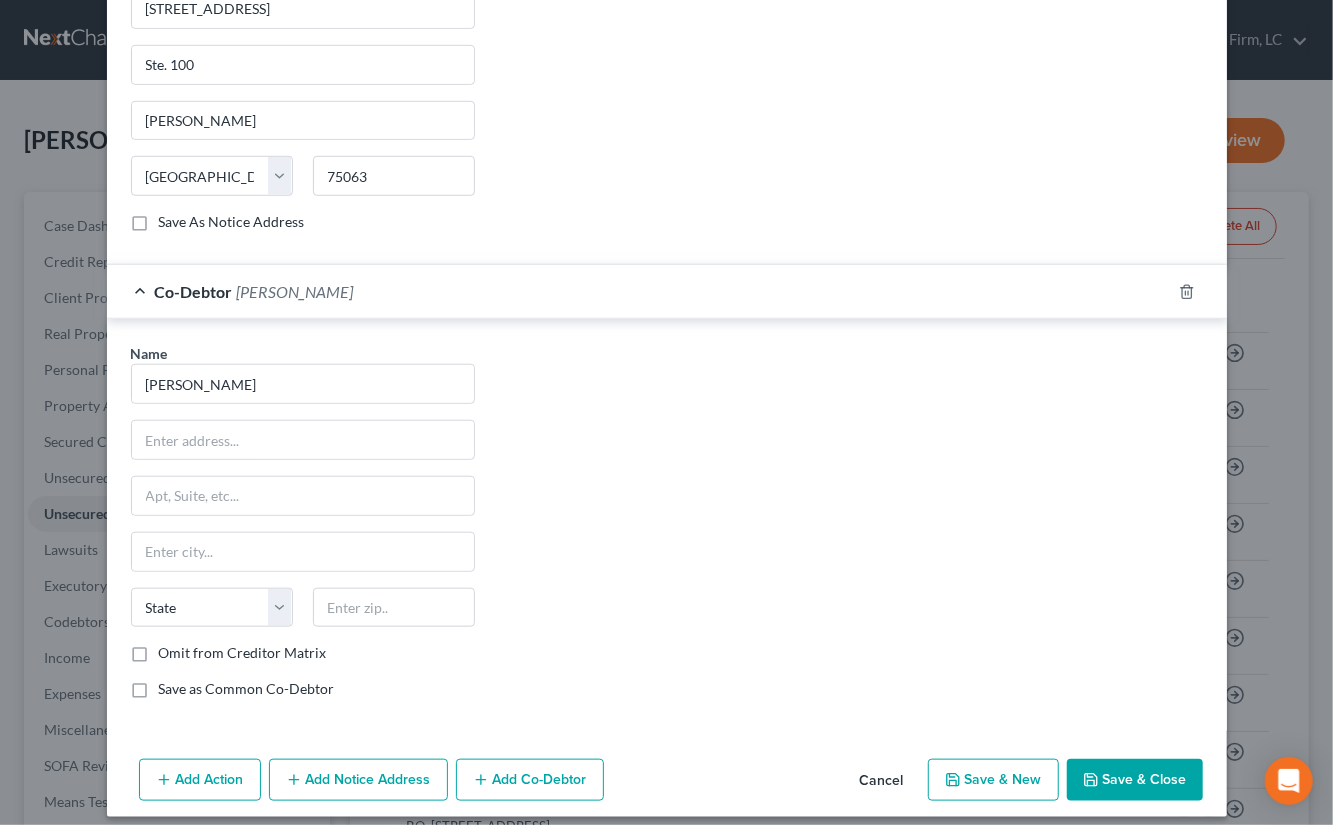 checkbox on "true" 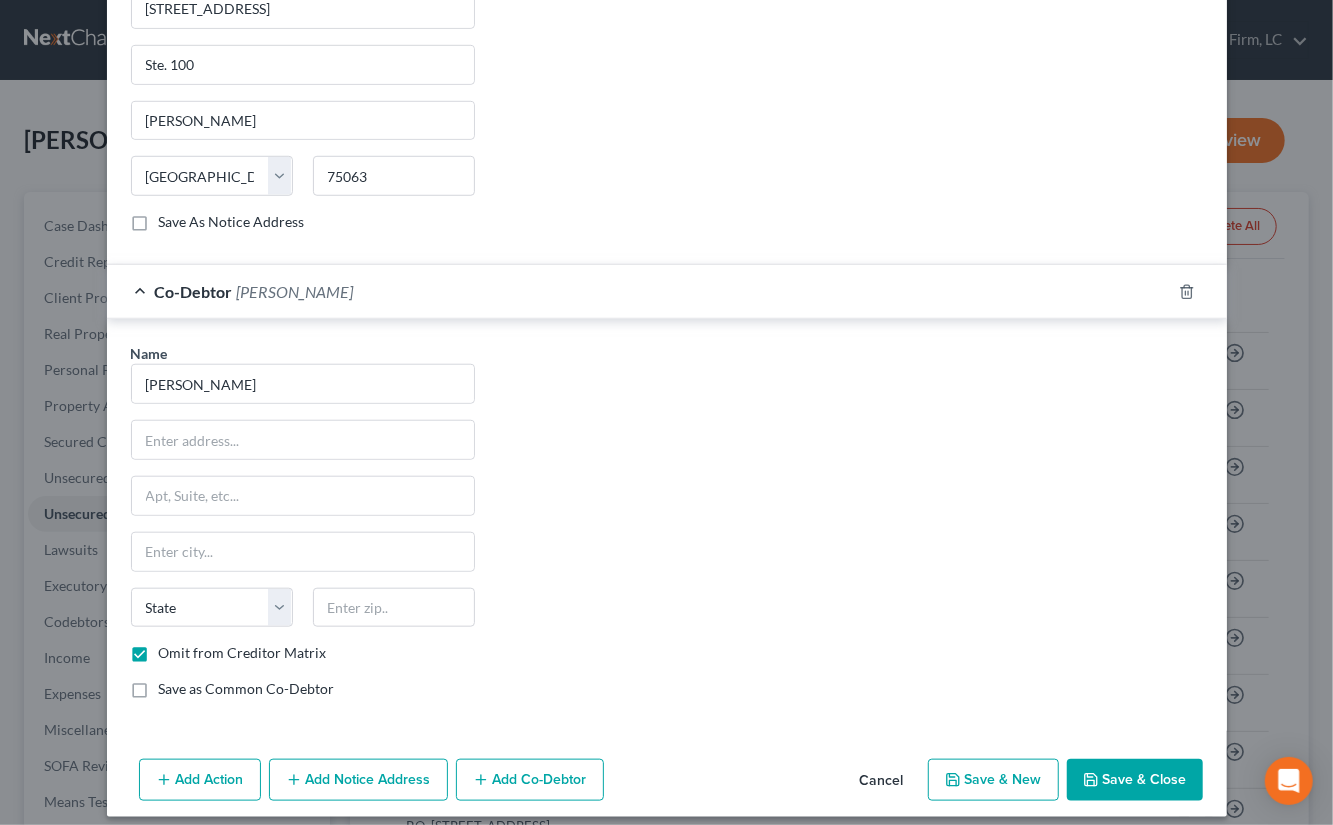 click on "Save & Close" at bounding box center [1135, 780] 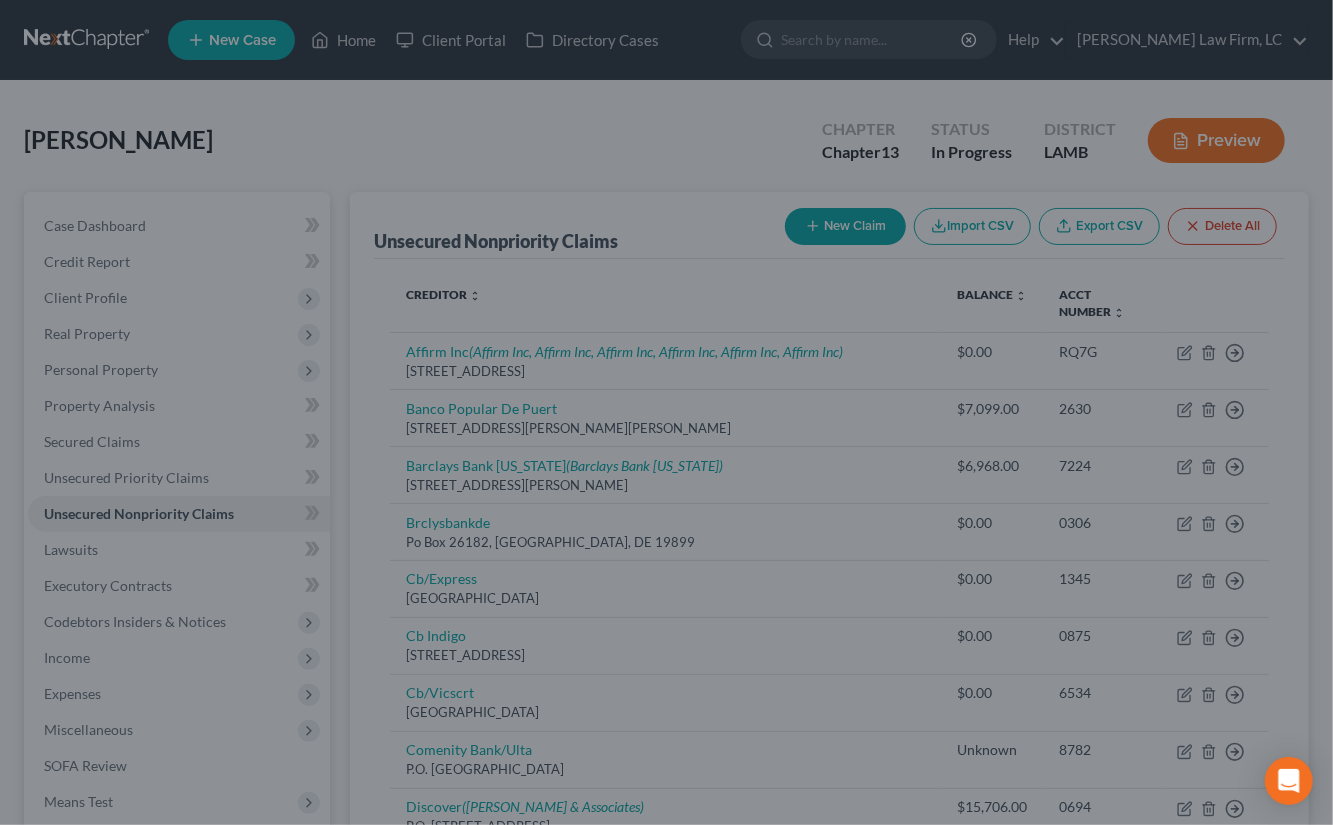 scroll, scrollTop: 0, scrollLeft: 0, axis: both 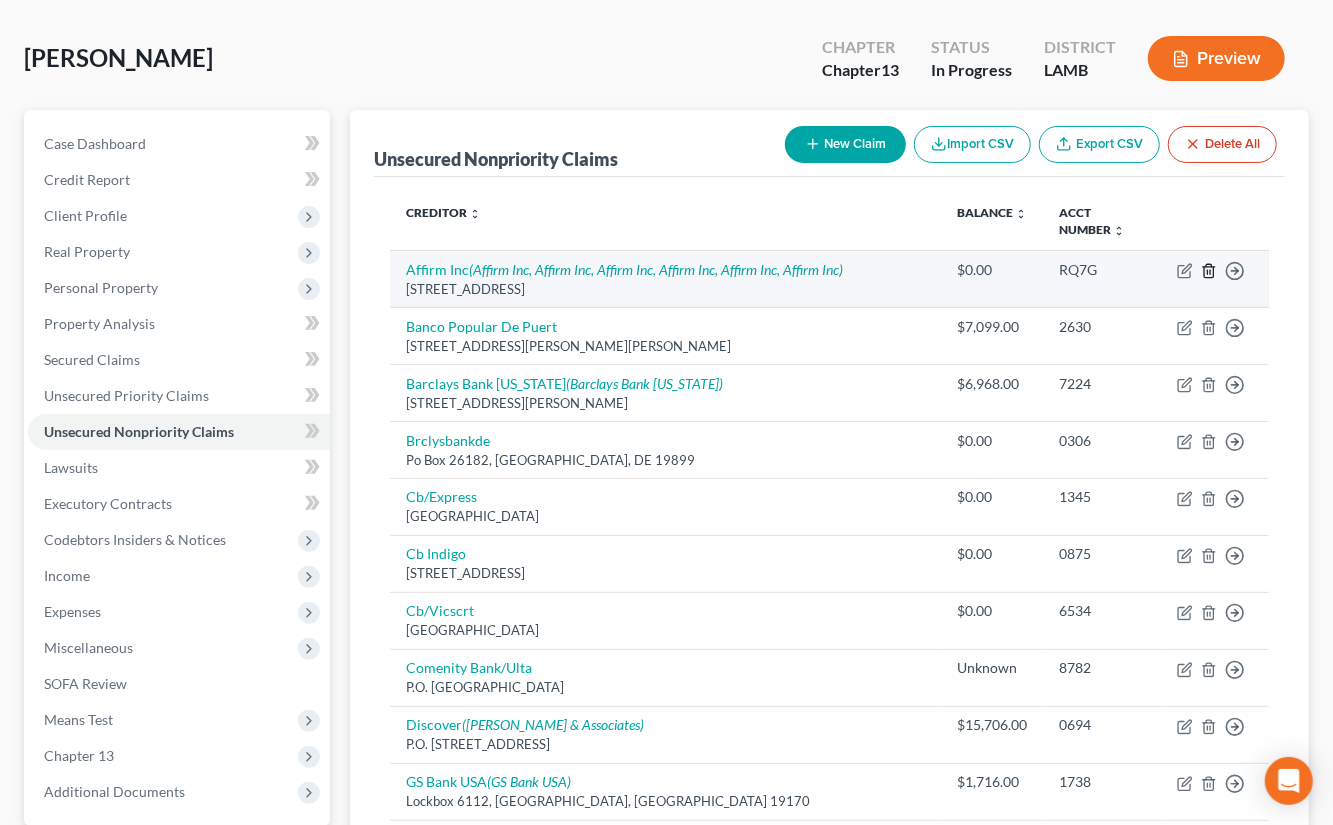click 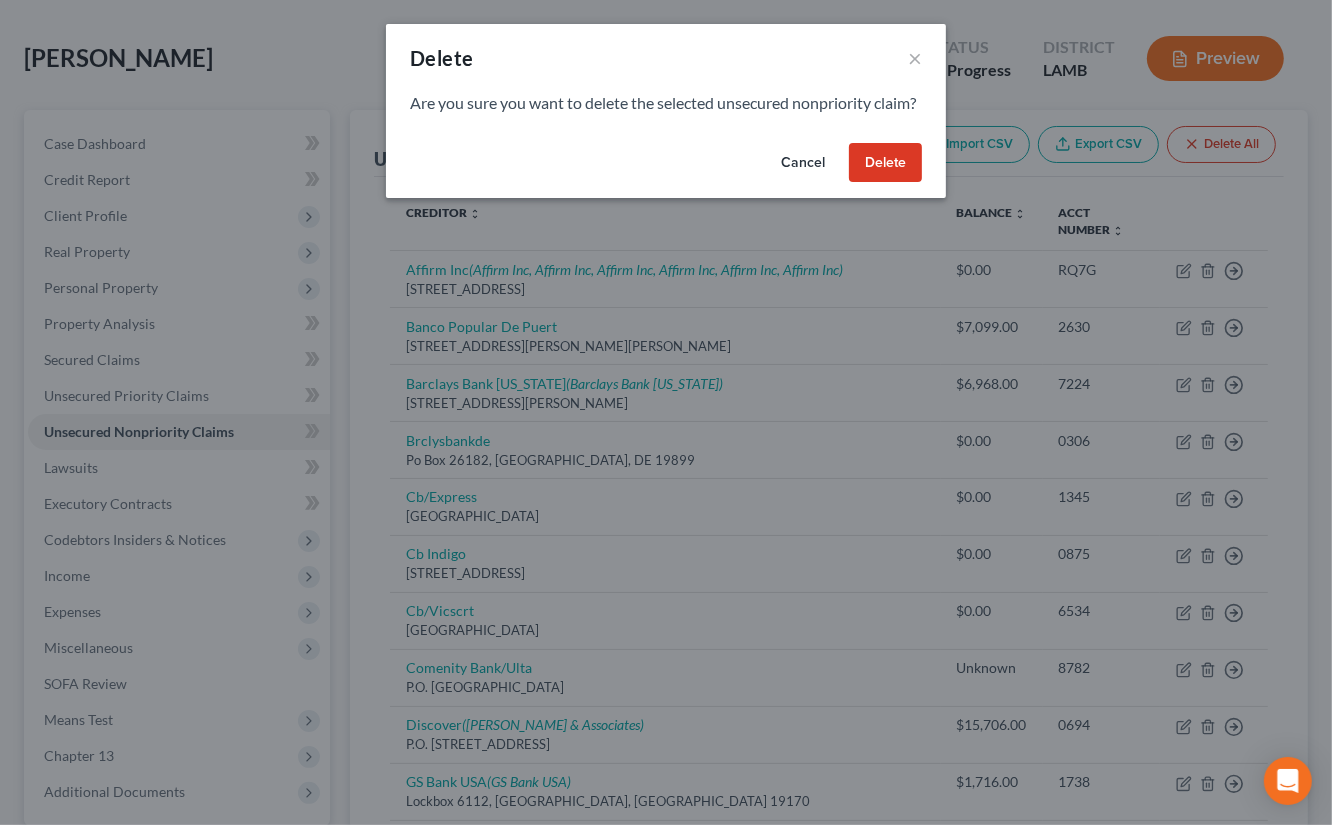 click on "Delete" at bounding box center [885, 163] 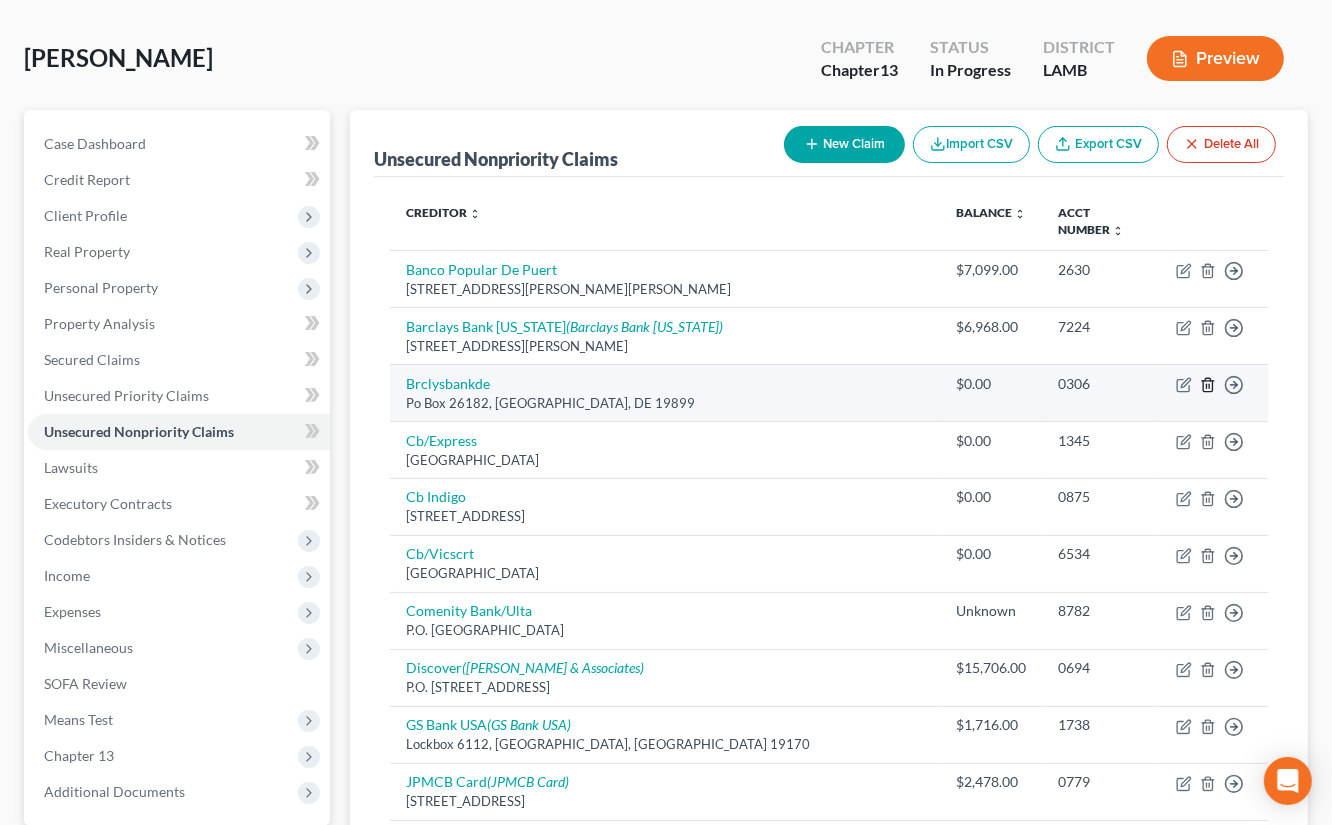 click 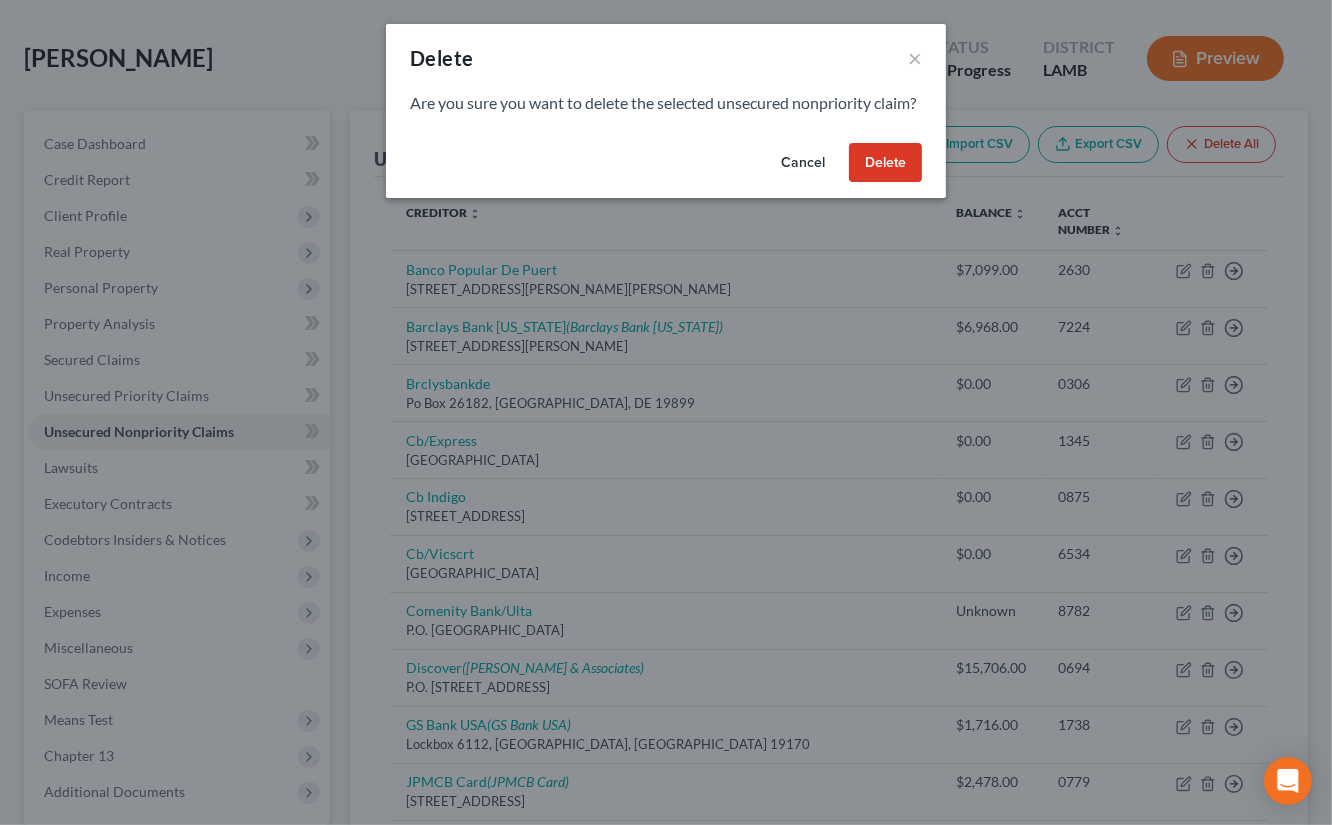 click on "Delete" at bounding box center [885, 163] 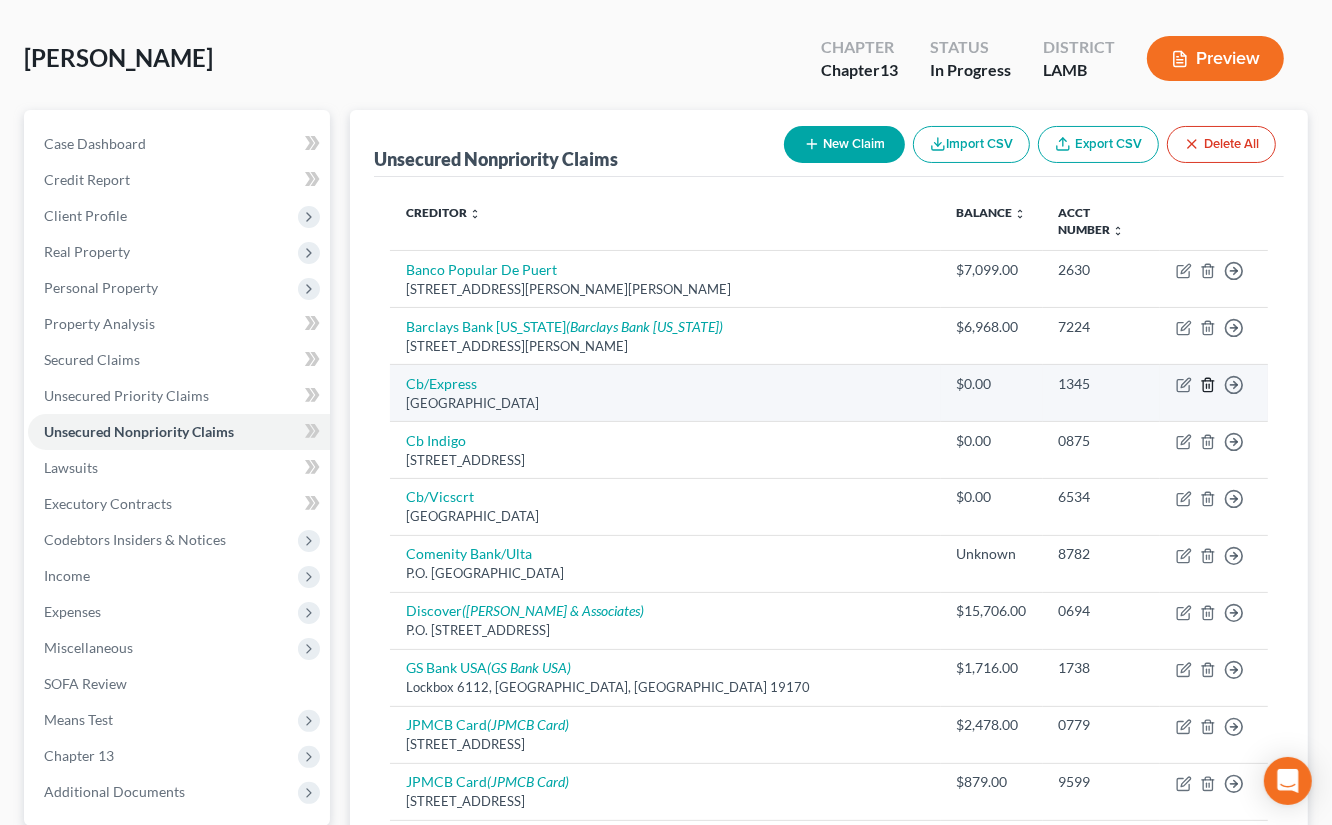click 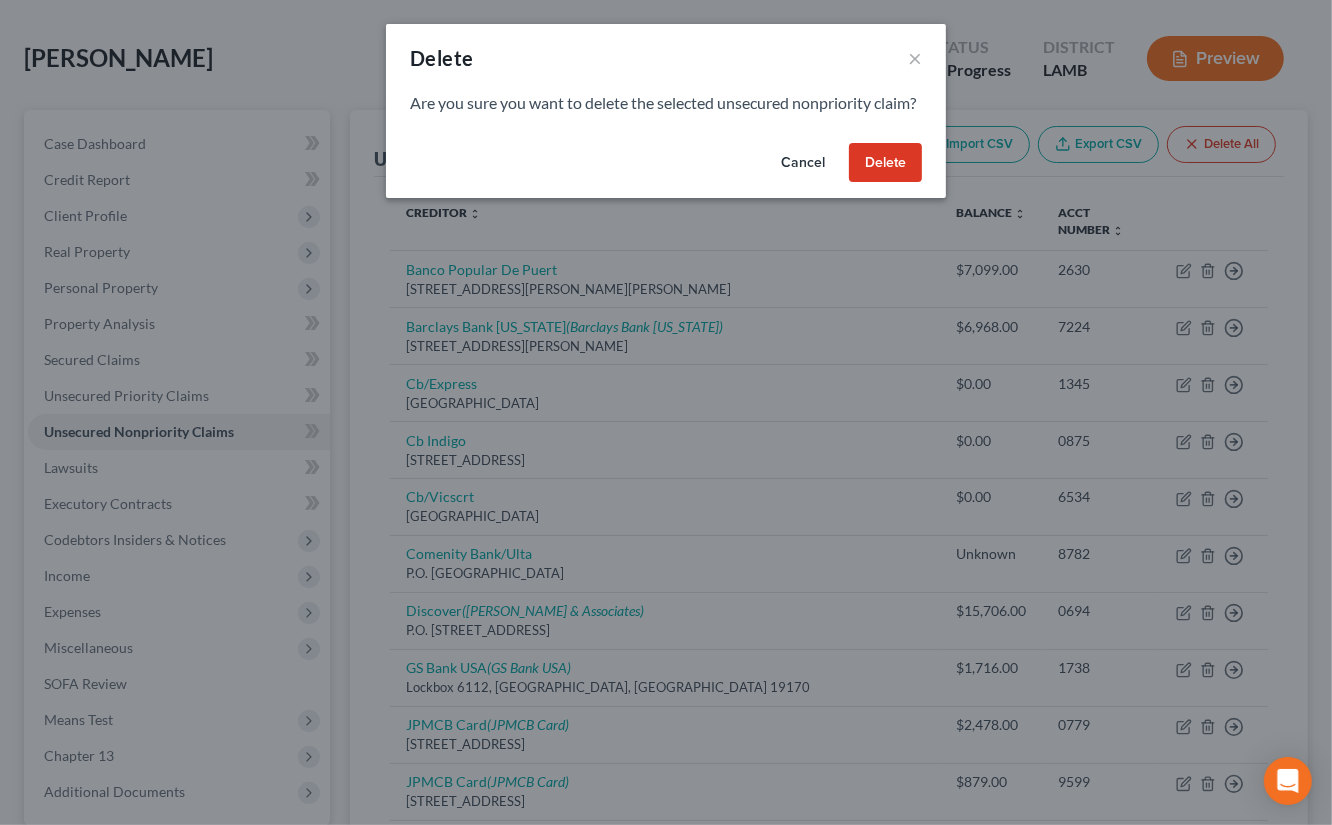 click on "Delete" at bounding box center (885, 163) 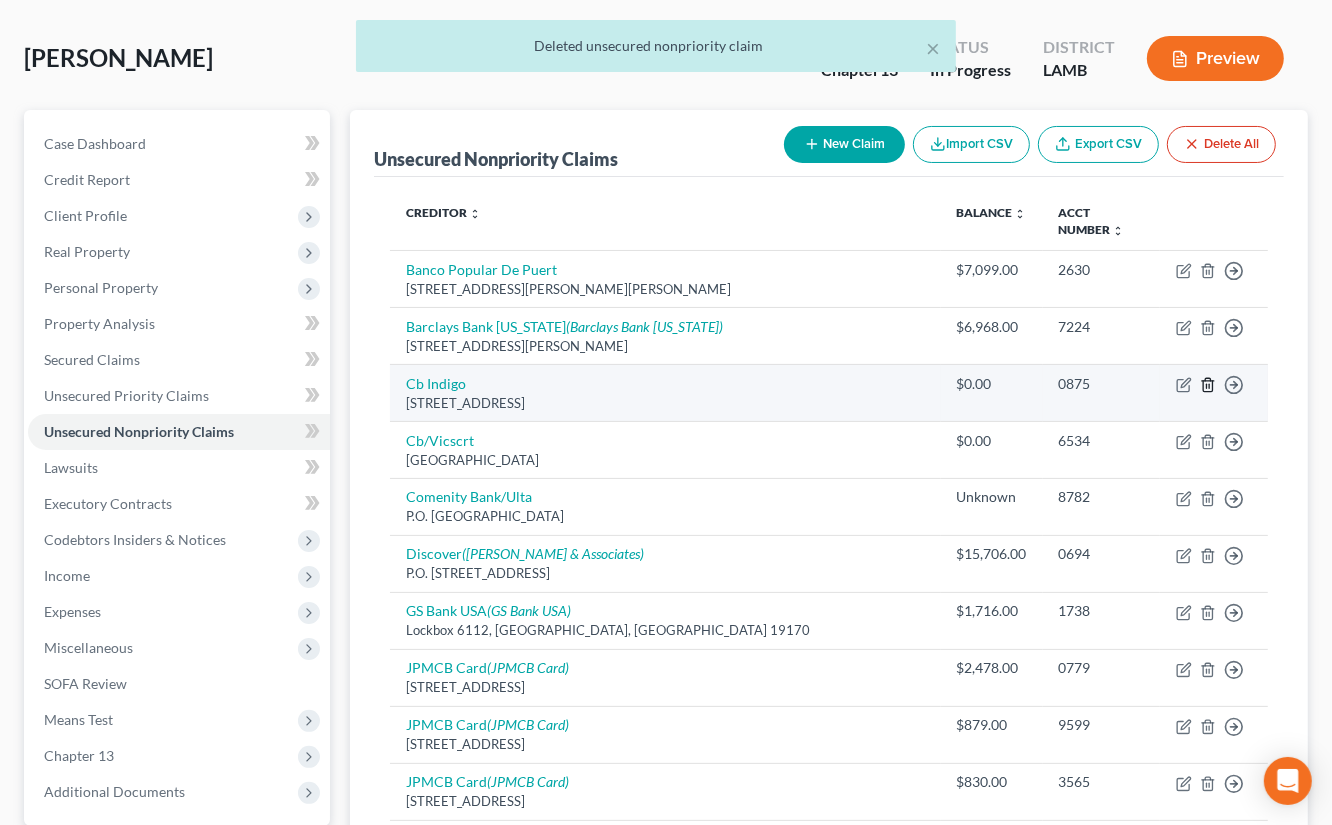 click on "Move to D Move to E Move to G Move to Notice Only" at bounding box center (1214, 392) 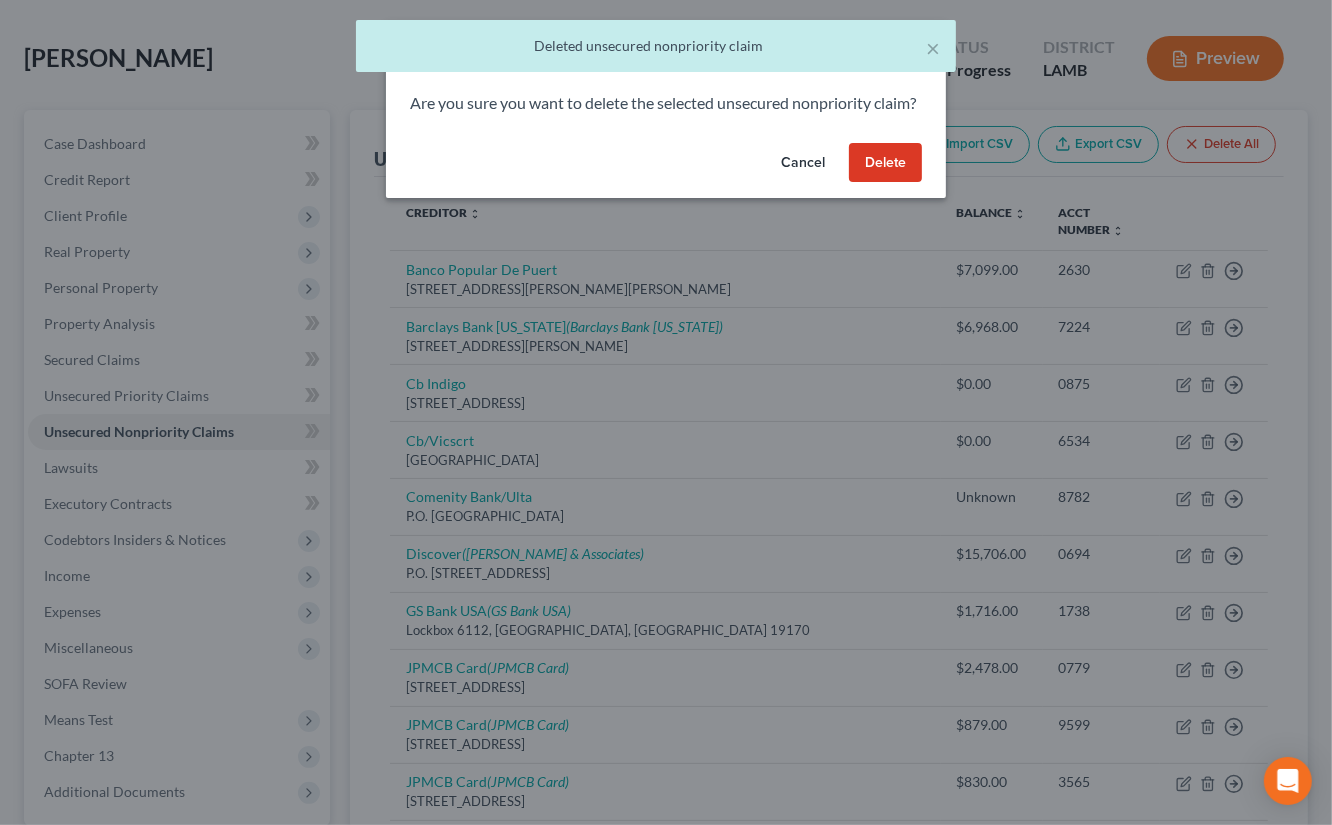 click on "Delete" at bounding box center (885, 163) 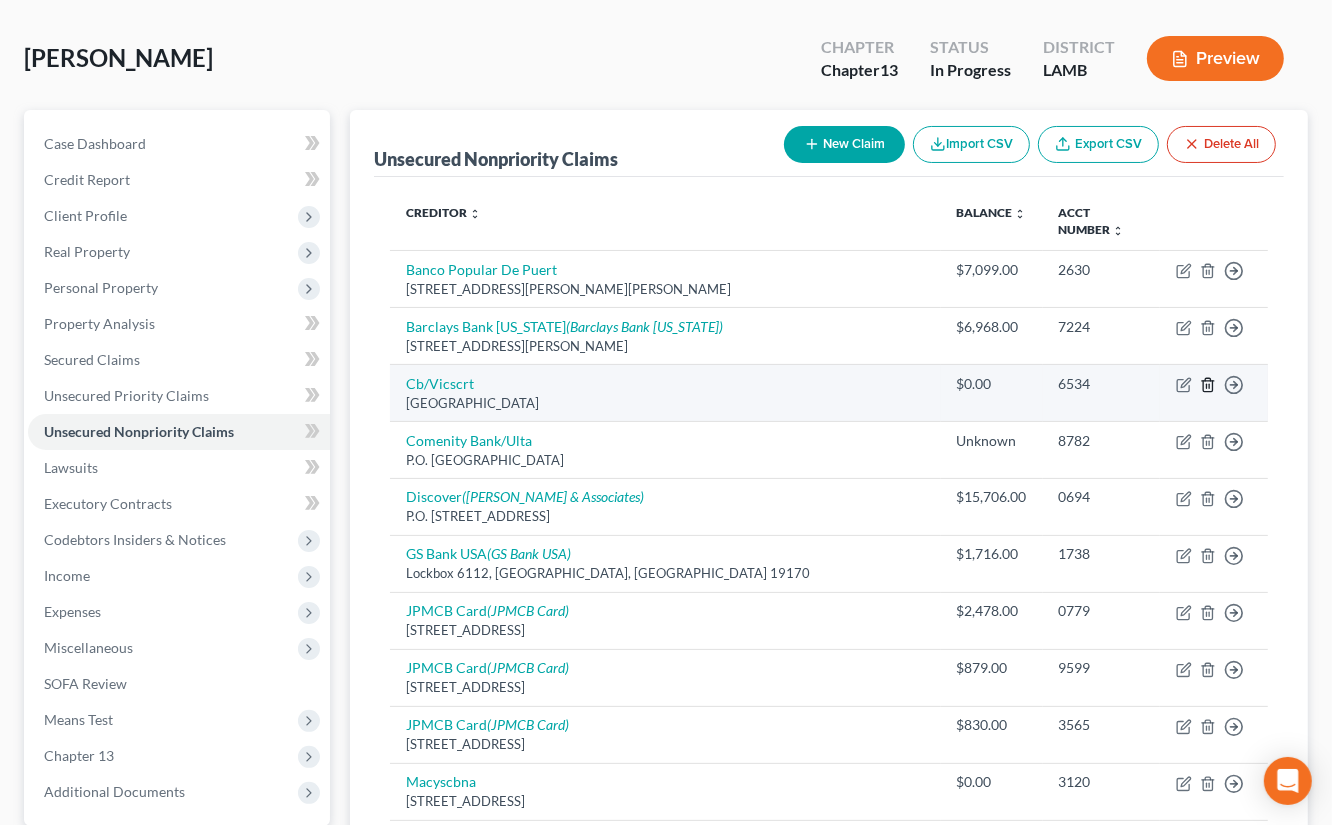 click 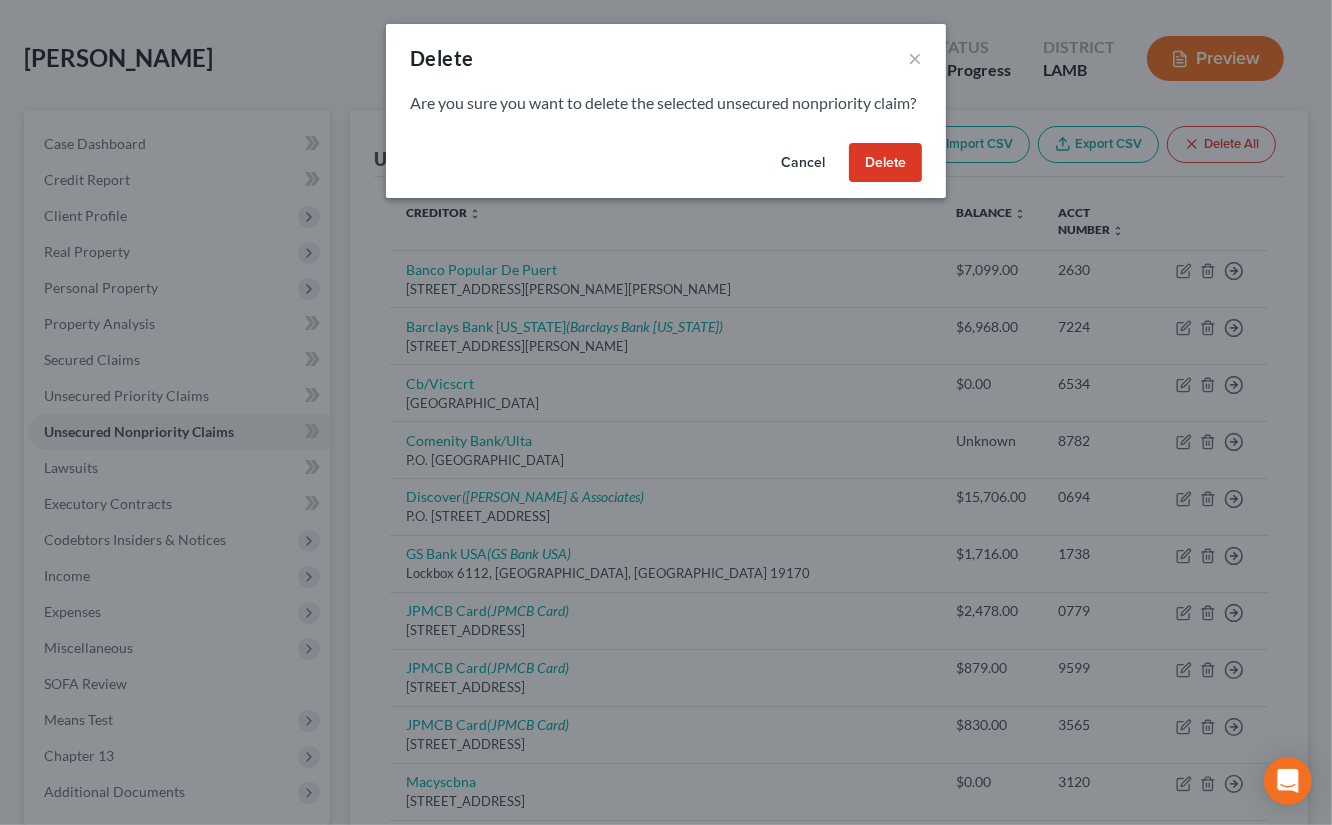 click on "Delete" at bounding box center [885, 163] 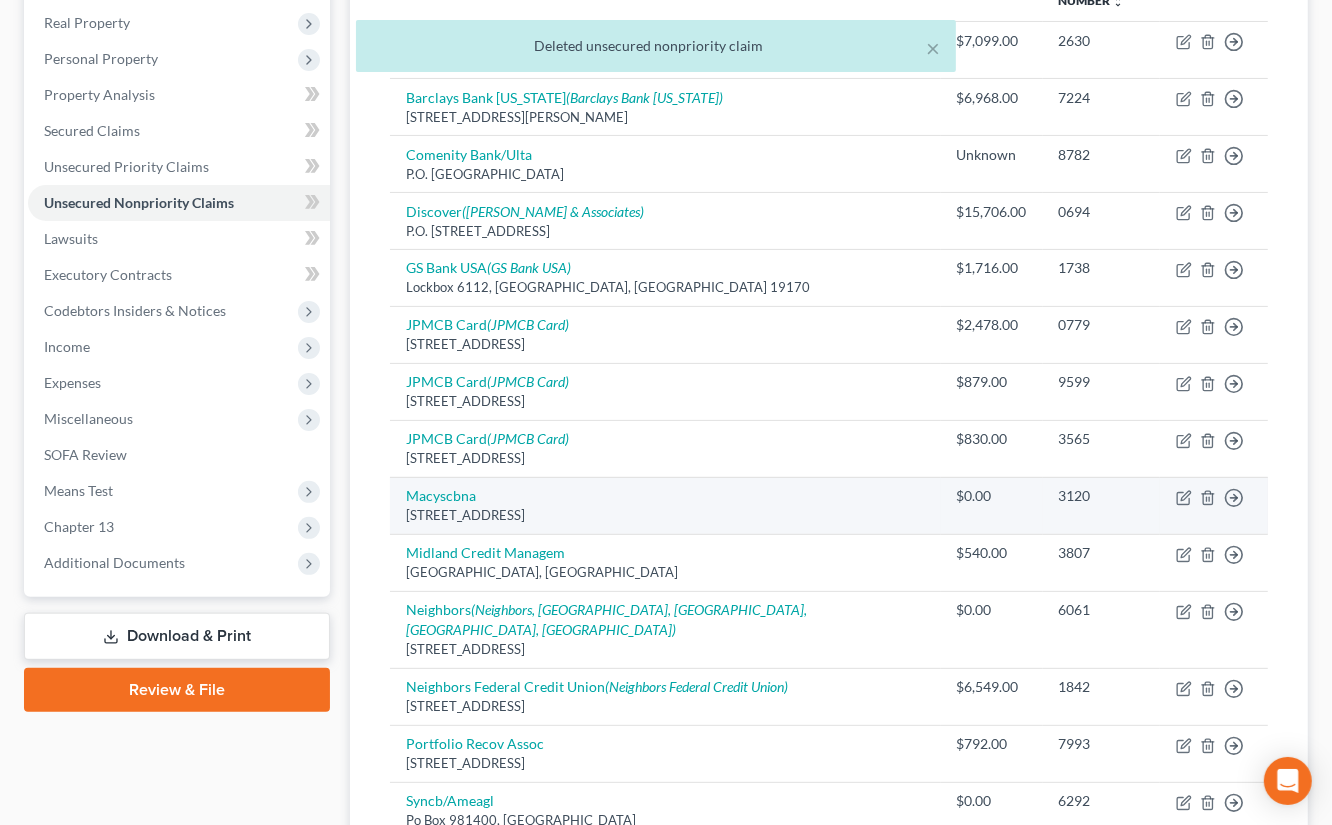 scroll, scrollTop: 313, scrollLeft: 0, axis: vertical 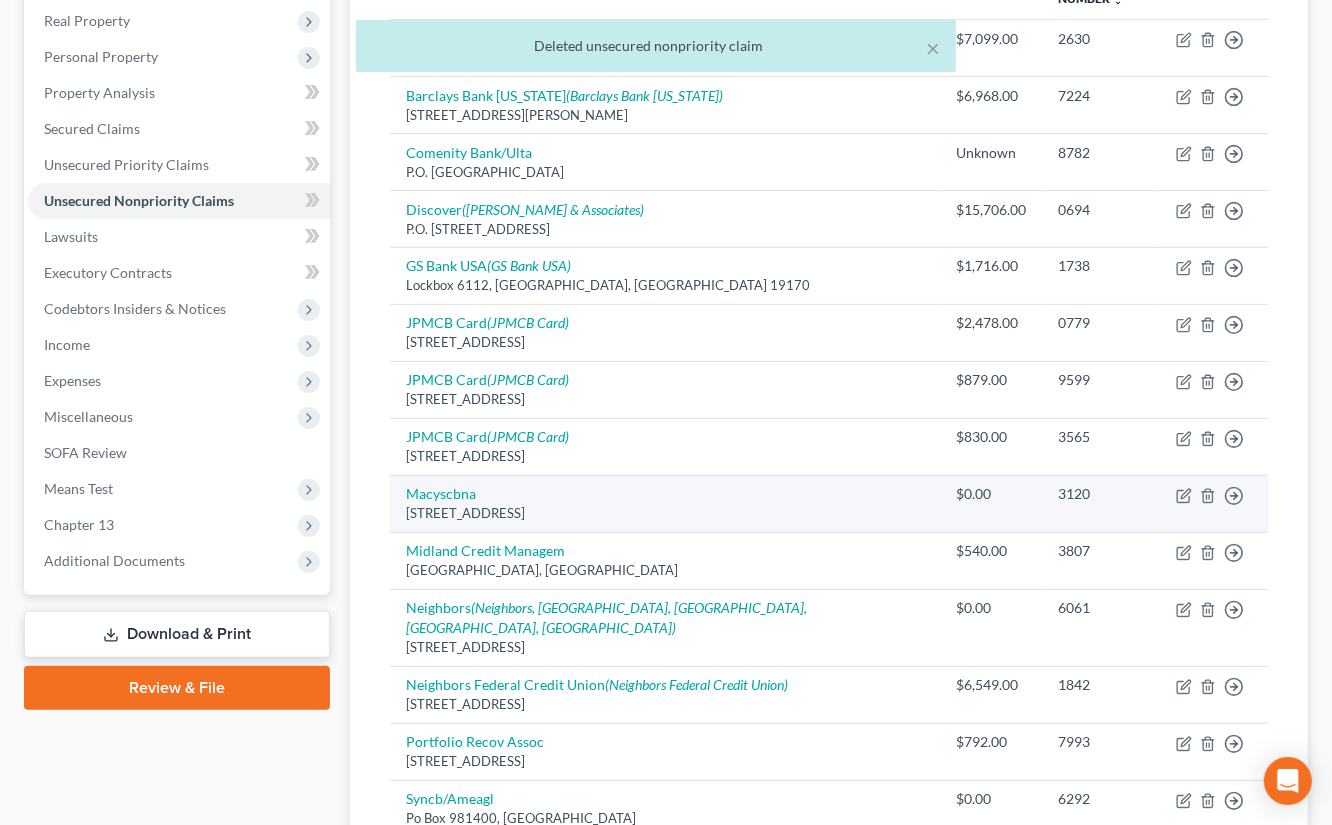 click on "Move to D Move to E Move to G Move to Notice Only" at bounding box center [1214, 503] 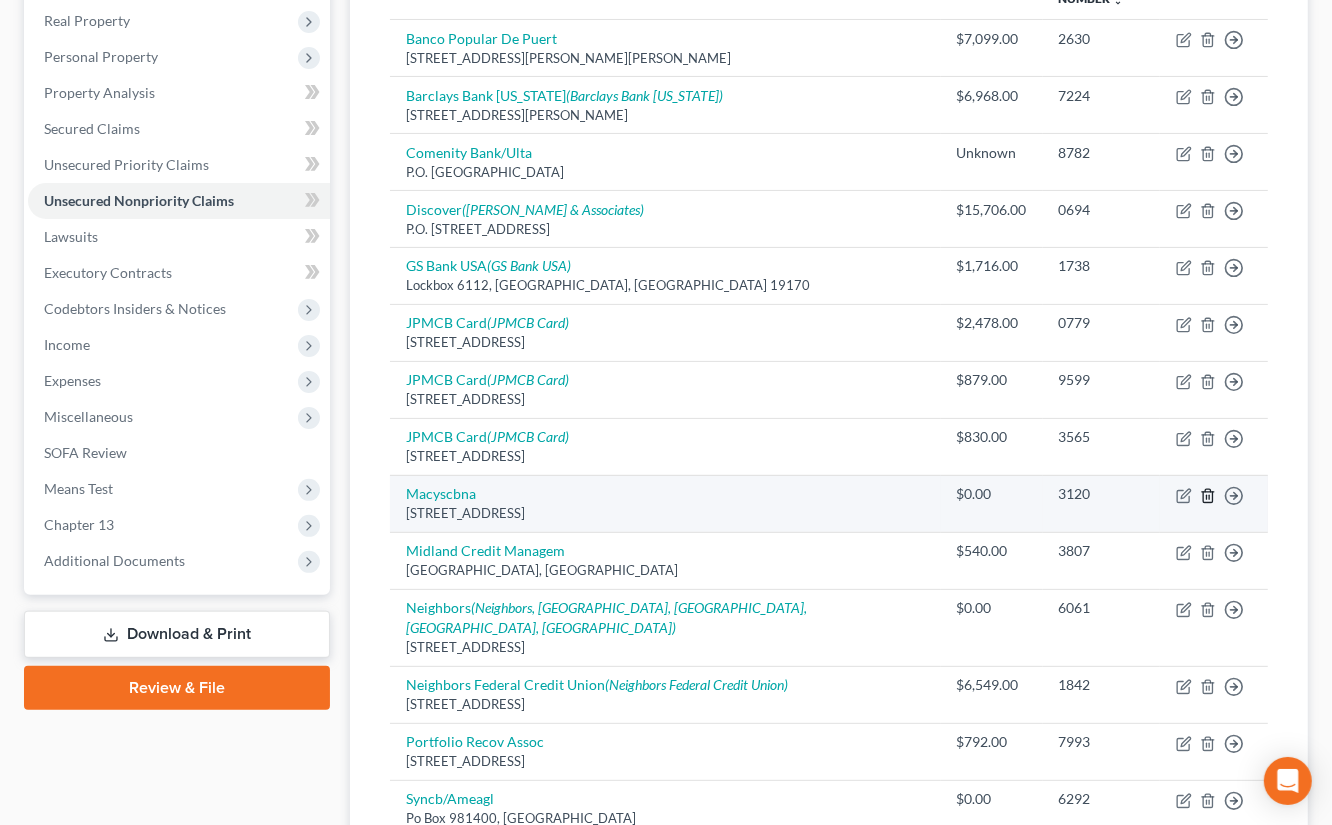click 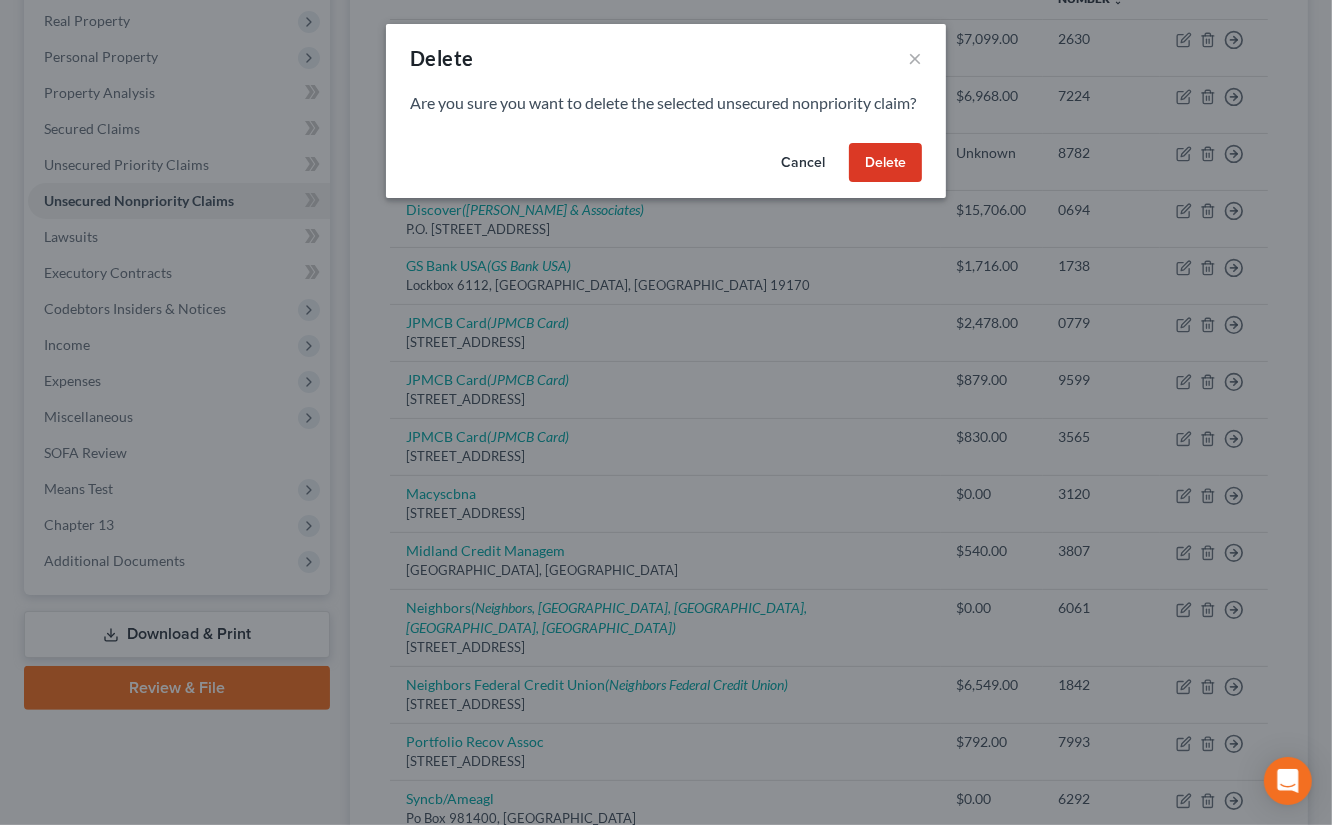 click on "Delete" at bounding box center [885, 163] 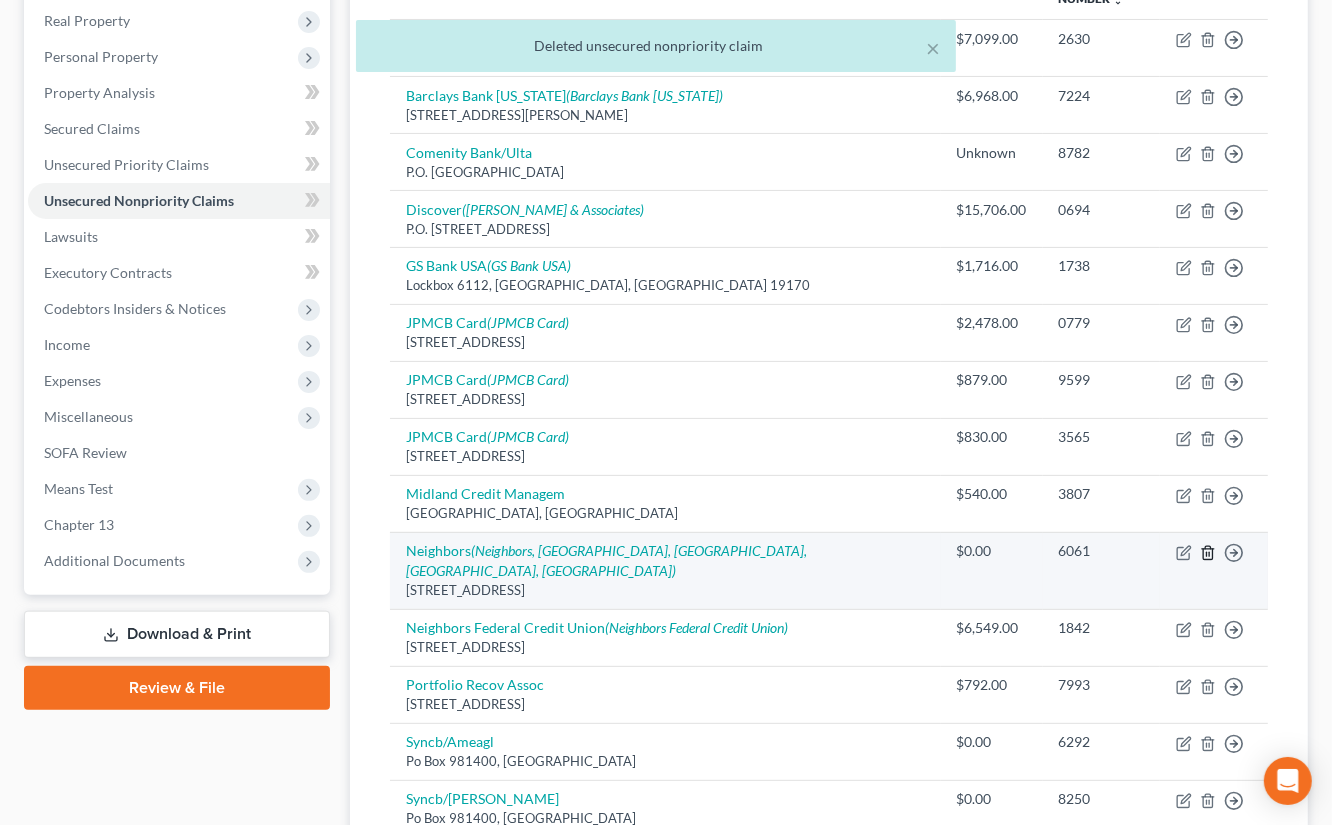click 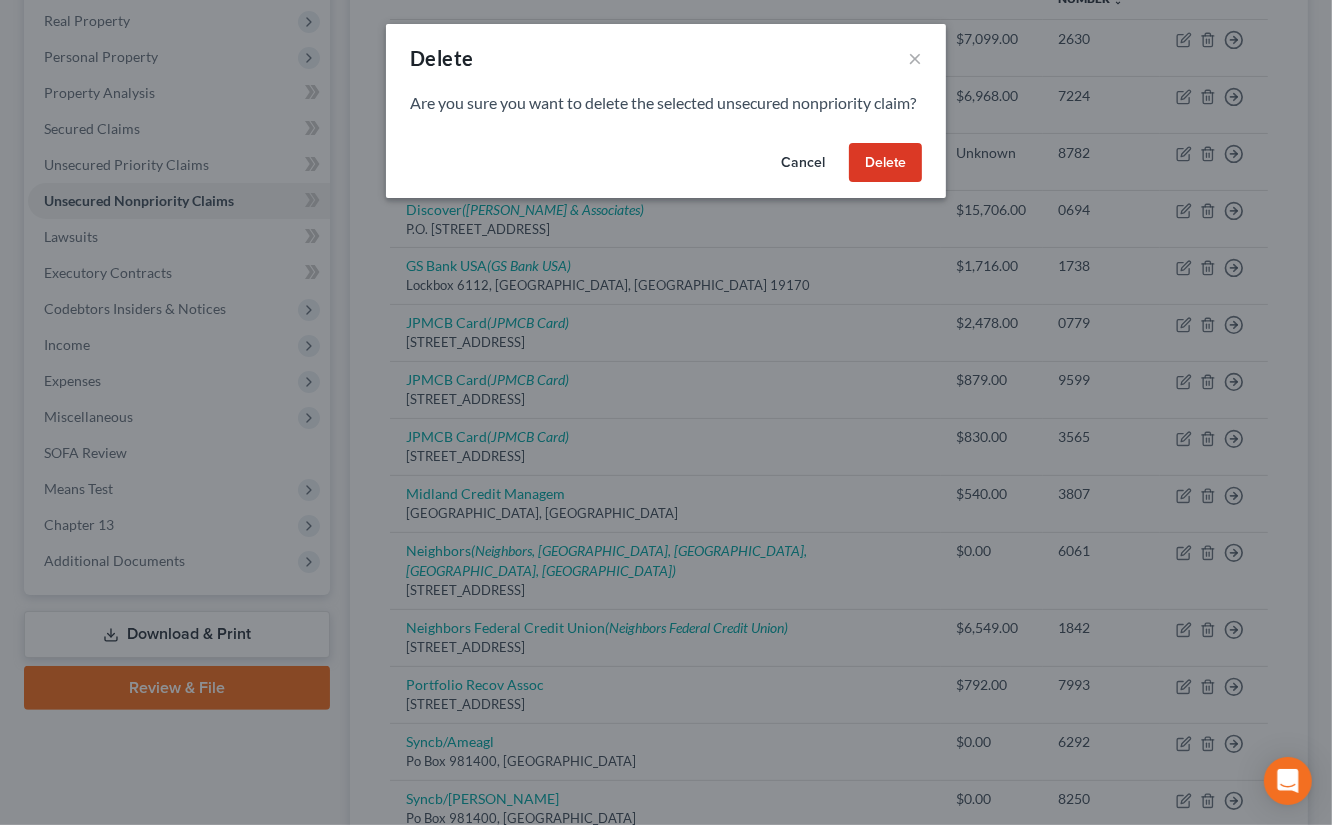 click on "Delete" at bounding box center (885, 163) 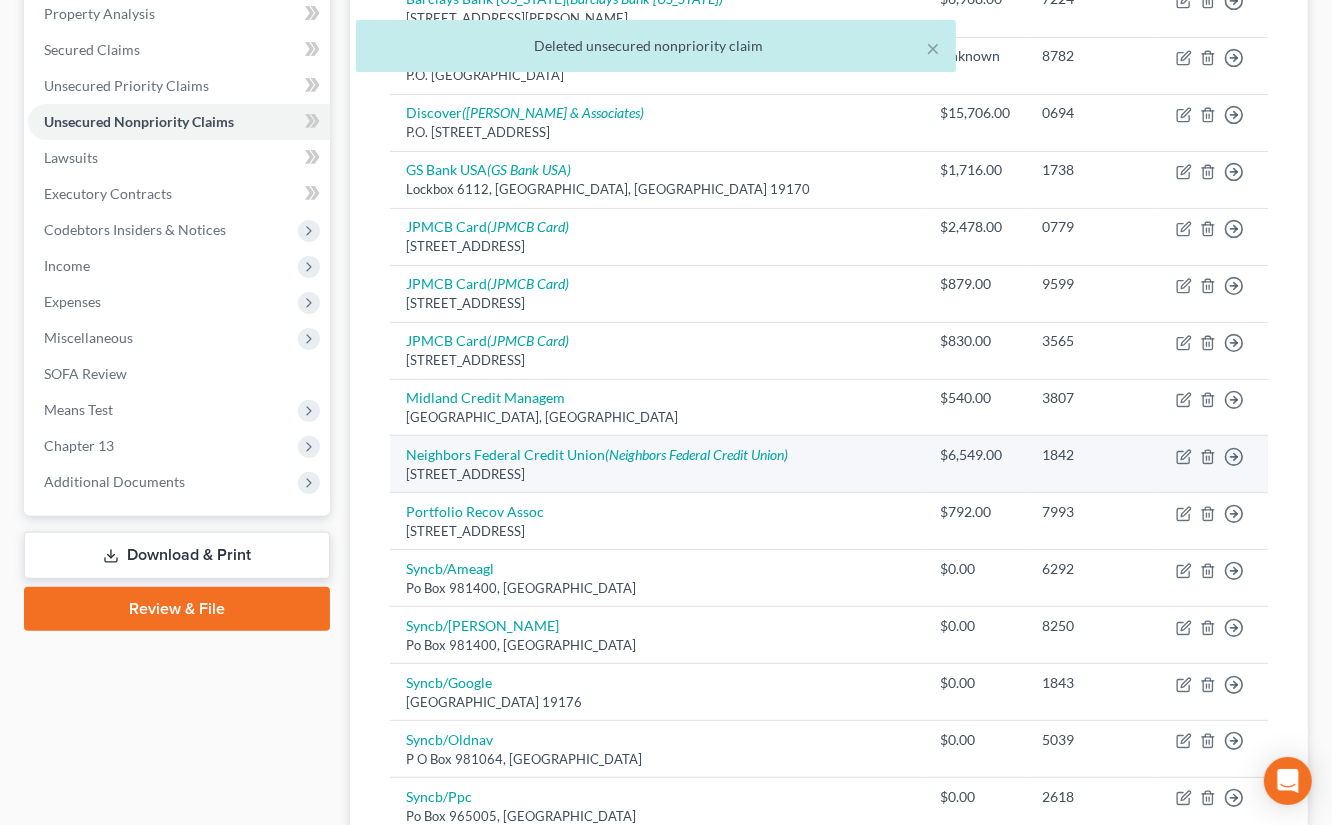 scroll, scrollTop: 402, scrollLeft: 0, axis: vertical 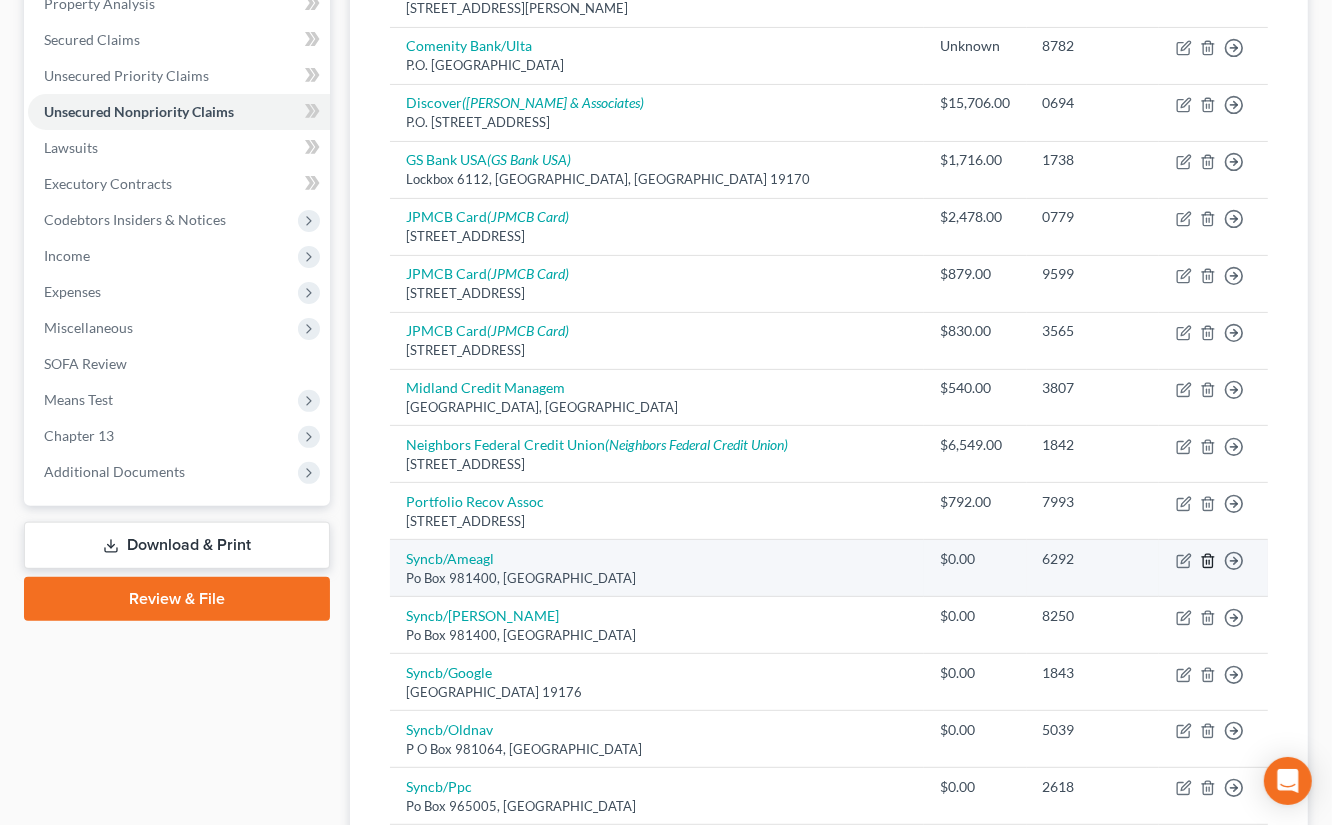 click 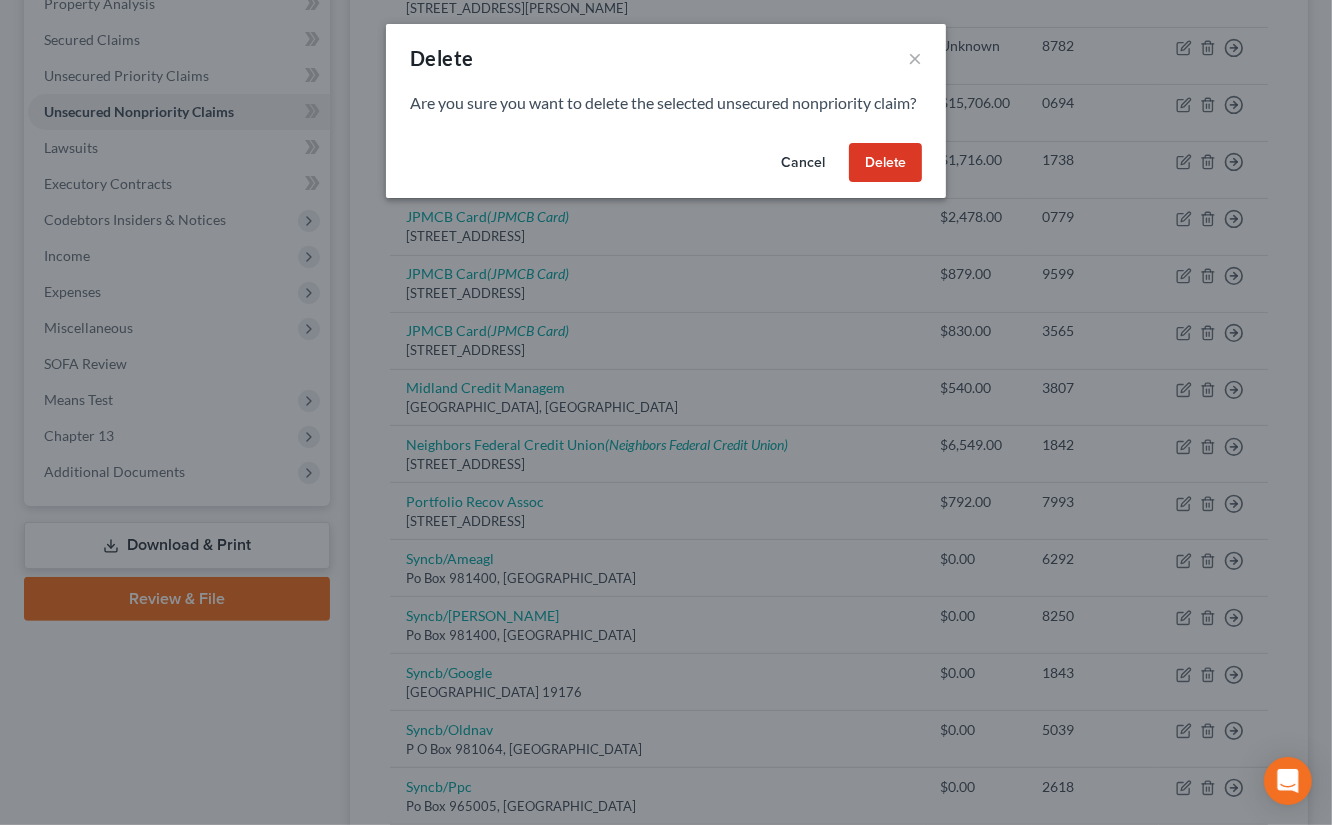 click on "Delete" at bounding box center [885, 163] 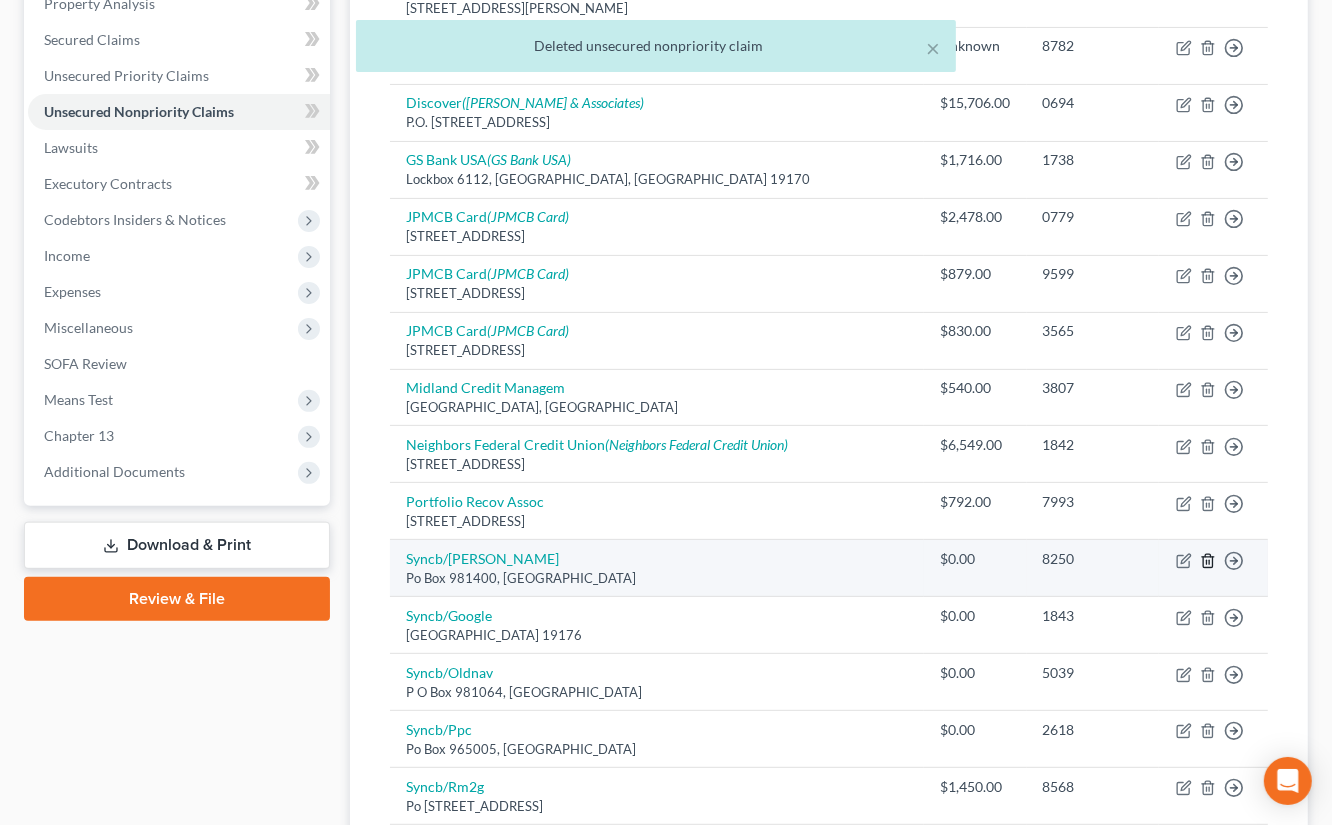 click 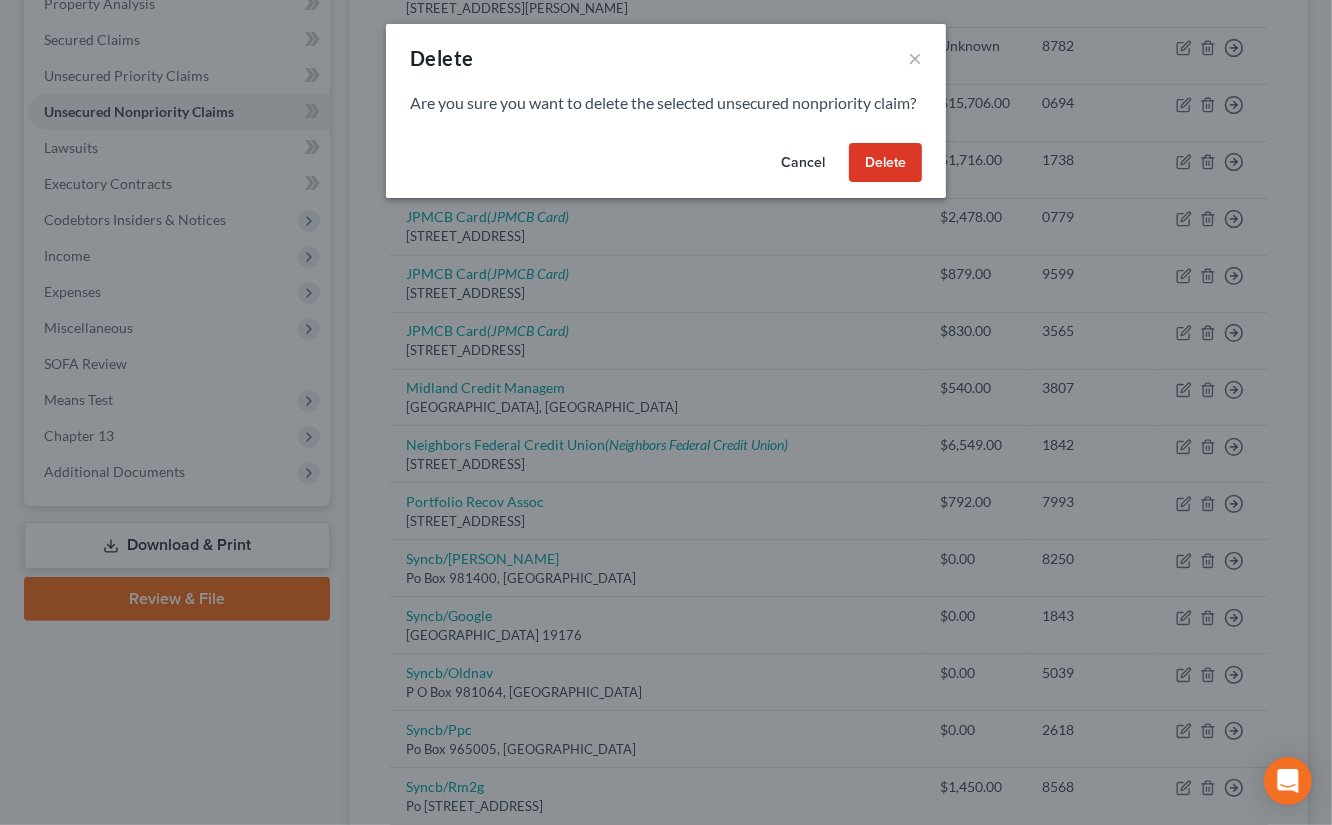 click on "Delete" at bounding box center (885, 163) 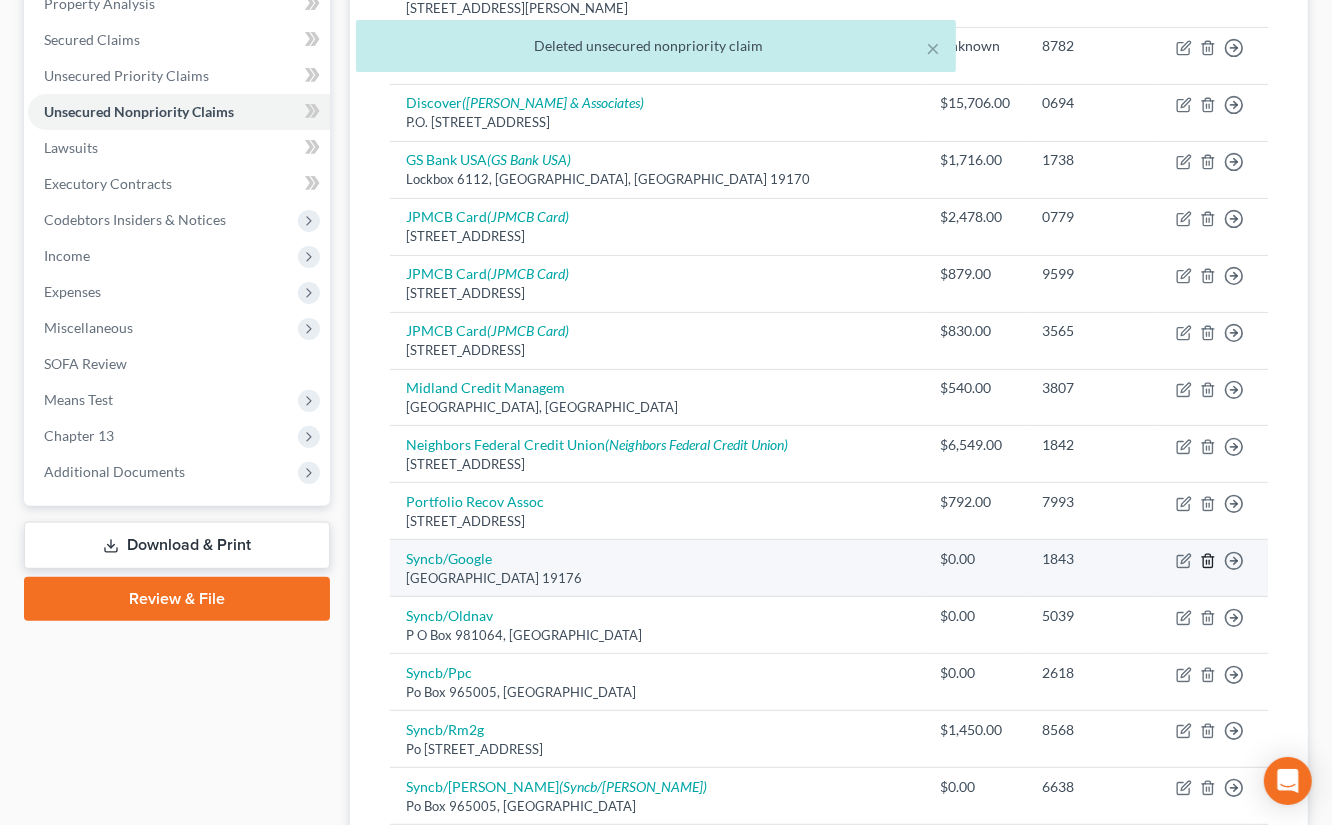 click 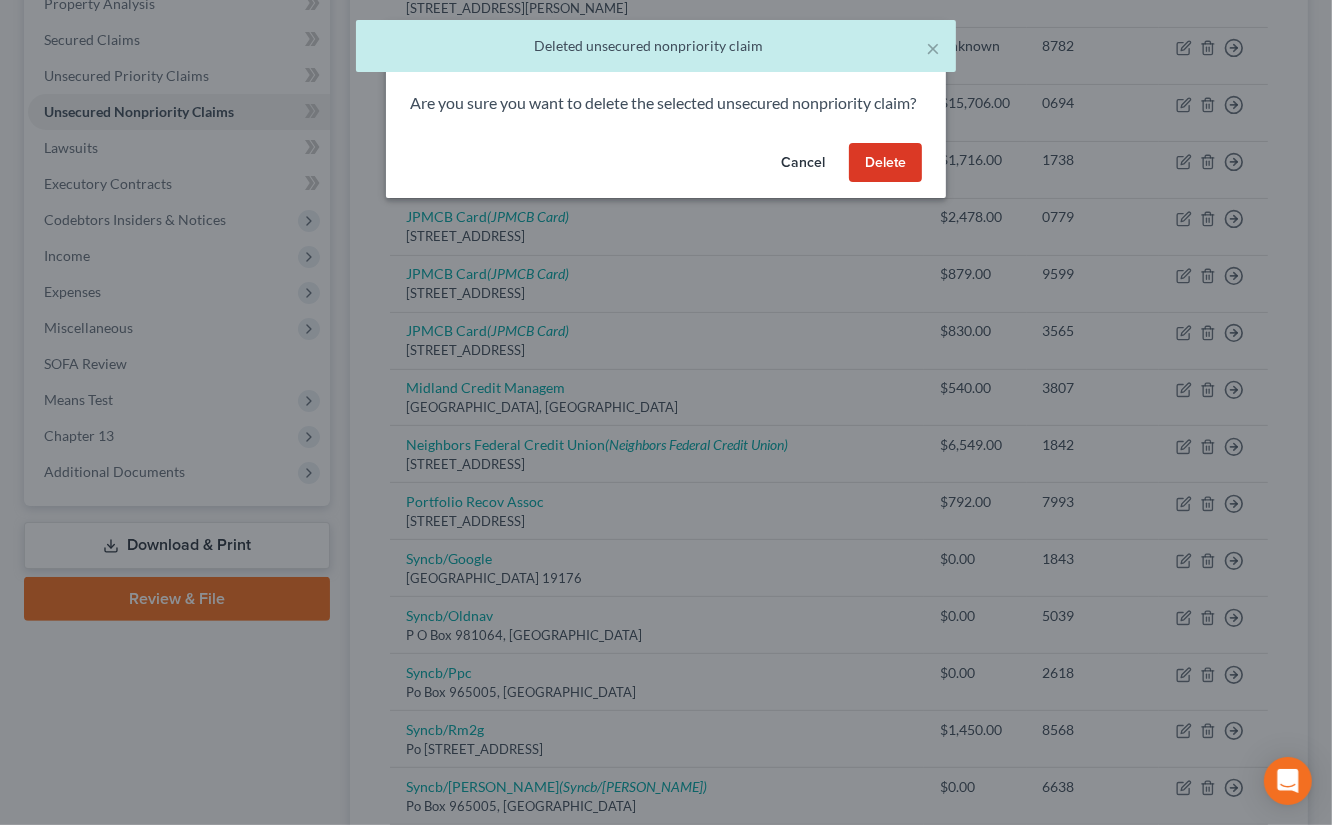 click on "Cancel
Delete" at bounding box center [666, 167] 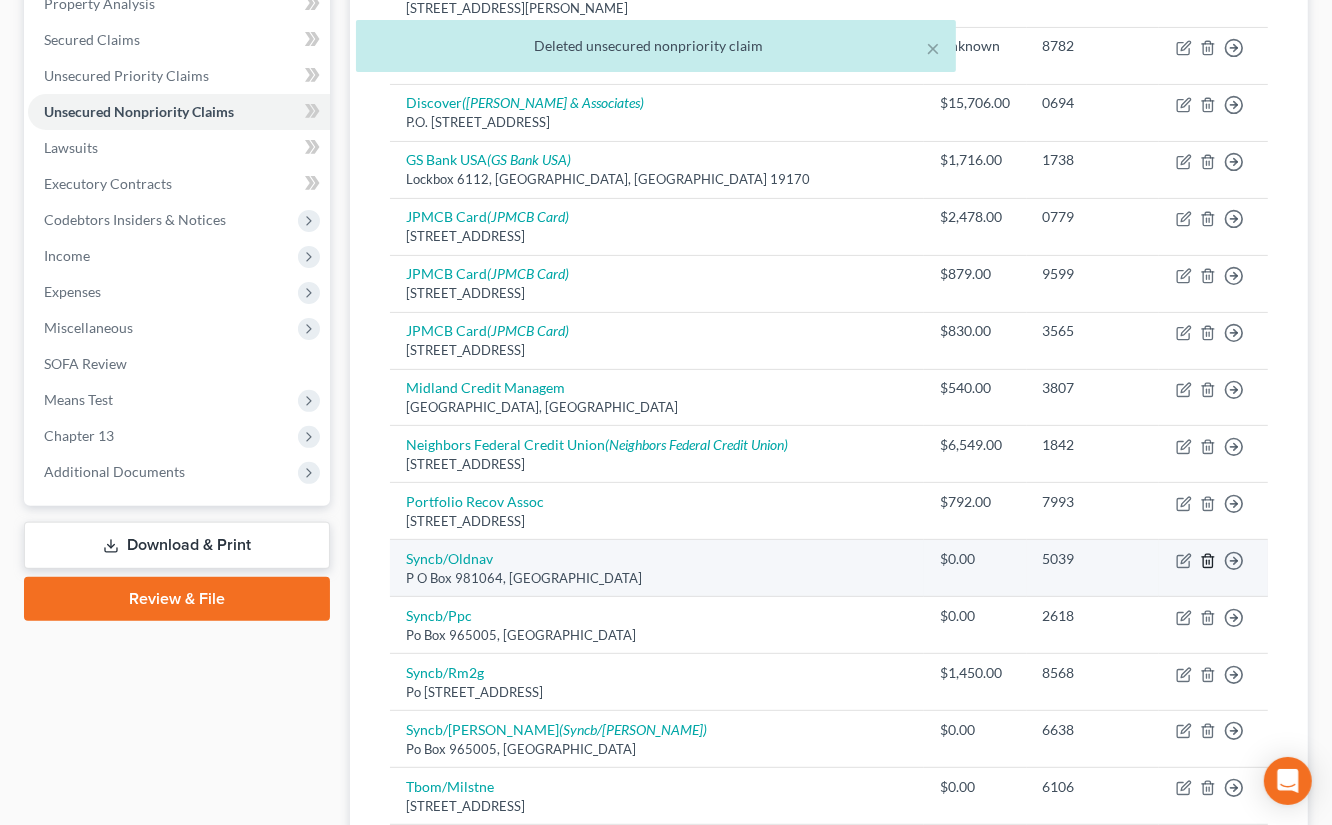 click 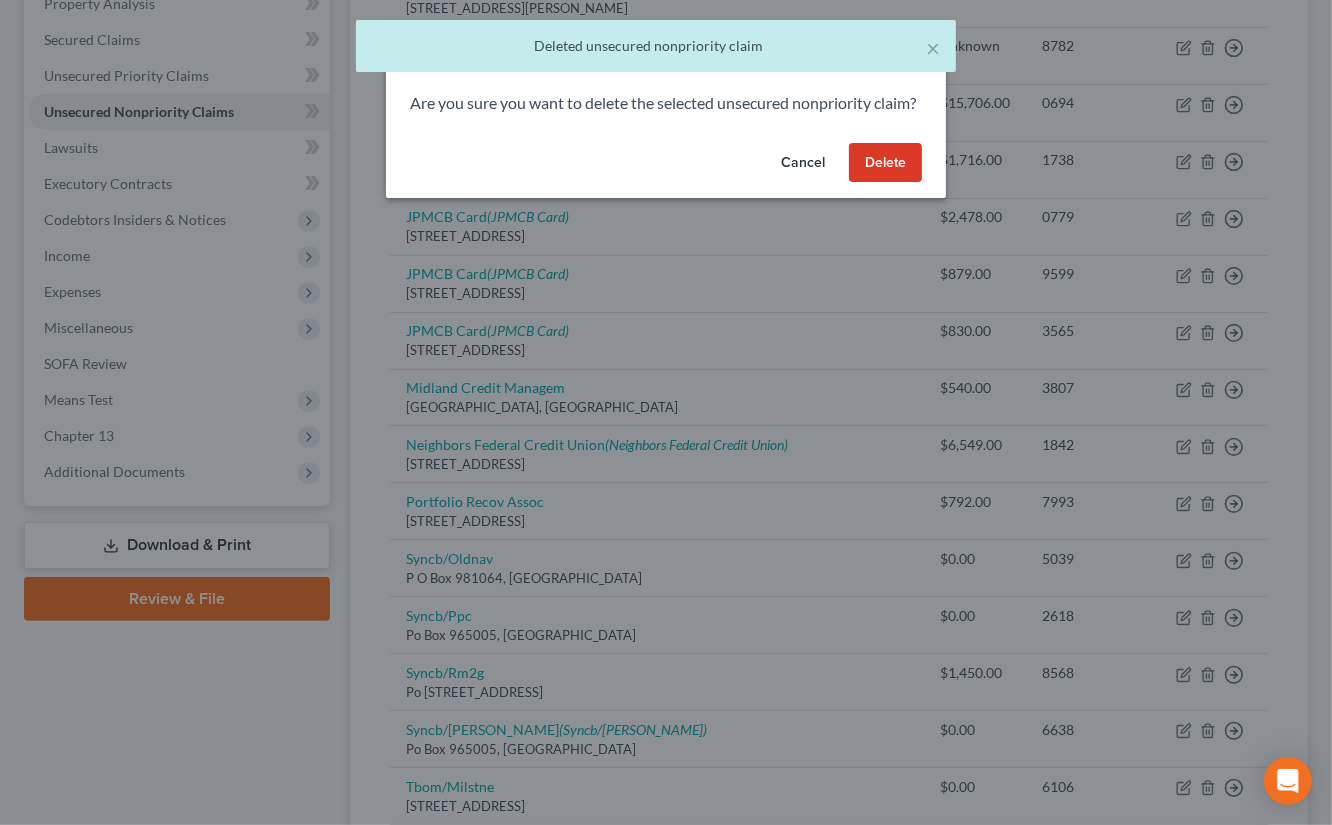 click on "Delete" at bounding box center (885, 163) 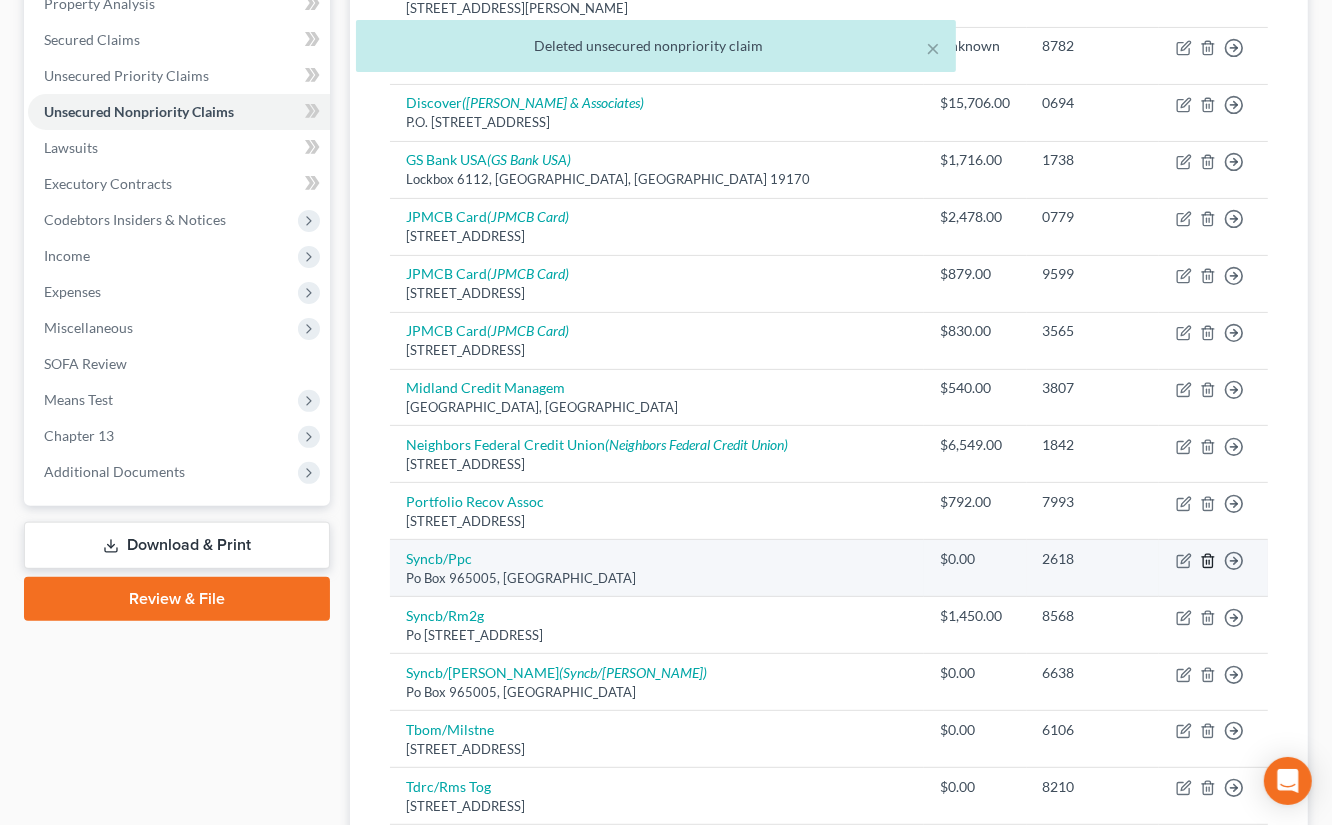 click 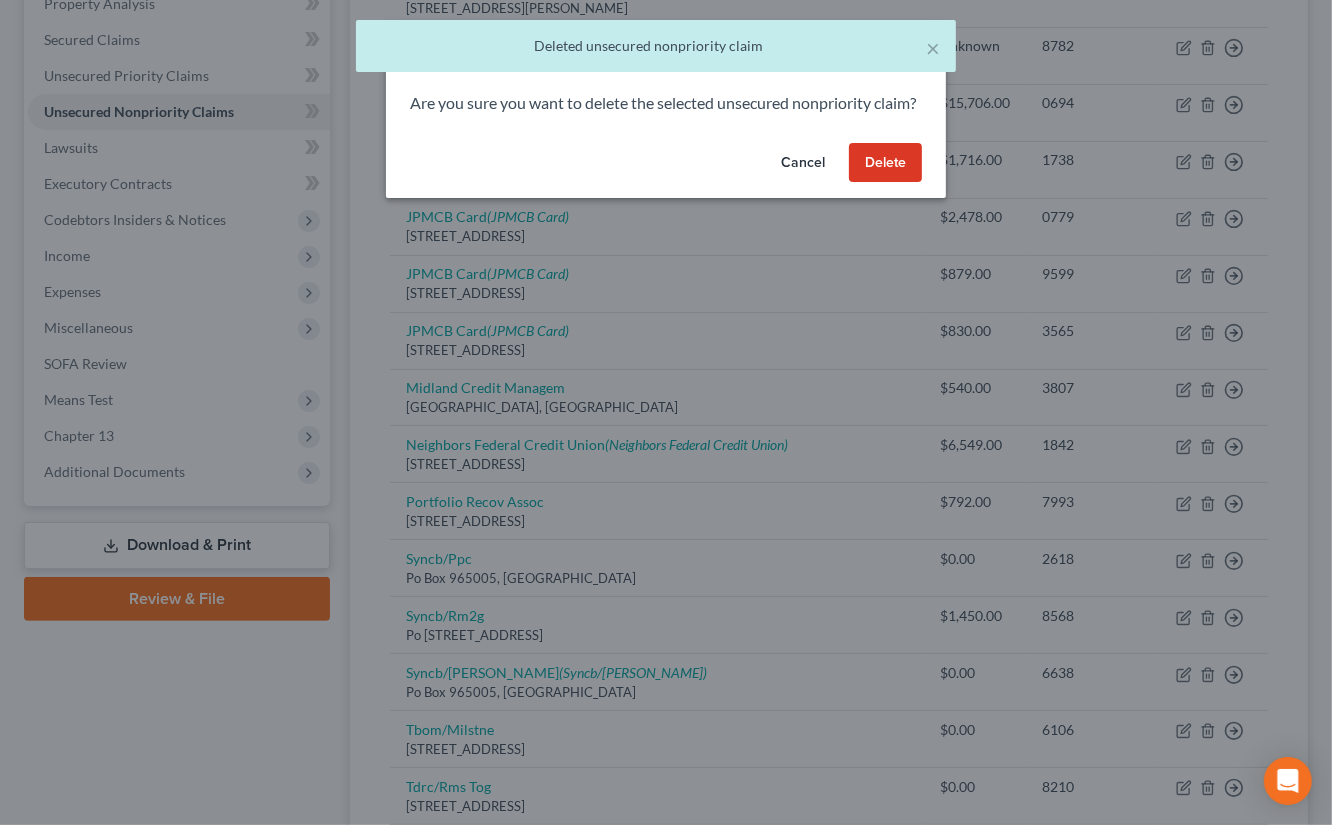 drag, startPoint x: 912, startPoint y: 201, endPoint x: 904, endPoint y: 193, distance: 11.313708 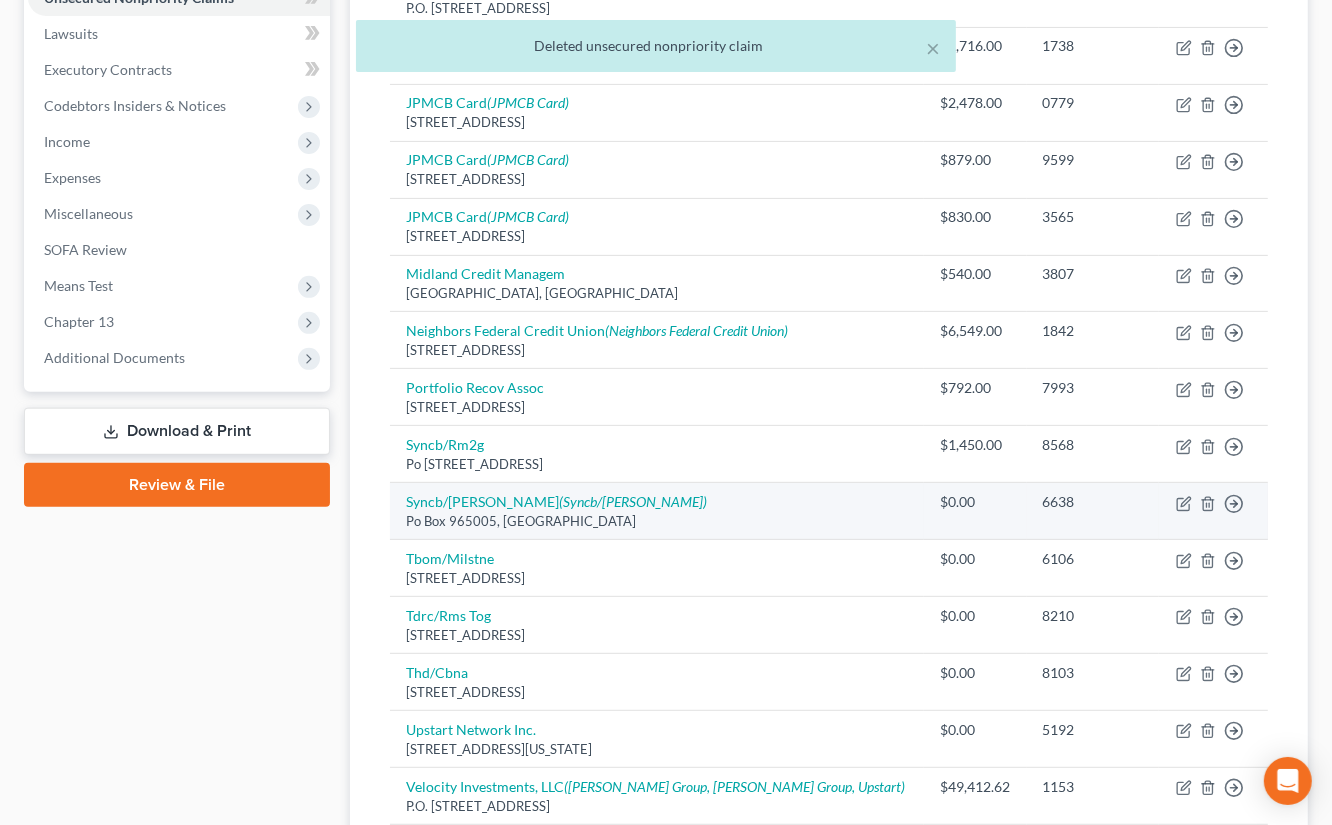 scroll, scrollTop: 525, scrollLeft: 0, axis: vertical 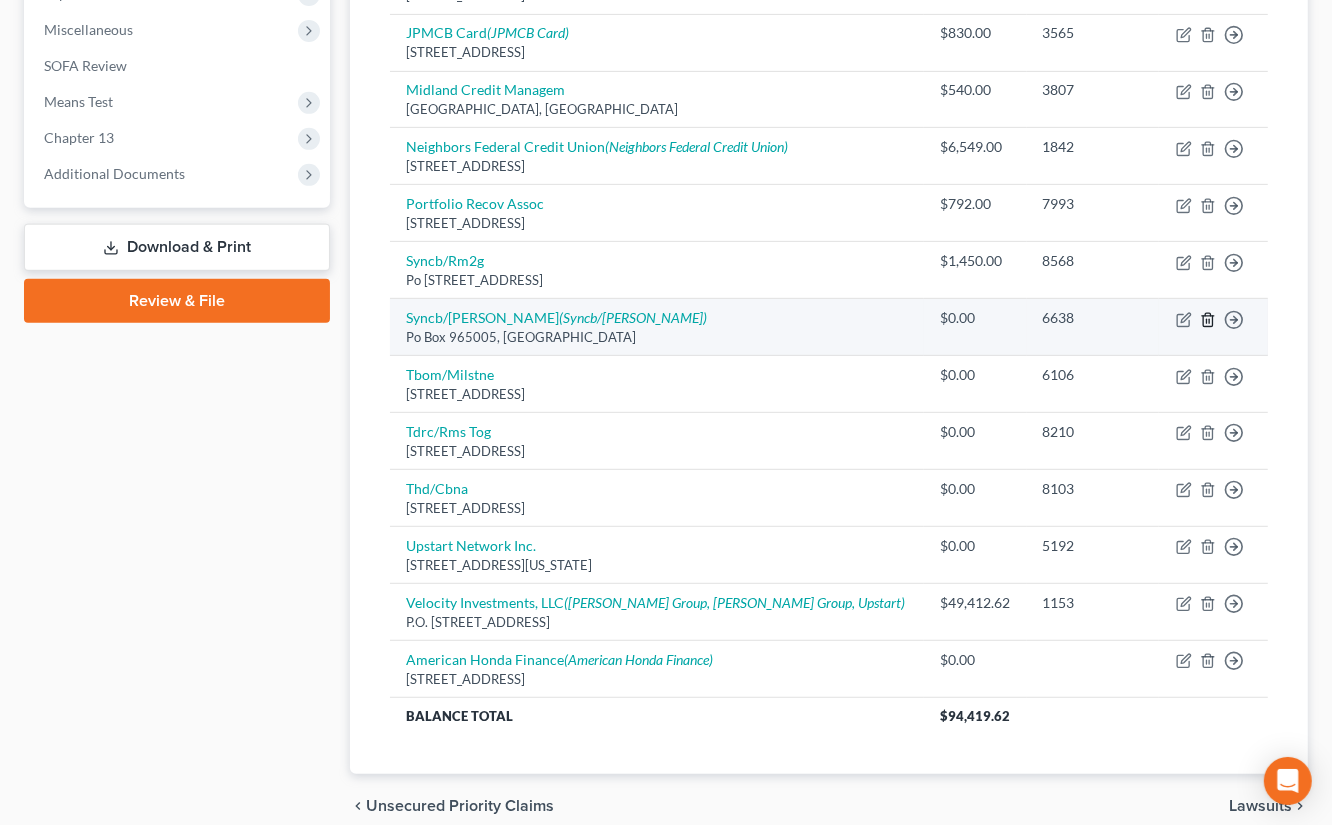 click 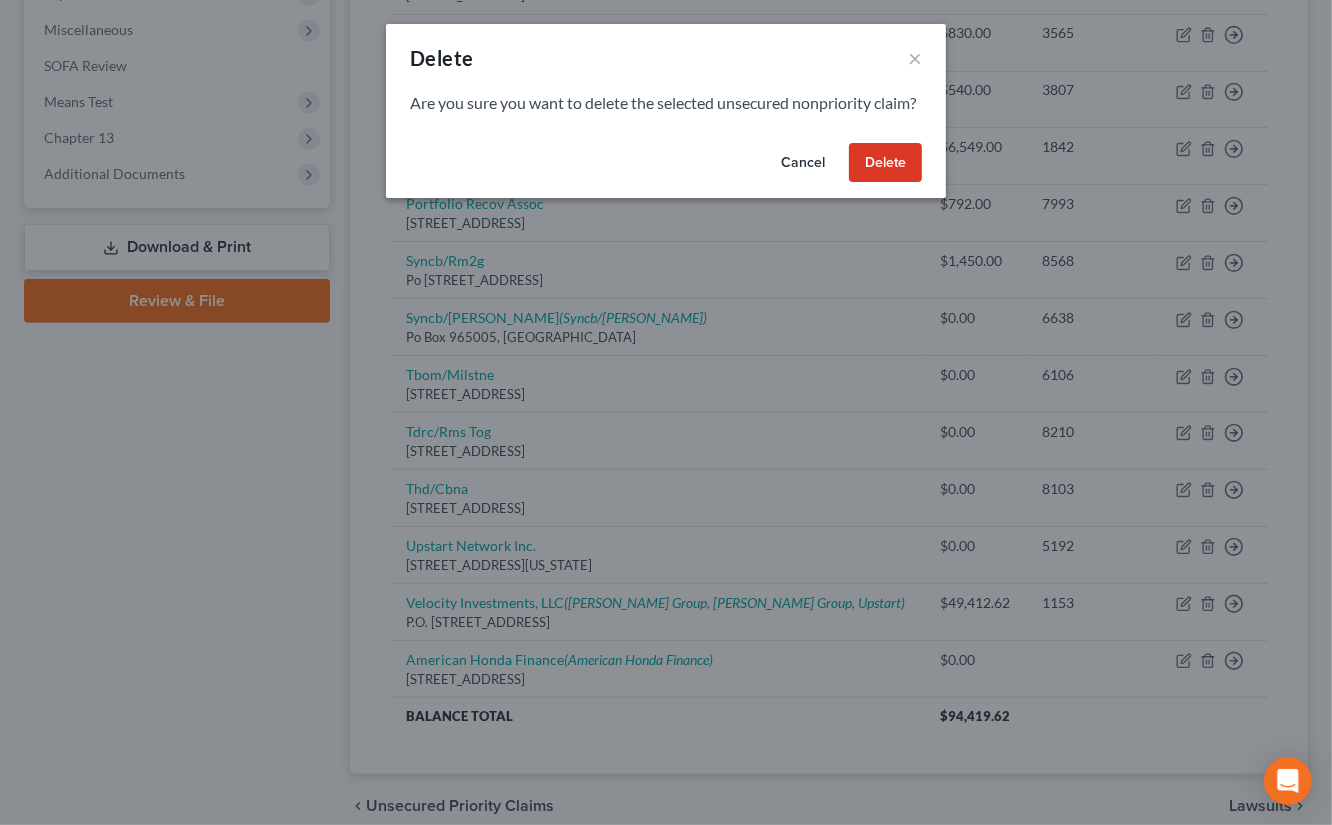 click on "Delete" at bounding box center [885, 163] 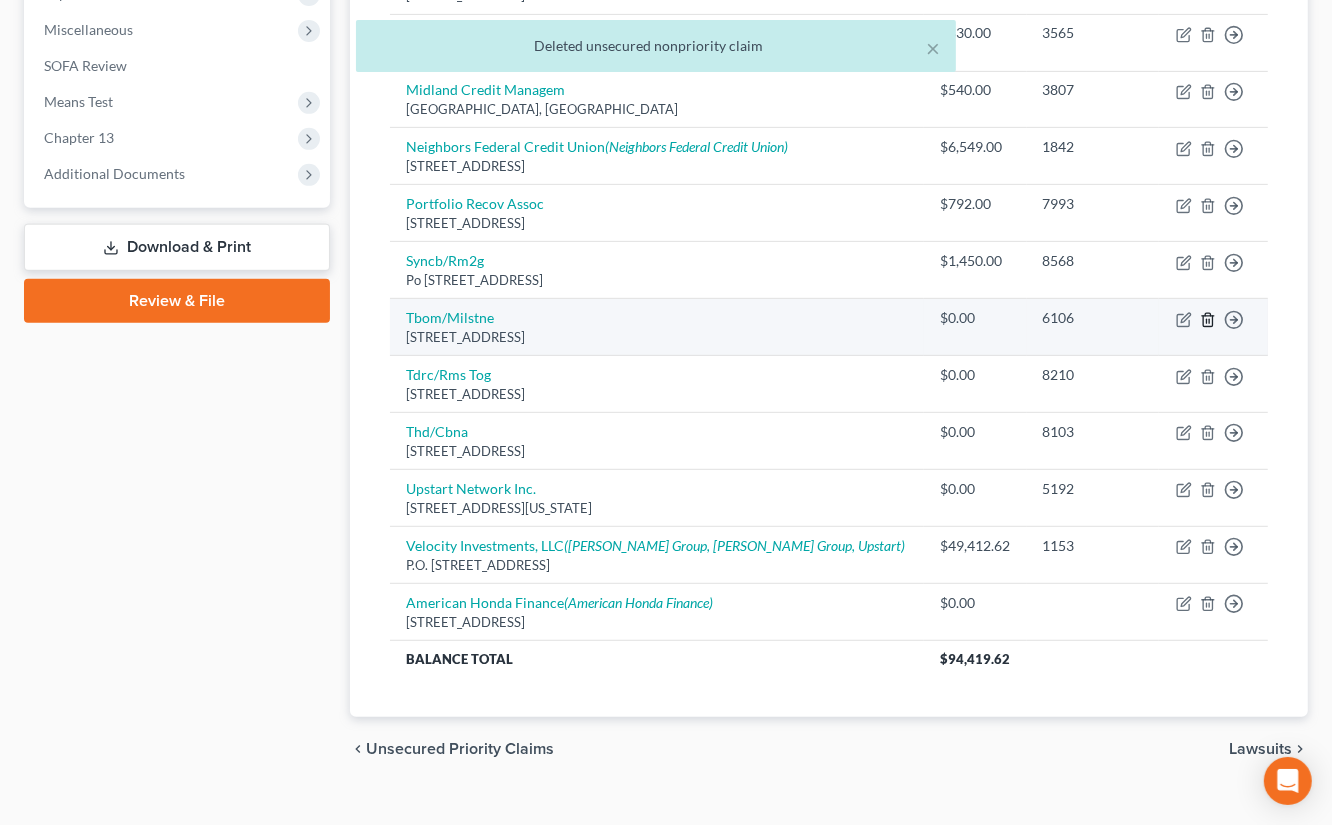 click 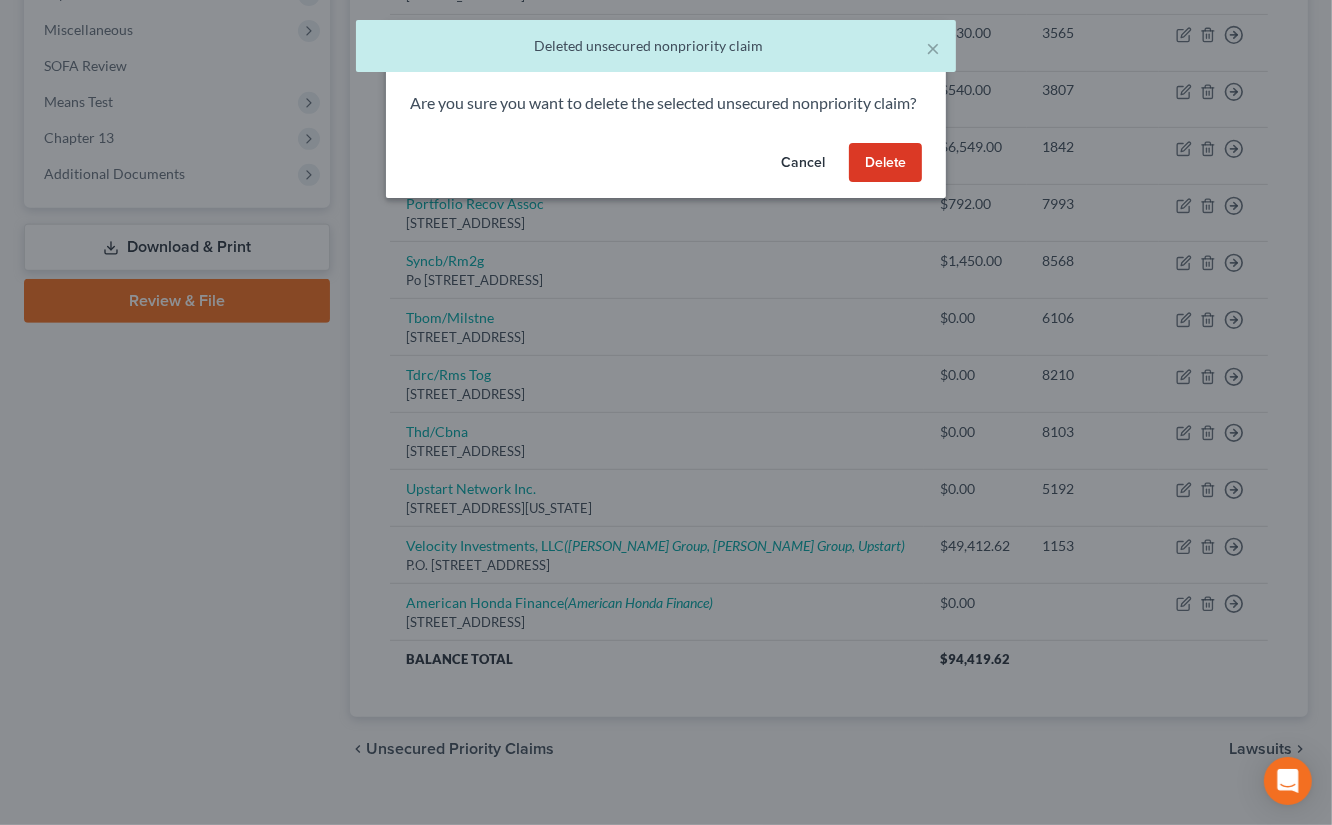 click on "Cancel
Delete" at bounding box center (666, 167) 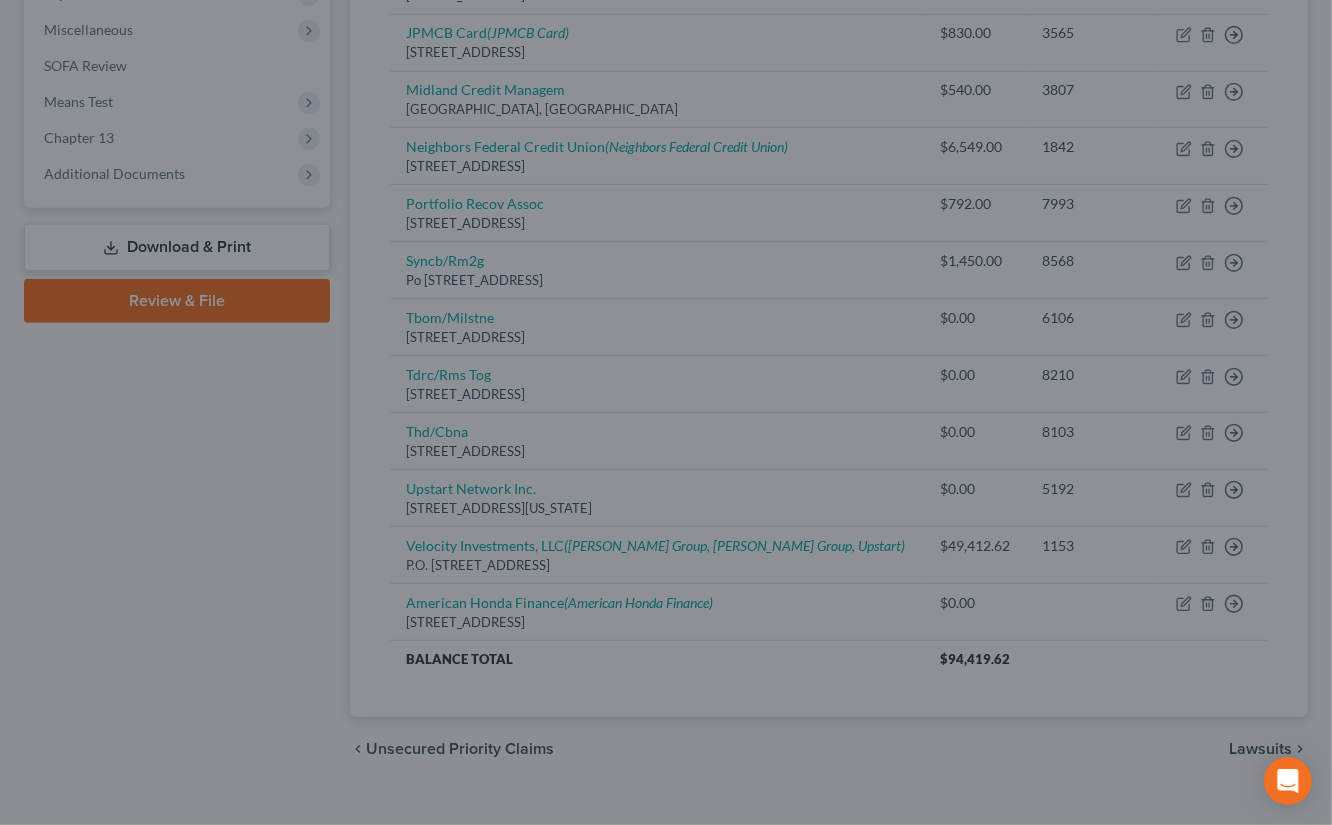 scroll, scrollTop: 665, scrollLeft: 0, axis: vertical 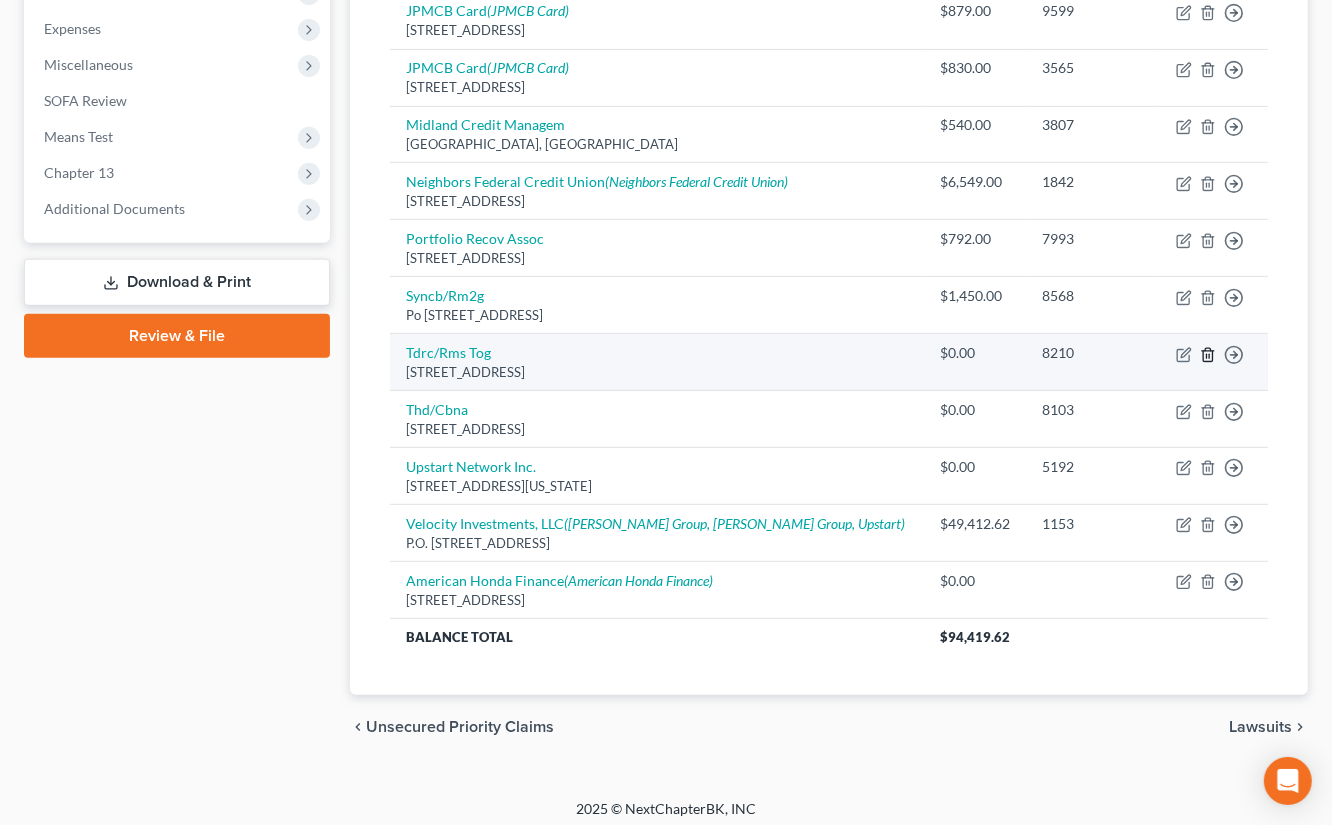 click 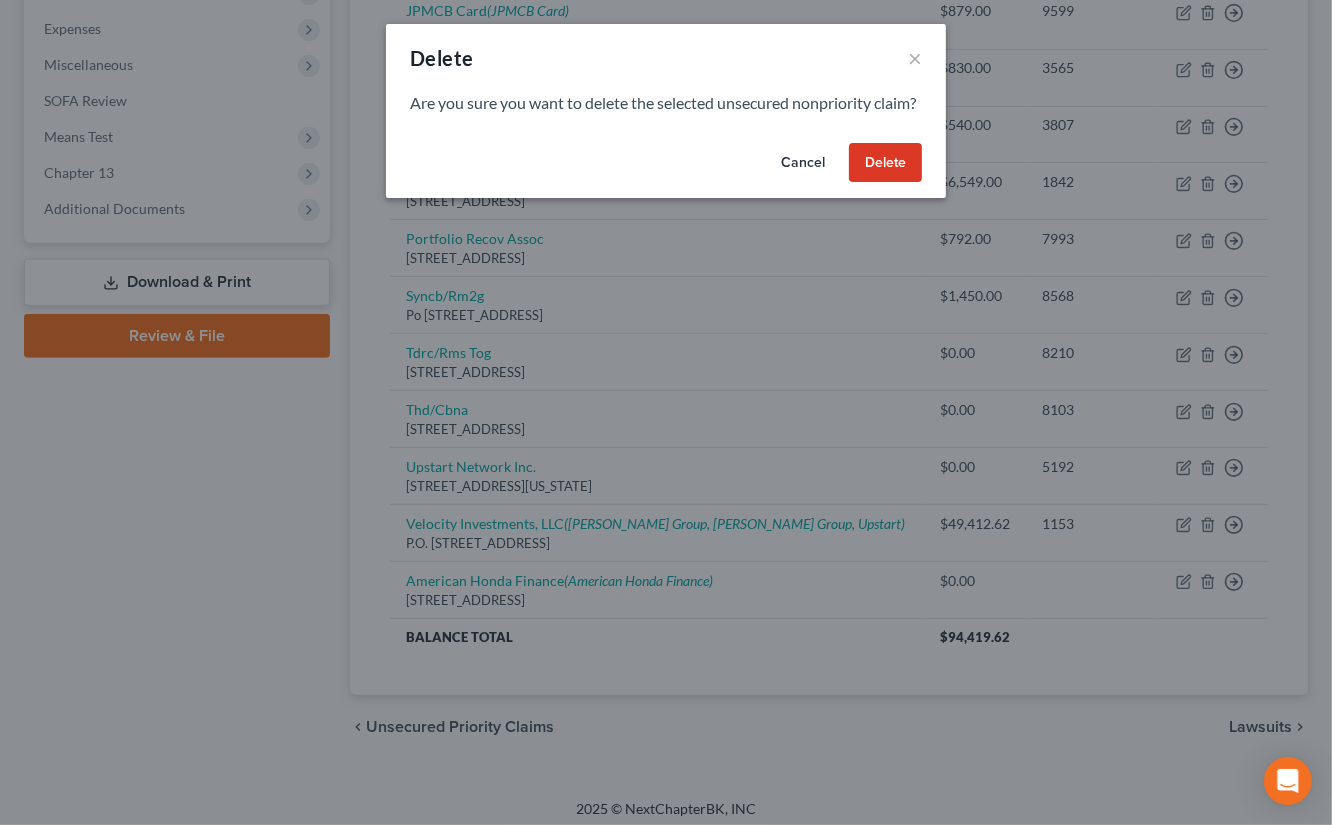 click on "Delete" at bounding box center [885, 163] 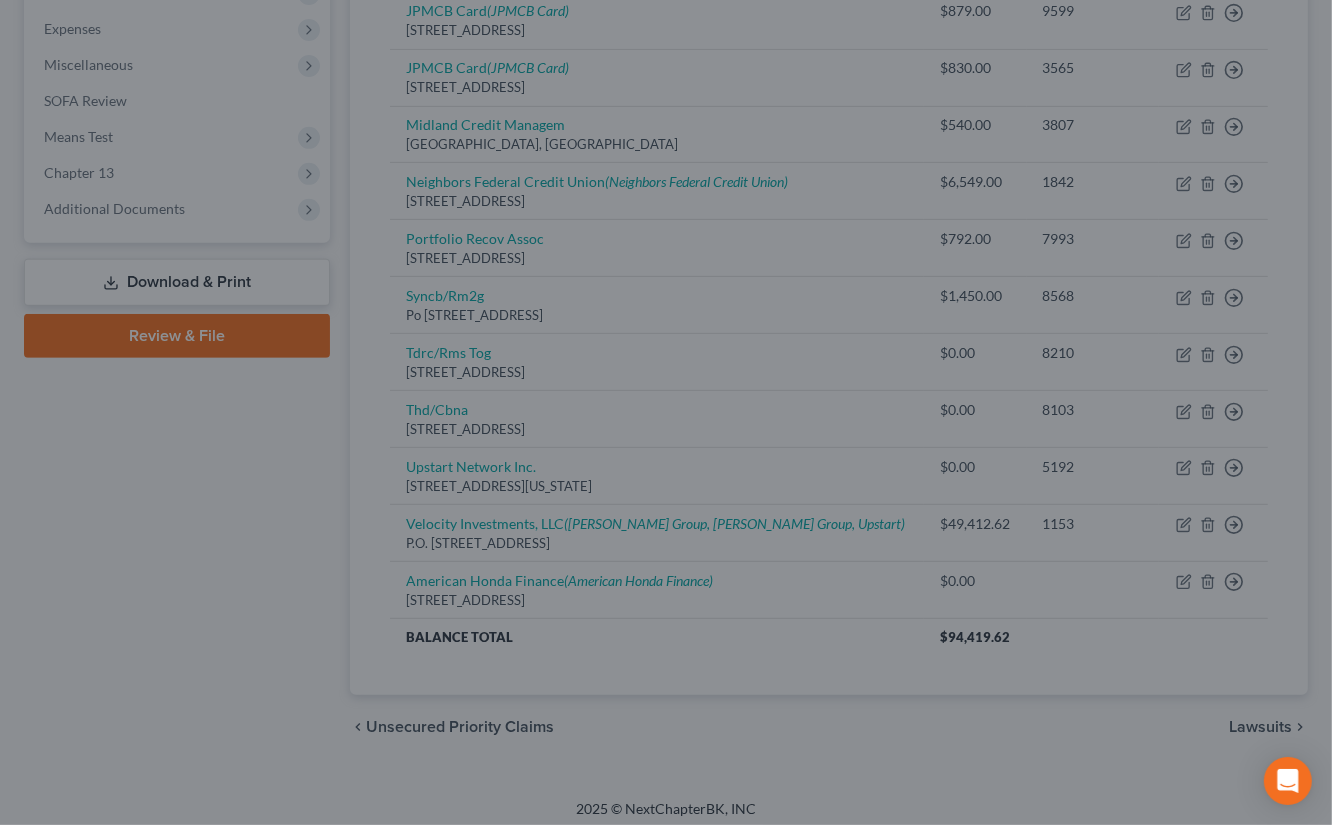 scroll, scrollTop: 608, scrollLeft: 0, axis: vertical 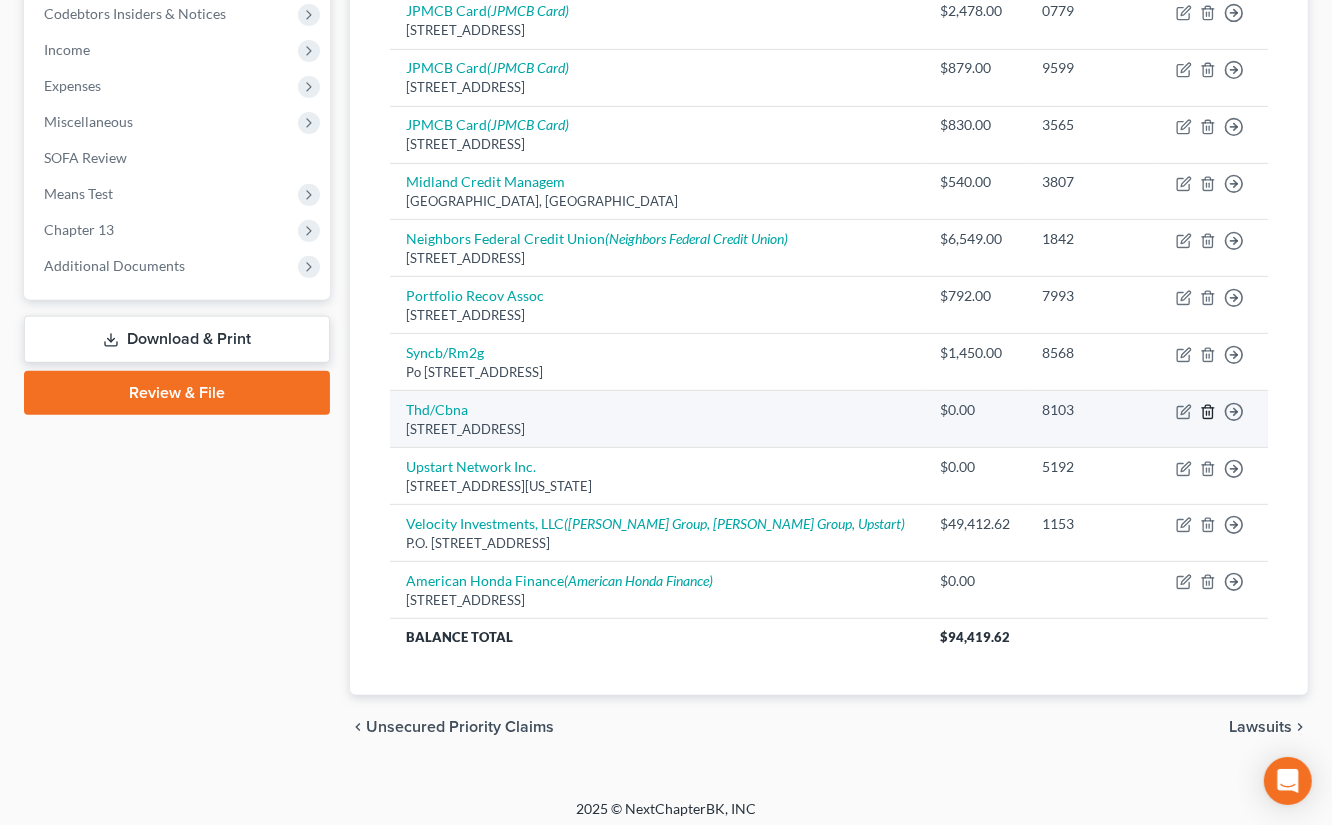 click 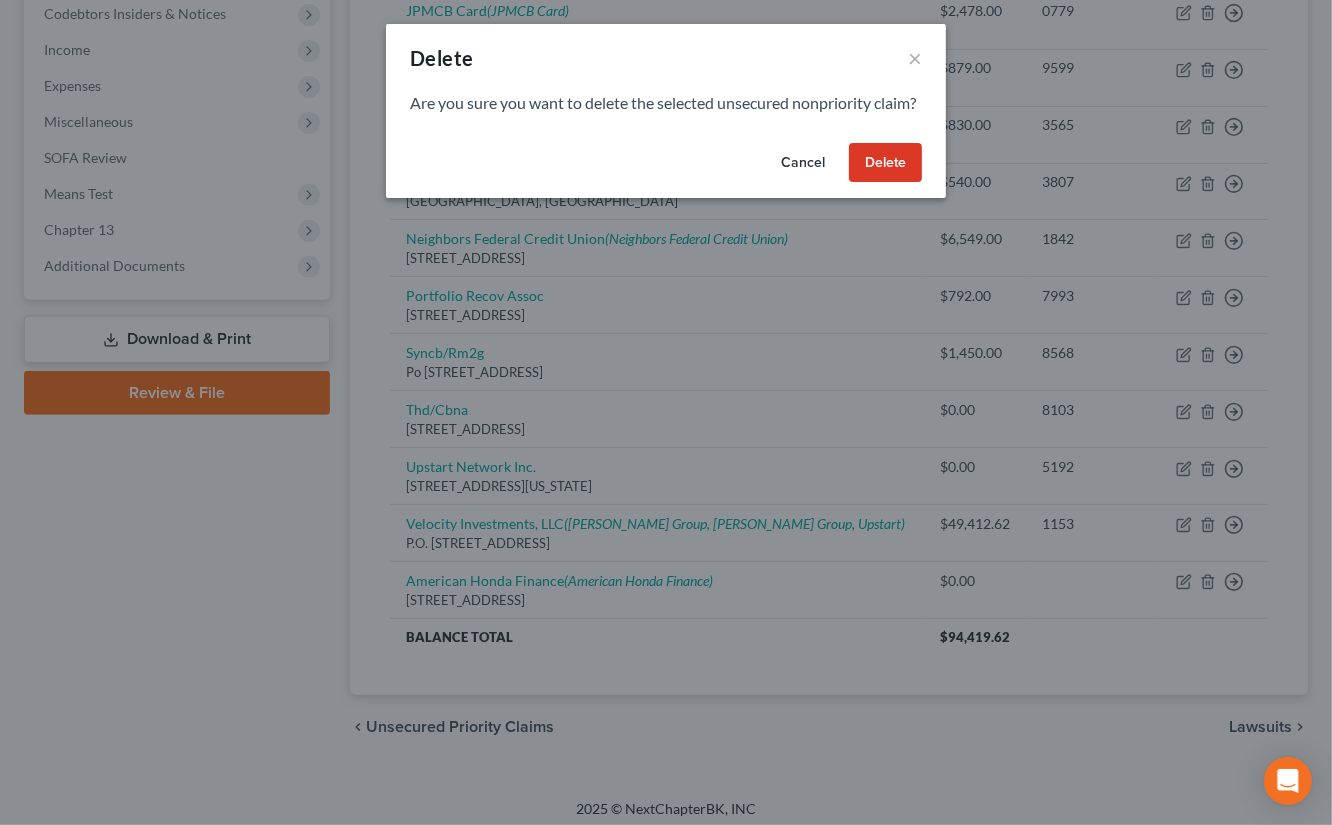 click on "Delete" at bounding box center [885, 163] 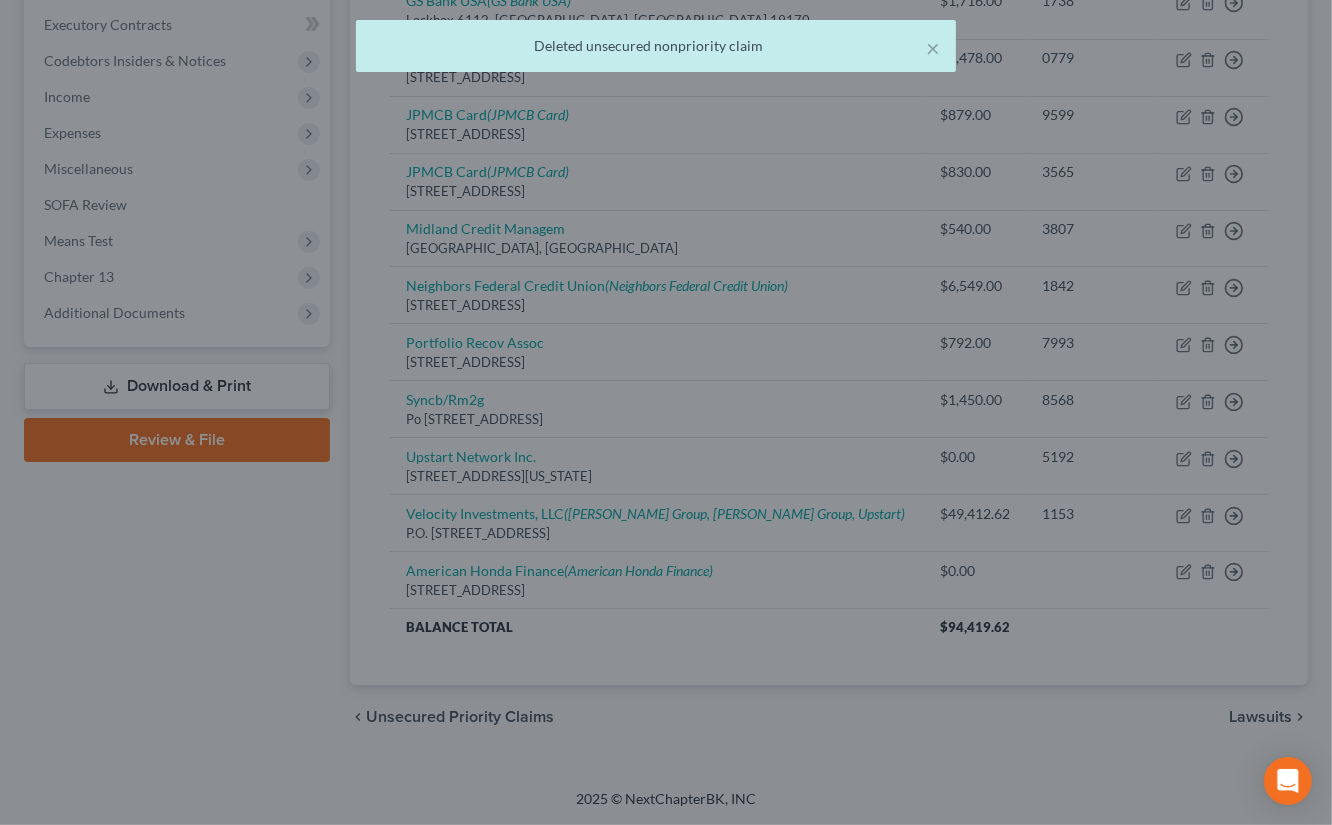 scroll, scrollTop: 552, scrollLeft: 0, axis: vertical 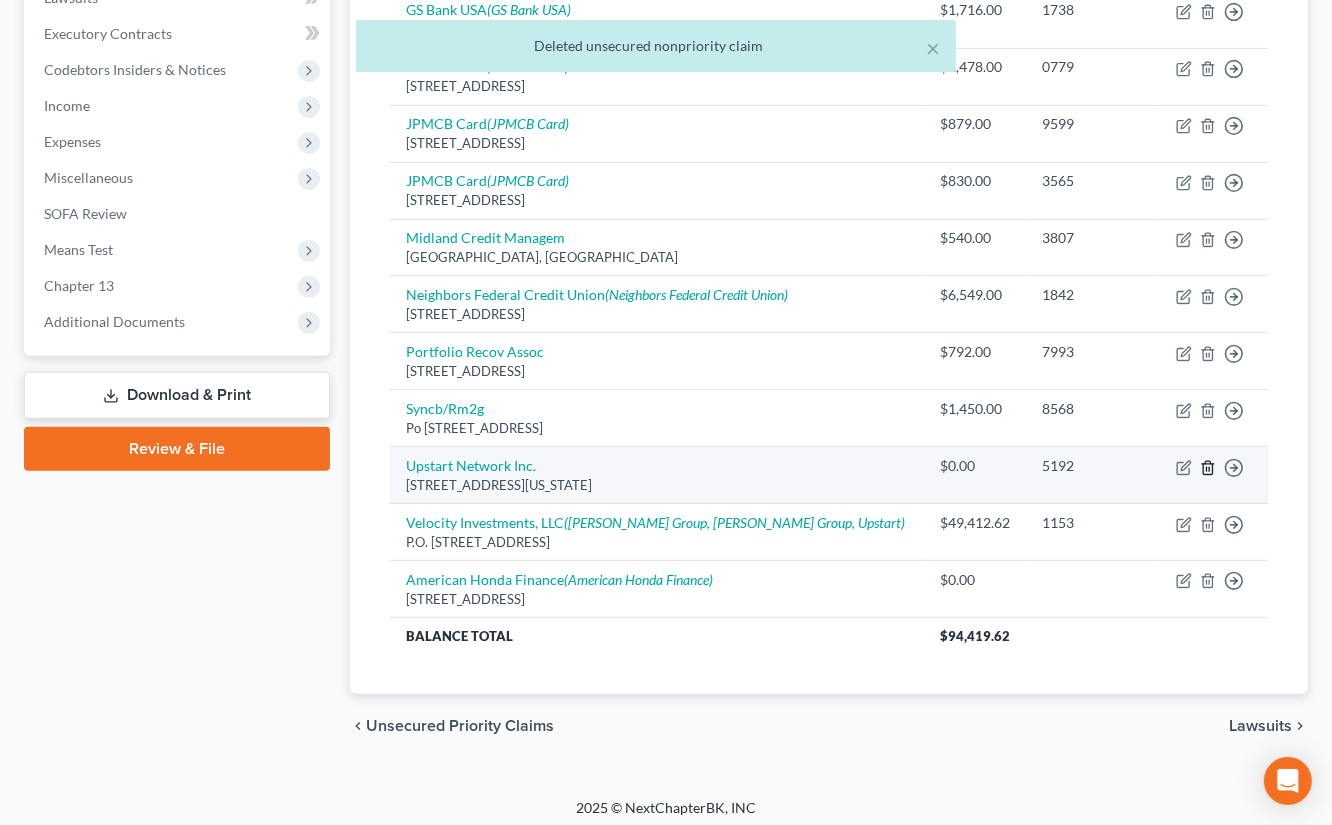 click 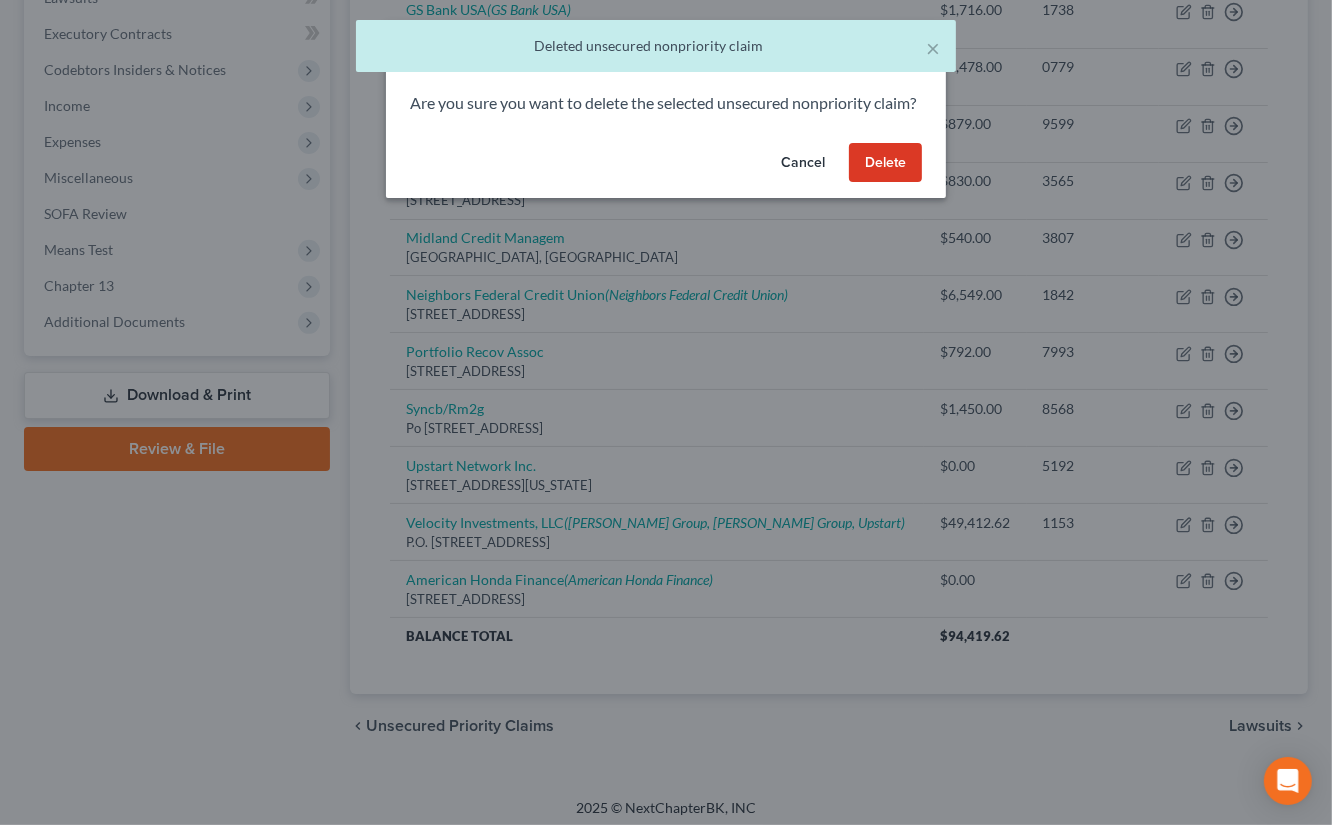 click on "Delete" at bounding box center [885, 163] 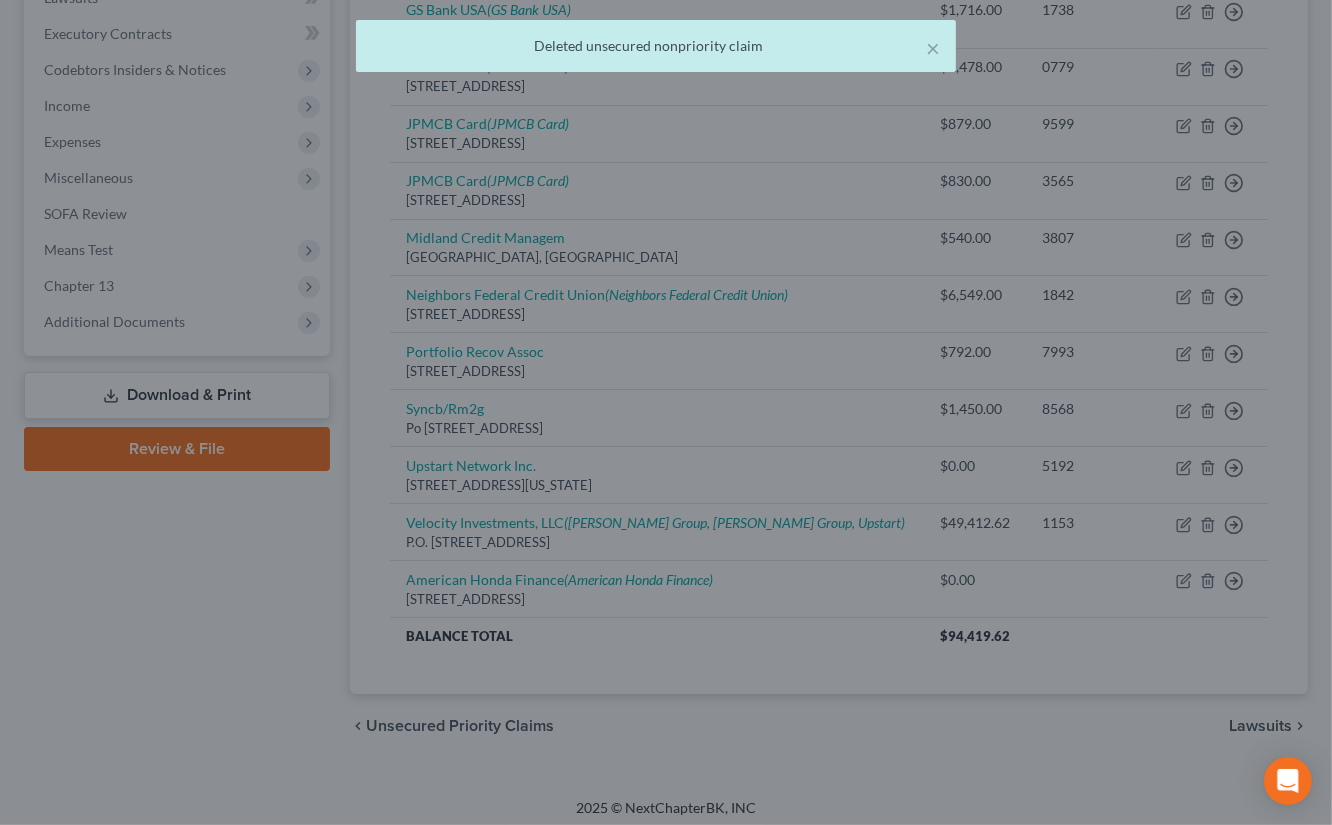 scroll, scrollTop: 496, scrollLeft: 0, axis: vertical 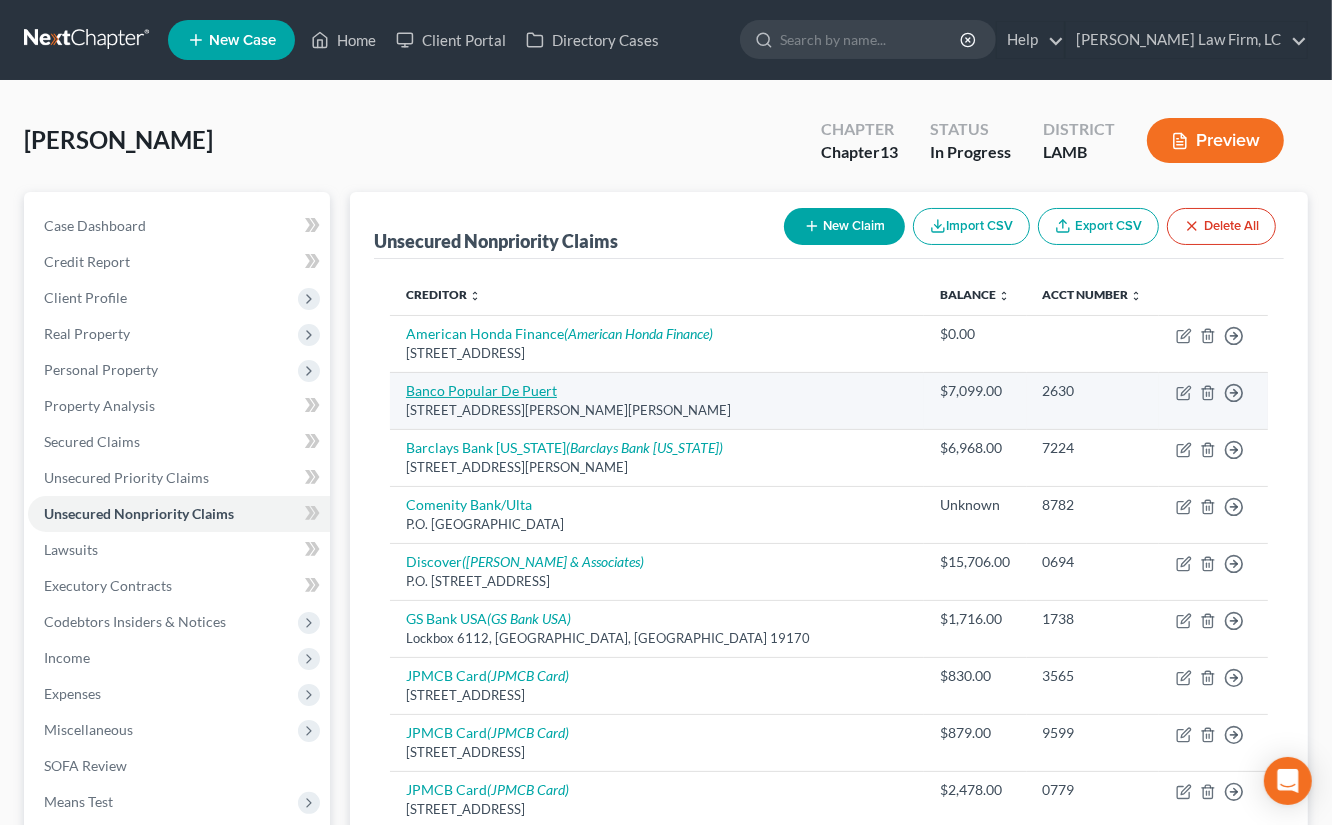 click on "Banco Popular De Puert" at bounding box center [481, 390] 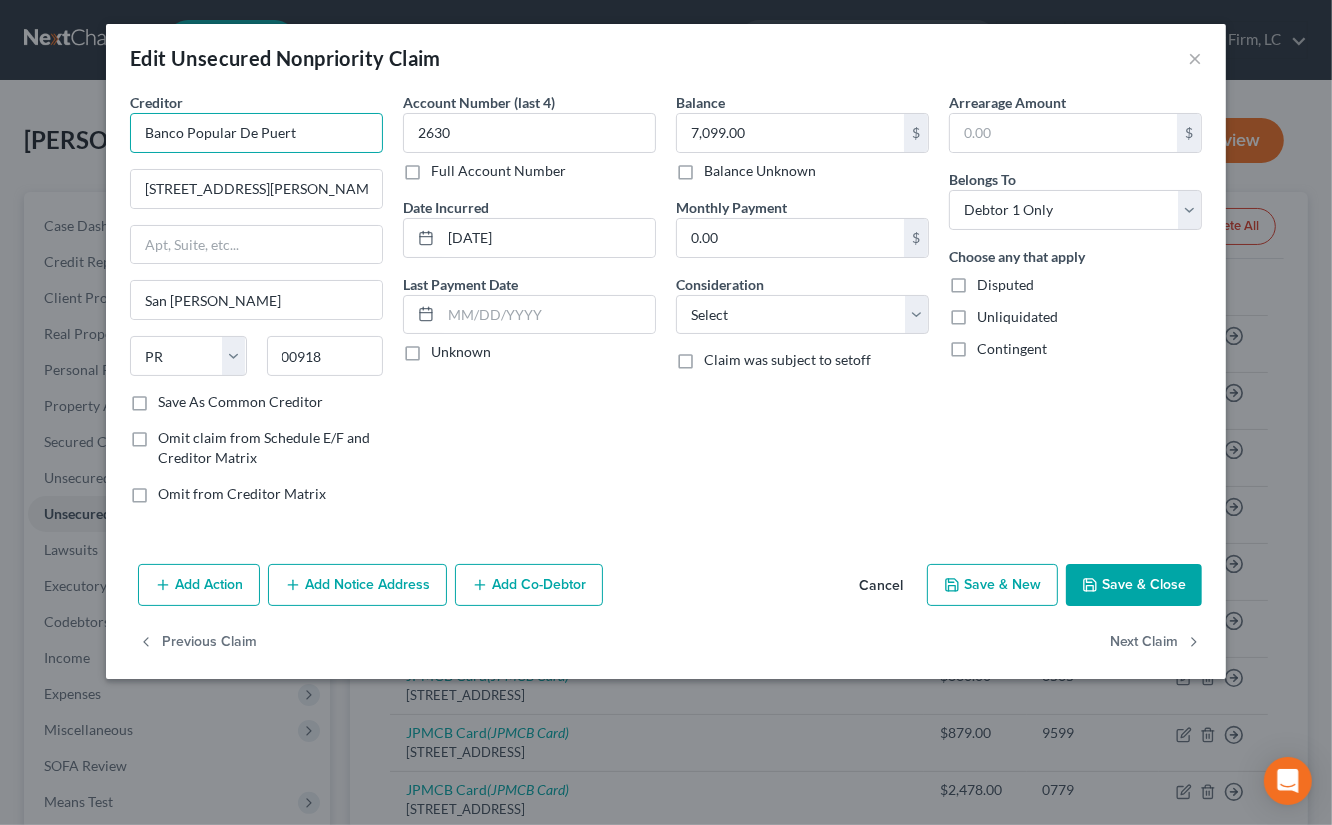 click on "Banco Popular De Puert" at bounding box center [256, 133] 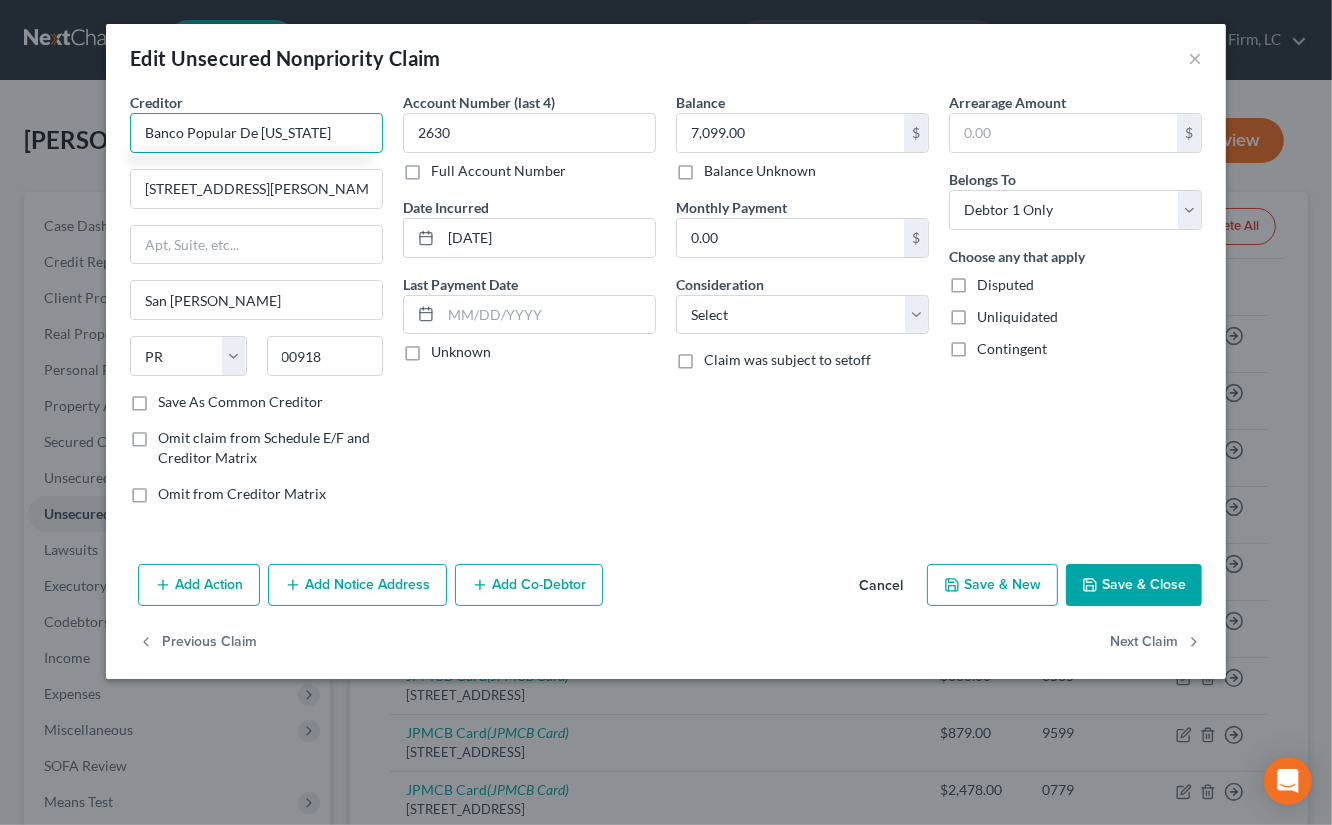 type on "Banco Popular De [US_STATE]" 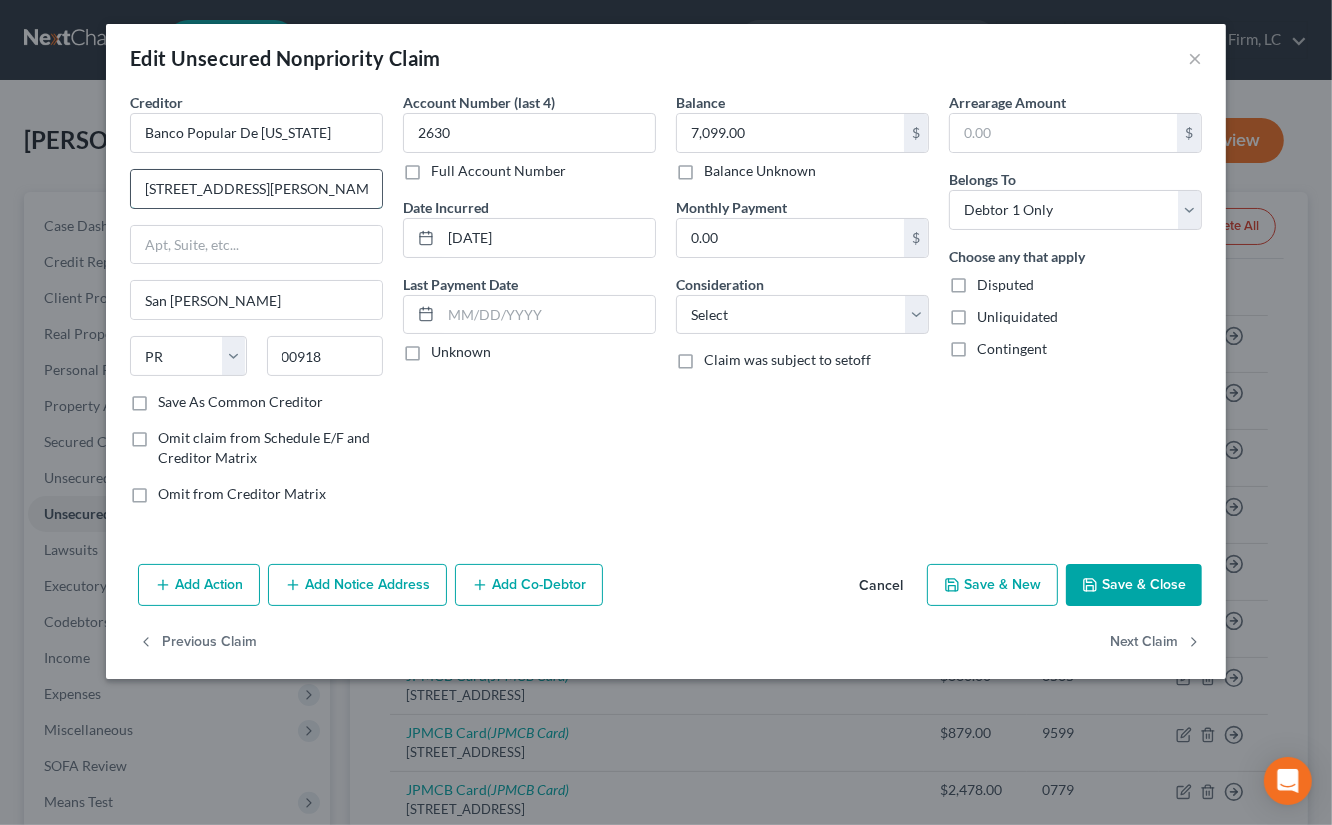 click on "[STREET_ADDRESS][PERSON_NAME]" at bounding box center [256, 189] 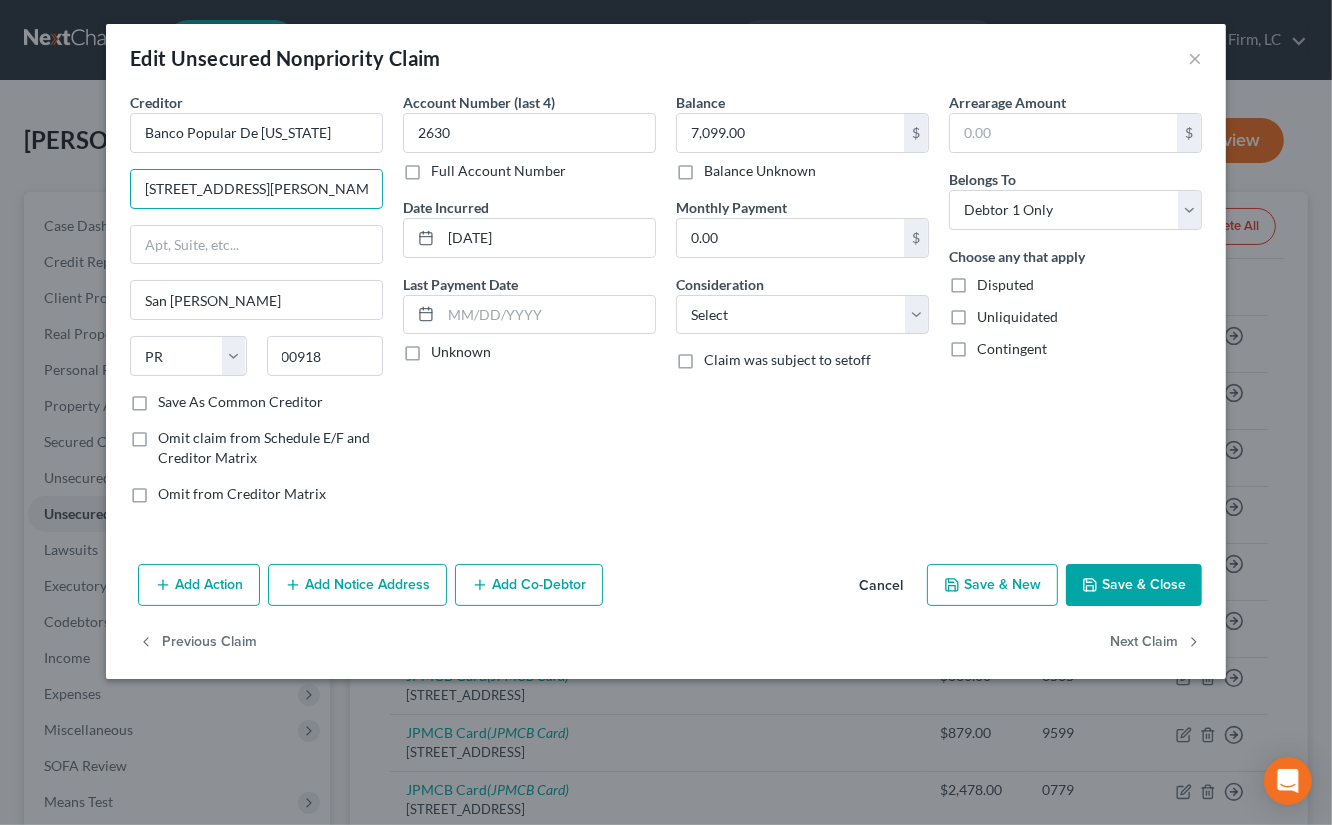 type on "[STREET_ADDRESS][PERSON_NAME]" 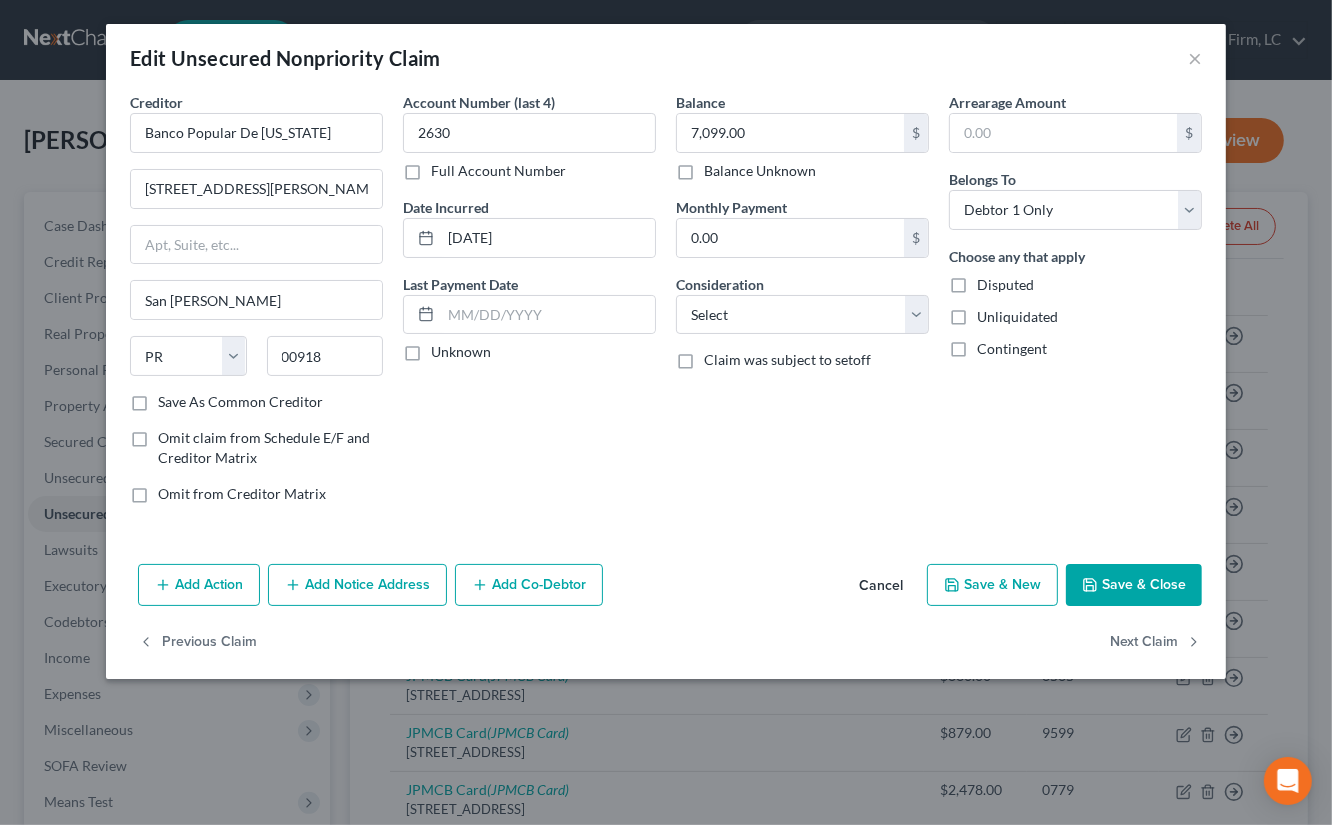 drag, startPoint x: 263, startPoint y: 404, endPoint x: 334, endPoint y: 373, distance: 77.47257 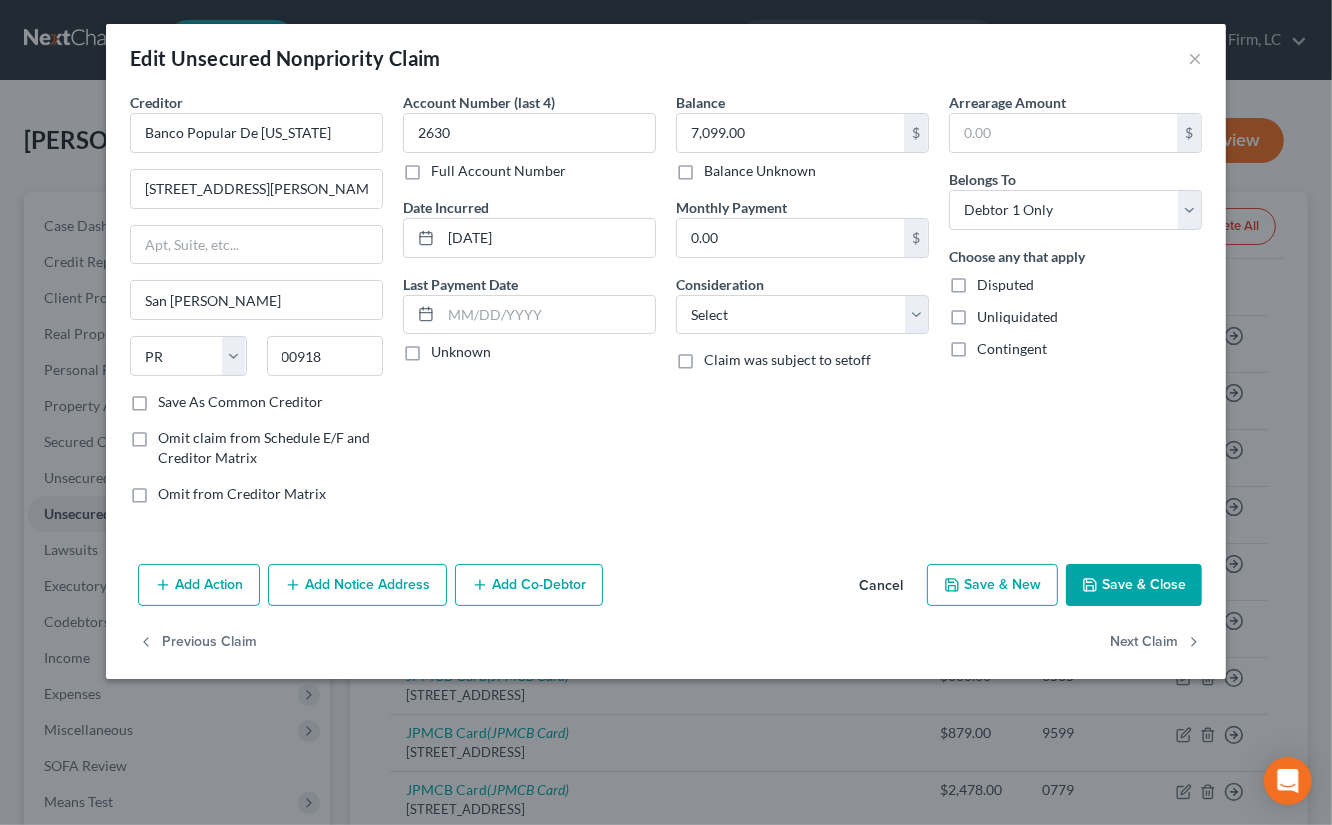 click on "Save As Common Creditor" at bounding box center (240, 402) 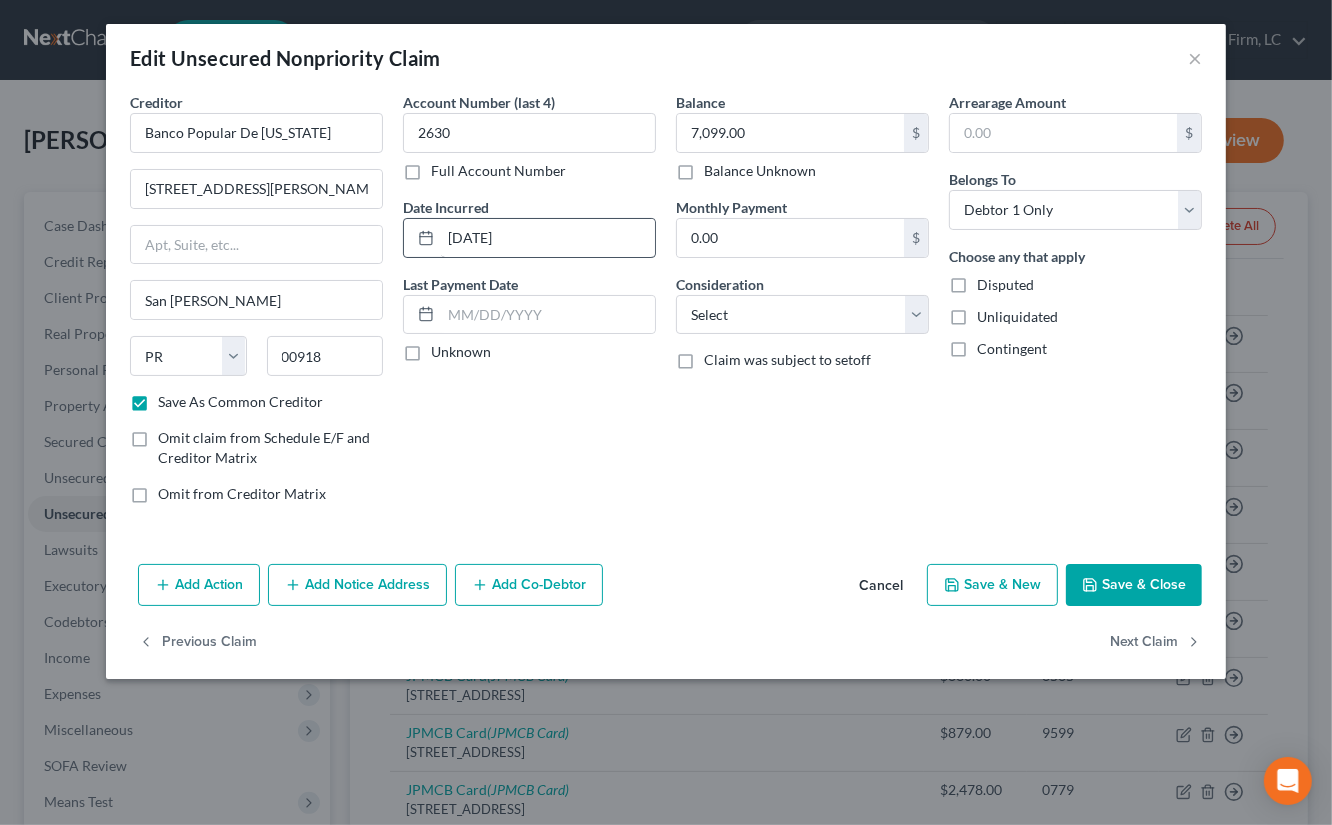 drag, startPoint x: 569, startPoint y: 211, endPoint x: 564, endPoint y: 221, distance: 11.18034 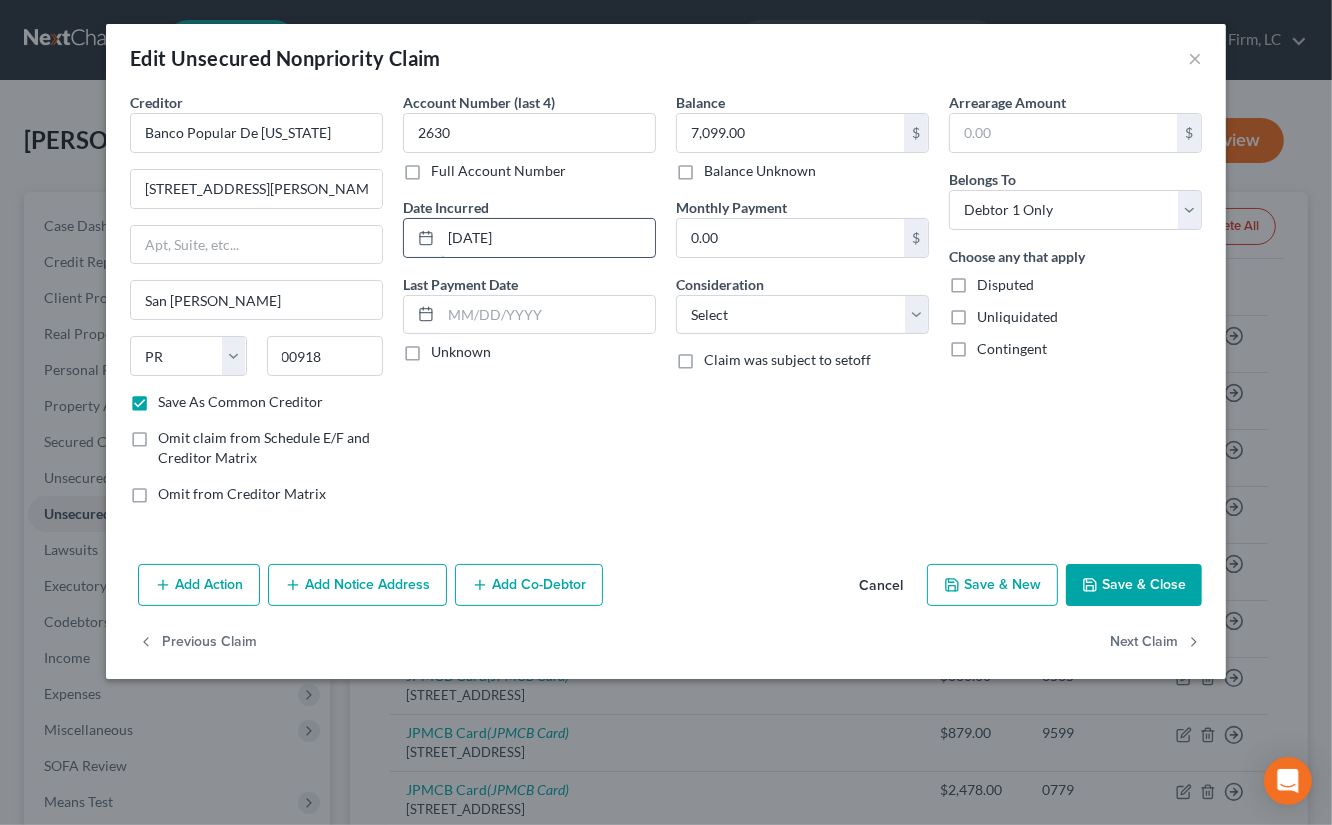 click on "Date Incurred         [DATE]" at bounding box center [529, 227] 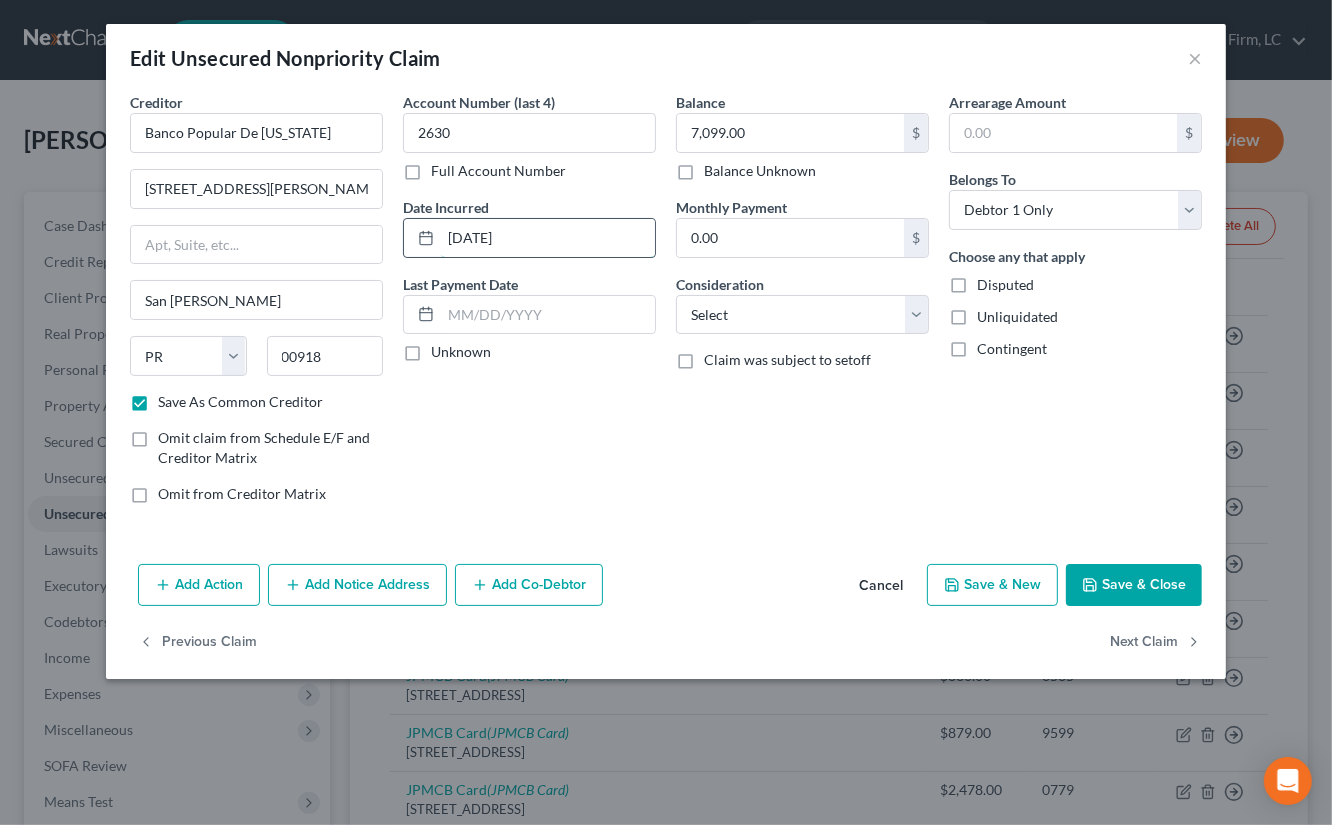 click on "[DATE]" at bounding box center [548, 238] 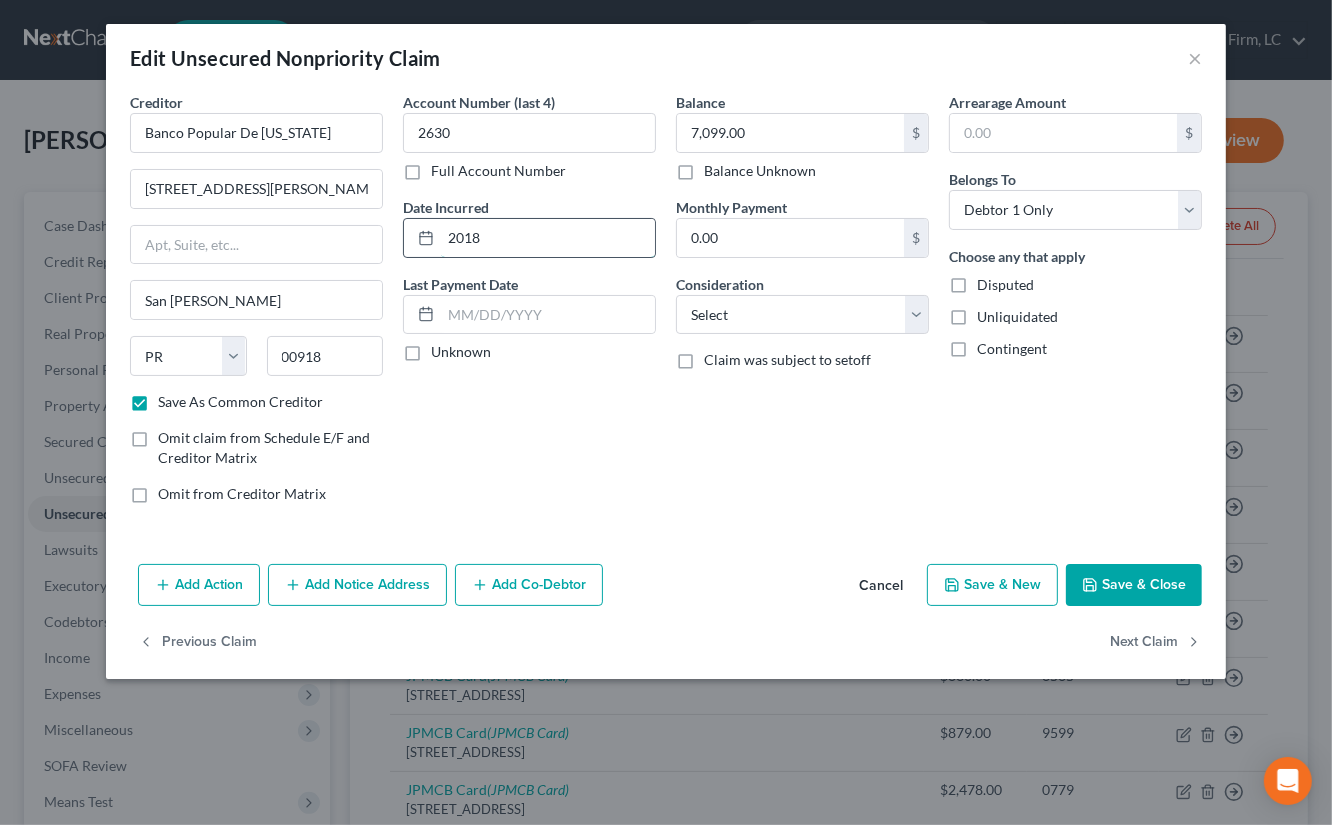 type on "2018" 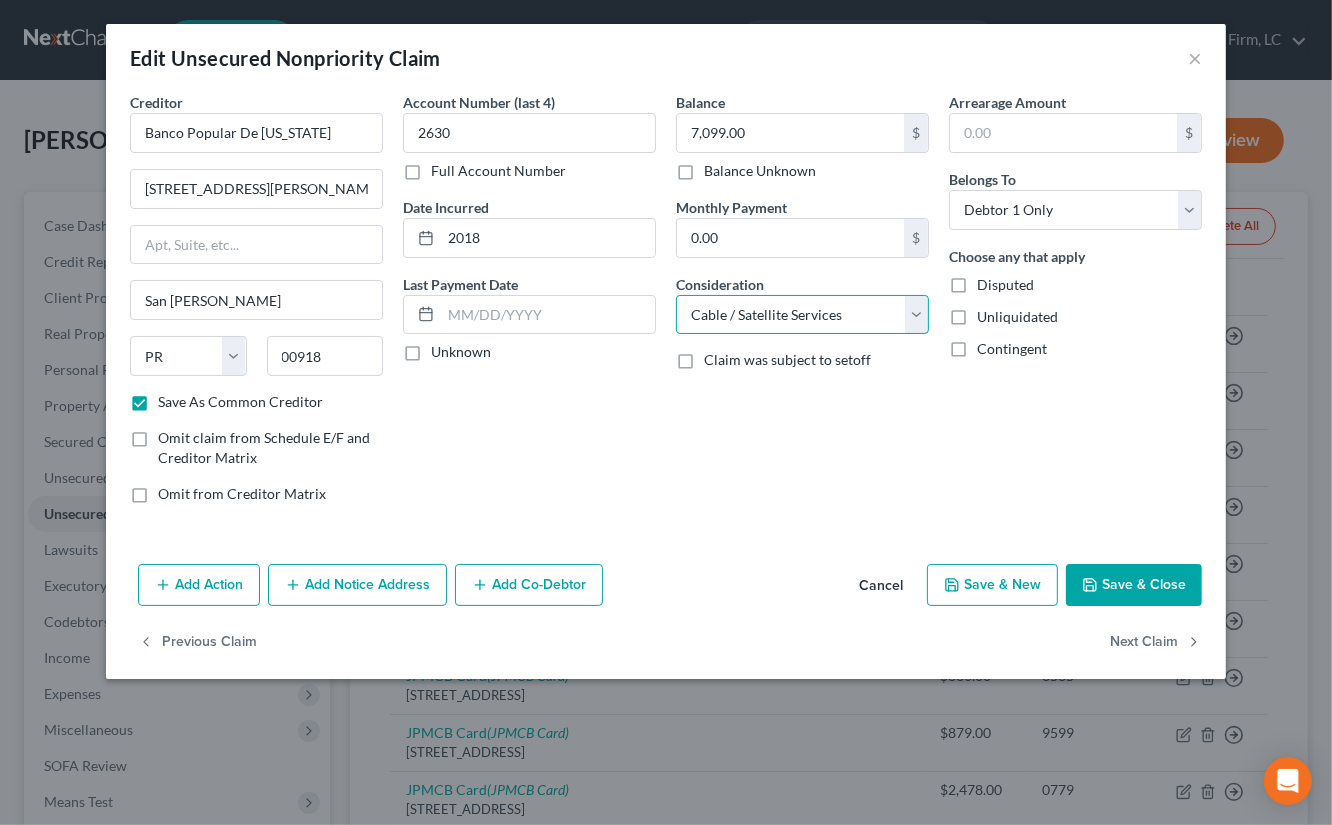 select on "2" 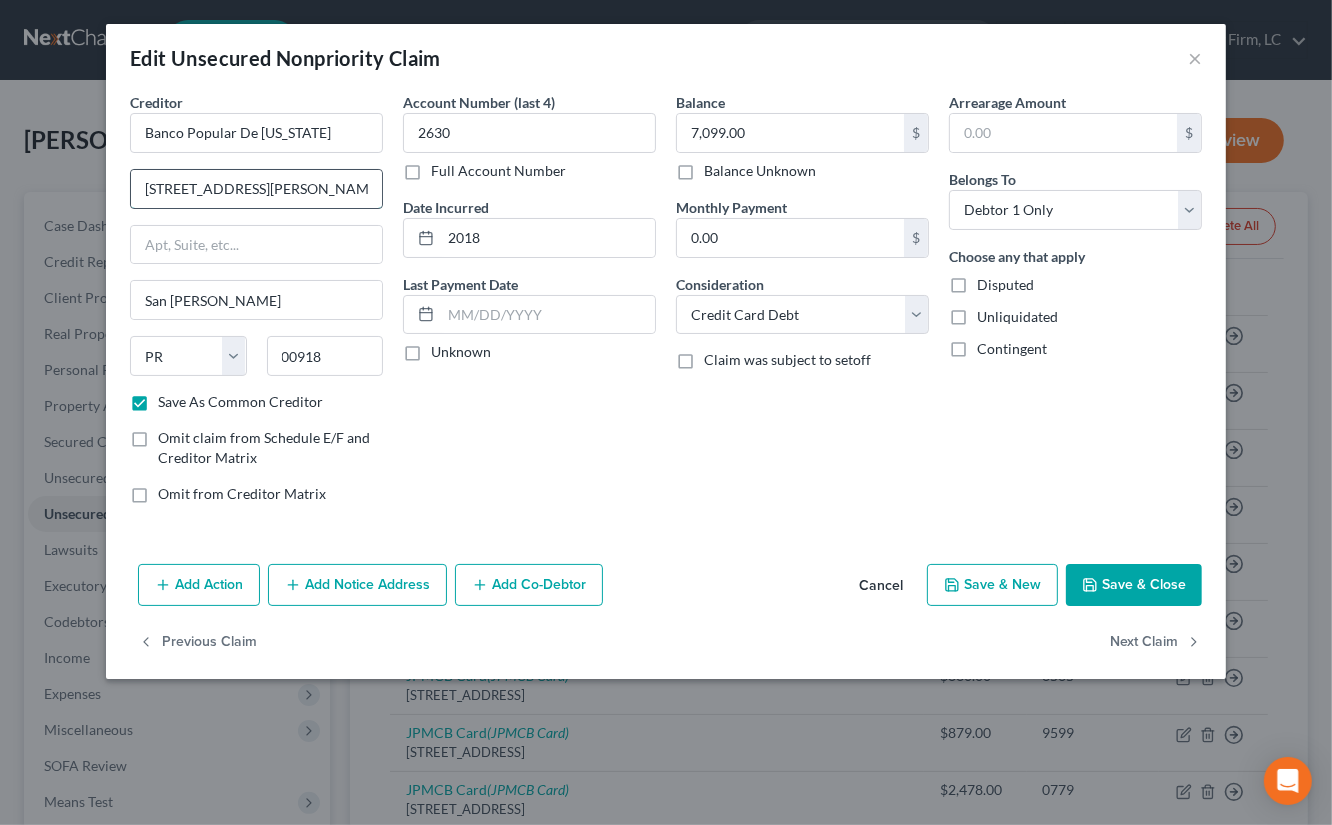 click on "[STREET_ADDRESS][PERSON_NAME]" at bounding box center (256, 189) 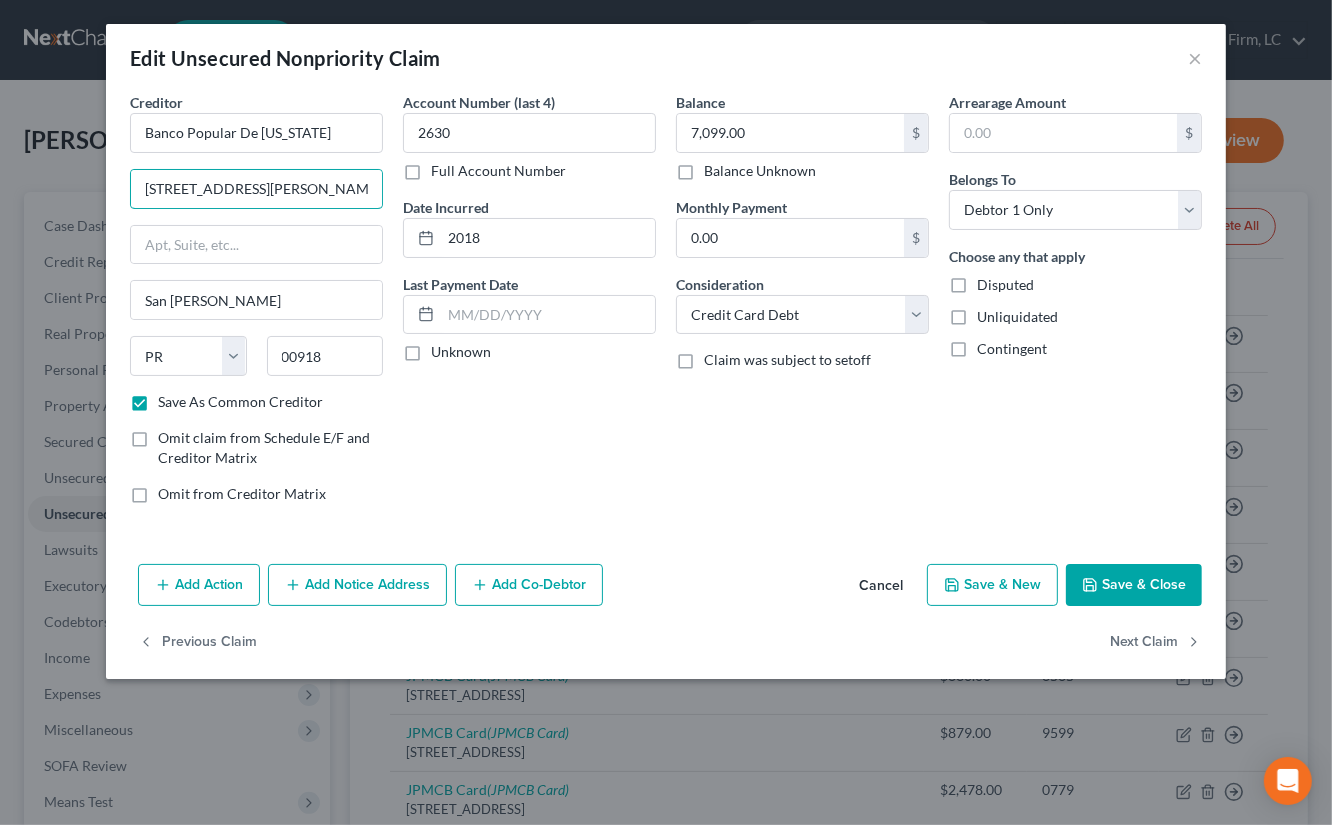 drag, startPoint x: 275, startPoint y: 184, endPoint x: 376, endPoint y: 162, distance: 103.36827 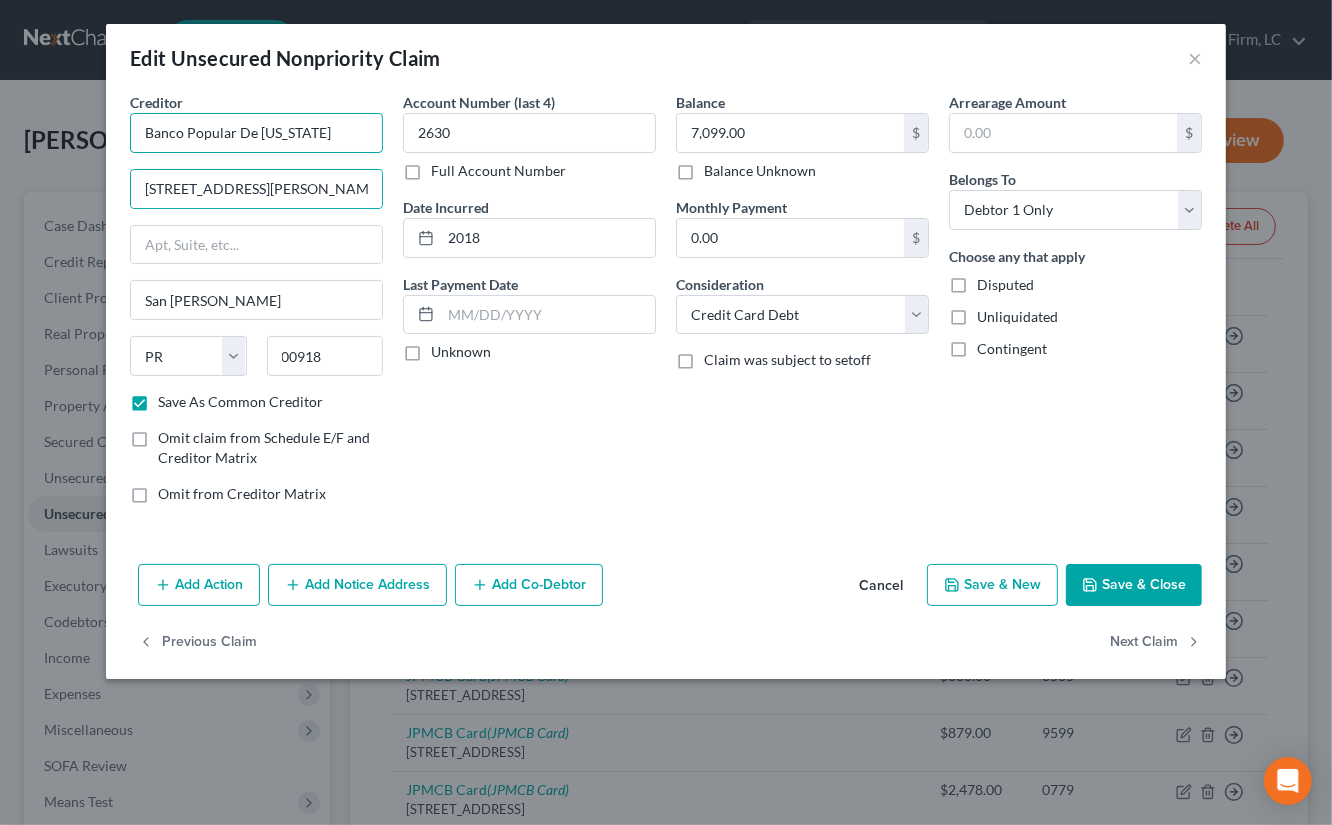 click on "Banco Popular De [US_STATE]" at bounding box center (256, 133) 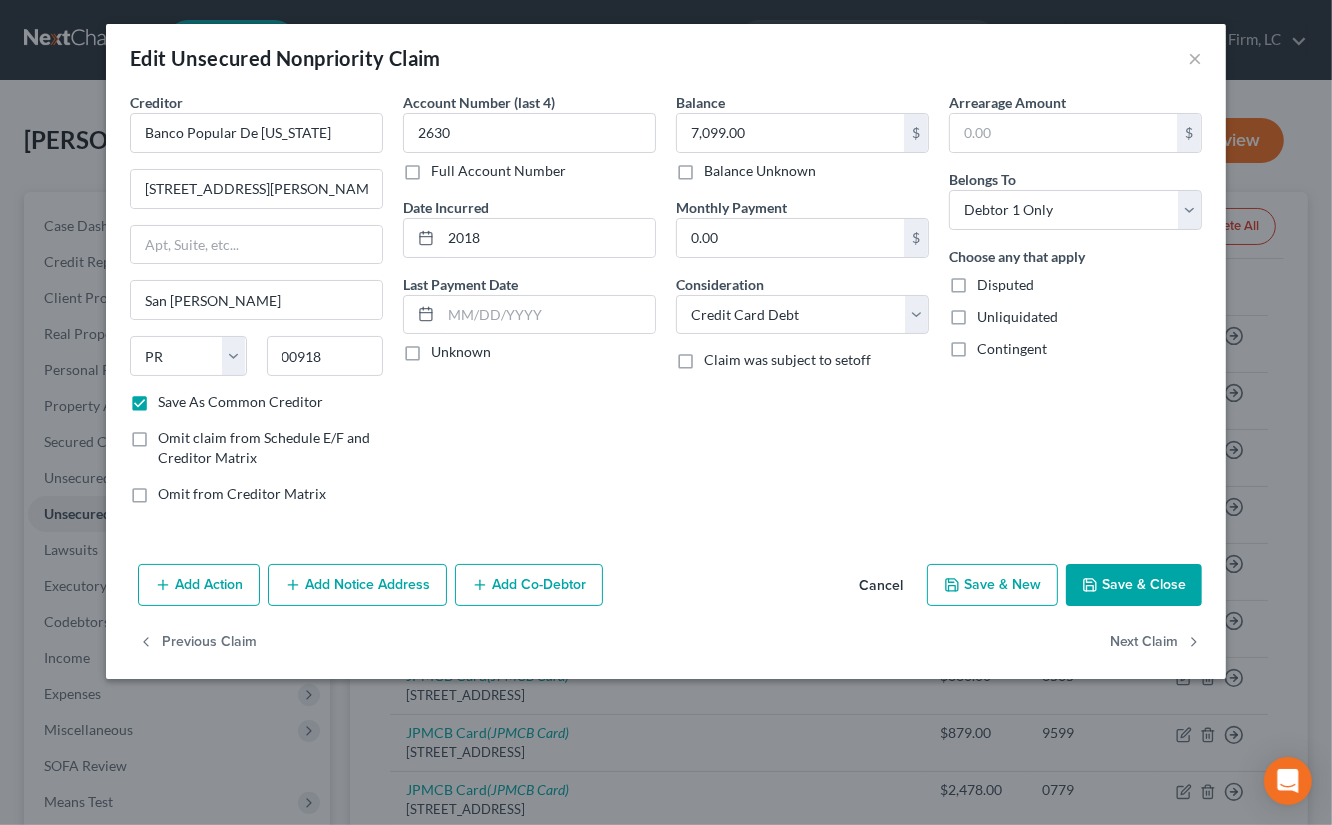click on "Add Notice Address" at bounding box center [357, 585] 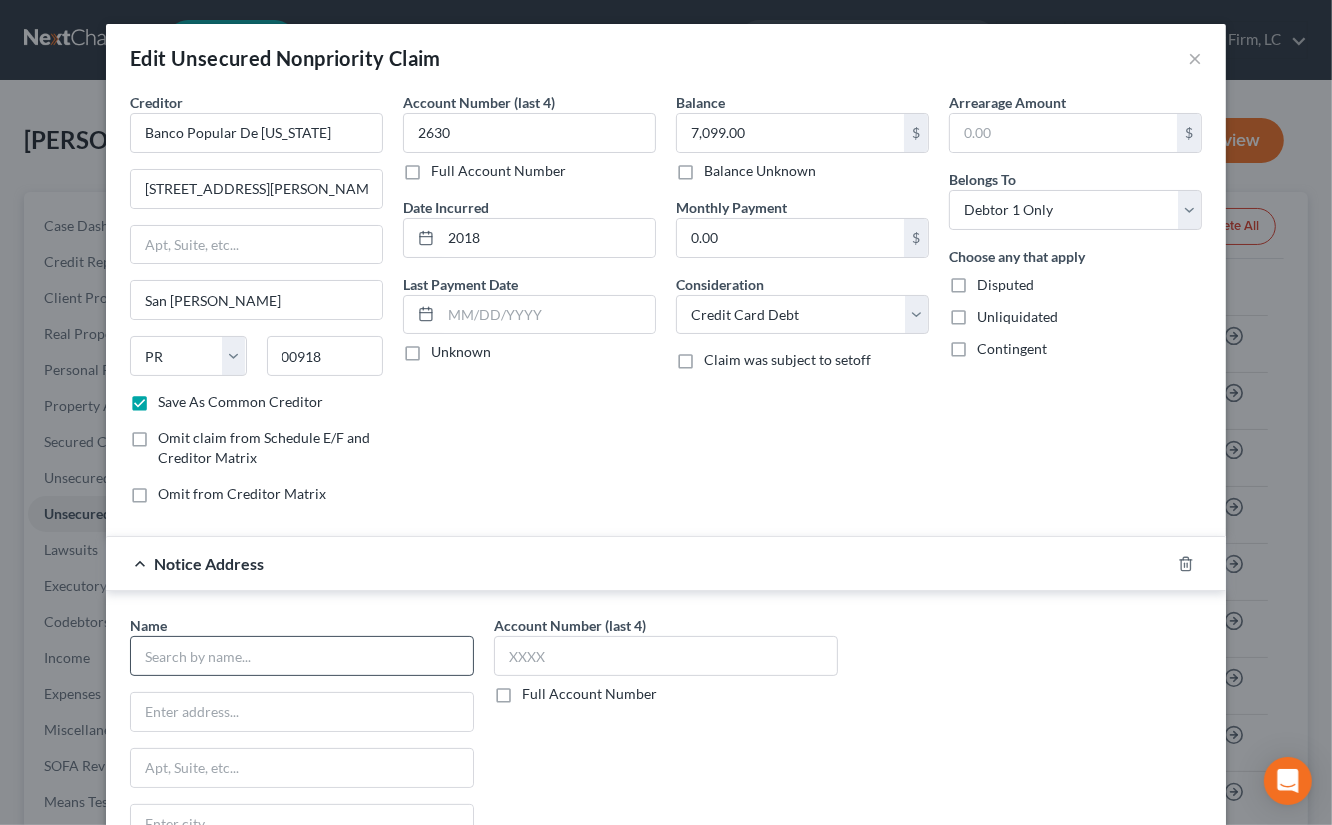 scroll, scrollTop: 1, scrollLeft: 0, axis: vertical 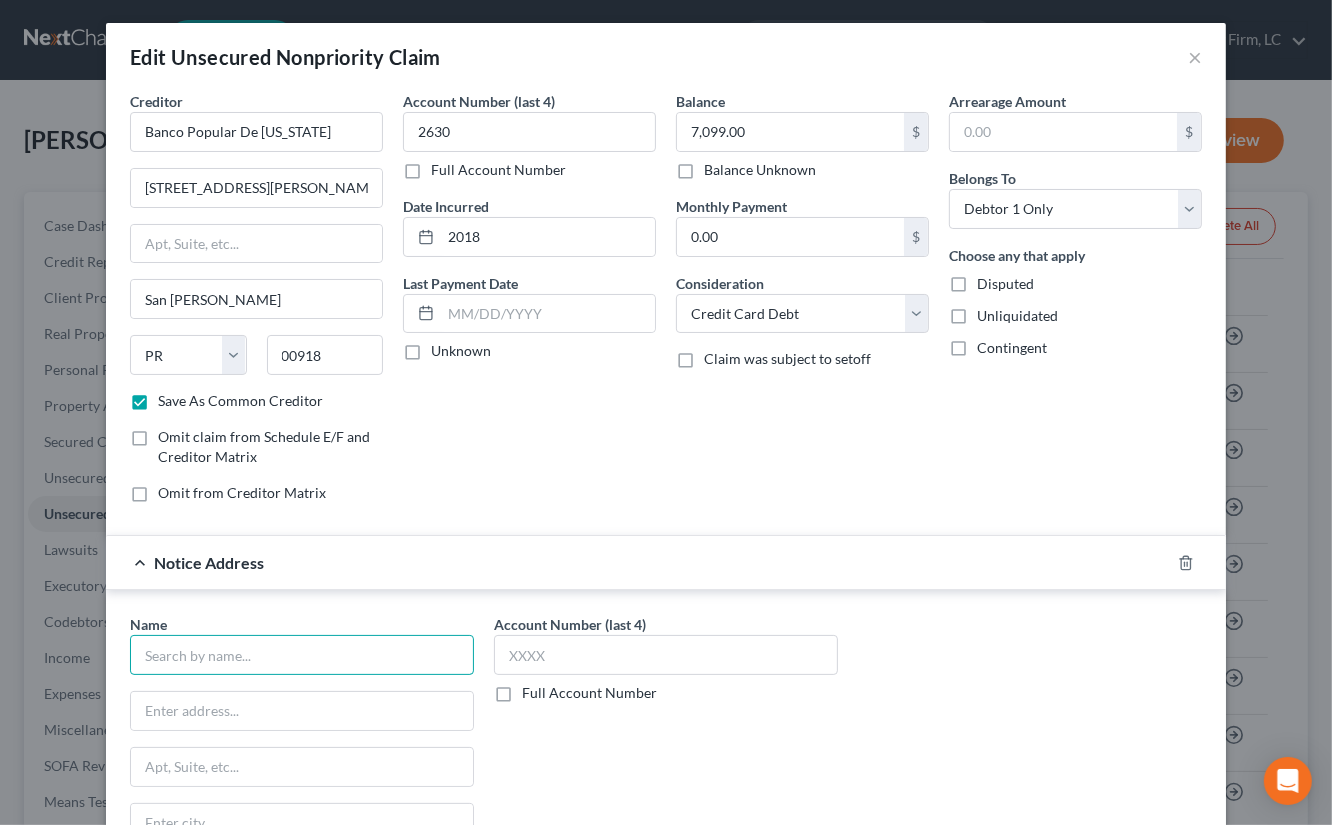 click at bounding box center [302, 655] 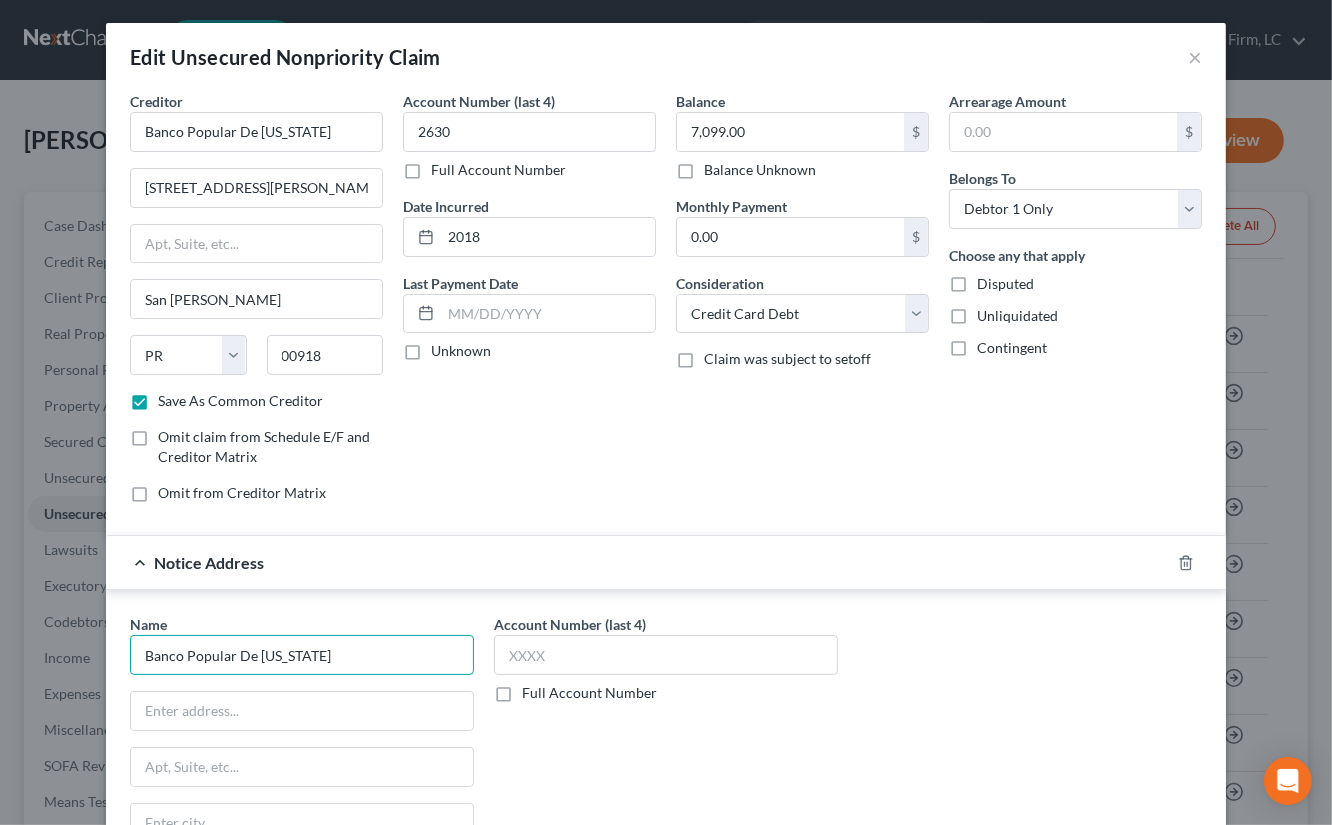 type on "Banco Popular De [US_STATE]" 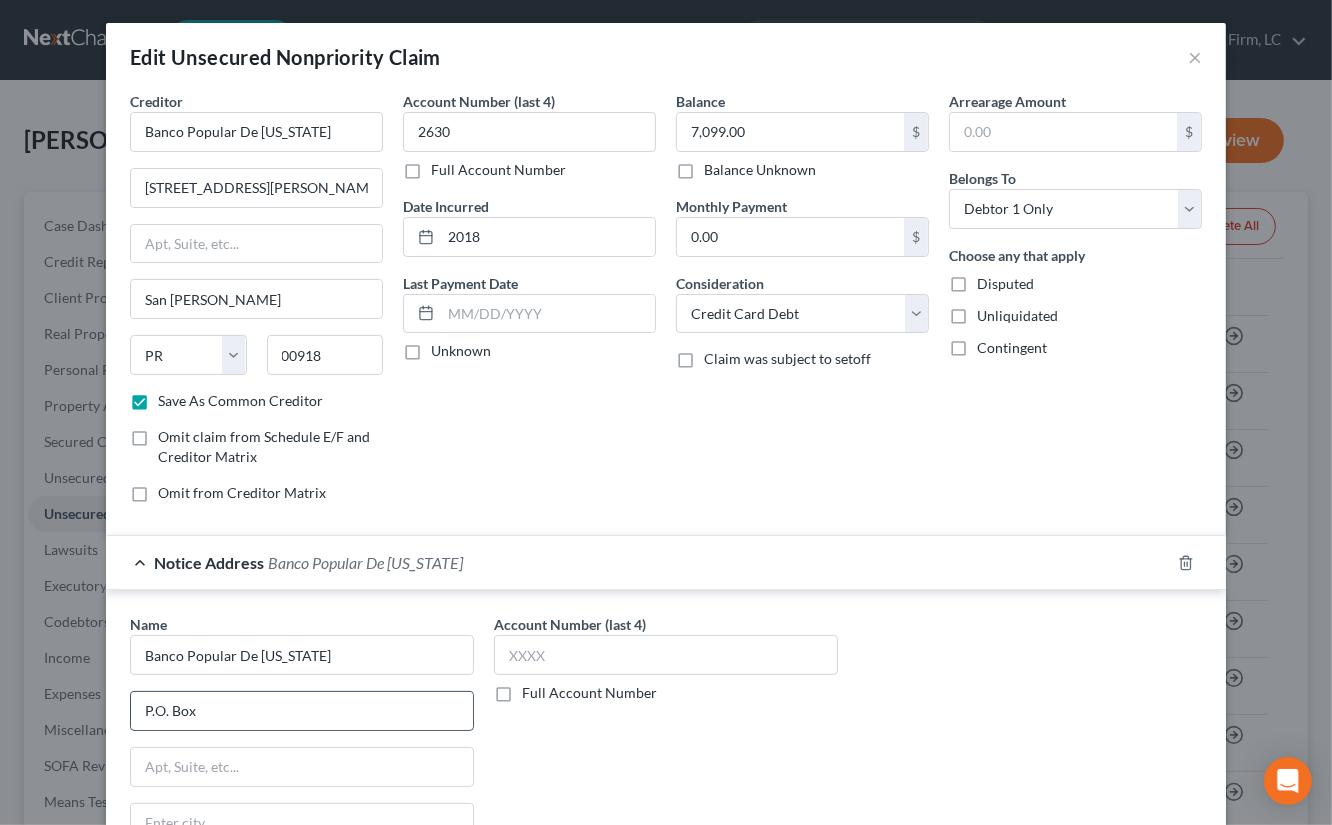 click on "P.O. Box" at bounding box center [302, 711] 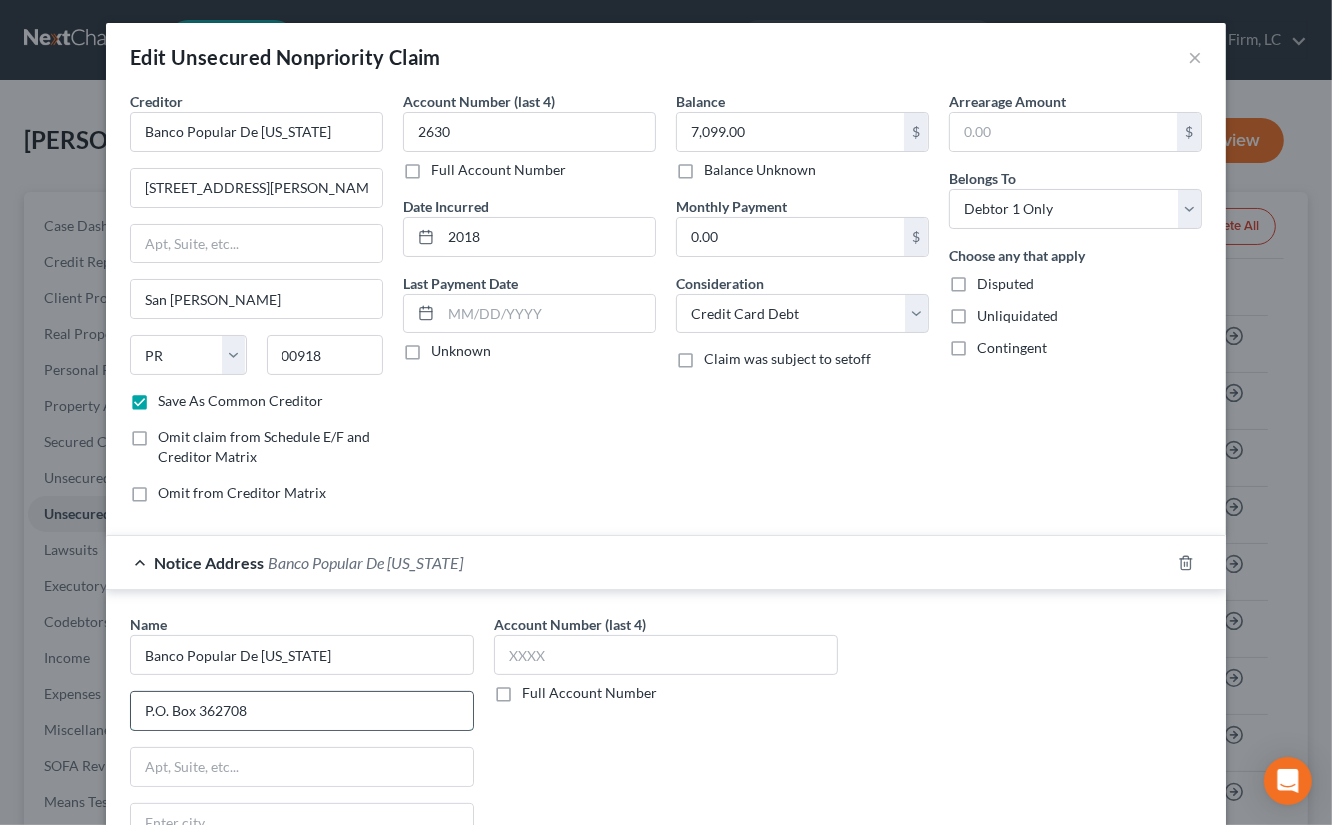type on "P.O. Box 362708" 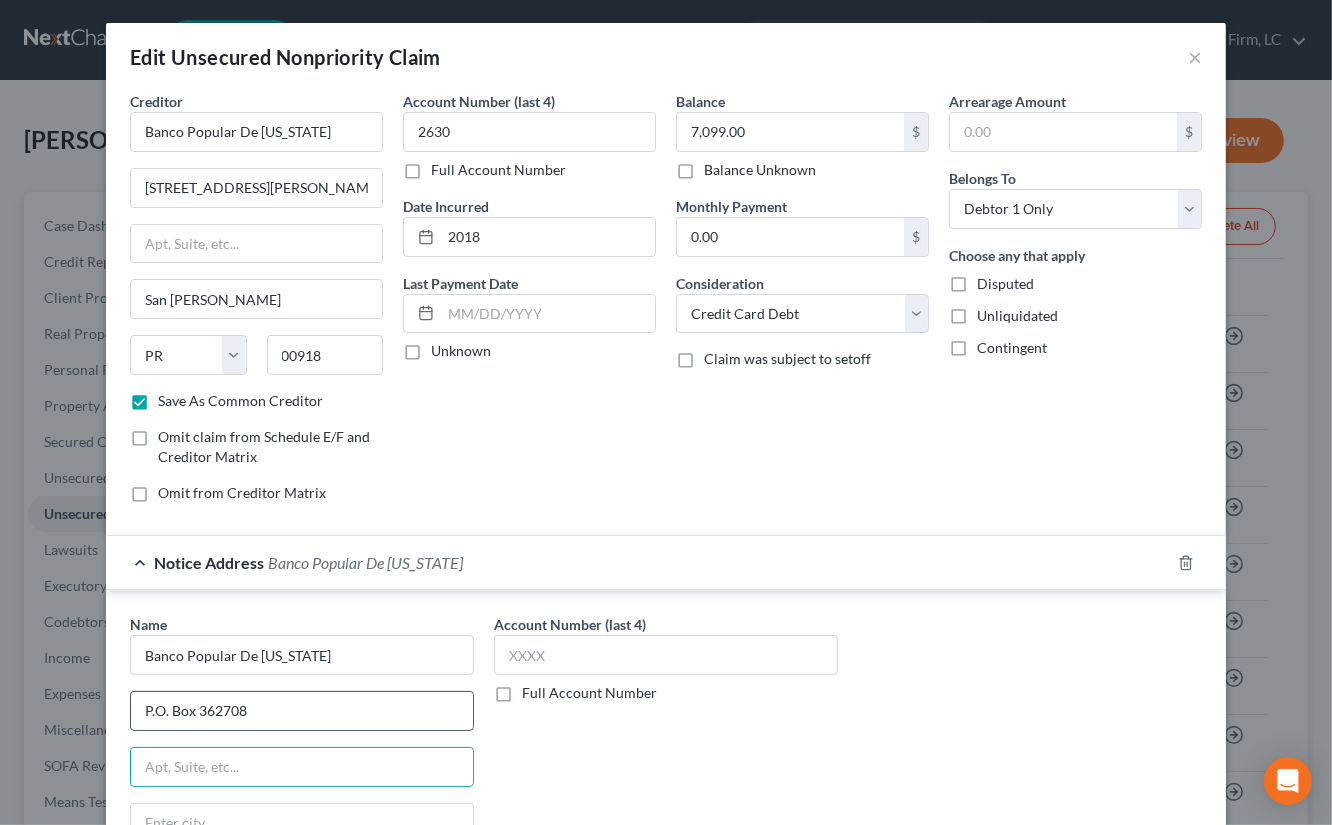scroll, scrollTop: 298, scrollLeft: 0, axis: vertical 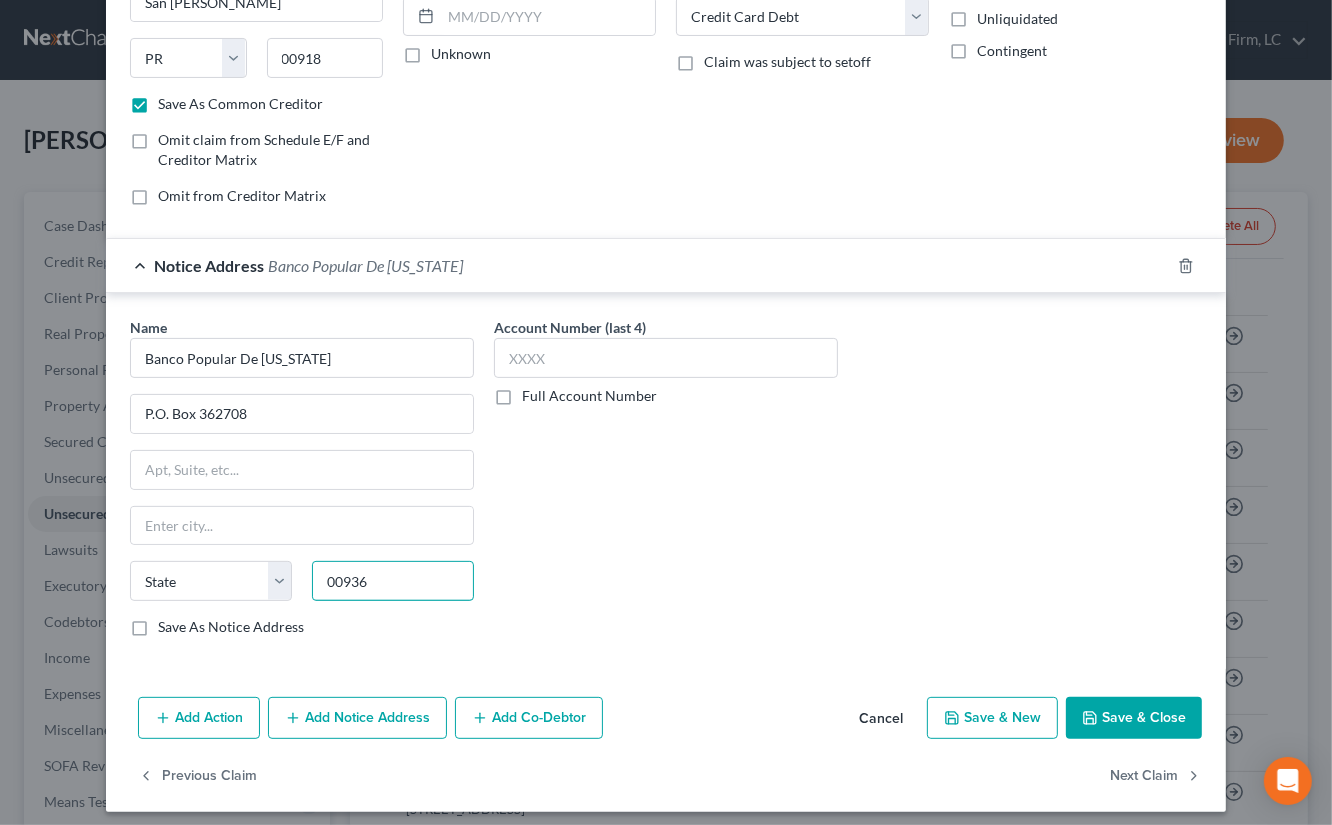 type on "00936" 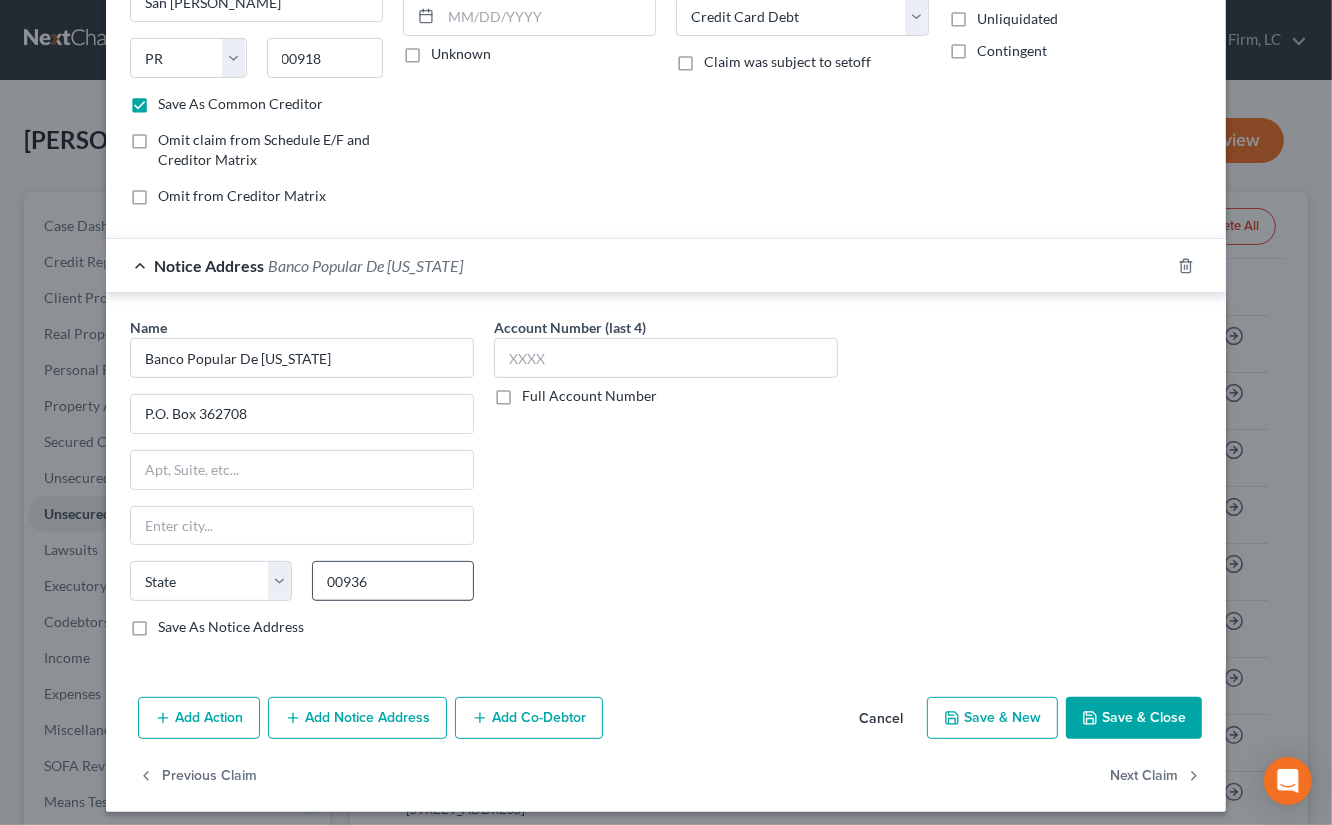 type on "San Juan" 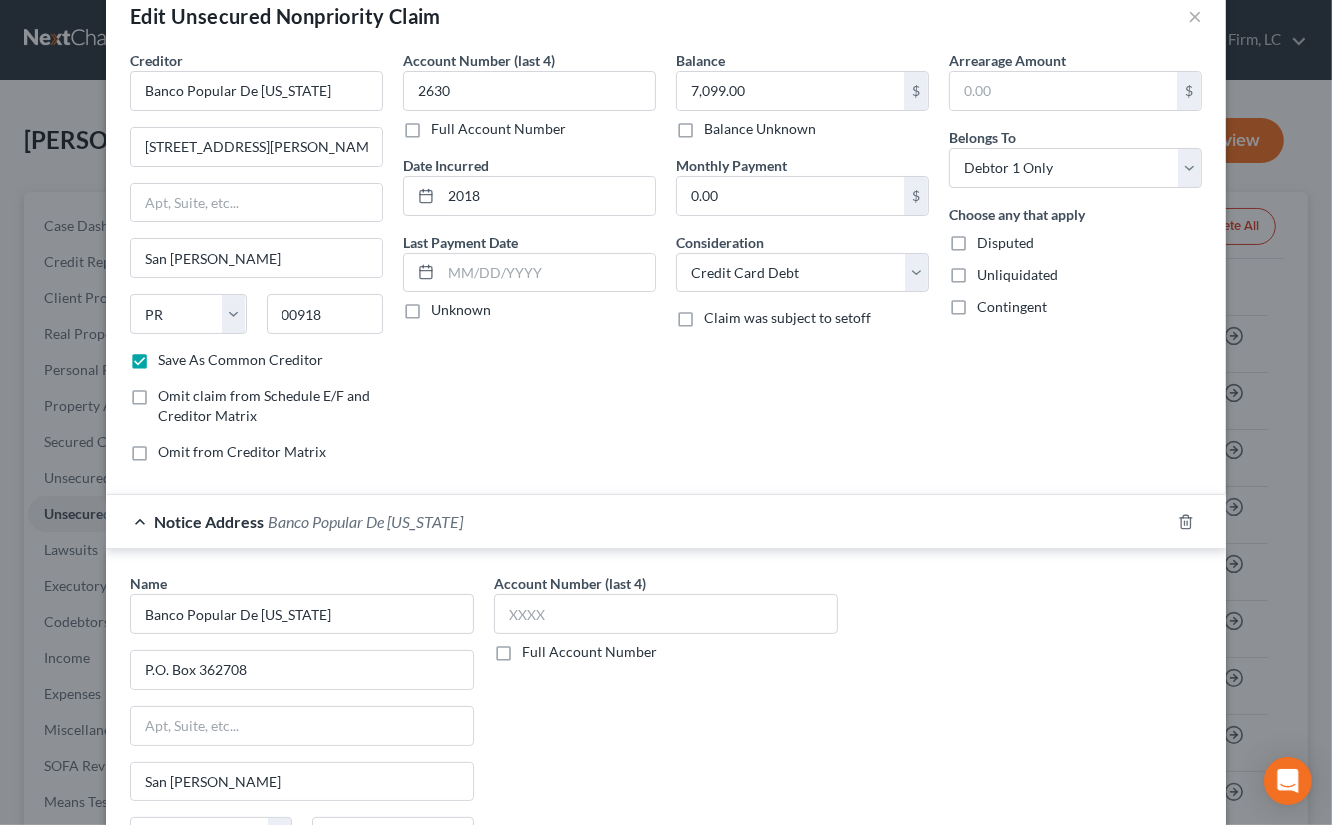 scroll, scrollTop: 0, scrollLeft: 0, axis: both 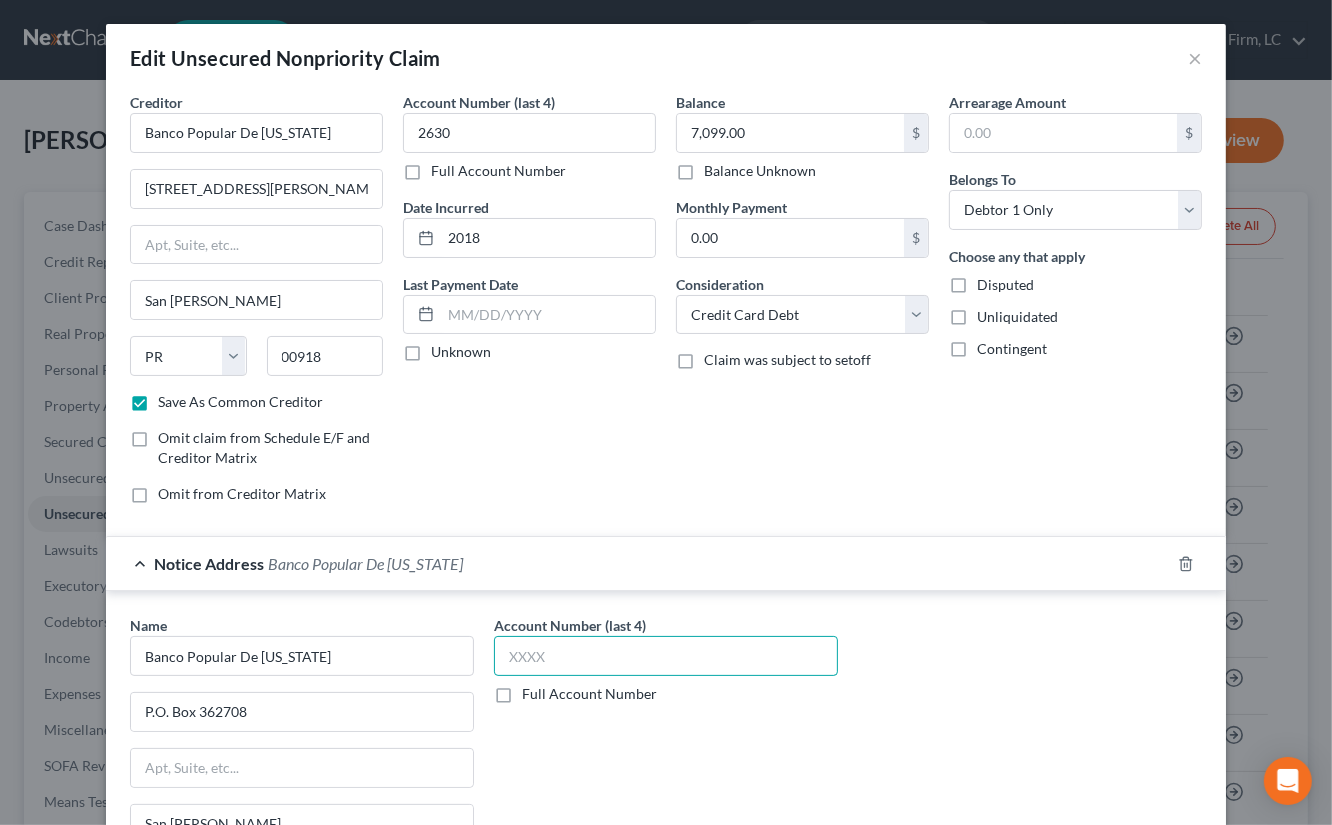 click at bounding box center [666, 656] 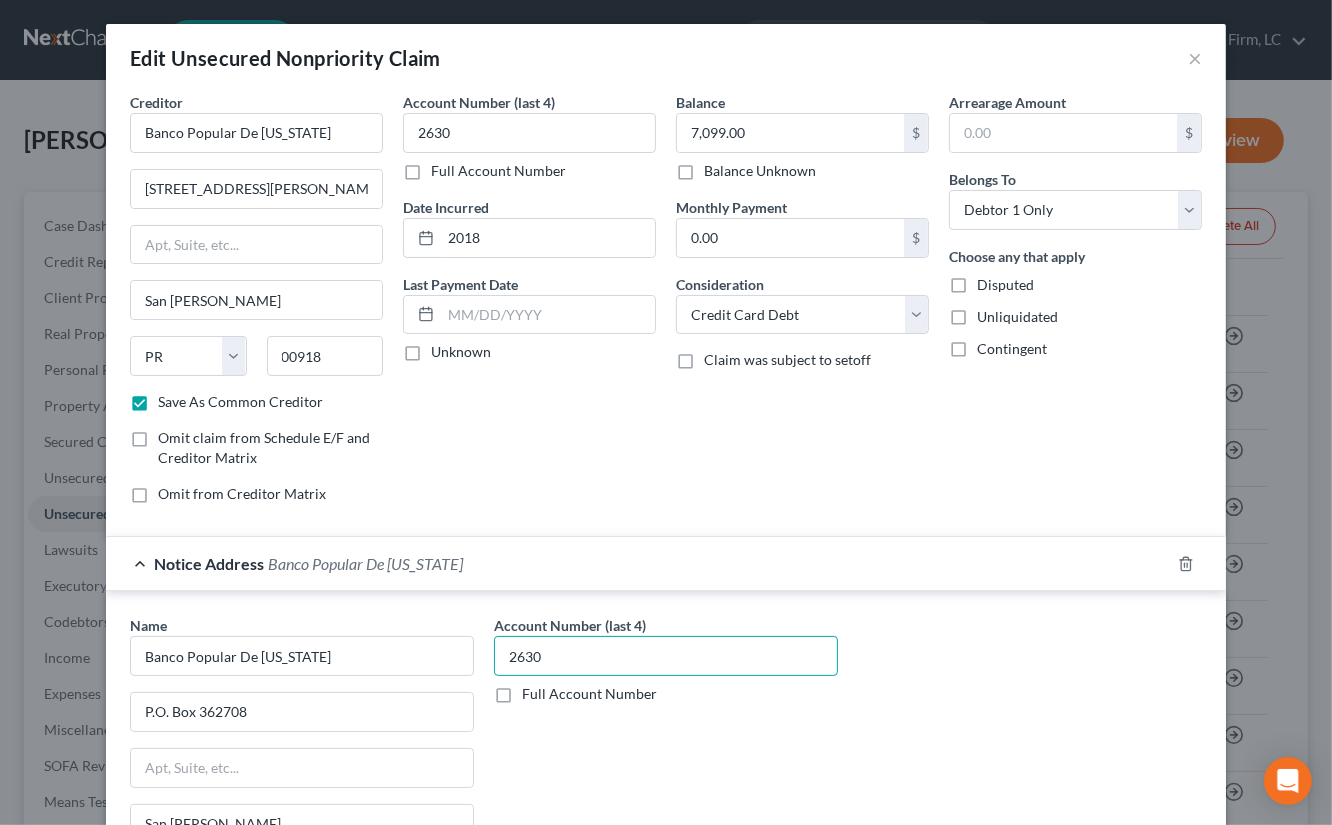 scroll, scrollTop: 298, scrollLeft: 0, axis: vertical 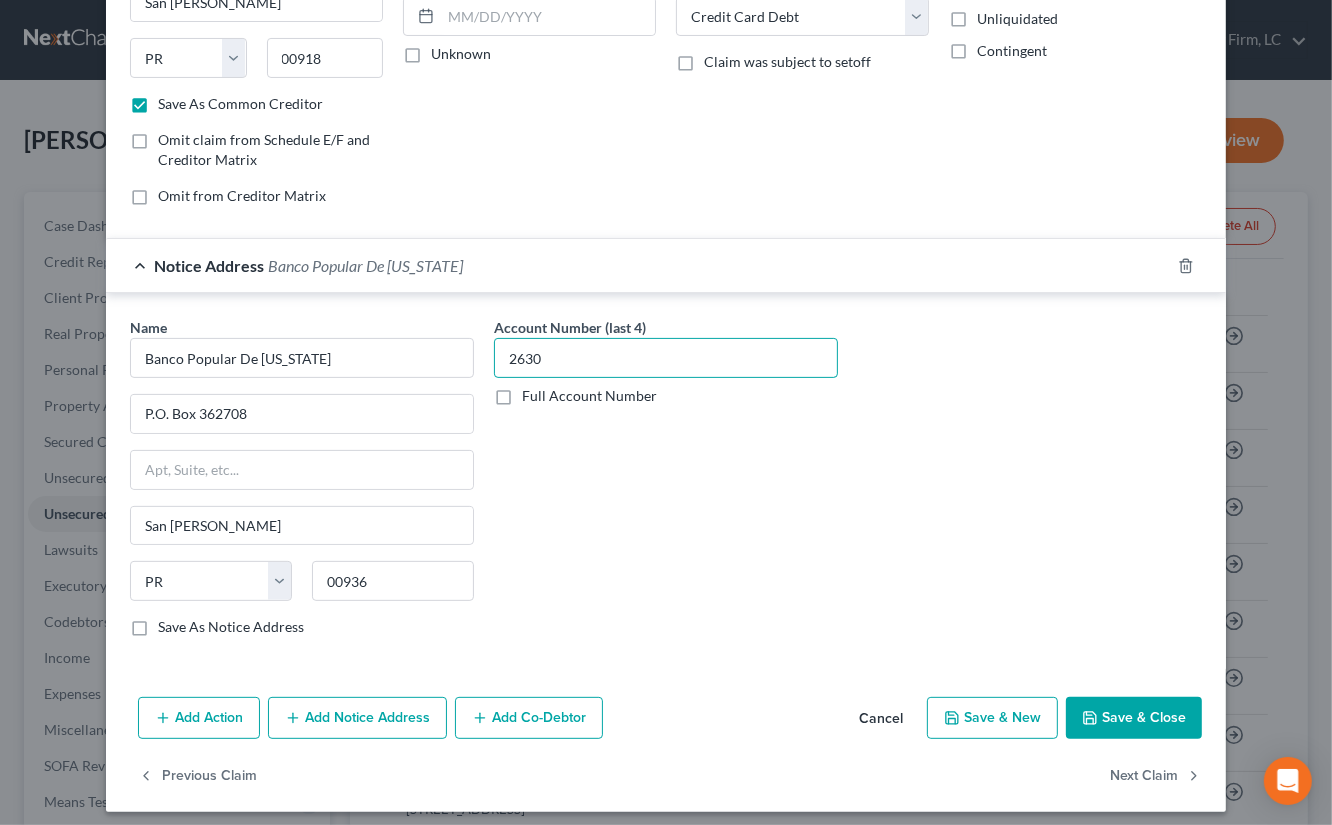 type on "2630" 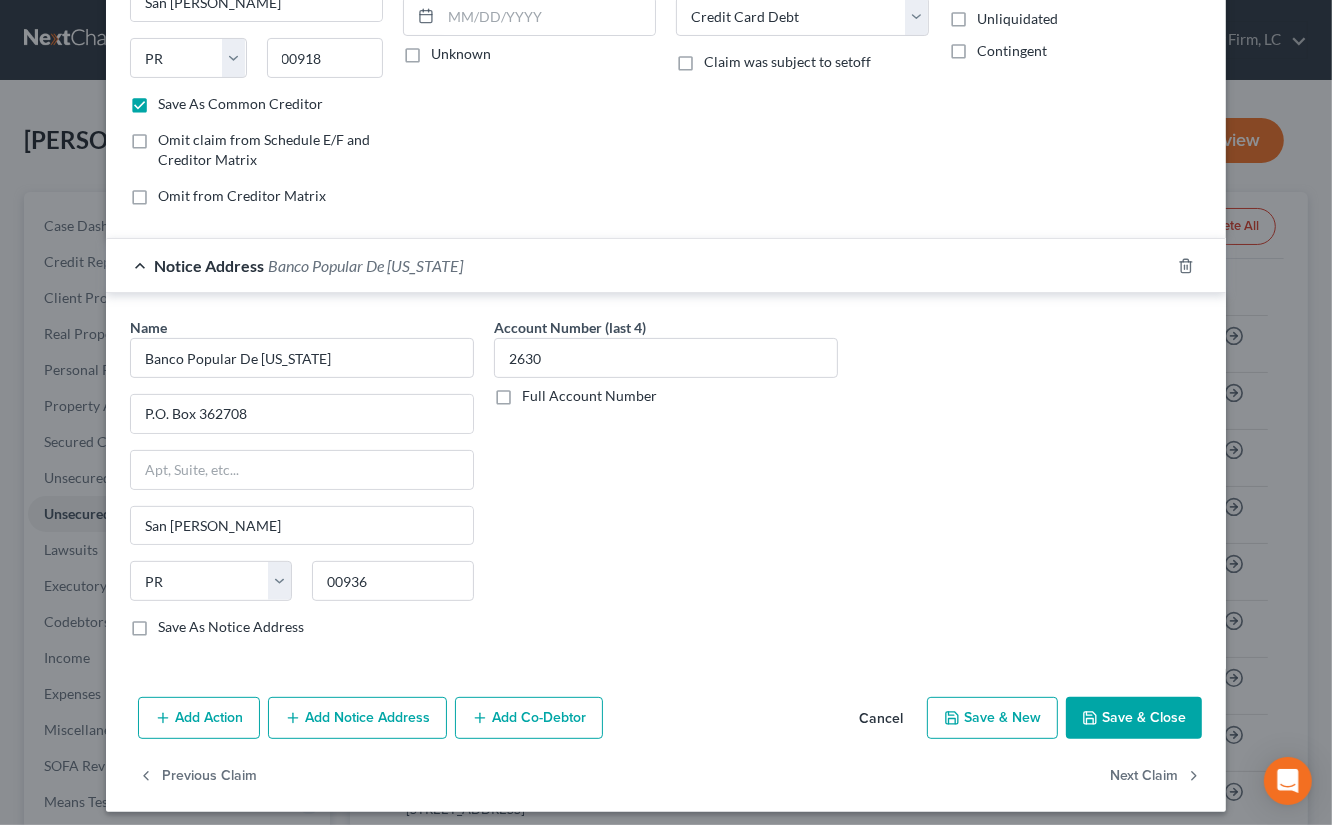 click on "Save As Notice Address" at bounding box center (231, 627) 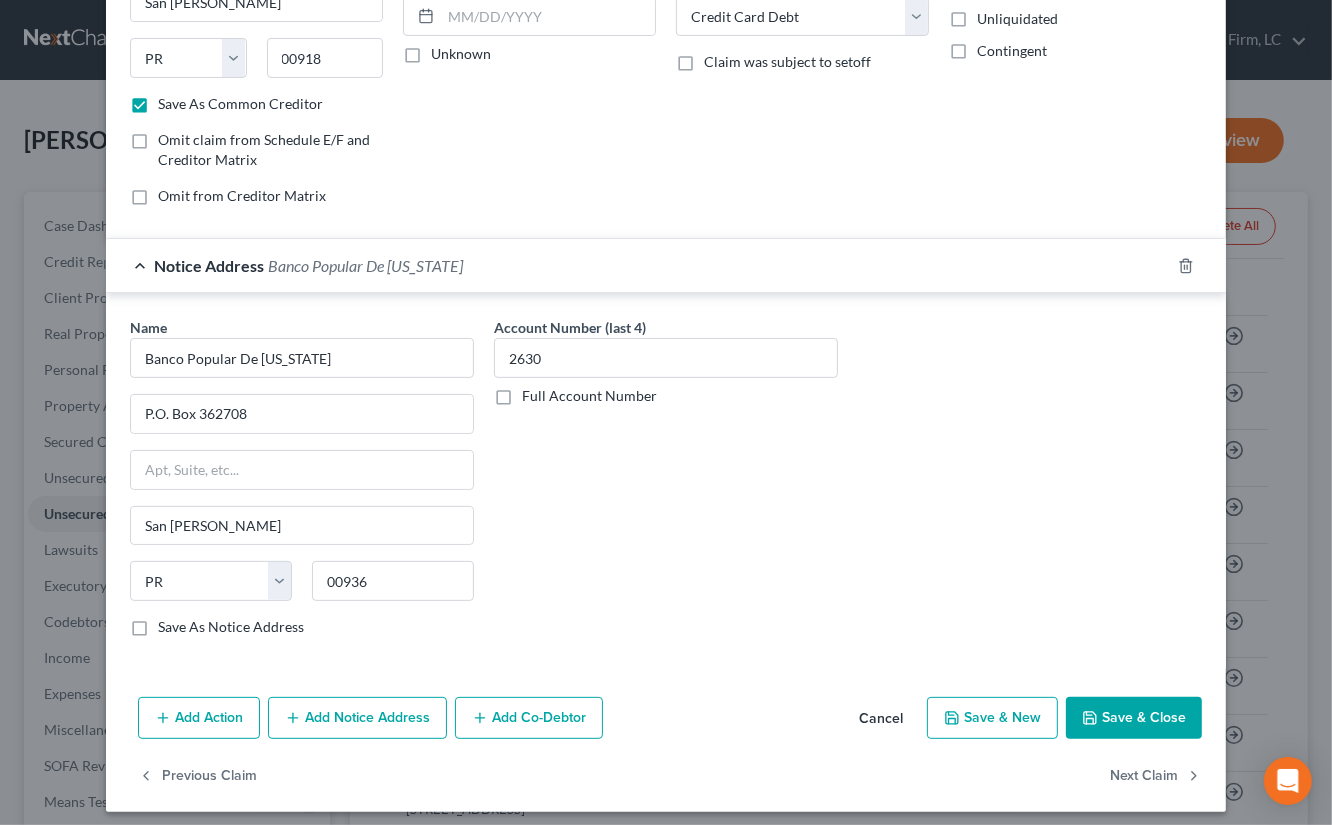 click on "Save As Notice Address" at bounding box center [172, 623] 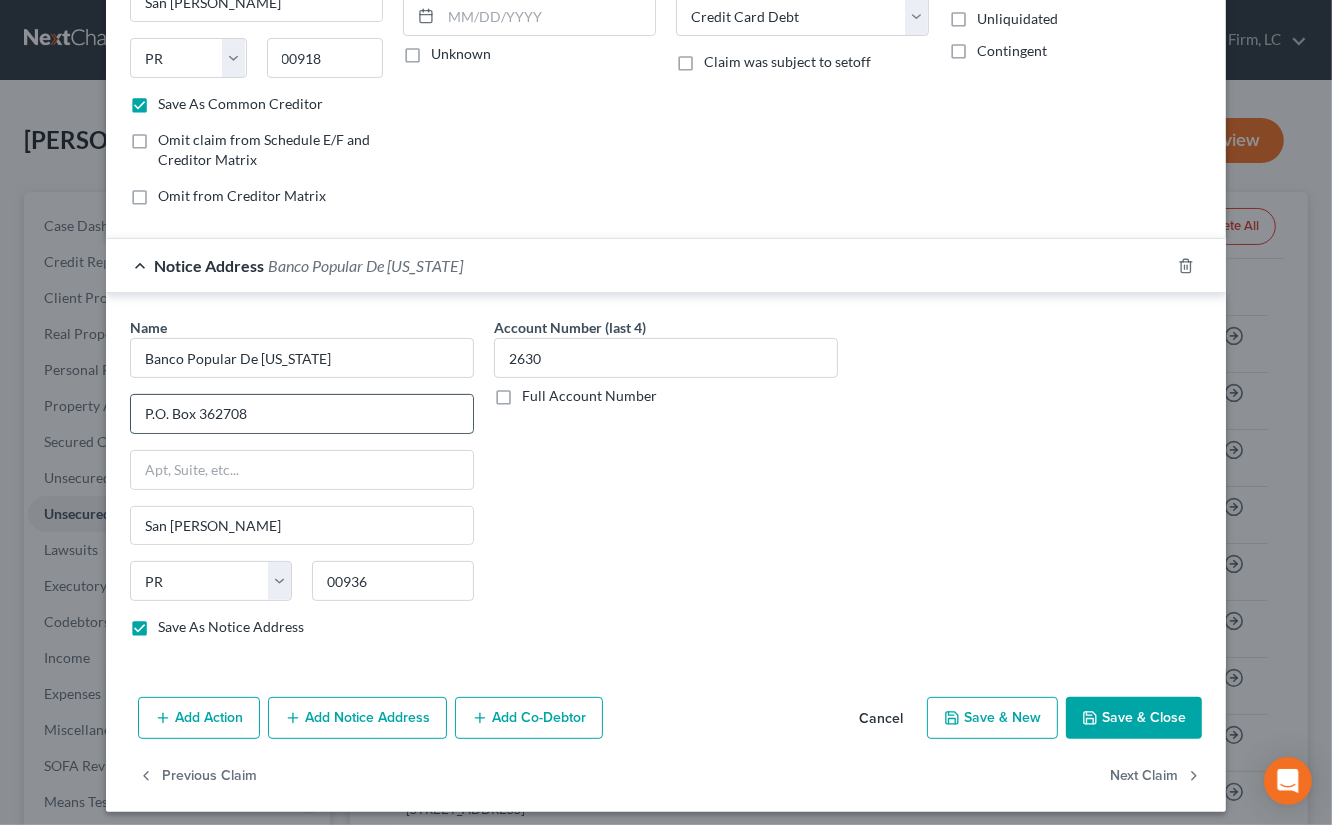 click on "P.O. Box 362708" at bounding box center (302, 414) 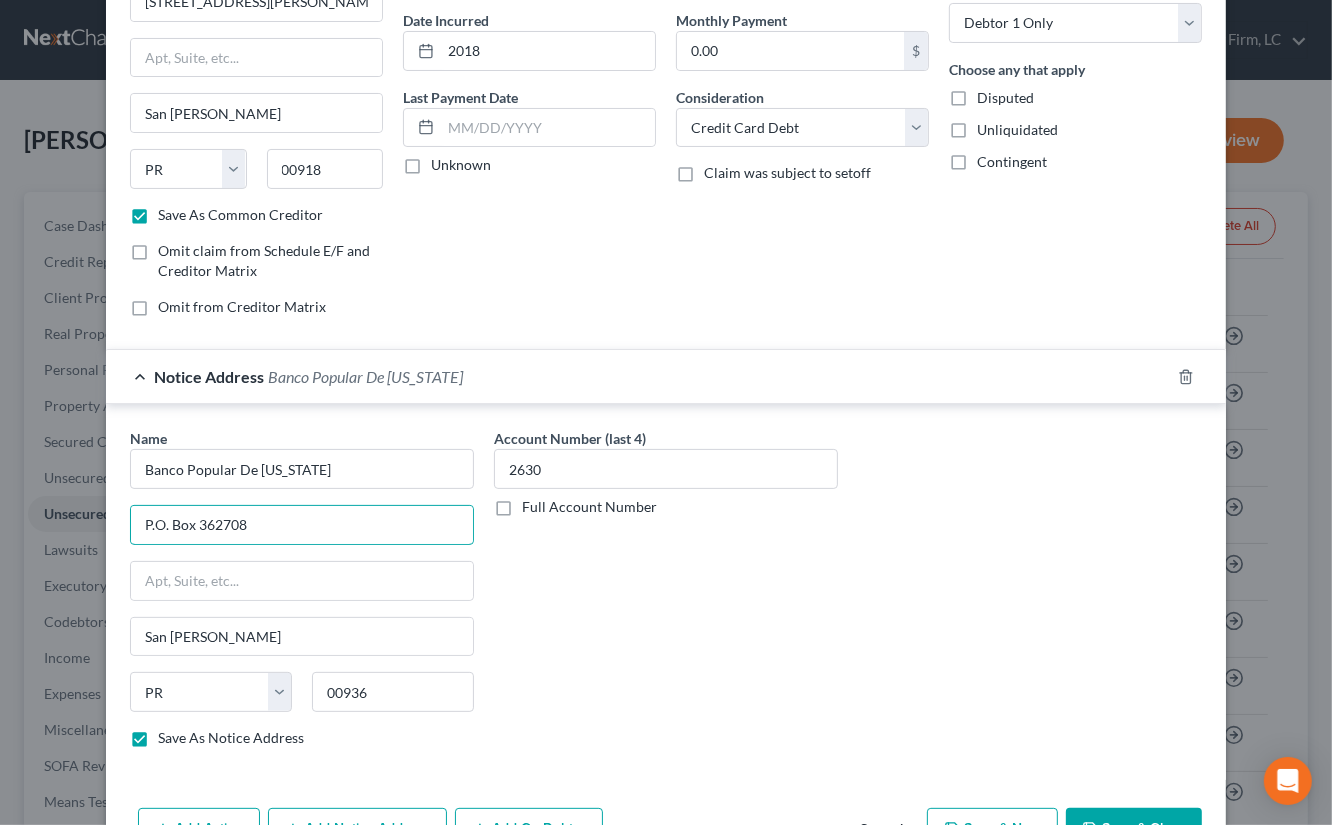 scroll, scrollTop: 298, scrollLeft: 0, axis: vertical 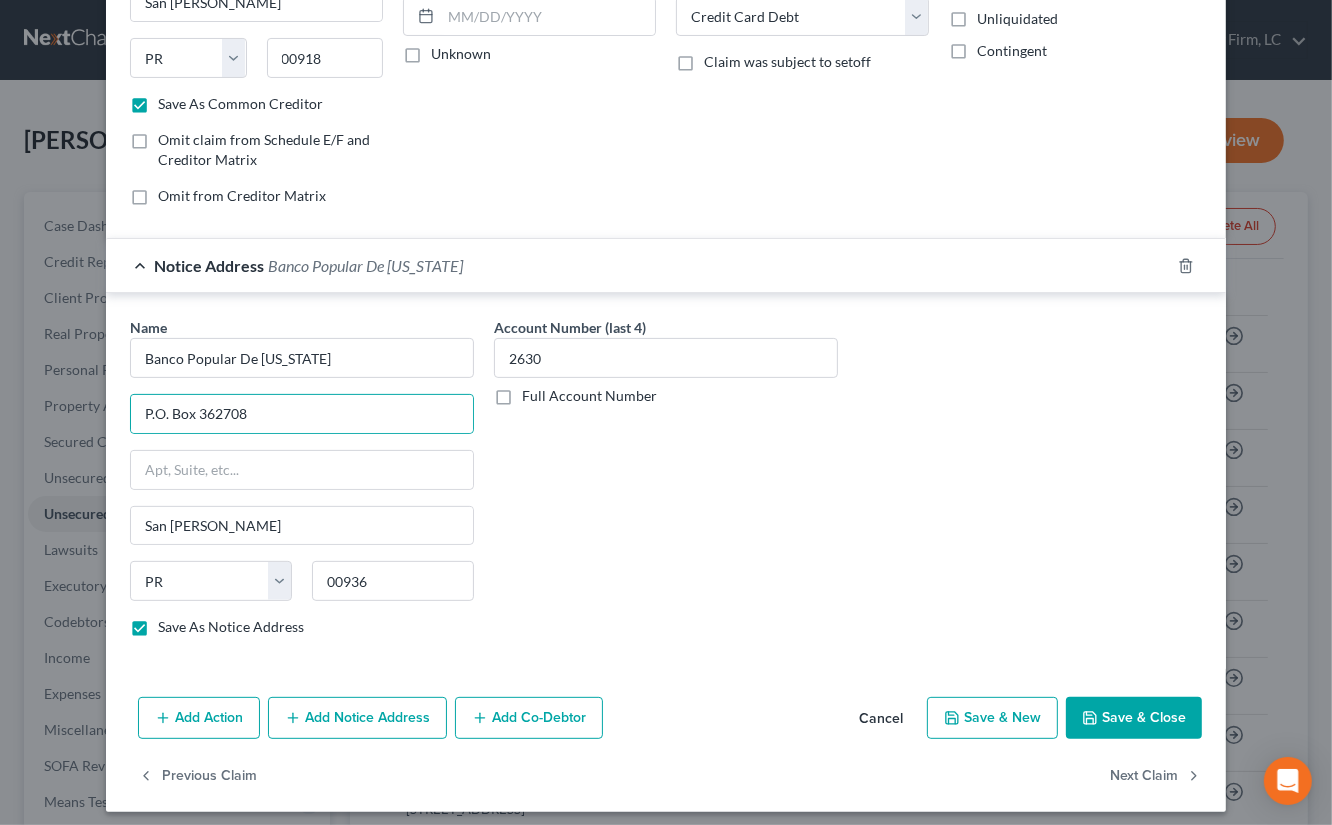 drag, startPoint x: 1156, startPoint y: 702, endPoint x: 1232, endPoint y: 686, distance: 77.665955 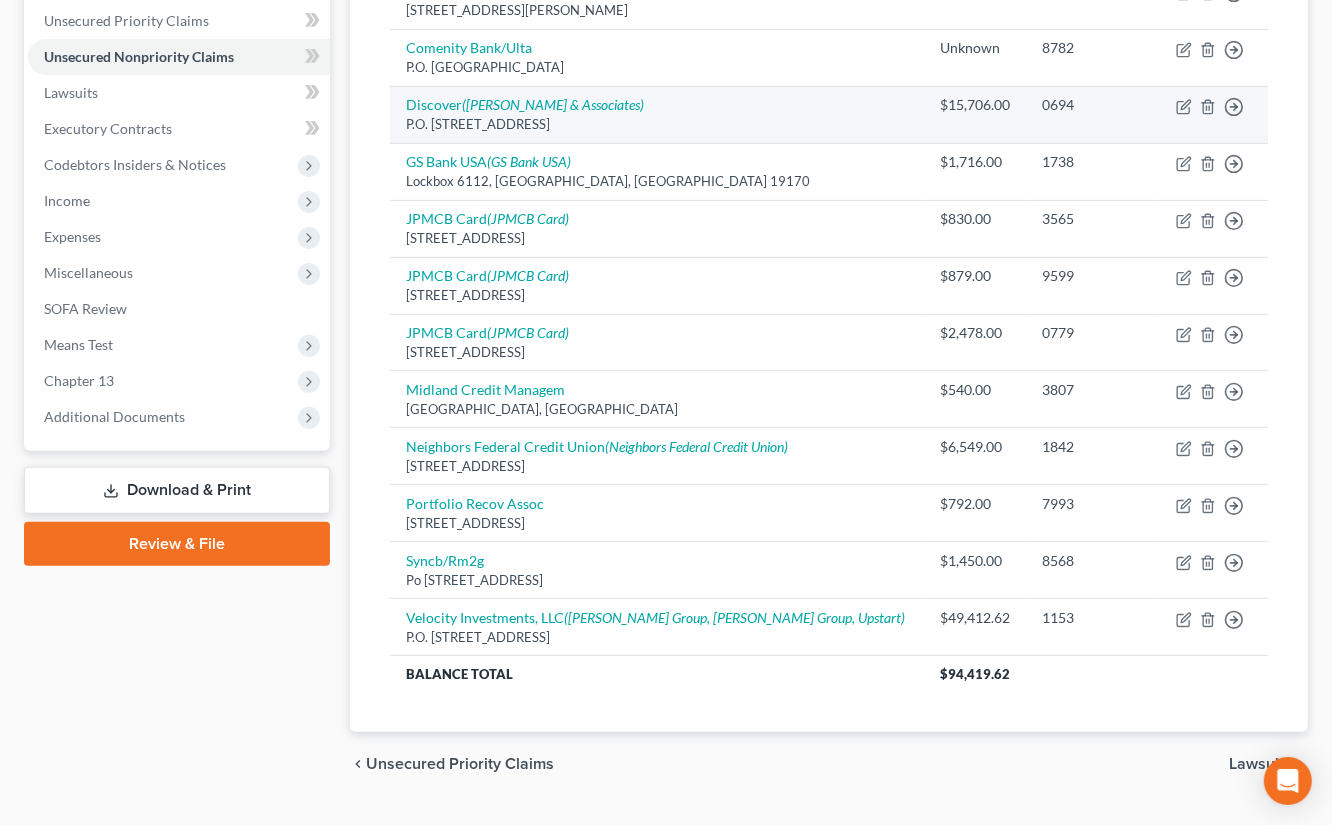 scroll, scrollTop: 496, scrollLeft: 0, axis: vertical 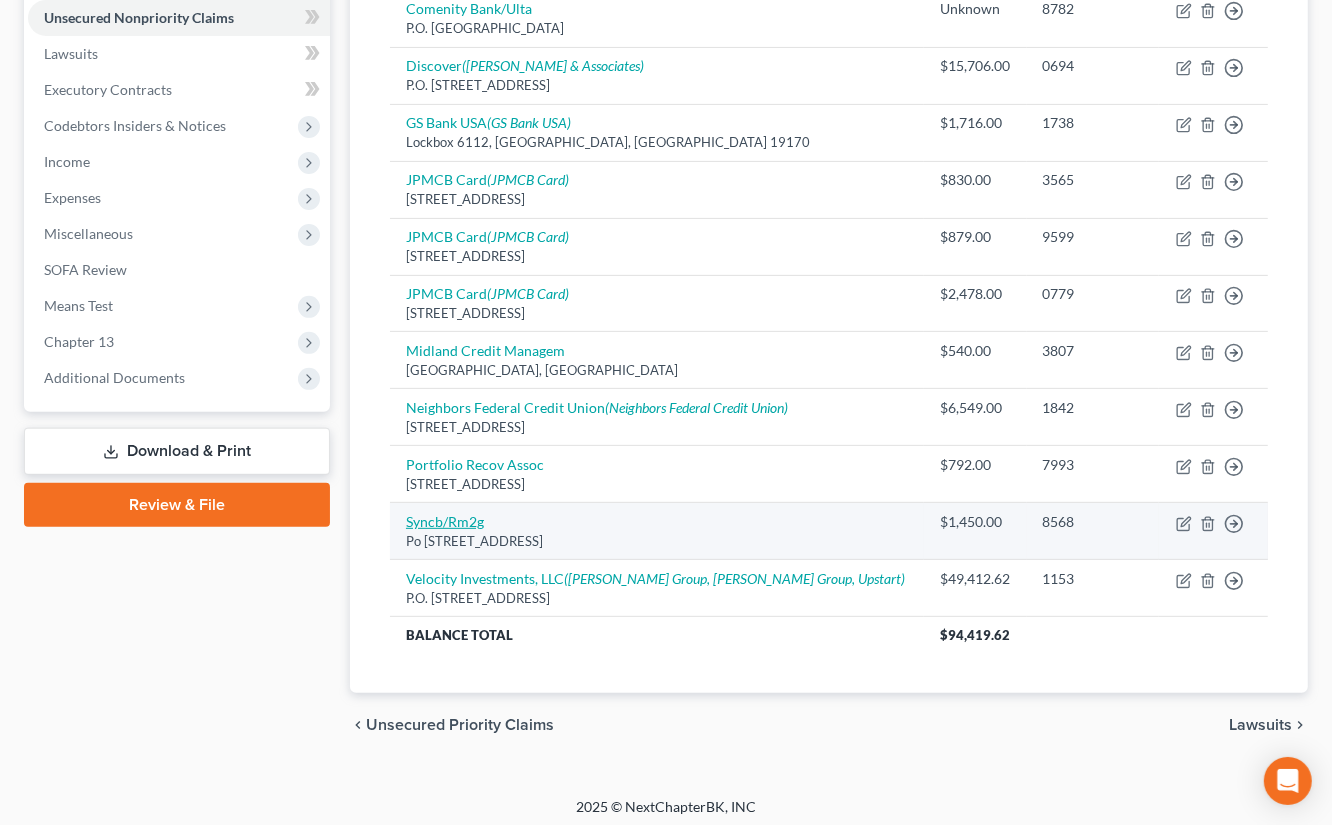 click on "Syncb/Rm2g" at bounding box center (445, 521) 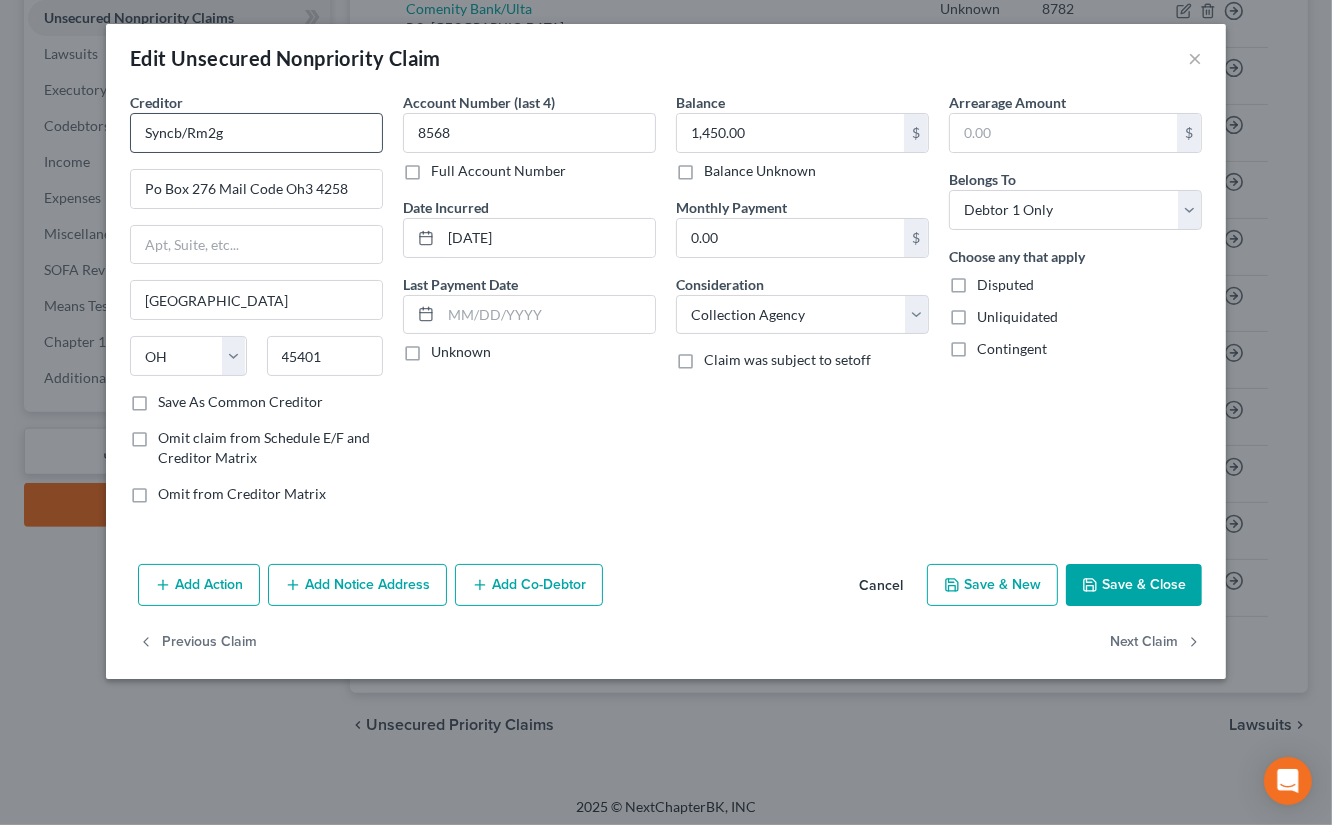 click on "Creditor *    Syncb/Rm2g                      Po Box 276 Mail Code Oh3 4258 Dayton State AL AK AR AZ CA CO CT DE DC FL GA GU HI ID IL IN IA KS KY LA ME MD MA MI MN MS MO MT NC ND NE NV NH NJ NM NY OH OK OR PA PR RI SC SD TN TX UT VI VA VT WA WV WI WY 45401" at bounding box center (256, 242) 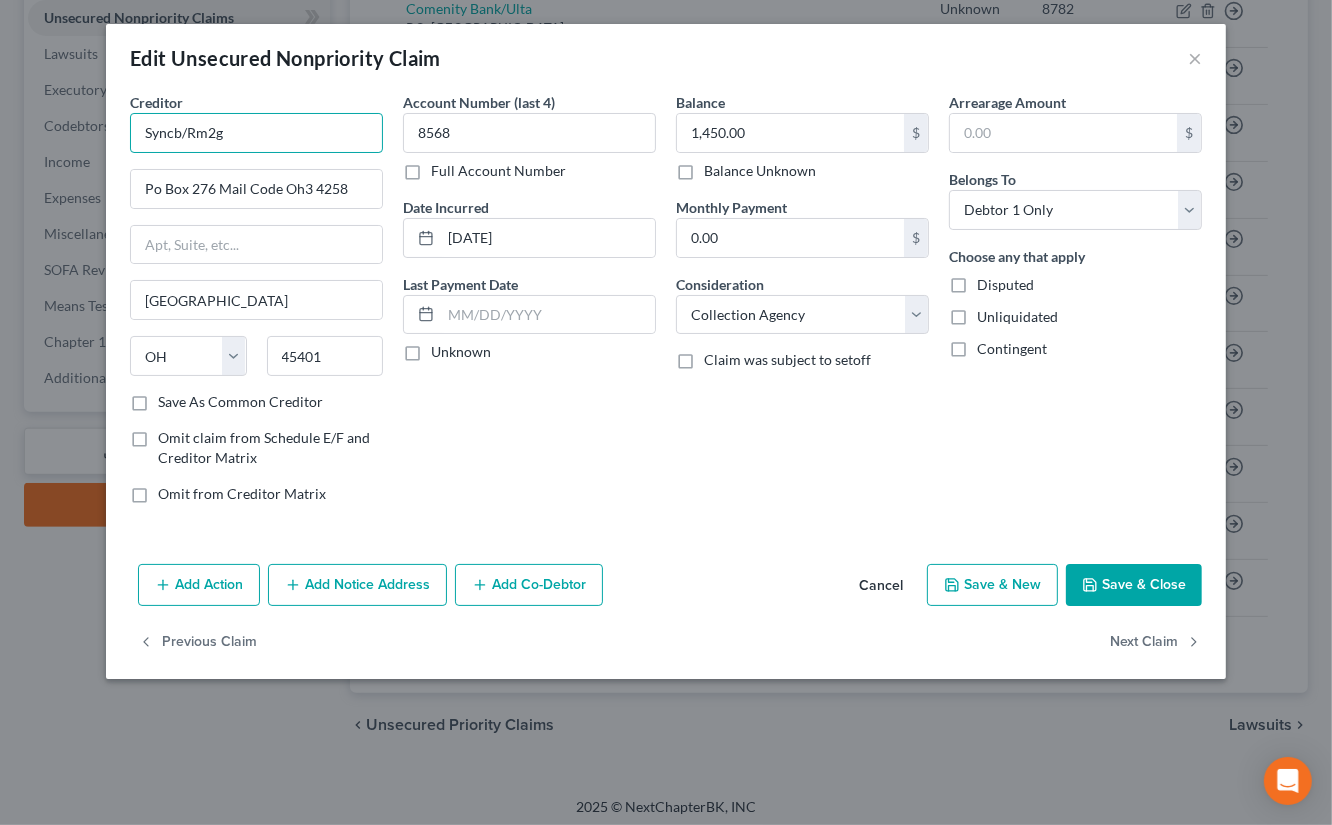 click on "Syncb/Rm2g" at bounding box center [256, 133] 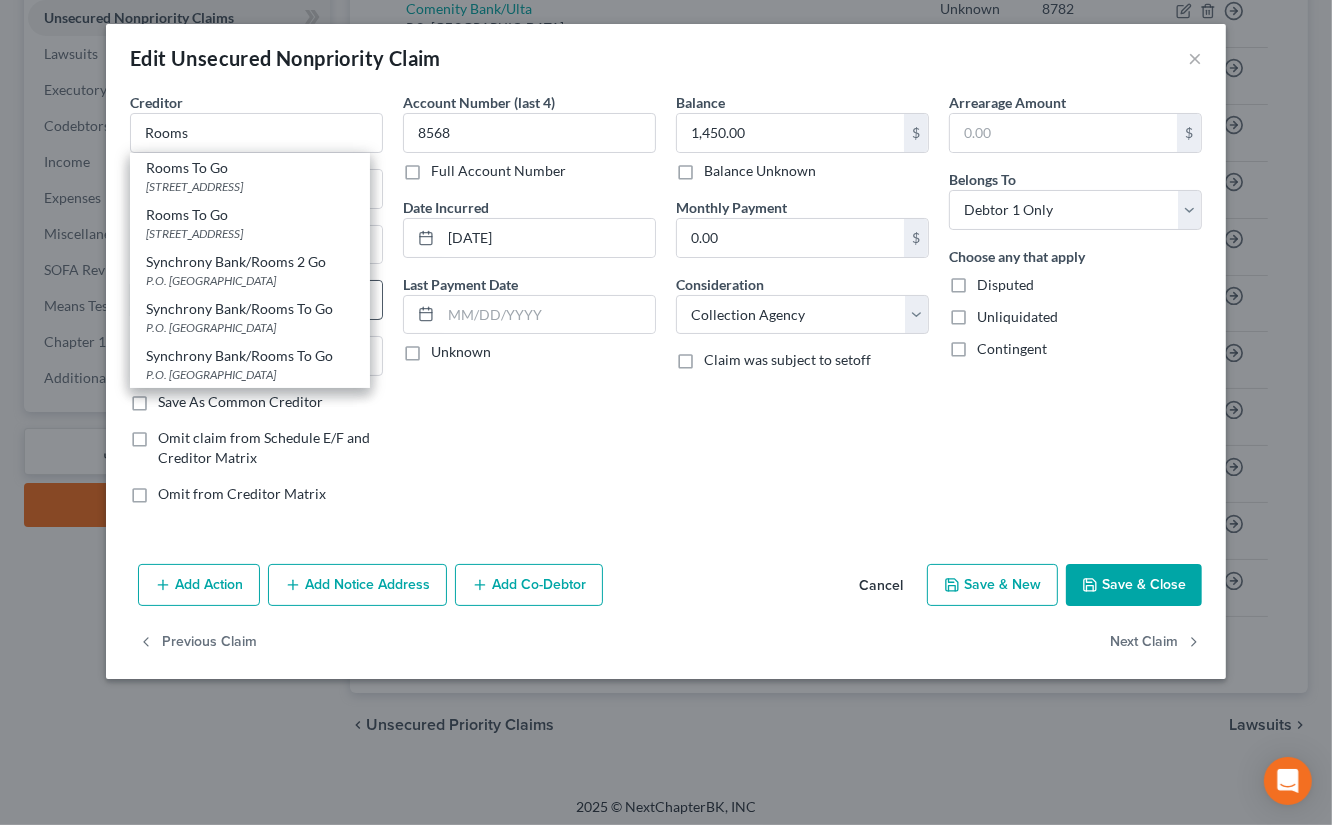 click on "Synchrony Bank/Rooms To Go" at bounding box center (250, 309) 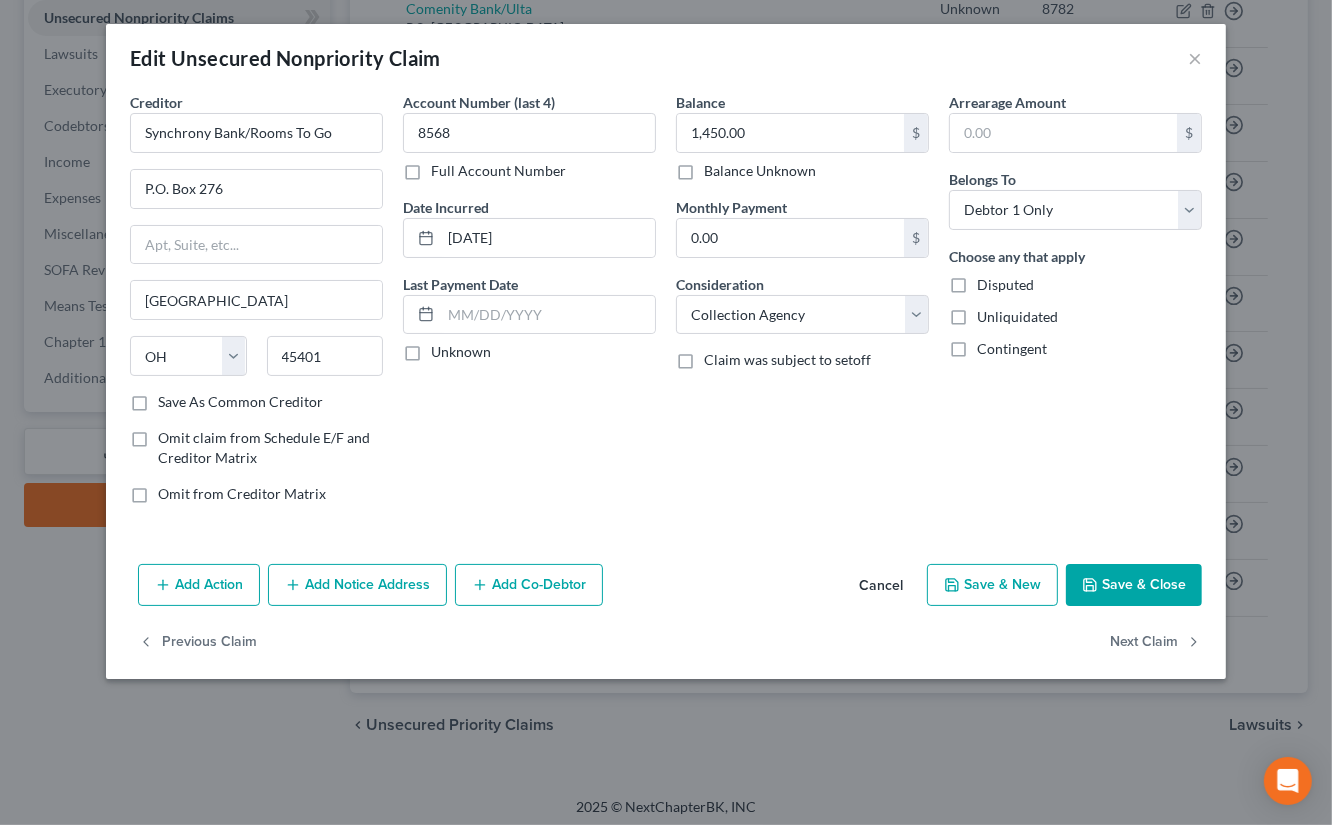 click on "Add Notice Address" at bounding box center (357, 585) 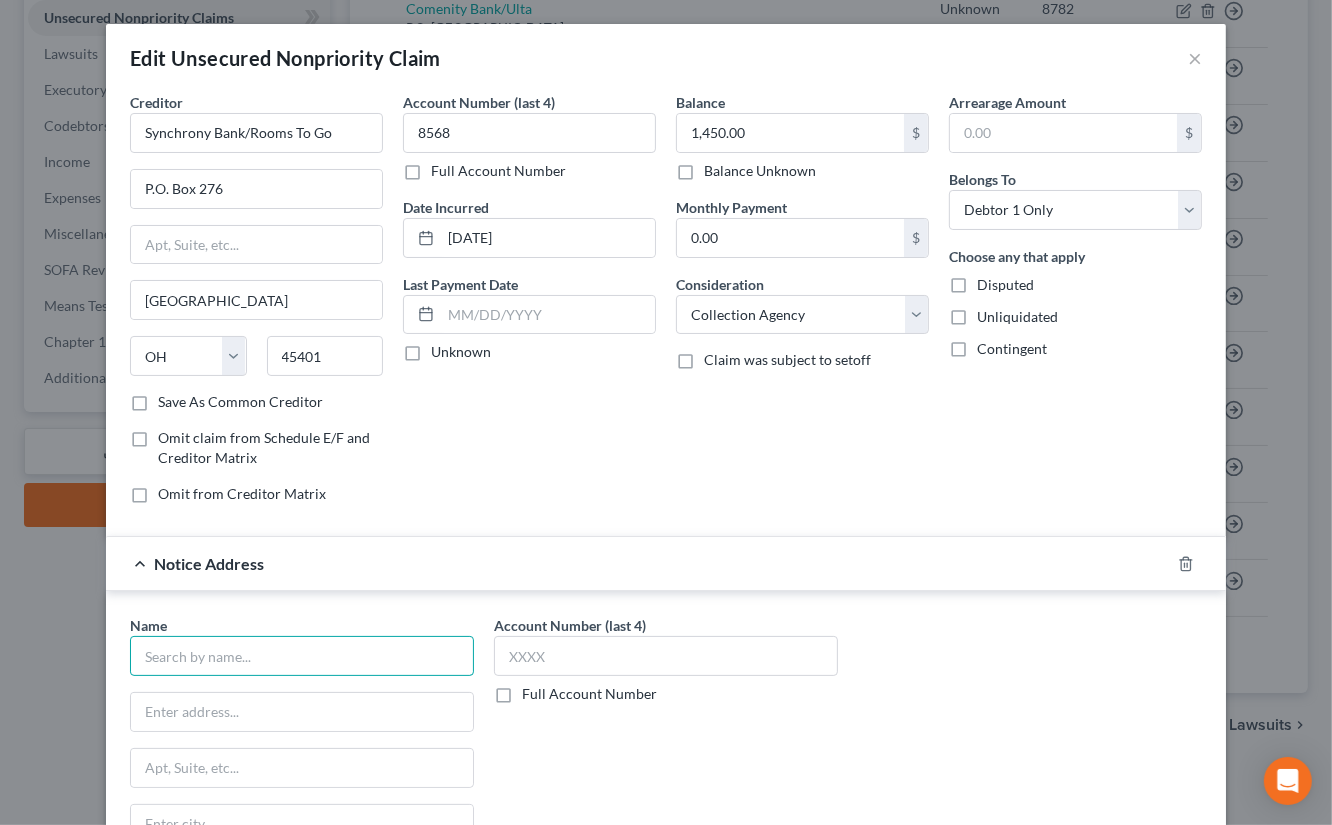 click at bounding box center (302, 656) 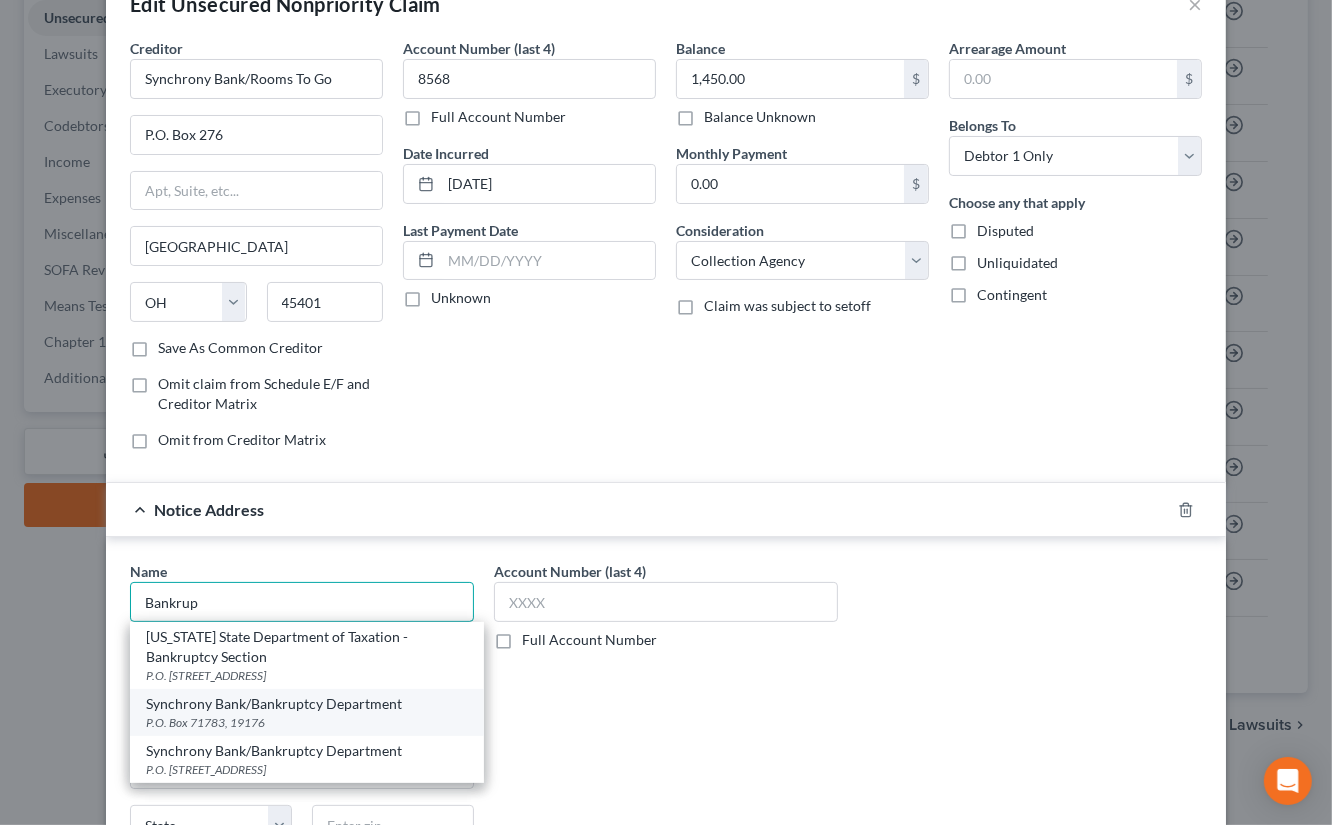 scroll, scrollTop: 68, scrollLeft: 0, axis: vertical 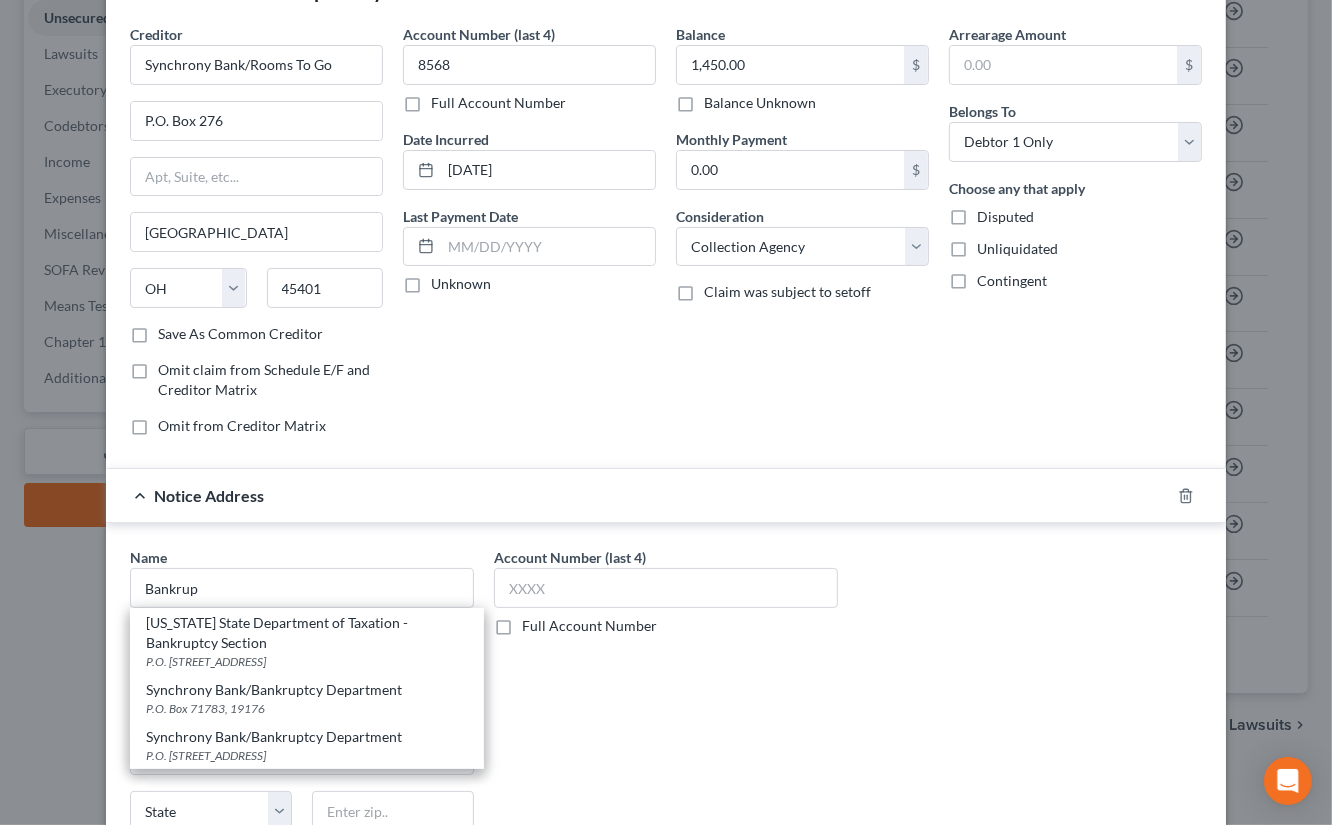 click on "Synchrony Bank/Bankruptcy Department" at bounding box center [307, 737] 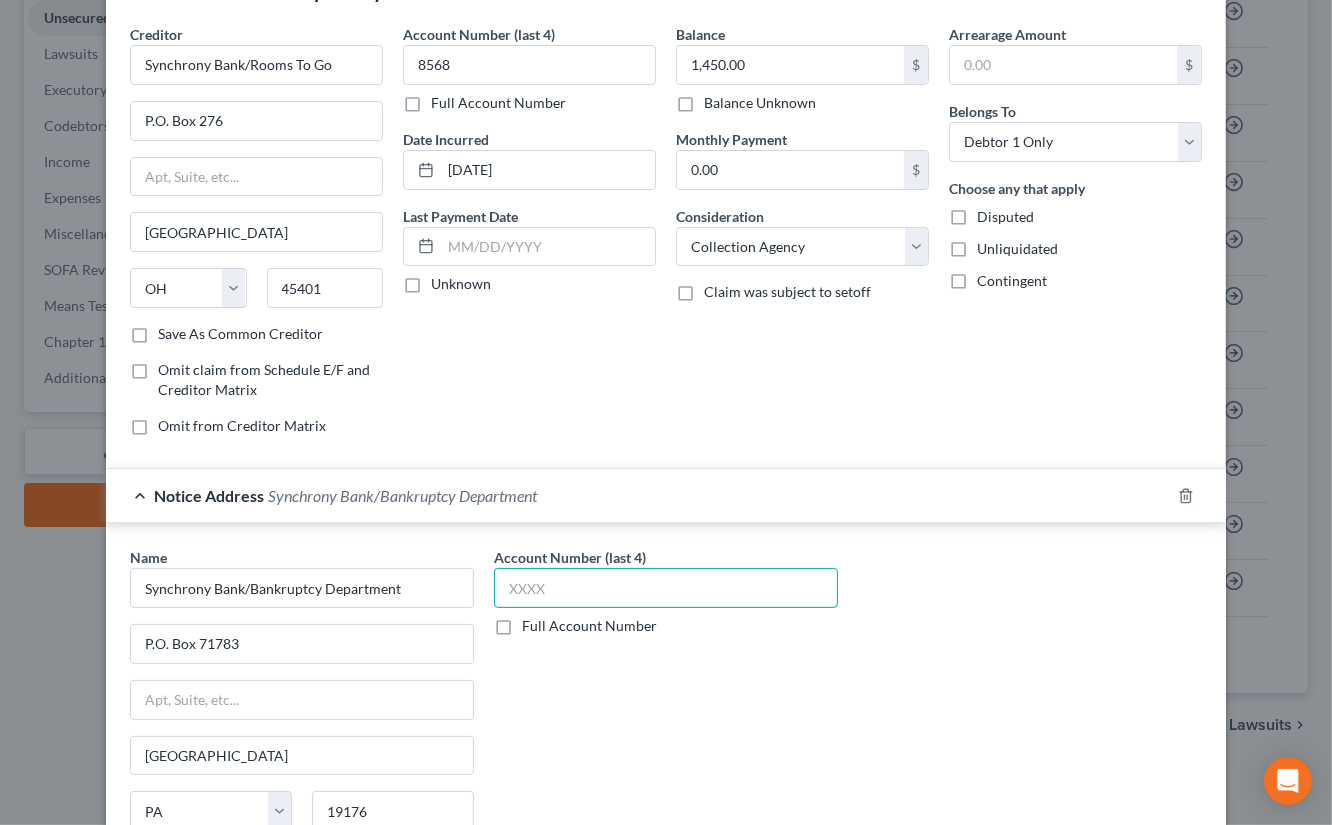 click at bounding box center (666, 588) 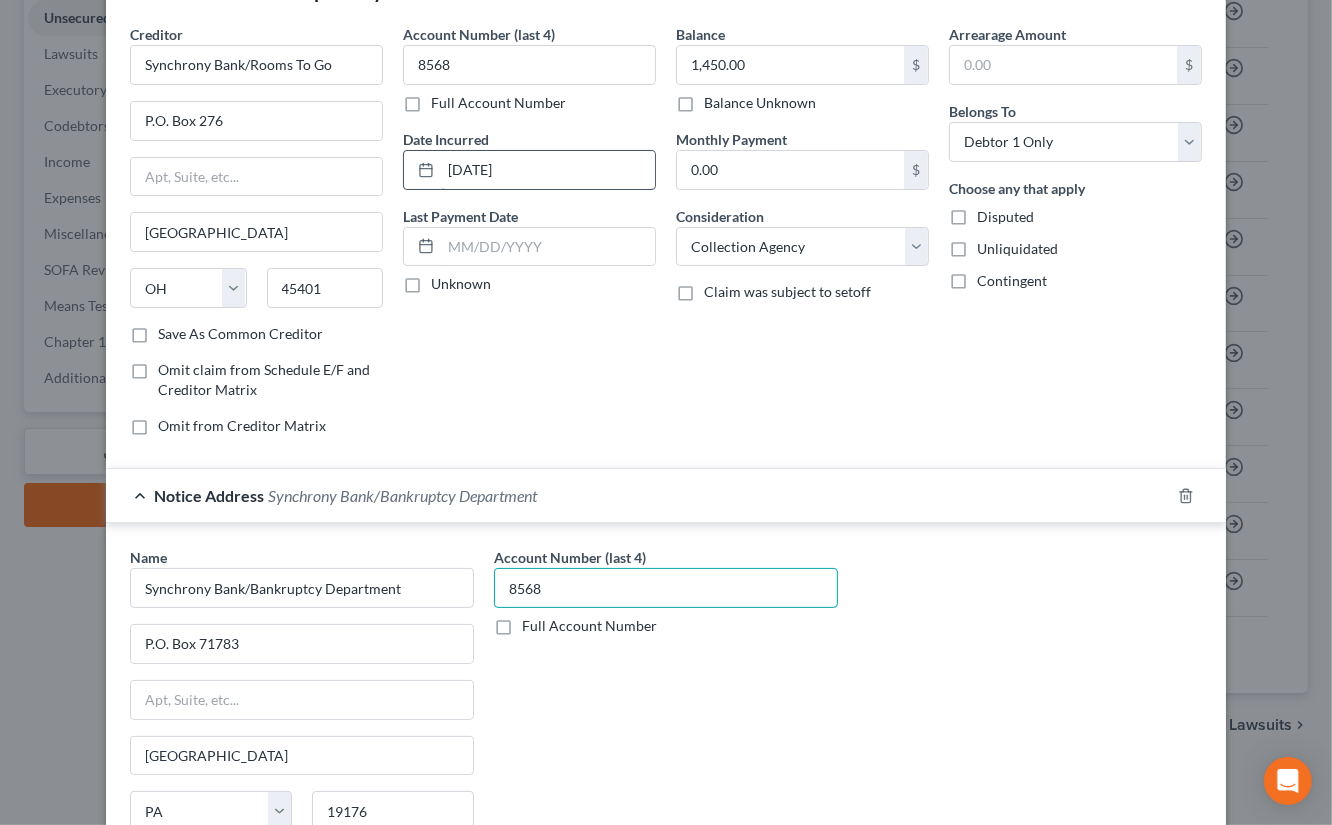 type on "8568" 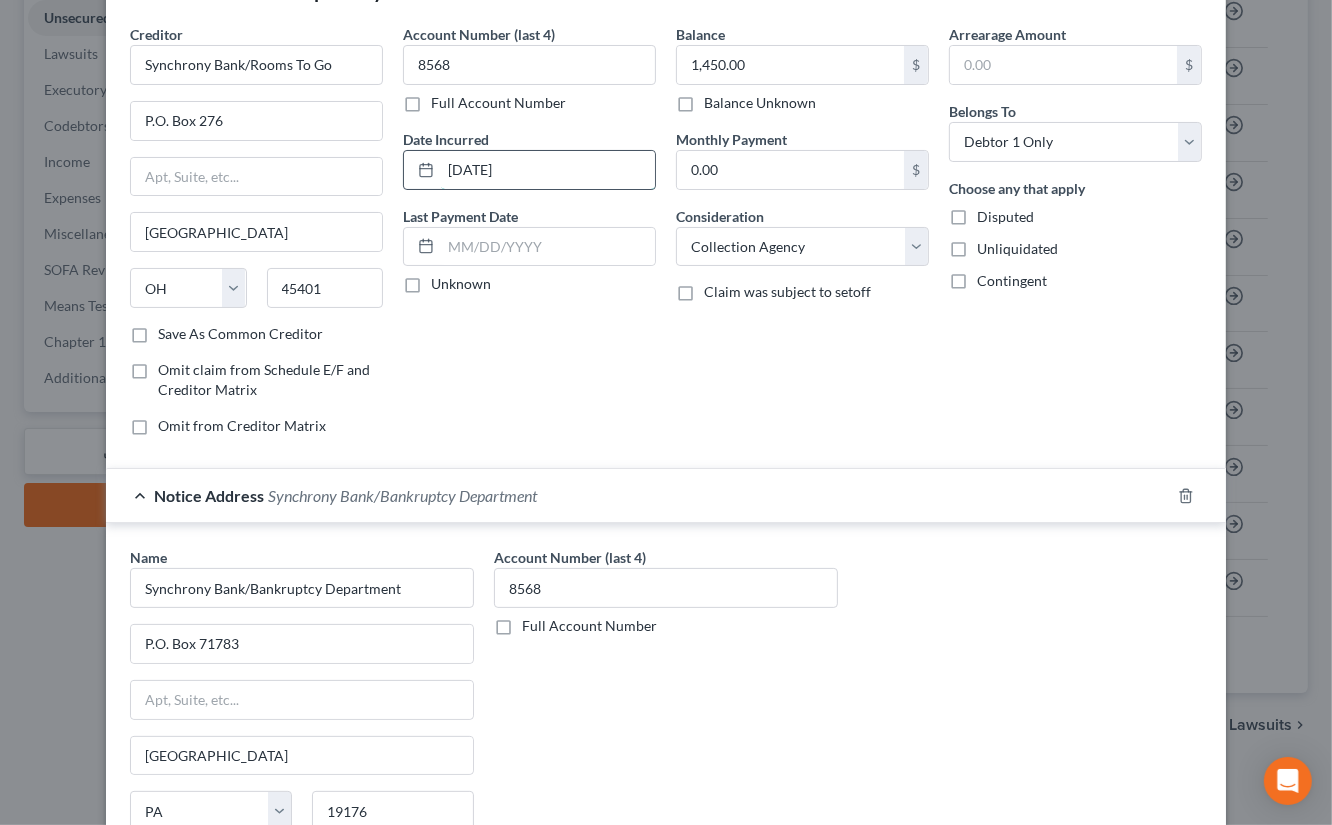 click on "11-17-2021" at bounding box center (548, 170) 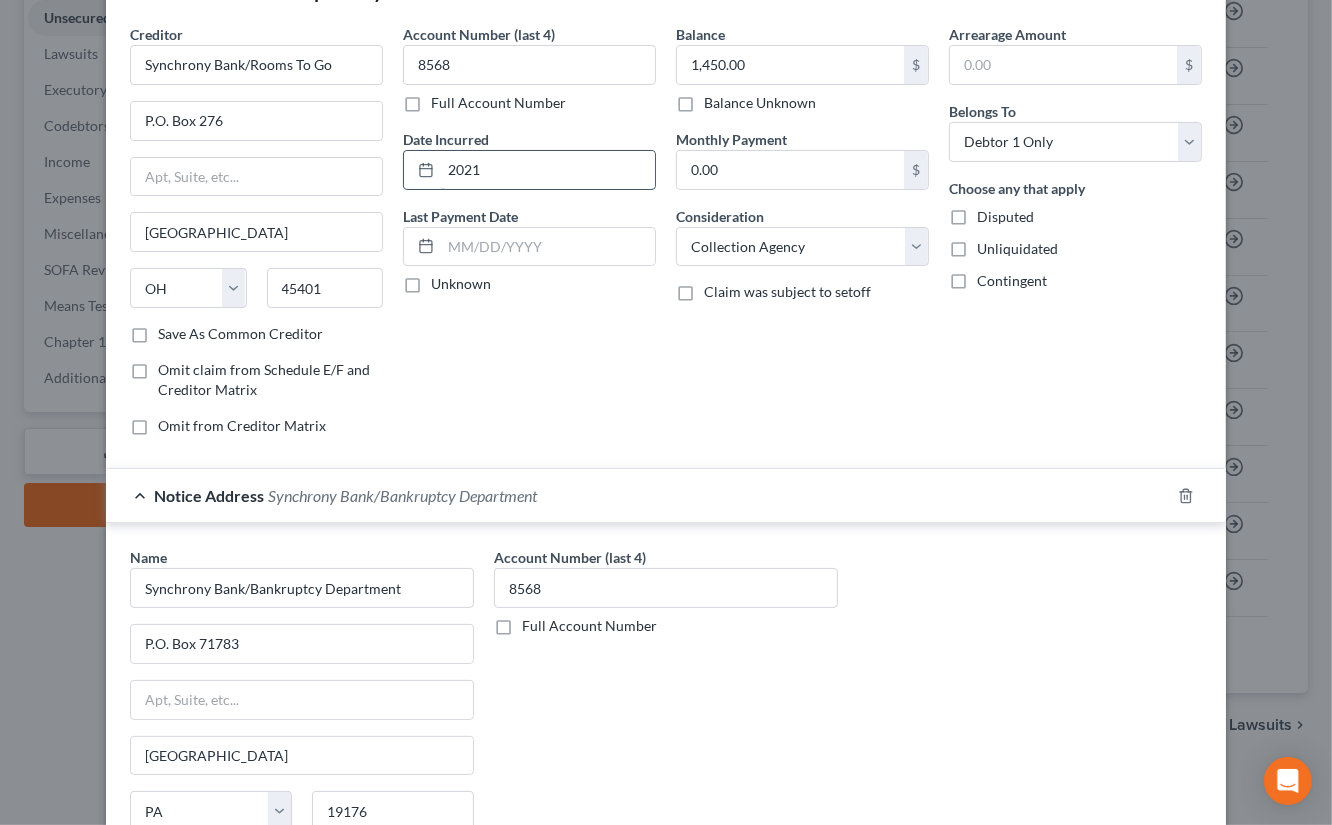 type on "2021" 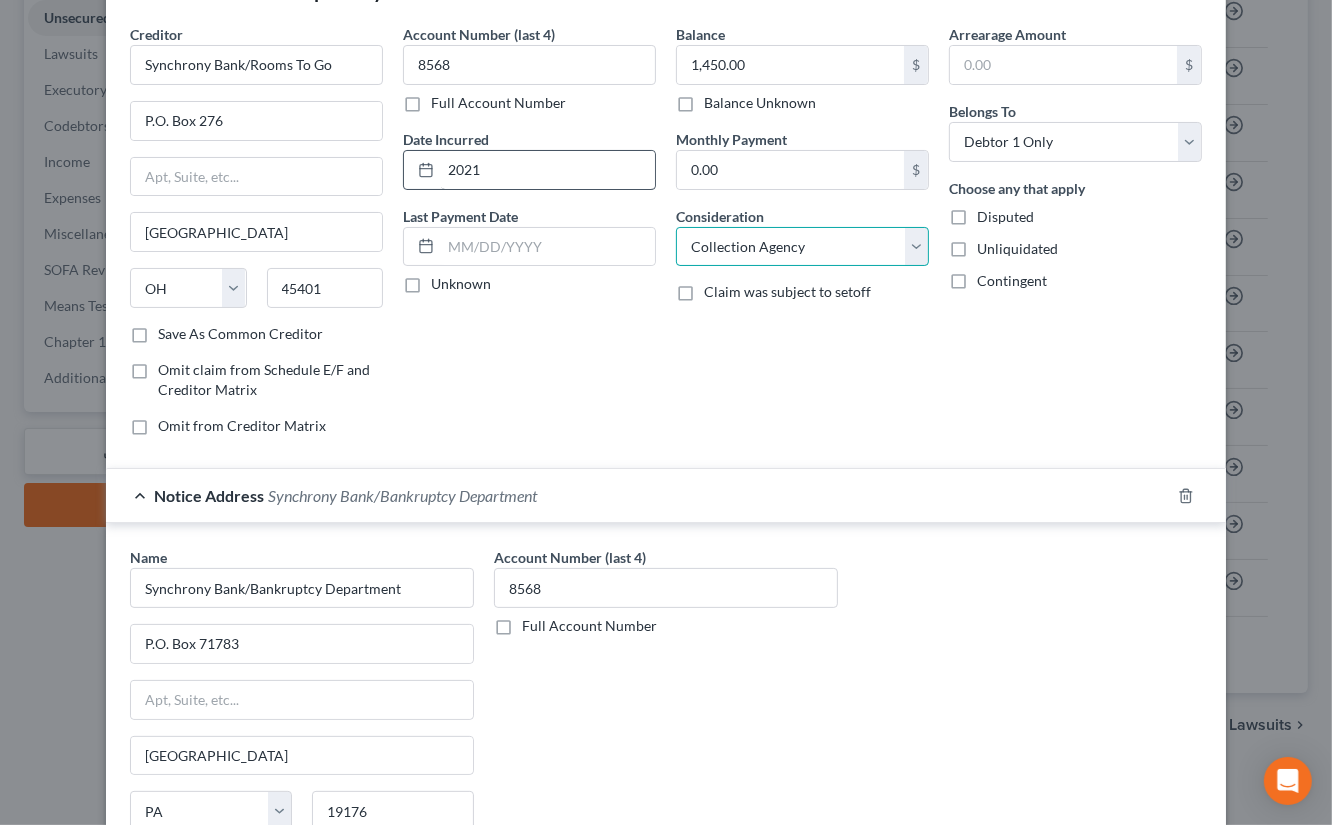 select on "2" 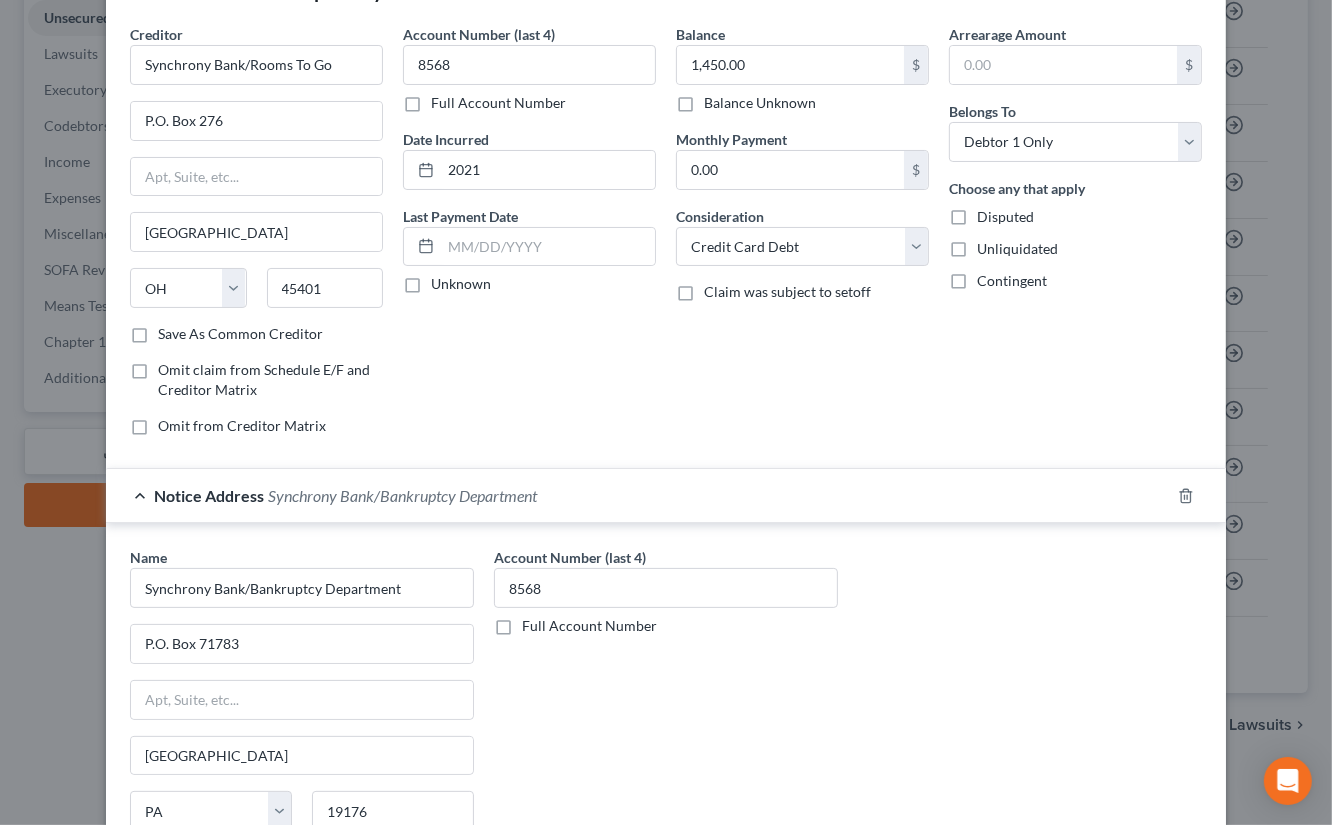 click on "Account Number (last 4)
8568
Full Account Number
Date Incurred         2021 Last Payment Date         Unknown" at bounding box center [529, 238] 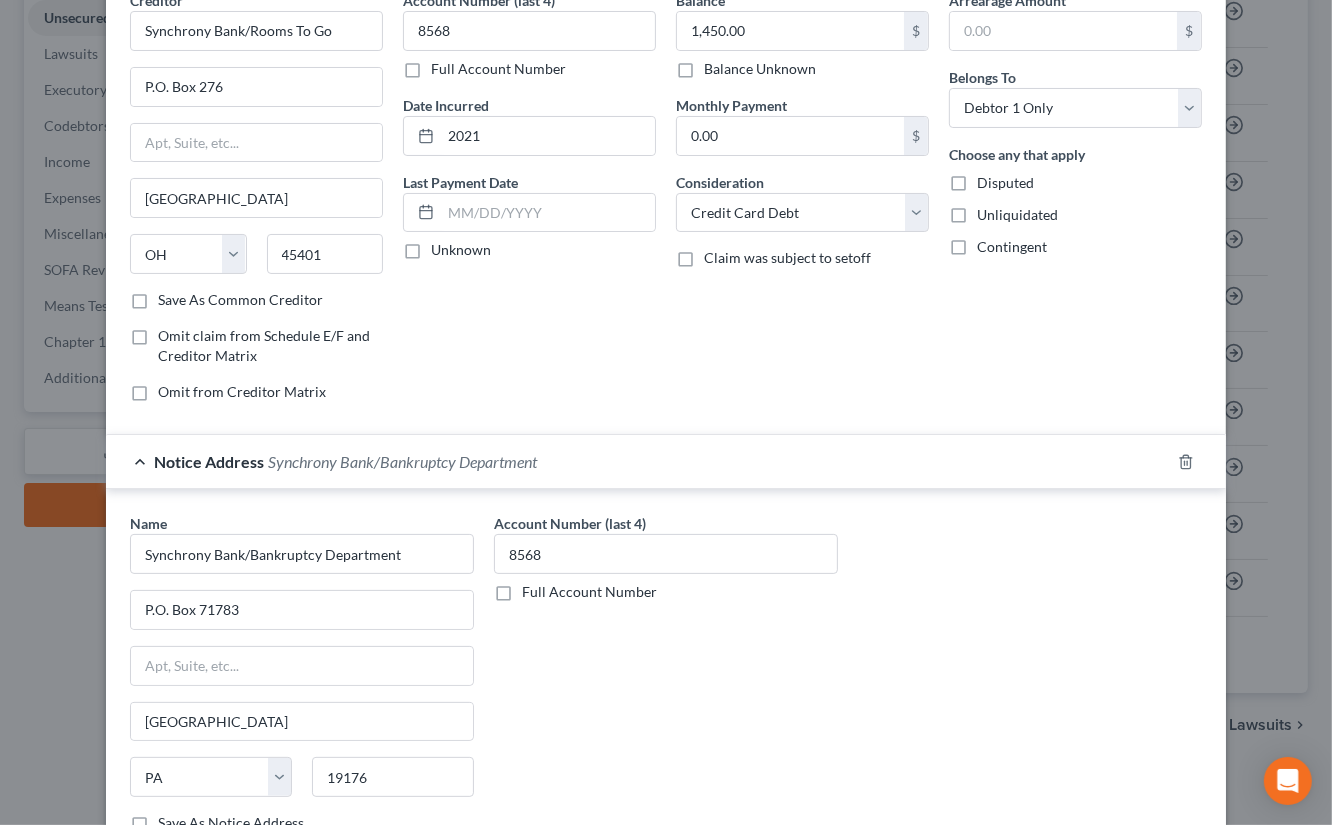 scroll, scrollTop: 298, scrollLeft: 0, axis: vertical 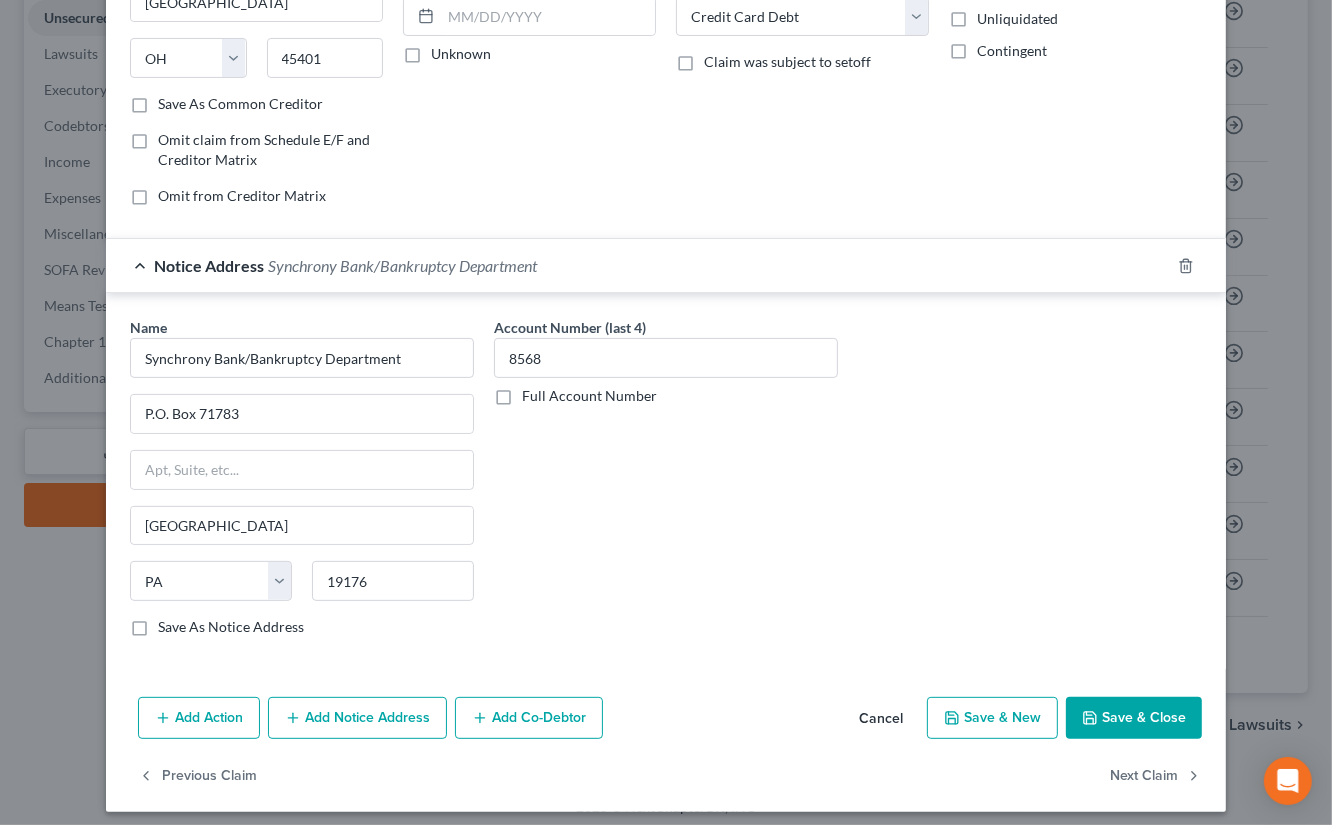 drag, startPoint x: 1139, startPoint y: 699, endPoint x: 1154, endPoint y: 694, distance: 15.811388 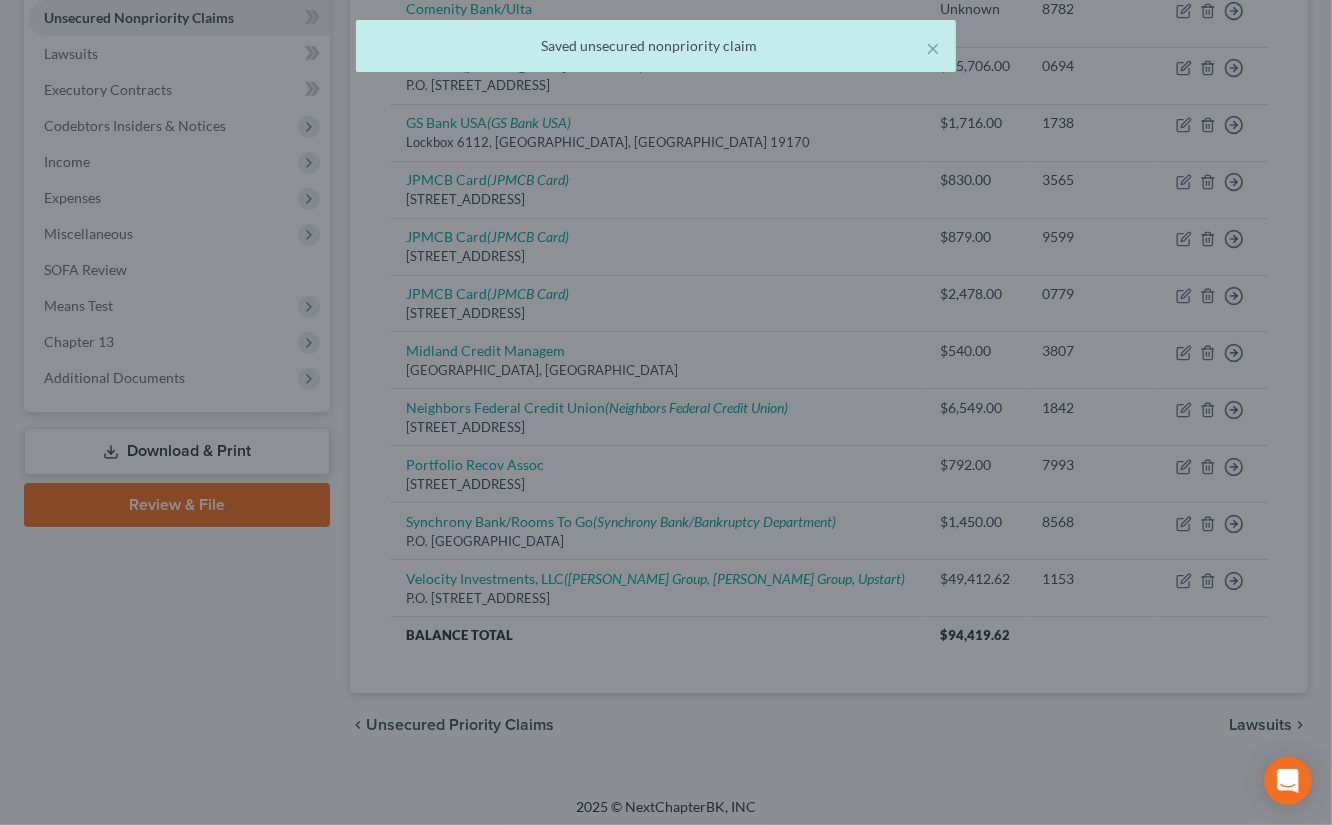 scroll, scrollTop: 0, scrollLeft: 0, axis: both 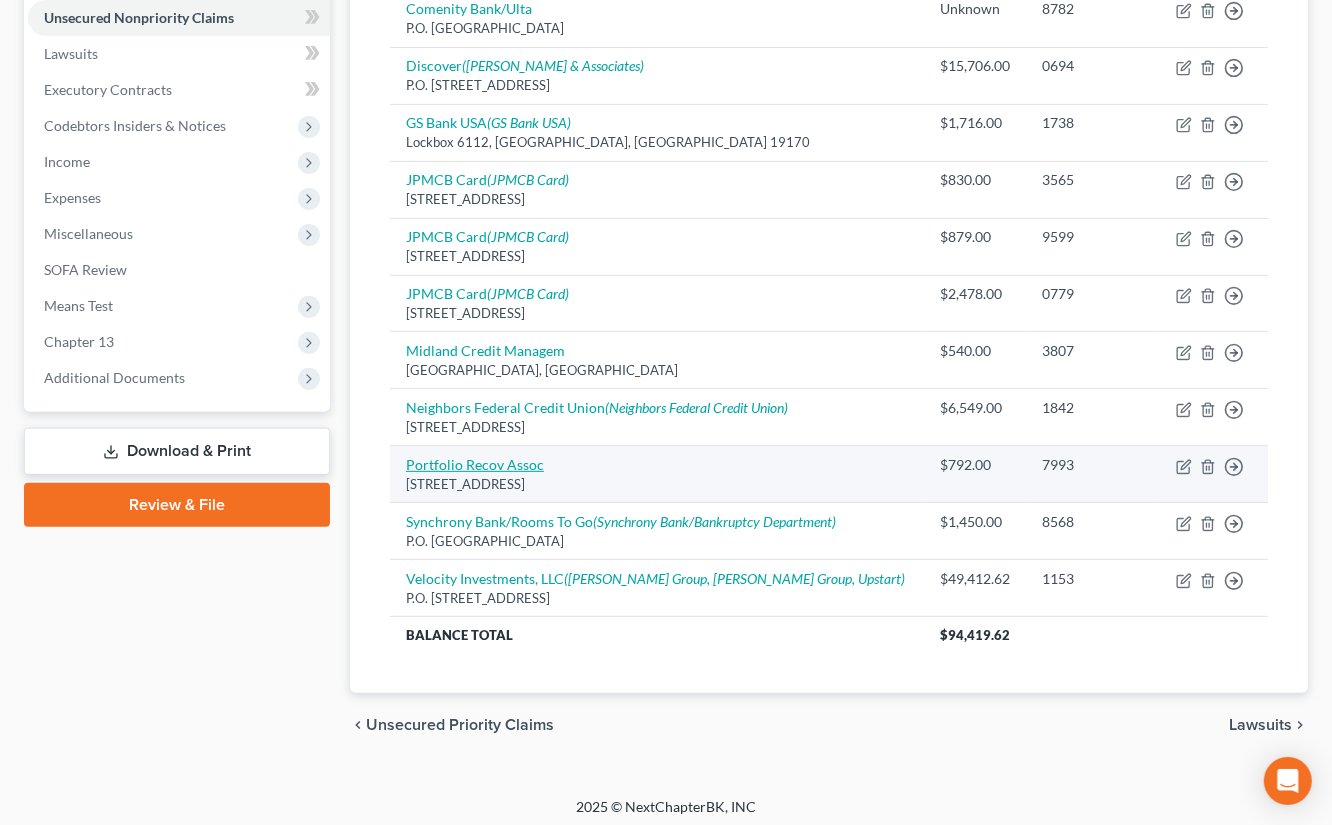 click on "Portfolio Recov Assoc" at bounding box center (475, 464) 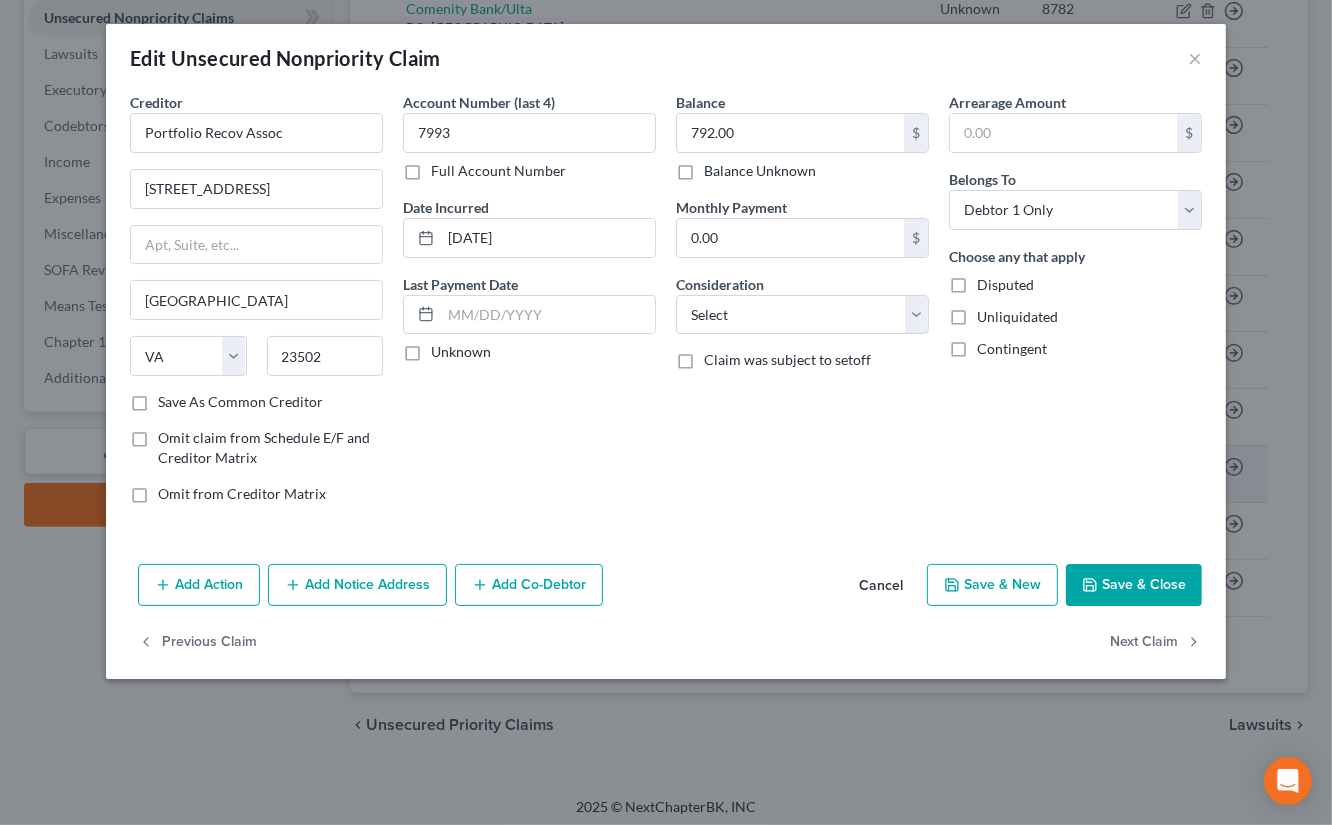 scroll, scrollTop: 495, scrollLeft: 0, axis: vertical 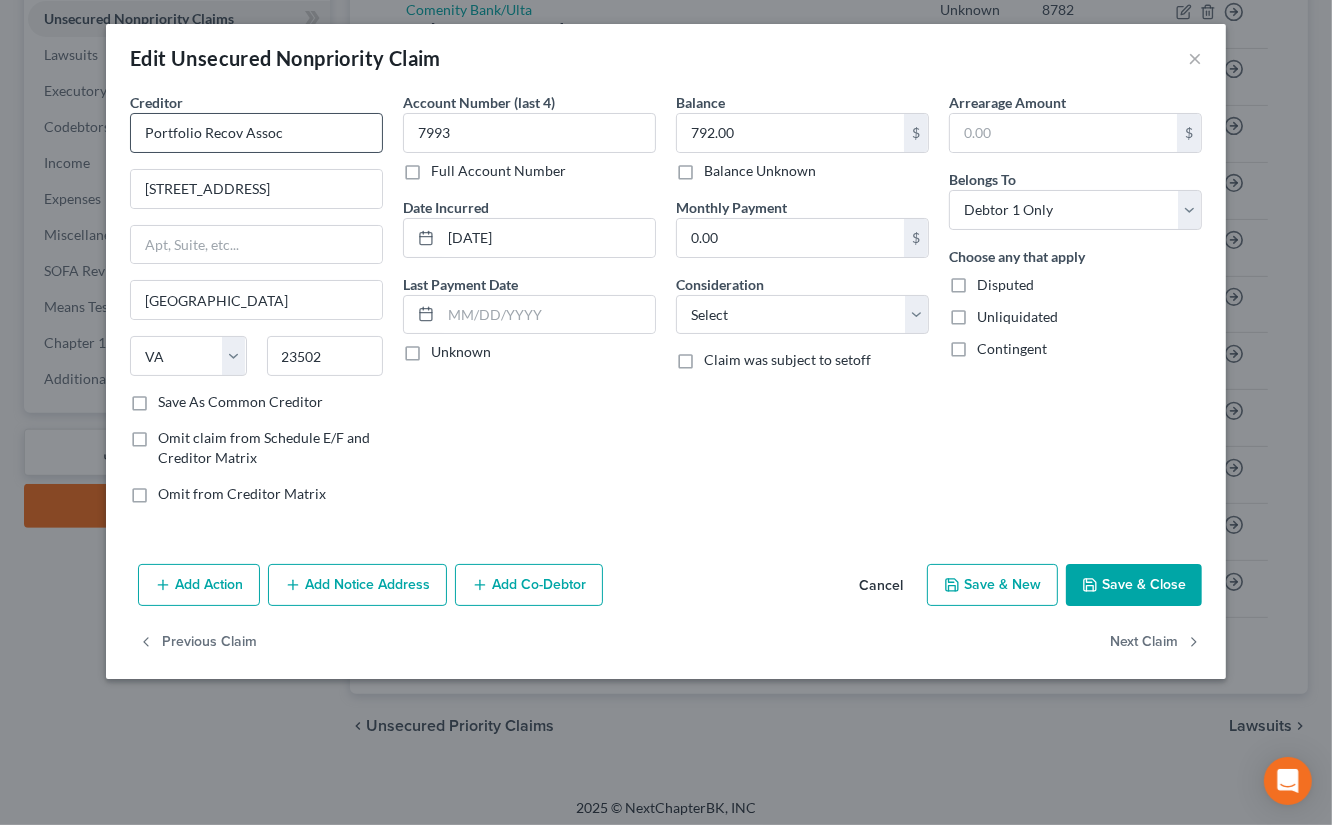 drag, startPoint x: 292, startPoint y: 95, endPoint x: 304, endPoint y: 142, distance: 48.507732 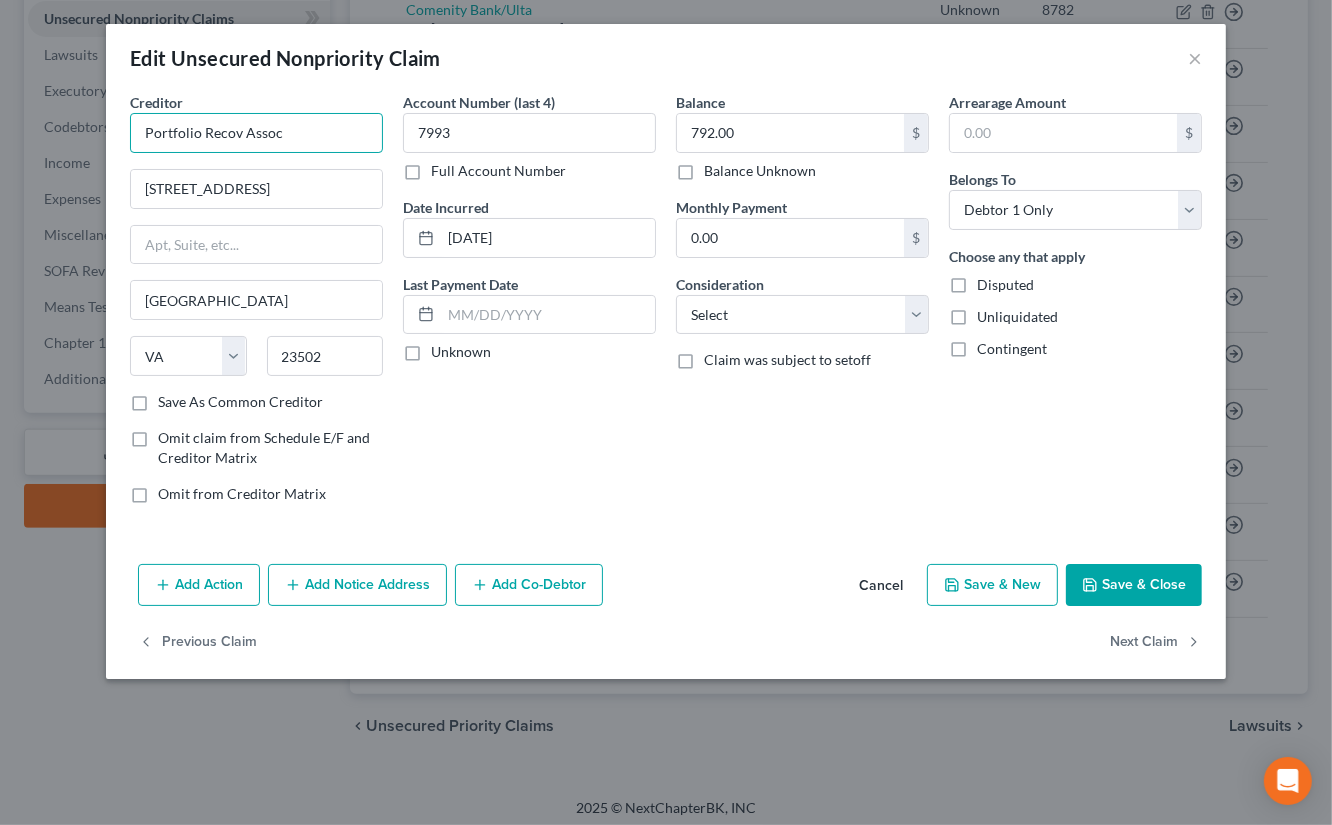 click on "Portfolio Recov Assoc" at bounding box center [256, 133] 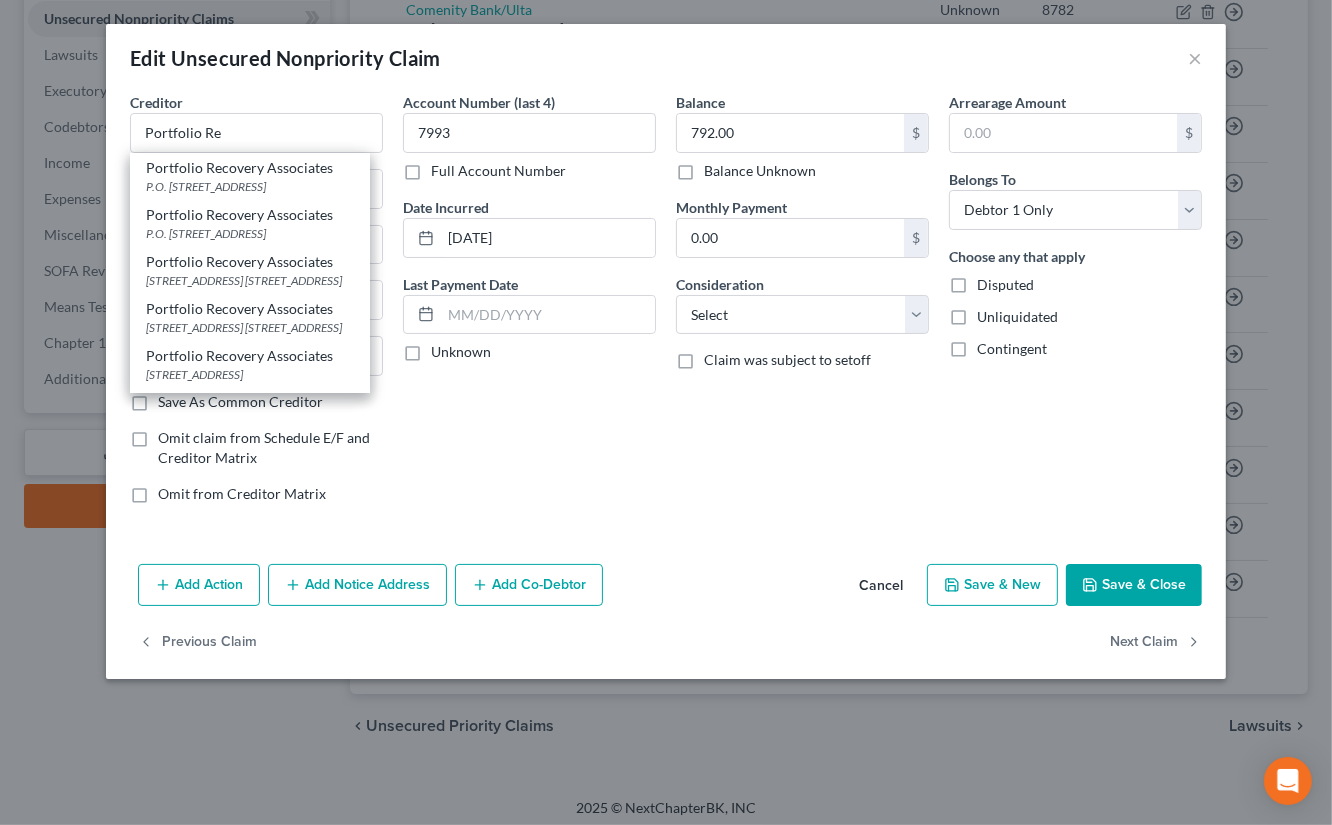 click on "[STREET_ADDRESS] [STREET_ADDRESS]" at bounding box center [250, 280] 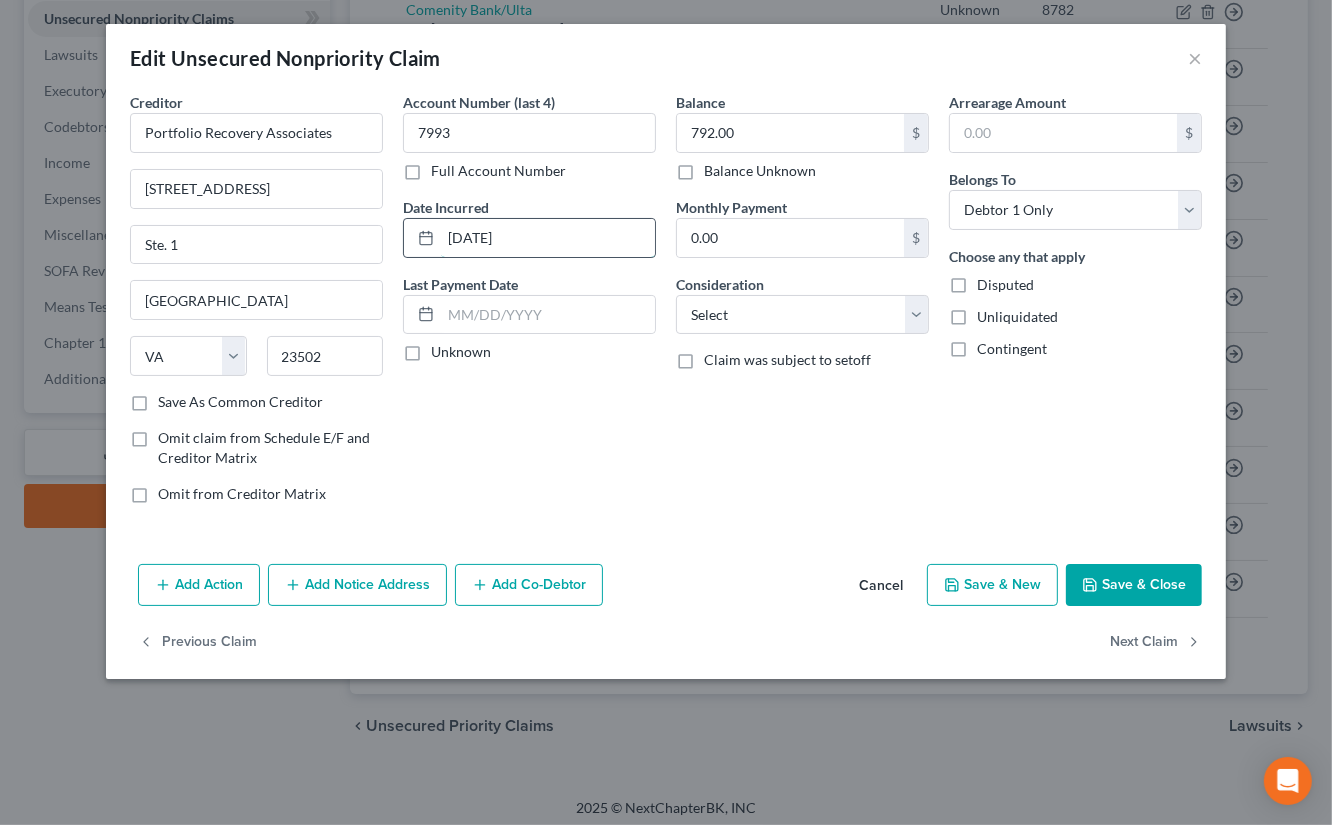 click on "11-11-2023" at bounding box center [548, 238] 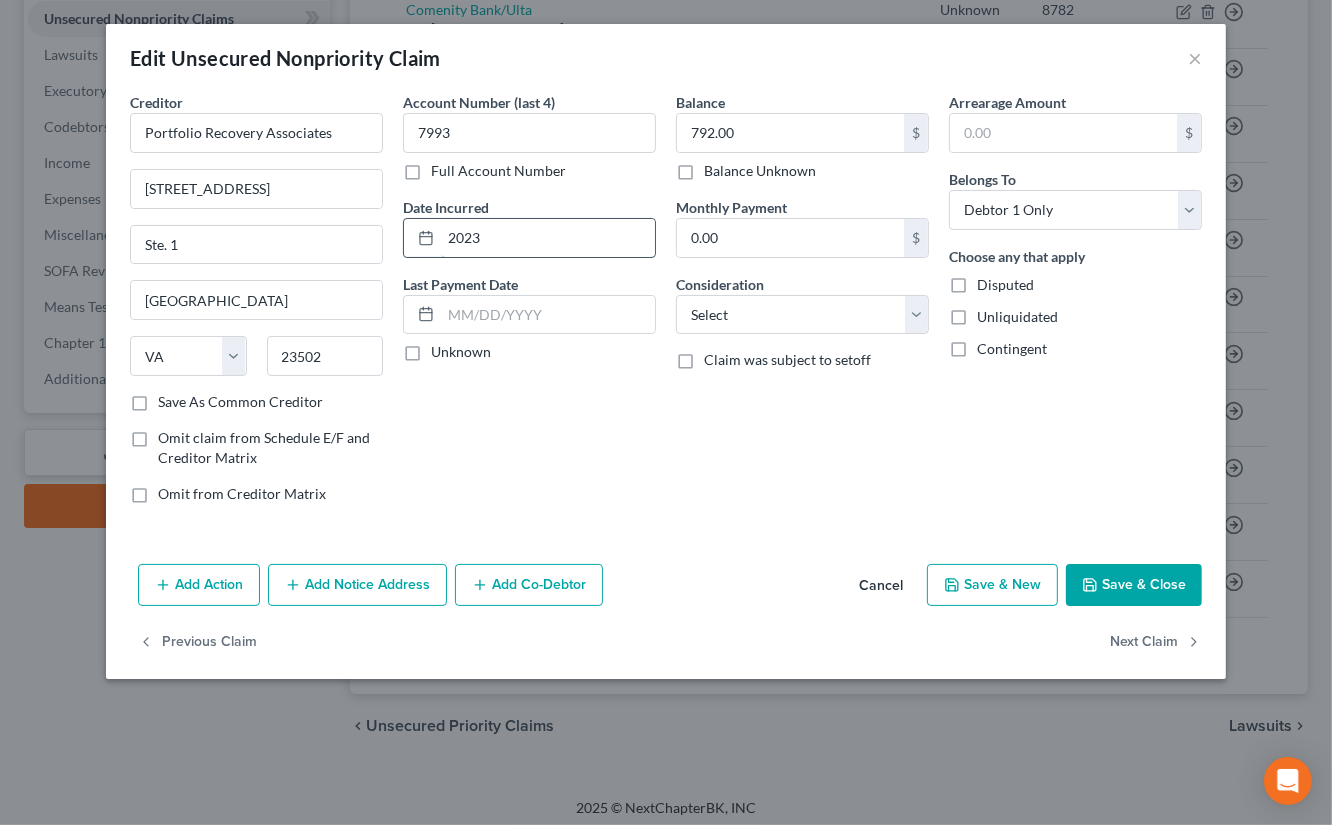 type on "2023" 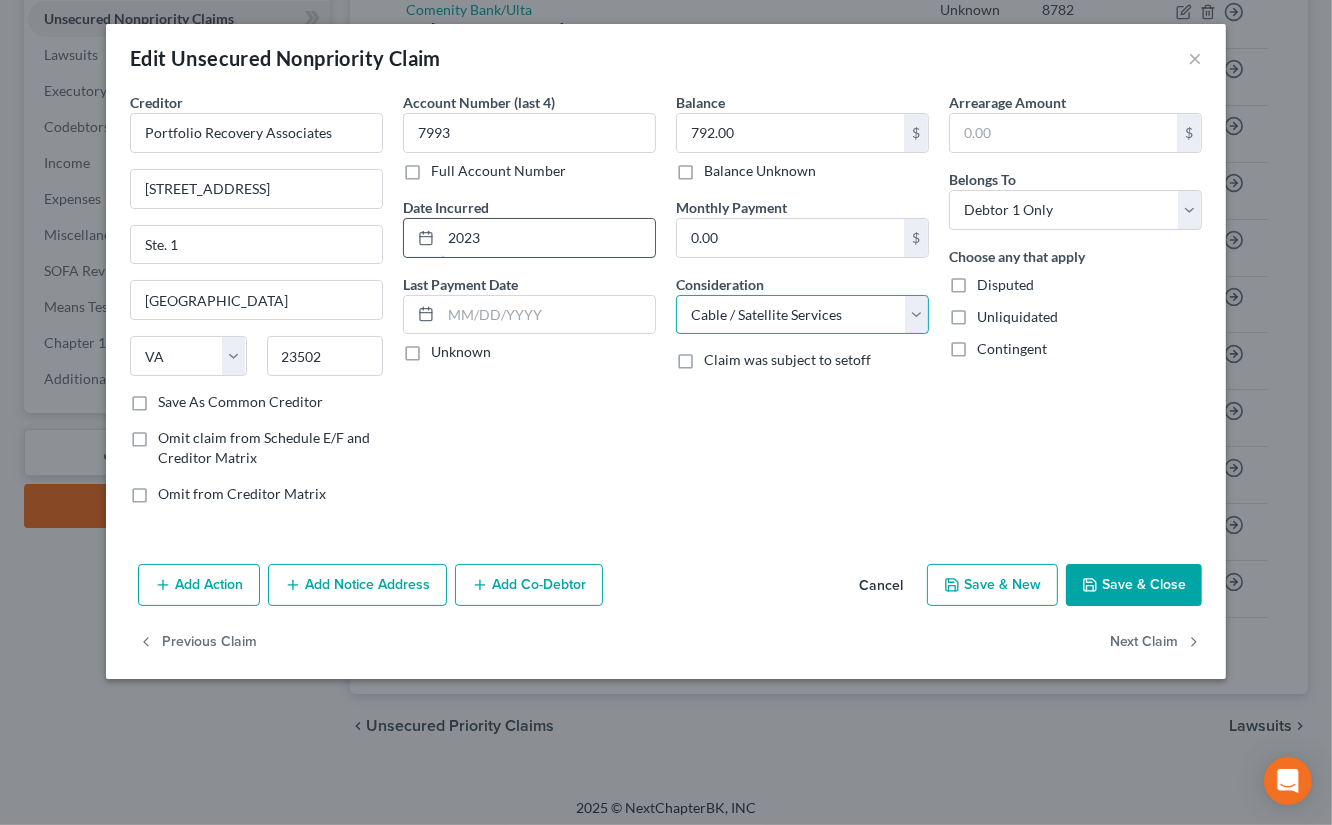 select on "1" 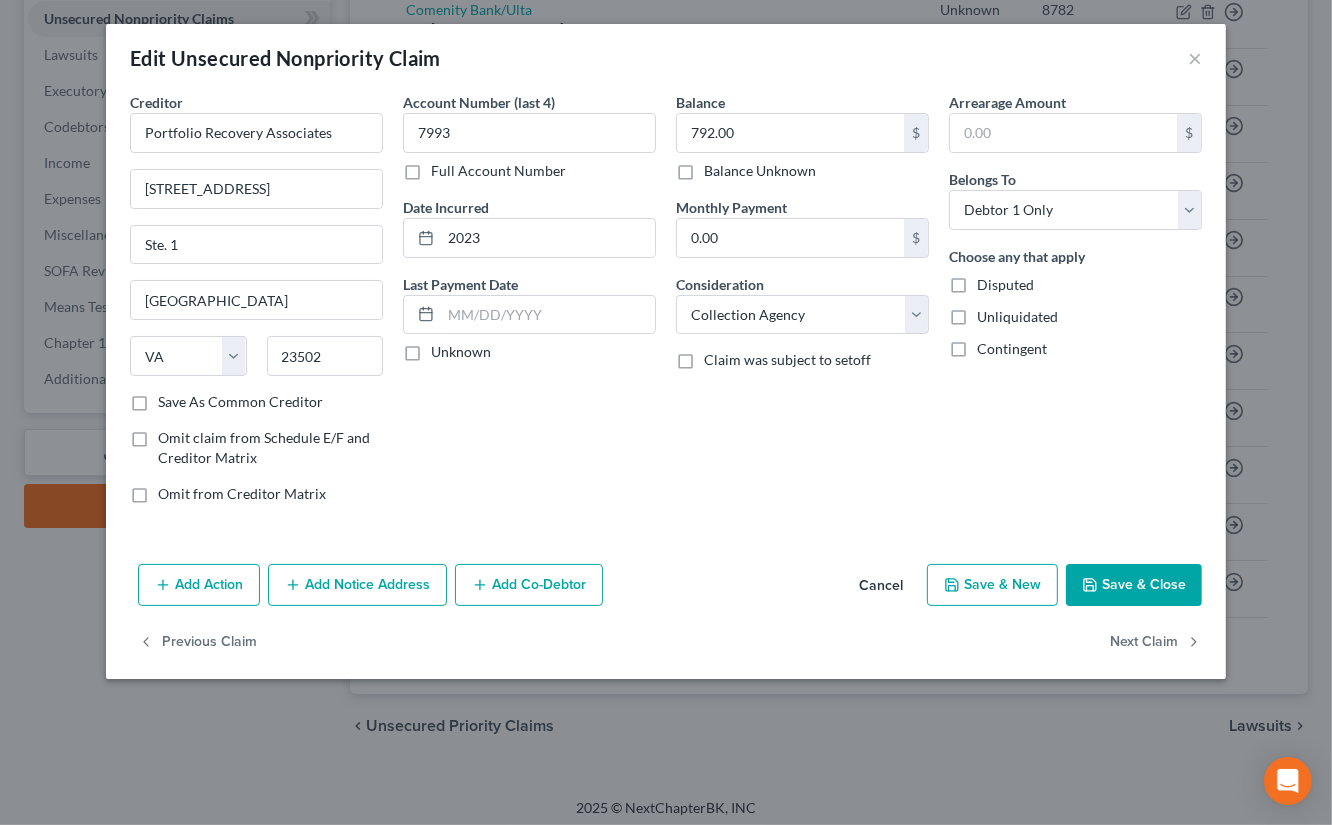 drag, startPoint x: 1112, startPoint y: 572, endPoint x: 1099, endPoint y: 571, distance: 13.038404 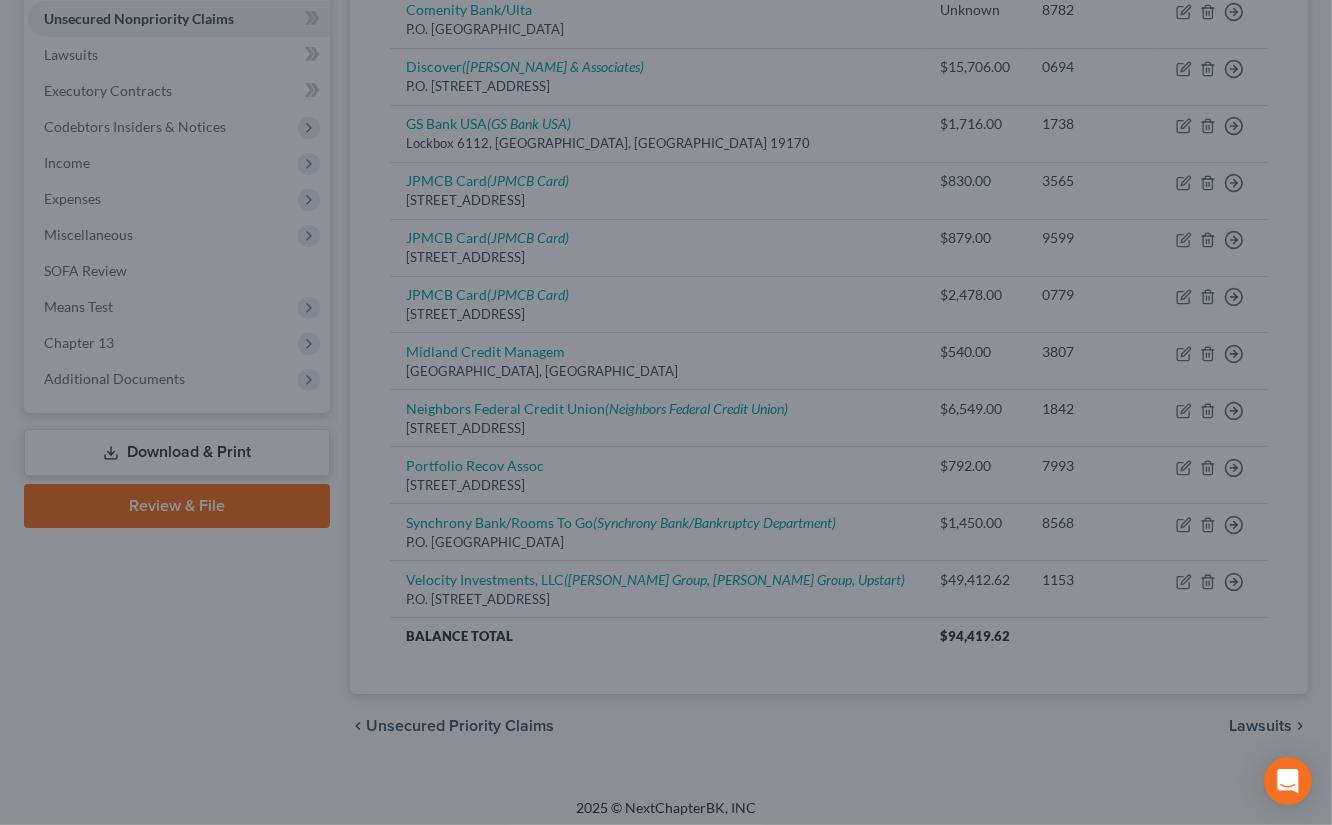 type on "0" 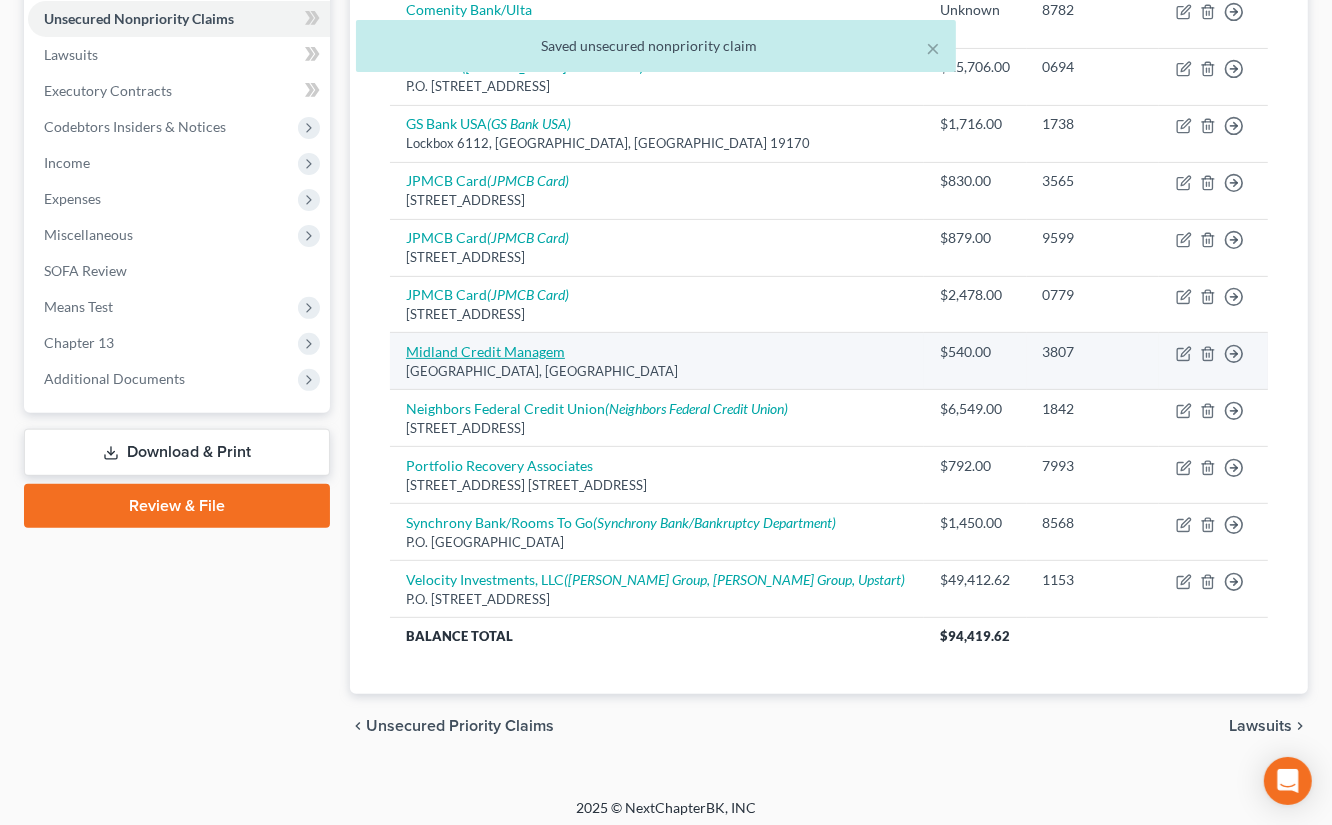 click on "San Diego, CA" at bounding box center [657, 371] 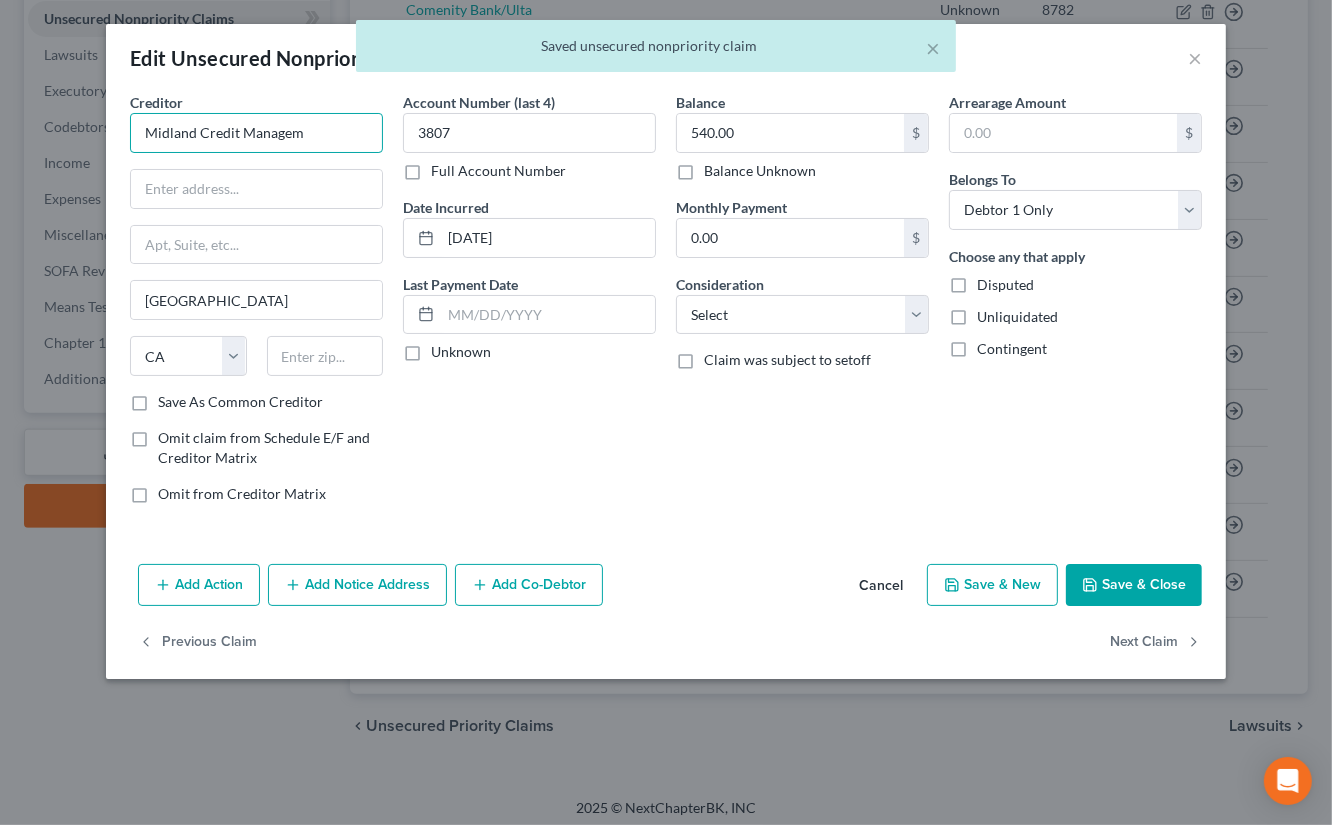 click on "Midland Credit Managem" at bounding box center [256, 133] 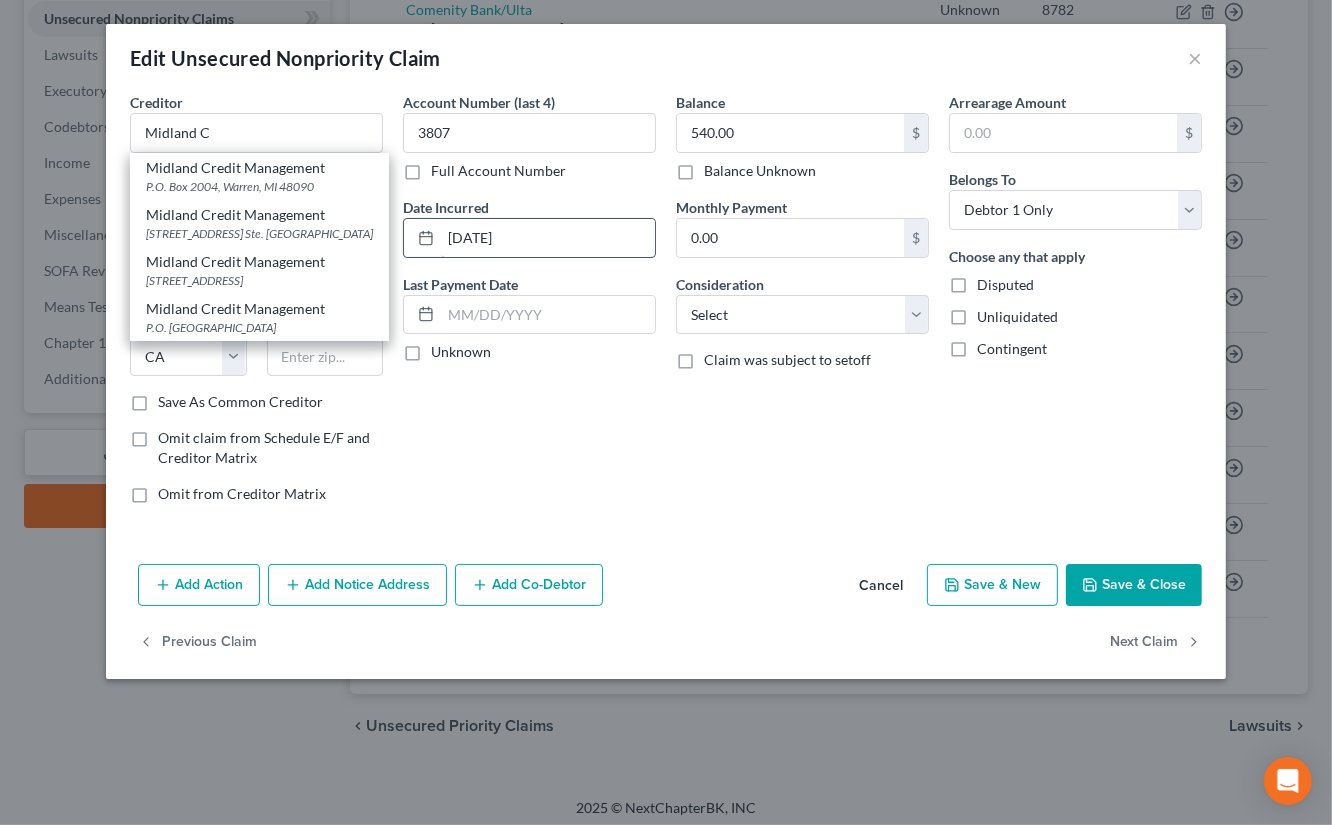 drag, startPoint x: 342, startPoint y: 261, endPoint x: 500, endPoint y: 229, distance: 161.20795 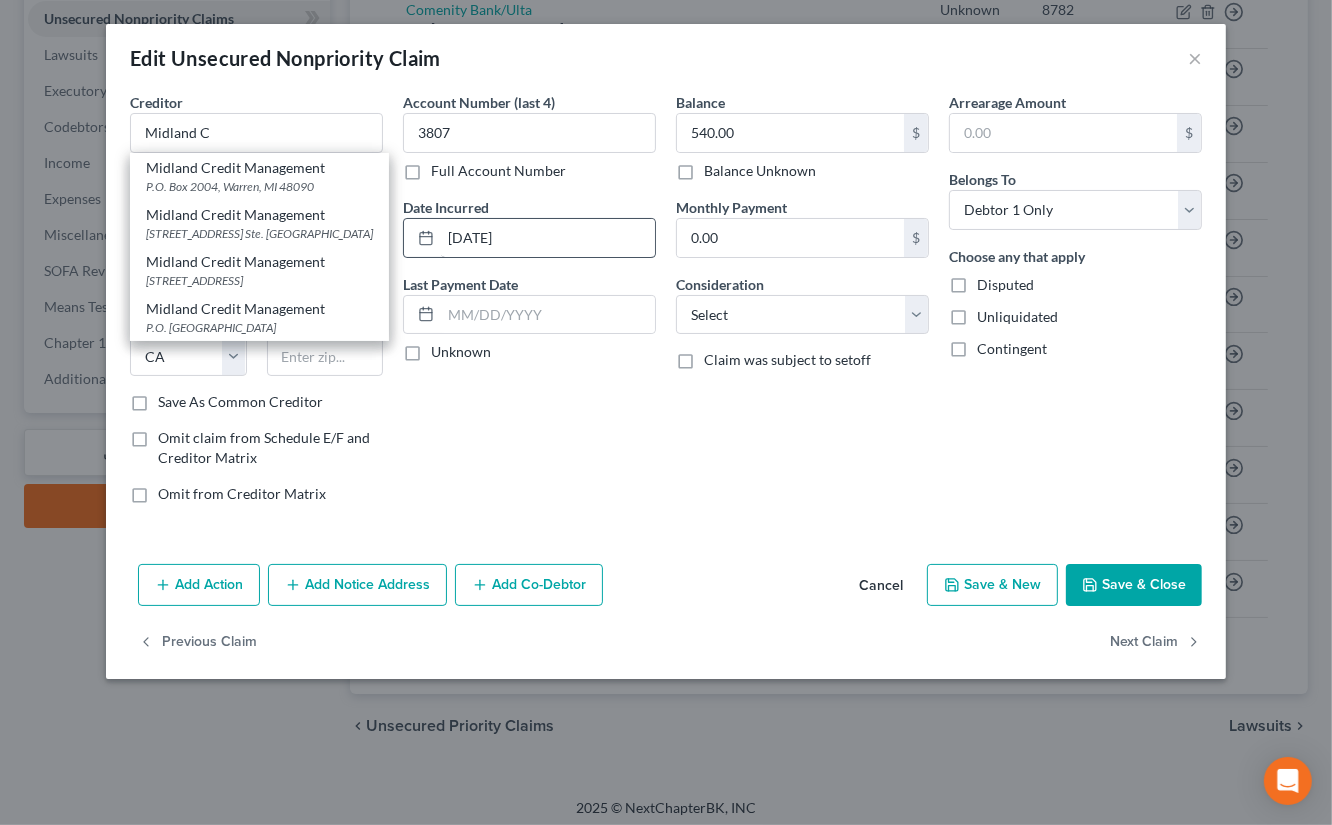 click on "Midland Credit Management" at bounding box center (259, 262) 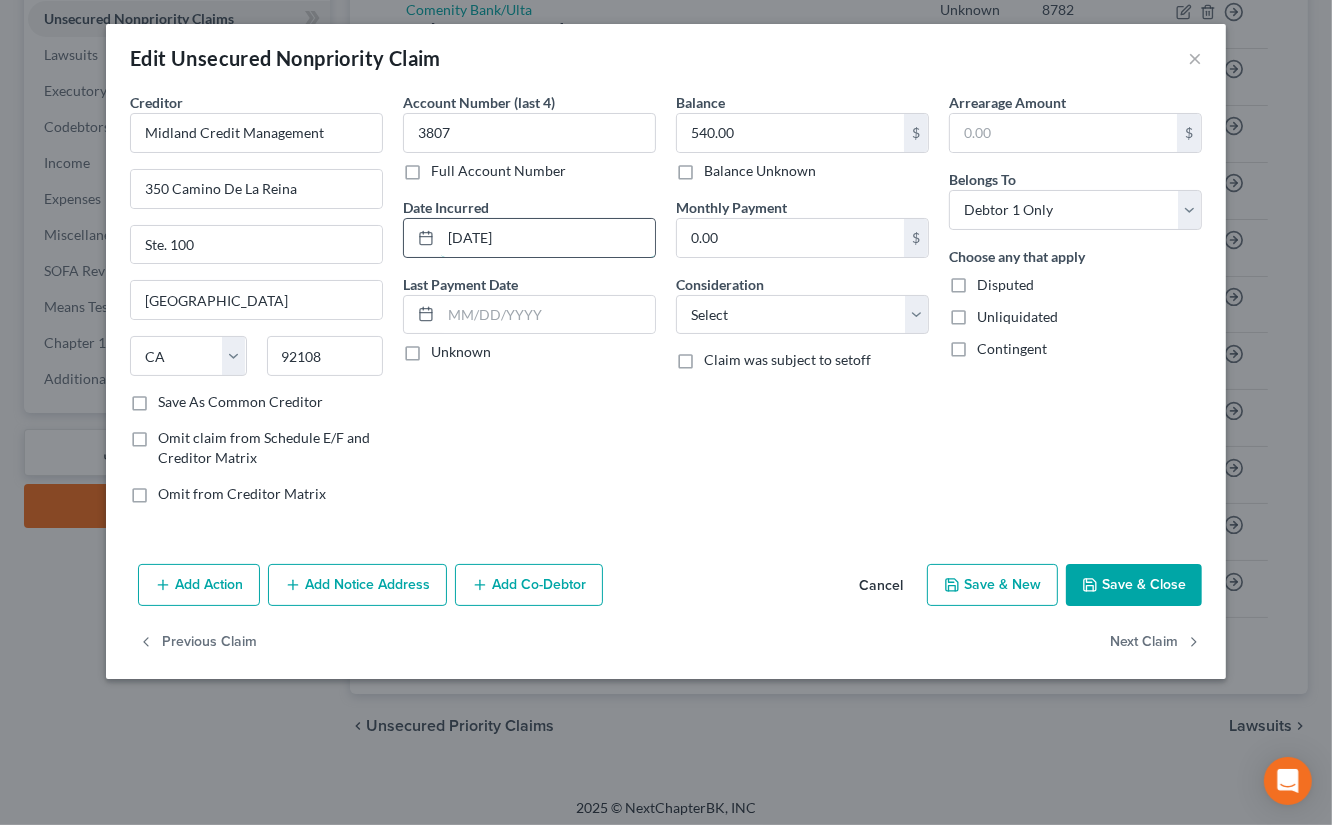 click on "10-19-2023" at bounding box center [548, 238] 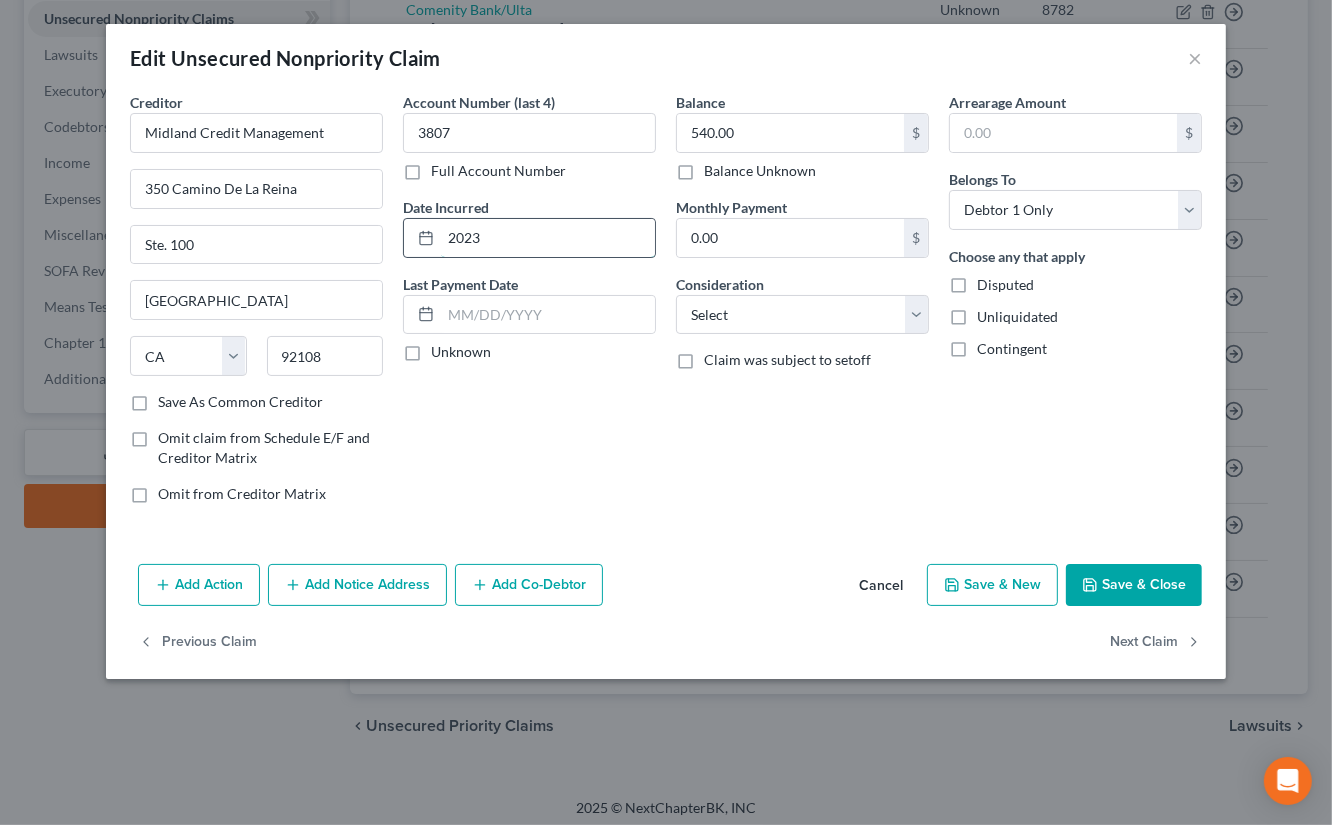 type on "2023" 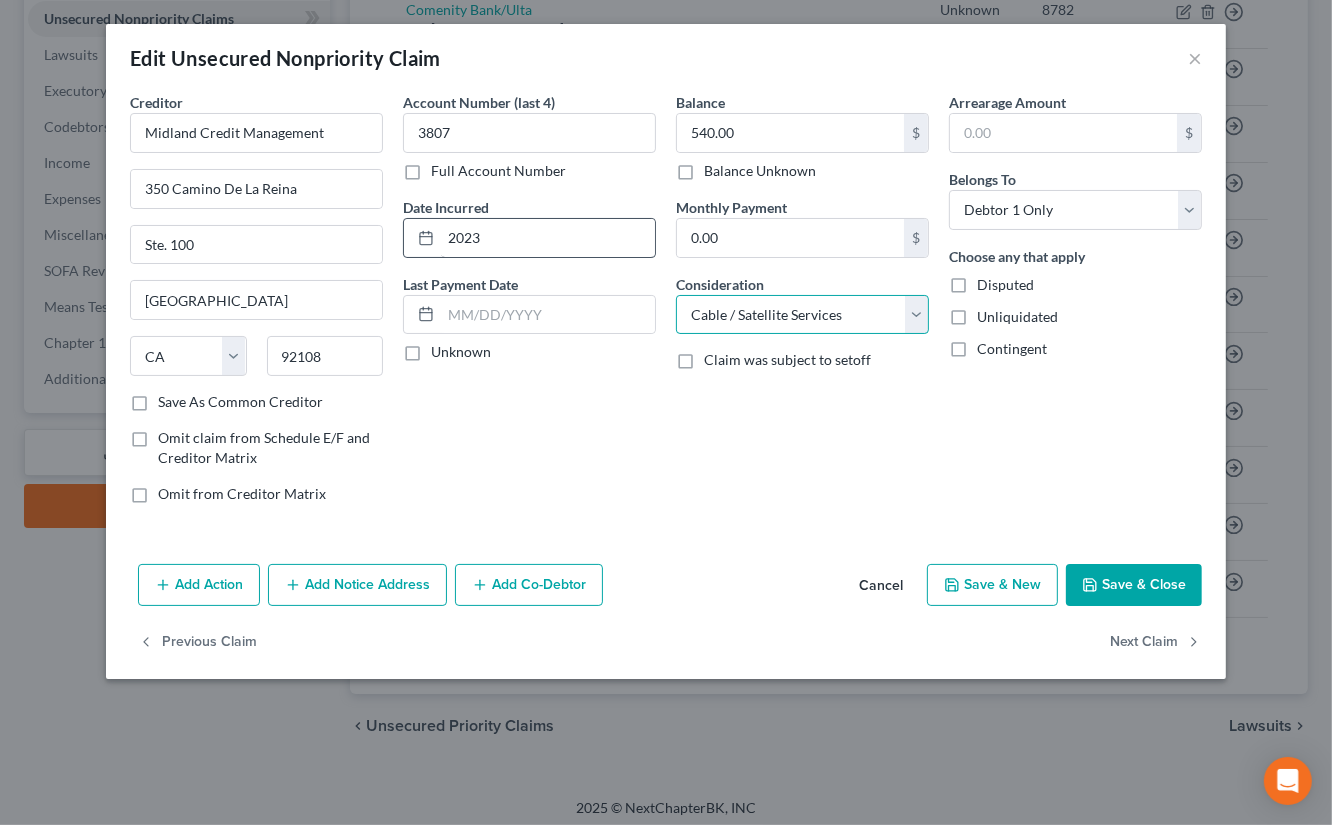 select on "1" 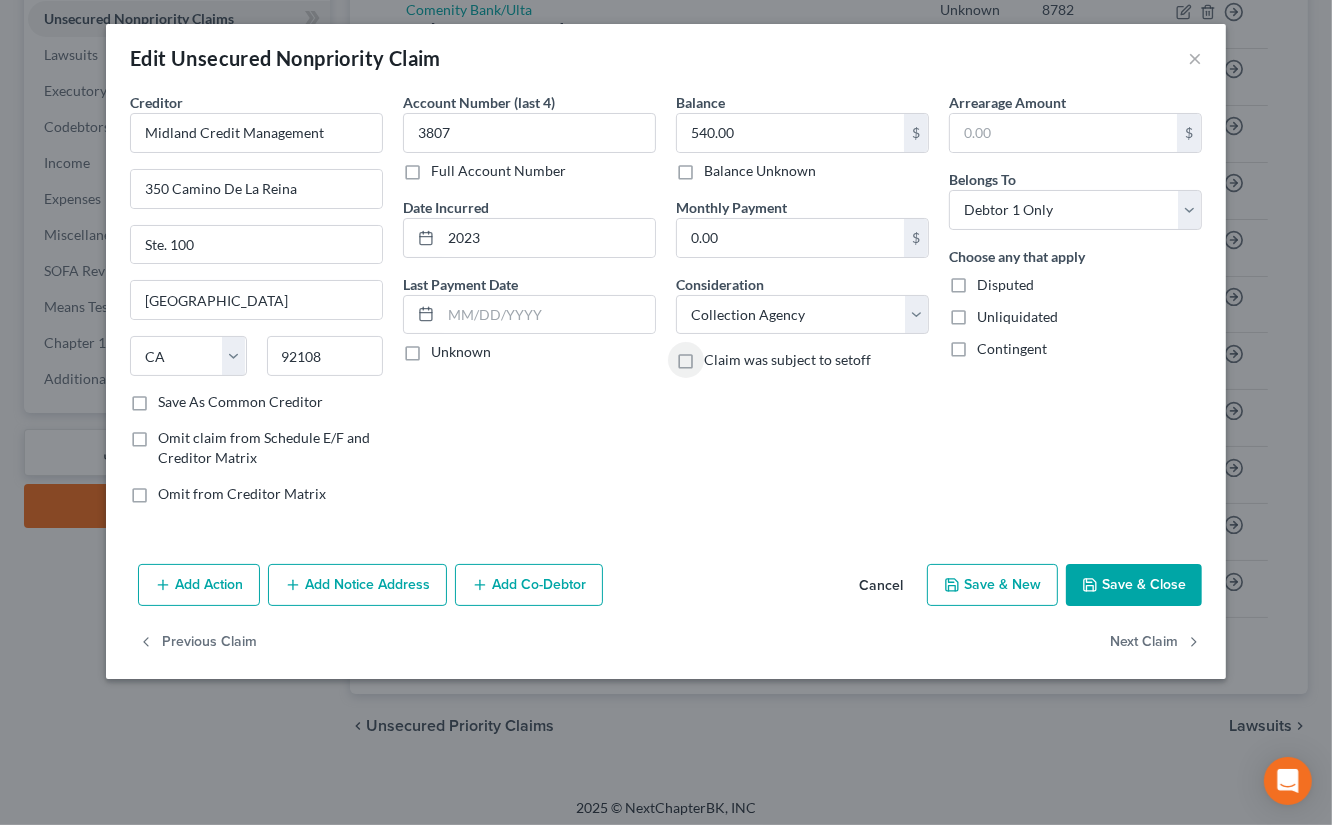 click on "Save & Close" at bounding box center (1134, 585) 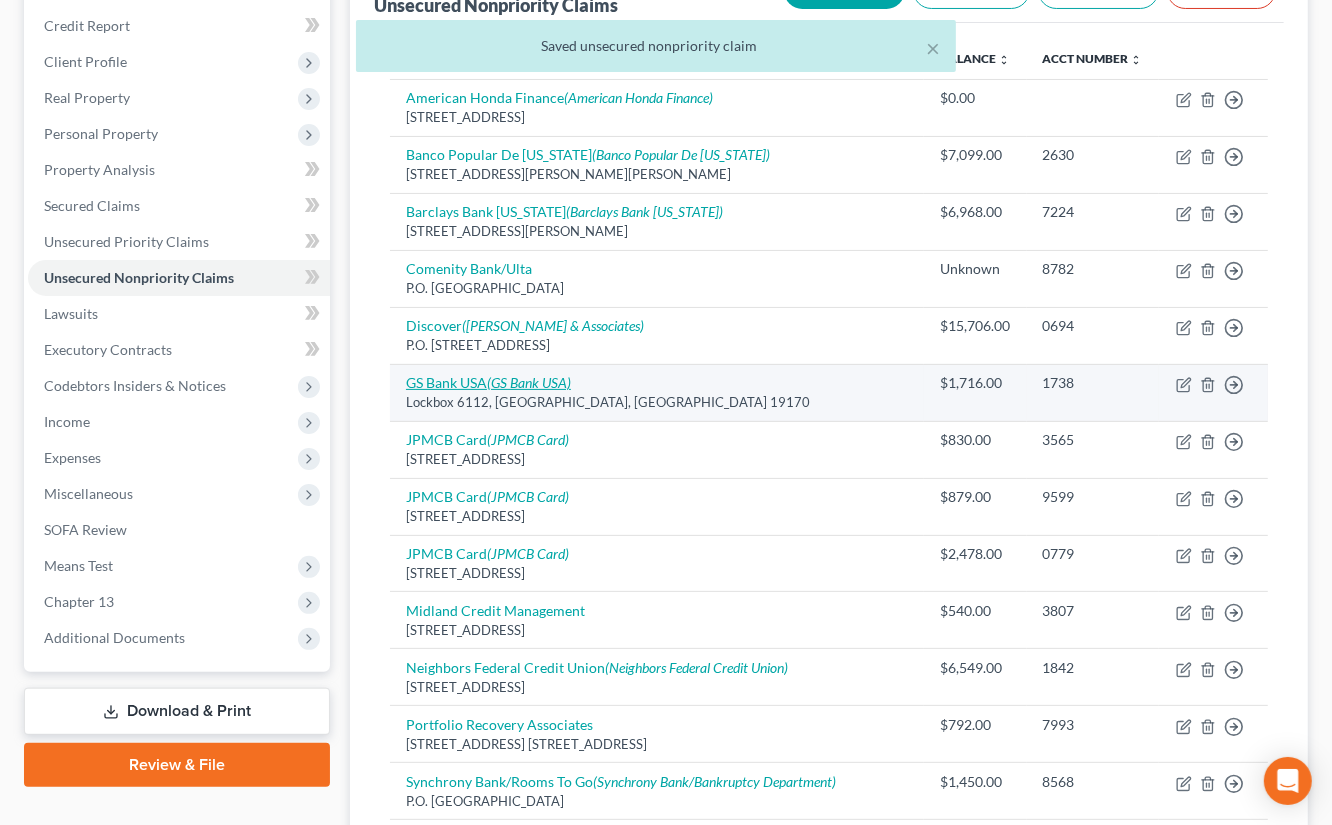scroll, scrollTop: 246, scrollLeft: 0, axis: vertical 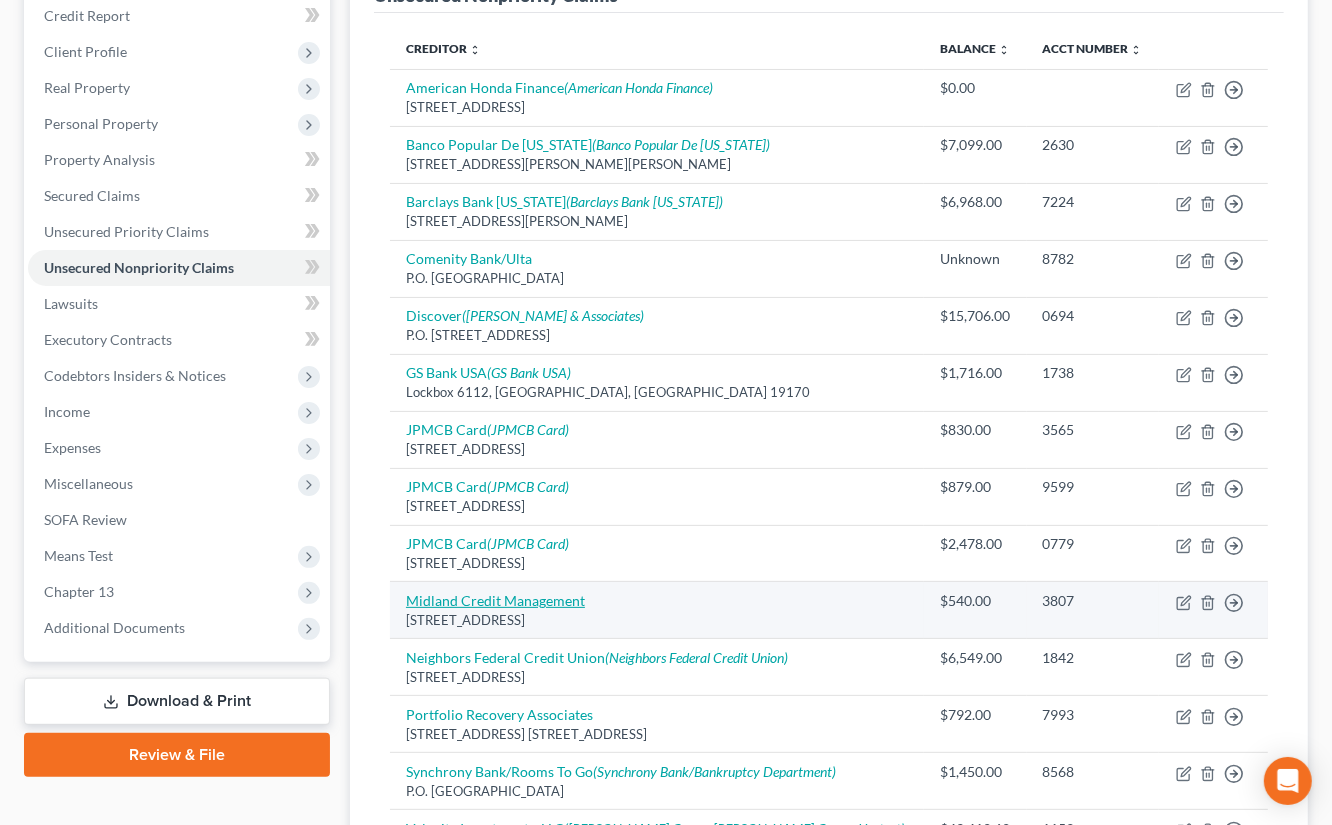 click on "Midland Credit Management" at bounding box center (495, 600) 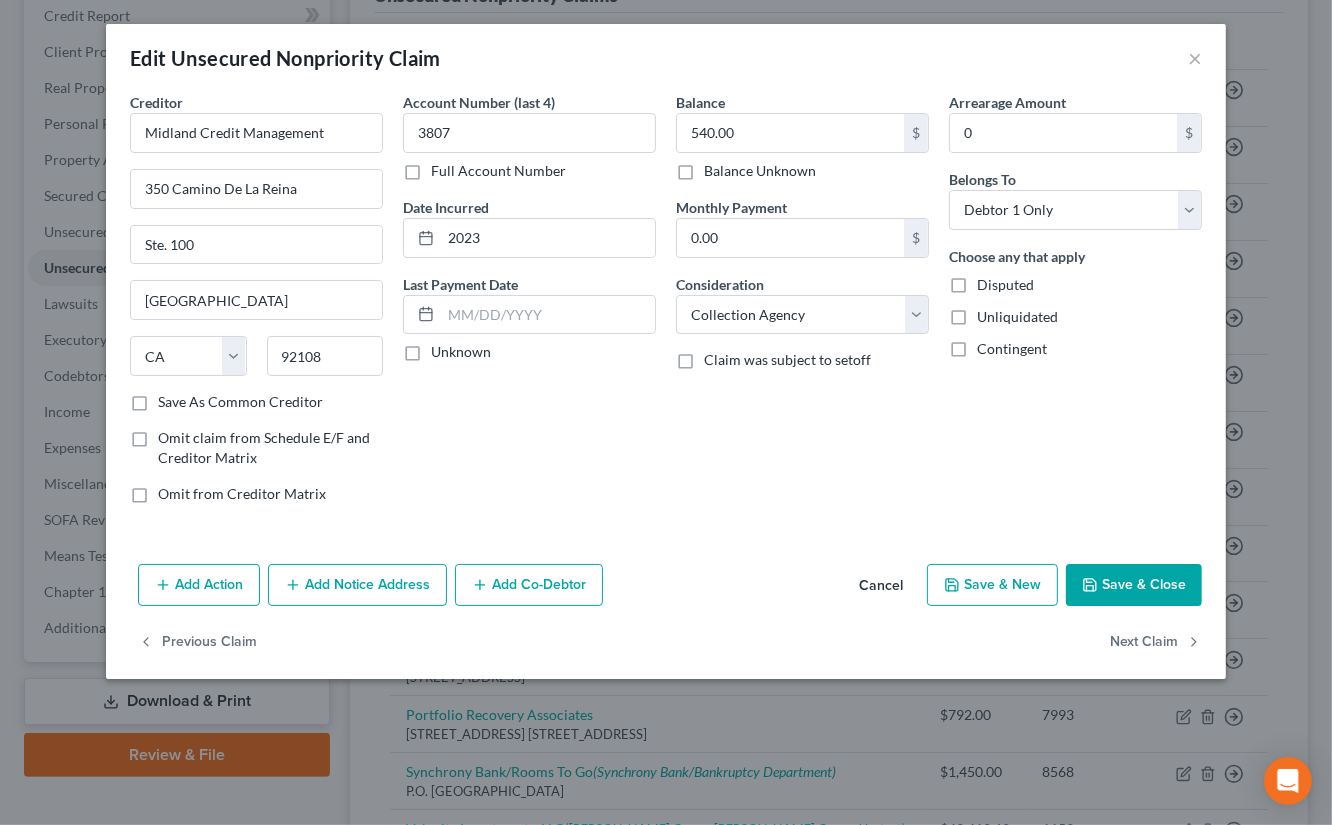 click on "Add Notice Address" at bounding box center [357, 585] 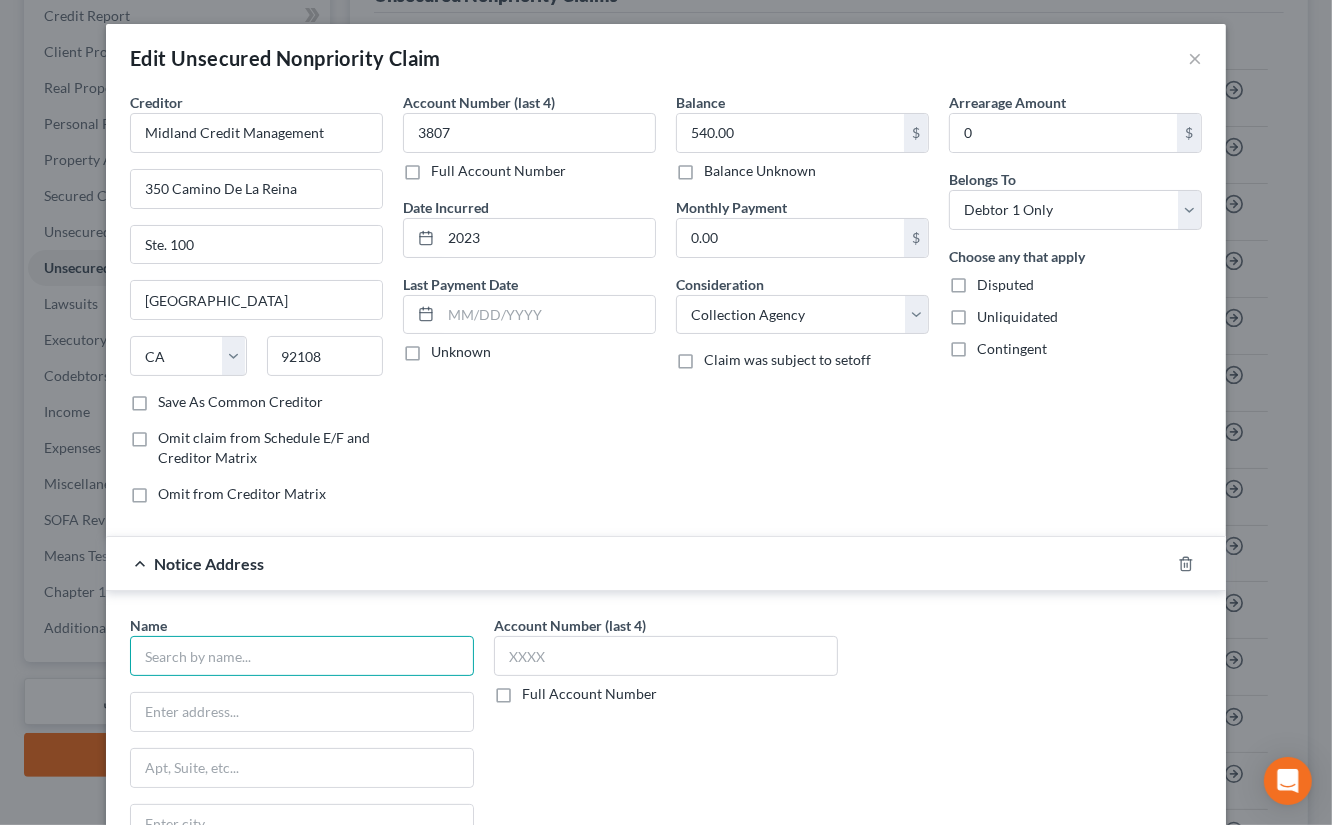 drag, startPoint x: 351, startPoint y: 640, endPoint x: 336, endPoint y: 658, distance: 23.43075 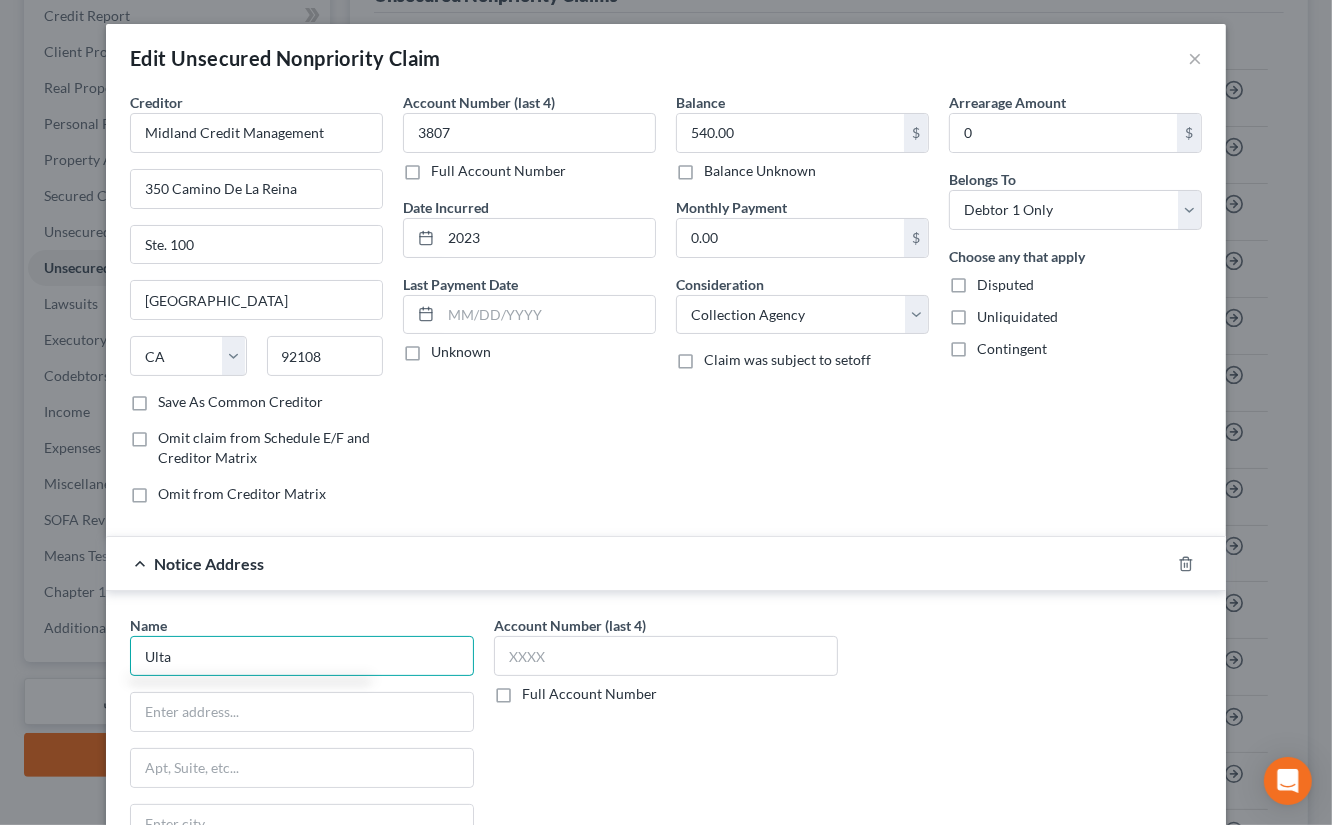 scroll, scrollTop: 45, scrollLeft: 0, axis: vertical 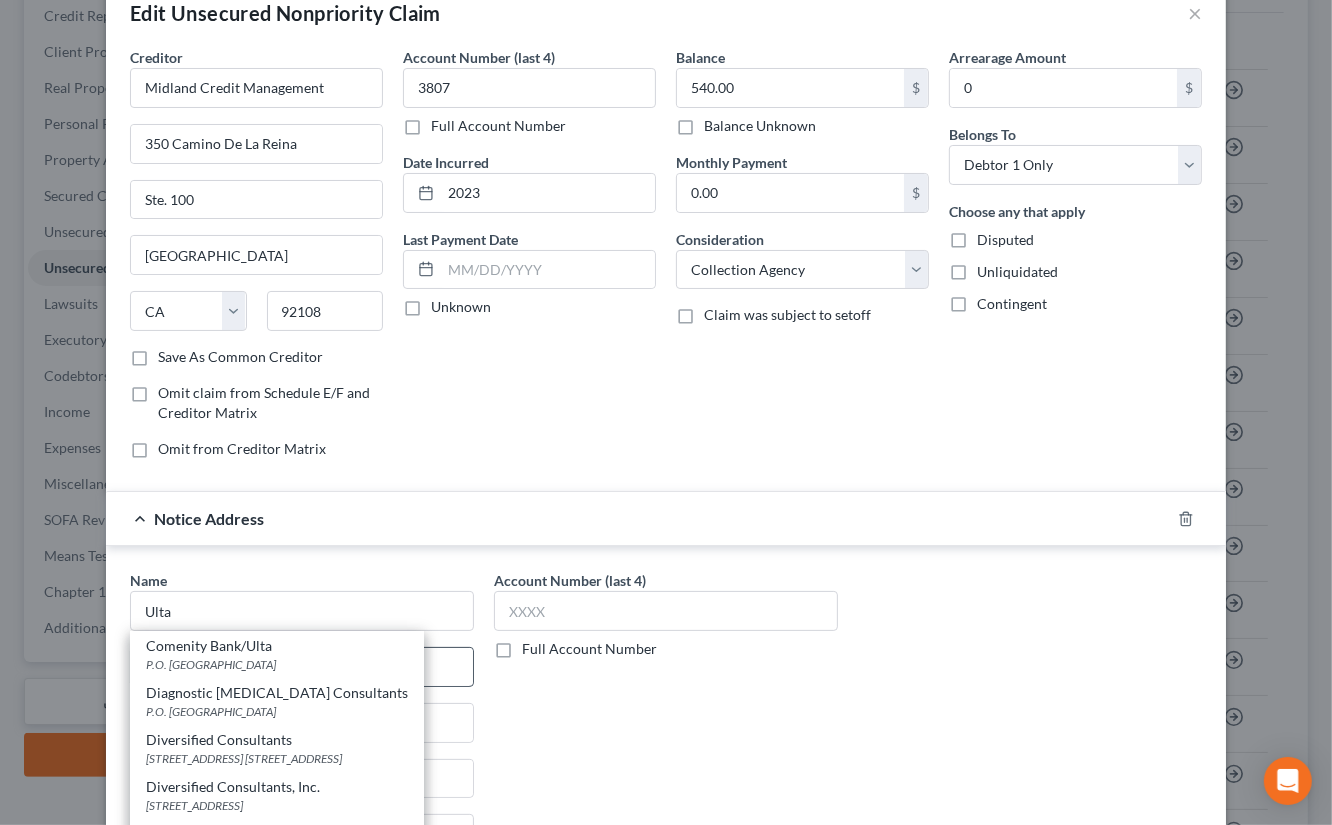 drag, startPoint x: 372, startPoint y: 653, endPoint x: 406, endPoint y: 645, distance: 34.928497 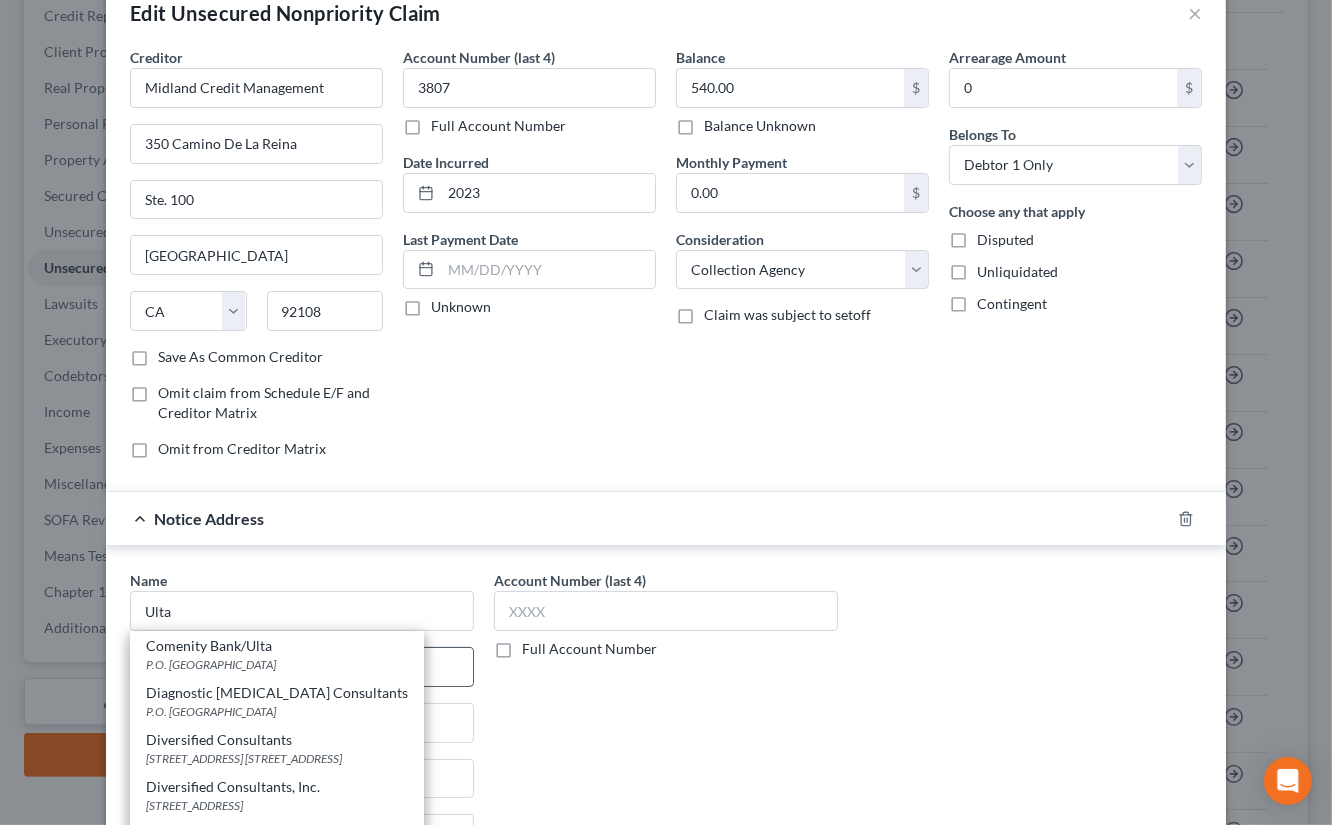 select on "36" 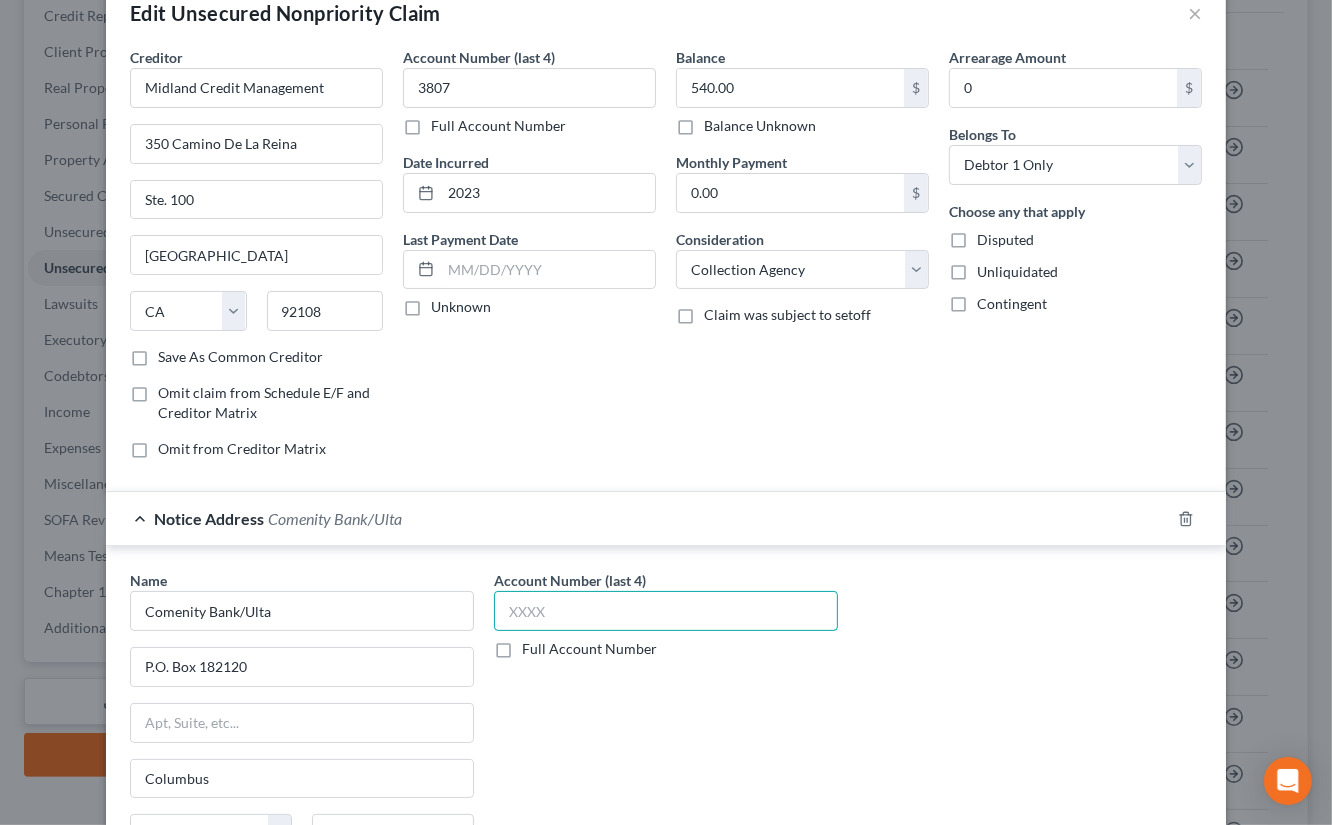click at bounding box center (666, 611) 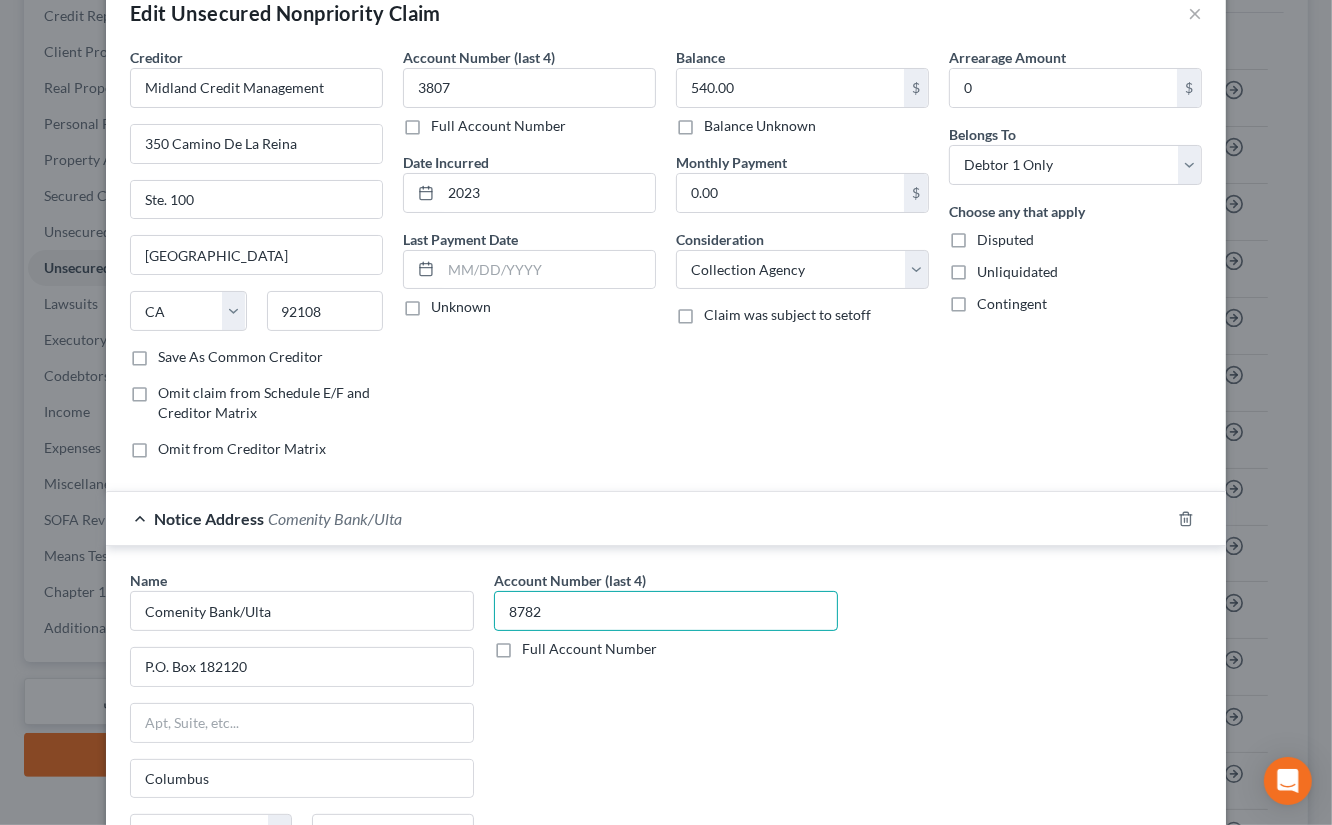 scroll, scrollTop: 298, scrollLeft: 0, axis: vertical 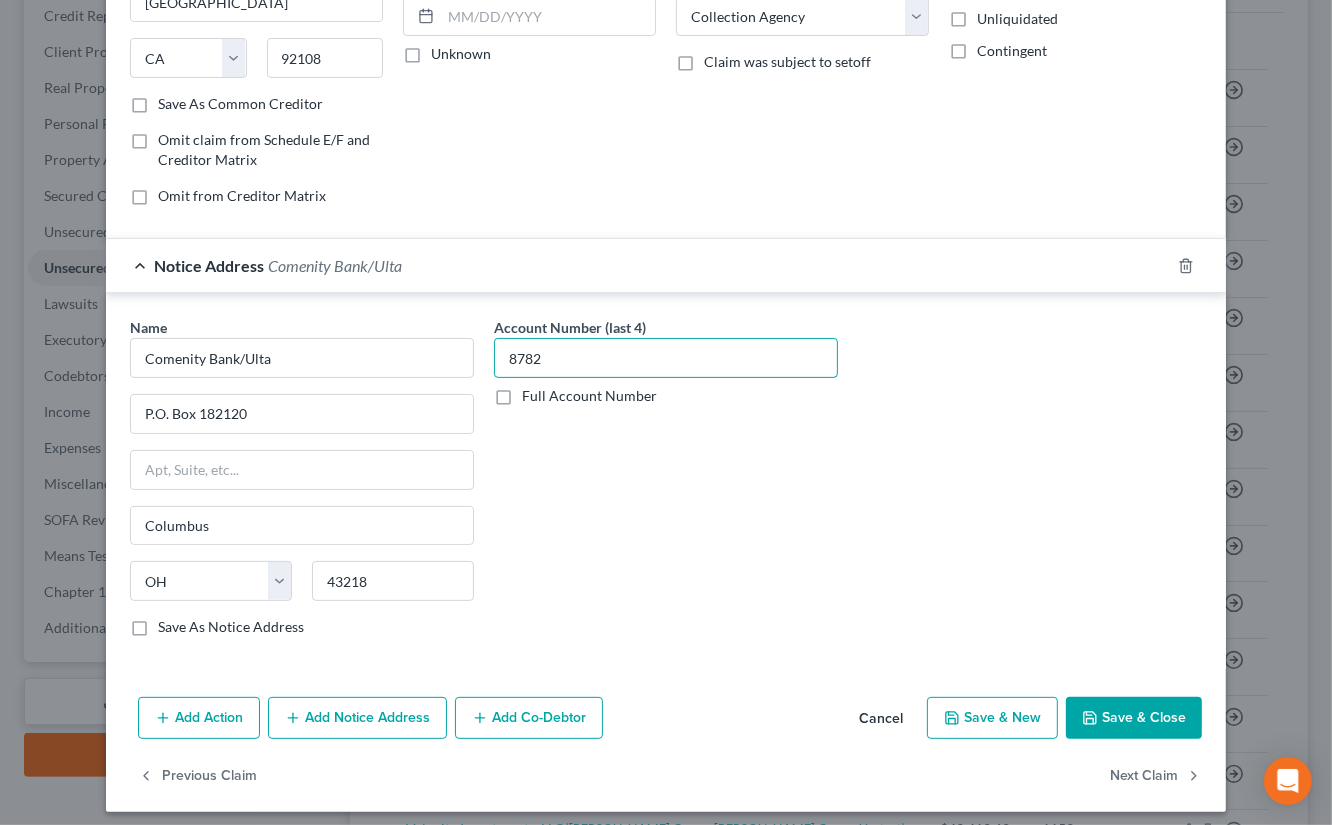 type on "8782" 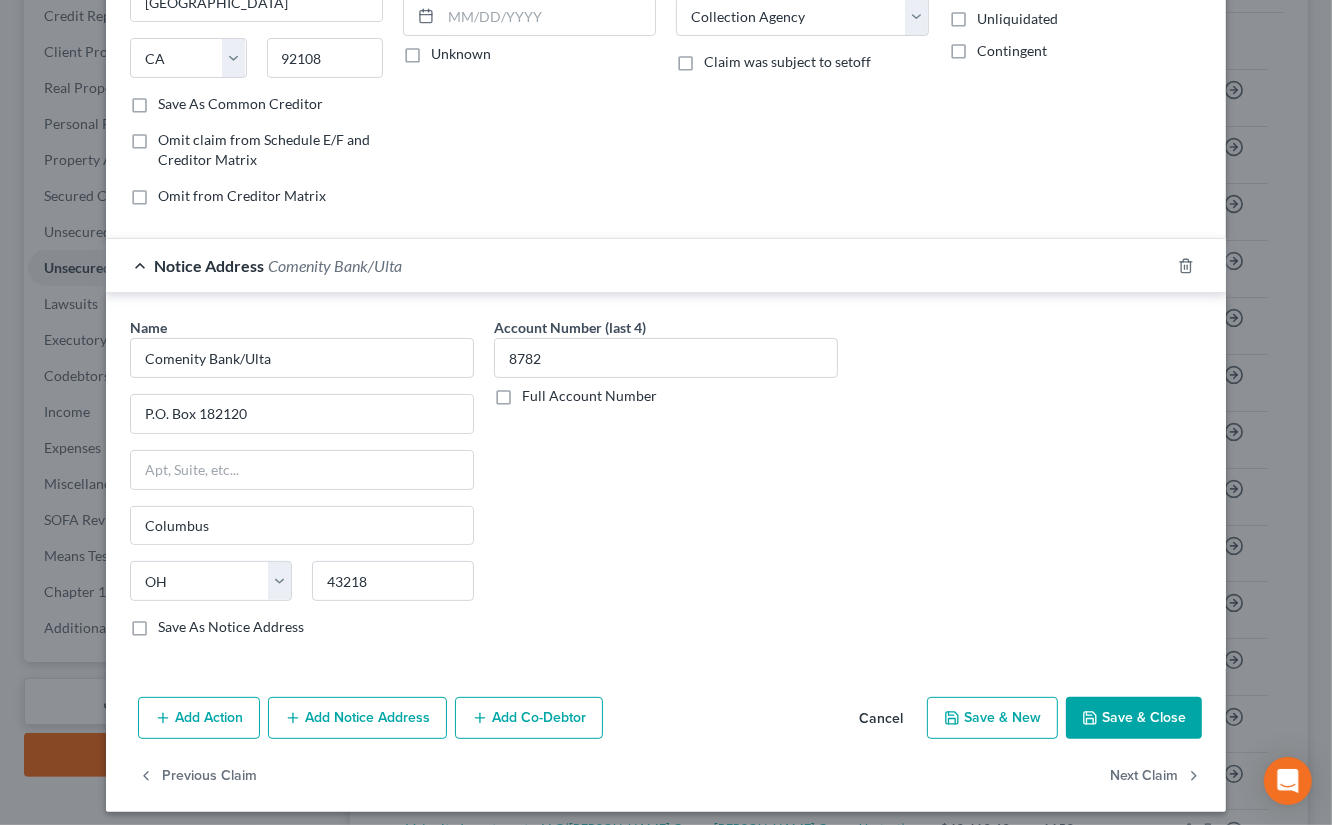 click on "Save & Close" at bounding box center (1134, 718) 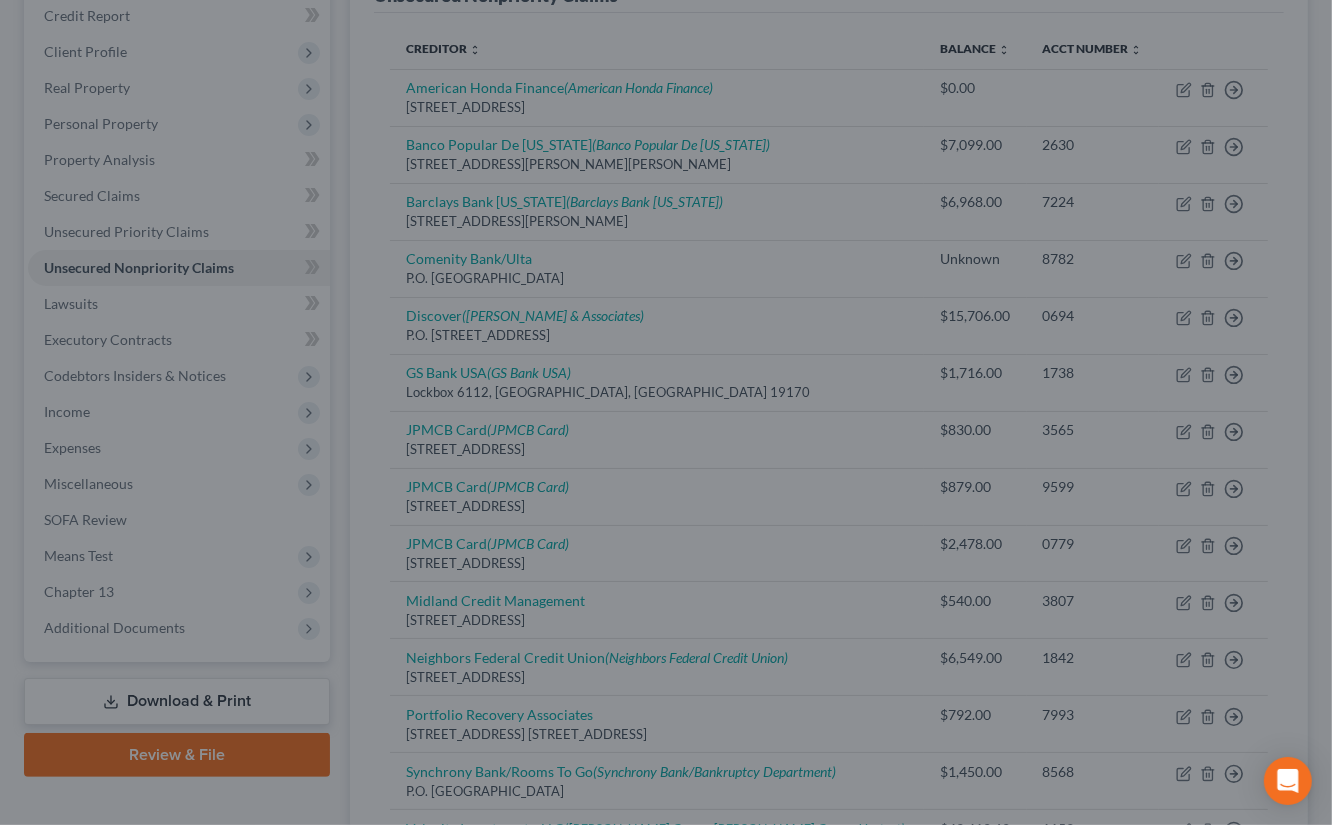 scroll, scrollTop: 0, scrollLeft: 0, axis: both 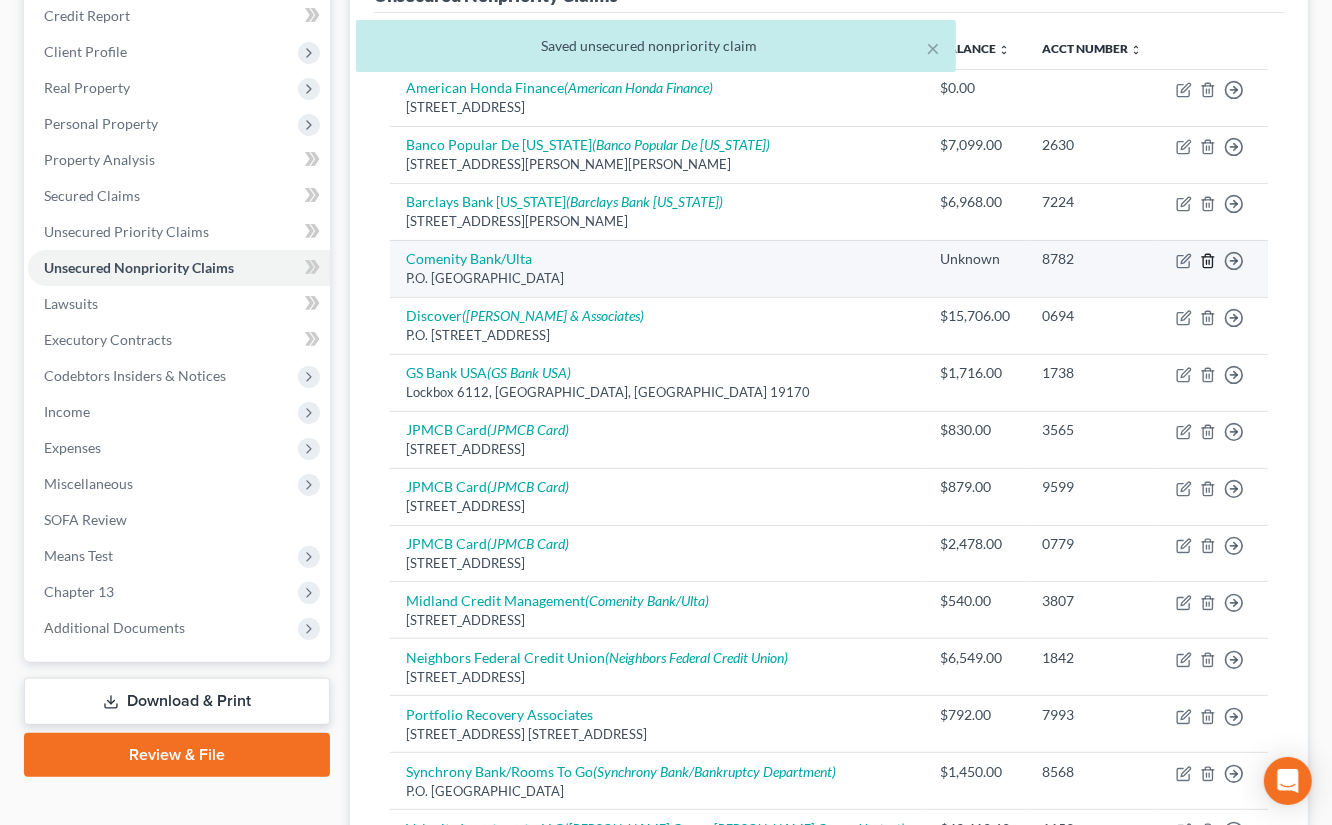 click 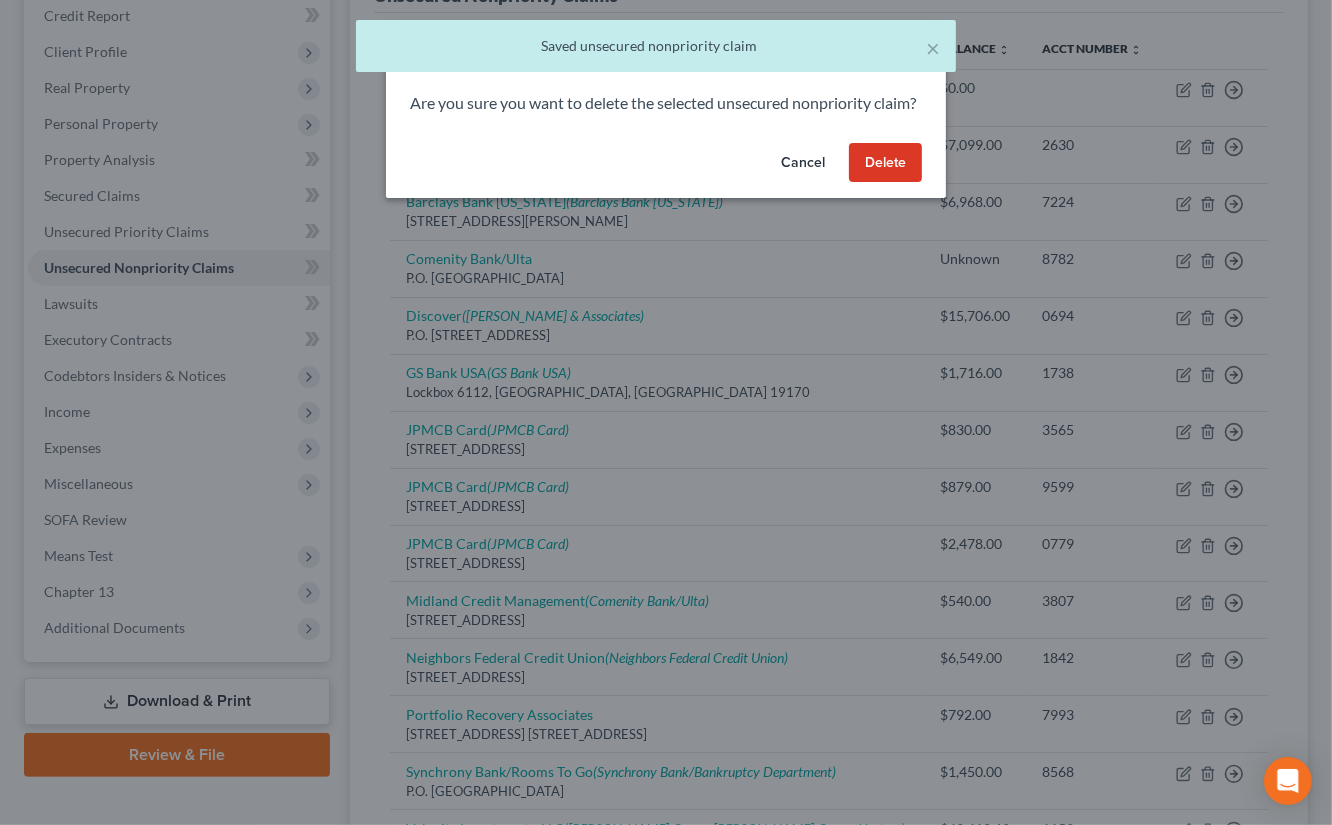 click on "Delete" at bounding box center [885, 163] 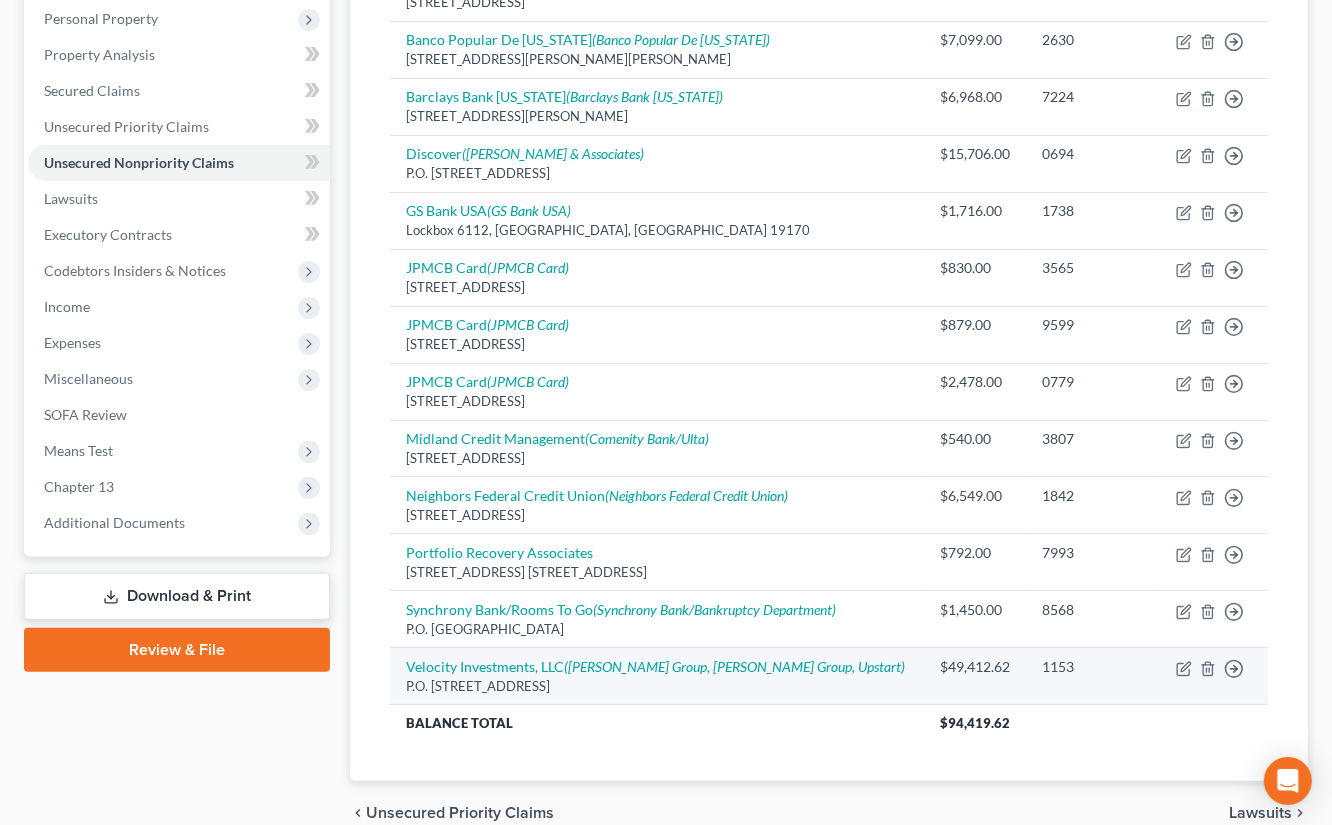 scroll, scrollTop: 439, scrollLeft: 0, axis: vertical 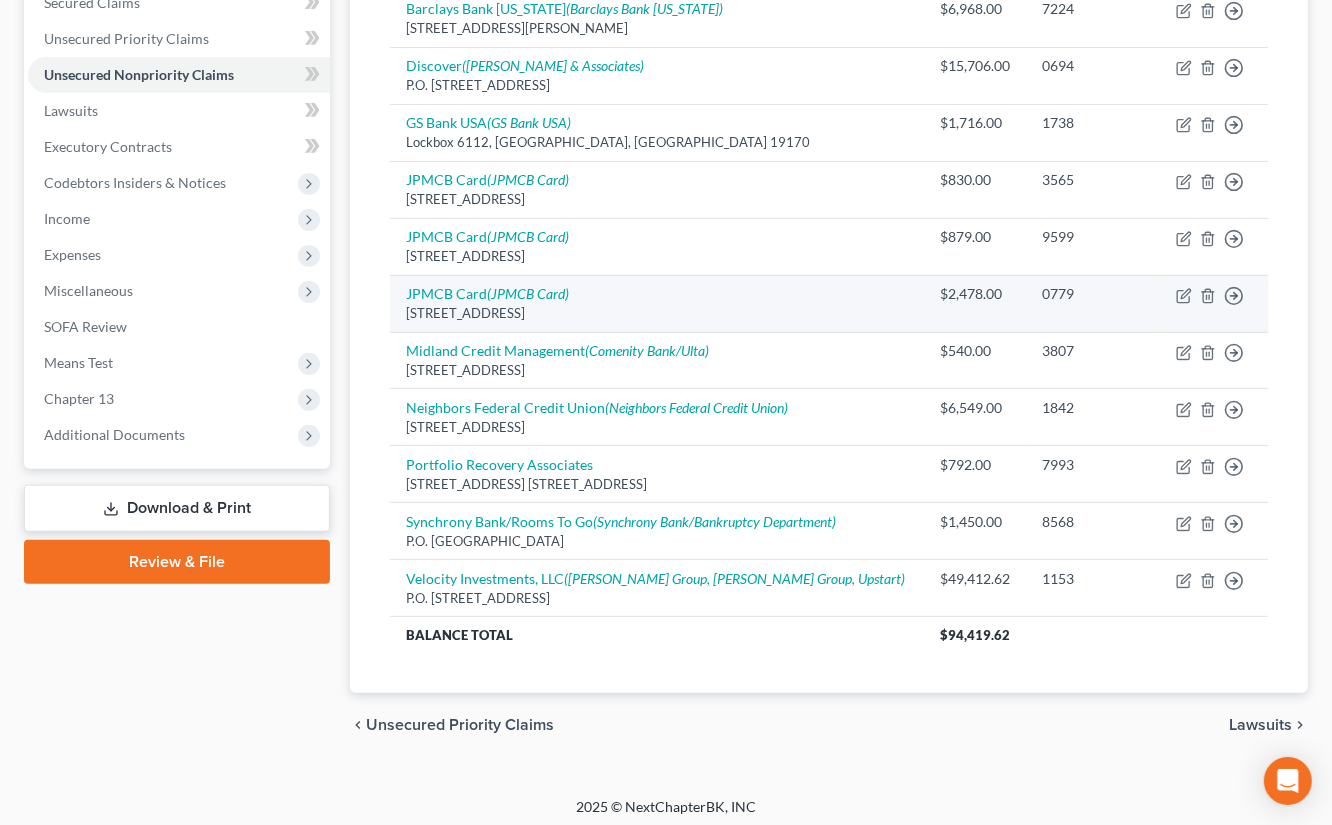 click on "[STREET_ADDRESS]" at bounding box center [657, 313] 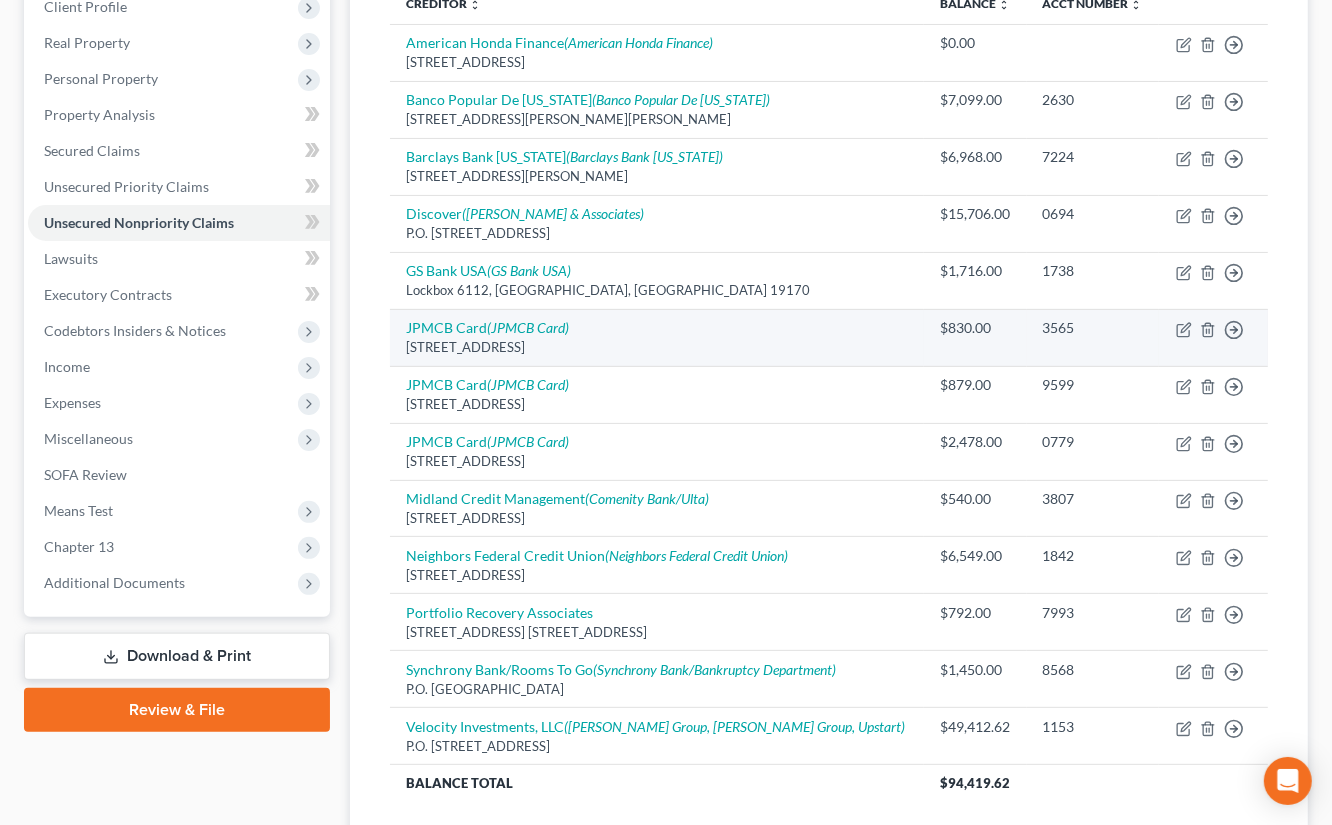 scroll, scrollTop: 290, scrollLeft: 0, axis: vertical 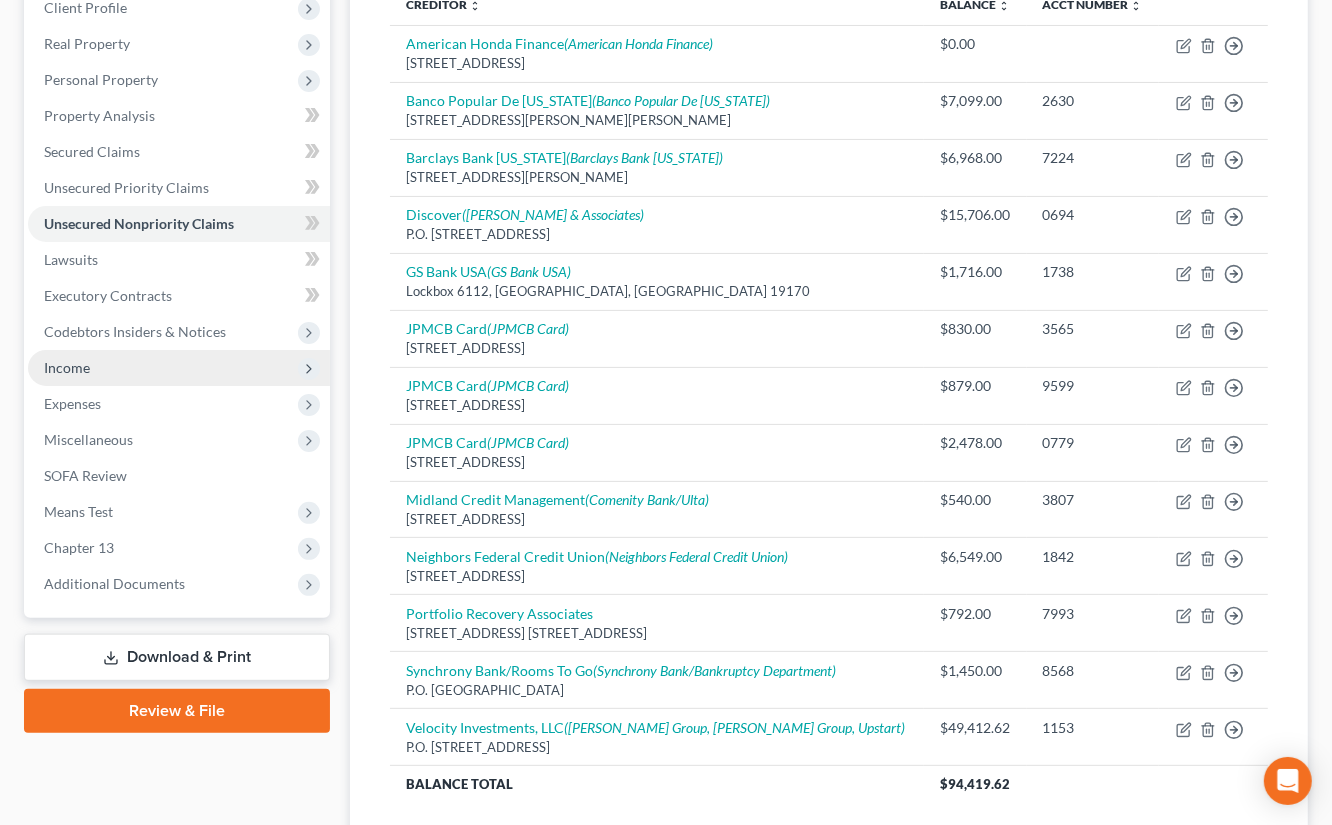 click on "Income" at bounding box center [179, 368] 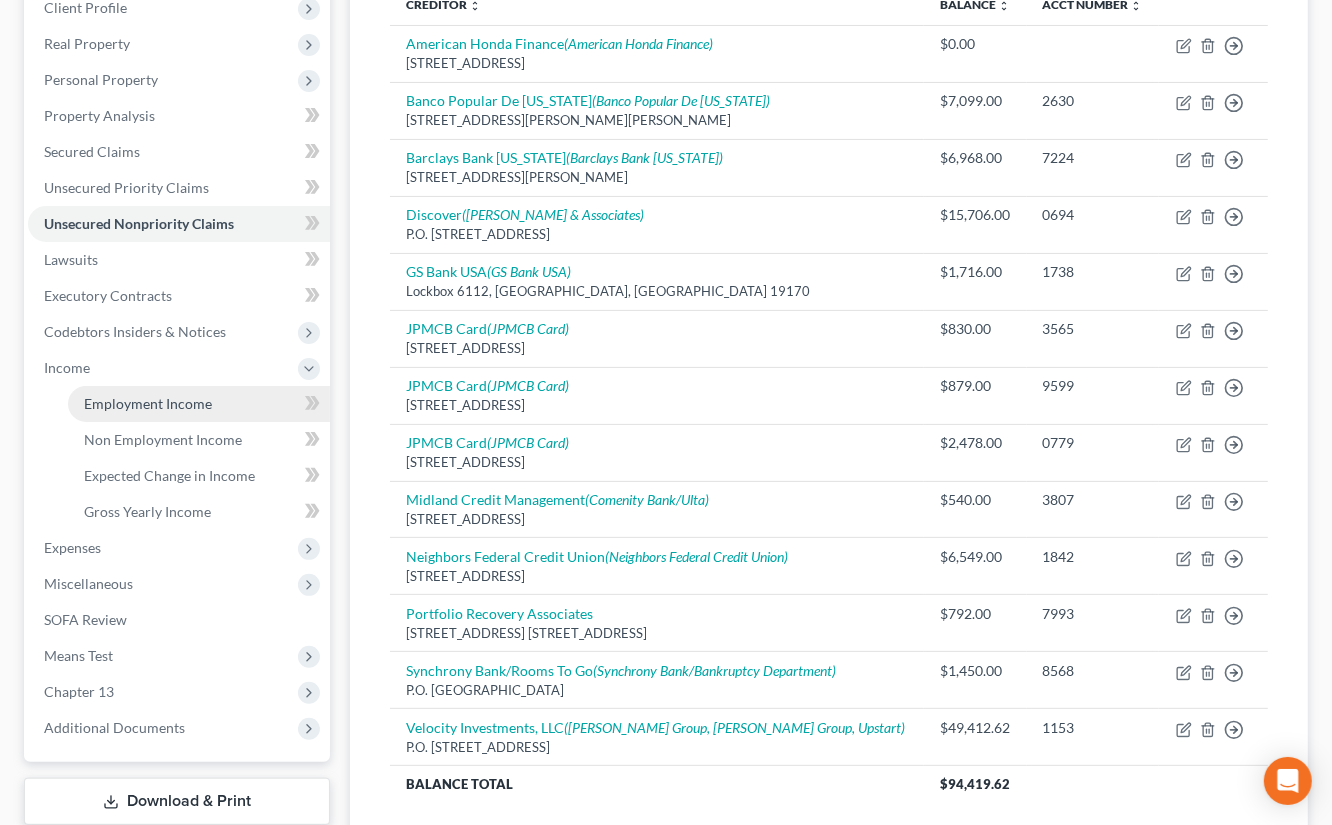 click on "Employment Income" at bounding box center [199, 404] 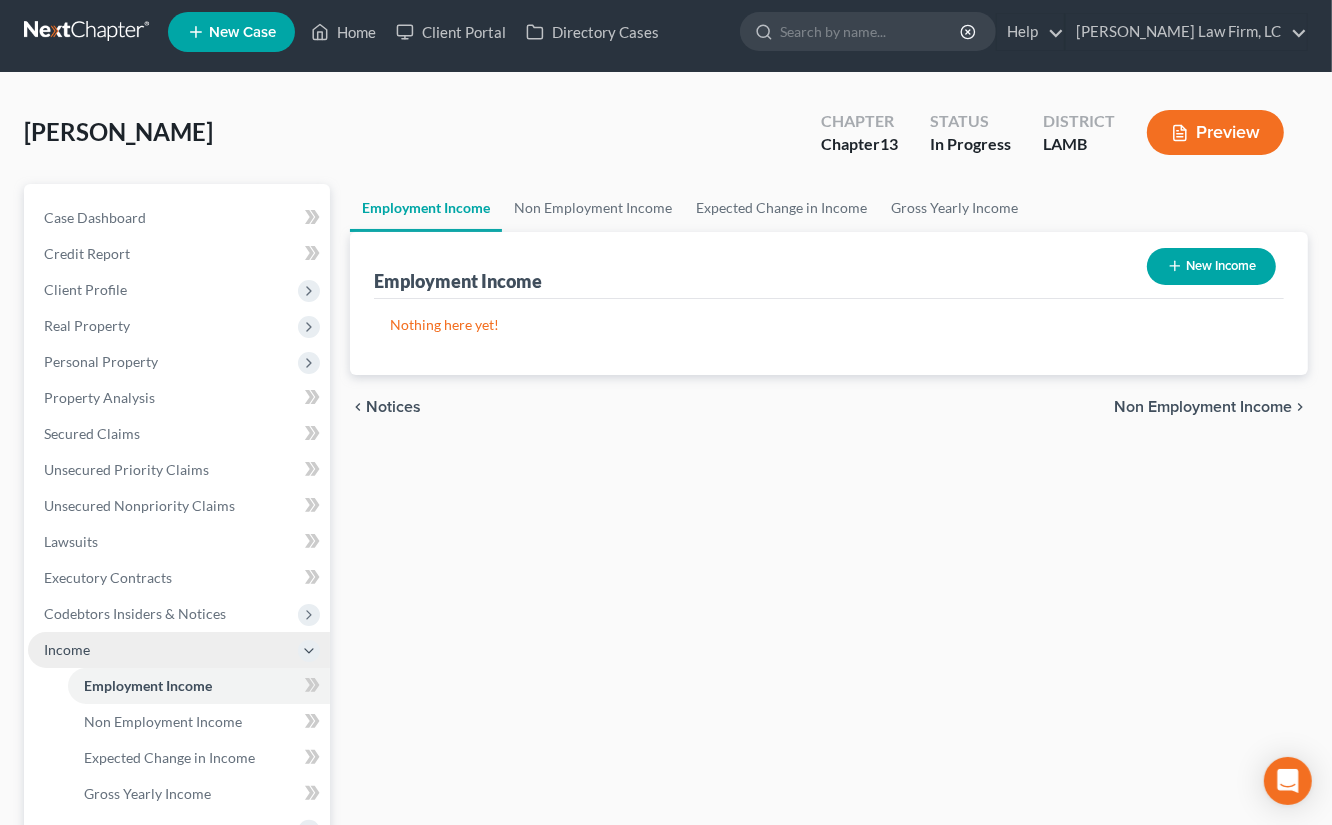 scroll, scrollTop: 0, scrollLeft: 0, axis: both 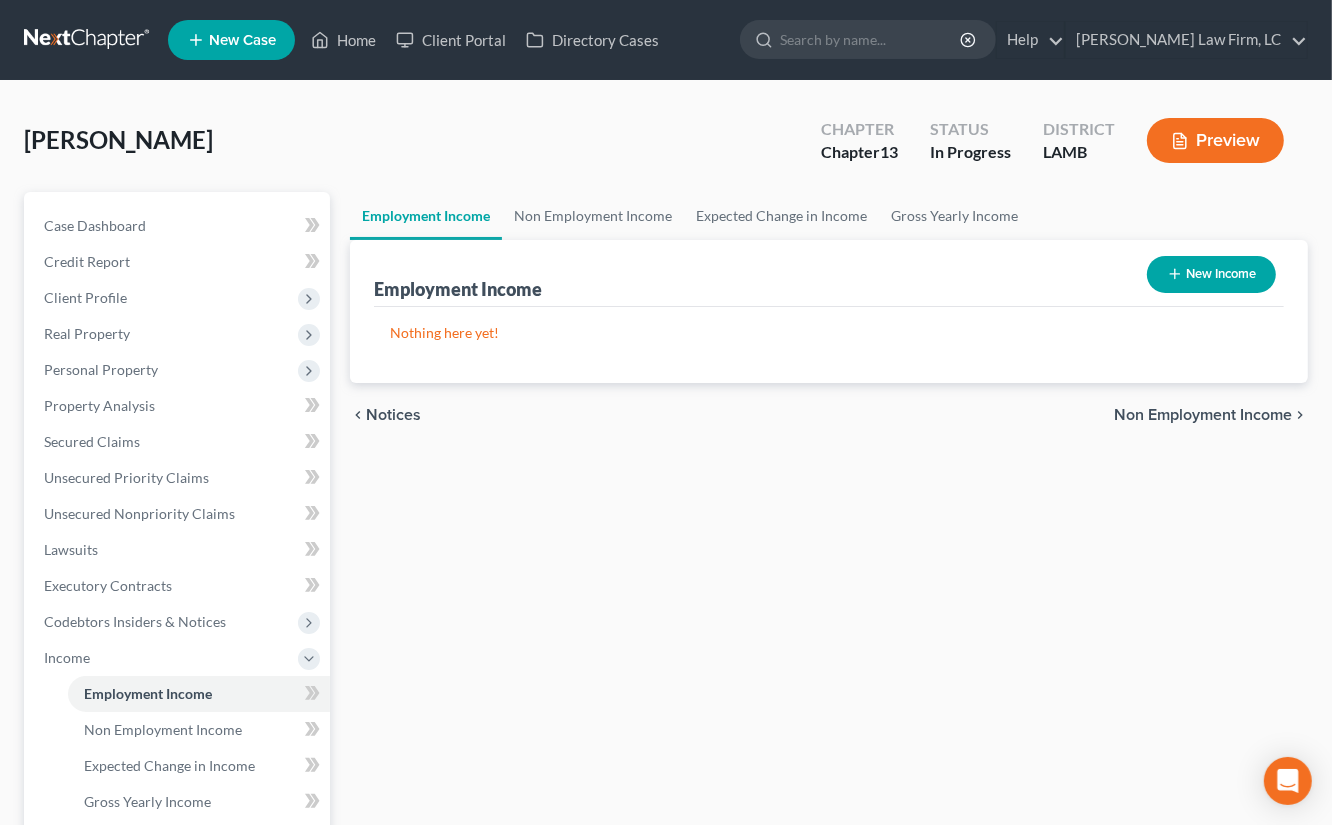 click on "New Income" at bounding box center [1211, 274] 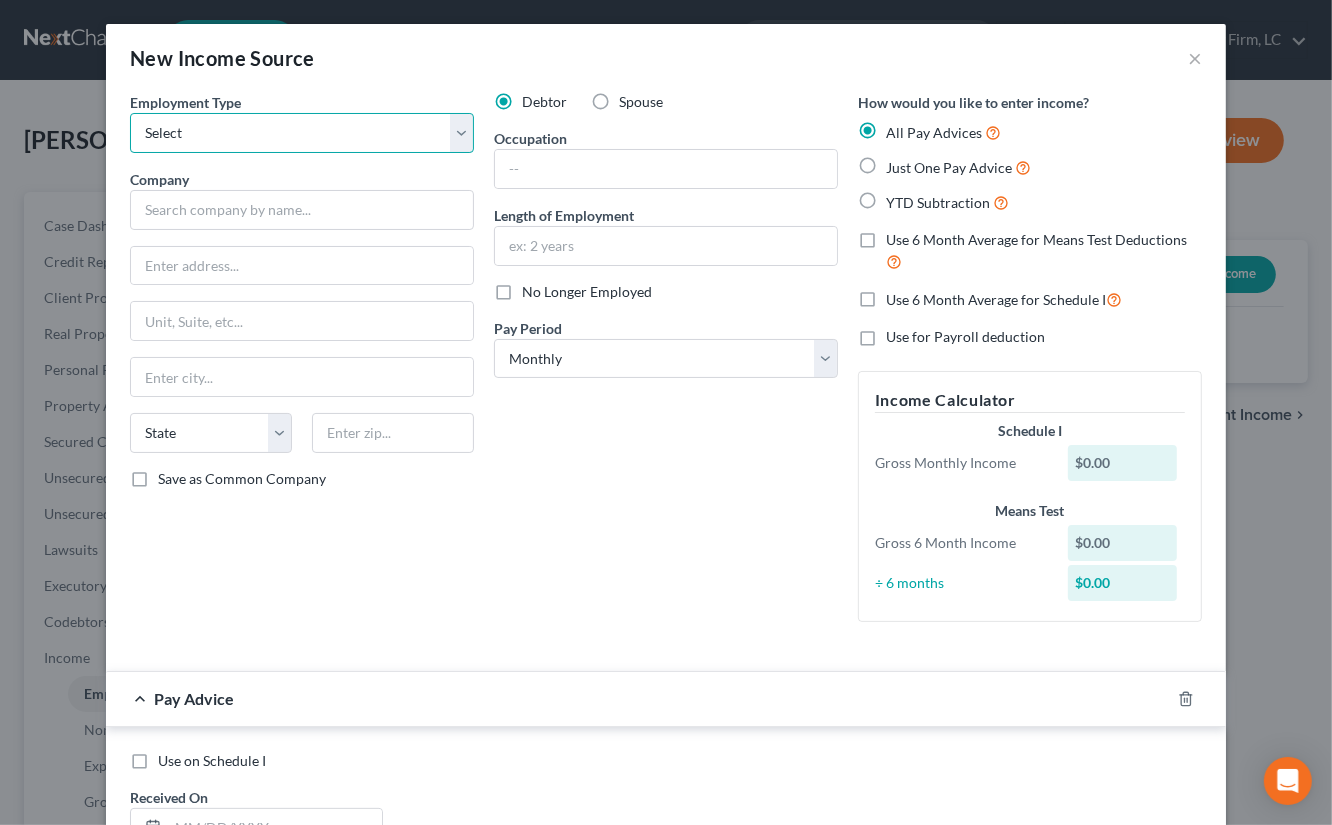 click on "Select Full or [DEMOGRAPHIC_DATA] Employment Self Employment" at bounding box center (302, 133) 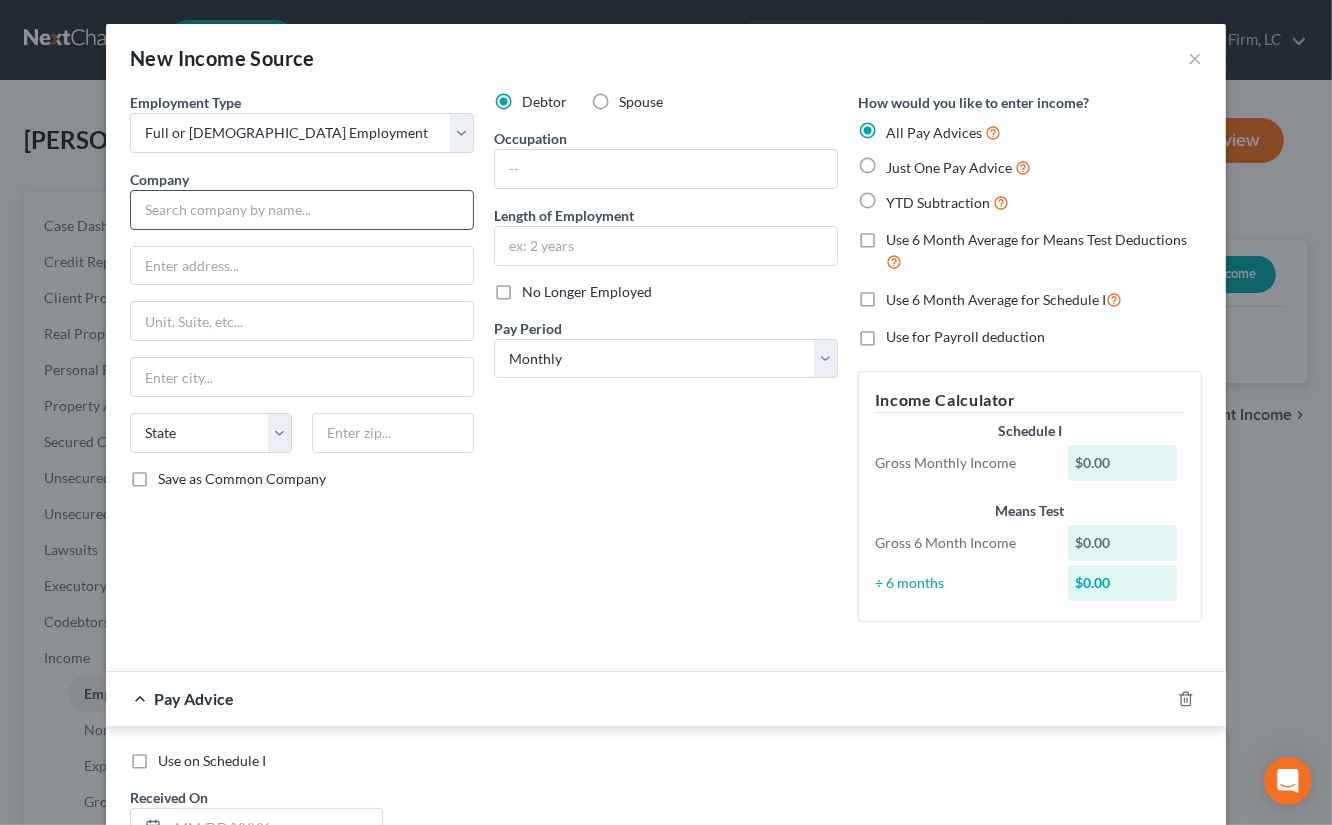 drag, startPoint x: 270, startPoint y: 193, endPoint x: 276, endPoint y: 206, distance: 14.3178215 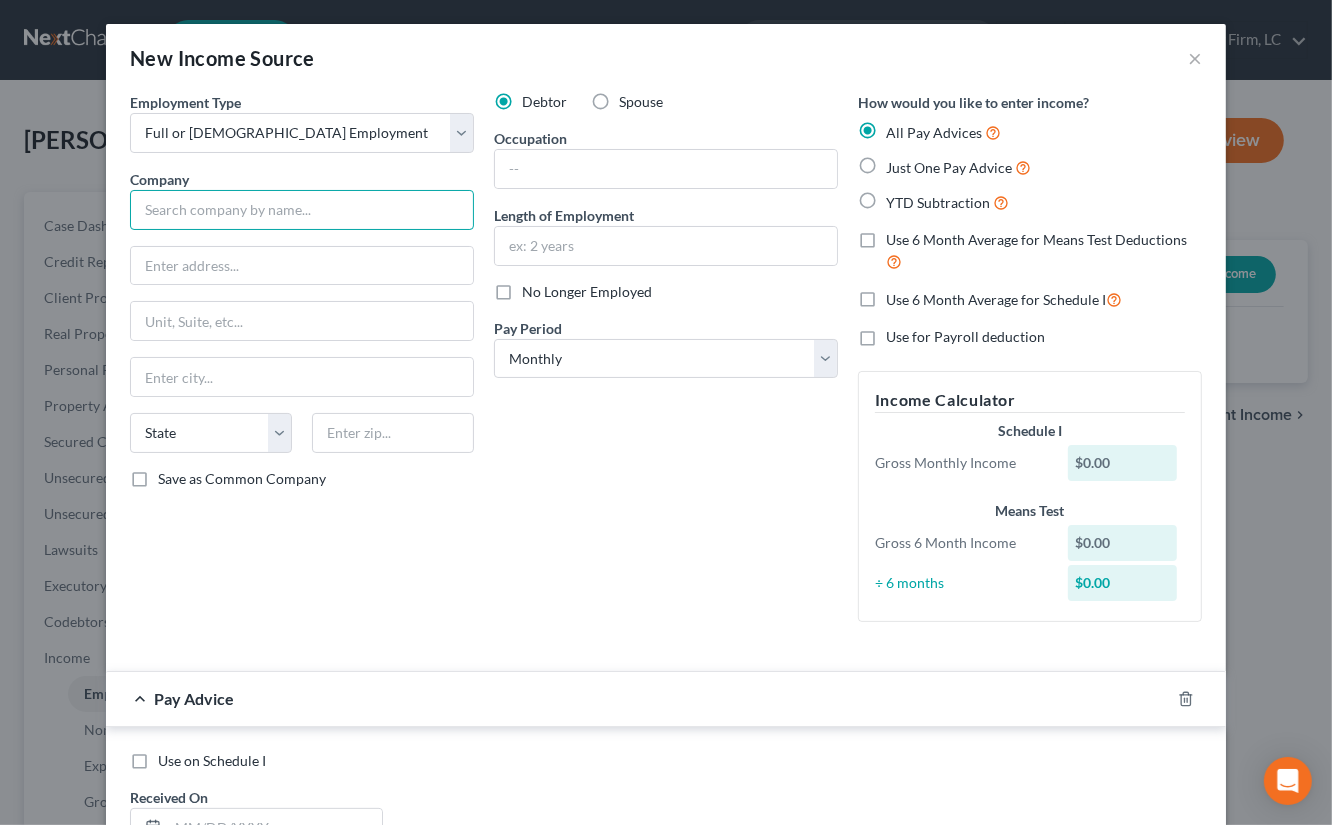 click at bounding box center (302, 210) 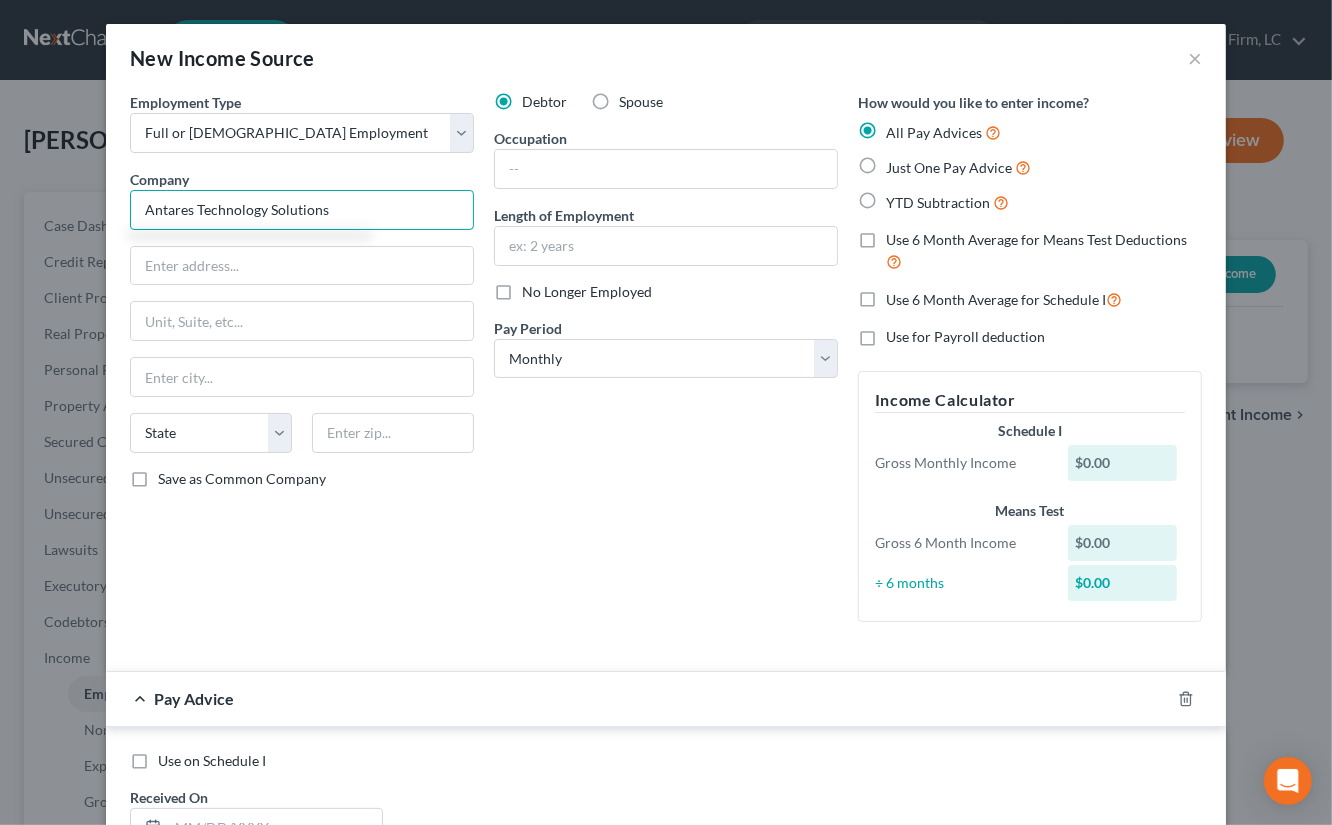 type on "Antares Technology Solutions" 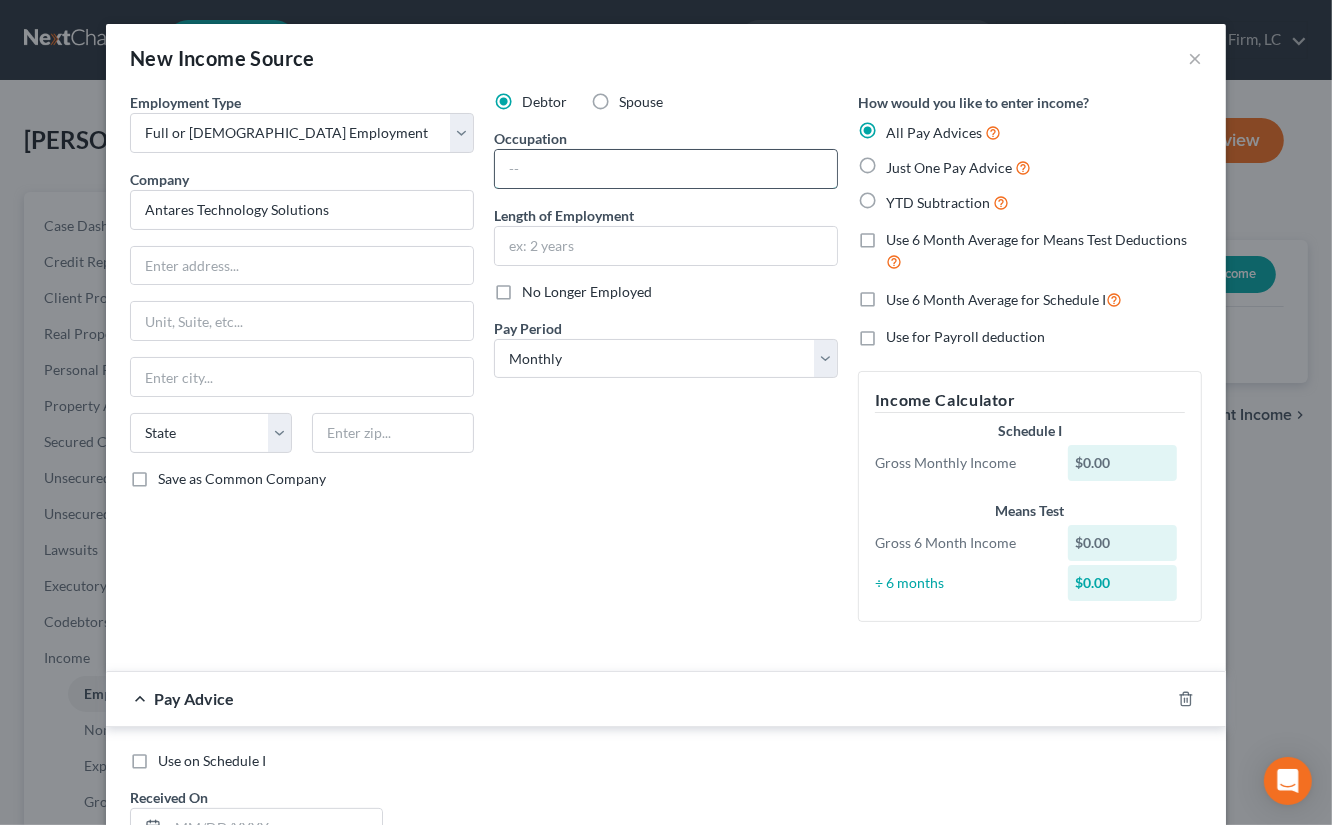 click at bounding box center (666, 169) 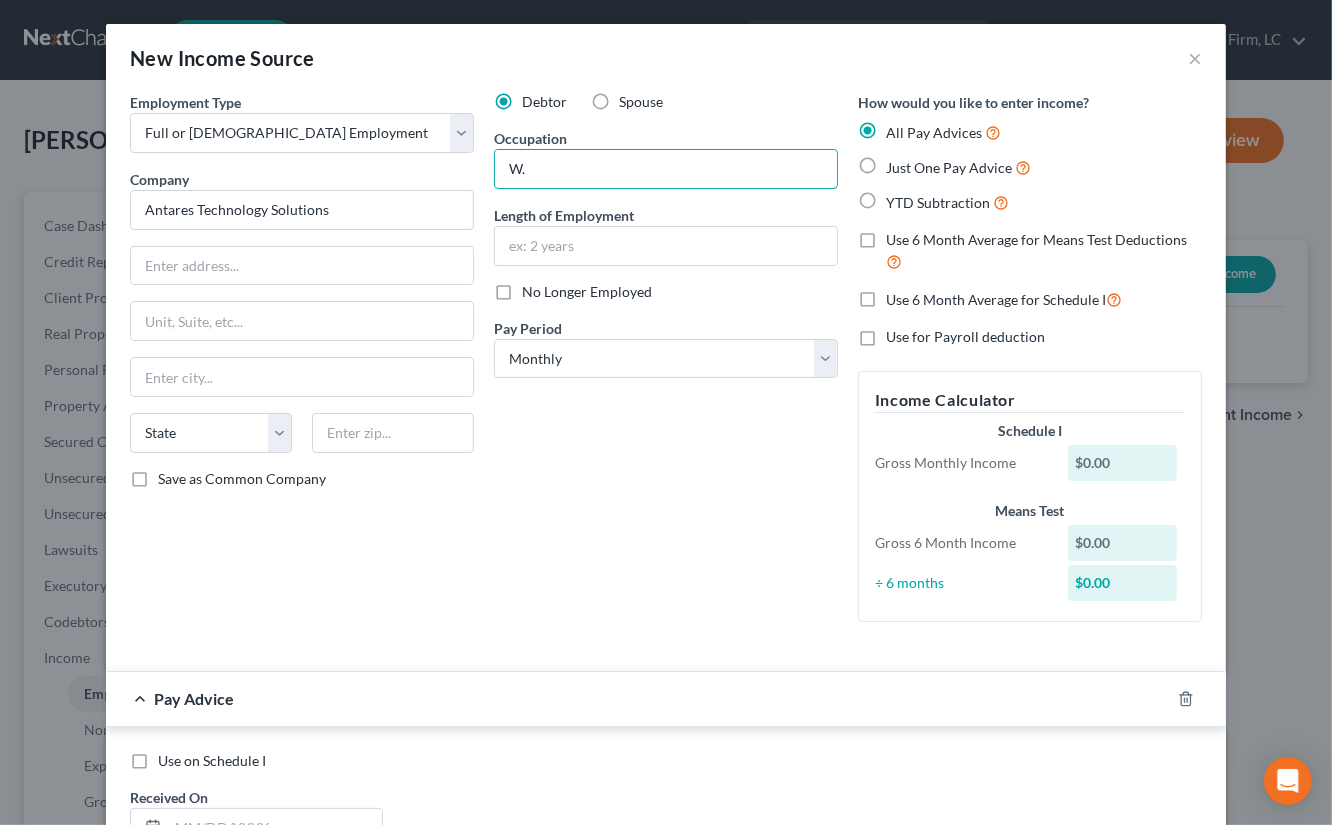 type on "W" 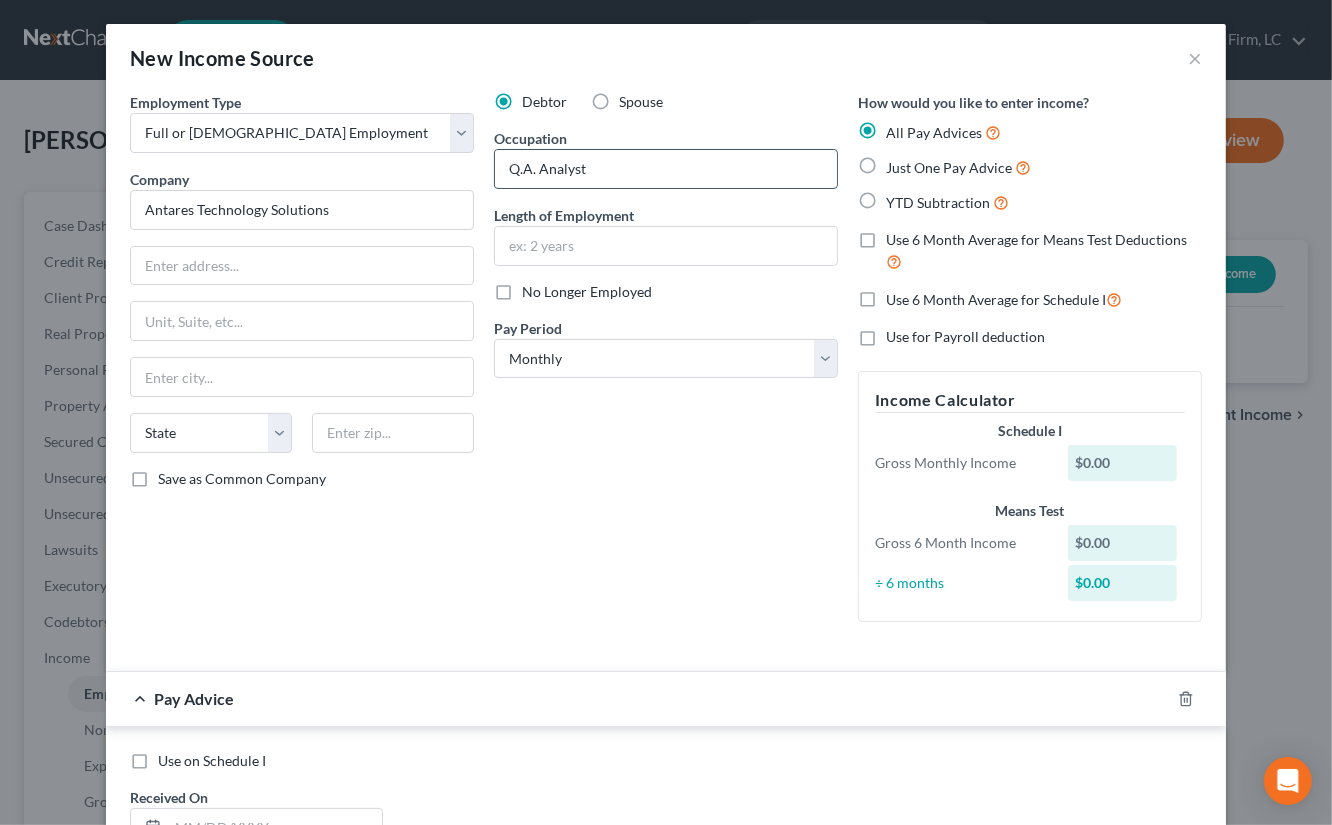 drag, startPoint x: 629, startPoint y: 172, endPoint x: 498, endPoint y: 169, distance: 131.03435 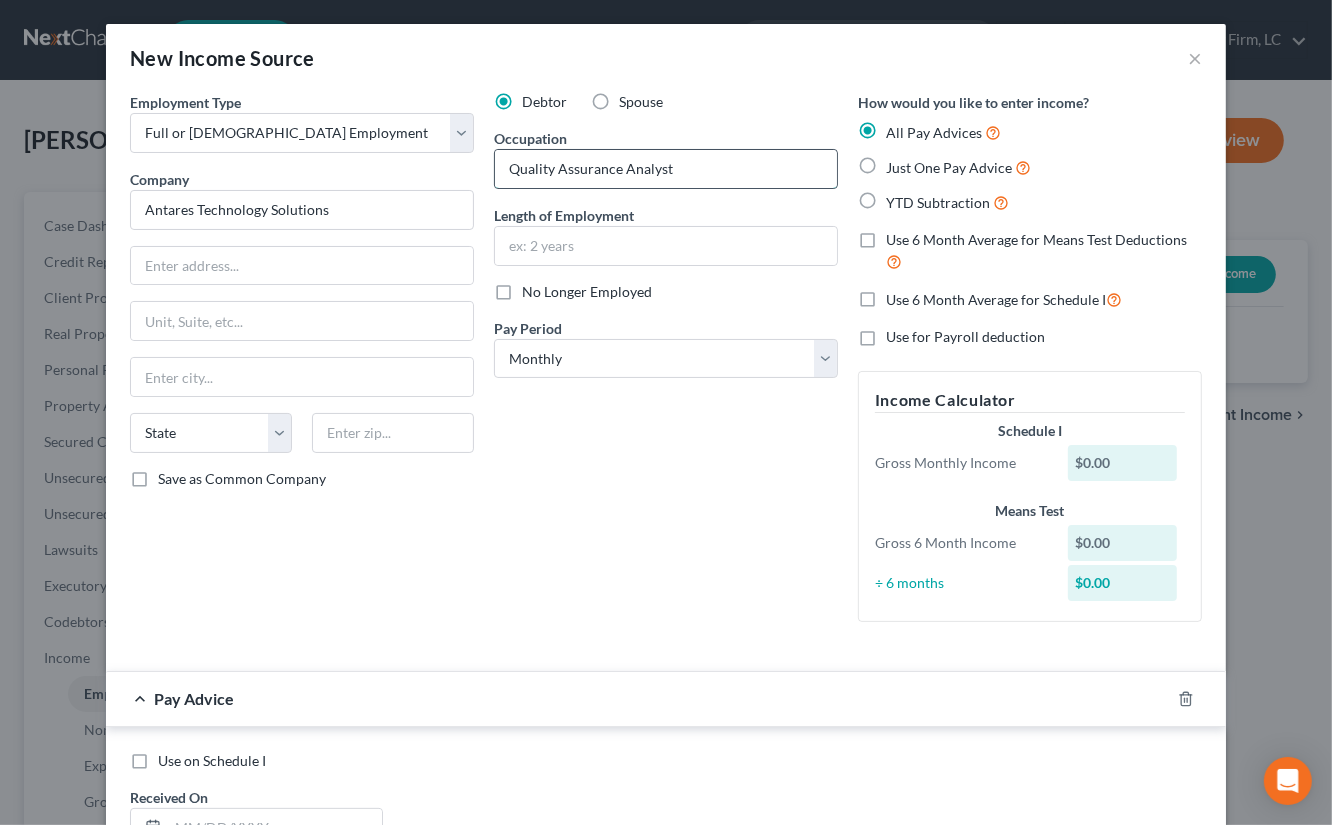 type on "Quality Assurance Analyst" 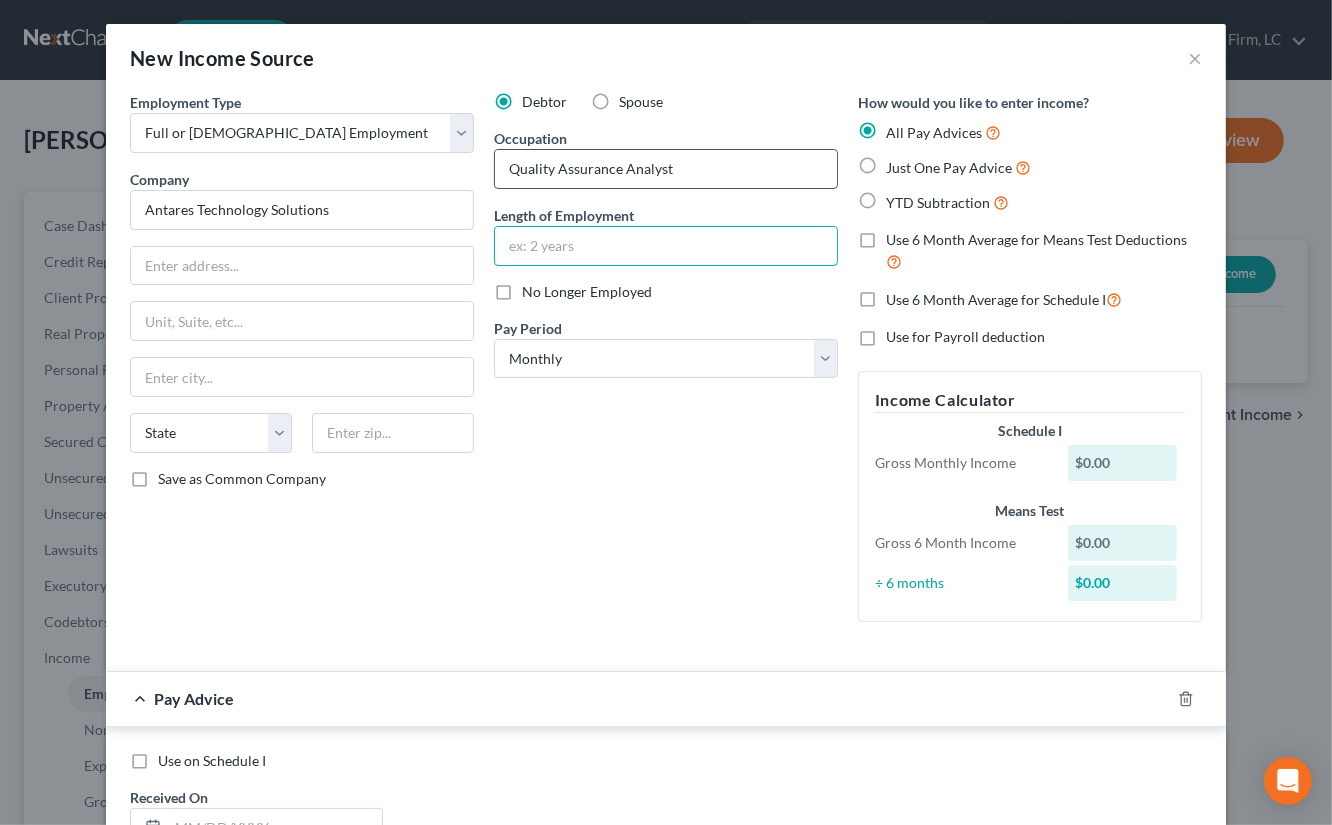 type on "5" 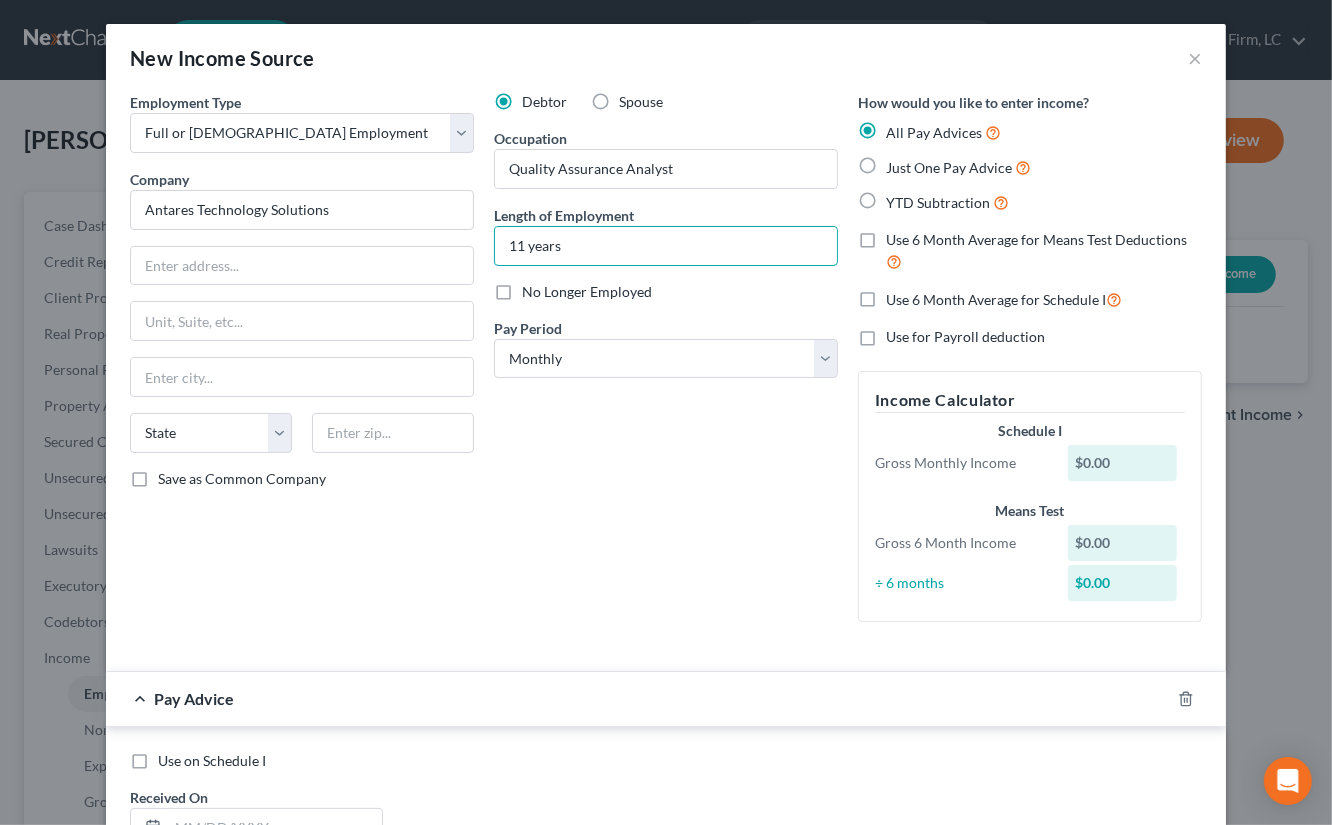 type on "11 years" 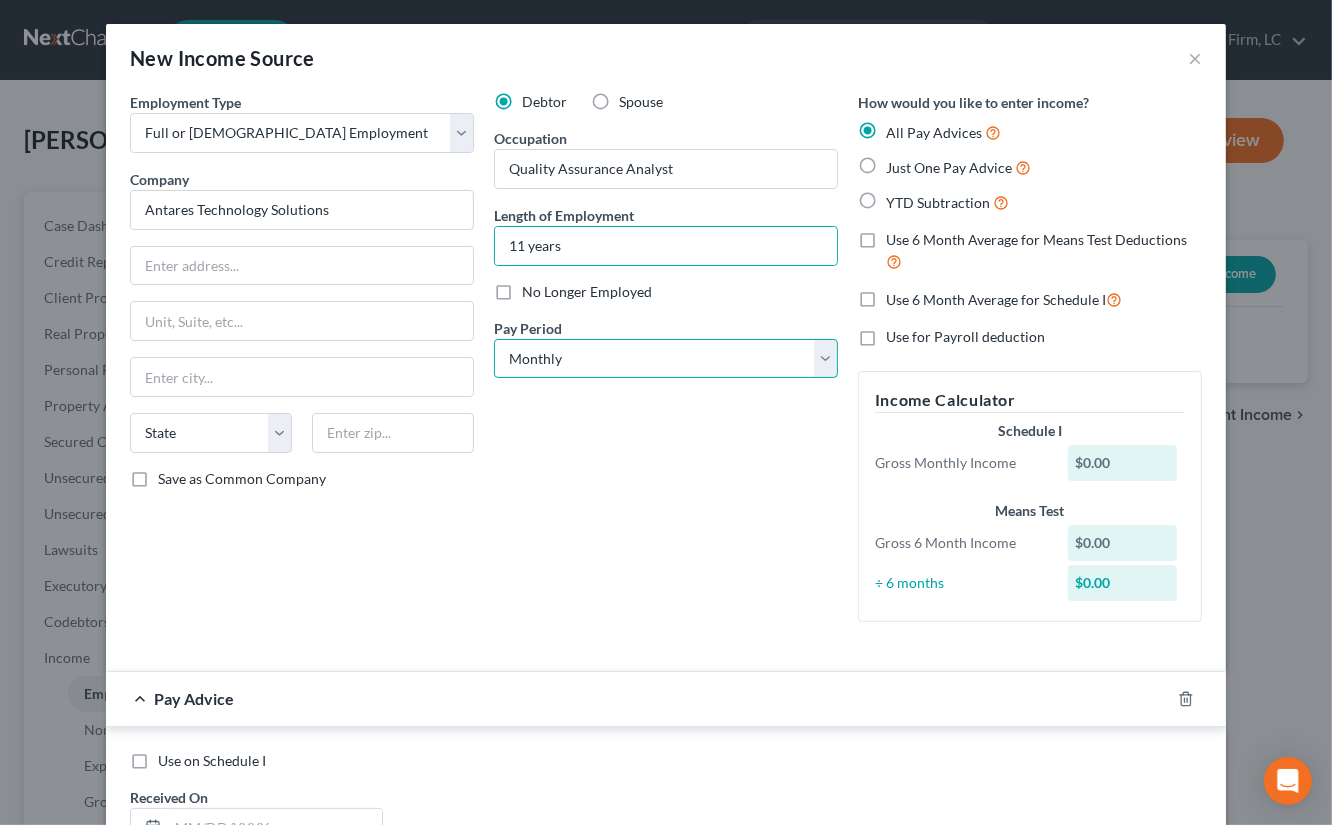 click on "Select Monthly Twice Monthly Every Other Week Weekly" at bounding box center (666, 359) 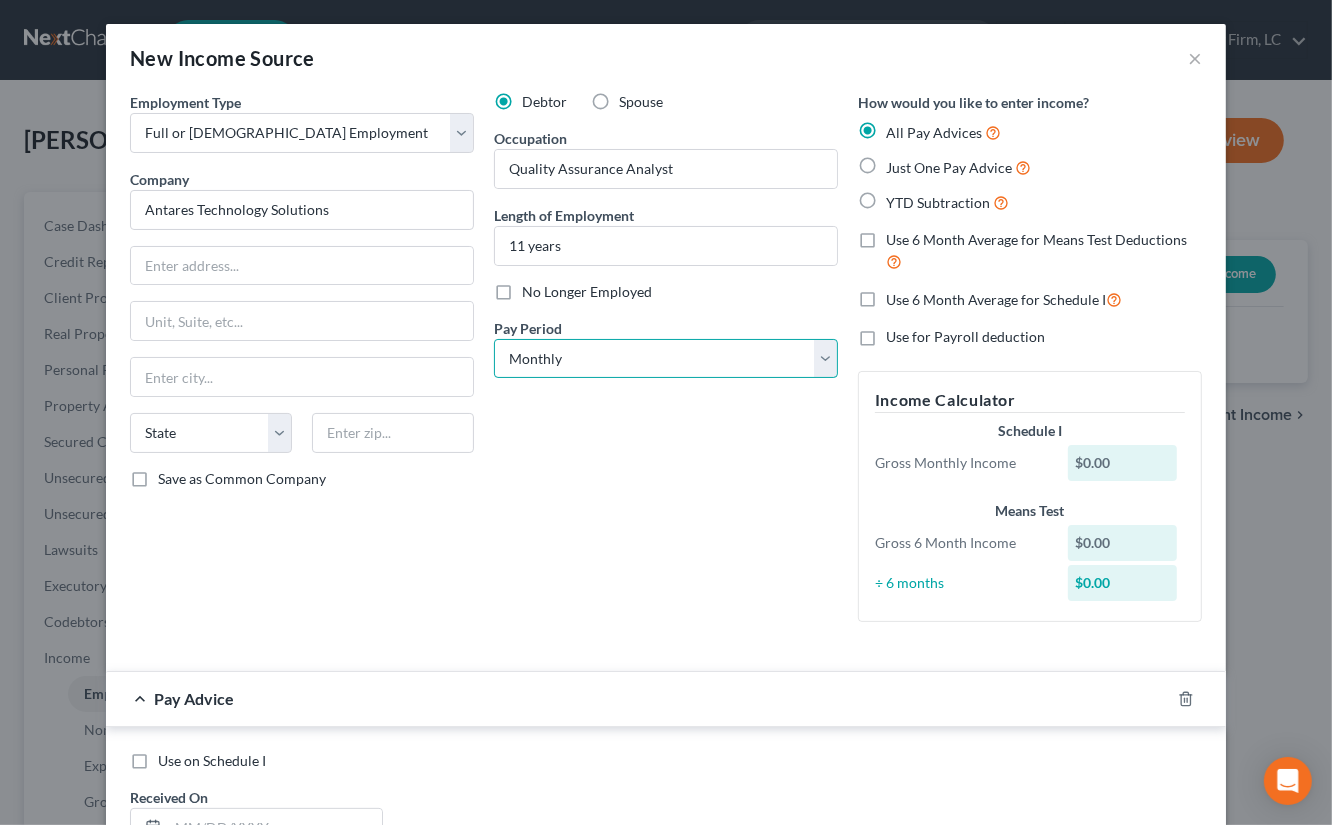 select on "2" 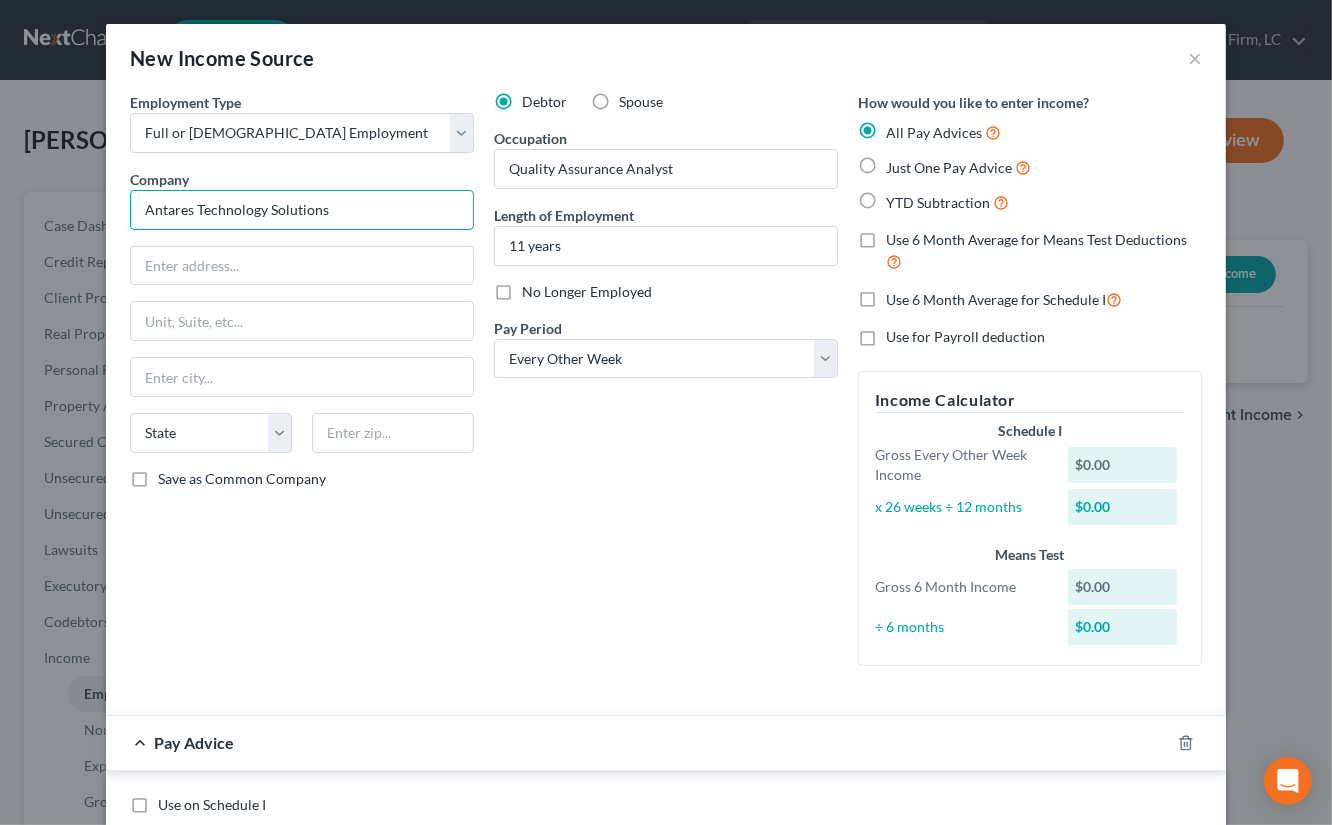 click on "Antares Technology Solutions" at bounding box center (302, 210) 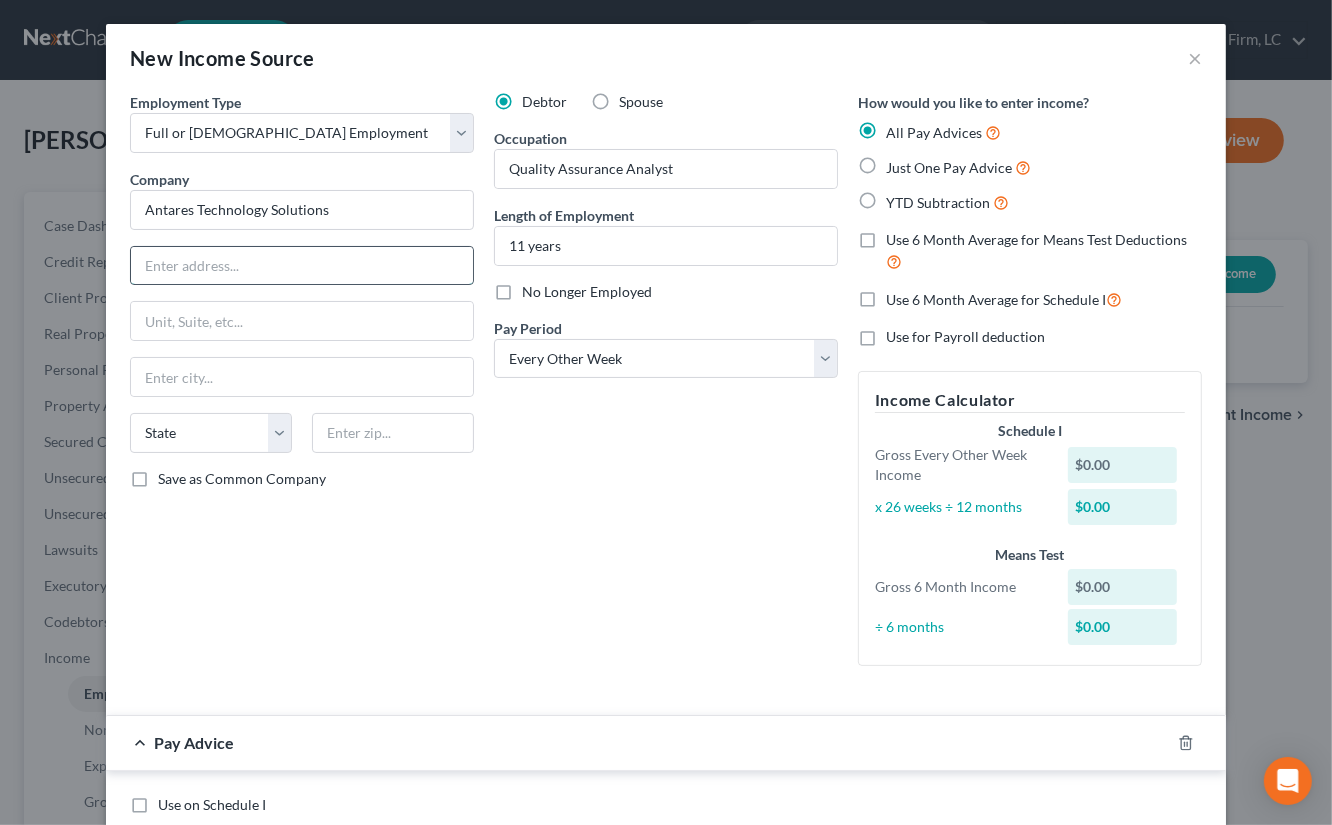 click at bounding box center [302, 266] 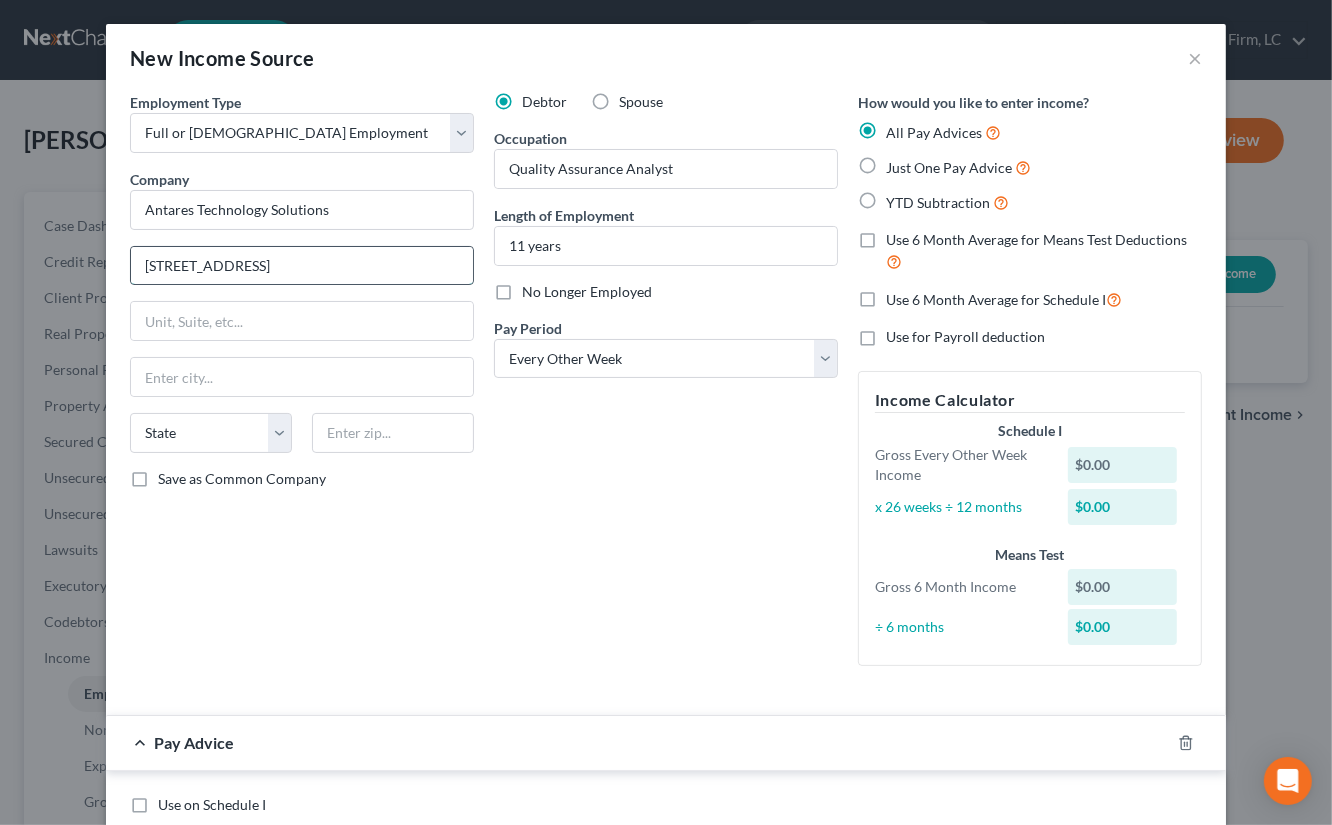 type on "[STREET_ADDRESS]" 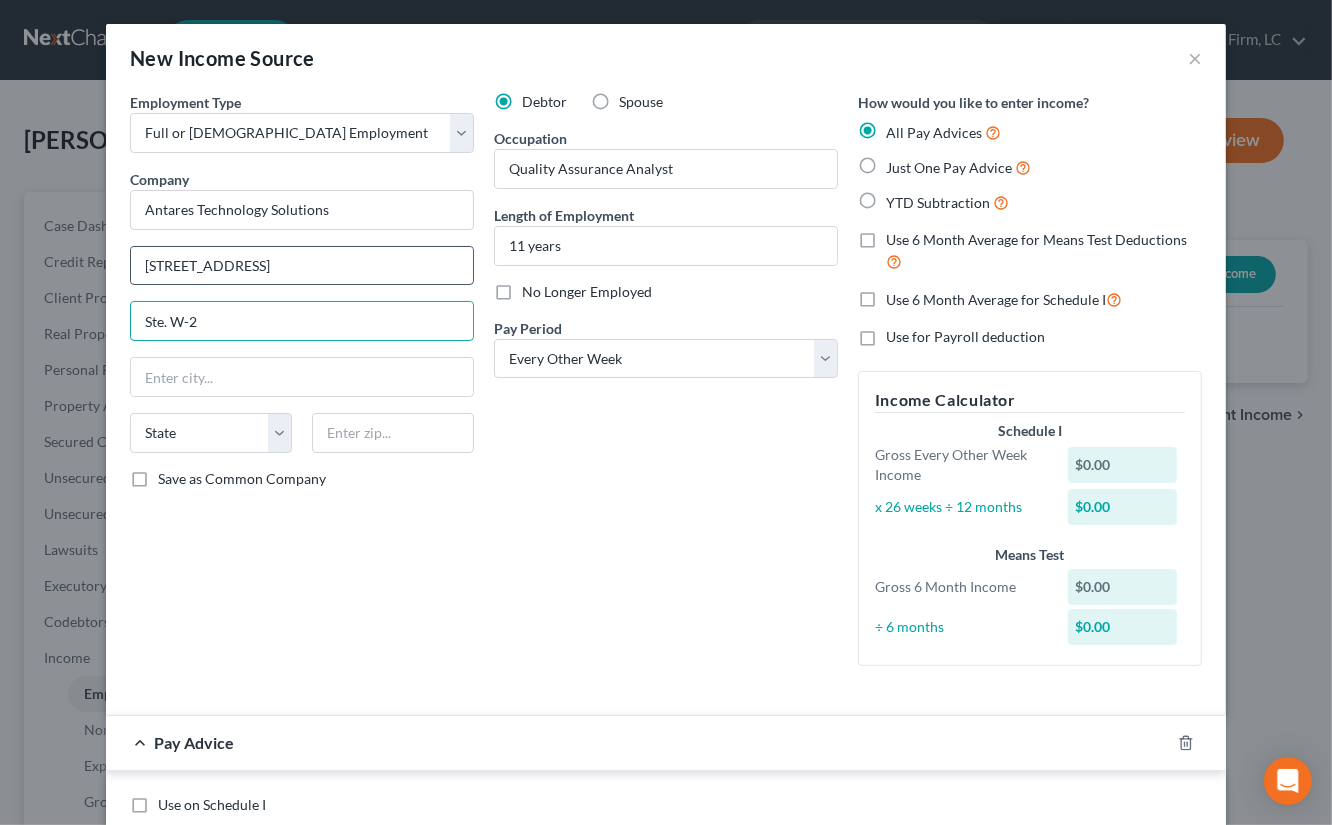 type on "Ste. W-2" 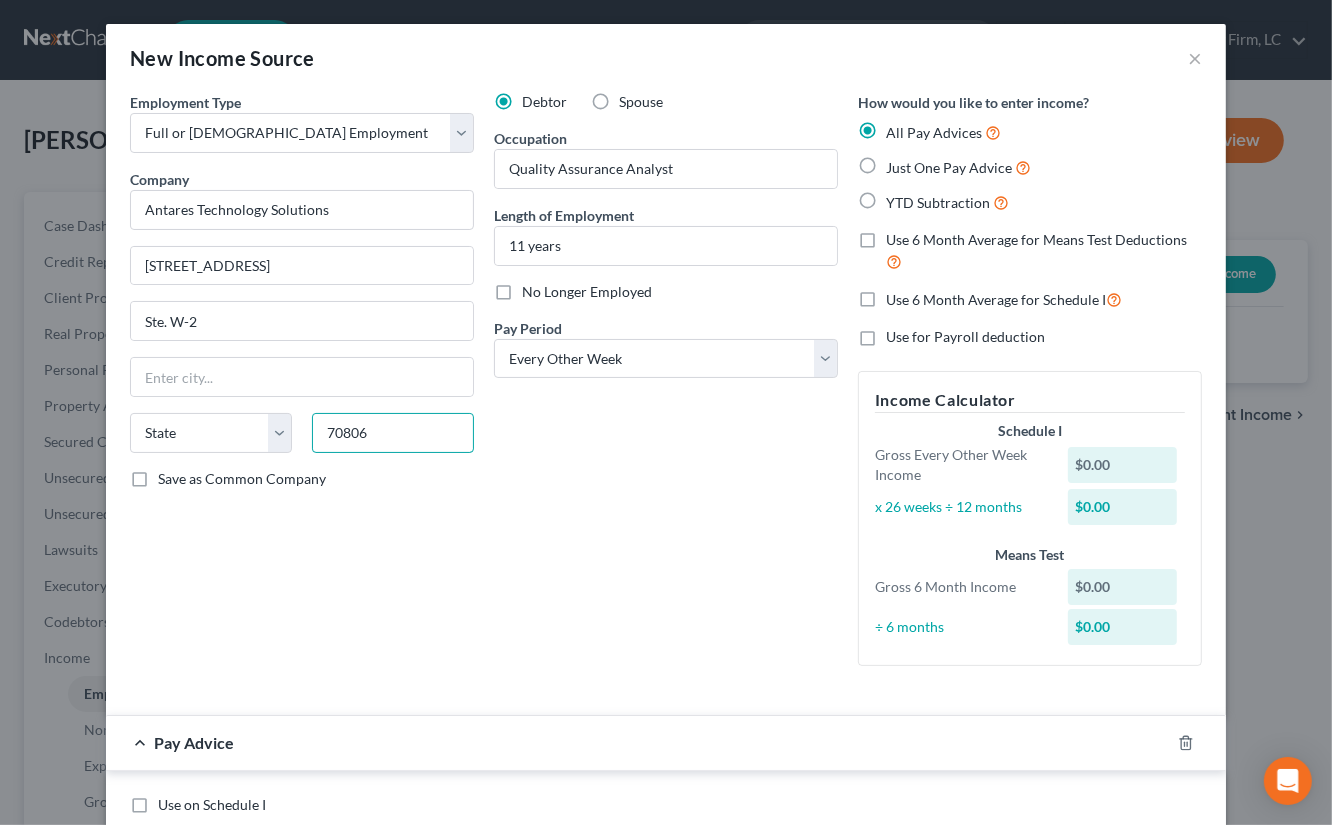 type on "70806" 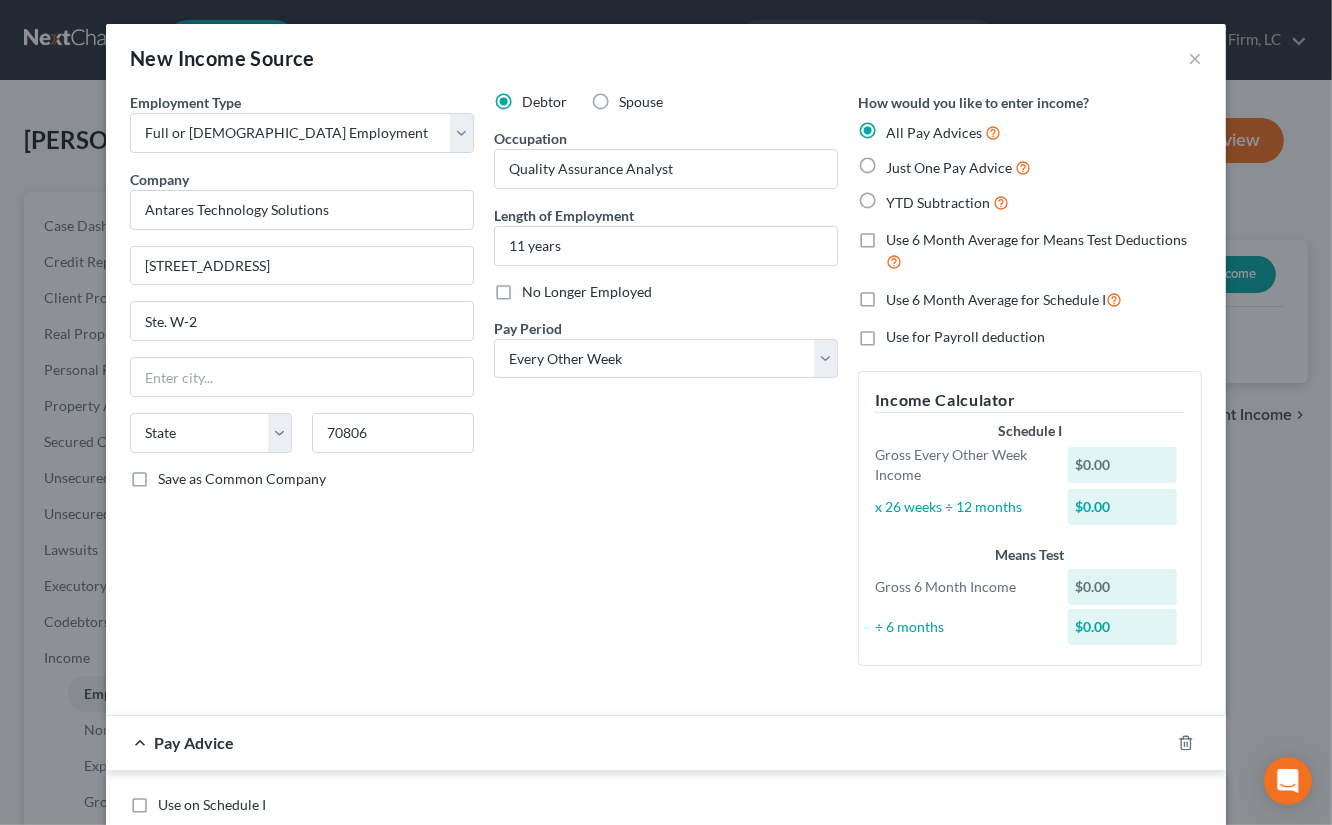 type on "Baton Rouge" 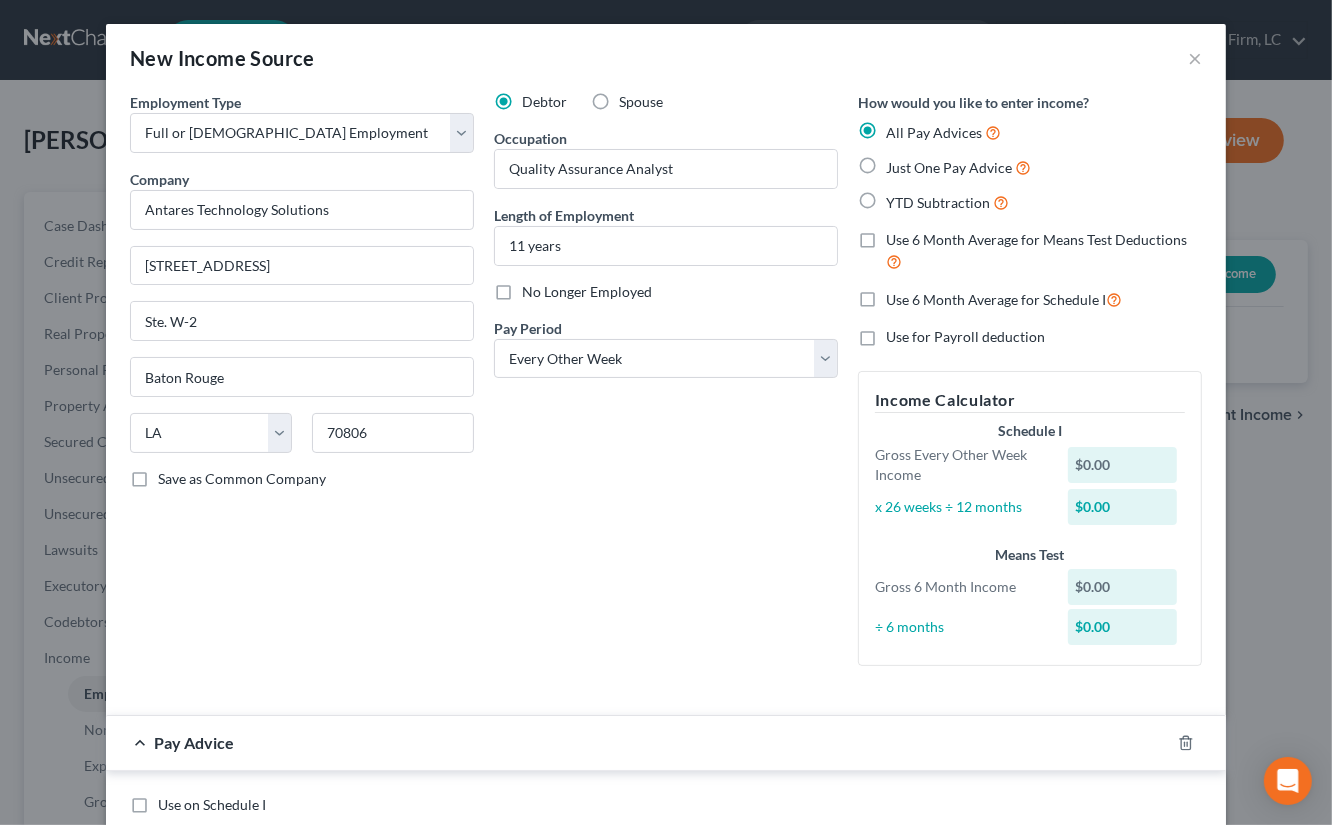 drag, startPoint x: 932, startPoint y: 199, endPoint x: 940, endPoint y: 258, distance: 59.5399 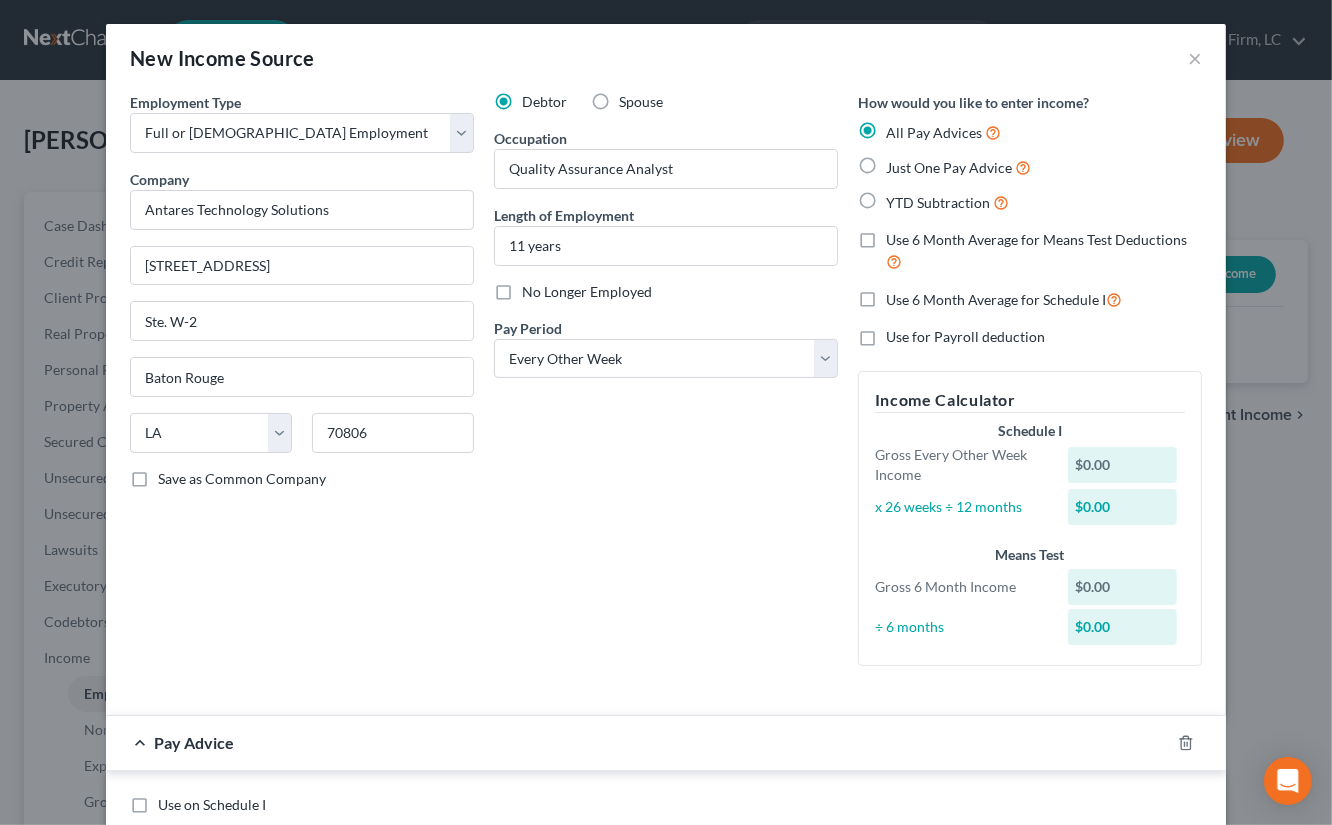 click on "YTD Subtraction" at bounding box center [900, 197] 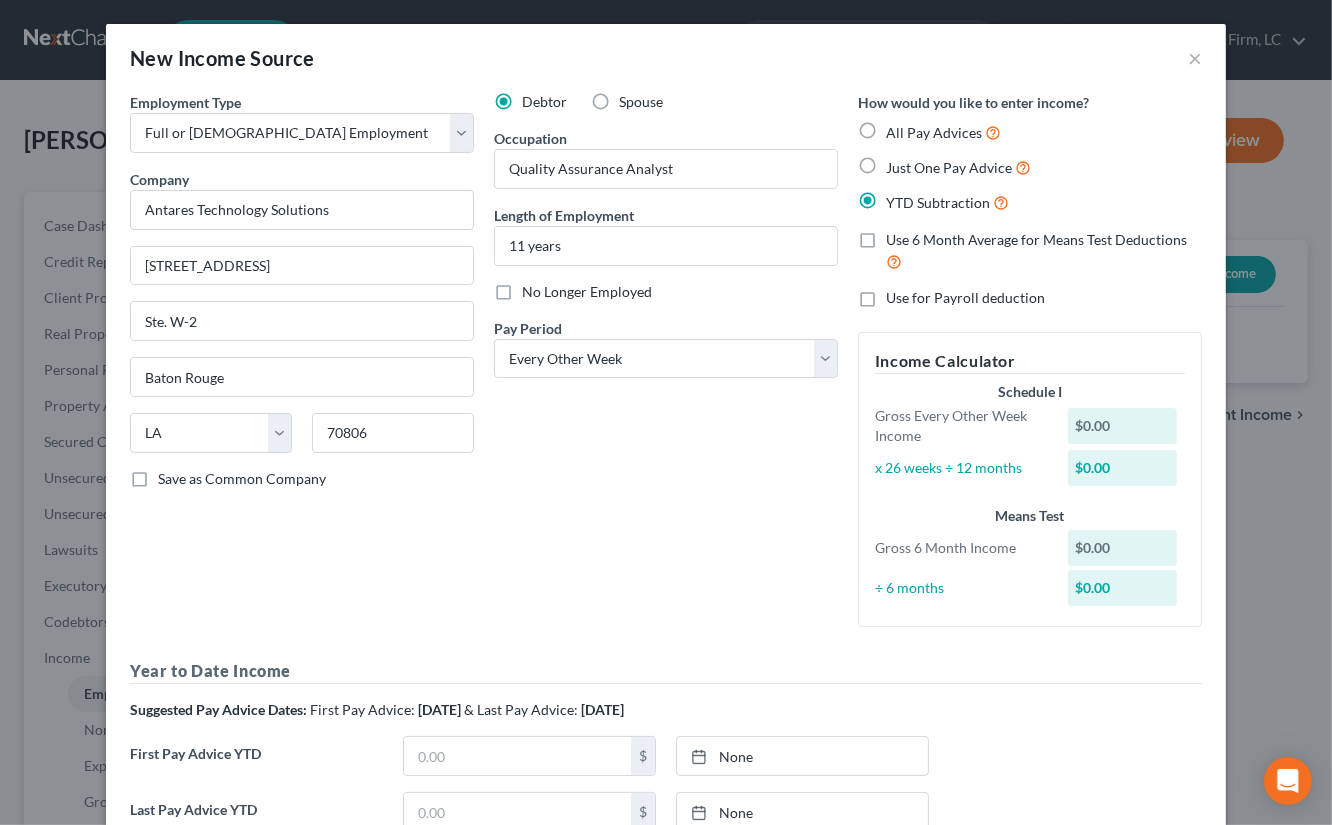 click on "Use 6 Month Average for Means Test Deductions" at bounding box center (1044, 251) 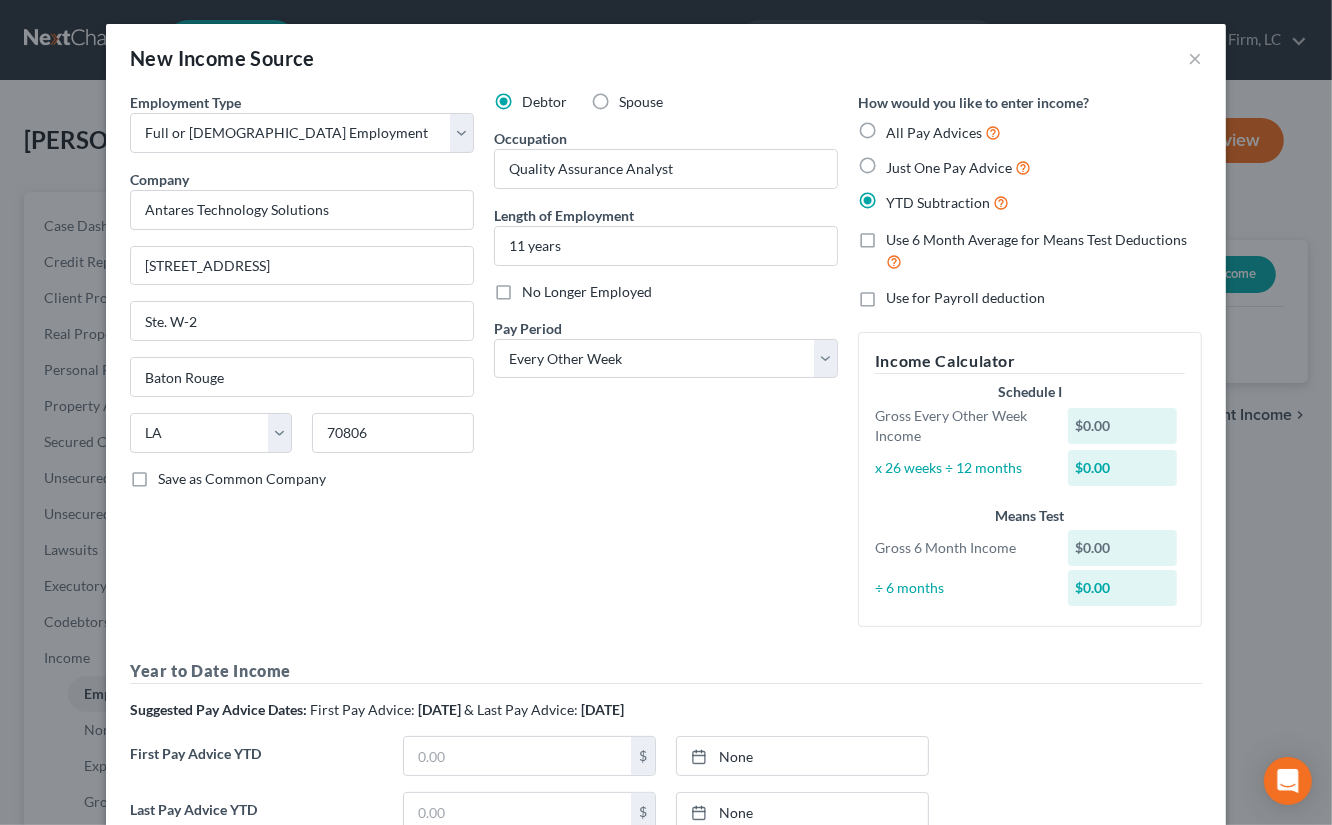 click on "Use 6 Month Average for Means Test Deductions" at bounding box center [900, 236] 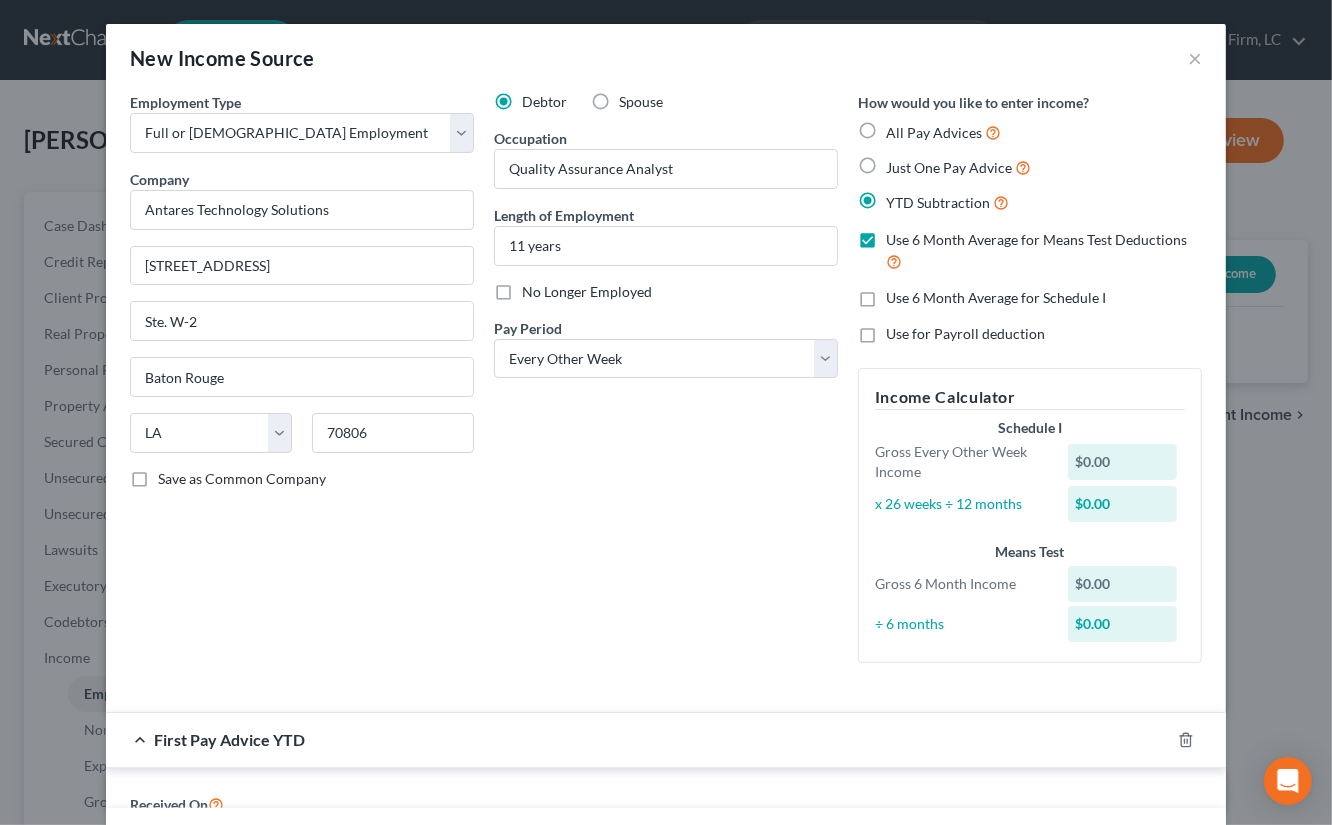 click on "Use 6 Month Average for Means Test Deductions" at bounding box center (1036, 239) 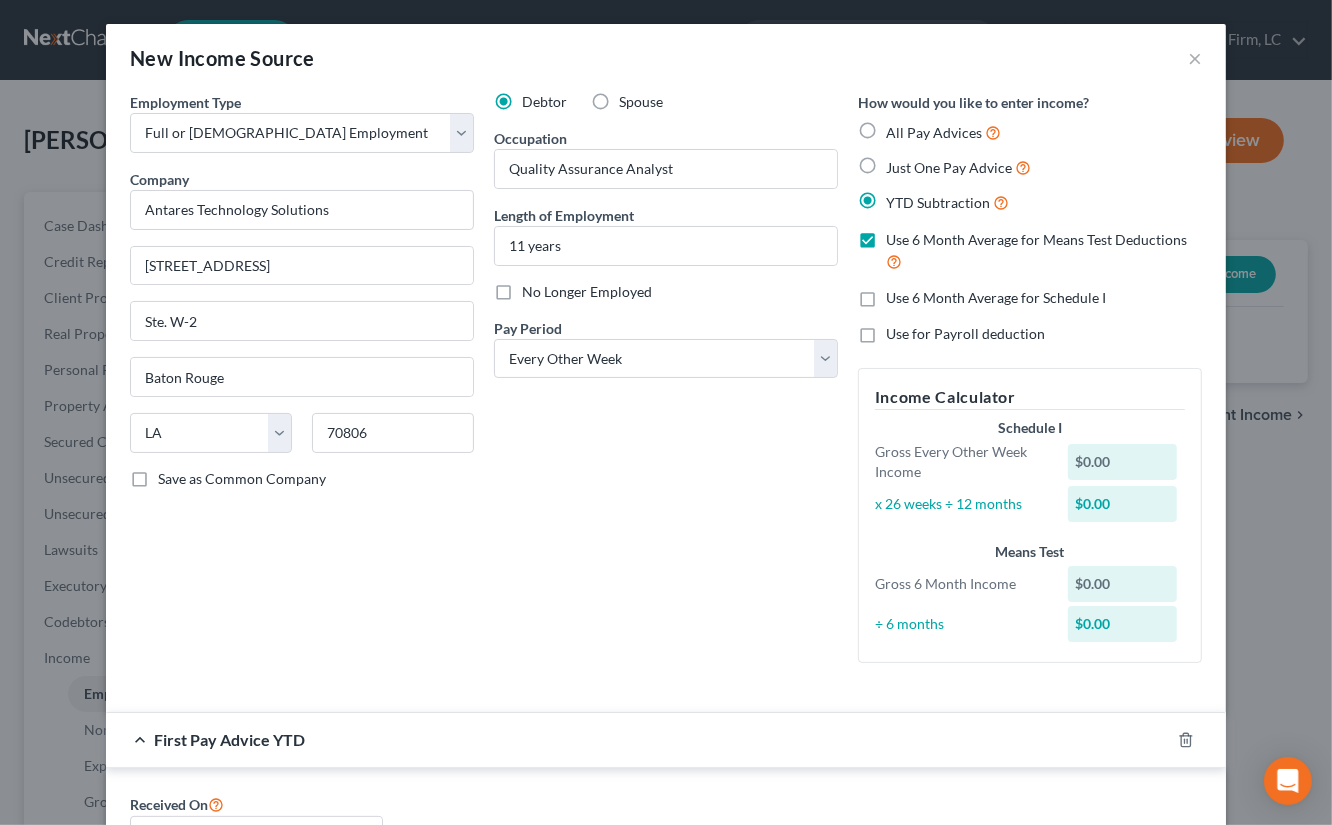 drag, startPoint x: 995, startPoint y: 290, endPoint x: 1061, endPoint y: 365, distance: 99.90495 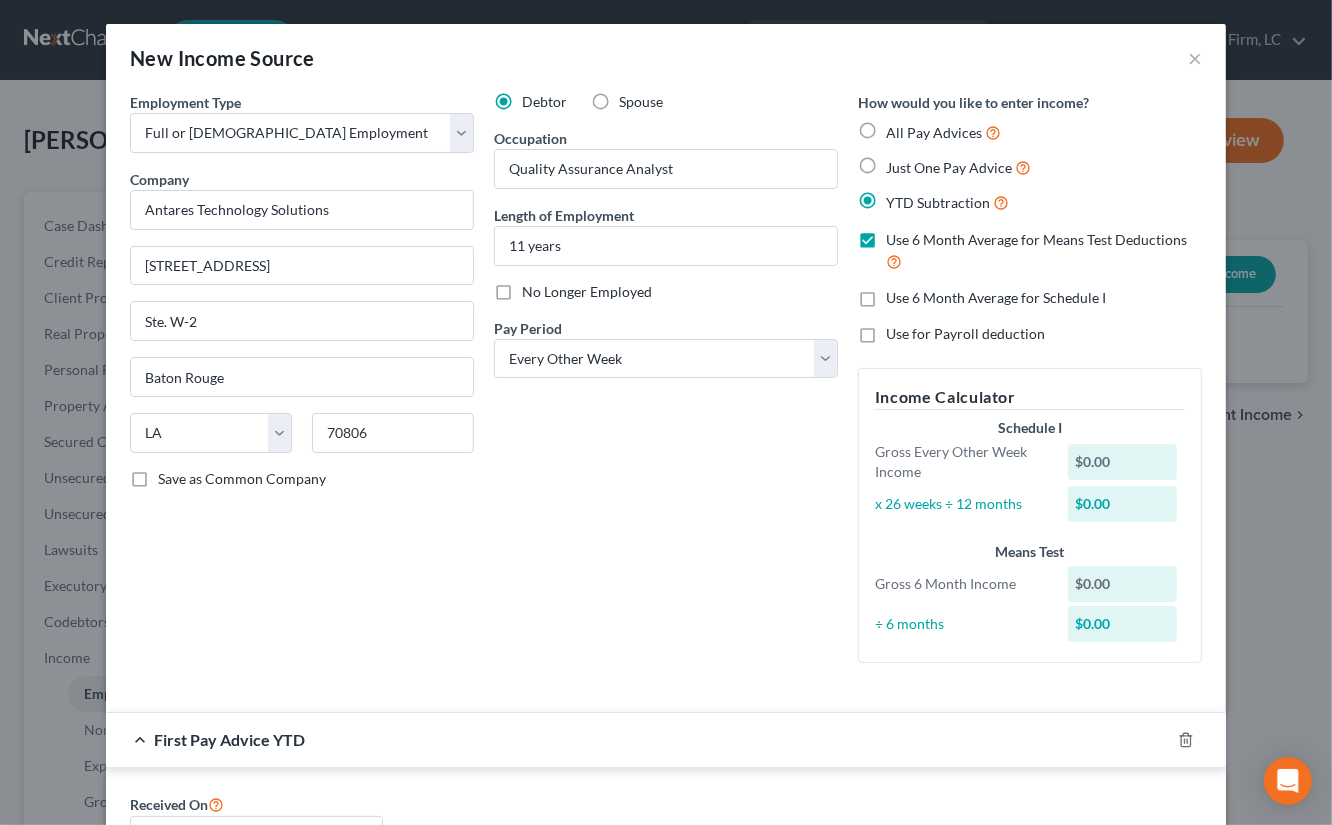 click on "Use 6 Month Average for Schedule I" at bounding box center [900, 294] 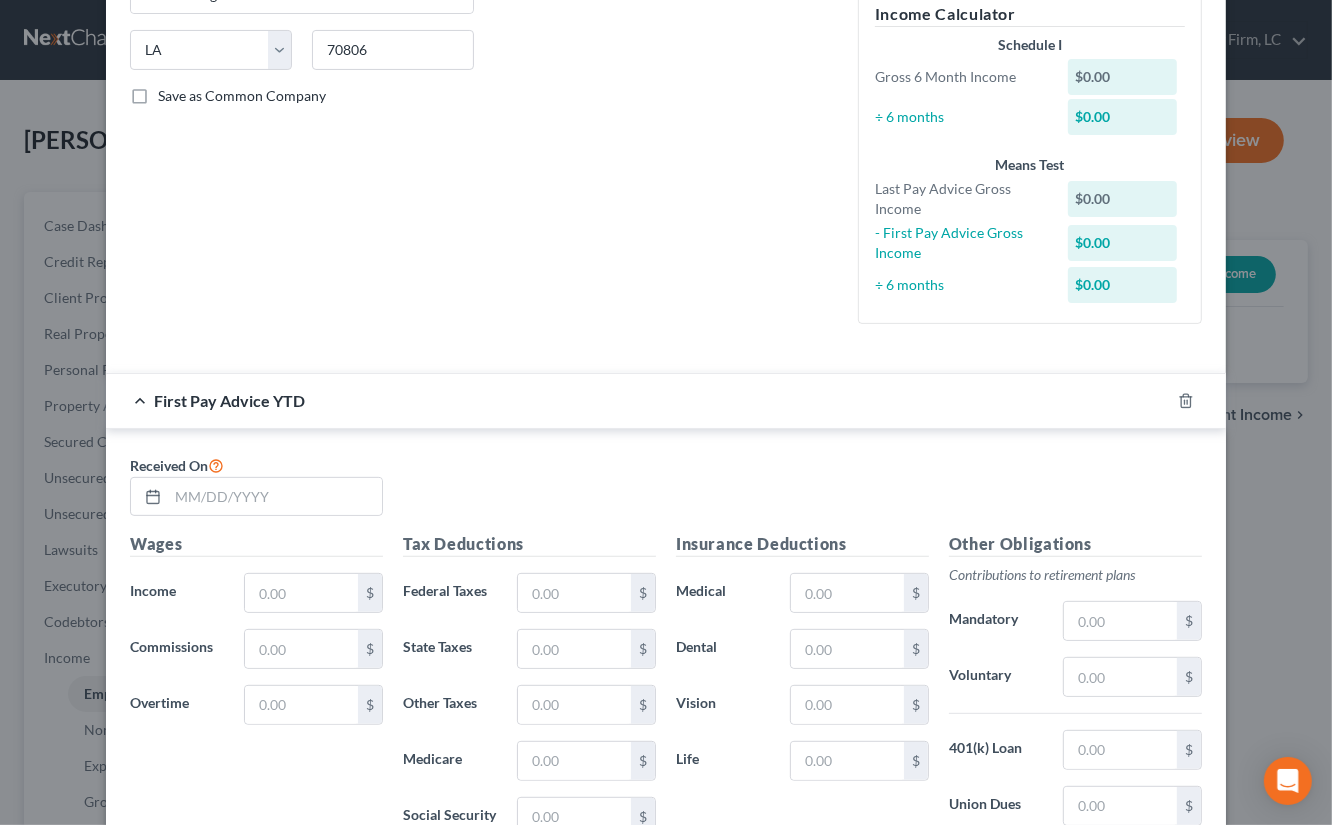 scroll, scrollTop: 390, scrollLeft: 0, axis: vertical 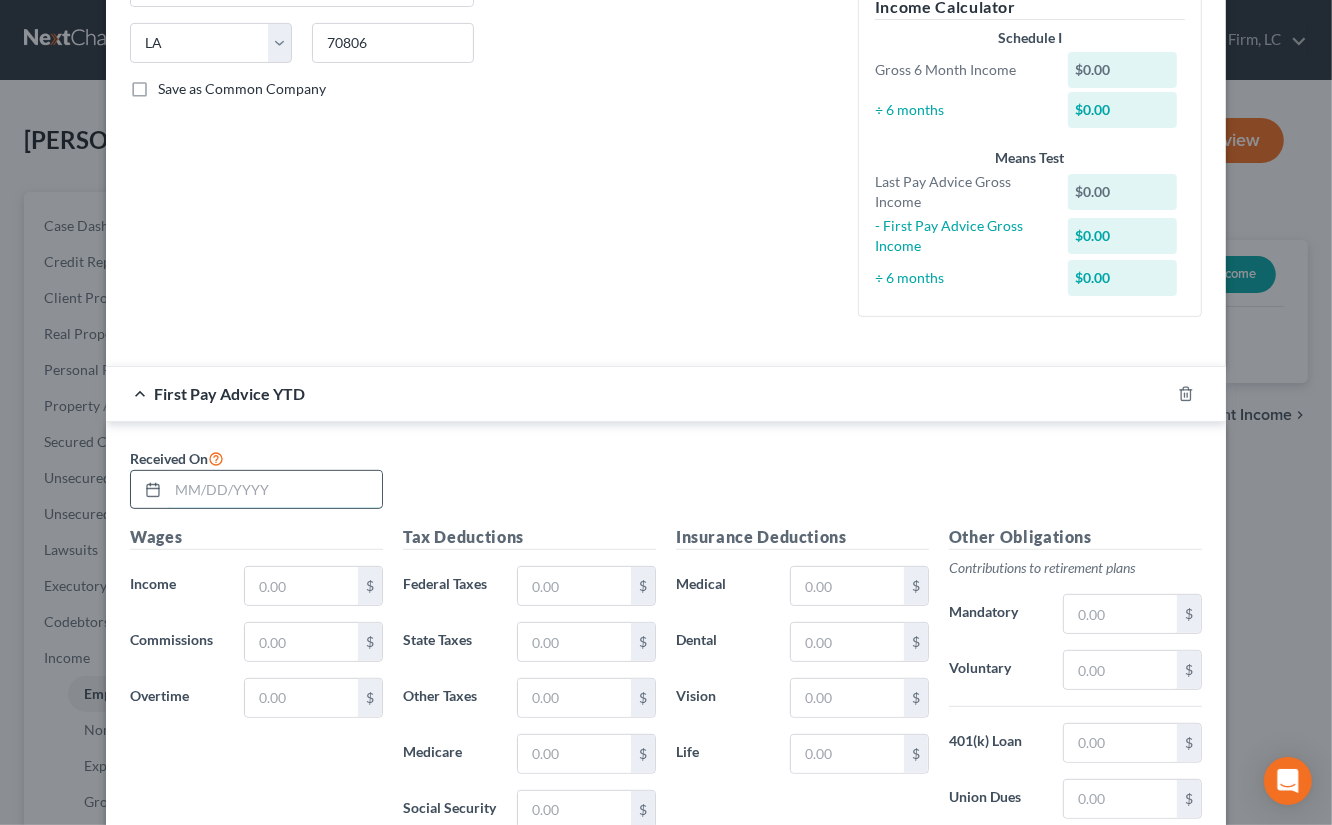 click at bounding box center [275, 490] 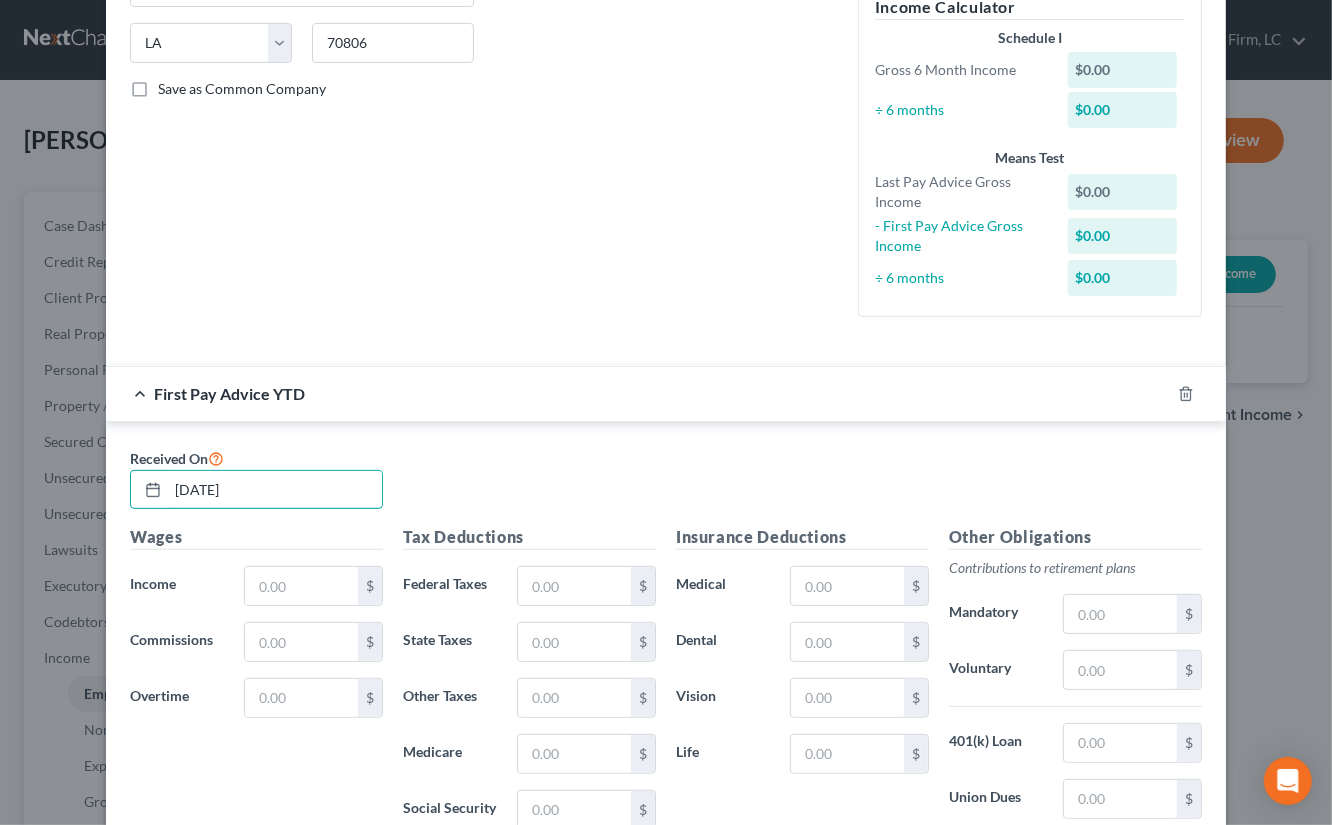 type on "[DATE]" 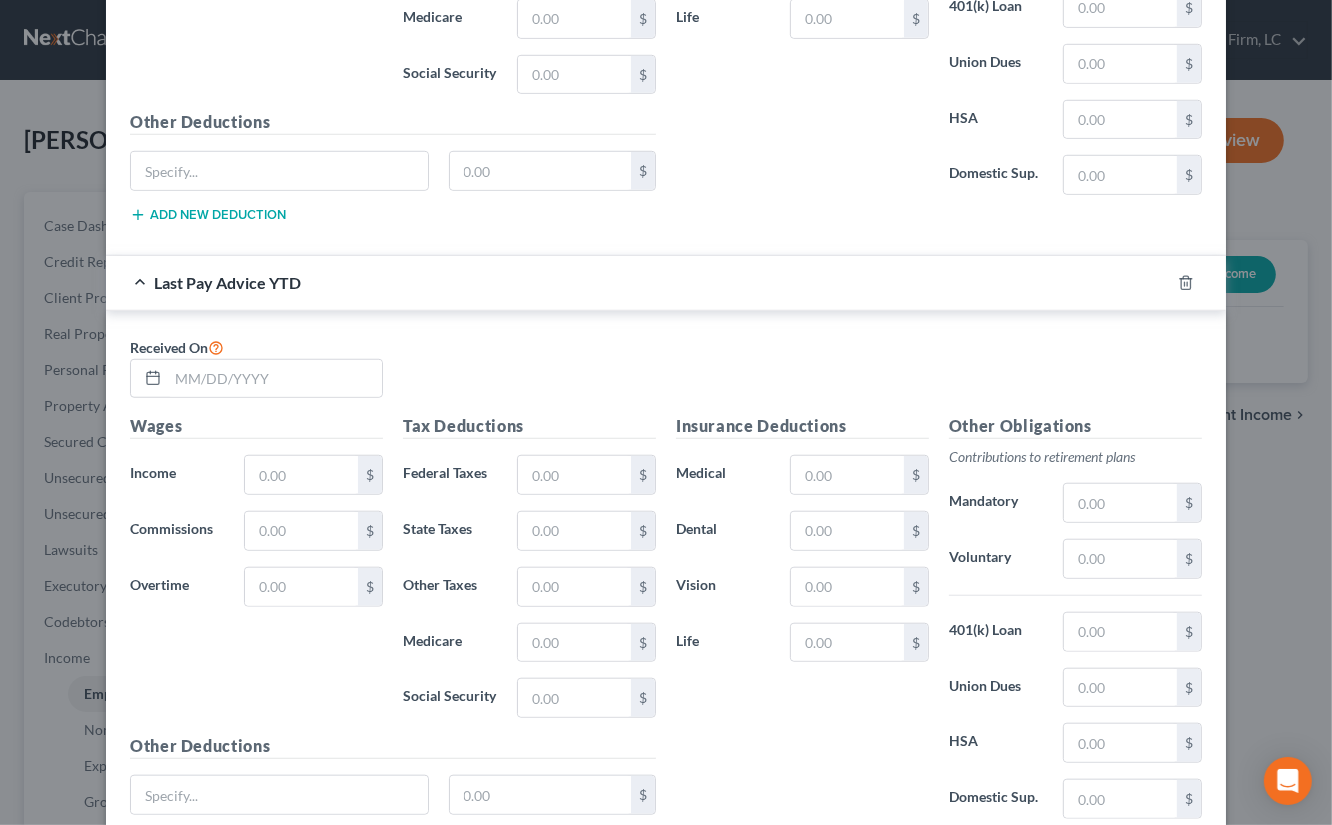 scroll, scrollTop: 1270, scrollLeft: 0, axis: vertical 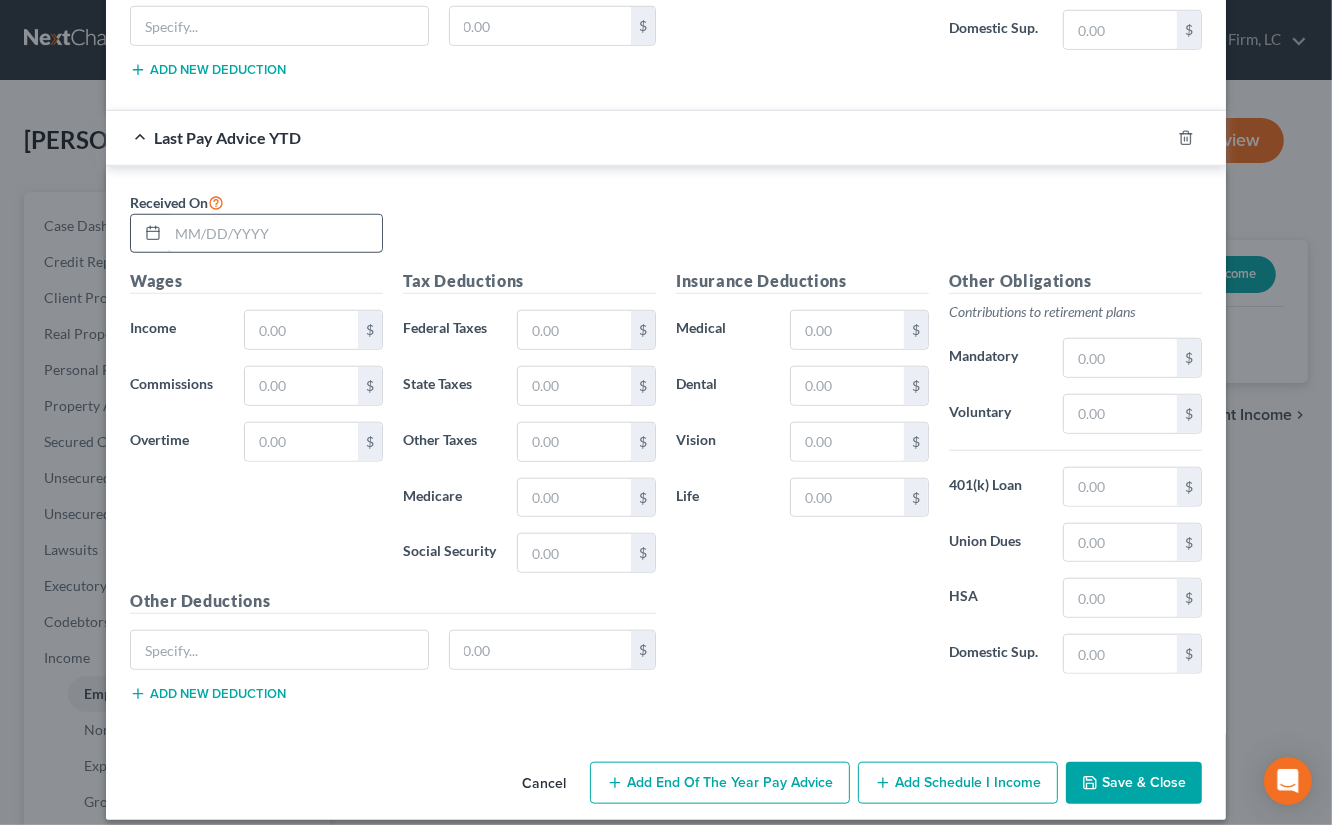 click at bounding box center (275, 234) 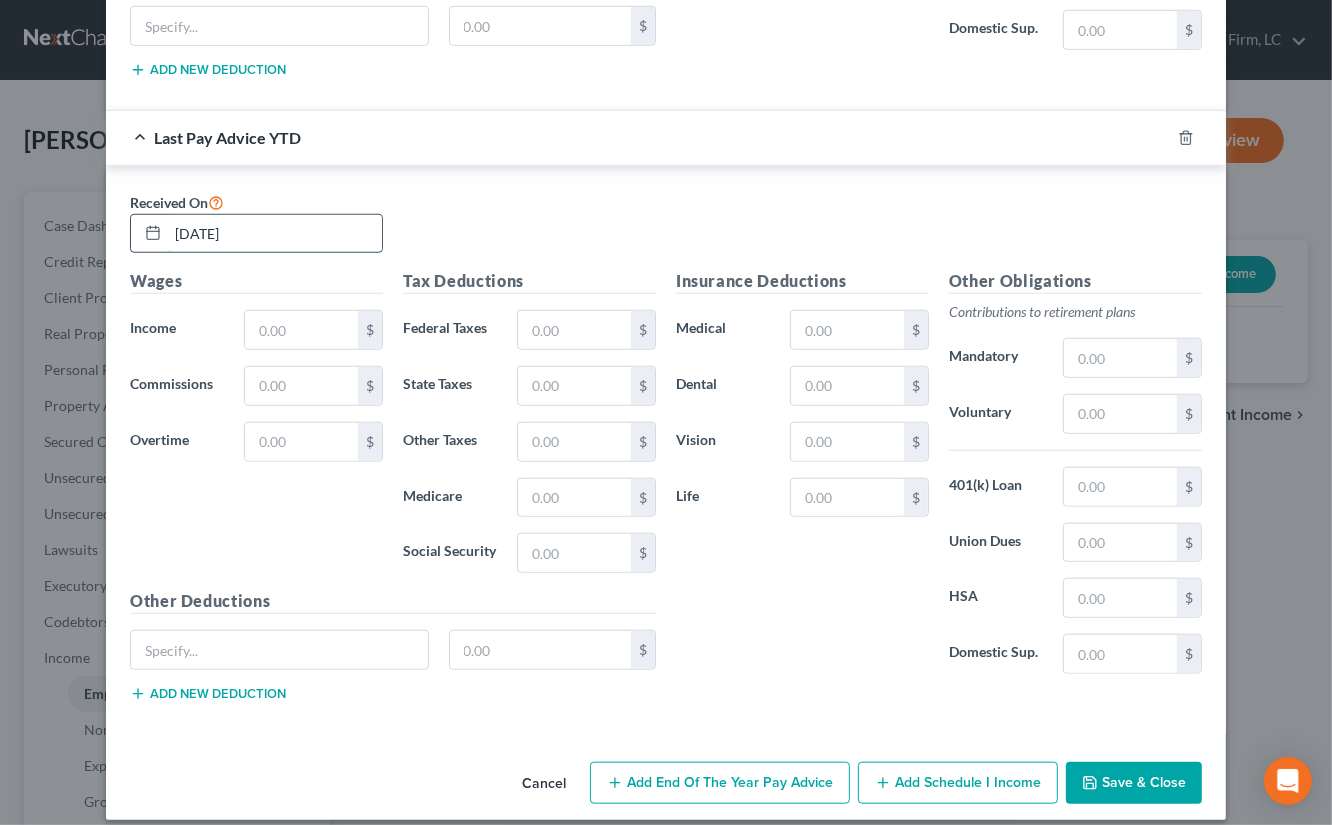 type on "[DATE]" 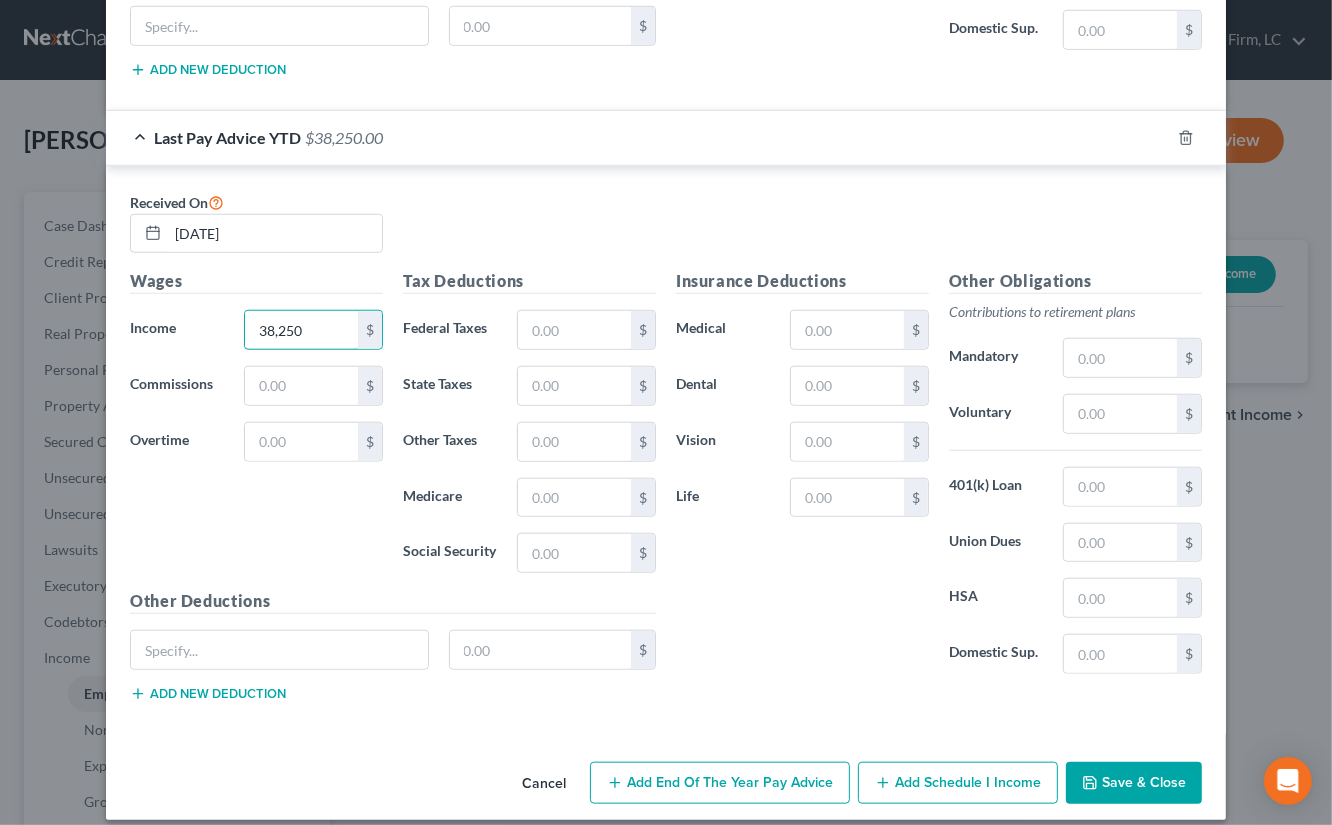 type on "38,250" 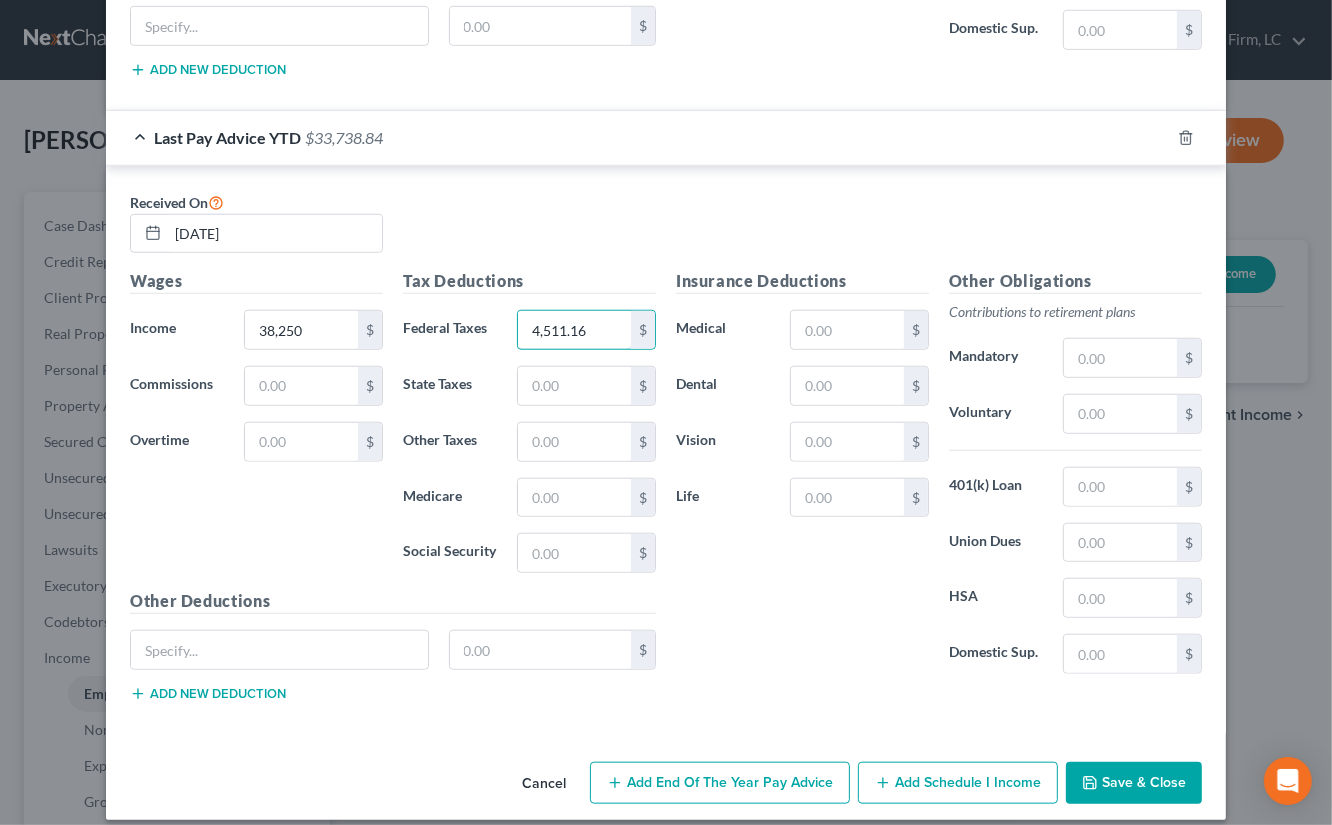 type on "4,511.16" 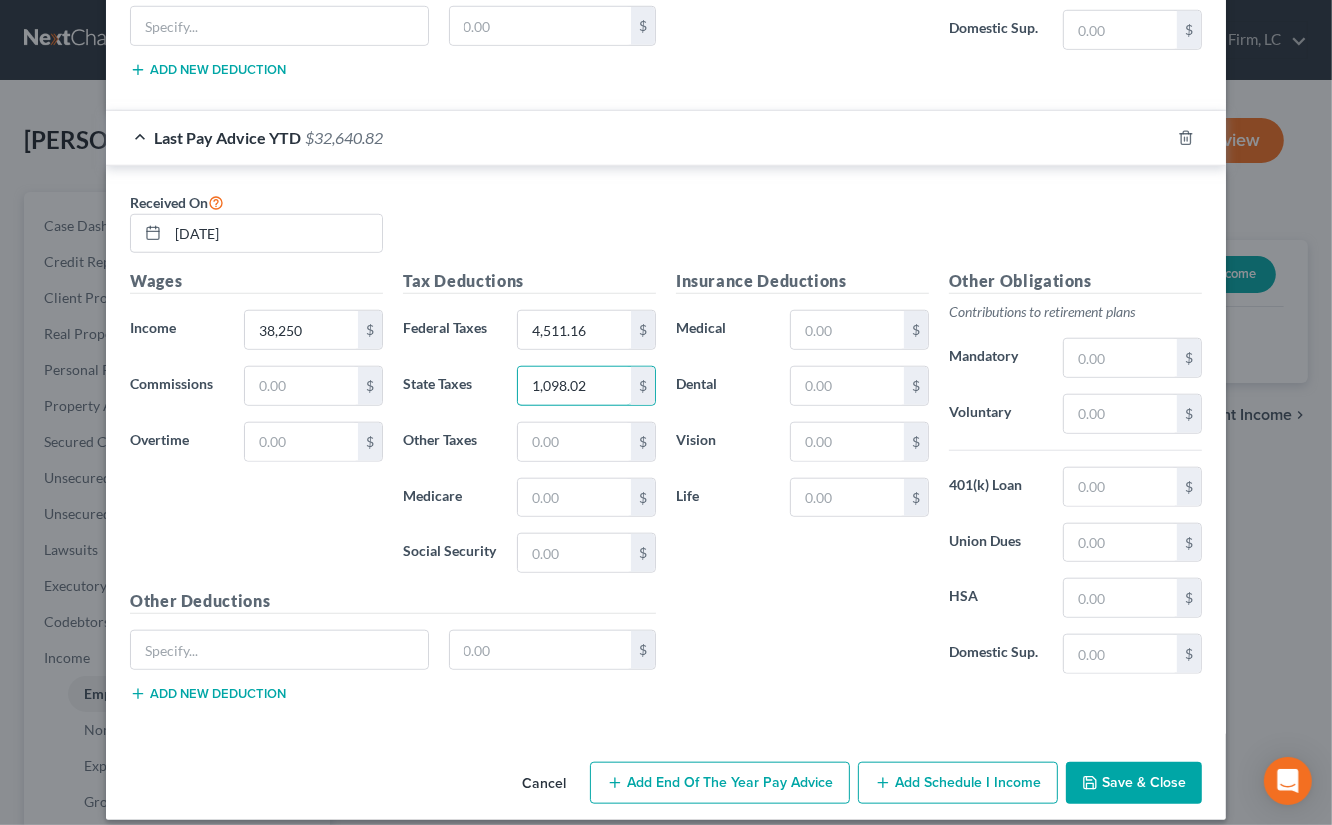 type on "1,098.02" 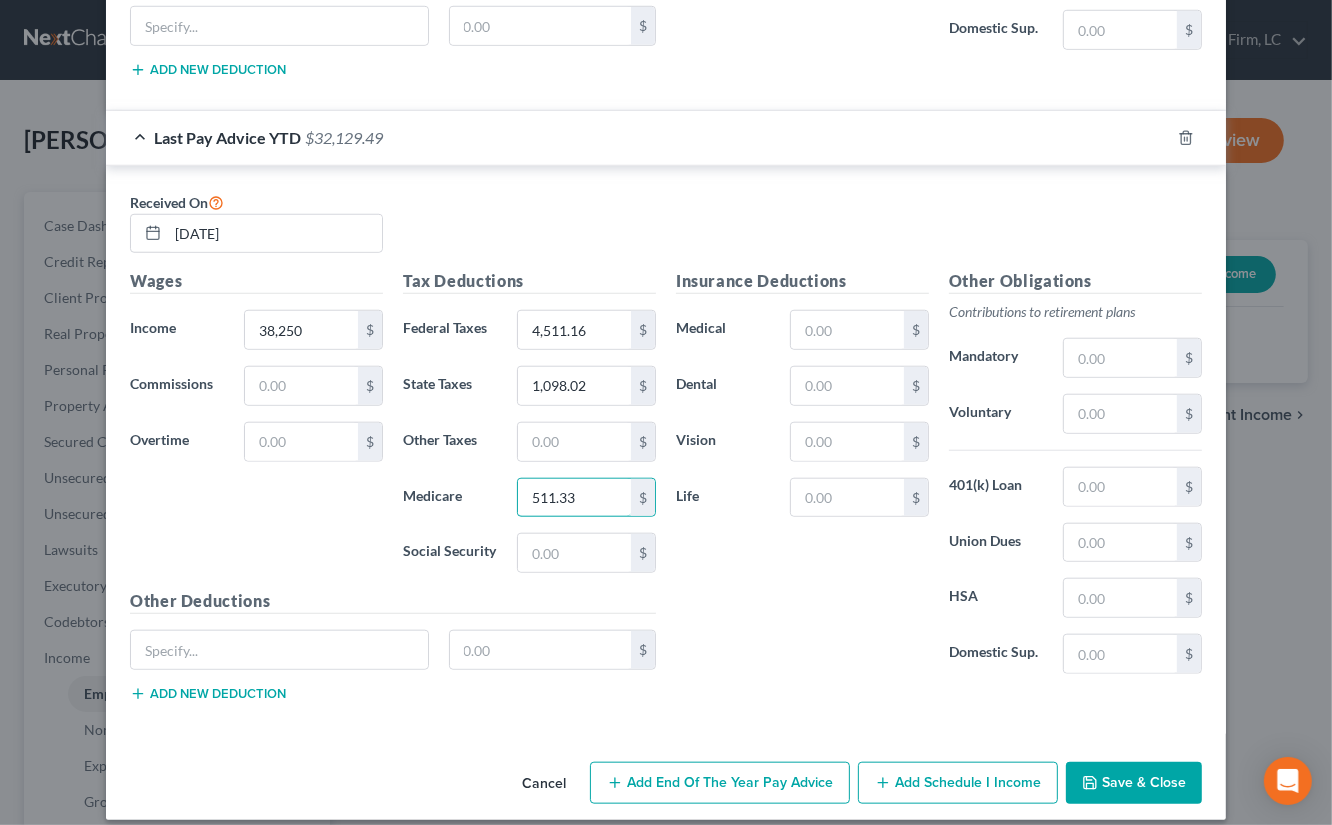 type on "511.33" 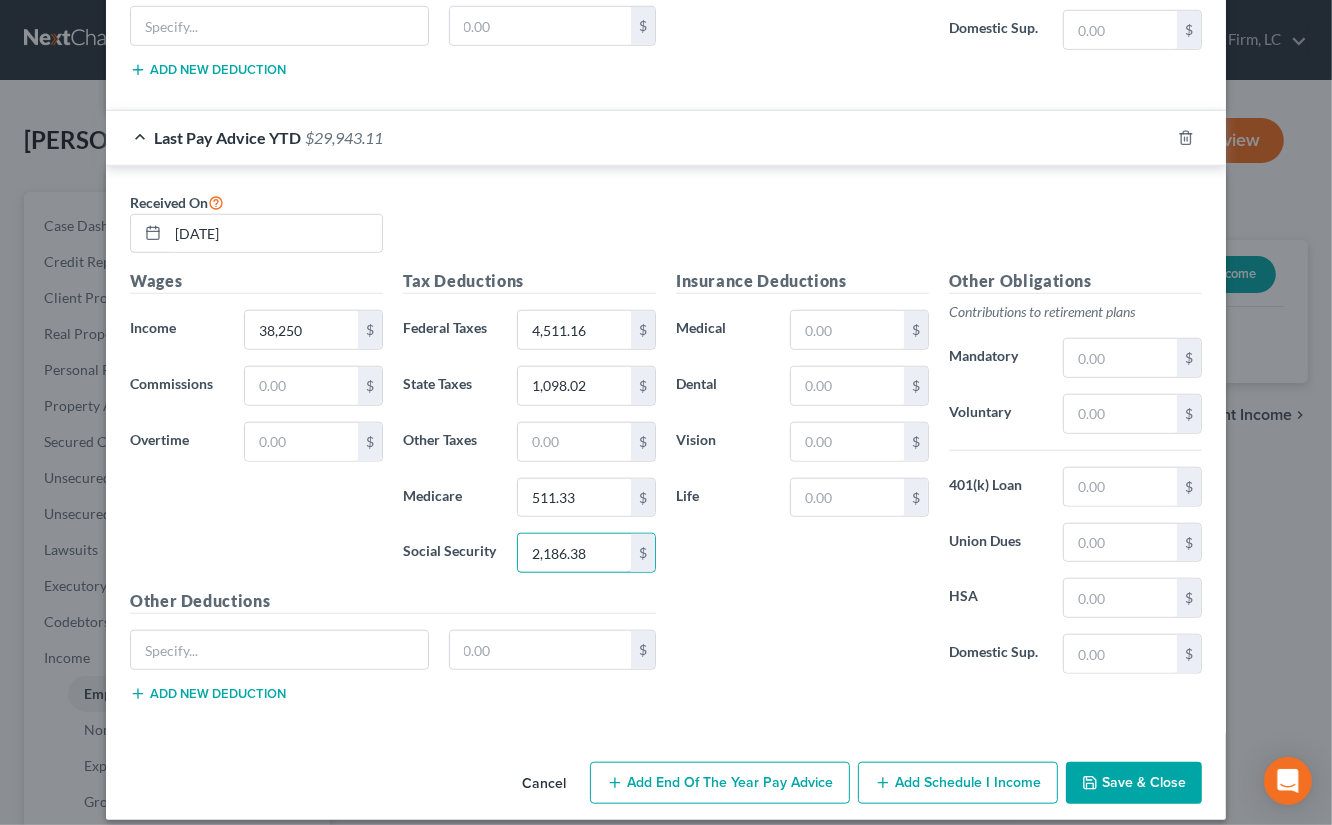 type on "2,186.38" 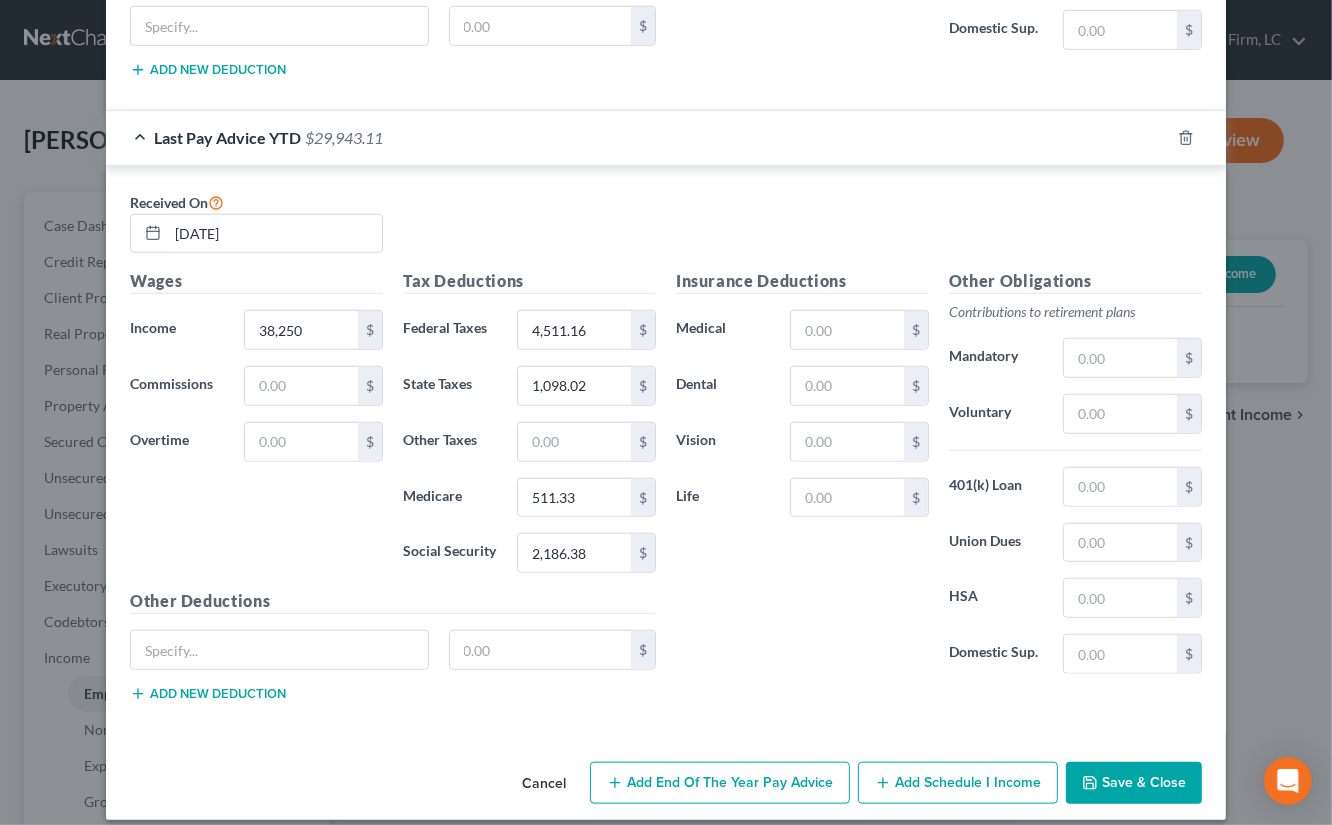 type 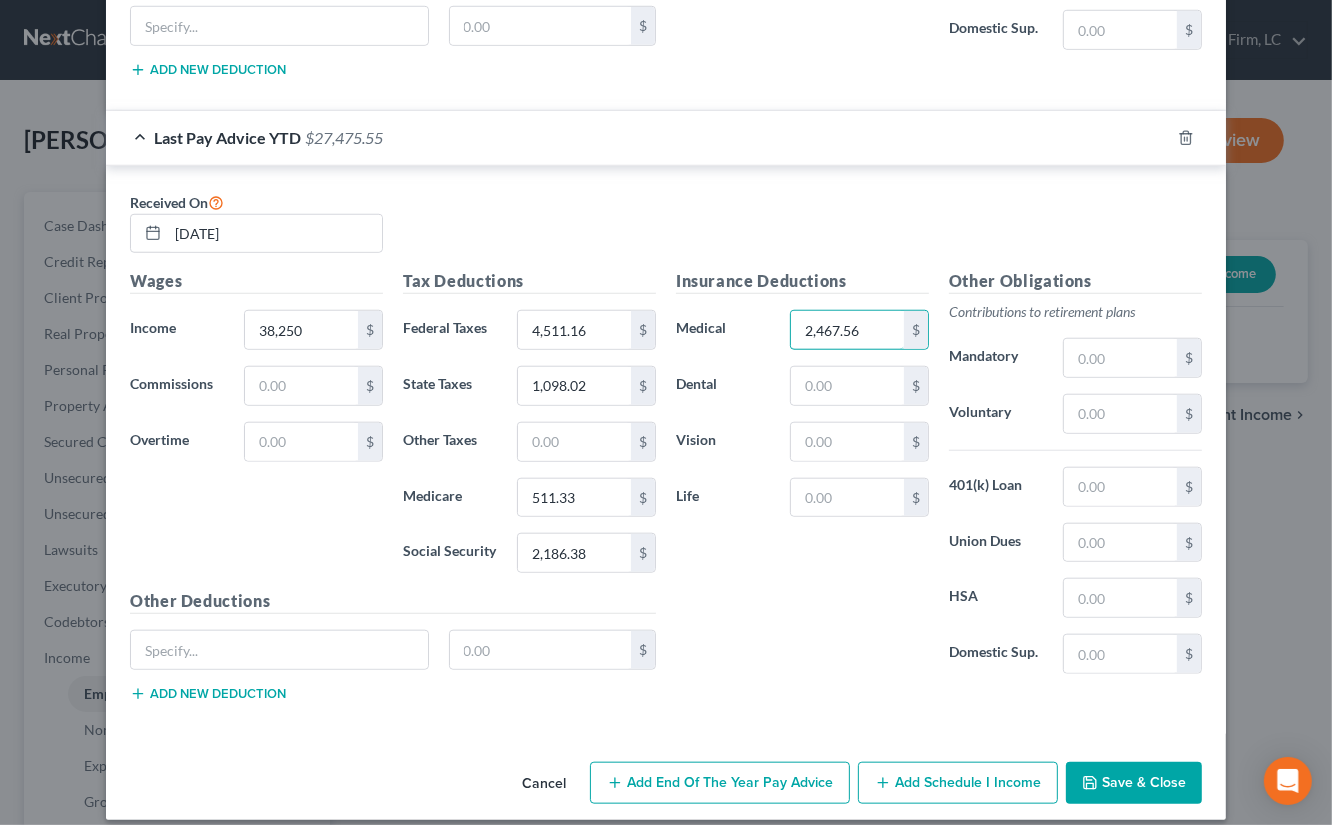 type on "2,467.56" 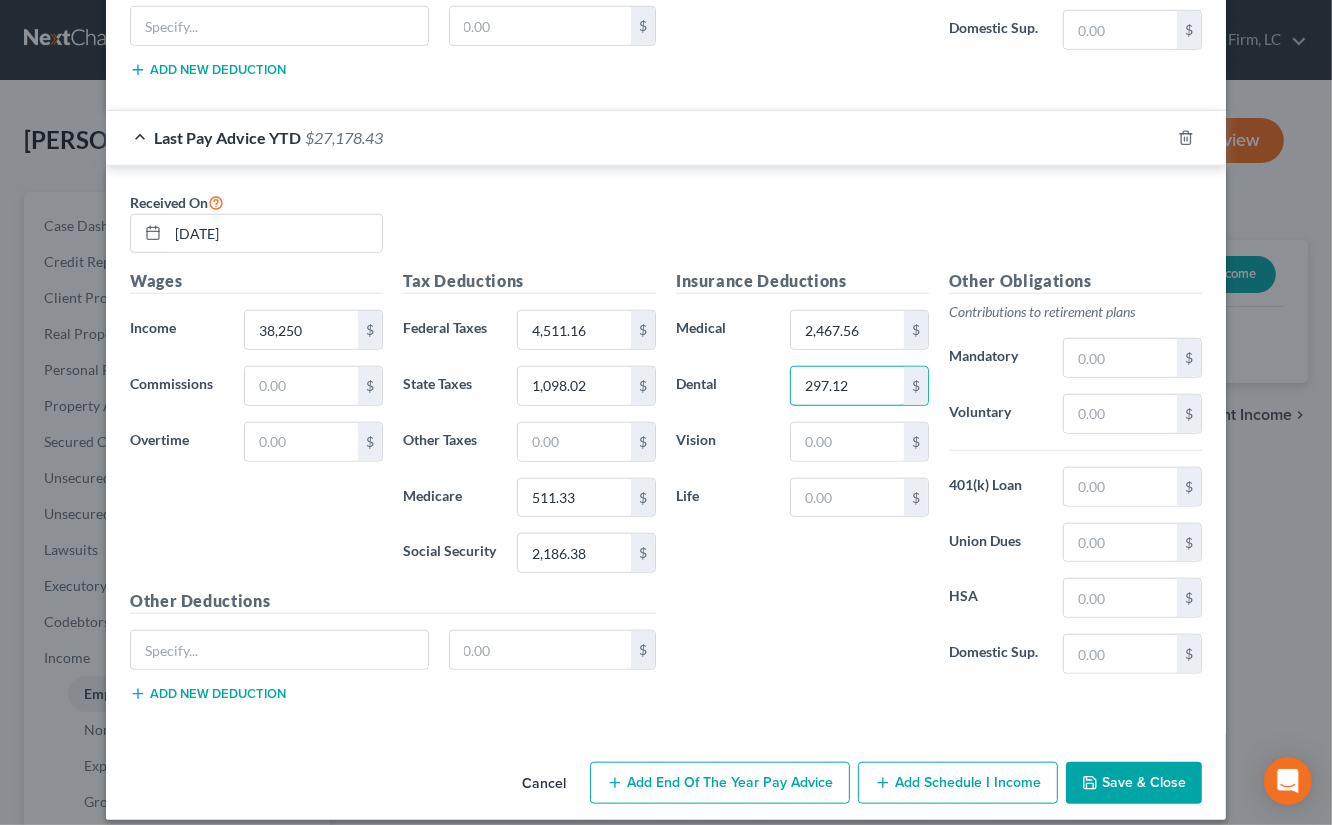 type on "297.12" 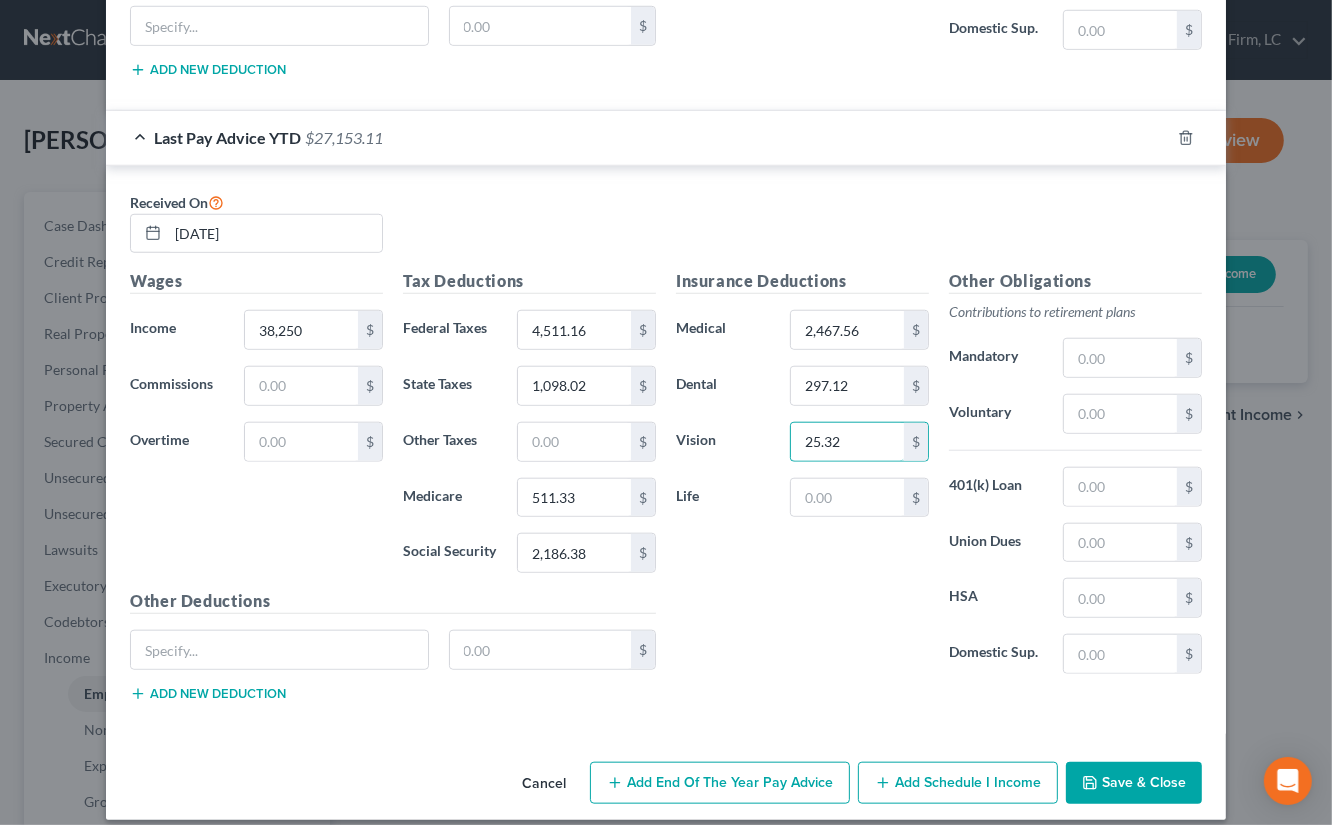type on "25.32" 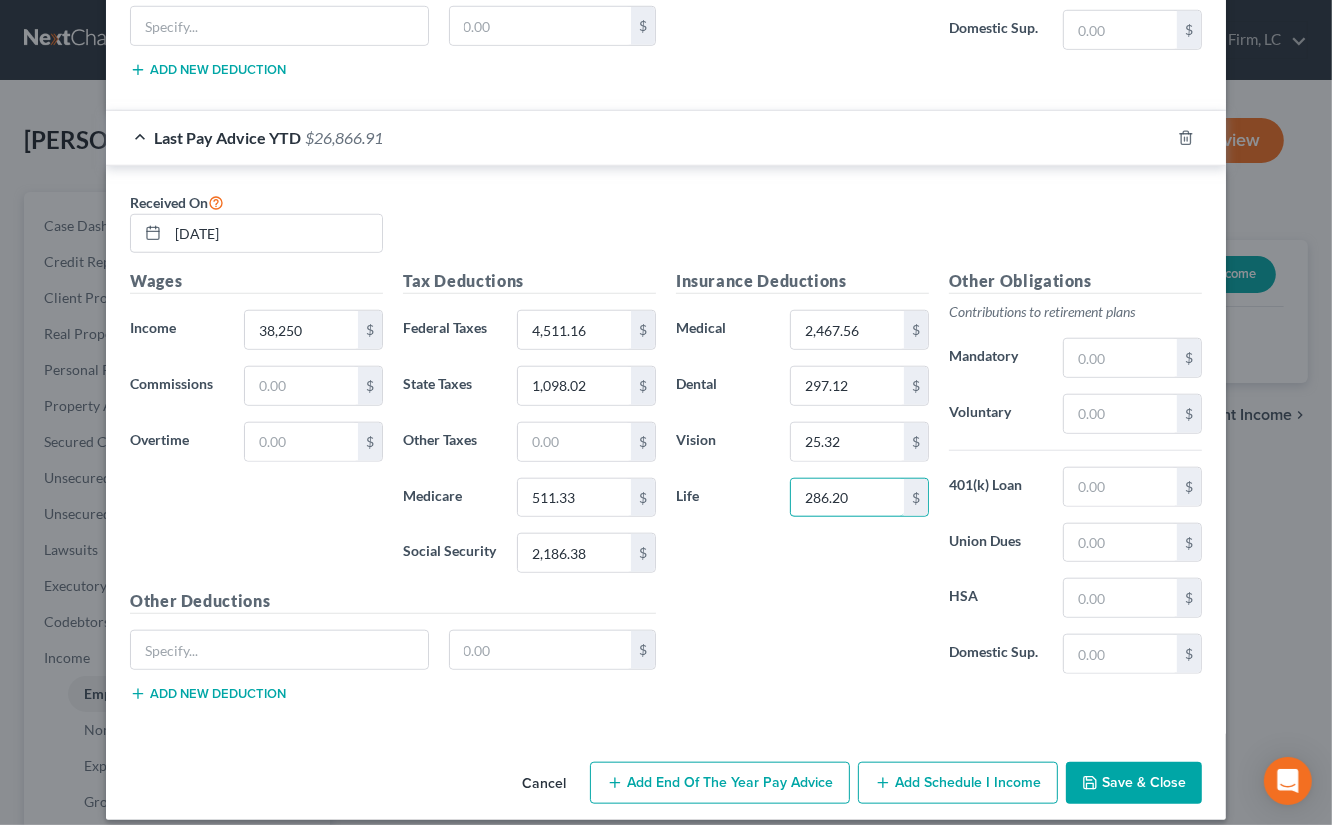 type on "286.20" 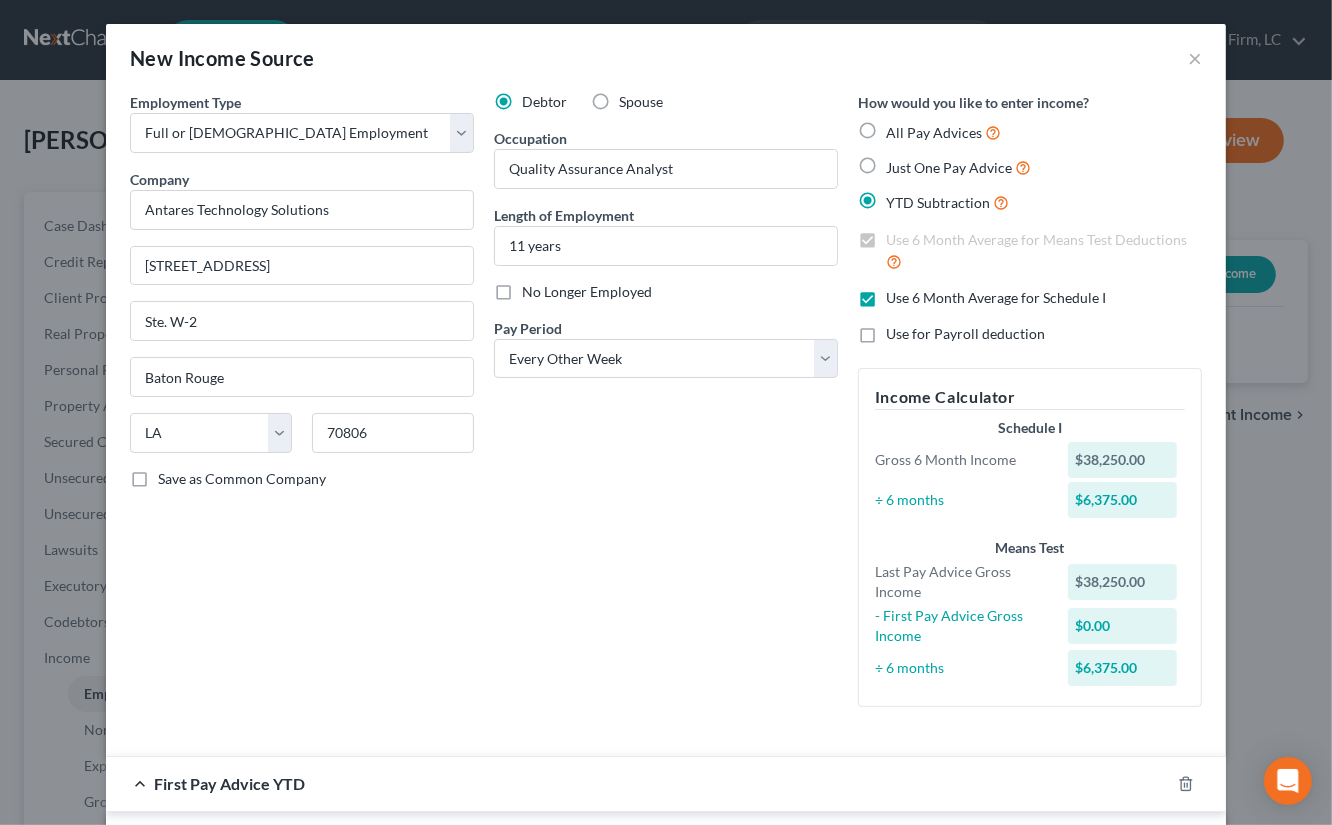 scroll, scrollTop: 41, scrollLeft: 0, axis: vertical 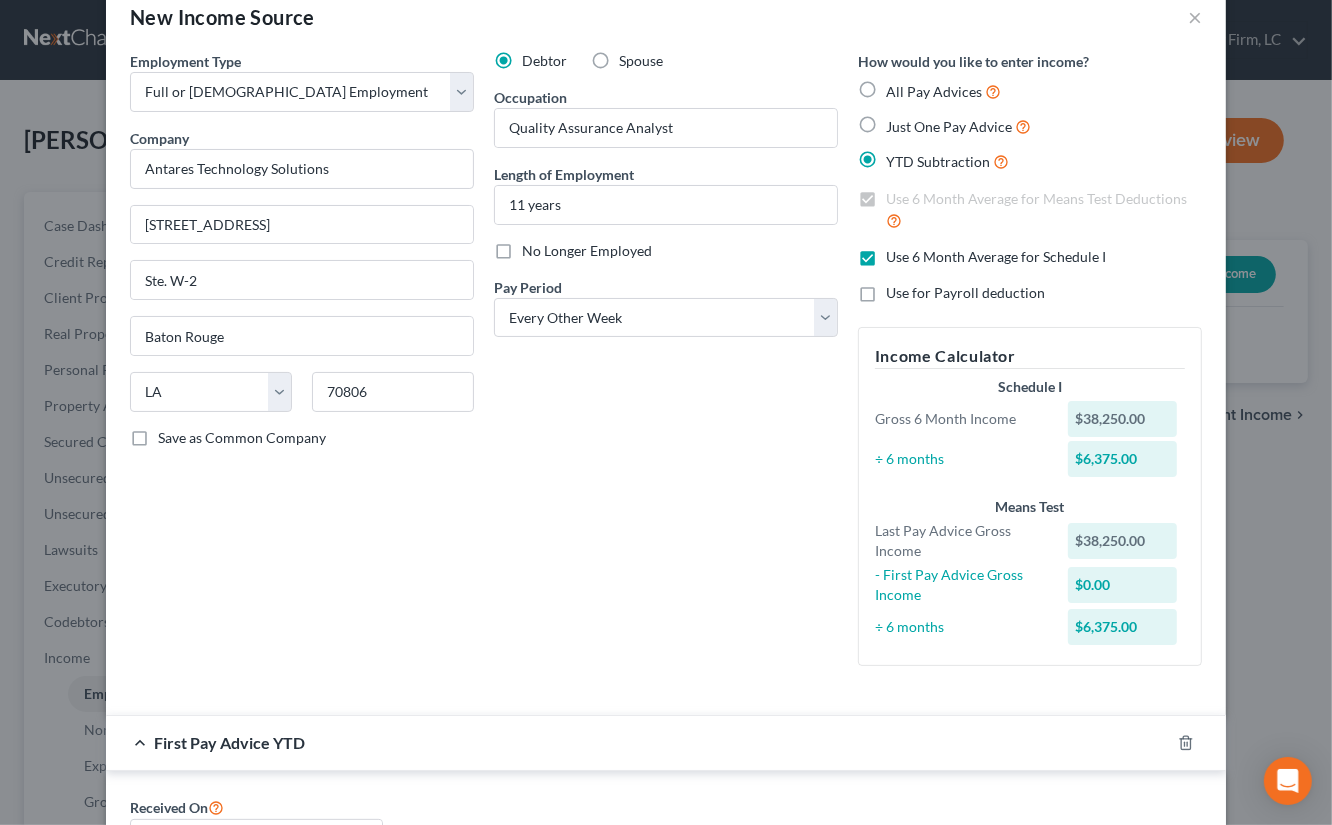 click on "Use for Payroll deduction" at bounding box center (965, 292) 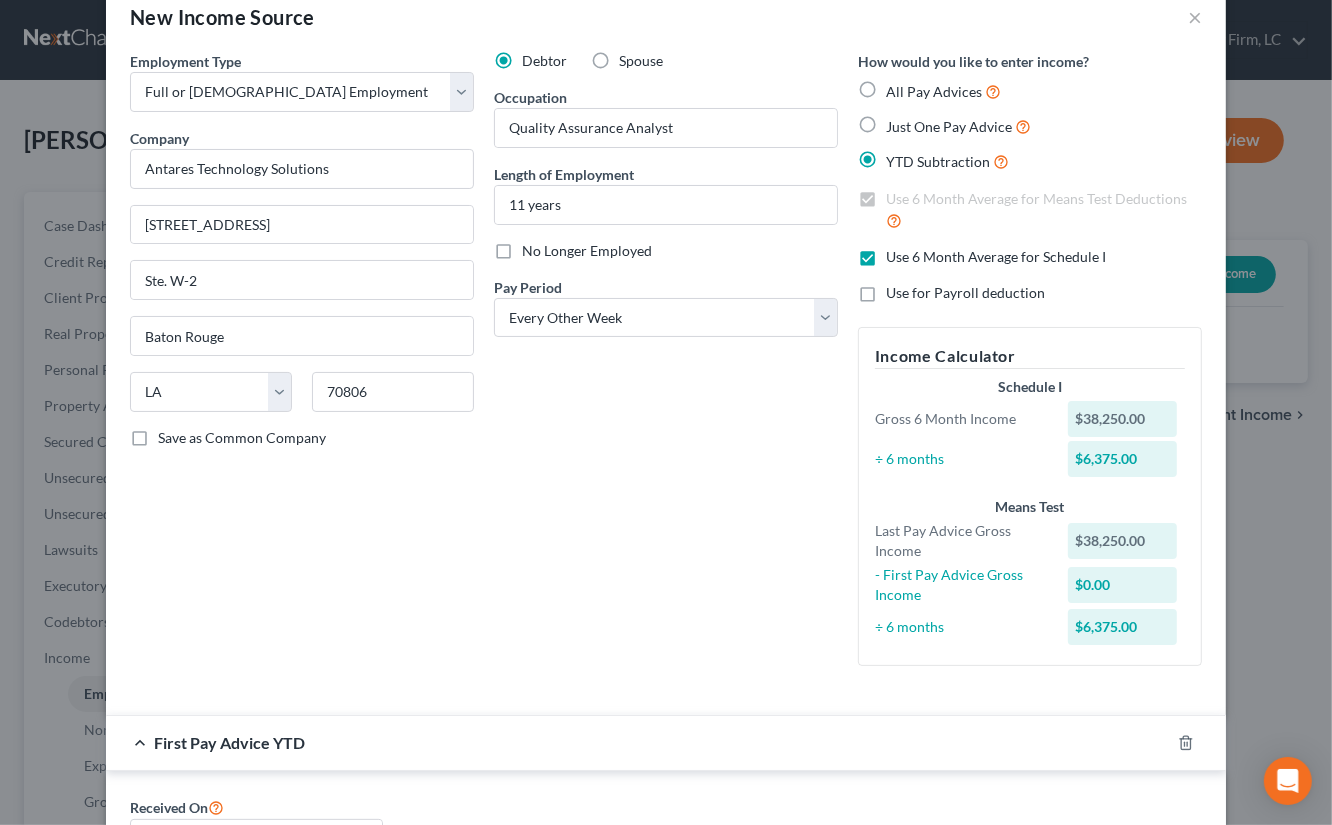 click on "Use for Payroll deduction" at bounding box center [900, 289] 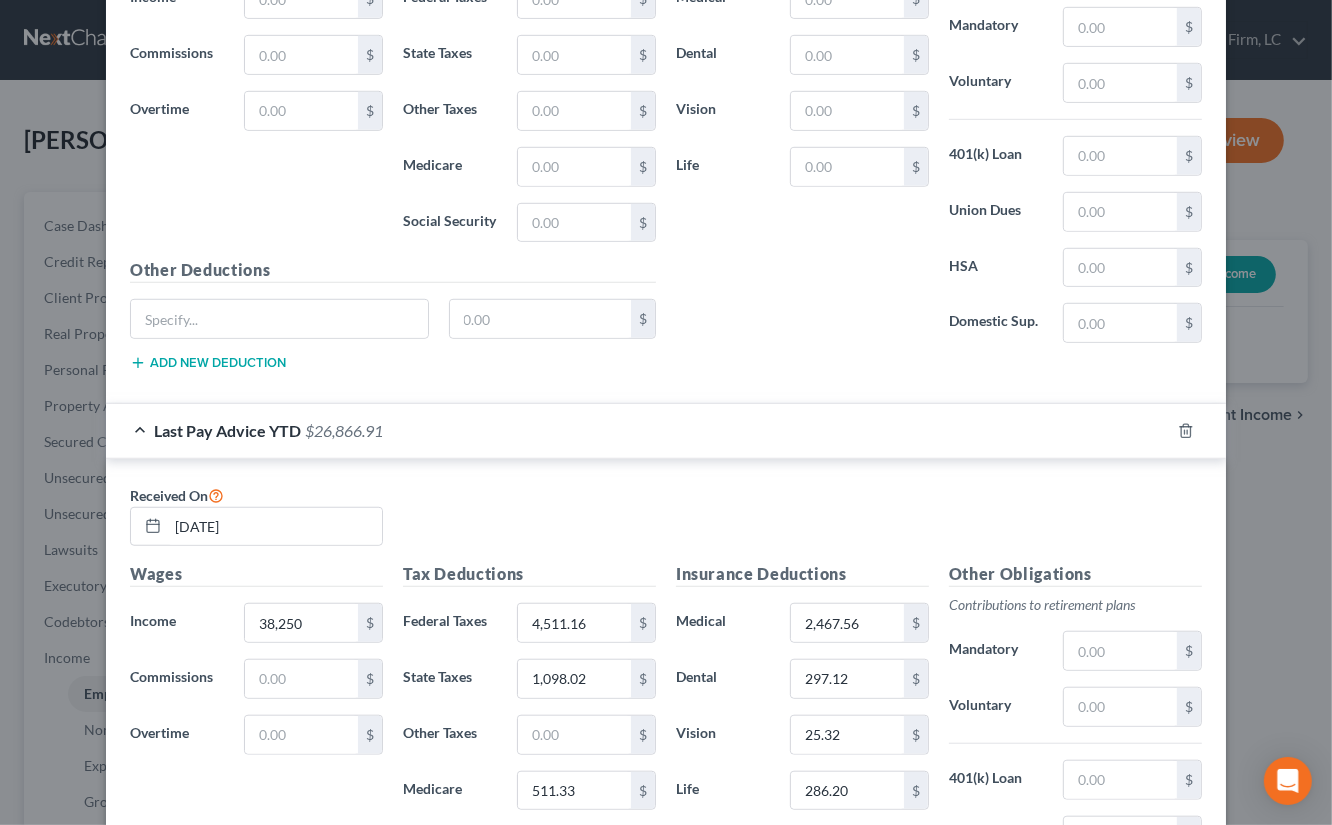 scroll, scrollTop: 1270, scrollLeft: 0, axis: vertical 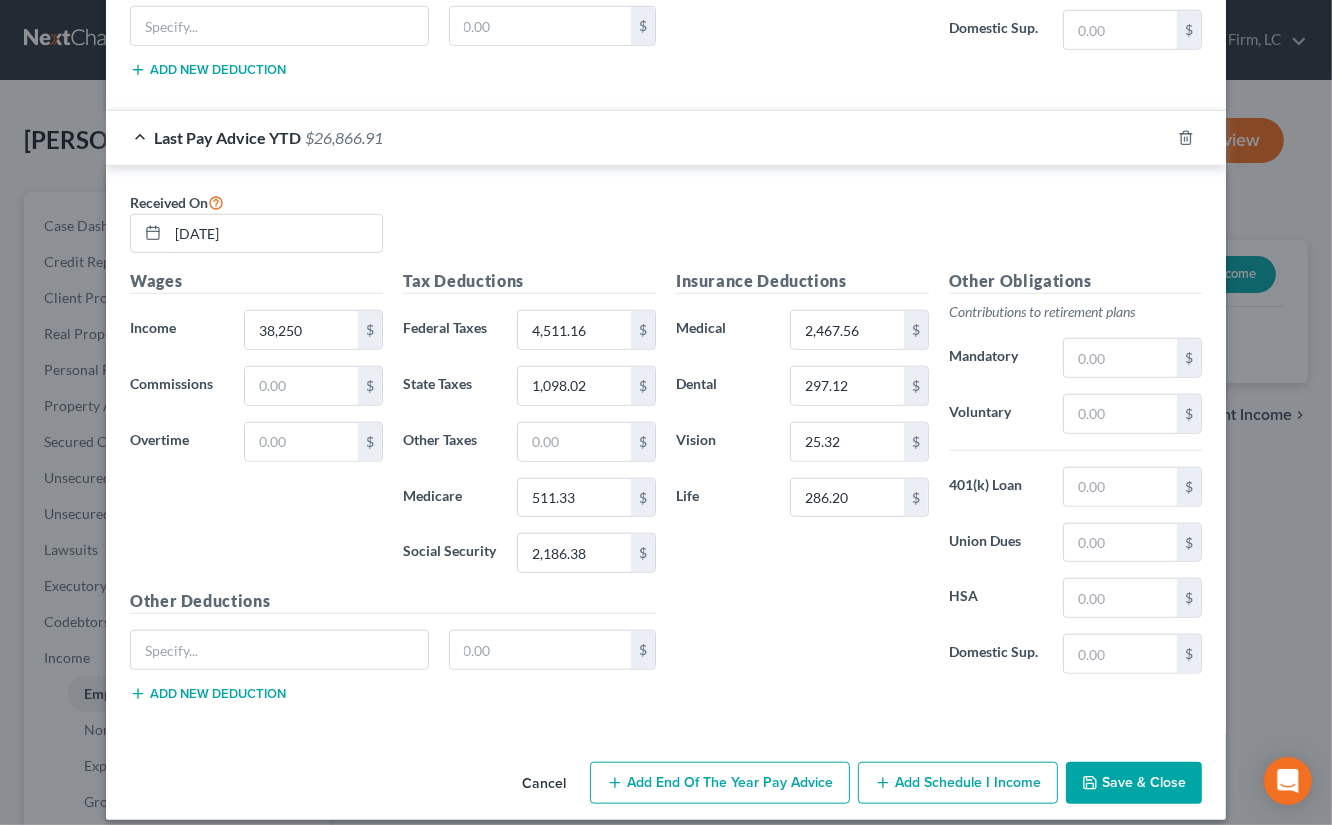 click on "Save & Close" at bounding box center [1134, 783] 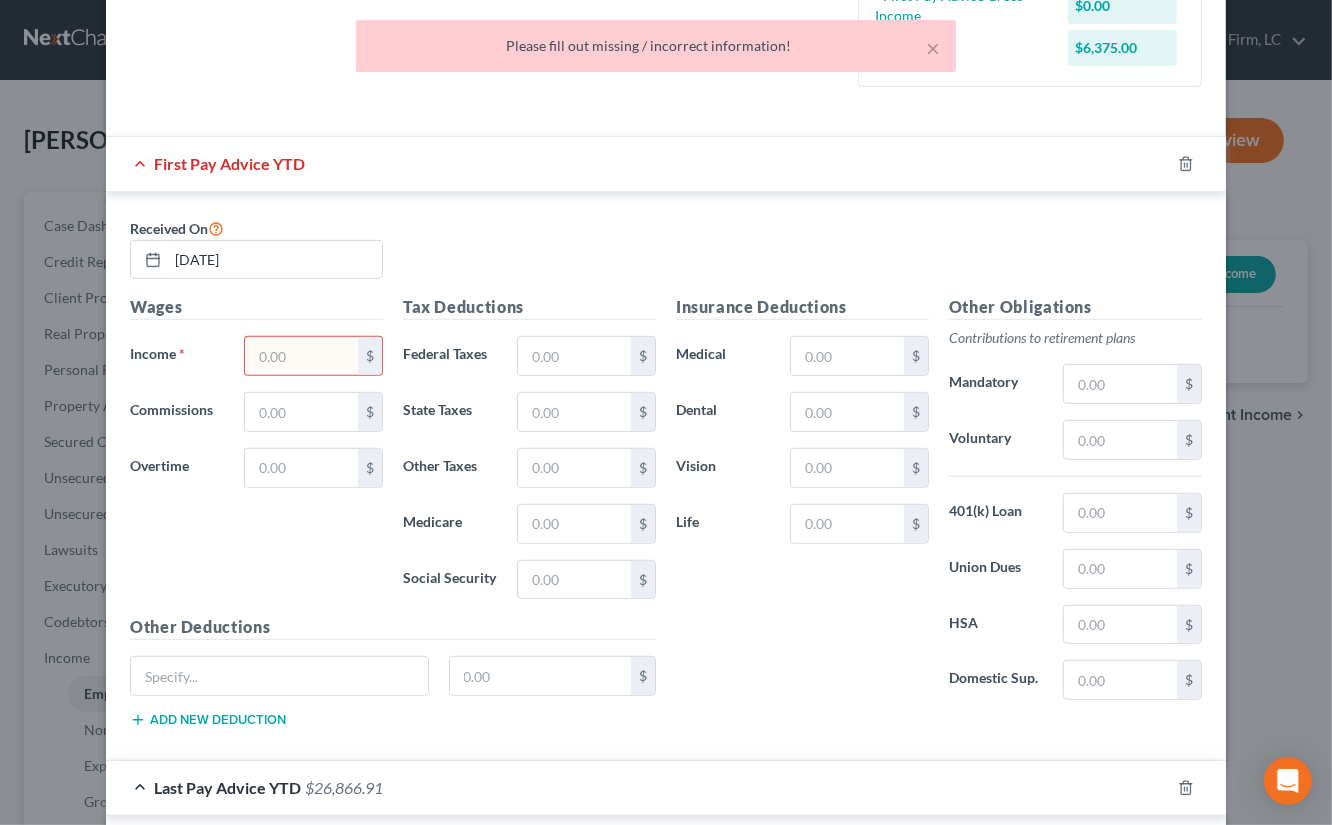 scroll, scrollTop: 692, scrollLeft: 0, axis: vertical 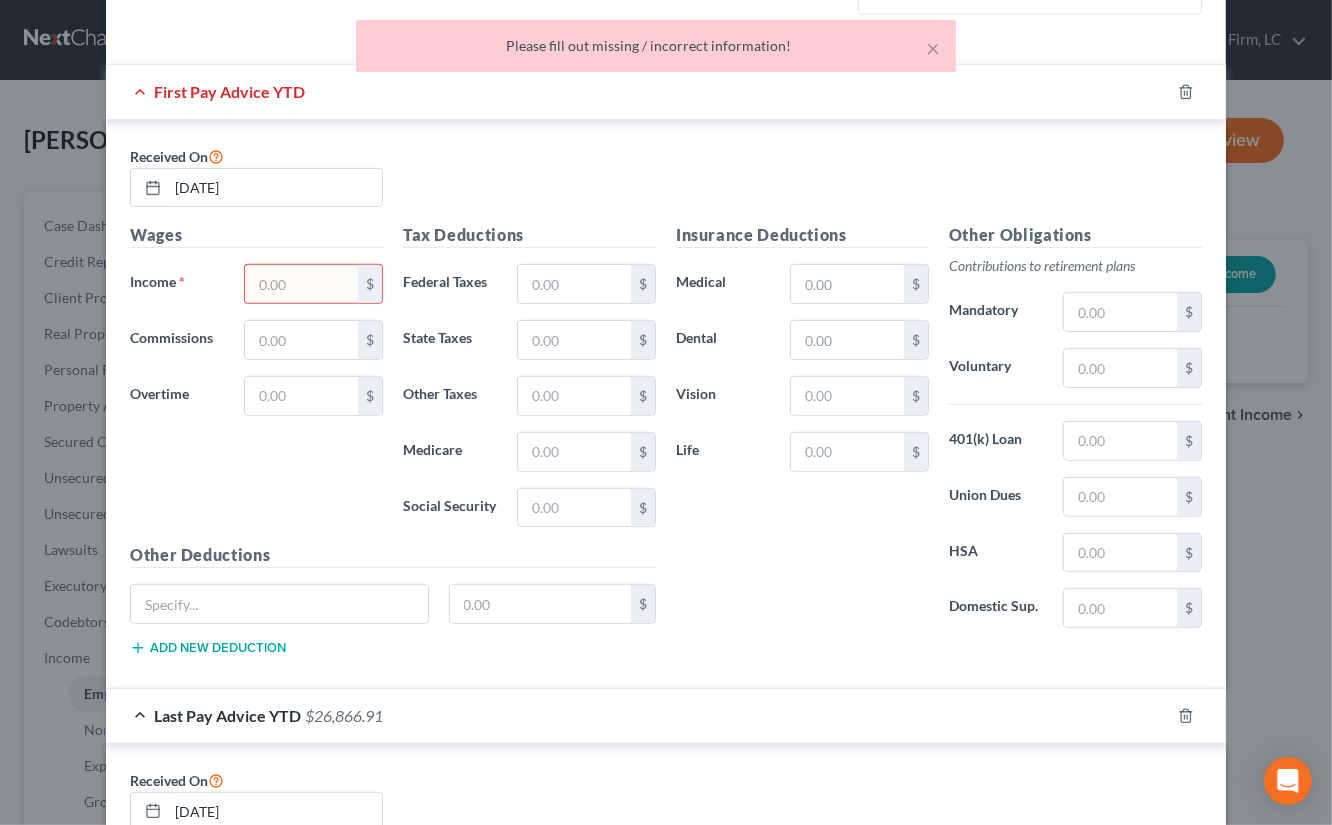 click at bounding box center (301, 284) 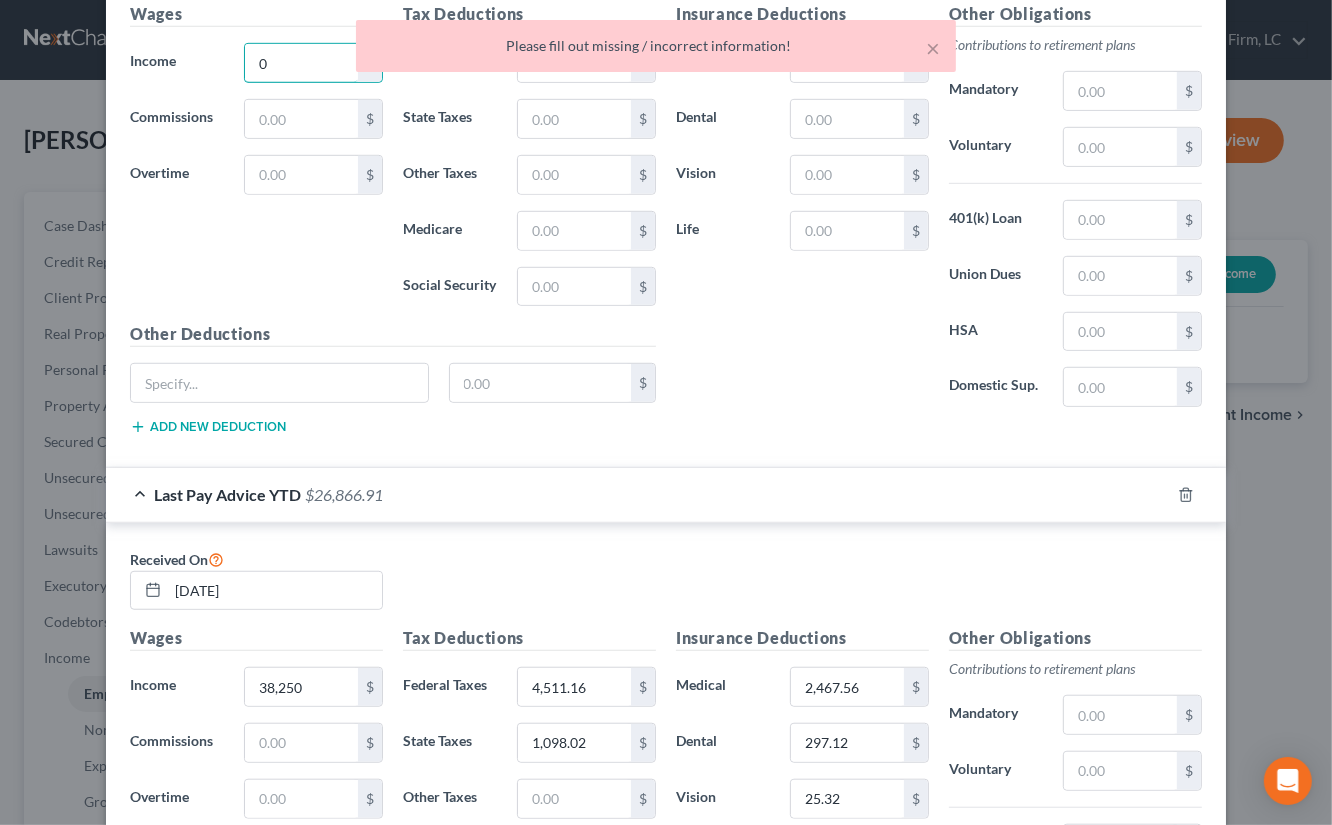 scroll, scrollTop: 1270, scrollLeft: 0, axis: vertical 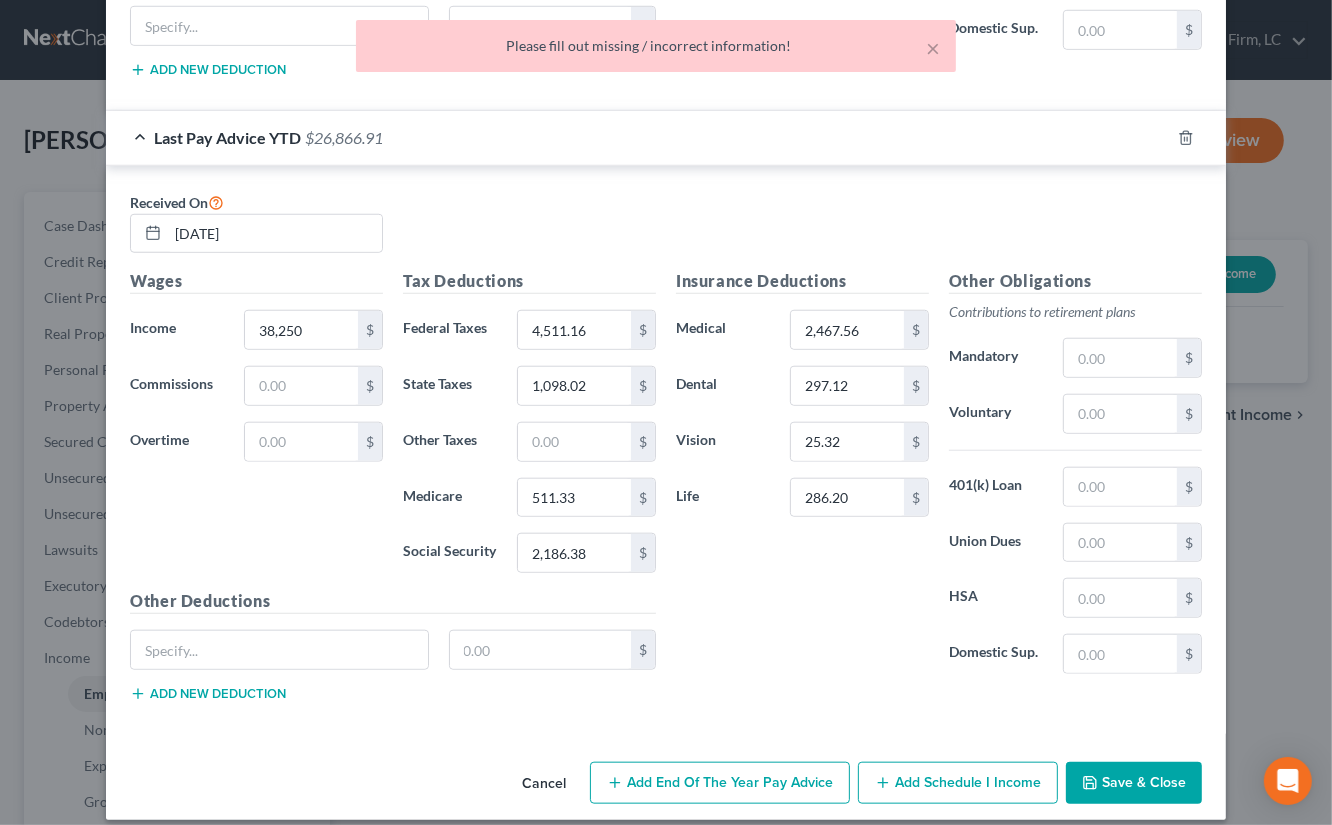 type on "0" 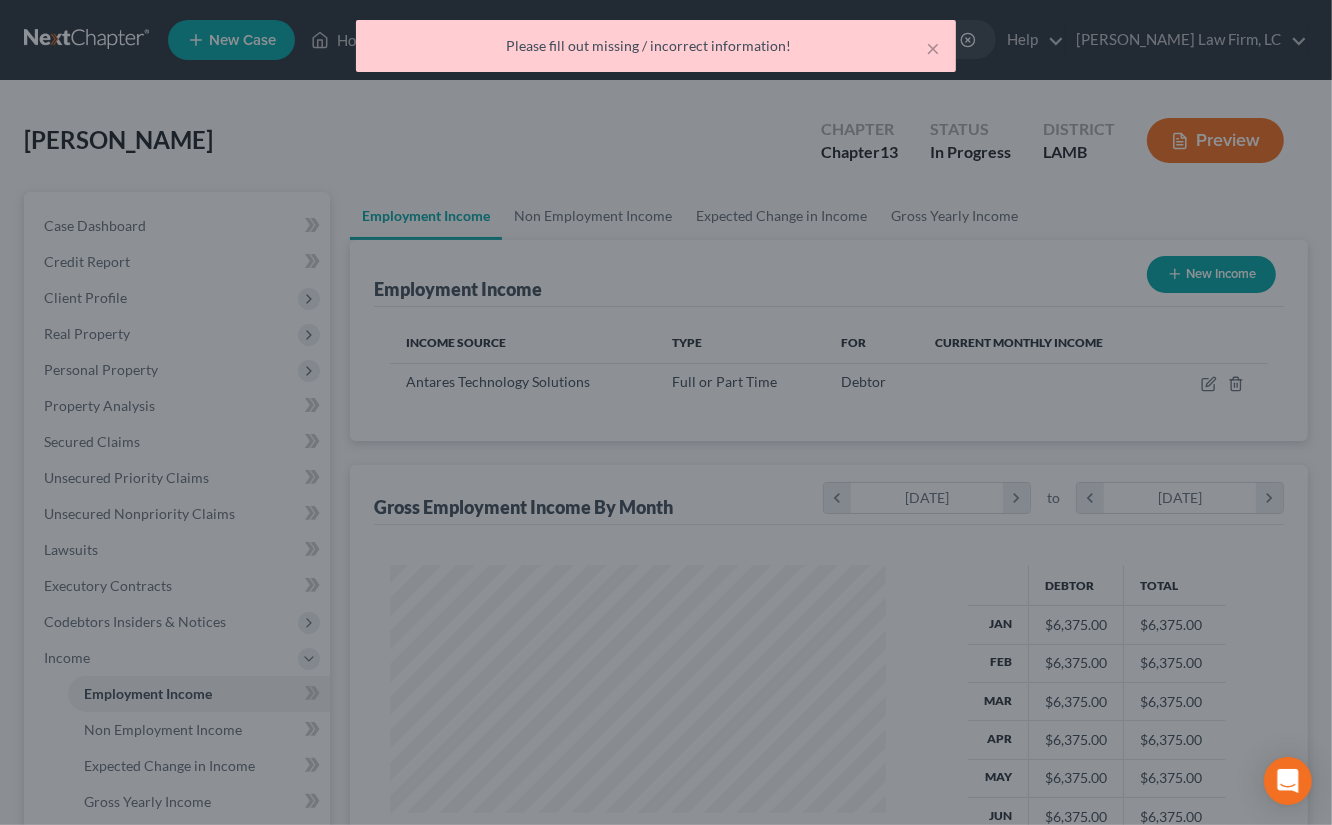 scroll, scrollTop: 999645, scrollLeft: 999464, axis: both 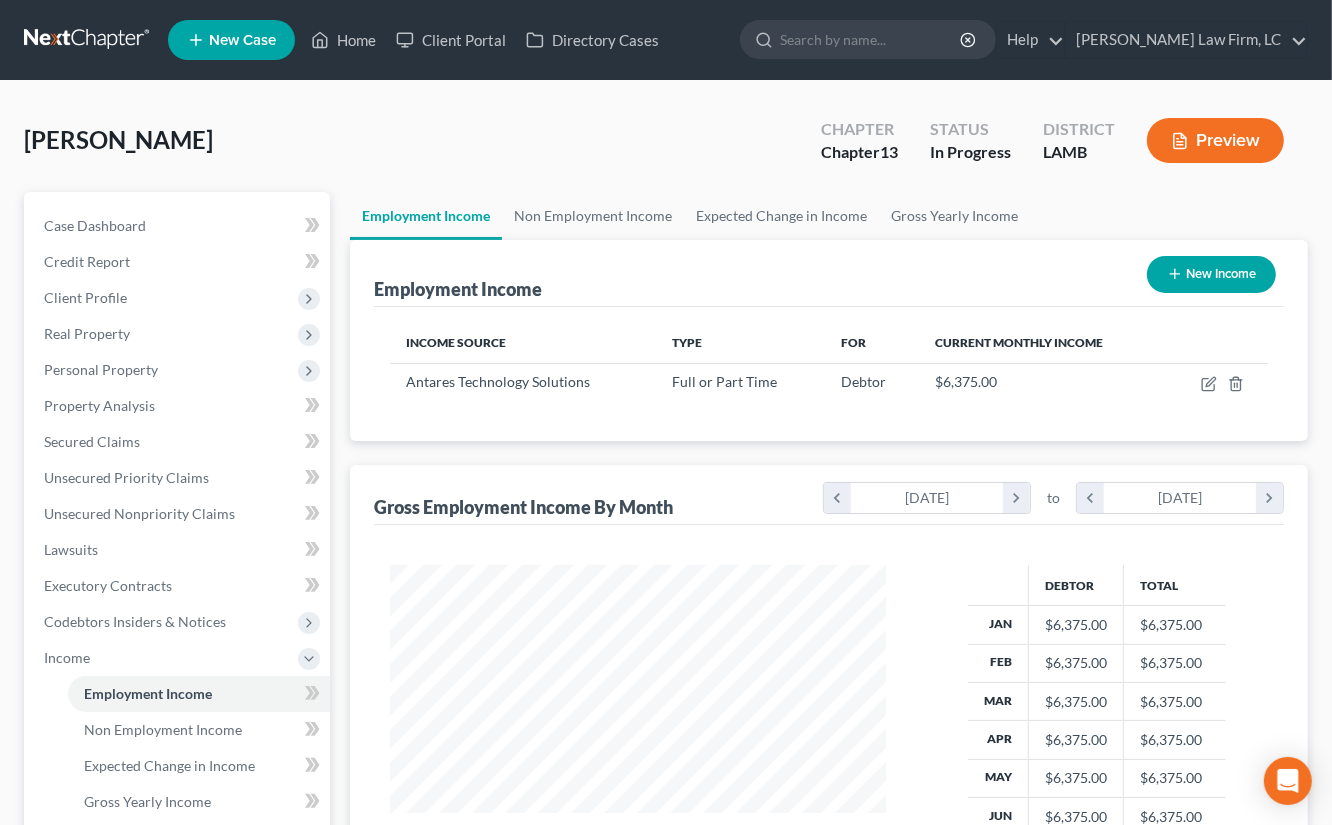 click on "[PERSON_NAME] Upgraded Chapter Chapter  13 Status In Progress District LAMB Preview Petition Navigation
Case Dashboard
Payments
Invoices
Payments
Payments
Credit Report" at bounding box center (666, 644) 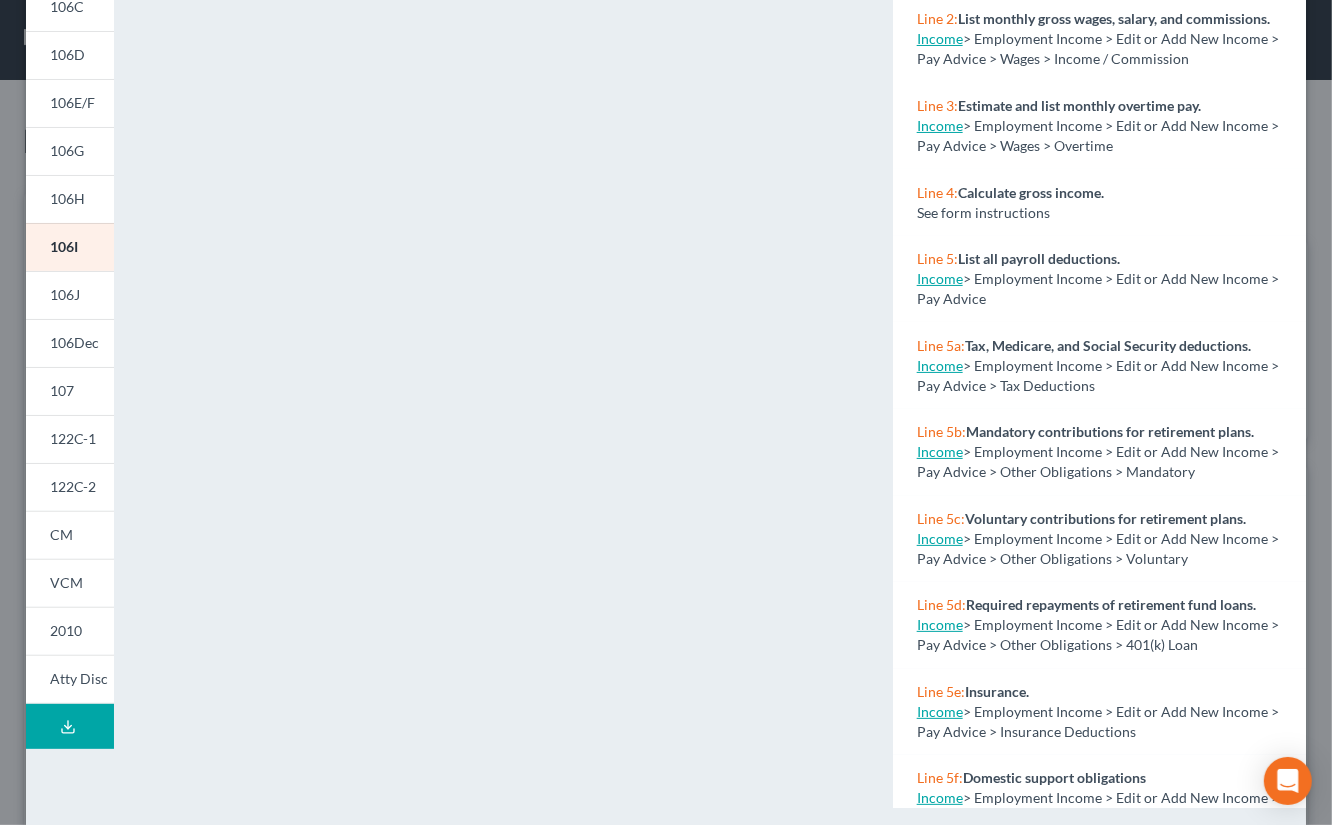 scroll, scrollTop: 301, scrollLeft: 0, axis: vertical 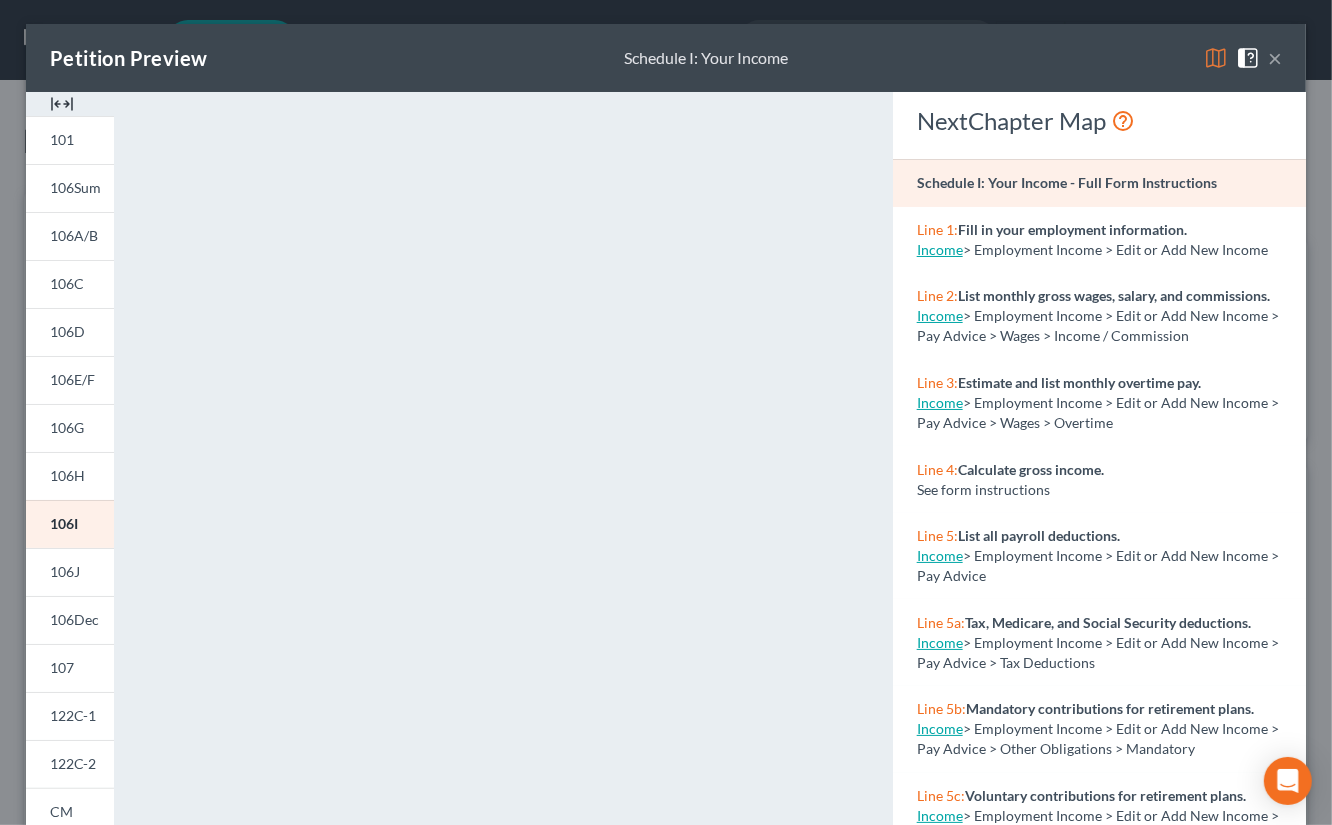 click on "×" at bounding box center (1275, 58) 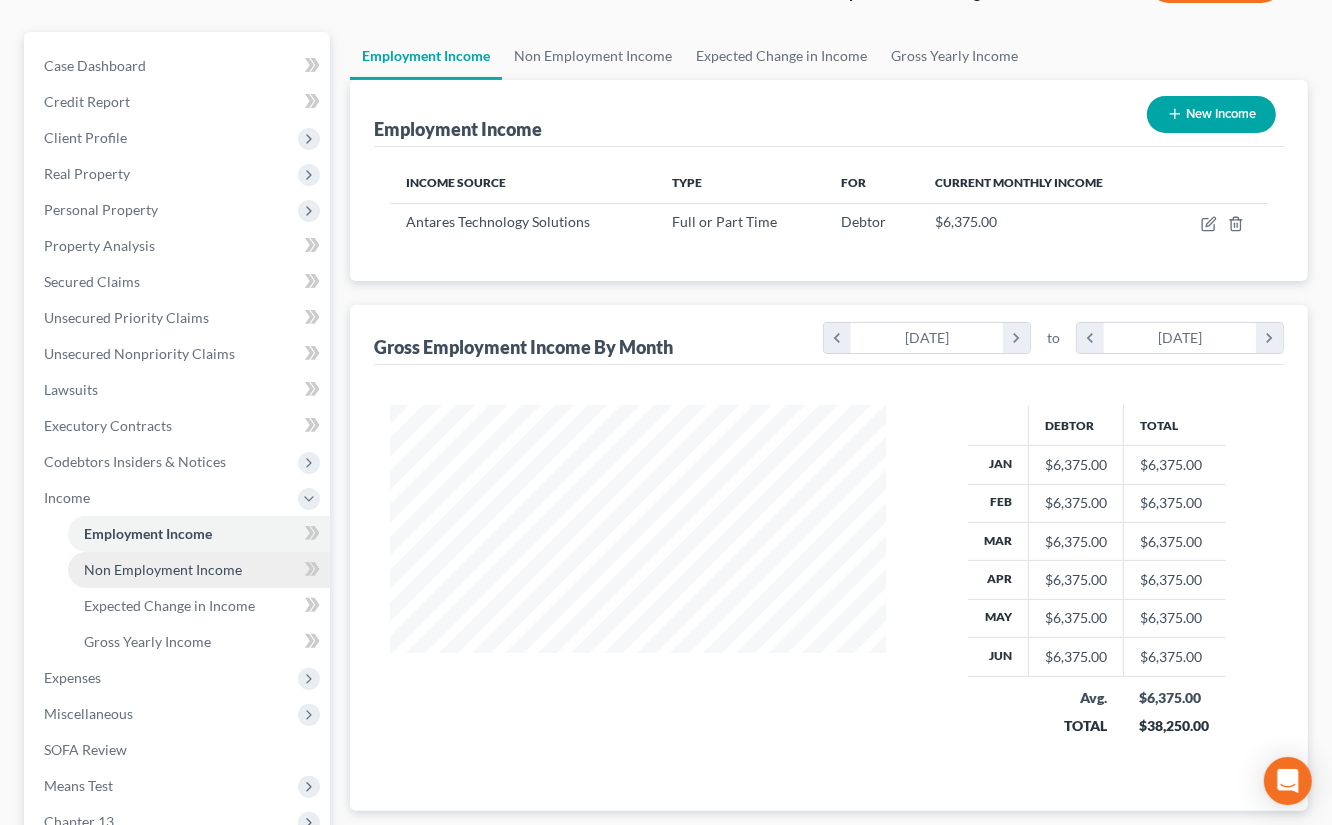 scroll, scrollTop: 216, scrollLeft: 0, axis: vertical 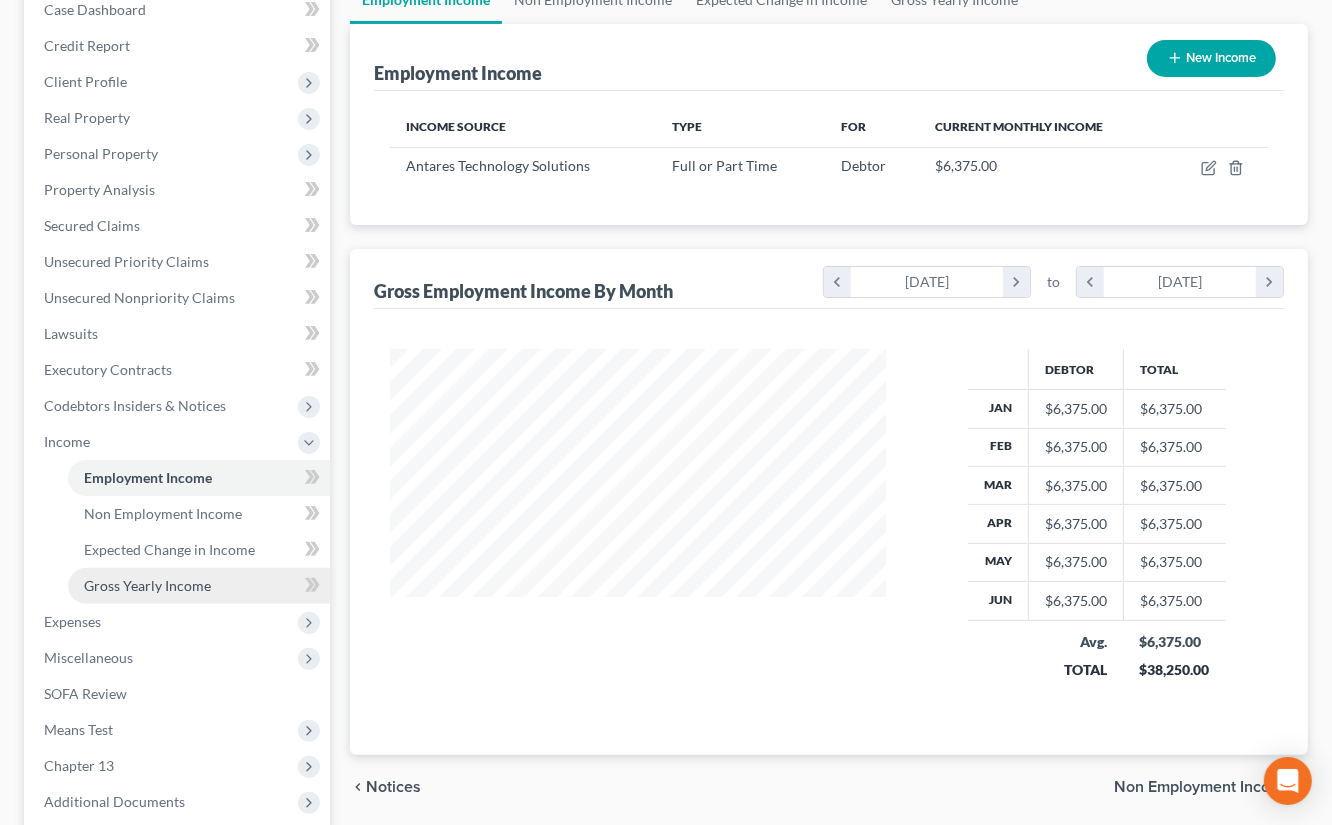 click on "Gross Yearly Income" at bounding box center [147, 585] 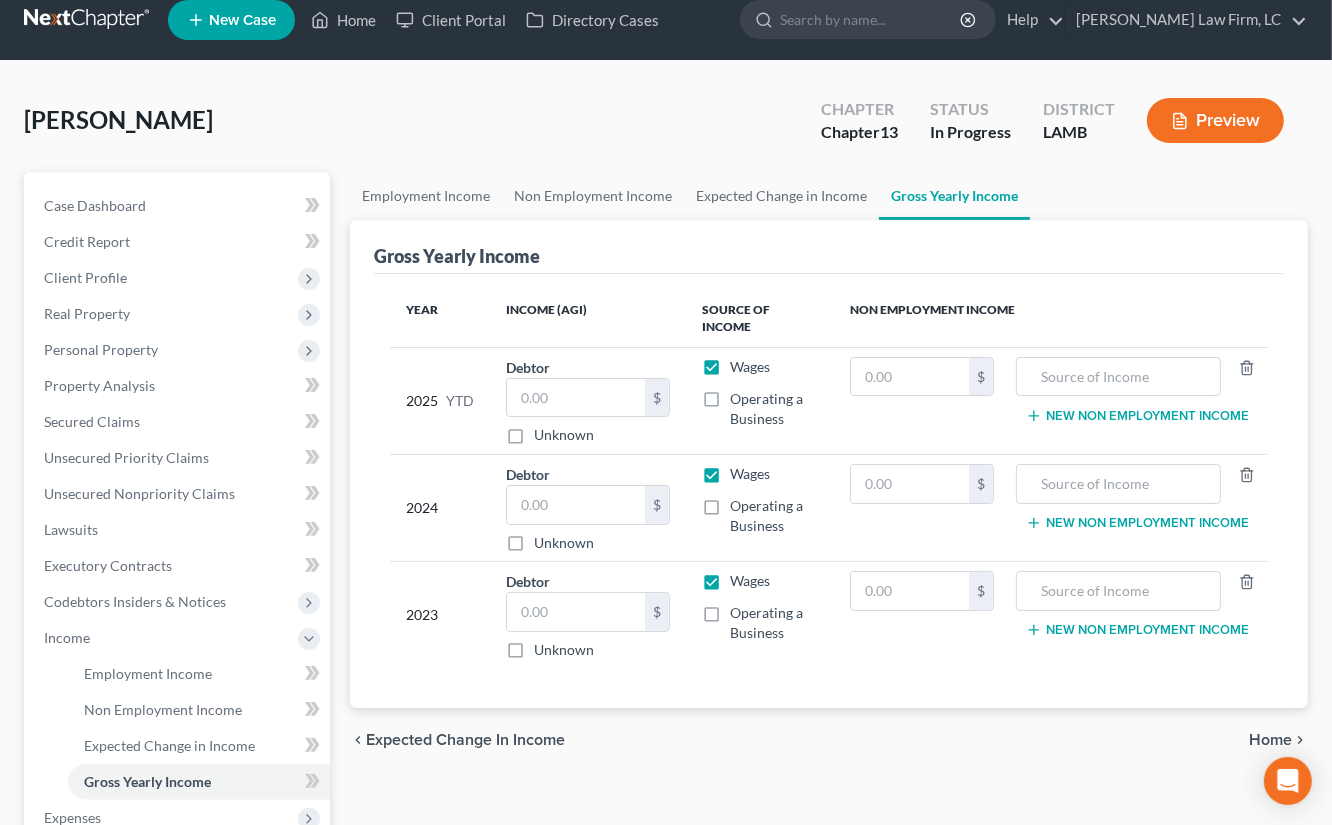 scroll, scrollTop: 0, scrollLeft: 0, axis: both 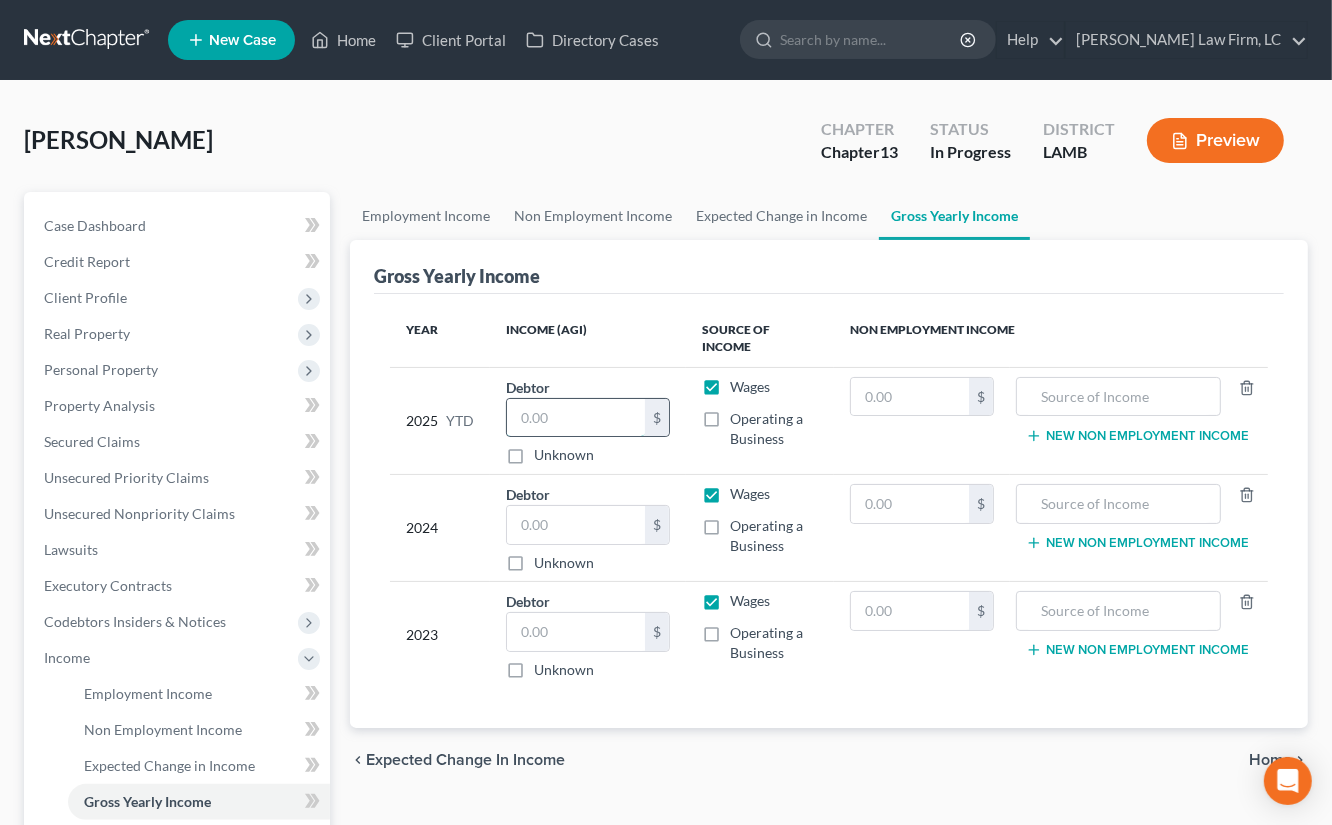 click at bounding box center [576, 418] 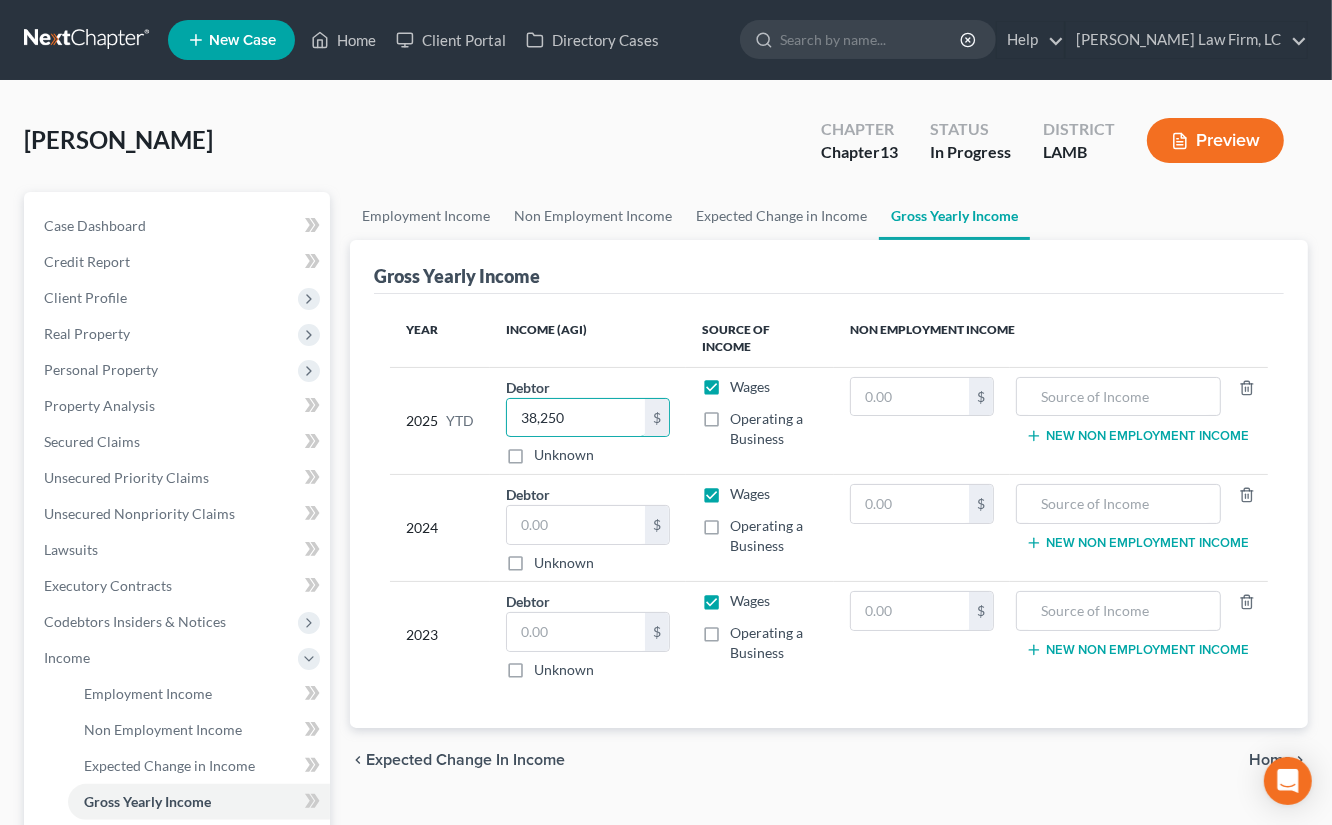 type on "38,250" 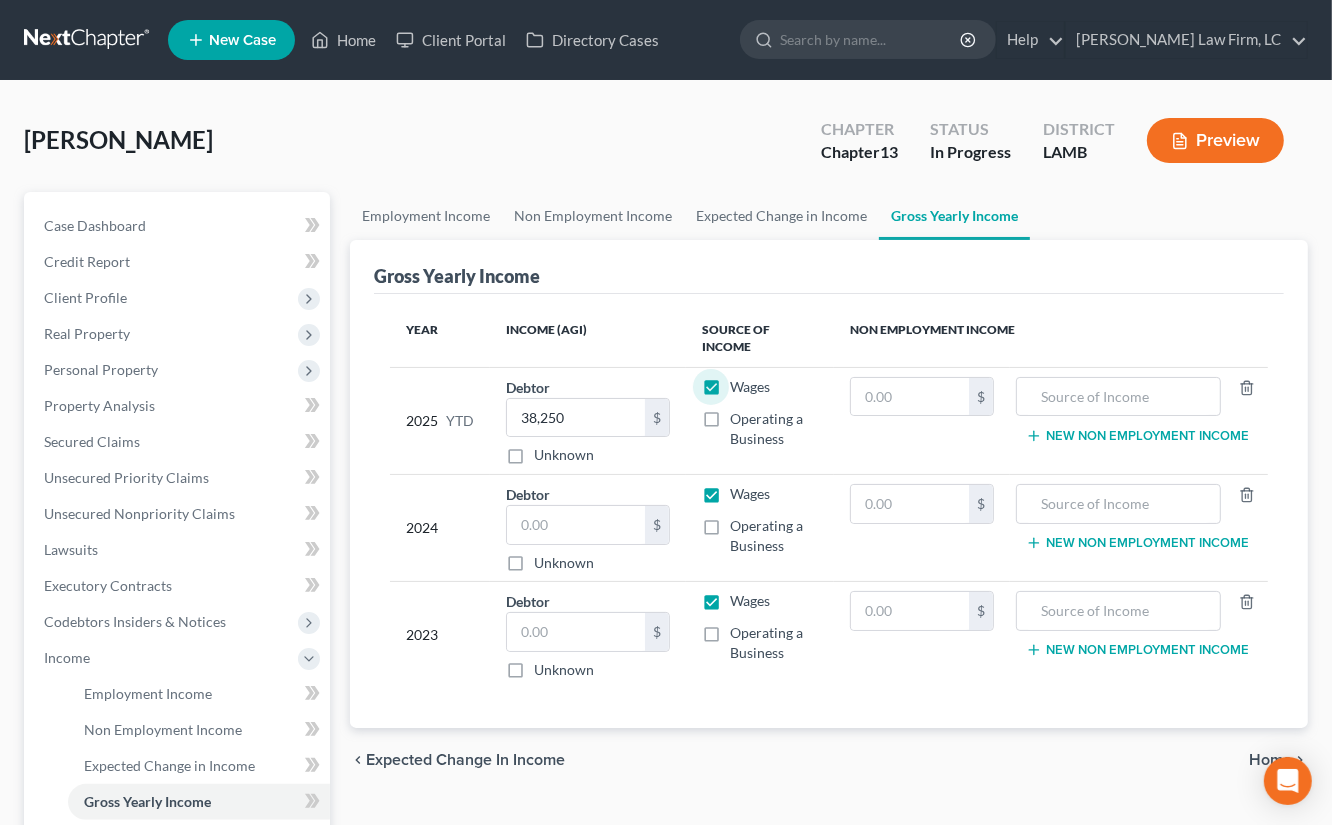click on "Unknown" at bounding box center [564, 563] 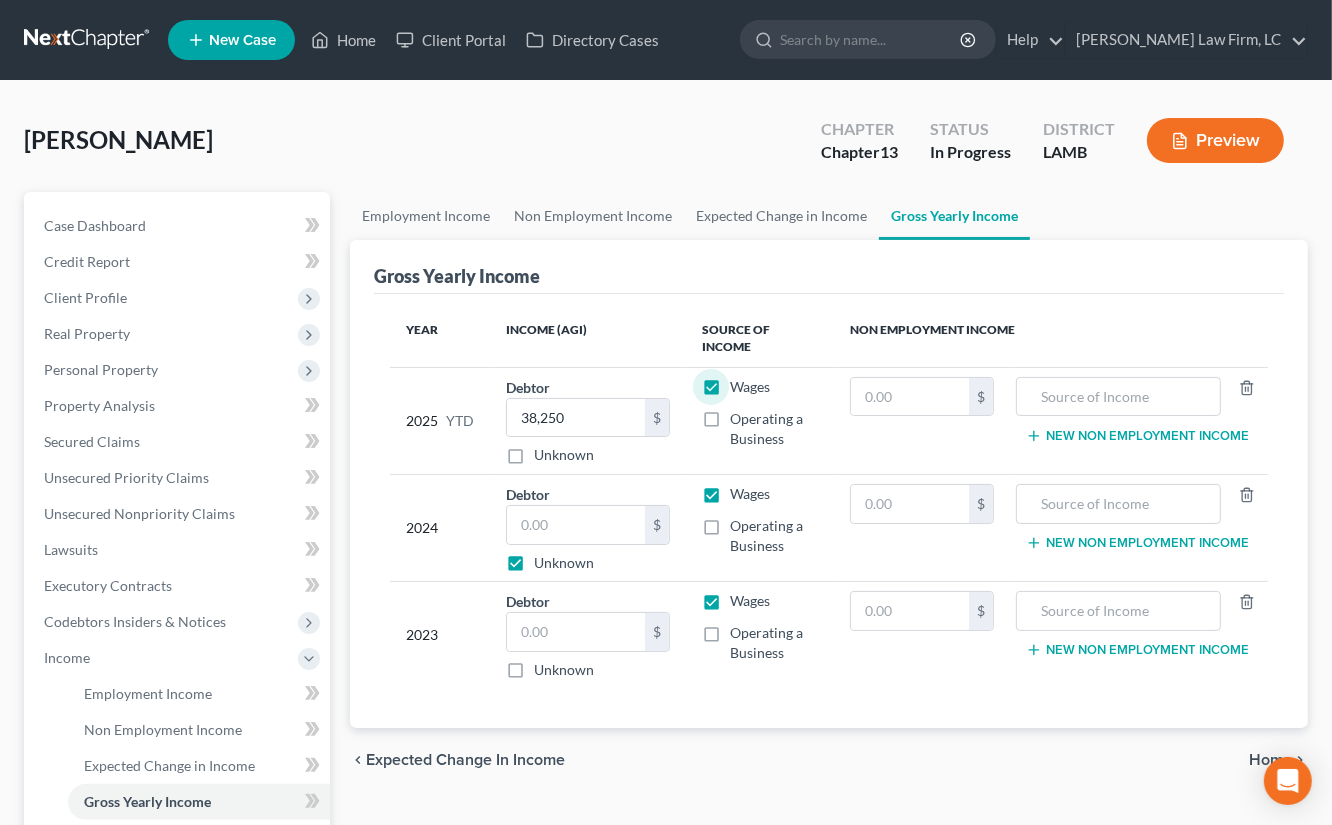 type on "0.00" 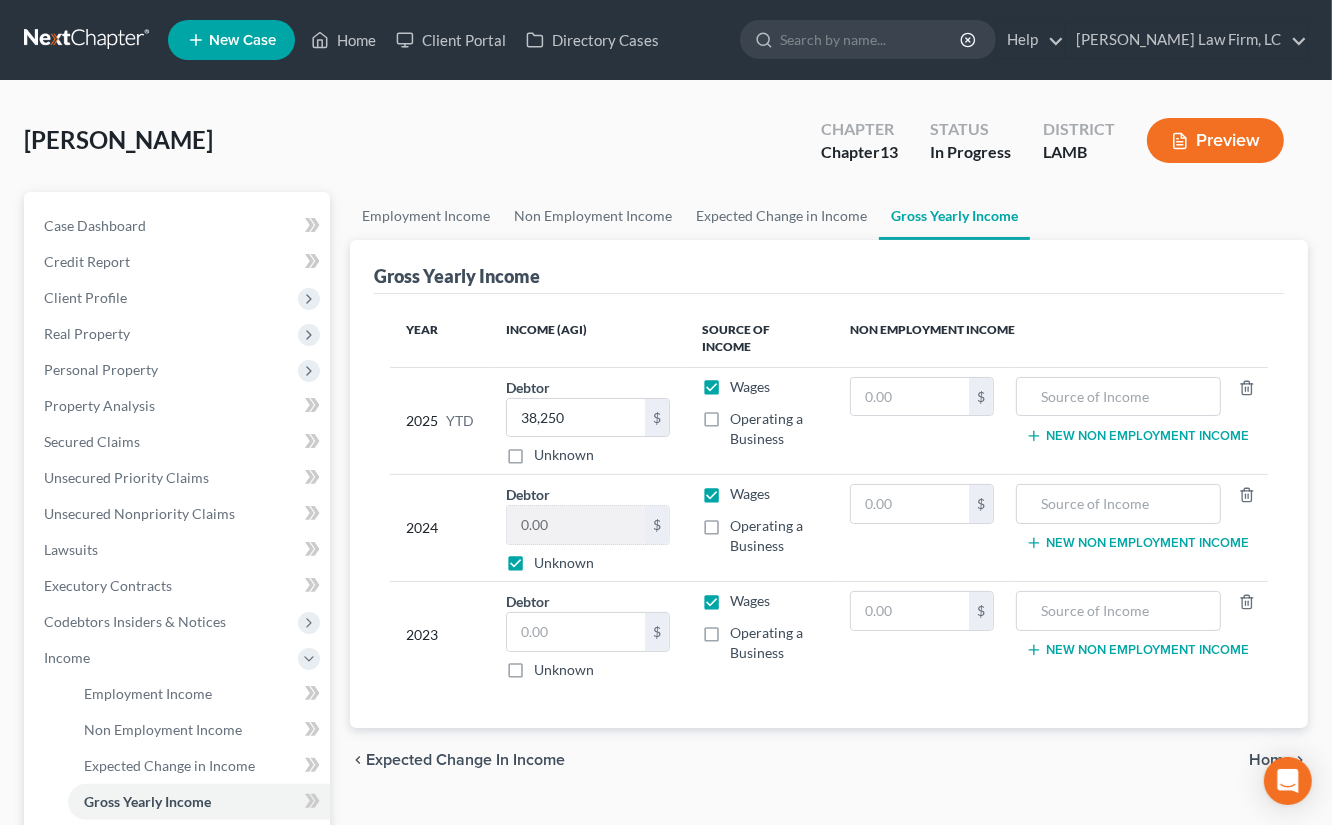 click on "Unknown" at bounding box center (564, 563) 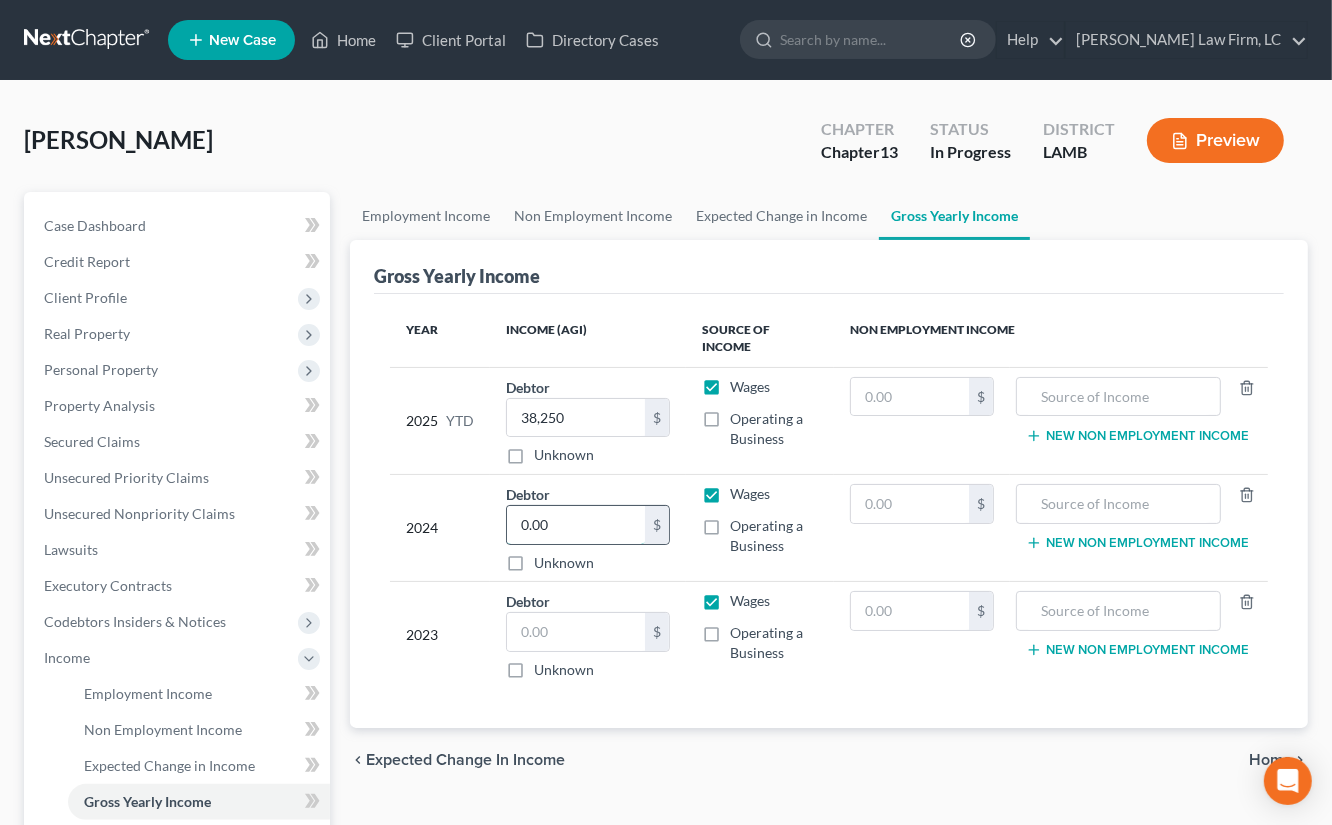 click on "0.00" at bounding box center (576, 525) 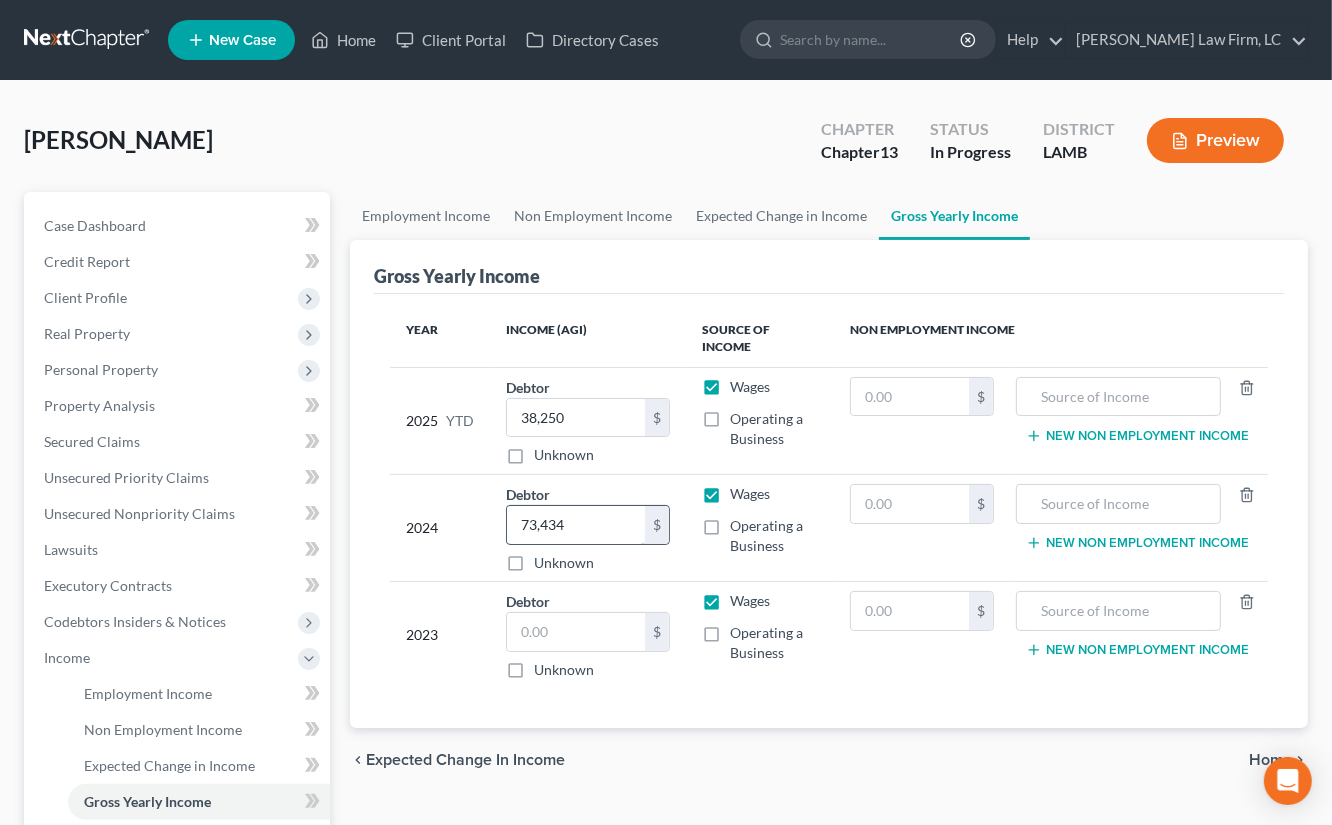 type on "73,434" 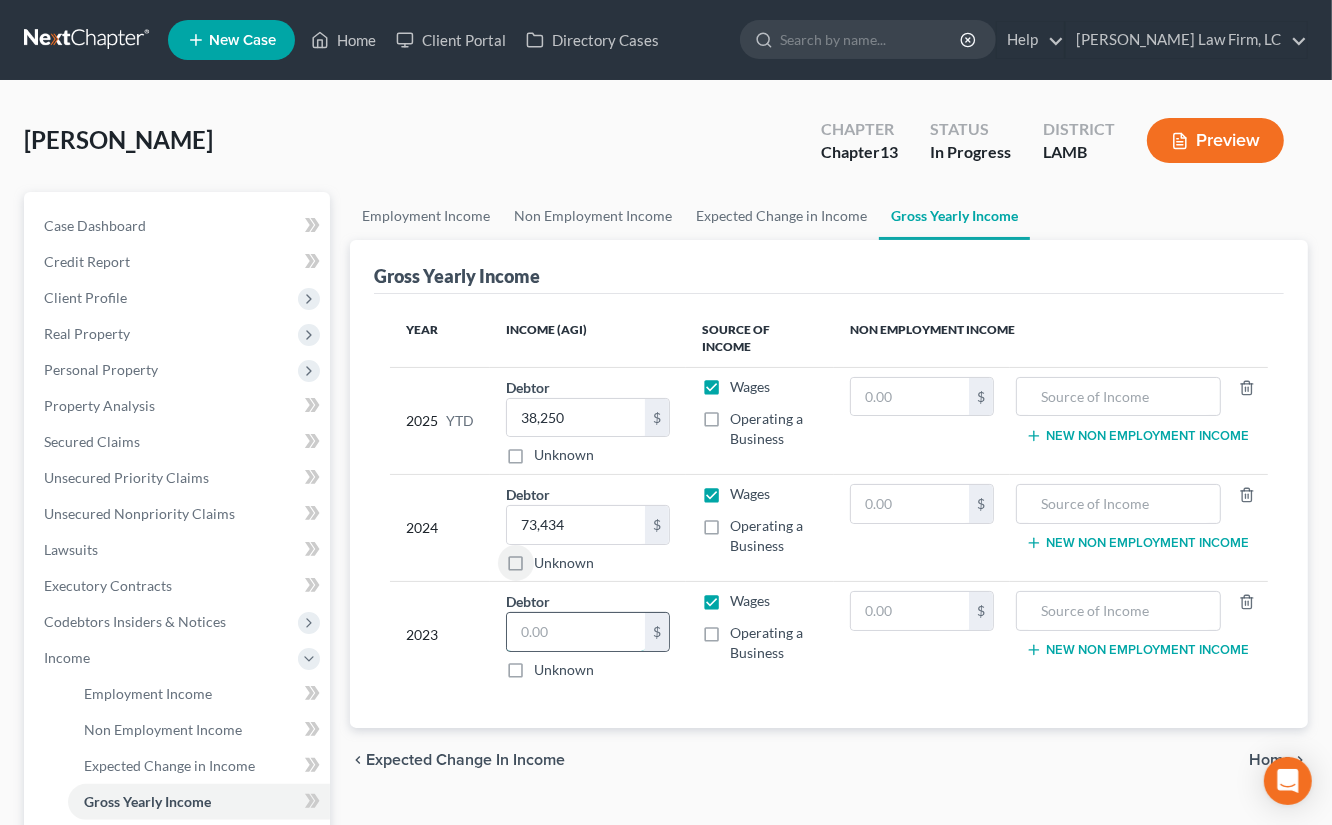 click at bounding box center (576, 632) 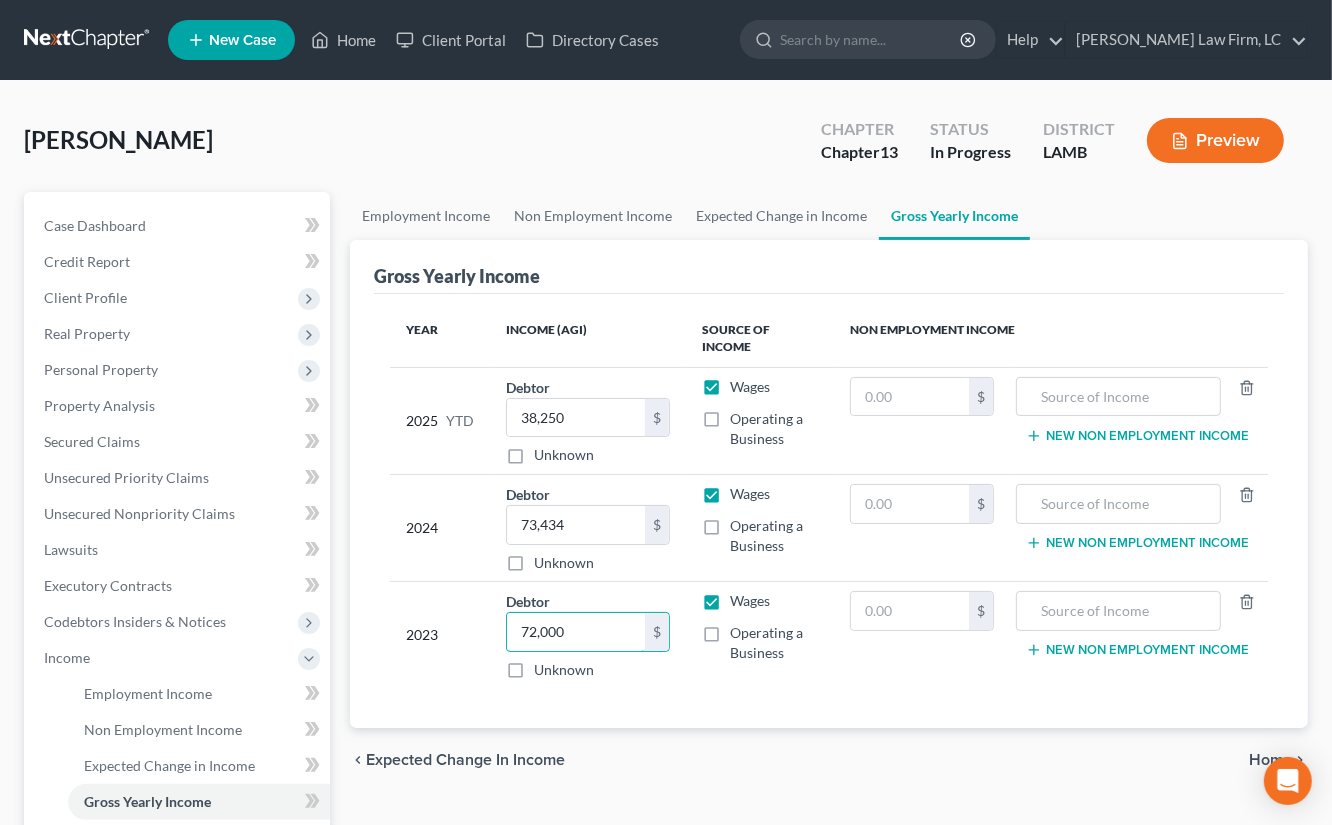 type on "72,000" 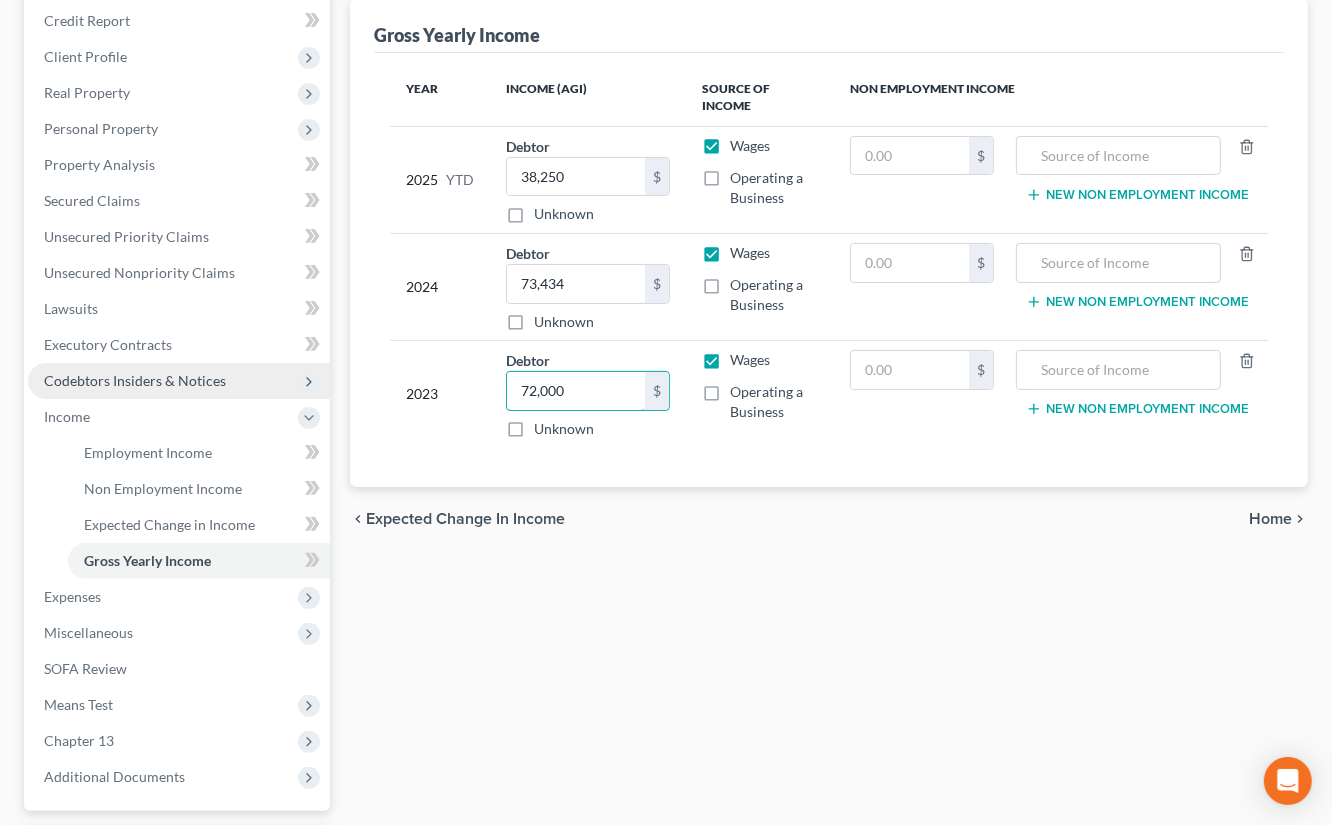 scroll, scrollTop: 414, scrollLeft: 0, axis: vertical 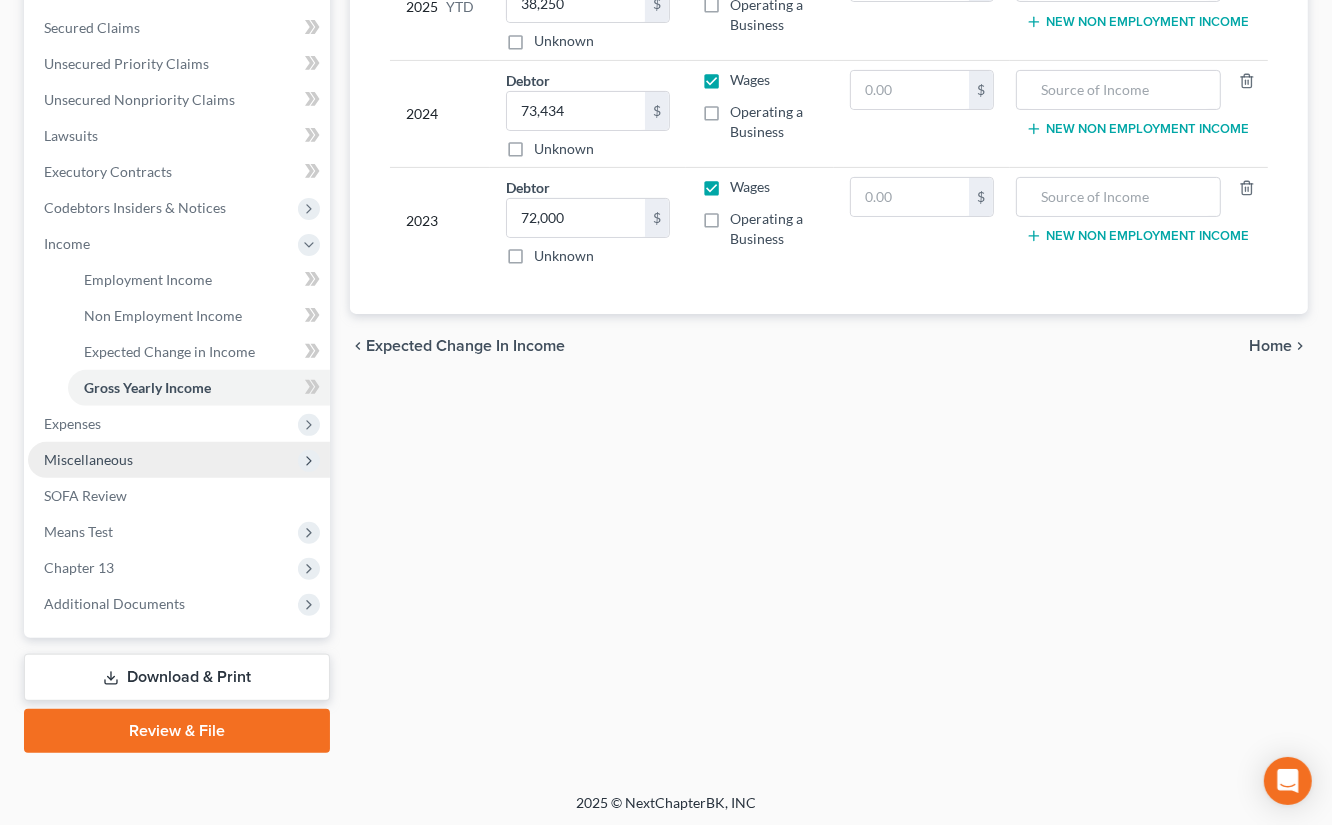 click on "Miscellaneous" at bounding box center (179, 460) 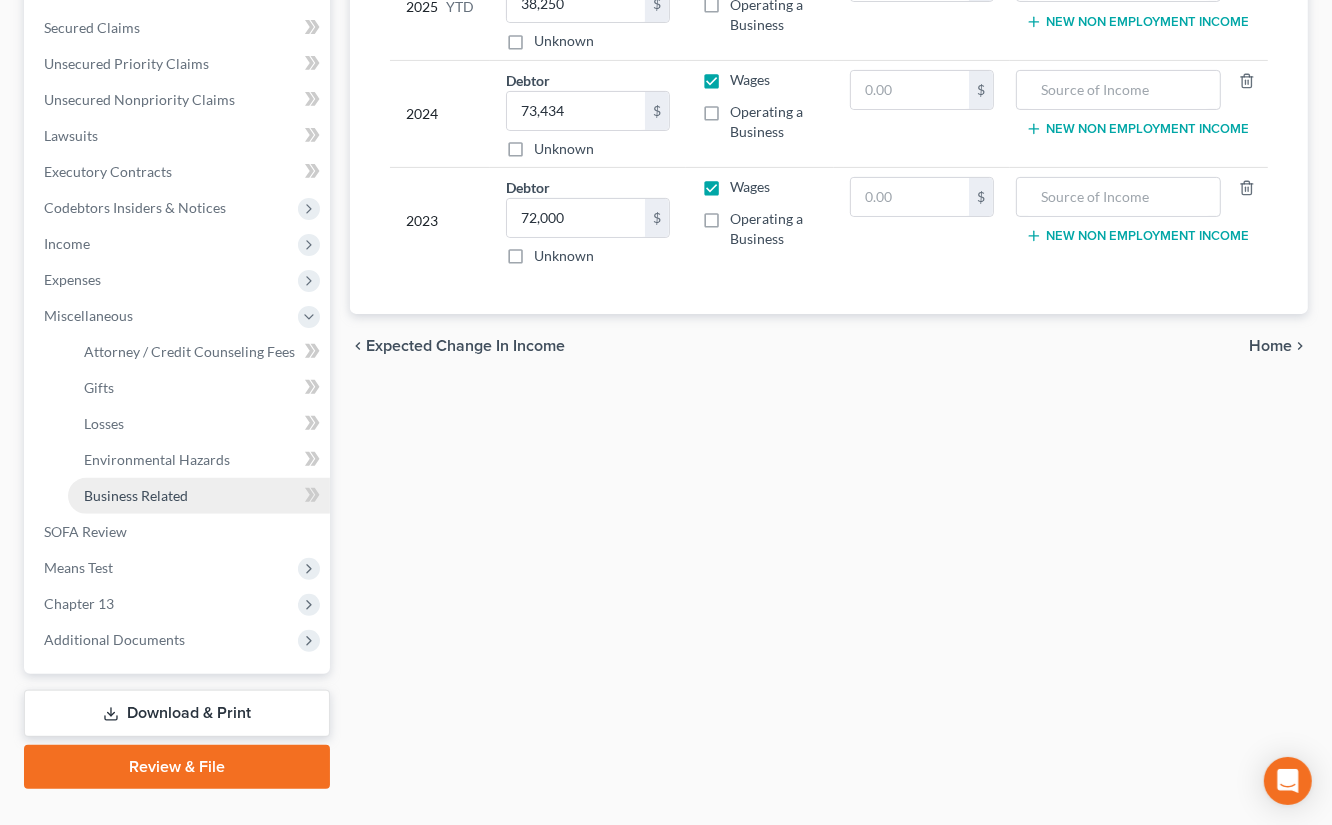 click on "Business Related" at bounding box center [136, 495] 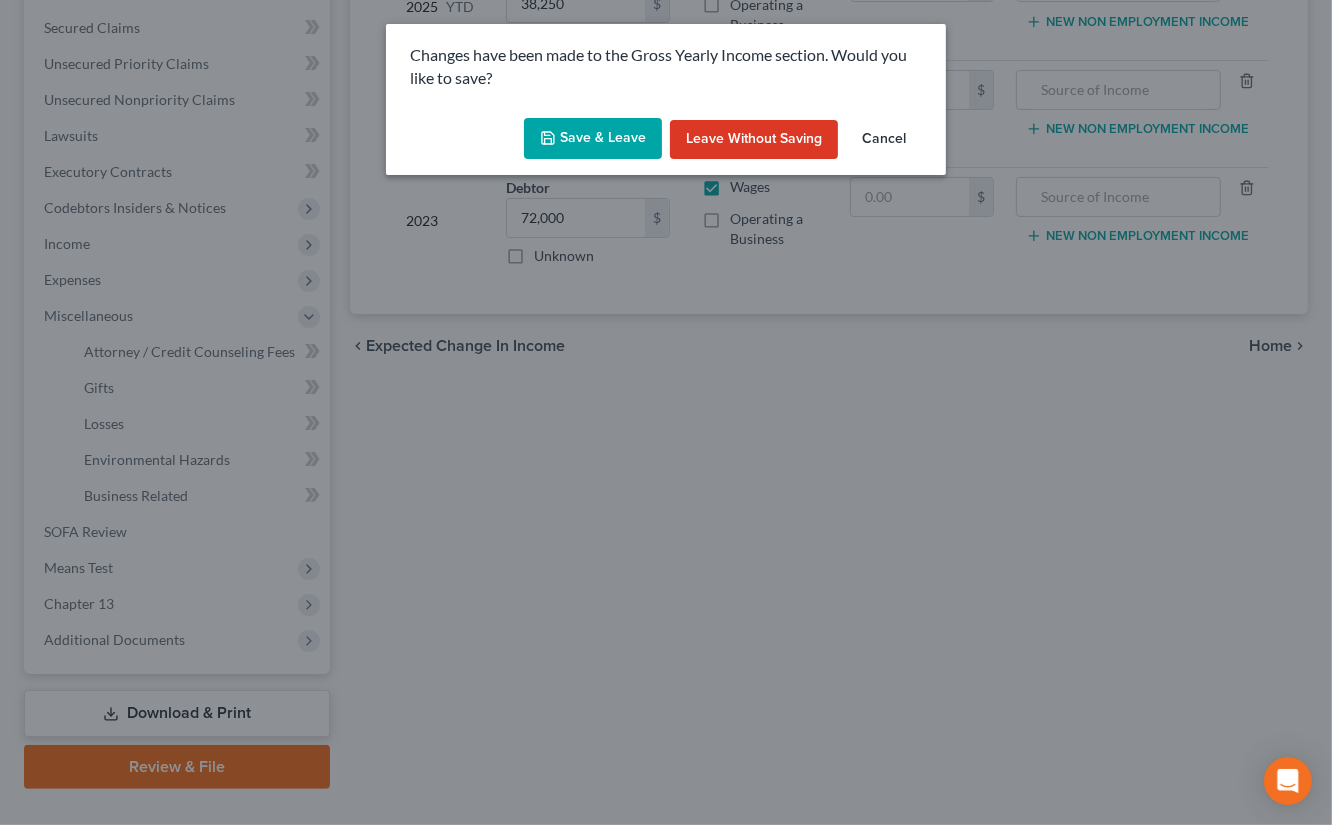 click on "Save & Leave" at bounding box center (593, 139) 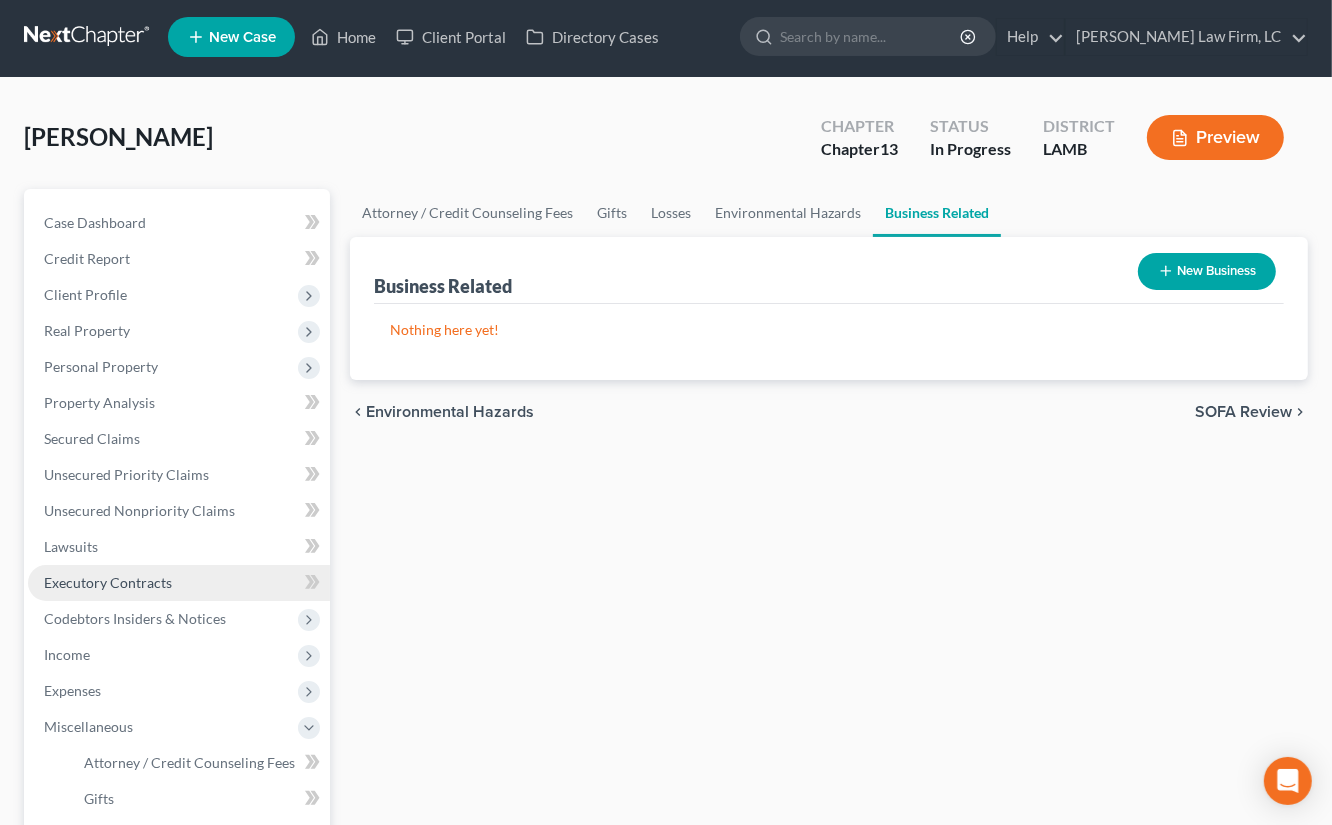 scroll, scrollTop: 0, scrollLeft: 0, axis: both 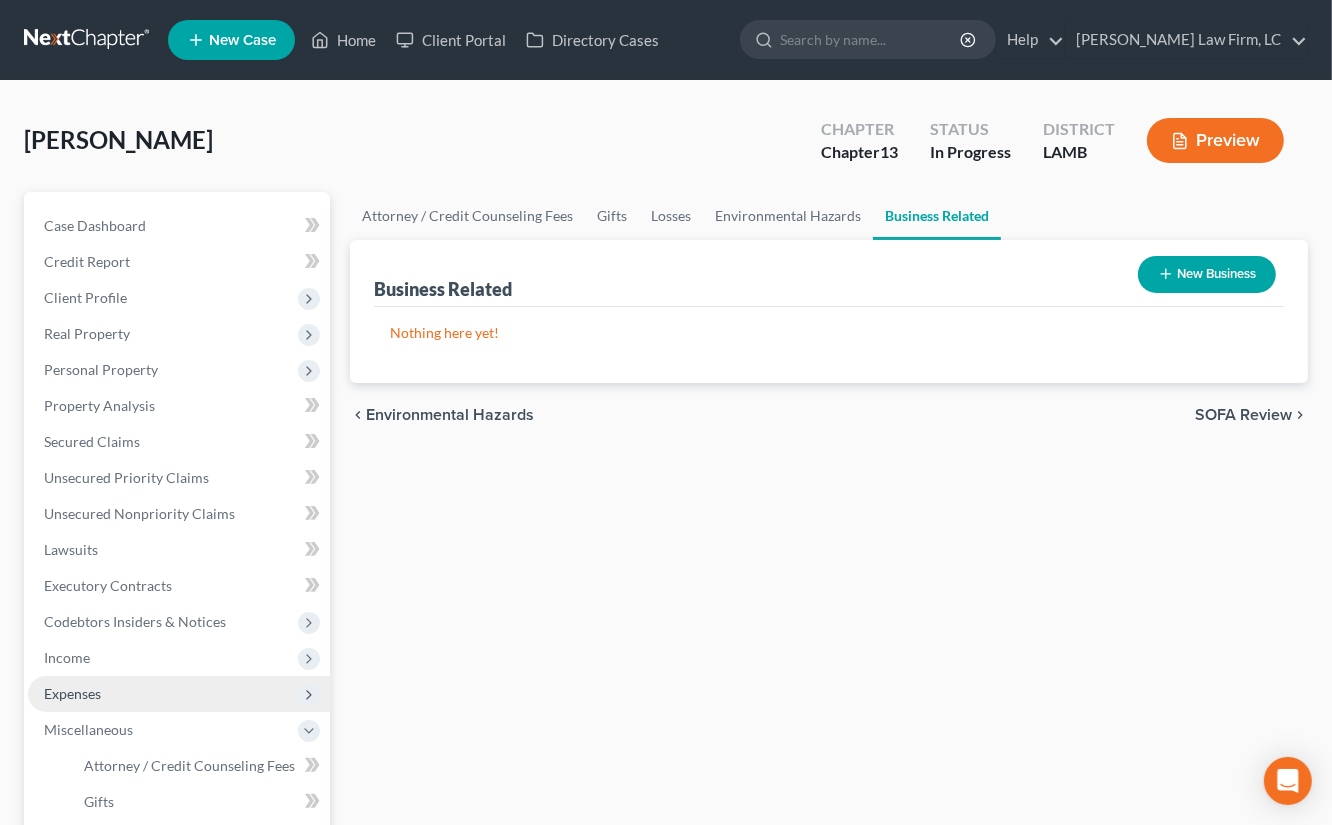 click on "Expenses" at bounding box center (179, 694) 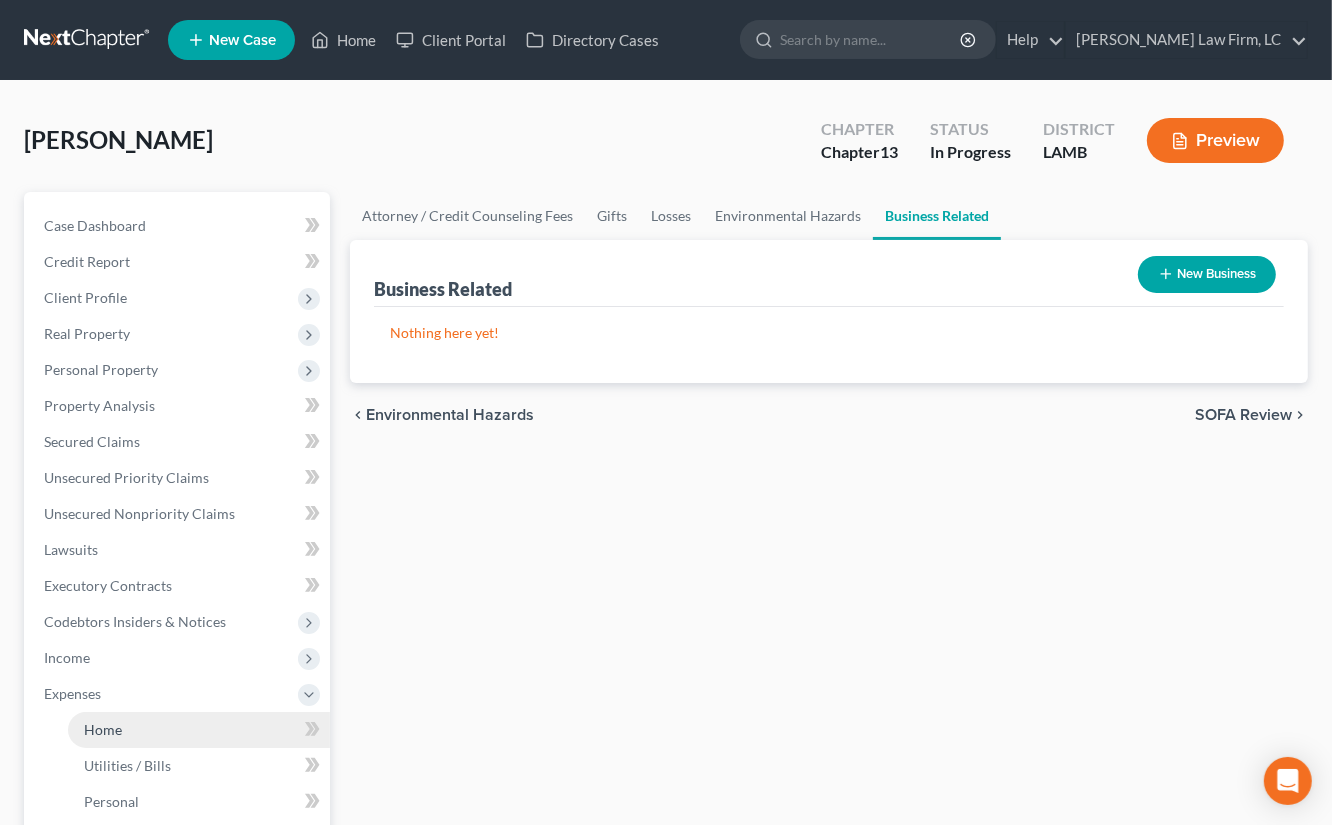 click on "Home" at bounding box center (199, 730) 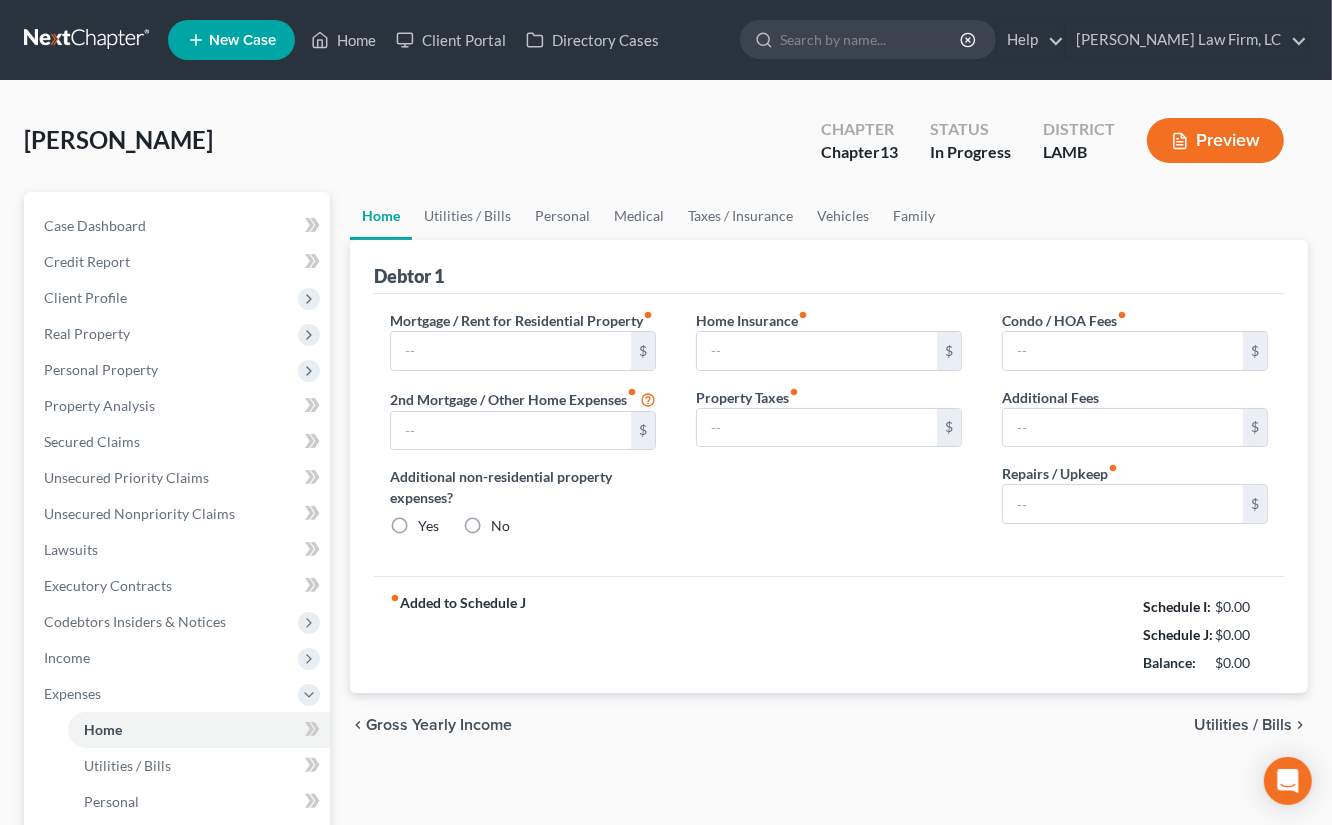 type on "0.00" 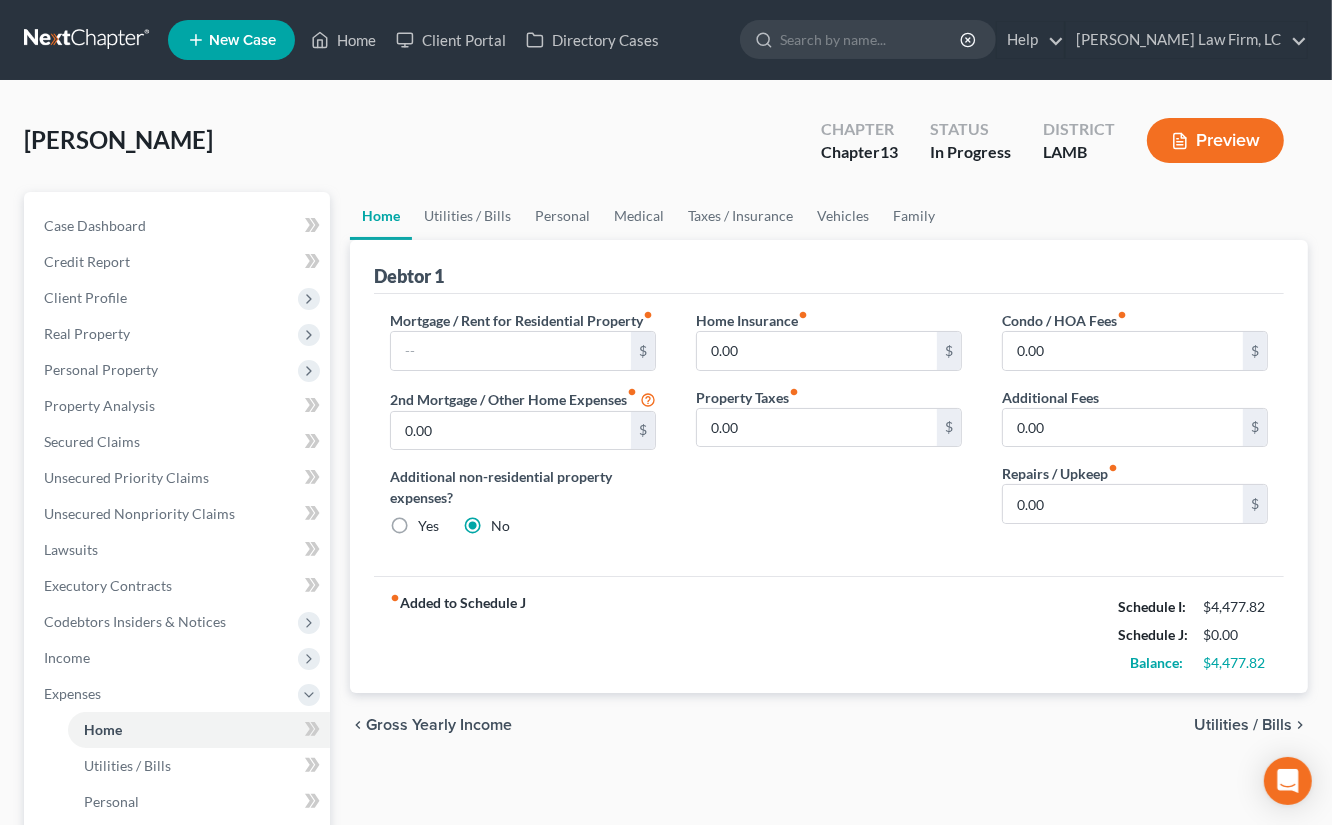 click on "Mortgage / Rent for Residential Property  fiber_manual_record $ 2nd Mortgage / Other Home Expenses  fiber_manual_record   0.00 $ Additional non-residential property expenses? Yes No" at bounding box center (523, 431) 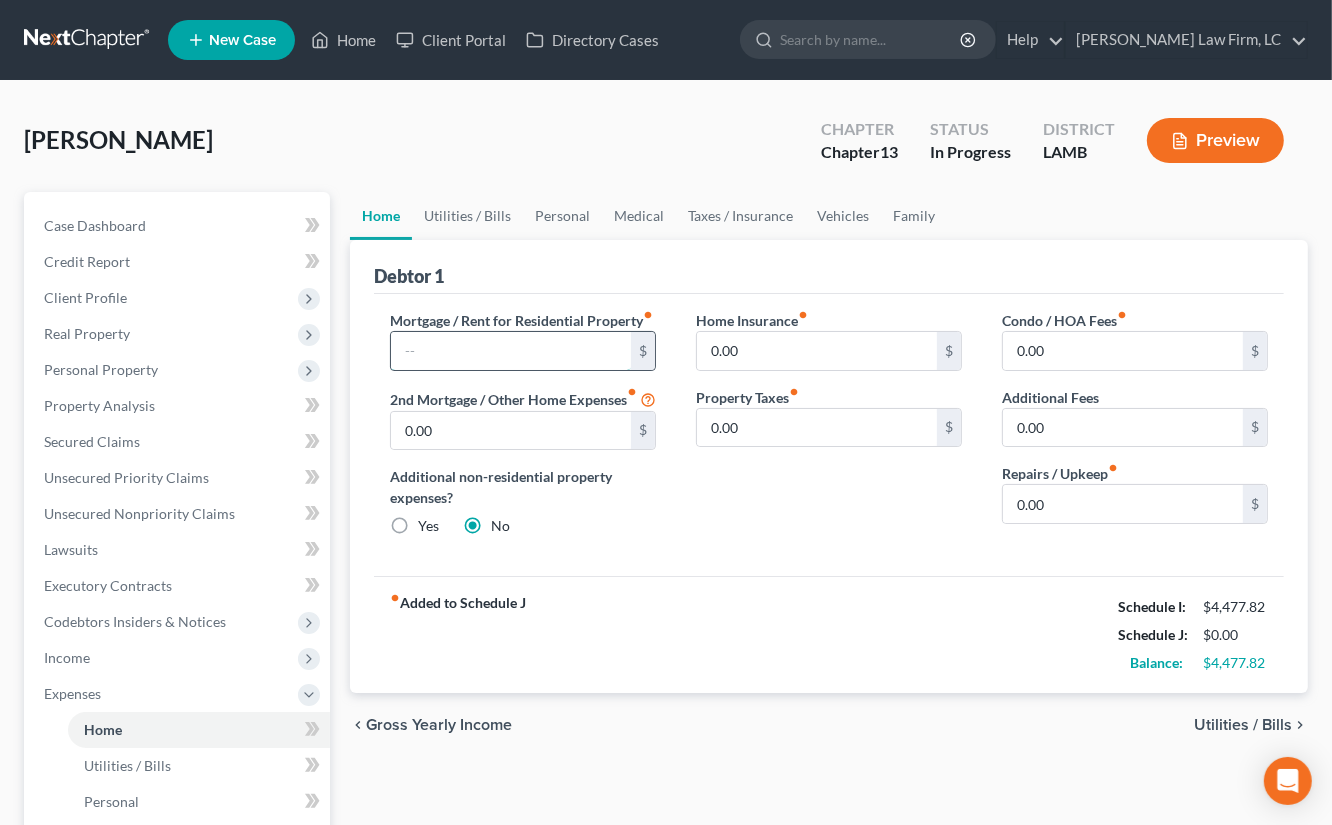 click at bounding box center [511, 351] 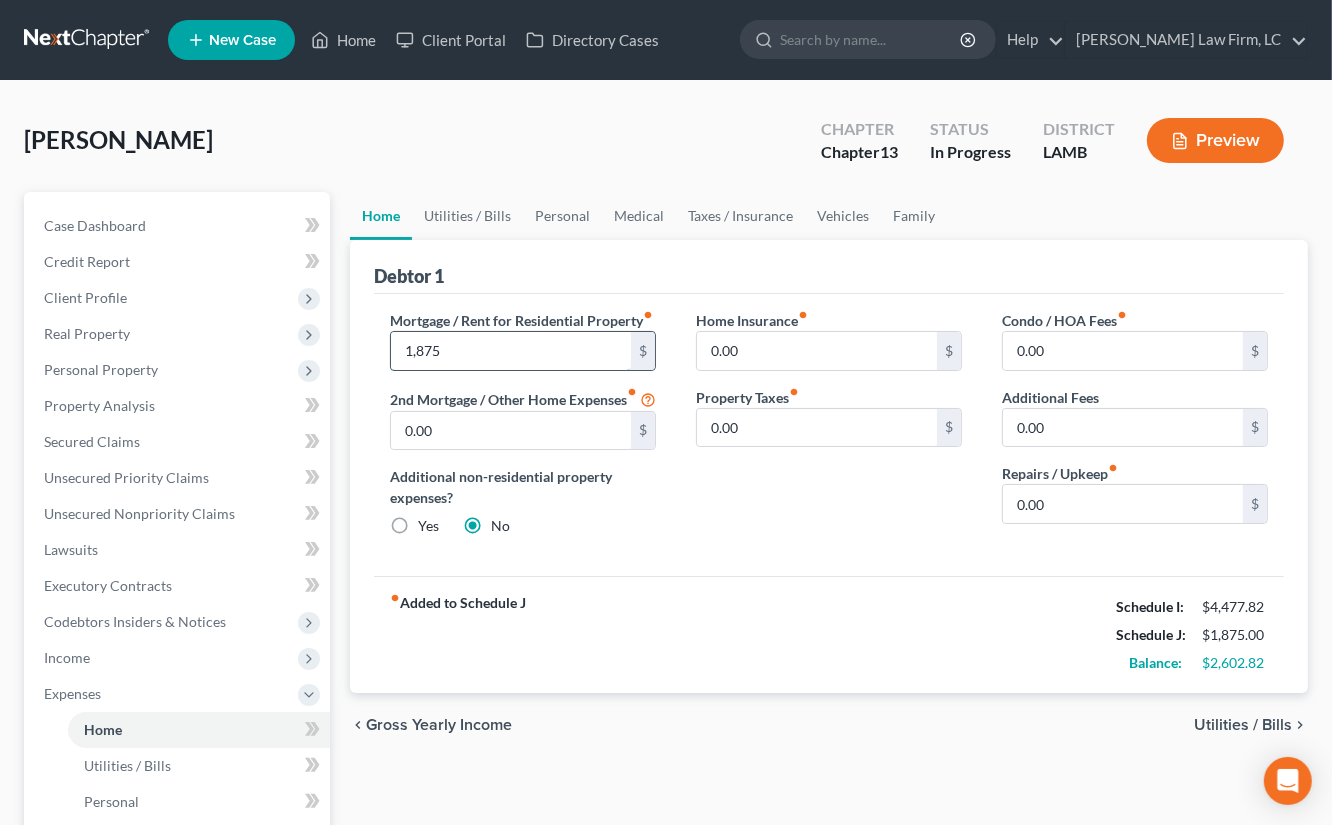 type on "1,875" 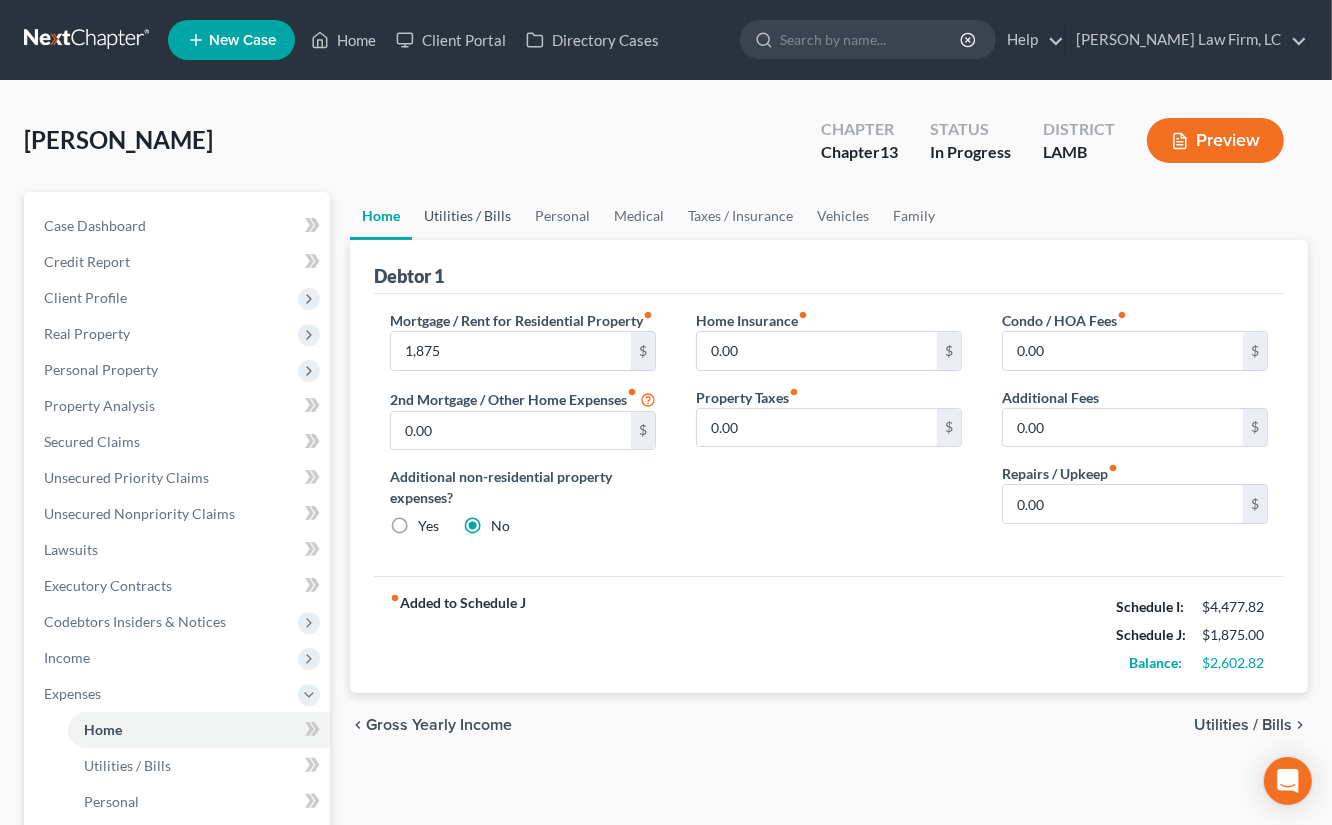 click on "Utilities / Bills" at bounding box center (467, 216) 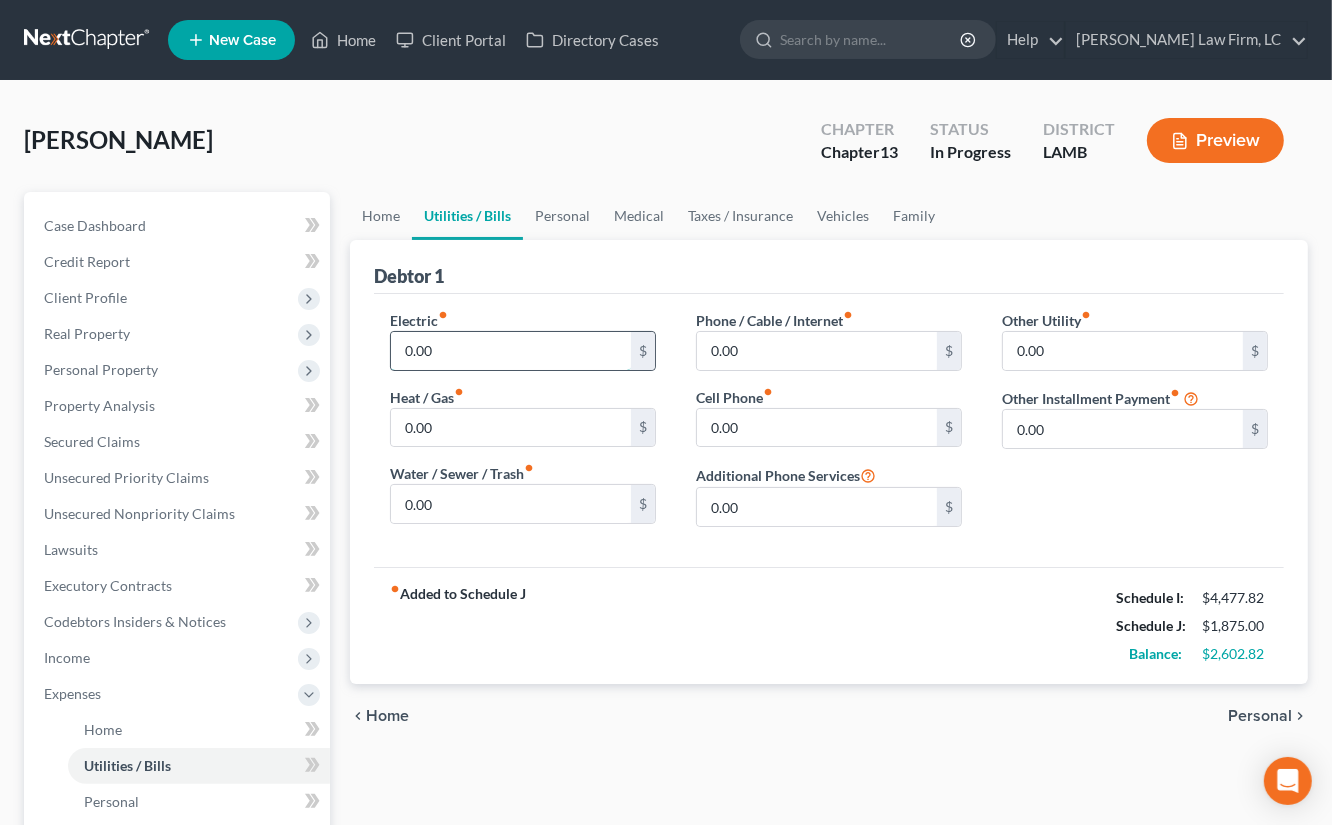 click on "0.00" at bounding box center (511, 351) 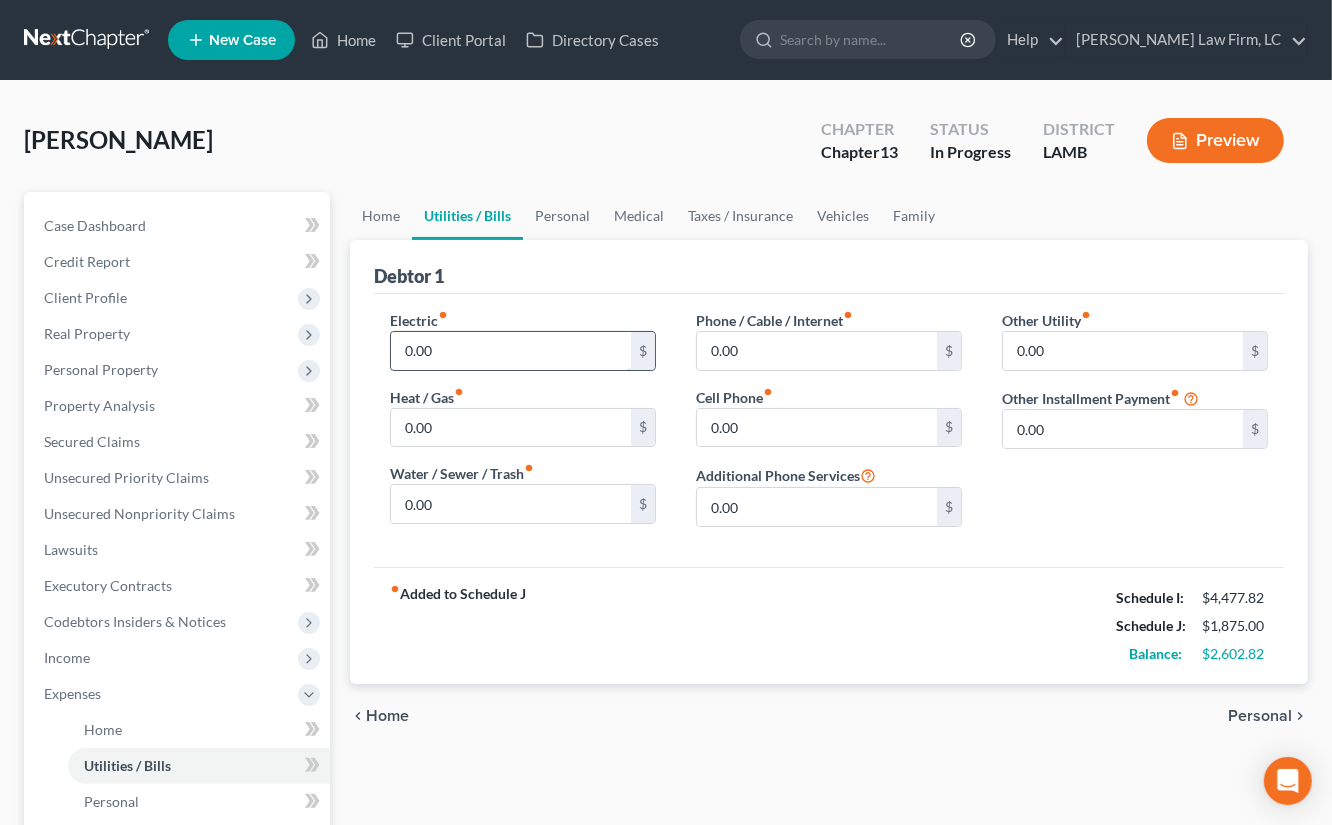 click on "0.00" at bounding box center (511, 351) 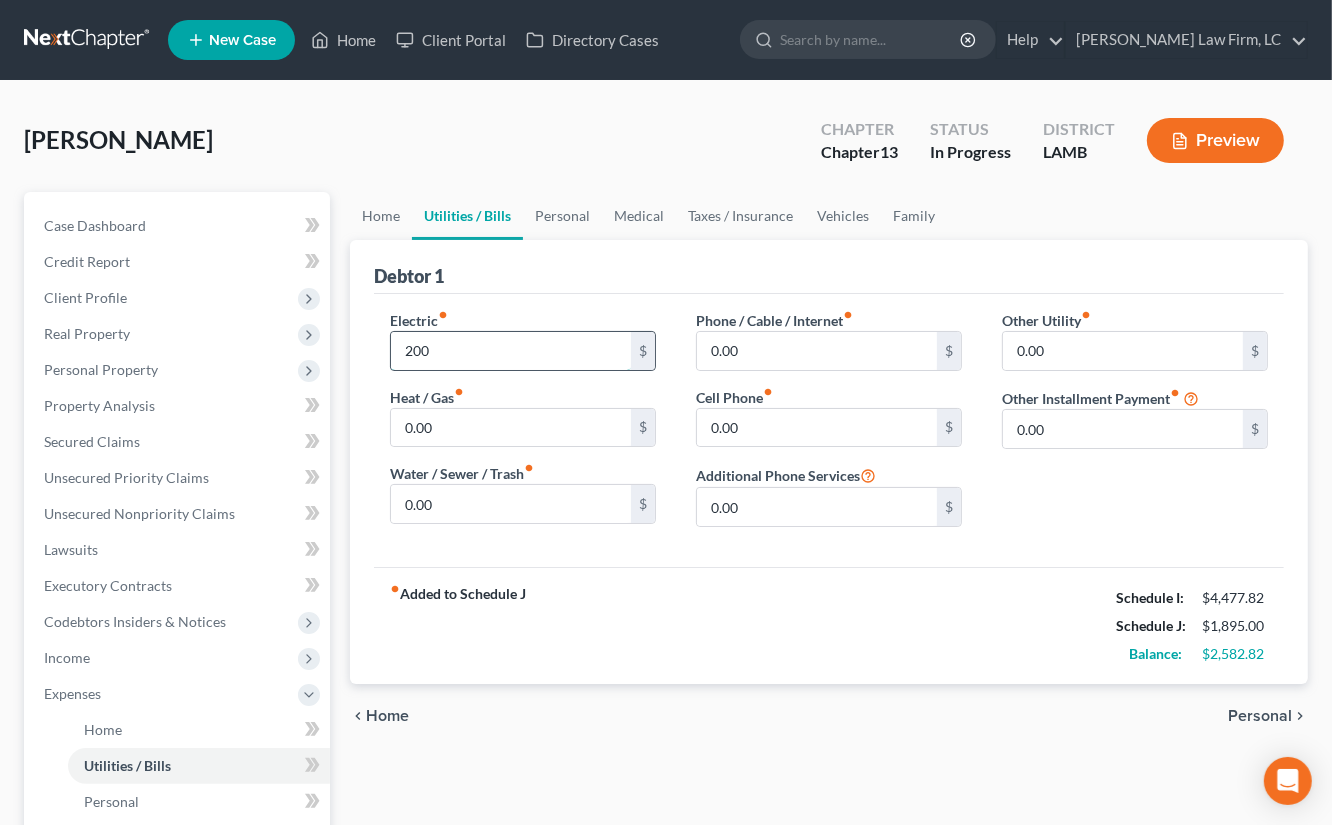 type on "200" 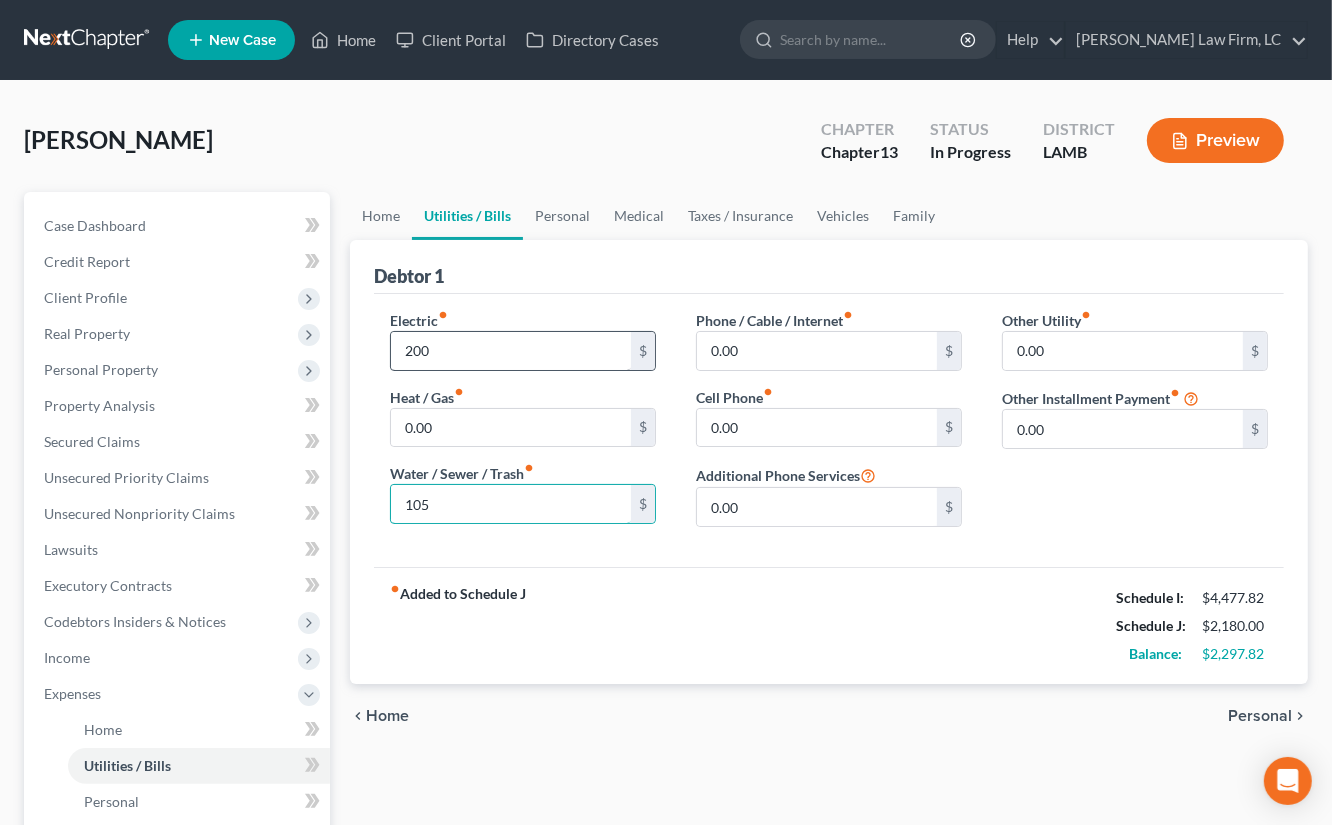 type on "105" 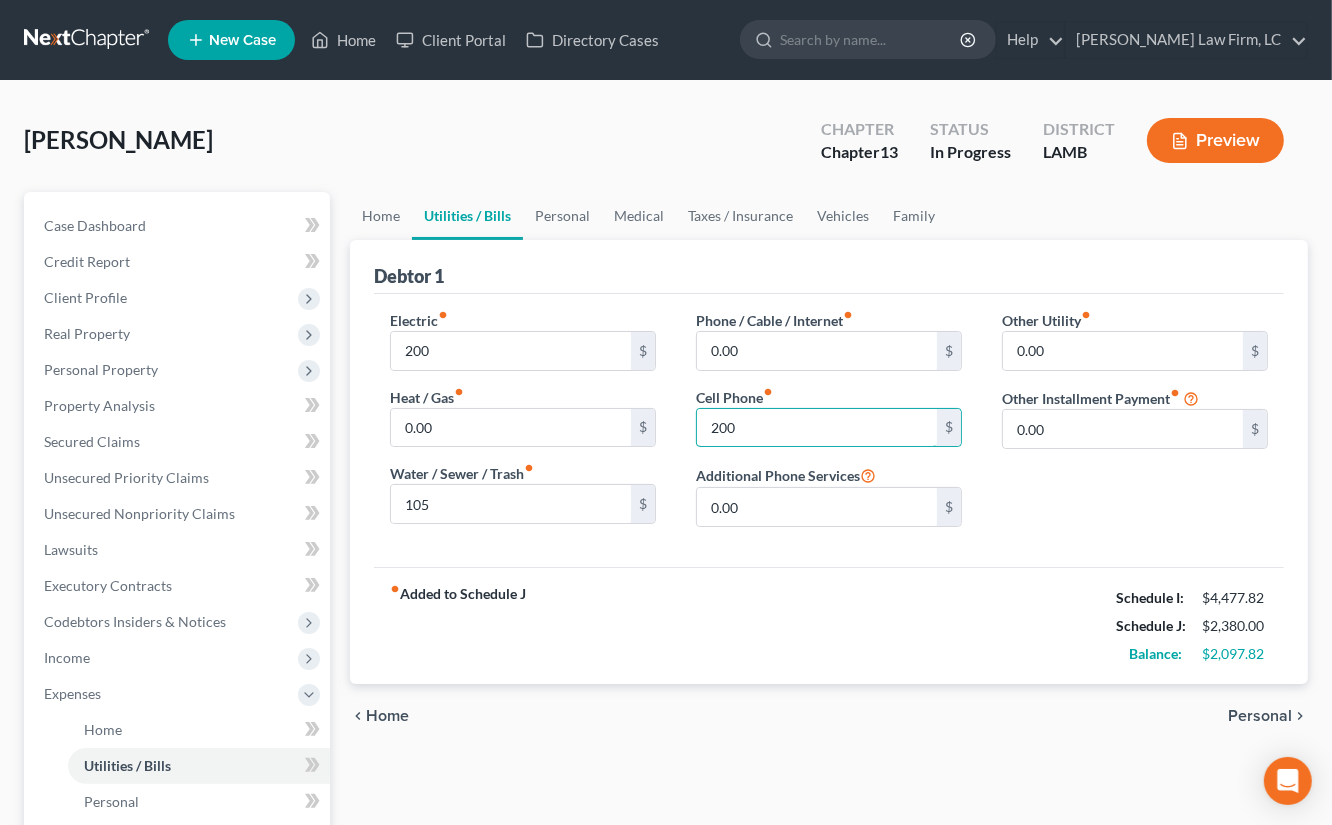 type on "200" 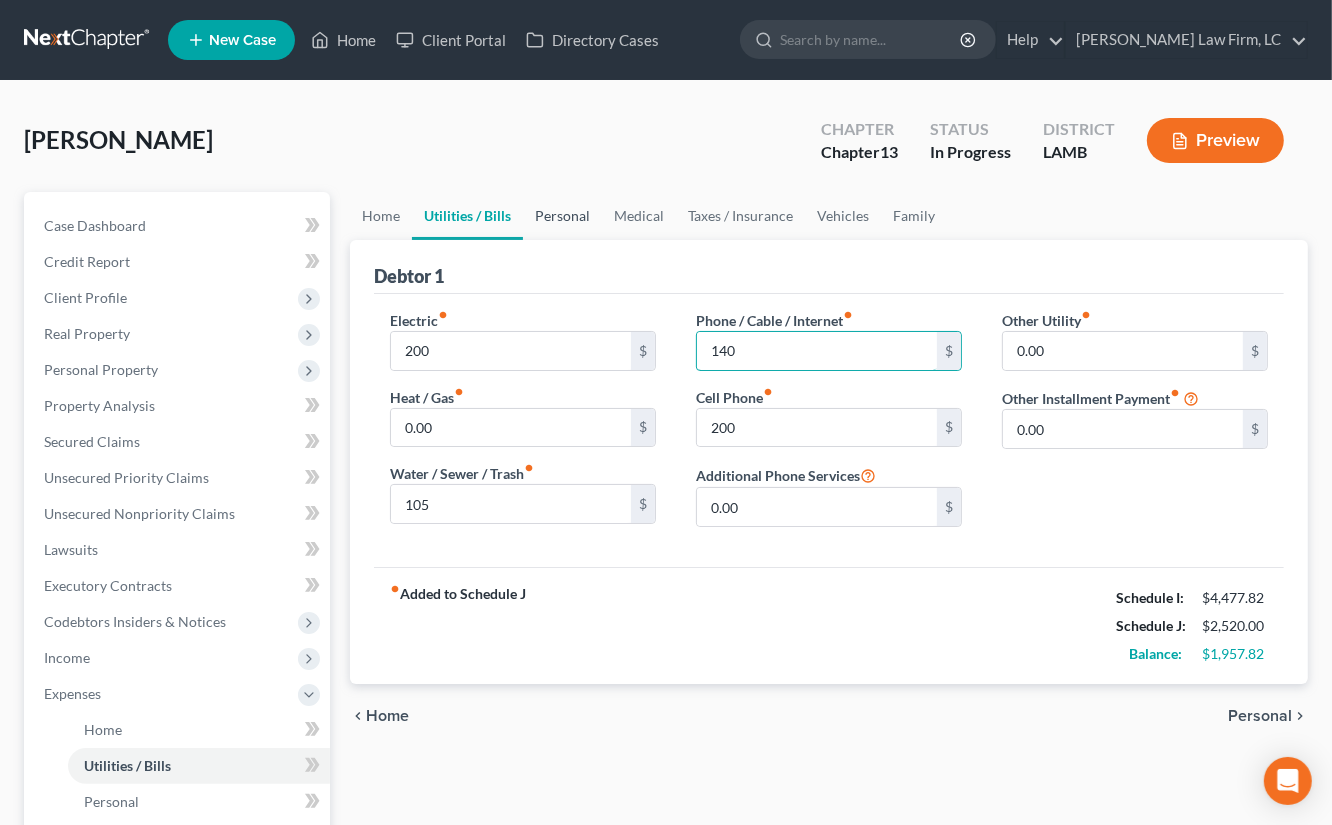 type on "140" 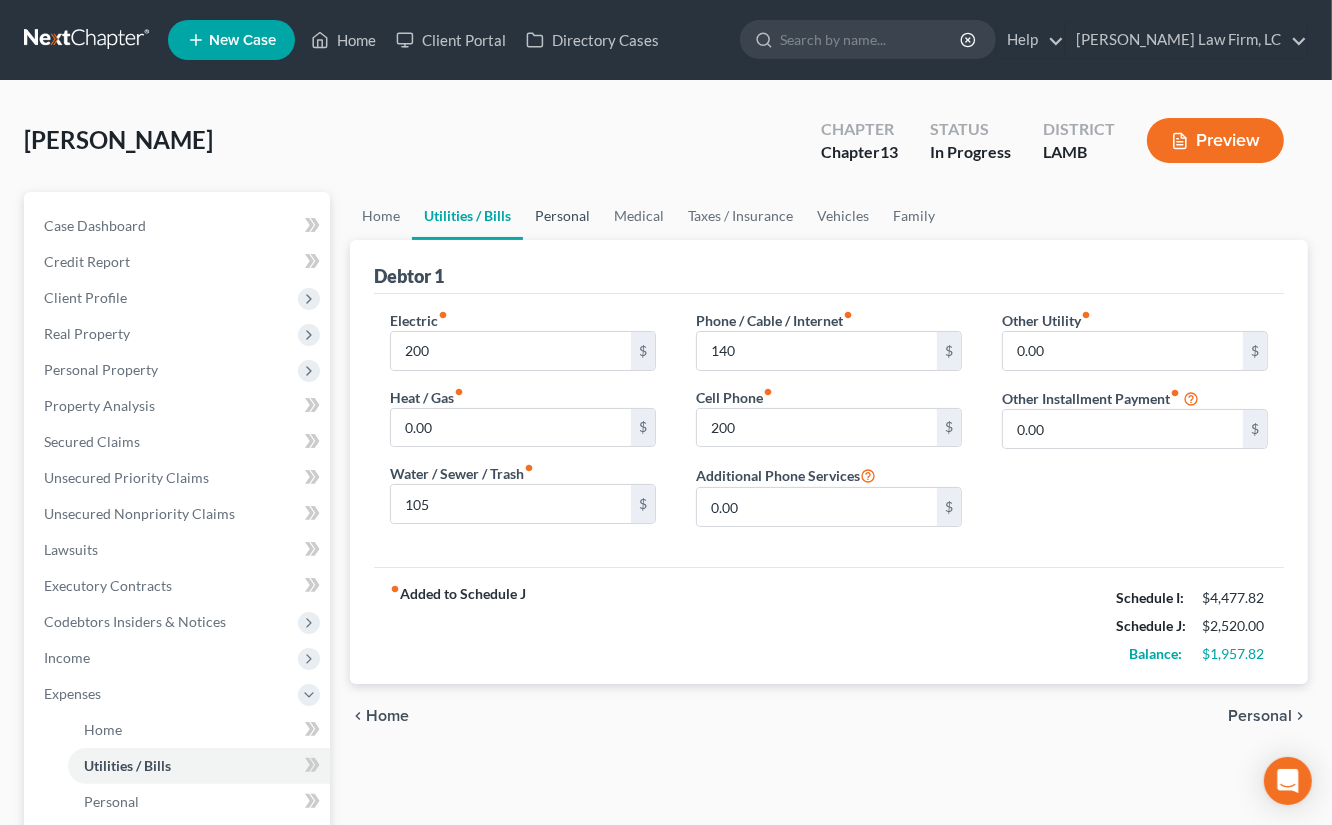 click on "Personal" at bounding box center (562, 216) 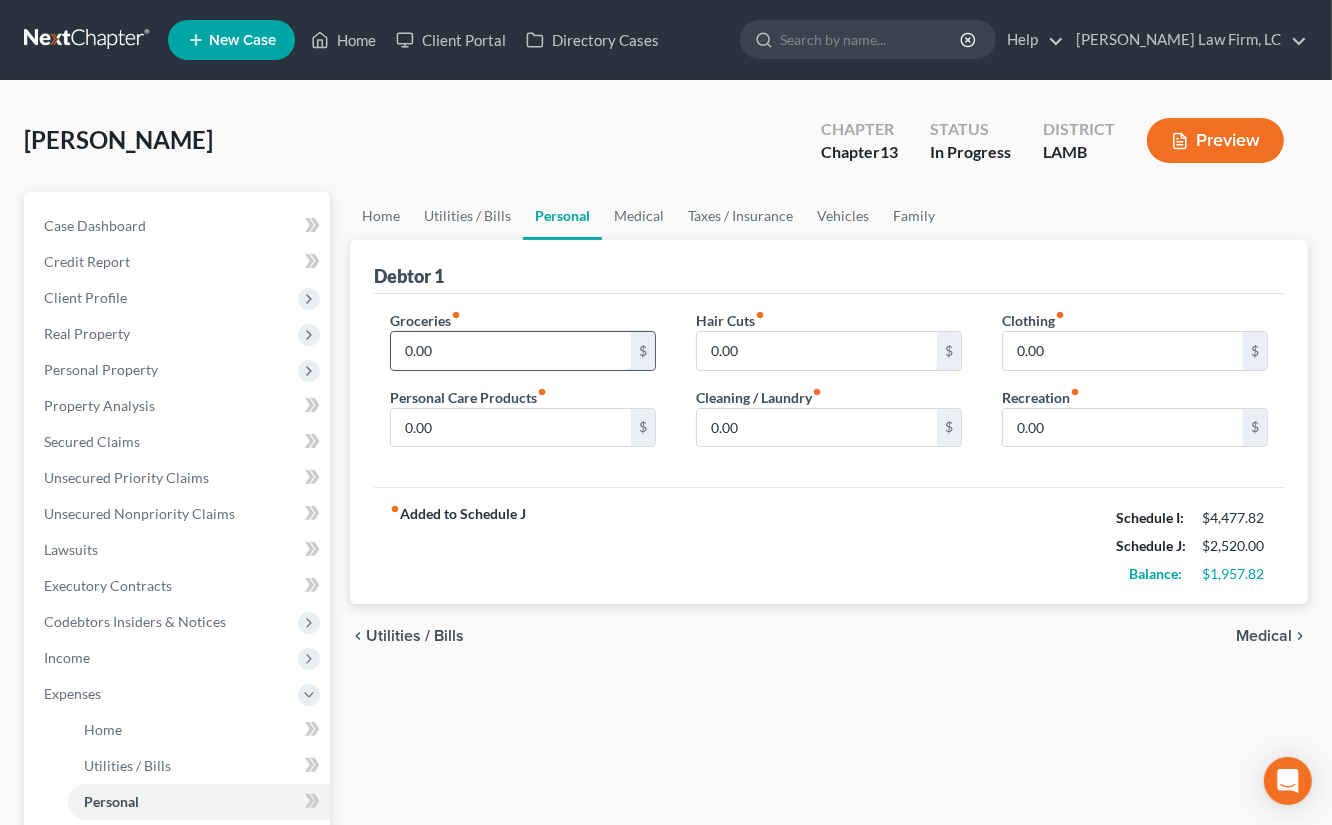 click on "0.00" at bounding box center (511, 351) 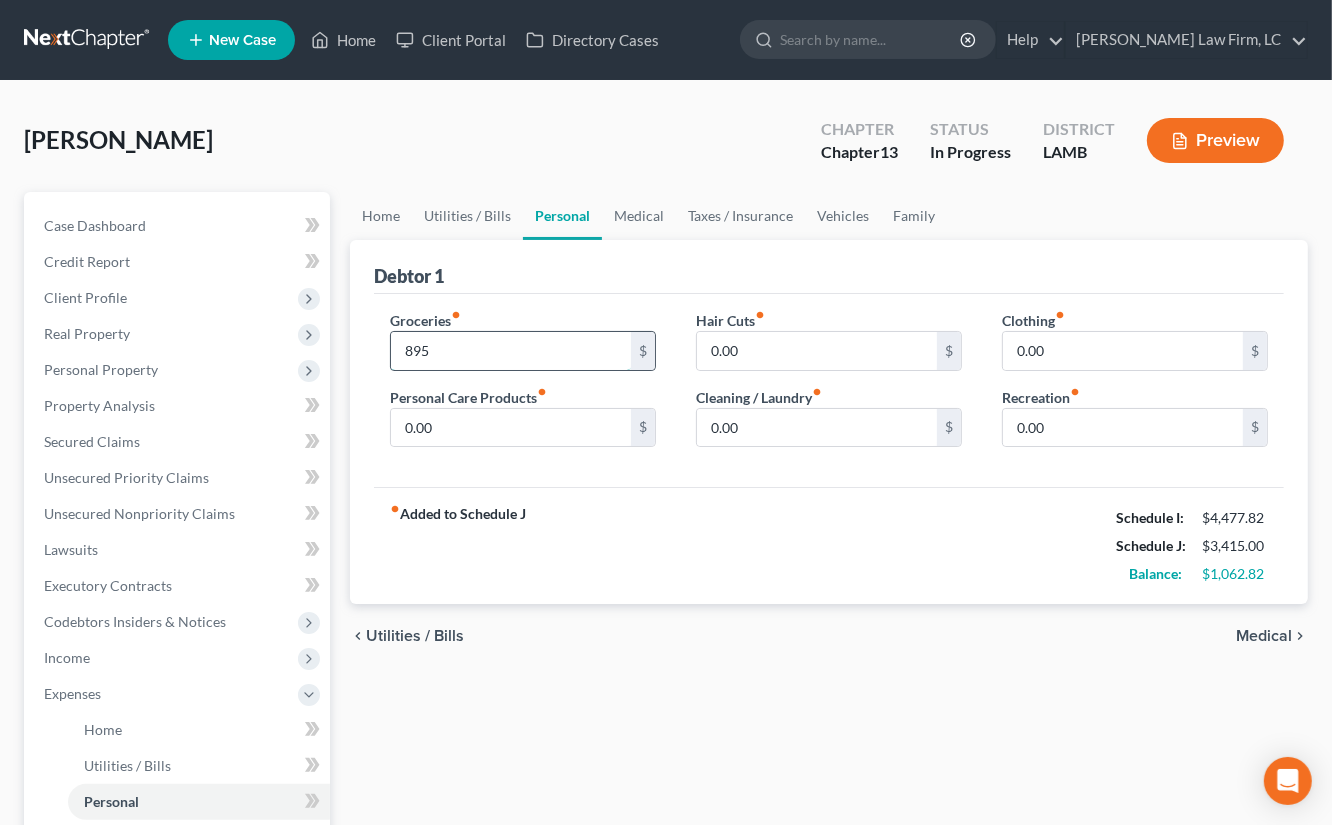 type on "895" 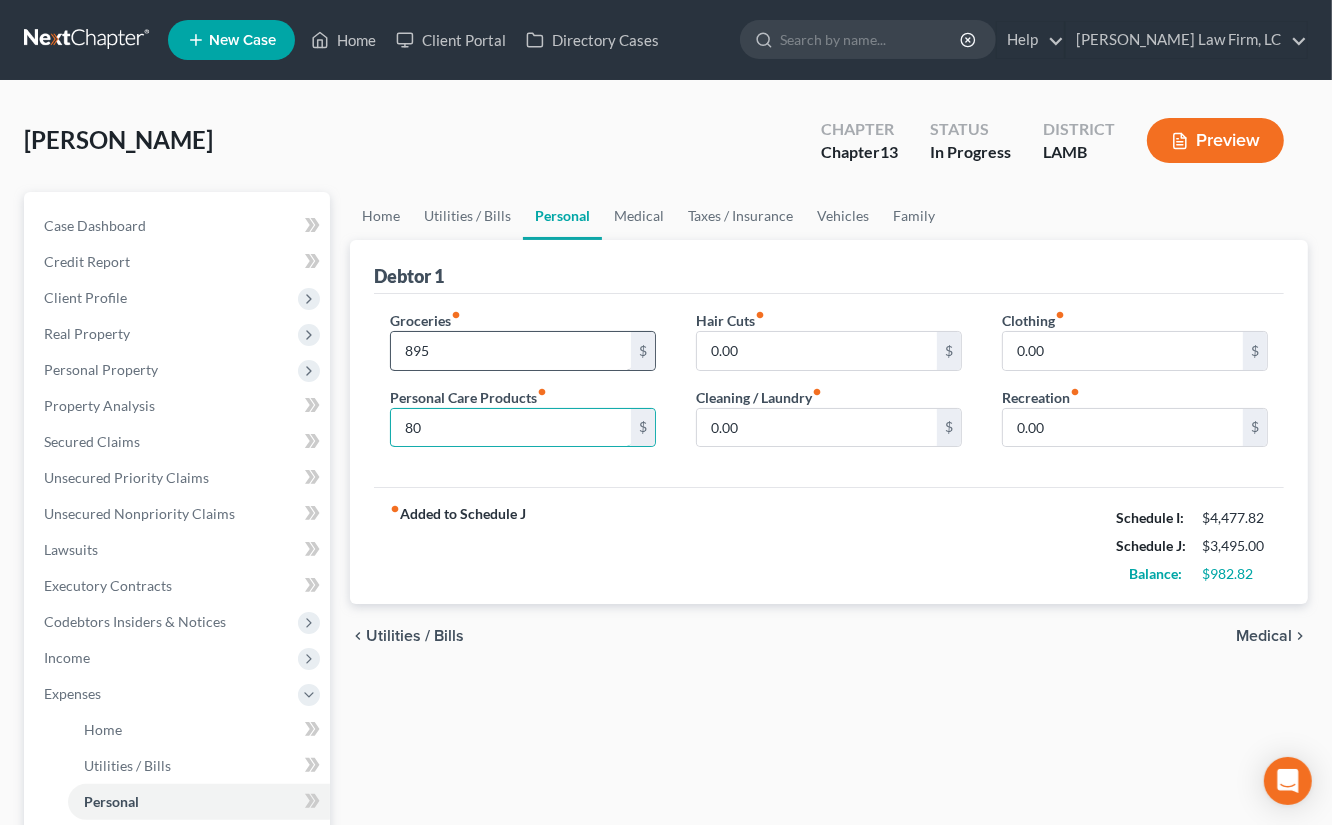 type on "80" 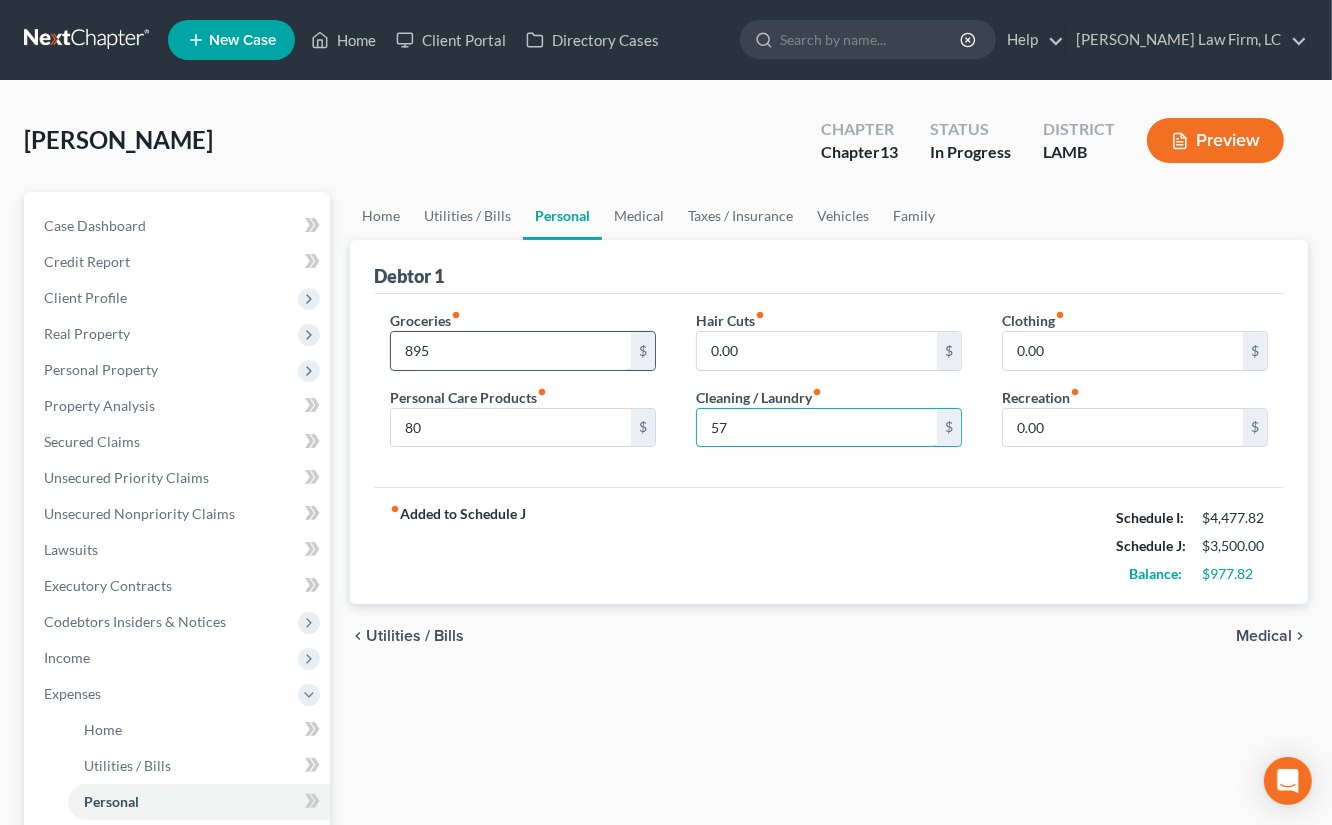type on "57" 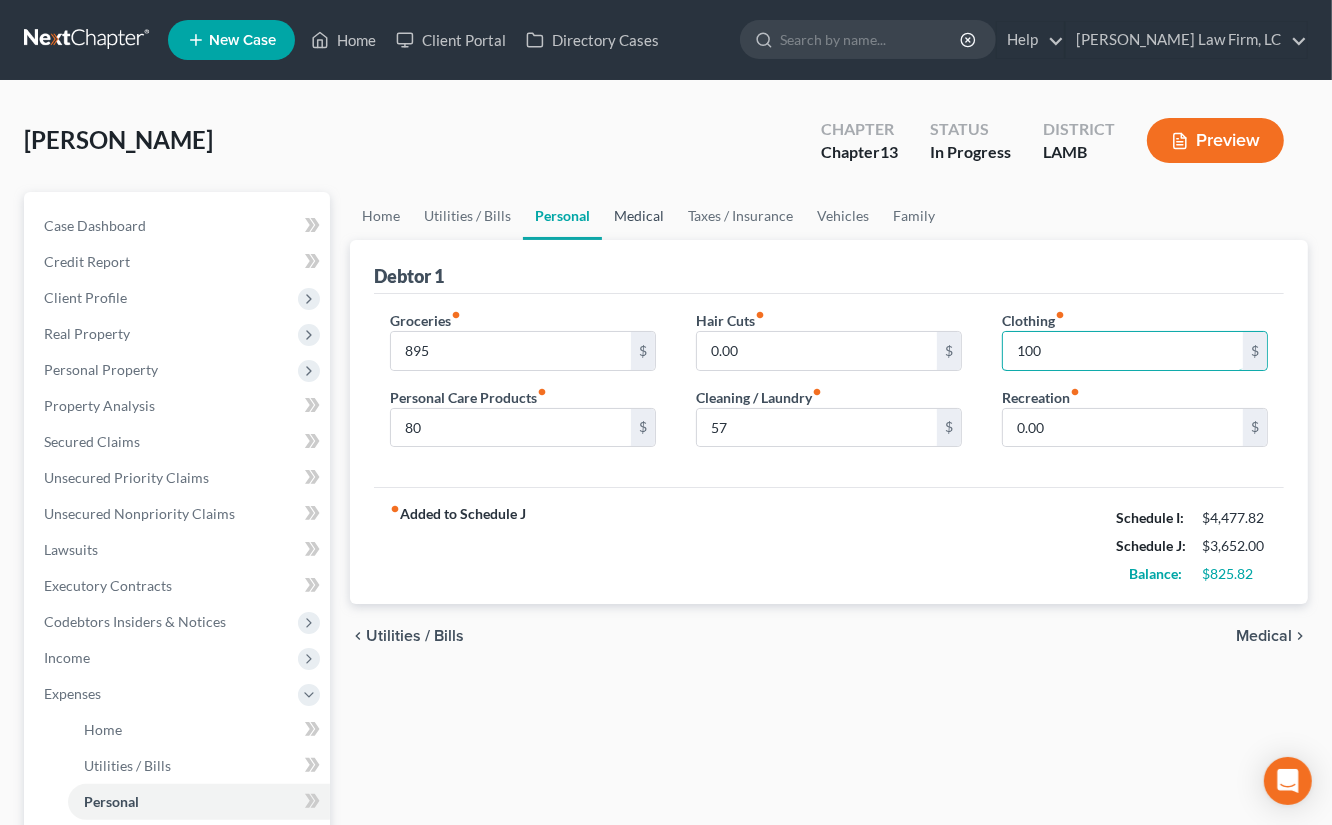 type on "100" 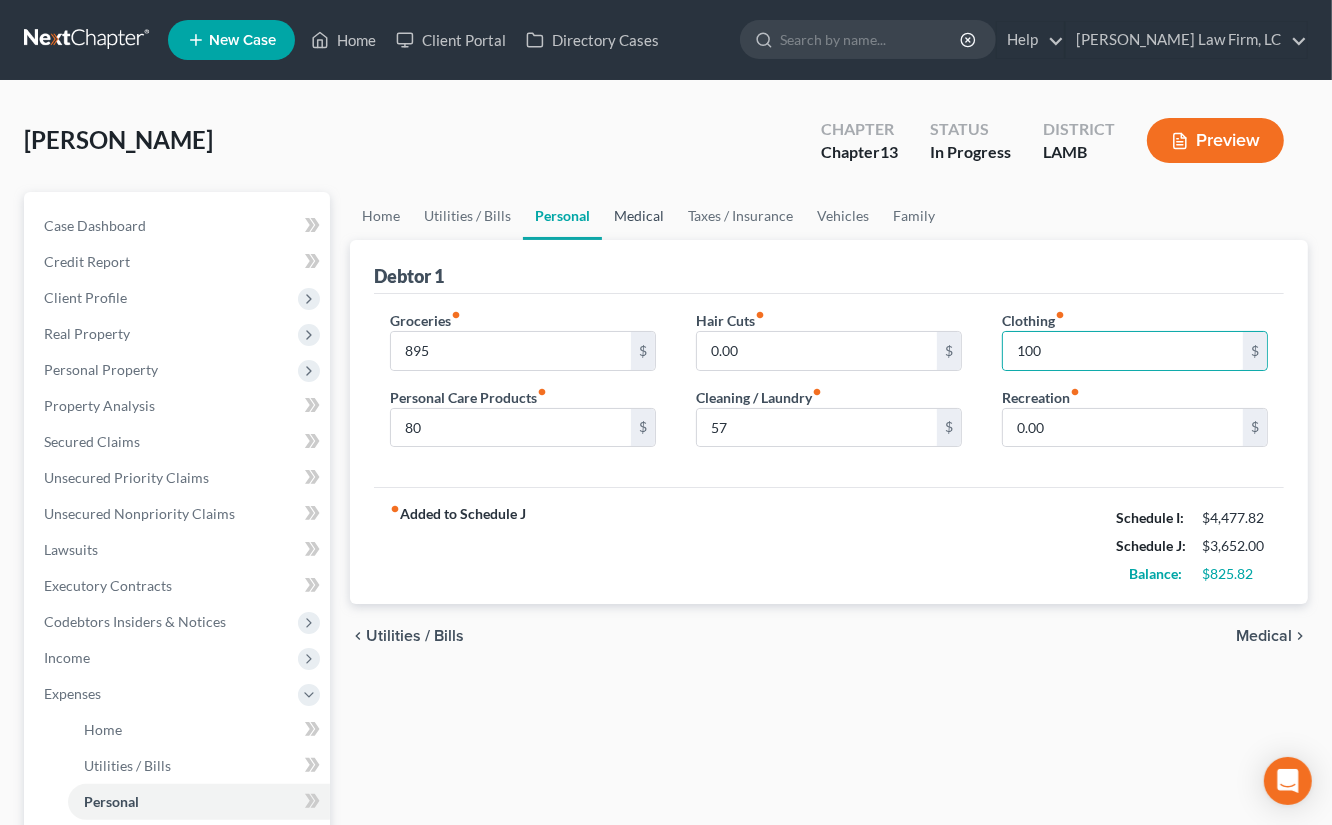 click on "Medical" at bounding box center (639, 216) 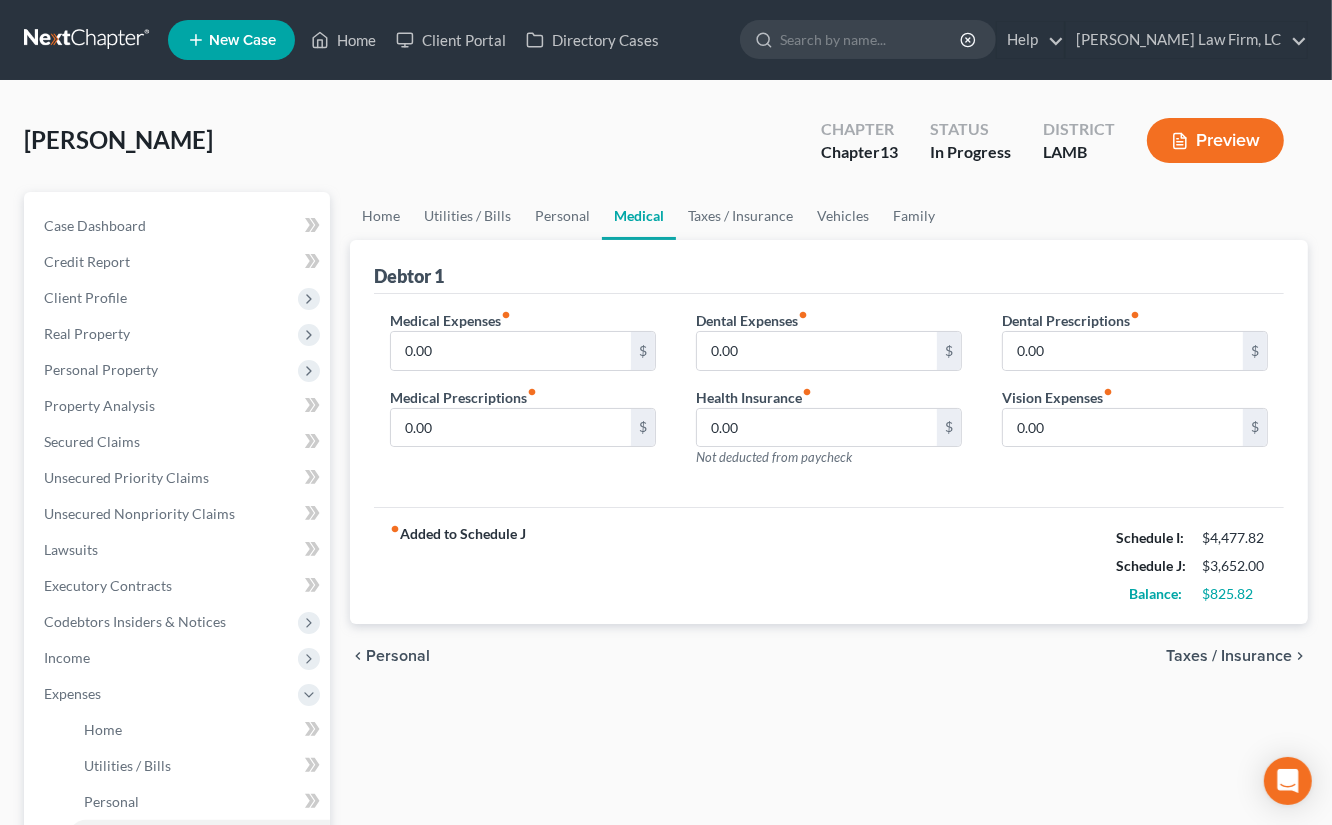 click on "Medical Expenses  fiber_manual_record" at bounding box center (450, 320) 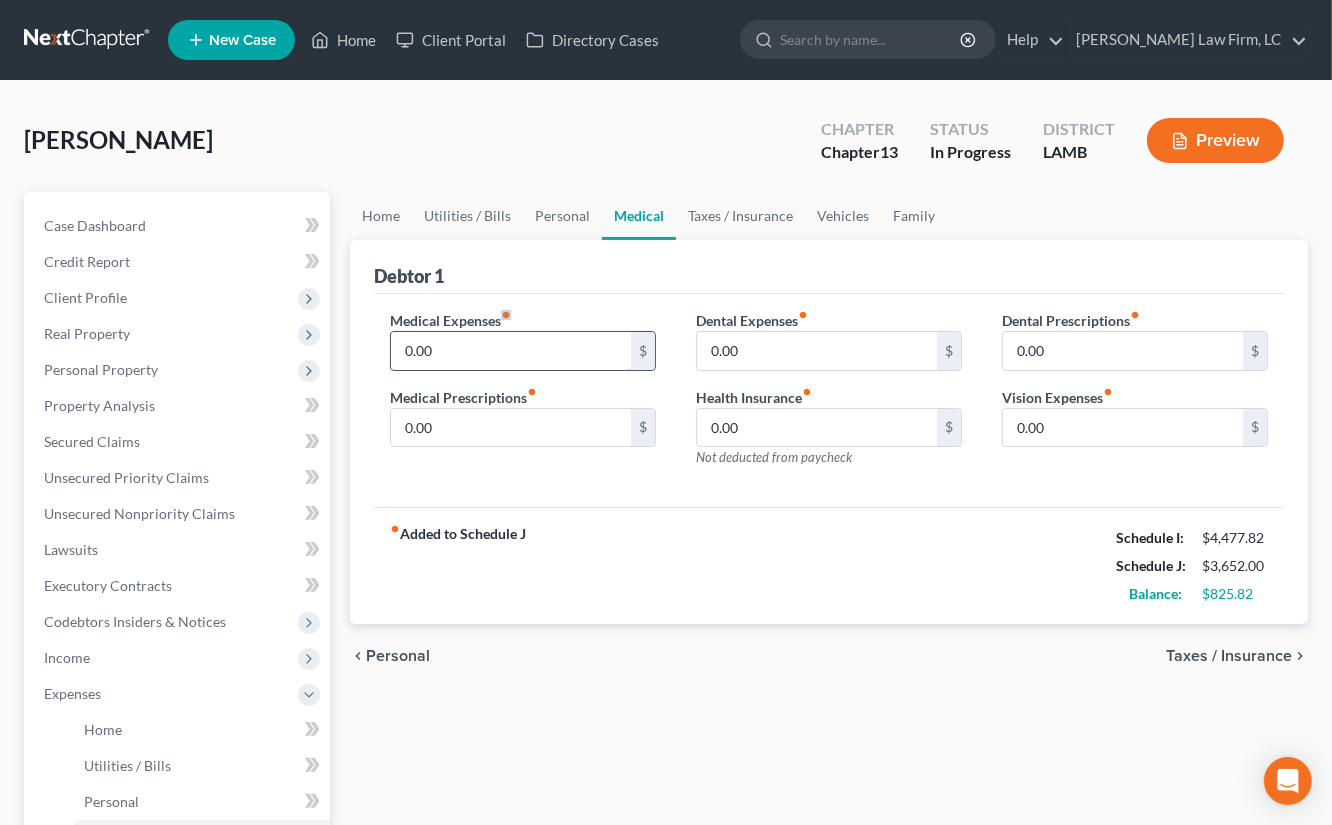 click on "Medical Expenses  fiber_manual_record 0.00 $" at bounding box center (523, 340) 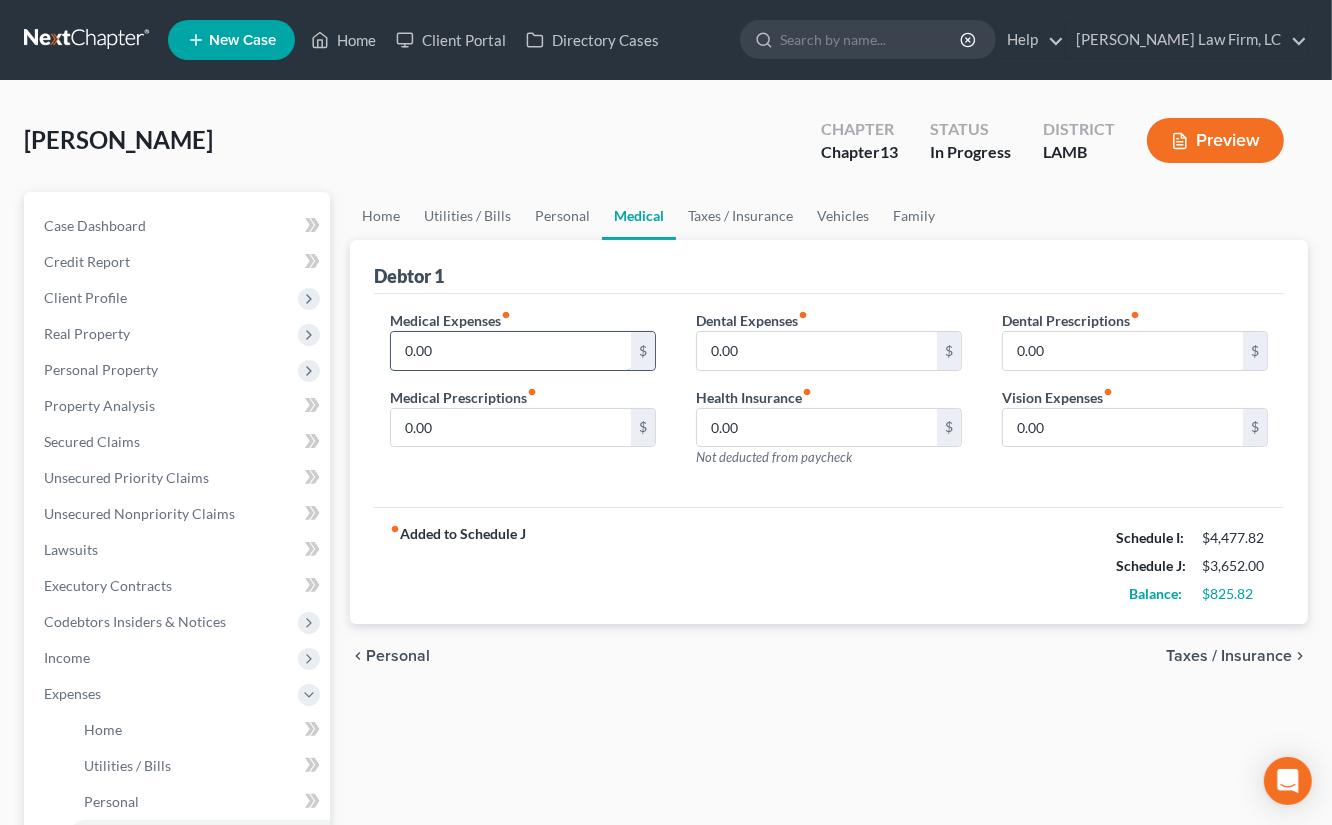 click on "0.00" at bounding box center (511, 351) 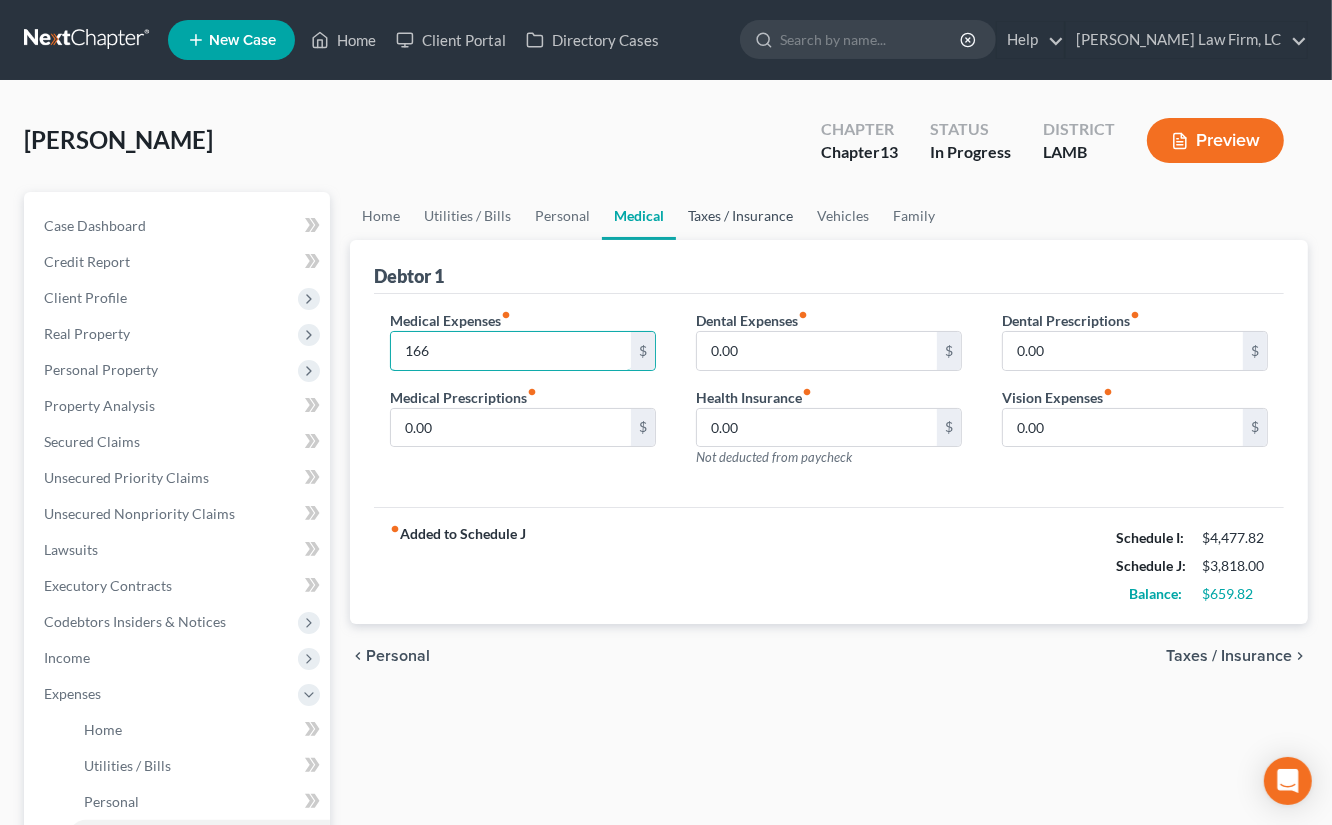 type on "166" 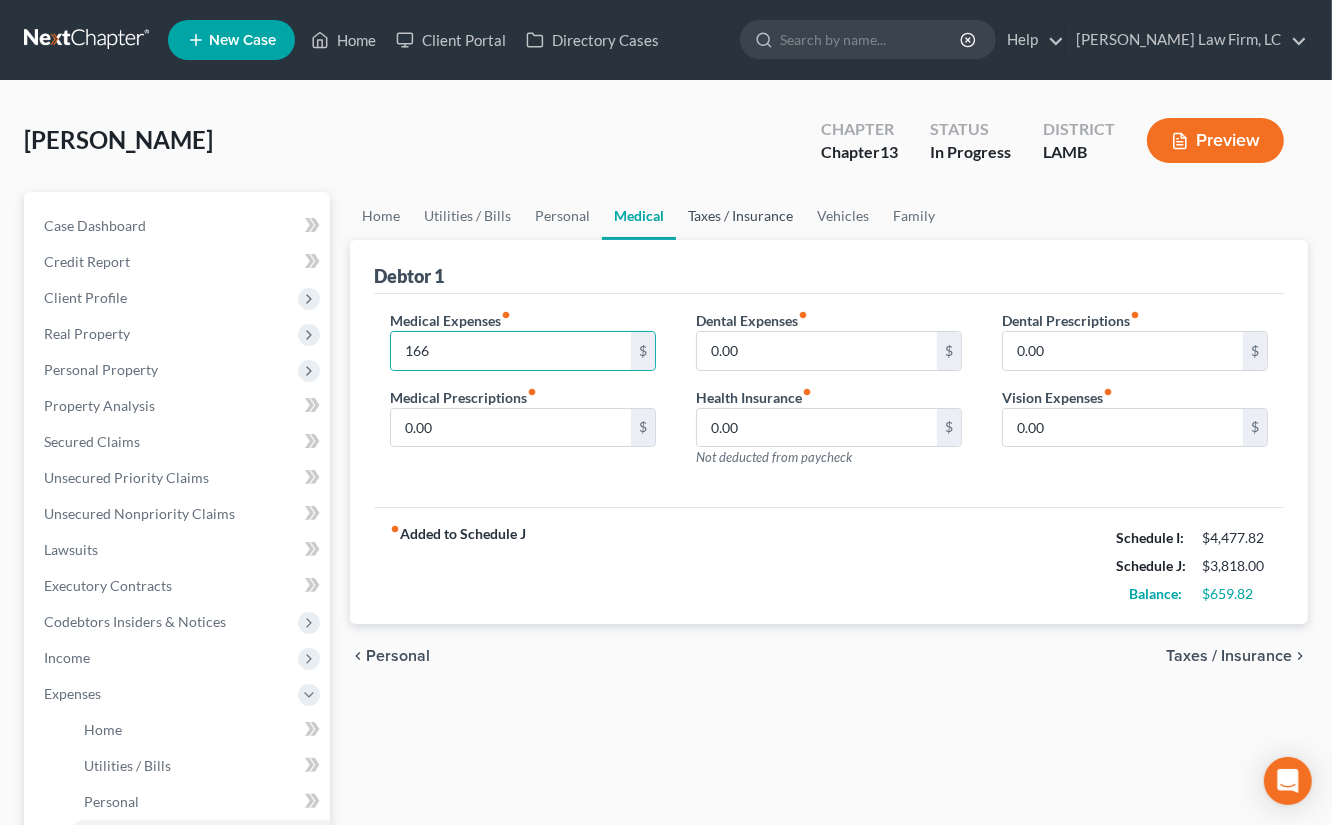 click on "Taxes / Insurance" at bounding box center (740, 216) 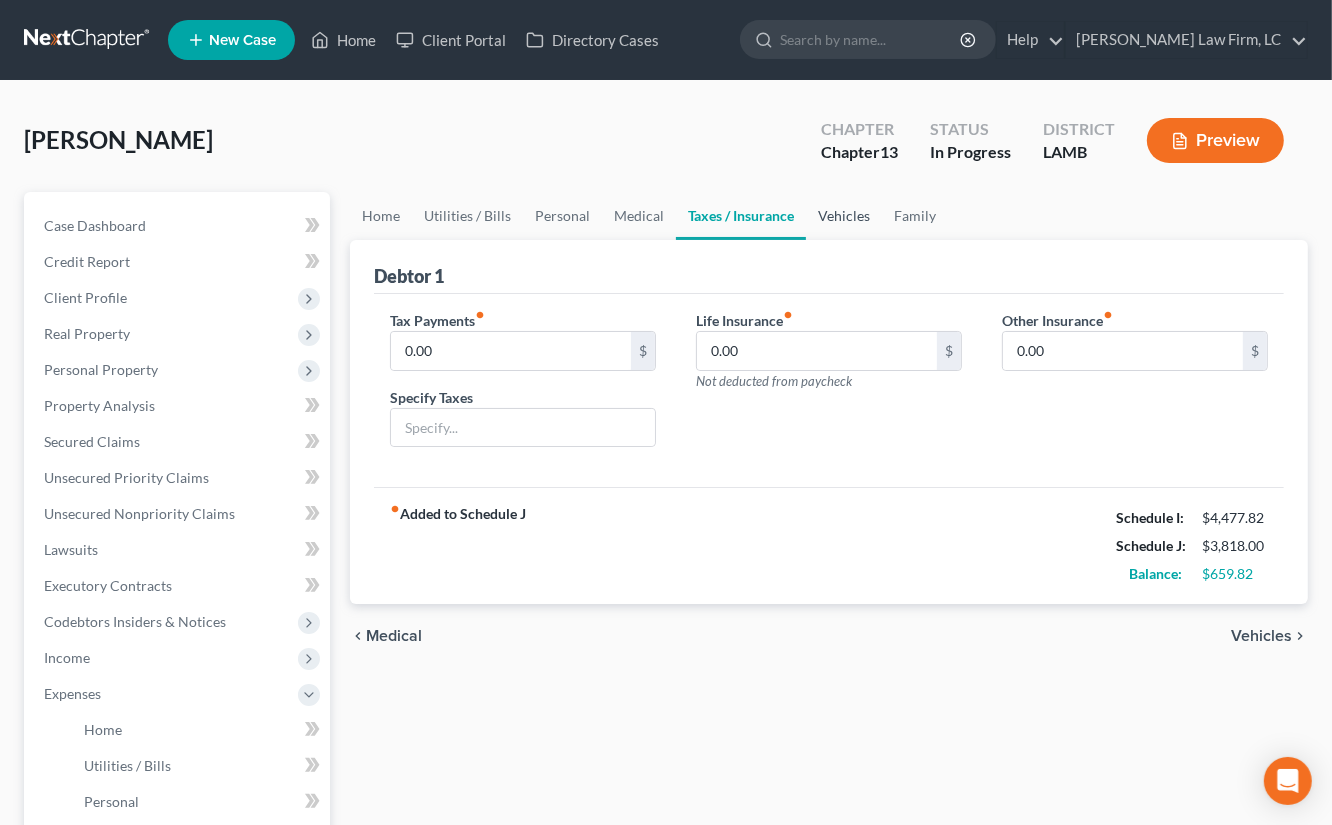 click on "Vehicles" at bounding box center [844, 216] 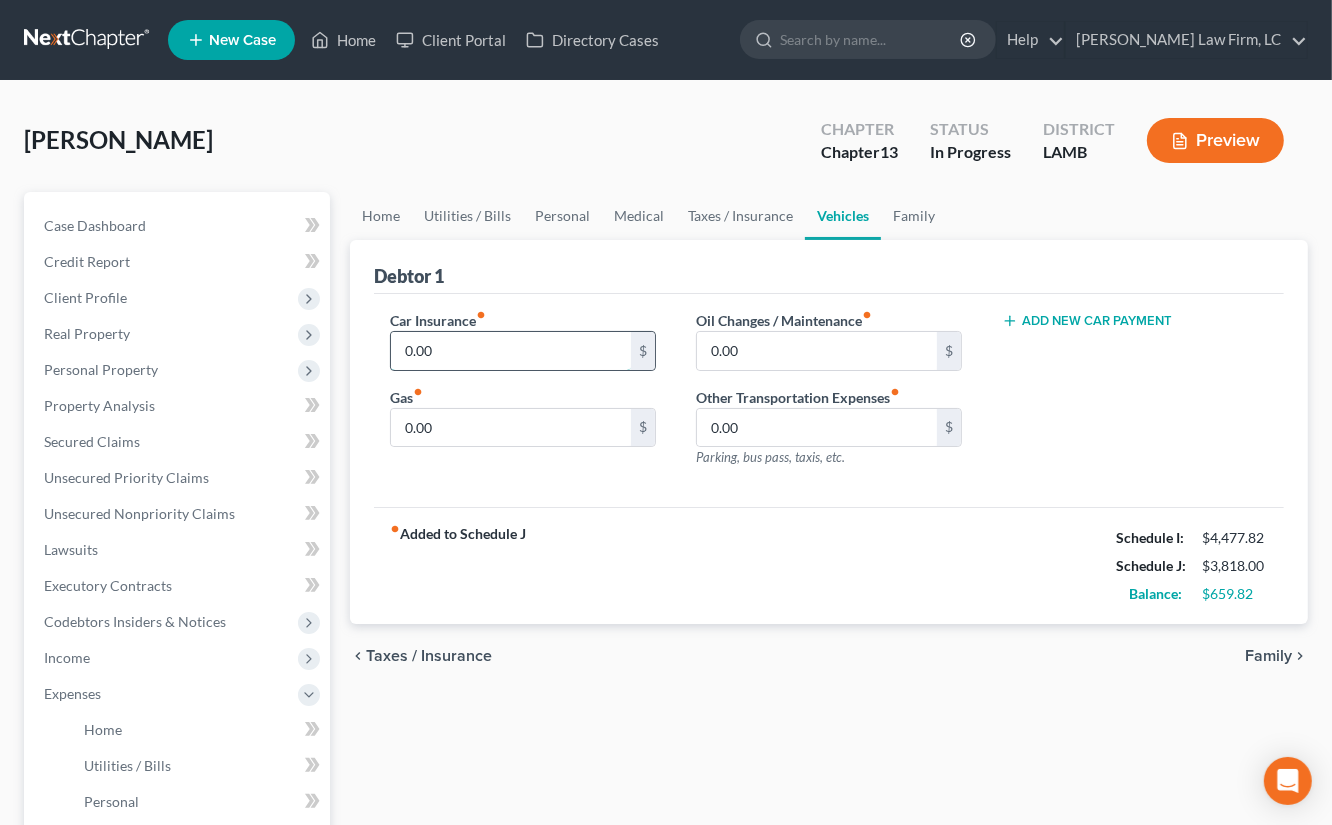 click on "0.00" at bounding box center (511, 351) 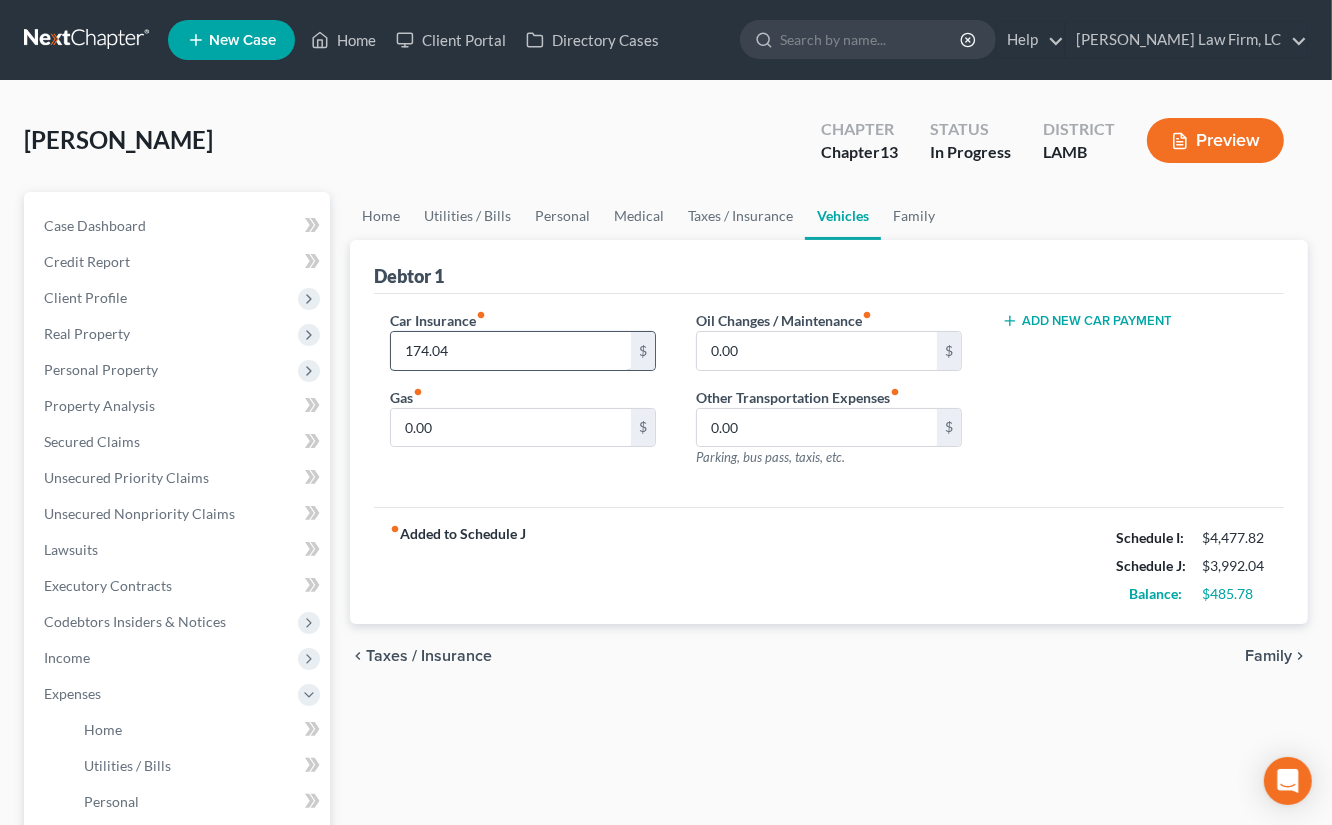 type on "174.04" 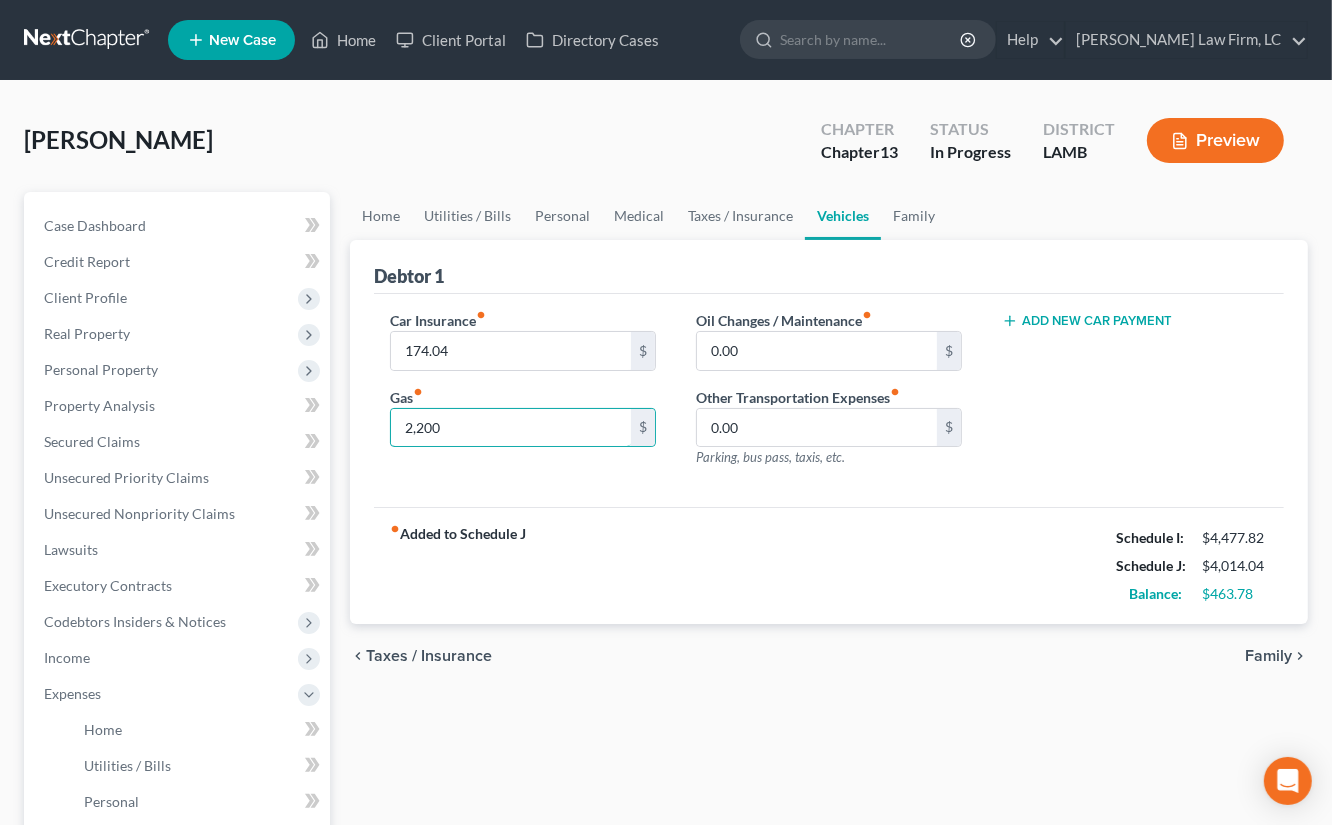 type on "2,200" 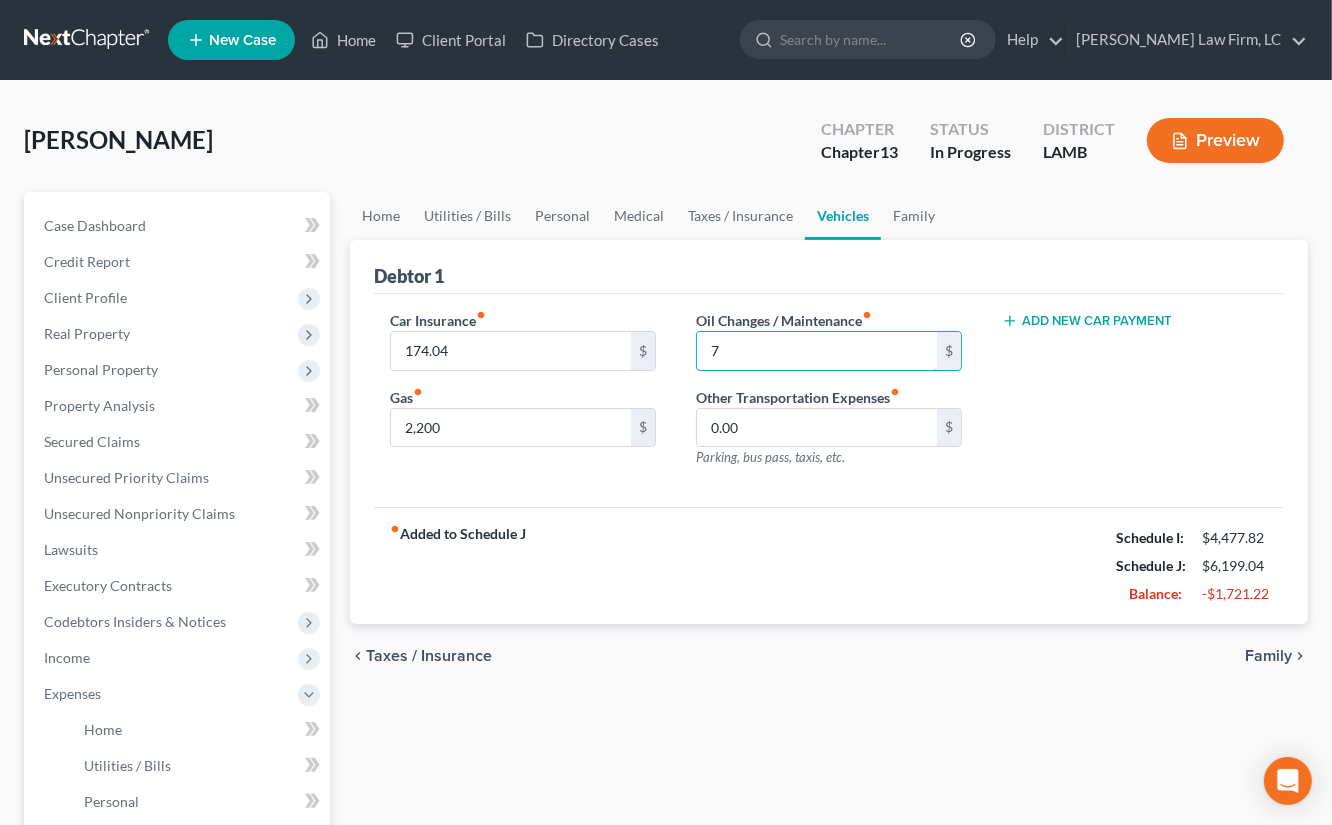 type on "7" 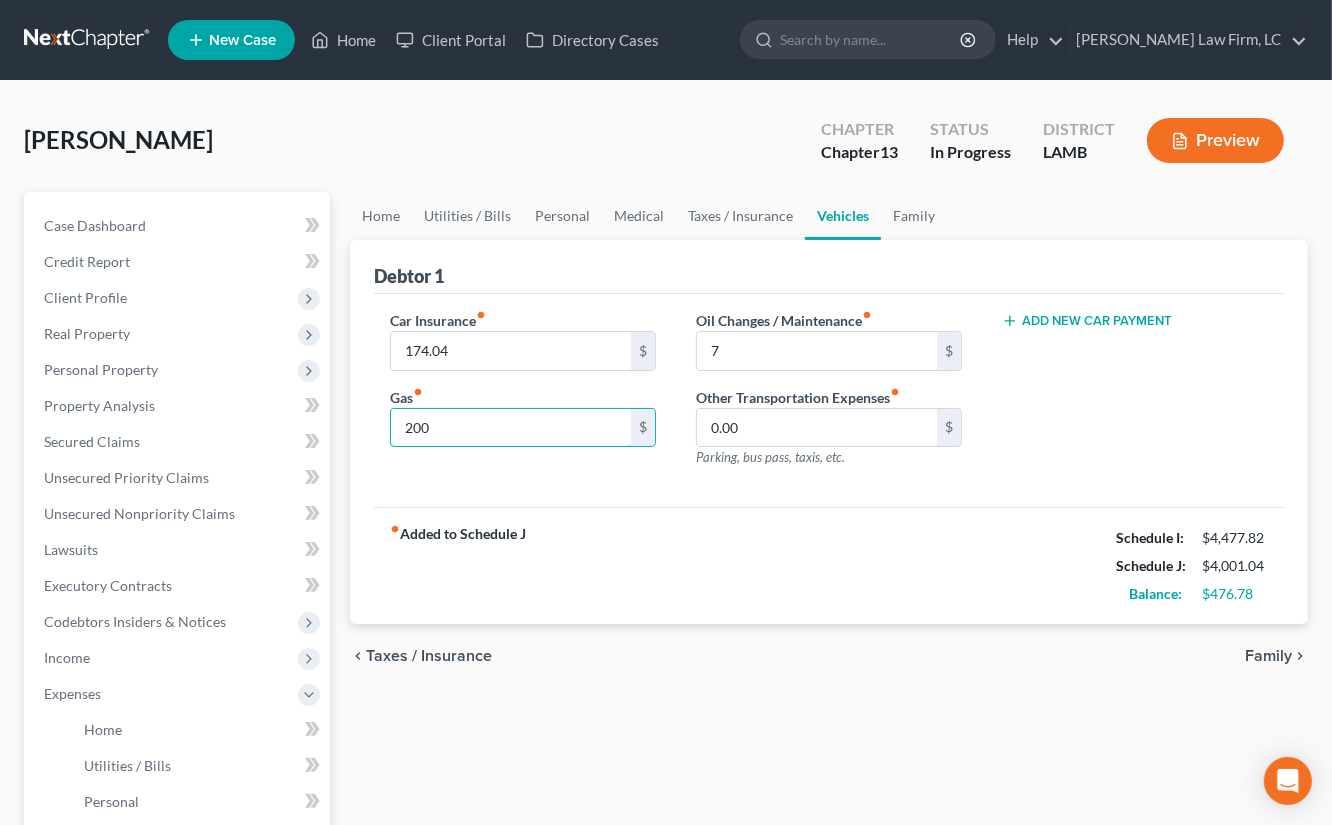 type on "200" 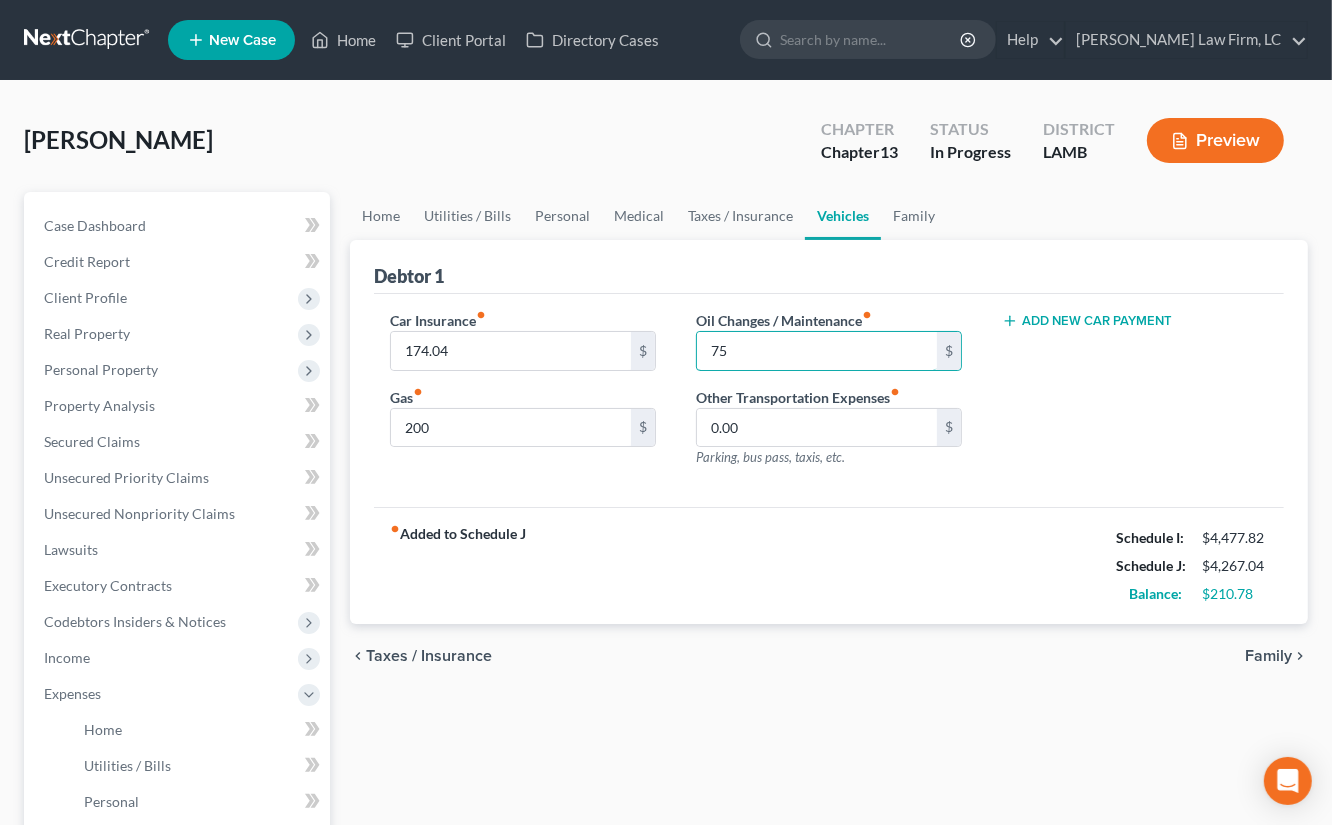 type on "75" 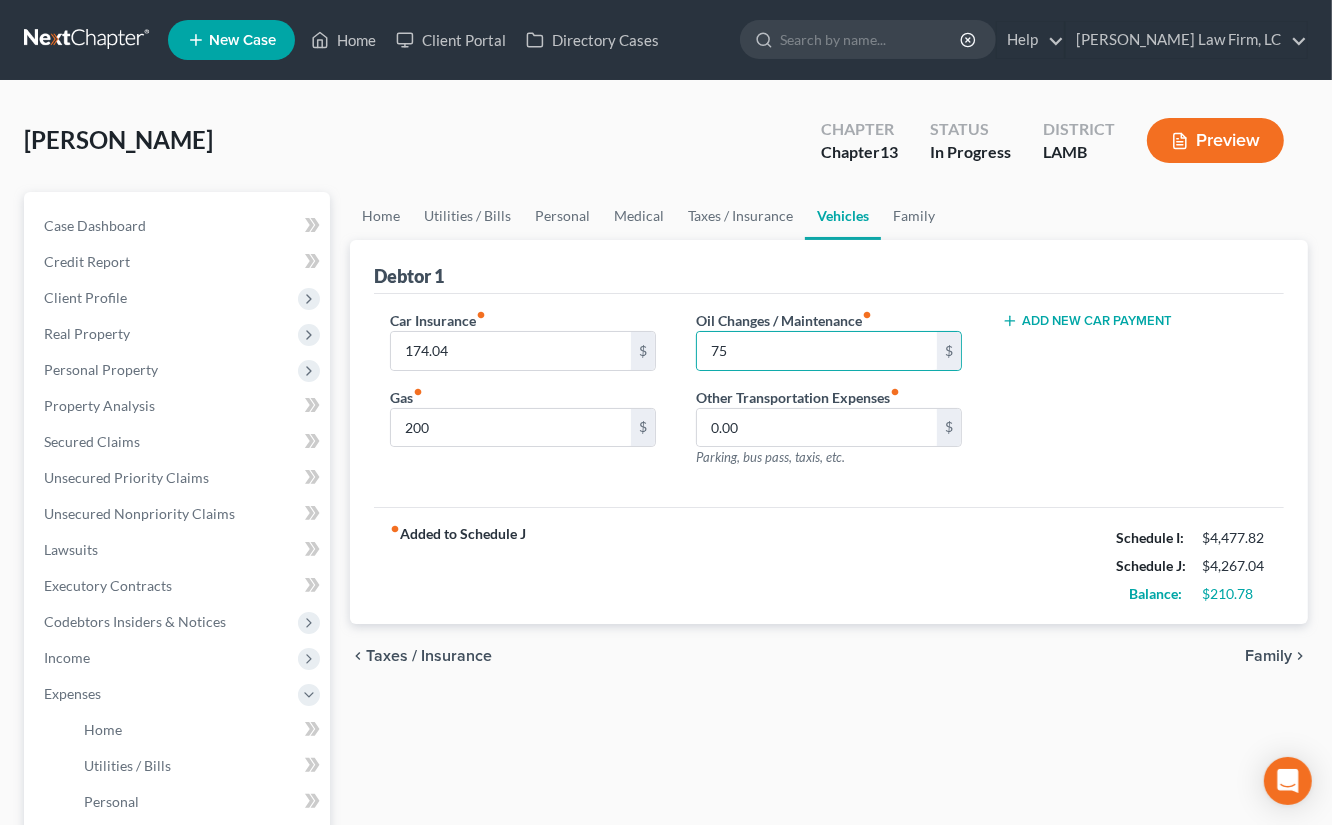 click on "Vehicles" at bounding box center [843, 216] 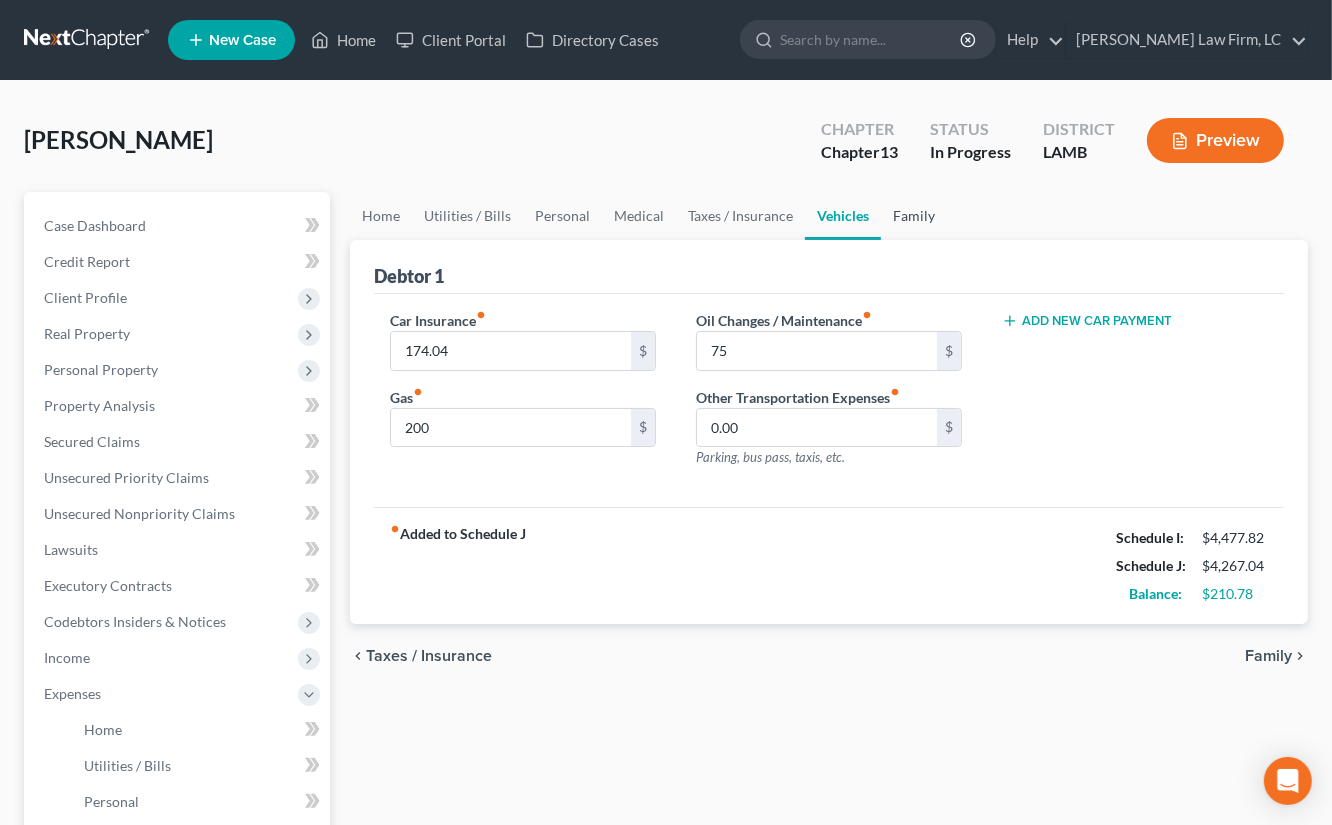 click on "Family" at bounding box center [914, 216] 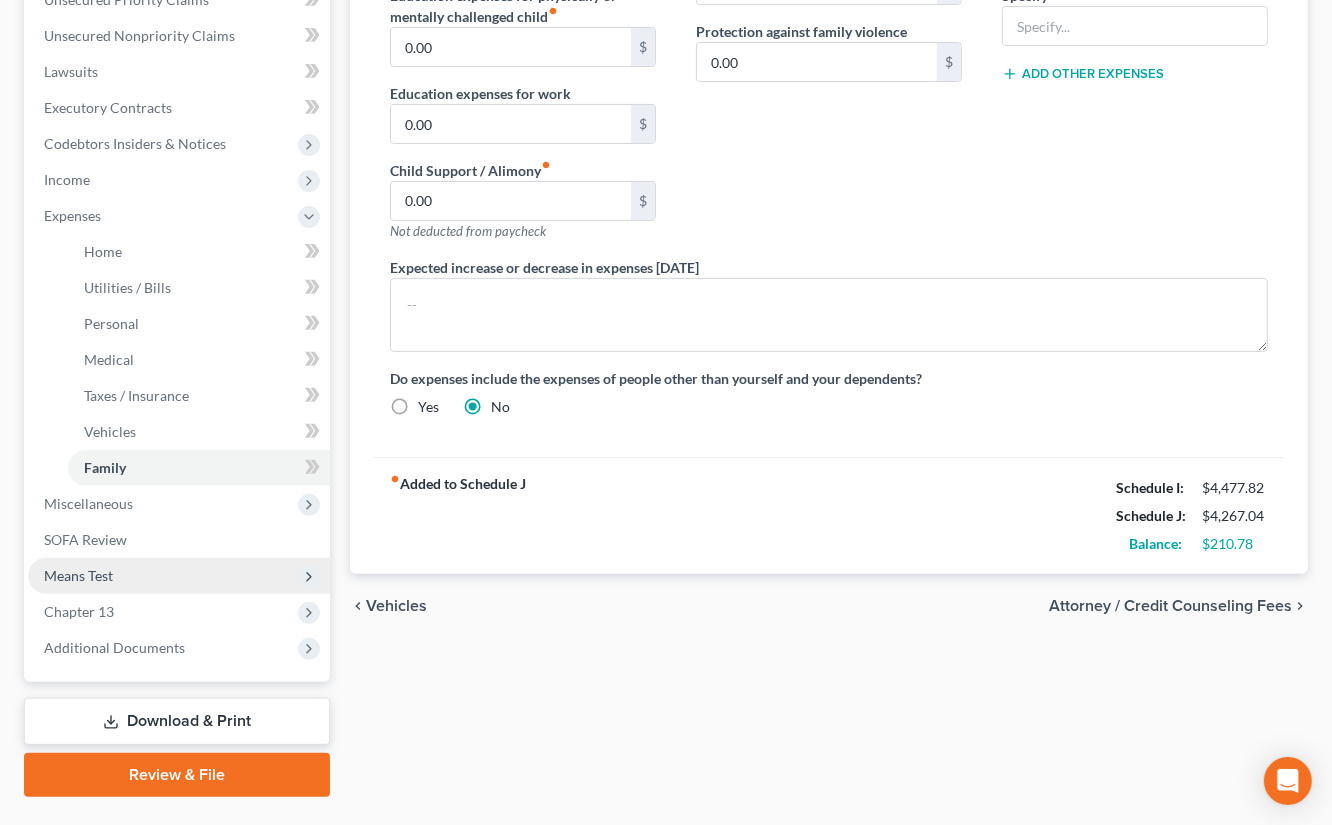 click on "Means Test" at bounding box center (179, 576) 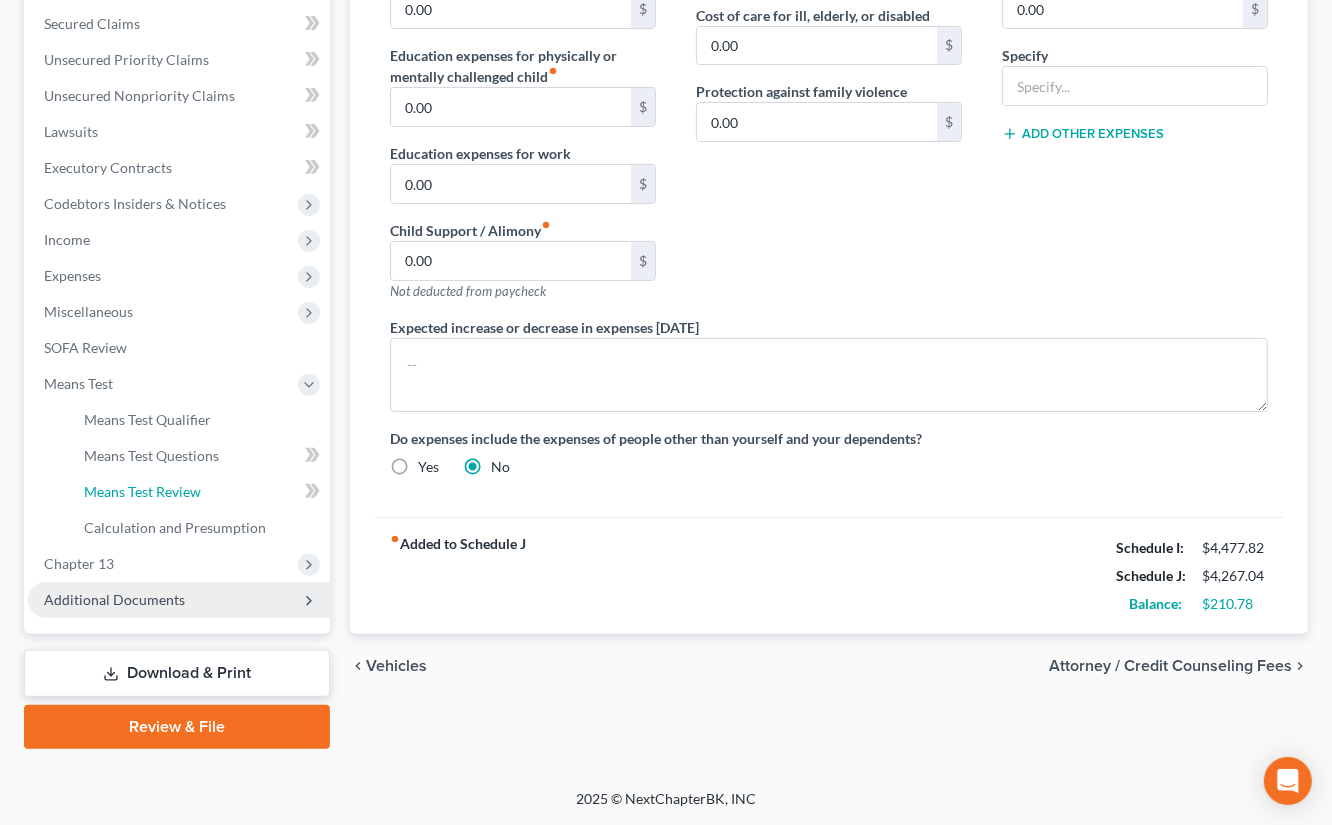 click on "Case Dashboard
Payments
Invoices
Payments
Payments
Credit Report
Client Profile" at bounding box center (179, 204) 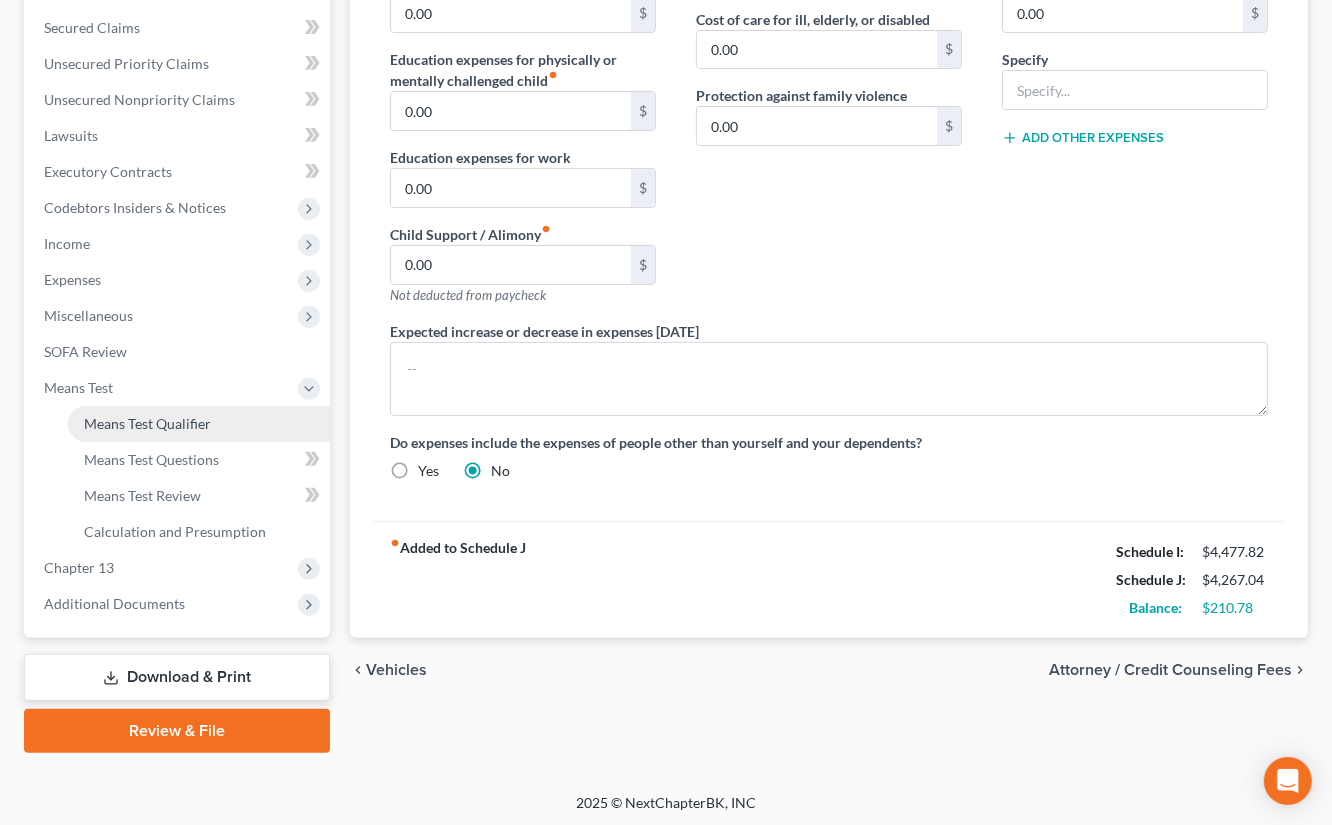 click on "Means Test Qualifier" at bounding box center (199, 424) 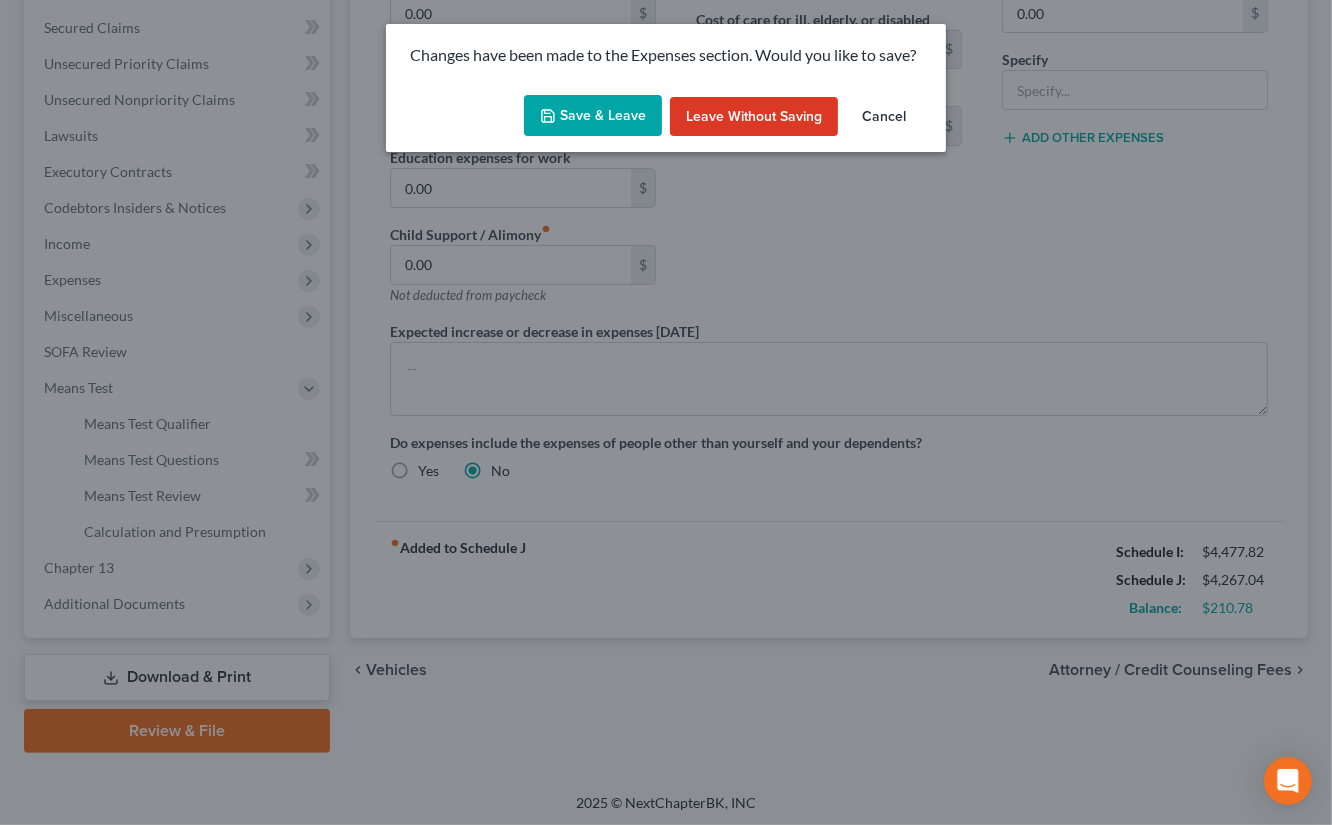 click on "Save & Leave" at bounding box center [593, 116] 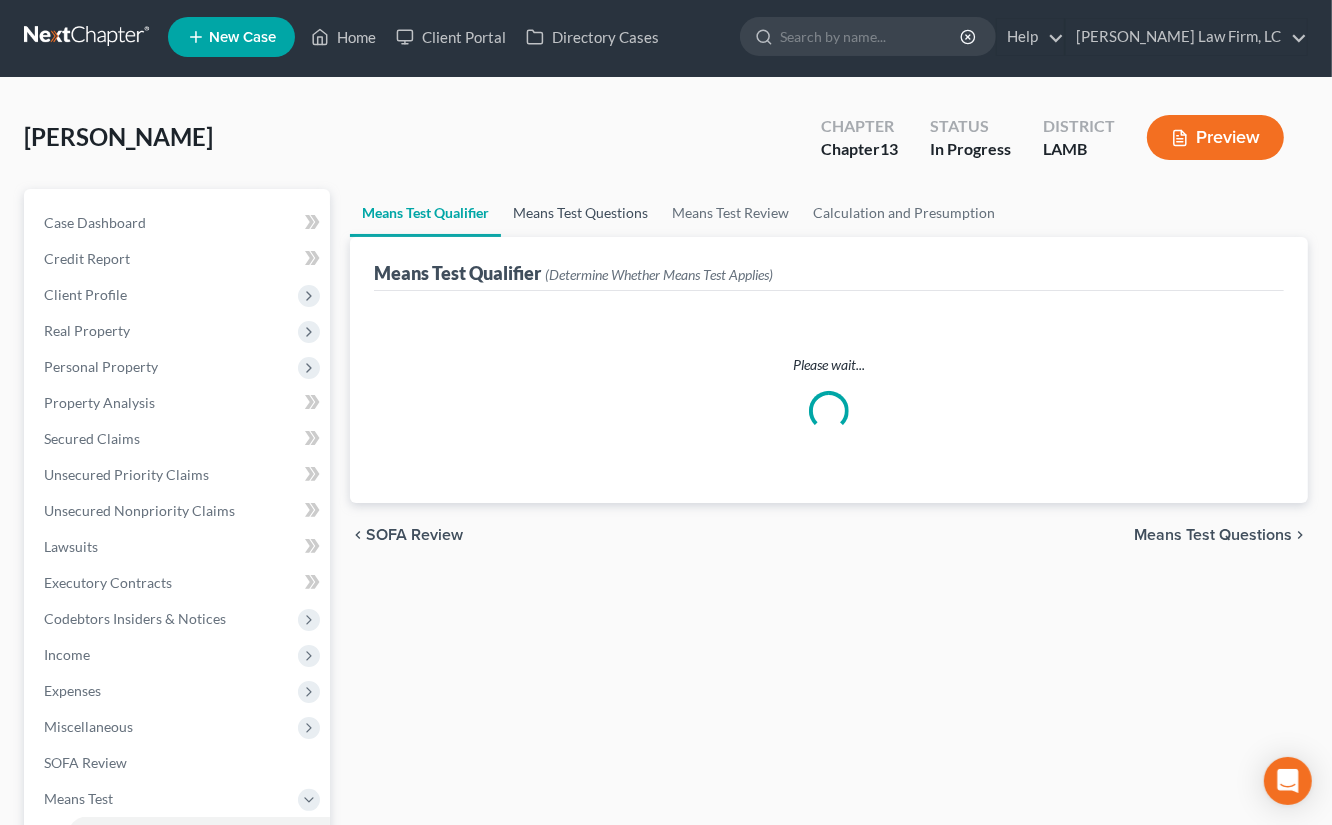 scroll, scrollTop: 0, scrollLeft: 0, axis: both 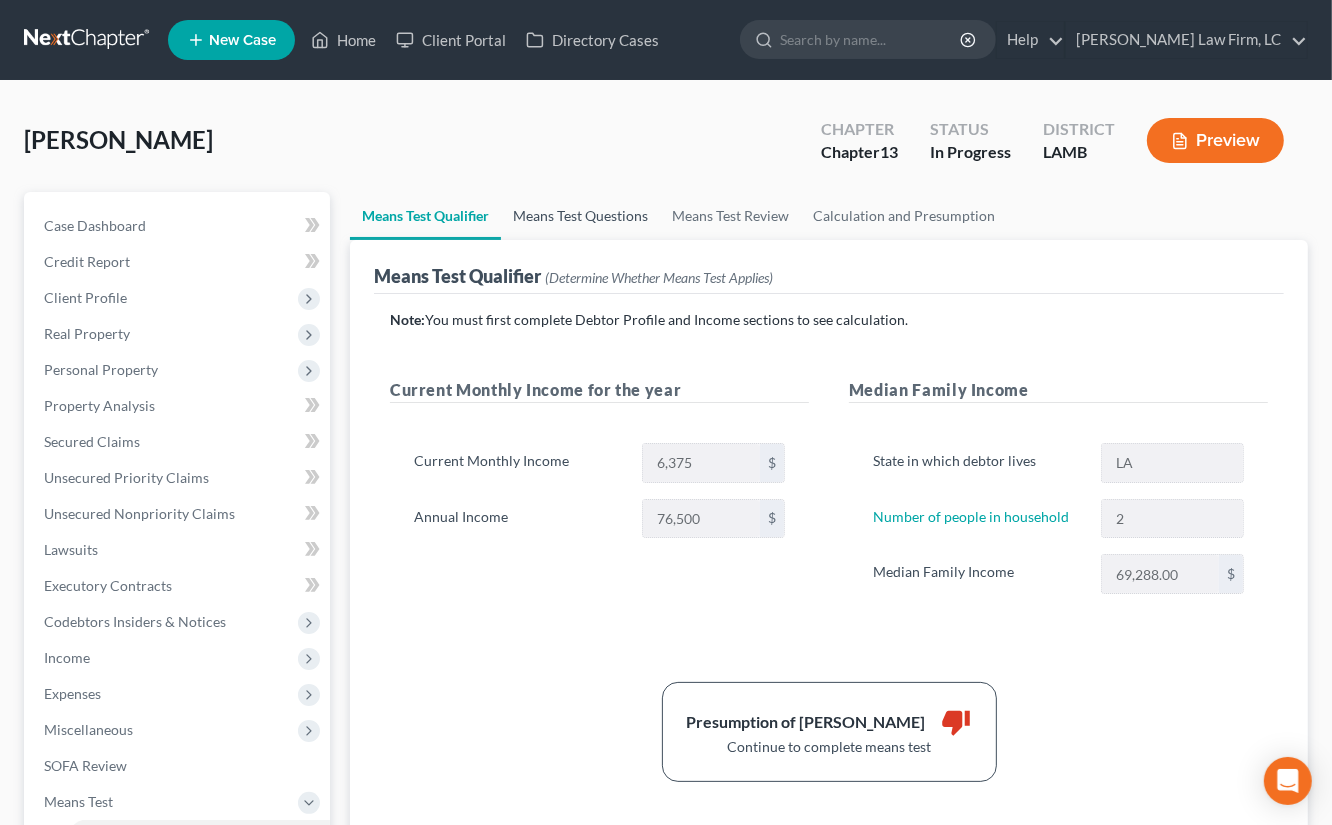 click on "Means Test Questions" at bounding box center (580, 216) 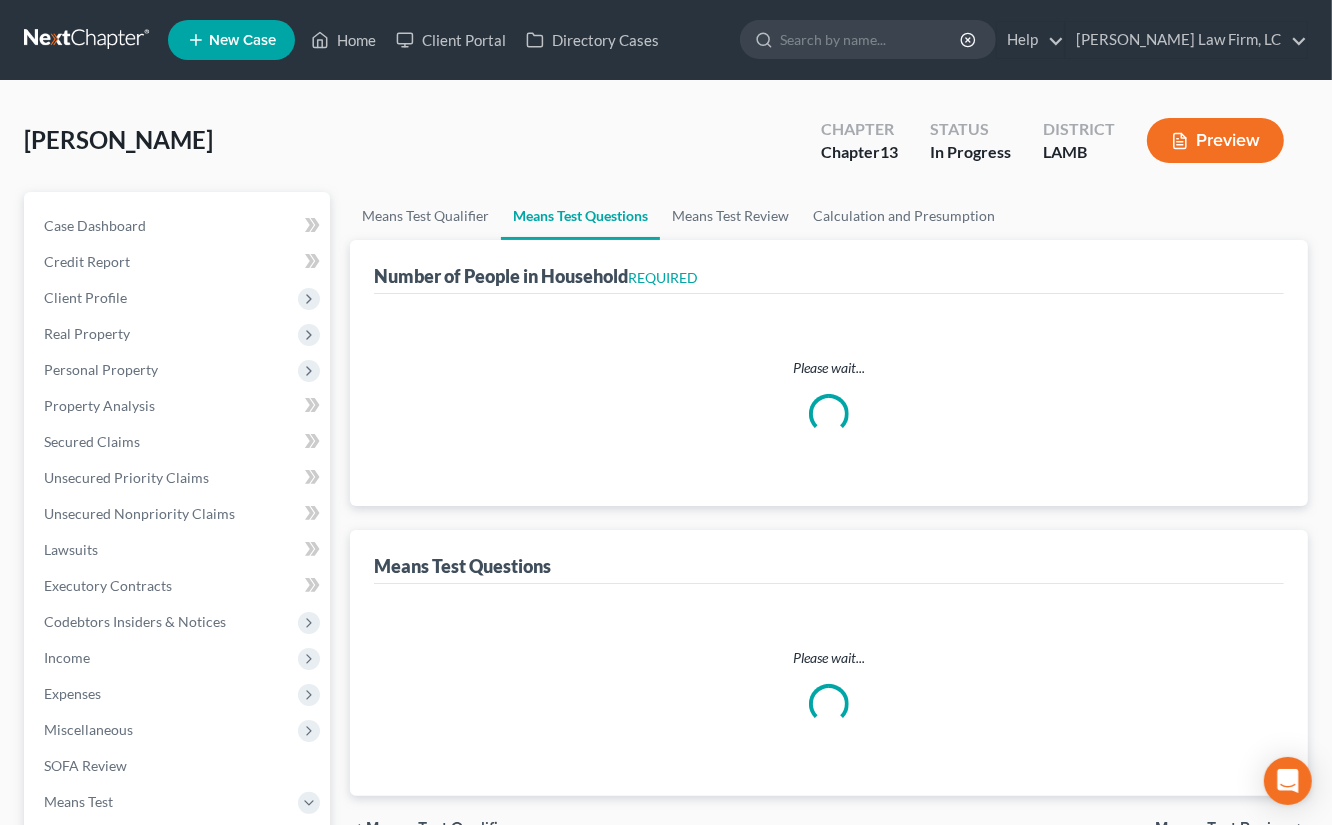 select on "60" 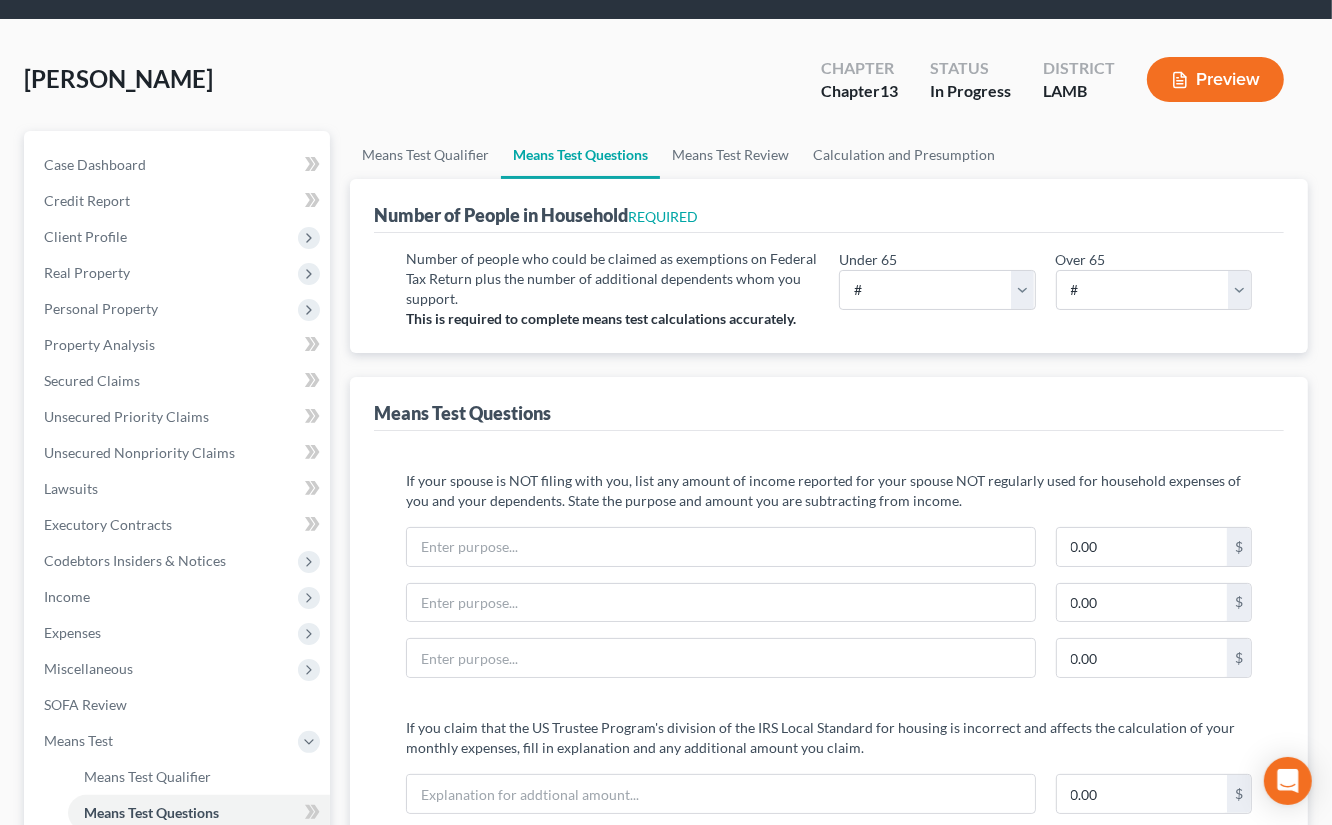scroll, scrollTop: 62, scrollLeft: 0, axis: vertical 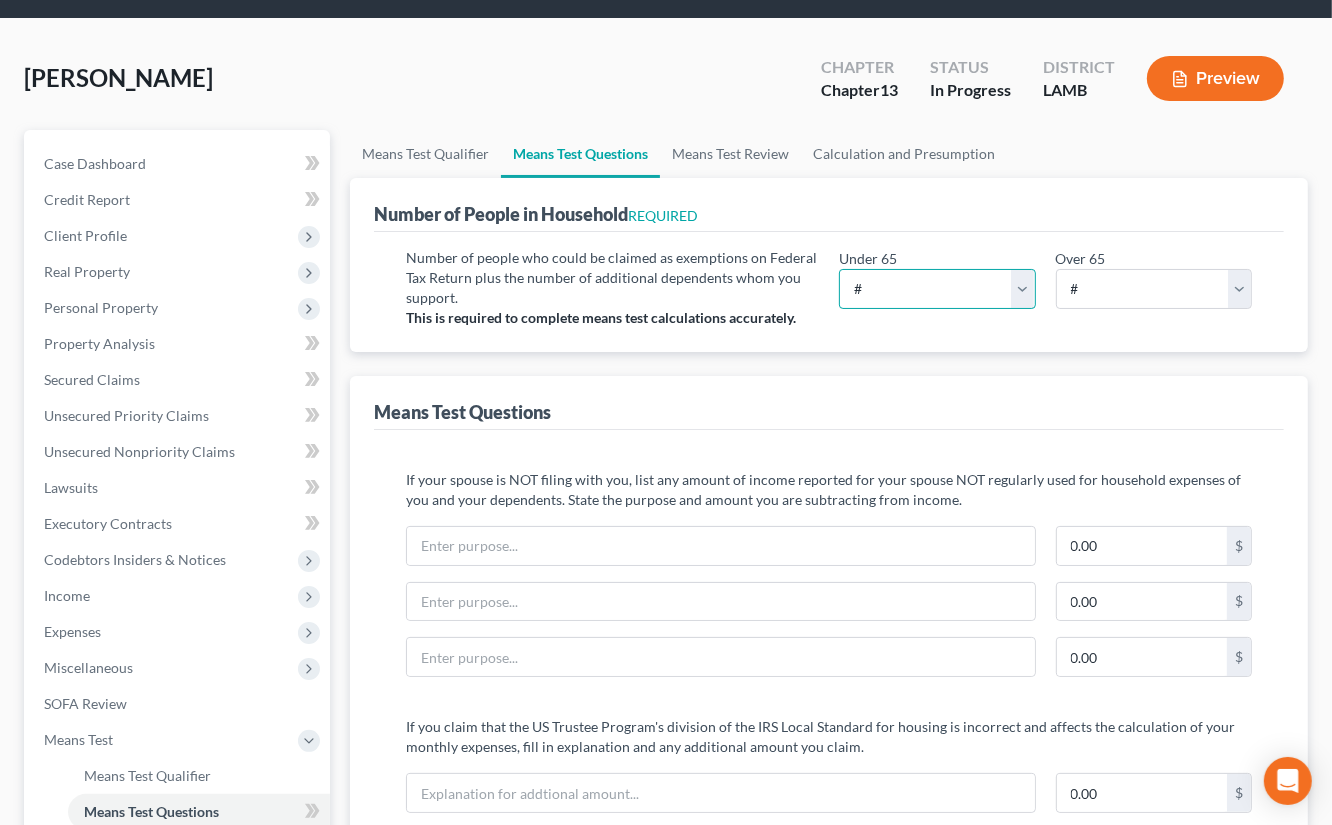 click on "# 0 1 2 3 4 5 6 7 8 9 10" at bounding box center [937, 289] 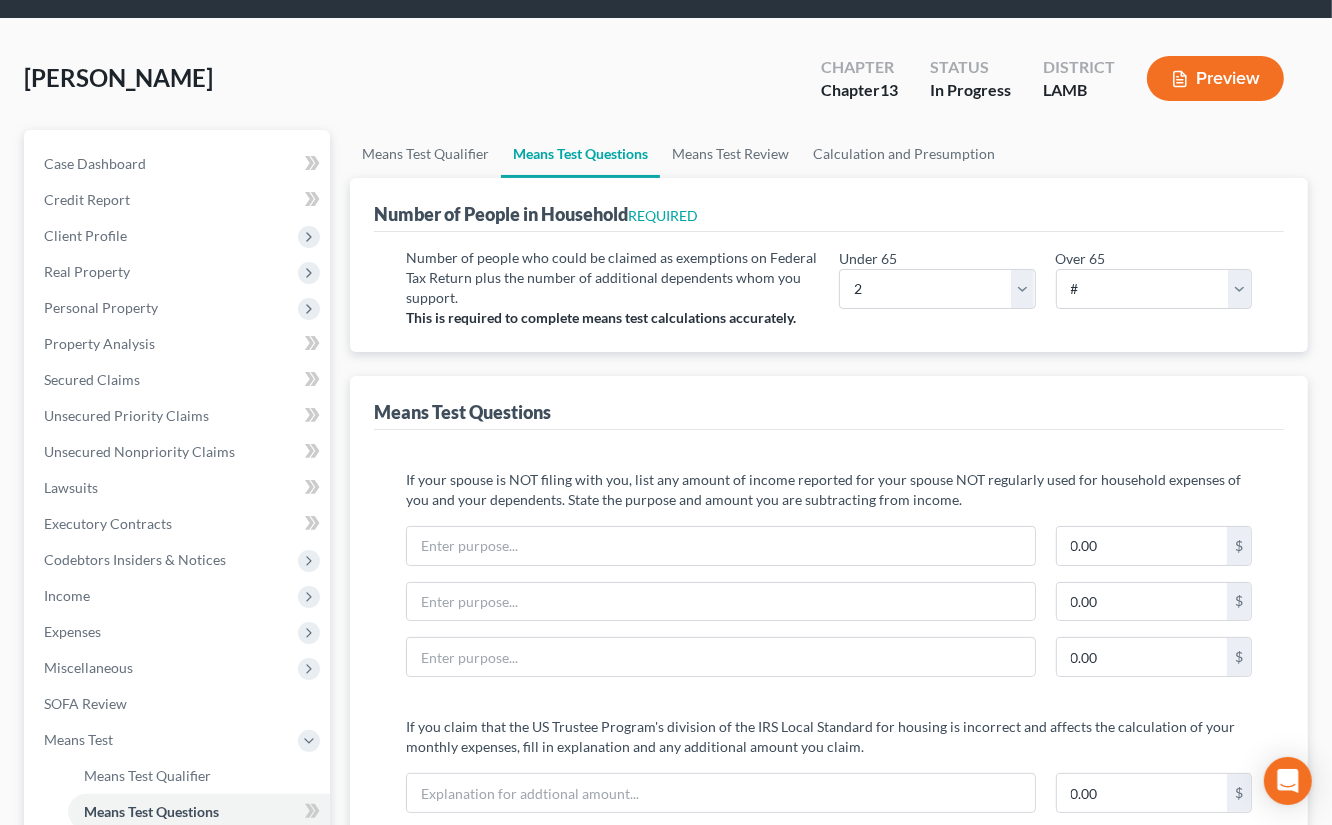 click on "Number of people who could be claimed as exemptions on Federal Tax Return plus the number of additional dependents whom you support." at bounding box center (612, 278) 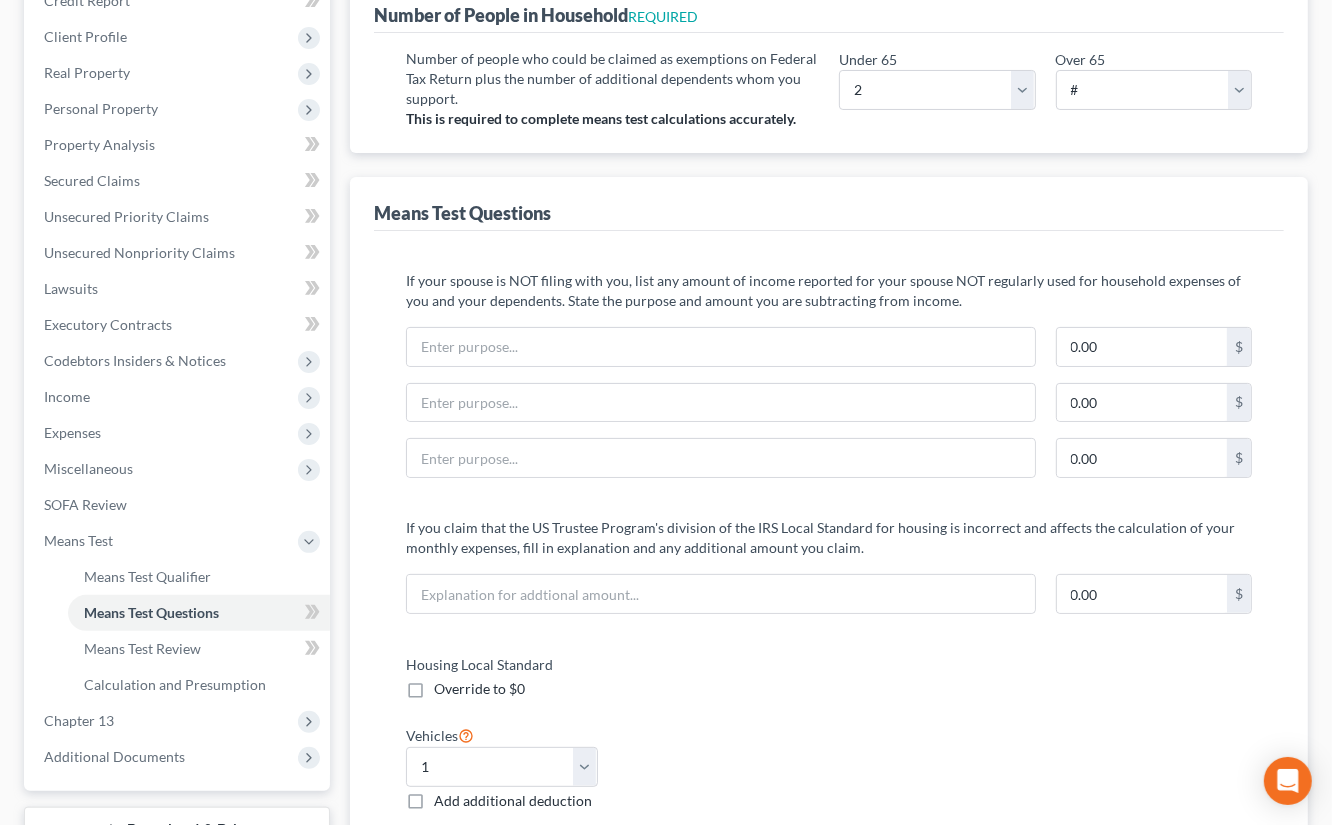 scroll, scrollTop: 0, scrollLeft: 0, axis: both 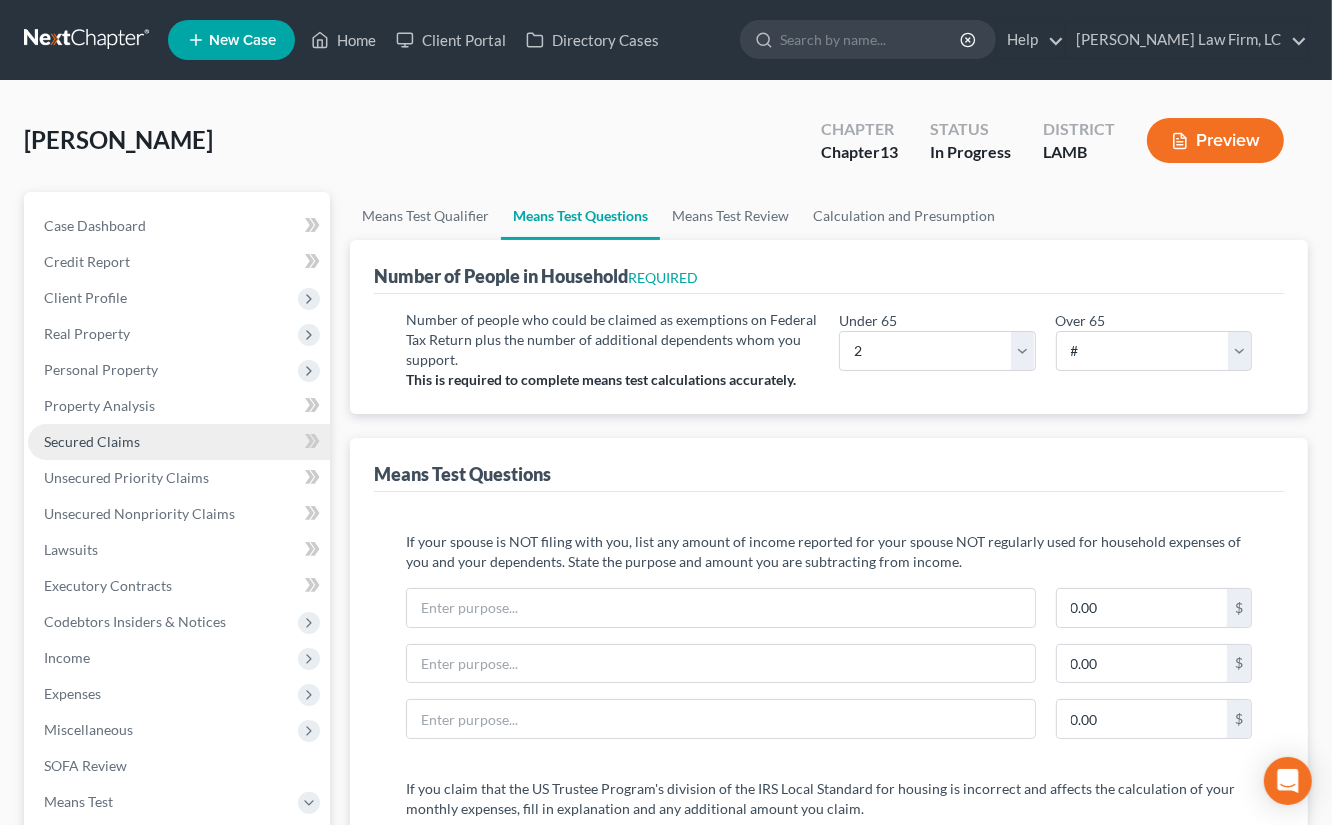 drag, startPoint x: 114, startPoint y: 426, endPoint x: 131, endPoint y: 424, distance: 17.117243 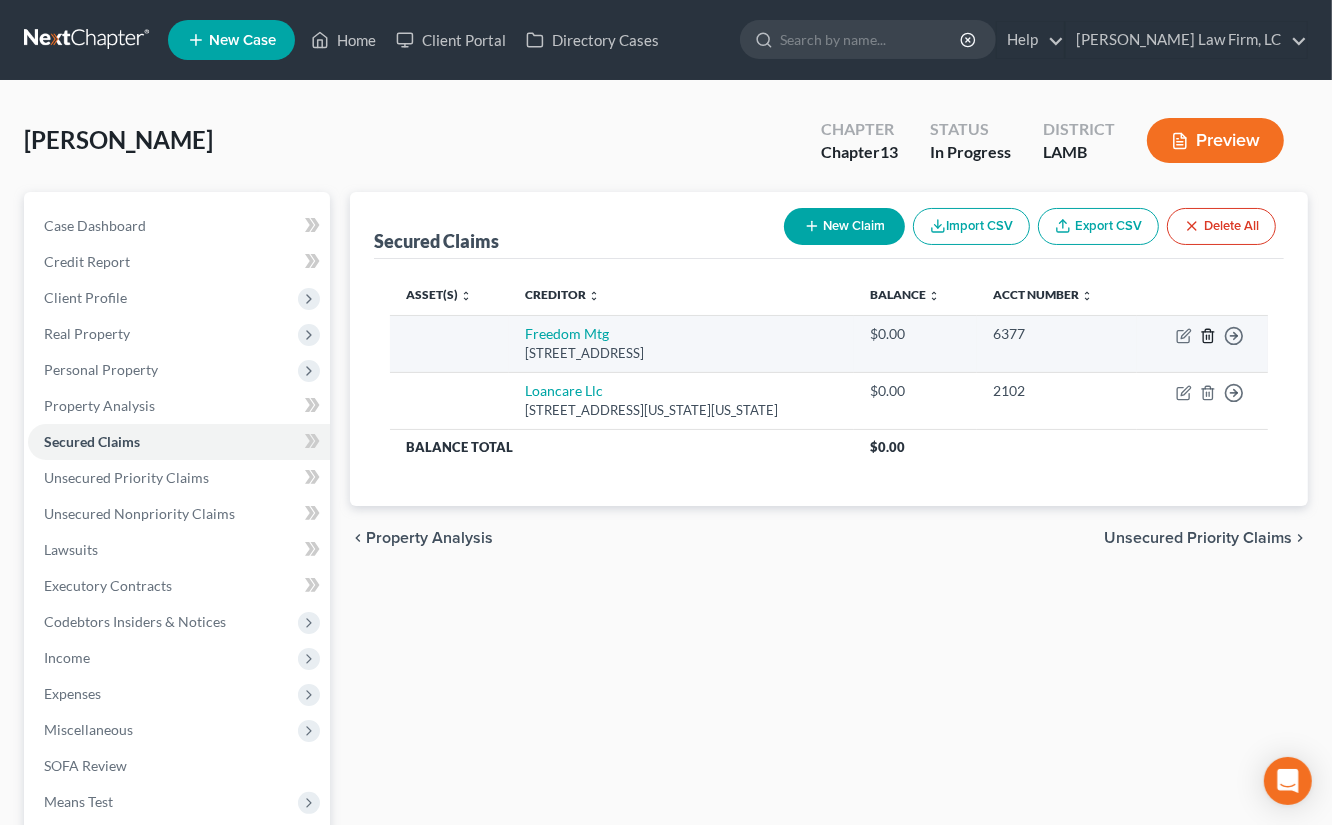 click 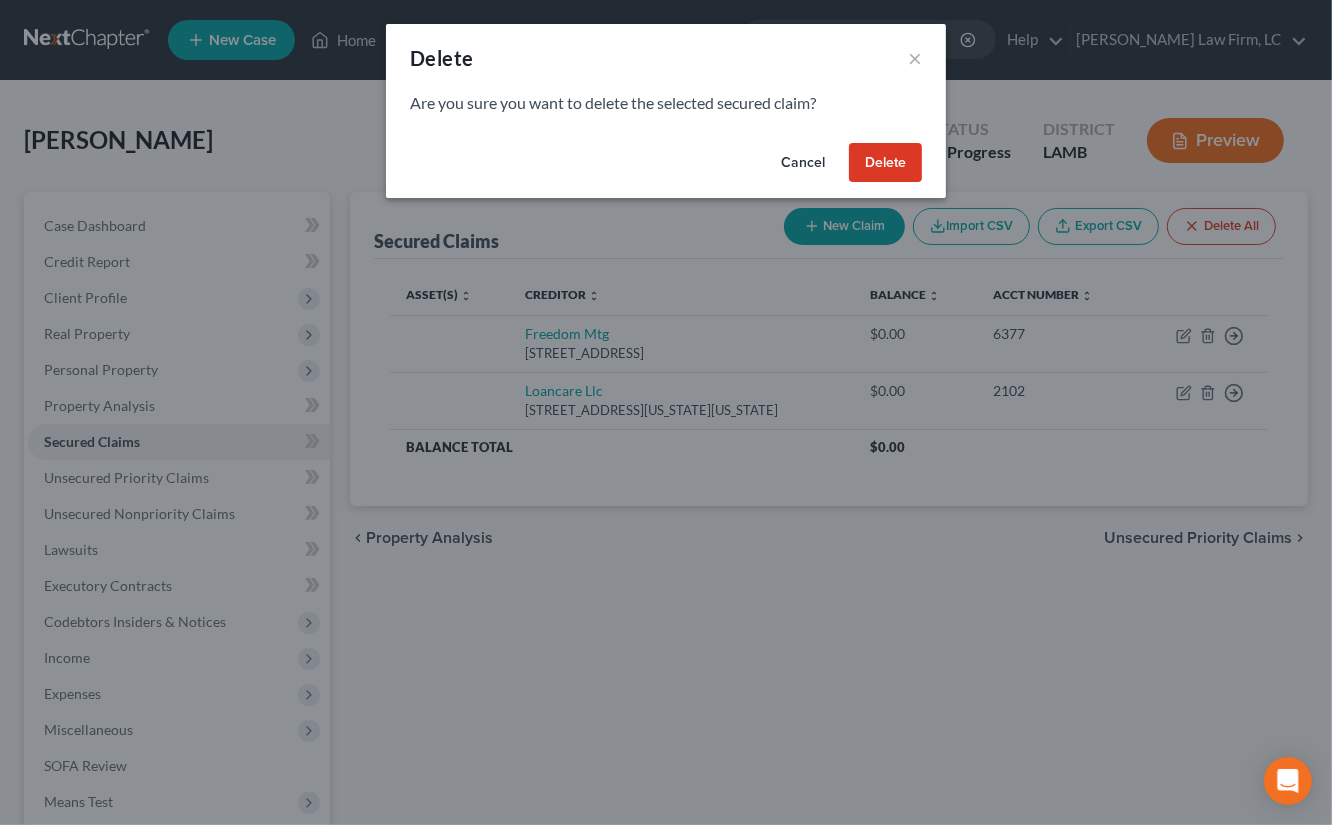 click on "Delete" at bounding box center [885, 163] 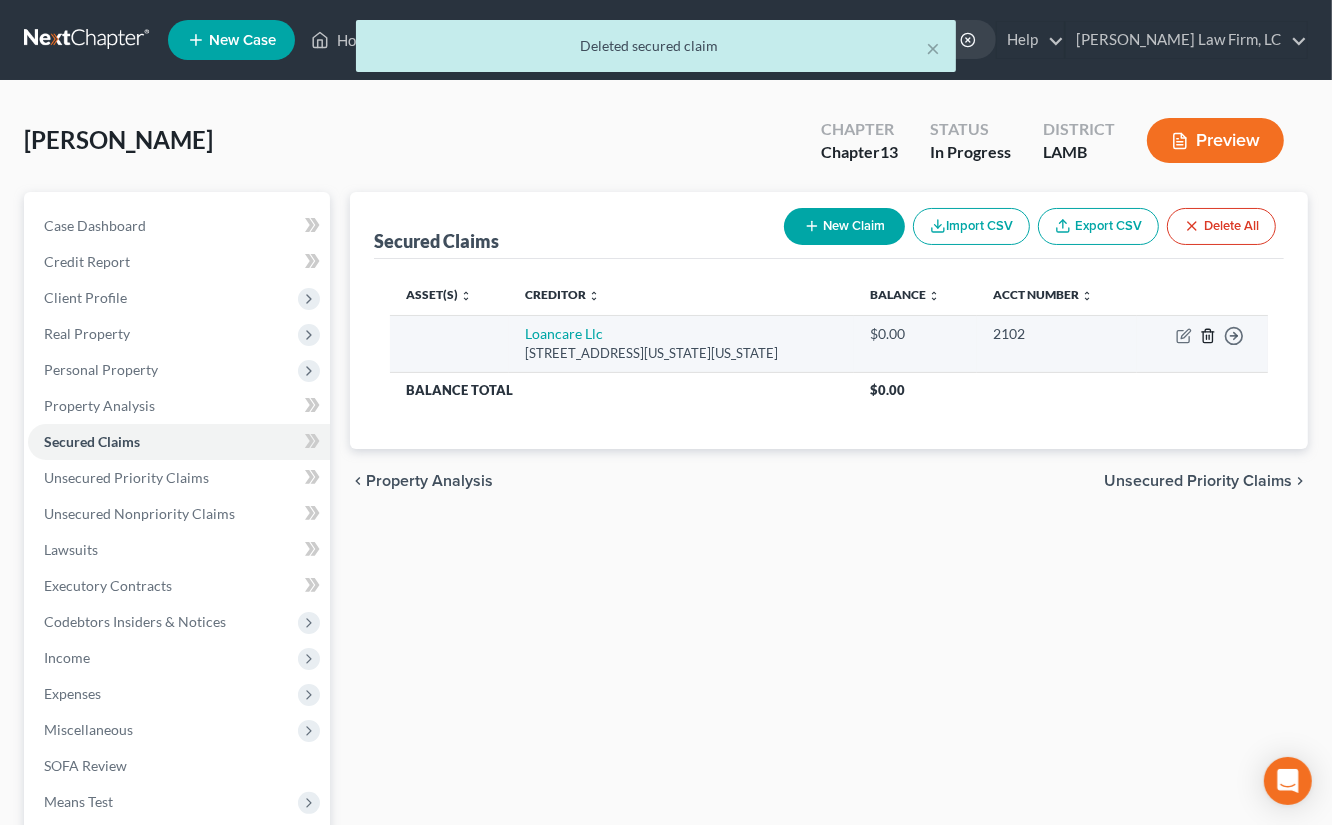 click 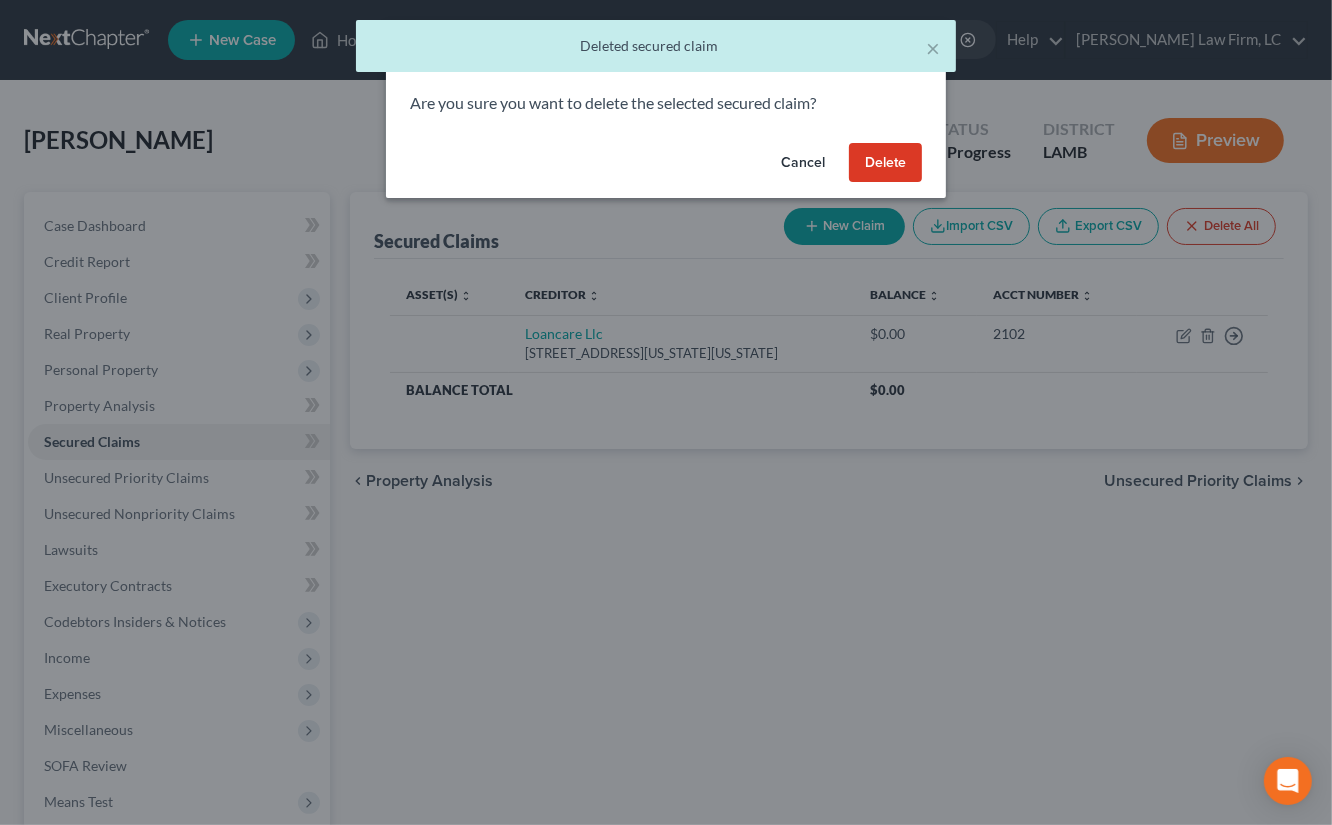 drag, startPoint x: 926, startPoint y: 163, endPoint x: 915, endPoint y: 166, distance: 11.401754 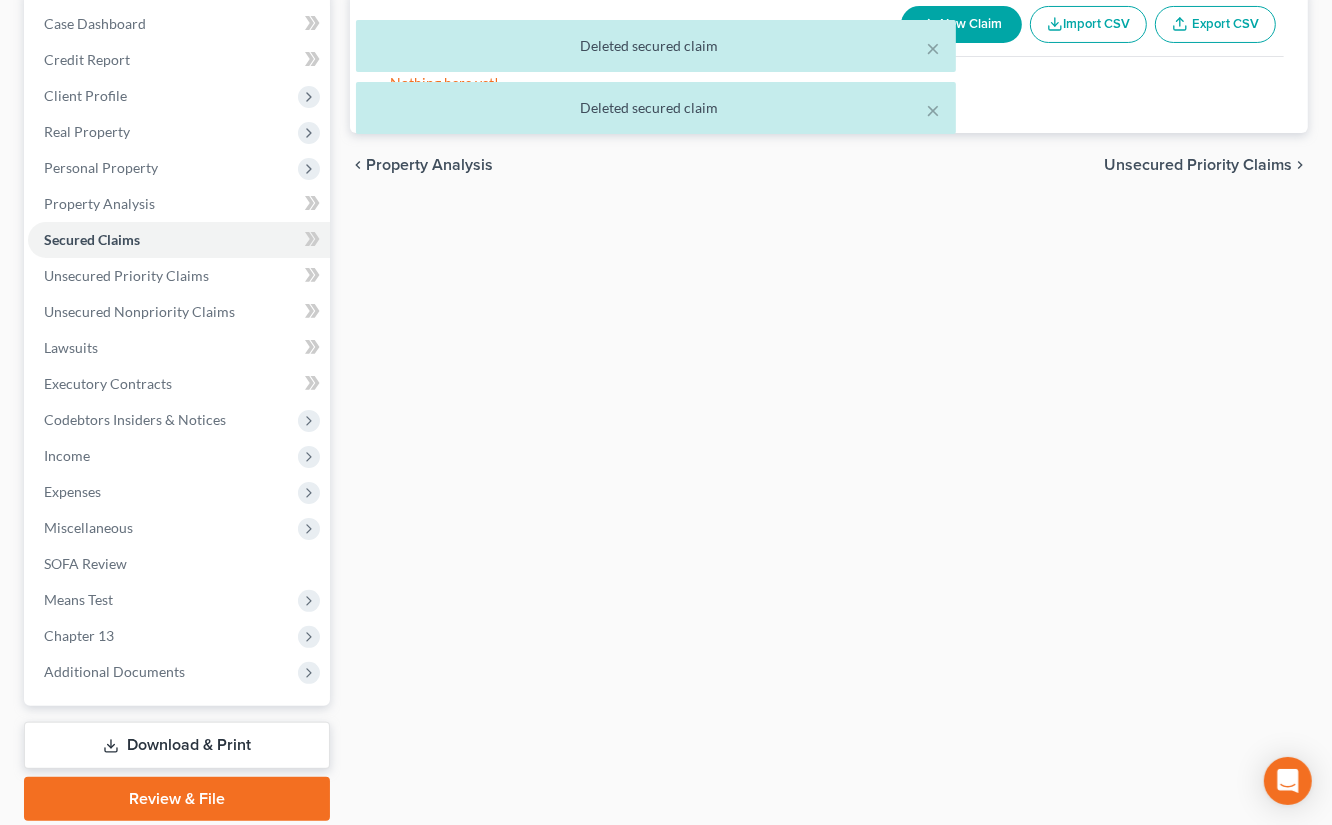 scroll, scrollTop: 270, scrollLeft: 0, axis: vertical 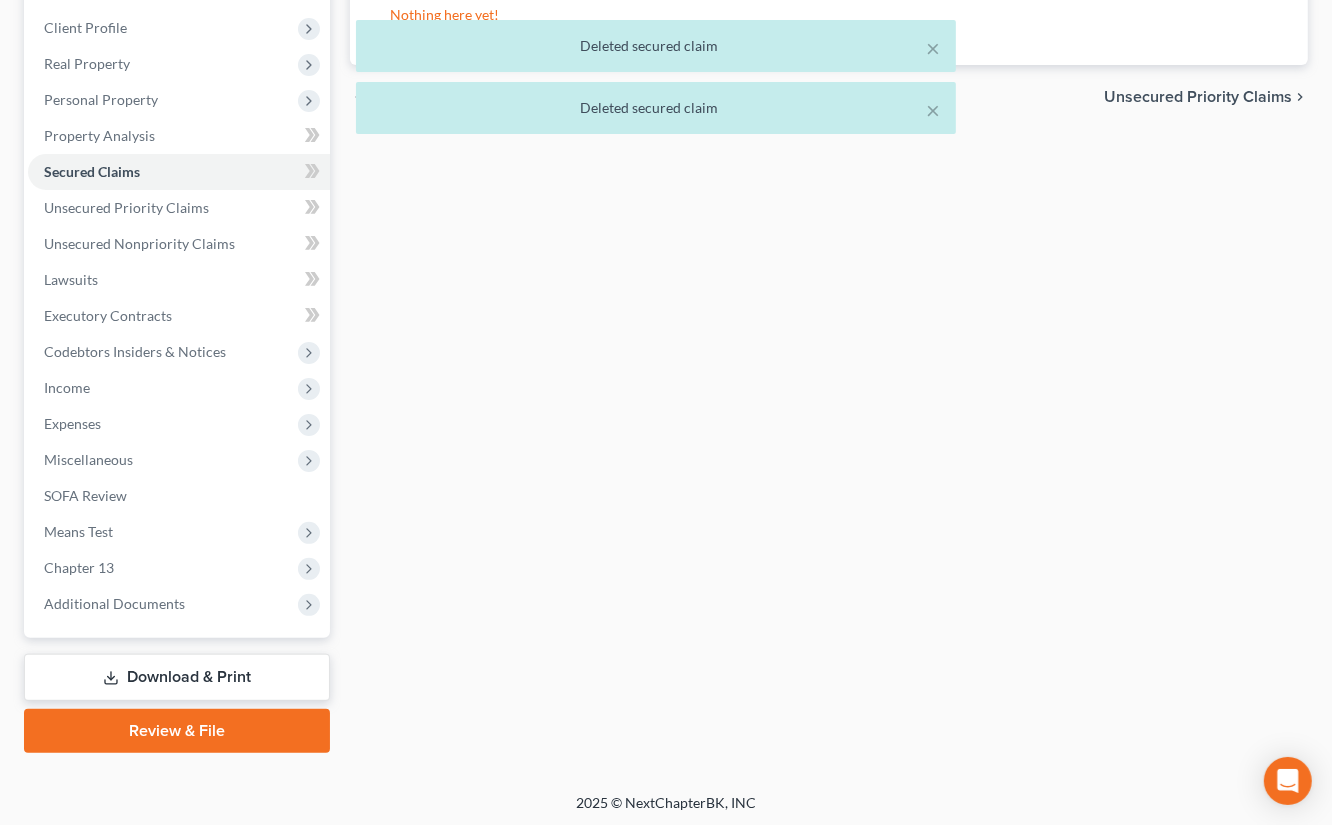 drag, startPoint x: 141, startPoint y: 461, endPoint x: 140, endPoint y: 477, distance: 16.03122 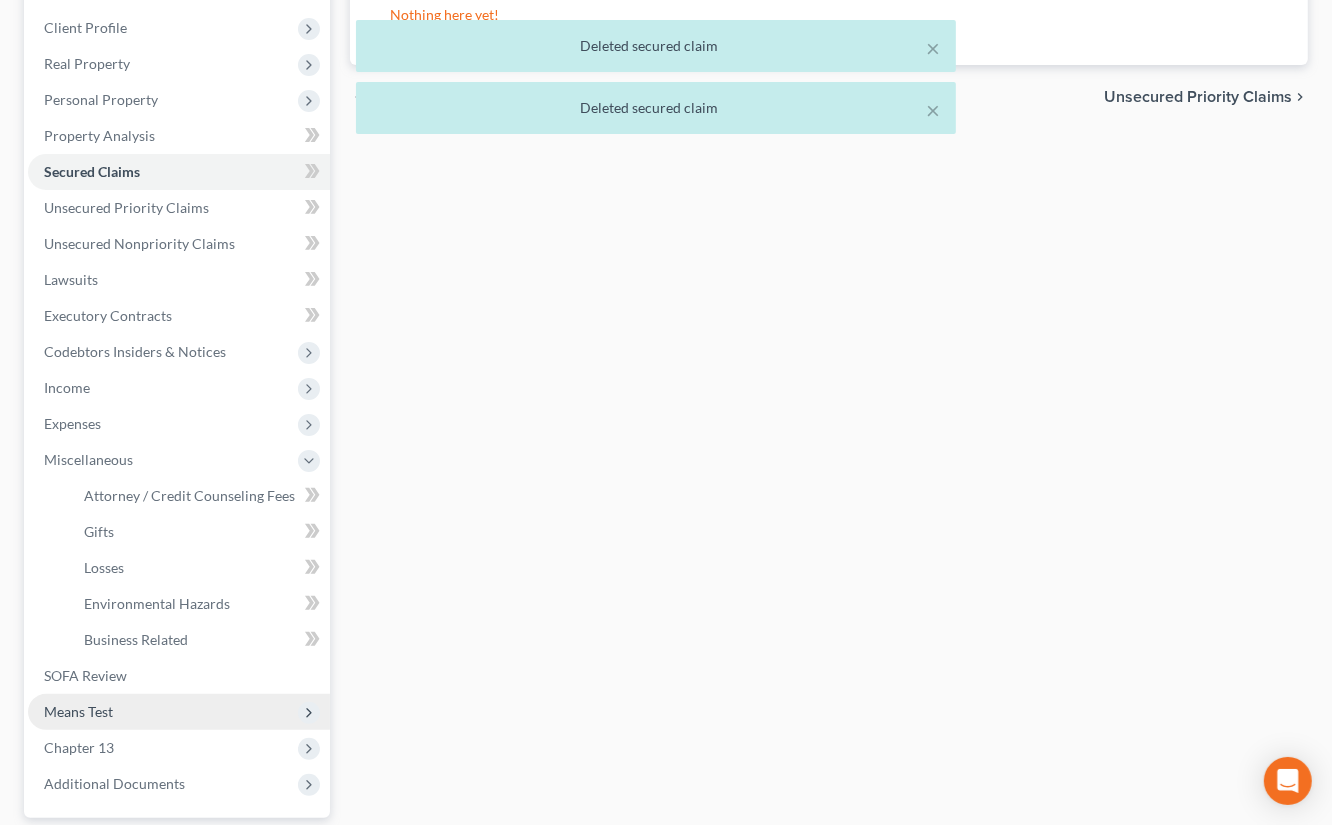 click on "Means Test" at bounding box center [179, 712] 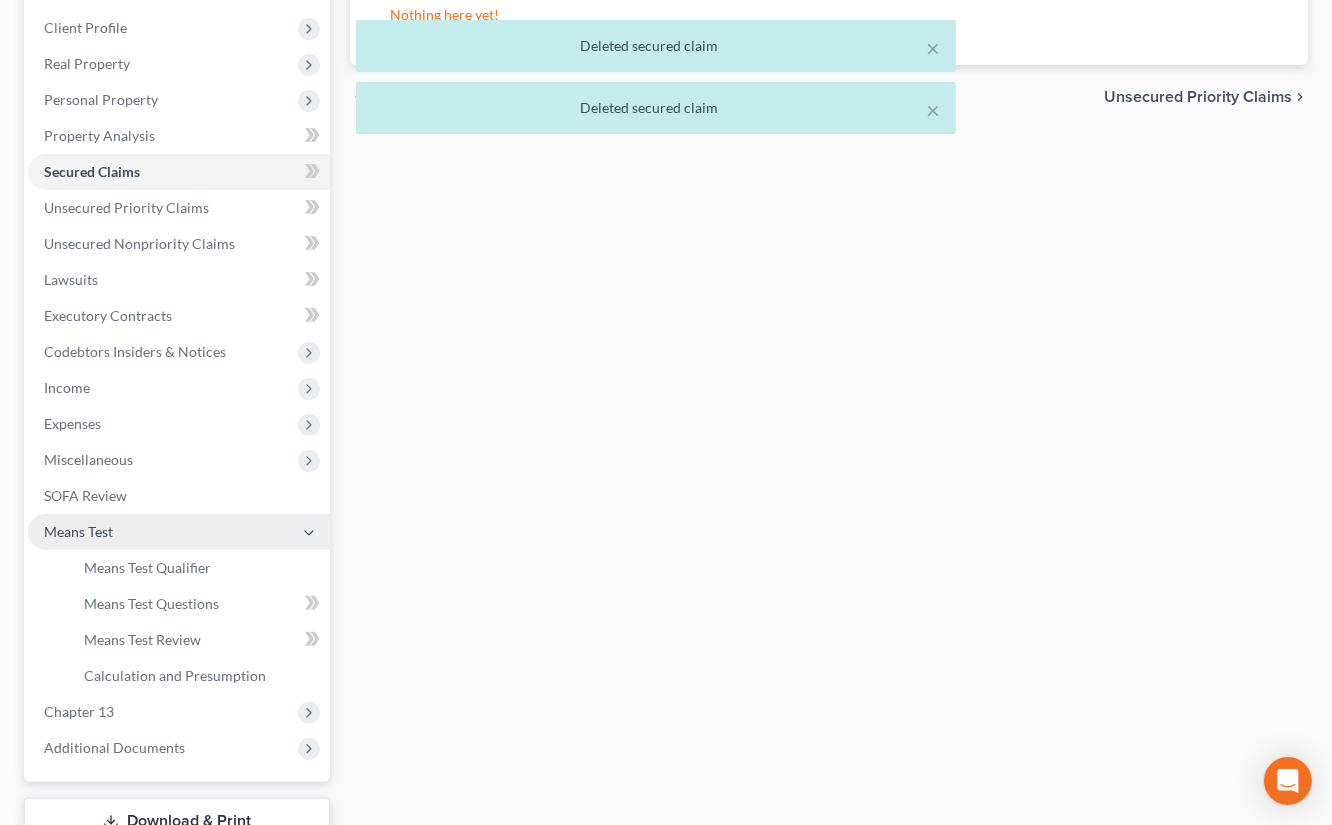 scroll, scrollTop: 269, scrollLeft: 0, axis: vertical 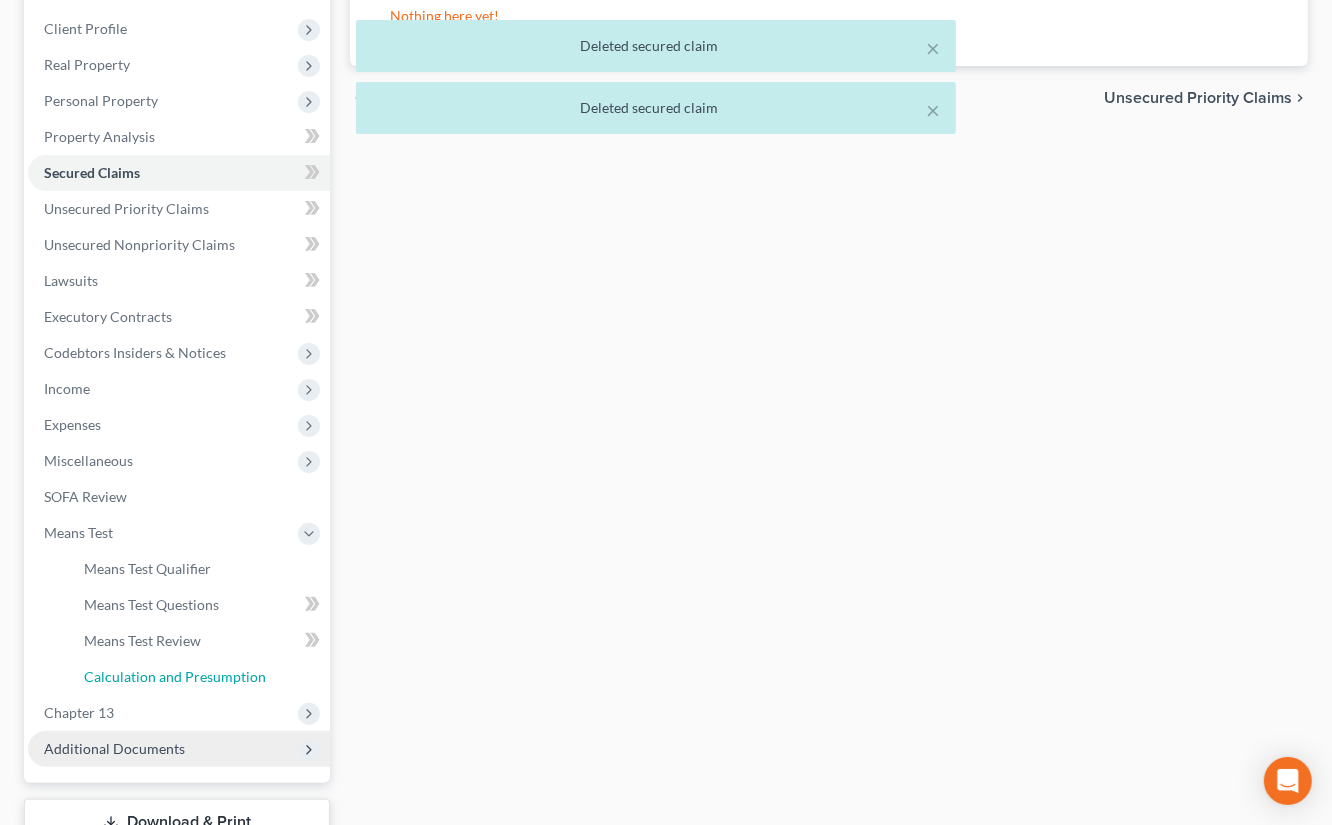 click on "Case Dashboard
Payments
Invoices
Payments
Payments
Credit Report
Client Profile" at bounding box center (179, 353) 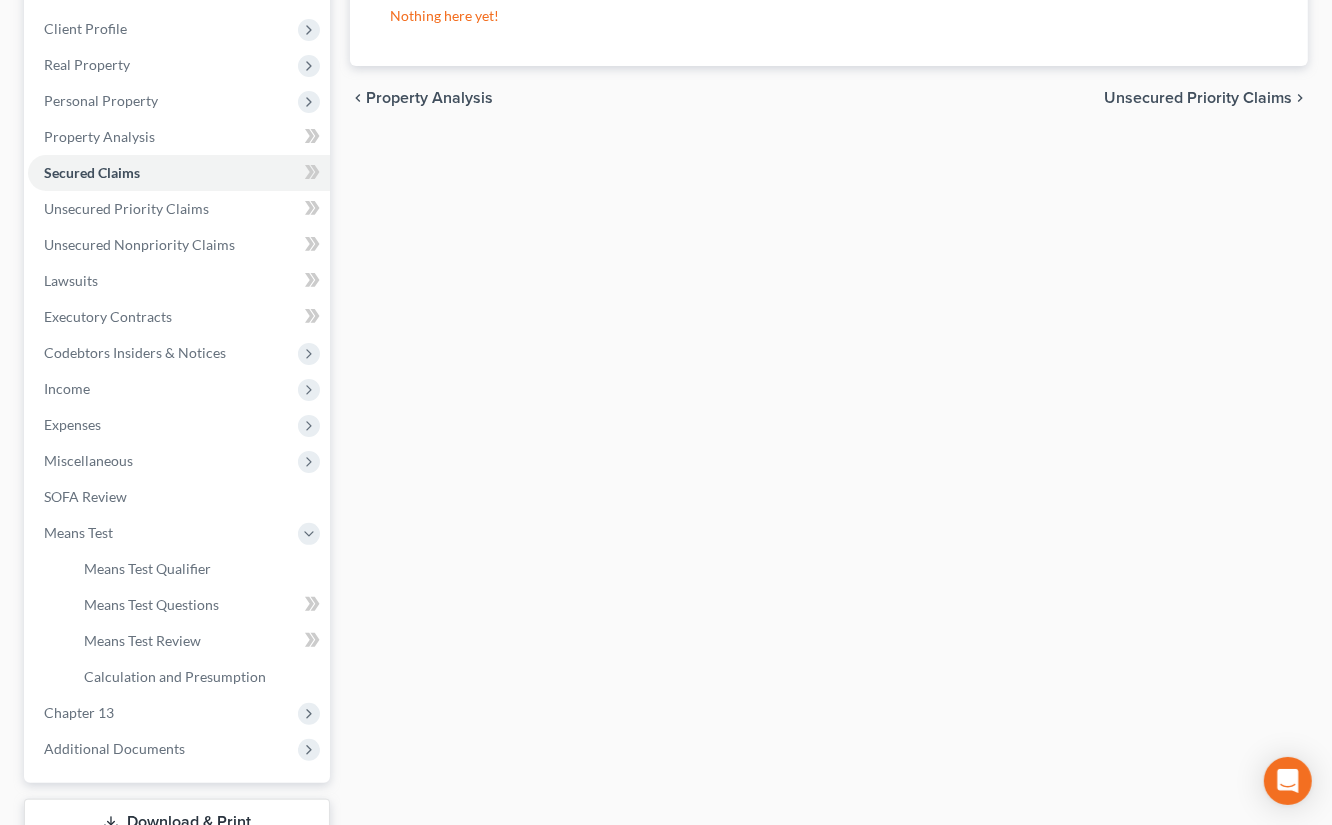 drag, startPoint x: 176, startPoint y: 403, endPoint x: 172, endPoint y: 419, distance: 16.492422 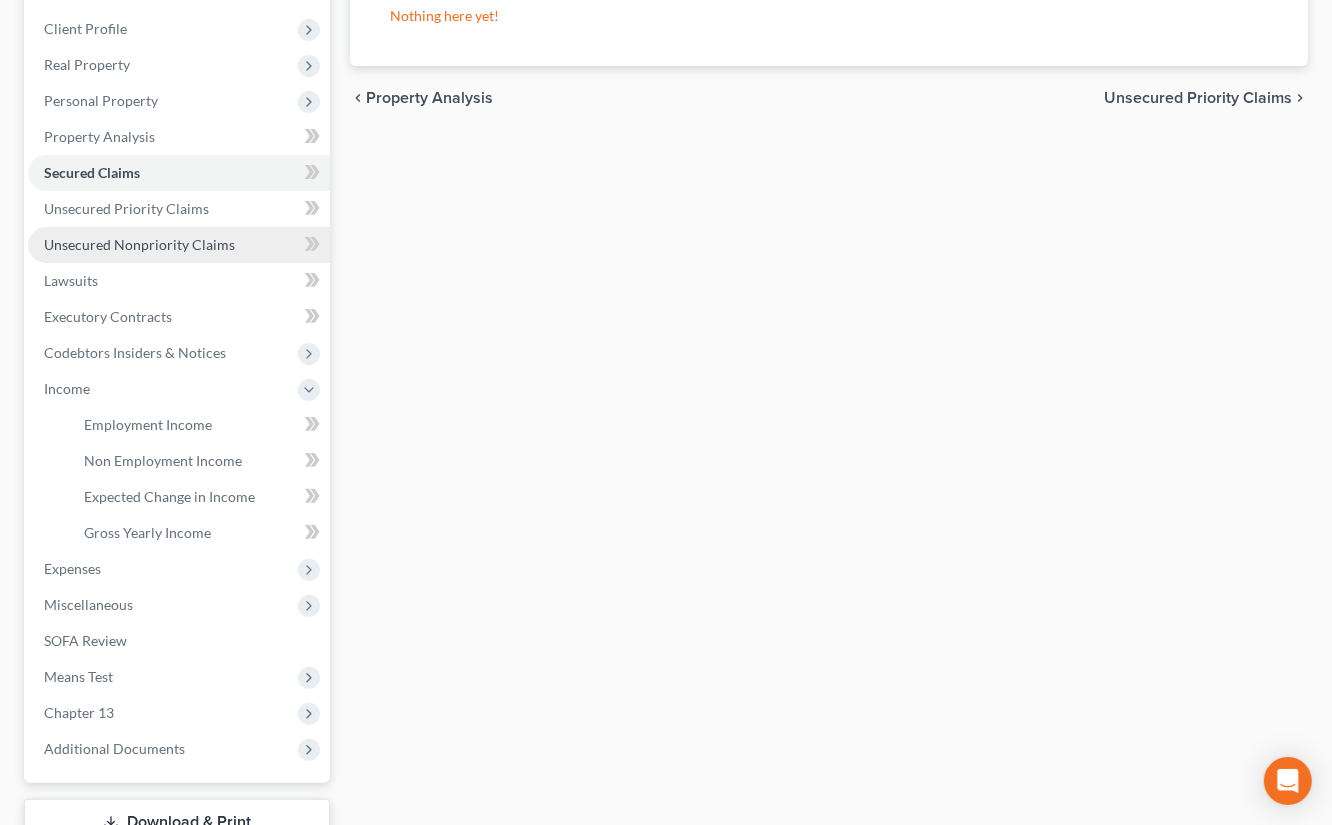 click on "Unsecured Nonpriority Claims" at bounding box center [139, 244] 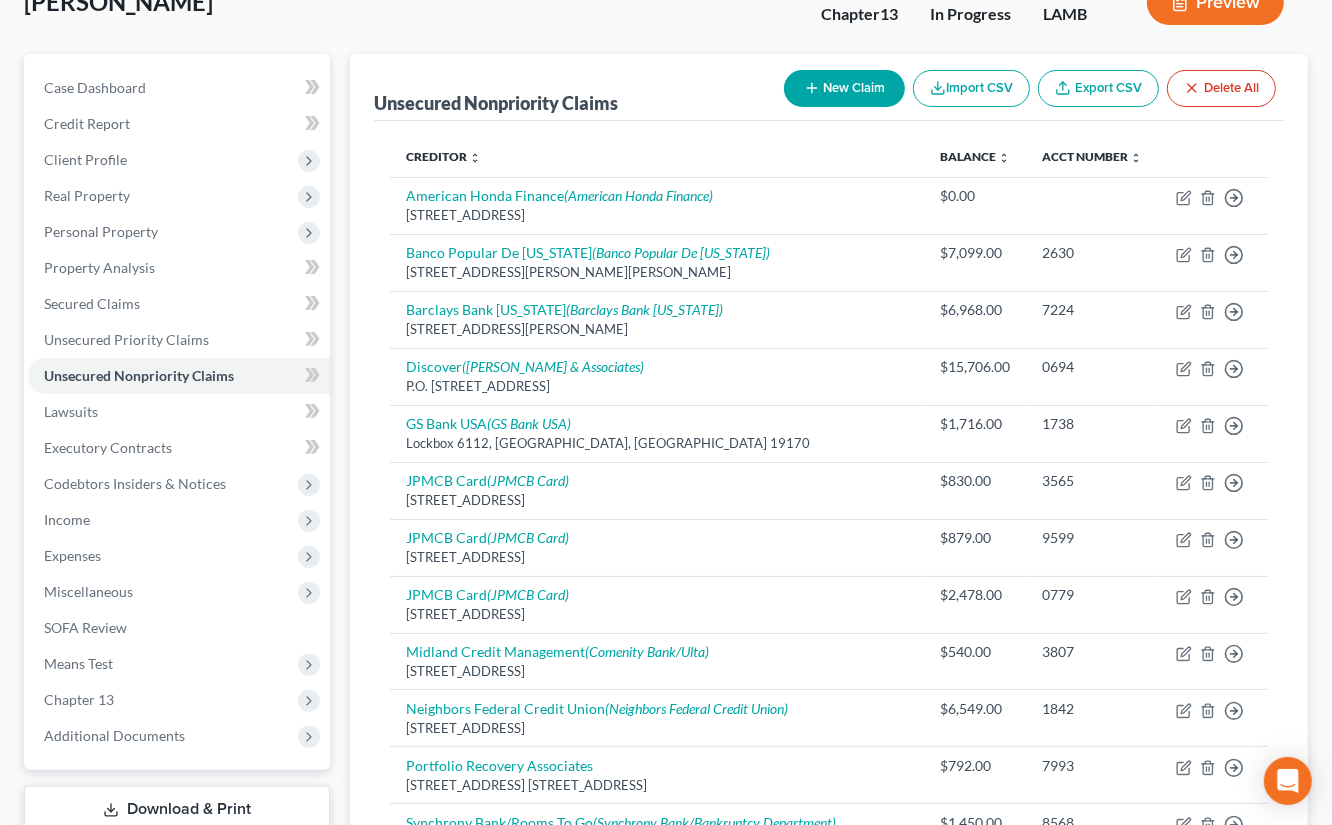 scroll, scrollTop: 0, scrollLeft: 0, axis: both 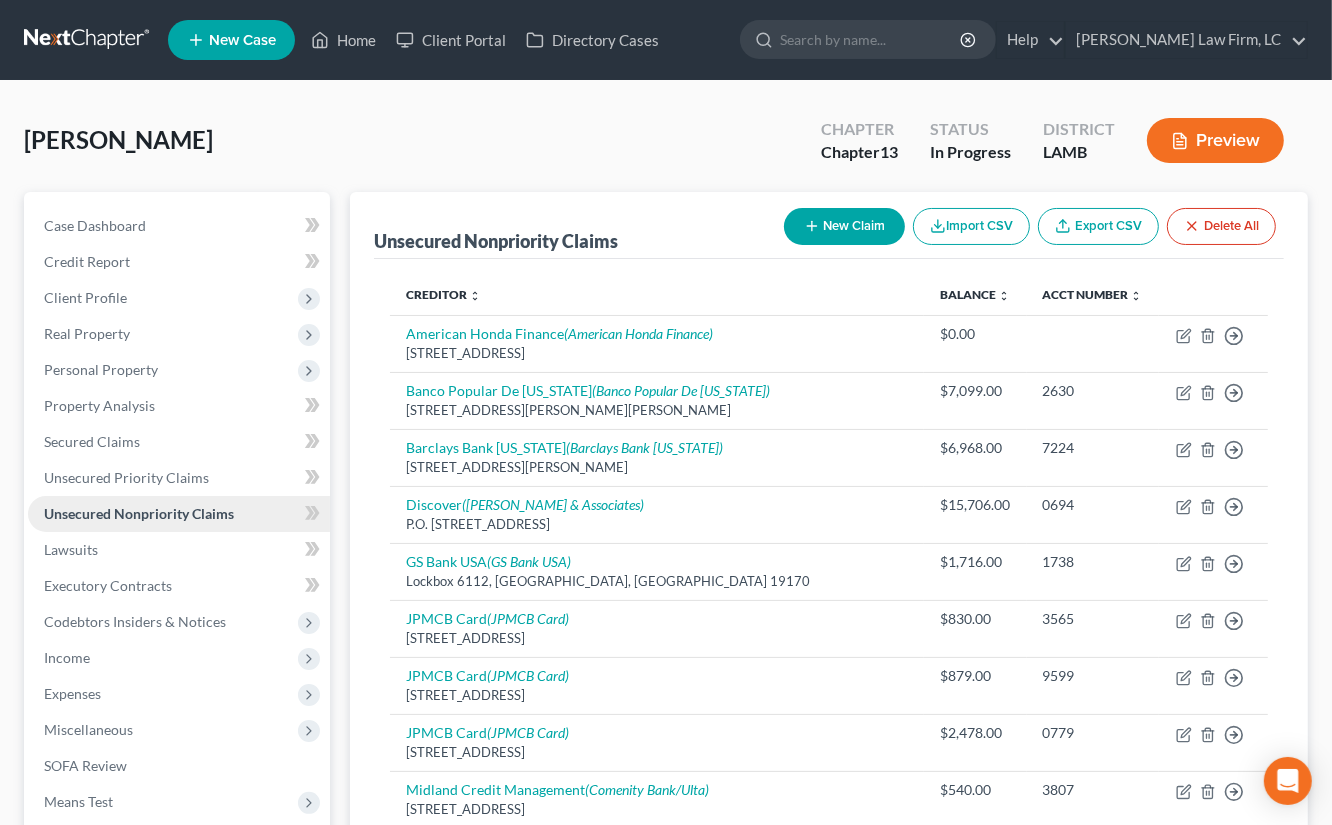 click on "Unsecured Nonpriority Claims" at bounding box center (179, 514) 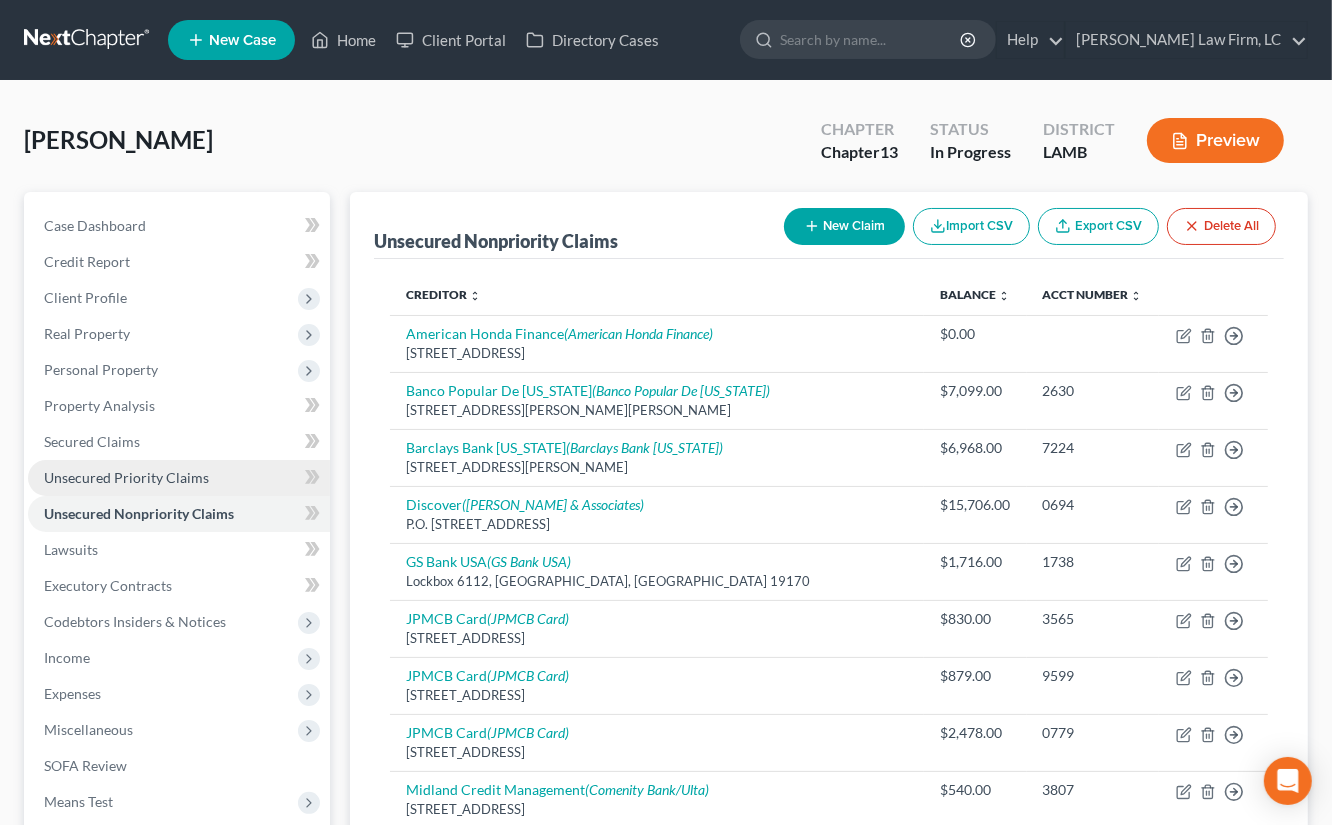 click on "Unsecured Priority Claims" at bounding box center (126, 477) 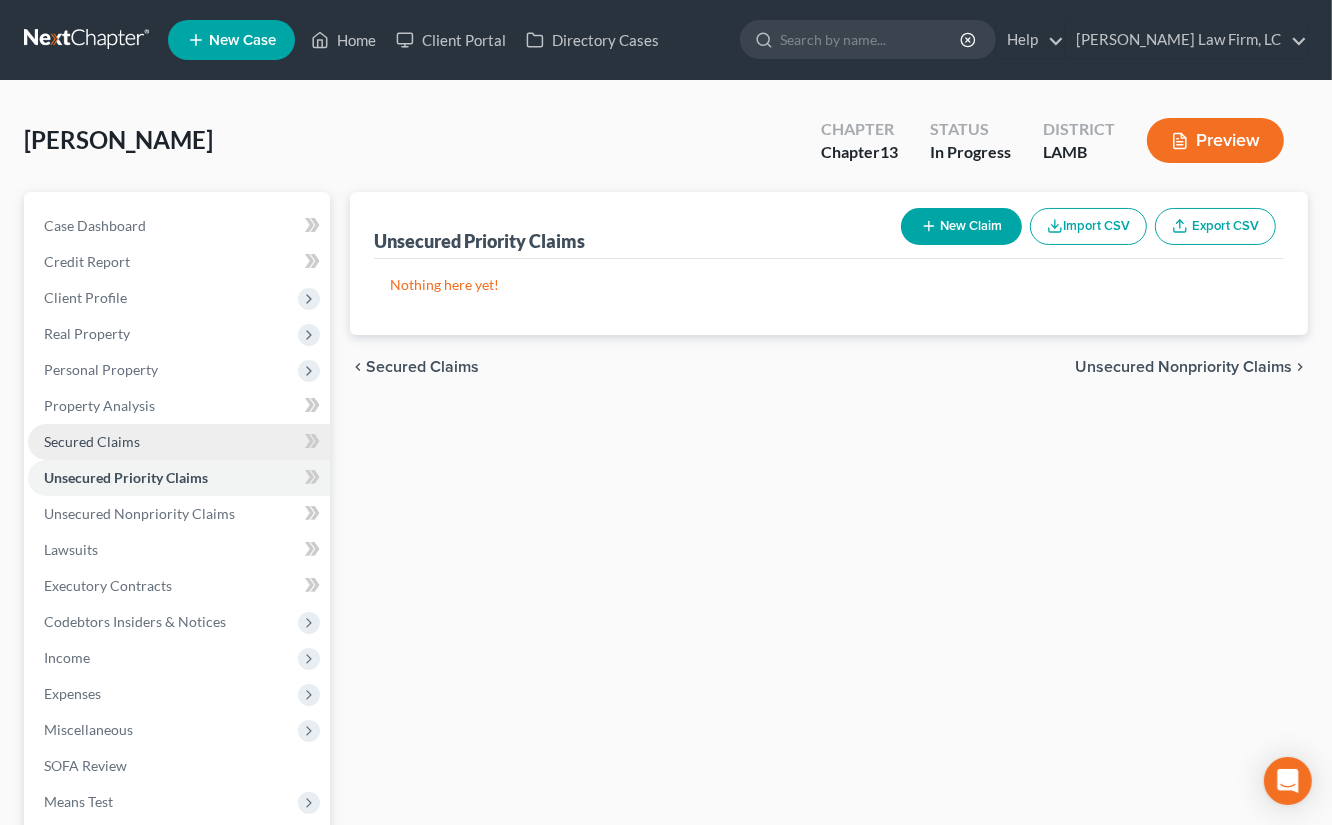 click on "Secured Claims" at bounding box center (179, 442) 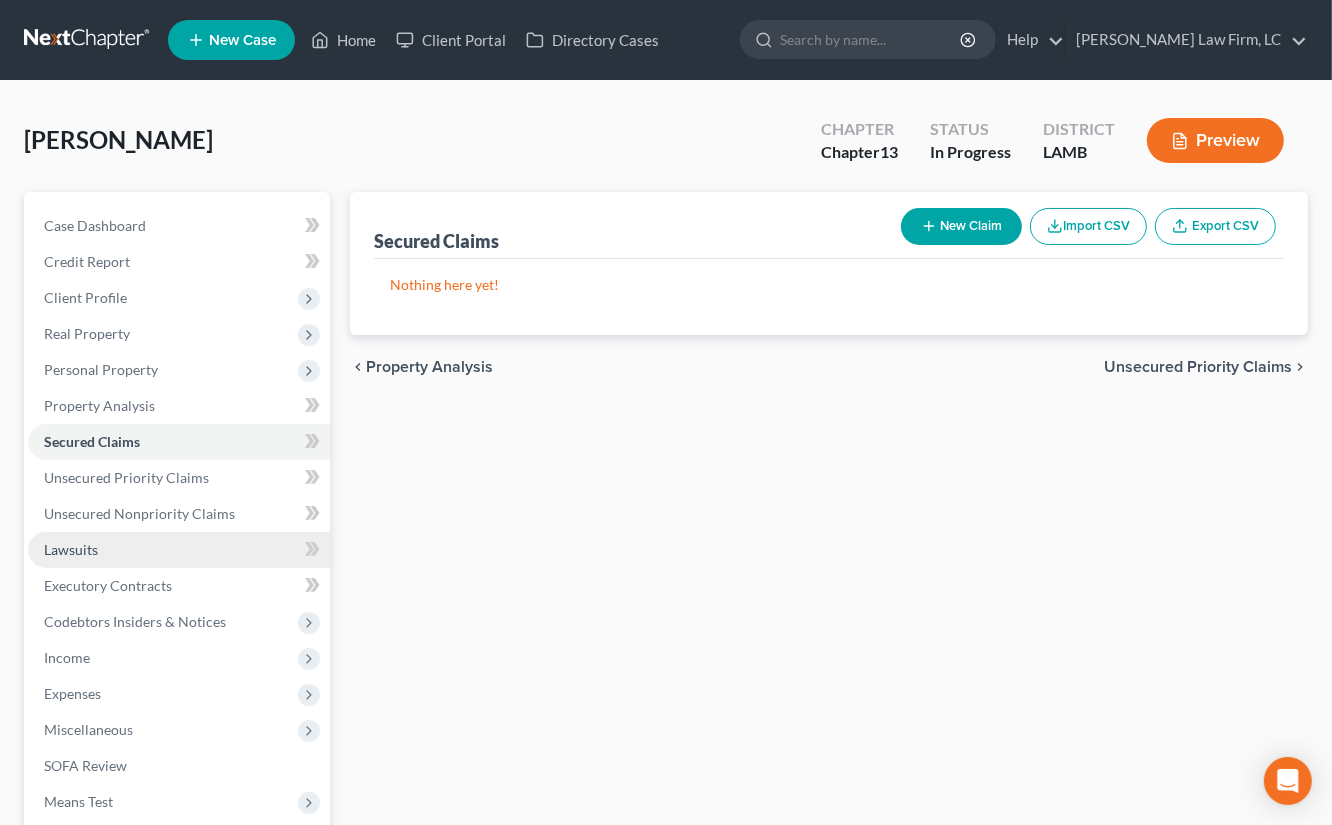 click on "Lawsuits" at bounding box center (179, 550) 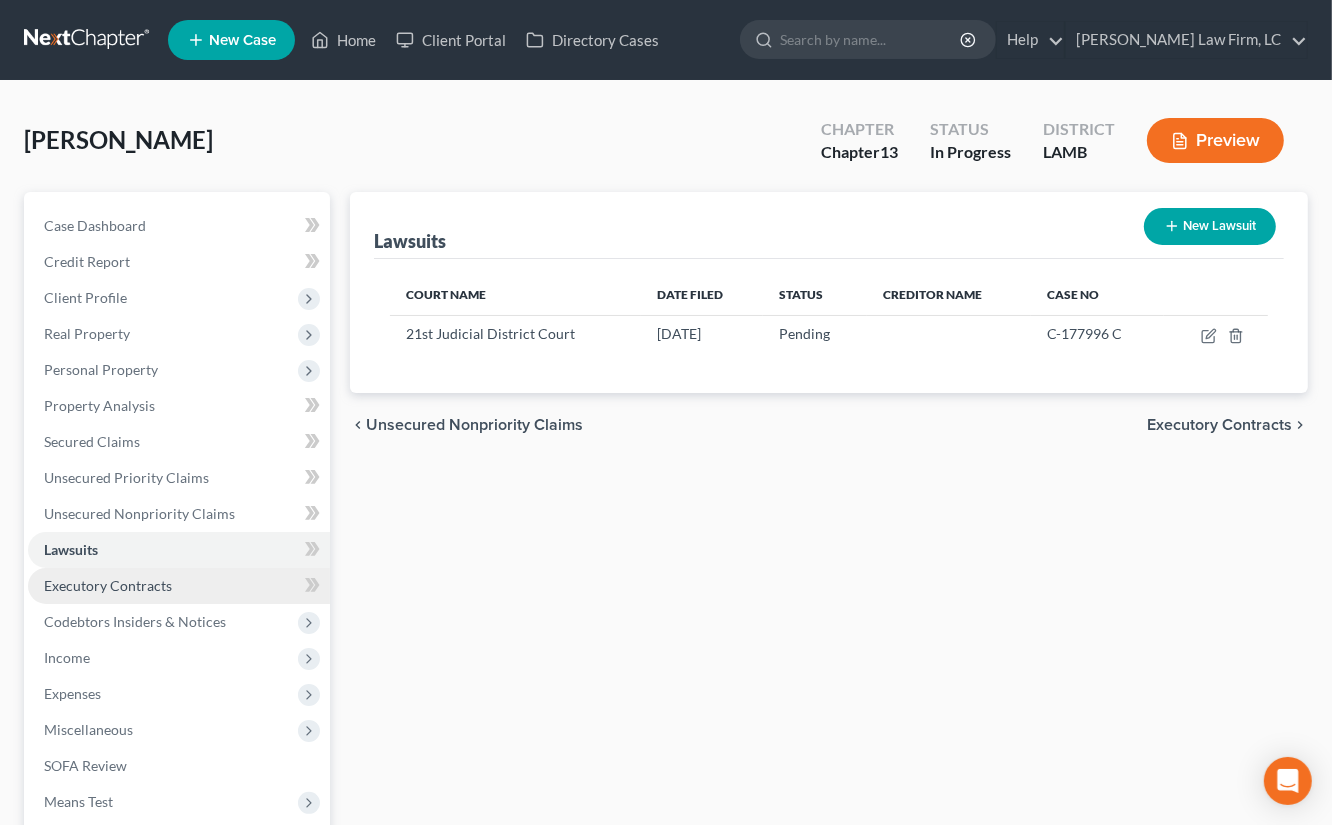 click on "Executory Contracts" at bounding box center (179, 586) 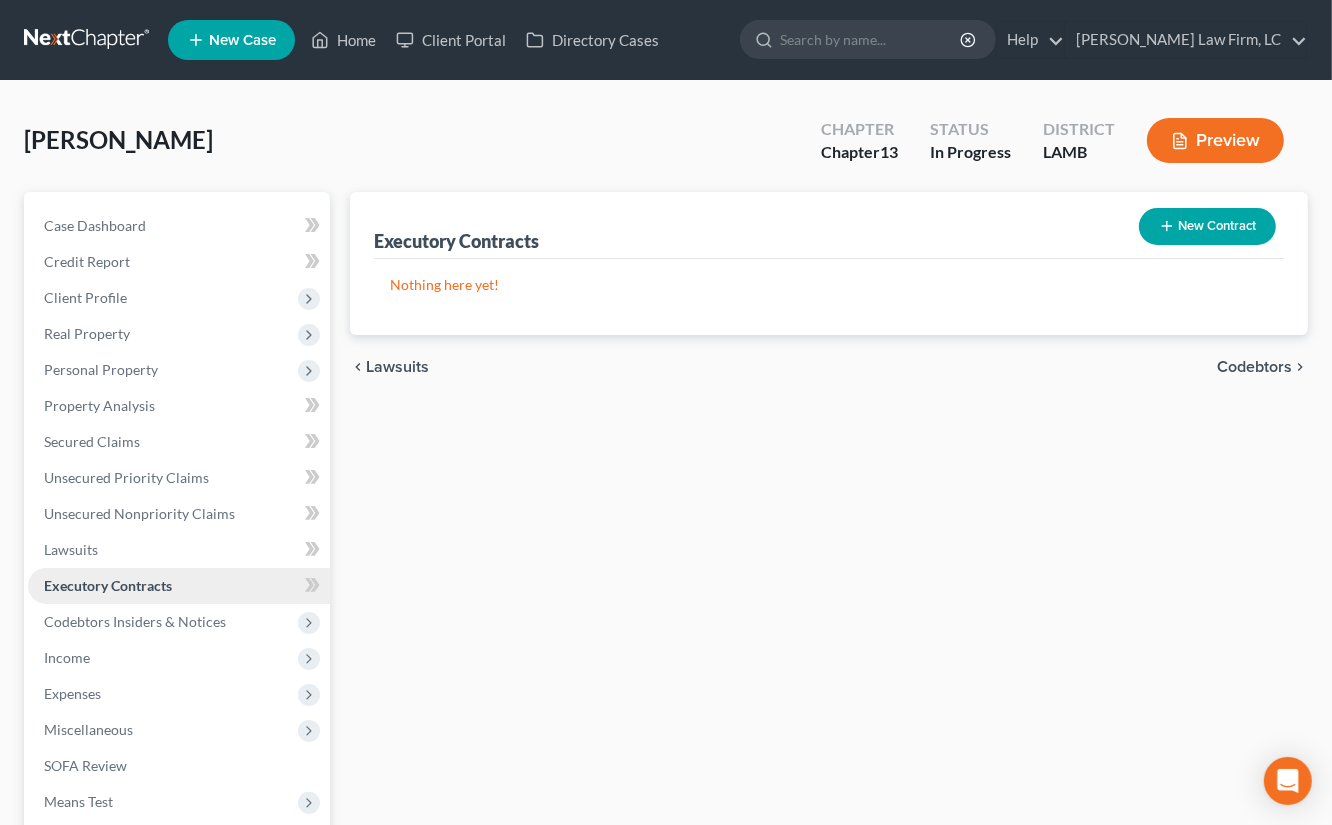 click on "Executory Contracts" at bounding box center (179, 586) 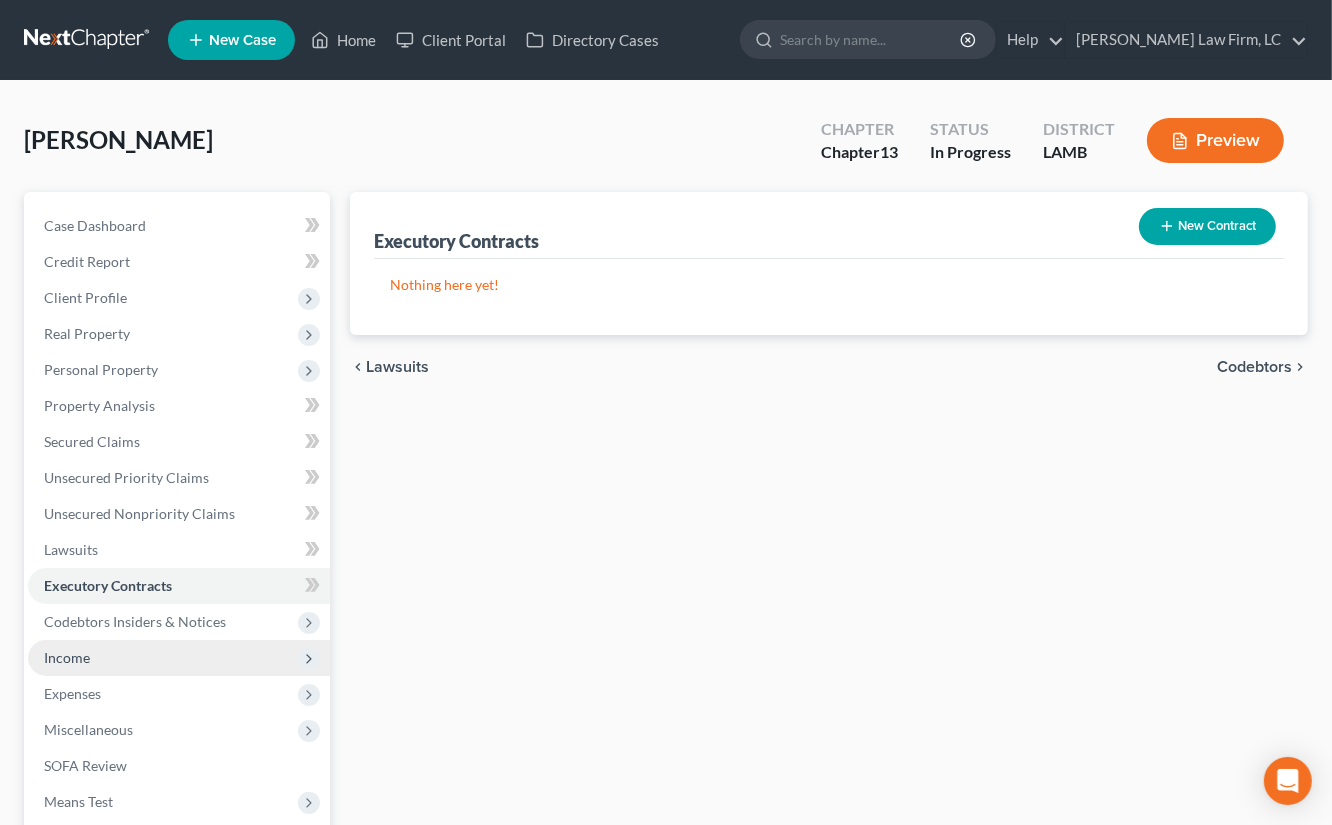 click on "Income" at bounding box center [179, 658] 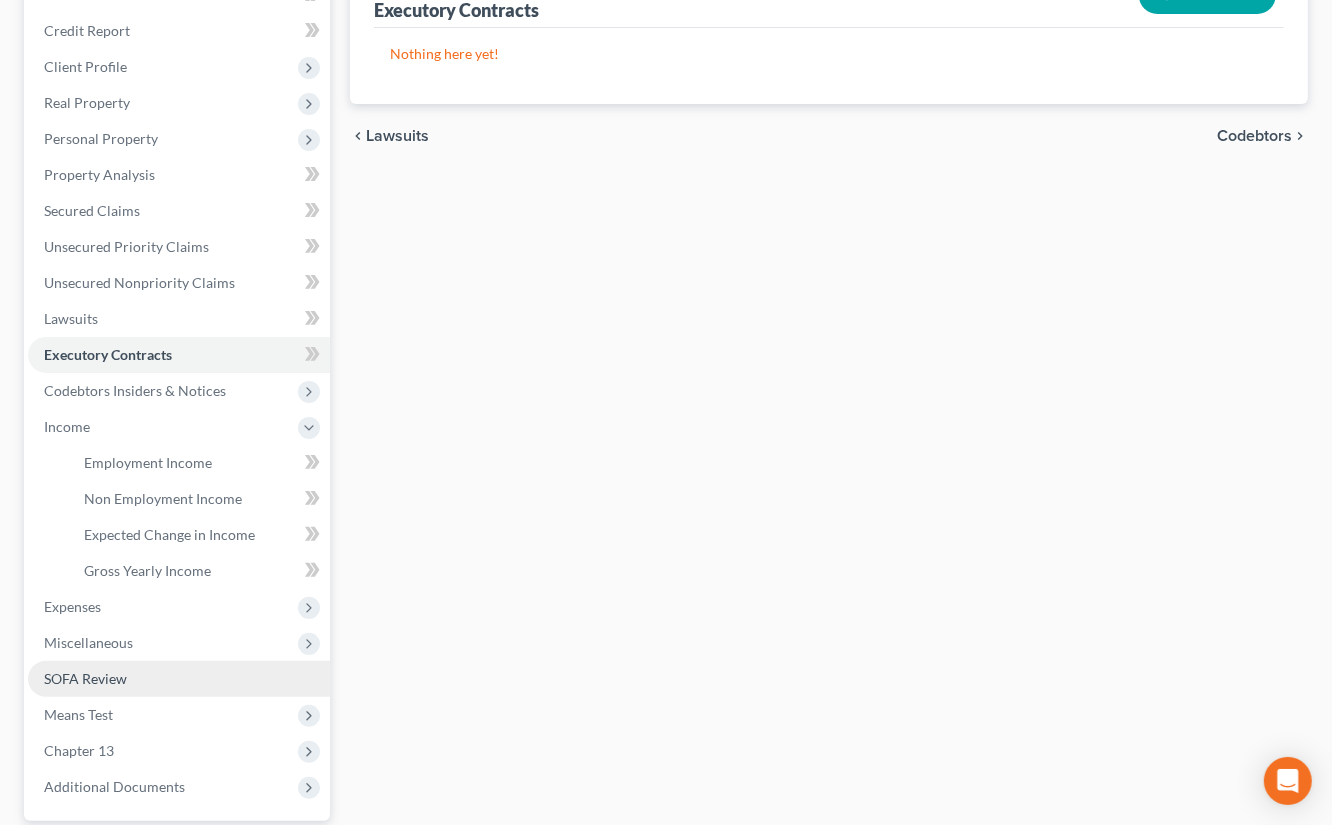 scroll, scrollTop: 235, scrollLeft: 0, axis: vertical 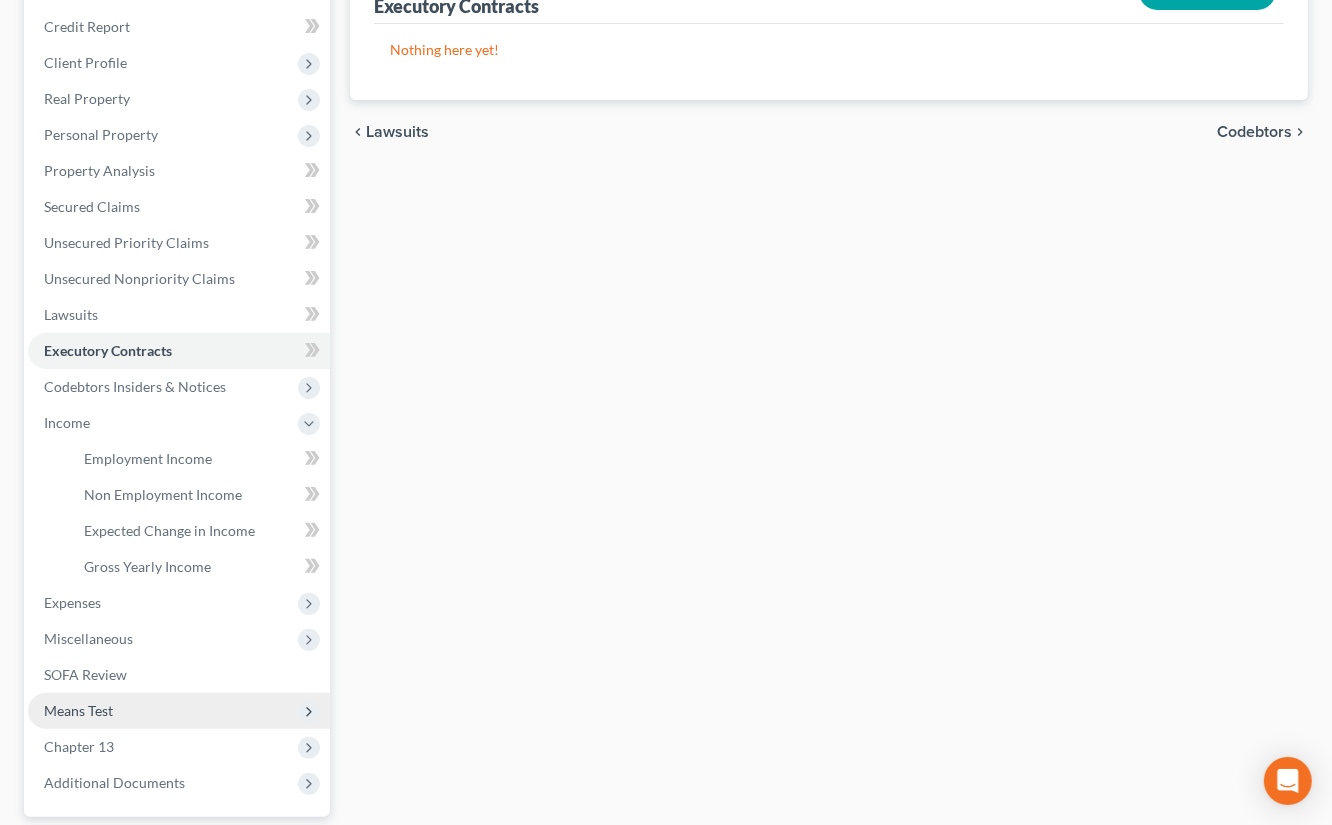click on "Means Test" at bounding box center [179, 711] 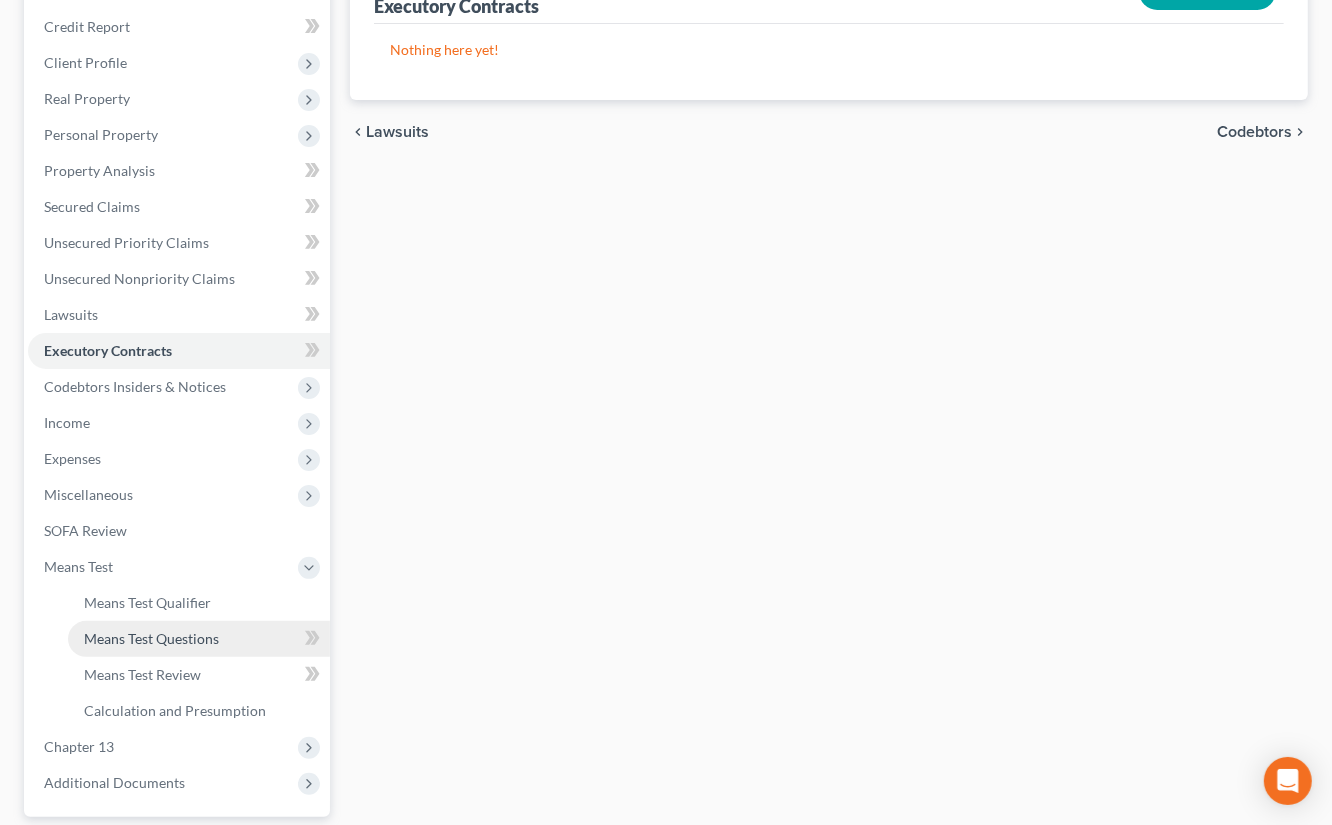 click on "Means Test Questions" at bounding box center [199, 639] 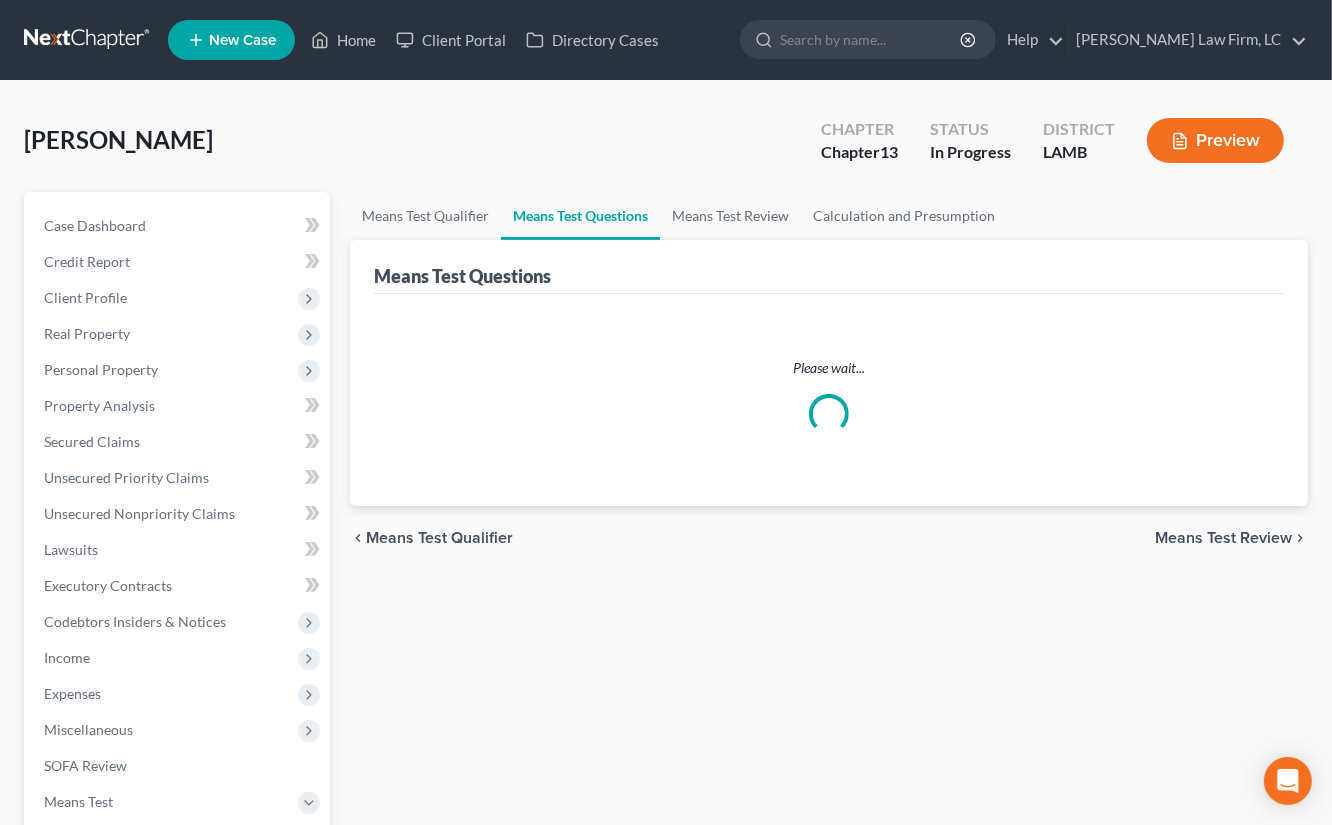 scroll, scrollTop: 0, scrollLeft: 0, axis: both 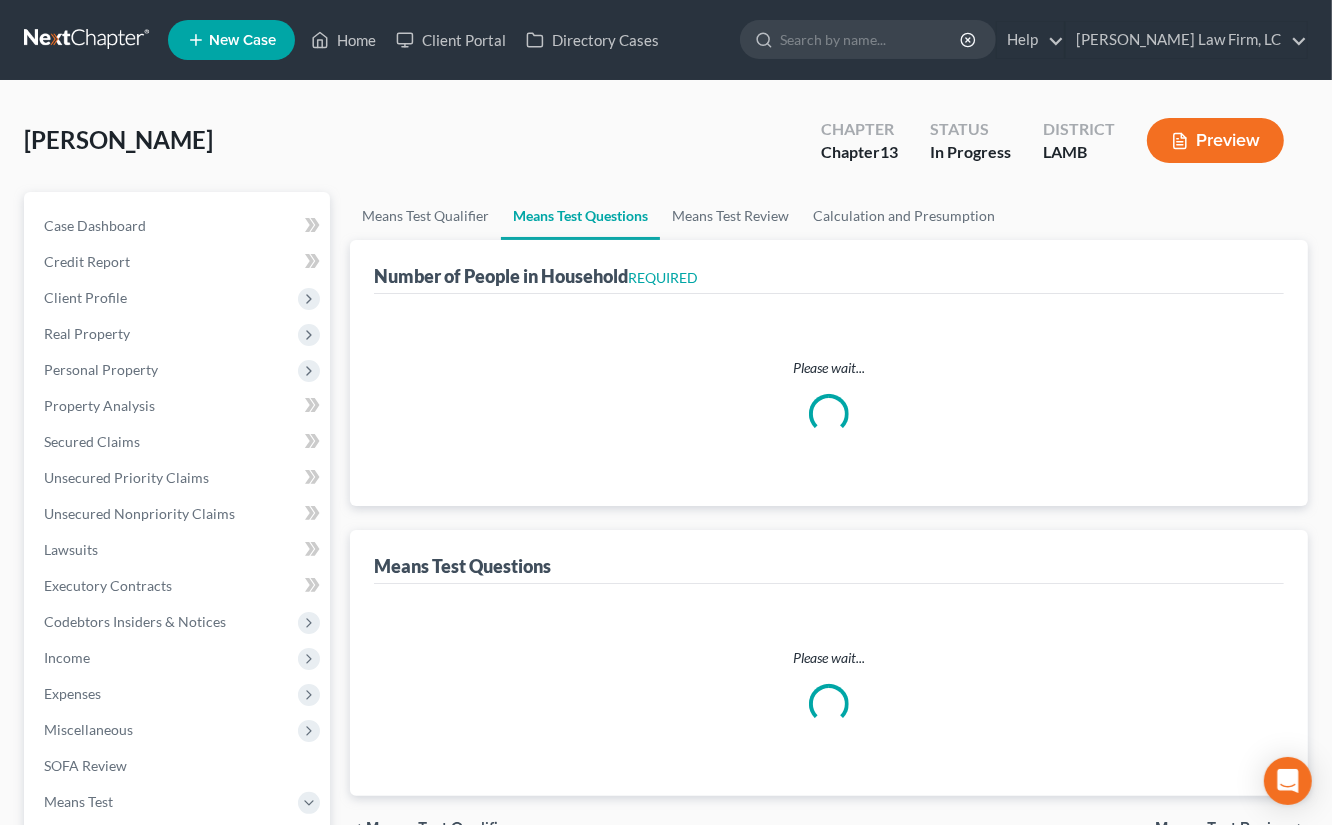 select on "60" 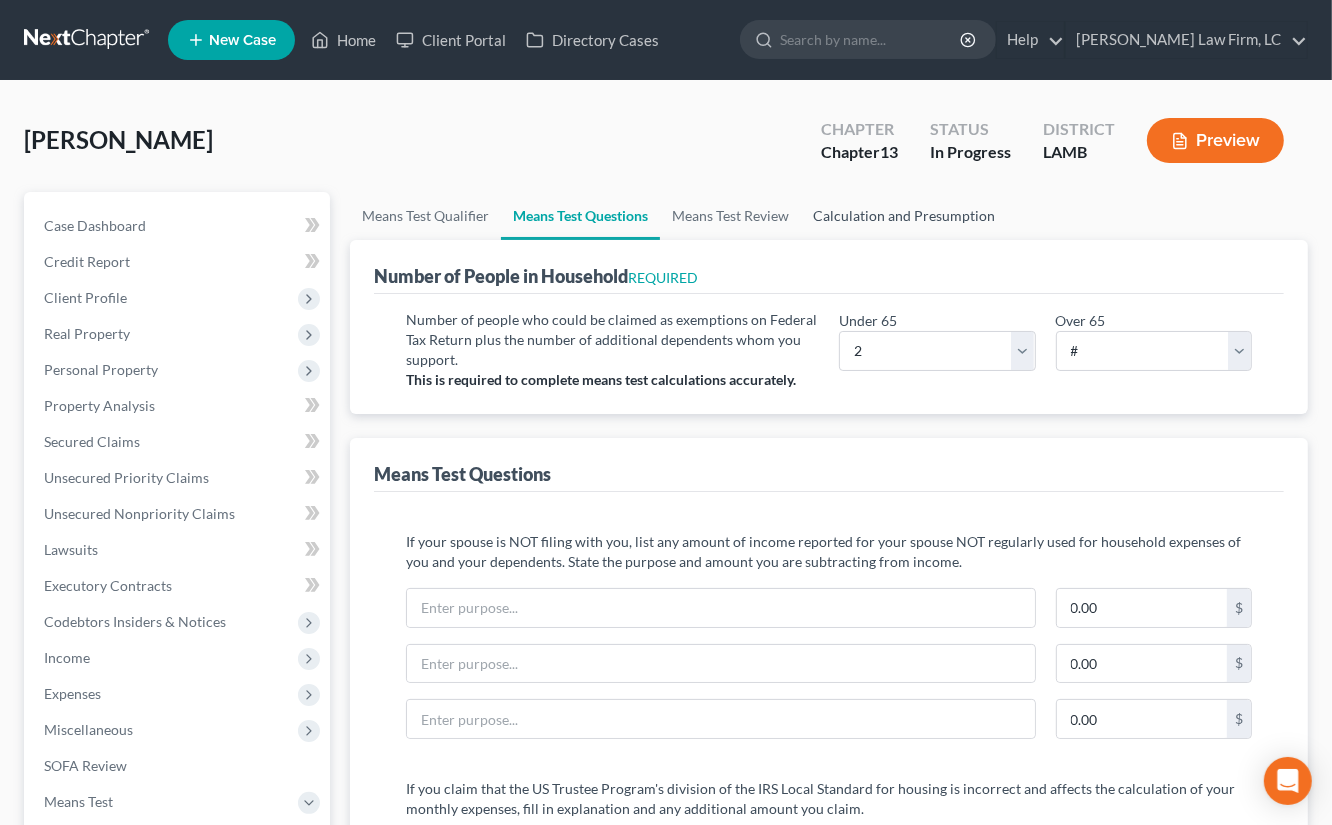 click on "Calculation and Presumption" at bounding box center (904, 216) 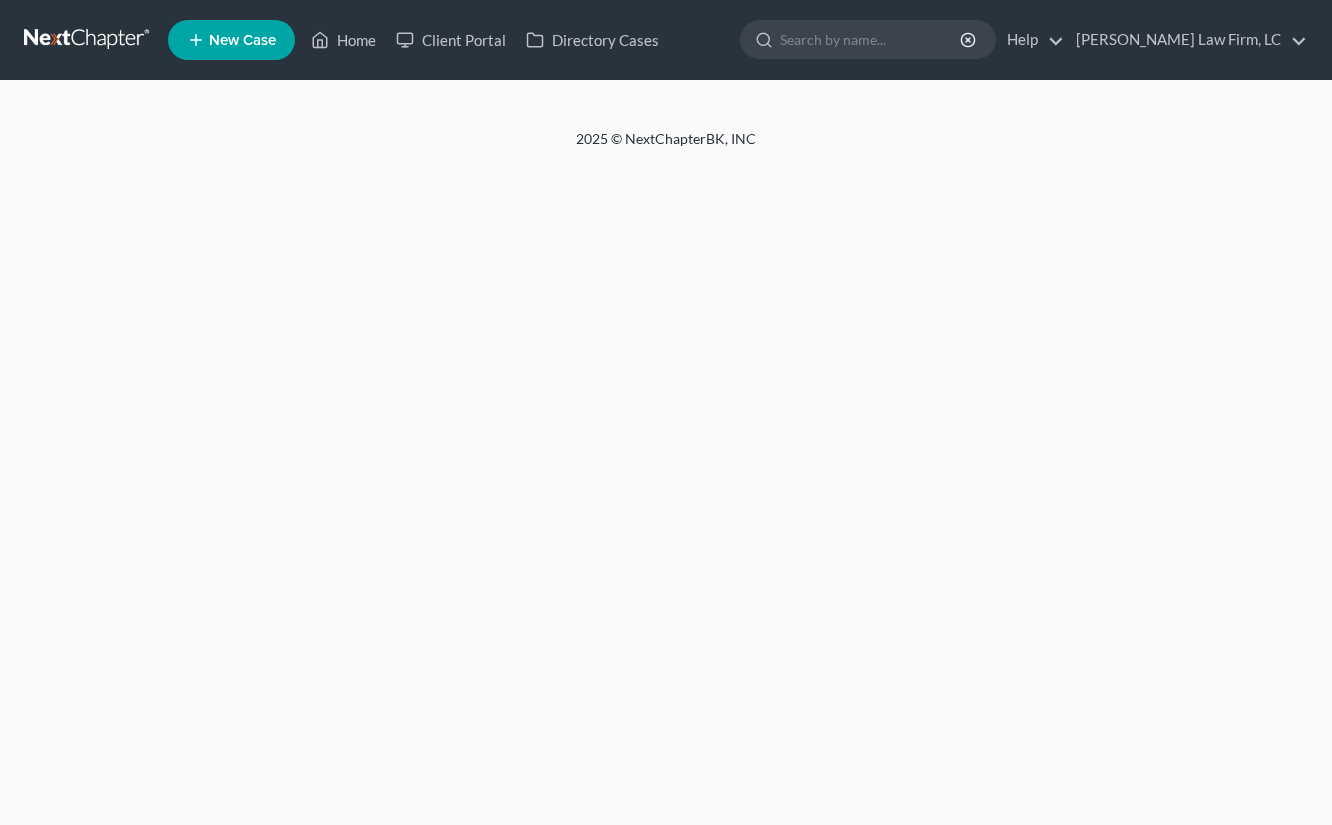scroll, scrollTop: 0, scrollLeft: 0, axis: both 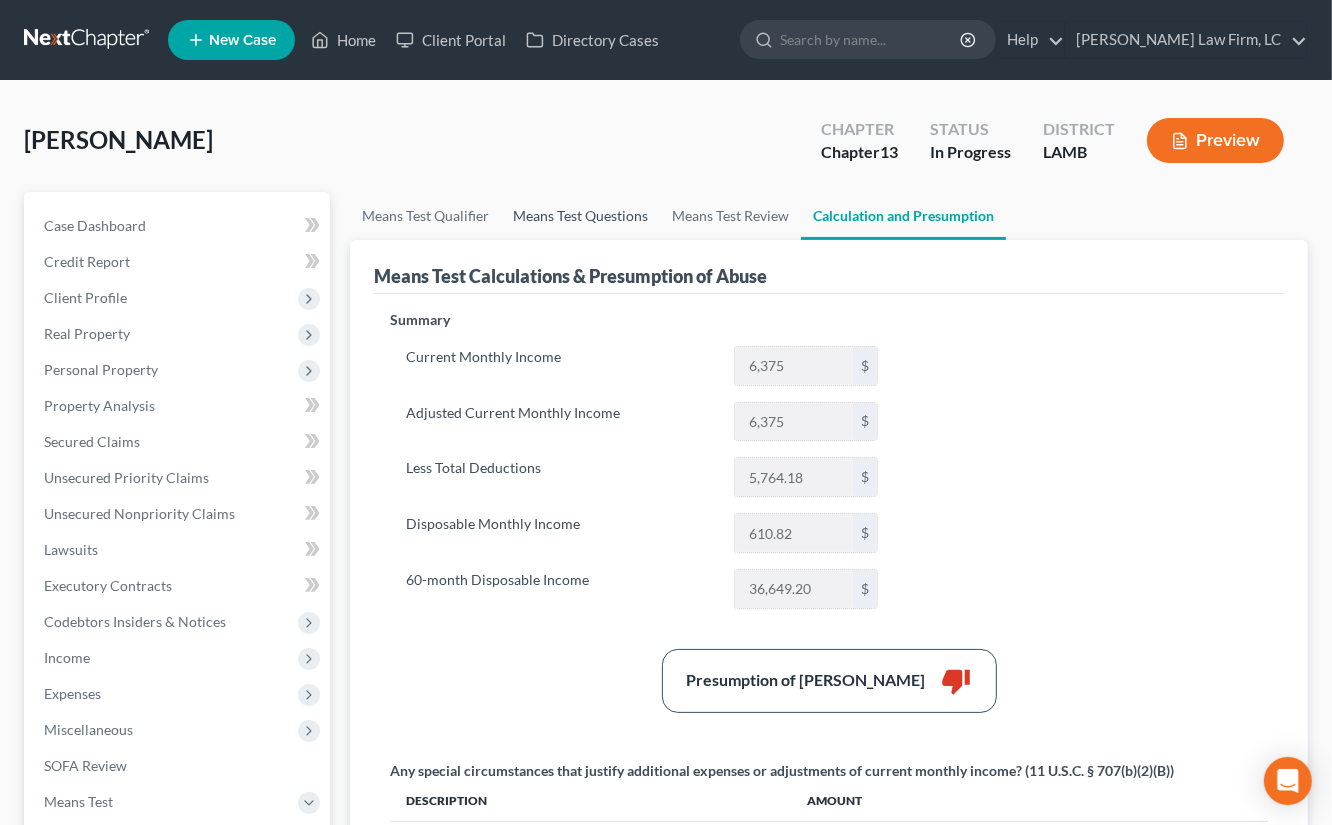 click on "Means Test Questions" at bounding box center [580, 216] 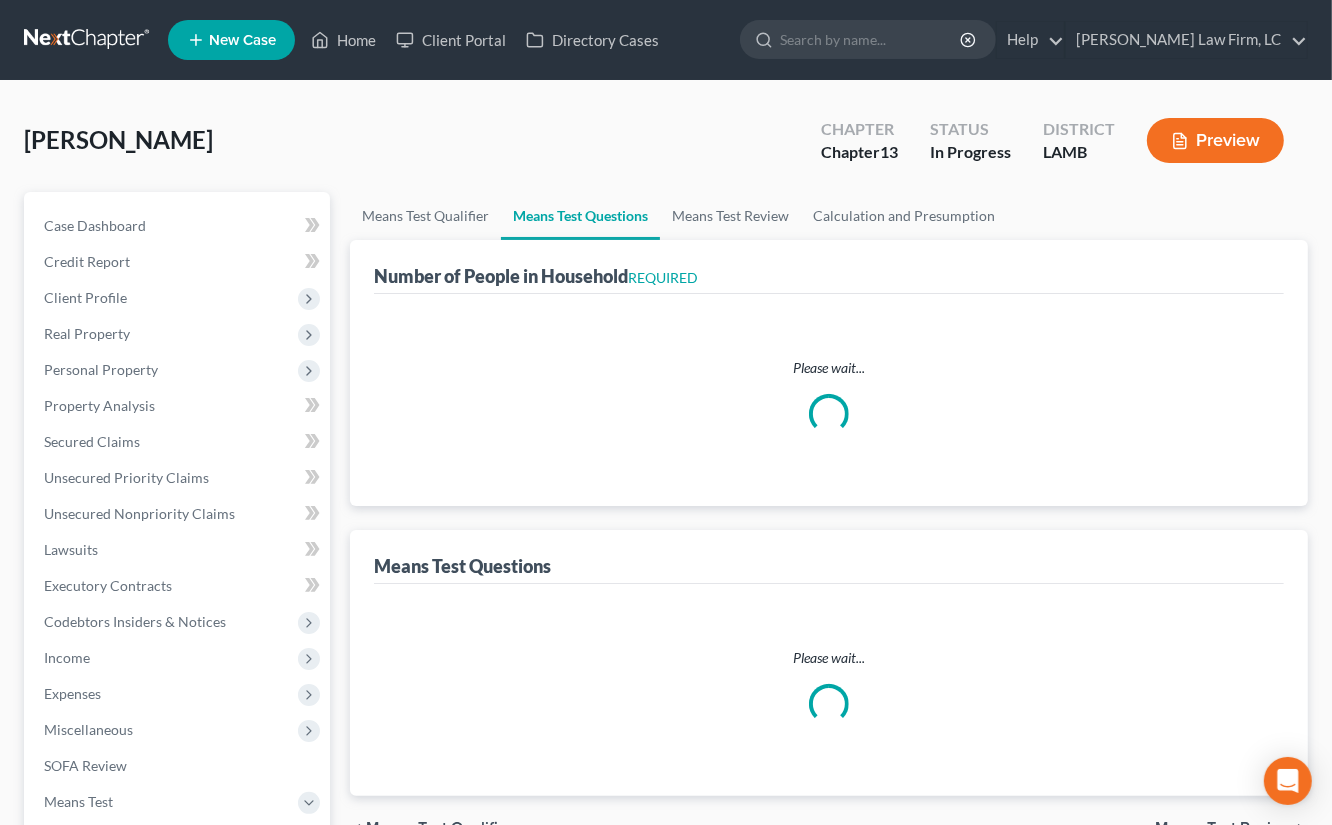 select on "2" 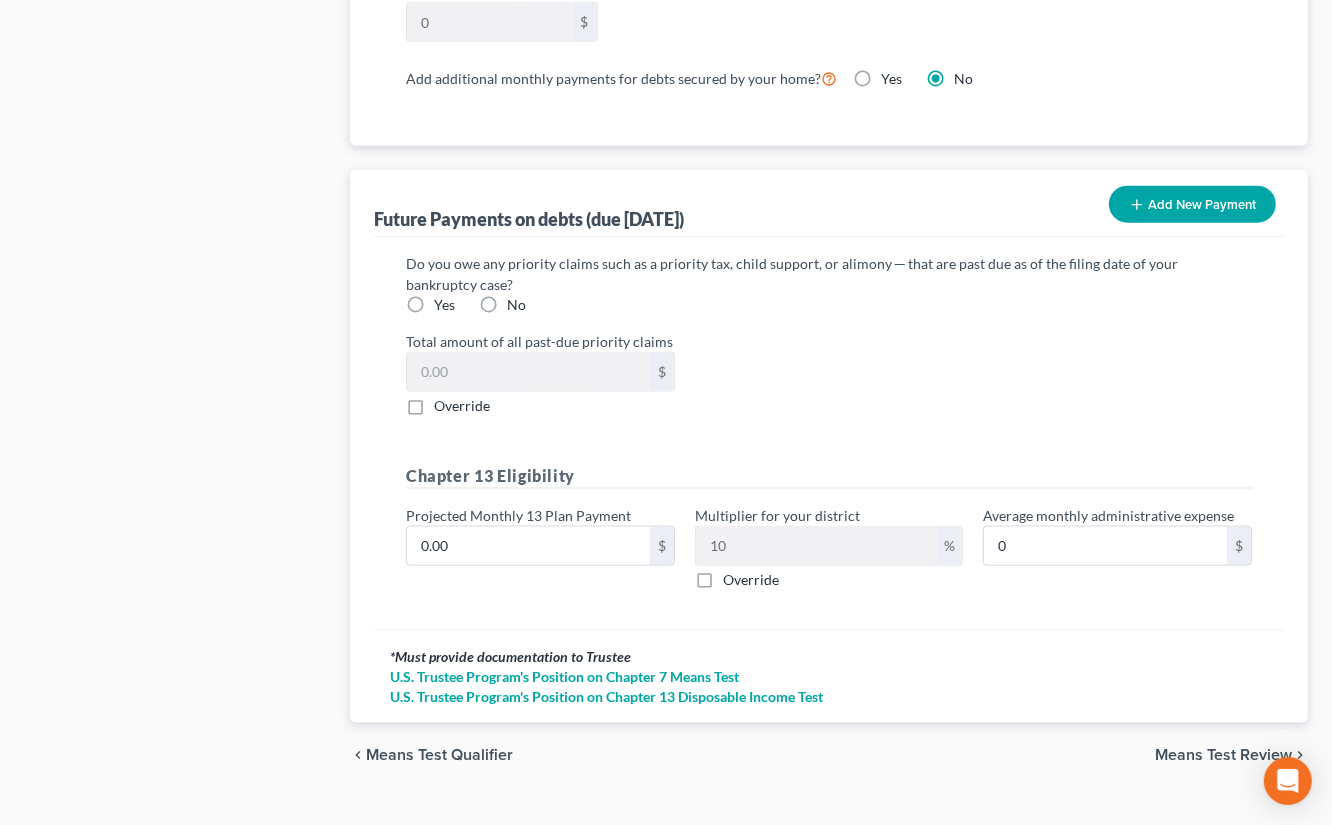 scroll, scrollTop: 1940, scrollLeft: 0, axis: vertical 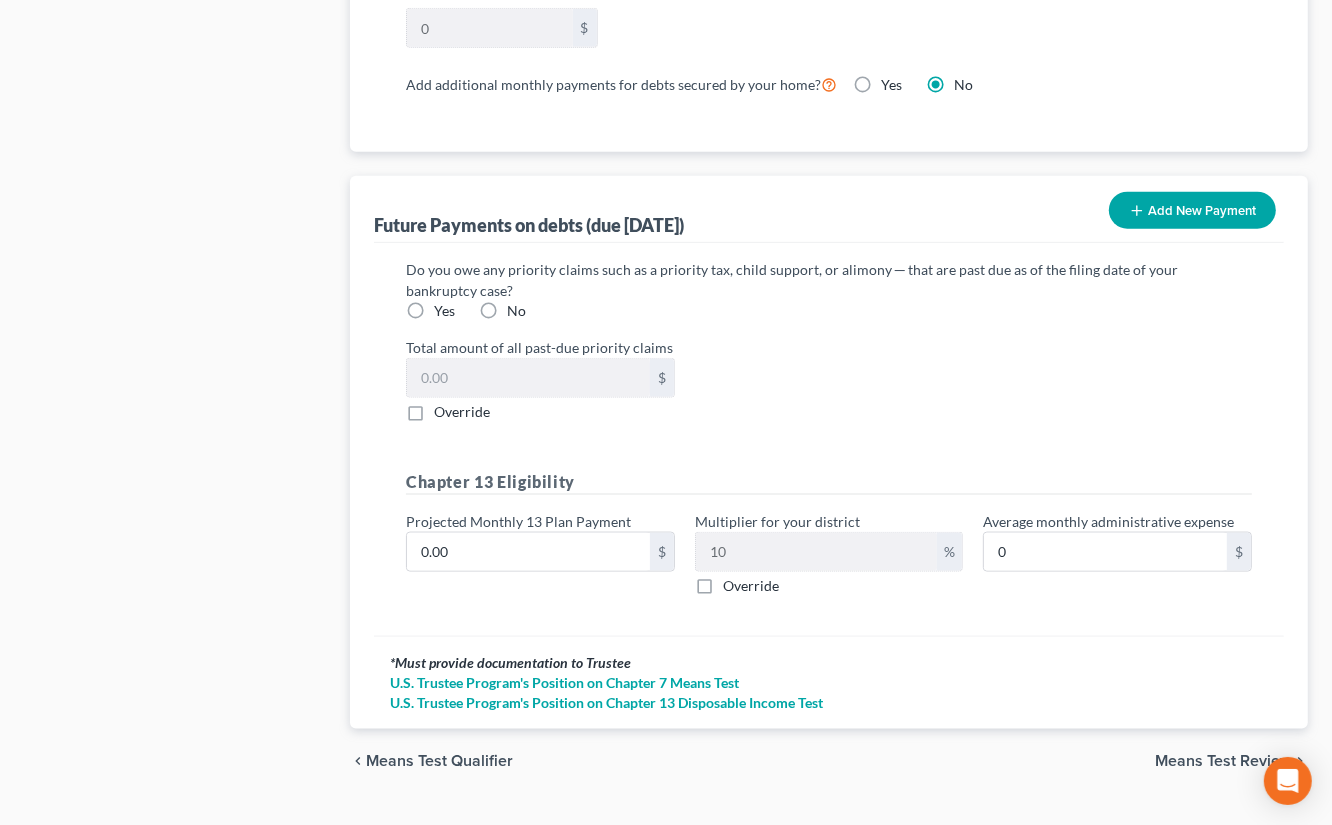 drag, startPoint x: 493, startPoint y: 269, endPoint x: 519, endPoint y: 312, distance: 50.24938 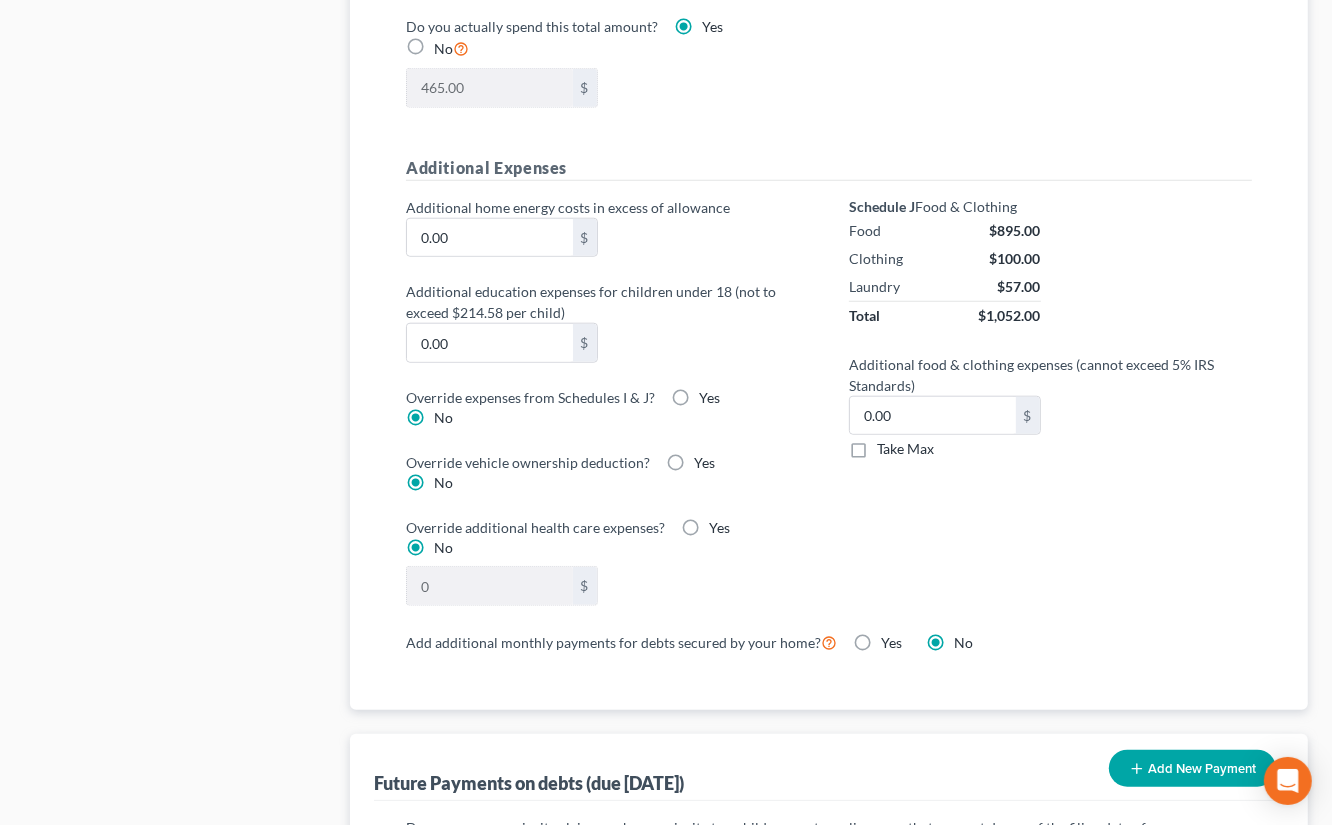 scroll, scrollTop: 1335, scrollLeft: 0, axis: vertical 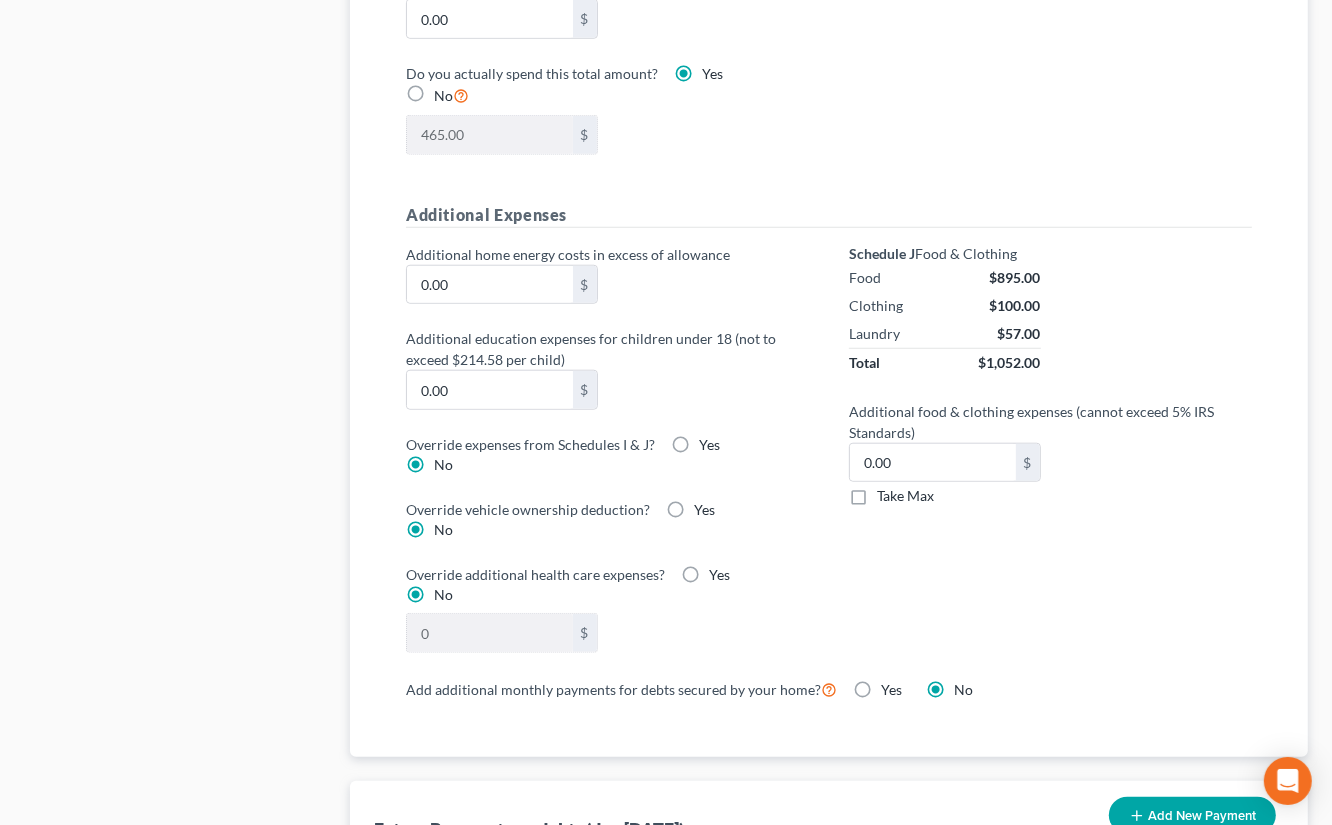 click on "Yes" at bounding box center [709, 445] 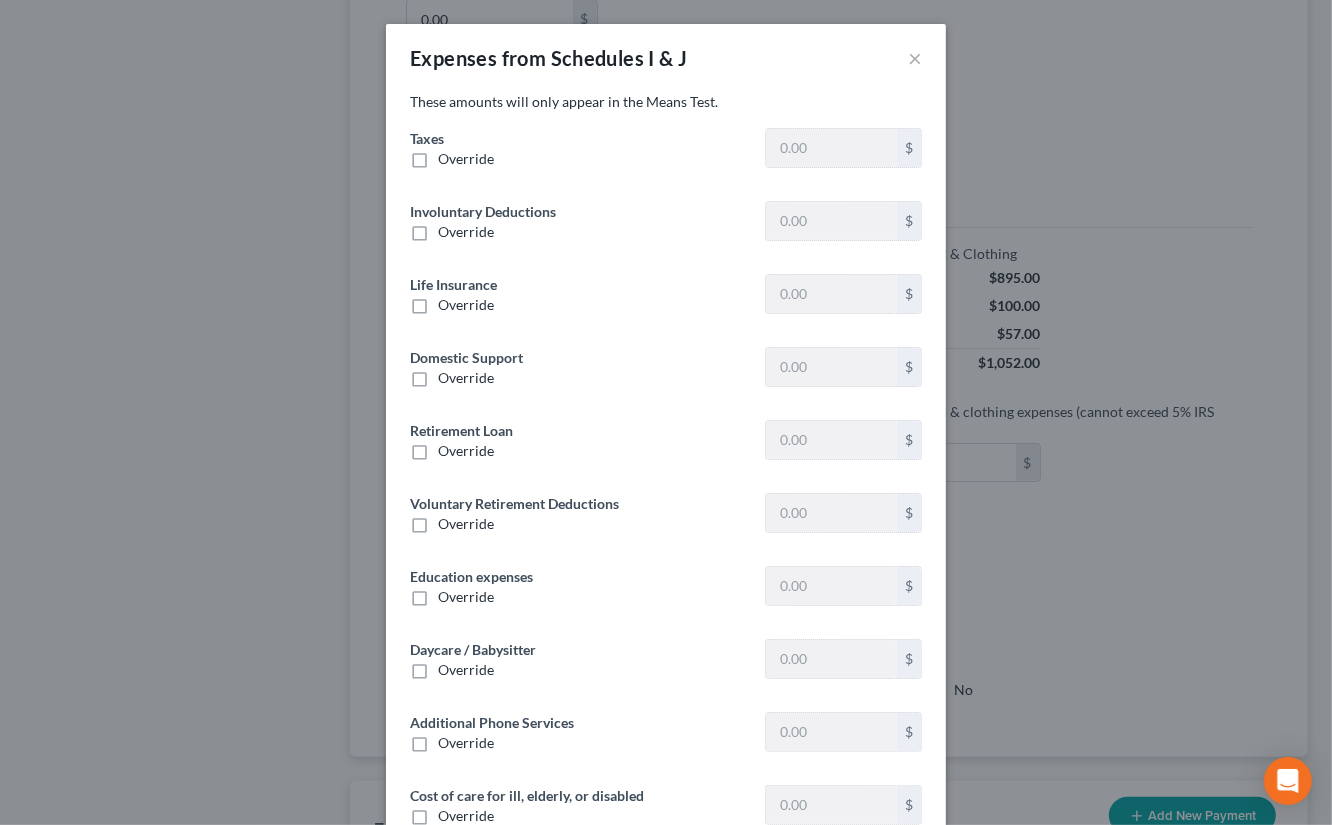 type on "1,384.48" 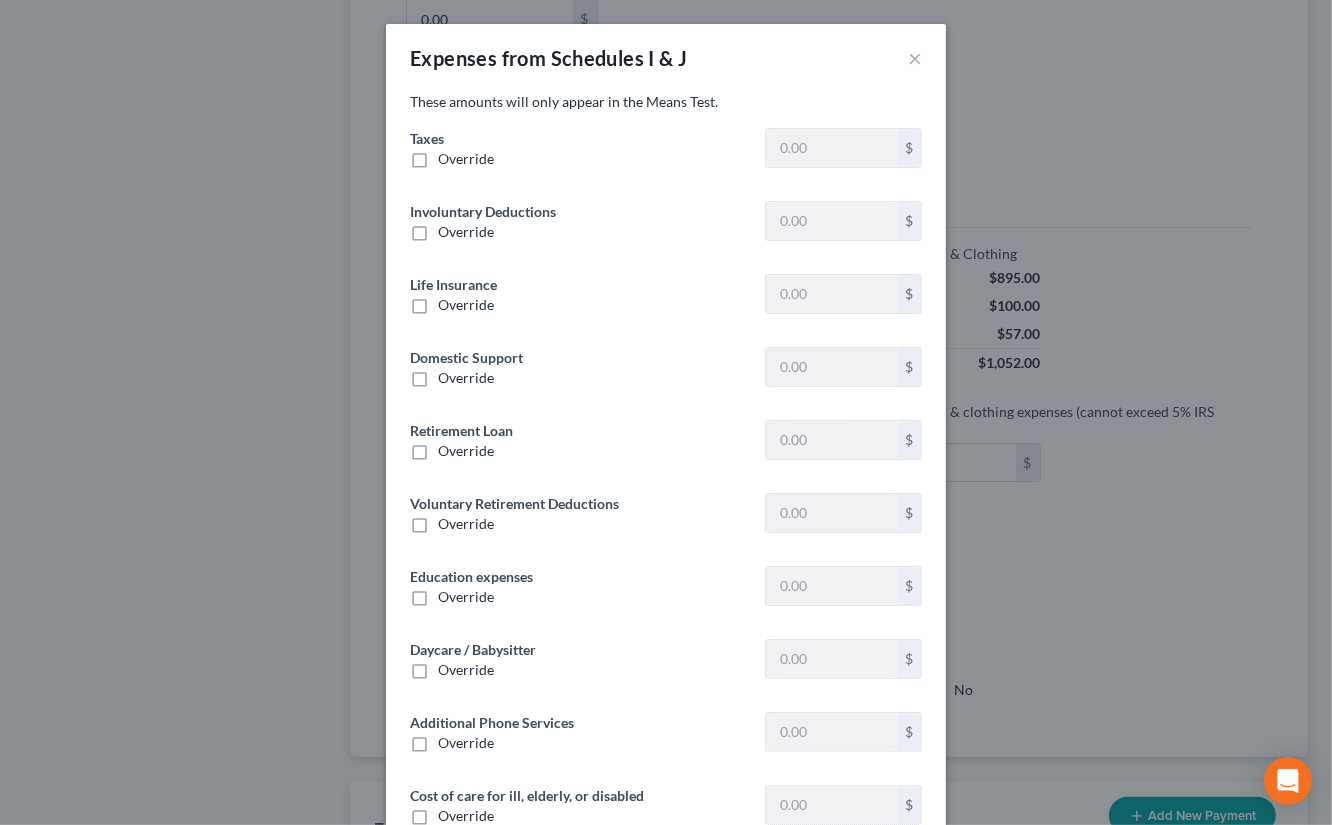 type on "0" 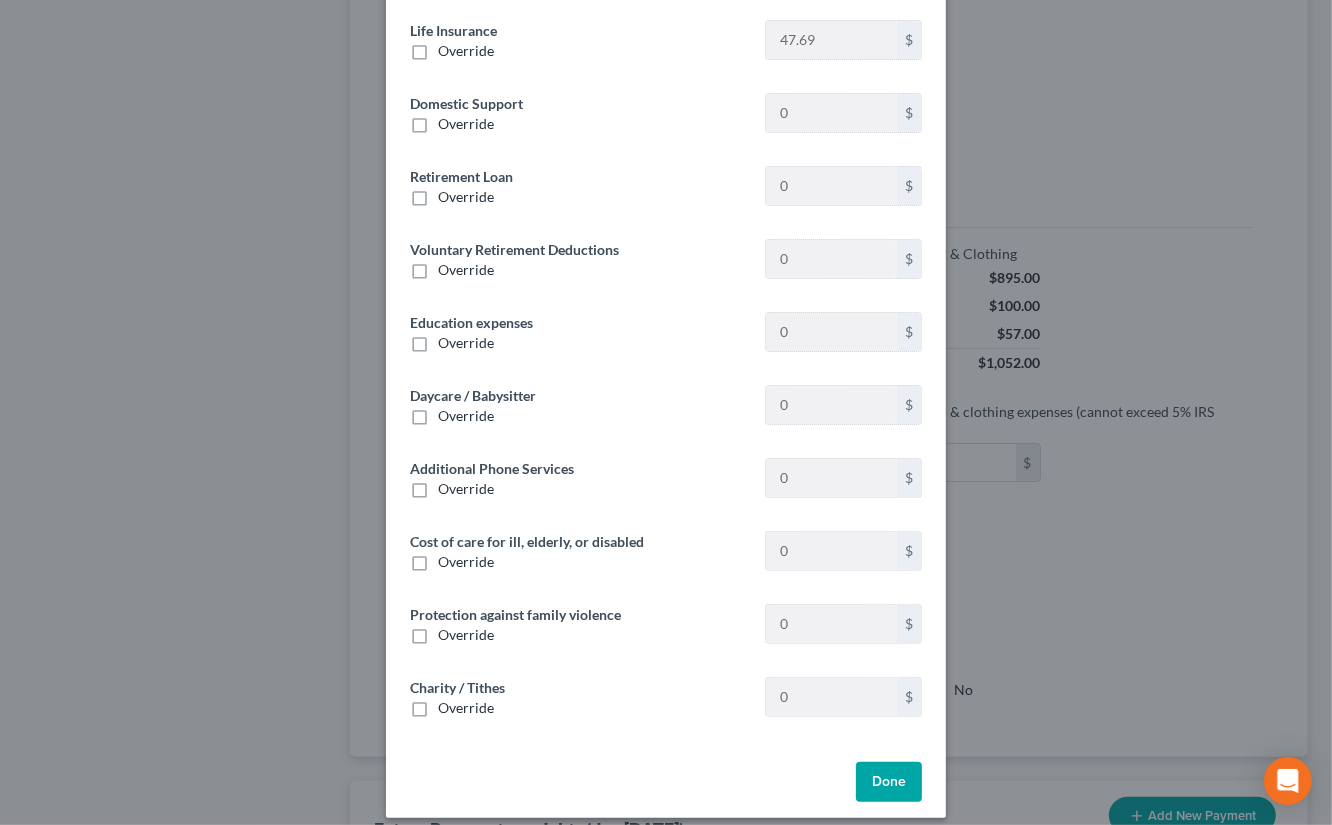 scroll, scrollTop: 270, scrollLeft: 0, axis: vertical 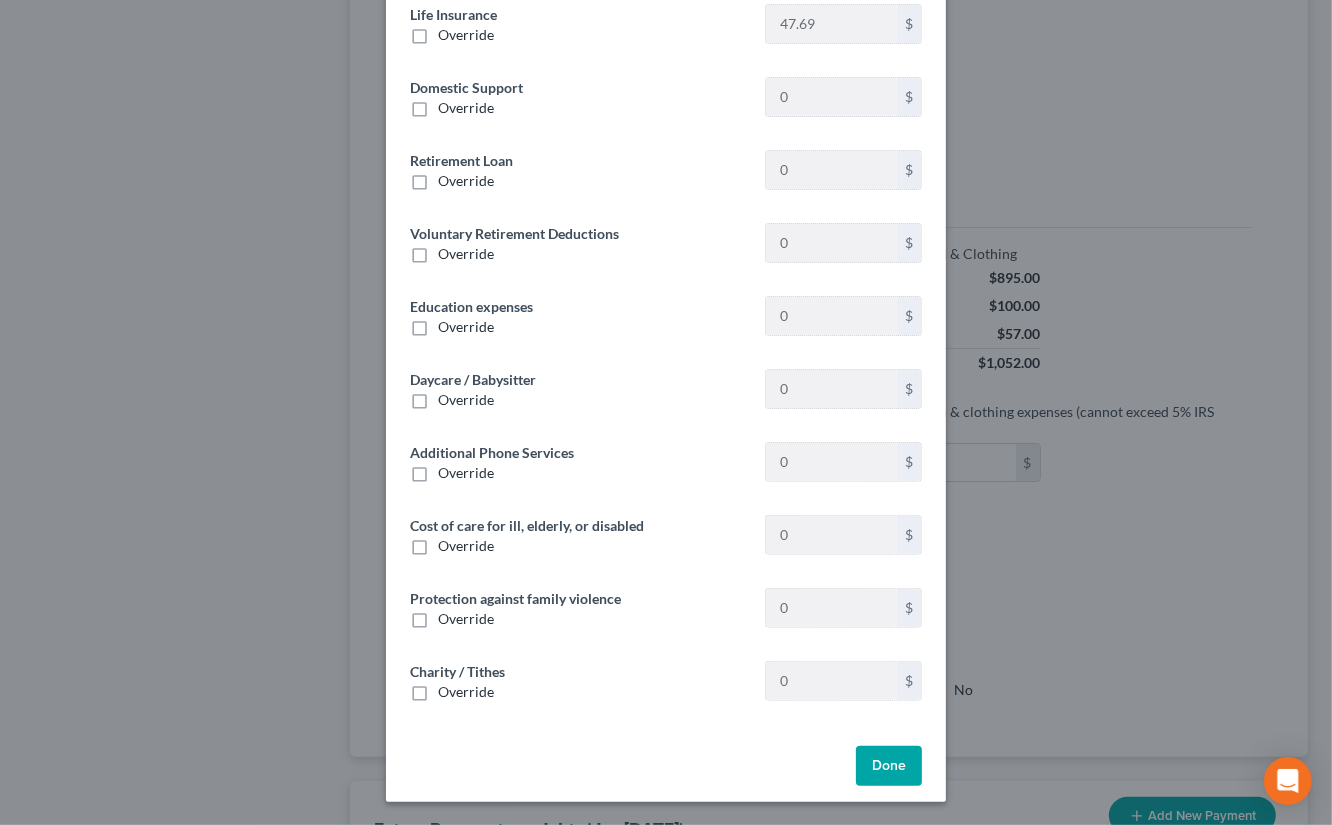 click on "Done" at bounding box center (889, 766) 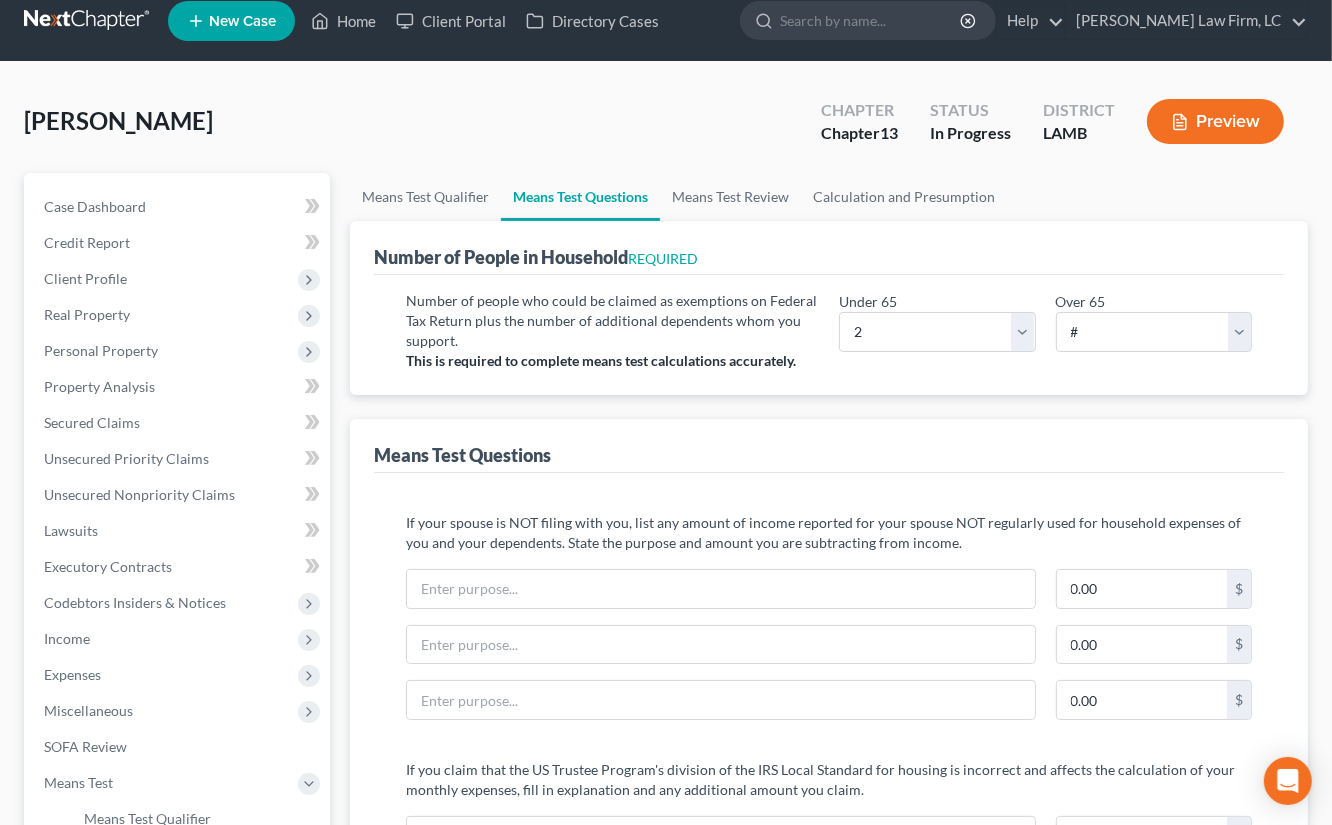 scroll, scrollTop: 0, scrollLeft: 0, axis: both 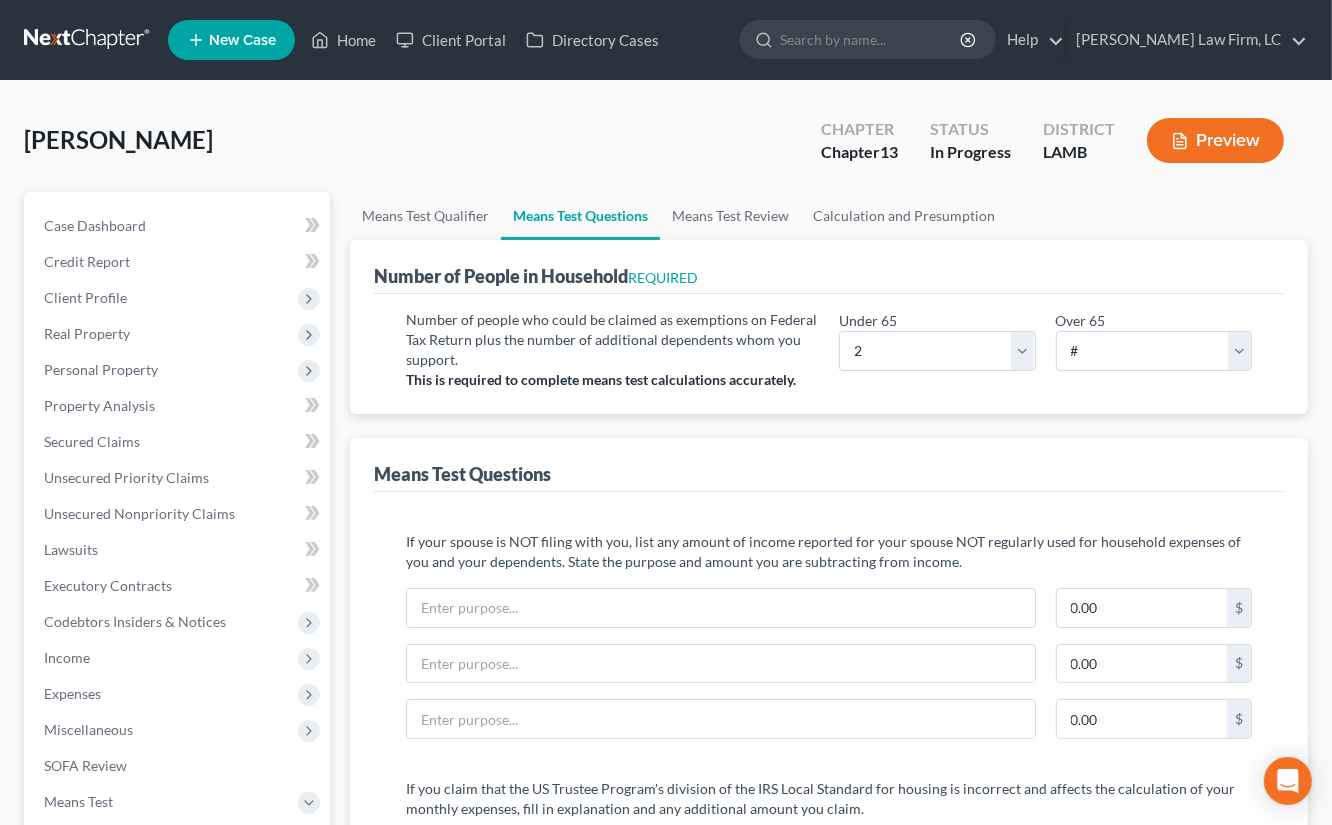 click on "Preview" at bounding box center (1215, 140) 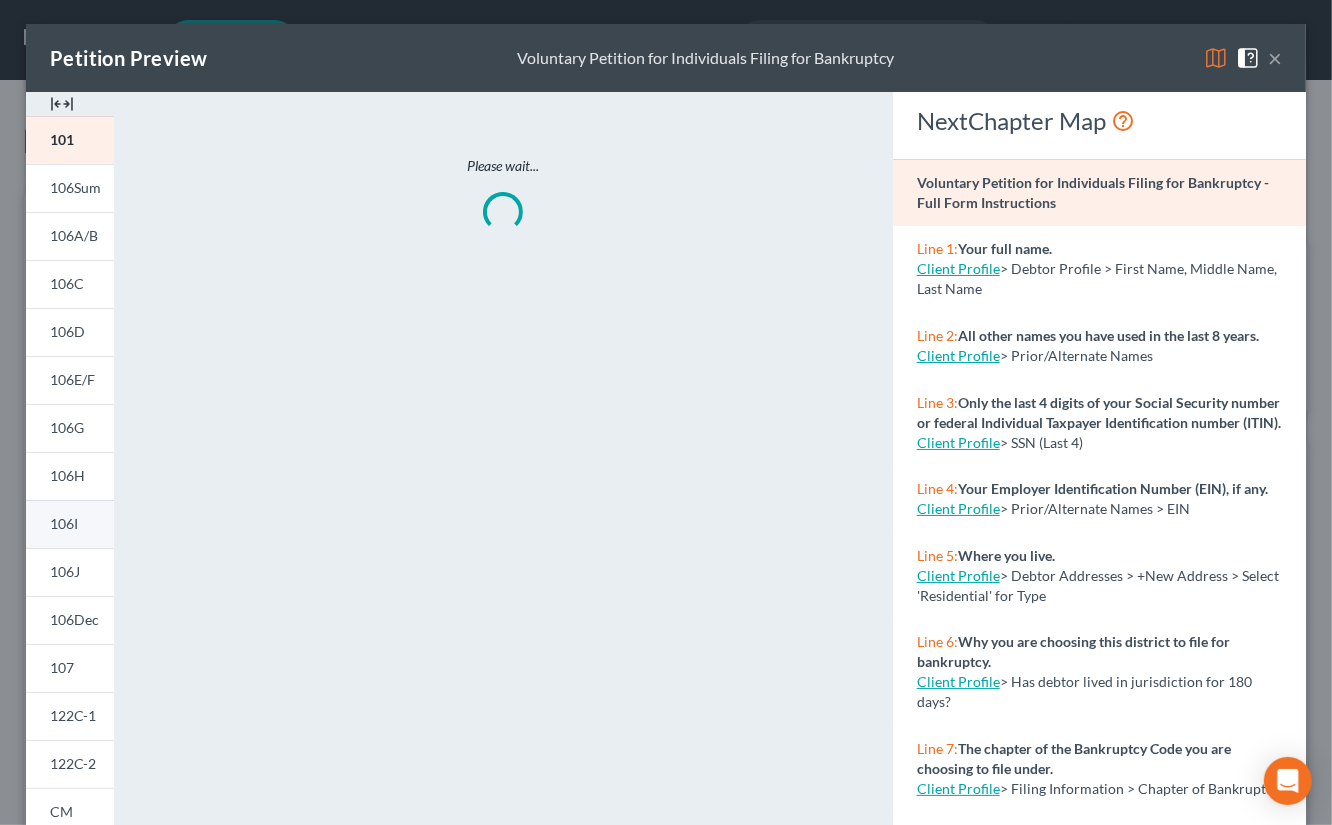 click on "106I" at bounding box center [70, 524] 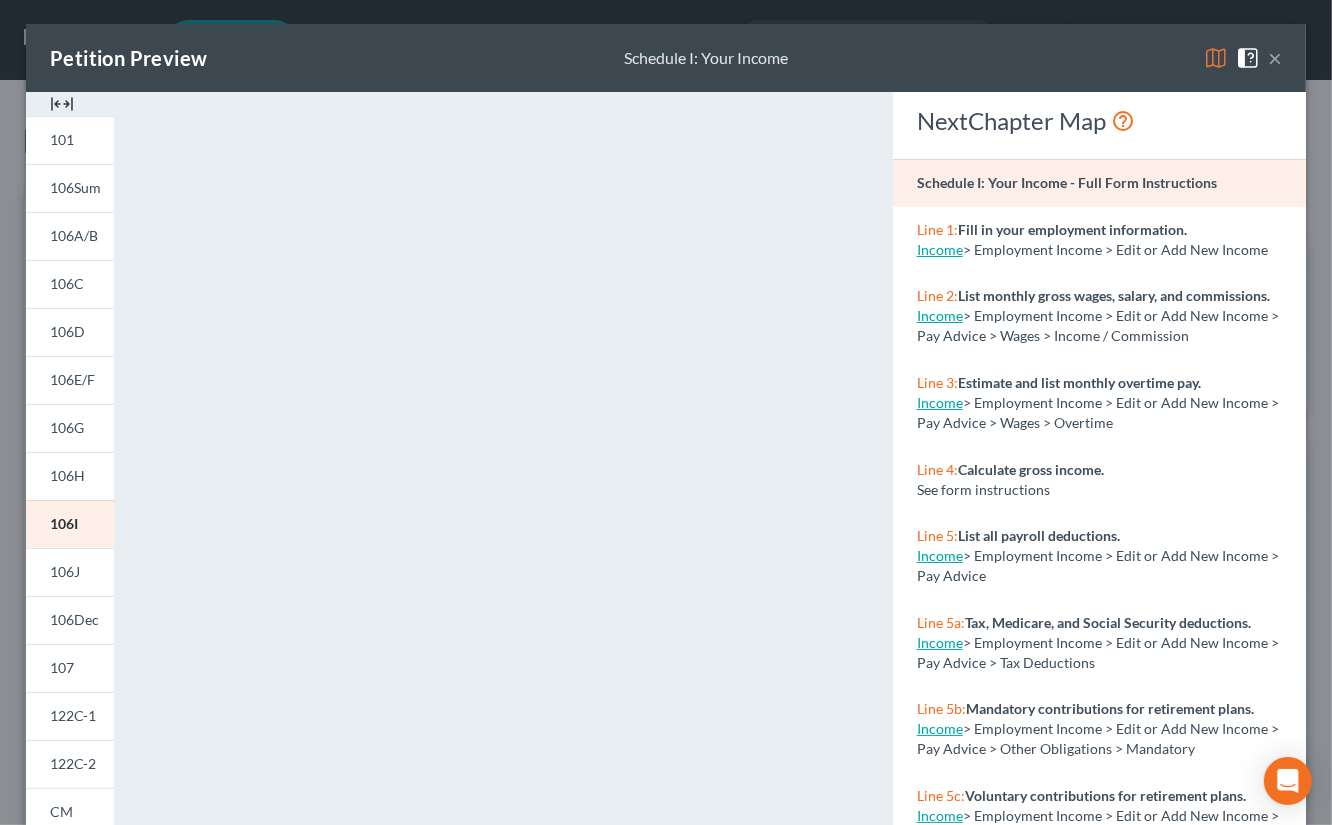 scroll, scrollTop: 134, scrollLeft: 0, axis: vertical 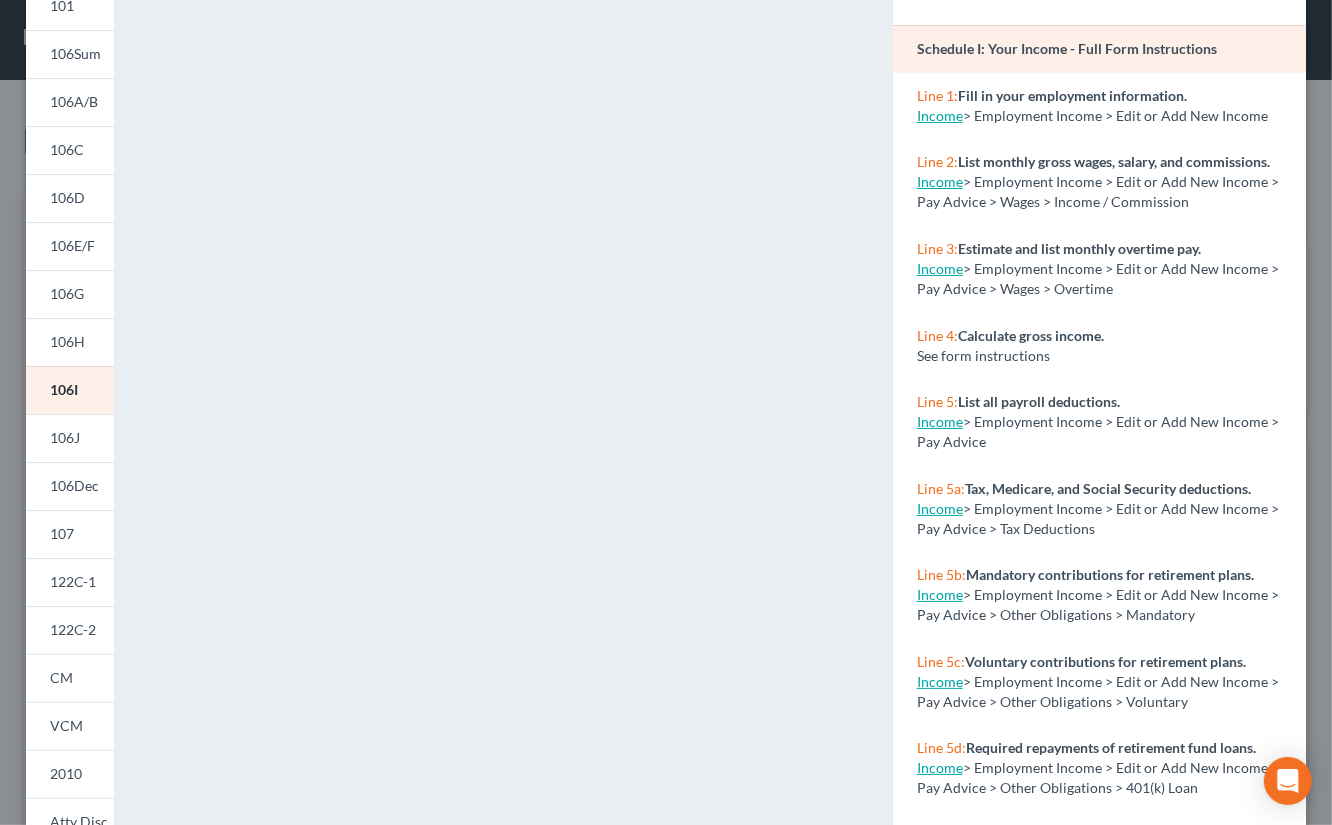 click on "Petition Preview Schedule I: Your Income × 101 106Sum 106A/B 106C 106D 106E/F 106G 106H 106I 106J 106Dec 107 122C-1 122C-2 CM VCM 2010 Atty Disc Download Draft
<object ng-attr-data='https://nextchapter-prod.s3.amazonaws.com/pdfs/24ce4584-0345-4a1f-97d1-ab86ca8ca268.pdf' type='application/pdf' width='100%' height='975px'></object>
<p><a href='https://nextchapter-prod.s3.amazonaws.com/pdfs/24ce4584-0345-4a1f-97d1-ab86ca8ca268.pdf' target='_blank'>Click here</a> to open in a new window.</p>
NextChapter Map   Schedule I: Your Income - Full Form Instructions  Line 1:  Fill in your employment information.
Income  > Employment Income > Edit or Add New Income
Line 2:  List monthly gross wages, salary, and commissions.
Income  > Employment Income > Edit or Add New Income > Pay Advice > Wages > Income / Commission
Line 3:  Estimate and list monthly overtime pay.
Income  > Employment Income > Edit or Add New Income > Pay Advice > Wages > Overtime
Line 4:" at bounding box center (666, 412) 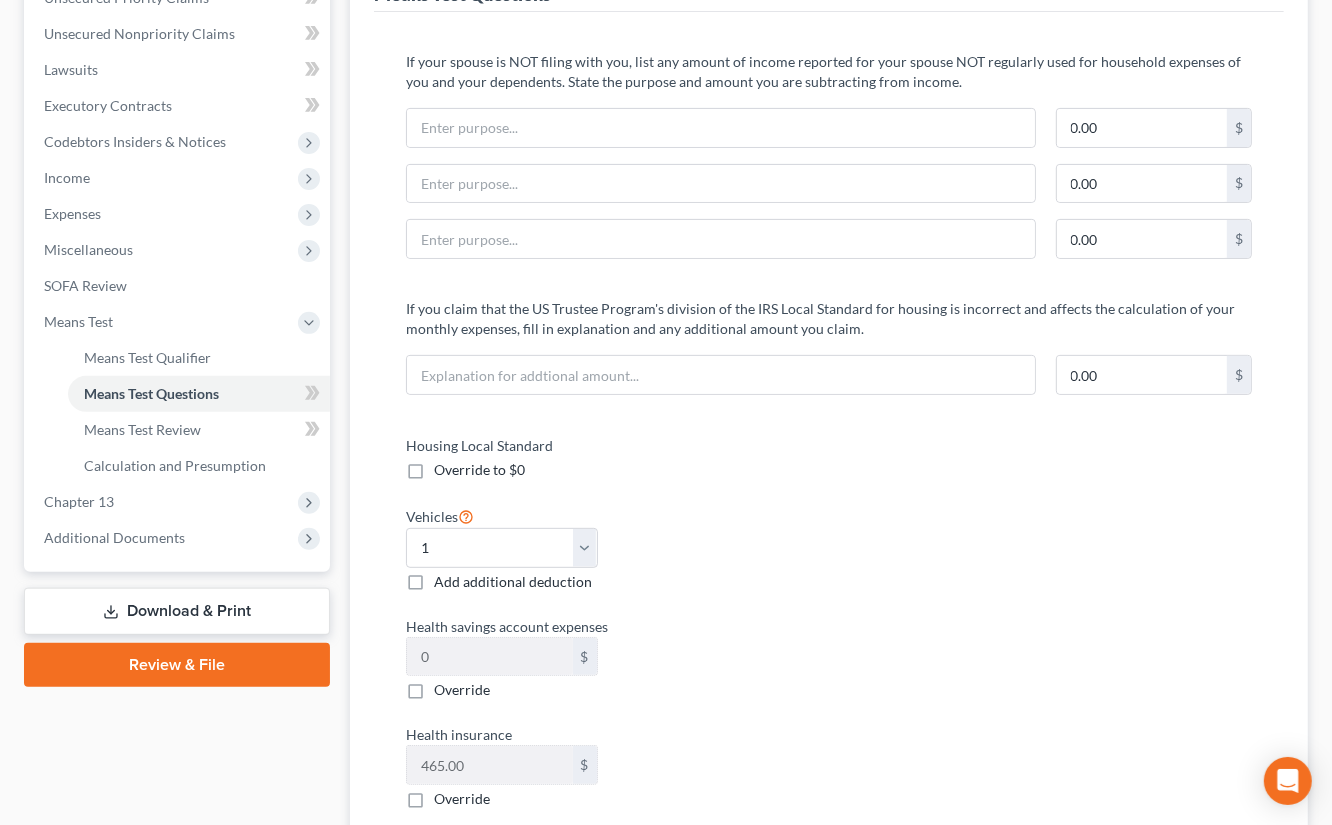 scroll, scrollTop: 0, scrollLeft: 0, axis: both 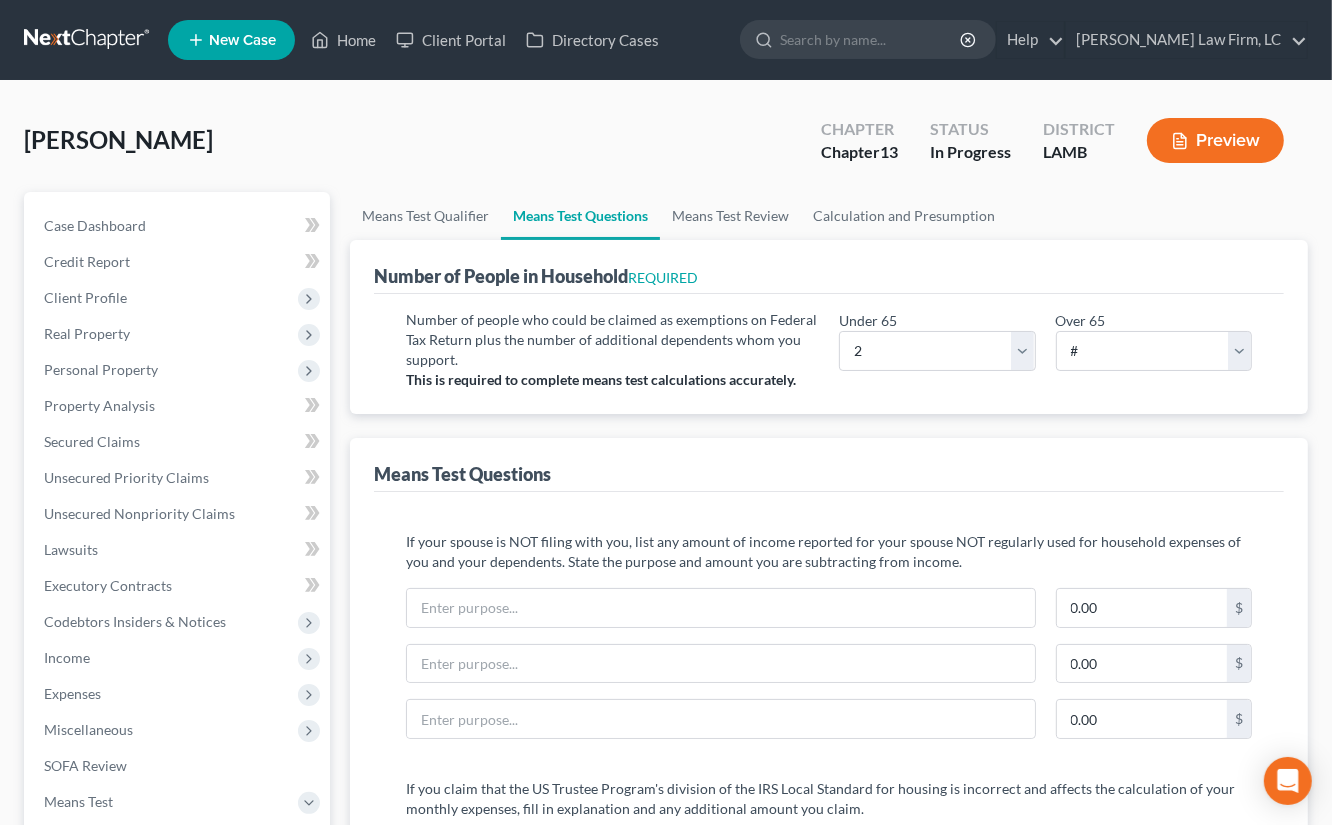 click on "Preview" at bounding box center [1215, 140] 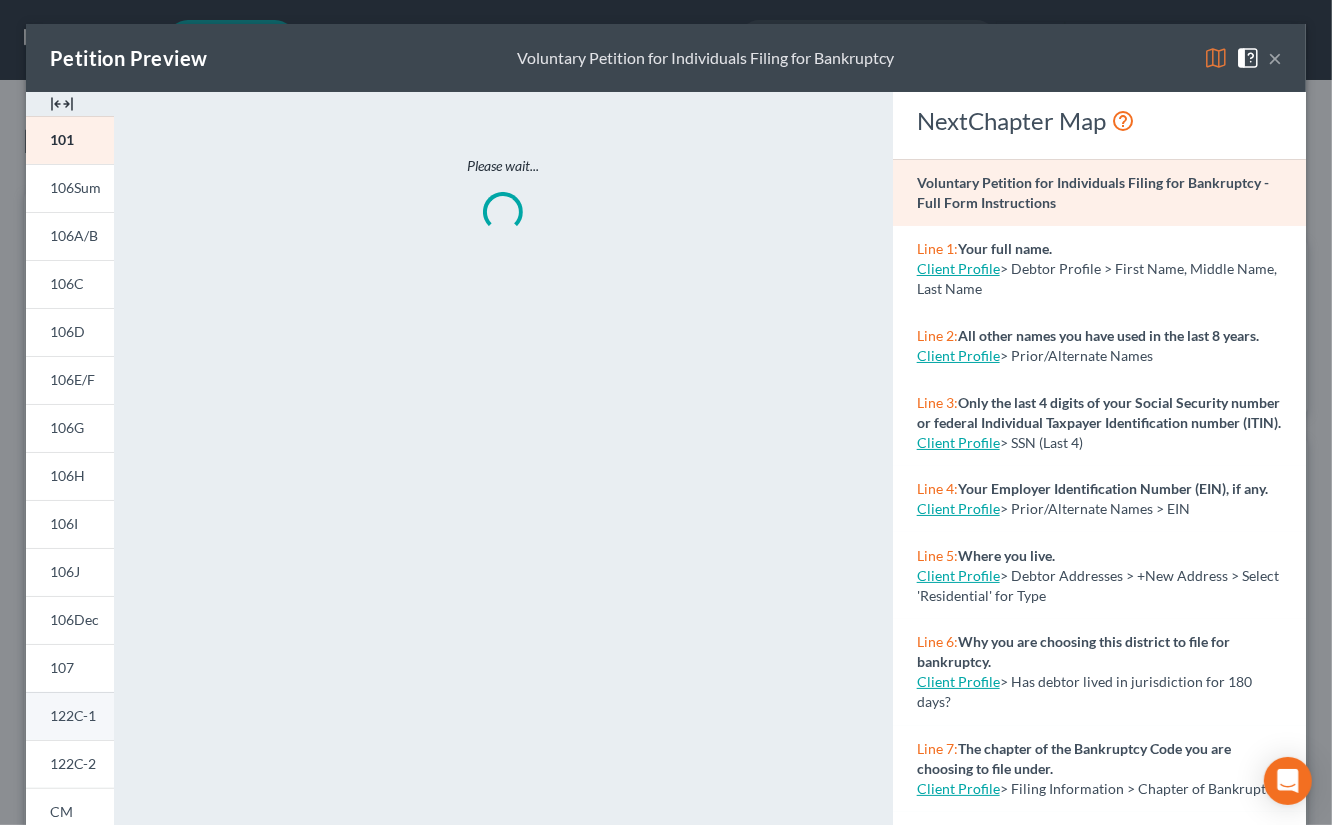 click on "122C-1" at bounding box center [73, 715] 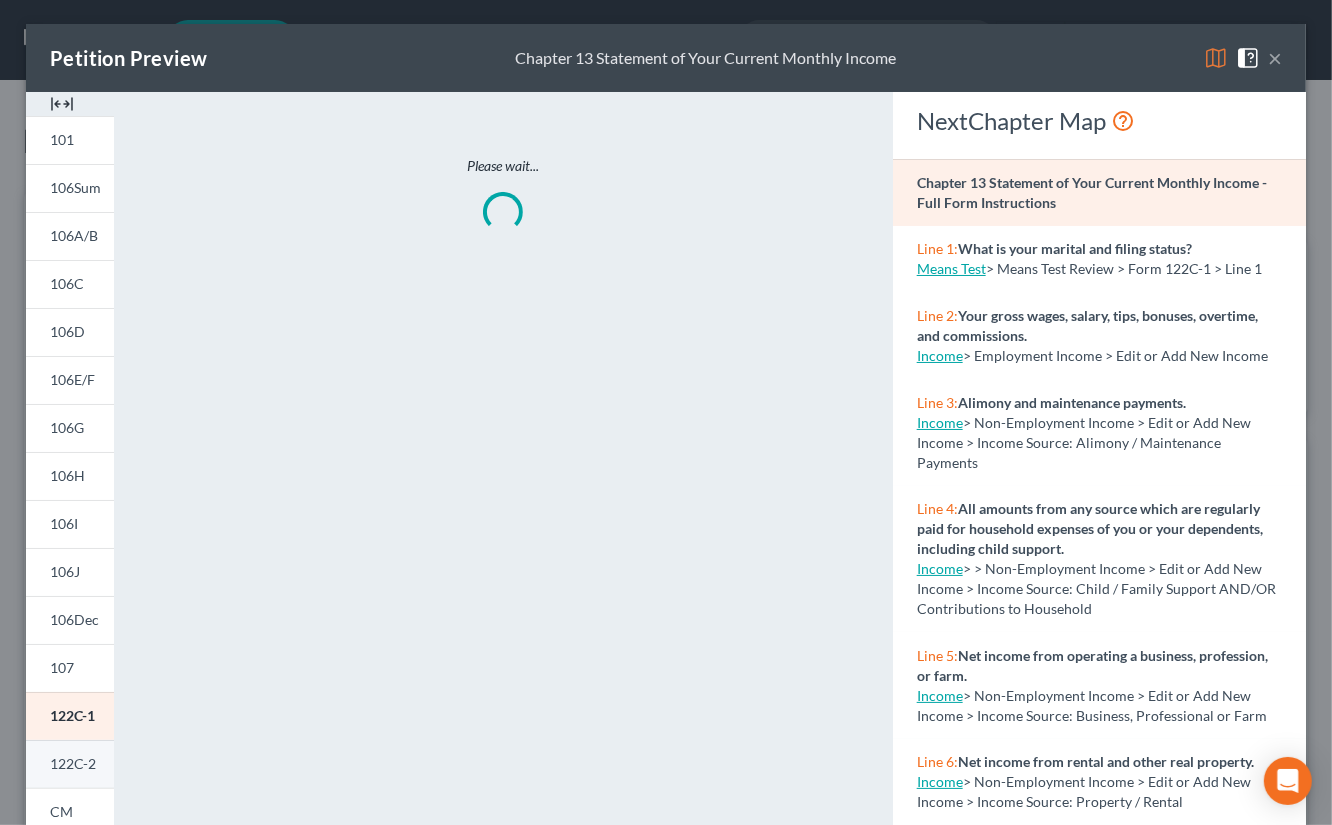 click on "122C-2" at bounding box center [73, 763] 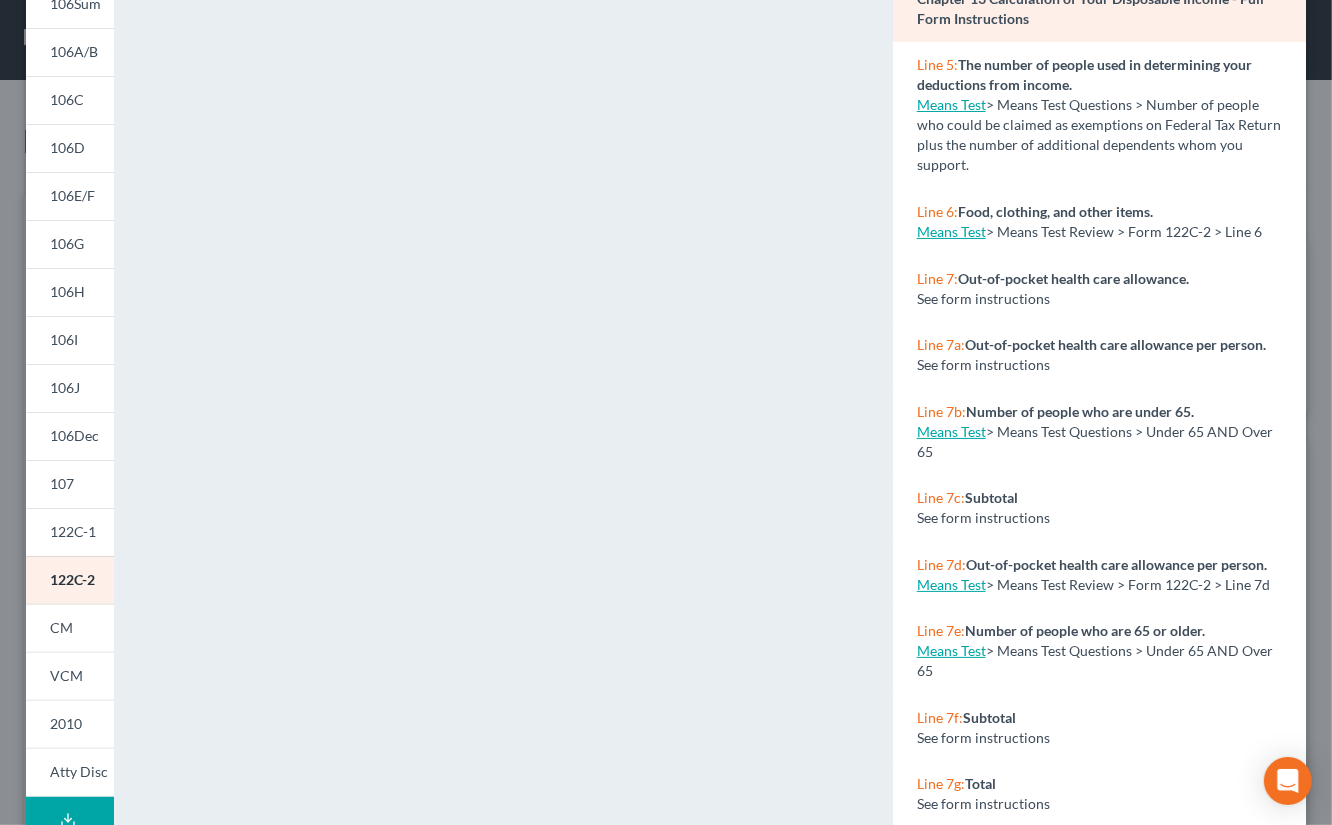 scroll, scrollTop: 257, scrollLeft: 0, axis: vertical 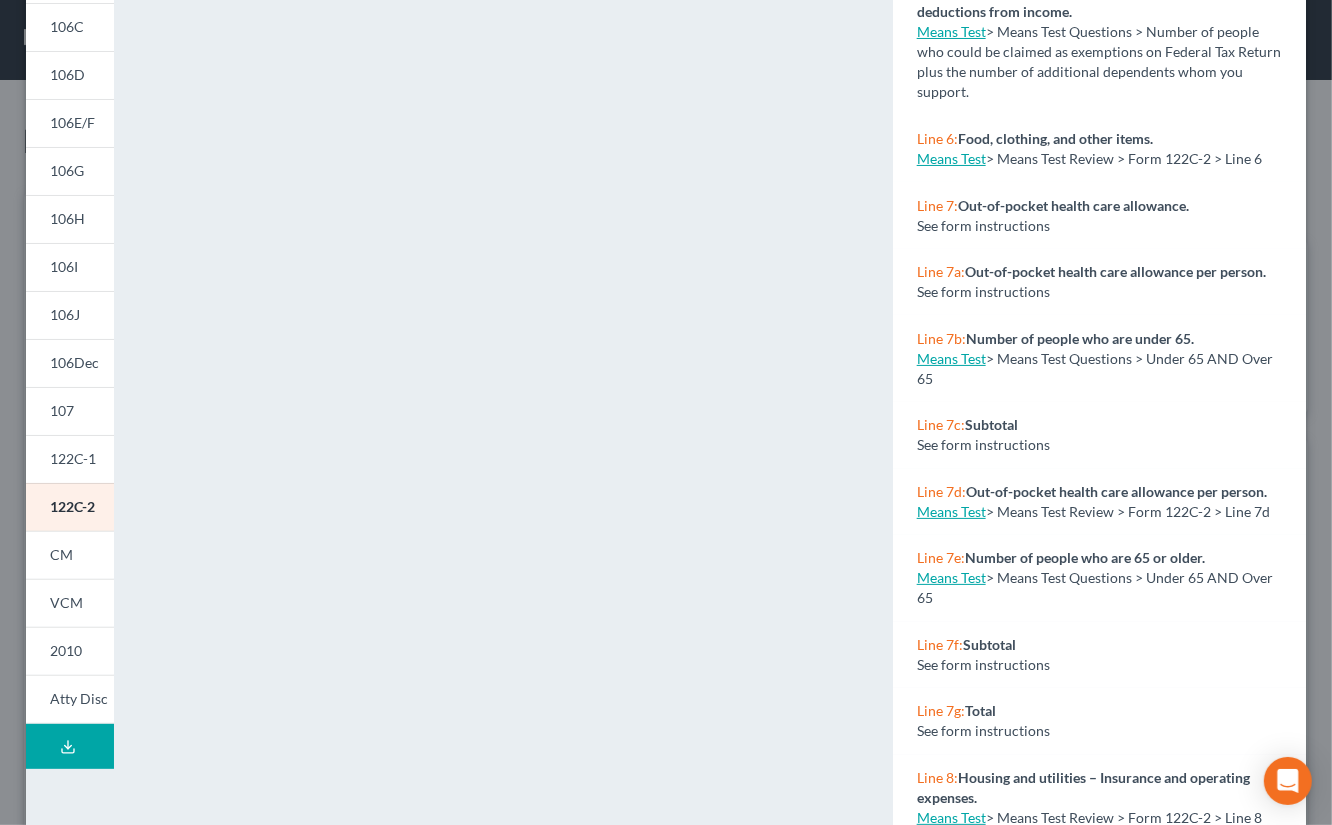 click on "NextChapter Map   Chapter 13 Calculation of Your Disposable Income - Full Form Instructions  Line 5:  The number of people used in determining your deductions from income.
Means Test  > Means Test Questions > Number of people who could be claimed as exemptions on Federal Tax Return plus the number of additional dependents whom you support.
Line 6:  Food, clothing, and other items.
Means Test  > Means Test Review > Form 122C-2 > Line 6
Line 7:  Out-of-pocket health care allowance.
See form instructions
Line 7a:  Out-of-pocket health care allowance per person.
See form instructions
Line 7b:  Number of people who are under 65.
Means Test  > Means Test Questions > Under 65 AND Over 65
Line 7c:  Subtotal
See form instructions
Line 7d:  Out-of-pocket health care allowance per person.
Means Test  > Means Test Review > Form 122C-2 > Line 7d
Line 7e:  Number of people who are 65 or older.
Means Test
Line 7f:  Subtotal
Line 7g:" at bounding box center (1099, 331) 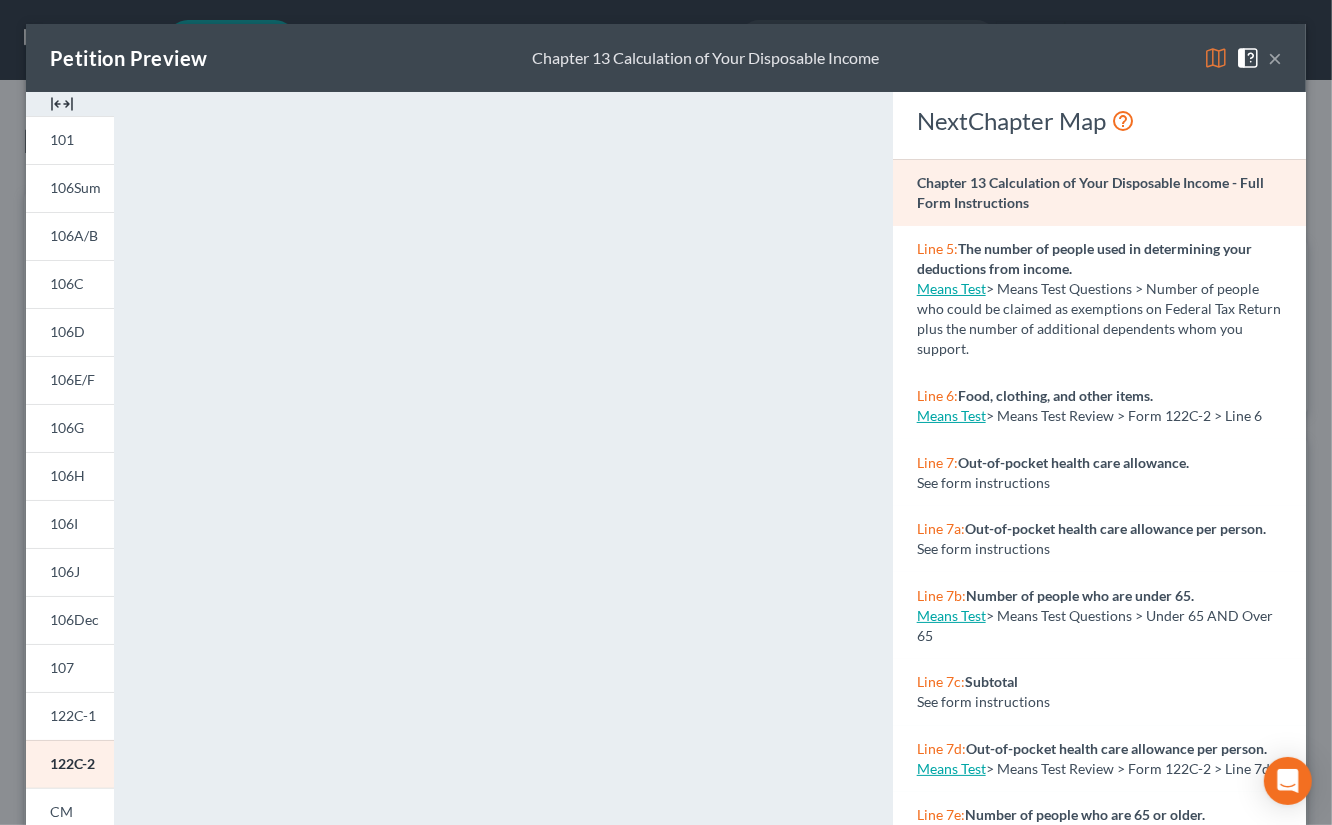 click on "×" at bounding box center (1275, 58) 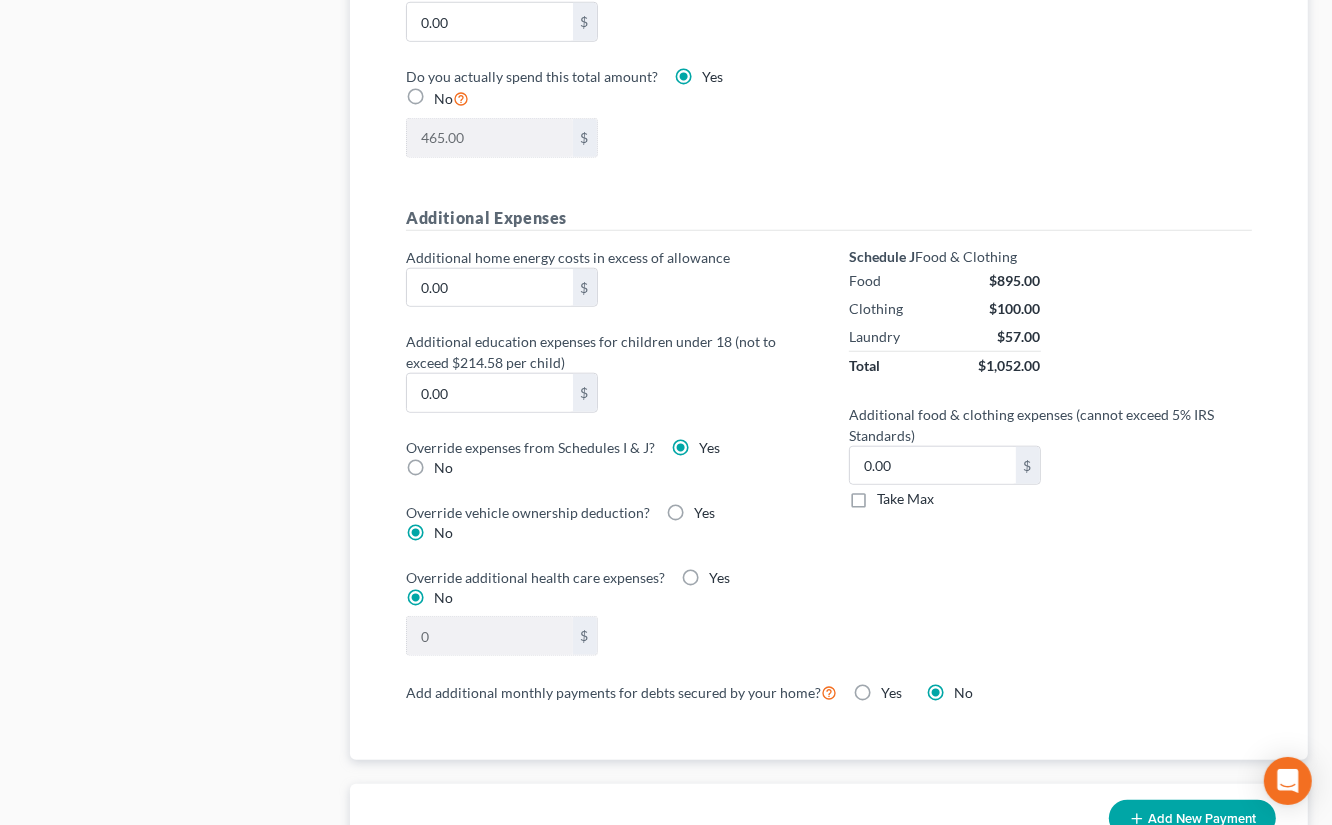 scroll, scrollTop: 1333, scrollLeft: 0, axis: vertical 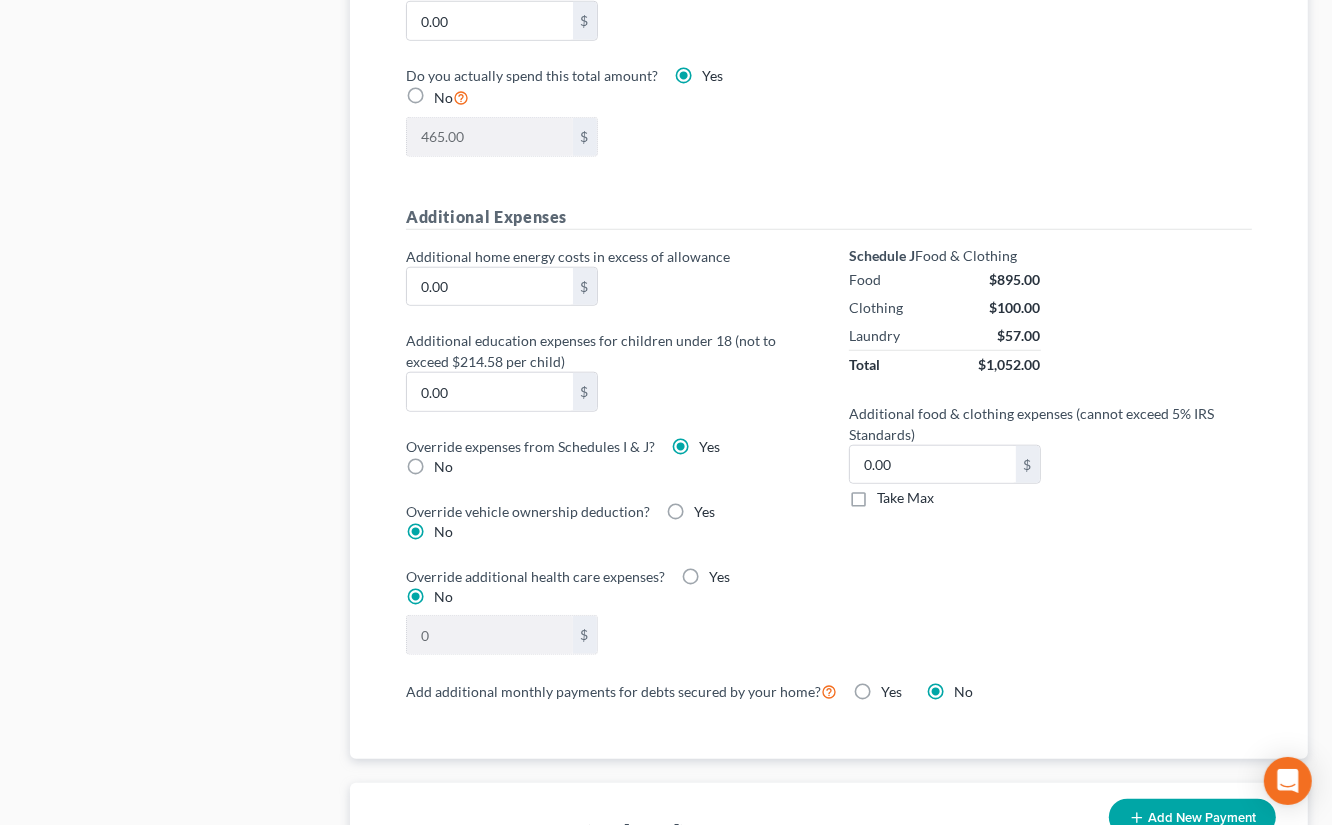click on "No" at bounding box center (443, 467) 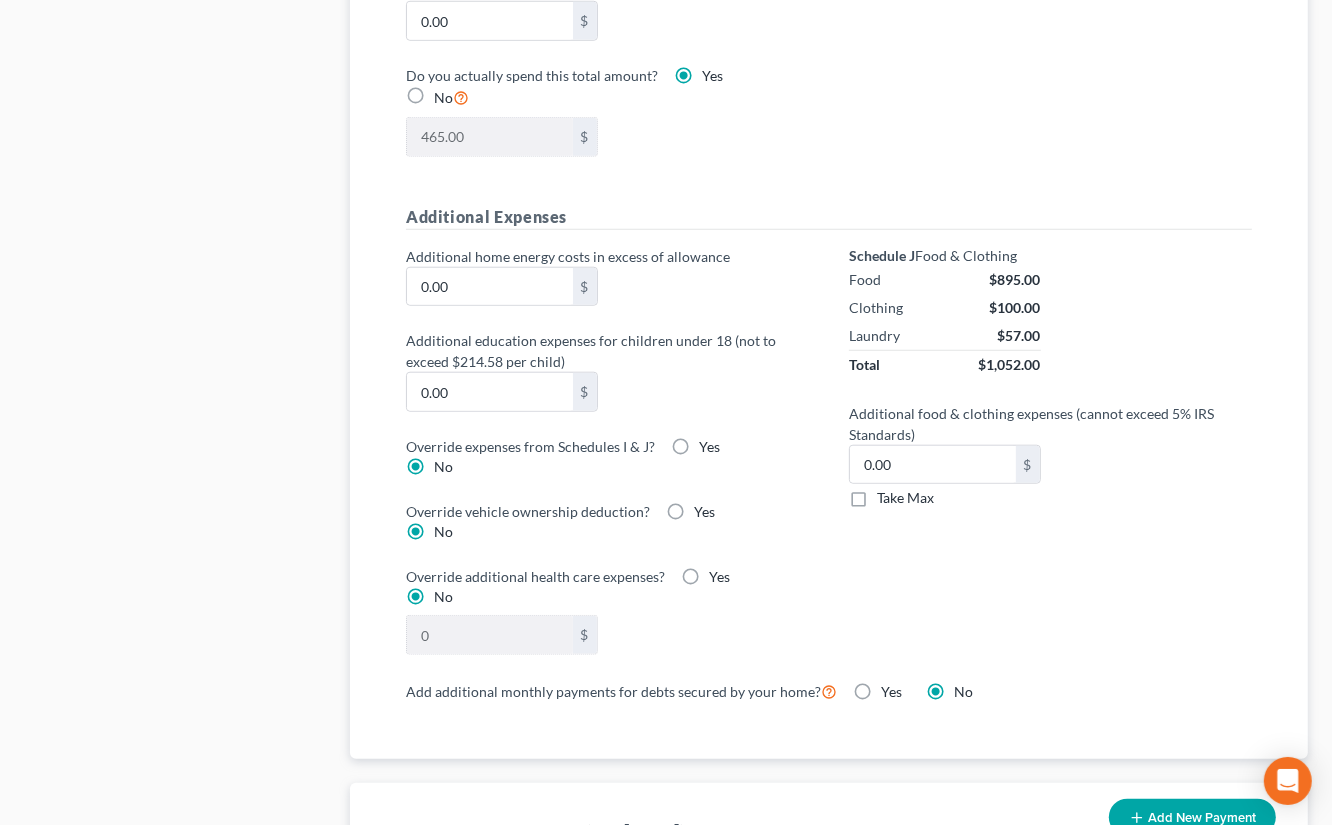 click on "Yes" at bounding box center [709, 447] 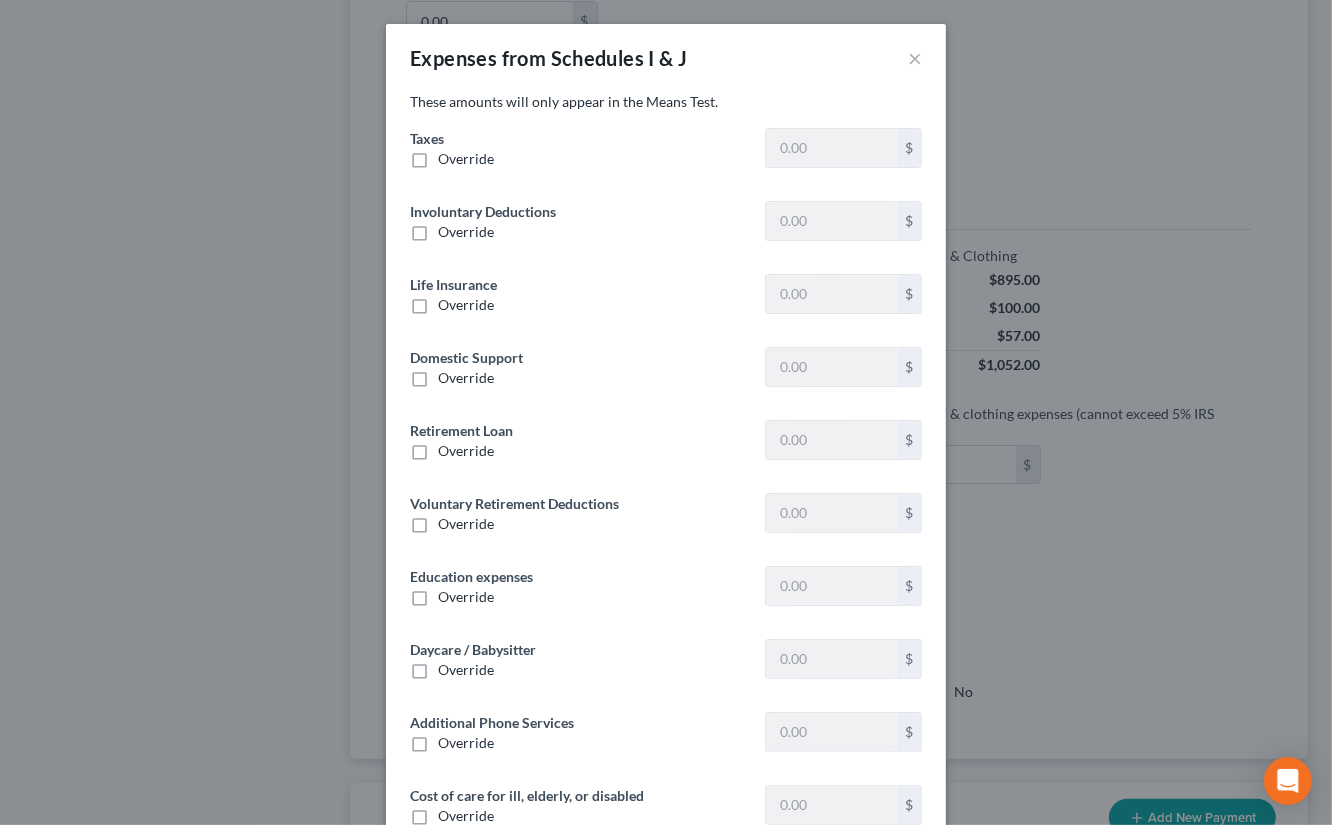 type on "1,384.48" 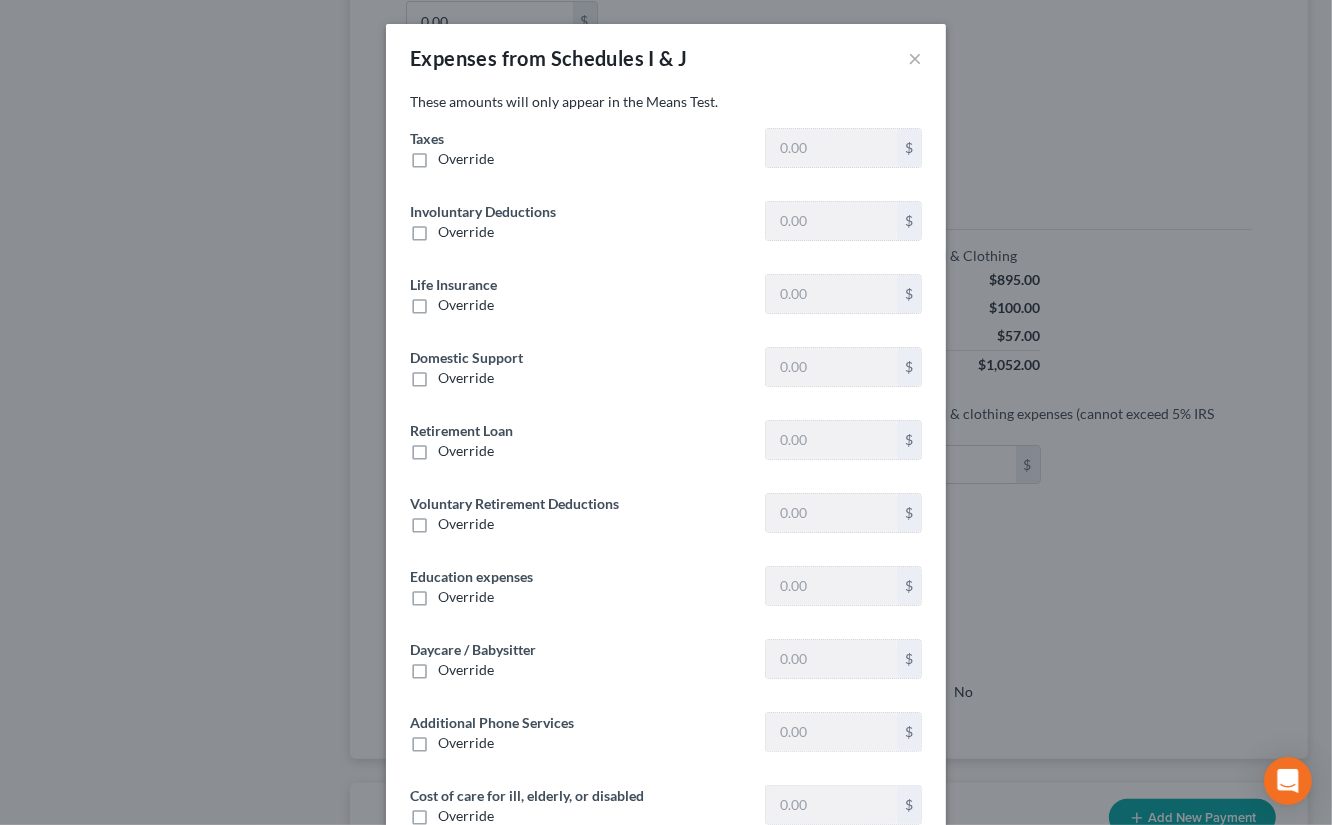 type on "0" 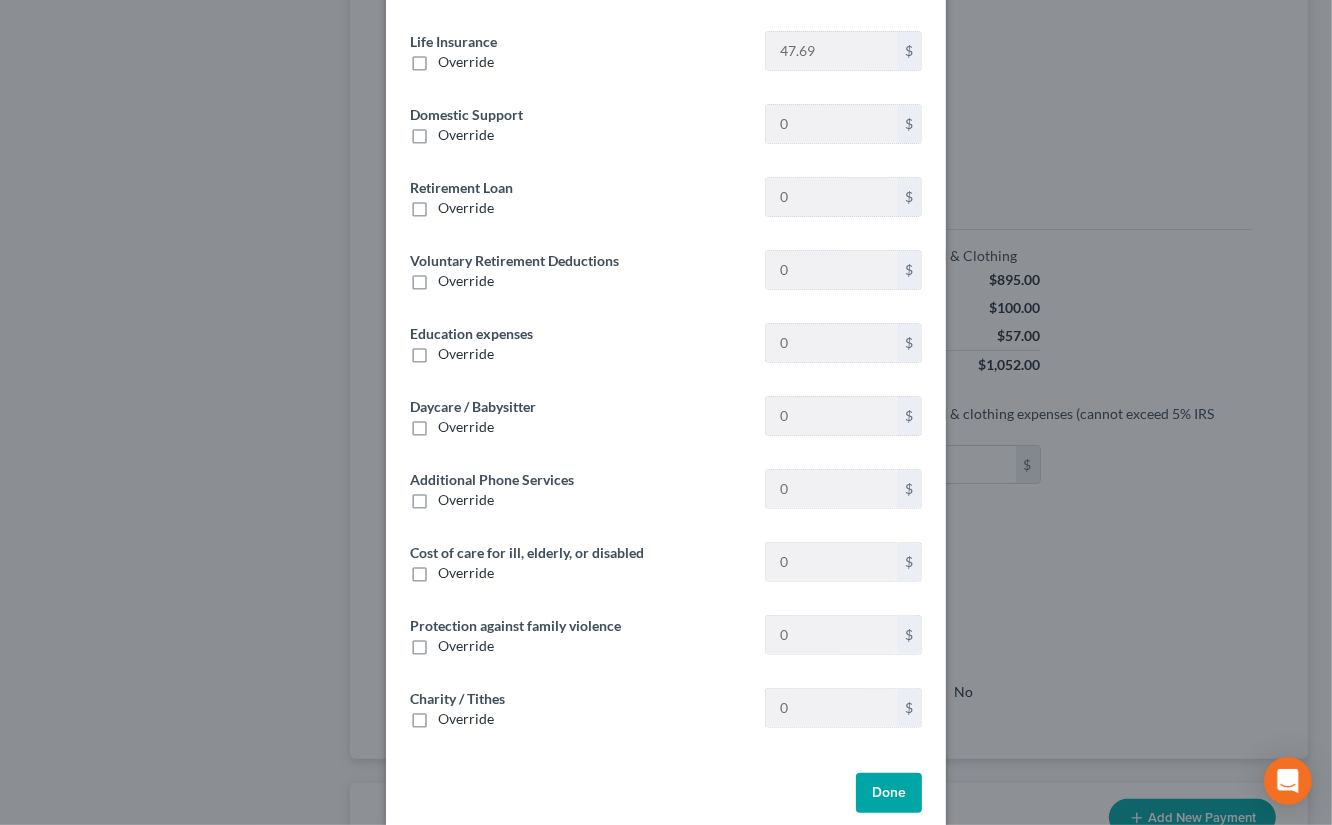 scroll, scrollTop: 270, scrollLeft: 0, axis: vertical 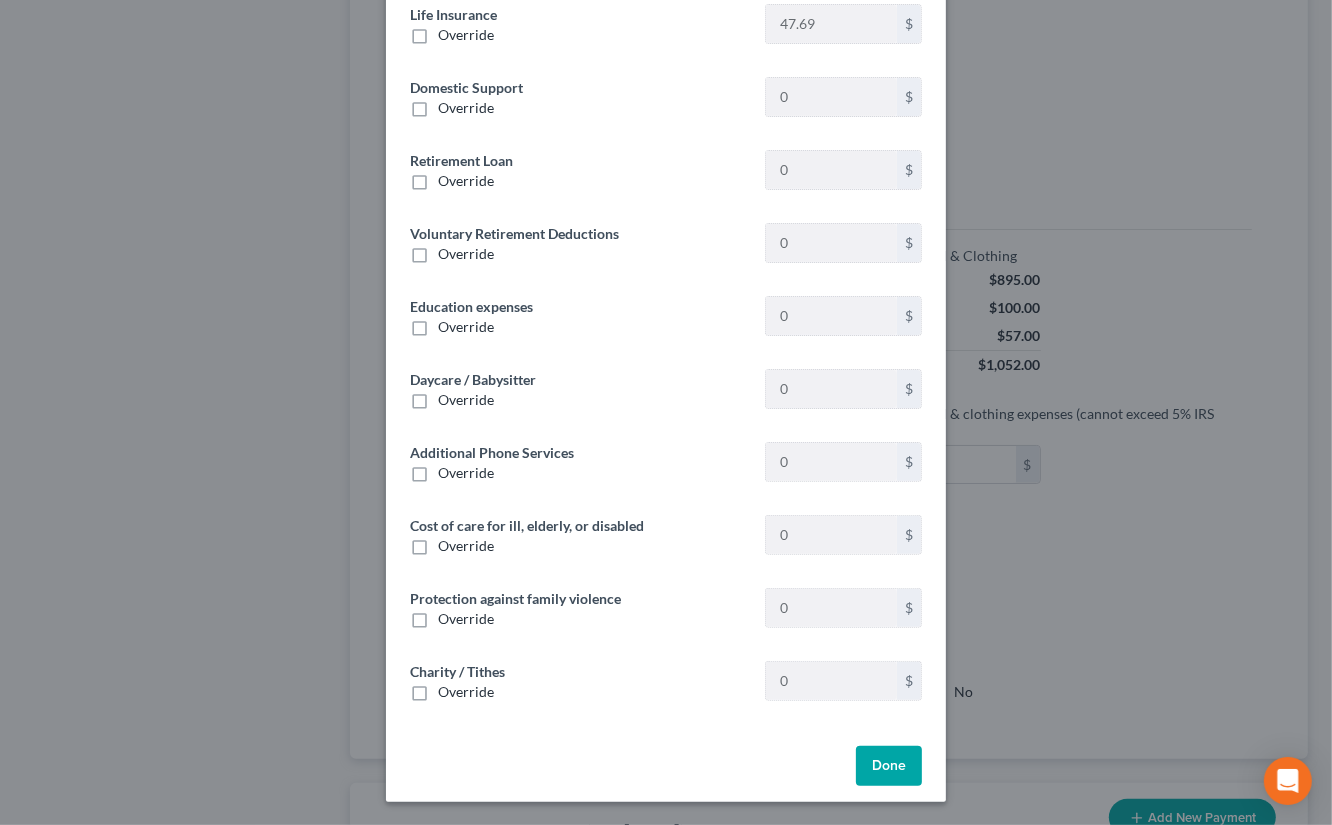 click on "Done" at bounding box center [889, 766] 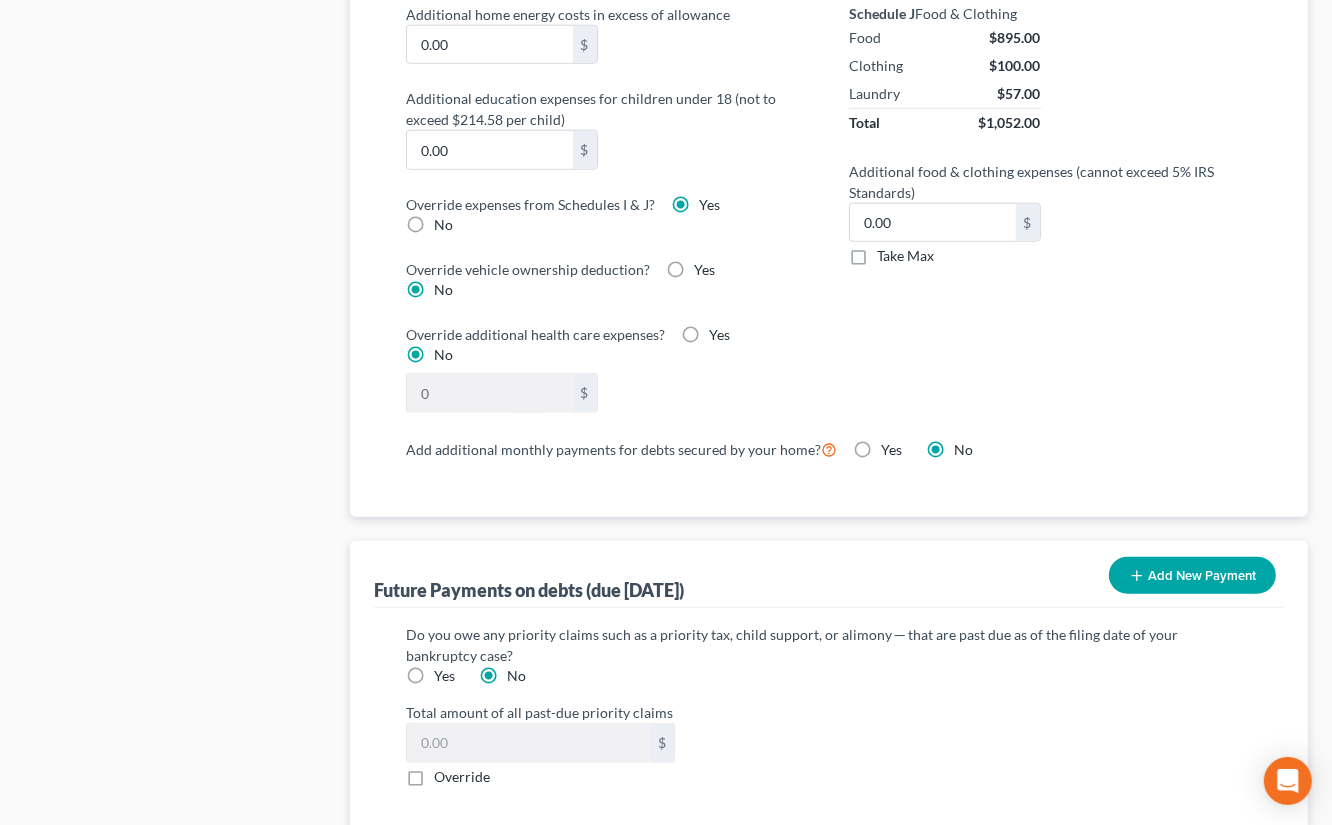 scroll, scrollTop: 1796, scrollLeft: 0, axis: vertical 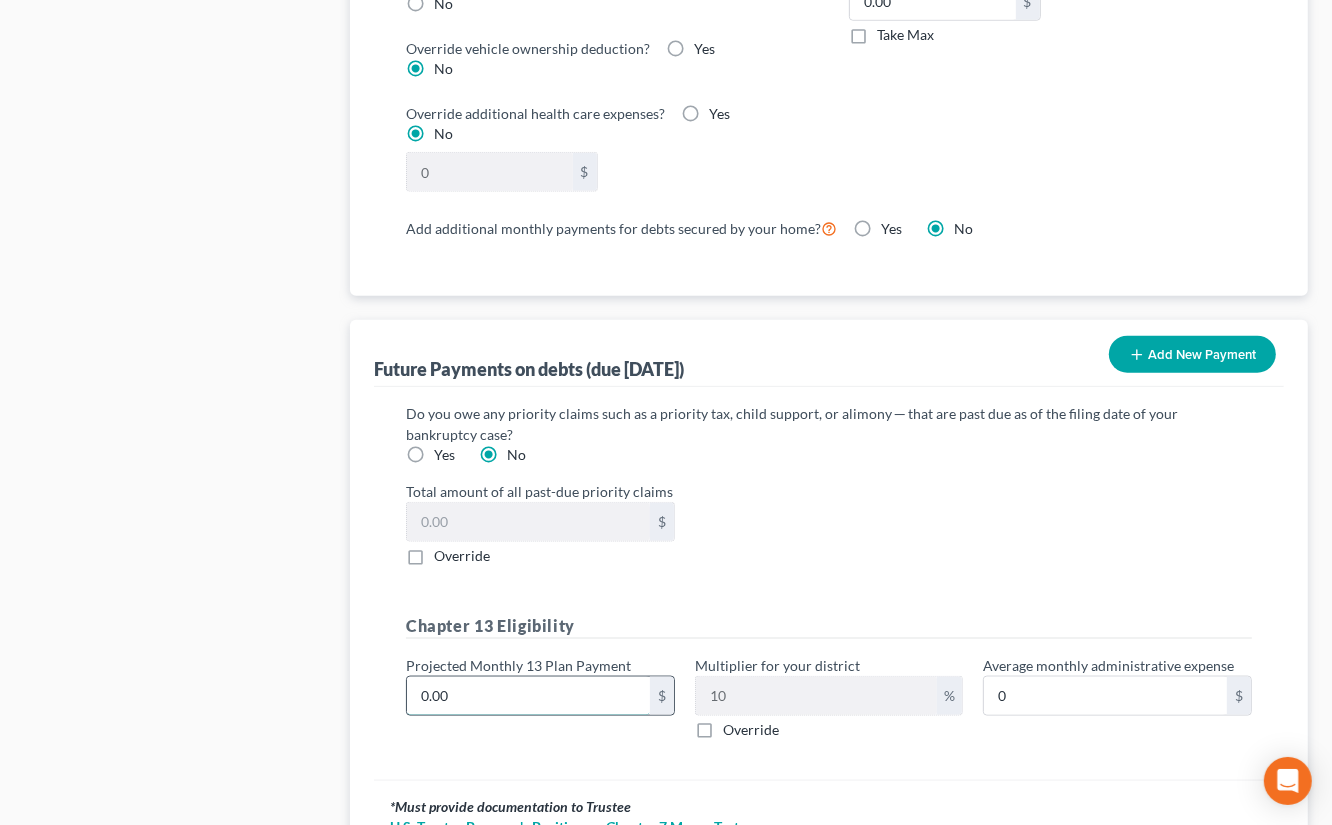 click on "0.00" at bounding box center (528, 696) 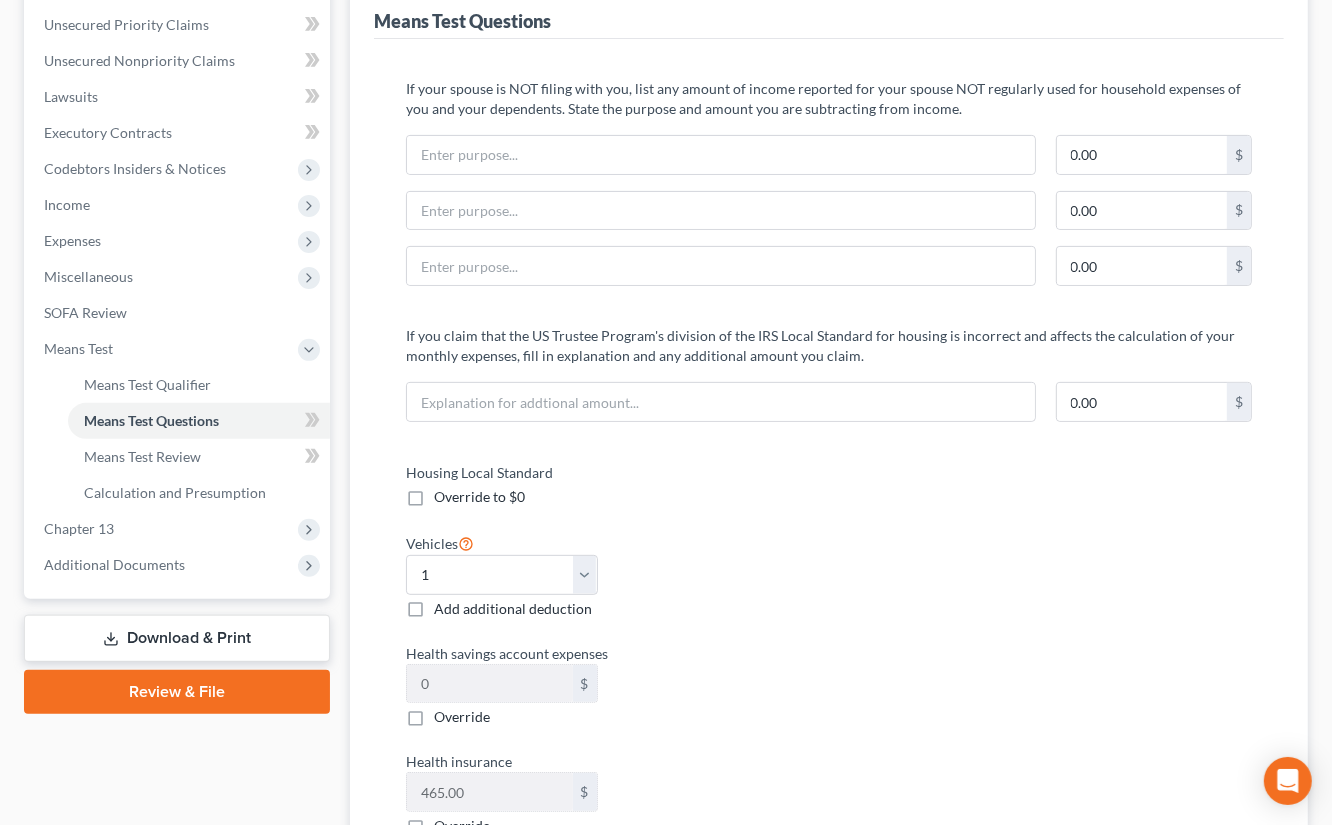 scroll, scrollTop: 0, scrollLeft: 0, axis: both 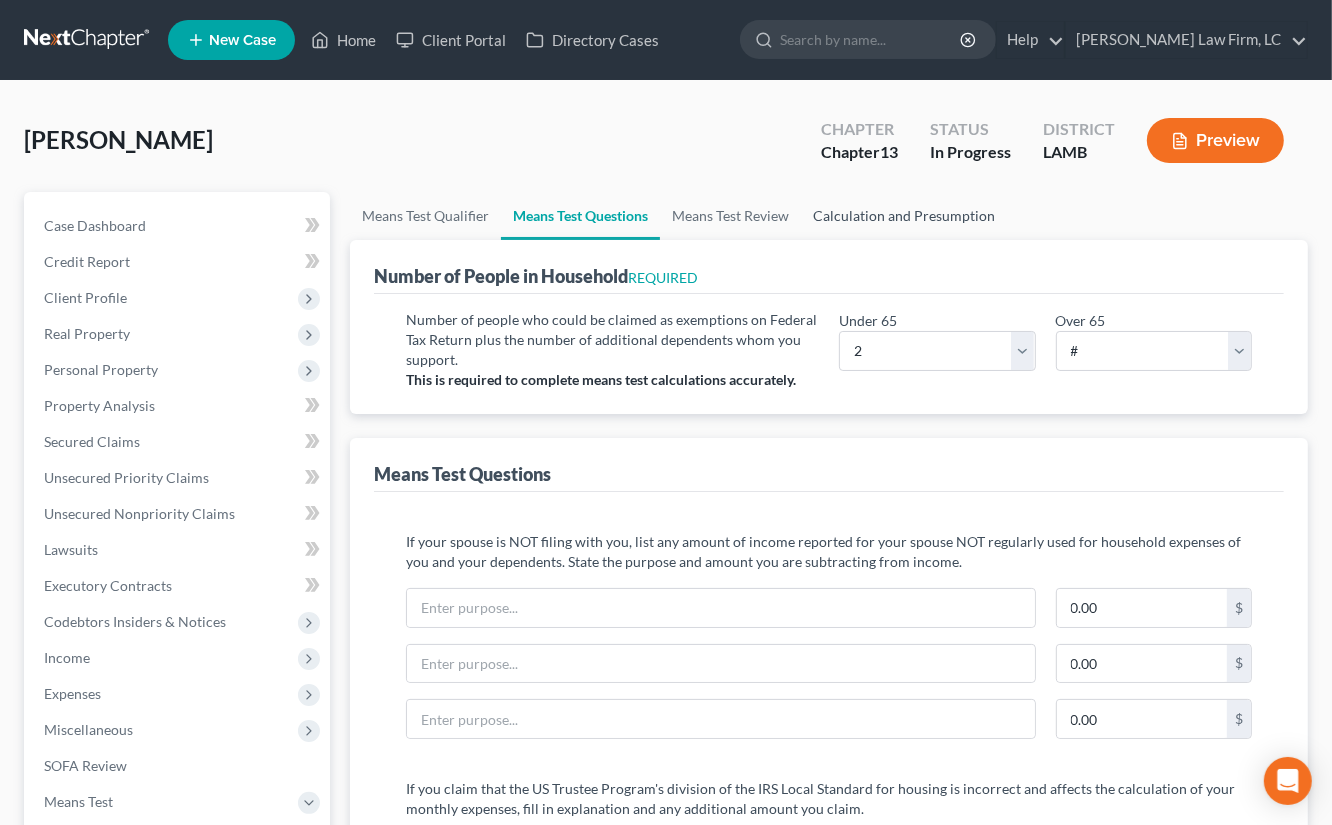 click on "Calculation and Presumption" at bounding box center [904, 216] 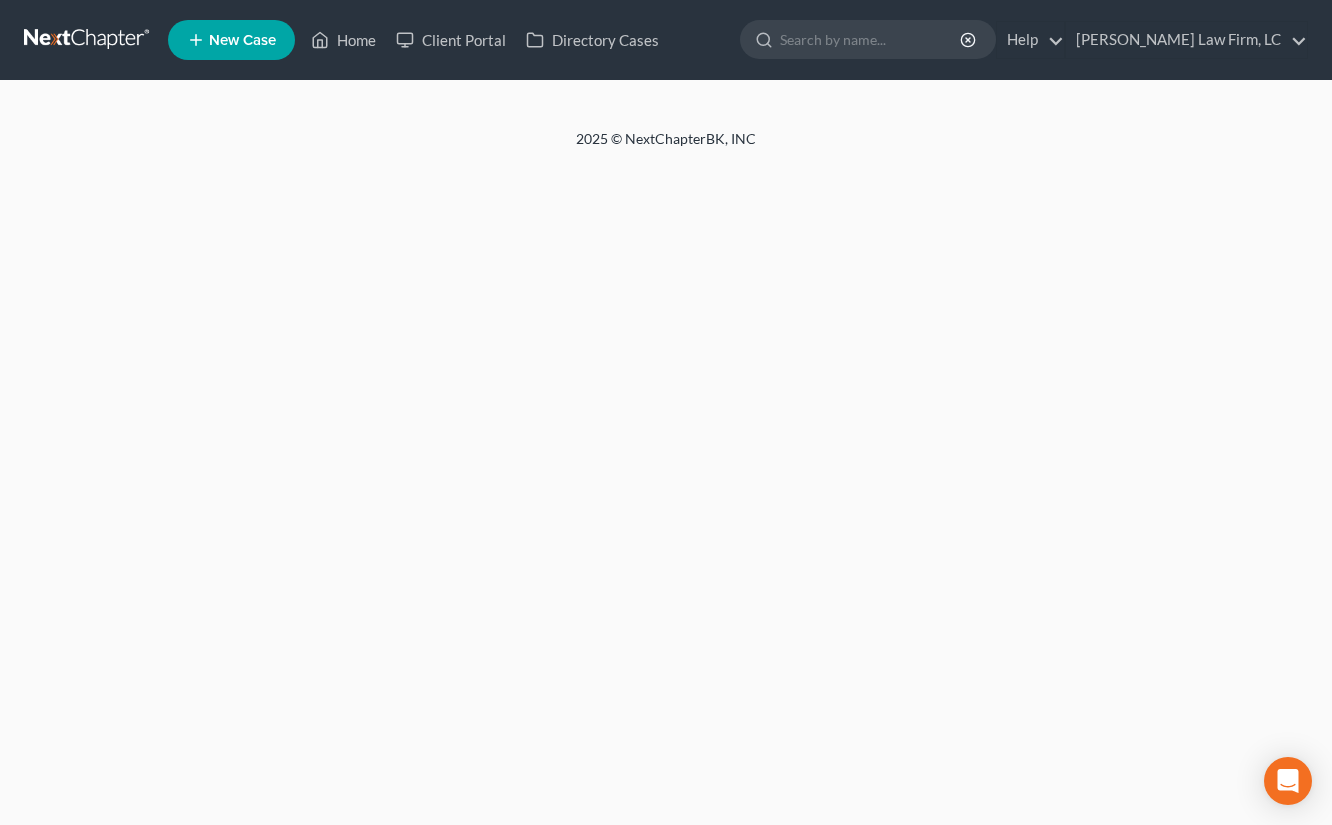 scroll, scrollTop: 0, scrollLeft: 0, axis: both 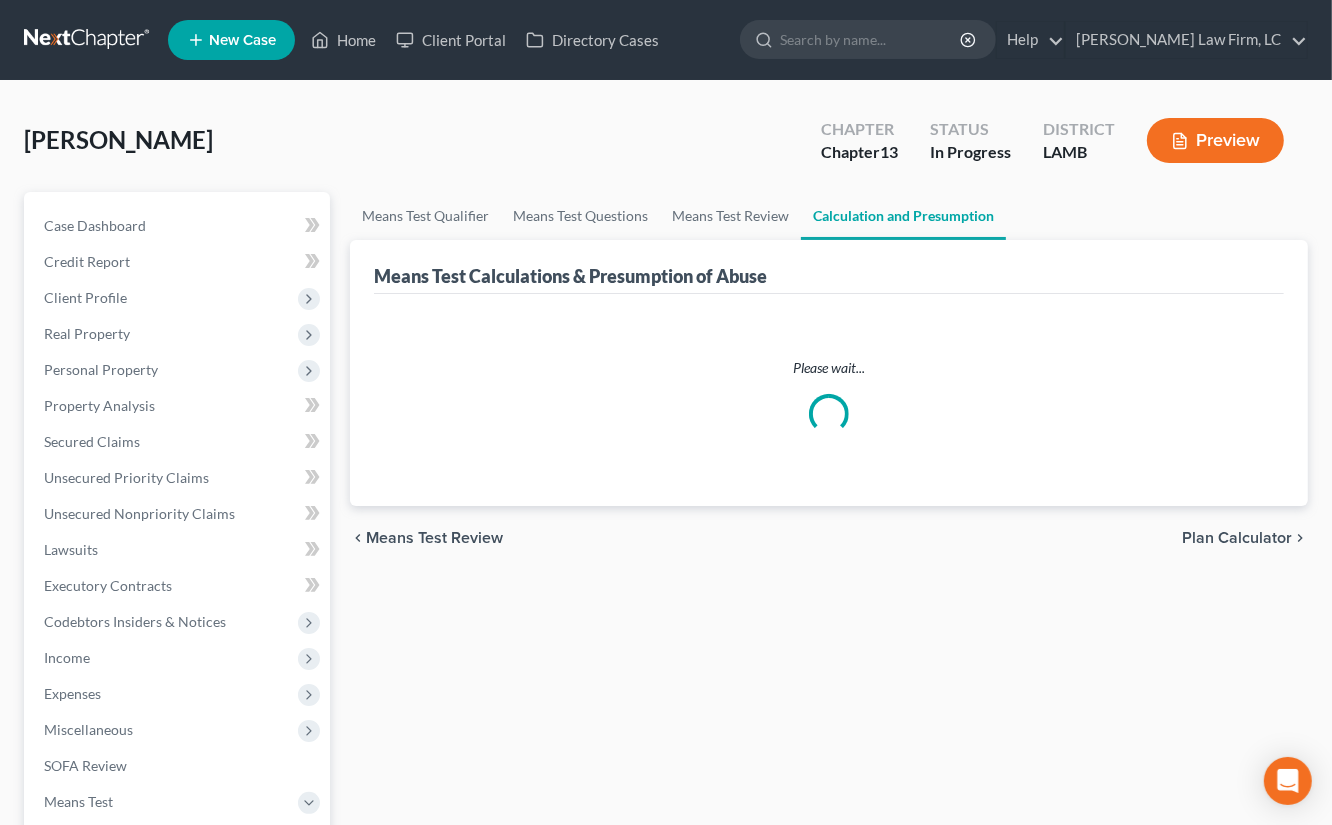 drag, startPoint x: 147, startPoint y: 656, endPoint x: 158, endPoint y: 690, distance: 35.735138 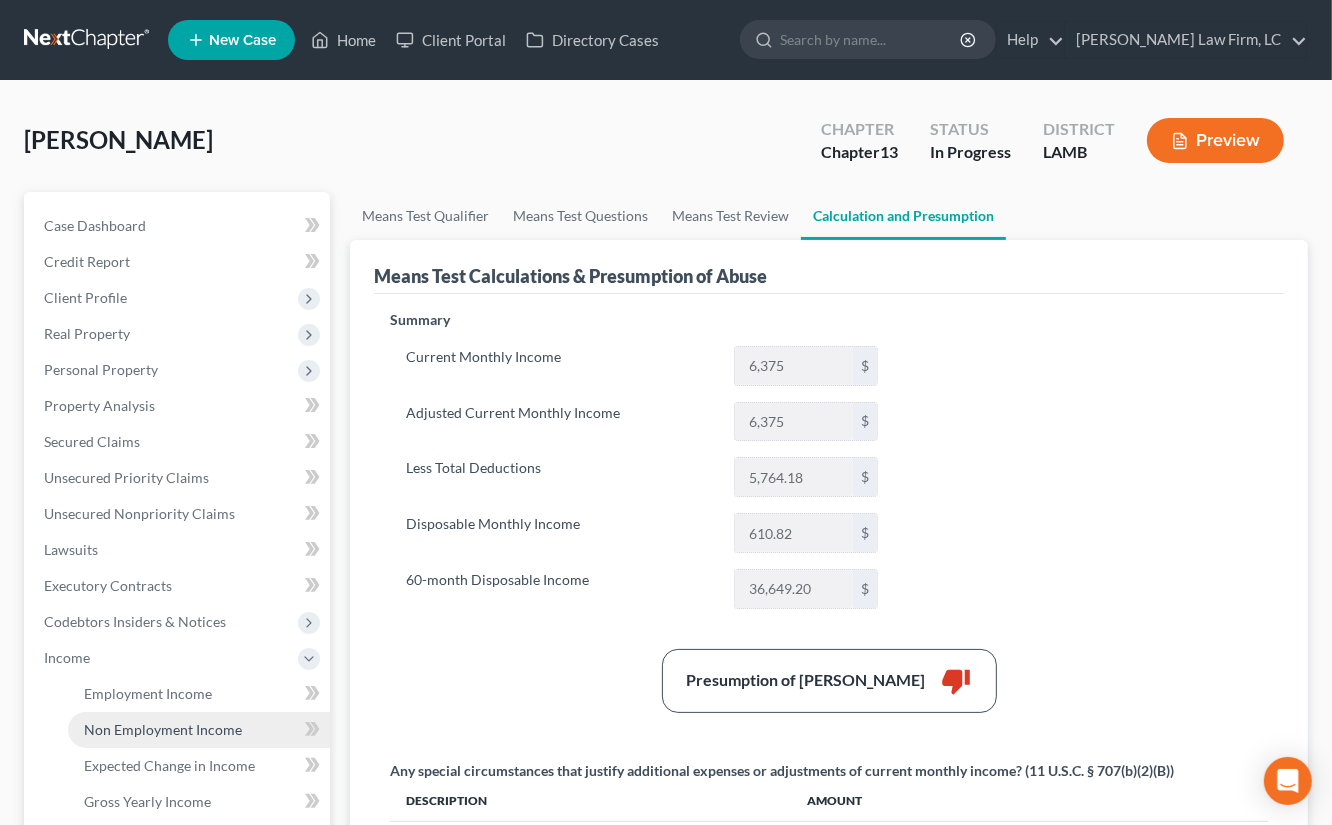 click on "Non Employment Income" at bounding box center (163, 729) 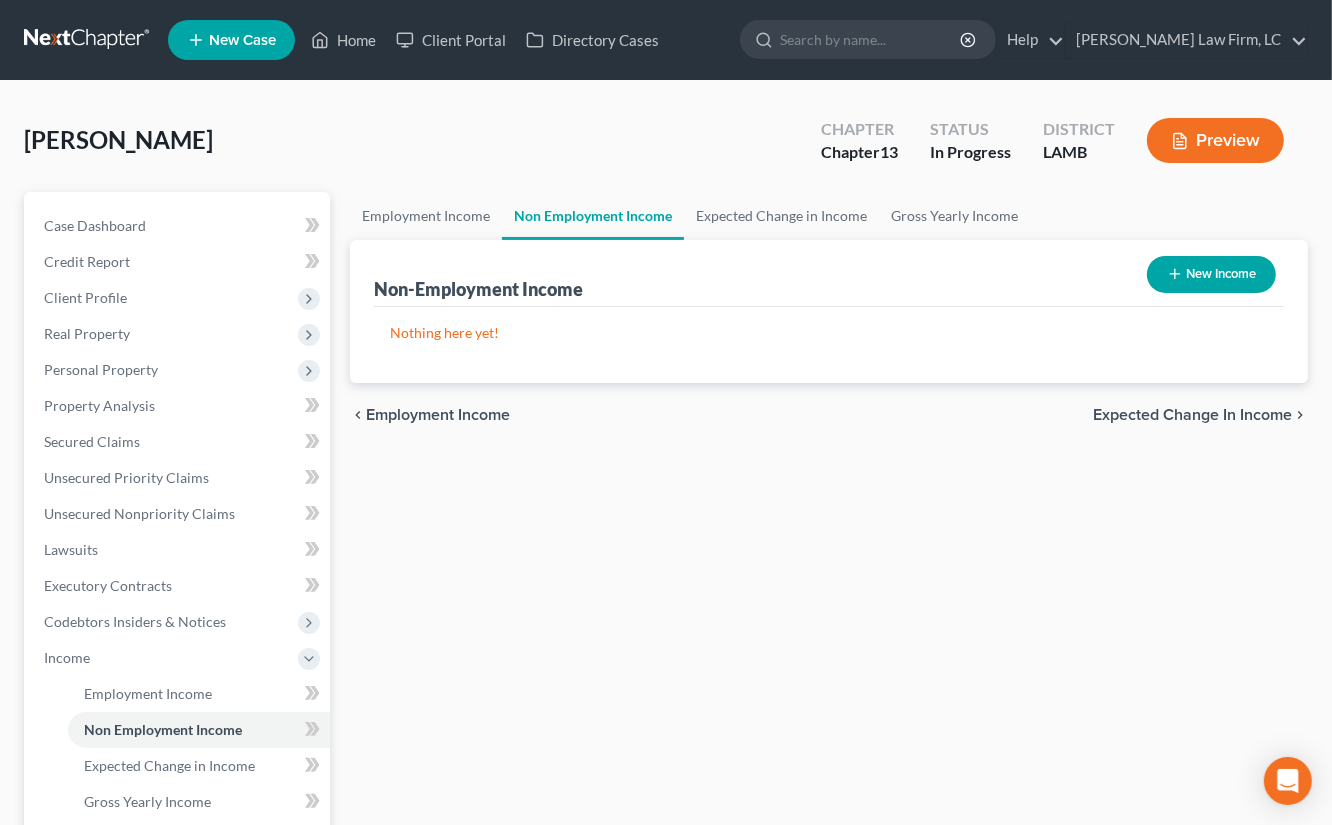 click on "New Income" at bounding box center [1211, 274] 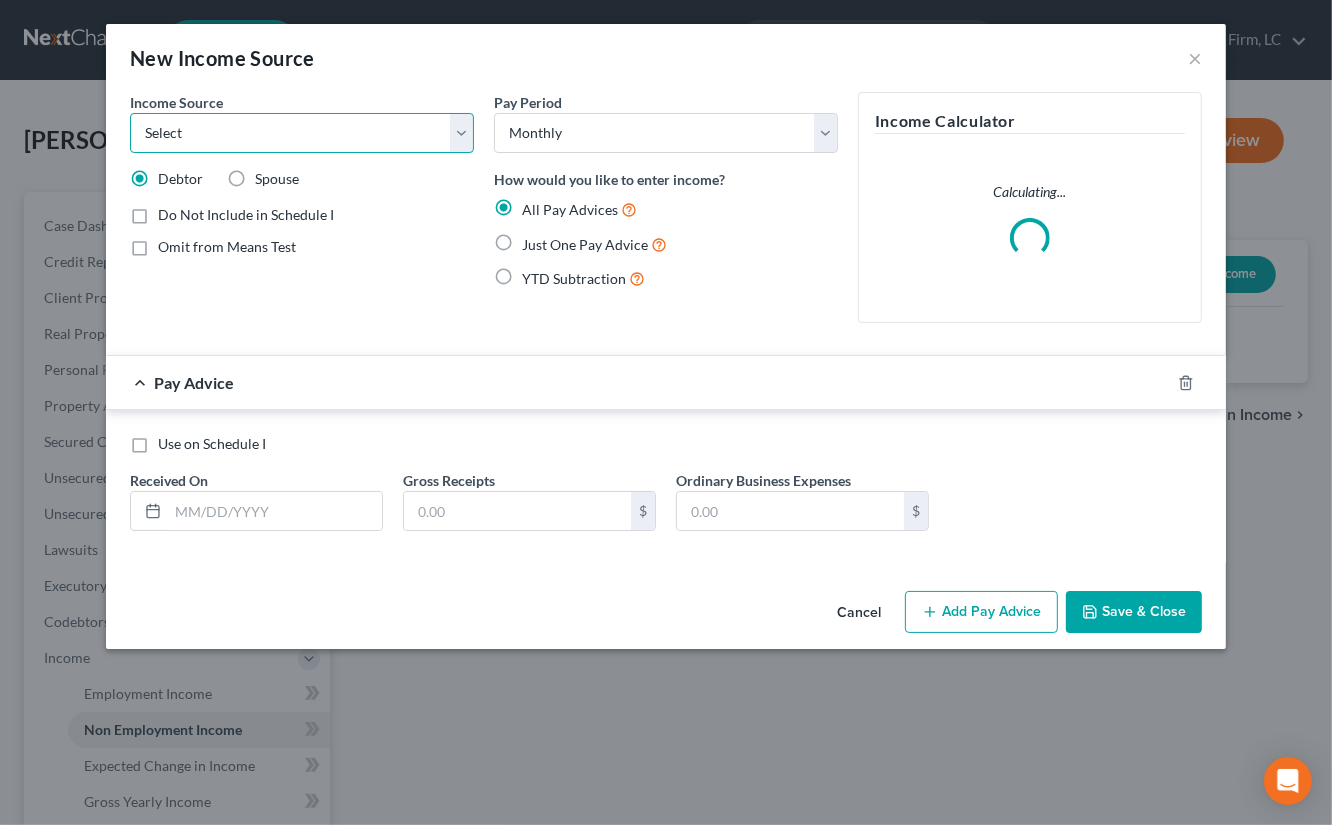 click on "Select Unemployment Disability (from employer) Pension Retirement Social Security / Social Security Disability Other Government Assistance Interests, Dividends or Royalties Child / Family Support Contributions to Household Property / Rental Business, Professional or Farm Alimony / Maintenance Payments Military Disability Benefits Other Monthly Income" at bounding box center (302, 133) 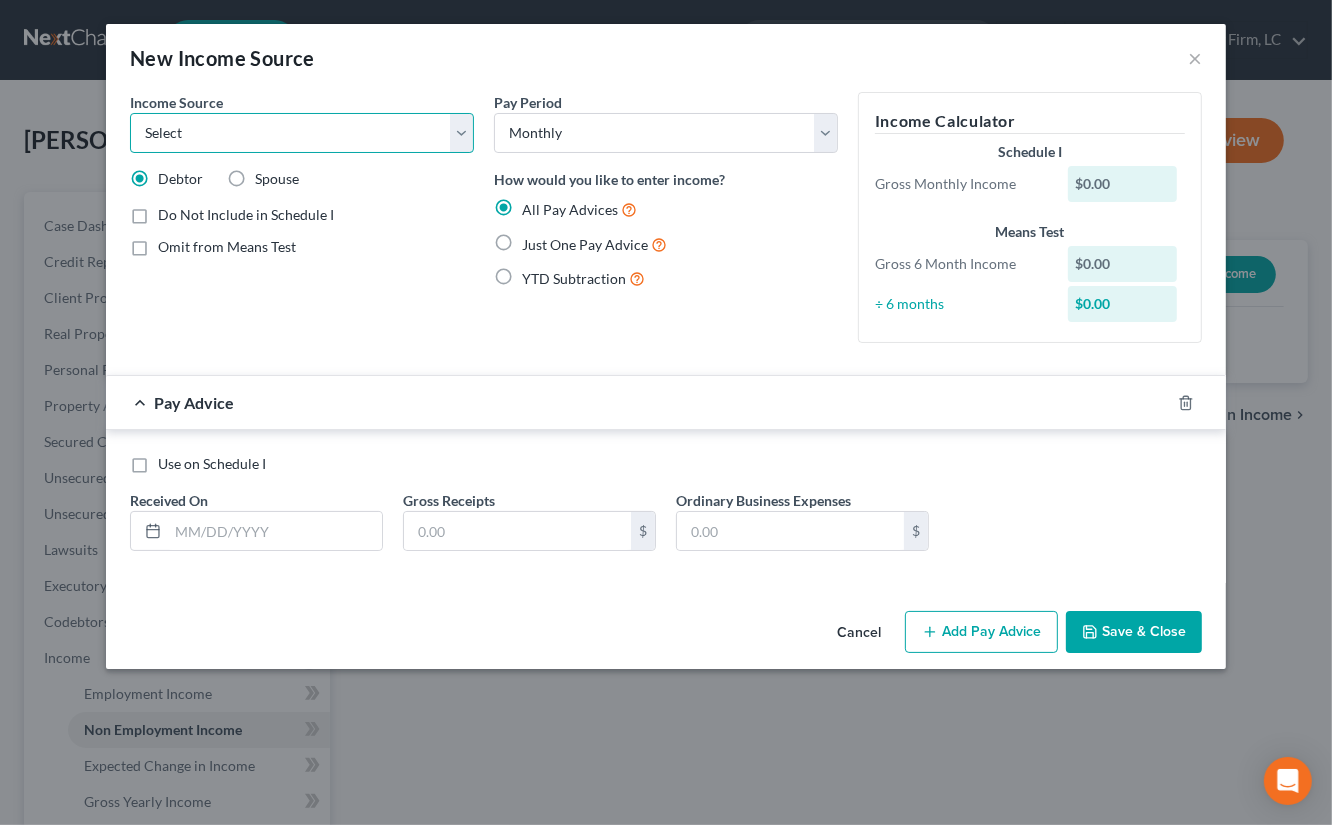select on "4" 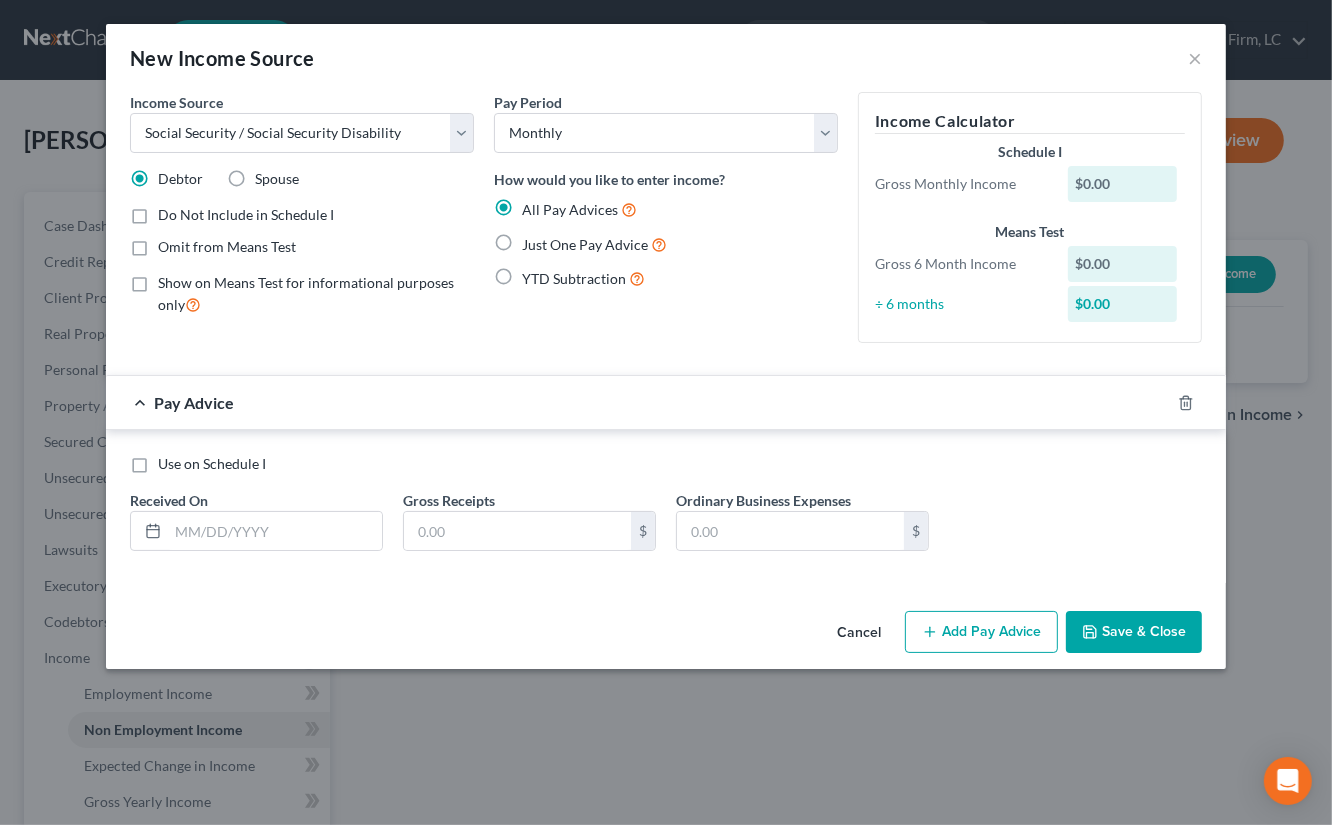 drag, startPoint x: 597, startPoint y: 242, endPoint x: 528, endPoint y: 286, distance: 81.8352 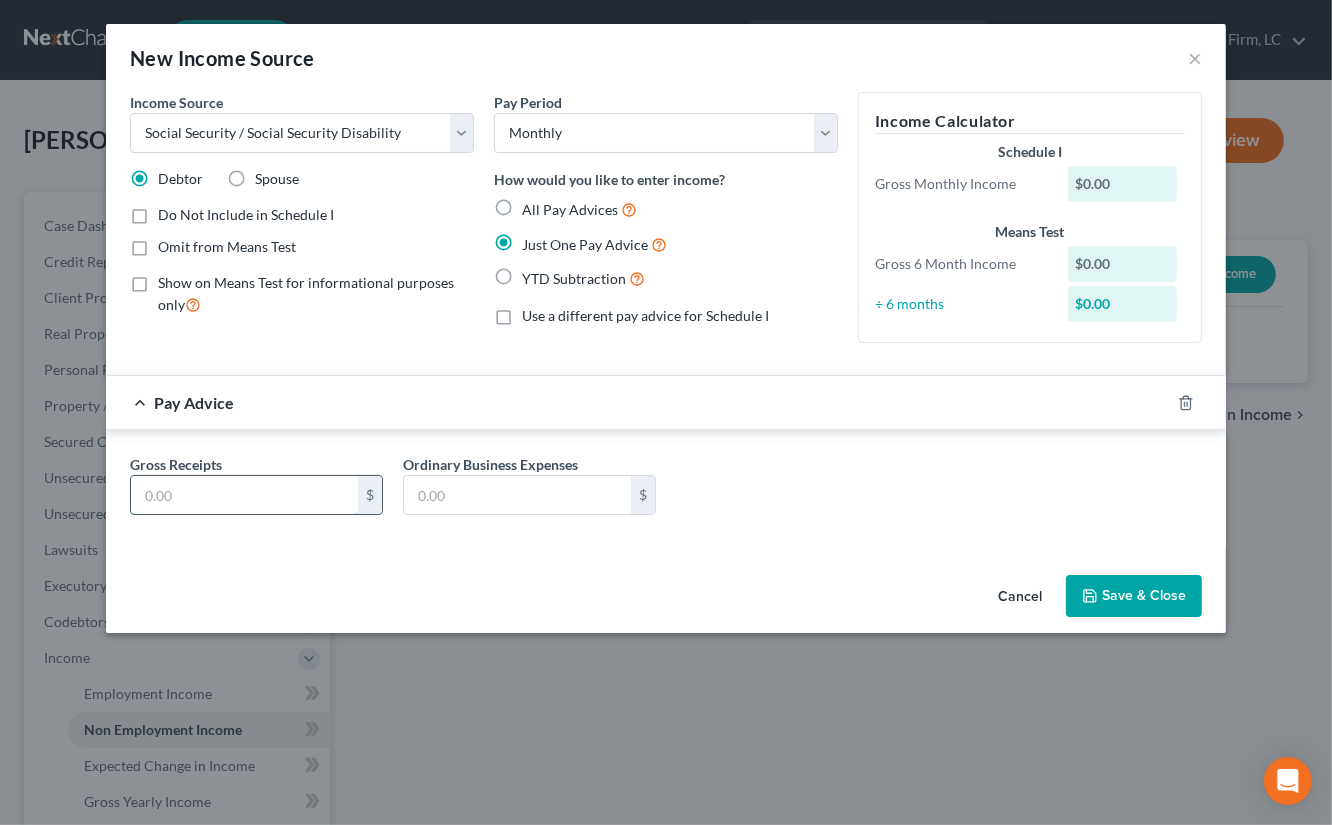 click at bounding box center [244, 495] 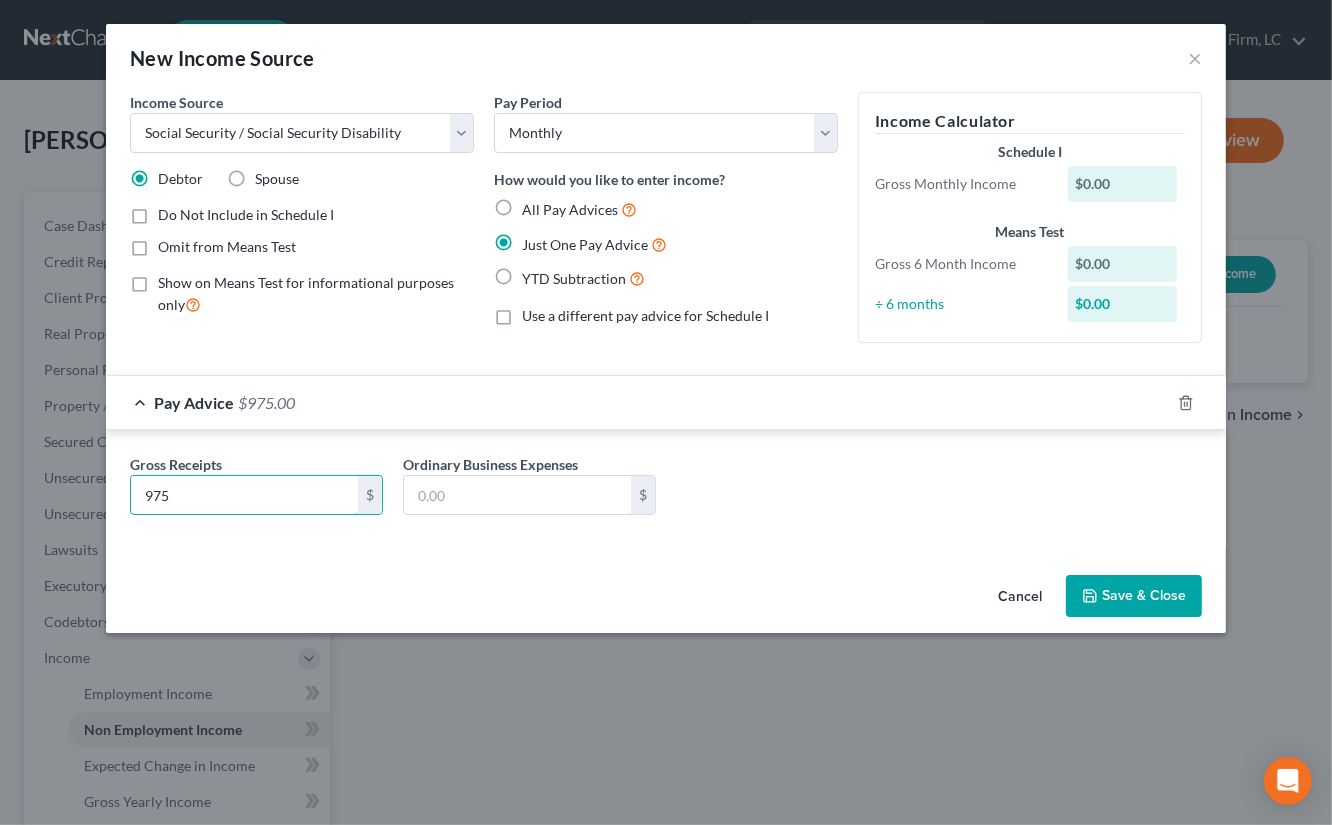 type on "975" 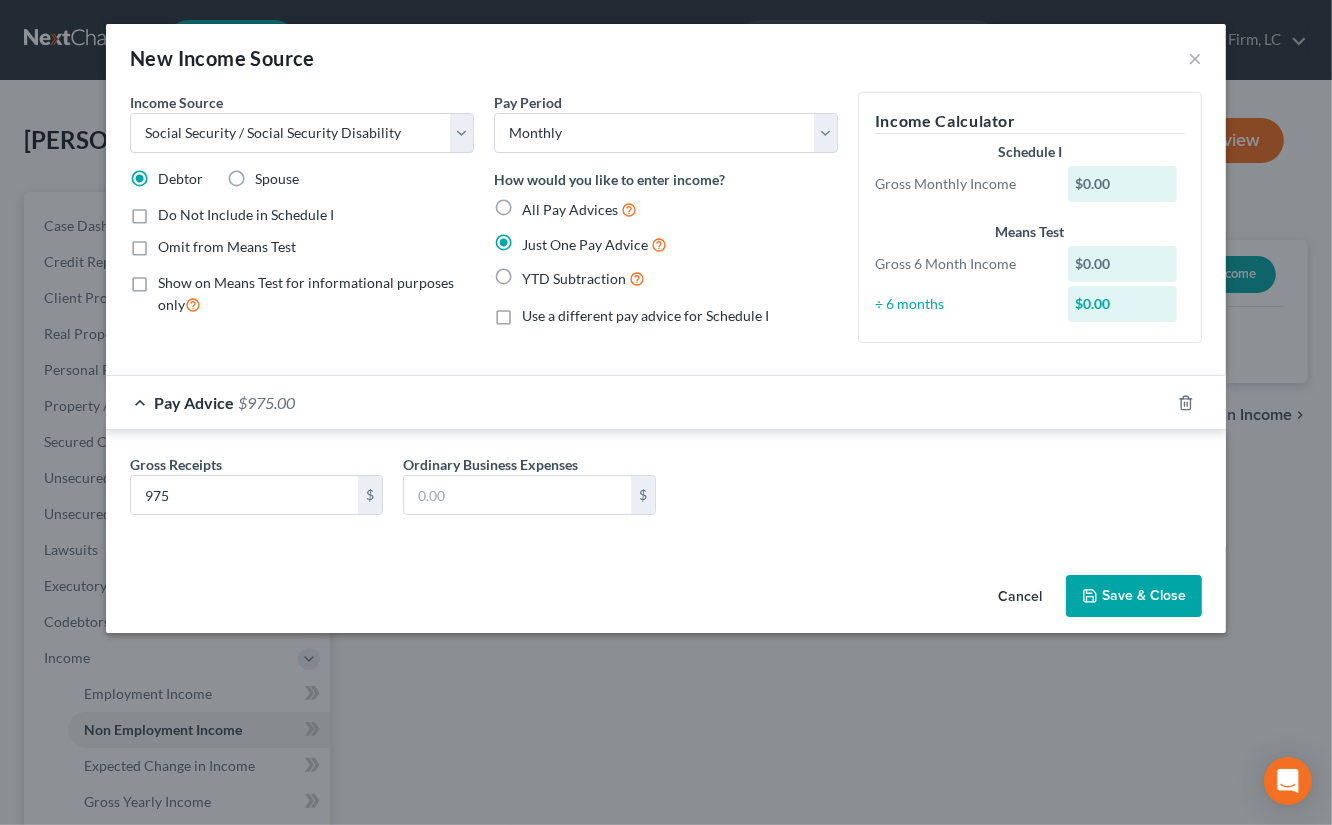 drag, startPoint x: 841, startPoint y: 456, endPoint x: 821, endPoint y: 450, distance: 20.880613 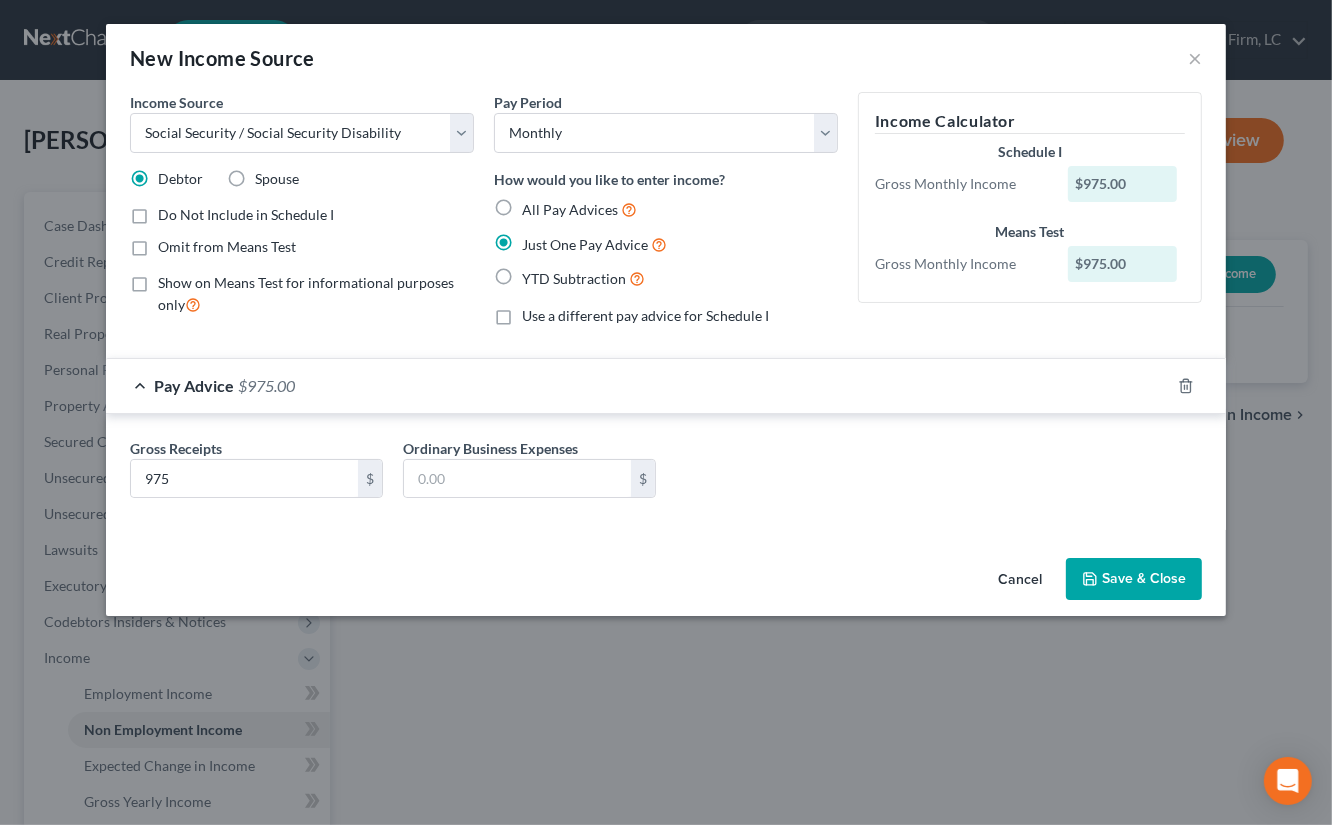 click on "Save & Close" at bounding box center [1134, 579] 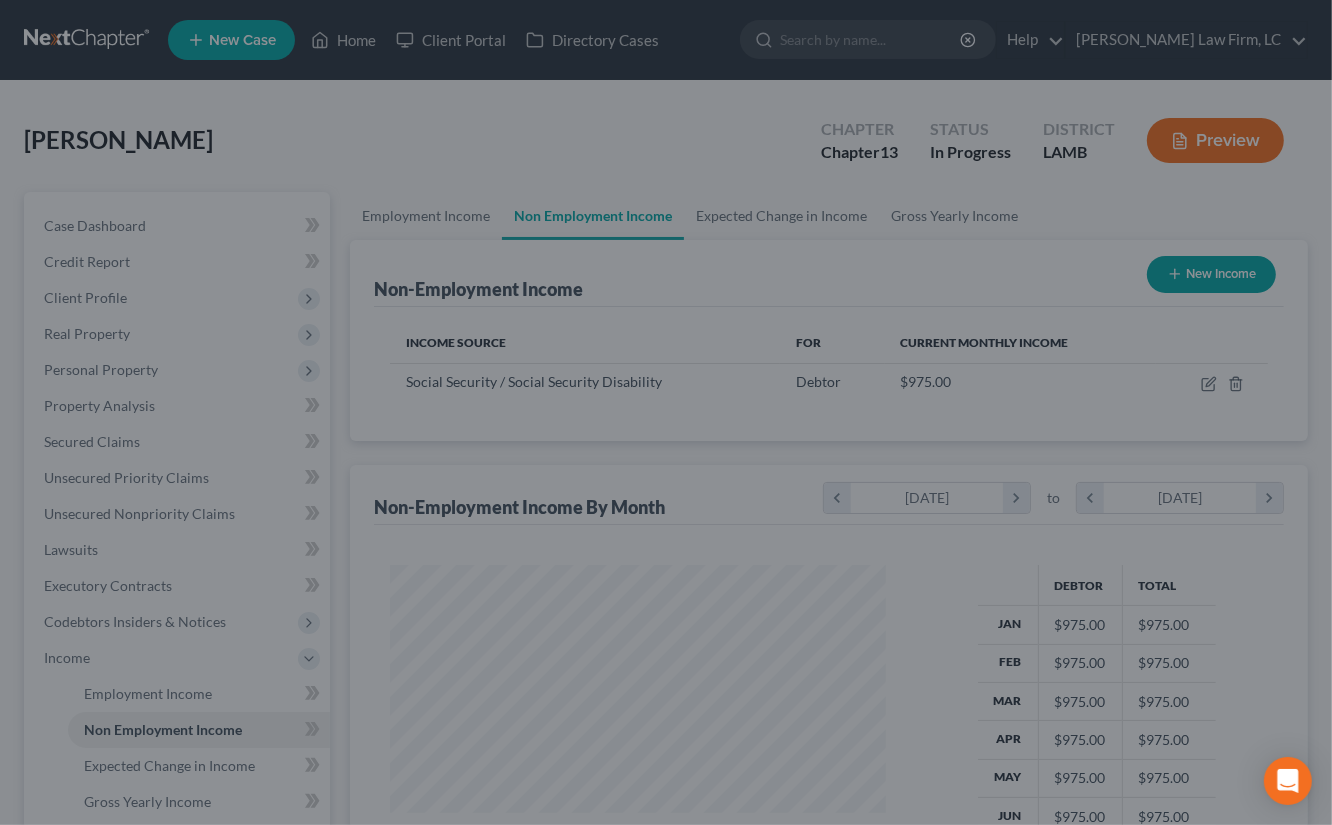 scroll, scrollTop: 999645, scrollLeft: 999464, axis: both 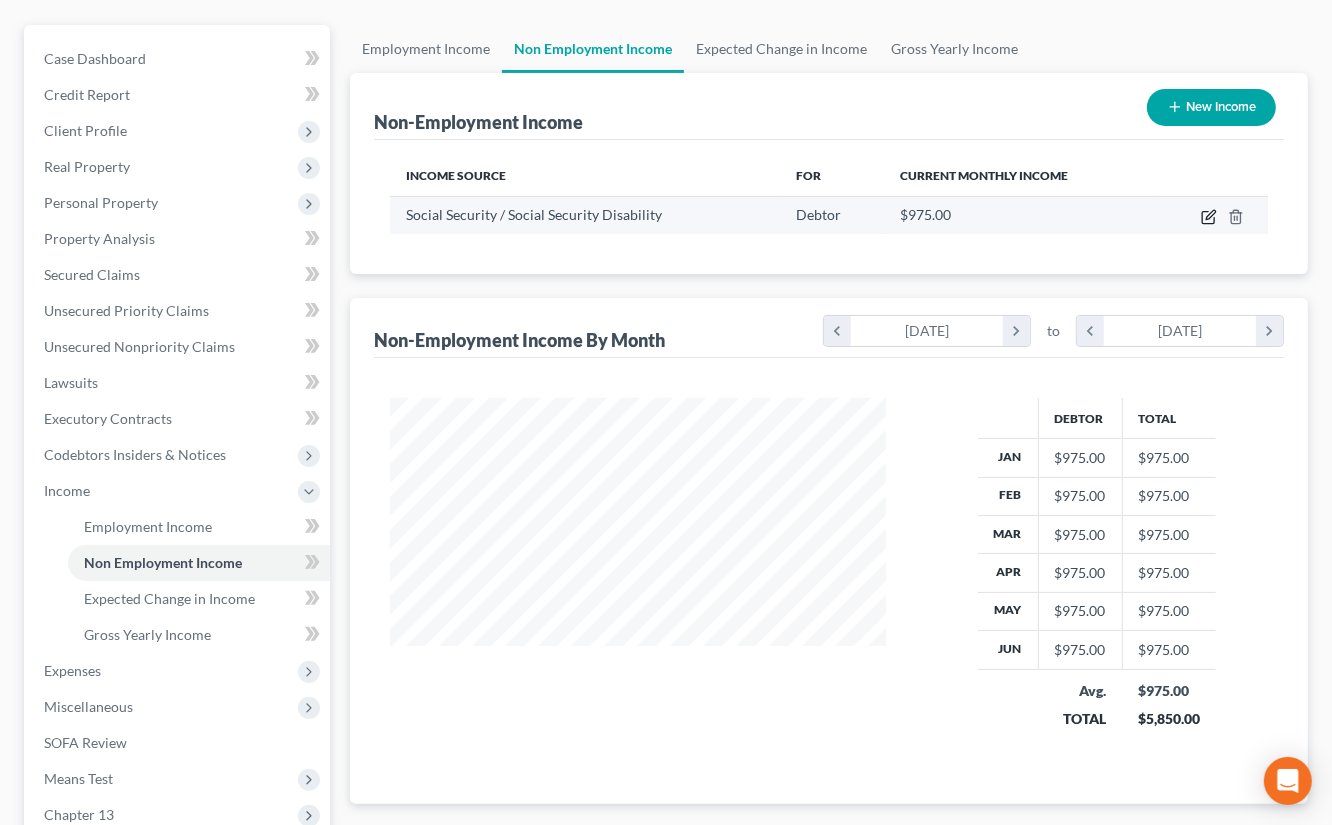 click 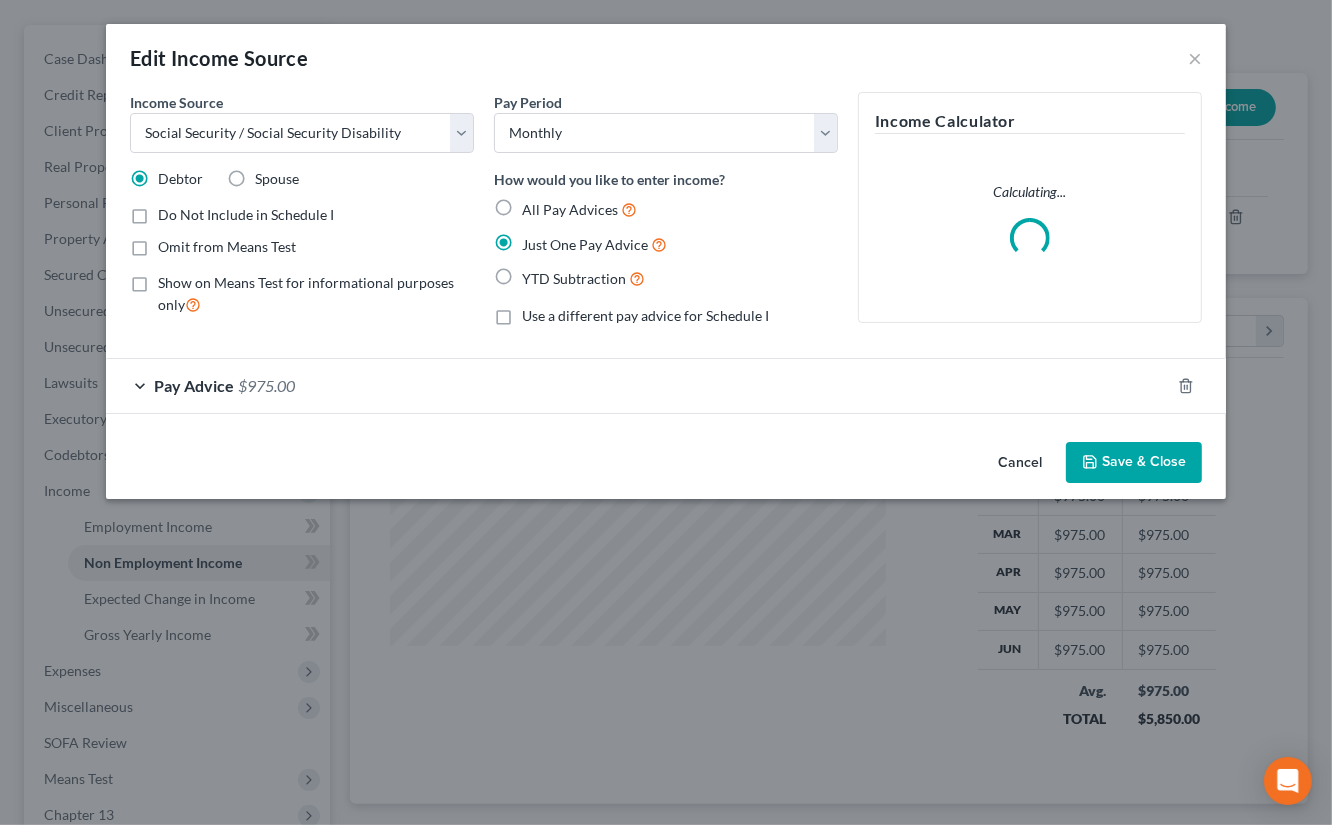 drag, startPoint x: 1037, startPoint y: 461, endPoint x: 948, endPoint y: 468, distance: 89.27486 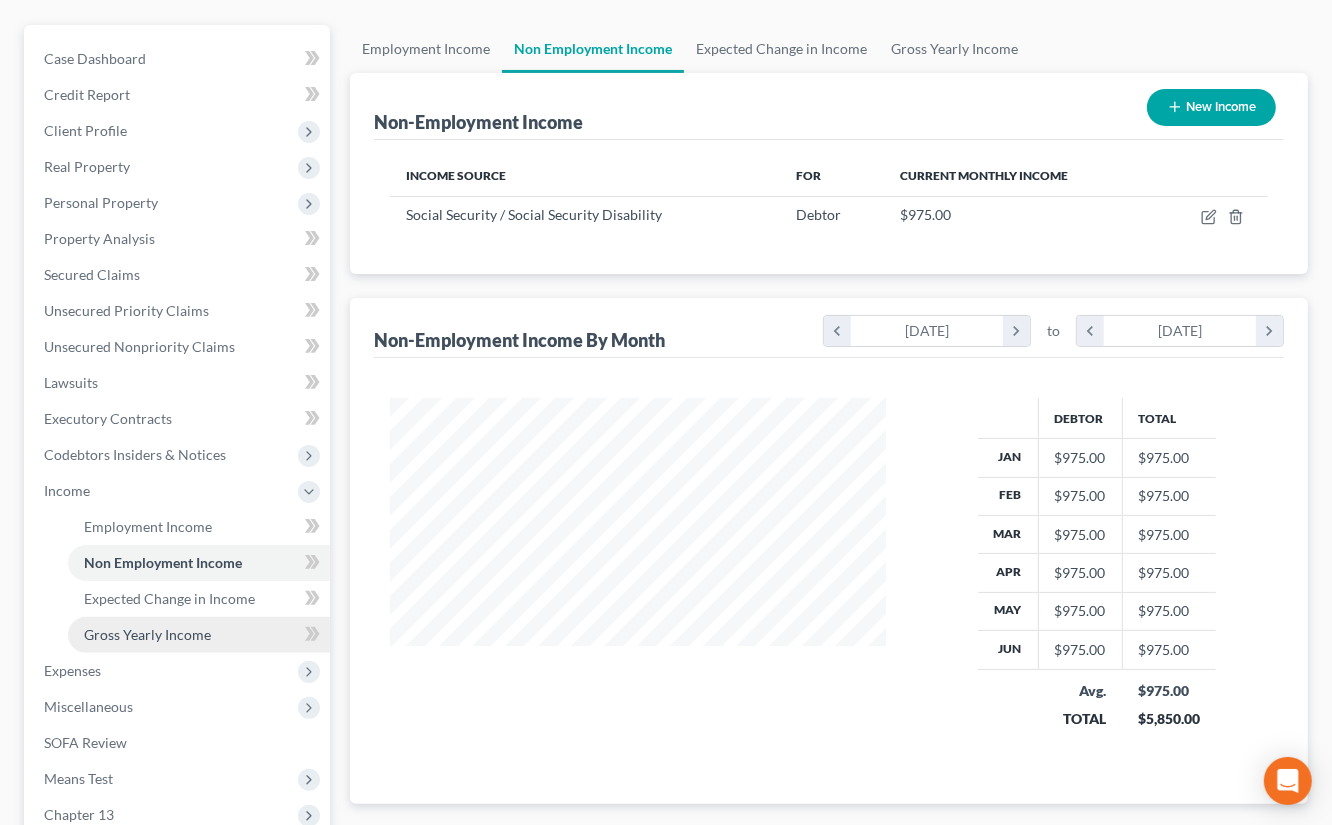 click on "Gross Yearly Income" at bounding box center [199, 635] 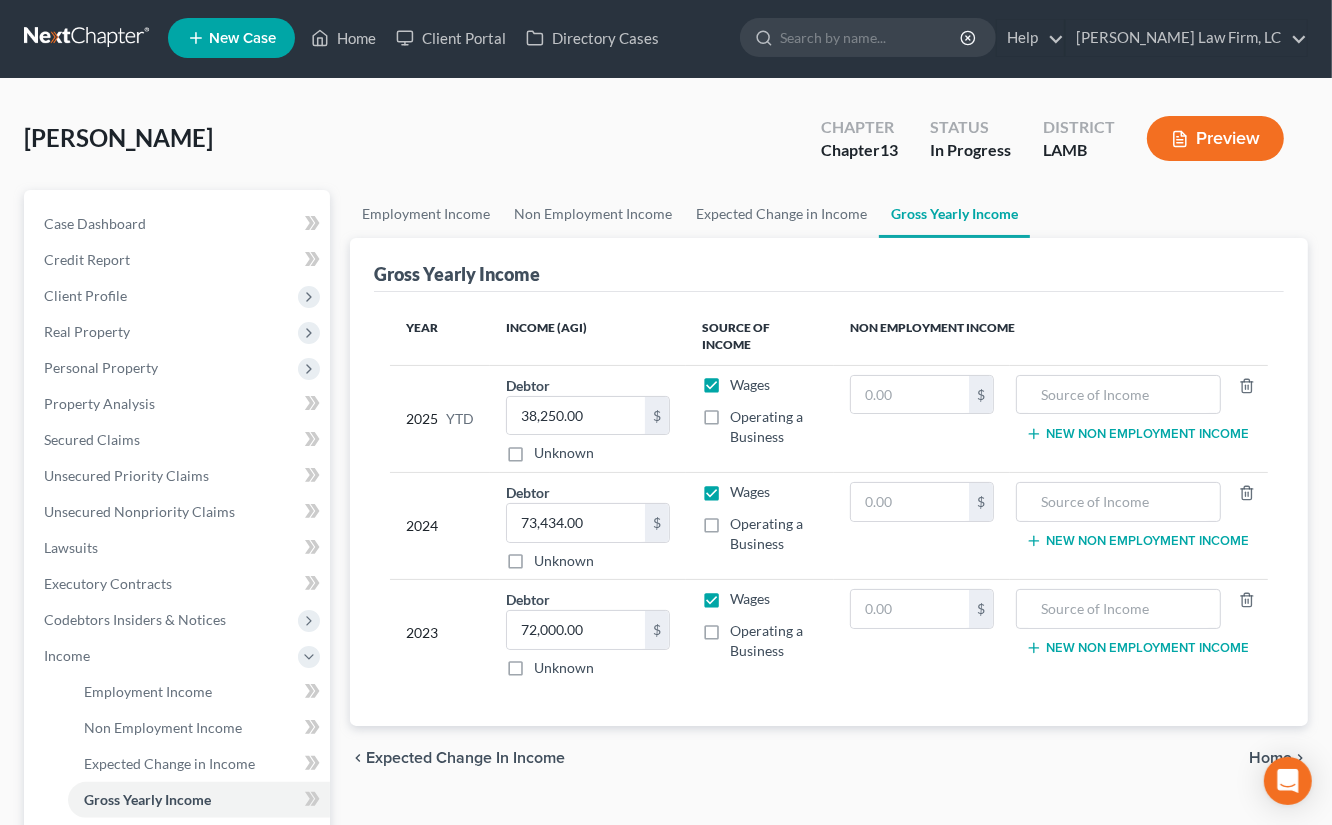 scroll, scrollTop: 0, scrollLeft: 0, axis: both 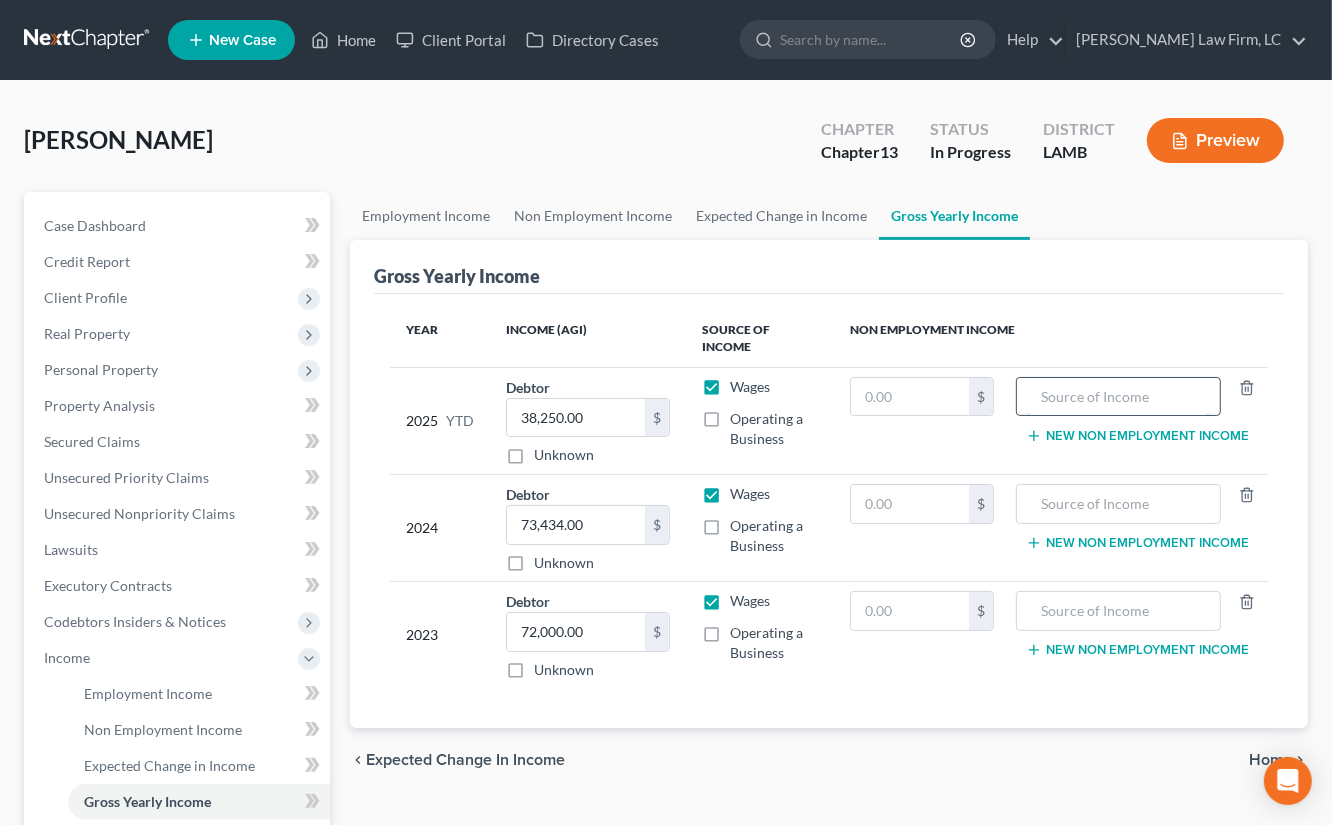click at bounding box center [1118, 397] 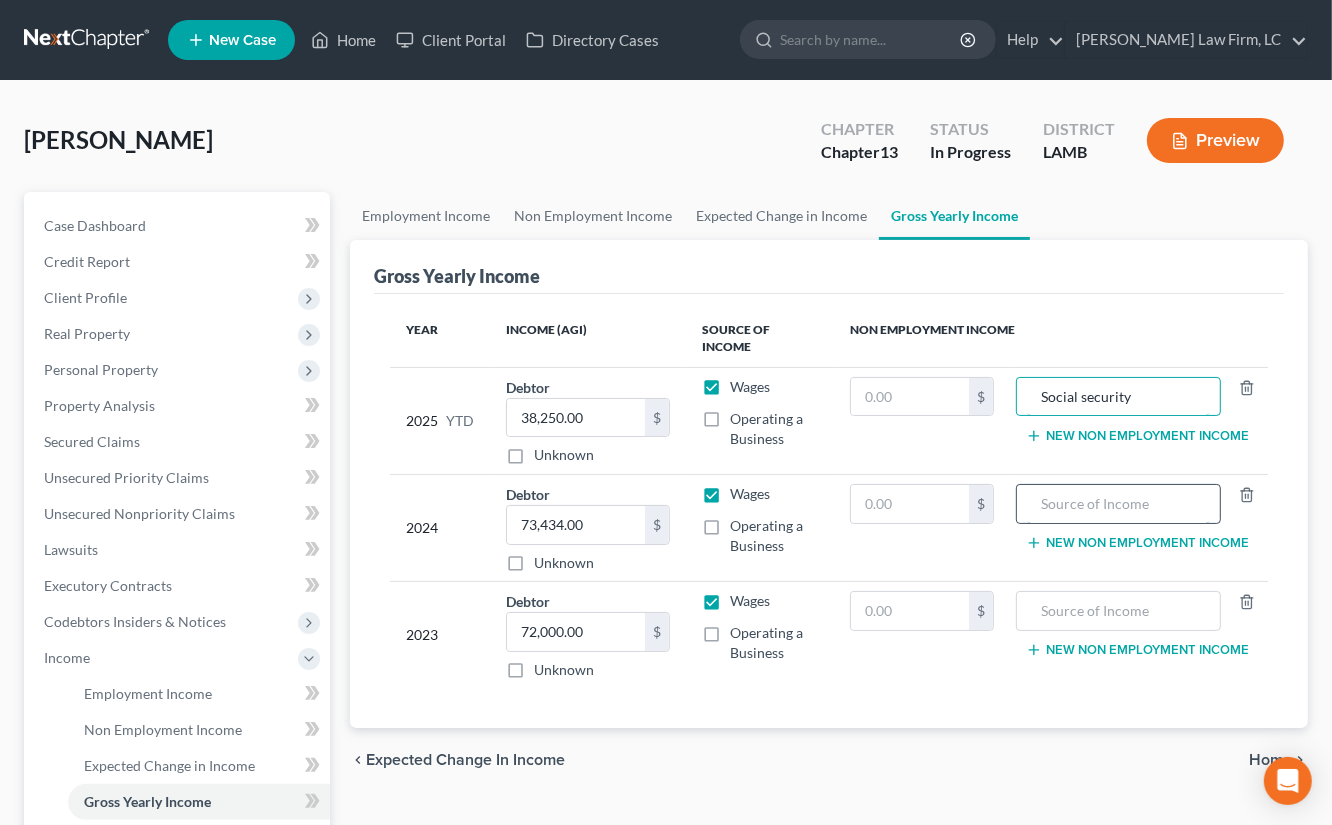 type on "Social security" 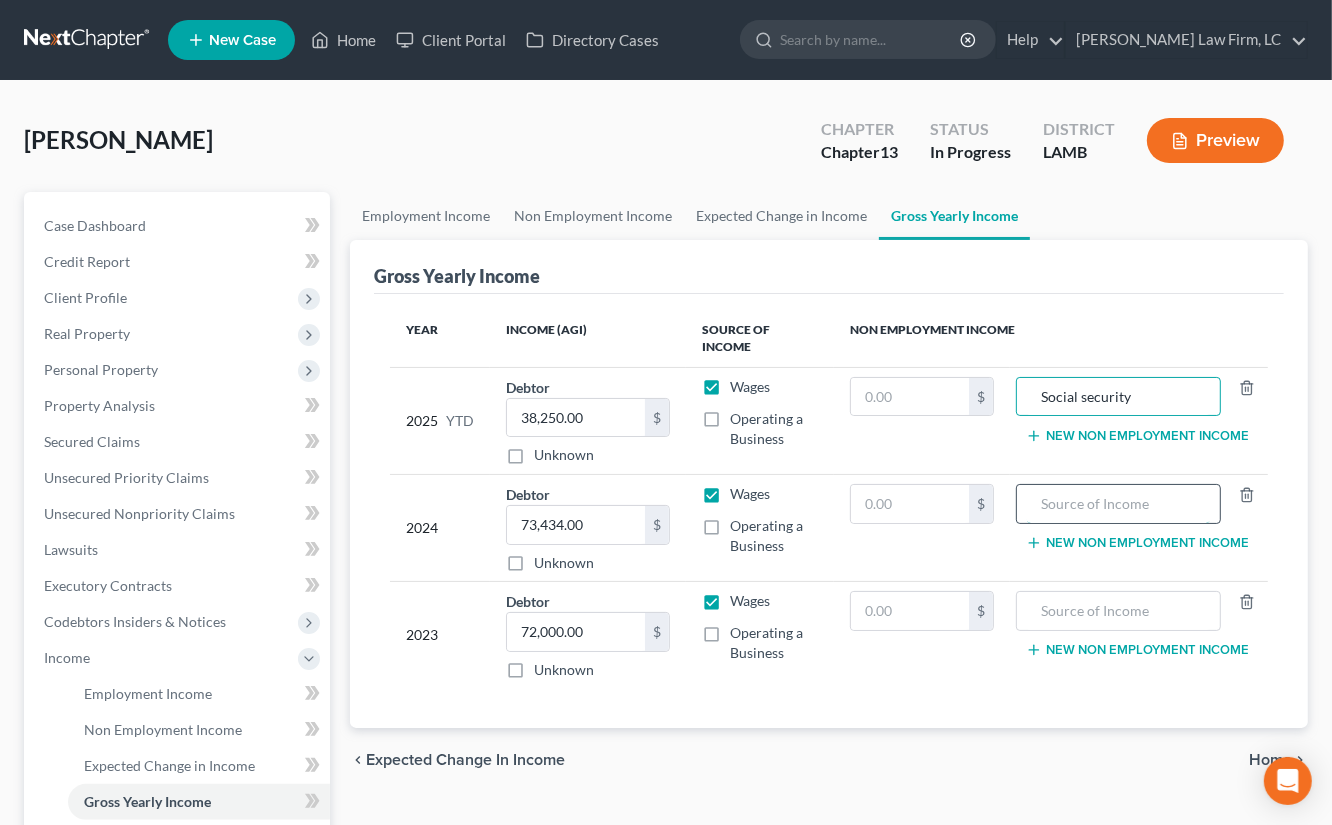 click at bounding box center (1118, 504) 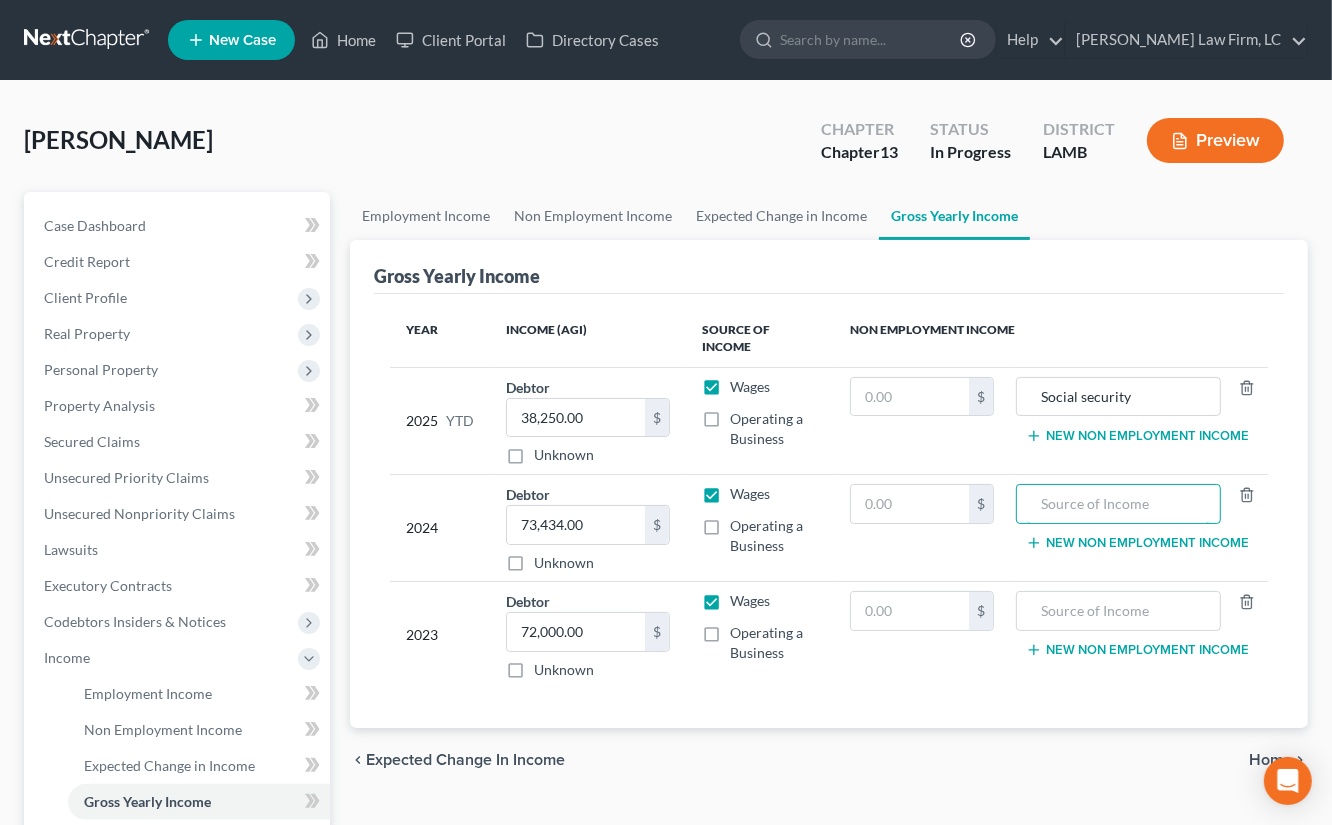 paste on "Social security" 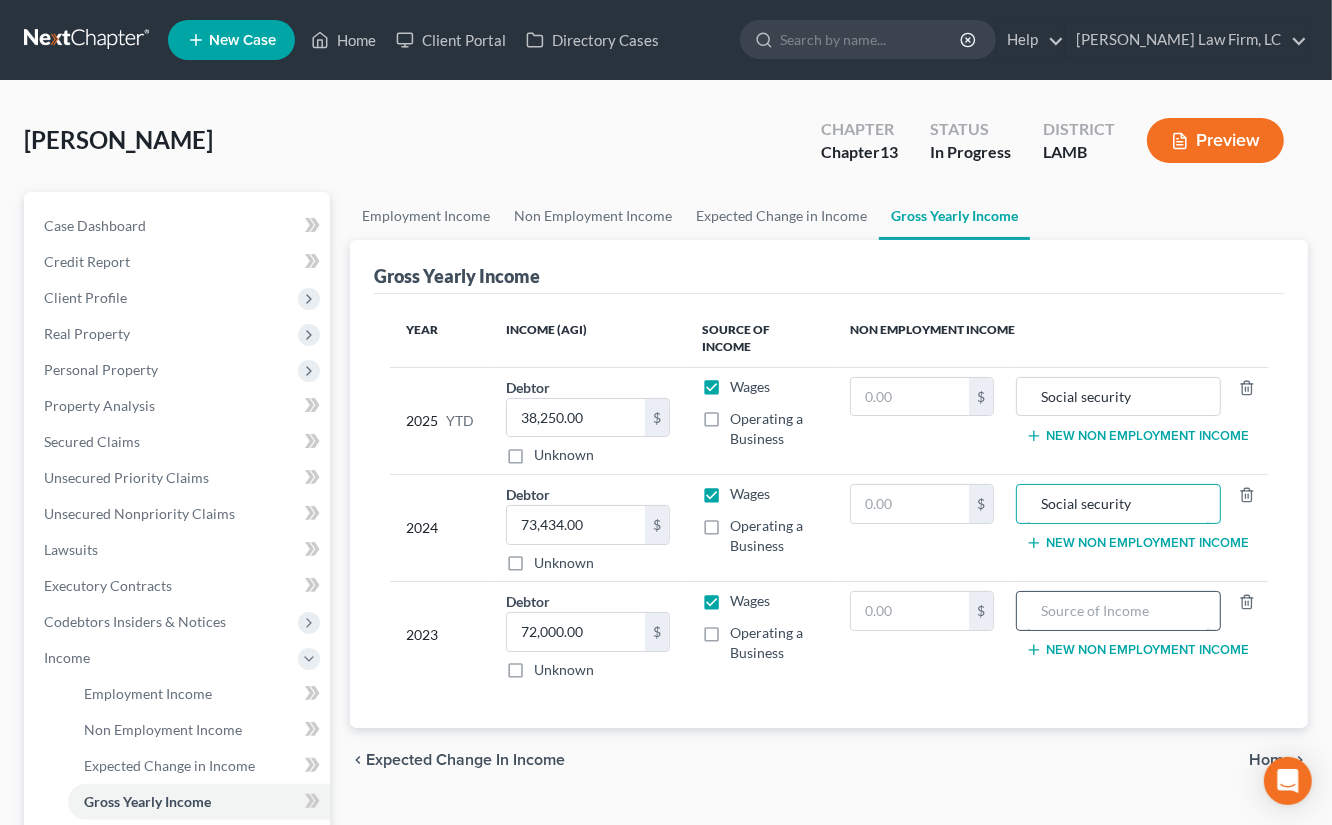 type on "Social security" 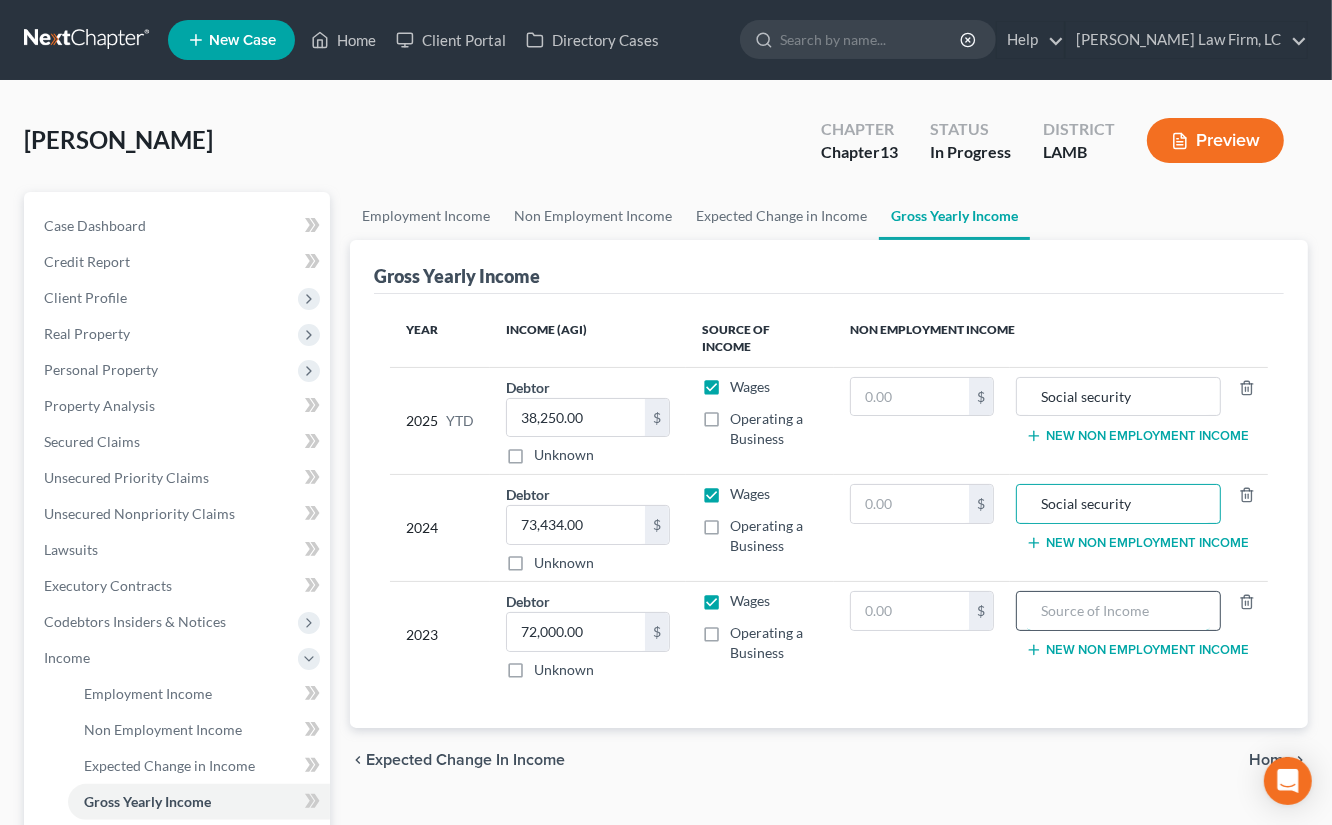 click at bounding box center [1118, 611] 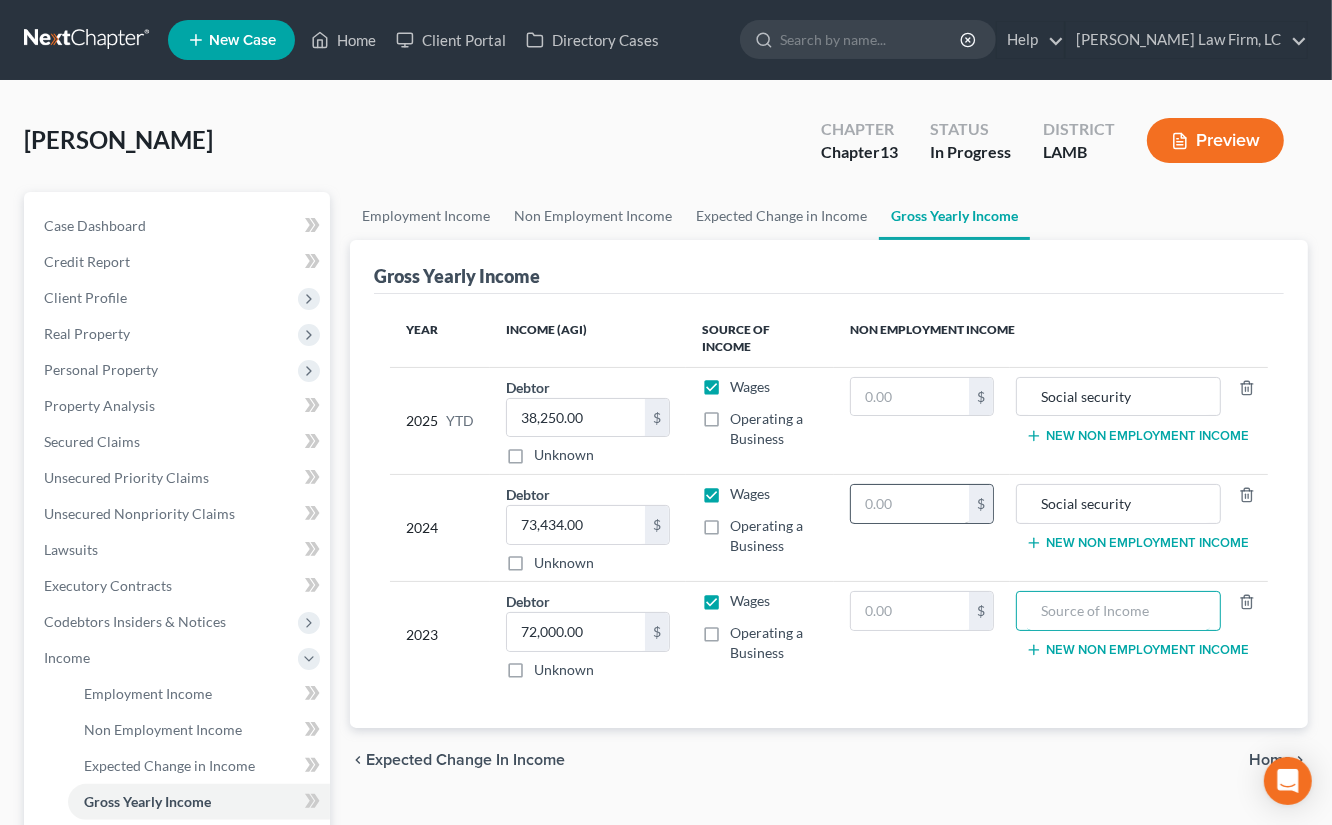 paste on "Social security" 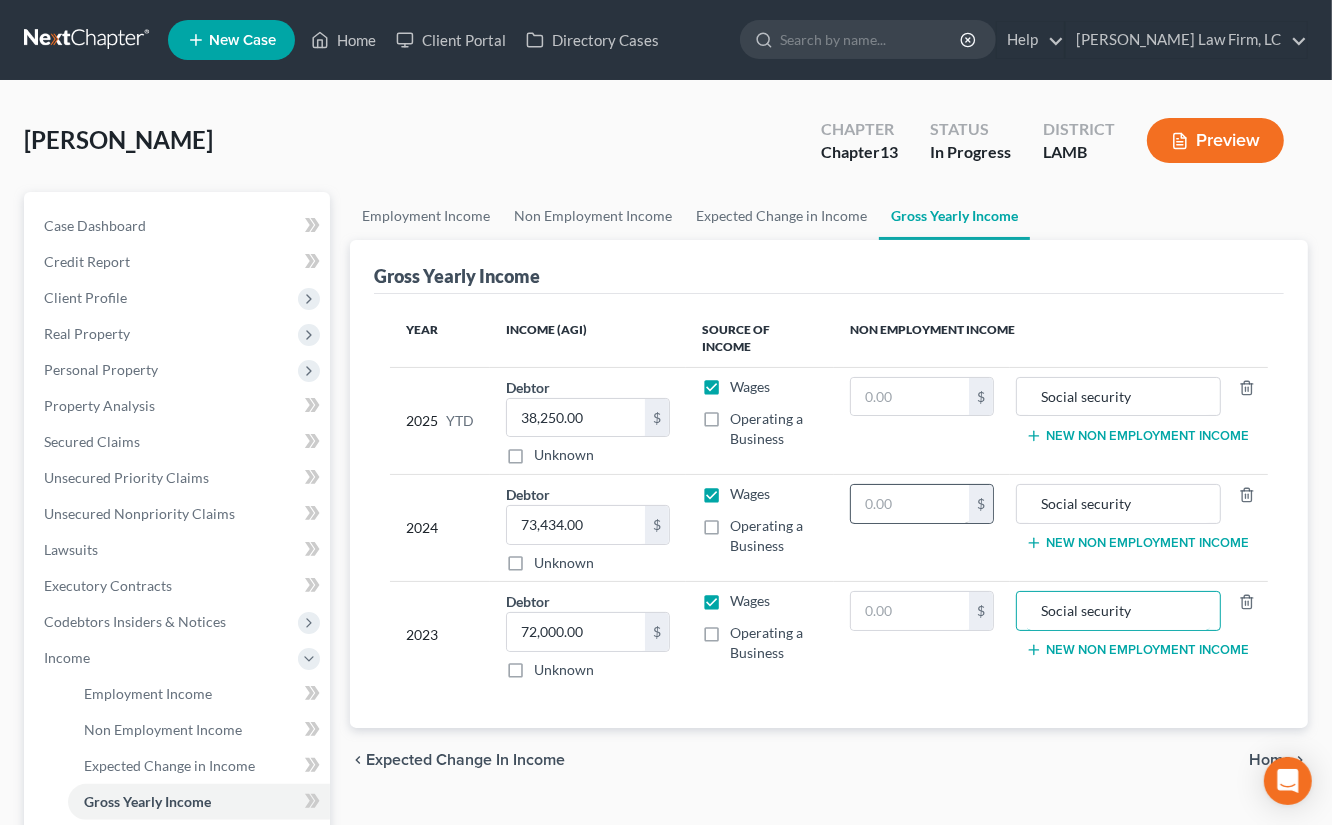 type on "Social security" 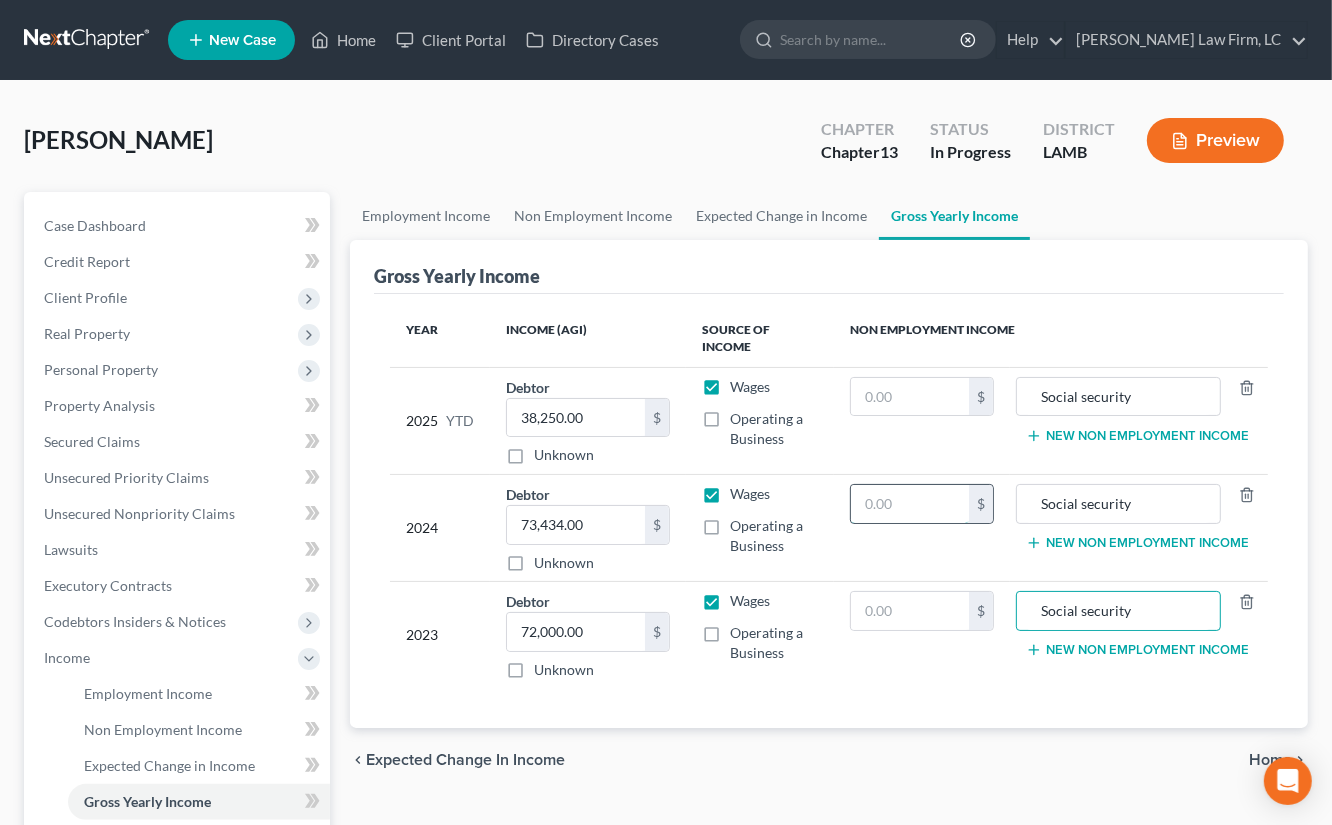 click at bounding box center (910, 504) 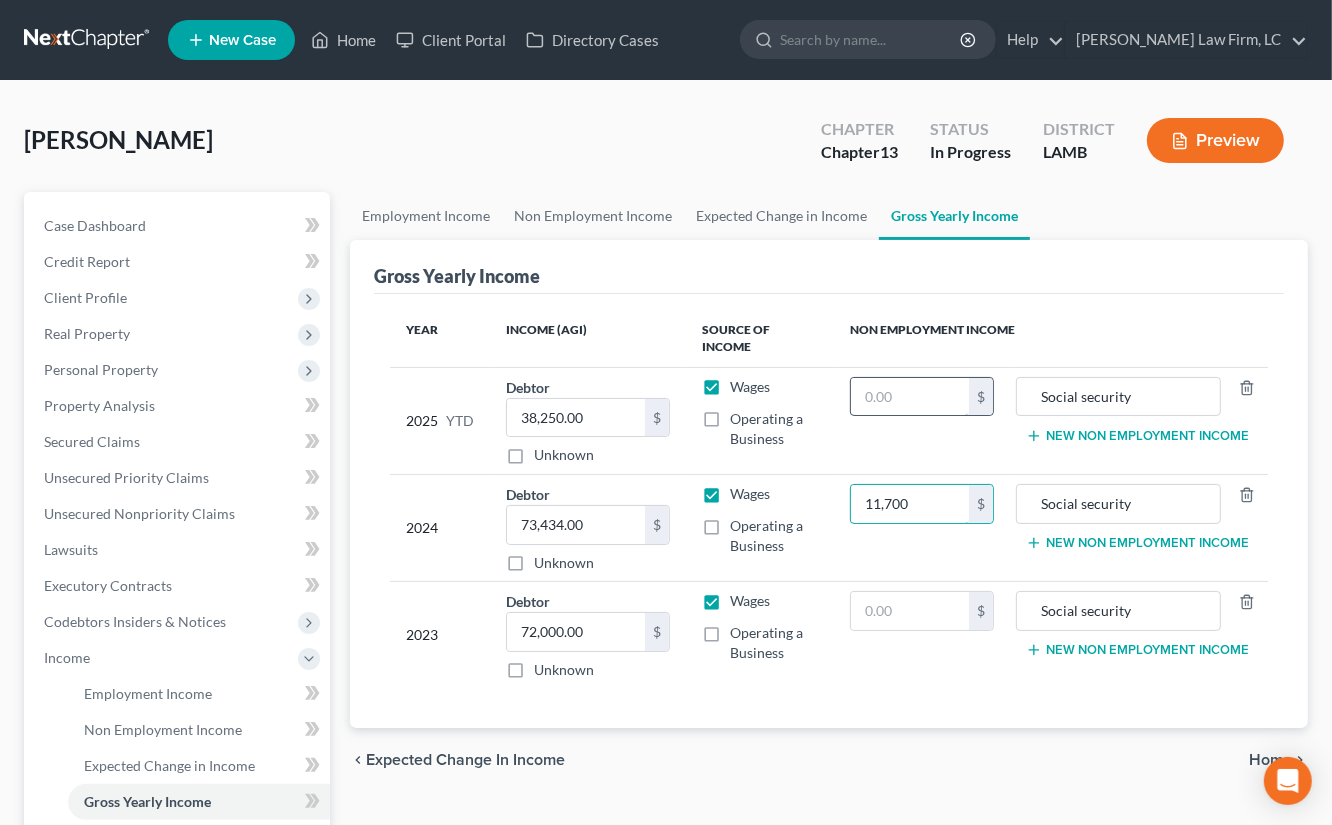 type on "11,700" 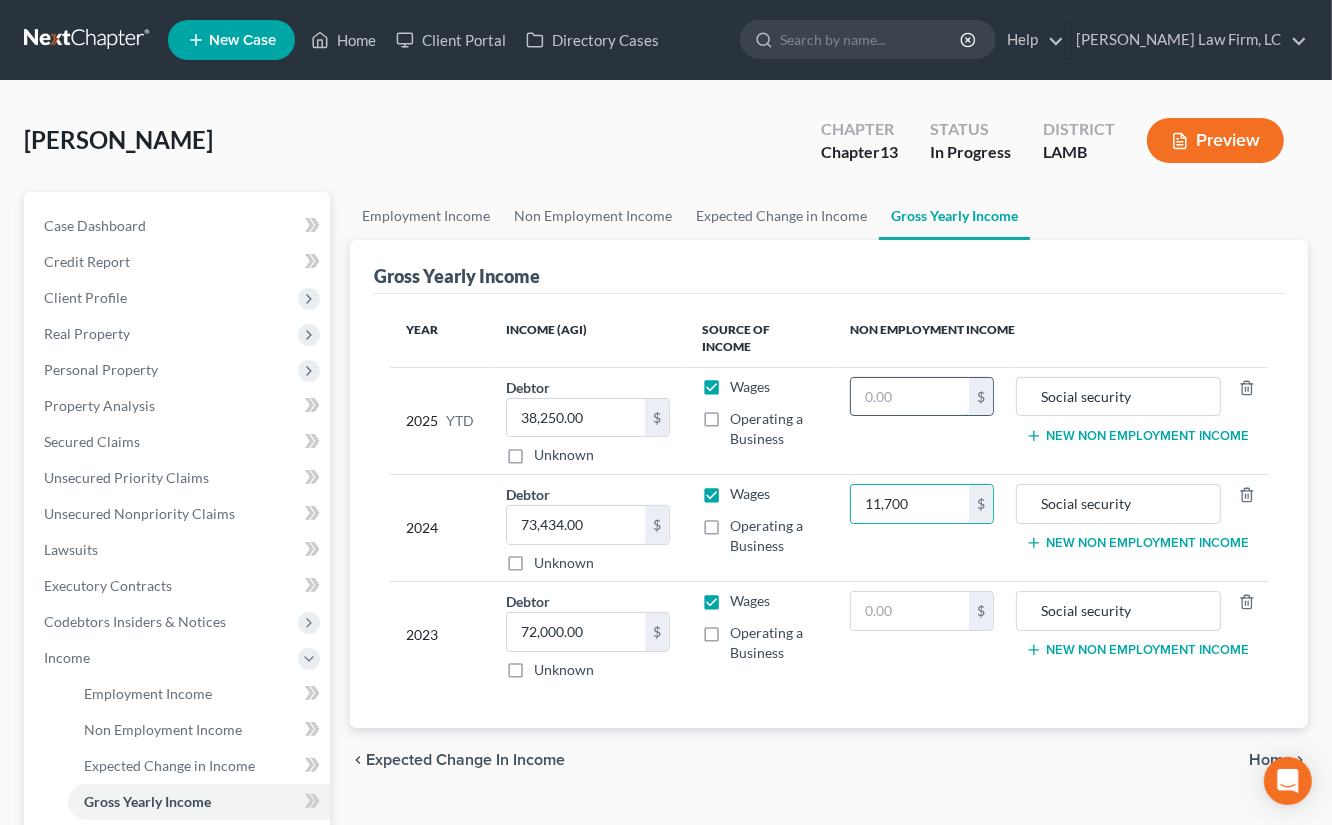 click at bounding box center (910, 397) 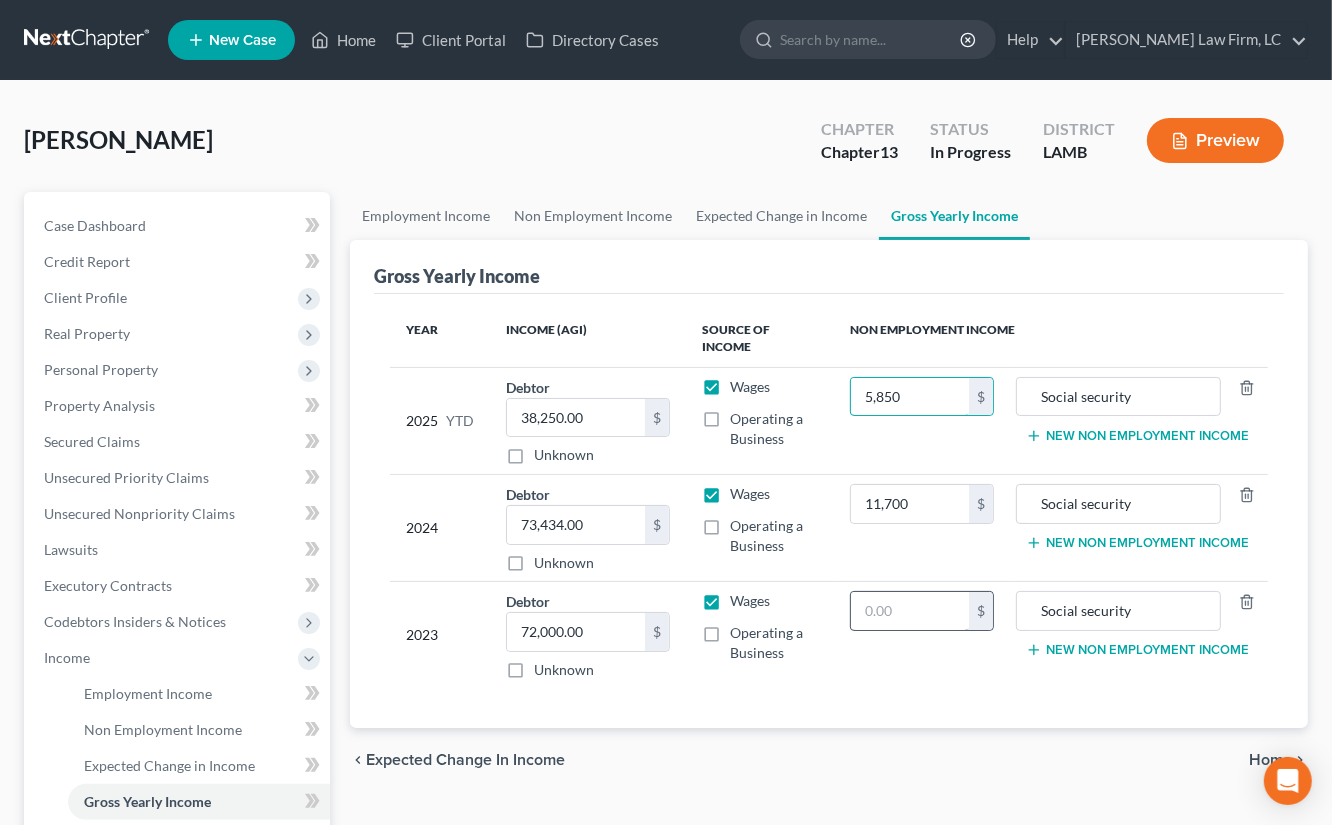 type on "5,850" 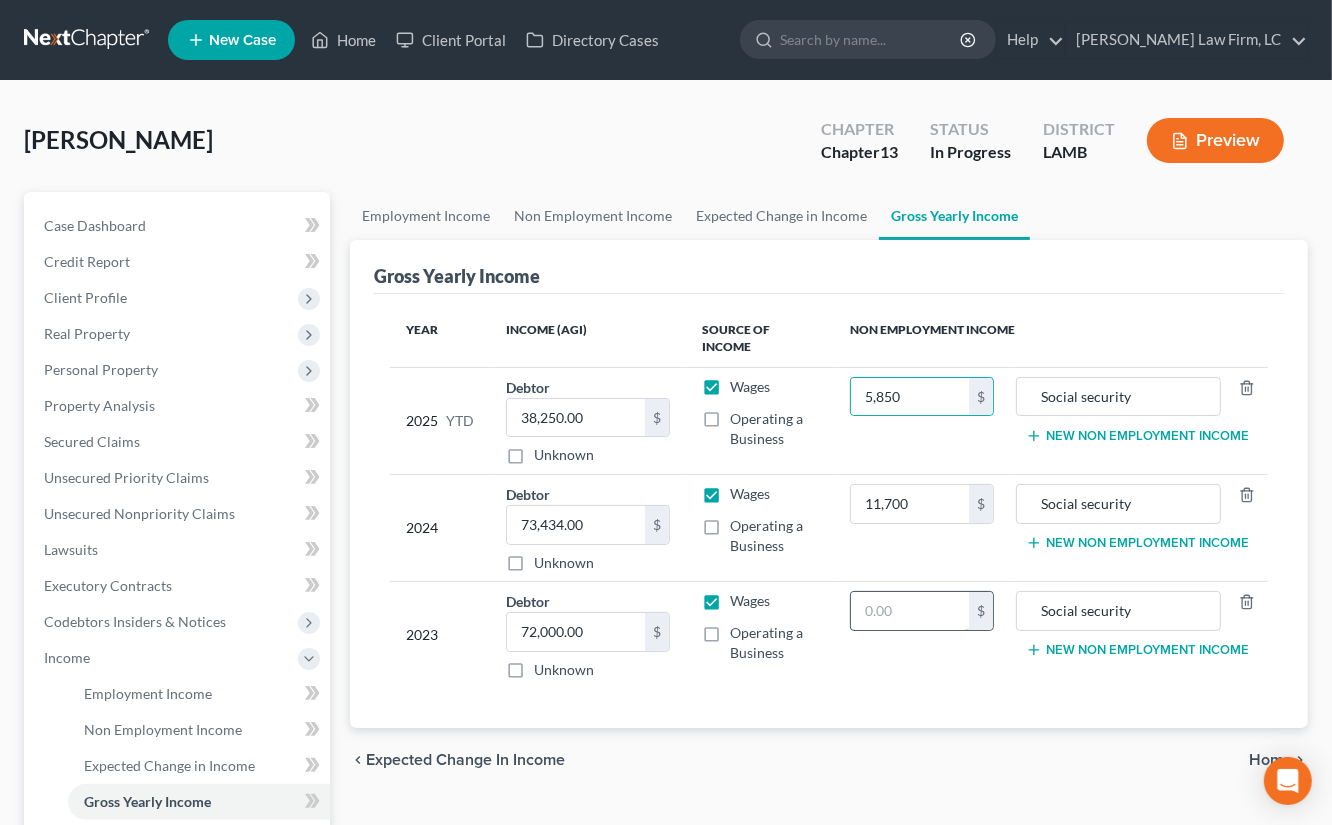 click at bounding box center [910, 611] 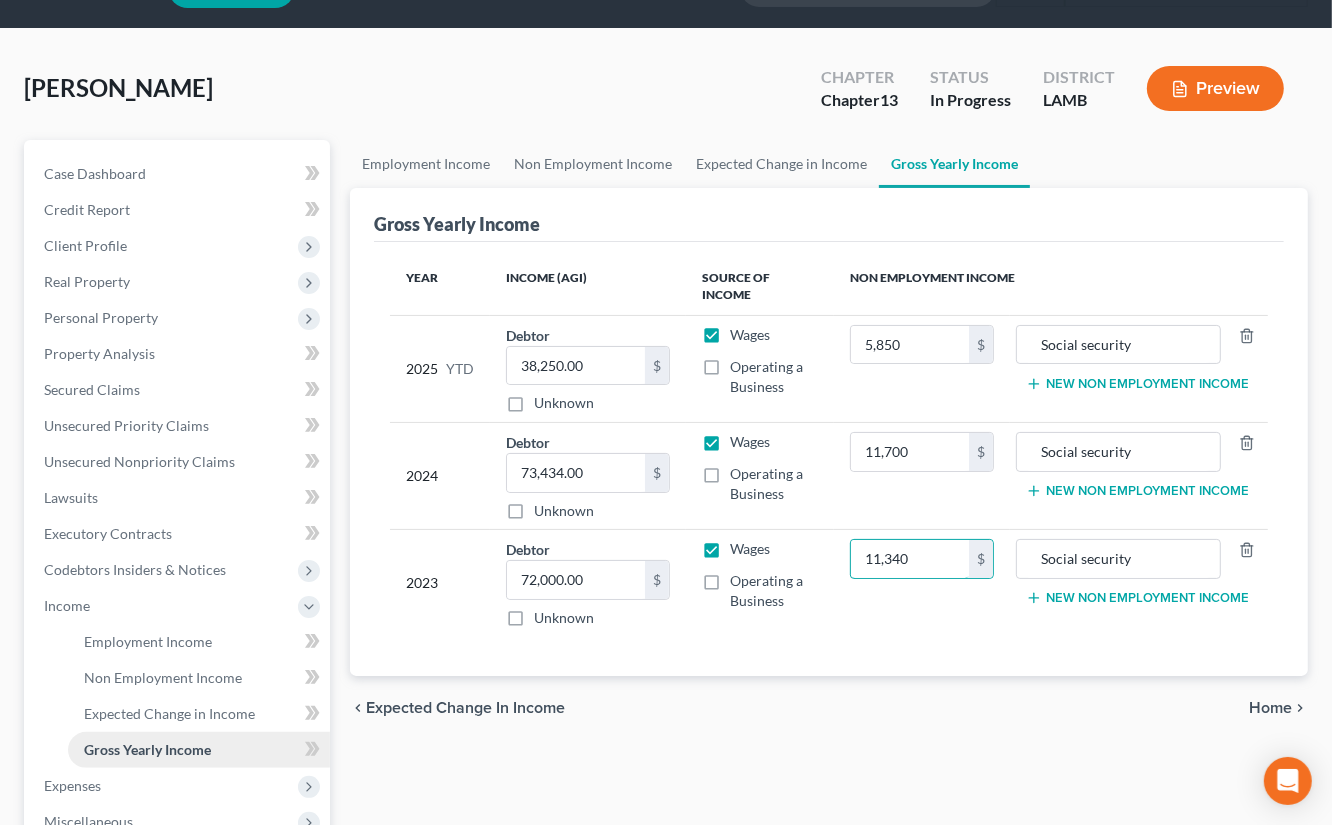 scroll, scrollTop: 136, scrollLeft: 0, axis: vertical 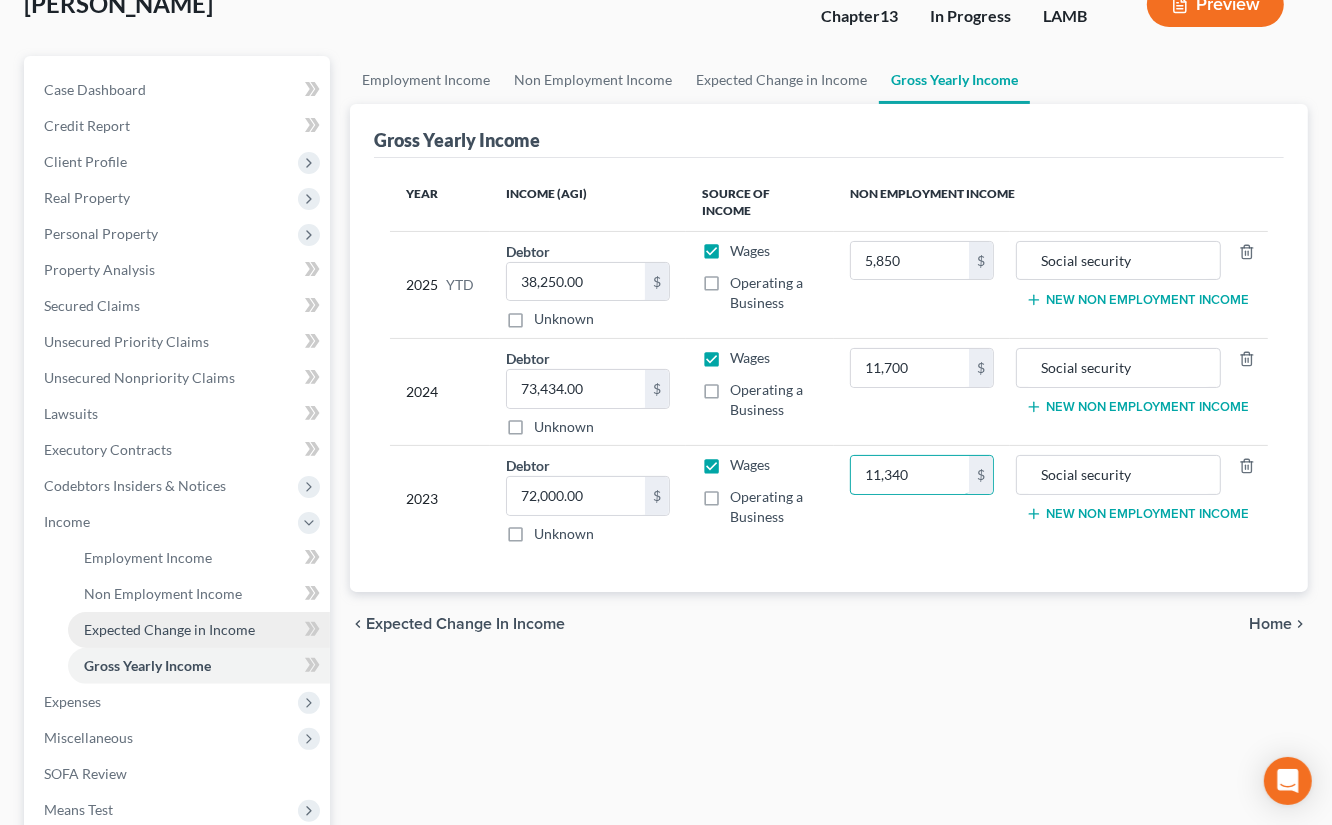 type on "11,340" 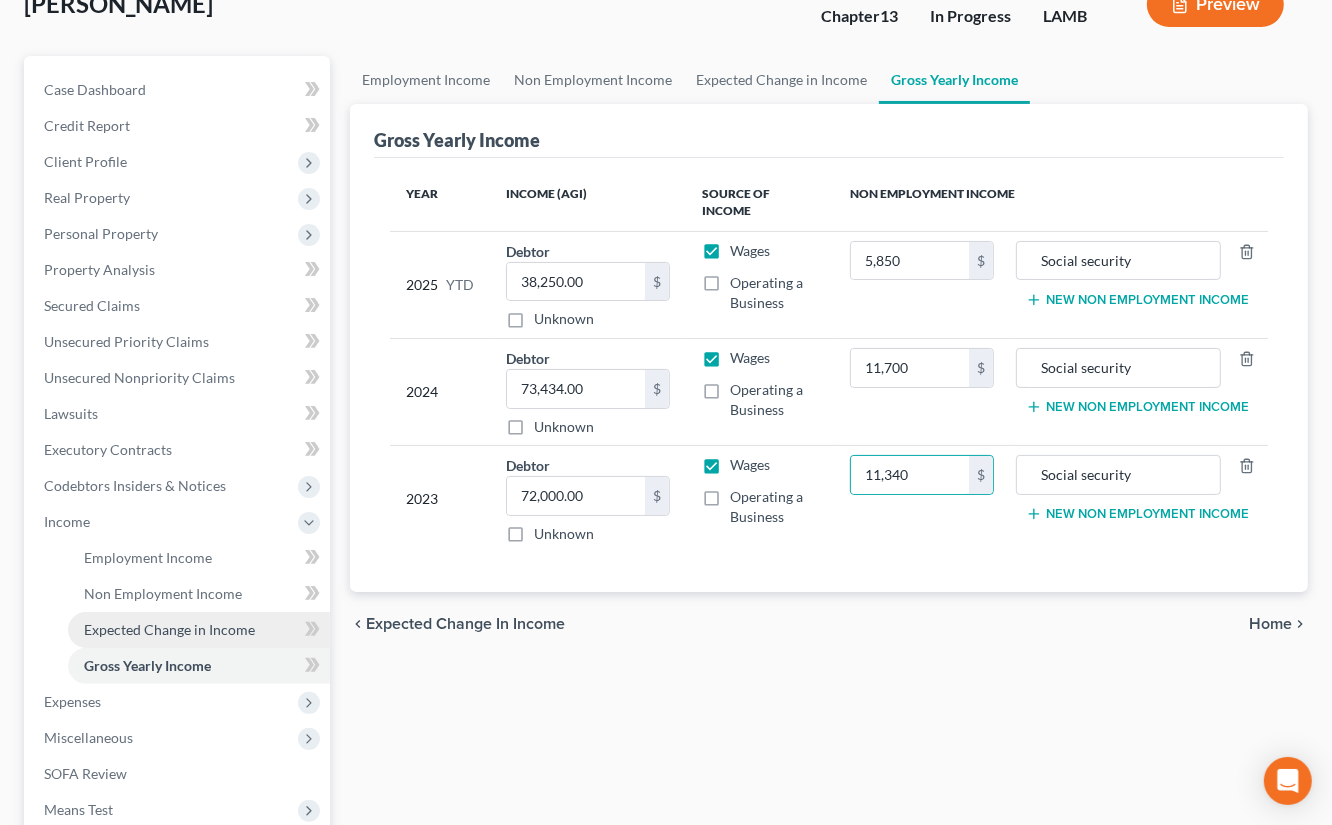 click on "Expected Change in Income" at bounding box center [169, 629] 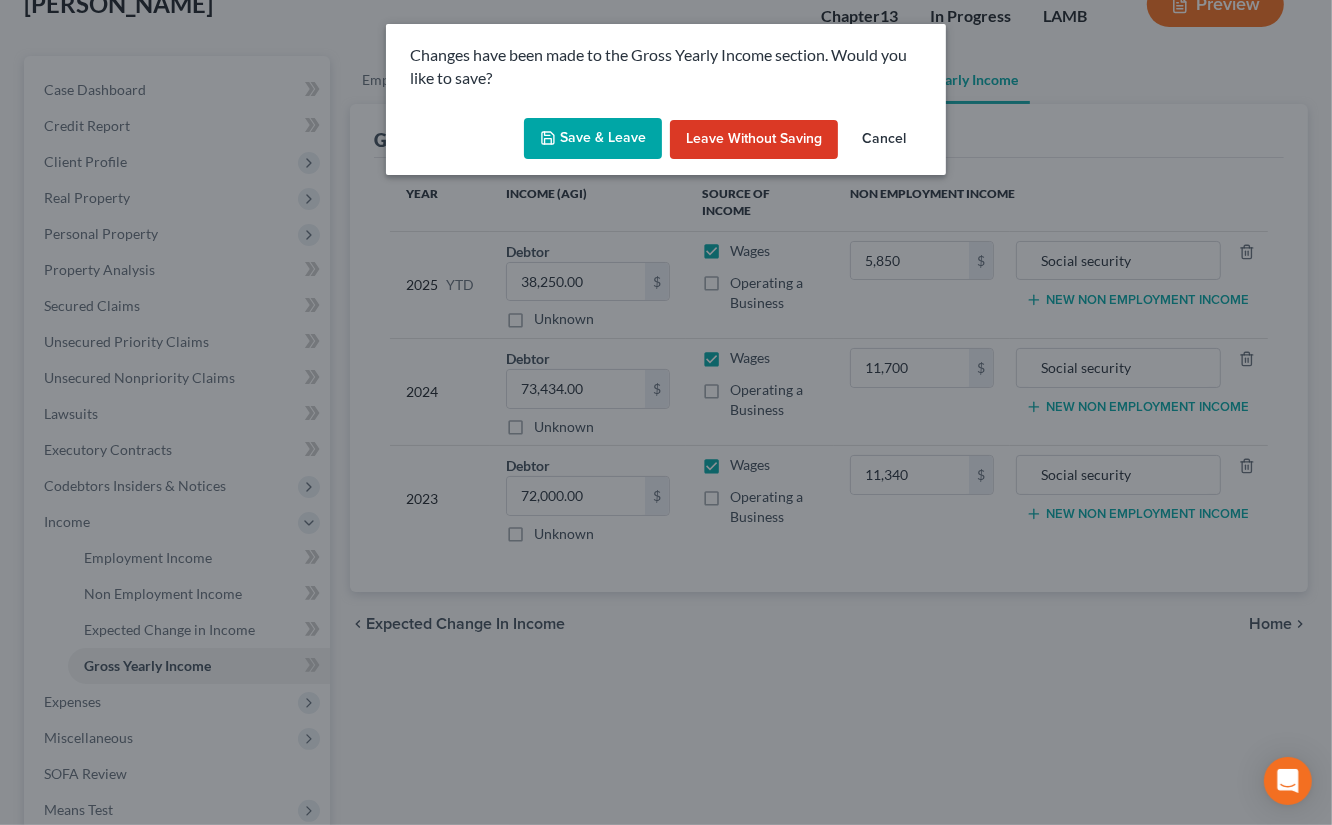 click on "Save & Leave" at bounding box center (593, 139) 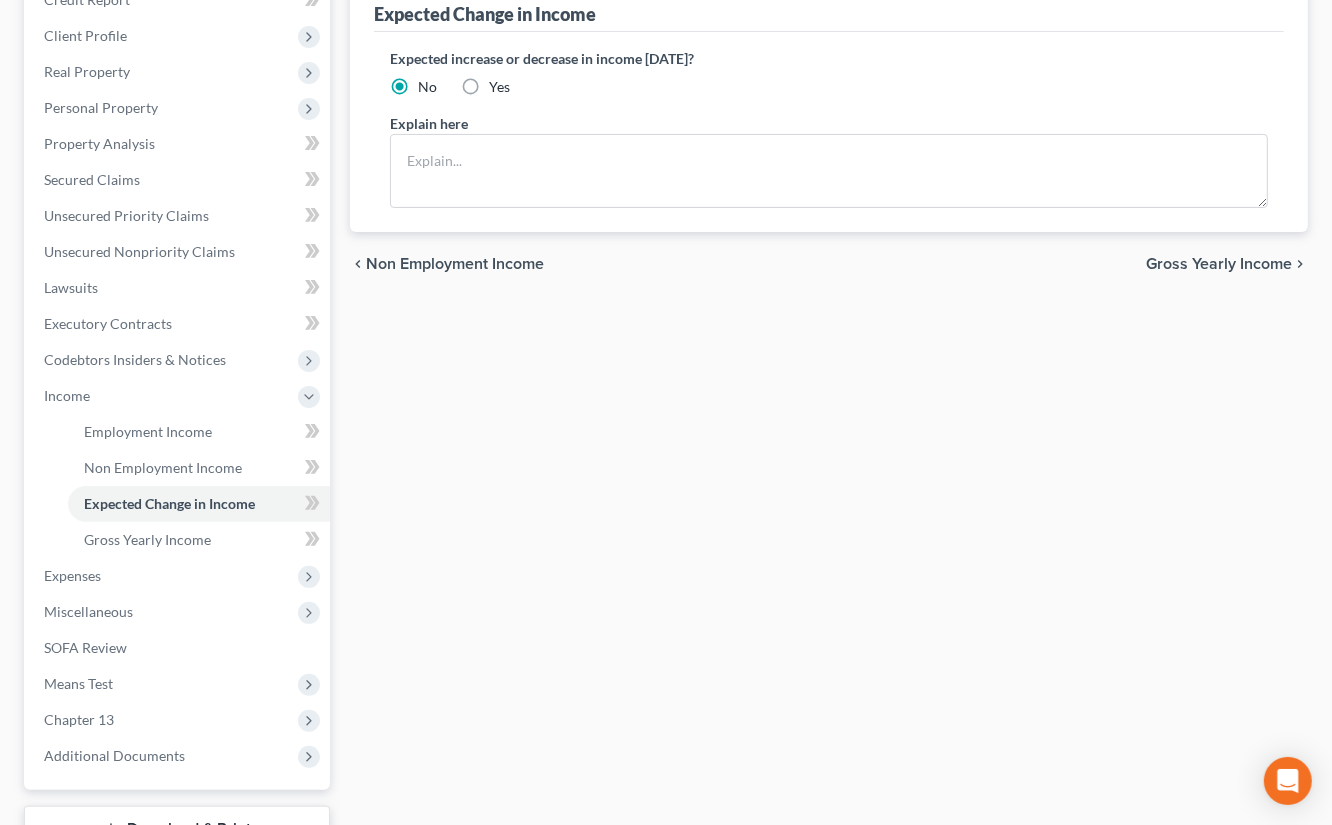 scroll, scrollTop: 263, scrollLeft: 0, axis: vertical 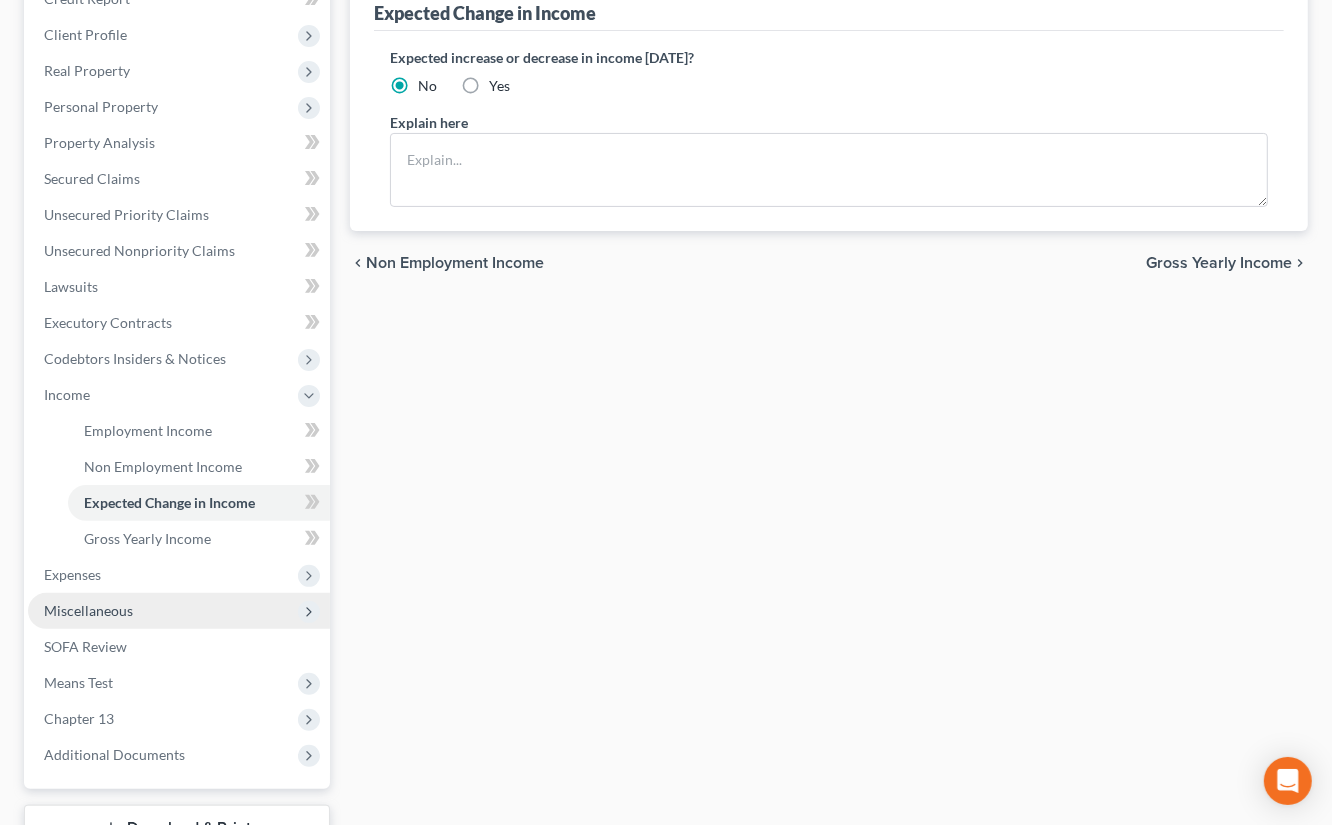 drag, startPoint x: 115, startPoint y: 576, endPoint x: 120, endPoint y: 618, distance: 42.296574 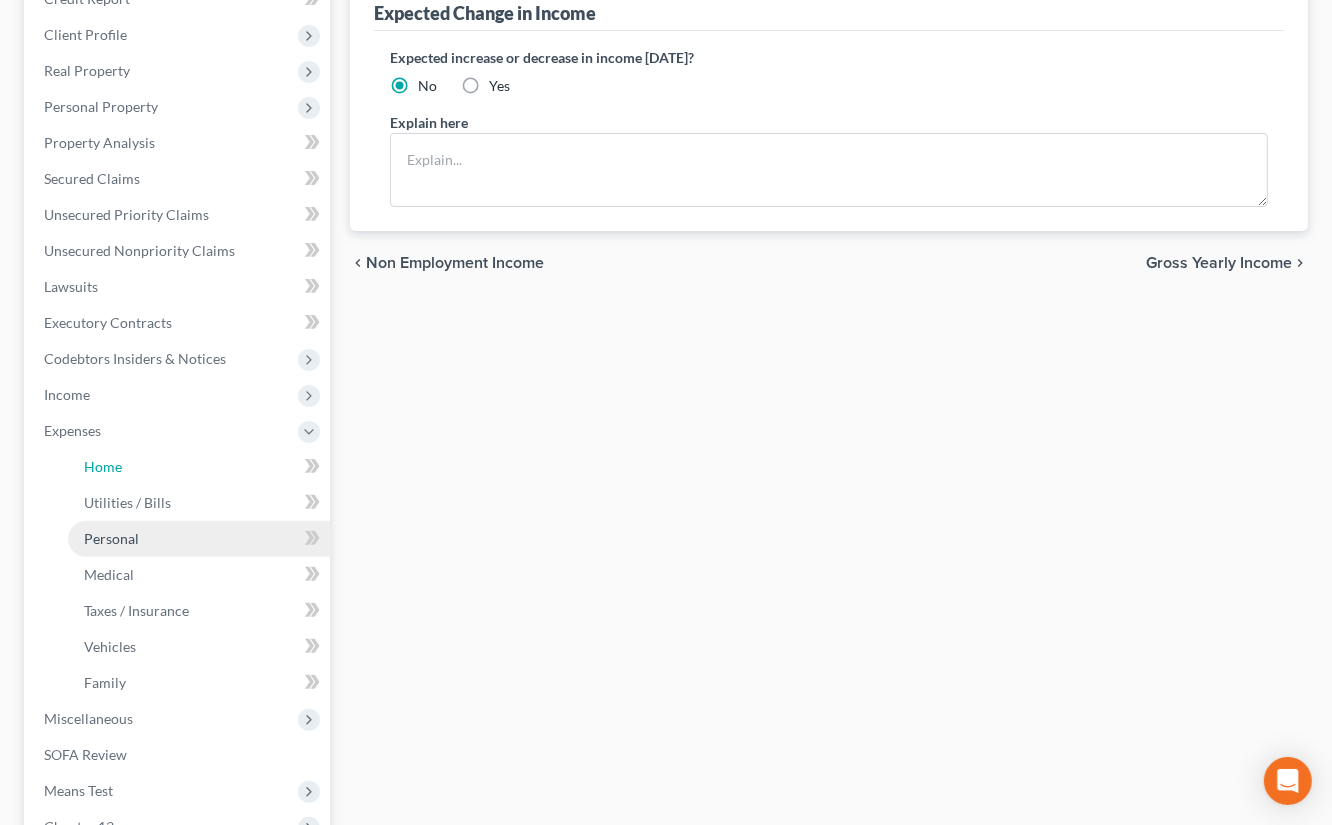 click on "Home
Utilities / Bills
Personal
Medical" at bounding box center [179, 575] 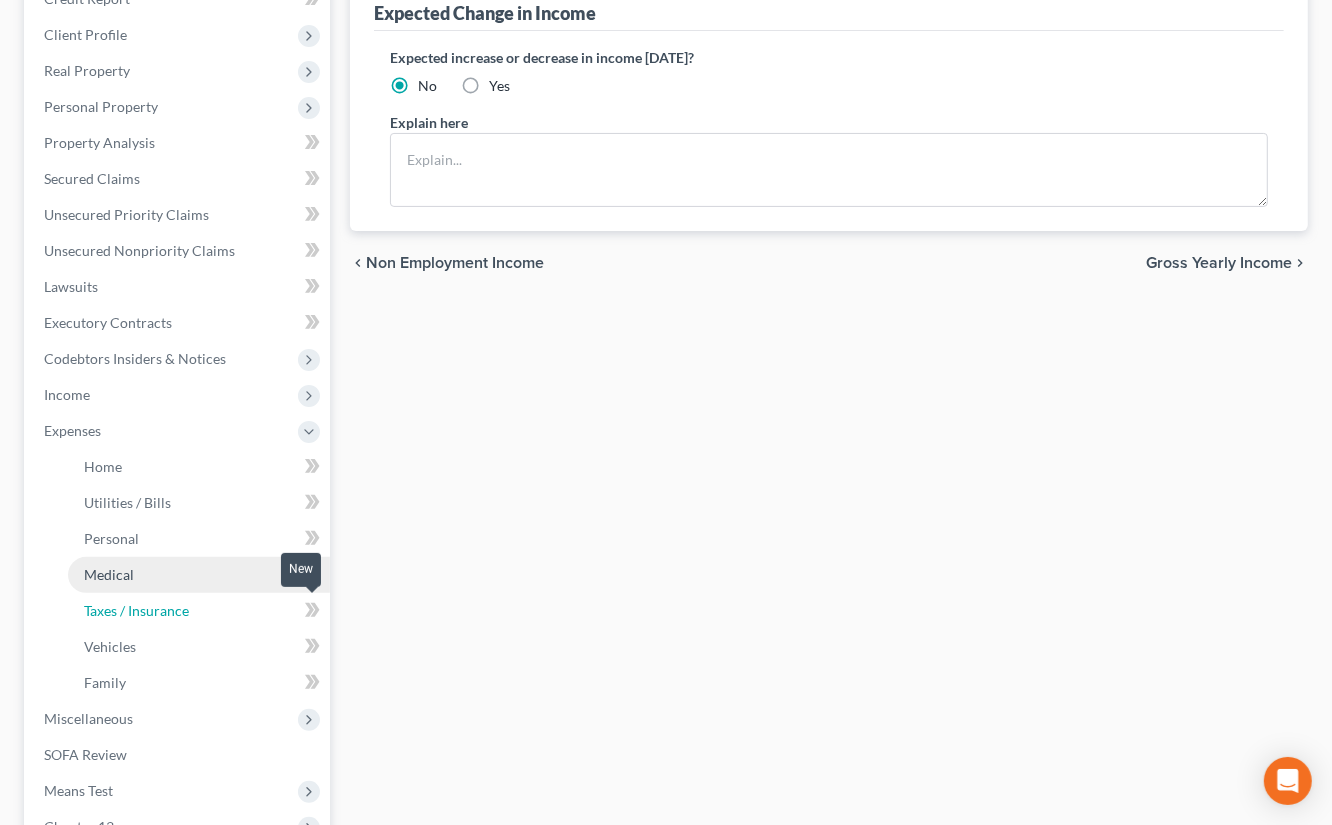 click on "Taxes / Insurance" at bounding box center (199, 611) 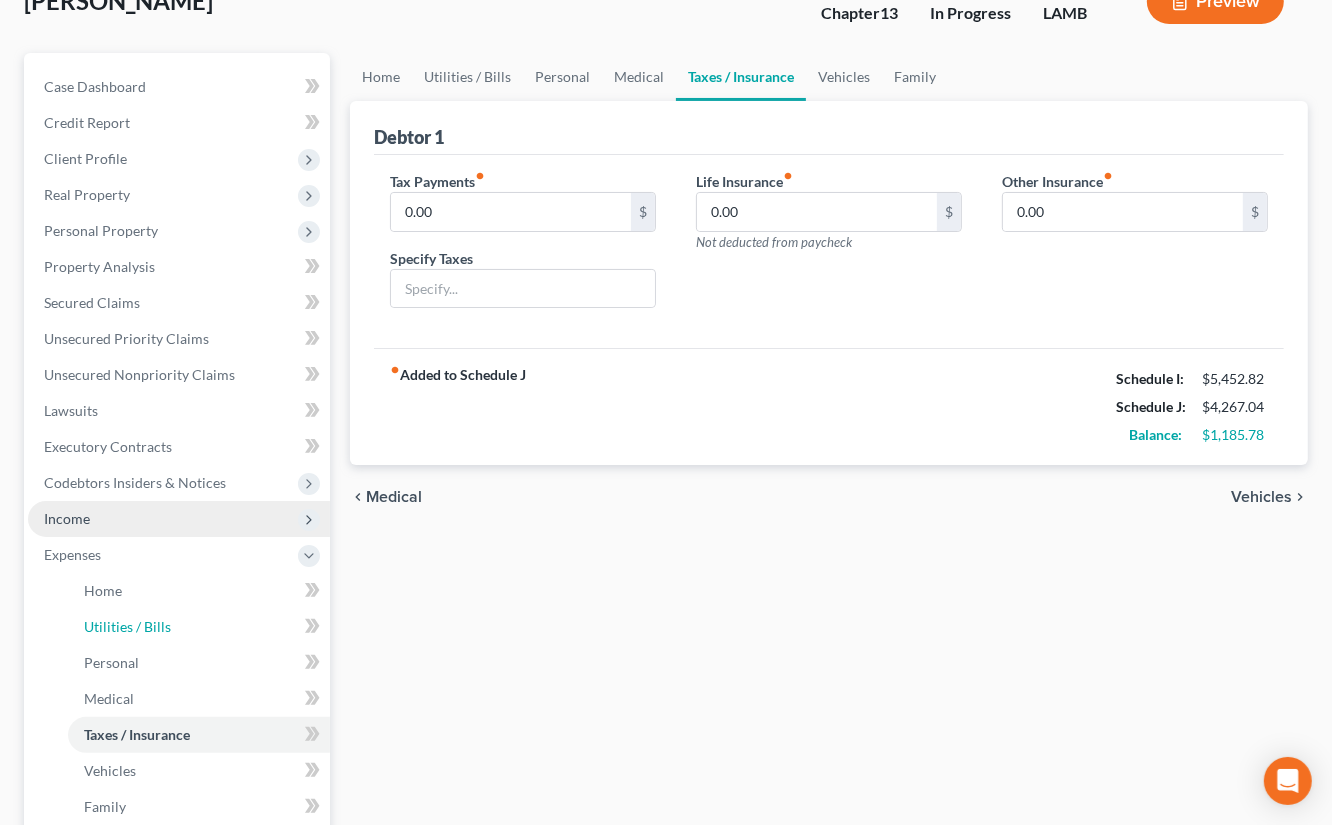 click on "Expenses
Home
Utilities / Bills
Personal
Medical" at bounding box center [179, 681] 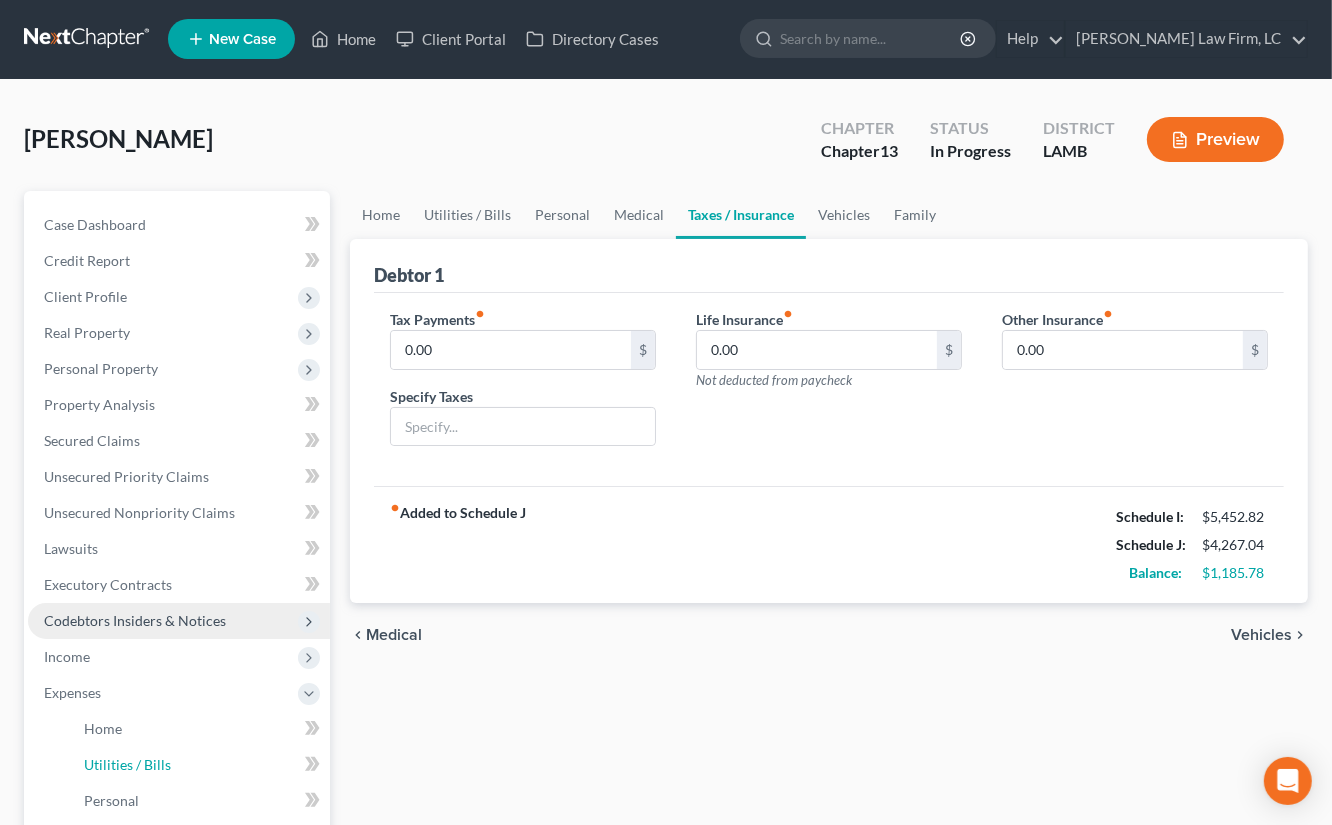 scroll, scrollTop: 0, scrollLeft: 0, axis: both 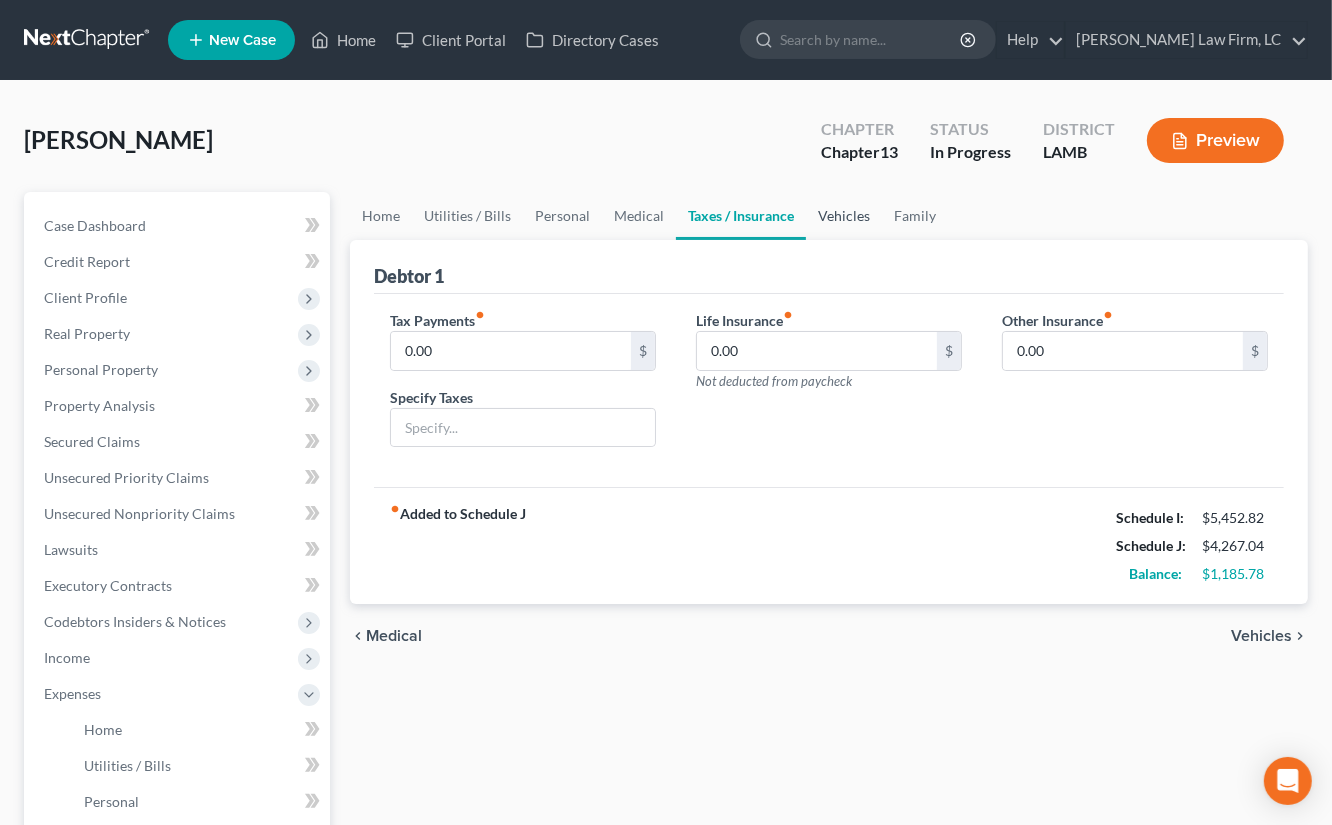 click on "Vehicles" at bounding box center [844, 216] 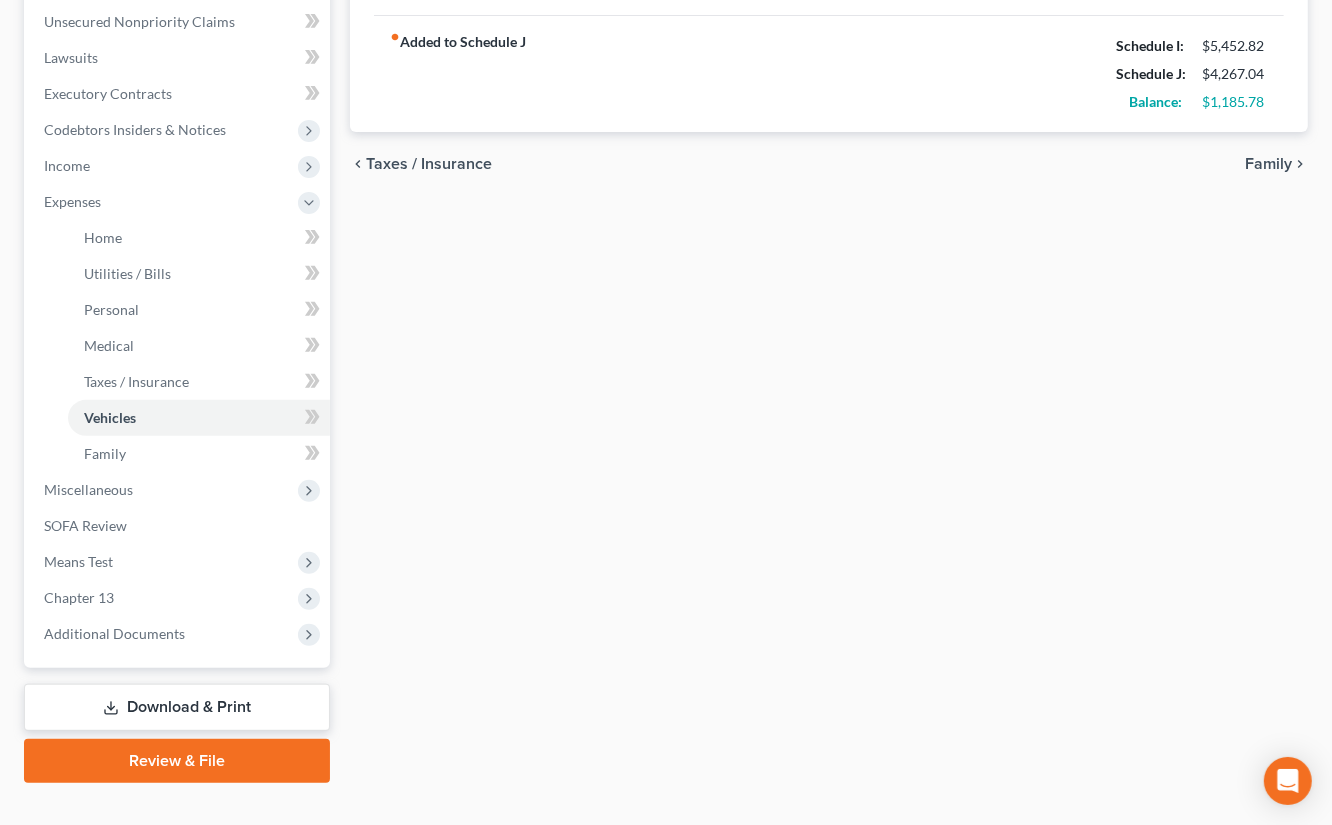 scroll, scrollTop: 505, scrollLeft: 0, axis: vertical 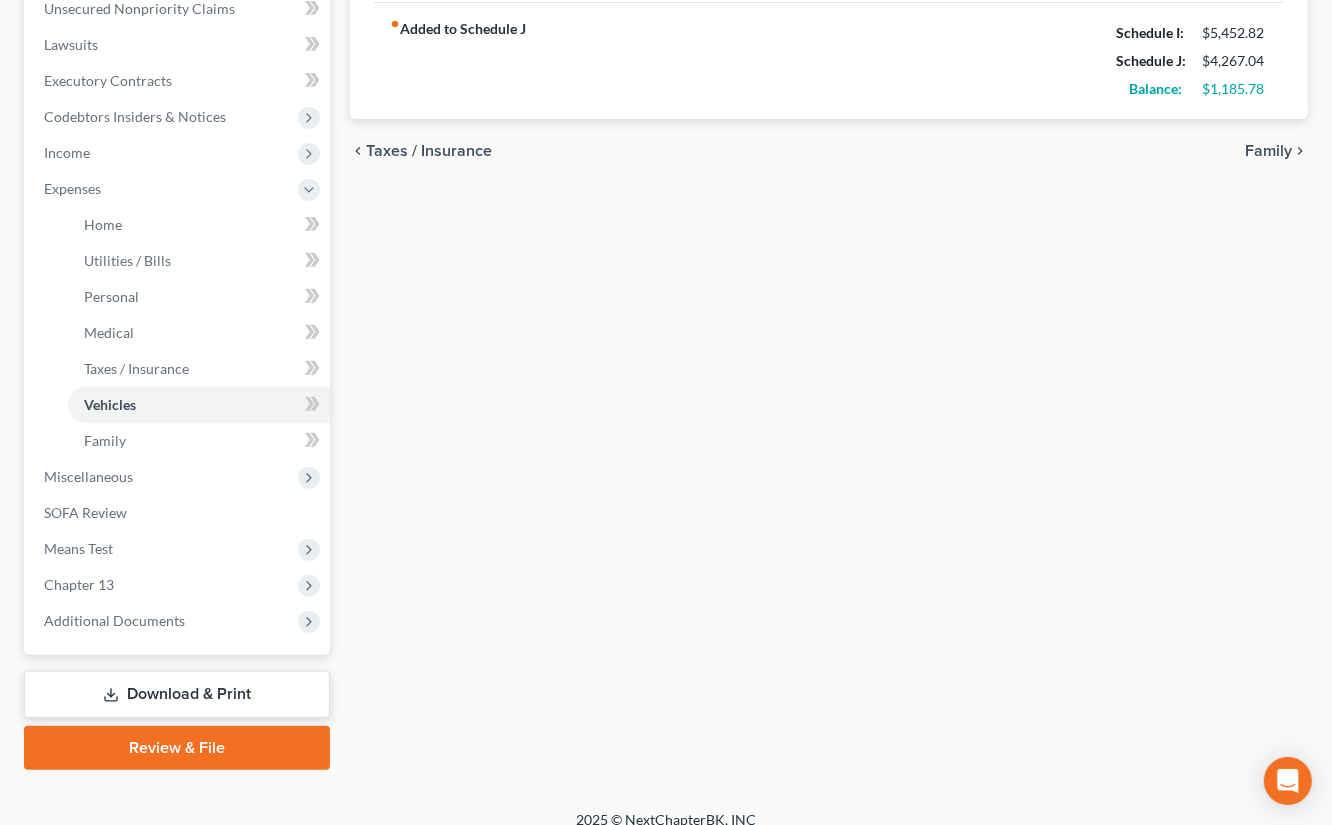 drag, startPoint x: 112, startPoint y: 549, endPoint x: 135, endPoint y: 591, distance: 47.88528 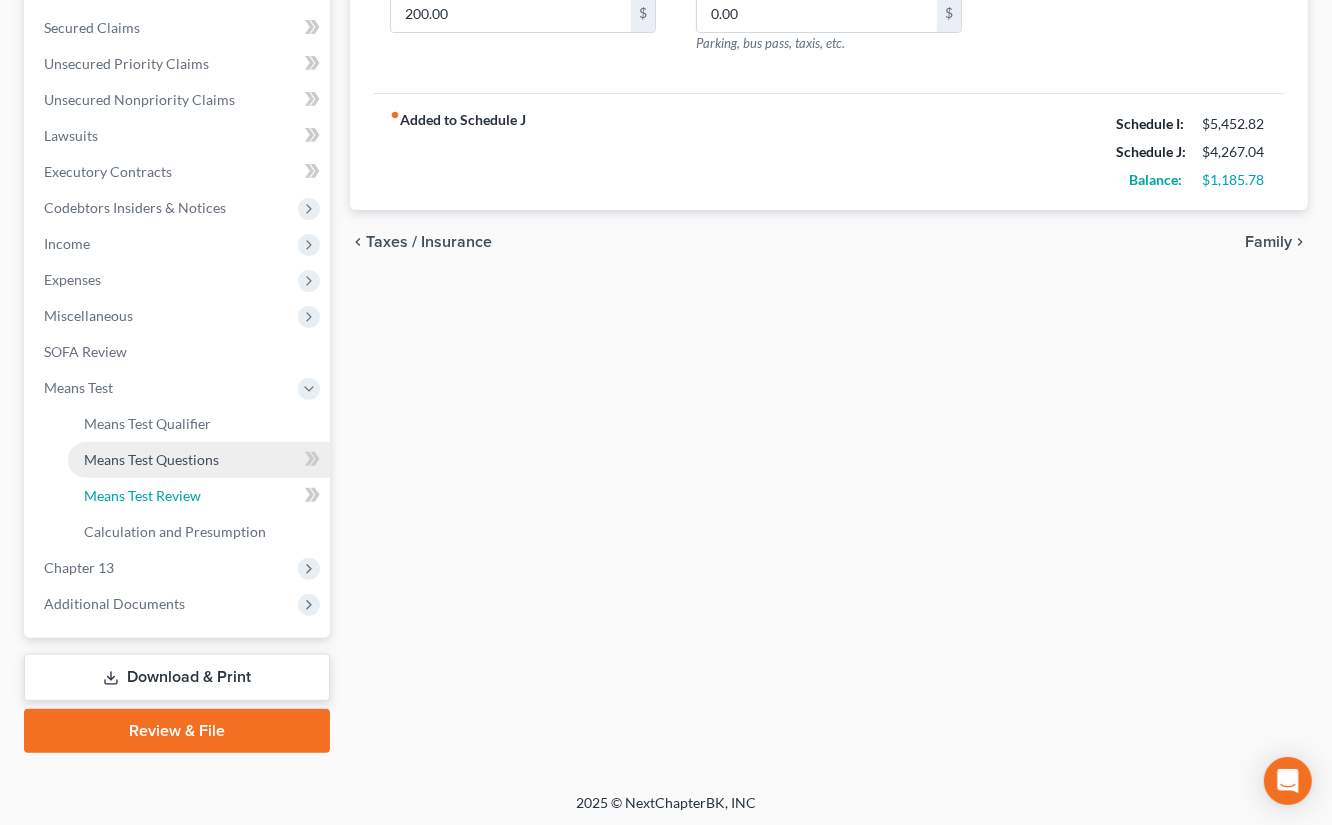 click on "Means Test Review" at bounding box center (199, 496) 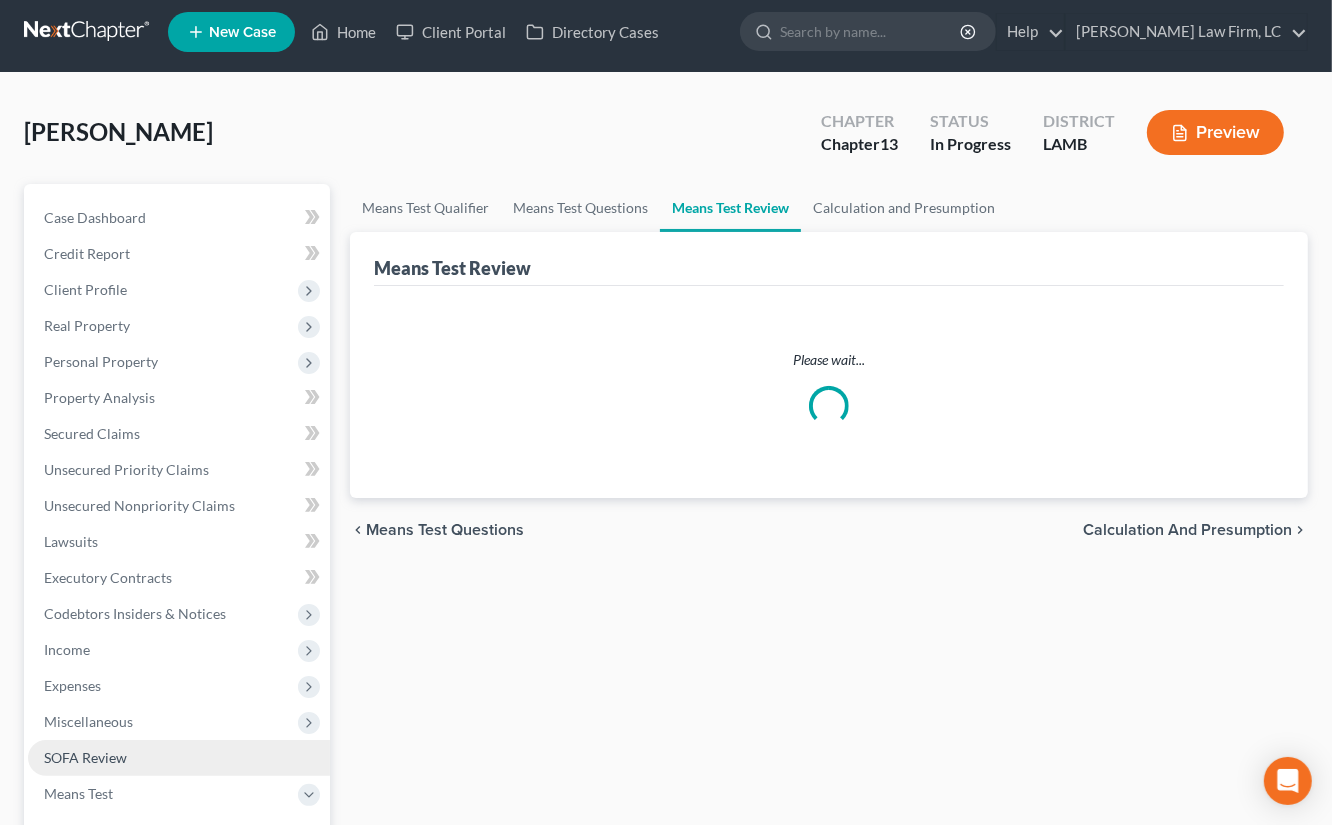 scroll, scrollTop: 0, scrollLeft: 0, axis: both 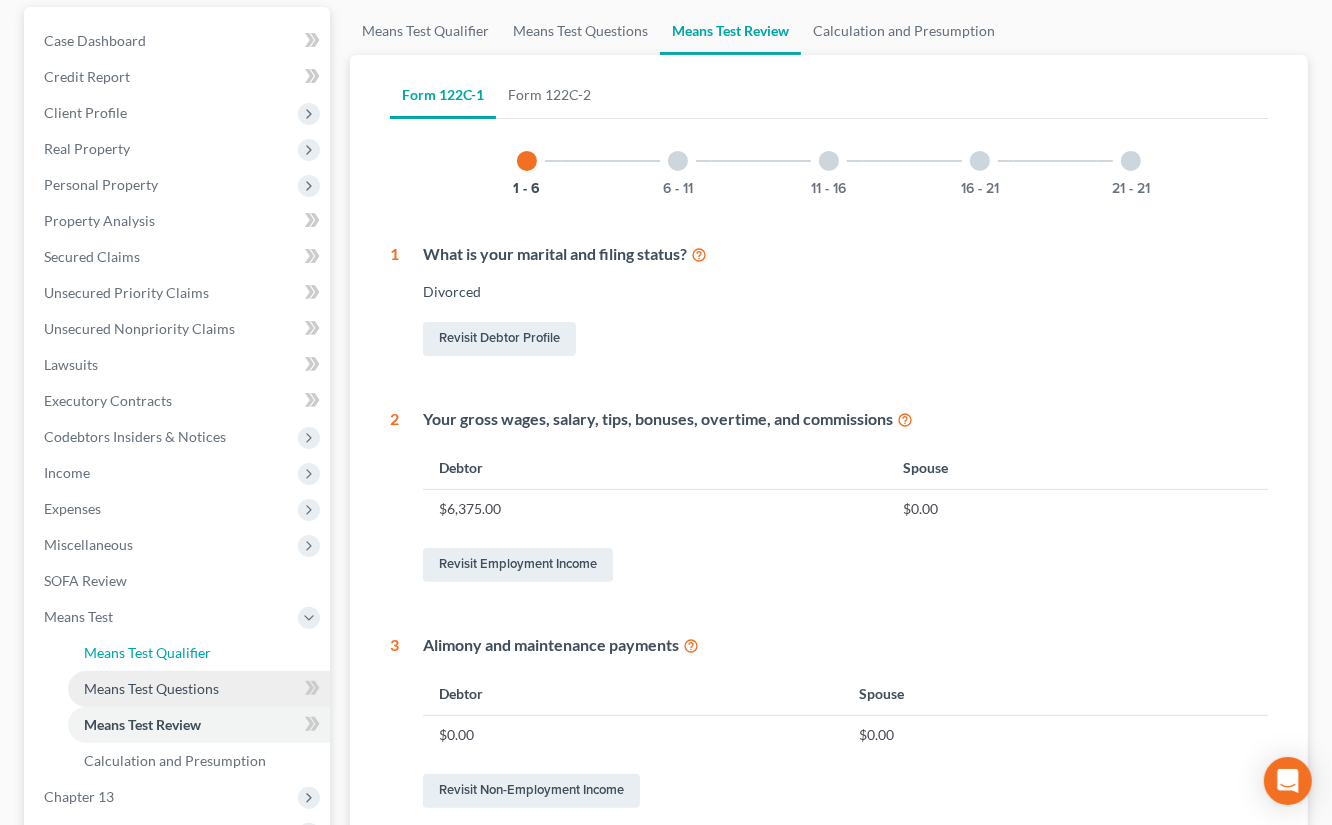 click on "Means Test Qualifier" at bounding box center (199, 653) 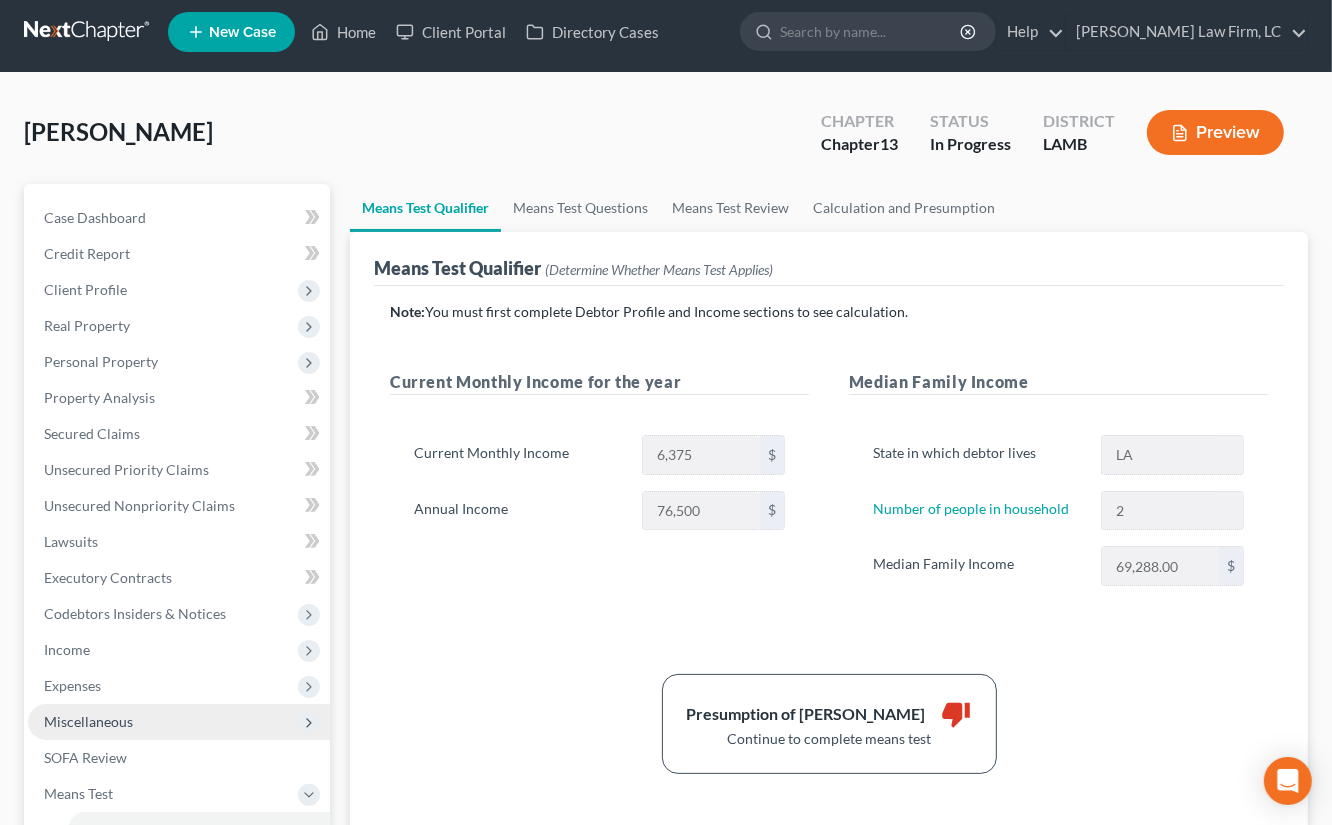 scroll, scrollTop: 0, scrollLeft: 0, axis: both 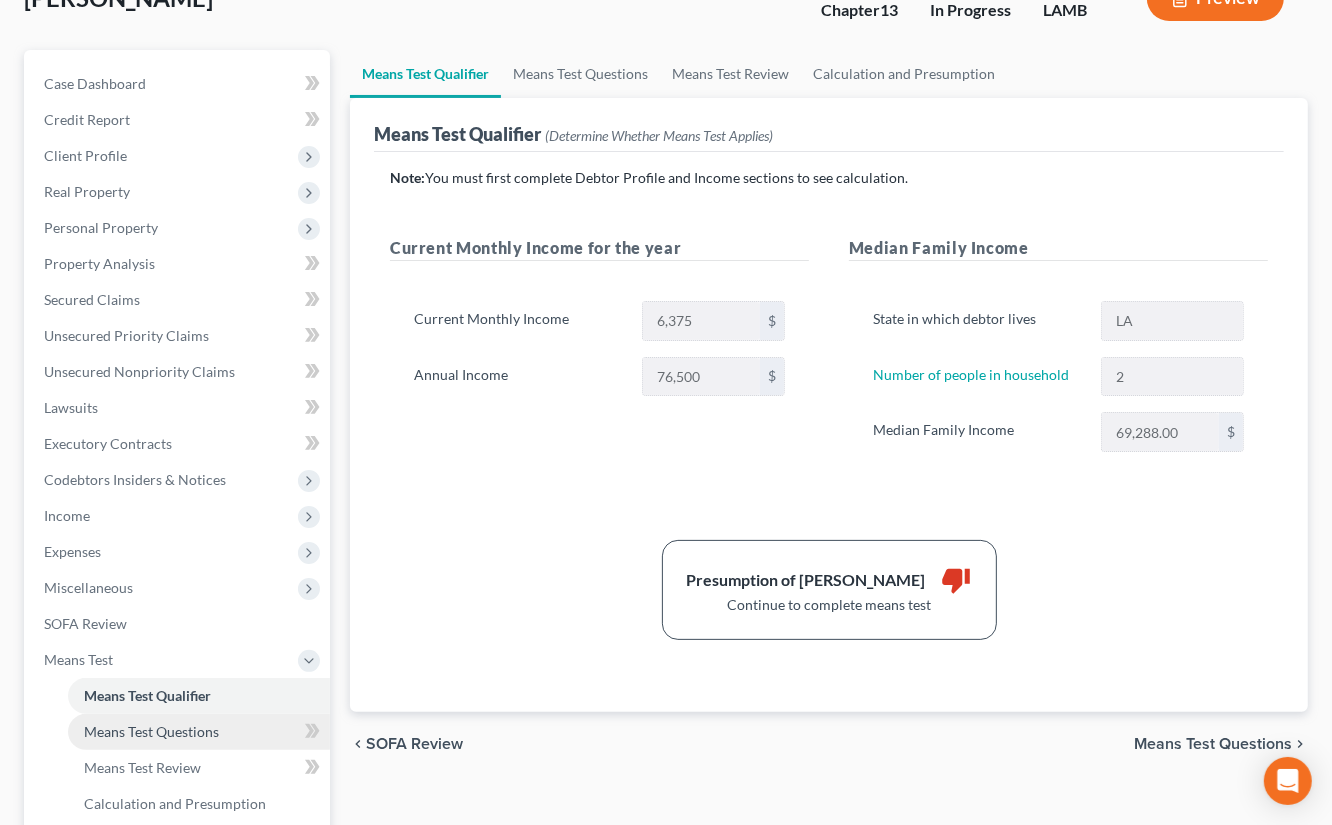 click on "Means Test Questions" at bounding box center [199, 732] 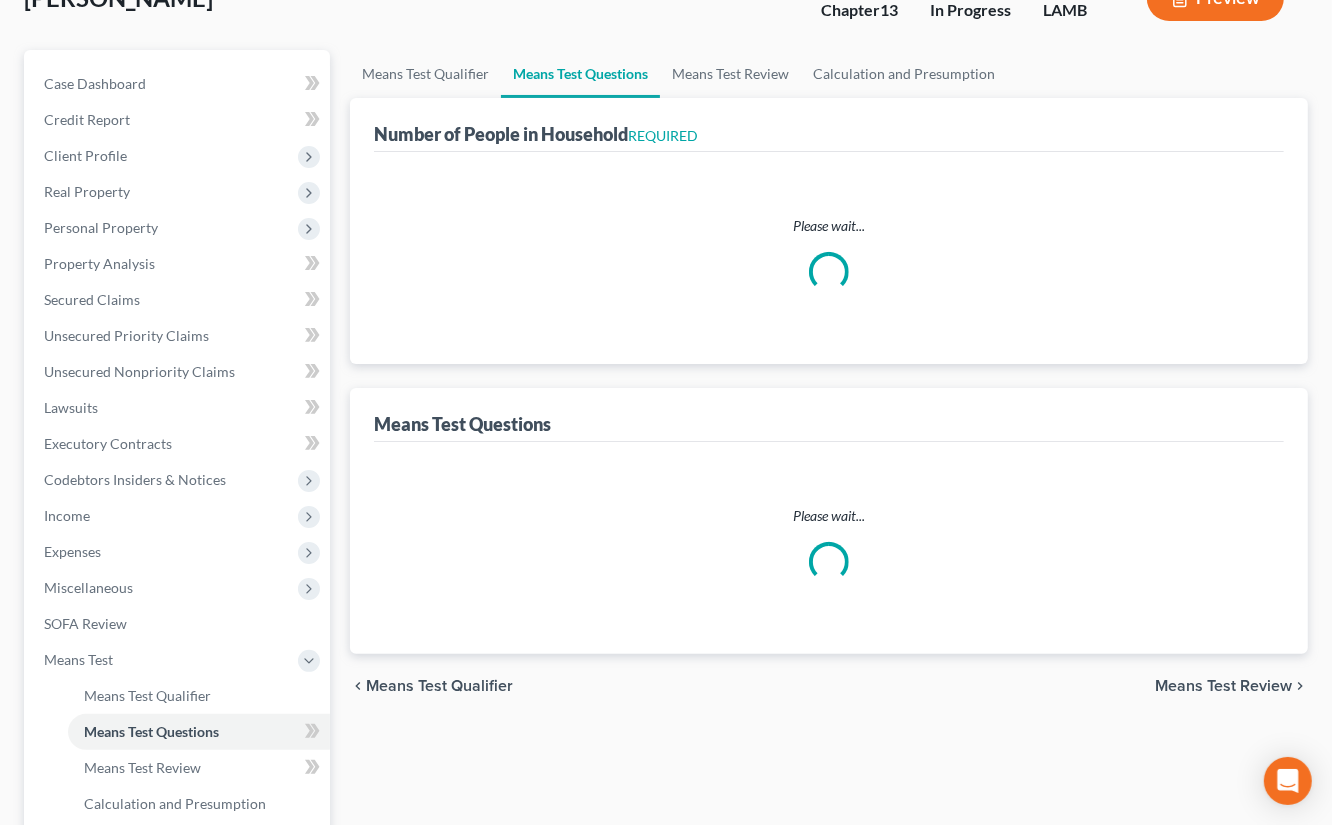 scroll, scrollTop: 28, scrollLeft: 0, axis: vertical 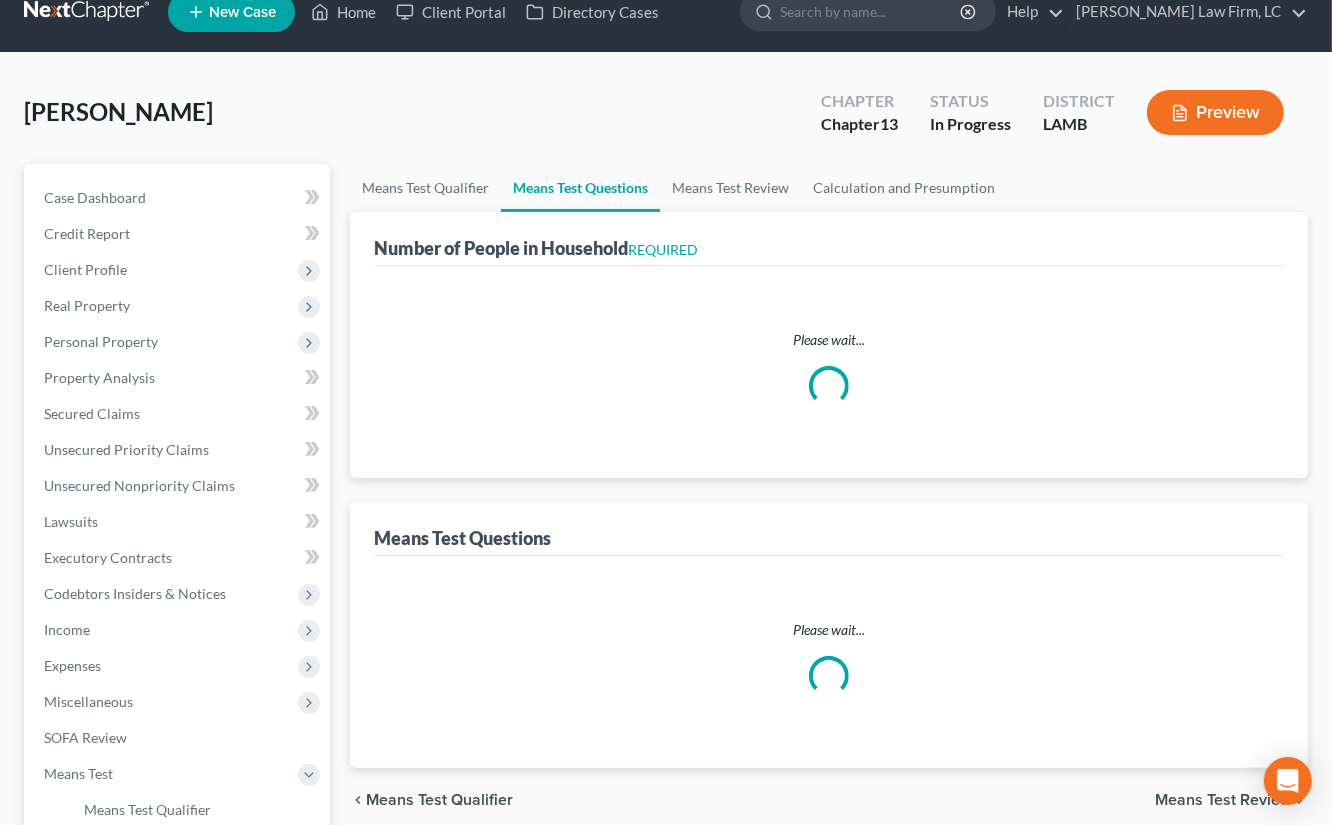 select on "2" 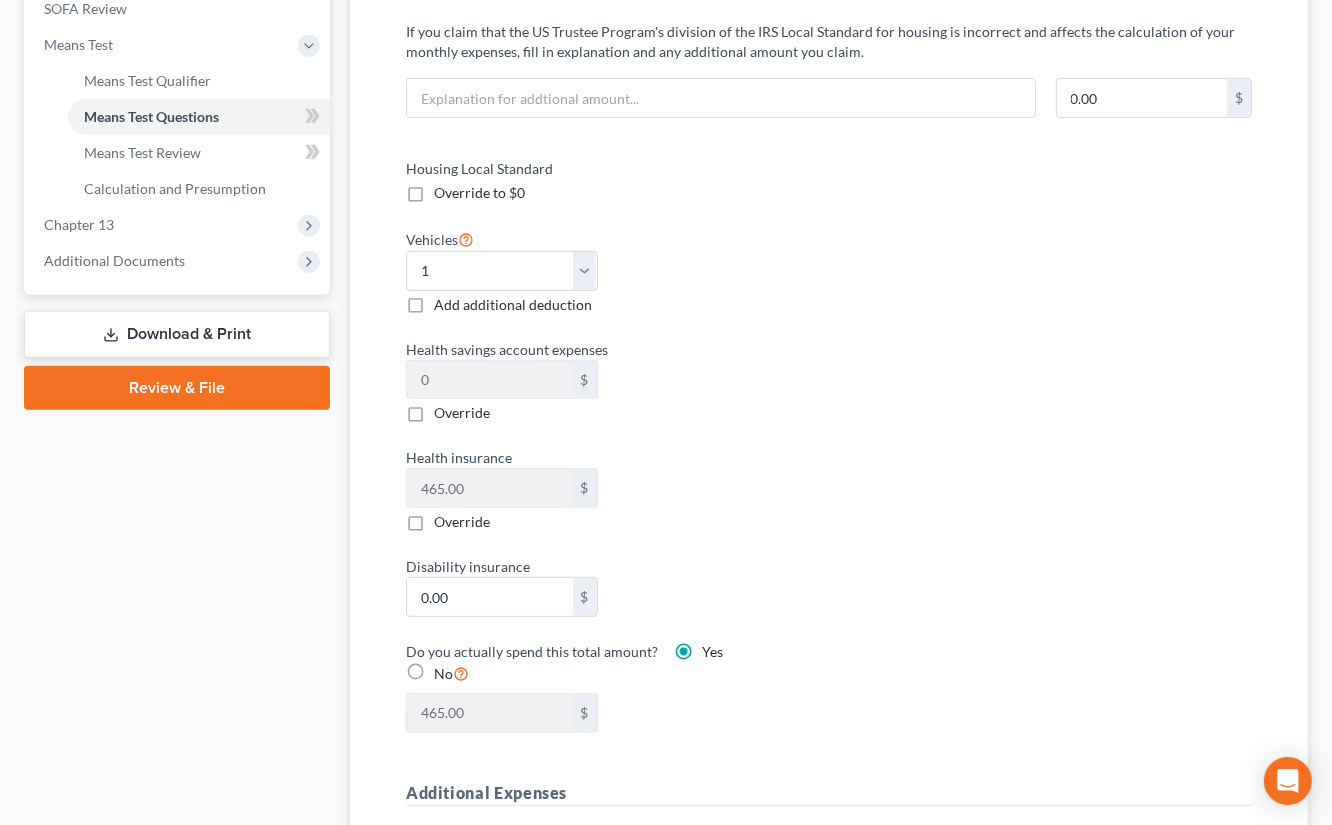 scroll, scrollTop: 734, scrollLeft: 0, axis: vertical 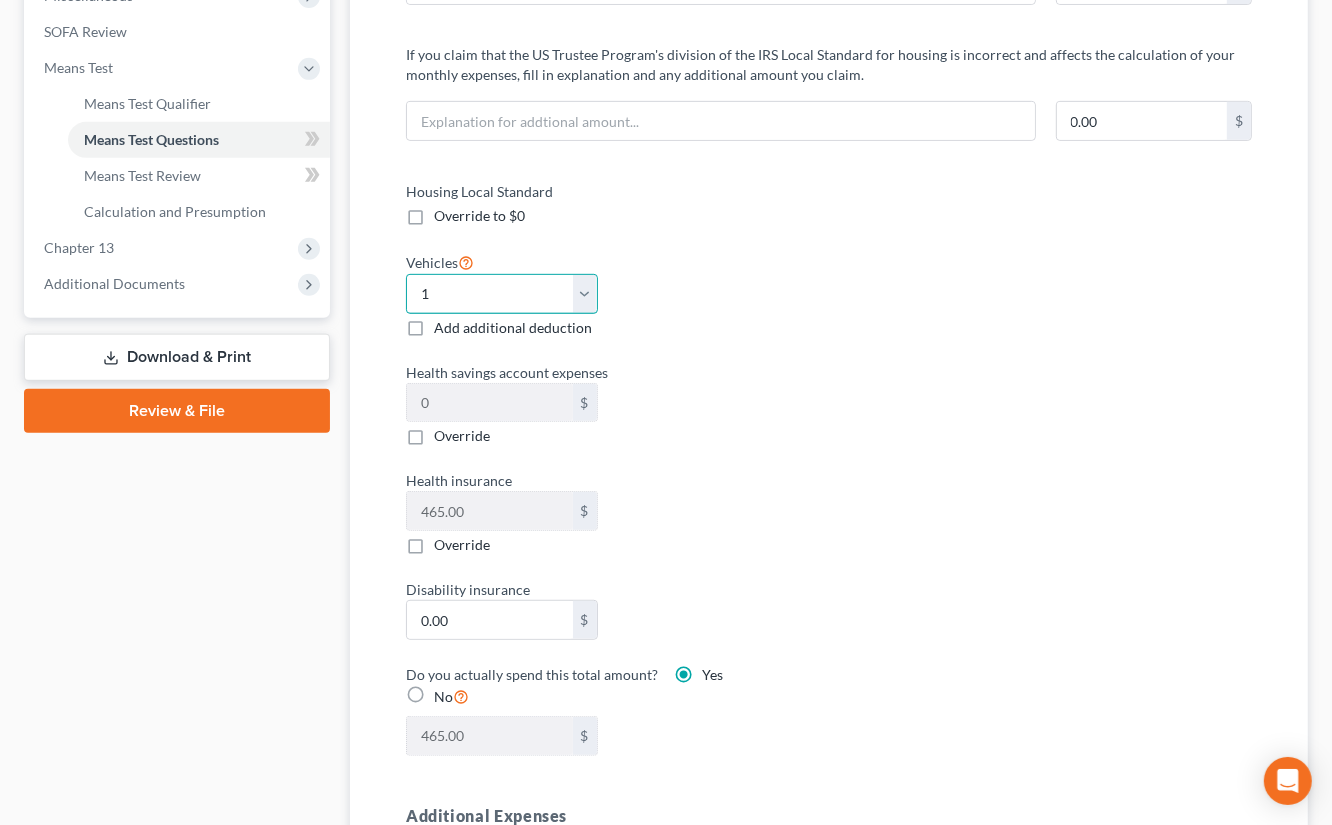 click on "Select 0 1 2 3 4 5" at bounding box center [502, 294] 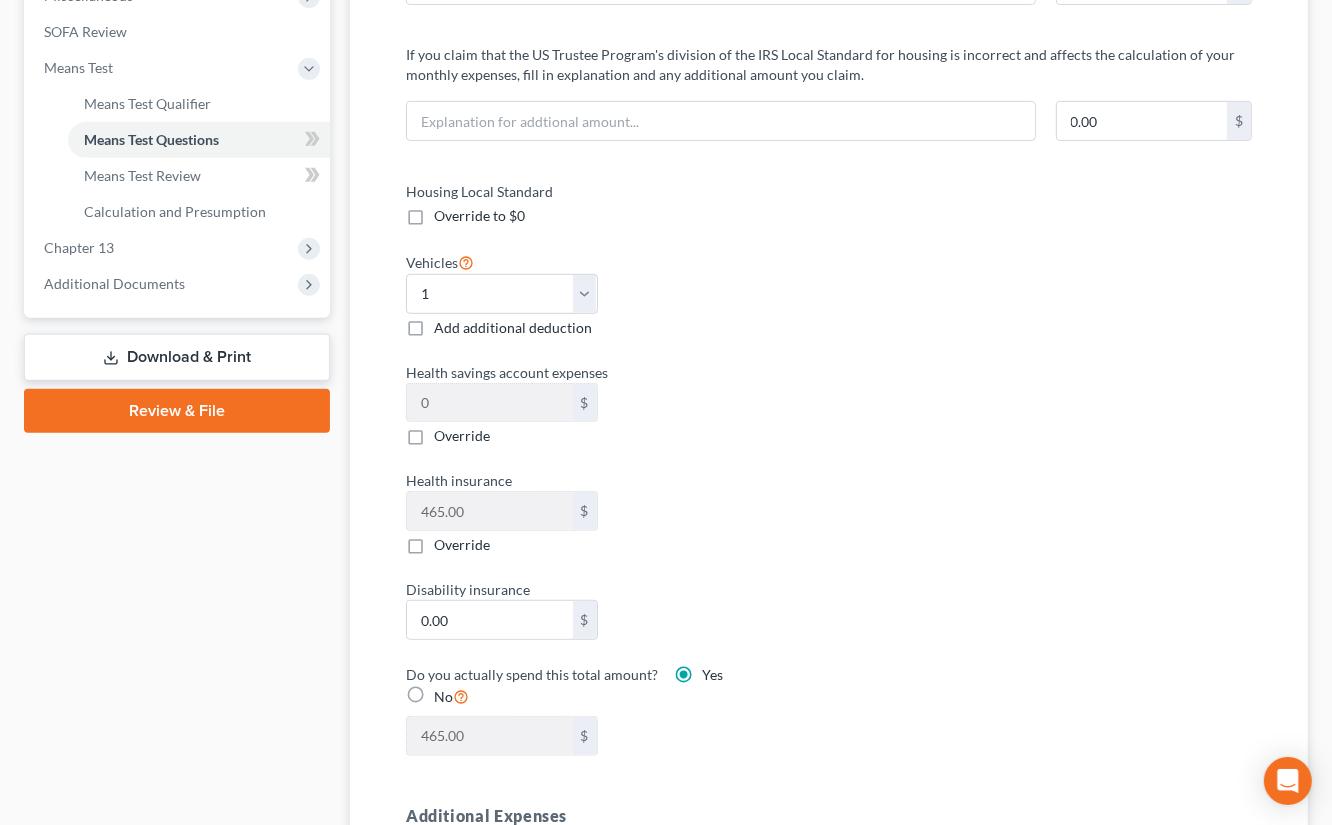 click on "Vehicles  Select 0 1 2 3 4 5 Add additional deduction" at bounding box center (607, 294) 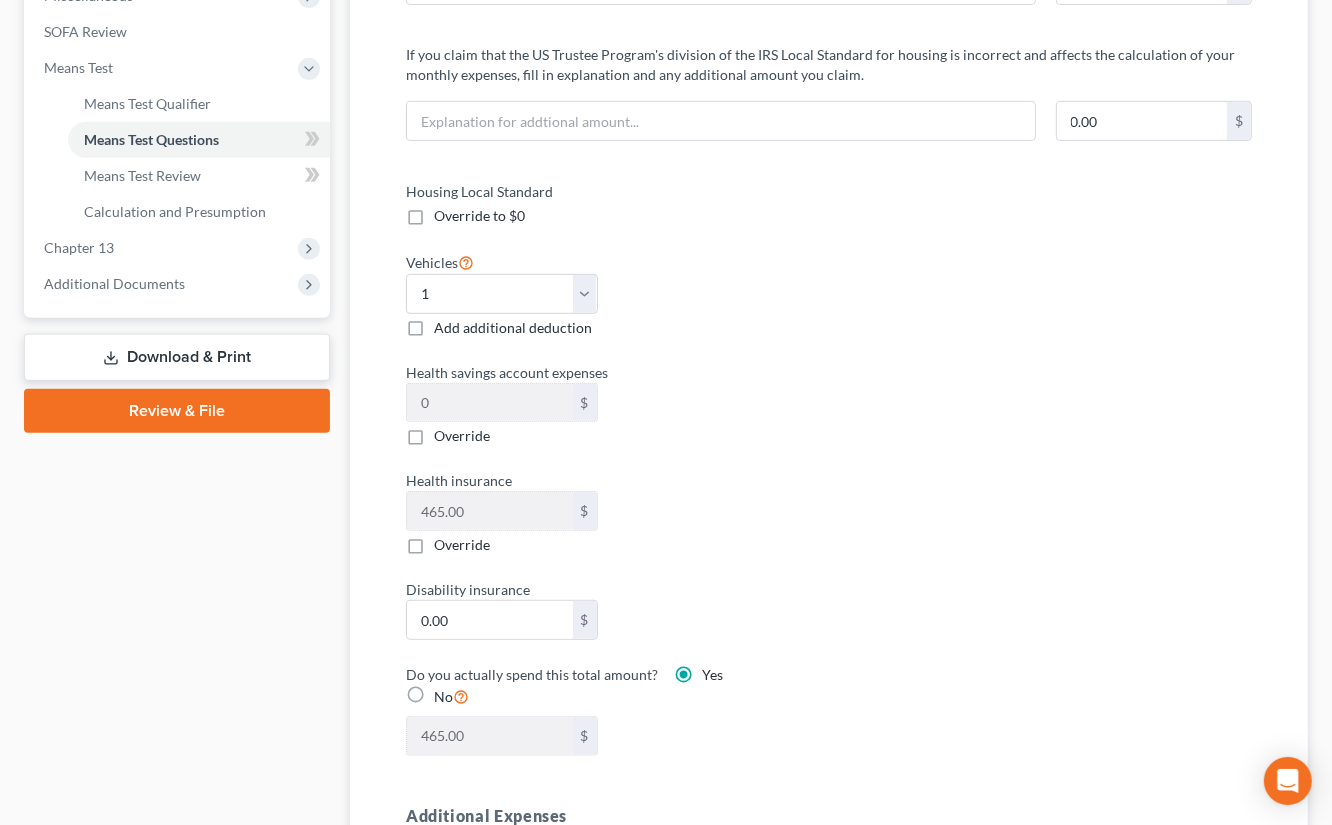 drag, startPoint x: 777, startPoint y: 266, endPoint x: 756, endPoint y: 269, distance: 21.213203 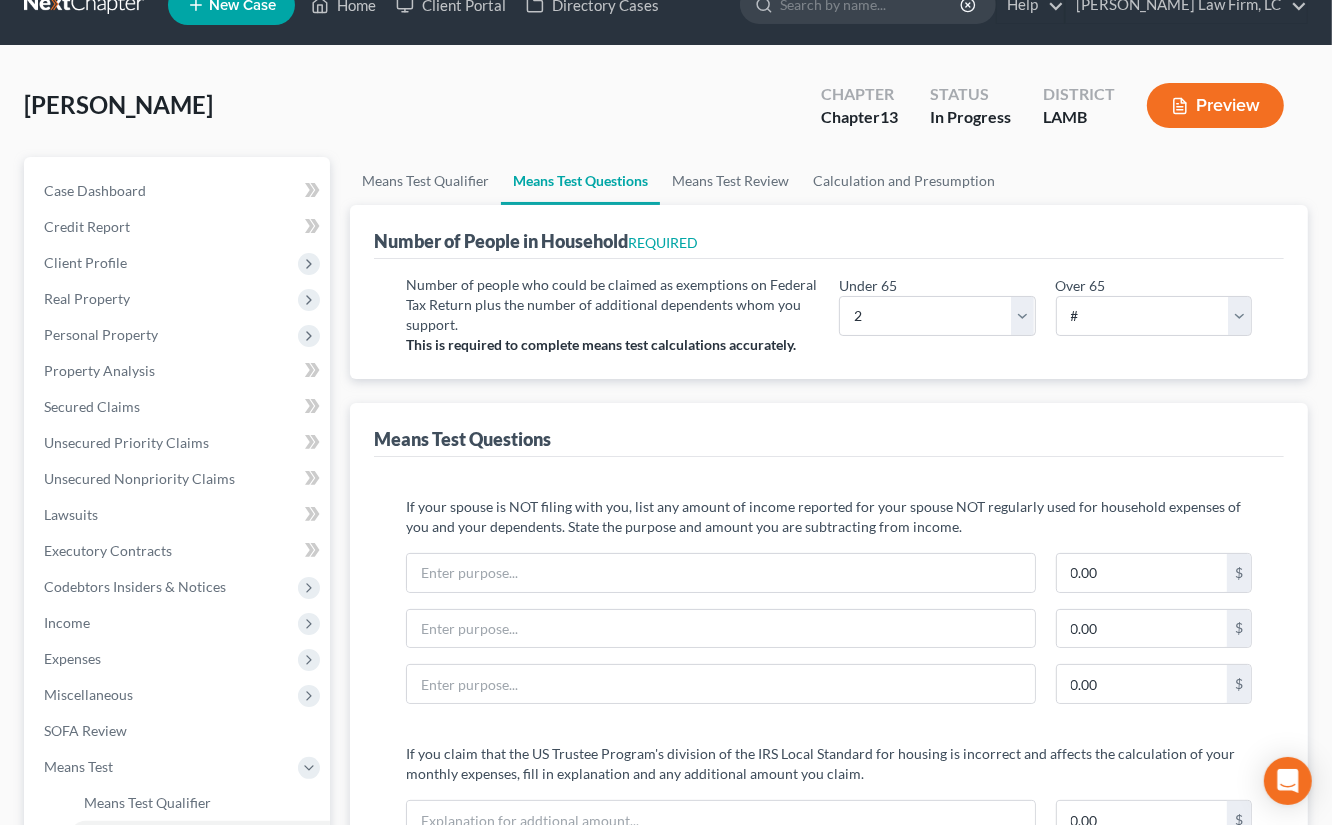 scroll, scrollTop: 0, scrollLeft: 0, axis: both 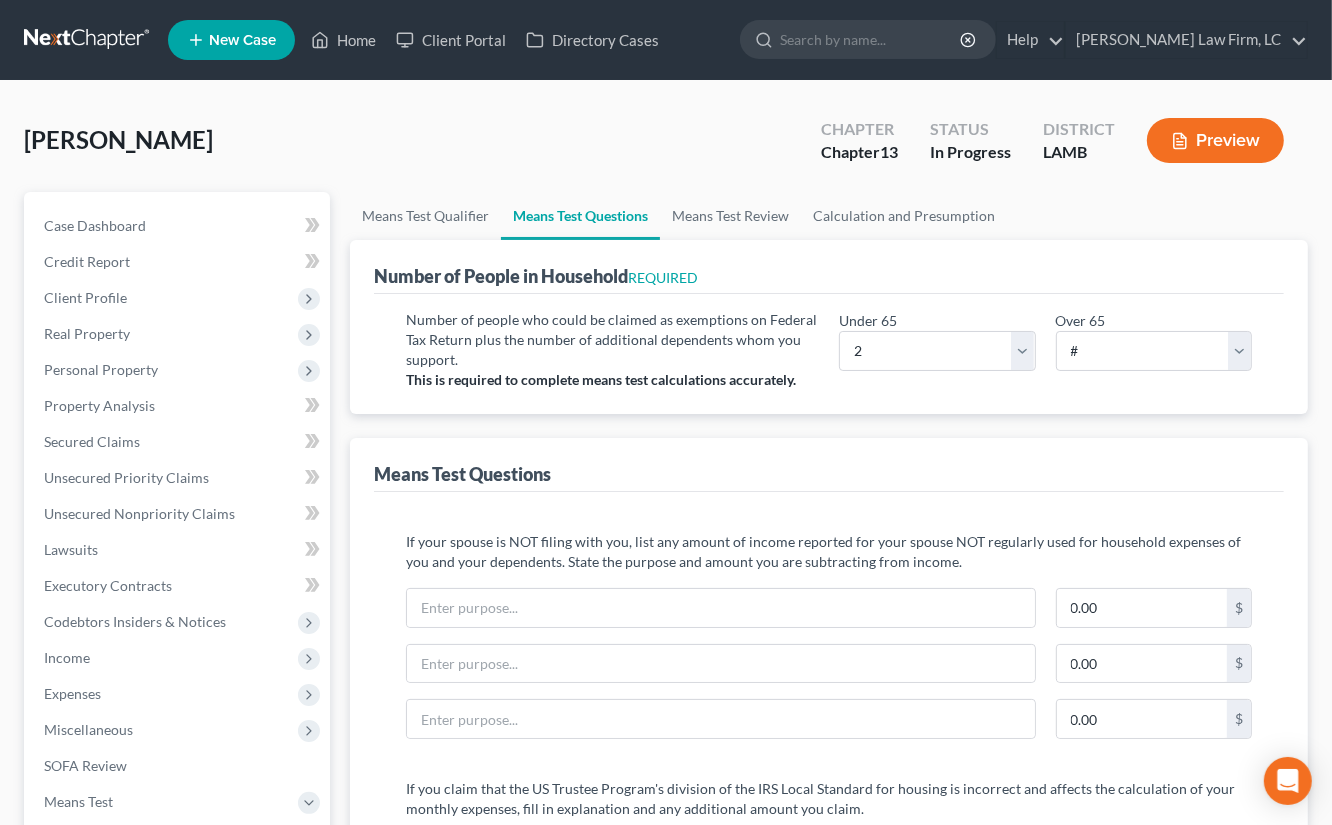 click 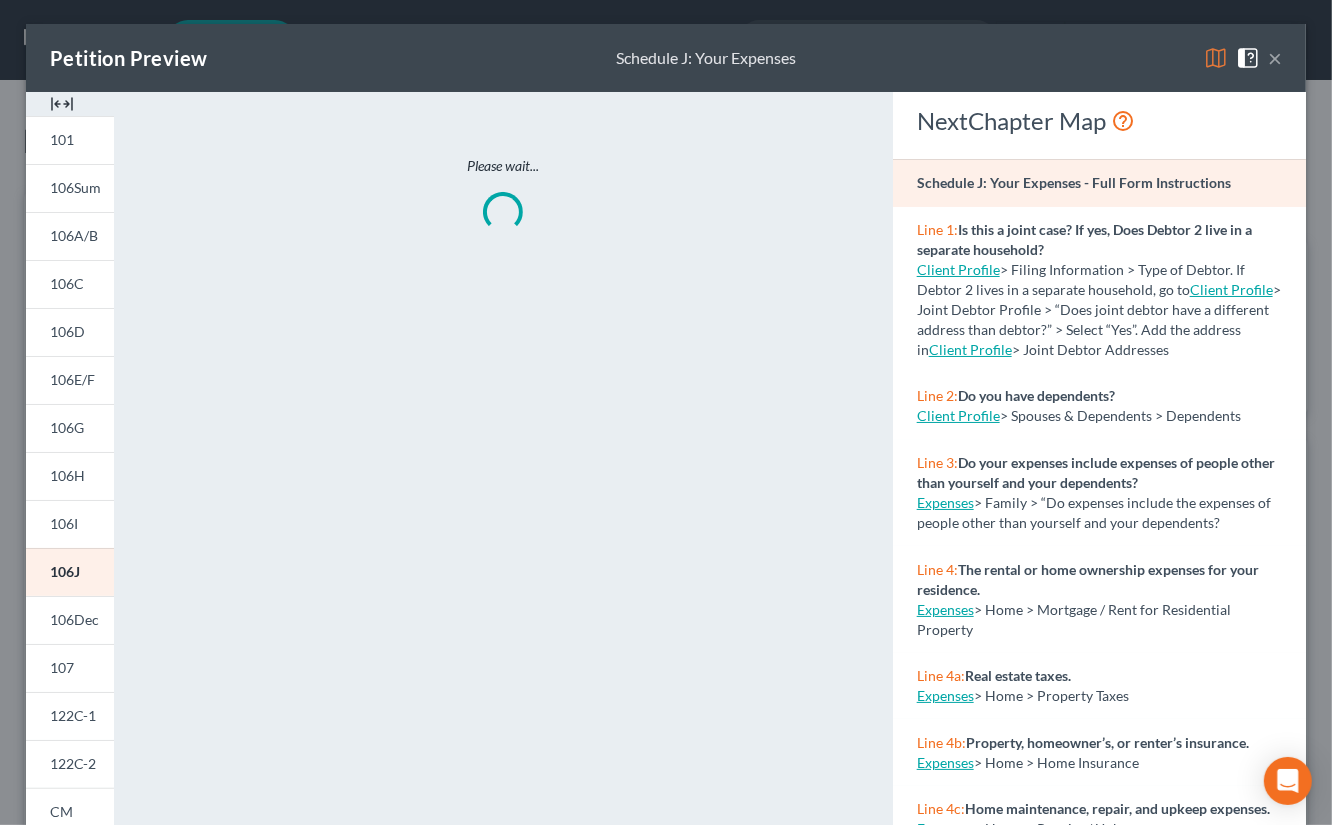 drag, startPoint x: 79, startPoint y: 753, endPoint x: 133, endPoint y: 743, distance: 54.91812 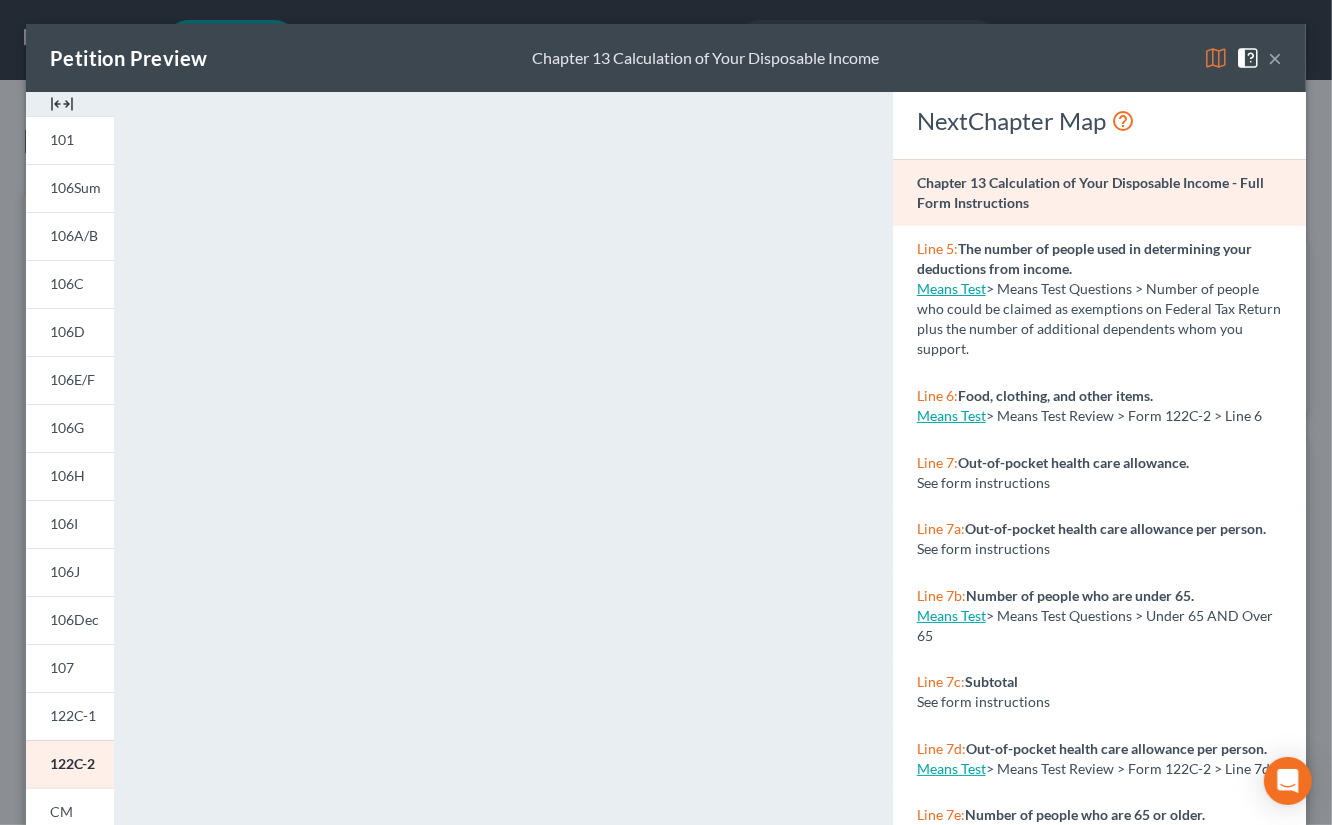 scroll, scrollTop: 257, scrollLeft: 0, axis: vertical 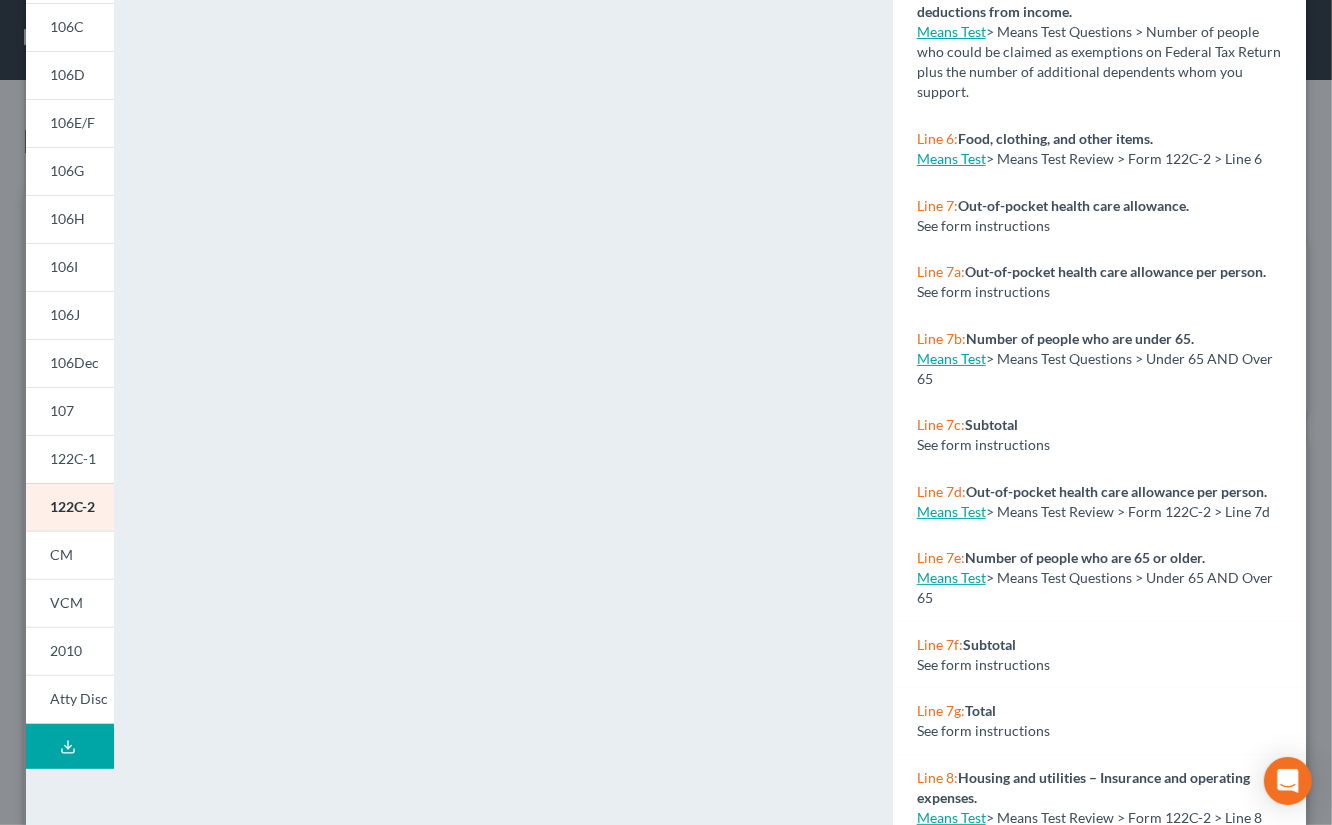 click on "Petition Preview Chapter 13 Calculation of Your Disposable Income × 101 106Sum 106A/B 106C 106D 106E/F 106G 106H 106I 106J 106Dec 107 122C-1 122C-2 CM VCM 2010 Atty Disc Download Draft
<object ng-attr-data='https://nextchapter-prod.s3.amazonaws.com/pdfs/afb85c08-30c7-4e81-8d70-bb80f42b16ec.pdf' type='application/pdf' width='100%' height='975px'></object>
<p><a href='https://nextchapter-prod.s3.amazonaws.com/pdfs/afb85c08-30c7-4e81-8d70-bb80f42b16ec.pdf' target='_blank'>Click here</a> to open in a new window.</p>
NextChapter Map   Chapter 13 Calculation of Your Disposable Income - Full Form Instructions  Line 5:  The number of people used in determining your deductions from income.
Means Test  > Means Test Questions > Number of people who could be claimed as exemptions on Federal Tax Return plus the number of additional dependents whom you support.
Line 6:  Food, clothing, and other items.
Means Test  > Means Test Review > Form 122C-2 > Line 6
Line 7:" at bounding box center (666, 412) 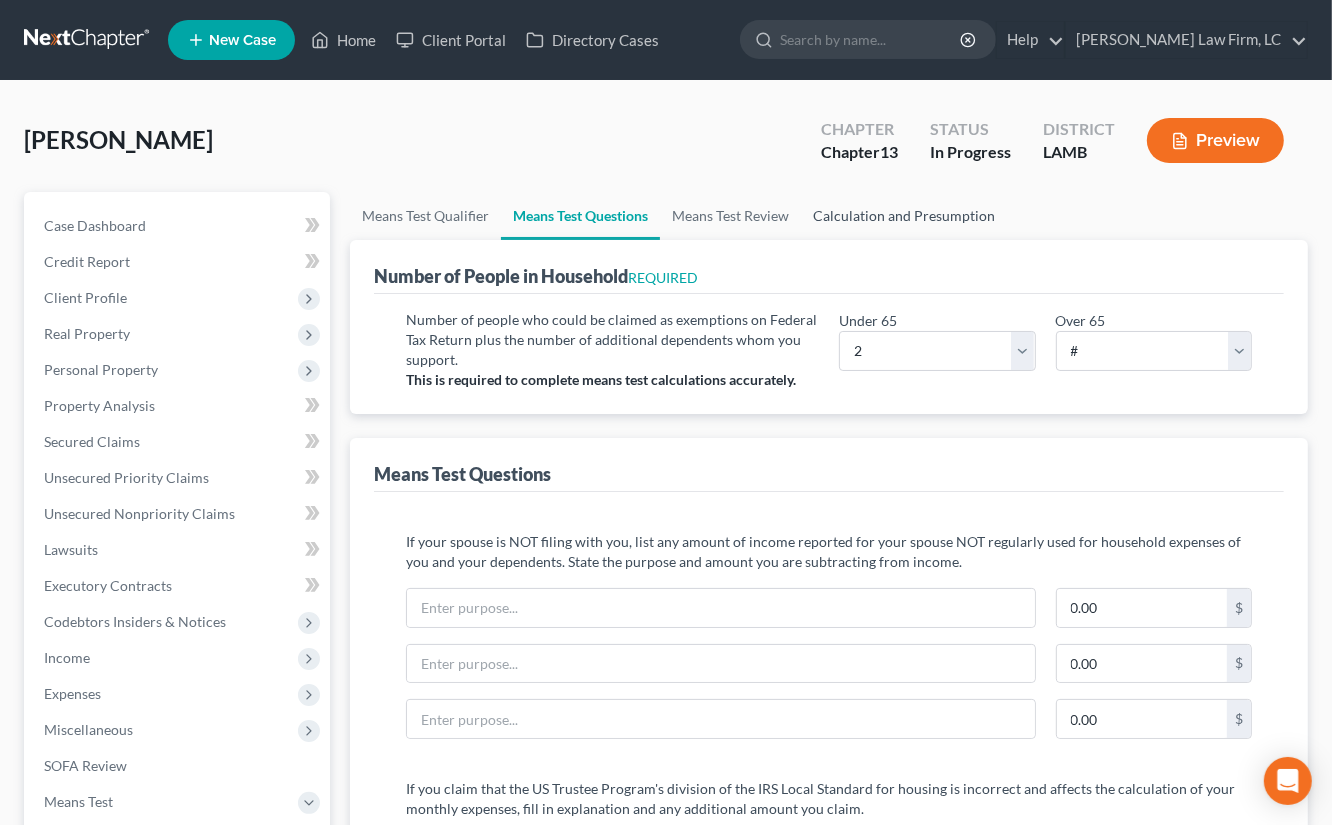scroll, scrollTop: 2, scrollLeft: 0, axis: vertical 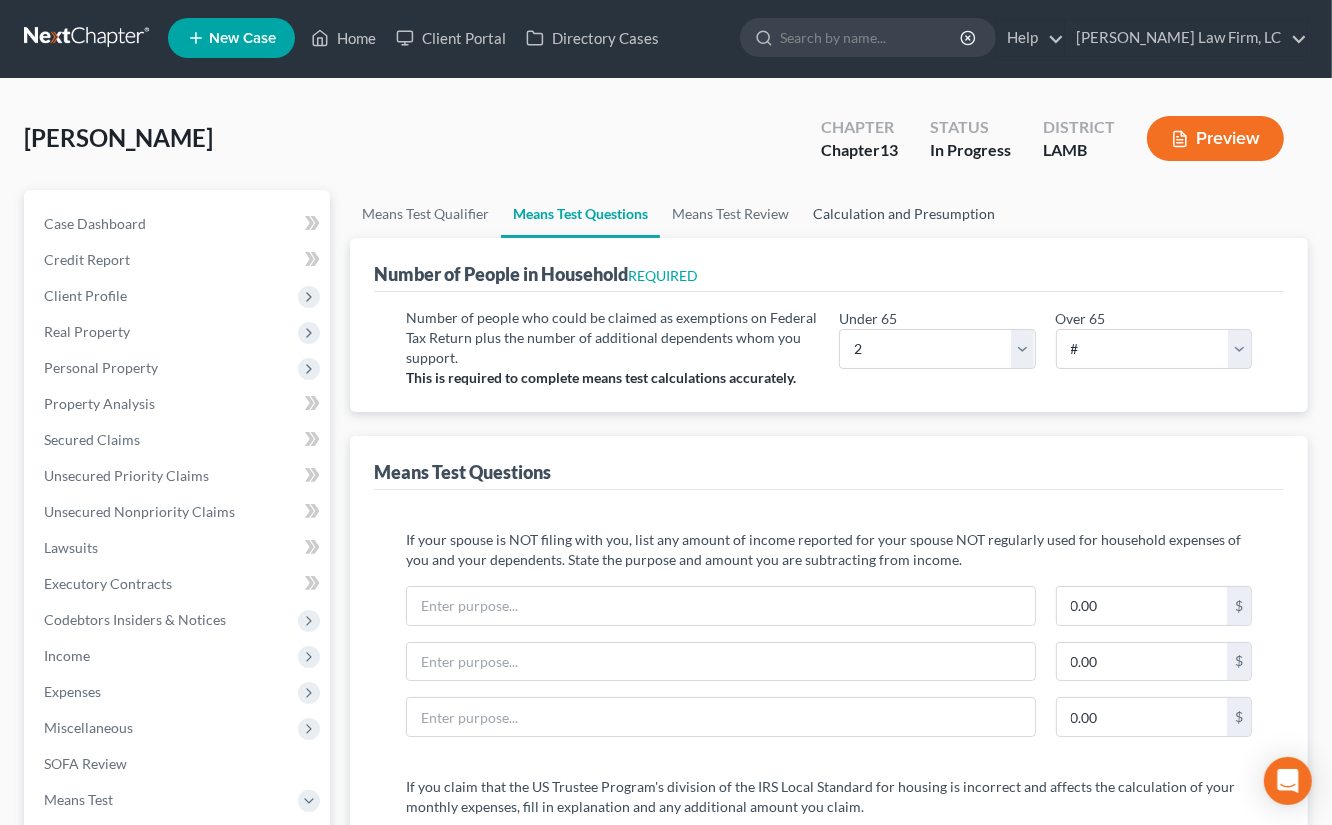 click on "Calculation and Presumption" at bounding box center [904, 214] 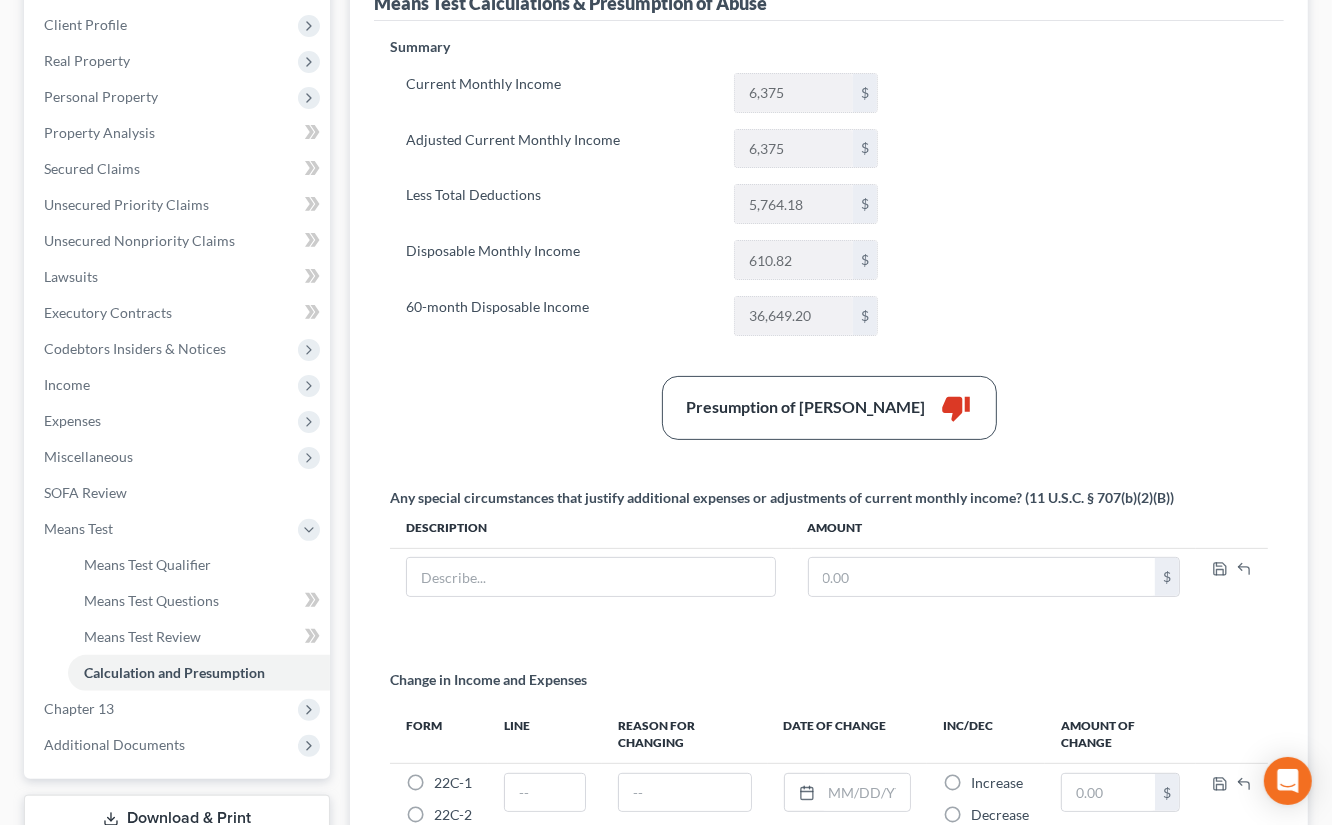 scroll, scrollTop: 275, scrollLeft: 0, axis: vertical 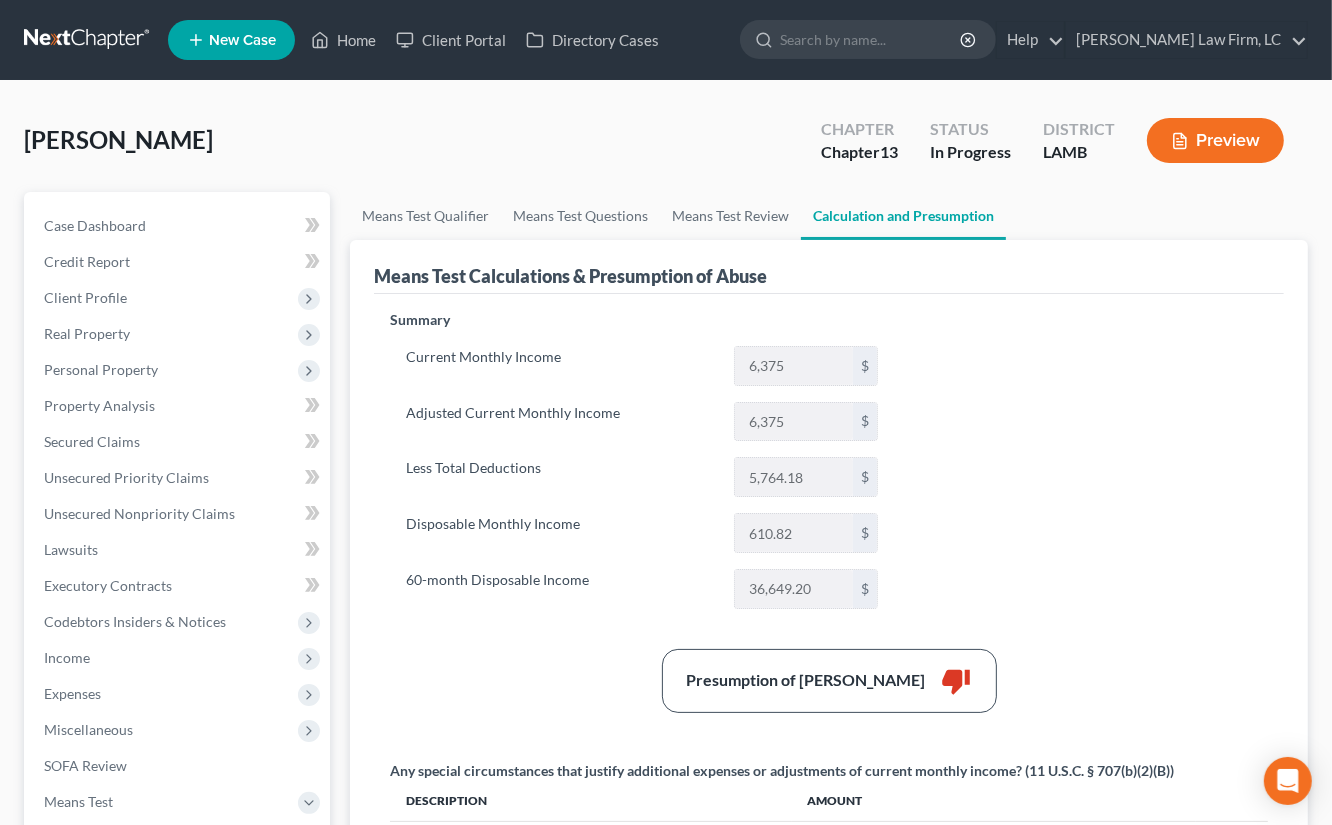 click on "Expenses" at bounding box center (179, 694) 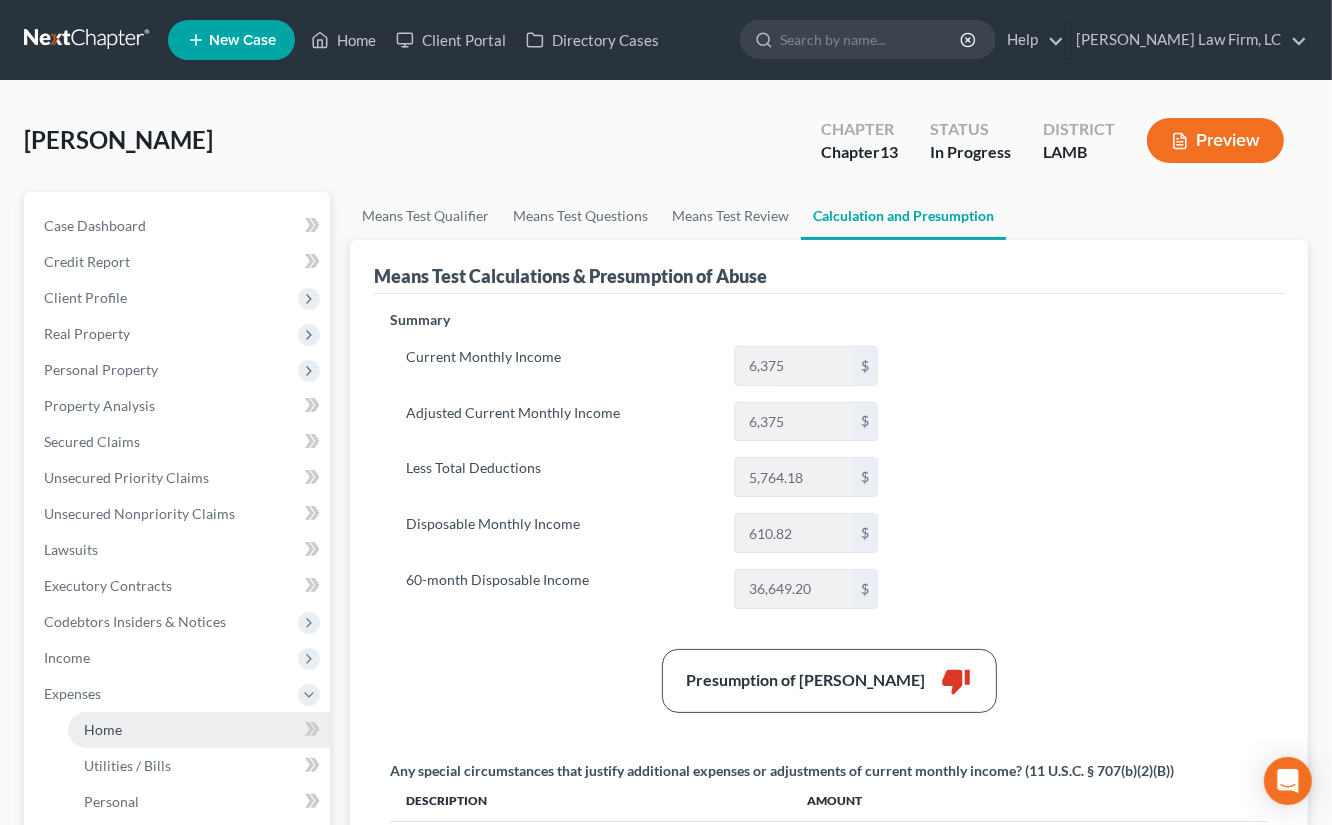 click on "Home" at bounding box center (199, 730) 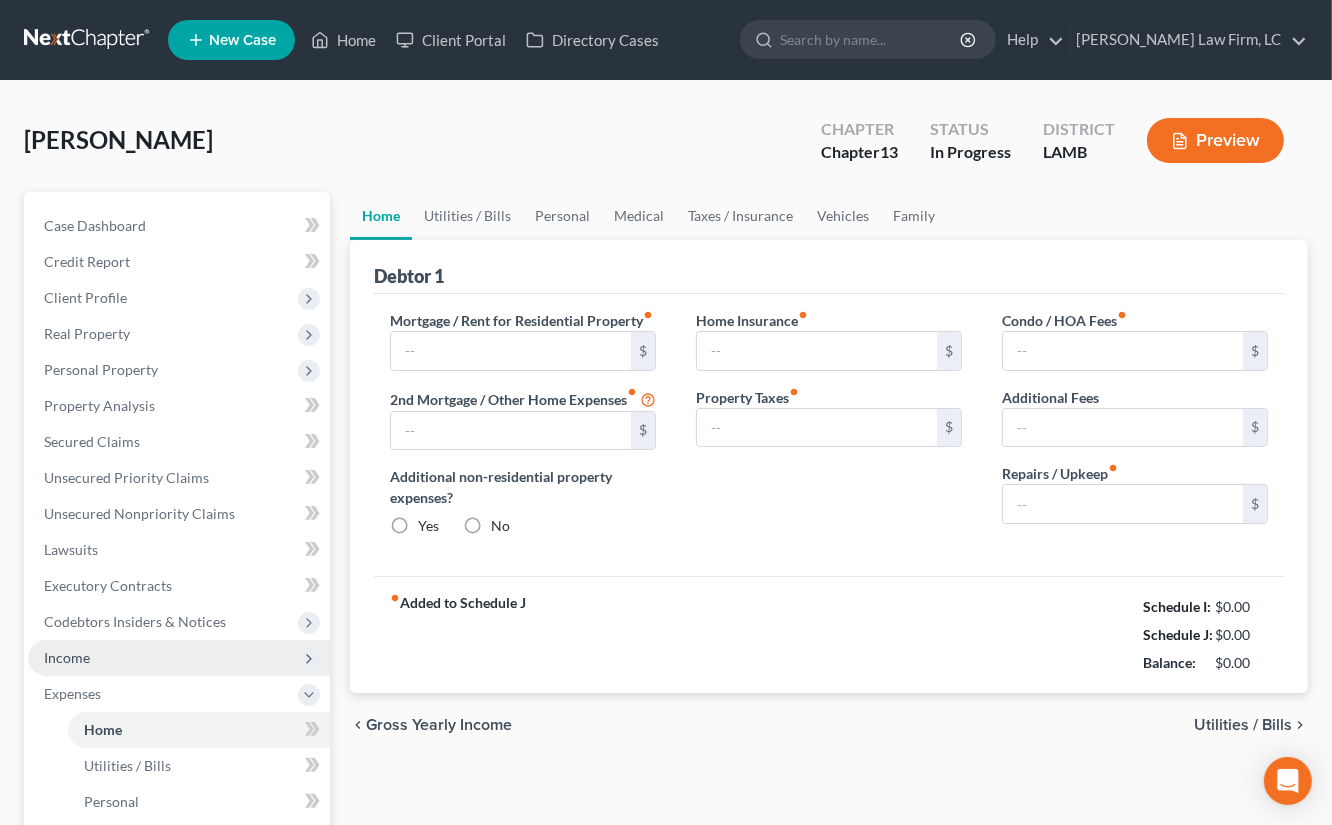 type on "1,875.00" 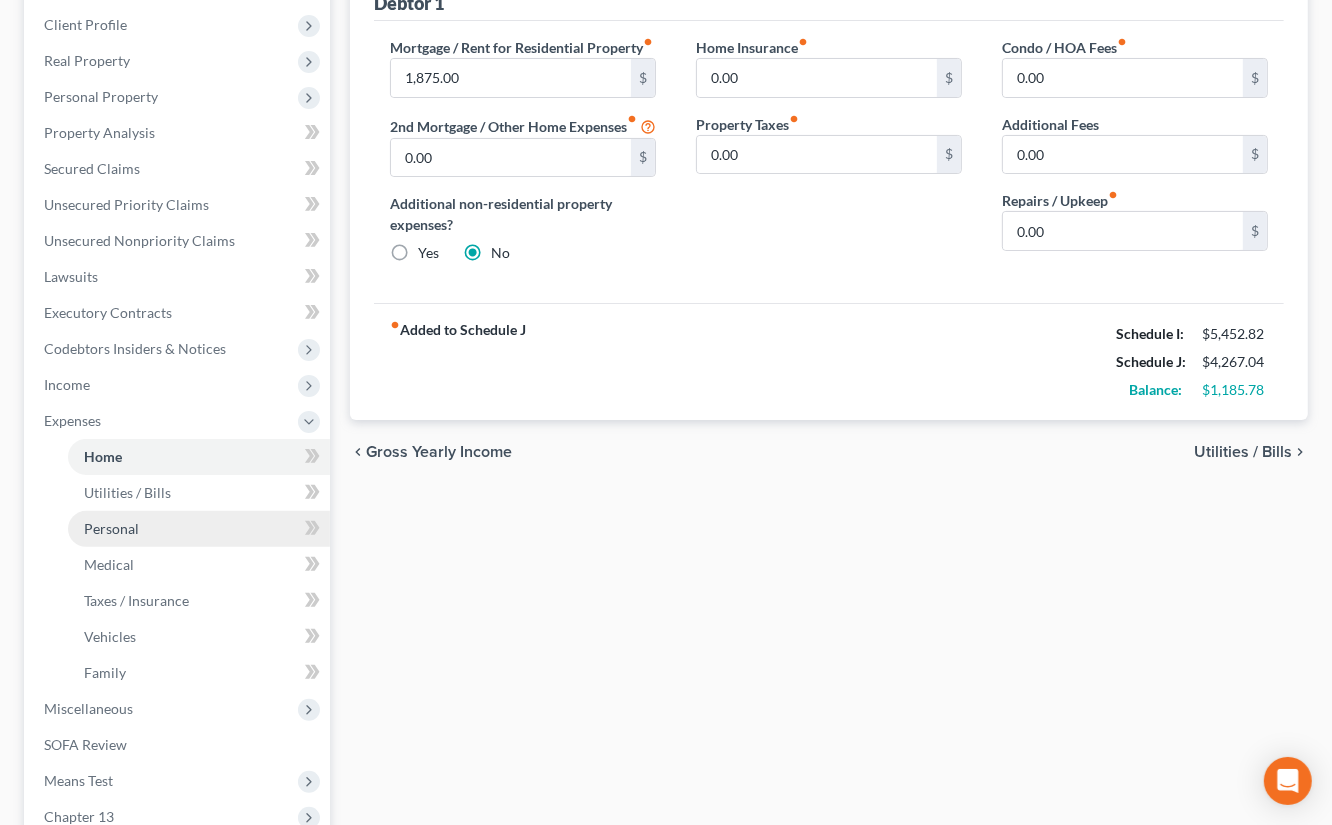 drag, startPoint x: 193, startPoint y: 511, endPoint x: 188, endPoint y: 581, distance: 70.178345 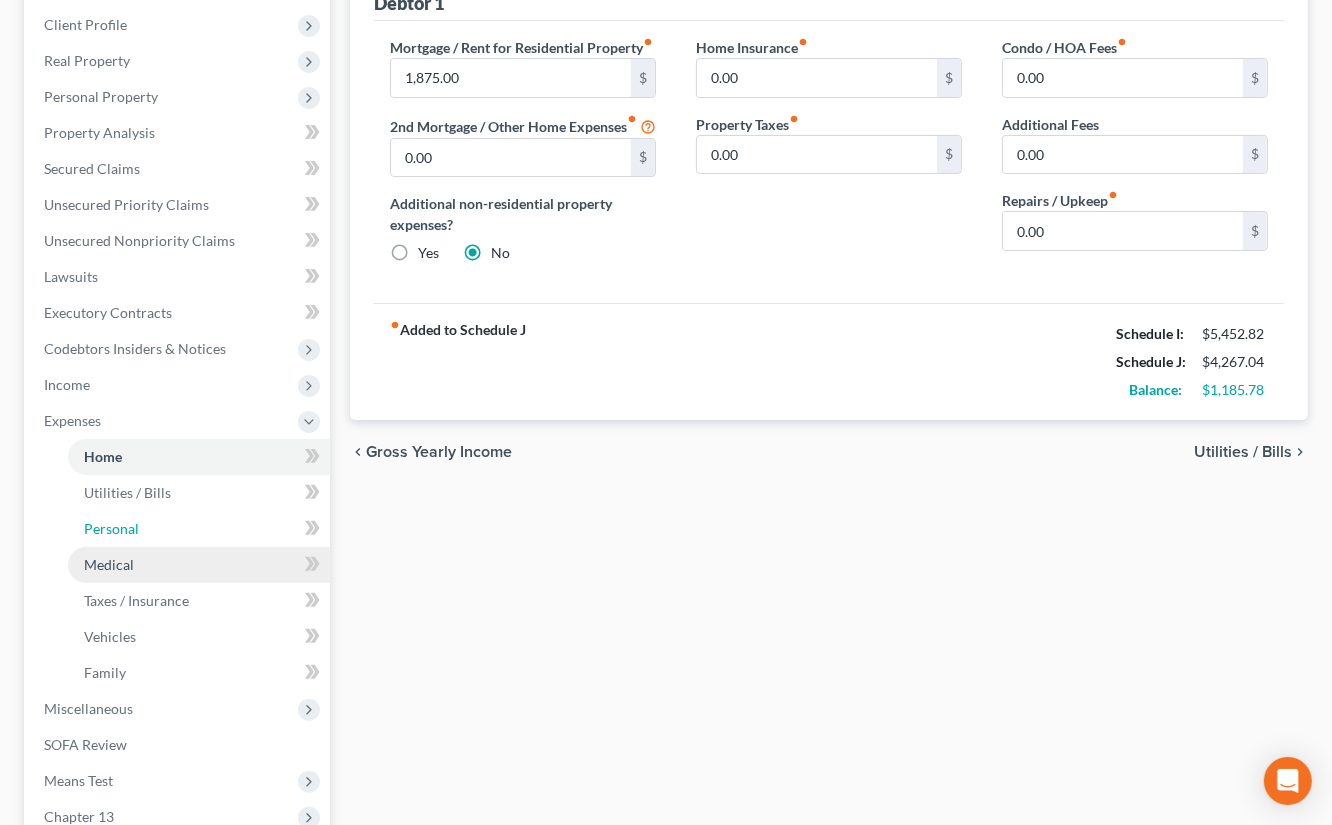 click on "Personal" at bounding box center (199, 529) 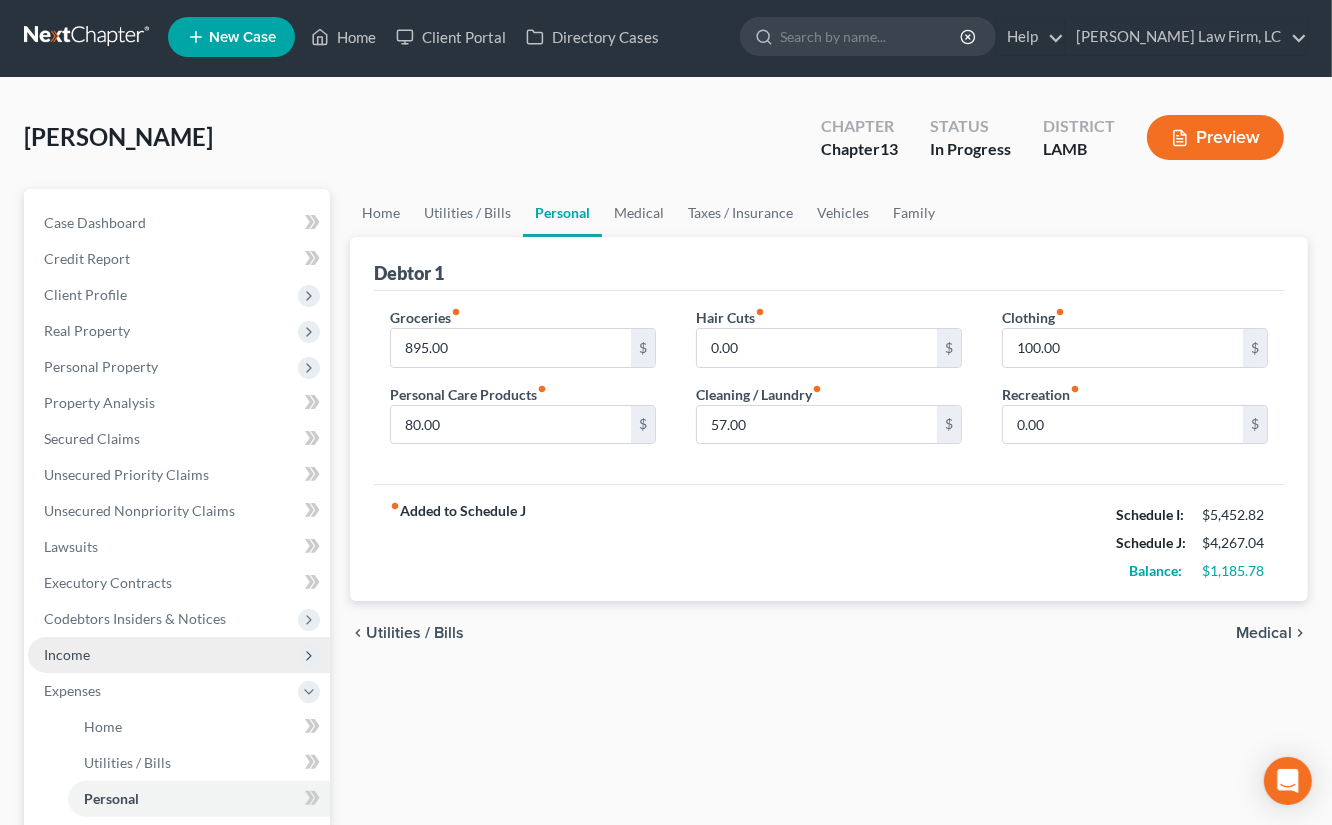 scroll, scrollTop: 0, scrollLeft: 0, axis: both 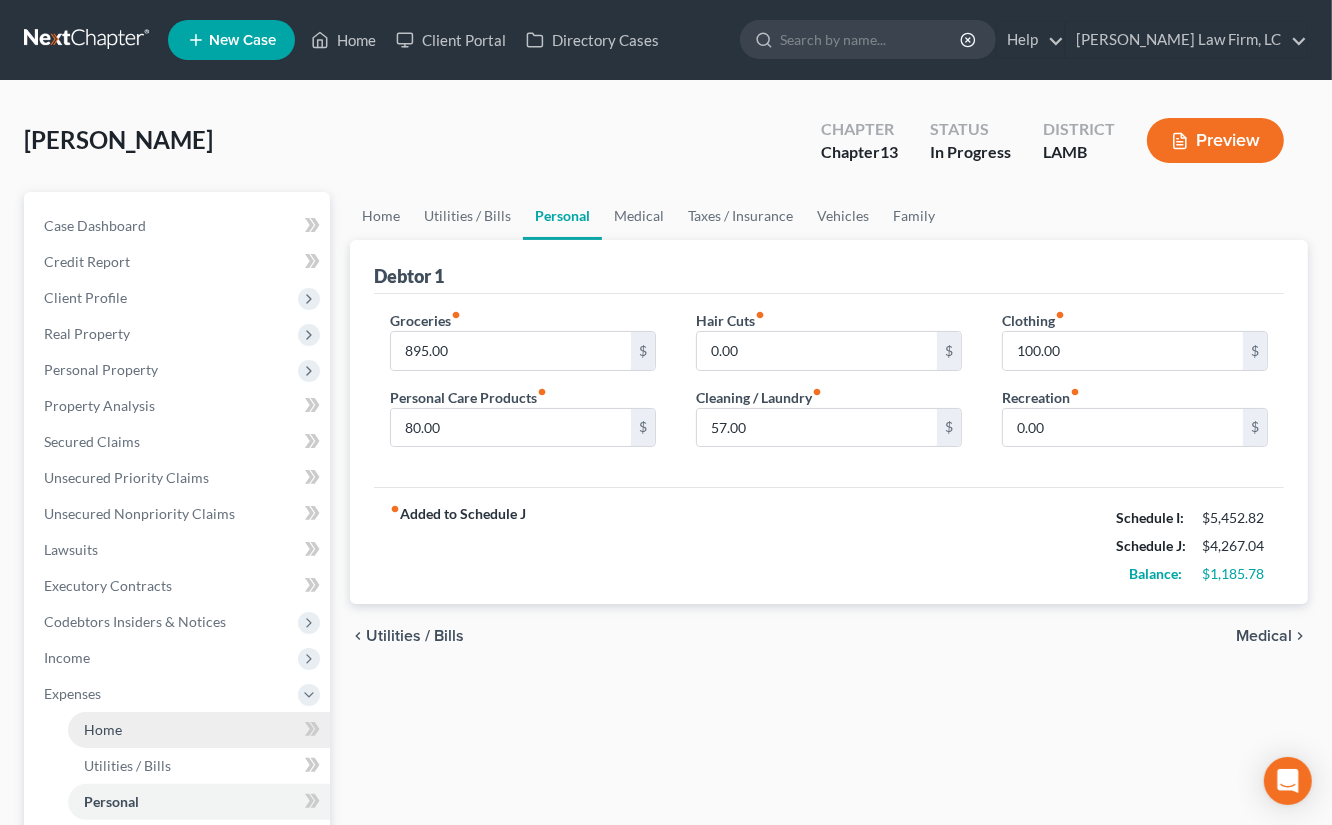 click on "Home" at bounding box center [199, 730] 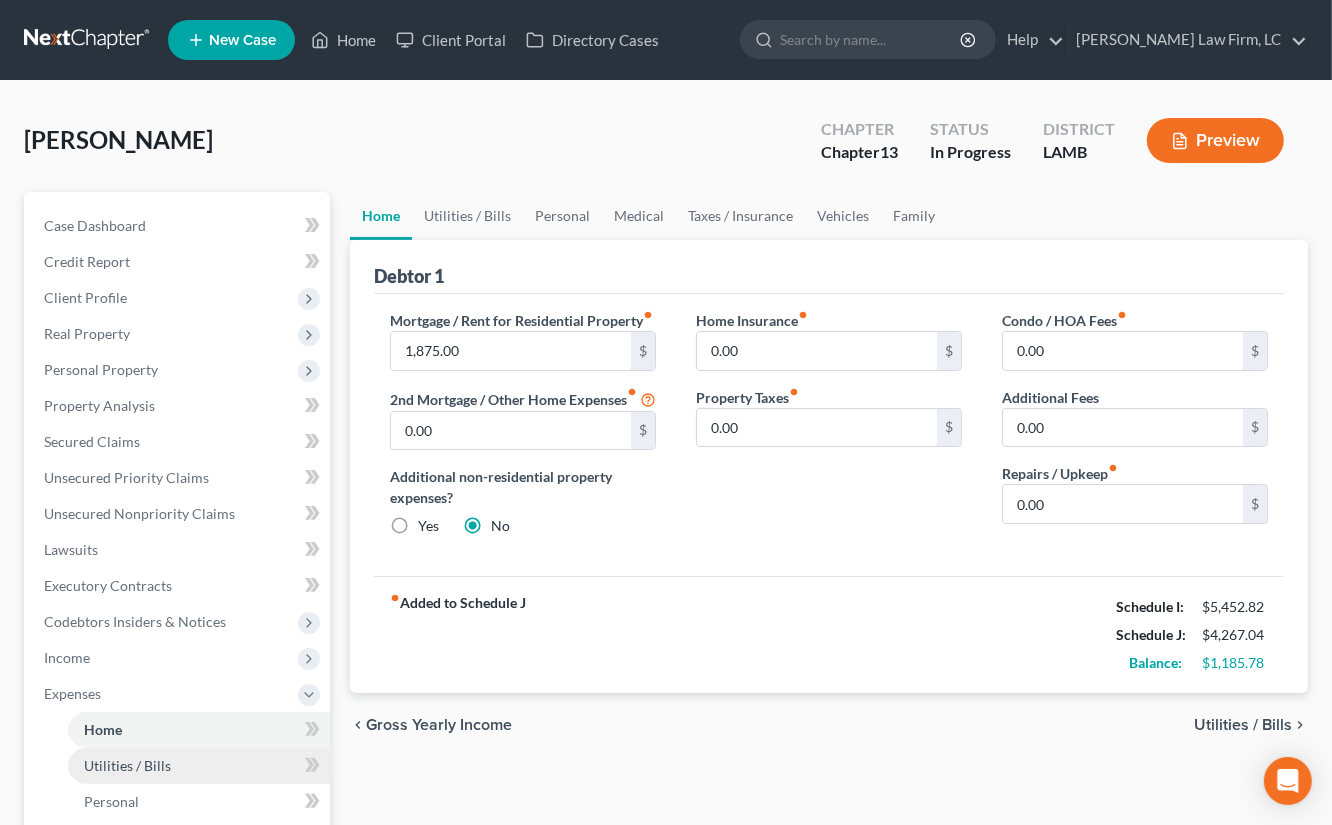 click on "Utilities / Bills" at bounding box center [199, 766] 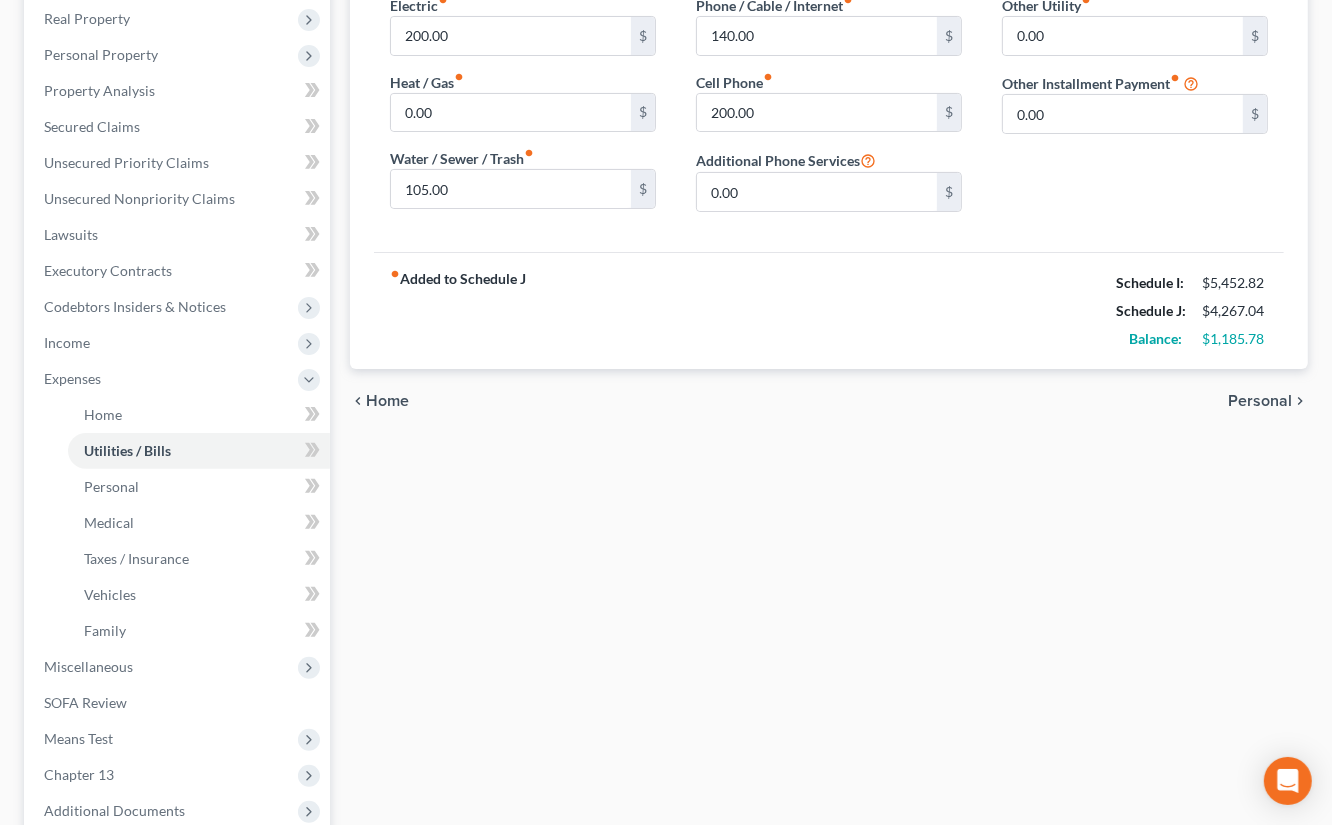 scroll, scrollTop: 0, scrollLeft: 0, axis: both 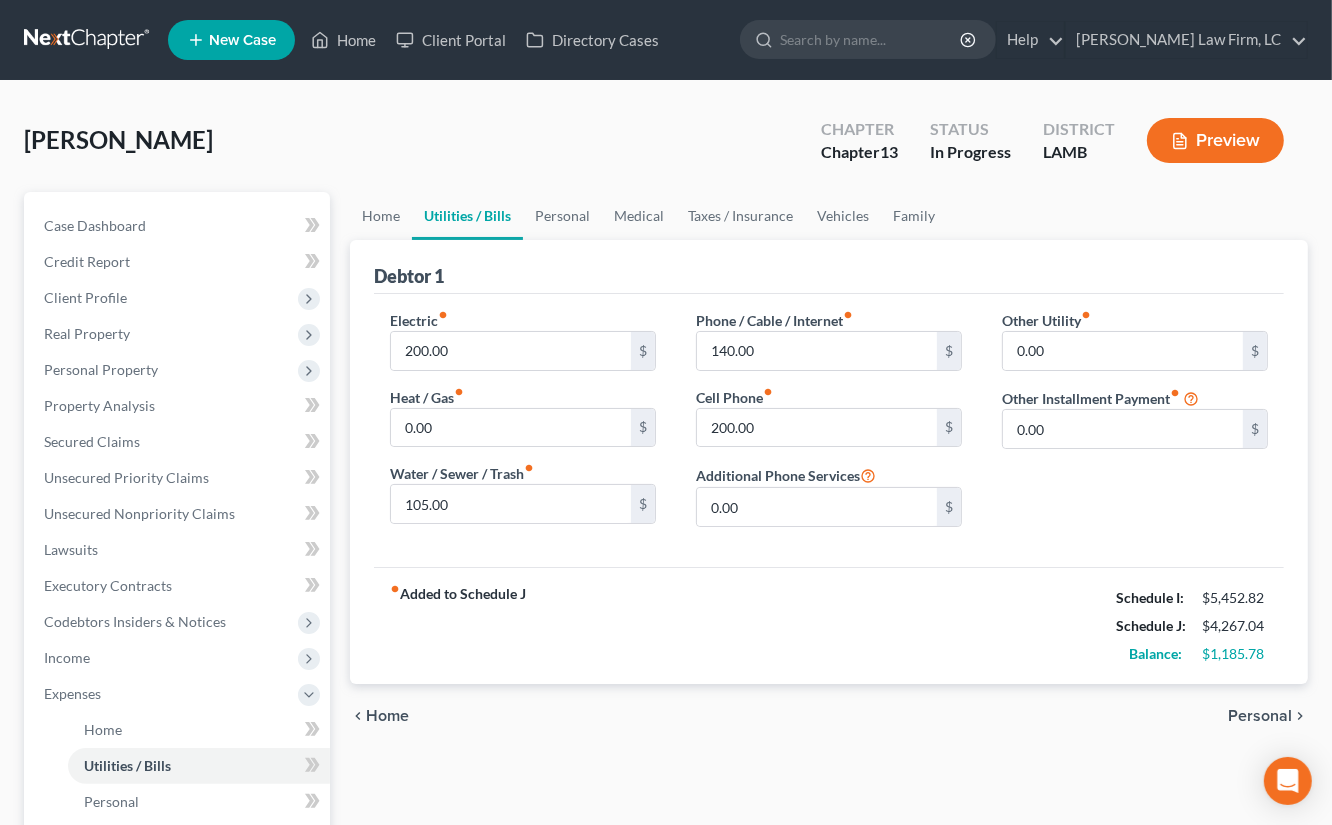 click on "White, Emily Upgraded Chapter Chapter  13 Status In Progress District LAMB Preview" at bounding box center (666, 148) 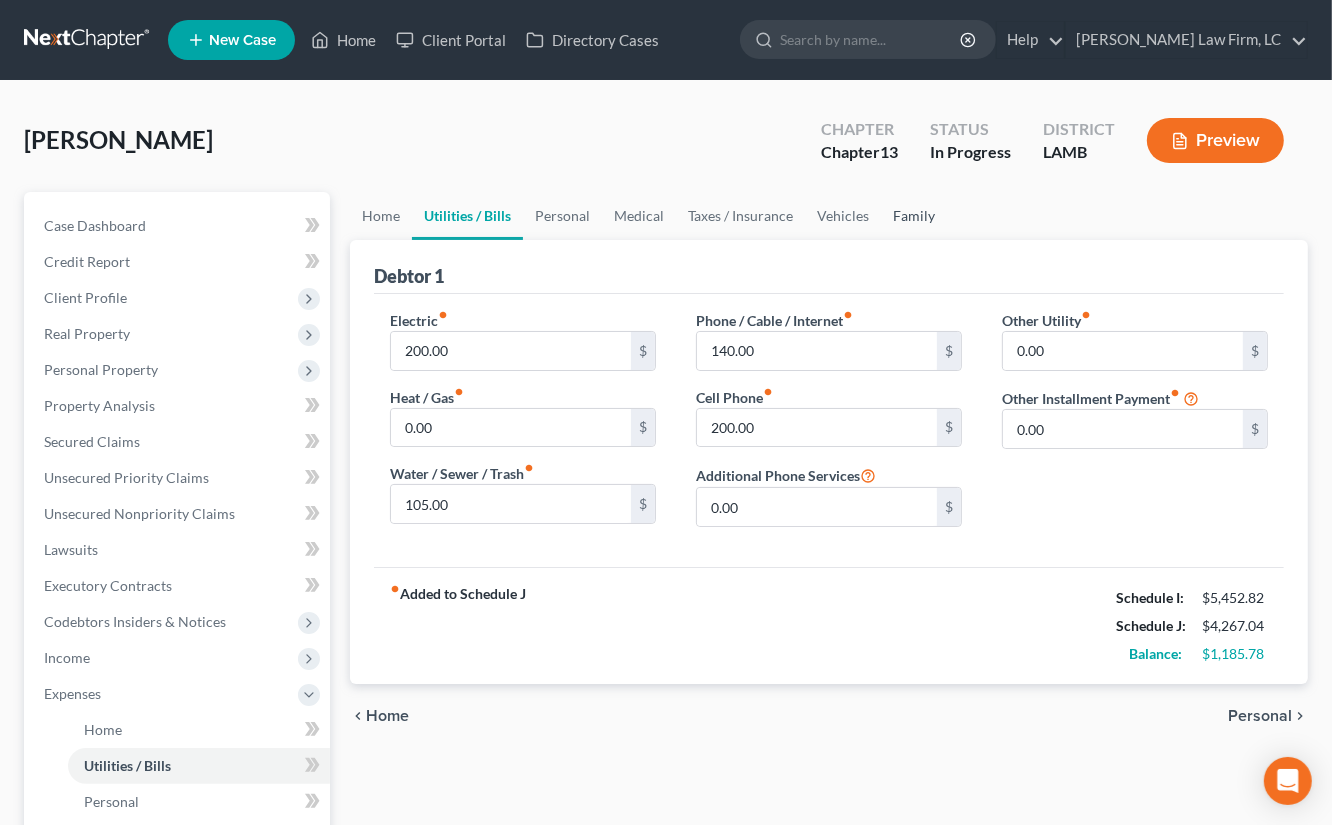 drag, startPoint x: 914, startPoint y: 208, endPoint x: 890, endPoint y: 208, distance: 24 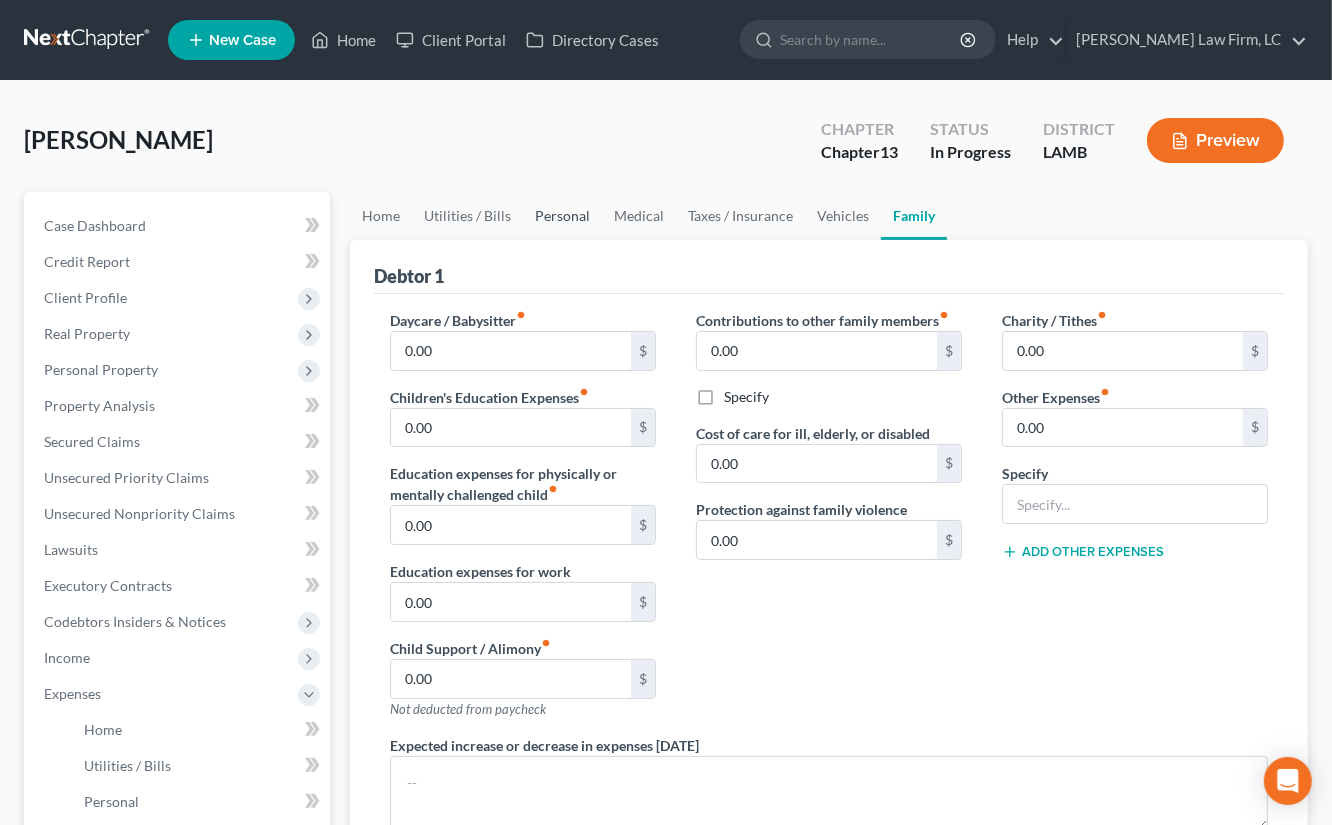 click on "Personal" at bounding box center [562, 216] 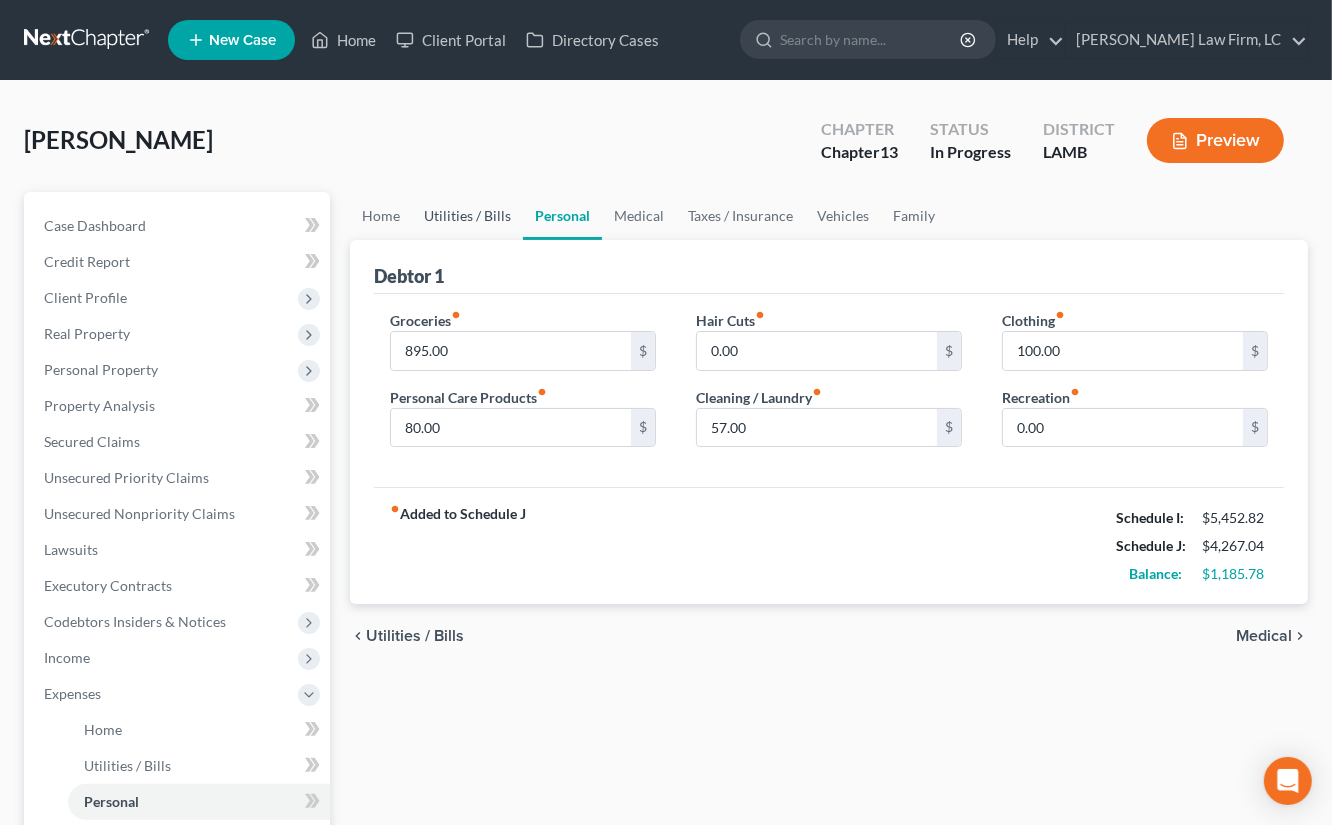 drag, startPoint x: 463, startPoint y: 213, endPoint x: 560, endPoint y: 230, distance: 98.478424 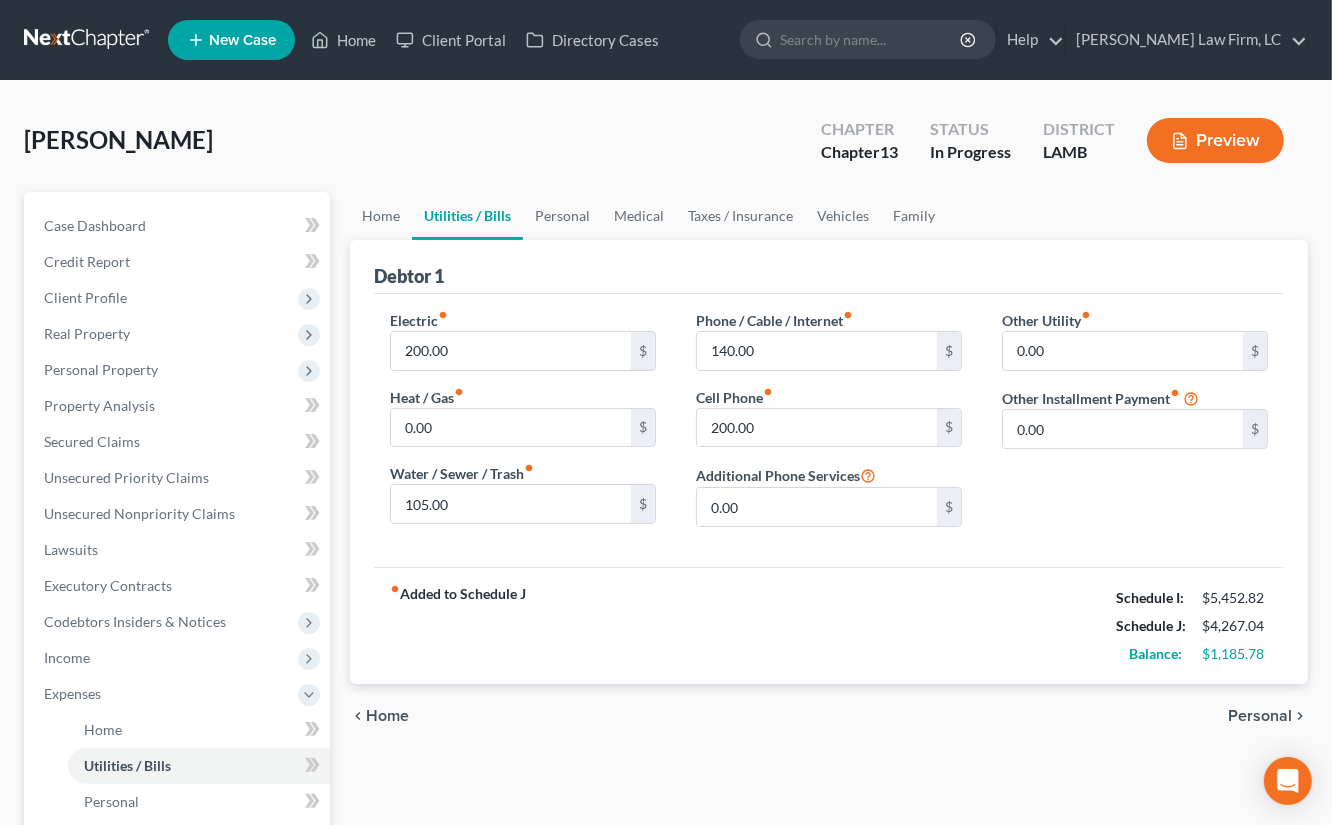 drag, startPoint x: 1005, startPoint y: 257, endPoint x: 938, endPoint y: 244, distance: 68.24954 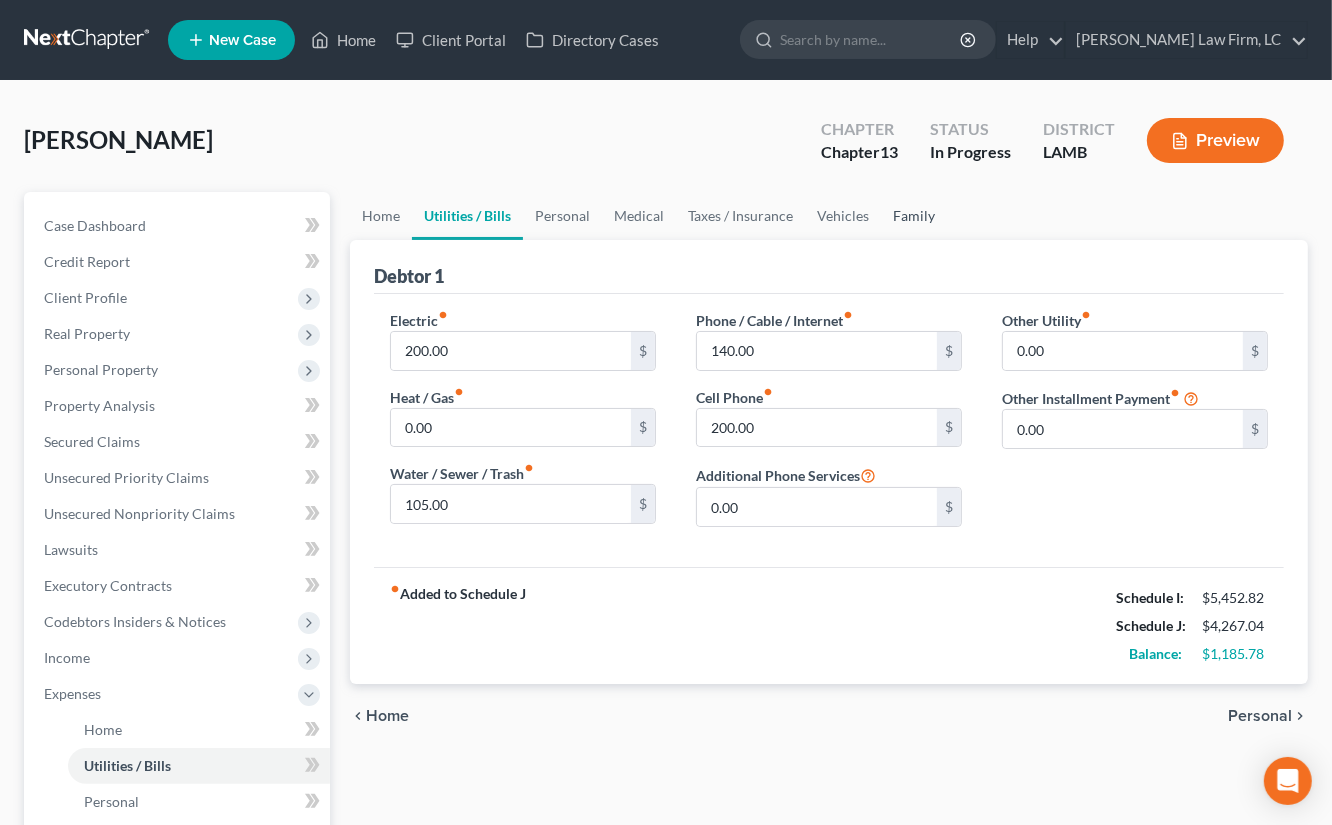 click on "Family" at bounding box center [914, 216] 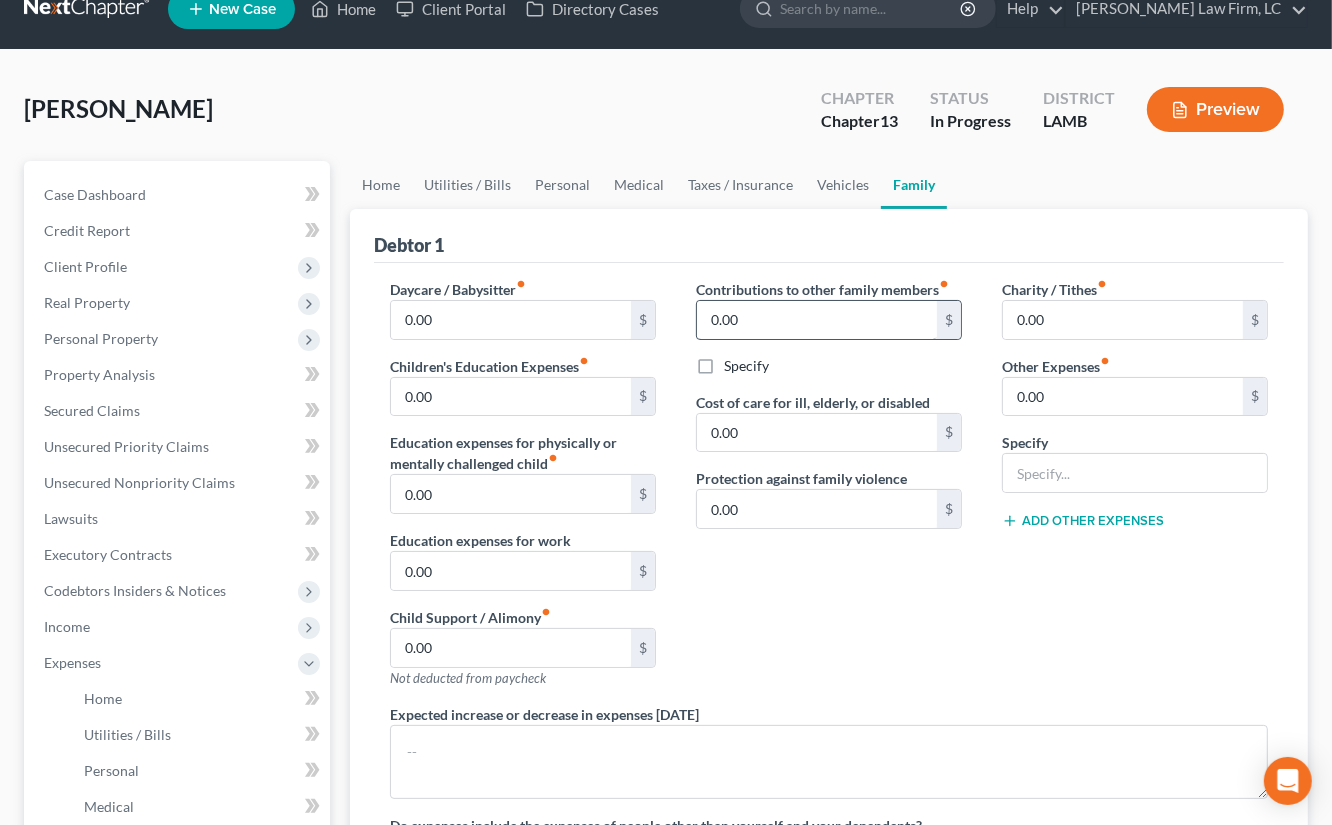 scroll, scrollTop: 0, scrollLeft: 0, axis: both 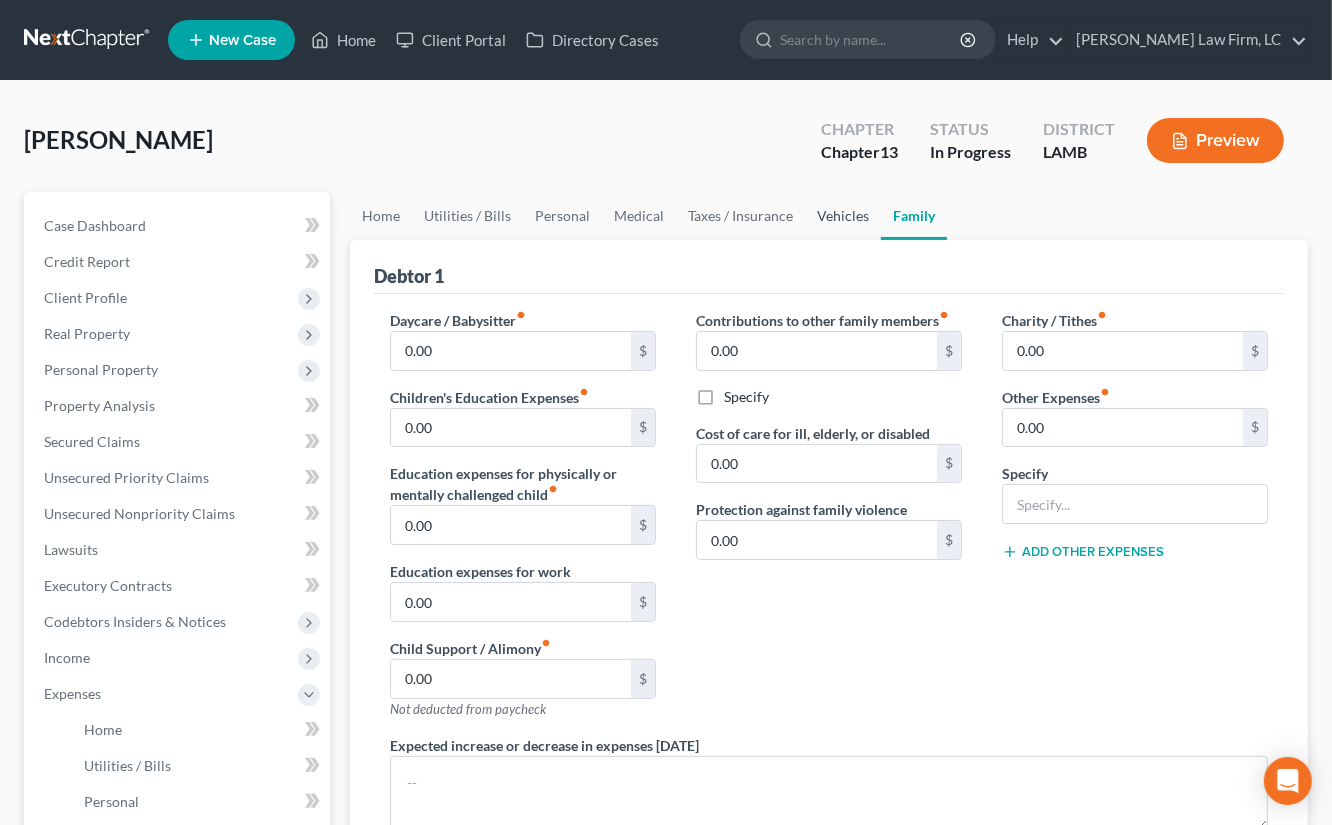 drag, startPoint x: 883, startPoint y: 187, endPoint x: 867, endPoint y: 193, distance: 17.088007 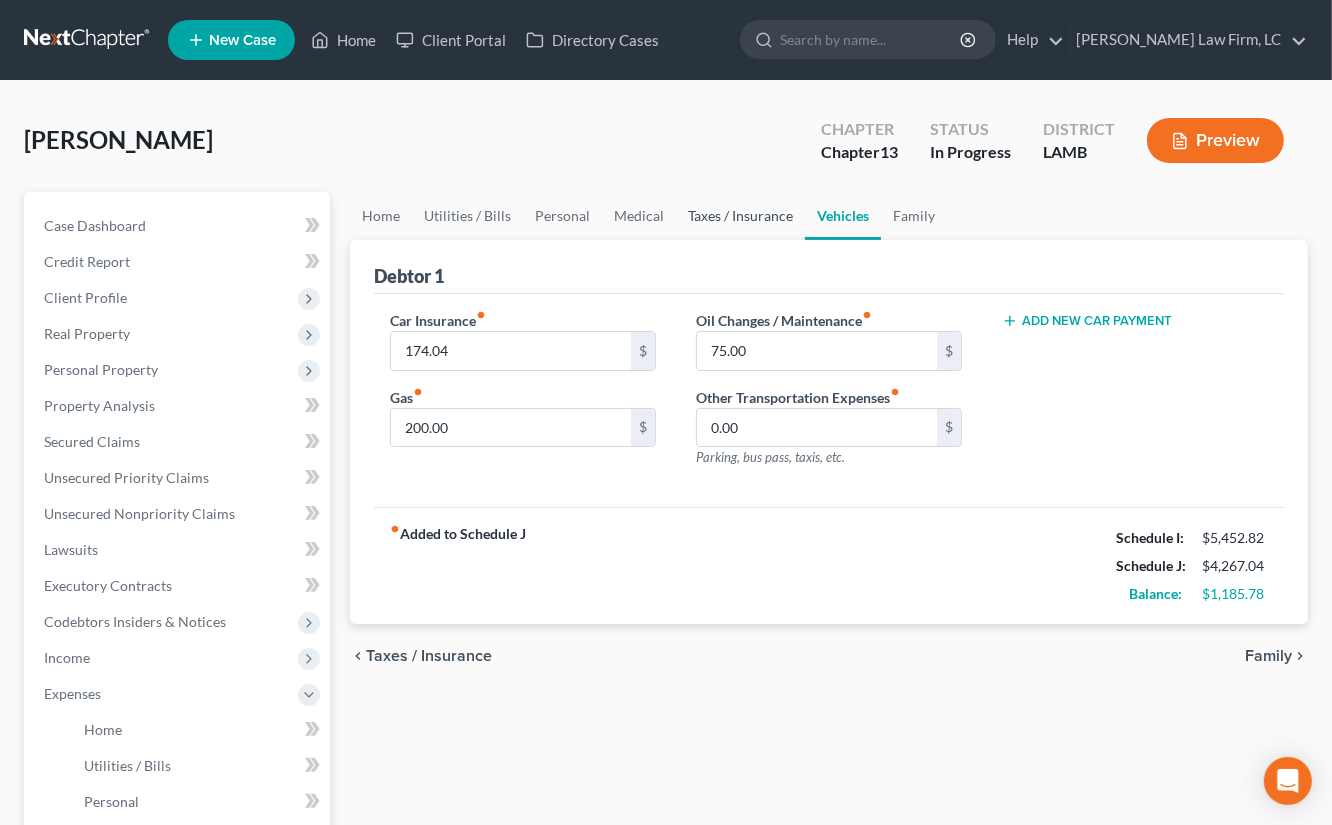 drag, startPoint x: 767, startPoint y: 220, endPoint x: 721, endPoint y: 226, distance: 46.389652 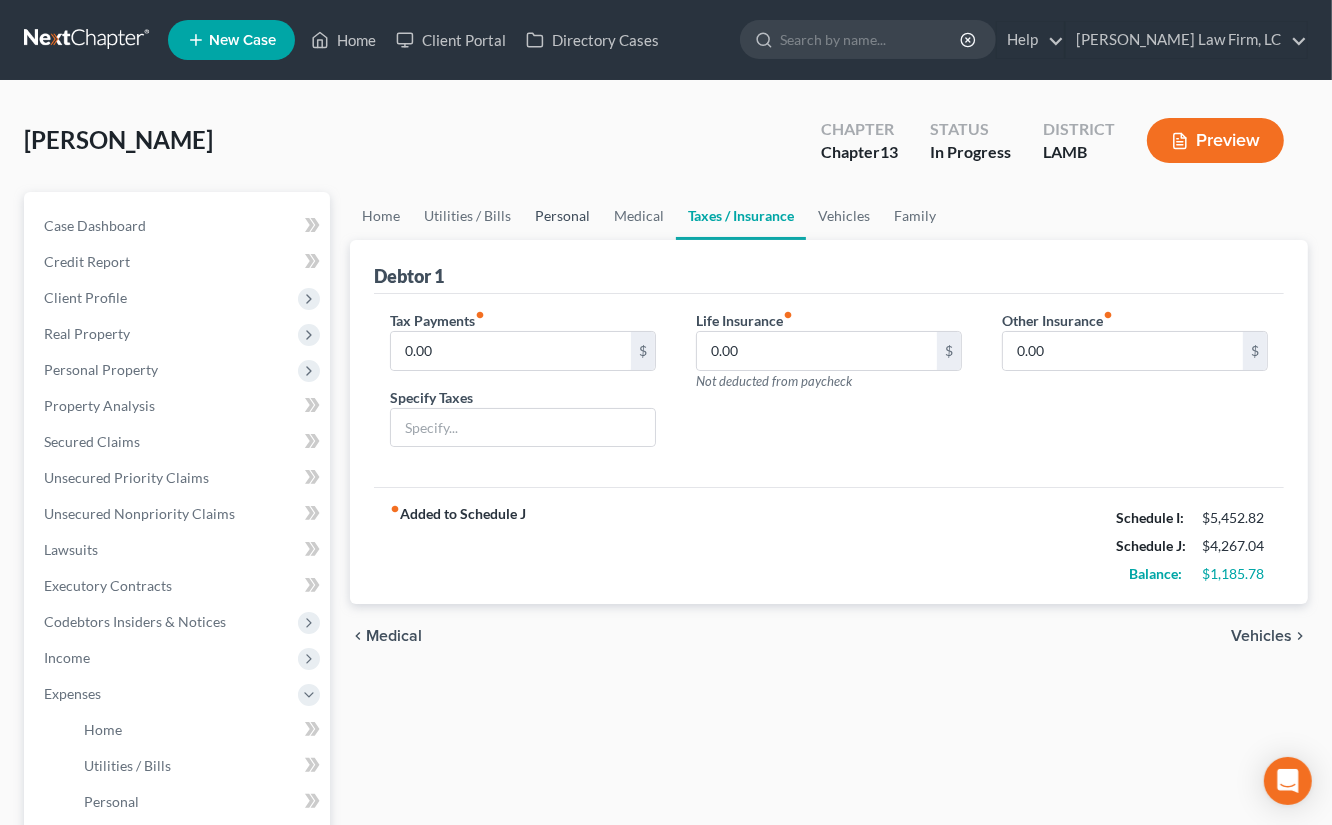 click on "Debtor 1" at bounding box center [829, 267] 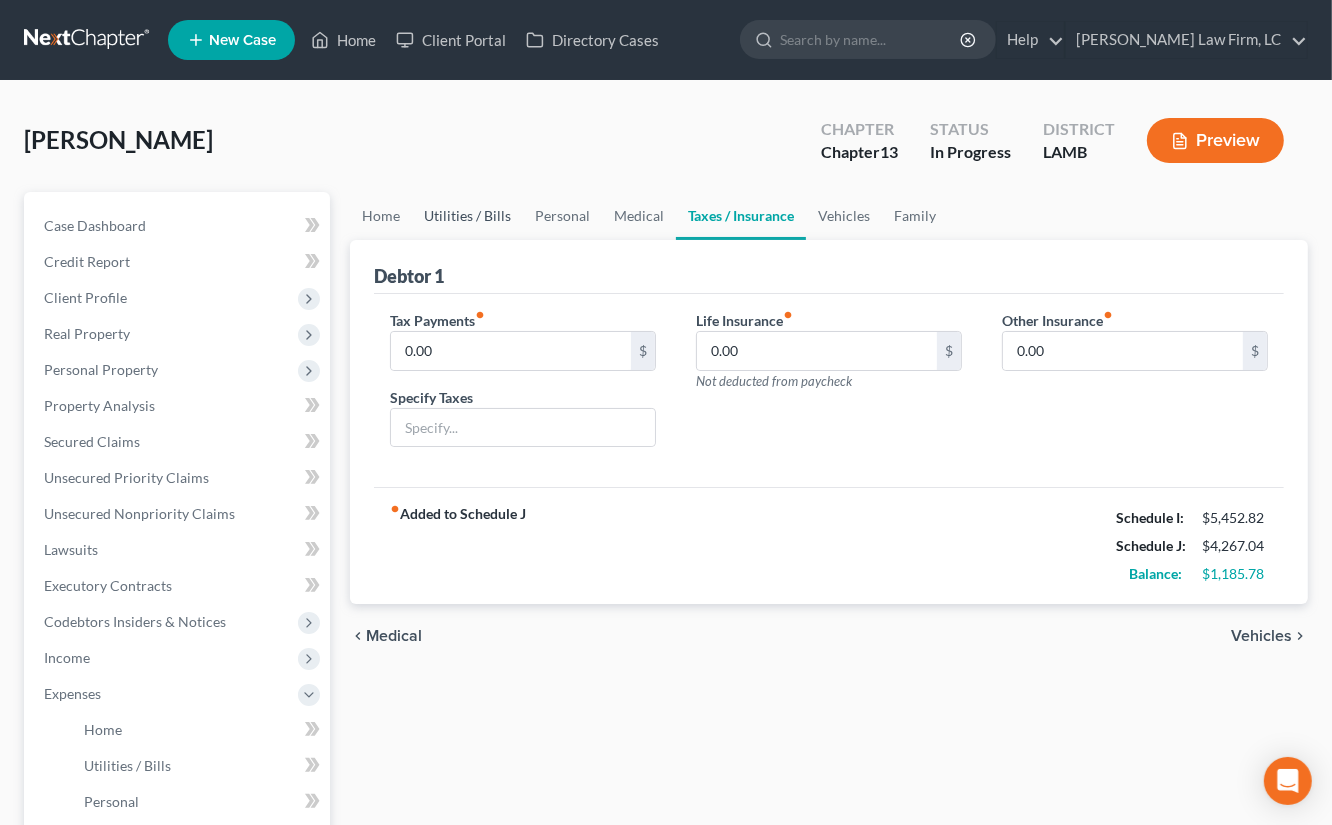 drag, startPoint x: 514, startPoint y: 200, endPoint x: 454, endPoint y: 211, distance: 61 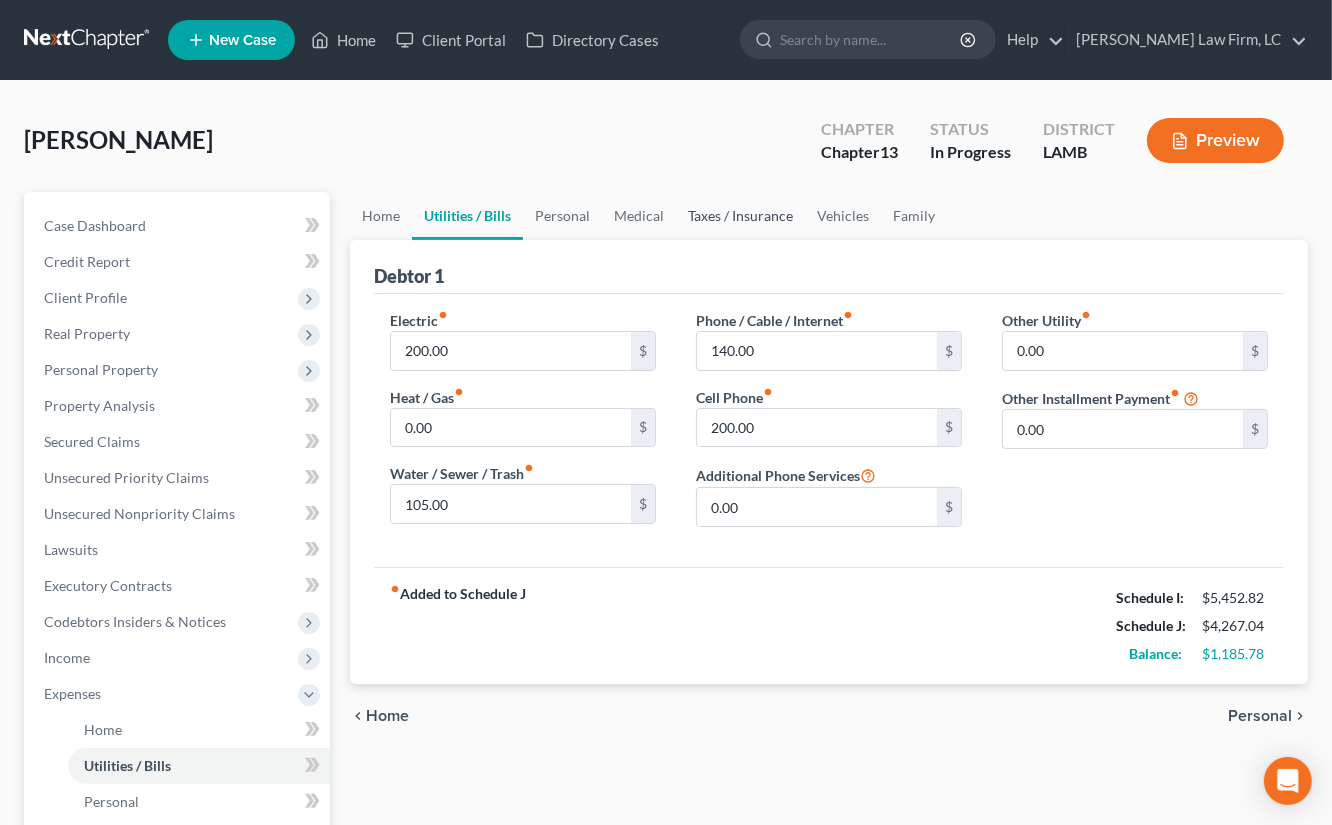 click on "Utilities / Bills" at bounding box center [467, 216] 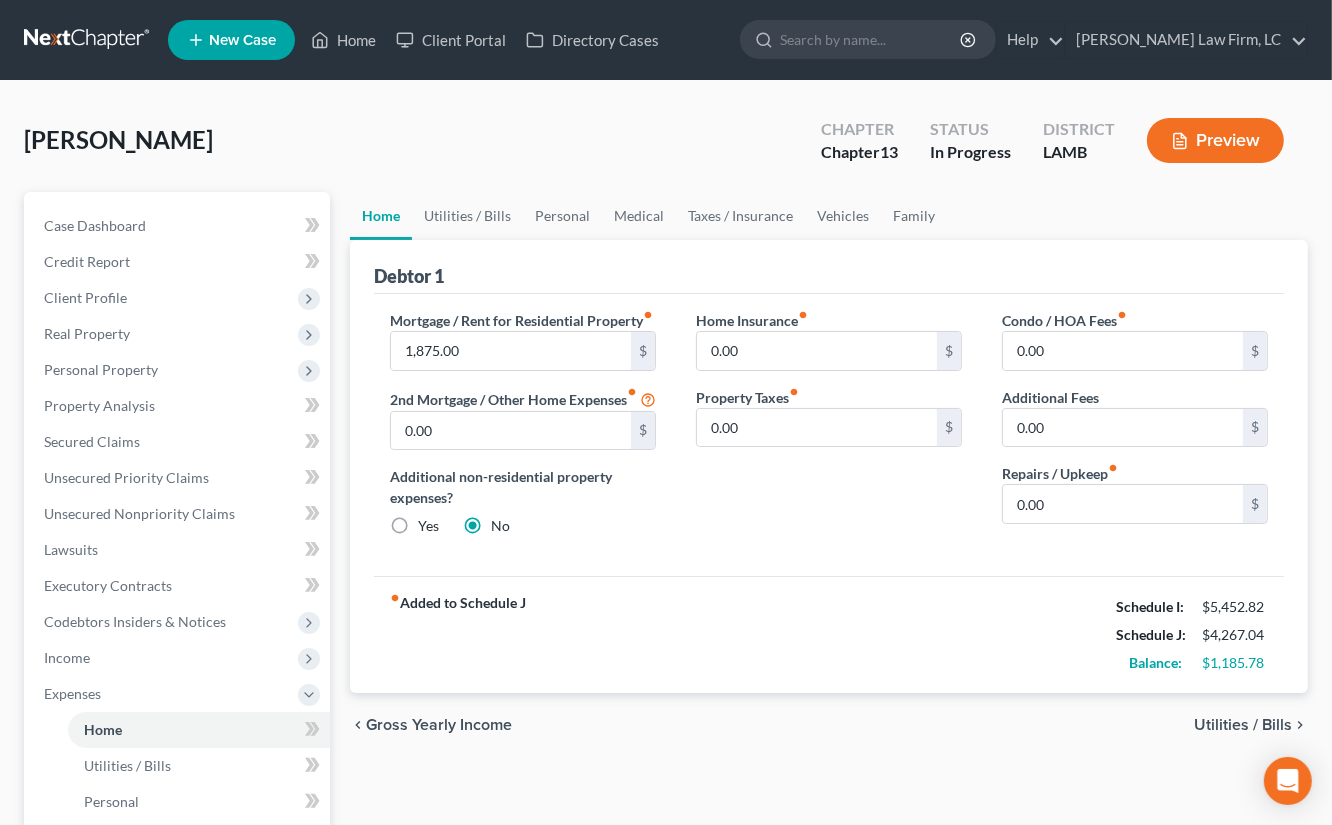 drag, startPoint x: 992, startPoint y: 204, endPoint x: 897, endPoint y: 213, distance: 95.42536 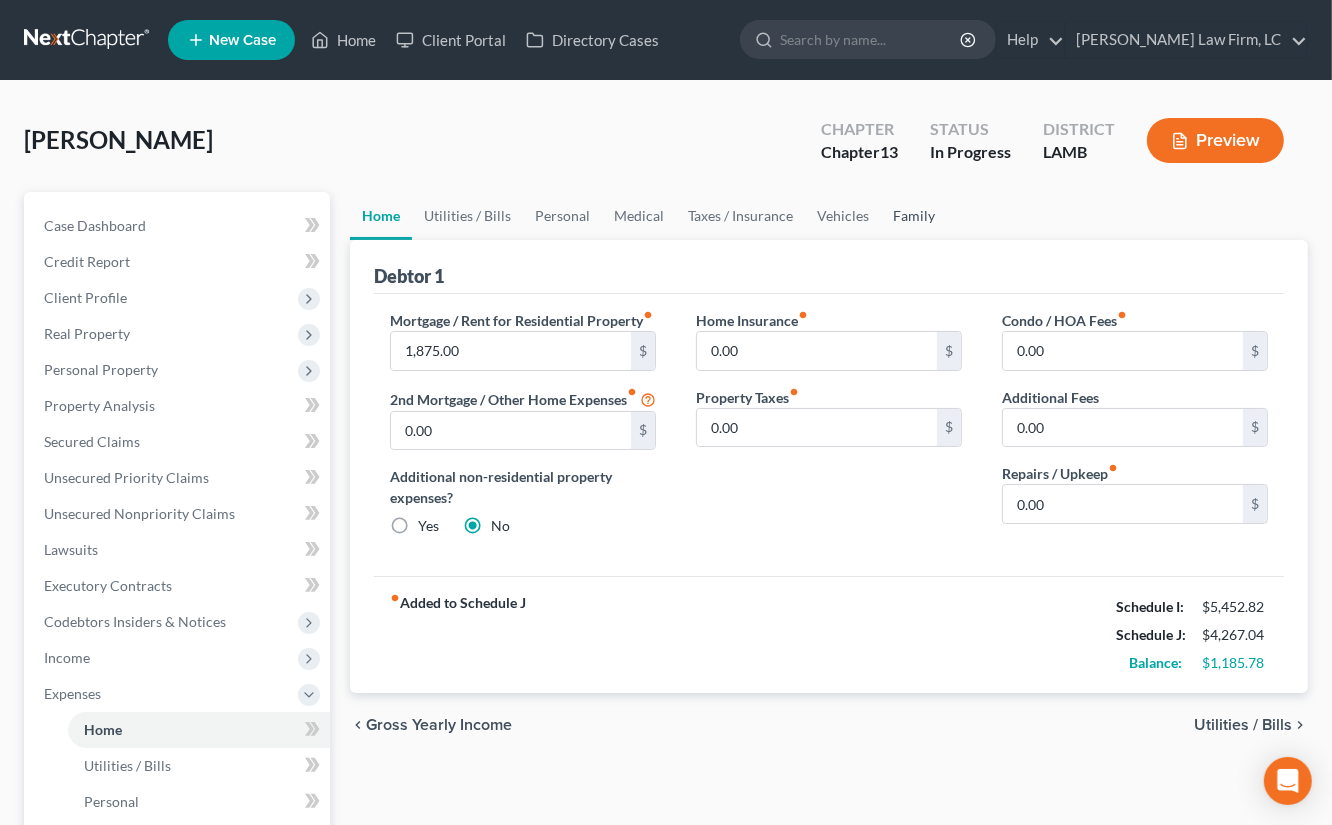 click on "Home
Utilities / Bills
Personal
Medical
Taxes / Insurance
Vehicles
Family" at bounding box center (829, 216) 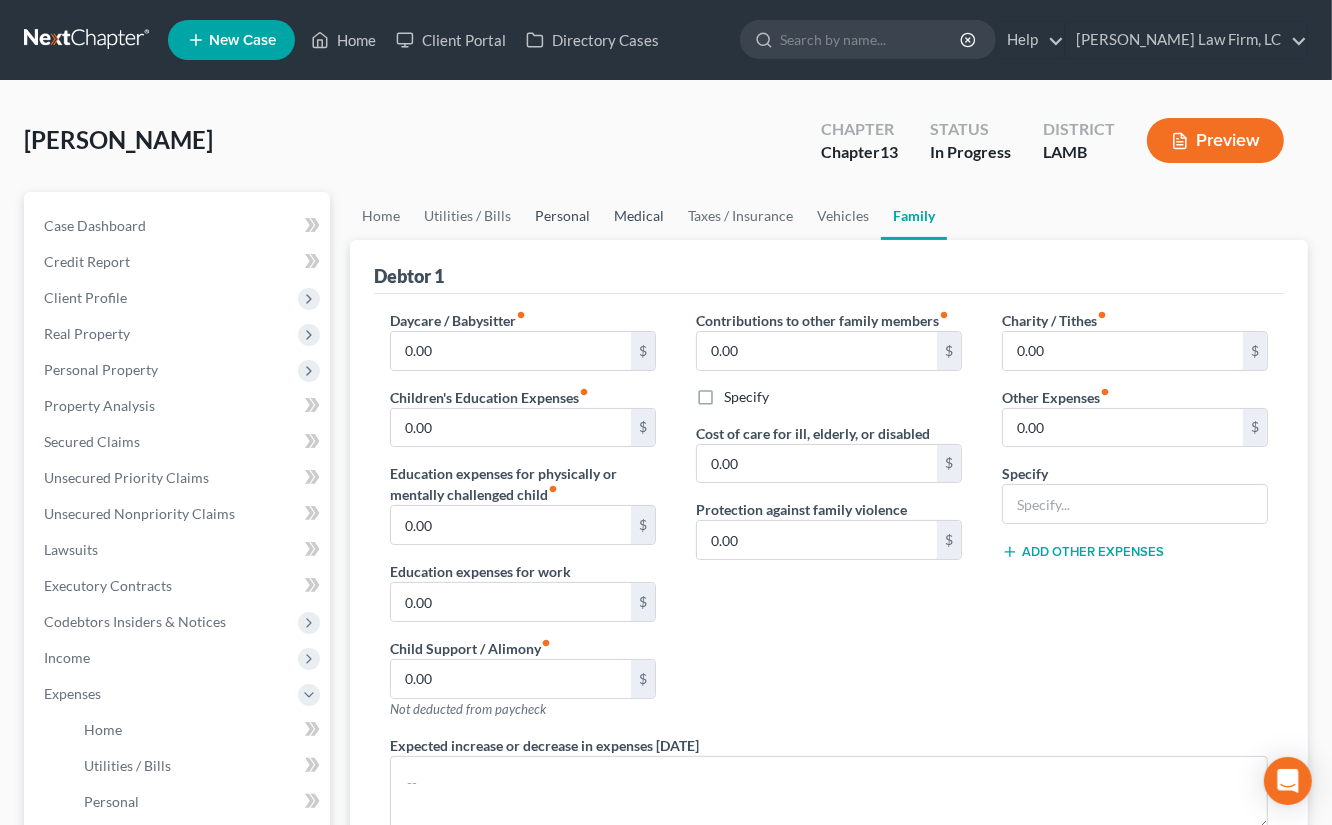 drag, startPoint x: 623, startPoint y: 200, endPoint x: 595, endPoint y: 202, distance: 28.071337 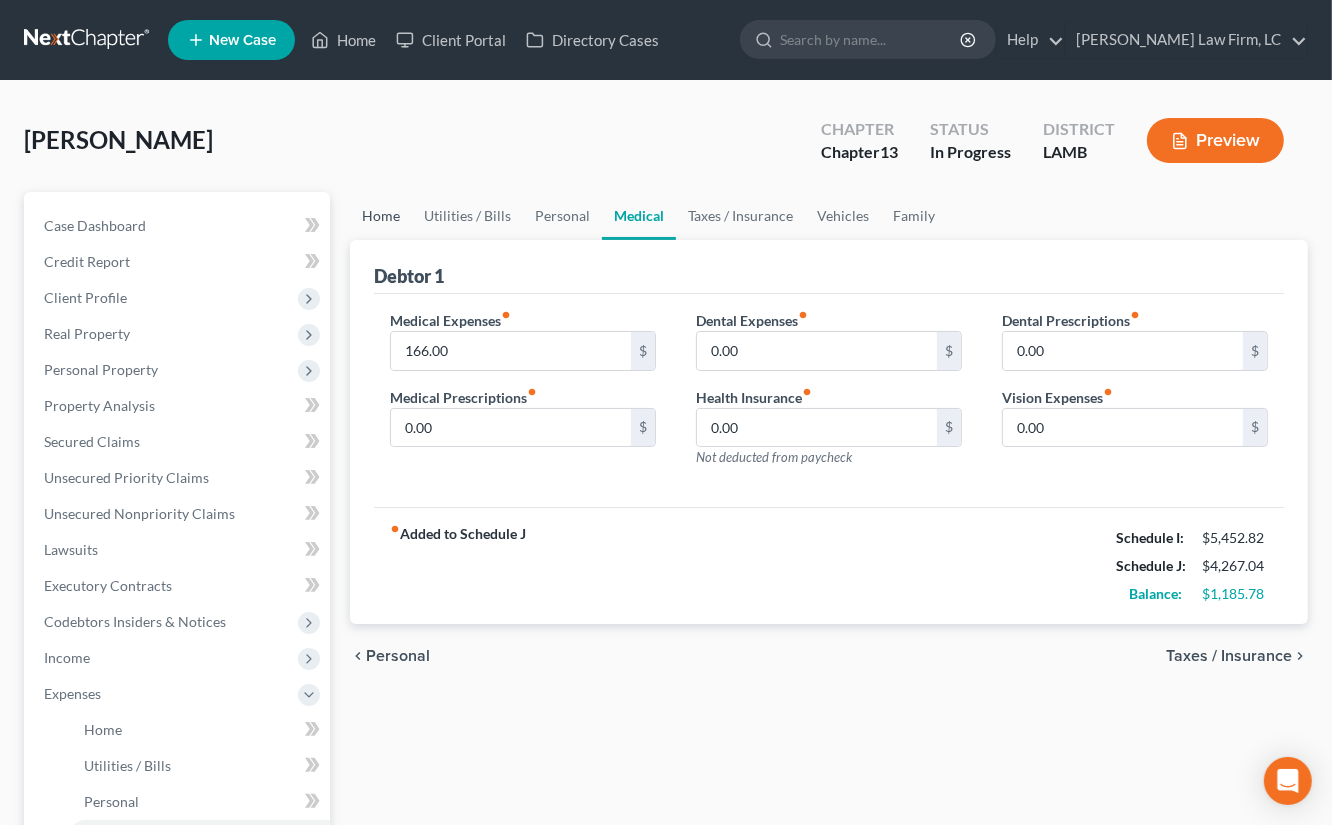 click on "Home" at bounding box center (381, 216) 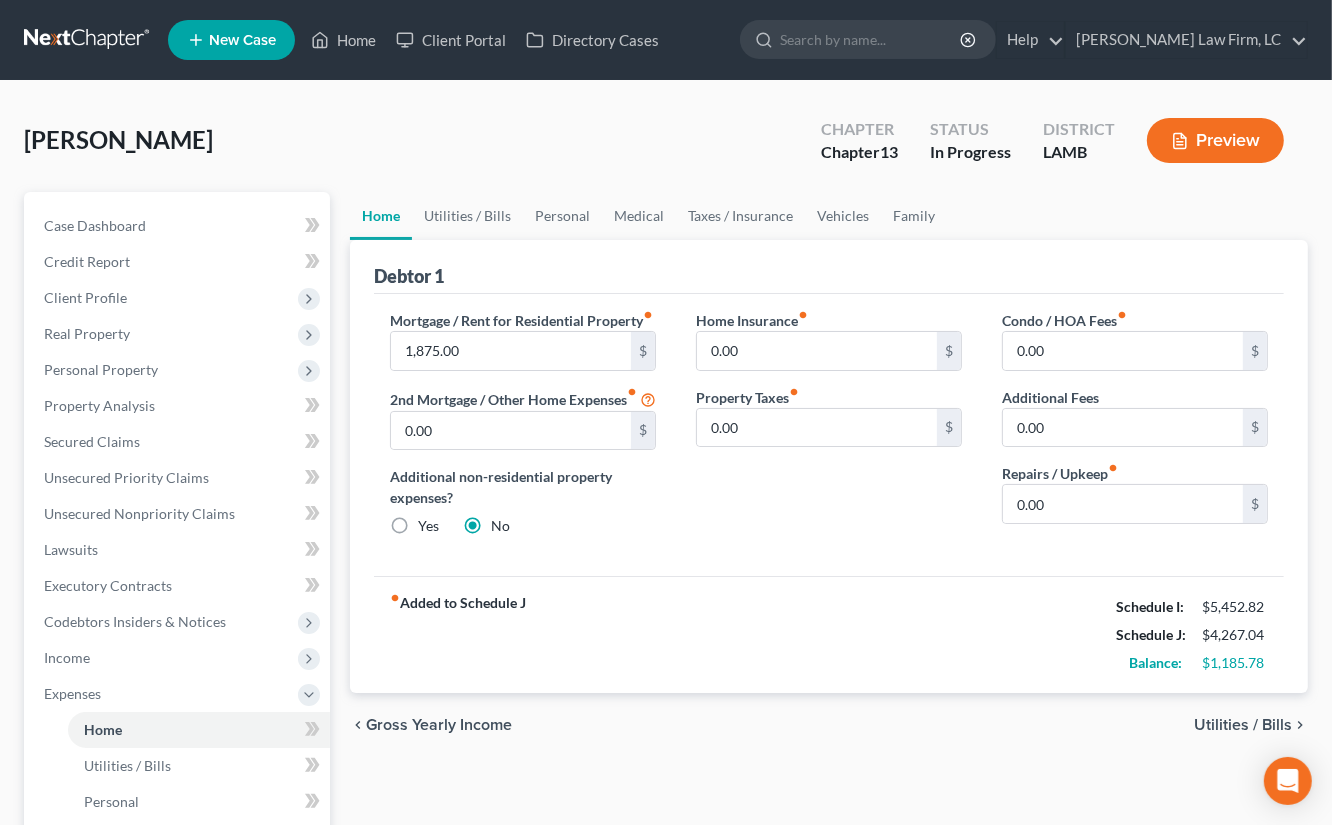 click on "Home" at bounding box center [381, 216] 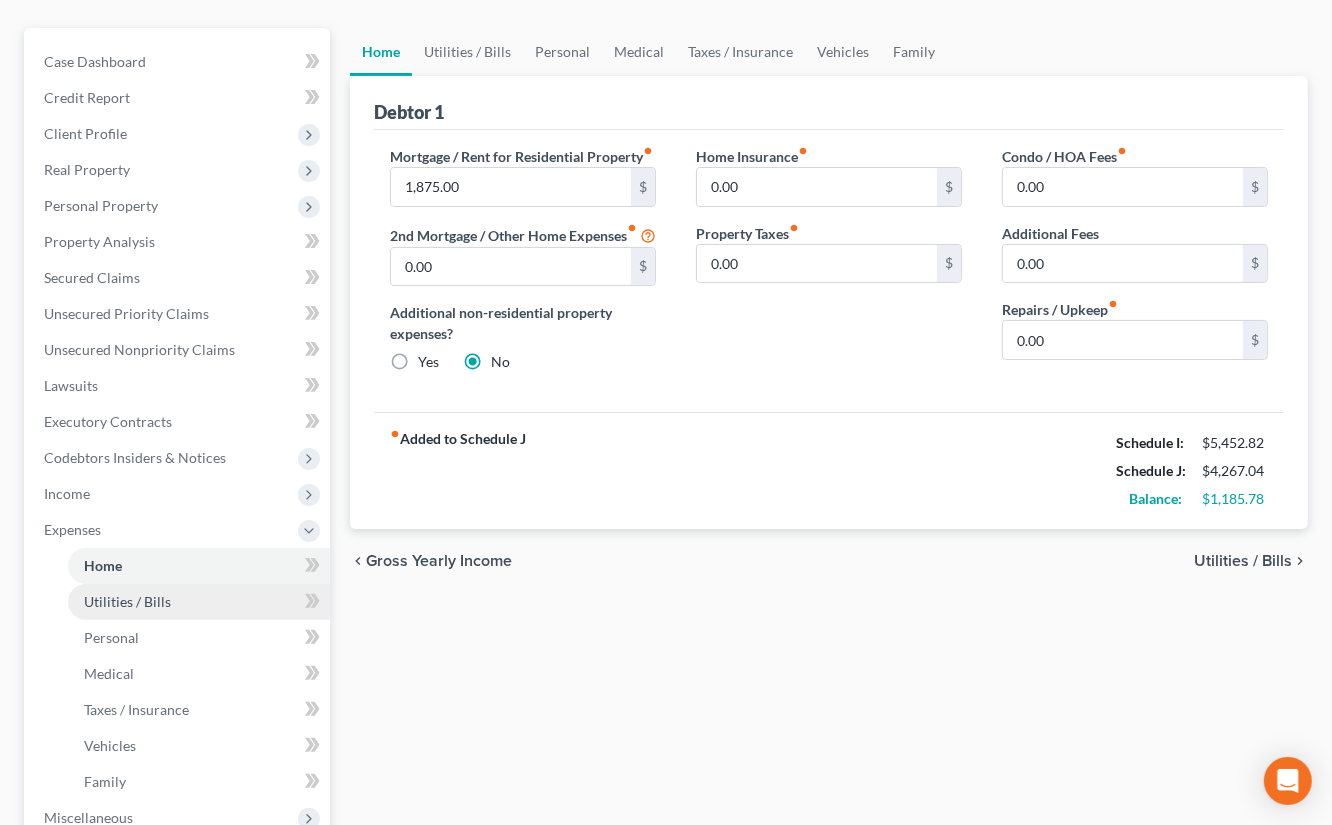 click on "Utilities / Bills" at bounding box center [199, 602] 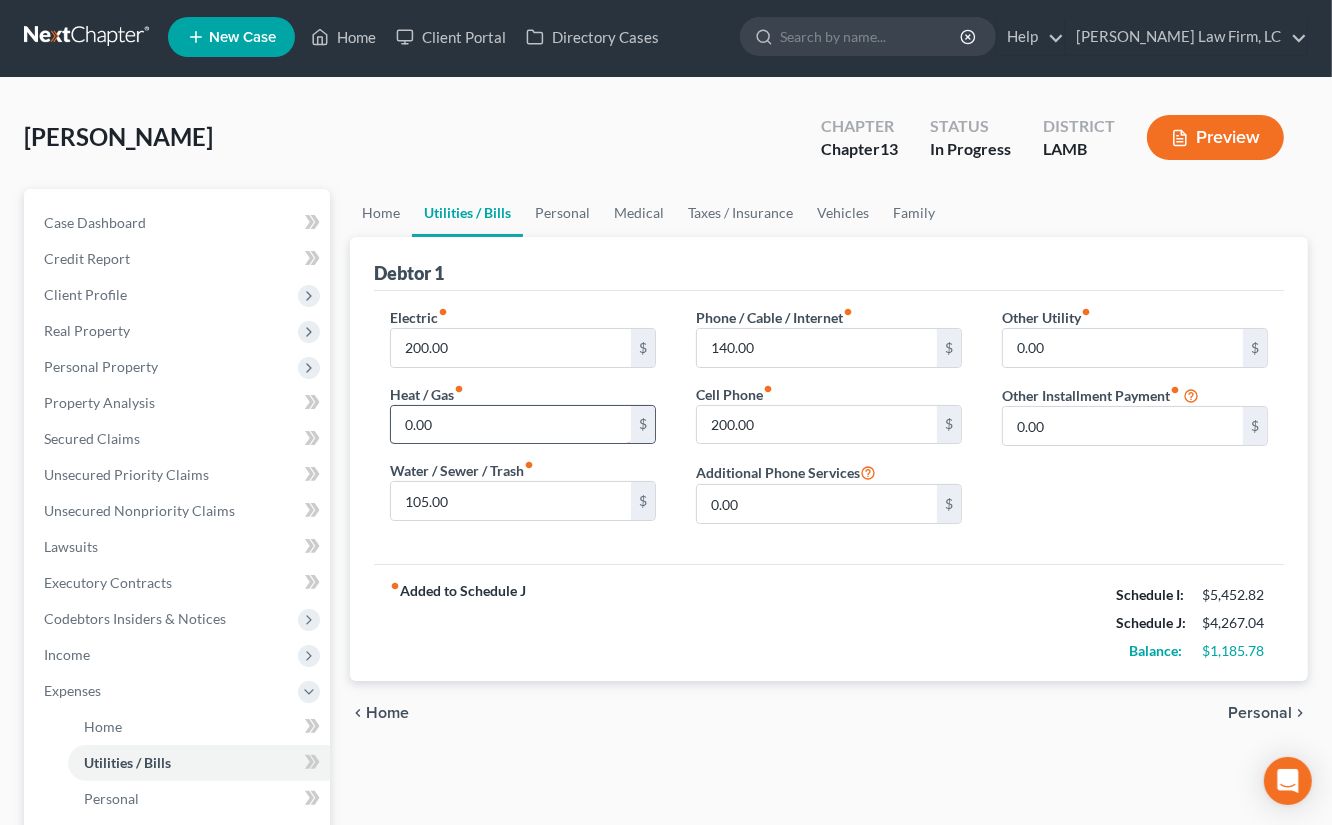 scroll, scrollTop: 0, scrollLeft: 0, axis: both 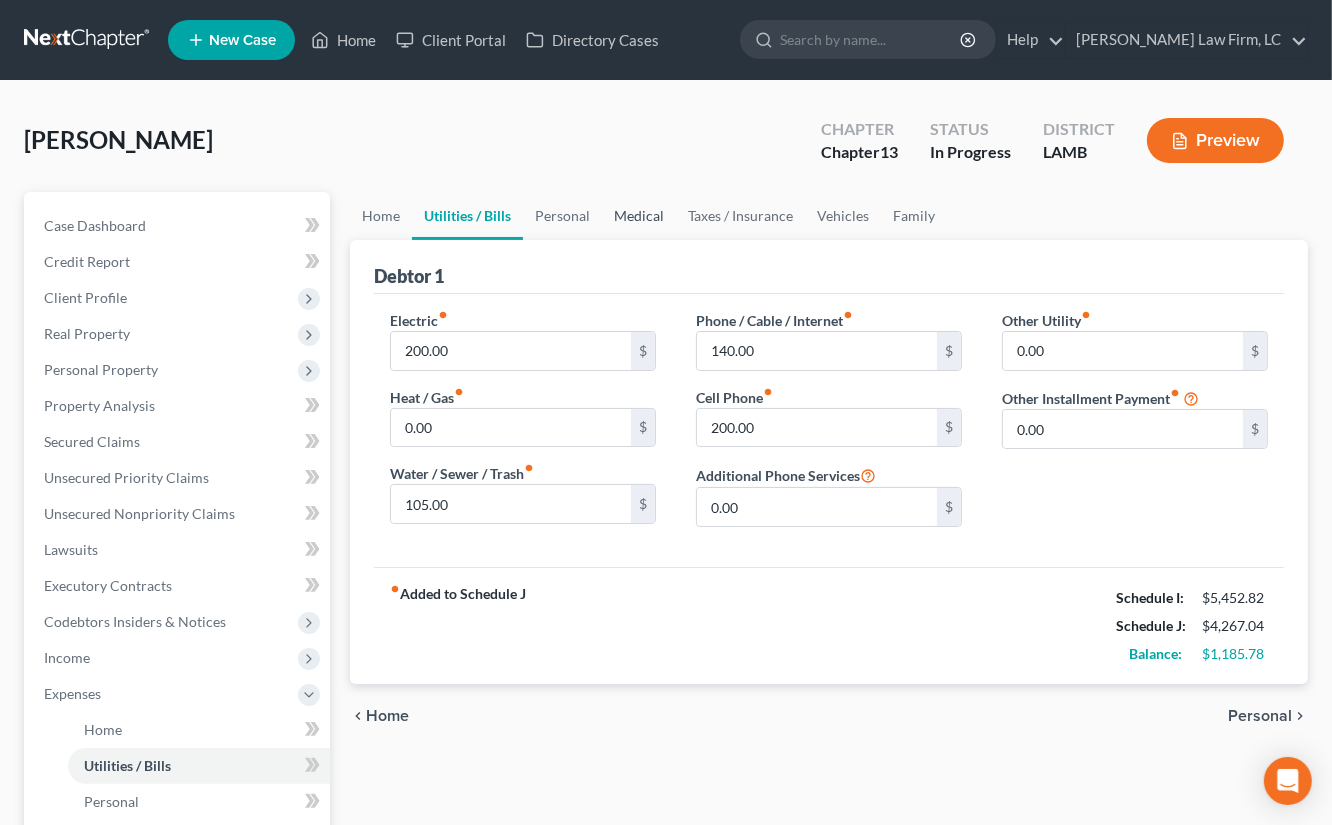 click on "Medical" at bounding box center (639, 216) 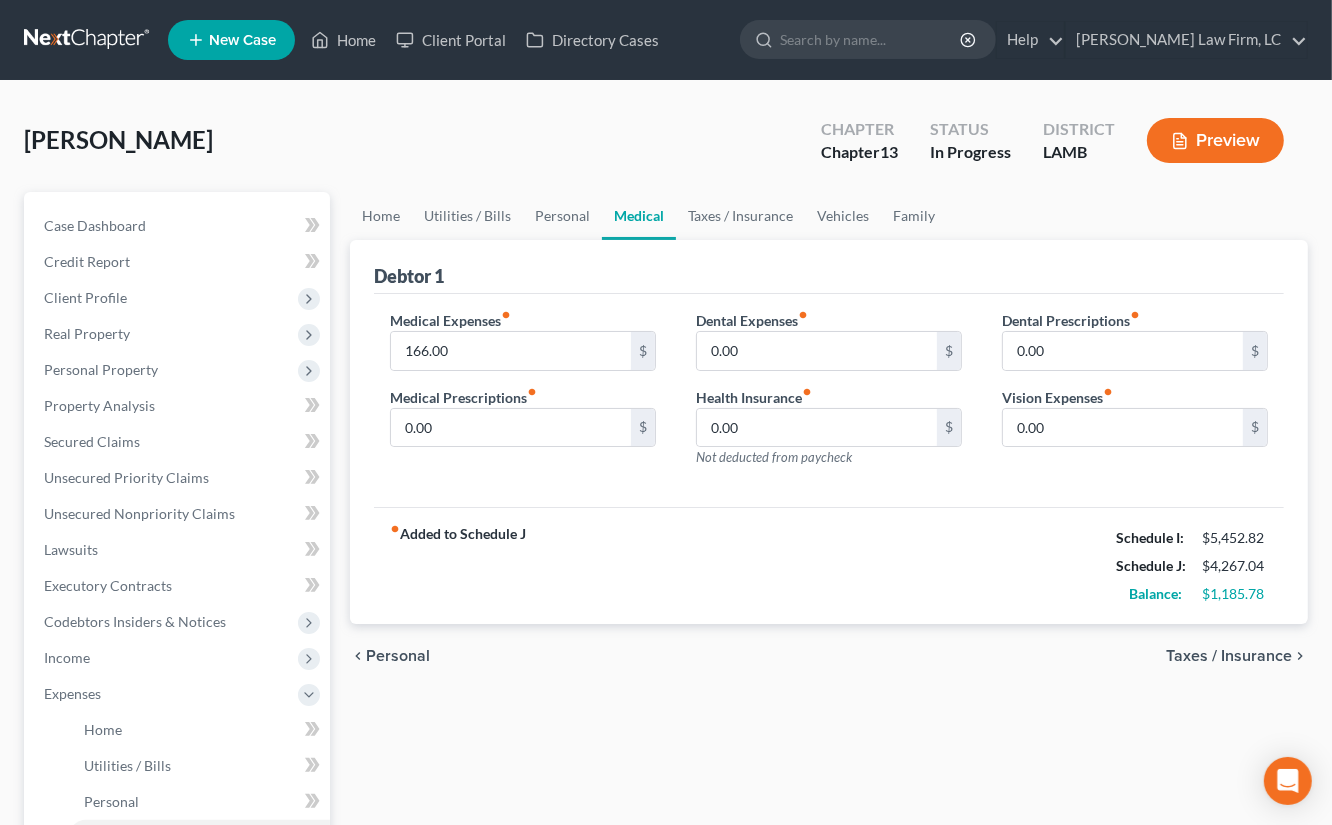 drag, startPoint x: 765, startPoint y: 242, endPoint x: 818, endPoint y: 243, distance: 53.009434 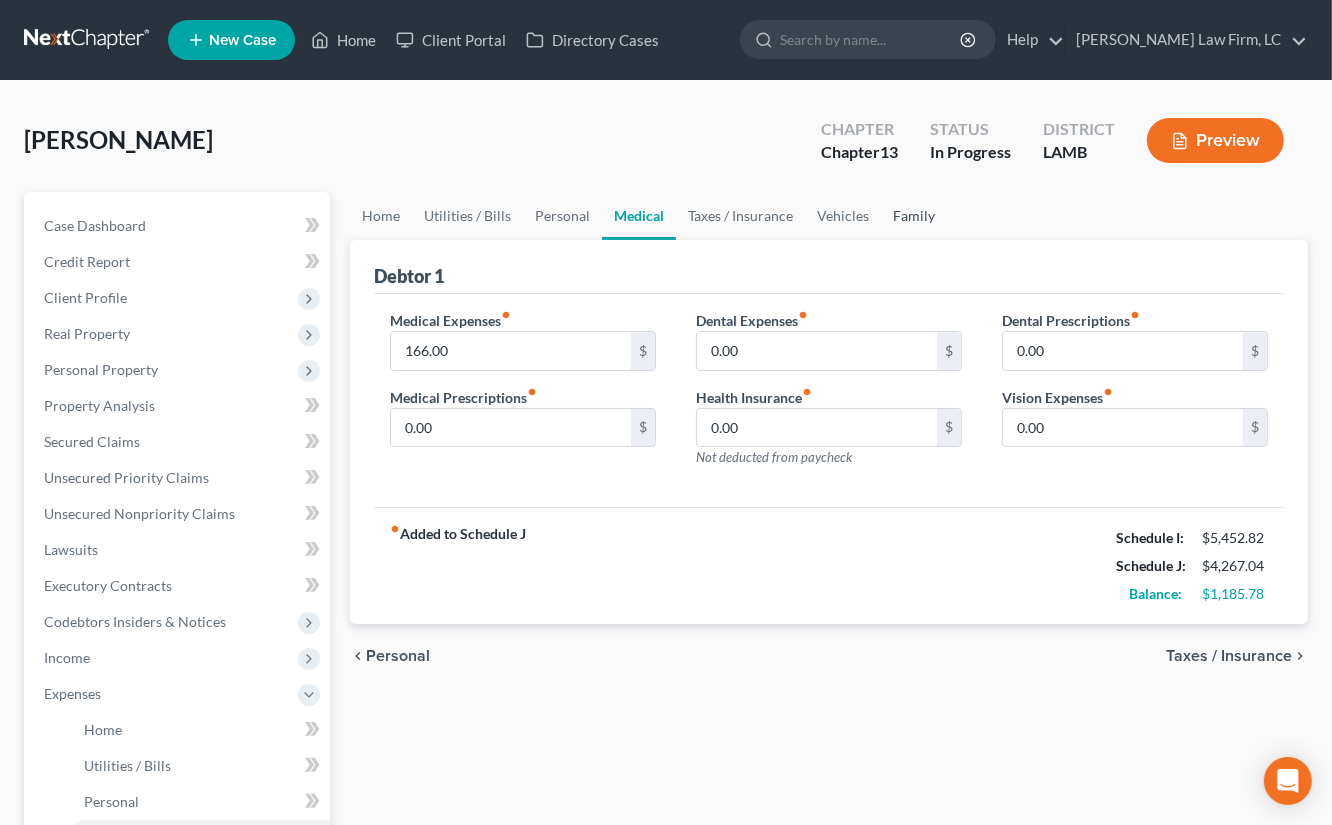 click on "Family" at bounding box center (914, 216) 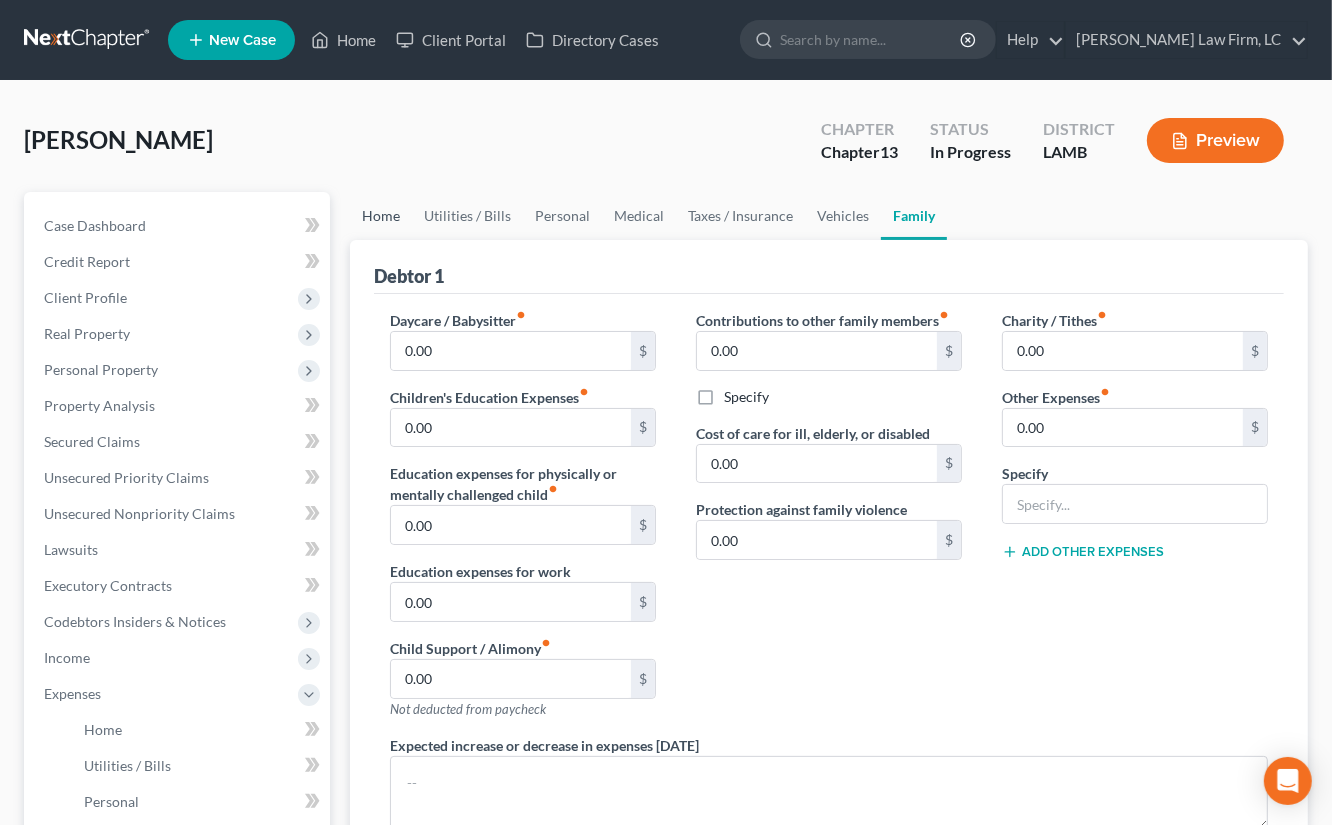click on "White, Emily Upgraded Chapter Chapter  13 Status In Progress District LAMB Preview" at bounding box center [666, 148] 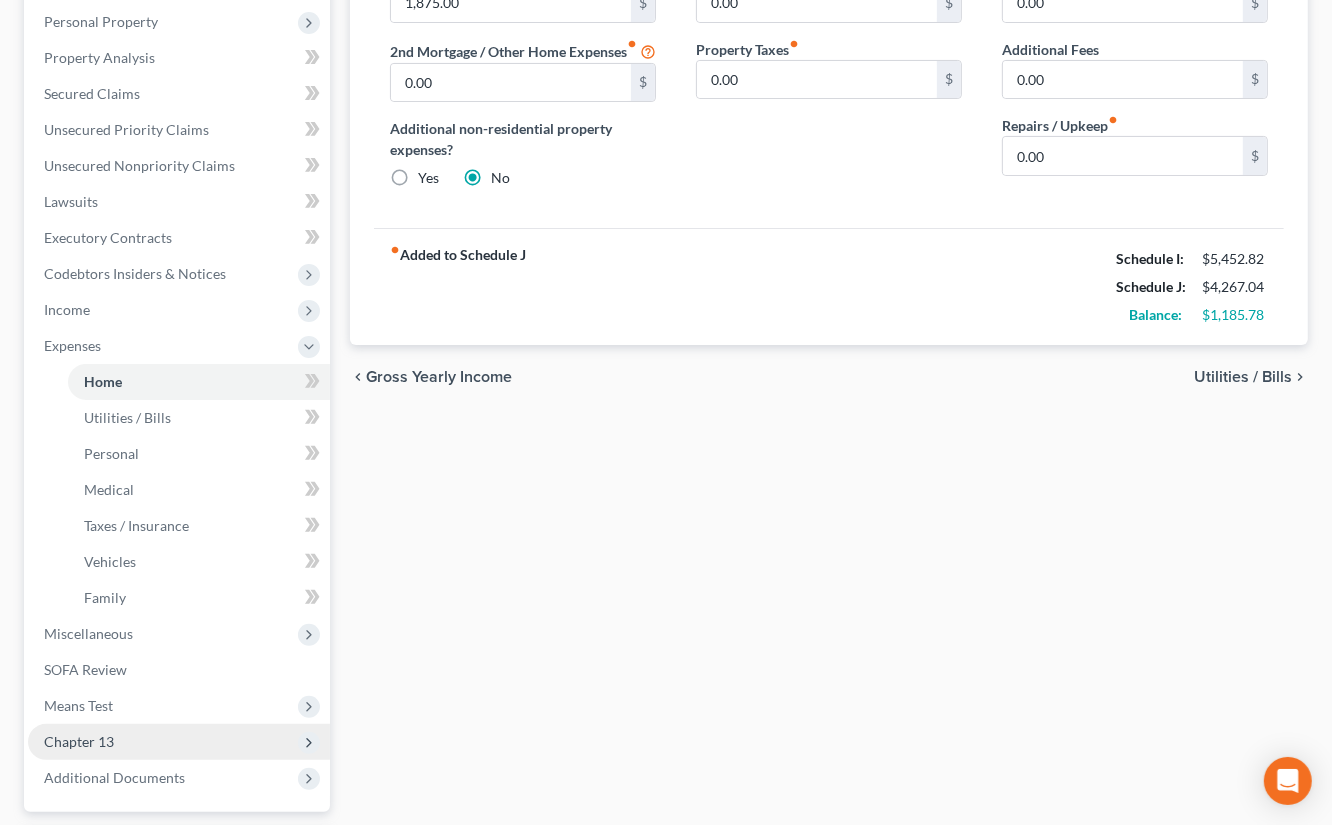 scroll, scrollTop: 463, scrollLeft: 0, axis: vertical 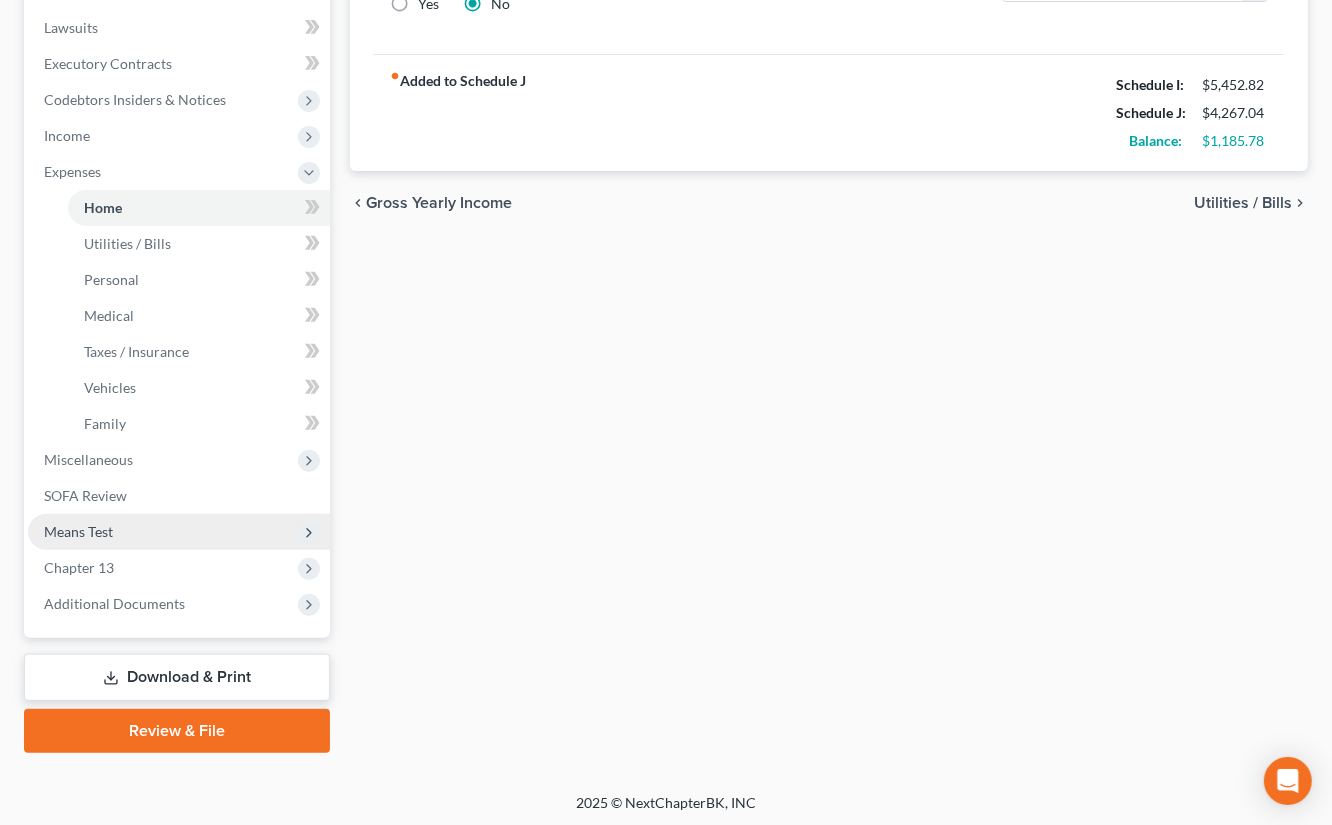 click on "Means Test" at bounding box center [179, 532] 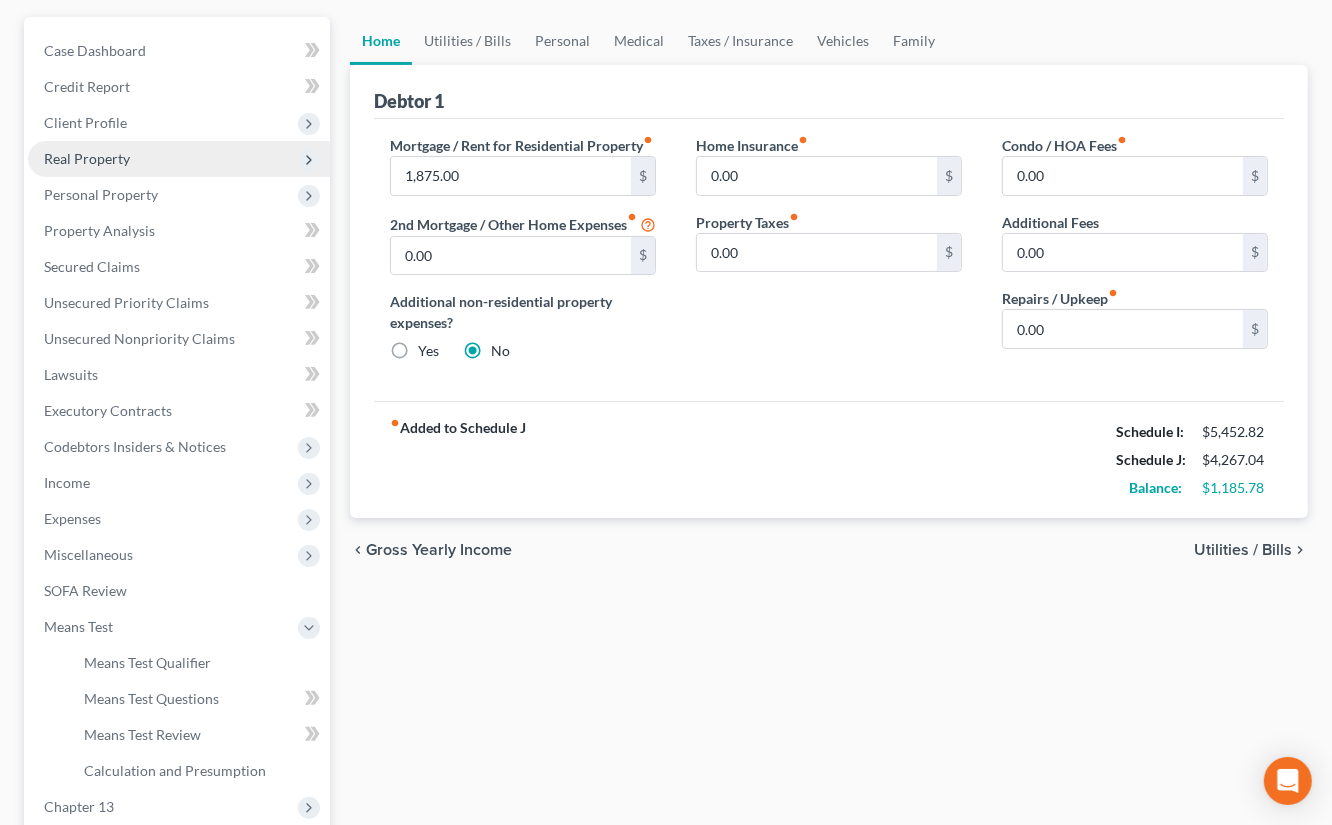 scroll, scrollTop: 62, scrollLeft: 0, axis: vertical 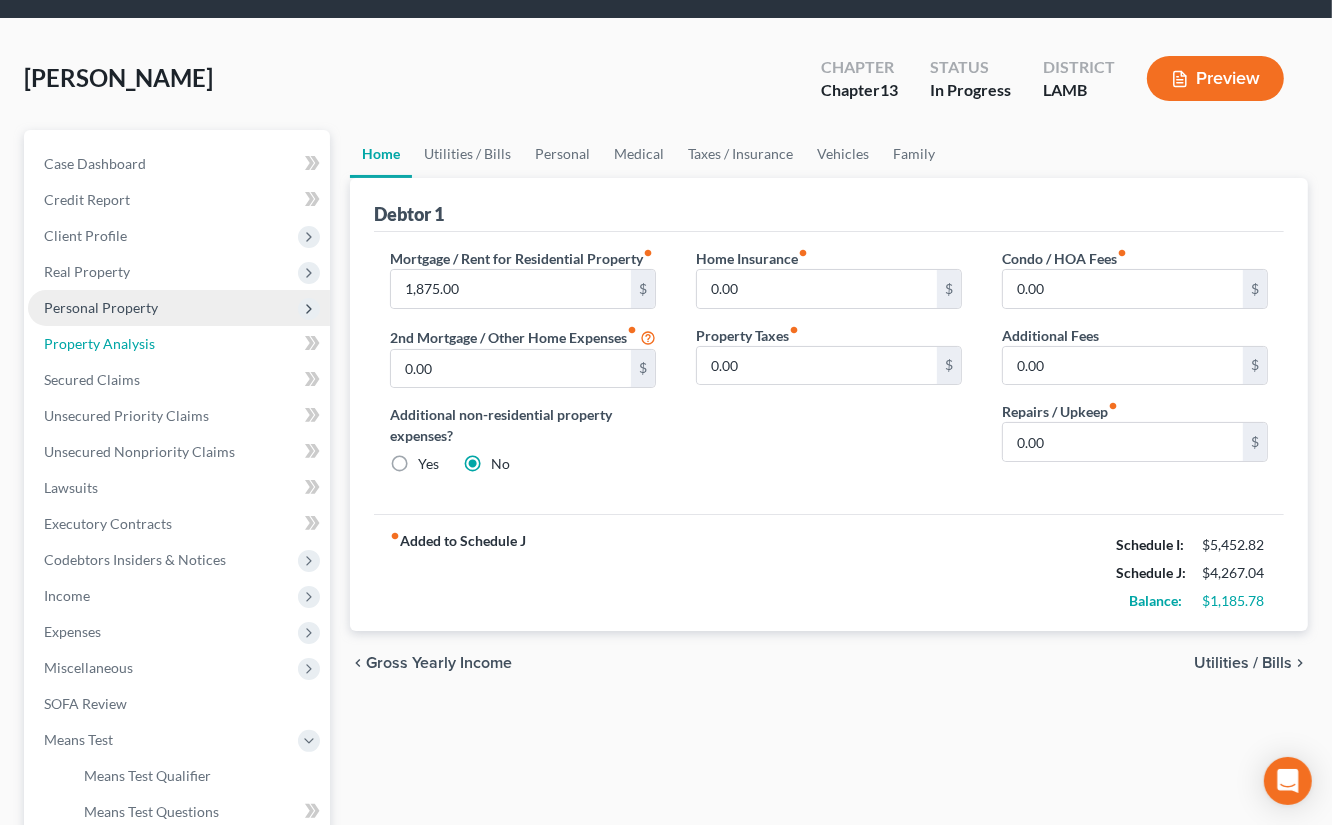 click on "Property Analysis" at bounding box center [99, 343] 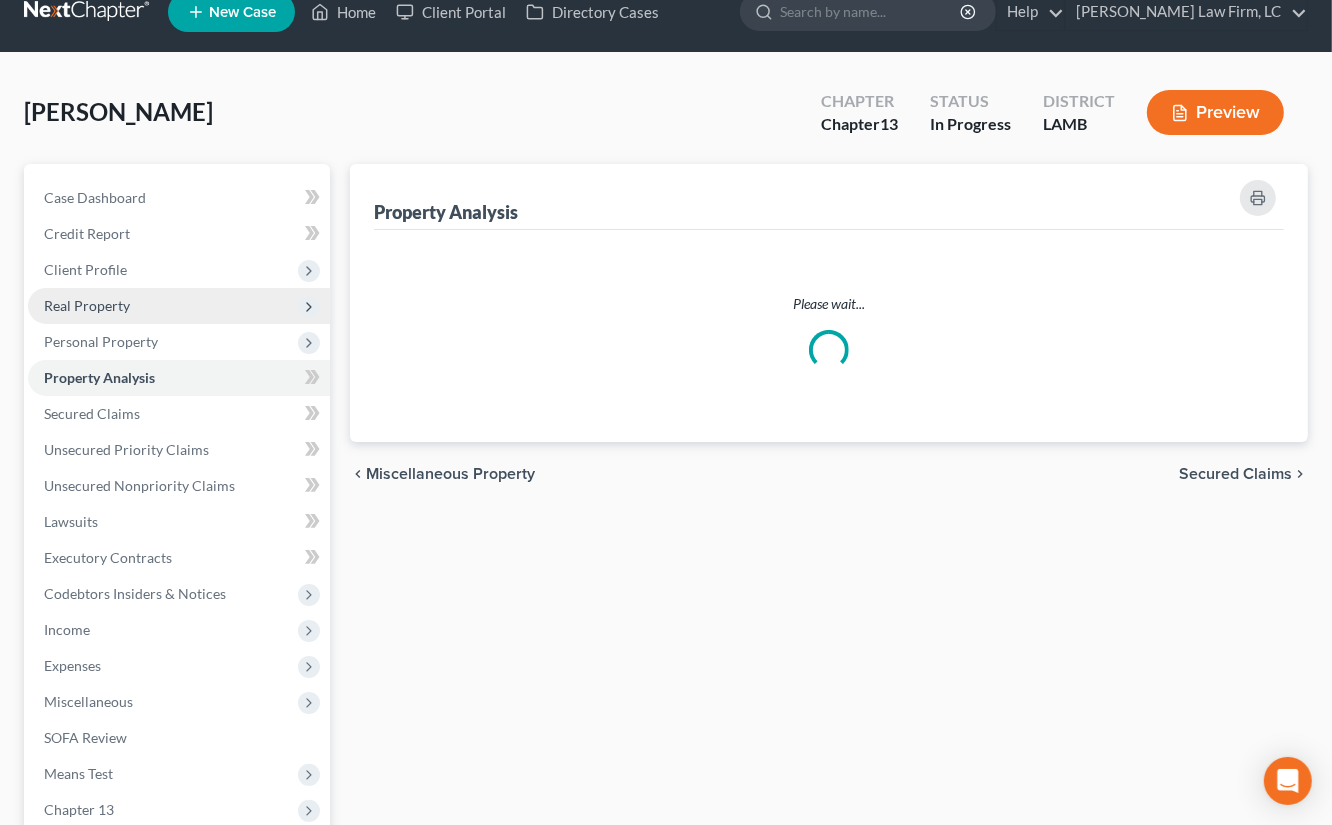 scroll, scrollTop: 0, scrollLeft: 0, axis: both 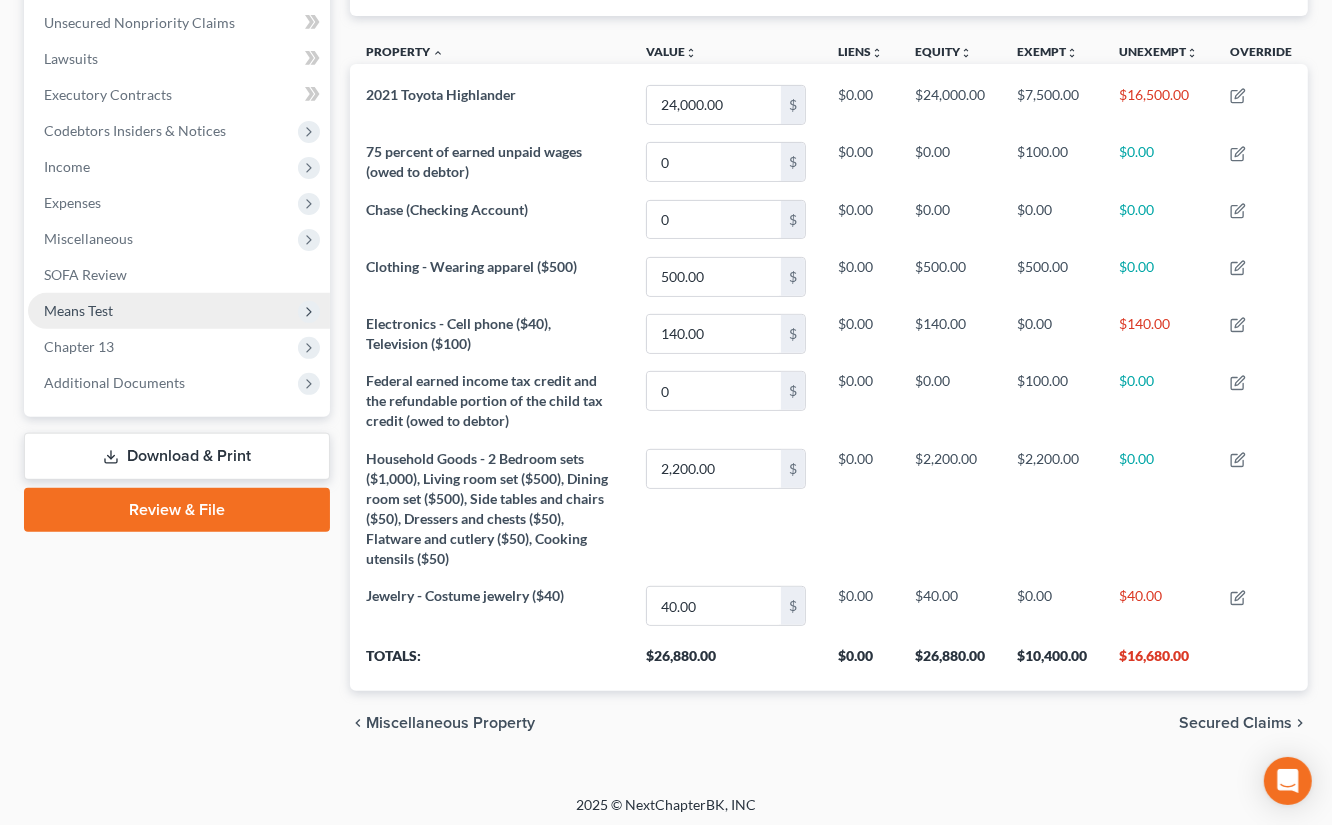 click on "Means Test" at bounding box center (179, 311) 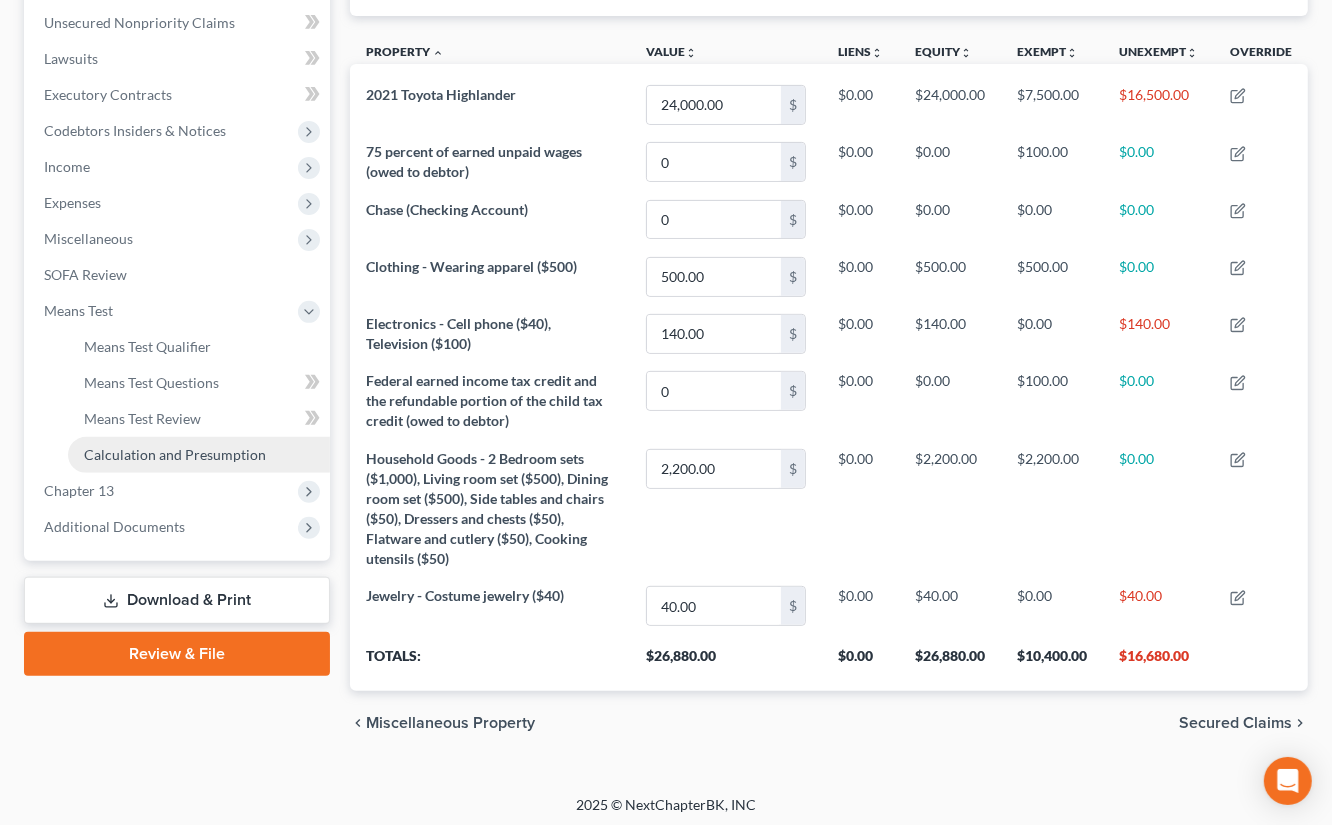 click on "Calculation and Presumption" at bounding box center [199, 455] 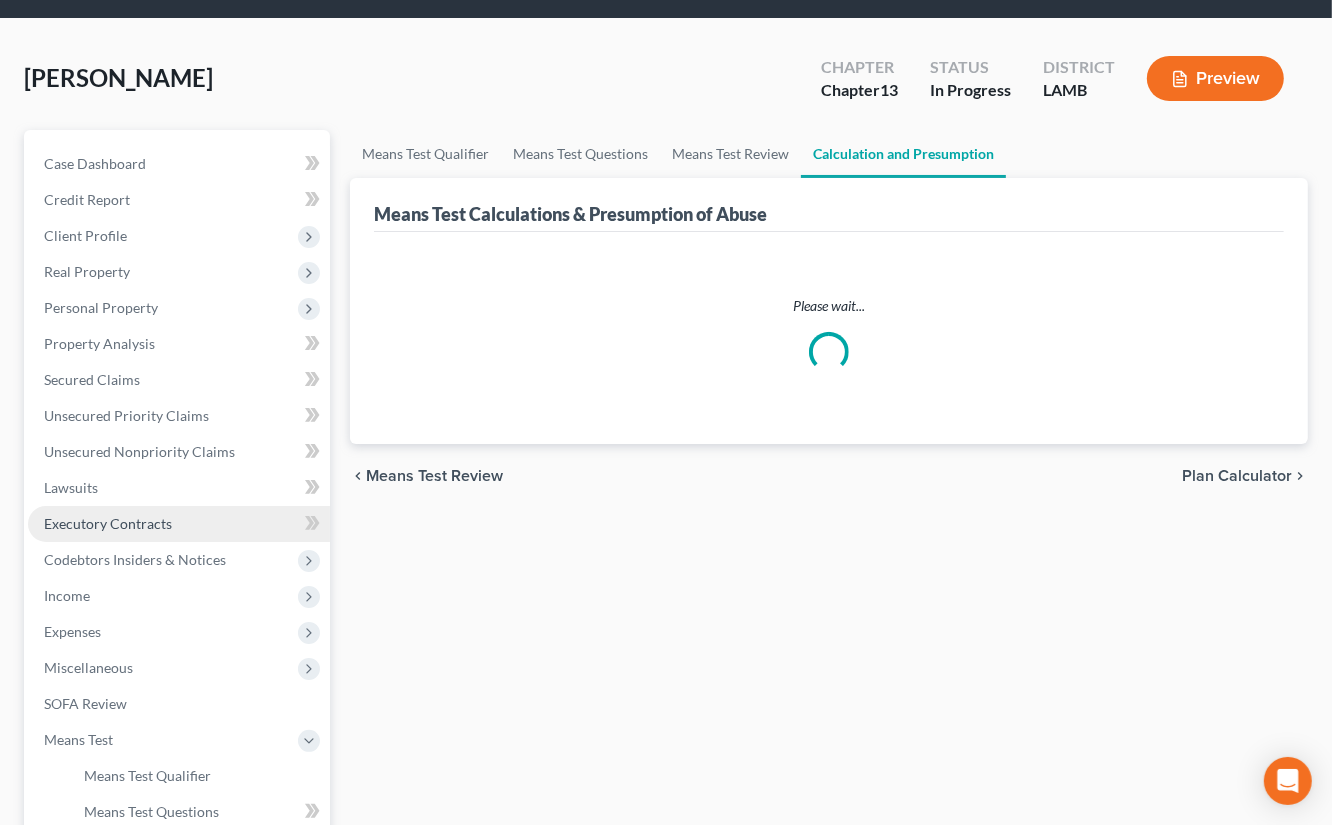 scroll, scrollTop: 0, scrollLeft: 0, axis: both 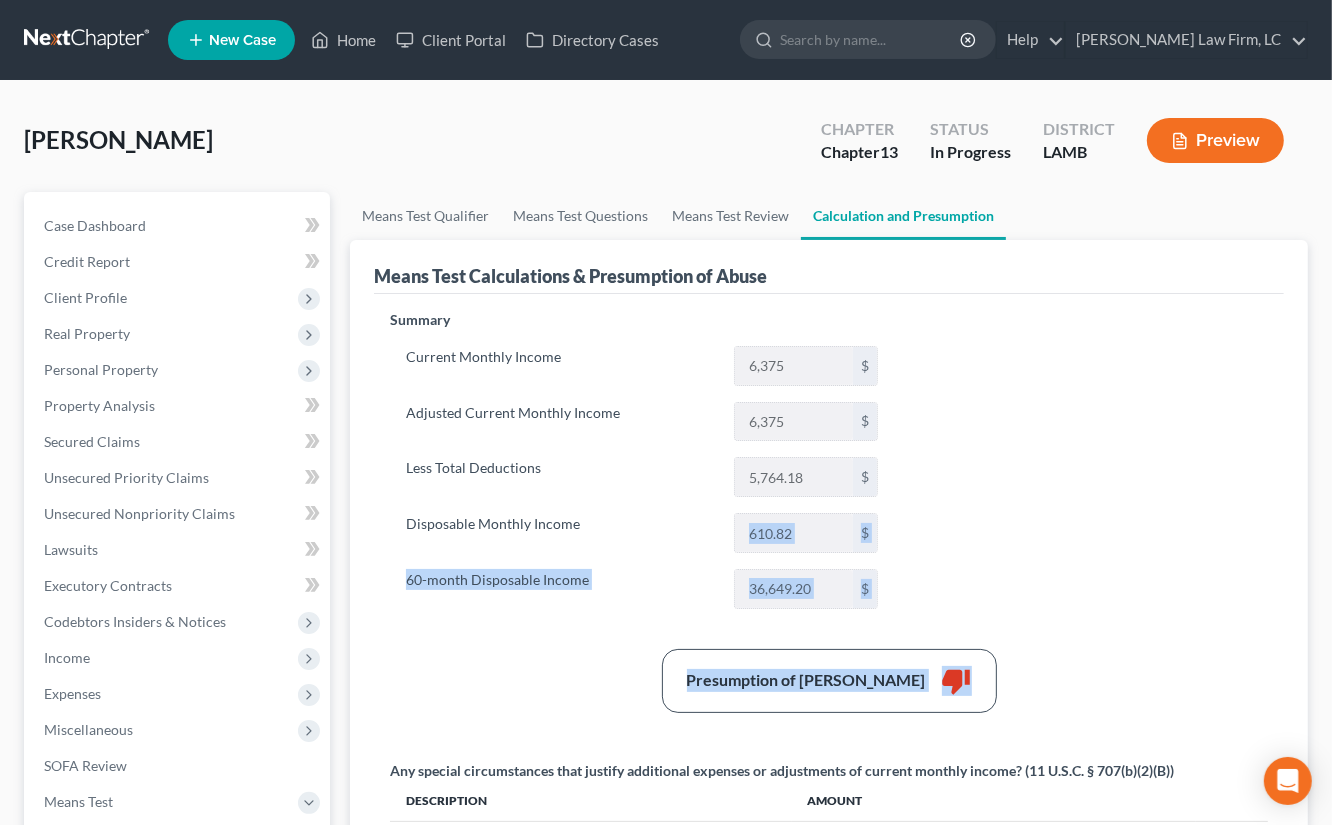 drag, startPoint x: 465, startPoint y: 536, endPoint x: 584, endPoint y: 712, distance: 212.4547 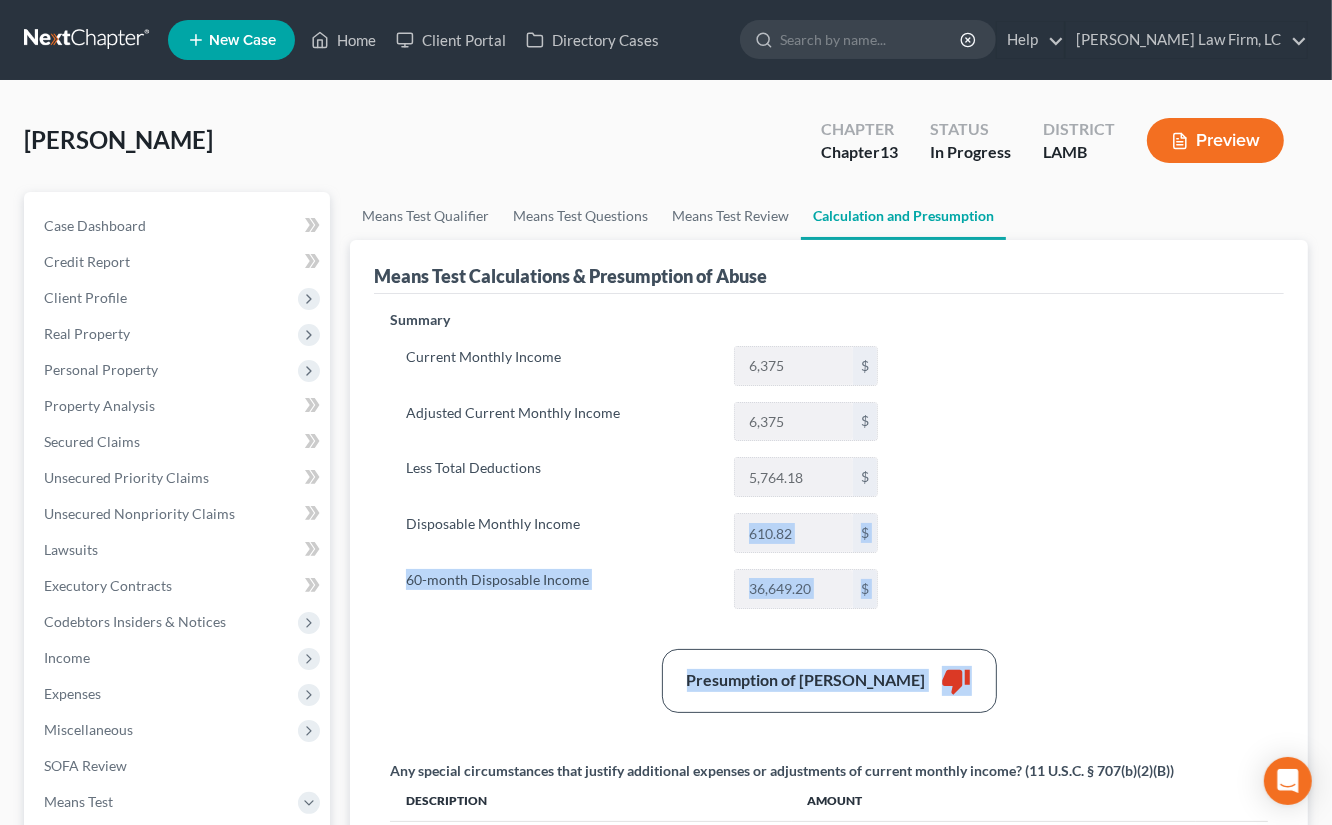 click on "Summary Current Monthly Income 6,375 $ Adjusted Current Monthly Income 6,375 $ Less Total Deductions 5,764.18 $ Disposable Monthly Income 610.82 $ 60-month Disposable Income 36,649.20 $ Presumption of Abuse Arises thumb_down Any special circumstances that justify additional expenses or adjustments of current monthly income? (11 U.S.C. § 707(b)(2)(B)) Description Amount $ Change in Income and Expenses Form Line Reason for Changing Date of Change Inc/Dec Amount of Change
22C-1
*
22C-2
*
Increase
*
Decrease
*
$" at bounding box center (829, 728) 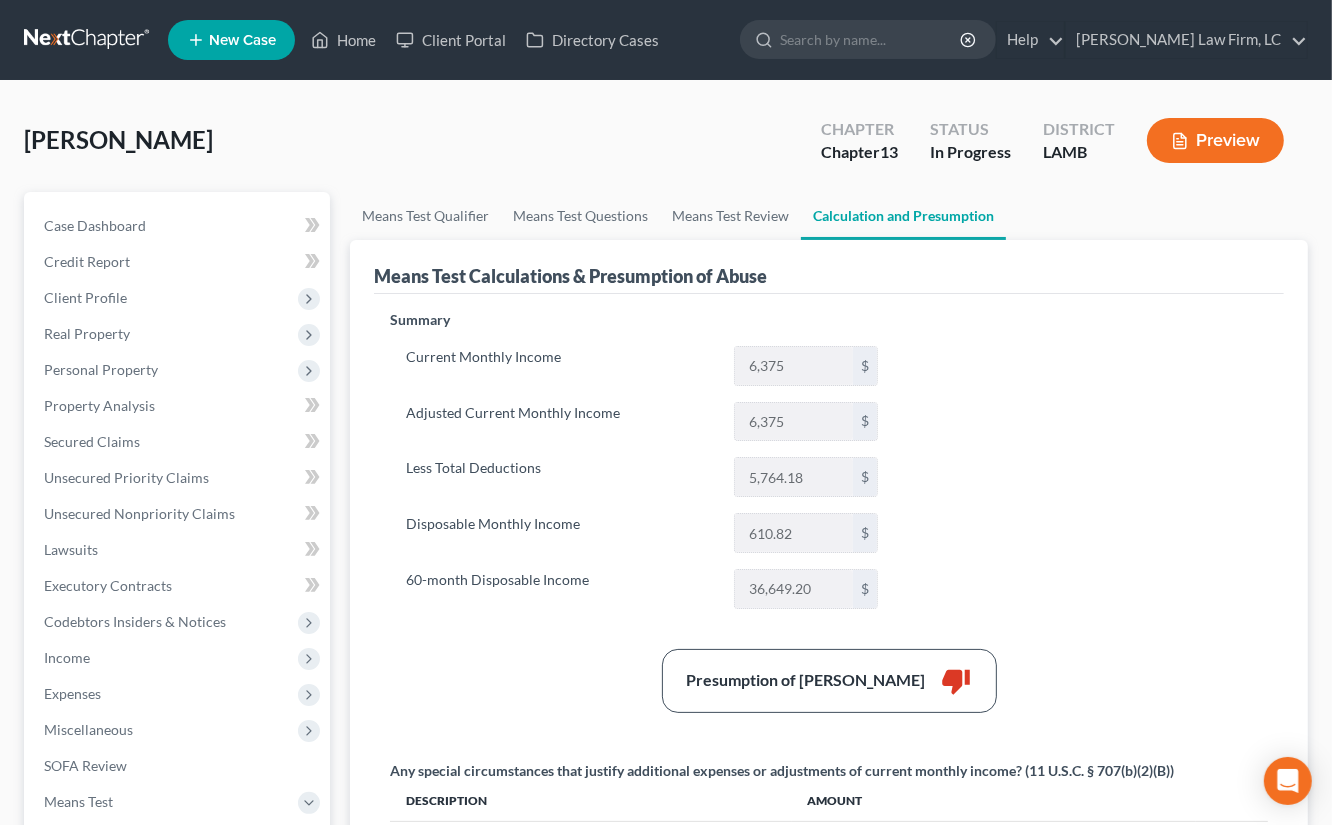 click on "Summary Current Monthly Income 6,375 $ Adjusted Current Monthly Income 6,375 $ Less Total Deductions 5,764.18 $ Disposable Monthly Income 610.82 $ 60-month Disposable Income 36,649.20 $ Presumption of Abuse Arises thumb_down Any special circumstances that justify additional expenses or adjustments of current monthly income? (11 U.S.C. § 707(b)(2)(B)) Description Amount $ Change in Income and Expenses Form Line Reason for Changing Date of Change Inc/Dec Amount of Change
22C-1
*
22C-2
*
Increase
*
Decrease
*
$" at bounding box center [829, 728] 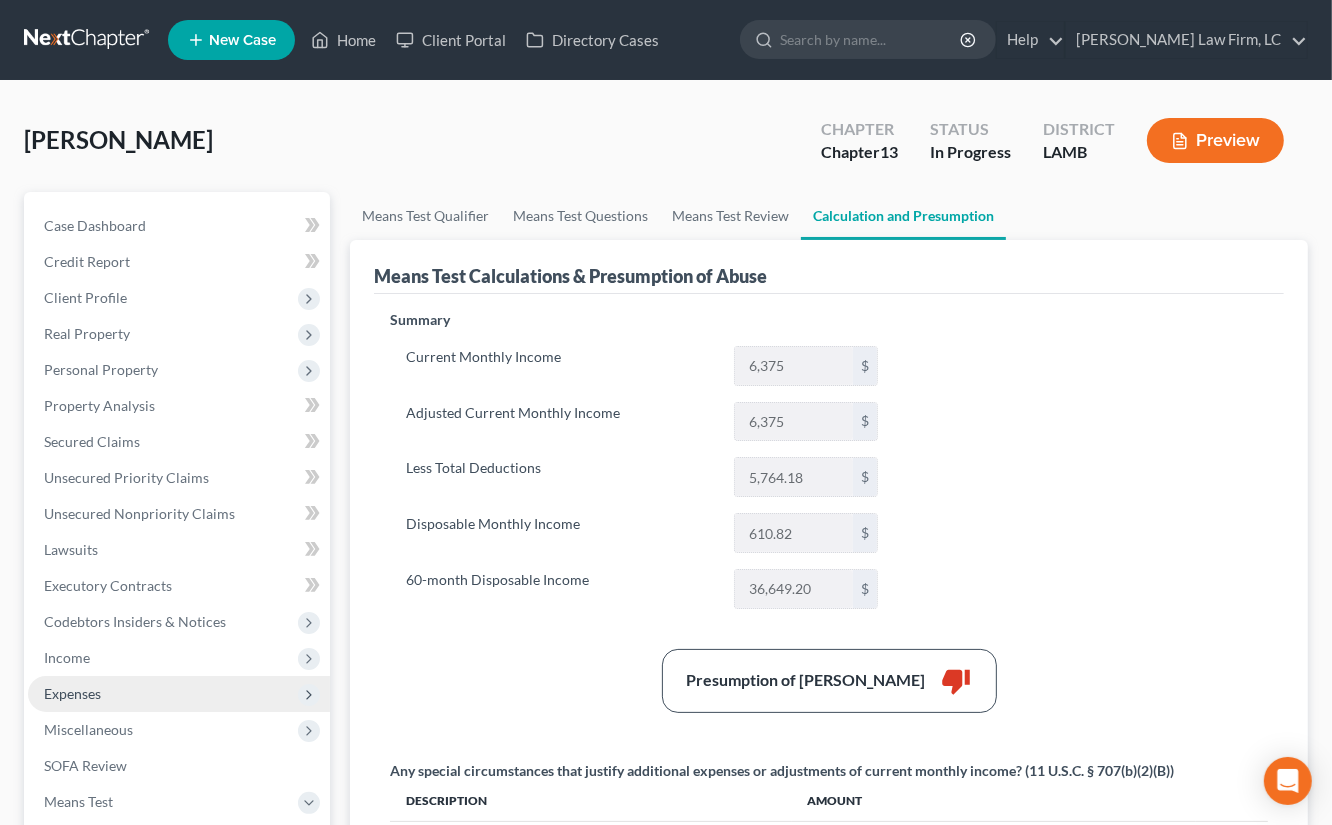 click on "Expenses" at bounding box center (179, 694) 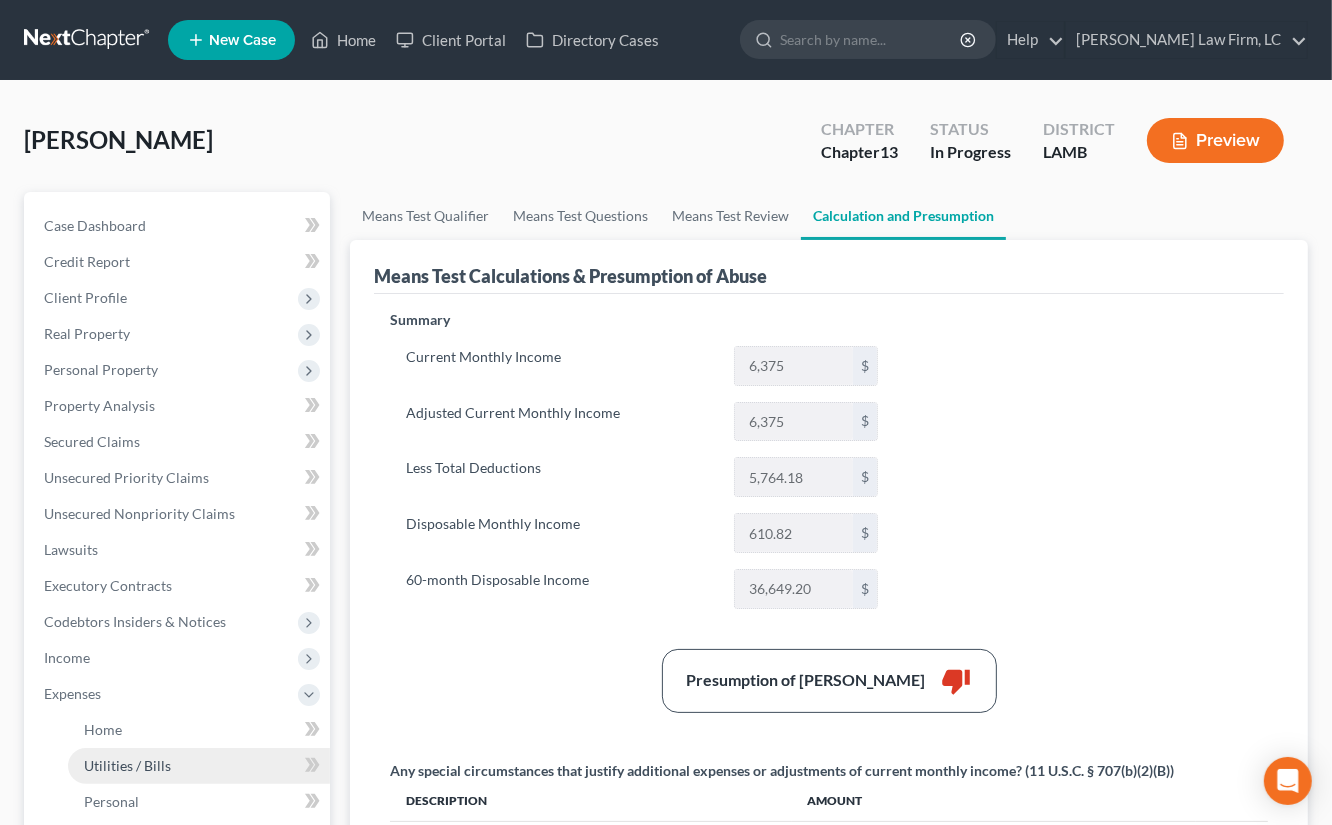 click on "Utilities / Bills" at bounding box center (199, 766) 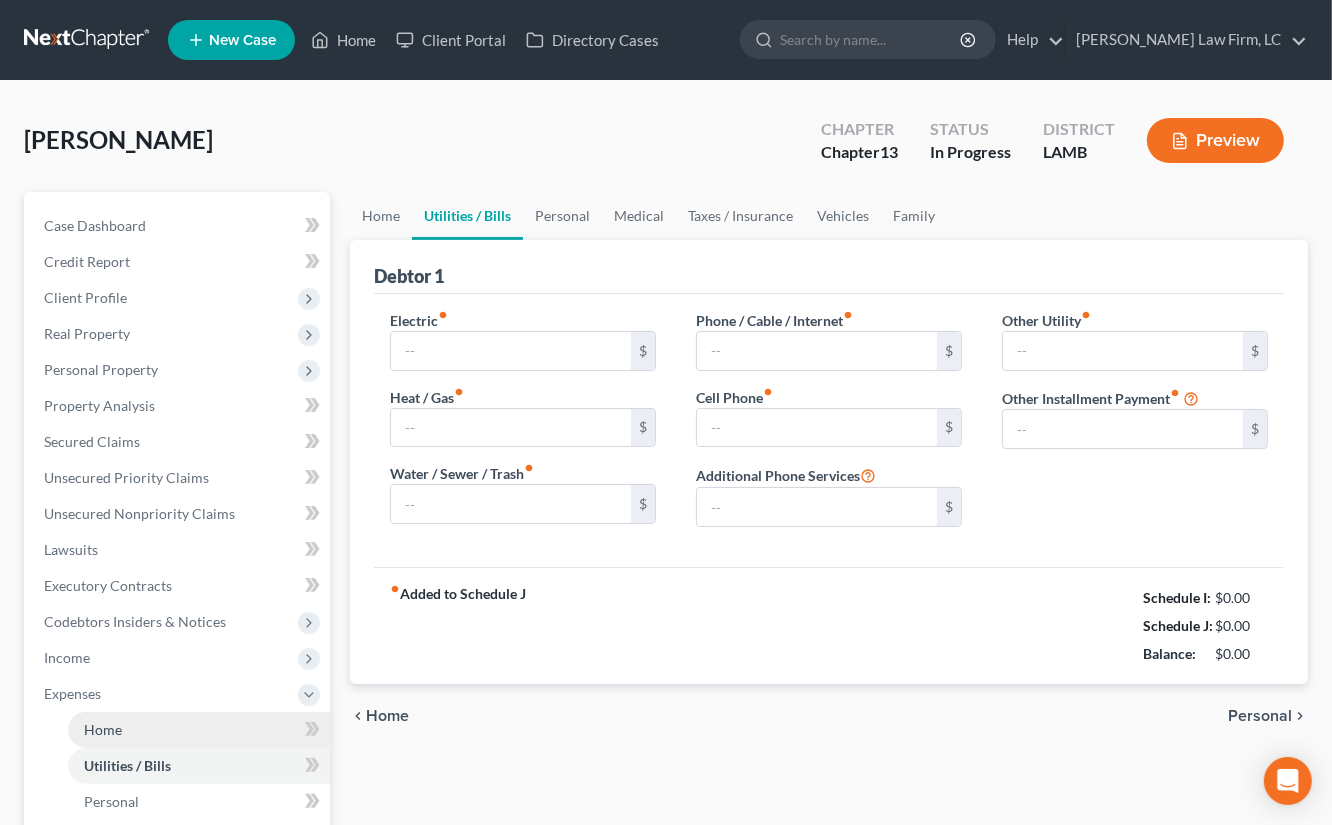 type on "200.00" 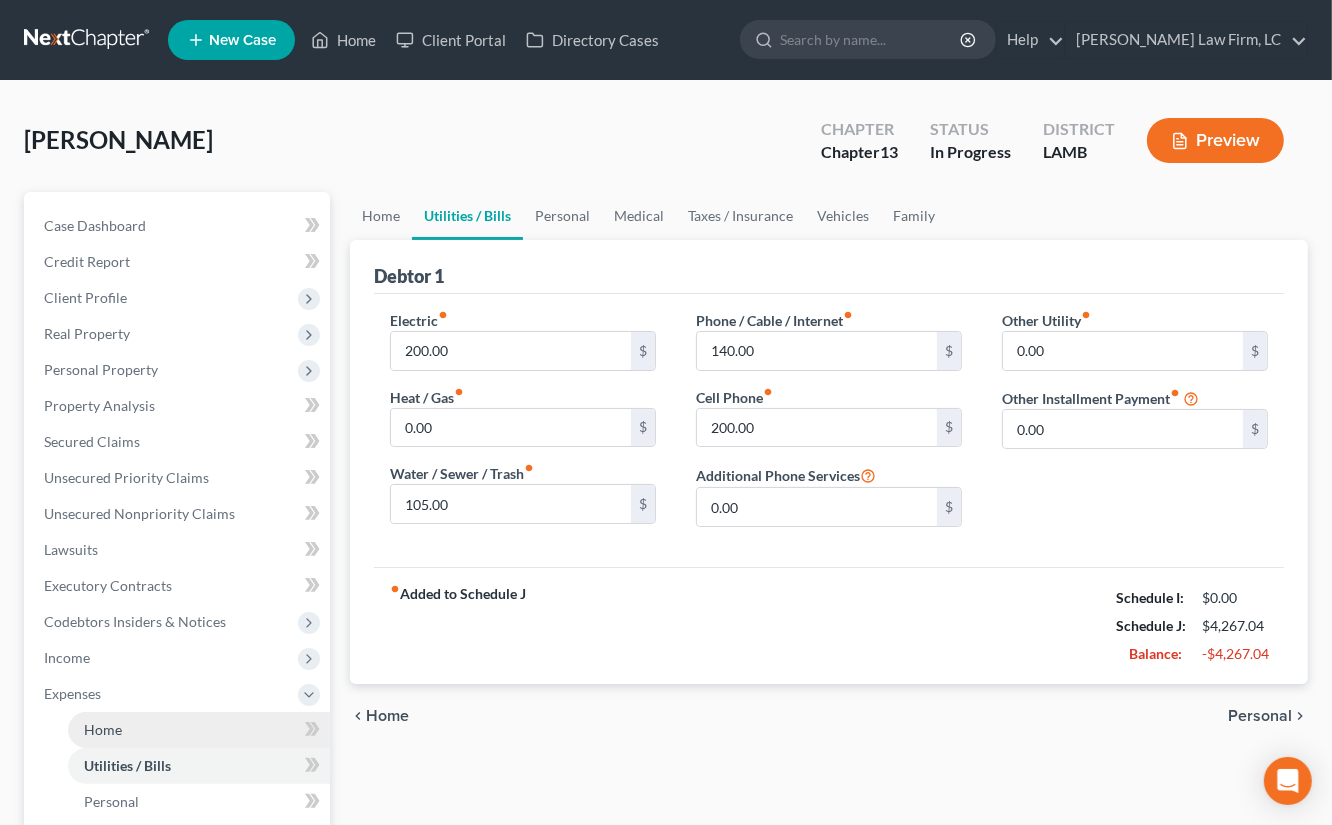 click on "Home" at bounding box center [199, 730] 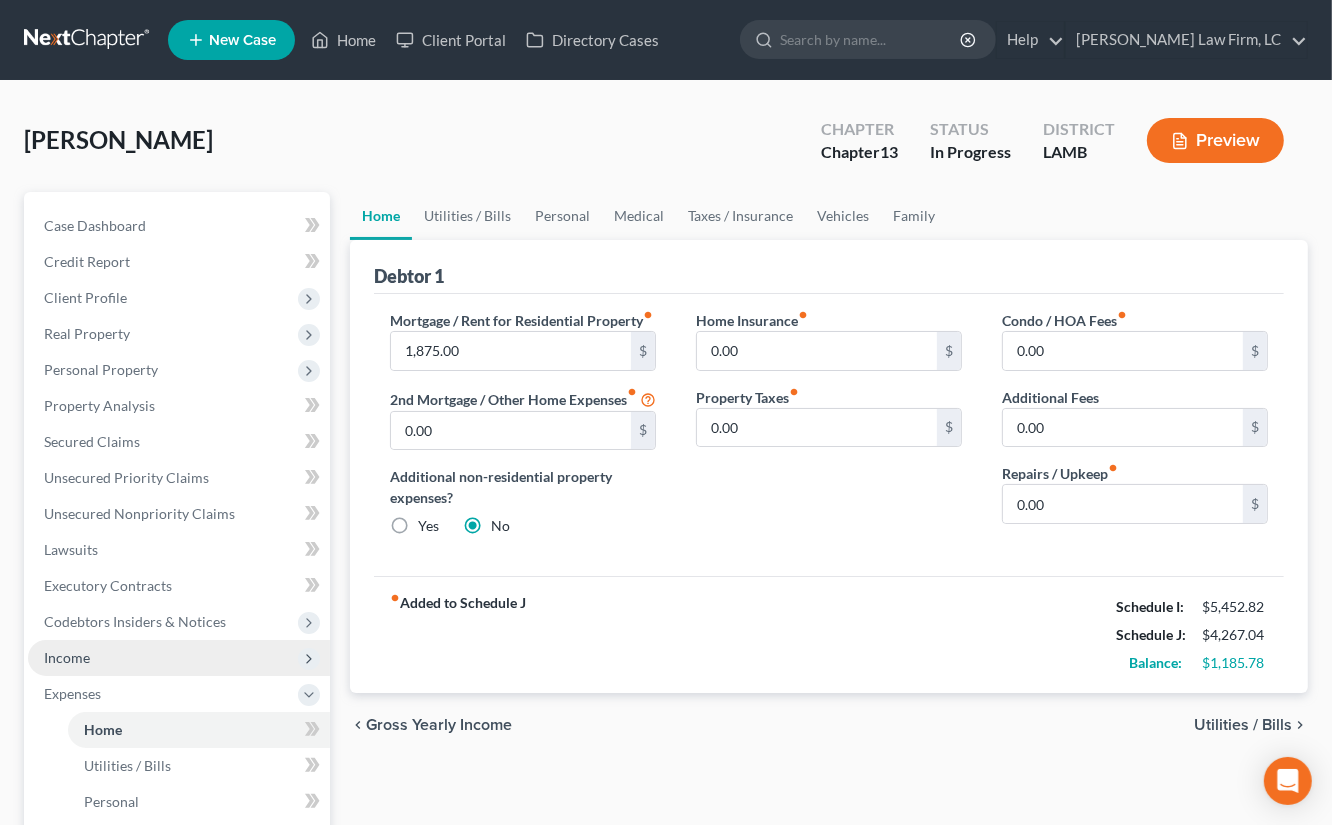 click on "Income" at bounding box center (179, 658) 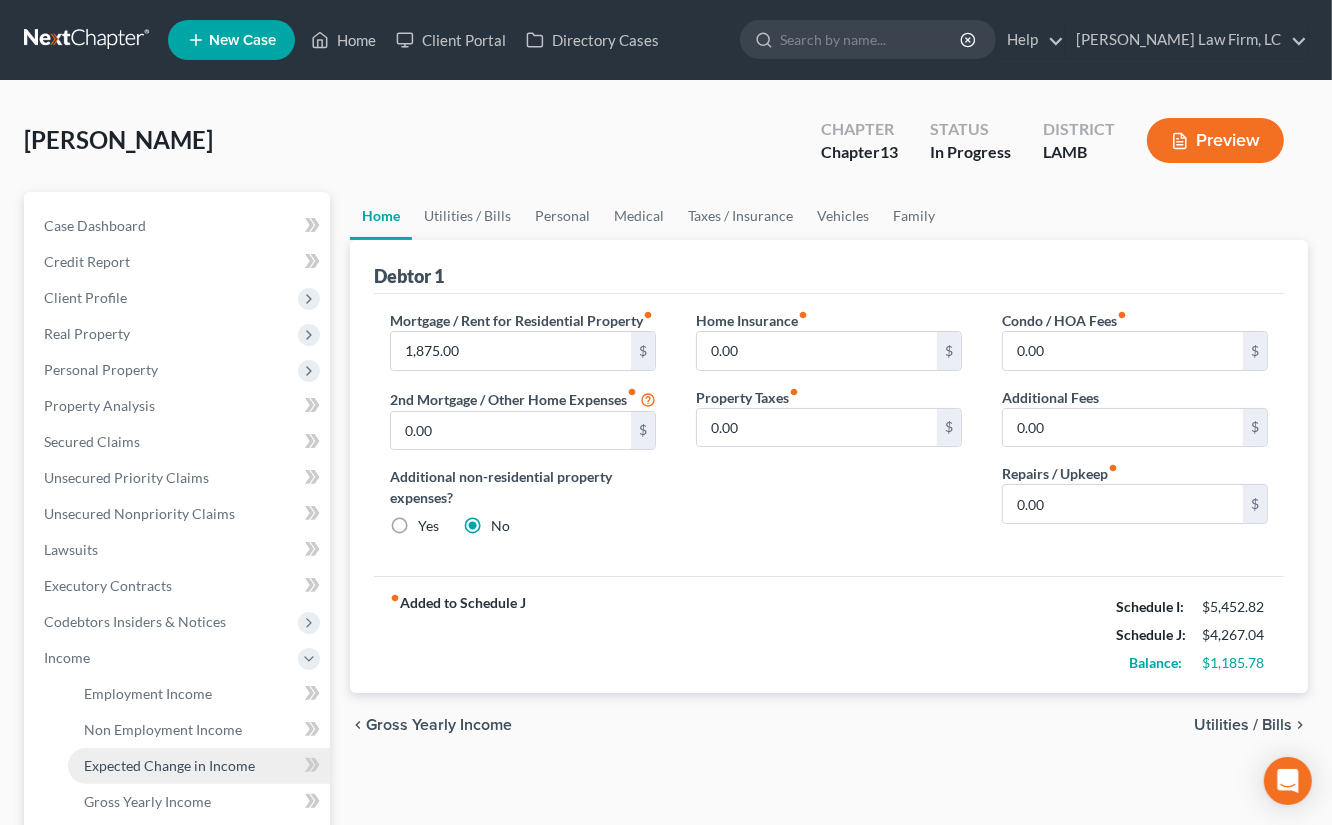 click on "Expected Change in Income" at bounding box center (169, 765) 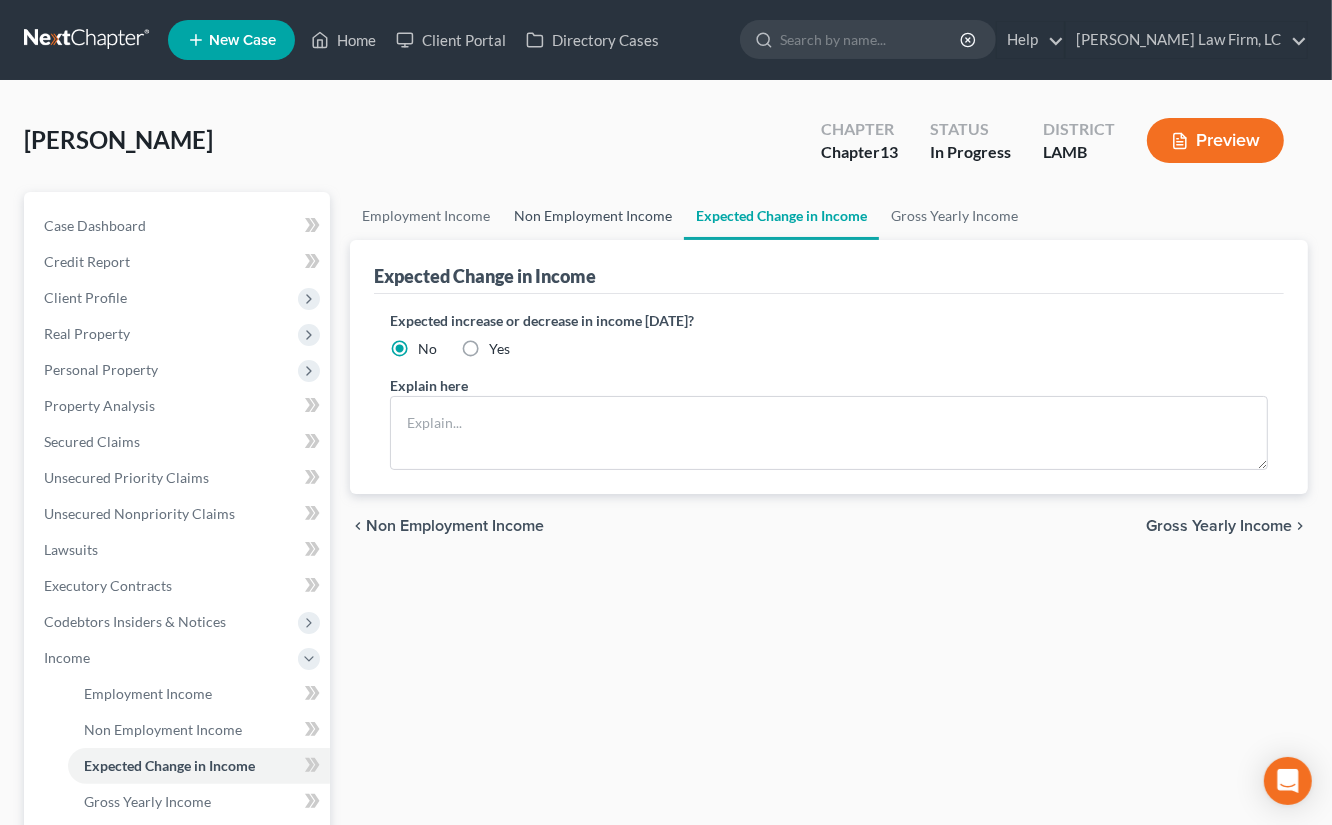 click on "Non Employment Income" at bounding box center (593, 216) 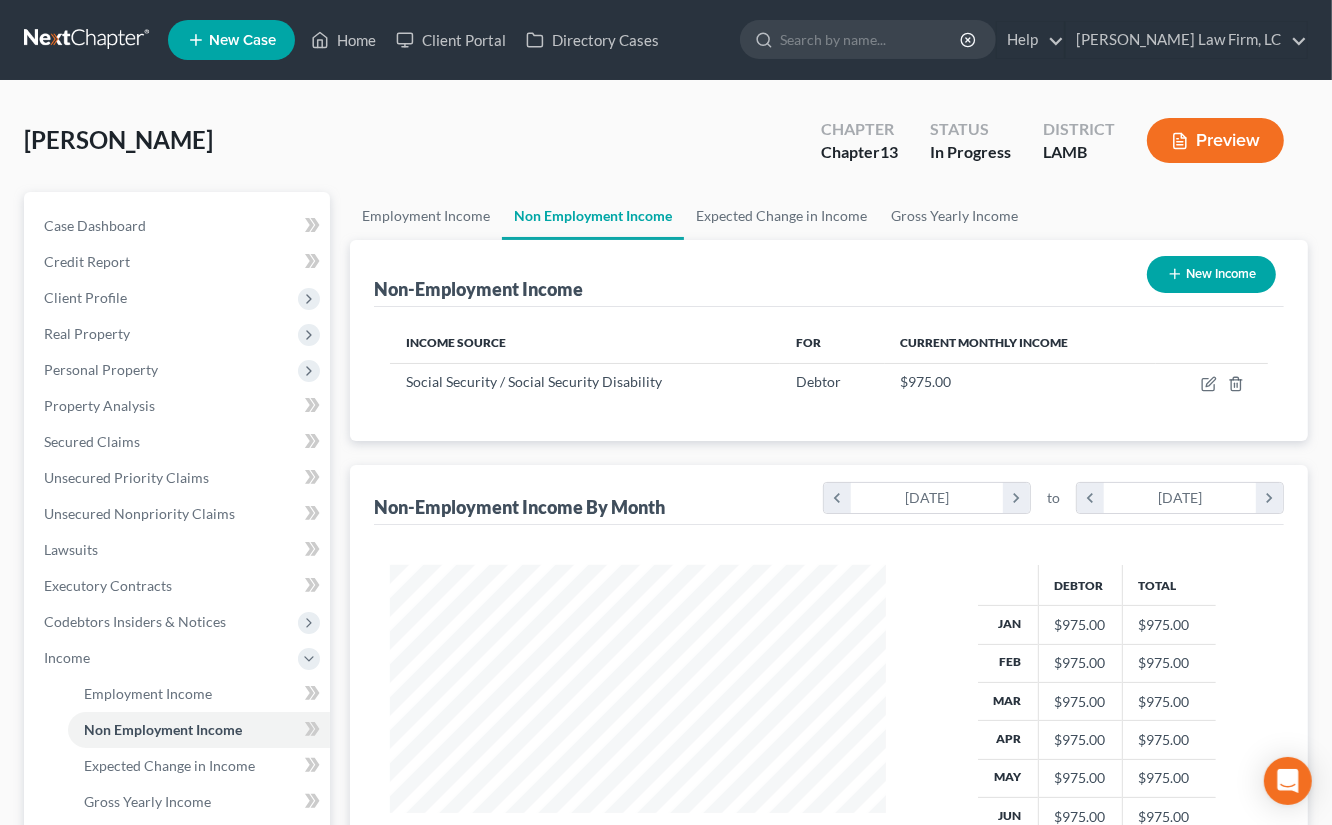 scroll, scrollTop: 999645, scrollLeft: 999464, axis: both 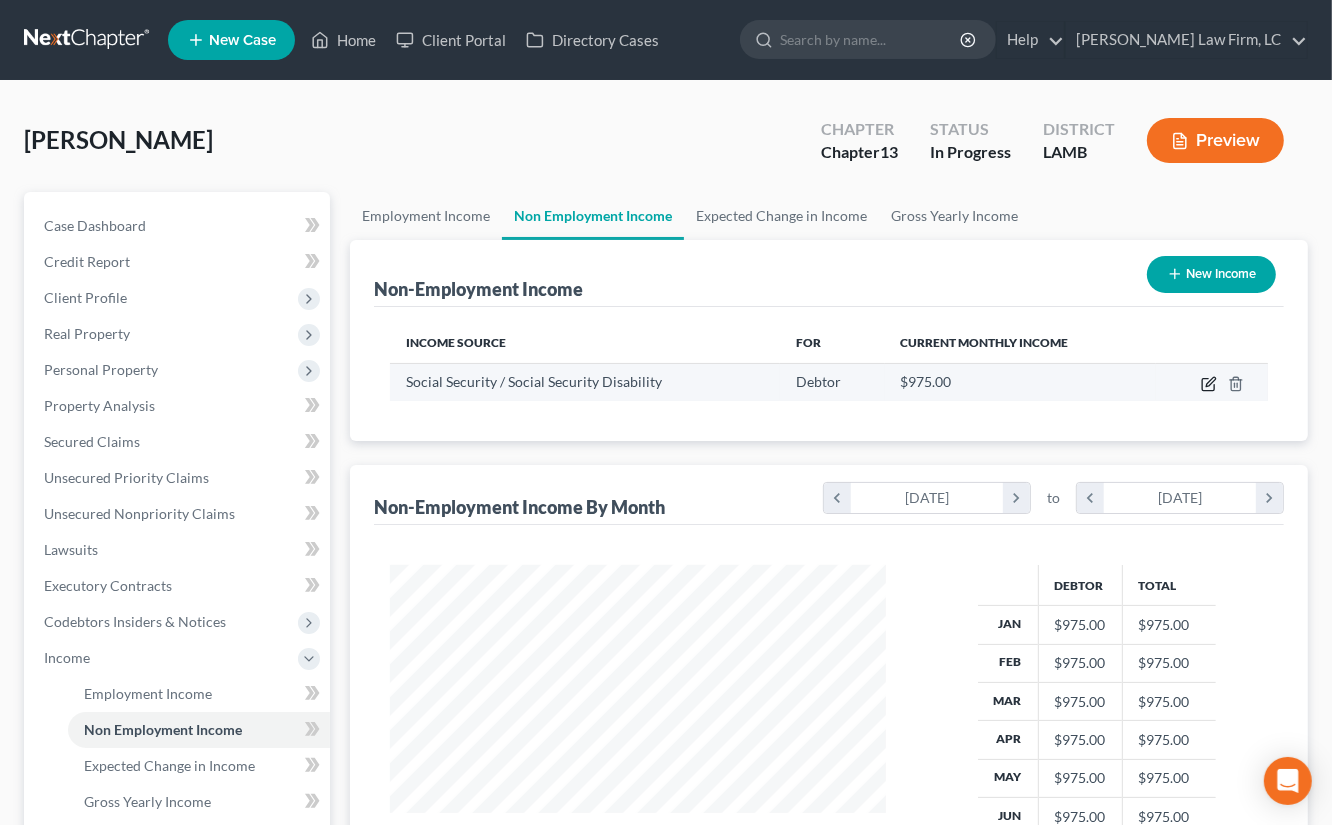 click 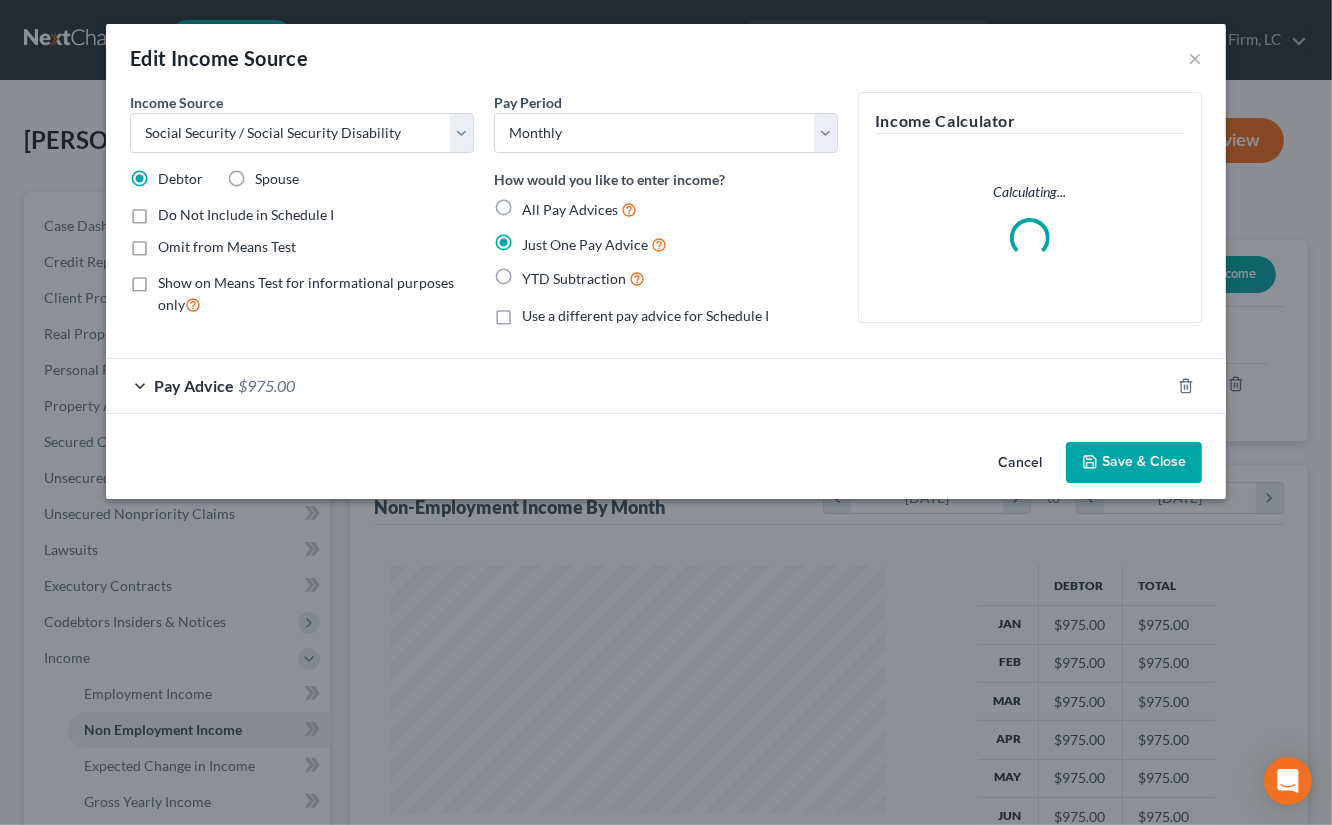 click on "Pay Advice $975.00" at bounding box center (638, 385) 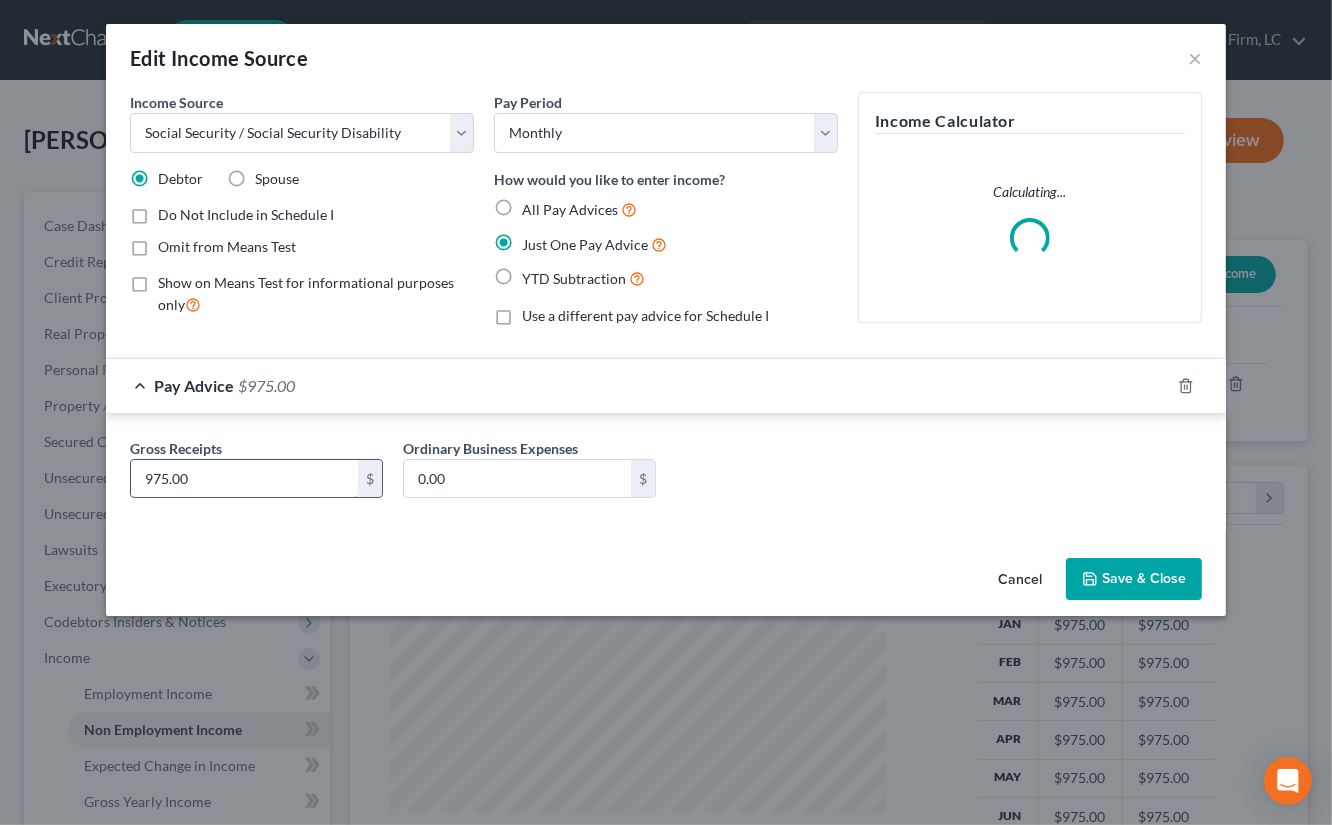 click on "975.00" at bounding box center [244, 479] 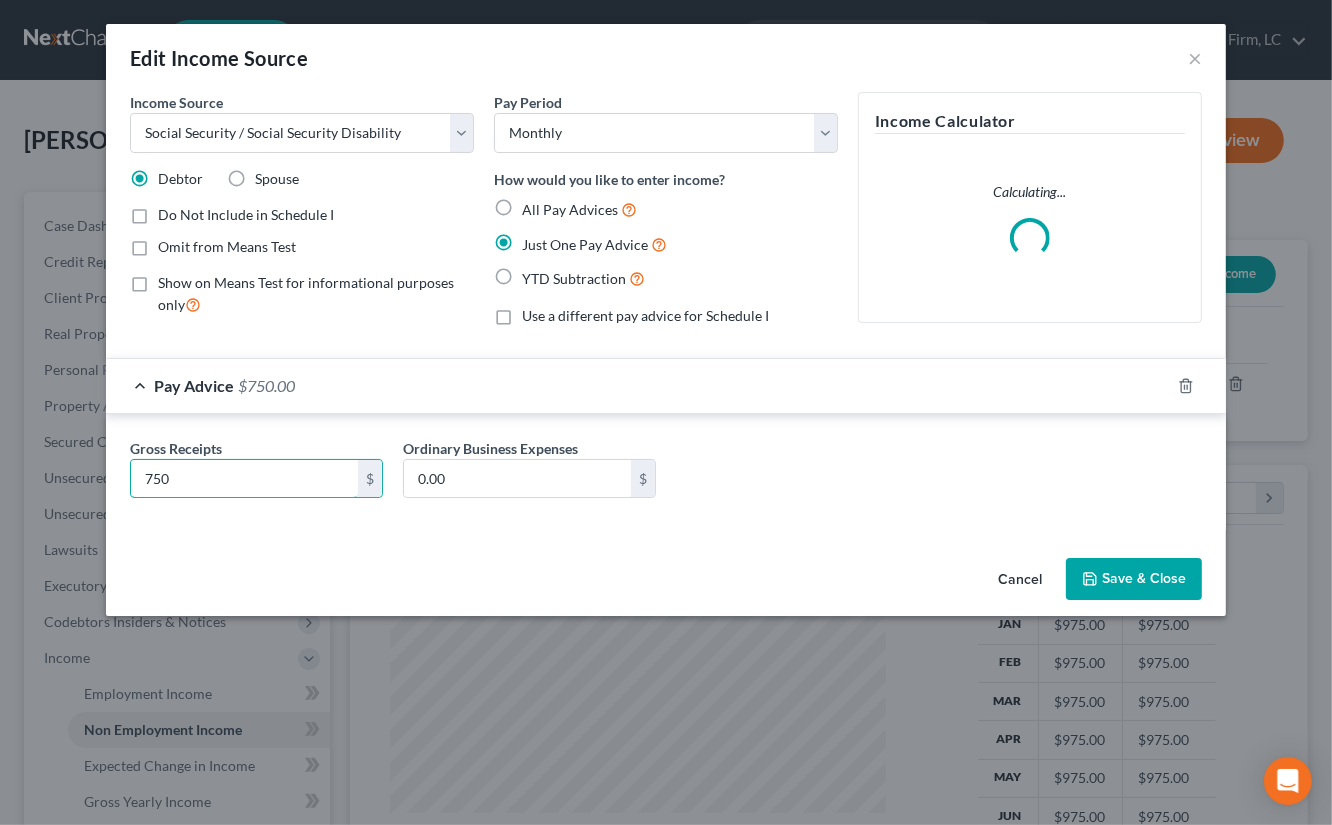 type on "750" 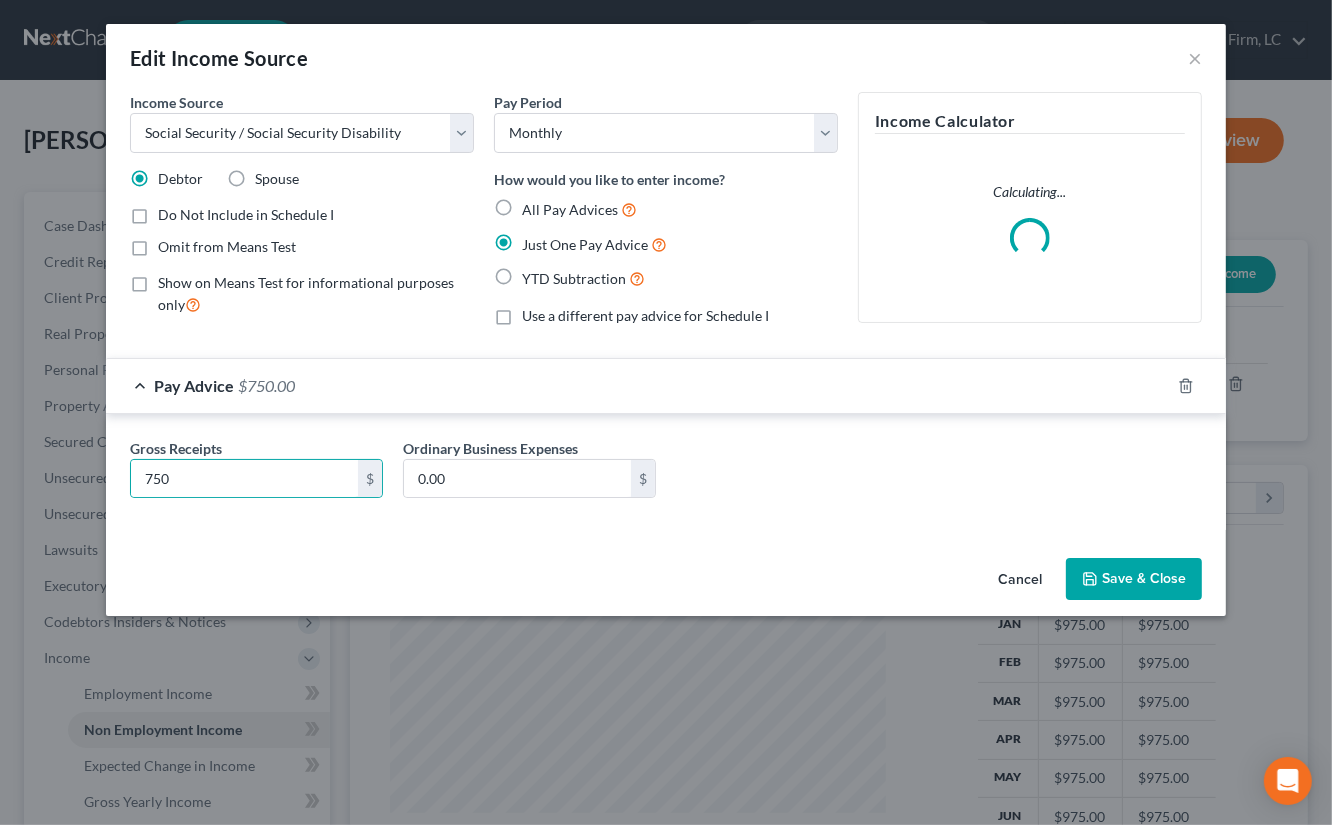 click on "Save & Close" at bounding box center (1134, 579) 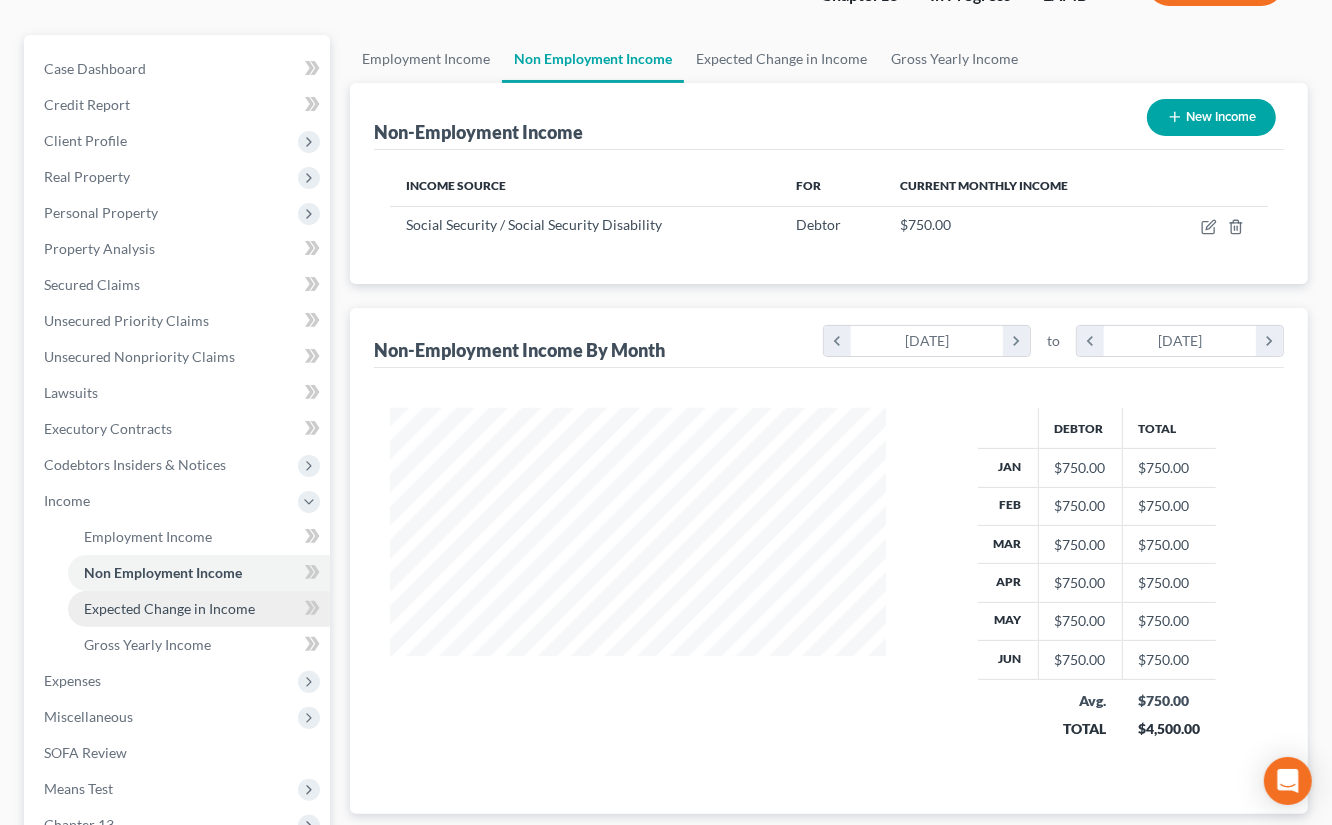 scroll, scrollTop: 164, scrollLeft: 0, axis: vertical 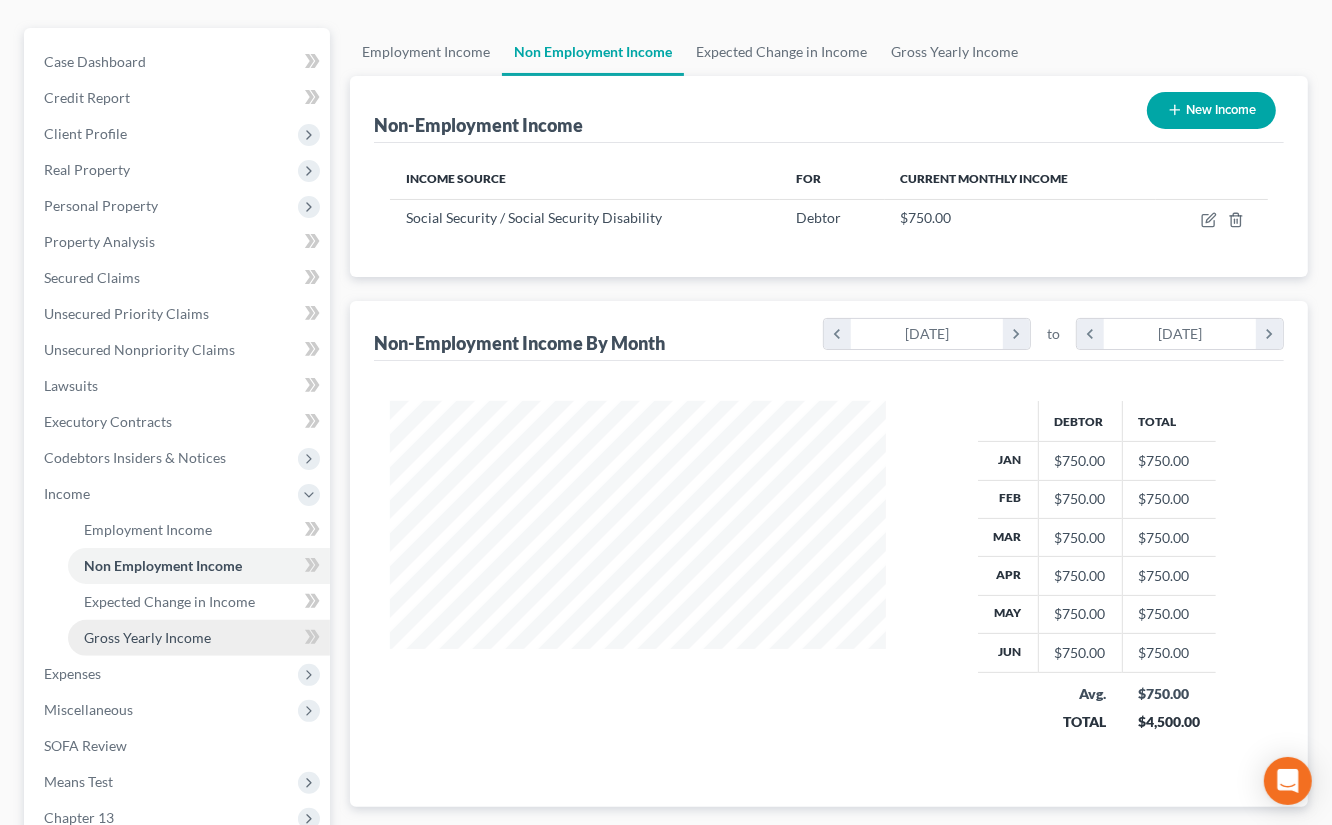 click on "Gross Yearly Income" at bounding box center [147, 637] 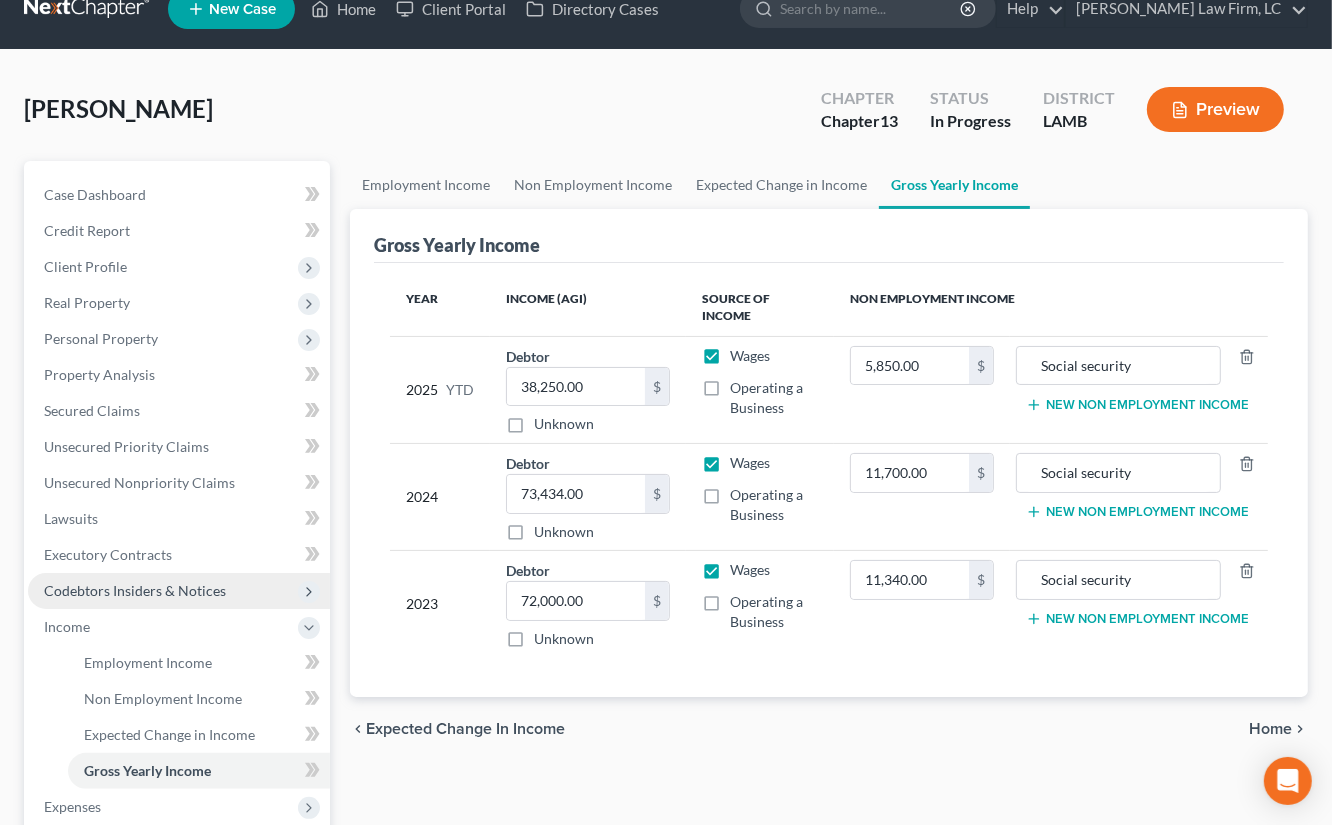 scroll, scrollTop: 0, scrollLeft: 0, axis: both 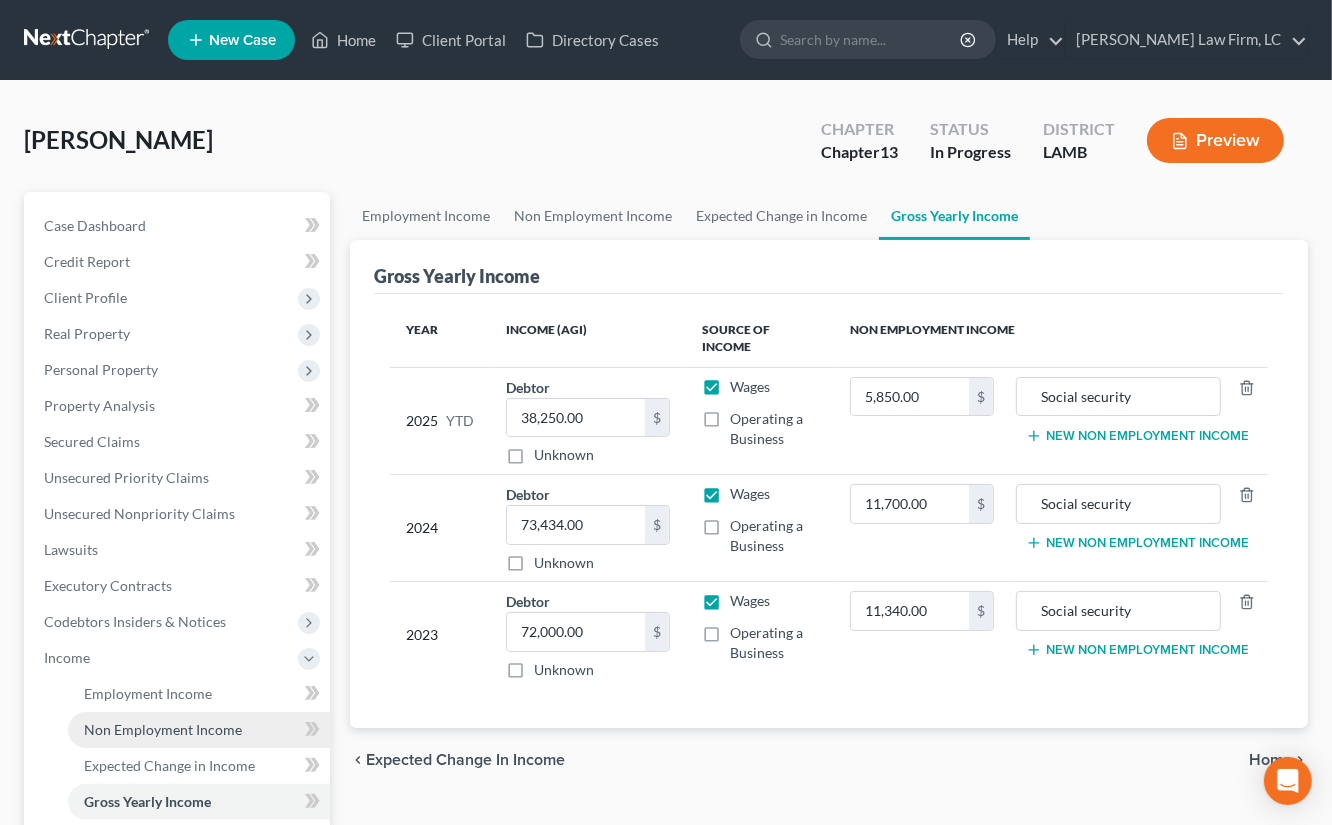 click on "Non Employment Income" at bounding box center [163, 729] 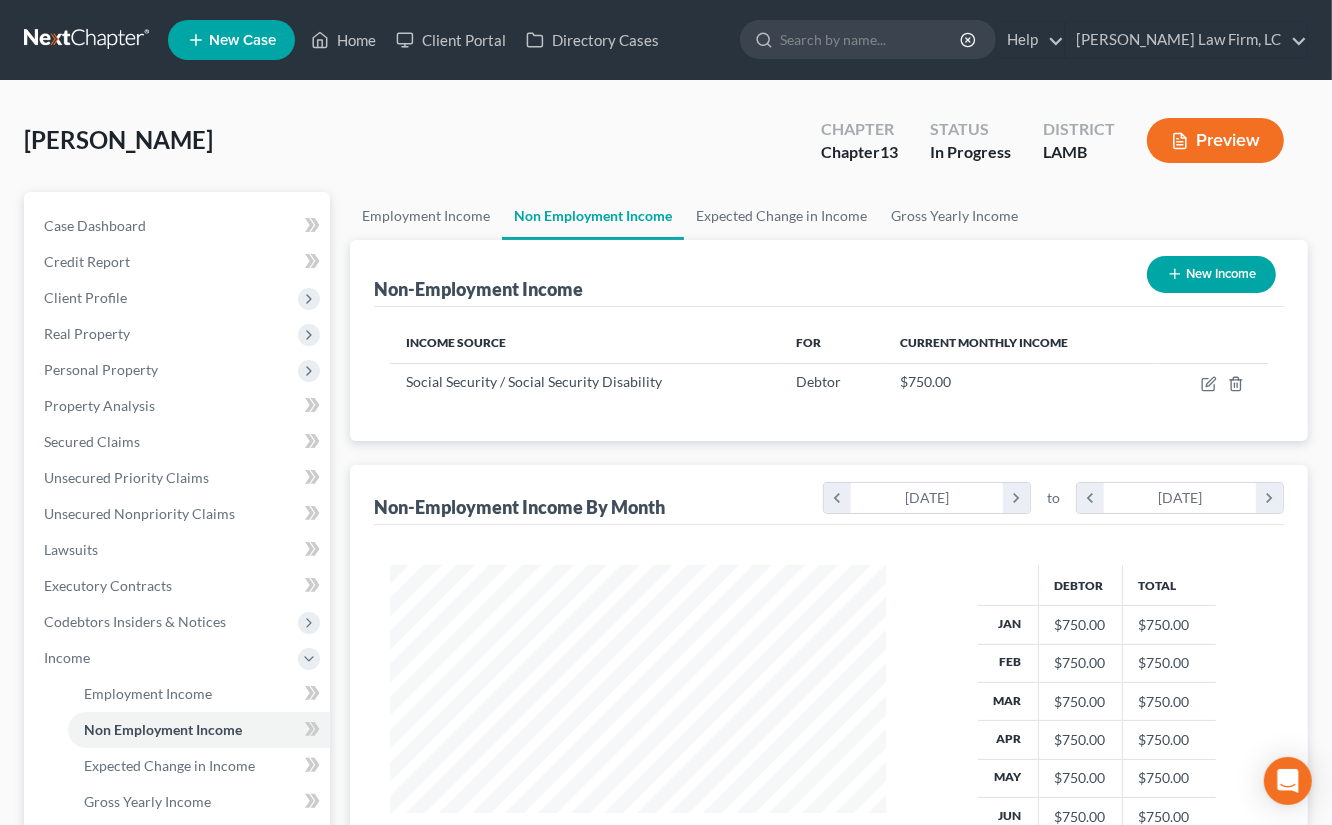 scroll, scrollTop: 999645, scrollLeft: 999464, axis: both 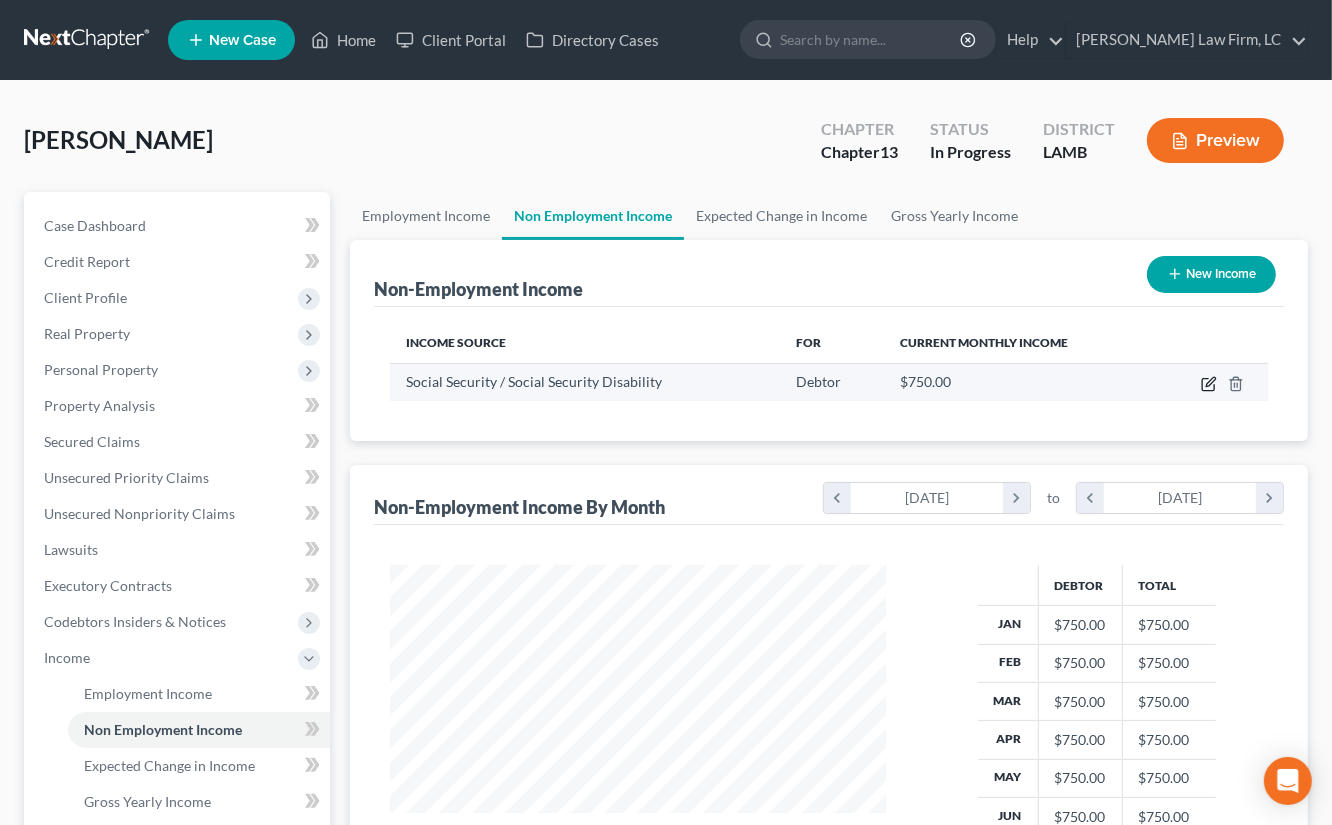 click 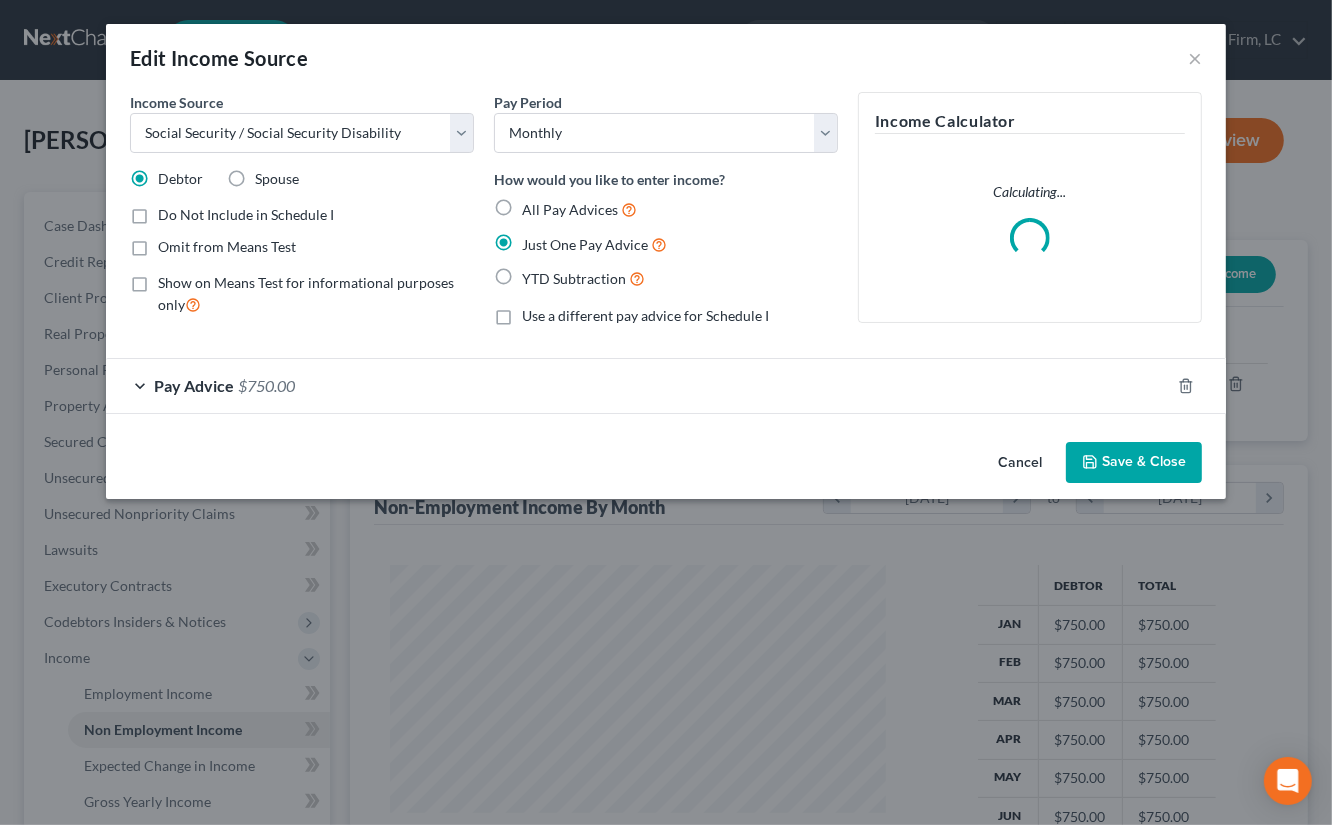click on "Pay Advice $750.00" at bounding box center [638, 385] 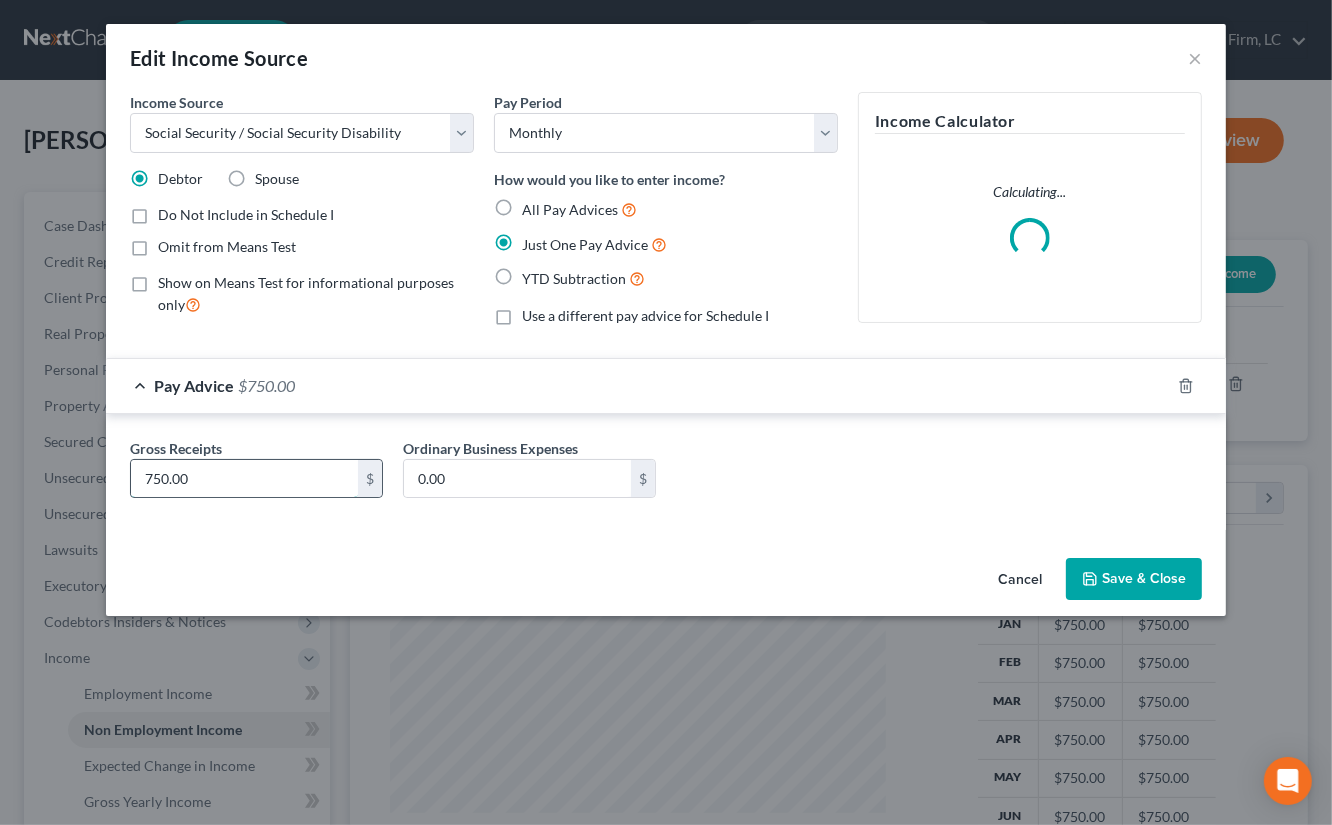 click on "750.00" at bounding box center [244, 479] 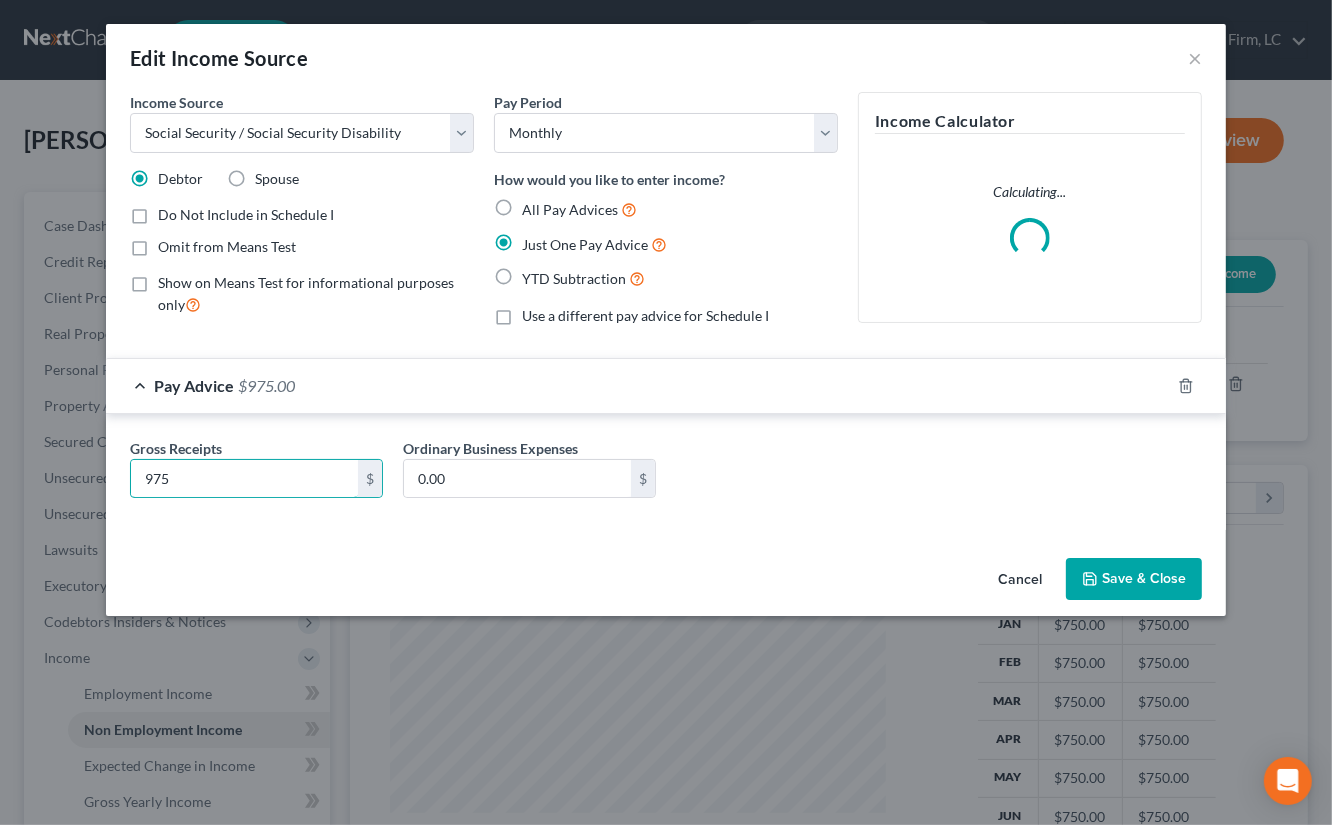 type on "975" 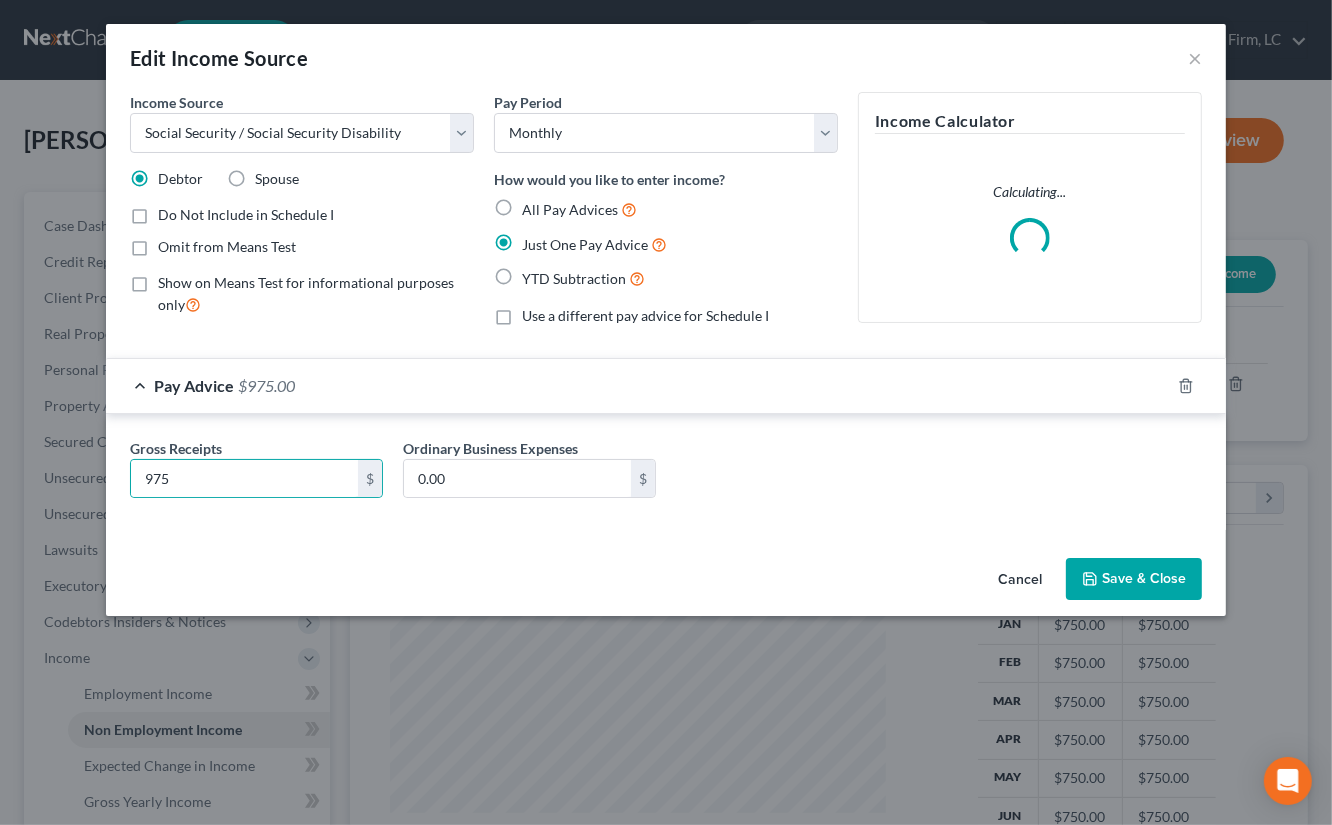 click on "Save & Close" at bounding box center (1134, 579) 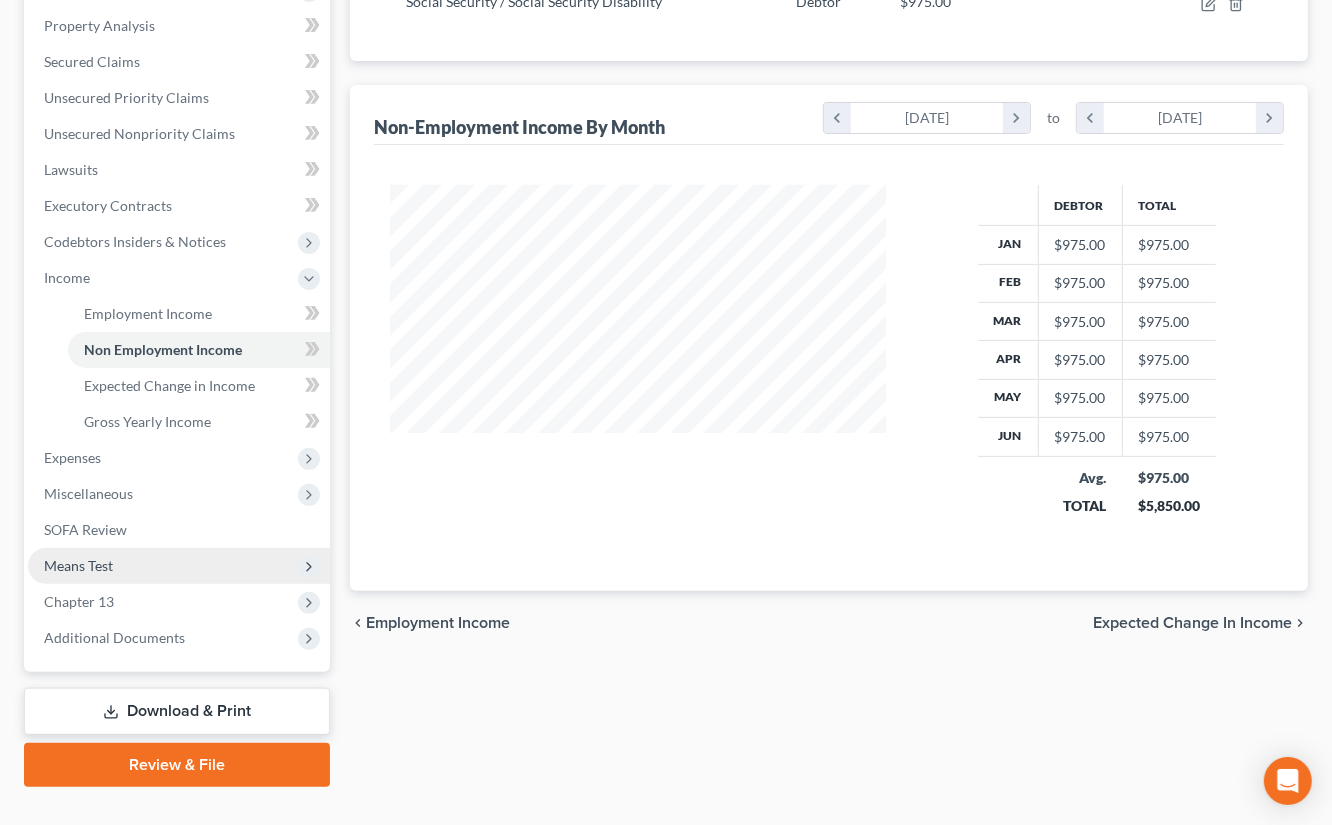 scroll, scrollTop: 382, scrollLeft: 0, axis: vertical 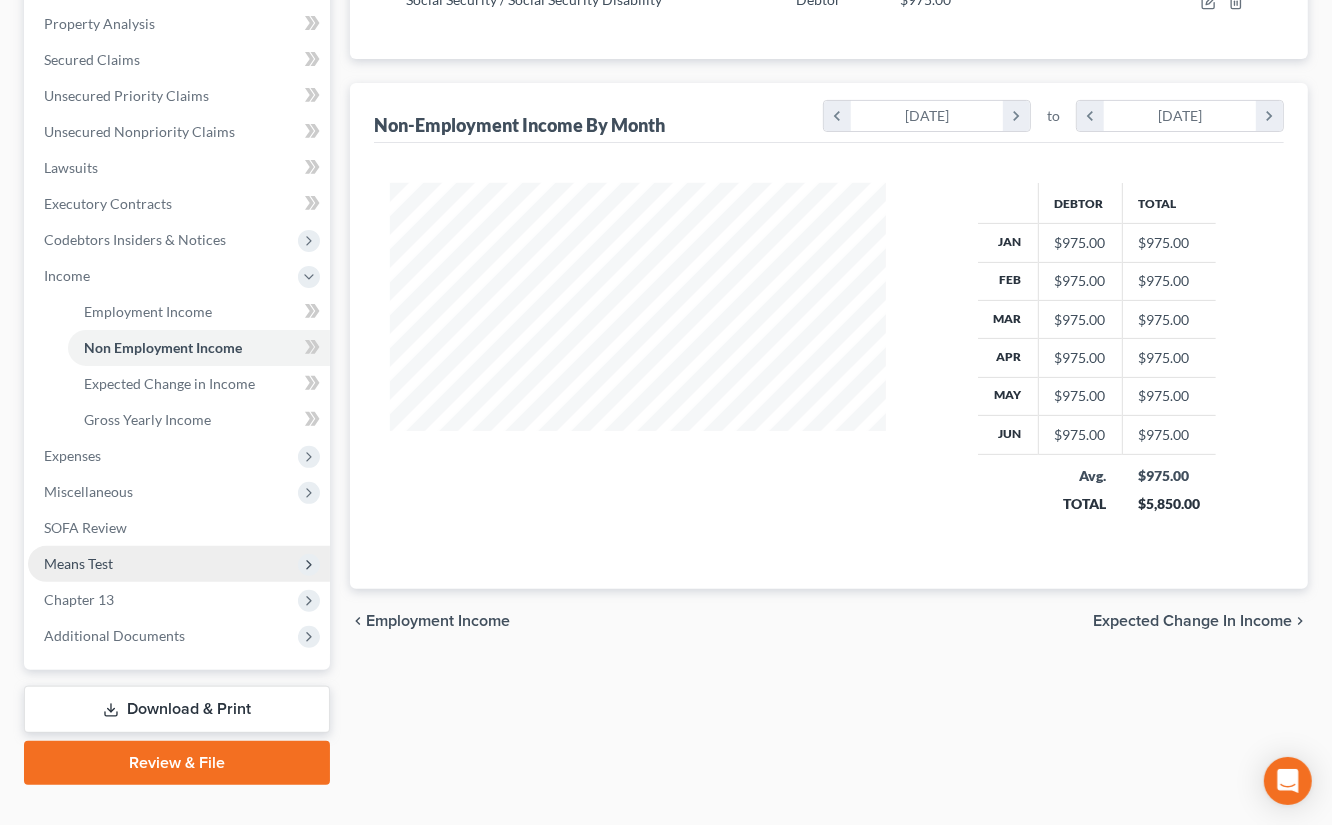 click on "Means Test" at bounding box center [179, 564] 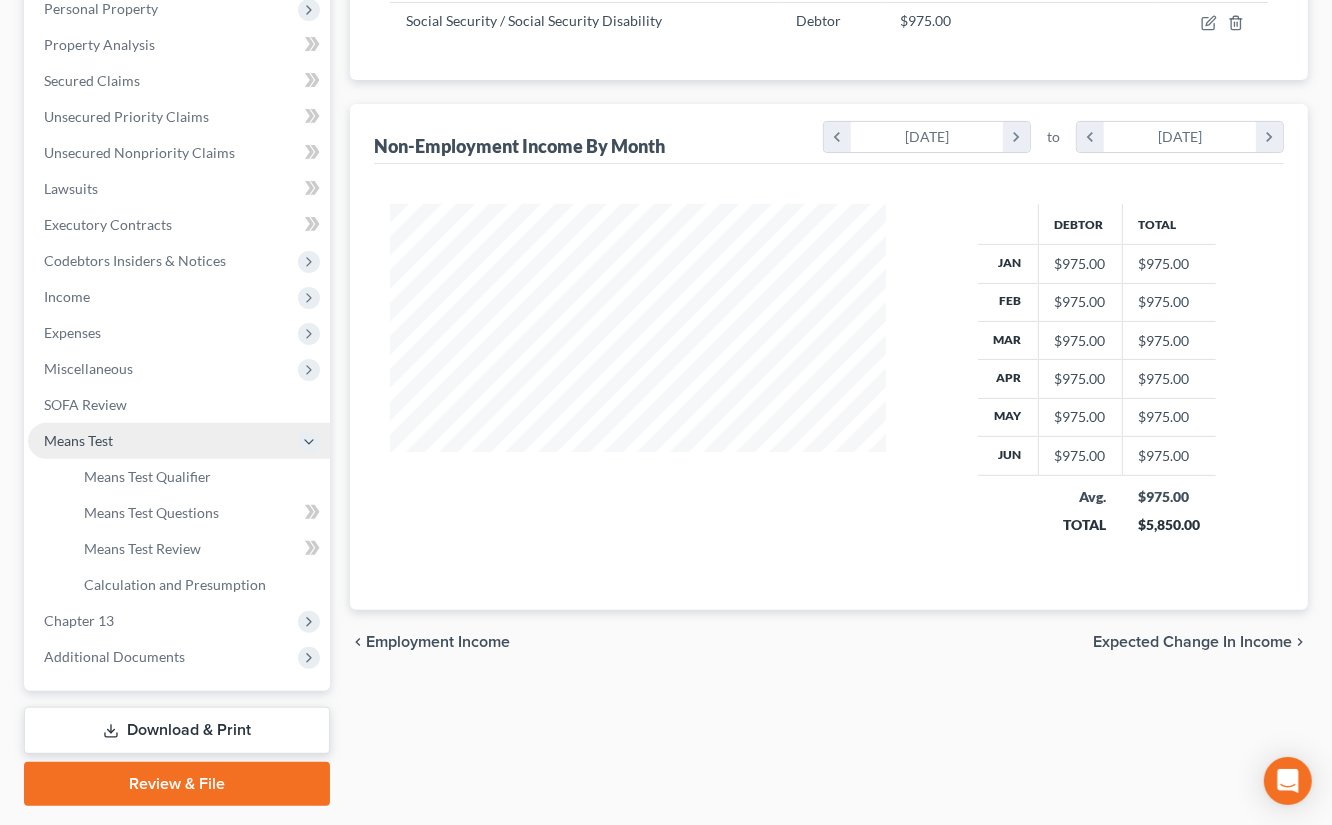 scroll, scrollTop: 354, scrollLeft: 0, axis: vertical 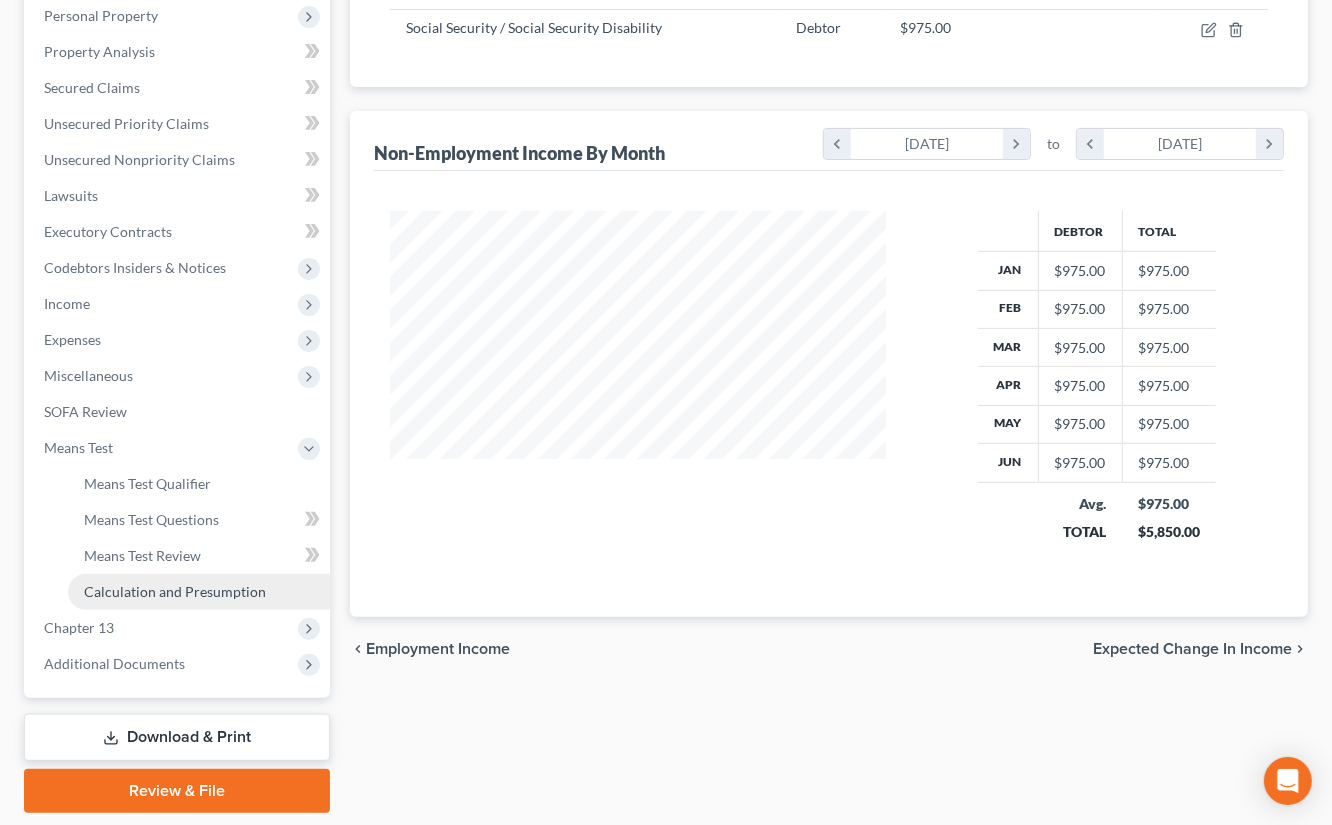 click on "Calculation and Presumption" at bounding box center [175, 591] 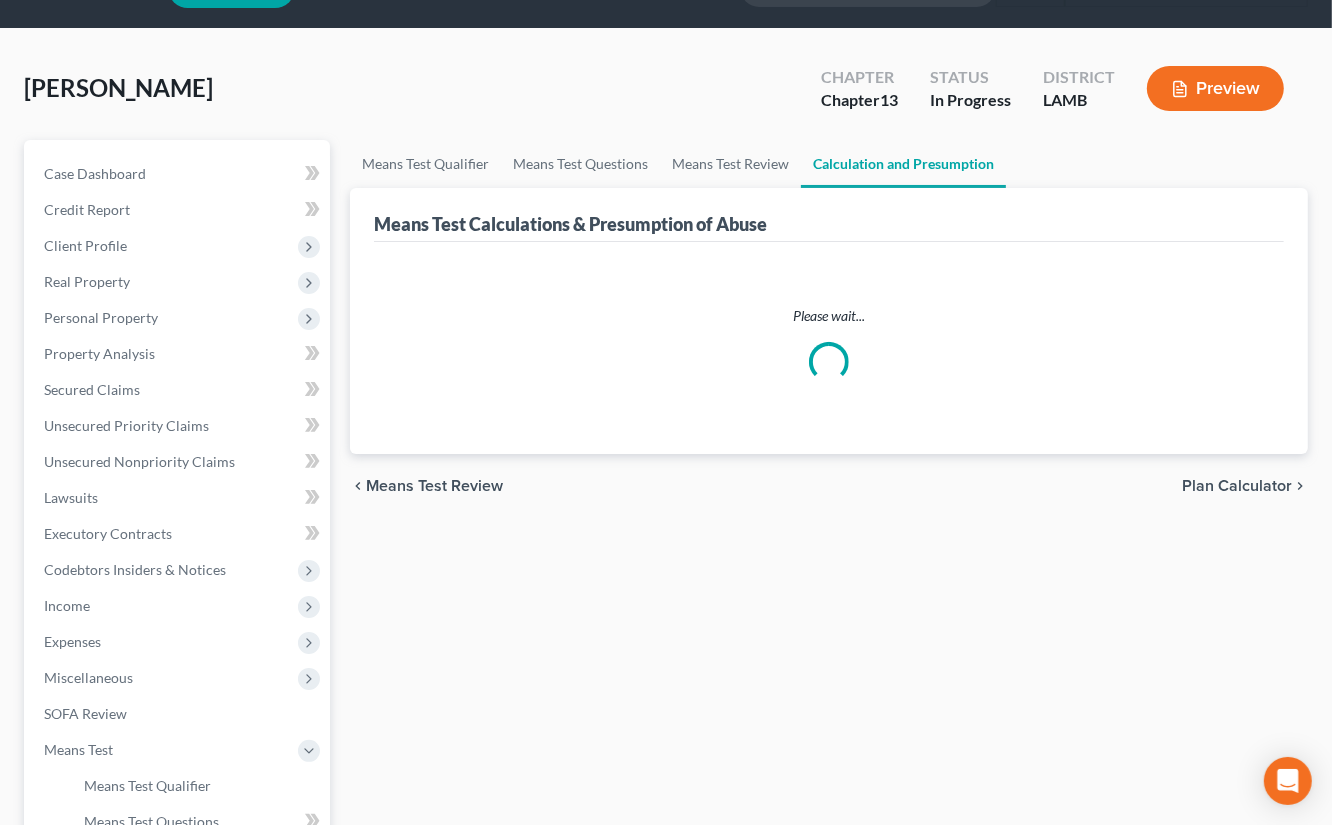 scroll, scrollTop: 0, scrollLeft: 0, axis: both 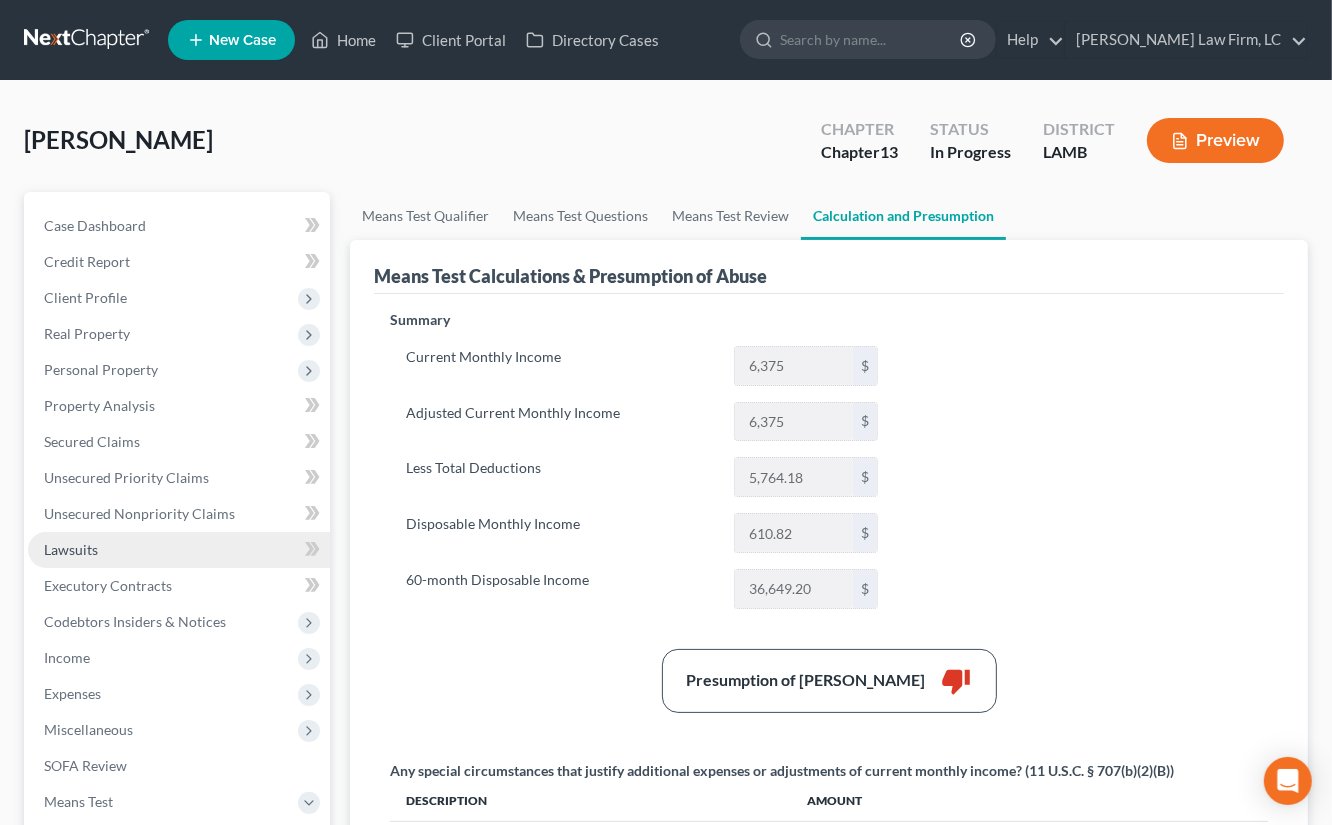 click on "Lawsuits" at bounding box center (179, 550) 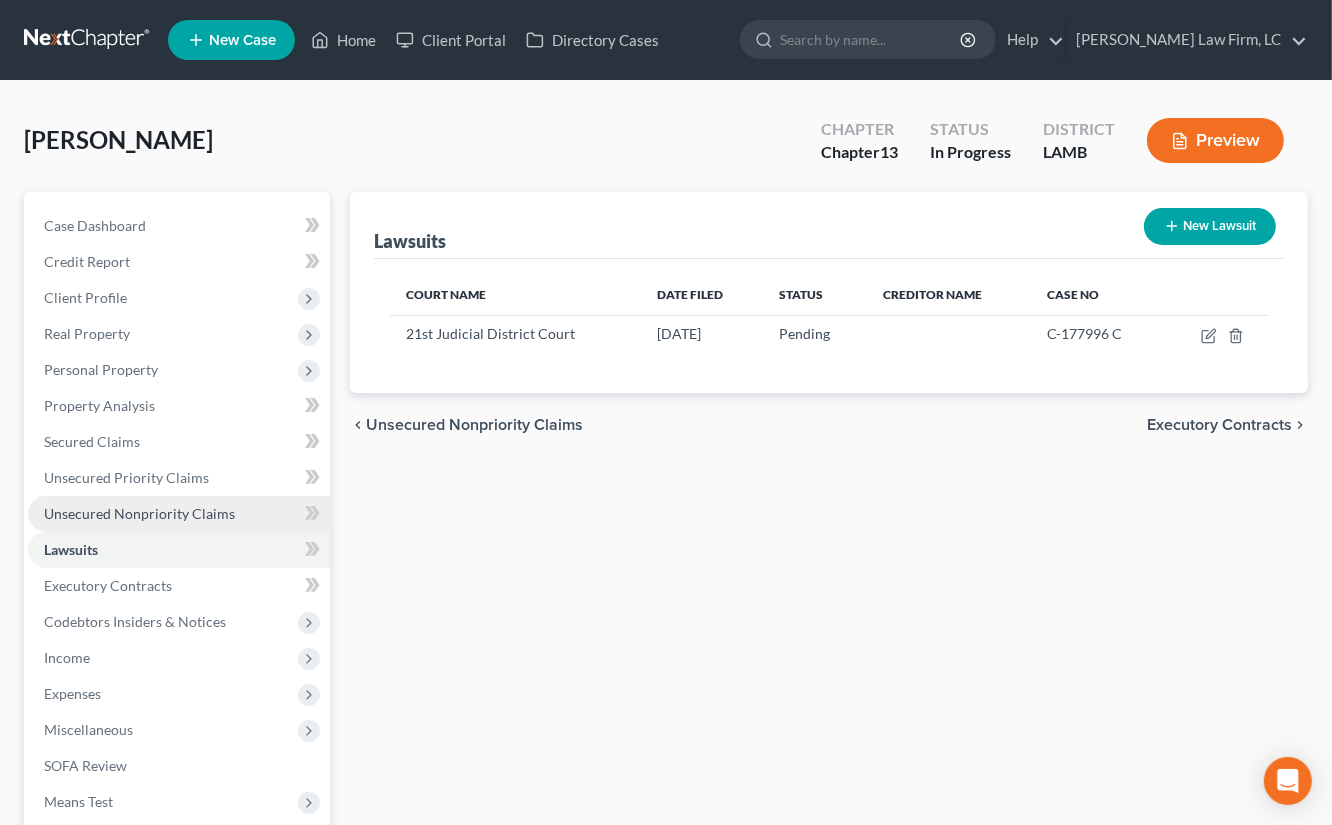 click on "Unsecured Nonpriority Claims" at bounding box center (139, 513) 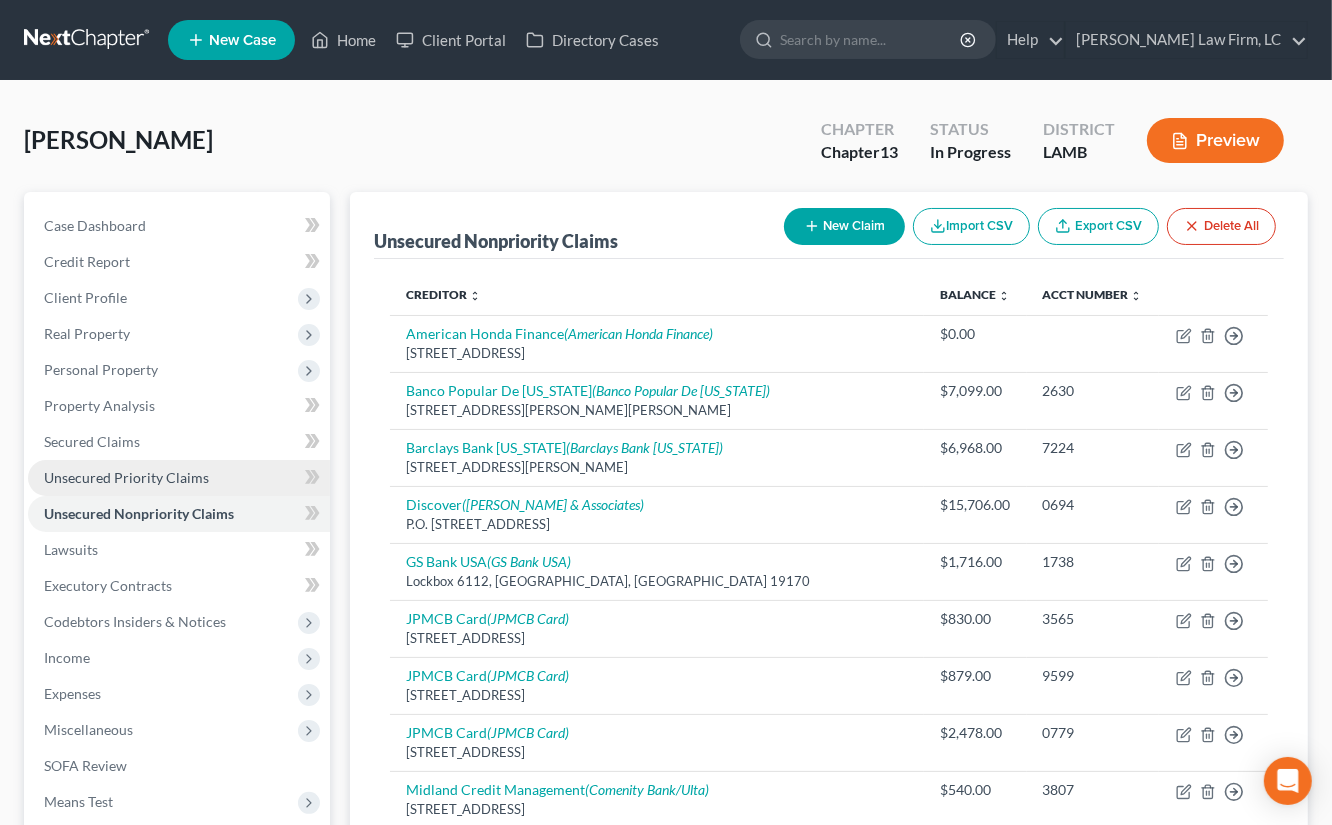 click on "Unsecured Priority Claims" at bounding box center (179, 478) 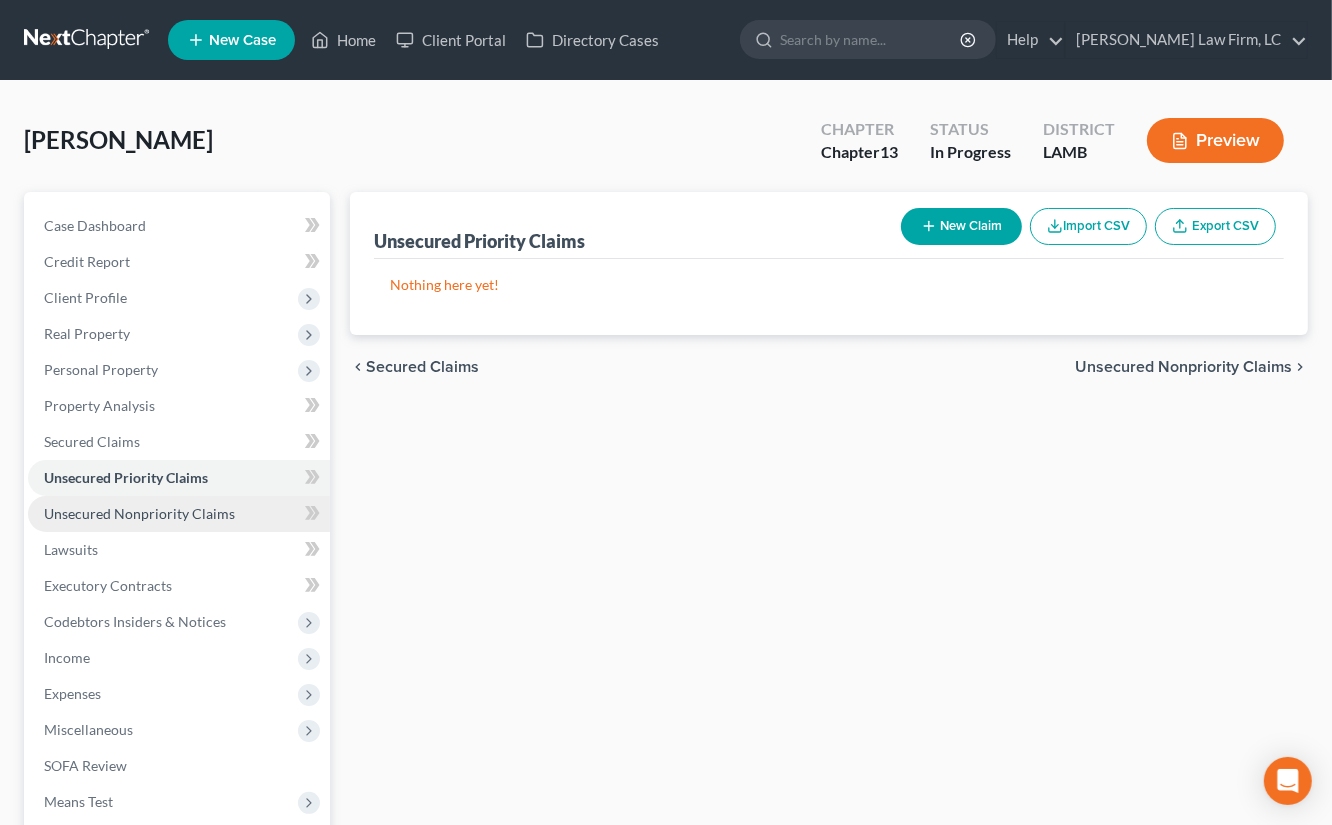 click on "Unsecured Nonpriority Claims" at bounding box center [139, 513] 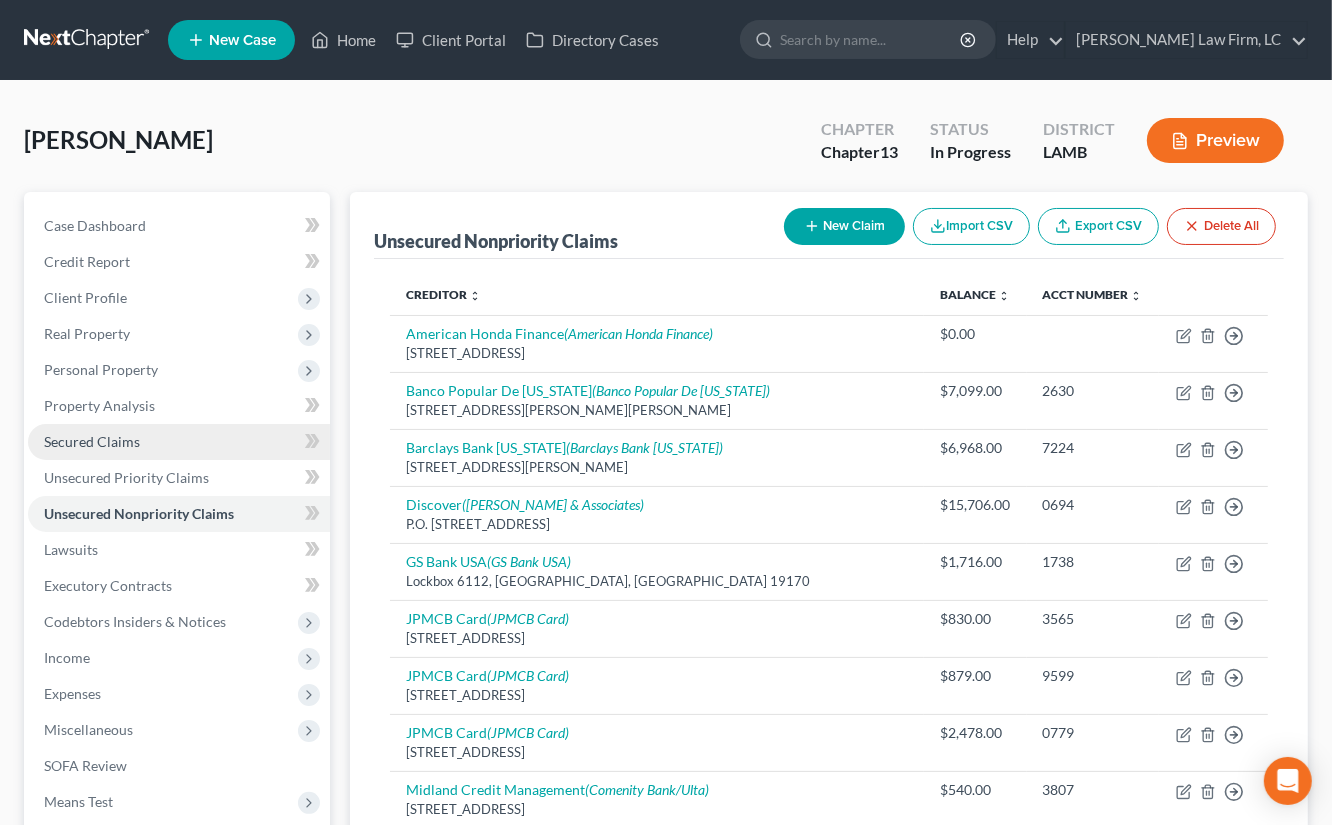 click on "Secured Claims" at bounding box center (179, 442) 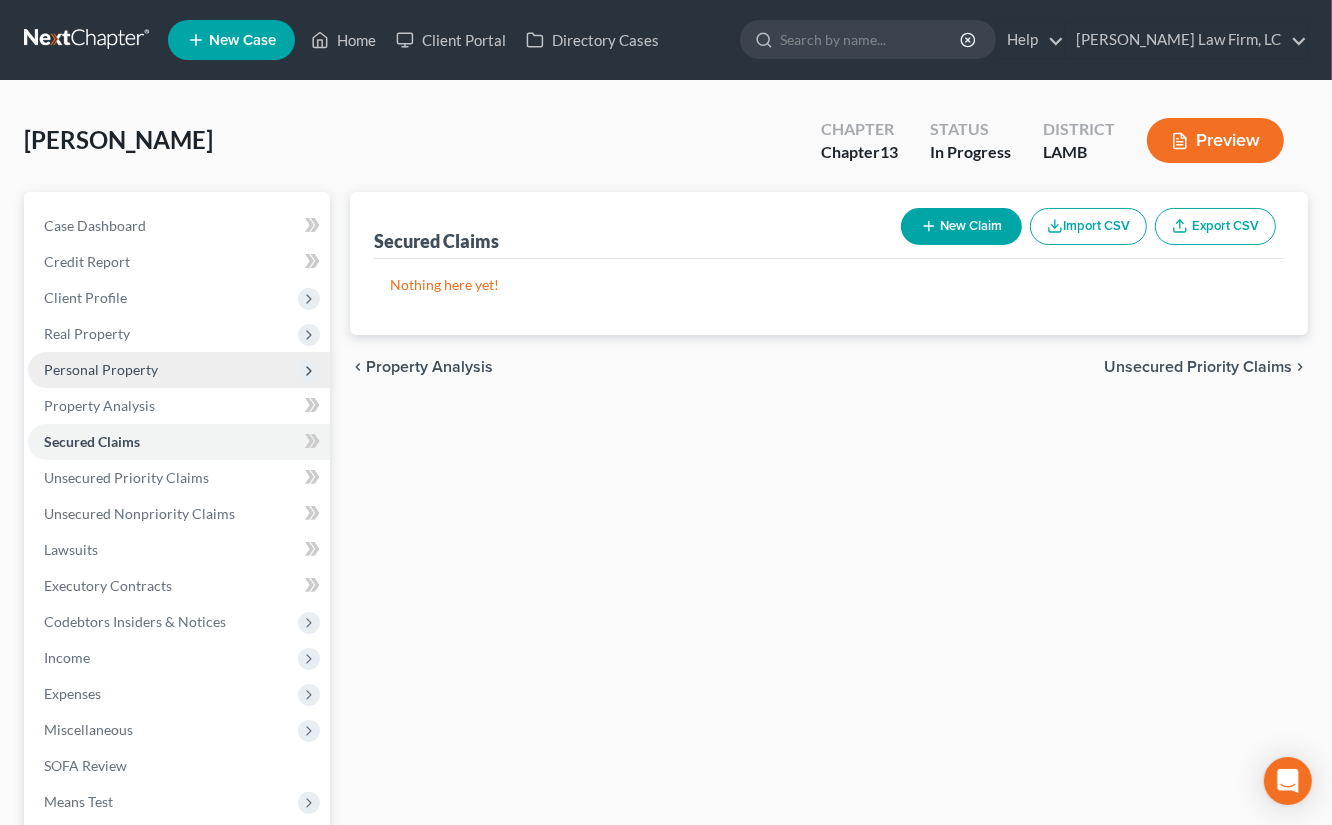 click on "Personal Property" at bounding box center [179, 370] 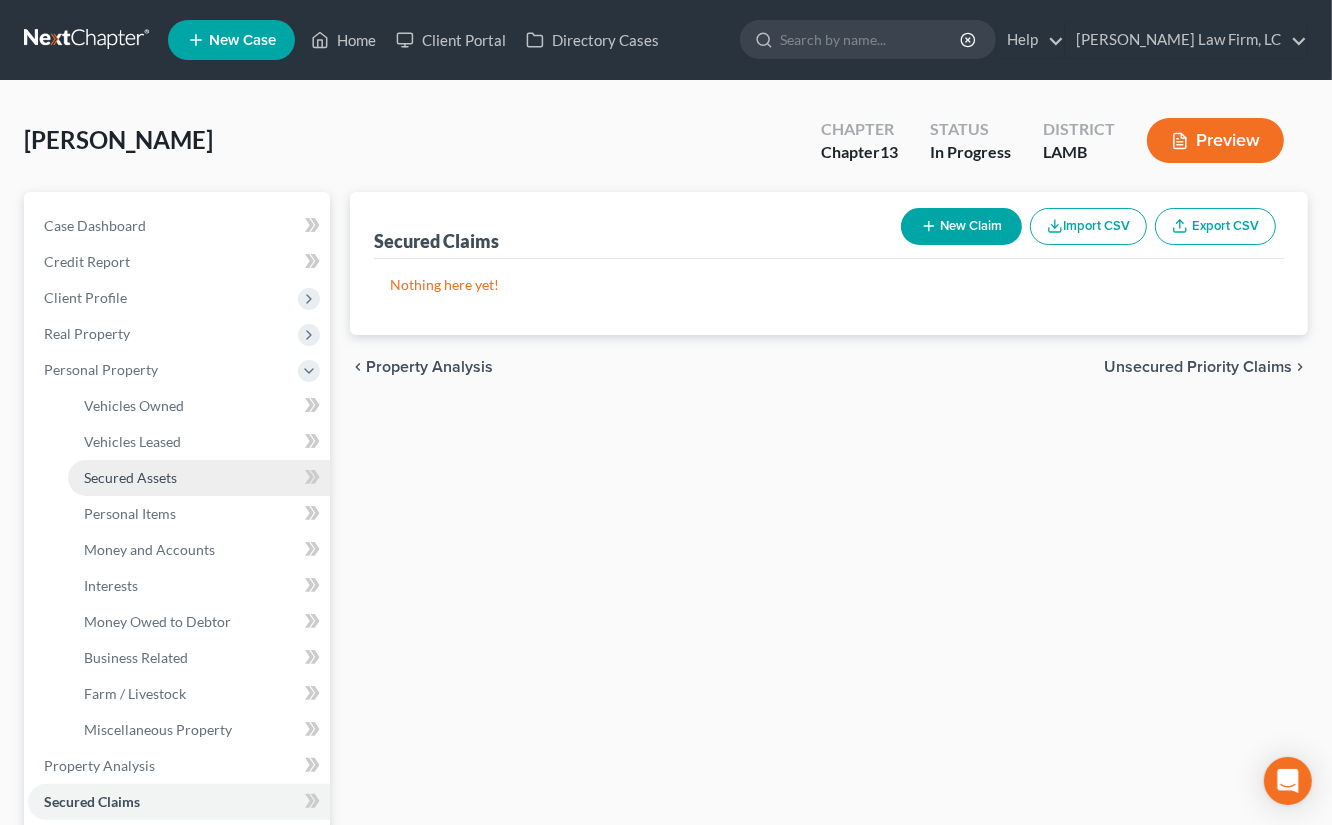 click on "Secured Assets" at bounding box center [199, 478] 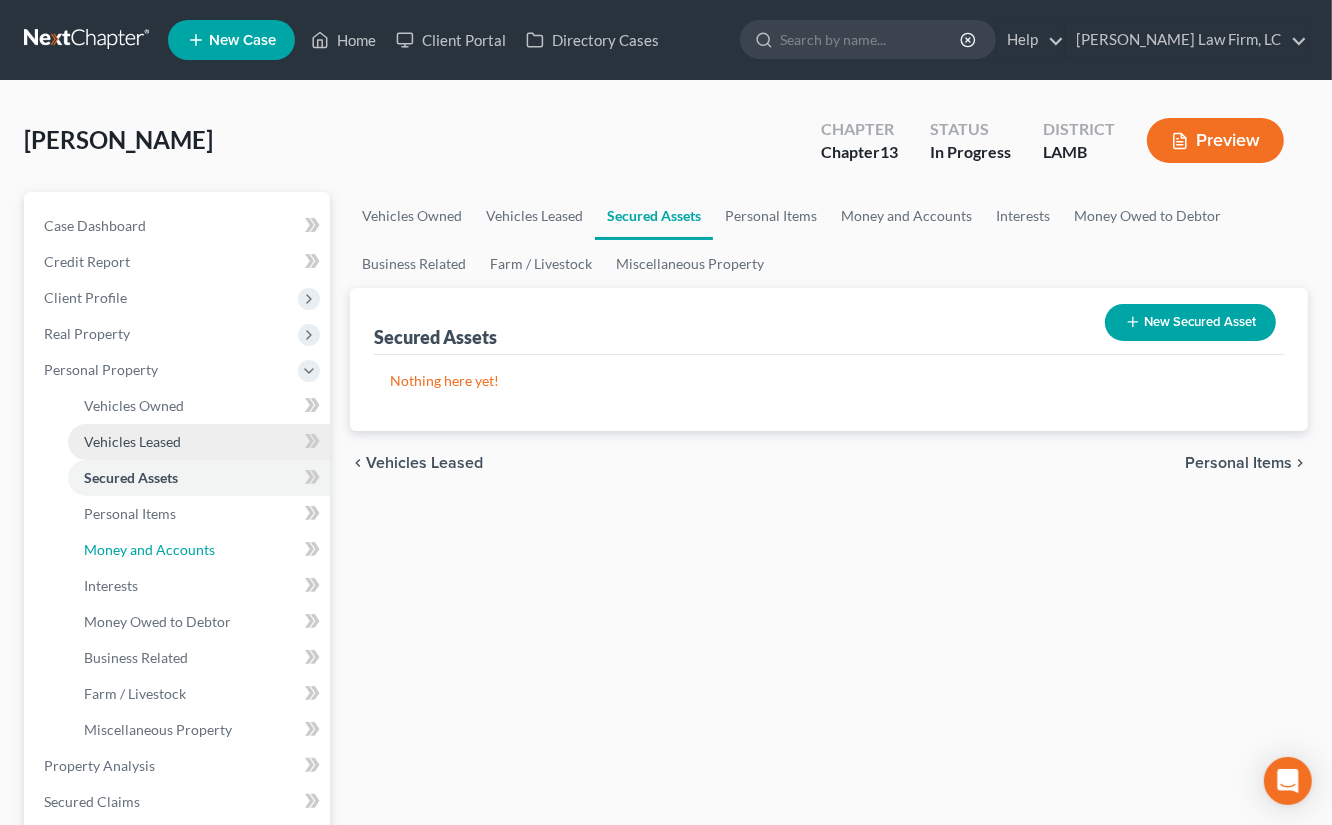 click on "Money and Accounts" at bounding box center (149, 549) 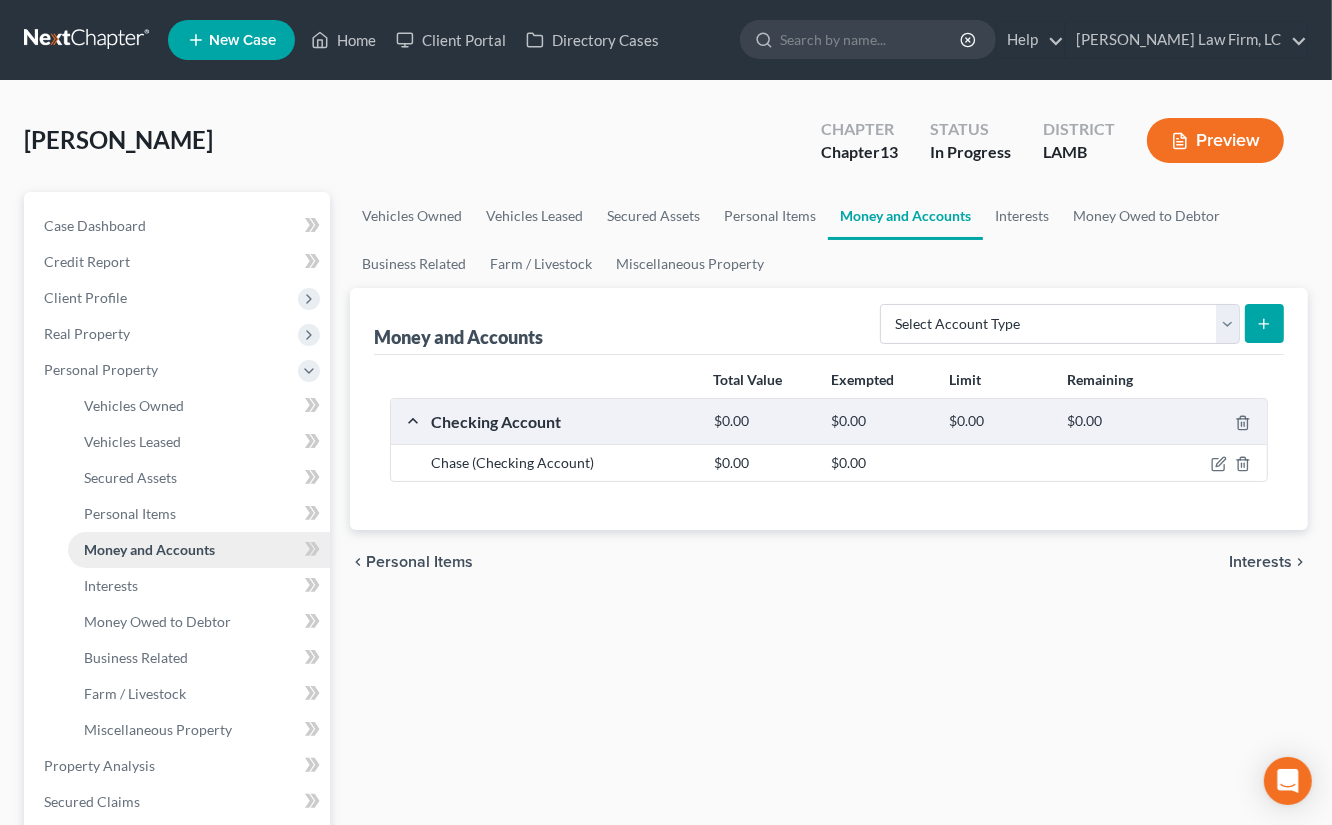 click on "Money and Accounts" at bounding box center (199, 550) 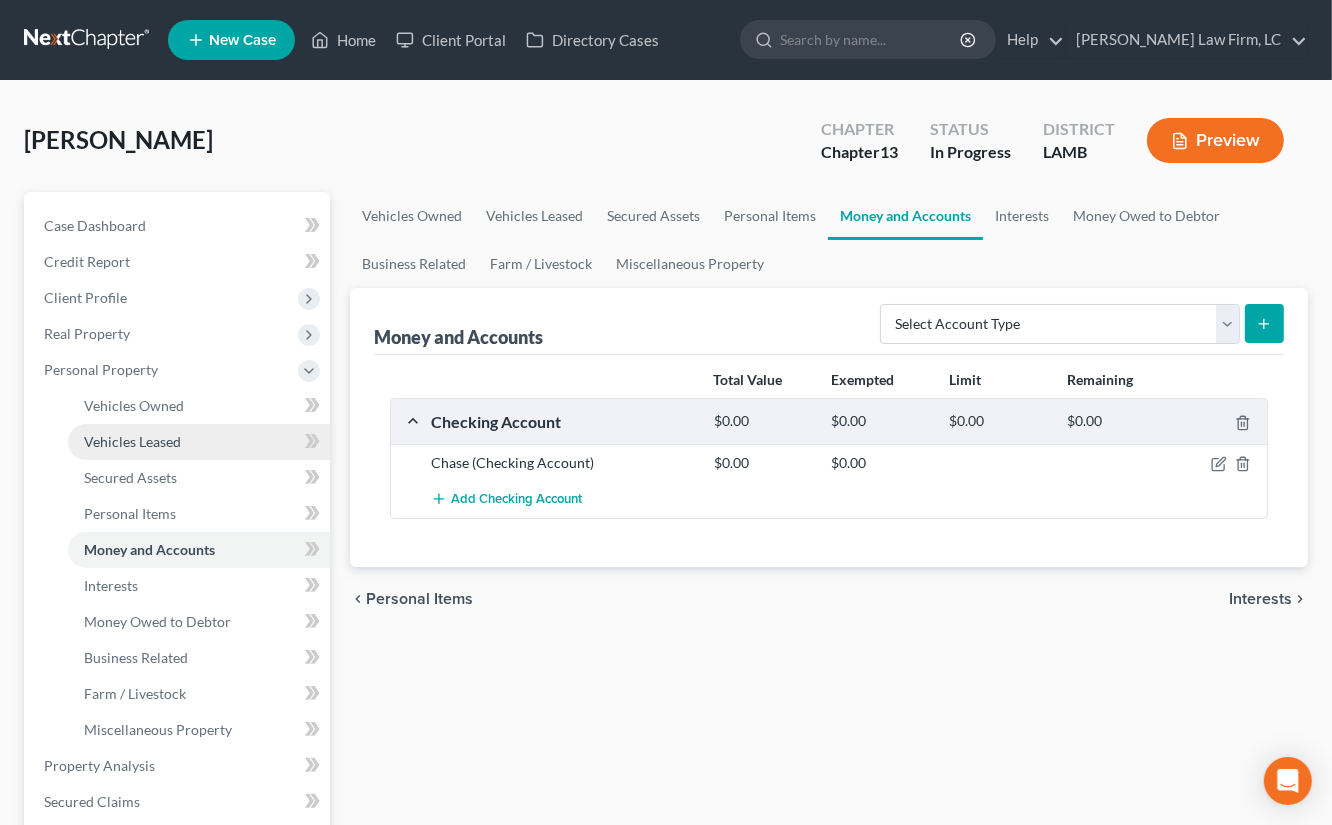 click on "Vehicles Leased" at bounding box center [199, 442] 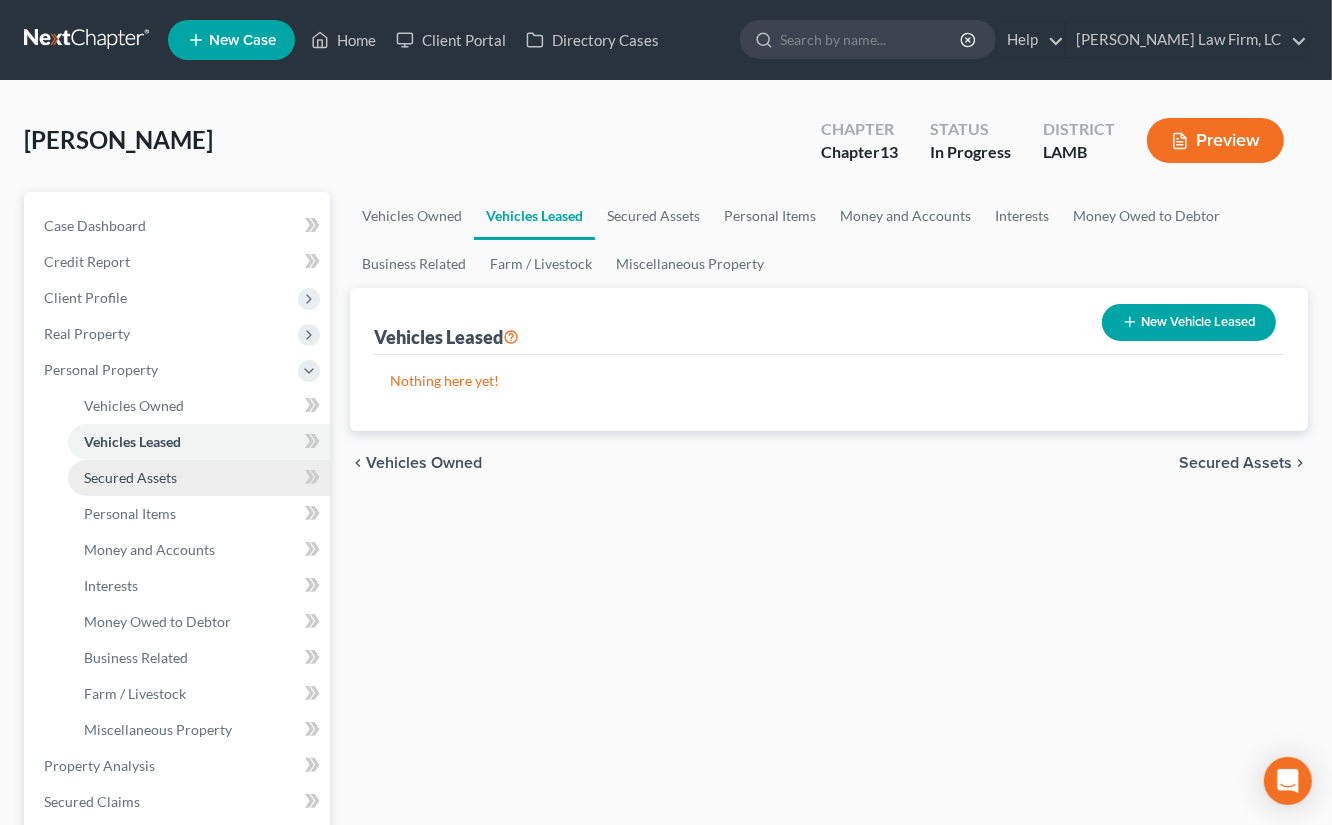 click on "Secured Assets" at bounding box center [199, 478] 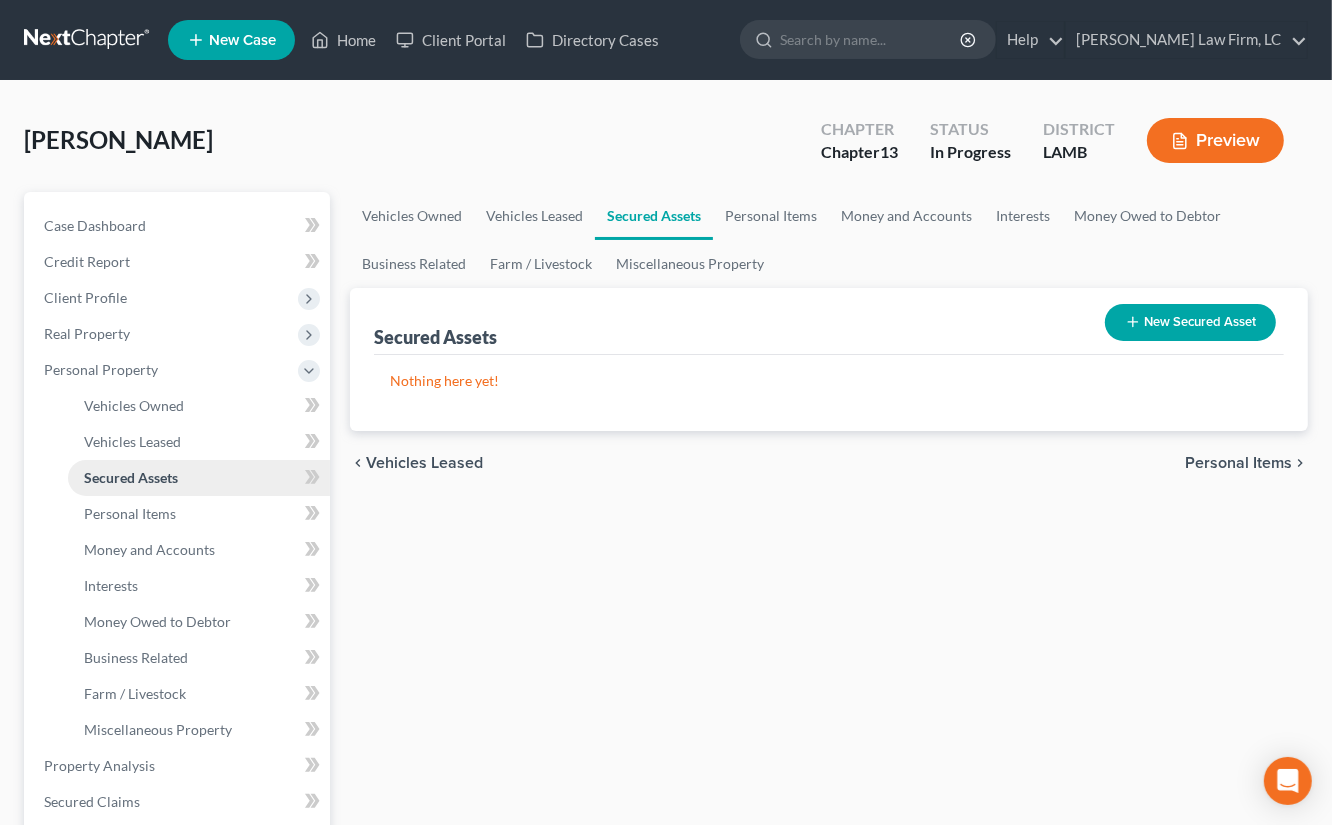click on "Secured Assets" at bounding box center (199, 478) 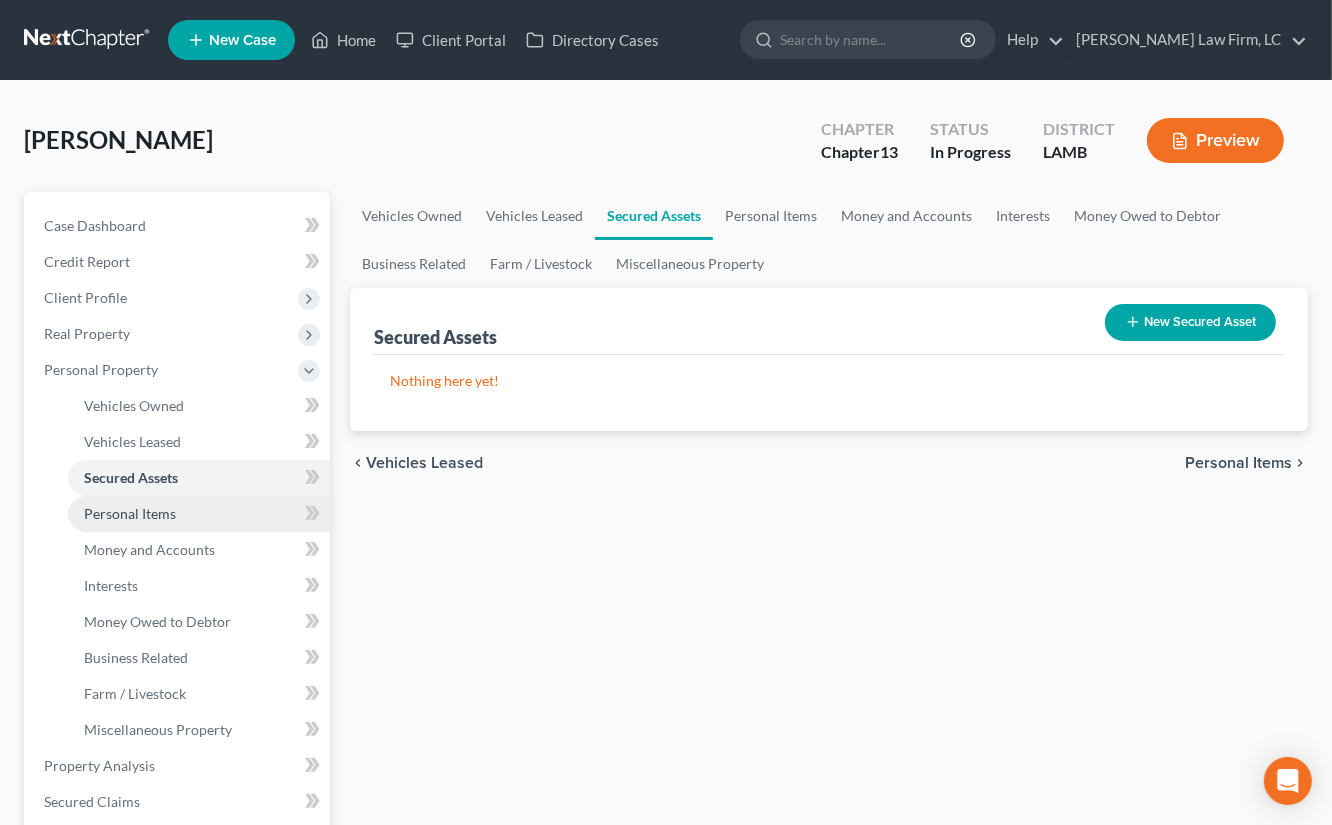 click on "Personal Items" at bounding box center (199, 514) 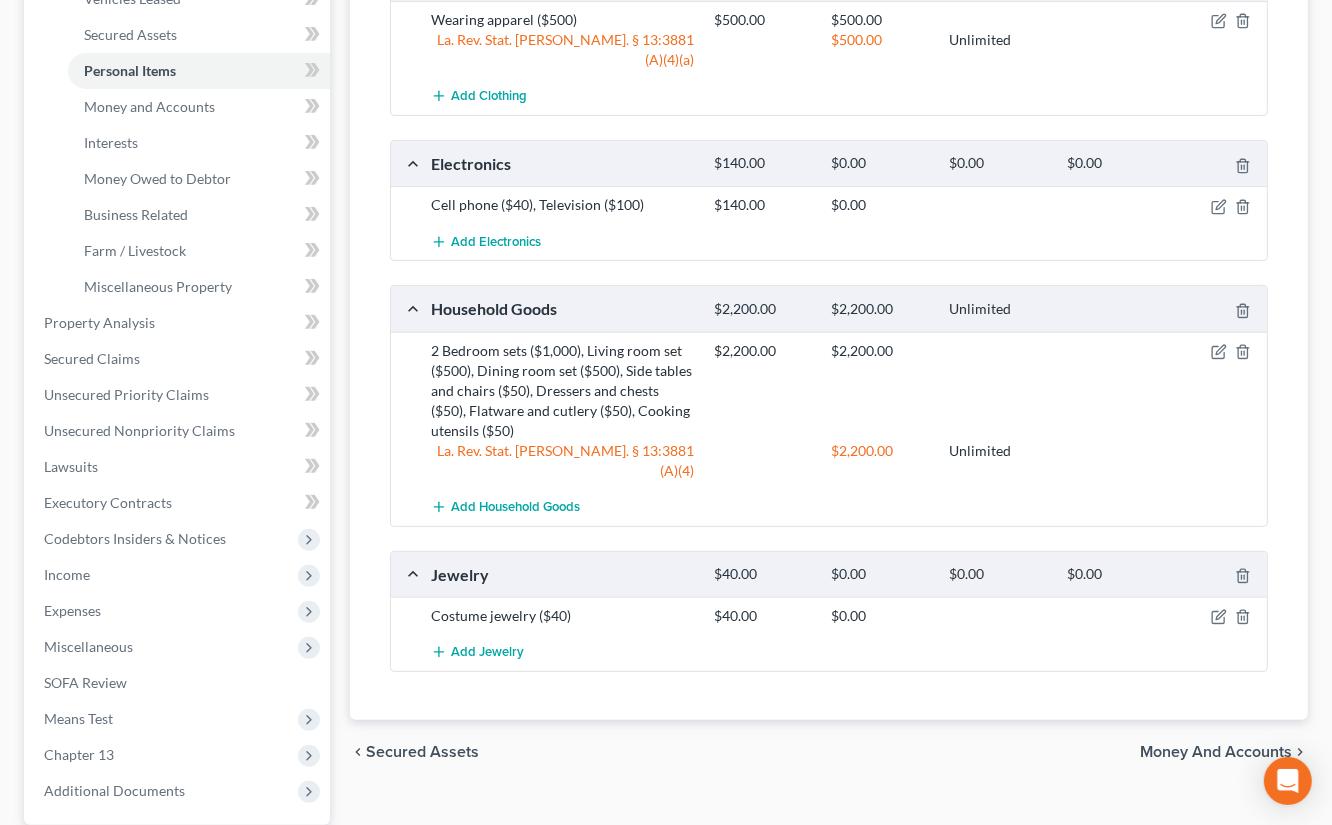 scroll, scrollTop: 630, scrollLeft: 0, axis: vertical 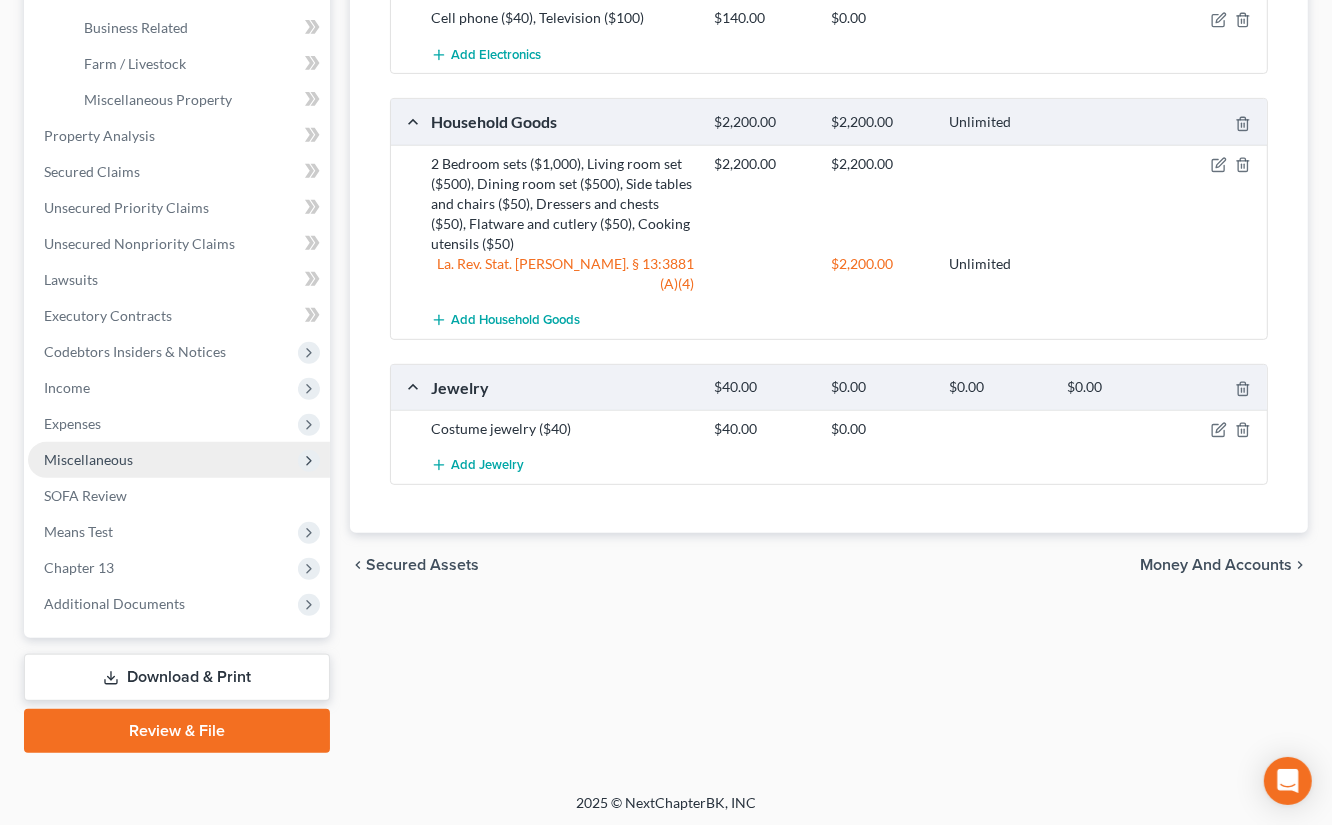 click on "Miscellaneous" at bounding box center [179, 460] 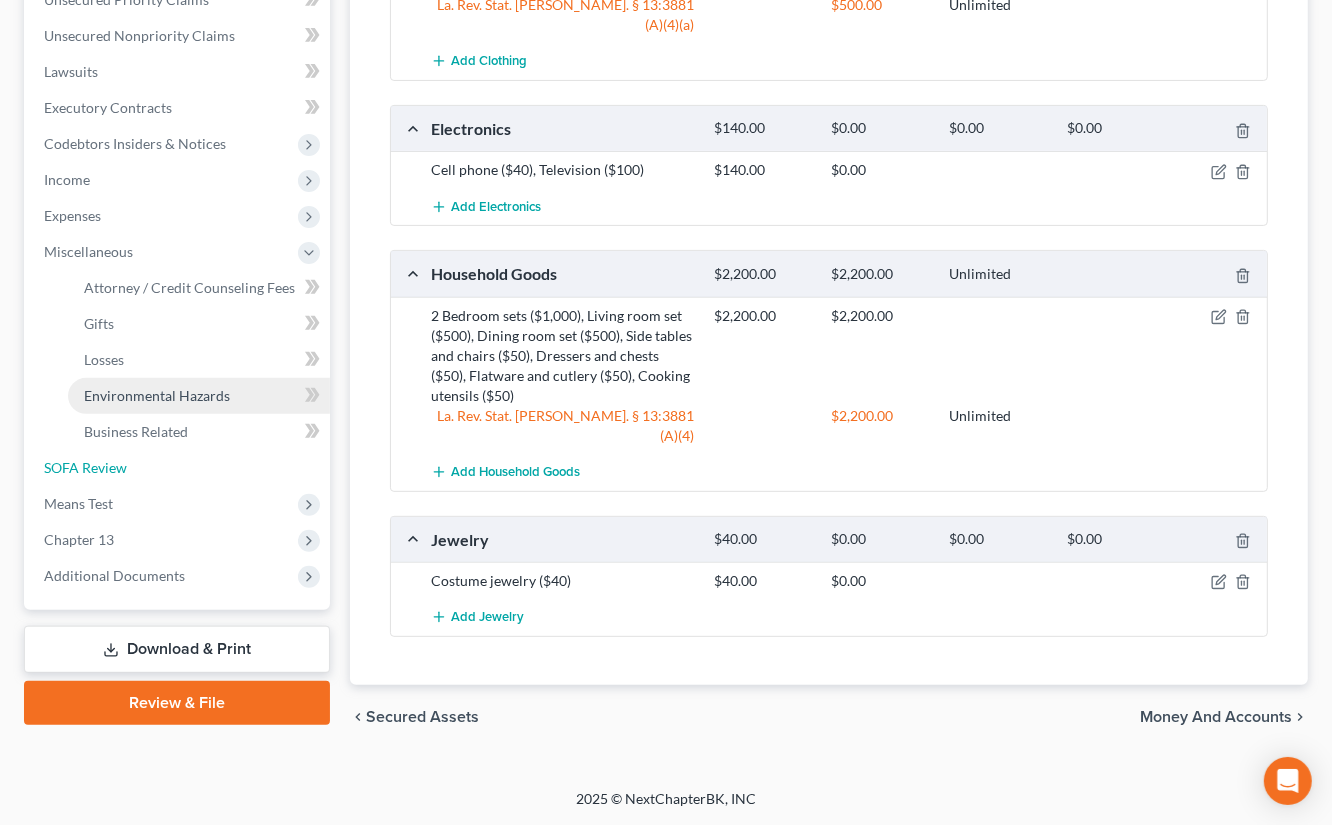 click on "SOFA Review" at bounding box center [179, 468] 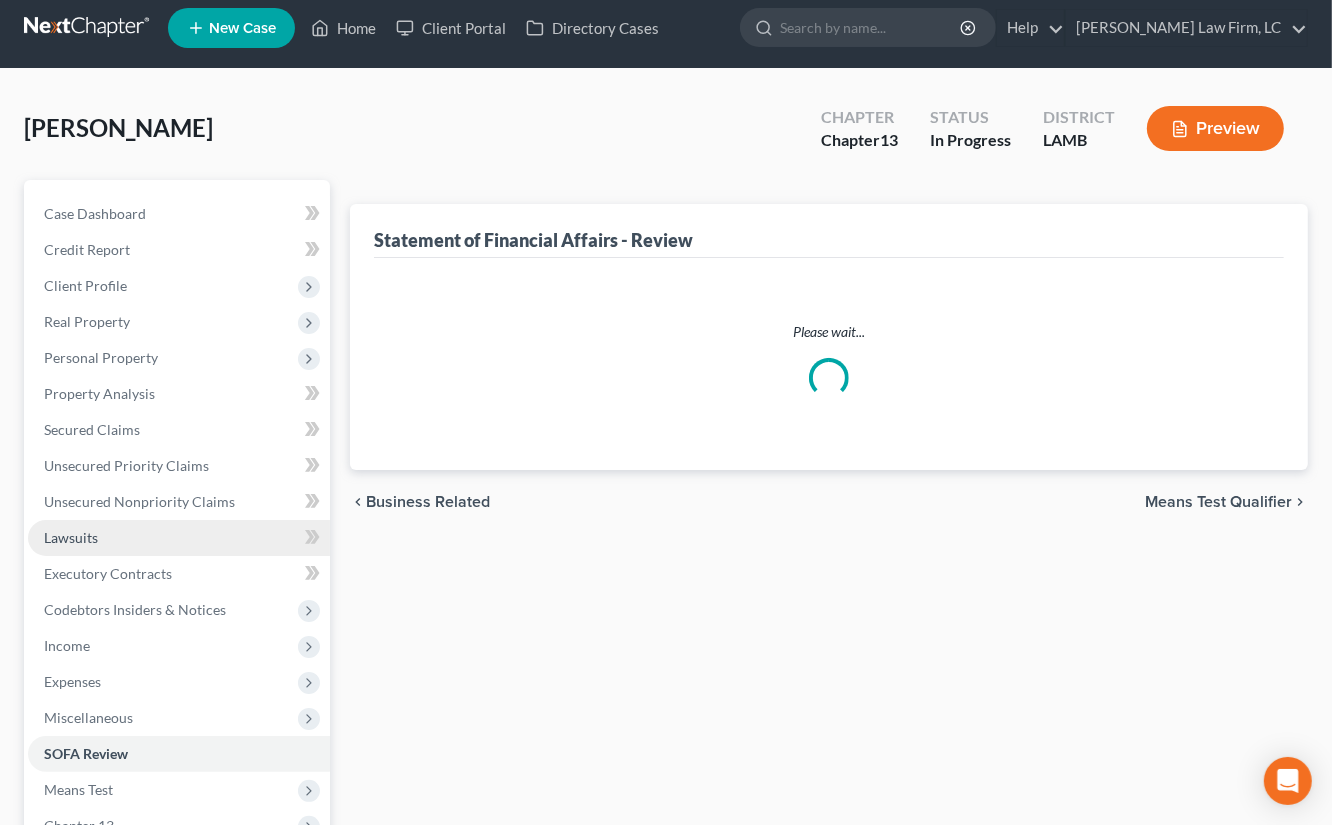 scroll, scrollTop: 0, scrollLeft: 0, axis: both 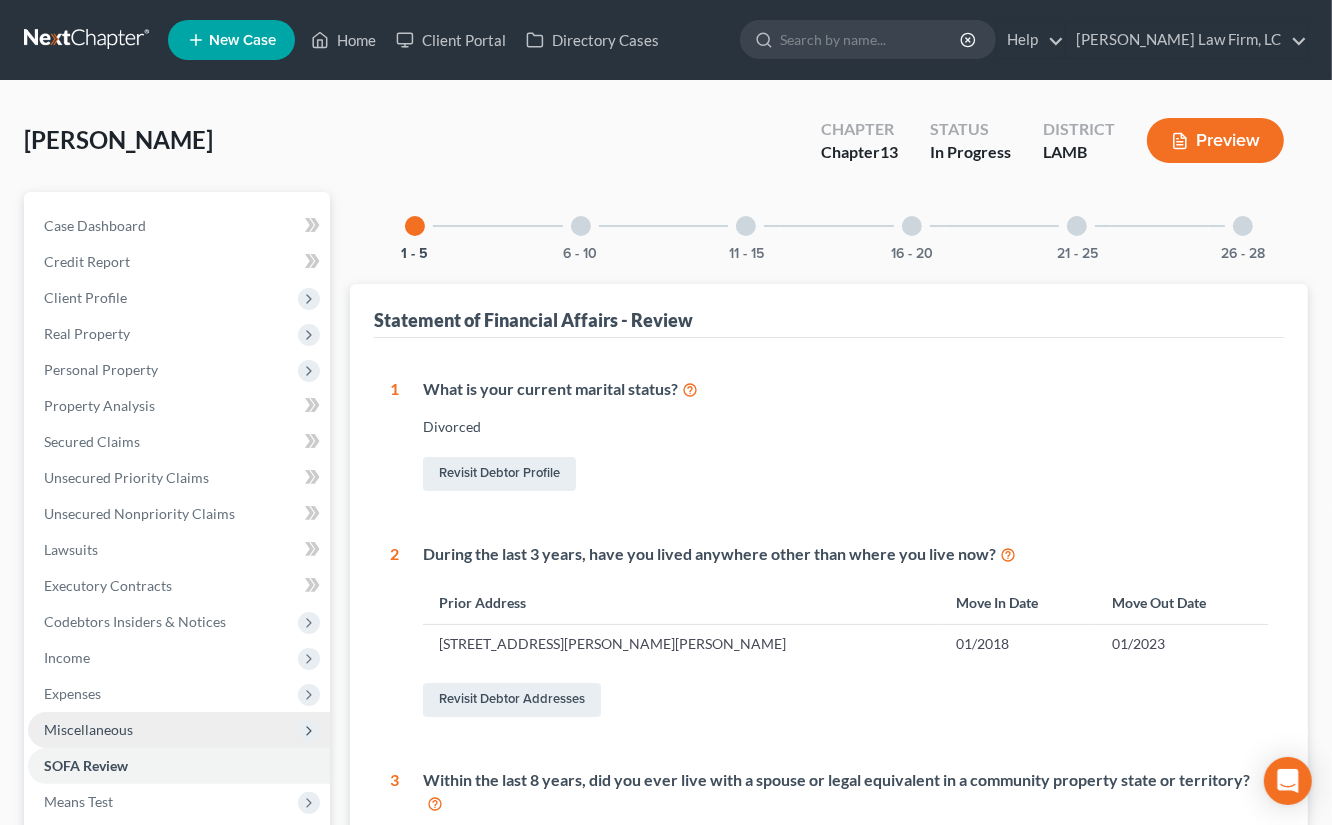 click on "Miscellaneous" at bounding box center (179, 730) 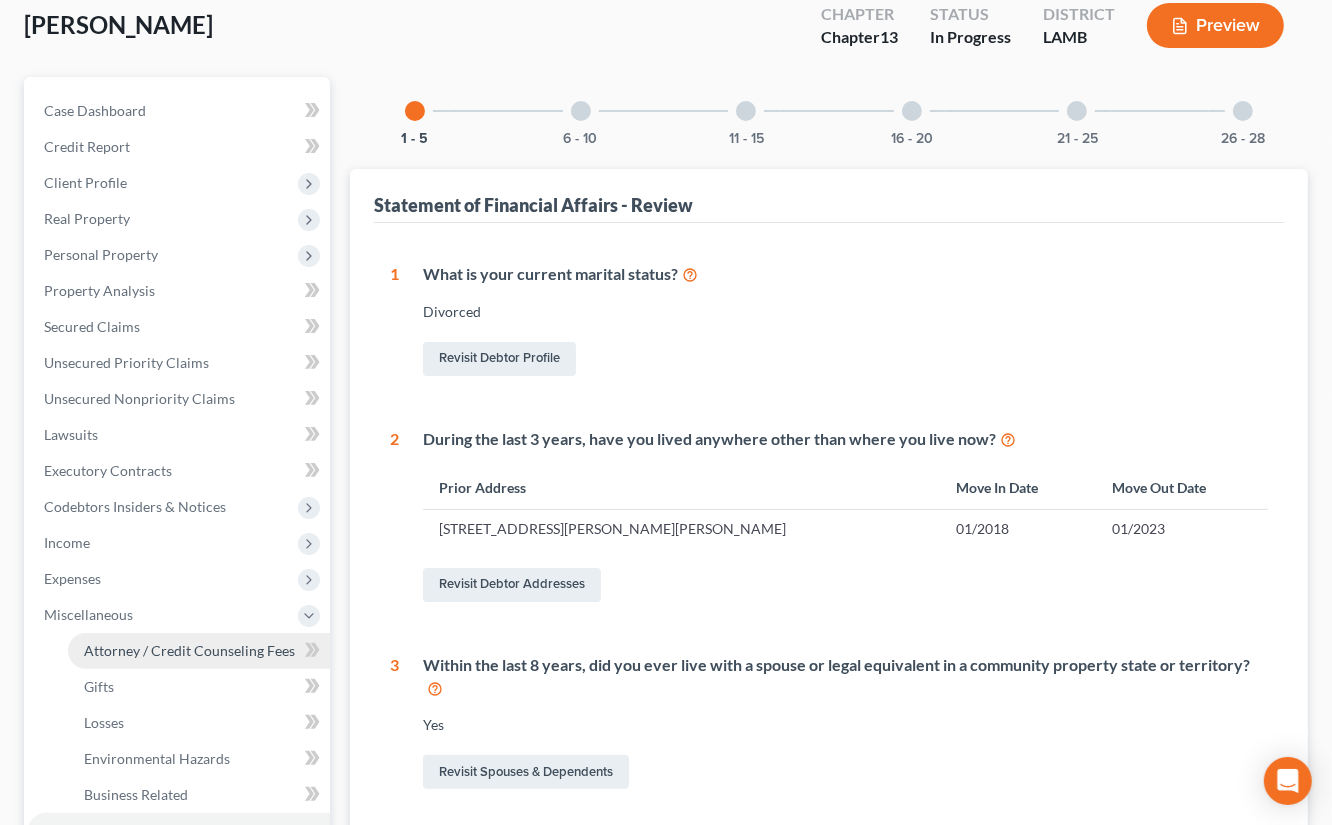 click on "Attorney / Credit Counseling Fees" at bounding box center (189, 650) 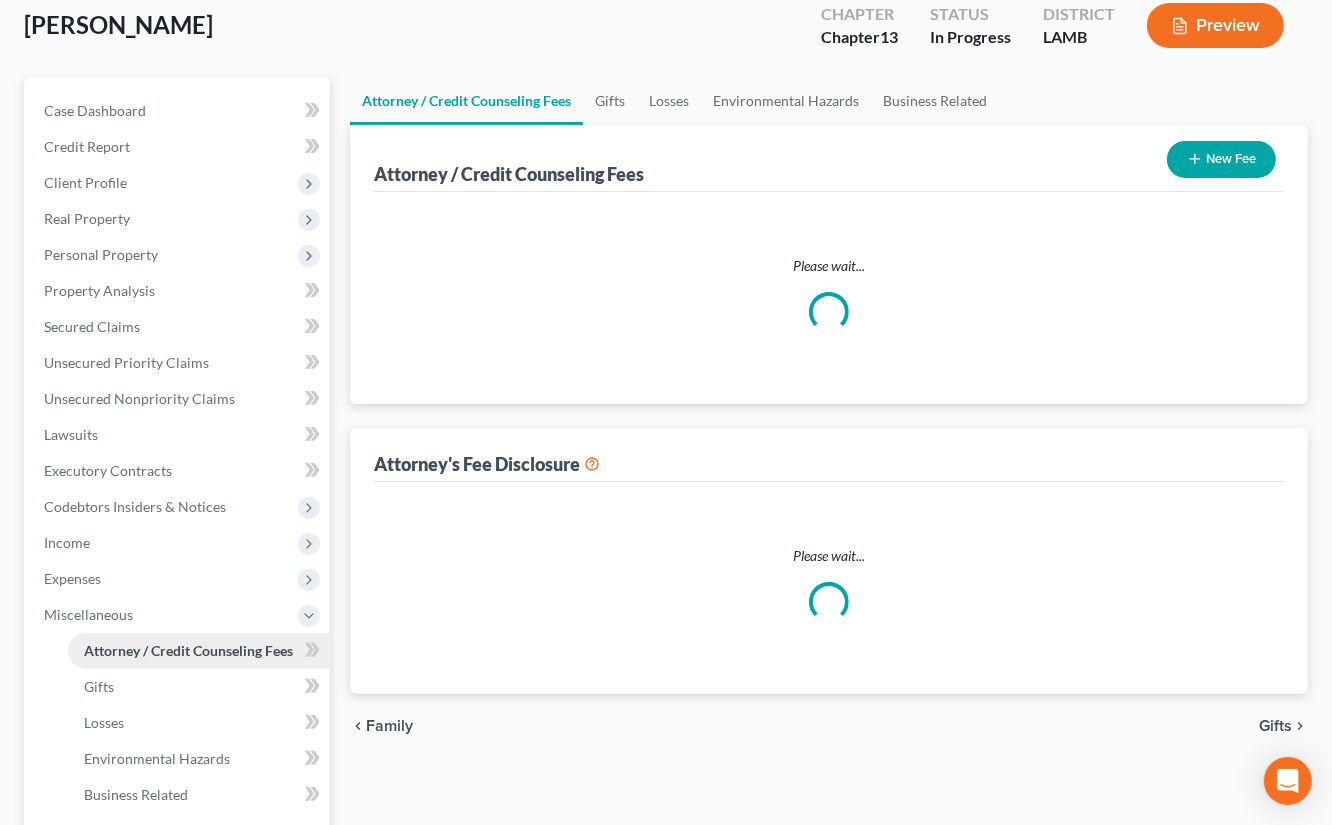 scroll, scrollTop: 17, scrollLeft: 0, axis: vertical 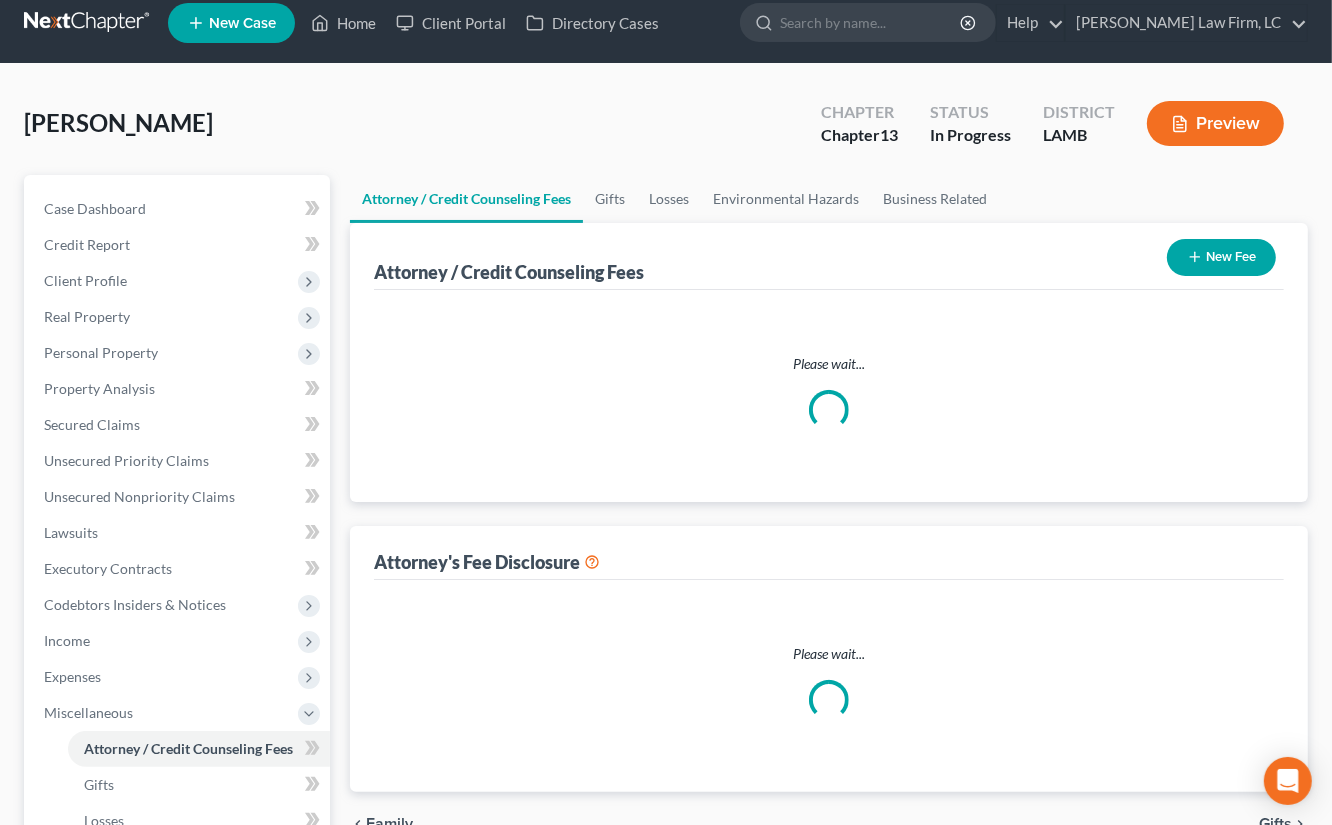 select on "1" 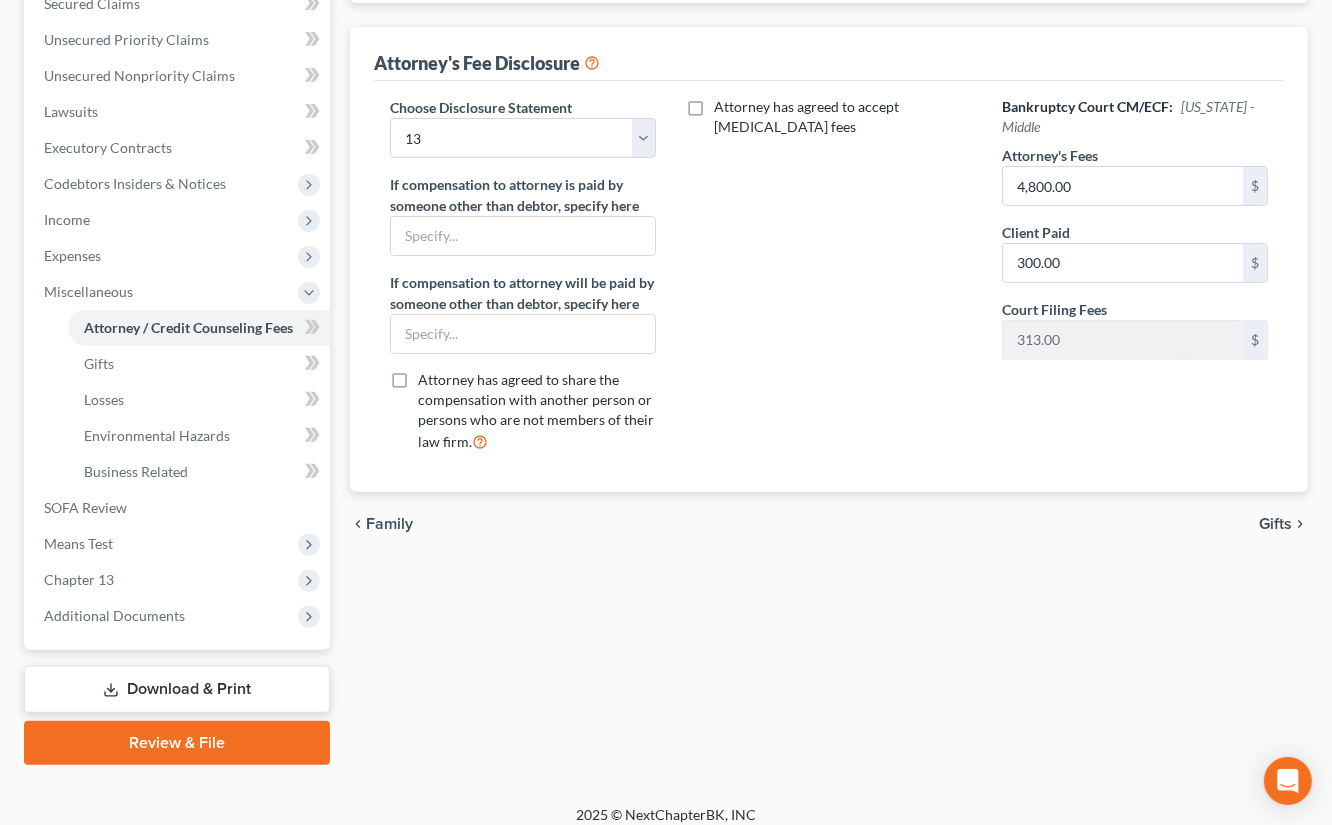 scroll, scrollTop: 450, scrollLeft: 0, axis: vertical 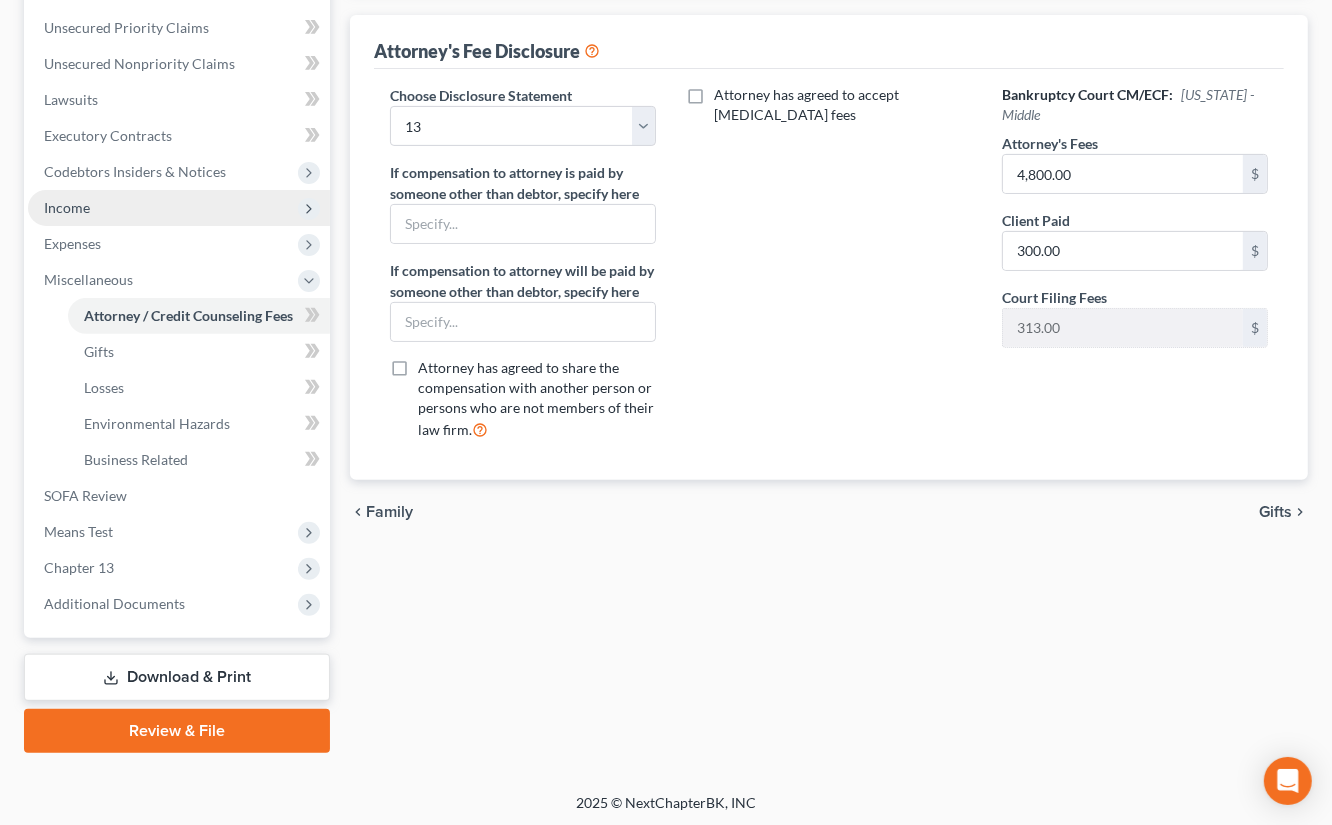 drag, startPoint x: 120, startPoint y: 174, endPoint x: 127, endPoint y: 195, distance: 22.135944 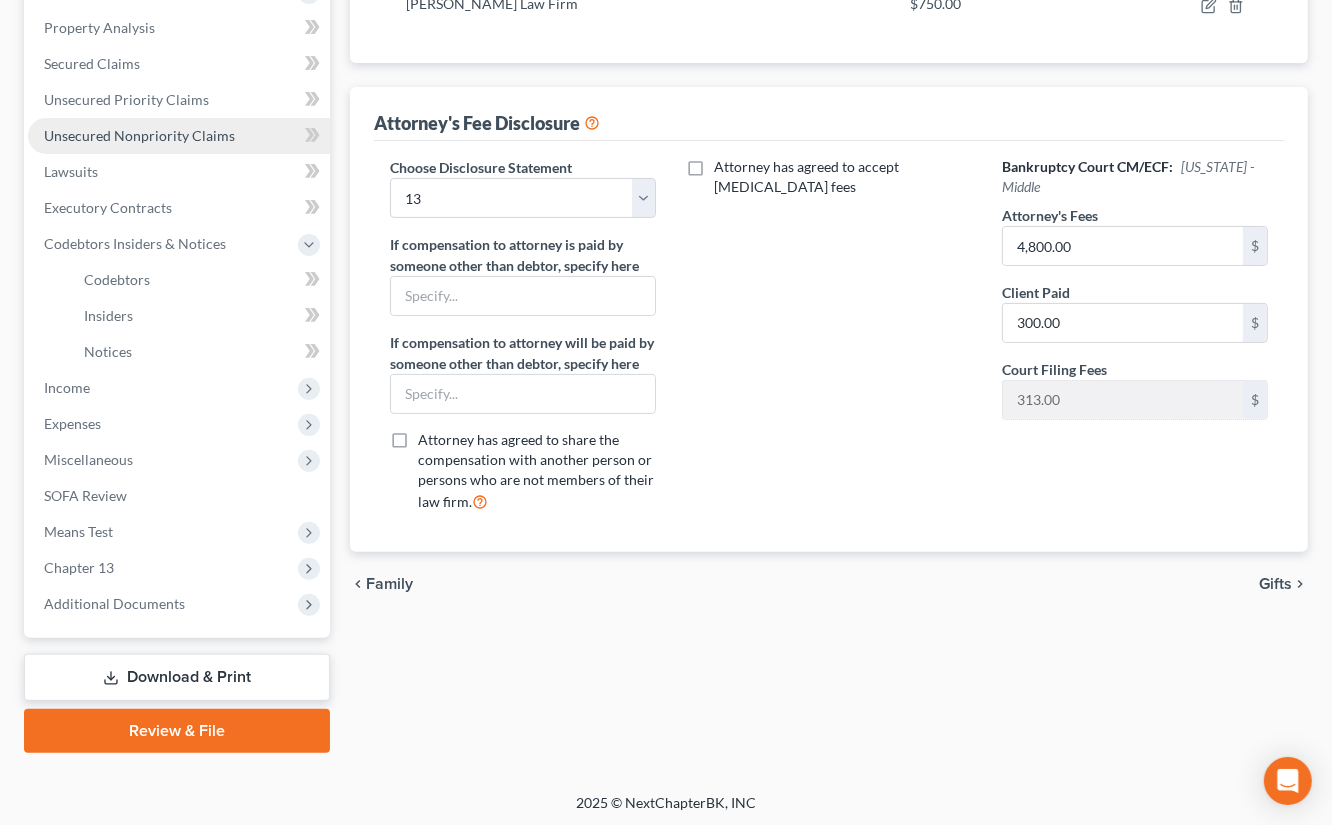 drag, startPoint x: 165, startPoint y: 134, endPoint x: 161, endPoint y: 145, distance: 11.7046995 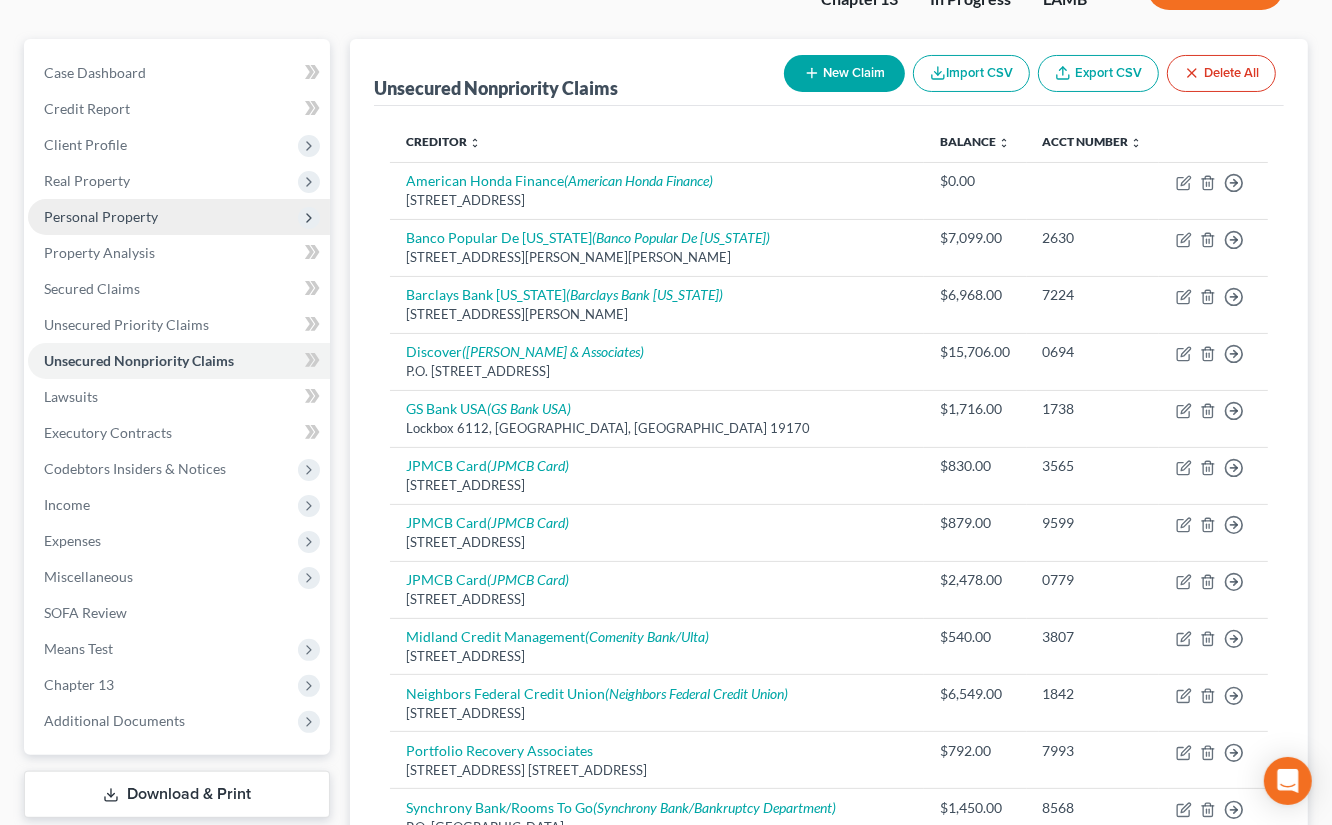 scroll, scrollTop: 106, scrollLeft: 0, axis: vertical 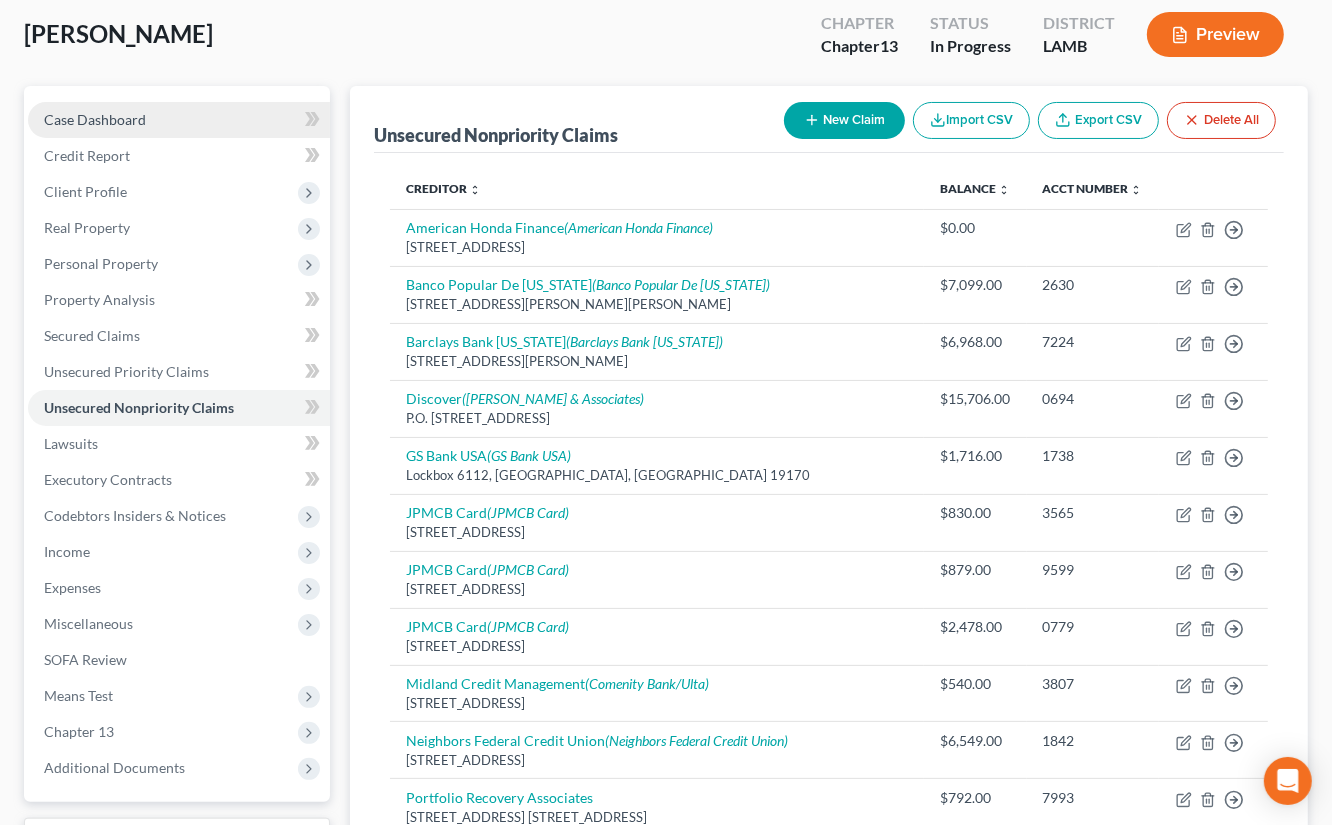drag, startPoint x: 156, startPoint y: 162, endPoint x: 129, endPoint y: 241, distance: 83.48653 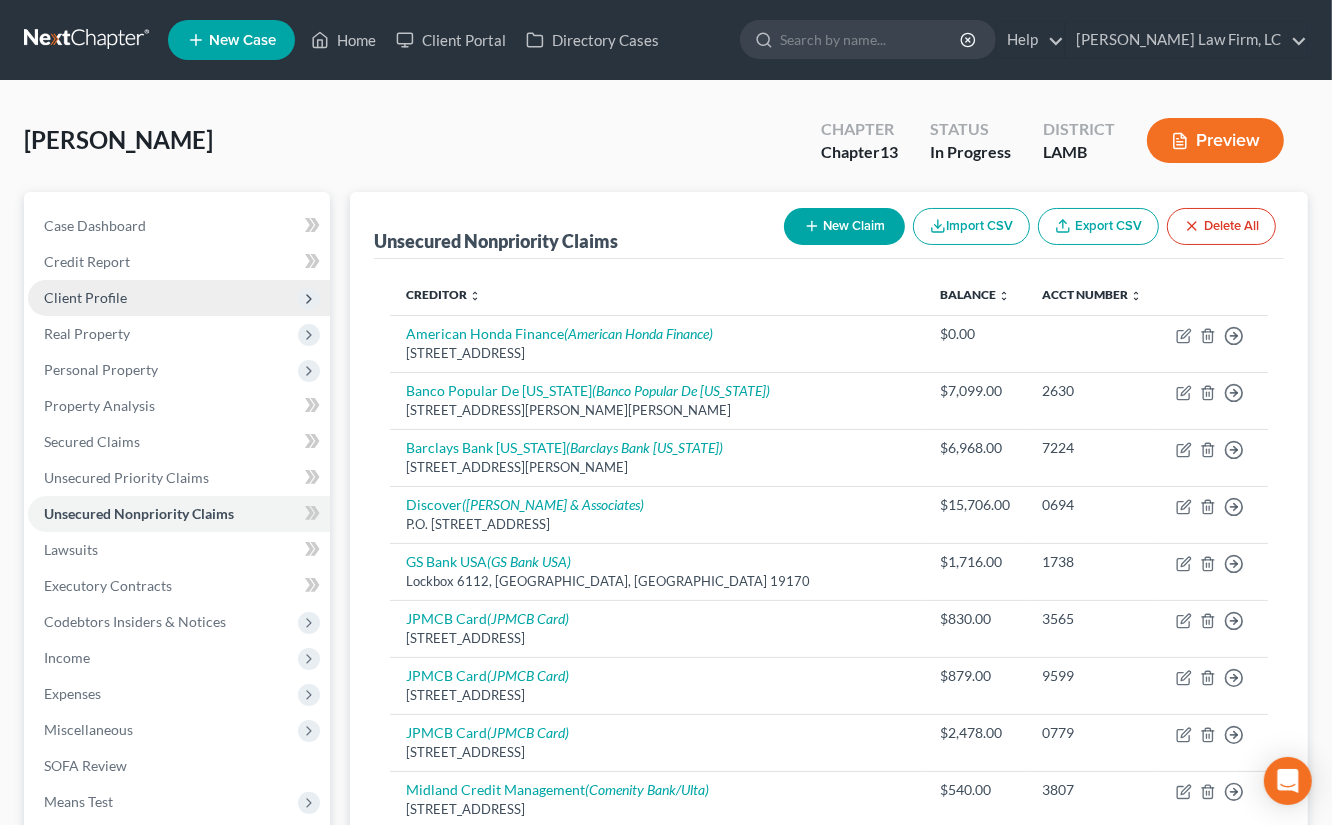 click on "Client Profile" at bounding box center [179, 298] 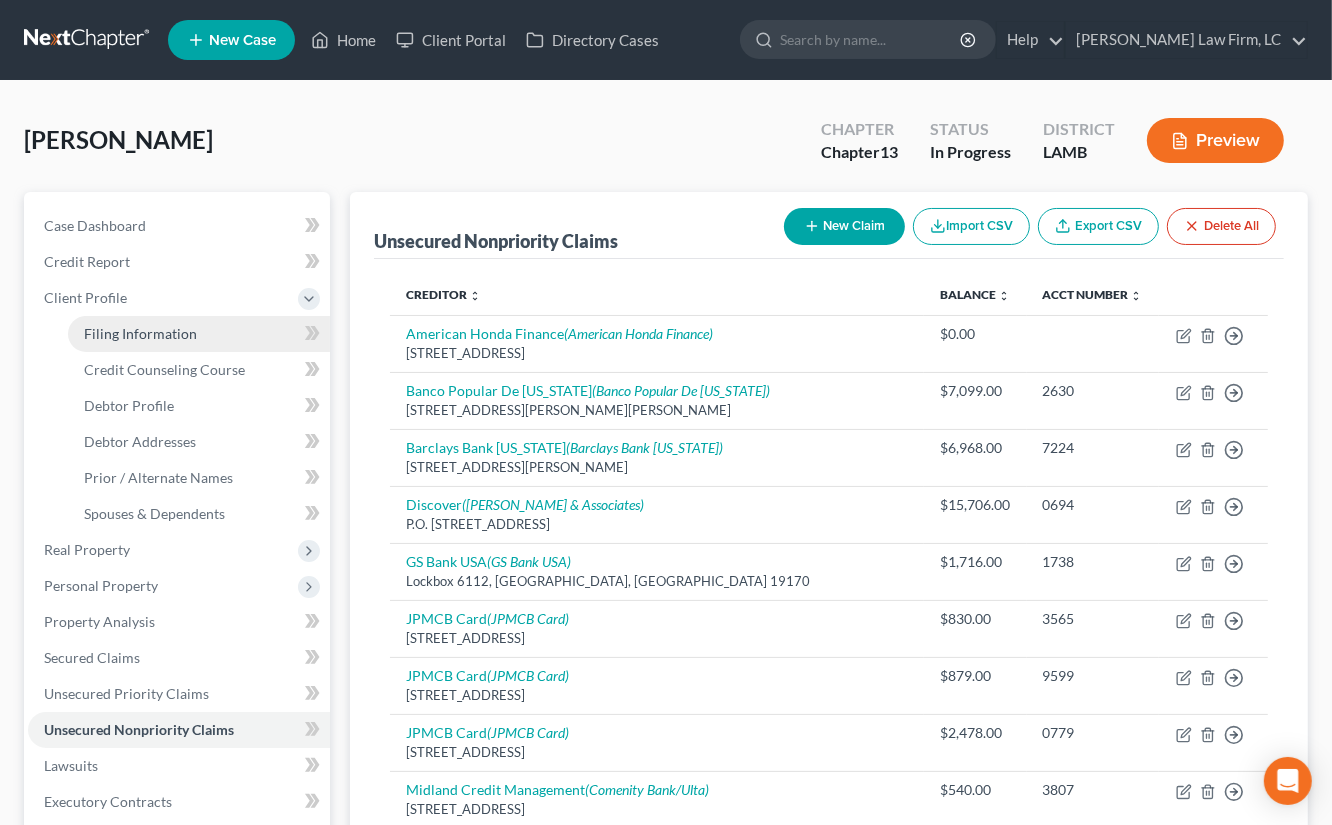 drag, startPoint x: 135, startPoint y: 315, endPoint x: 143, endPoint y: 322, distance: 10.630146 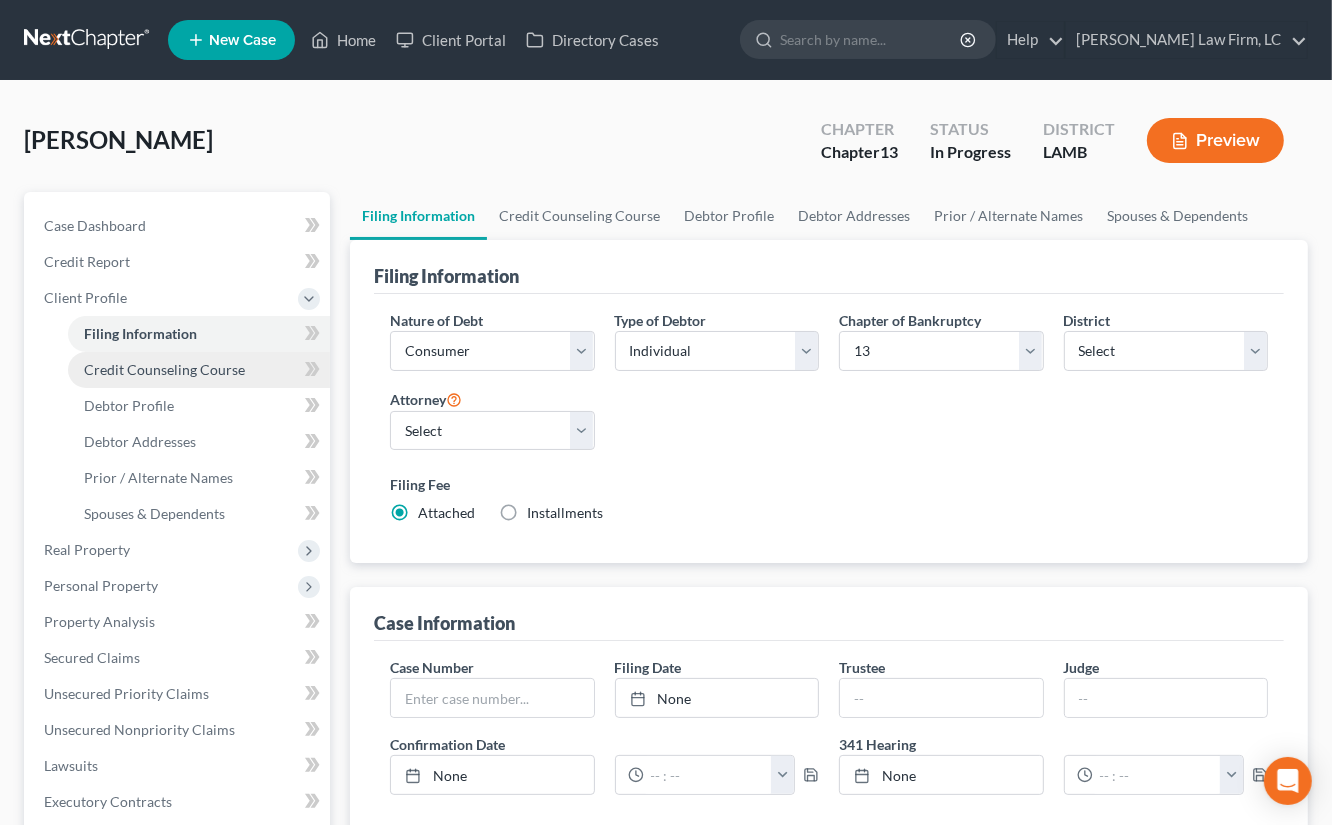 click on "Credit Counseling Course" at bounding box center [164, 369] 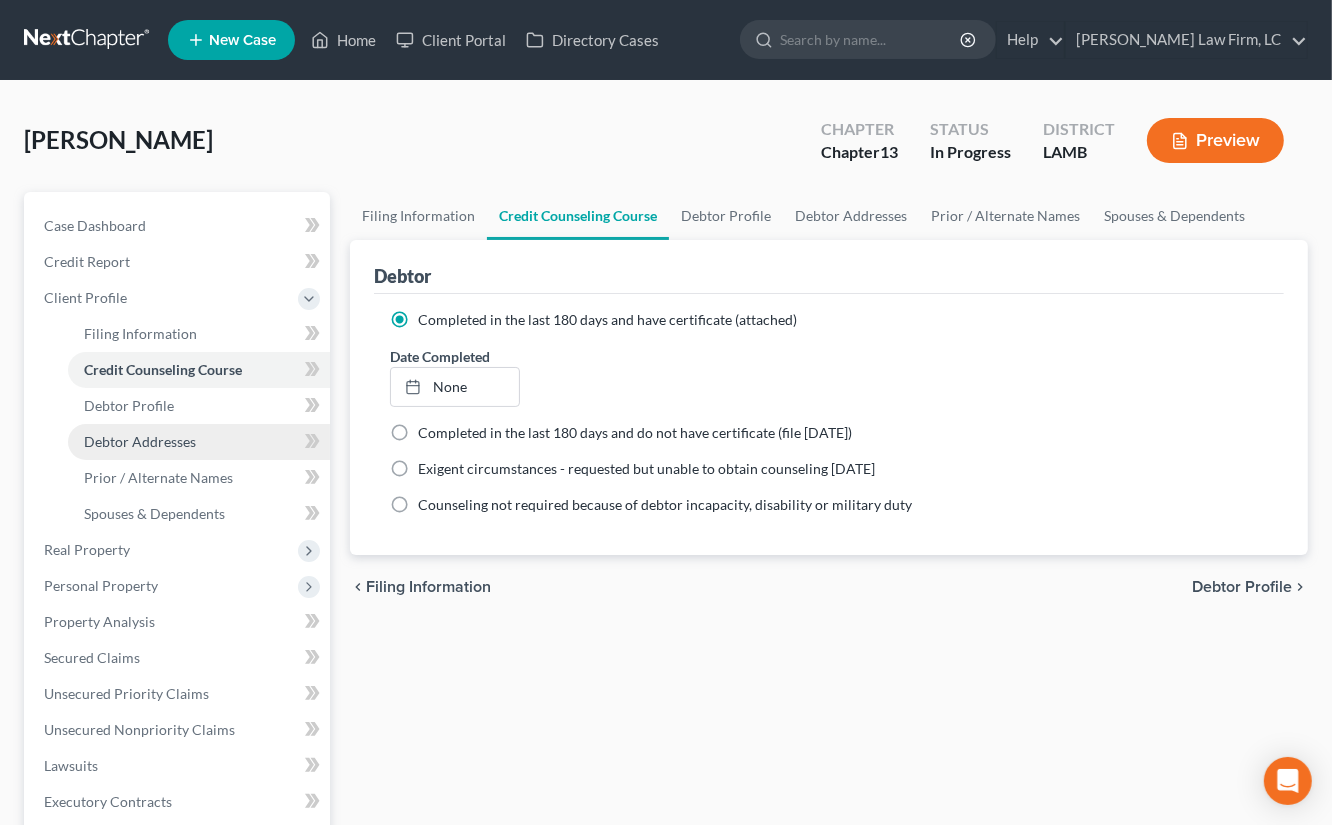 click on "Debtor Addresses" at bounding box center [199, 442] 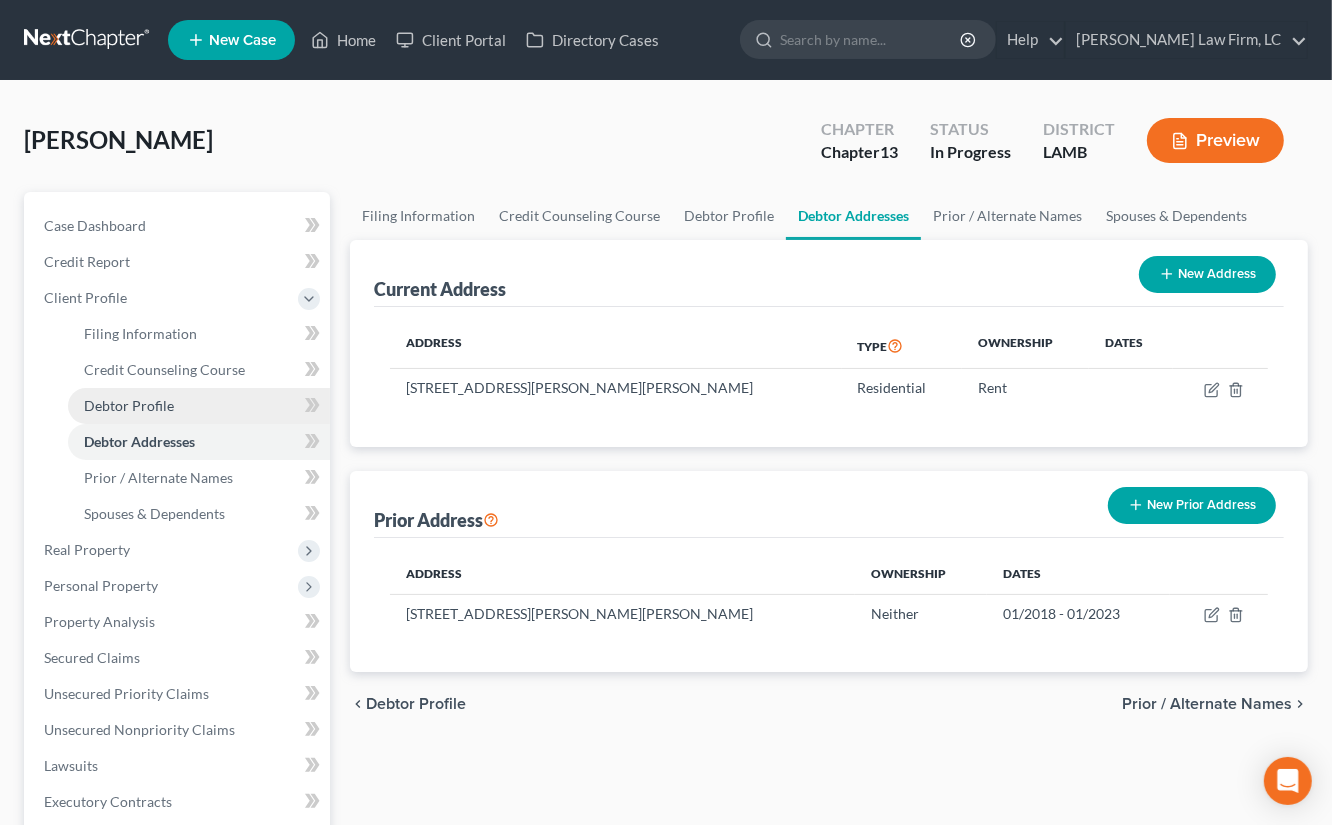 click on "Debtor Profile" at bounding box center [199, 406] 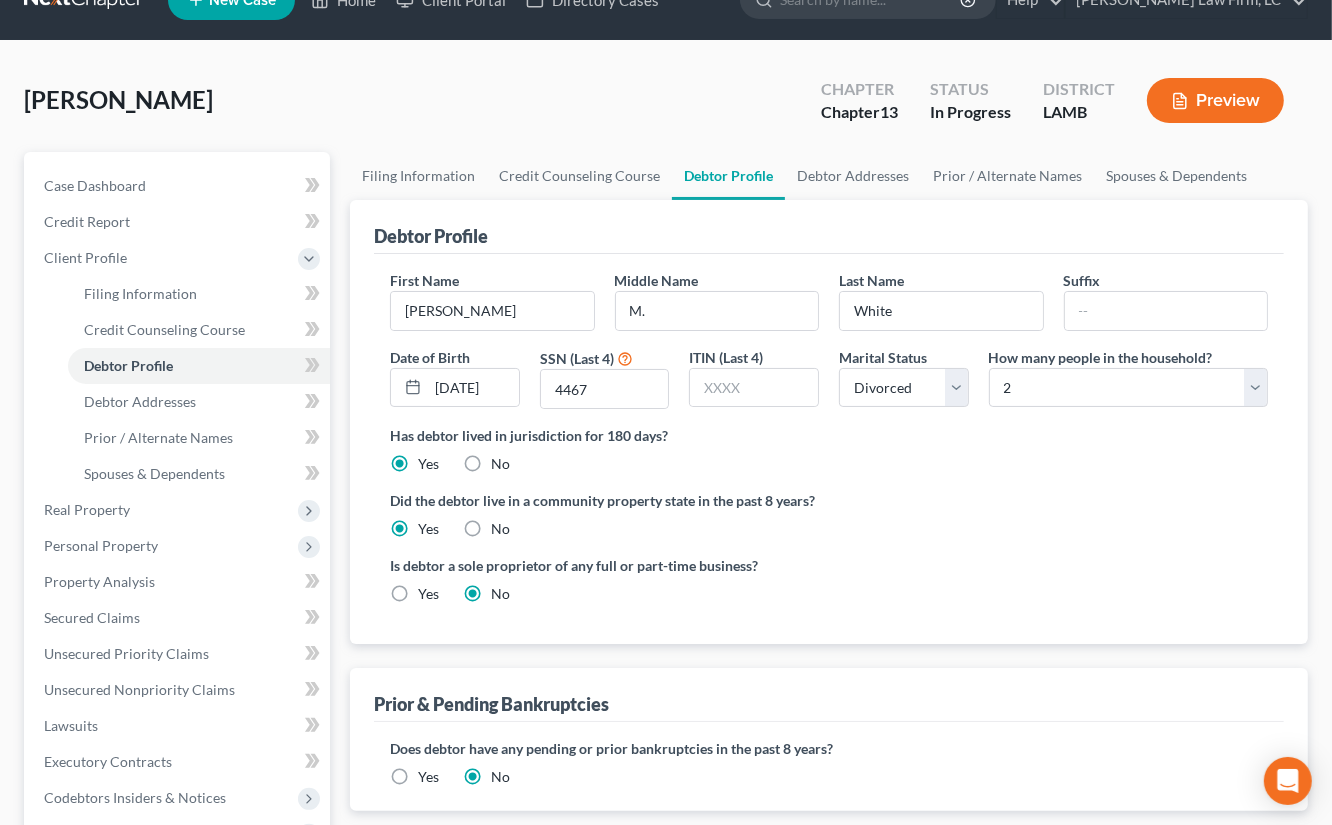 scroll, scrollTop: 38, scrollLeft: 0, axis: vertical 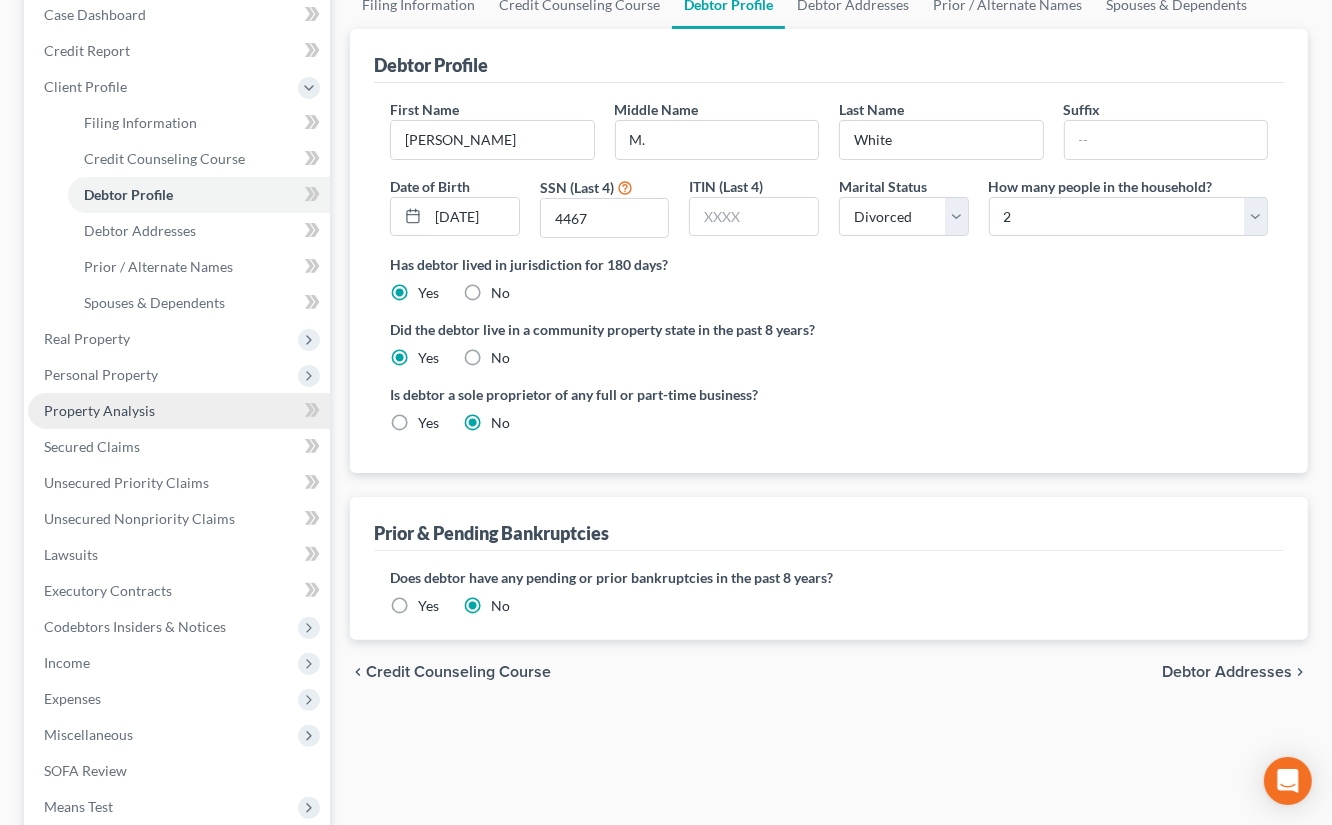 click on "Property Analysis" at bounding box center [179, 411] 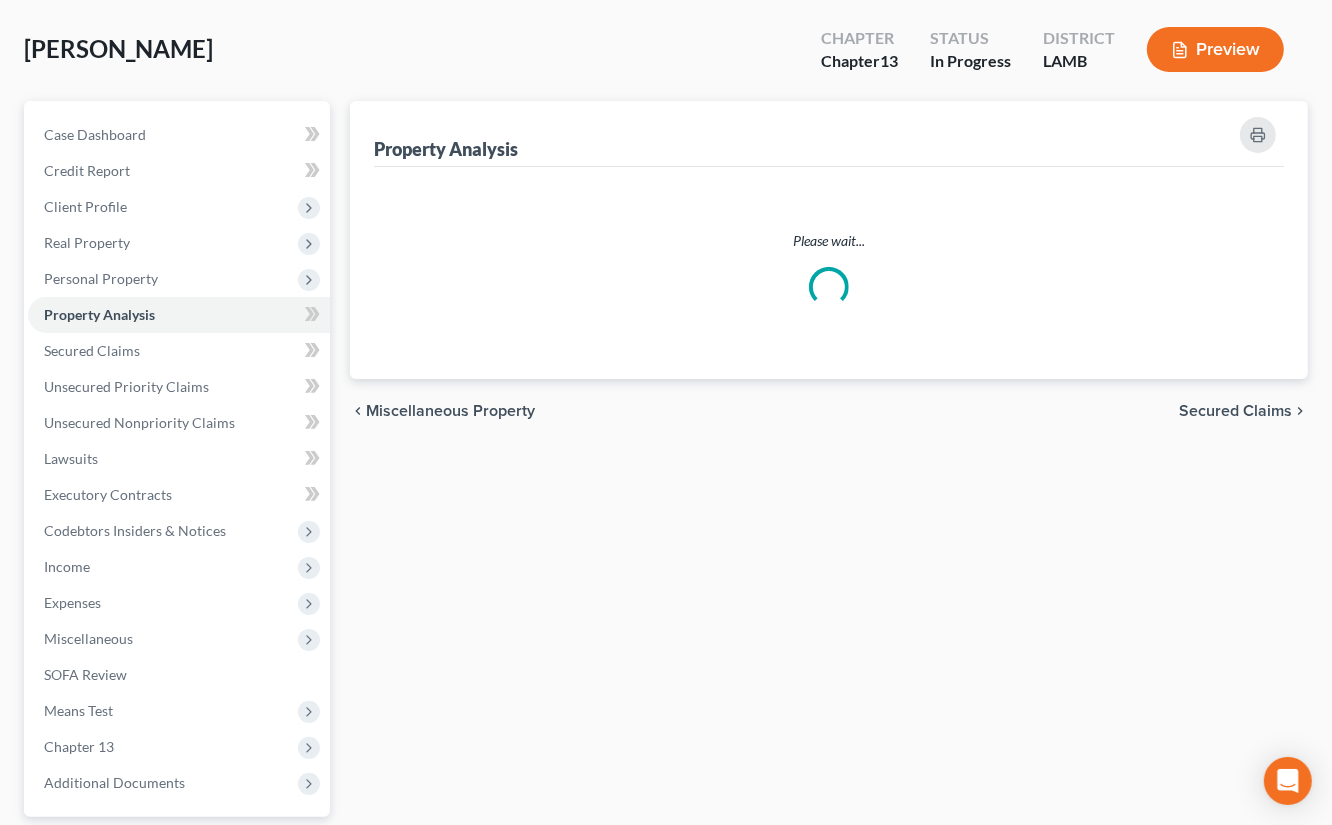 scroll, scrollTop: 0, scrollLeft: 0, axis: both 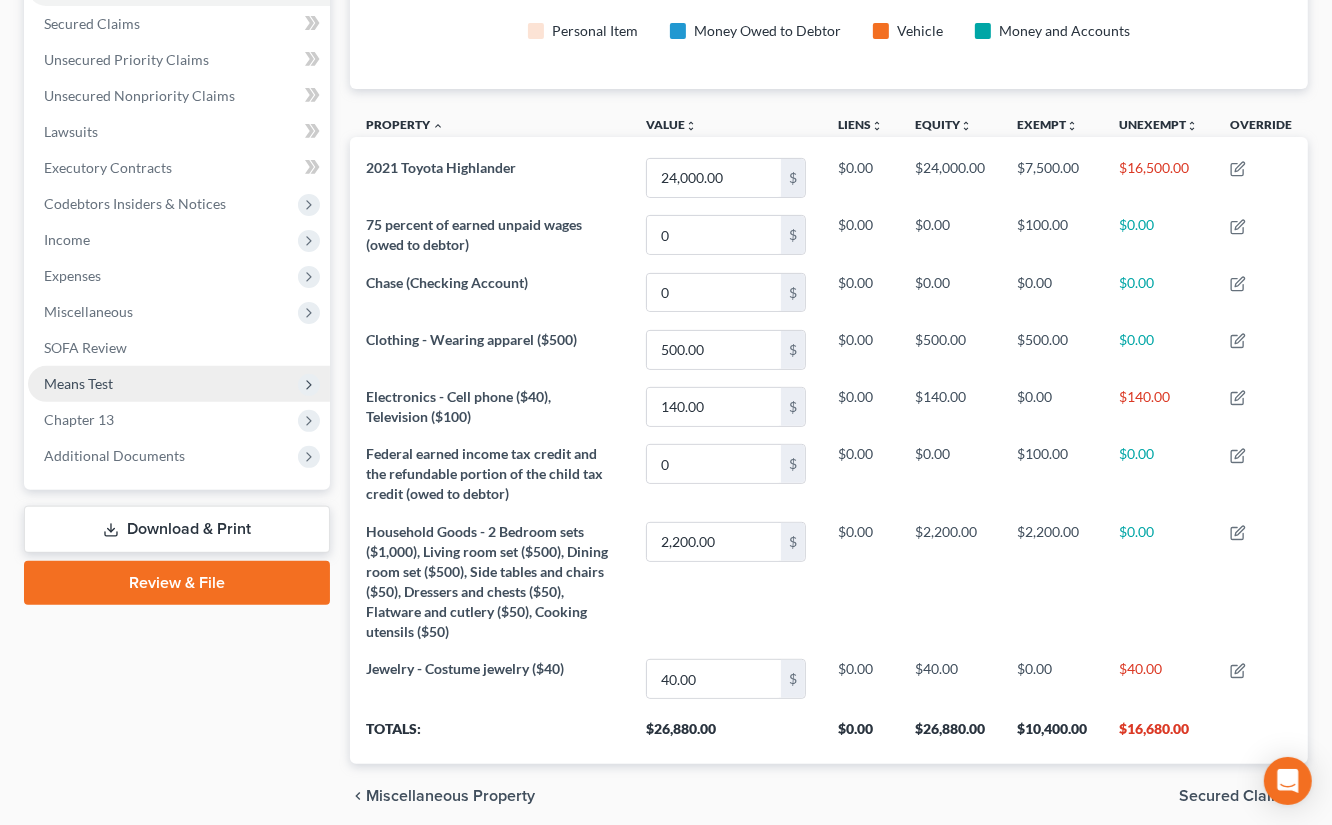 click on "Means Test" at bounding box center (179, 384) 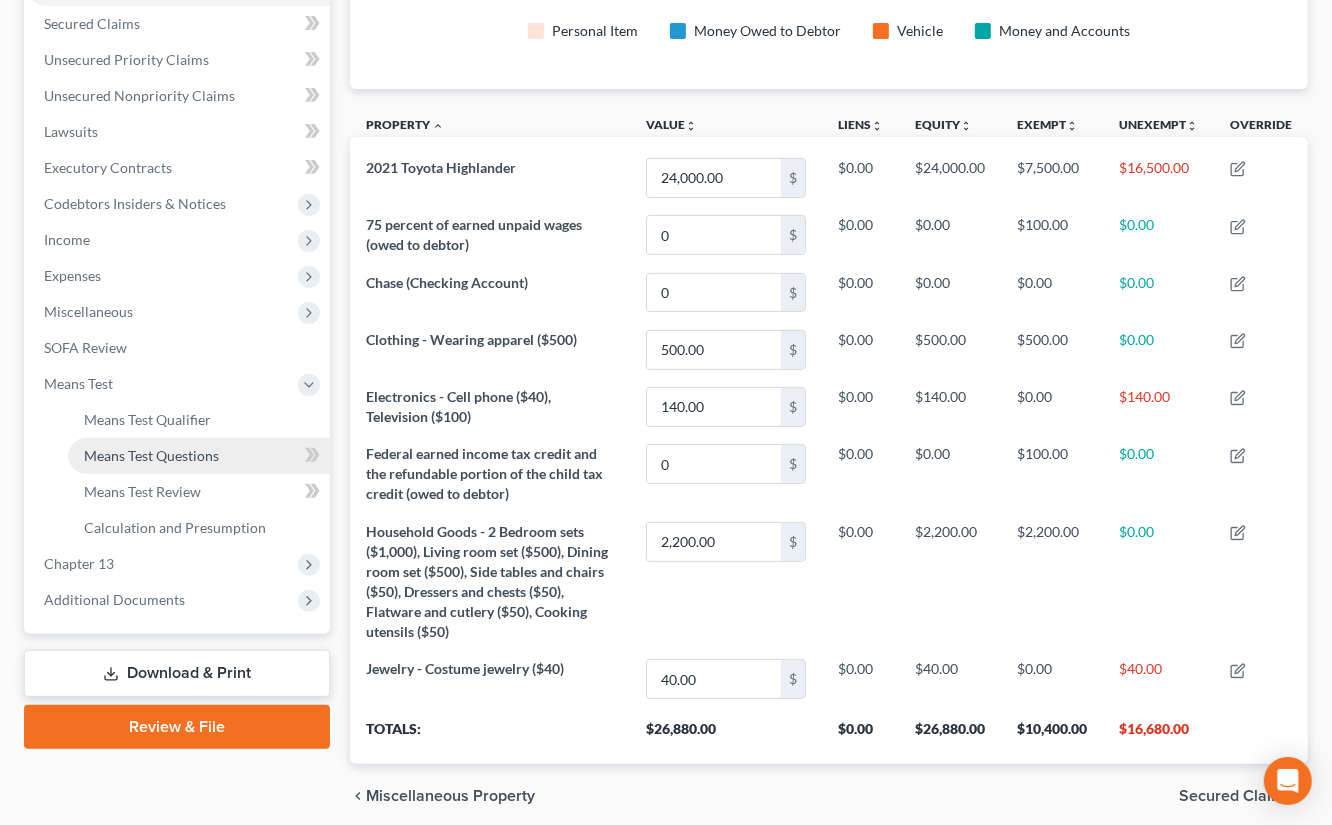 click on "Means Test Questions" at bounding box center (199, 456) 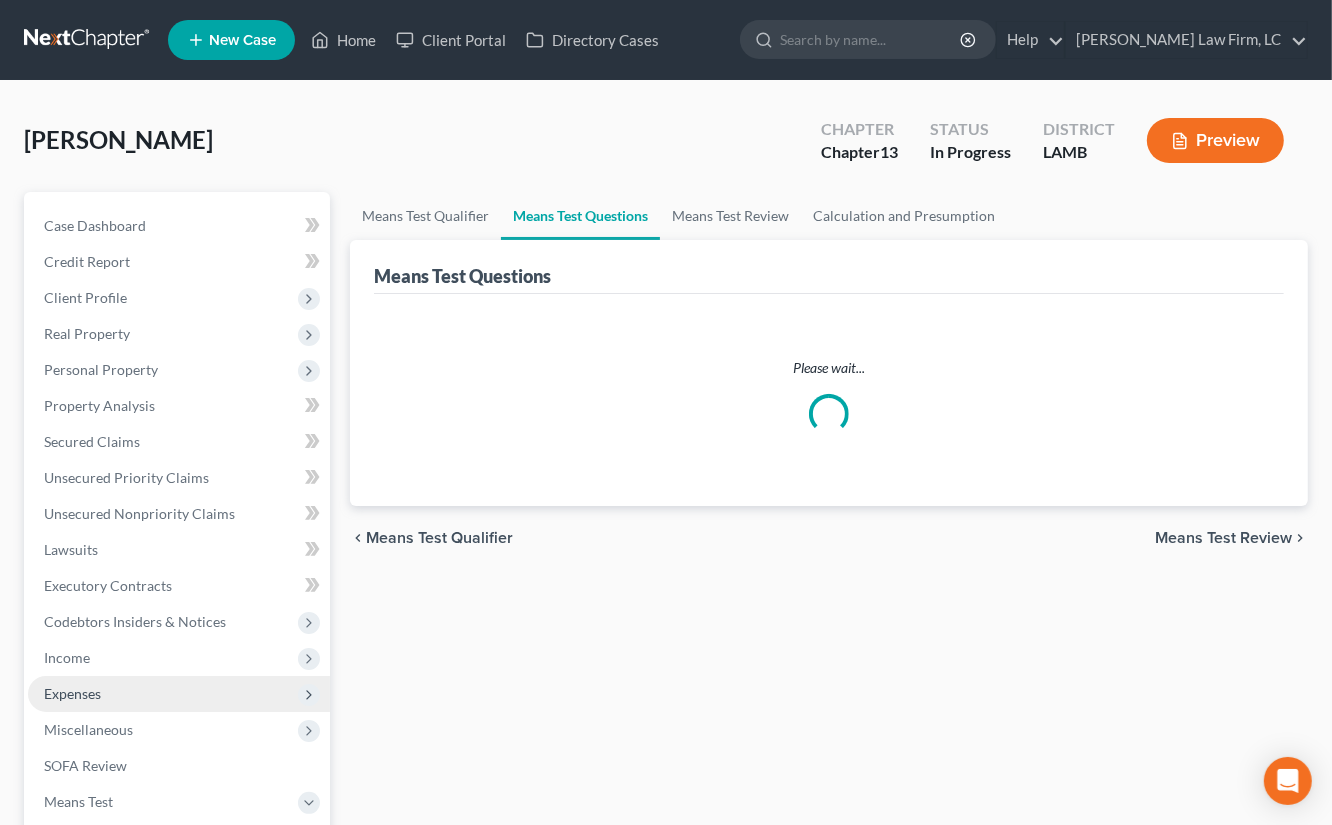 scroll, scrollTop: 0, scrollLeft: 0, axis: both 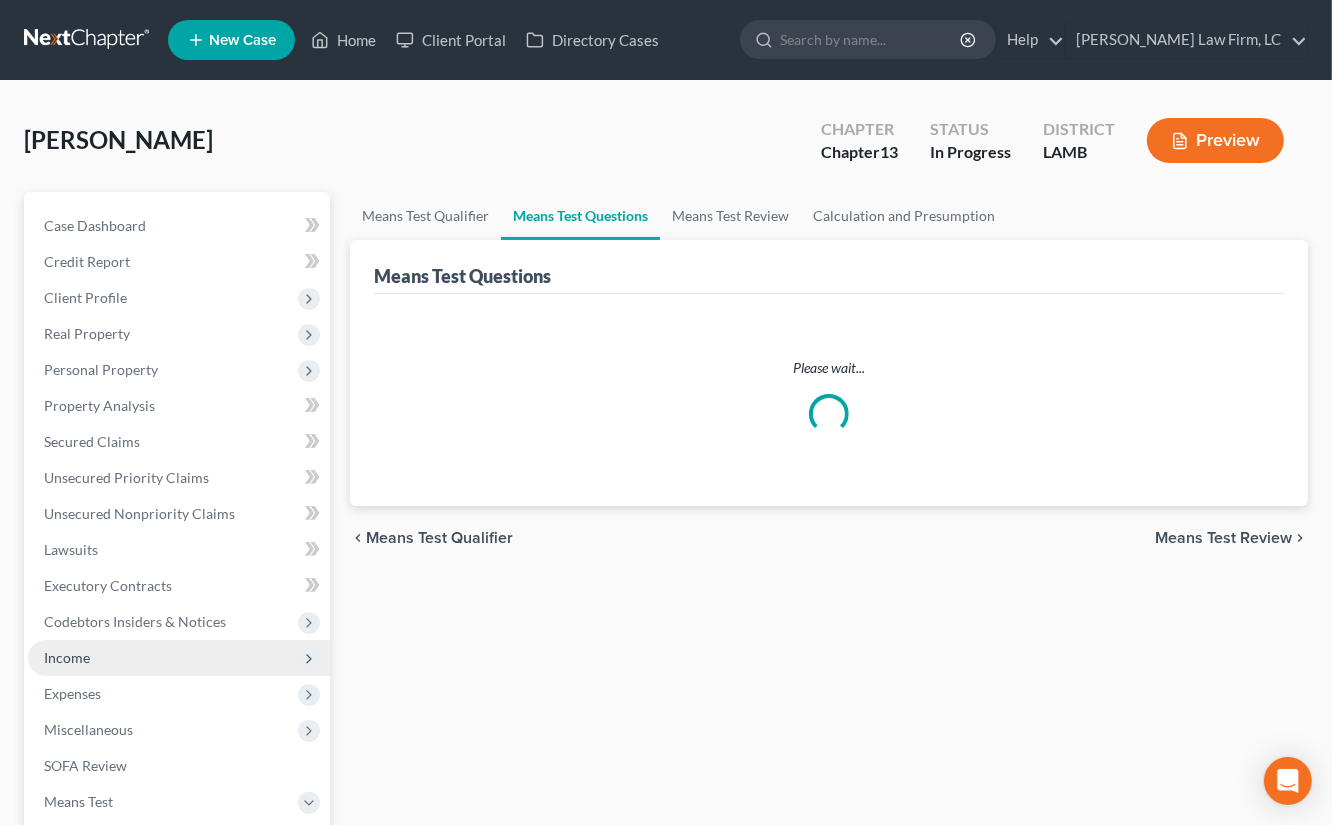 click on "Income" at bounding box center (179, 658) 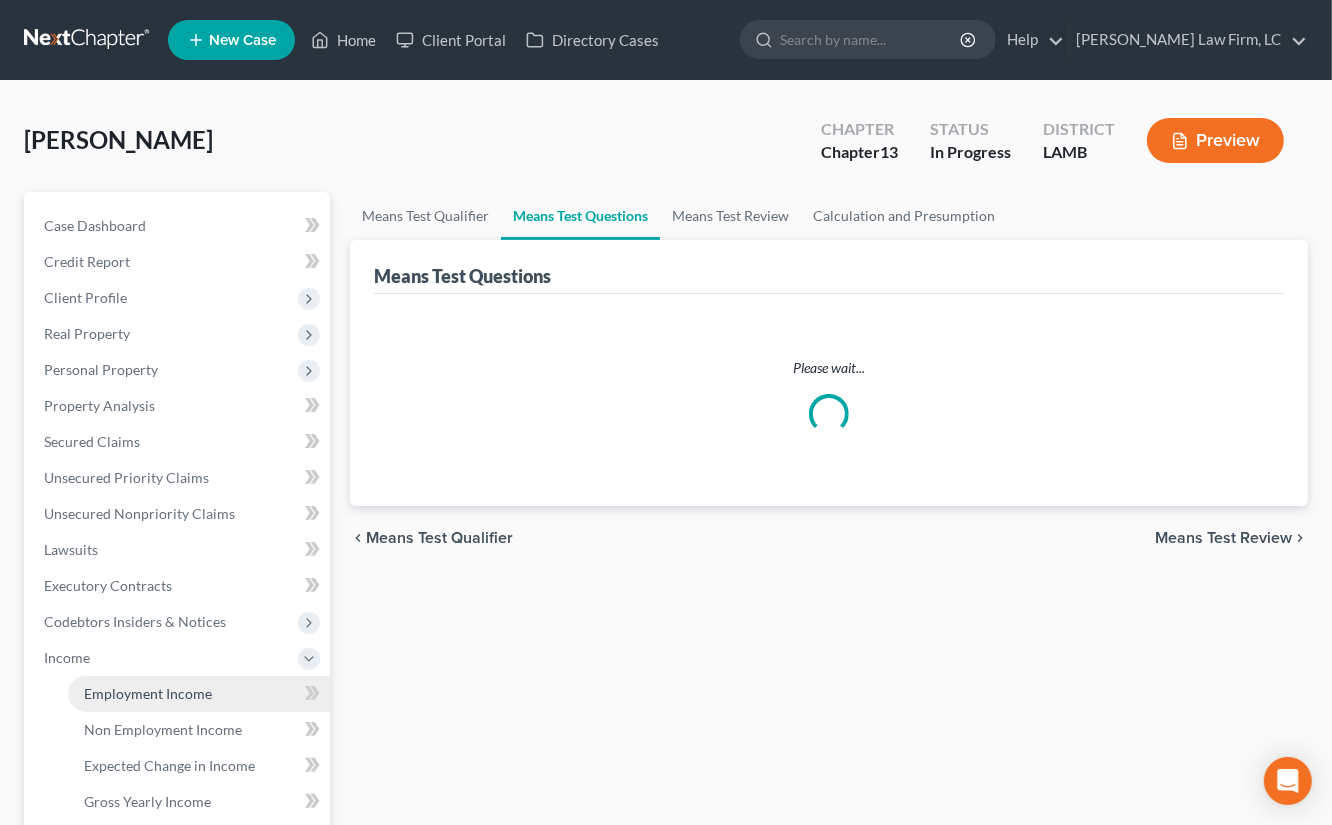 click on "Employment Income" at bounding box center (199, 694) 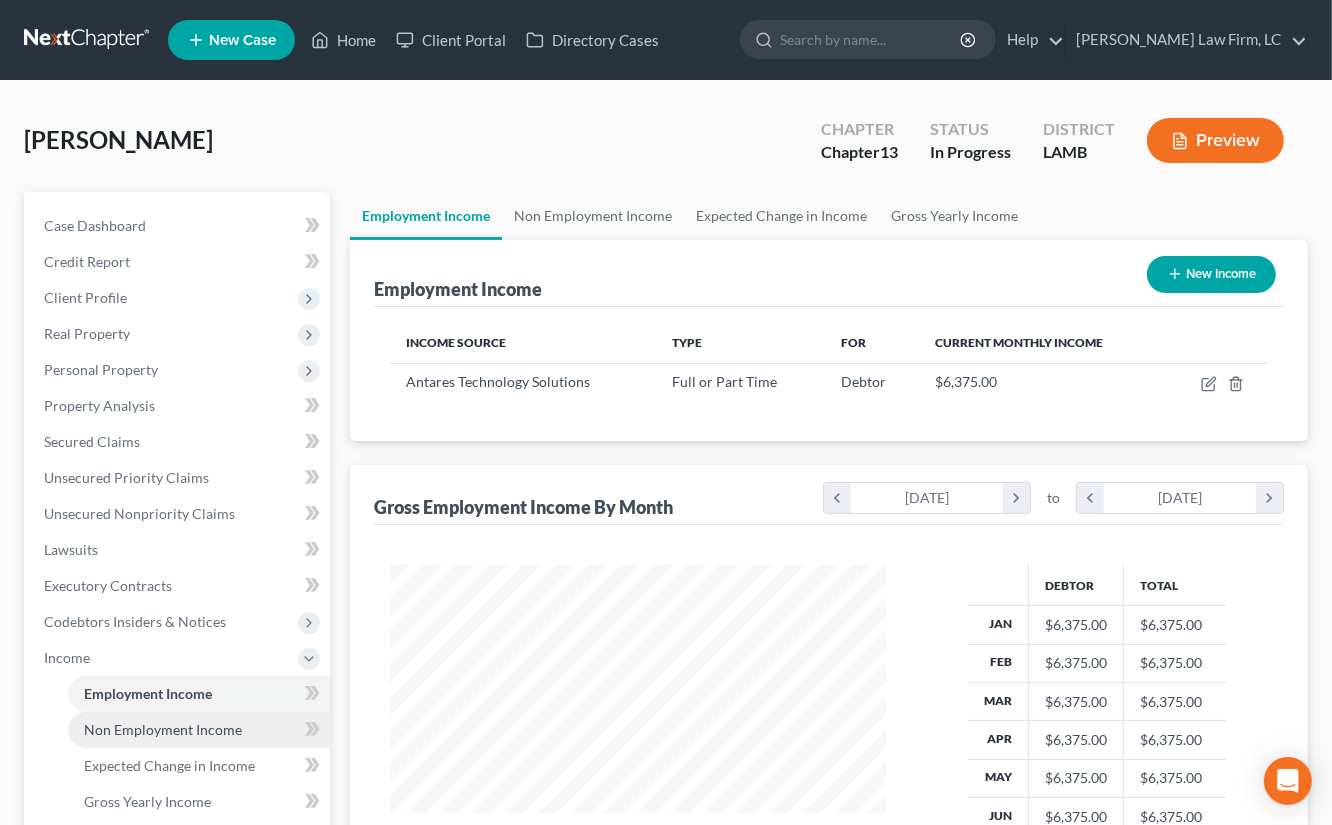 scroll, scrollTop: 999645, scrollLeft: 999464, axis: both 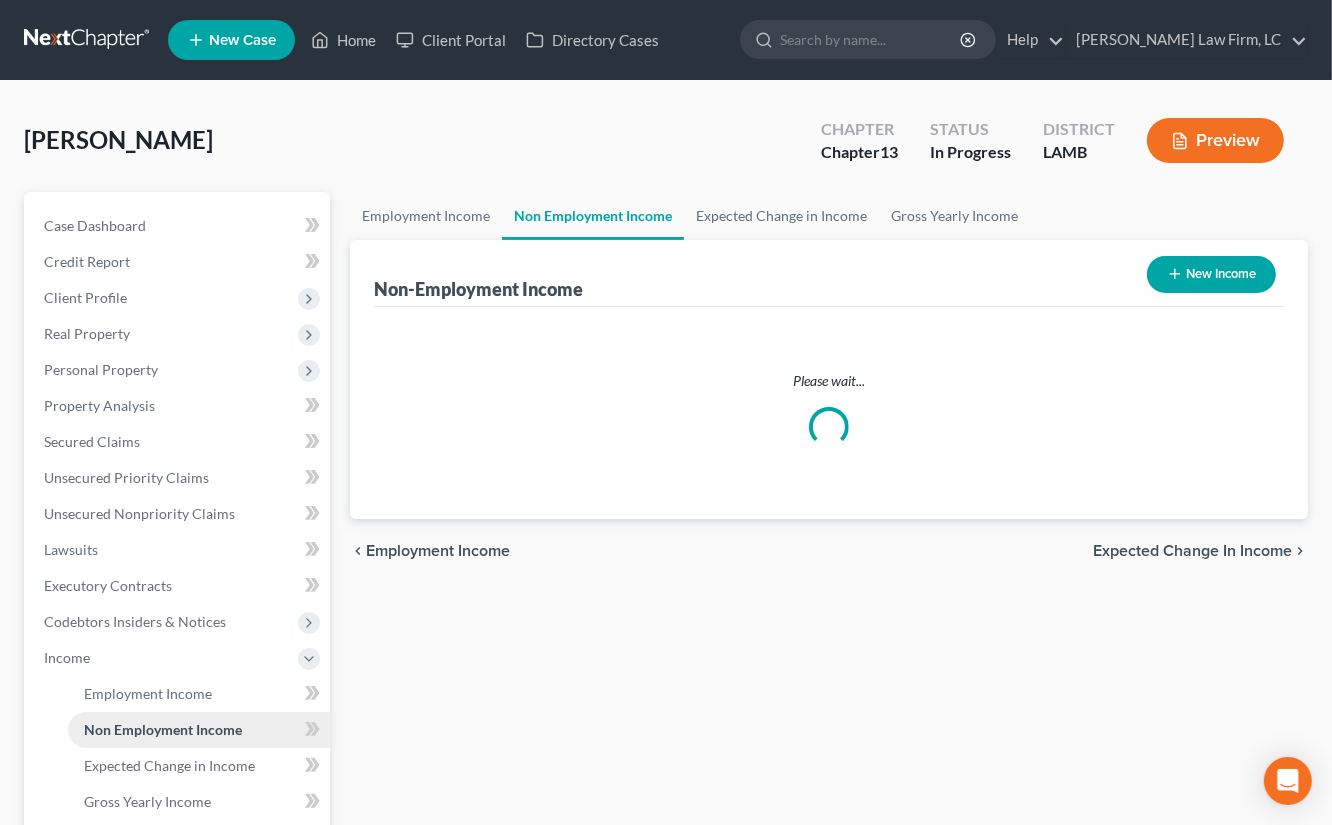 click on "Non Employment Income" at bounding box center (199, 730) 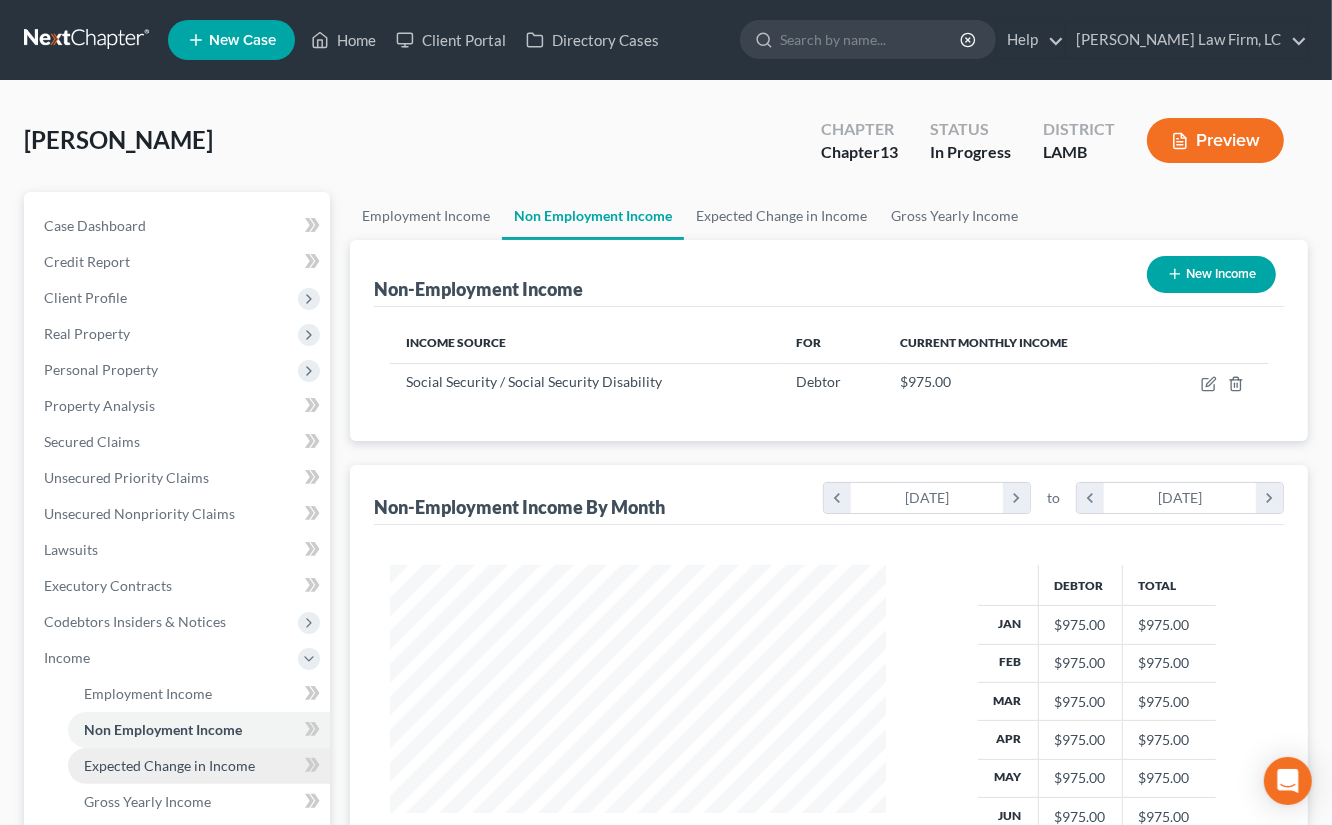 scroll, scrollTop: 999645, scrollLeft: 999464, axis: both 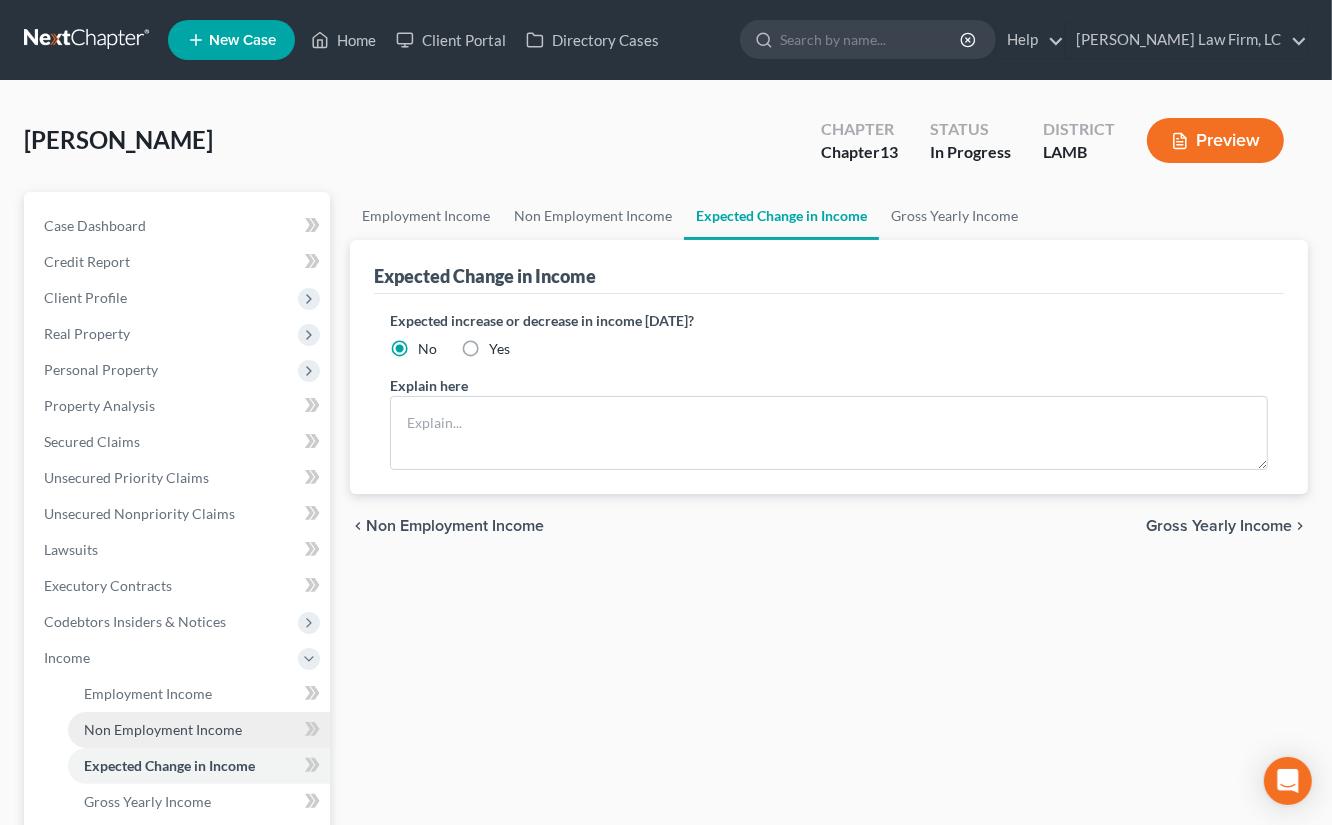 click on "Non Employment Income" at bounding box center [199, 730] 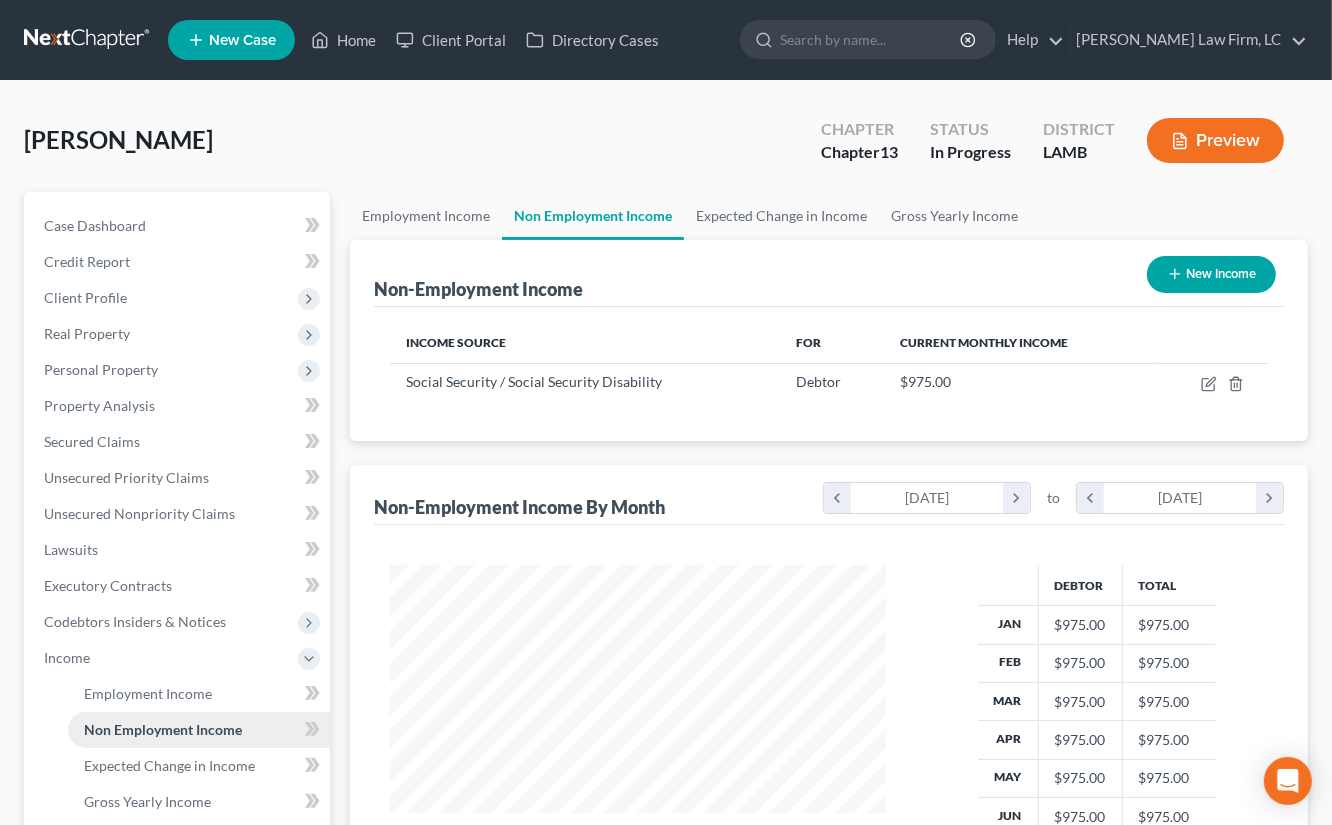scroll, scrollTop: 999645, scrollLeft: 999464, axis: both 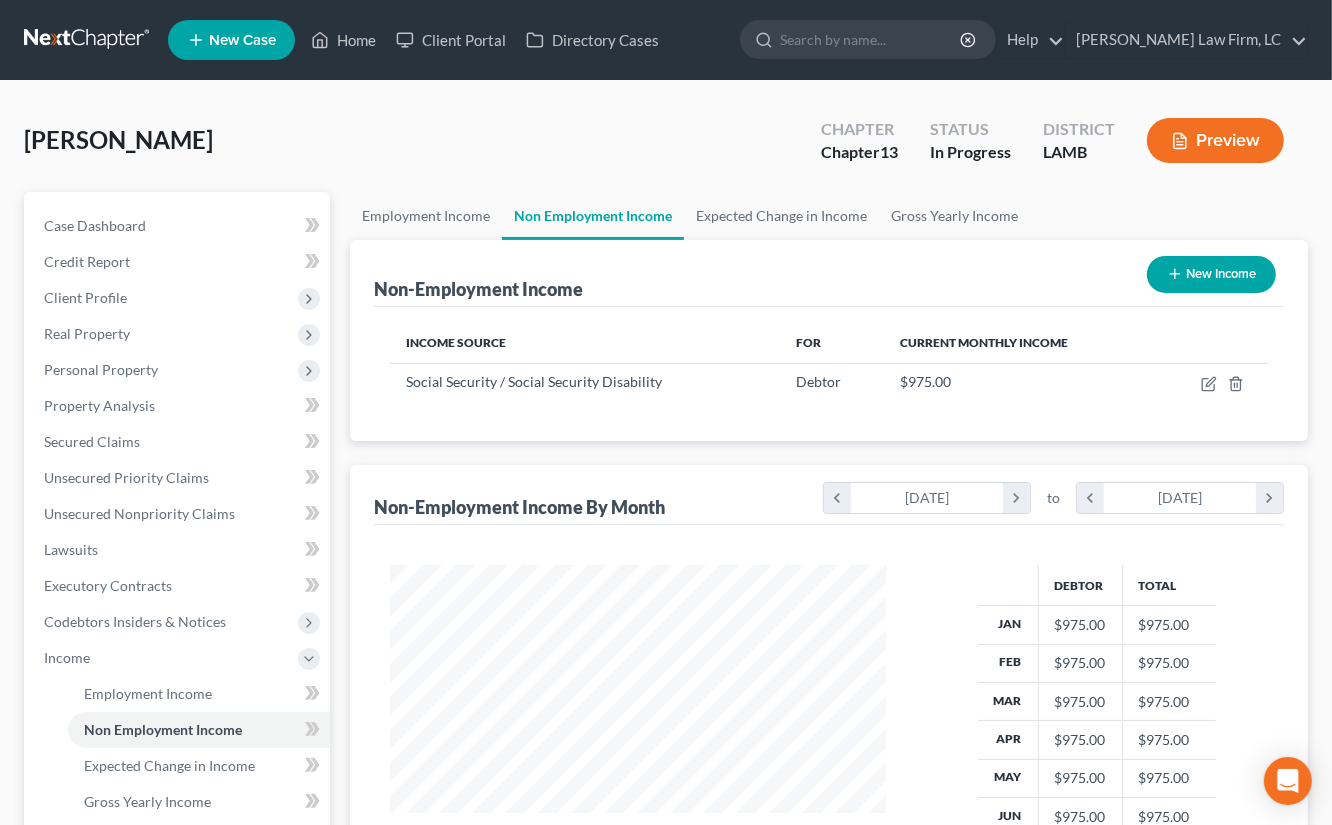 click on "Preview" at bounding box center (1219, 142) 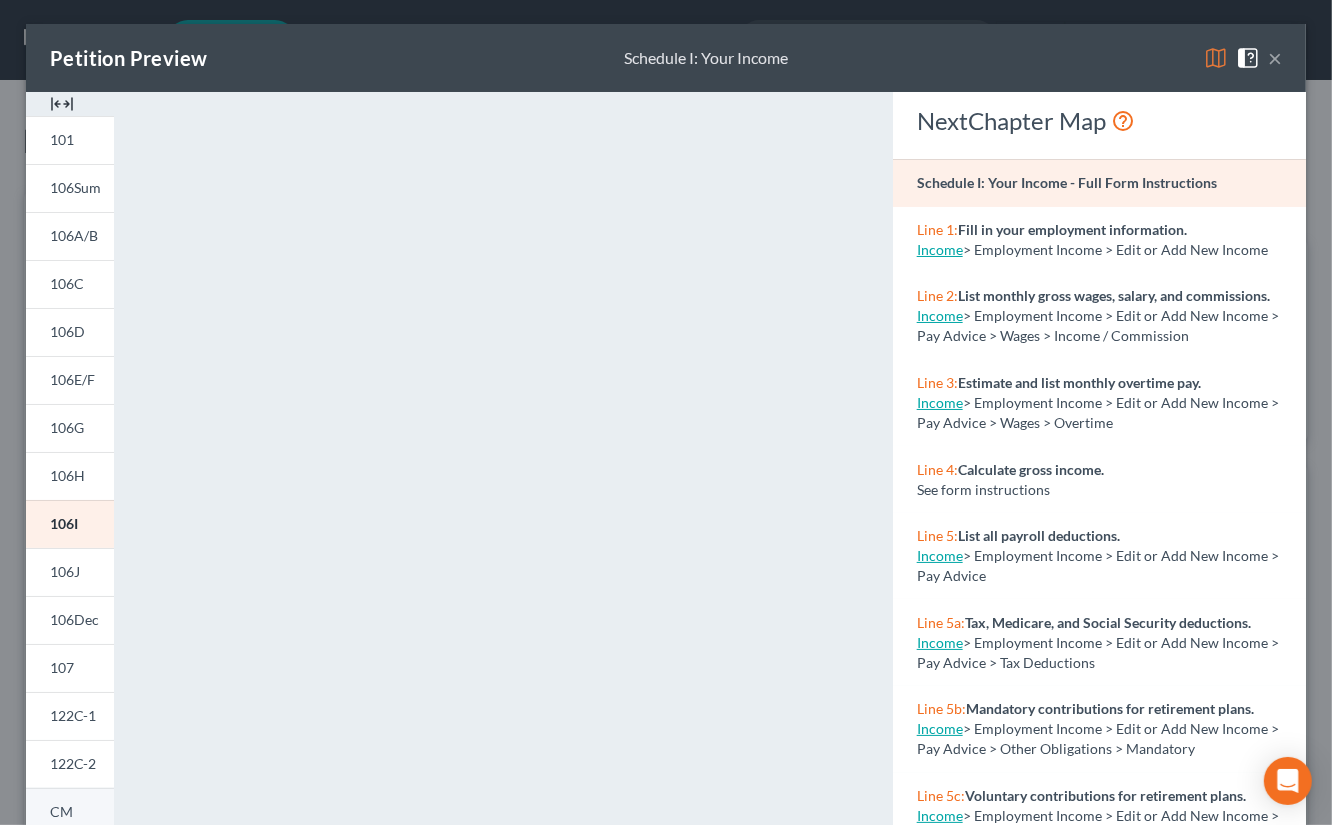 click on "CM" at bounding box center (61, 811) 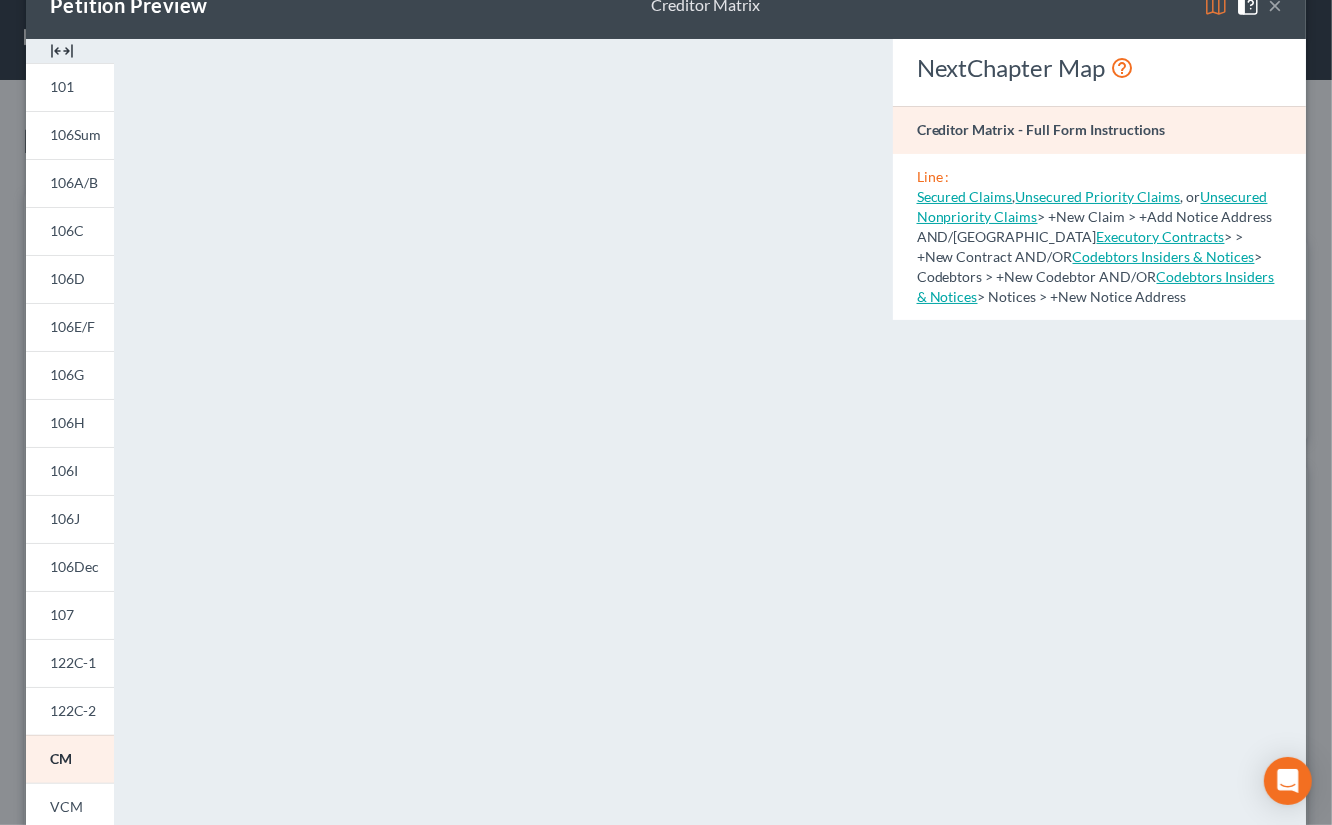 scroll, scrollTop: 24, scrollLeft: 0, axis: vertical 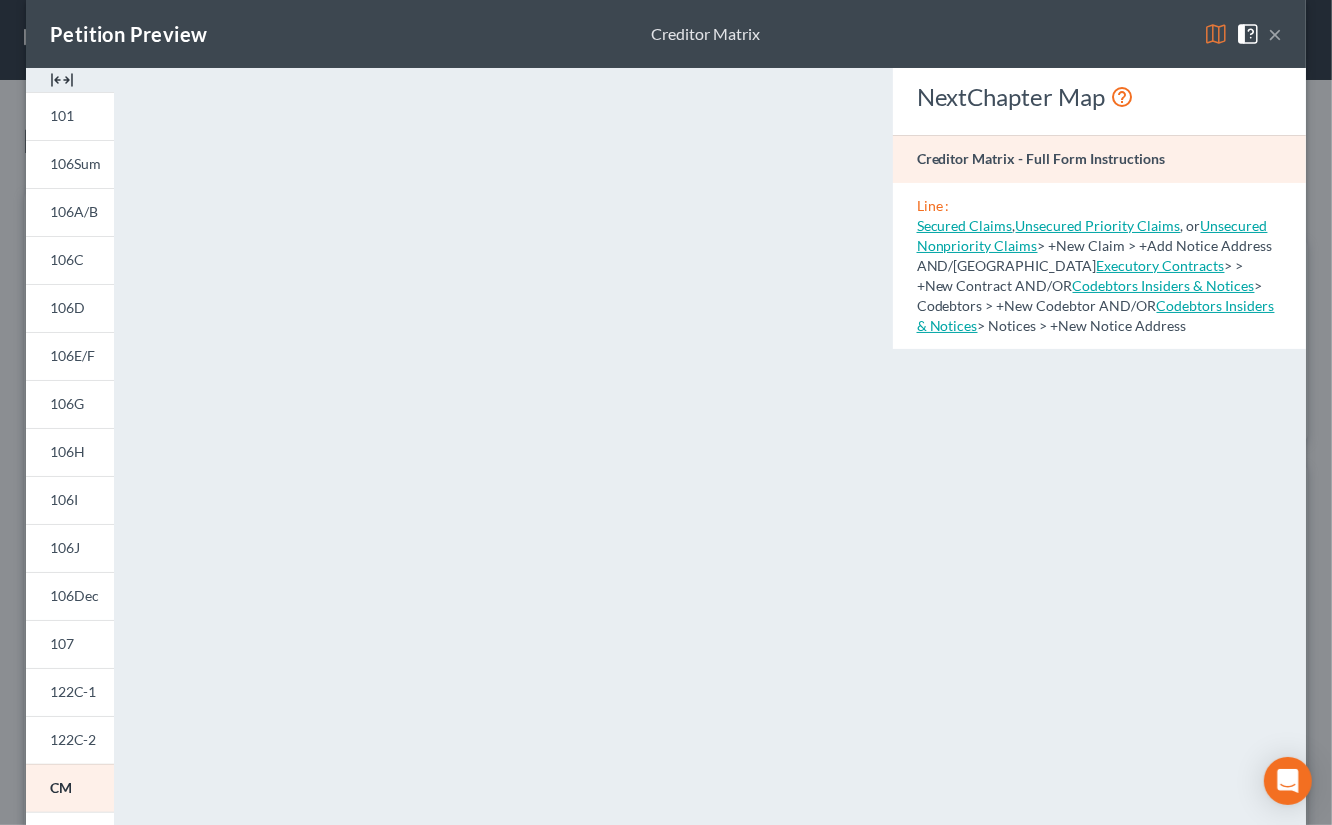 click on "Petition Preview Creditor Matrix × 101 106Sum 106A/B 106C 106D 106E/F 106G 106H 106I 106J 106Dec 107 122C-1 122C-2 CM VCM 2010 Atty Disc Download Draft
<object ng-attr-data='https://nextchapter-prod.s3.amazonaws.com/pdfs/bc469f94-a014-46b2-accd-5c21c9f674a1.pdf' type='application/pdf' width='100%' height='975px'></object>
<p><a href='https://nextchapter-prod.s3.amazonaws.com/pdfs/bc469f94-a014-46b2-accd-5c21c9f674a1.pdf' target='_blank'>Click here</a> to open in a new window.</p>
NextChapter Map   Creditor Matrix - Full Form Instructions  Line :
Secured Claims ,  Unsecured Priority Claims , or  Unsecured Nonpriority Claims  > +New Claim > +Add Notice Address AND/OR  Executory Contracts  > > +New Contract AND/OR  Codebtors Insiders & Notices  > Codebtors > +New Codebtor AND/OR  Codebtors Insiders & Notices  > Notices > +New Notice Address
Related Articles" at bounding box center (666, 412) 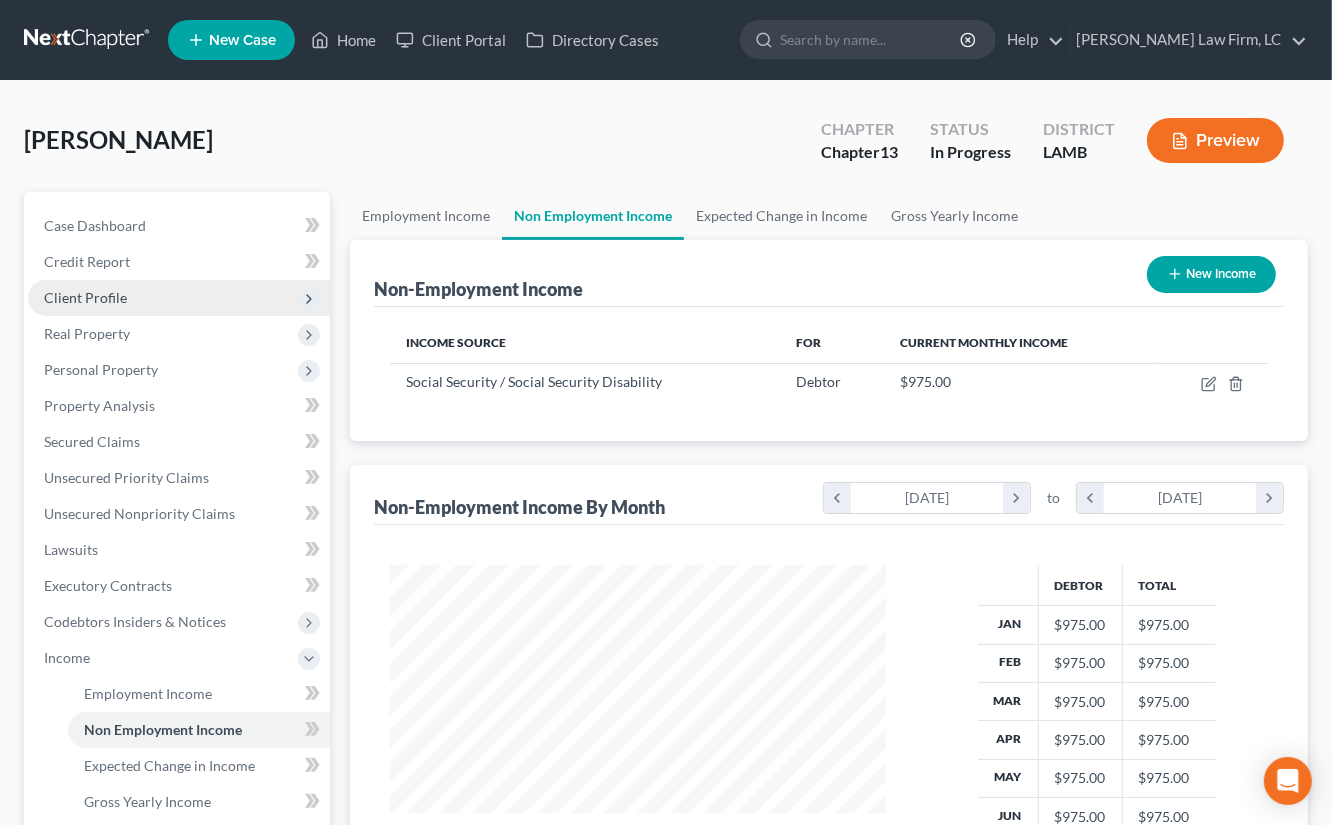 click on "Client Profile" at bounding box center [179, 298] 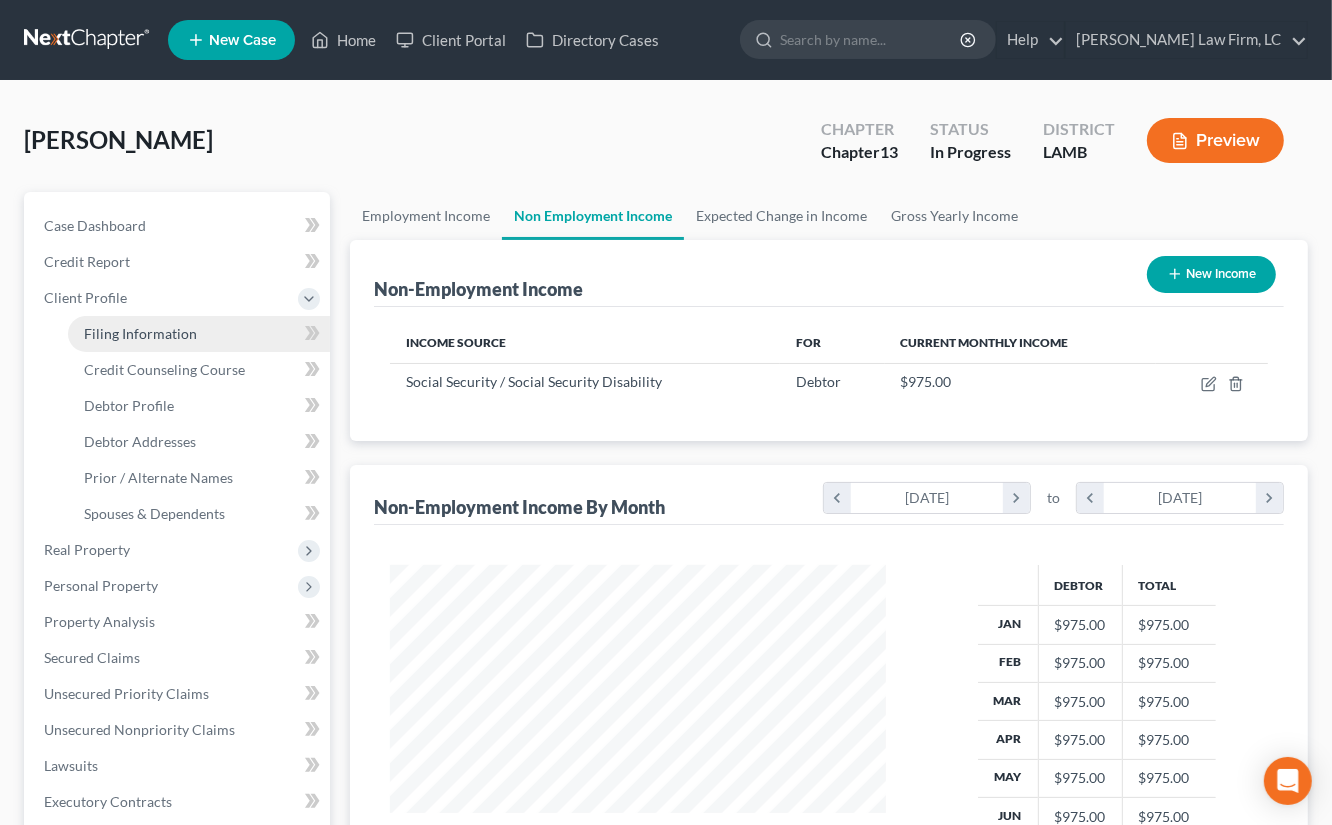 click on "Filing Information" at bounding box center [199, 334] 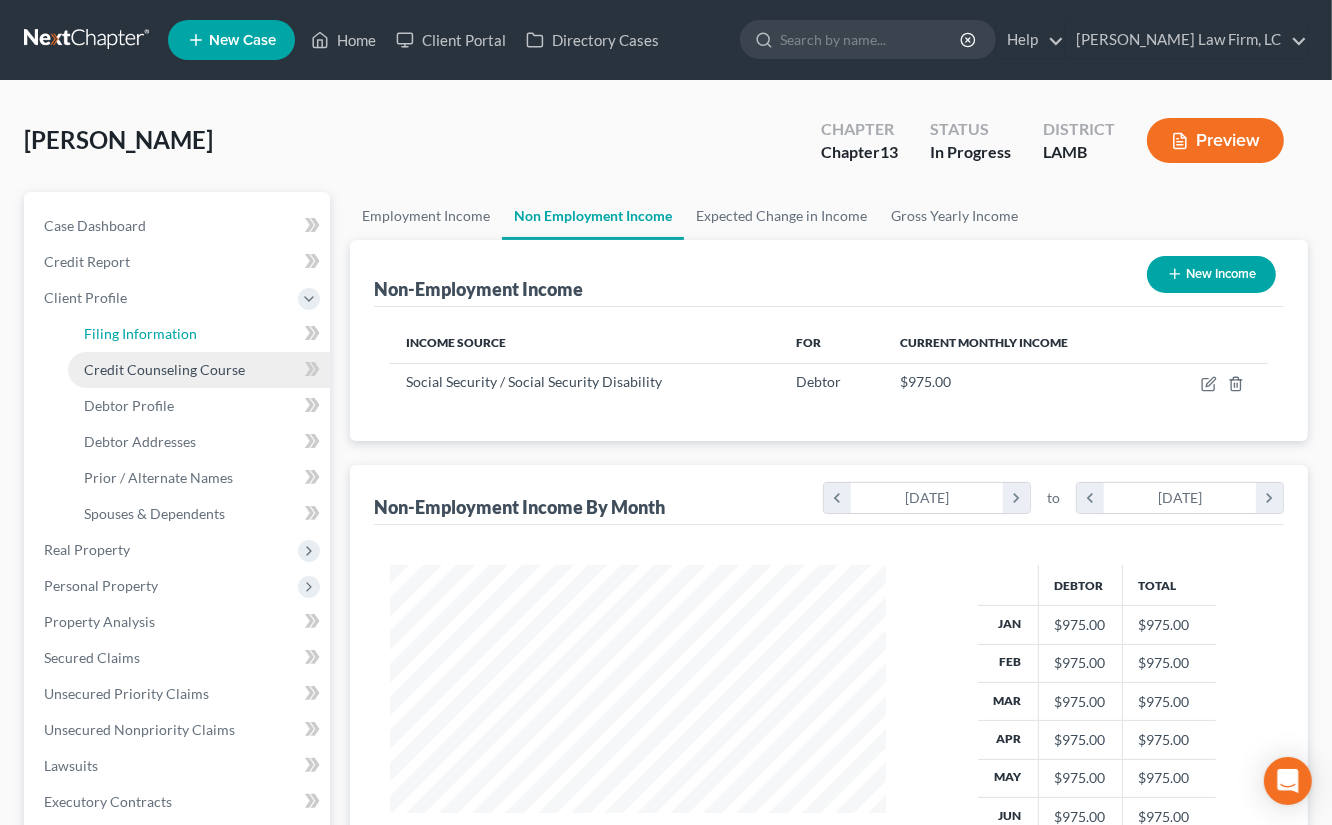 select on "1" 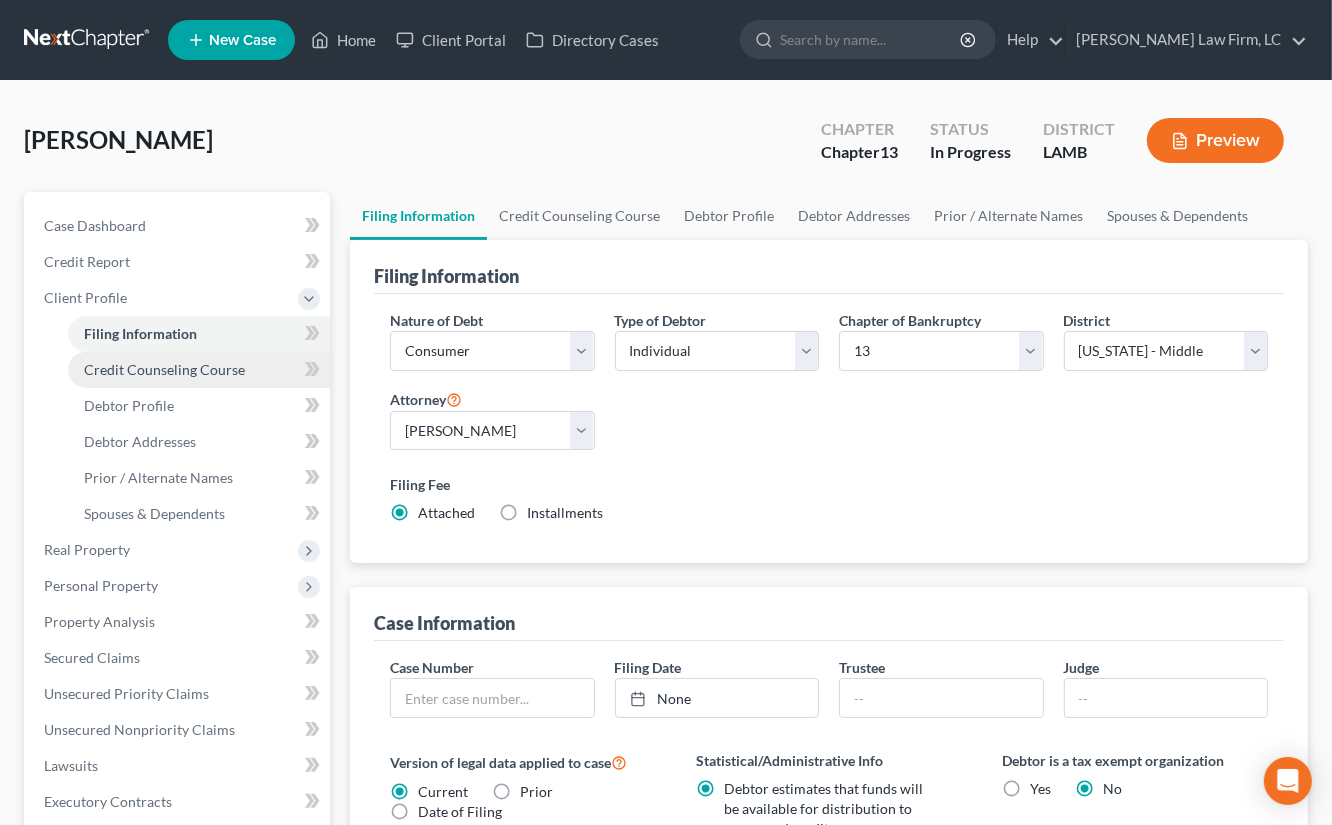 click on "Credit Counseling Course" at bounding box center [164, 369] 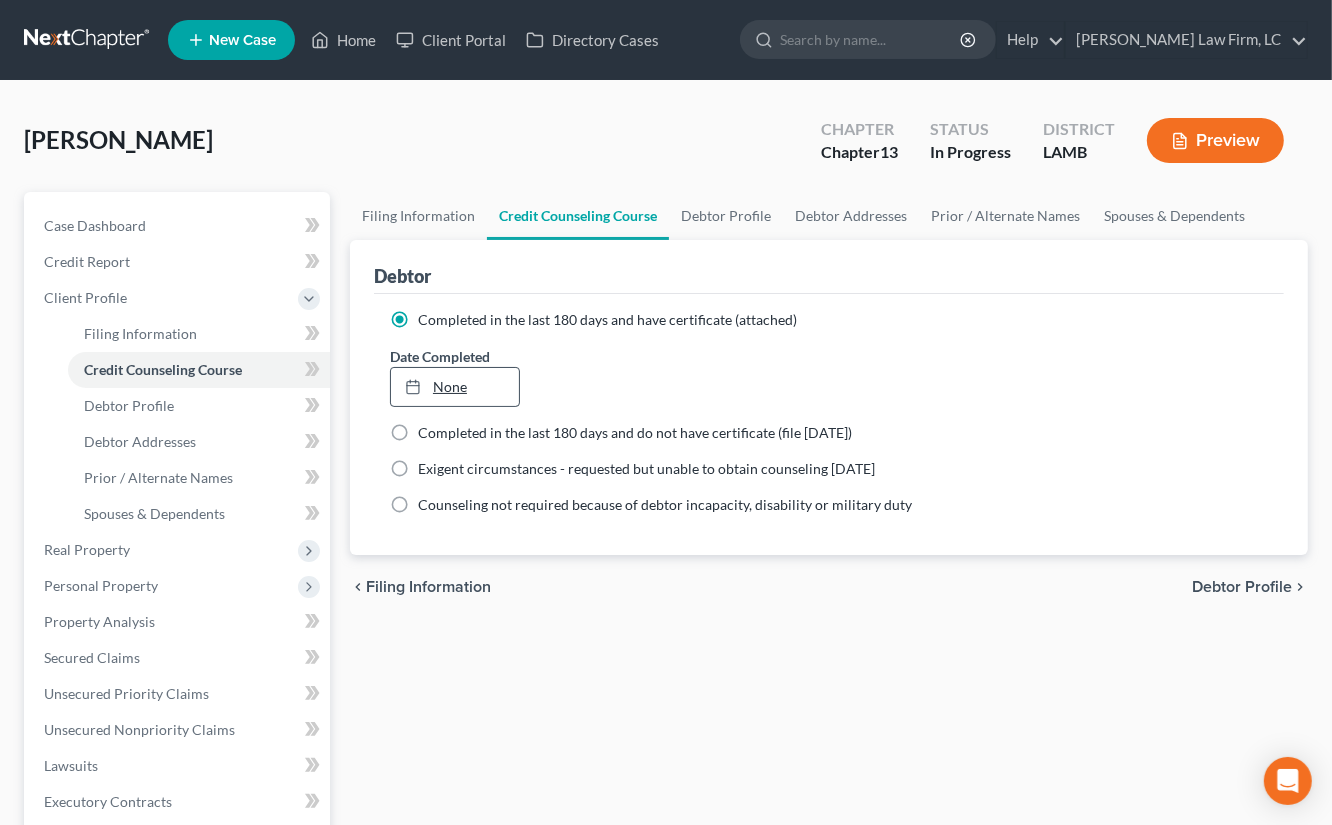 type on "7/10/2025" 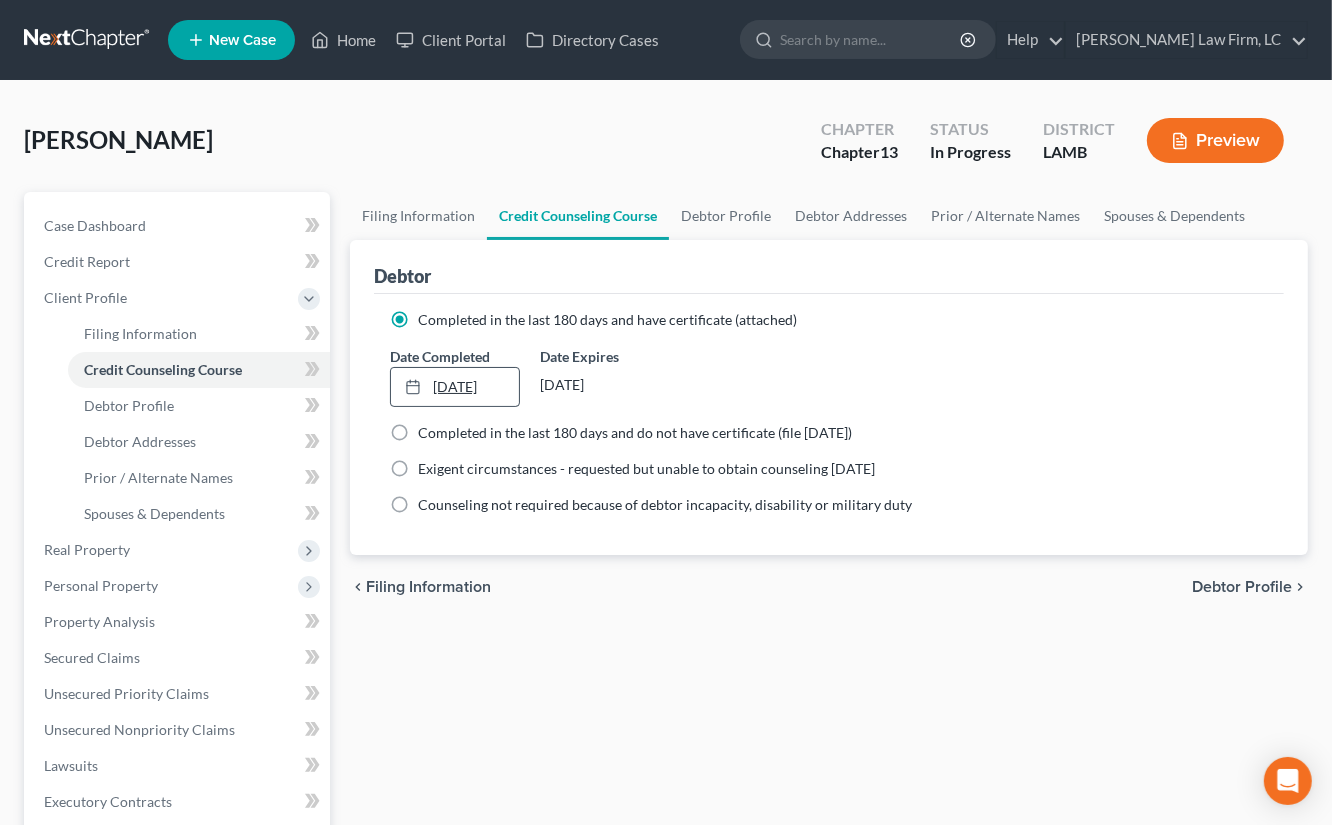 click 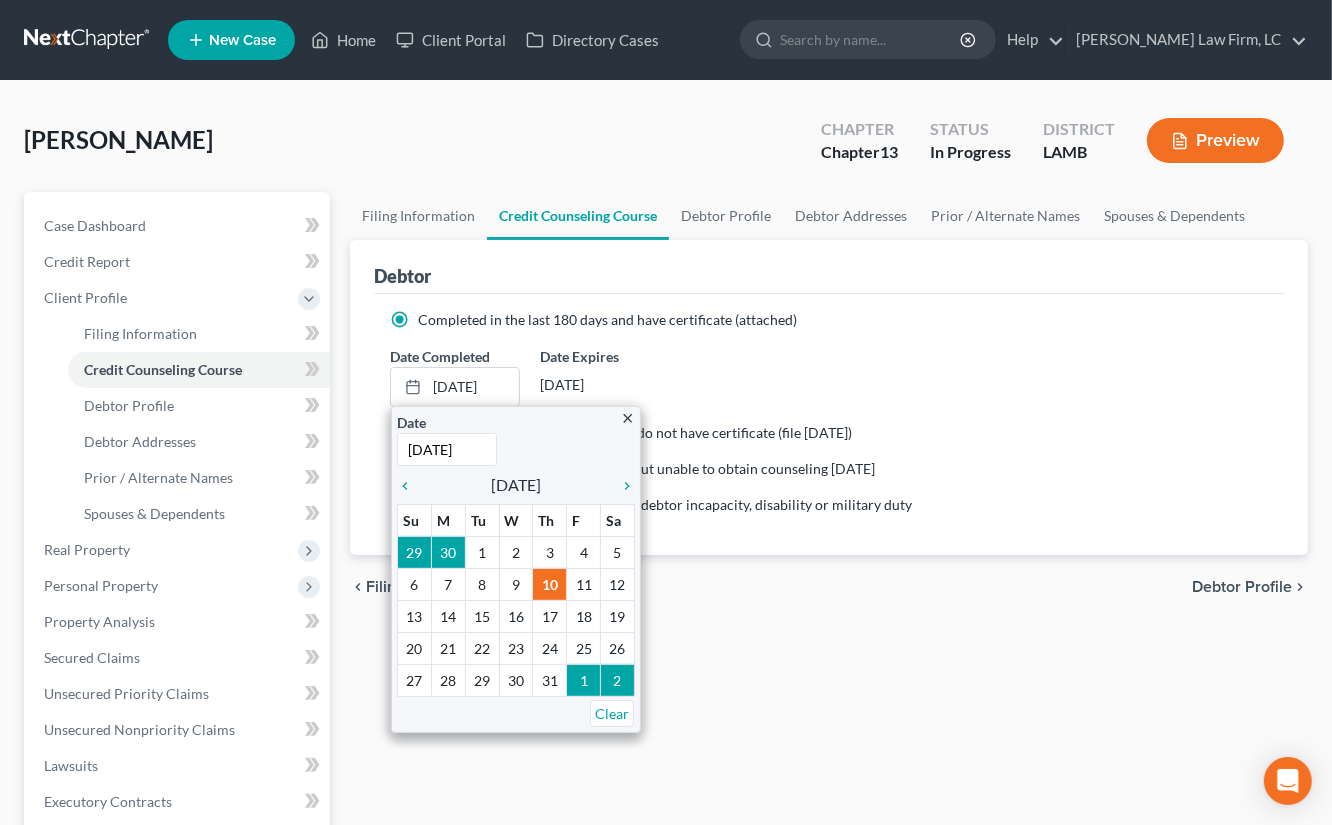 click on "Completed in the last 180 days and have certificate (attached) Date Completed
7/10/2025
close
Date
7/10/2025
Time
12:00 AM
chevron_left
July 2025
chevron_right
Su M Tu W Th F Sa
29 30 1 2 3 4 5
6 7 8 9 10 11 12
13 14 15 16 17 18 19
20 21 22 23 24 25 26
27 28 29 30 31 1 2
Clear
Date Expires 1/6/2026 Completed in the last 180 days and do not have certificate (file within 14 days) Date Completed
7/10/2025
close
Date
7/10/2025
Time
12:00 AM
chevron_left
July 2025
chevron_right
Su M Tu W Th" at bounding box center (829, 424) 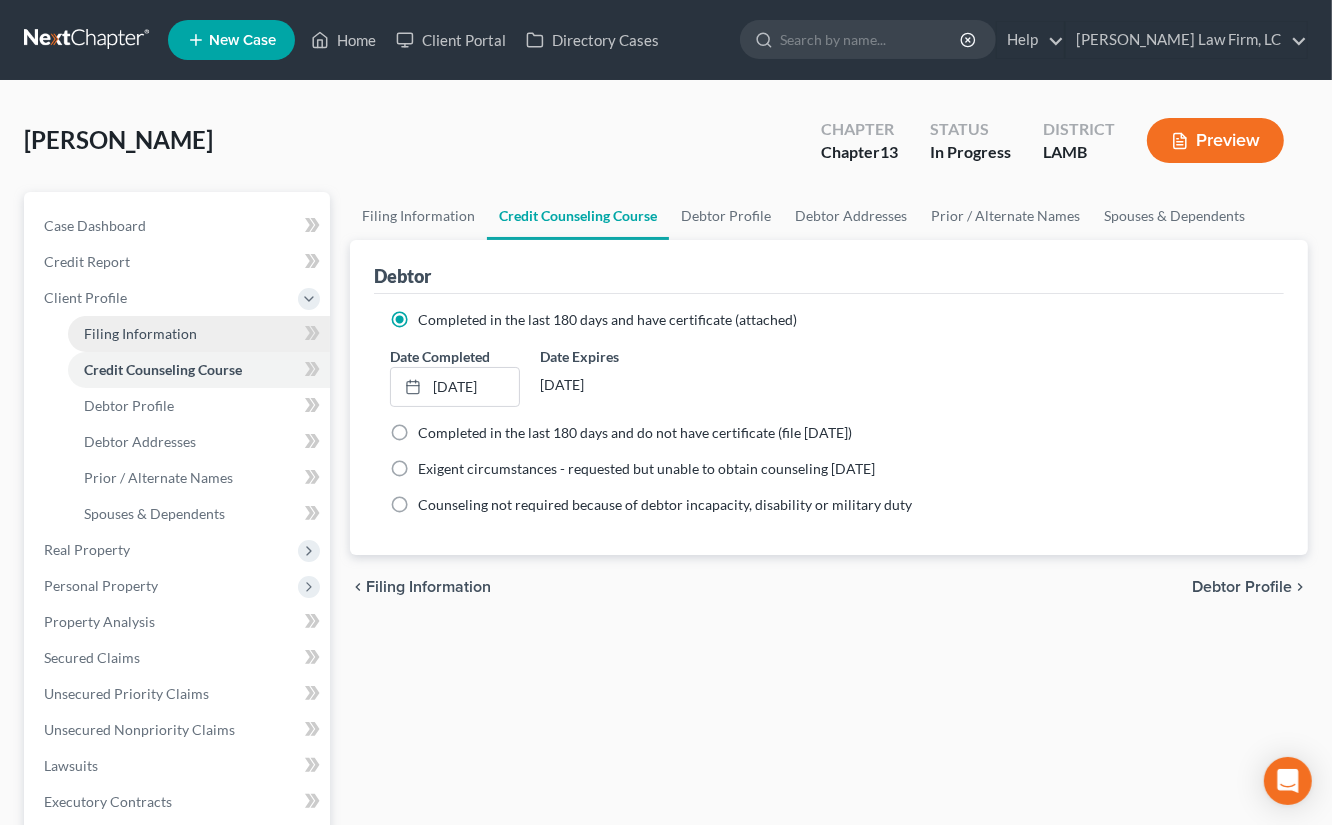 click on "Filing Information" at bounding box center (140, 333) 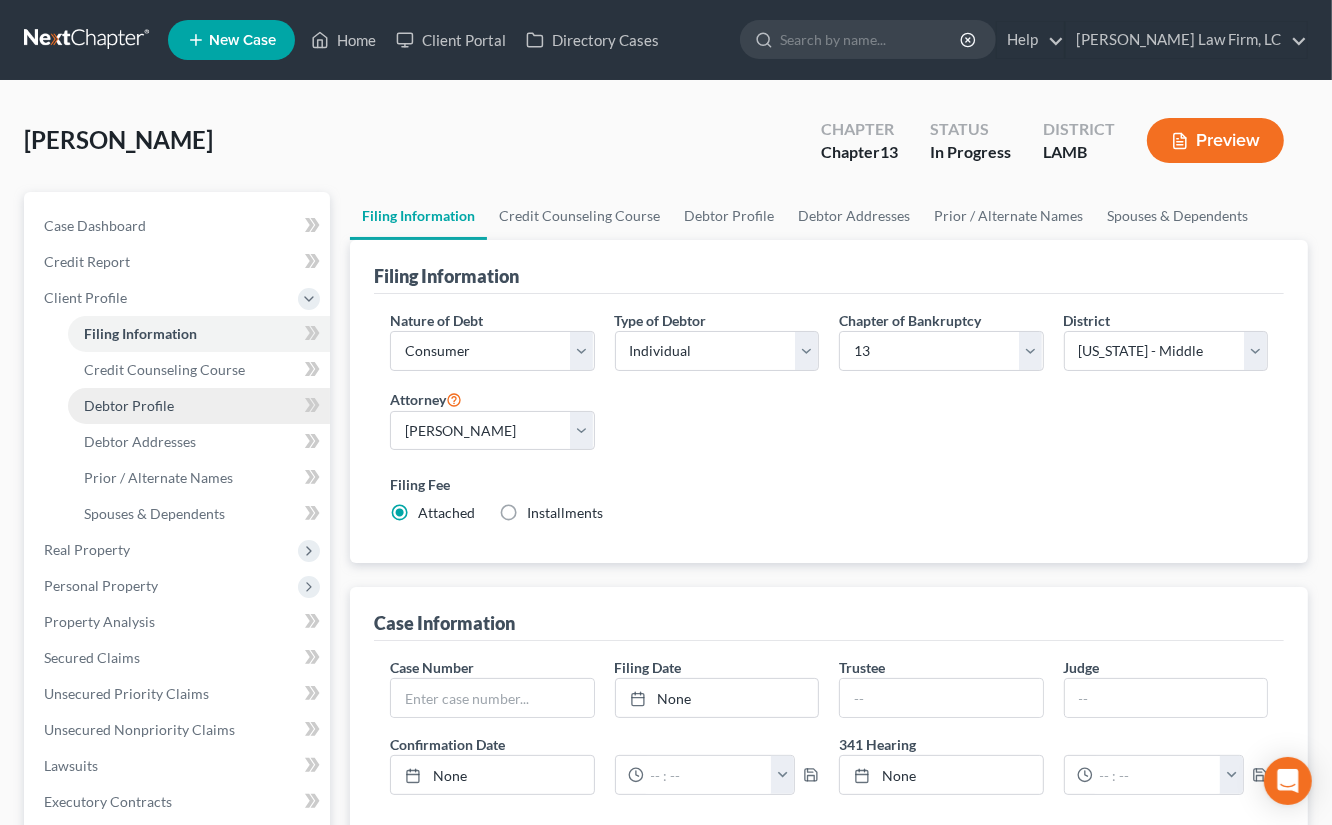 click on "Debtor Profile" at bounding box center [199, 406] 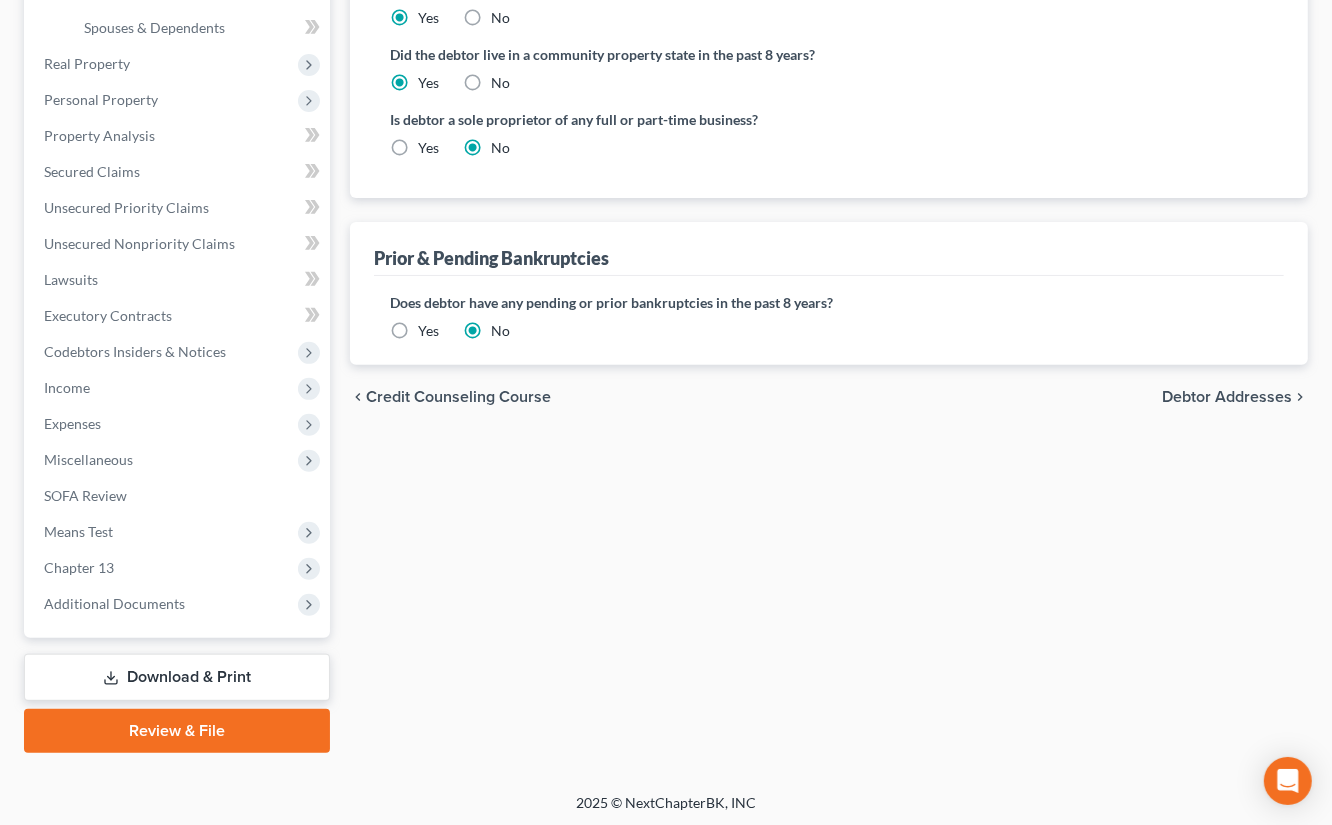 click on "Download & Print" at bounding box center [177, 677] 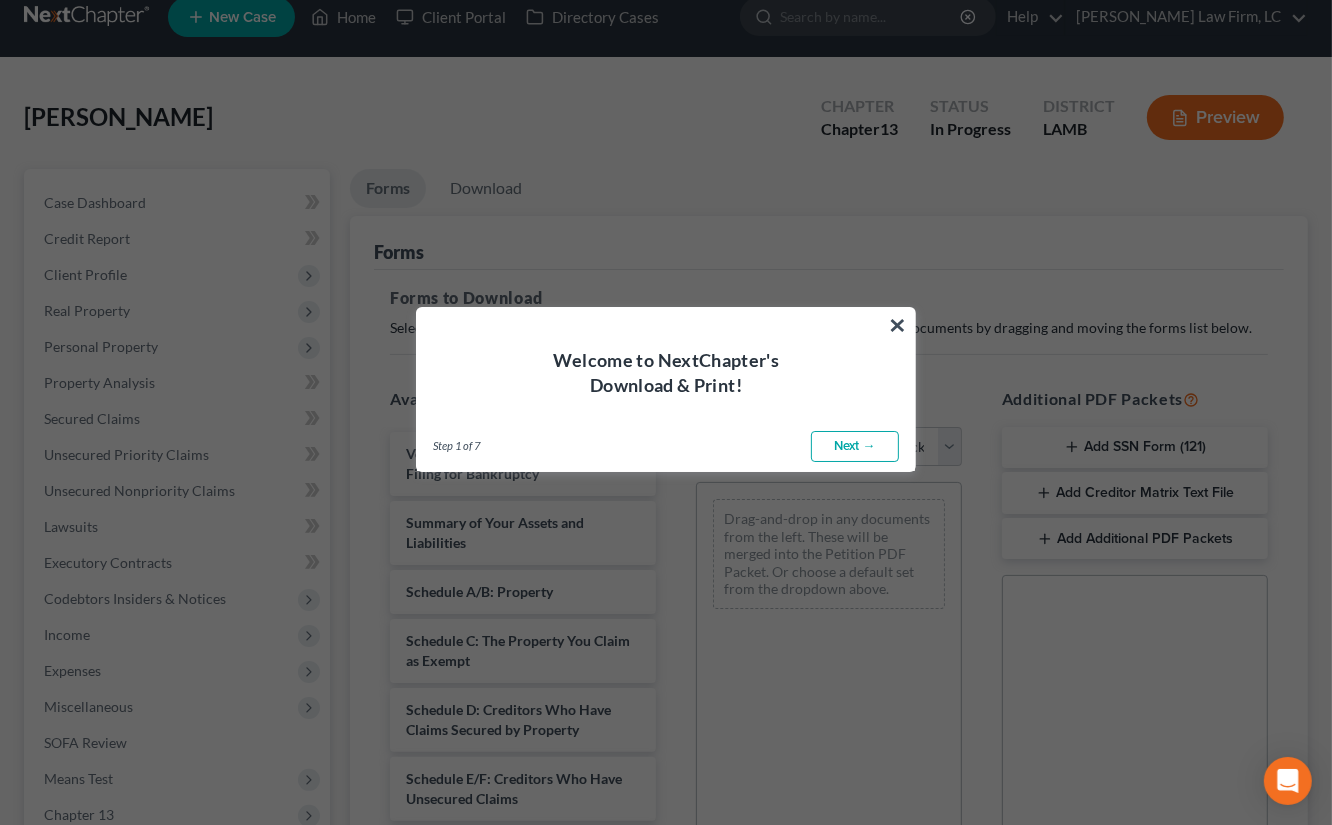 scroll, scrollTop: 0, scrollLeft: 0, axis: both 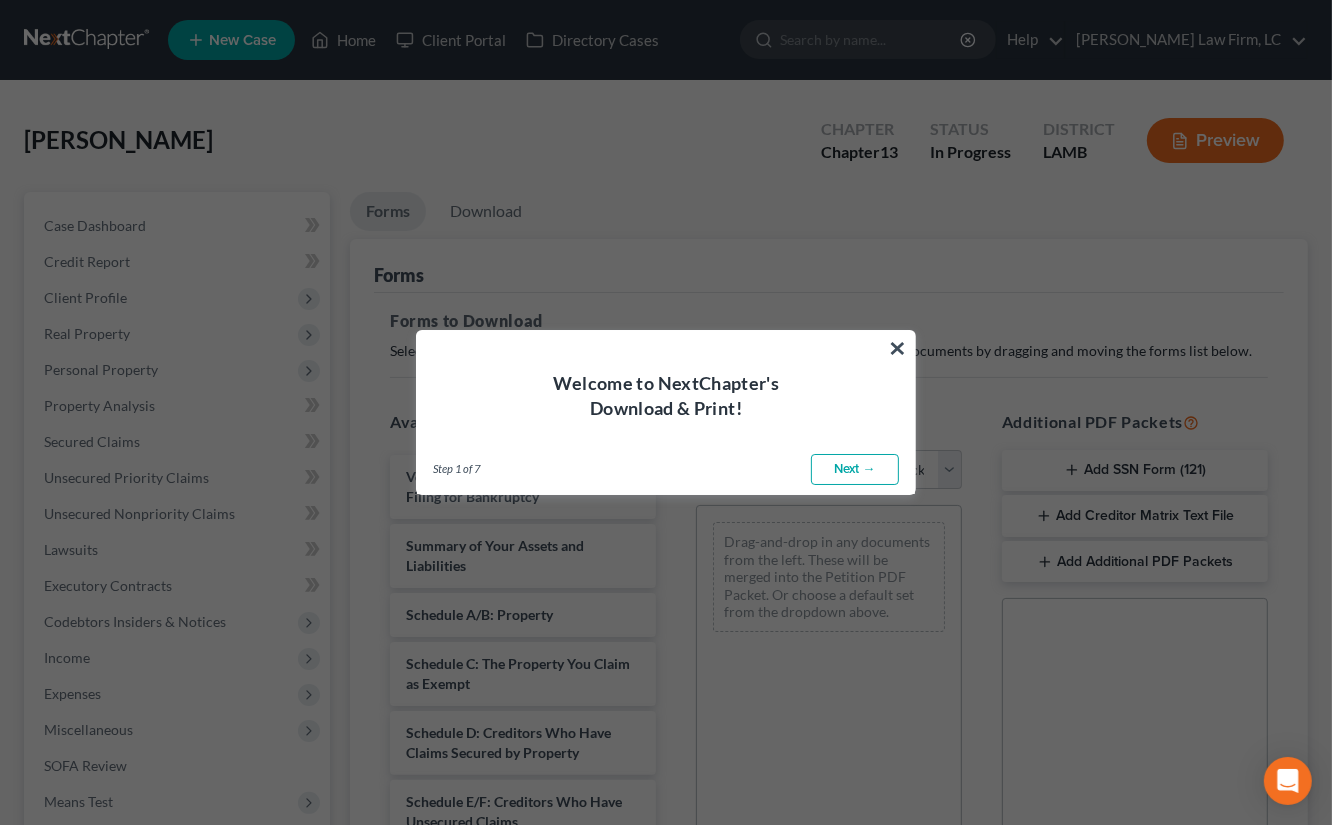 click on "Next →" at bounding box center [855, 470] 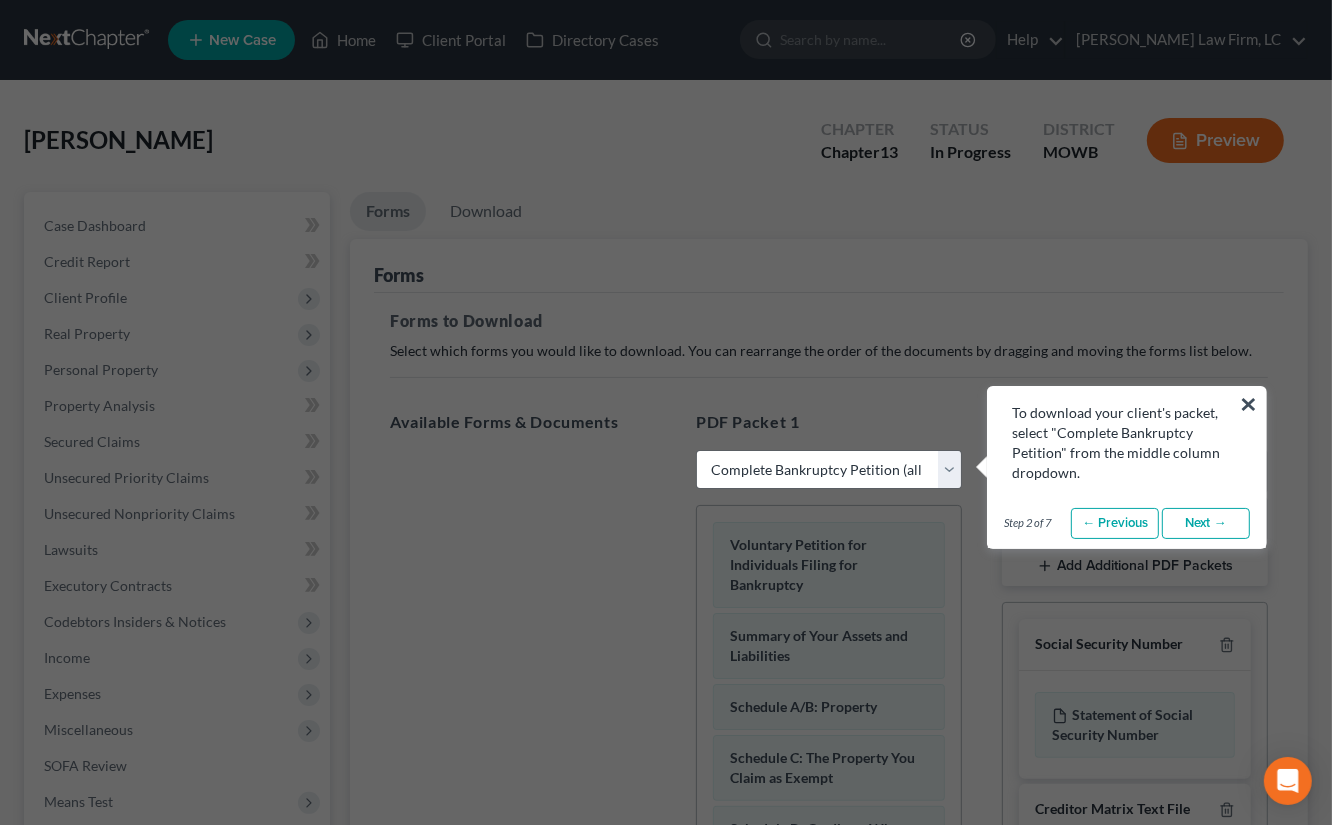 click on "Next →" at bounding box center [1206, 524] 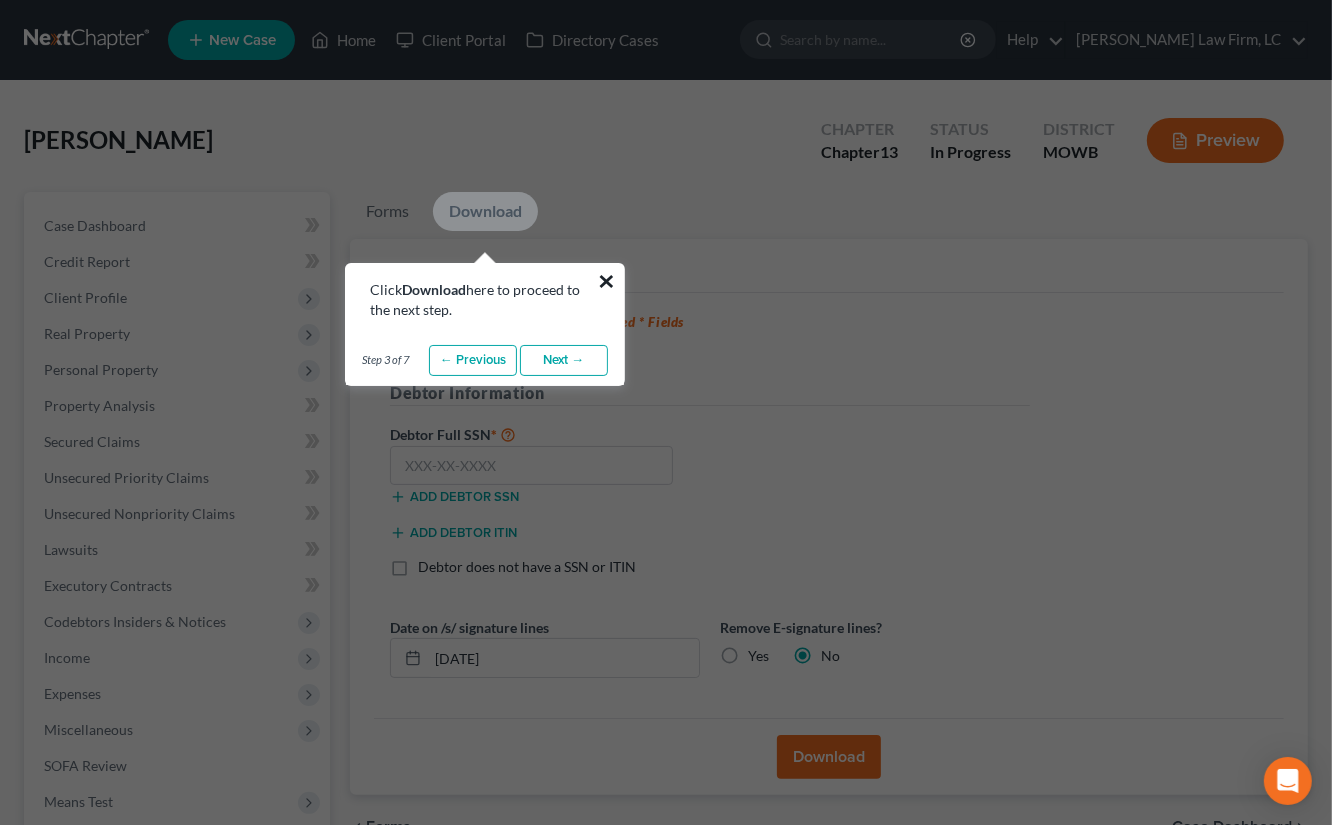 click on "×" at bounding box center [606, 281] 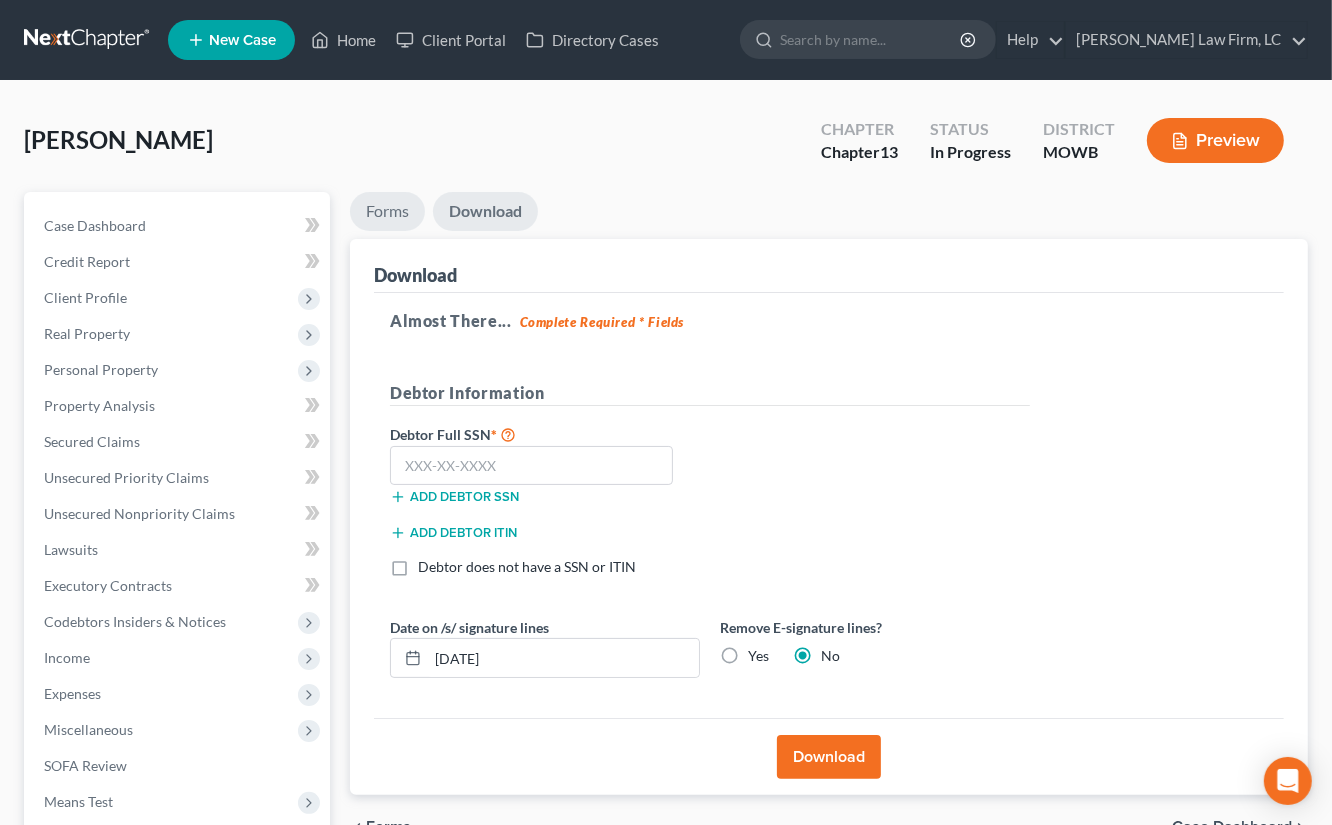 click on "Forms" at bounding box center [387, 211] 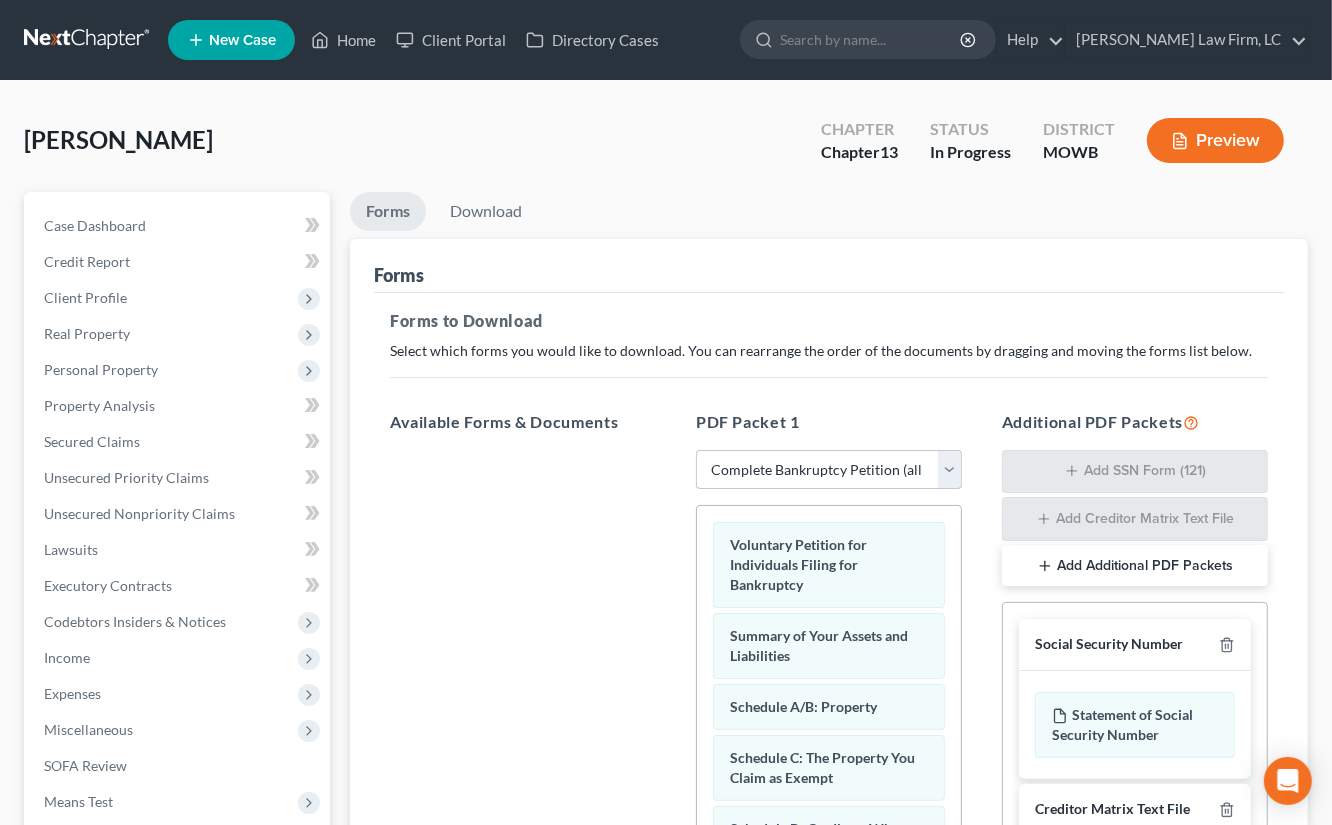 click on "Choose Default Petition PDF Packet Complete Bankruptcy Petition (all forms and schedules) Emergency Filing Forms (Petition and Creditor List Only) Amended Forms Signature Pages Only Supplemental Post Petition (Sch. I & J) Supplemental Post Petition (Sch. I) Supplemental Post Petition (Sch. J) Schedules to file" at bounding box center [829, 470] 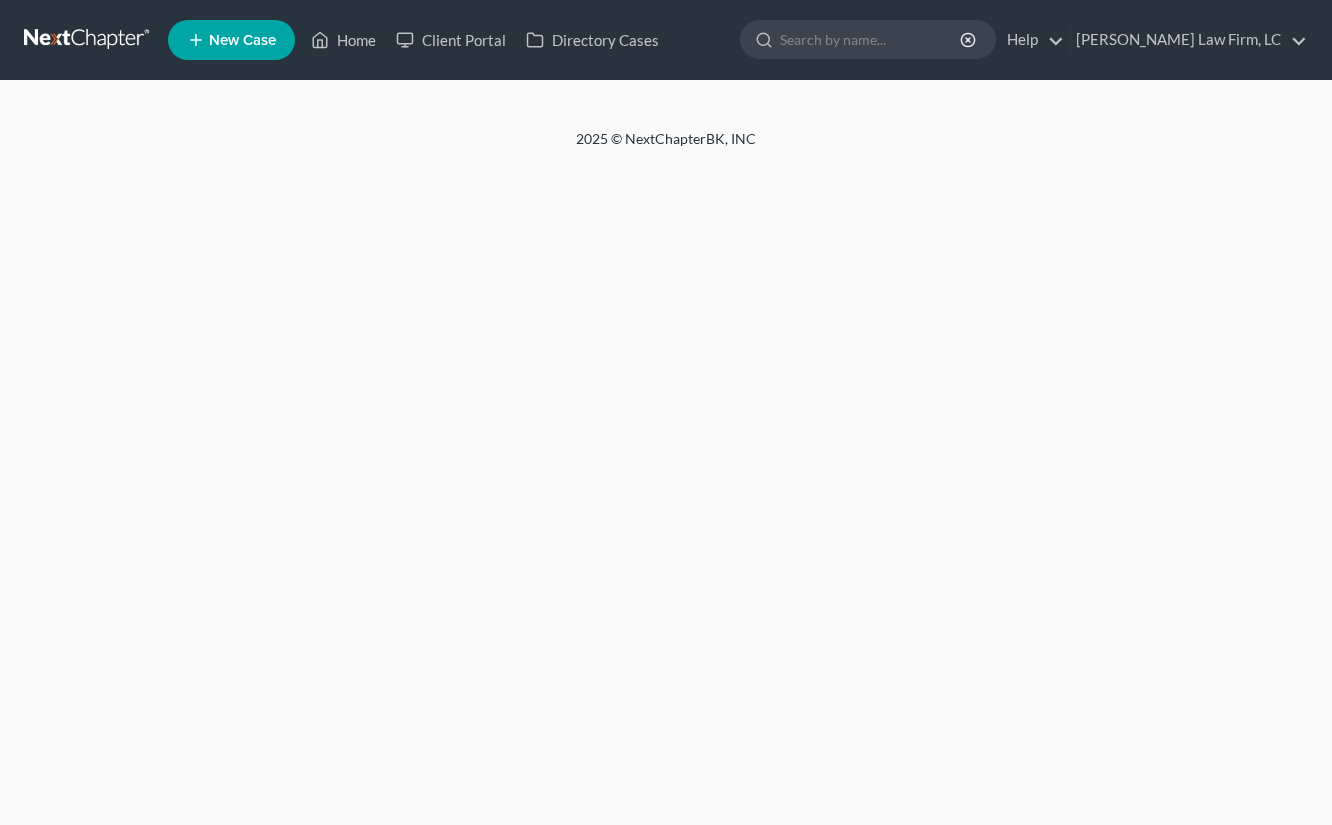 scroll, scrollTop: 0, scrollLeft: 0, axis: both 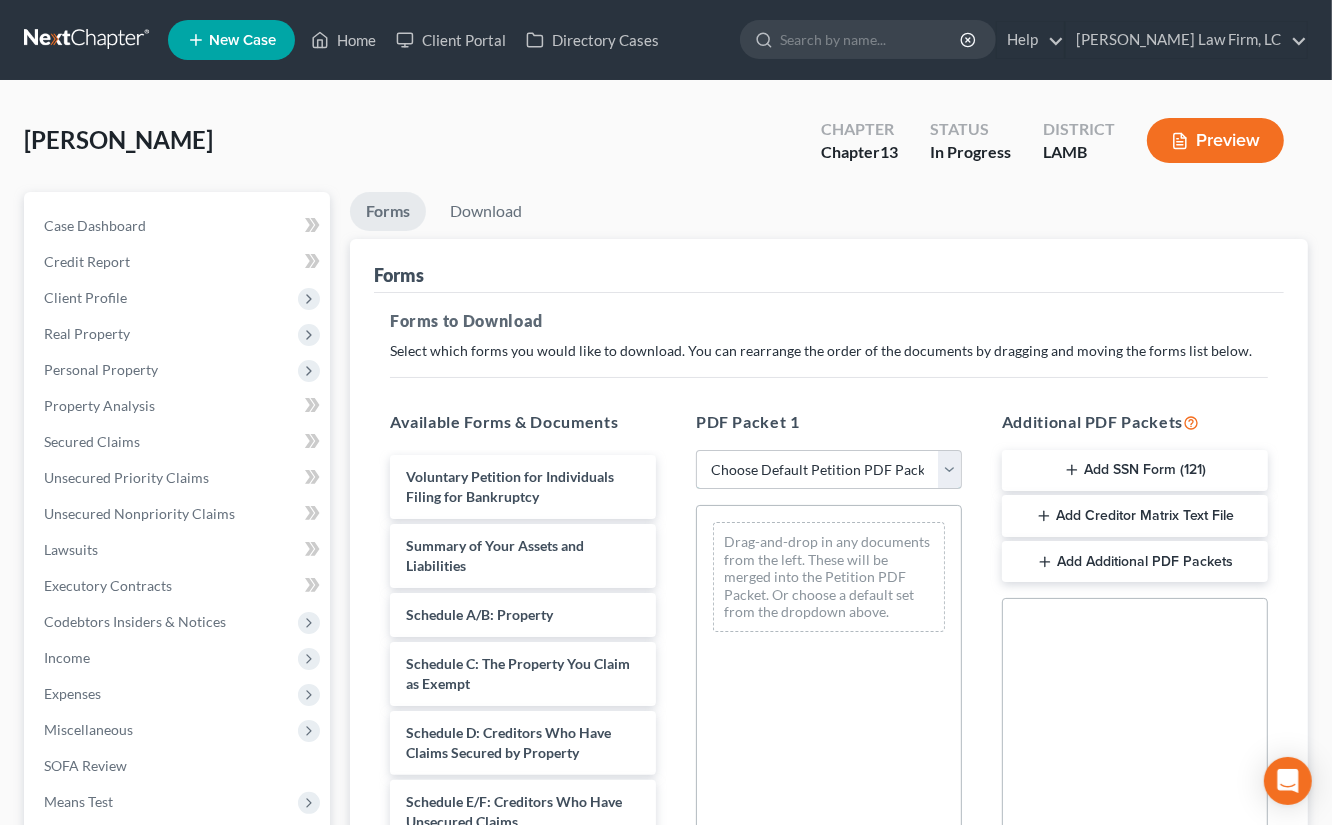 click on "Choose Default Petition PDF Packet Complete Bankruptcy Petition (all forms and schedules) Emergency Filing Forms (Petition and Creditor List Only) Amended Forms Signature Pages Only Supplemental Post Petition (Sch. I & J) Supplemental Post Petition (Sch. I) Supplemental Post Petition (Sch. J) Schedules to file" at bounding box center [829, 470] 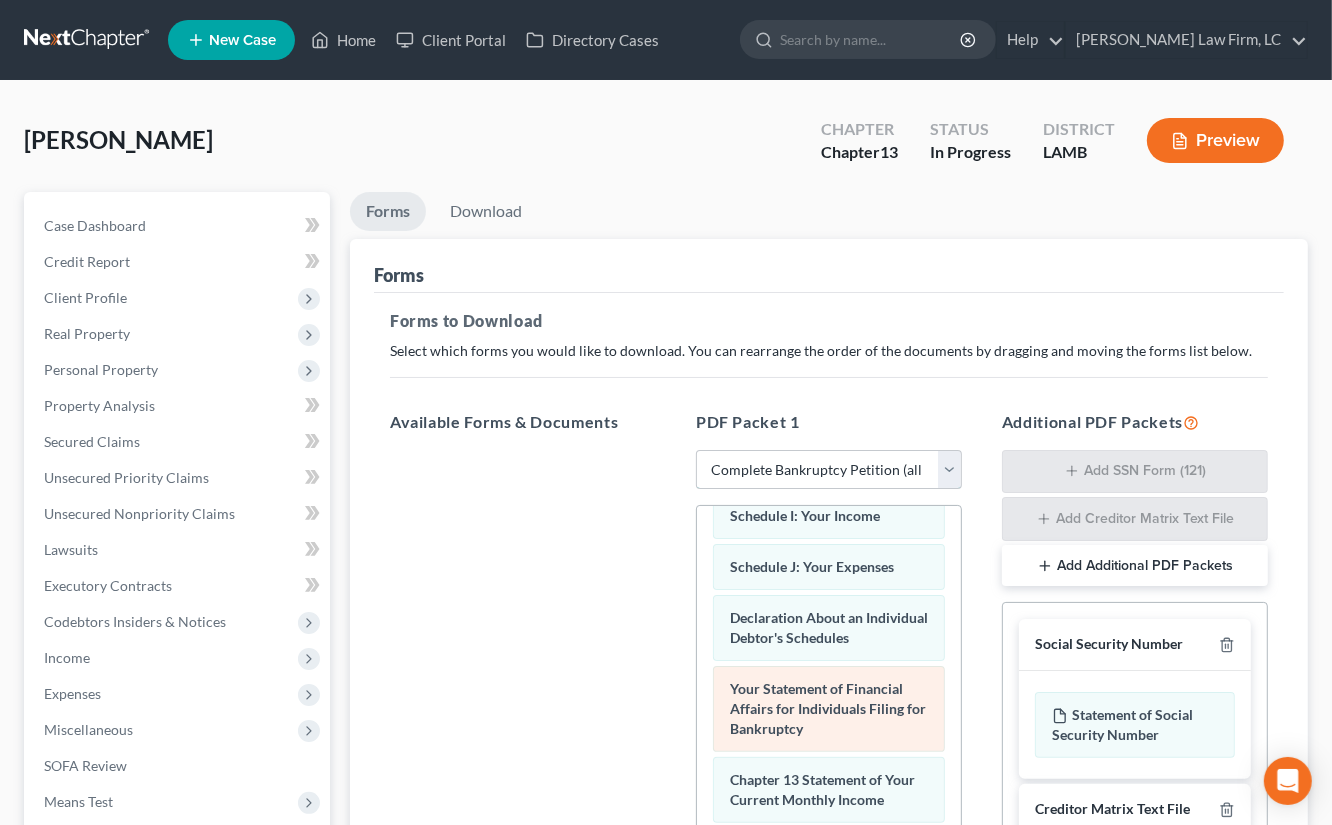 scroll, scrollTop: 833, scrollLeft: 0, axis: vertical 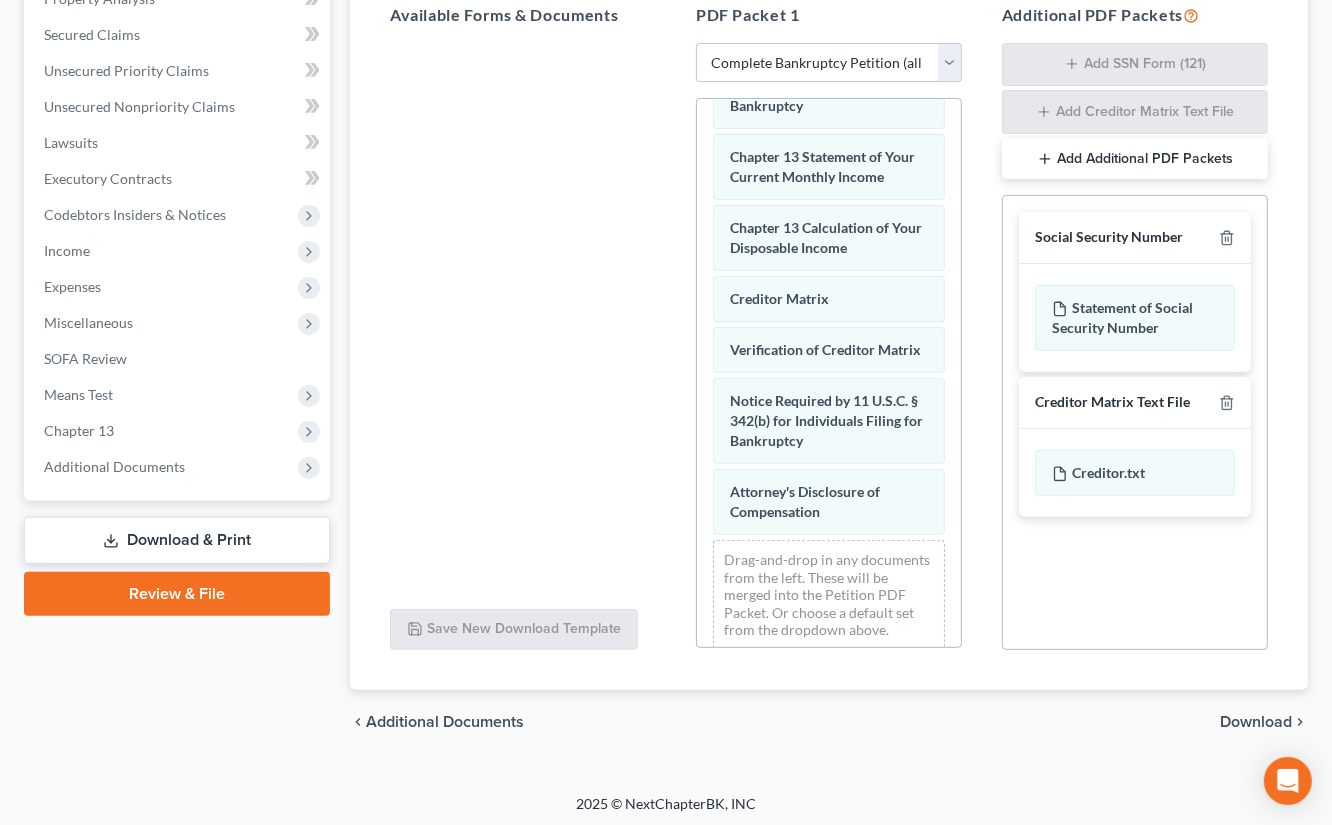 click on "Creditor Matrix Text File" at bounding box center (1135, 403) 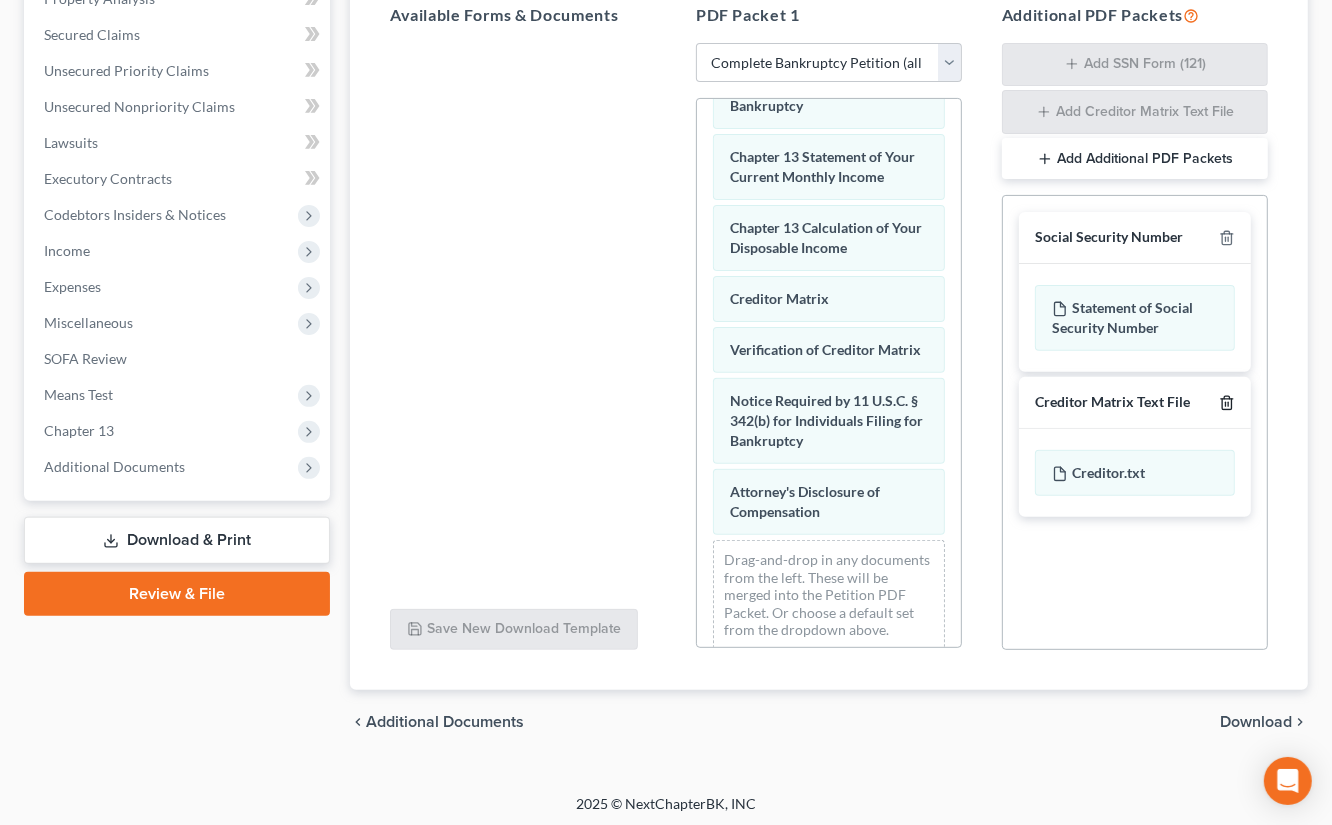 click 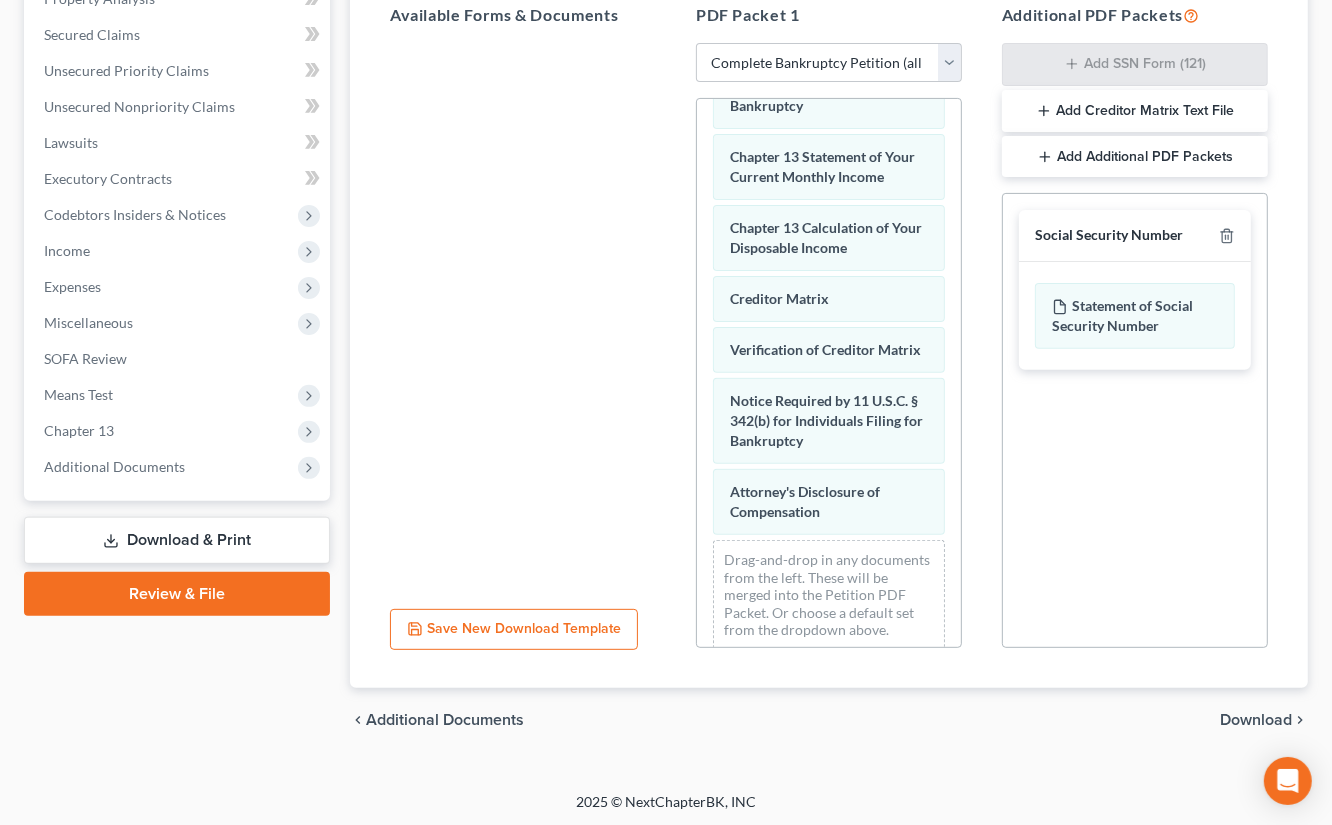 scroll, scrollTop: 407, scrollLeft: 0, axis: vertical 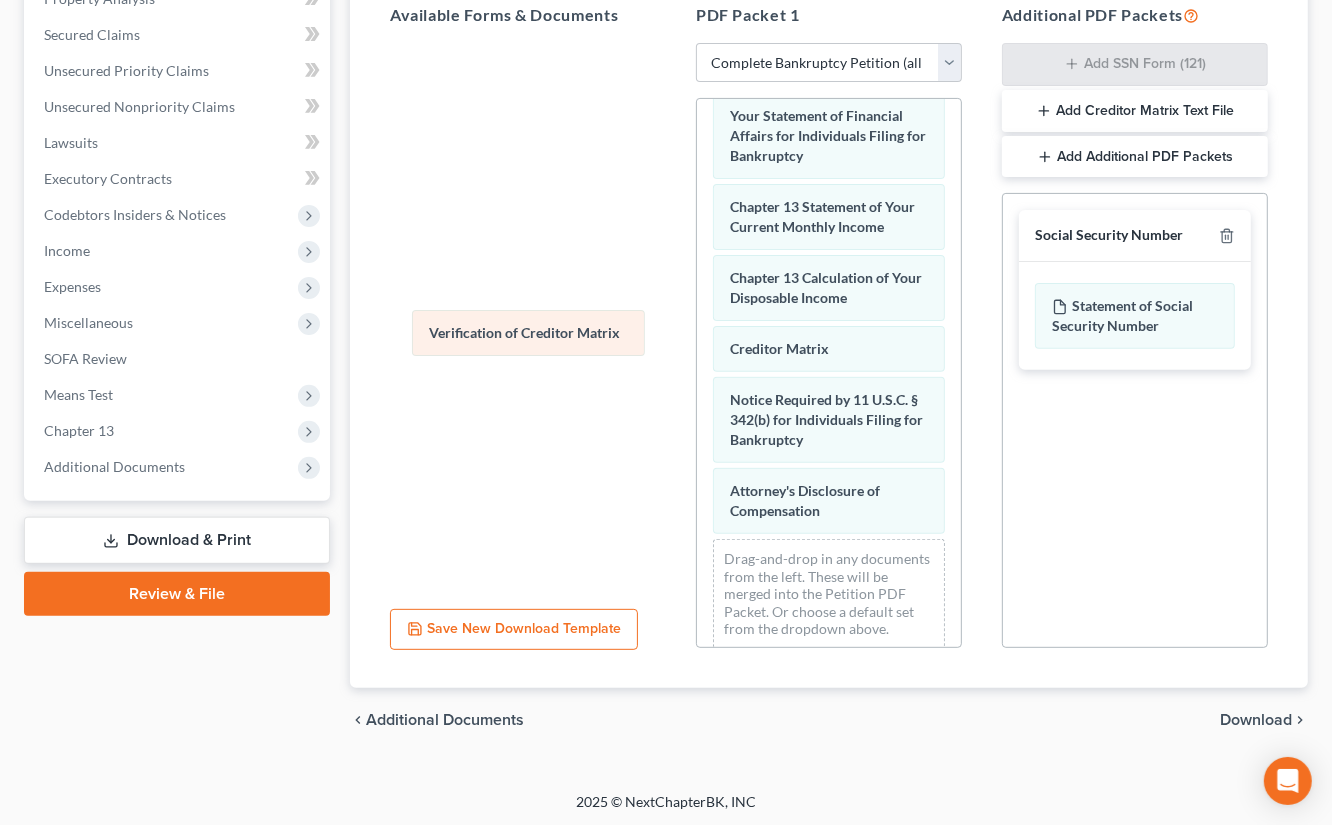 drag, startPoint x: 803, startPoint y: 334, endPoint x: 494, endPoint y: 334, distance: 309 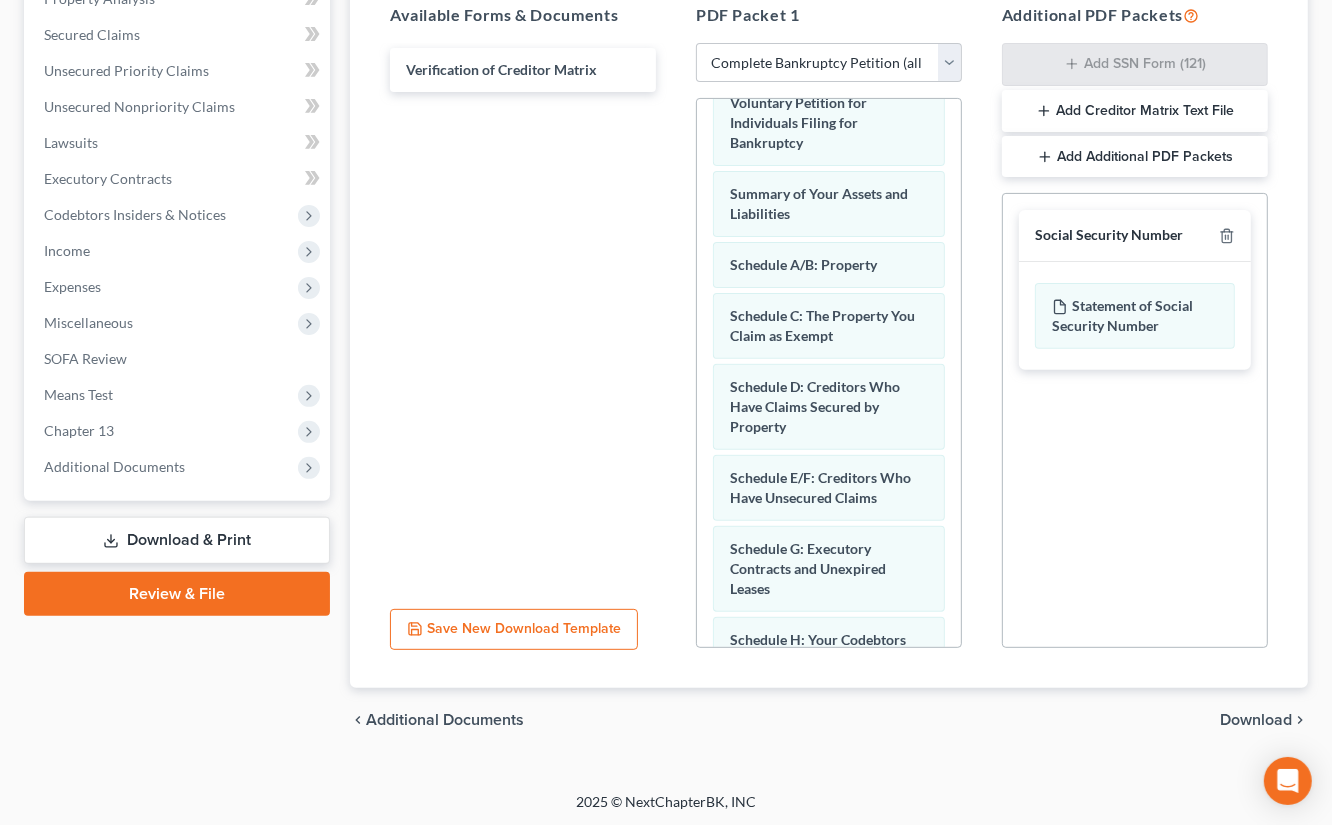 scroll, scrollTop: 0, scrollLeft: 0, axis: both 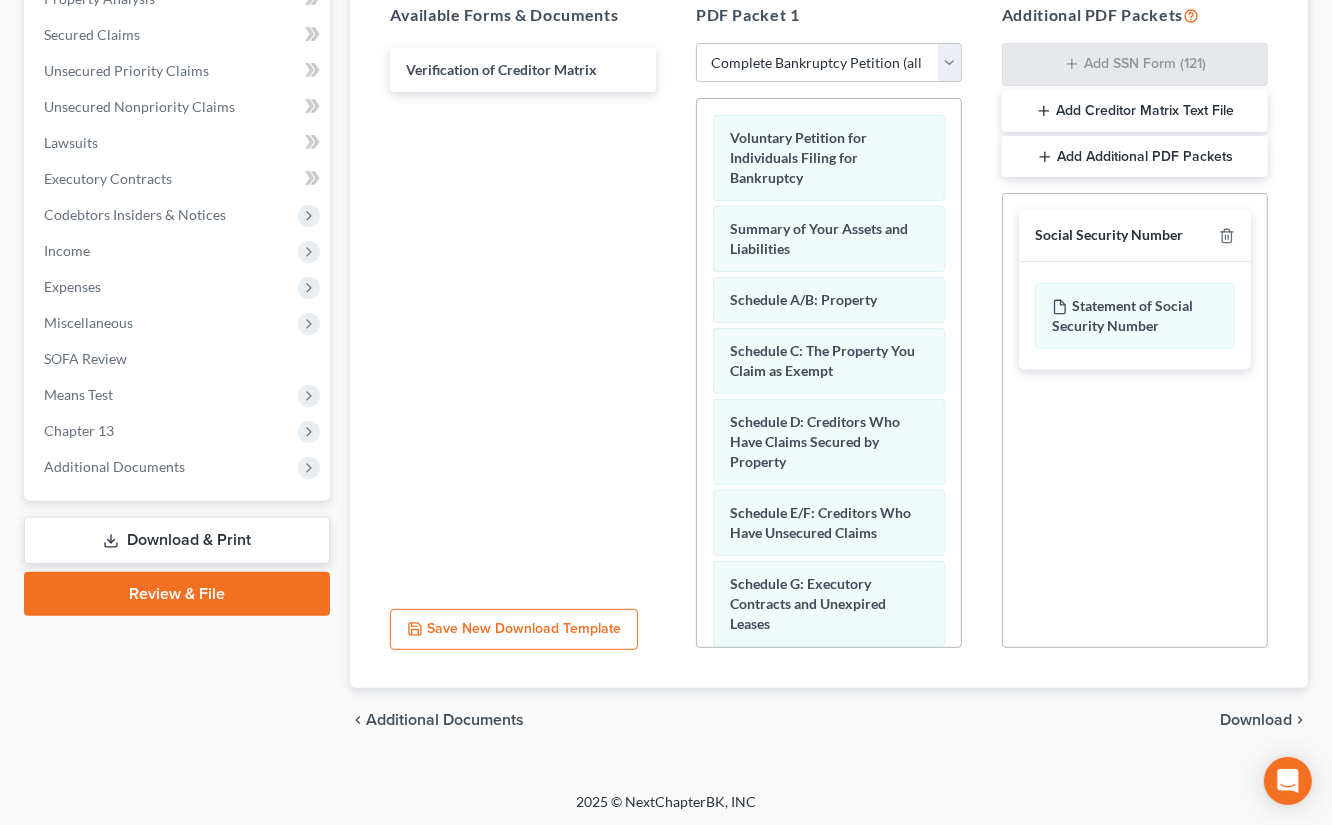 click on "Download" at bounding box center (1256, 720) 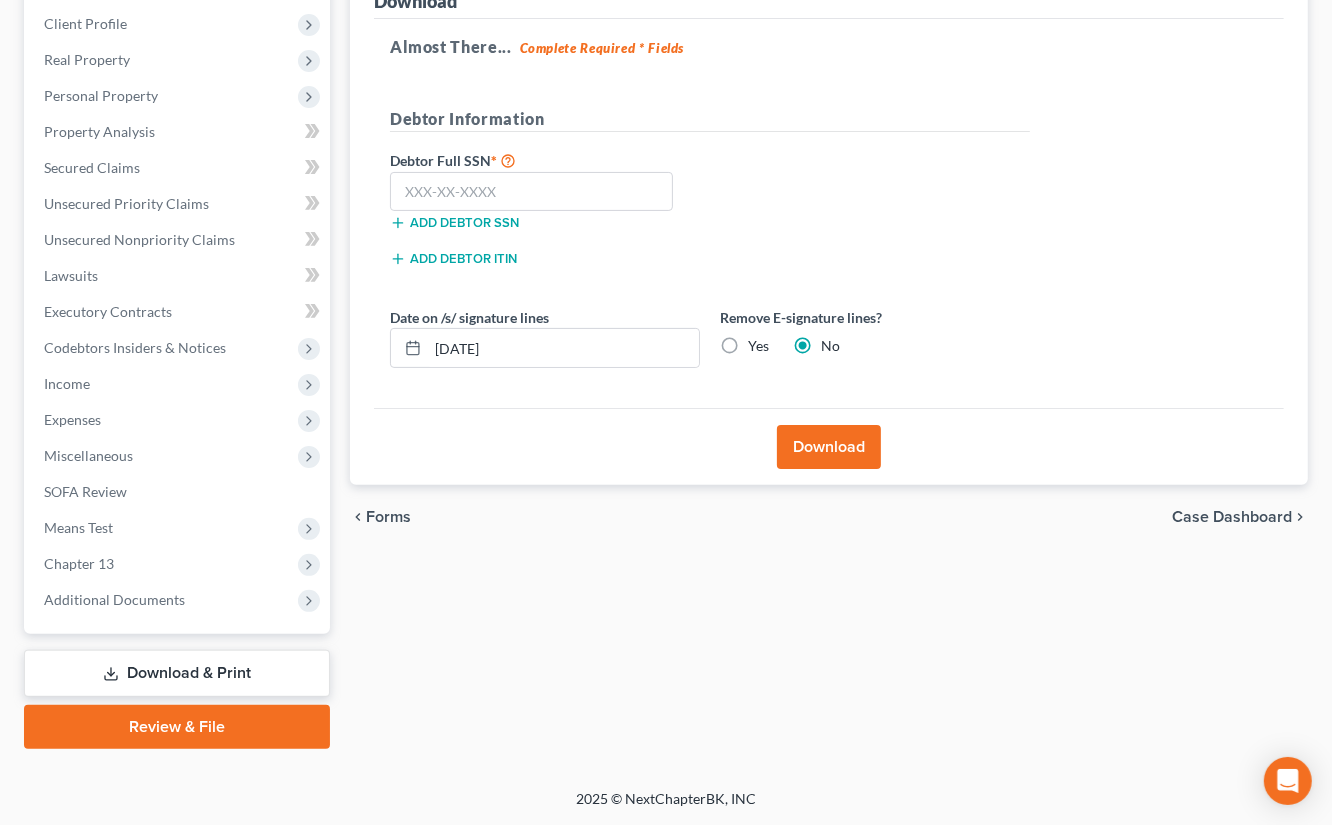 scroll, scrollTop: 270, scrollLeft: 0, axis: vertical 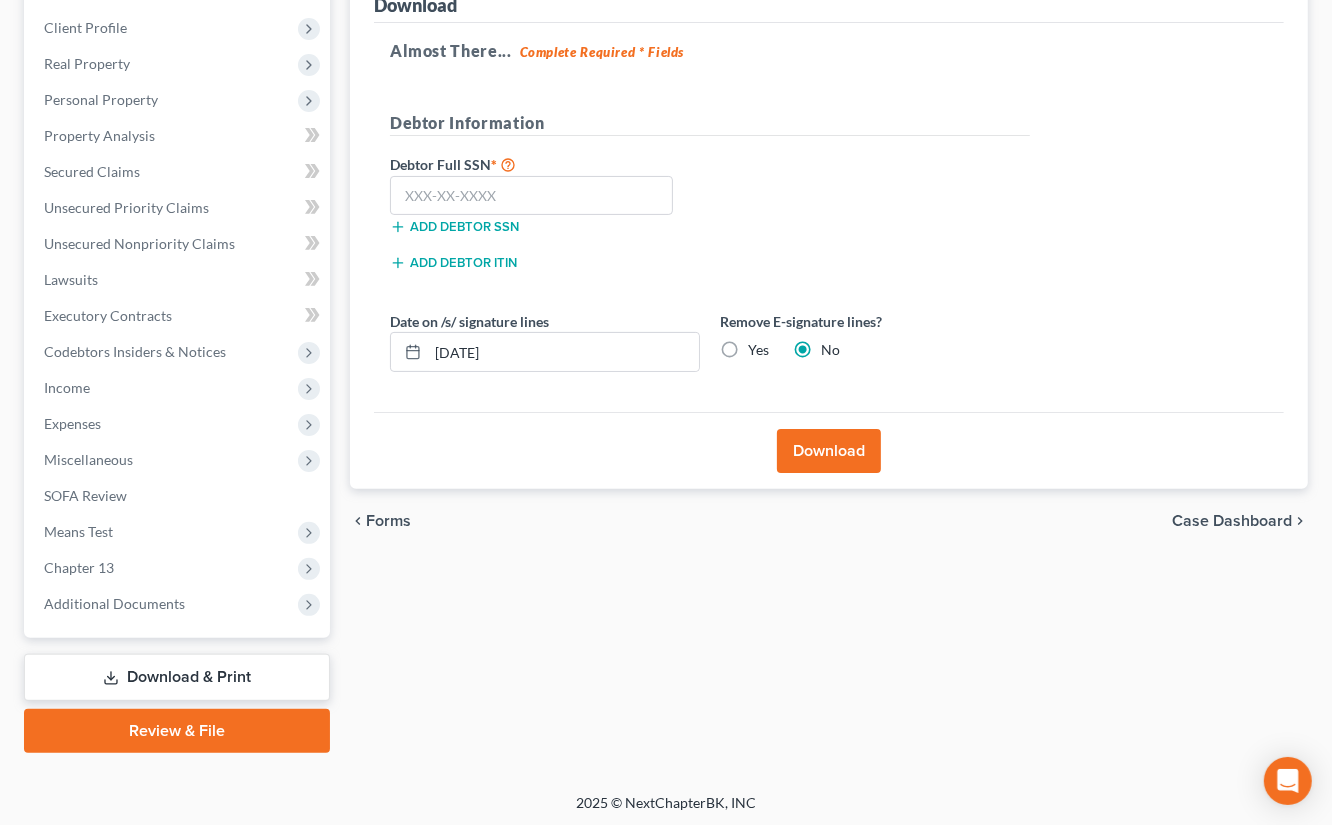click on "Yes" at bounding box center [758, 350] 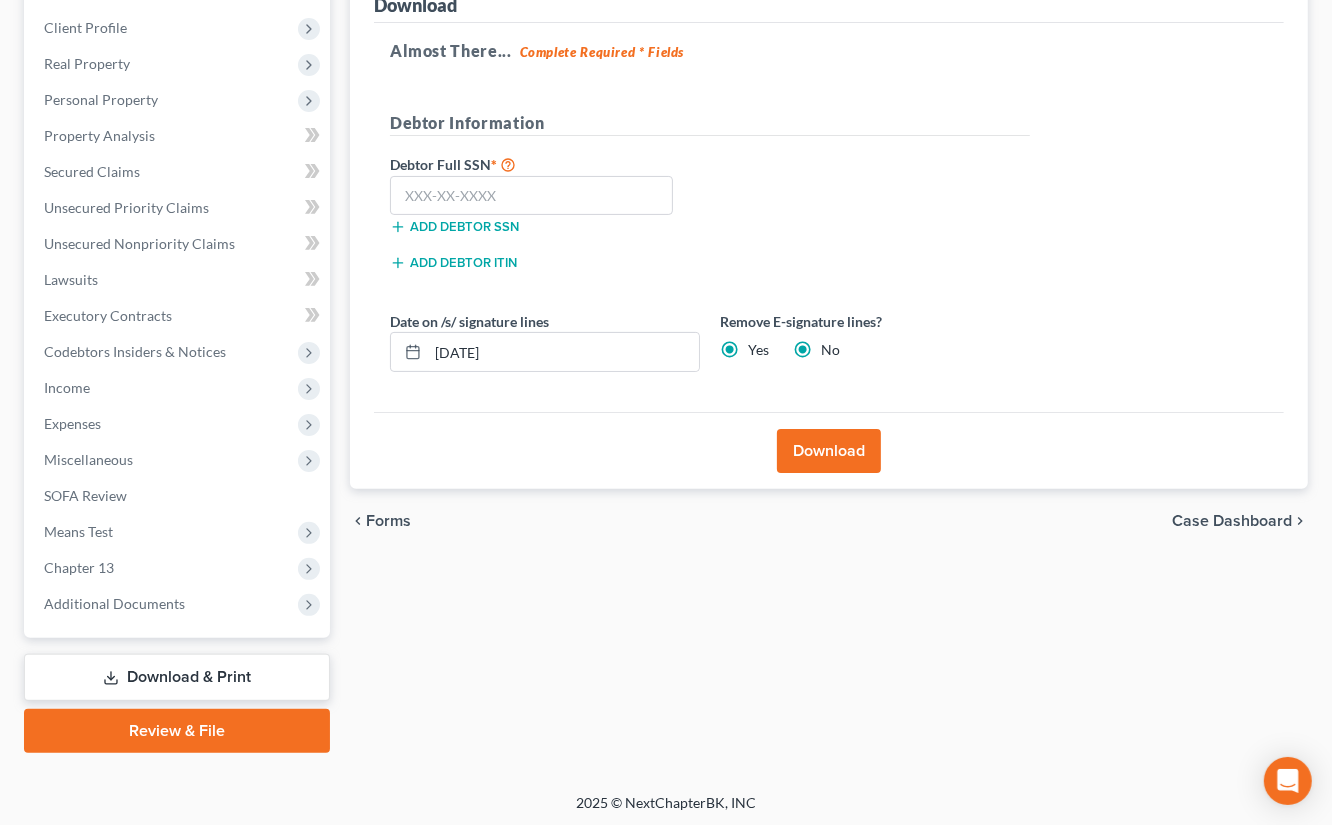 radio on "false" 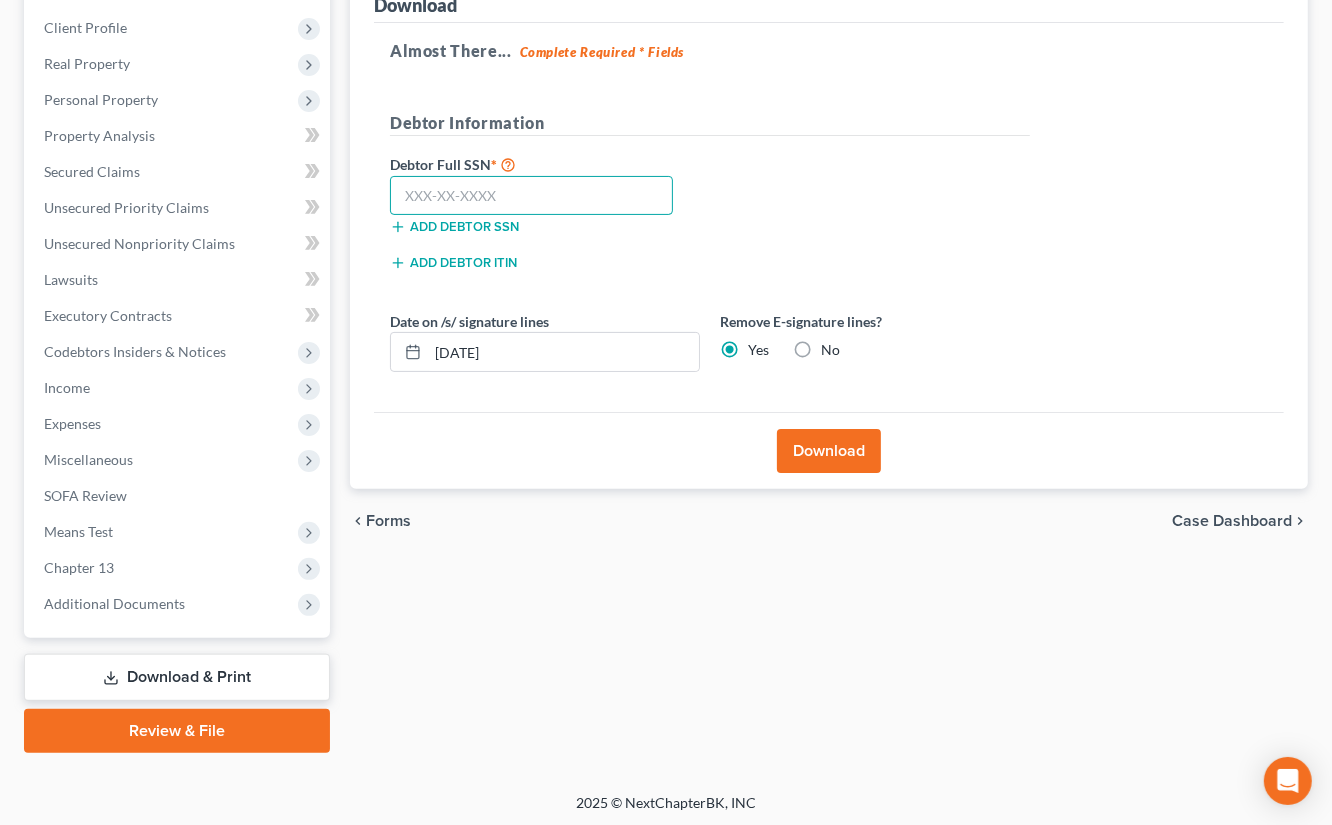 click at bounding box center (531, 196) 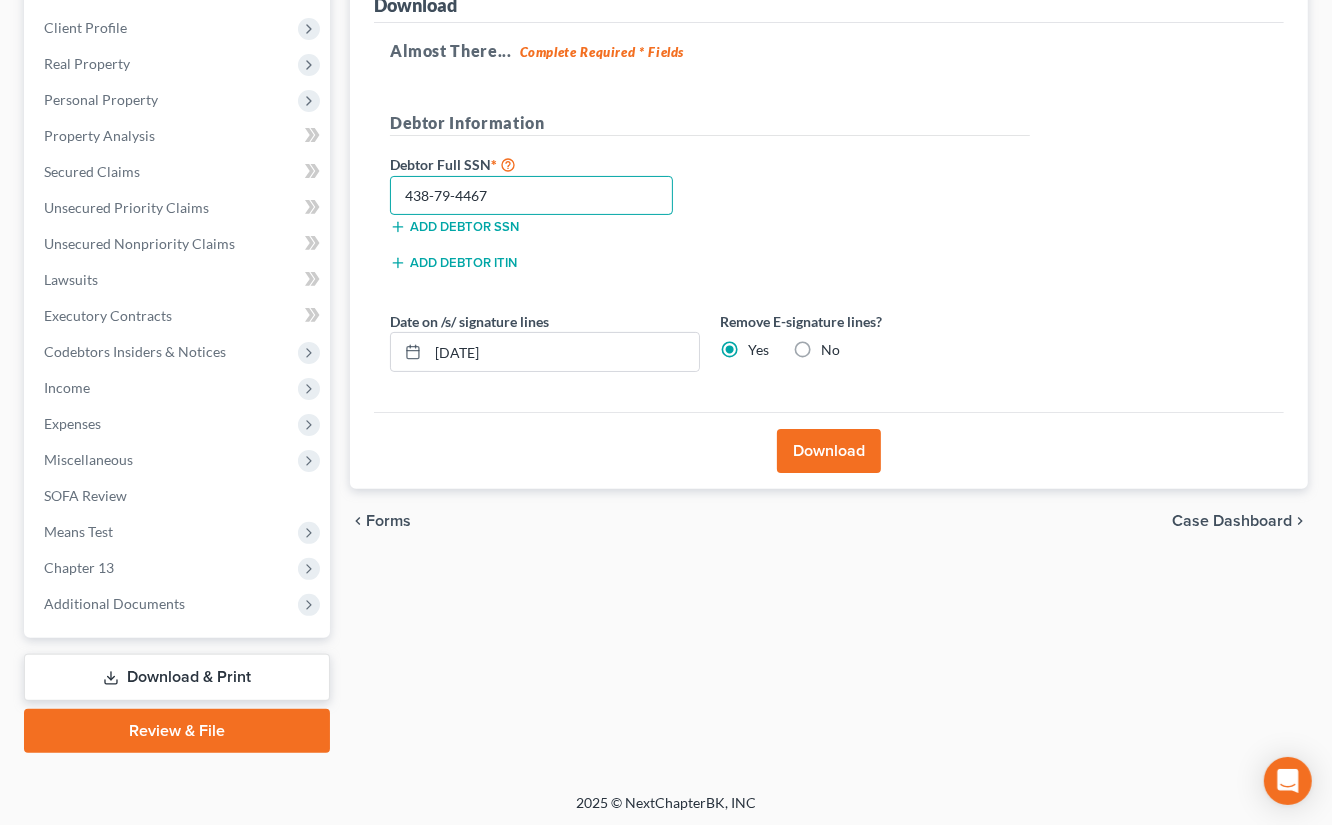 type on "438-79-4467" 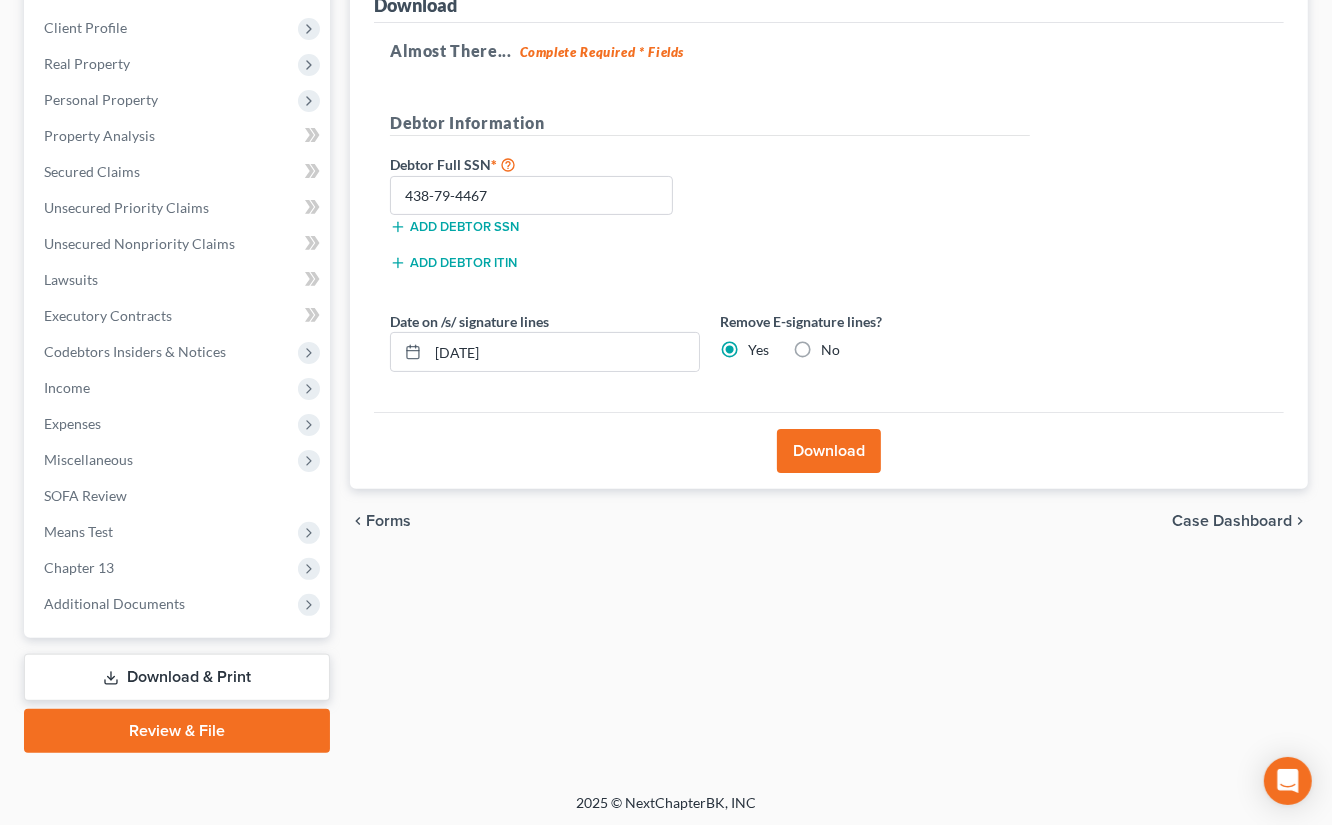 click on "Download" at bounding box center (829, 451) 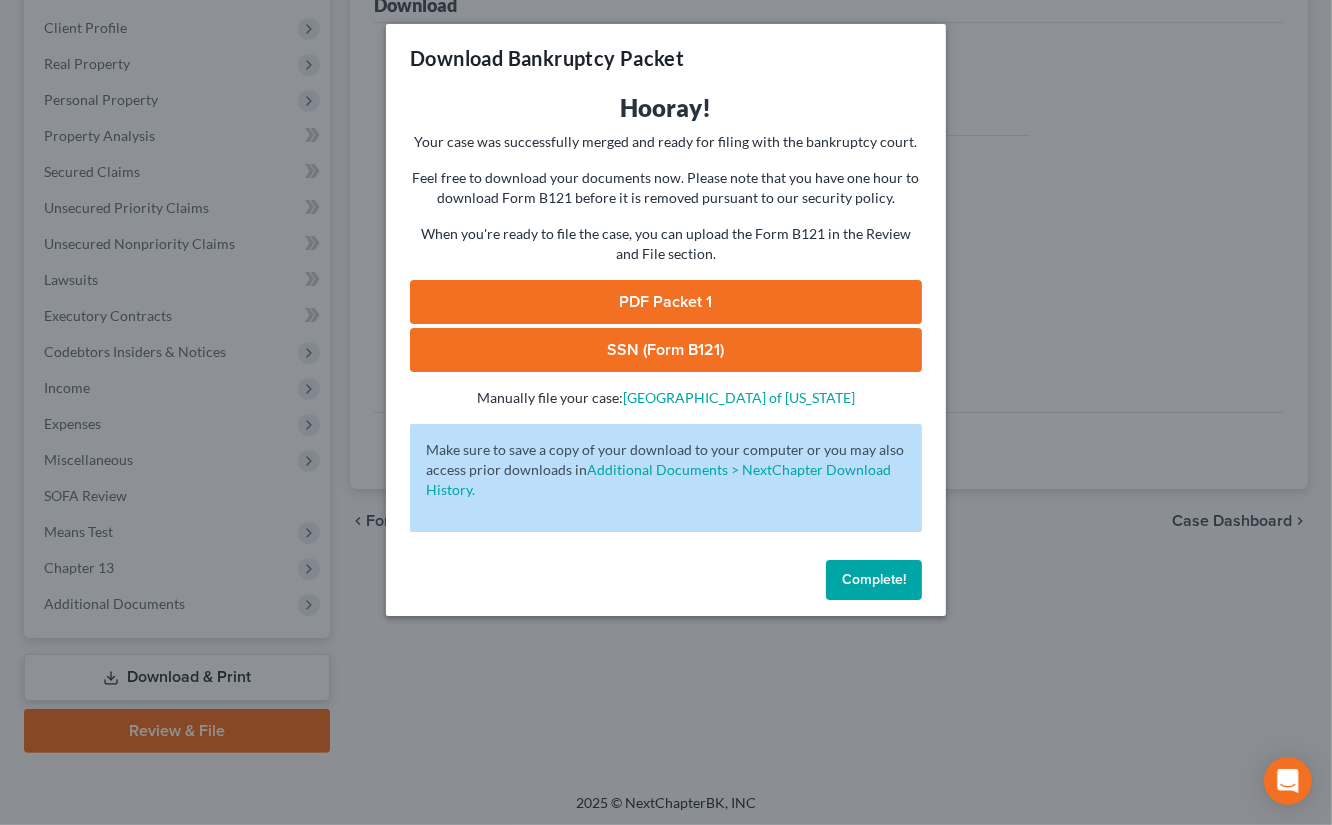 click on "SSN (Form B121)" at bounding box center [666, 350] 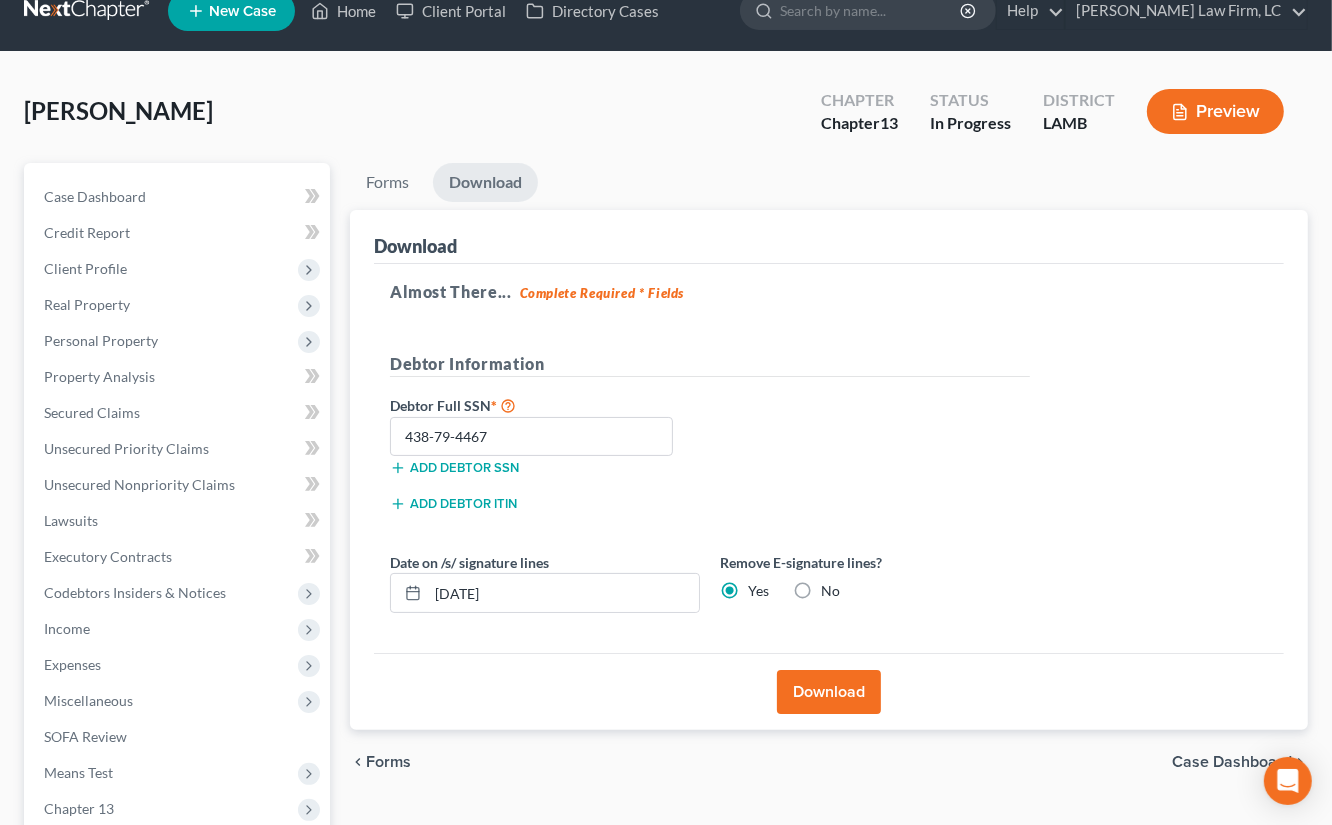 scroll, scrollTop: 0, scrollLeft: 0, axis: both 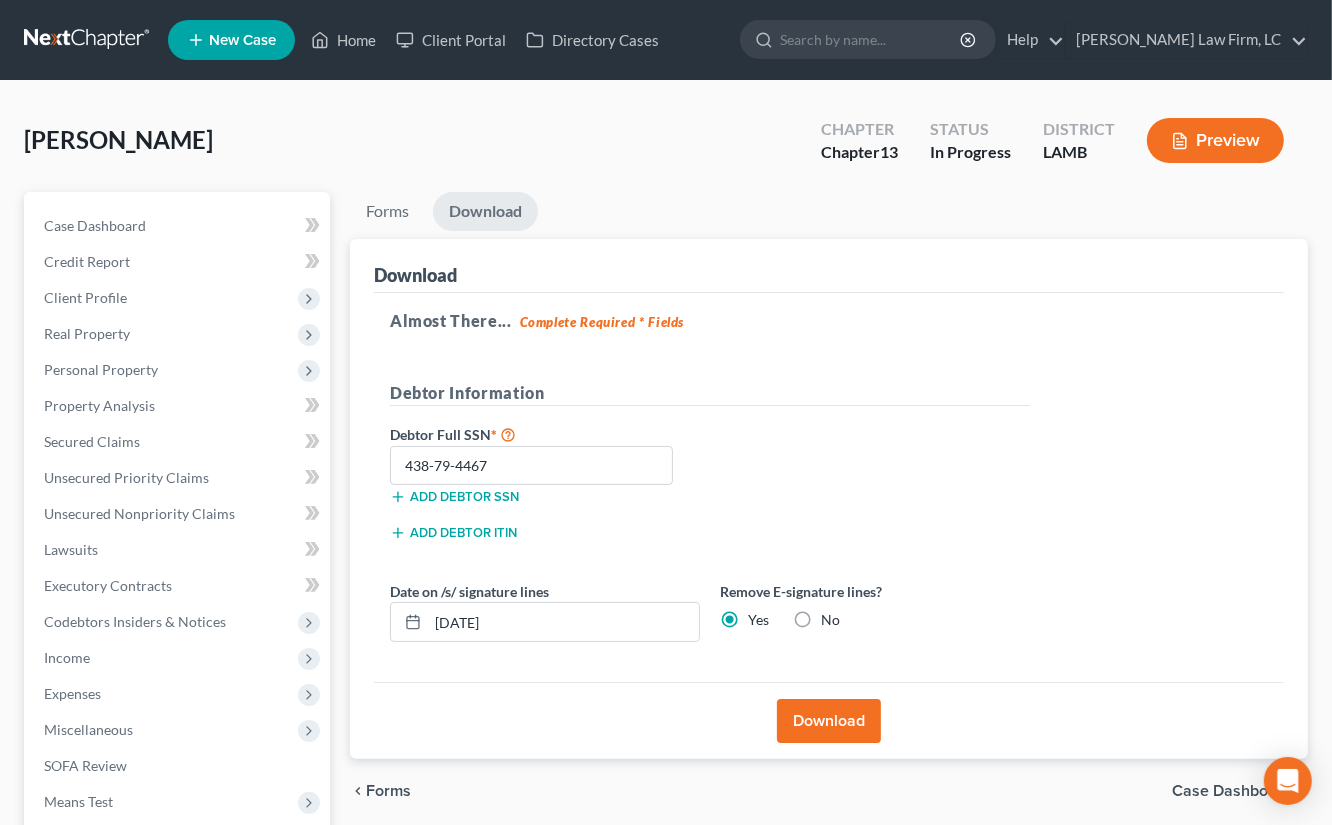 click on "Home New Case Client Portal Directory Cases [PERSON_NAME] Law Firm, [GEOGRAPHIC_DATA] [EMAIL_ADDRESS][DOMAIN_NAME] My Account Settings Plan + Billing Account Add-Ons Upgrade to Whoa Help Center Webinars Training Videos What's new Log out New Case Home Client Portal Directory Cases         - No Result - See all results Or Press Enter... Help Help Center Webinars Training Videos What's new [PERSON_NAME] Law Firm, [PERSON_NAME] Law Firm, LC [EMAIL_ADDRESS][DOMAIN_NAME] My Account Settings Plan + Billing Account Add-Ons Upgrade to Whoa Log out" at bounding box center (666, 40) 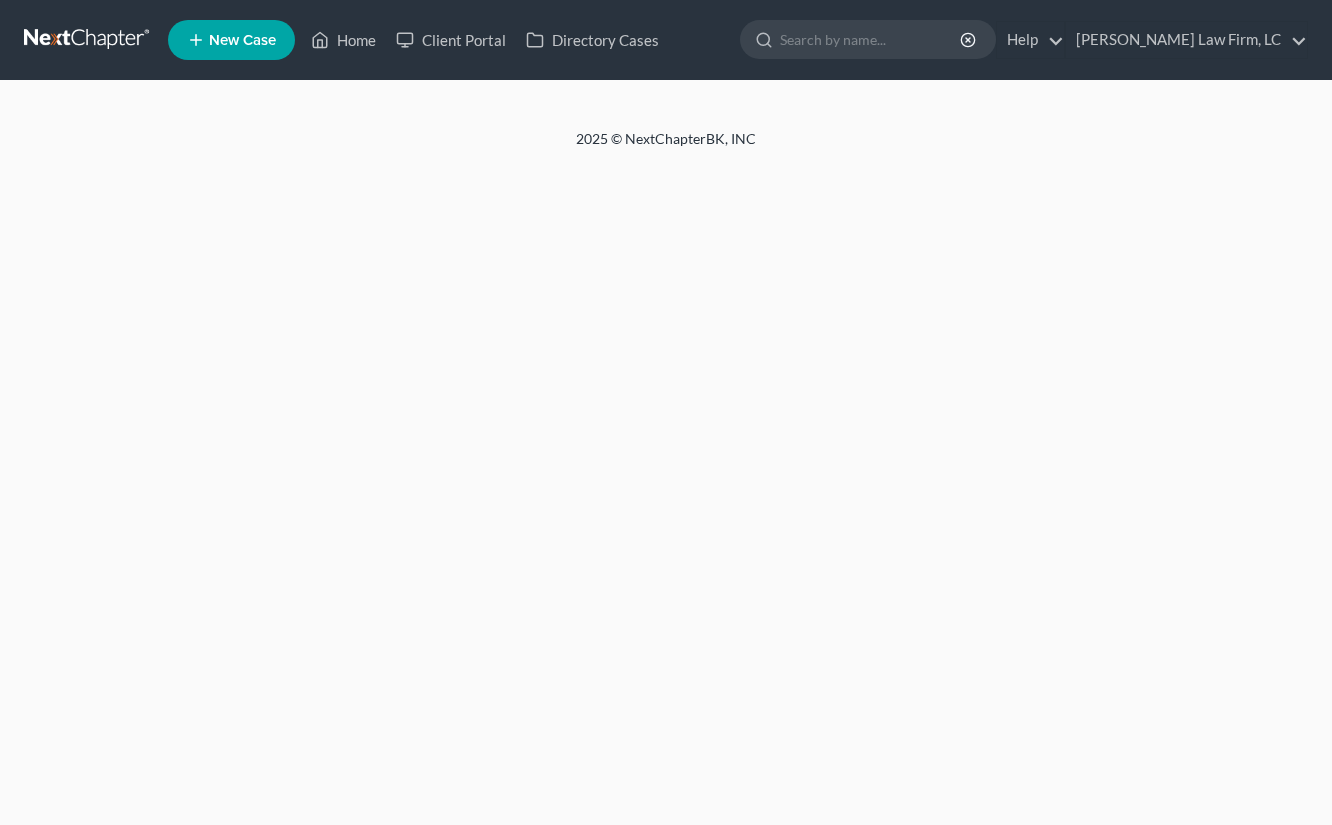 scroll, scrollTop: 0, scrollLeft: 0, axis: both 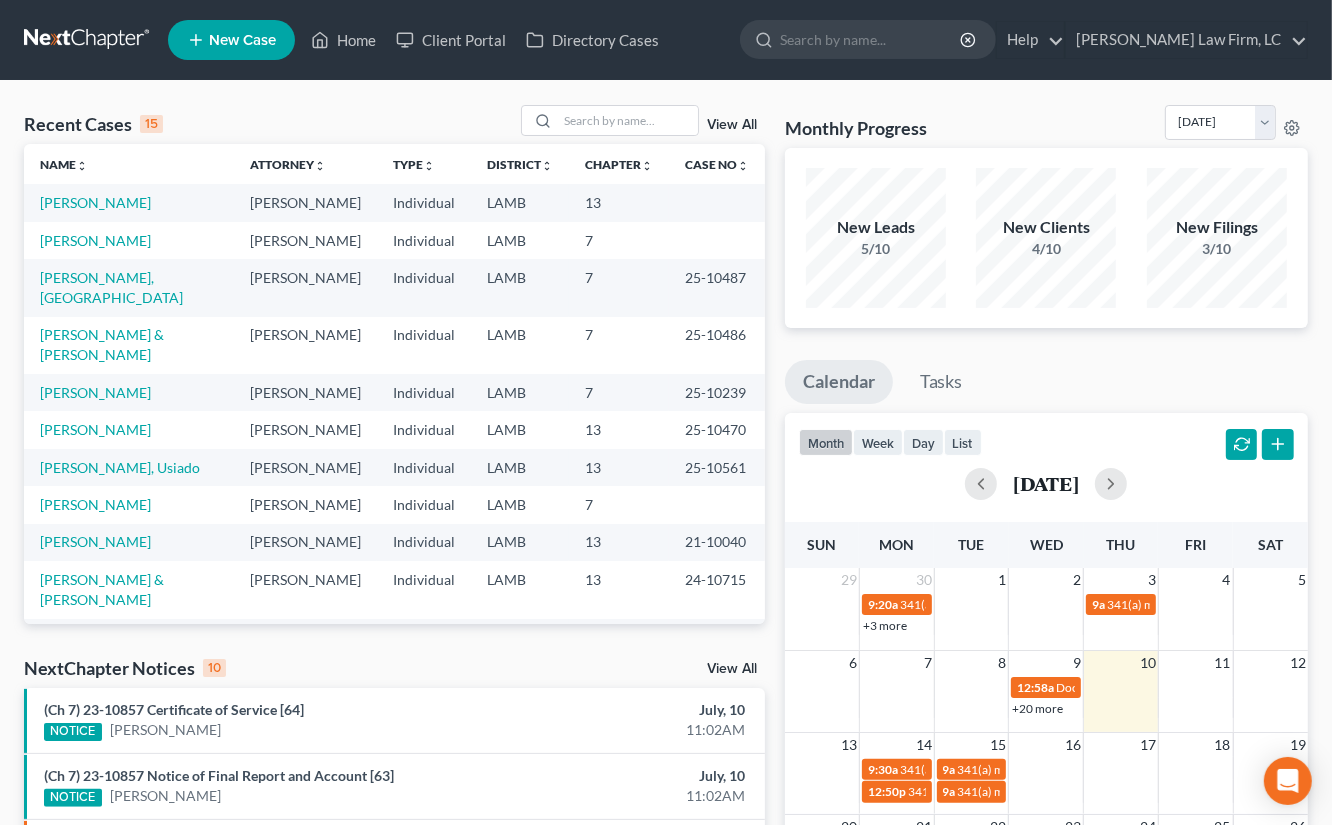click at bounding box center (88, 40) 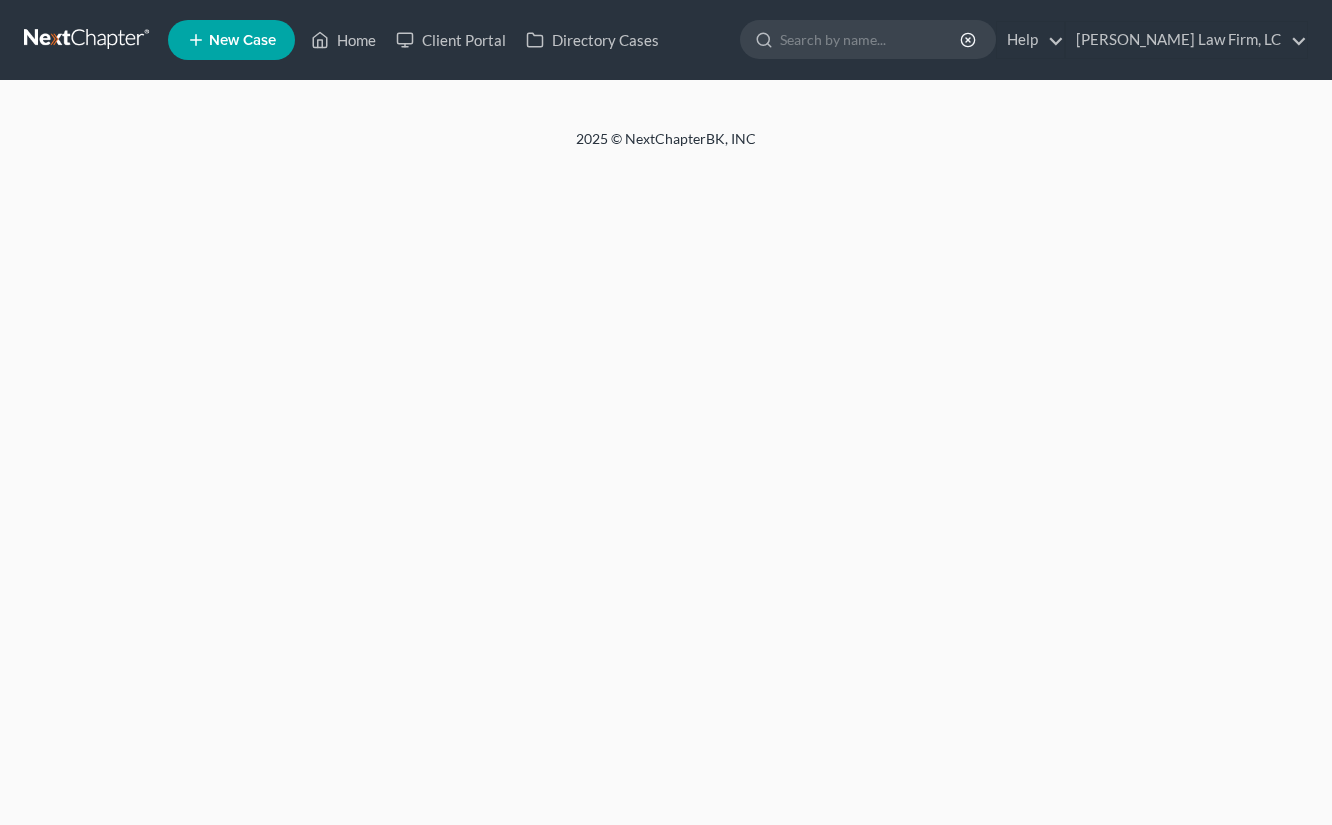 scroll, scrollTop: 0, scrollLeft: 0, axis: both 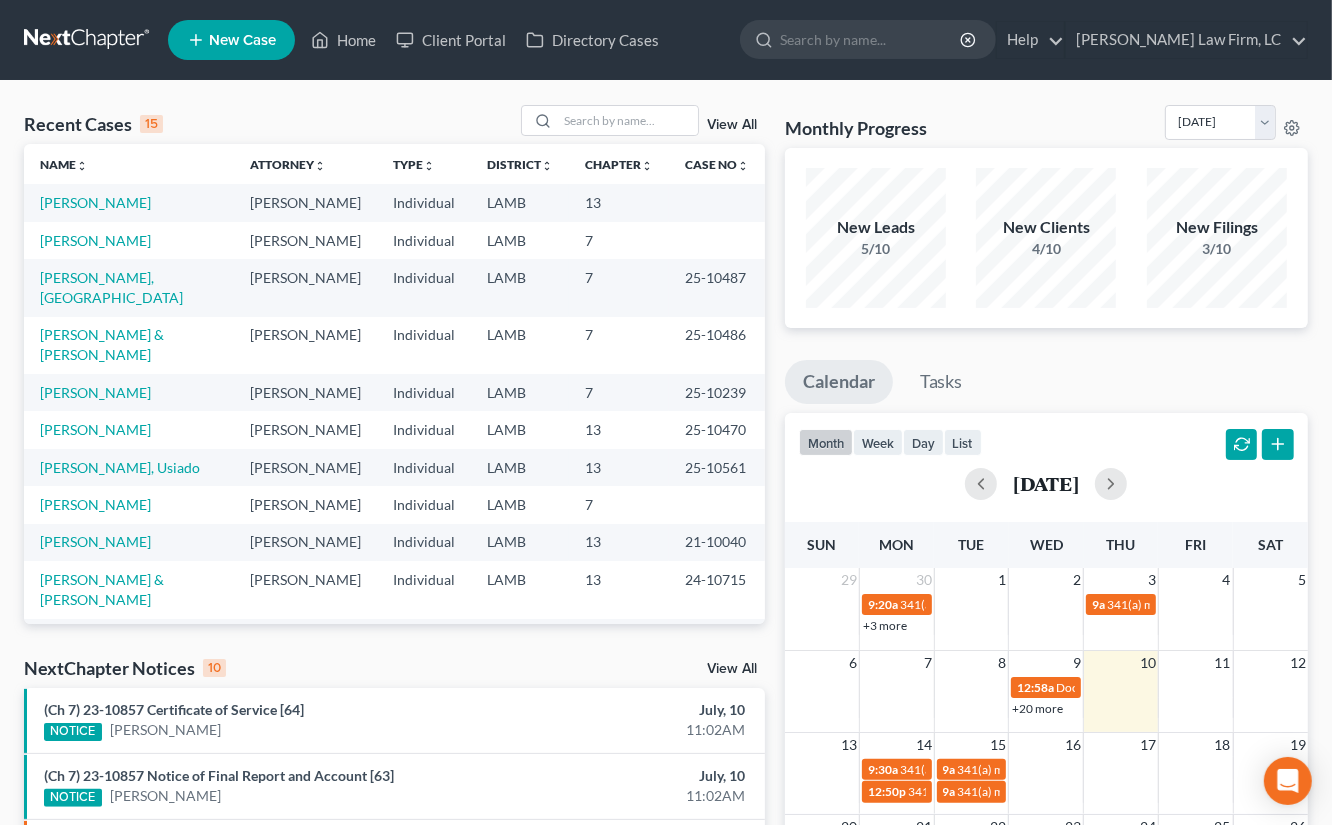 click on "LAMB" at bounding box center [520, 345] 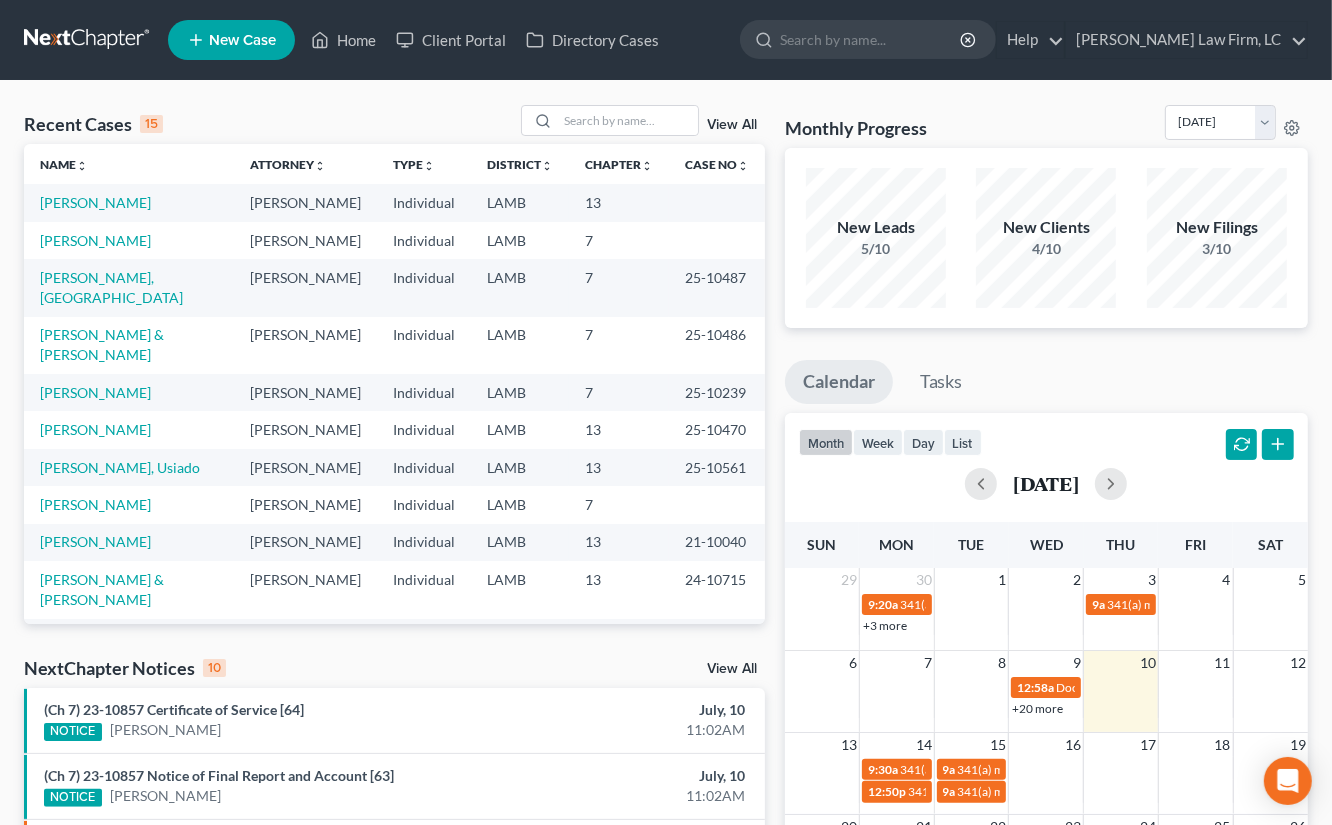click on "[PERSON_NAME]" at bounding box center [129, 202] 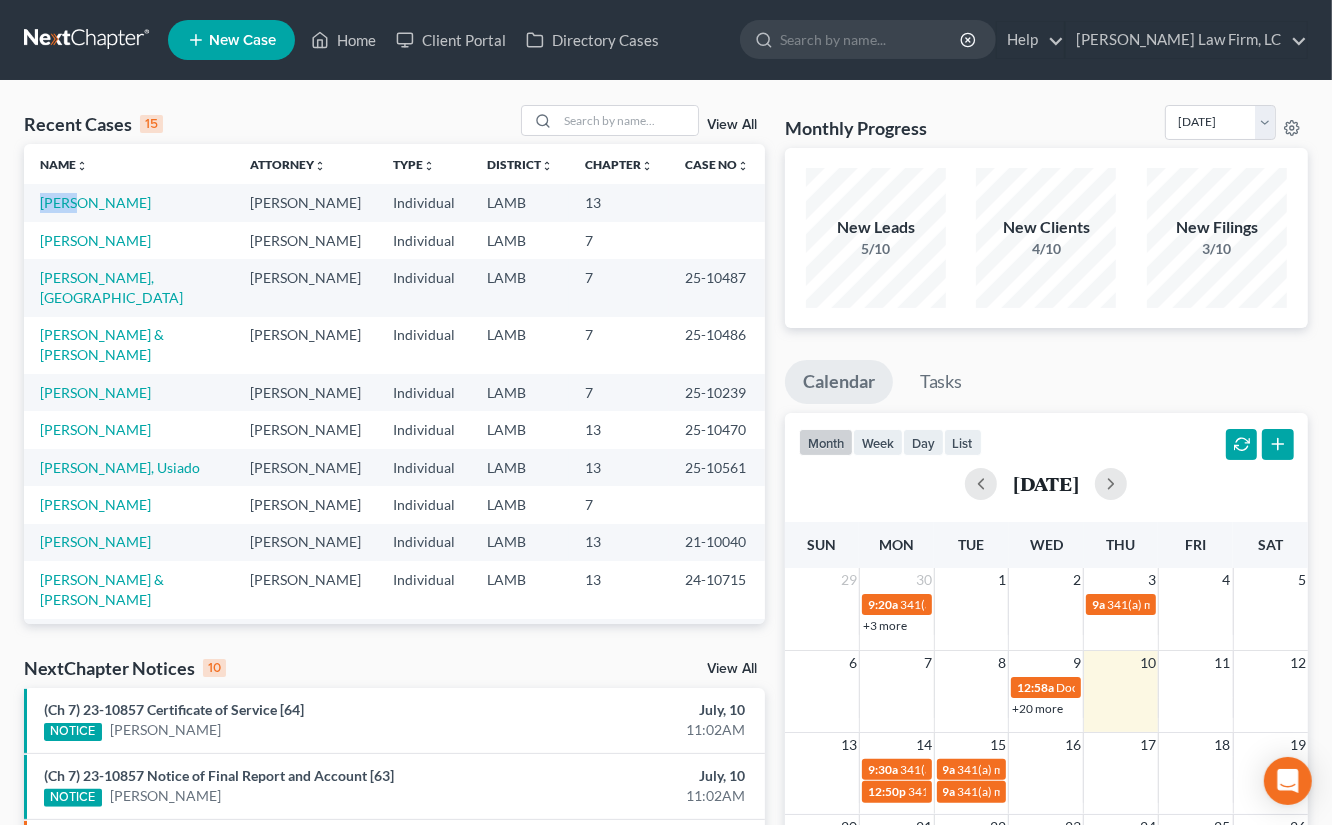 click on "[PERSON_NAME]" at bounding box center [129, 202] 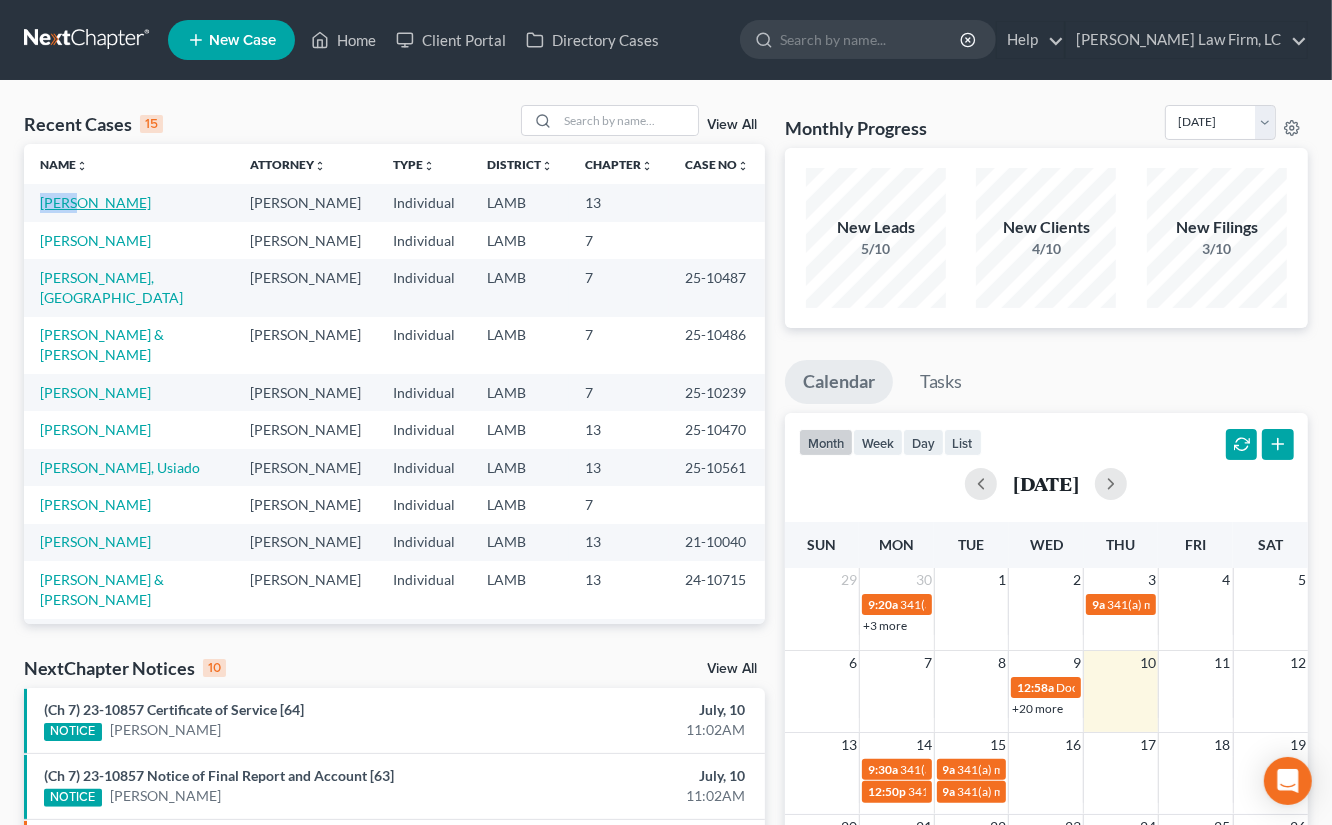 click on "[PERSON_NAME]" at bounding box center [95, 202] 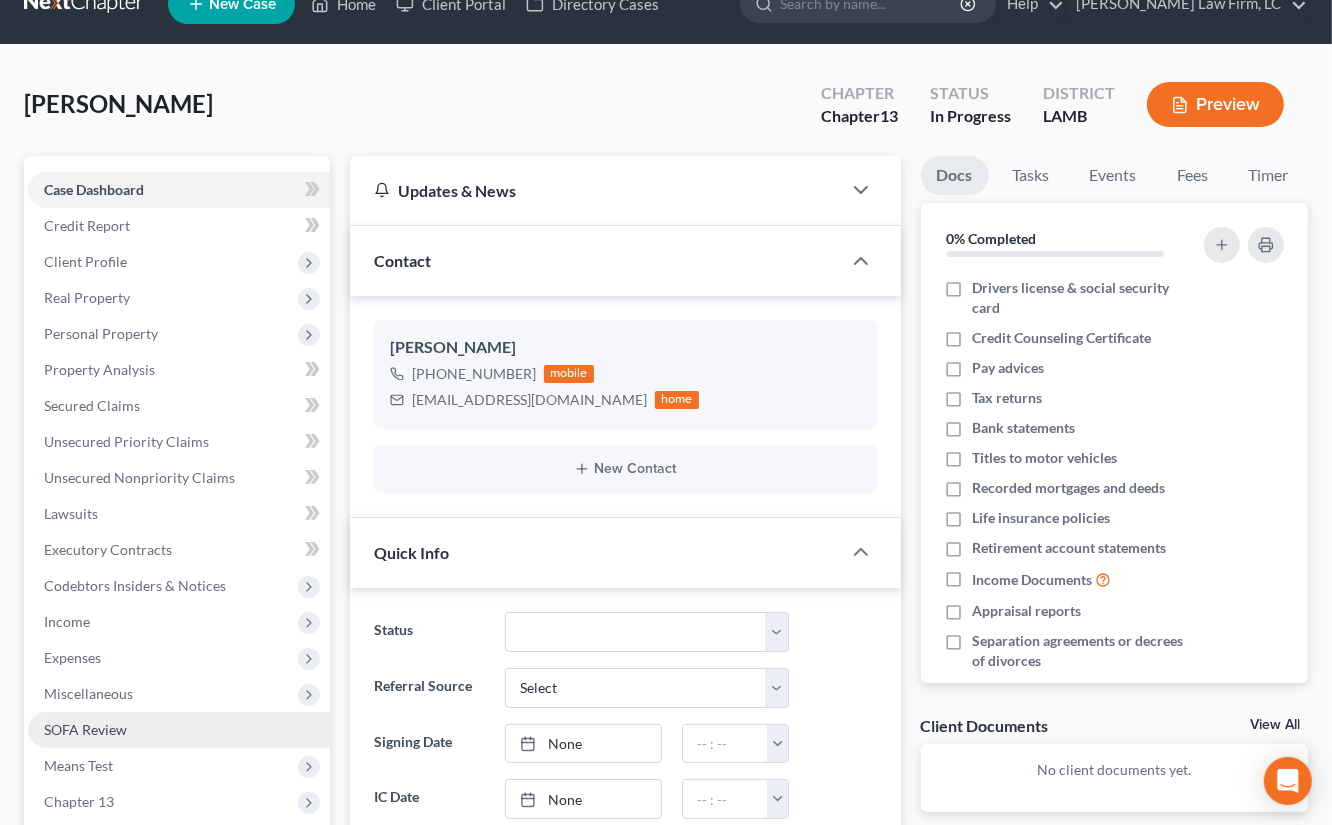 scroll, scrollTop: 141, scrollLeft: 0, axis: vertical 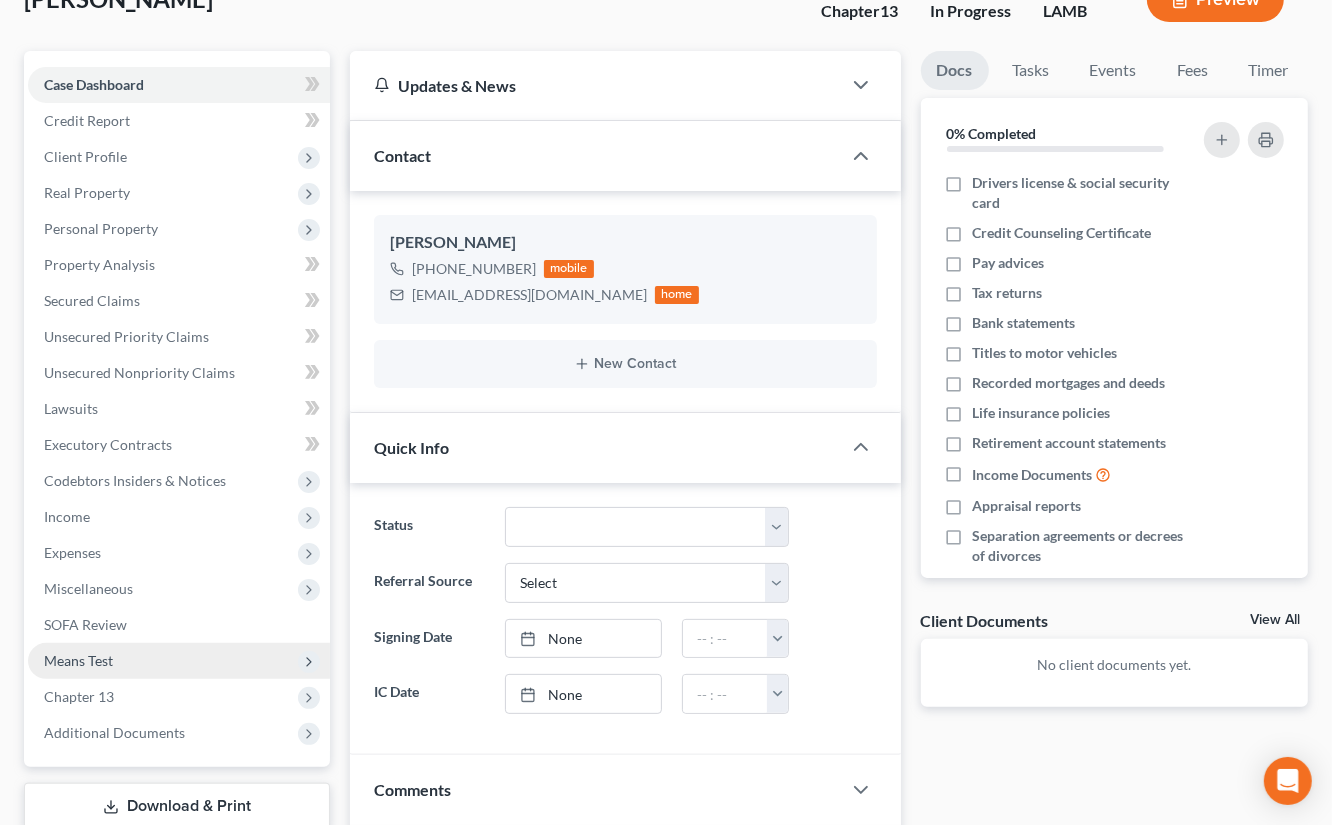 click on "Means Test" at bounding box center (179, 661) 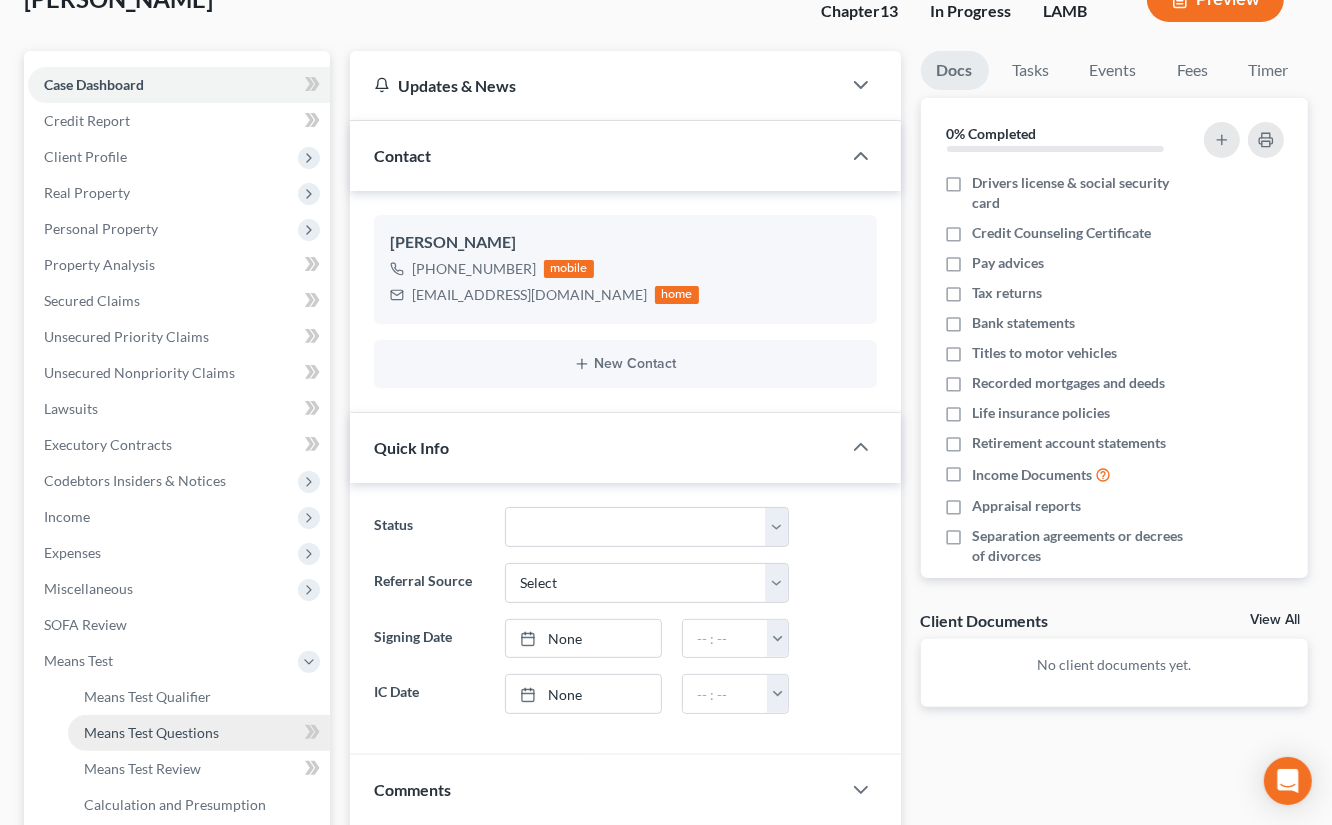 click on "Means Test Questions" at bounding box center (151, 732) 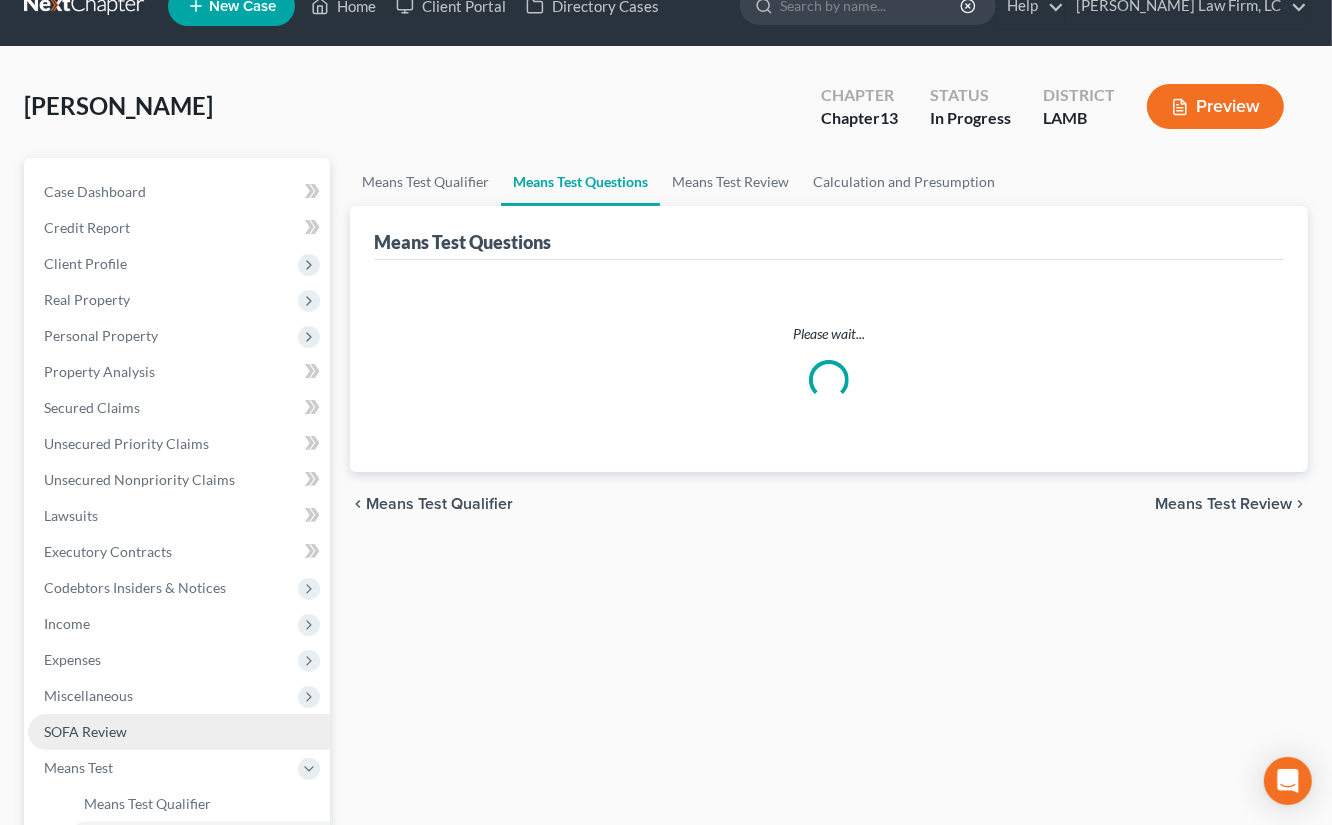 scroll, scrollTop: 0, scrollLeft: 0, axis: both 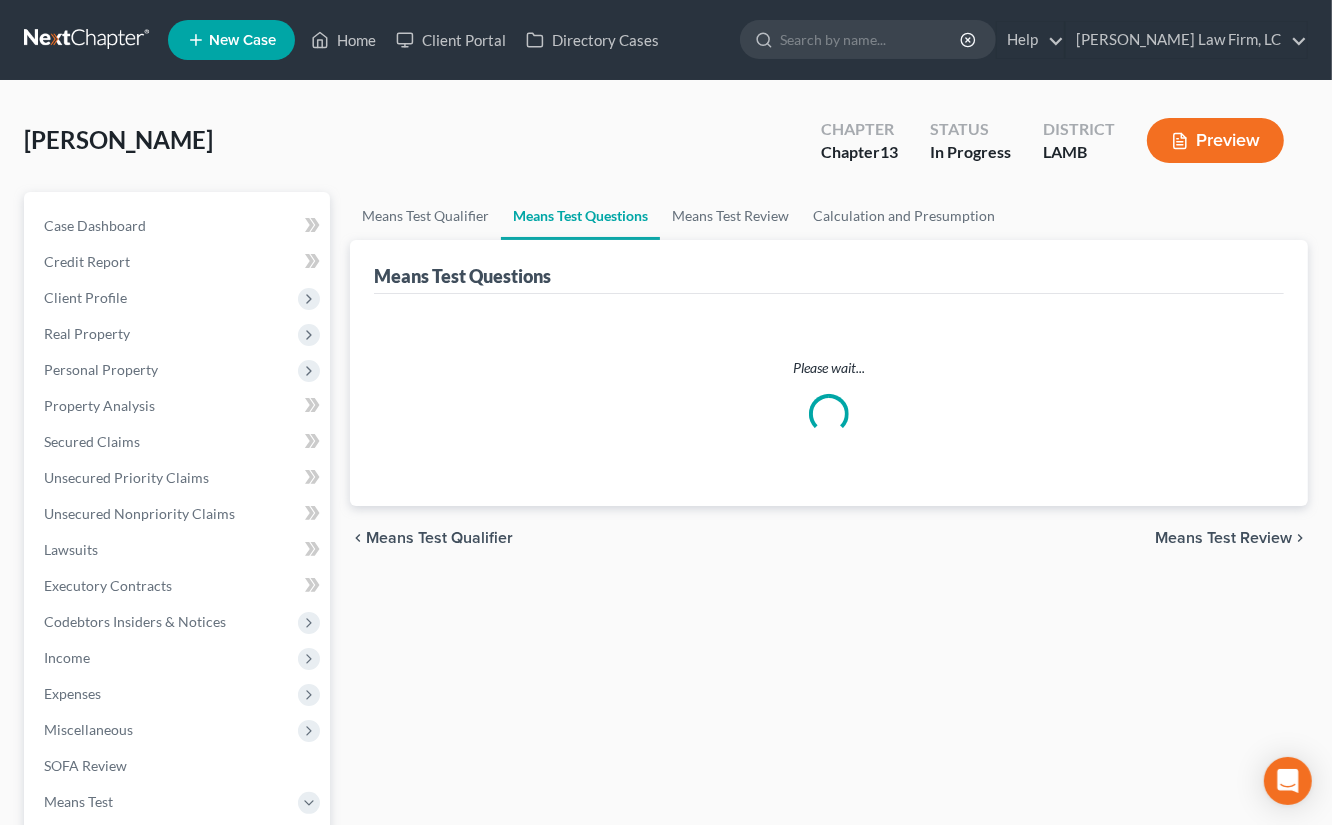 select on "2" 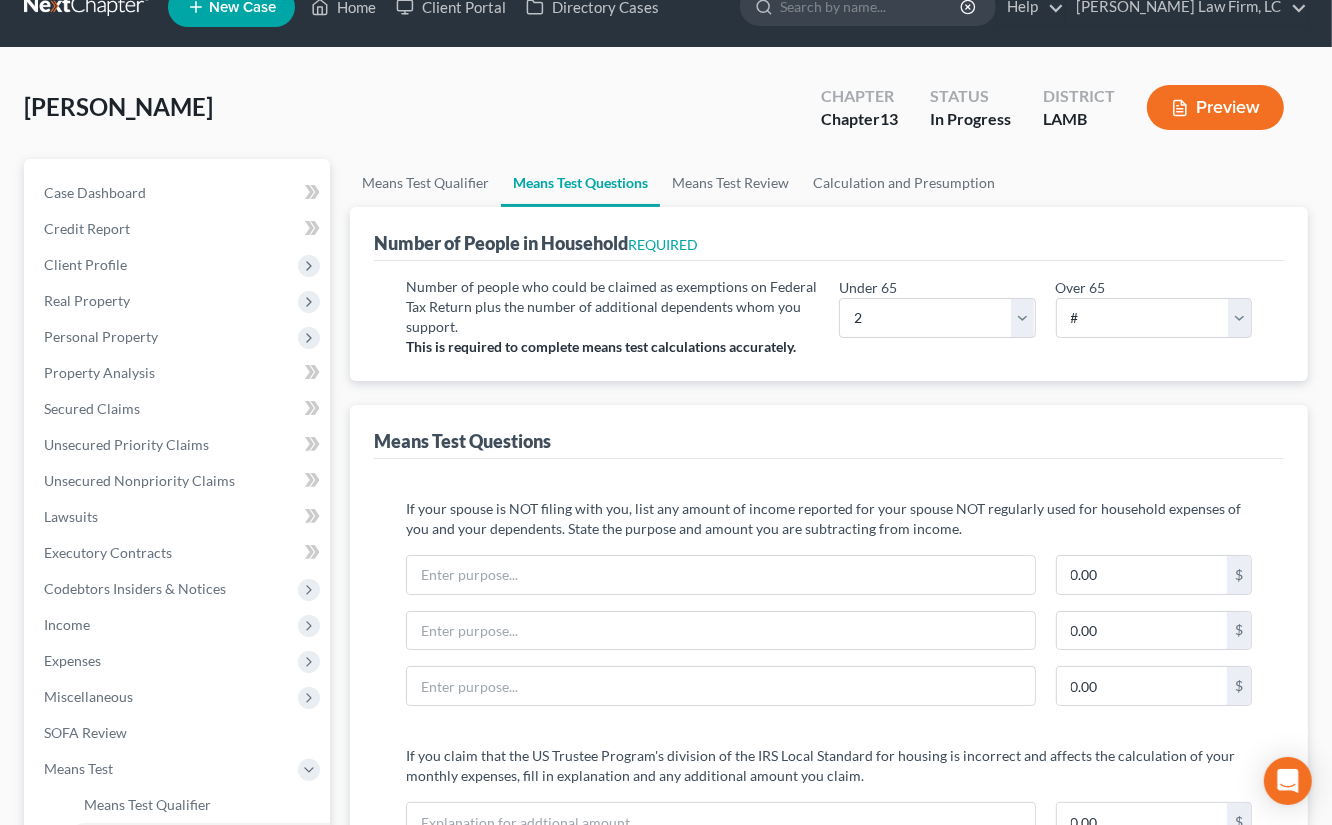 scroll, scrollTop: 0, scrollLeft: 0, axis: both 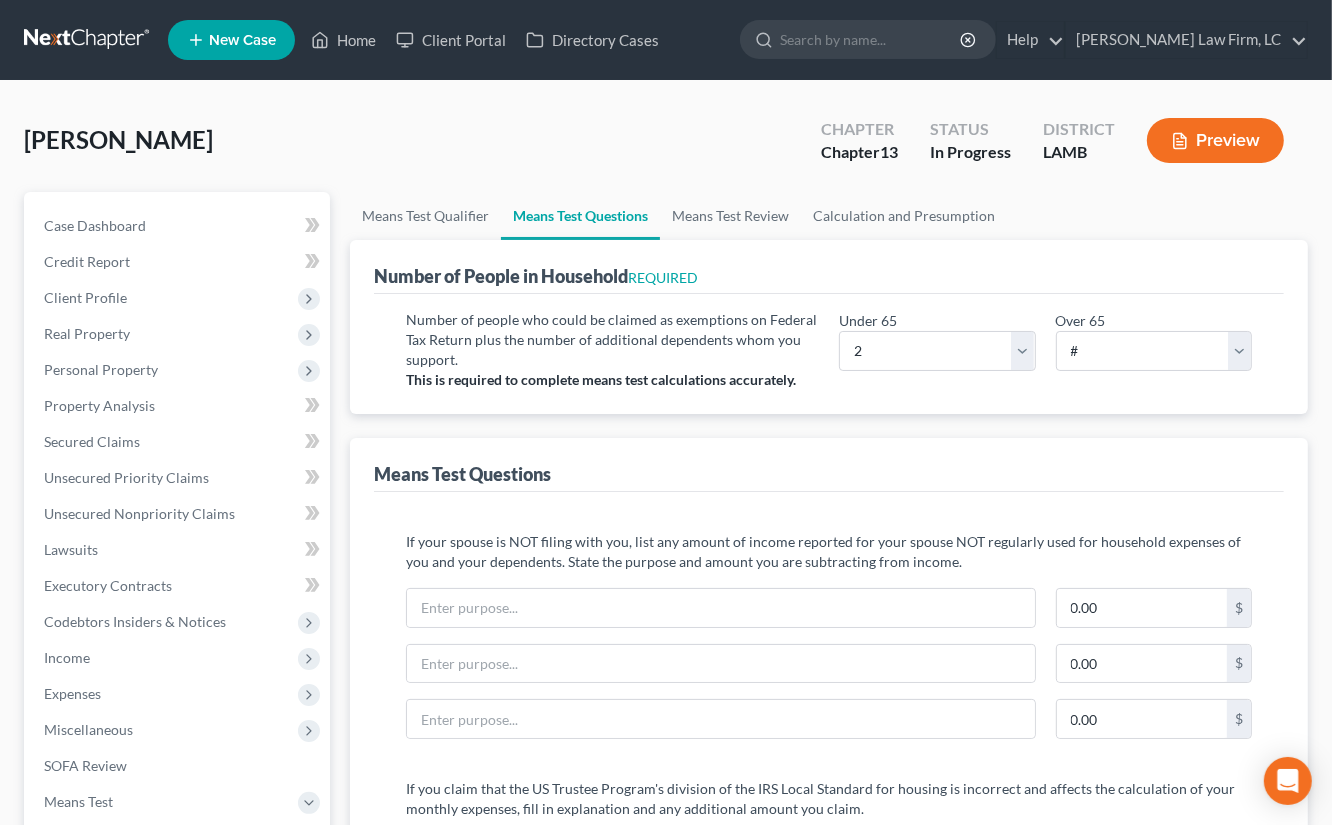 click at bounding box center (88, 40) 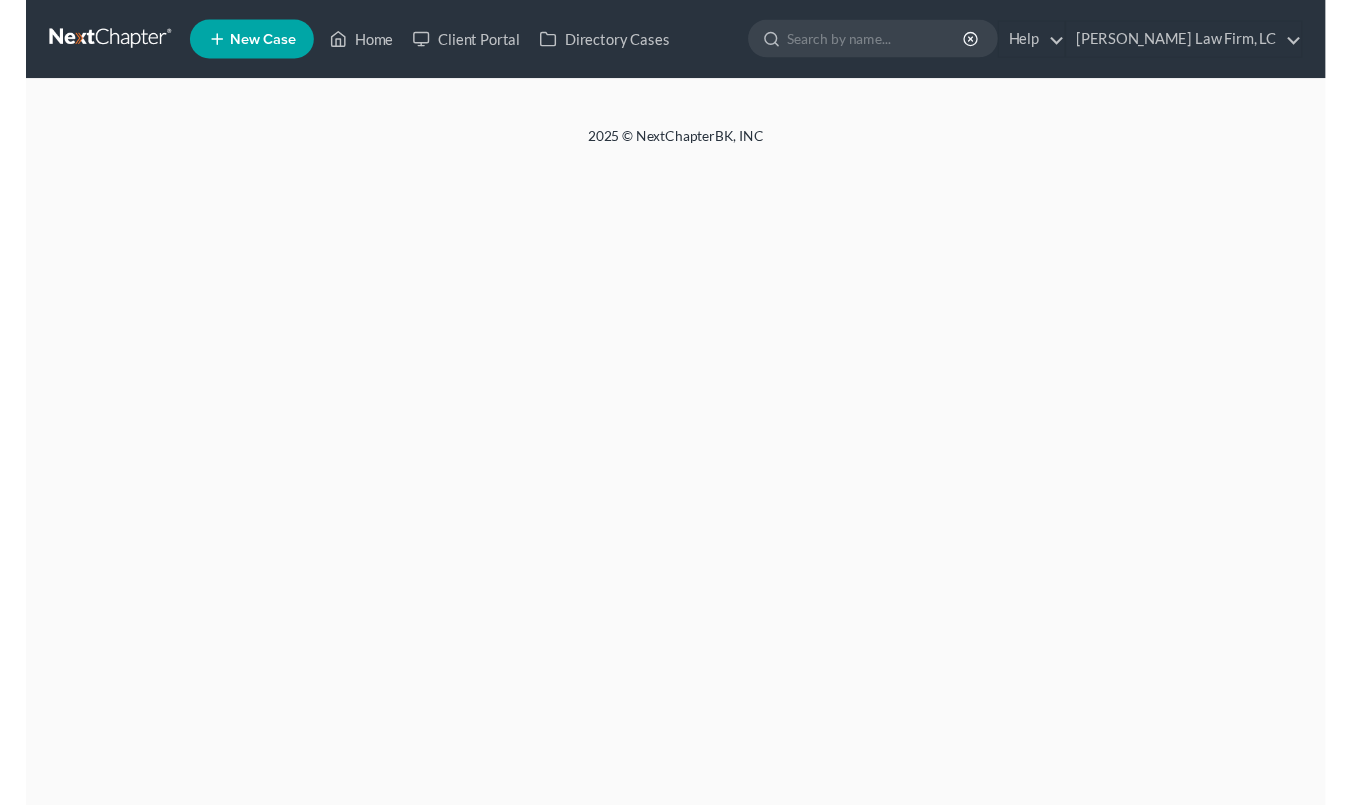 scroll, scrollTop: 0, scrollLeft: 0, axis: both 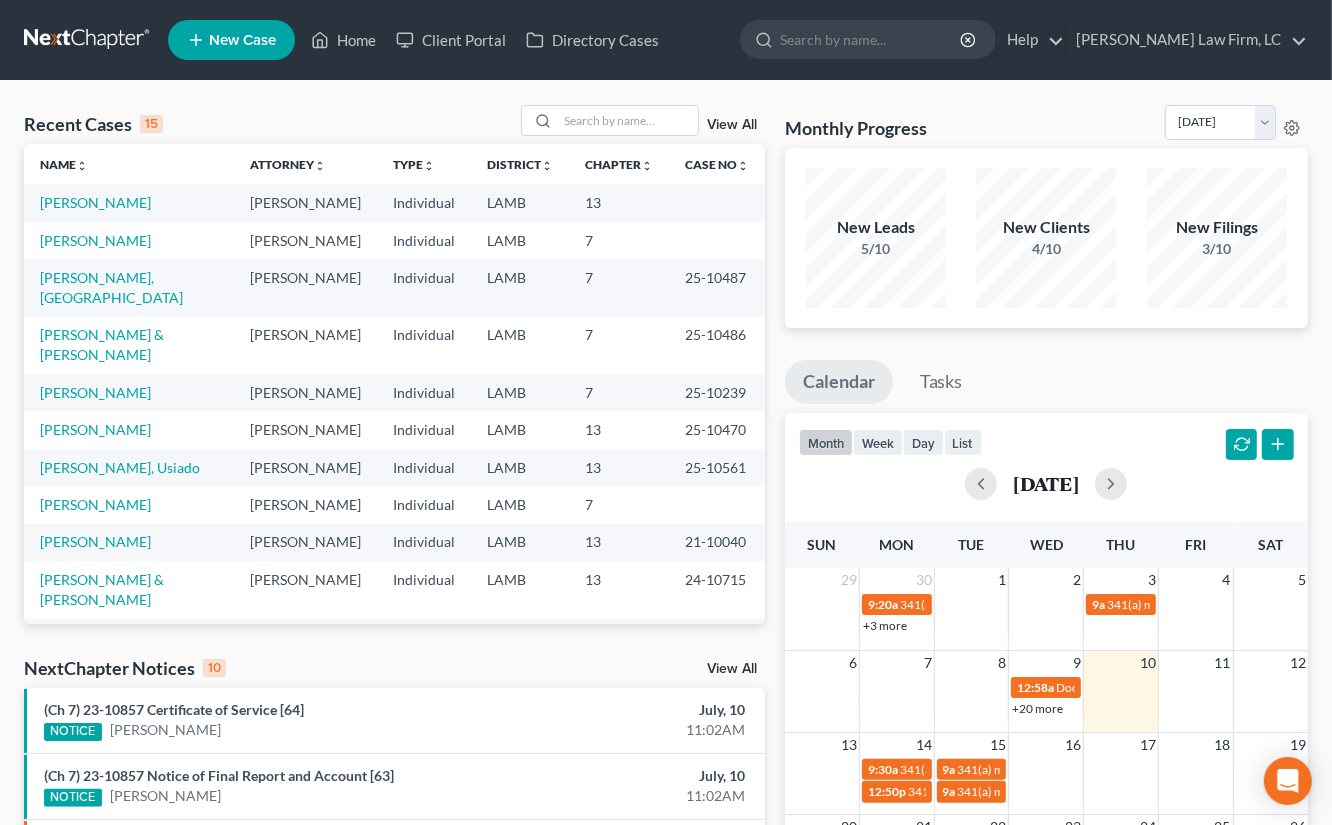click on "[PERSON_NAME]" at bounding box center [129, 202] 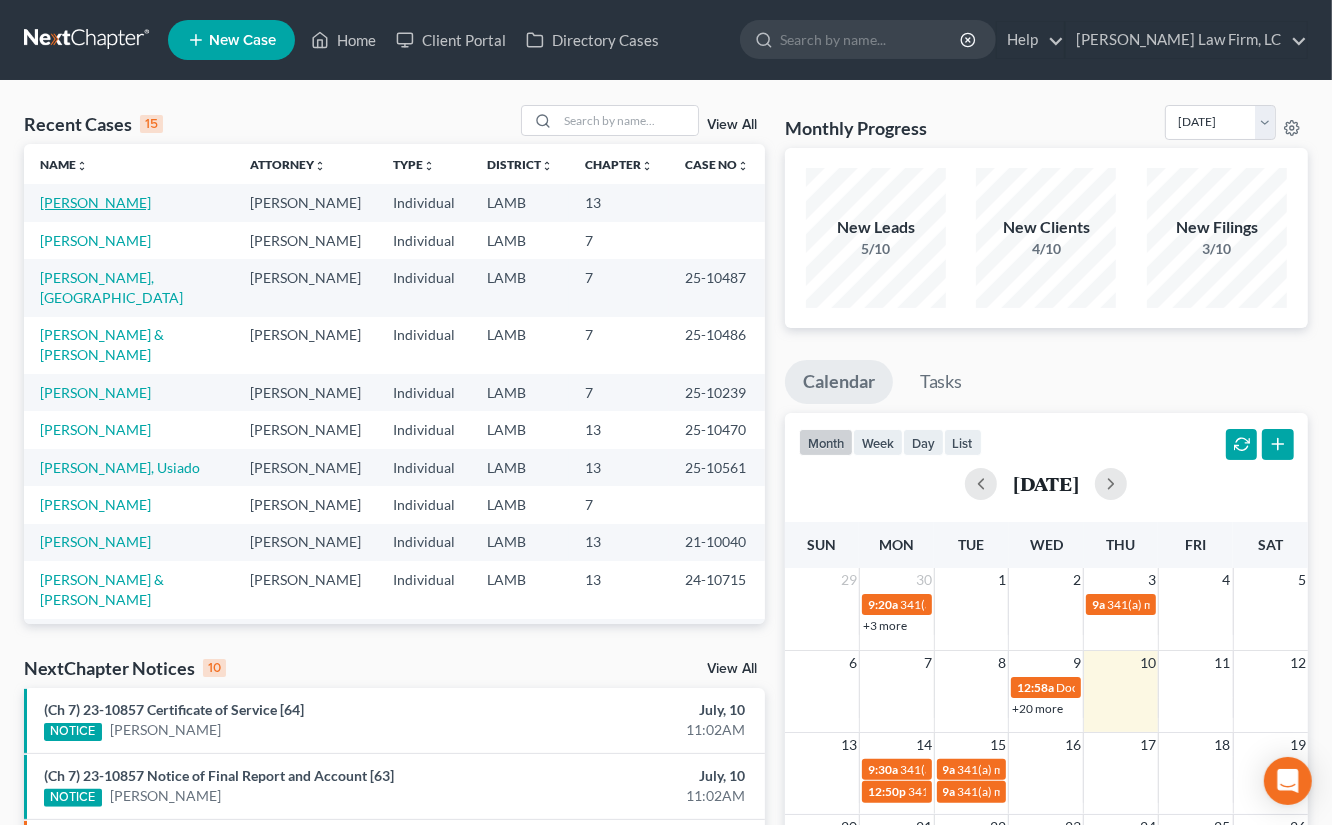 drag, startPoint x: 61, startPoint y: 208, endPoint x: 99, endPoint y: 210, distance: 38.052597 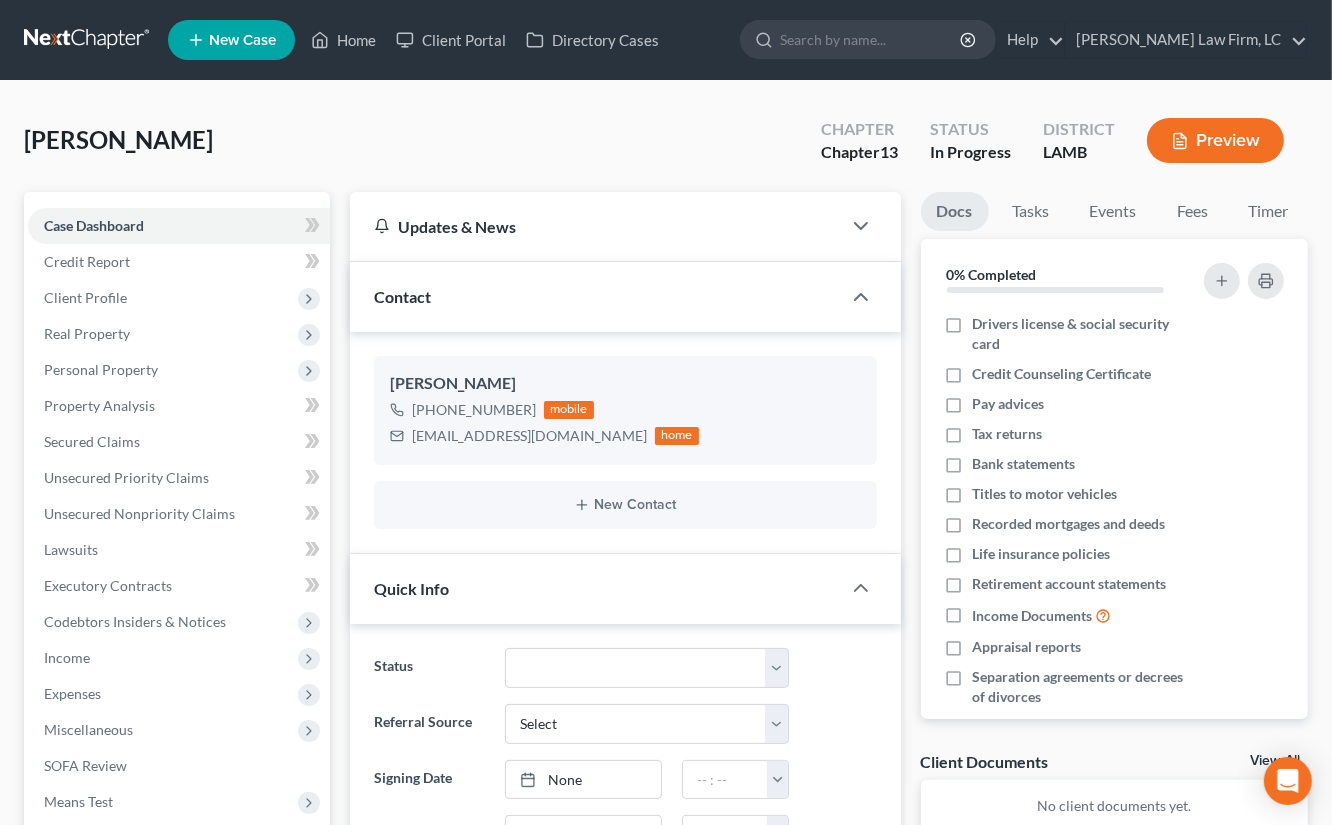 drag, startPoint x: 1219, startPoint y: 193, endPoint x: 1330, endPoint y: 238, distance: 119.77479 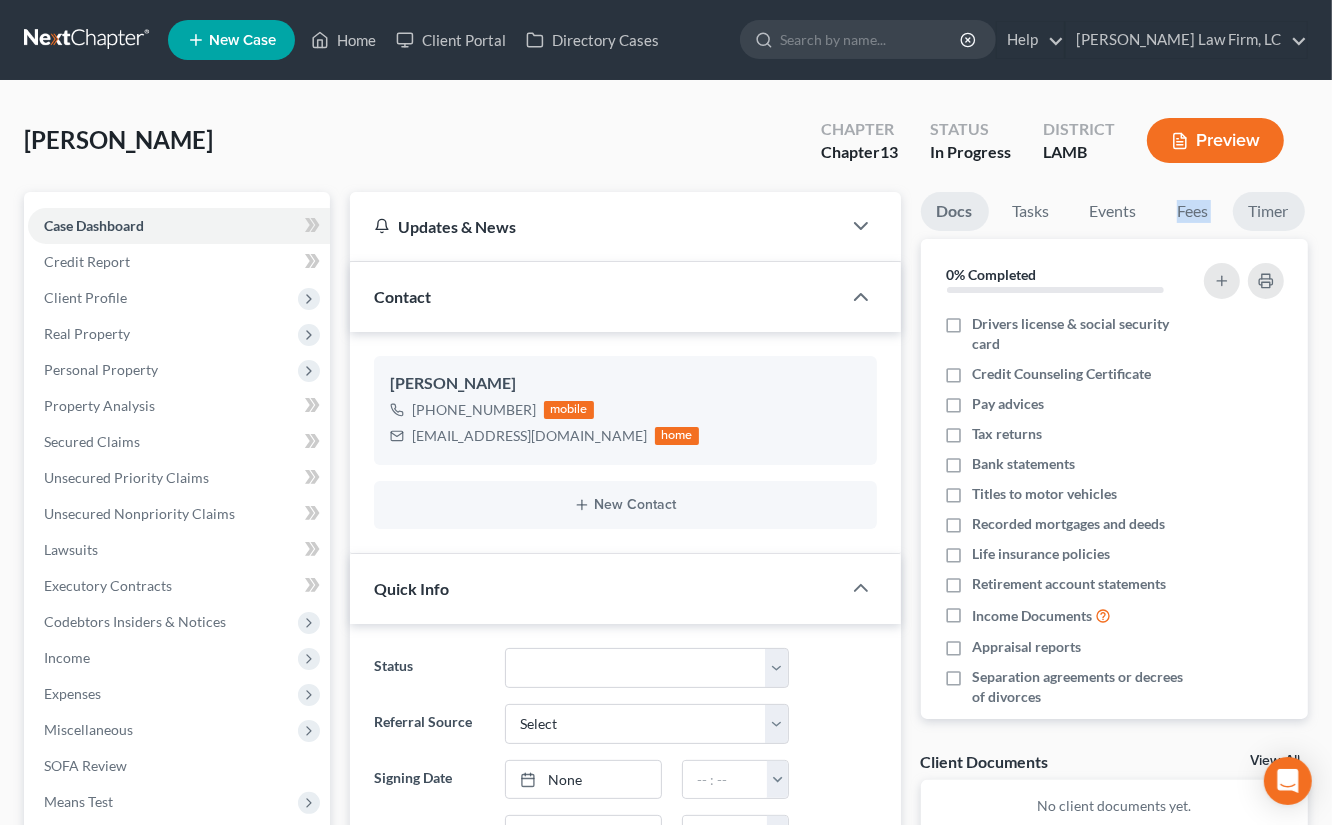 click on "Docs
Tasks
Events
Fees
Timer" at bounding box center (1115, 215) 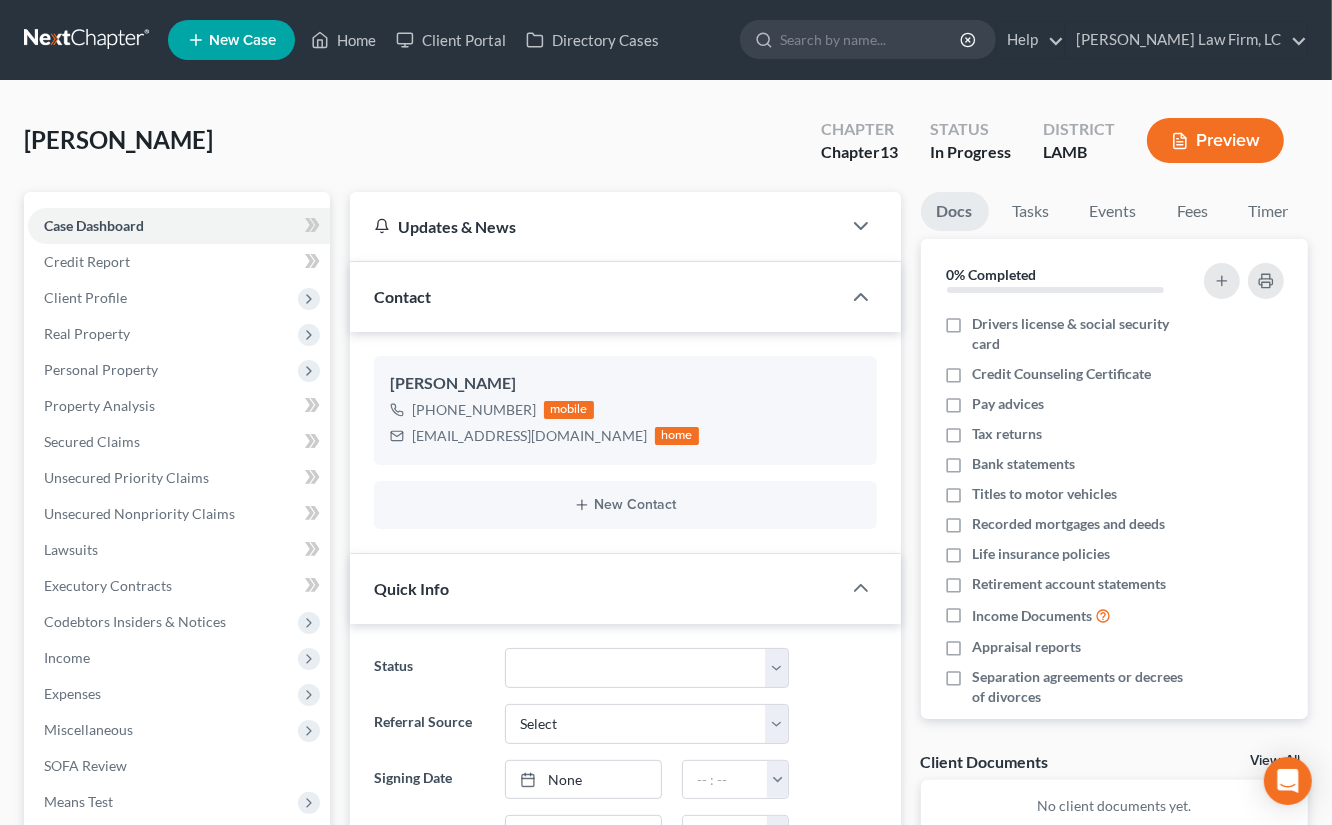 click on "0% Completed" at bounding box center [1115, 274] 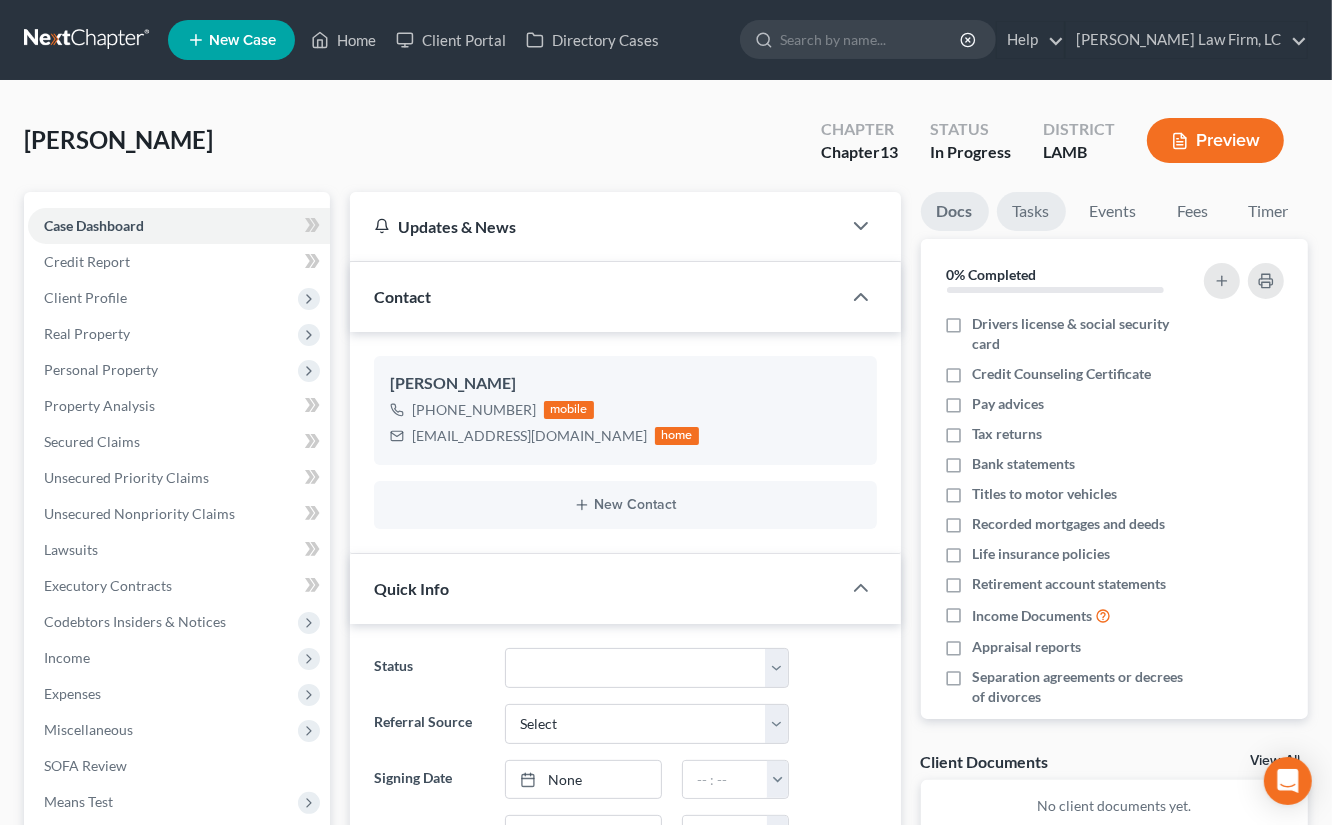click on "Tasks" at bounding box center [1031, 211] 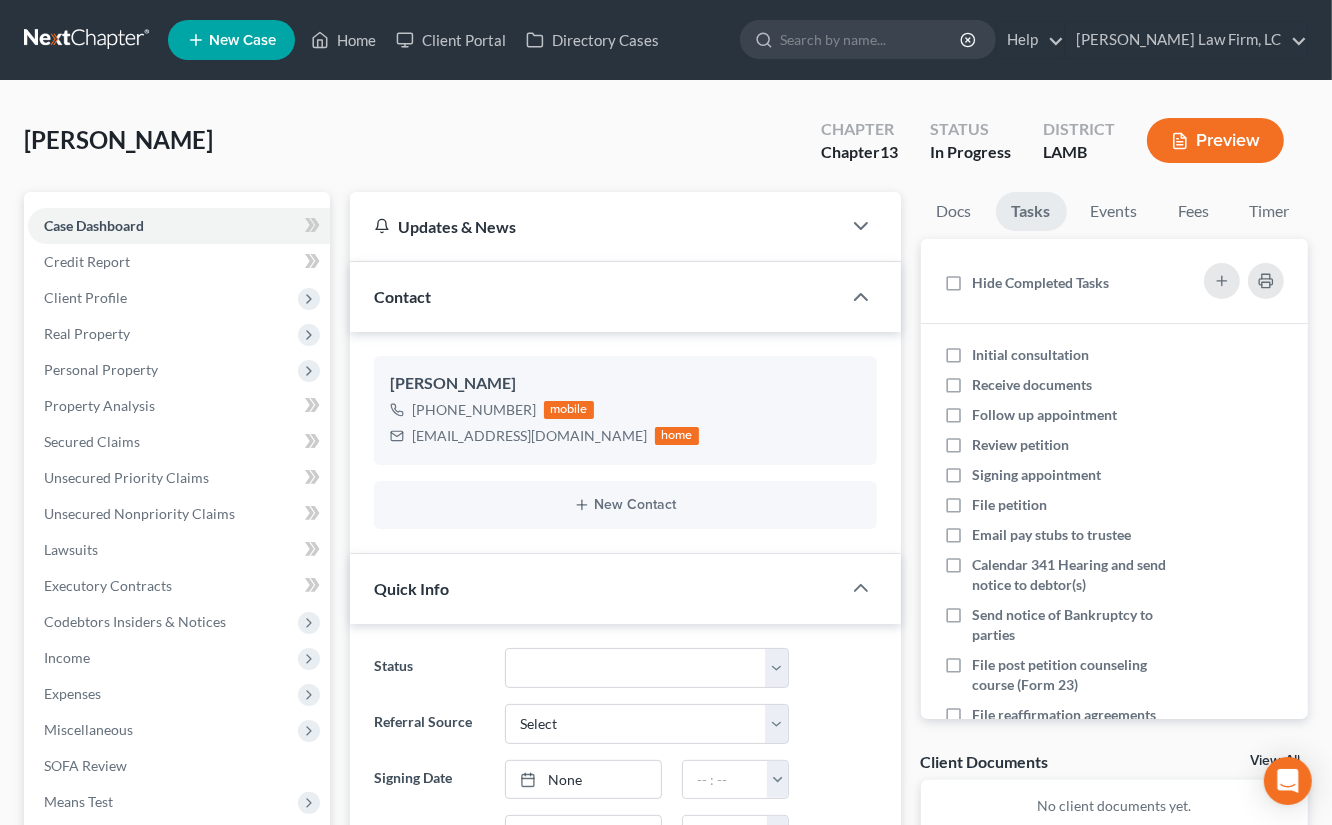 click on "Tasks" at bounding box center (1031, 211) 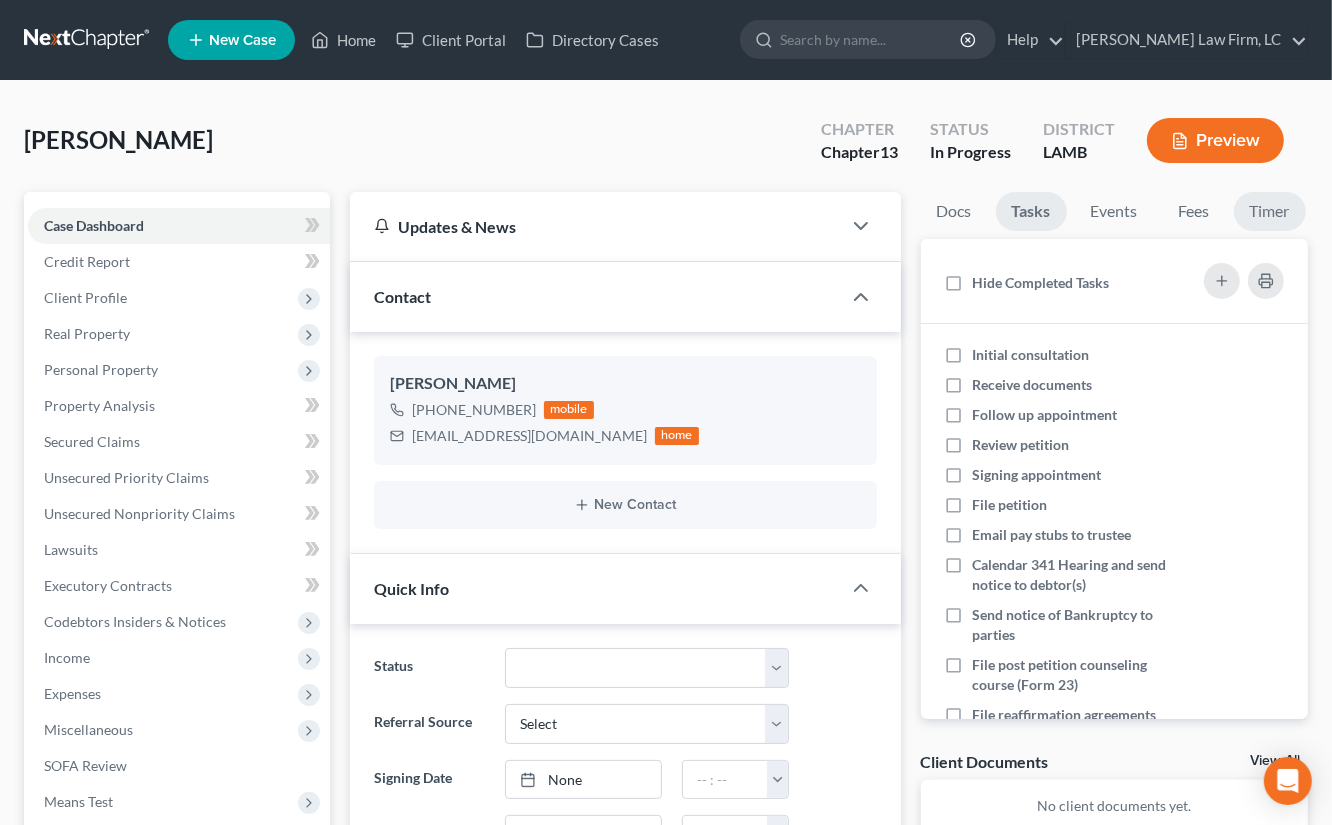 click on "Docs
Tasks
Events
Fees
Timer" at bounding box center (1115, 215) 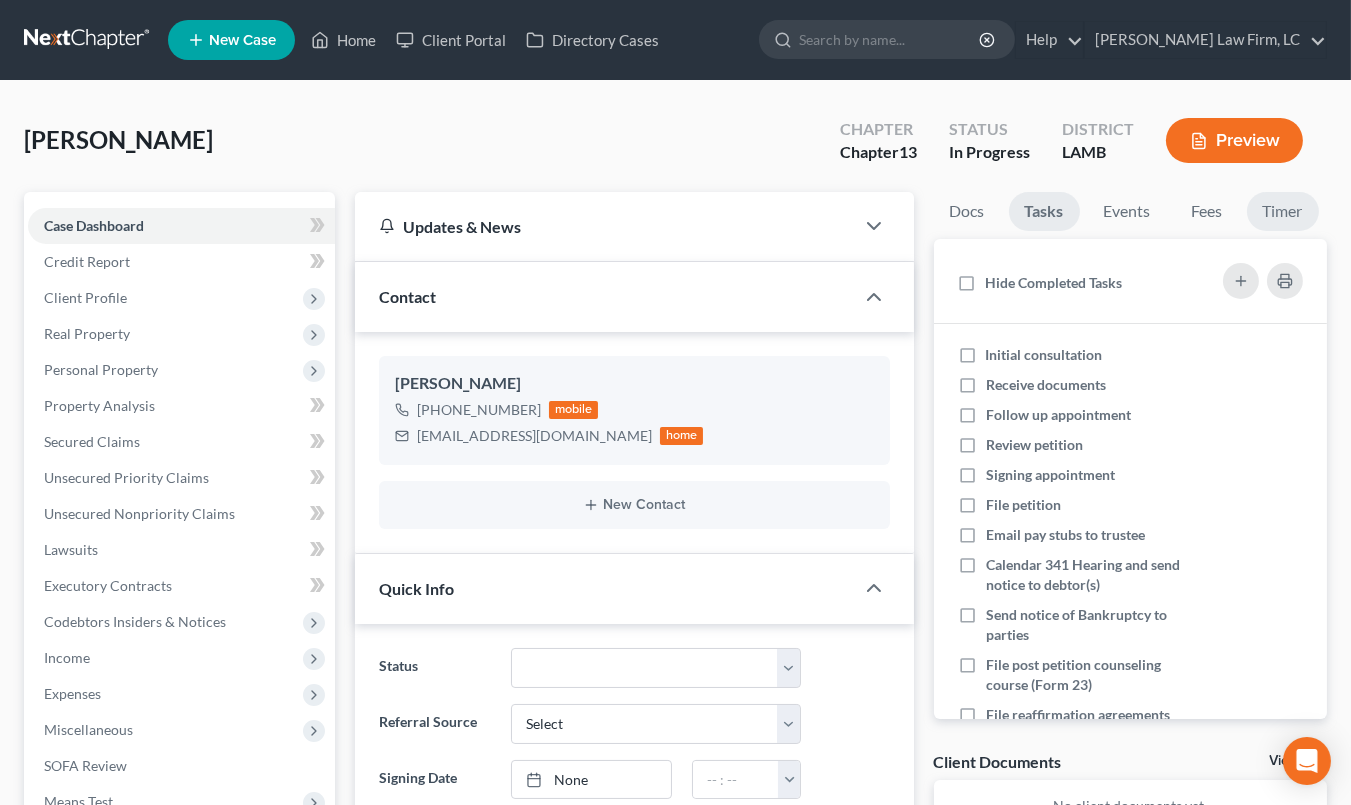 click on "Timer" at bounding box center [1283, 211] 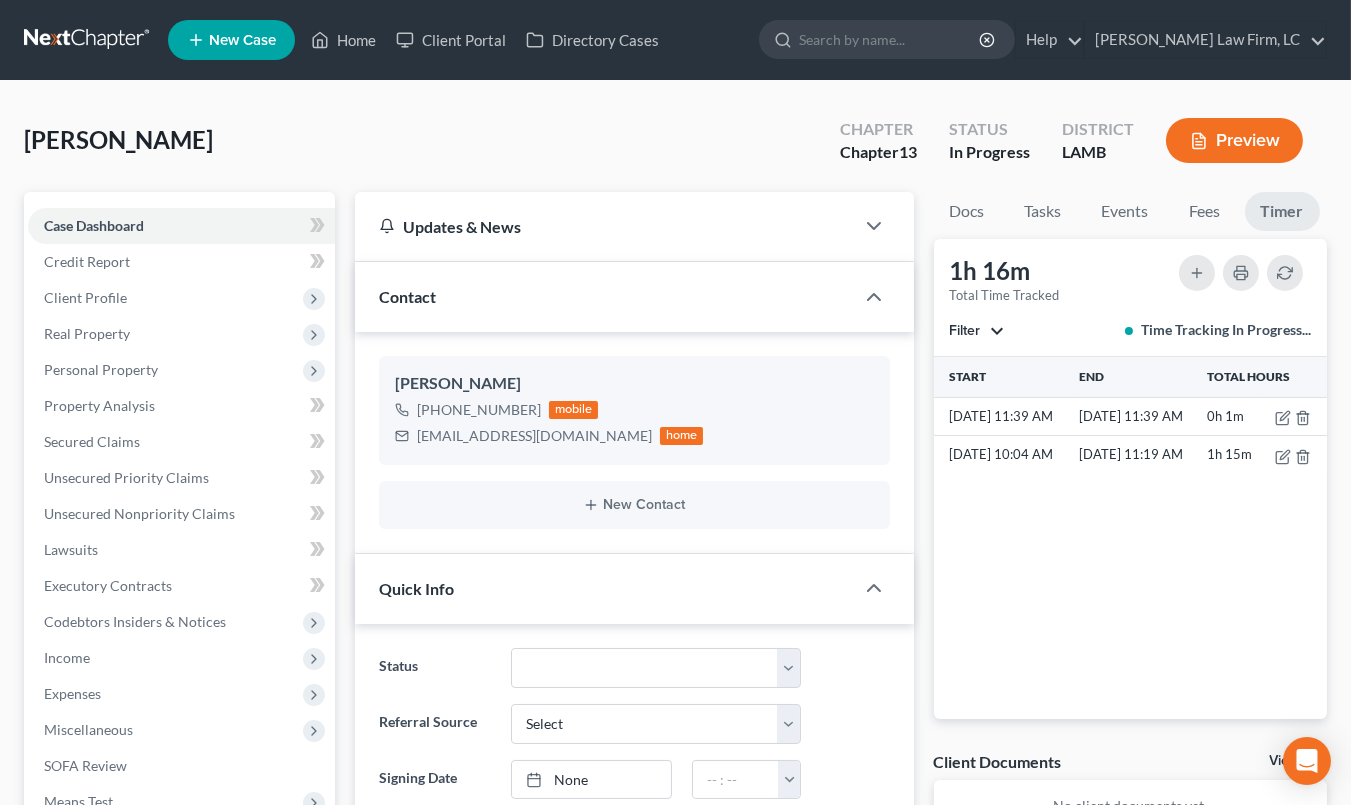 click at bounding box center (88, 40) 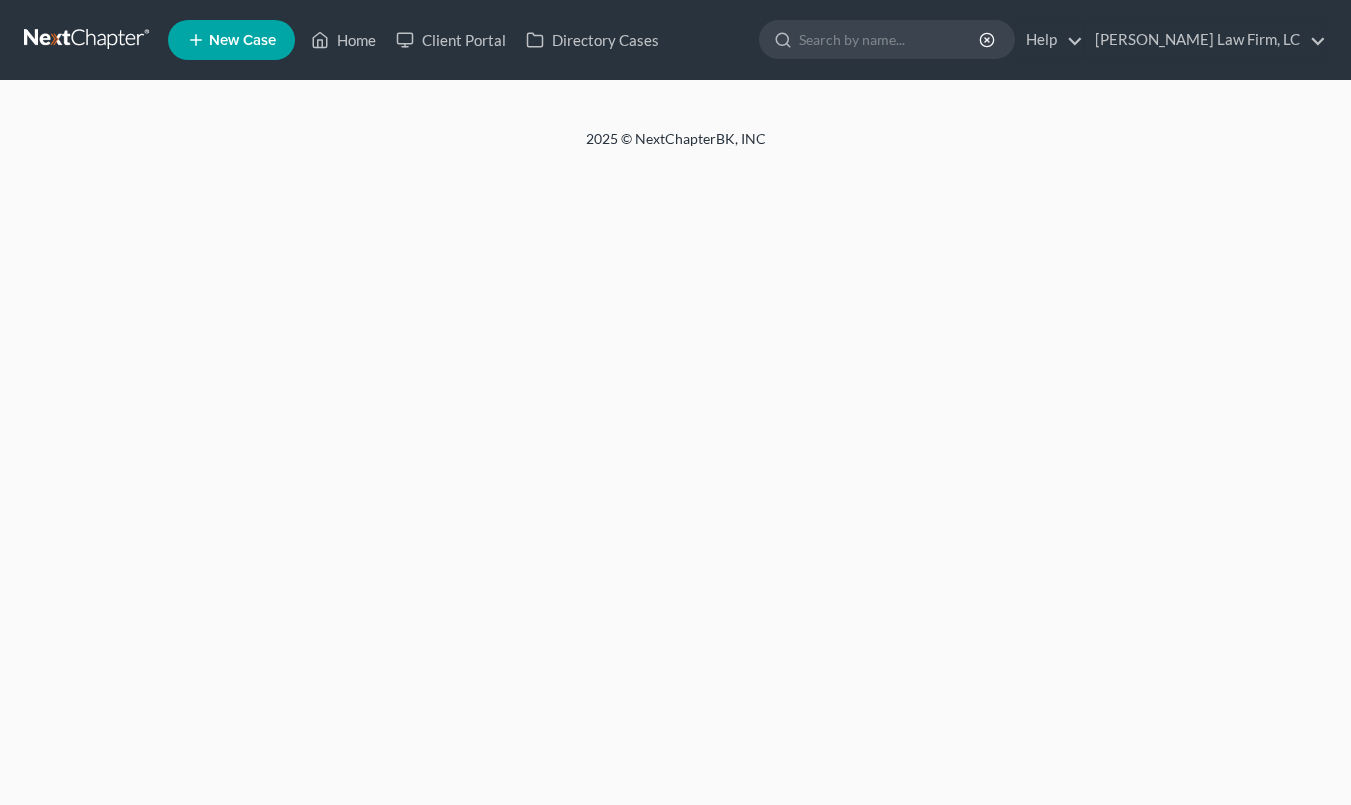 scroll, scrollTop: 0, scrollLeft: 0, axis: both 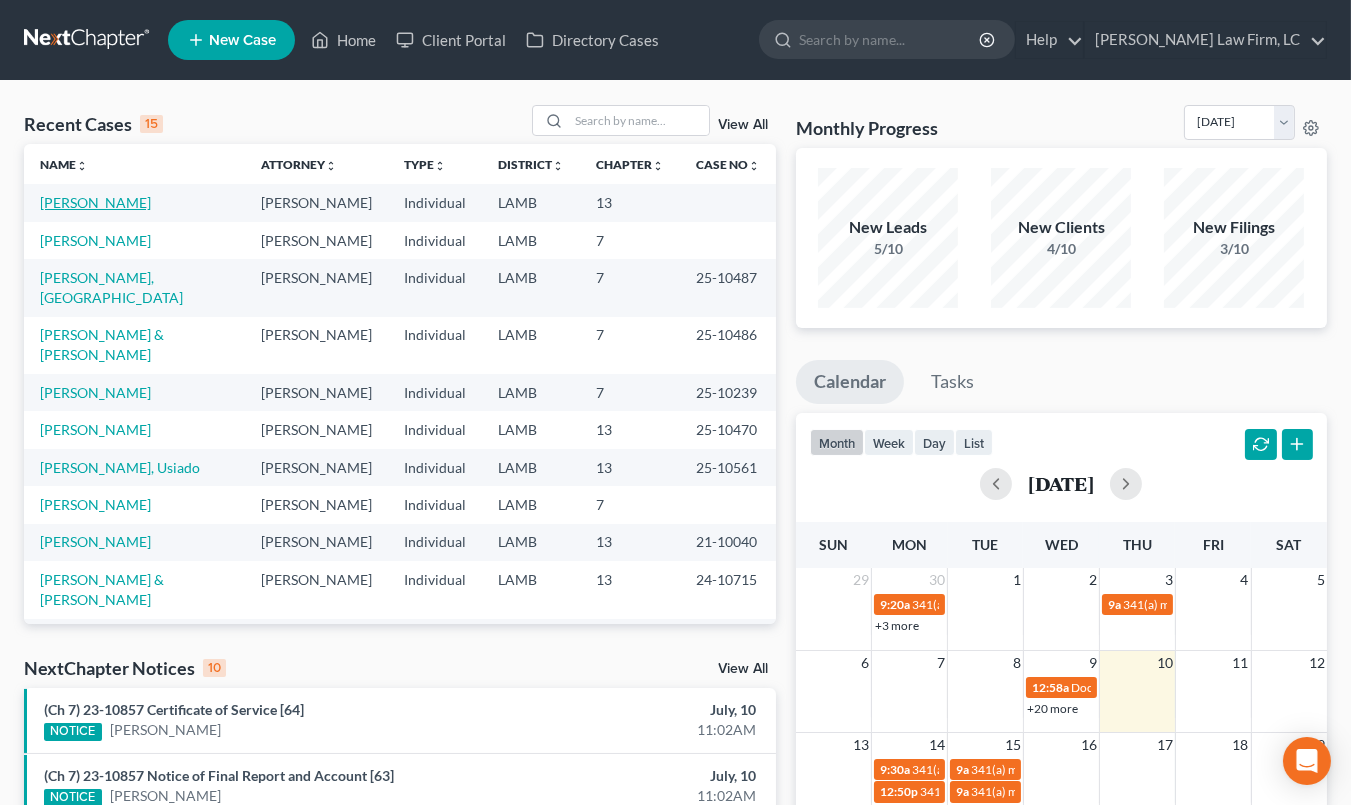 drag, startPoint x: 68, startPoint y: 199, endPoint x: 96, endPoint y: 227, distance: 39.59798 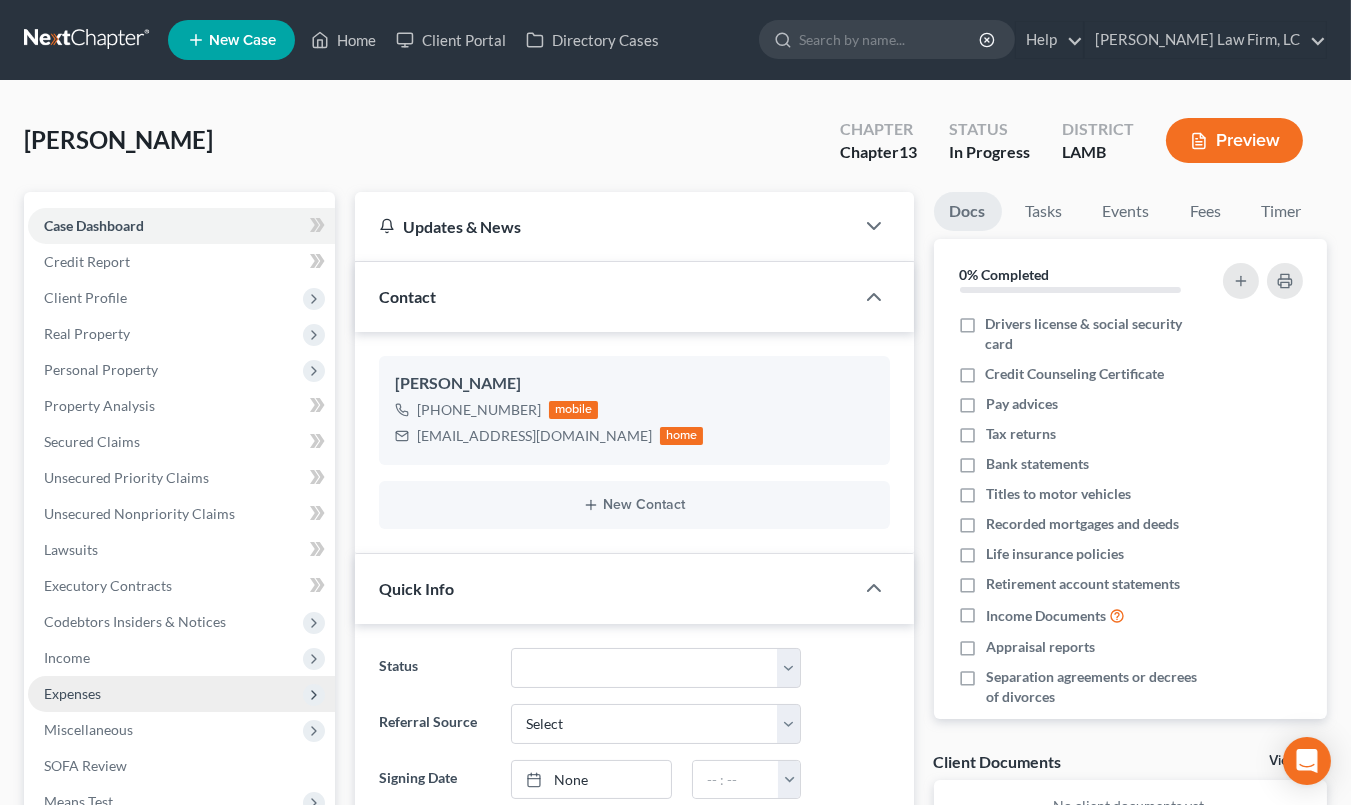 click on "Expenses" at bounding box center (181, 694) 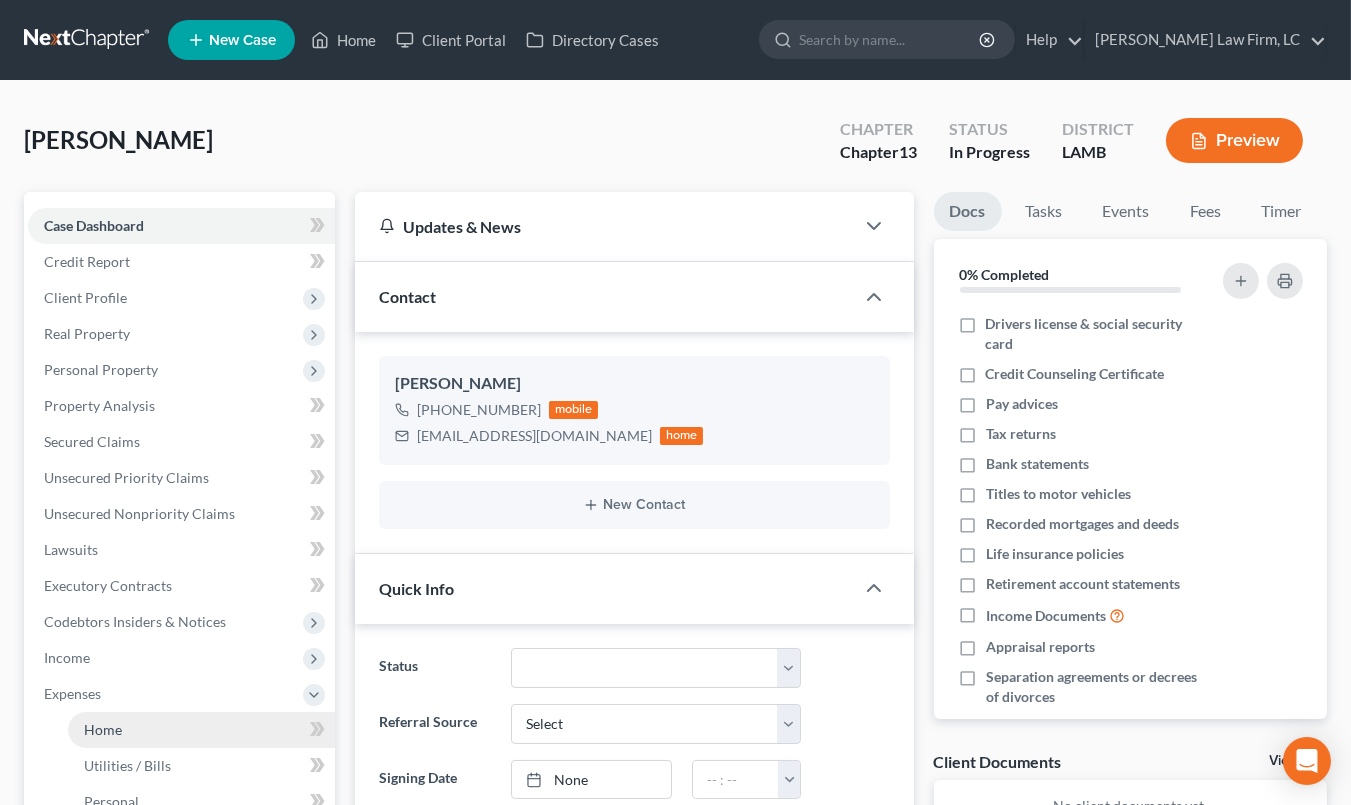 click on "Home" at bounding box center [201, 730] 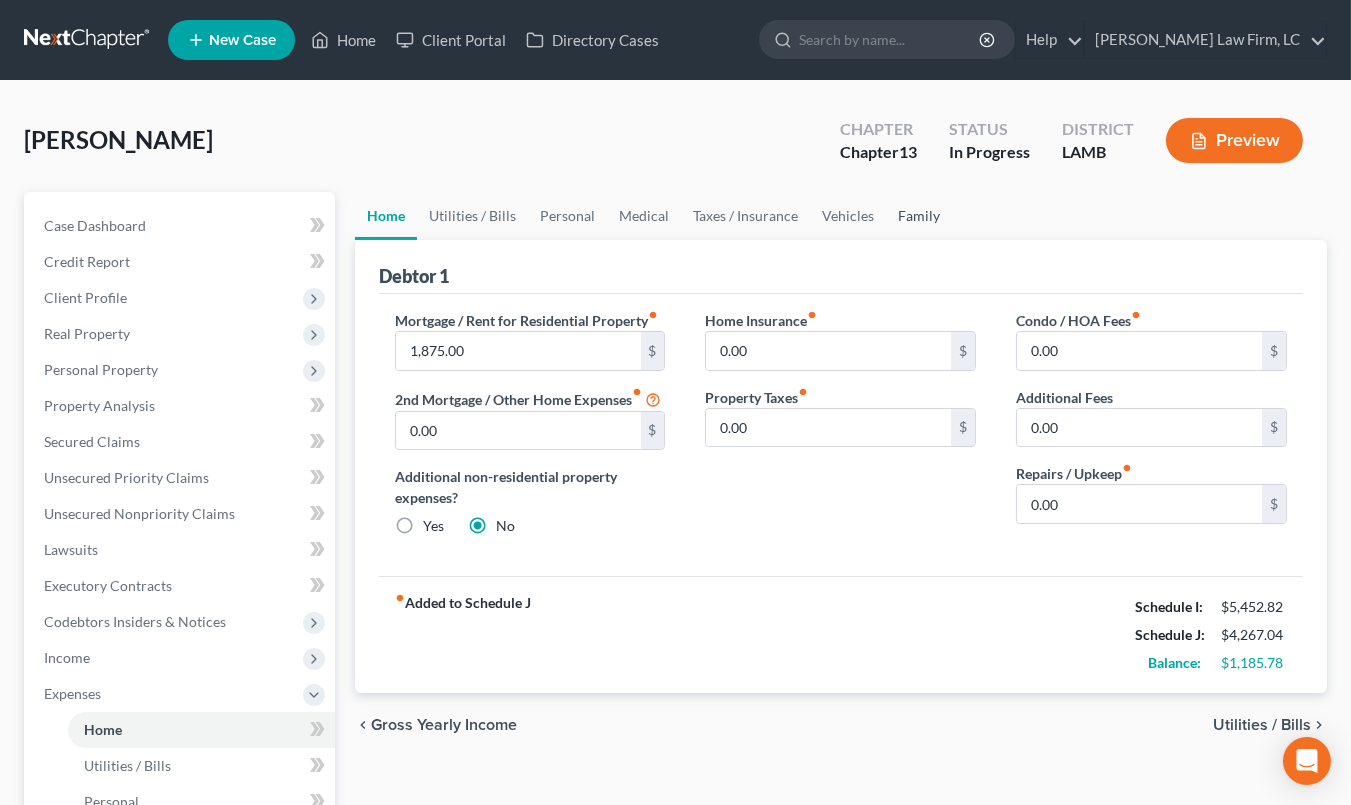 drag, startPoint x: 984, startPoint y: 220, endPoint x: 925, endPoint y: 216, distance: 59.135437 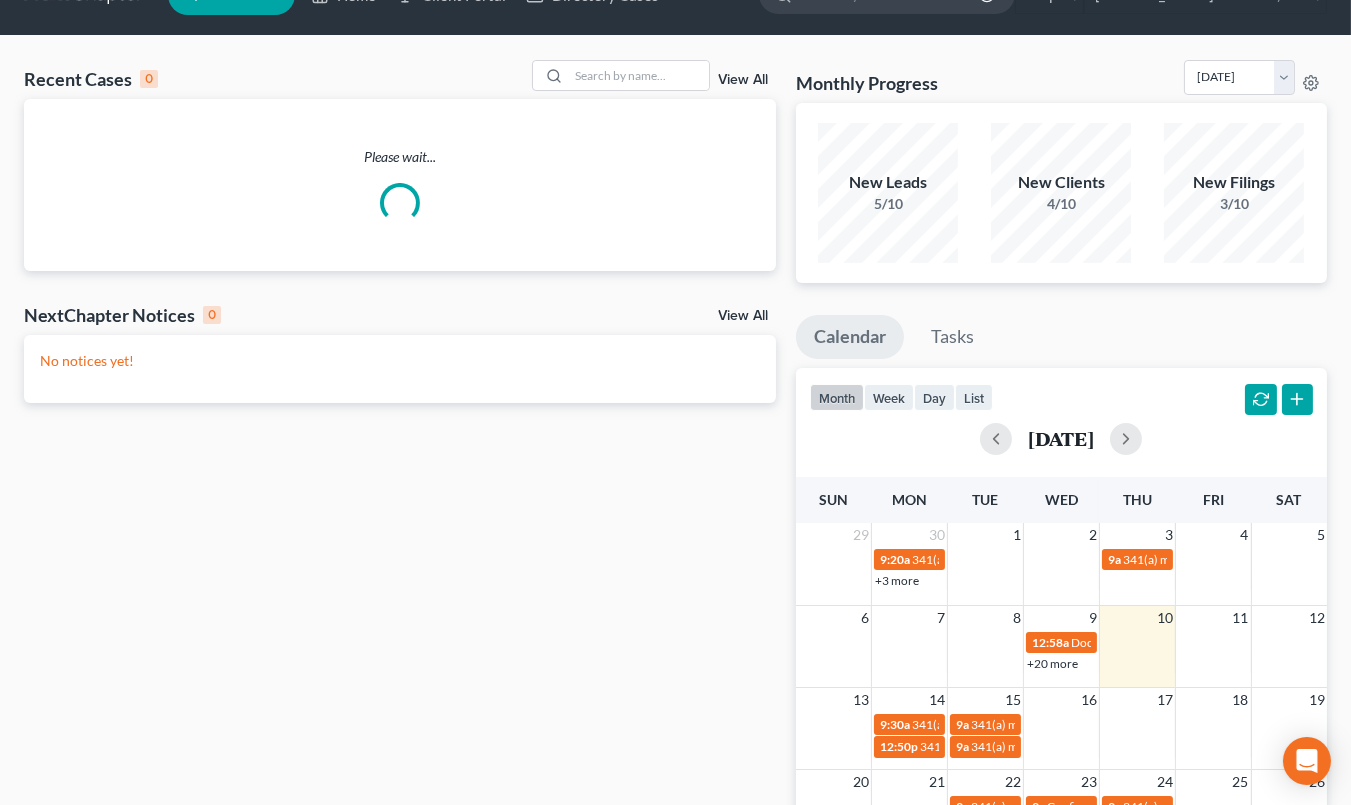 scroll, scrollTop: 0, scrollLeft: 0, axis: both 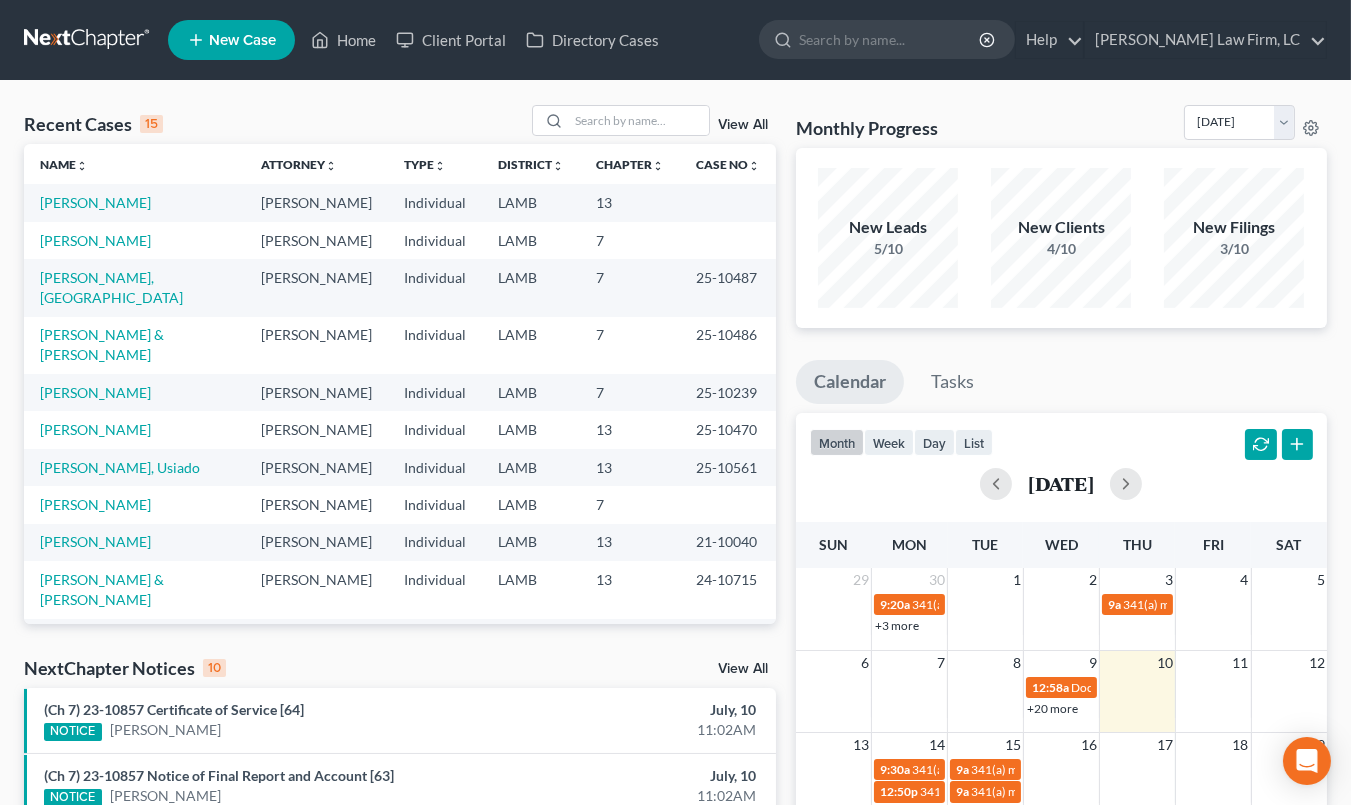 click on "LAMB" at bounding box center [531, 392] 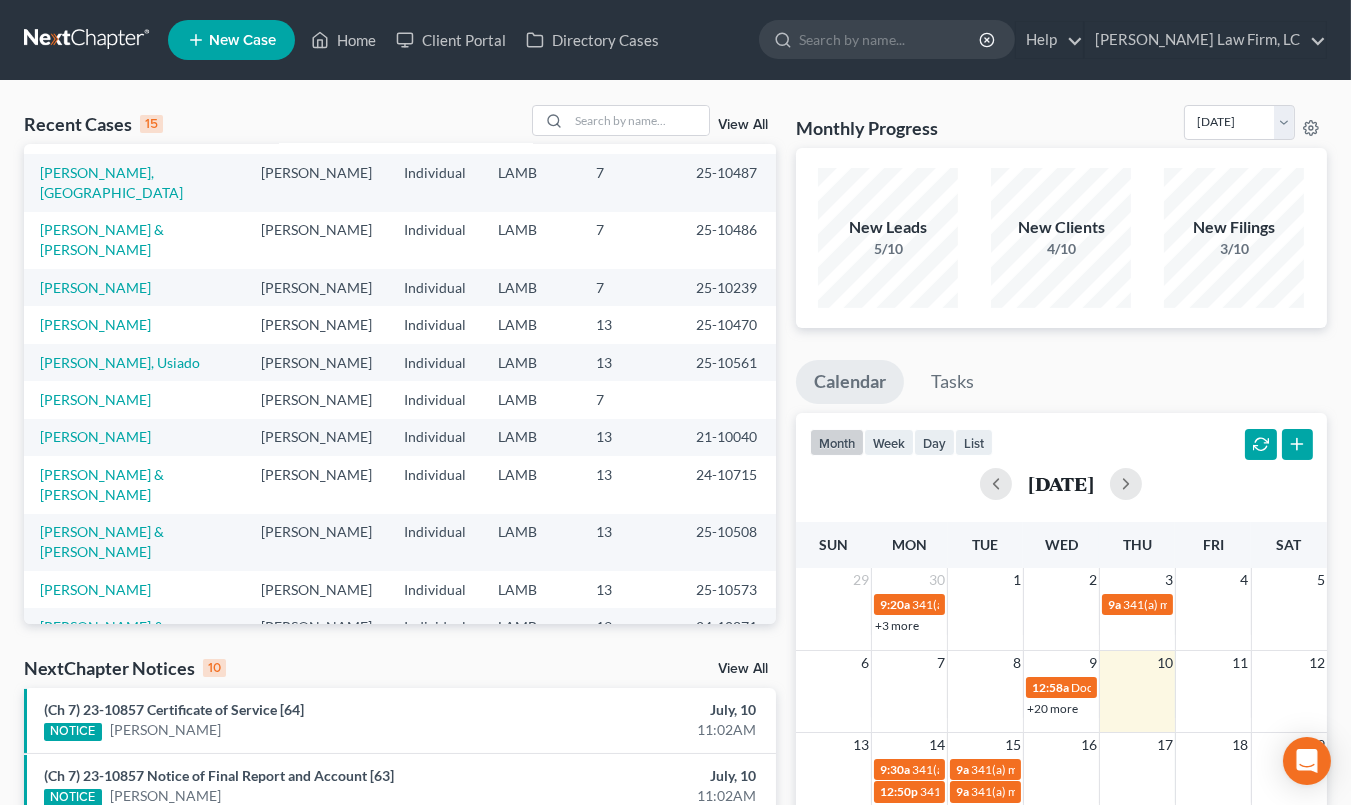 scroll, scrollTop: 0, scrollLeft: 0, axis: both 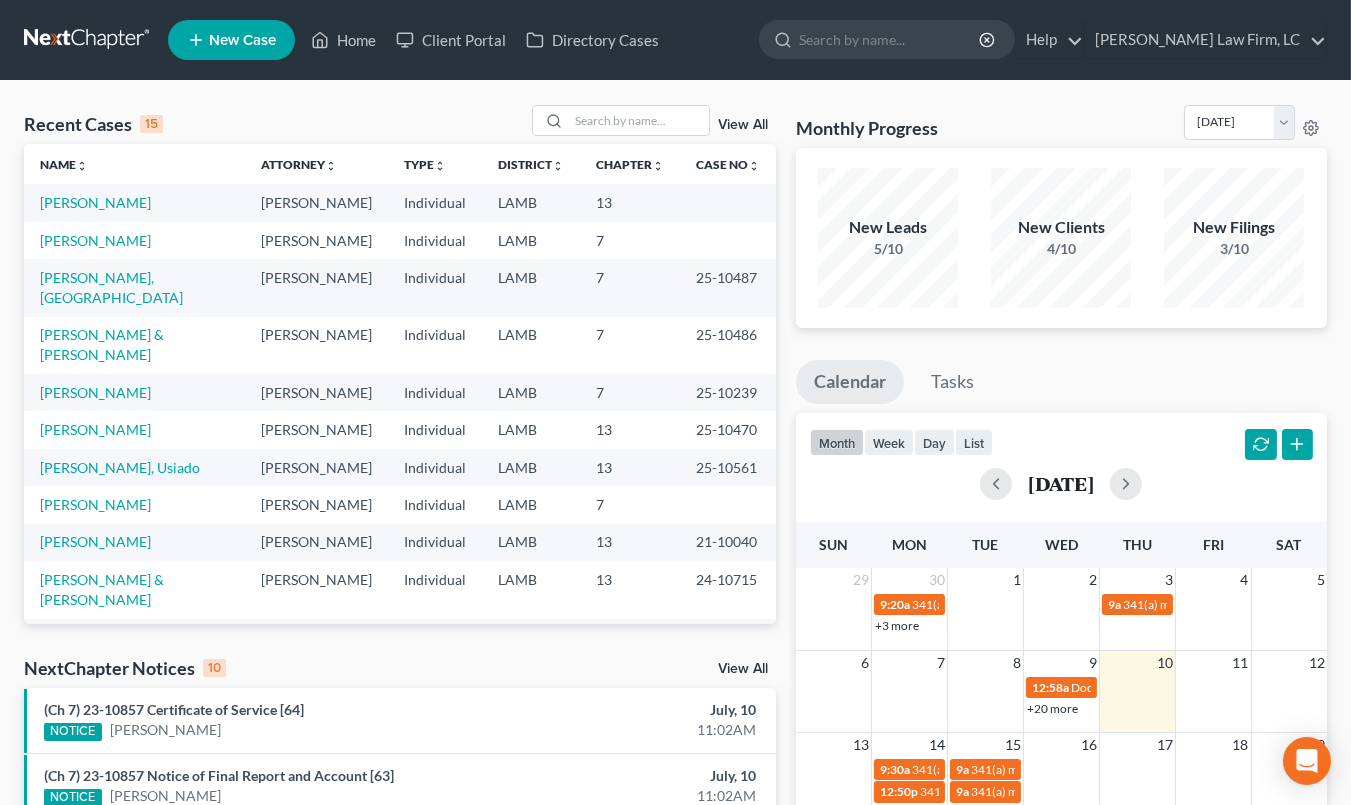 click at bounding box center (88, 40) 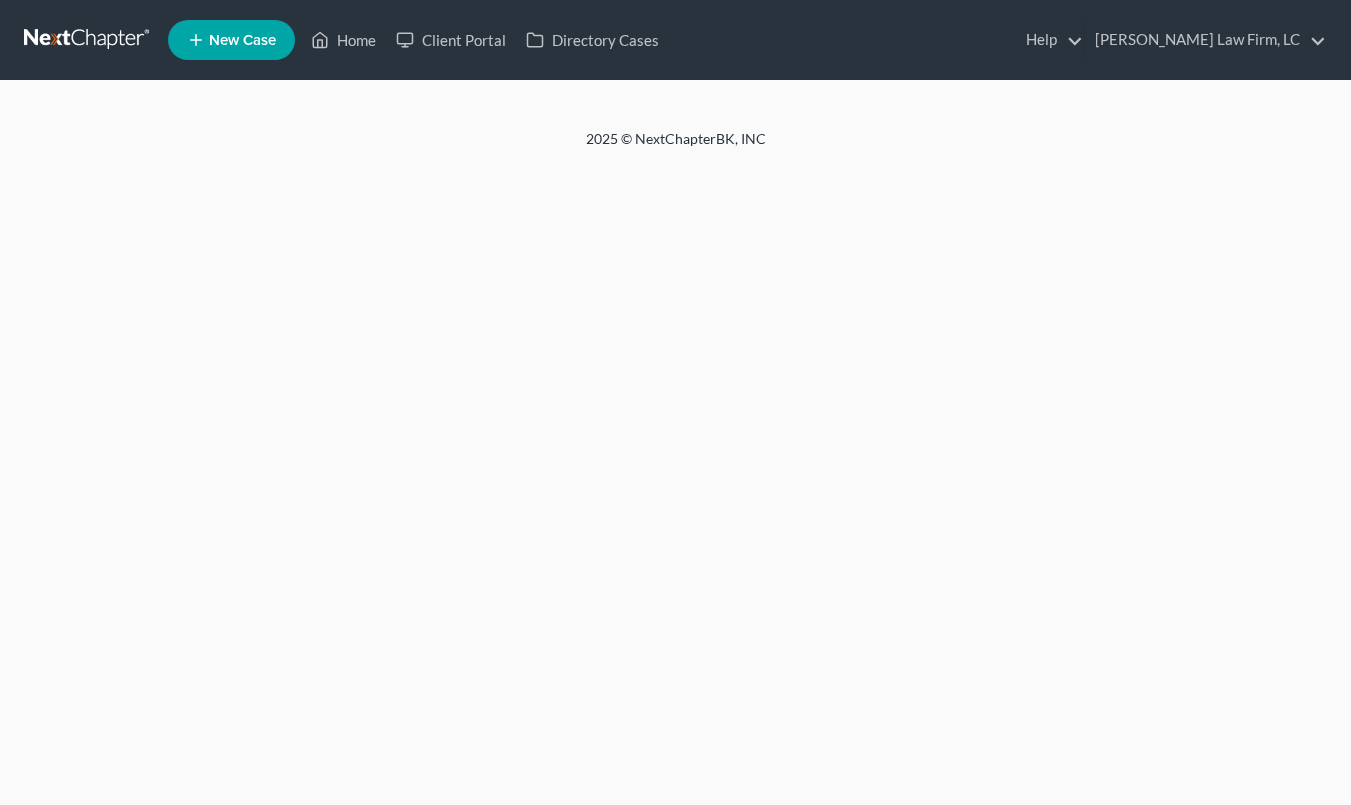 scroll, scrollTop: 0, scrollLeft: 0, axis: both 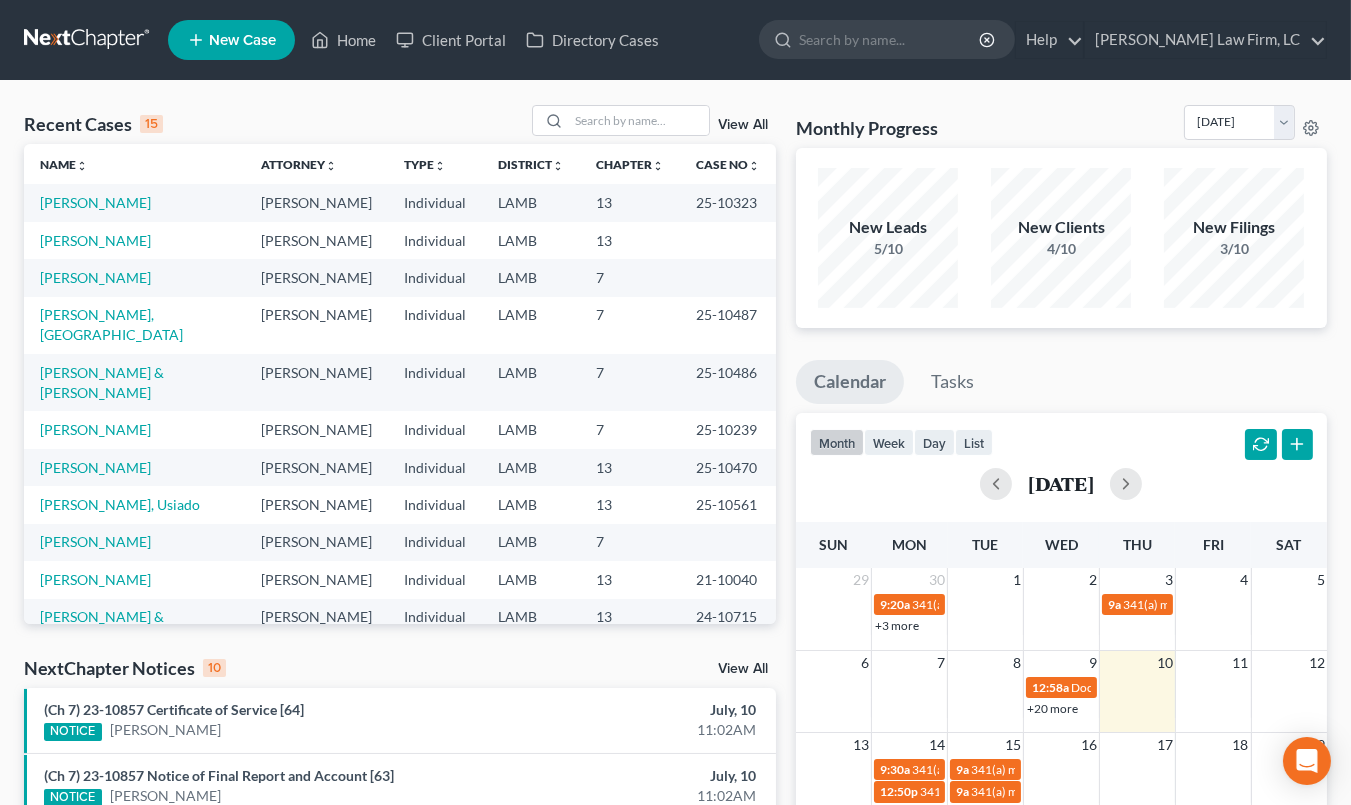 click on "Individual" at bounding box center (435, 277) 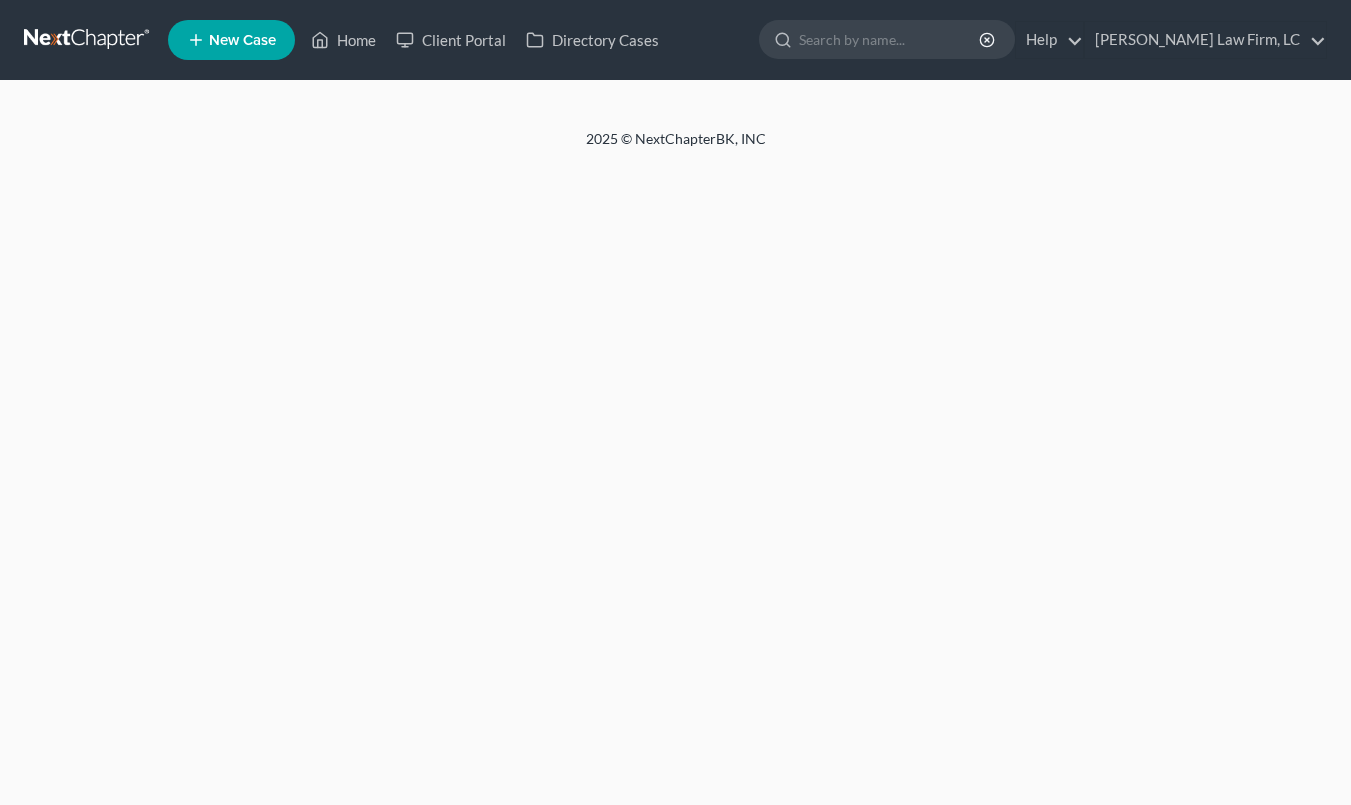 scroll, scrollTop: 0, scrollLeft: 0, axis: both 